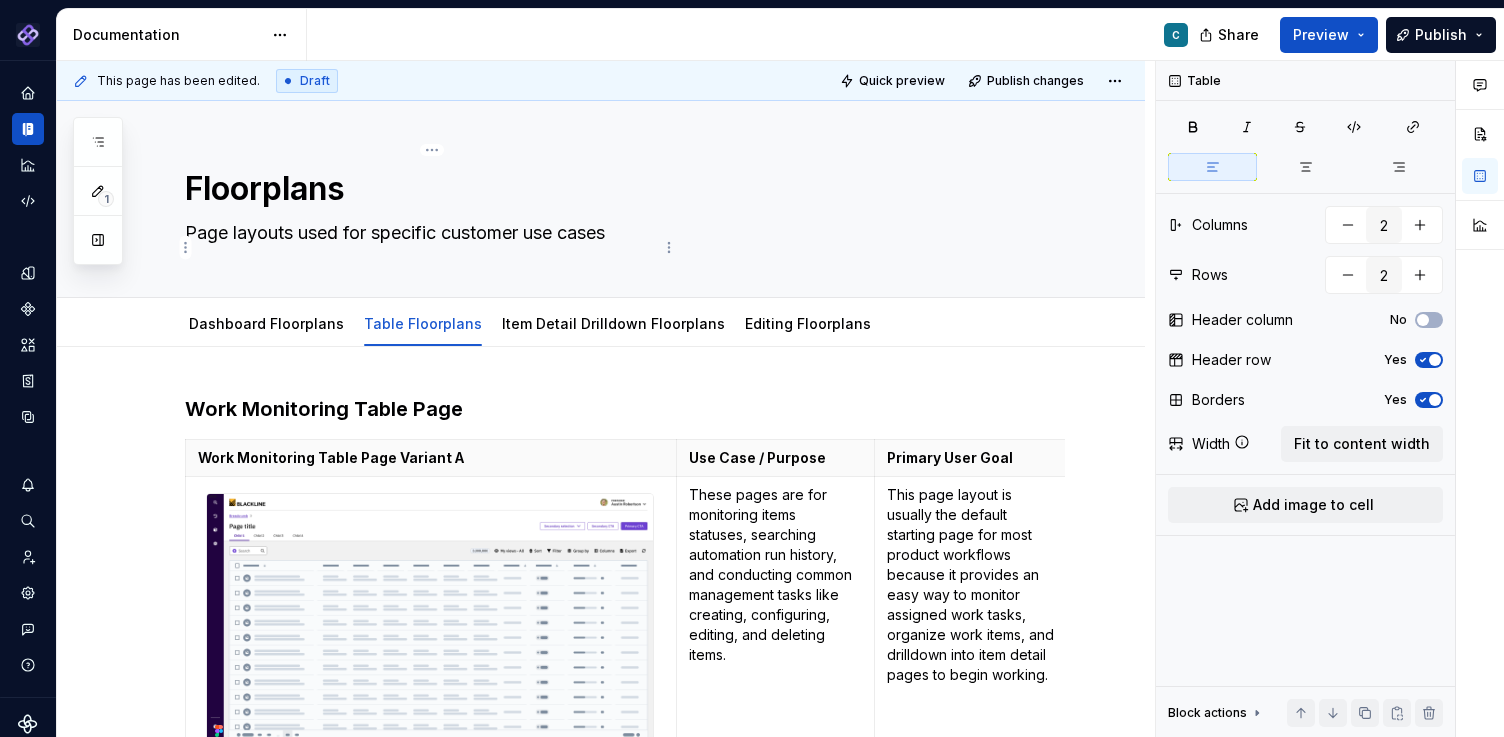 scroll, scrollTop: 0, scrollLeft: 0, axis: both 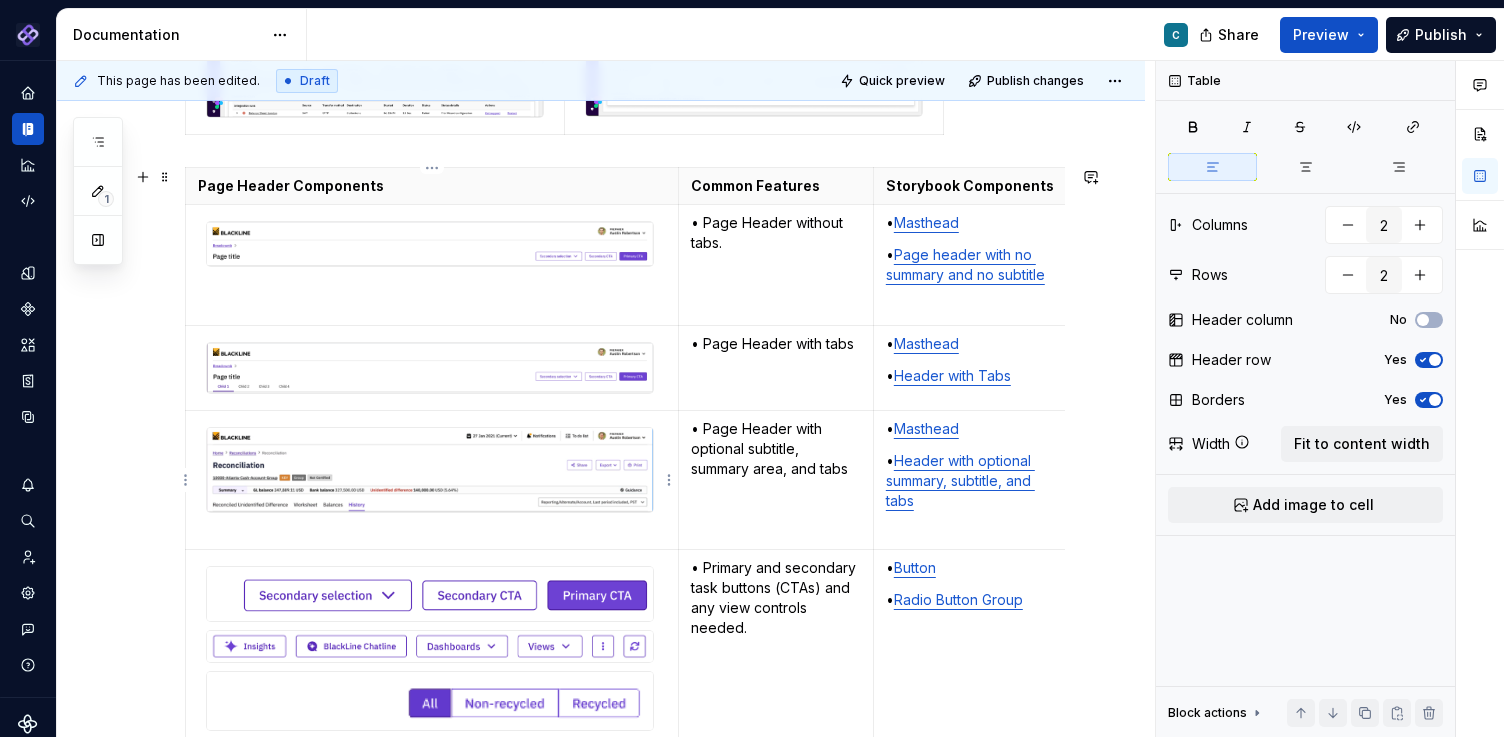 click at bounding box center (430, 469) 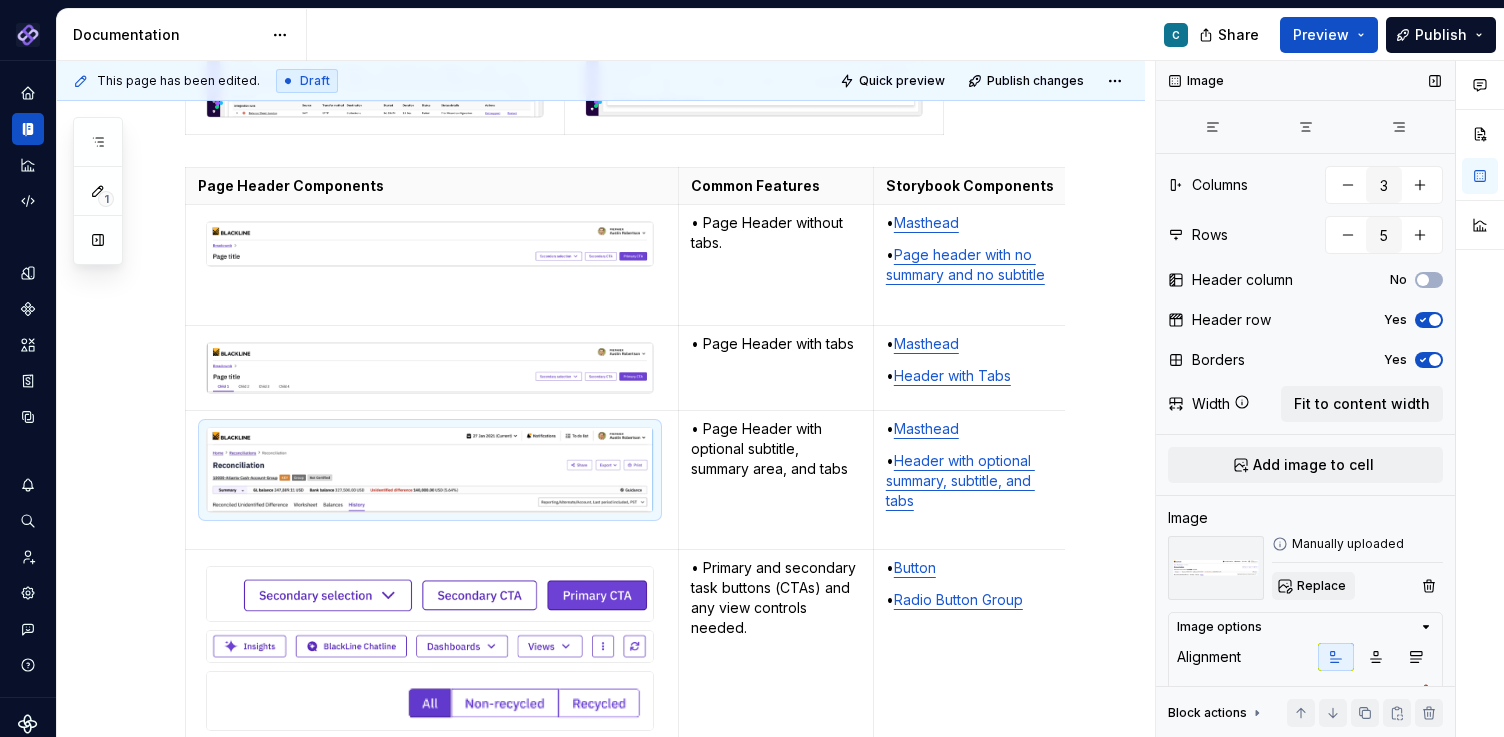 click on "Replace" at bounding box center [1321, 586] 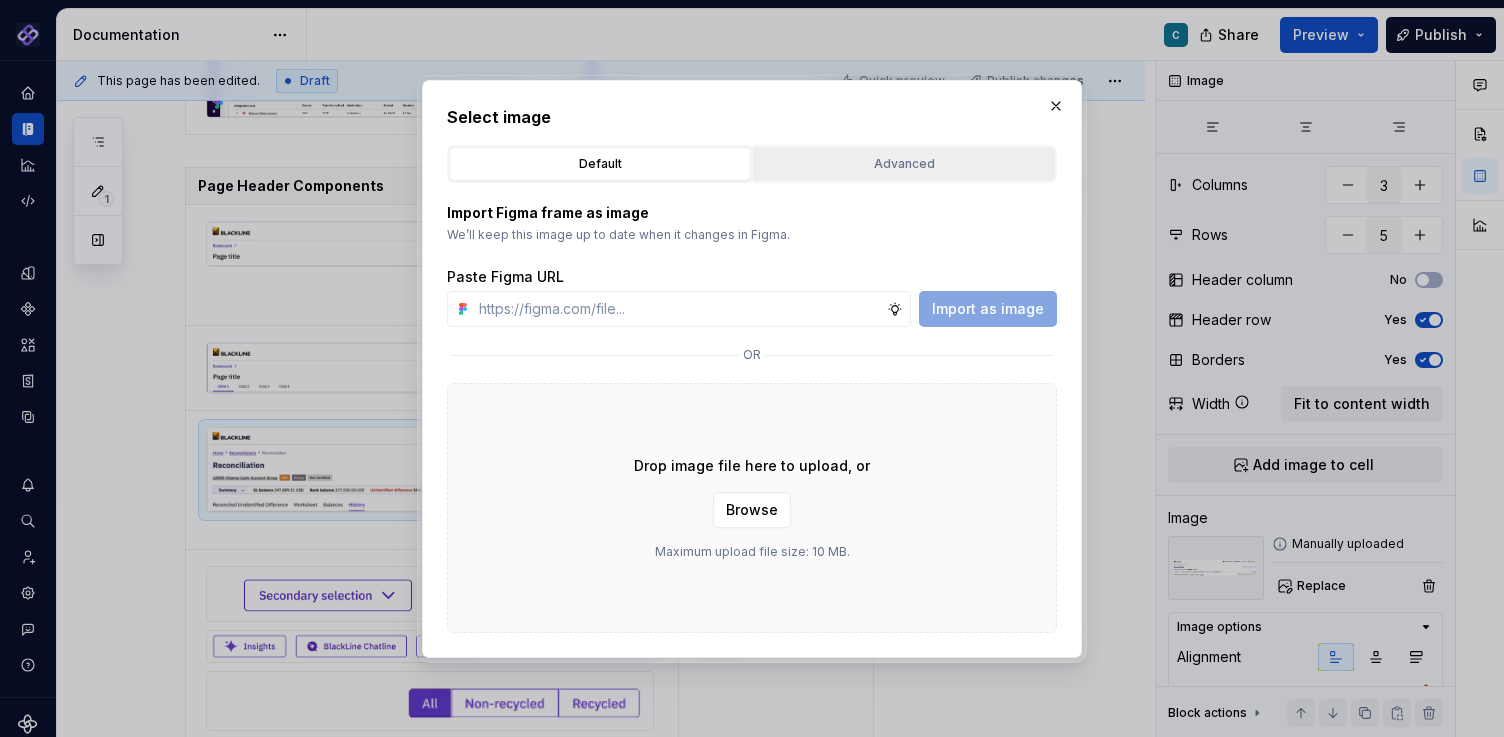 click on "Advanced" at bounding box center [904, 164] 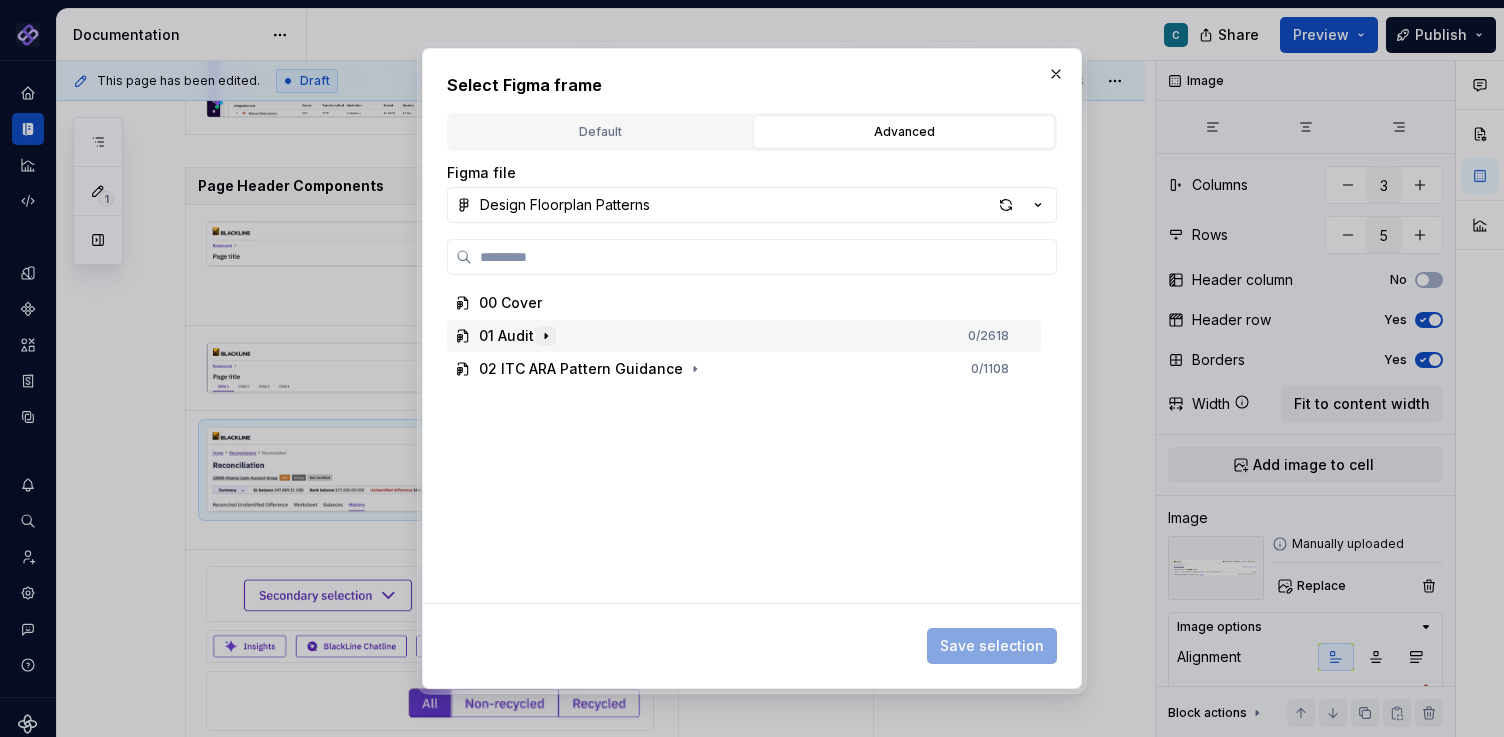 click 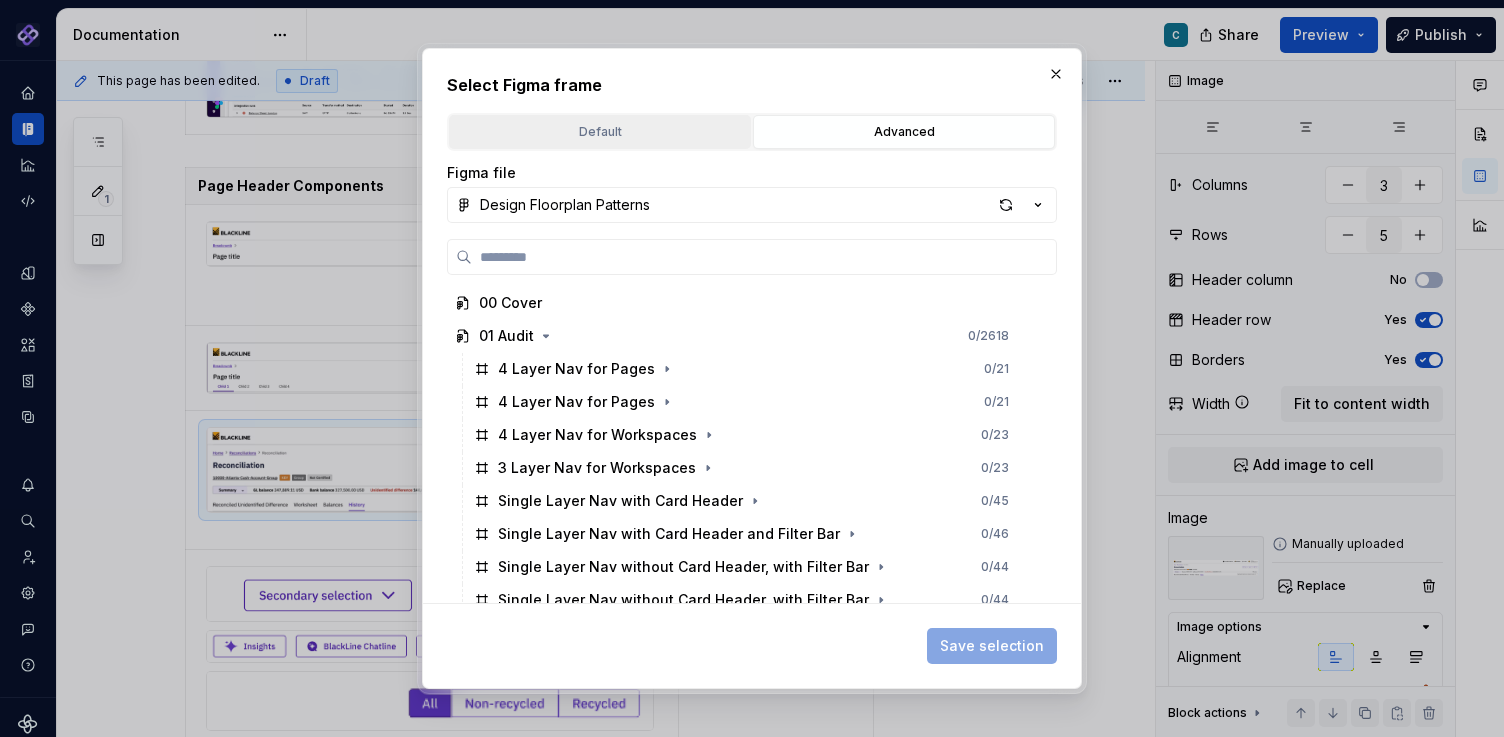 click on "Default" at bounding box center [600, 132] 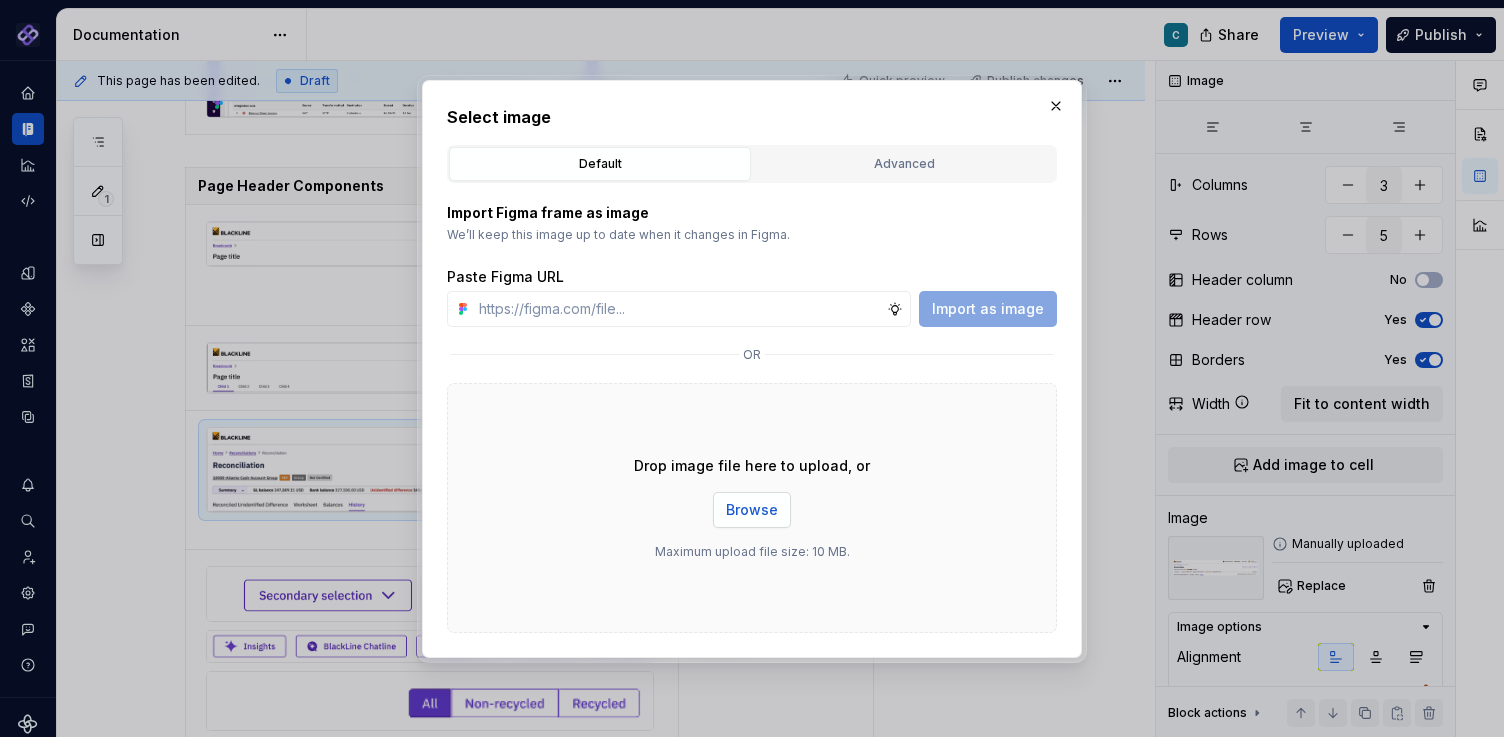 click on "Browse" at bounding box center [752, 510] 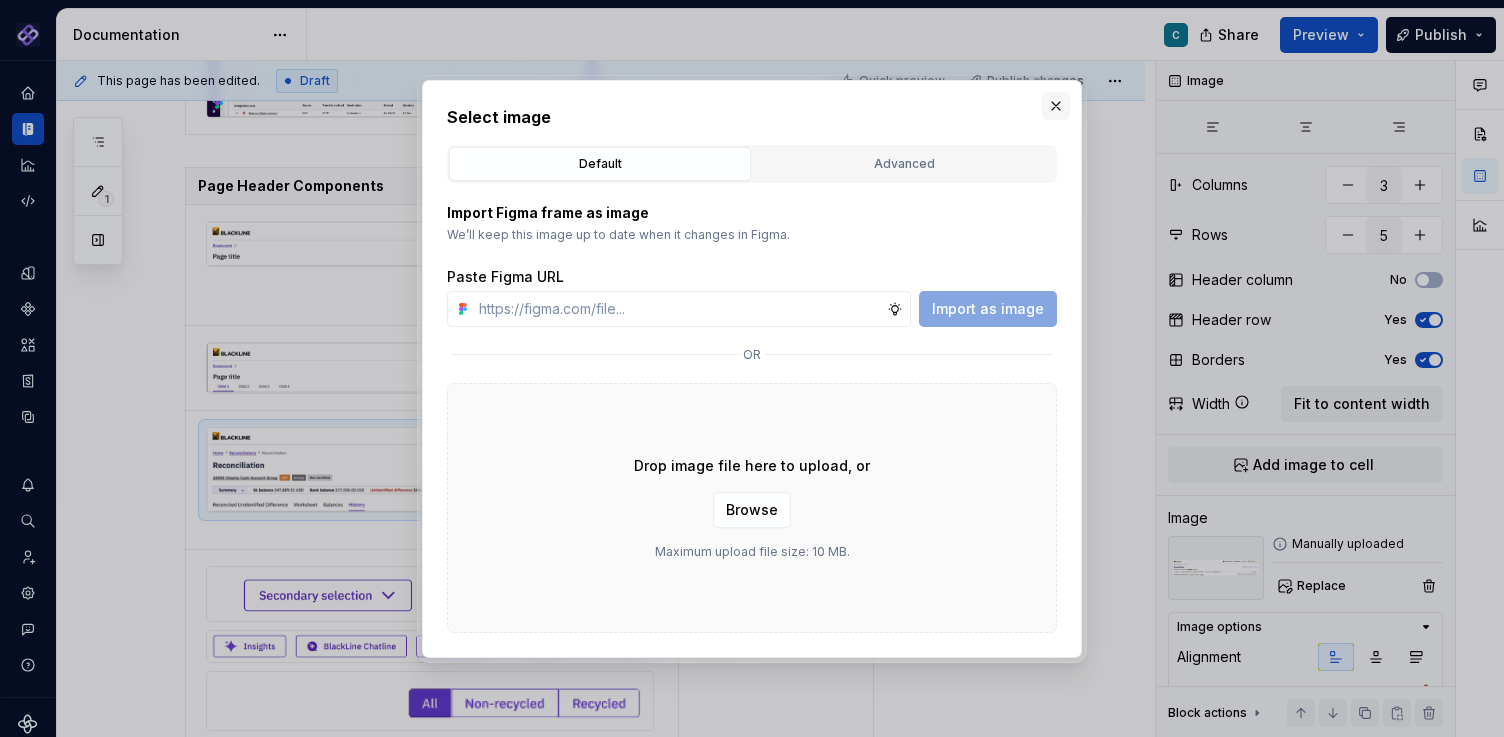 click at bounding box center (1056, 106) 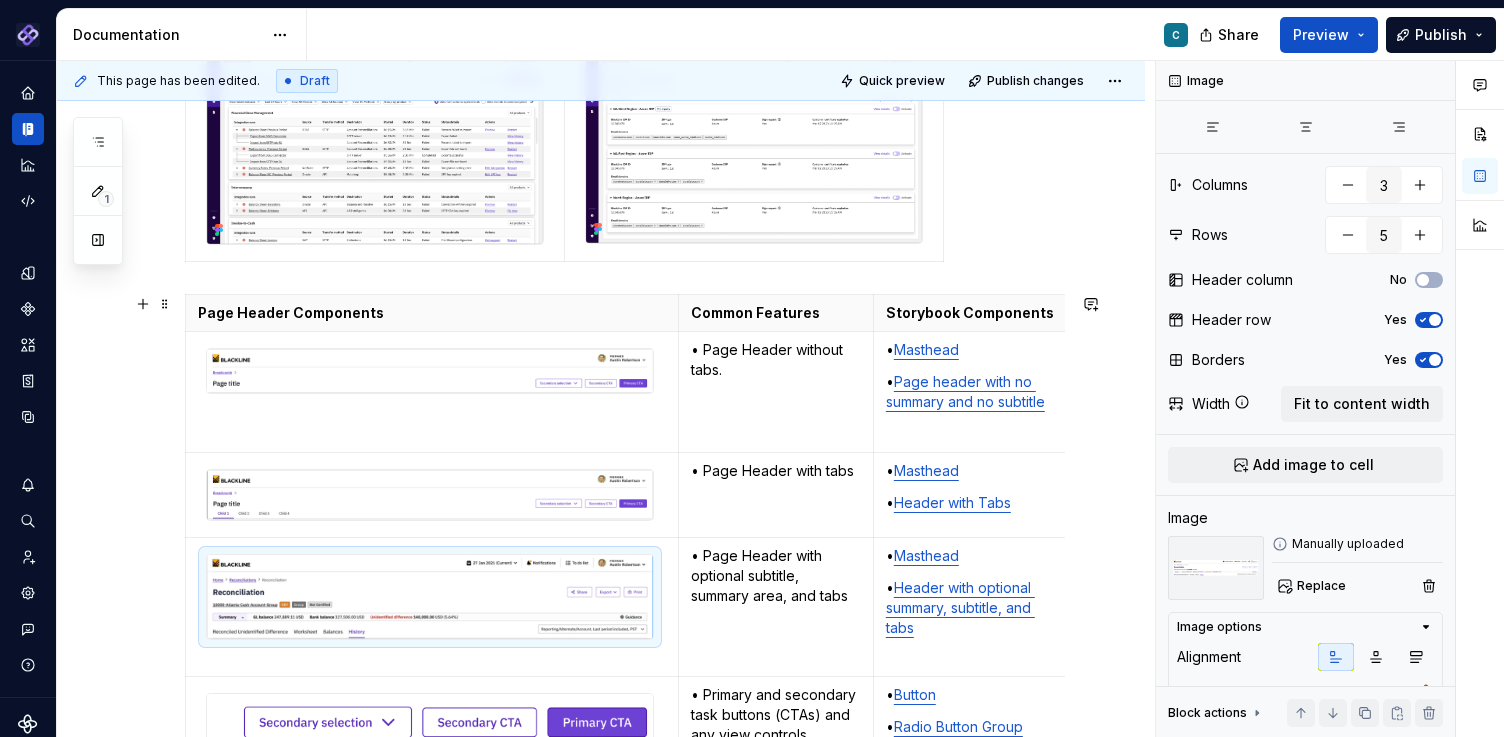 scroll, scrollTop: 2181, scrollLeft: 0, axis: vertical 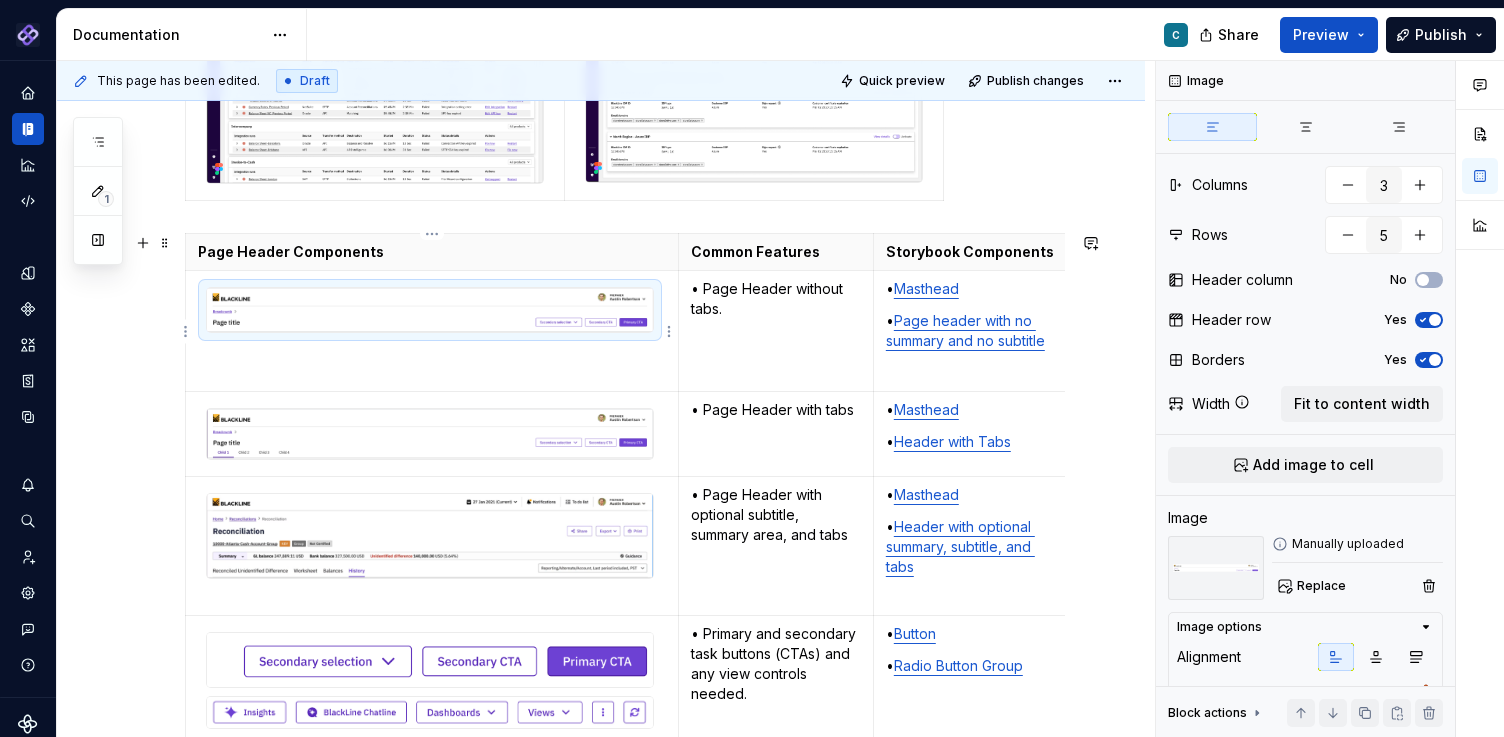click at bounding box center [430, 309] 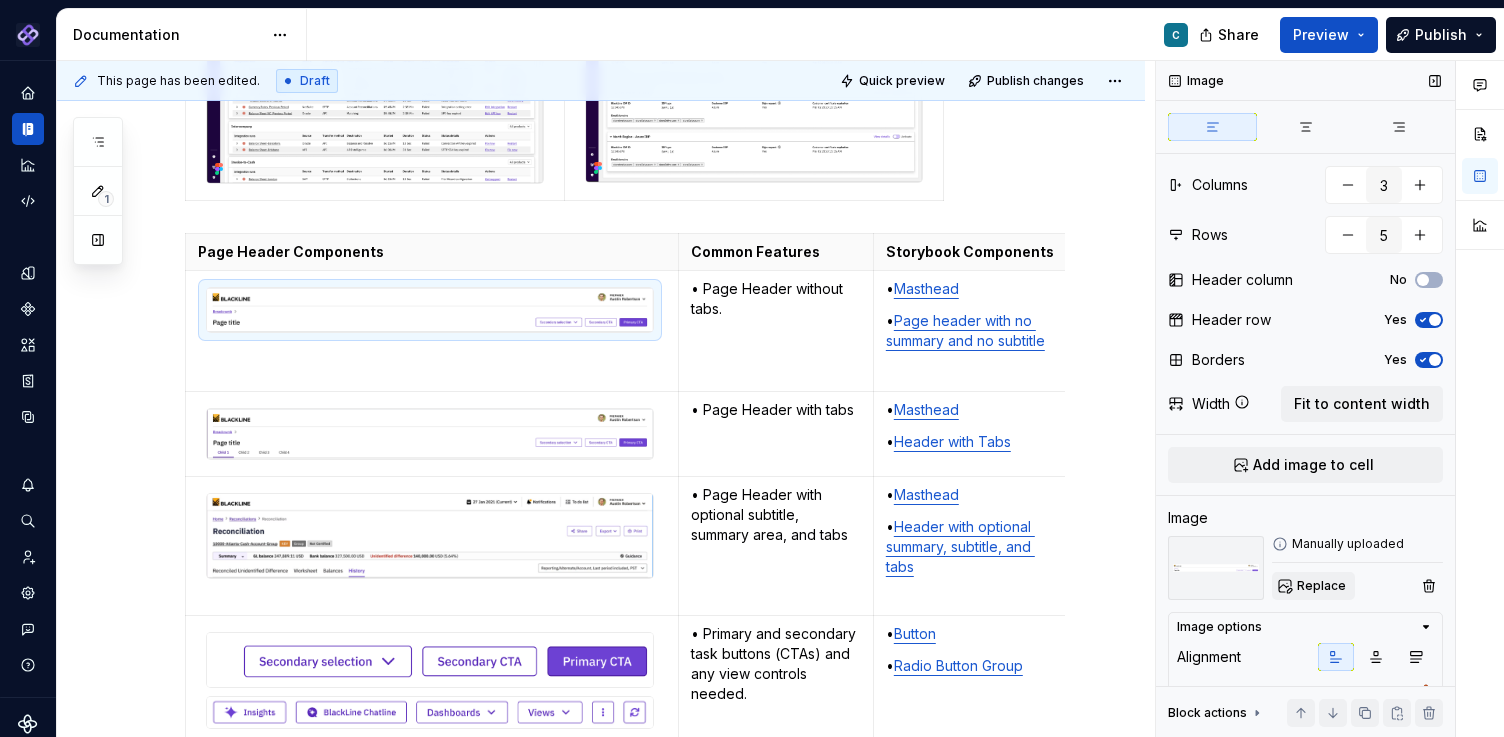 click on "Replace" at bounding box center (1321, 586) 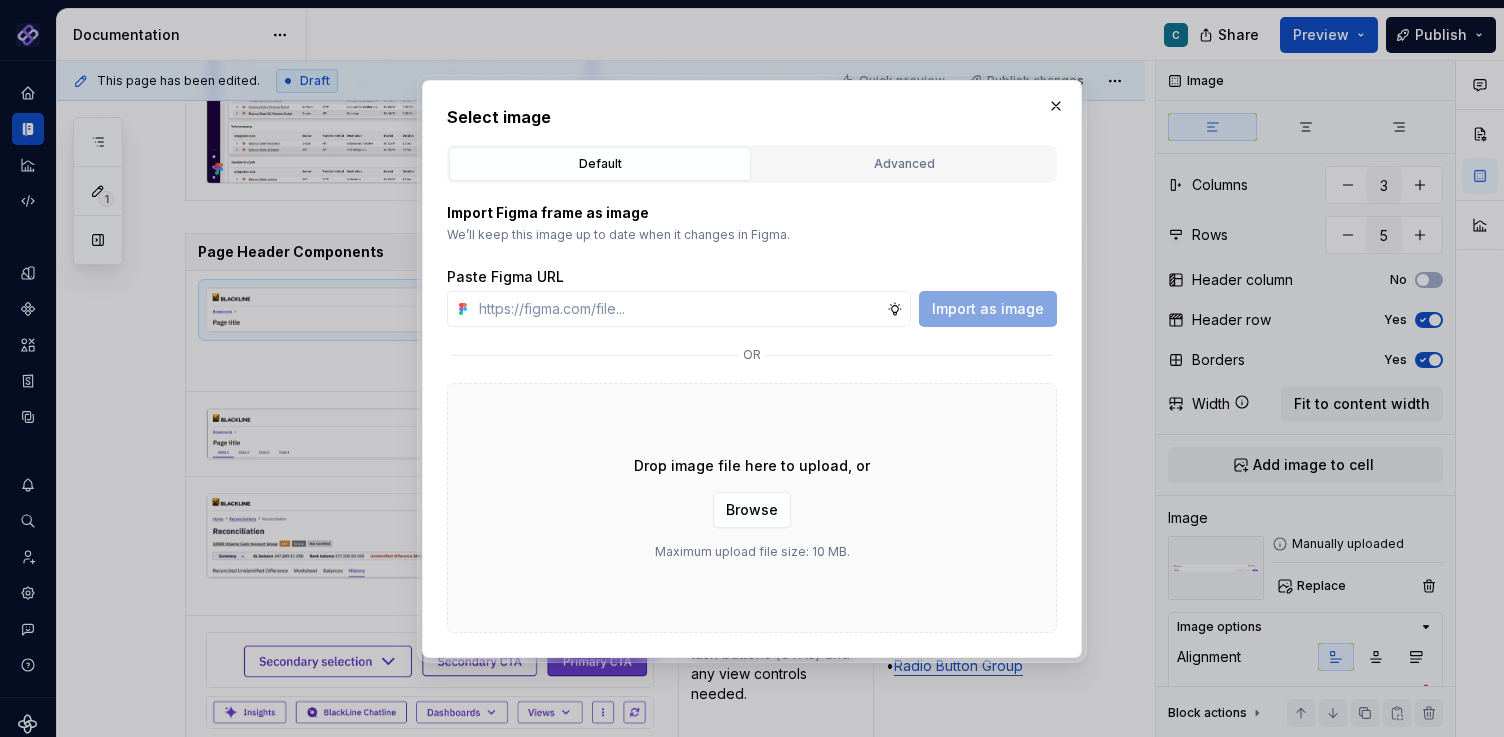 click on "Drop image file here to upload, or Browse Maximum upload file size: 10 MB." at bounding box center [752, 508] 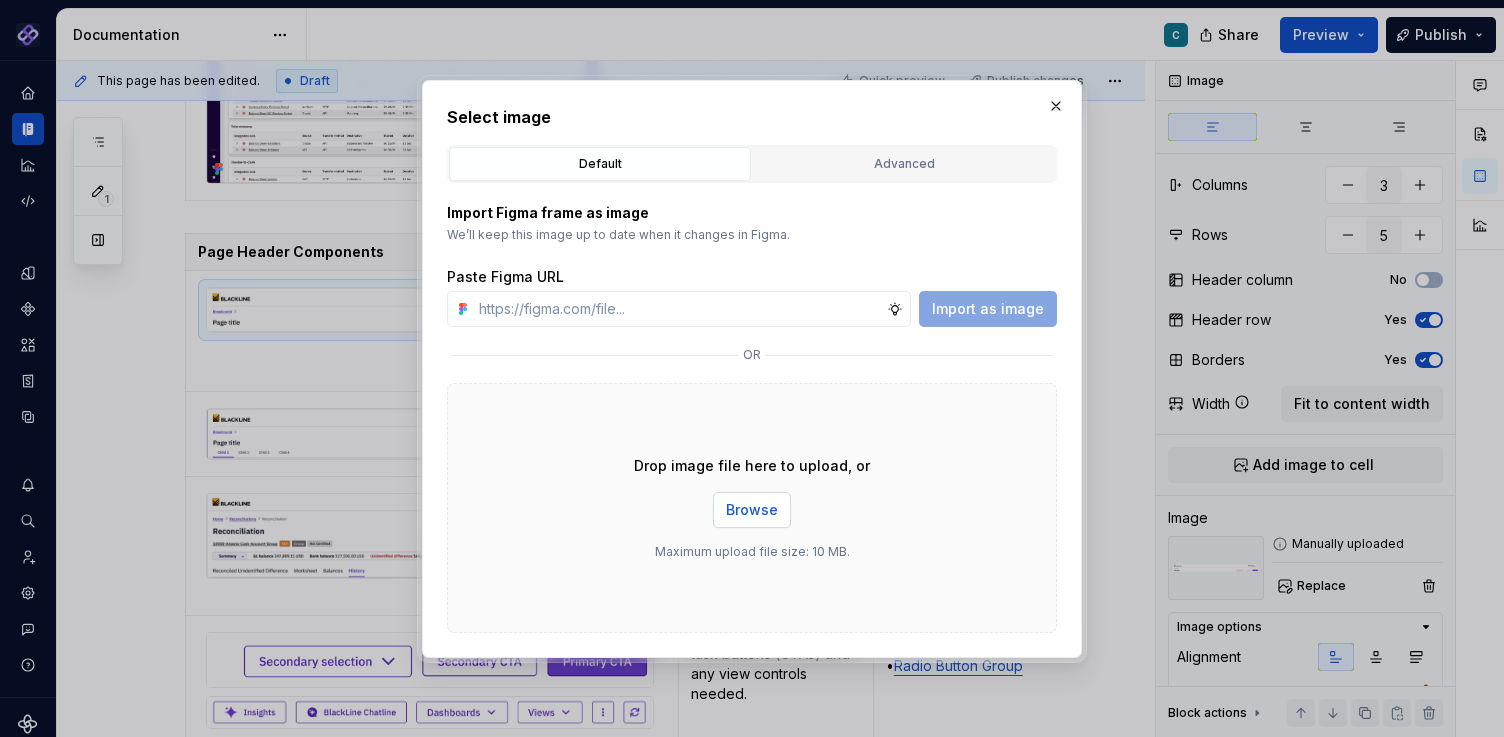 click on "Browse" at bounding box center [752, 510] 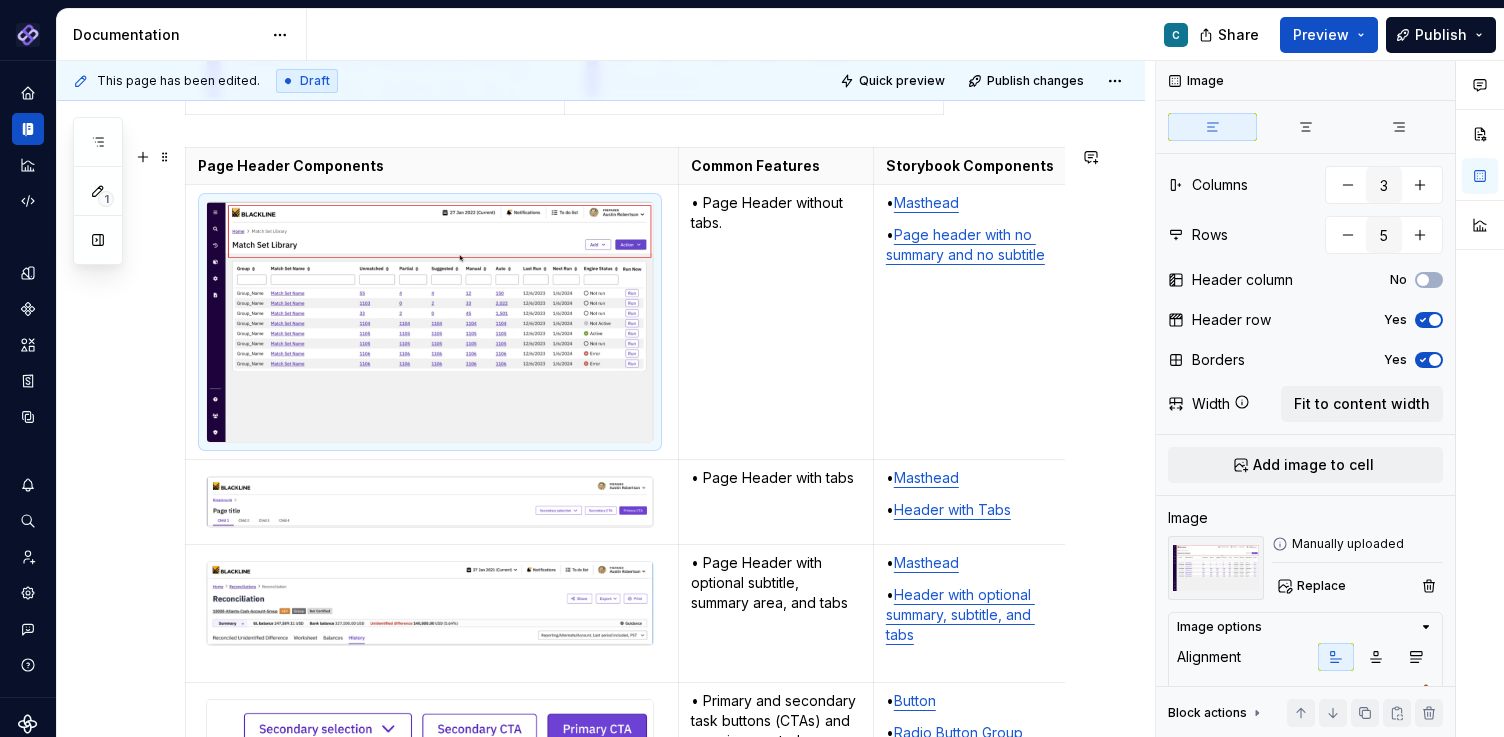 scroll, scrollTop: 2255, scrollLeft: 0, axis: vertical 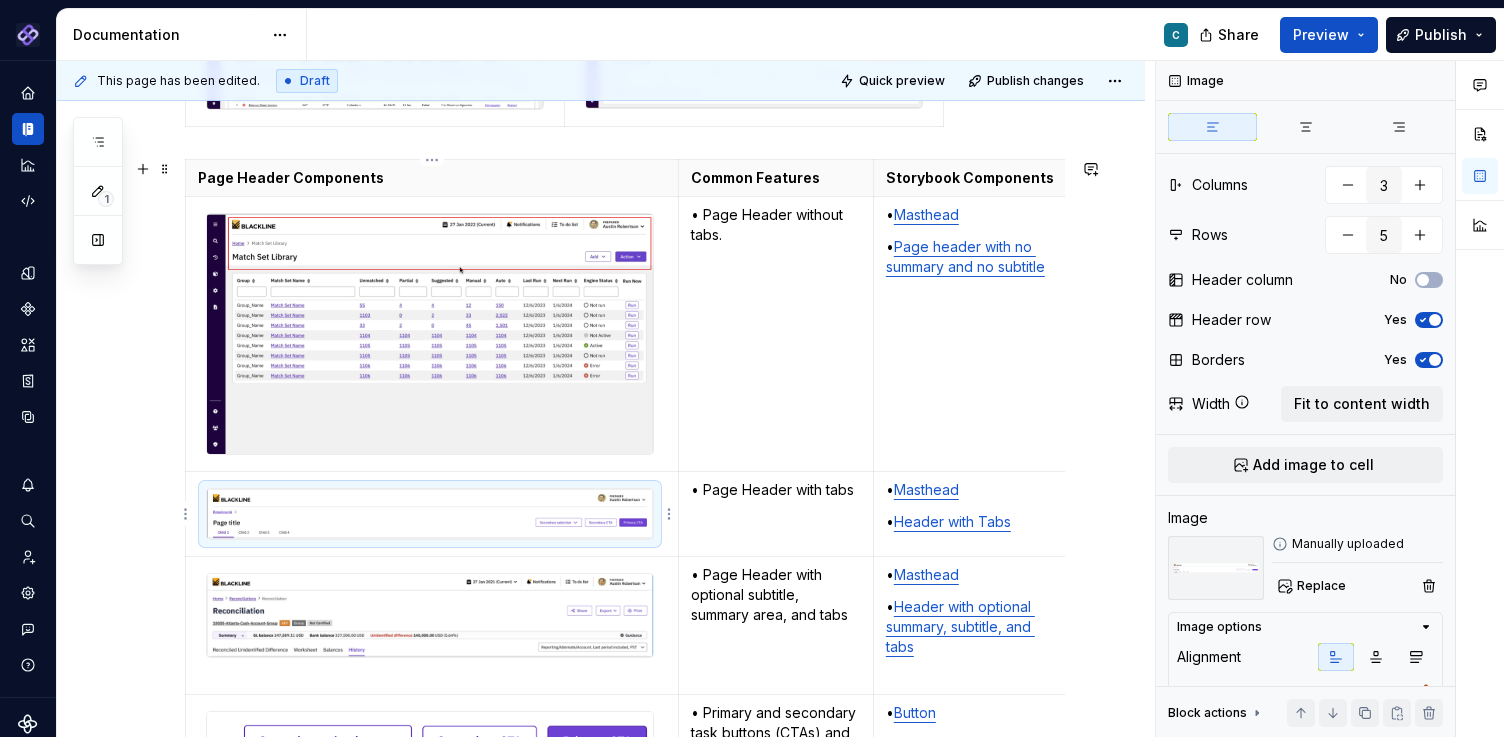 click at bounding box center (430, 514) 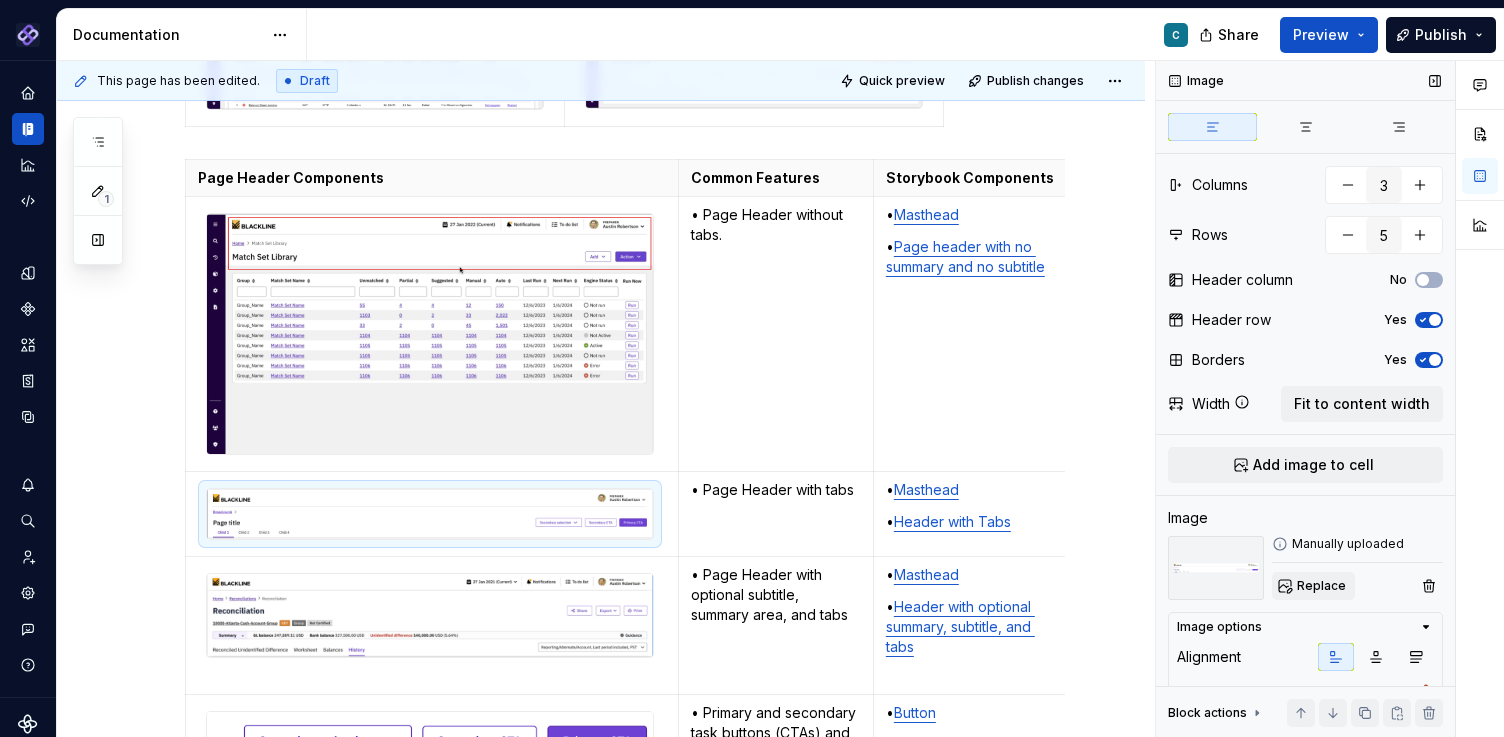click on "Replace" at bounding box center [1313, 586] 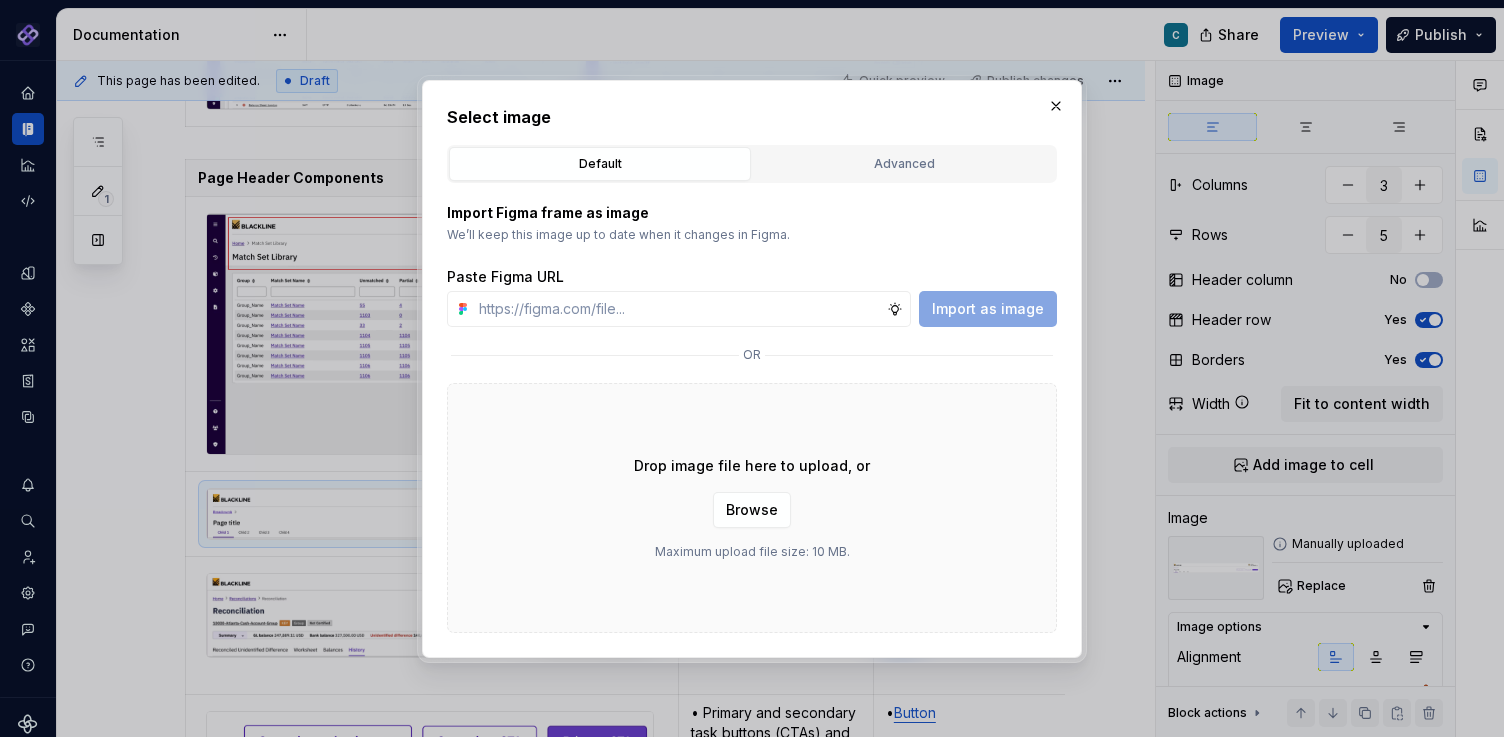 click on "Drop image file here to upload, or Browse Maximum upload file size: 10 MB." at bounding box center (752, 508) 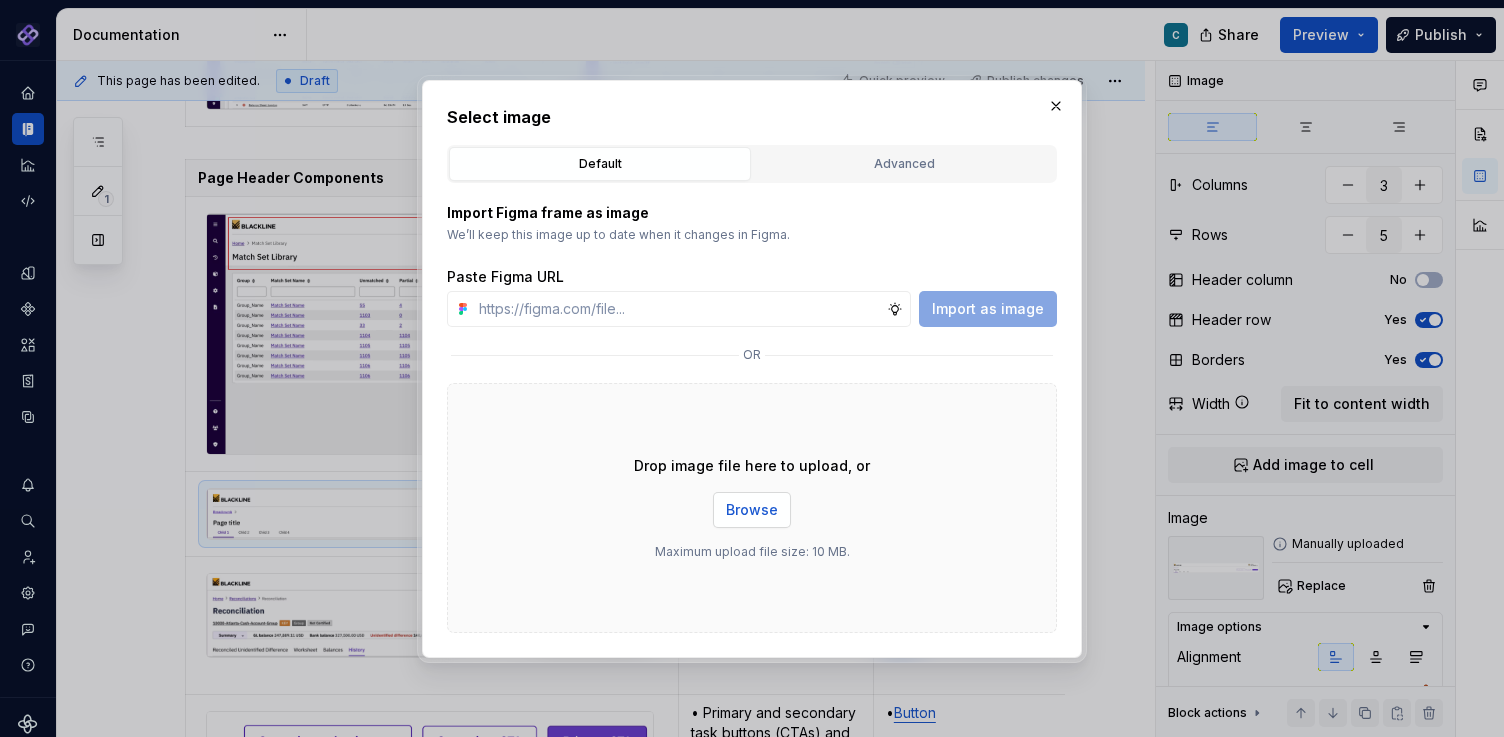 click on "Browse" at bounding box center (752, 510) 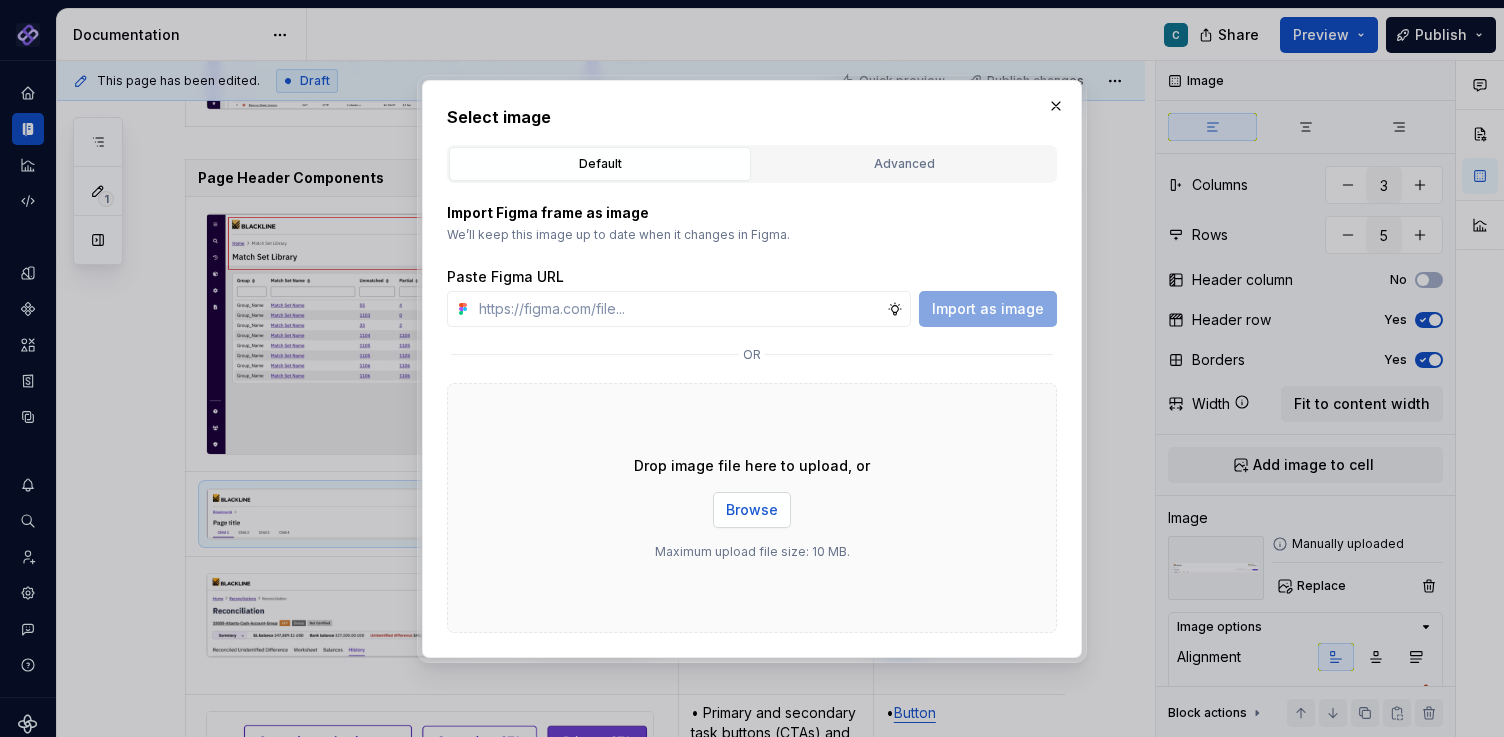 click on "Browse" at bounding box center (752, 510) 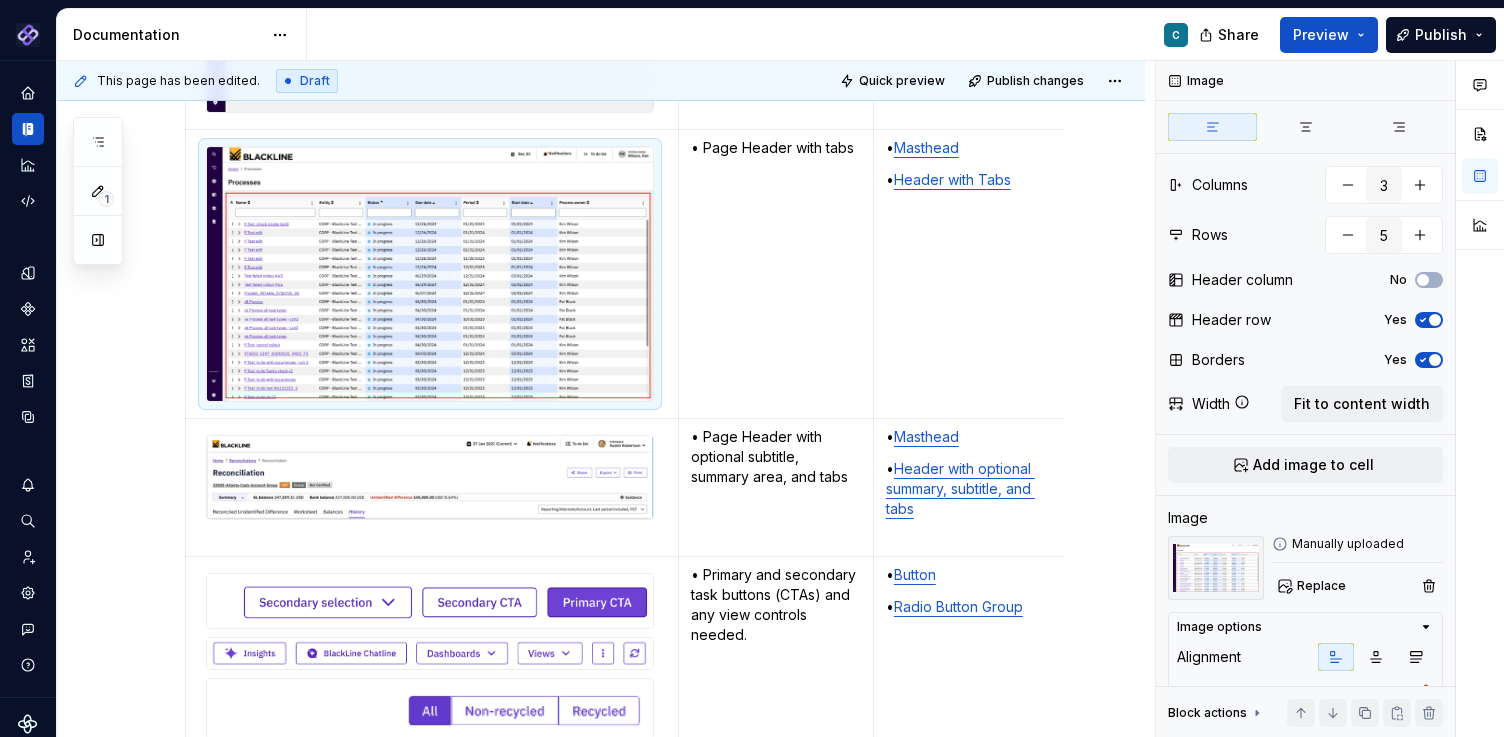 scroll, scrollTop: 2612, scrollLeft: 0, axis: vertical 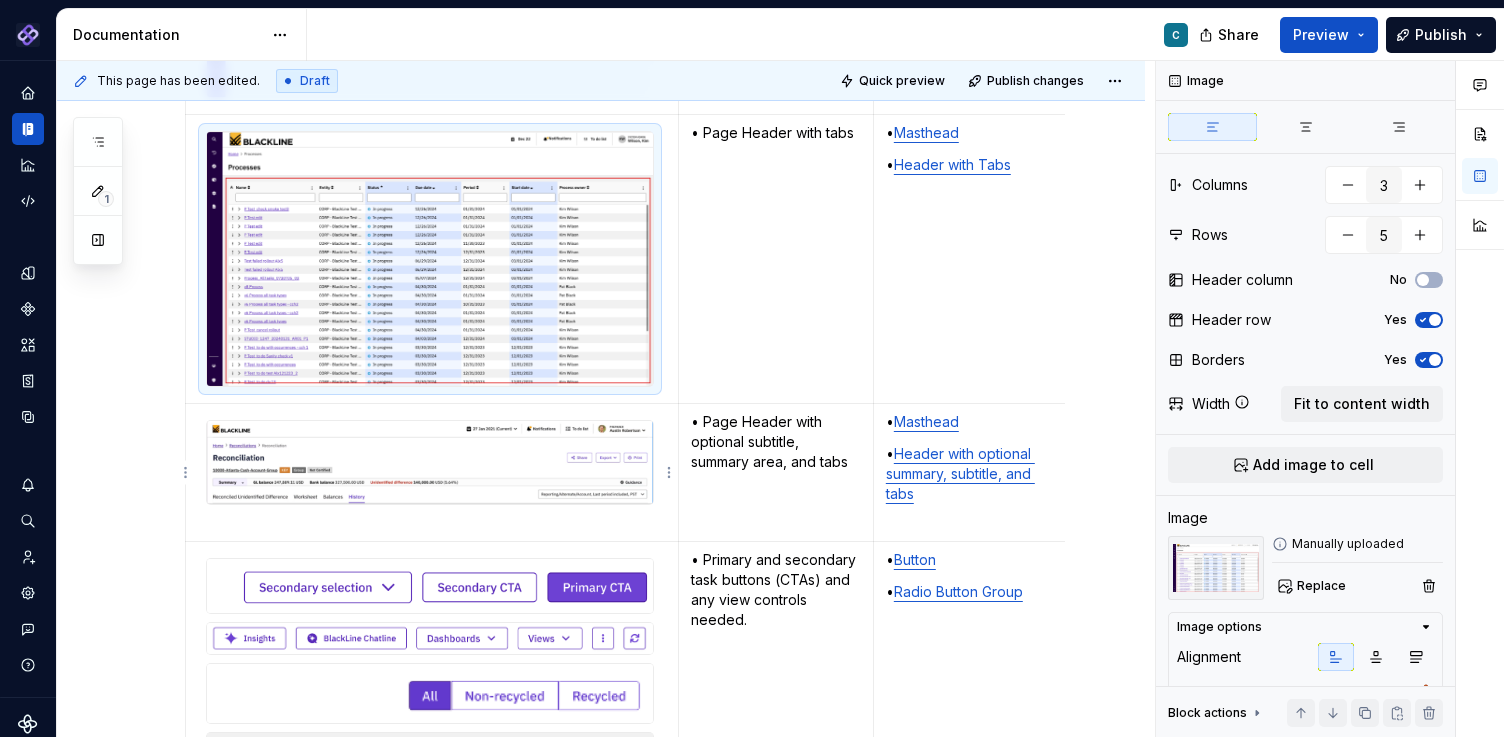 click at bounding box center (430, 462) 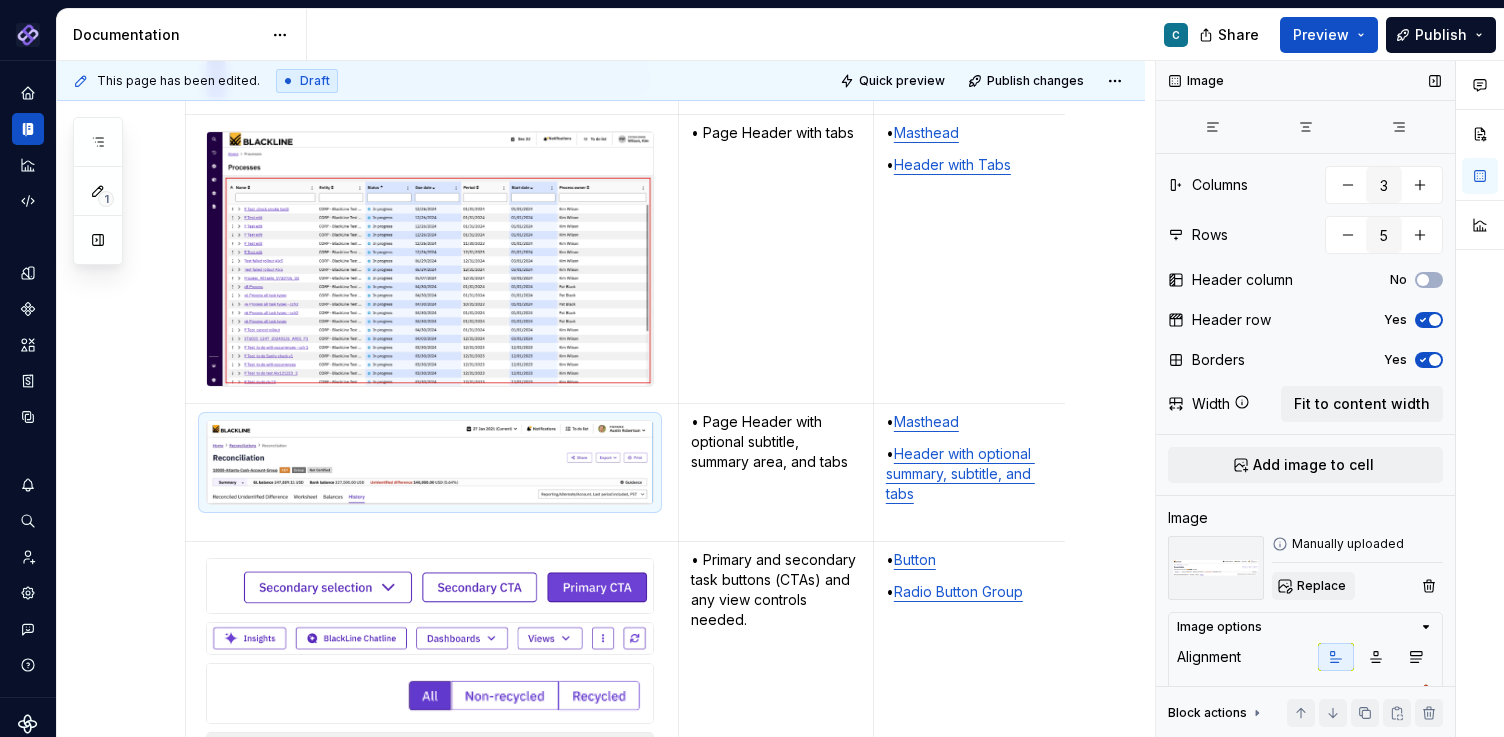 click on "Replace" at bounding box center [1313, 586] 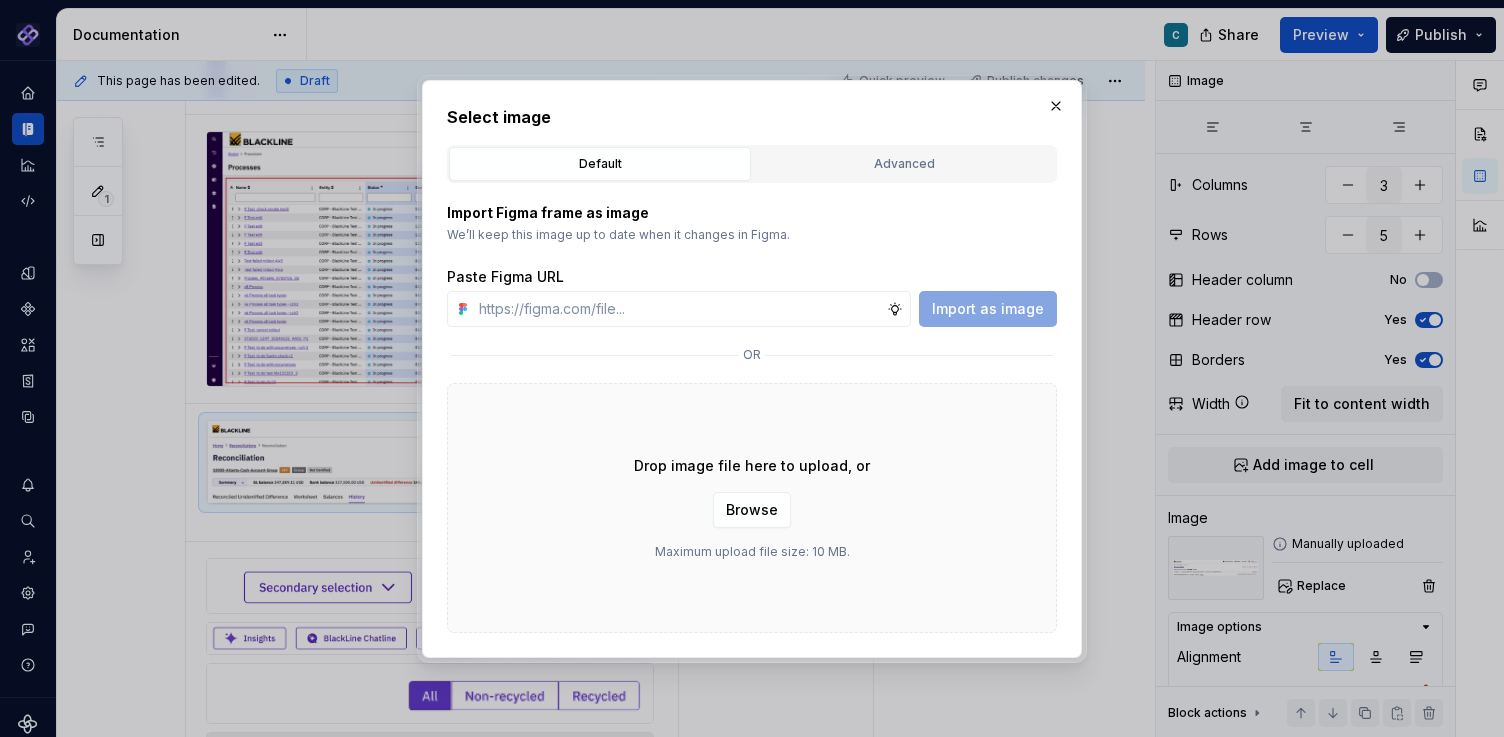 click on "Drop image file here to upload, or Browse Maximum upload file size: 10 MB." at bounding box center [752, 508] 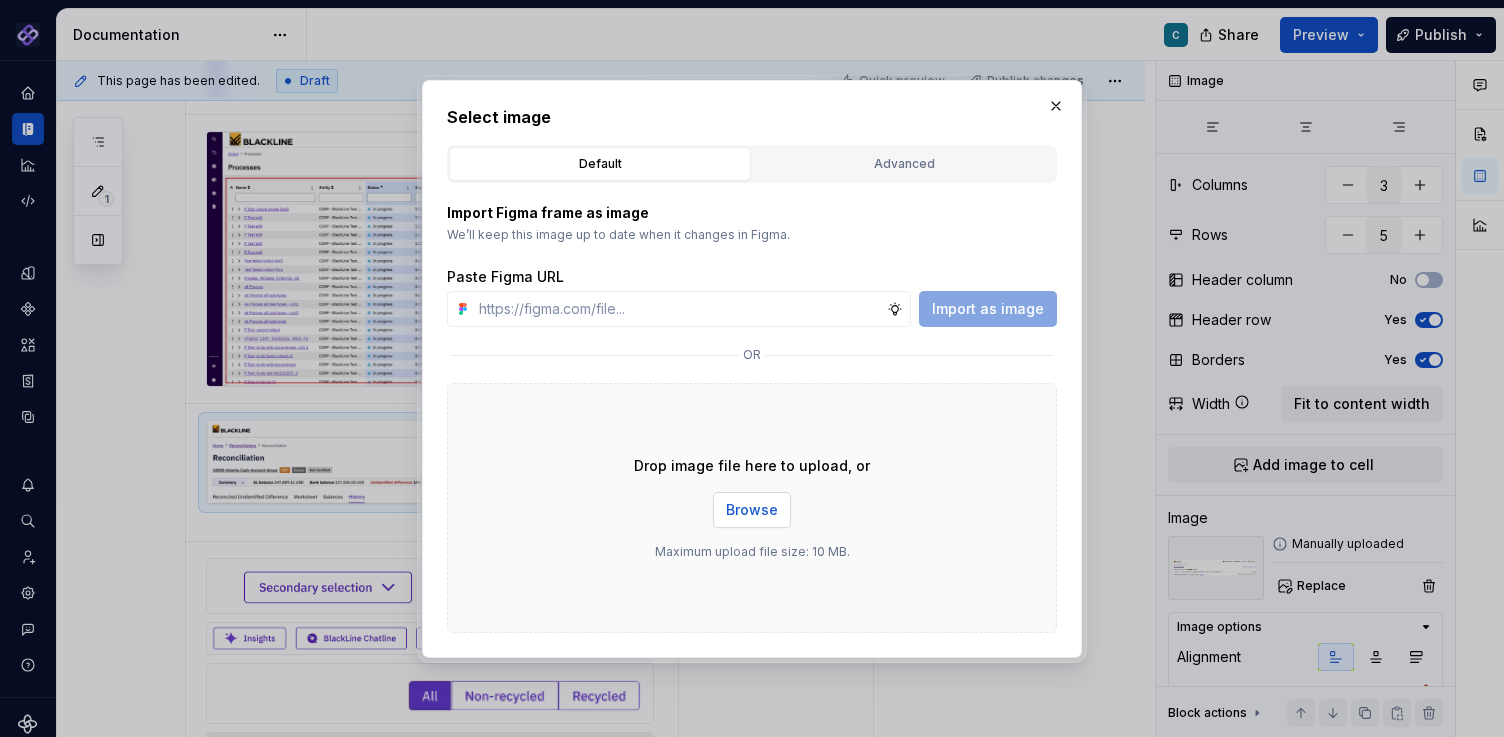 click on "Browse" at bounding box center (752, 510) 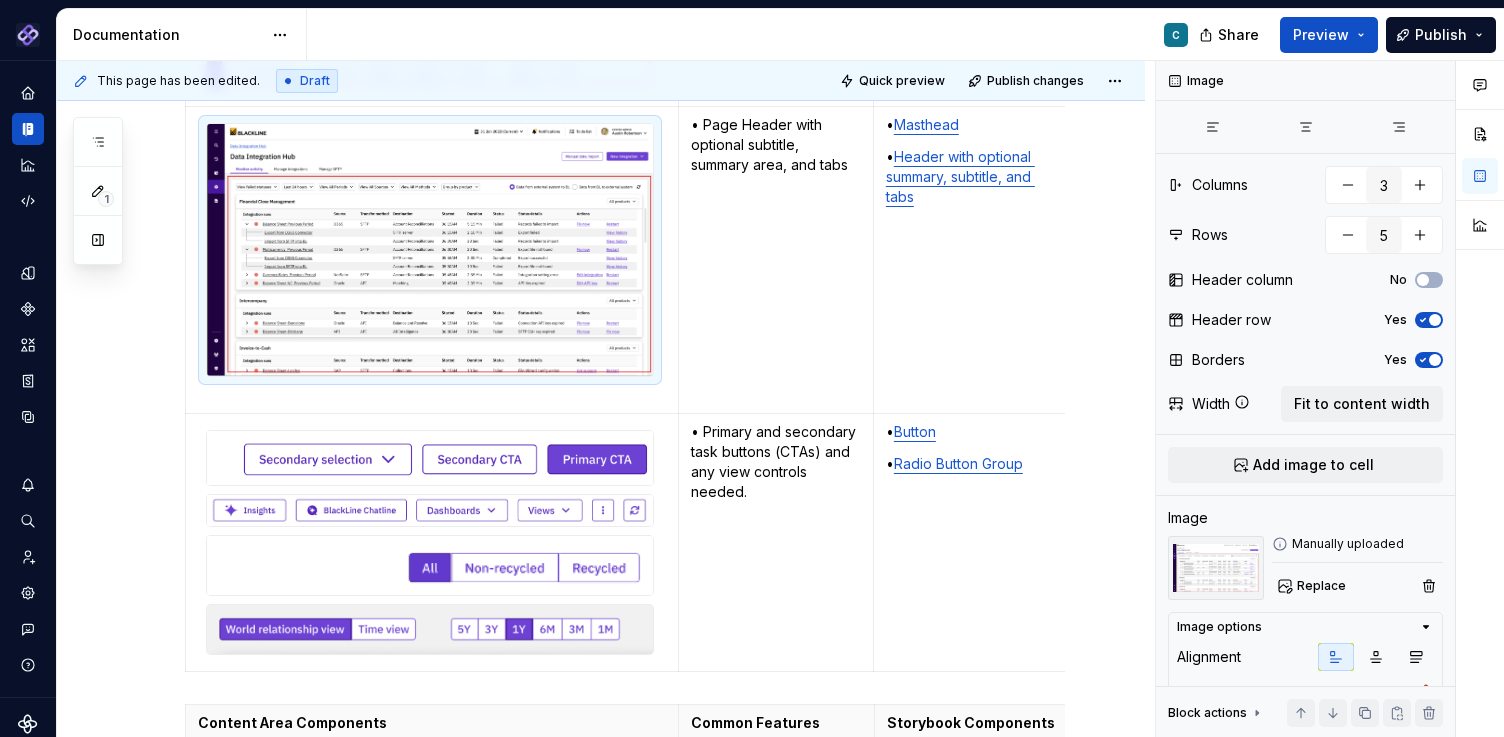 scroll, scrollTop: 2913, scrollLeft: 0, axis: vertical 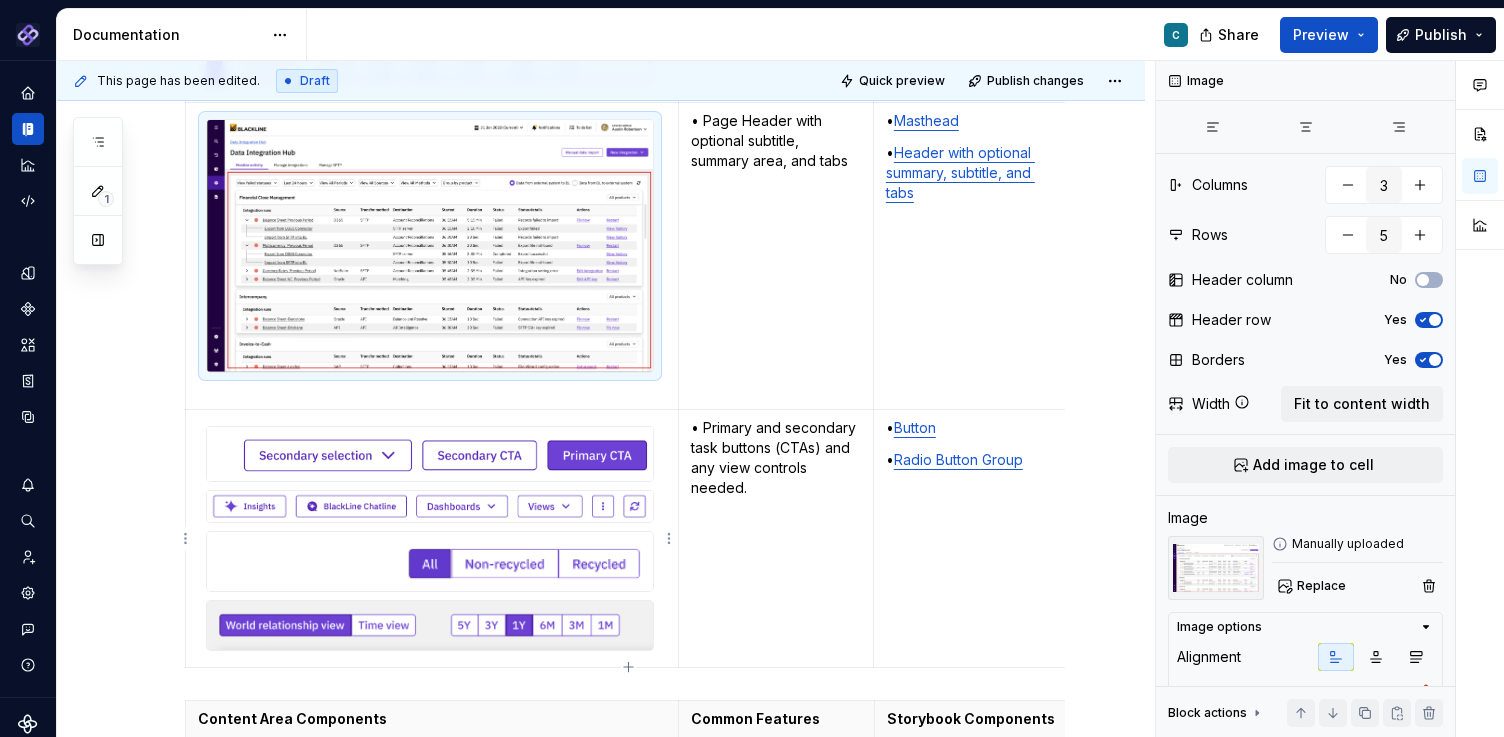 type on "*" 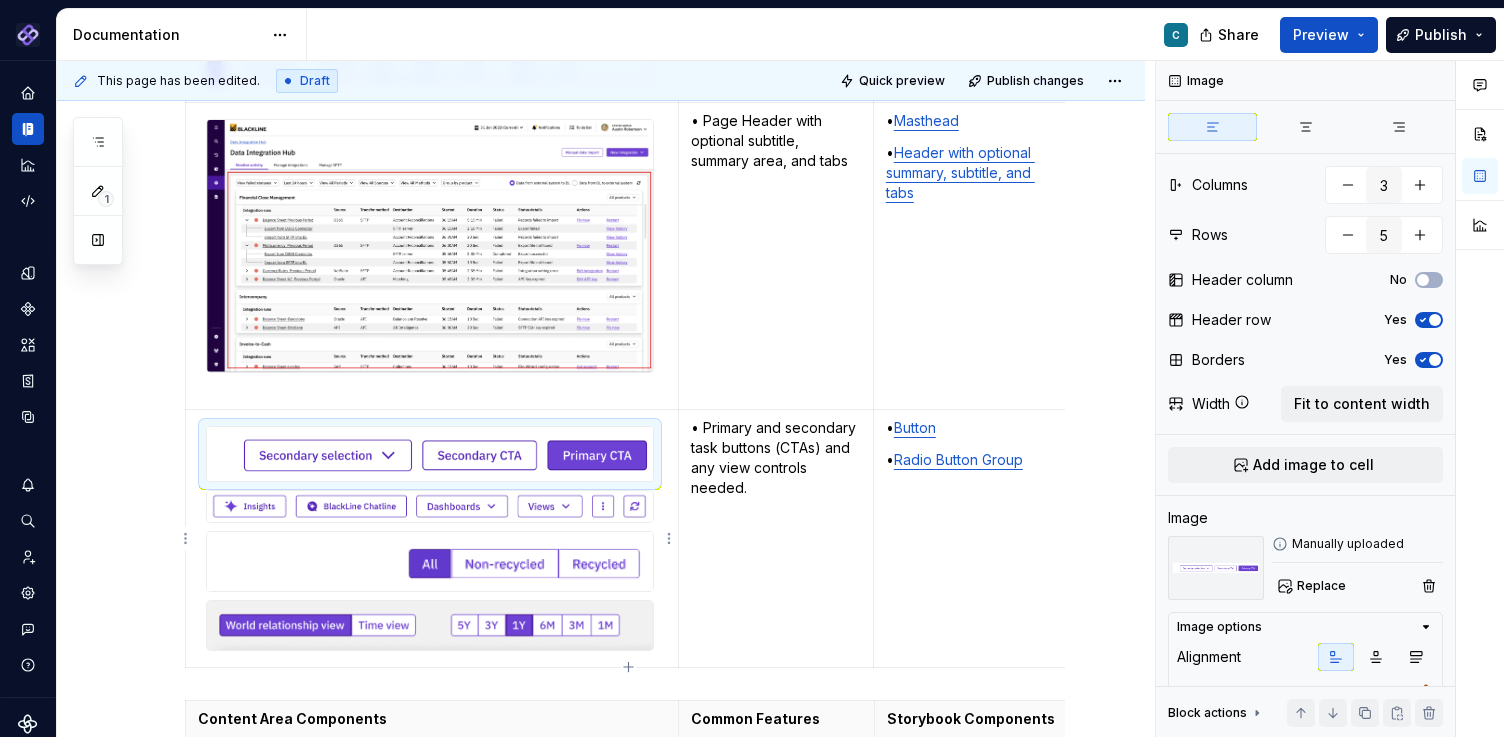 click at bounding box center (430, 454) 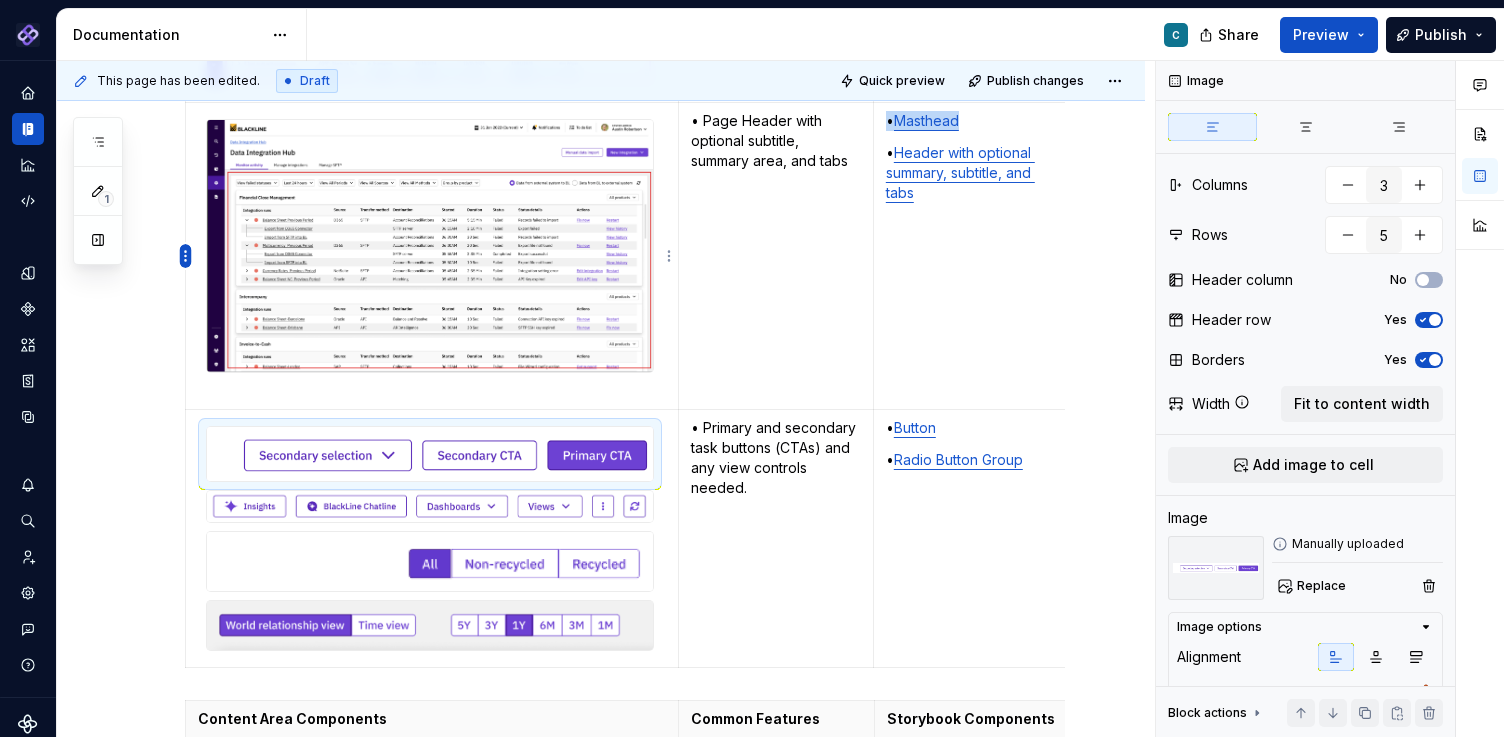 click on "Pantheon C Design system data Documentation C Share Preview Publish 1 Pages Add
Accessibility guide for tree Page tree.
Navigate the tree with the arrow keys. Common tree hotkeys apply. Further keybindings are available:
enter to execute primary action on focused item
f2 to start renaming the focused item
escape to abort renaming an item
control+d to start dragging selected items
Floorplans & Page Templates  PDS Organization Floorplans Dashboard Floorplans Table Floorplans C Item Detail Drilldown Floorplans Editing Floorplans Dashboard Pages Dashboards Pivot Table Report Pages Table Pages Anatomy & States No Page Tabs Page Tabs Subtitle Status Summary KPI Summary  Page Filters Process Progress Tracker Item Detail Drilldown Pages Financial Close Products Invoice-To-Cash Products Intercompany Products 360 Studio Products Workspace Editing Pages Horizontal Split Workspaces Vertical Split Workspaces Multi-Panel Workspaces Canvas Workspaces ." at bounding box center (752, 368) 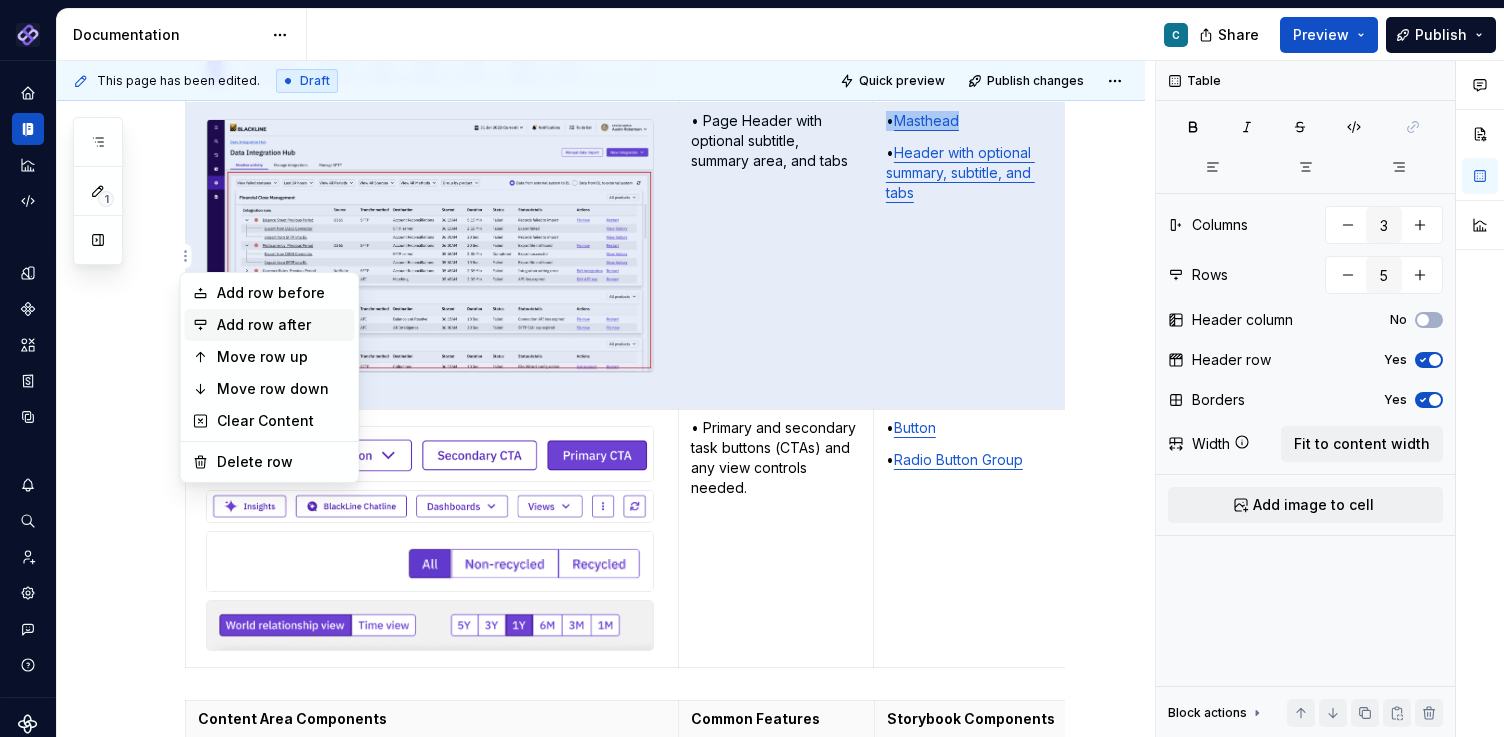 click on "Add row after" at bounding box center (282, 325) 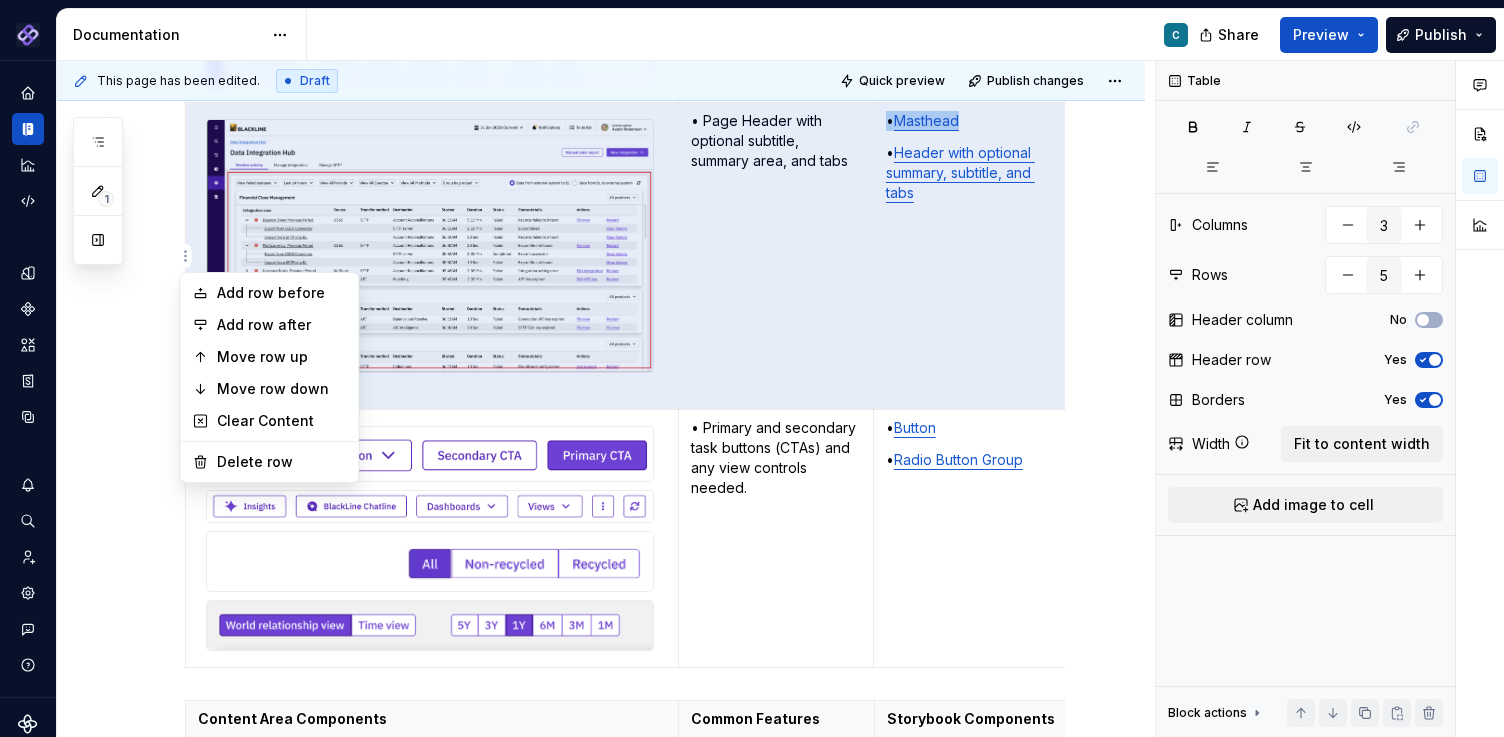 type on "6" 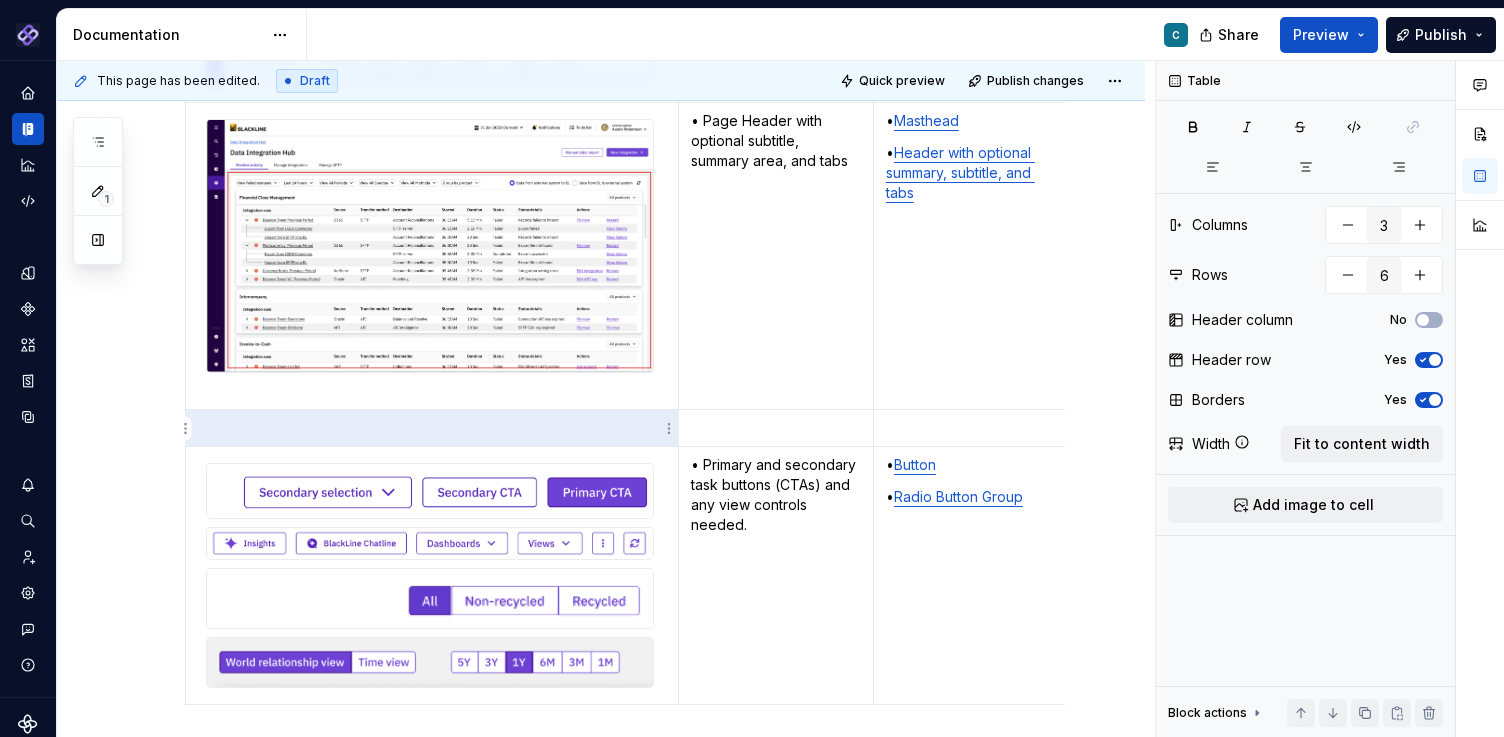 click at bounding box center [432, 428] 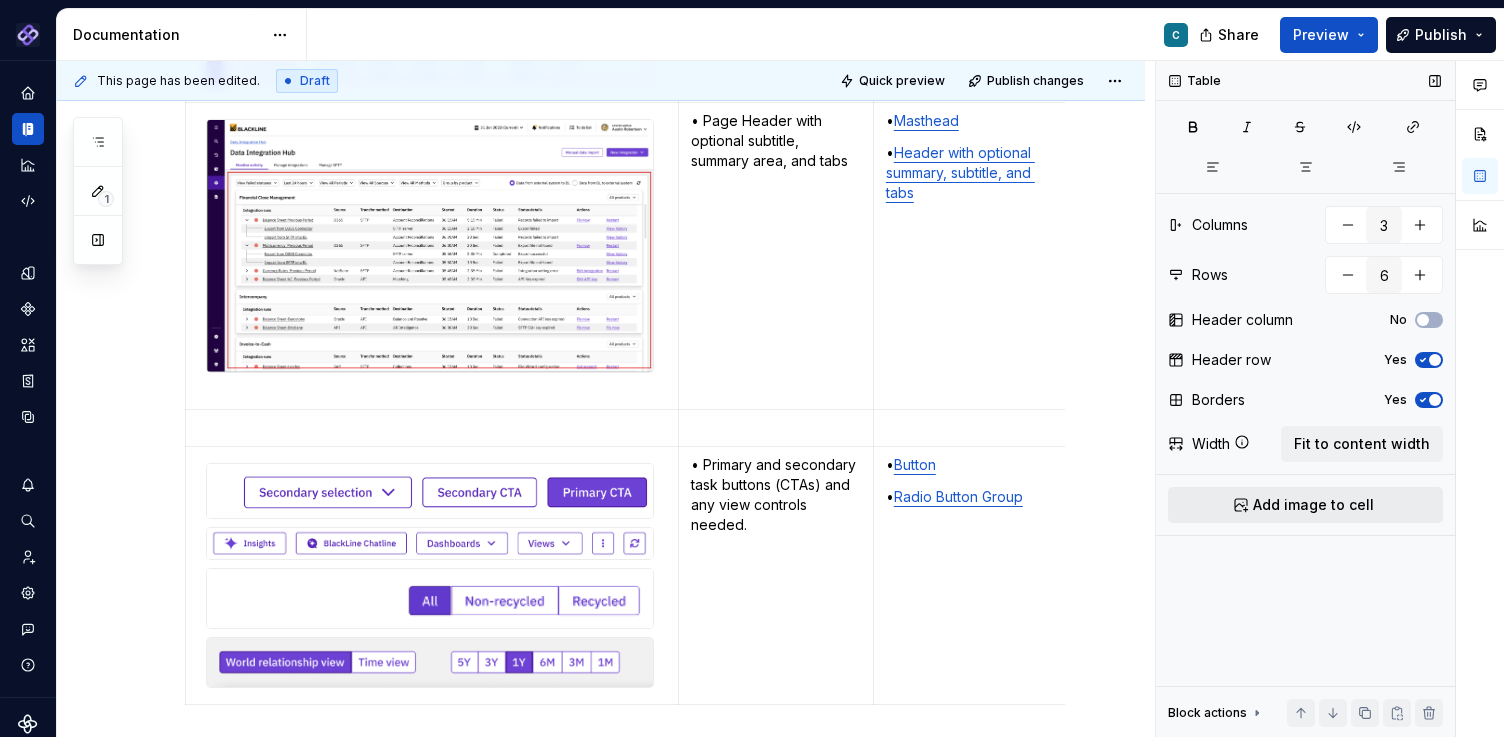 click on "Add image to cell" at bounding box center [1305, 505] 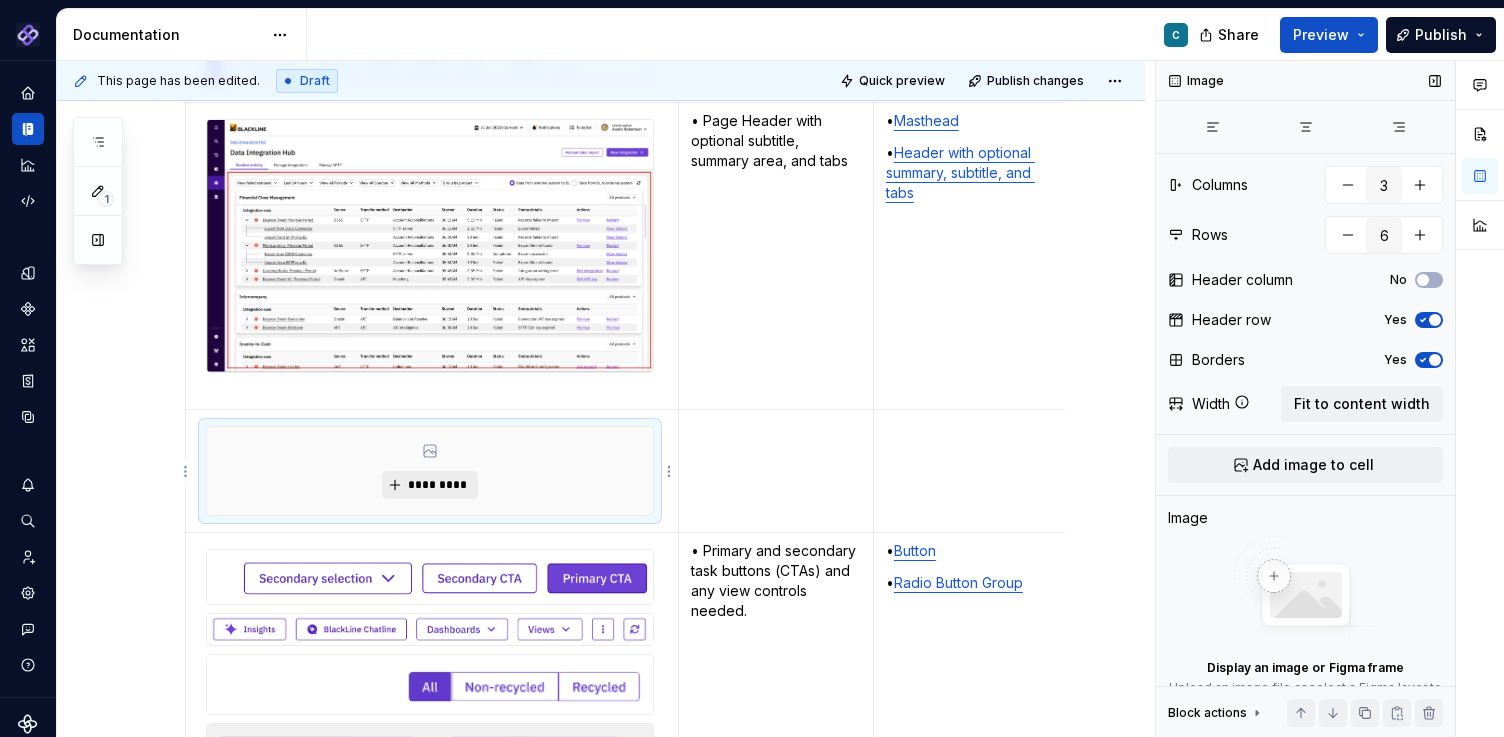 click on "*********" at bounding box center (437, 485) 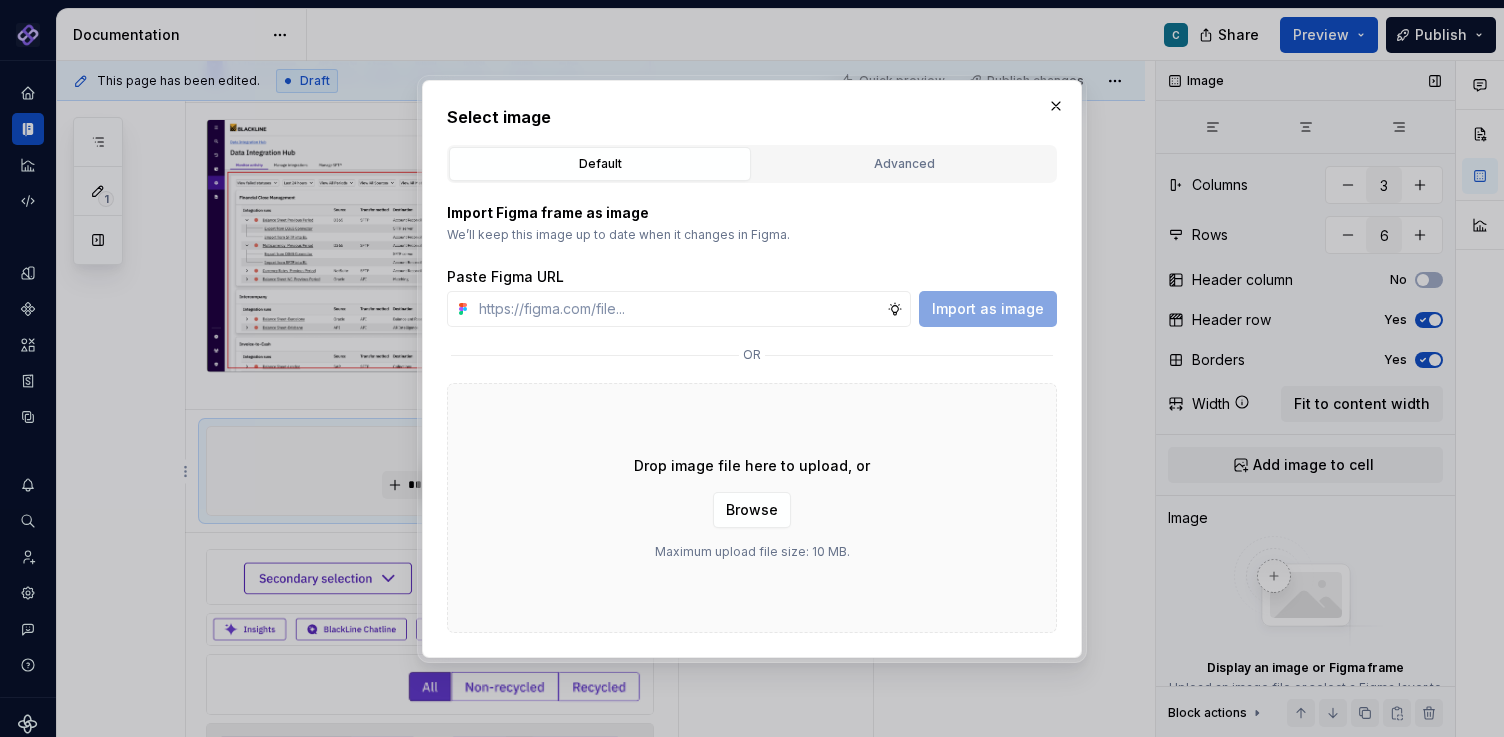 click on "Drop image file here to upload, or Browse Maximum upload file size: 10 MB." at bounding box center [752, 508] 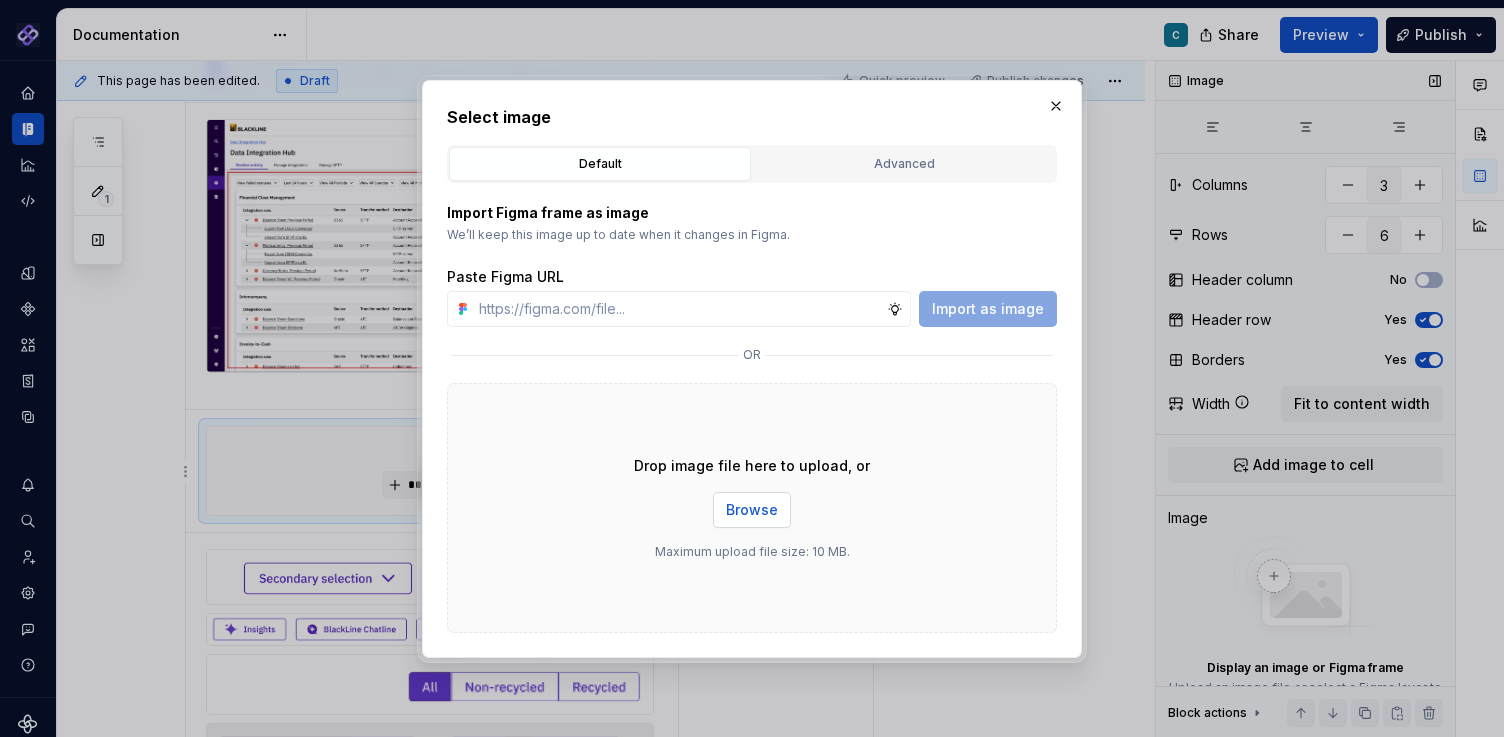 click on "Browse" at bounding box center [752, 510] 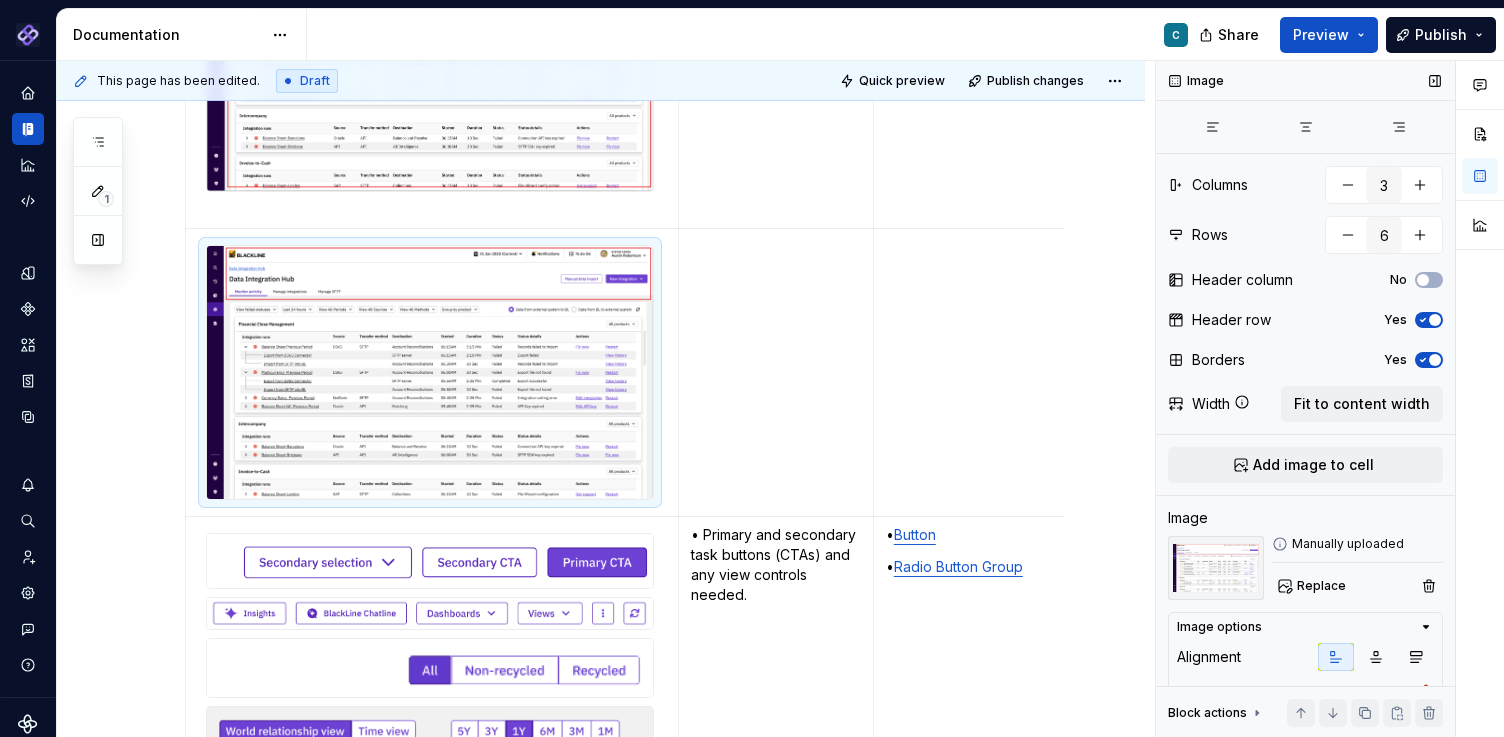 scroll, scrollTop: 3106, scrollLeft: 0, axis: vertical 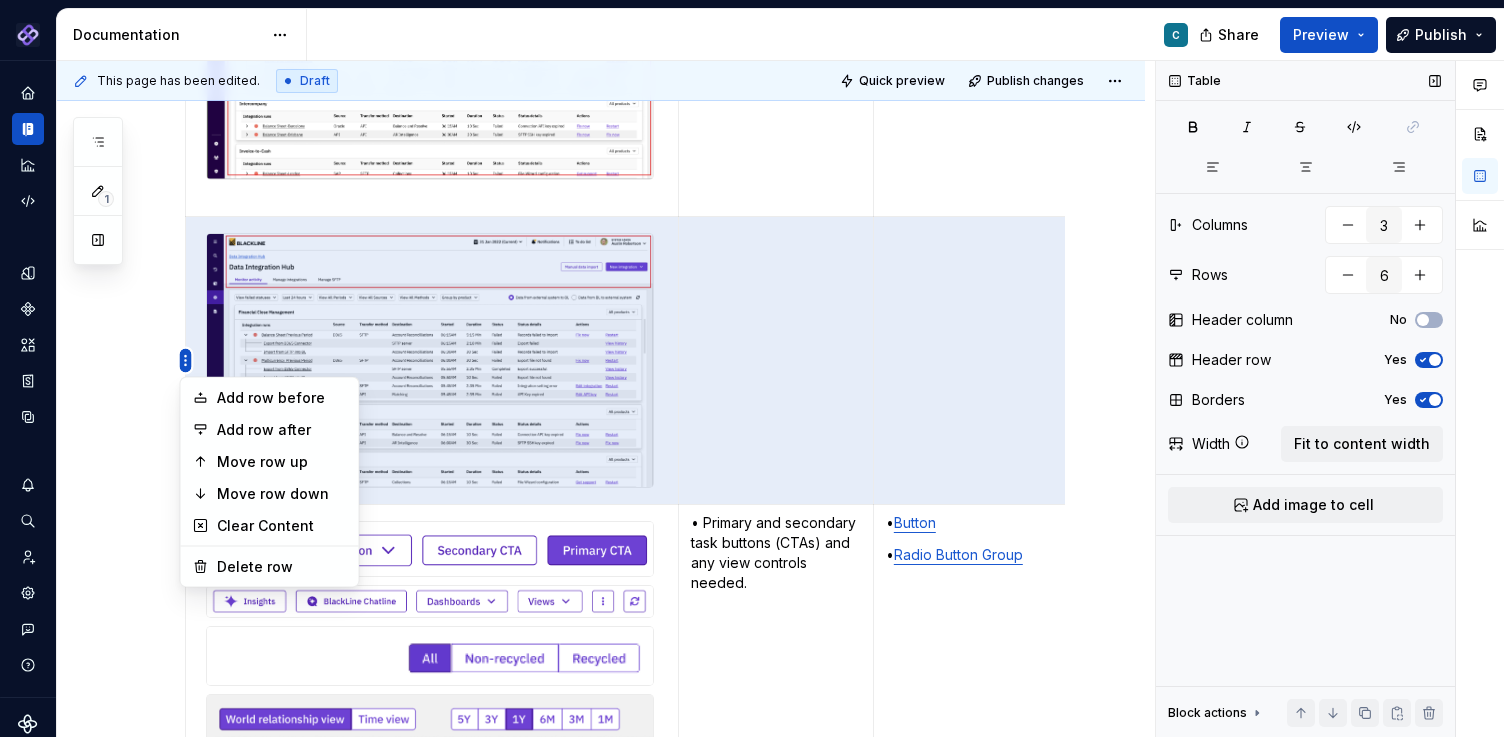 click on "Pantheon C Design system data Documentation C Share Preview Publish 1 Pages Add
Accessibility guide for tree Page tree.
Navigate the tree with the arrow keys. Common tree hotkeys apply. Further keybindings are available:
enter to execute primary action on focused item
f2 to start renaming the focused item
escape to abort renaming an item
control+d to start dragging selected items
Floorplans & Page Templates  PDS Organization Floorplans Dashboard Floorplans Table Floorplans C Item Detail Drilldown Floorplans Editing Floorplans Dashboard Pages Dashboards Pivot Table Report Pages Table Pages Anatomy & States No Page Tabs Page Tabs Subtitle Status Summary KPI Summary  Page Filters Process Progress Tracker Item Detail Drilldown Pages Financial Close Products Invoice-To-Cash Products Intercompany Products 360 Studio Products Workspace Editing Pages Horizontal Split Workspaces Vertical Split Workspaces Multi-Panel Workspaces Canvas Workspaces ." at bounding box center [752, 368] 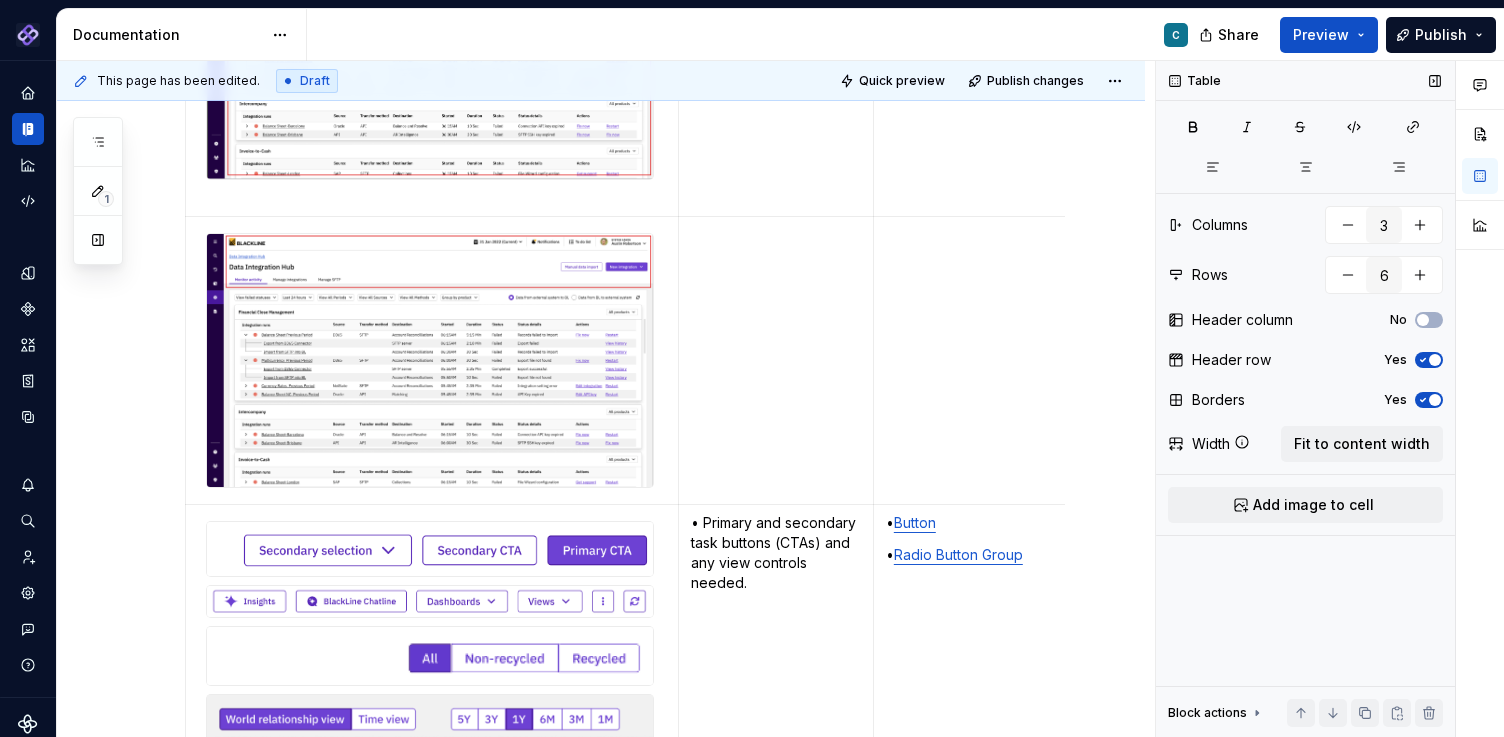 click on "Pantheon C Design system data Documentation C Share Preview Publish 1 Pages Add
Accessibility guide for tree Page tree.
Navigate the tree with the arrow keys. Common tree hotkeys apply. Further keybindings are available:
enter to execute primary action on focused item
f2 to start renaming the focused item
escape to abort renaming an item
control+d to start dragging selected items
Floorplans & Page Templates  PDS Organization Floorplans Dashboard Floorplans Table Floorplans C Item Detail Drilldown Floorplans Editing Floorplans Dashboard Pages Dashboards Pivot Table Report Pages Table Pages Anatomy & States No Page Tabs Page Tabs Subtitle Status Summary KPI Summary  Page Filters Process Progress Tracker Item Detail Drilldown Pages Financial Close Products Invoice-To-Cash Products Intercompany Products 360 Studio Products Workspace Editing Pages Horizontal Split Workspaces Vertical Split Workspaces Multi-Panel Workspaces Canvas Workspaces ." at bounding box center [752, 368] 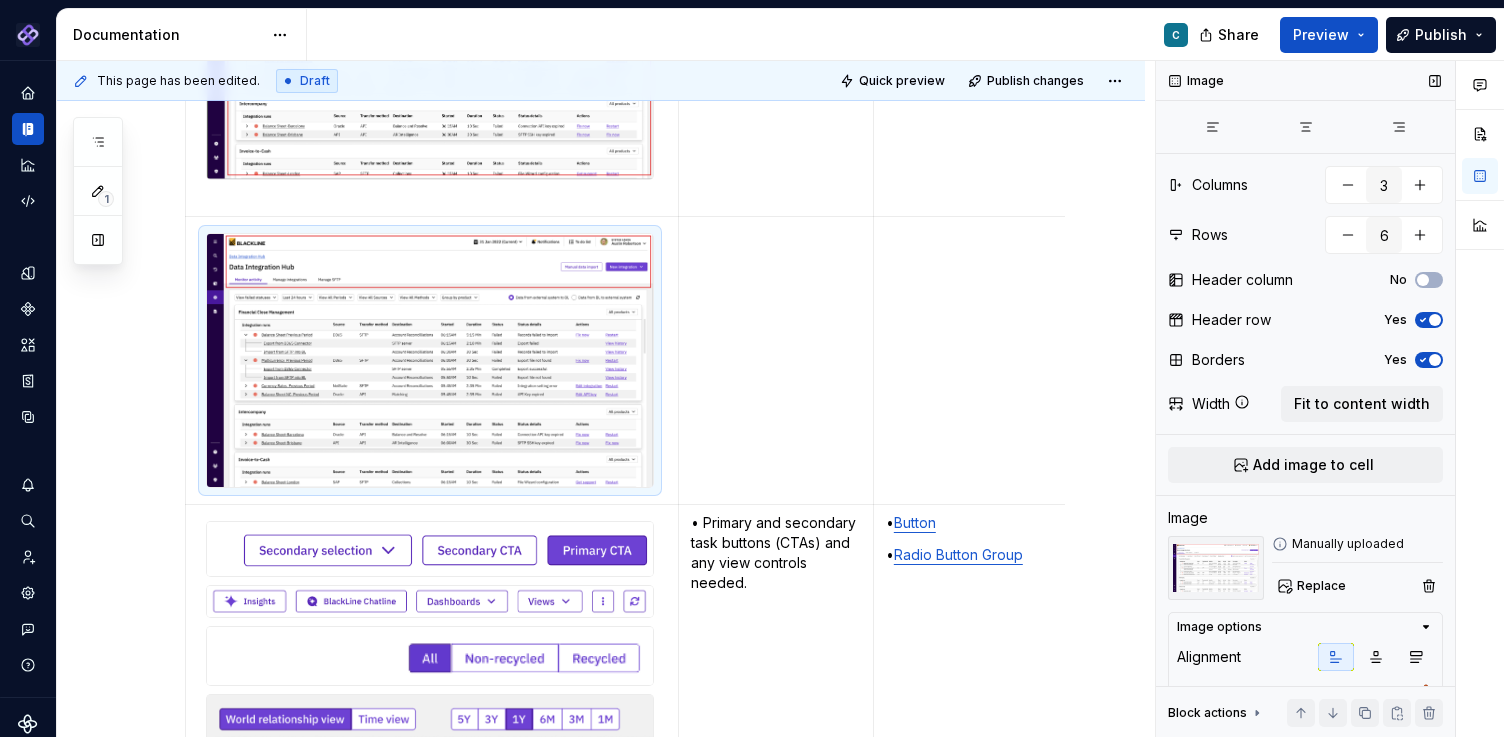 click at bounding box center [430, 360] 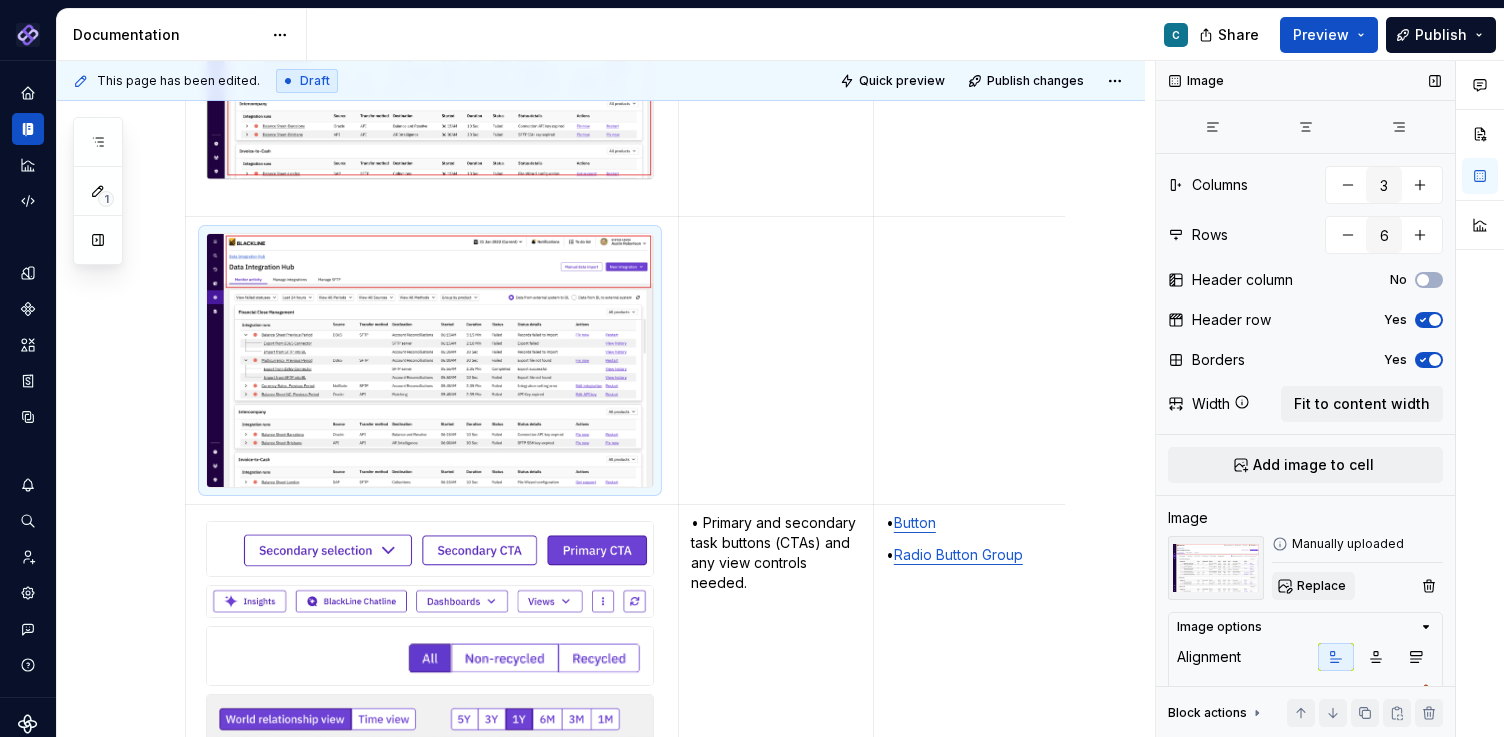 click on "Replace" at bounding box center (1321, 586) 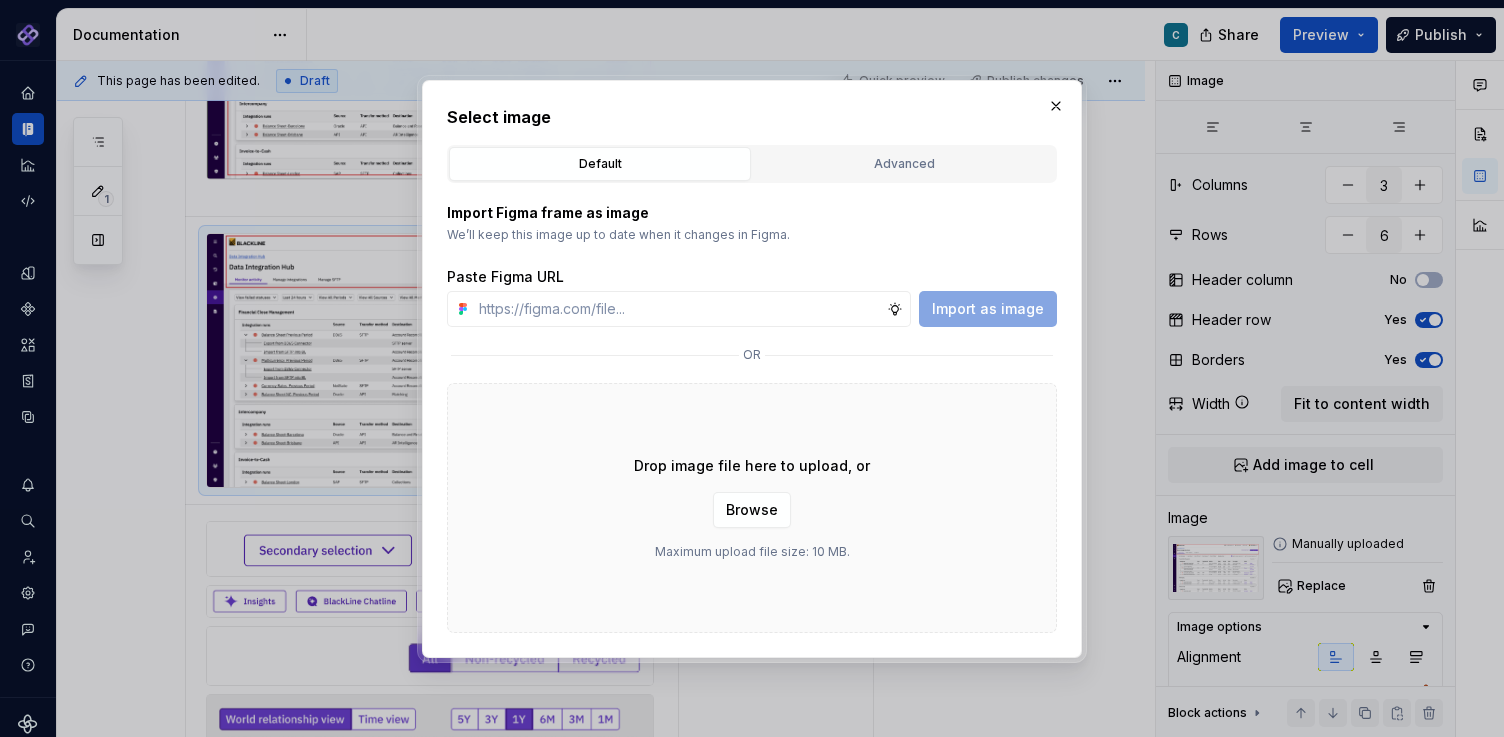 click on "Drop image file here to upload, or Browse Maximum upload file size: 10 MB." at bounding box center [752, 508] 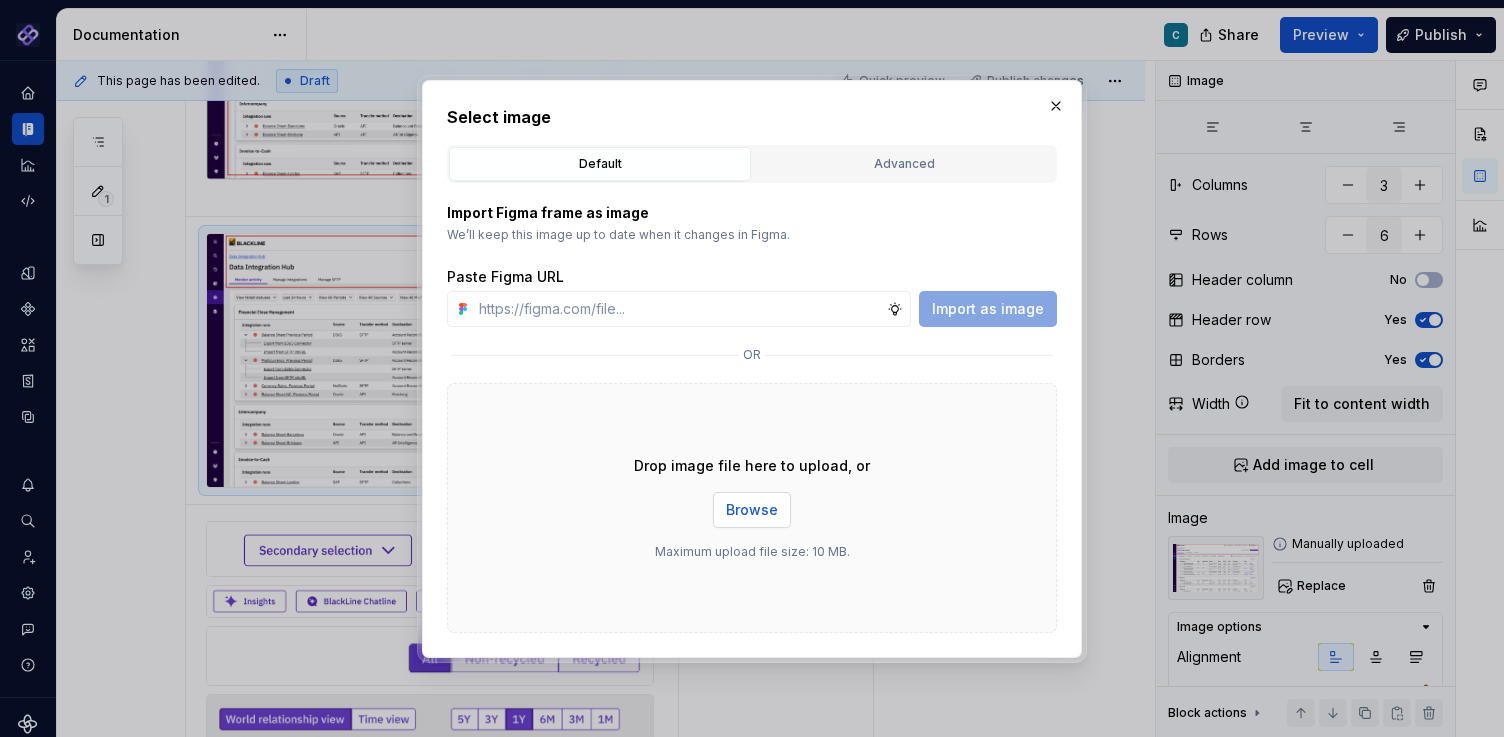 click on "Browse" at bounding box center (752, 510) 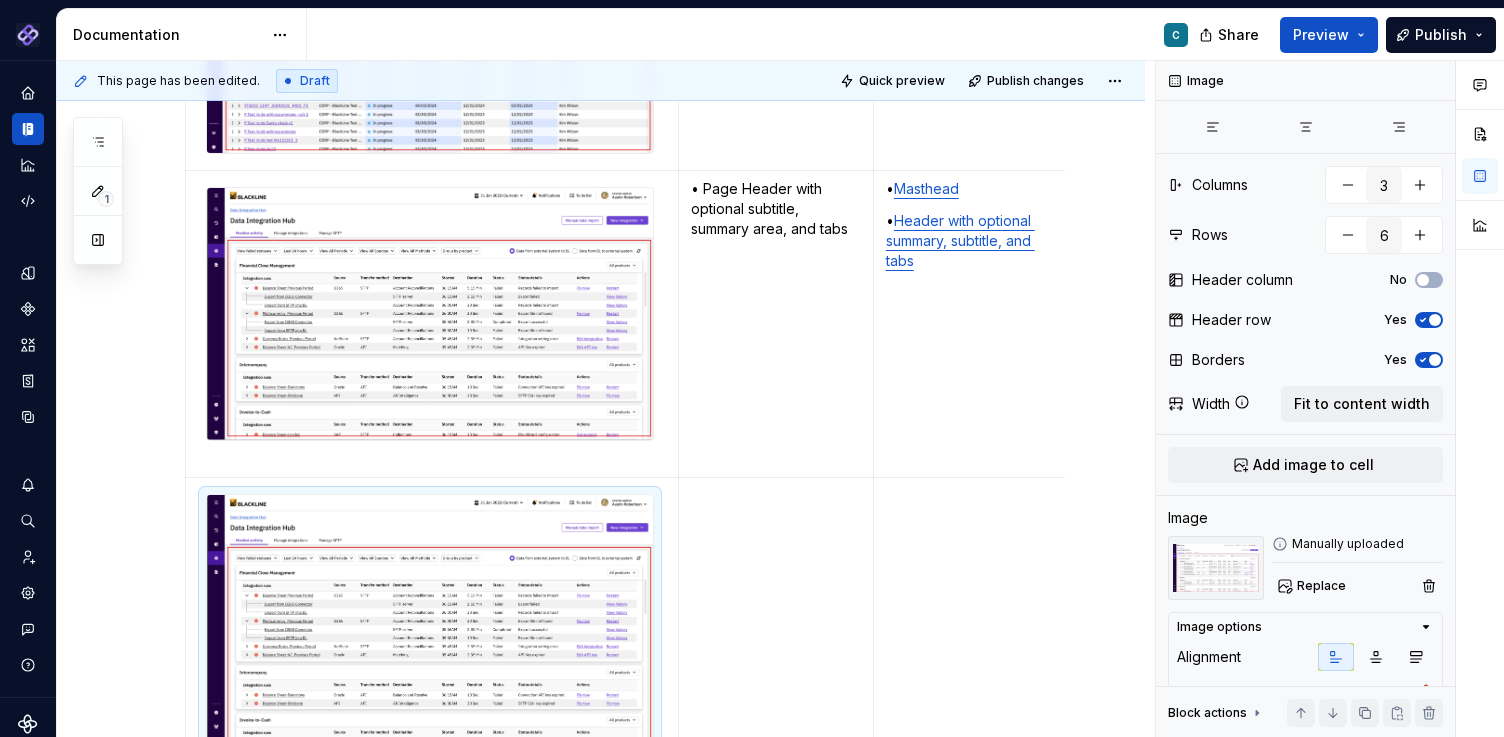 scroll, scrollTop: 2670, scrollLeft: 0, axis: vertical 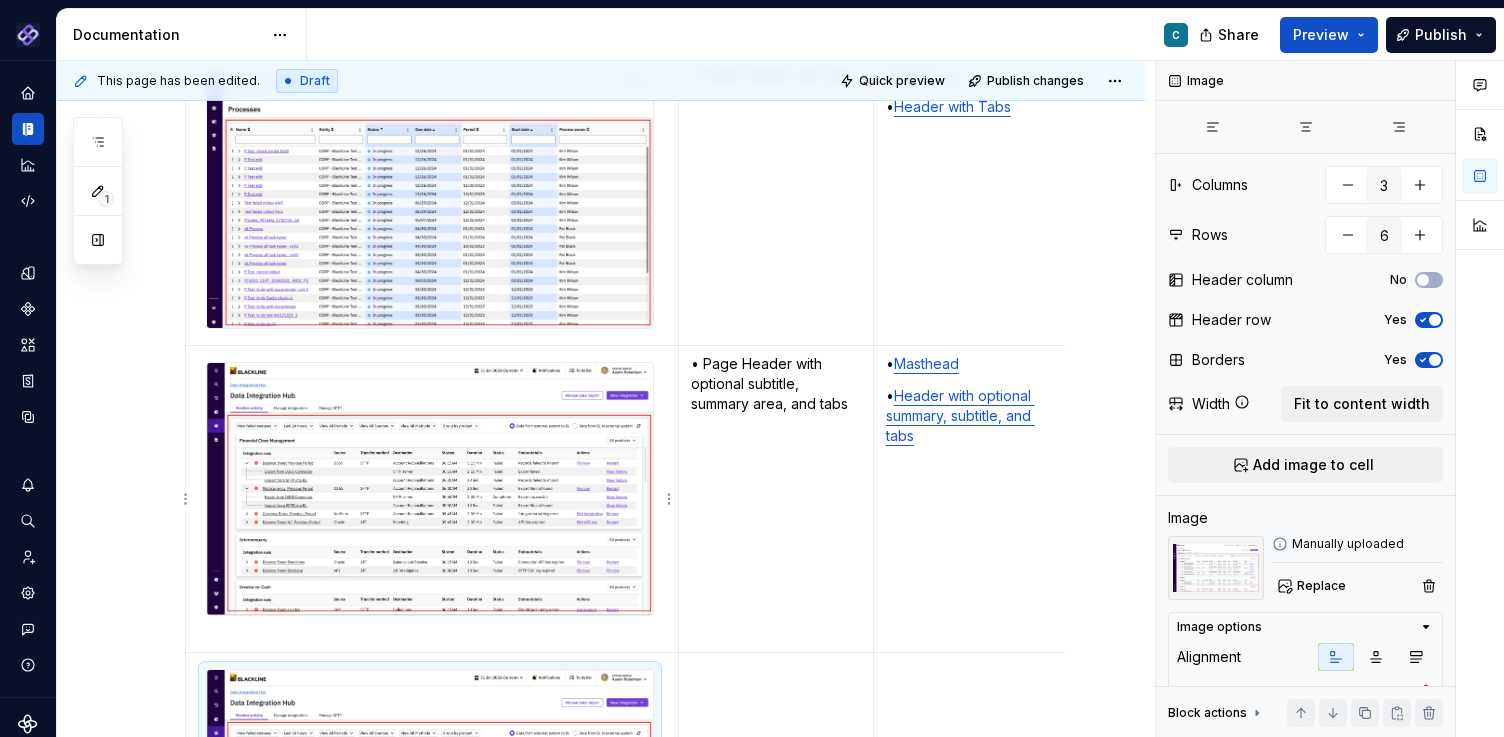 click at bounding box center [430, 489] 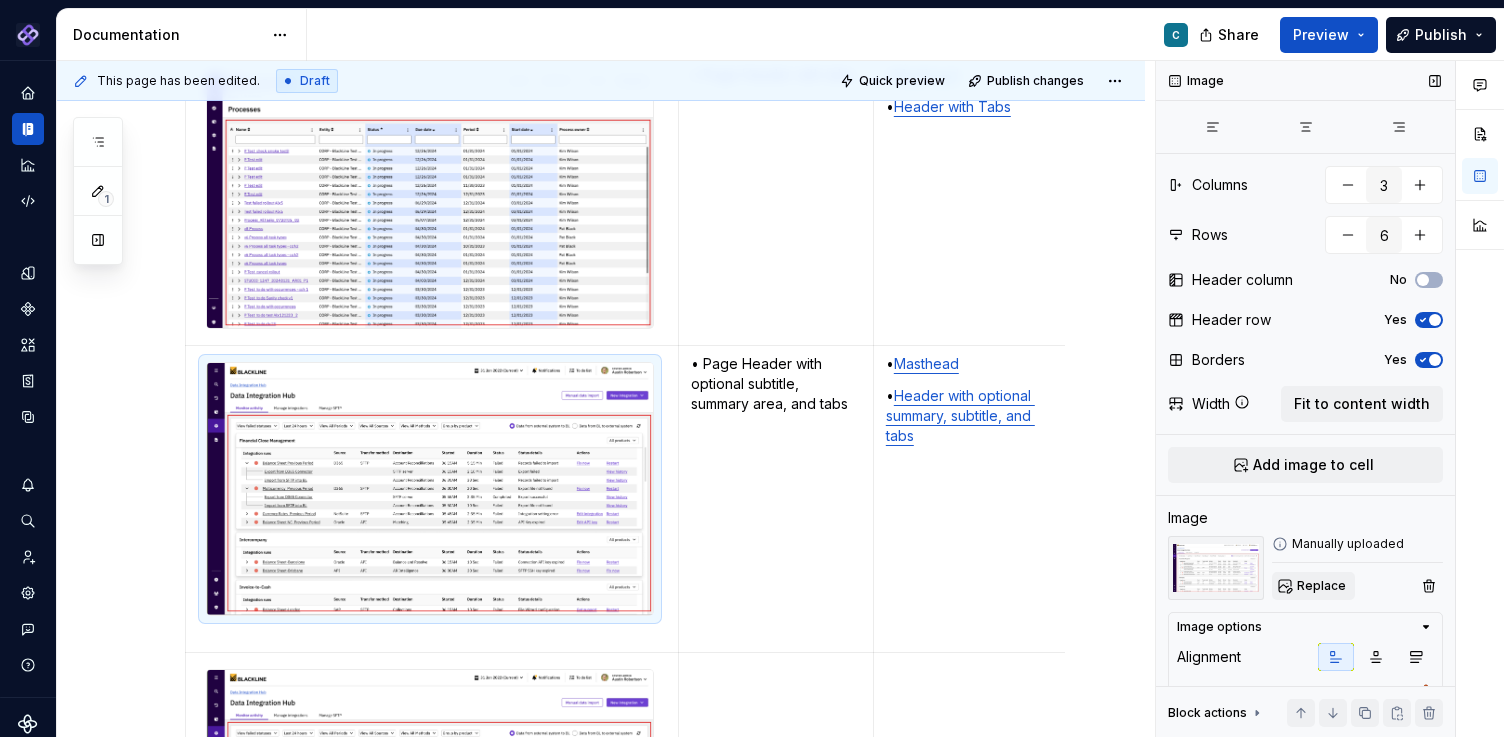 click on "Replace" at bounding box center [1321, 586] 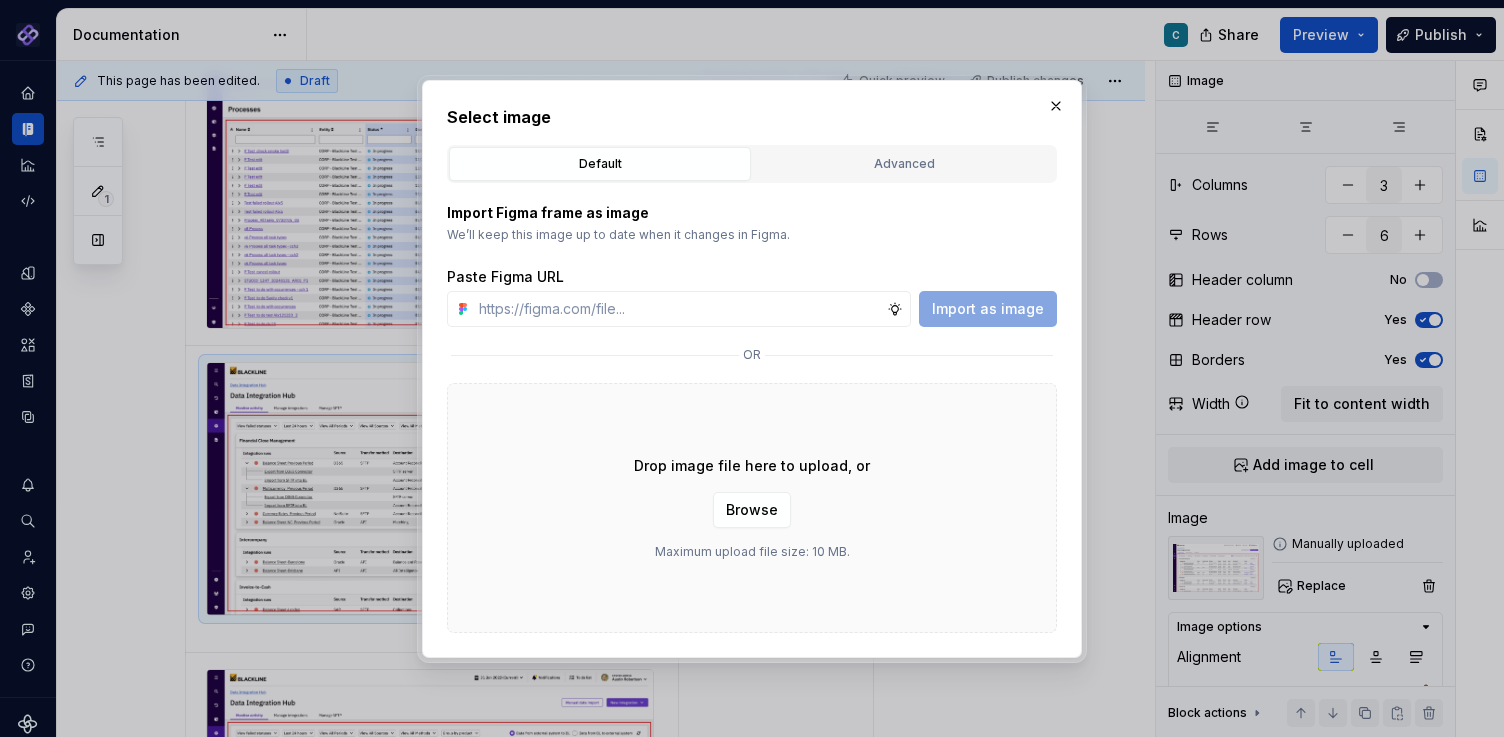 click on "Drop image file here to upload, or Browse Maximum upload file size: 10 MB." at bounding box center [752, 508] 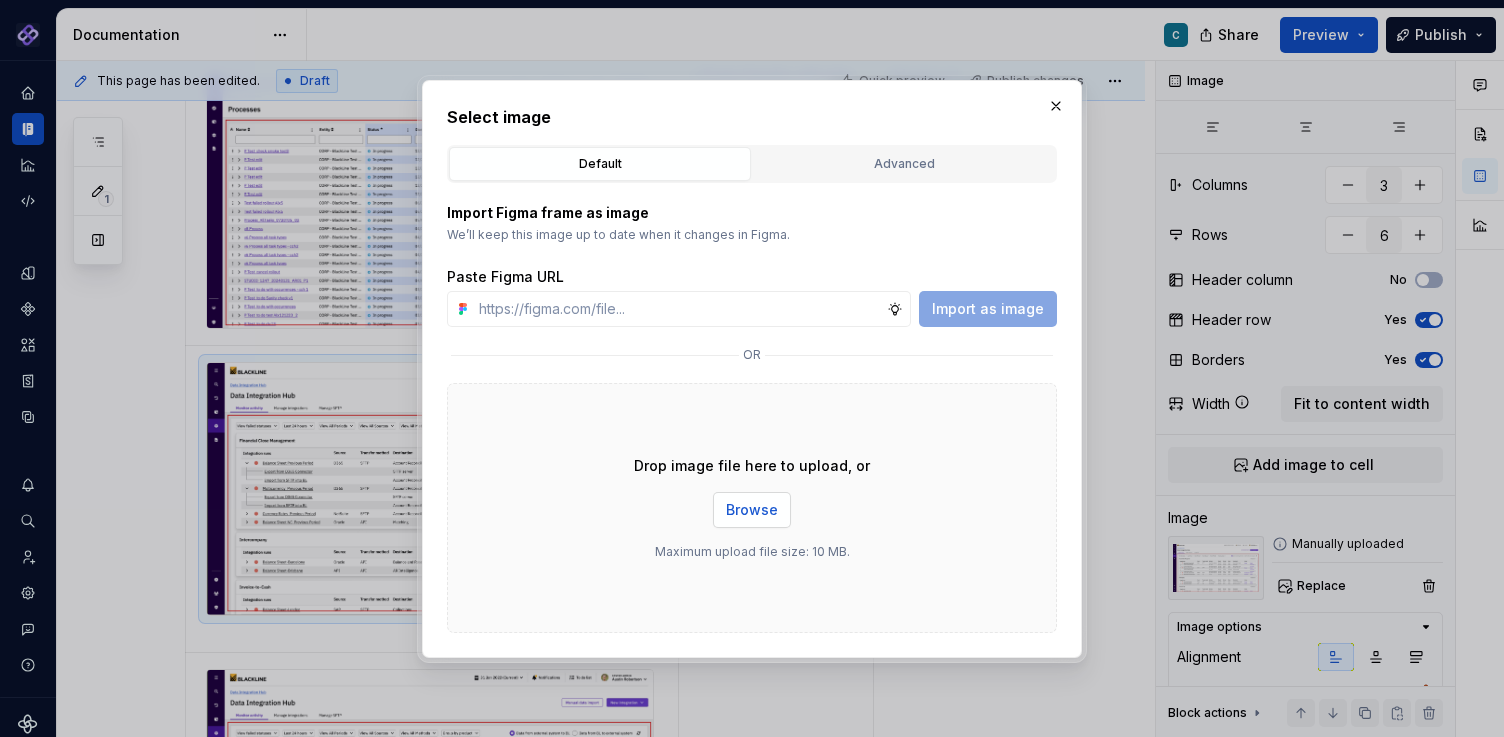 click on "Browse" at bounding box center (752, 510) 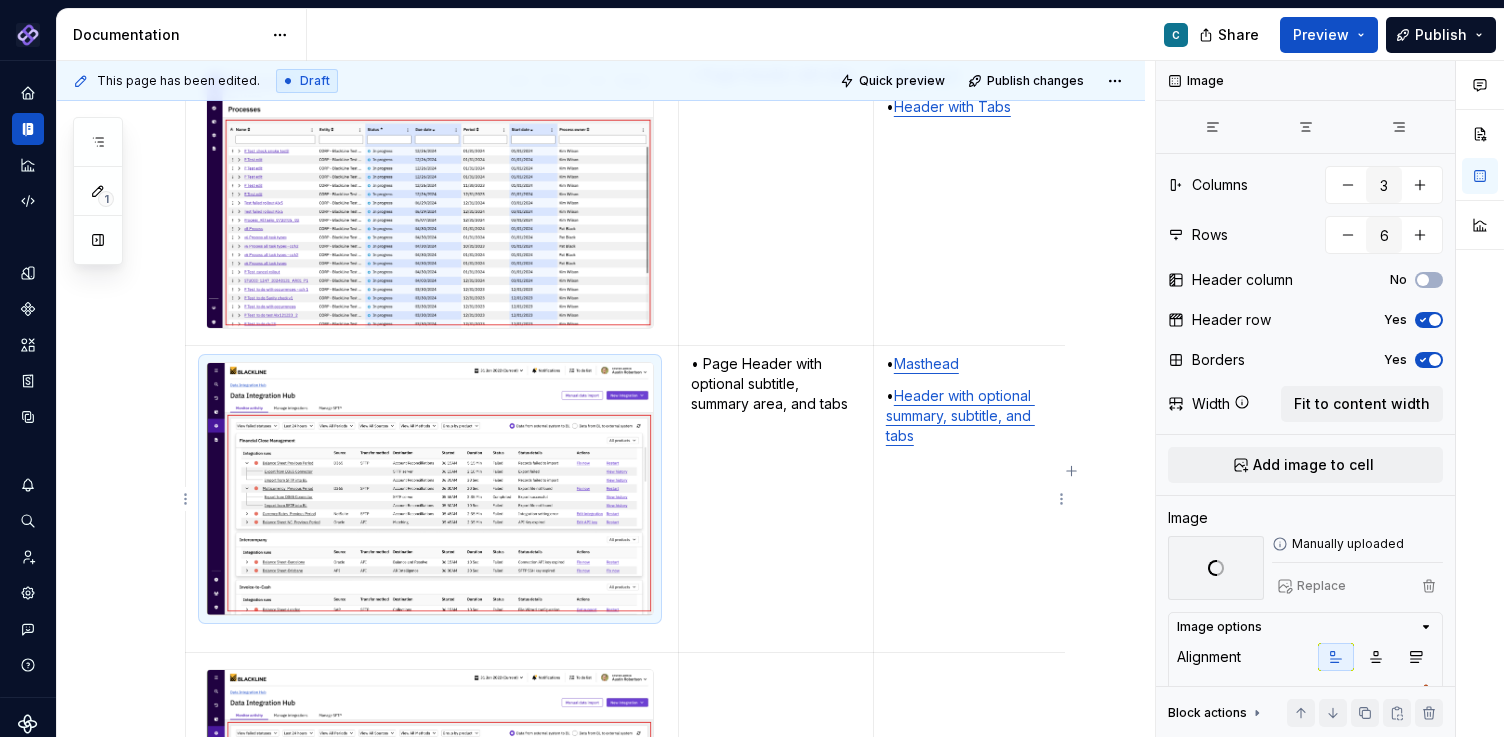 type on "*" 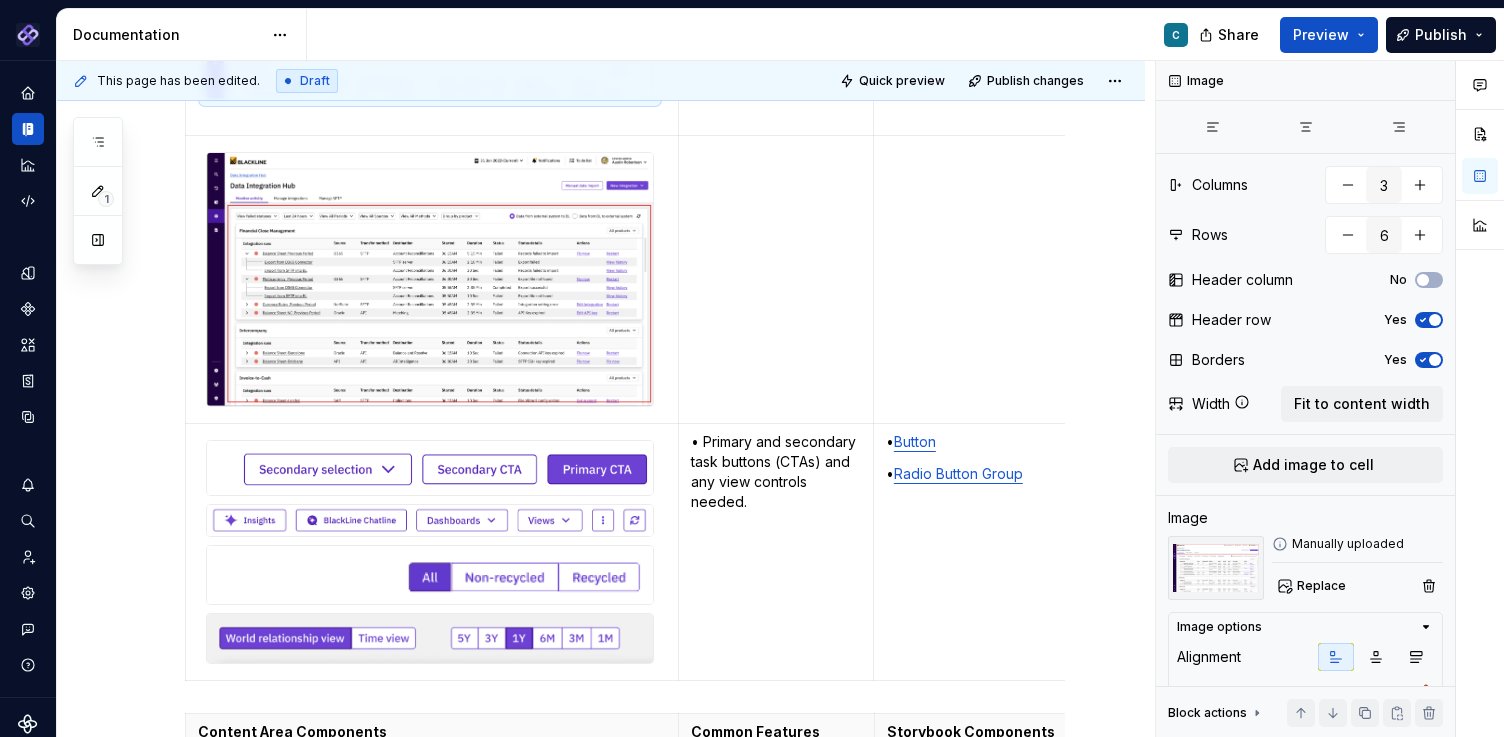 scroll, scrollTop: 3177, scrollLeft: 0, axis: vertical 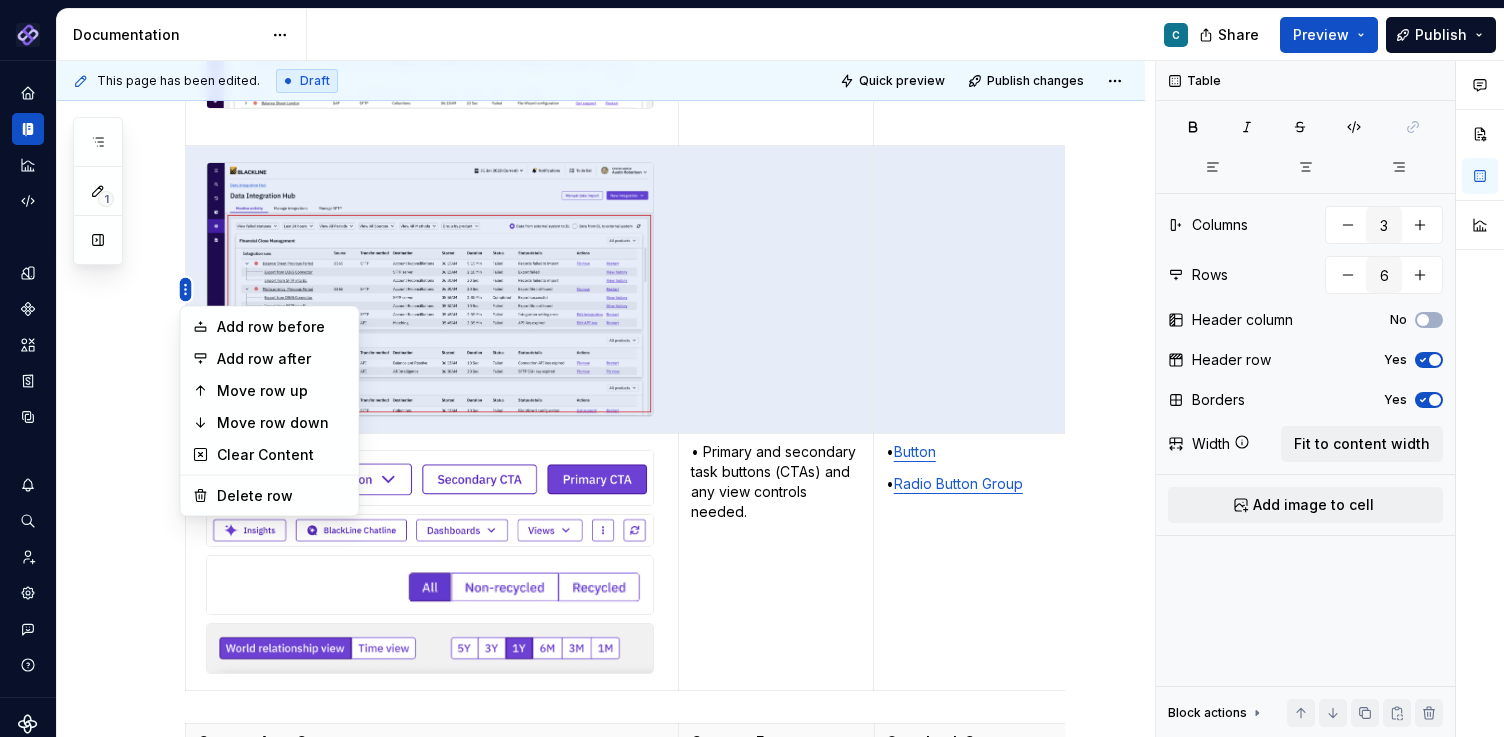 click on "Pantheon C Design system data Documentation C Share Preview Publish 1 Pages Add
Accessibility guide for tree Page tree.
Navigate the tree with the arrow keys. Common tree hotkeys apply. Further keybindings are available:
enter to execute primary action on focused item
f2 to start renaming the focused item
escape to abort renaming an item
control+d to start dragging selected items
Floorplans & Page Templates  PDS Organization Floorplans Dashboard Floorplans Table Floorplans C Item Detail Drilldown Floorplans Editing Floorplans Dashboard Pages Dashboards Pivot Table Report Pages Table Pages Anatomy & States No Page Tabs Page Tabs Subtitle Status Summary KPI Summary  Page Filters Process Progress Tracker Item Detail Drilldown Pages Financial Close Products Invoice-To-Cash Products Intercompany Products 360 Studio Products Workspace Editing Pages Horizontal Split Workspaces Vertical Split Workspaces Multi-Panel Workspaces Canvas Workspaces ." at bounding box center [752, 368] 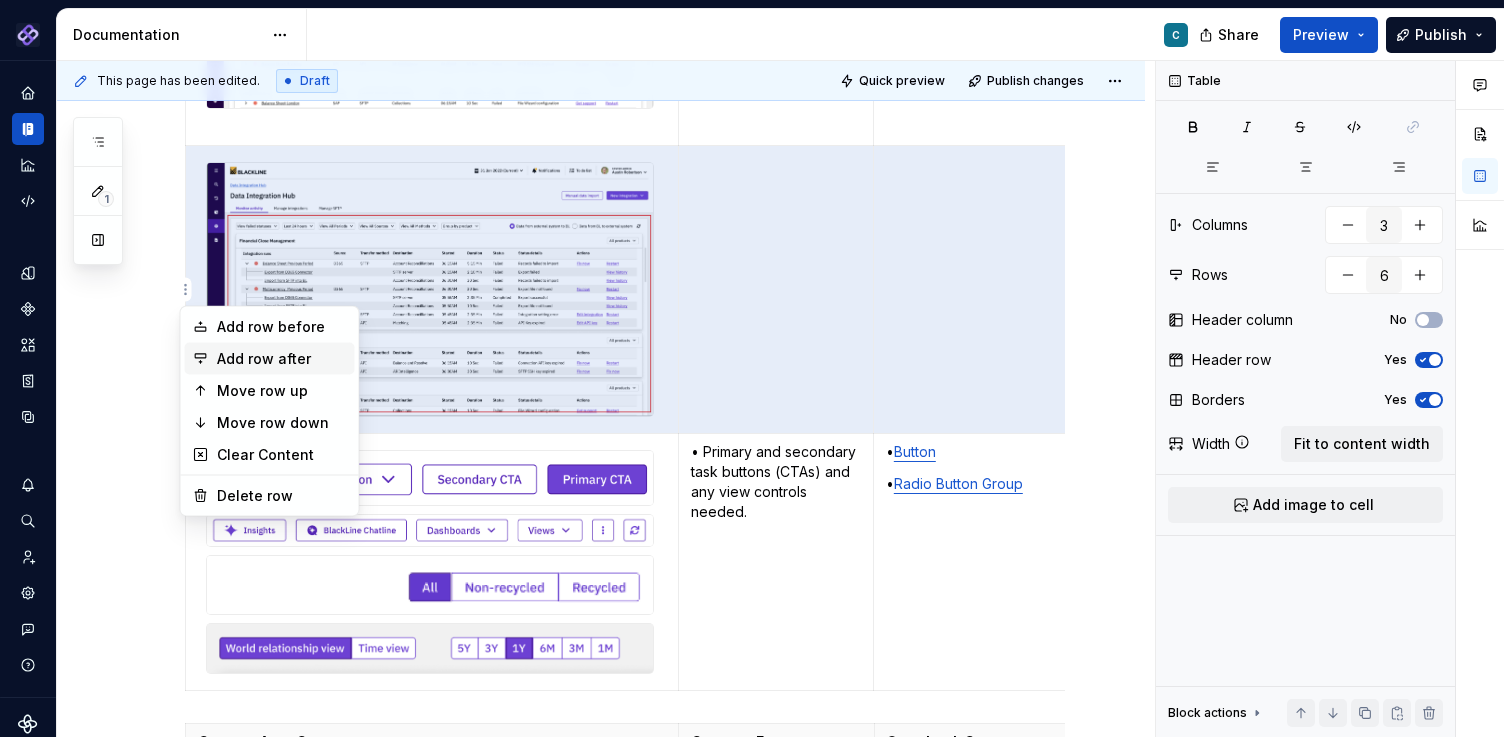 click on "Add row after" at bounding box center [282, 359] 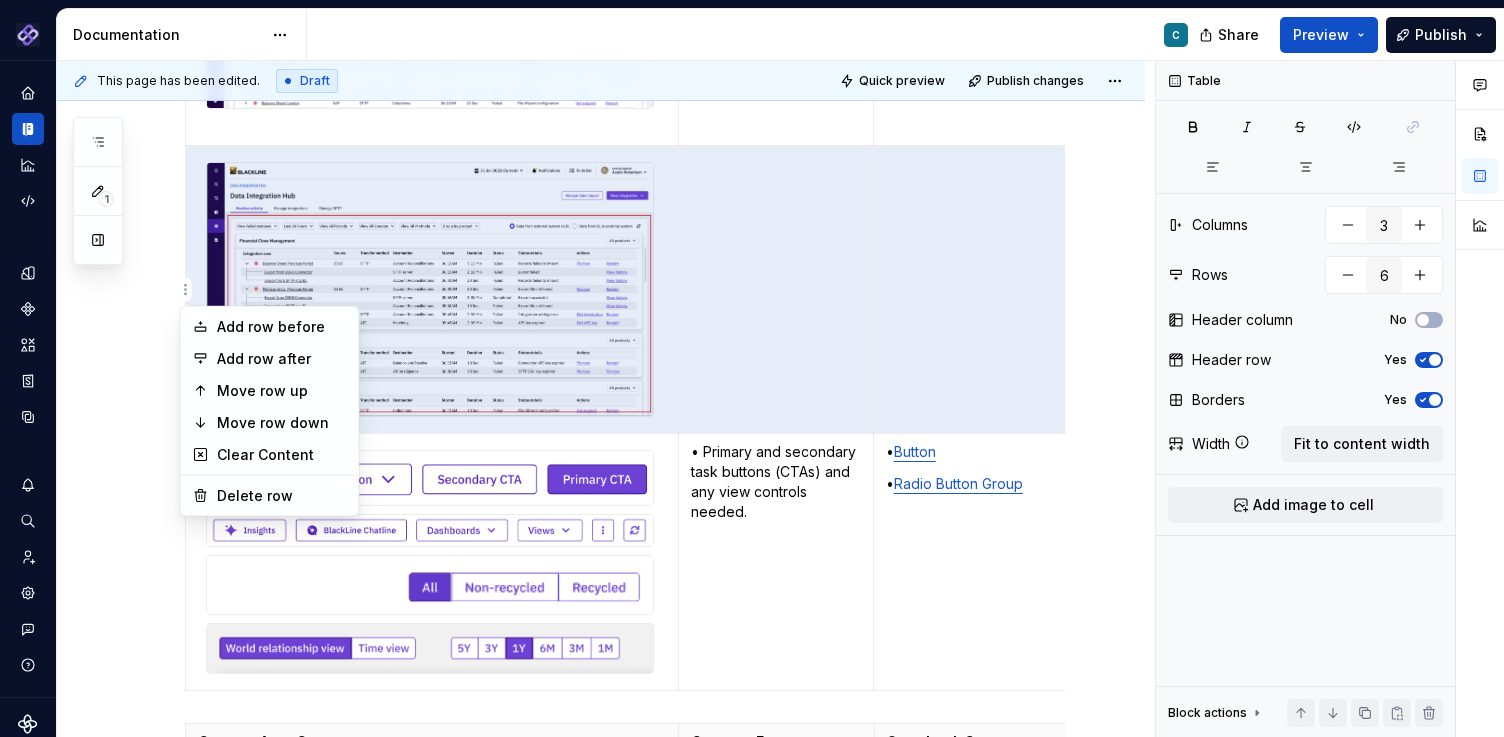 type on "7" 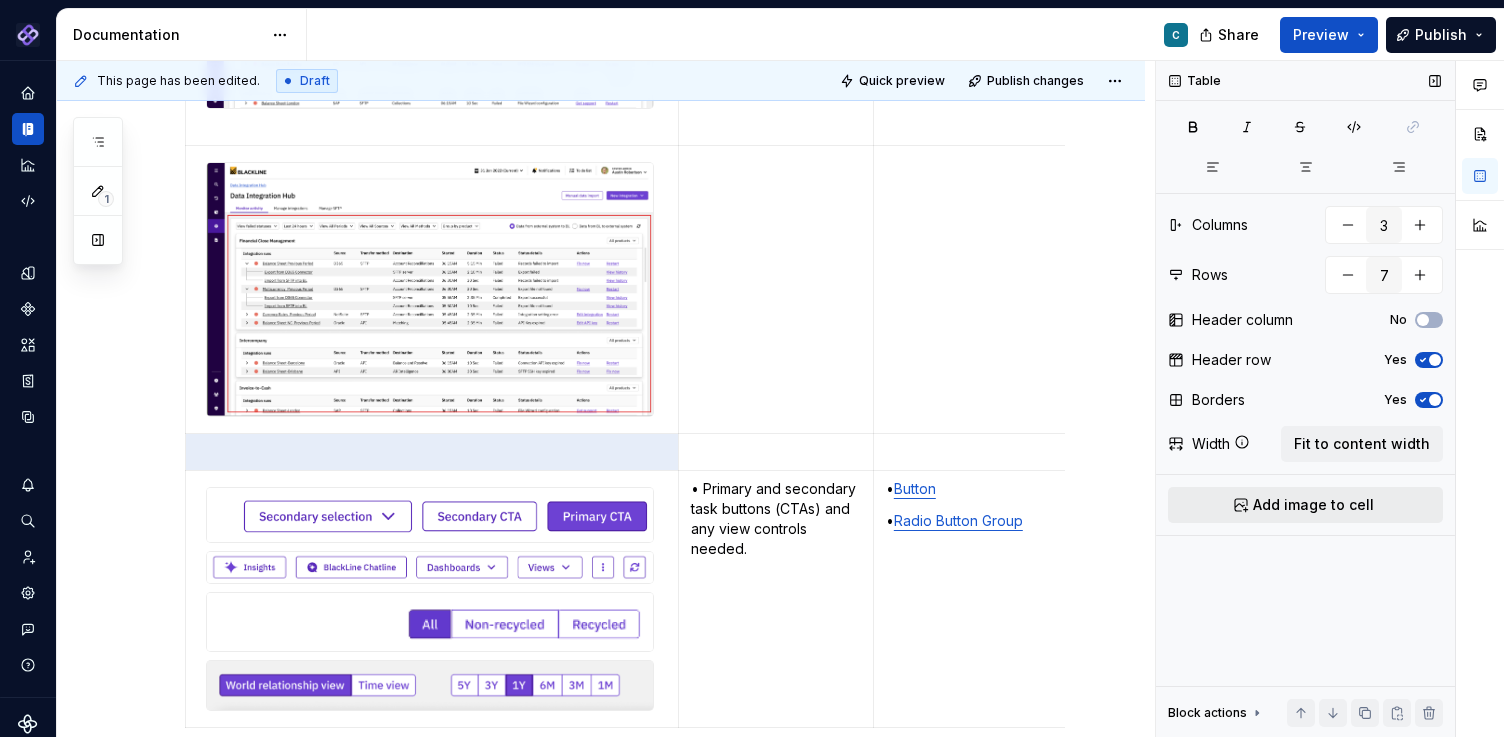 click on "Add image to cell" at bounding box center [1313, 505] 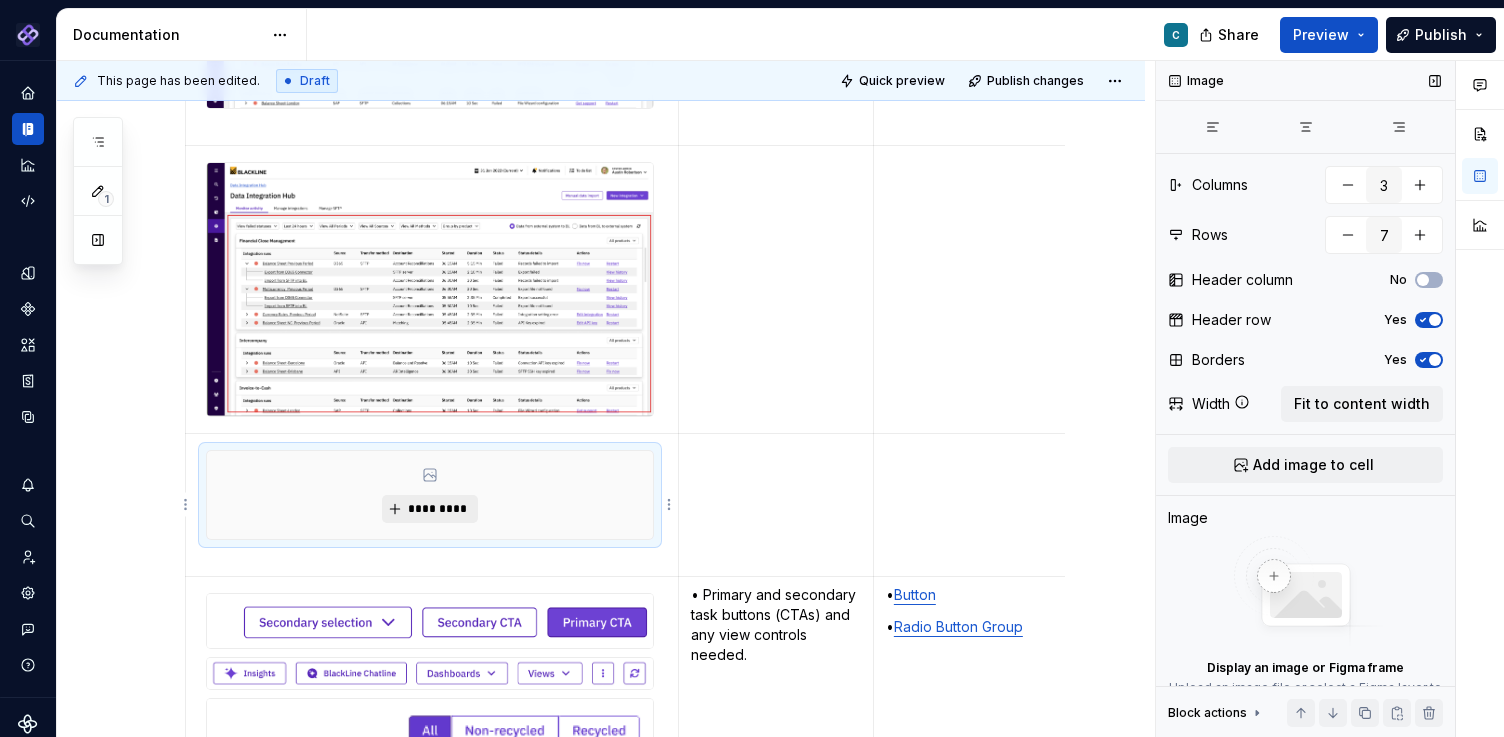click on "*********" at bounding box center [437, 509] 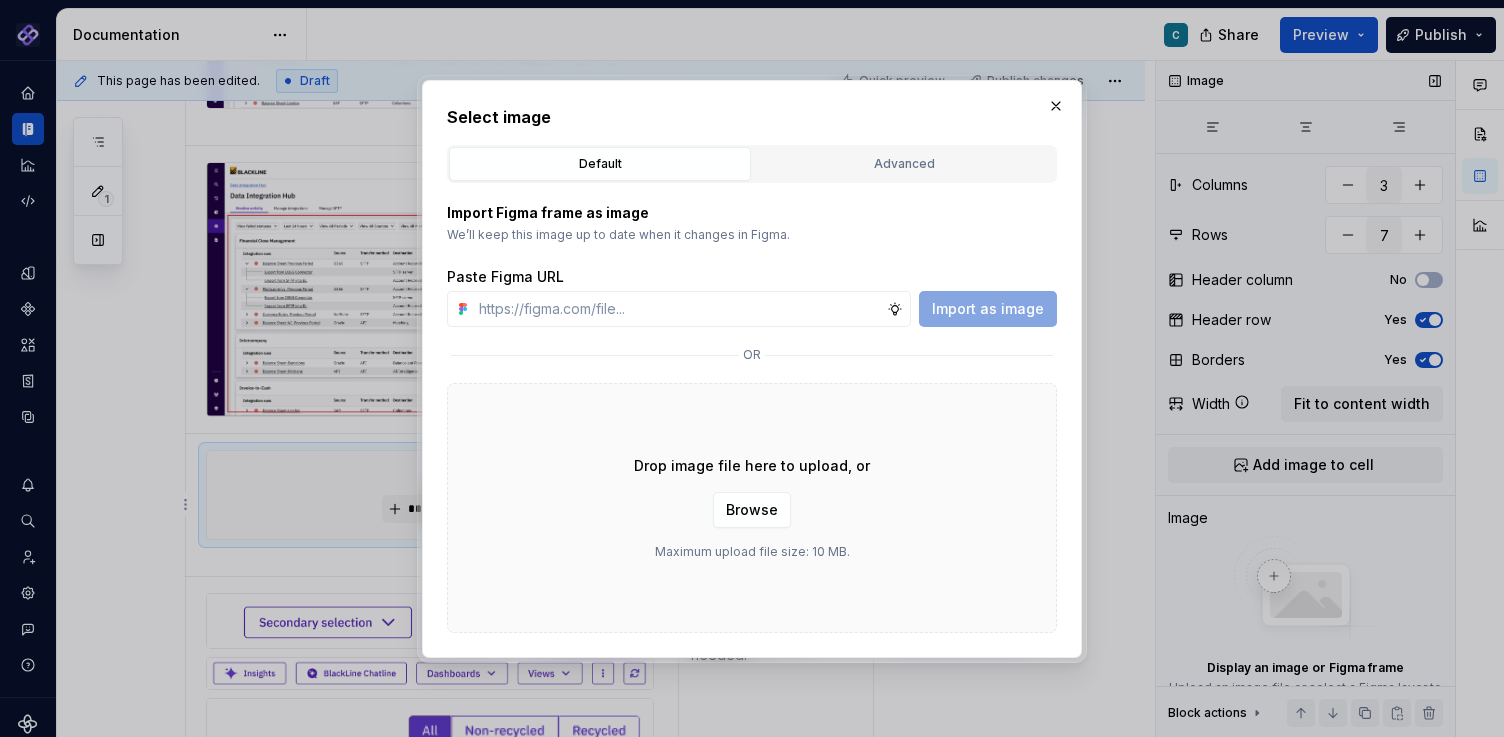 click on "Drop image file here to upload, or Browse Maximum upload file size: 10 MB." at bounding box center (752, 508) 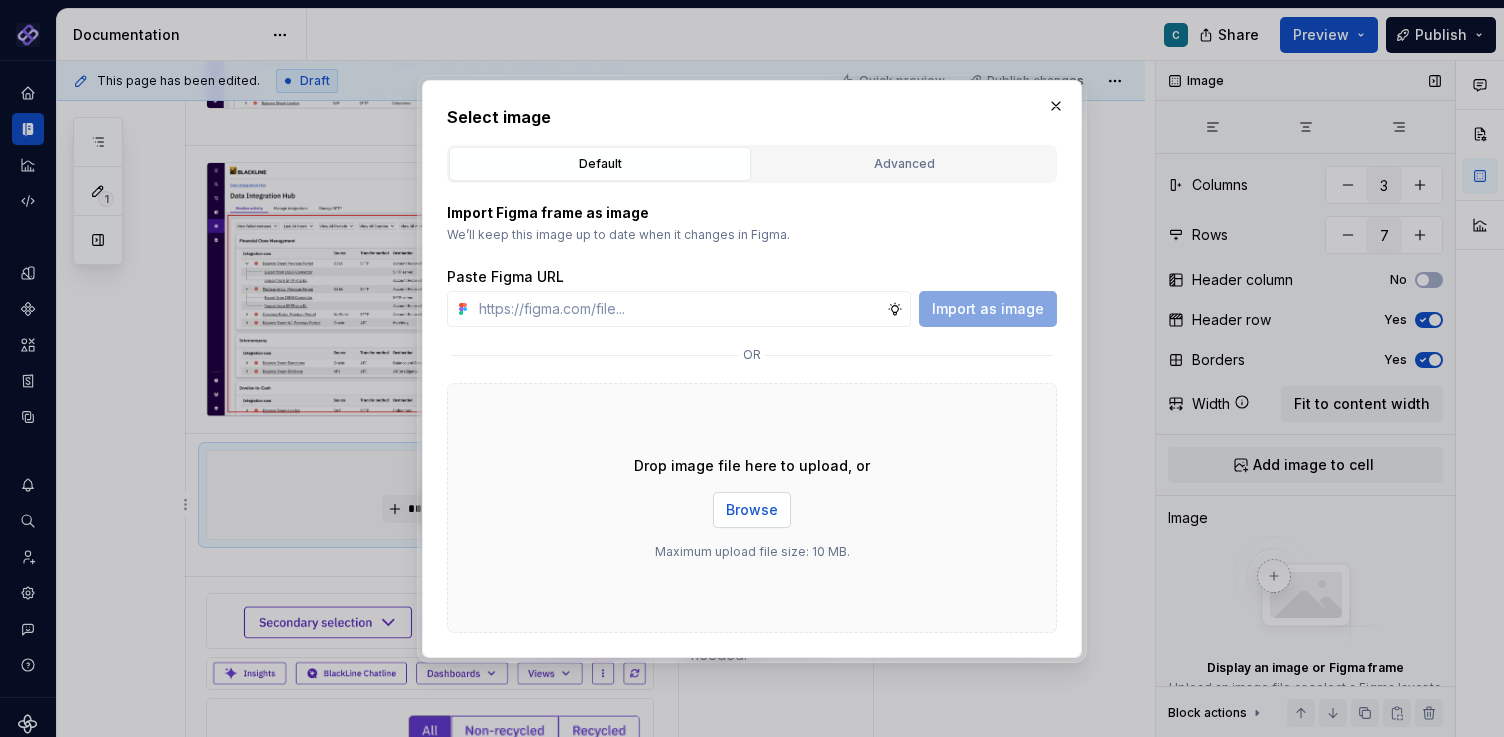 click on "Browse" at bounding box center (752, 510) 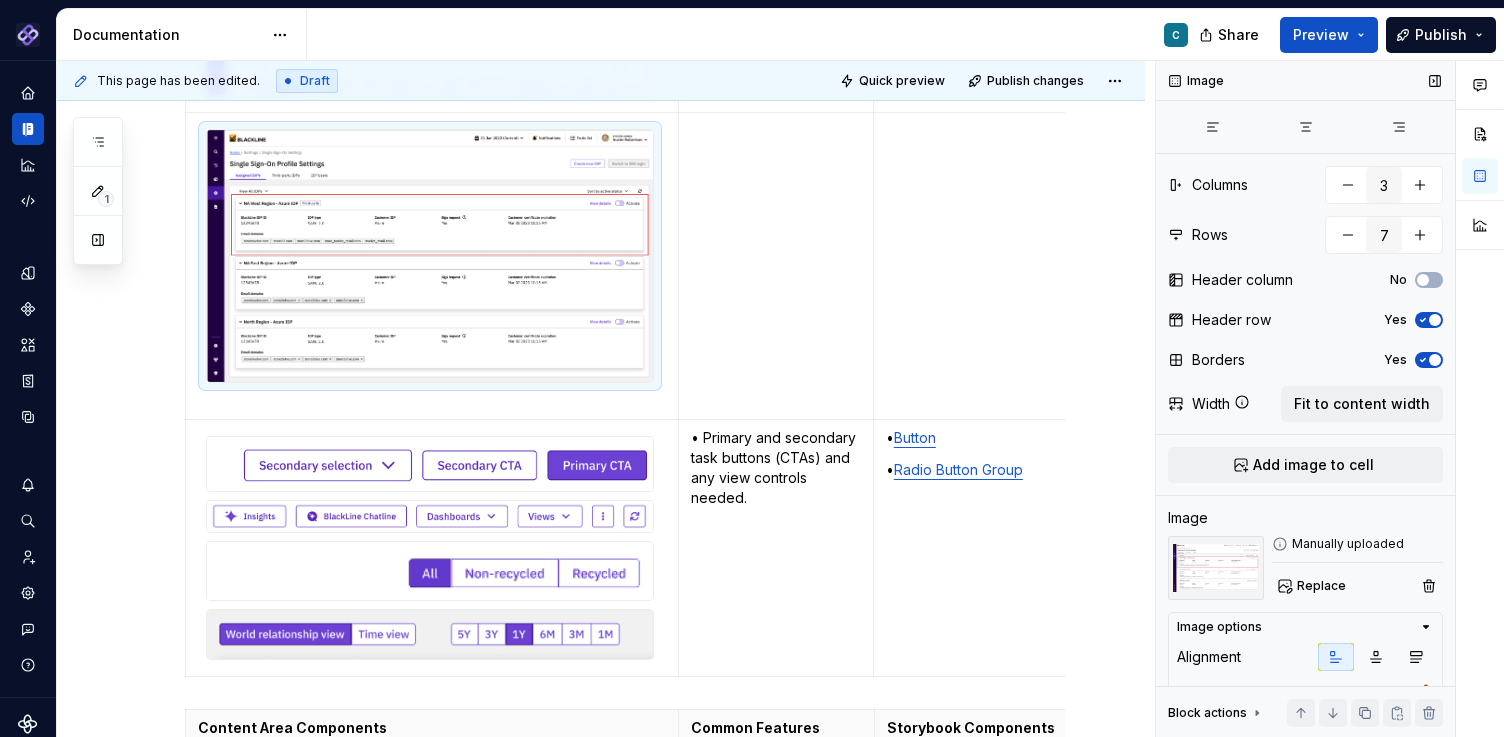 scroll, scrollTop: 3458, scrollLeft: 0, axis: vertical 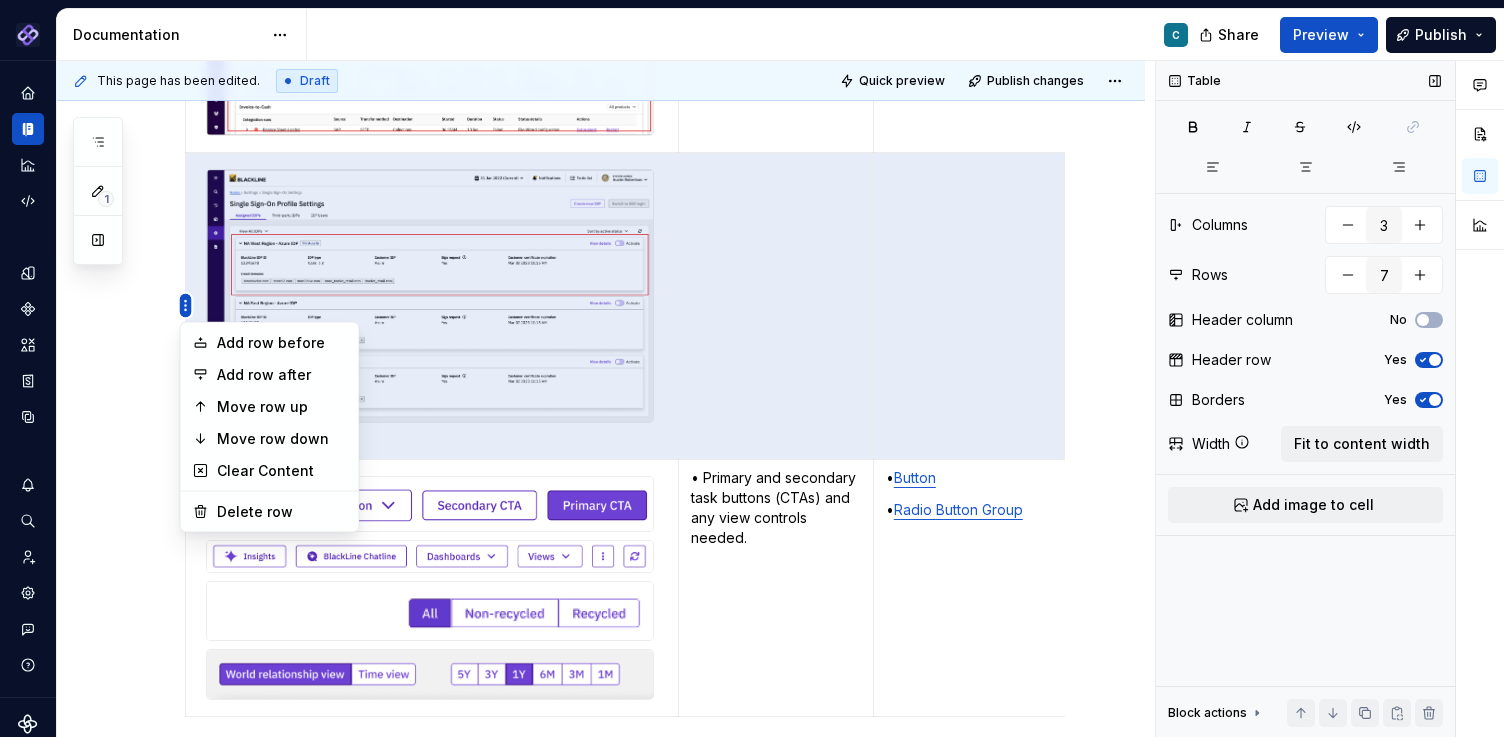 click on "Pantheon C Design system data Documentation C Share Preview Publish 1 Pages Add
Accessibility guide for tree Page tree.
Navigate the tree with the arrow keys. Common tree hotkeys apply. Further keybindings are available:
enter to execute primary action on focused item
f2 to start renaming the focused item
escape to abort renaming an item
control+d to start dragging selected items
Floorplans & Page Templates  PDS Organization Floorplans Dashboard Floorplans Table Floorplans C Item Detail Drilldown Floorplans Editing Floorplans Dashboard Pages Dashboards Pivot Table Report Pages Table Pages Anatomy & States No Page Tabs Page Tabs Subtitle Status Summary KPI Summary  Page Filters Process Progress Tracker Item Detail Drilldown Pages Financial Close Products Invoice-To-Cash Products Intercompany Products 360 Studio Products Workspace Editing Pages Horizontal Split Workspaces Vertical Split Workspaces Multi-Panel Workspaces Canvas Workspaces SA" at bounding box center [752, 368] 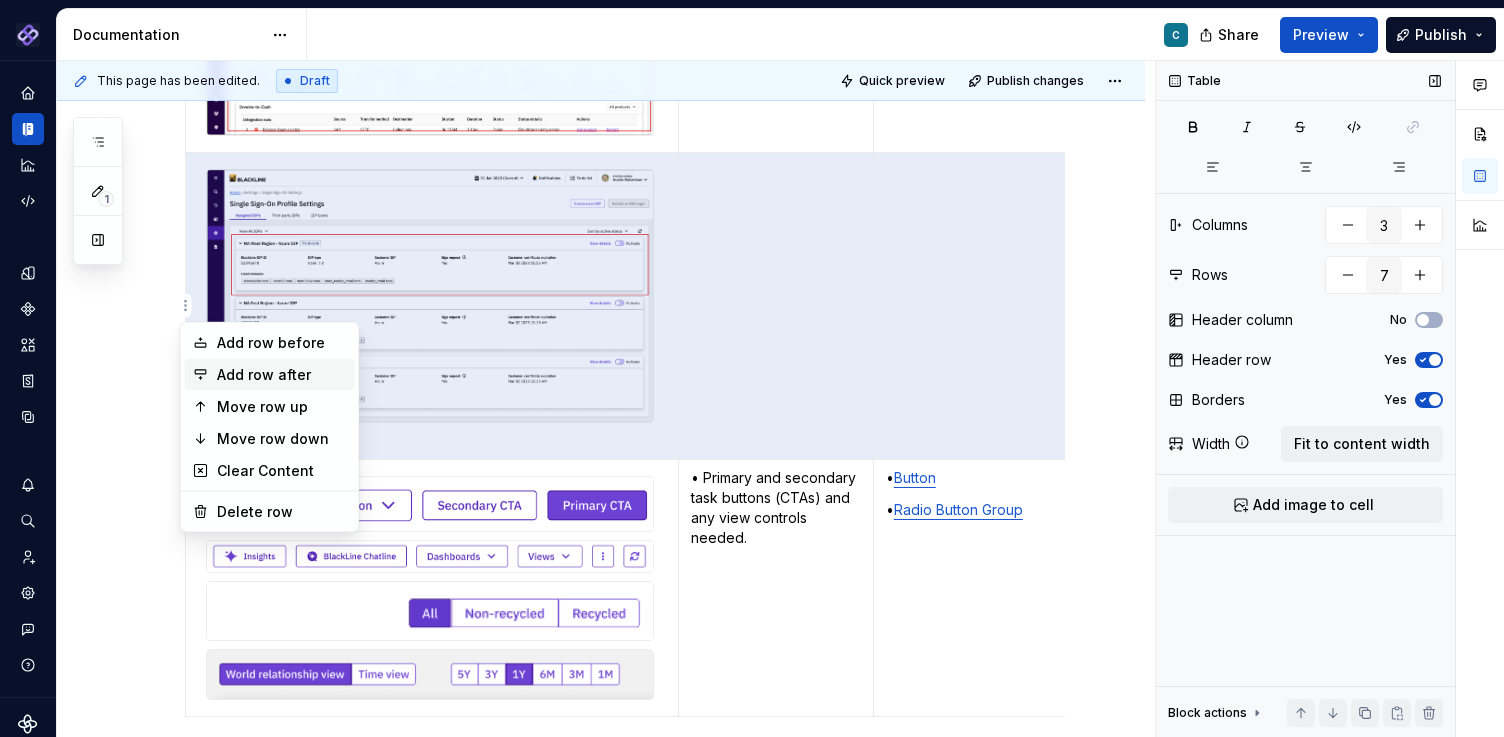 type on "*" 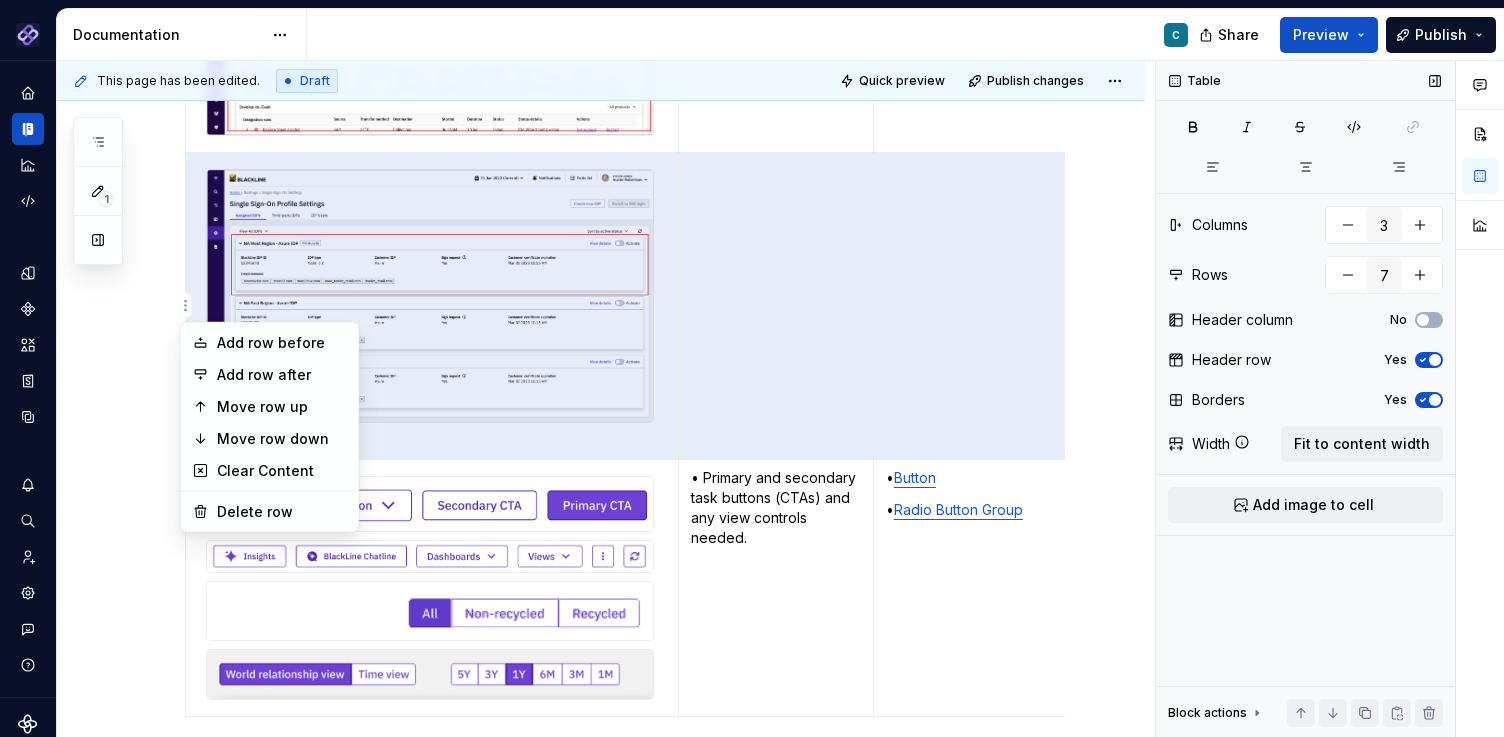 type on "8" 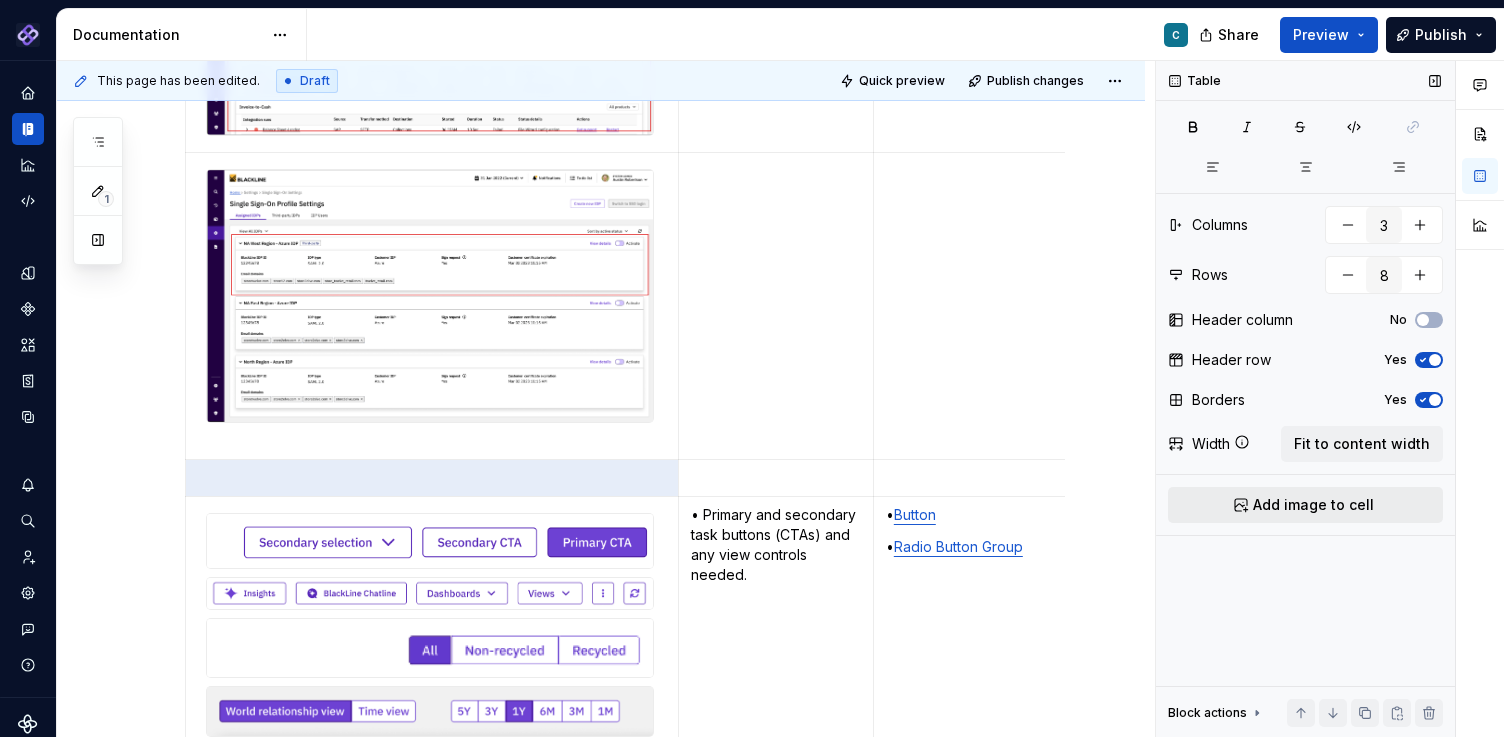 click on "Add image to cell" at bounding box center [1313, 505] 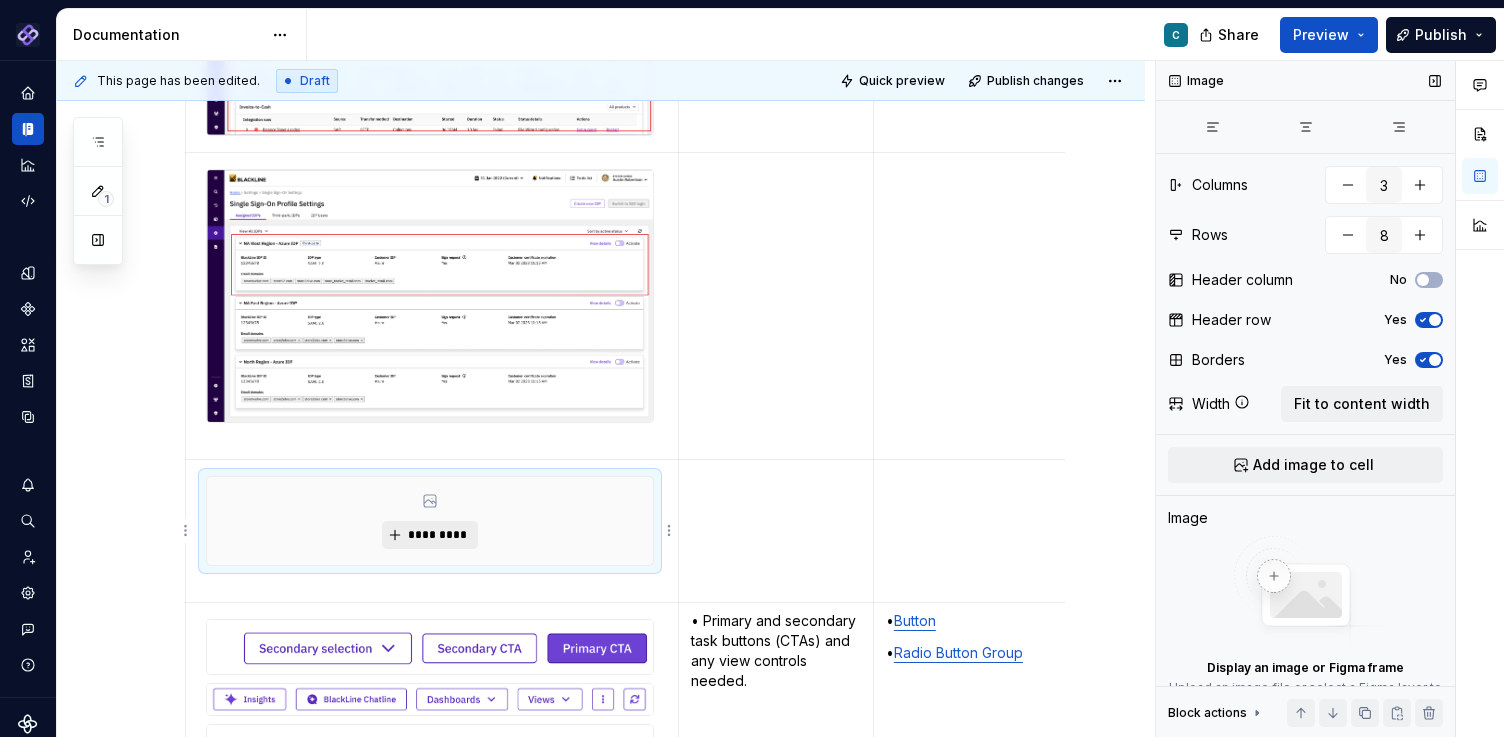 click on "*********" at bounding box center (437, 535) 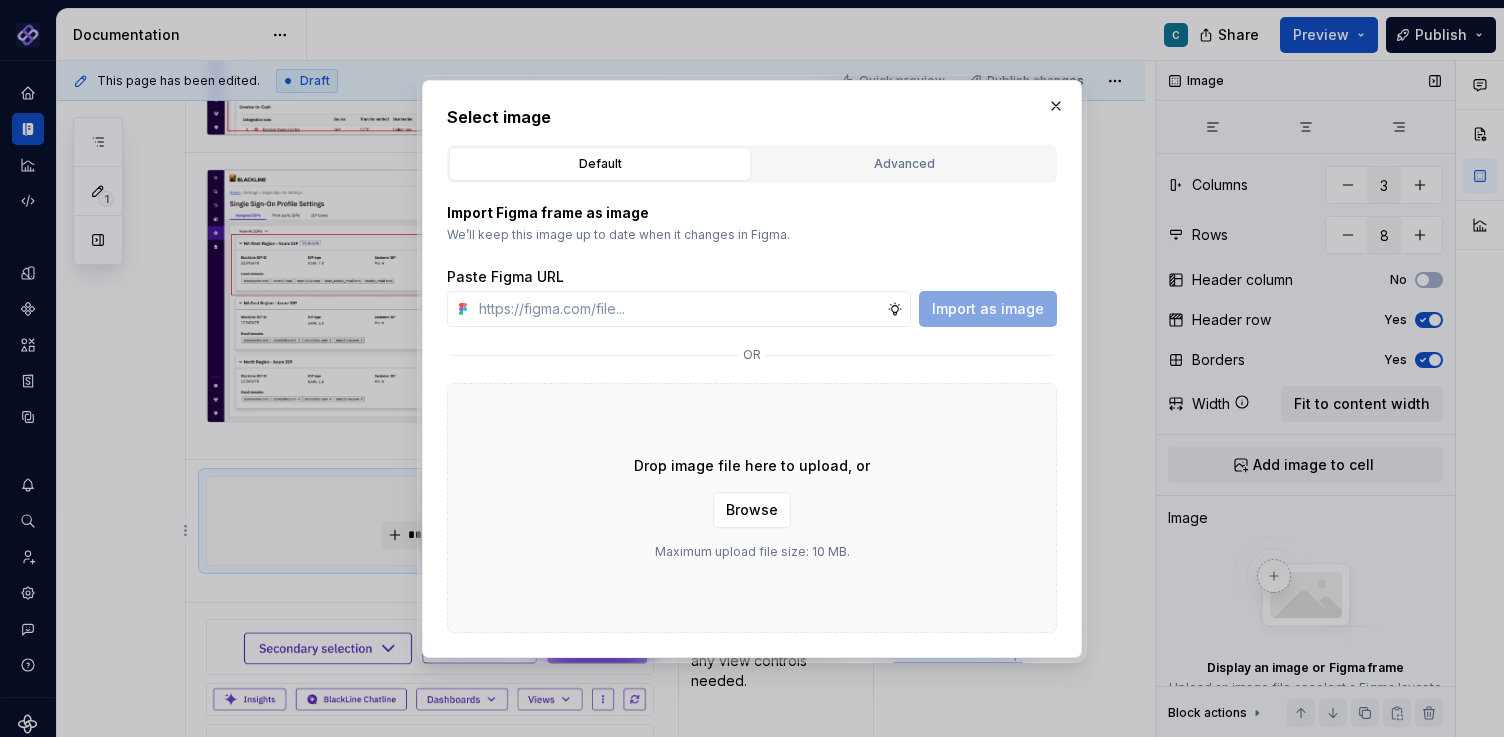 click on "Drop image file here to upload, or Browse Maximum upload file size: 10 MB." at bounding box center (752, 508) 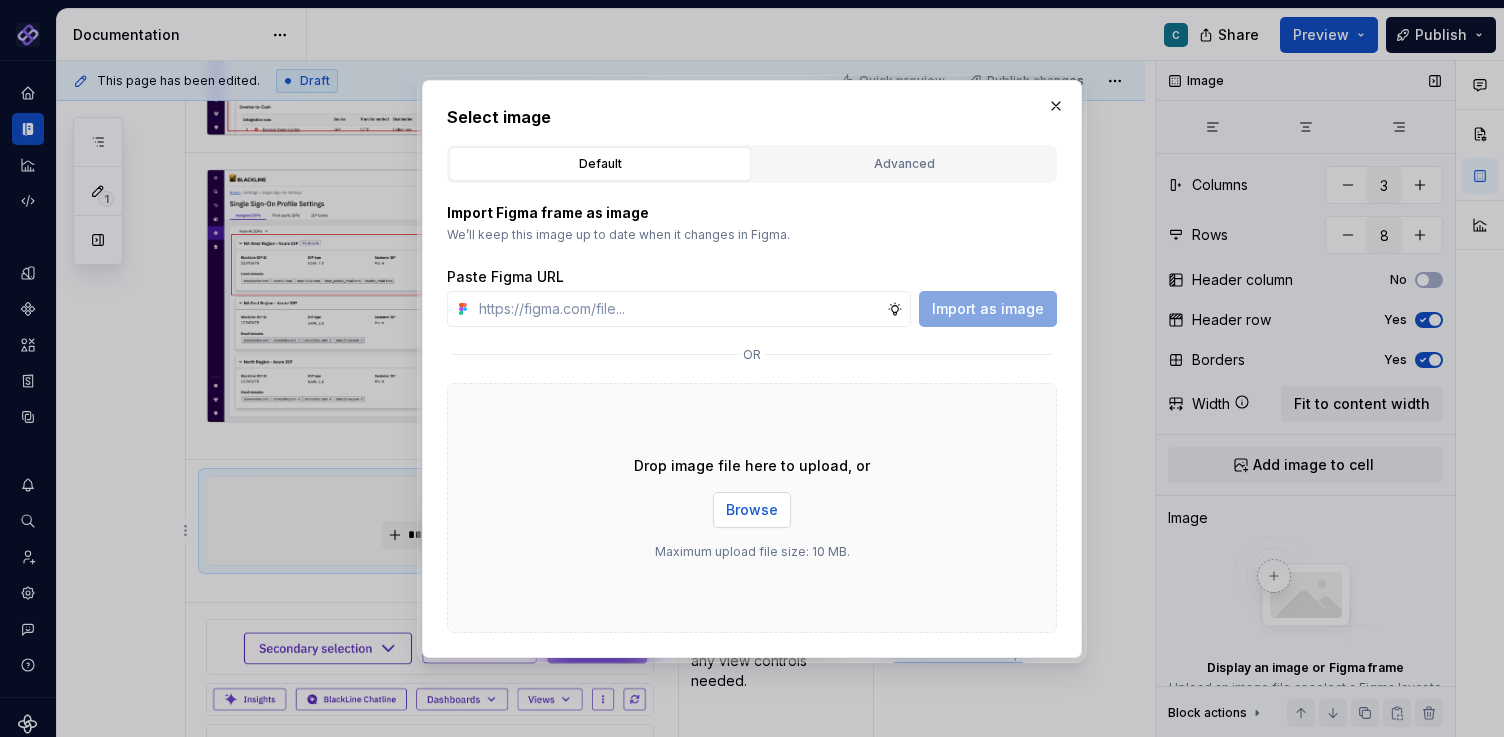click on "Browse" at bounding box center [752, 510] 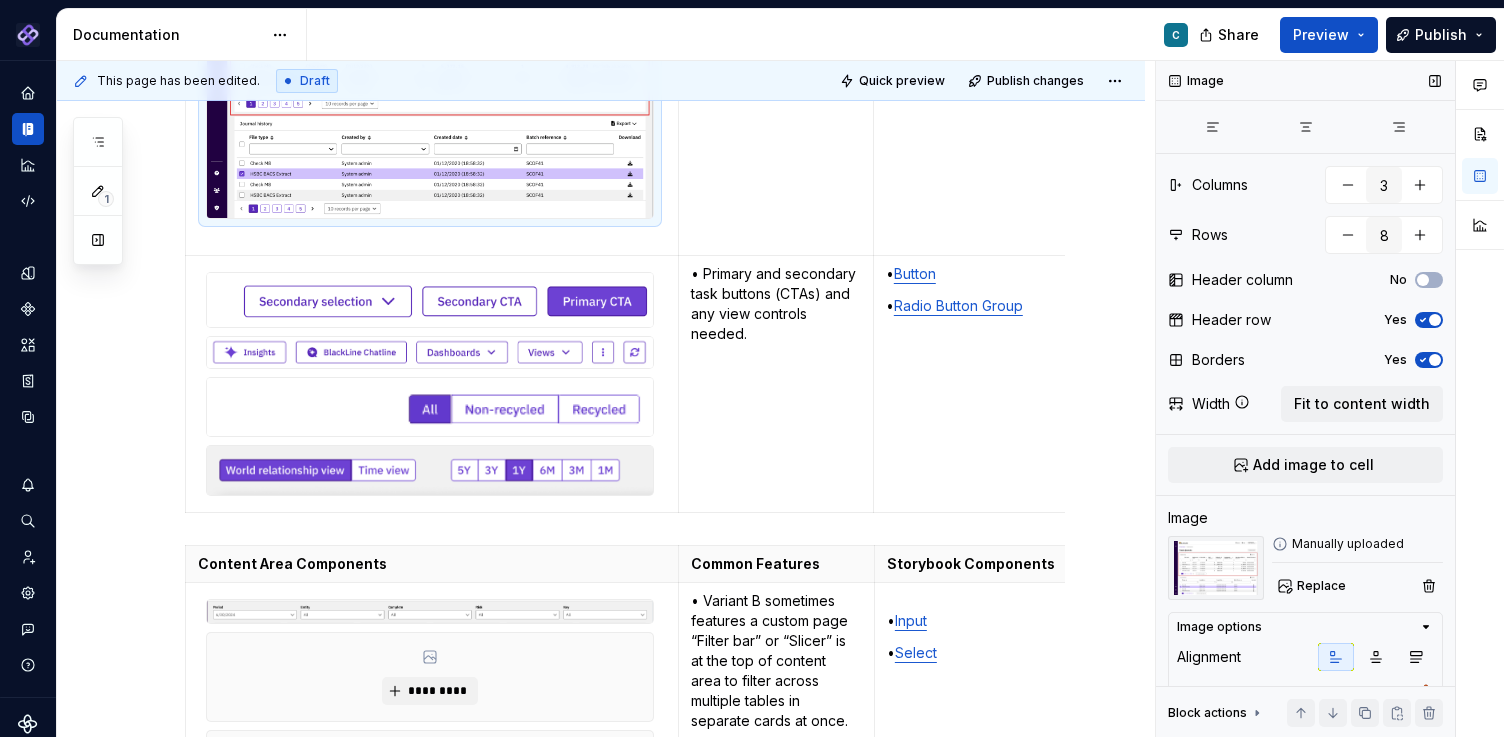 scroll, scrollTop: 4002, scrollLeft: 0, axis: vertical 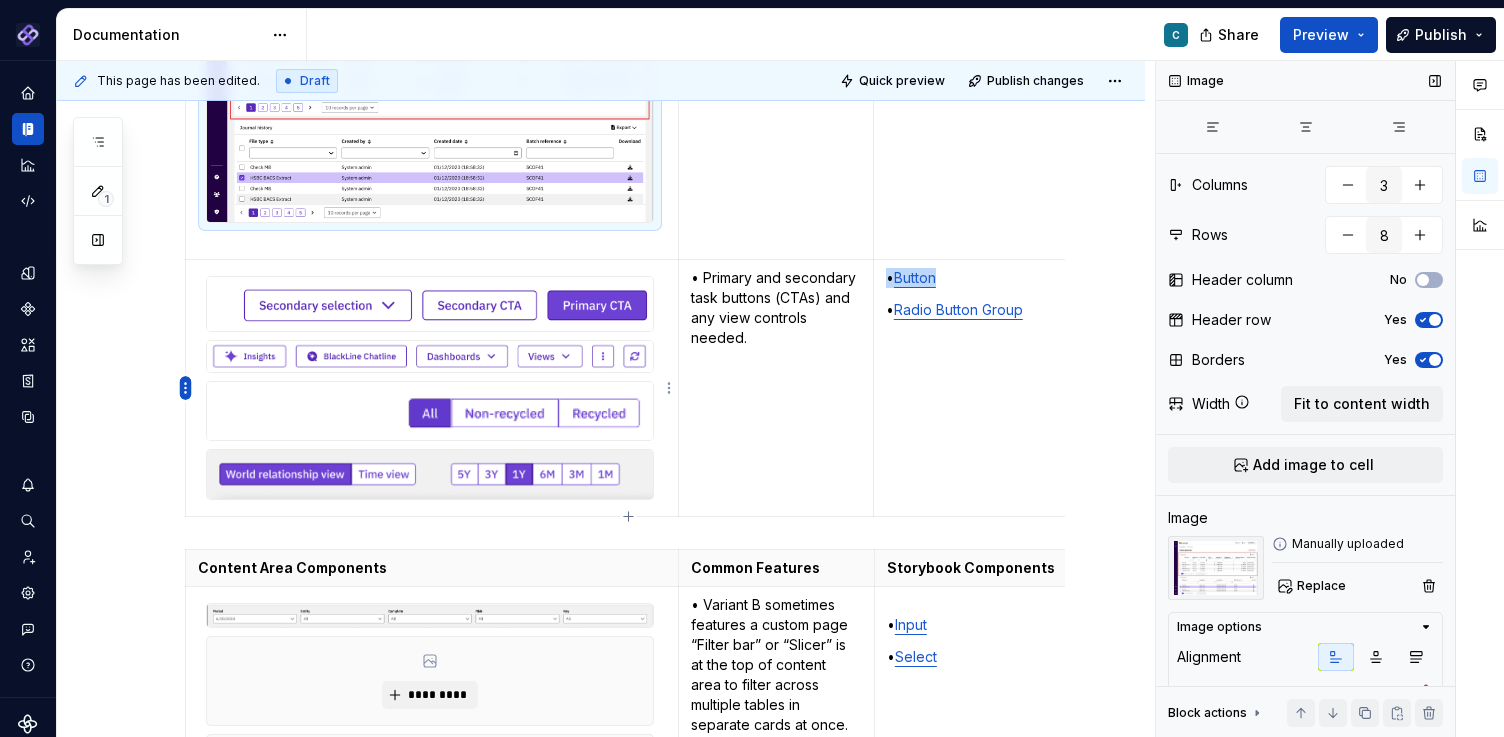 click on "Pantheon C Design system data Documentation C Share Preview Publish 1 Pages Add
Accessibility guide for tree Page tree.
Navigate the tree with the arrow keys. Common tree hotkeys apply. Further keybindings are available:
enter to execute primary action on focused item
f2 to start renaming the focused item
escape to abort renaming an item
control+d to start dragging selected items
Floorplans & Page Templates  PDS Organization Floorplans Dashboard Floorplans Table Floorplans C Item Detail Drilldown Floorplans Editing Floorplans Dashboard Pages Dashboards Pivot Table Report Pages Table Pages Anatomy & States No Page Tabs Page Tabs Subtitle Status Summary KPI Summary  Page Filters Process Progress Tracker Item Detail Drilldown Pages Financial Close Products Invoice-To-Cash Products Intercompany Products 360 Studio Products Workspace Editing Pages Horizontal Split Workspaces Vertical Split Workspaces Multi-Panel Workspaces Canvas Workspaces SA" at bounding box center [752, 368] 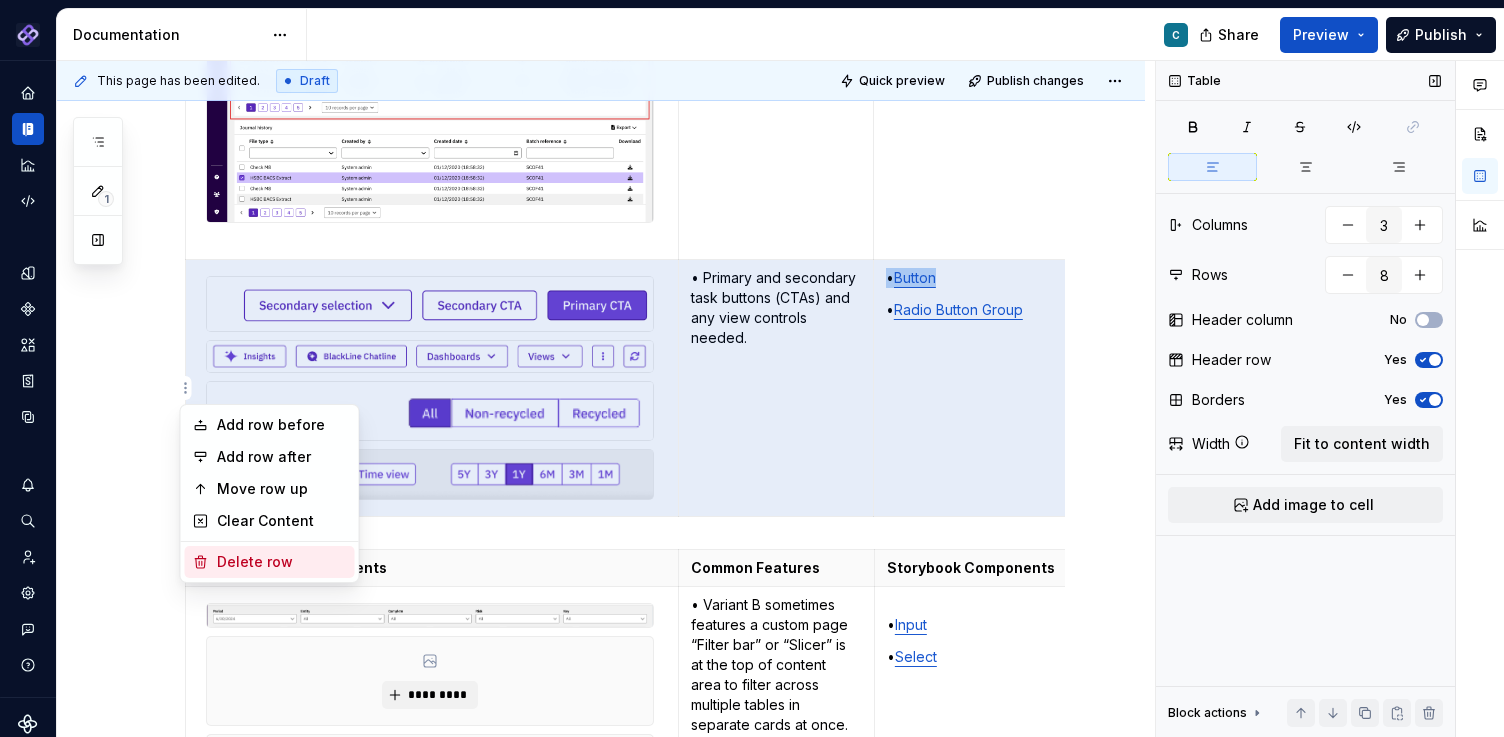 click on "Delete row" at bounding box center (282, 562) 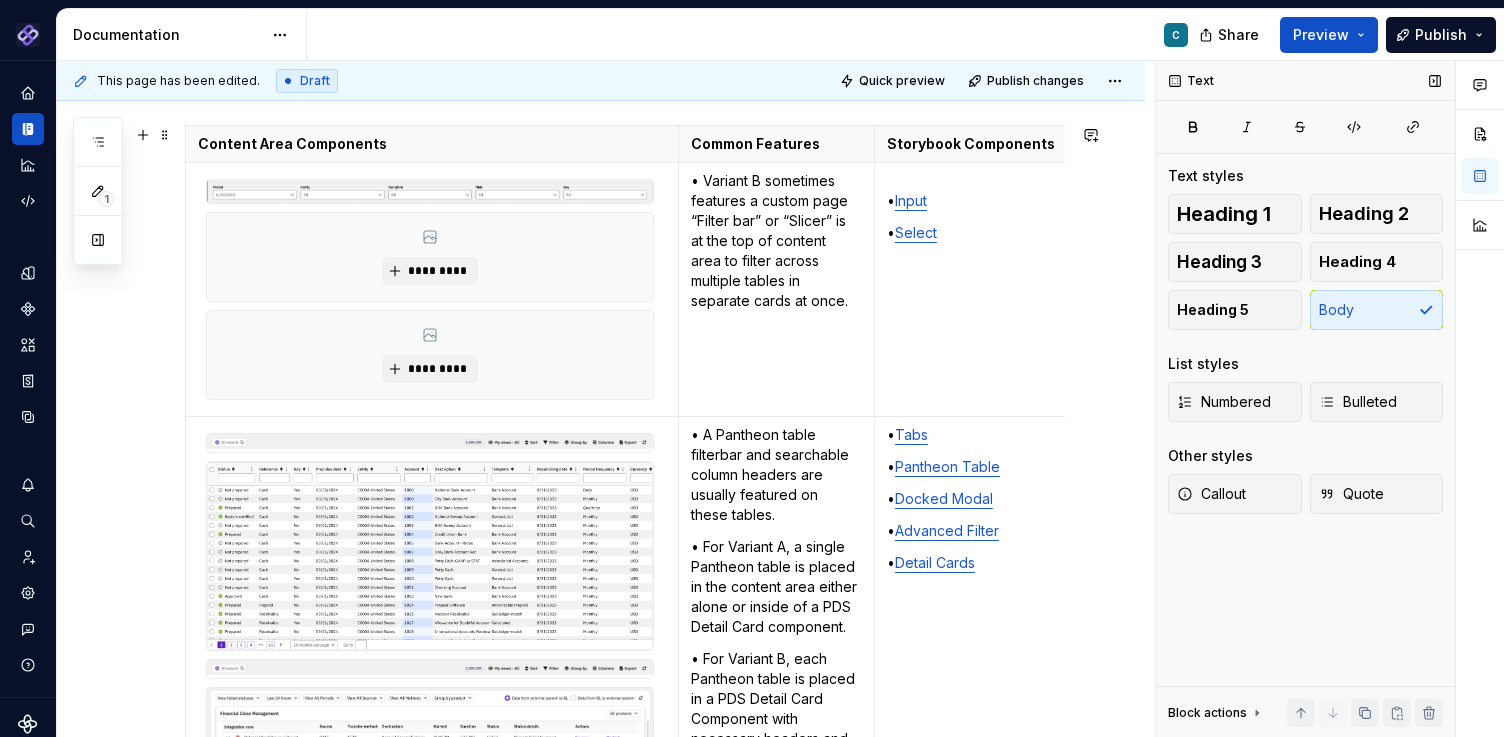 scroll, scrollTop: 4017, scrollLeft: 0, axis: vertical 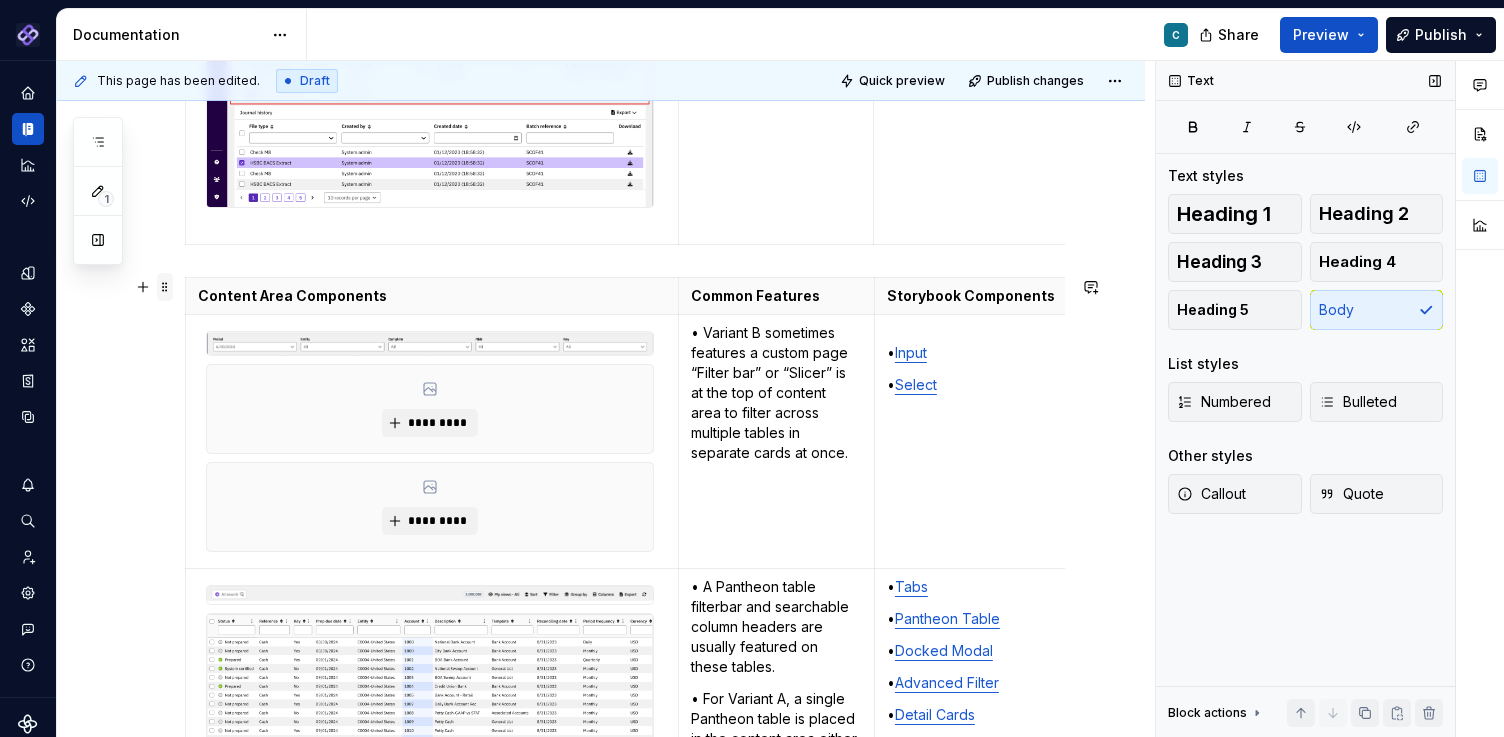 click at bounding box center [165, 287] 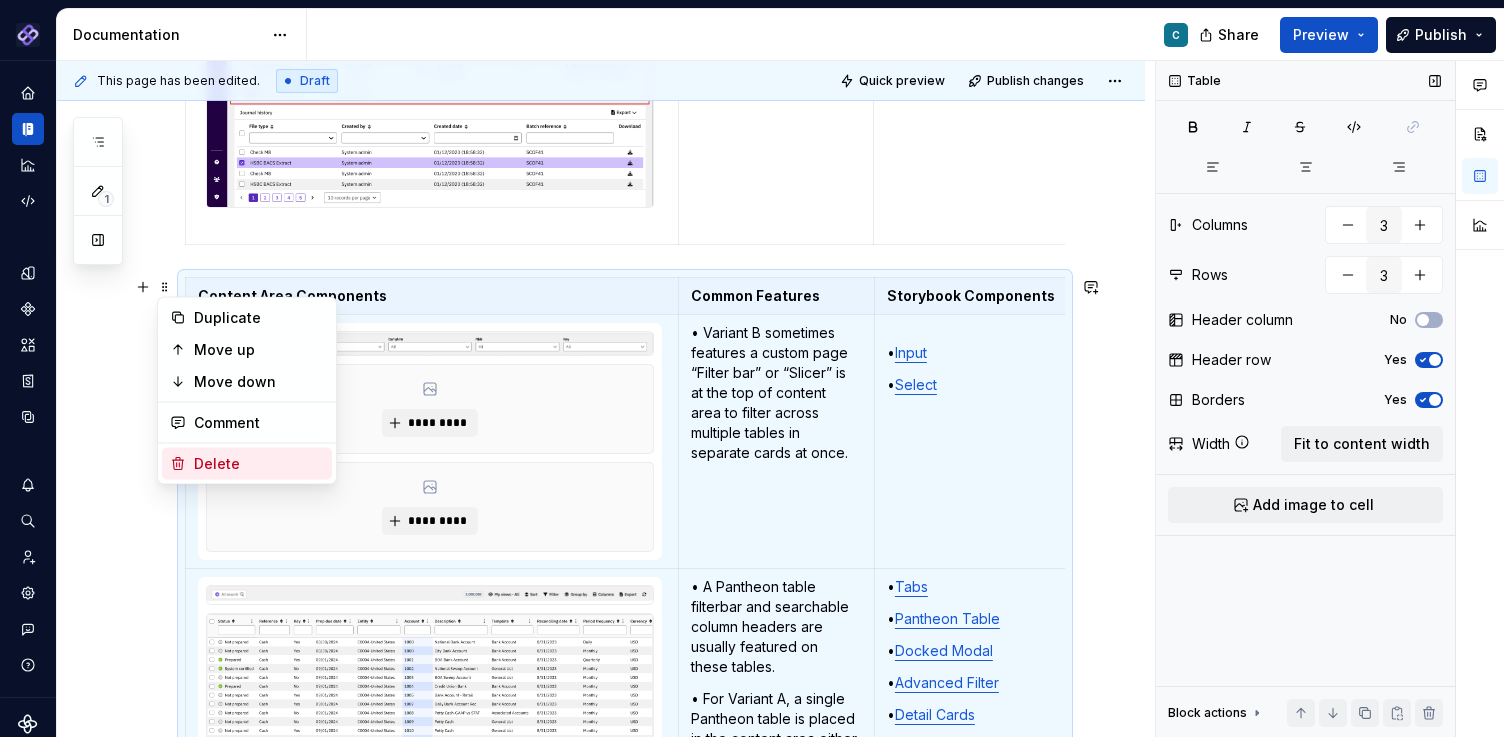 click on "Delete" at bounding box center (259, 464) 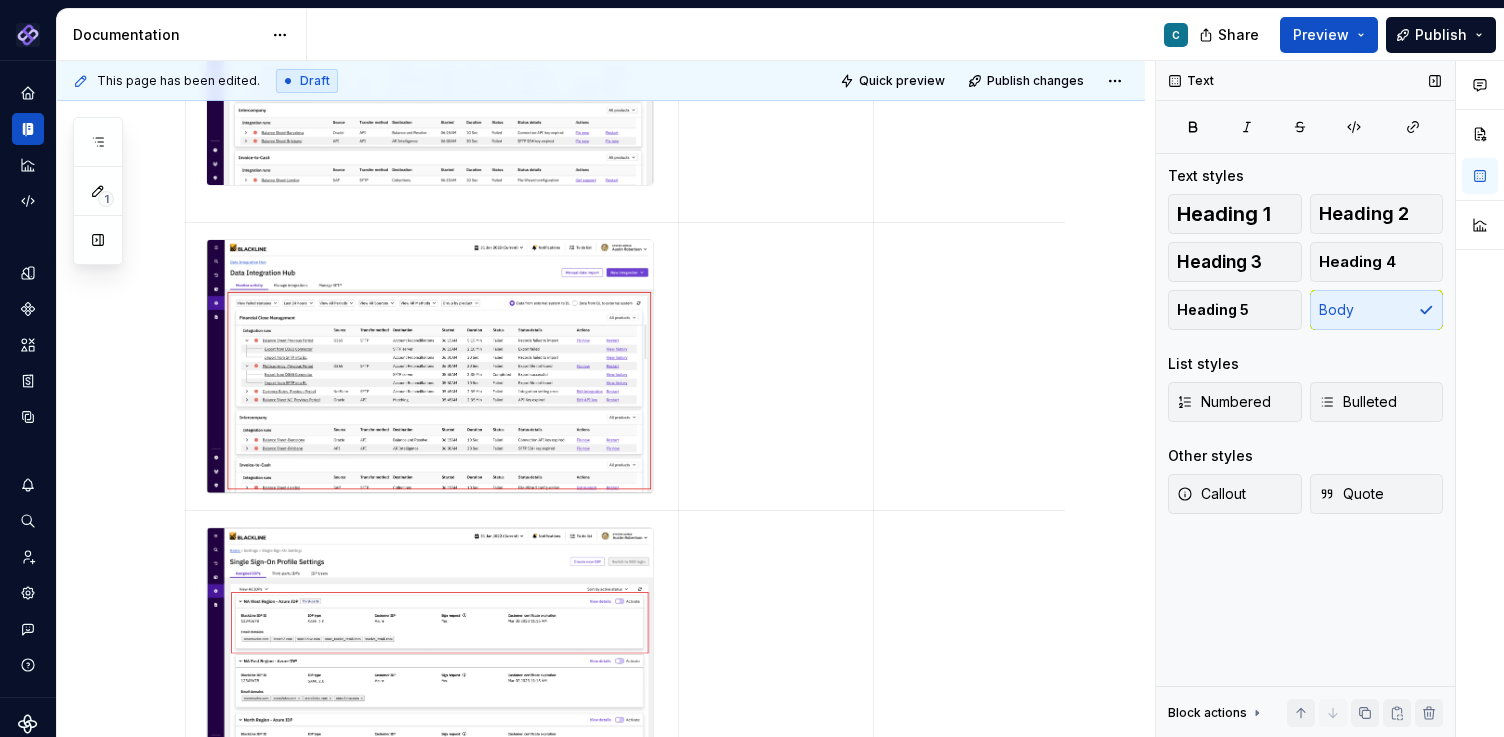 scroll, scrollTop: 3104, scrollLeft: 0, axis: vertical 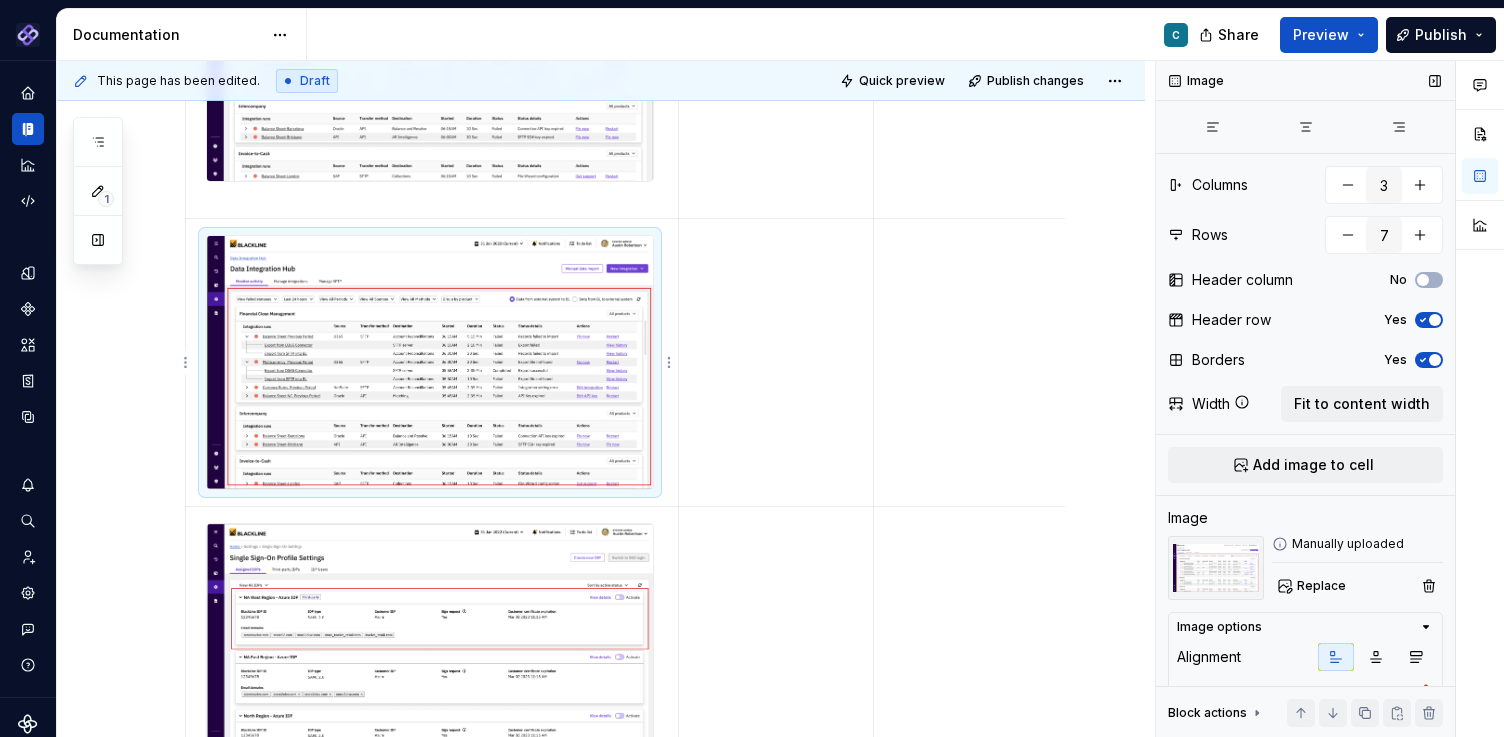 click at bounding box center (430, 362) 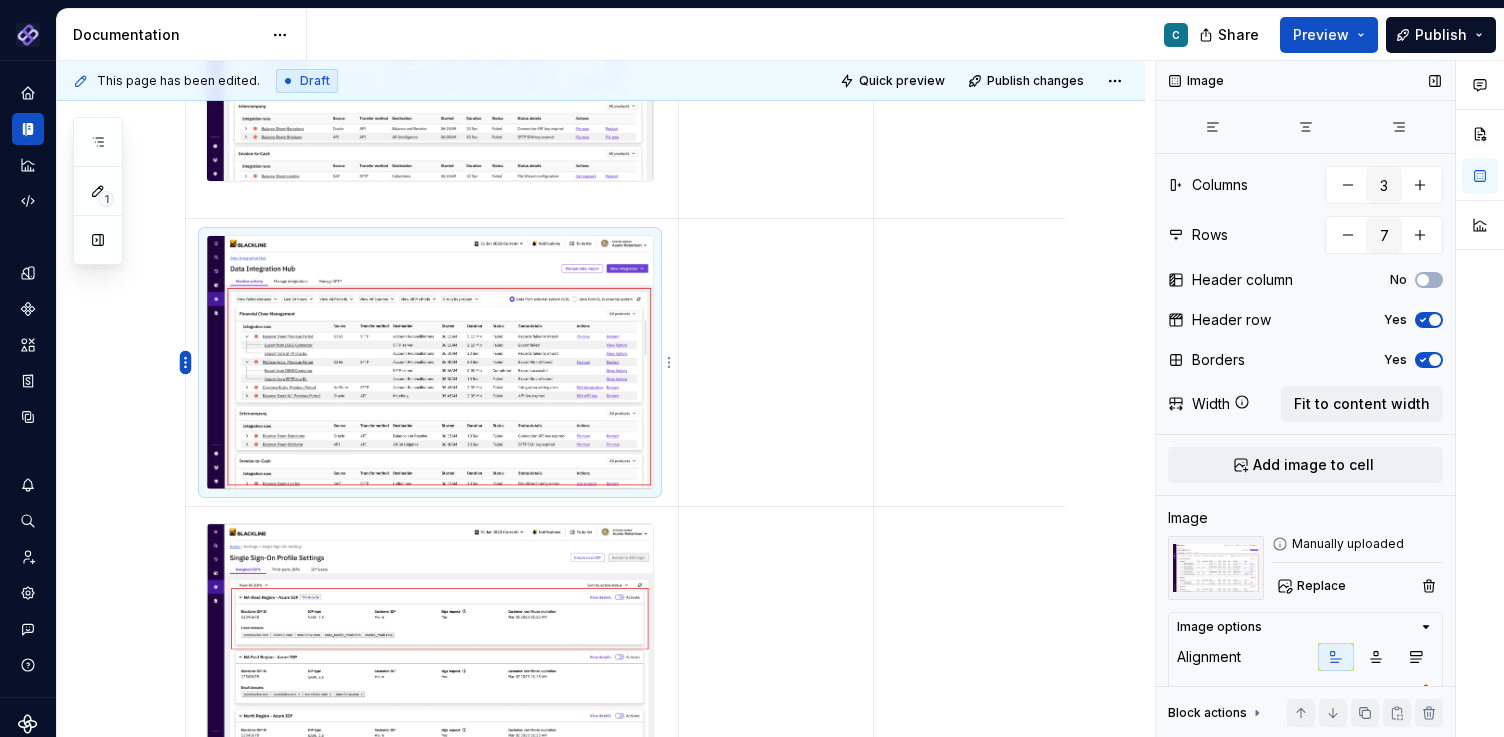 click on "Pantheon C Design system data Documentation C Share Preview Publish 1 Pages Add
Accessibility guide for tree Page tree.
Navigate the tree with the arrow keys. Common tree hotkeys apply. Further keybindings are available:
enter to execute primary action on focused item
f2 to start renaming the focused item
escape to abort renaming an item
control+d to start dragging selected items
Floorplans & Page Templates  PDS Organization Floorplans Dashboard Floorplans Table Floorplans C Item Detail Drilldown Floorplans Editing Floorplans Dashboard Pages Dashboards Pivot Table Report Pages Table Pages Anatomy & States No Page Tabs Page Tabs Subtitle Status Summary KPI Summary  Page Filters Process Progress Tracker Item Detail Drilldown Pages Financial Close Products Invoice-To-Cash Products Intercompany Products 360 Studio Products Workspace Editing Pages Horizontal Split Workspaces Vertical Split Workspaces Multi-Panel Workspaces Canvas Workspaces SA" at bounding box center (752, 368) 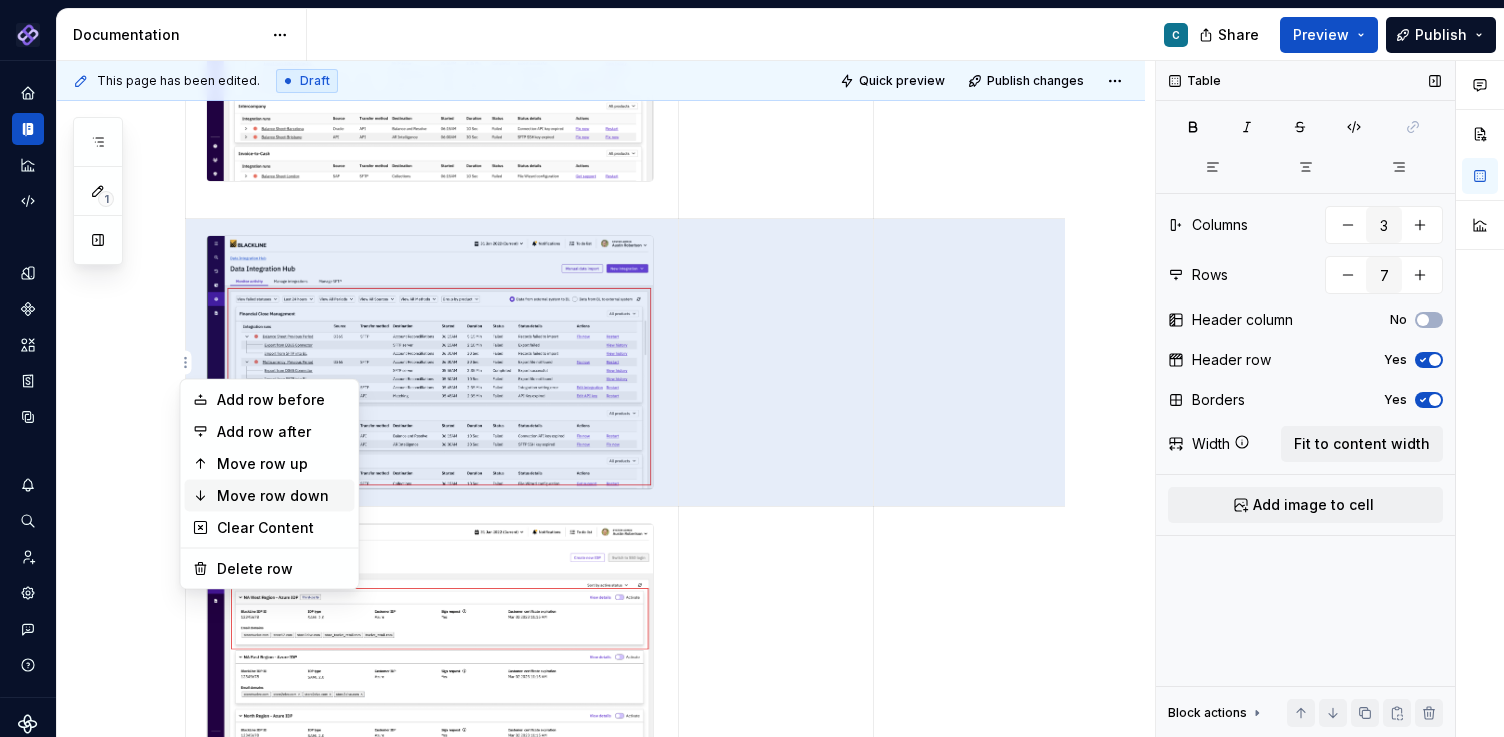 click on "Move row down" at bounding box center (282, 496) 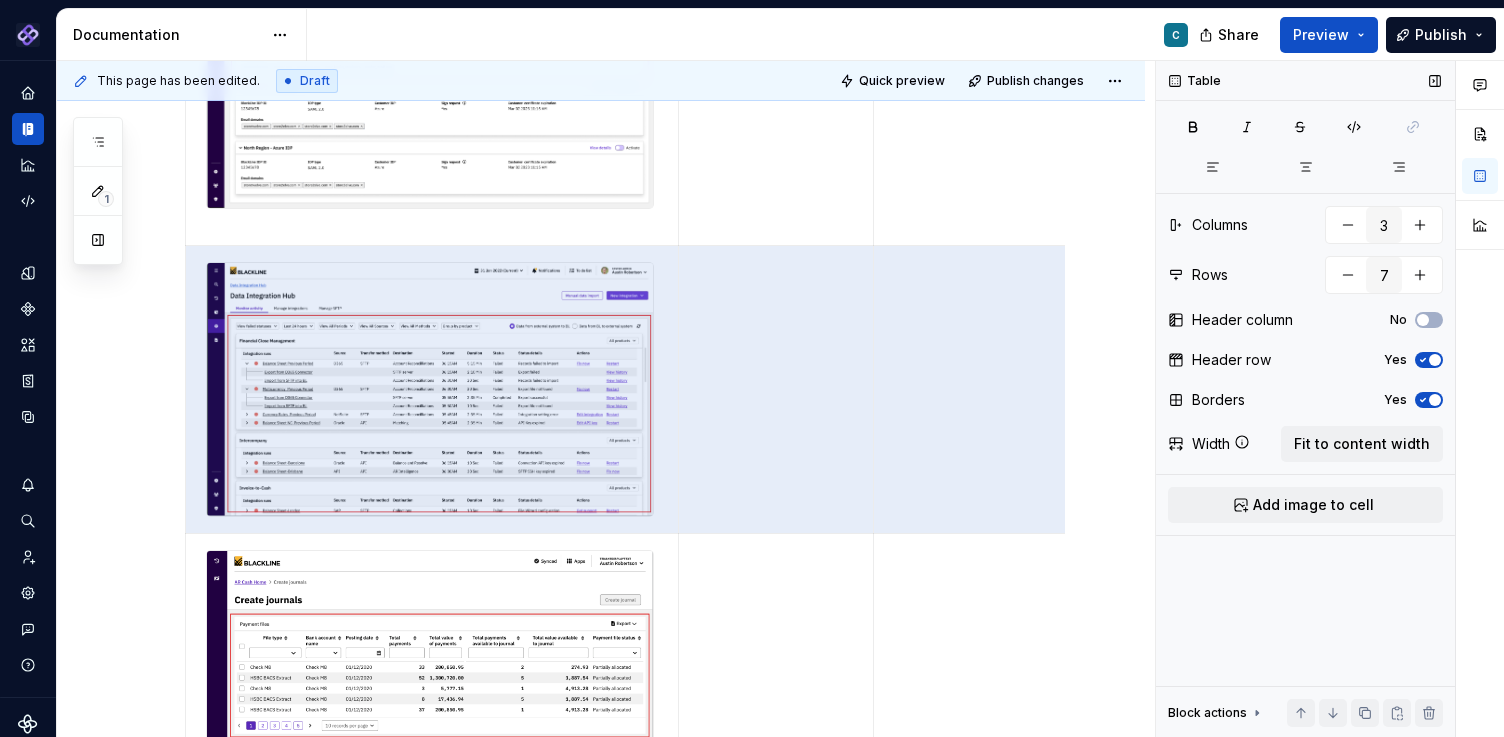 scroll, scrollTop: 3412, scrollLeft: 0, axis: vertical 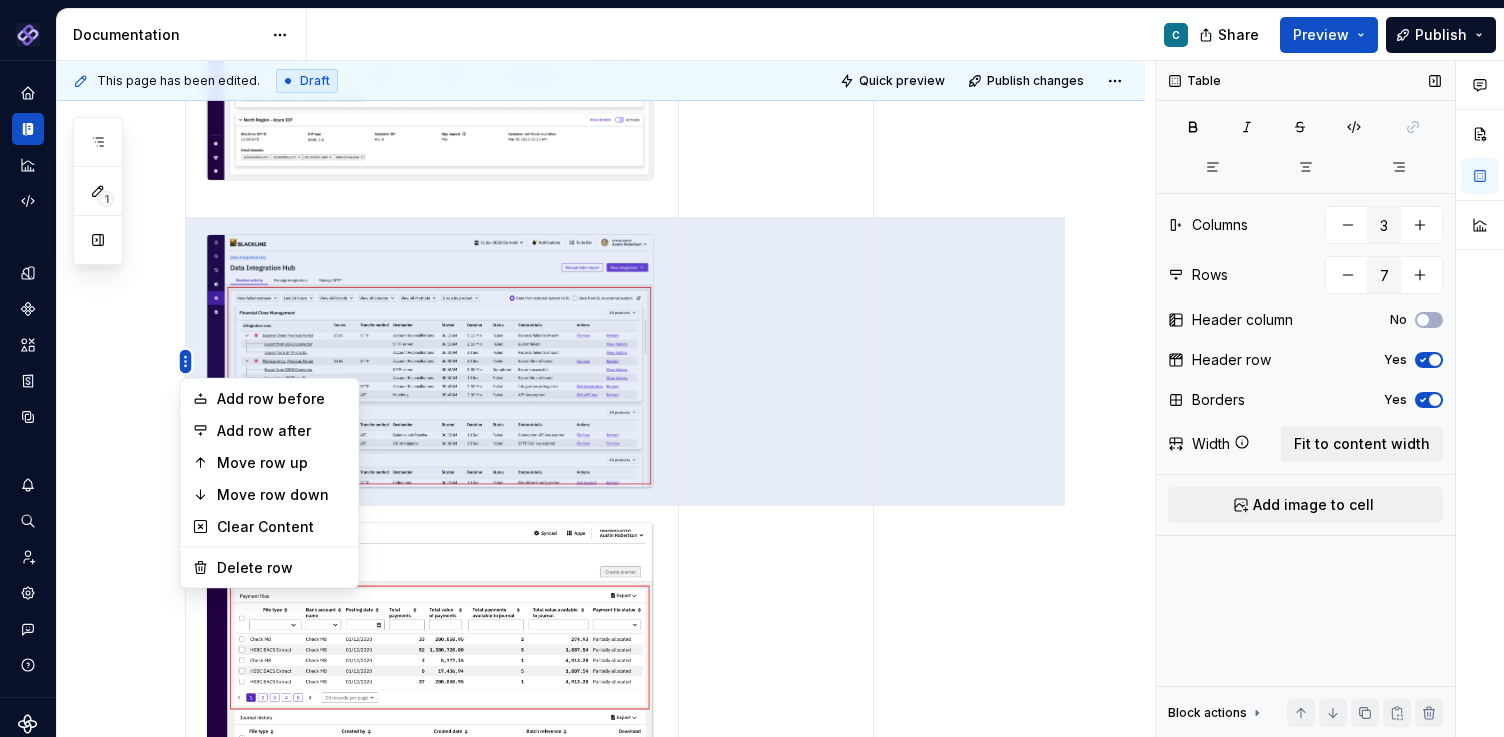 click on "Pantheon C Design system data Documentation C Share Preview Publish 1 Pages Add
Accessibility guide for tree Page tree.
Navigate the tree with the arrow keys. Common tree hotkeys apply. Further keybindings are available:
enter to execute primary action on focused item
f2 to start renaming the focused item
escape to abort renaming an item
control+d to start dragging selected items
Floorplans & Page Templates  PDS Organization Floorplans Dashboard Floorplans Table Floorplans C Item Detail Drilldown Floorplans Editing Floorplans Dashboard Pages Dashboards Pivot Table Report Pages Table Pages Anatomy & States No Page Tabs Page Tabs Subtitle Status Summary KPI Summary  Page Filters Process Progress Tracker Item Detail Drilldown Pages Financial Close Products Invoice-To-Cash Products Intercompany Products 360 Studio Products Workspace Editing Pages Horizontal Split Workspaces Vertical Split Workspaces Multi-Panel Workspaces Canvas Workspaces SA" at bounding box center (752, 368) 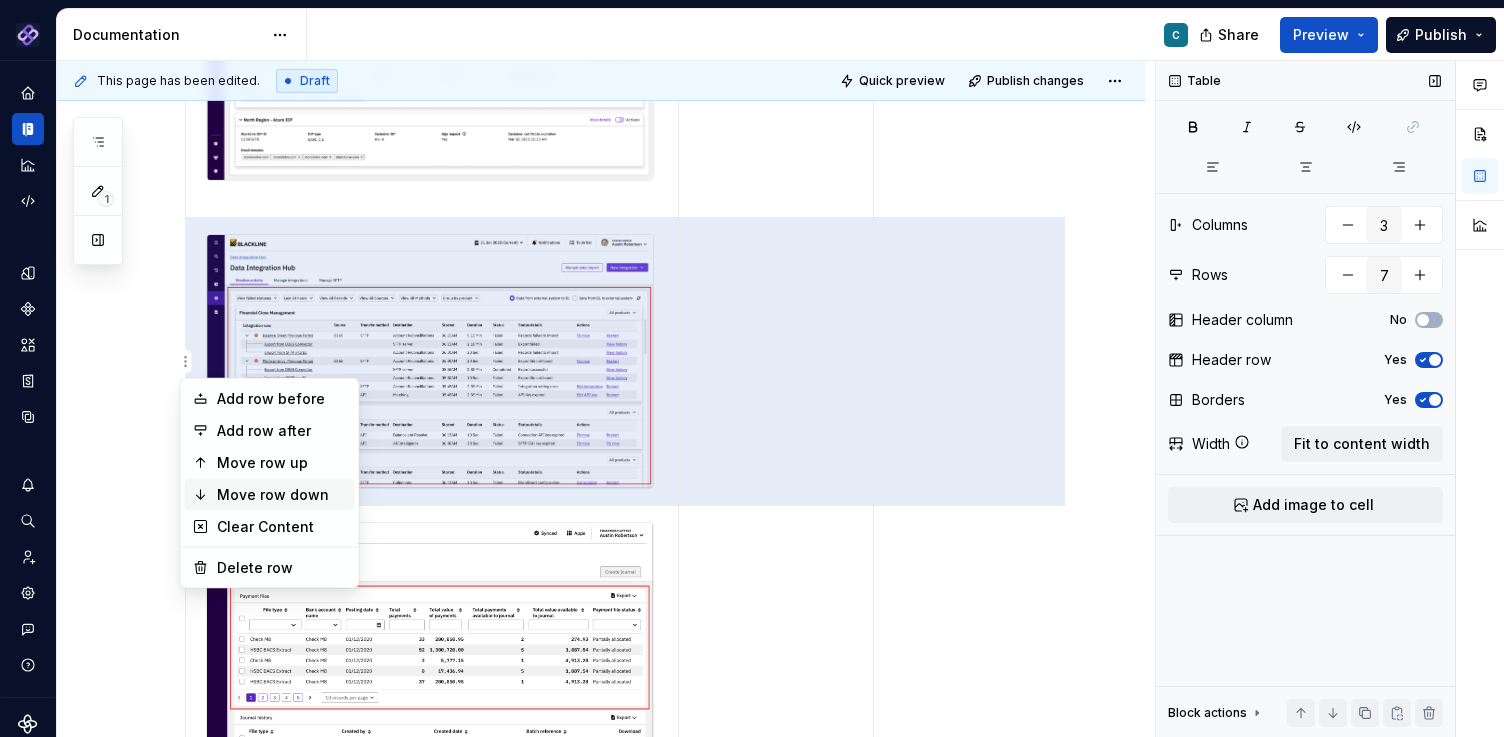 click on "Move row down" at bounding box center (282, 495) 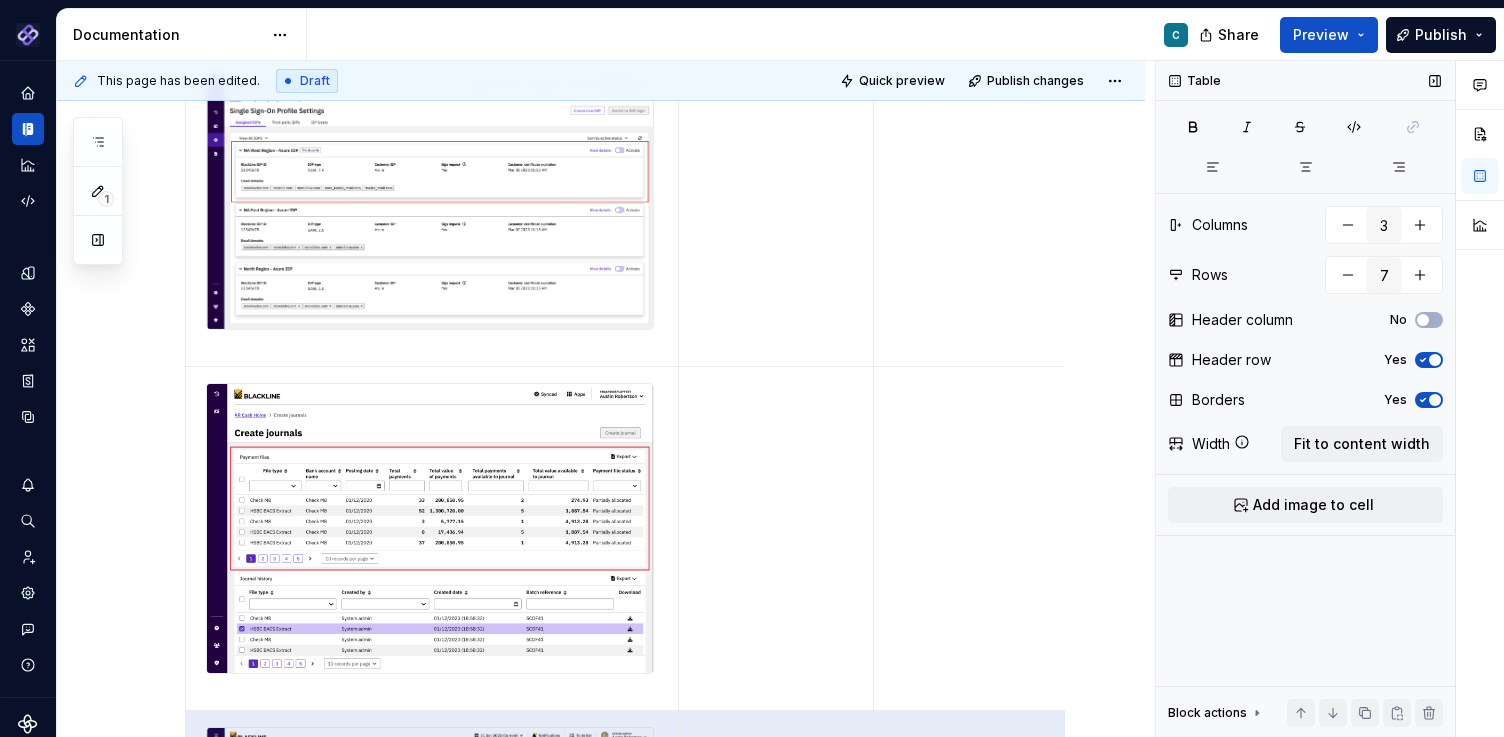 scroll, scrollTop: 3273, scrollLeft: 0, axis: vertical 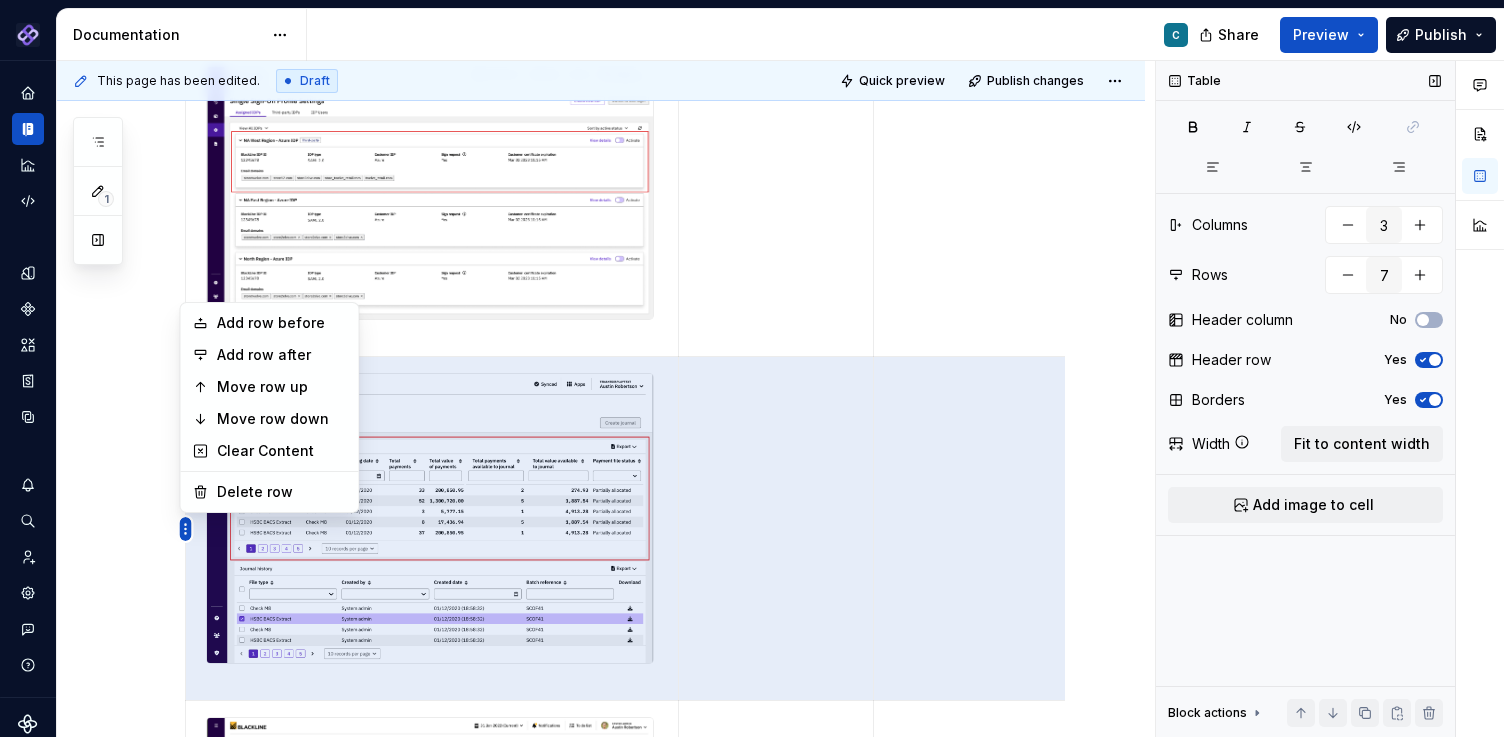 click on "Pantheon C Design system data Documentation C Share Preview Publish 1 Pages Add
Accessibility guide for tree Page tree.
Navigate the tree with the arrow keys. Common tree hotkeys apply. Further keybindings are available:
enter to execute primary action on focused item
f2 to start renaming the focused item
escape to abort renaming an item
control+d to start dragging selected items
Floorplans & Page Templates  PDS Organization Floorplans Dashboard Floorplans Table Floorplans C Item Detail Drilldown Floorplans Editing Floorplans Dashboard Pages Dashboards Pivot Table Report Pages Table Pages Anatomy & States No Page Tabs Page Tabs Subtitle Status Summary KPI Summary  Page Filters Process Progress Tracker Item Detail Drilldown Pages Financial Close Products Invoice-To-Cash Products Intercompany Products 360 Studio Products Workspace Editing Pages Horizontal Split Workspaces Vertical Split Workspaces Multi-Panel Workspaces Canvas Workspaces SA" at bounding box center [752, 368] 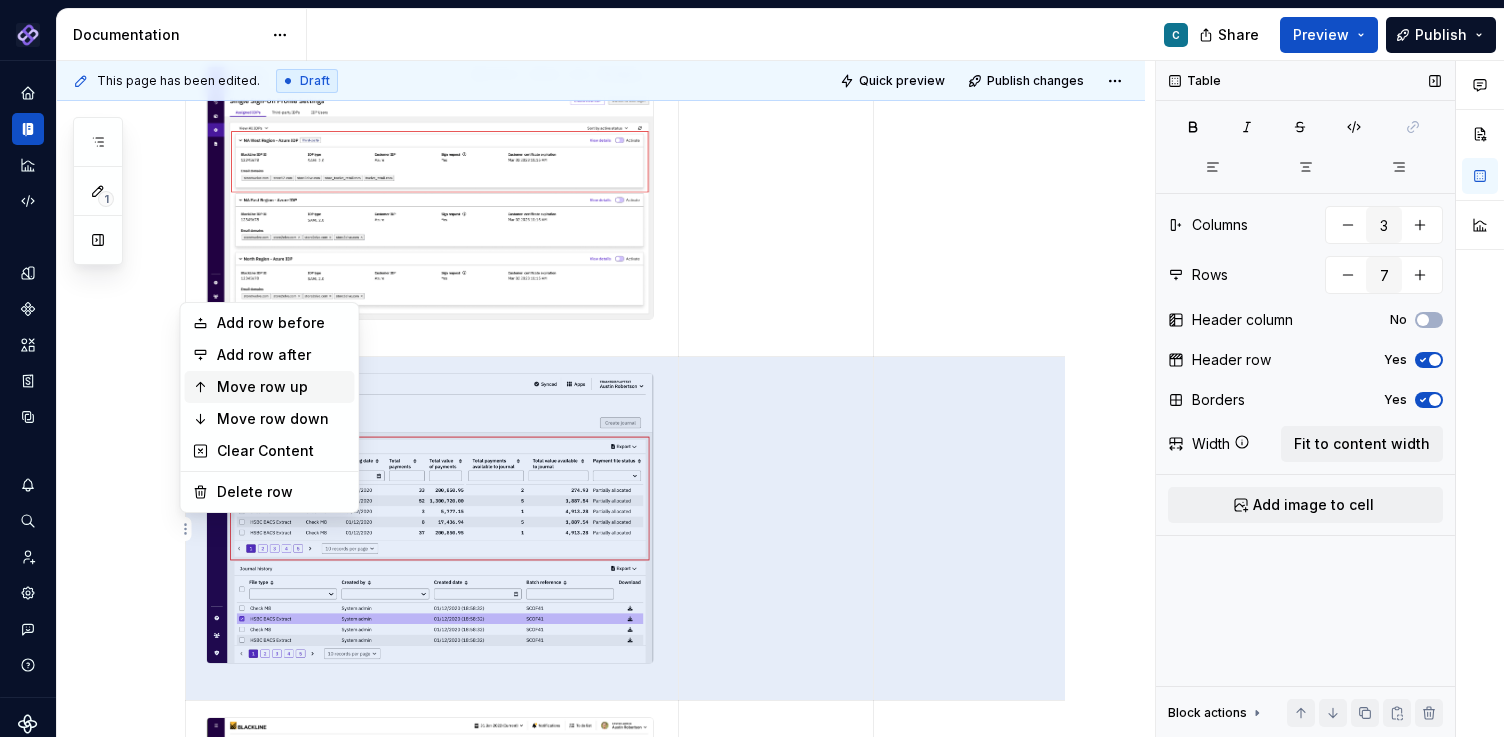 click on "Move row up" at bounding box center [270, 387] 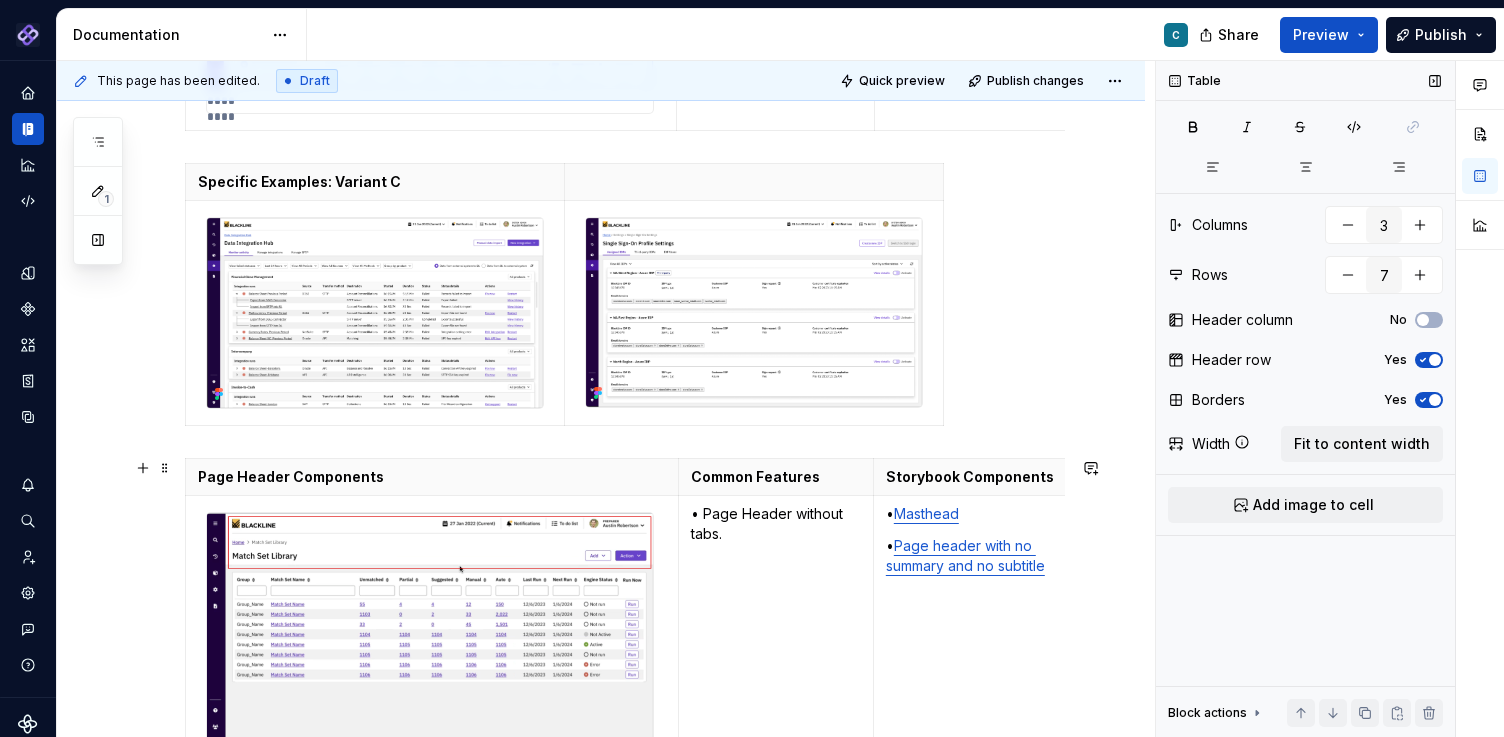 scroll, scrollTop: 1966, scrollLeft: 0, axis: vertical 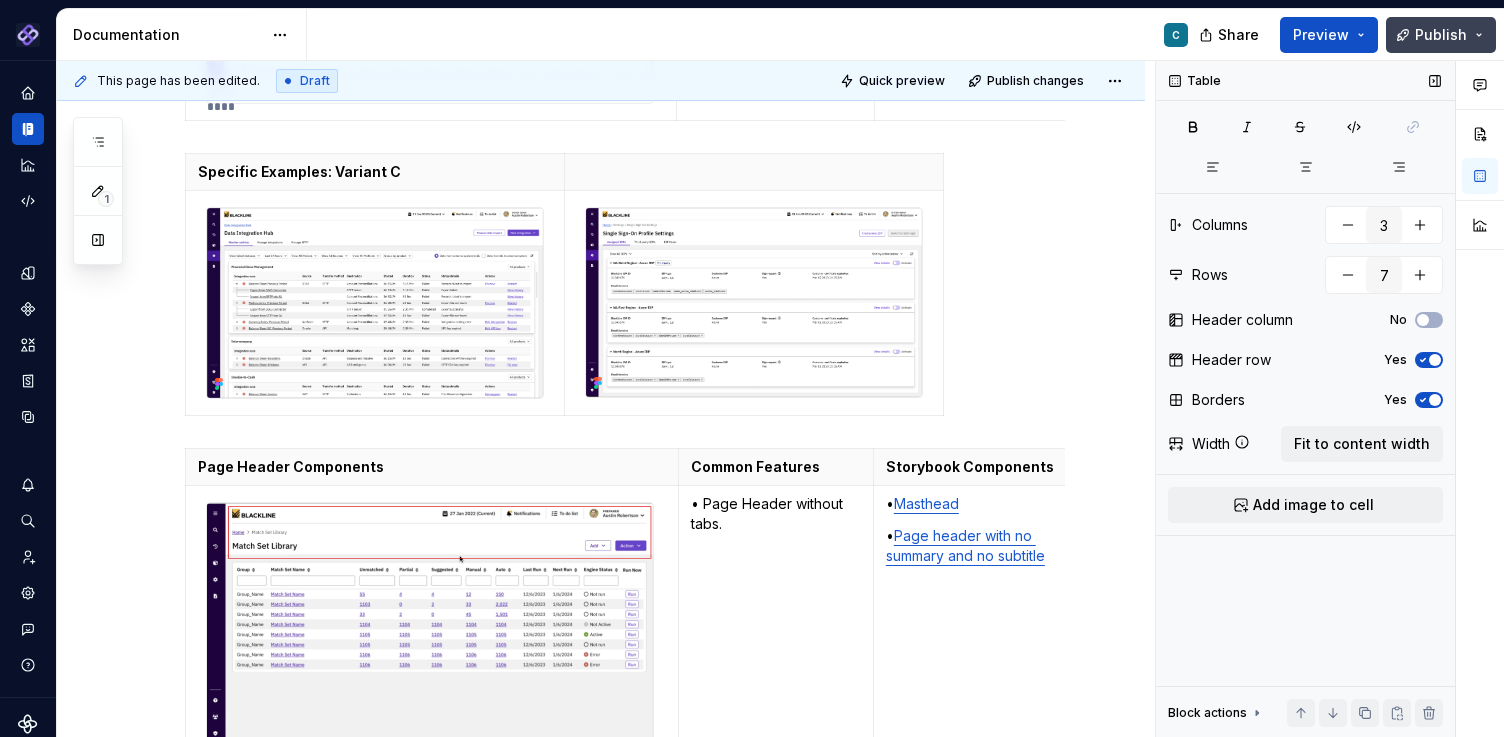 click on "Publish" at bounding box center (1441, 35) 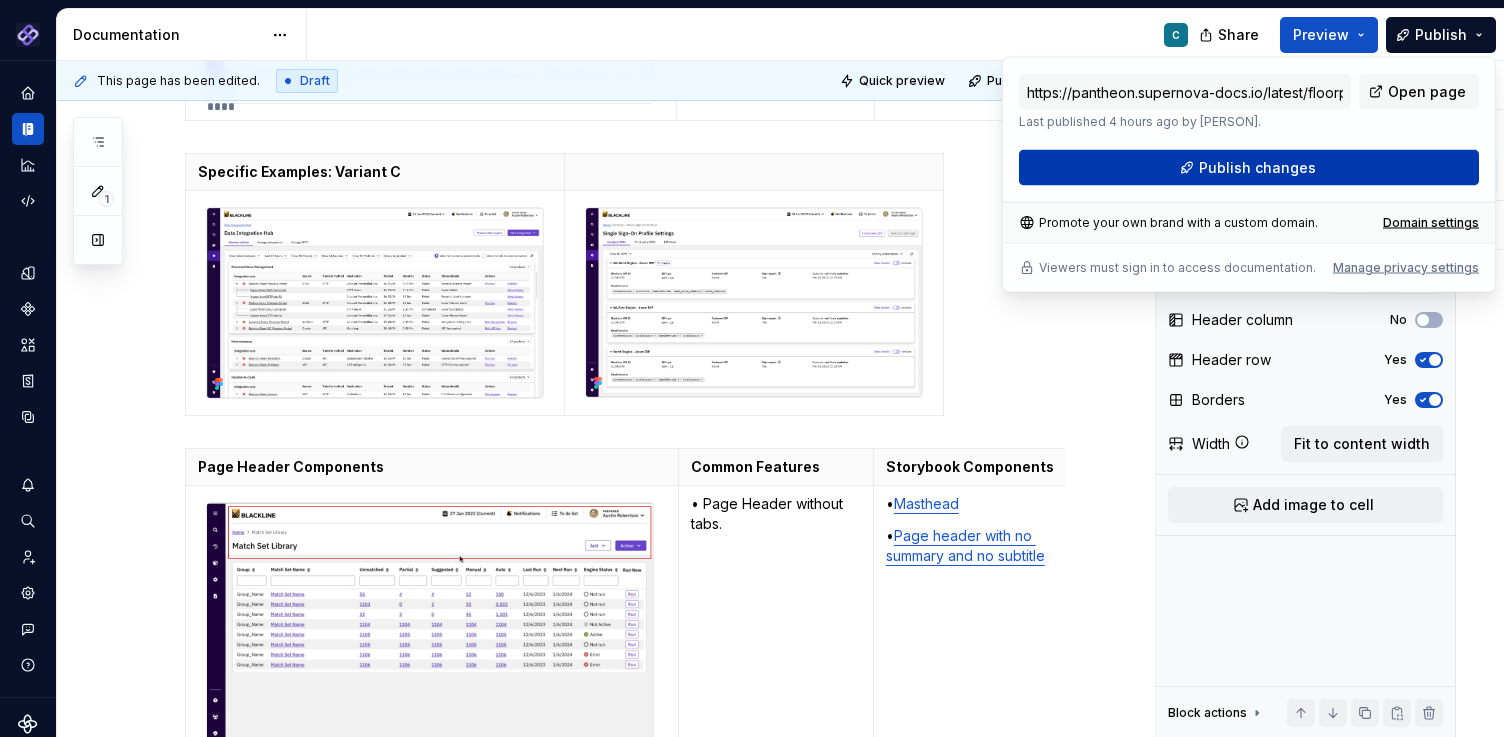click on "Publish changes" at bounding box center (1257, 168) 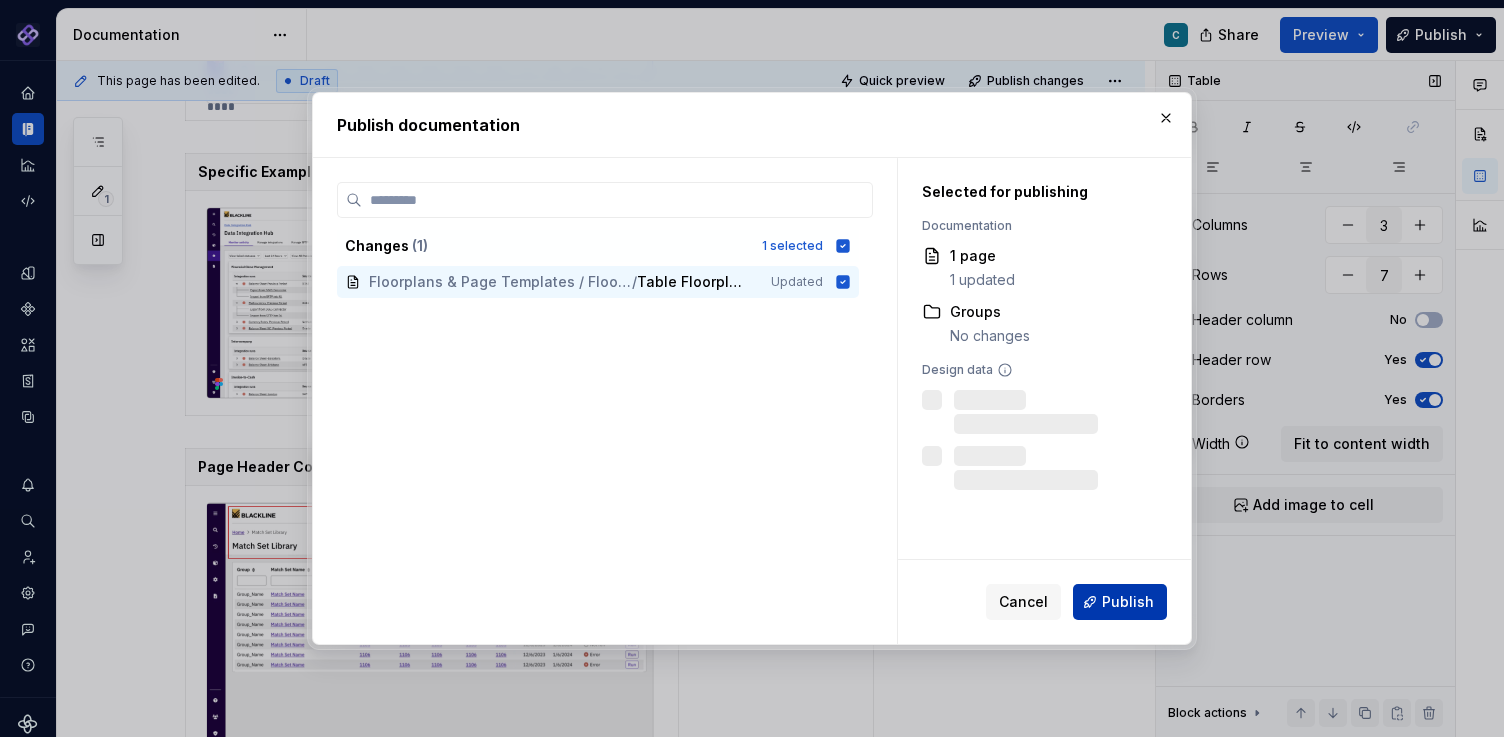 click on "Publish" at bounding box center [1120, 602] 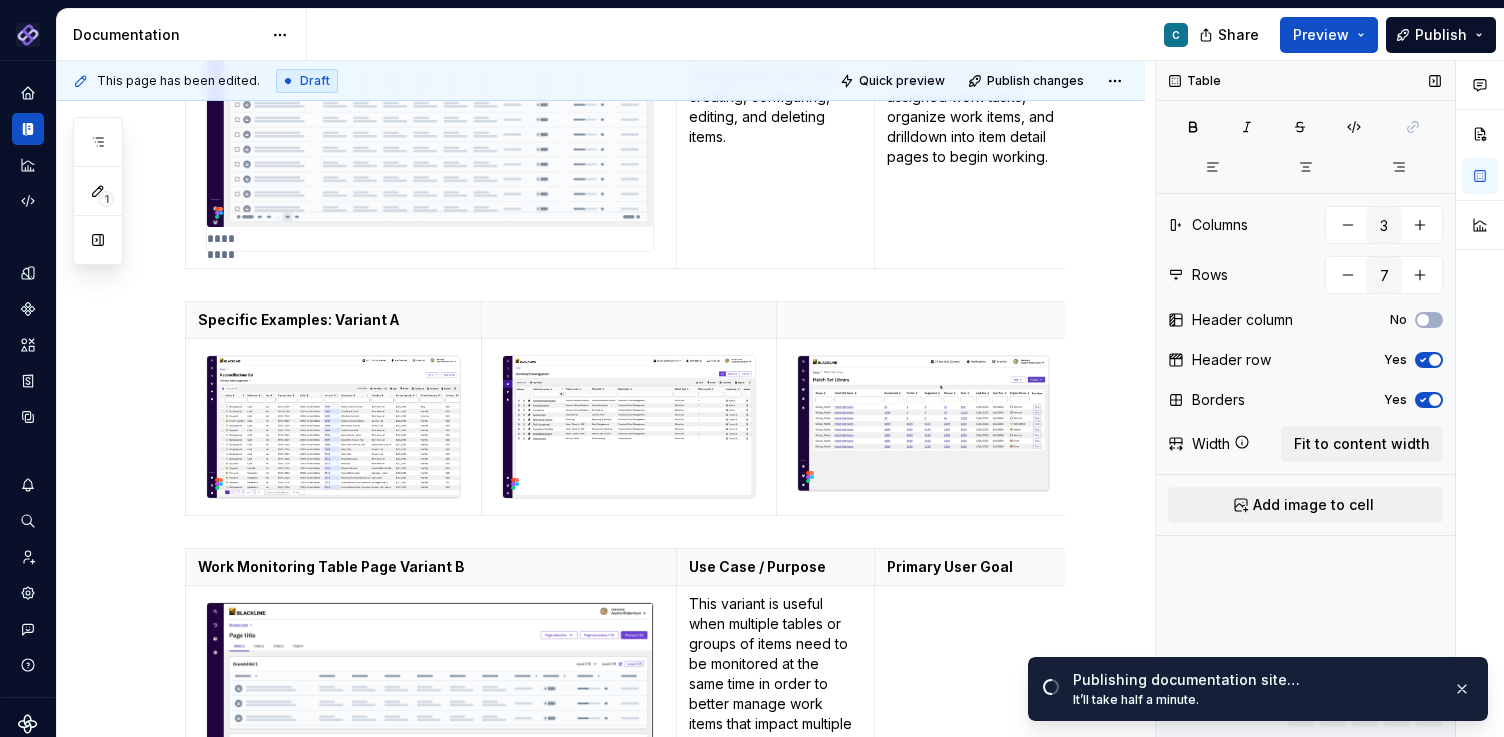 scroll, scrollTop: 0, scrollLeft: 0, axis: both 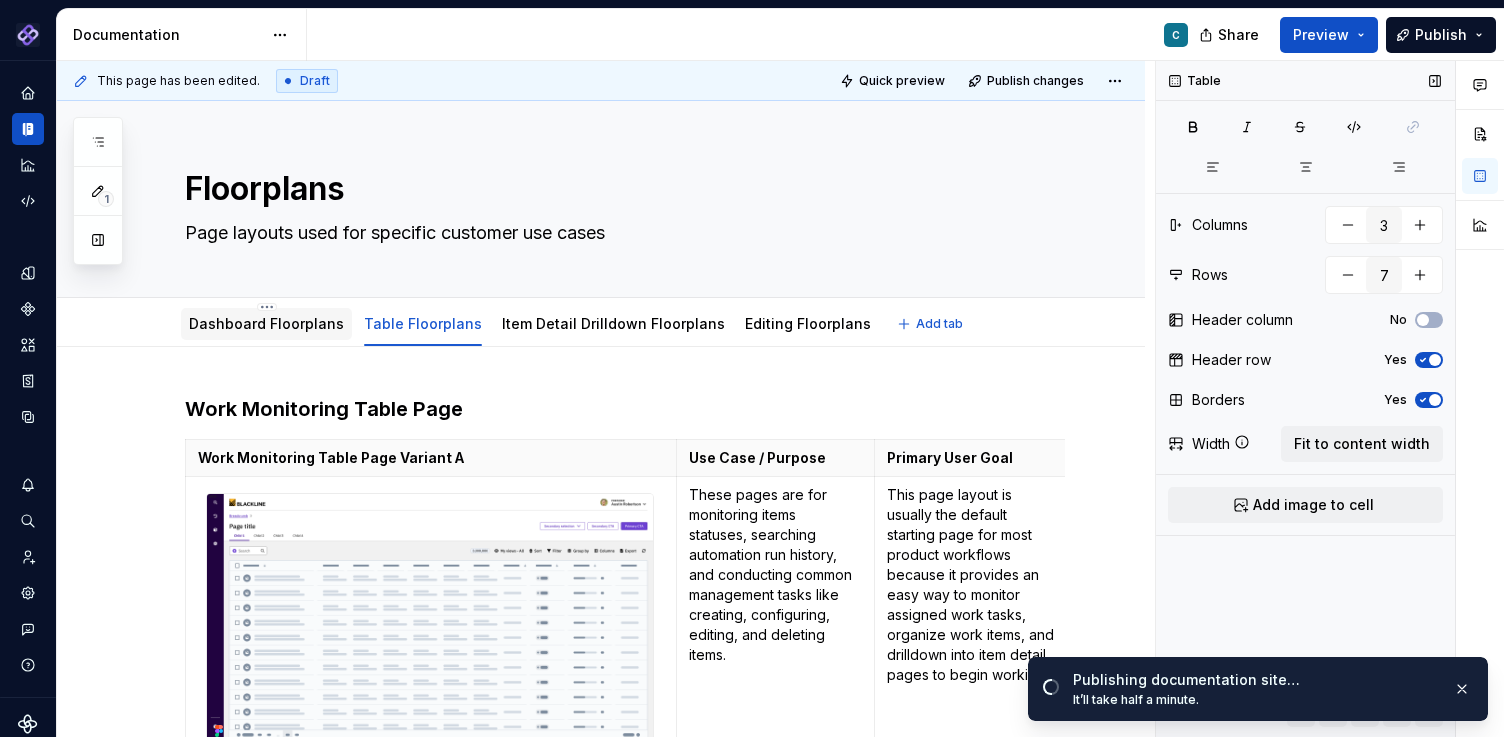 click on "Dashboard Floorplans" at bounding box center (266, 324) 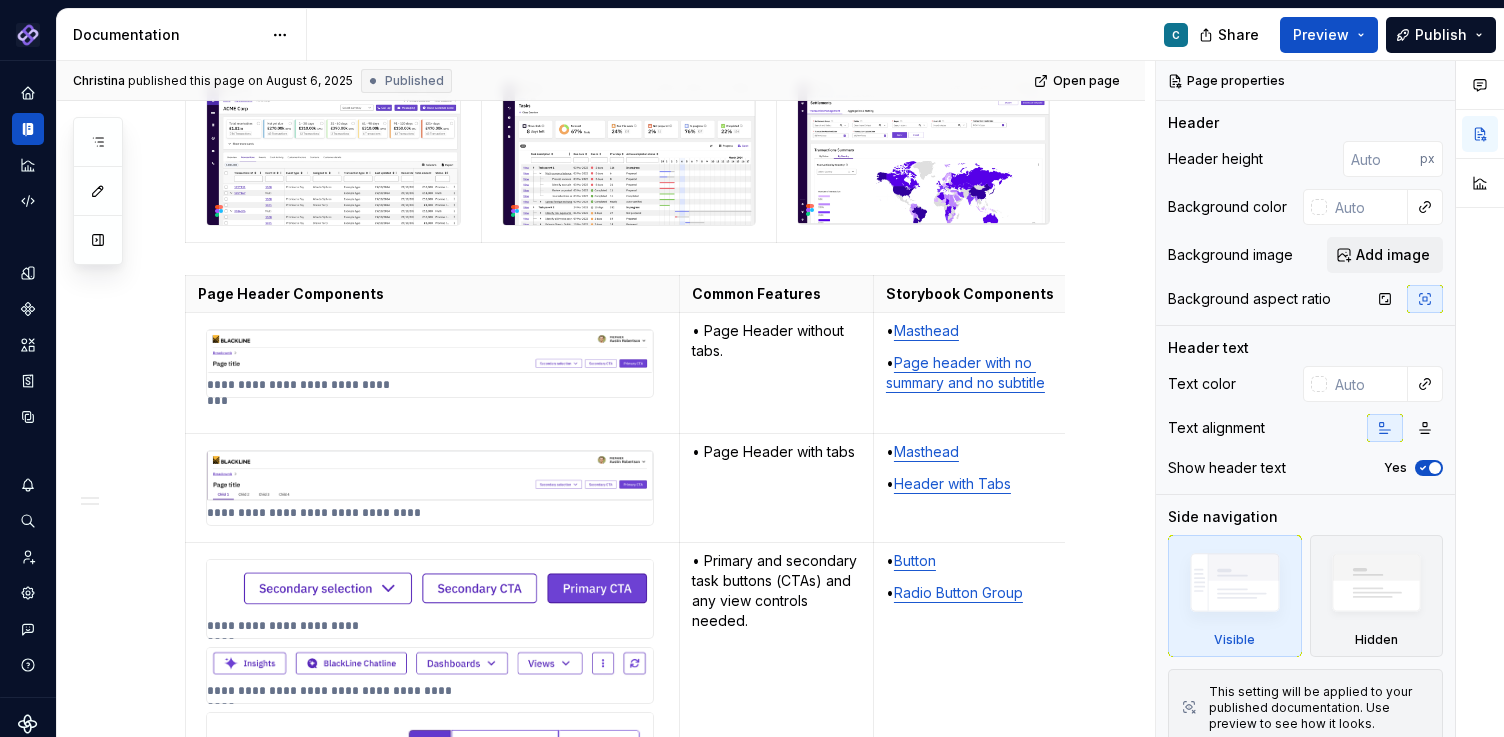 scroll, scrollTop: 215, scrollLeft: 0, axis: vertical 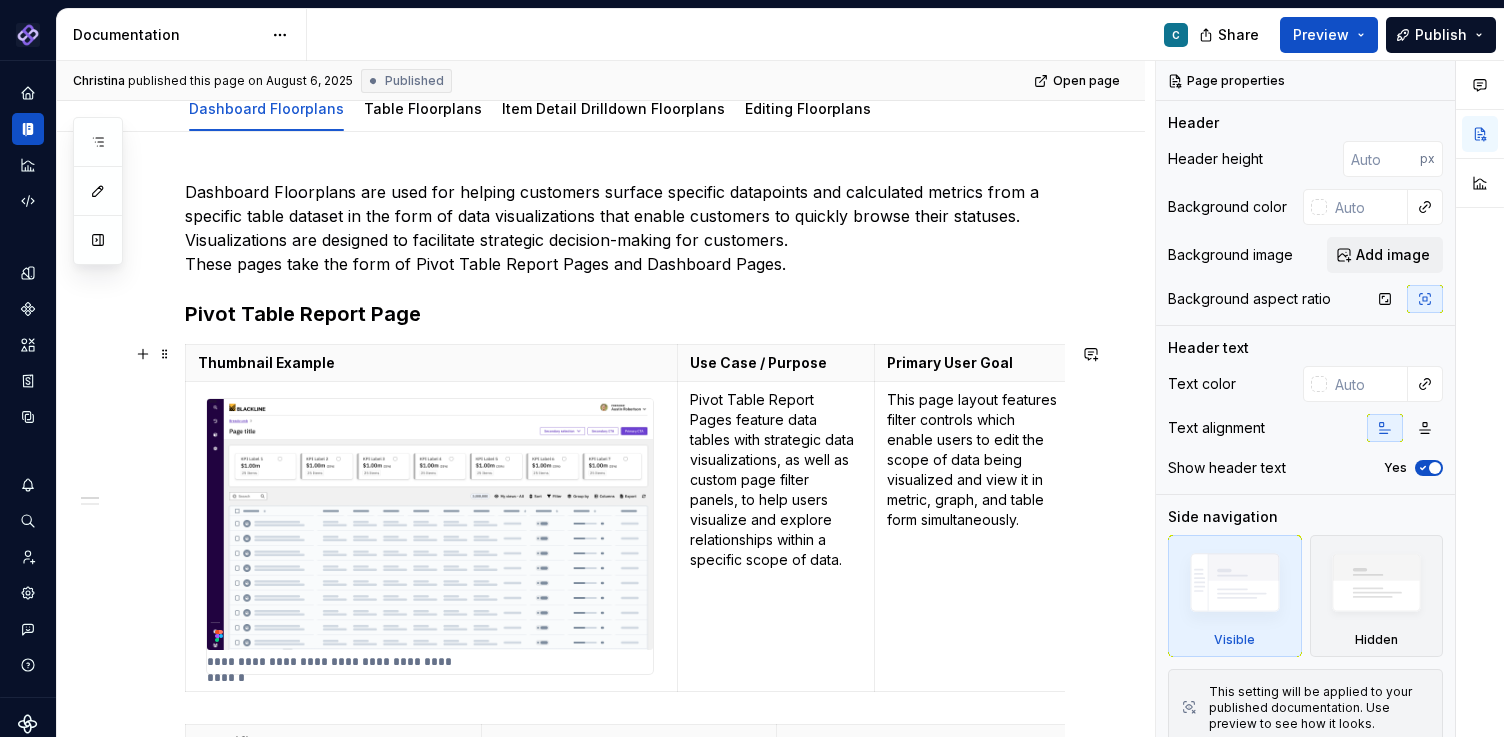 click on "Thumbnail Example" at bounding box center (431, 363) 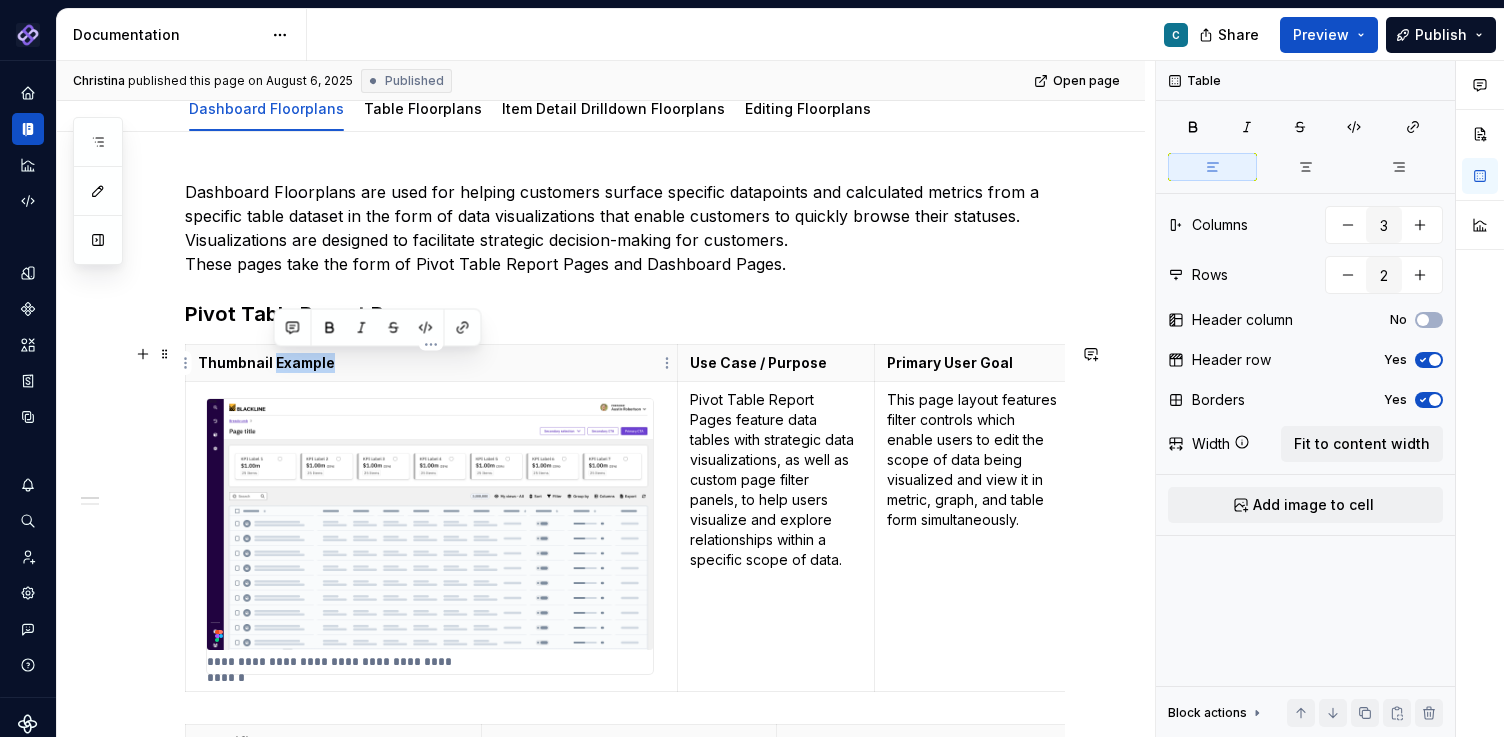 click on "Thumbnail Example" at bounding box center (431, 363) 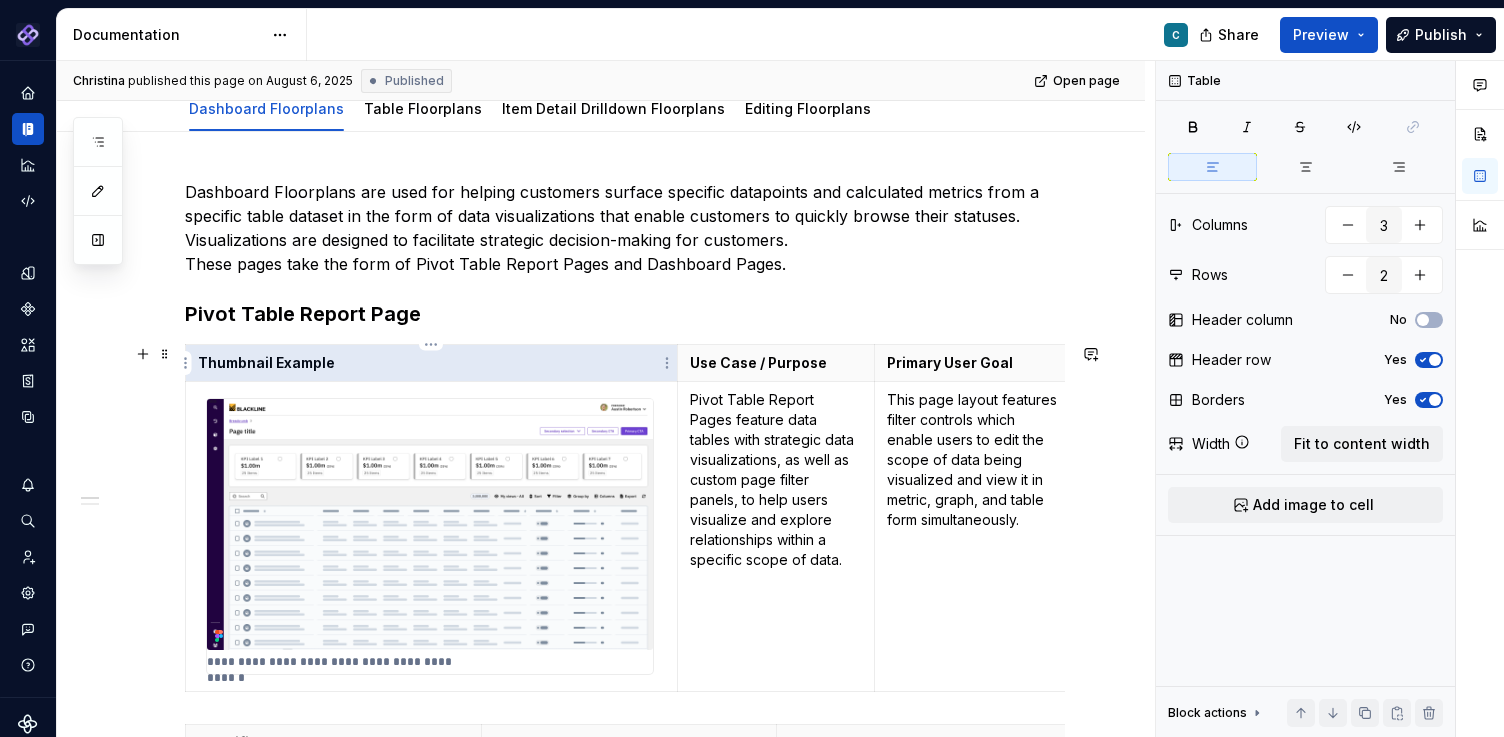 click on "Thumbnail Example" at bounding box center (431, 363) 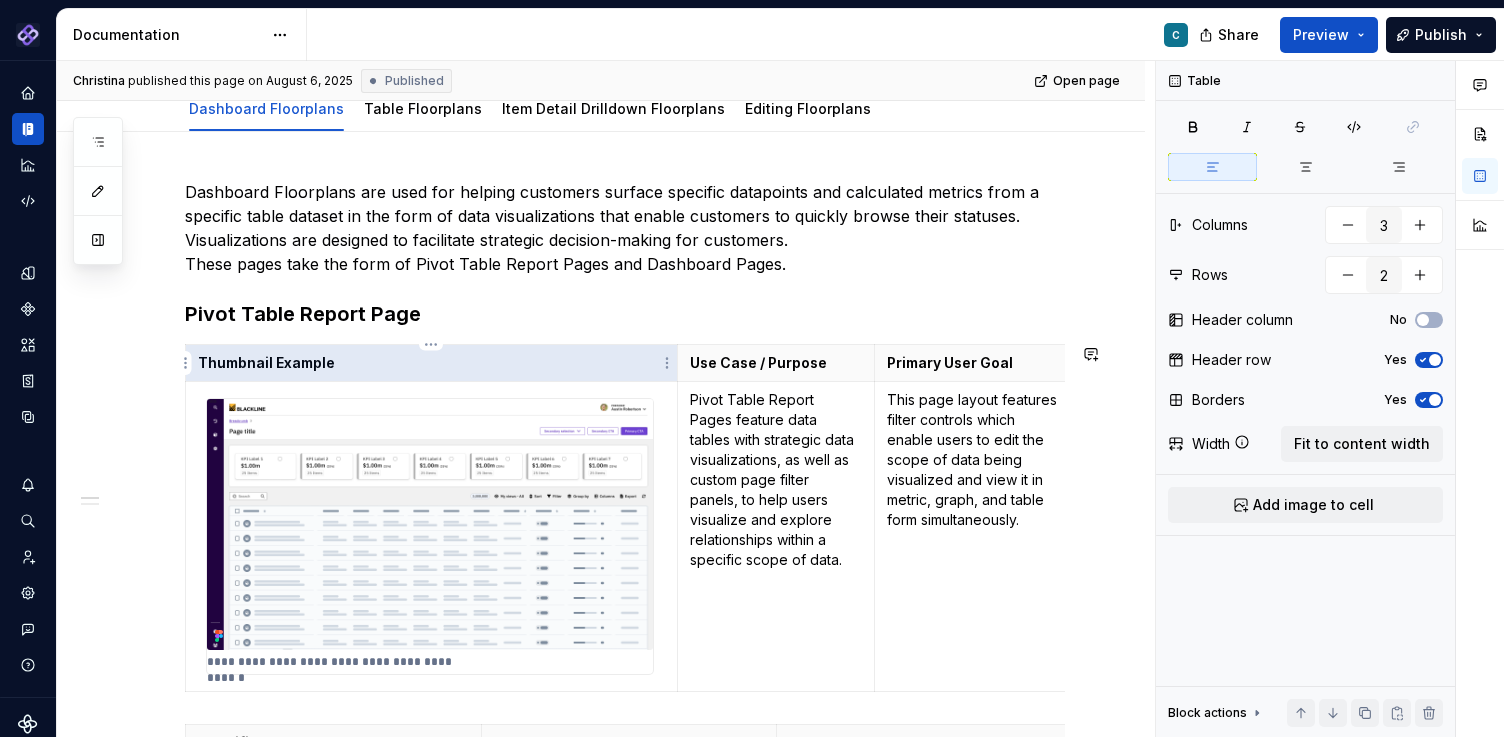 type on "*" 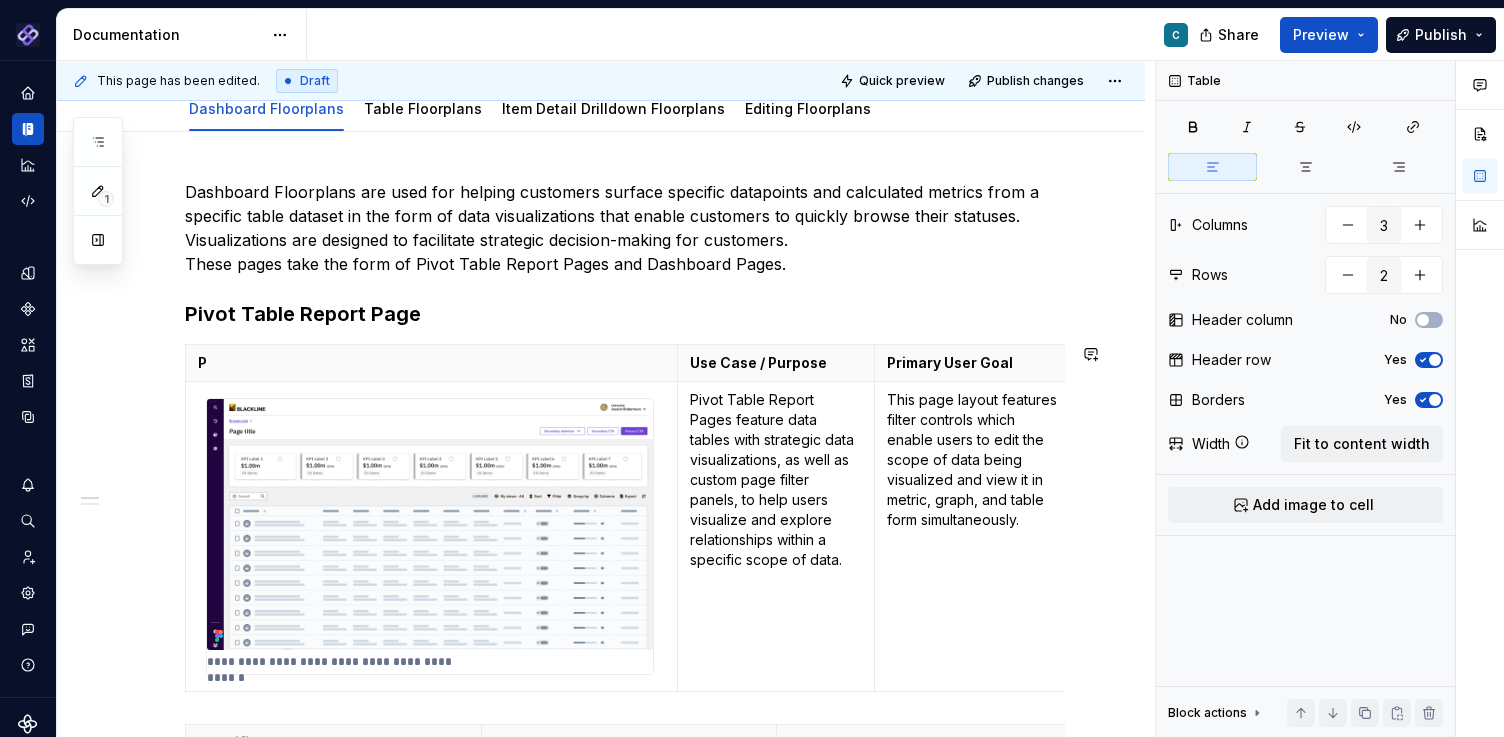 type 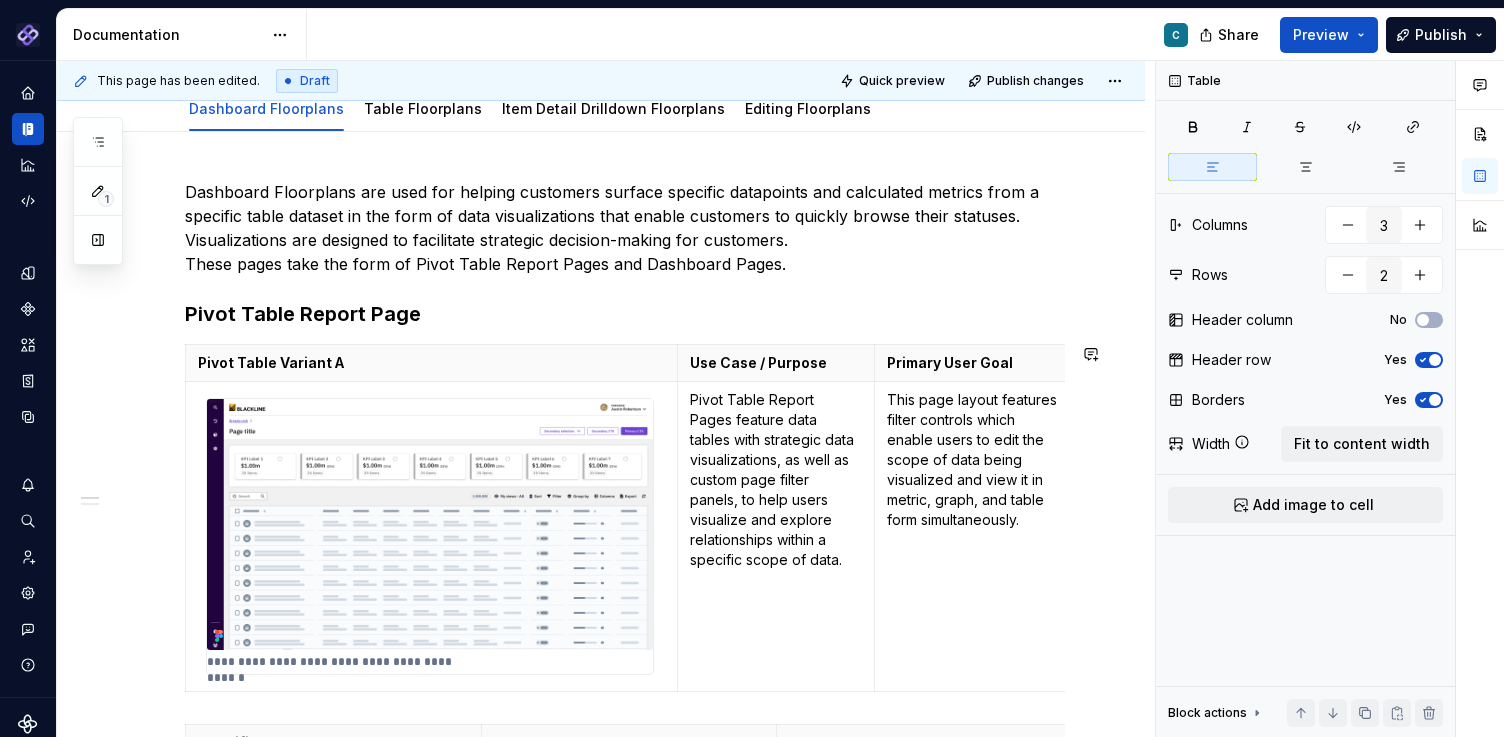 click on "**********" at bounding box center [625, 2970] 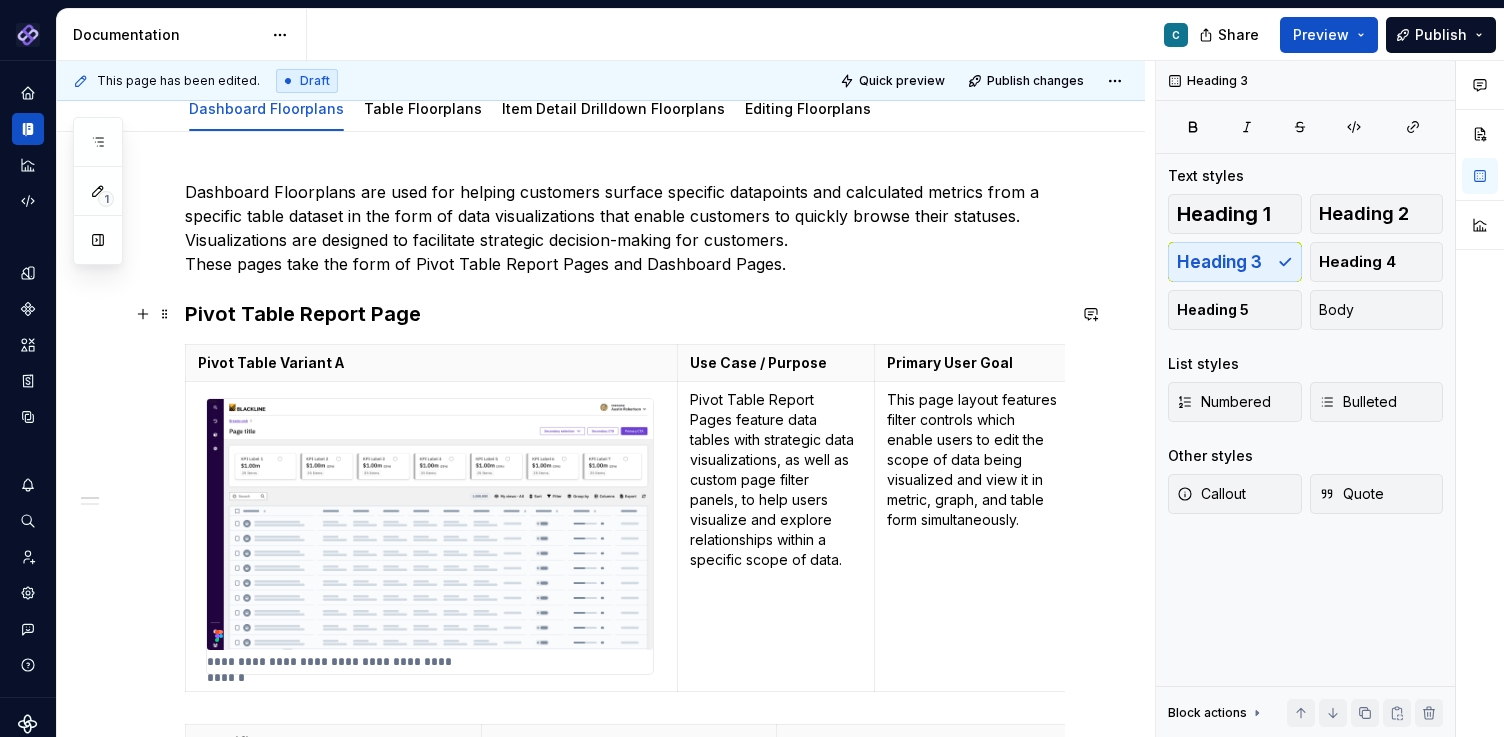 click on "Pivot Table Report Page" at bounding box center (625, 314) 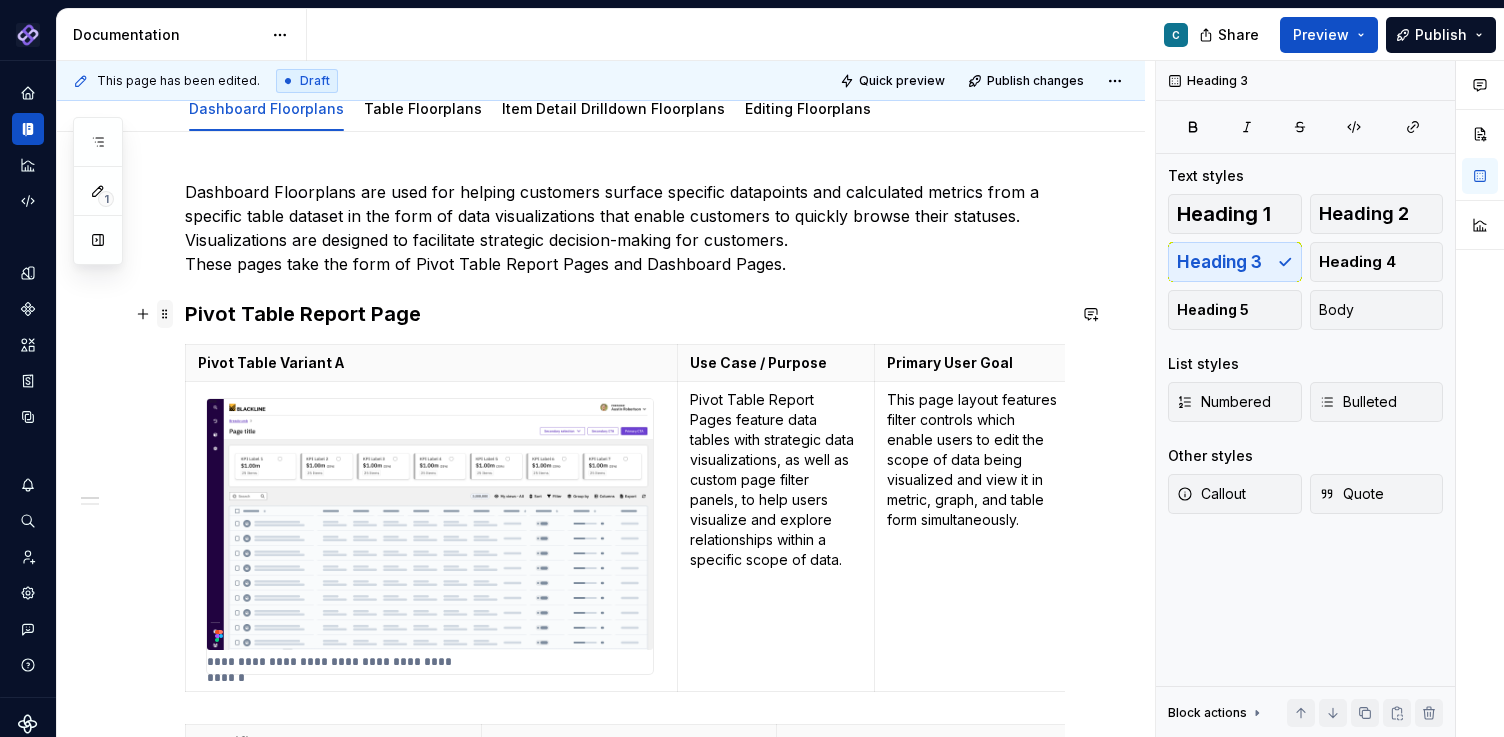 click at bounding box center (165, 314) 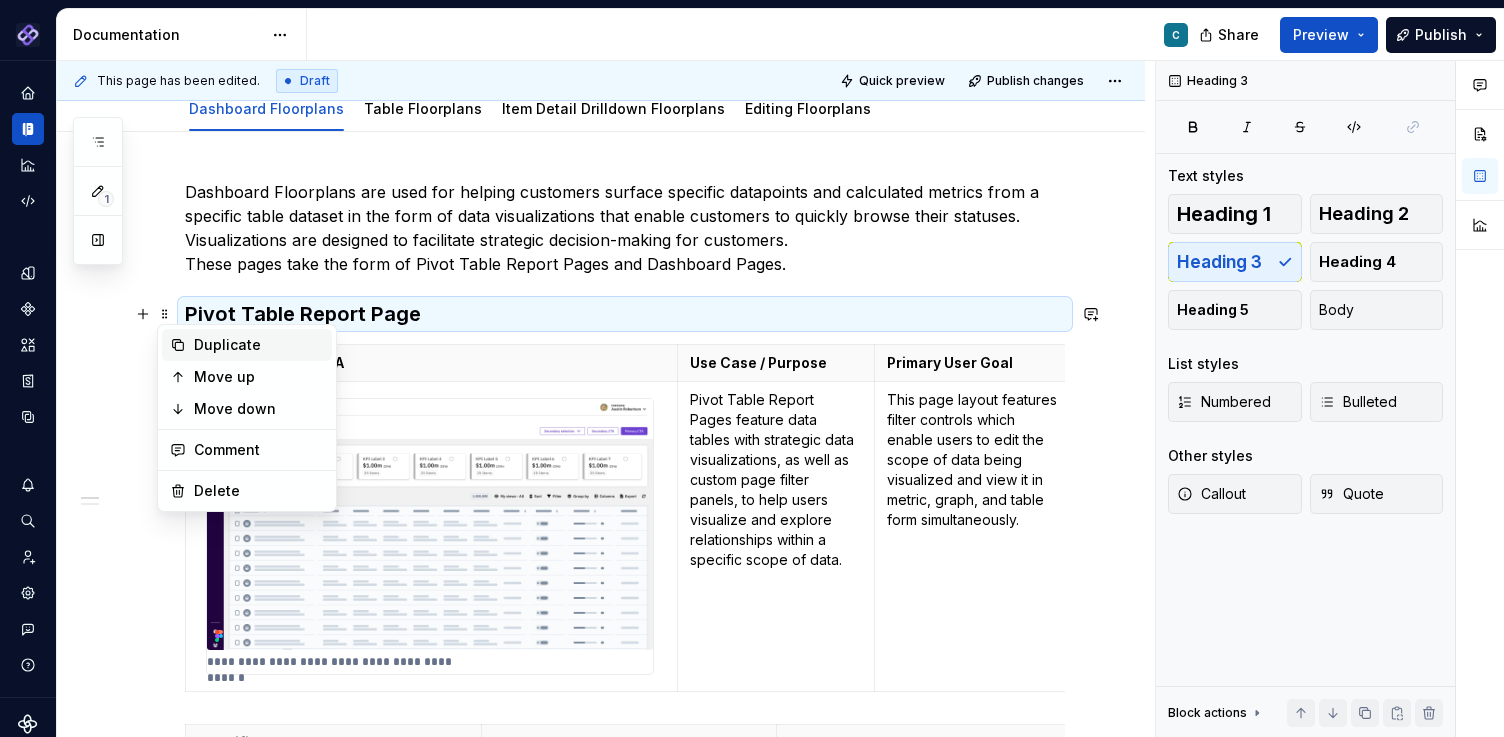click on "Duplicate" at bounding box center (259, 345) 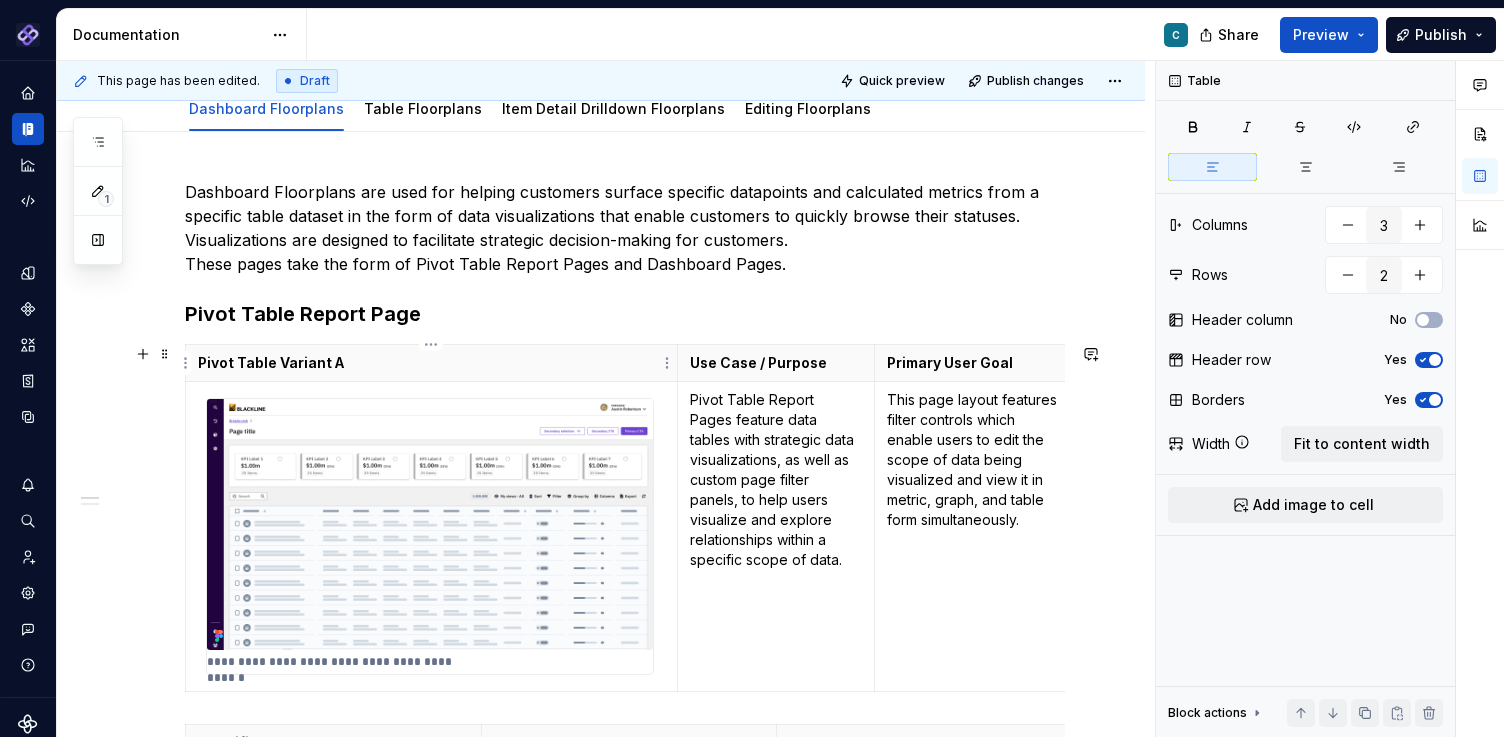 click on "**********" at bounding box center [432, 537] 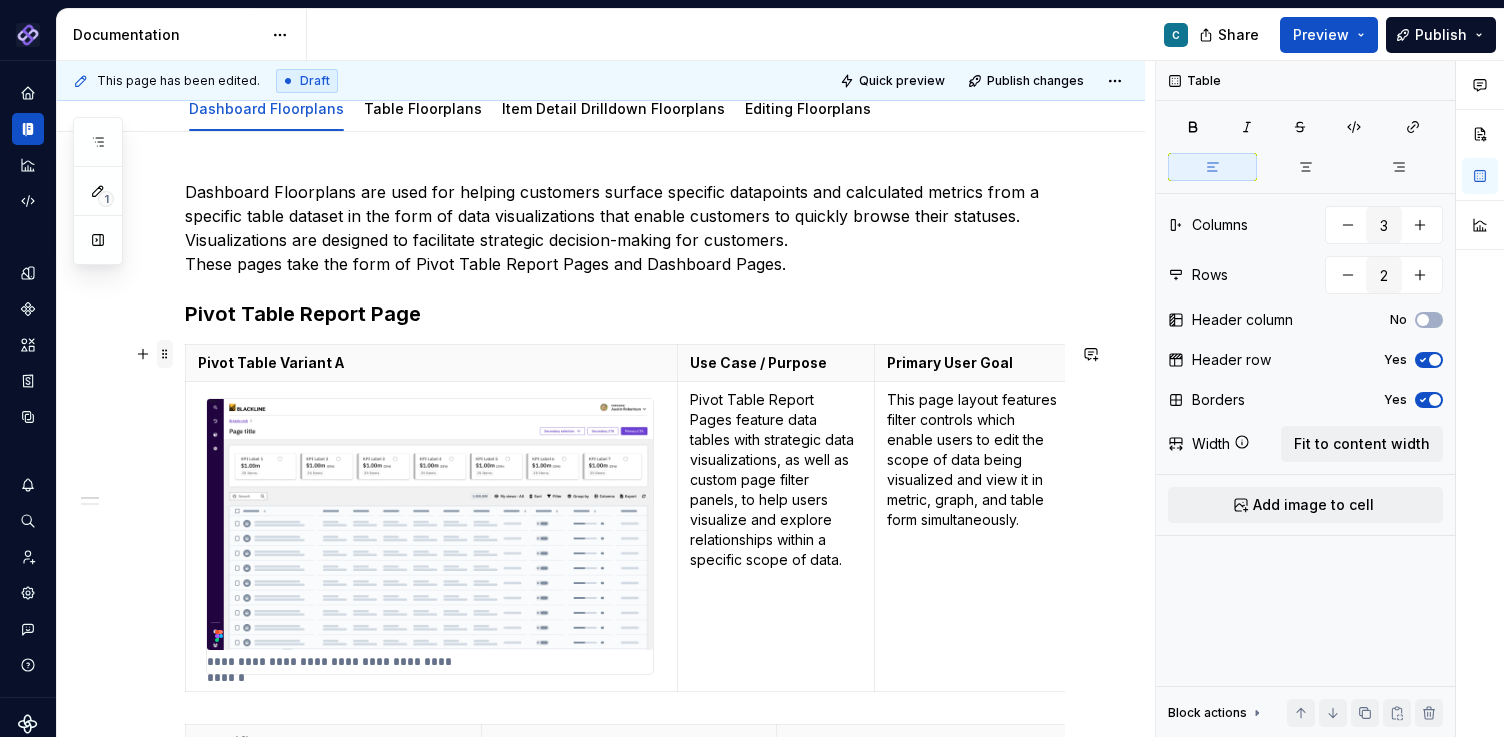 click at bounding box center (165, 354) 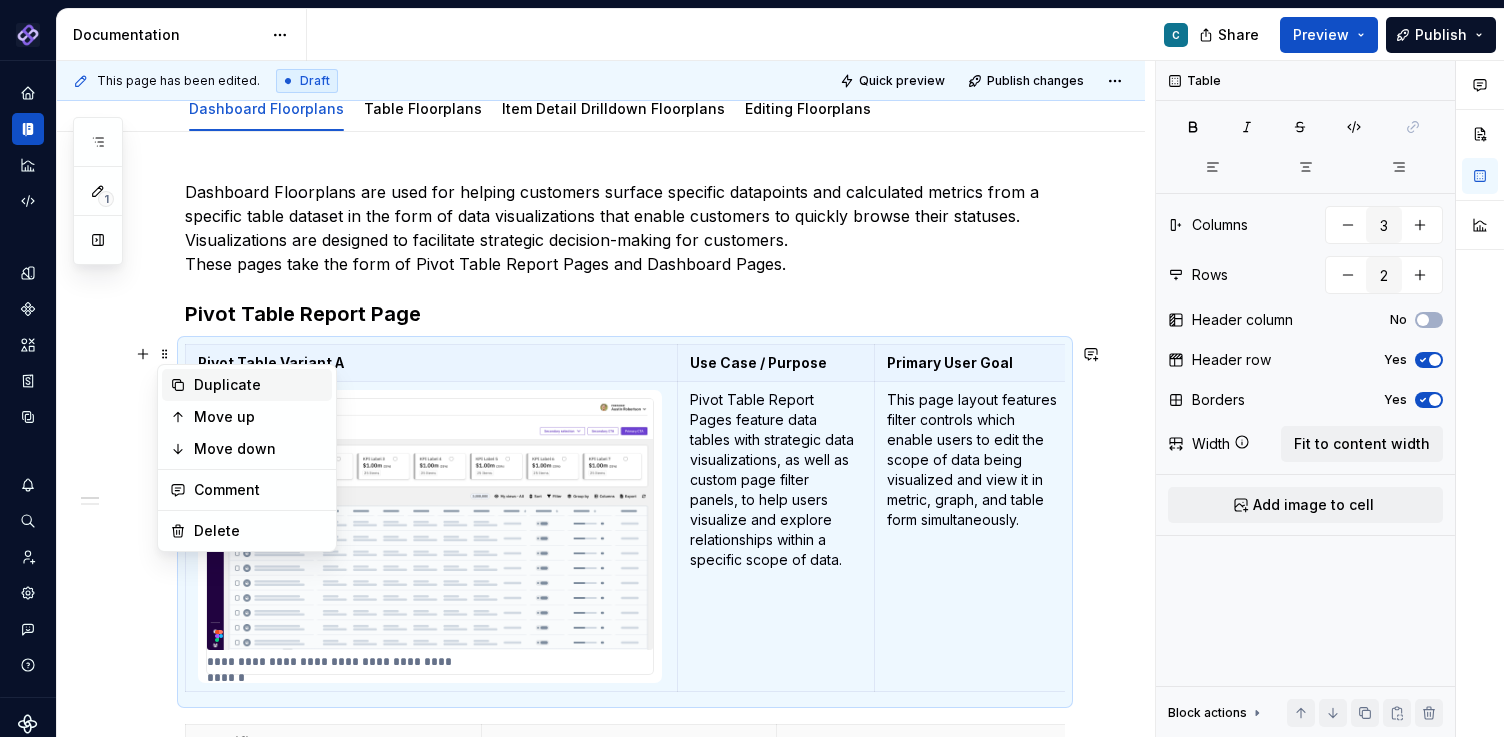 click 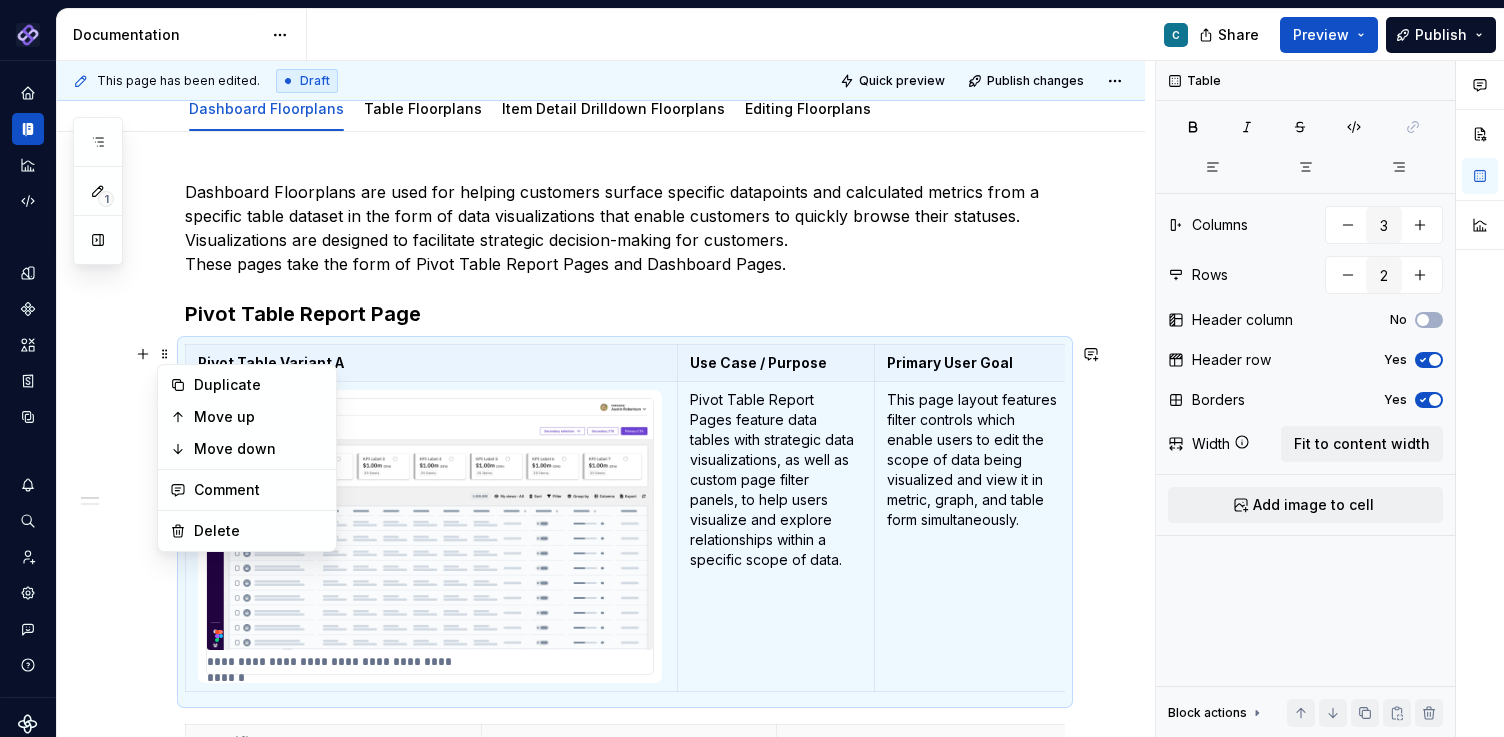 scroll, scrollTop: 557, scrollLeft: 0, axis: vertical 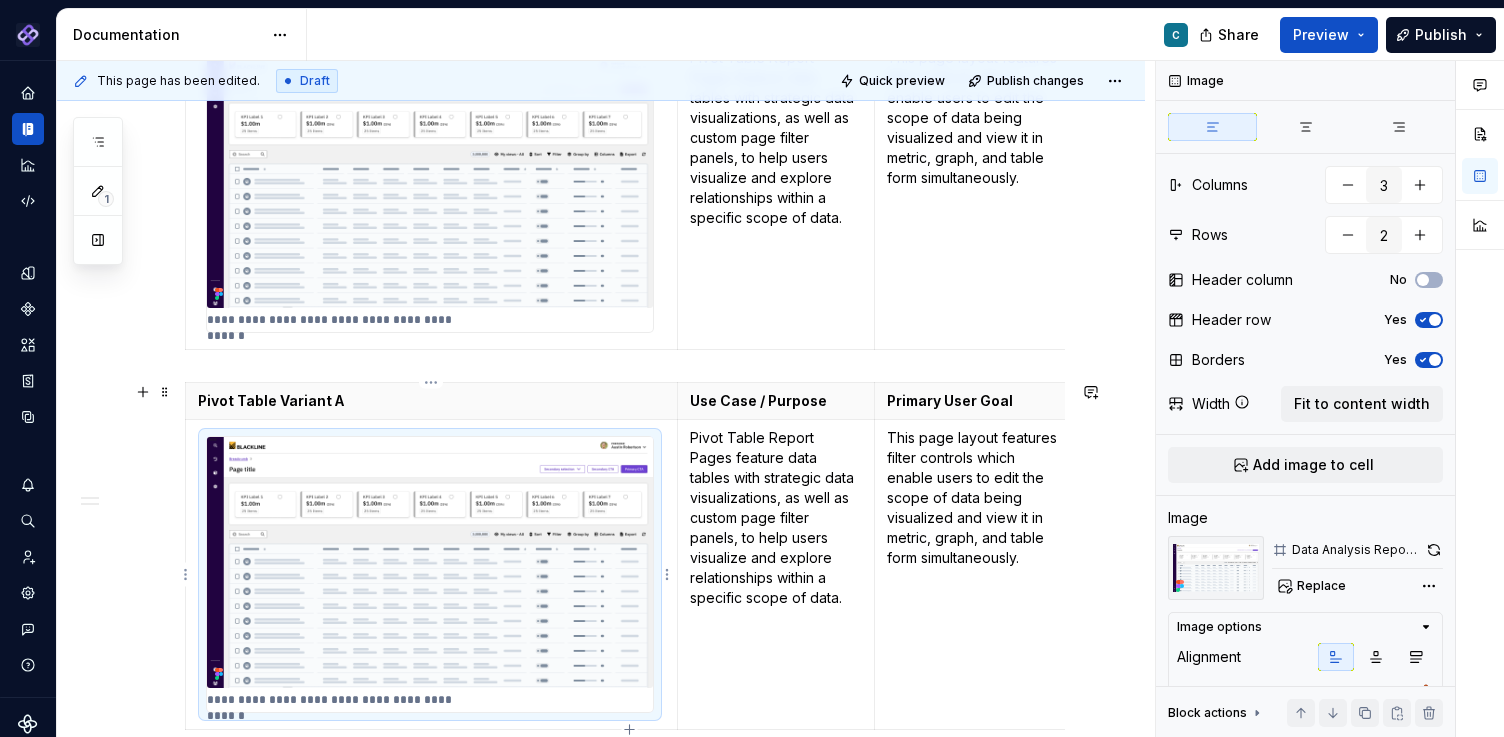 click at bounding box center (430, 562) 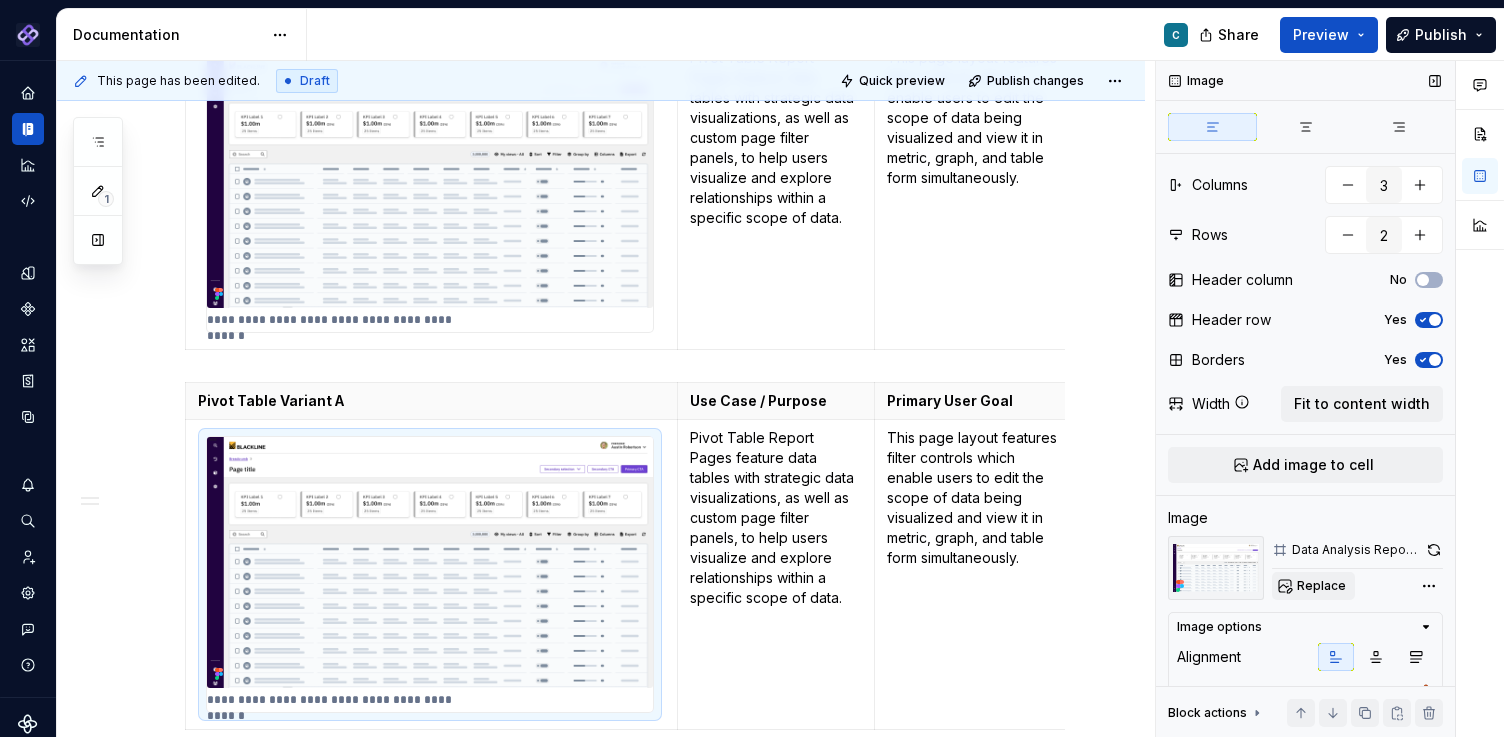 click on "Replace" at bounding box center [1321, 586] 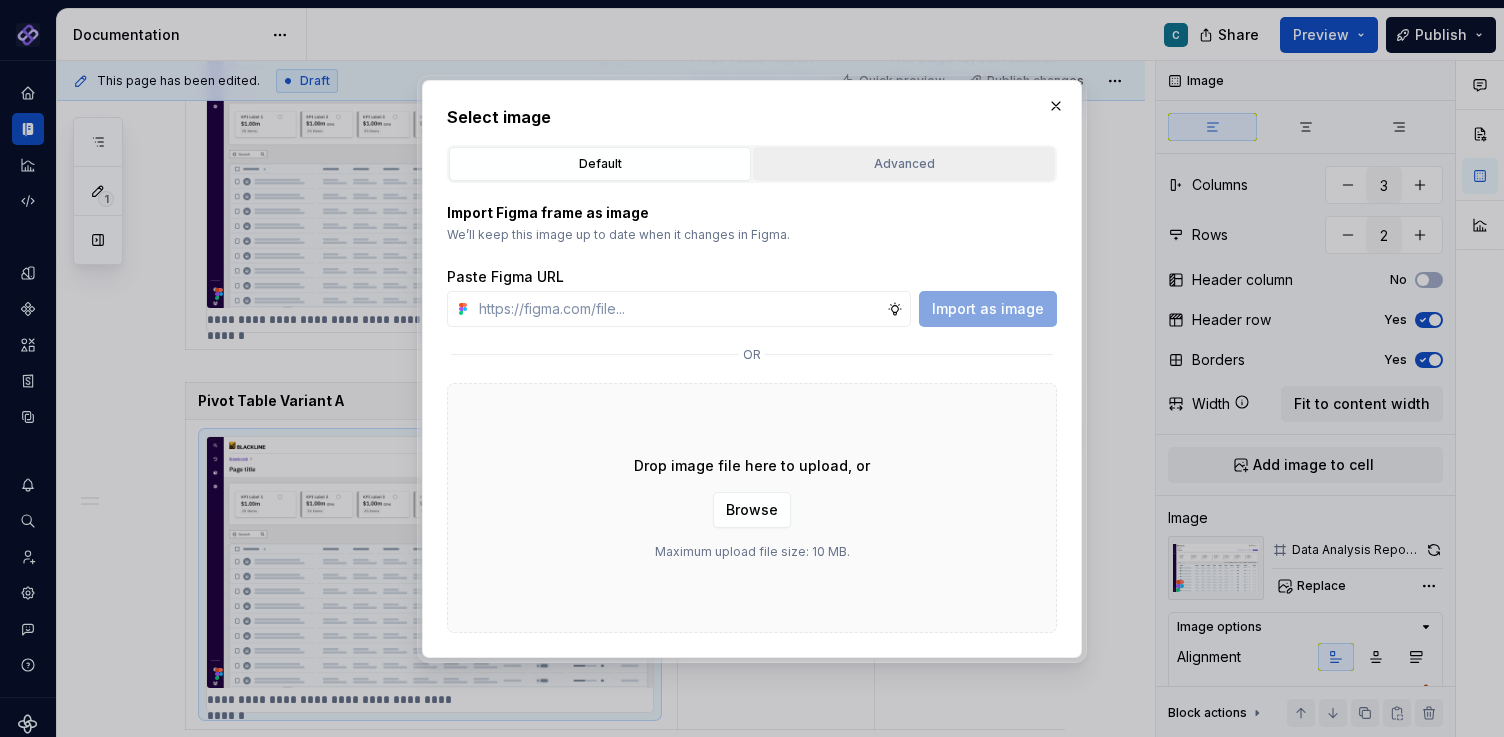 click on "Advanced" at bounding box center [904, 164] 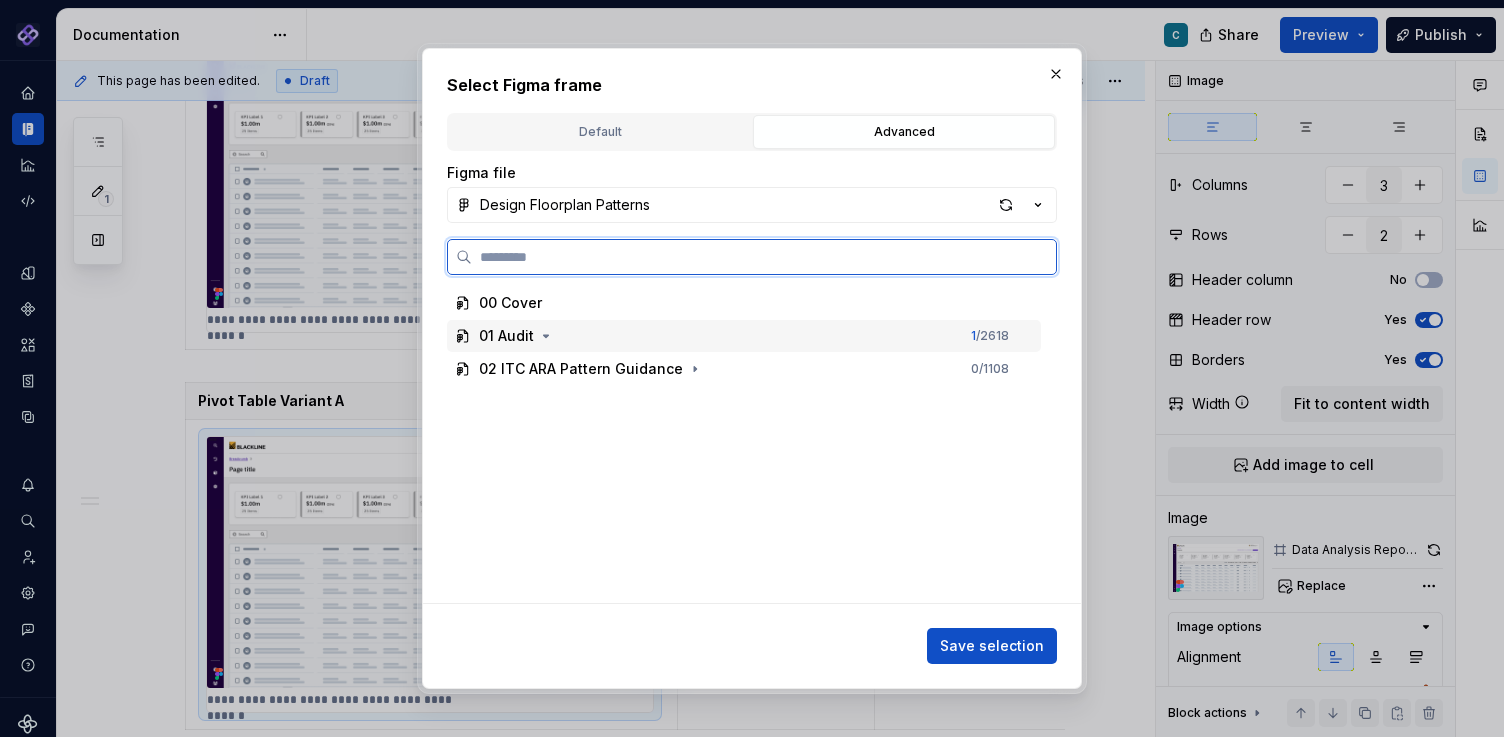 click on "01 Audit" at bounding box center [506, 336] 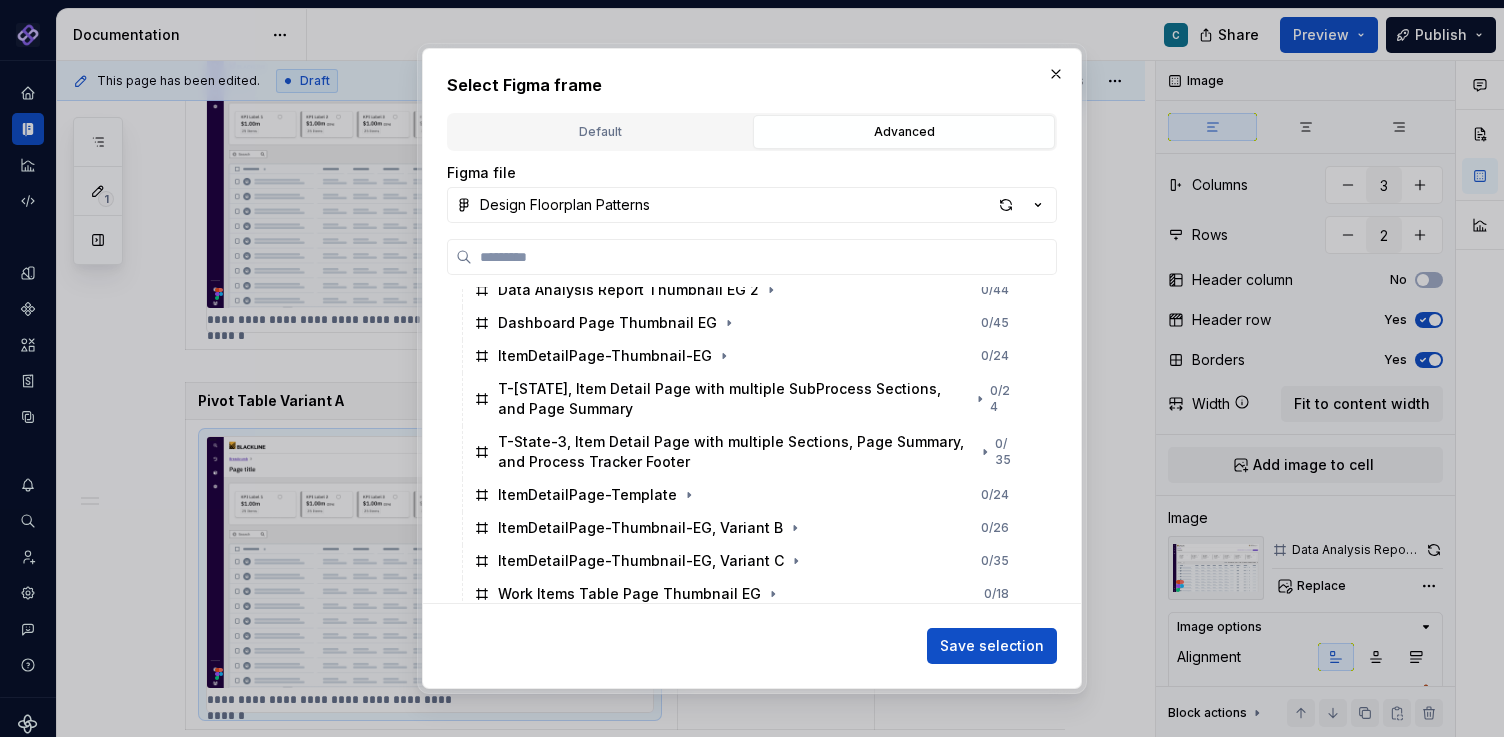scroll, scrollTop: 356, scrollLeft: 0, axis: vertical 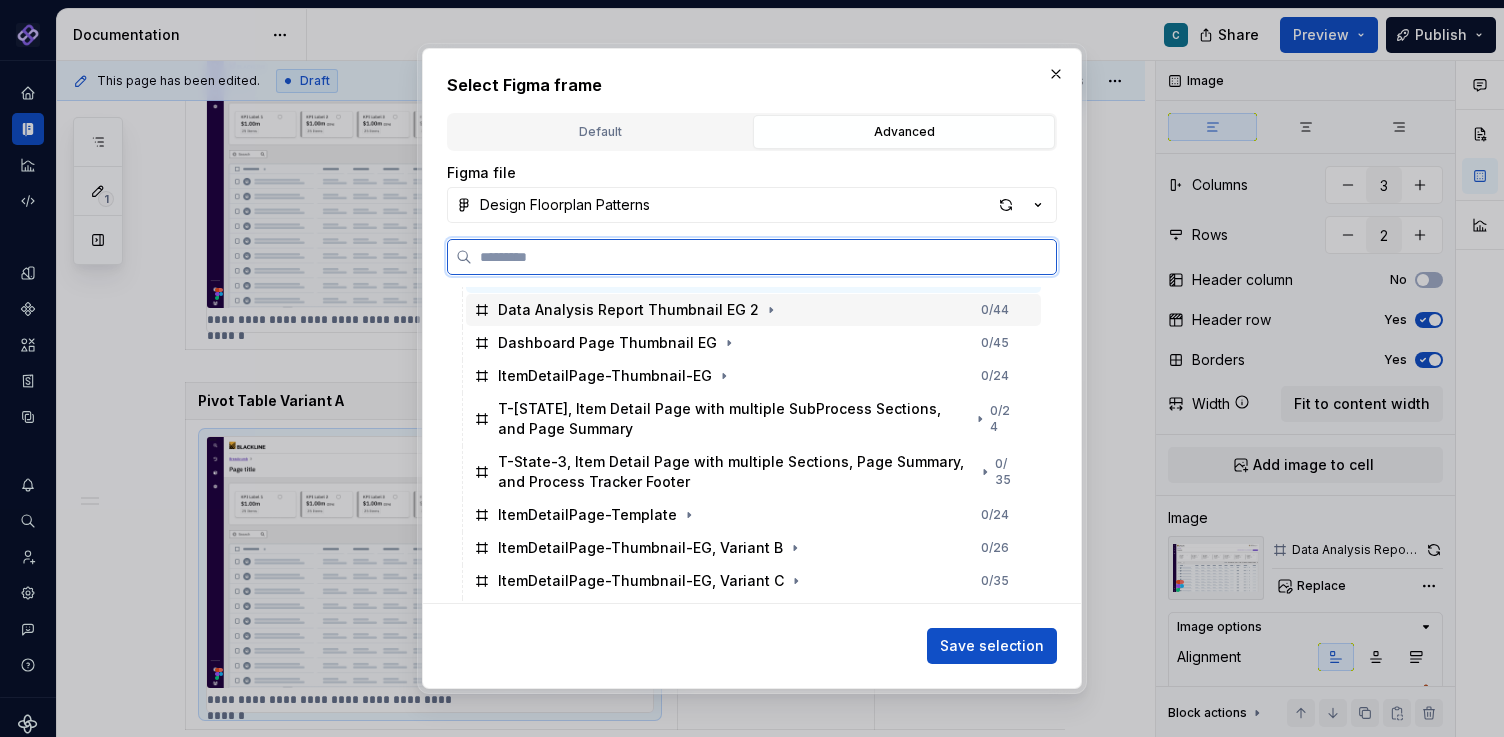 click on "Data Analysis Report Thumbnail EG 2" at bounding box center (628, 310) 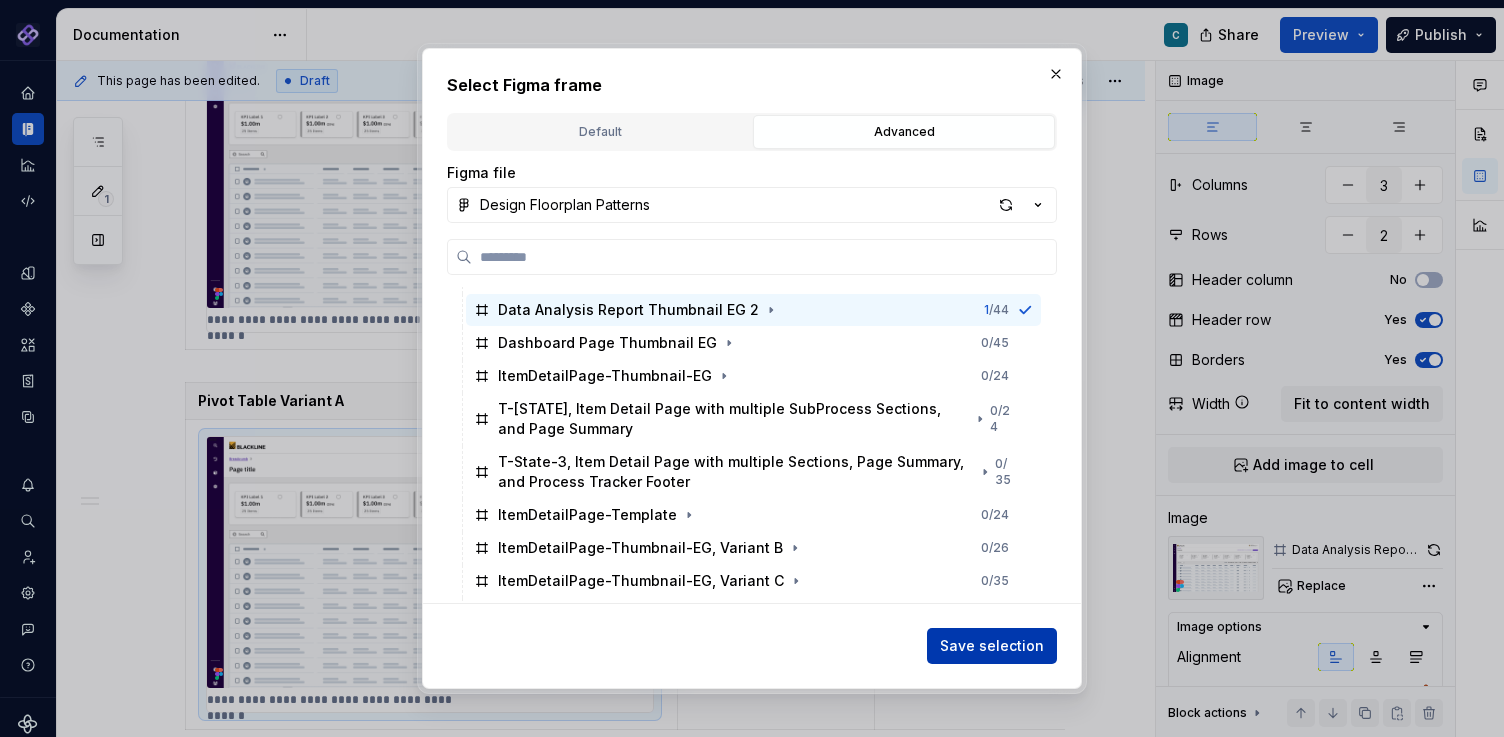 click on "Save selection" at bounding box center [992, 646] 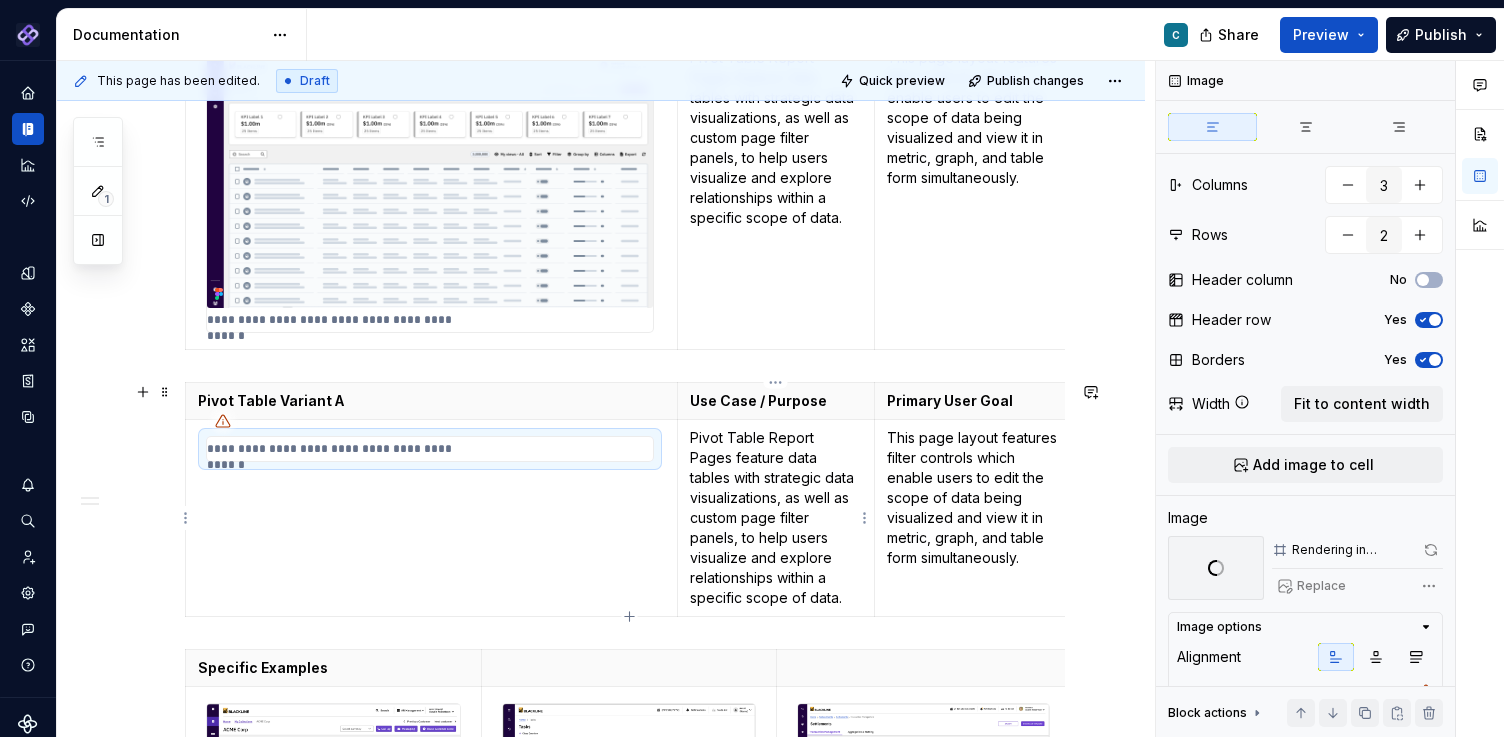 click on "Pivot Table Report Pages feature data tables with strategic data visualizations, as well as custom page filter panels, to help users visualize and explore relationships within a specific scope of data." at bounding box center [776, 518] 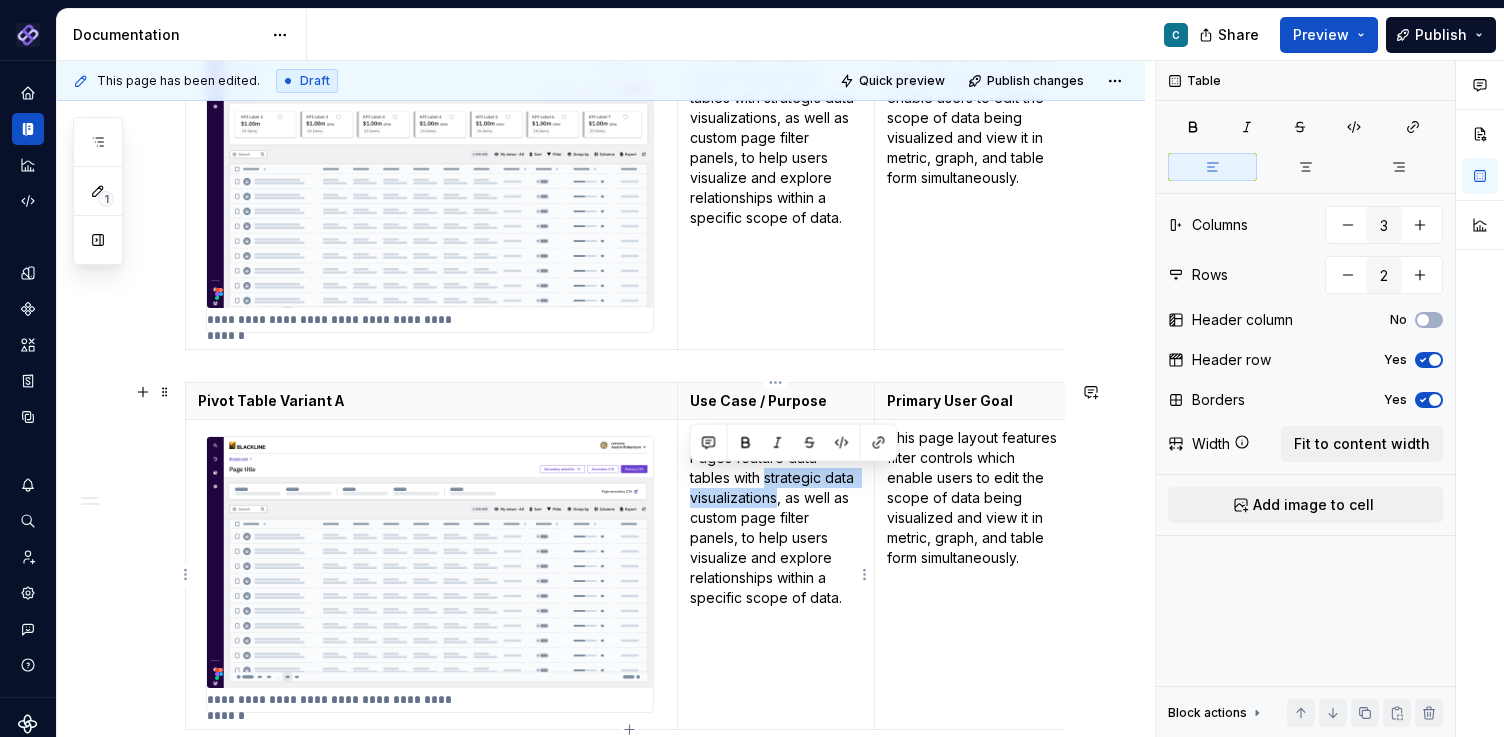 drag, startPoint x: 688, startPoint y: 482, endPoint x: 777, endPoint y: 497, distance: 90.255196 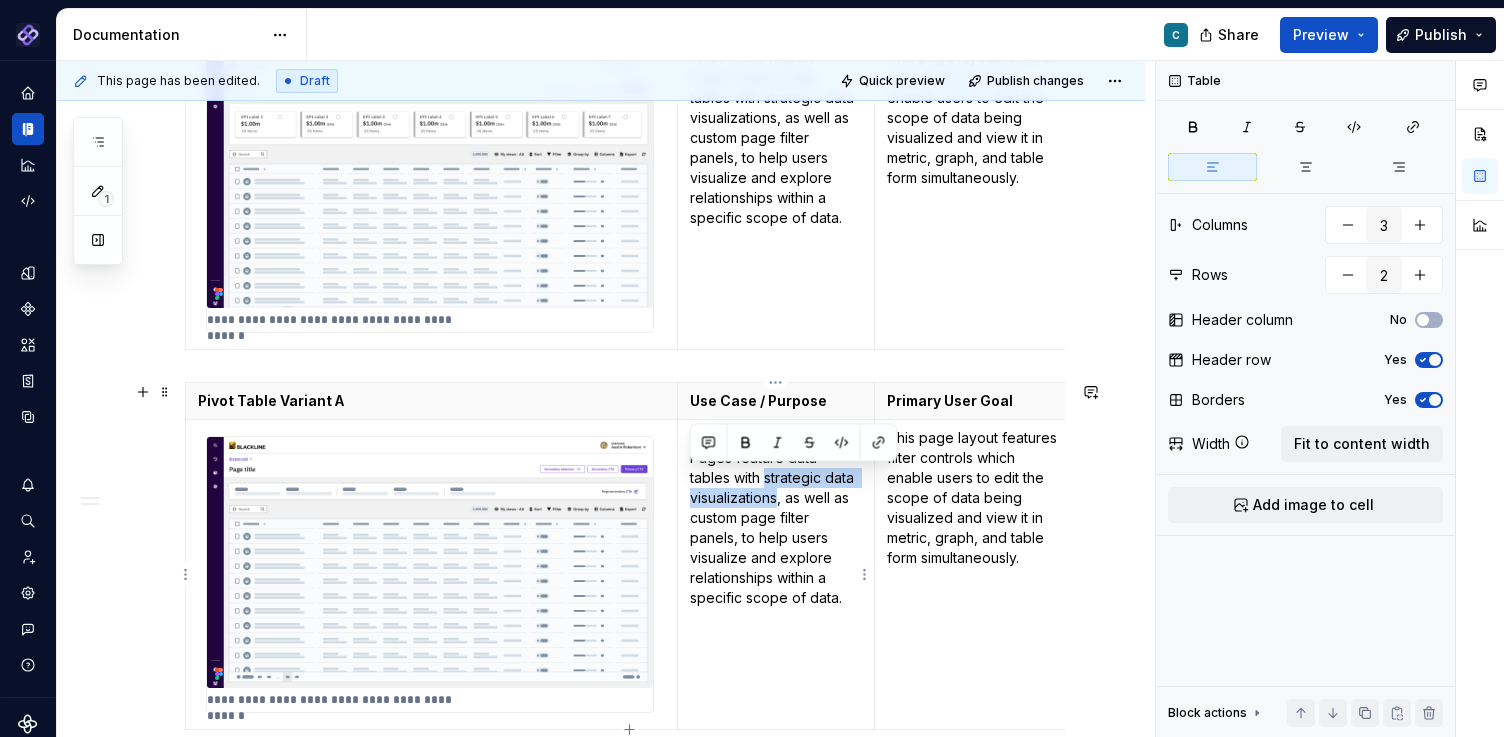 click on "Pivot Table Report Pages feature data tables with strategic data visualizations, as well as custom page filter panels, to help users visualize and explore relationships within a specific scope of data." at bounding box center [775, 574] 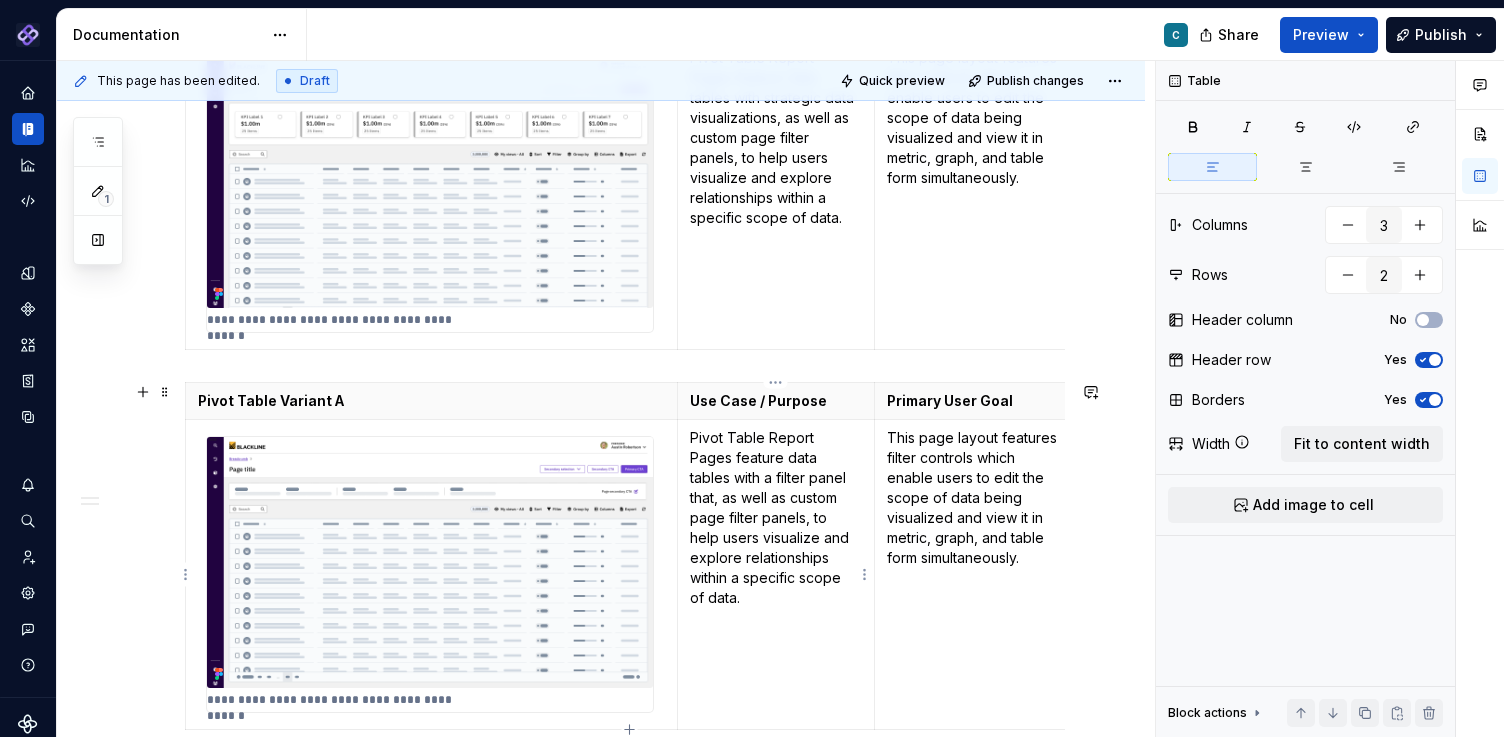 click on "Pivot Table Report Pages feature data tables with a filter panel that, as well as custom page filter panels, to help users visualize and explore relationships within a specific scope of data." at bounding box center (776, 518) 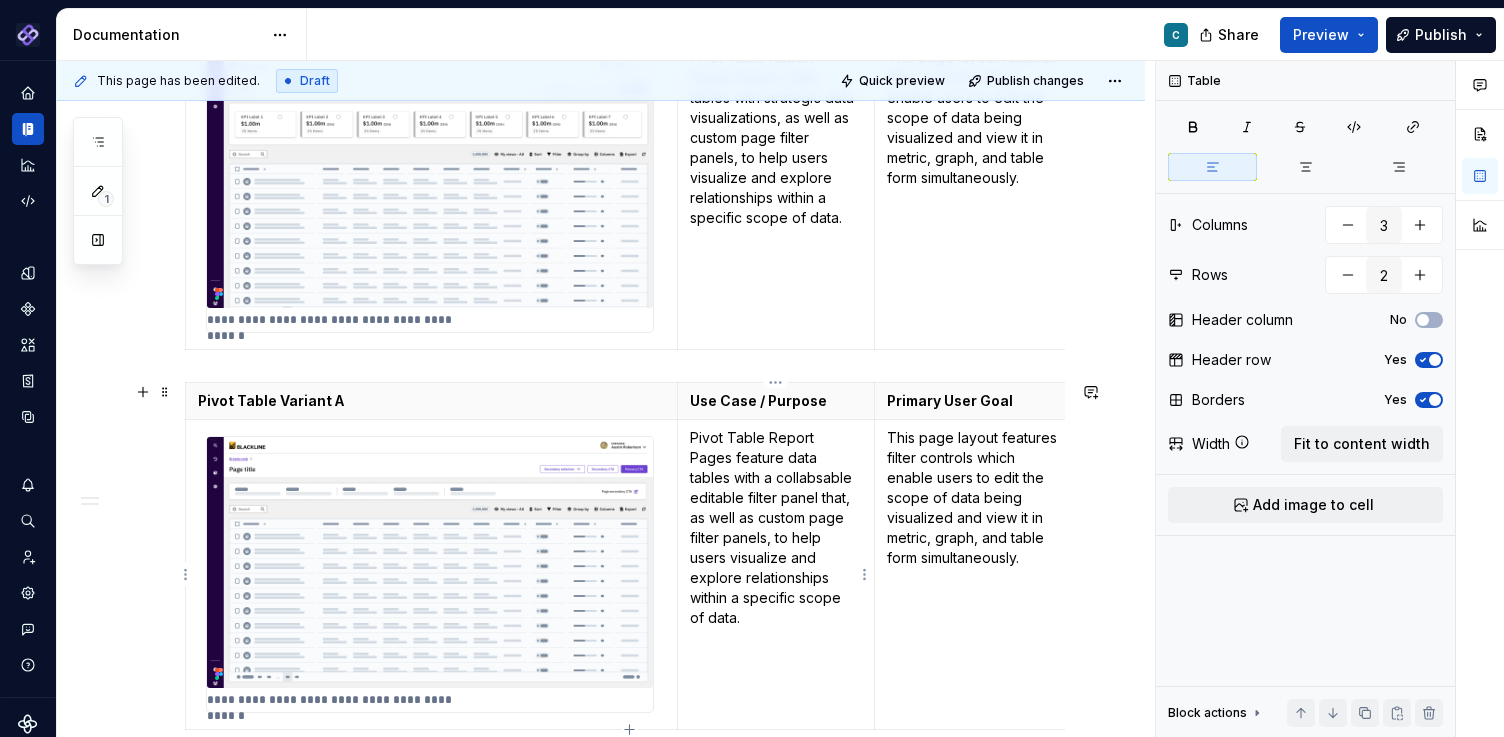 click on "Pivot Table Report Pages feature data tables with a collabsable editable filter panel that, as well as custom page filter panels, to help users visualize and explore relationships within a specific scope of data." at bounding box center [776, 528] 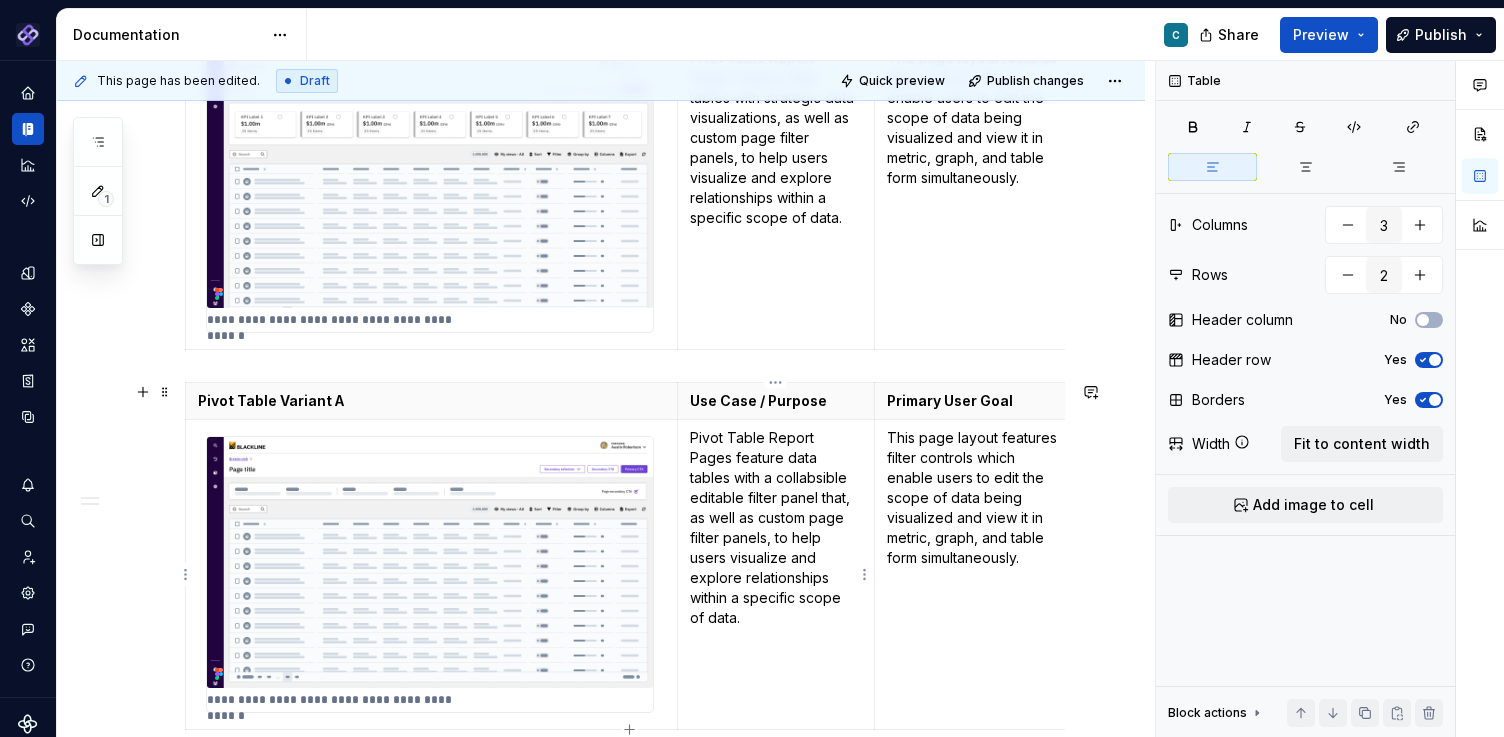 click on "Pivot Table Report Pages feature data tables with a collabsible editable filter panel that, as well as custom page filter panels, to help users visualize and explore relationships within a specific scope of data." at bounding box center [776, 528] 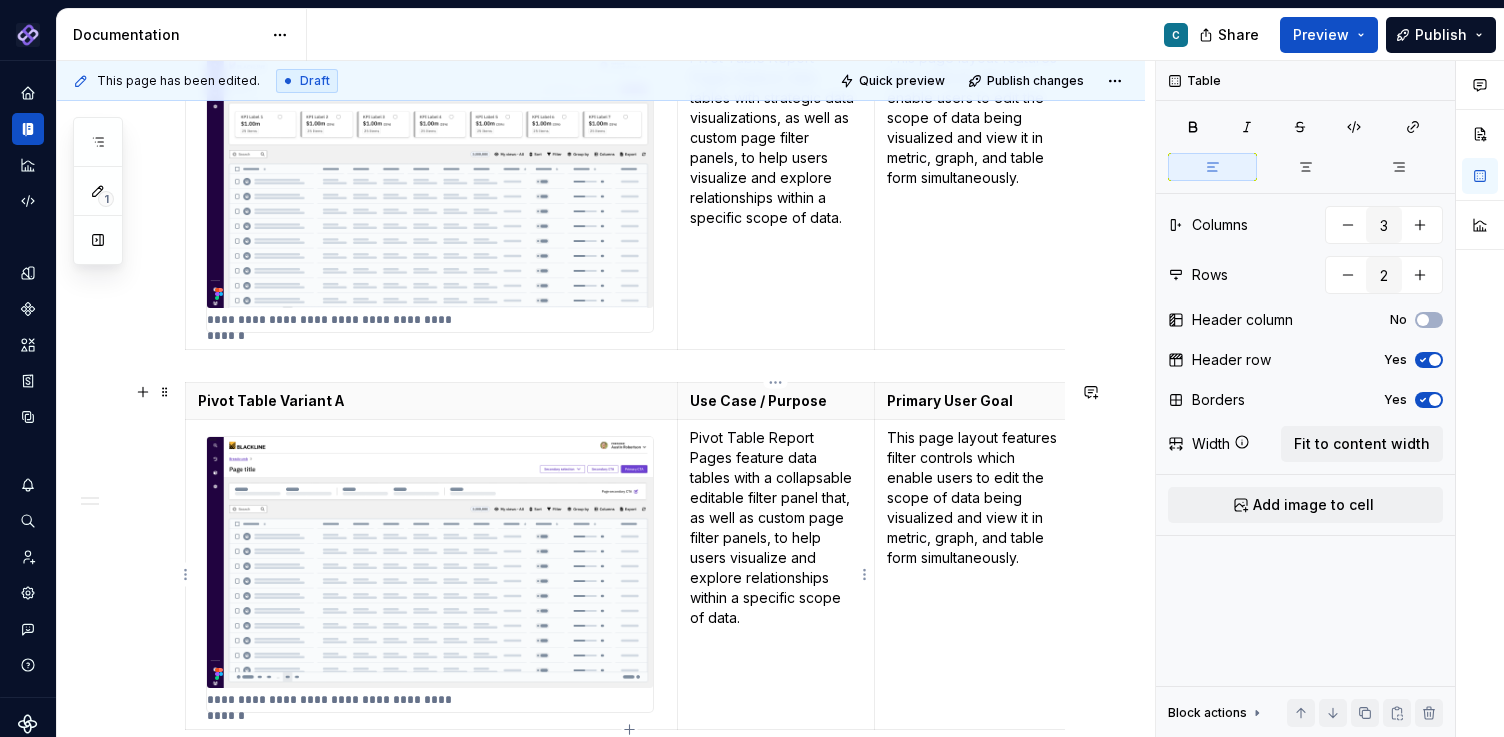 click on "Pivot Table Report Pages feature data tables with a collapsable editable filter panel that, as well as custom page filter panels, to help users visualize and explore relationships within a specific scope of data." at bounding box center (776, 528) 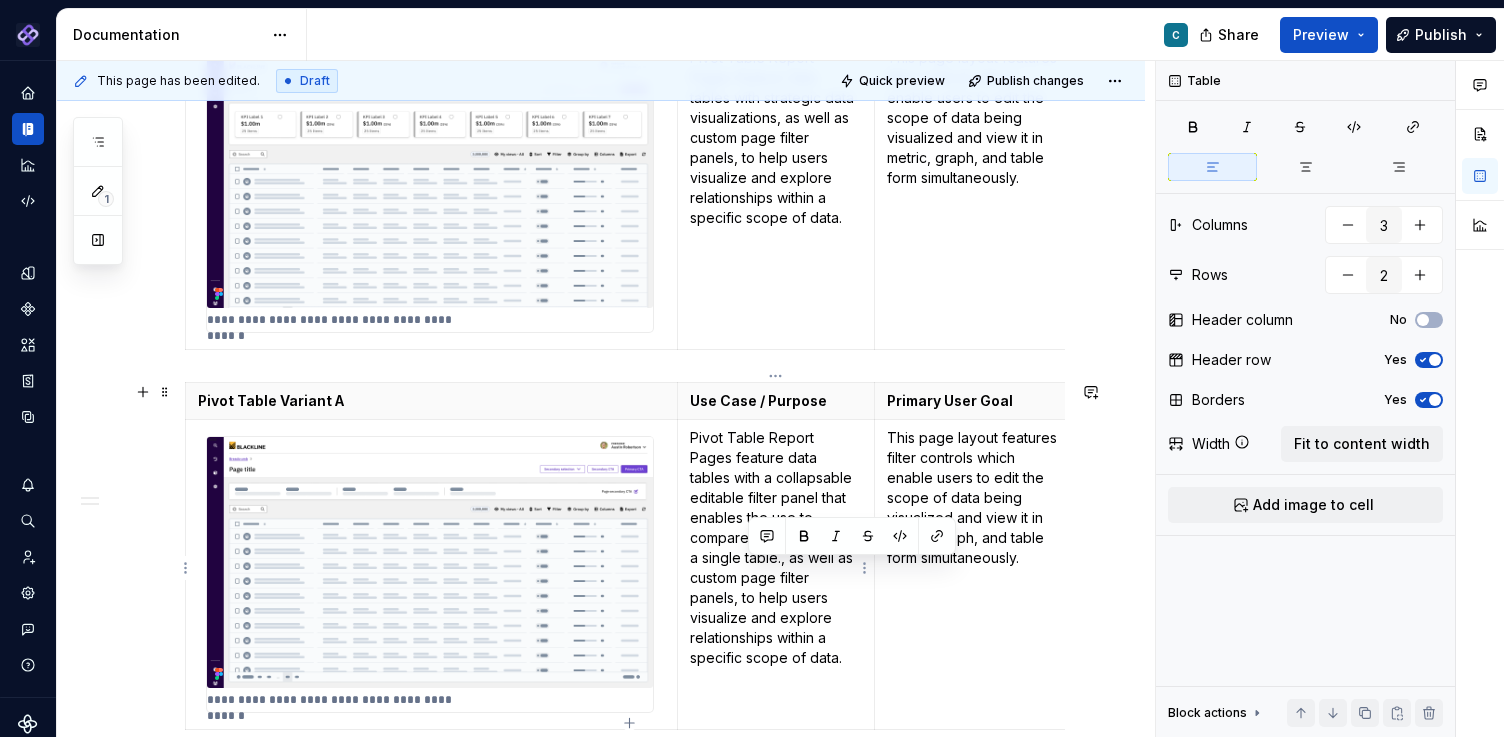 scroll, scrollTop: 563, scrollLeft: 0, axis: vertical 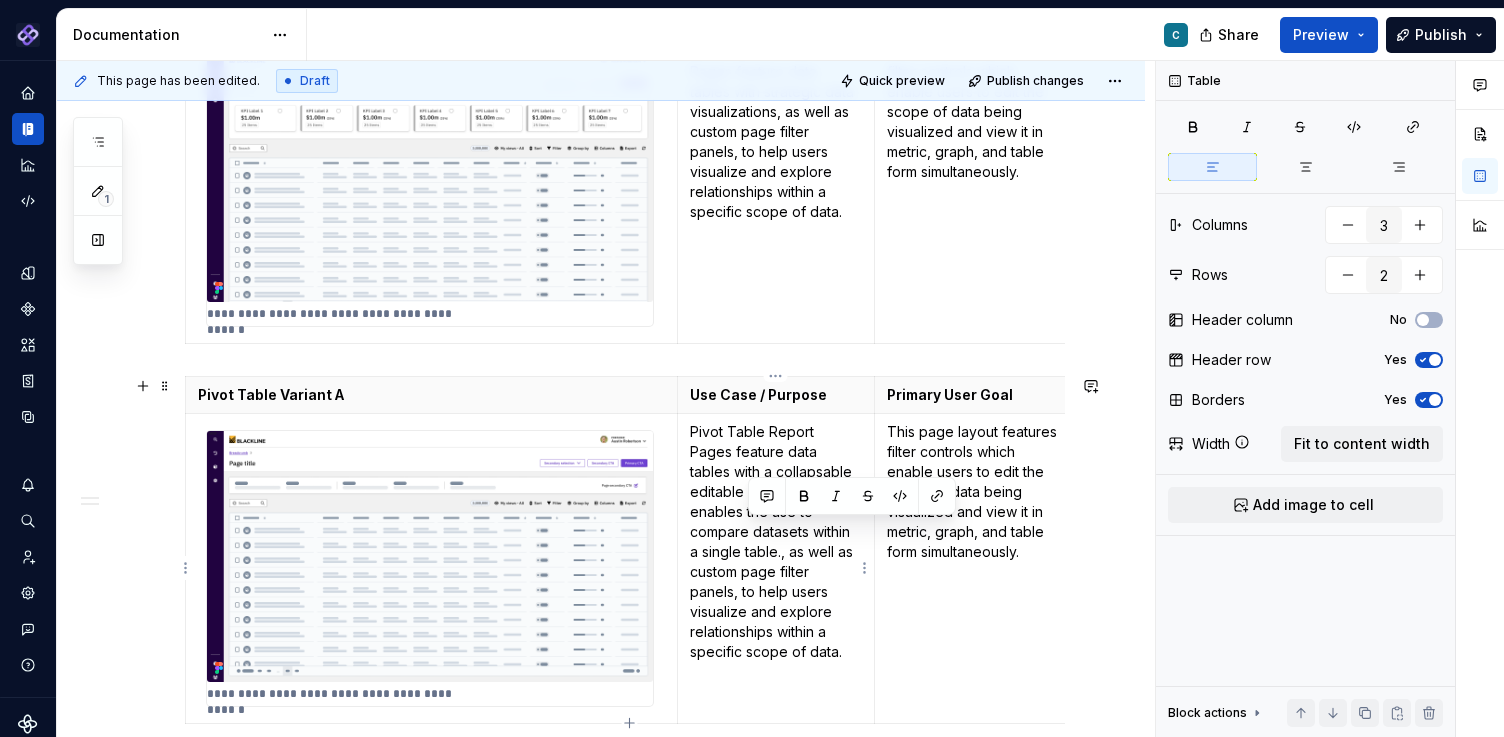 drag, startPoint x: 750, startPoint y: 659, endPoint x: 824, endPoint y: 532, distance: 146.98639 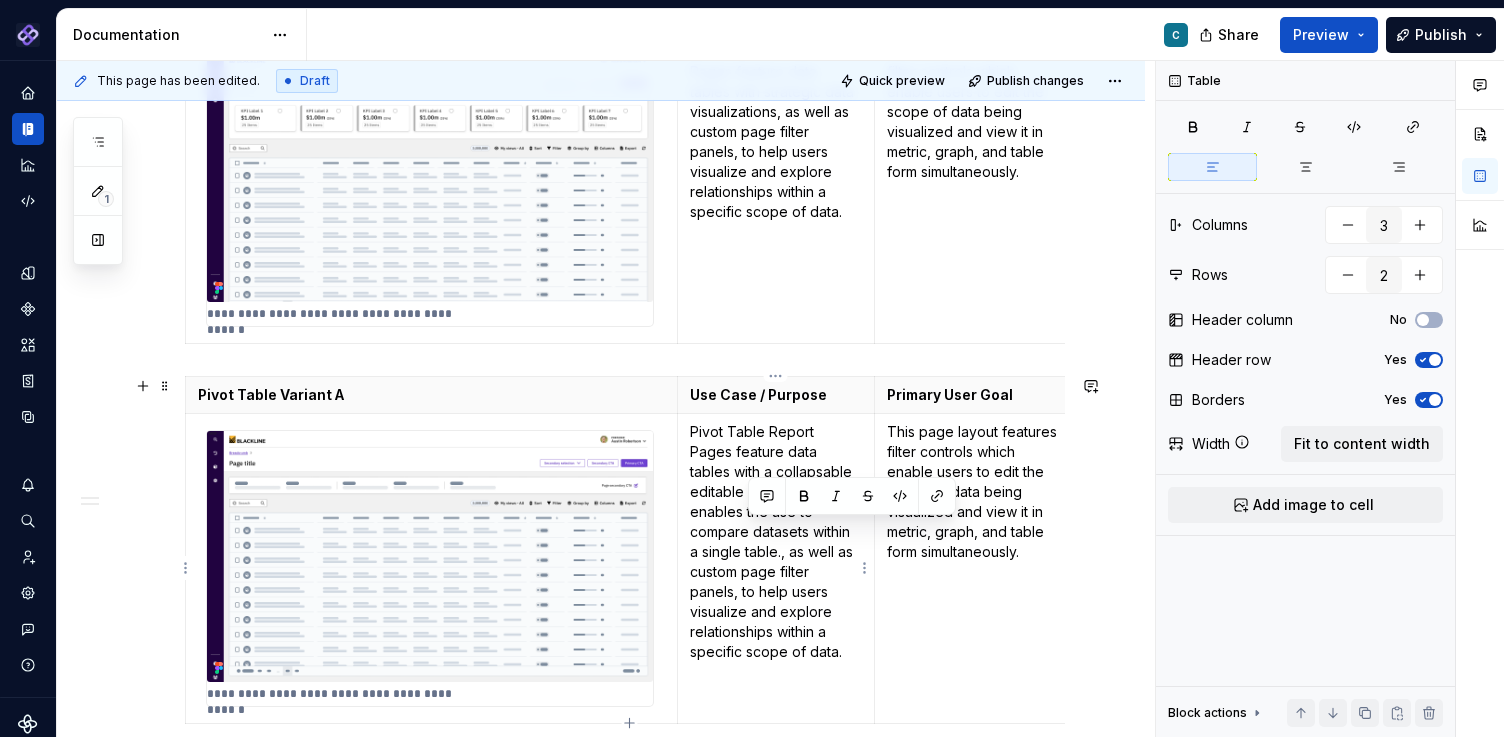click on "Pivot Table Report Pages feature data tables with a collapsable editable filter panel that enables the use to compare datasets within a single table., as well as custom page filter panels, to help users visualize and explore relationships within a specific scope of data." at bounding box center (776, 542) 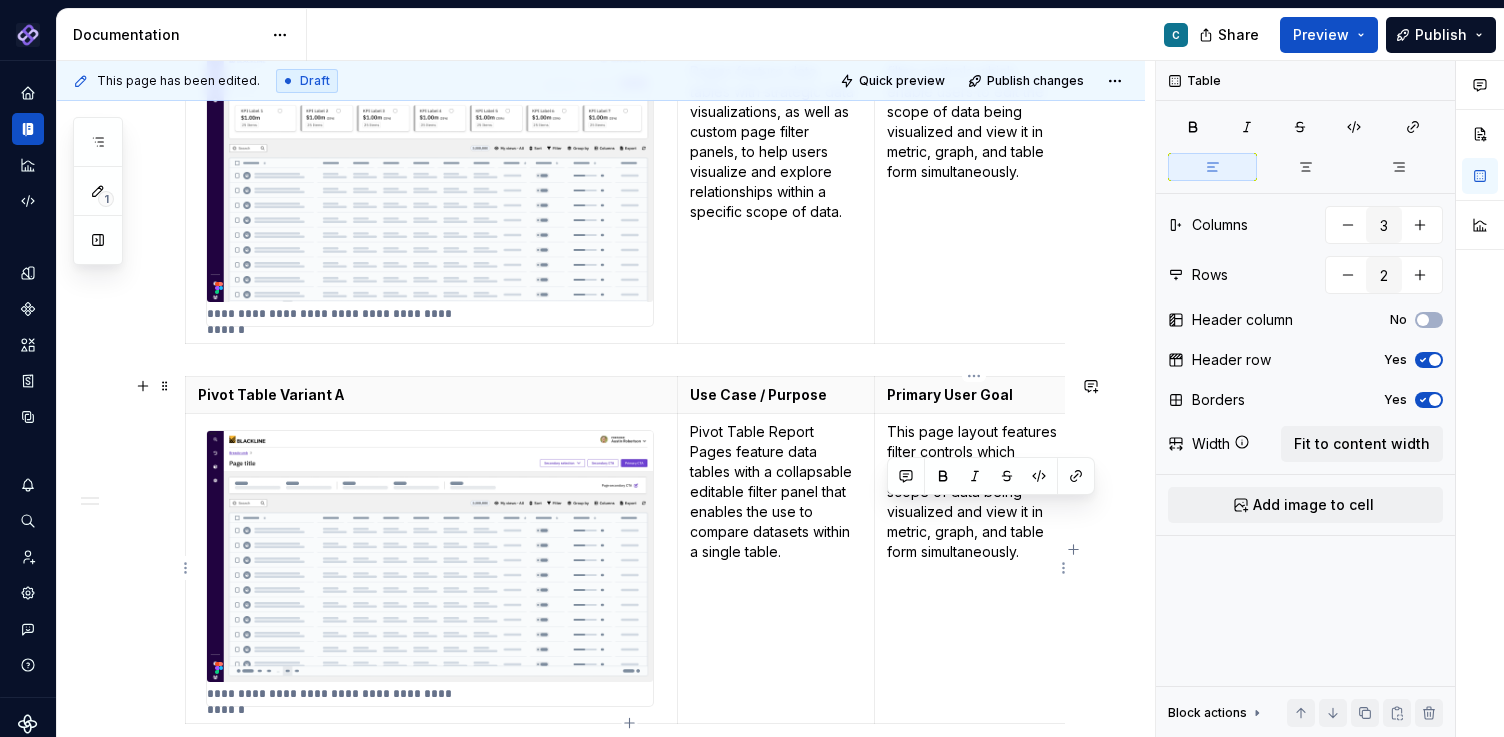 drag, startPoint x: 889, startPoint y: 516, endPoint x: 1038, endPoint y: 559, distance: 155.08063 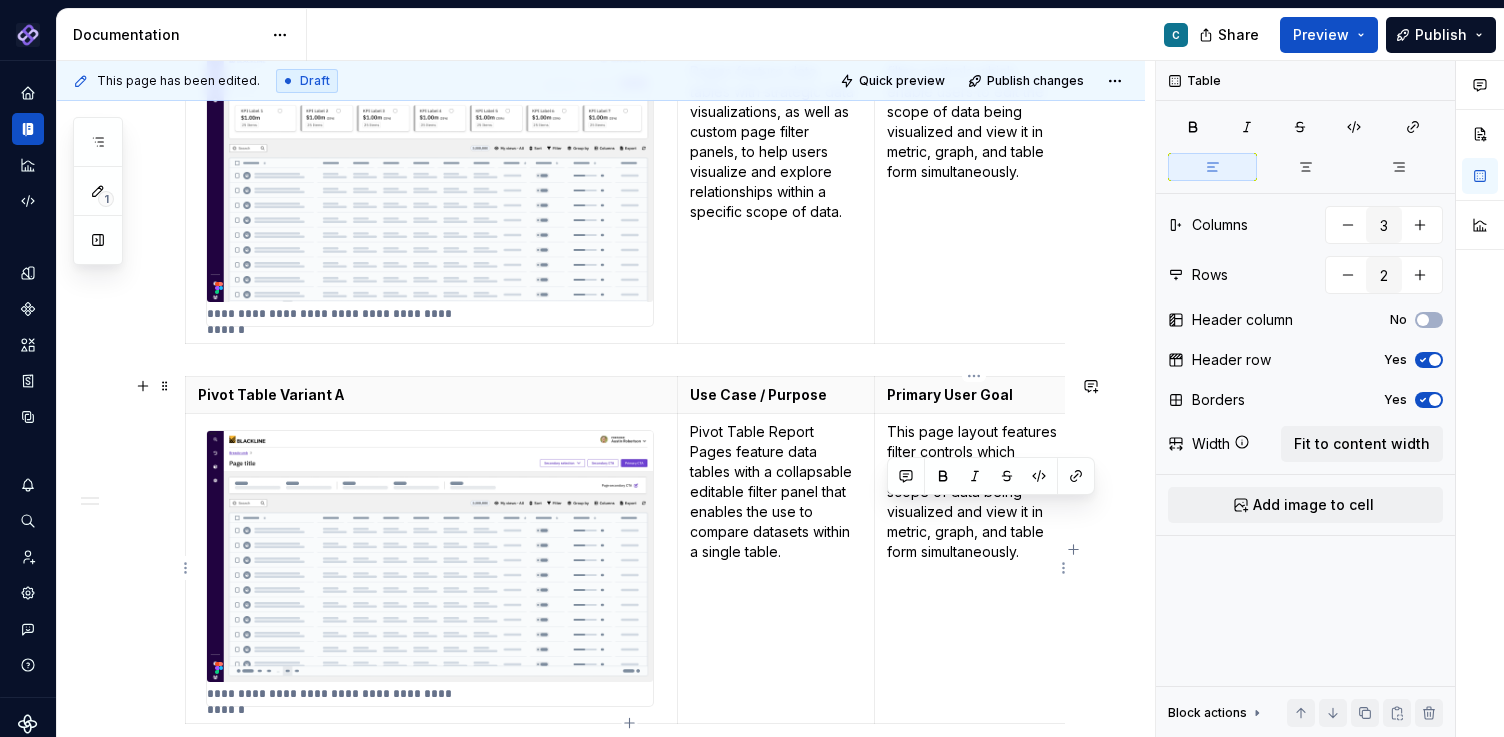 click on "This page layout features filter controls which enable users to edit the scope of data being visualized and view it in metric, graph, and table form simultaneously." at bounding box center [974, 492] 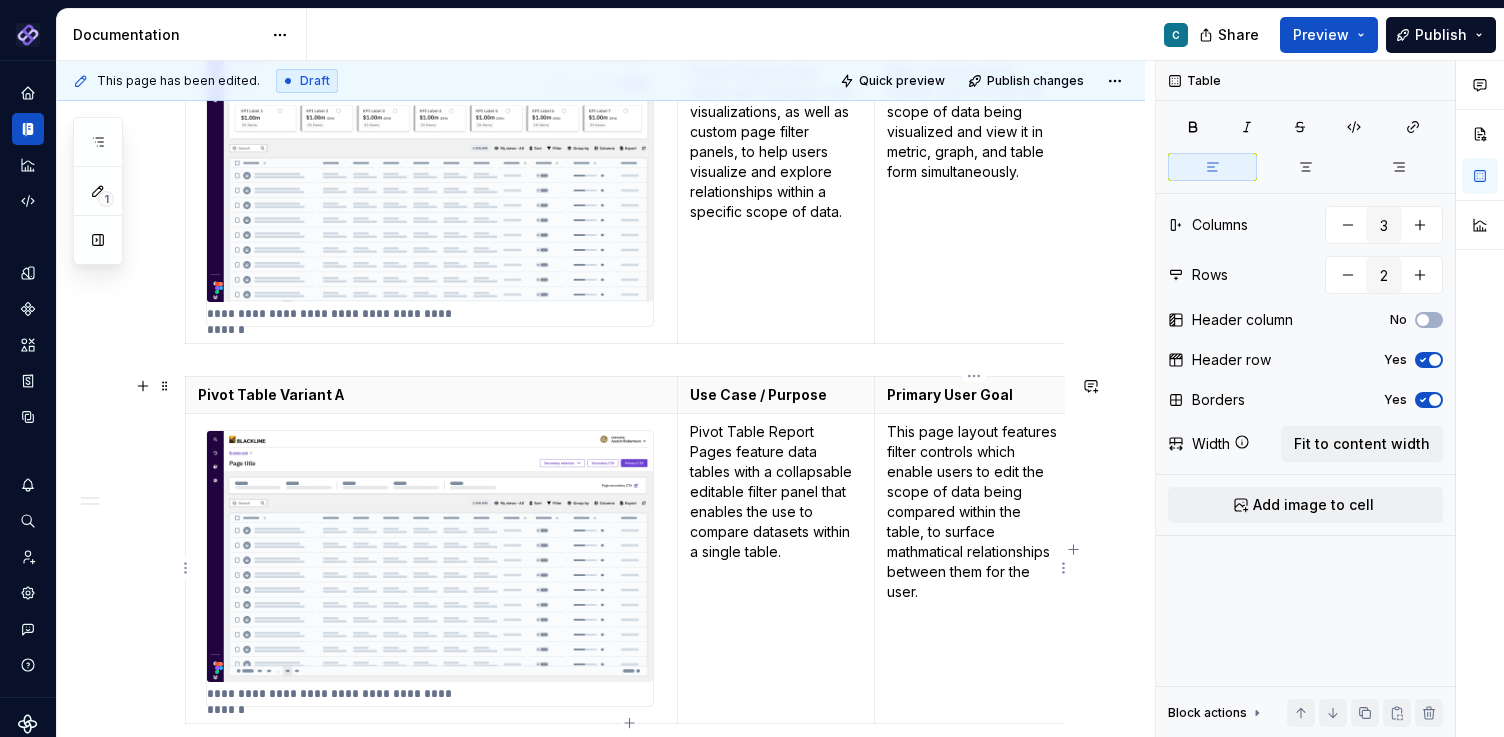 click on "This page layout features filter controls which enable users to edit the scope of data being compared within the table, to surface mathmatical relationships between them for the user." at bounding box center [974, 512] 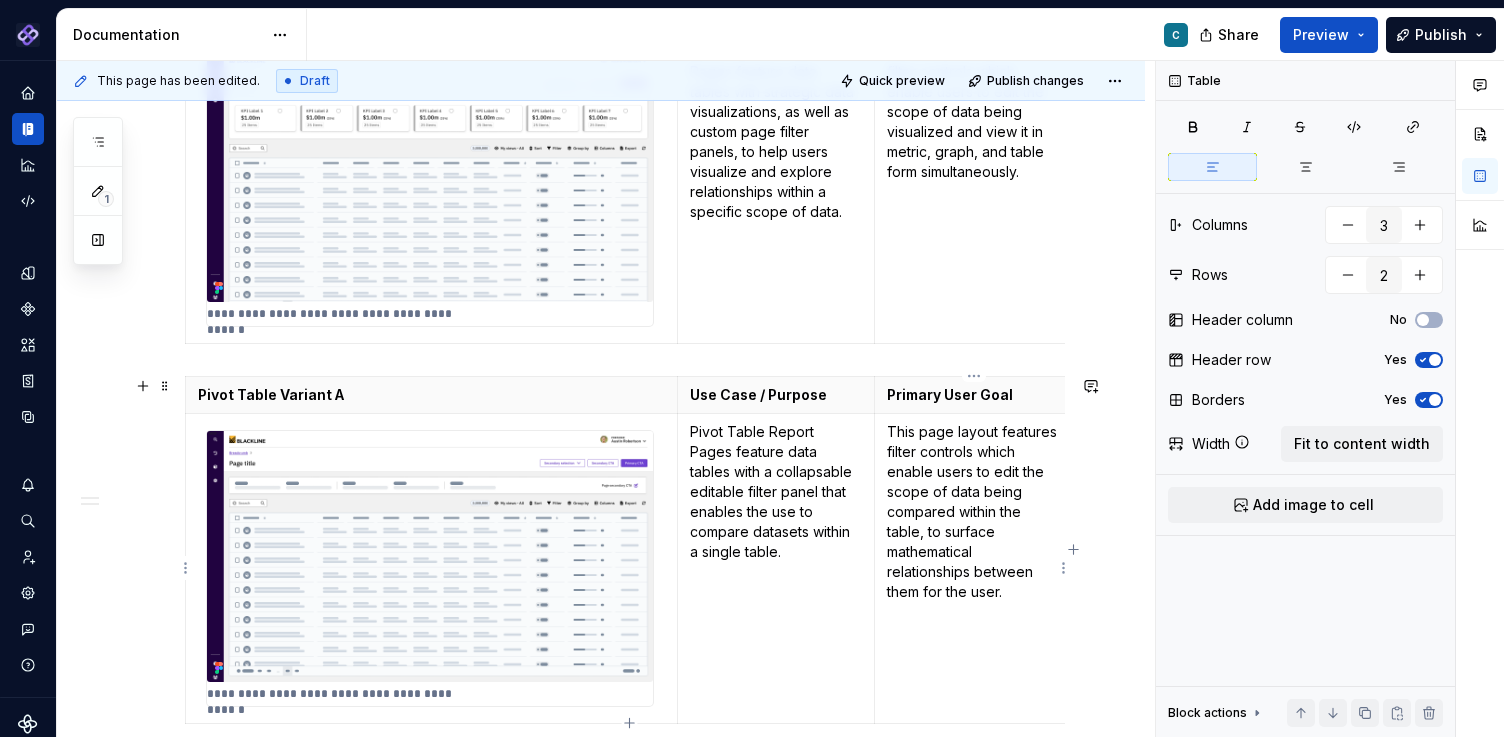 click on "This page layout features filter controls which enable users to edit the scope of data being compared within the table, to surface mathematical relationships between them for the user." at bounding box center [973, 568] 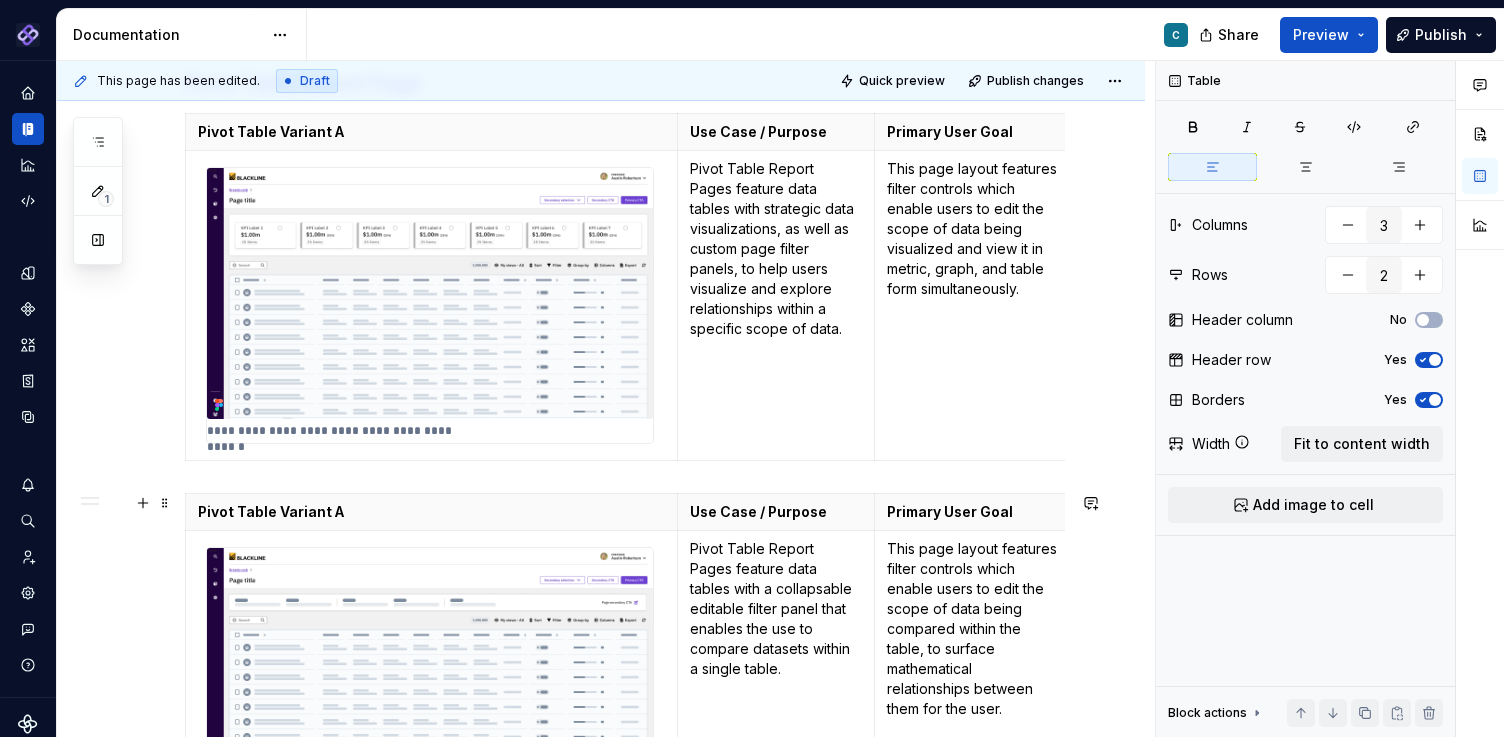 scroll, scrollTop: 354, scrollLeft: 0, axis: vertical 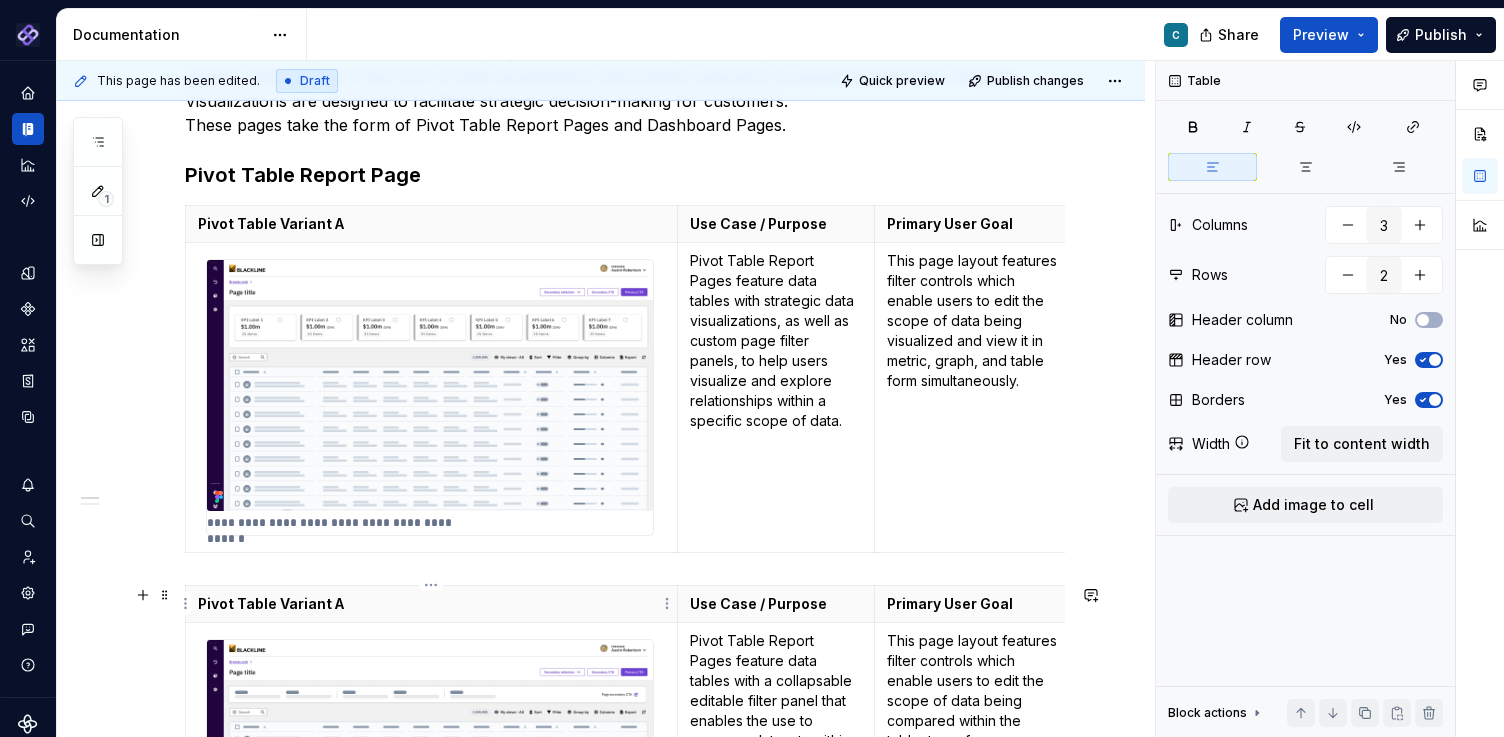 click on "Pivot Table Variant A" at bounding box center (431, 604) 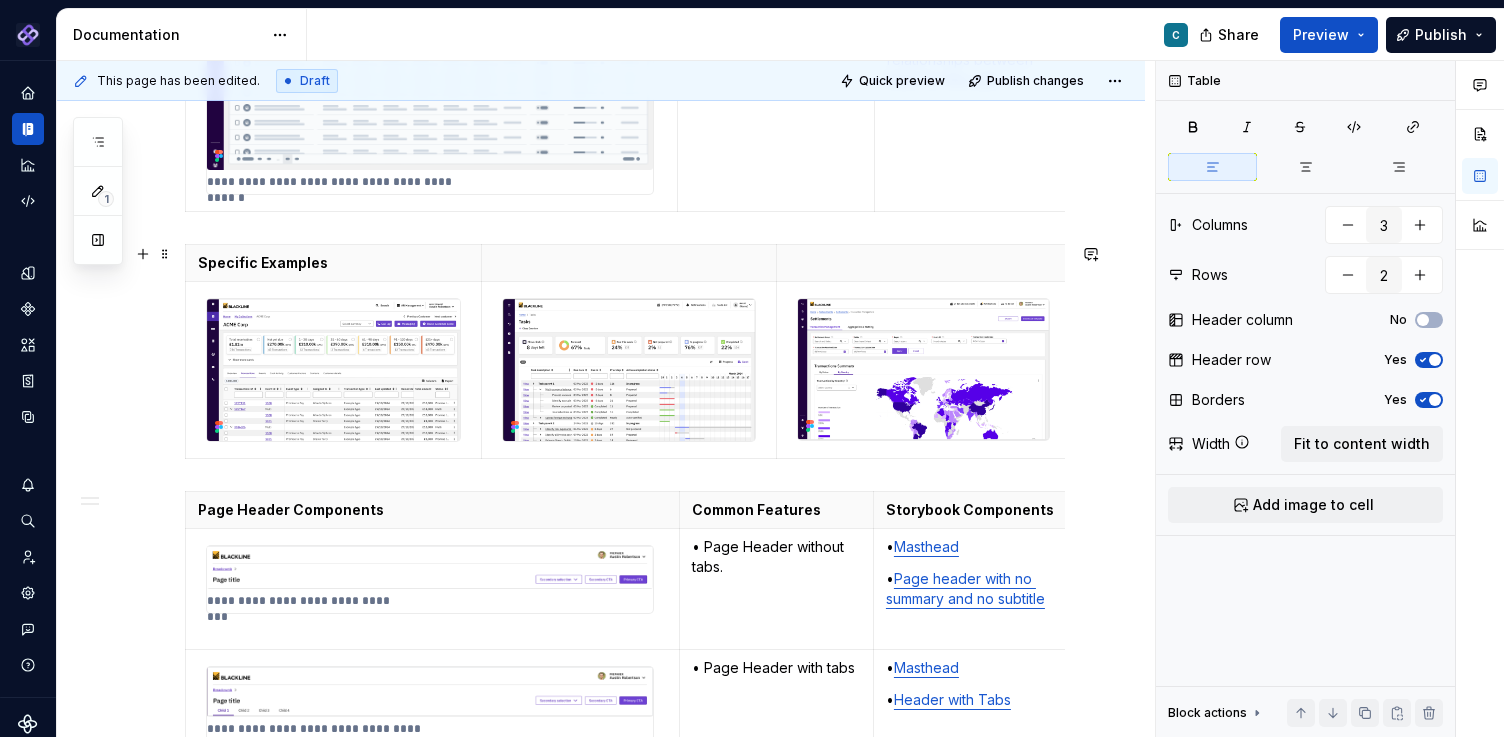 scroll, scrollTop: 1111, scrollLeft: 0, axis: vertical 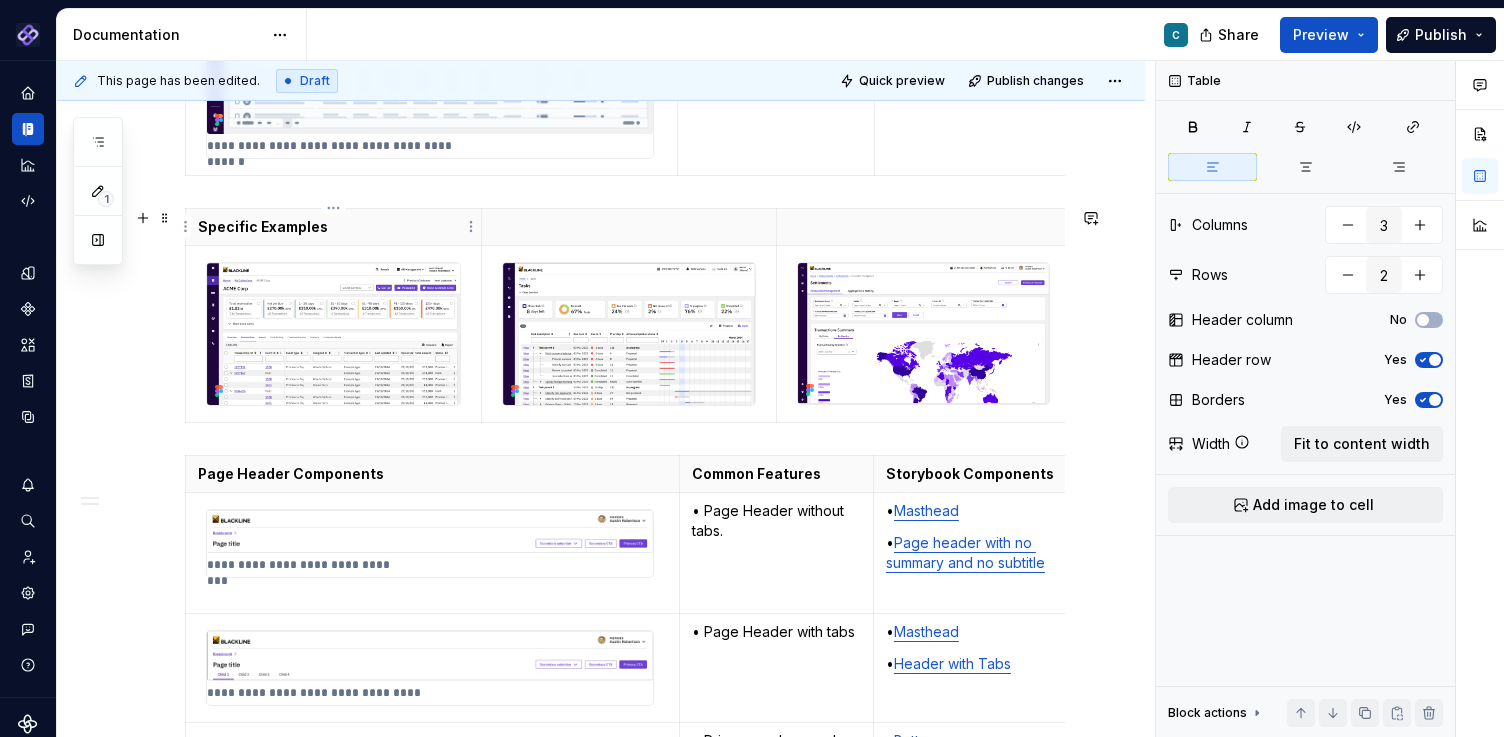 click on "Specific Examples" at bounding box center (333, 227) 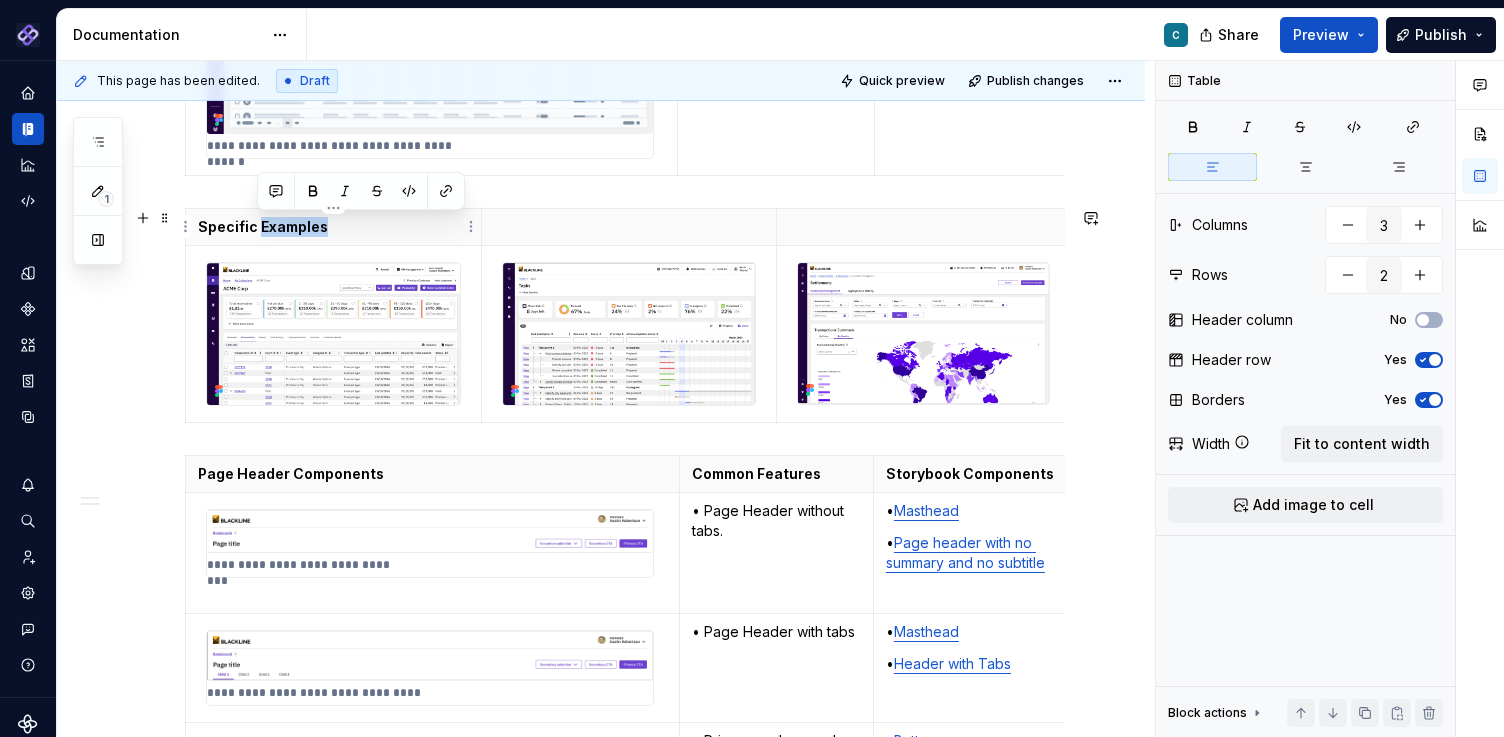 click on "Specific Examples" at bounding box center [333, 227] 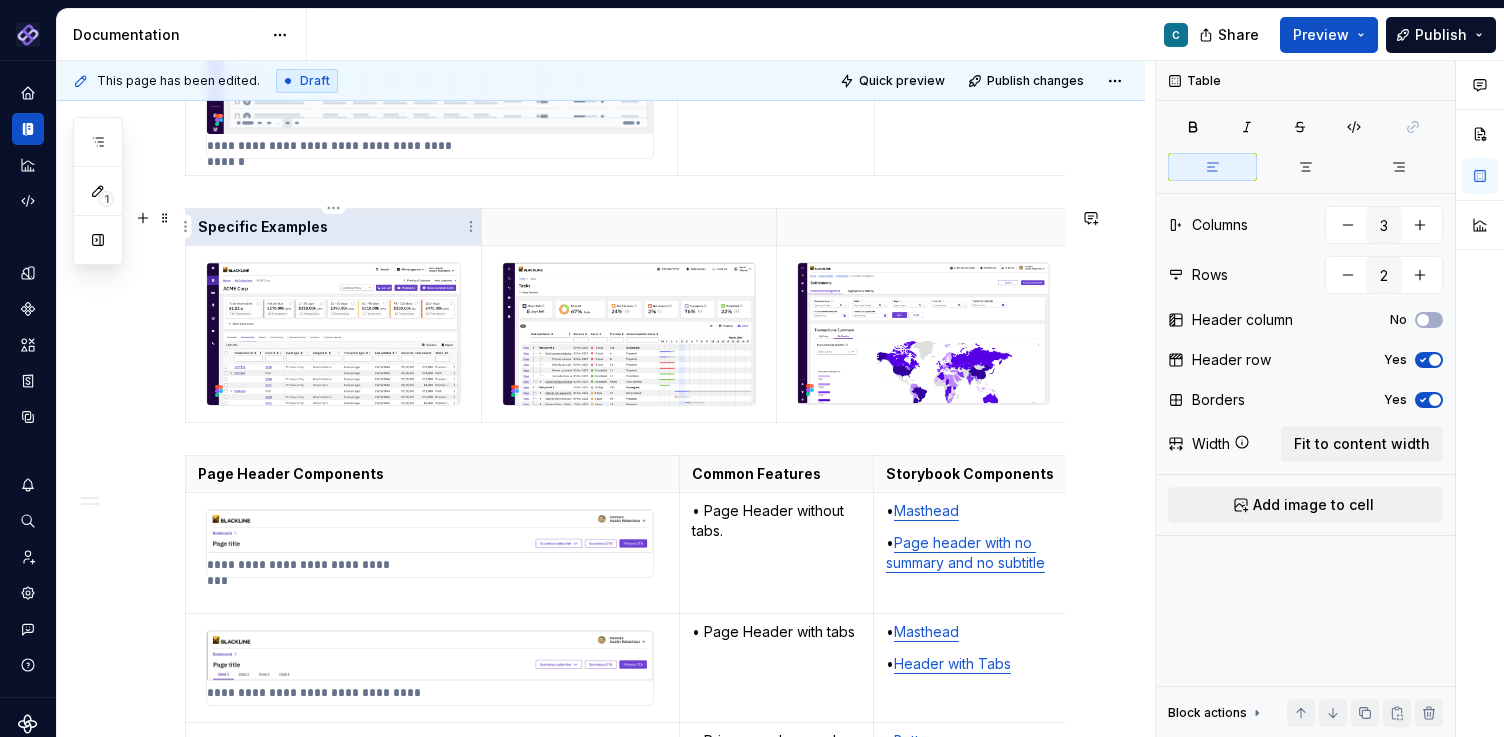 click on "Specific Examples" at bounding box center (333, 227) 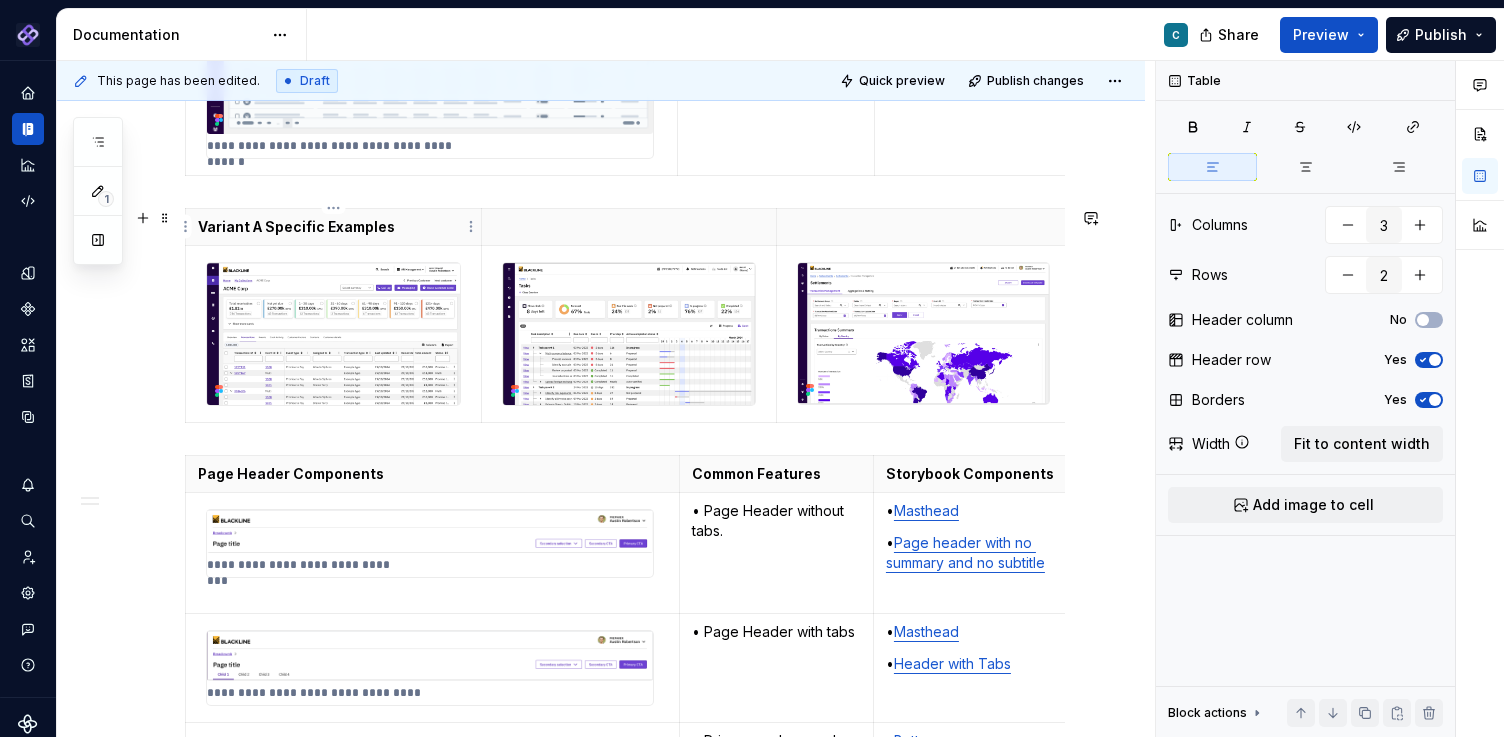 click on "Variant A Specific Examples" at bounding box center [333, 227] 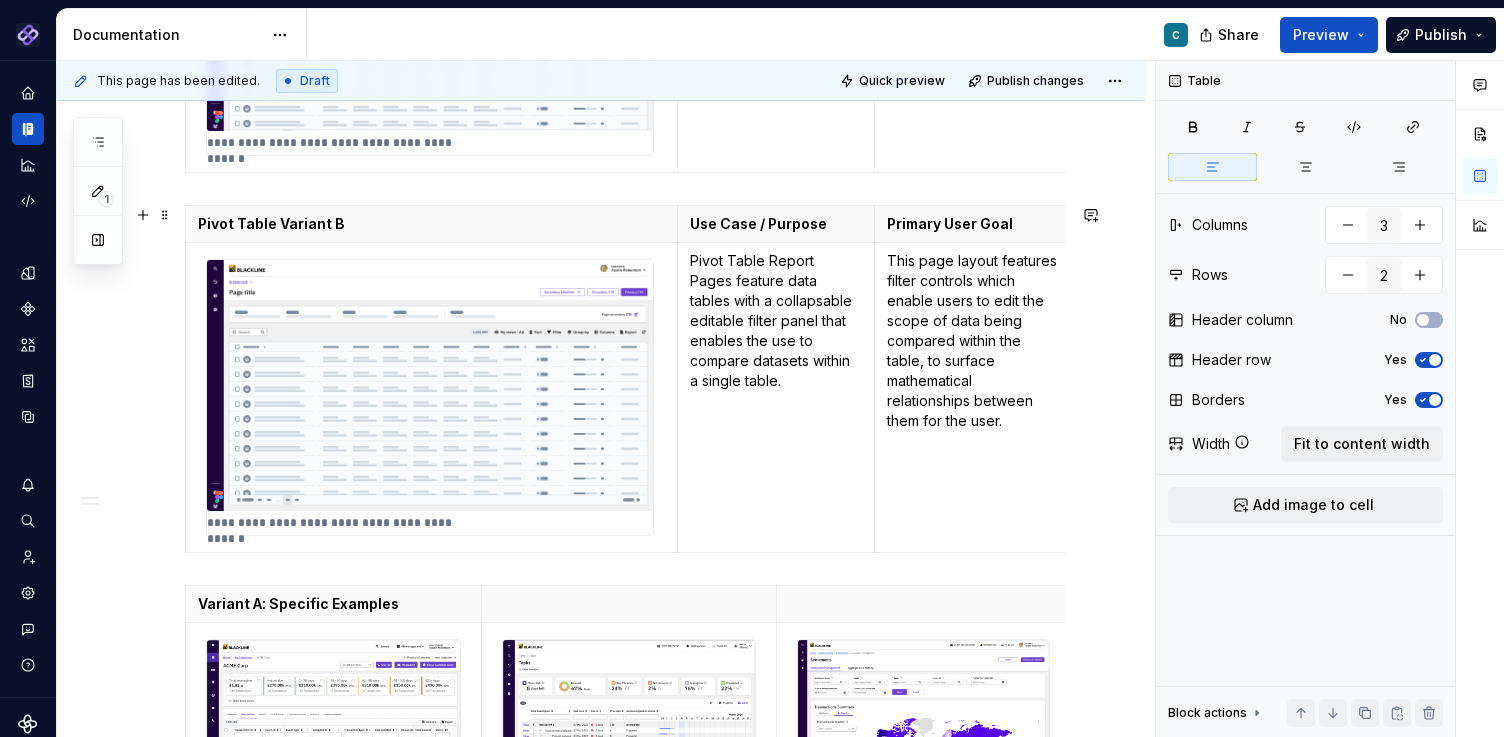 scroll, scrollTop: 737, scrollLeft: 0, axis: vertical 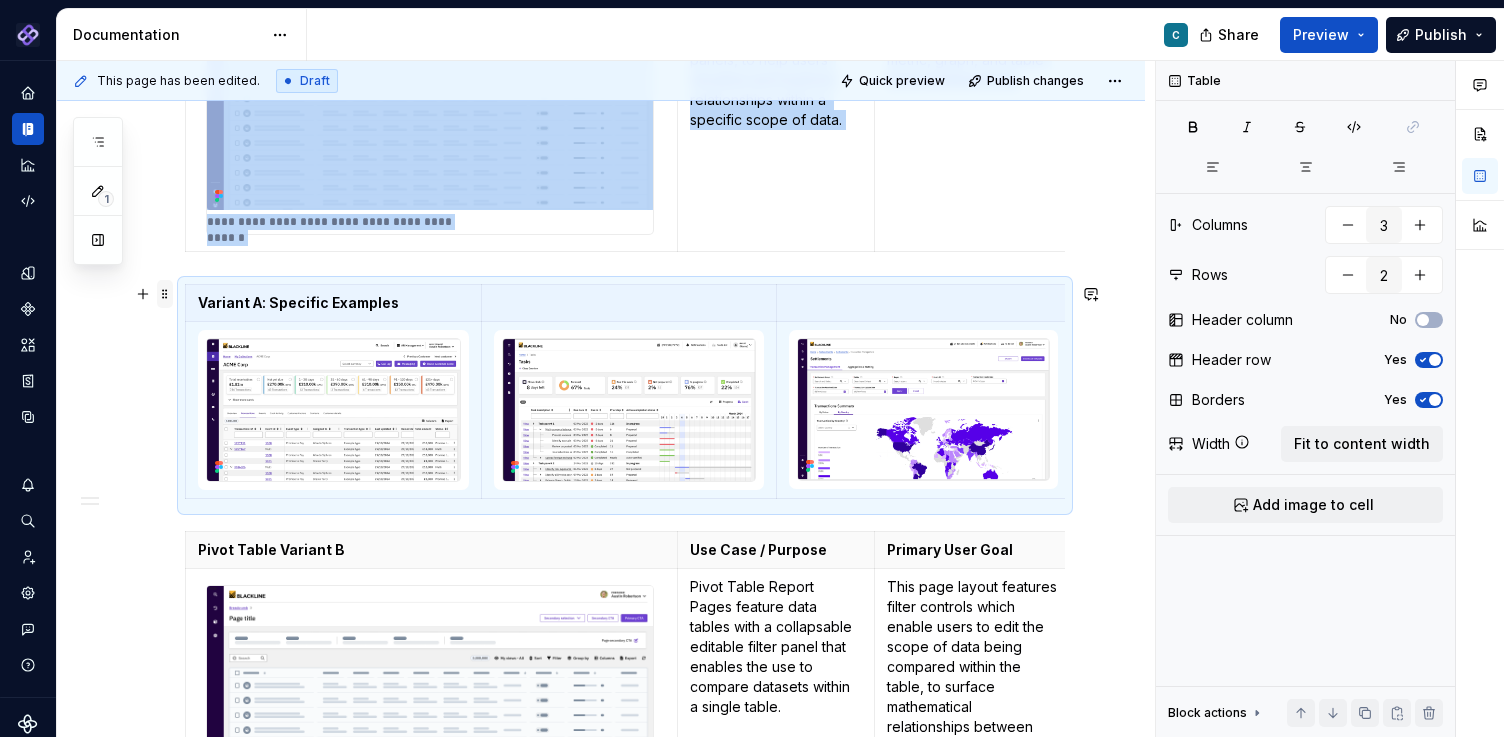 click at bounding box center (165, 294) 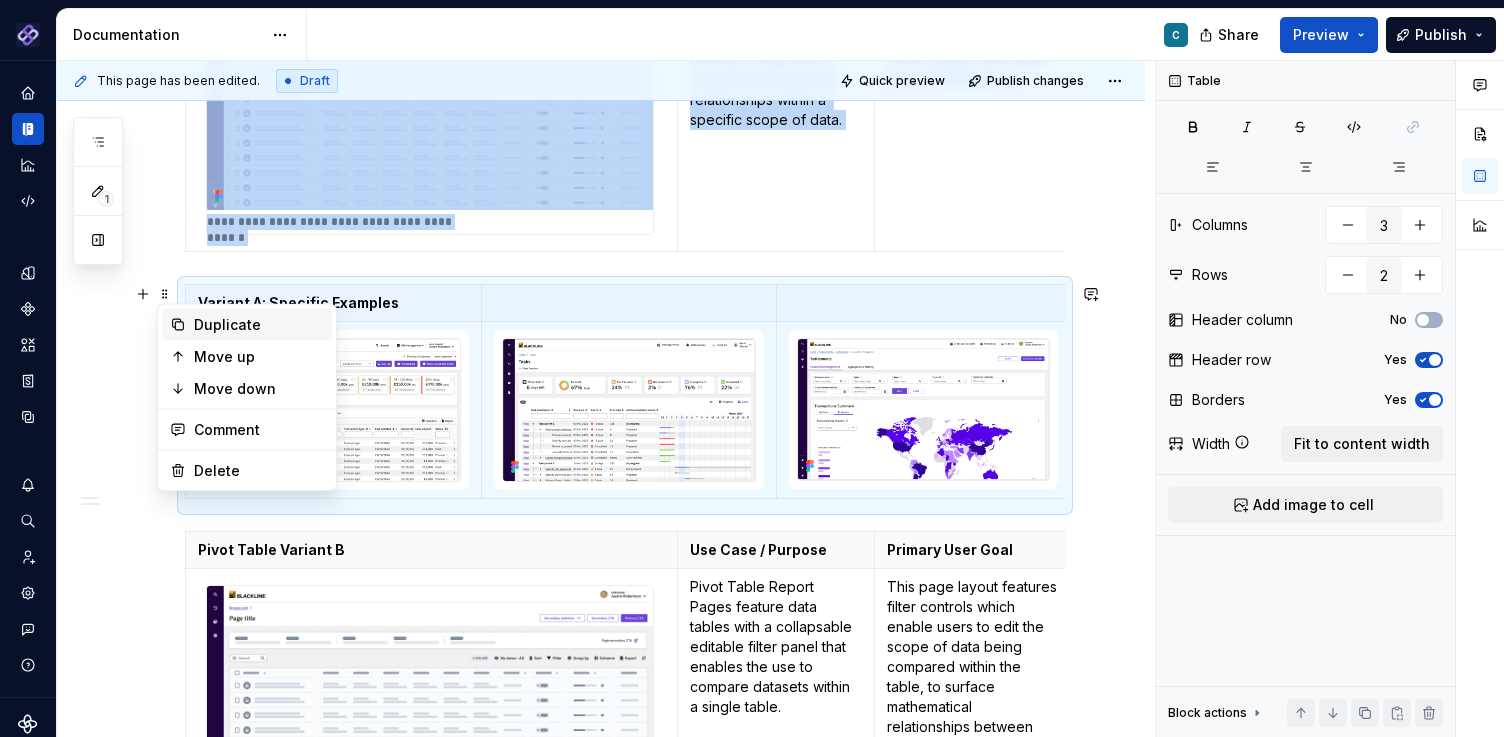 click on "Duplicate" at bounding box center (259, 325) 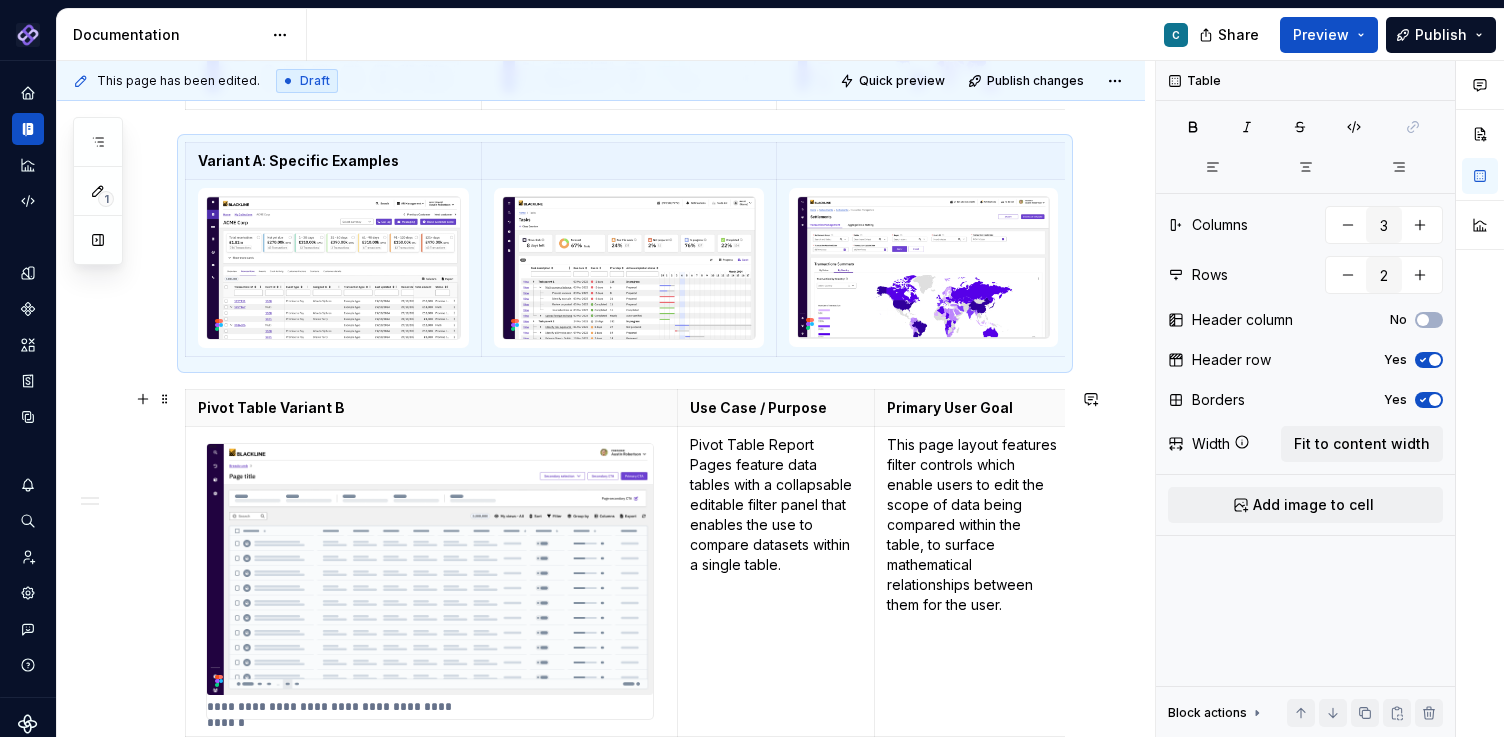 scroll, scrollTop: 1046, scrollLeft: 0, axis: vertical 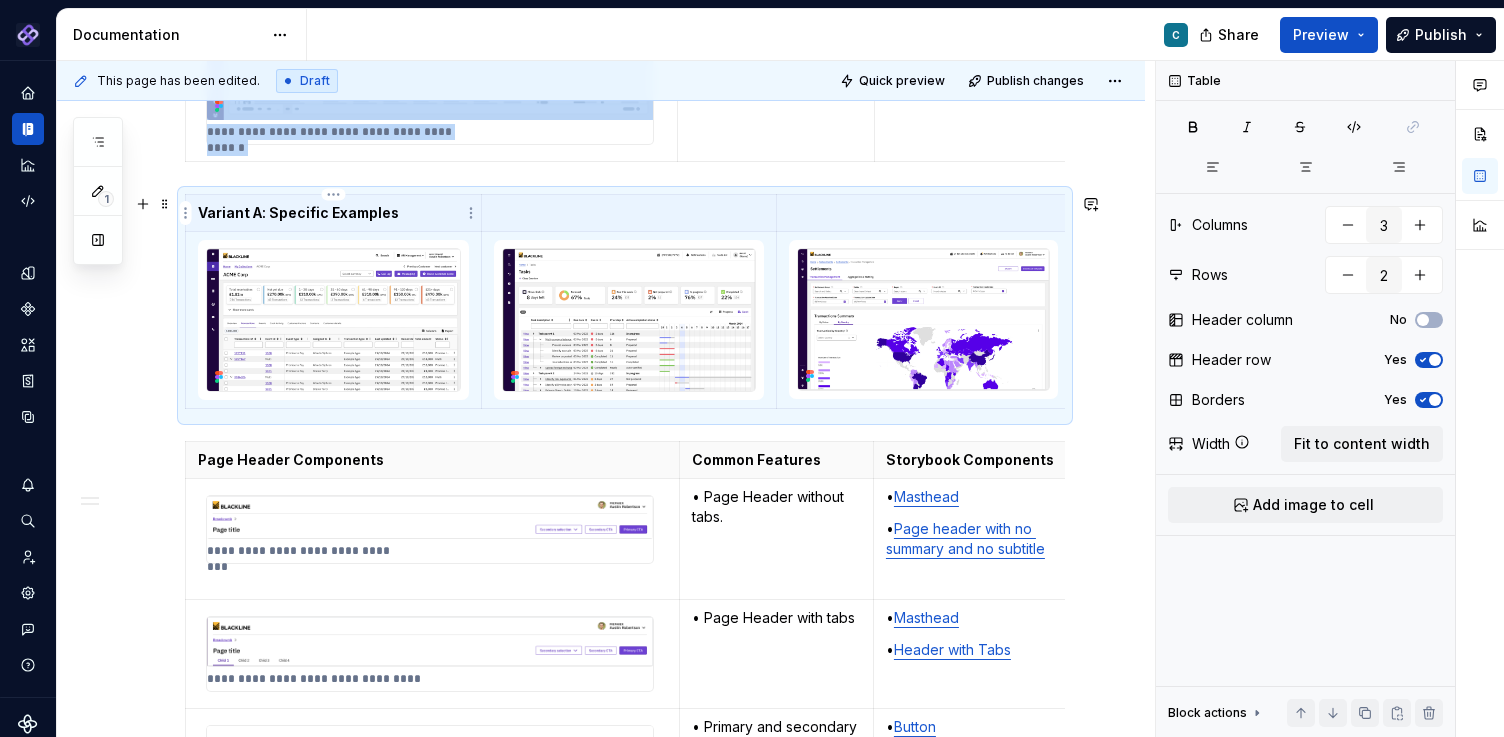click on "Variant A: Specific Examples" at bounding box center (333, 213) 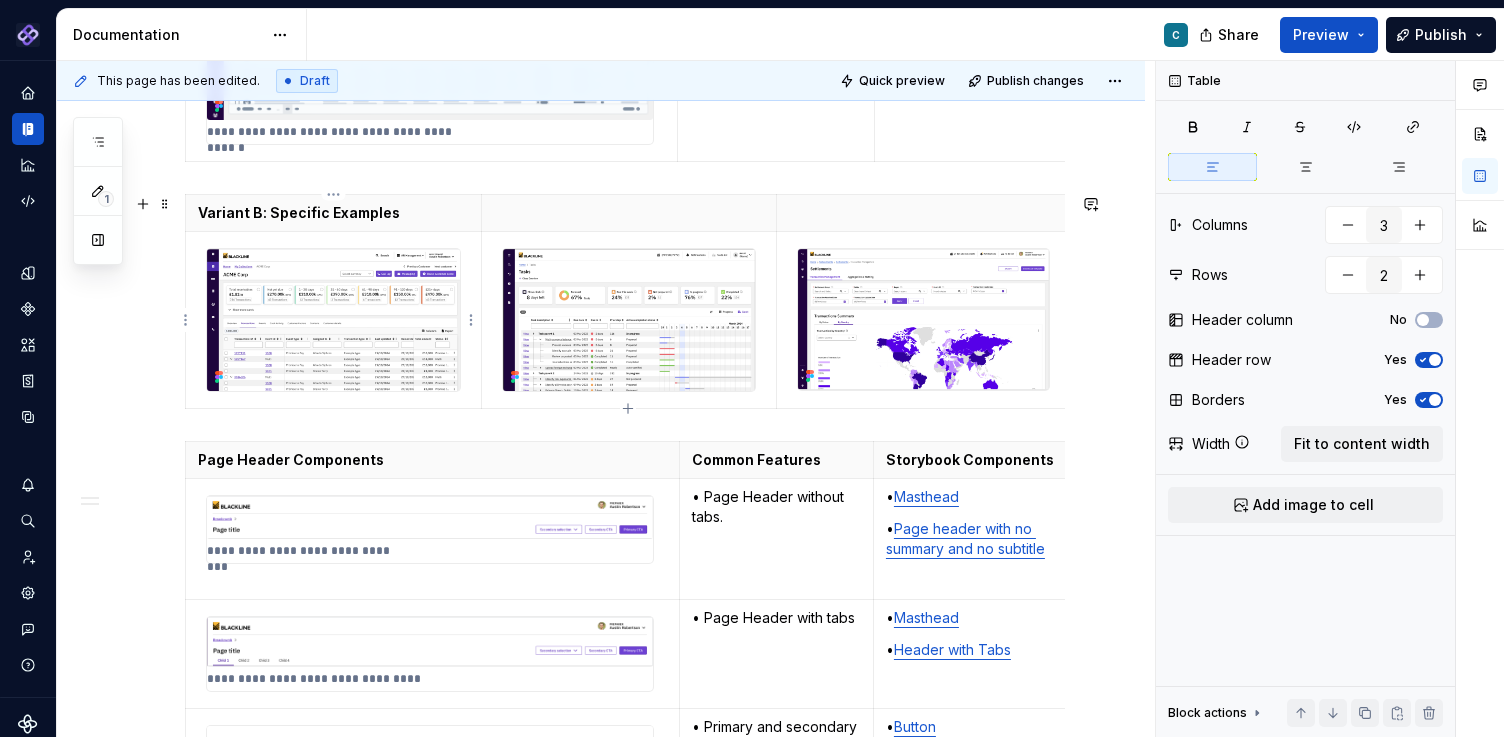 click at bounding box center [333, 320] 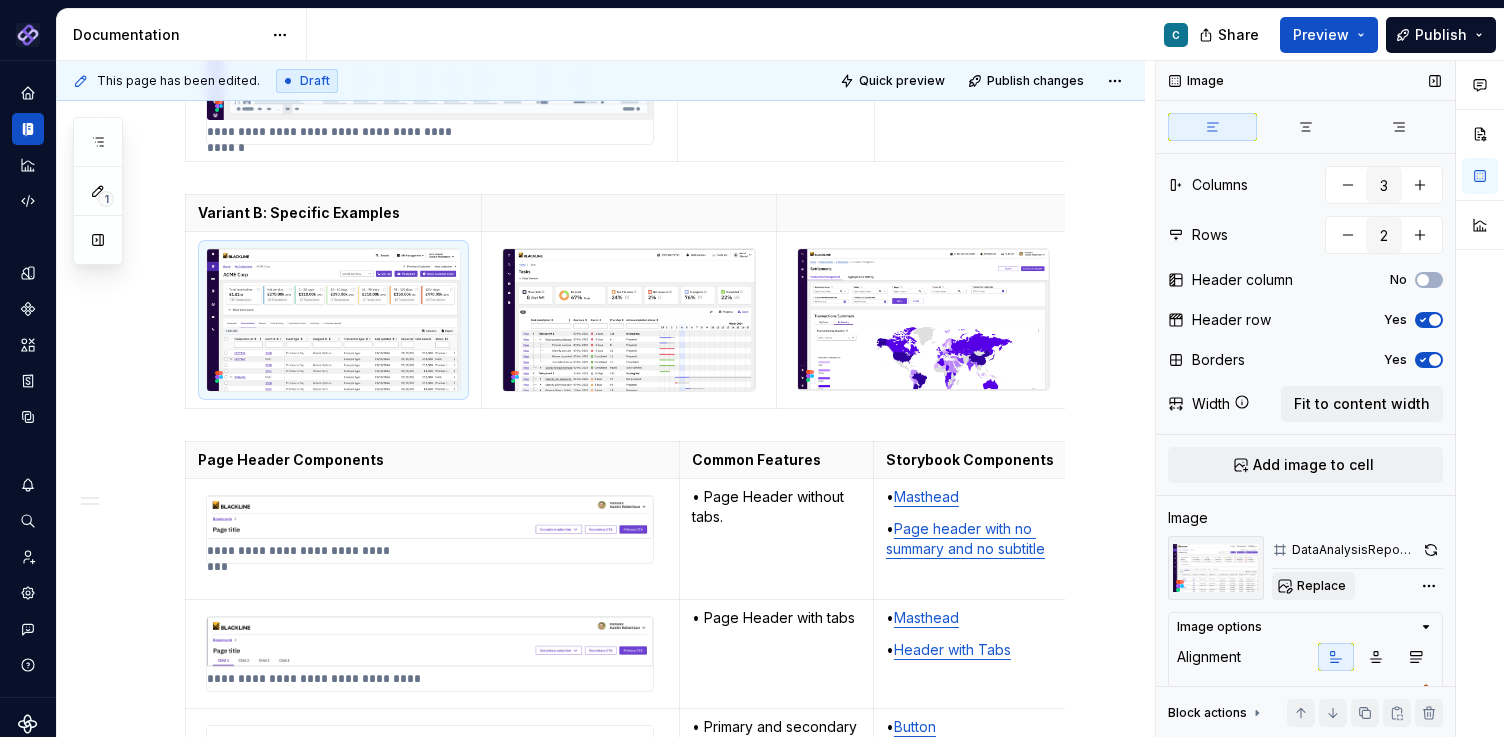 click on "Replace" at bounding box center [1321, 586] 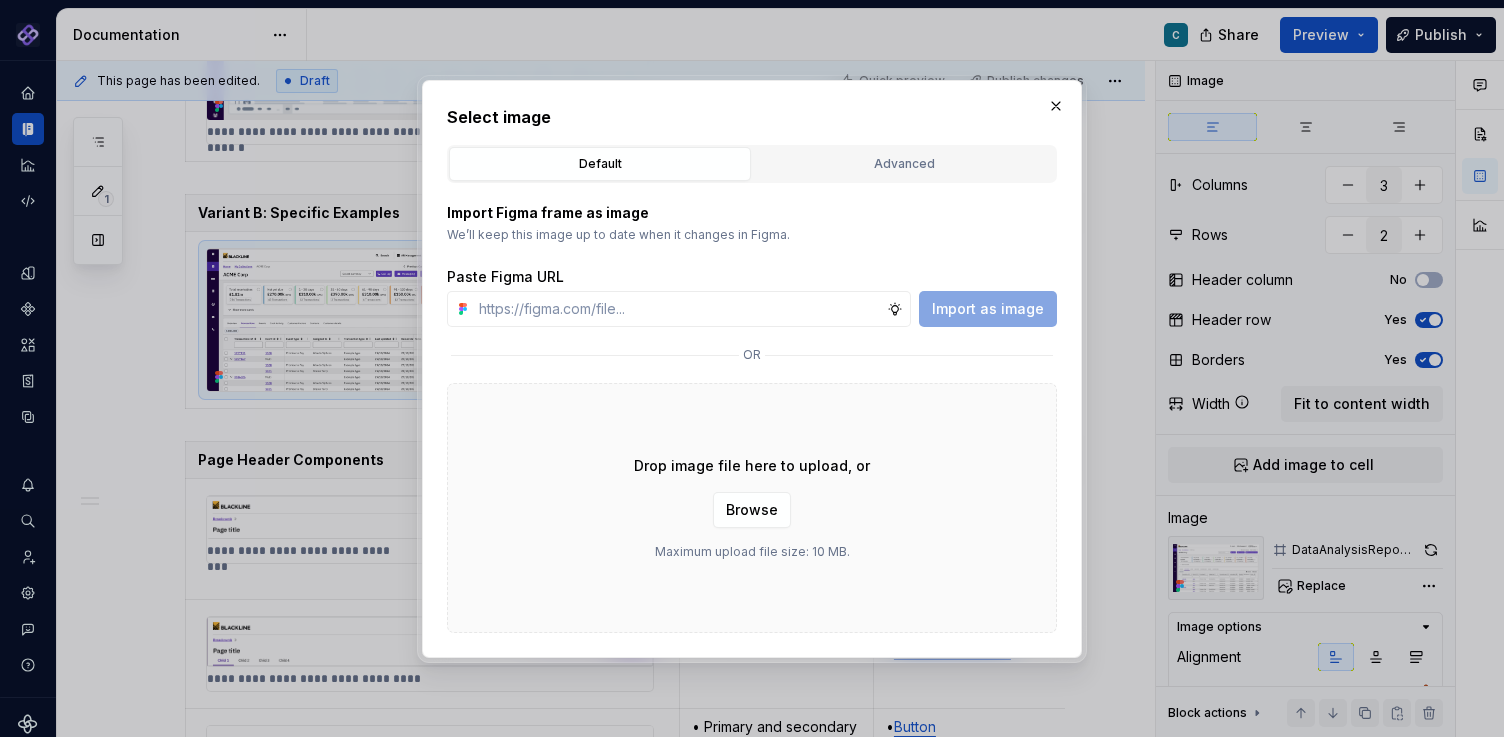 click on "Drop image file here to upload, or Browse Maximum upload file size: 10 MB." at bounding box center [752, 508] 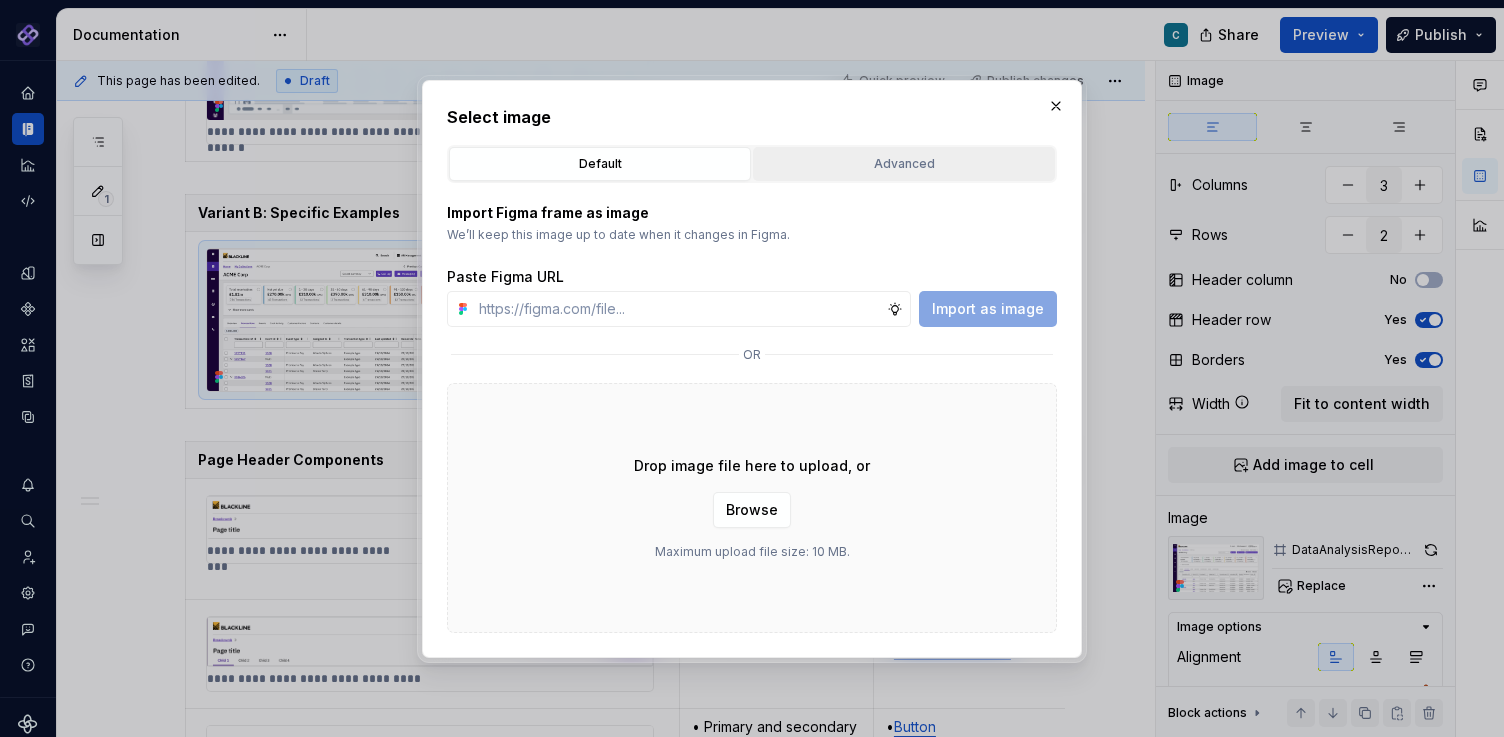 click on "Advanced" at bounding box center (904, 164) 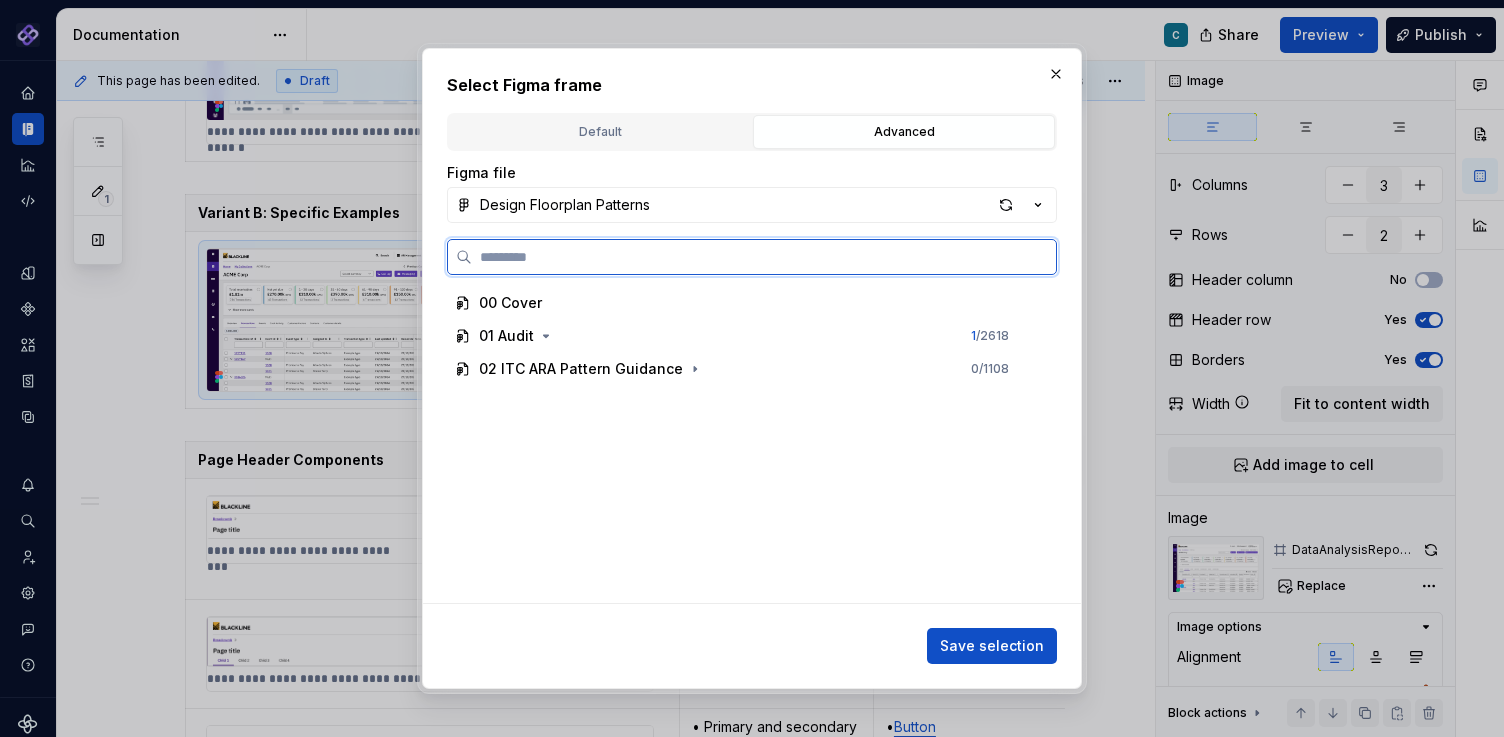 click on "01 Audit" at bounding box center (506, 336) 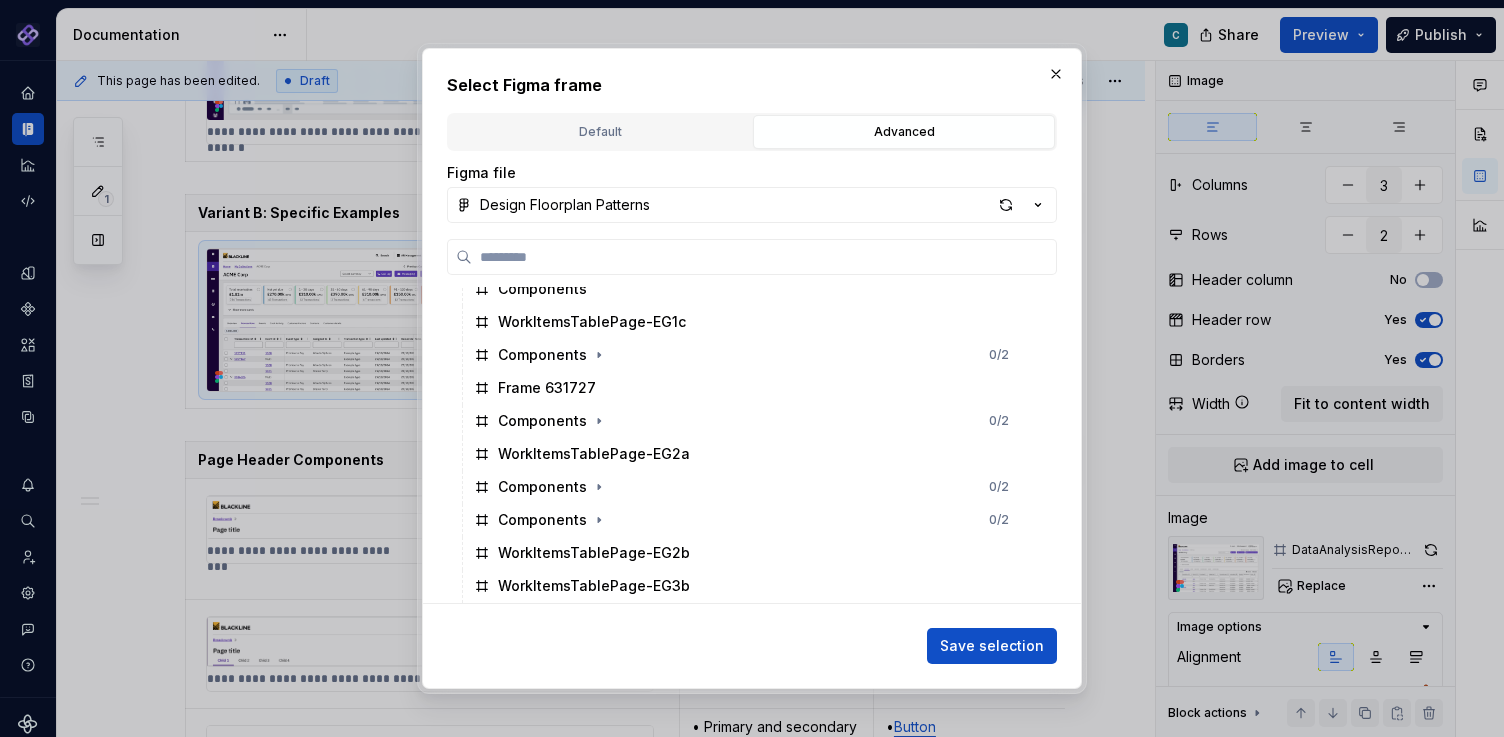scroll, scrollTop: 4150, scrollLeft: 0, axis: vertical 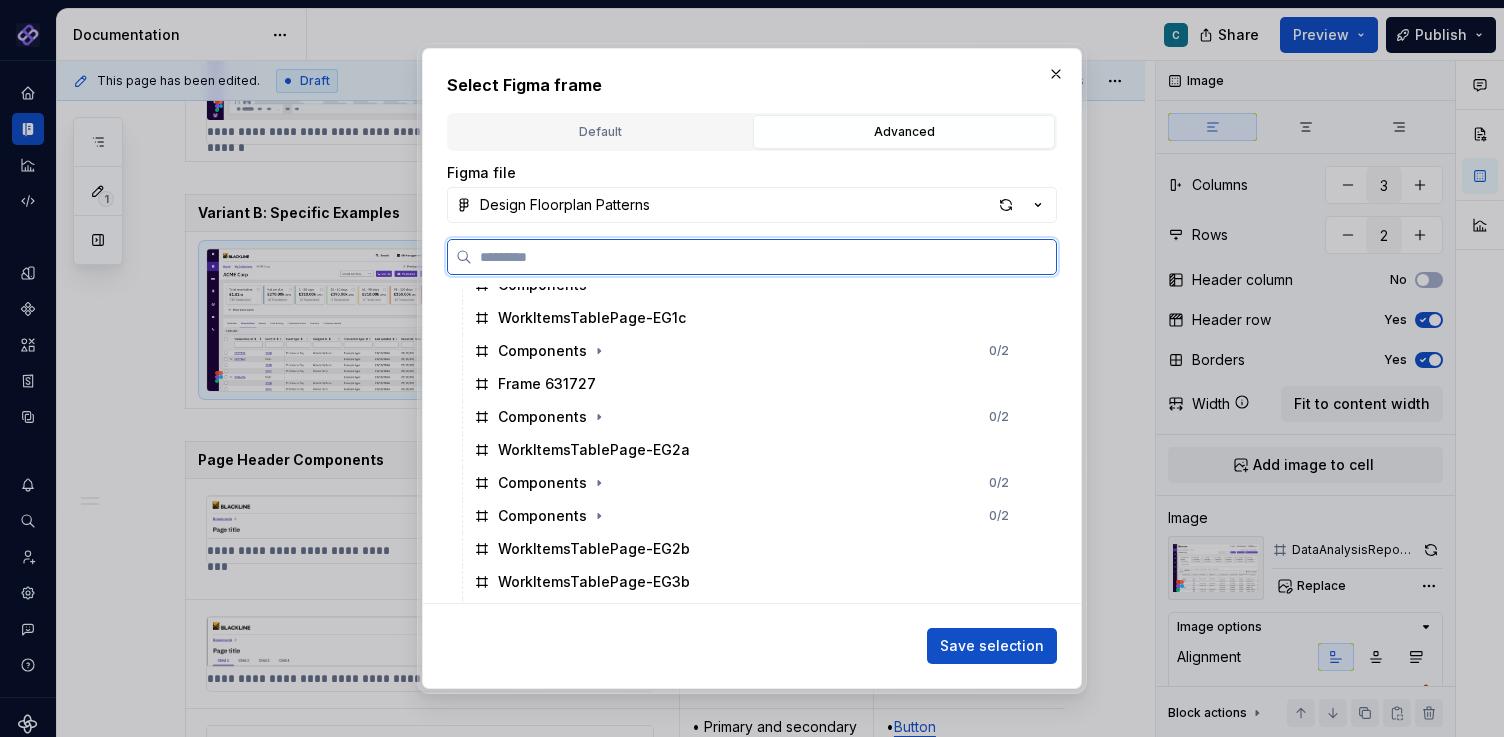 click on "WorkItemsTablePage-EG2a" at bounding box center [594, 450] 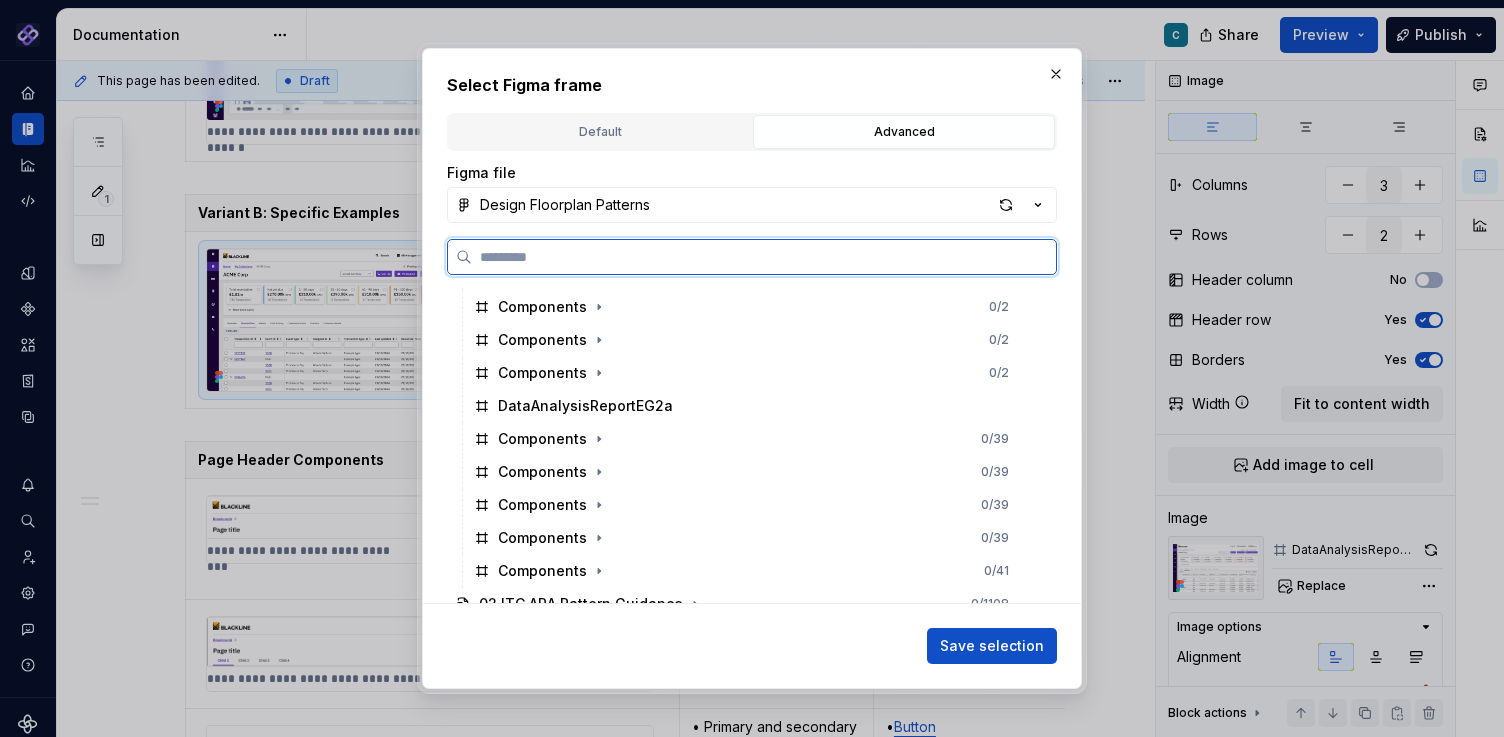 scroll, scrollTop: 5168, scrollLeft: 0, axis: vertical 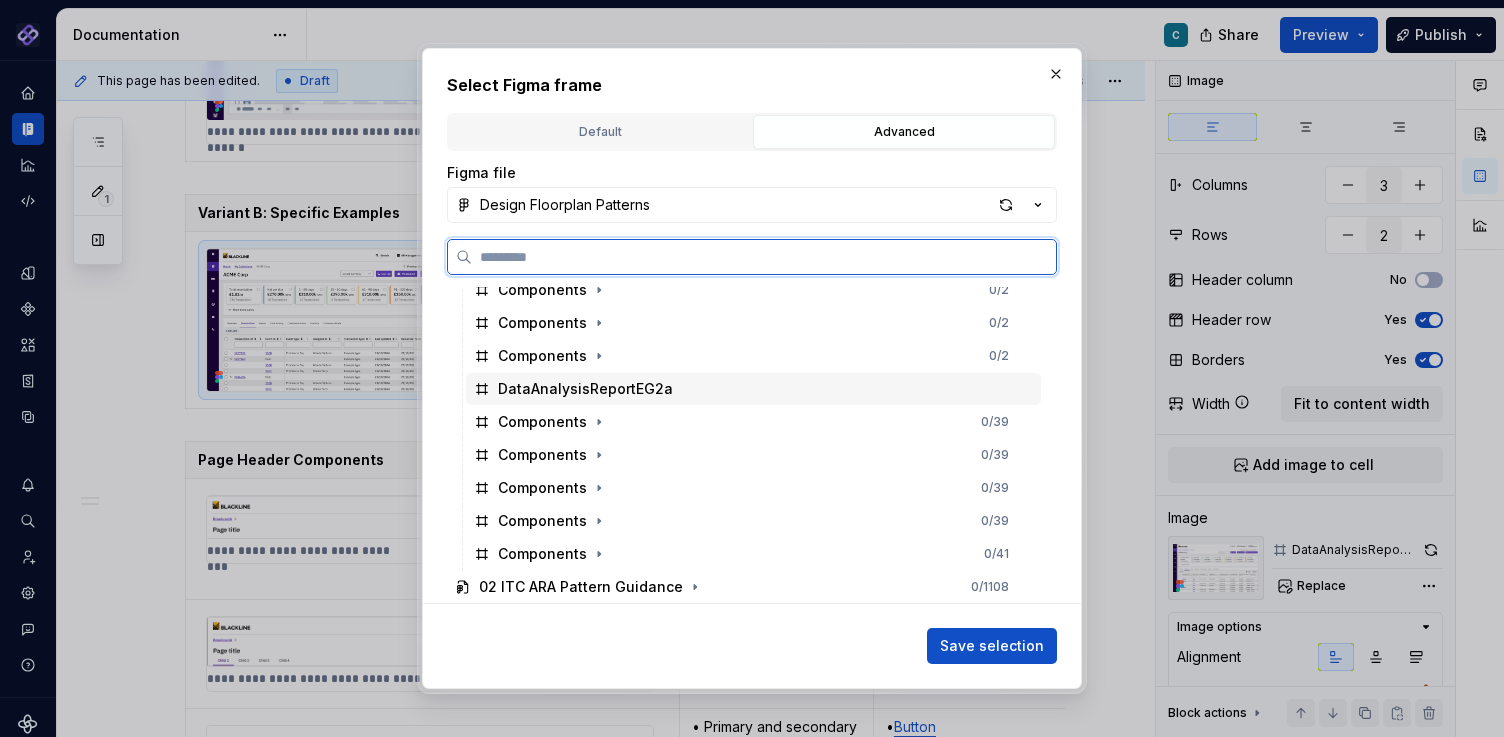 click on "DataAnalysisReportEG2a" at bounding box center (753, 389) 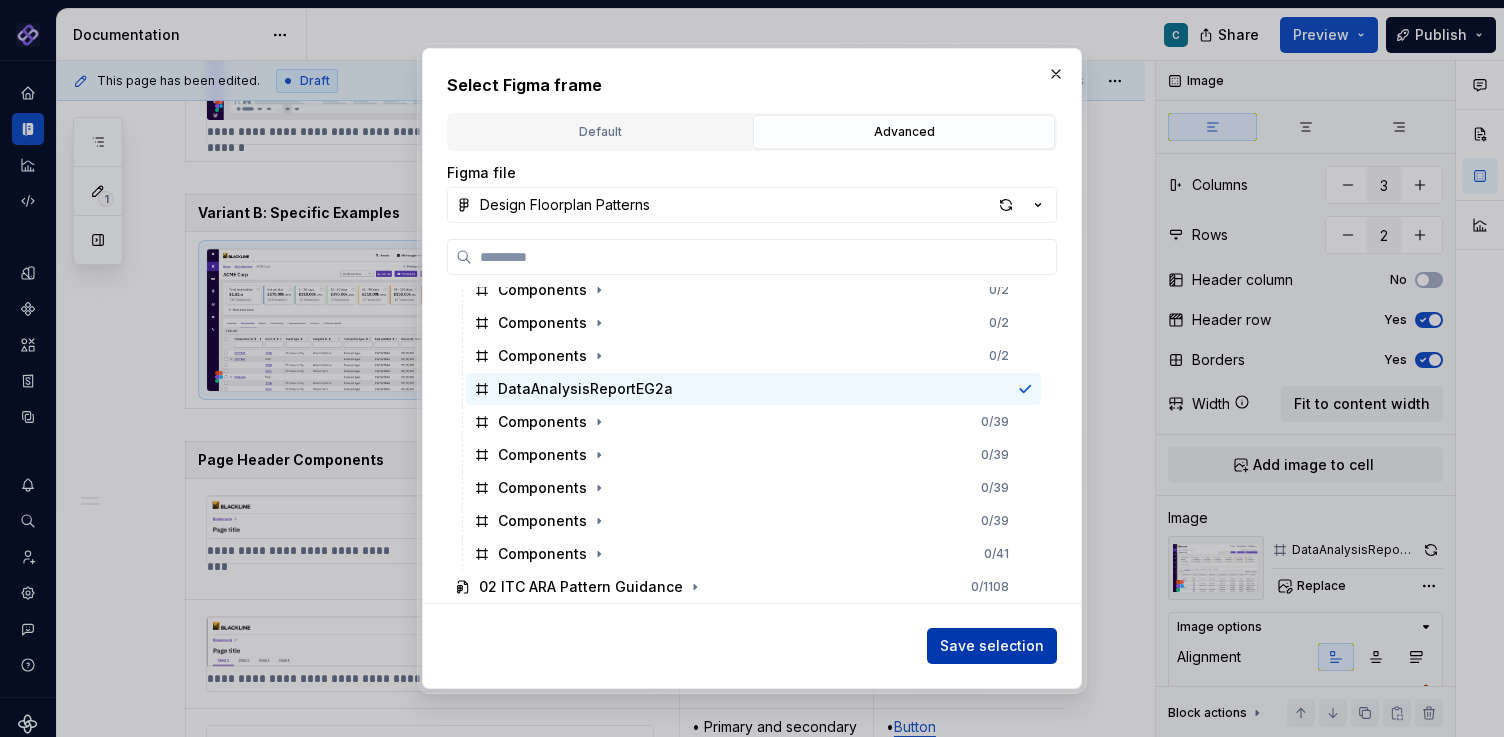 click on "Save selection" at bounding box center (992, 646) 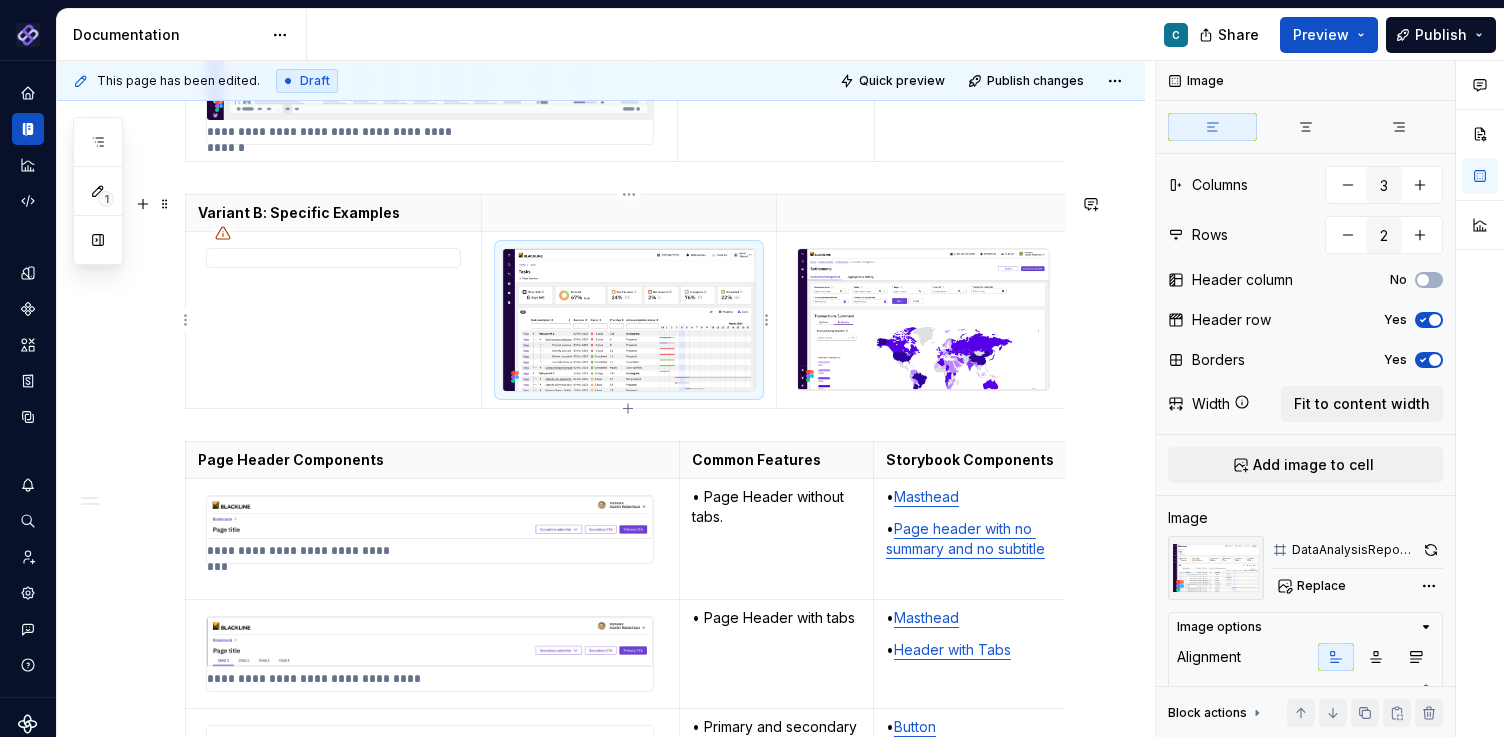 click at bounding box center (629, 320) 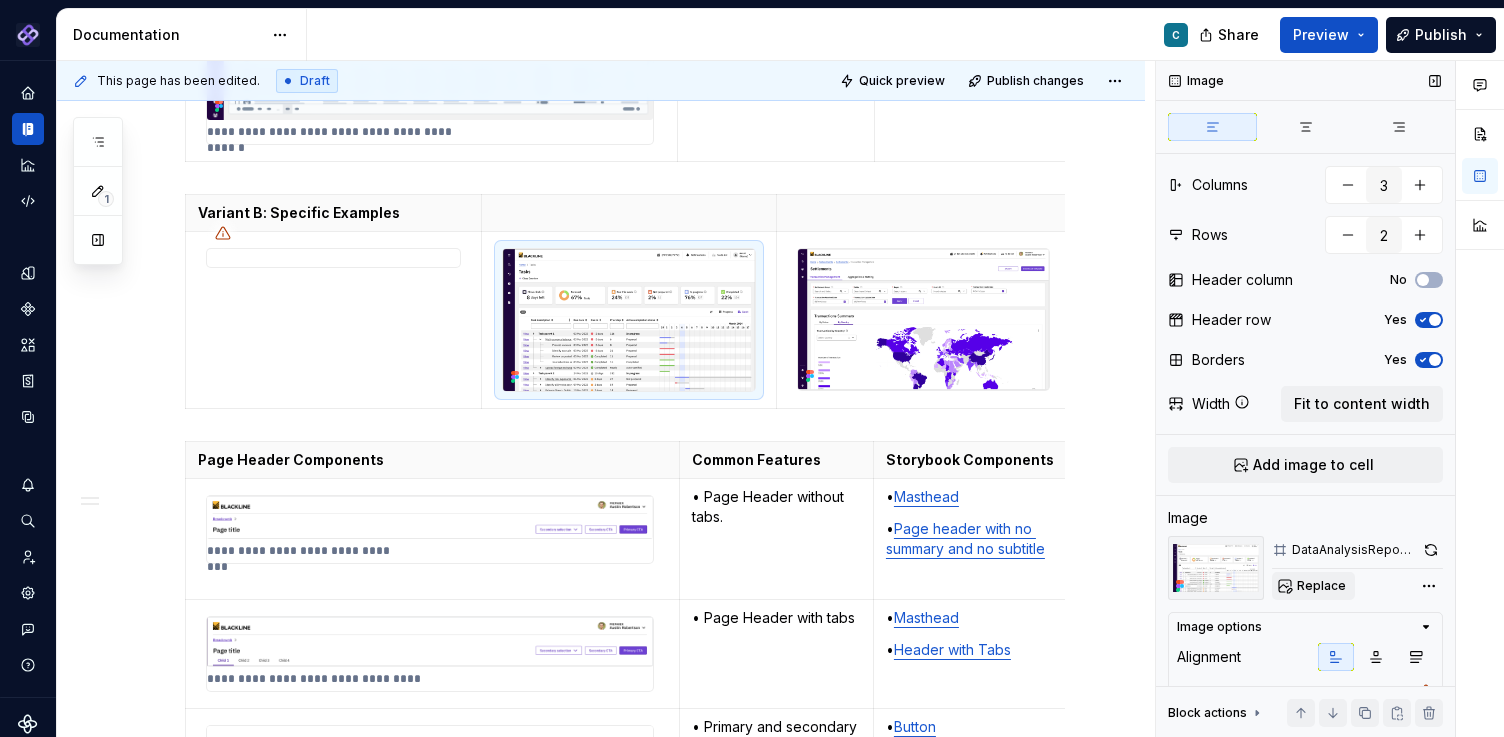 click on "Replace" at bounding box center (1313, 586) 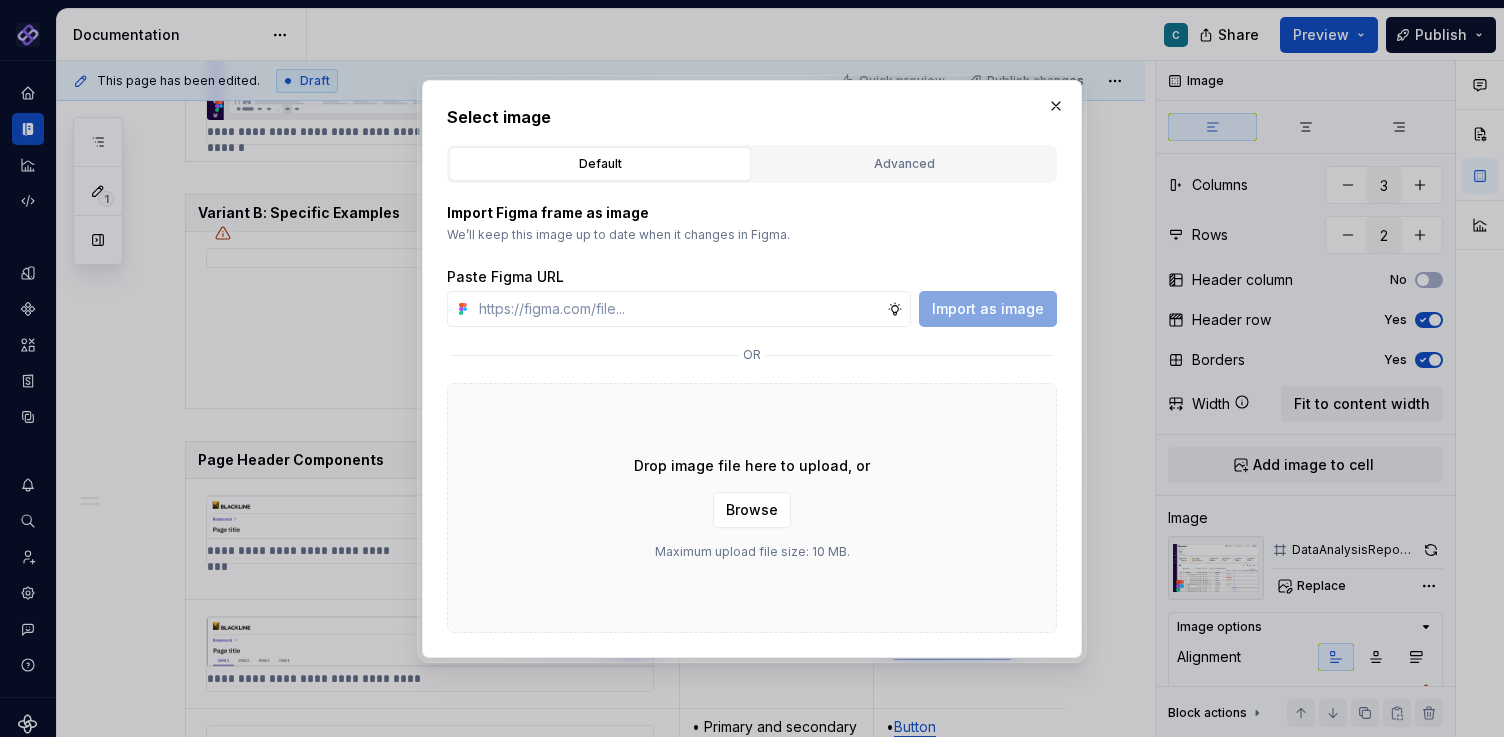 click on "Drop image file here to upload, or Browse Maximum upload file size: 10 MB." at bounding box center (752, 508) 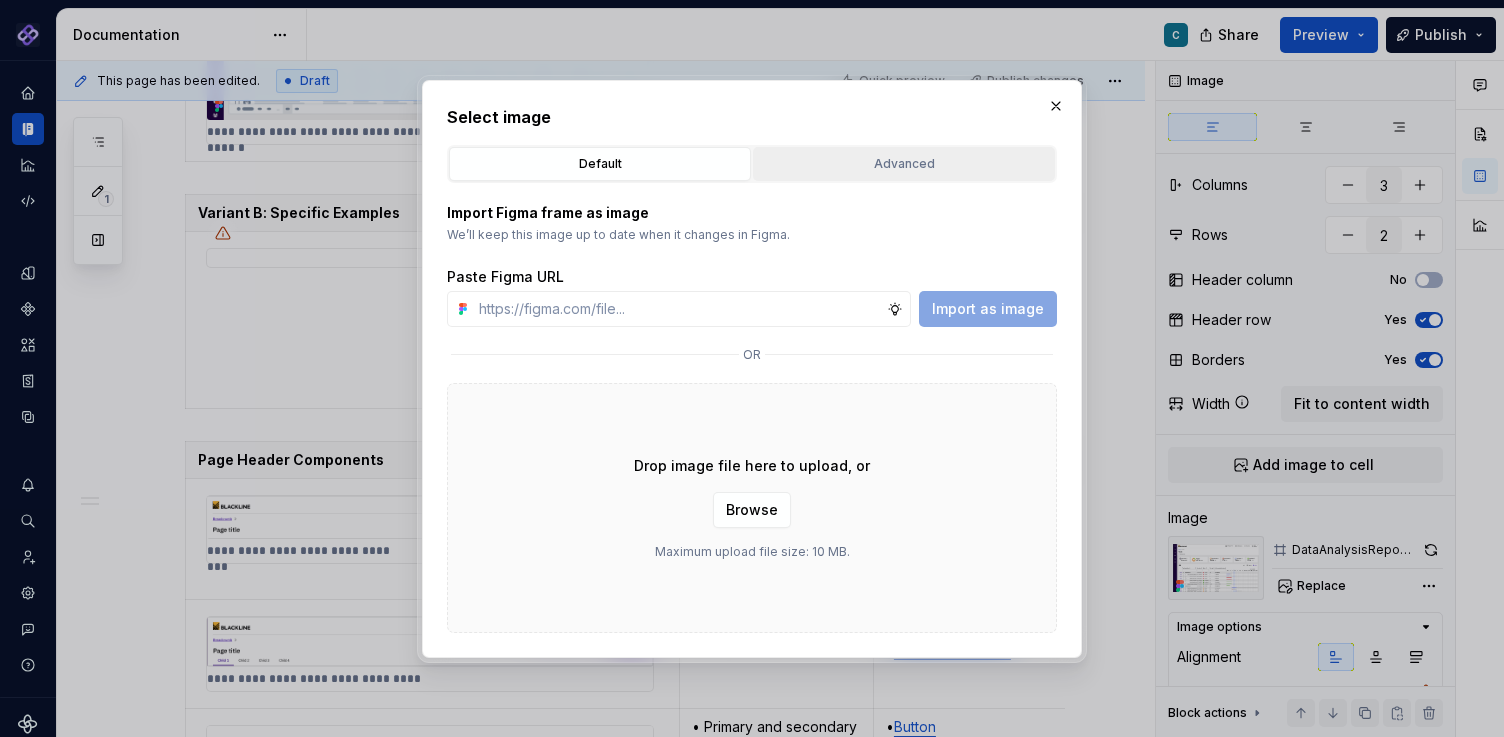click on "Advanced" at bounding box center (904, 164) 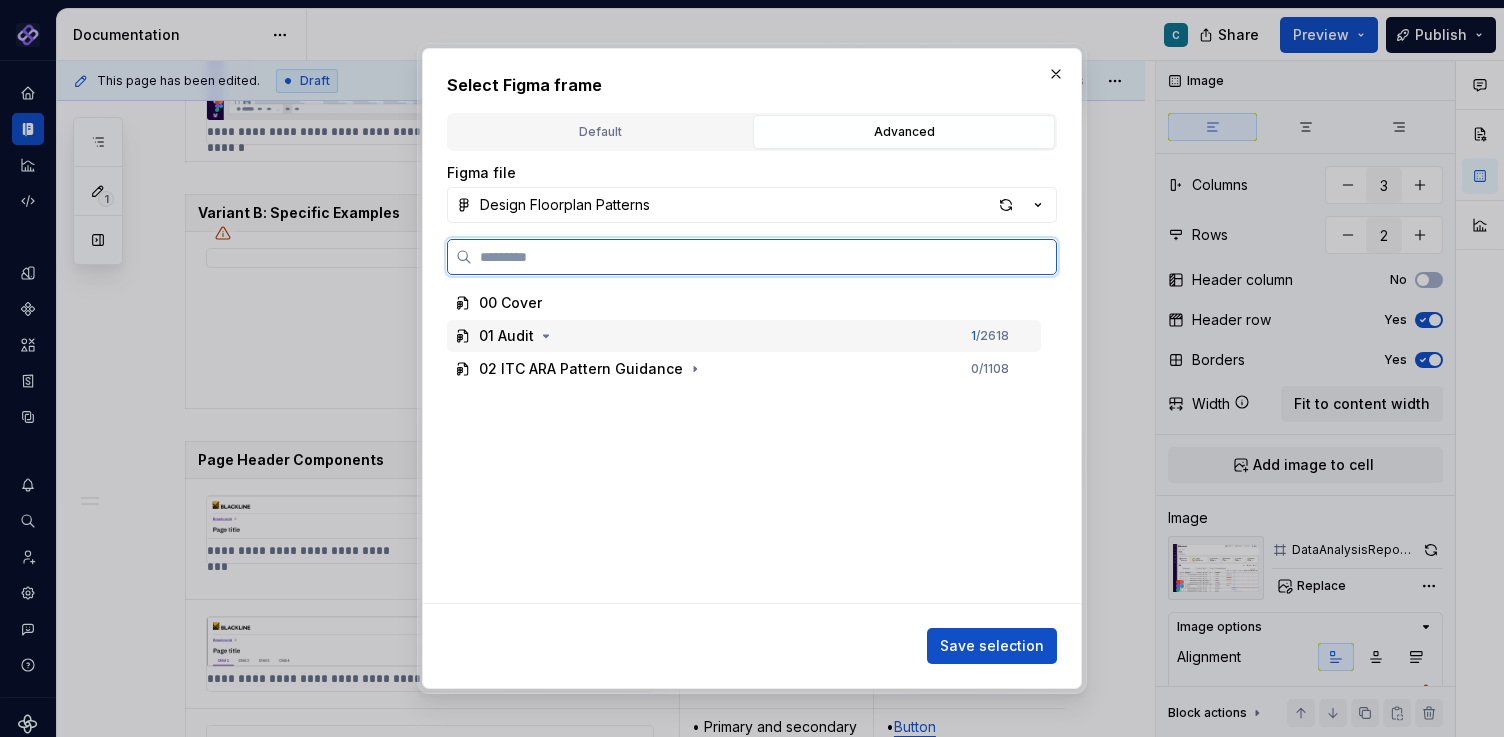 click on "01 Audit" at bounding box center [506, 336] 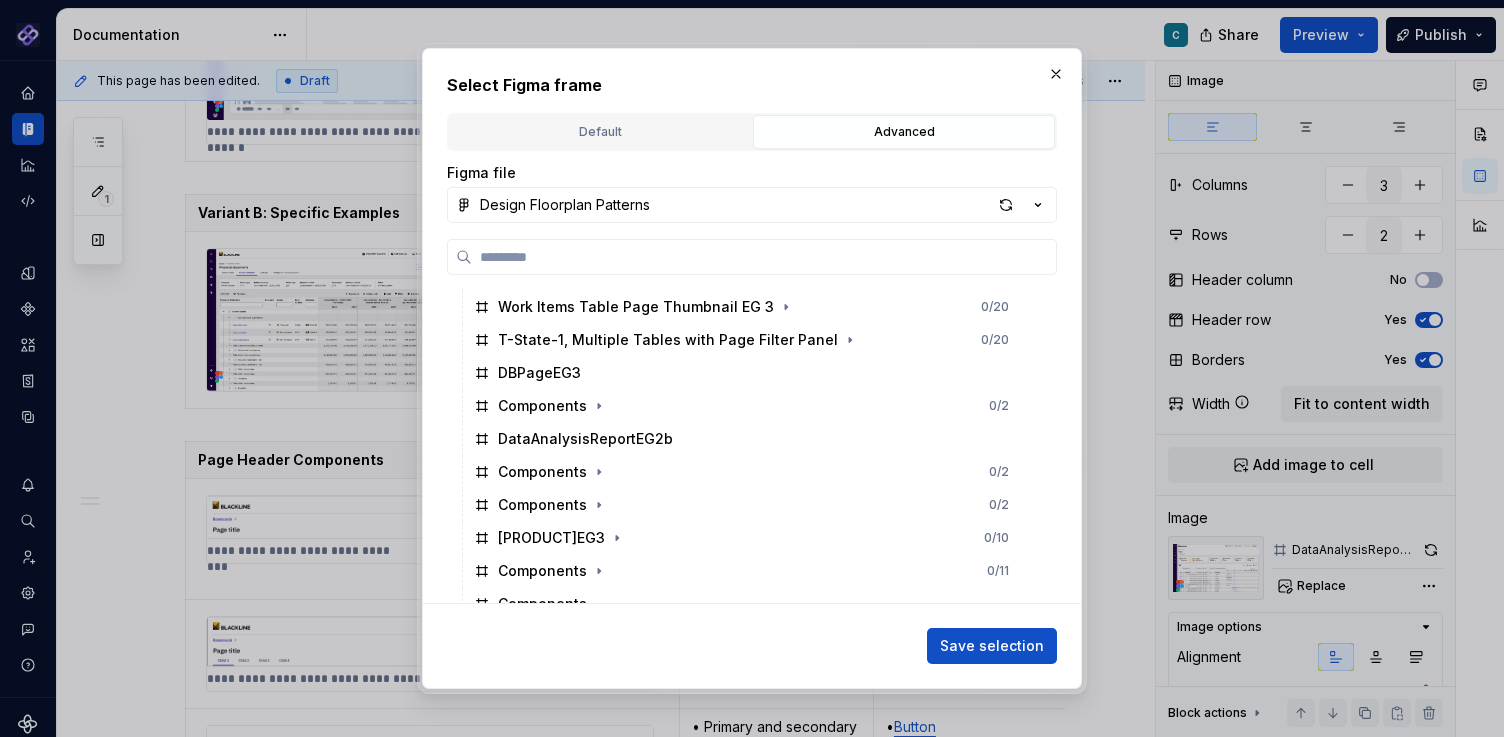 scroll, scrollTop: 3709, scrollLeft: 0, axis: vertical 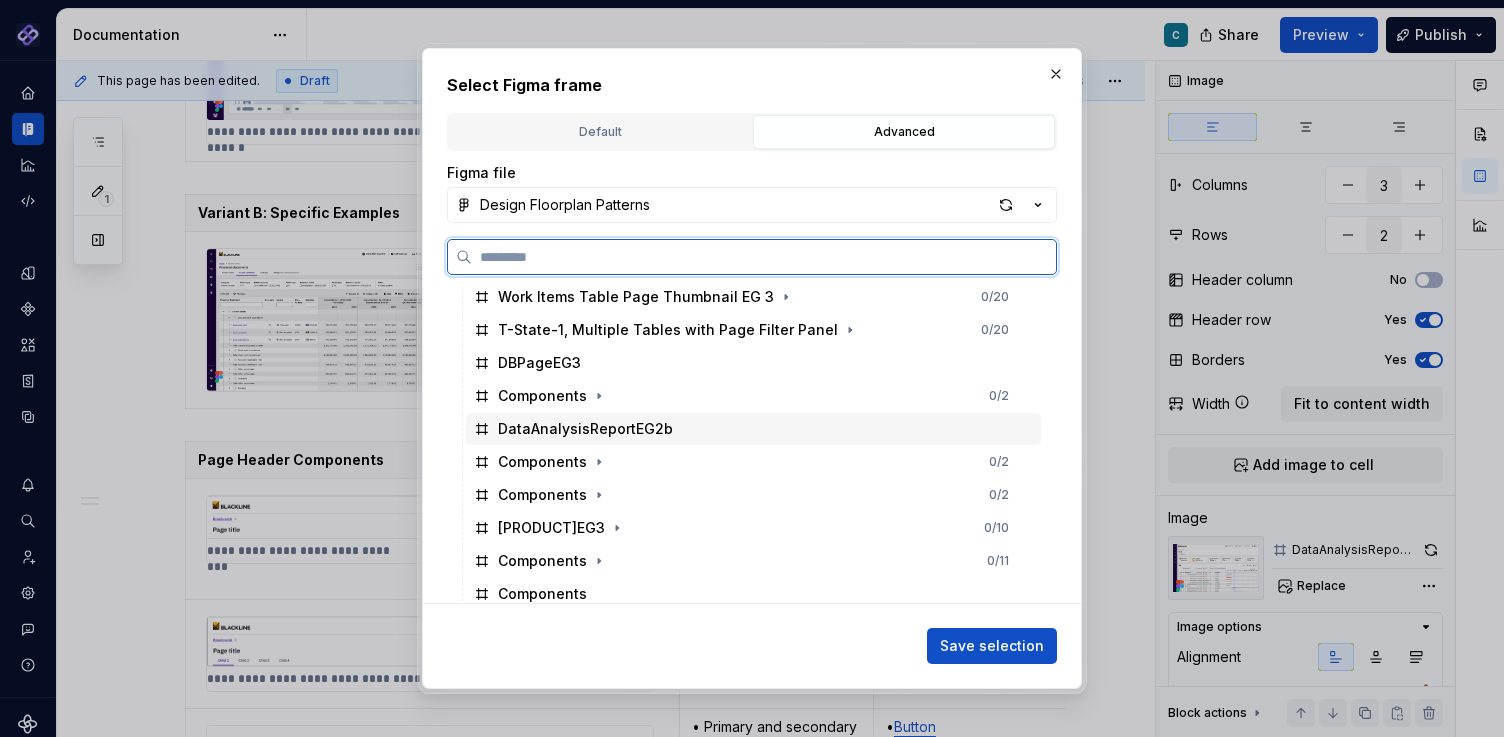 click on "DataAnalysisReportEG2b" at bounding box center (585, 429) 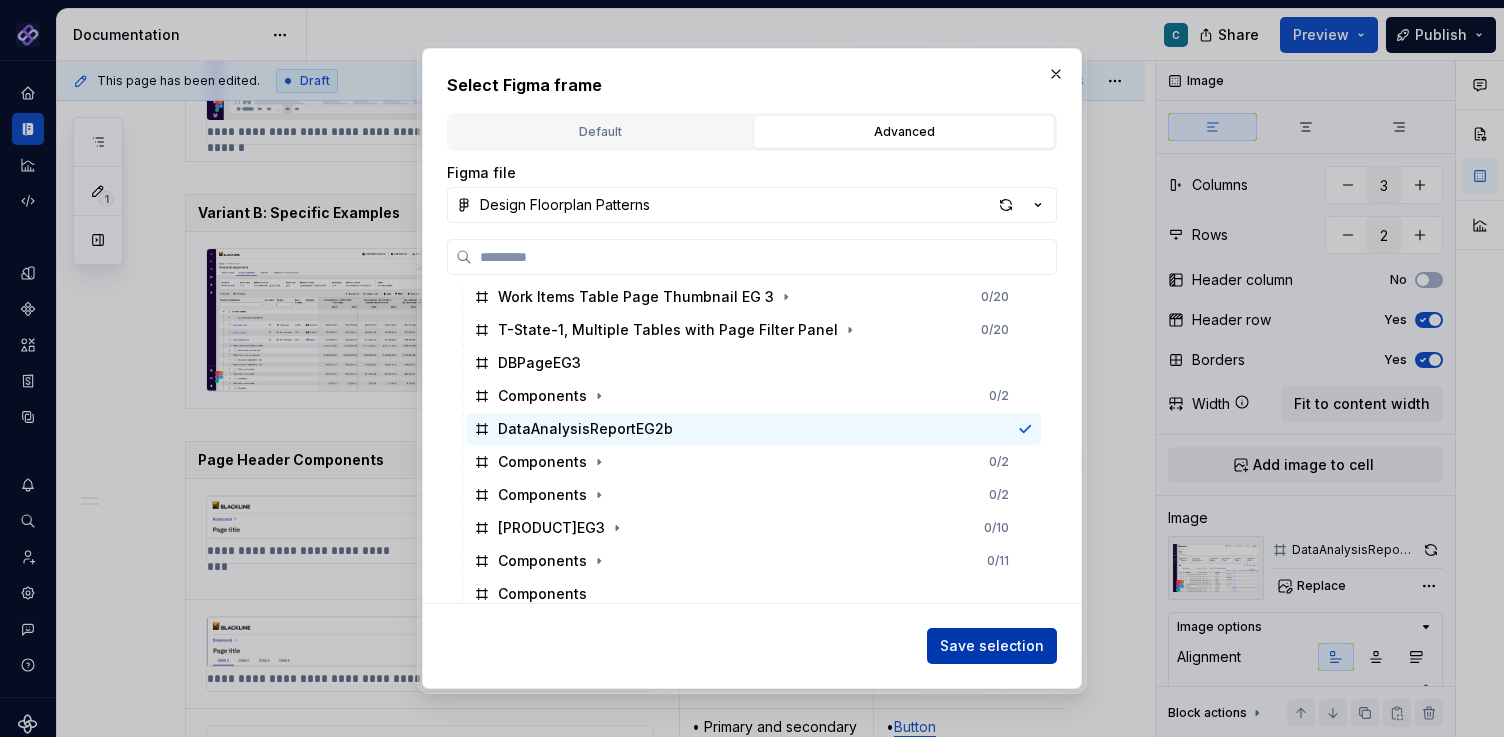 click on "Save selection" at bounding box center [992, 646] 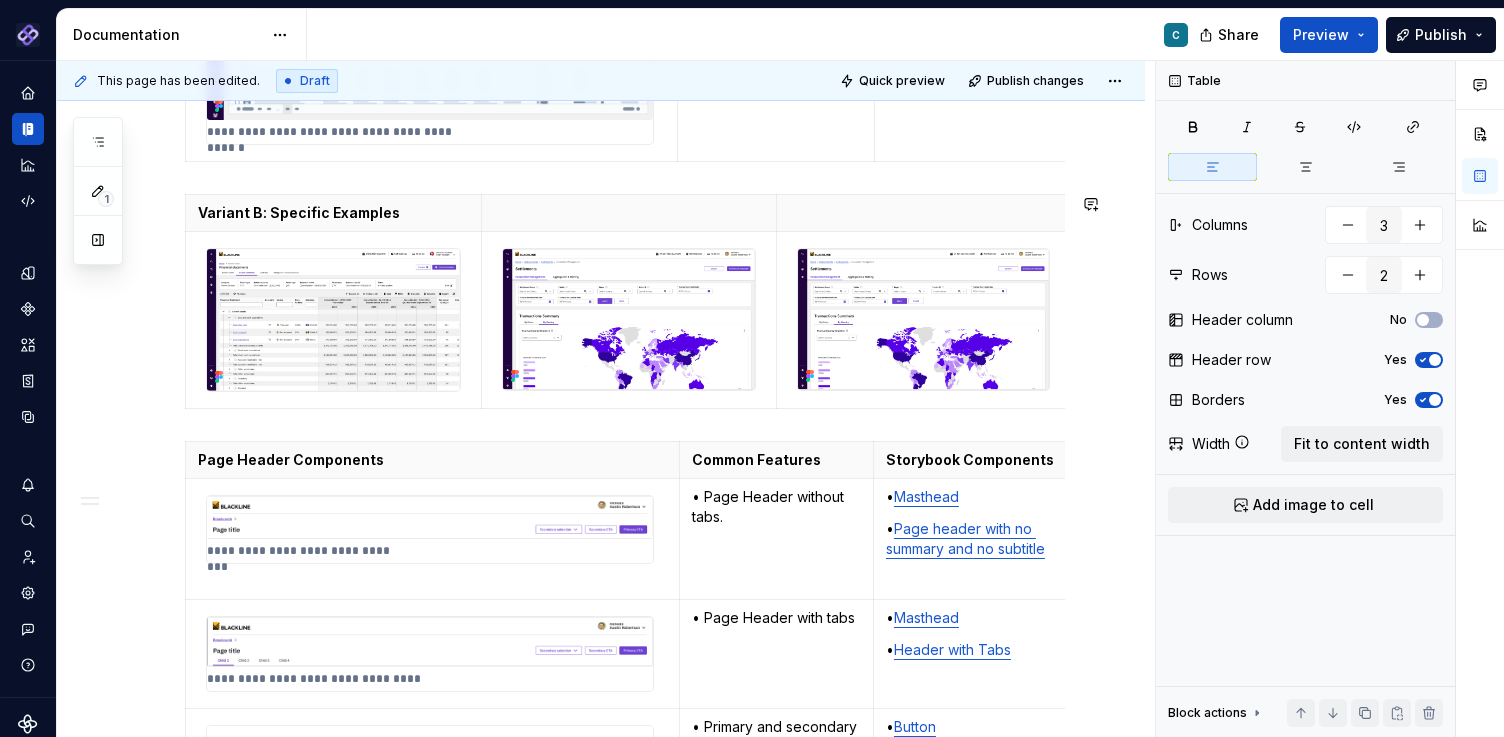 click on "**********" at bounding box center [625, 2127] 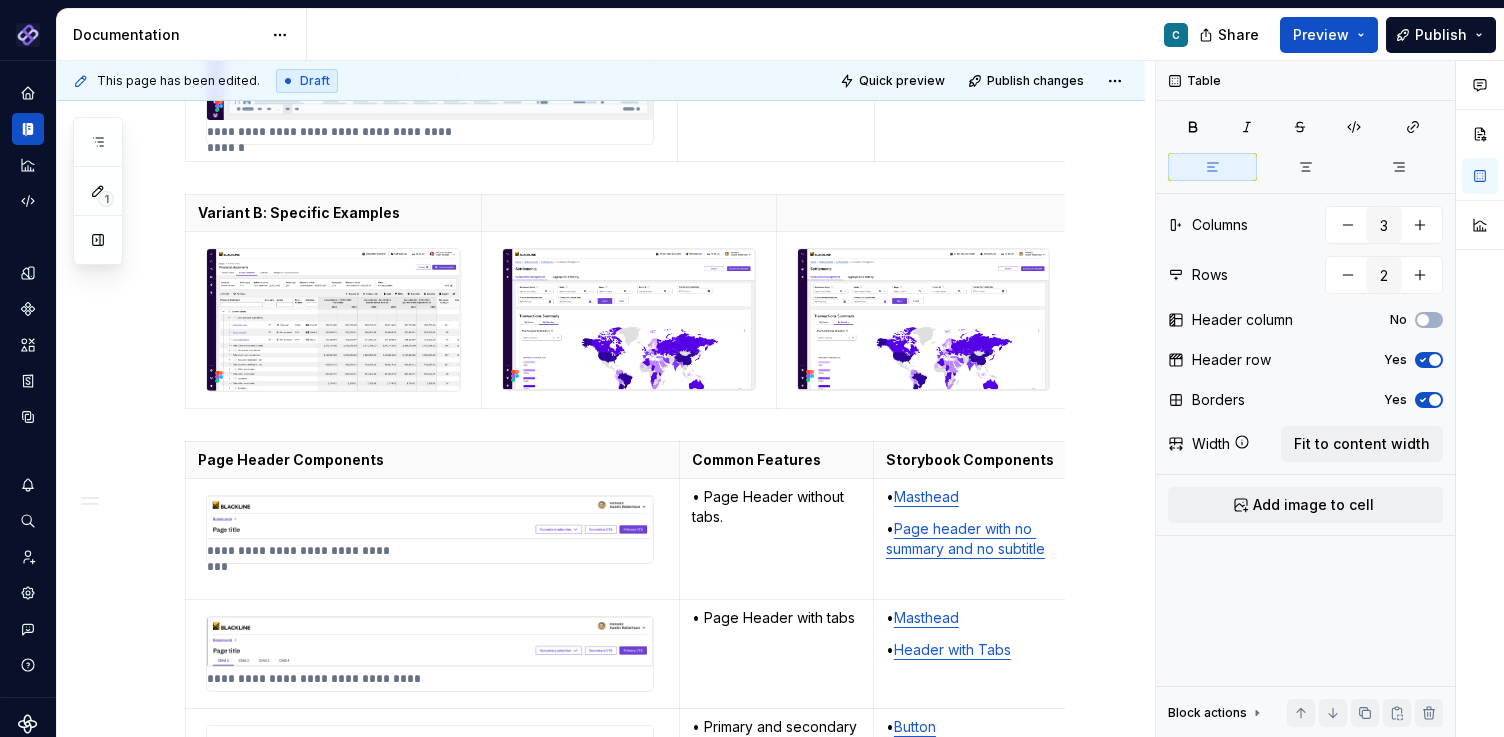 type on "*" 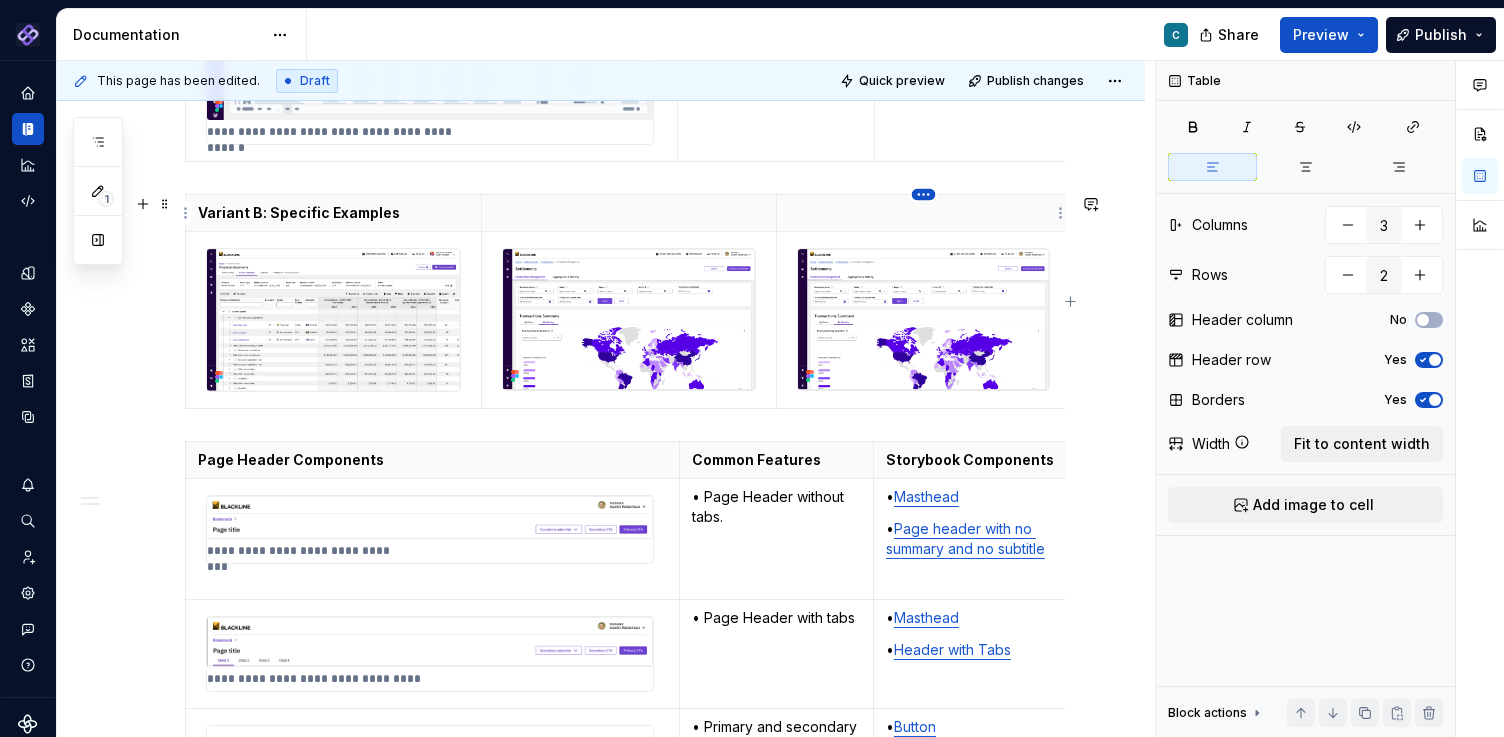 click on "Pantheon C Design system data Documentation C Share Preview Publish 1 Pages Add
Accessibility guide for tree Page tree.
Navigate the tree with the arrow keys. Common tree hotkeys apply. Further keybindings are available:
enter to execute primary action on focused item
f2 to start renaming the focused item
escape to abort renaming an item
control+d to start dragging selected items
Floorplans & Page Templates  PDS Organization Floorplans Dashboard Floorplans C Table Floorplans Item Detail Drilldown Floorplans Editing Floorplans Dashboard Pages Dashboards Pivot Table Report Pages Table Pages Anatomy & States No Page Tabs Page Tabs Subtitle Status Summary KPI Summary  Page Filters Process Progress Tracker Item Detail Drilldown Pages Financial Close Products Invoice-To-Cash Products Intercompany Products 360 Studio Products Workspace Editing Pages Horizontal Split Workspaces Vertical Split Workspaces Multi-Panel Workspaces Canvas Workspaces SA" at bounding box center [752, 368] 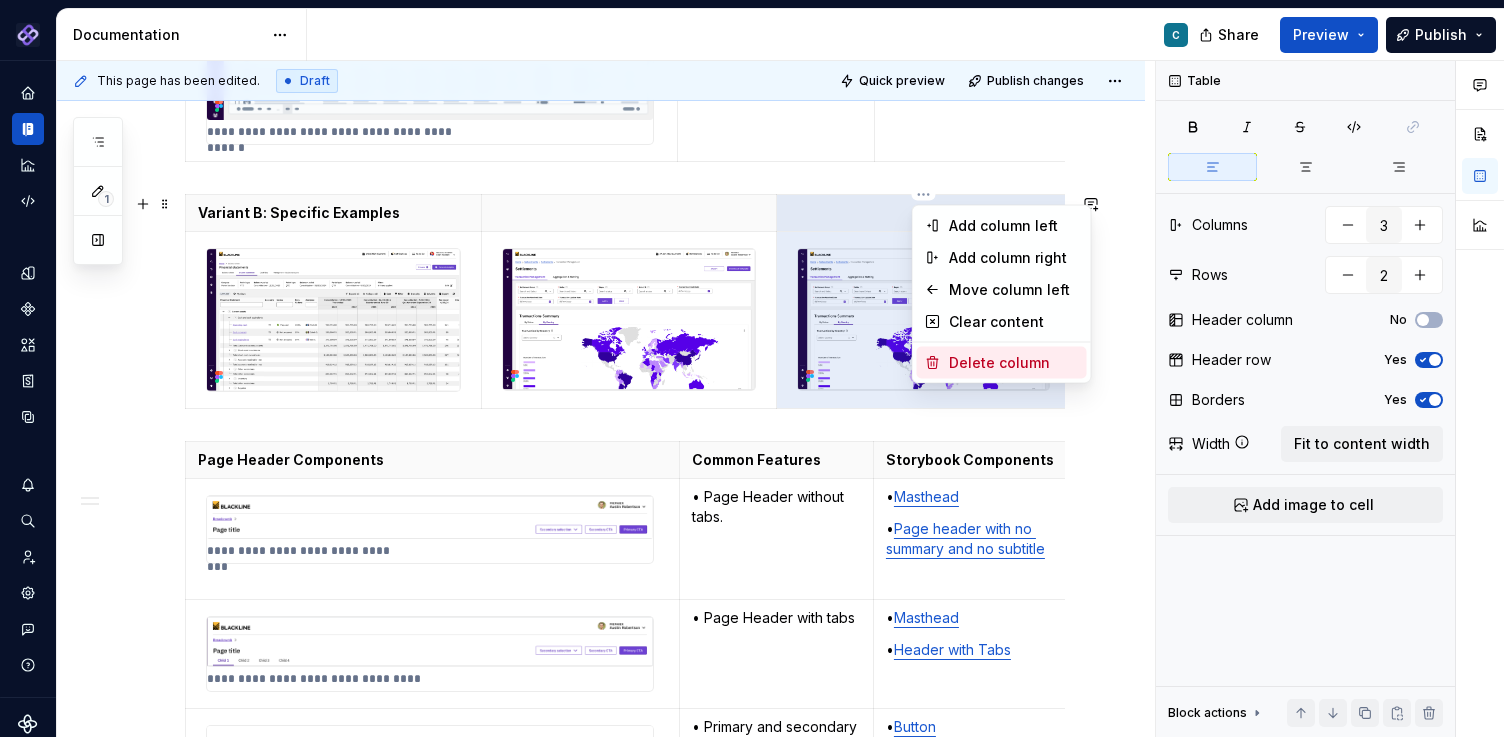 click on "Delete column" at bounding box center [1014, 363] 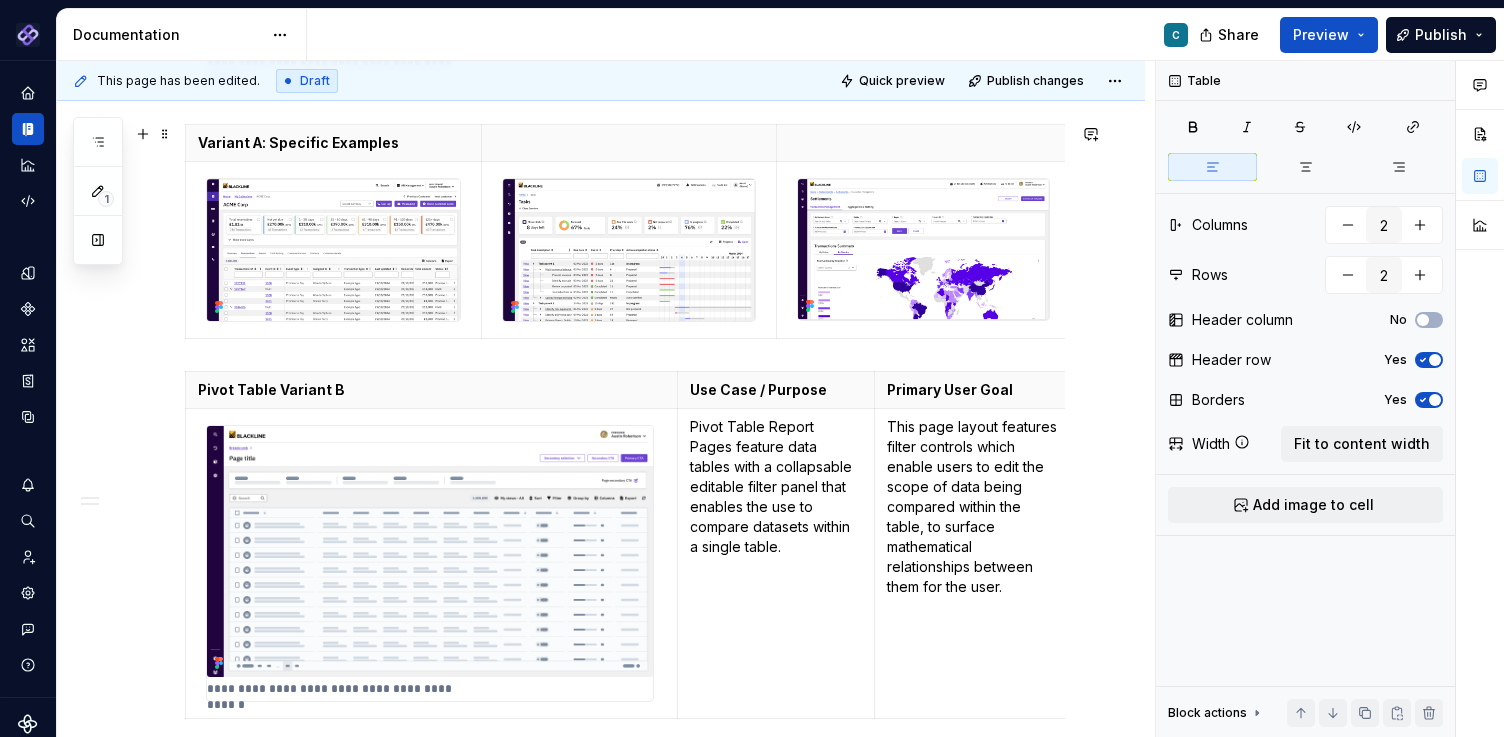 scroll, scrollTop: 773, scrollLeft: 0, axis: vertical 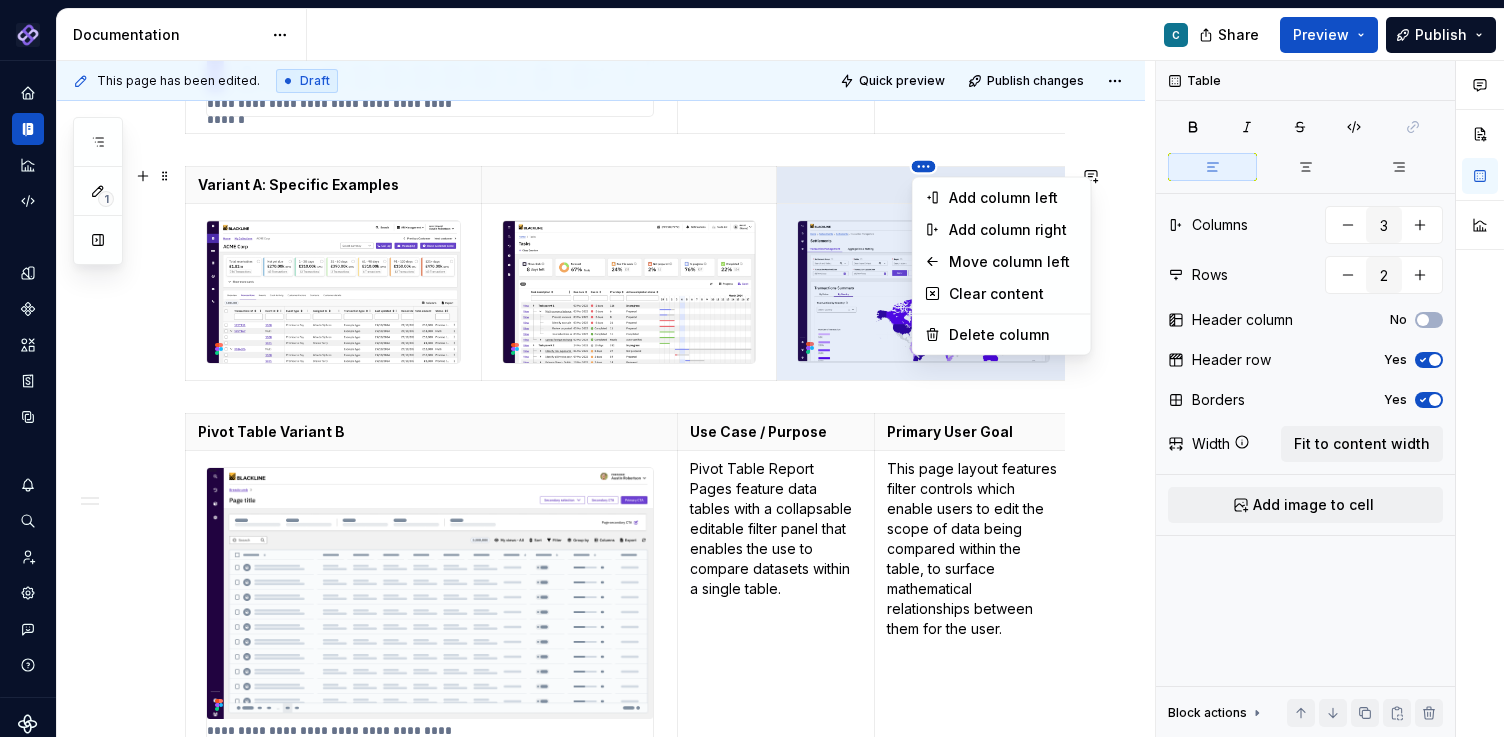click on "Pantheon C Design system data Documentation C Share Preview Publish 1 Pages Add
Accessibility guide for tree Page tree.
Navigate the tree with the arrow keys. Common tree hotkeys apply. Further keybindings are available:
enter to execute primary action on focused item
f2 to start renaming the focused item
escape to abort renaming an item
control+d to start dragging selected items
Floorplans & Page Templates  PDS Organization Floorplans Dashboard Floorplans C Table Floorplans Item Detail Drilldown Floorplans Editing Floorplans Dashboard Pages Dashboards Pivot Table Report Pages Table Pages Anatomy & States No Page Tabs Page Tabs Subtitle Status Summary KPI Summary  Page Filters Process Progress Tracker Item Detail Drilldown Pages Financial Close Products Invoice-To-Cash Products Intercompany Products 360 Studio Products Workspace Editing Pages Horizontal Split Workspaces Vertical Split Workspaces Multi-Panel Workspaces Canvas Workspaces SA" at bounding box center (752, 368) 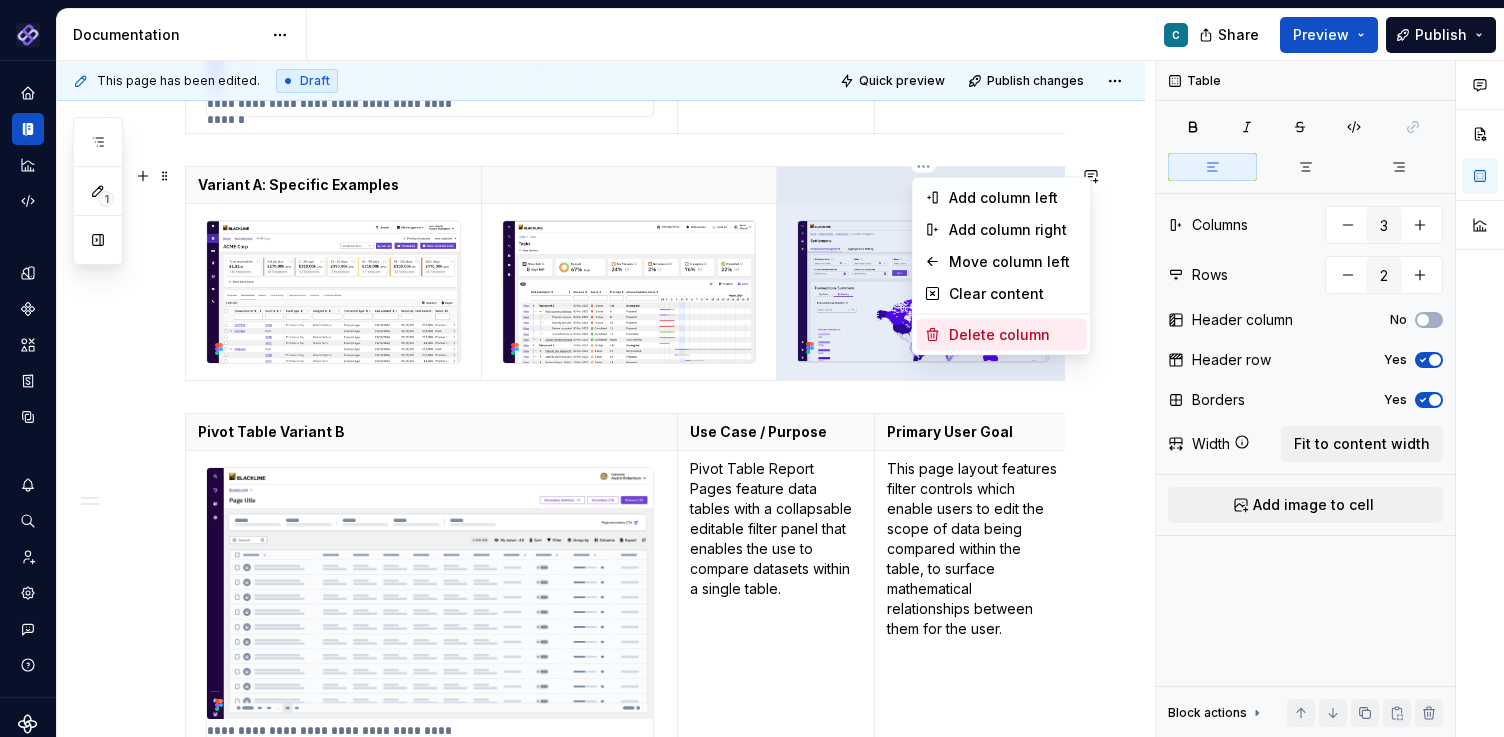 click on "Delete column" at bounding box center [1014, 335] 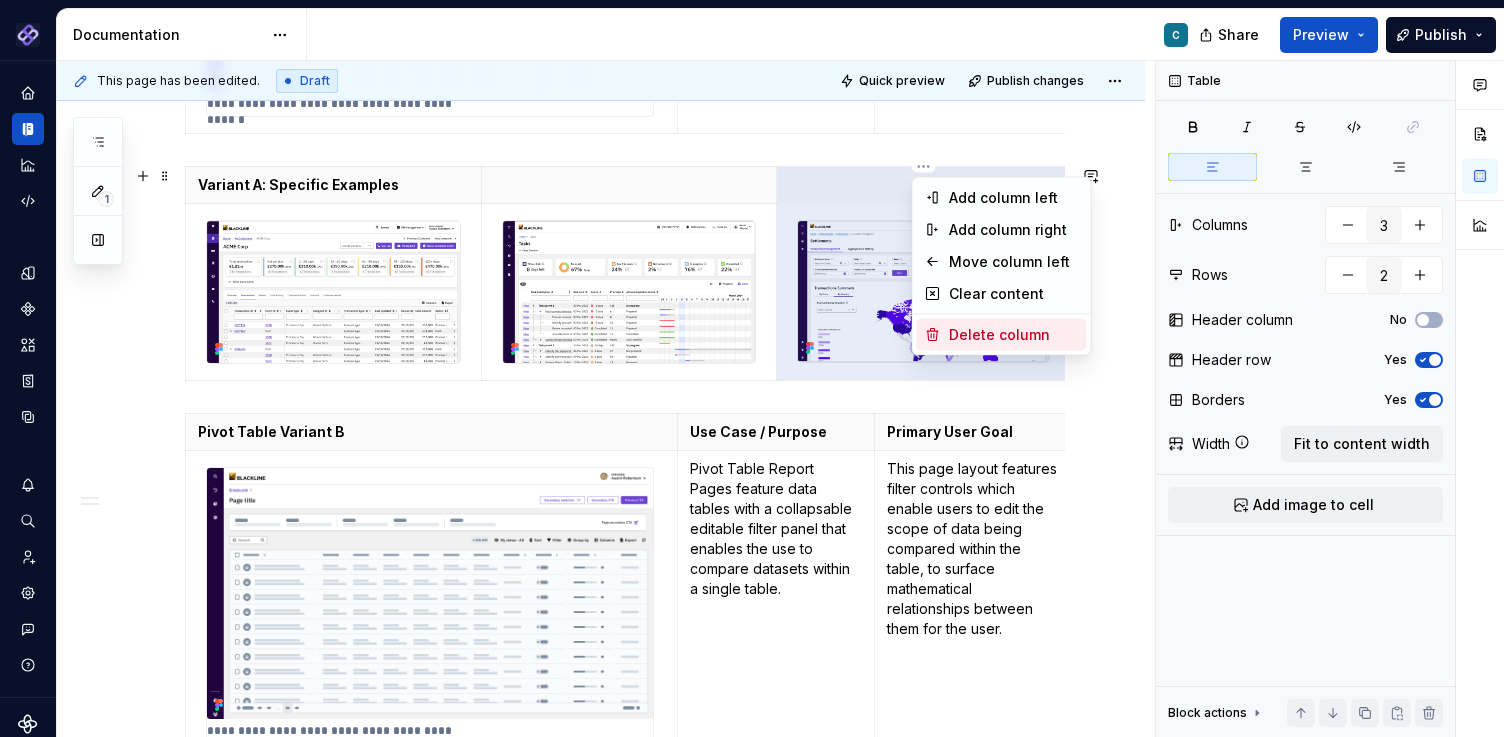 type on "2" 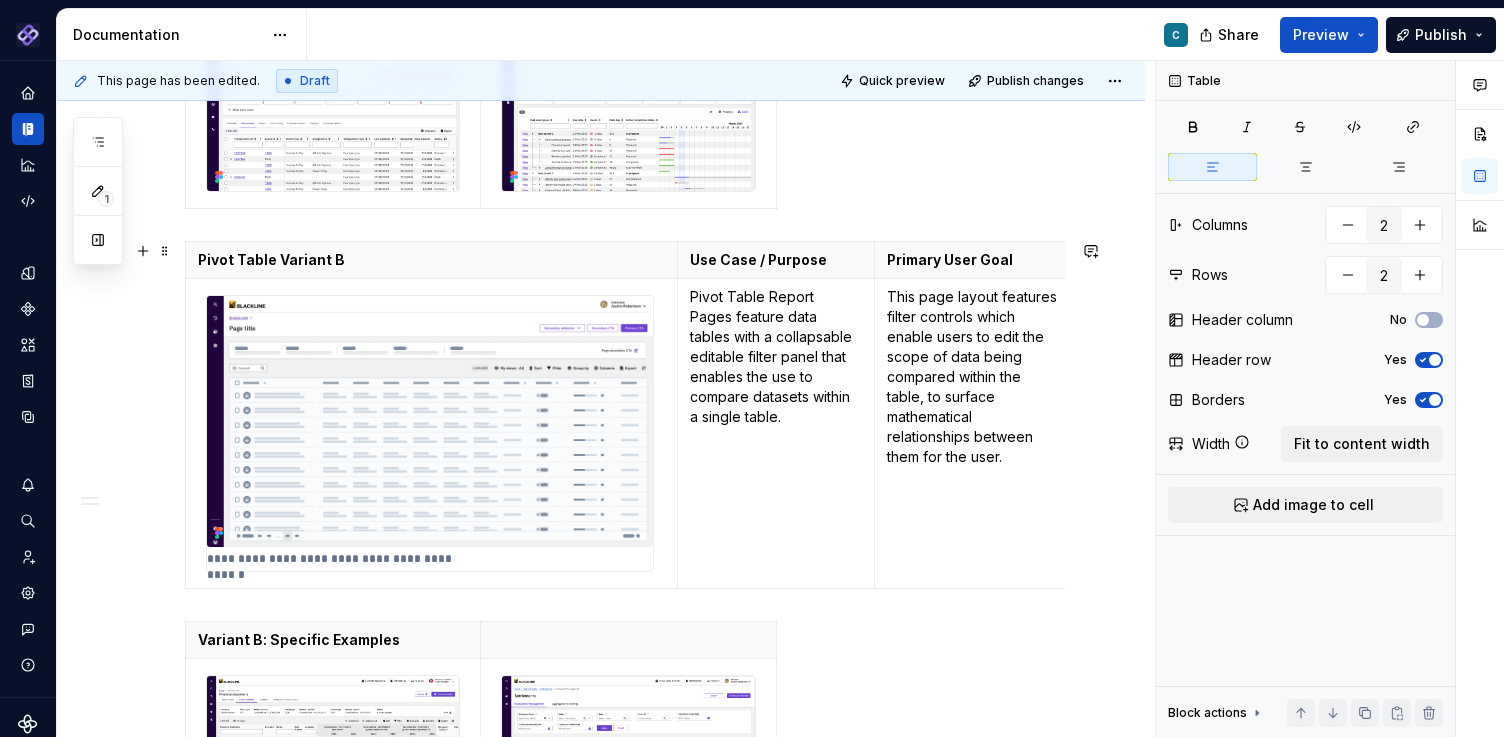 scroll, scrollTop: 1050, scrollLeft: 0, axis: vertical 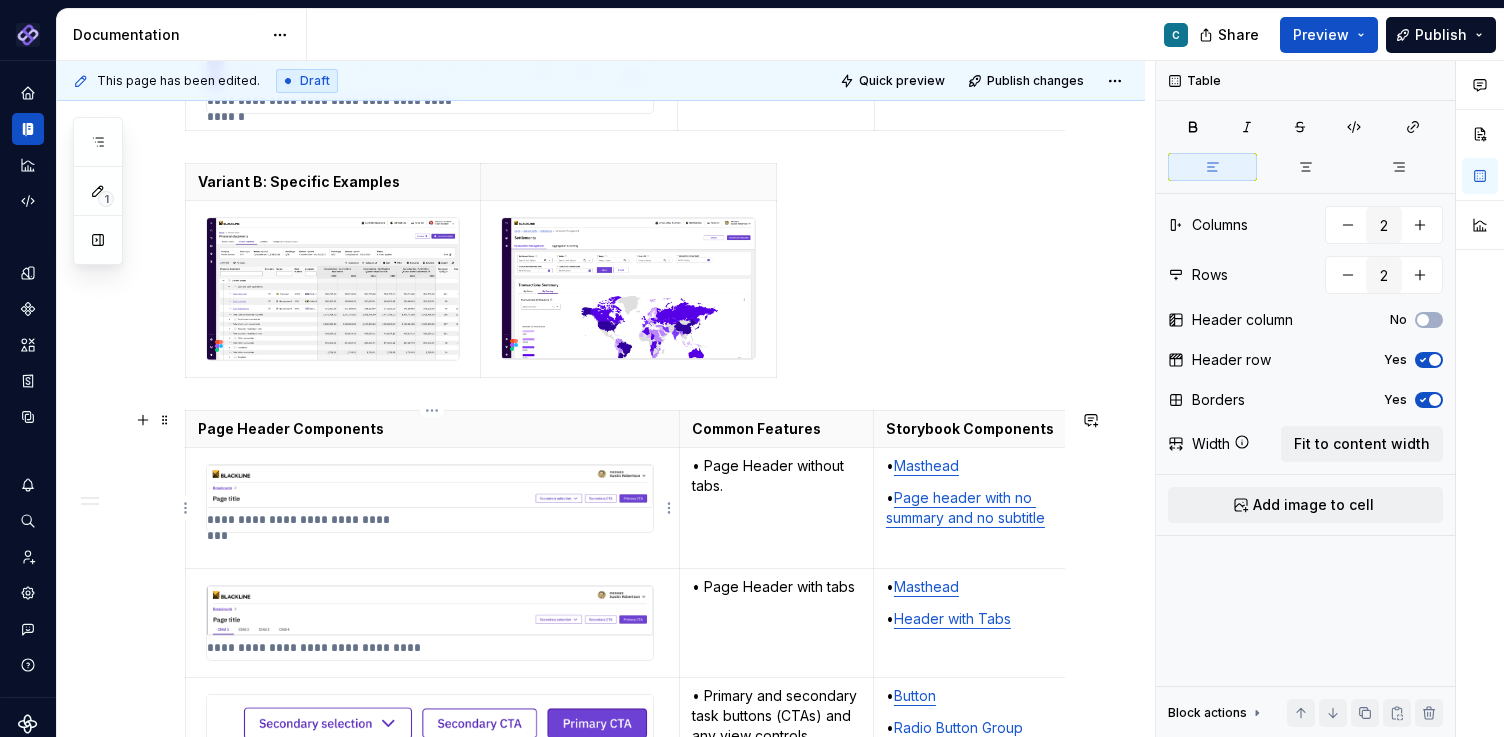 click at bounding box center [430, 486] 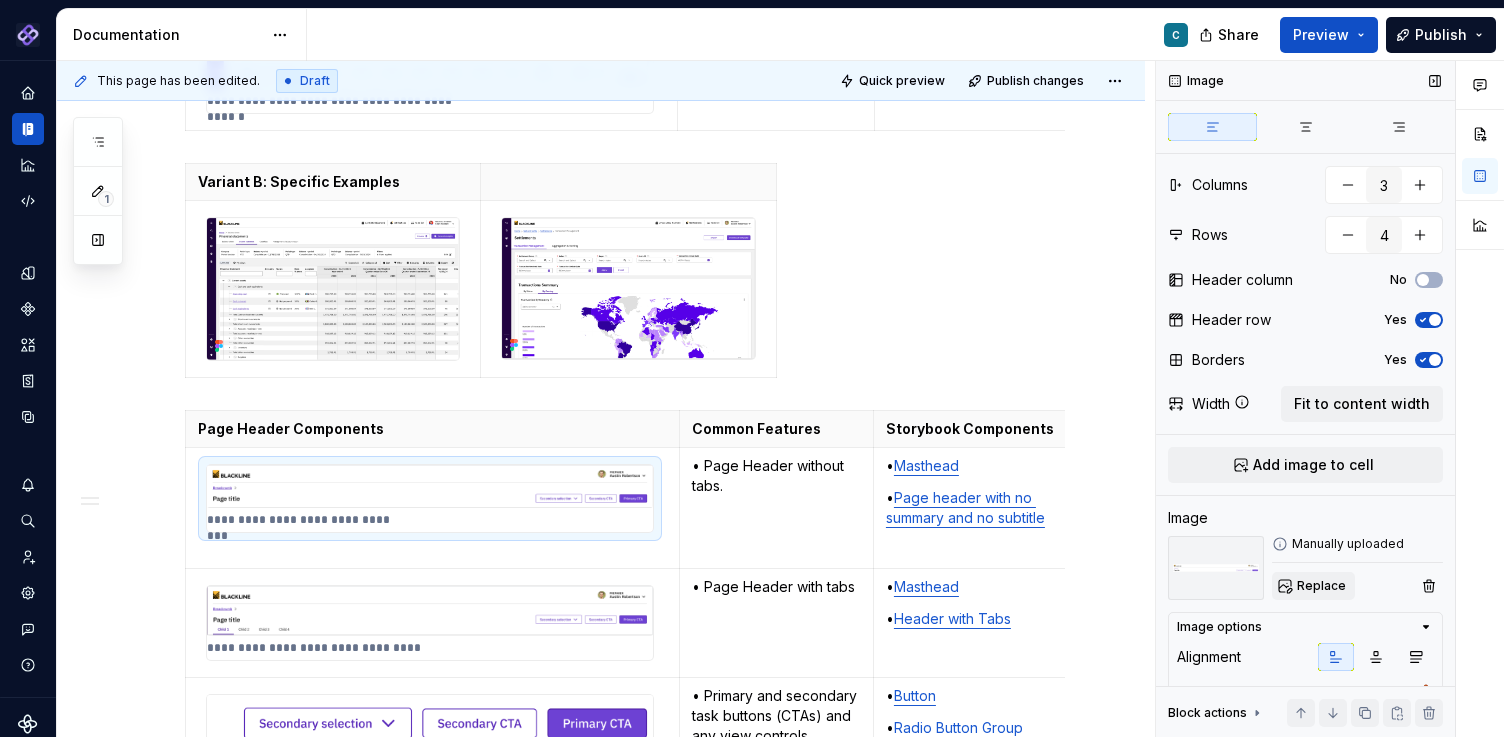 click on "Replace" at bounding box center (1321, 586) 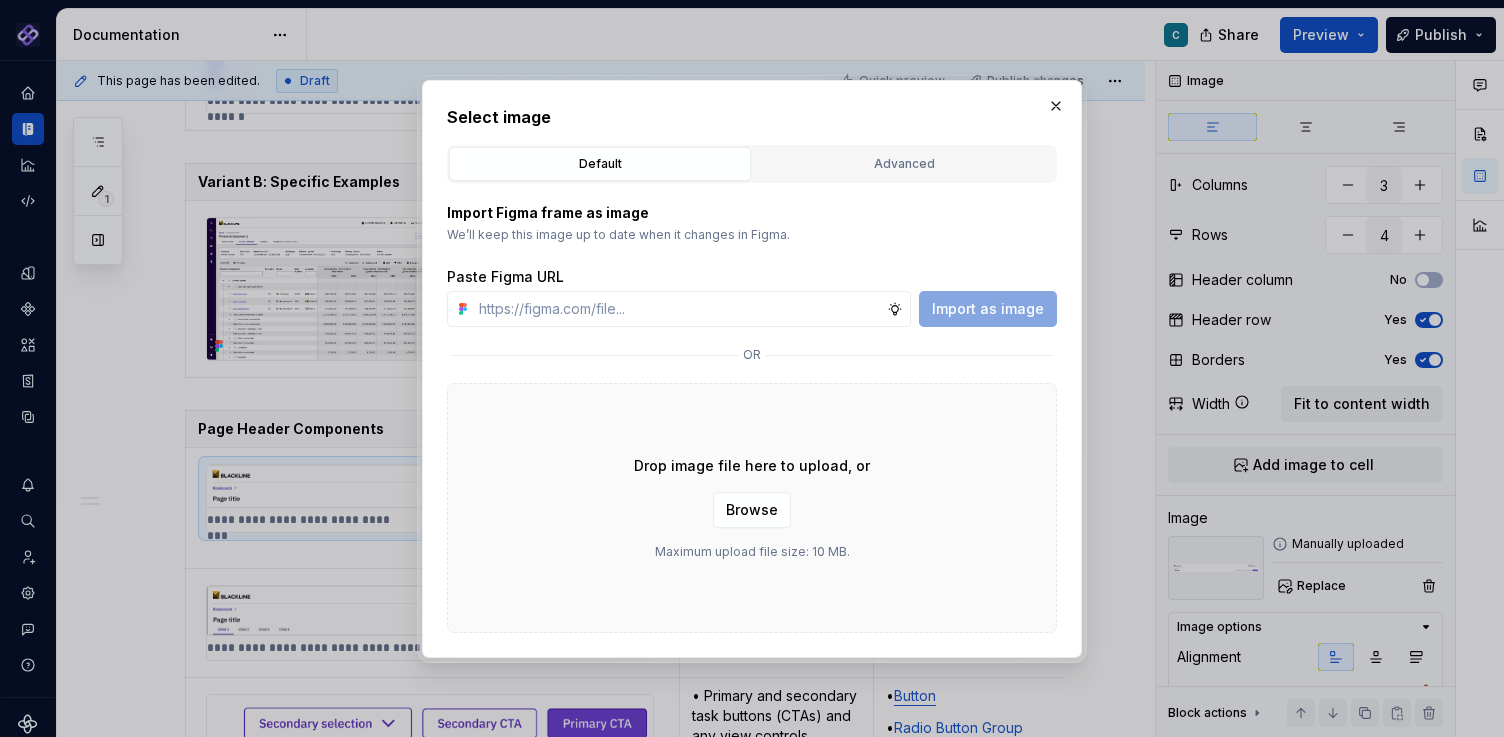 click on "Drop image file here to upload, or Browse Maximum upload file size: 10 MB." at bounding box center (752, 508) 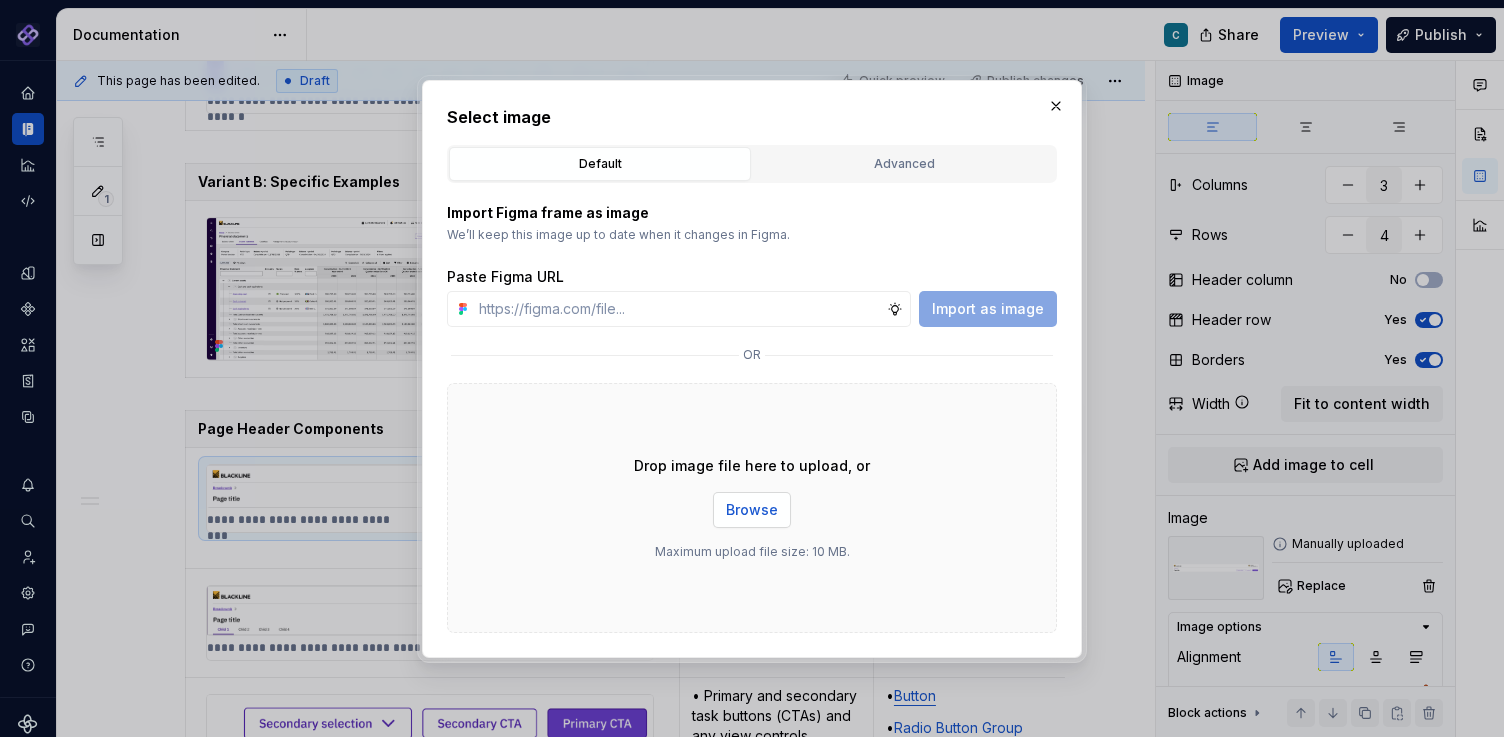 click on "Browse" at bounding box center (752, 510) 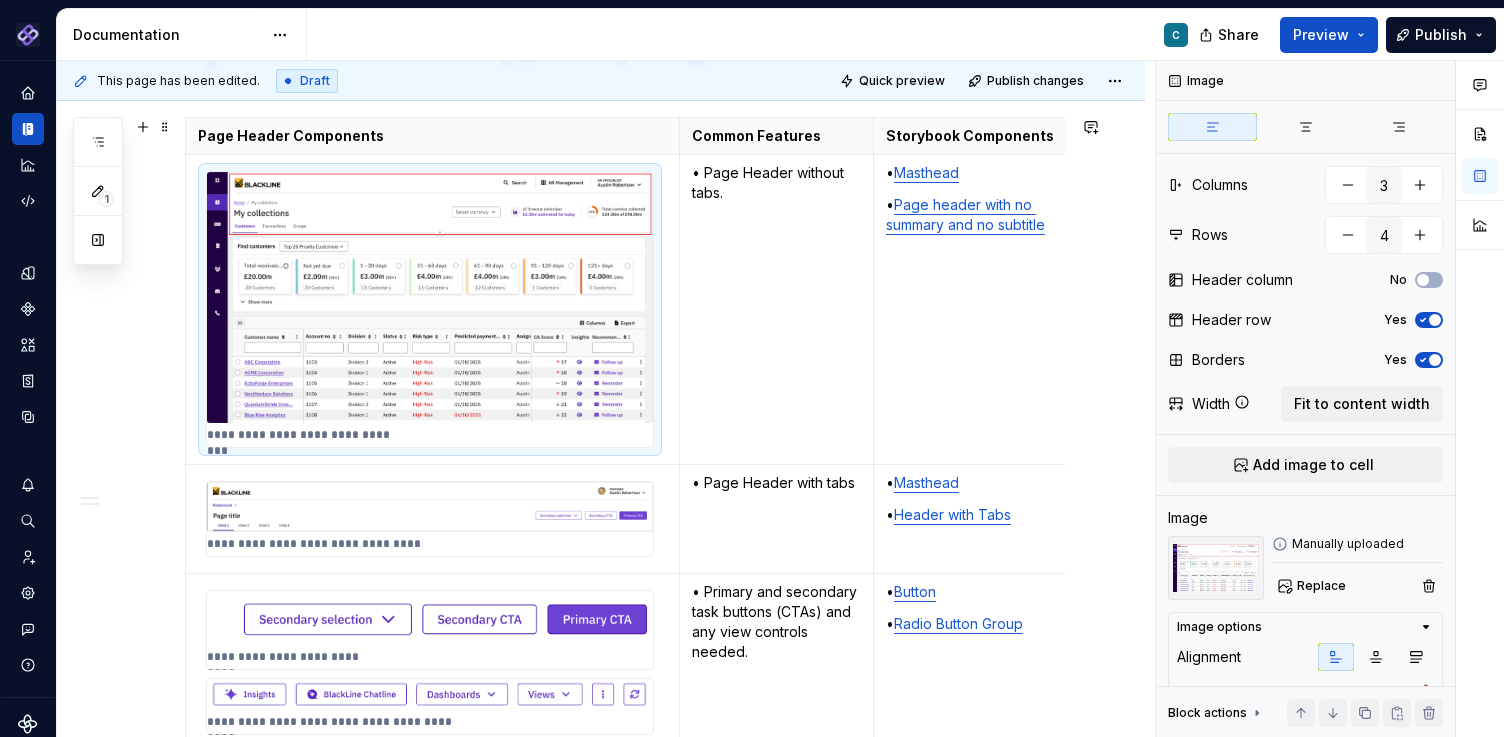 scroll, scrollTop: 1745, scrollLeft: 0, axis: vertical 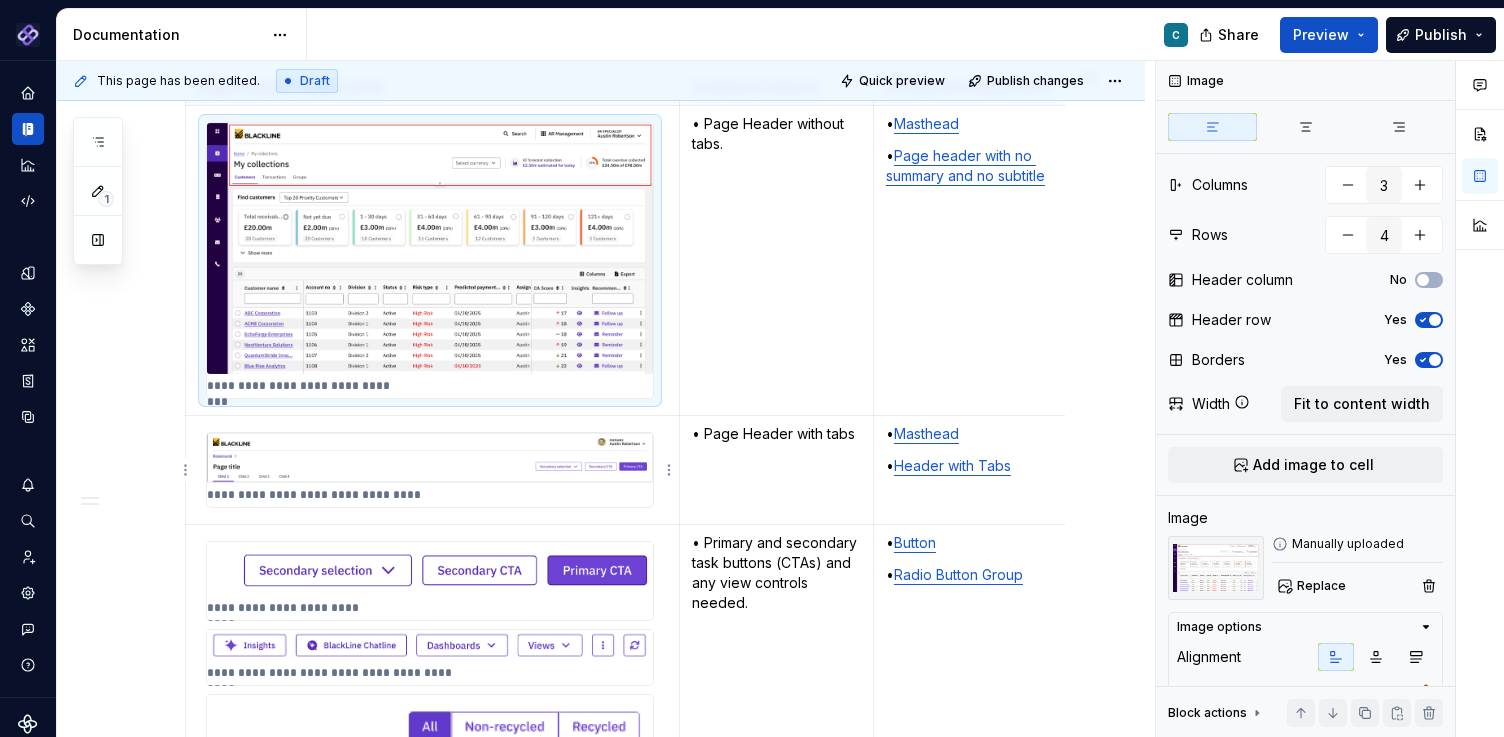 type on "*" 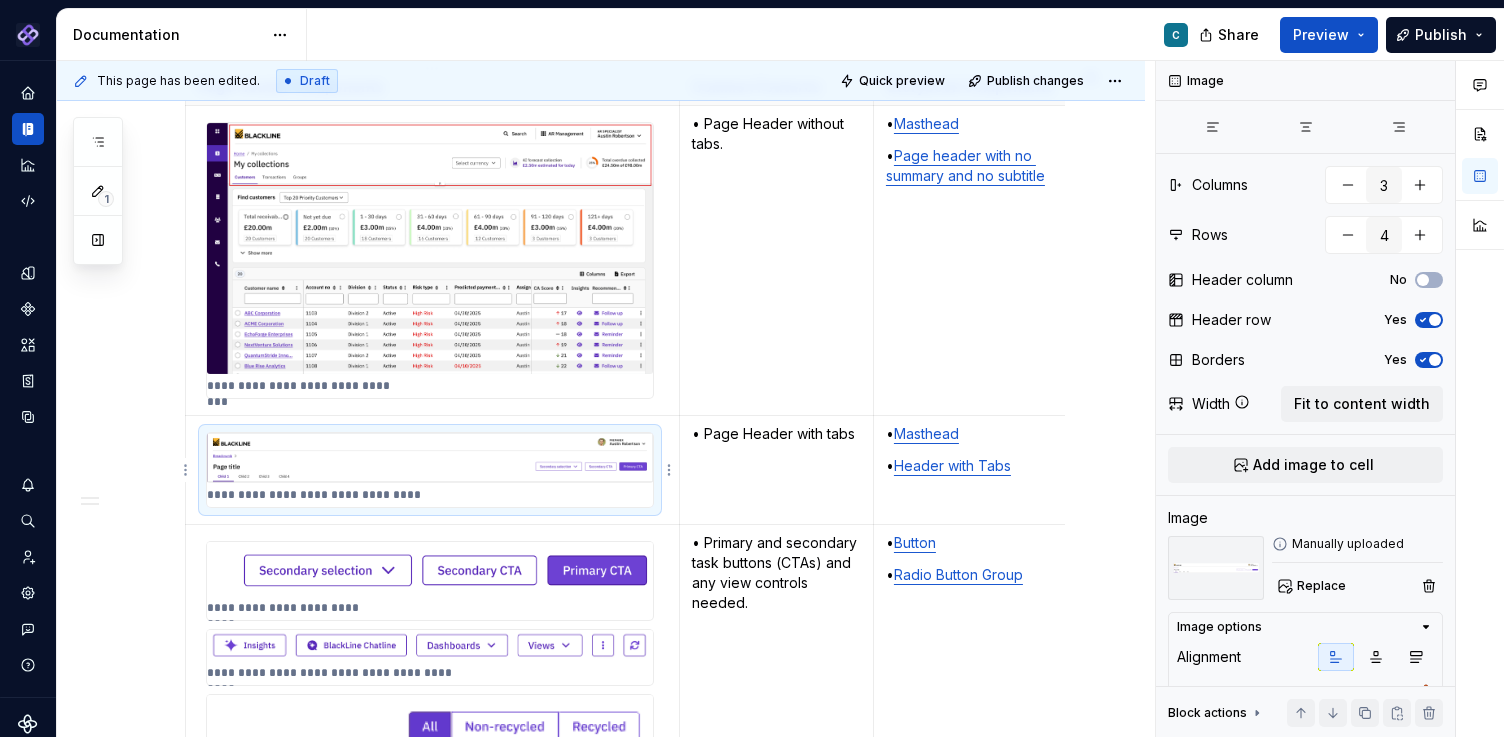click at bounding box center (430, 458) 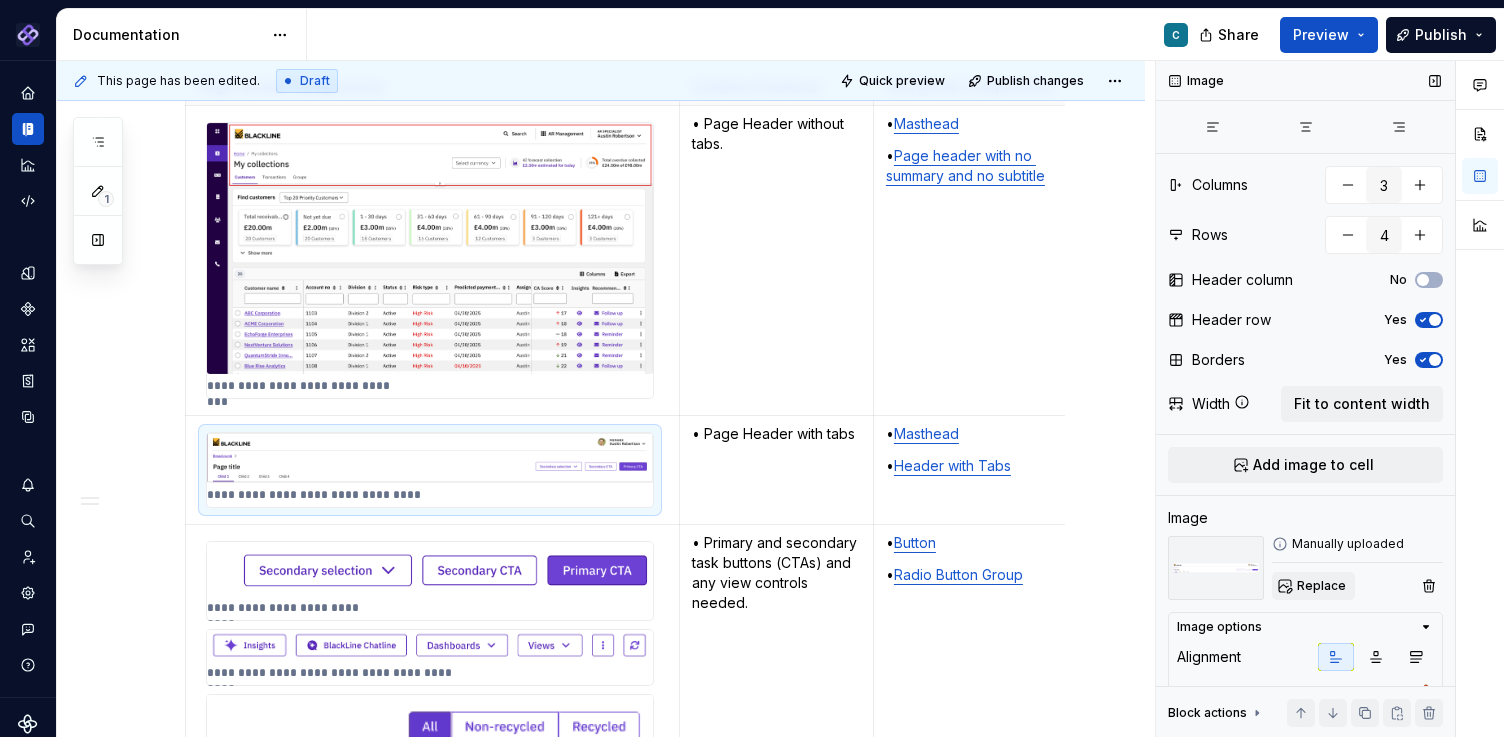 click on "Replace" at bounding box center [1321, 586] 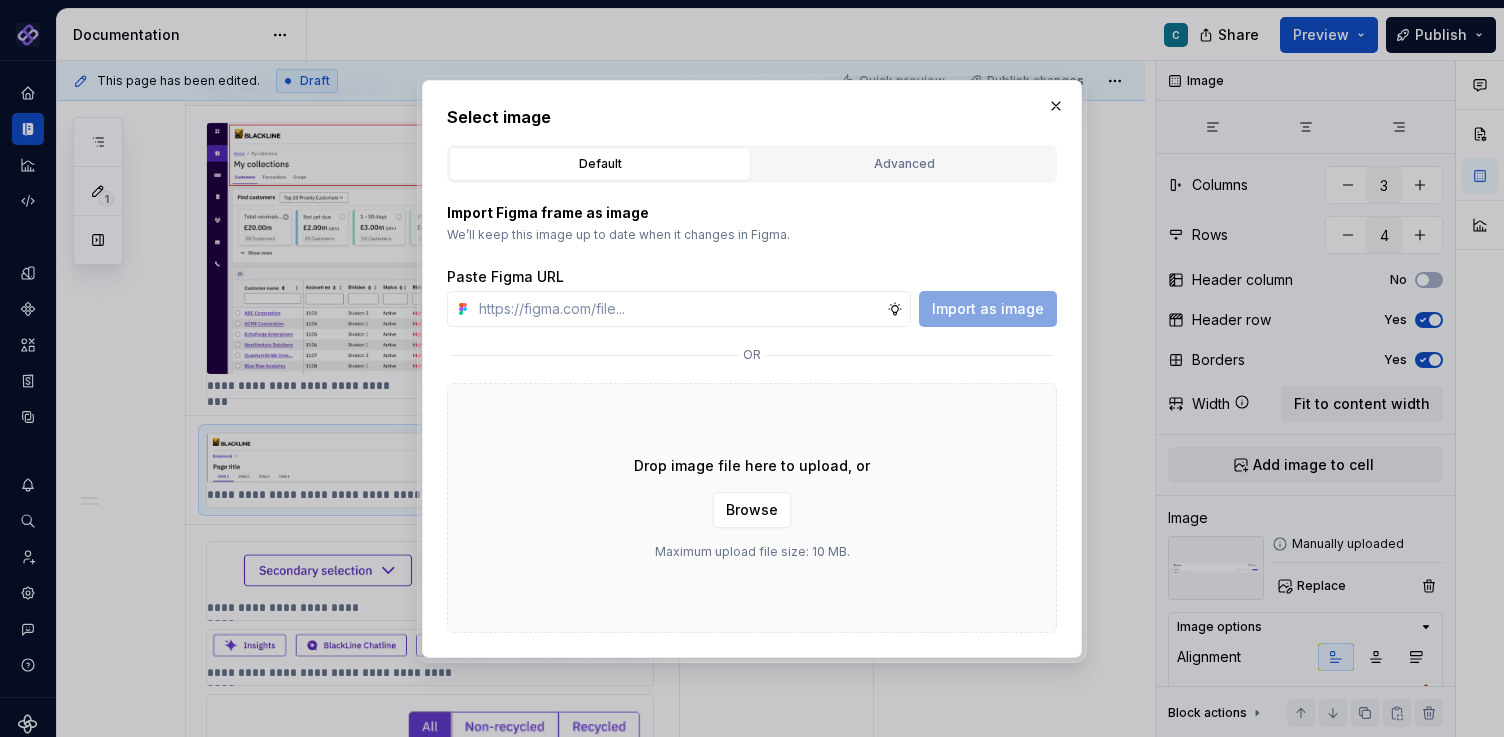 click on "Drop image file here to upload, or Browse Maximum upload file size: 10 MB." at bounding box center [752, 508] 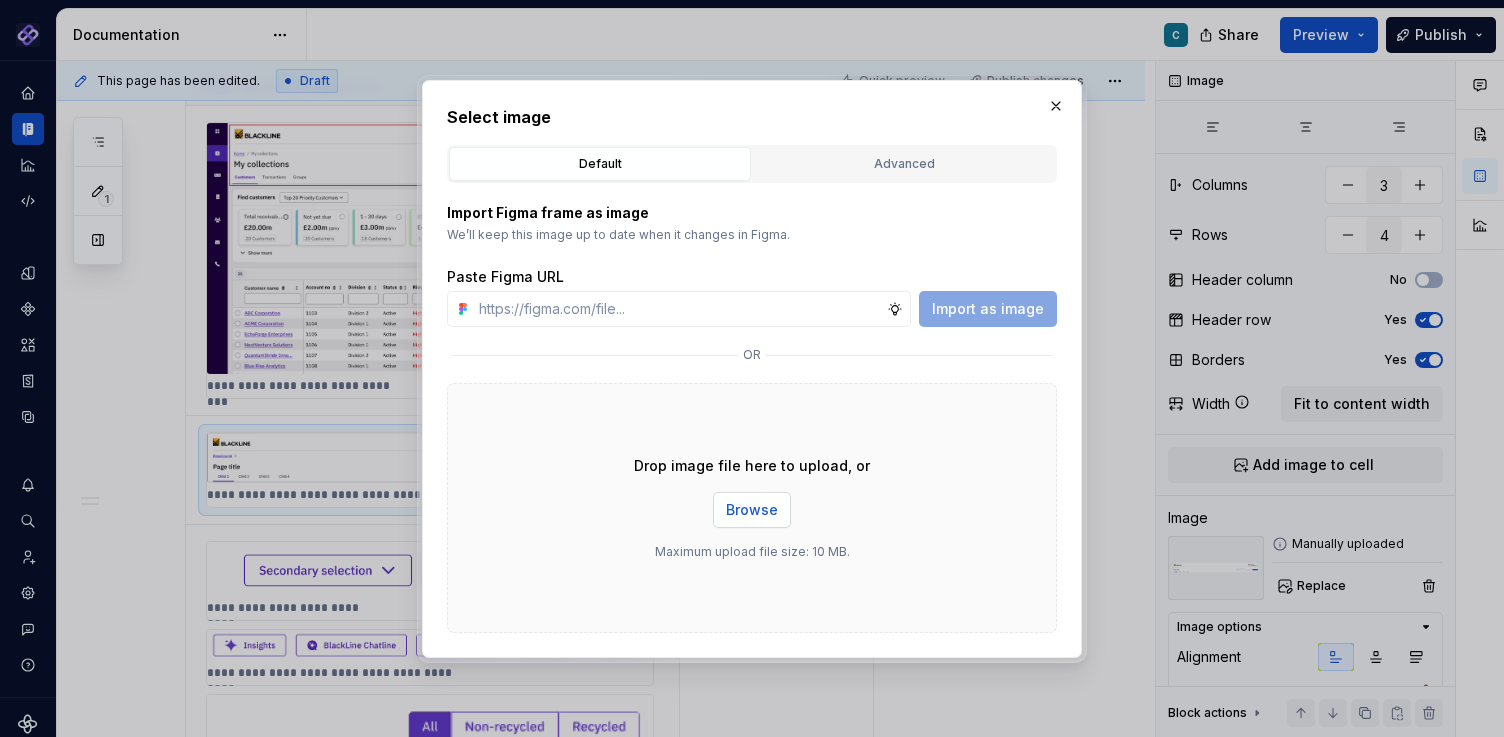 click on "Browse" at bounding box center [752, 510] 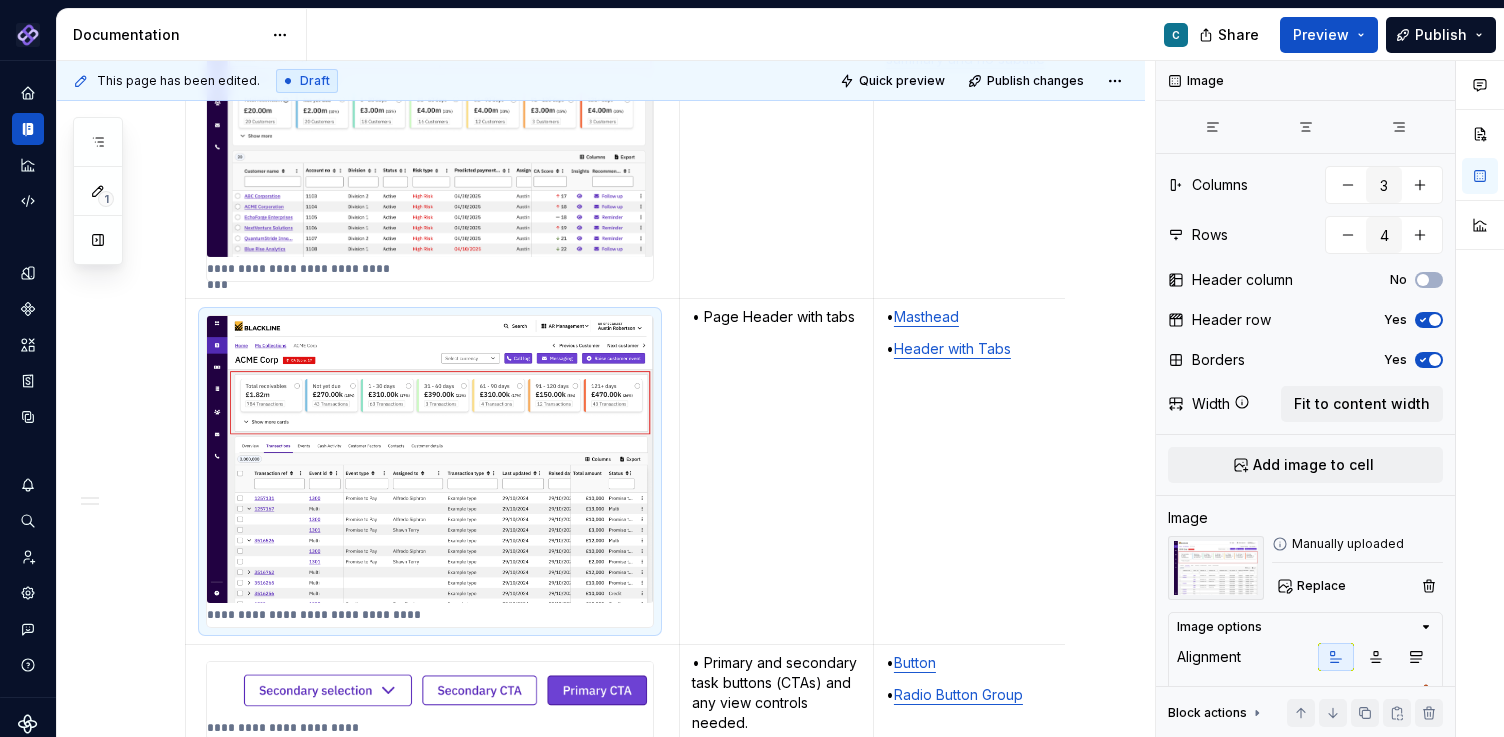 scroll, scrollTop: 1873, scrollLeft: 0, axis: vertical 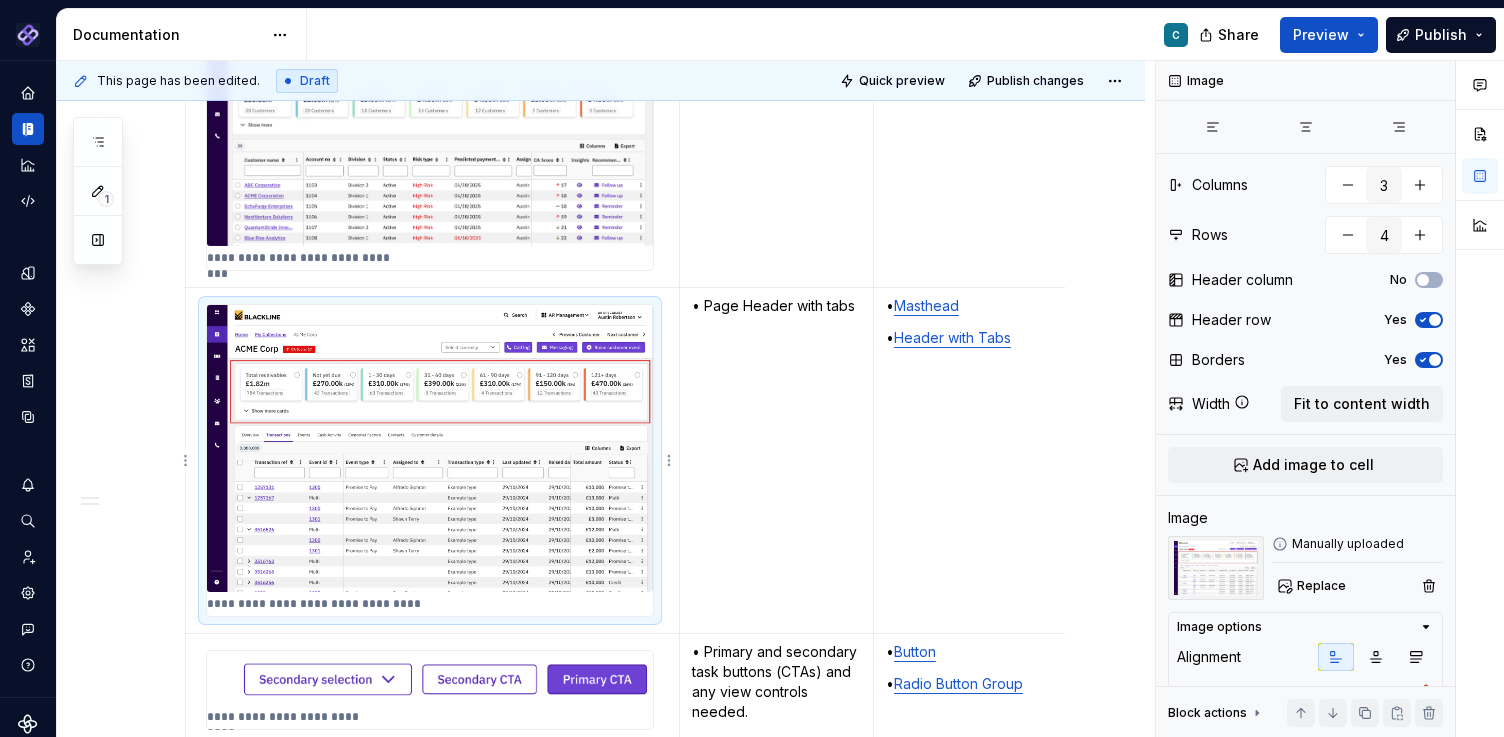click on "**********" at bounding box center (433, 460) 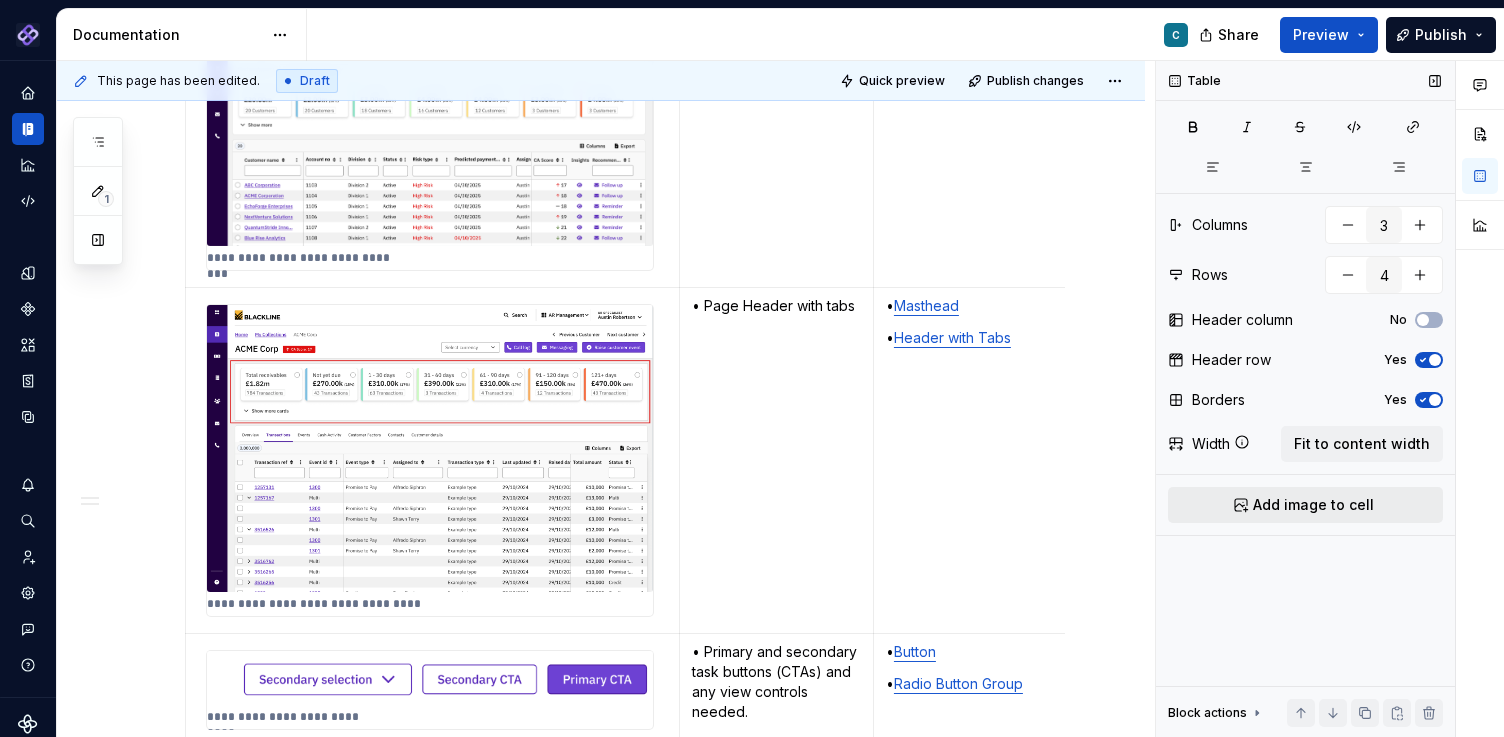 click on "Add image to cell" at bounding box center [1313, 505] 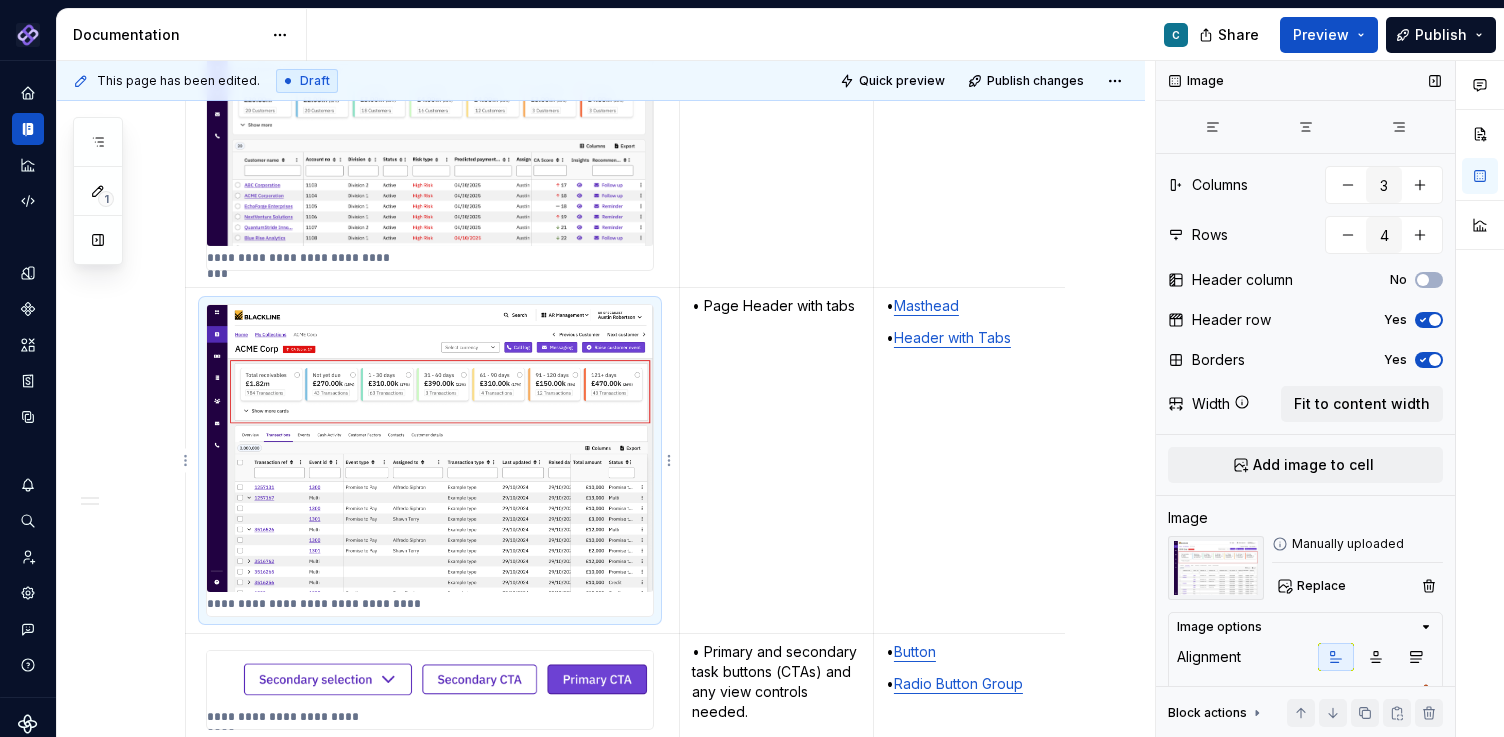 click at bounding box center (430, 448) 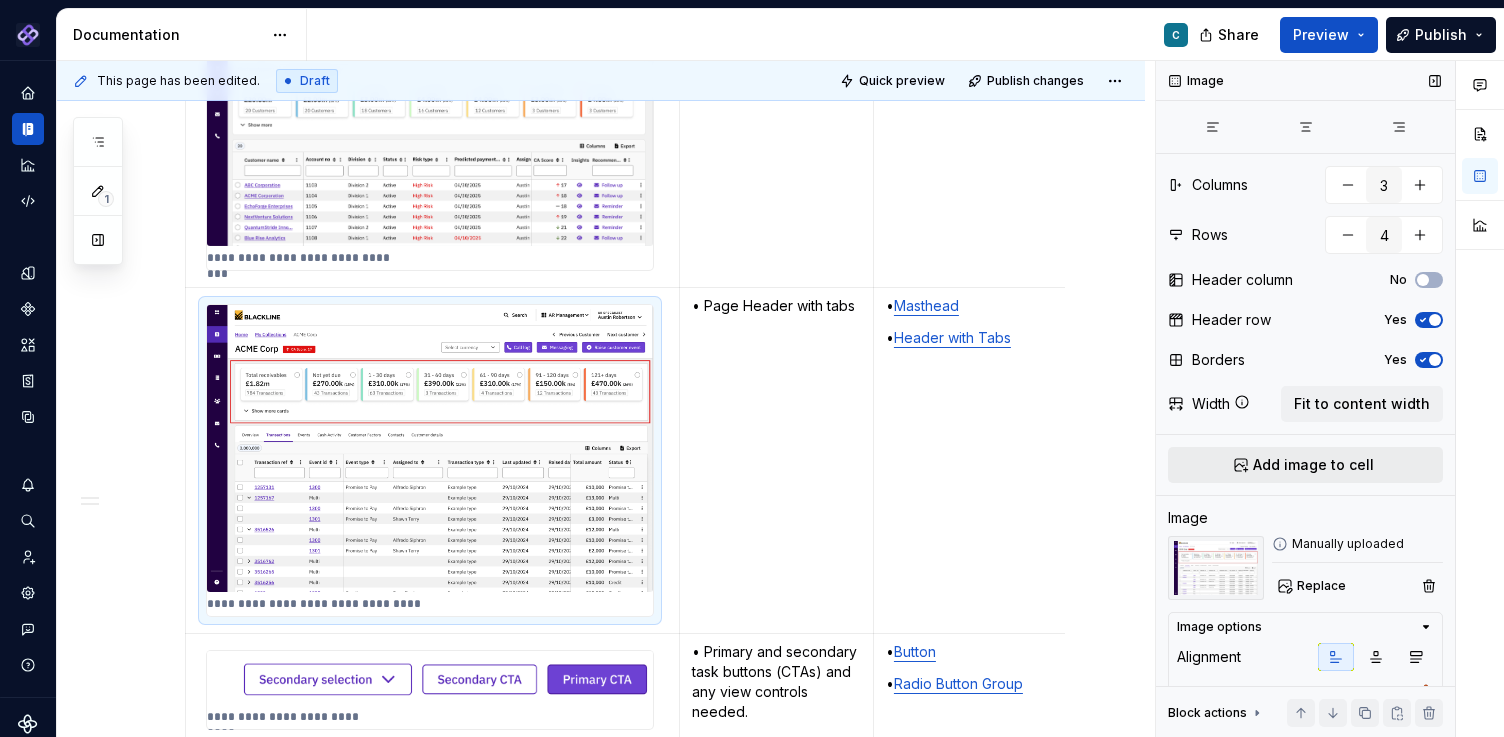 click on "Add image to cell" at bounding box center (1313, 465) 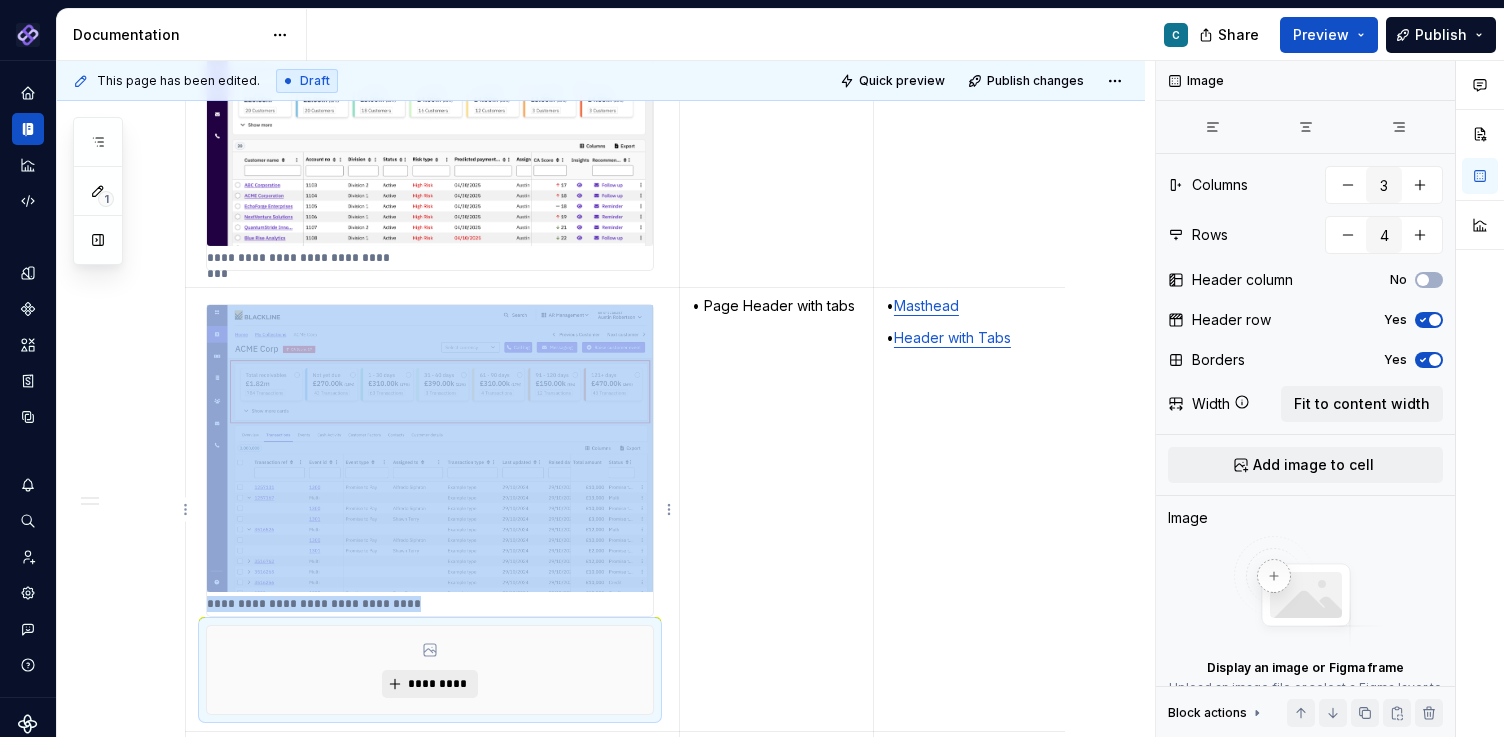 click on "*********" at bounding box center (437, 684) 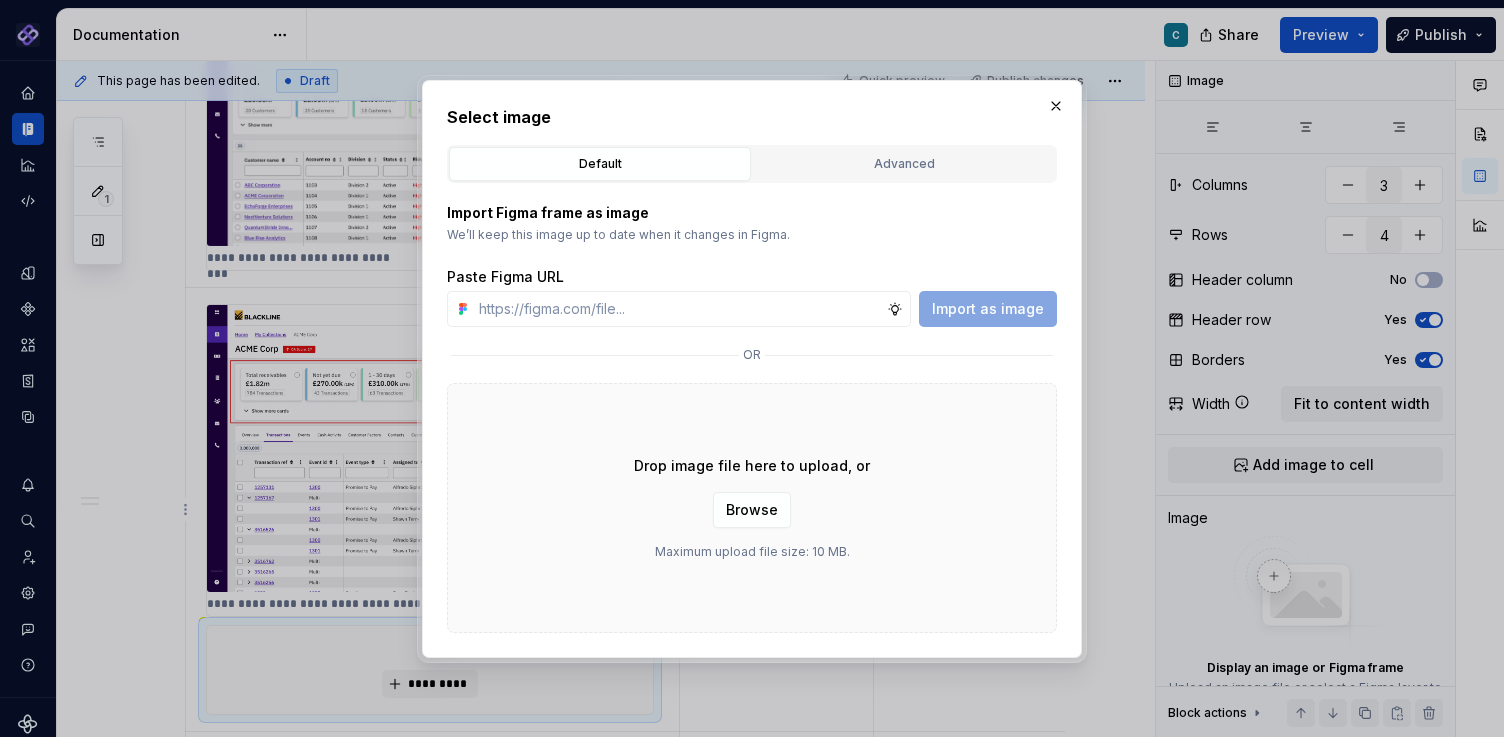 click on "Drop image file here to upload, or Browse Maximum upload file size: 10 MB." at bounding box center [752, 508] 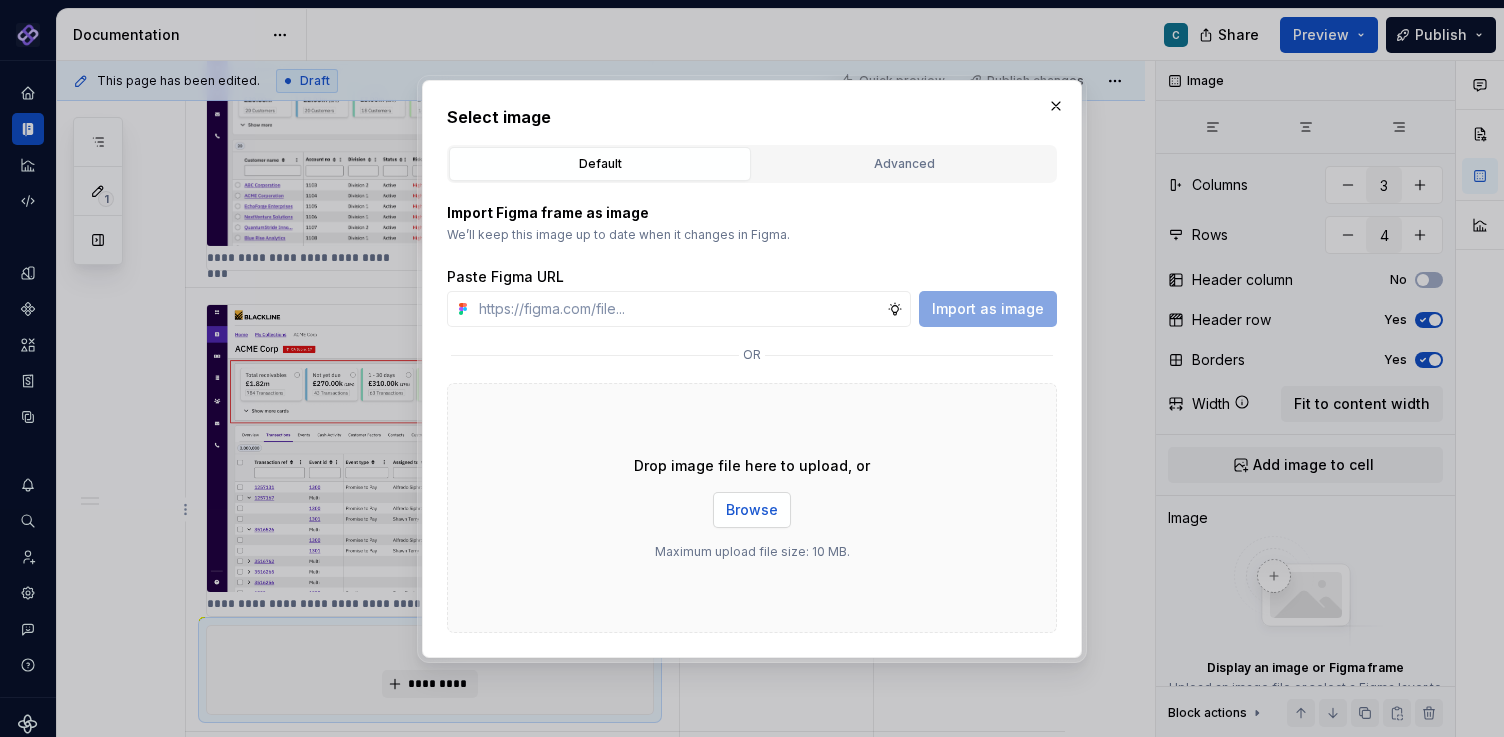 click on "Browse" at bounding box center [752, 510] 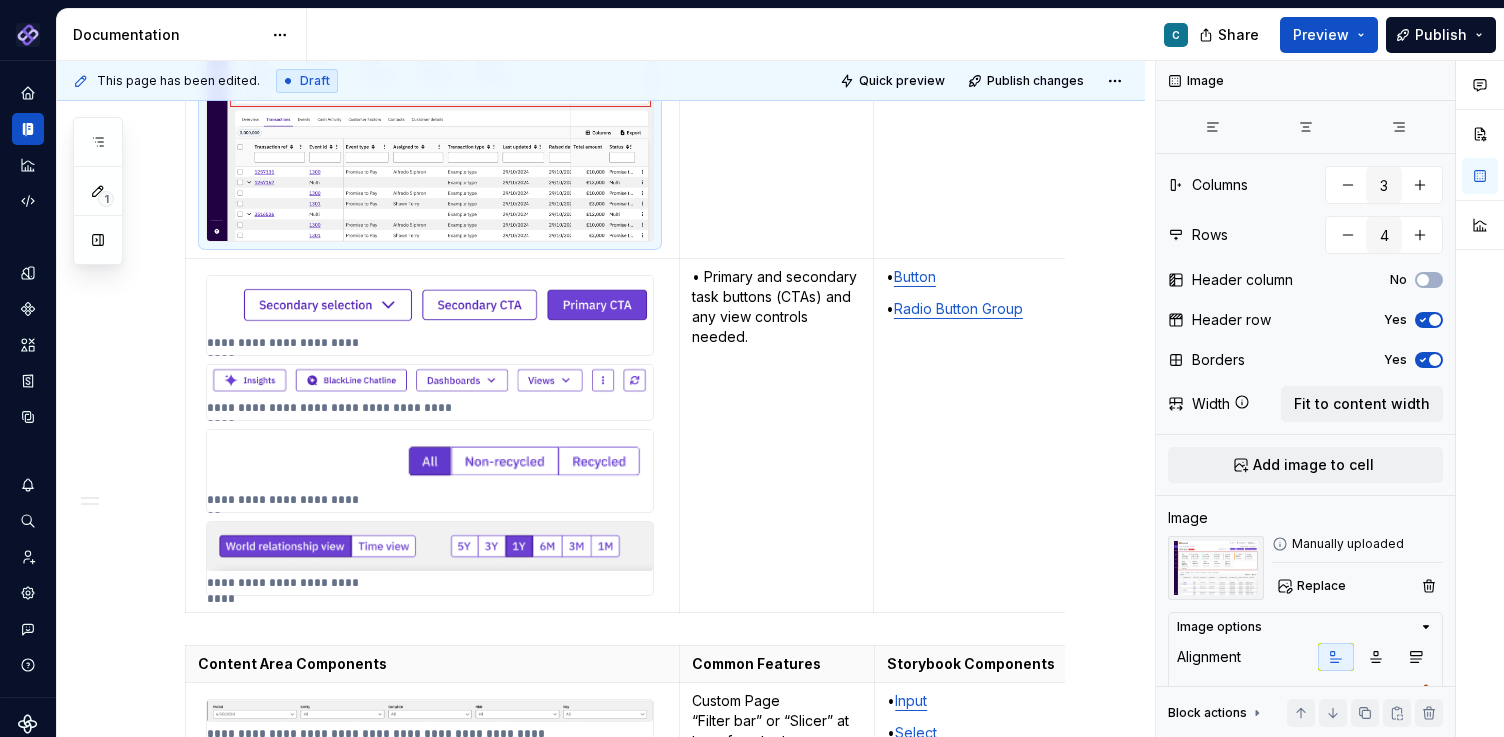 scroll, scrollTop: 2550, scrollLeft: 0, axis: vertical 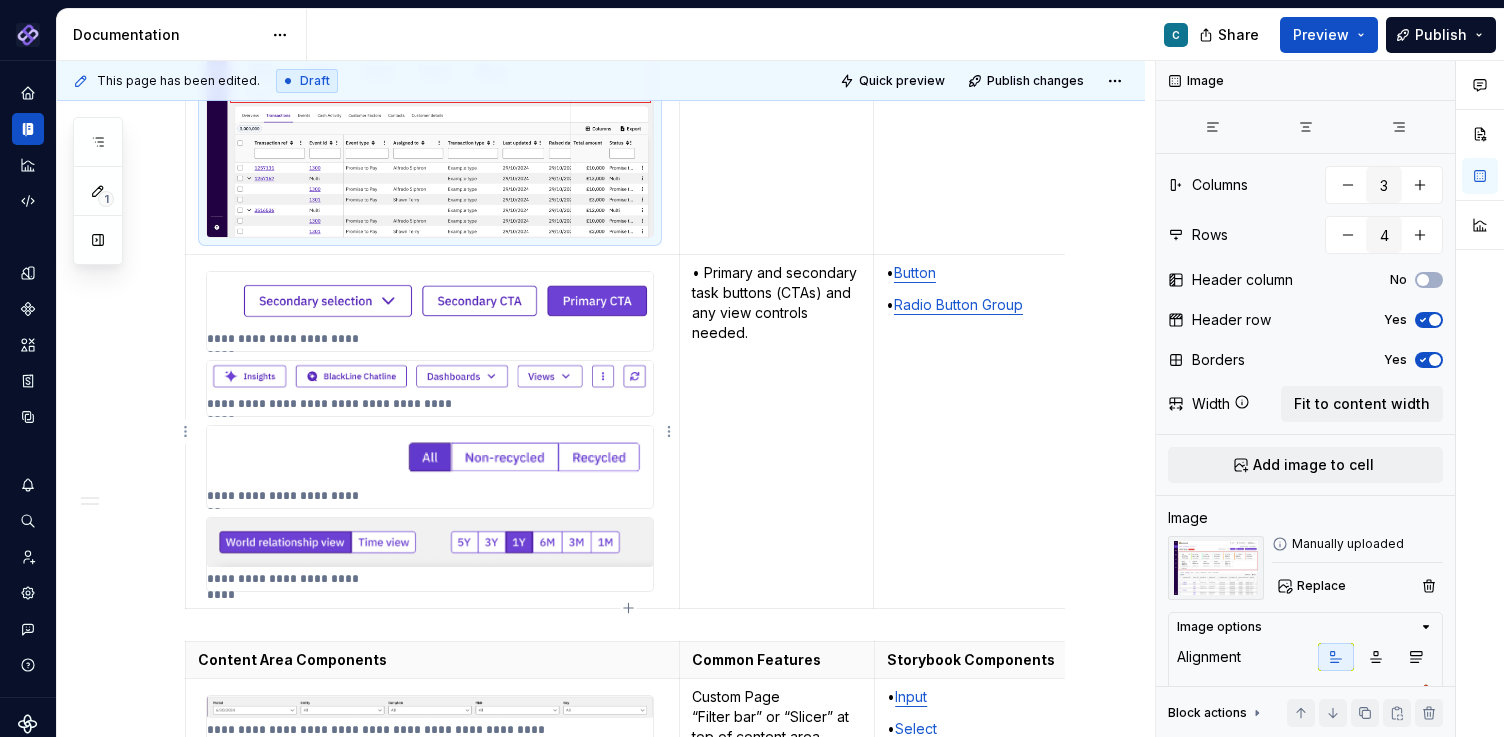 type on "*" 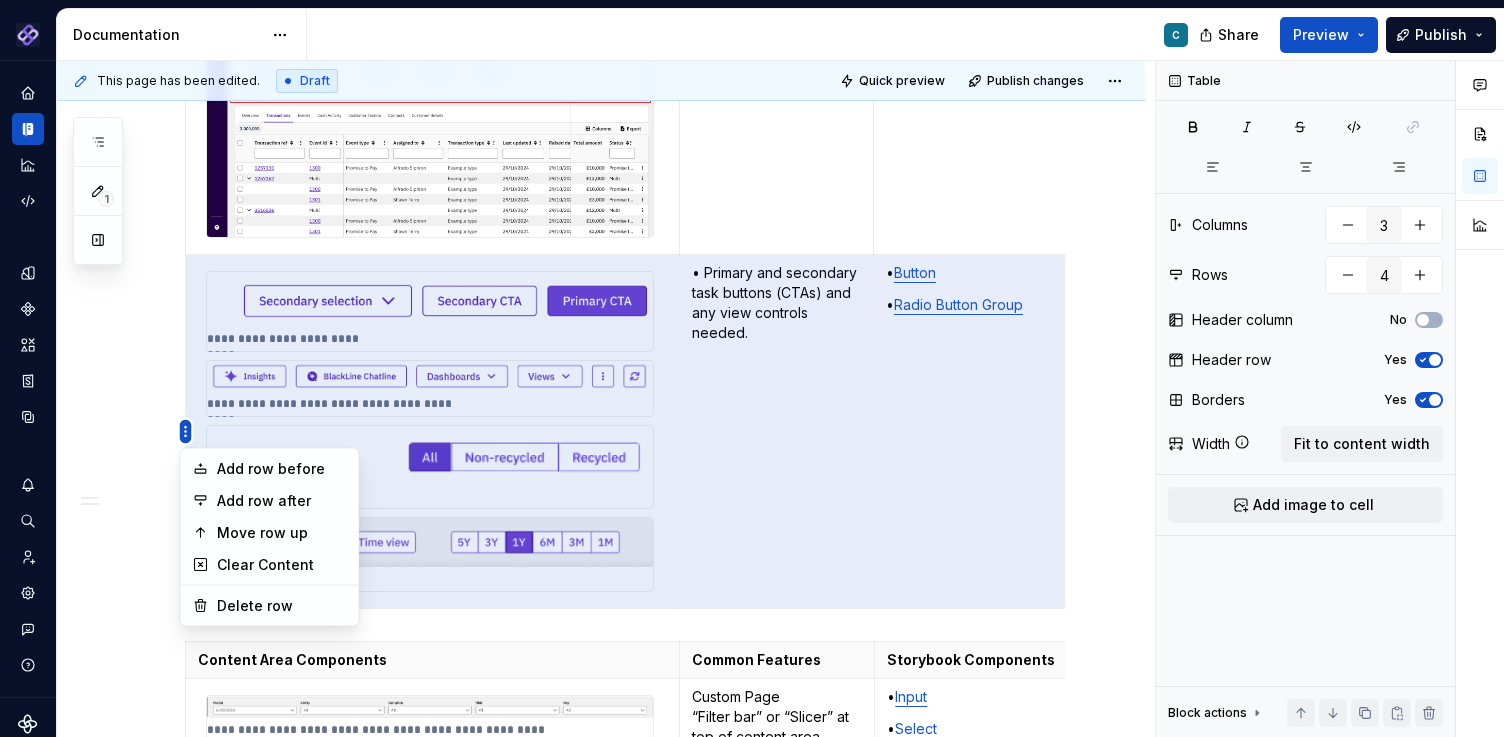 click on "Pantheon C Design system data Documentation C Share Preview Publish 1 Pages Add
Accessibility guide for tree Page tree.
Navigate the tree with the arrow keys. Common tree hotkeys apply. Further keybindings are available:
enter to execute primary action on focused item
f2 to start renaming the focused item
escape to abort renaming an item
control+d to start dragging selected items
Floorplans & Page Templates  PDS Organization Floorplans Dashboard Floorplans C Table Floorplans Item Detail Drilldown Floorplans Editing Floorplans Dashboard Pages Dashboards Pivot Table Report Pages Table Pages Anatomy & States No Page Tabs Page Tabs Subtitle Status Summary KPI Summary  Page Filters Process Progress Tracker Item Detail Drilldown Pages Financial Close Products Invoice-To-Cash Products Intercompany Products 360 Studio Products Workspace Editing Pages Horizontal Split Workspaces Vertical Split Workspaces Multi-Panel Workspaces Canvas Workspaces SA" at bounding box center (752, 368) 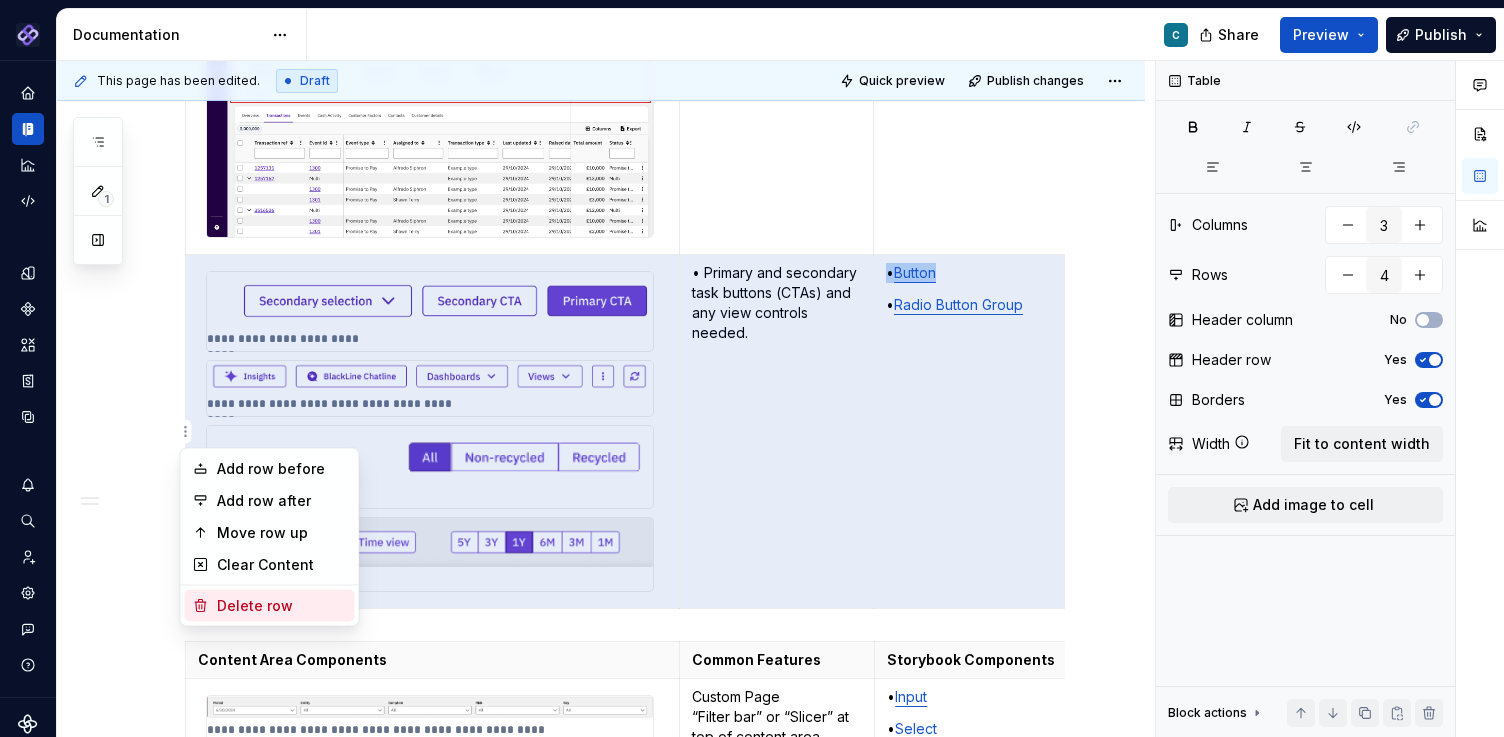 click on "Delete row" at bounding box center [282, 606] 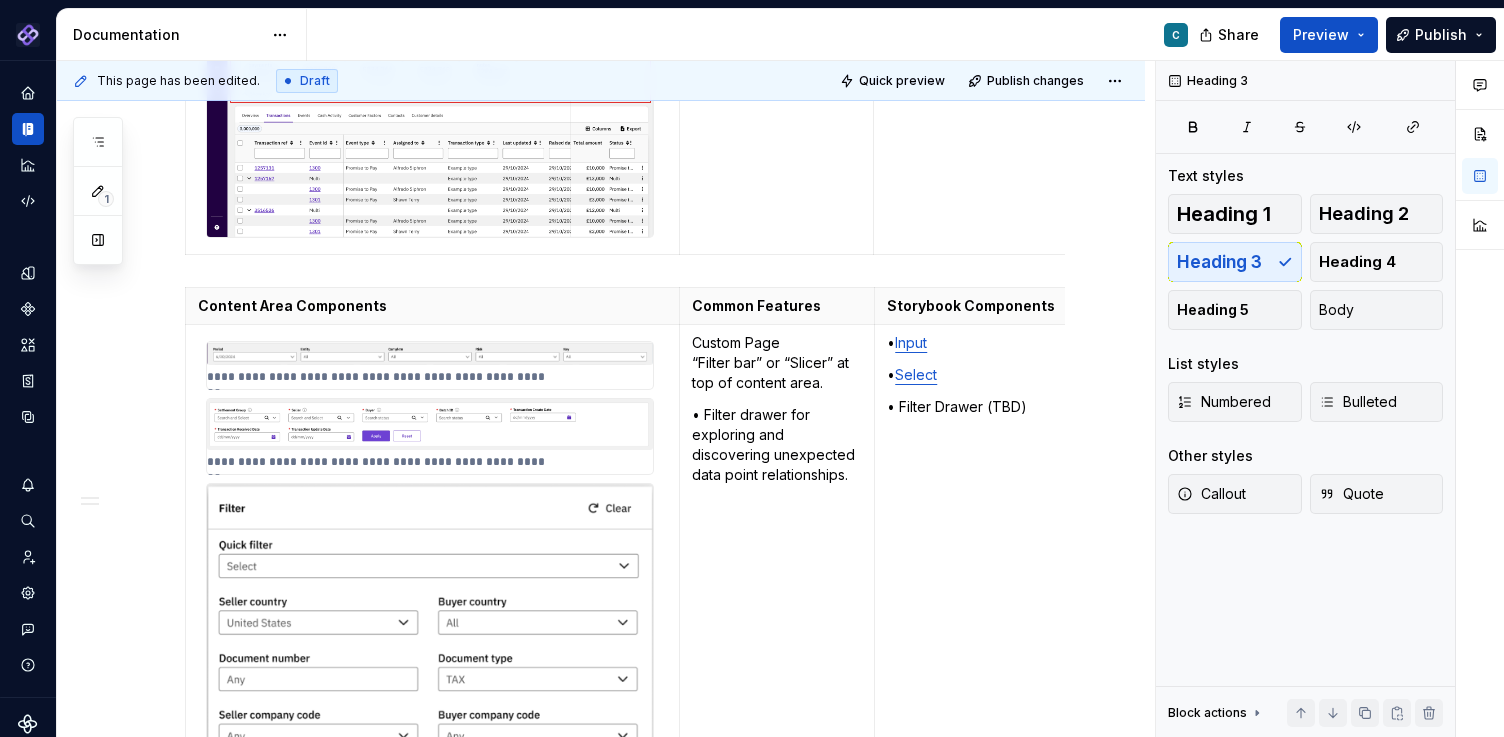 scroll, scrollTop: 3773, scrollLeft: 0, axis: vertical 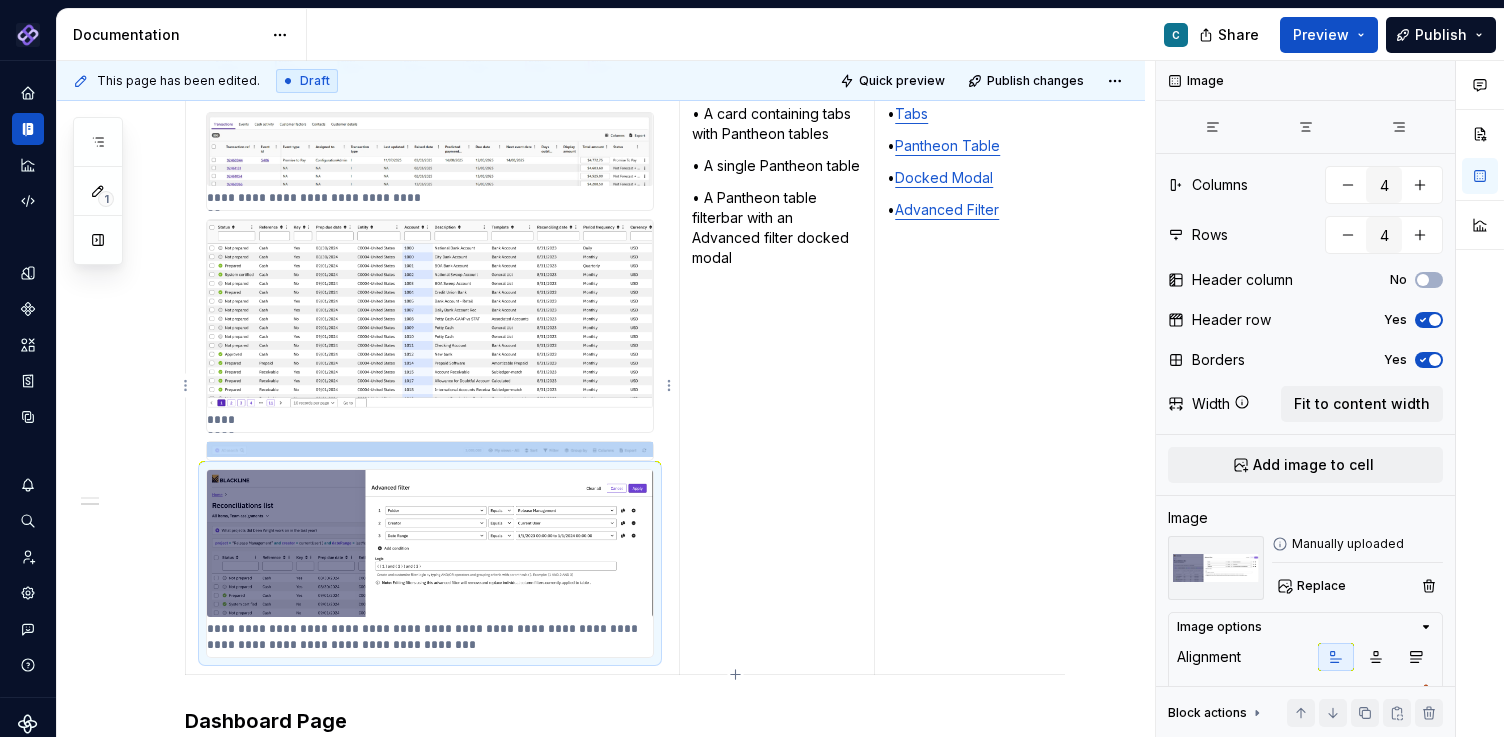 click at bounding box center (430, 543) 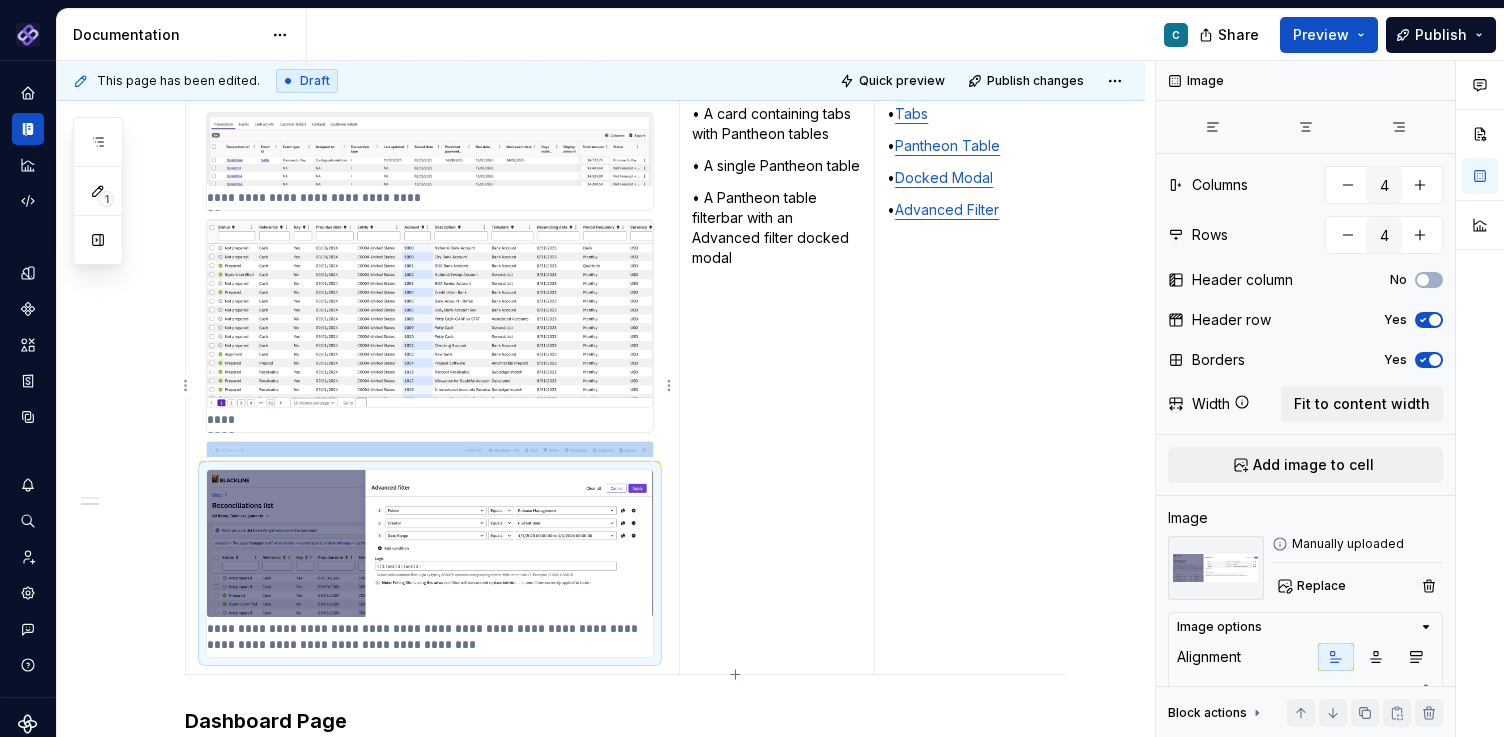click at bounding box center (430, 543) 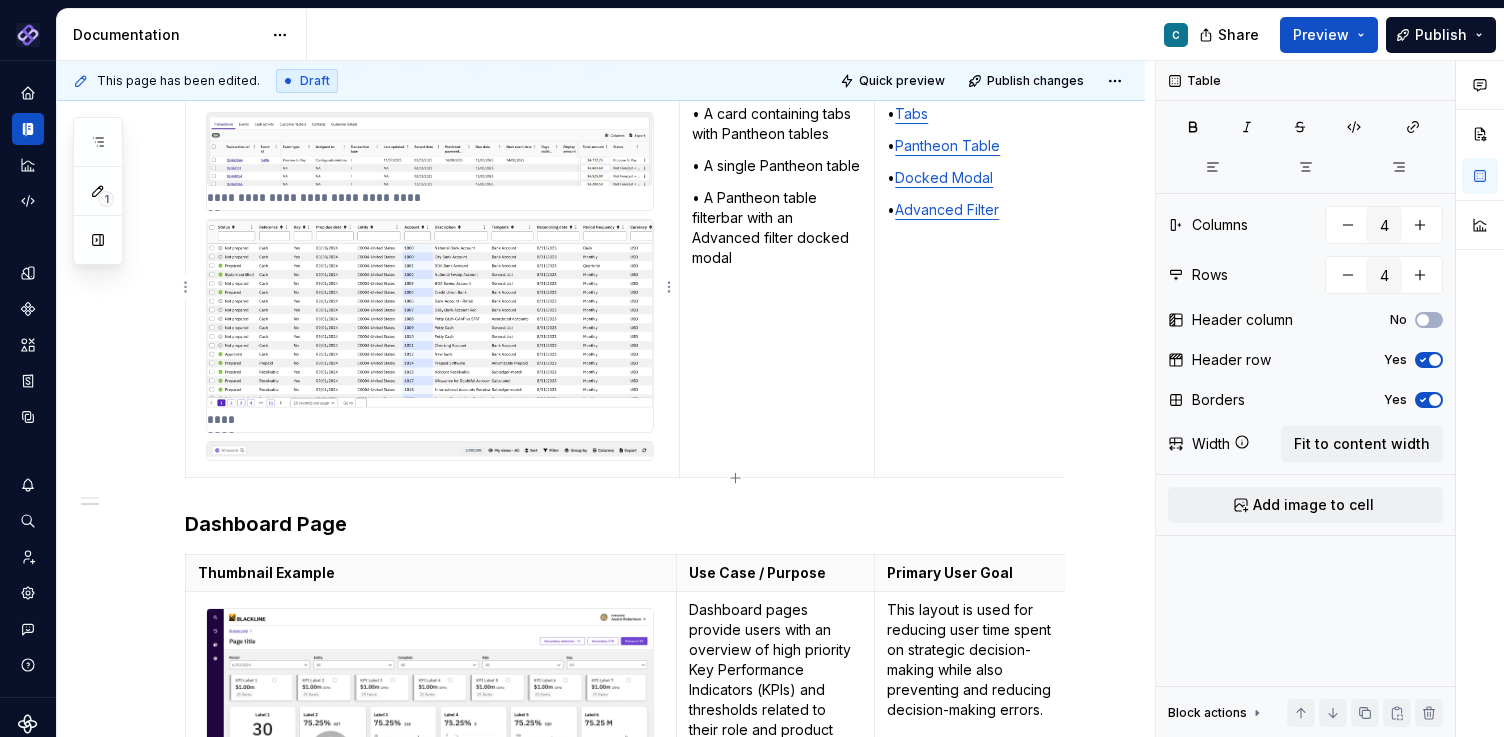 click at bounding box center [430, 451] 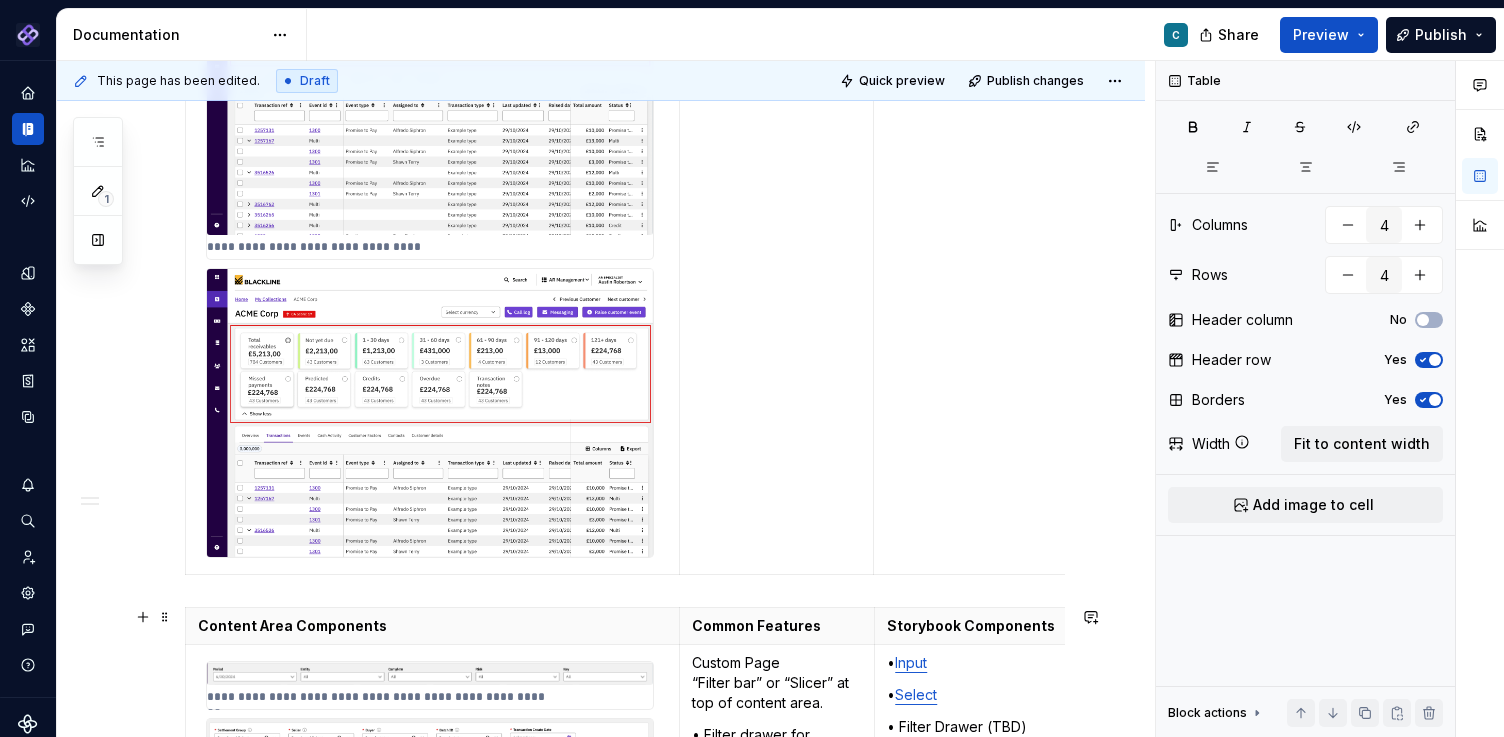 scroll, scrollTop: 2219, scrollLeft: 0, axis: vertical 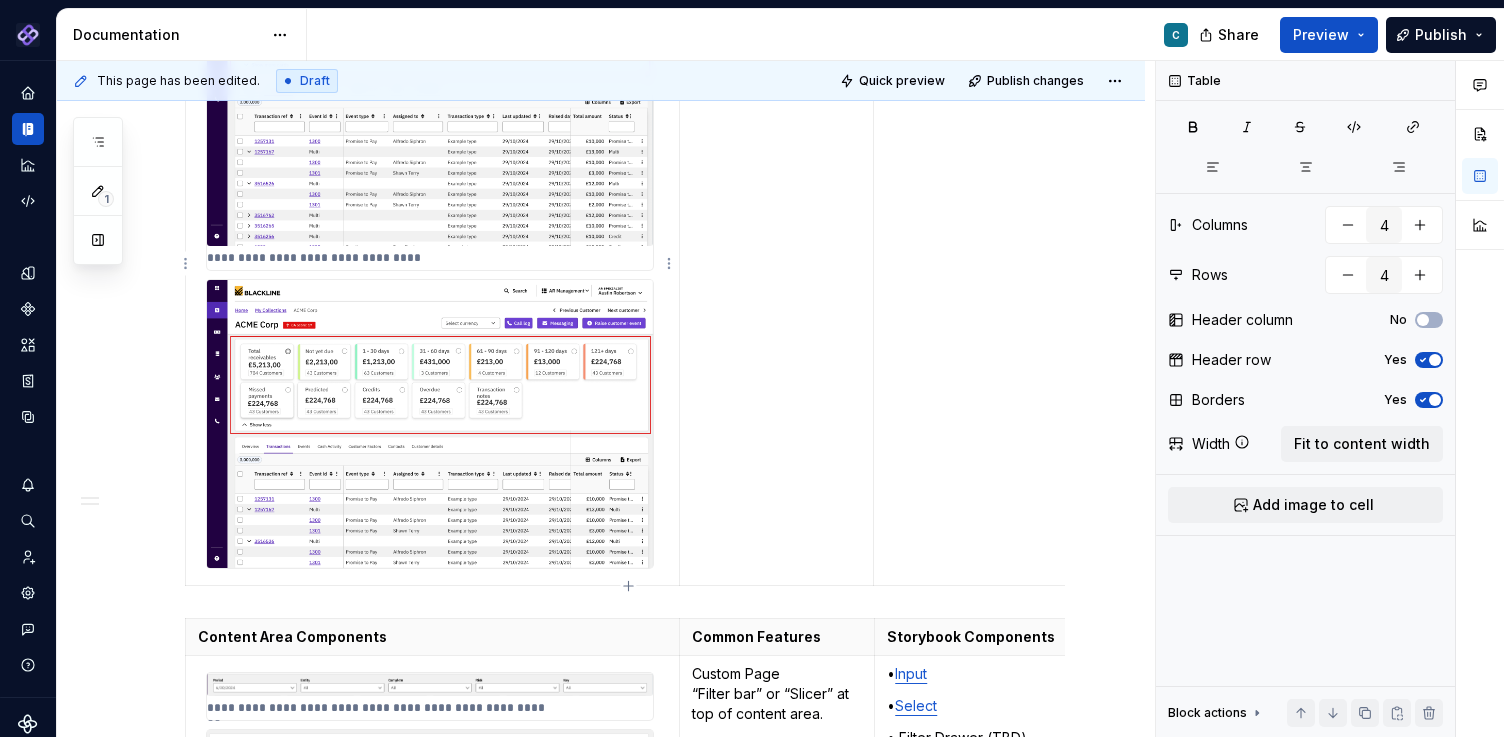 type on "*" 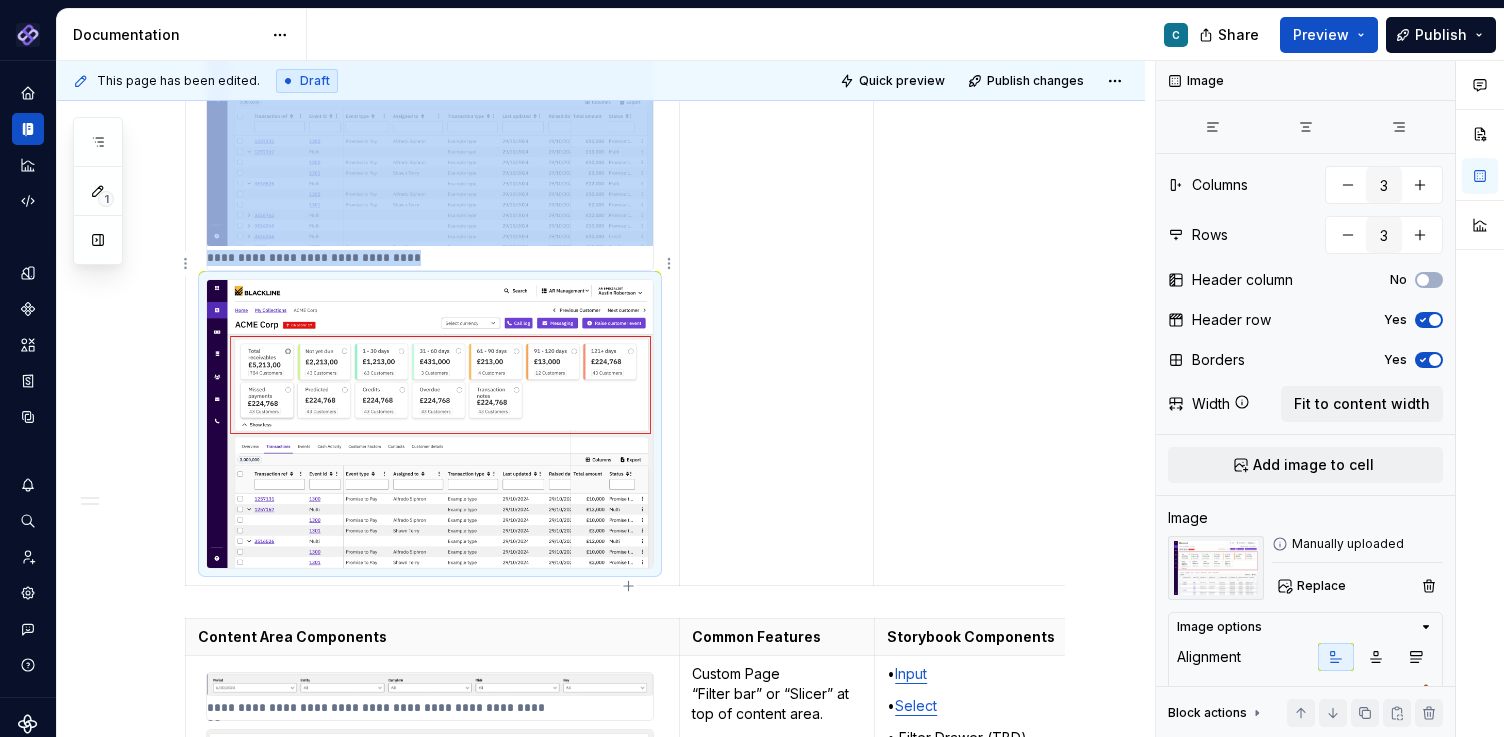 click at bounding box center [430, 424] 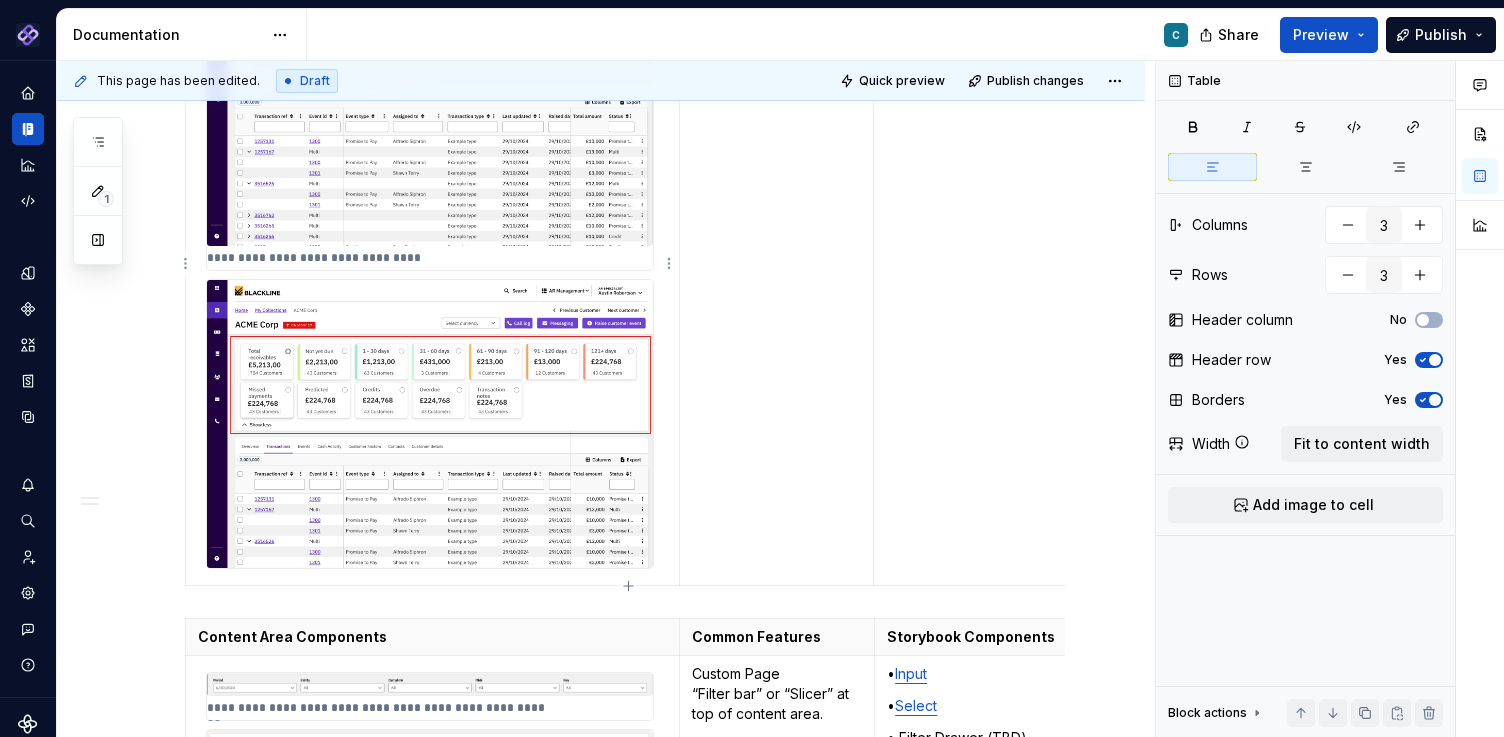 click on "**********" at bounding box center [433, 263] 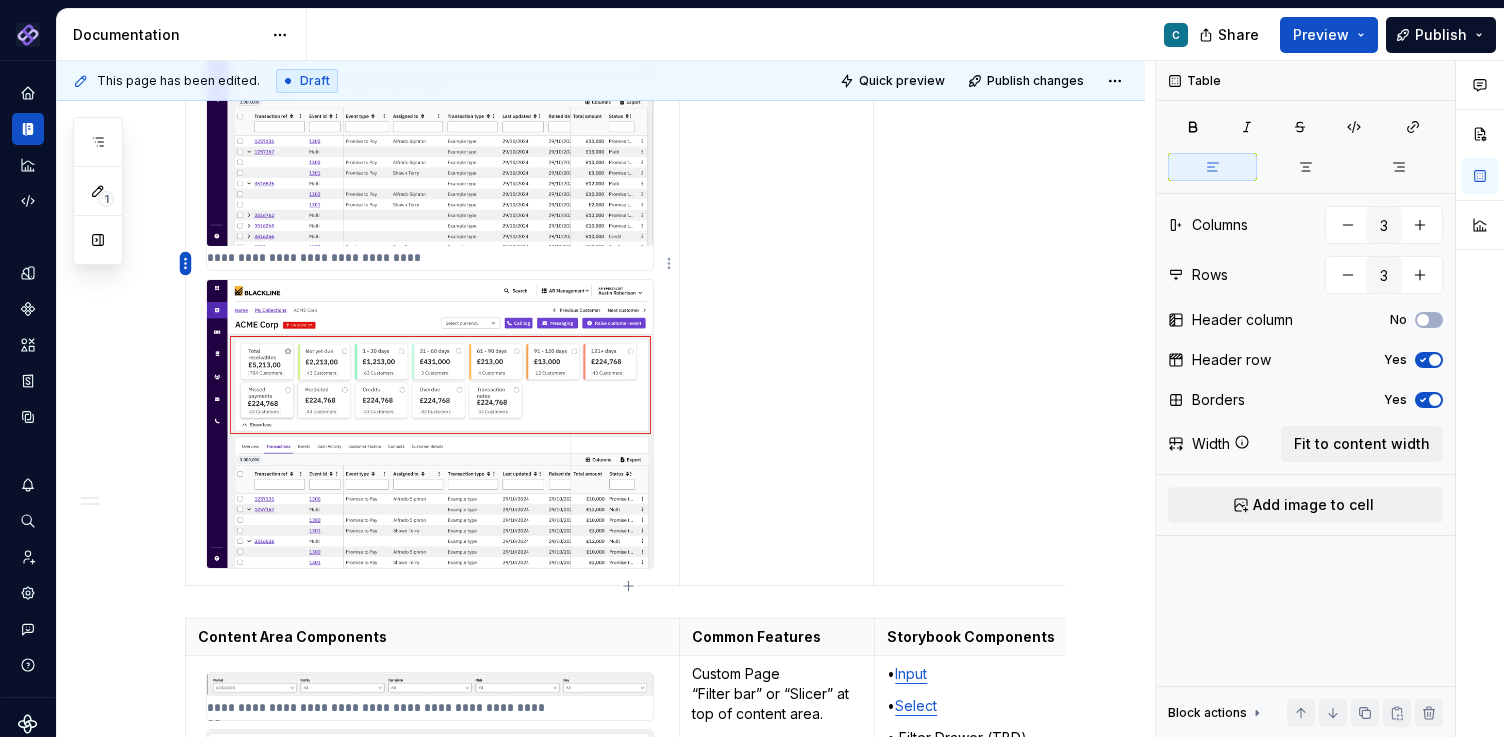 click on "Pantheon C Design system data Documentation C Share Preview Publish 1 Pages Add
Accessibility guide for tree Page tree.
Navigate the tree with the arrow keys. Common tree hotkeys apply. Further keybindings are available:
enter to execute primary action on focused item
f2 to start renaming the focused item
escape to abort renaming an item
control+d to start dragging selected items
Floorplans & Page Templates  PDS Organization Floorplans Dashboard Floorplans C Table Floorplans Item Detail Drilldown Floorplans Editing Floorplans Dashboard Pages Dashboards Pivot Table Report Pages Table Pages Anatomy & States No Page Tabs Page Tabs Subtitle Status Summary KPI Summary  Page Filters Process Progress Tracker Item Detail Drilldown Pages Financial Close Products Invoice-To-Cash Products Intercompany Products 360 Studio Products Workspace Editing Pages Horizontal Split Workspaces Vertical Split Workspaces Multi-Panel Workspaces Canvas Workspaces SA" at bounding box center (752, 368) 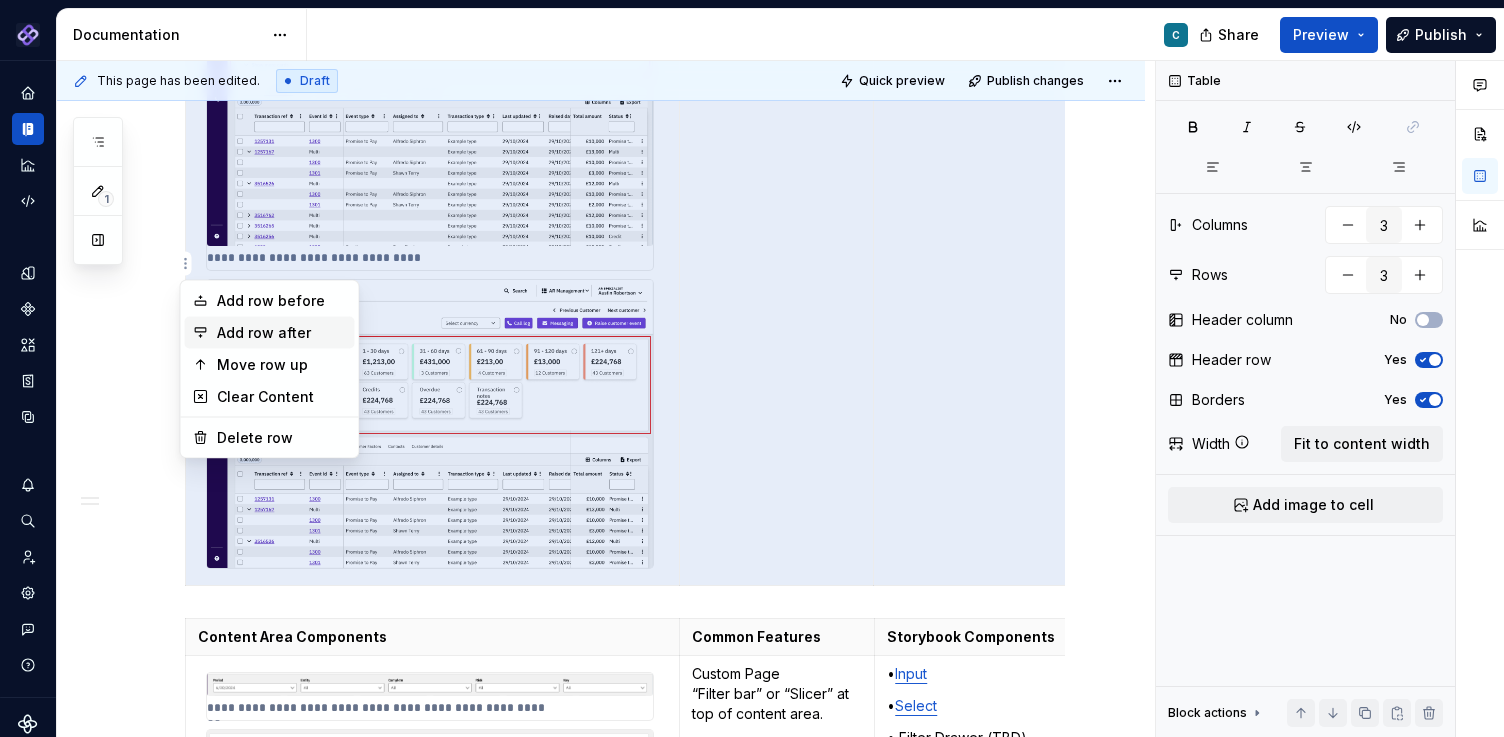 click on "Add row after" at bounding box center (282, 333) 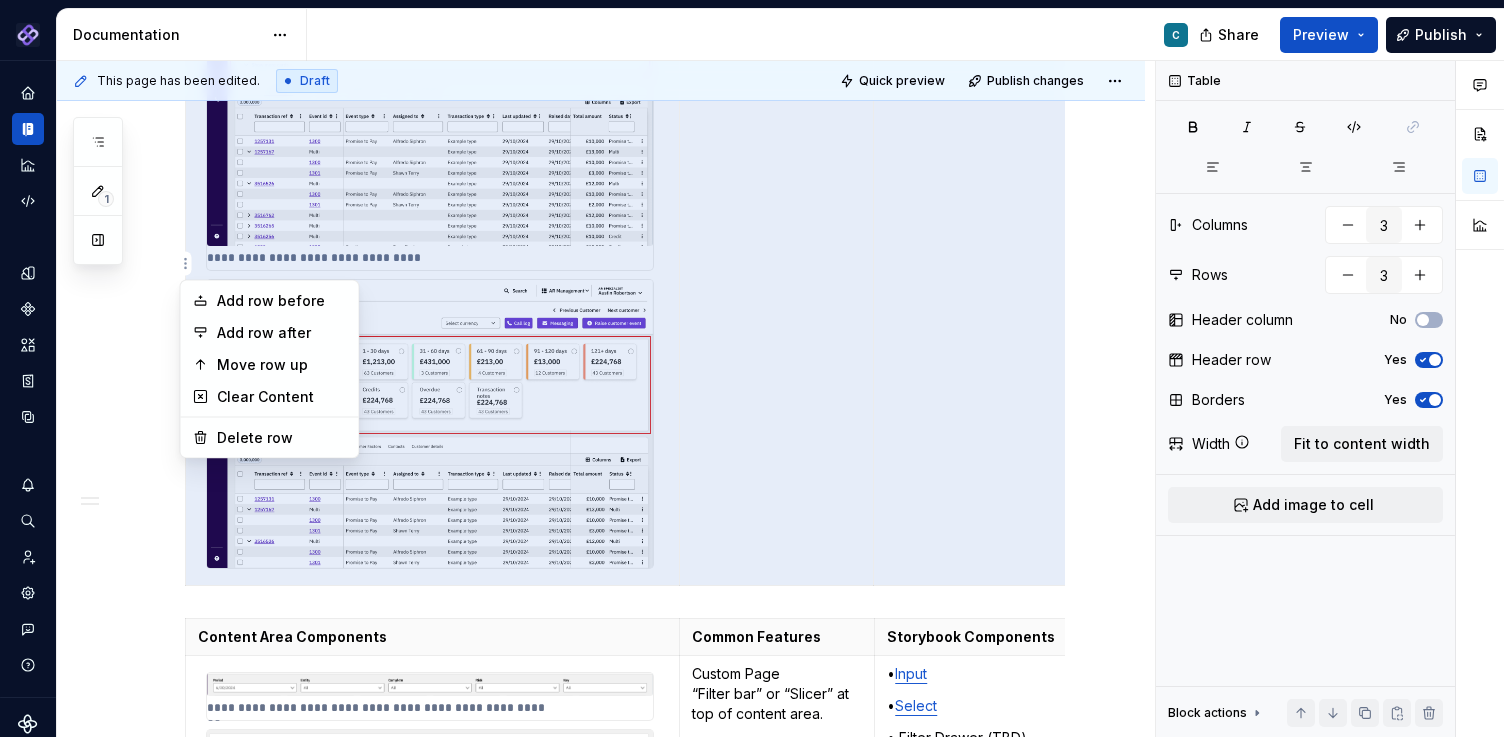 type on "4" 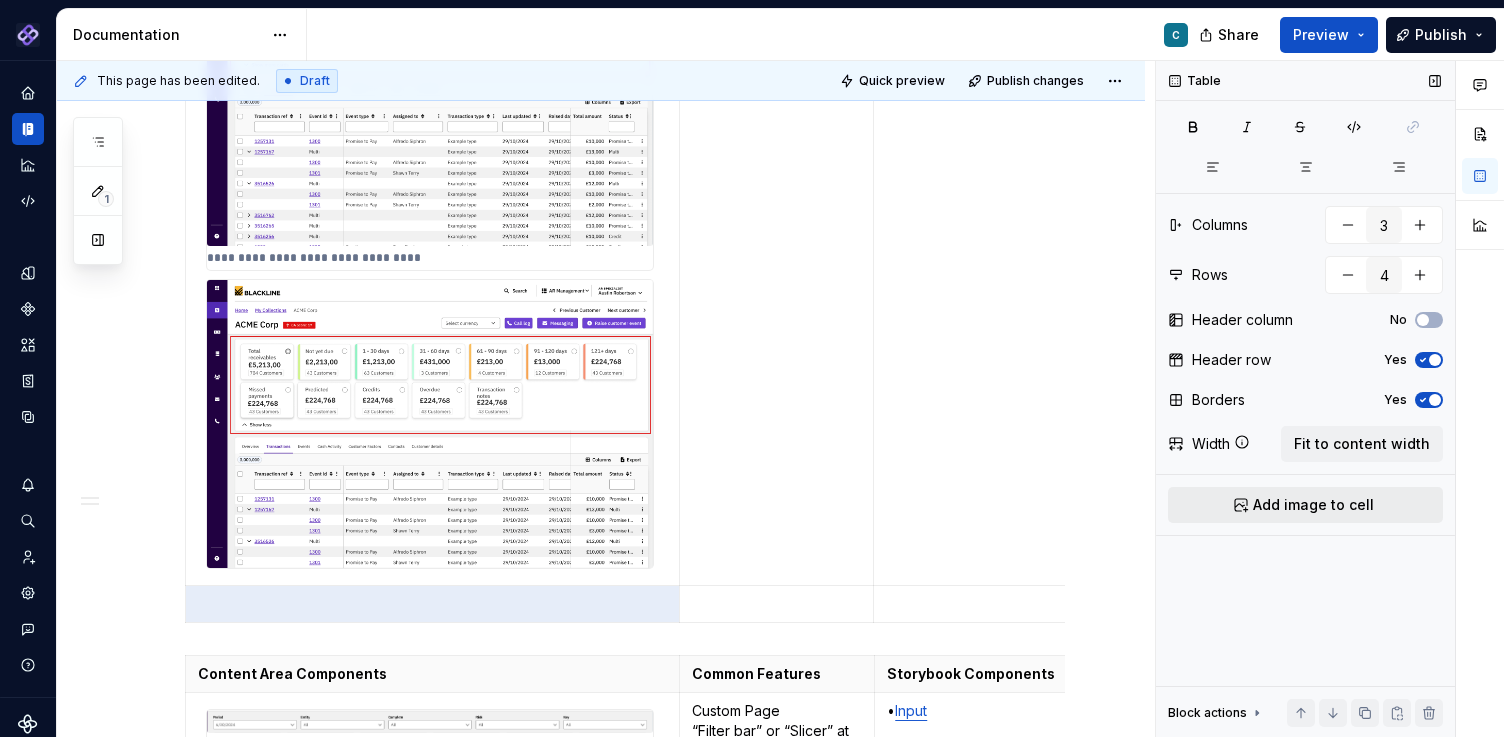 click on "Add image to cell" at bounding box center (1313, 505) 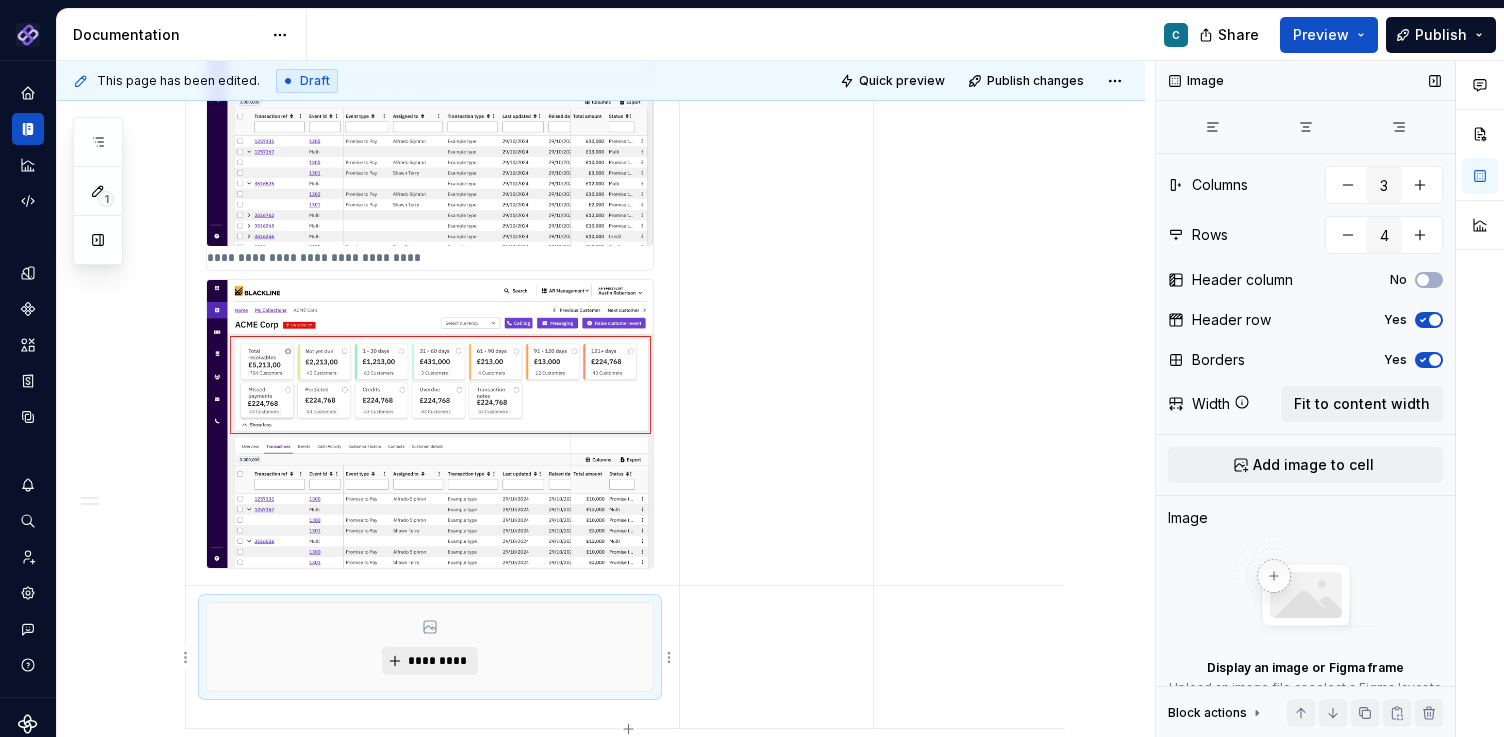 click on "*********" at bounding box center (429, 661) 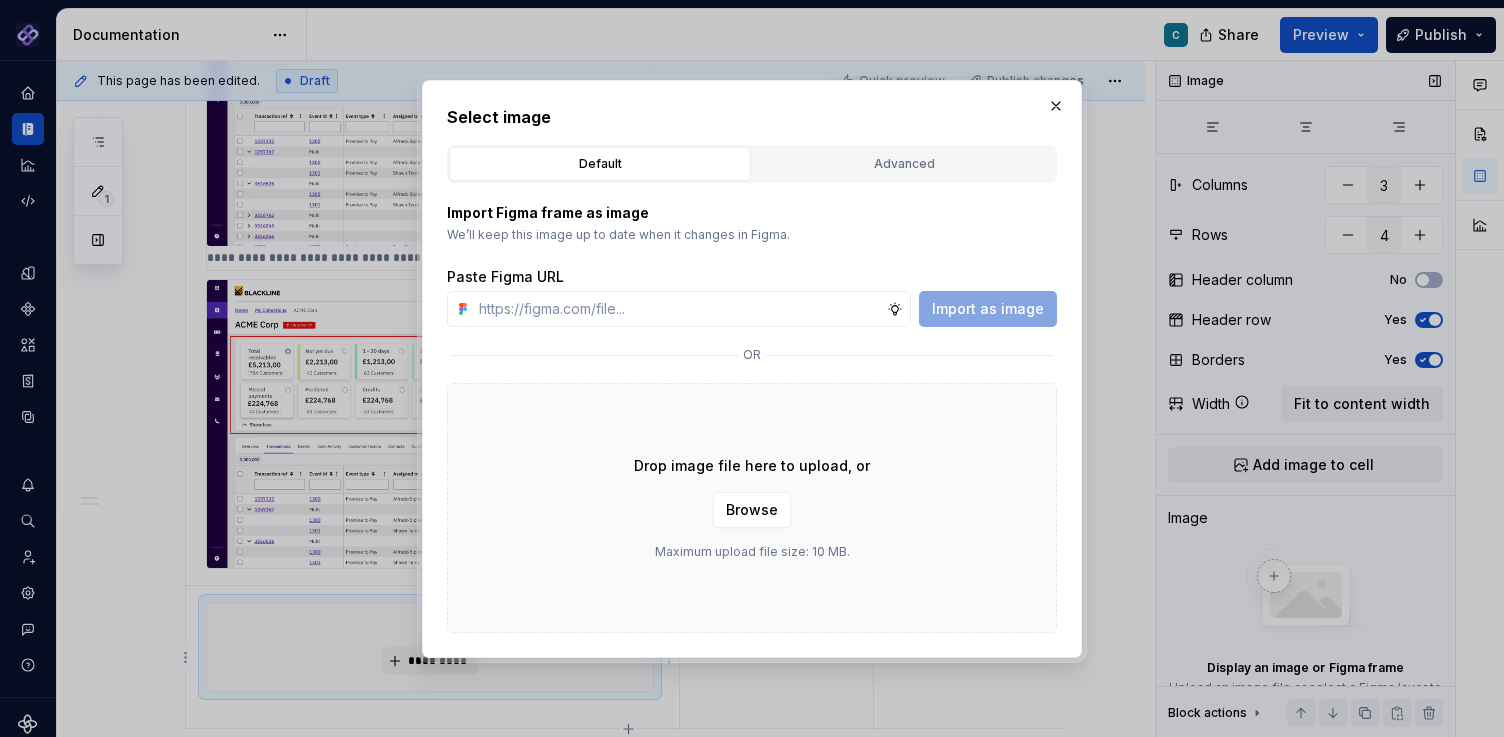 click on "Drop image file here to upload, or Browse Maximum upload file size: 10 MB." at bounding box center (752, 508) 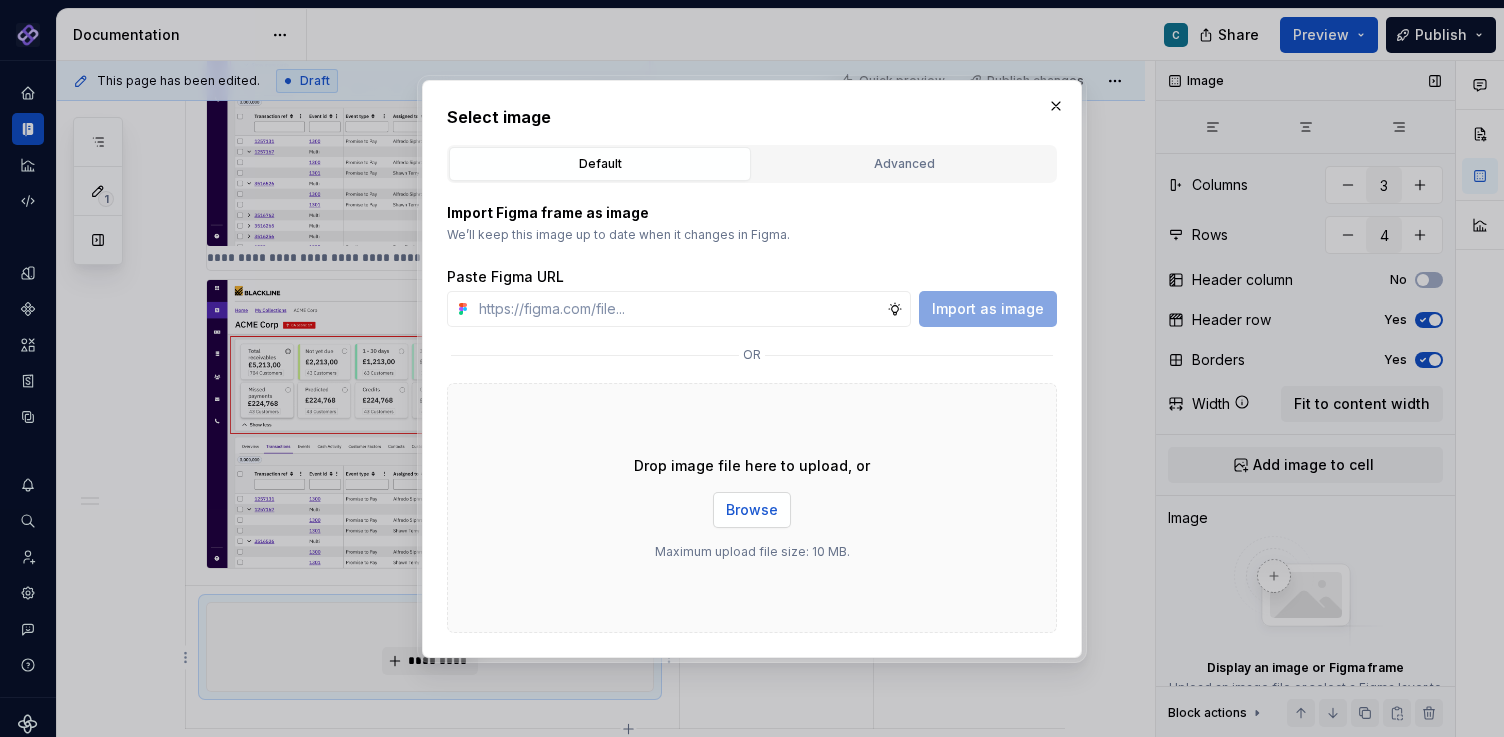 click on "Browse" at bounding box center (752, 510) 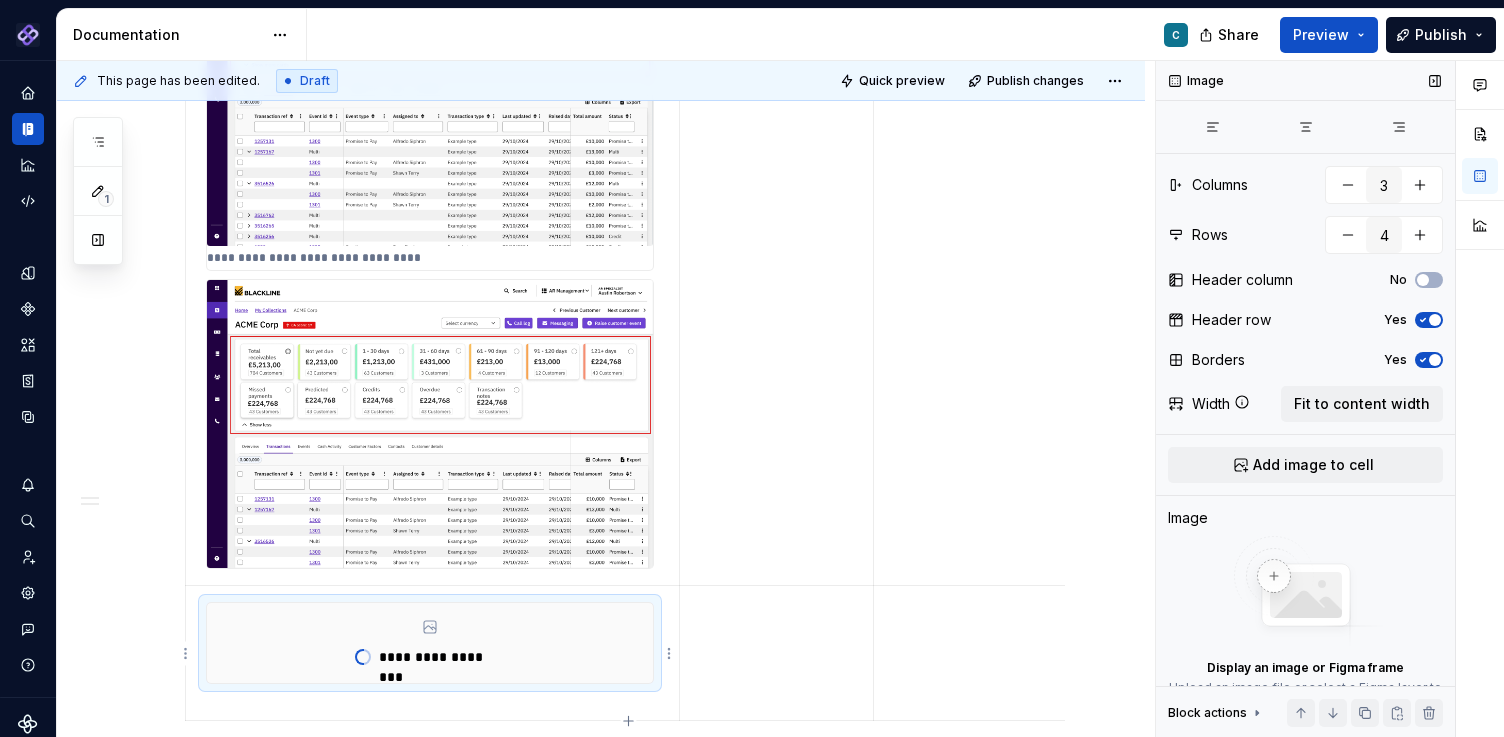 type on "*" 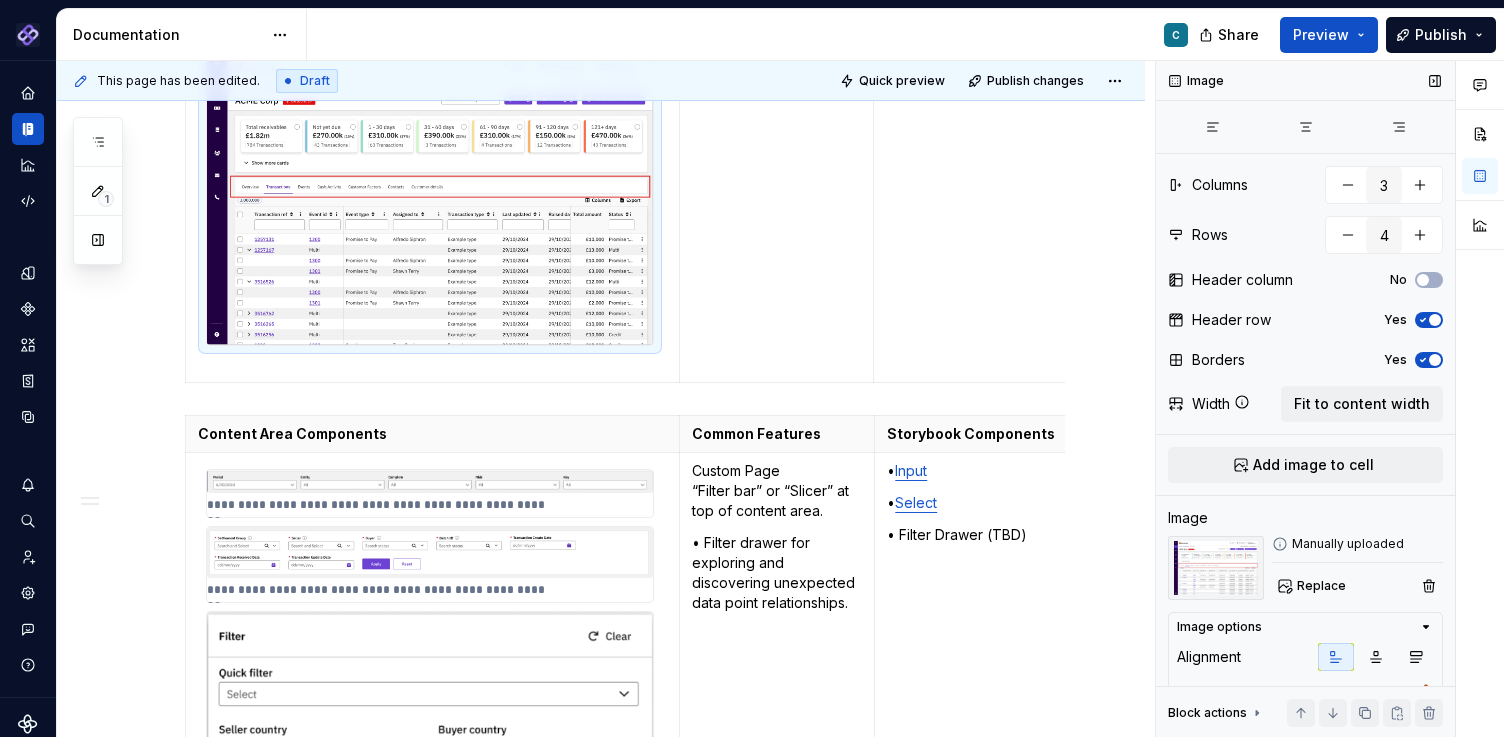 scroll, scrollTop: 2676, scrollLeft: 0, axis: vertical 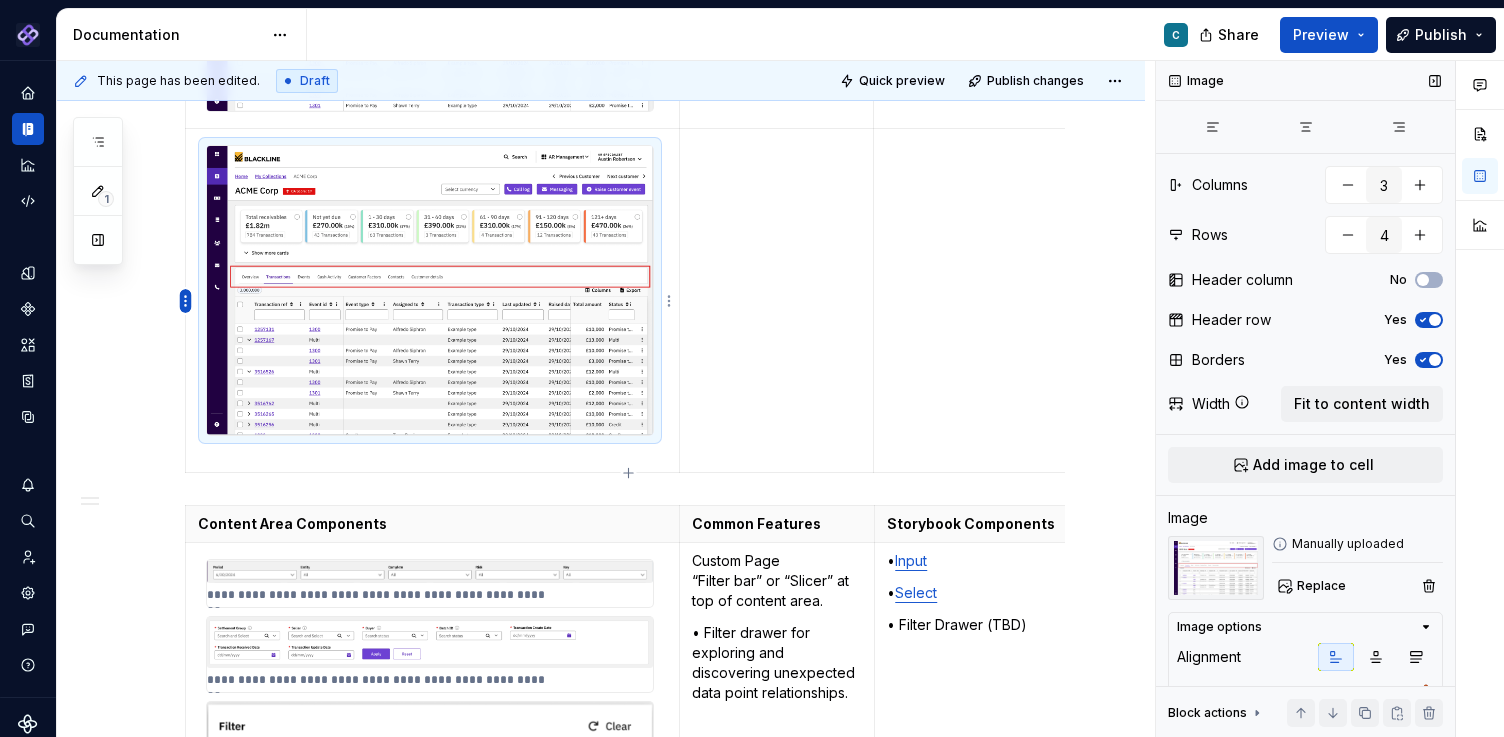 click on "Pantheon C Design system data Documentation C Share Preview Publish 1 Pages Add
Accessibility guide for tree Page tree.
Navigate the tree with the arrow keys. Common tree hotkeys apply. Further keybindings are available:
enter to execute primary action on focused item
f2 to start renaming the focused item
escape to abort renaming an item
control+d to start dragging selected items
Floorplans & Page Templates  PDS Organization Floorplans Dashboard Floorplans C Table Floorplans Item Detail Drilldown Floorplans Editing Floorplans Dashboard Pages Dashboards Pivot Table Report Pages Table Pages Anatomy & States No Page Tabs Page Tabs Subtitle Status Summary KPI Summary  Page Filters Process Progress Tracker Item Detail Drilldown Pages Financial Close Products Invoice-To-Cash Products Intercompany Products 360 Studio Products Workspace Editing Pages Horizontal Split Workspaces Vertical Split Workspaces Multi-Panel Workspaces Canvas Workspaces SA" at bounding box center [752, 368] 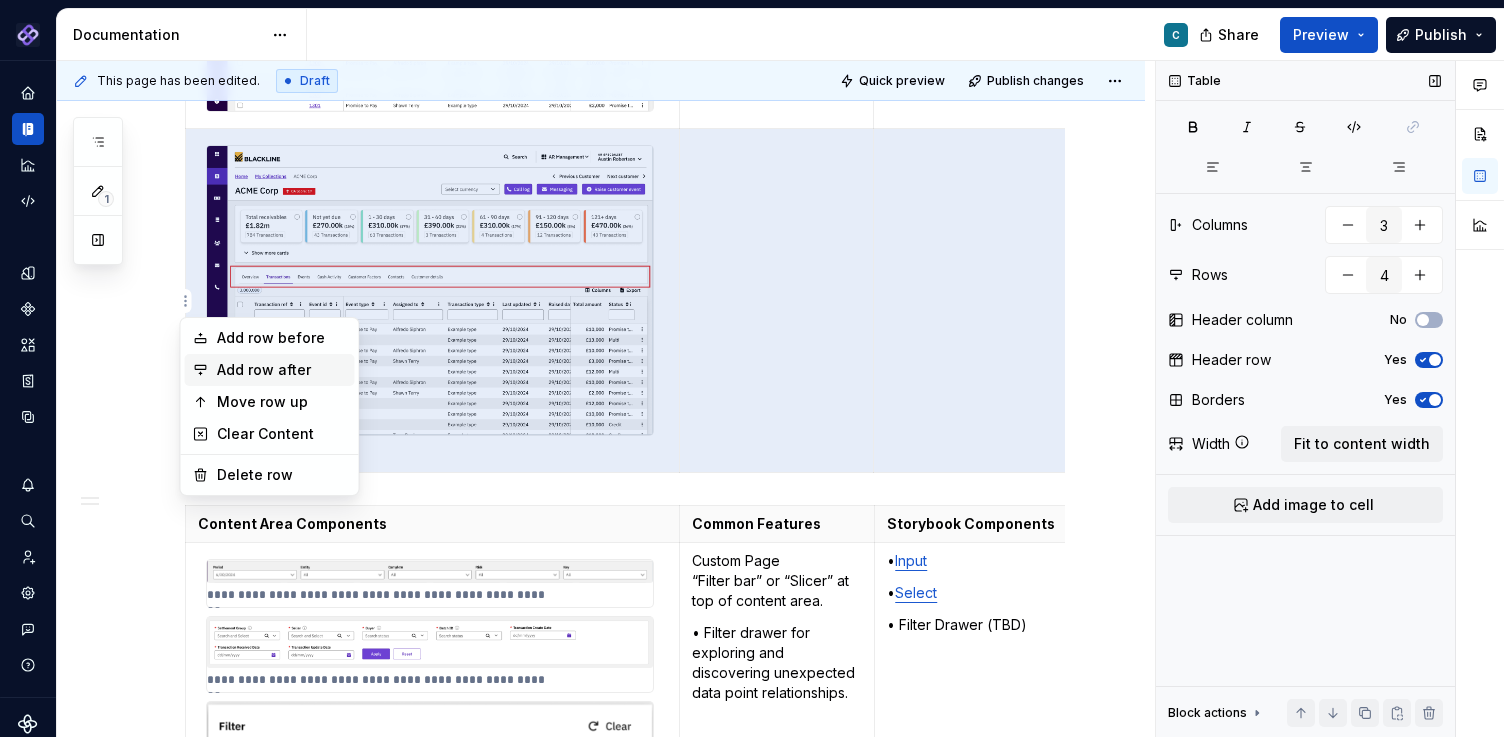 click on "Add row after" at bounding box center [282, 370] 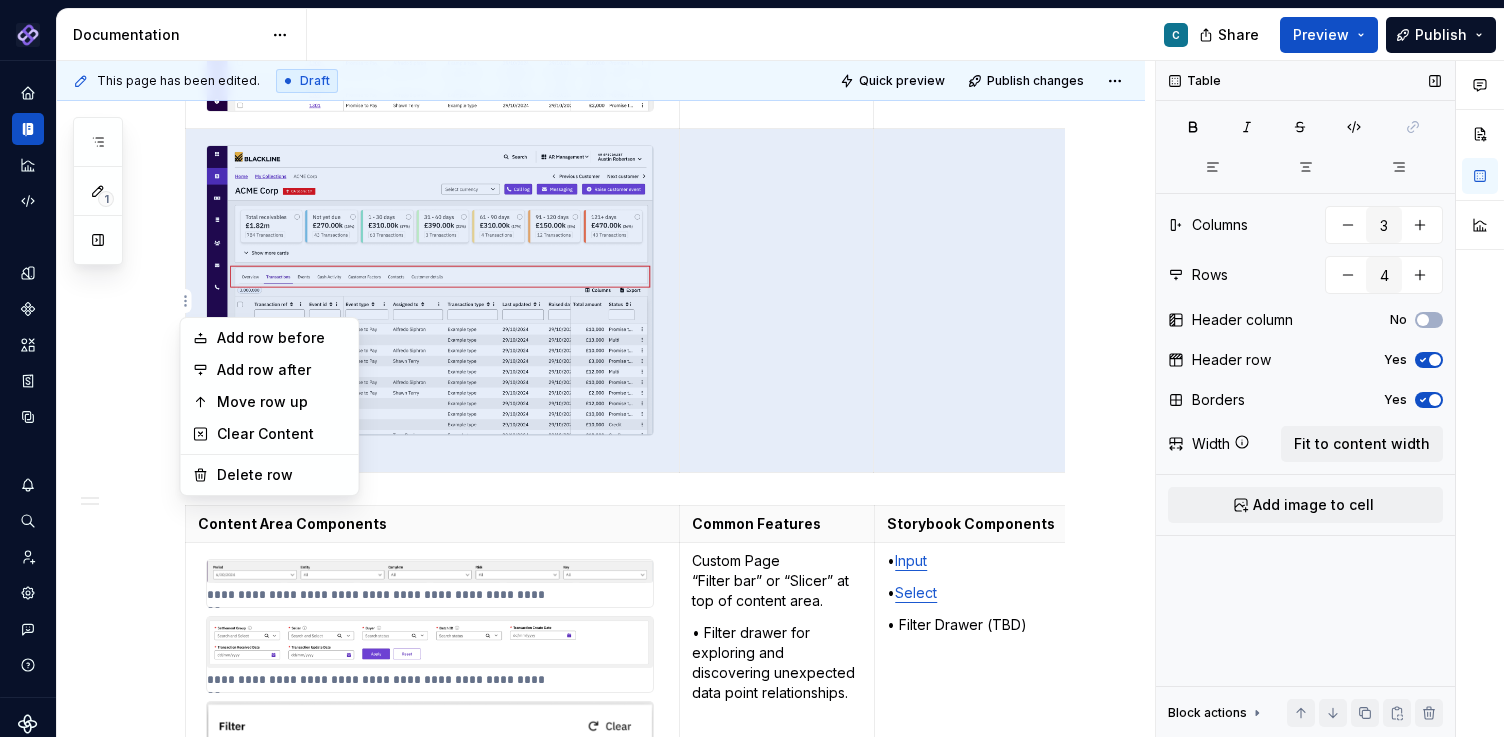 type on "5" 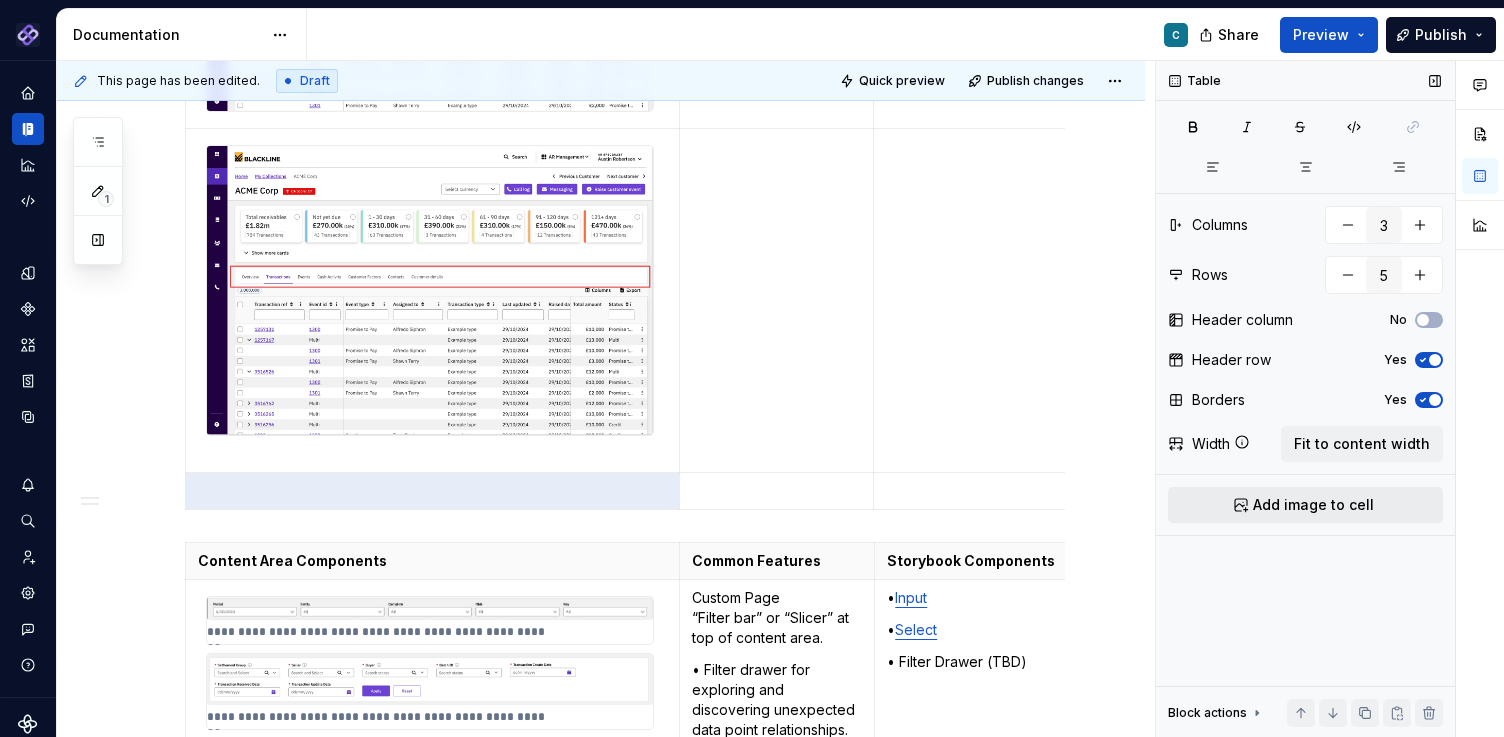 click on "Add image to cell" at bounding box center (1313, 505) 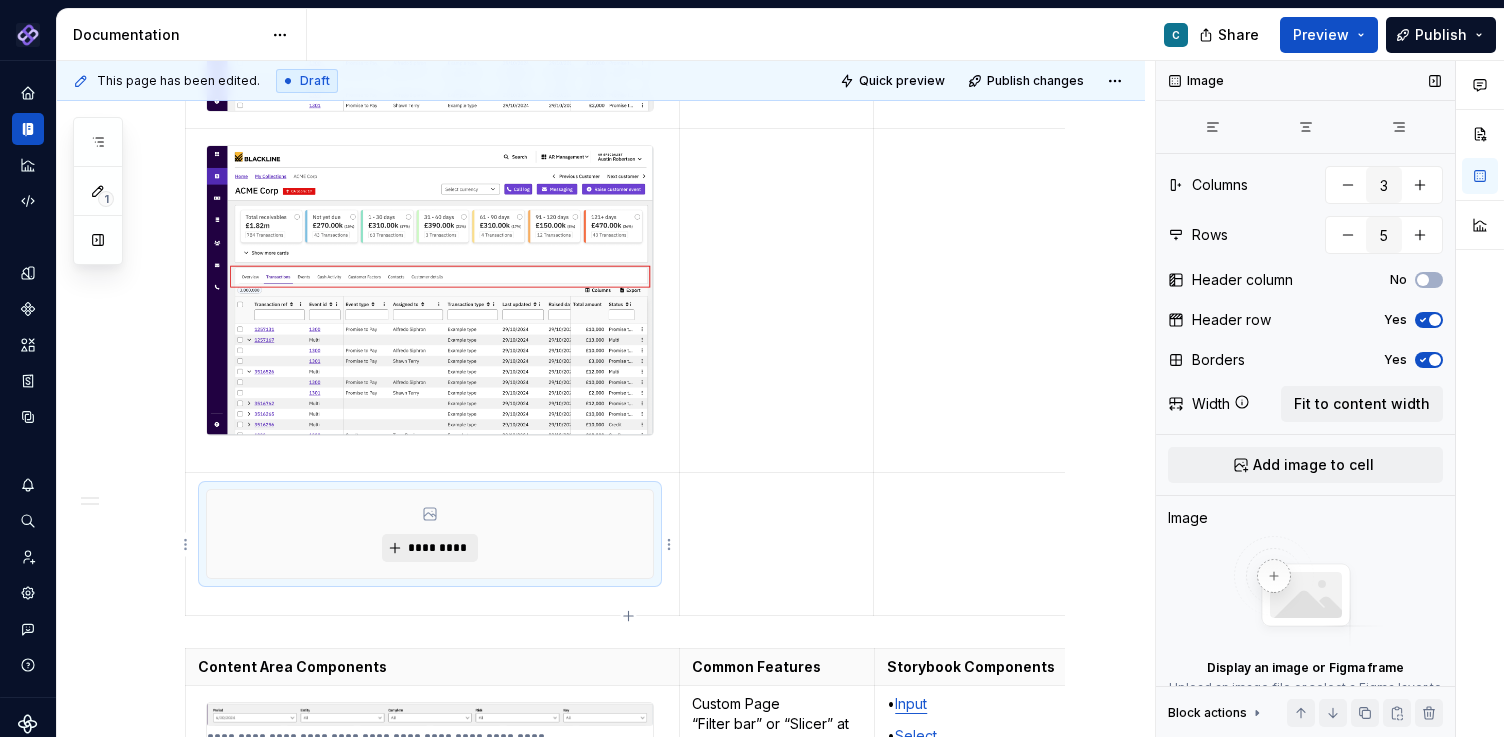 click on "*********" at bounding box center (437, 548) 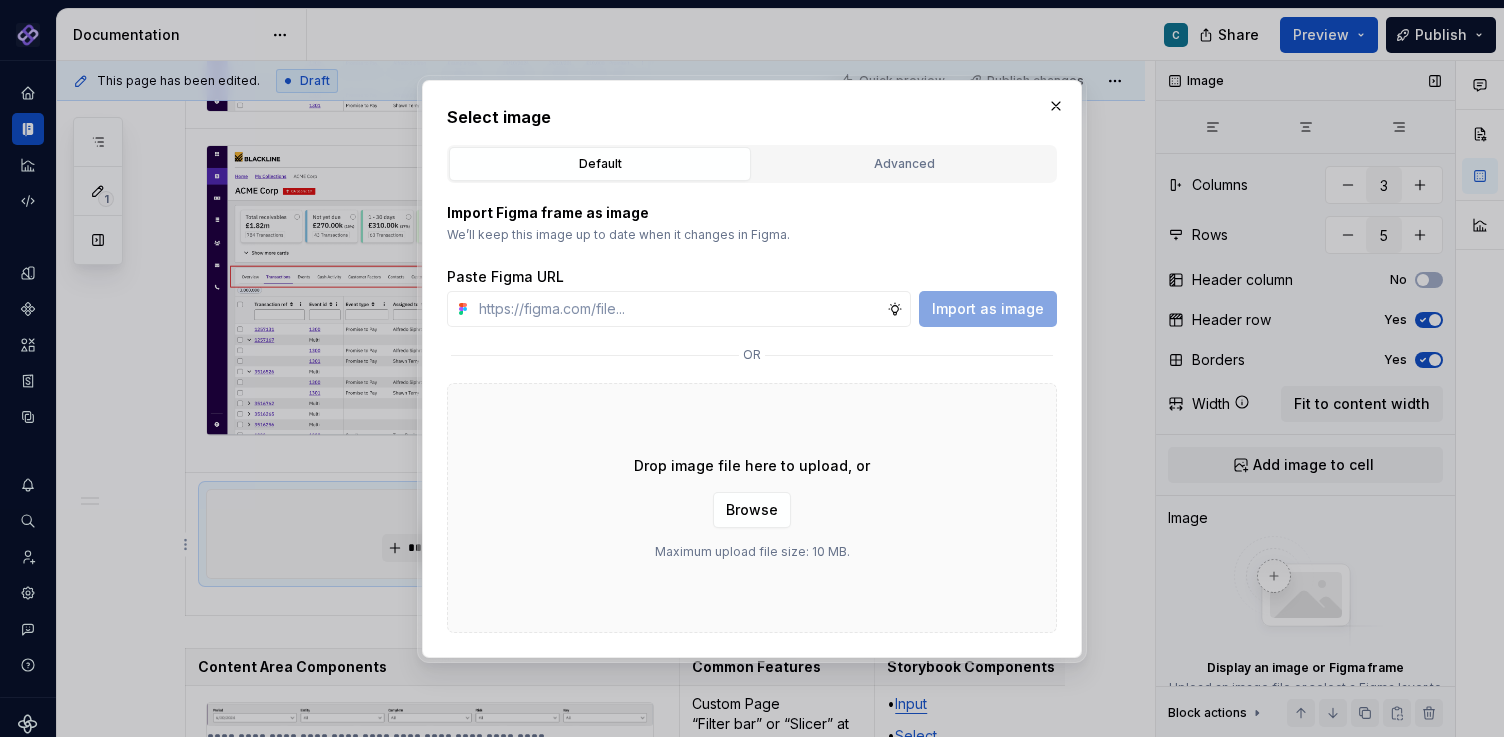 click on "Drop image file here to upload, or Browse Maximum upload file size: 10 MB." at bounding box center (752, 508) 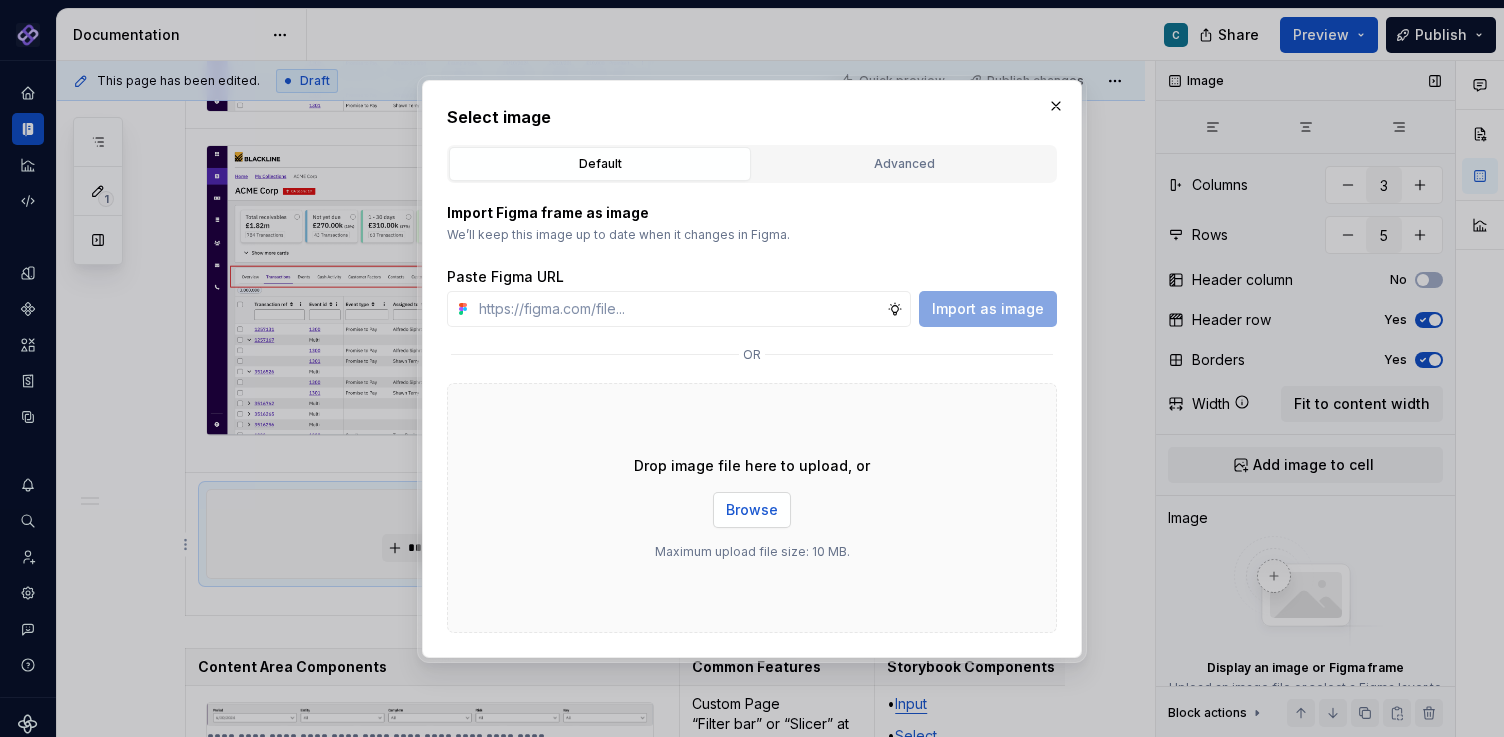 click on "Browse" at bounding box center [752, 510] 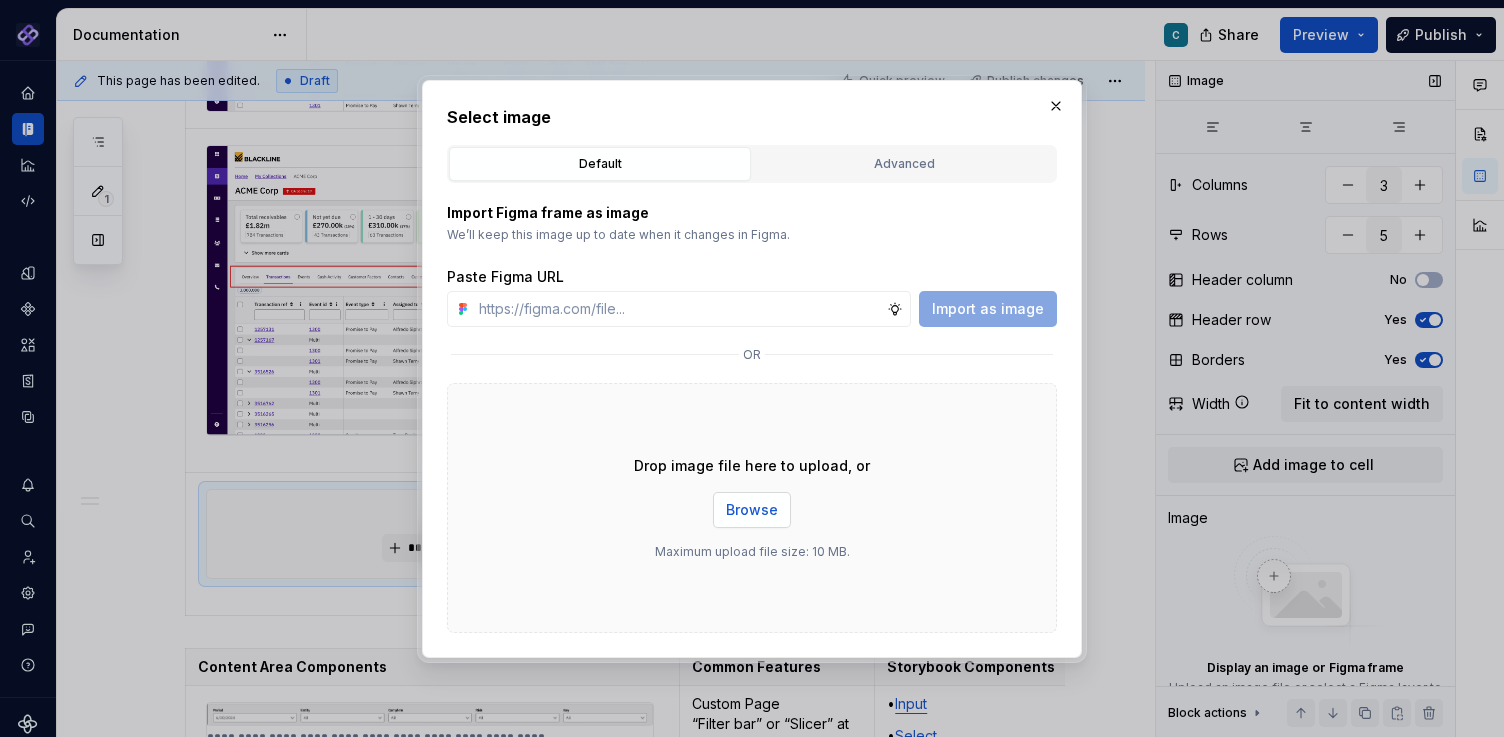 click on "Browse" at bounding box center (752, 510) 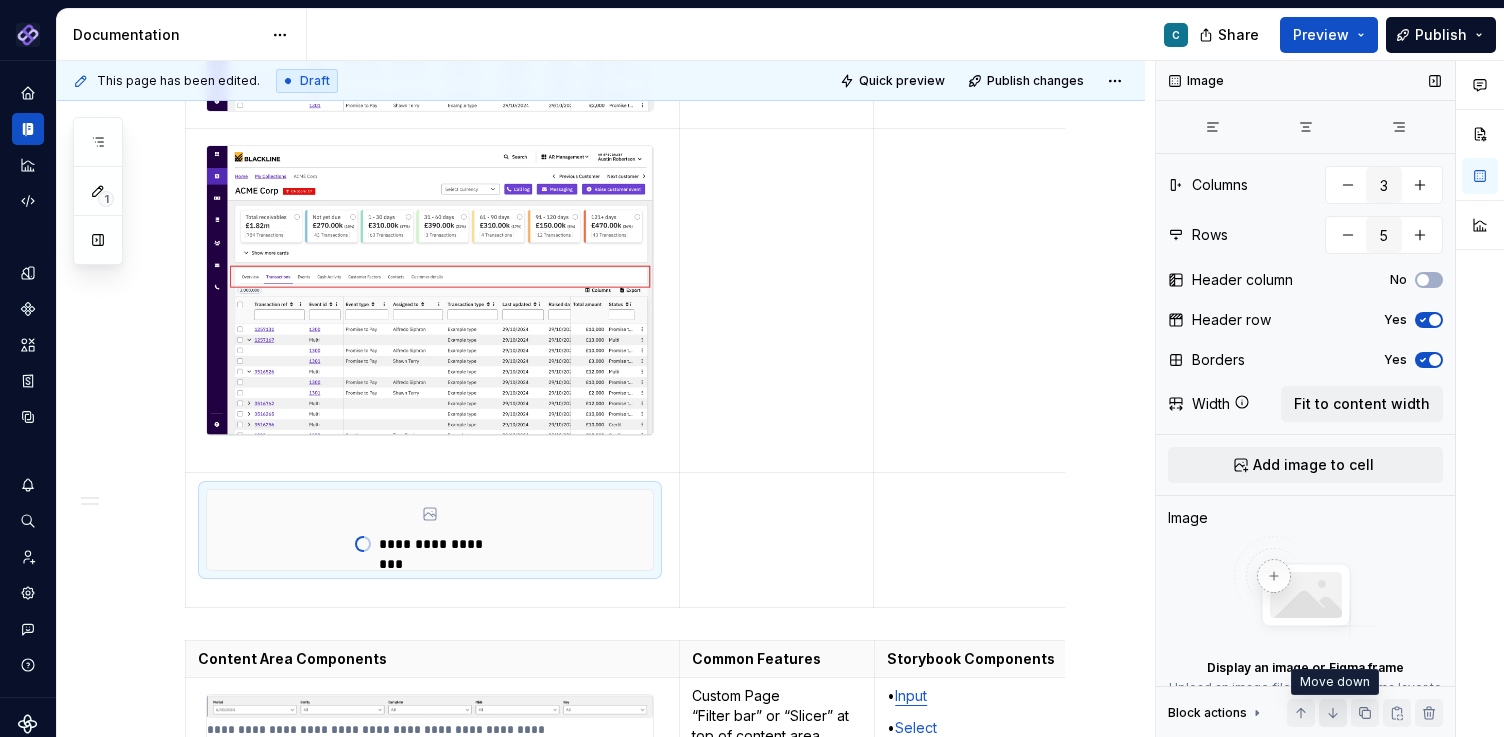 type on "*" 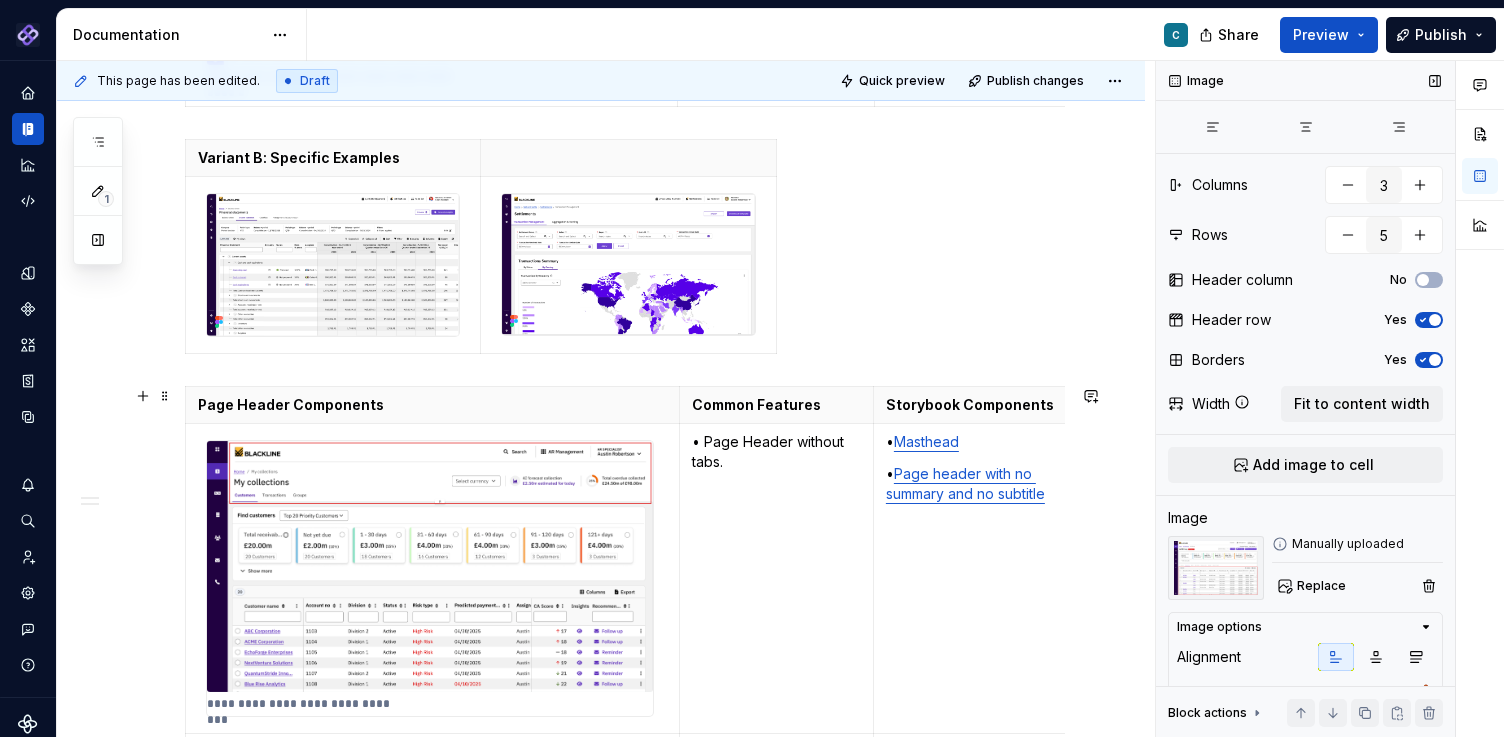 scroll, scrollTop: 1401, scrollLeft: 0, axis: vertical 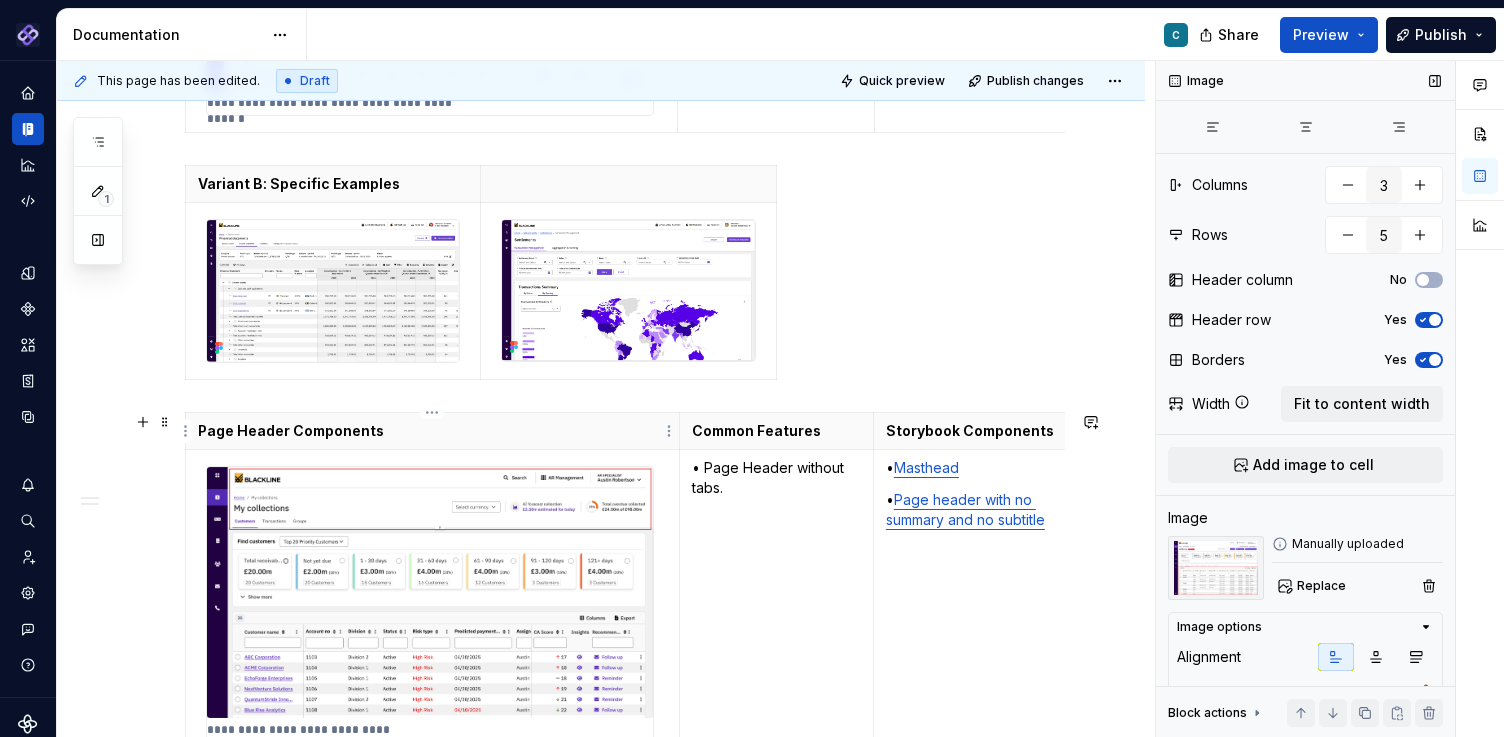 click on "Page Header Components" at bounding box center [432, 431] 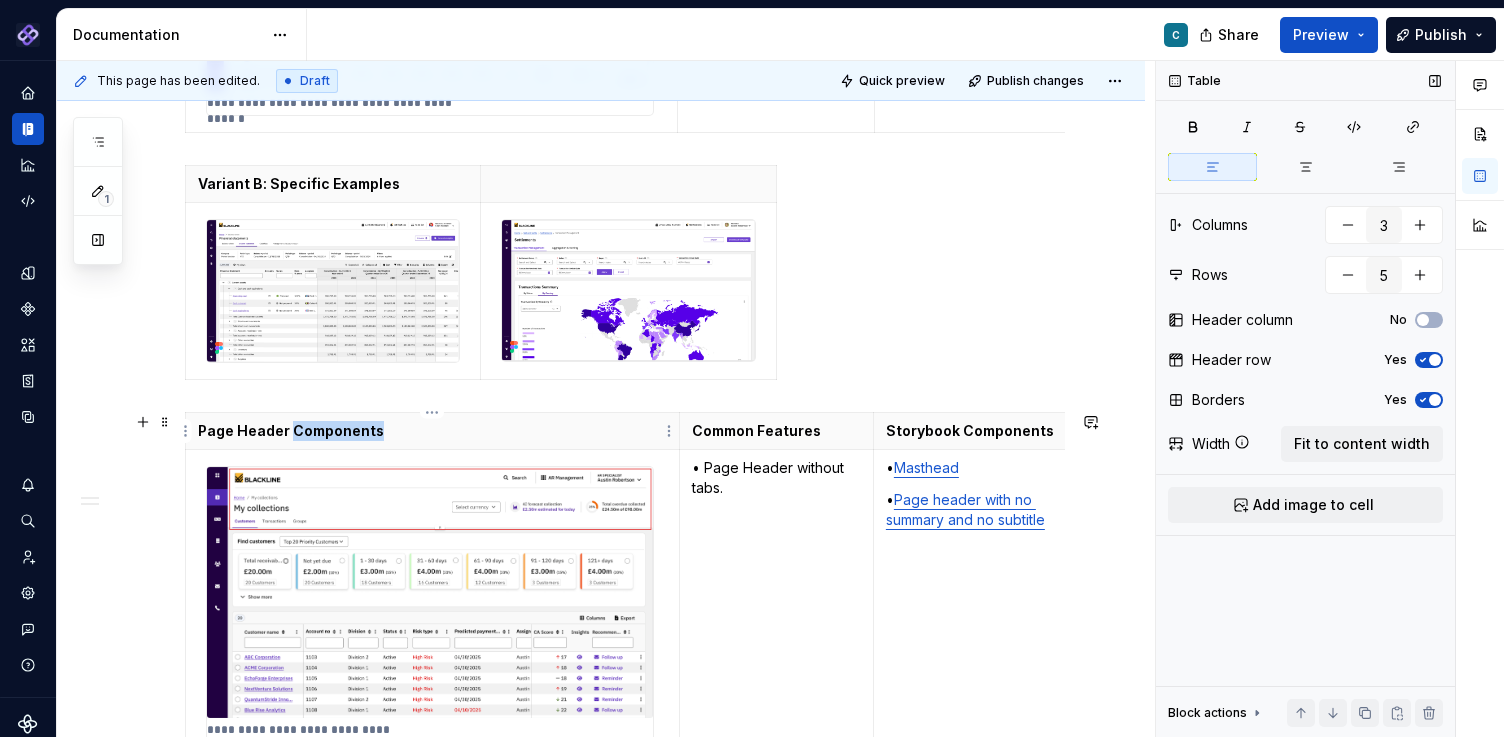 click on "Page Header Components" at bounding box center [432, 431] 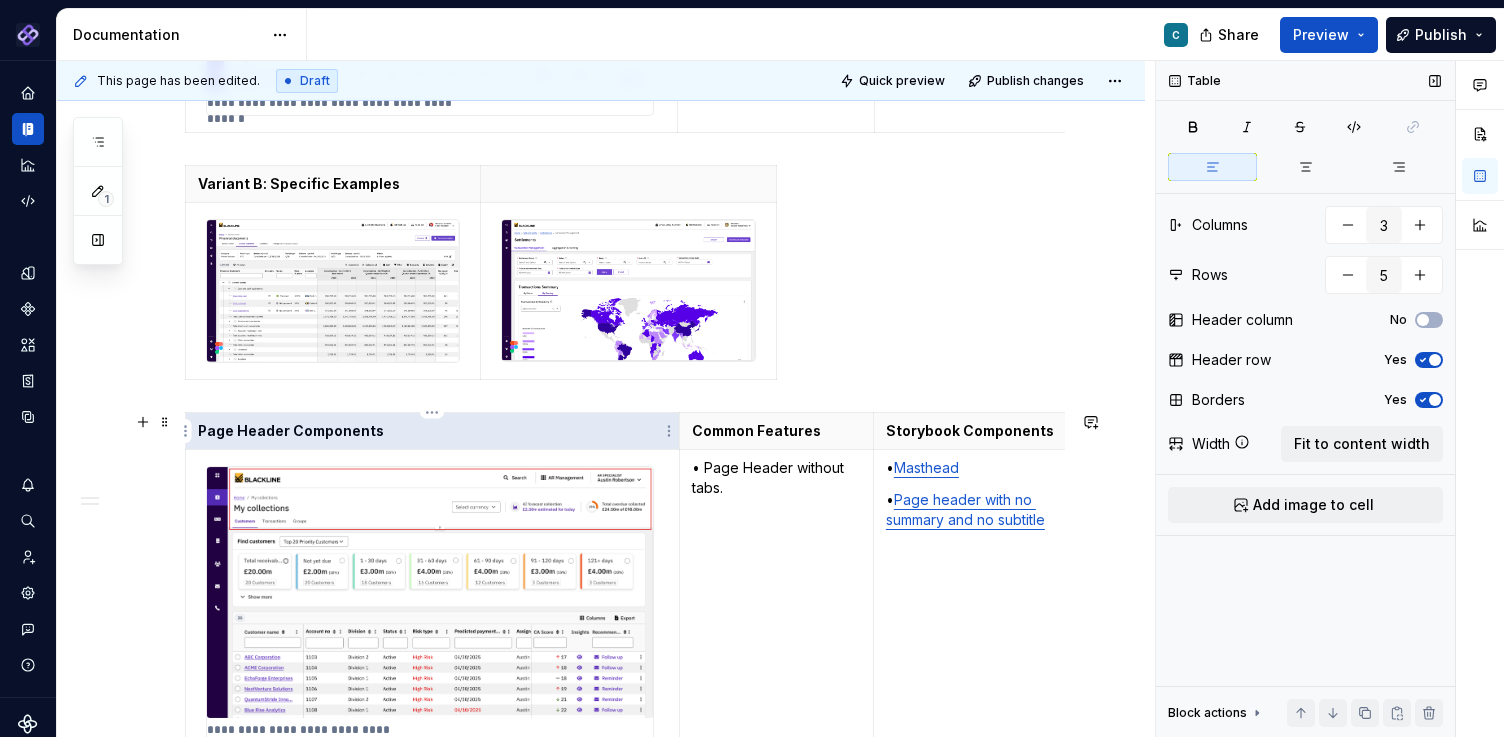 click on "Page Header Components" at bounding box center (432, 431) 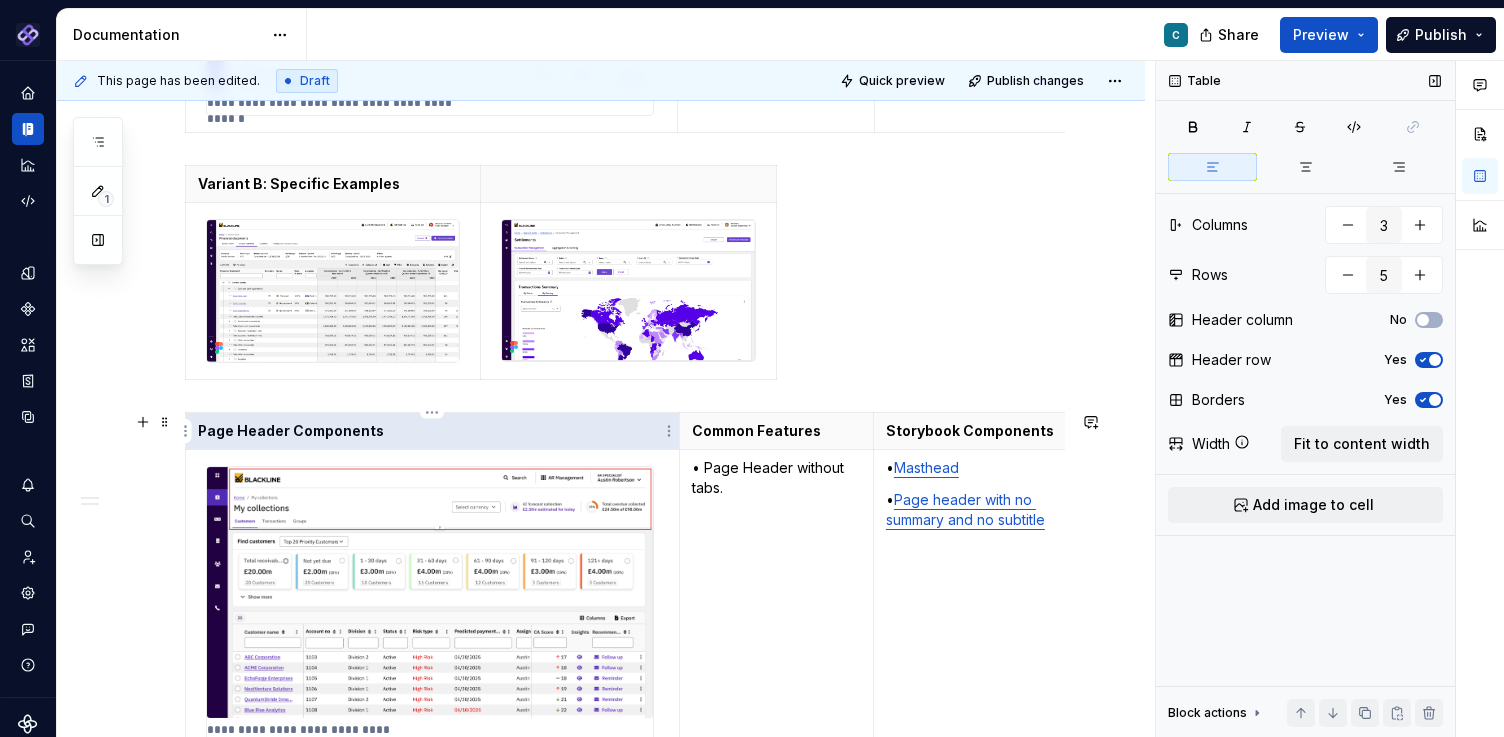 click on "Page Header Components" at bounding box center (432, 431) 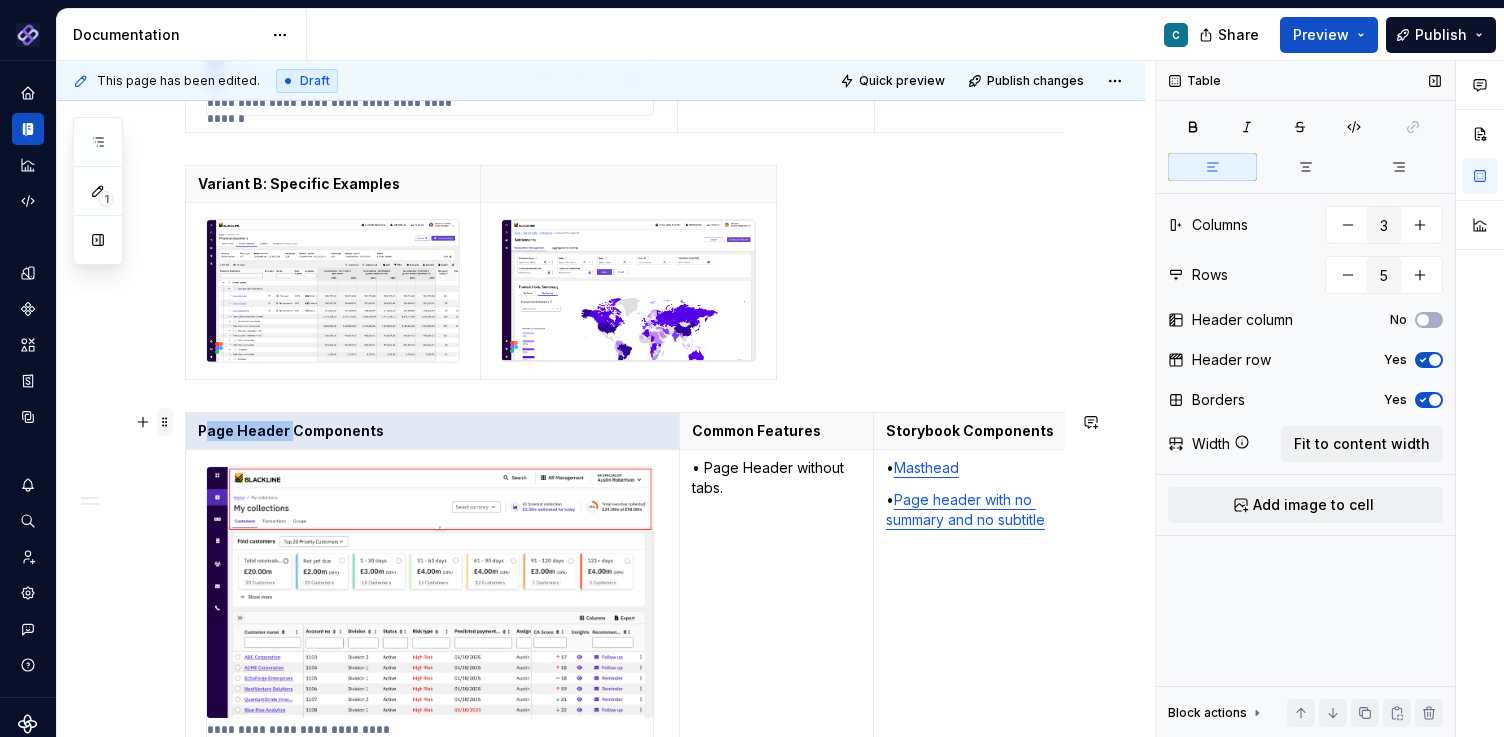 drag, startPoint x: 287, startPoint y: 432, endPoint x: 158, endPoint y: 420, distance: 129.55693 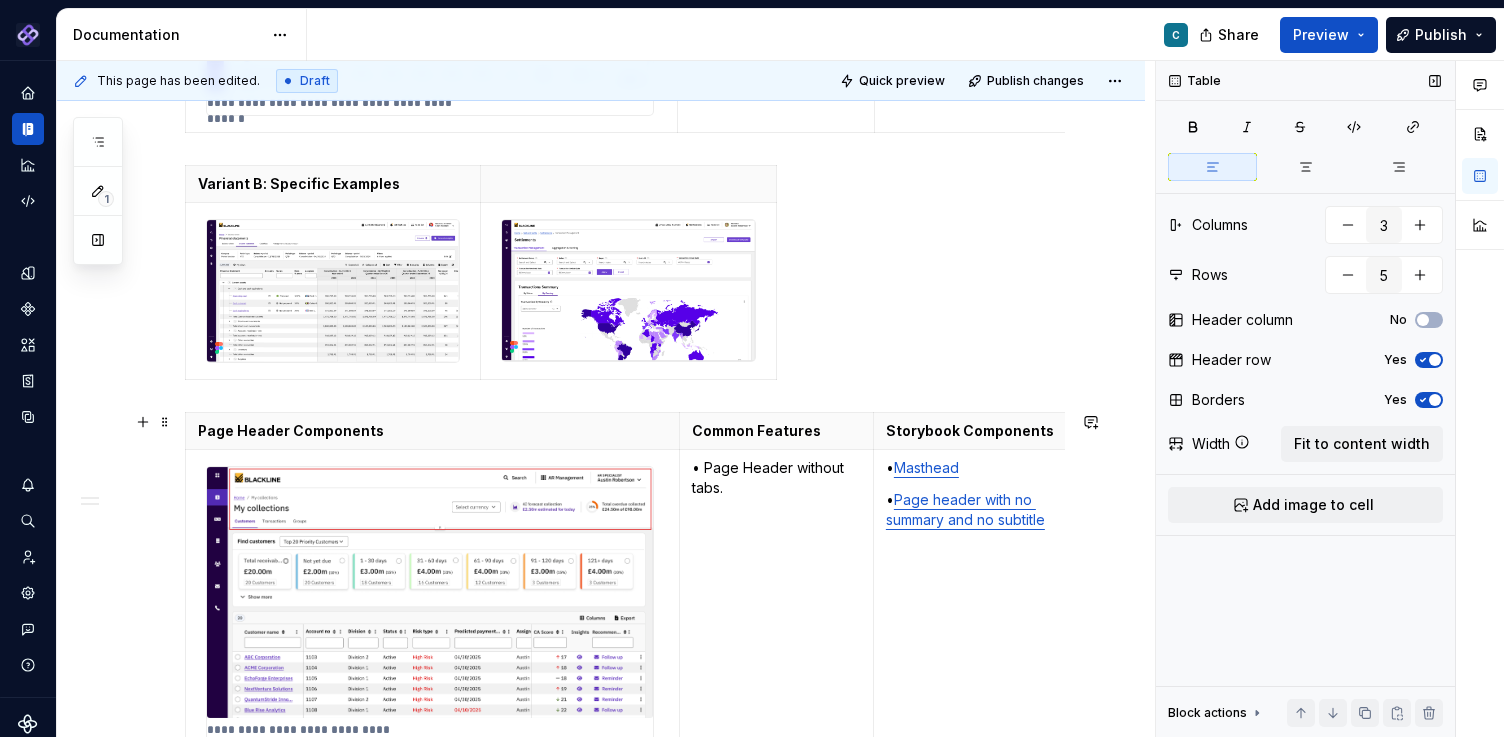 click on "Page Header Components" at bounding box center (432, 431) 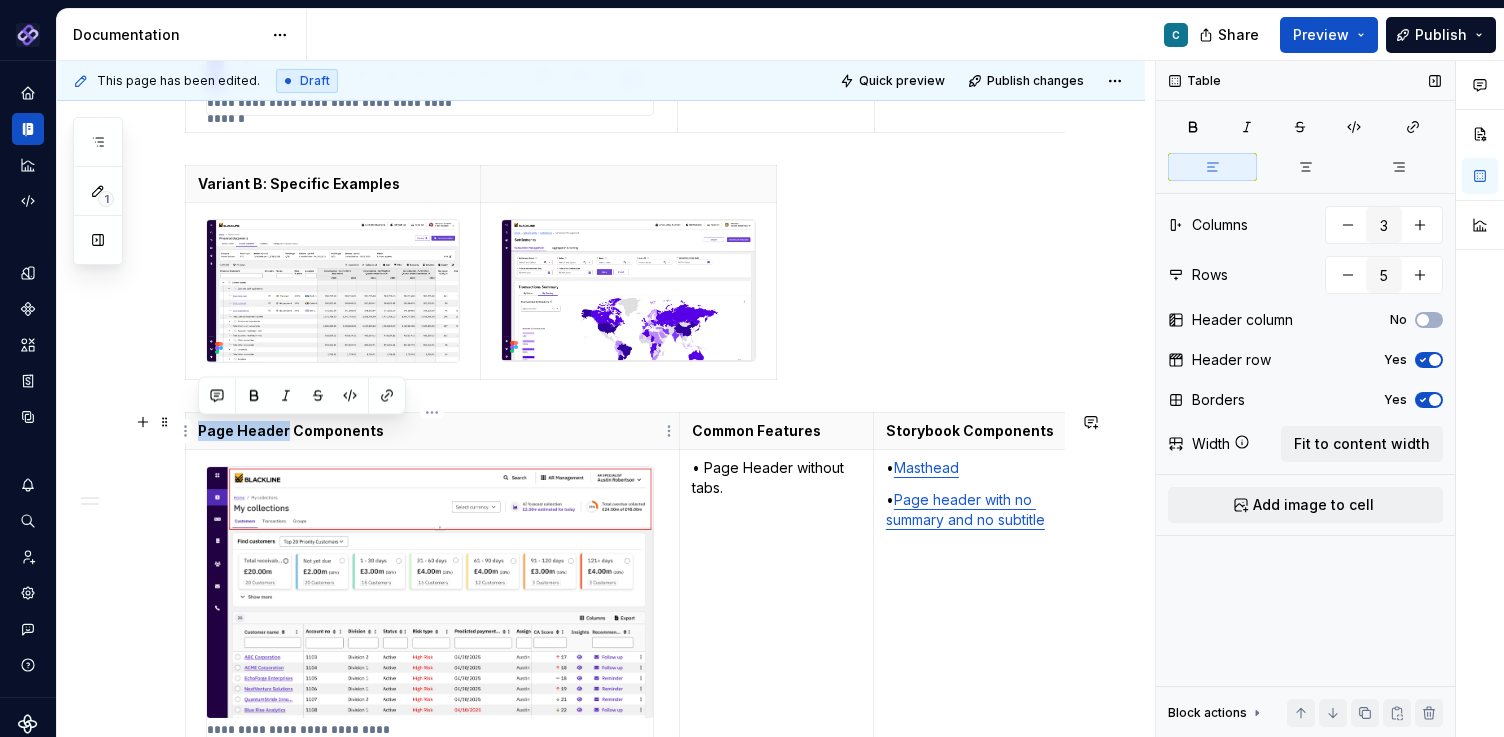 drag, startPoint x: 286, startPoint y: 433, endPoint x: 202, endPoint y: 436, distance: 84.05355 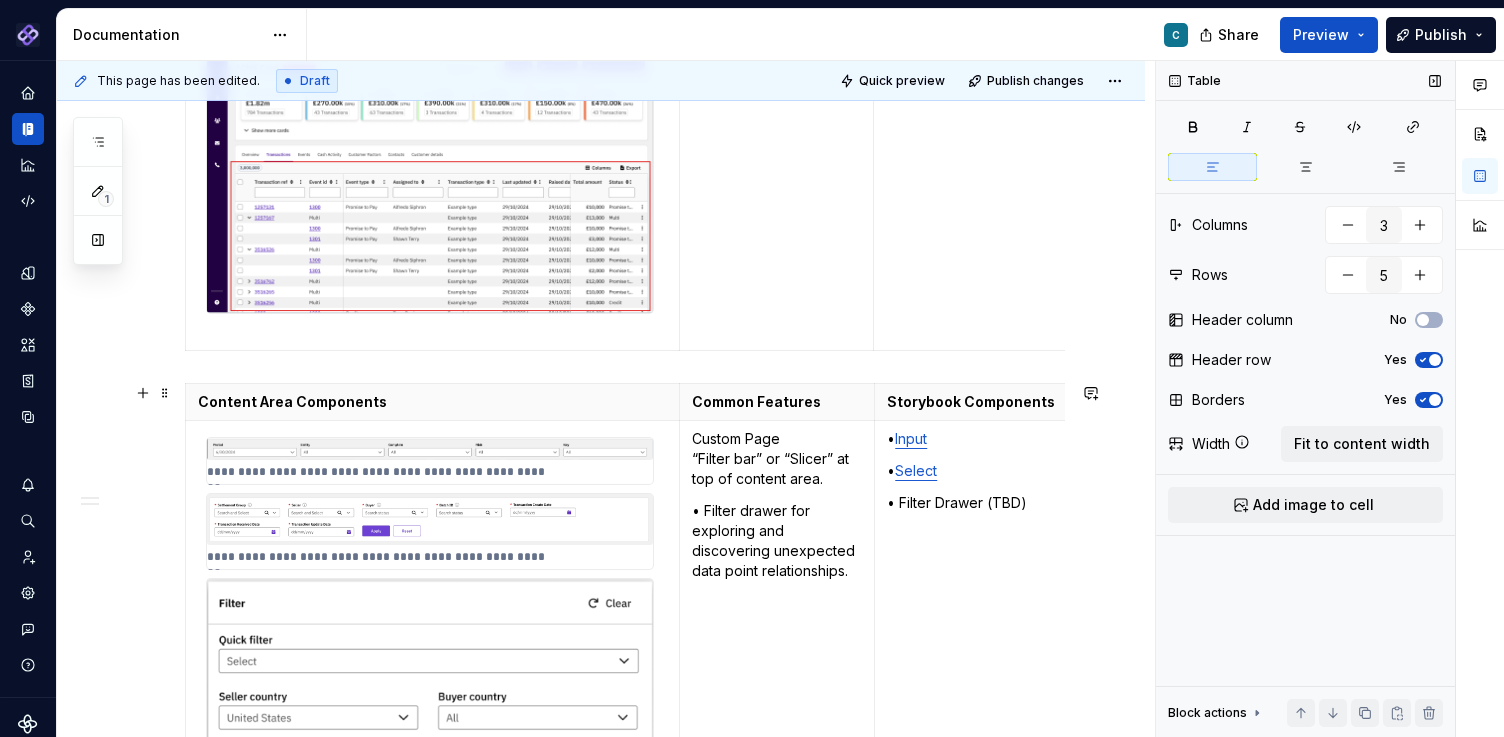 scroll, scrollTop: 3148, scrollLeft: 0, axis: vertical 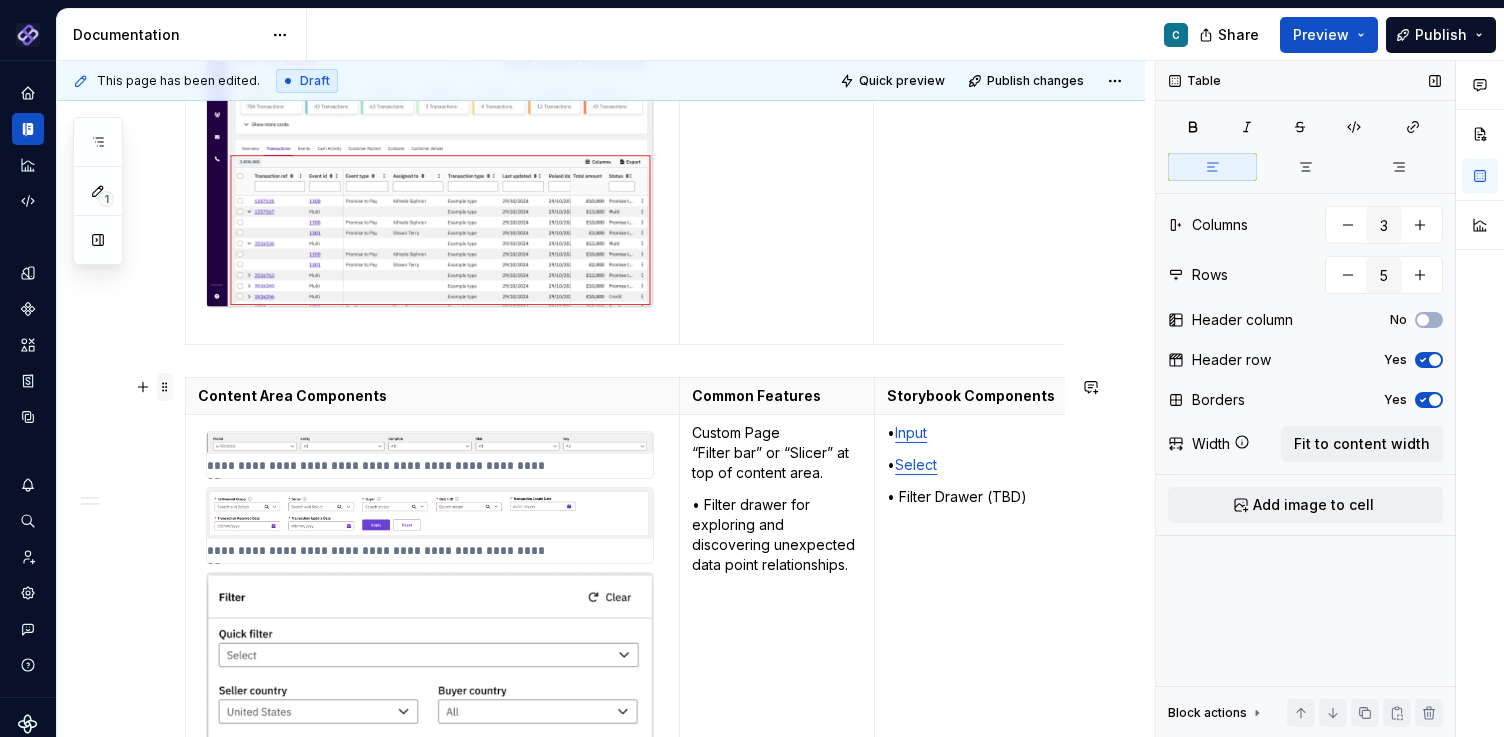 click at bounding box center [165, 387] 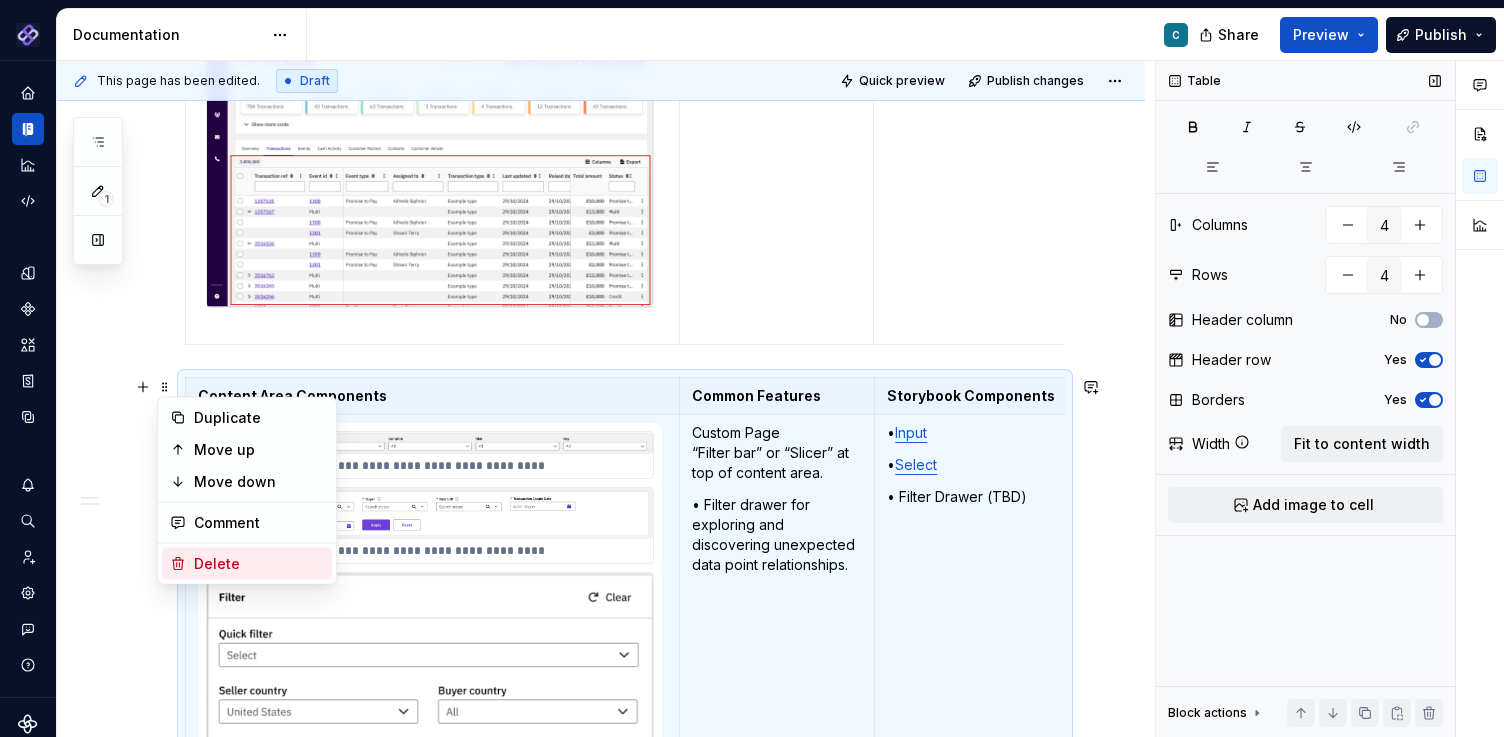 click on "Delete" at bounding box center [259, 564] 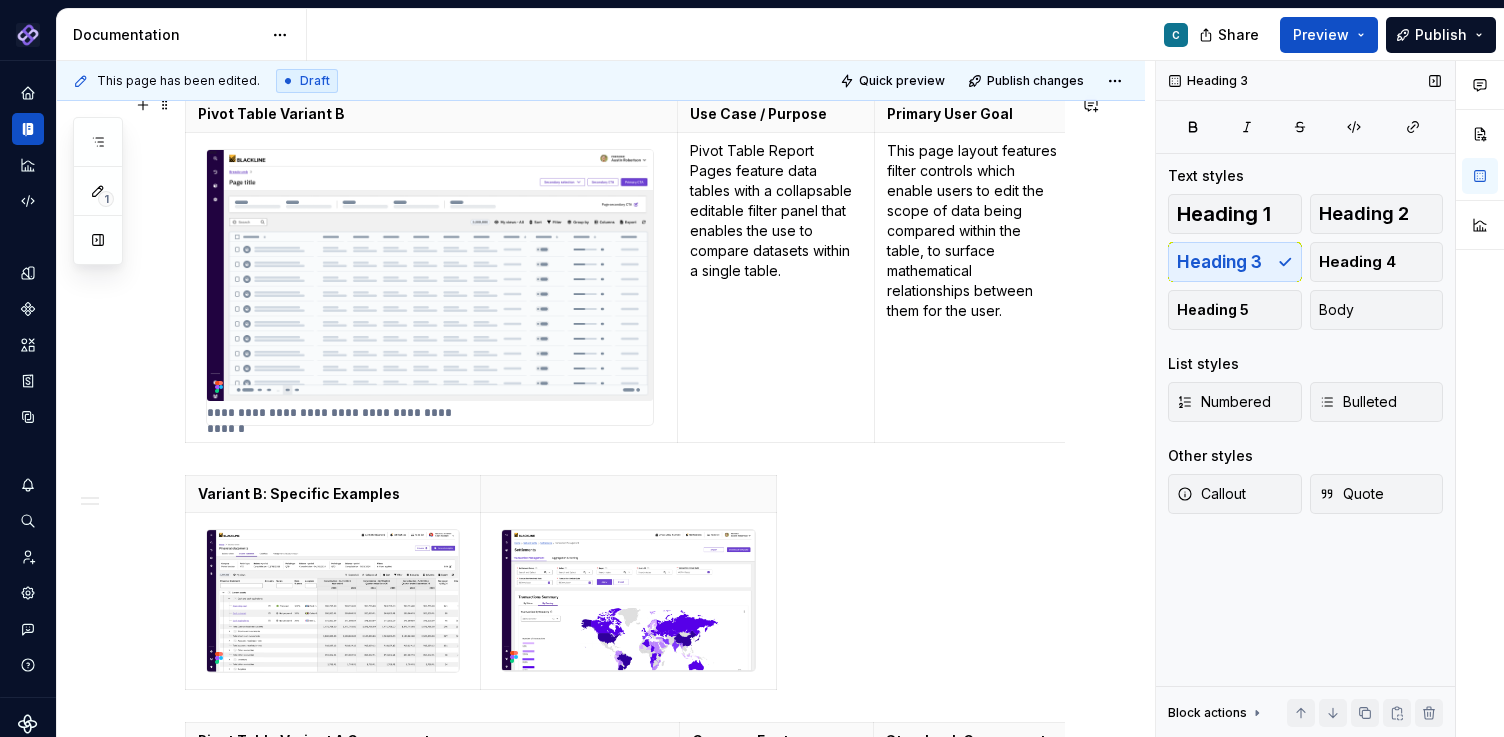scroll, scrollTop: 1118, scrollLeft: 0, axis: vertical 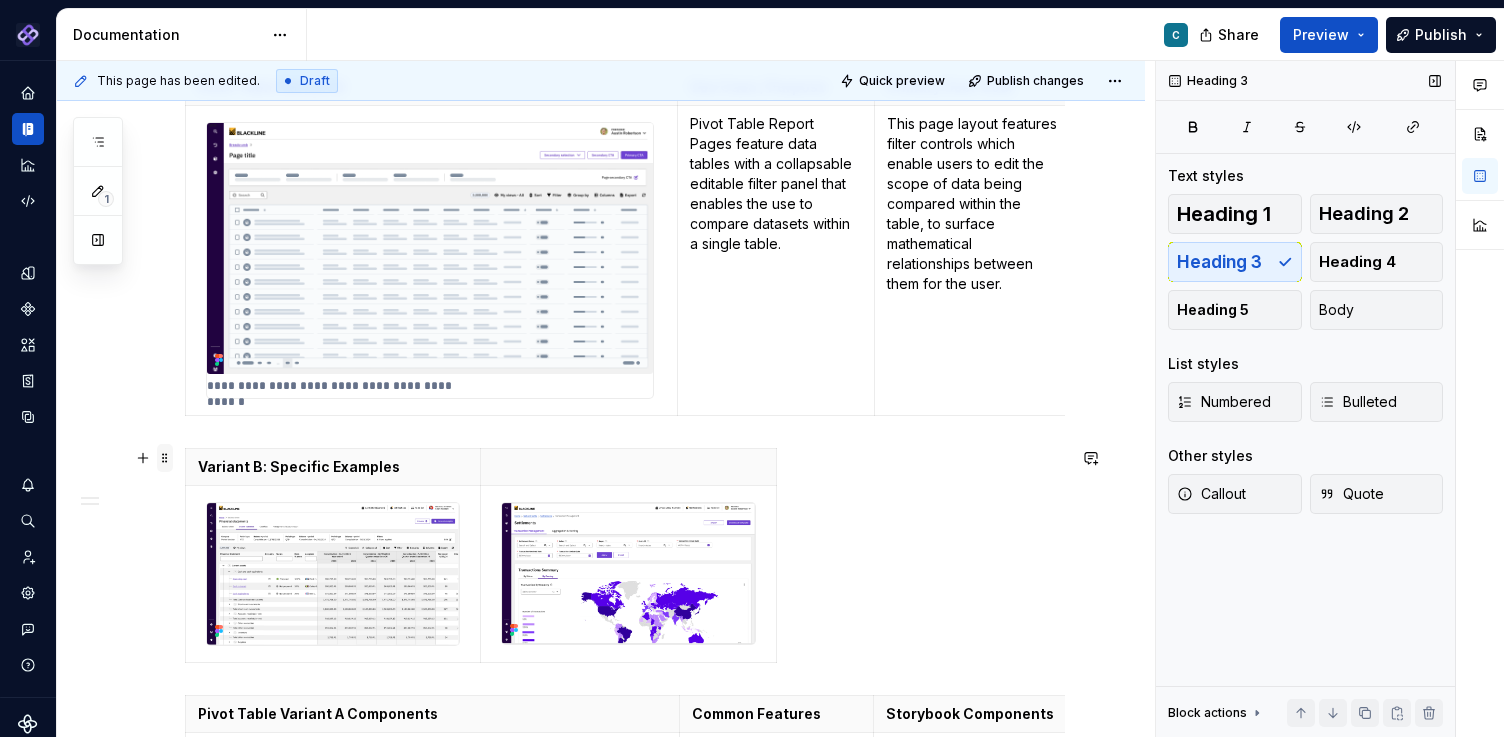 click at bounding box center (165, 458) 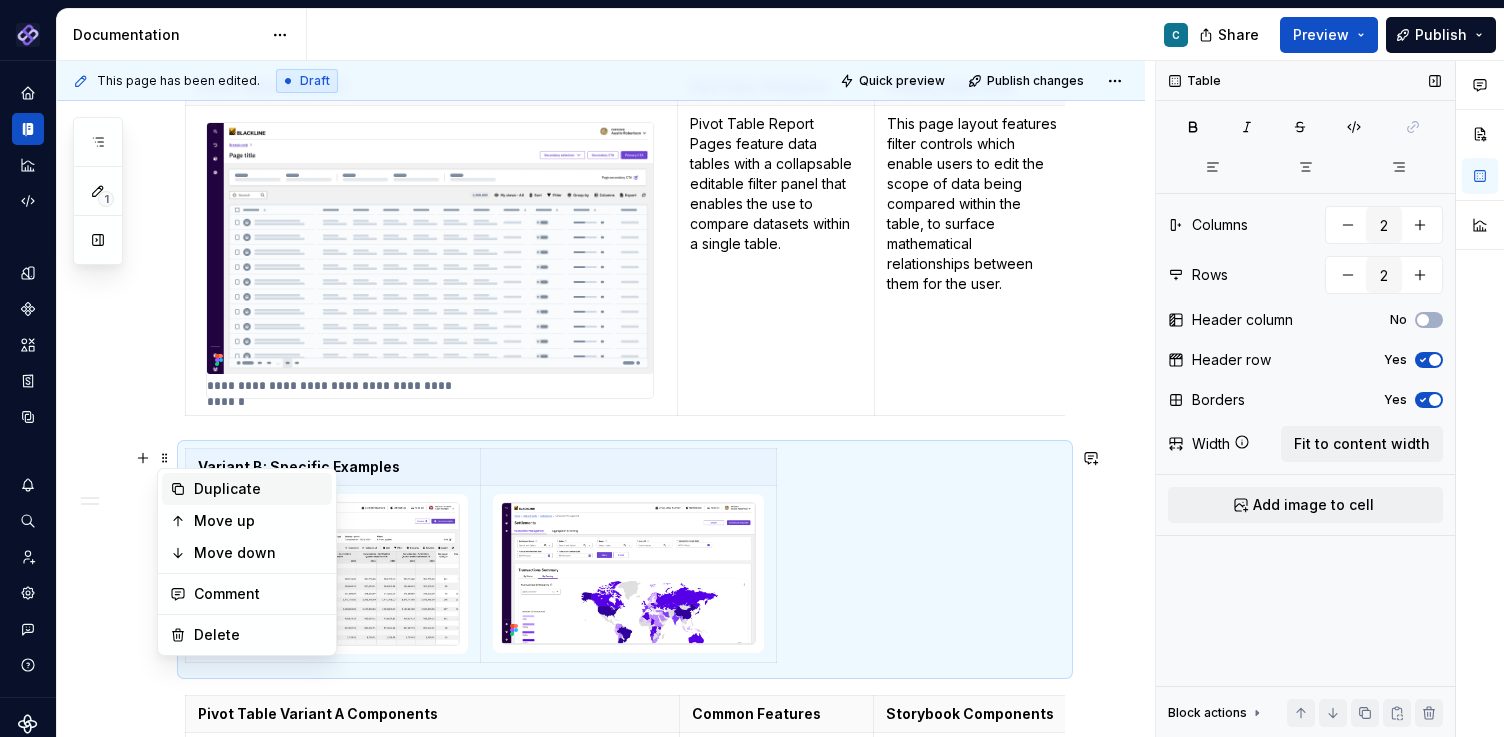 click on "Duplicate" at bounding box center [259, 489] 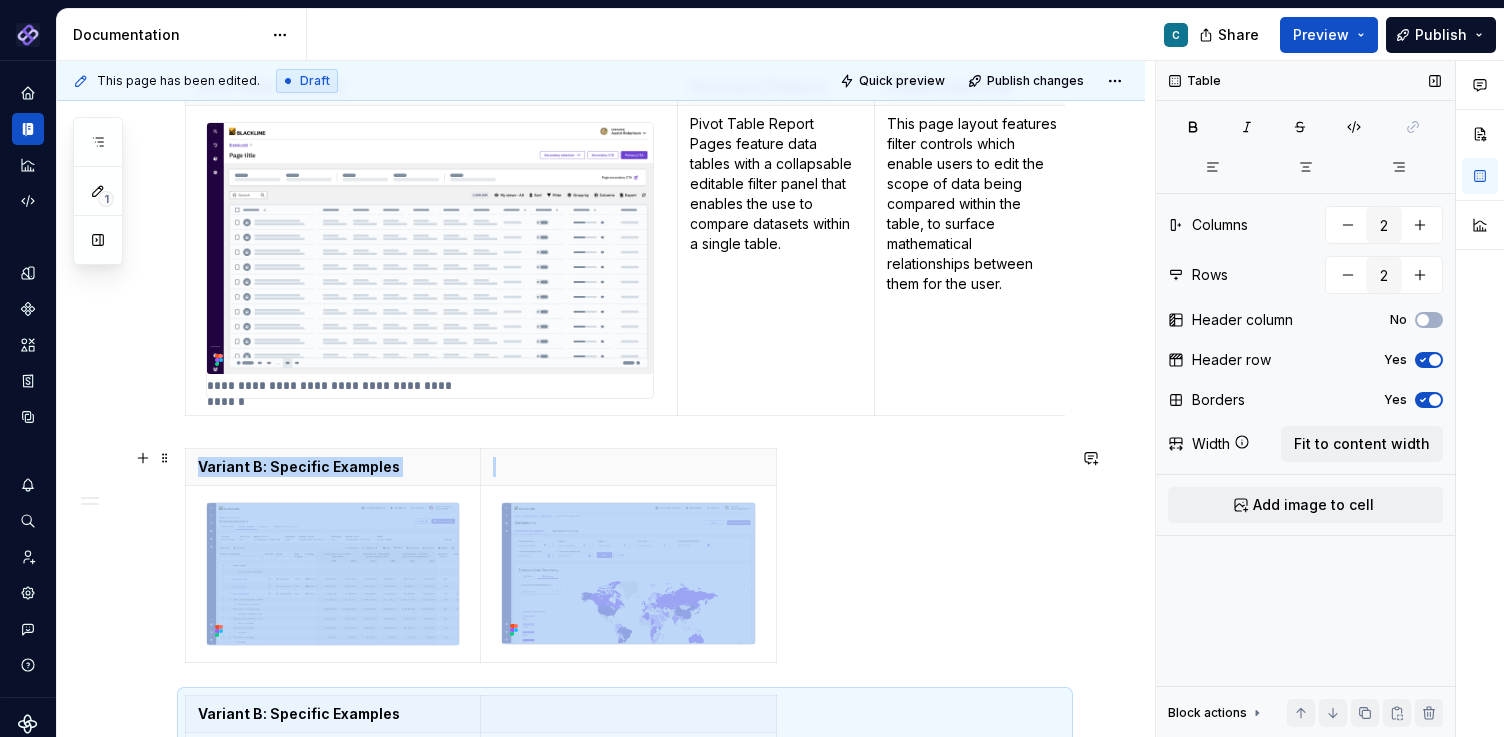 scroll, scrollTop: 1298, scrollLeft: 0, axis: vertical 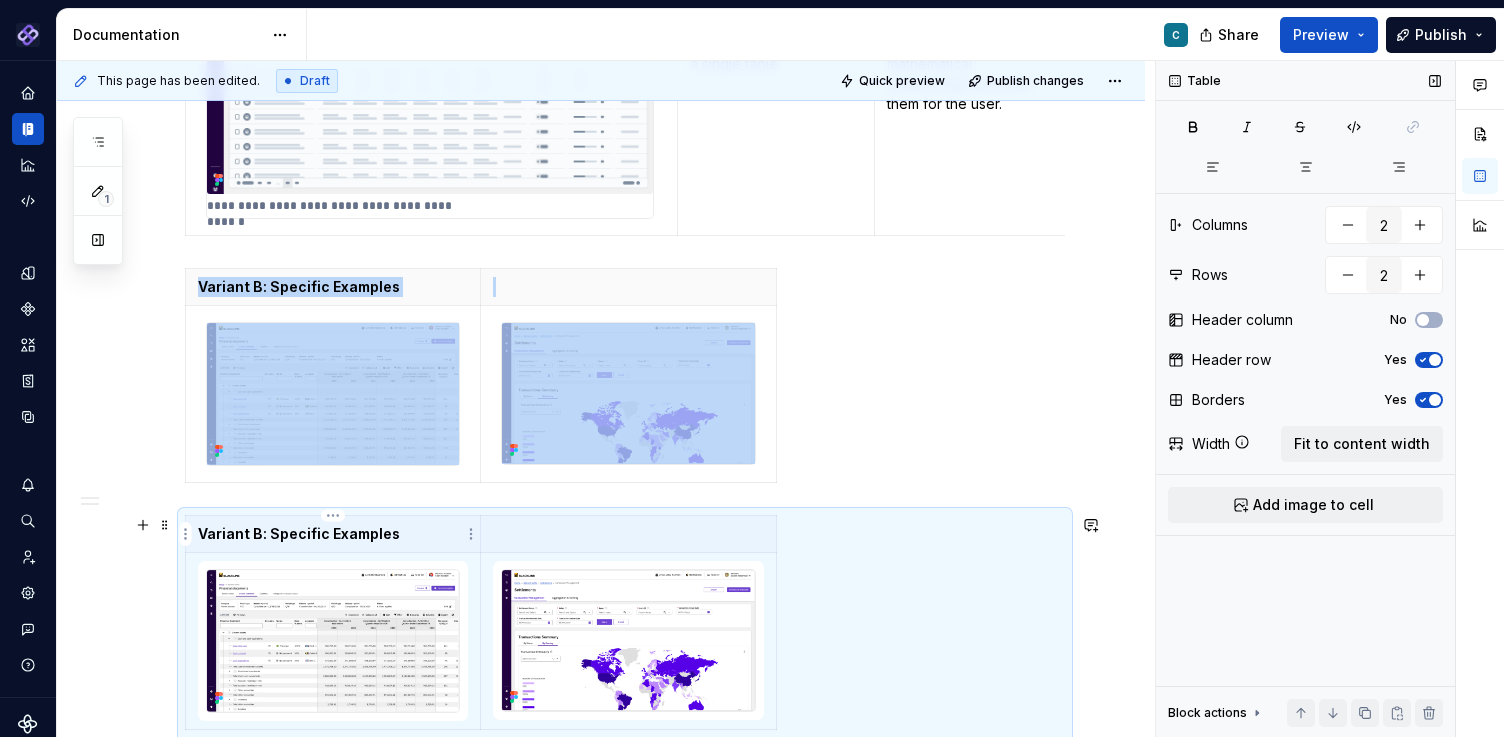 type on "*" 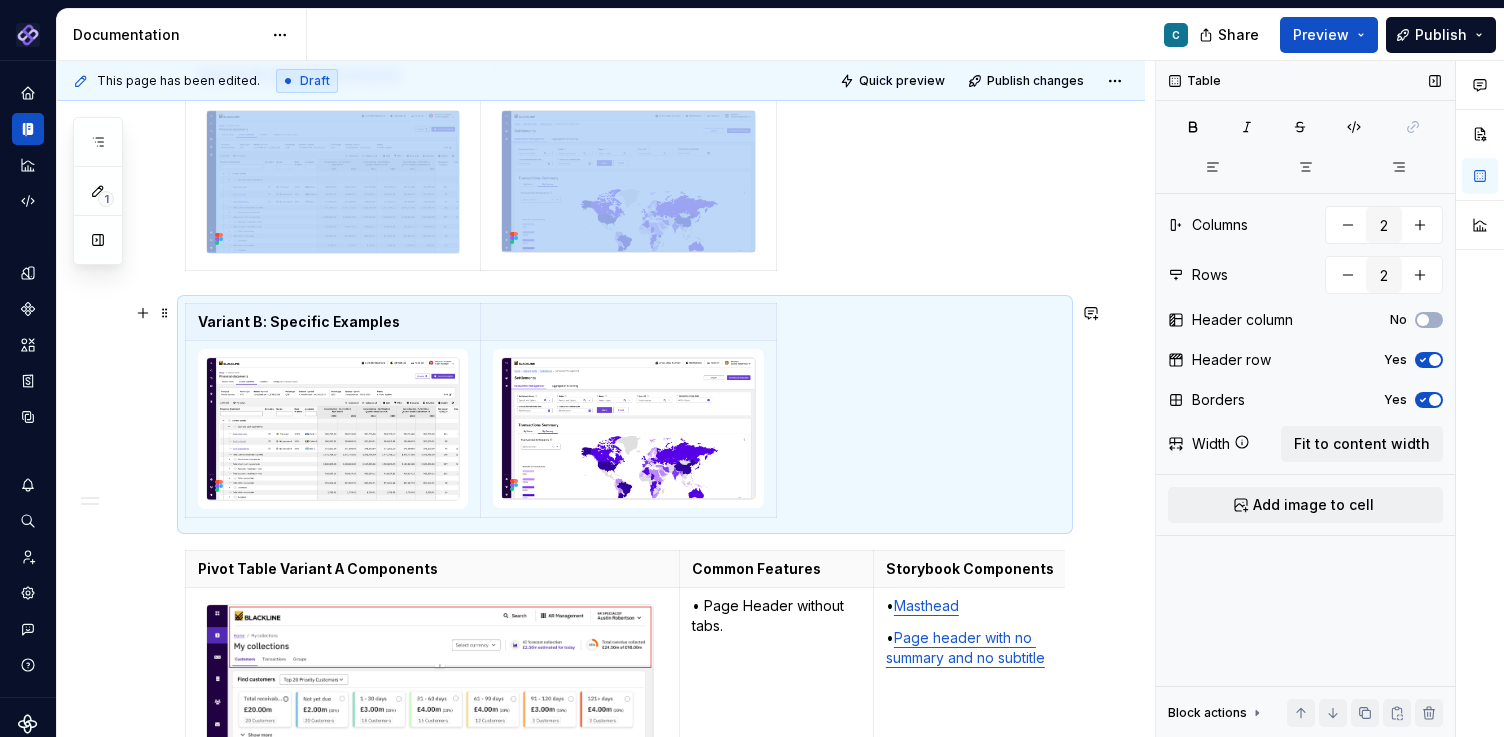 scroll, scrollTop: 1516, scrollLeft: 0, axis: vertical 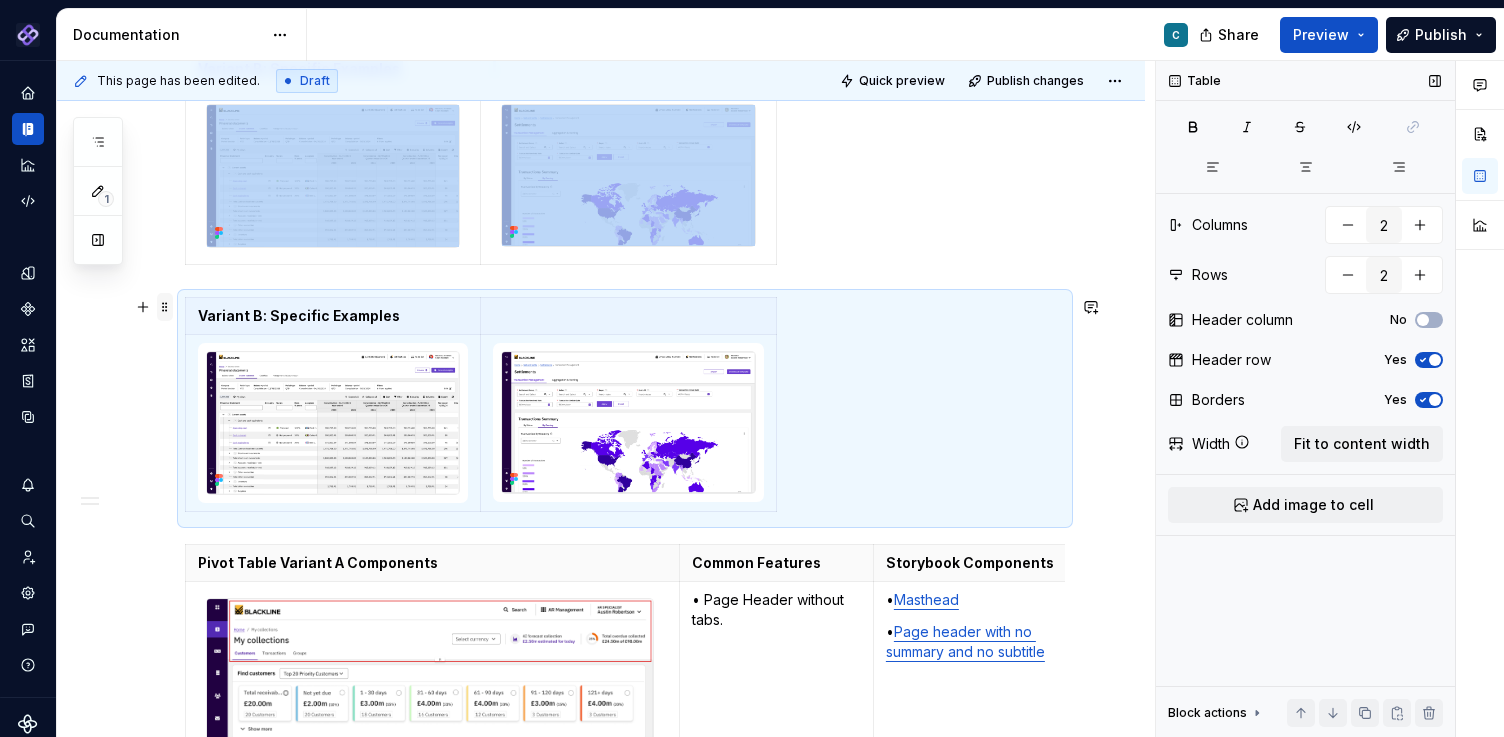 click at bounding box center [165, 307] 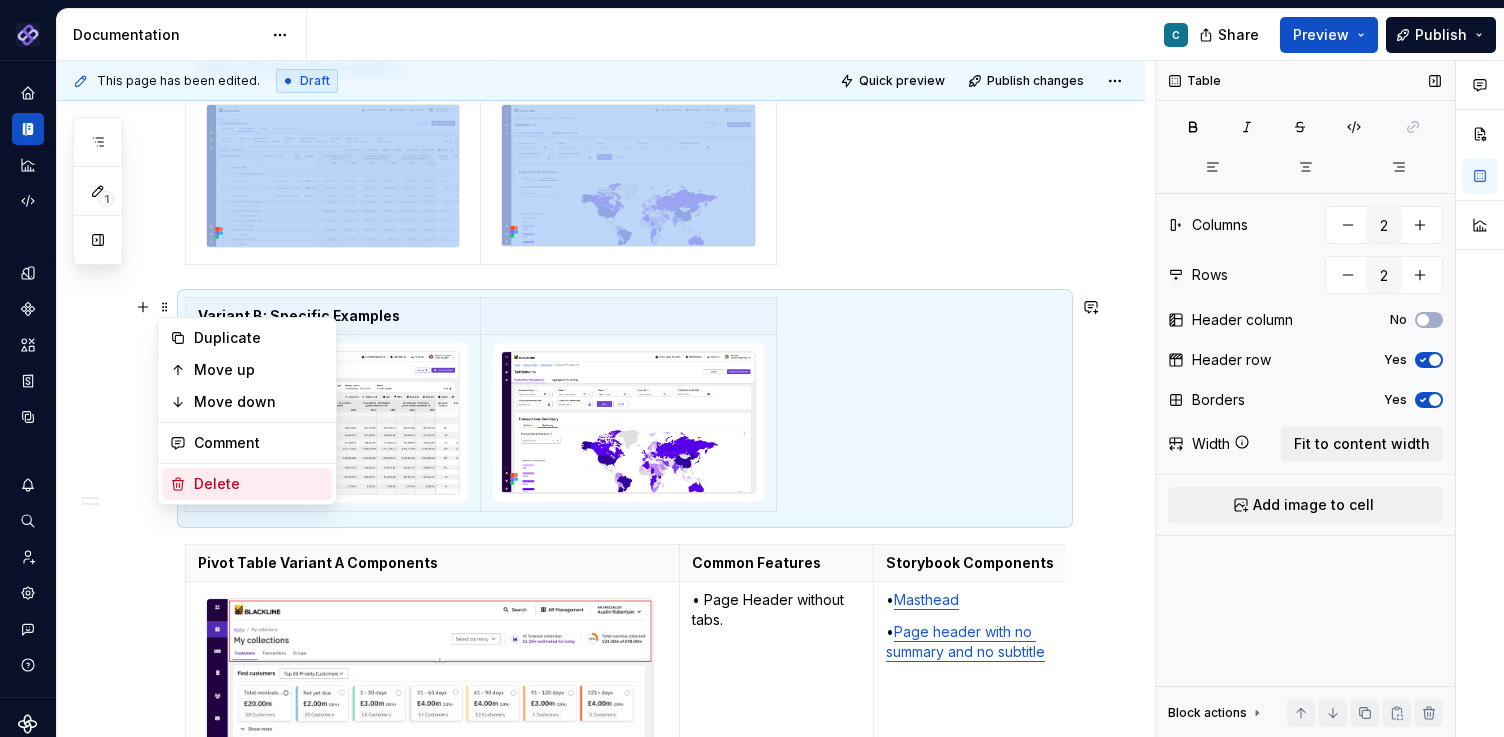 click on "Delete" at bounding box center [259, 484] 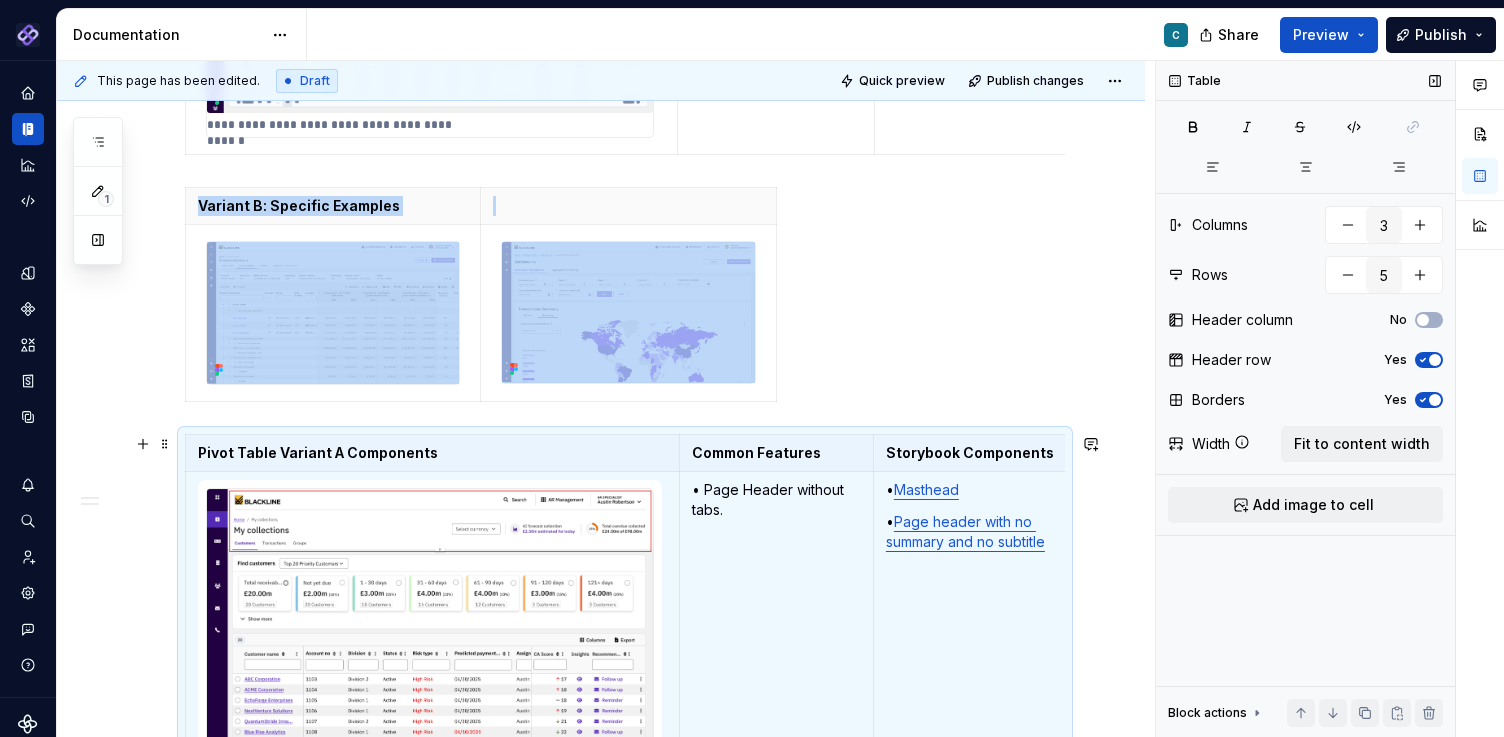 scroll, scrollTop: 1399, scrollLeft: 0, axis: vertical 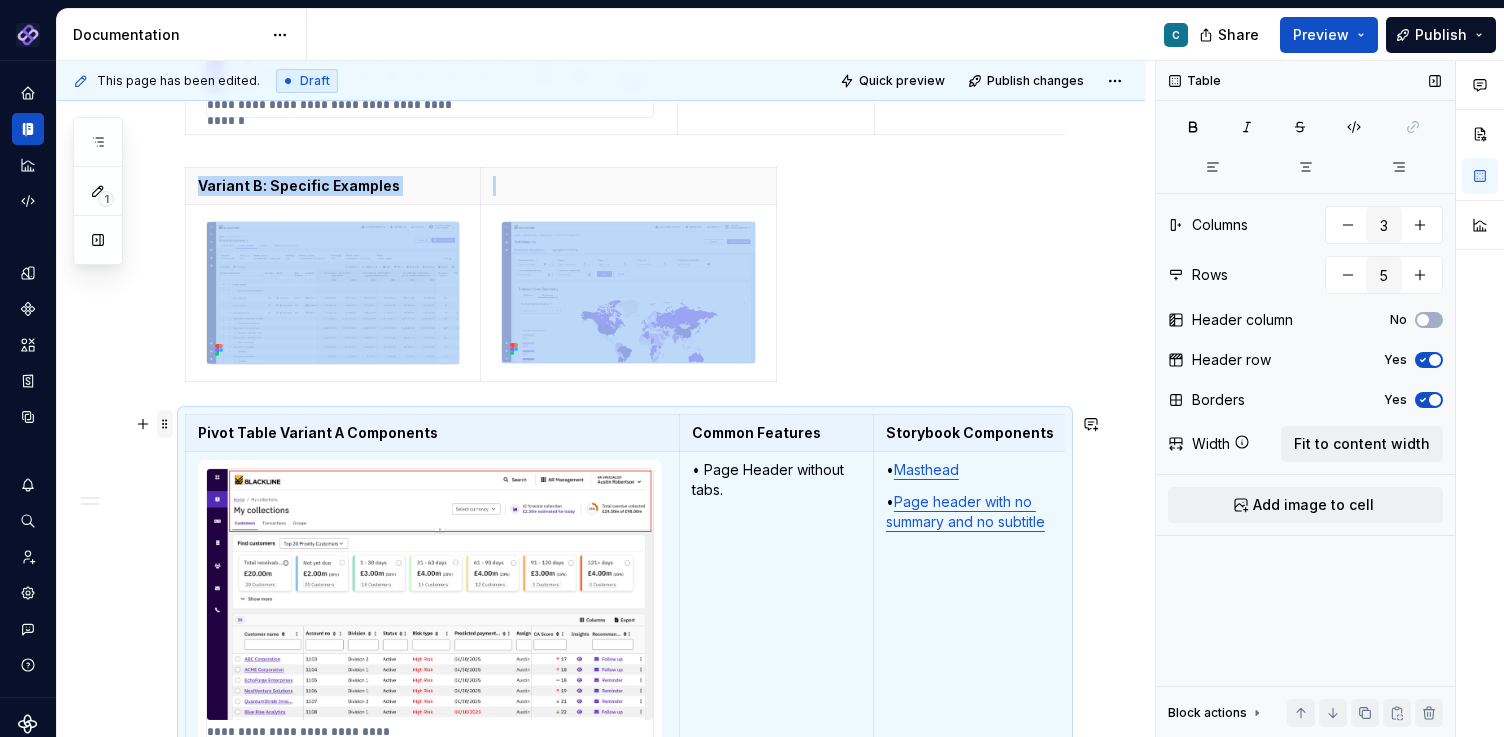 click at bounding box center [165, 424] 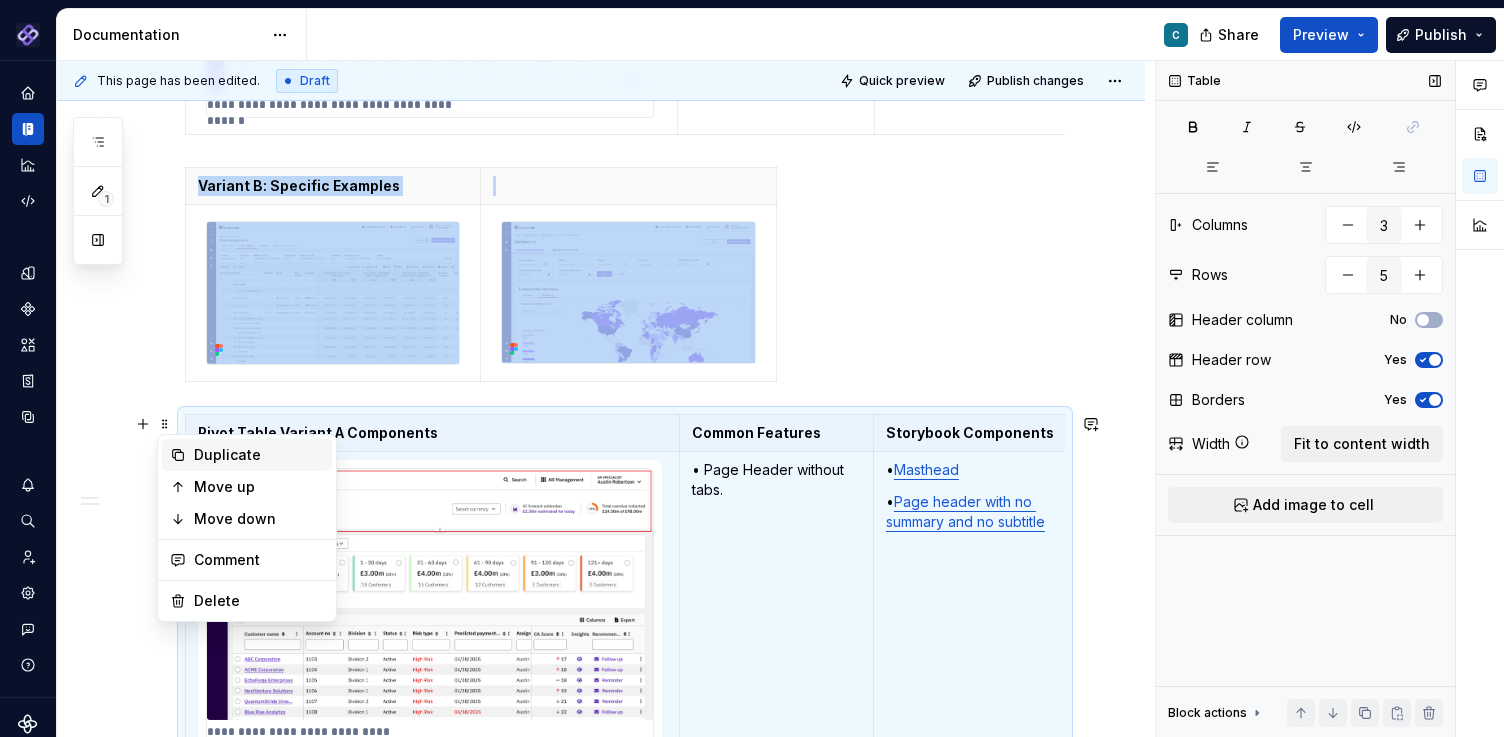 click on "Duplicate" at bounding box center [259, 455] 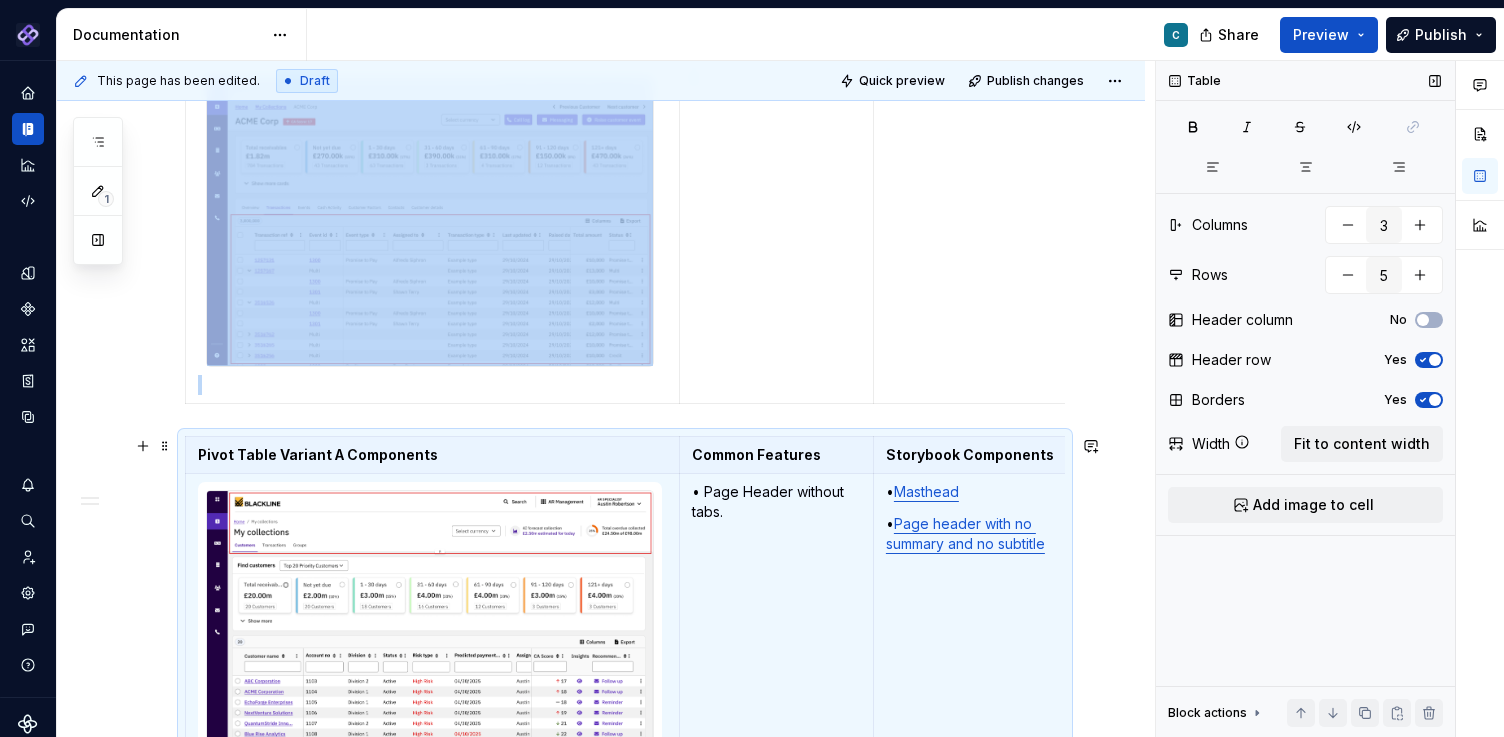scroll, scrollTop: 3077, scrollLeft: 0, axis: vertical 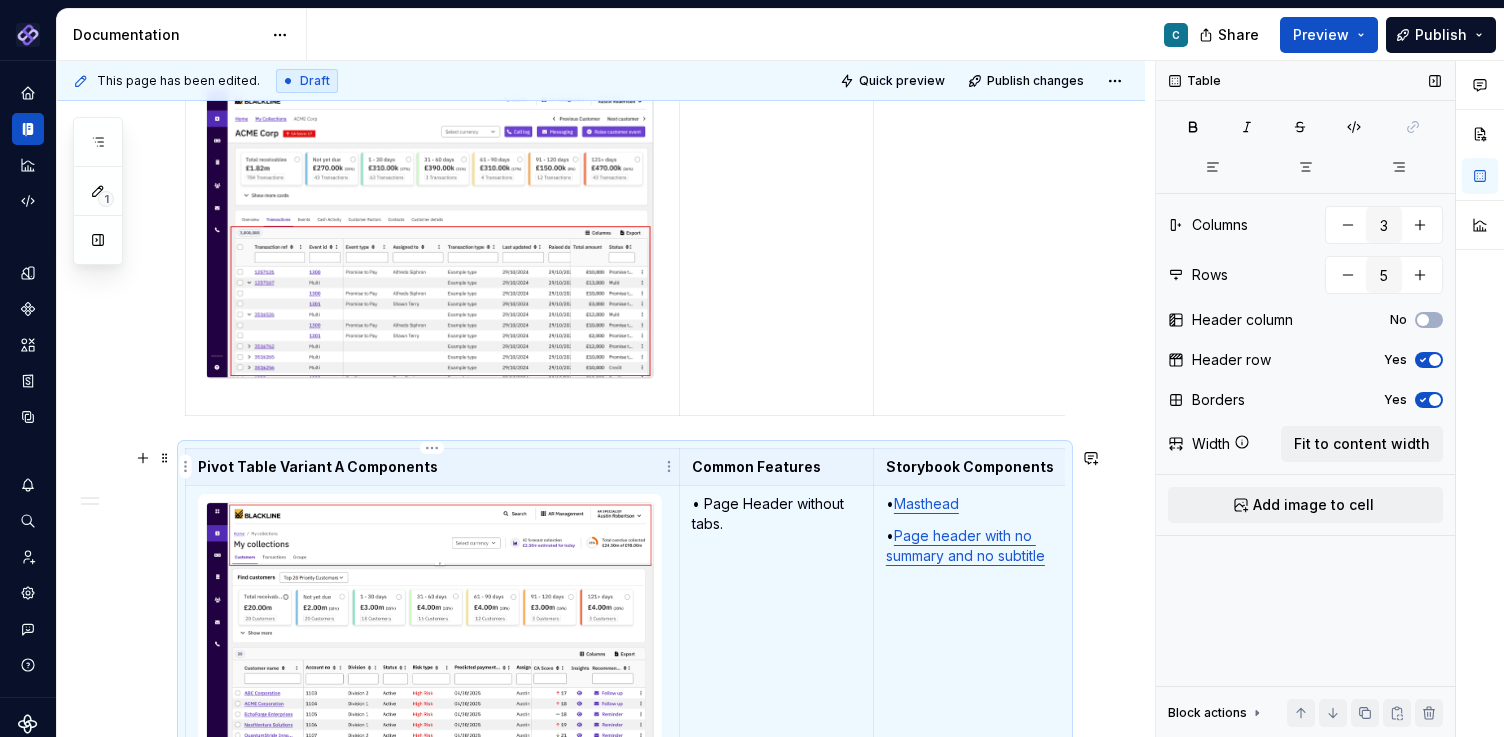 click on "Pivot Table Variant A Components" at bounding box center (433, 466) 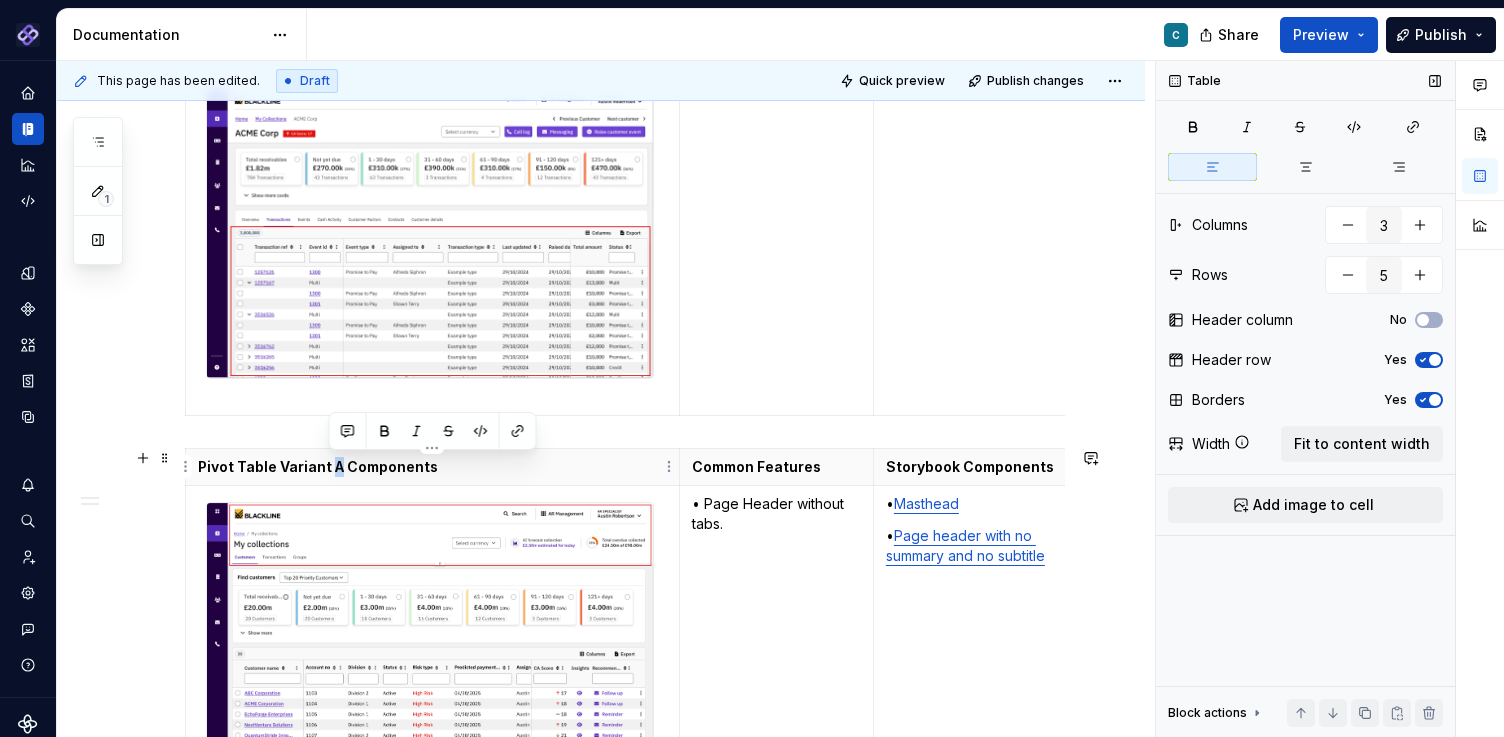 click on "Pivot Table Variant A Components" at bounding box center [432, 467] 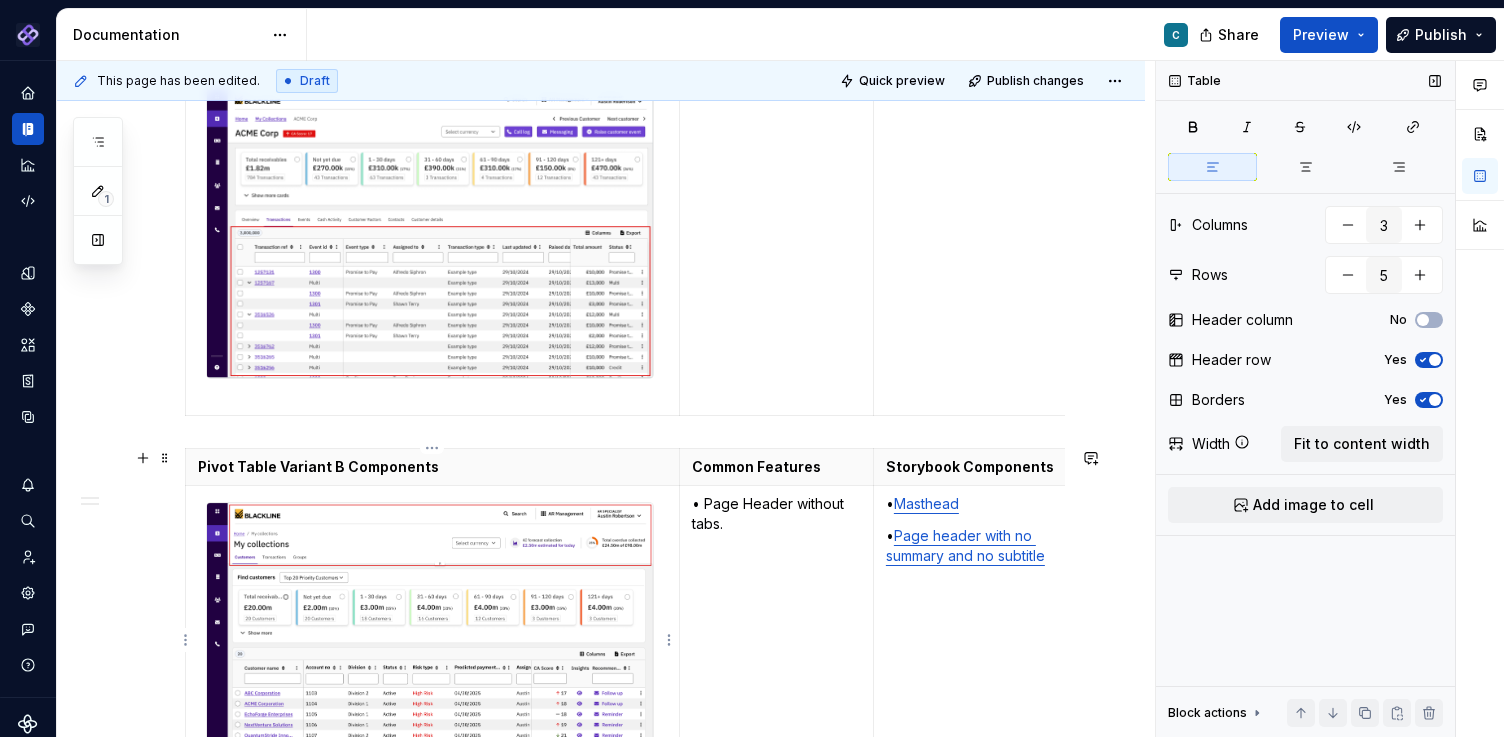 click at bounding box center [430, 628] 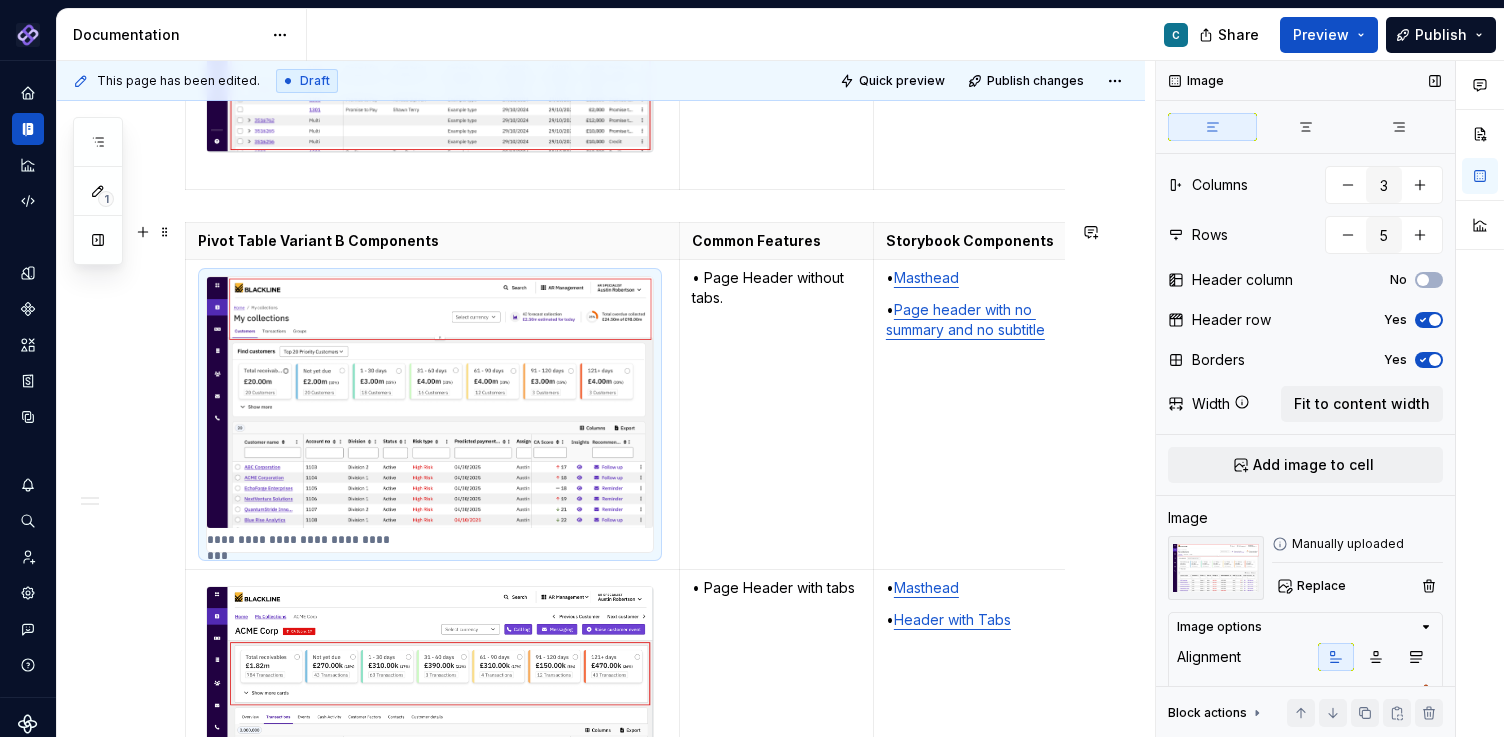 scroll, scrollTop: 3309, scrollLeft: 0, axis: vertical 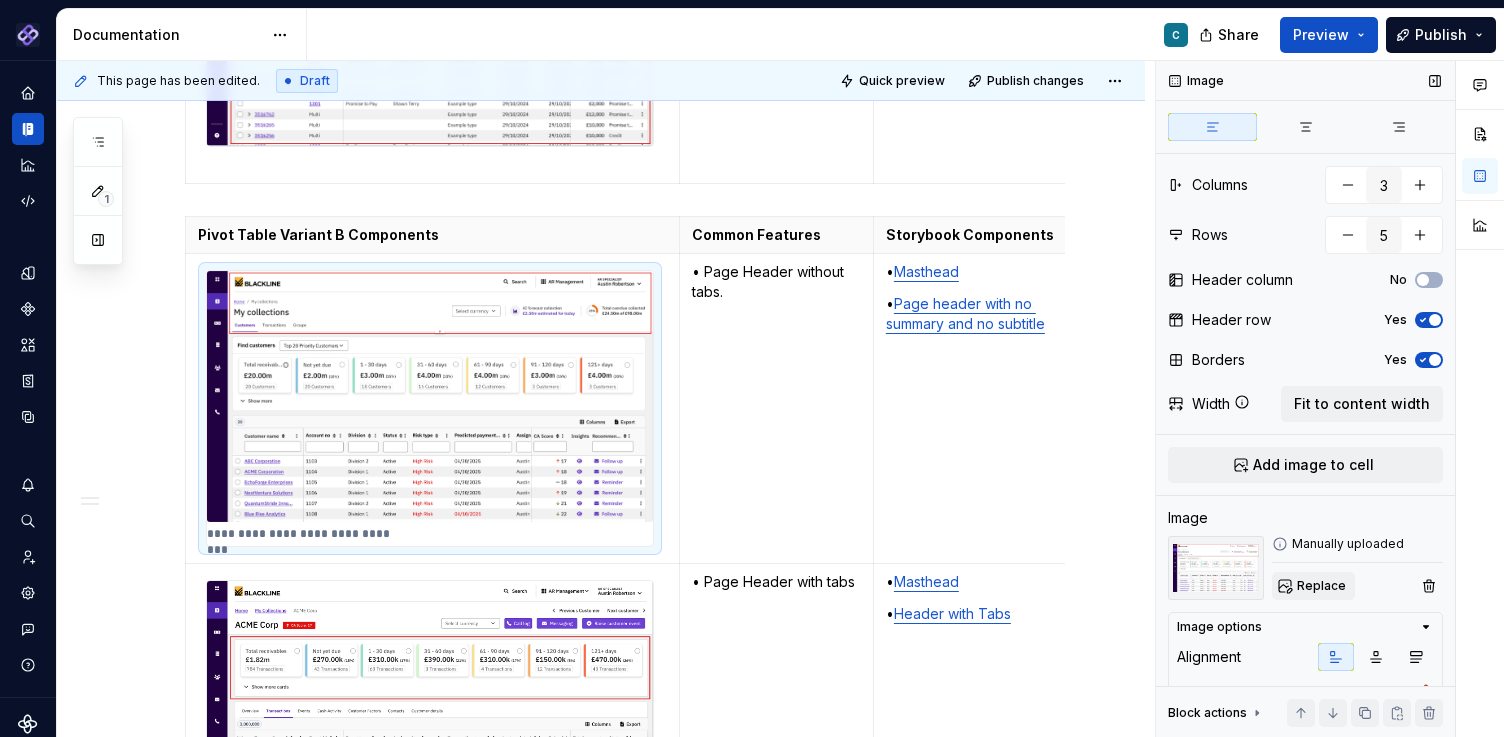 click on "Replace" at bounding box center [1321, 586] 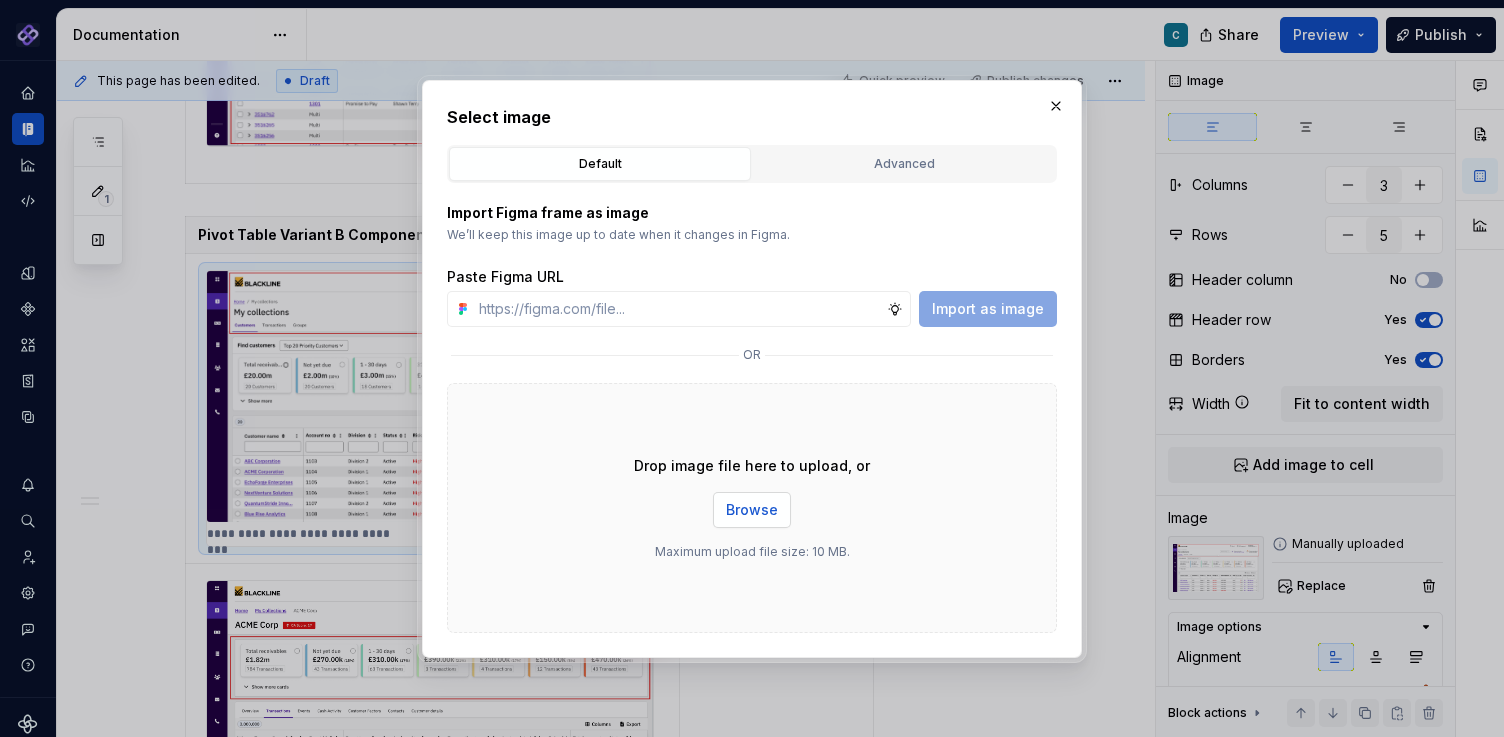 click on "Browse" at bounding box center (752, 510) 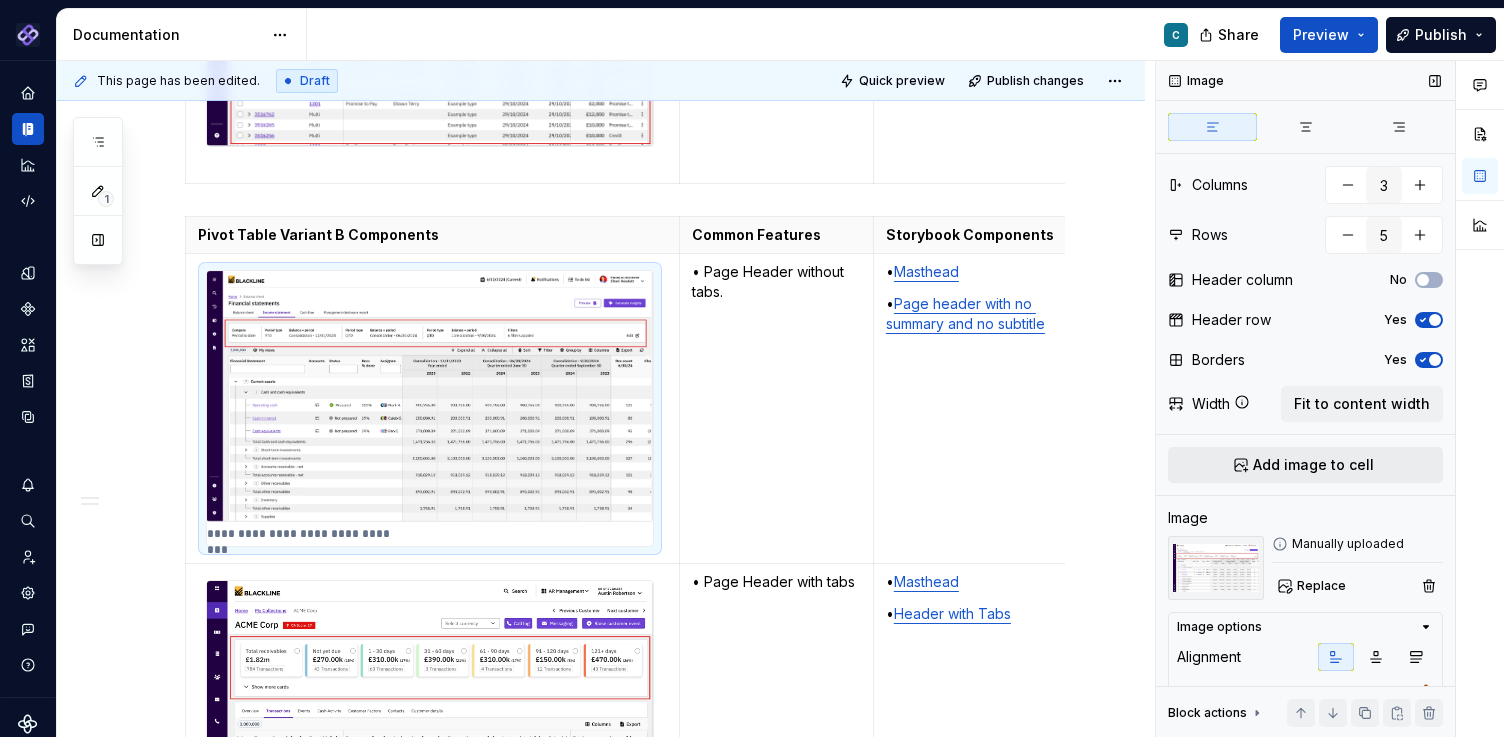 click on "Add image to cell" at bounding box center [1313, 465] 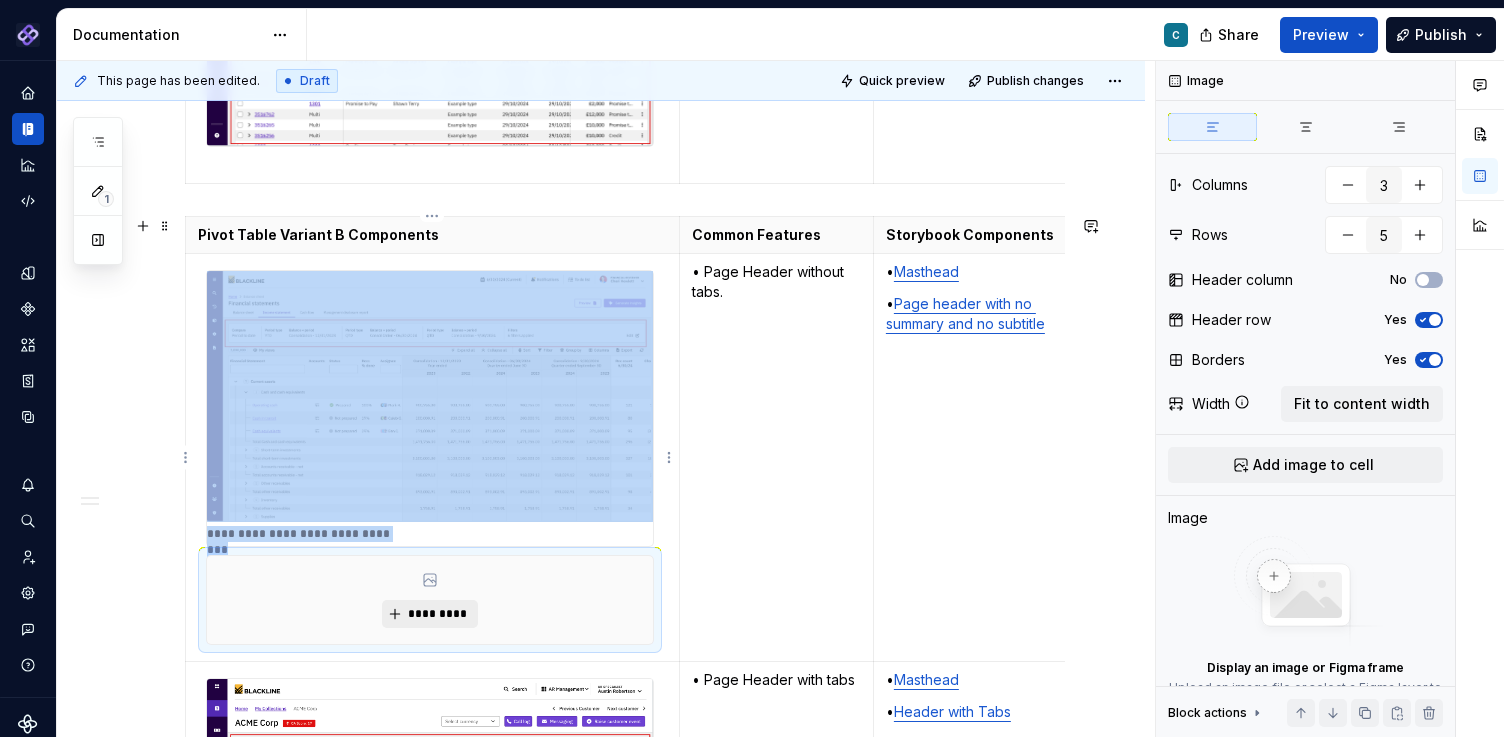 click on "*********" at bounding box center [437, 614] 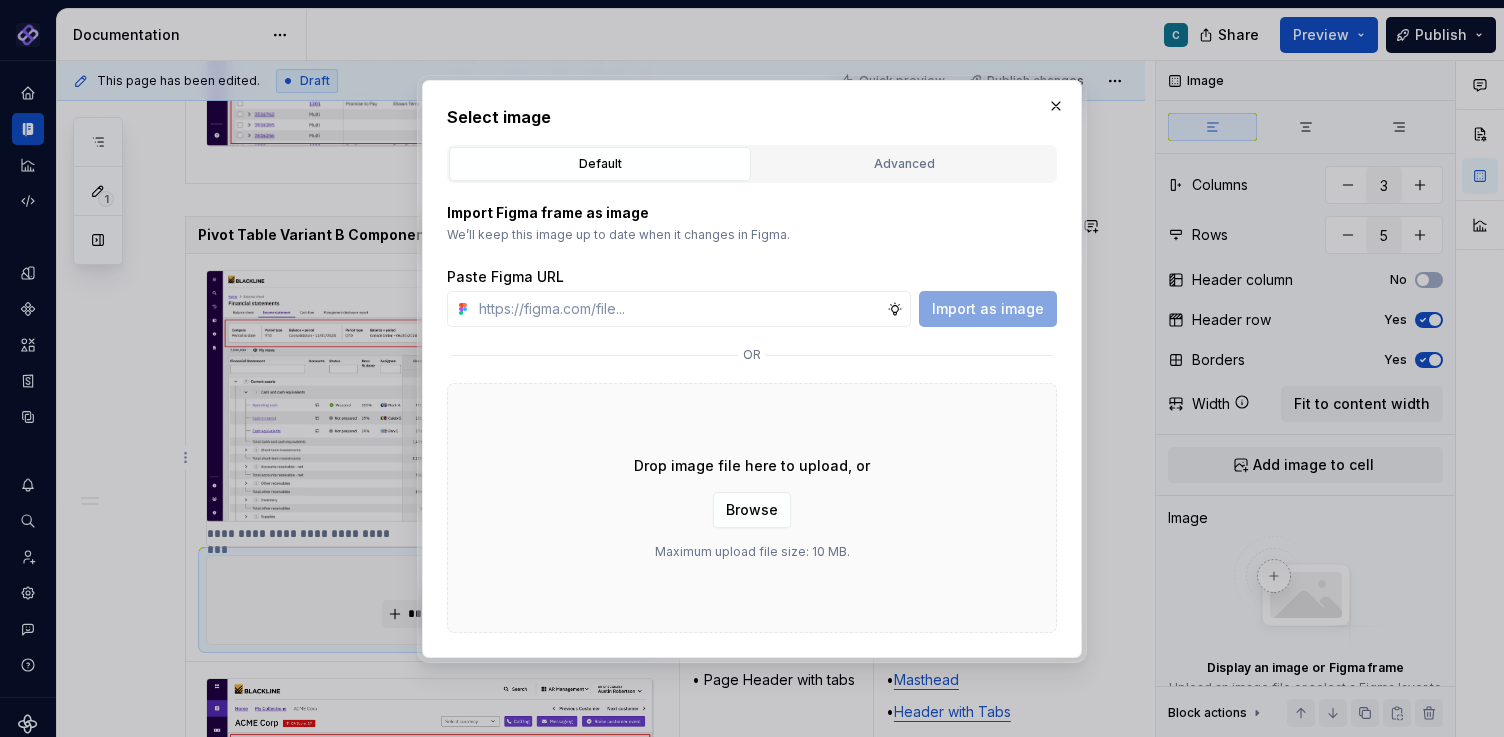 click on "Drop image file here to upload, or Browse Maximum upload file size: 10 MB." at bounding box center [752, 508] 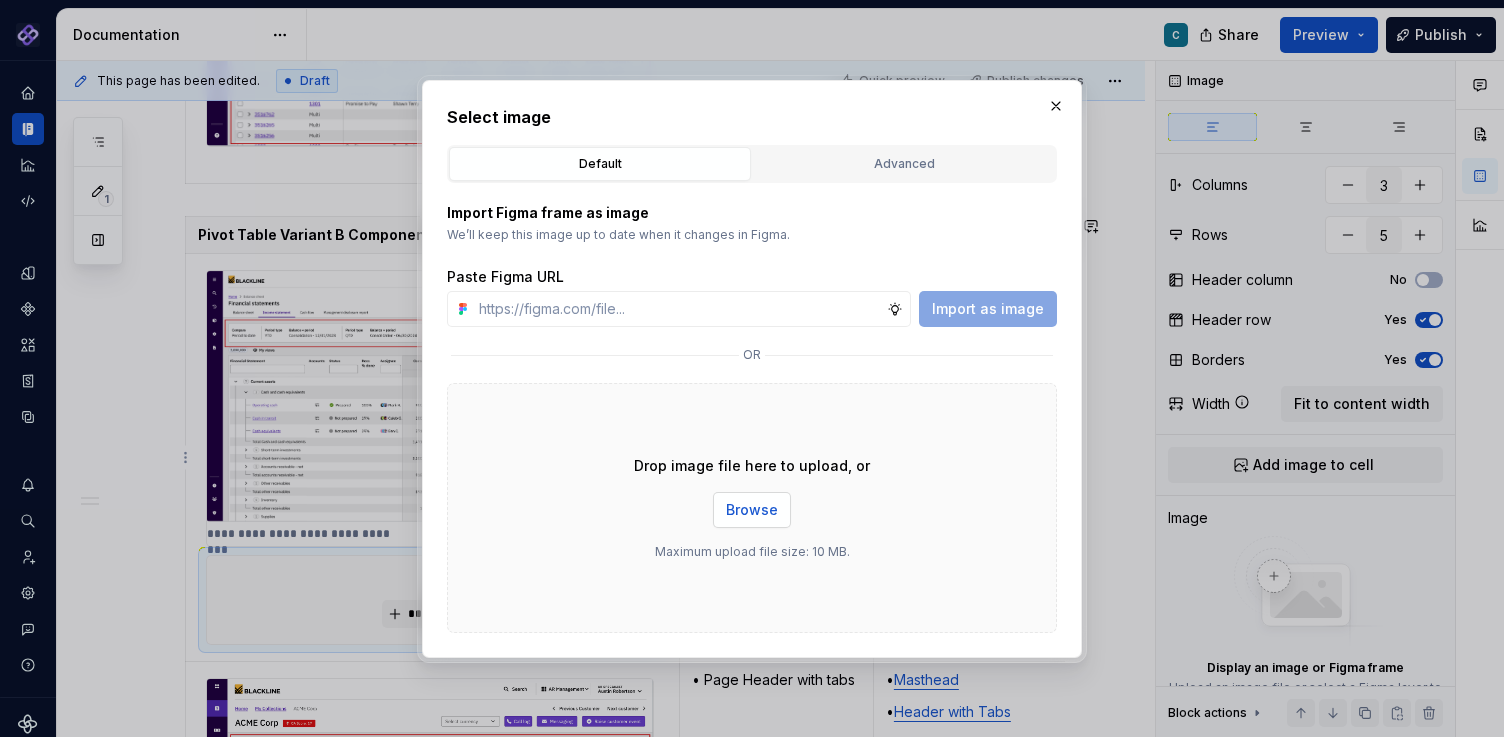 click on "Browse" at bounding box center [752, 510] 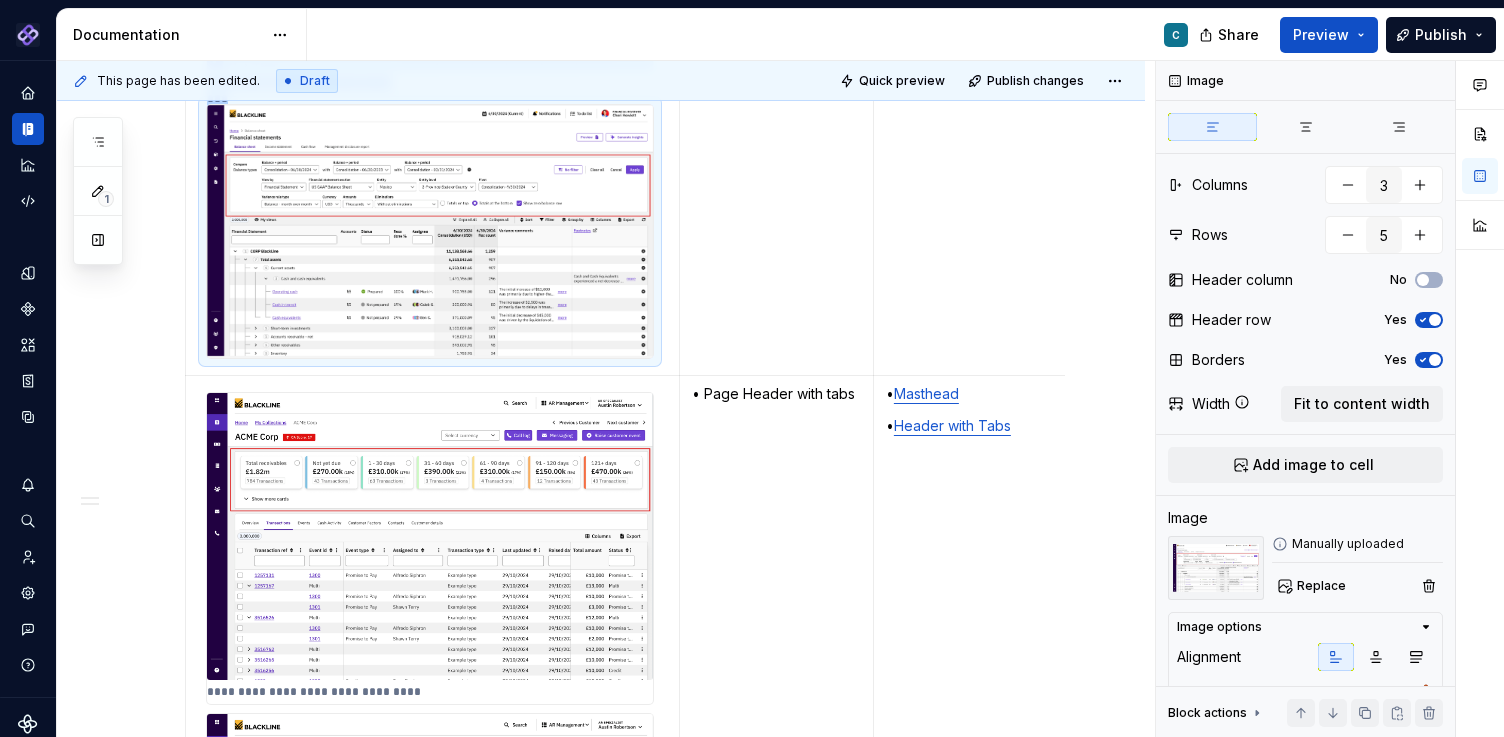 scroll, scrollTop: 3766, scrollLeft: 0, axis: vertical 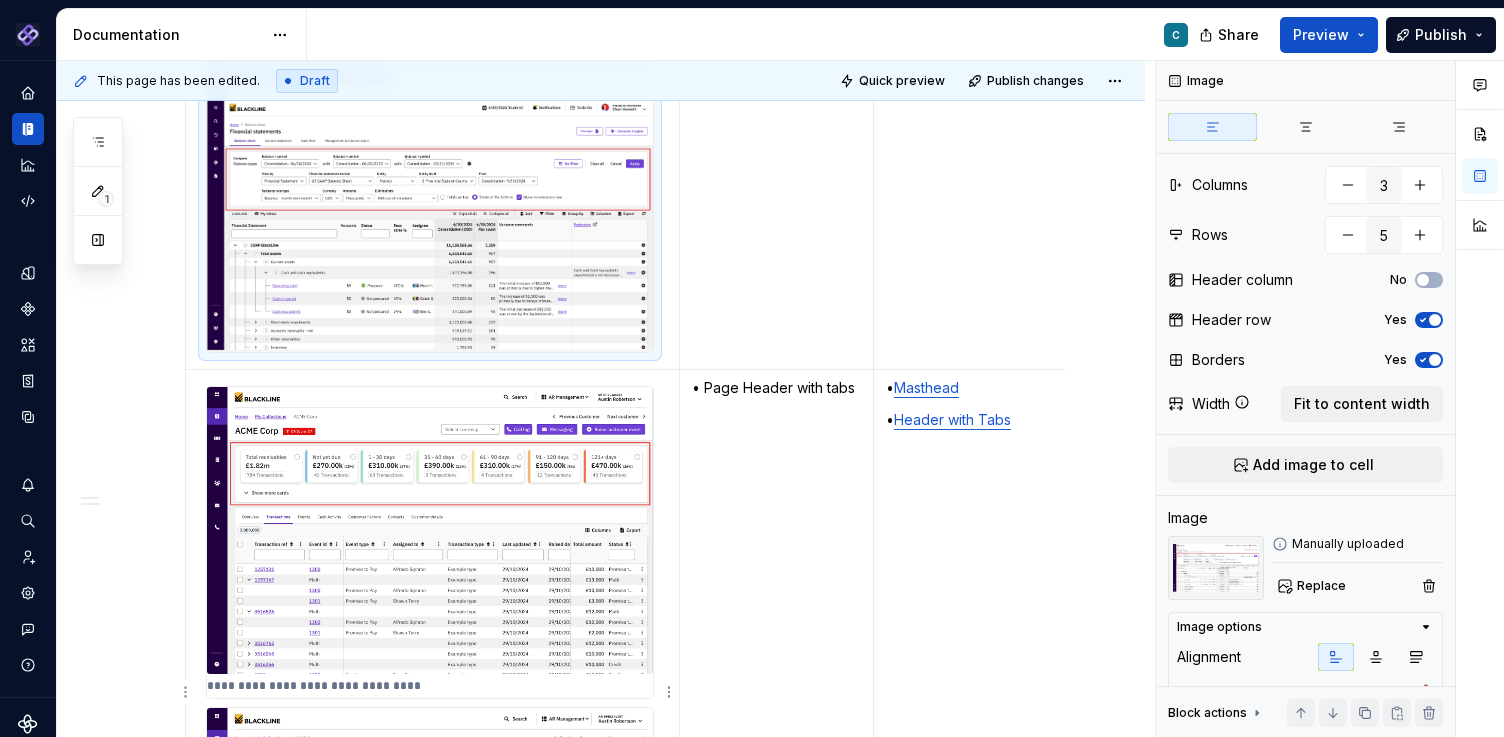 type on "*" 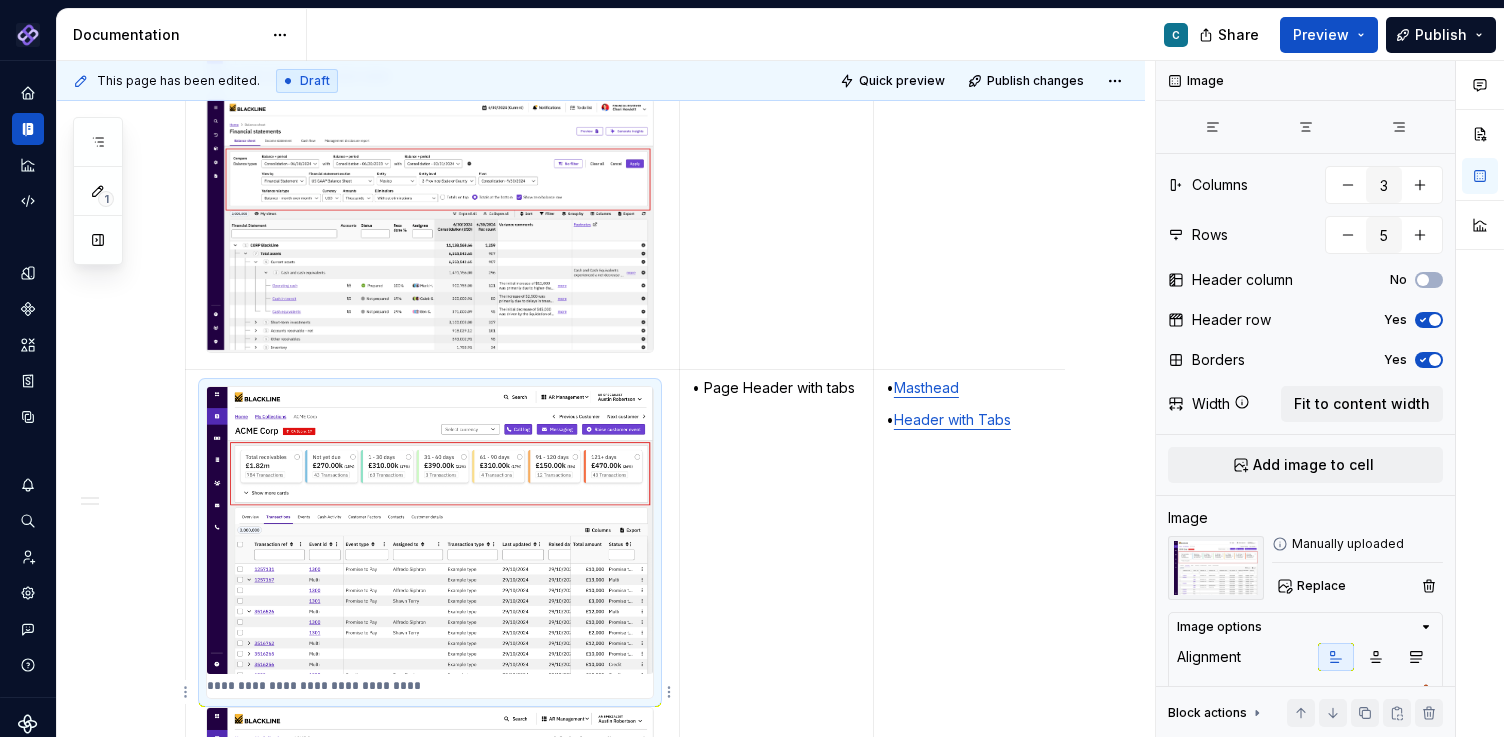 click at bounding box center (430, 530) 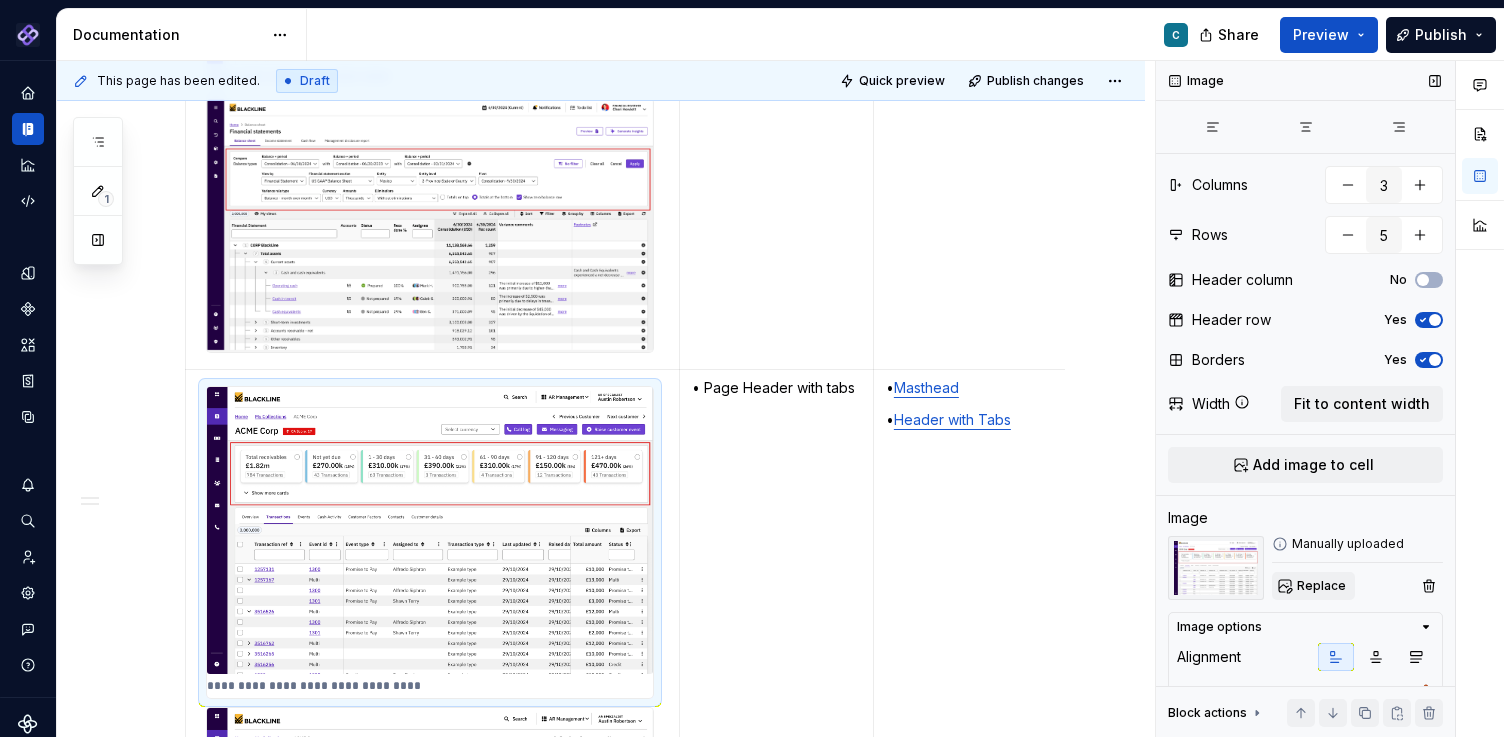 click on "Replace" at bounding box center (1321, 586) 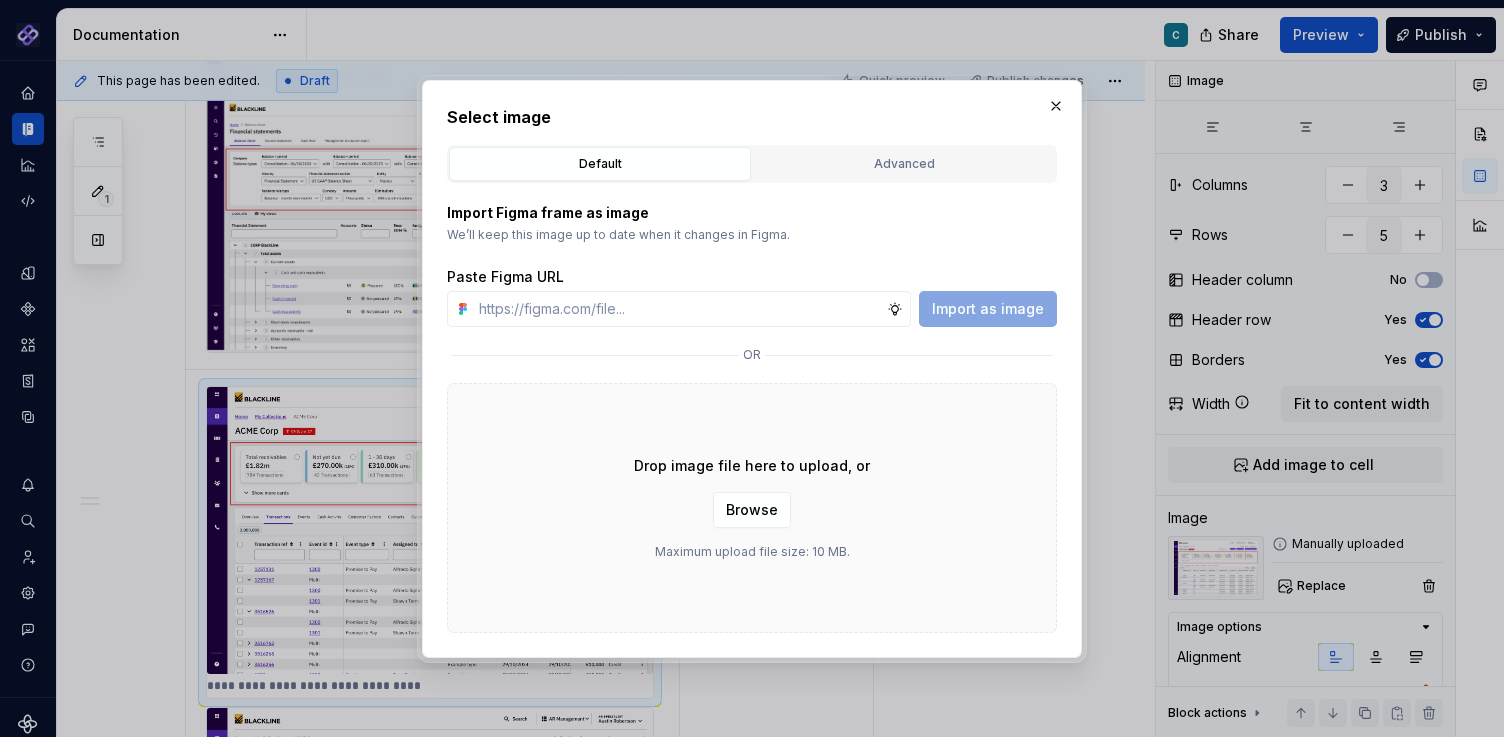 click on "Drop image file here to upload, or Browse Maximum upload file size: 10 MB." at bounding box center (752, 508) 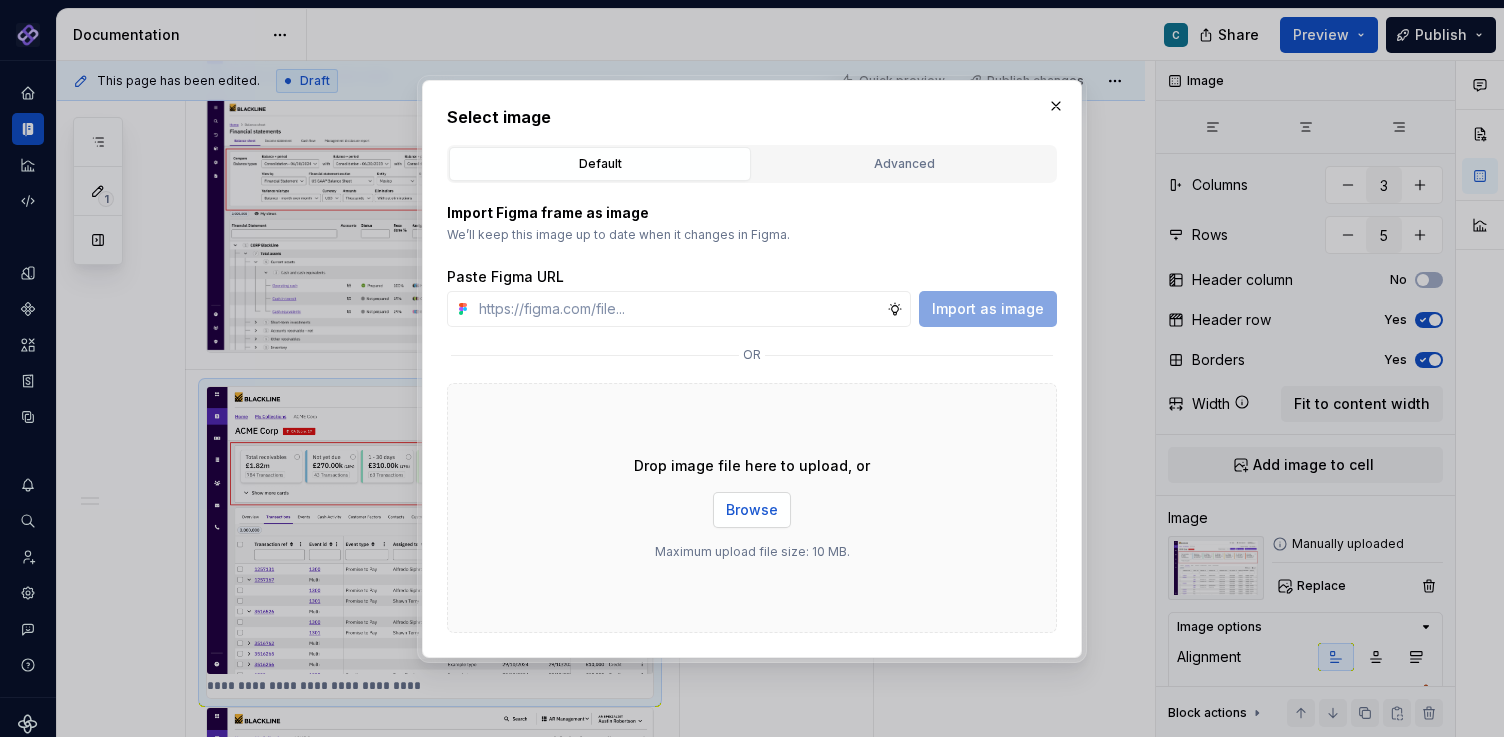click on "Browse" at bounding box center (752, 510) 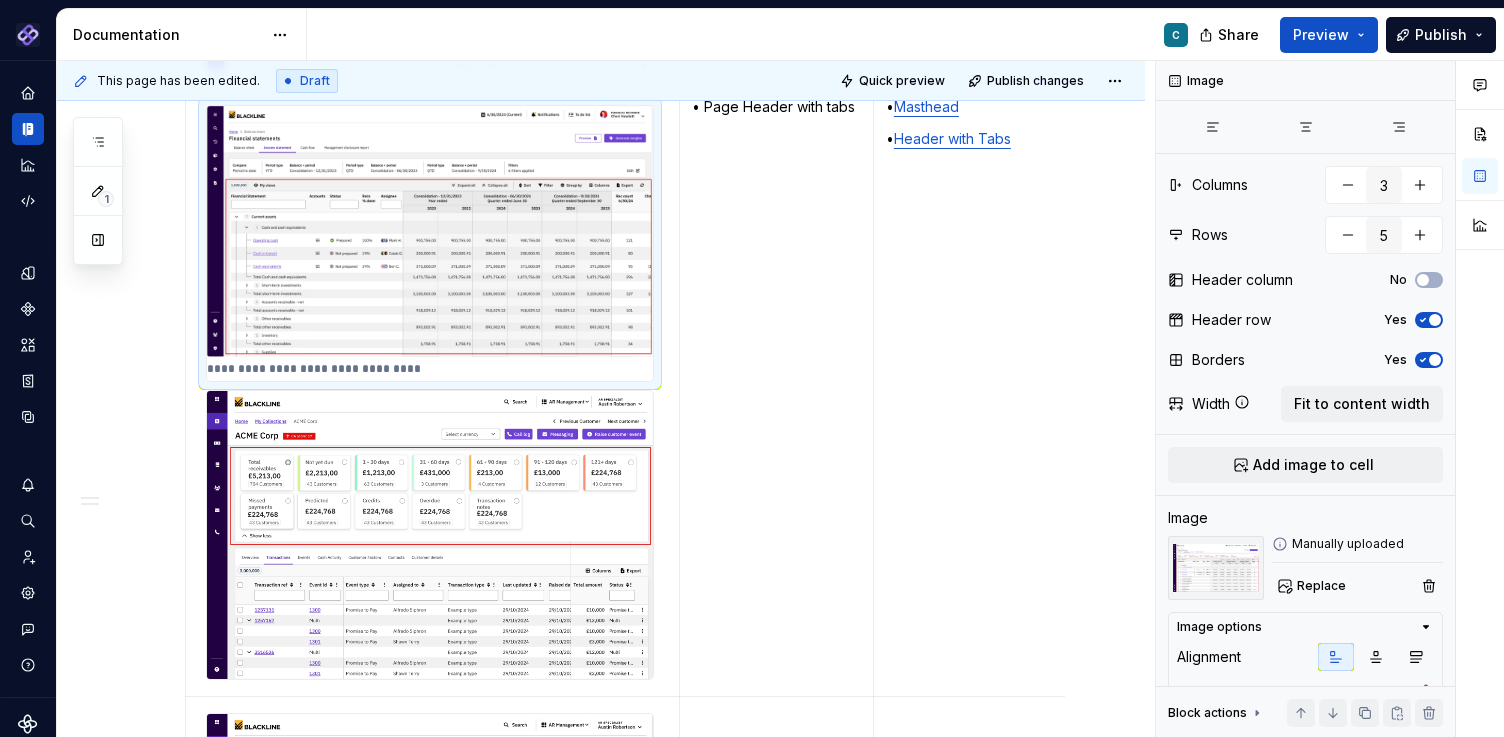 scroll, scrollTop: 4074, scrollLeft: 0, axis: vertical 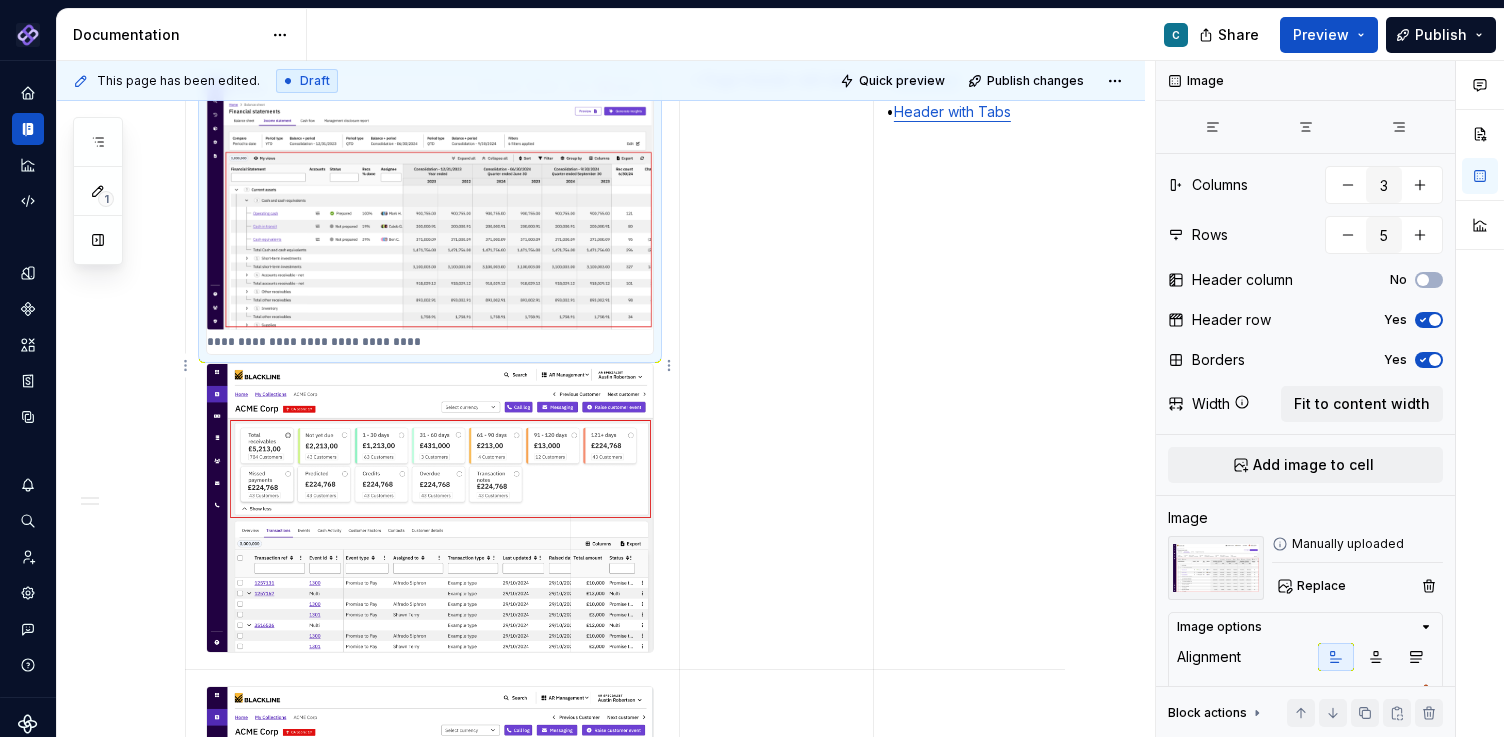 type on "*" 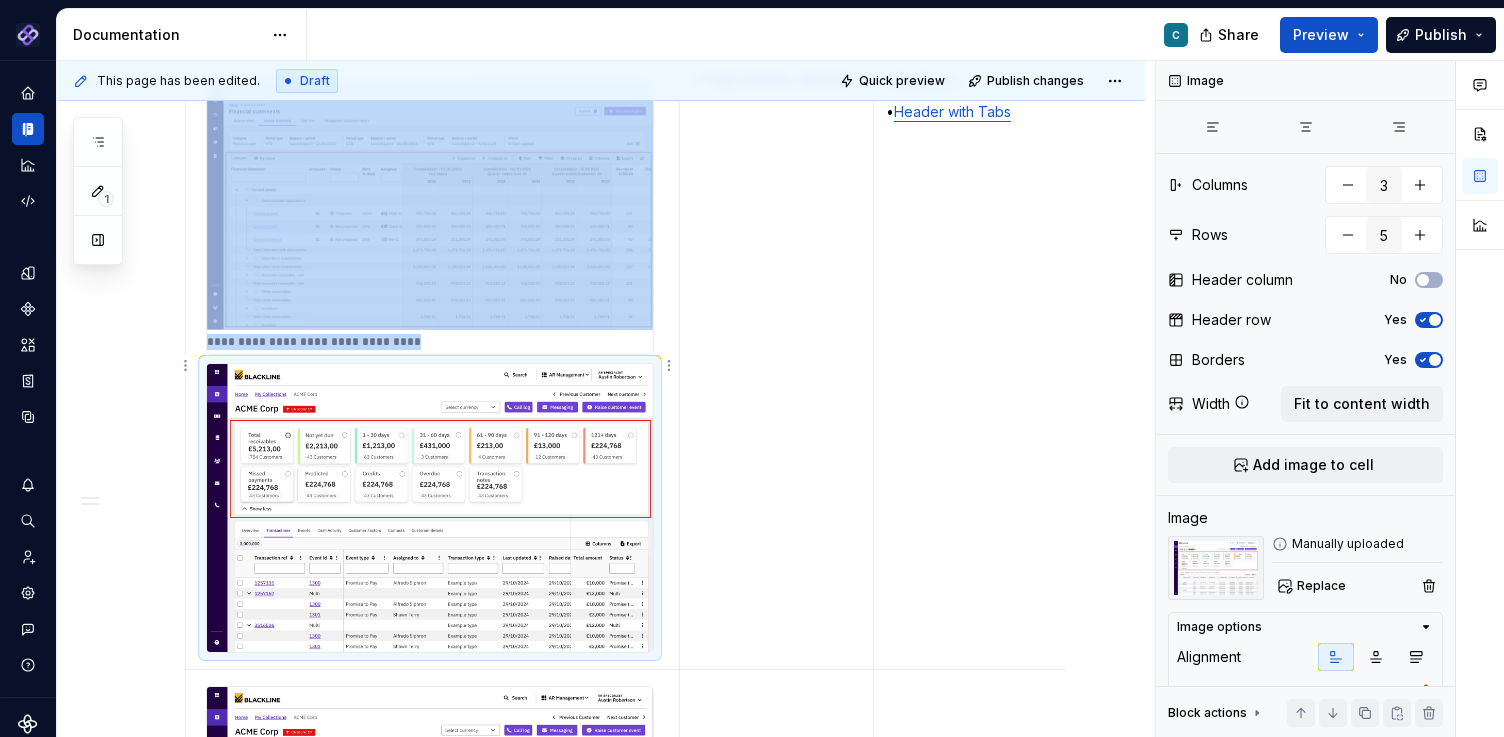 click at bounding box center (430, 508) 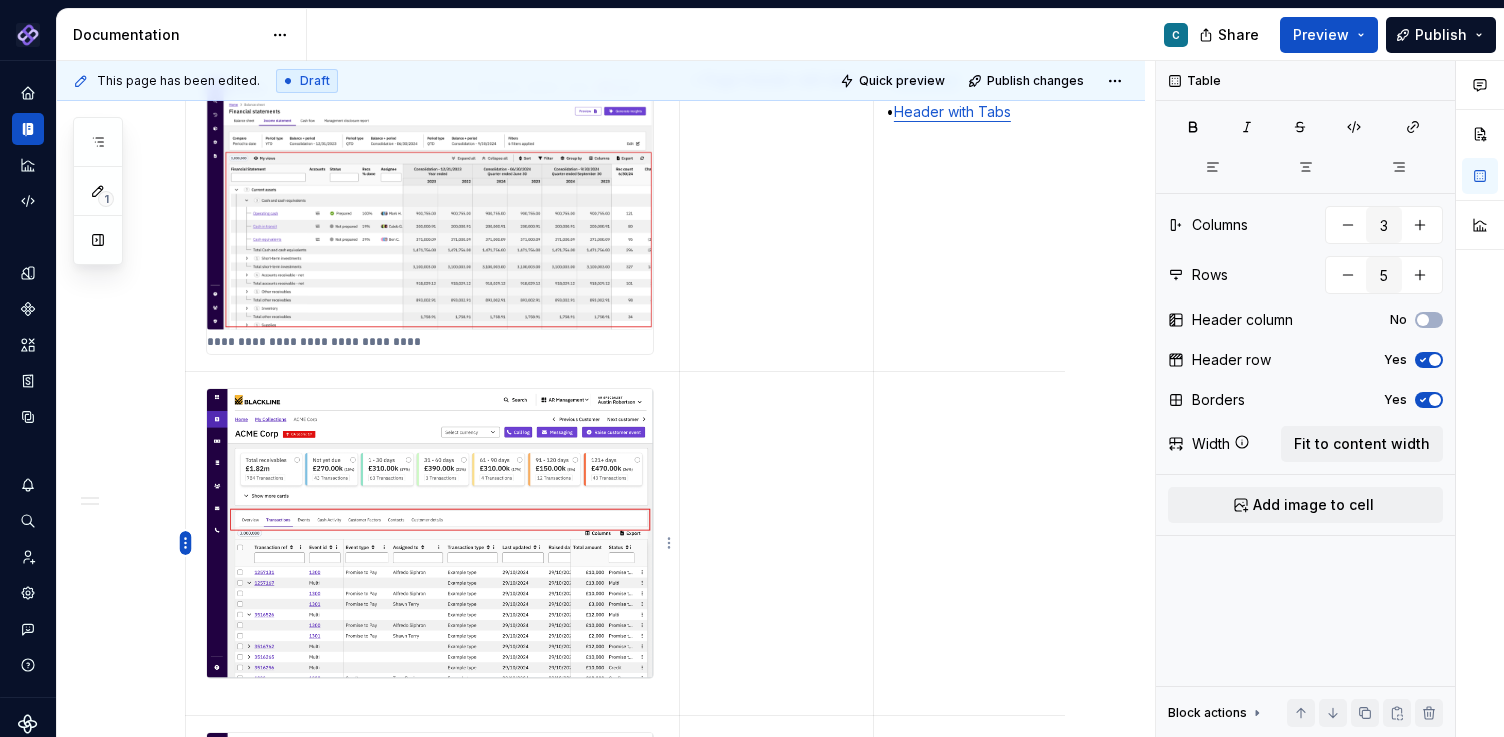 click on "Pantheon C Design system data Documentation C Share Preview Publish 1 Pages Add
Accessibility guide for tree Page tree.
Navigate the tree with the arrow keys. Common tree hotkeys apply. Further keybindings are available:
enter to execute primary action on focused item
f2 to start renaming the focused item
escape to abort renaming an item
control+d to start dragging selected items
Floorplans & Page Templates  PDS Organization Floorplans Dashboard Floorplans C Table Floorplans Item Detail Drilldown Floorplans Editing Floorplans Dashboard Pages Dashboards Pivot Table Report Pages Table Pages Anatomy & States No Page Tabs Page Tabs Subtitle Status Summary KPI Summary  Page Filters Process Progress Tracker Item Detail Drilldown Pages Financial Close Products Invoice-To-Cash Products Intercompany Products 360 Studio Products Workspace Editing Pages Horizontal Split Workspaces Vertical Split Workspaces Multi-Panel Workspaces Canvas Workspaces SA" at bounding box center (752, 368) 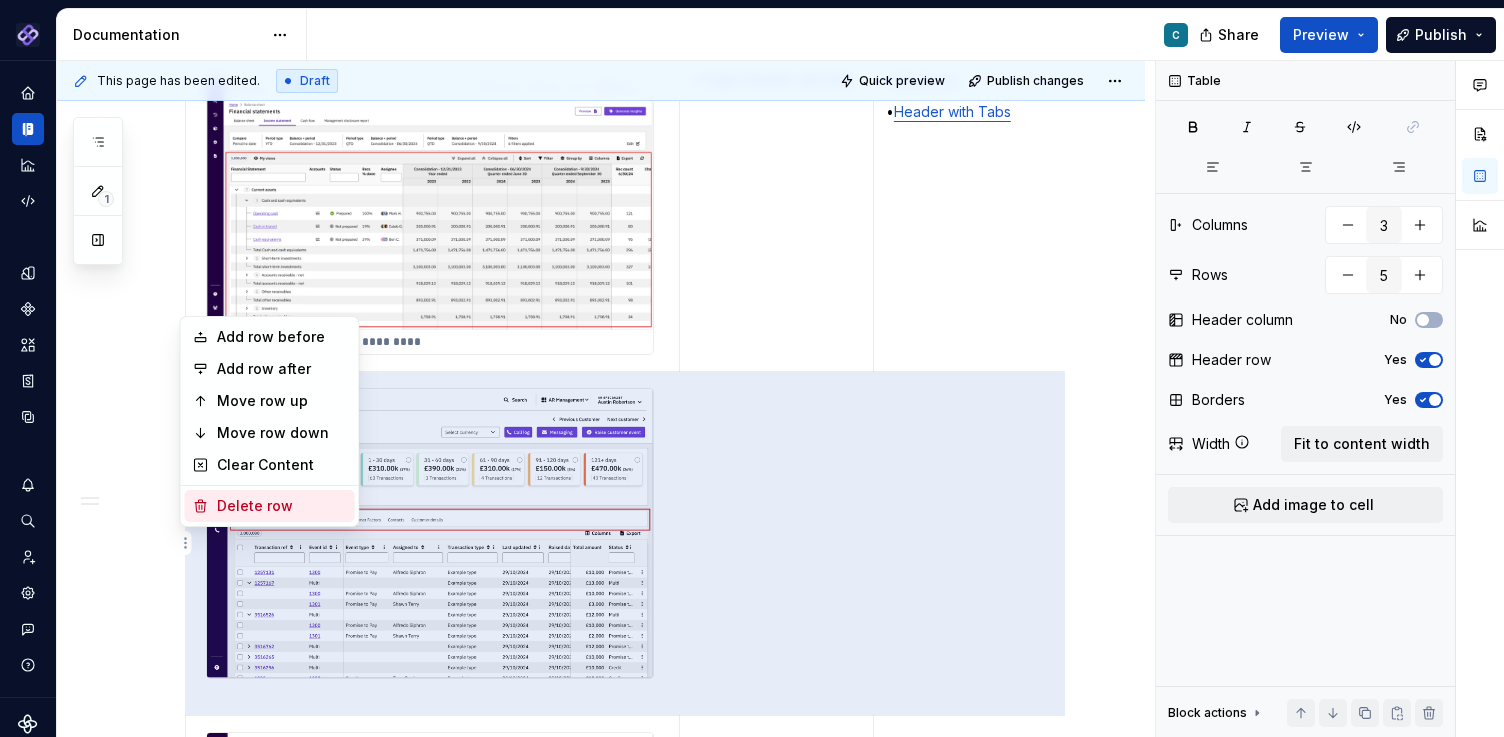 click on "Delete row" at bounding box center (270, 506) 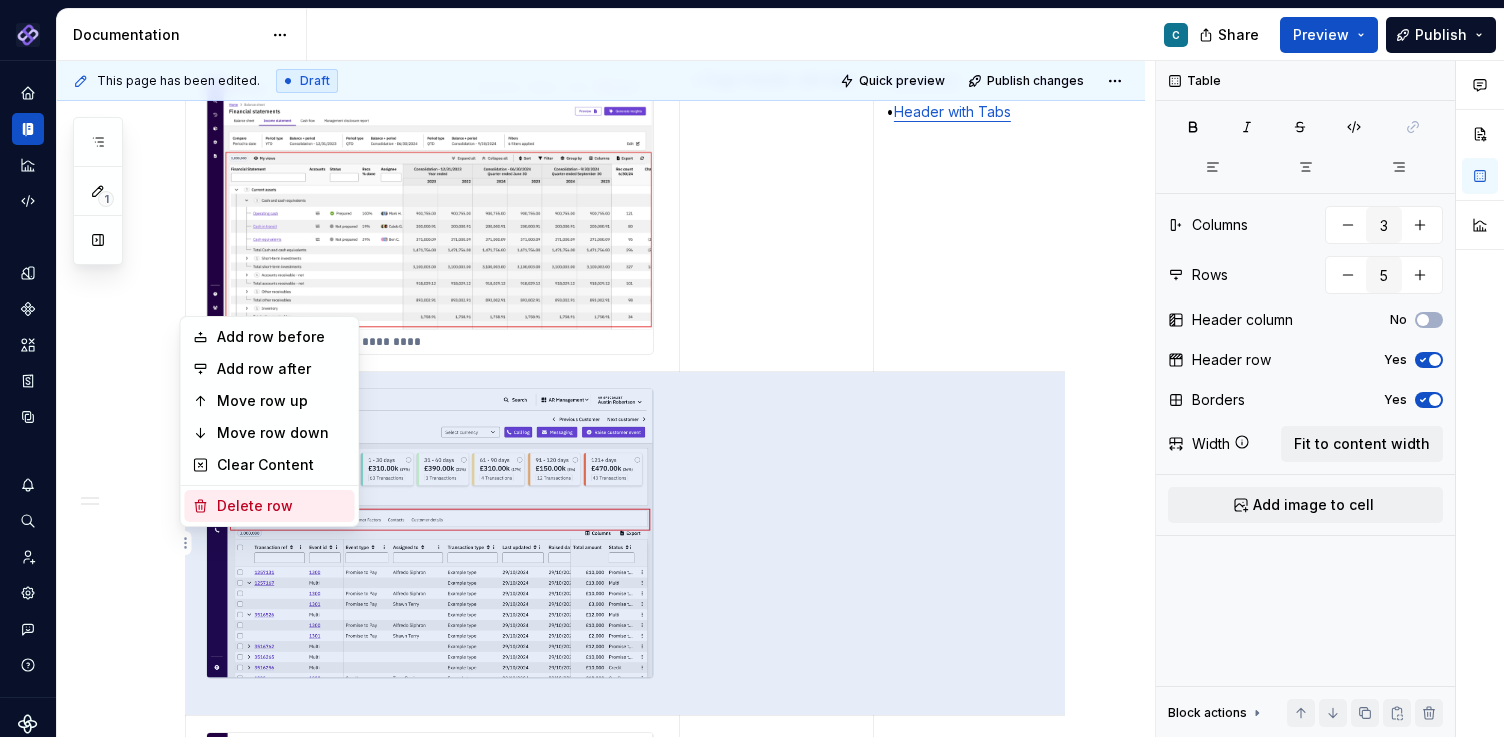 type on "4" 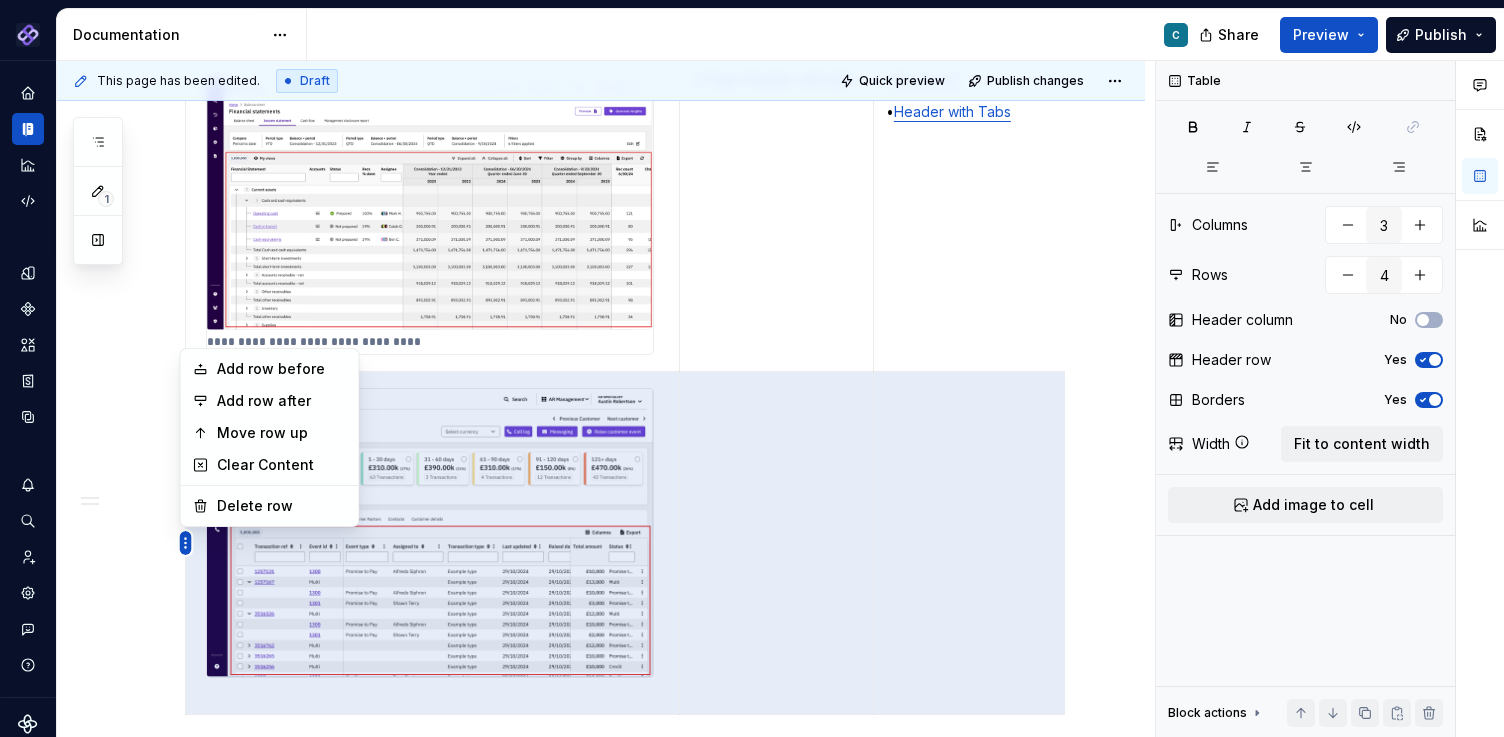 click on "Pantheon C Design system data Documentation C Share Preview Publish 1 Pages Add
Accessibility guide for tree Page tree.
Navigate the tree with the arrow keys. Common tree hotkeys apply. Further keybindings are available:
enter to execute primary action on focused item
f2 to start renaming the focused item
escape to abort renaming an item
control+d to start dragging selected items
Floorplans & Page Templates  PDS Organization Floorplans Dashboard Floorplans C Table Floorplans Item Detail Drilldown Floorplans Editing Floorplans Dashboard Pages Dashboards Pivot Table Report Pages Table Pages Anatomy & States No Page Tabs Page Tabs Subtitle Status Summary KPI Summary  Page Filters Process Progress Tracker Item Detail Drilldown Pages Financial Close Products Invoice-To-Cash Products Intercompany Products 360 Studio Products Workspace Editing Pages Horizontal Split Workspaces Vertical Split Workspaces Multi-Panel Workspaces Canvas Workspaces SA" at bounding box center [752, 368] 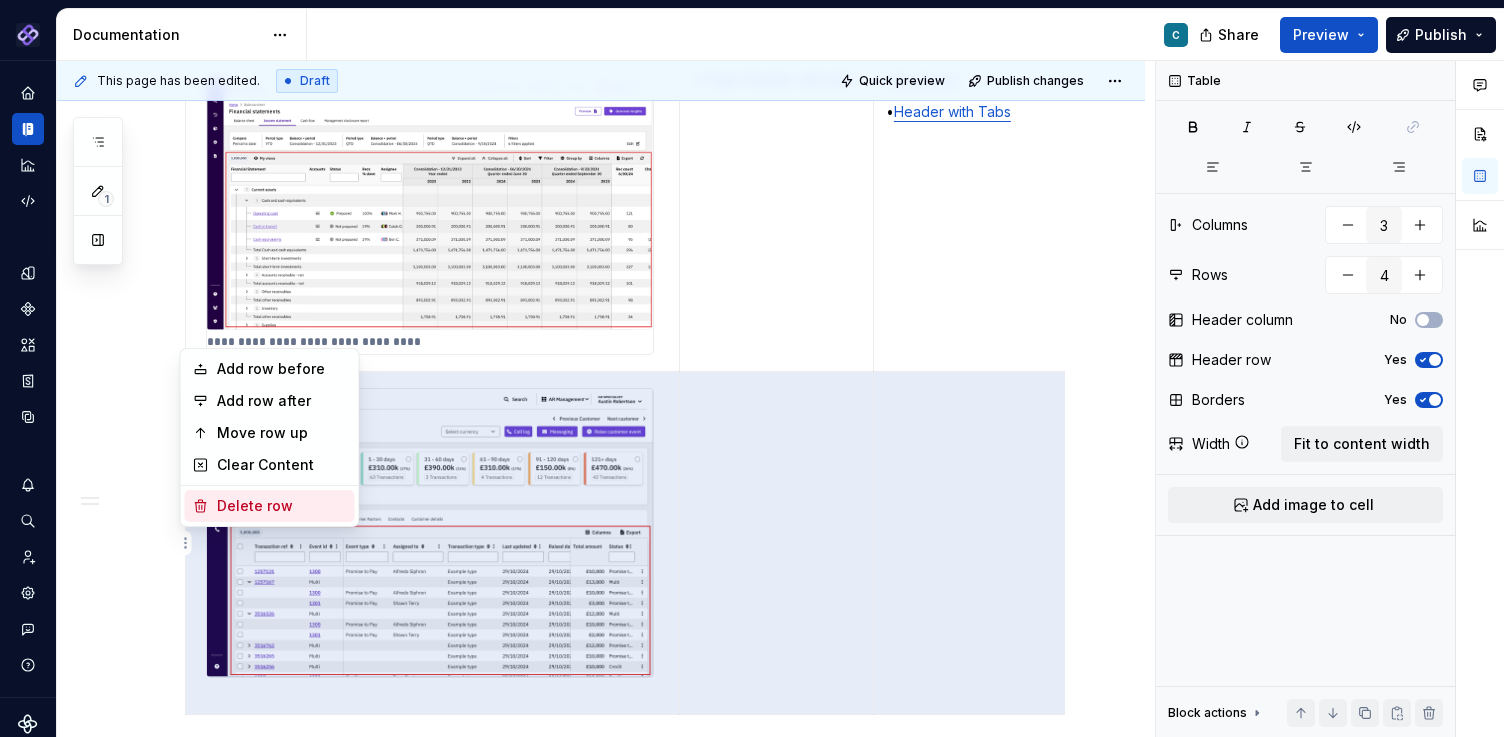 click on "Delete row" at bounding box center [270, 506] 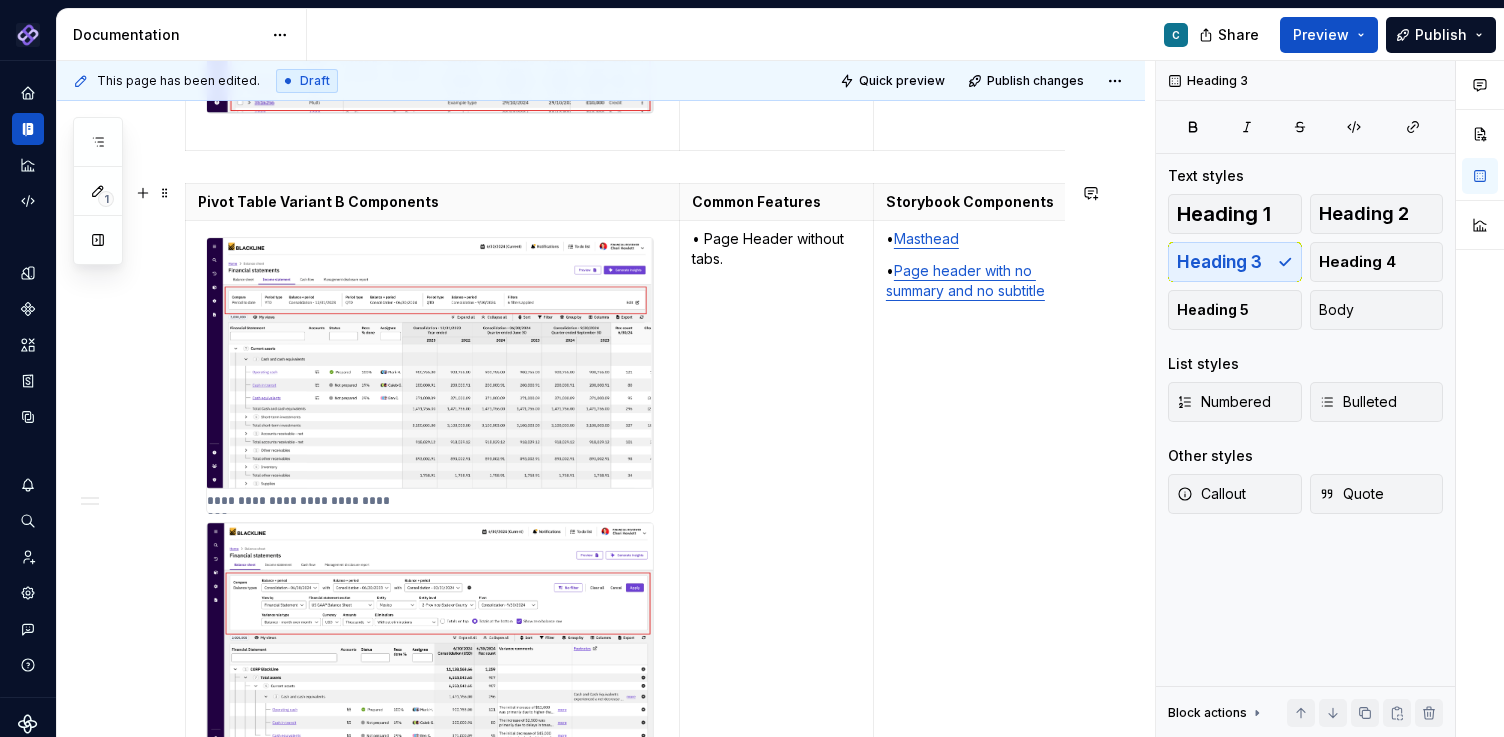 scroll, scrollTop: 3186, scrollLeft: 0, axis: vertical 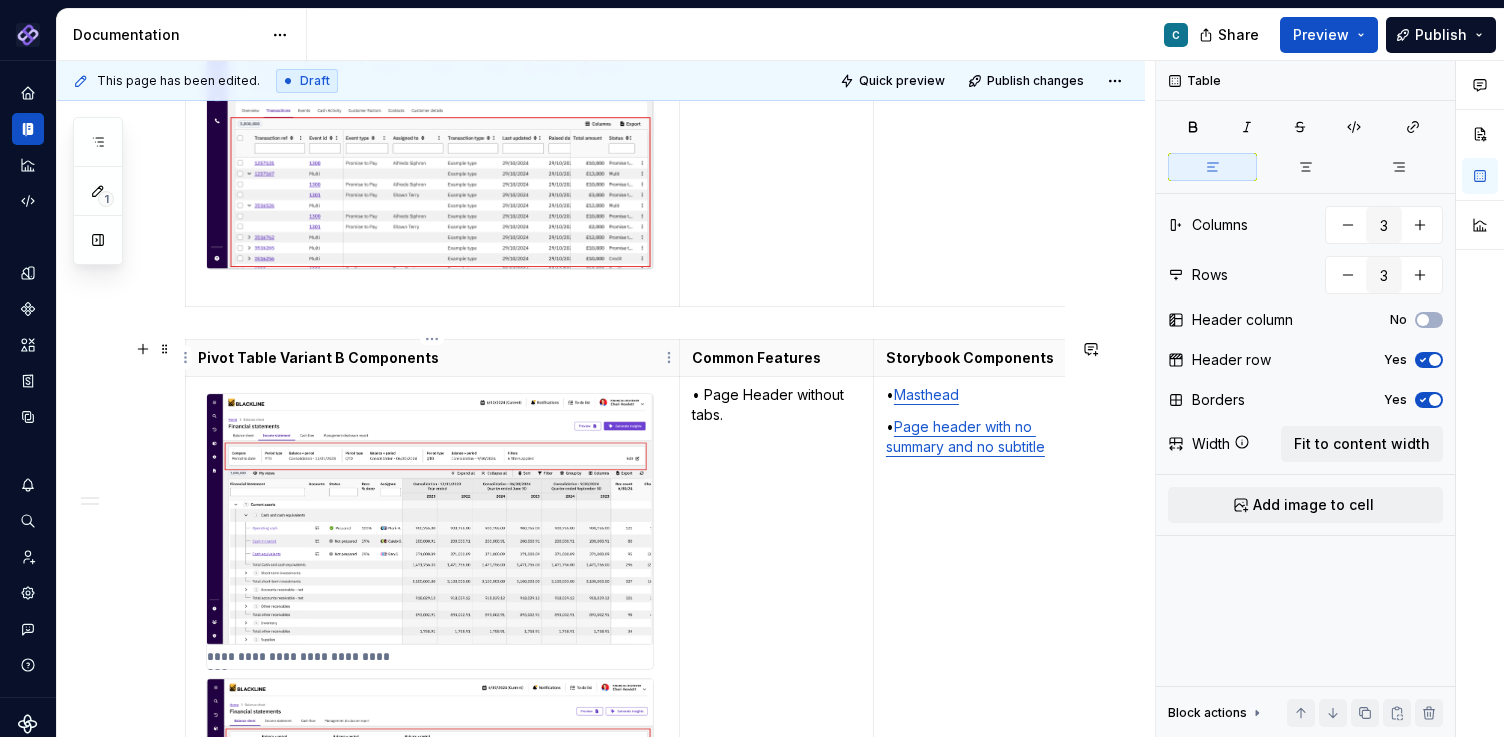 click on "Pivot Table Variant B Components" at bounding box center (432, 358) 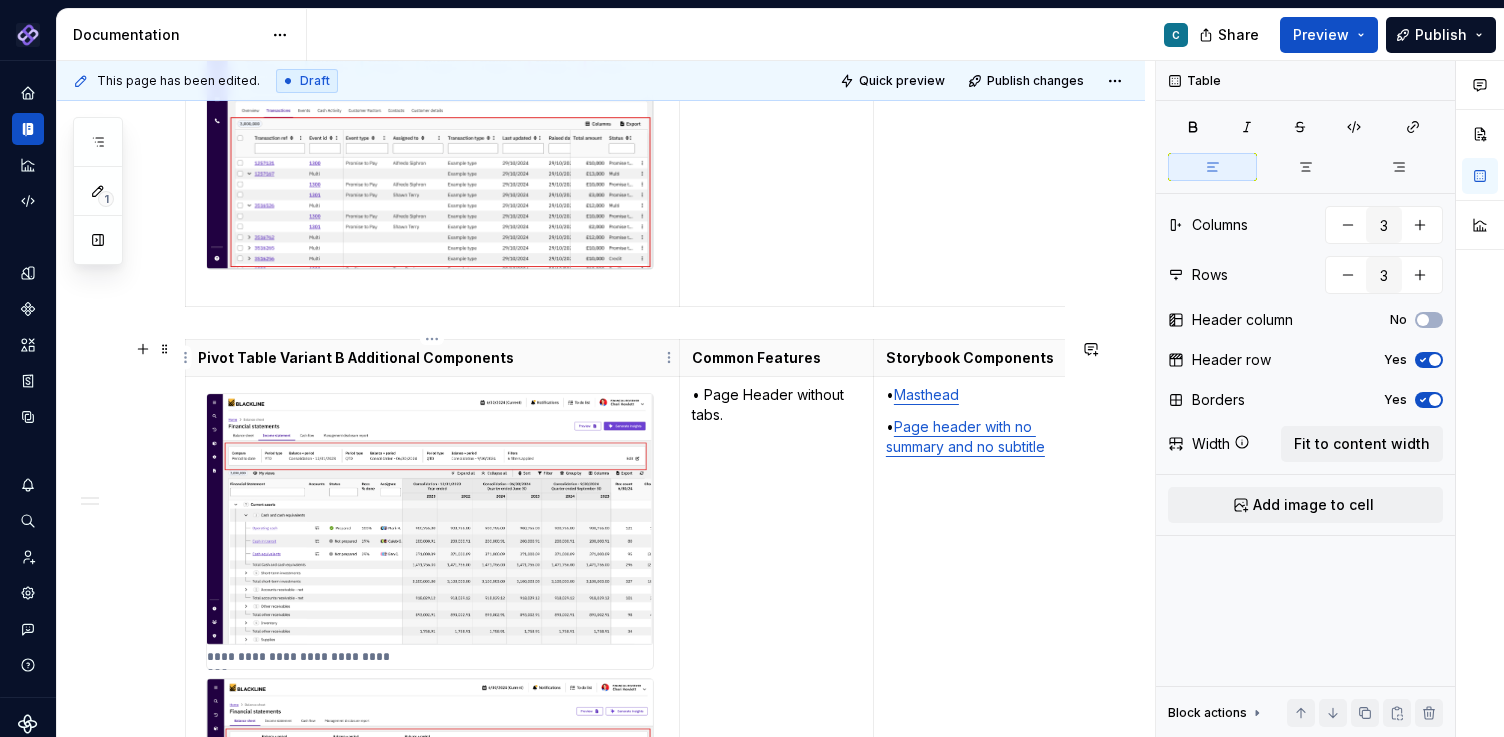 click on "Pivot Table Variant B Additional Components" at bounding box center (432, 358) 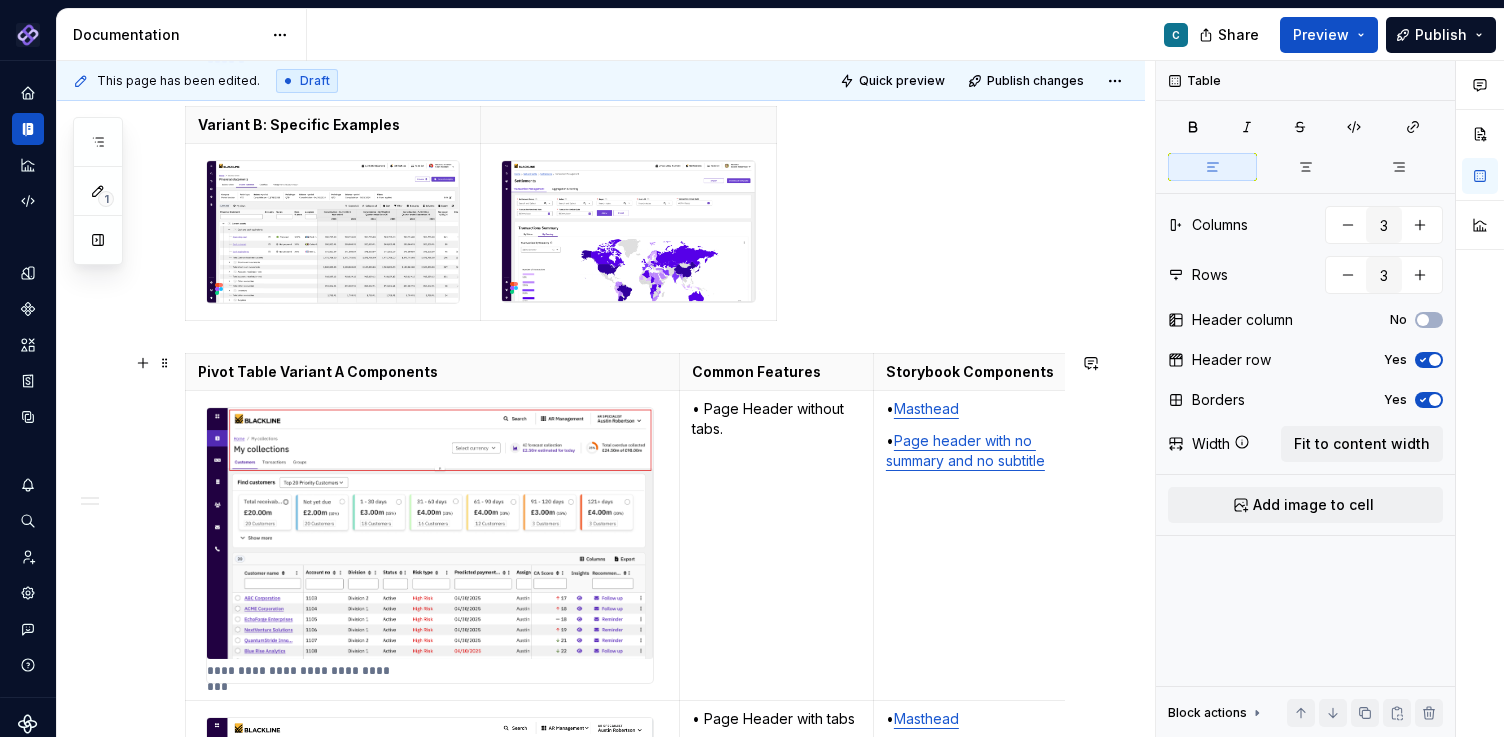 scroll, scrollTop: 1344, scrollLeft: 0, axis: vertical 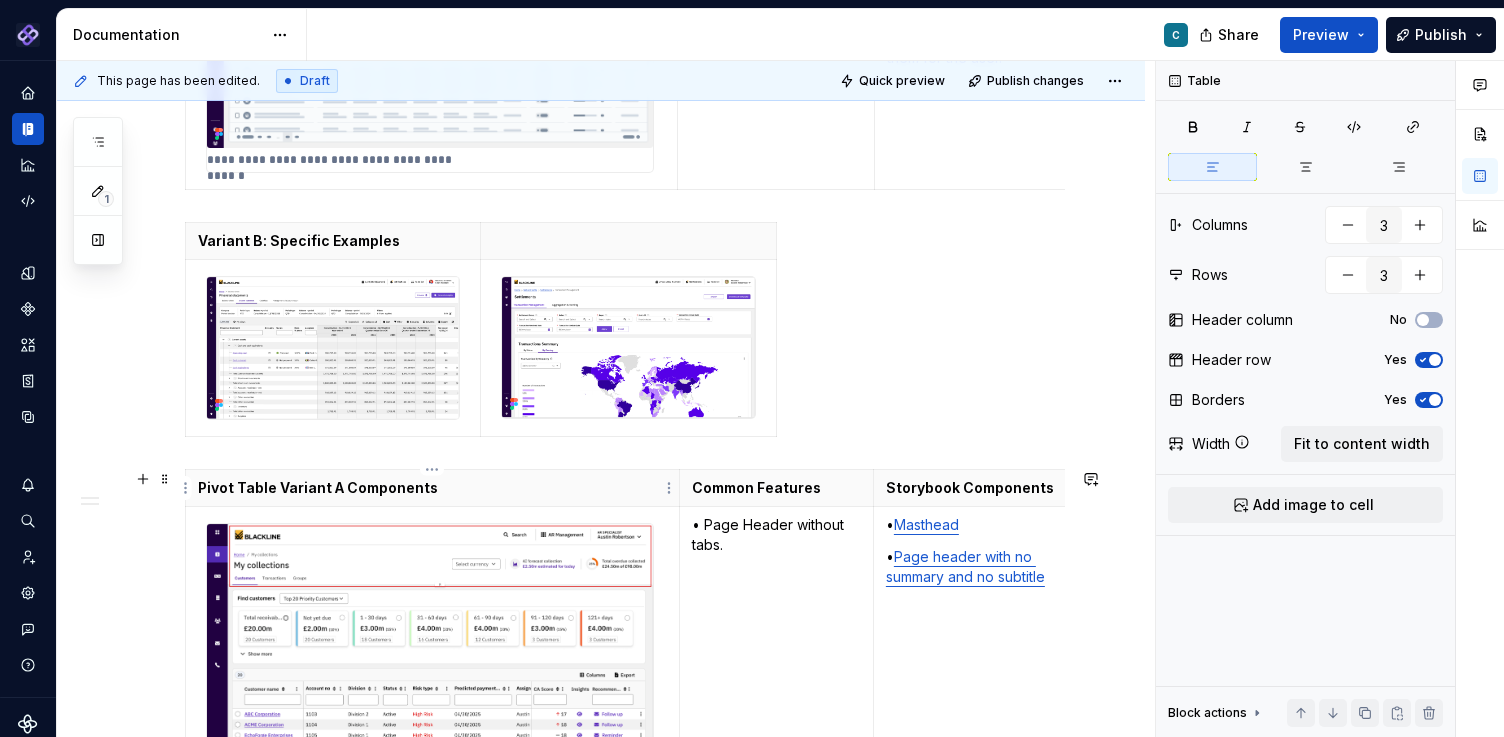 type on "5" 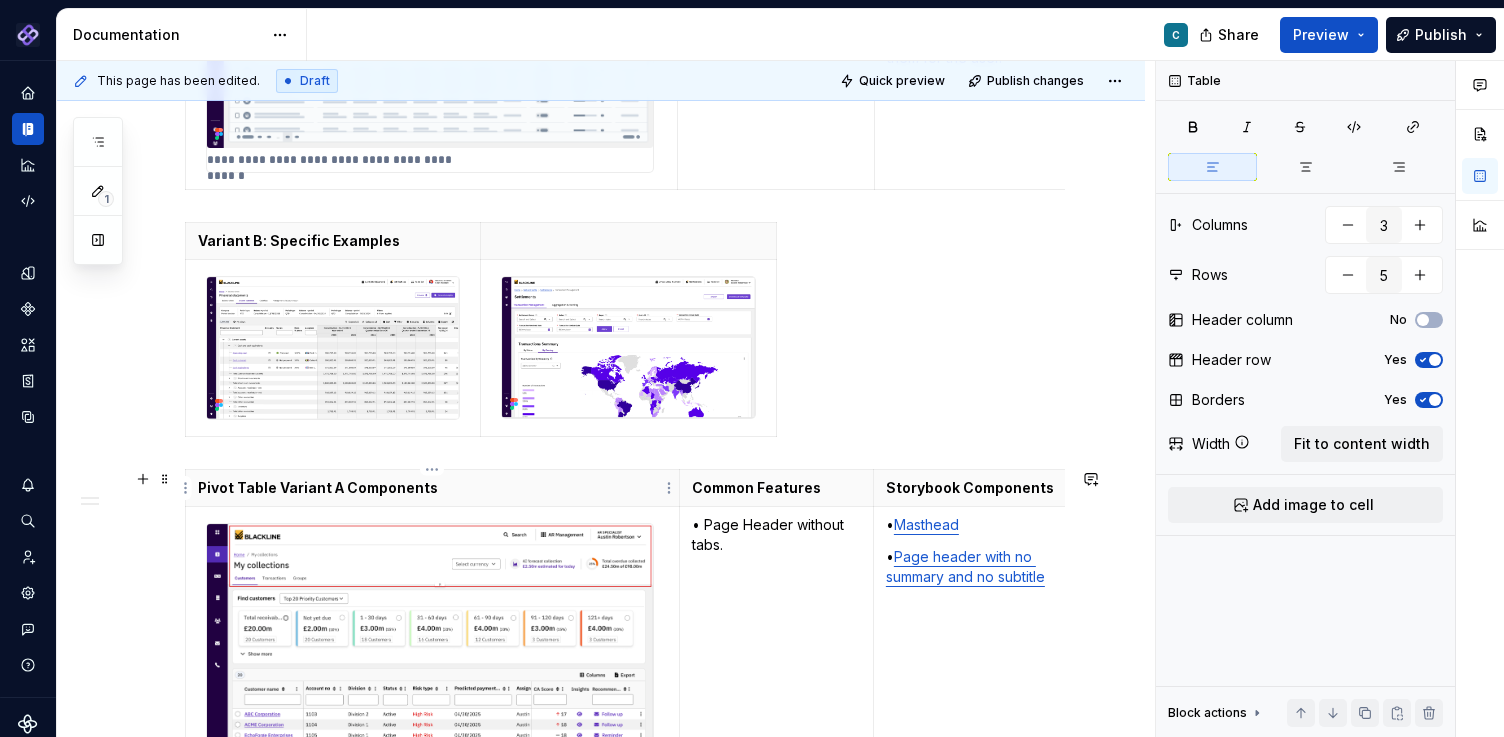 click on "Pivot Table Variant A Components" at bounding box center [432, 488] 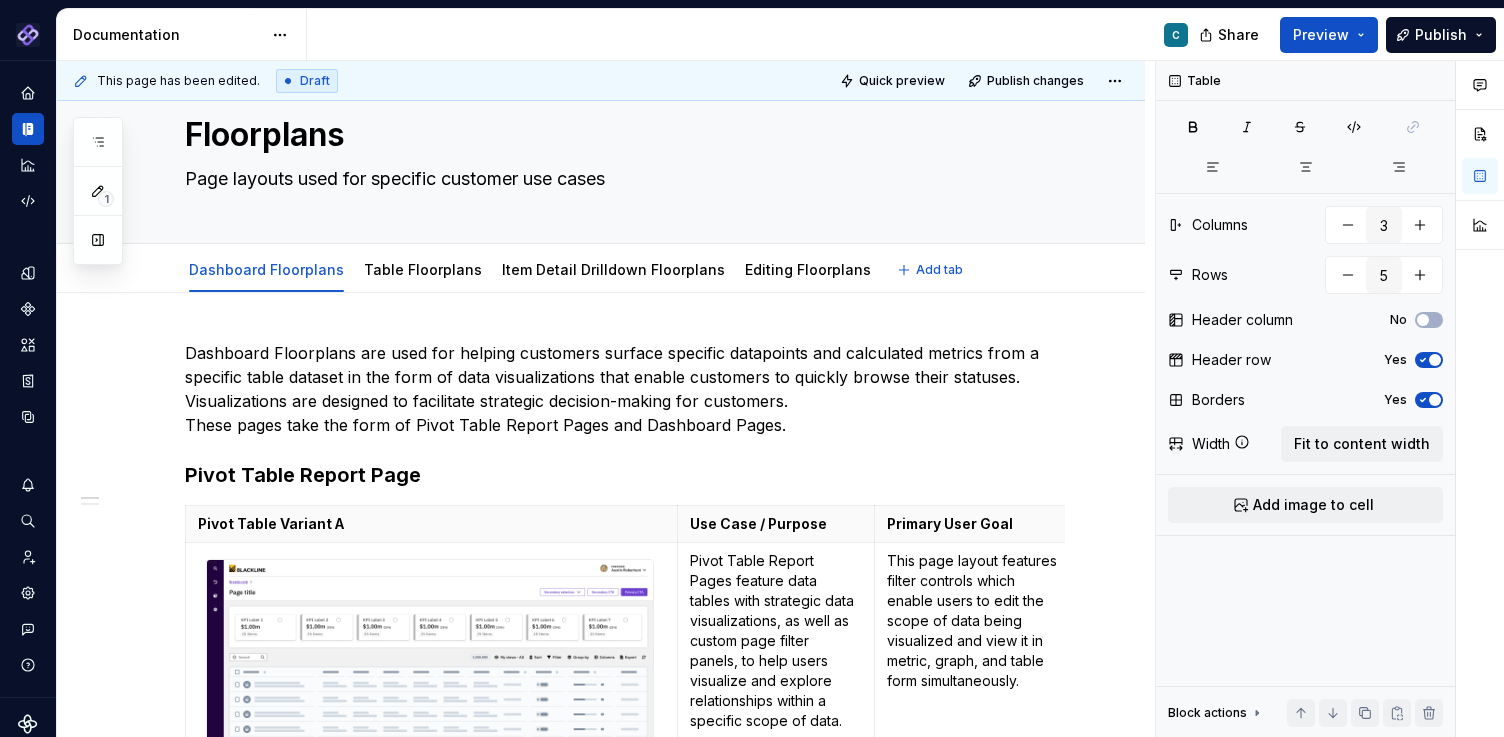 scroll, scrollTop: 0, scrollLeft: 0, axis: both 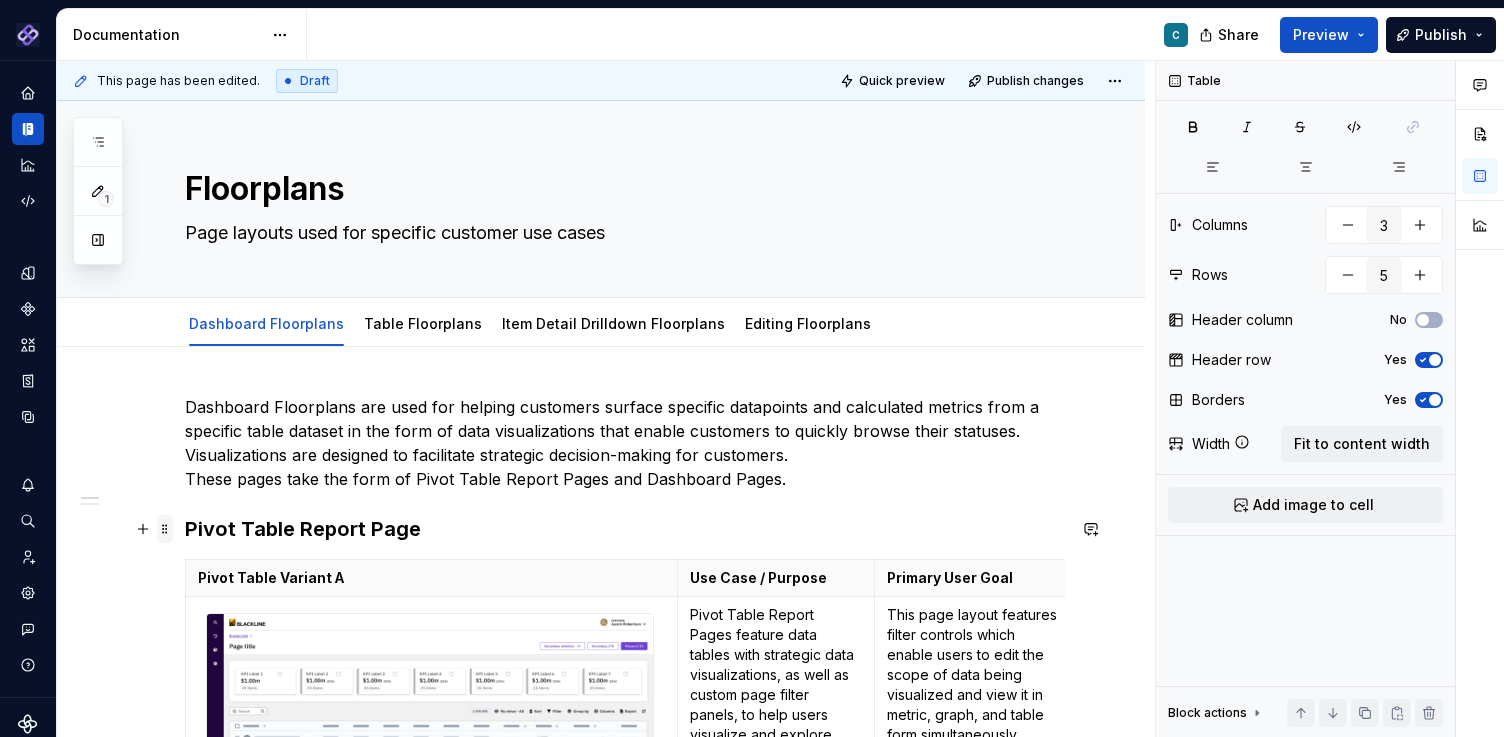 click at bounding box center (165, 529) 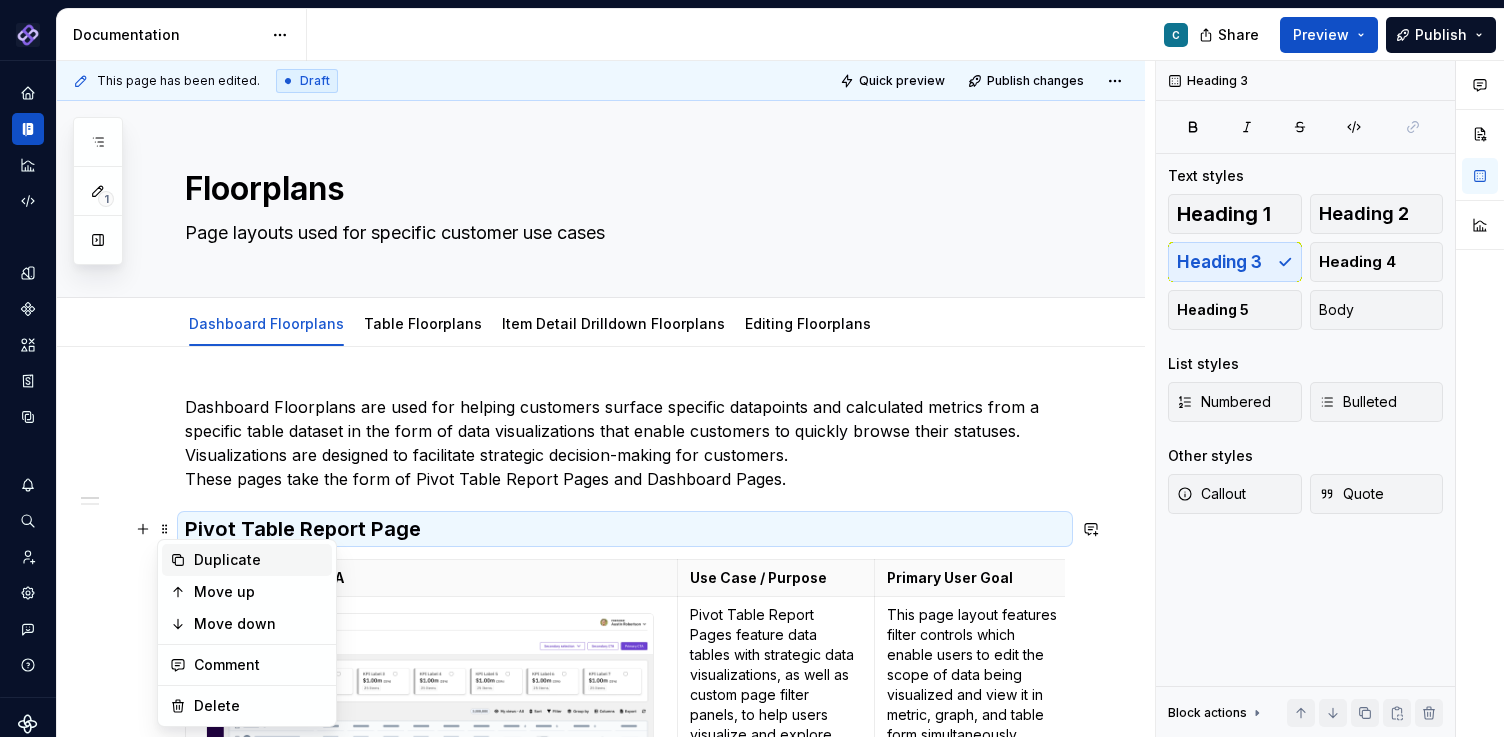 click on "Duplicate" at bounding box center (247, 560) 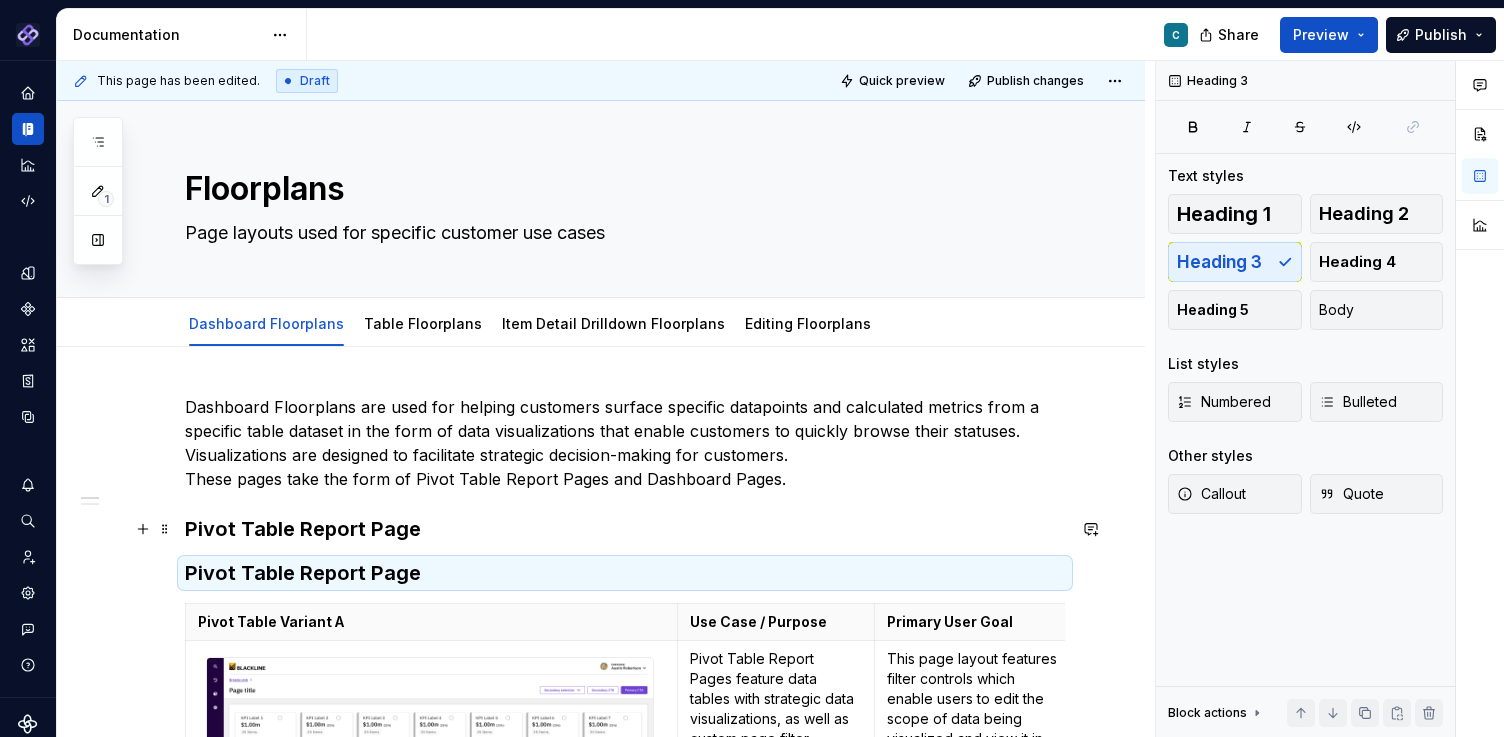 click on "Pivot Table Report Page" at bounding box center (625, 529) 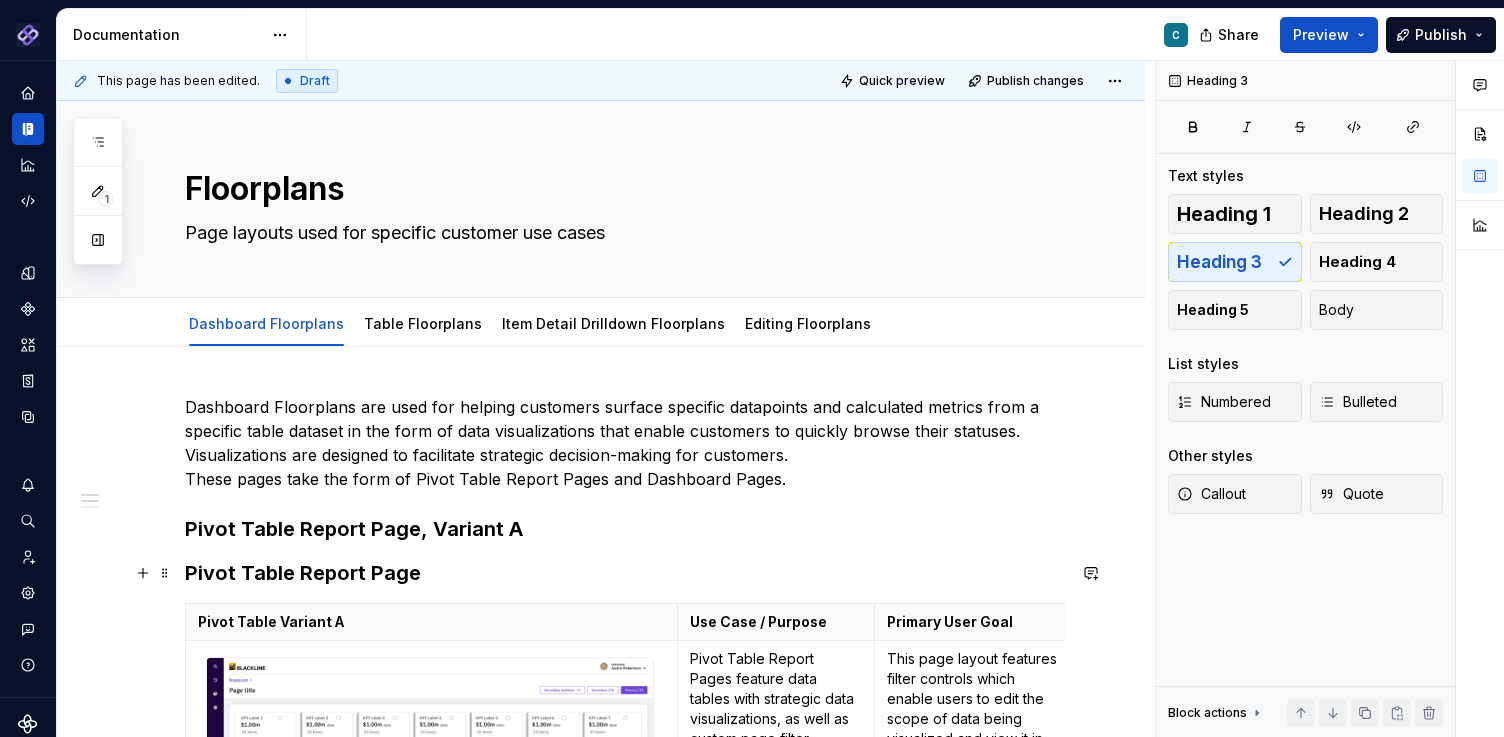 click on "Pivot Table Report Page" at bounding box center (625, 573) 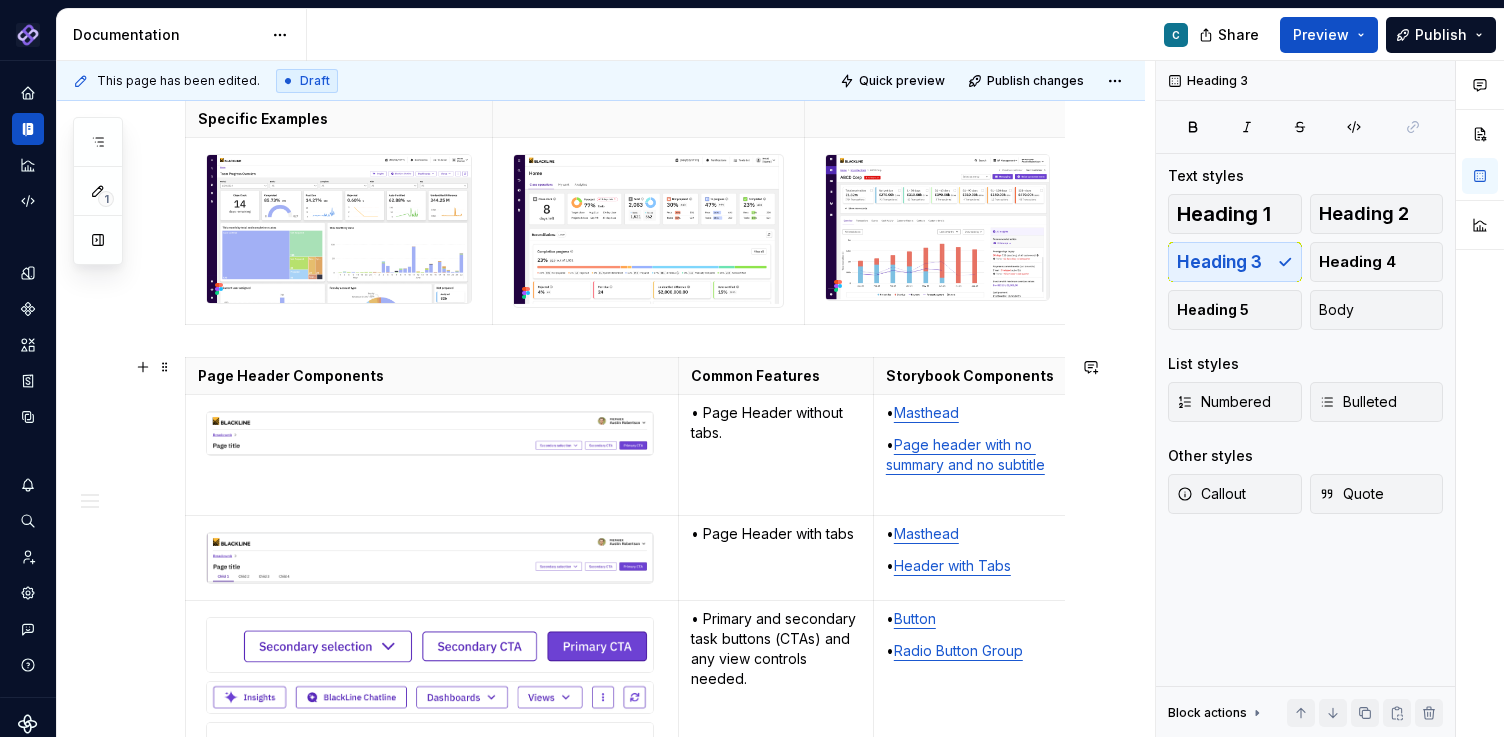 scroll, scrollTop: 4862, scrollLeft: 0, axis: vertical 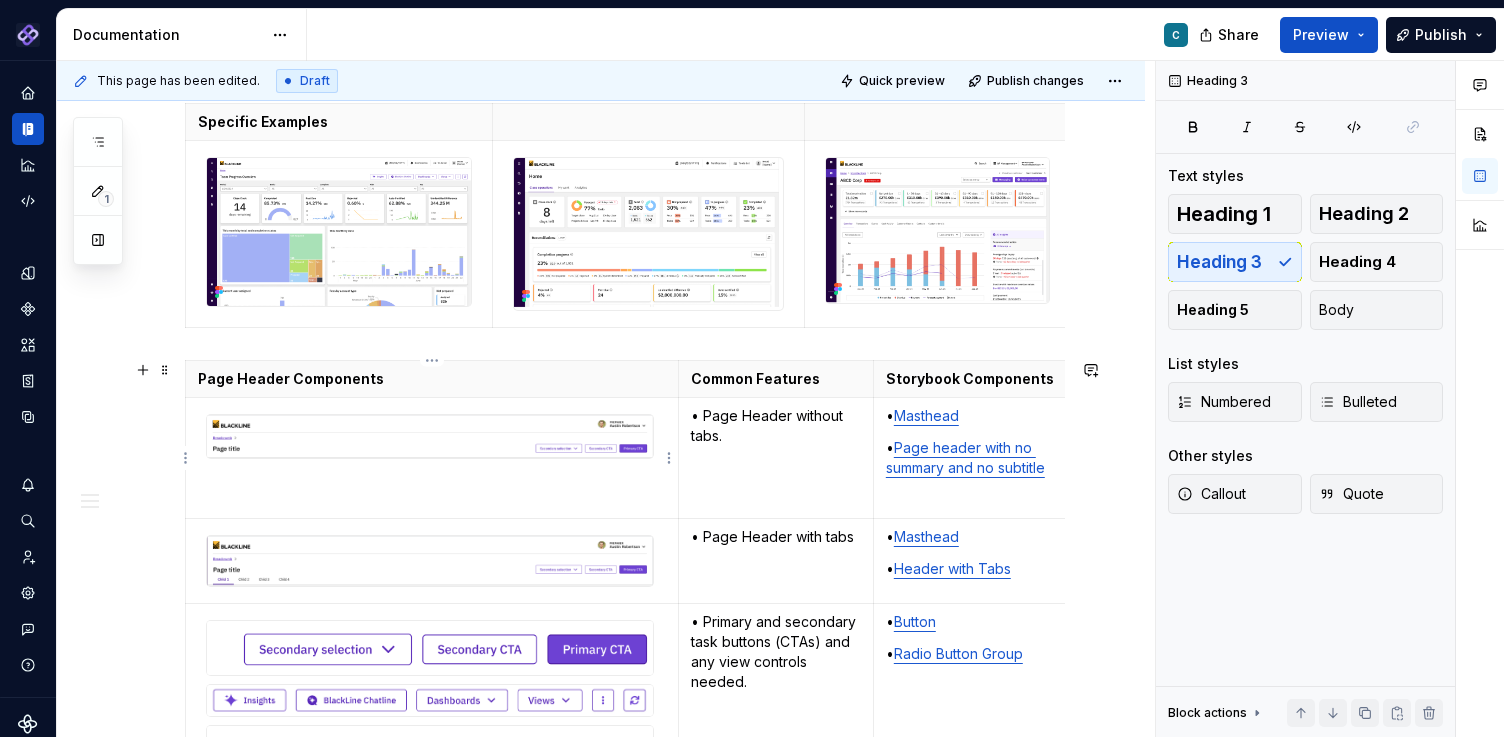 click at bounding box center (430, 436) 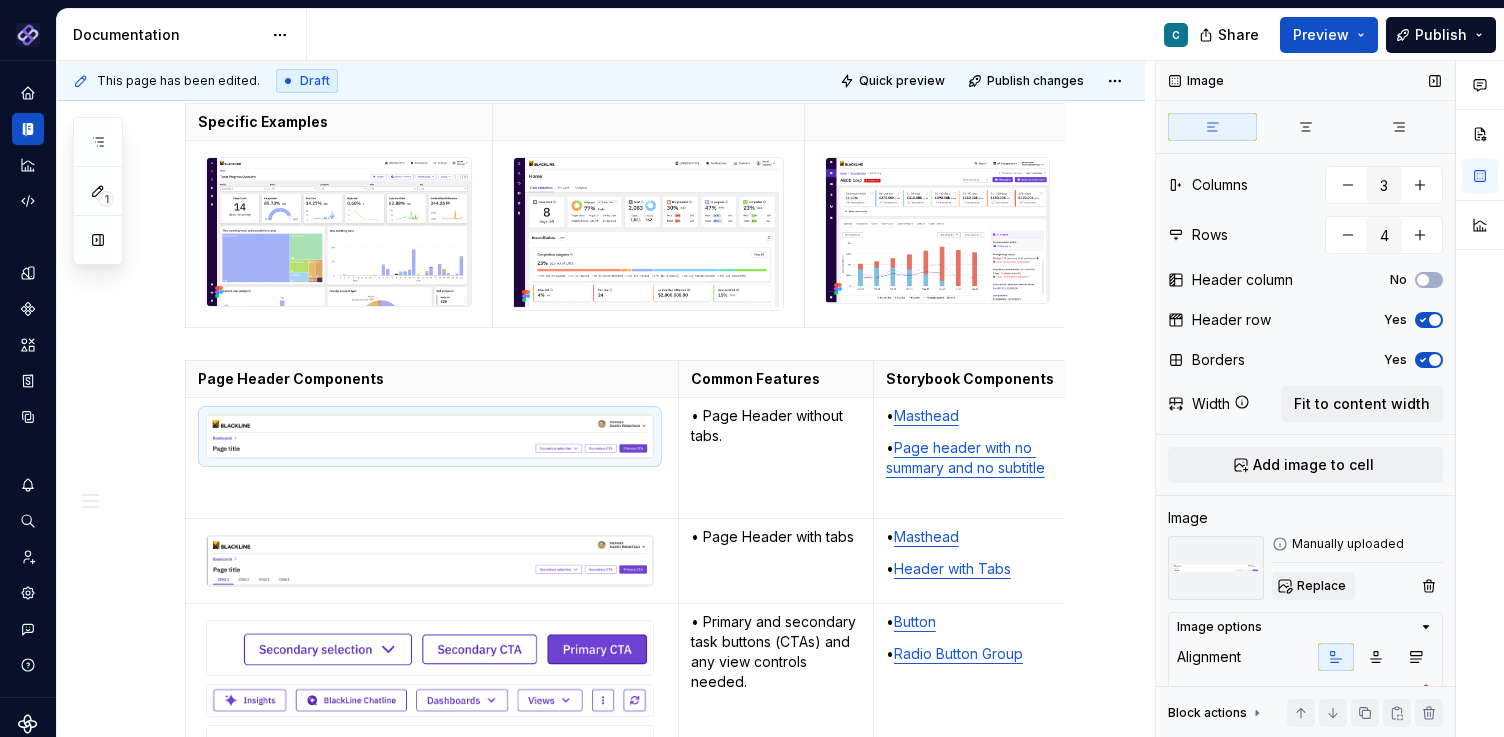 click on "Replace" at bounding box center [1321, 586] 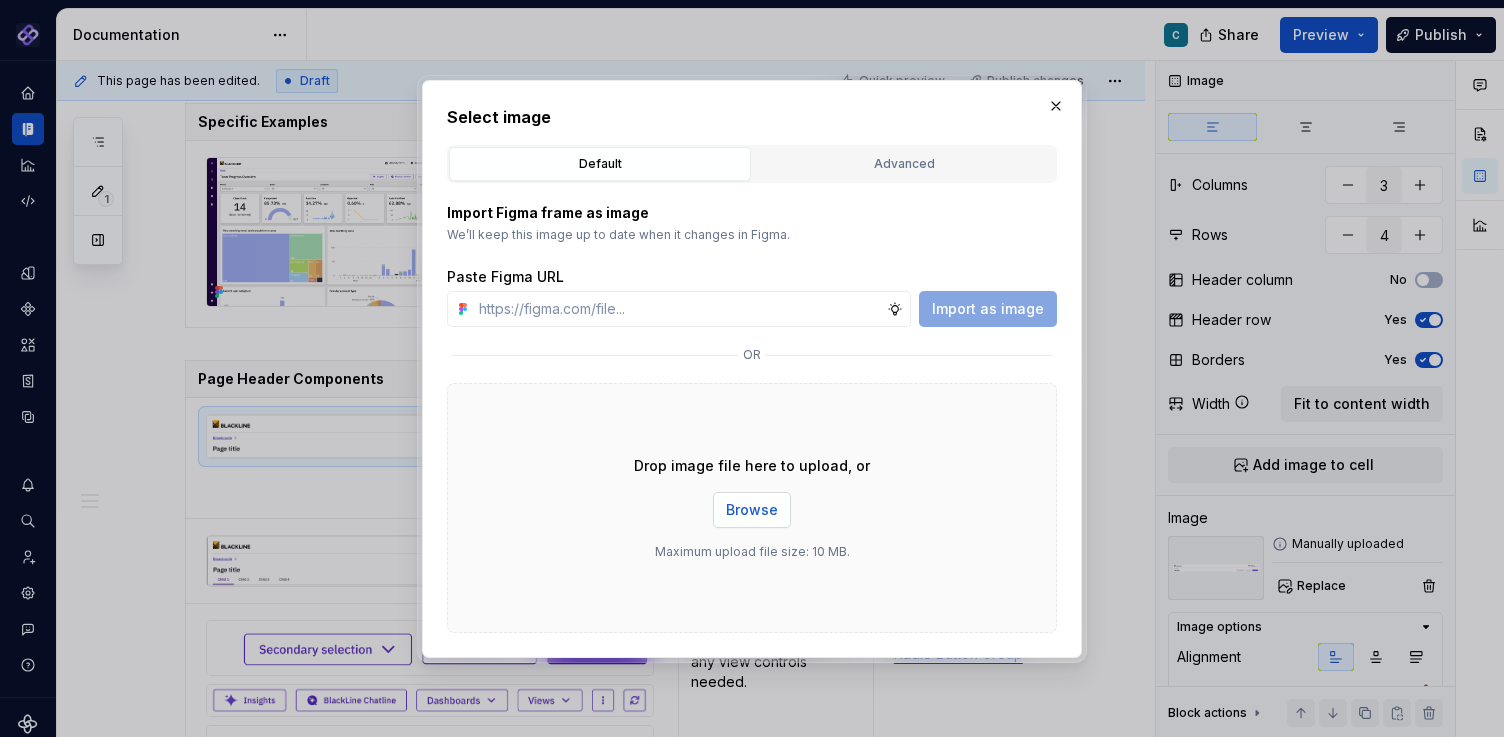 click on "Browse" at bounding box center (752, 510) 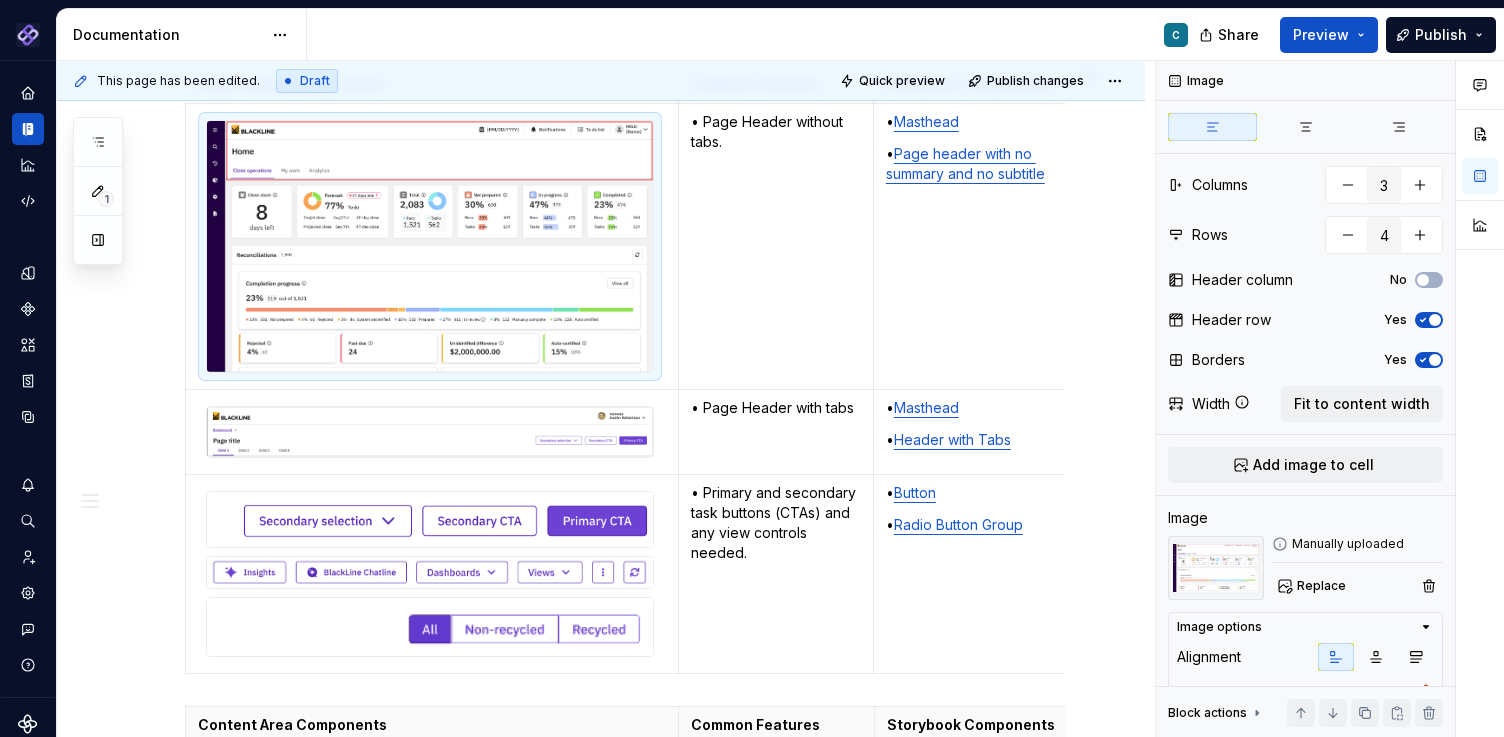 scroll, scrollTop: 5178, scrollLeft: 0, axis: vertical 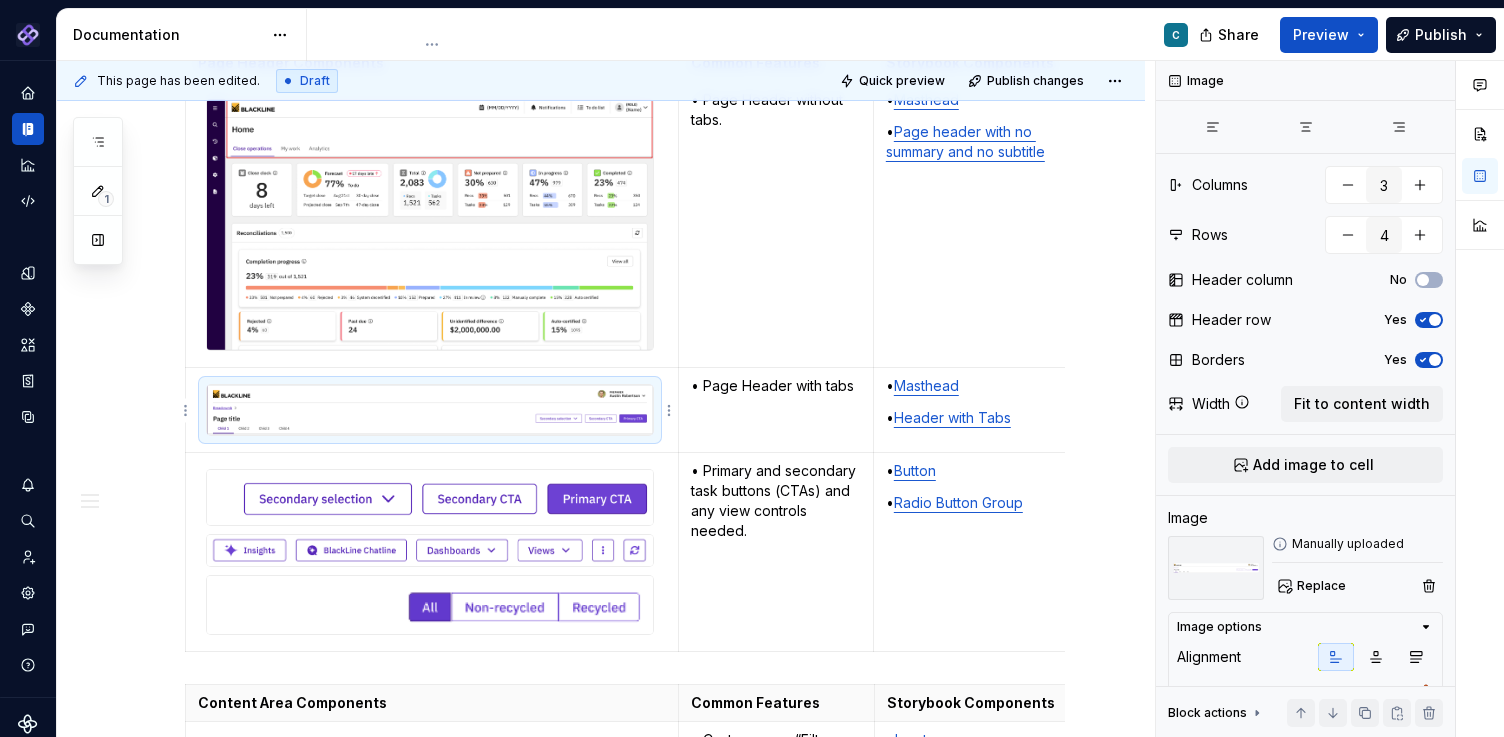 click at bounding box center (430, 410) 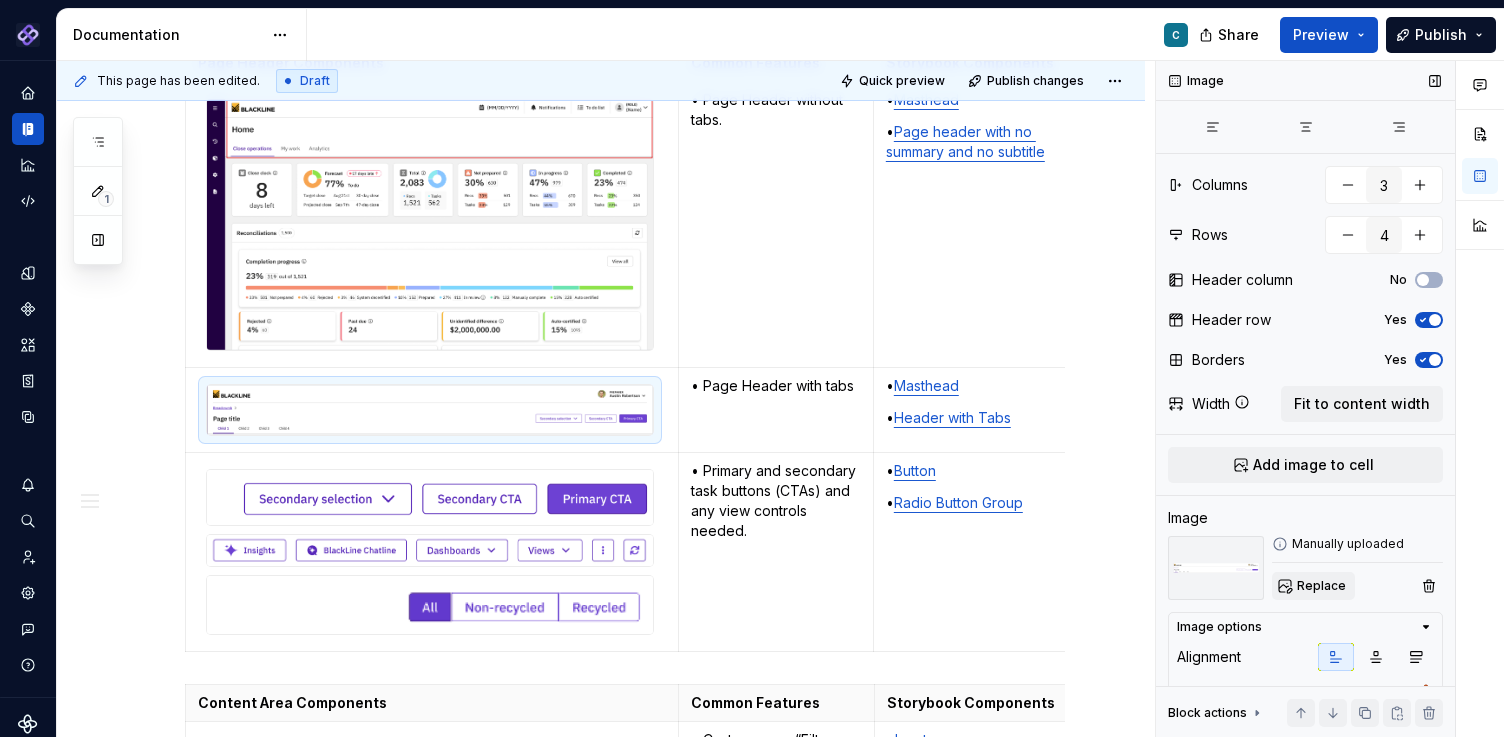 click on "Replace" at bounding box center [1313, 586] 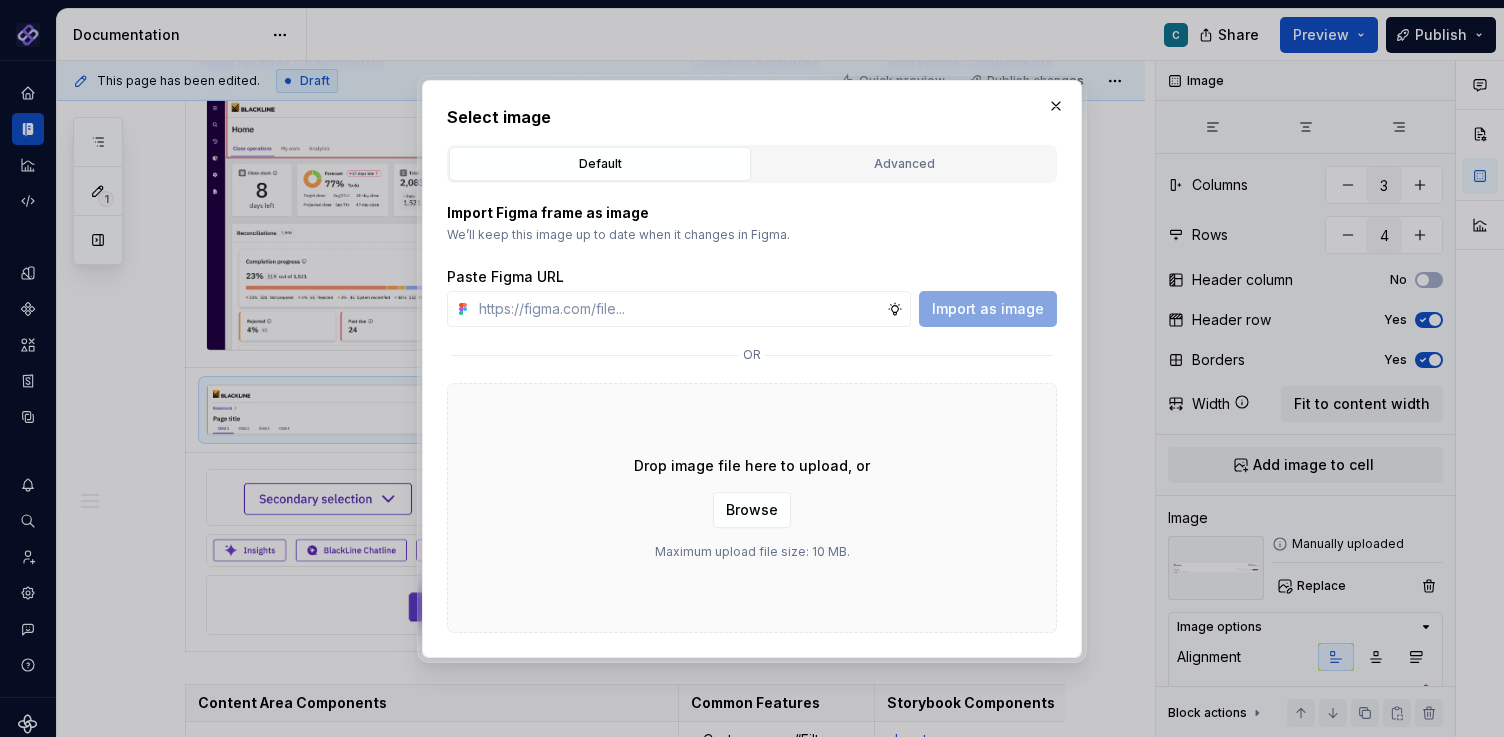 click on "Drop image file here to upload, or Browse Maximum upload file size: 10 MB." at bounding box center [752, 508] 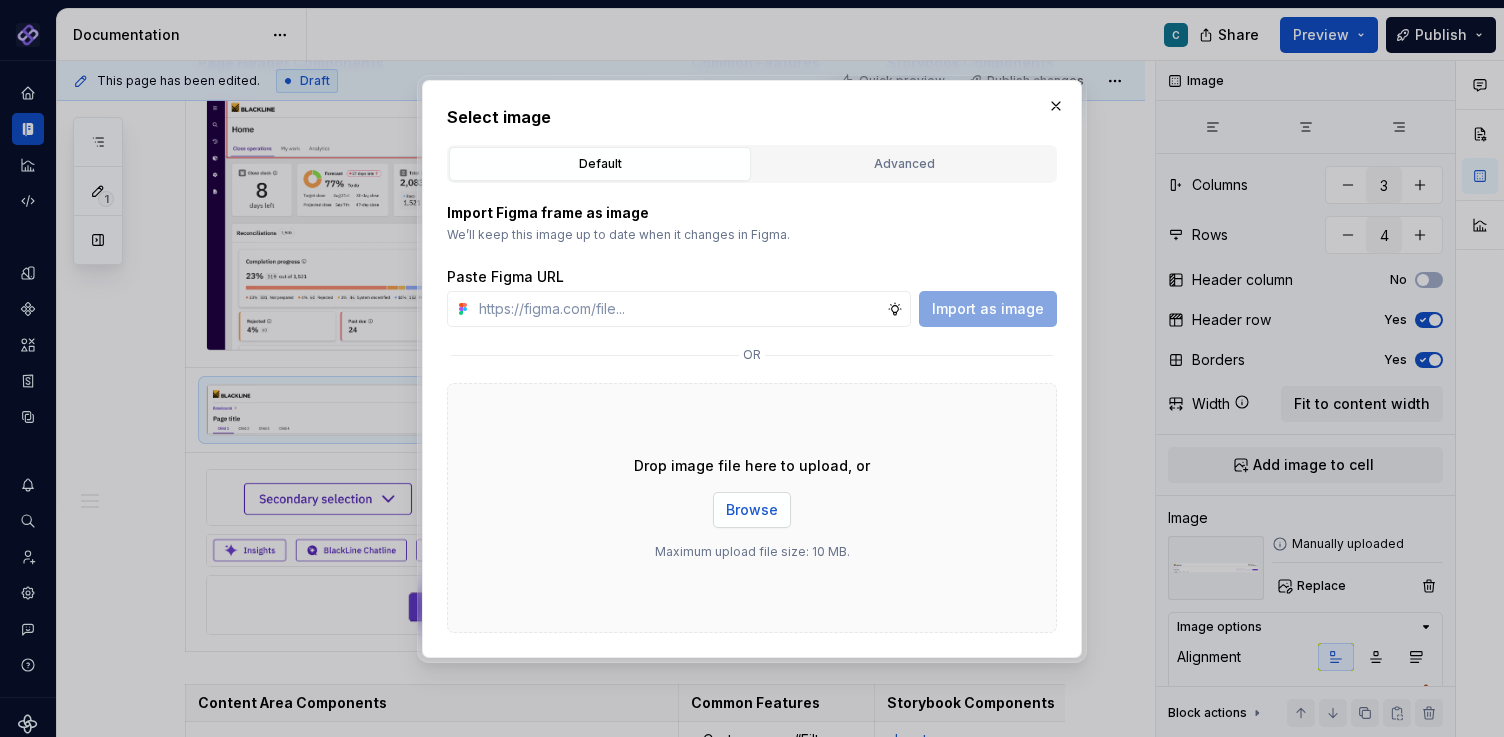 click on "Browse" at bounding box center [752, 510] 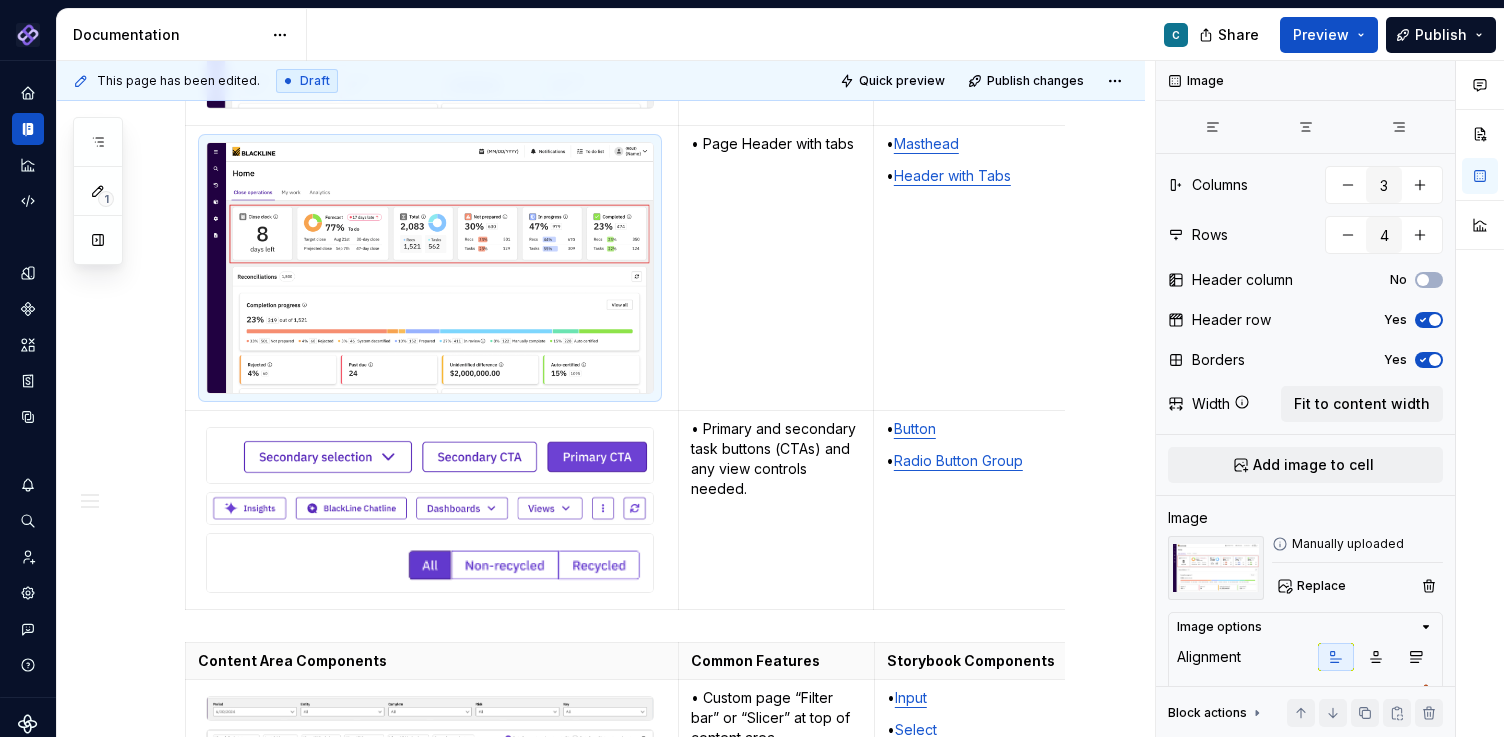scroll, scrollTop: 5482, scrollLeft: 0, axis: vertical 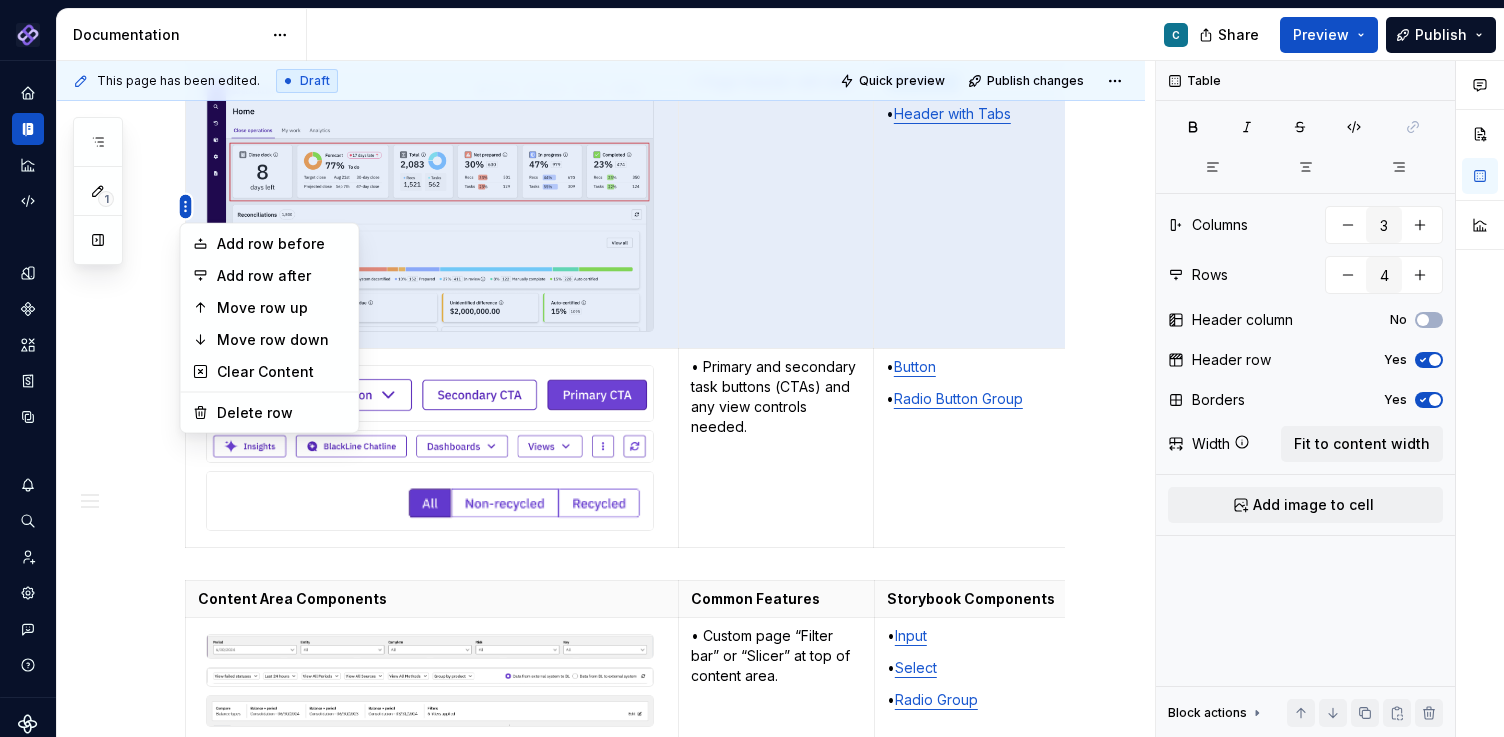 click on "Pantheon C Design system data Documentation C Share Preview Publish 1 Pages Add
Accessibility guide for tree Page tree.
Navigate the tree with the arrow keys. Common tree hotkeys apply. Further keybindings are available:
enter to execute primary action on focused item
f2 to start renaming the focused item
escape to abort renaming an item
control+d to start dragging selected items
Floorplans & Page Templates  PDS Organization Floorplans Dashboard Floorplans C Table Floorplans Item Detail Drilldown Floorplans Editing Floorplans Dashboard Pages Dashboards Pivot Table Report Pages Table Pages Anatomy & States No Page Tabs Page Tabs Subtitle Status Summary KPI Summary  Page Filters Process Progress Tracker Item Detail Drilldown Pages Financial Close Products Invoice-To-Cash Products Intercompany Products 360 Studio Products Workspace Editing Pages Horizontal Split Workspaces Vertical Split Workspaces Multi-Panel Workspaces Canvas Workspaces SA" at bounding box center [752, 368] 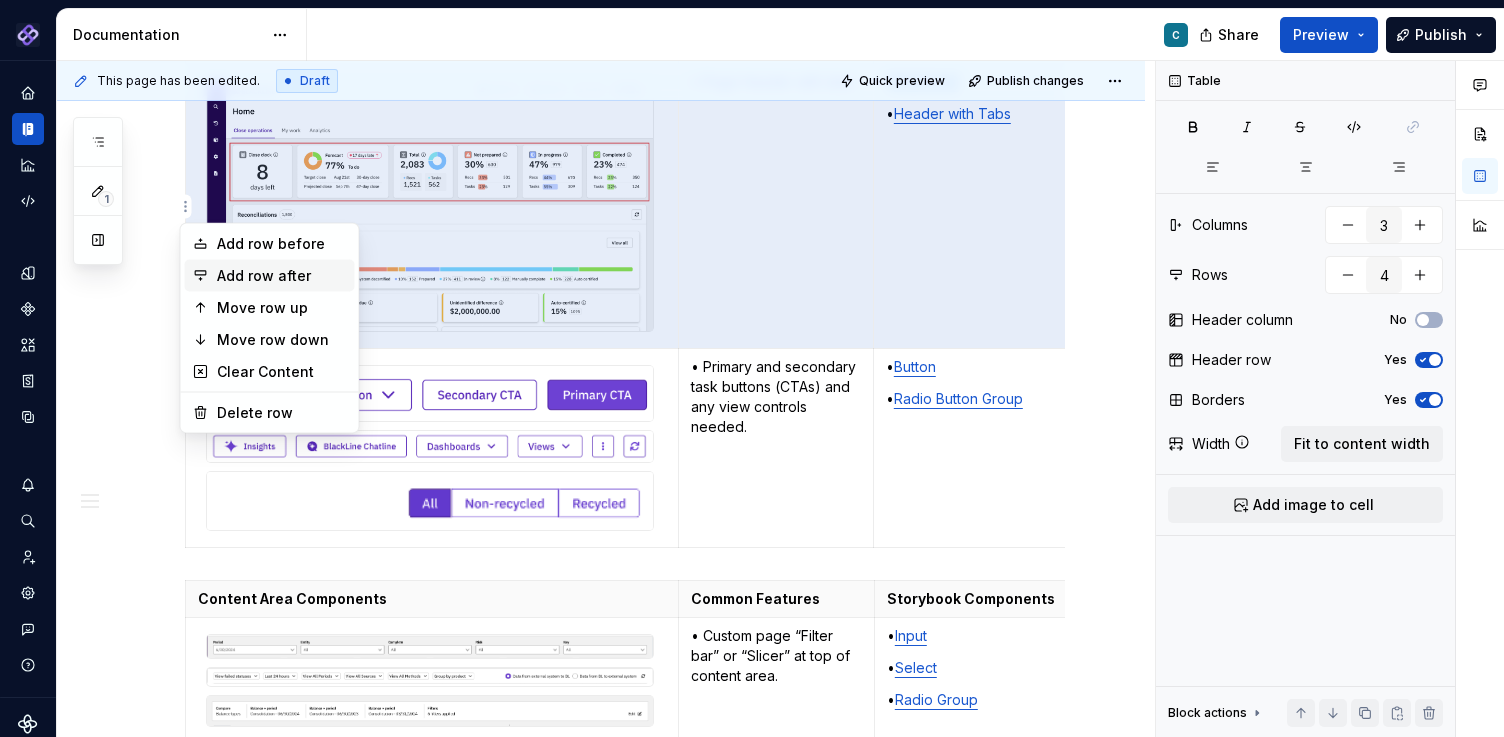 click on "Add row after" at bounding box center (282, 276) 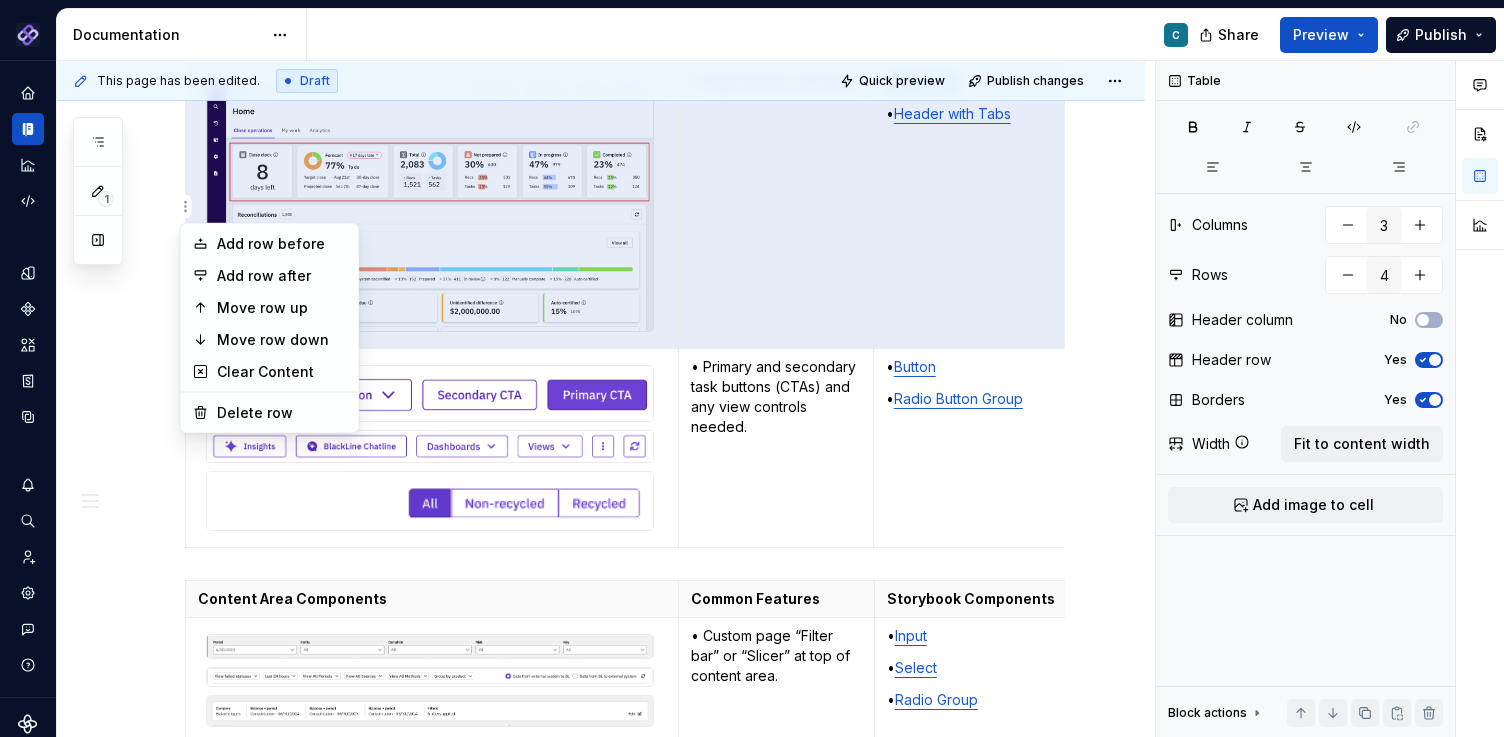 type on "*" 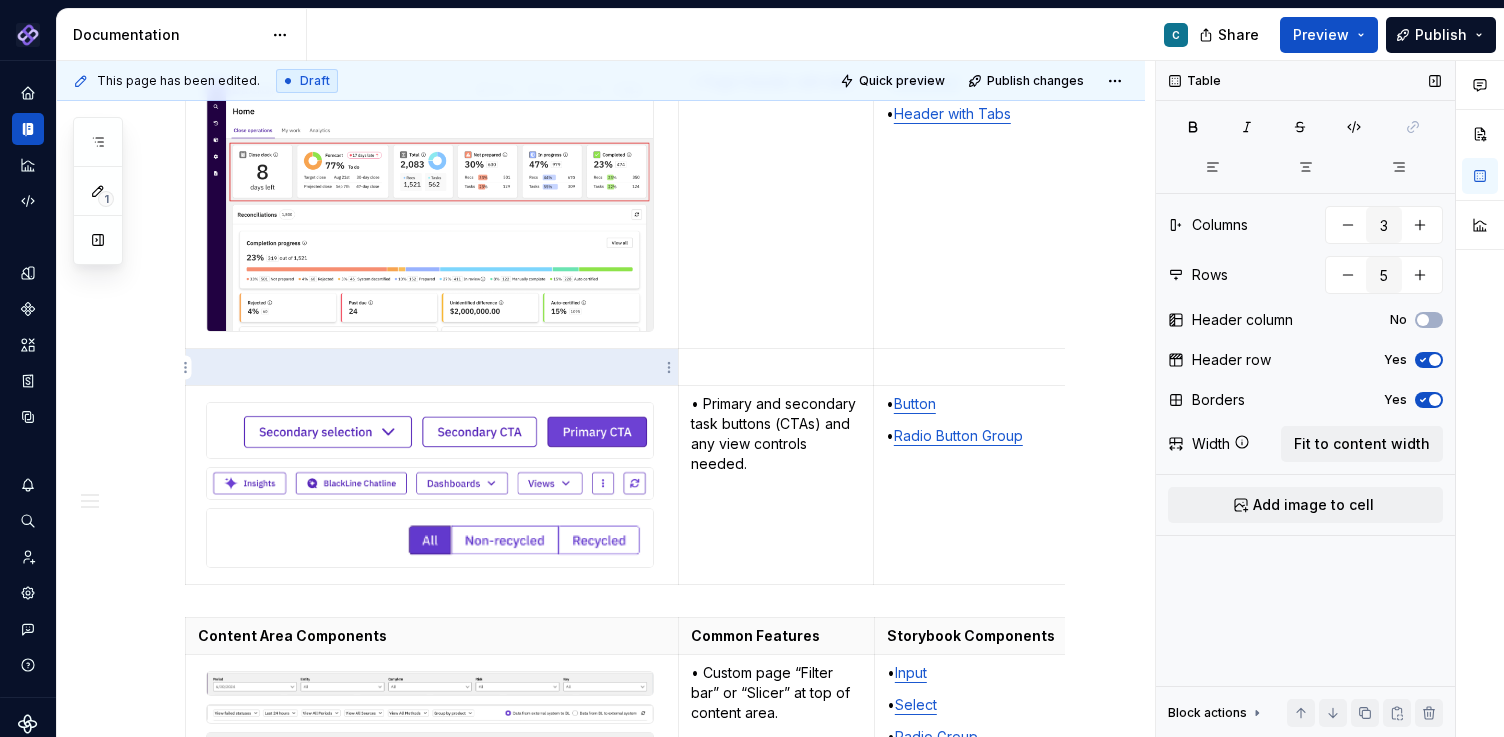 drag, startPoint x: 571, startPoint y: 361, endPoint x: 1168, endPoint y: 545, distance: 624.7119 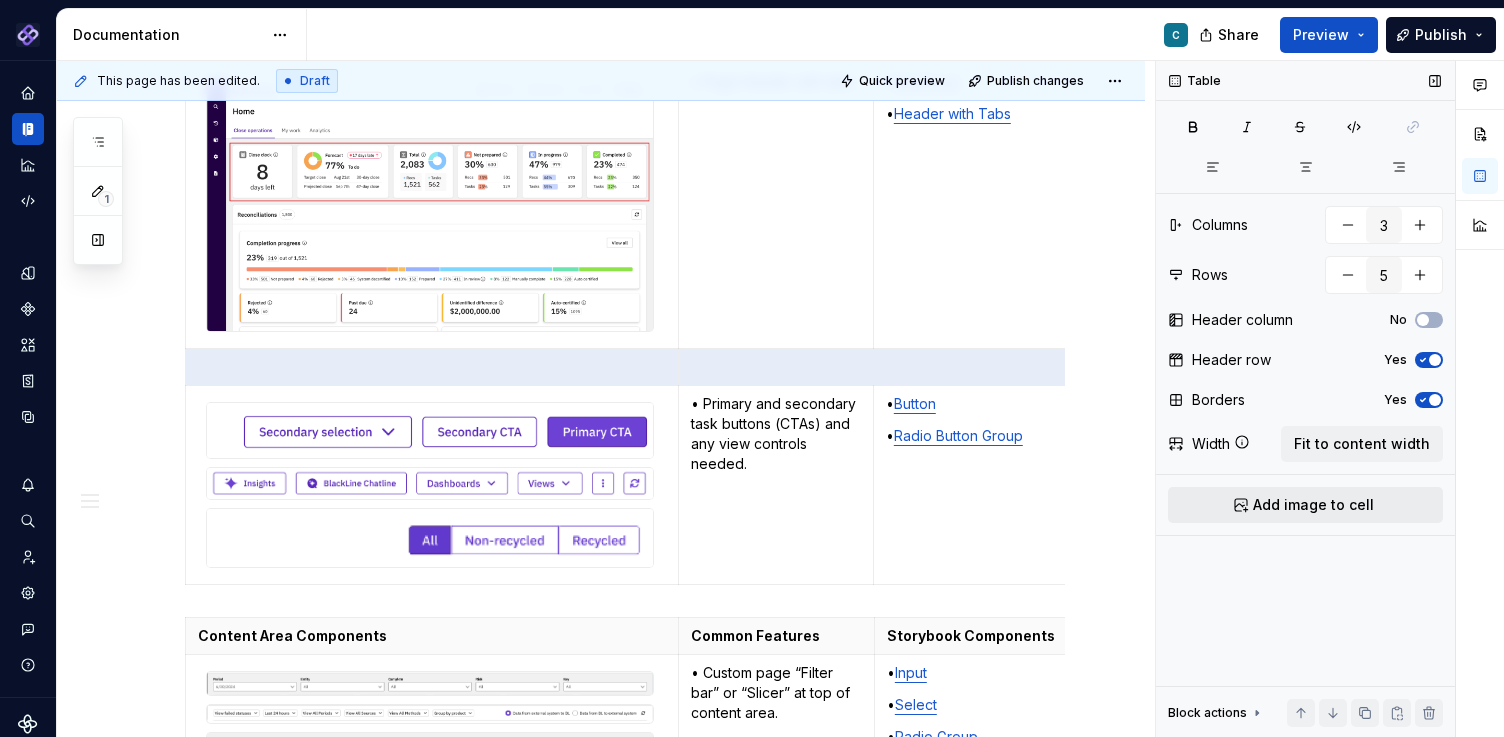 click on "Add image to cell" at bounding box center (1313, 505) 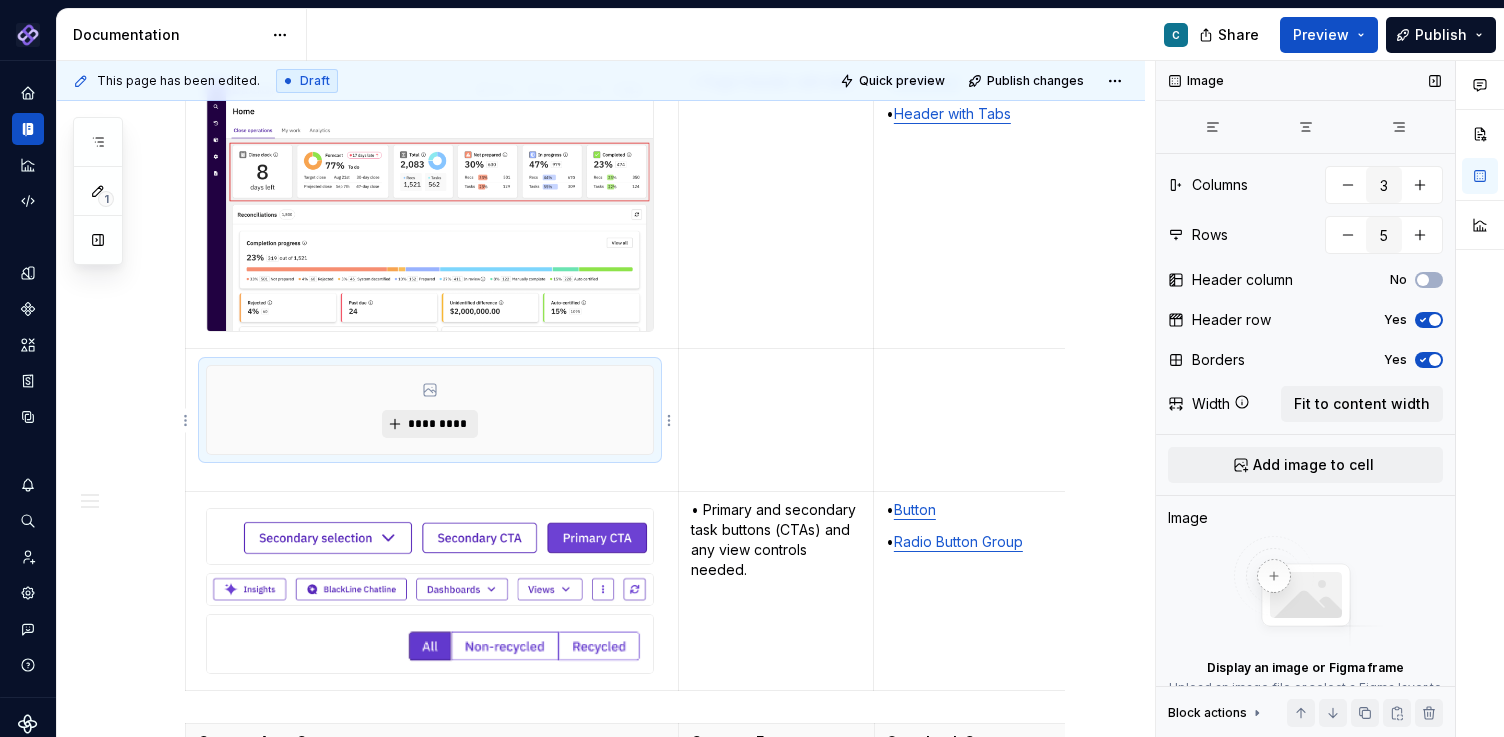 click on "*********" at bounding box center [437, 424] 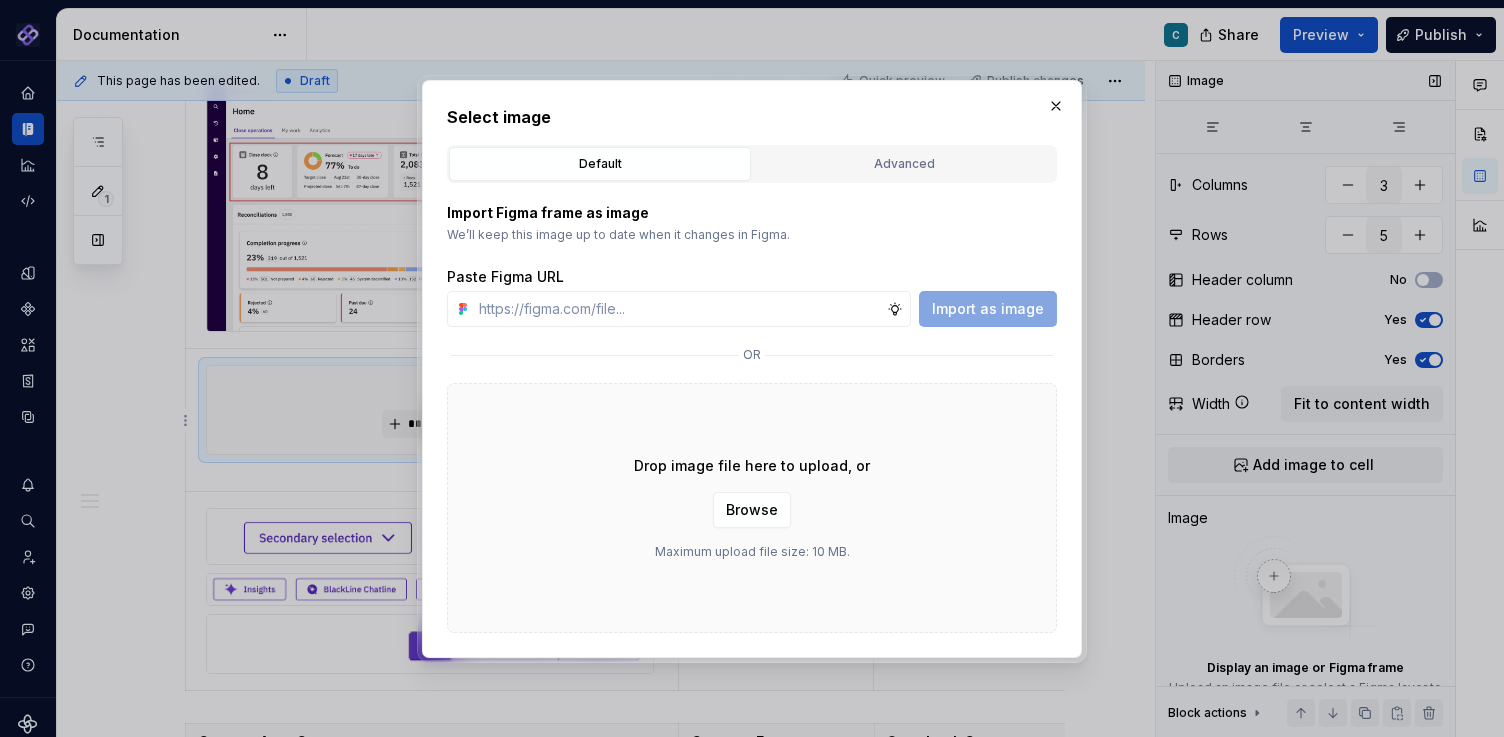 click on "Drop image file here to upload, or Browse Maximum upload file size: 10 MB." at bounding box center [752, 508] 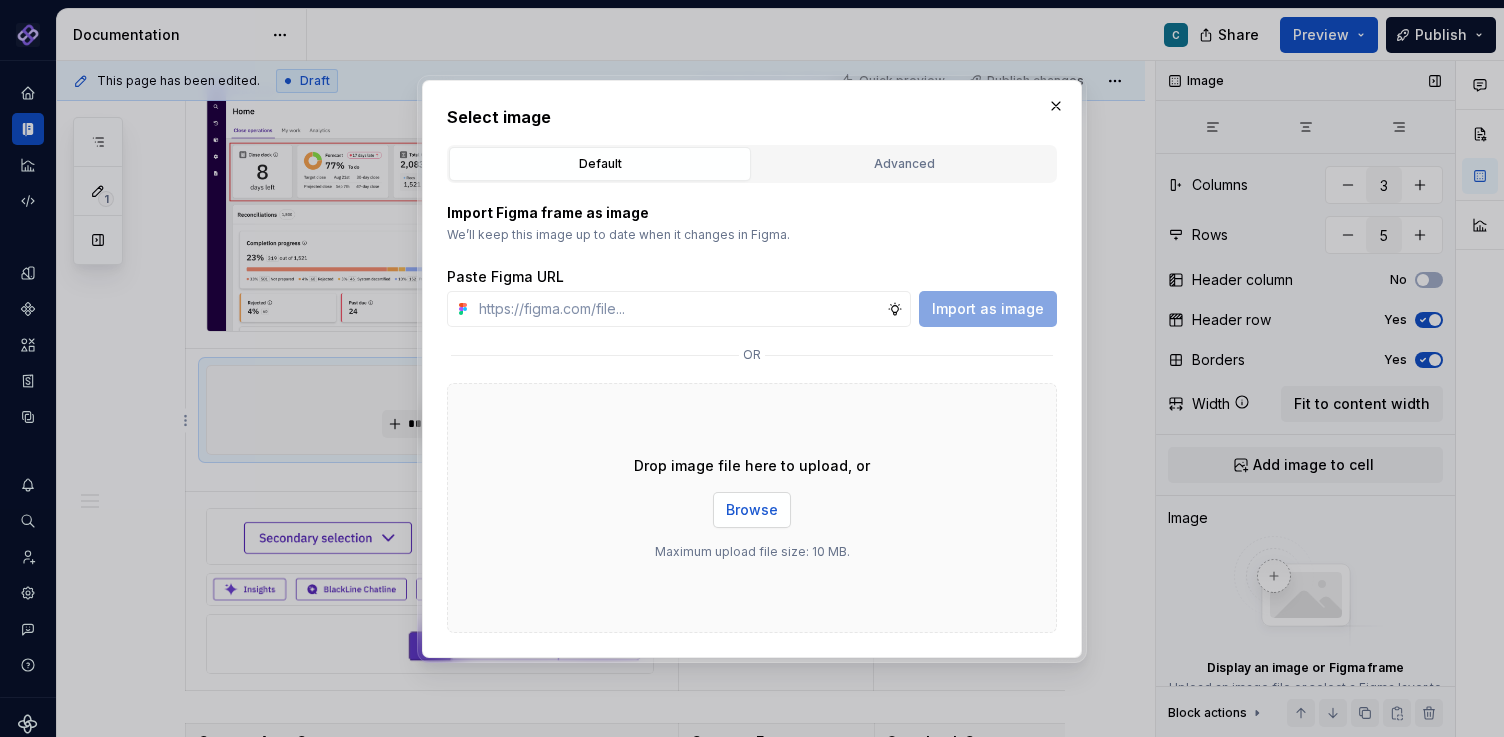 click on "Browse" at bounding box center [752, 510] 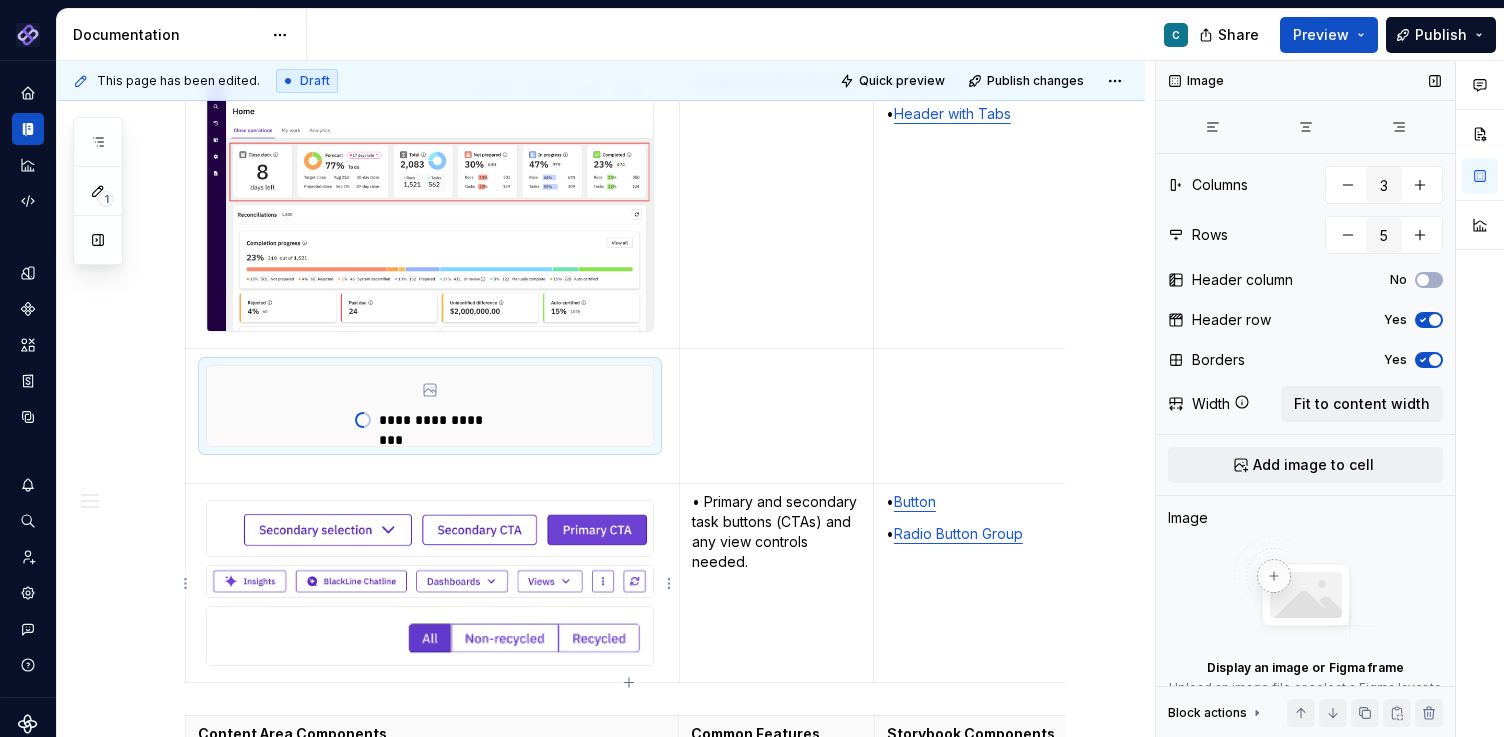 type on "*" 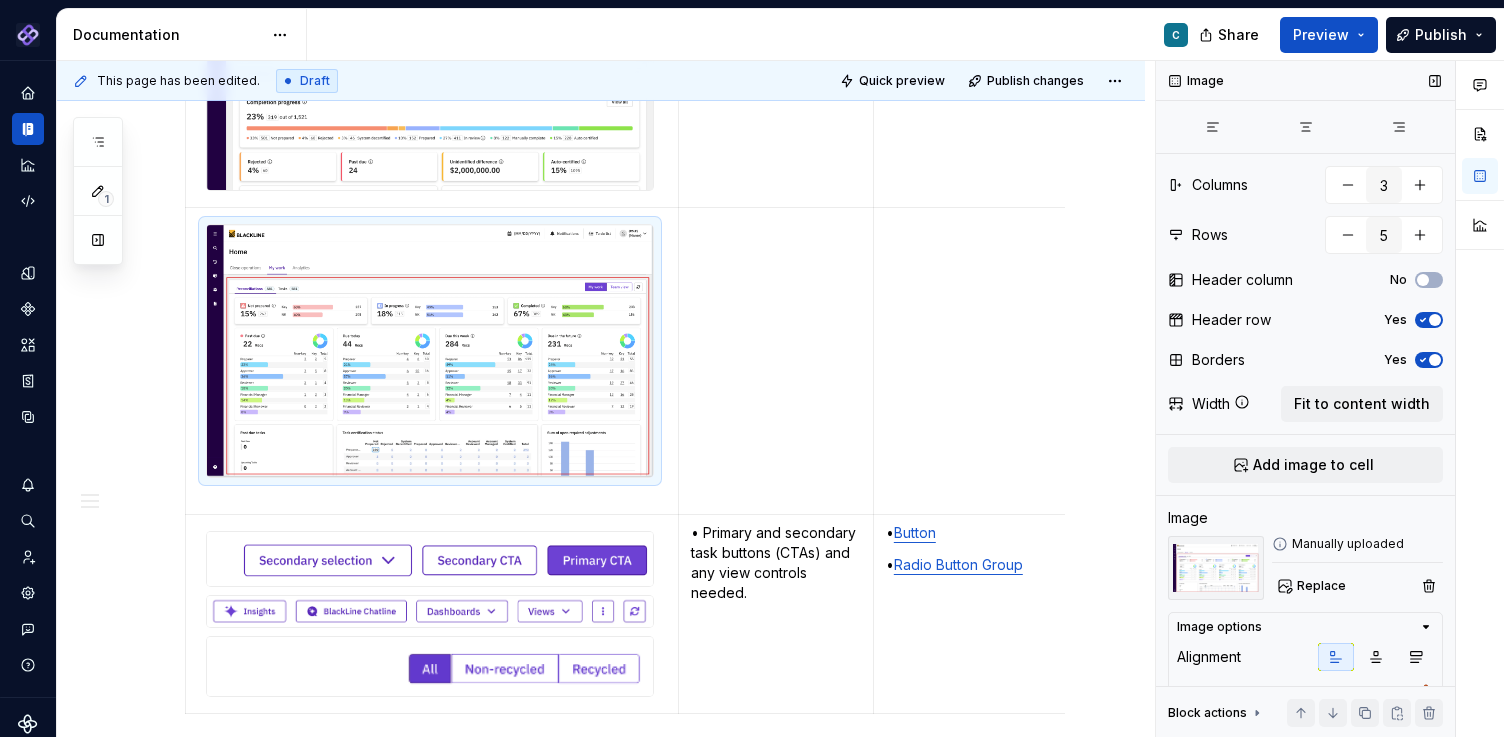 scroll, scrollTop: 5653, scrollLeft: 0, axis: vertical 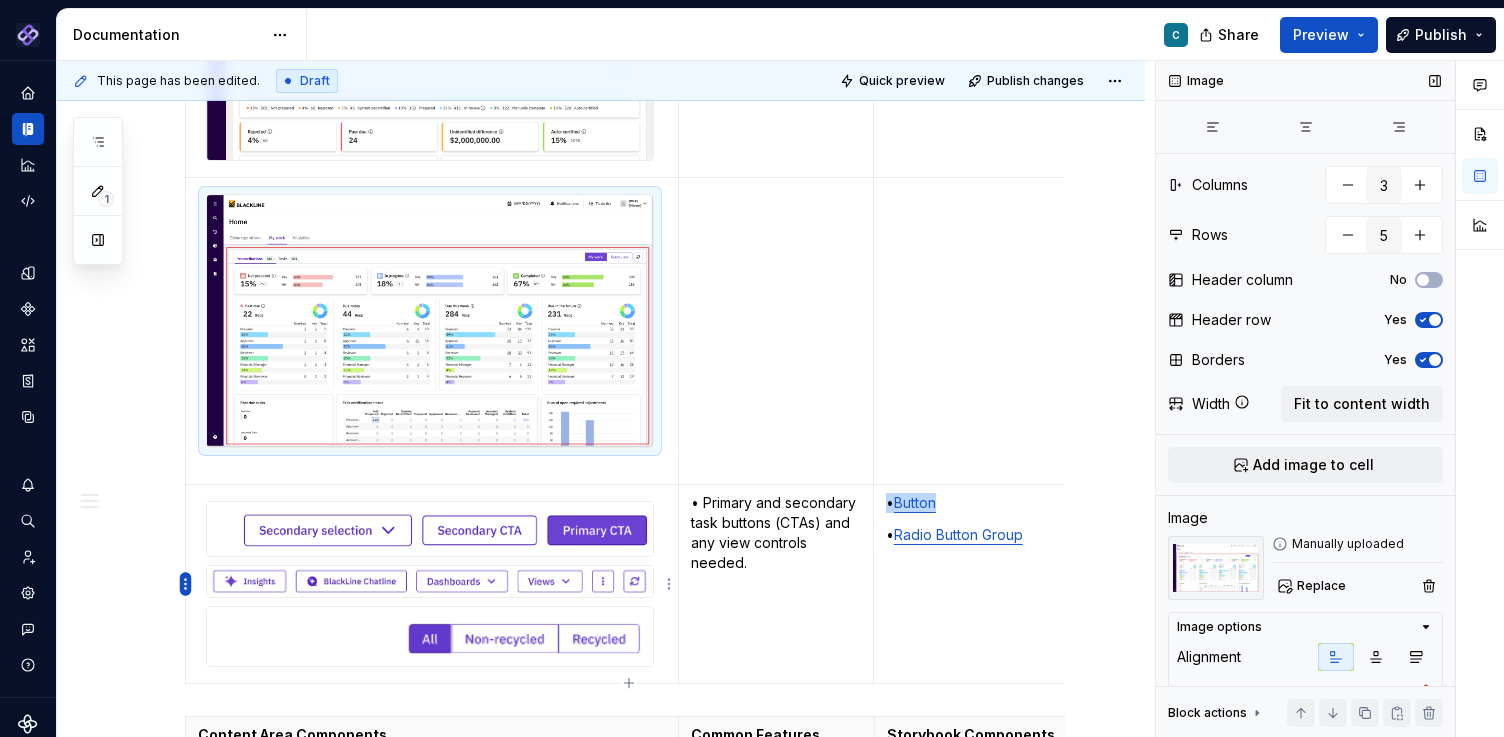 click on "Pantheon C Design system data Documentation C Share Preview Publish 1 Pages Add
Accessibility guide for tree Page tree.
Navigate the tree with the arrow keys. Common tree hotkeys apply. Further keybindings are available:
enter to execute primary action on focused item
f2 to start renaming the focused item
escape to abort renaming an item
control+d to start dragging selected items
Floorplans & Page Templates  PDS Organization Floorplans Dashboard Floorplans C Table Floorplans Item Detail Drilldown Floorplans Editing Floorplans Dashboard Pages Dashboards Pivot Table Report Pages Table Pages Anatomy & States No Page Tabs Page Tabs Subtitle Status Summary KPI Summary  Page Filters Process Progress Tracker Item Detail Drilldown Pages Financial Close Products Invoice-To-Cash Products Intercompany Products 360 Studio Products Workspace Editing Pages Horizontal Split Workspaces Vertical Split Workspaces Multi-Panel Workspaces Canvas Workspaces SA" at bounding box center [752, 368] 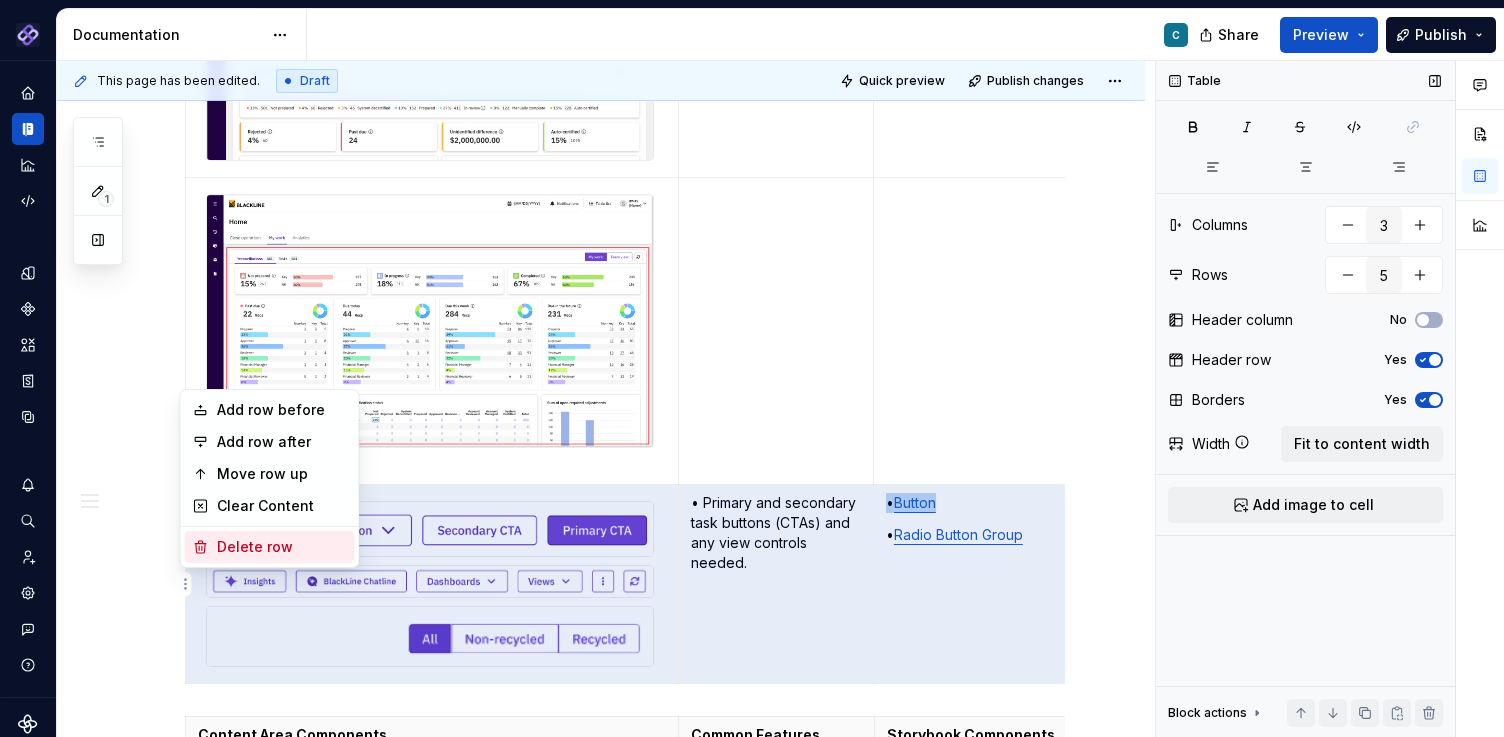 click on "Delete row" at bounding box center [282, 547] 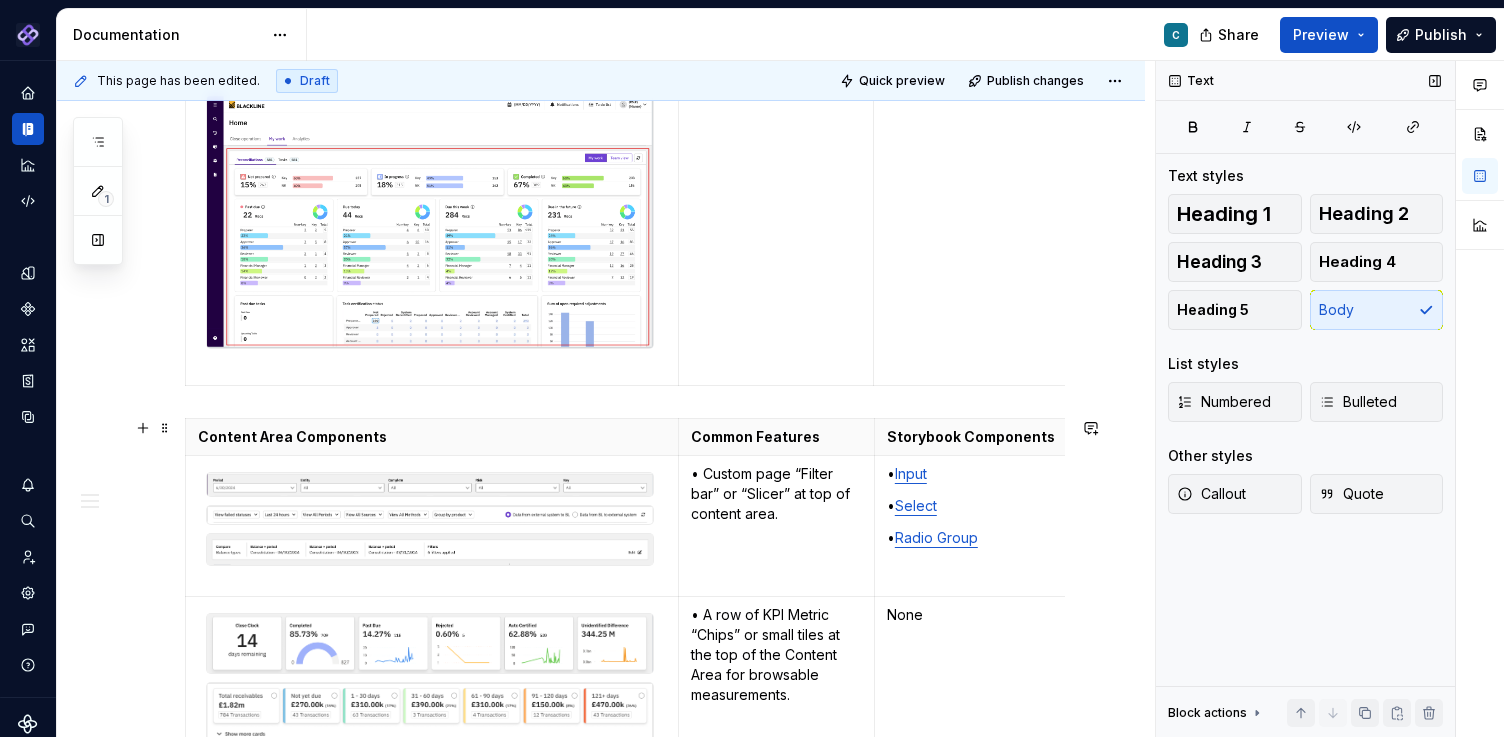 scroll, scrollTop: 5635, scrollLeft: 0, axis: vertical 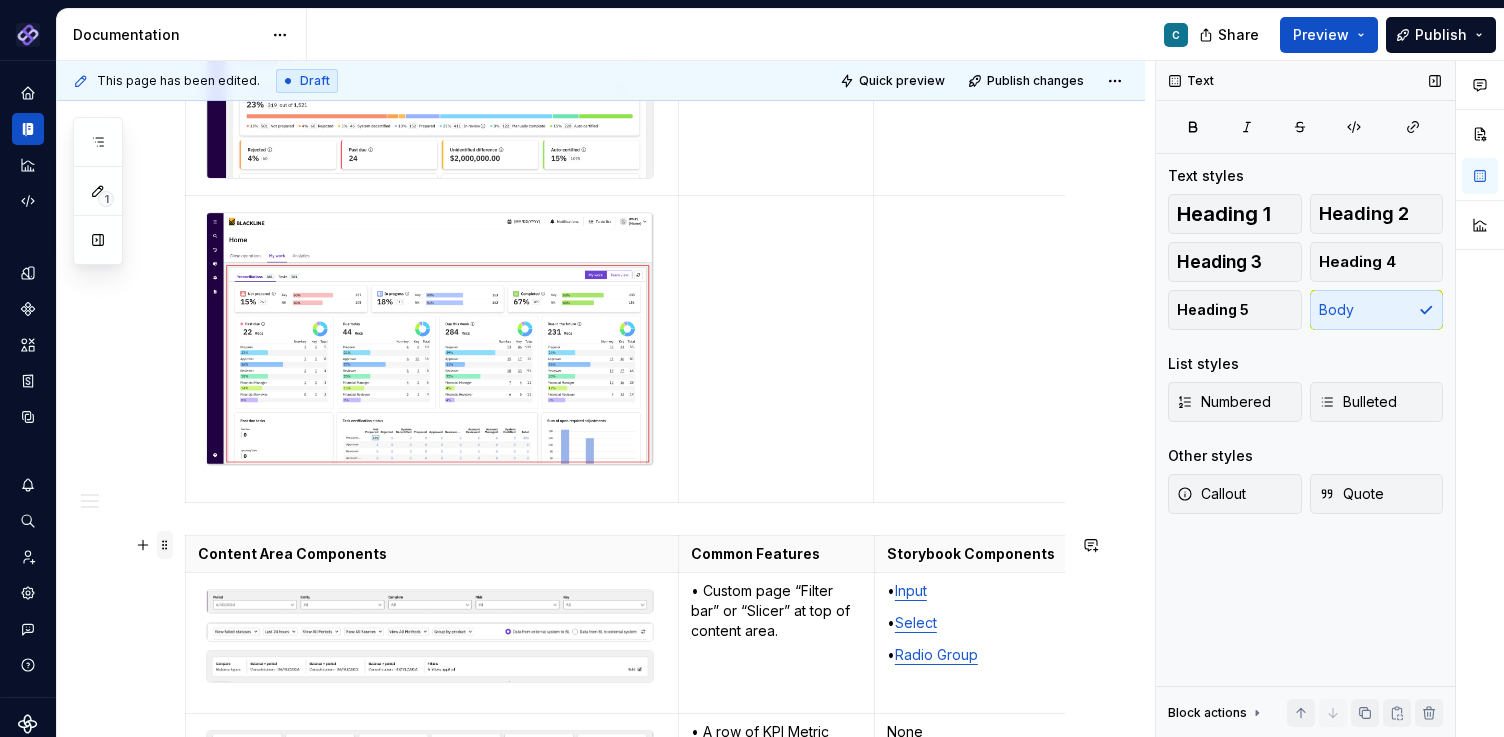click at bounding box center [165, 545] 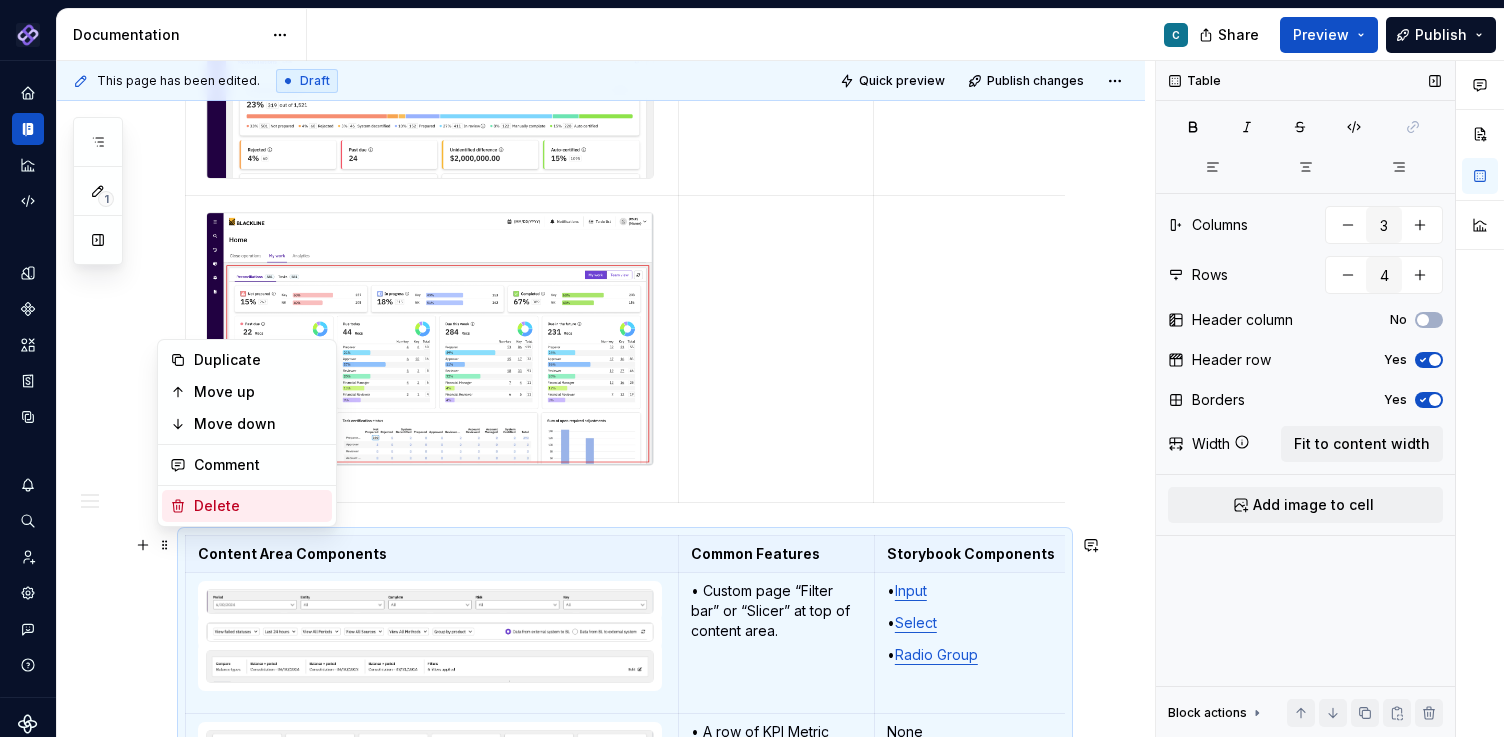 click on "Delete" at bounding box center (247, 506) 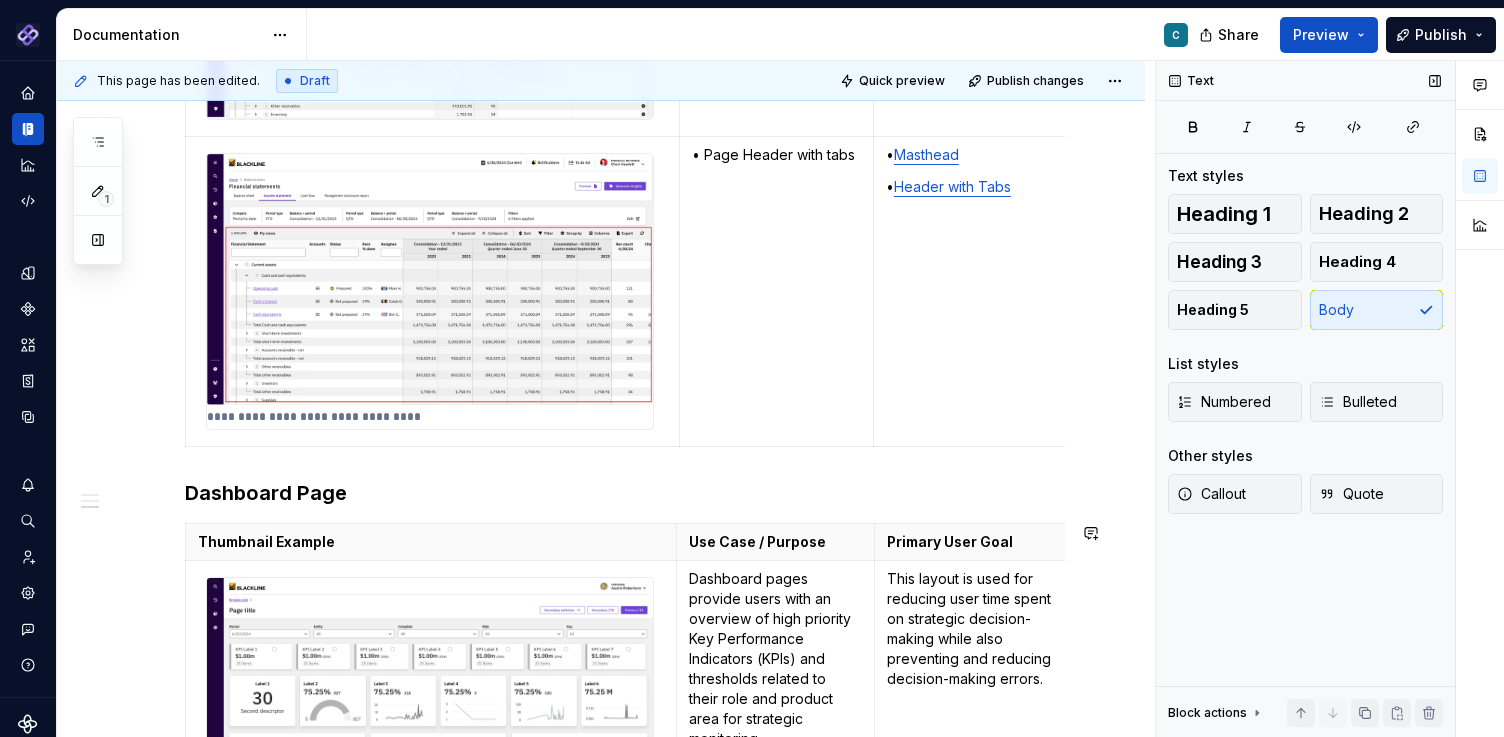 scroll, scrollTop: 4041, scrollLeft: 0, axis: vertical 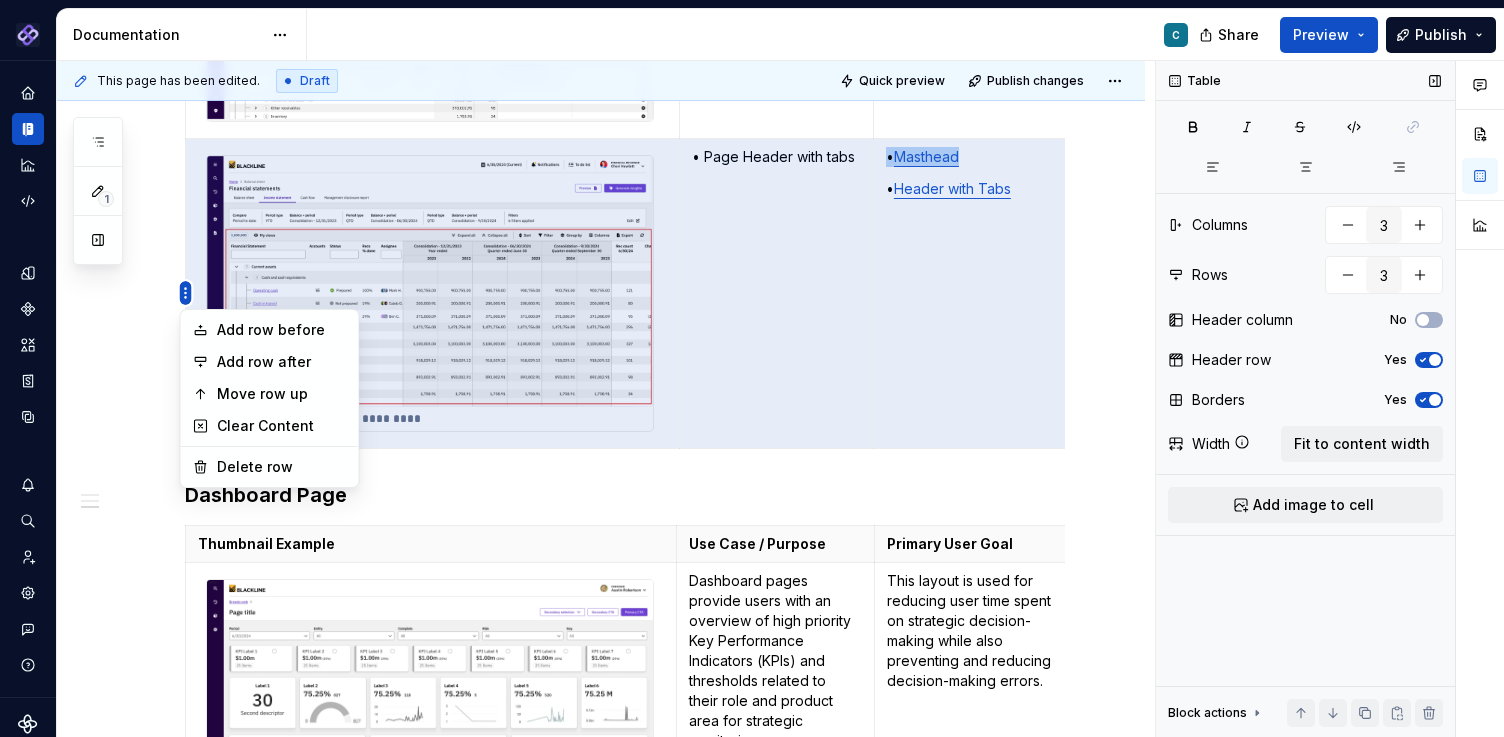 click on "Pantheon C Design system data Documentation C Share Preview Publish 1 Pages Add
Accessibility guide for tree Page tree.
Navigate the tree with the arrow keys. Common tree hotkeys apply. Further keybindings are available:
enter to execute primary action on focused item
f2 to start renaming the focused item
escape to abort renaming an item
control+d to start dragging selected items
Floorplans & Page Templates  PDS Organization Floorplans Dashboard Floorplans C Table Floorplans Item Detail Drilldown Floorplans Editing Floorplans Dashboard Pages Dashboards Pivot Table Report Pages Table Pages Anatomy & States No Page Tabs Page Tabs Subtitle Status Summary KPI Summary  Page Filters Process Progress Tracker Item Detail Drilldown Pages Financial Close Products Invoice-To-Cash Products Intercompany Products 360 Studio Products Workspace Editing Pages Horizontal Split Workspaces Vertical Split Workspaces Multi-Panel Workspaces Canvas Workspaces SA" at bounding box center (752, 368) 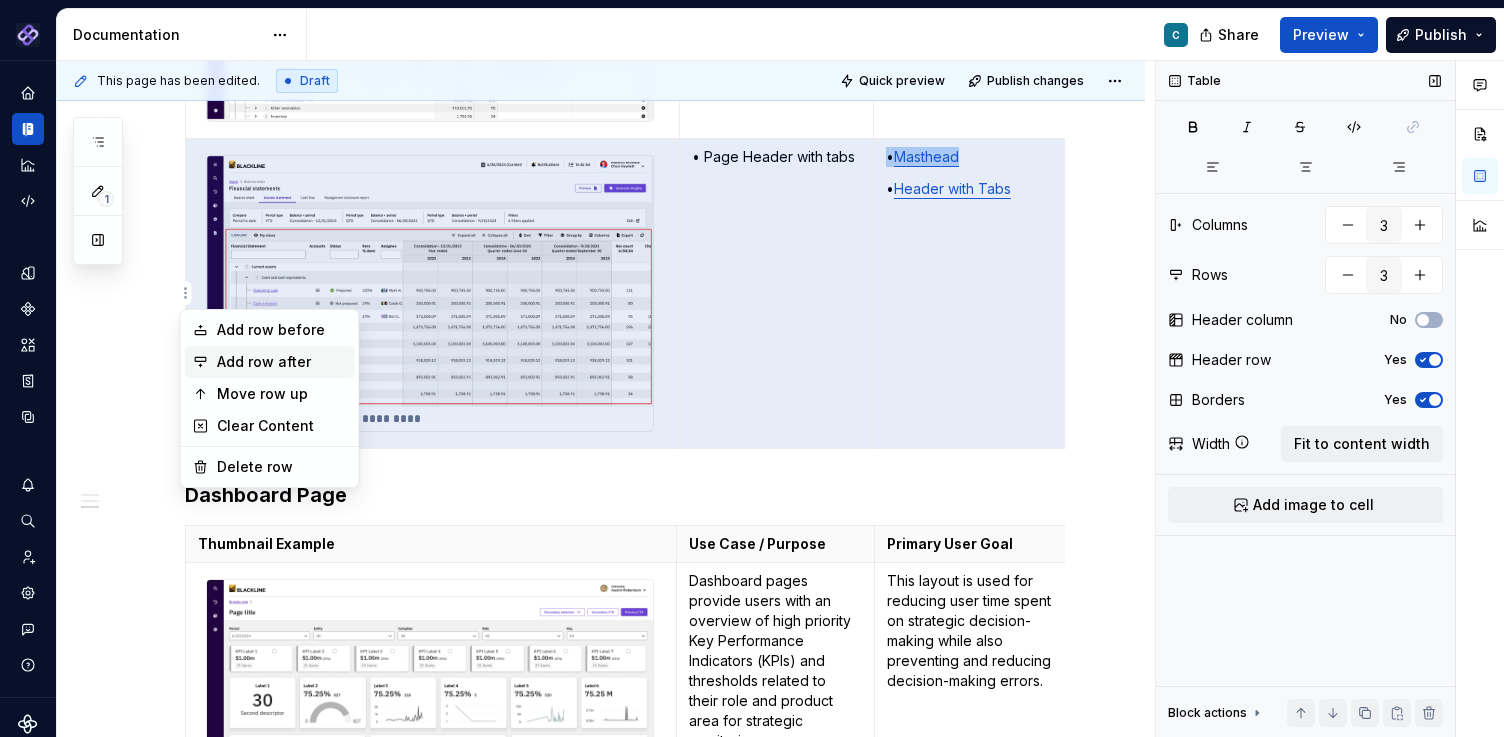 click on "Add row after" at bounding box center [282, 362] 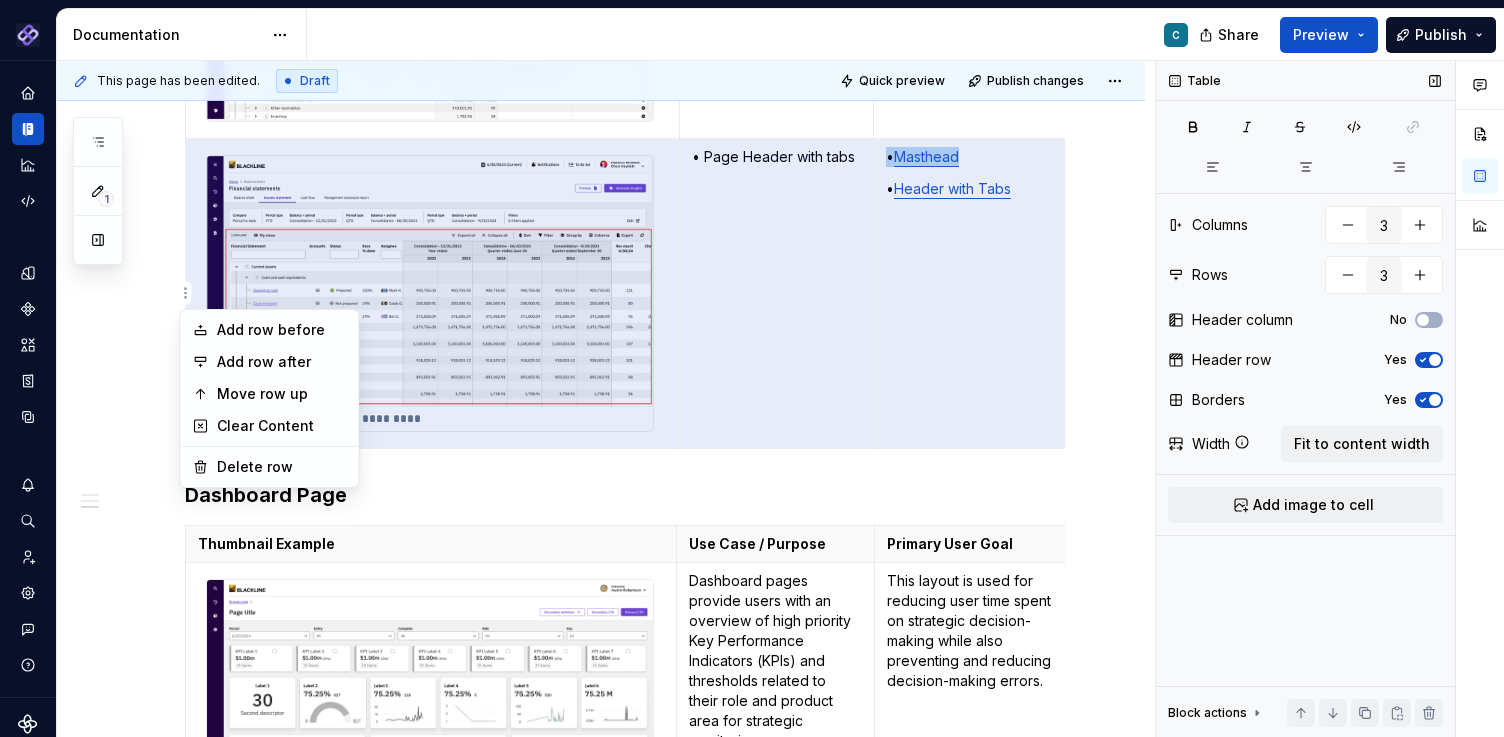 type on "4" 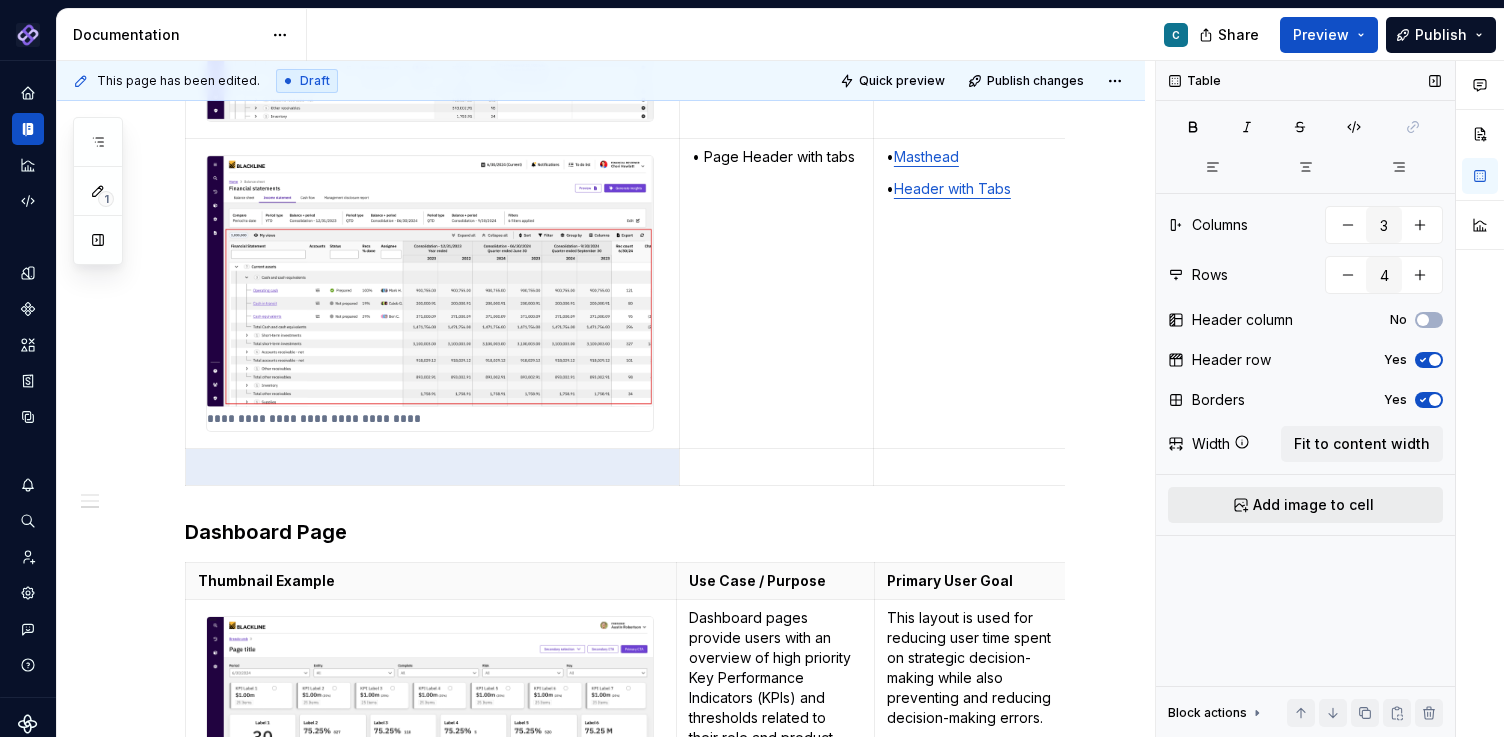 click on "Add image to cell" at bounding box center (1313, 505) 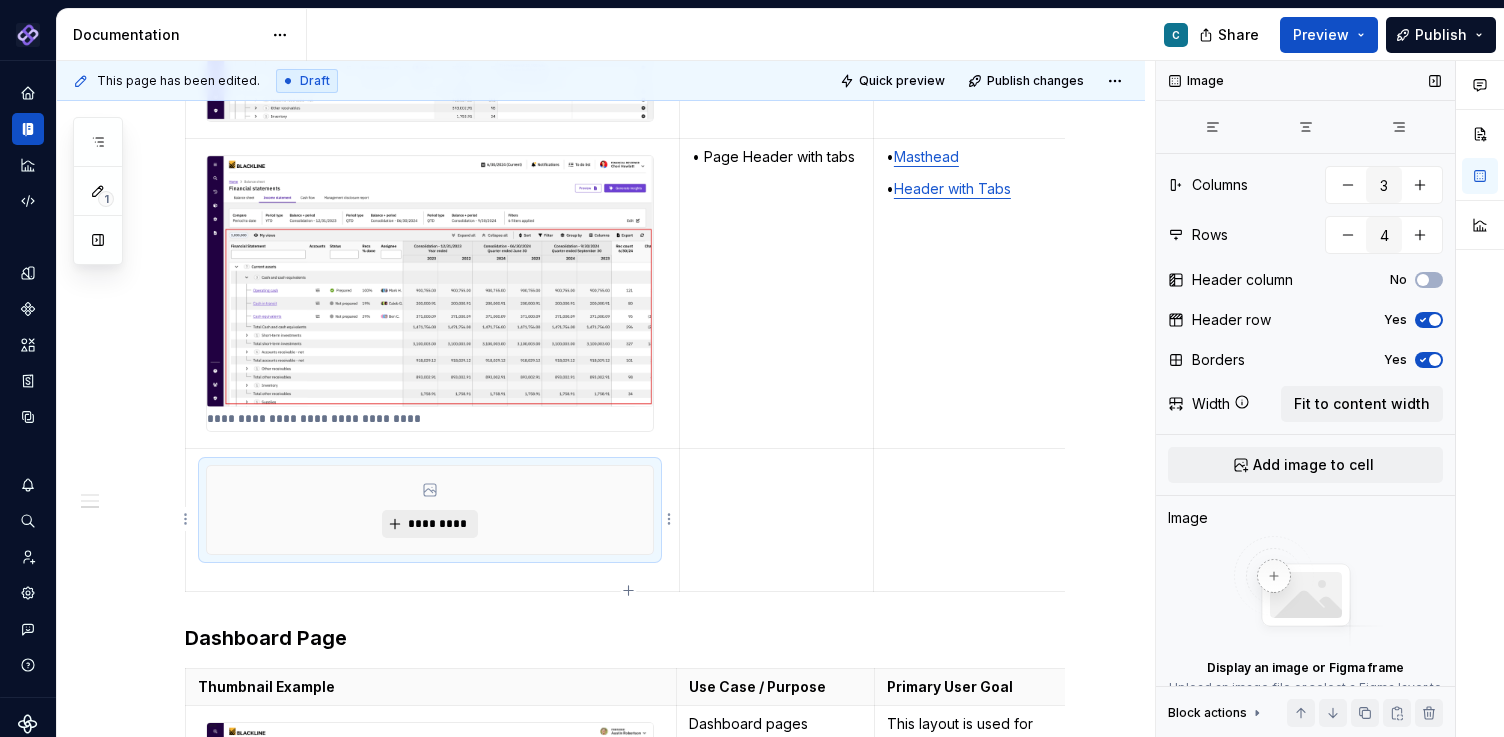 click on "*********" at bounding box center [429, 524] 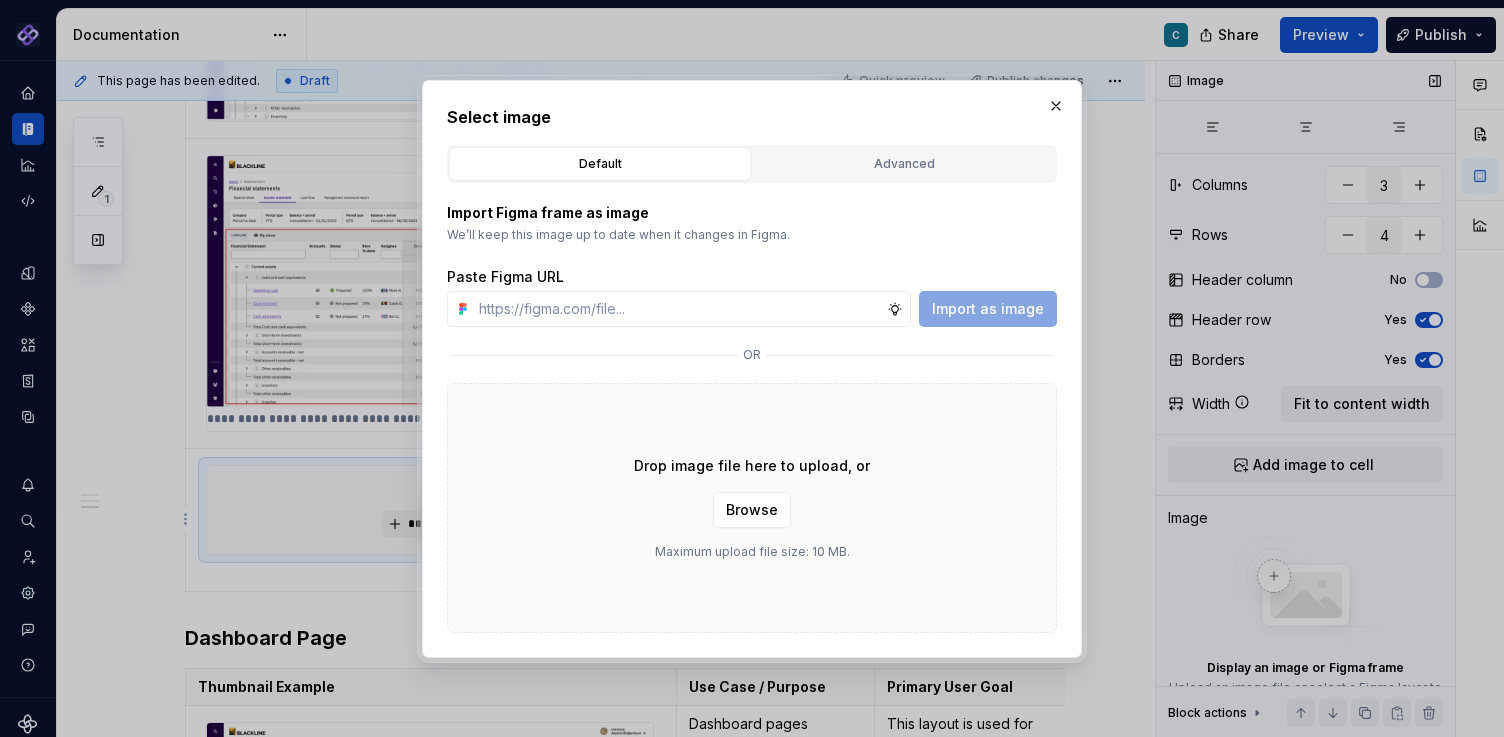click on "Drop image file here to upload, or Browse Maximum upload file size: 10 MB." at bounding box center (752, 508) 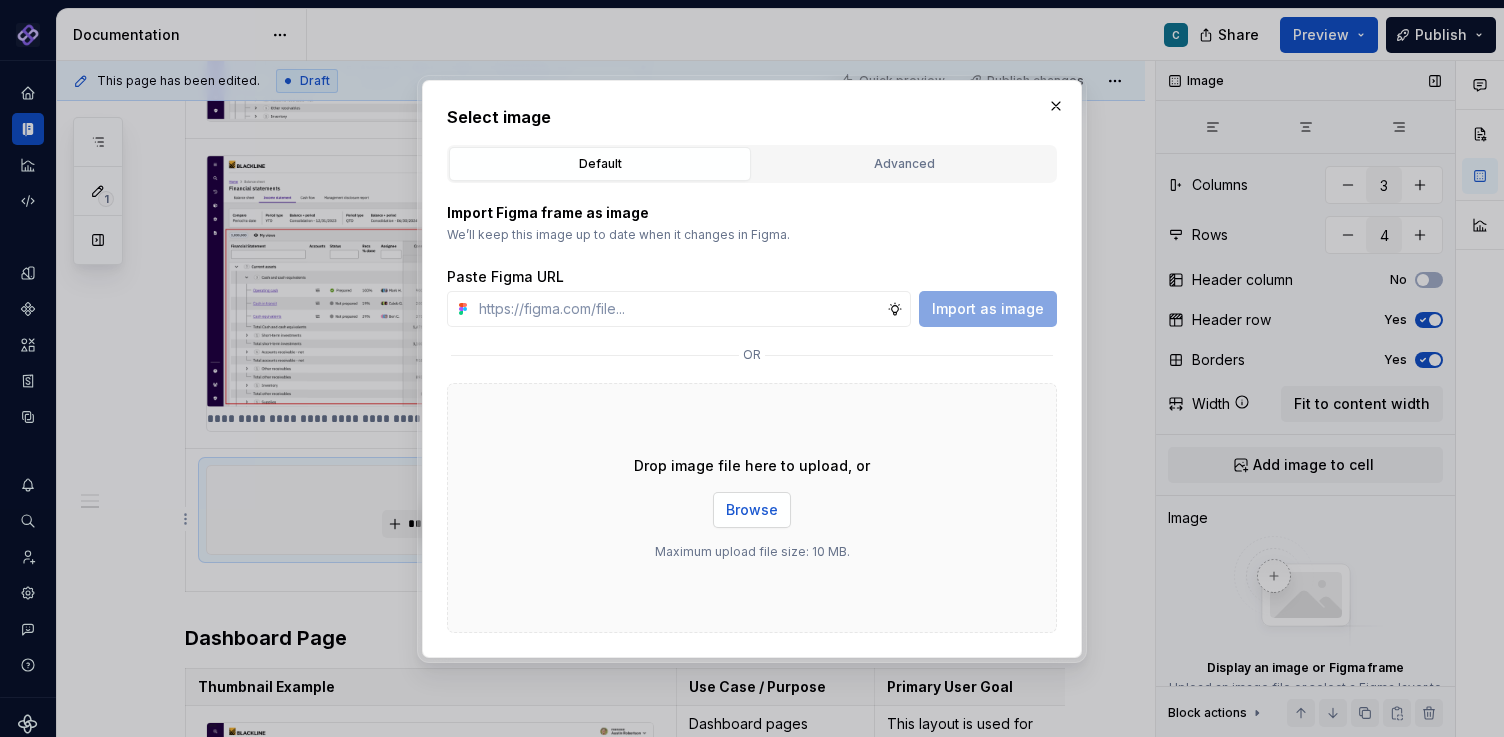click on "Browse" at bounding box center (752, 510) 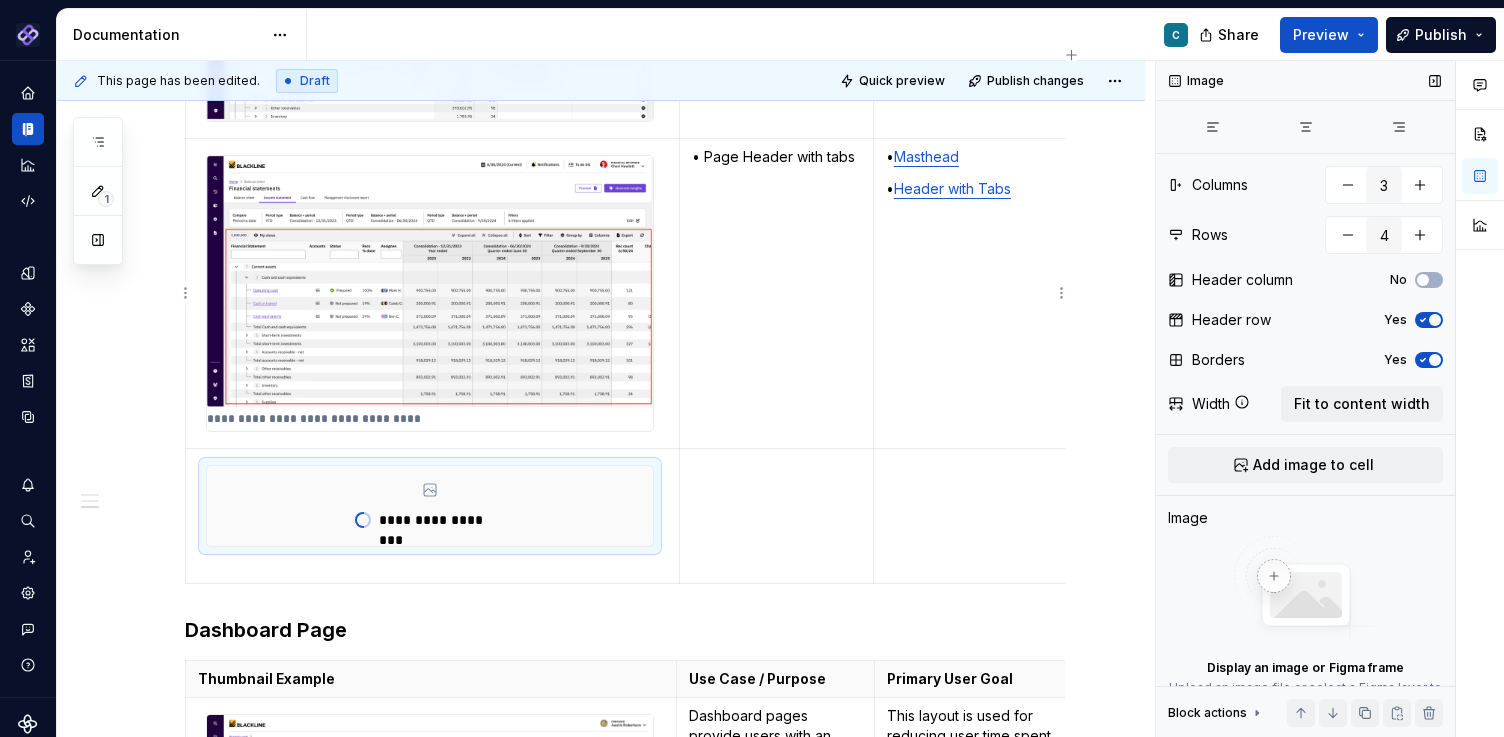 type on "*" 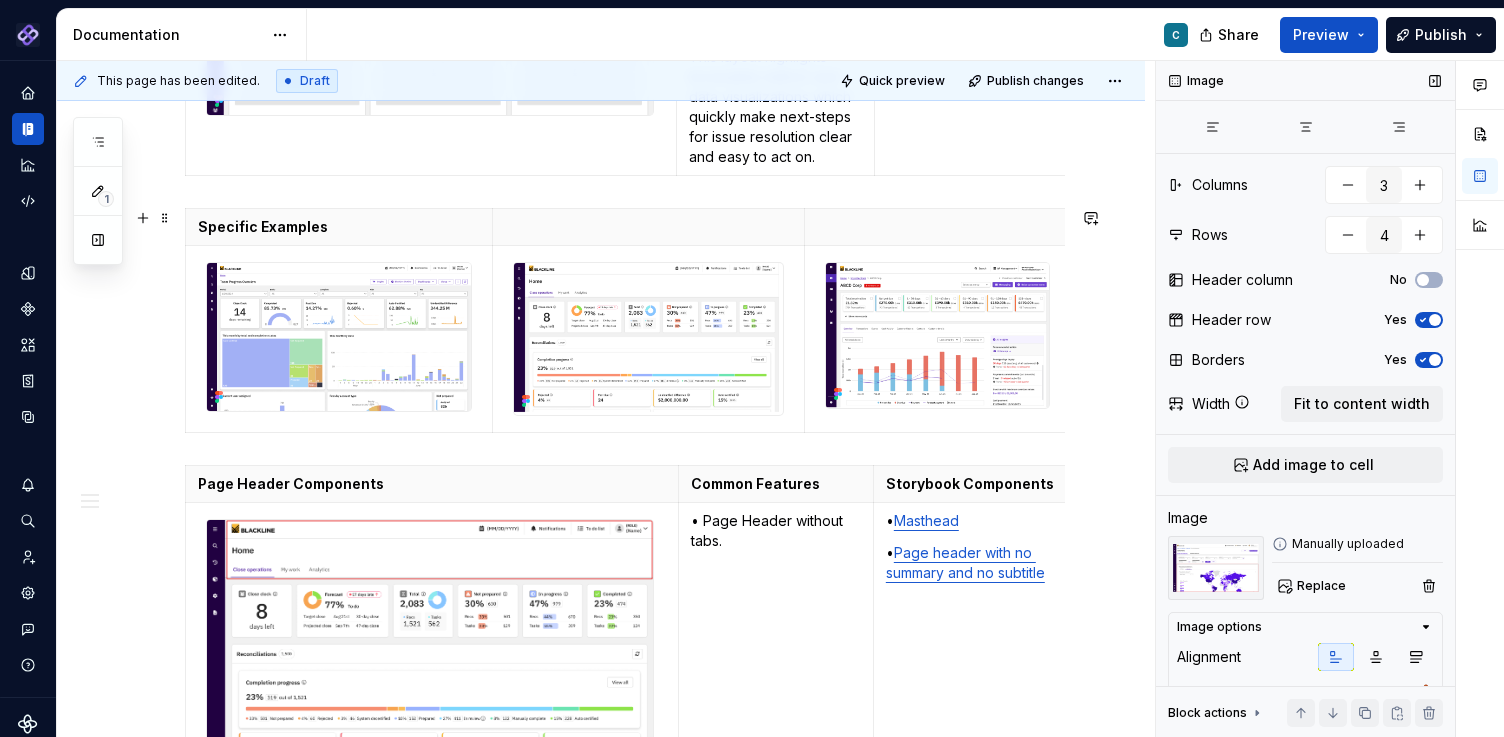scroll, scrollTop: 5085, scrollLeft: 0, axis: vertical 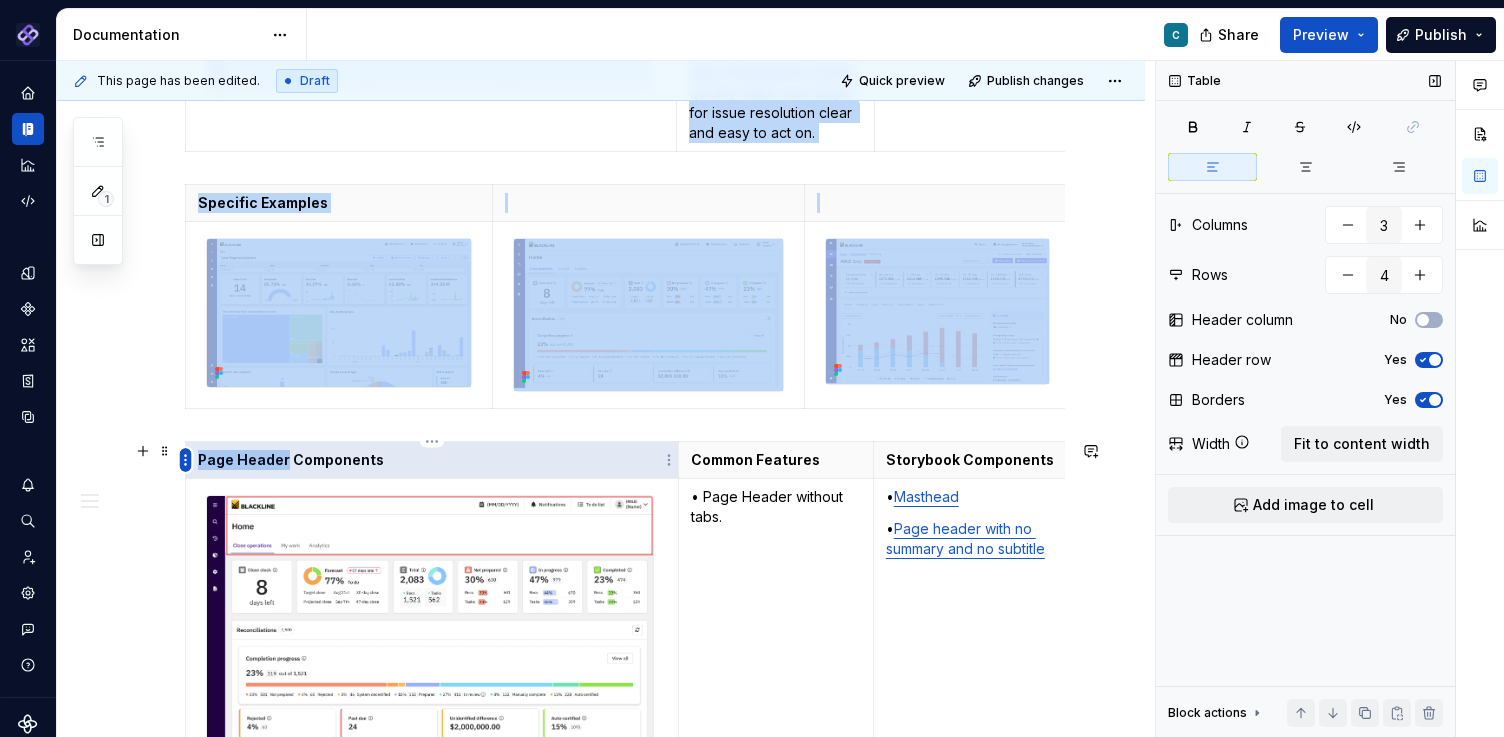 drag, startPoint x: 286, startPoint y: 459, endPoint x: 190, endPoint y: 457, distance: 96.02083 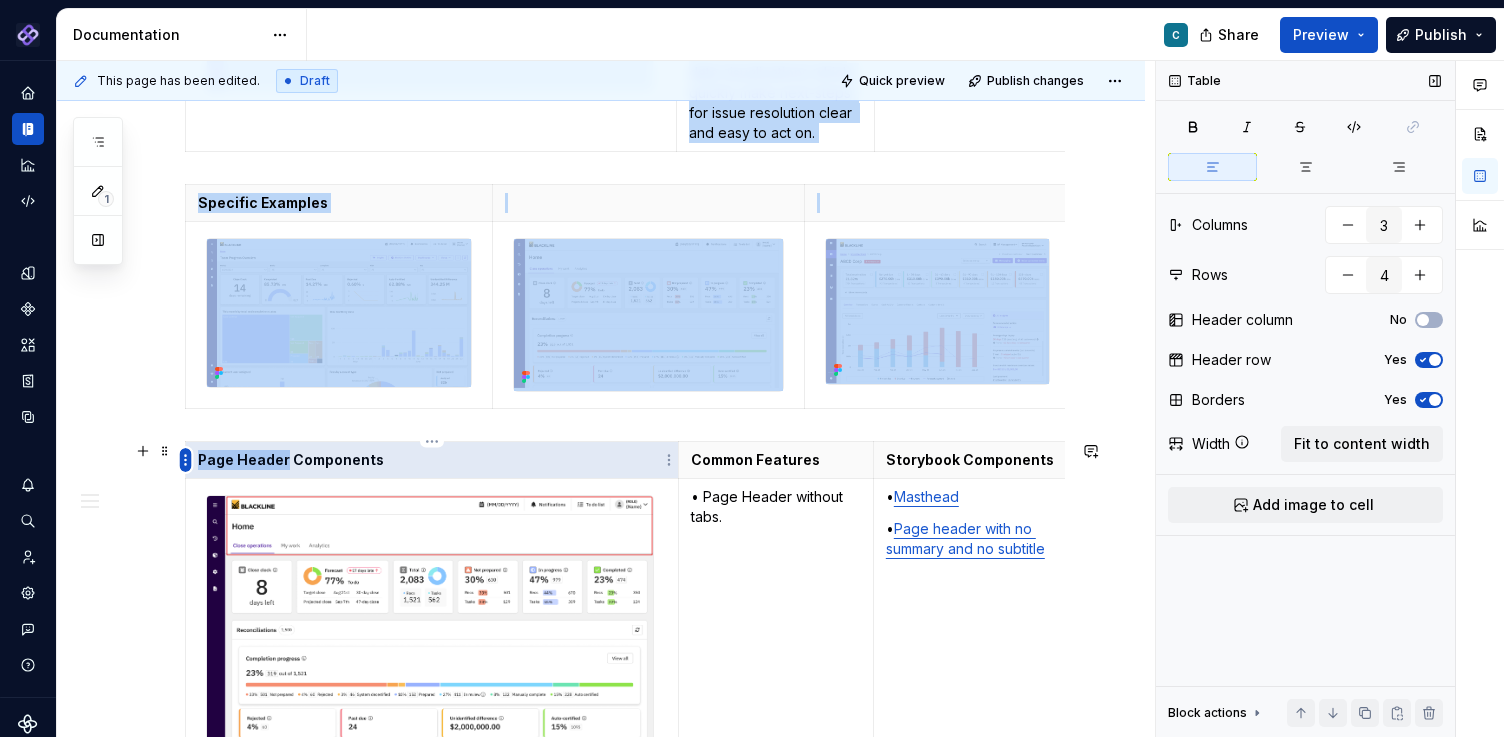 click on "Pantheon C Design system data Documentation C Share Preview Publish 1 Pages Add
Accessibility guide for tree Page tree.
Navigate the tree with the arrow keys. Common tree hotkeys apply. Further keybindings are available:
enter to execute primary action on focused item
f2 to start renaming the focused item
escape to abort renaming an item
control+d to start dragging selected items
Floorplans & Page Templates  PDS Organization Floorplans Dashboard Floorplans C Table Floorplans Item Detail Drilldown Floorplans Editing Floorplans Dashboard Pages Dashboards Pivot Table Report Pages Table Pages Anatomy & States No Page Tabs Page Tabs Subtitle Status Summary KPI Summary  Page Filters Process Progress Tracker Item Detail Drilldown Pages Financial Close Products Invoice-To-Cash Products Intercompany Products 360 Studio Products Workspace Editing Pages Horizontal Split Workspaces Vertical Split Workspaces Multi-Panel Workspaces Canvas Workspaces SA" at bounding box center (752, 368) 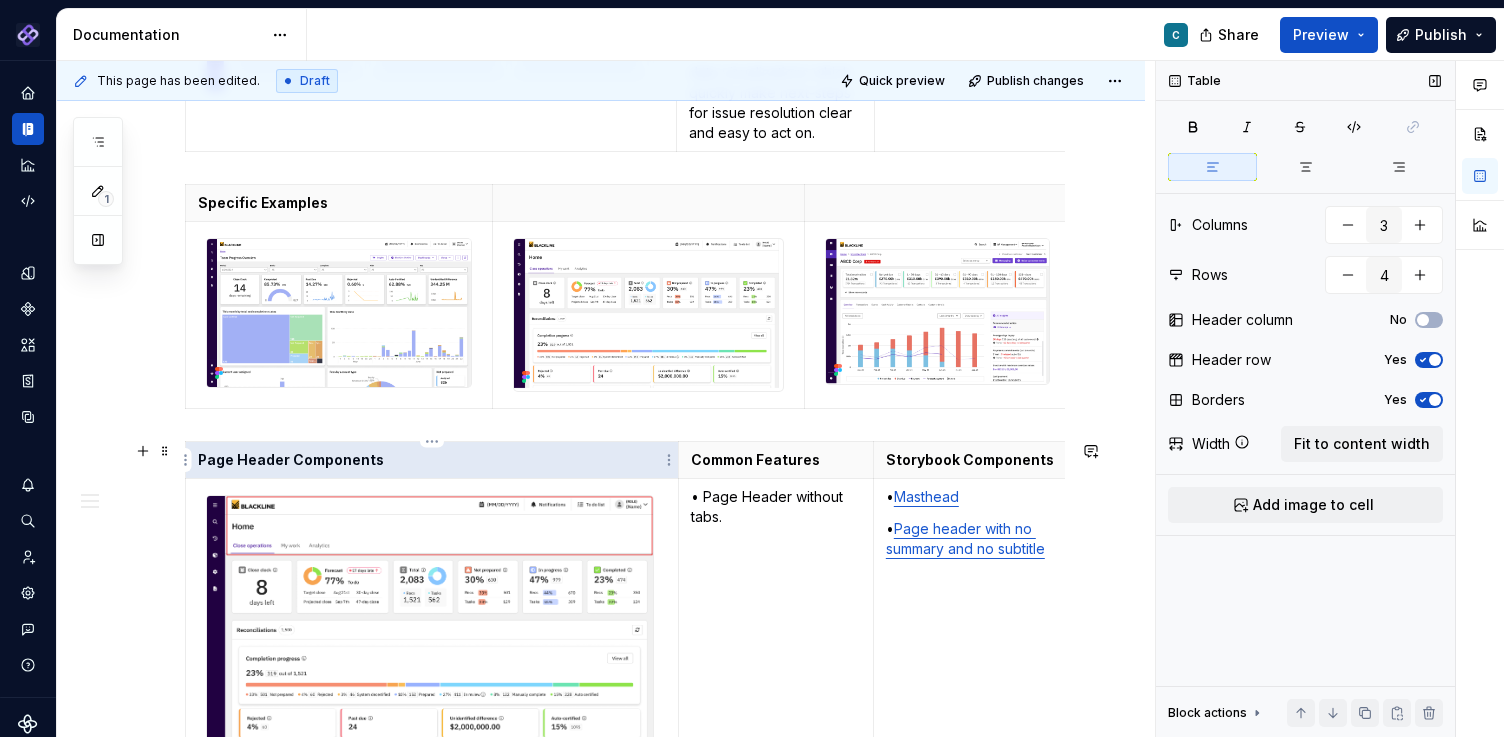click on "Page Header Components" at bounding box center (432, 460) 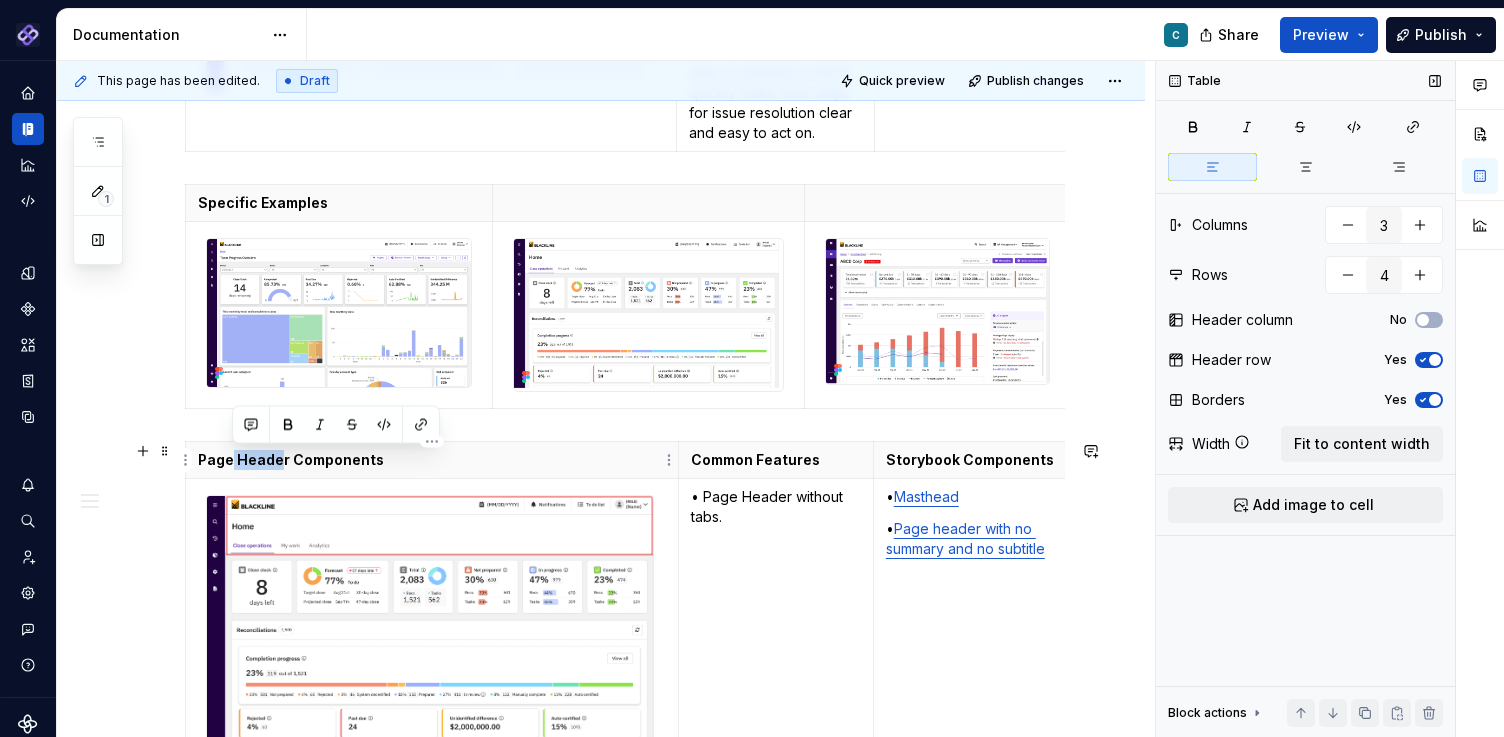 drag, startPoint x: 282, startPoint y: 462, endPoint x: 231, endPoint y: 462, distance: 51 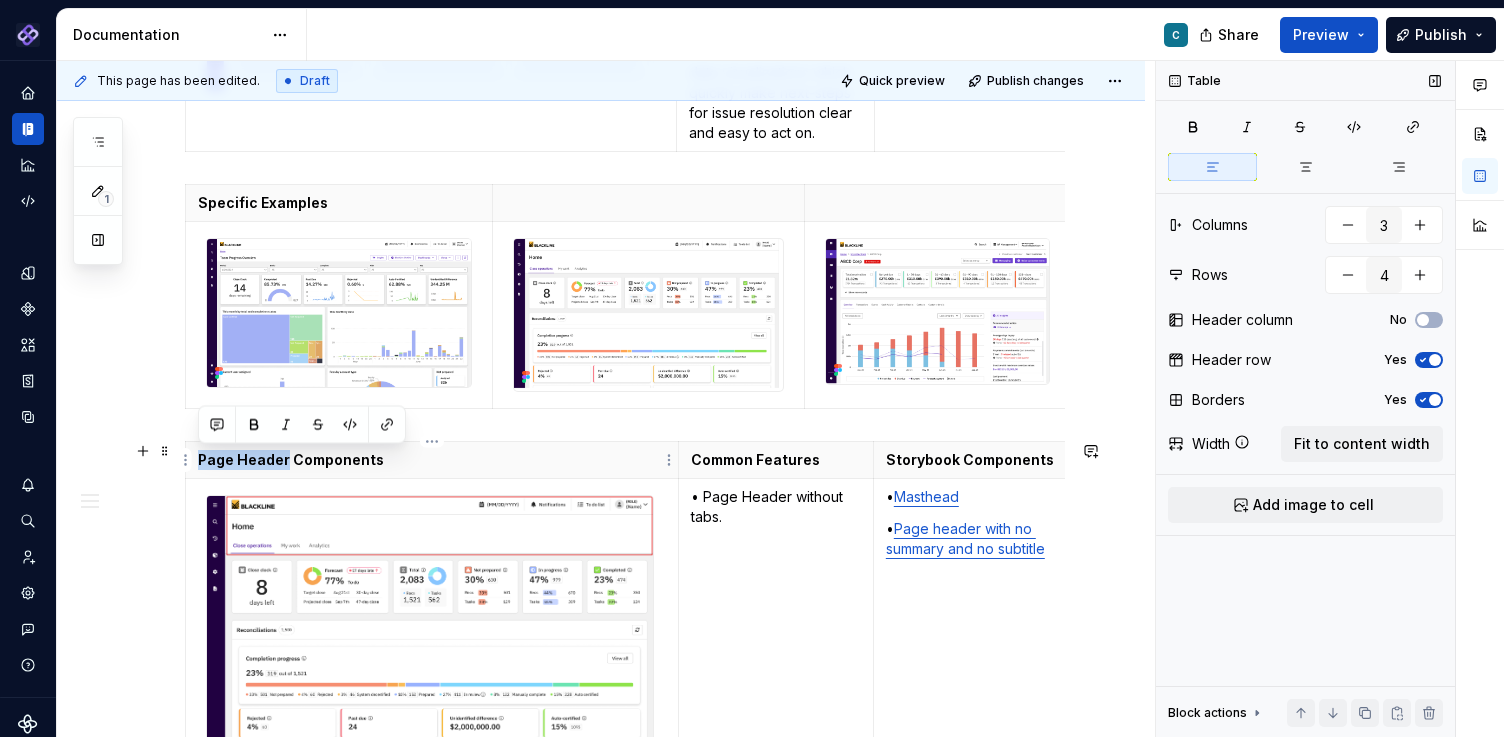 drag, startPoint x: 283, startPoint y: 464, endPoint x: 200, endPoint y: 462, distance: 83.02409 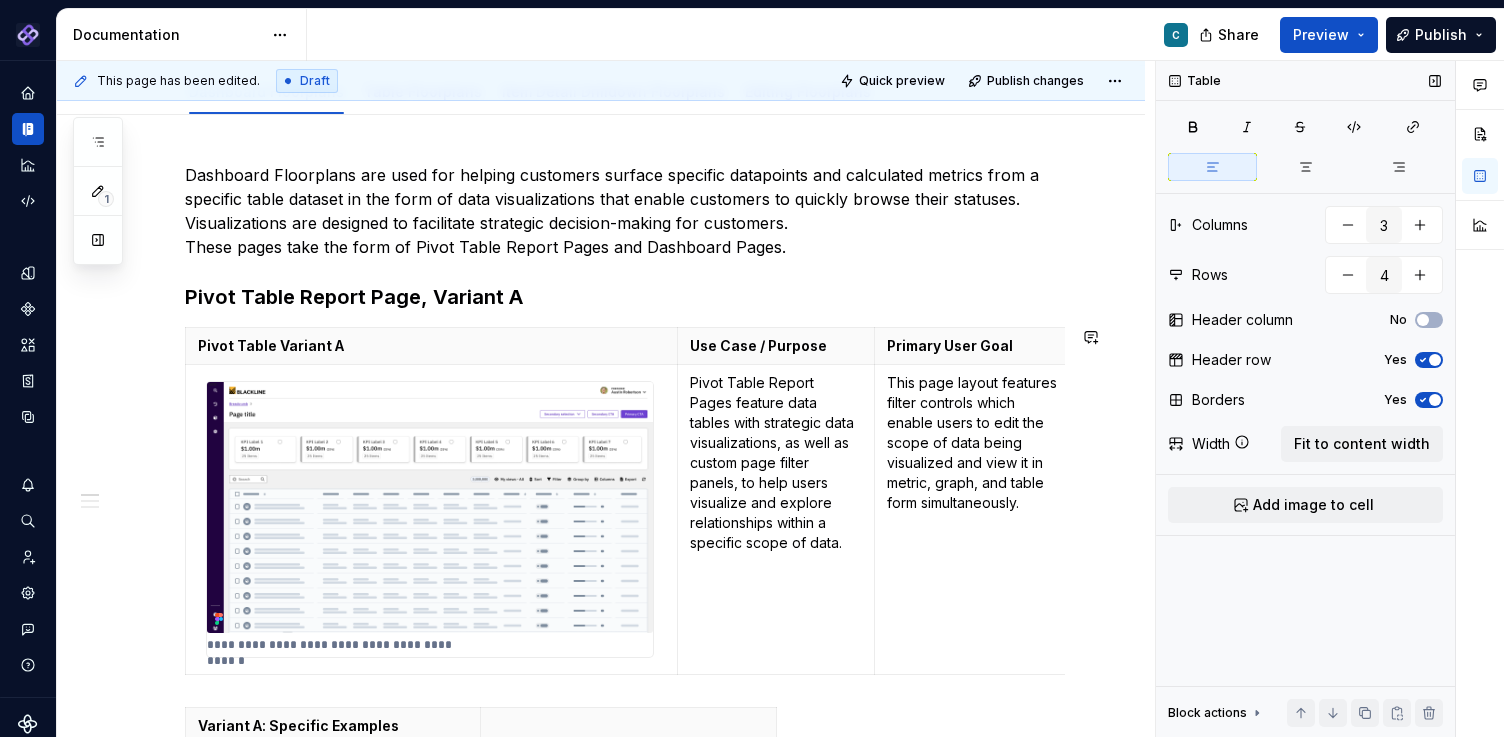 scroll, scrollTop: 0, scrollLeft: 0, axis: both 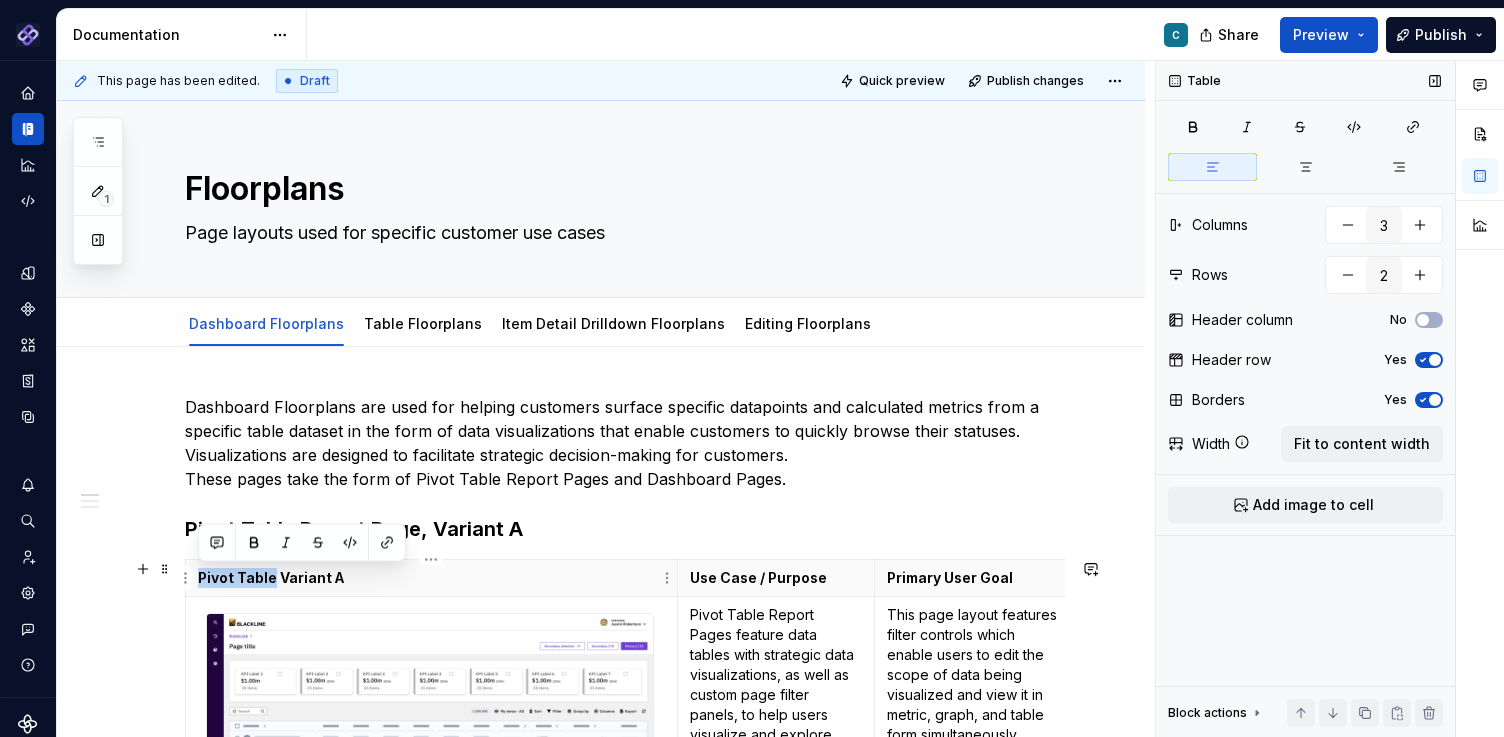 drag, startPoint x: 271, startPoint y: 582, endPoint x: 191, endPoint y: 577, distance: 80.1561 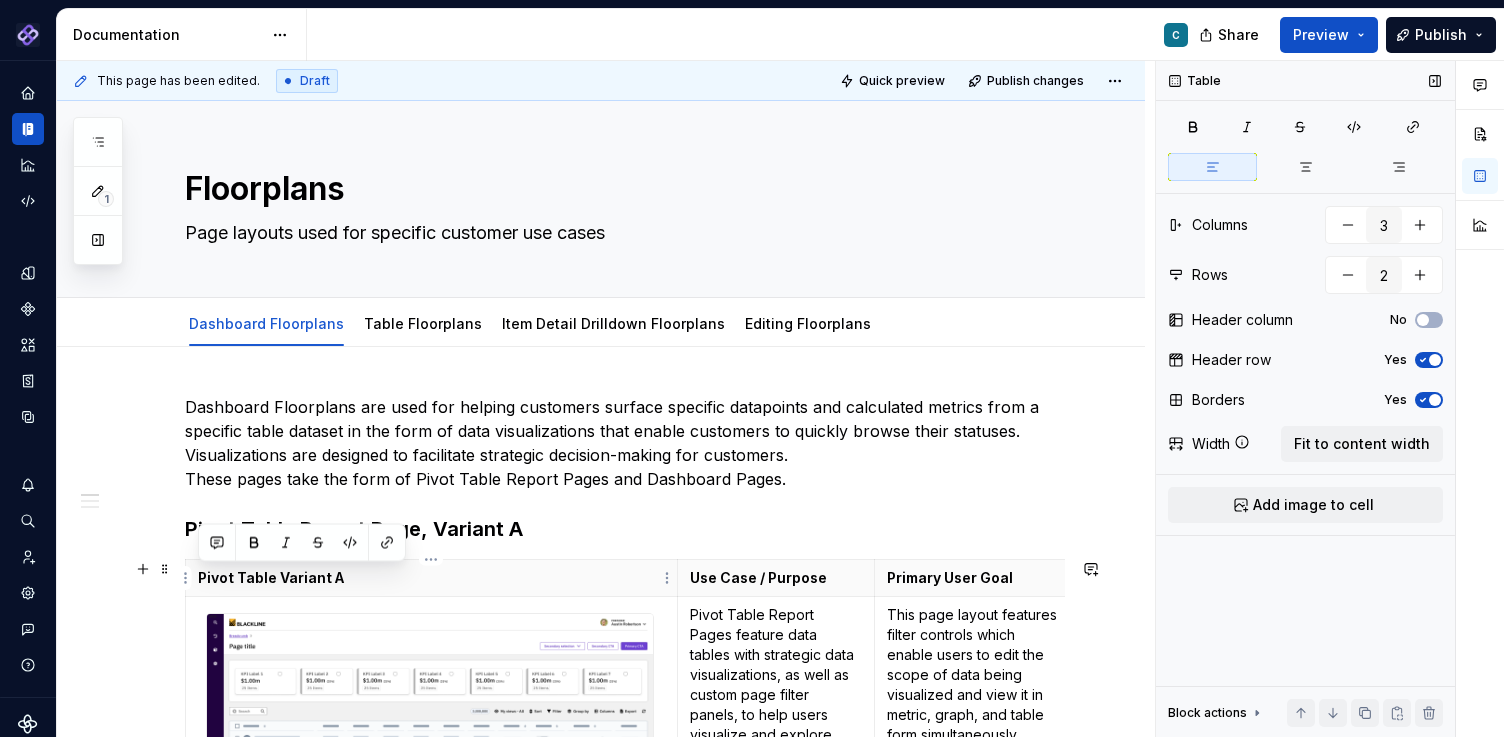 click on "Pivot Table Variant A" at bounding box center (431, 578) 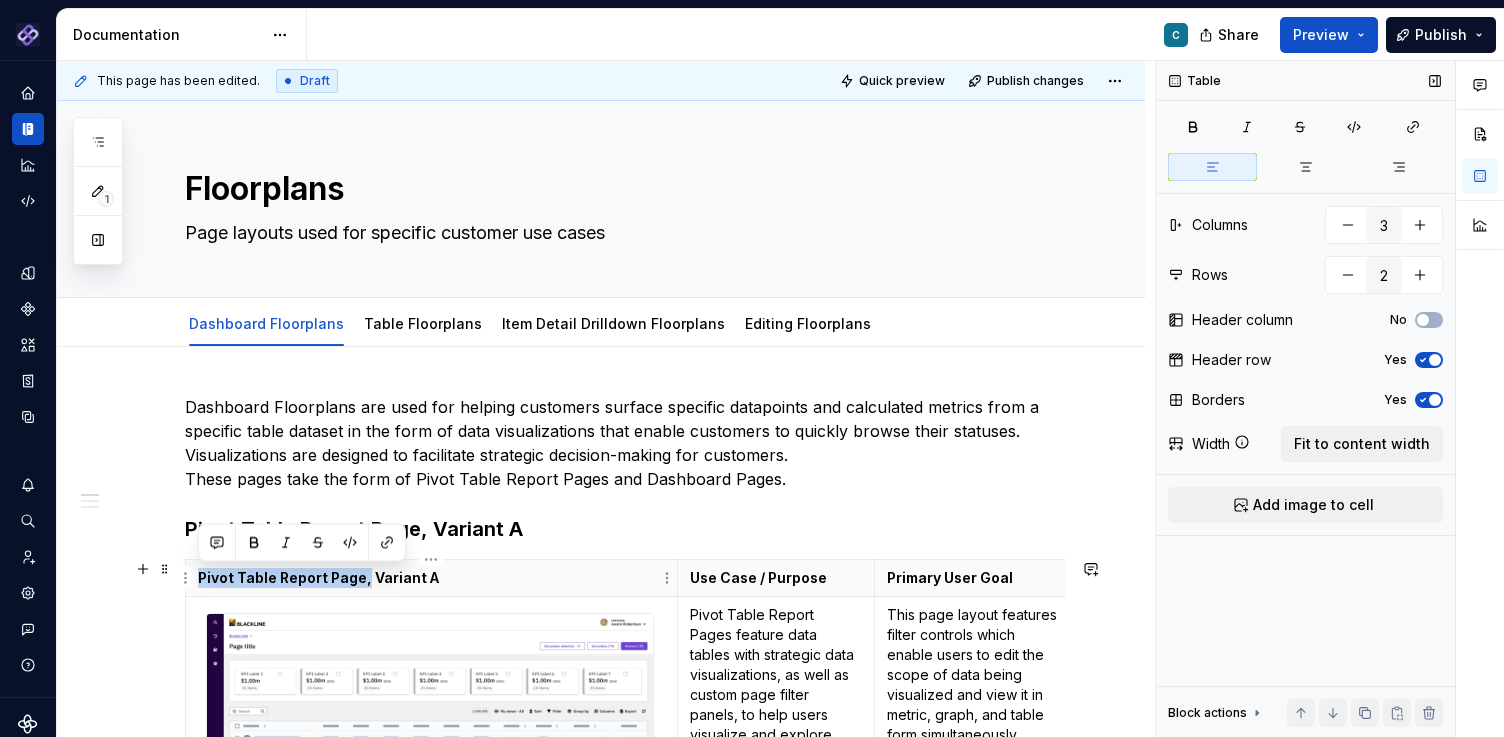drag, startPoint x: 362, startPoint y: 578, endPoint x: 195, endPoint y: 580, distance: 167.01198 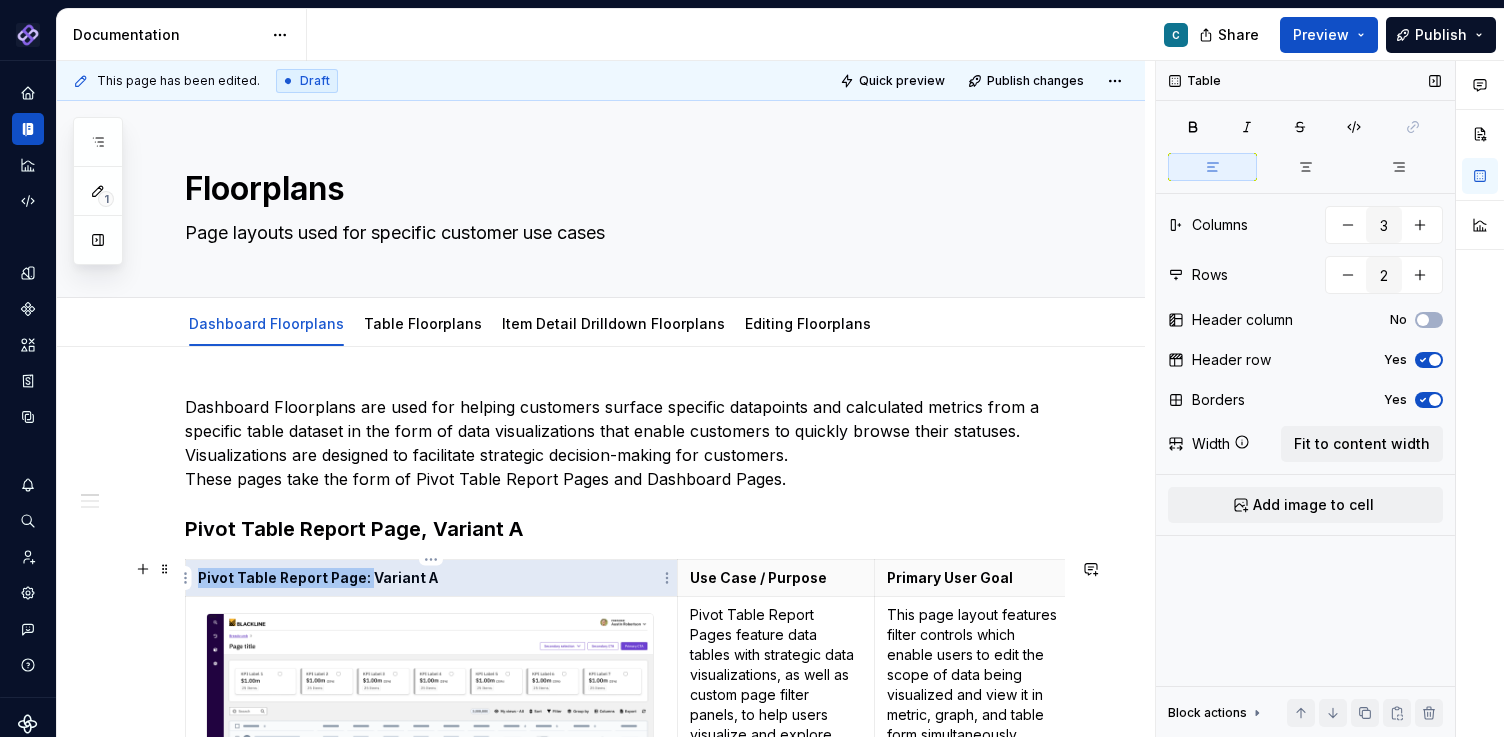 drag, startPoint x: 366, startPoint y: 580, endPoint x: 199, endPoint y: 573, distance: 167.14664 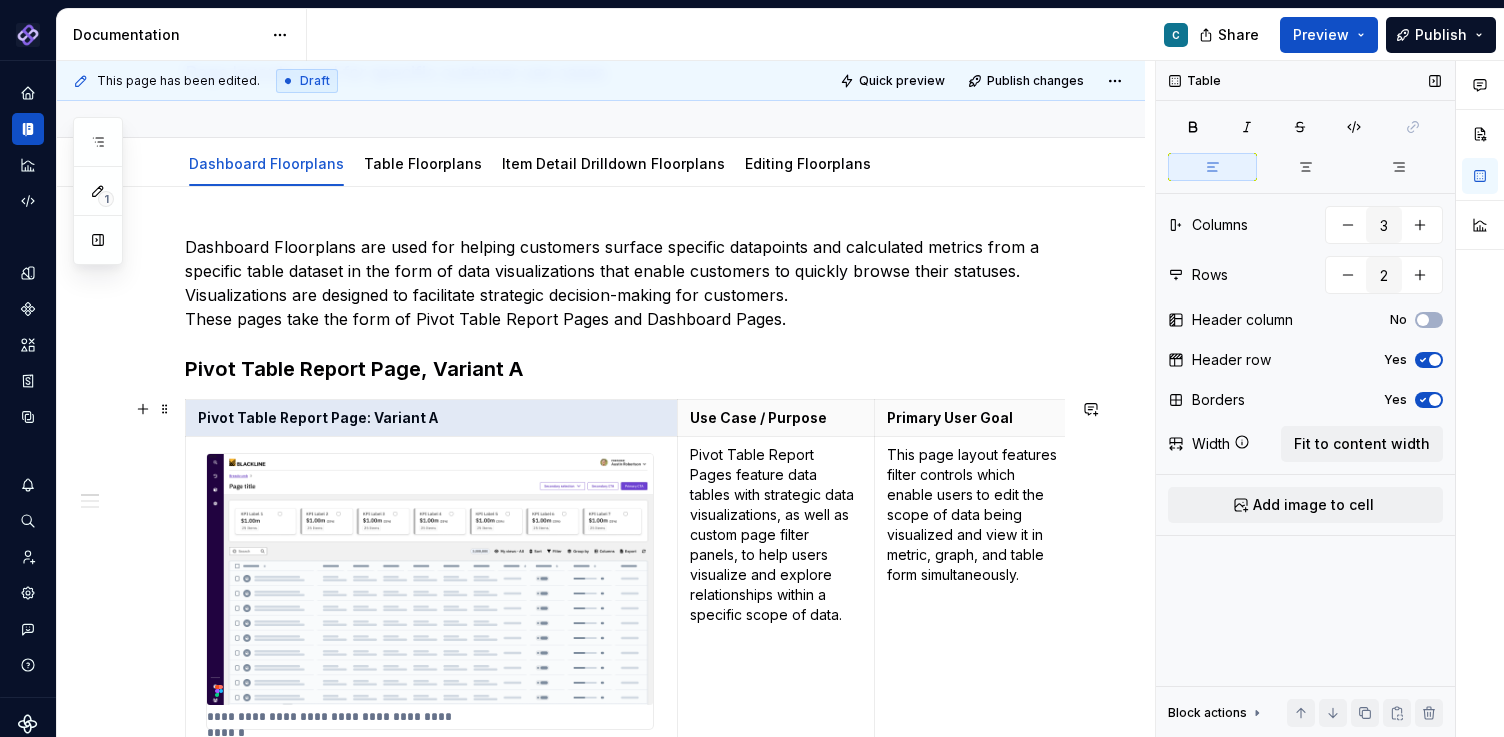 scroll, scrollTop: 257, scrollLeft: 0, axis: vertical 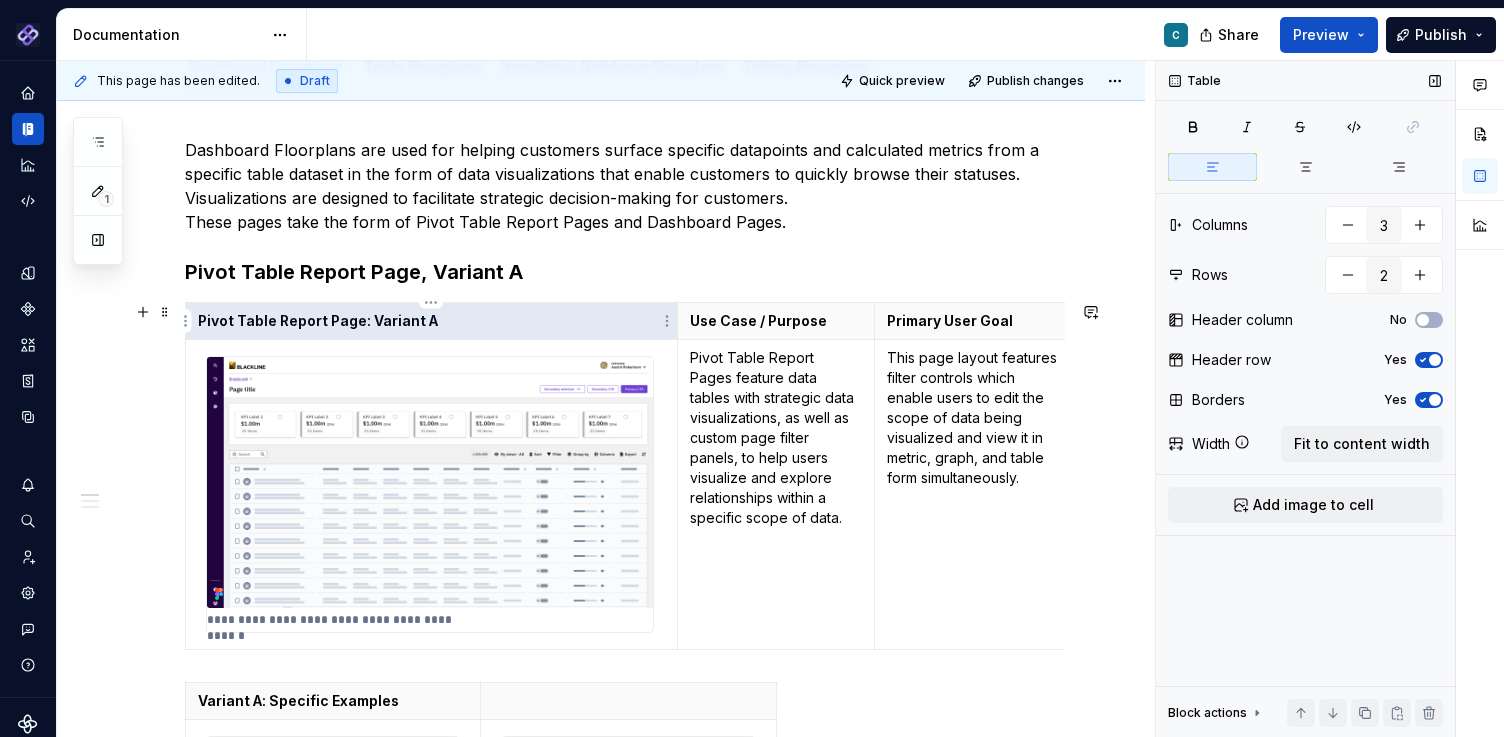 click on "Pivot Table Report Page: Variant A" at bounding box center [431, 321] 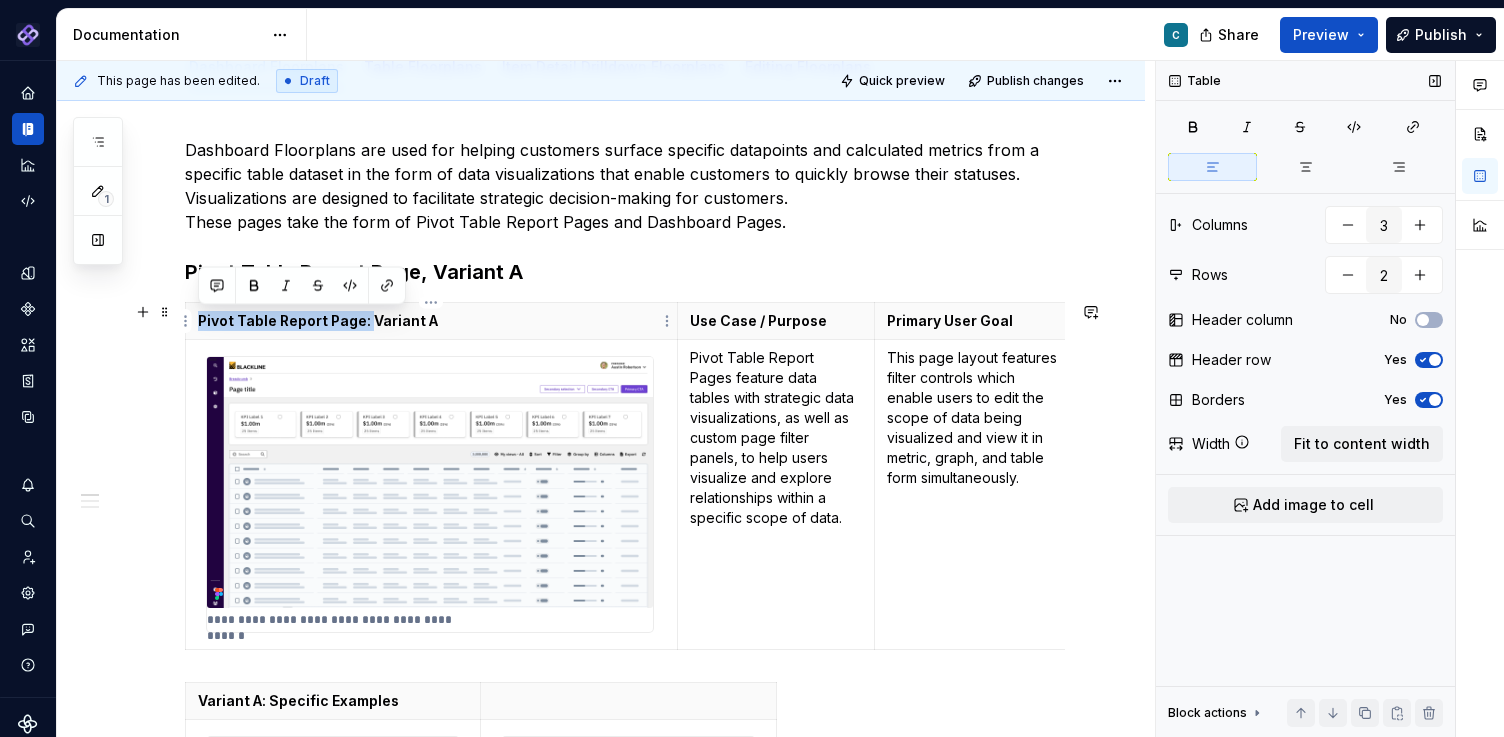 drag, startPoint x: 367, startPoint y: 326, endPoint x: 200, endPoint y: 321, distance: 167.07483 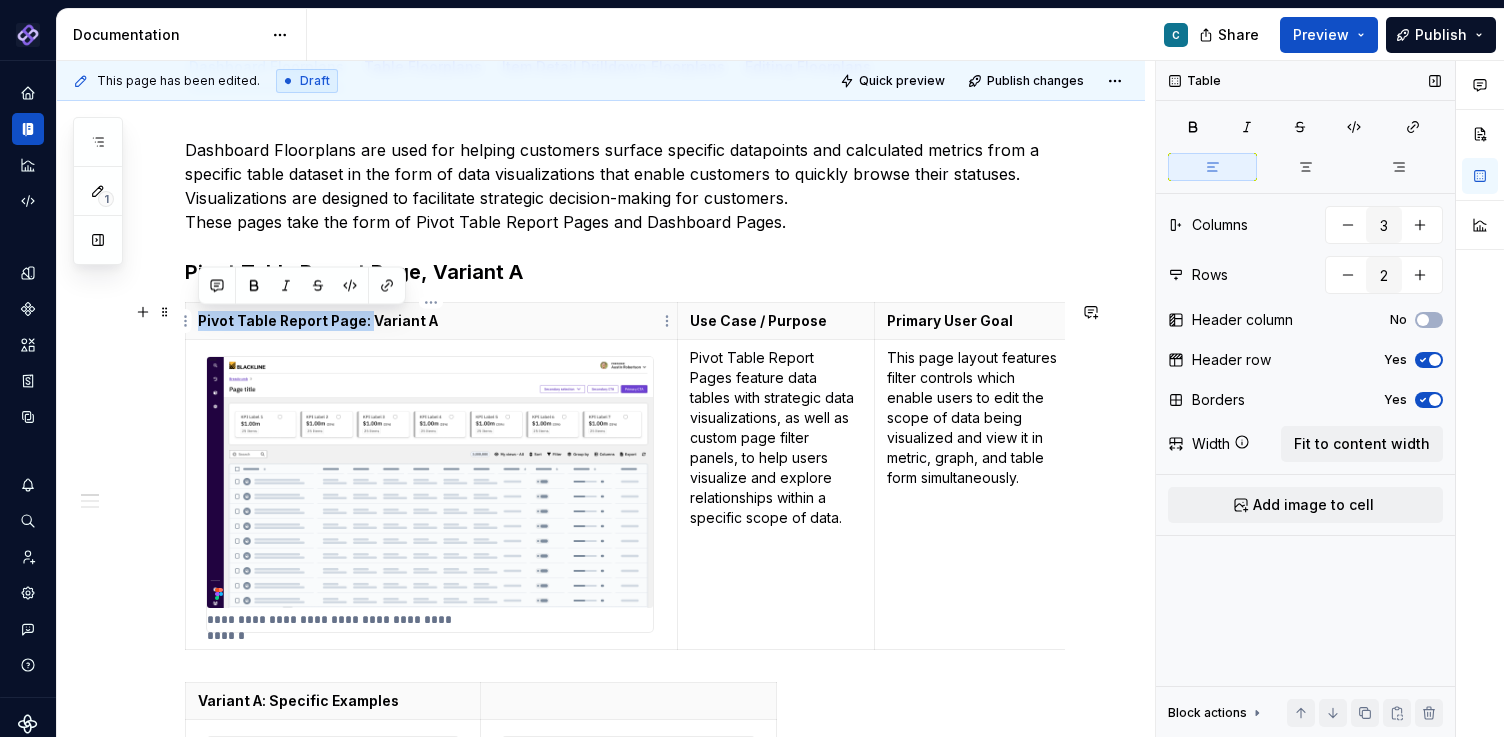 click on "Pivot Table Report Page: Variant A" at bounding box center (431, 321) 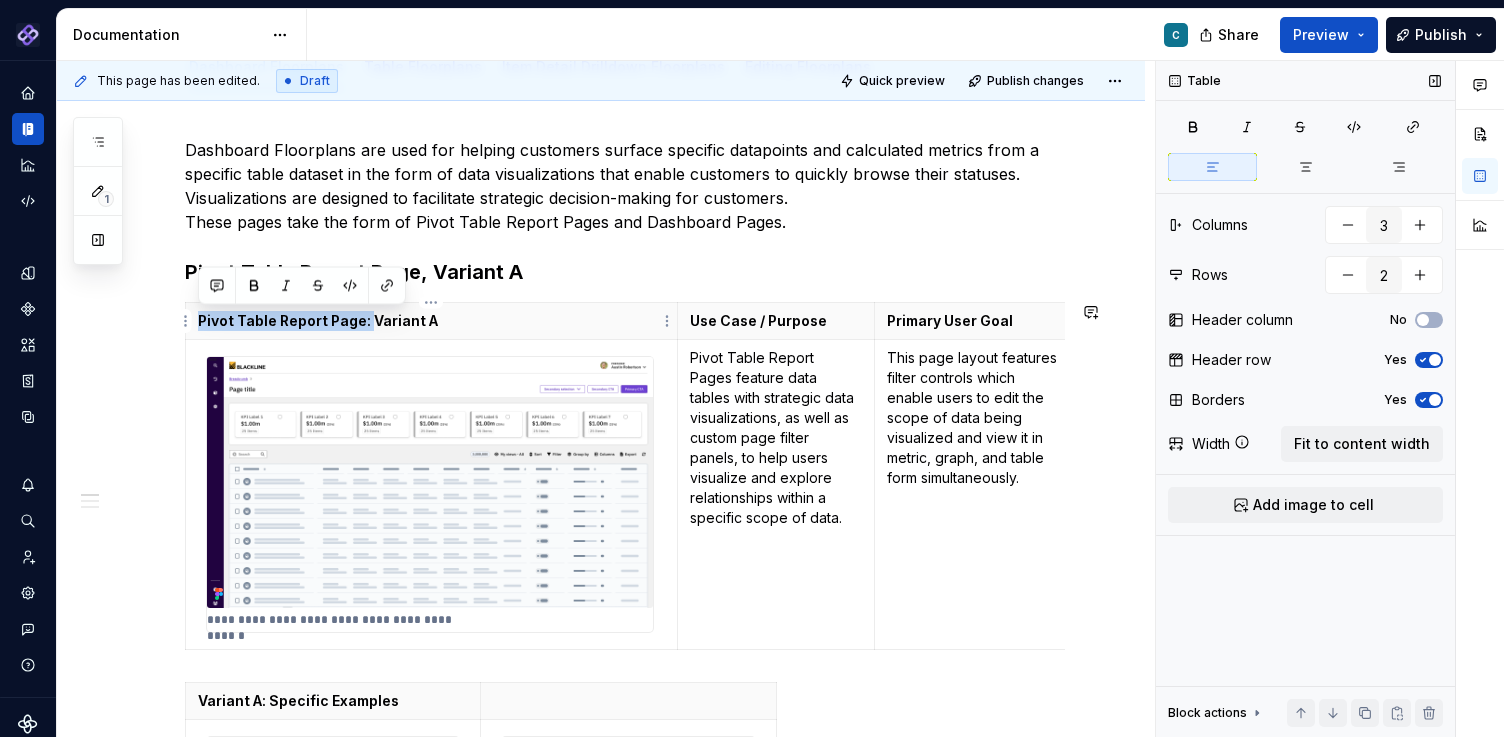 copy on "Pivot Table Report Page:" 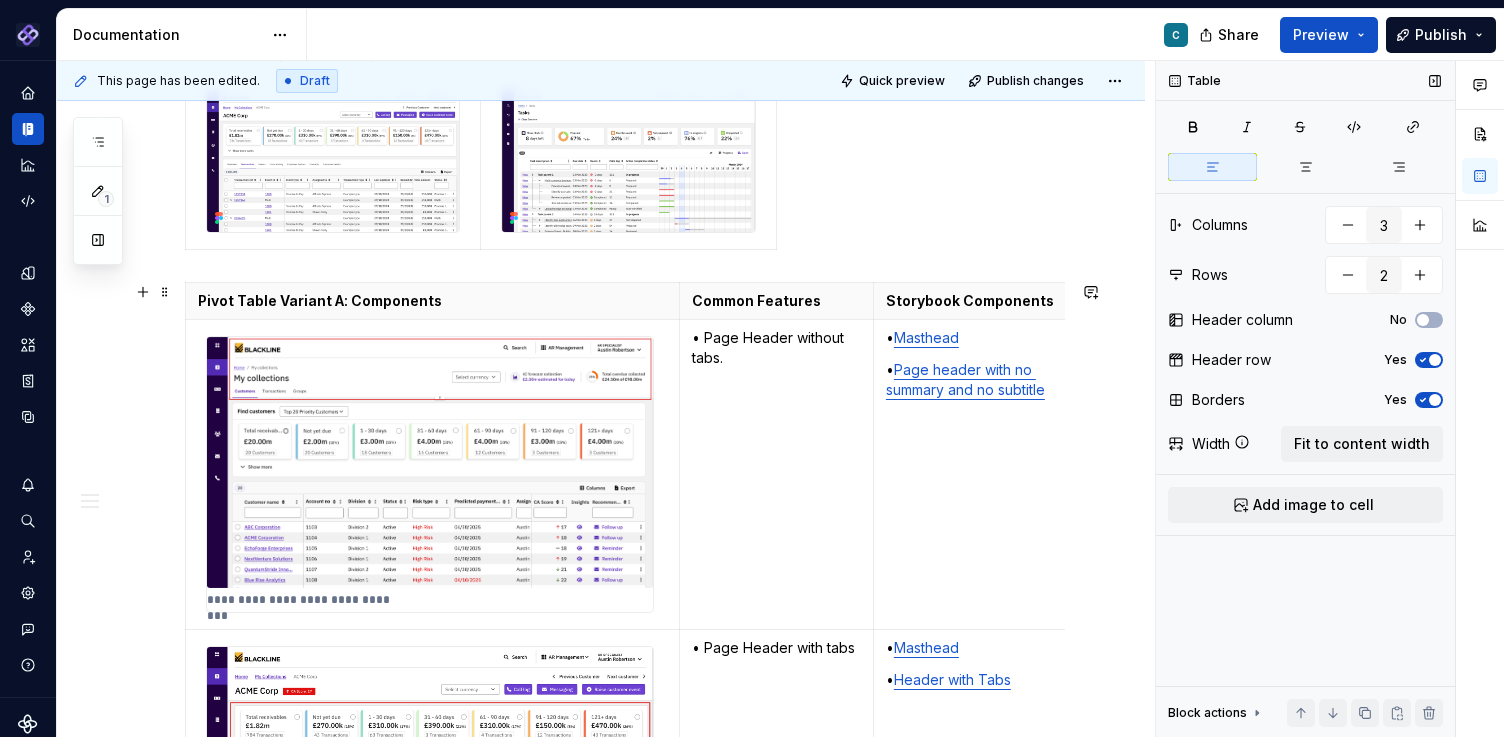 scroll, scrollTop: 928, scrollLeft: 0, axis: vertical 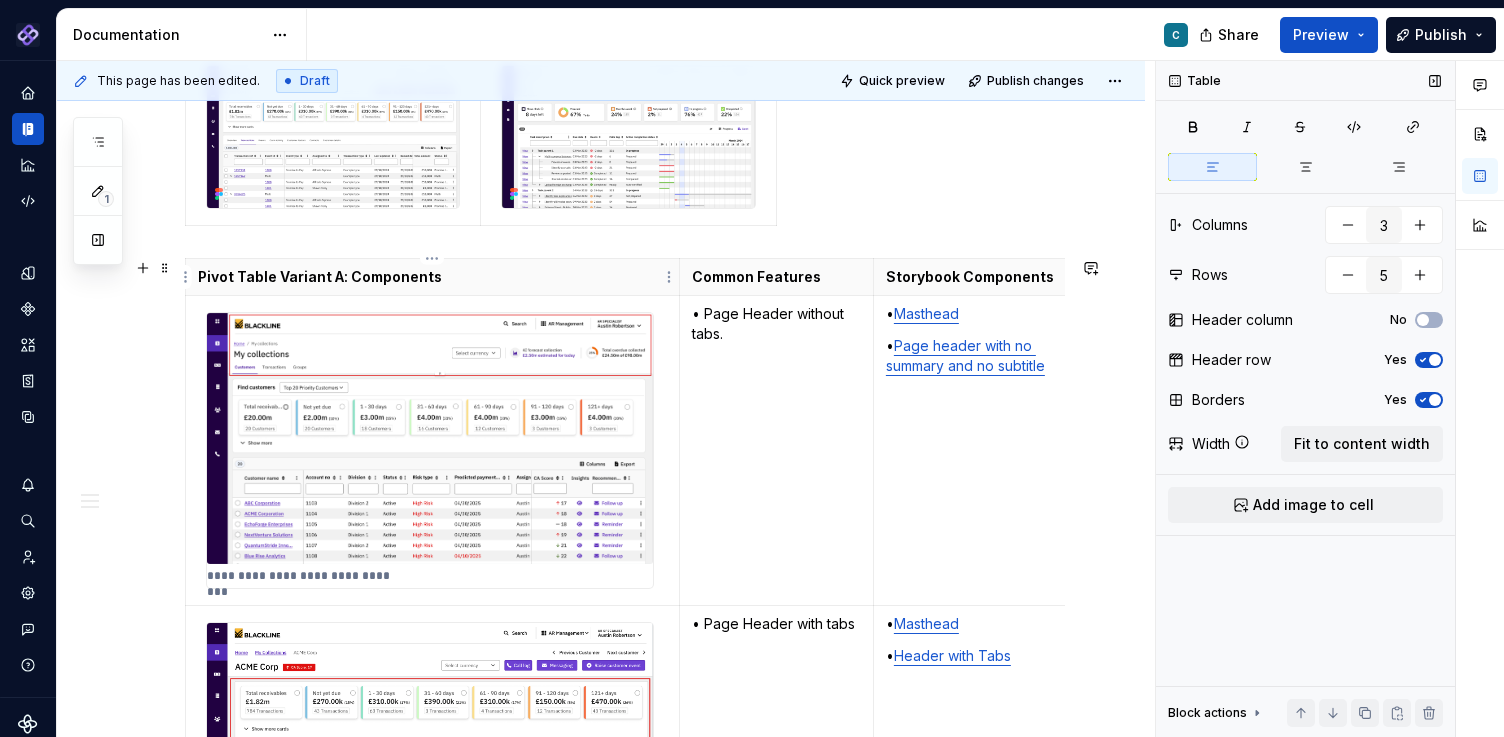 click on "Pivot Table Variant A: Components" at bounding box center [432, 277] 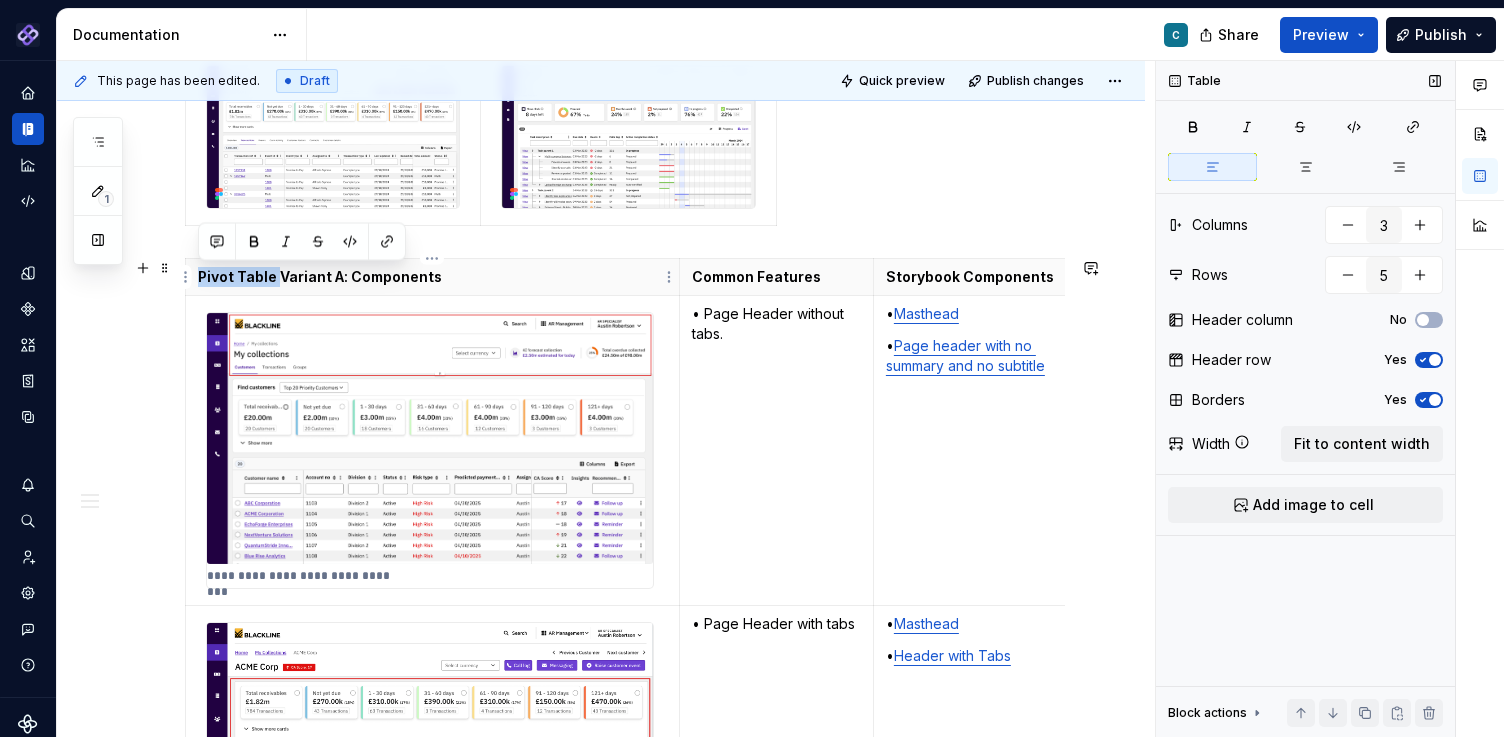 drag, startPoint x: 275, startPoint y: 277, endPoint x: 198, endPoint y: 278, distance: 77.00649 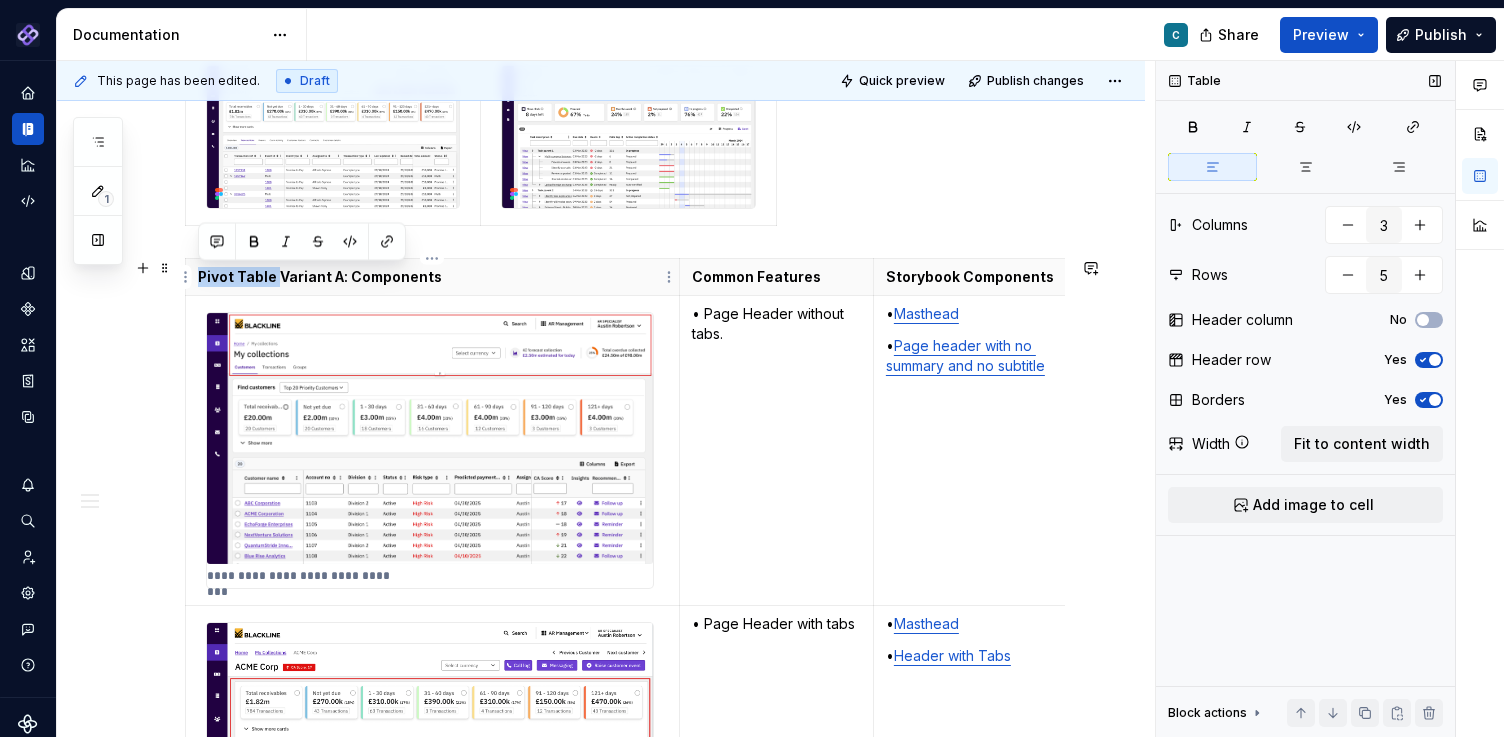 click on "Pivot Table Variant A: Components" at bounding box center (432, 277) 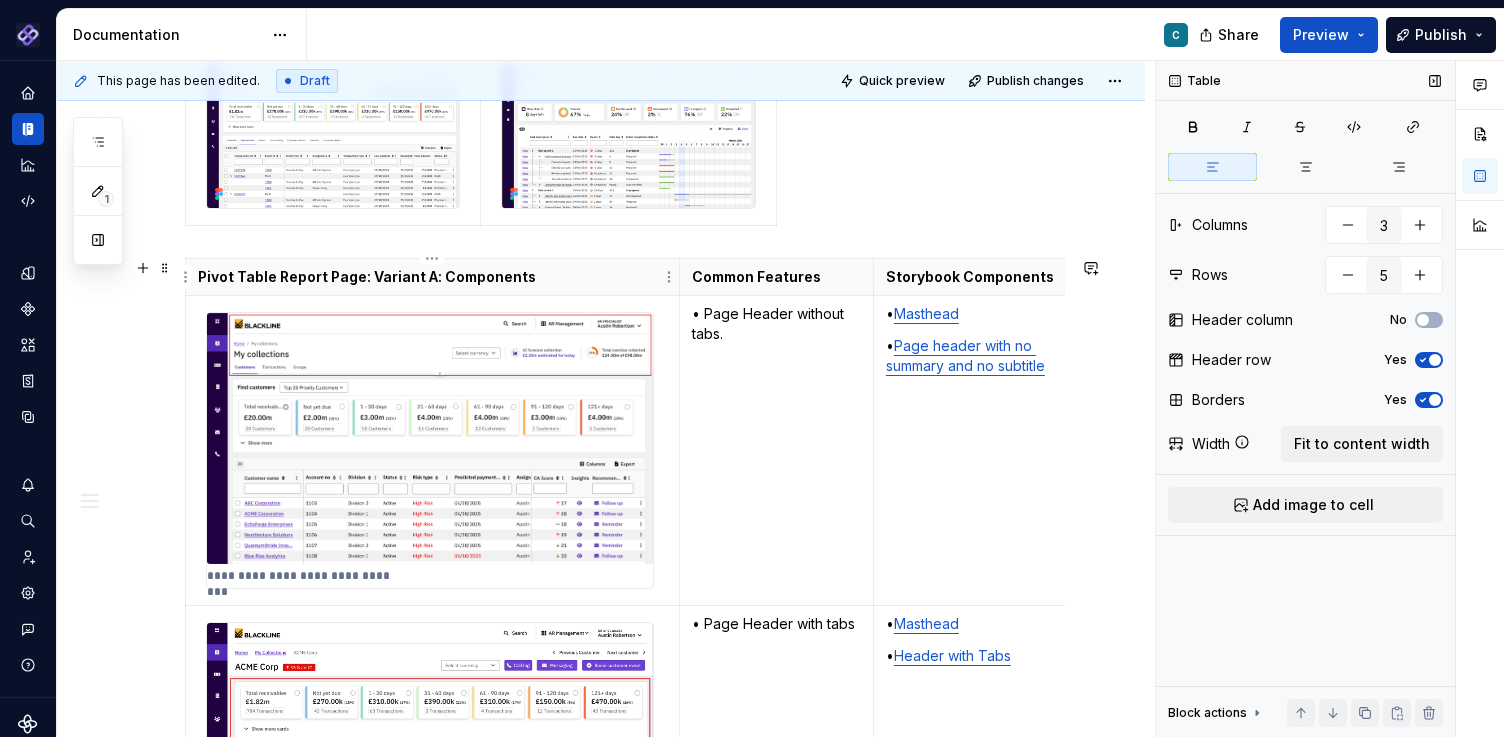 click on "Pivot Table Report Page: Variant A: Components" at bounding box center [432, 277] 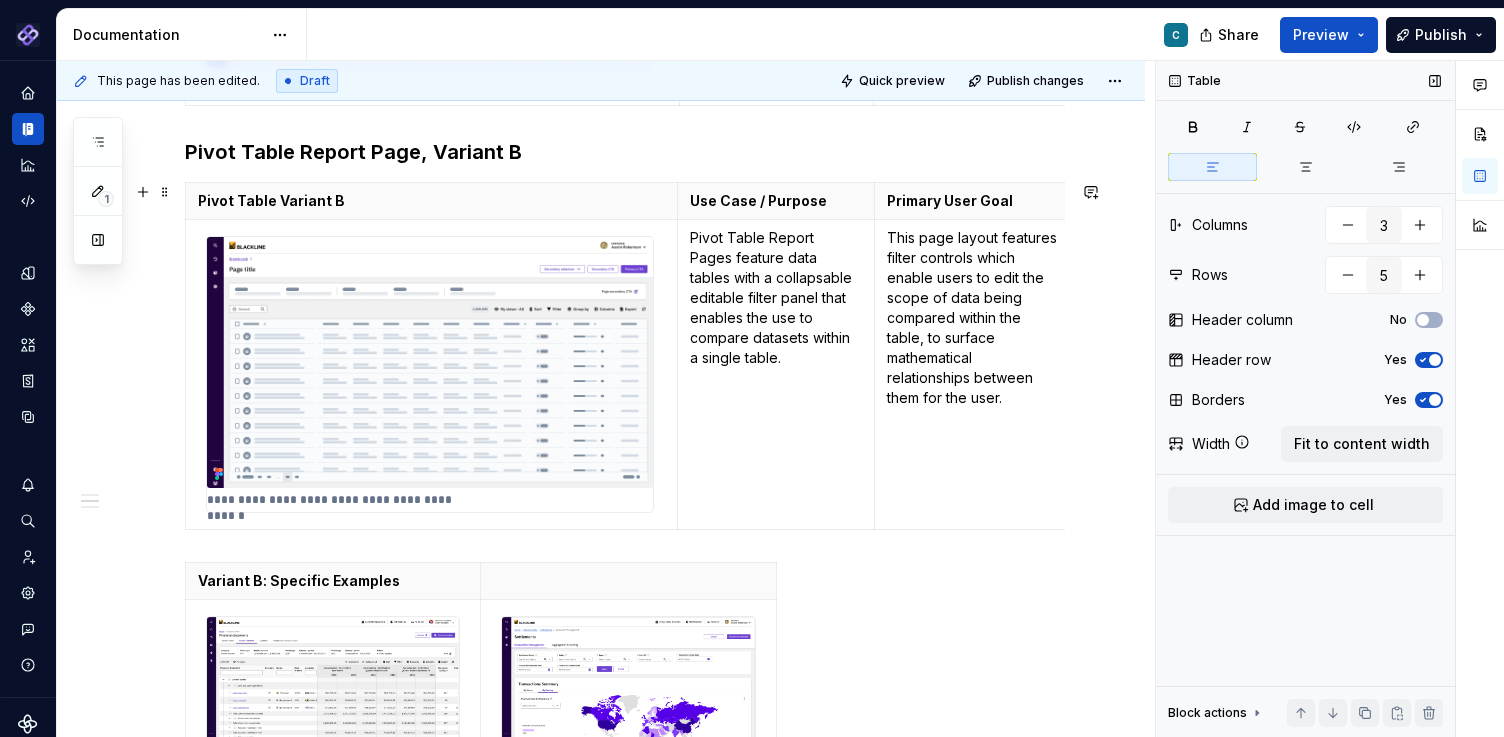 scroll, scrollTop: 2766, scrollLeft: 0, axis: vertical 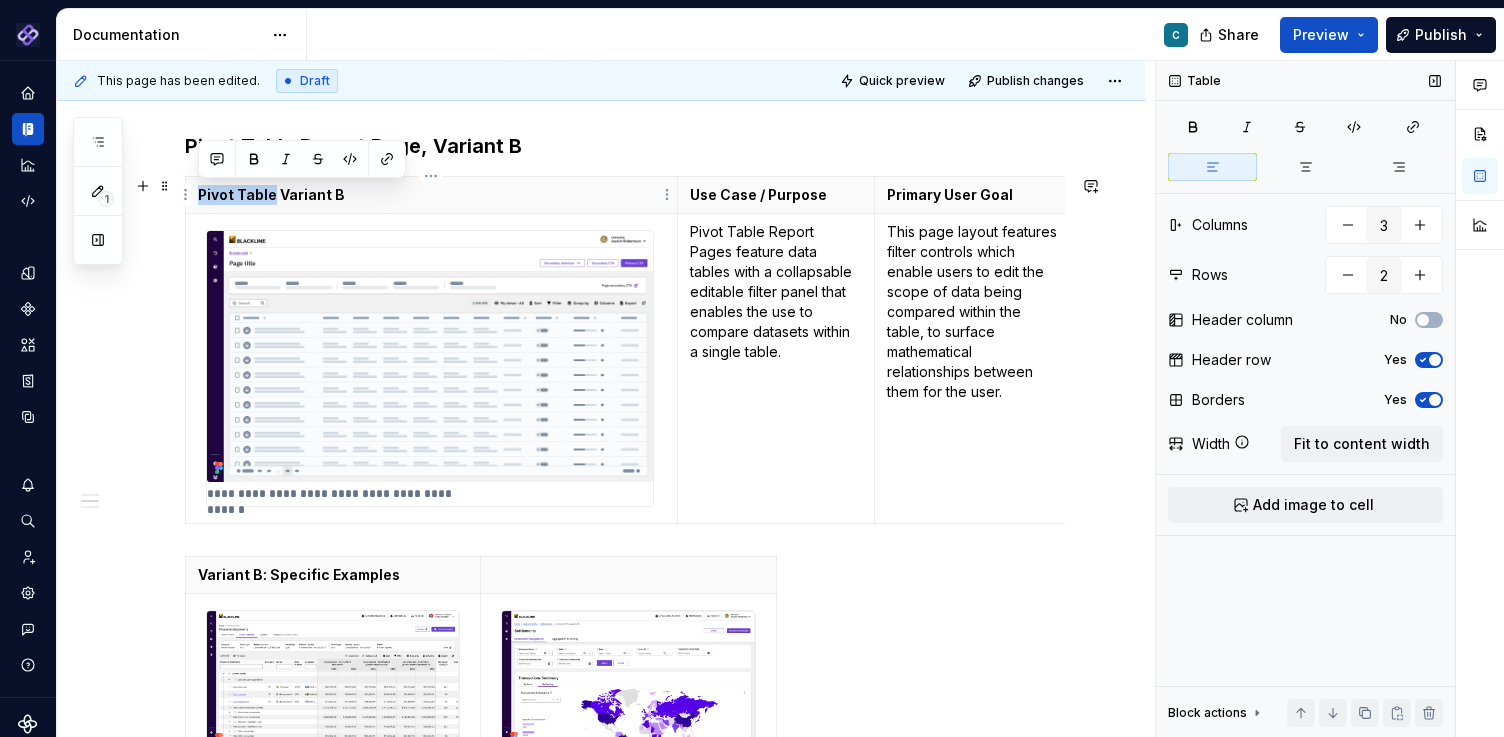 drag, startPoint x: 273, startPoint y: 195, endPoint x: 199, endPoint y: 200, distance: 74.168724 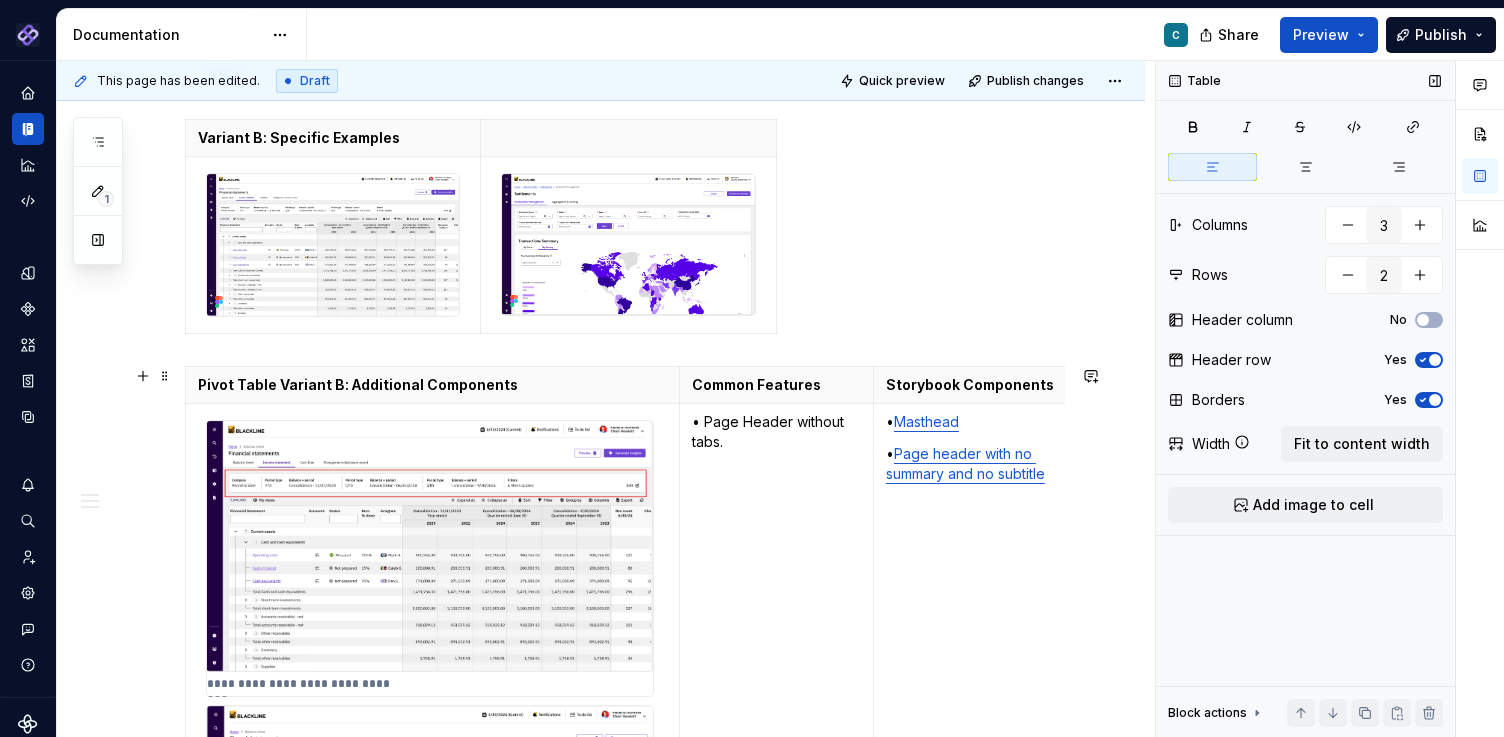scroll, scrollTop: 3121, scrollLeft: 0, axis: vertical 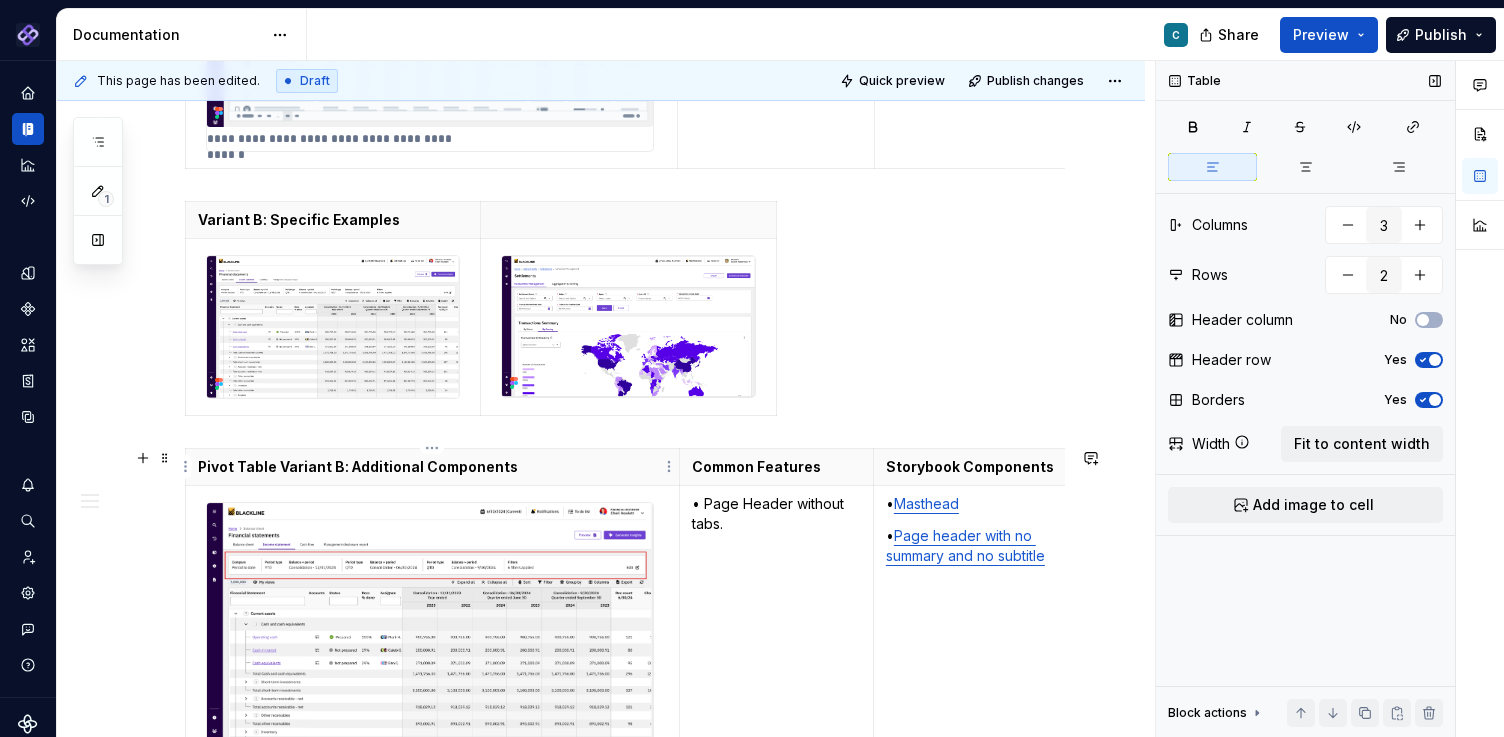 type on "4" 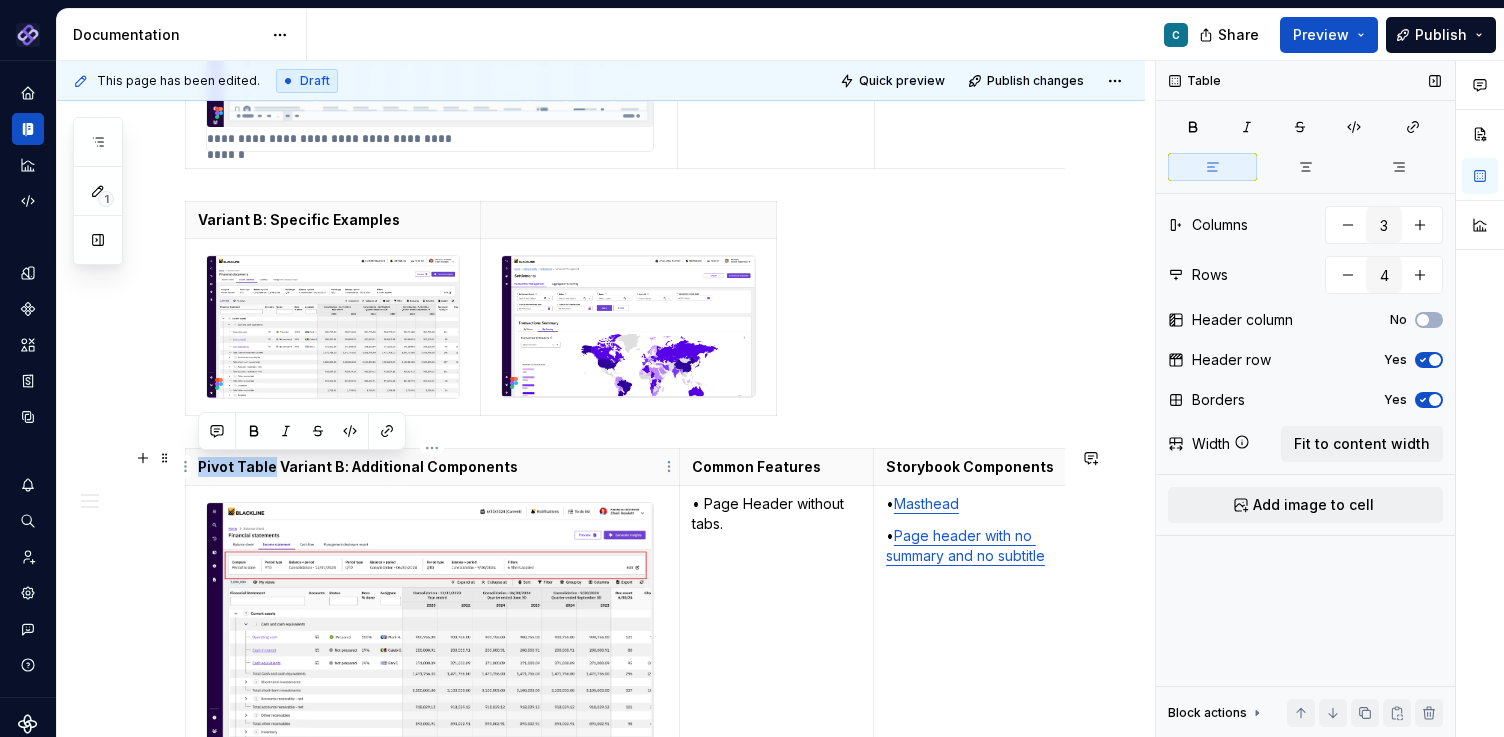 drag, startPoint x: 272, startPoint y: 470, endPoint x: 198, endPoint y: 461, distance: 74.54529 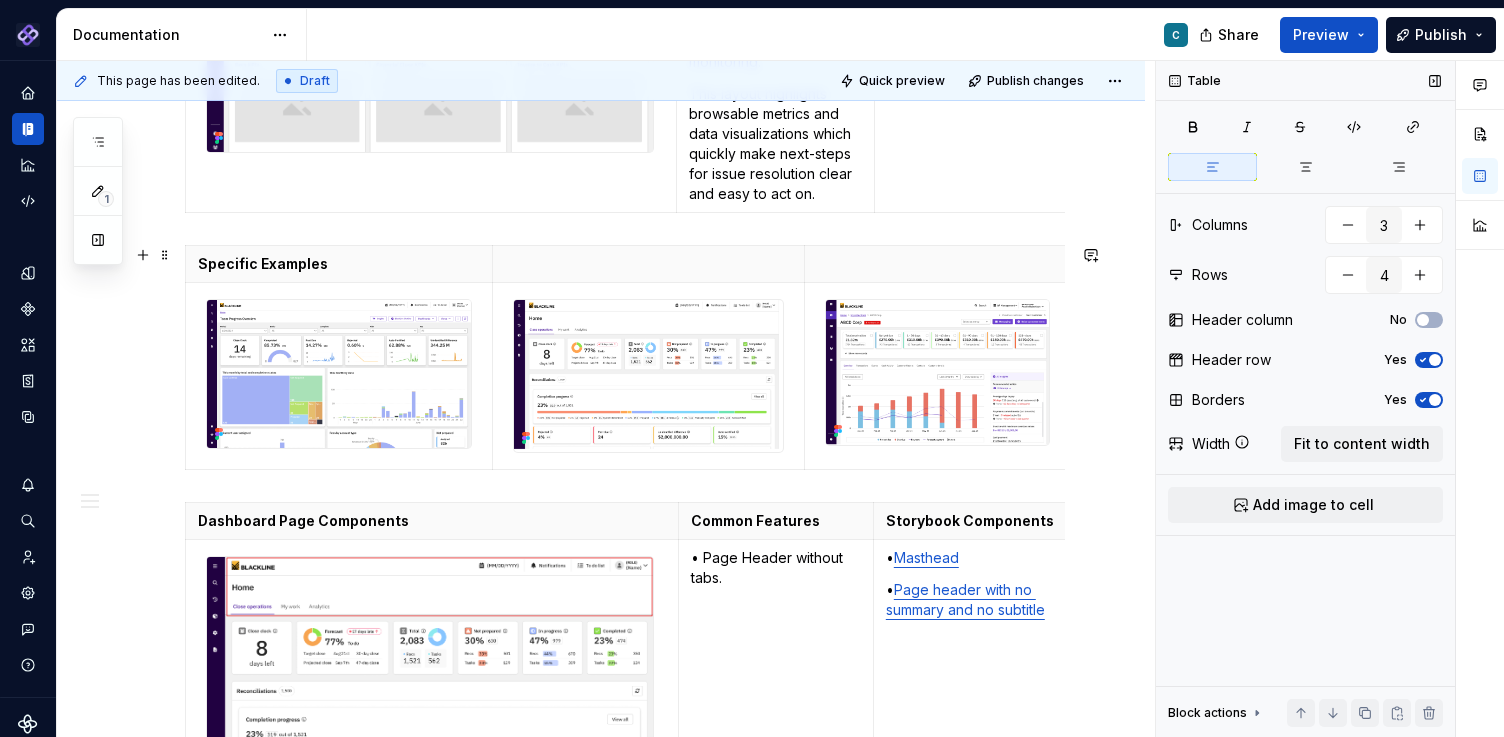 scroll, scrollTop: 5067, scrollLeft: 0, axis: vertical 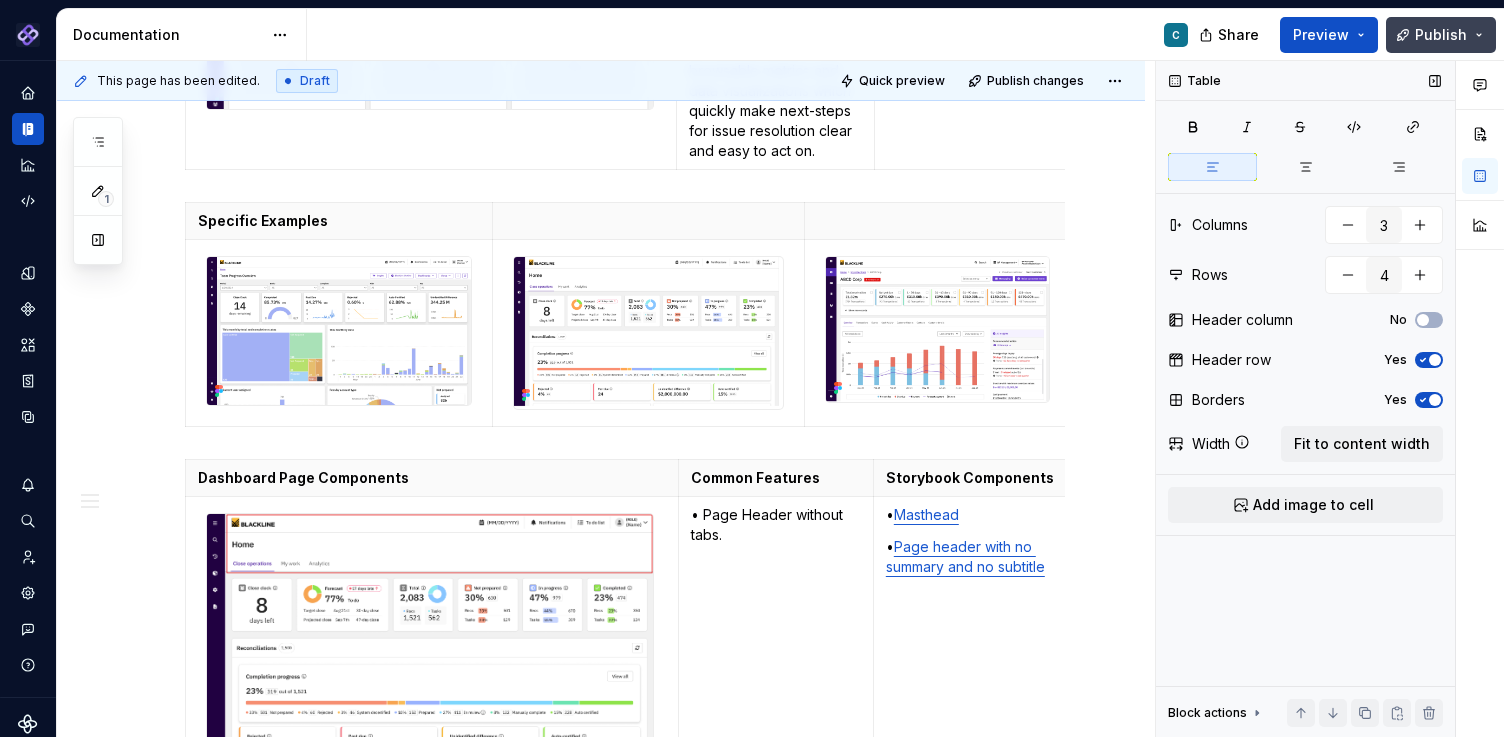 click on "Publish" at bounding box center (1441, 35) 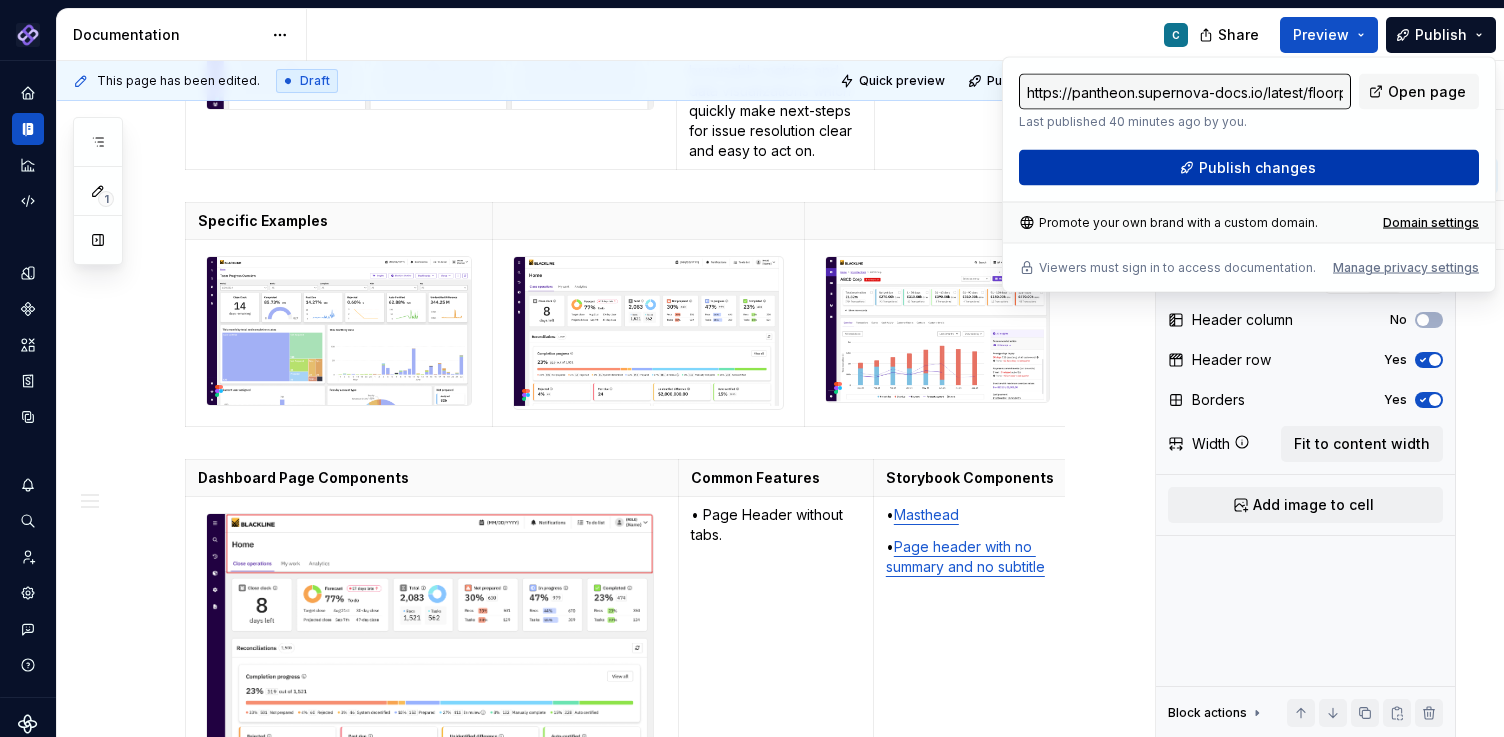 click on "Publish changes" at bounding box center [1257, 168] 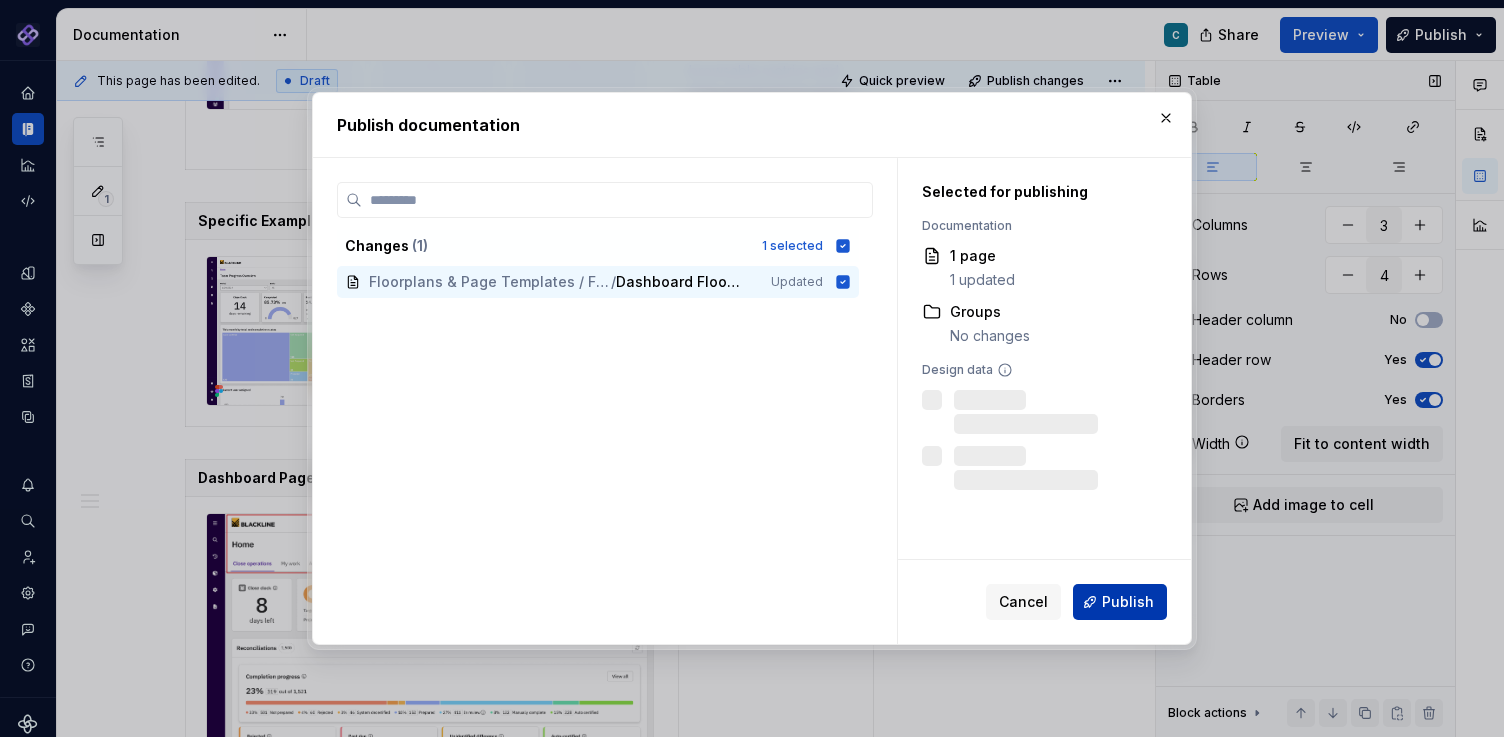 click on "Publish" at bounding box center [1120, 602] 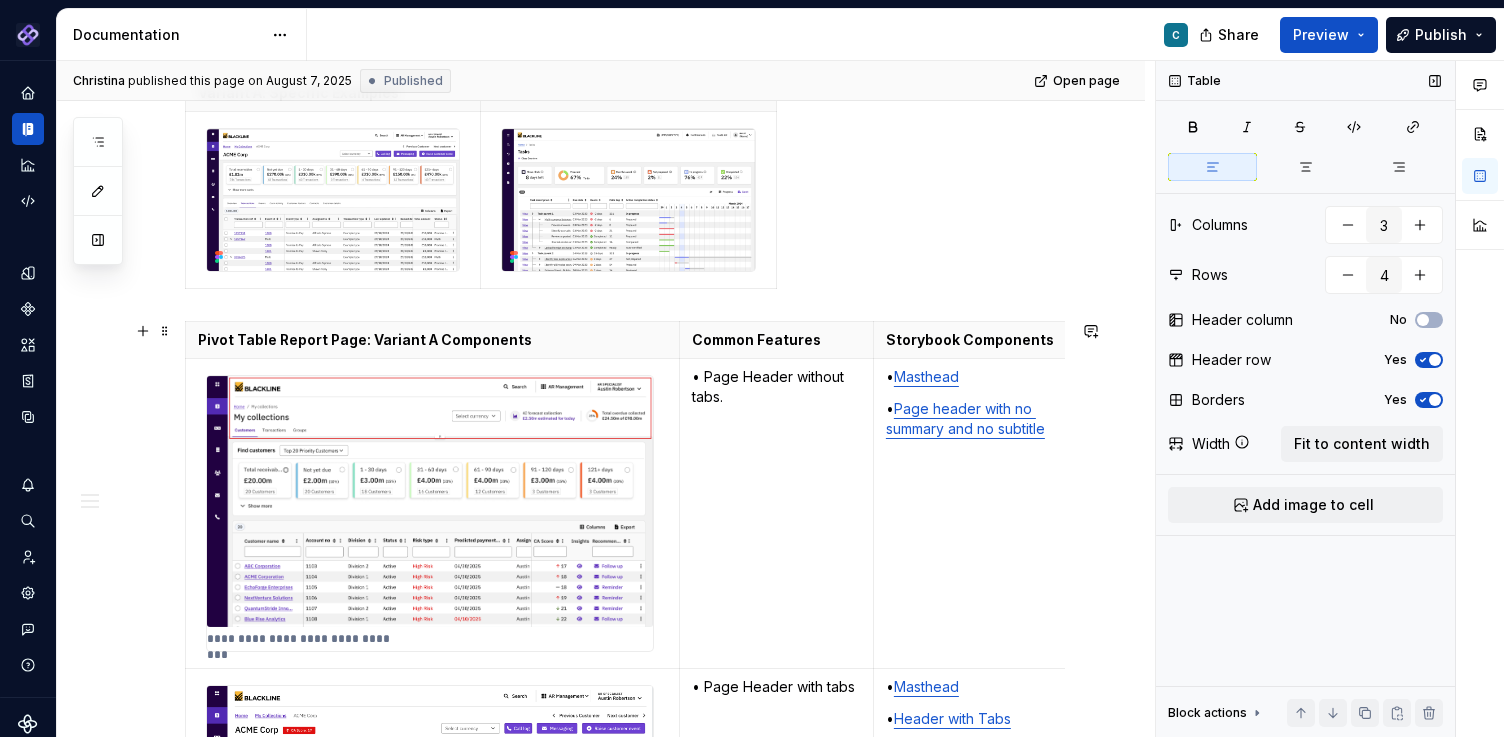 scroll, scrollTop: 0, scrollLeft: 0, axis: both 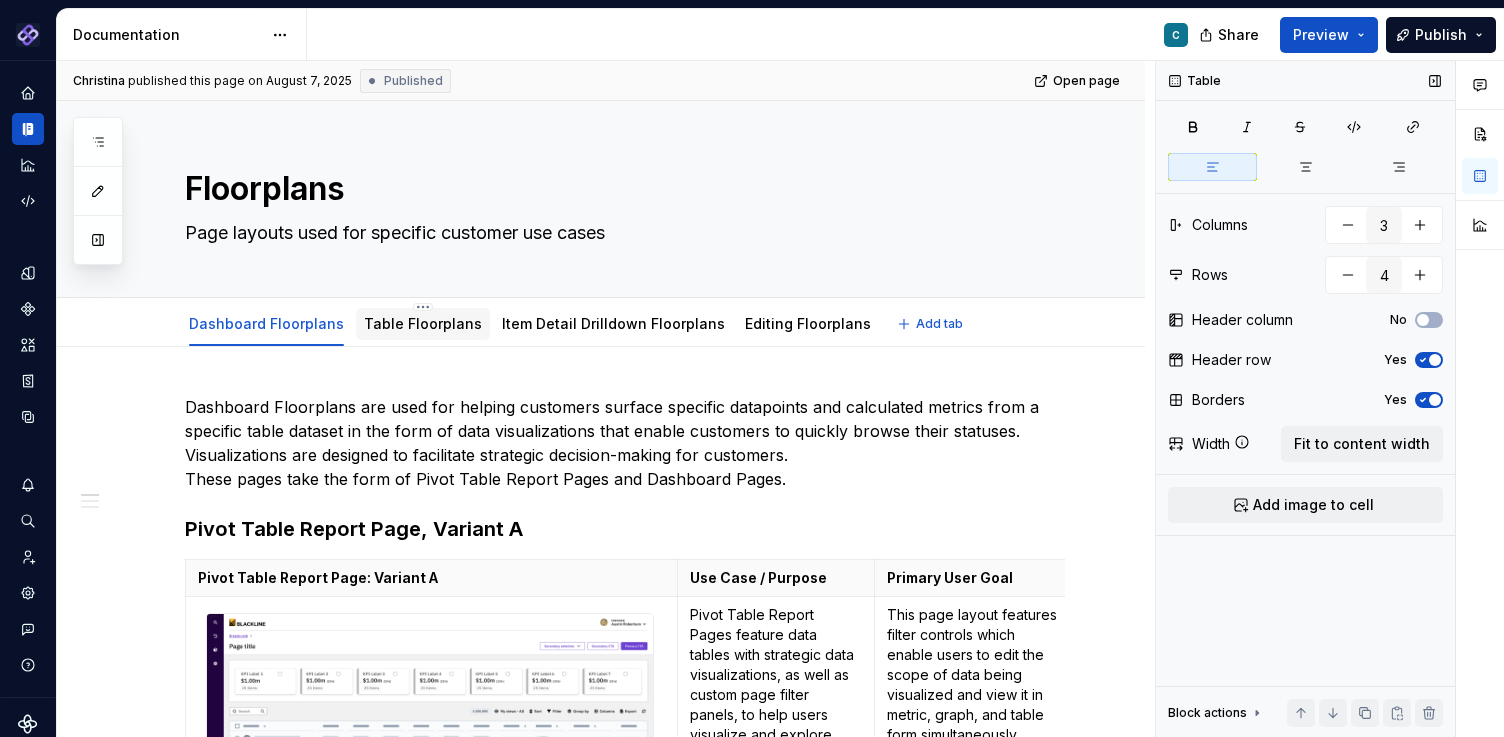 click on "Table Floorplans" at bounding box center [423, 323] 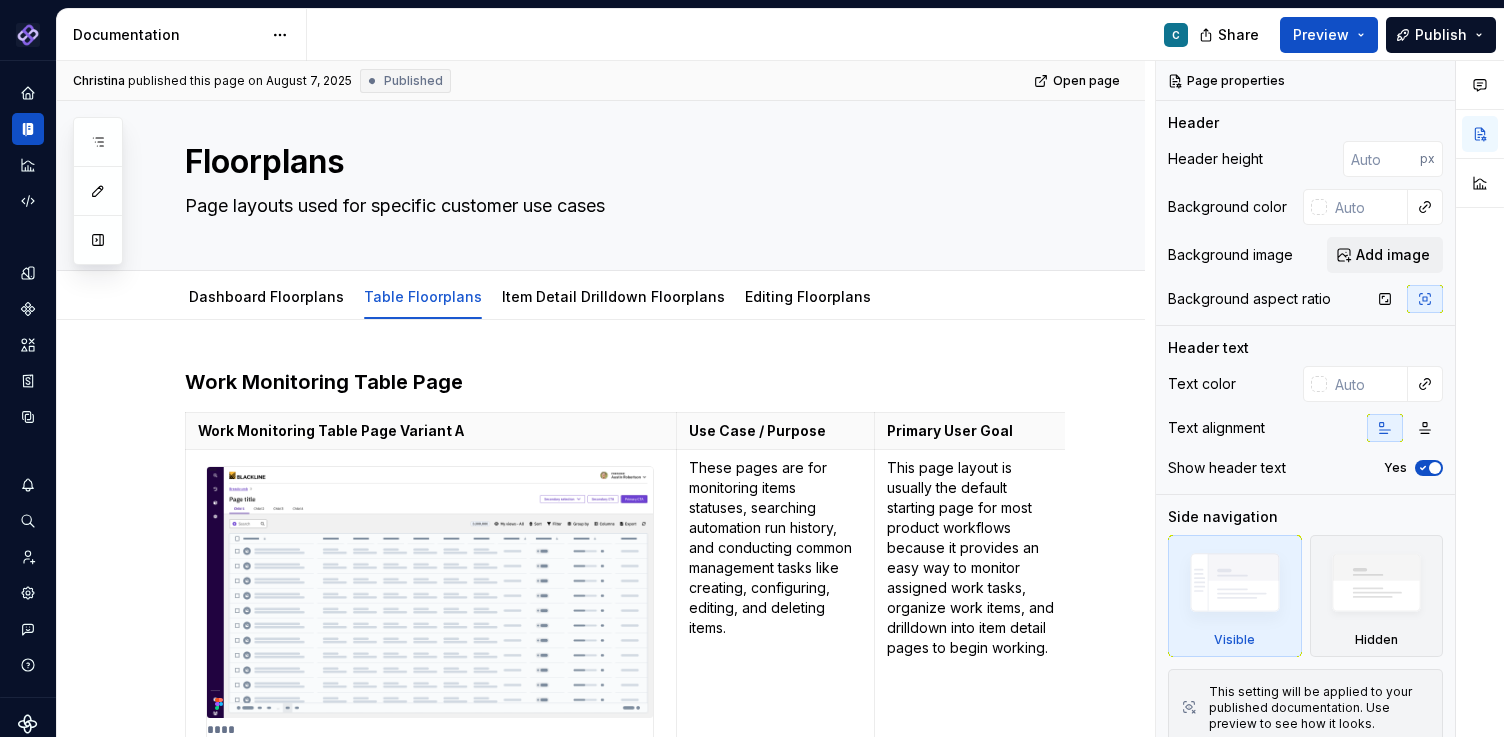 scroll, scrollTop: 0, scrollLeft: 0, axis: both 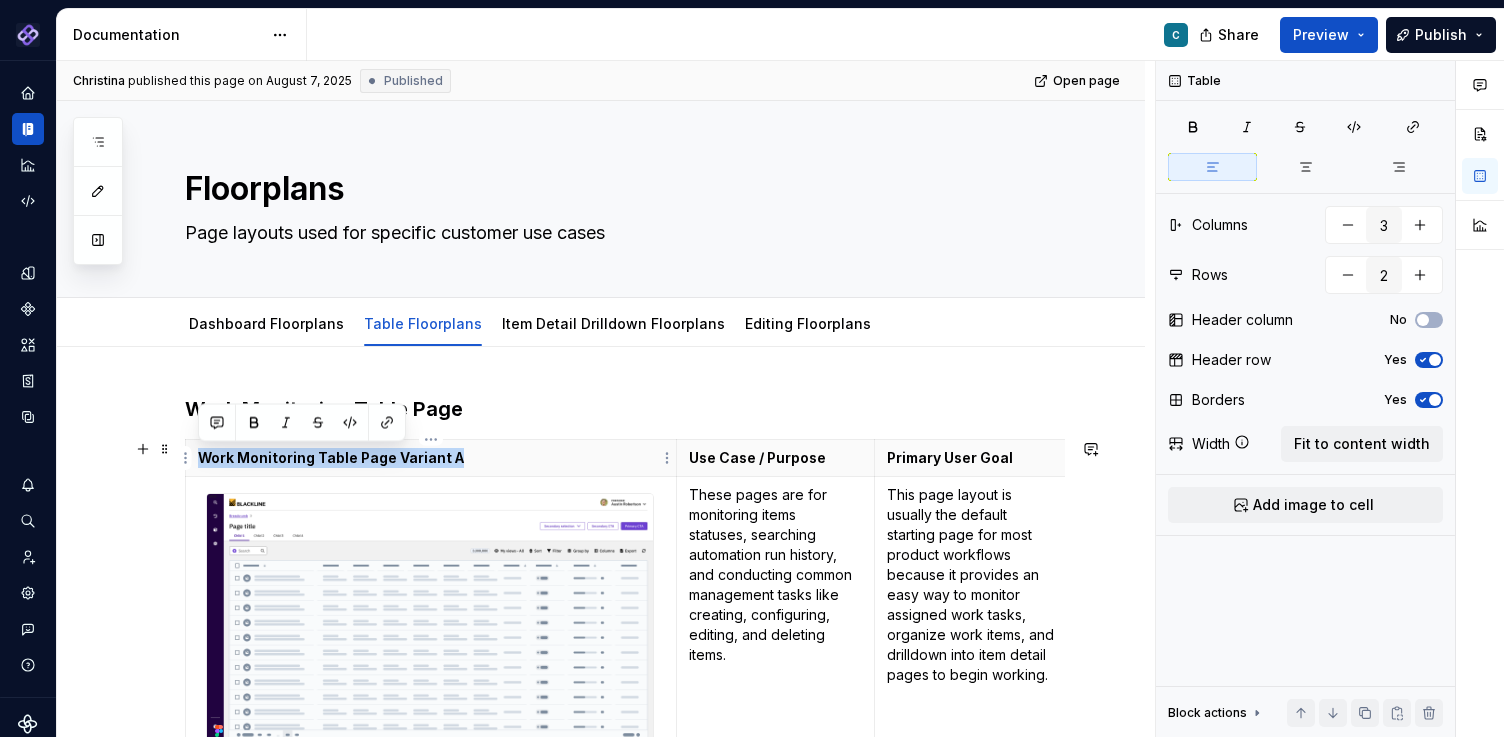 drag, startPoint x: 459, startPoint y: 453, endPoint x: 235, endPoint y: 445, distance: 224.1428 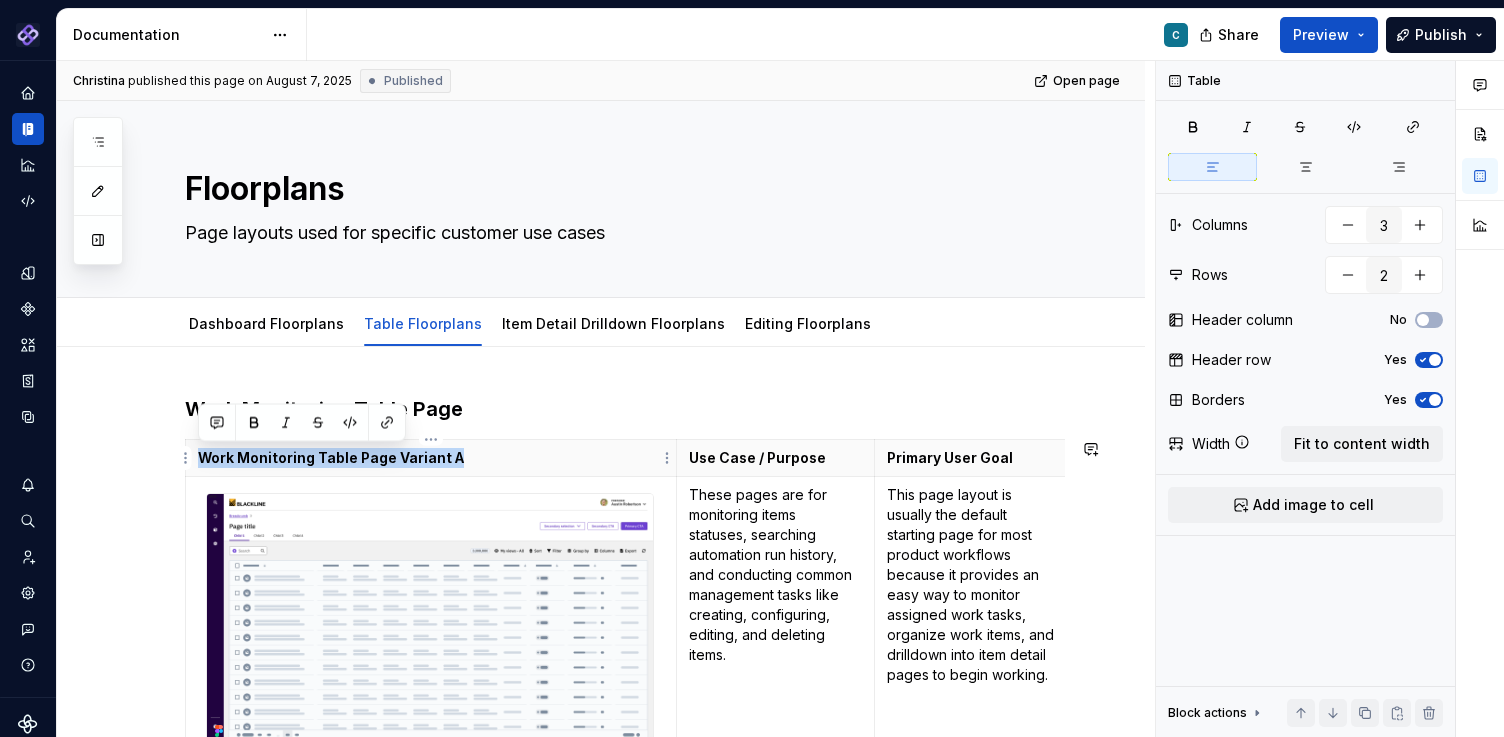 copy on "Work Monitoring Table Page Variant A" 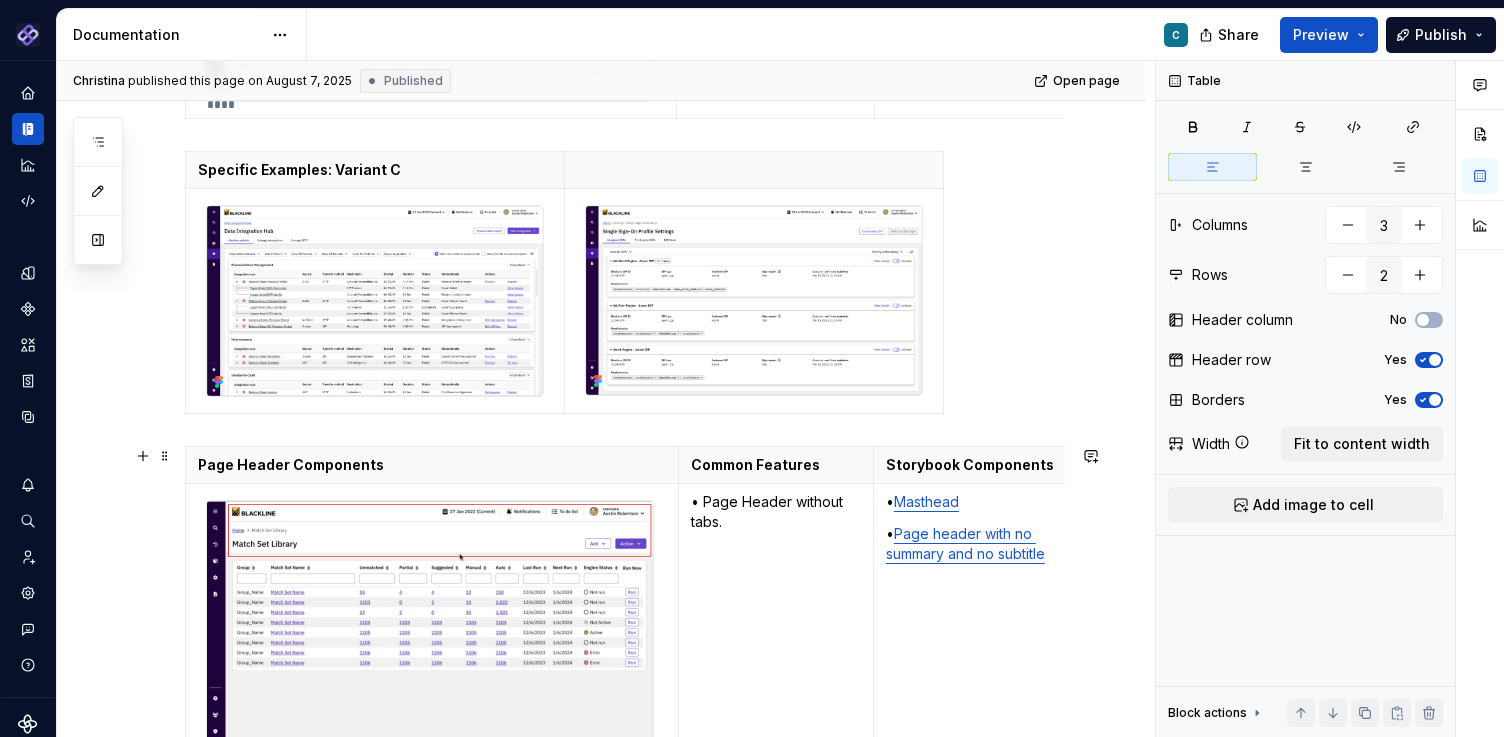 scroll, scrollTop: 1974, scrollLeft: 0, axis: vertical 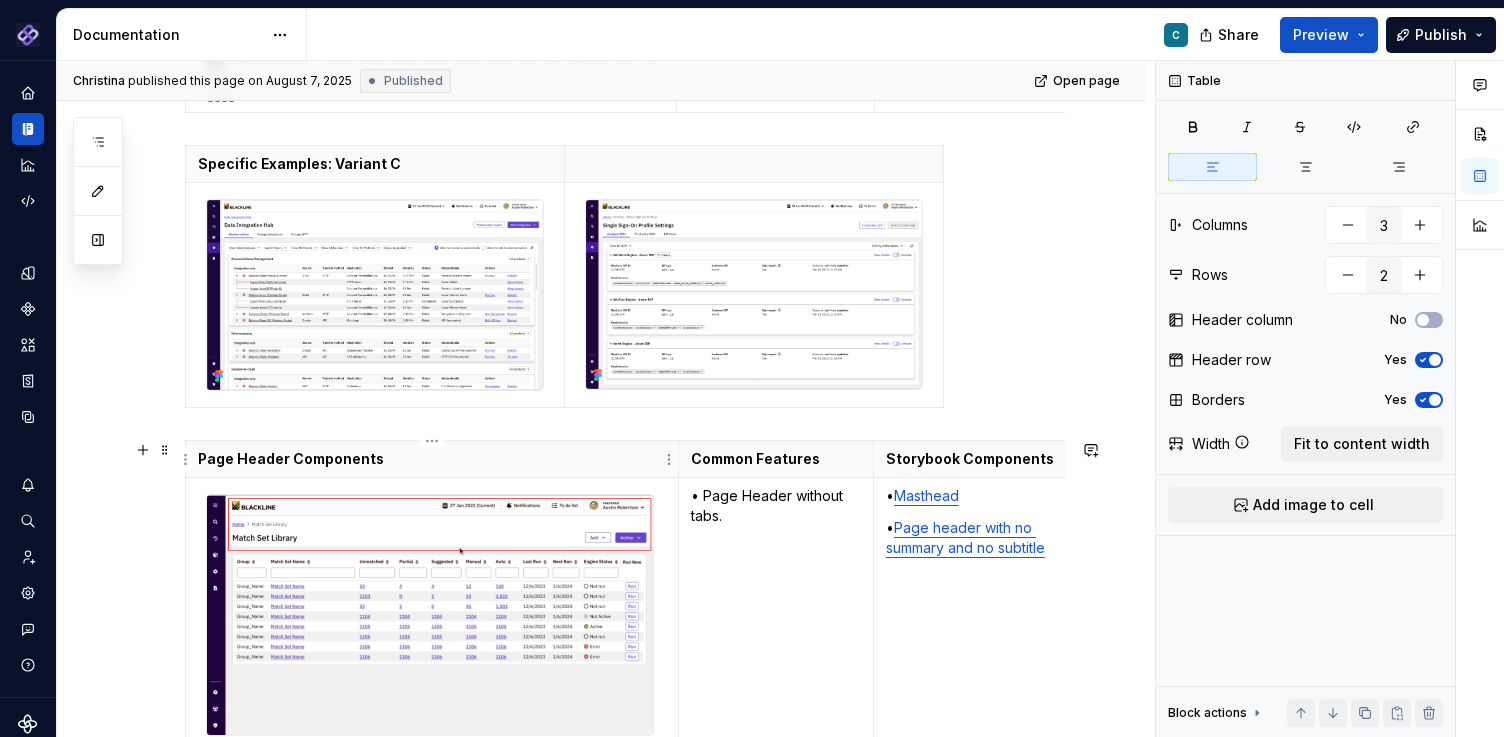 type on "*" 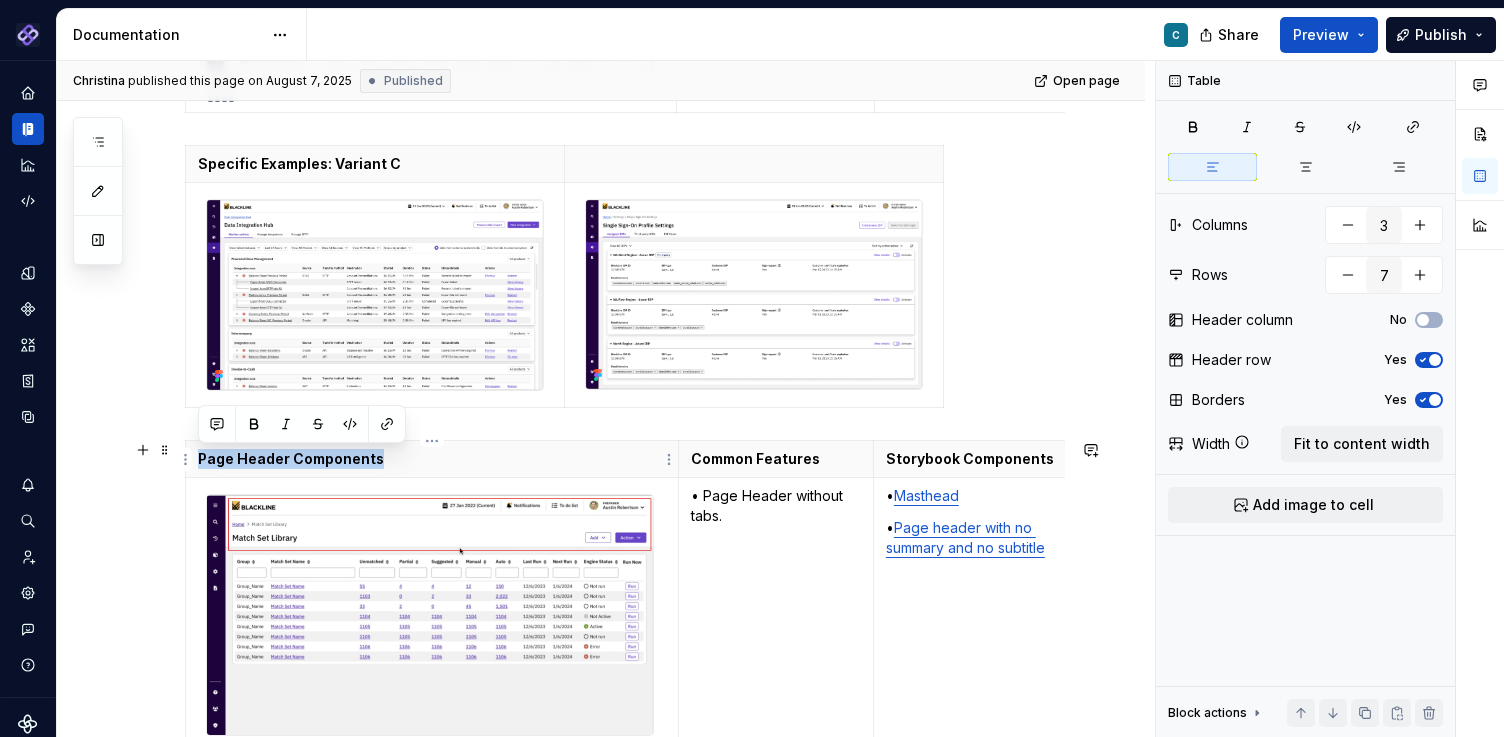 drag, startPoint x: 379, startPoint y: 458, endPoint x: 198, endPoint y: 460, distance: 181.01105 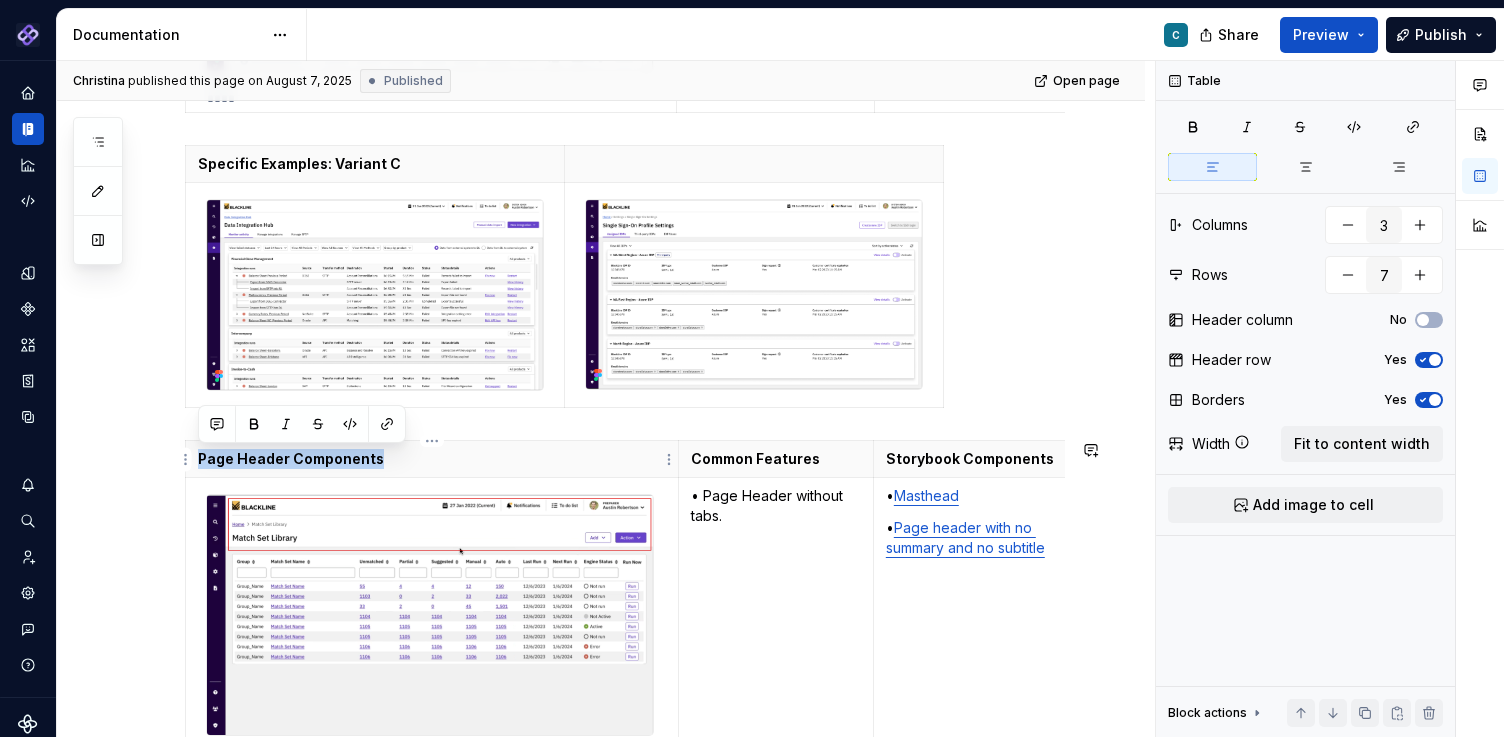 paste 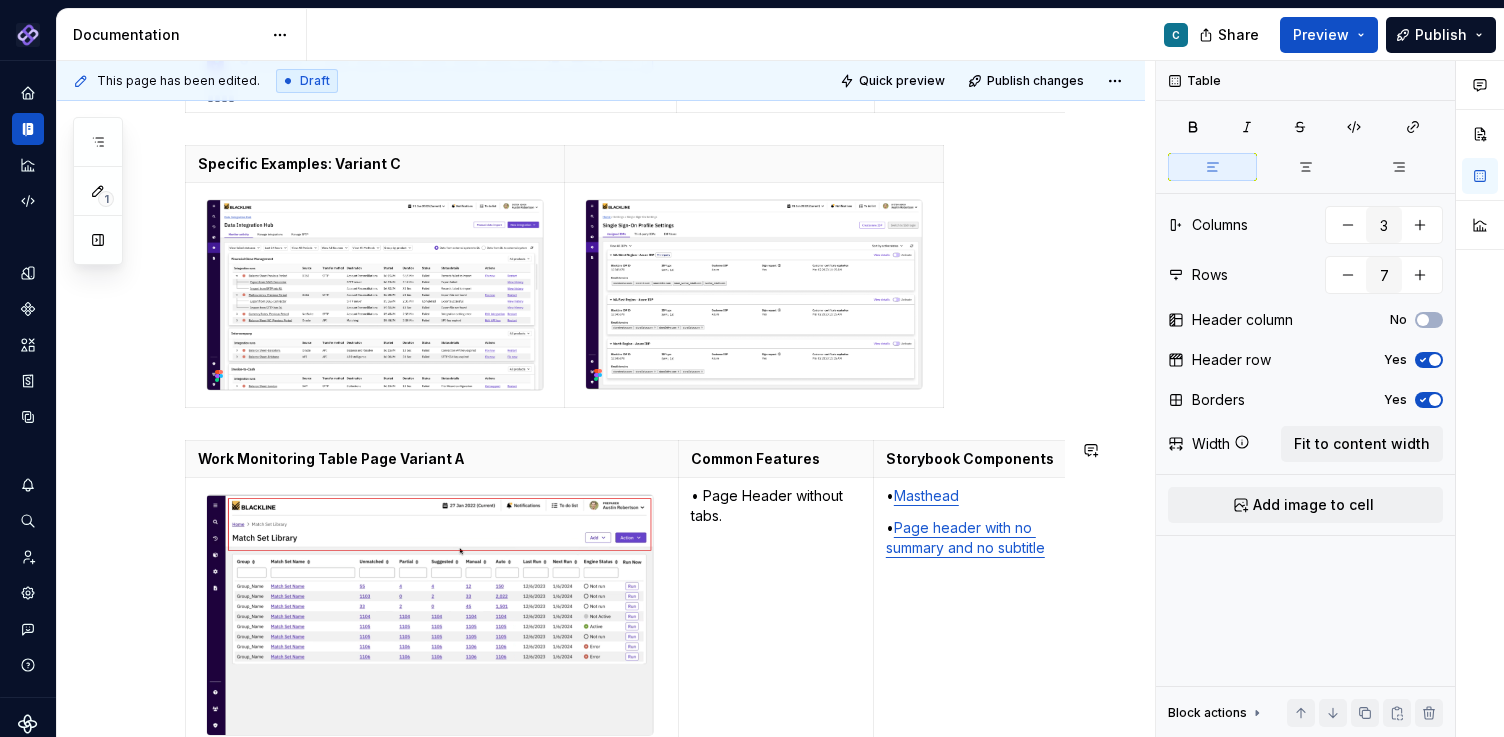 type 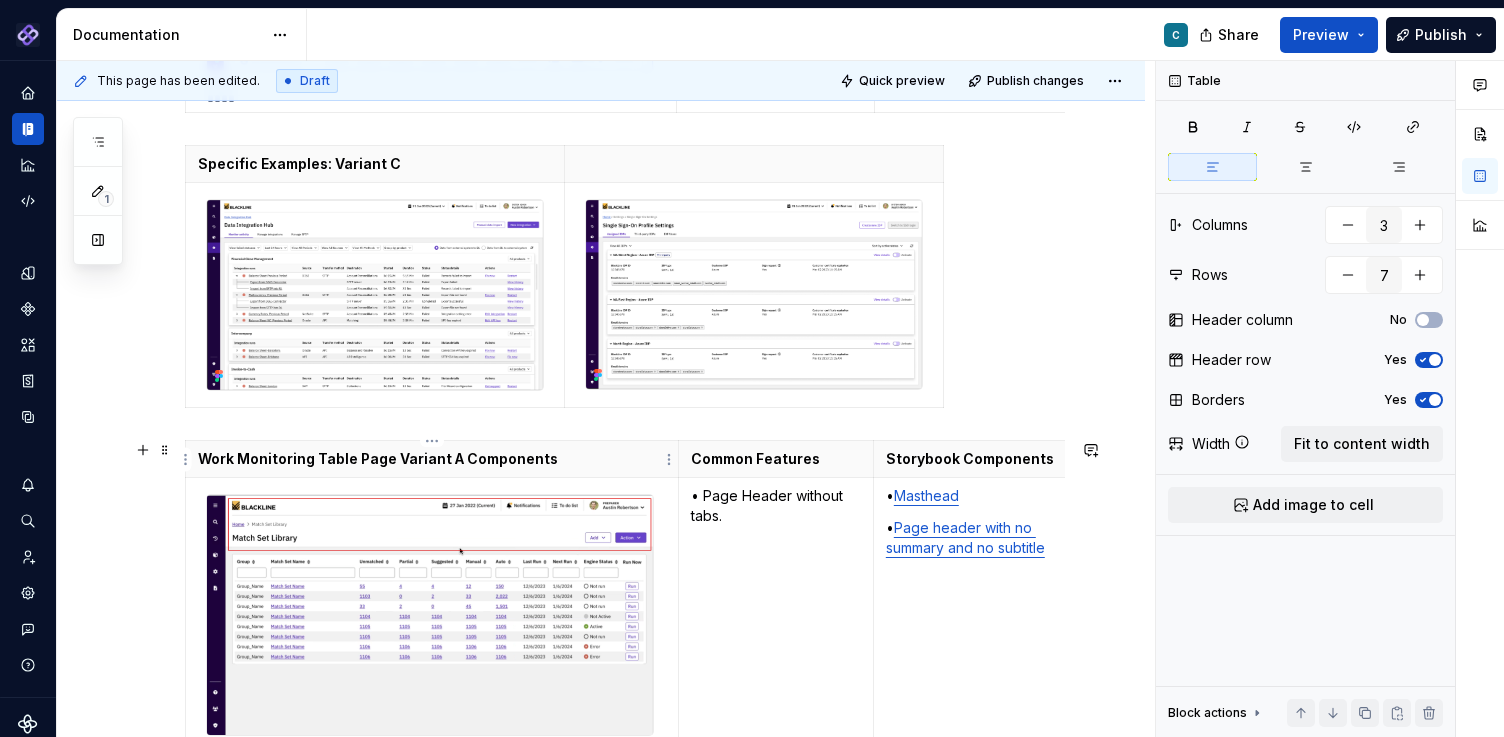 click on "Work Monitoring Table Page Variant A Components" at bounding box center (432, 459) 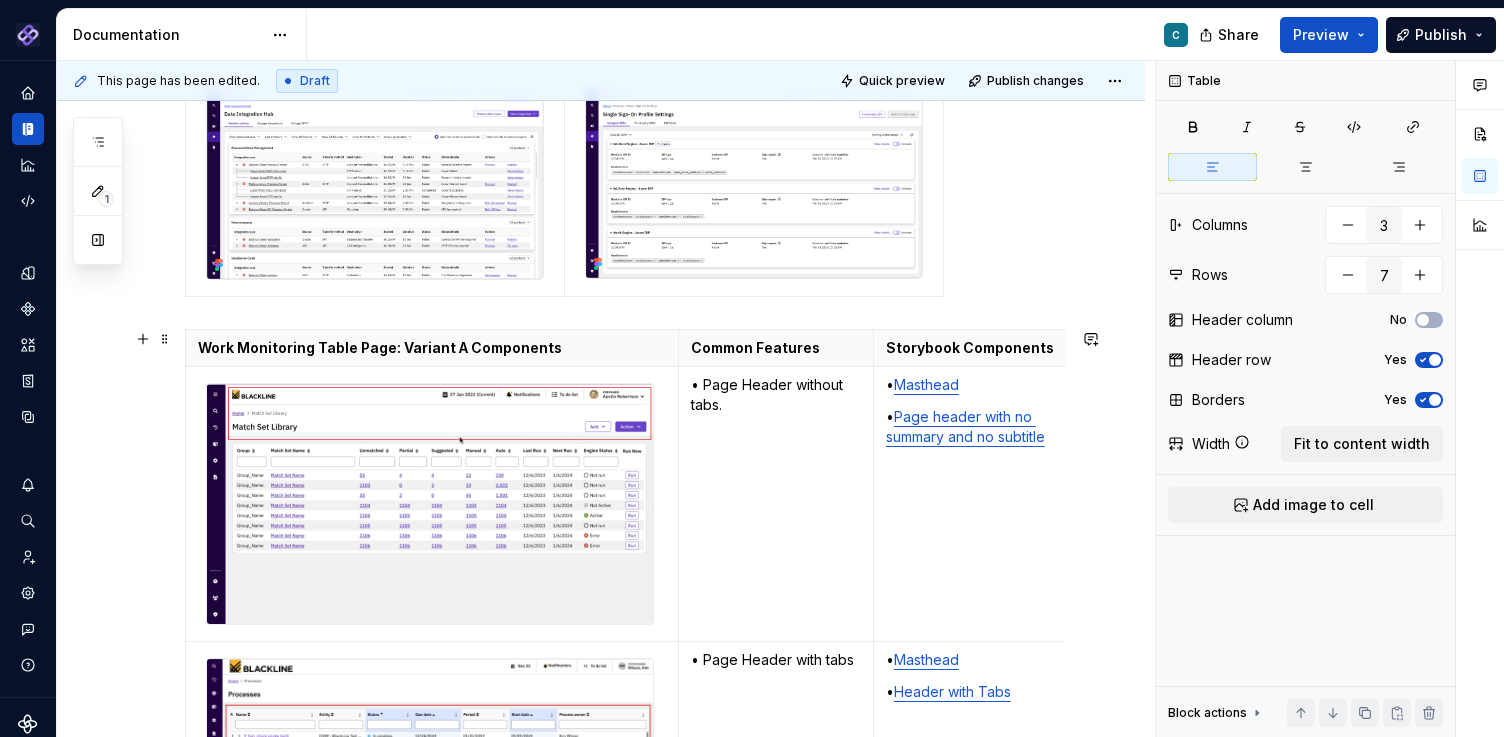 scroll, scrollTop: 2066, scrollLeft: 0, axis: vertical 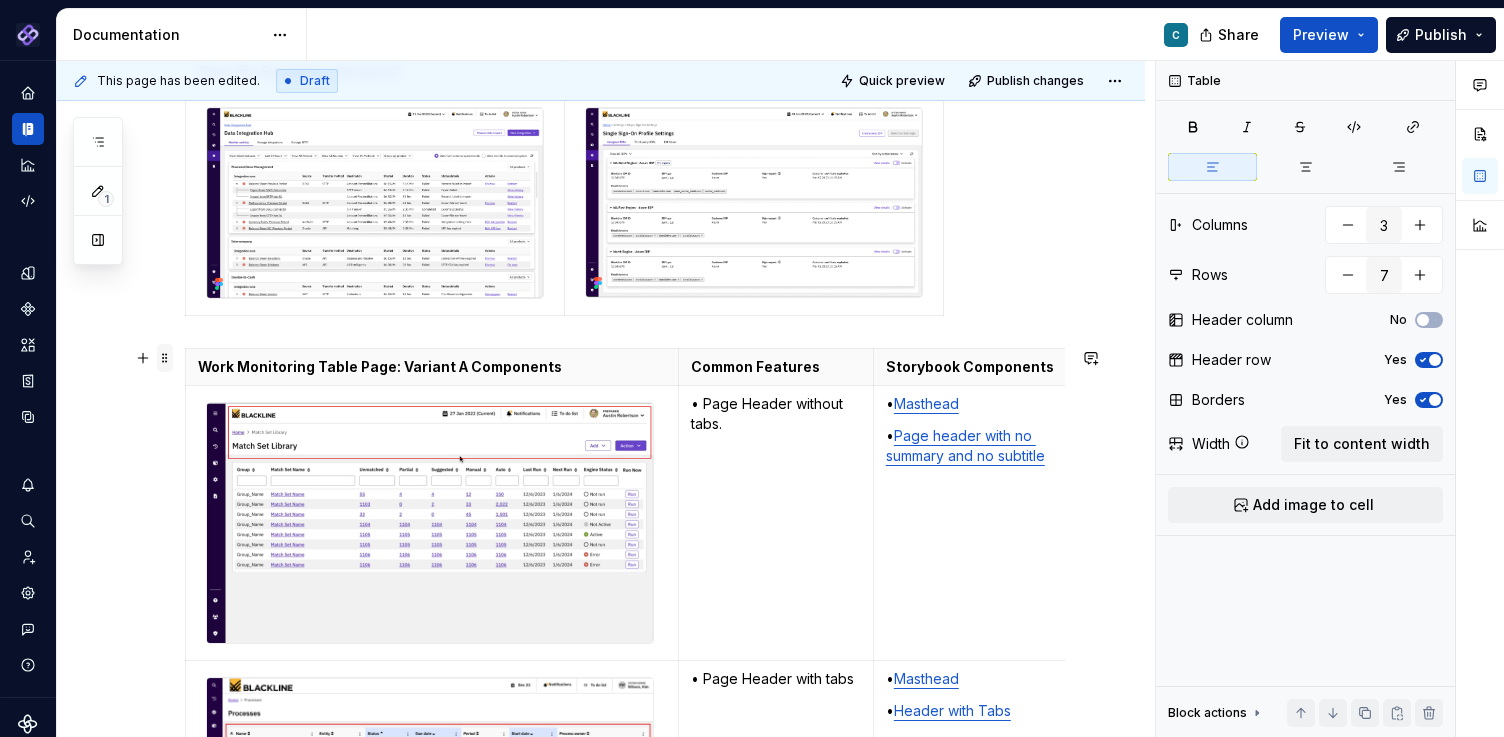 click at bounding box center (165, 358) 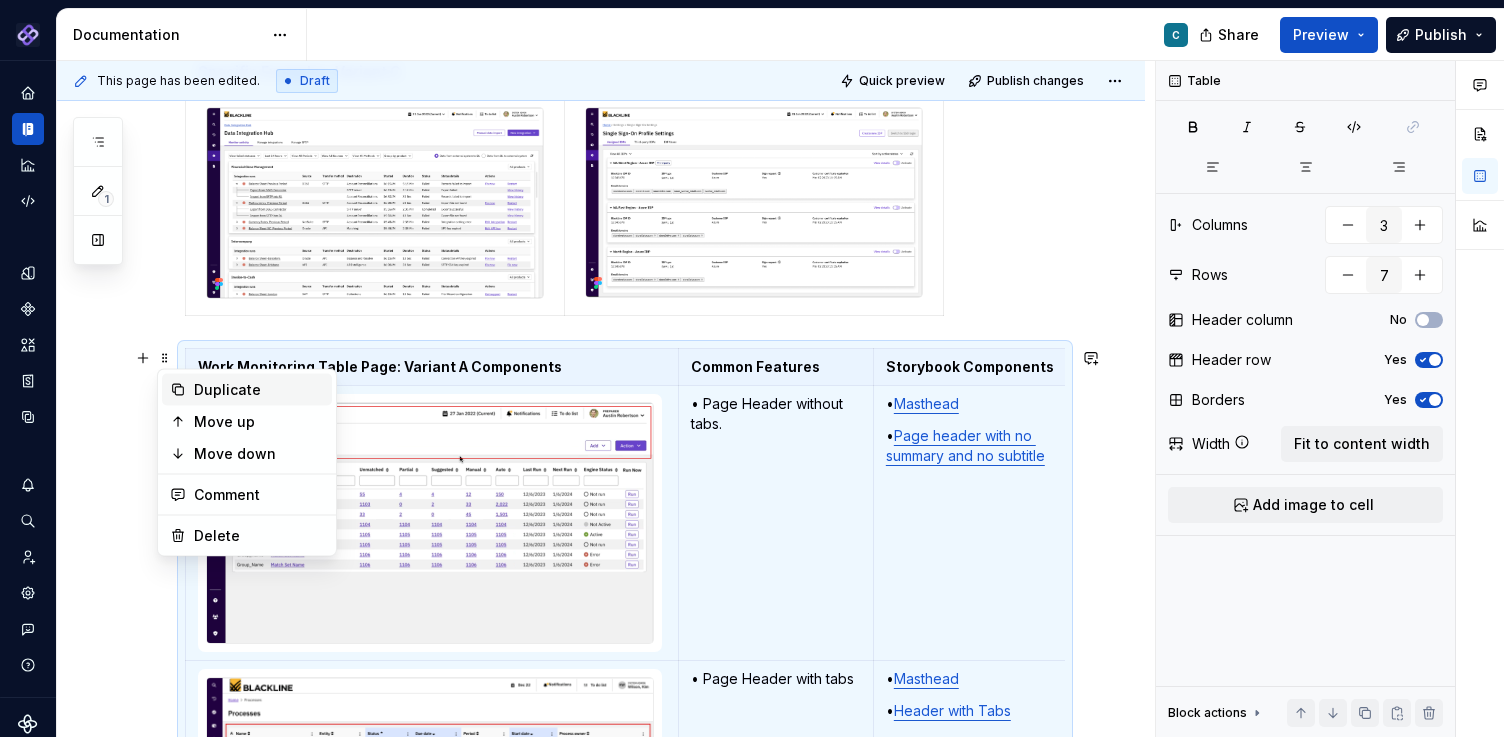 click on "Duplicate" at bounding box center (259, 390) 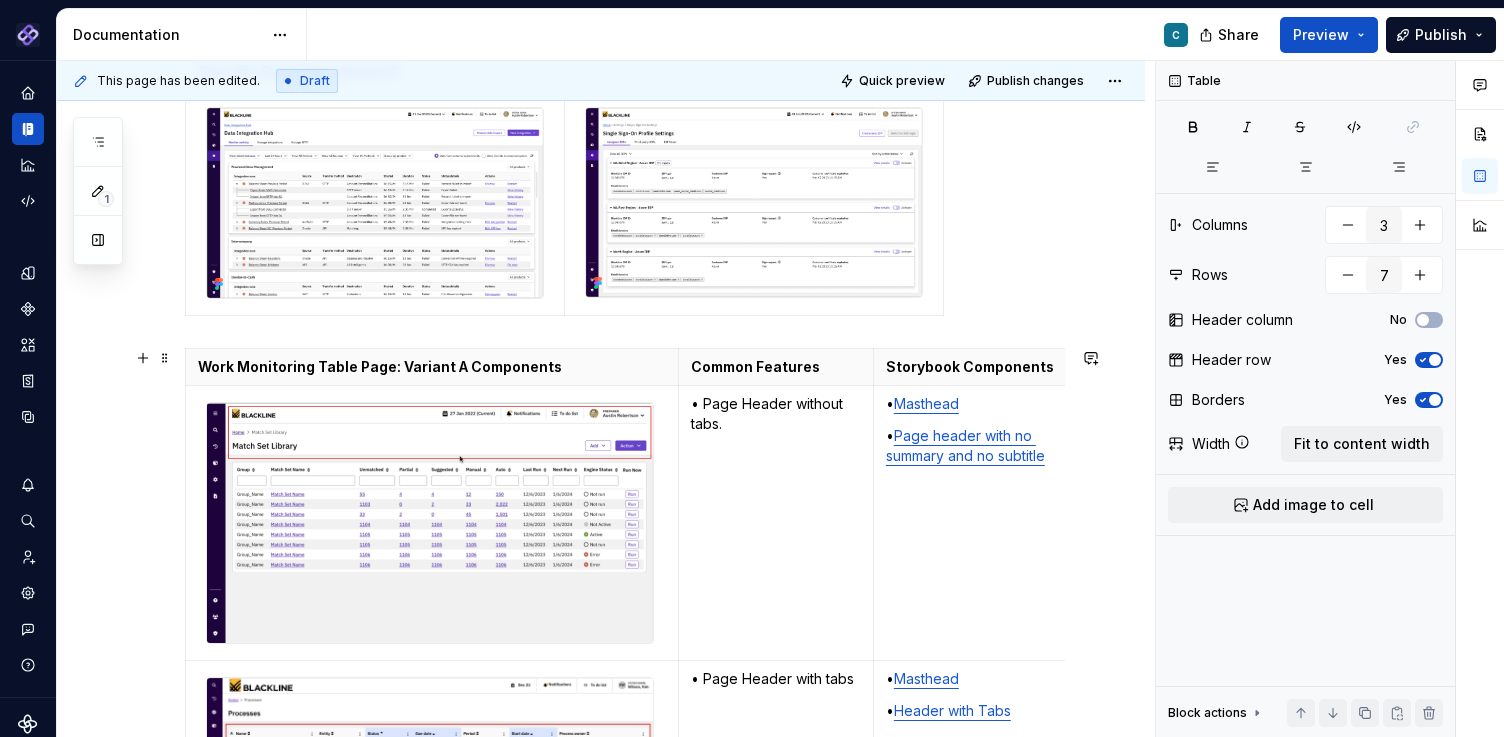 scroll, scrollTop: 4233, scrollLeft: 0, axis: vertical 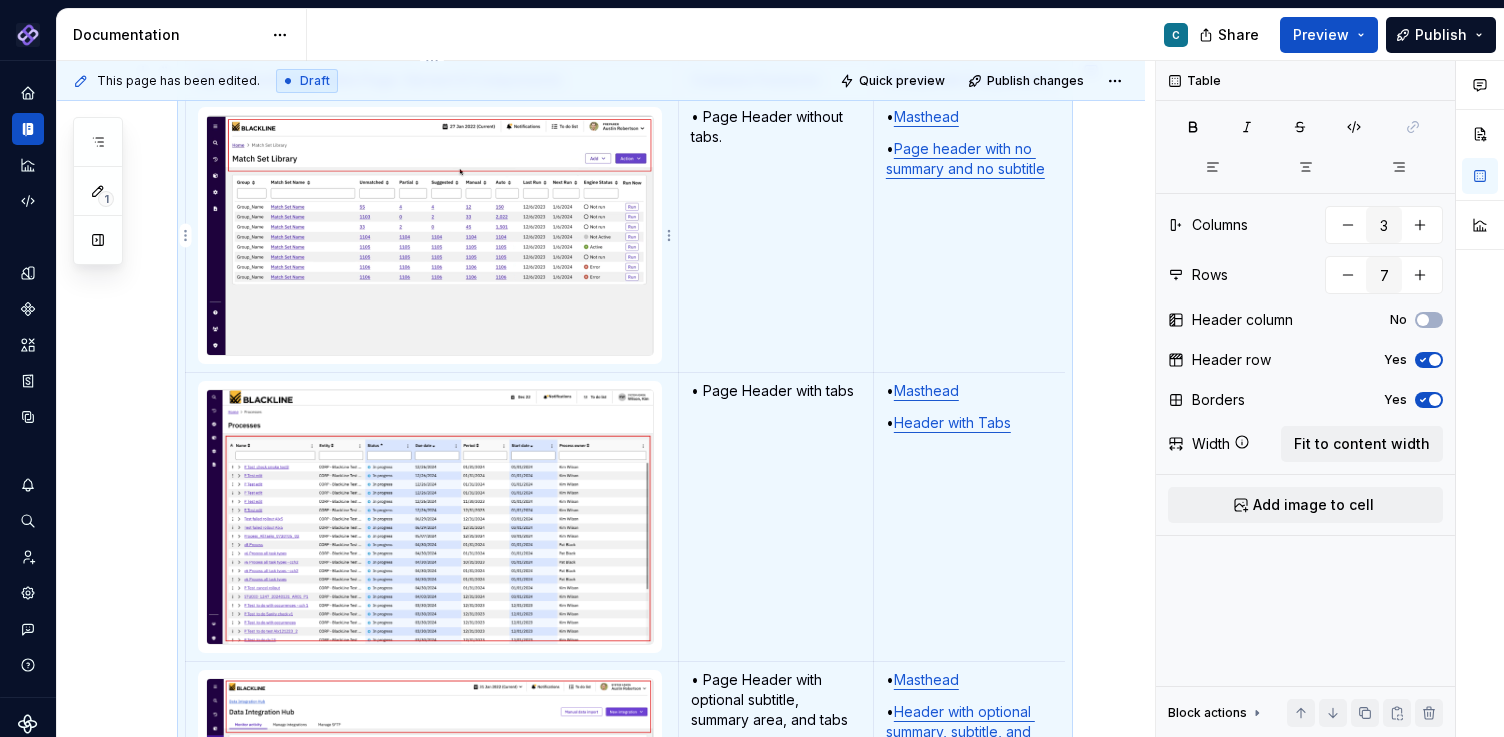 type on "*" 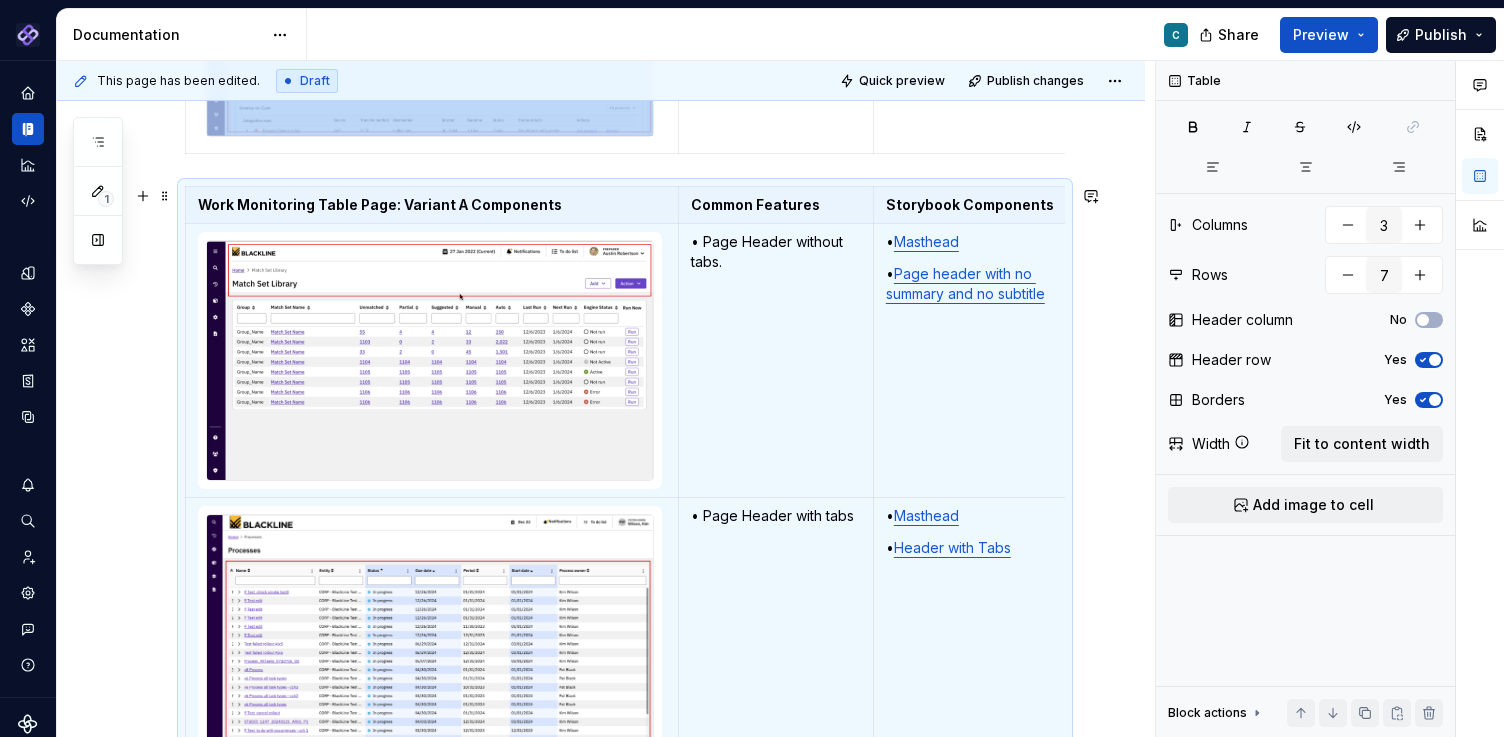 scroll, scrollTop: 4009, scrollLeft: 0, axis: vertical 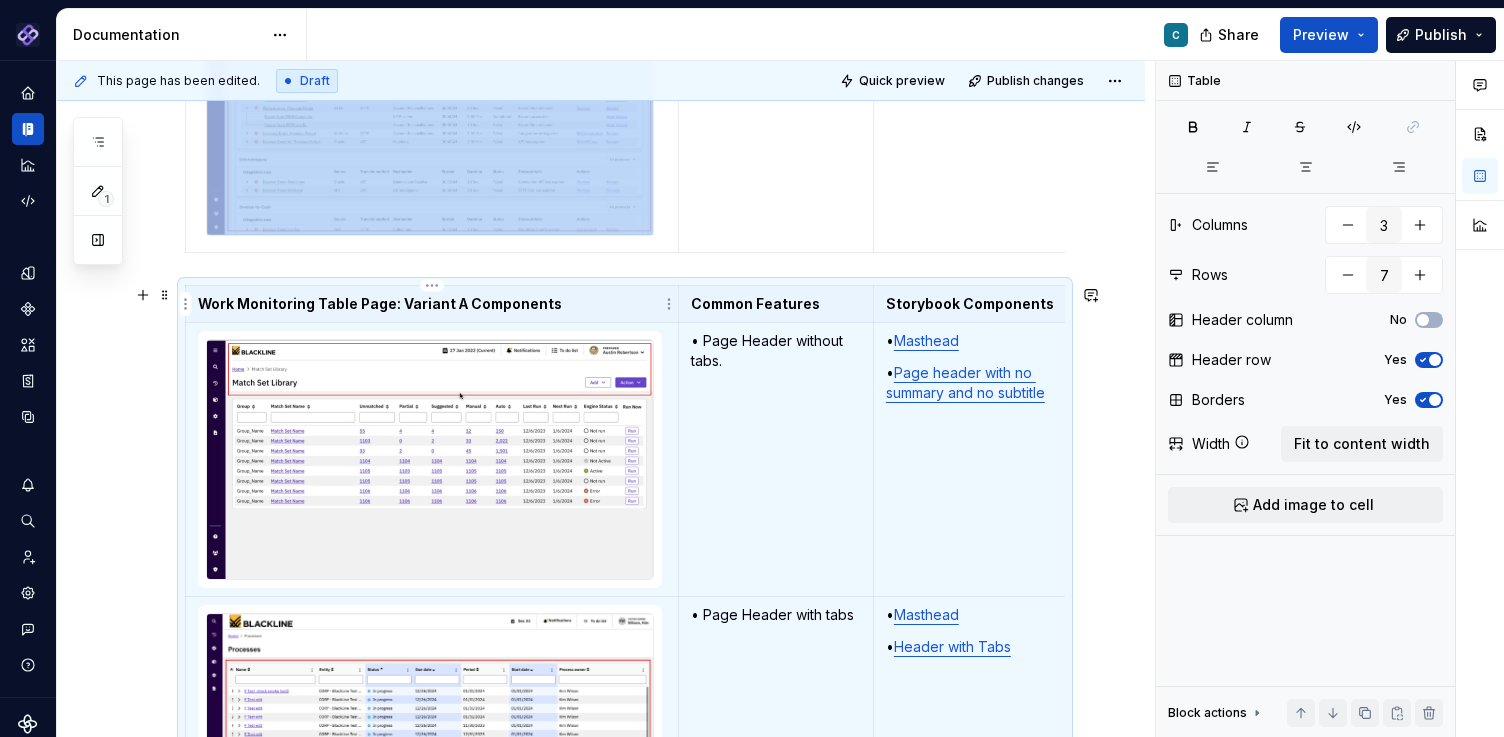 click on "Work Monitoring Table Page: Variant A Components" at bounding box center (432, 304) 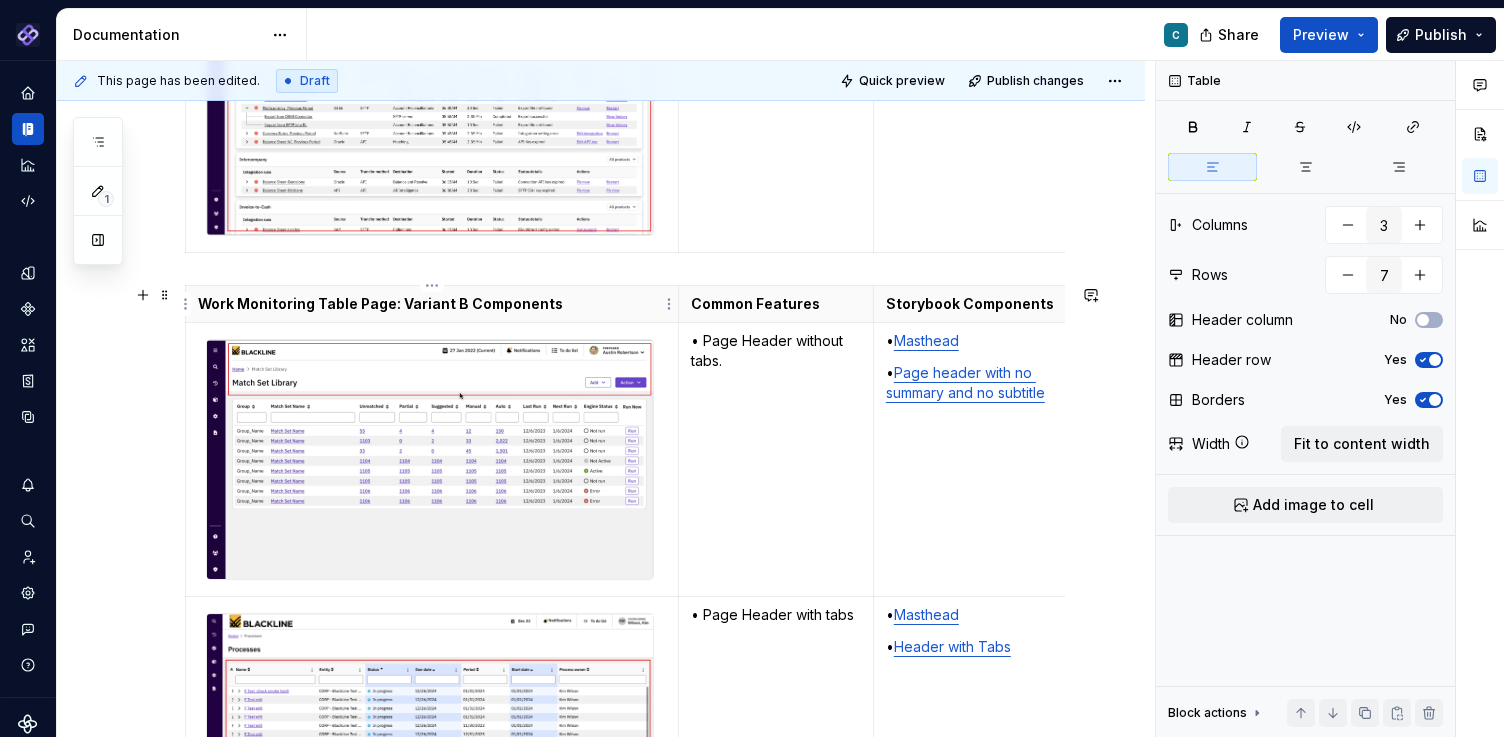 click on "Work Monitoring Table Page: Variant B Components" at bounding box center [432, 304] 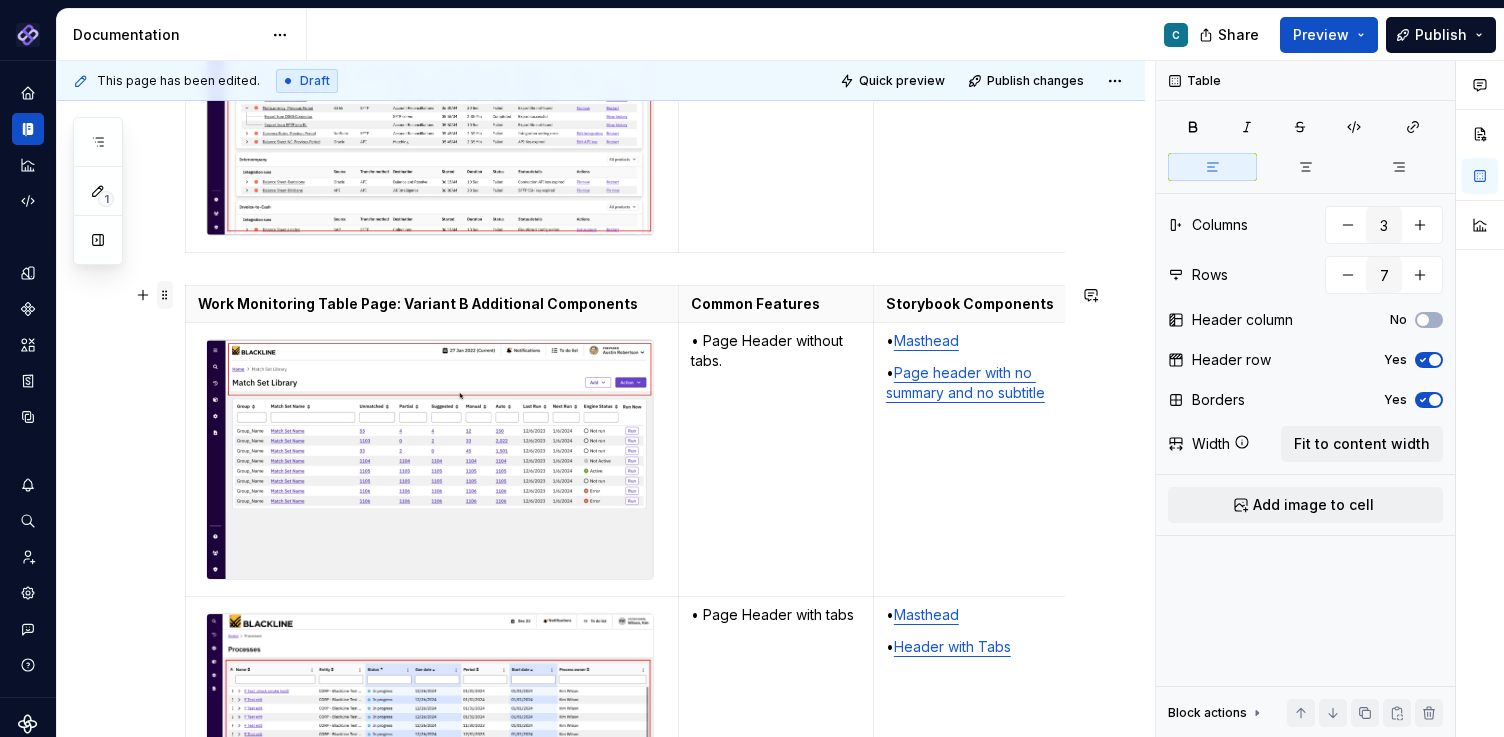 click at bounding box center [165, 295] 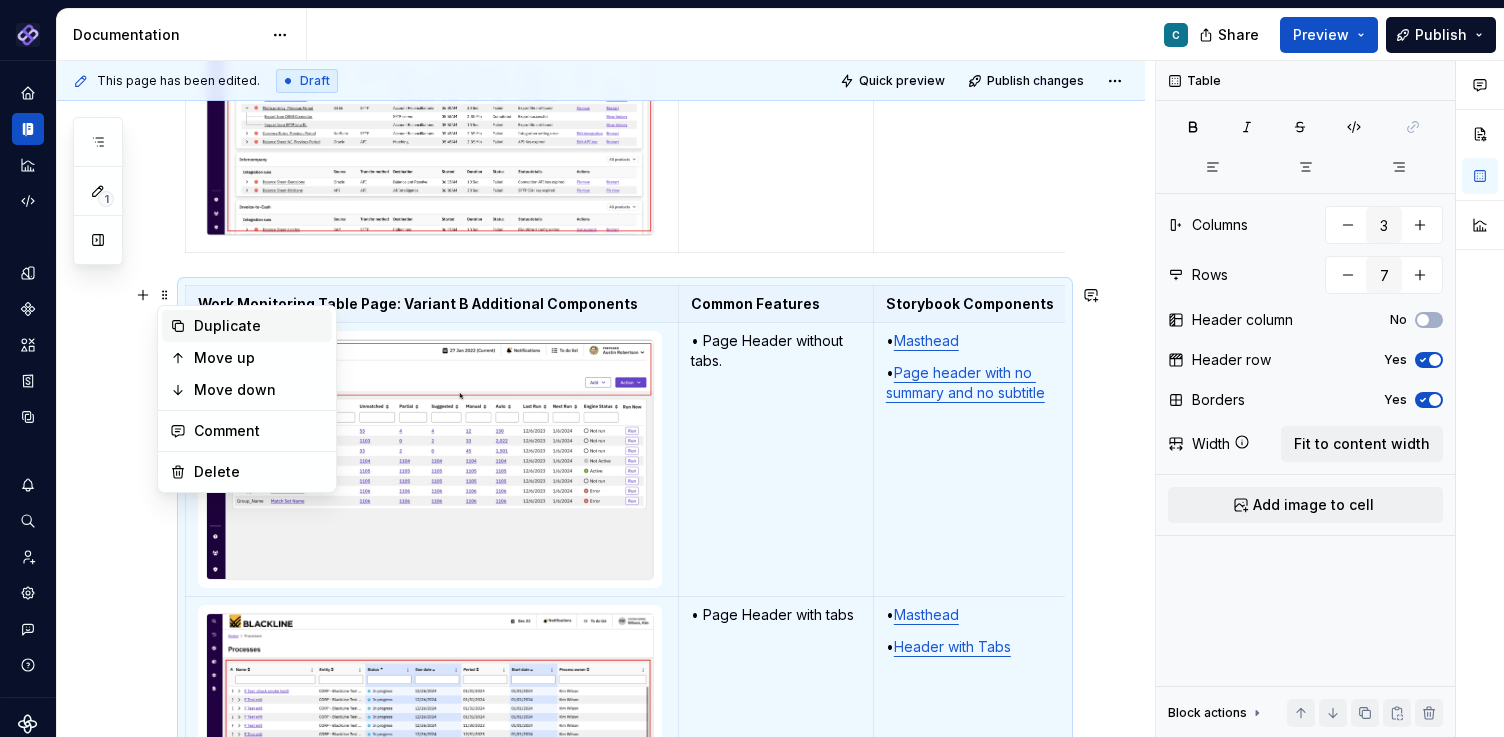 click on "Duplicate" at bounding box center [259, 326] 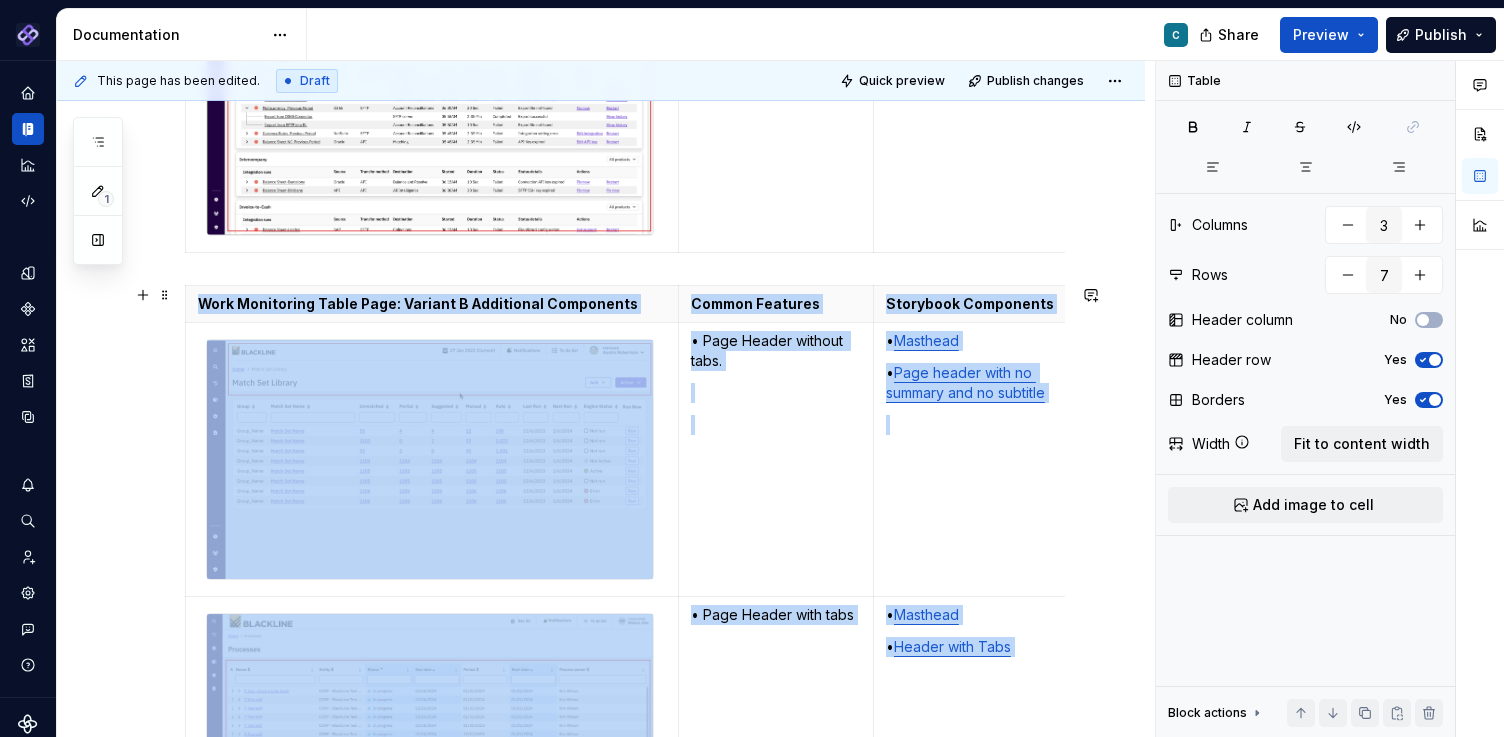 scroll, scrollTop: 5979, scrollLeft: 0, axis: vertical 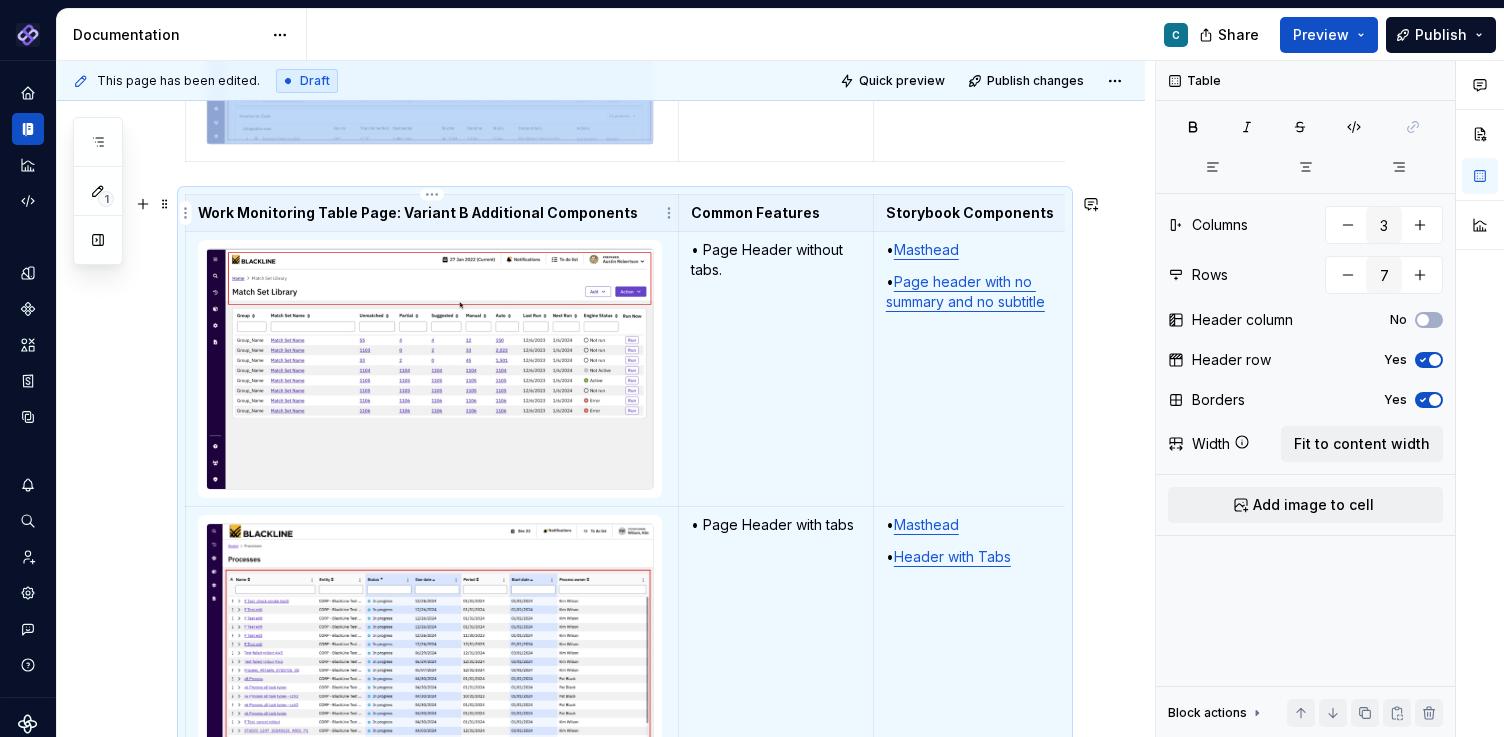 click on "Work Monitoring Table Page: Variant B Additional Components" at bounding box center [432, 213] 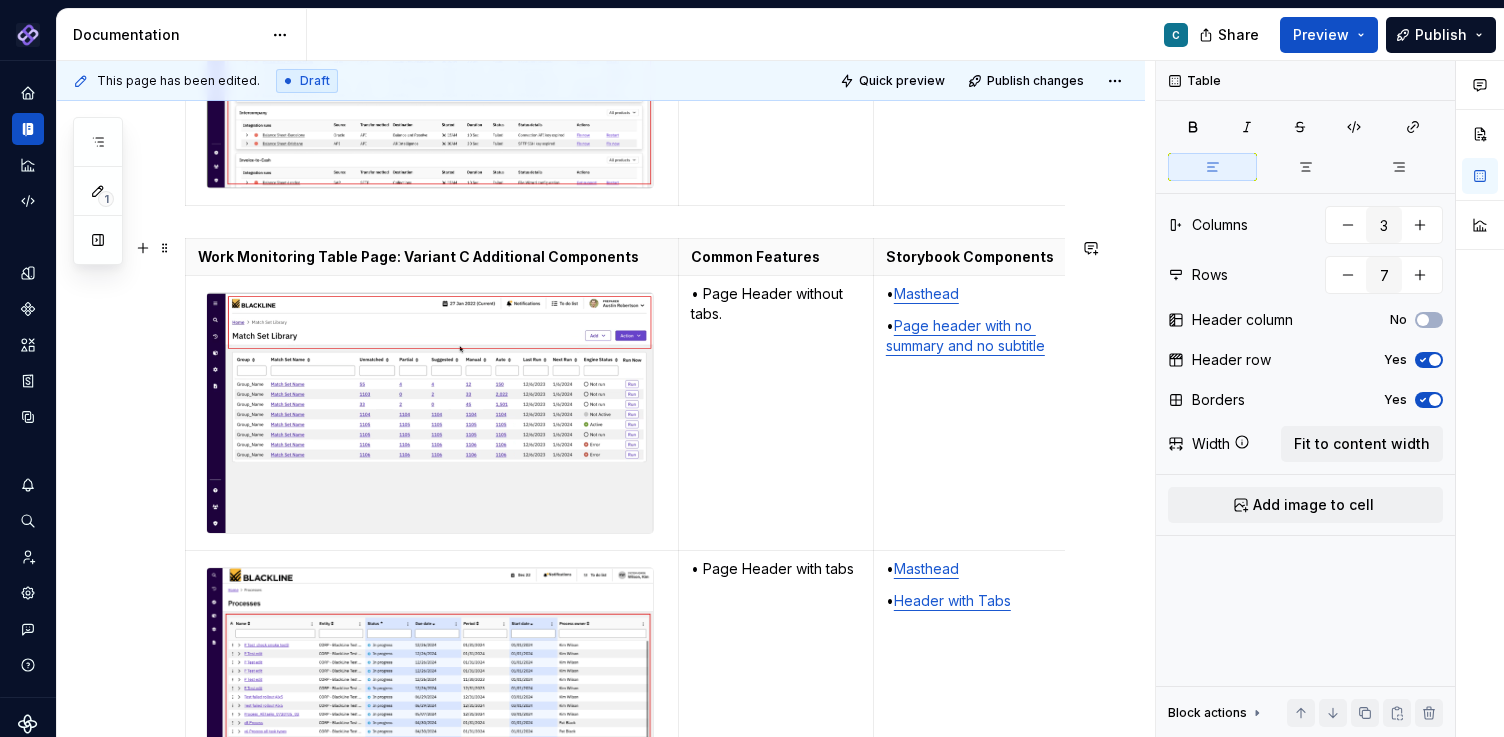 scroll, scrollTop: 5934, scrollLeft: 0, axis: vertical 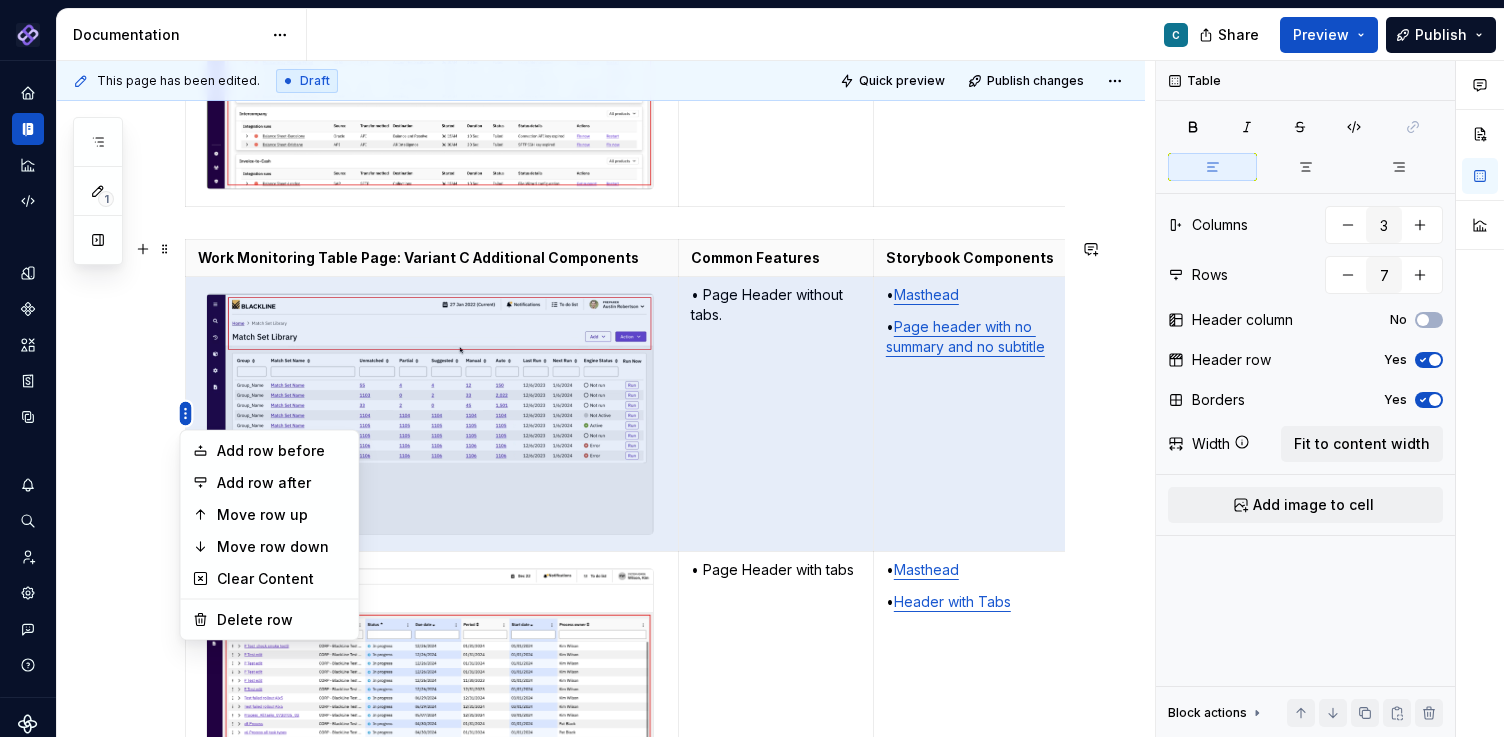 click on "Pantheon C Design system data Documentation C Share Preview Publish 1 Pages Add
Accessibility guide for tree Page tree.
Navigate the tree with the arrow keys. Common tree hotkeys apply. Further keybindings are available:
enter to execute primary action on focused item
f2 to start renaming the focused item
escape to abort renaming an item
control+d to start dragging selected items
Floorplans & Page Templates  PDS Organization Floorplans Dashboard Floorplans Table Floorplans C Item Detail Drilldown Floorplans Editing Floorplans Dashboard Pages Dashboards Pivot Table Report Pages Table Pages Anatomy & States No Page Tabs Page Tabs Subtitle Status Summary KPI Summary  Page Filters Process Progress Tracker Item Detail Drilldown Pages Financial Close Products Invoice-To-Cash Products Intercompany Products 360 Studio Products Workspace Editing Pages Horizontal Split Workspaces Vertical Split Workspaces Multi-Panel Workspaces Canvas Workspaces SA" at bounding box center [752, 368] 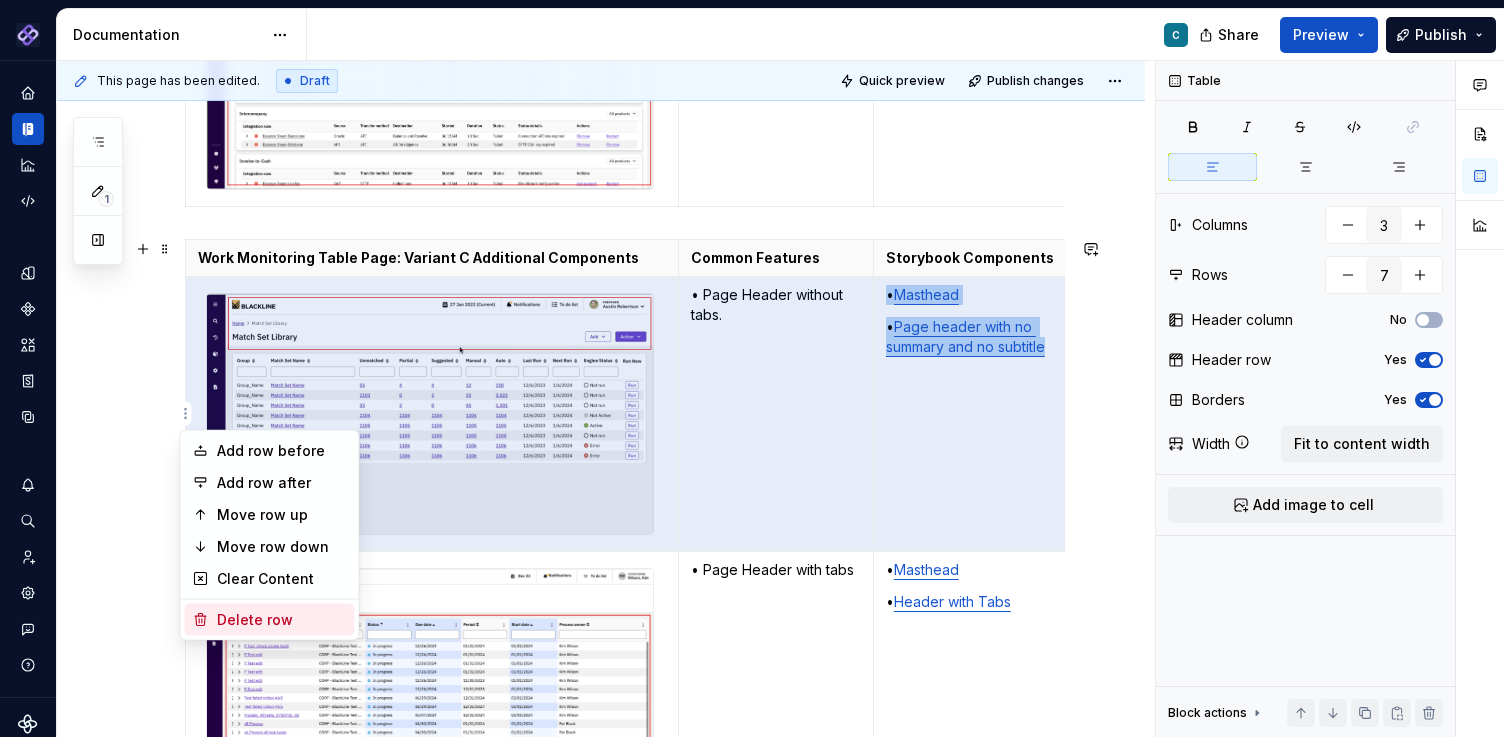 click on "Delete row" at bounding box center (282, 620) 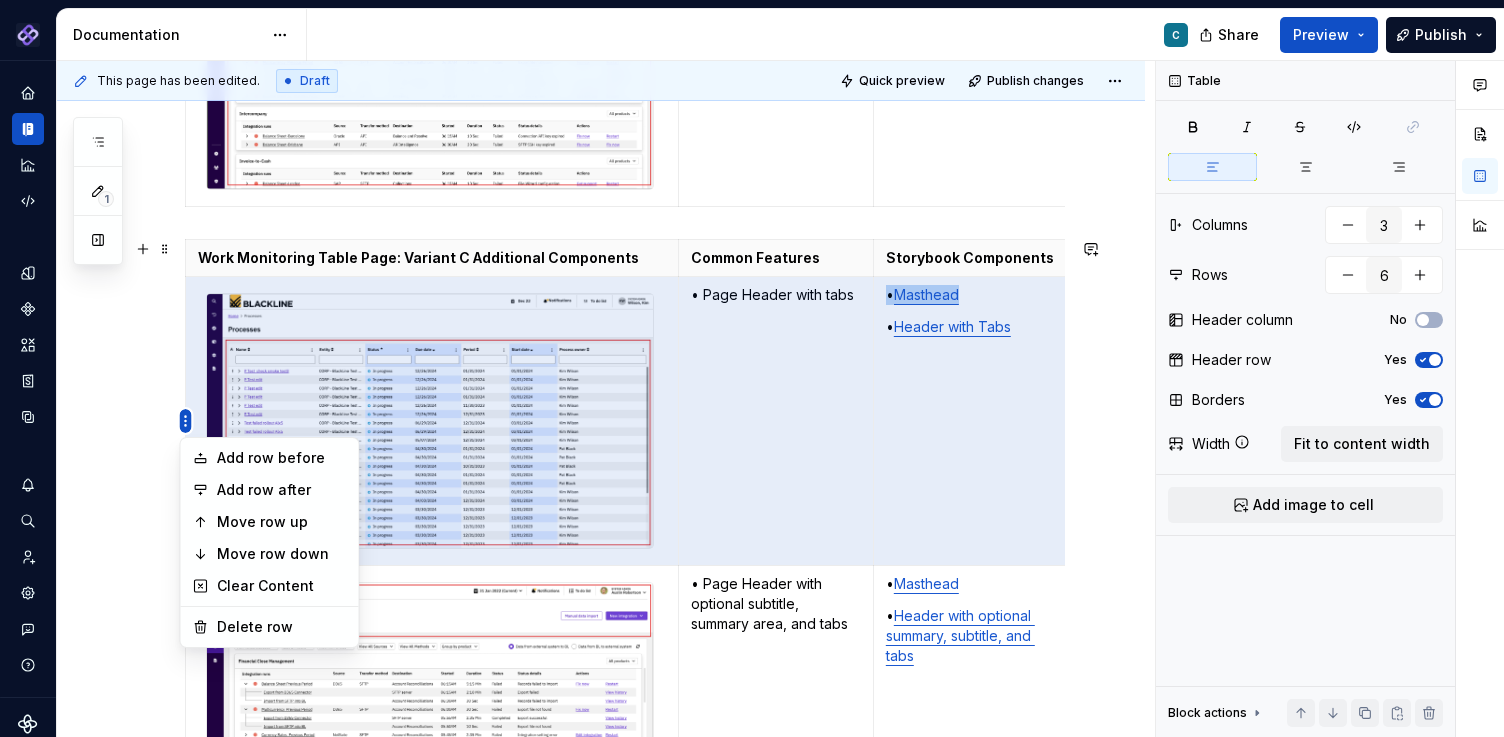 click on "Pantheon C Design system data Documentation C Share Preview Publish 1 Pages Add
Accessibility guide for tree Page tree.
Navigate the tree with the arrow keys. Common tree hotkeys apply. Further keybindings are available:
enter to execute primary action on focused item
f2 to start renaming the focused item
escape to abort renaming an item
control+d to start dragging selected items
Floorplans & Page Templates  PDS Organization Floorplans Dashboard Floorplans Table Floorplans C Item Detail Drilldown Floorplans Editing Floorplans Dashboard Pages Dashboards Pivot Table Report Pages Table Pages Anatomy & States No Page Tabs Page Tabs Subtitle Status Summary KPI Summary  Page Filters Process Progress Tracker Item Detail Drilldown Pages Financial Close Products Invoice-To-Cash Products Intercompany Products 360 Studio Products Workspace Editing Pages Horizontal Split Workspaces Vertical Split Workspaces Multi-Panel Workspaces Canvas Workspaces SA" at bounding box center [752, 368] 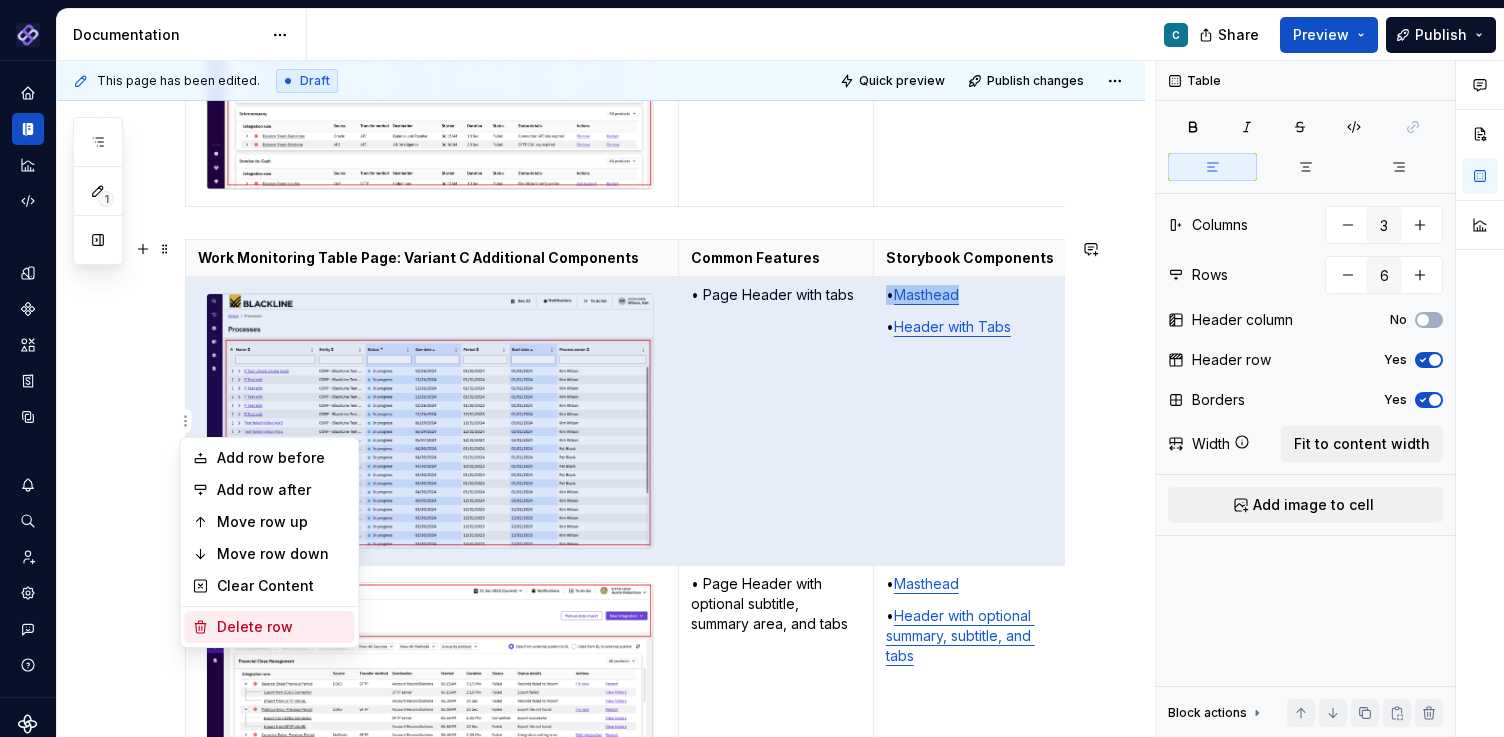 click on "Delete row" at bounding box center [282, 627] 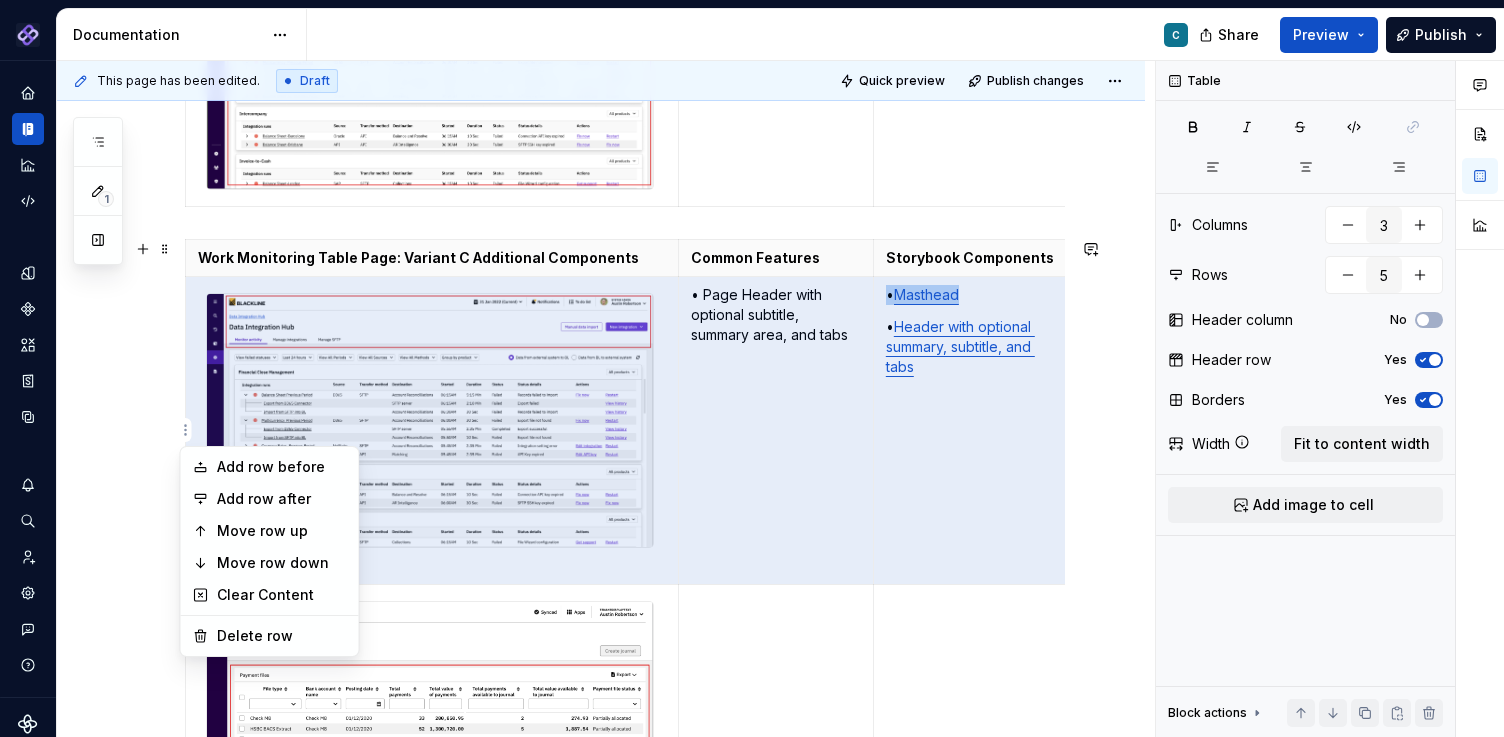 click on "Pantheon C Design system data Documentation C Share Preview Publish 1 Pages Add
Accessibility guide for tree Page tree.
Navigate the tree with the arrow keys. Common tree hotkeys apply. Further keybindings are available:
enter to execute primary action on focused item
f2 to start renaming the focused item
escape to abort renaming an item
control+d to start dragging selected items
Floorplans & Page Templates  PDS Organization Floorplans Dashboard Floorplans Table Floorplans C Item Detail Drilldown Floorplans Editing Floorplans Dashboard Pages Dashboards Pivot Table Report Pages Table Pages Anatomy & States No Page Tabs Page Tabs Subtitle Status Summary KPI Summary  Page Filters Process Progress Tracker Item Detail Drilldown Pages Financial Close Products Invoice-To-Cash Products Intercompany Products 360 Studio Products Workspace Editing Pages Horizontal Split Workspaces Vertical Split Workspaces Multi-Panel Workspaces Canvas Workspaces SA" at bounding box center (752, 368) 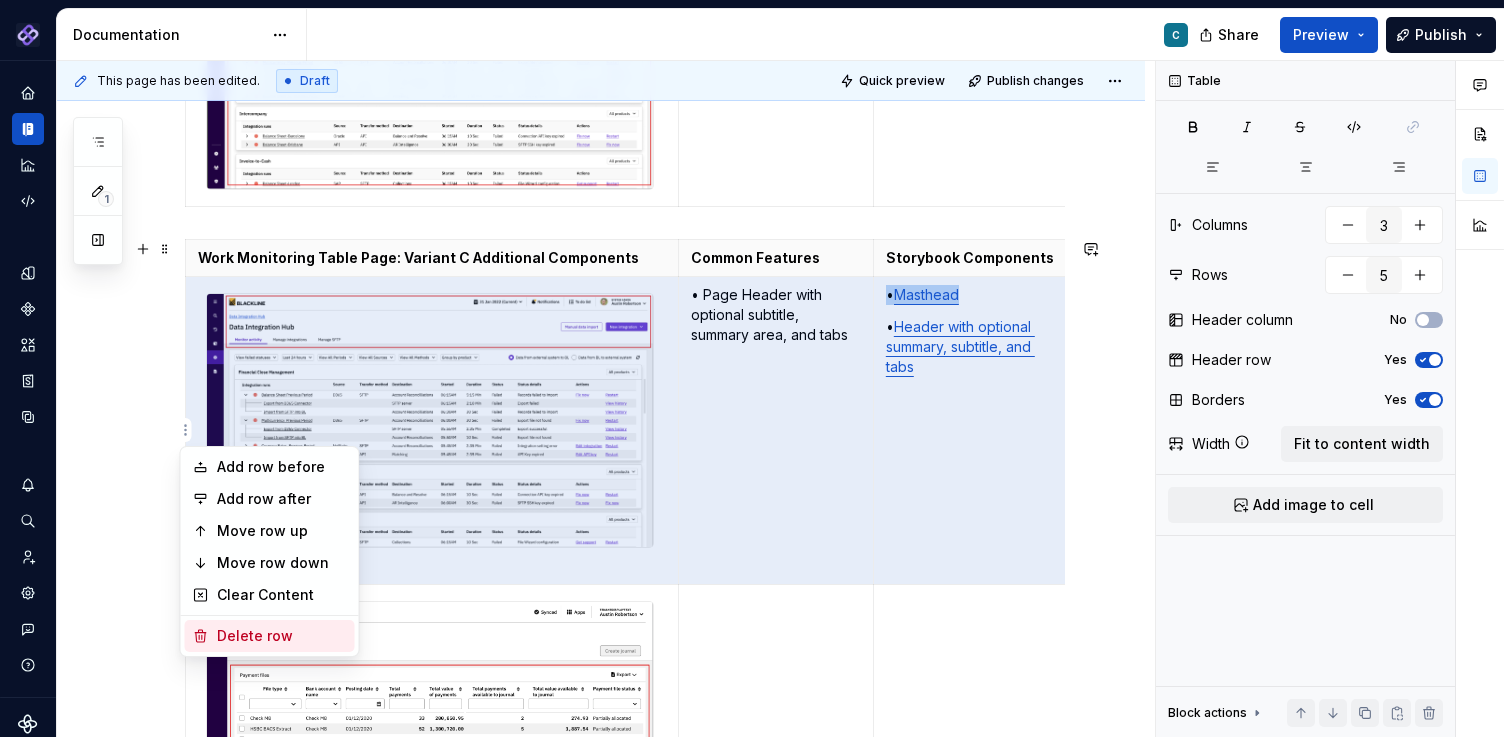 click on "Delete row" at bounding box center [270, 636] 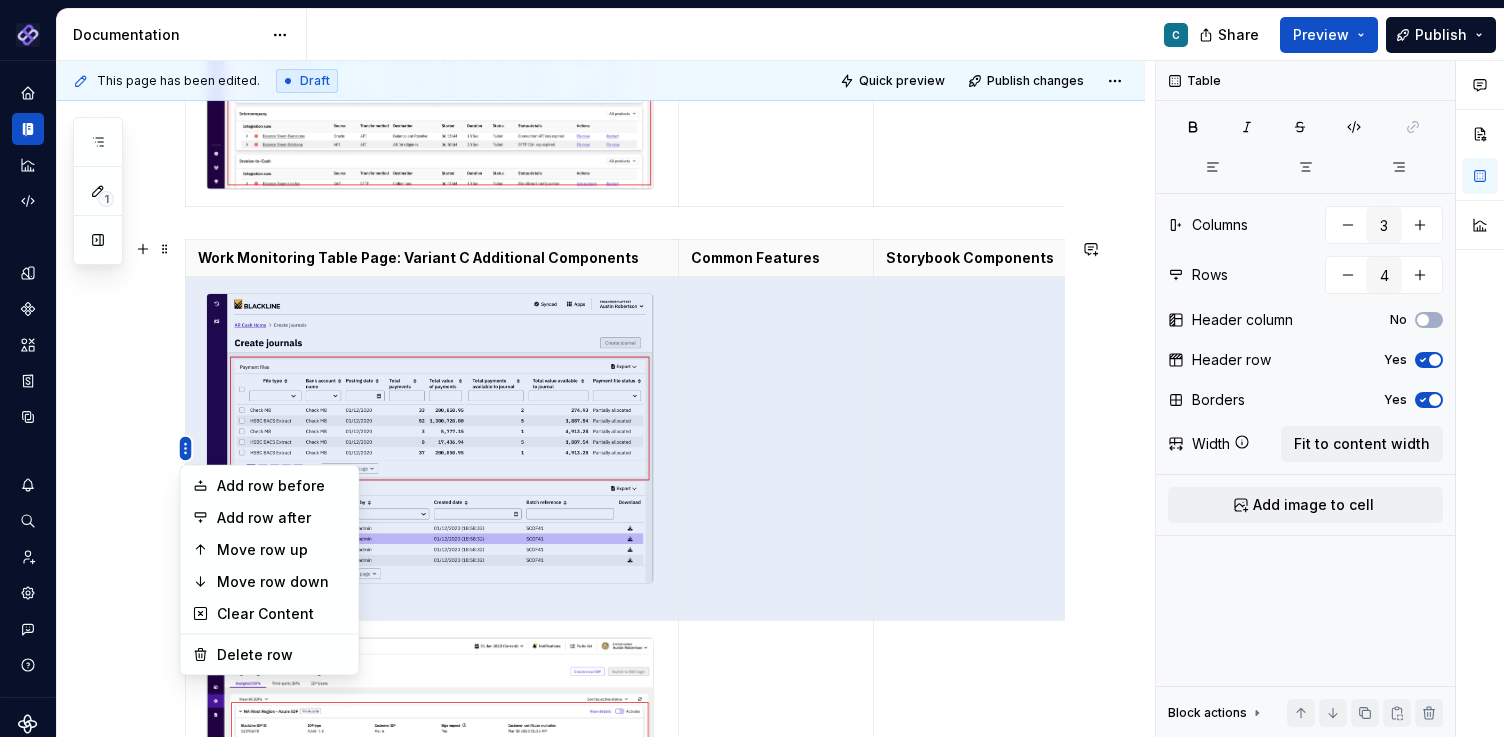 click on "Pantheon C Design system data Documentation C Share Preview Publish 1 Pages Add
Accessibility guide for tree Page tree.
Navigate the tree with the arrow keys. Common tree hotkeys apply. Further keybindings are available:
enter to execute primary action on focused item
f2 to start renaming the focused item
escape to abort renaming an item
control+d to start dragging selected items
Floorplans & Page Templates  PDS Organization Floorplans Dashboard Floorplans Table Floorplans C Item Detail Drilldown Floorplans Editing Floorplans Dashboard Pages Dashboards Pivot Table Report Pages Table Pages Anatomy & States No Page Tabs Page Tabs Subtitle Status Summary KPI Summary  Page Filters Process Progress Tracker Item Detail Drilldown Pages Financial Close Products Invoice-To-Cash Products Intercompany Products 360 Studio Products Workspace Editing Pages Horizontal Split Workspaces Vertical Split Workspaces Multi-Panel Workspaces Canvas Workspaces SA" at bounding box center (752, 368) 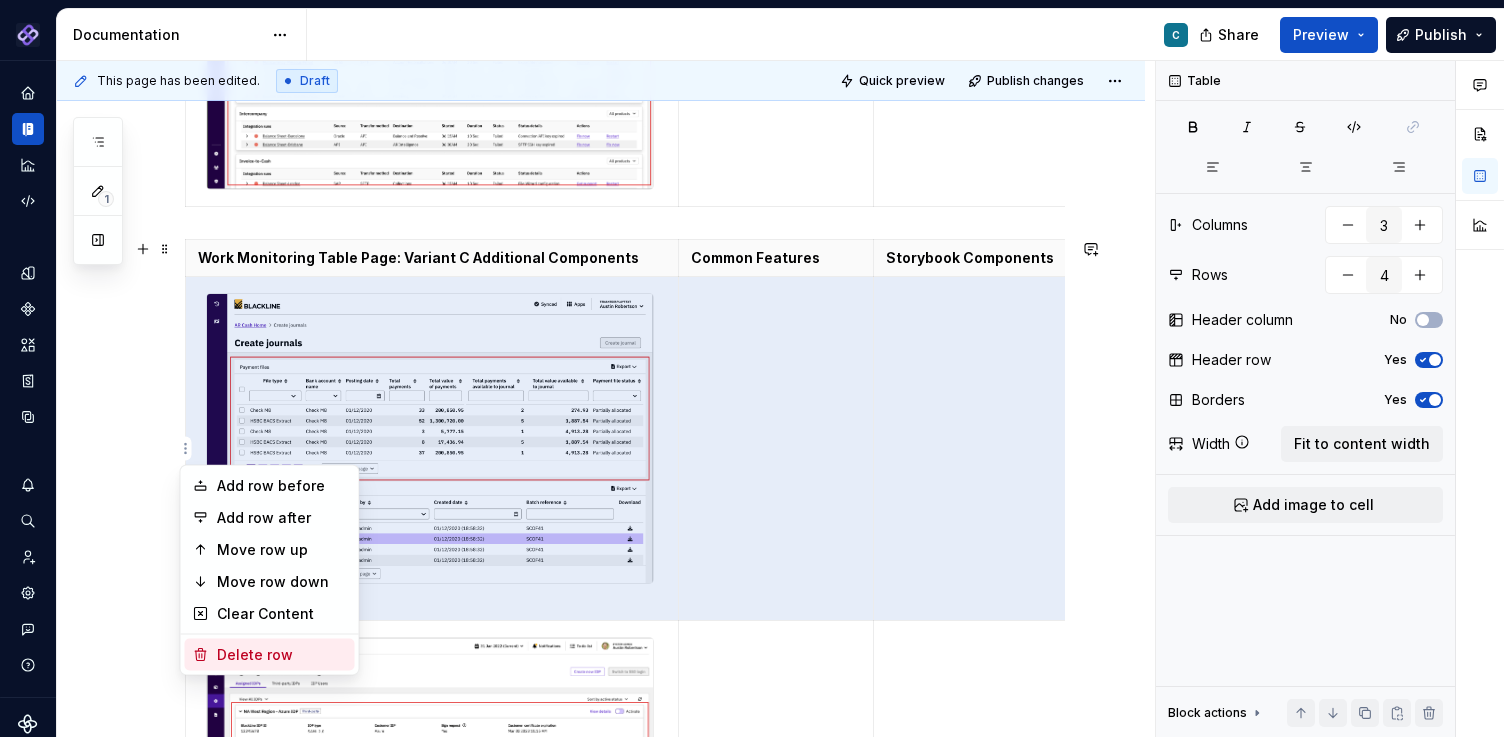 click on "Delete row" at bounding box center [282, 655] 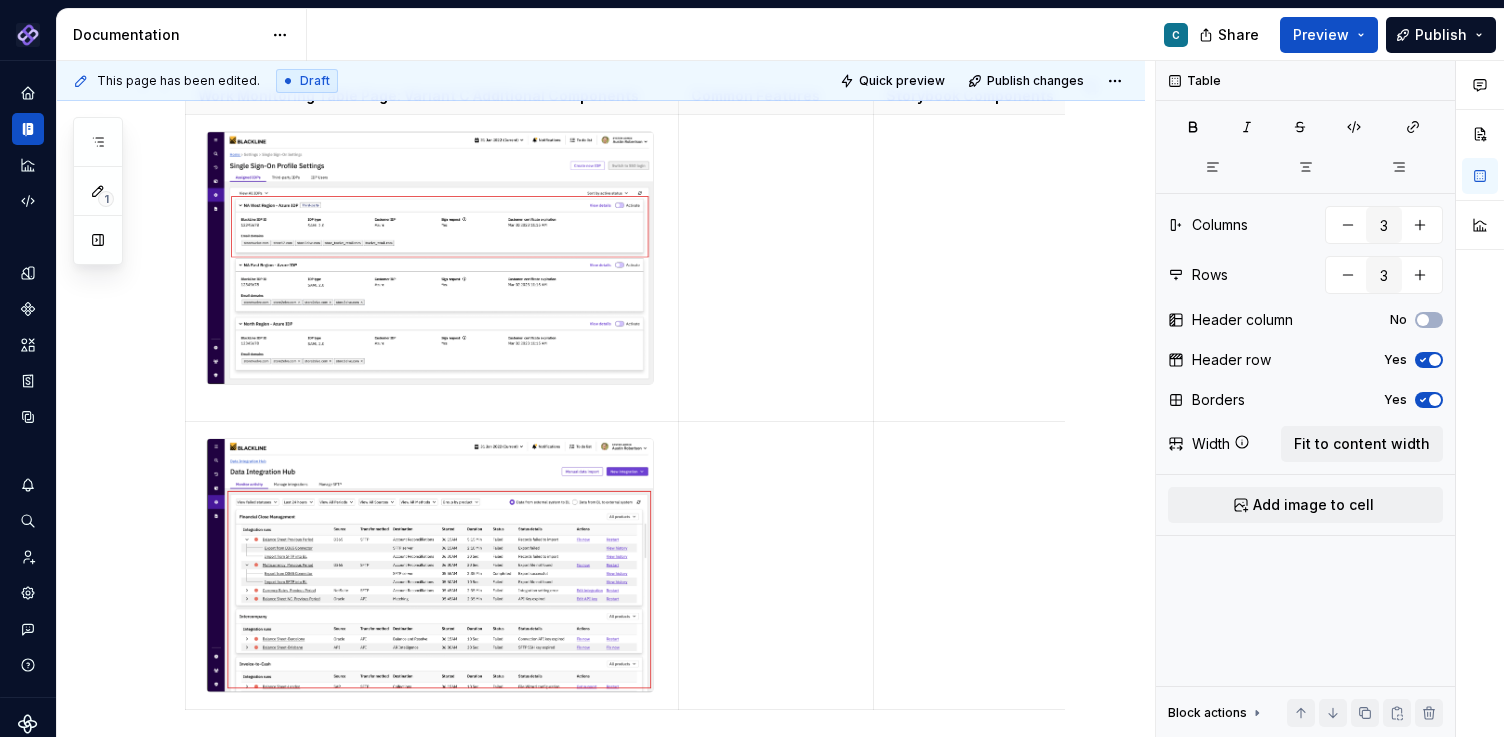 scroll, scrollTop: 5945, scrollLeft: 0, axis: vertical 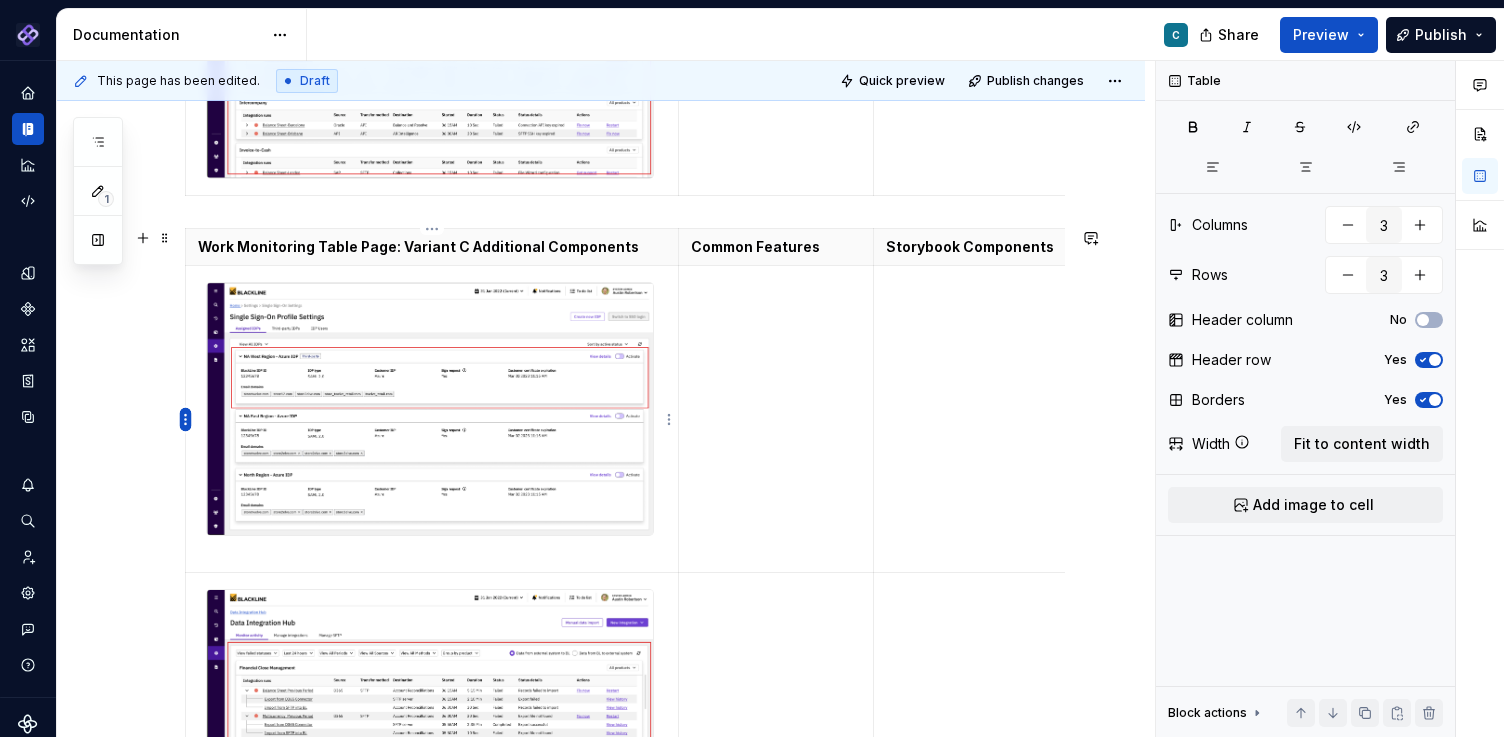 click on "Pantheon C Design system data Documentation C Share Preview Publish 1 Pages Add
Accessibility guide for tree Page tree.
Navigate the tree with the arrow keys. Common tree hotkeys apply. Further keybindings are available:
enter to execute primary action on focused item
f2 to start renaming the focused item
escape to abort renaming an item
control+d to start dragging selected items
Floorplans & Page Templates  PDS Organization Floorplans Dashboard Floorplans Table Floorplans C Item Detail Drilldown Floorplans Editing Floorplans Dashboard Pages Dashboards Pivot Table Report Pages Table Pages Anatomy & States No Page Tabs Page Tabs Subtitle Status Summary KPI Summary  Page Filters Process Progress Tracker Item Detail Drilldown Pages Financial Close Products Invoice-To-Cash Products Intercompany Products 360 Studio Products Workspace Editing Pages Horizontal Split Workspaces Vertical Split Workspaces Multi-Panel Workspaces Canvas Workspaces SA" at bounding box center (752, 368) 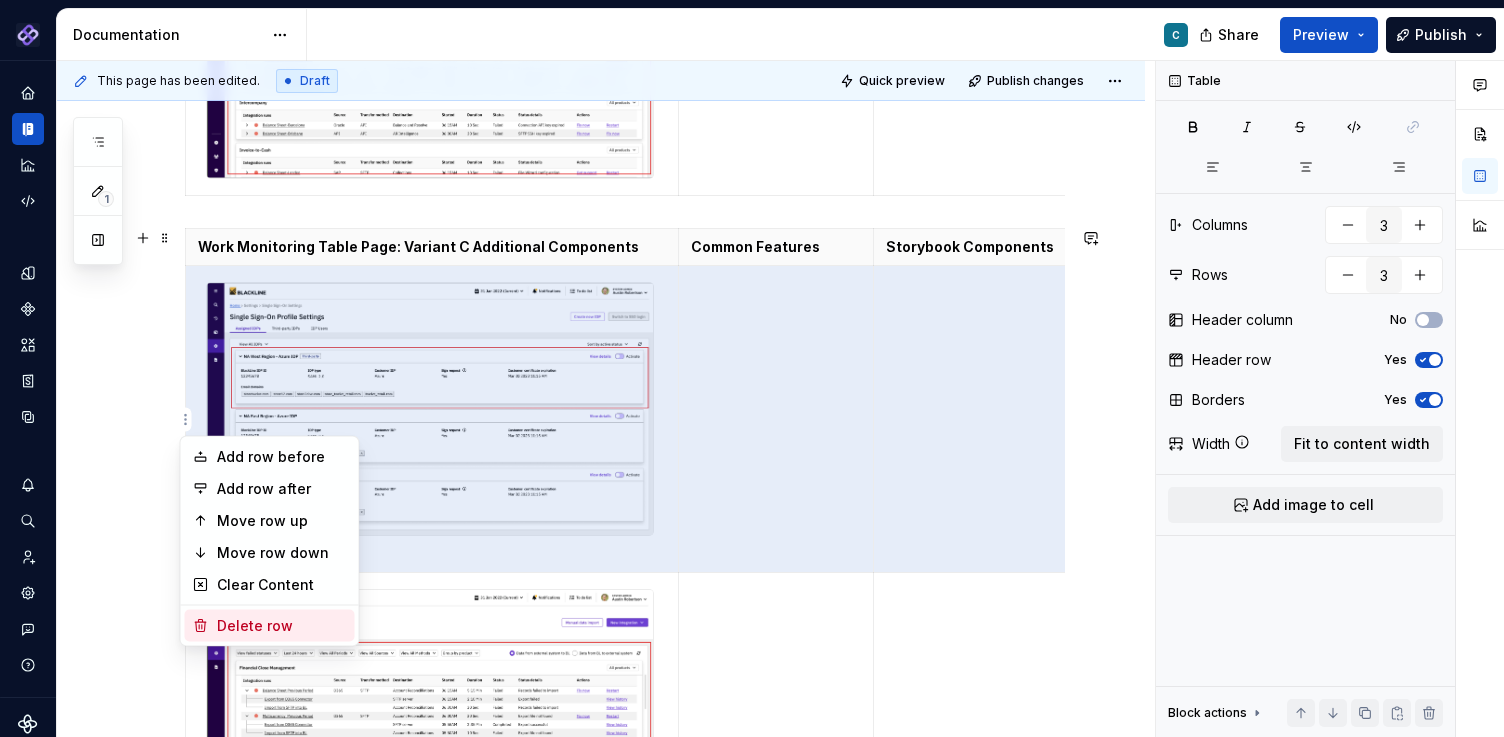 click on "Delete row" at bounding box center (282, 626) 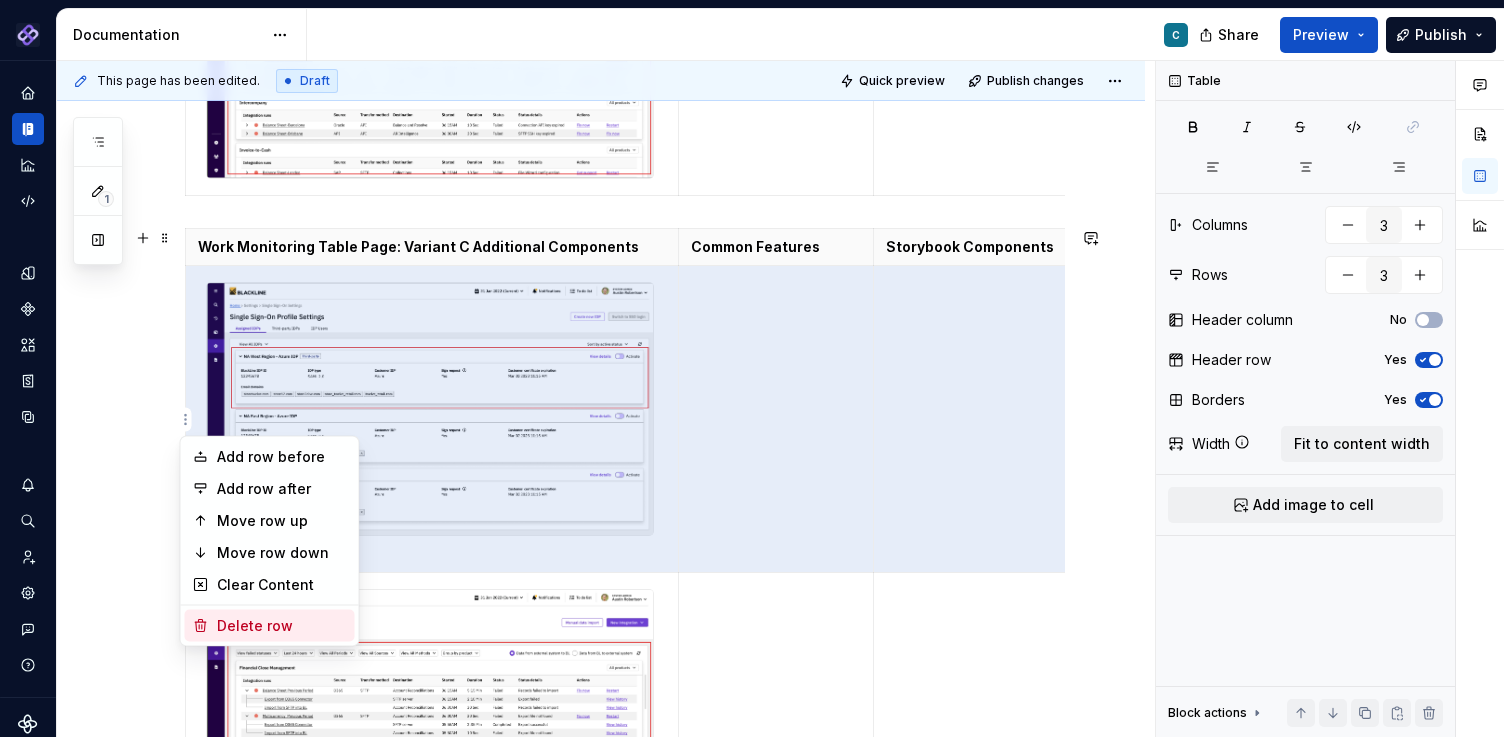 type on "2" 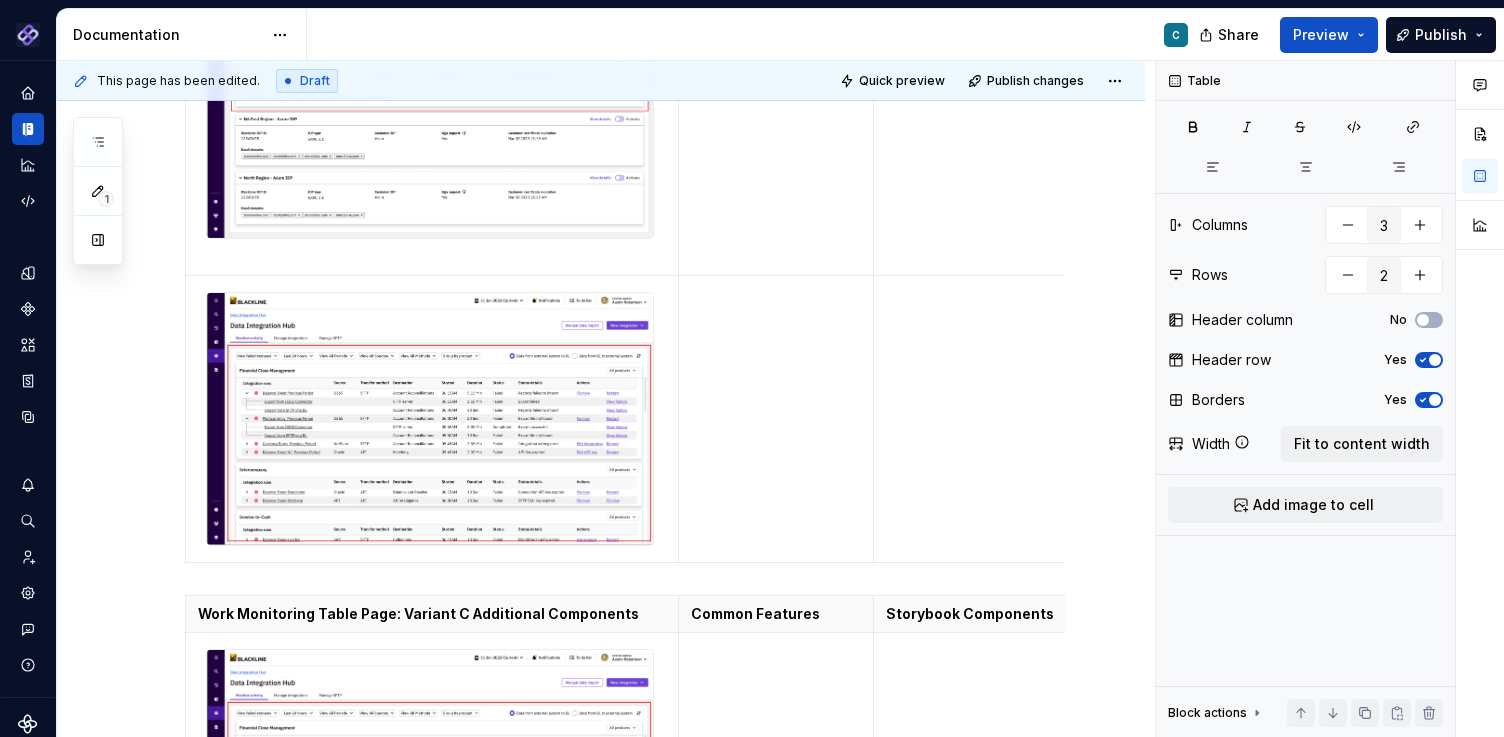 scroll, scrollTop: 5476, scrollLeft: 0, axis: vertical 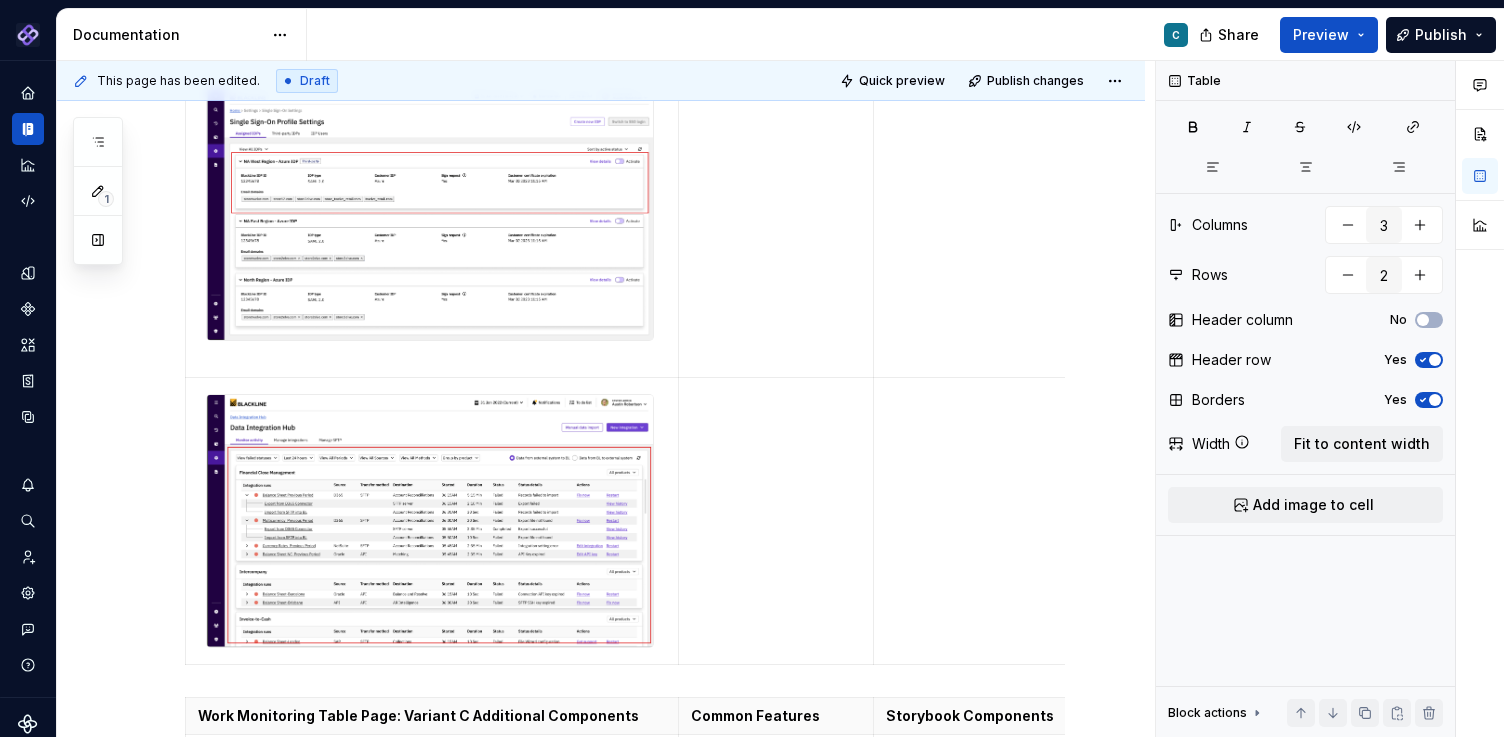 type on "*" 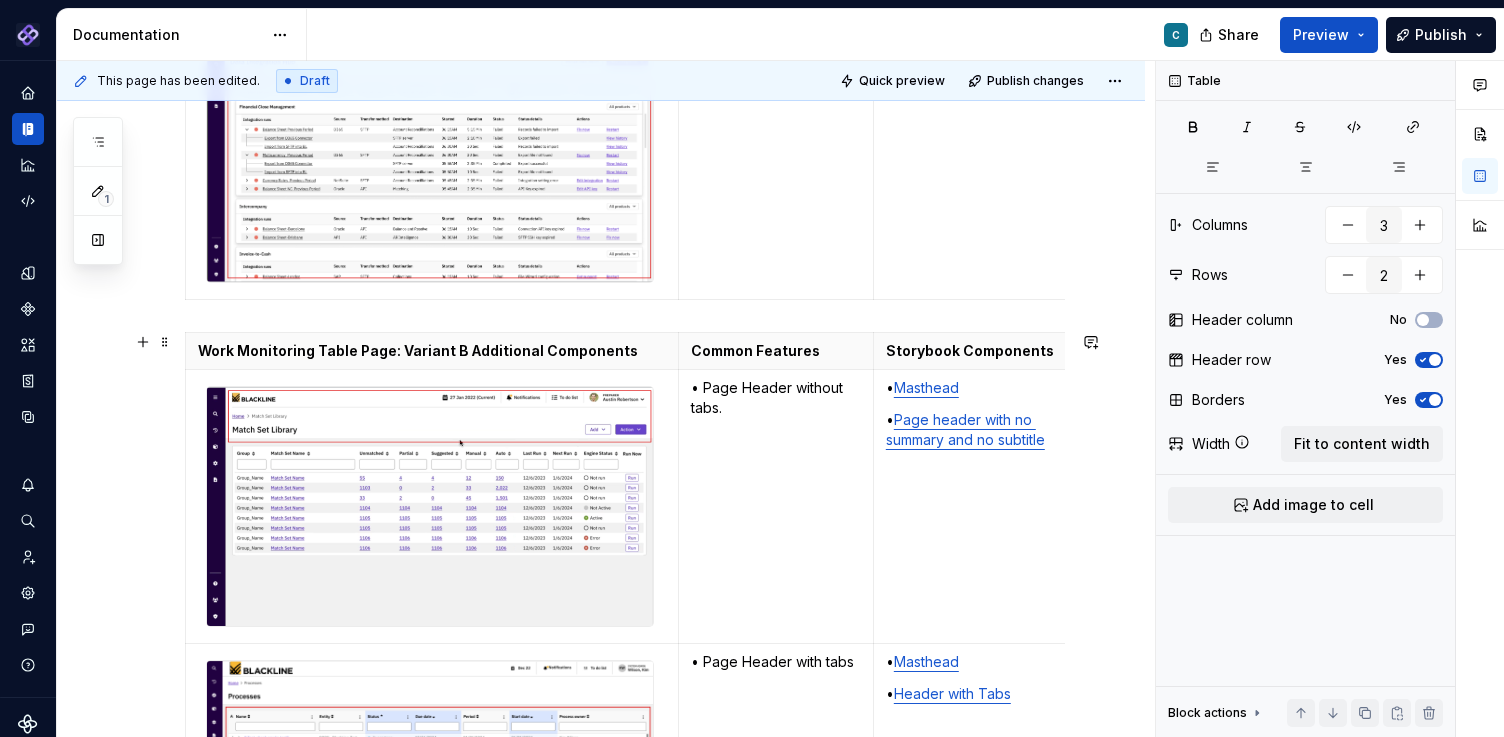 scroll, scrollTop: 4008, scrollLeft: 0, axis: vertical 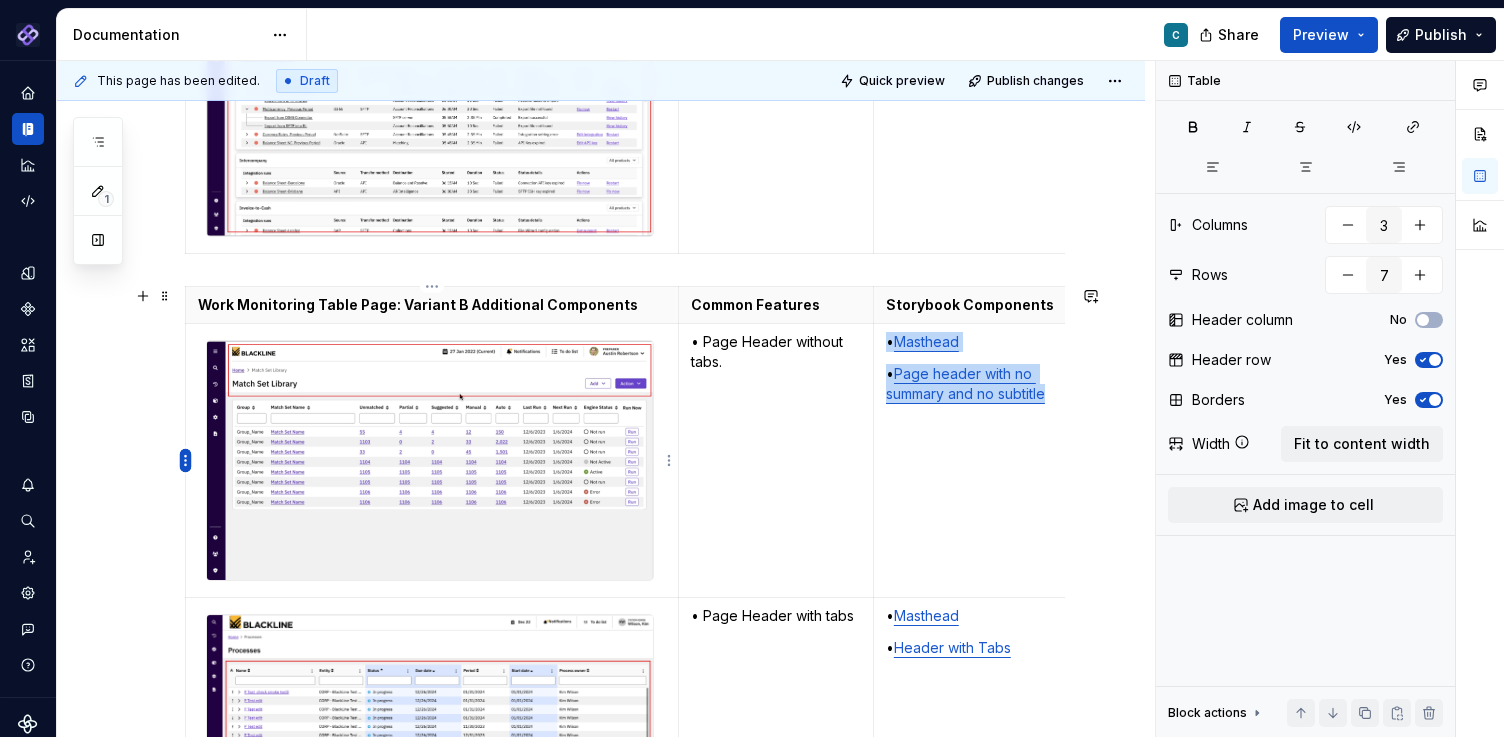 click on "Pantheon C Design system data Documentation C Share Preview Publish 1 Pages Add
Accessibility guide for tree Page tree.
Navigate the tree with the arrow keys. Common tree hotkeys apply. Further keybindings are available:
enter to execute primary action on focused item
f2 to start renaming the focused item
escape to abort renaming an item
control+d to start dragging selected items
Floorplans & Page Templates  PDS Organization Floorplans Dashboard Floorplans Table Floorplans C Item Detail Drilldown Floorplans Editing Floorplans Dashboard Pages Dashboards Pivot Table Report Pages Table Pages Anatomy & States No Page Tabs Page Tabs Subtitle Status Summary KPI Summary  Page Filters Process Progress Tracker Item Detail Drilldown Pages Financial Close Products Invoice-To-Cash Products Intercompany Products 360 Studio Products Workspace Editing Pages Horizontal Split Workspaces Vertical Split Workspaces Multi-Panel Workspaces Canvas Workspaces SA" at bounding box center (752, 368) 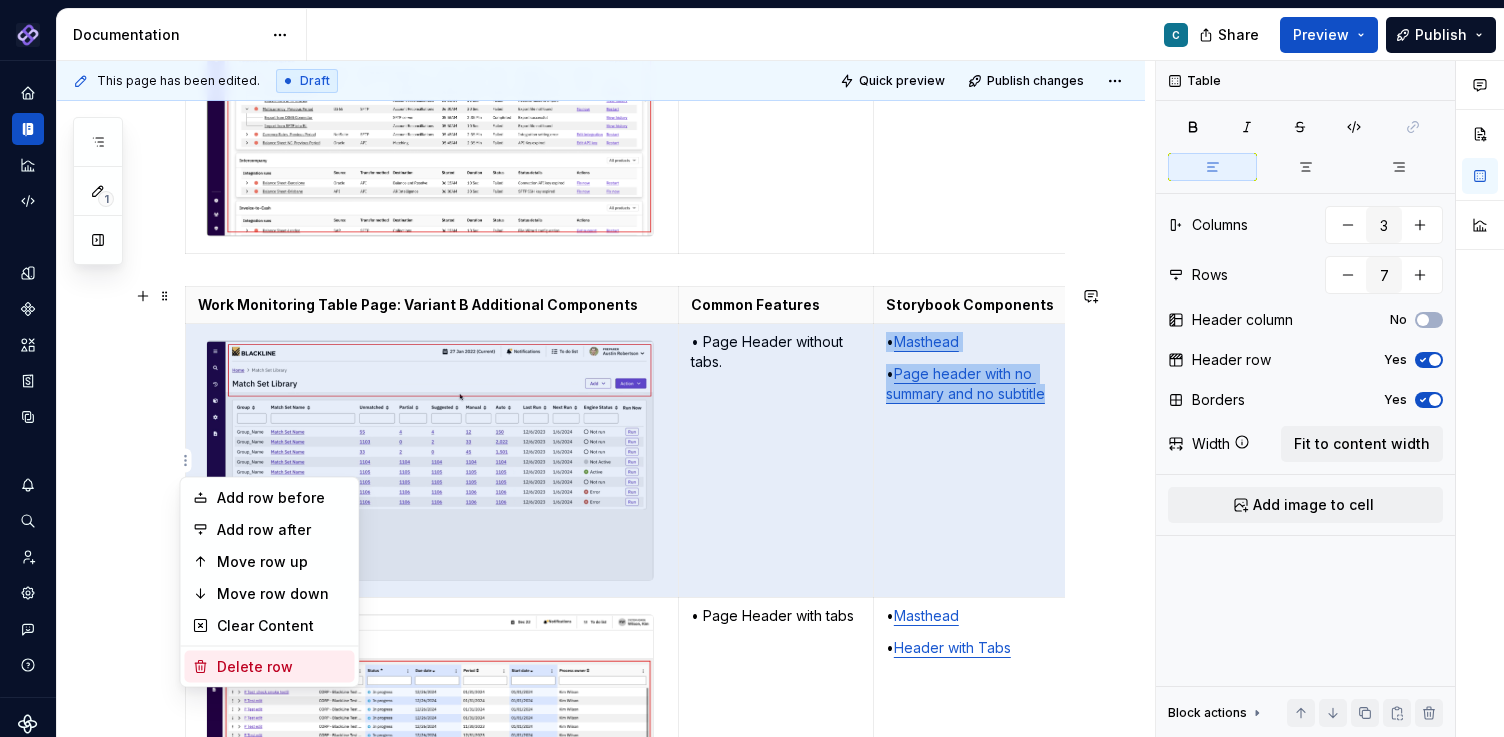 click on "Delete row" at bounding box center [282, 667] 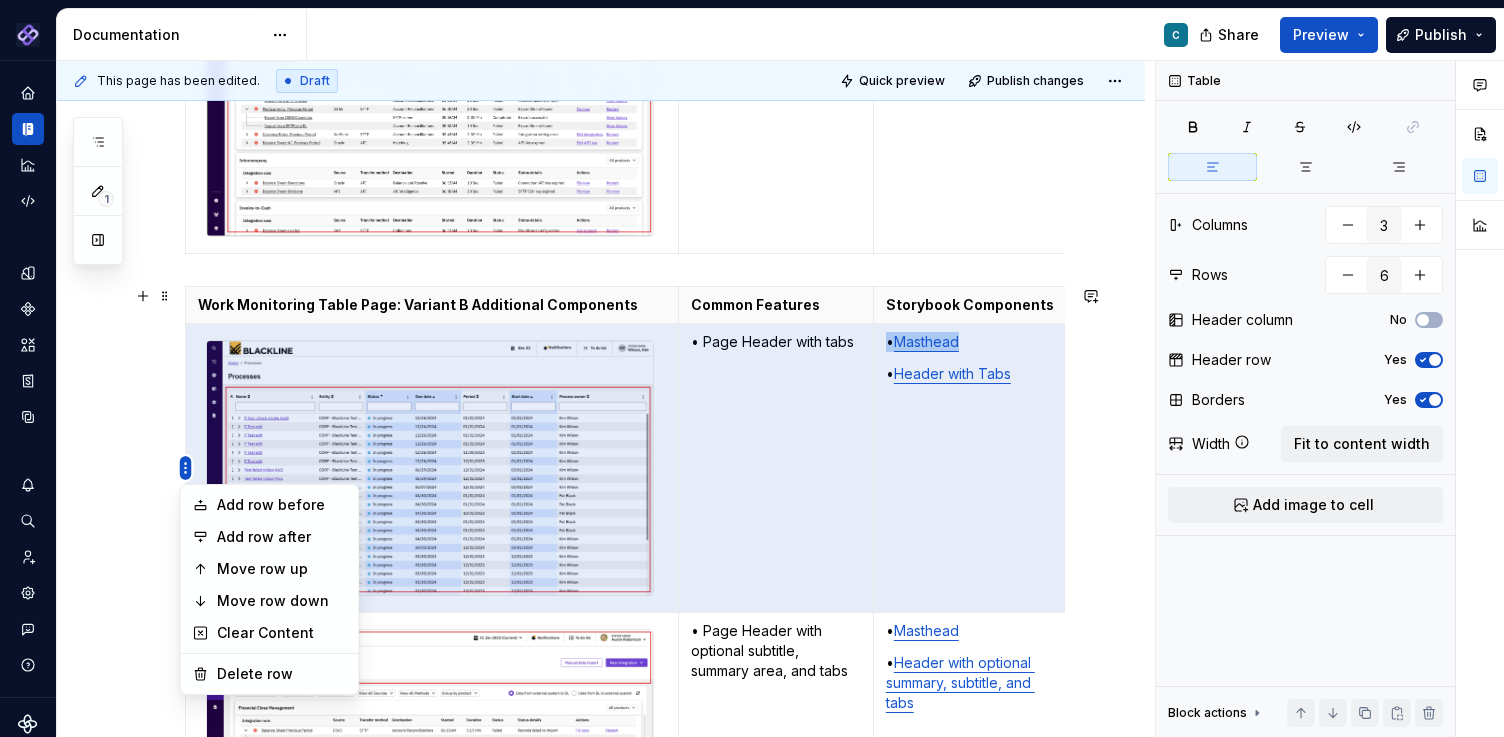click on "Pantheon C Design system data Documentation C Share Preview Publish 1 Pages Add
Accessibility guide for tree Page tree.
Navigate the tree with the arrow keys. Common tree hotkeys apply. Further keybindings are available:
enter to execute primary action on focused item
f2 to start renaming the focused item
escape to abort renaming an item
control+d to start dragging selected items
Floorplans & Page Templates  PDS Organization Floorplans Dashboard Floorplans Table Floorplans C Item Detail Drilldown Floorplans Editing Floorplans Dashboard Pages Dashboards Pivot Table Report Pages Table Pages Anatomy & States No Page Tabs Page Tabs Subtitle Status Summary KPI Summary  Page Filters Process Progress Tracker Item Detail Drilldown Pages Financial Close Products Invoice-To-Cash Products Intercompany Products 360 Studio Products Workspace Editing Pages Horizontal Split Workspaces Vertical Split Workspaces Multi-Panel Workspaces Canvas Workspaces SA" at bounding box center [752, 368] 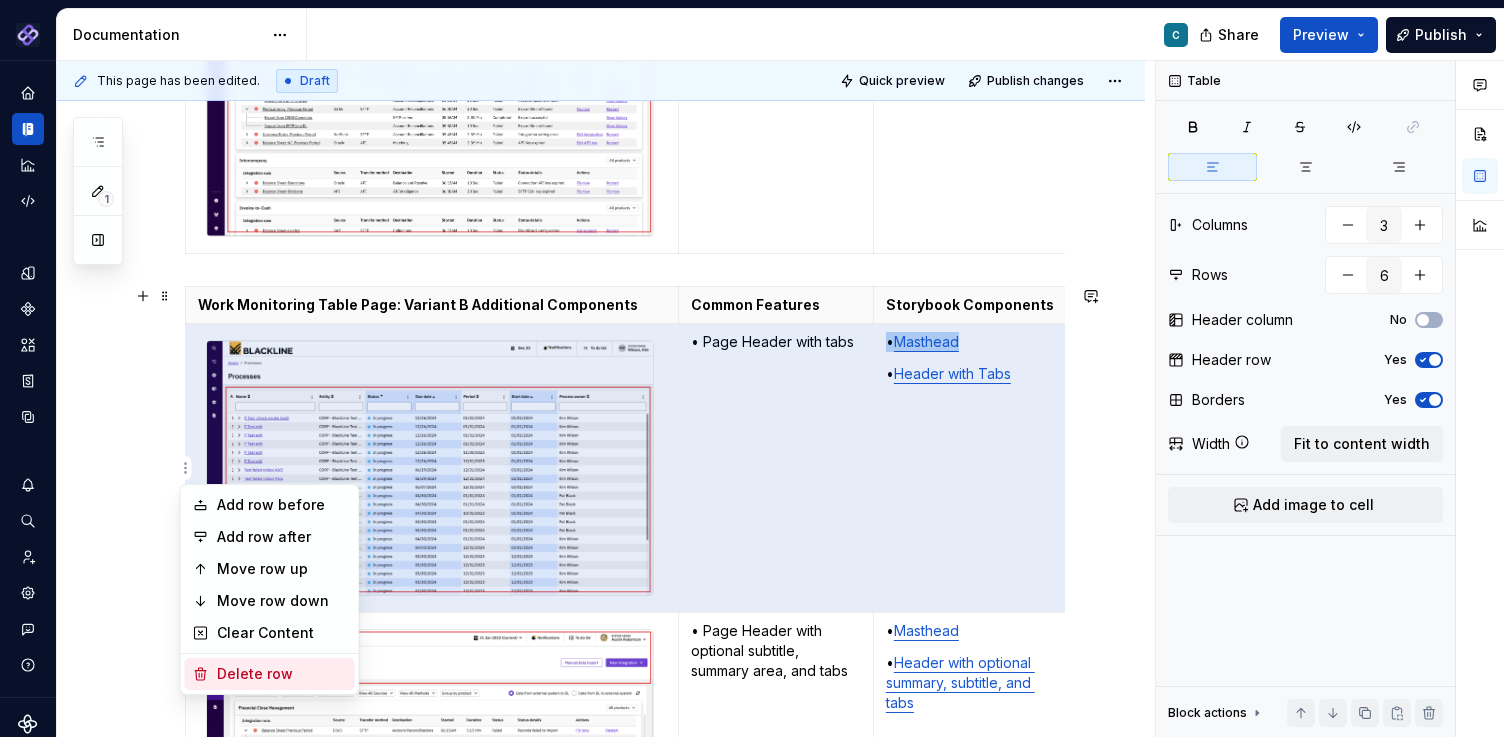 click on "Delete row" at bounding box center [282, 674] 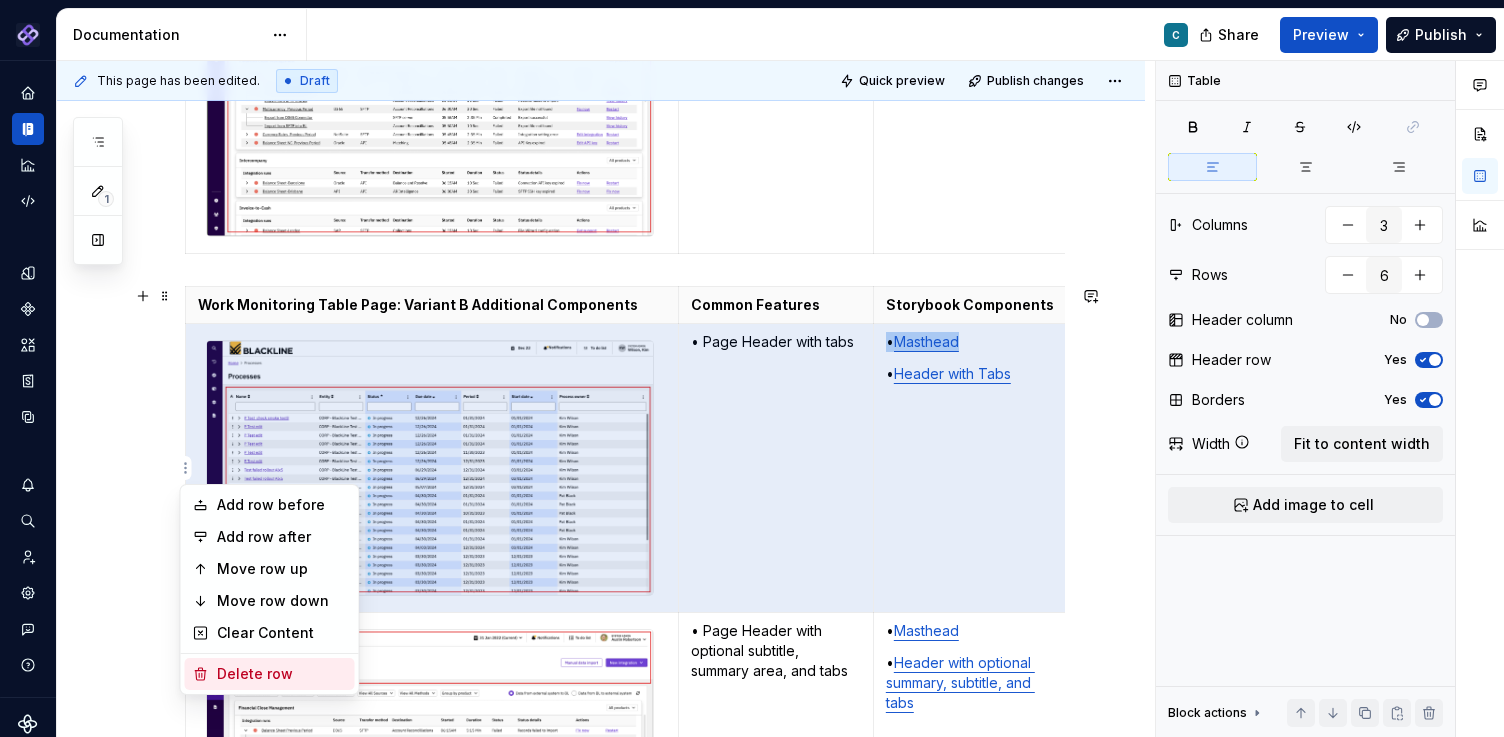 type on "5" 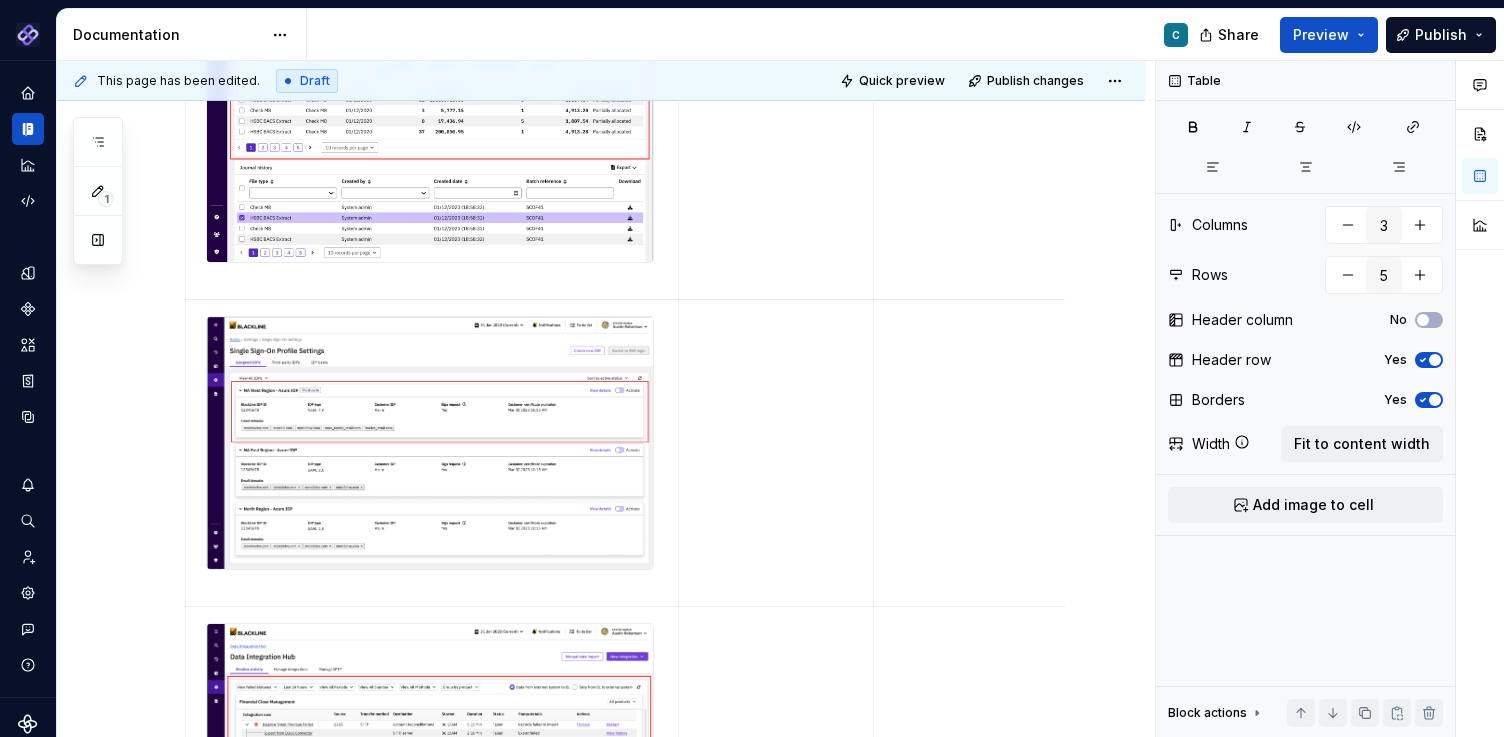 scroll, scrollTop: 4687, scrollLeft: 0, axis: vertical 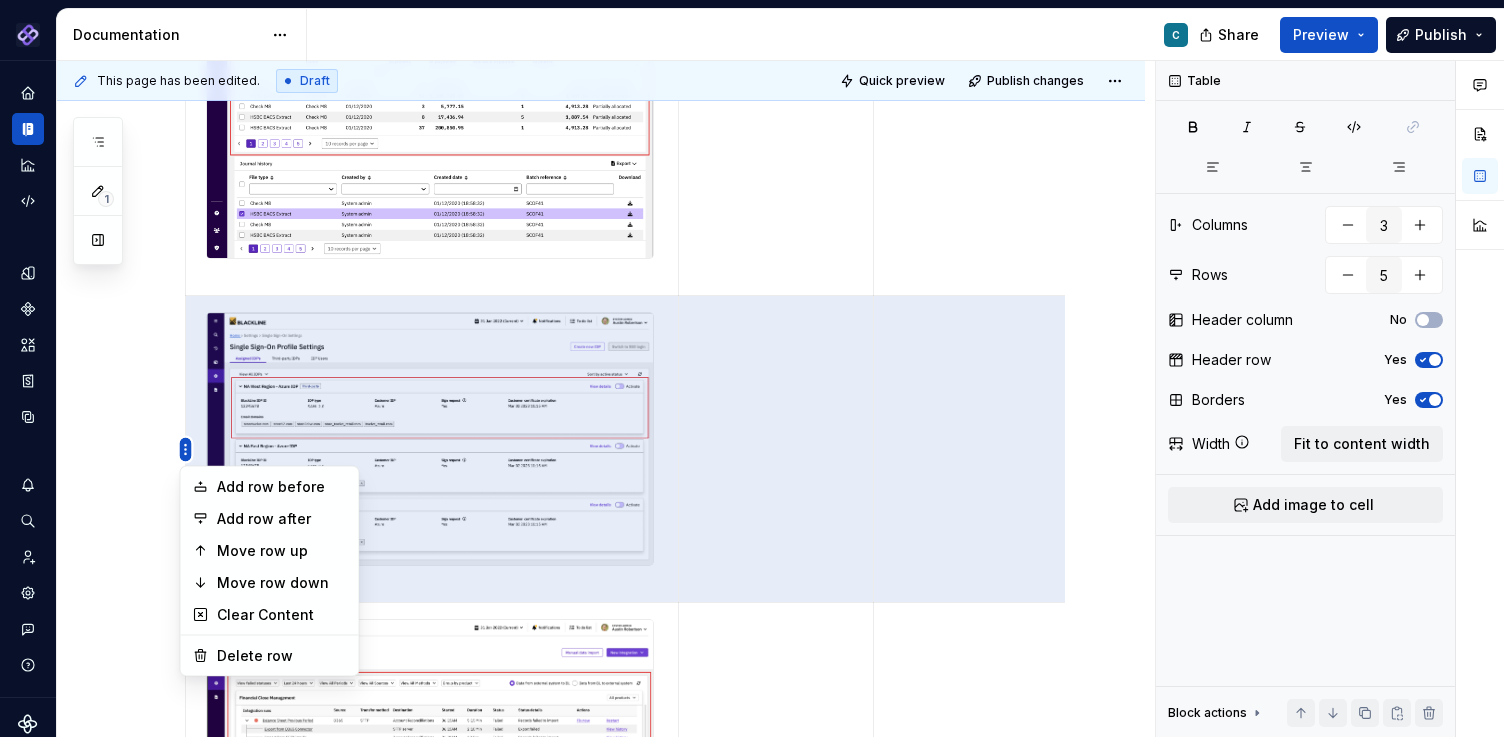 click on "Pantheon C Design system data Documentation C Share Preview Publish 1 Pages Add
Accessibility guide for tree Page tree.
Navigate the tree with the arrow keys. Common tree hotkeys apply. Further keybindings are available:
enter to execute primary action on focused item
f2 to start renaming the focused item
escape to abort renaming an item
control+d to start dragging selected items
Floorplans & Page Templates  PDS Organization Floorplans Dashboard Floorplans Table Floorplans C Item Detail Drilldown Floorplans Editing Floorplans Dashboard Pages Dashboards Pivot Table Report Pages Table Pages Anatomy & States No Page Tabs Page Tabs Subtitle Status Summary KPI Summary  Page Filters Process Progress Tracker Item Detail Drilldown Pages Financial Close Products Invoice-To-Cash Products Intercompany Products 360 Studio Products Workspace Editing Pages Horizontal Split Workspaces Vertical Split Workspaces Multi-Panel Workspaces Canvas Workspaces SA" at bounding box center [752, 368] 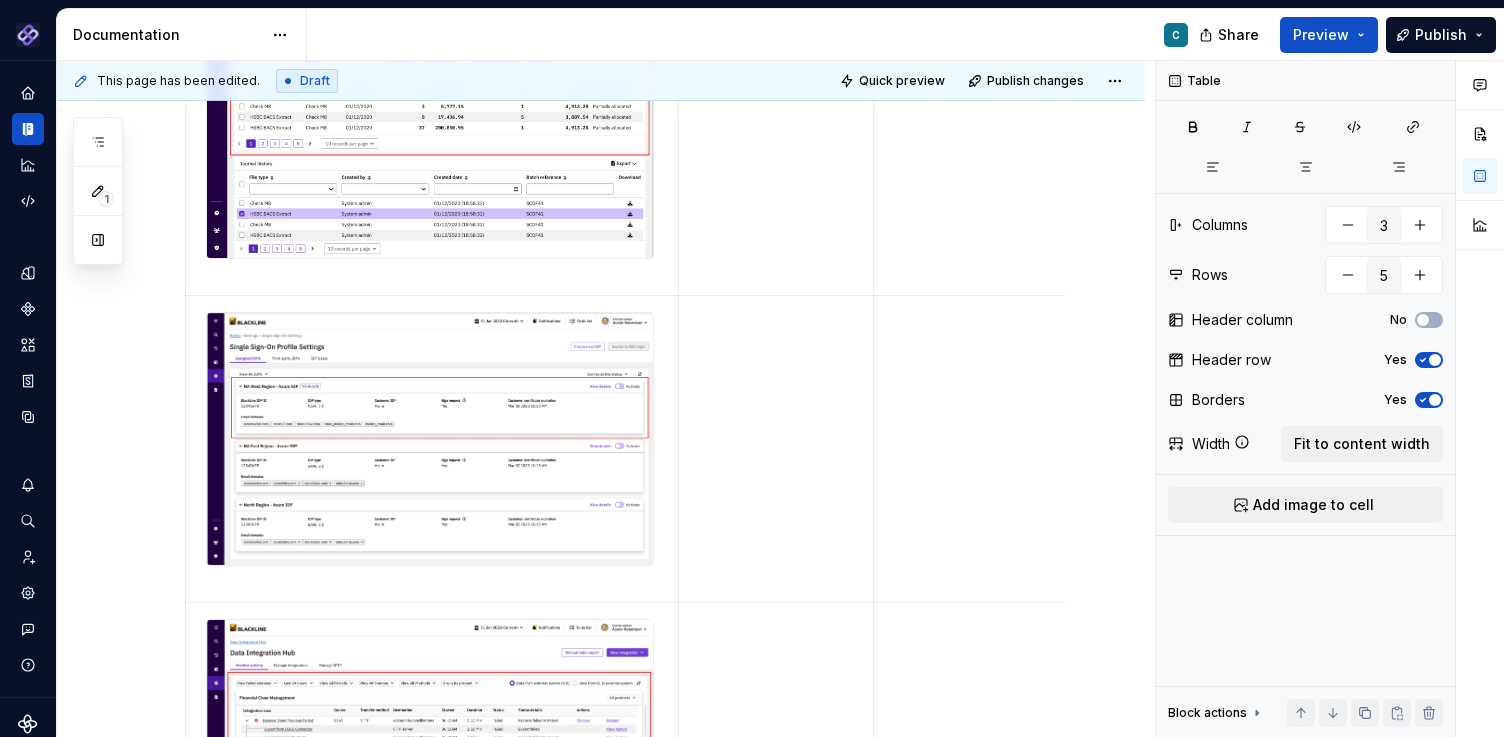 click on "Pantheon C Design system data Documentation C Share Preview Publish 1 Pages Add
Accessibility guide for tree Page tree.
Navigate the tree with the arrow keys. Common tree hotkeys apply. Further keybindings are available:
enter to execute primary action on focused item
f2 to start renaming the focused item
escape to abort renaming an item
control+d to start dragging selected items
Floorplans & Page Templates  PDS Organization Floorplans Dashboard Floorplans Table Floorplans C Item Detail Drilldown Floorplans Editing Floorplans Dashboard Pages Dashboards Pivot Table Report Pages Table Pages Anatomy & States No Page Tabs Page Tabs Subtitle Status Summary KPI Summary  Page Filters Process Progress Tracker Item Detail Drilldown Pages Financial Close Products Invoice-To-Cash Products Intercompany Products 360 Studio Products Workspace Editing Pages Horizontal Split Workspaces Vertical Split Workspaces Multi-Panel Workspaces Canvas Workspaces SA" at bounding box center (752, 368) 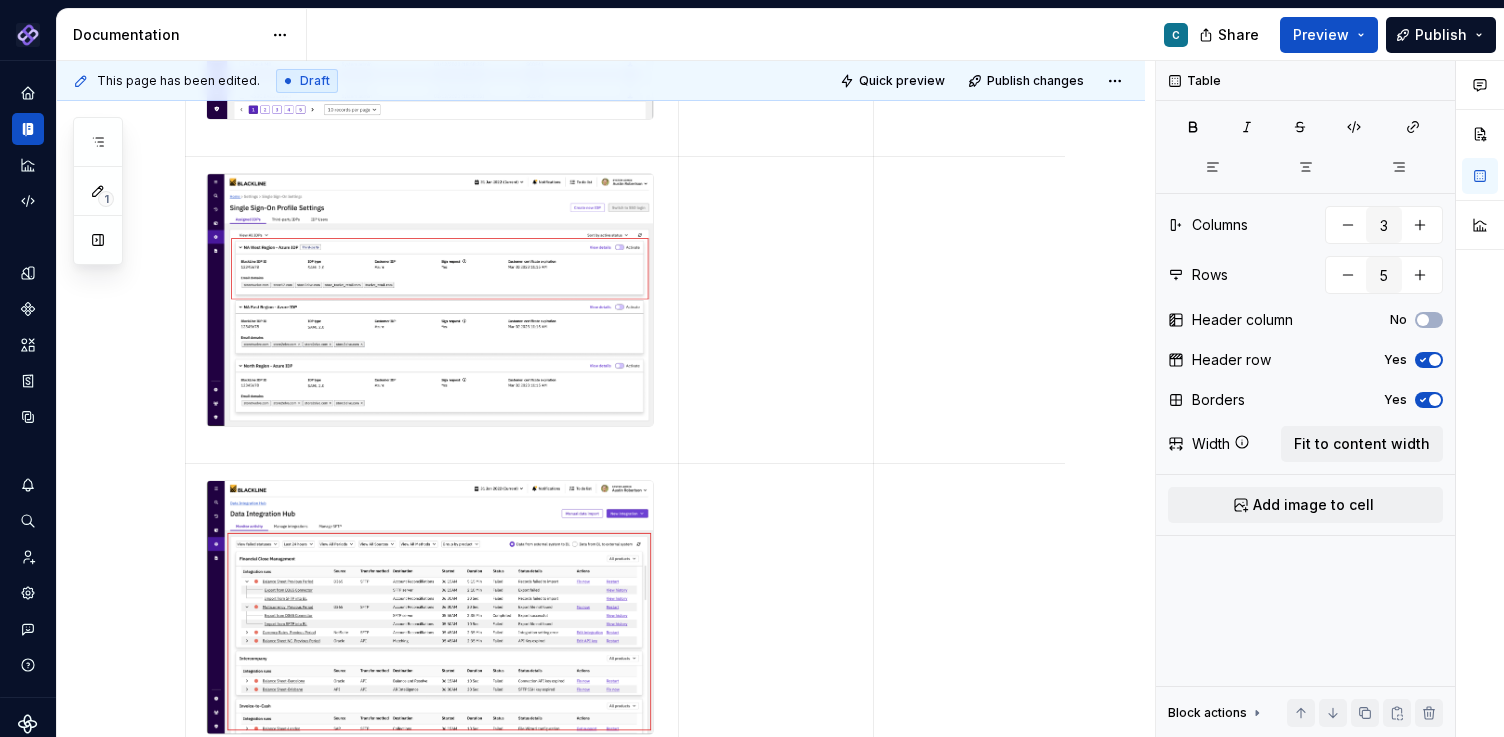 scroll, scrollTop: 4843, scrollLeft: 0, axis: vertical 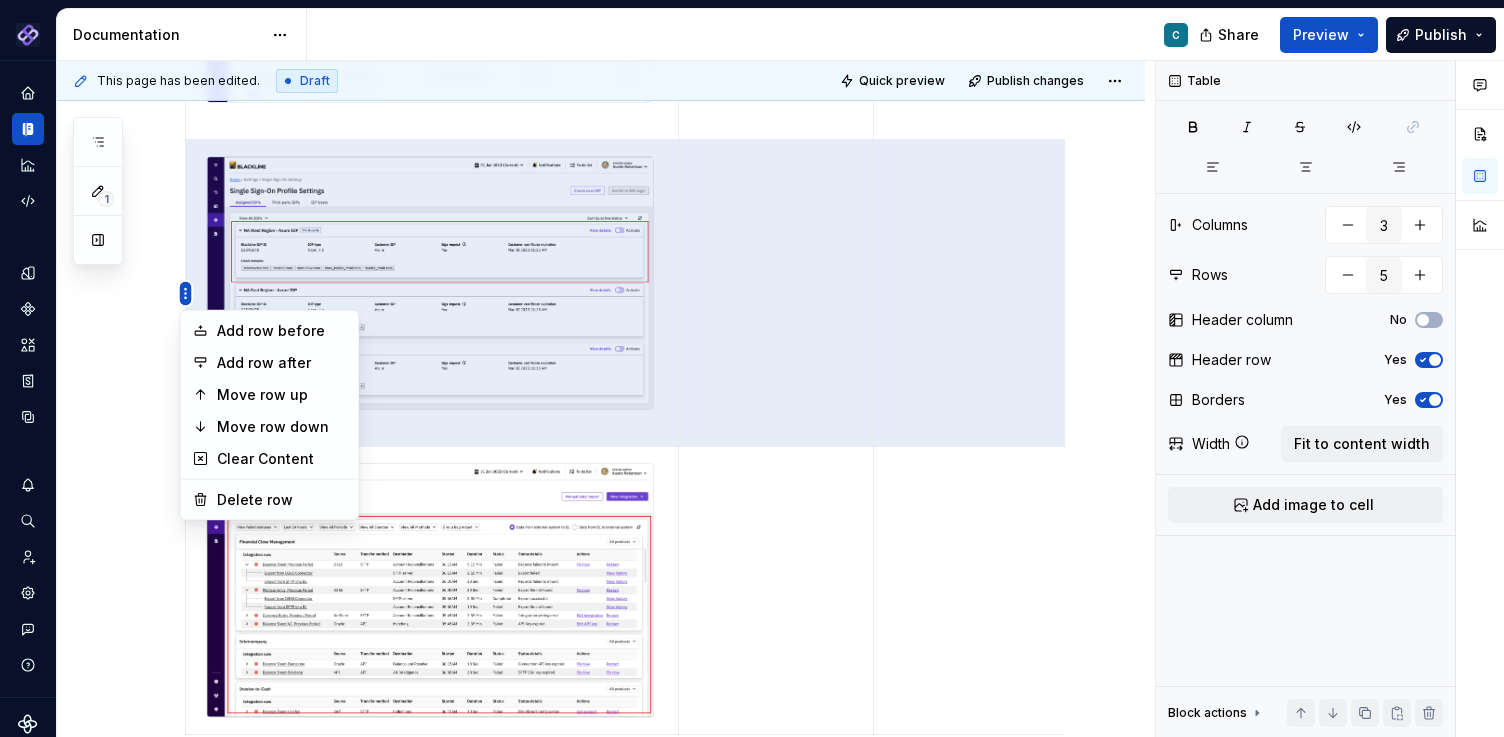 click on "Pantheon C Design system data Documentation C Share Preview Publish 1 Pages Add
Accessibility guide for tree Page tree.
Navigate the tree with the arrow keys. Common tree hotkeys apply. Further keybindings are available:
enter to execute primary action on focused item
f2 to start renaming the focused item
escape to abort renaming an item
control+d to start dragging selected items
Floorplans & Page Templates  PDS Organization Floorplans Dashboard Floorplans Table Floorplans C Item Detail Drilldown Floorplans Editing Floorplans Dashboard Pages Dashboards Pivot Table Report Pages Table Pages Anatomy & States No Page Tabs Page Tabs Subtitle Status Summary KPI Summary  Page Filters Process Progress Tracker Item Detail Drilldown Pages Financial Close Products Invoice-To-Cash Products Intercompany Products 360 Studio Products Workspace Editing Pages Horizontal Split Workspaces Vertical Split Workspaces Multi-Panel Workspaces Canvas Workspaces SA" at bounding box center (752, 368) 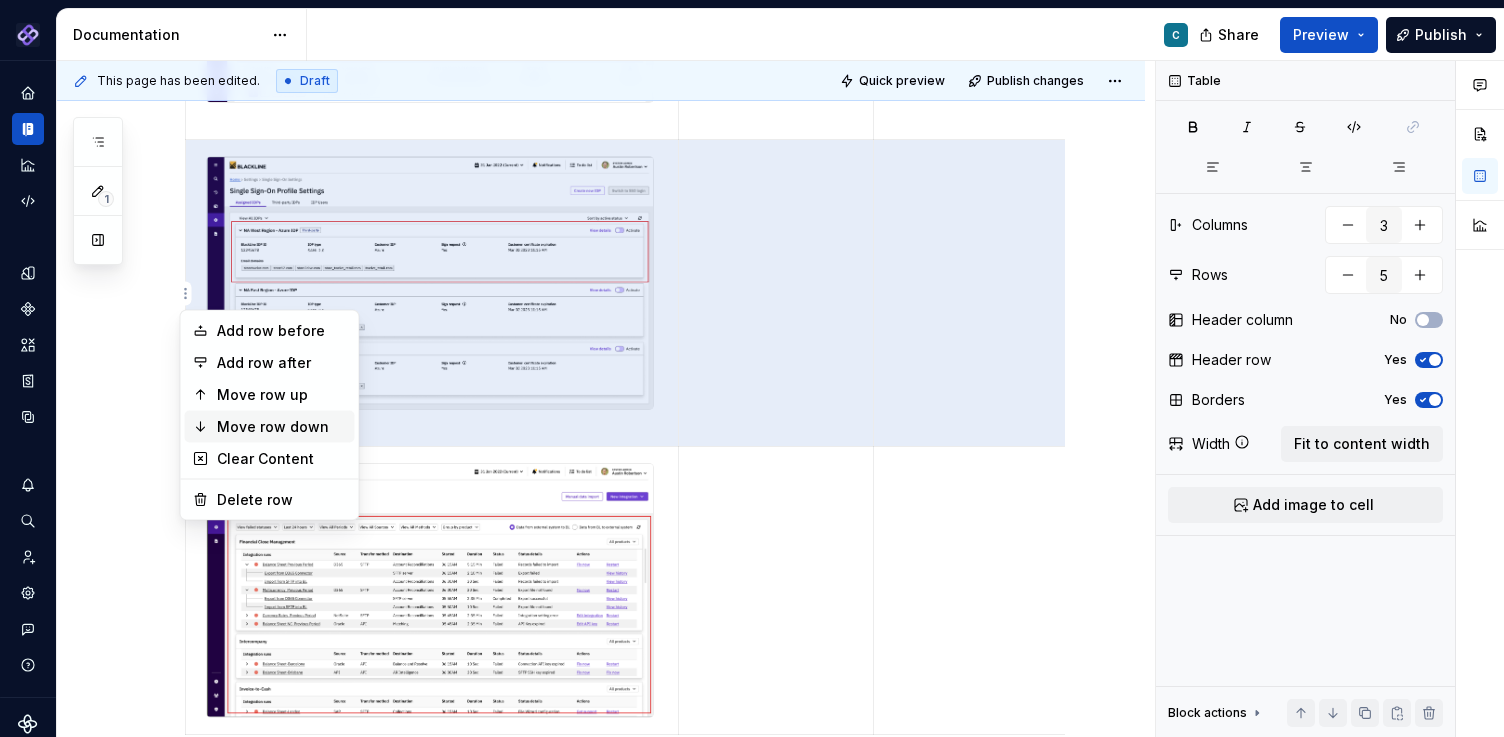 click on "Move row down" at bounding box center (282, 427) 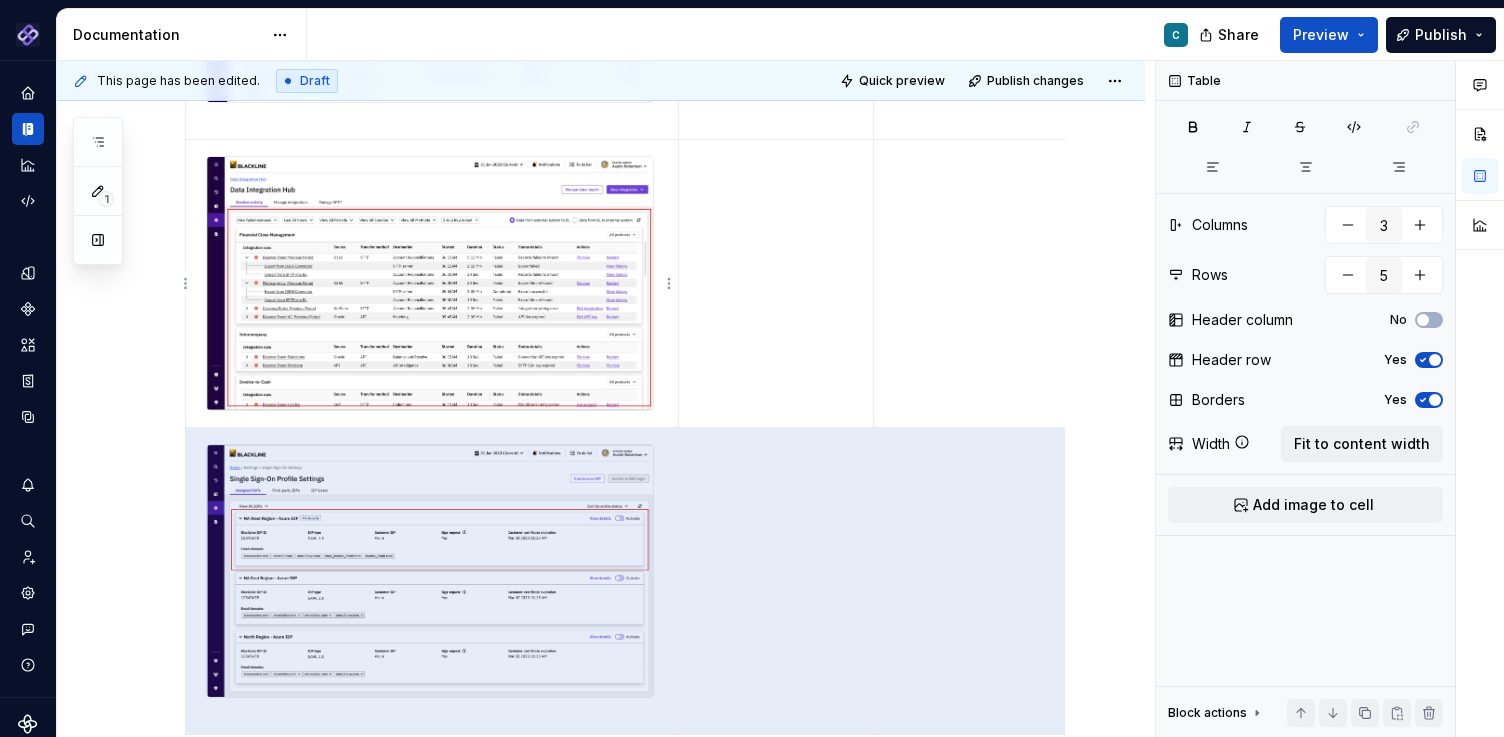type on "*" 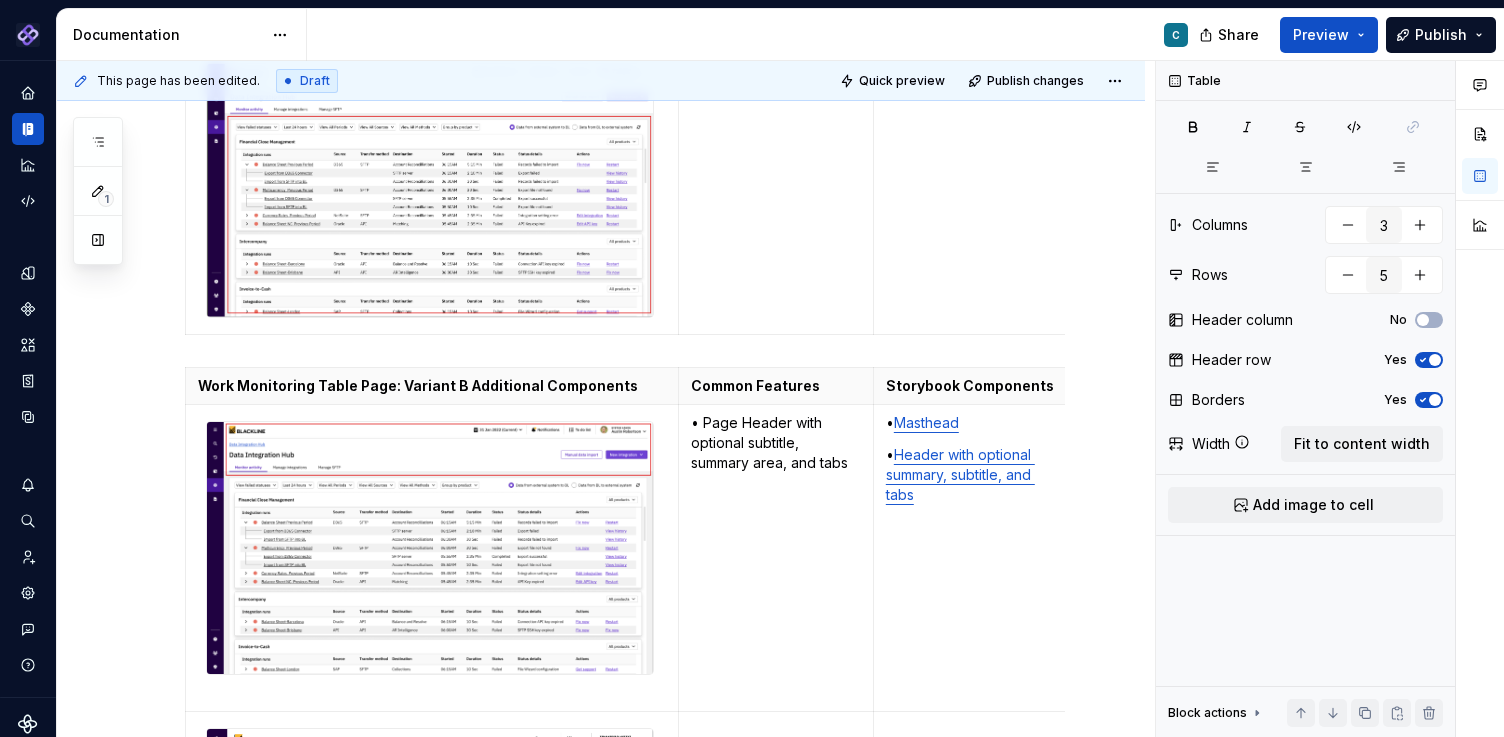 scroll, scrollTop: 3941, scrollLeft: 0, axis: vertical 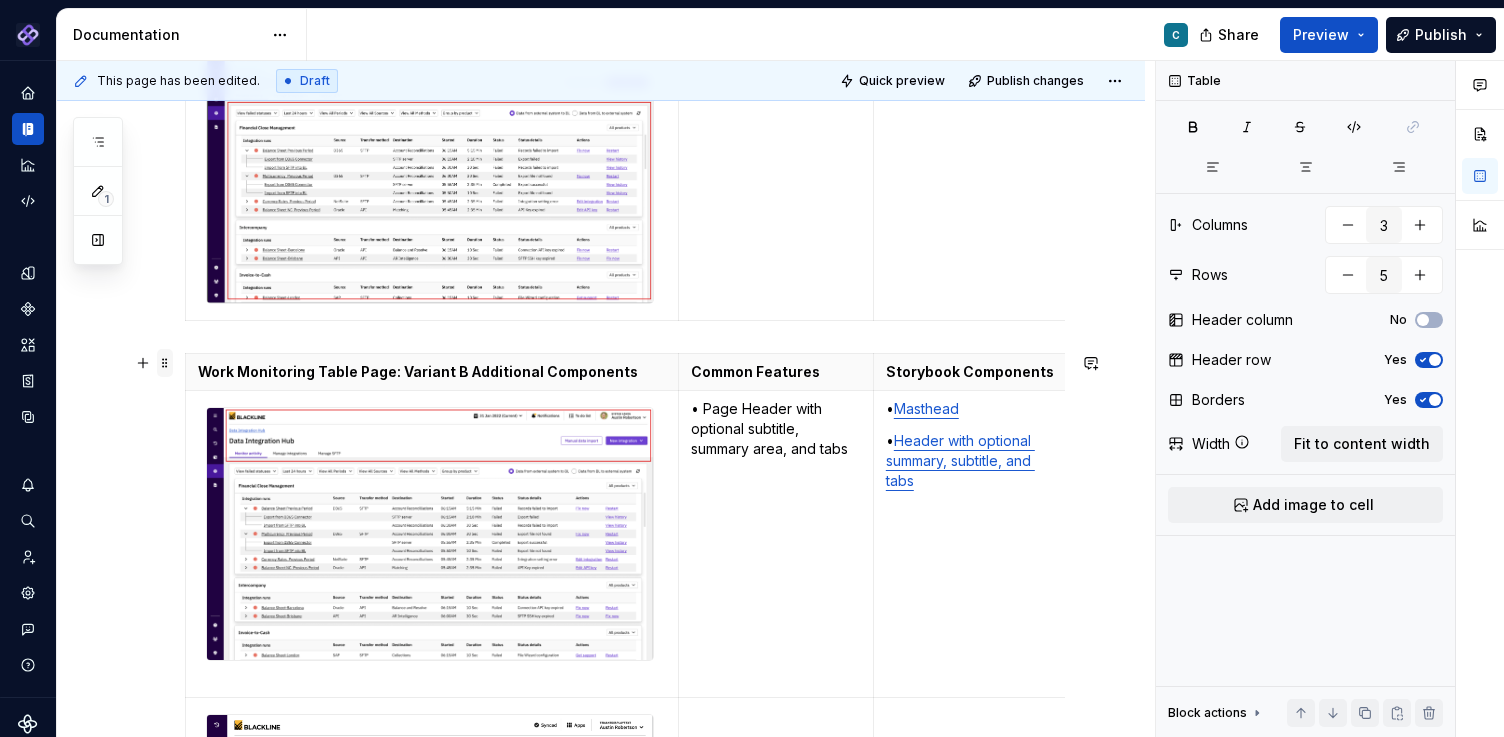 click at bounding box center (165, 363) 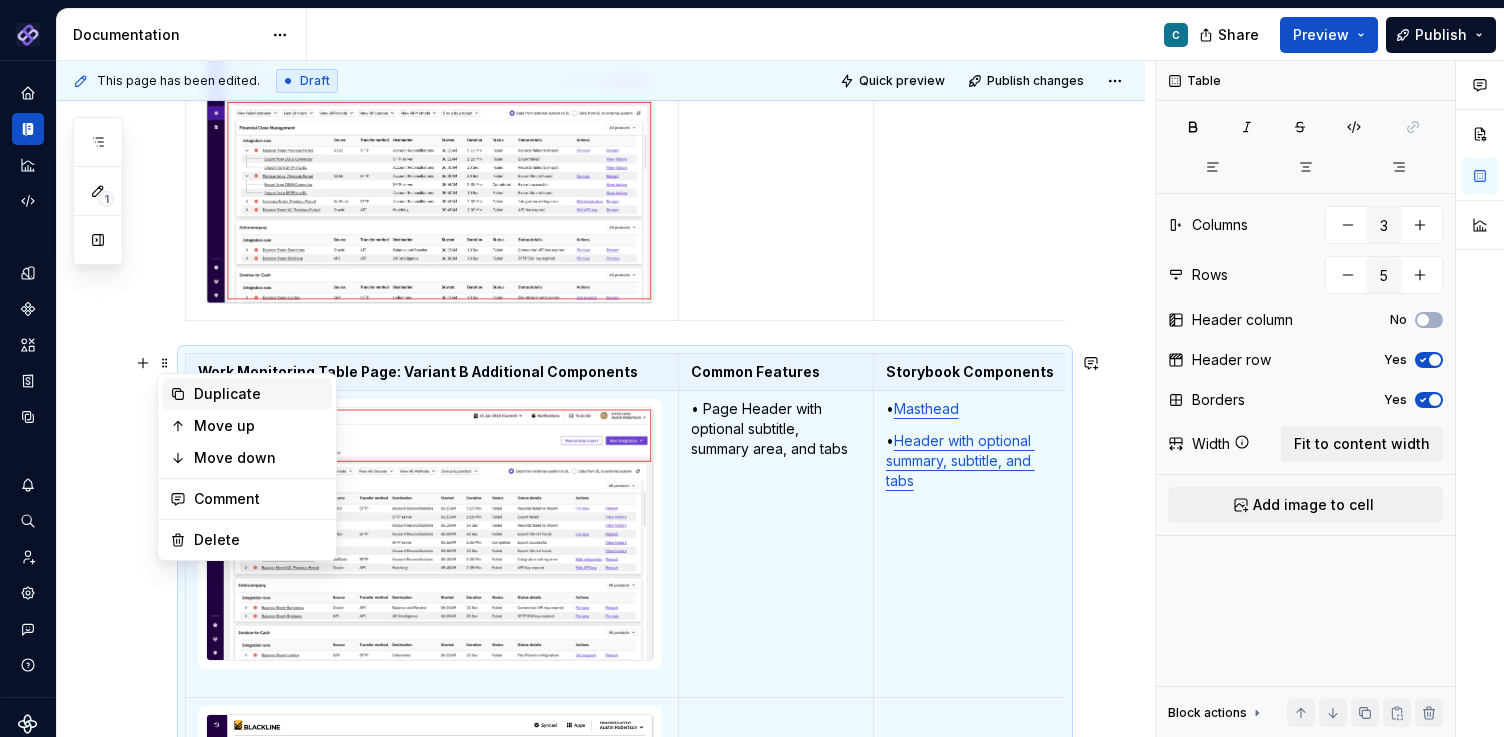 click on "Duplicate" at bounding box center (247, 394) 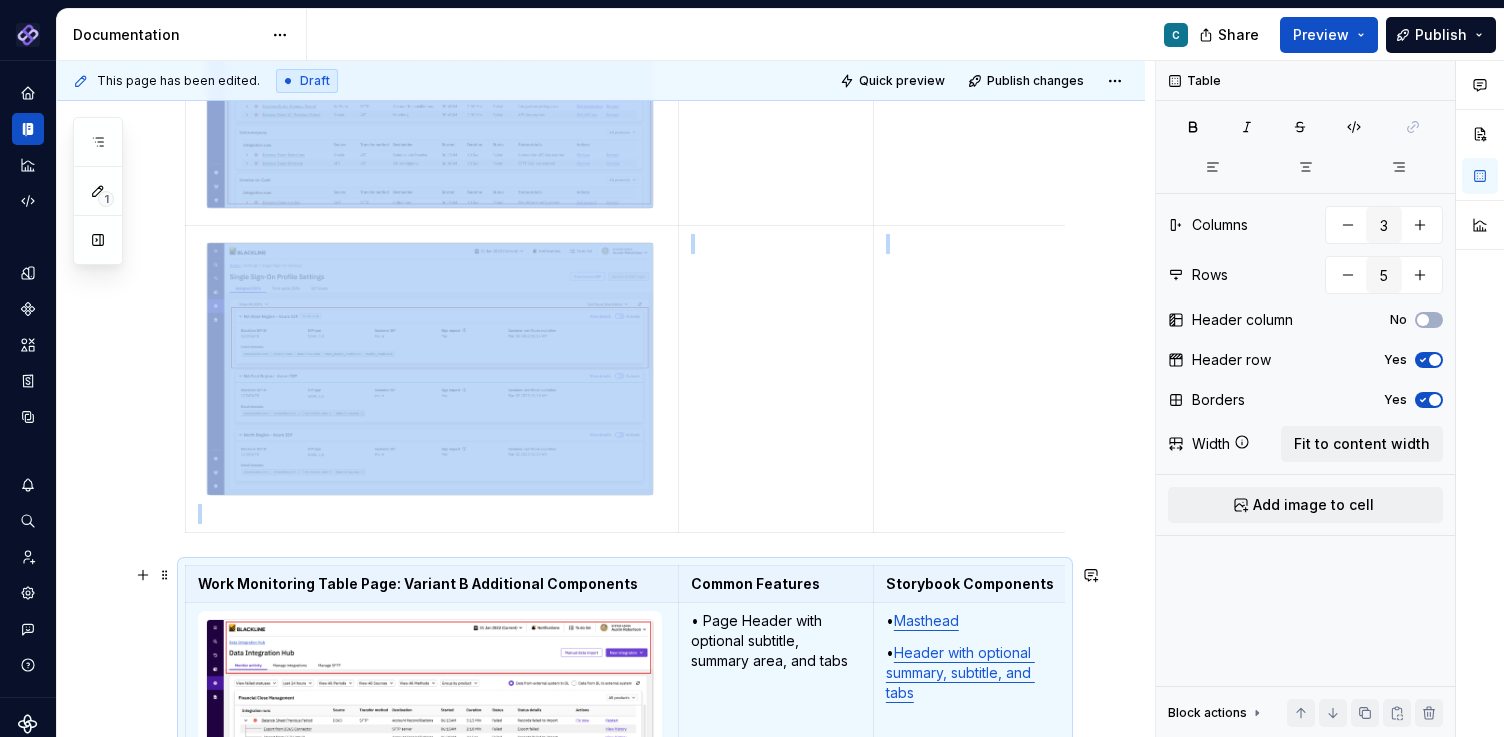 scroll, scrollTop: 5062, scrollLeft: 0, axis: vertical 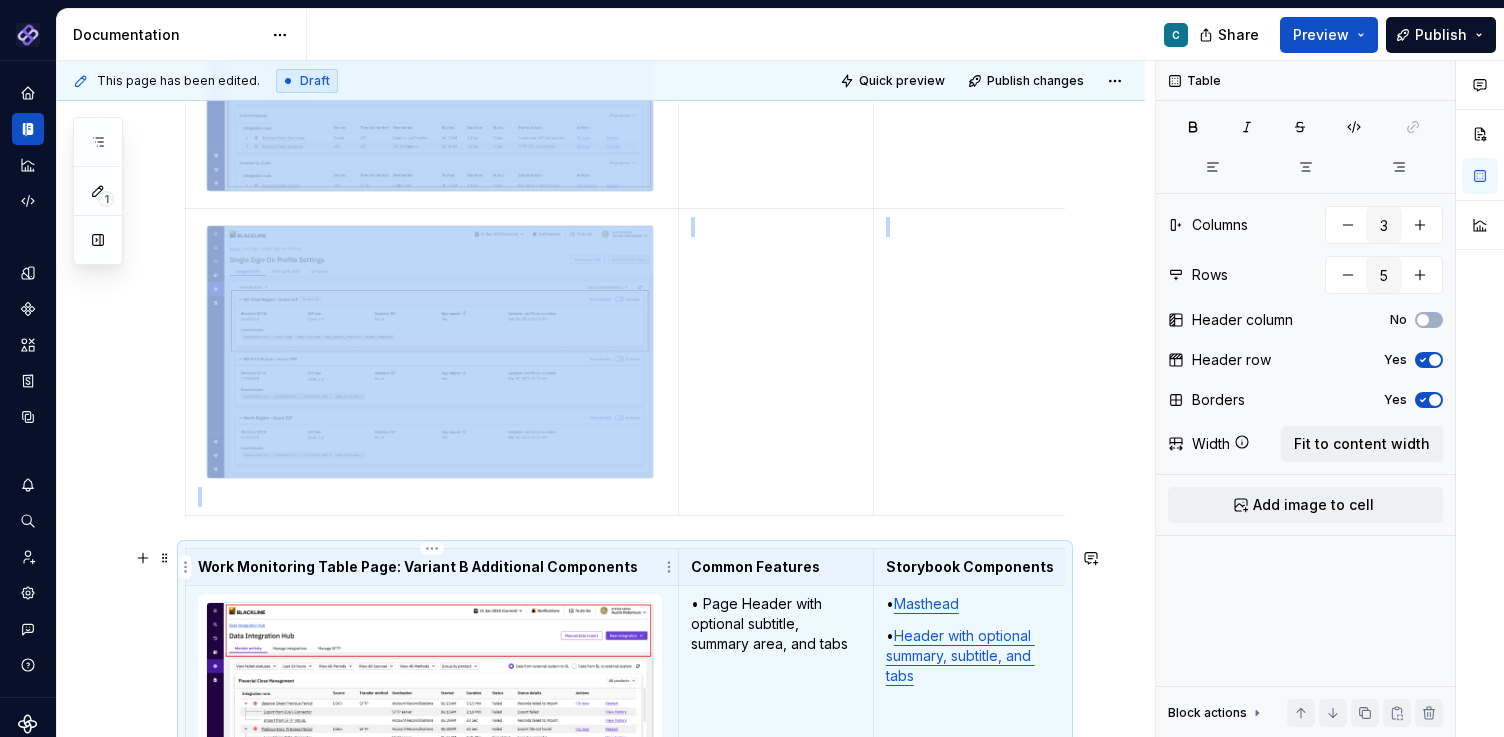 click on "Work Monitoring Table Page: Variant B Additional Components" at bounding box center [432, 567] 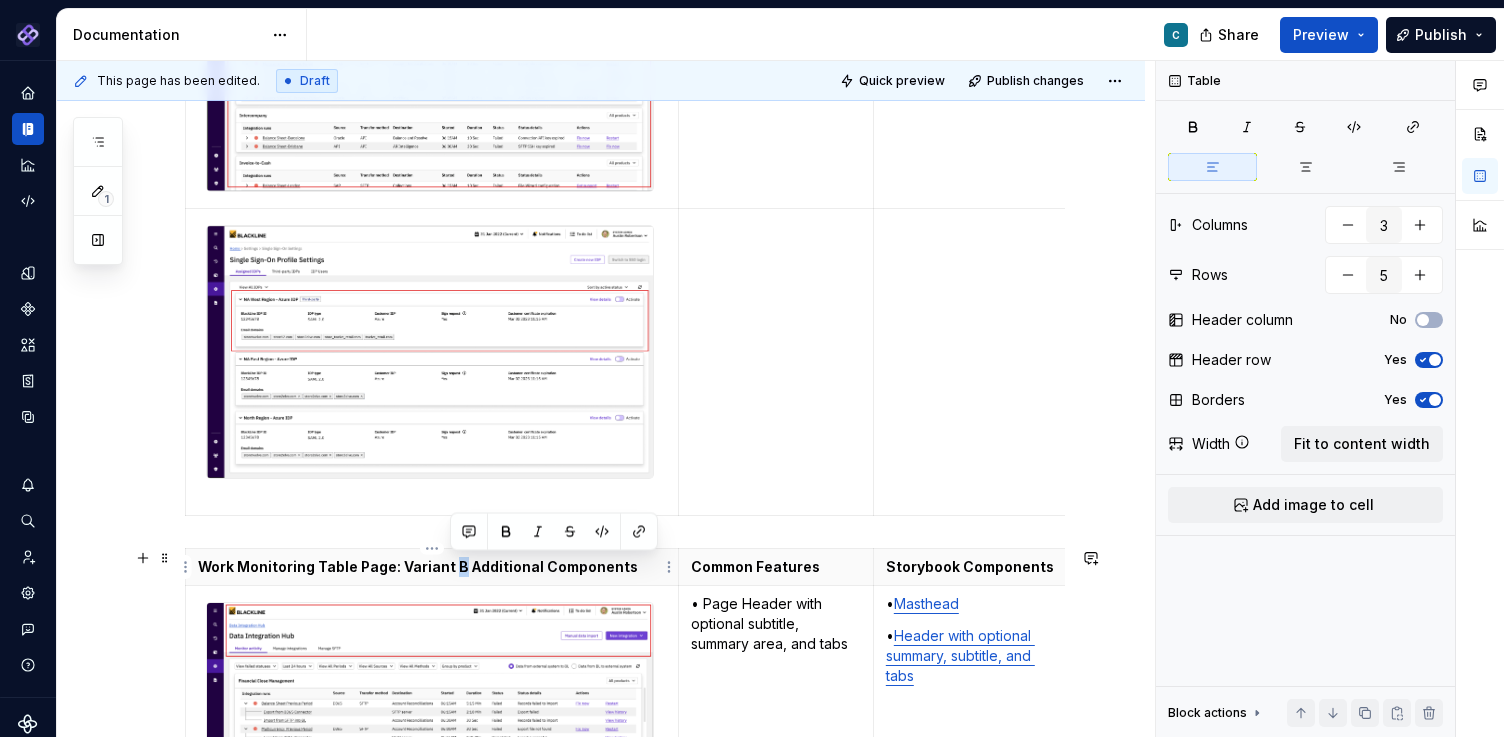 click on "Work Monitoring Table Page: Variant B Additional Components" at bounding box center [432, 567] 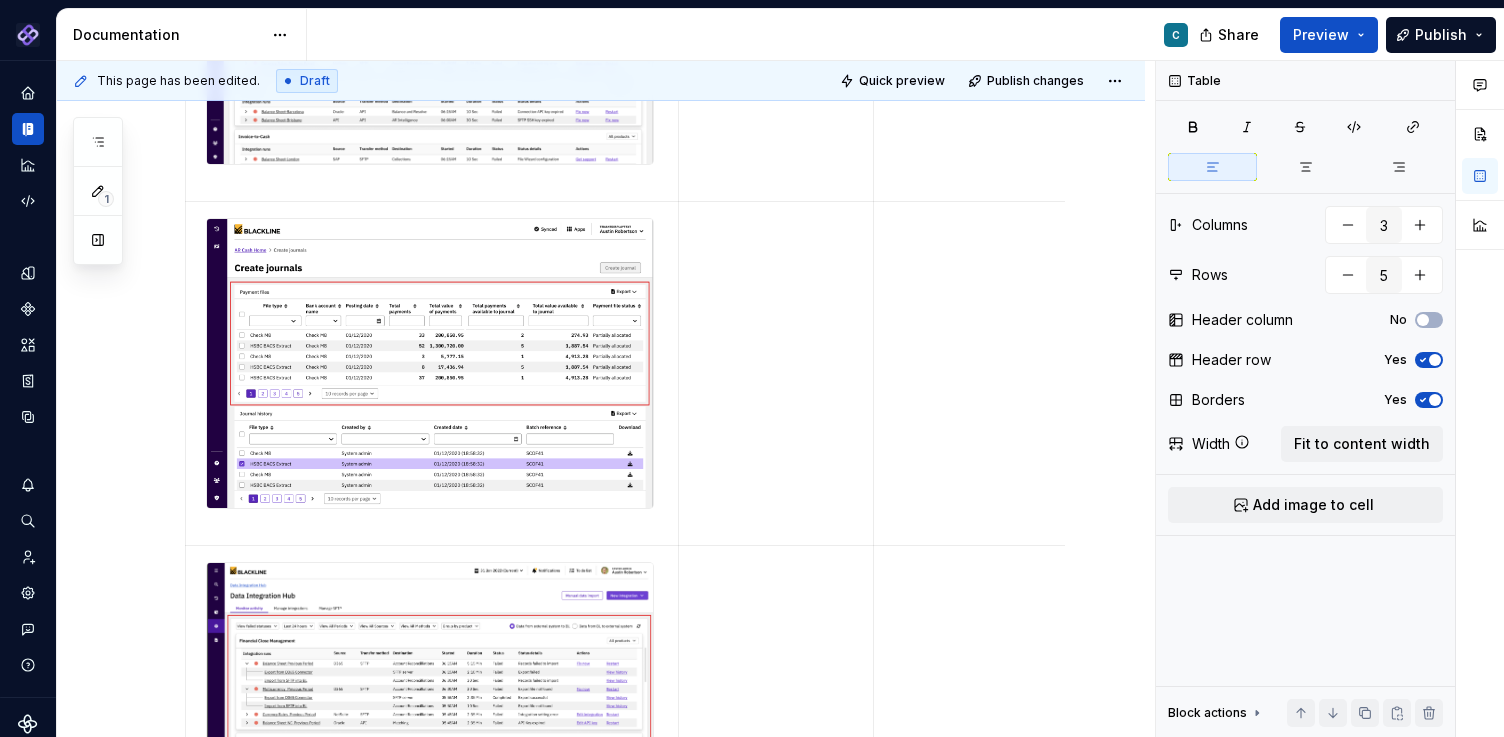 scroll, scrollTop: 5783, scrollLeft: 0, axis: vertical 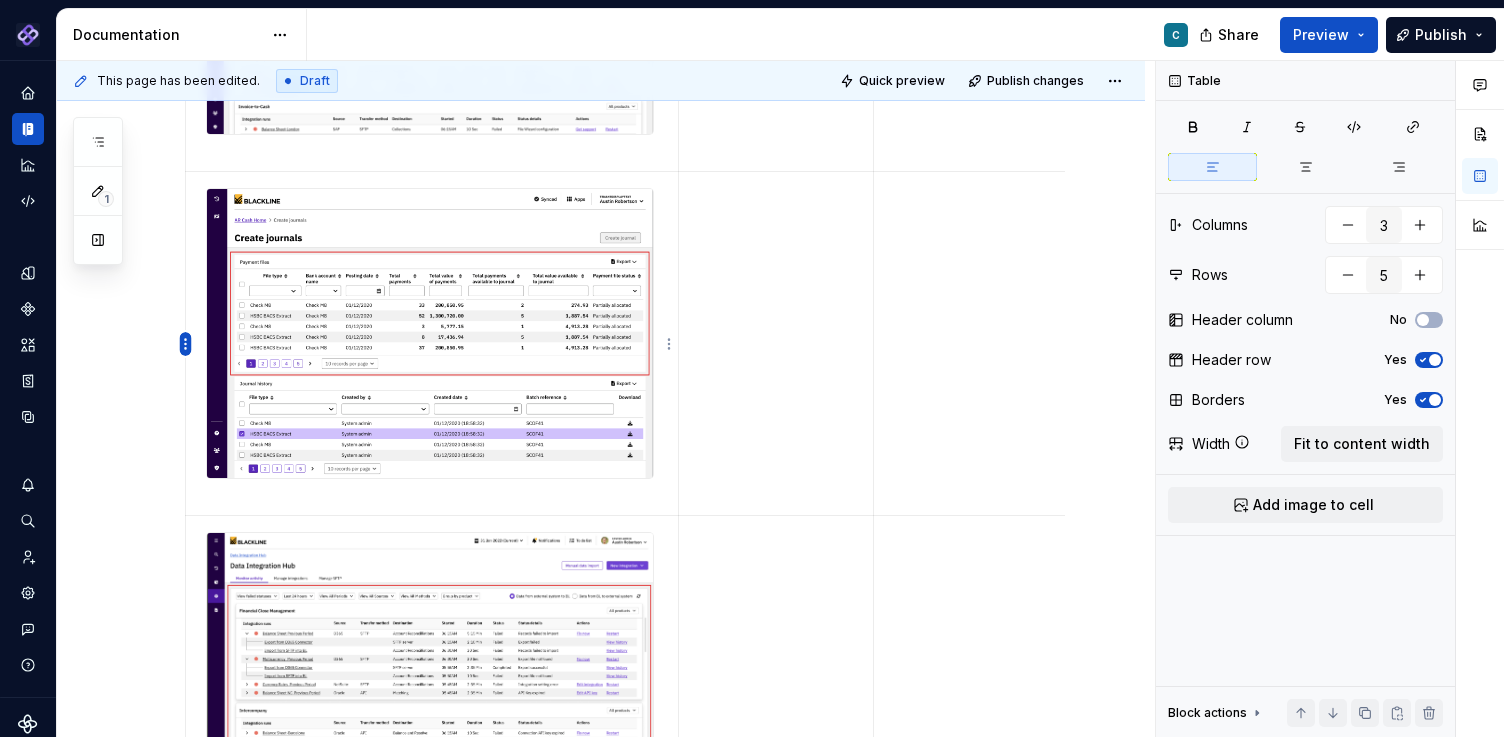 click on "Pantheon C Design system data Documentation C Share Preview Publish 1 Pages Add
Accessibility guide for tree Page tree.
Navigate the tree with the arrow keys. Common tree hotkeys apply. Further keybindings are available:
enter to execute primary action on focused item
f2 to start renaming the focused item
escape to abort renaming an item
control+d to start dragging selected items
Floorplans & Page Templates  PDS Organization Floorplans Dashboard Floorplans Table Floorplans C Item Detail Drilldown Floorplans Editing Floorplans Dashboard Pages Dashboards Pivot Table Report Pages Table Pages Anatomy & States No Page Tabs Page Tabs Subtitle Status Summary KPI Summary  Page Filters Process Progress Tracker Item Detail Drilldown Pages Financial Close Products Invoice-To-Cash Products Intercompany Products 360 Studio Products Workspace Editing Pages Horizontal Split Workspaces Vertical Split Workspaces Multi-Panel Workspaces Canvas Workspaces SA" at bounding box center [752, 368] 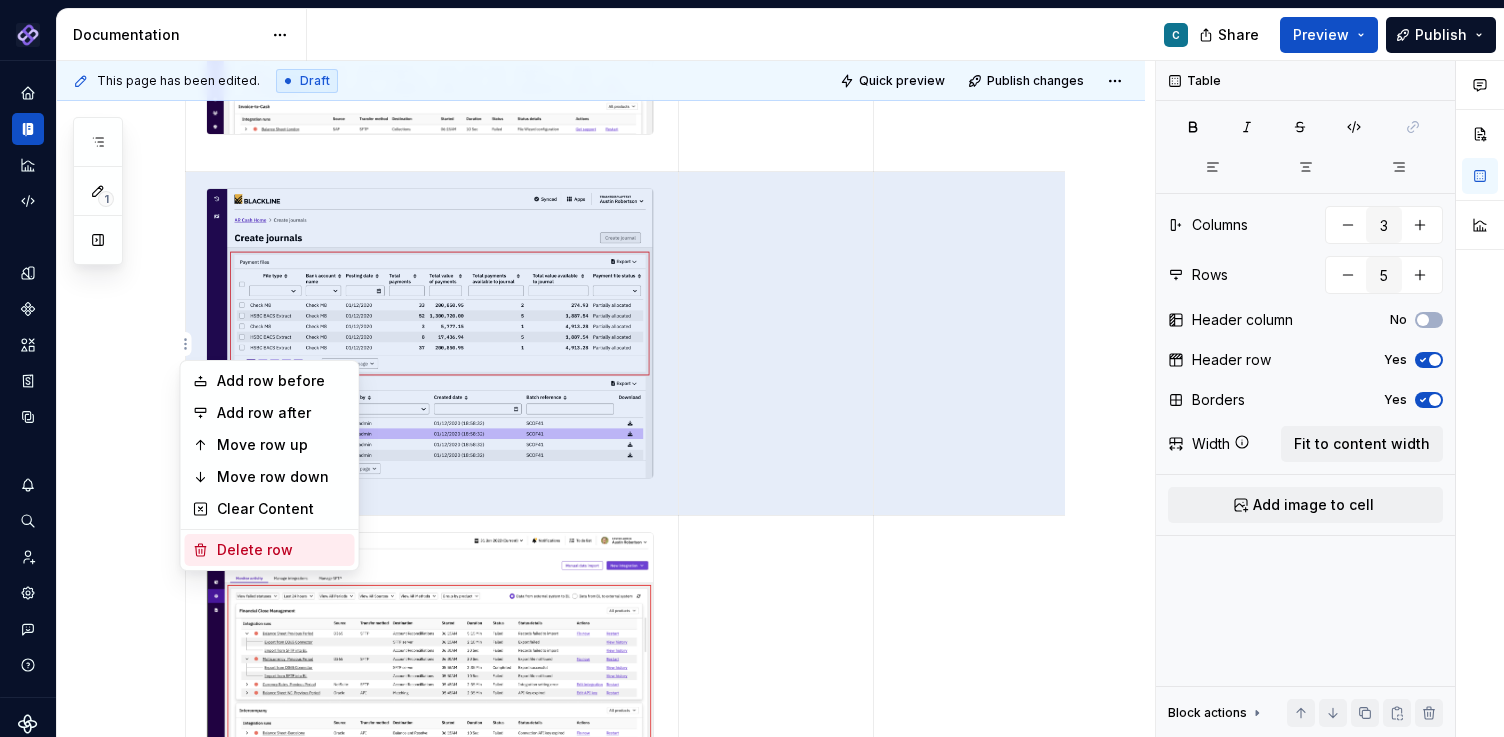 click on "Delete row" at bounding box center [282, 550] 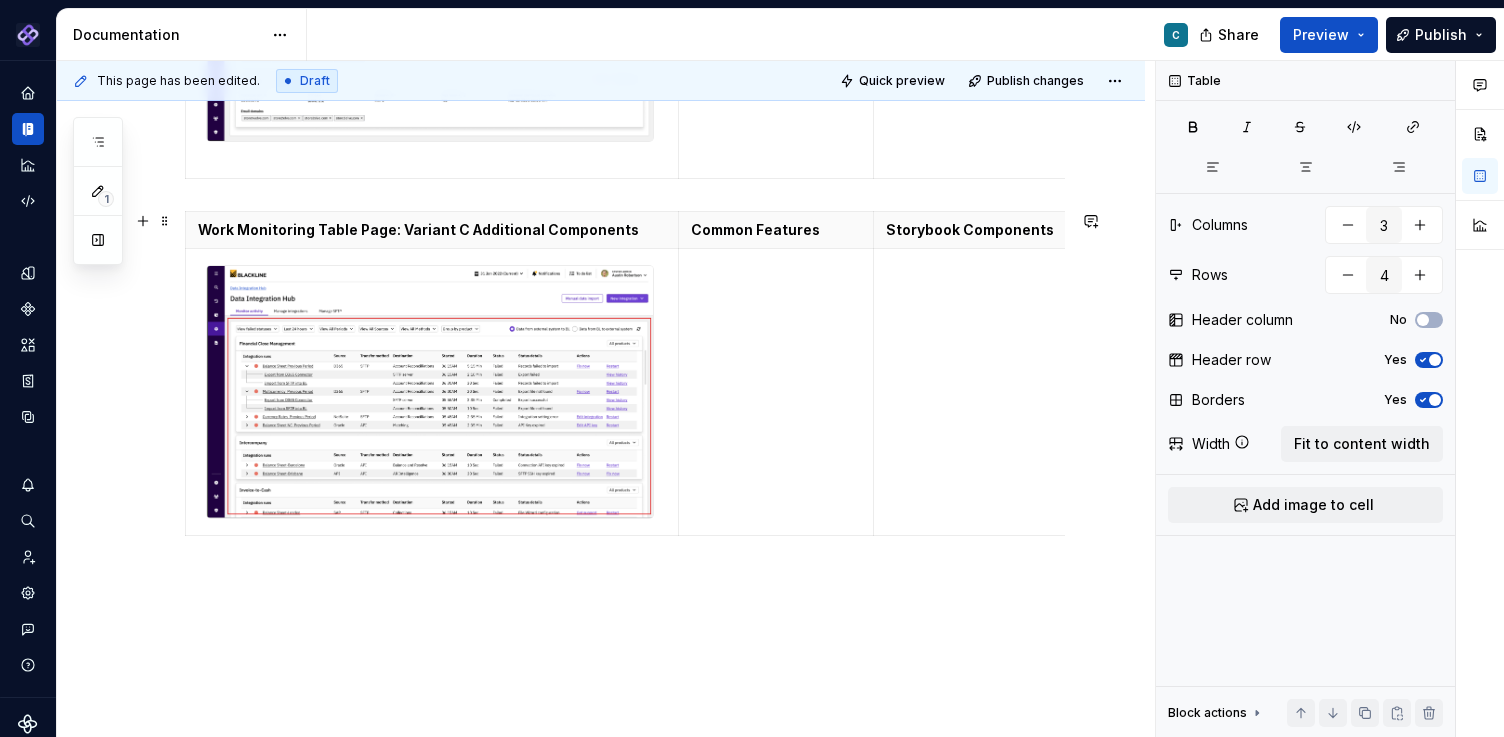scroll, scrollTop: 6327, scrollLeft: 0, axis: vertical 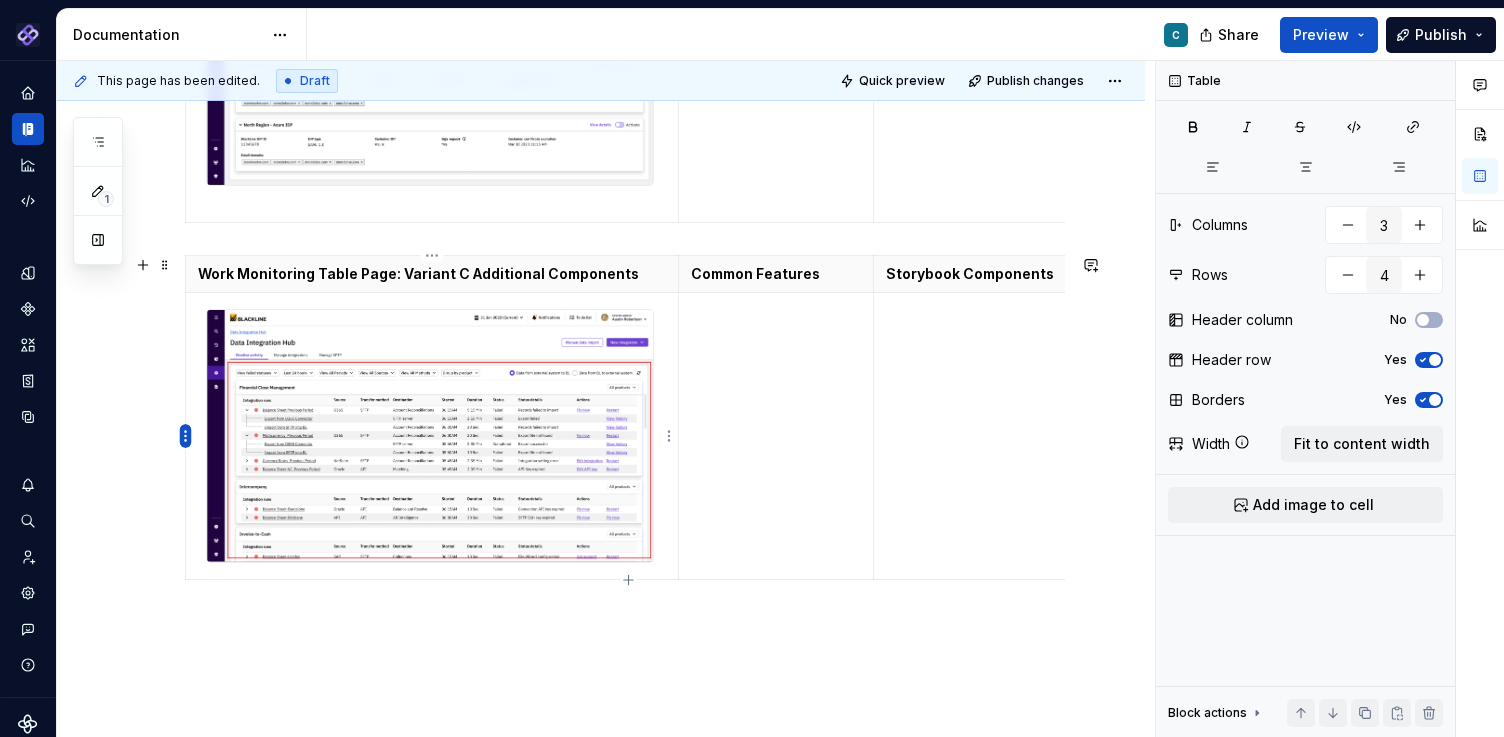 type on "2" 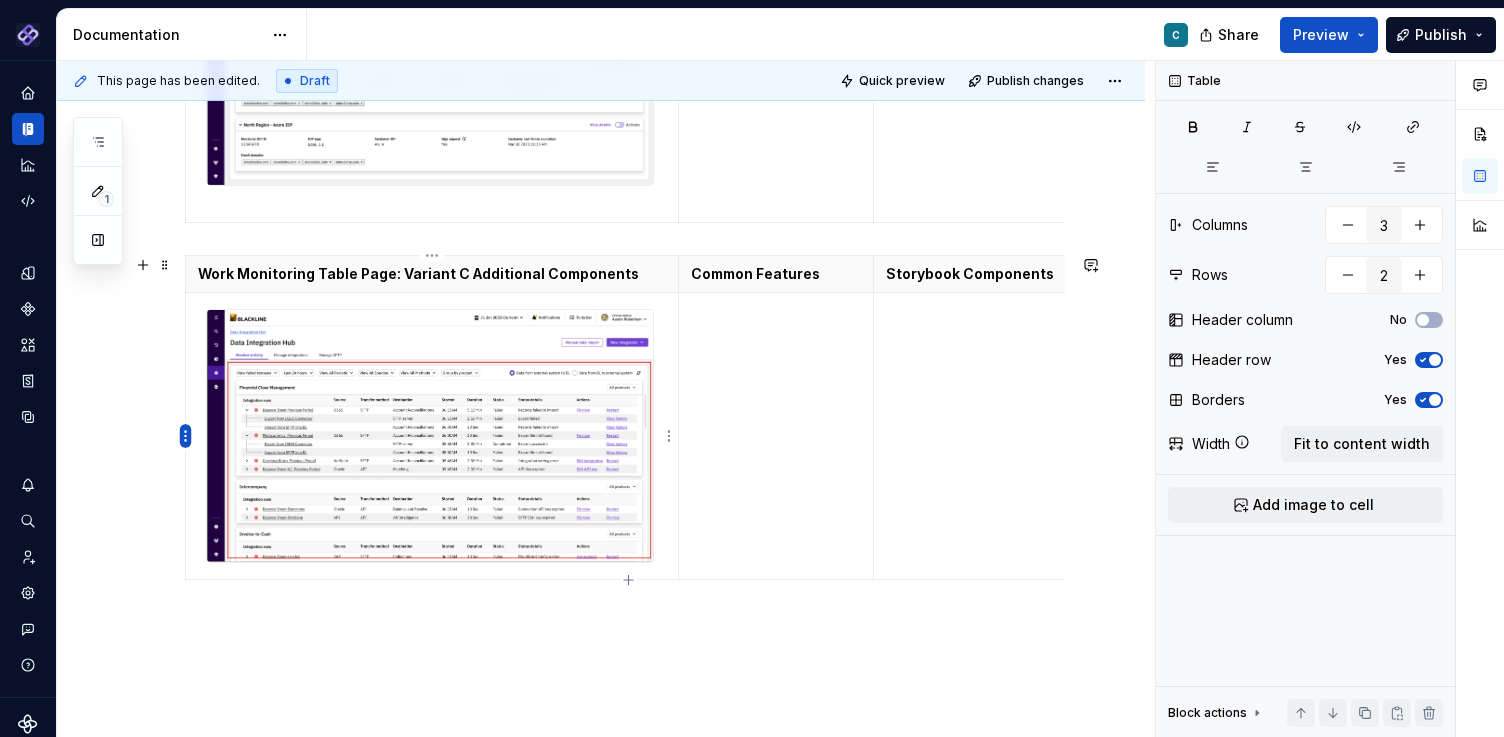click on "Pantheon C Design system data Documentation C Share Preview Publish 1 Pages Add
Accessibility guide for tree Page tree.
Navigate the tree with the arrow keys. Common tree hotkeys apply. Further keybindings are available:
enter to execute primary action on focused item
f2 to start renaming the focused item
escape to abort renaming an item
control+d to start dragging selected items
Floorplans & Page Templates  PDS Organization Floorplans Dashboard Floorplans Table Floorplans C Item Detail Drilldown Floorplans Editing Floorplans Dashboard Pages Dashboards Pivot Table Report Pages Table Pages Anatomy & States No Page Tabs Page Tabs Subtitle Status Summary KPI Summary  Page Filters Process Progress Tracker Item Detail Drilldown Pages Financial Close Products Invoice-To-Cash Products Intercompany Products 360 Studio Products Workspace Editing Pages Horizontal Split Workspaces Vertical Split Workspaces Multi-Panel Workspaces Canvas Workspaces SA" at bounding box center [752, 368] 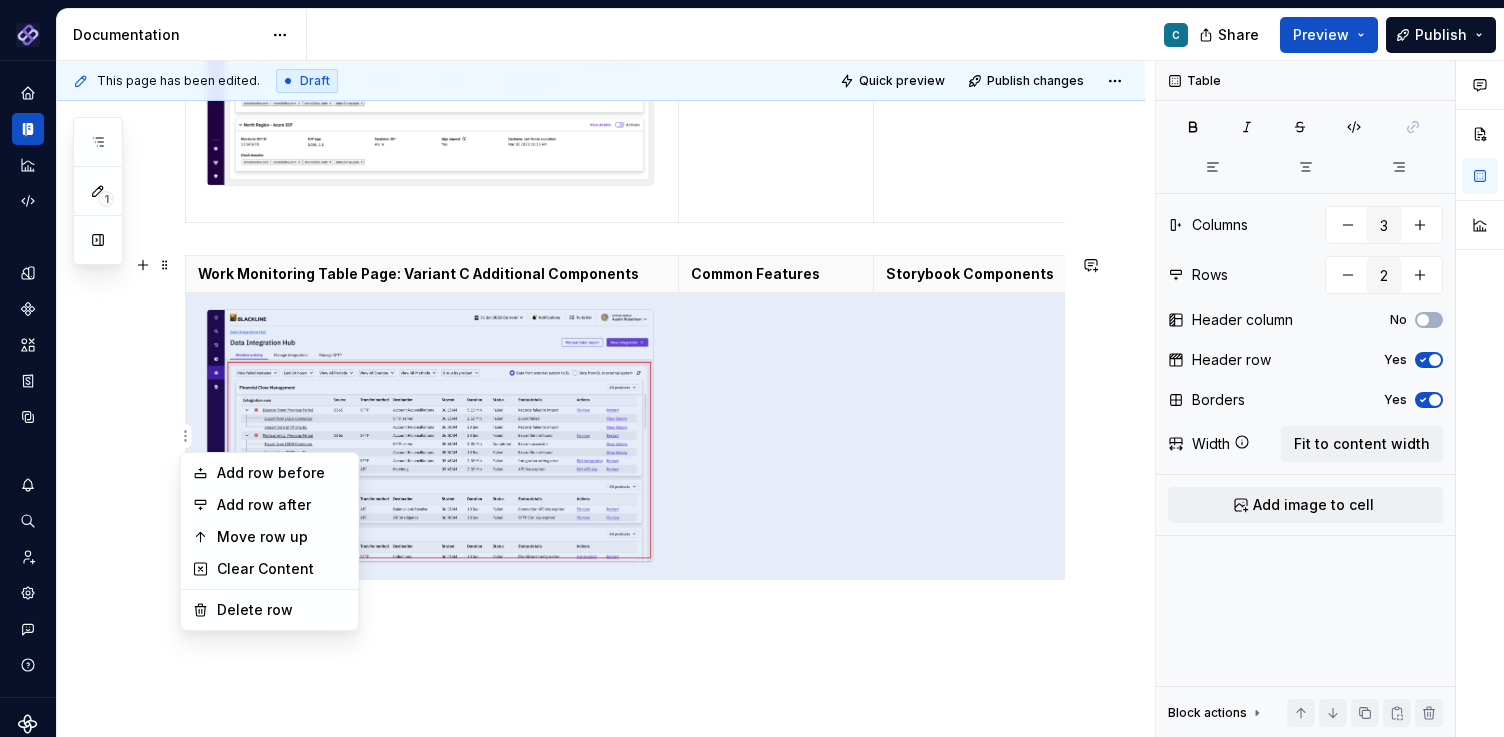 click on "Pantheon C Design system data Documentation C Share Preview Publish 1 Pages Add
Accessibility guide for tree Page tree.
Navigate the tree with the arrow keys. Common tree hotkeys apply. Further keybindings are available:
enter to execute primary action on focused item
f2 to start renaming the focused item
escape to abort renaming an item
control+d to start dragging selected items
Floorplans & Page Templates  PDS Organization Floorplans Dashboard Floorplans Table Floorplans C Item Detail Drilldown Floorplans Editing Floorplans Dashboard Pages Dashboards Pivot Table Report Pages Table Pages Anatomy & States No Page Tabs Page Tabs Subtitle Status Summary KPI Summary  Page Filters Process Progress Tracker Item Detail Drilldown Pages Financial Close Products Invoice-To-Cash Products Intercompany Products 360 Studio Products Workspace Editing Pages Horizontal Split Workspaces Vertical Split Workspaces Multi-Panel Workspaces Canvas Workspaces SA" at bounding box center (752, 368) 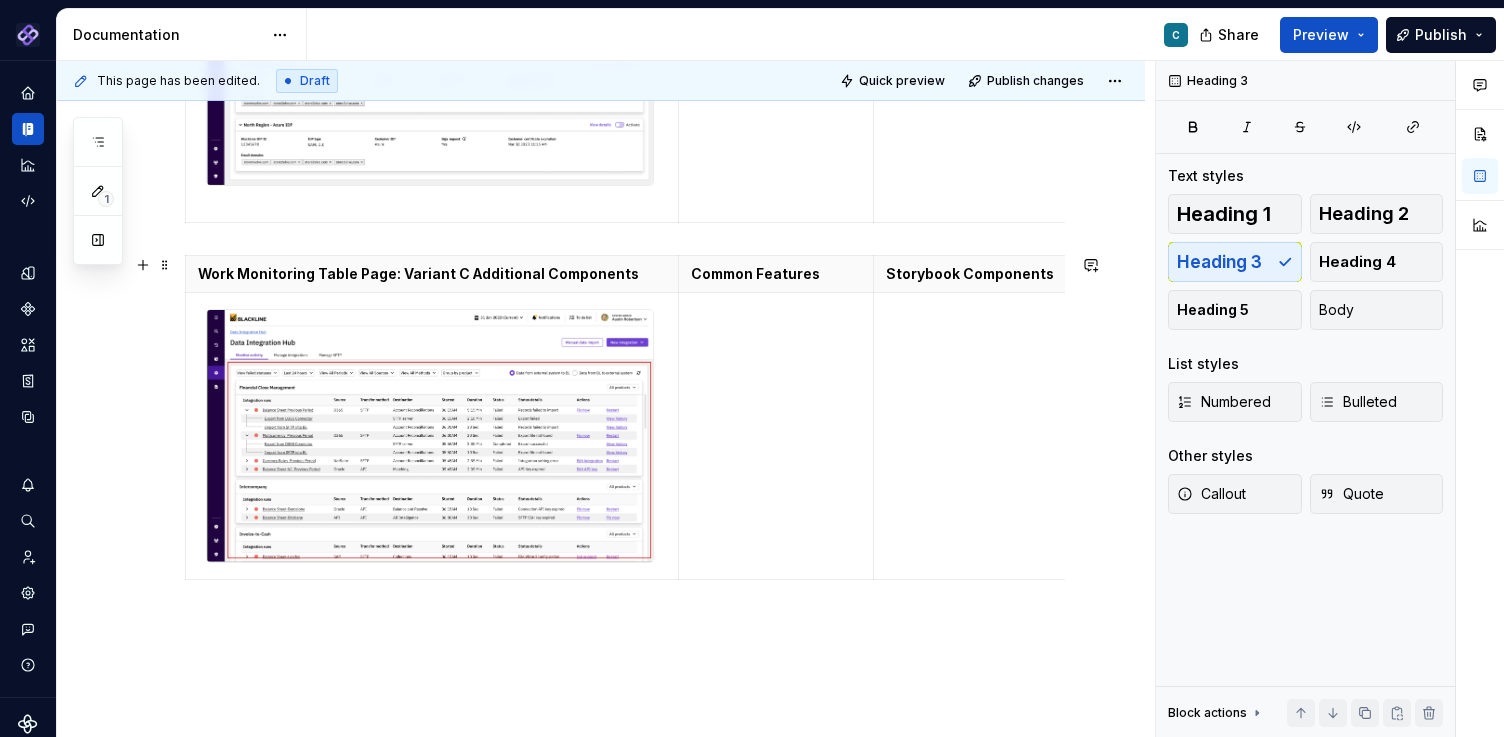 click at bounding box center [165, 265] 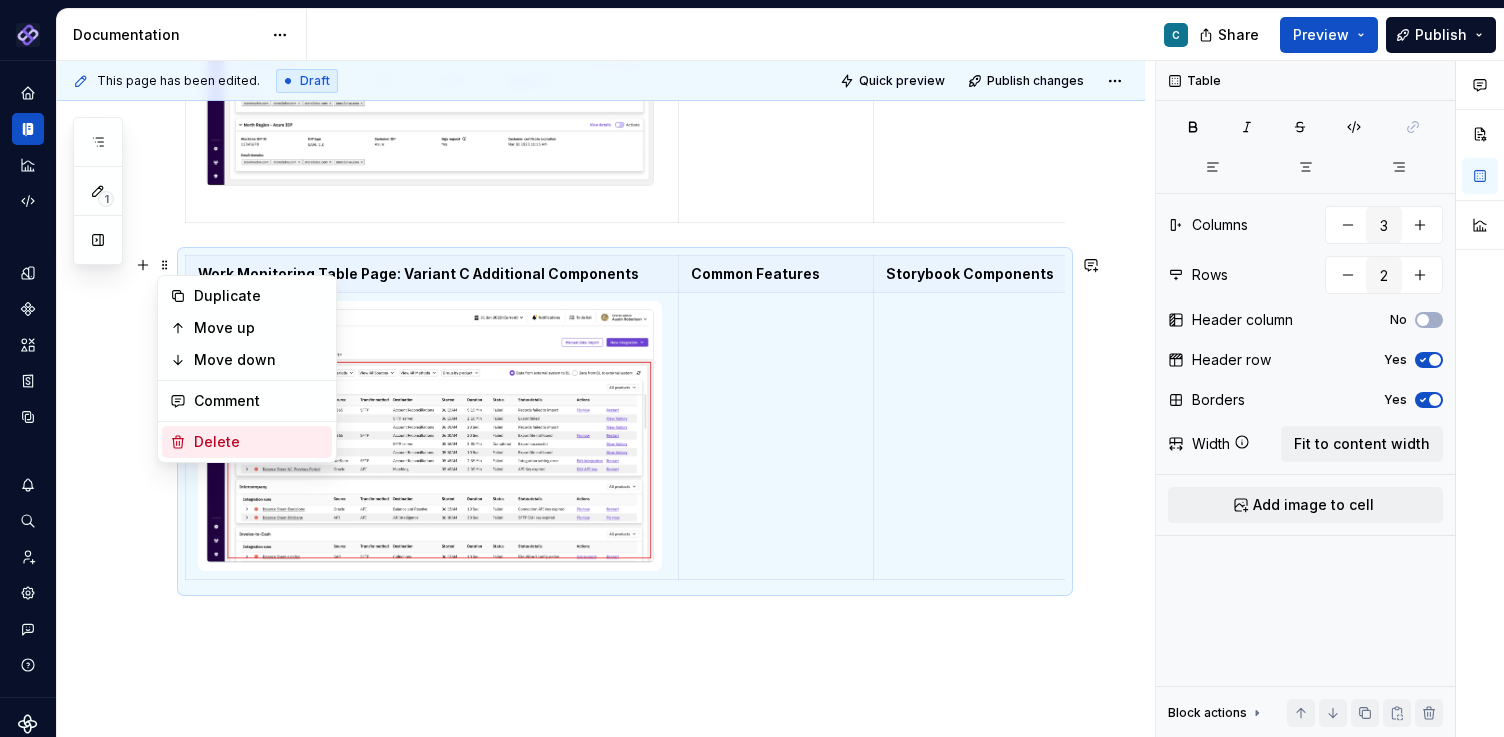 click on "Delete" at bounding box center [259, 442] 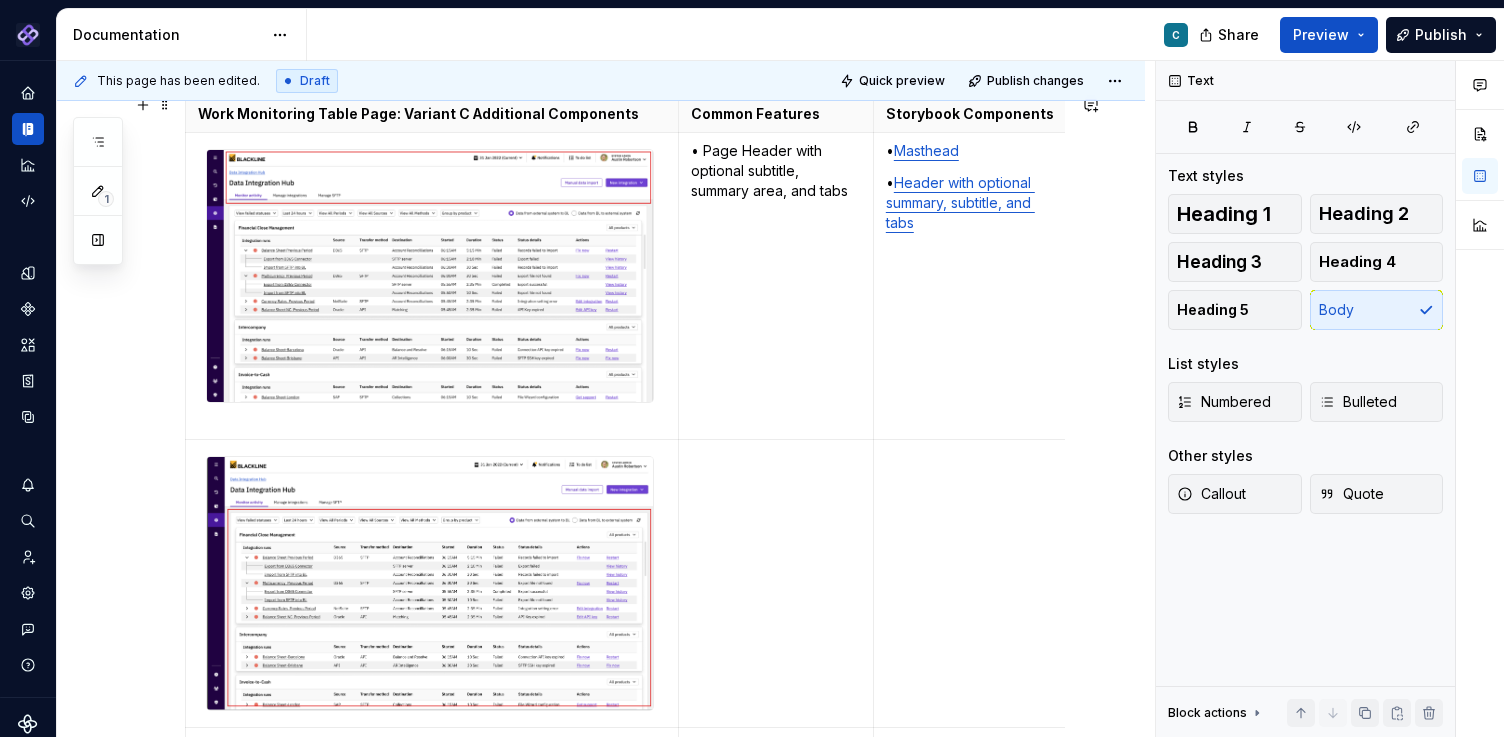 scroll, scrollTop: 5511, scrollLeft: 0, axis: vertical 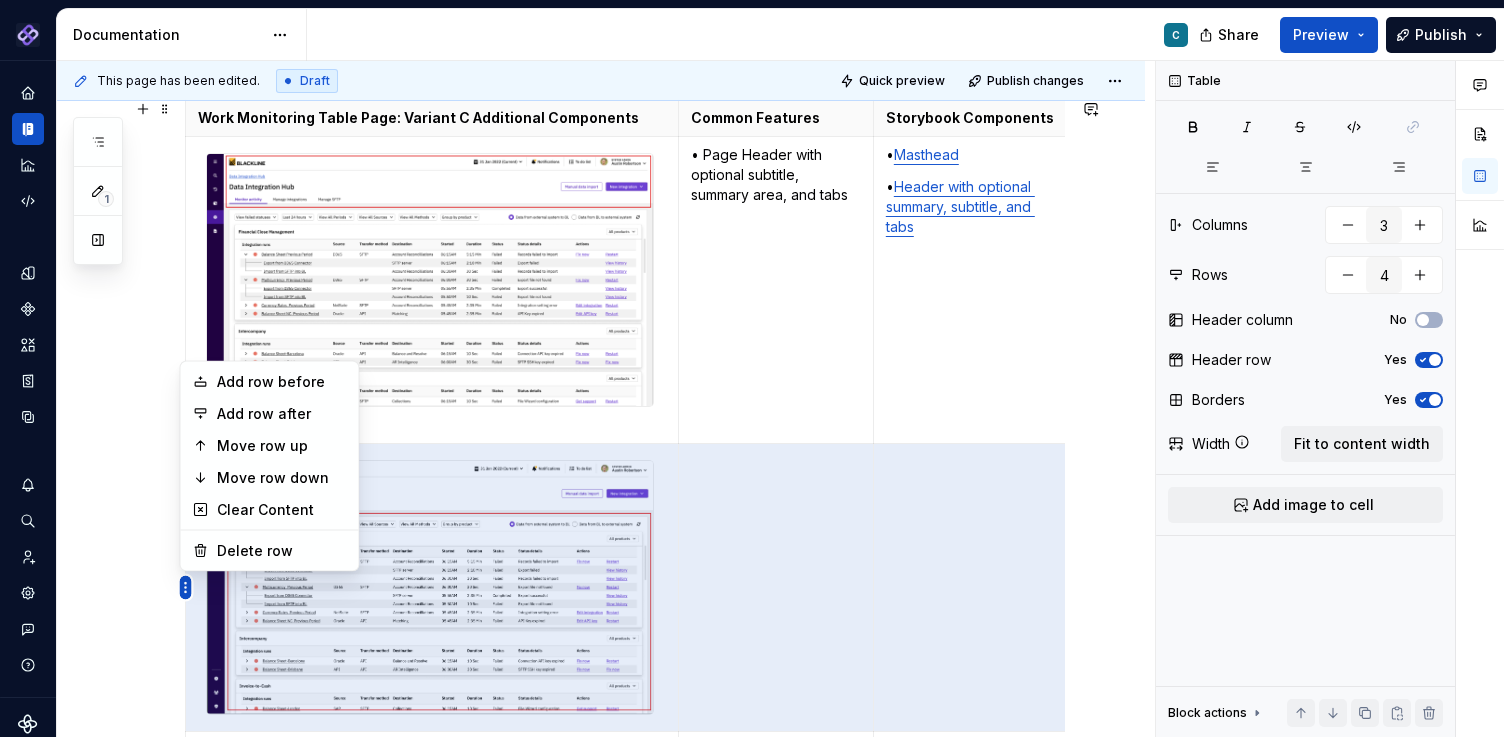 click on "Pantheon C Design system data Documentation C Share Preview Publish 1 Pages Add
Accessibility guide for tree Page tree.
Navigate the tree with the arrow keys. Common tree hotkeys apply. Further keybindings are available:
enter to execute primary action on focused item
f2 to start renaming the focused item
escape to abort renaming an item
control+d to start dragging selected items
Floorplans & Page Templates  PDS Organization Floorplans Dashboard Floorplans Table Floorplans C Item Detail Drilldown Floorplans Editing Floorplans Dashboard Pages Dashboards Pivot Table Report Pages Table Pages Anatomy & States No Page Tabs Page Tabs Subtitle Status Summary KPI Summary  Page Filters Process Progress Tracker Item Detail Drilldown Pages Financial Close Products Invoice-To-Cash Products Intercompany Products 360 Studio Products Workspace Editing Pages Horizontal Split Workspaces Vertical Split Workspaces Multi-Panel Workspaces Canvas Workspaces SA" at bounding box center (752, 368) 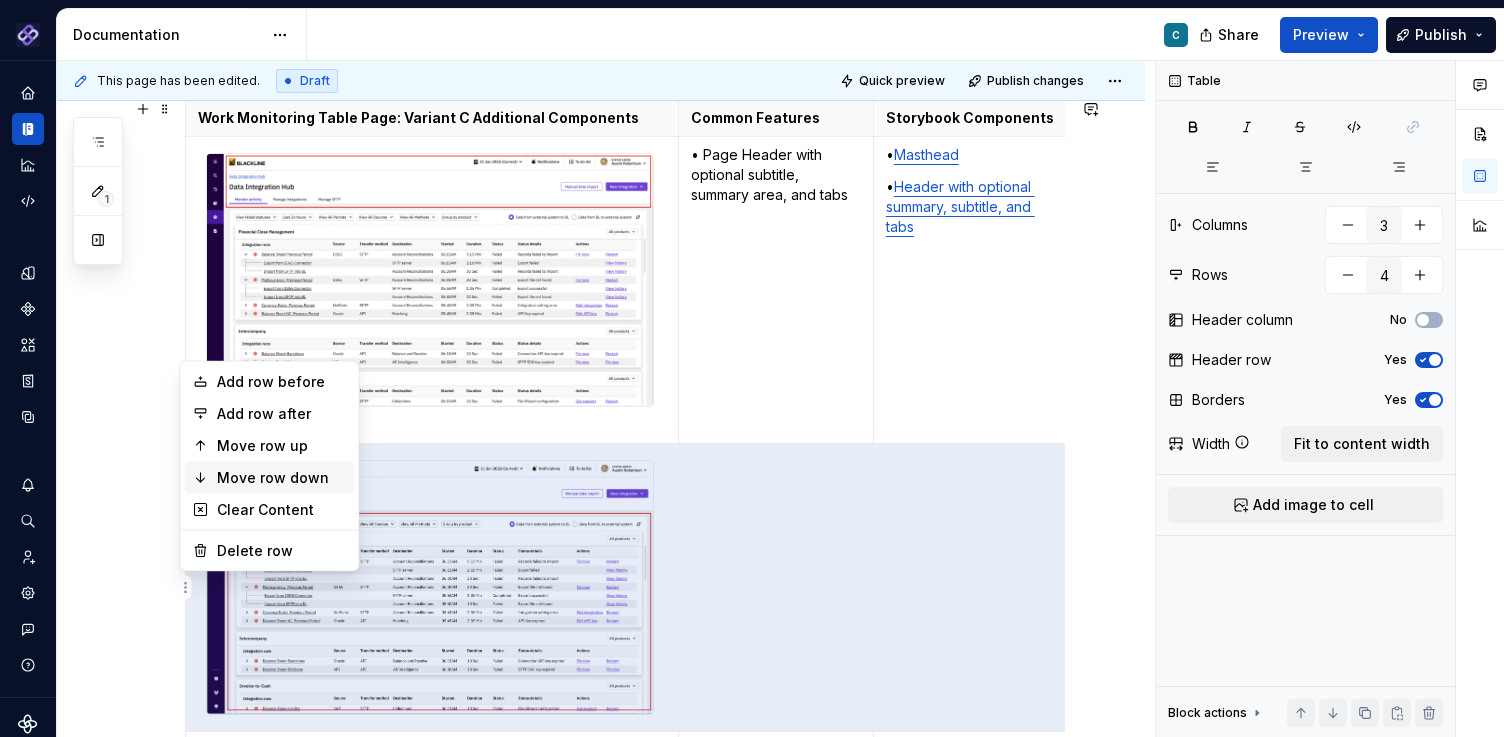 click on "Move row down" at bounding box center (282, 478) 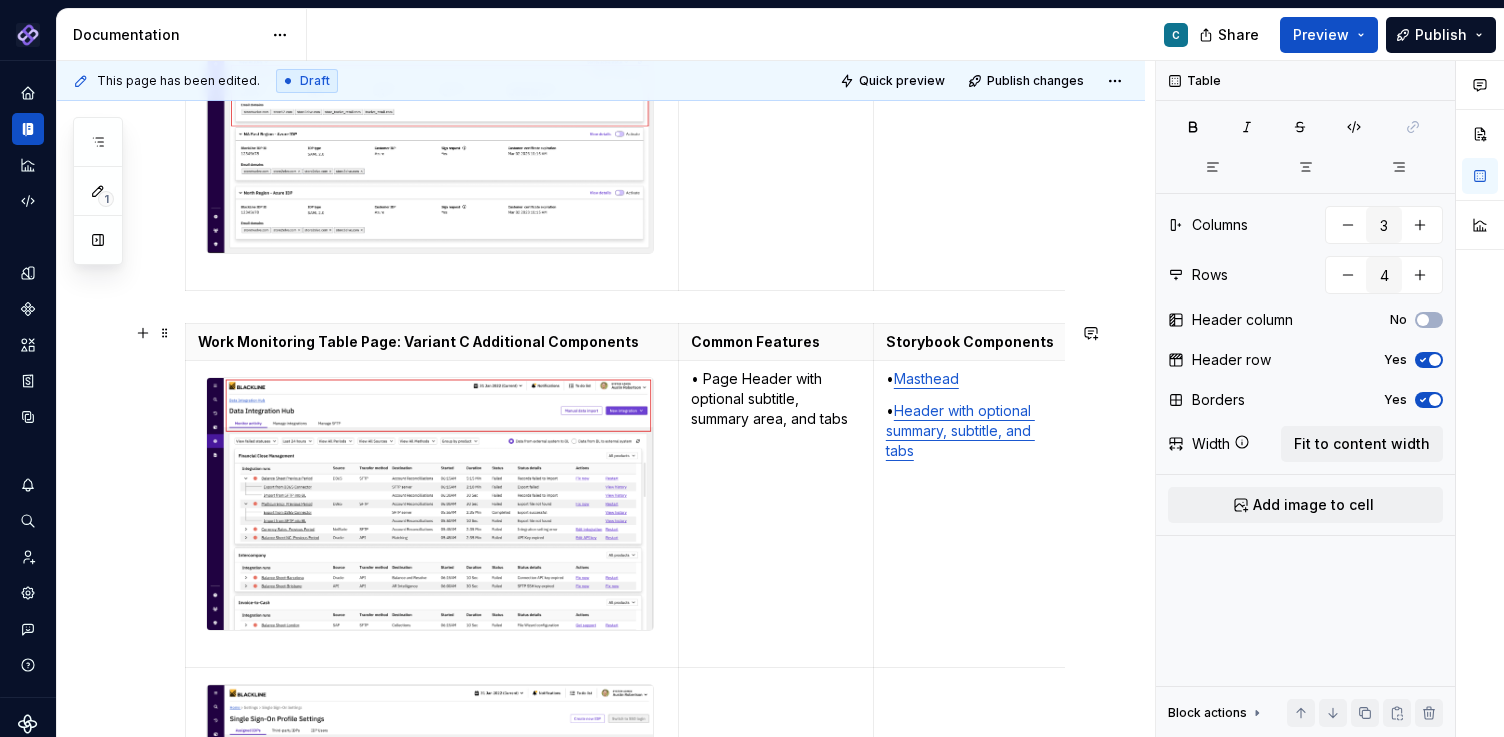 scroll, scrollTop: 5234, scrollLeft: 0, axis: vertical 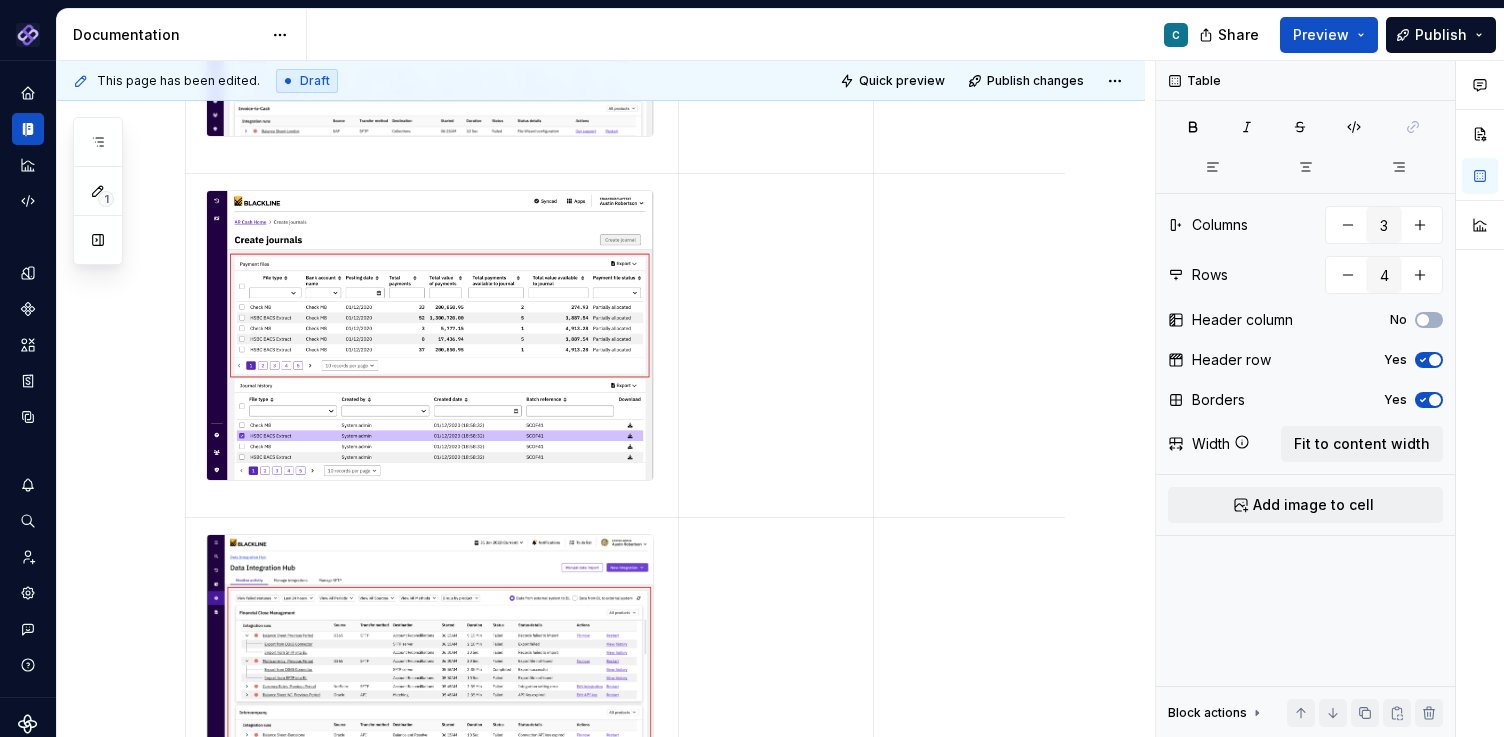 type on "*" 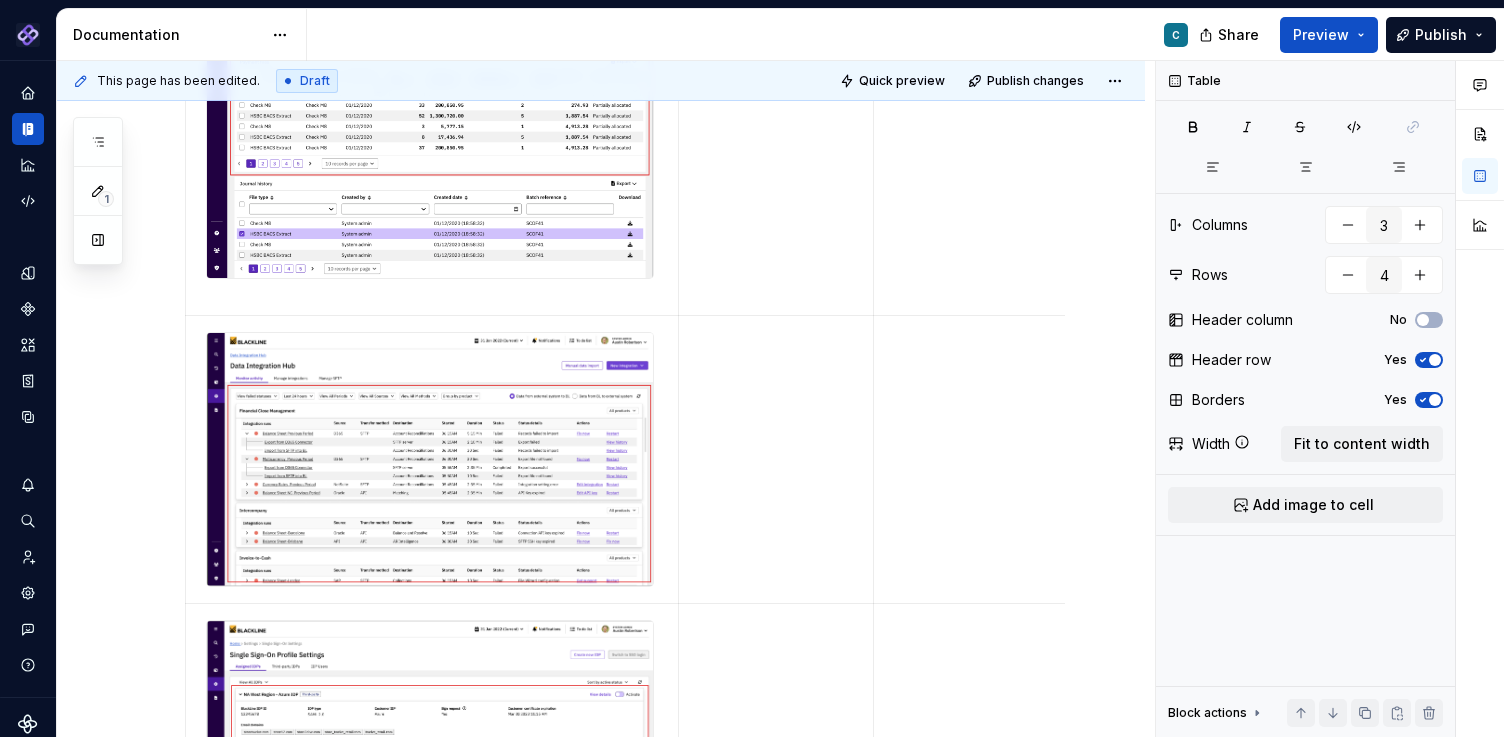 scroll, scrollTop: 4727, scrollLeft: 0, axis: vertical 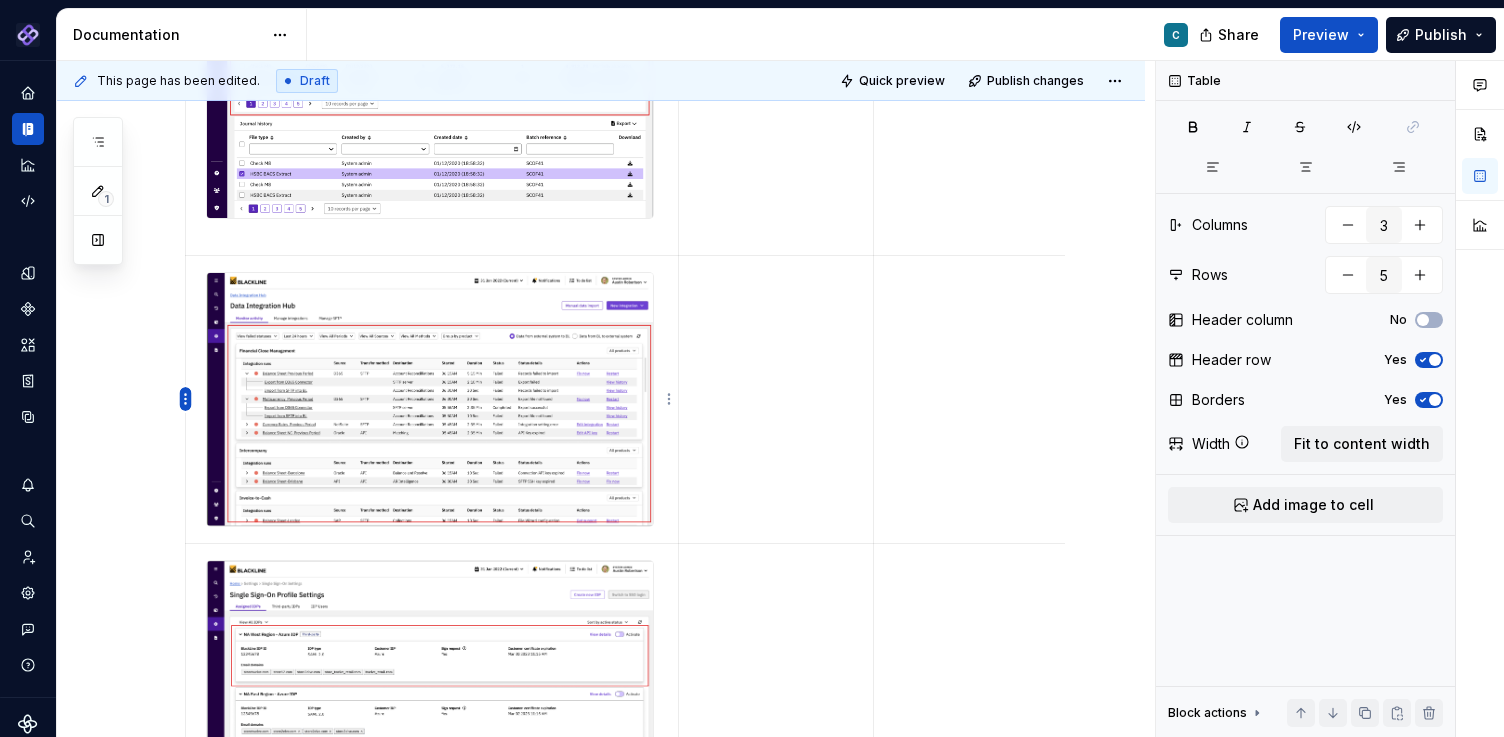 click on "Pantheon C Design system data Documentation C Share Preview Publish 1 Pages Add
Accessibility guide for tree Page tree.
Navigate the tree with the arrow keys. Common tree hotkeys apply. Further keybindings are available:
enter to execute primary action on focused item
f2 to start renaming the focused item
escape to abort renaming an item
control+d to start dragging selected items
Floorplans & Page Templates  PDS Organization Floorplans Dashboard Floorplans Table Floorplans C Item Detail Drilldown Floorplans Editing Floorplans Dashboard Pages Dashboards Pivot Table Report Pages Table Pages Anatomy & States No Page Tabs Page Tabs Subtitle Status Summary KPI Summary  Page Filters Process Progress Tracker Item Detail Drilldown Pages Financial Close Products Invoice-To-Cash Products Intercompany Products 360 Studio Products Workspace Editing Pages Horizontal Split Workspaces Vertical Split Workspaces Multi-Panel Workspaces Canvas Workspaces SA" at bounding box center [752, 368] 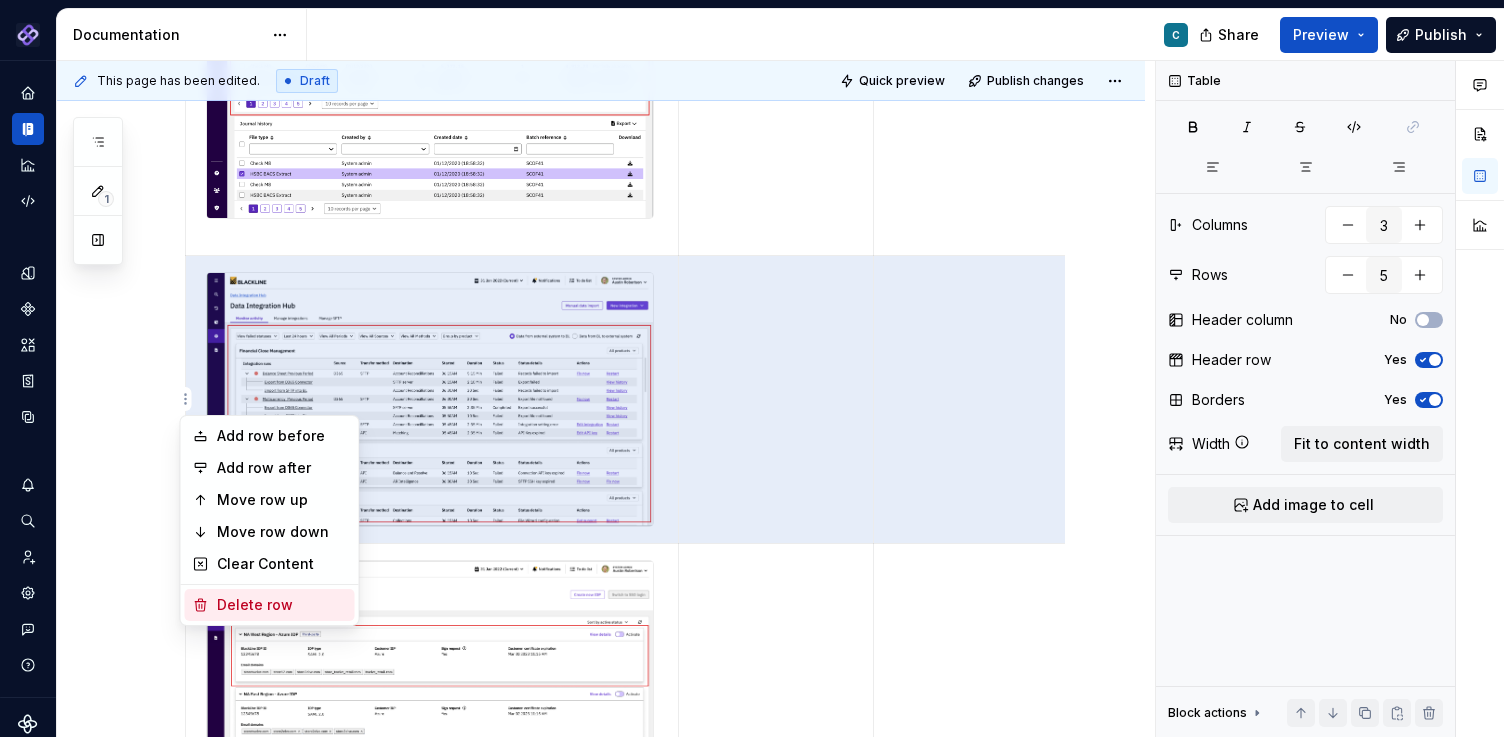 click on "Delete row" at bounding box center (282, 605) 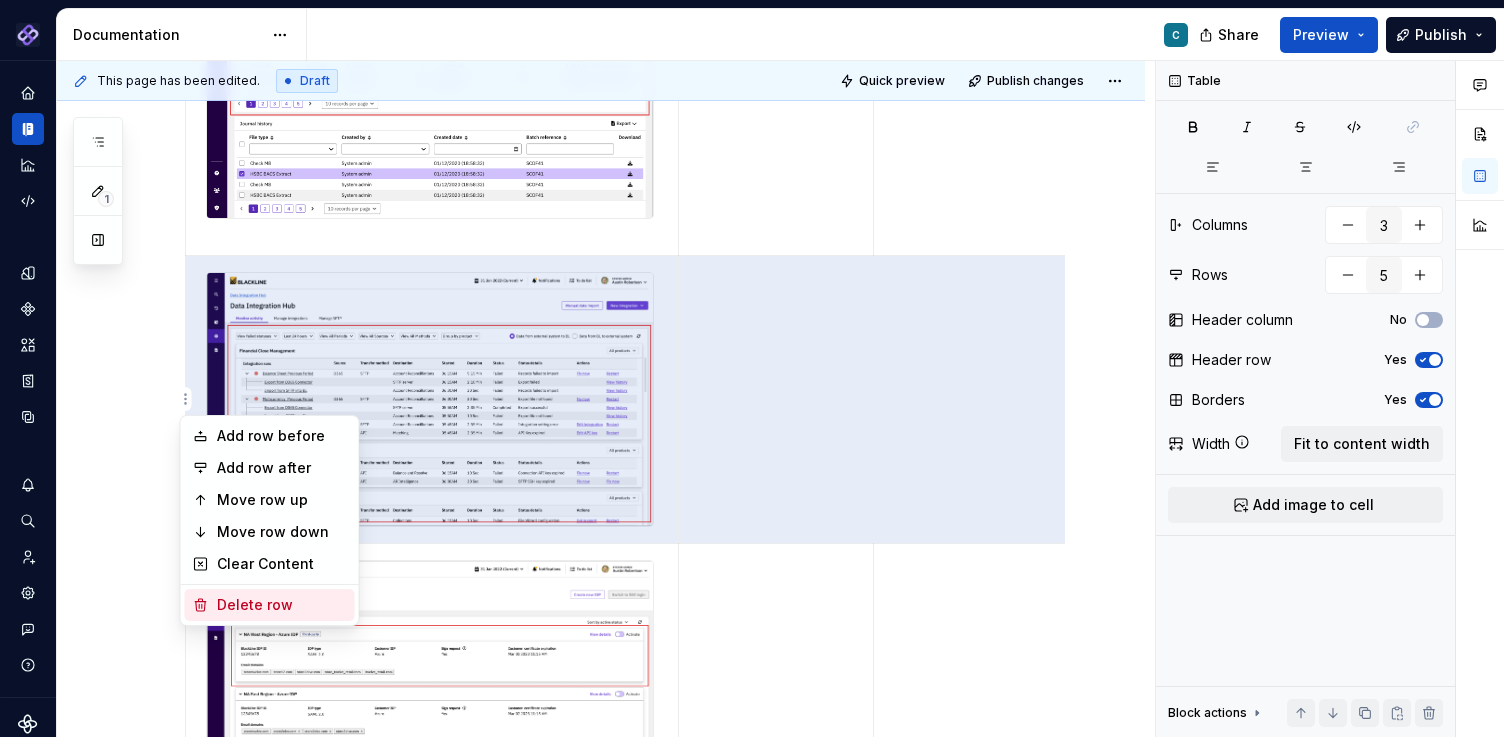 type on "4" 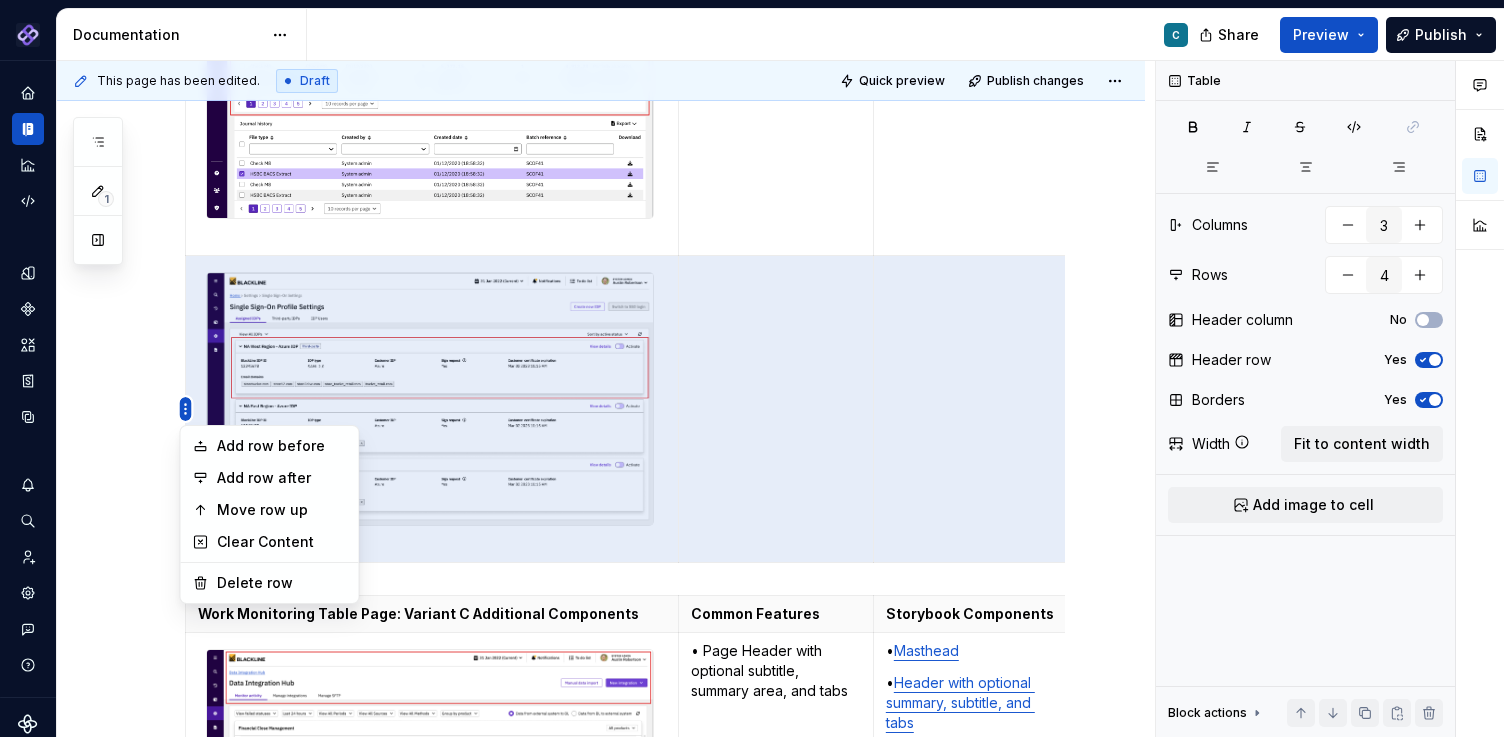 click on "Pantheon C Design system data Documentation C Share Preview Publish 1 Pages Add
Accessibility guide for tree Page tree.
Navigate the tree with the arrow keys. Common tree hotkeys apply. Further keybindings are available:
enter to execute primary action on focused item
f2 to start renaming the focused item
escape to abort renaming an item
control+d to start dragging selected items
Floorplans & Page Templates  PDS Organization Floorplans Dashboard Floorplans Table Floorplans C Item Detail Drilldown Floorplans Editing Floorplans Dashboard Pages Dashboards Pivot Table Report Pages Table Pages Anatomy & States No Page Tabs Page Tabs Subtitle Status Summary KPI Summary  Page Filters Process Progress Tracker Item Detail Drilldown Pages Financial Close Products Invoice-To-Cash Products Intercompany Products 360 Studio Products Workspace Editing Pages Horizontal Split Workspaces Vertical Split Workspaces Multi-Panel Workspaces Canvas Workspaces SA" at bounding box center [752, 368] 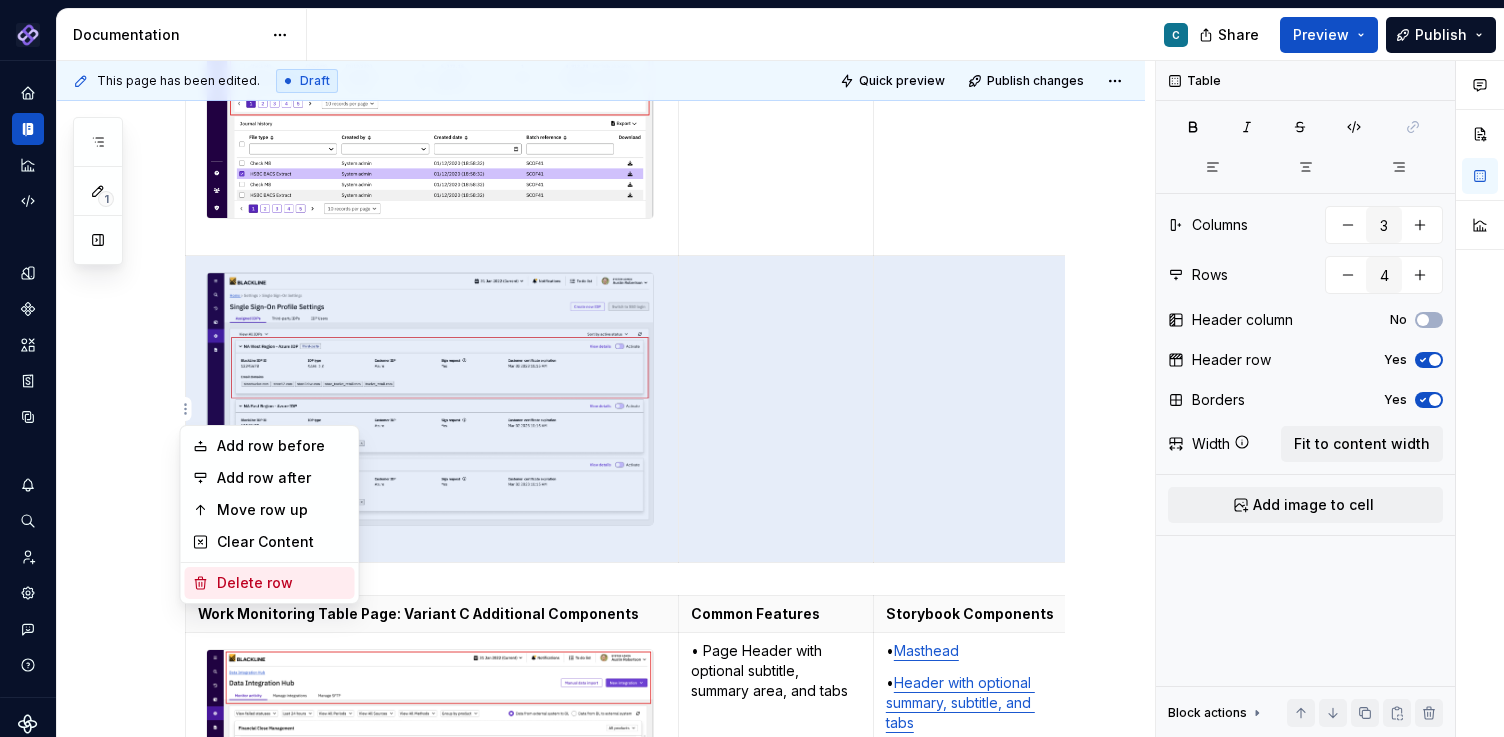 click on "Delete row" at bounding box center [282, 583] 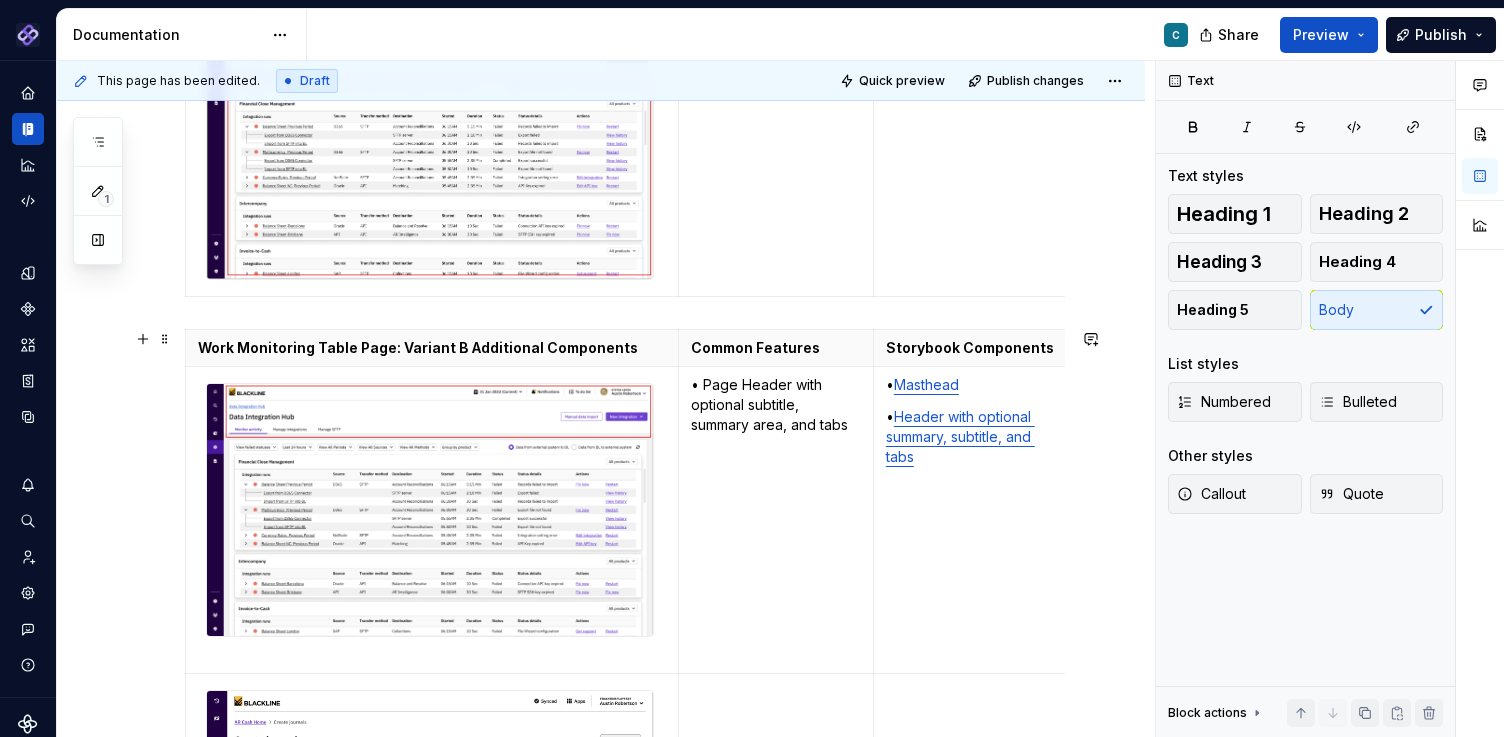 scroll, scrollTop: 3975, scrollLeft: 0, axis: vertical 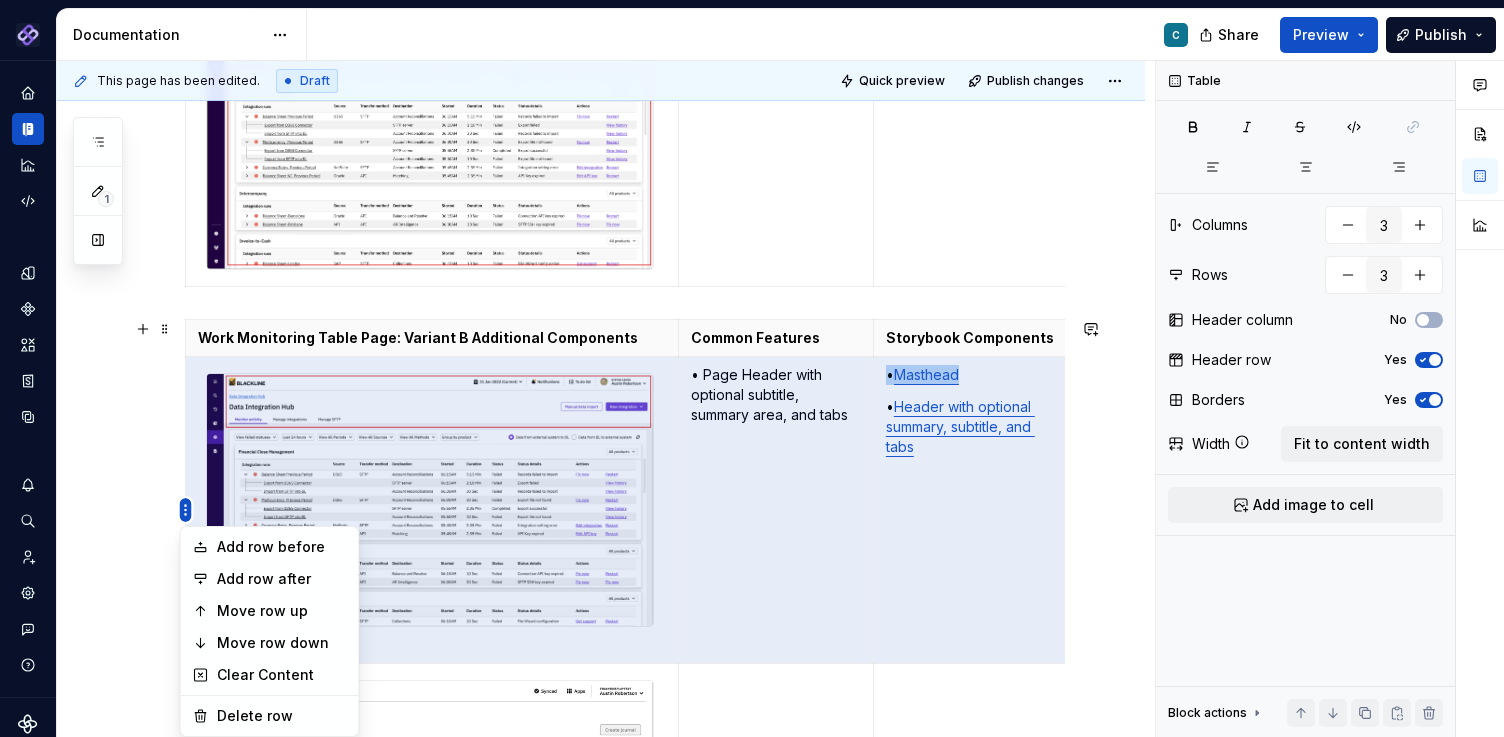 click on "Pantheon C Design system data Documentation C Share Preview Publish 1 Pages Add
Accessibility guide for tree Page tree.
Navigate the tree with the arrow keys. Common tree hotkeys apply. Further keybindings are available:
enter to execute primary action on focused item
f2 to start renaming the focused item
escape to abort renaming an item
control+d to start dragging selected items
Floorplans & Page Templates  PDS Organization Floorplans Dashboard Floorplans Table Floorplans C Item Detail Drilldown Floorplans Editing Floorplans Dashboard Pages Dashboards Pivot Table Report Pages Table Pages Anatomy & States No Page Tabs Page Tabs Subtitle Status Summary KPI Summary  Page Filters Process Progress Tracker Item Detail Drilldown Pages Financial Close Products Invoice-To-Cash Products Intercompany Products 360 Studio Products Workspace Editing Pages Horizontal Split Workspaces Vertical Split Workspaces Multi-Panel Workspaces Canvas Workspaces SA" at bounding box center (752, 368) 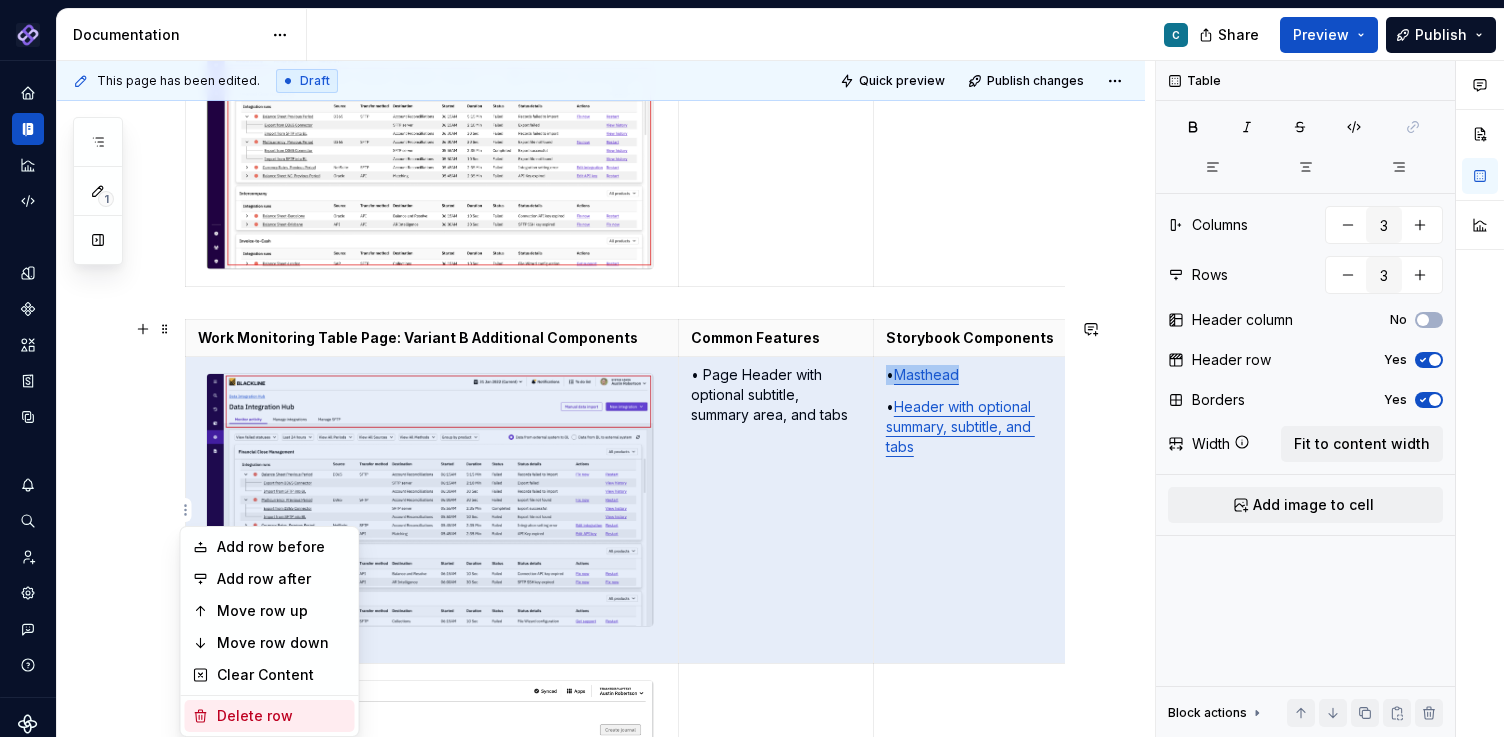 click on "Delete row" at bounding box center (282, 716) 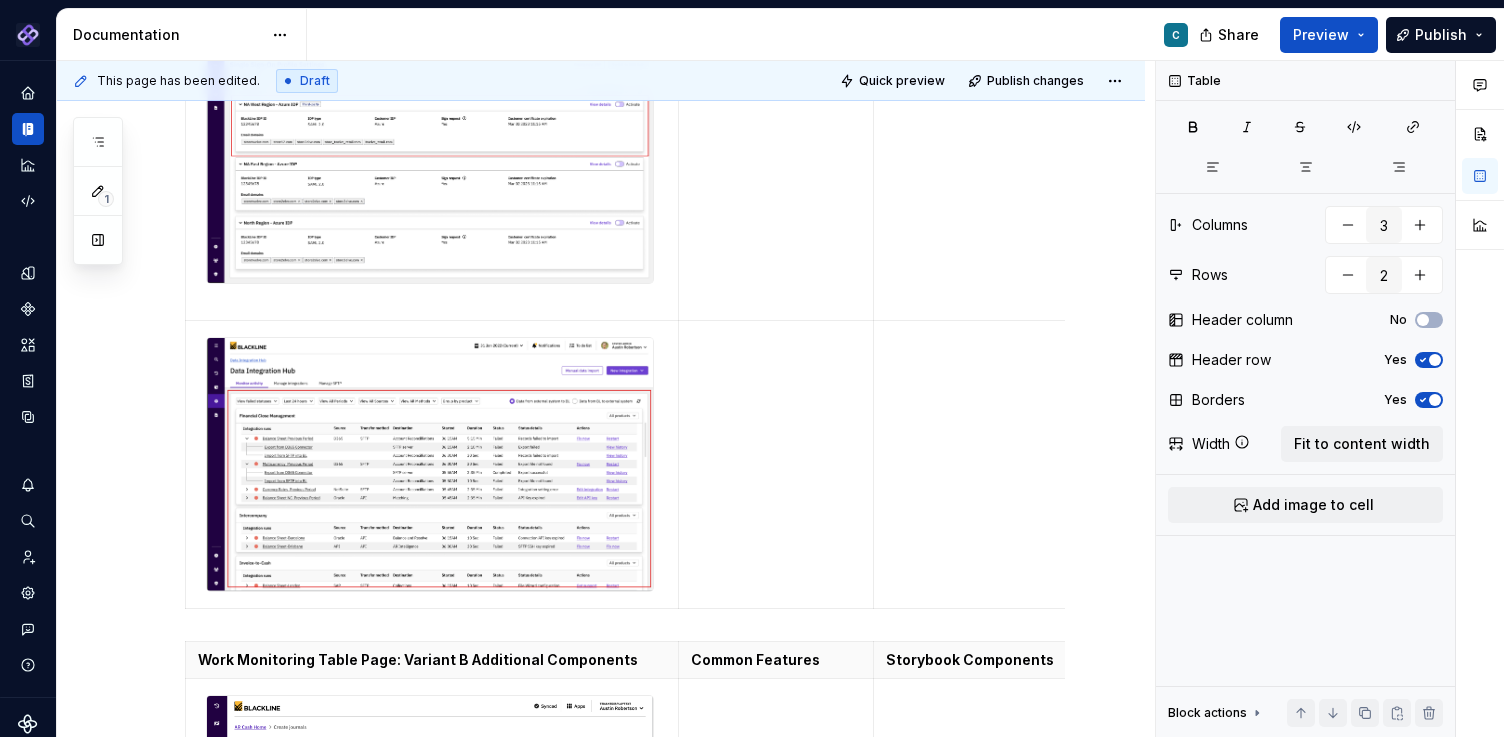 scroll, scrollTop: 3585, scrollLeft: 0, axis: vertical 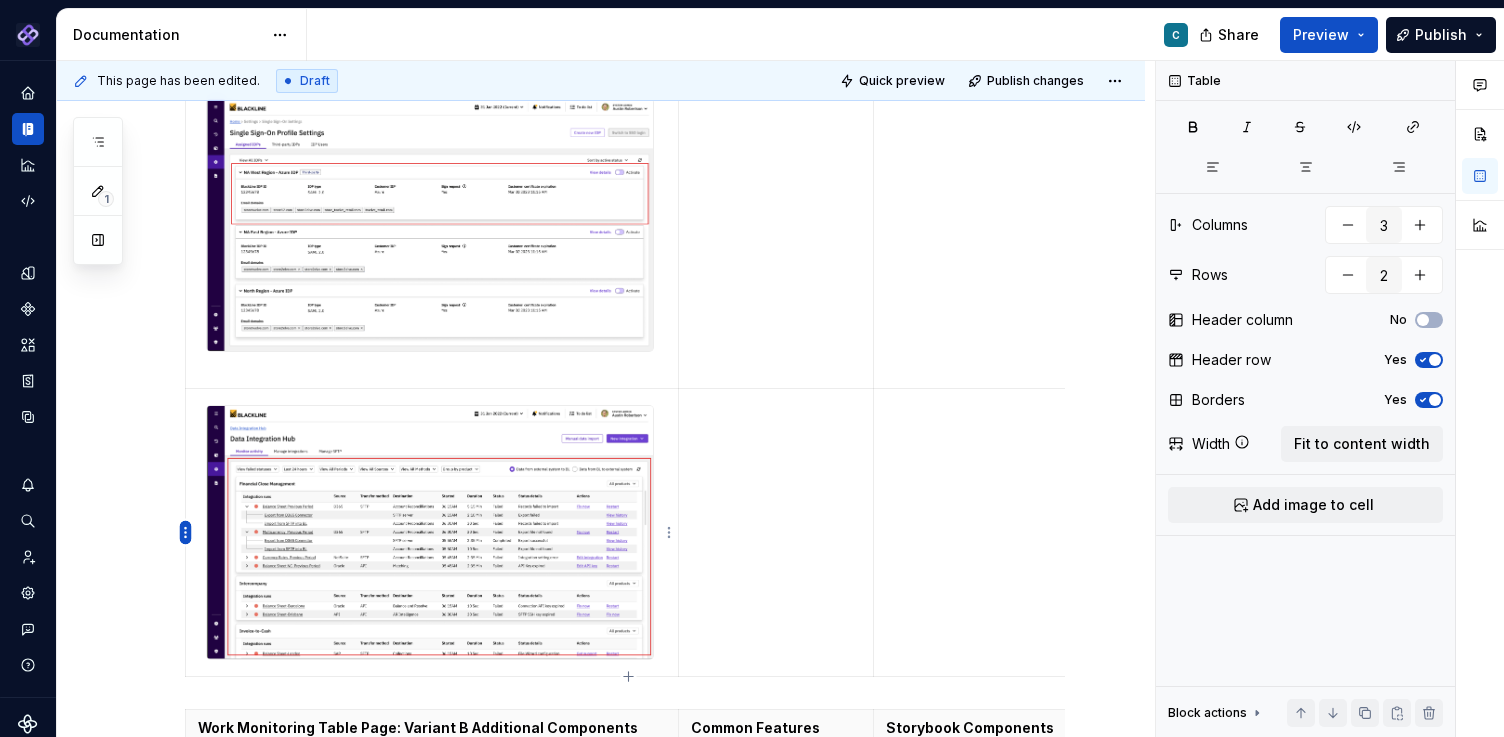type on "7" 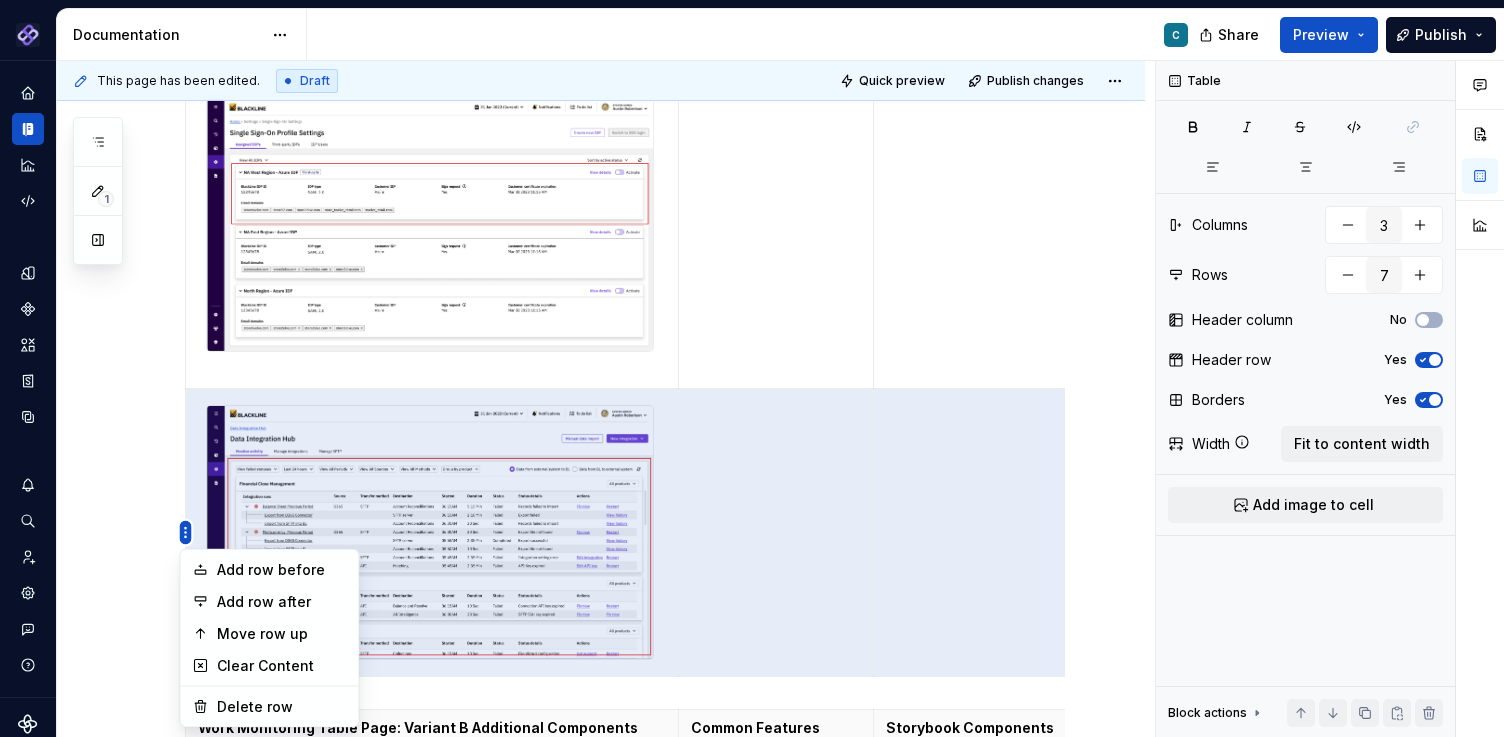 click on "Pantheon C Design system data Documentation C Share Preview Publish 1 Pages Add
Accessibility guide for tree Page tree.
Navigate the tree with the arrow keys. Common tree hotkeys apply. Further keybindings are available:
enter to execute primary action on focused item
f2 to start renaming the focused item
escape to abort renaming an item
control+d to start dragging selected items
Floorplans & Page Templates  PDS Organization Floorplans Dashboard Floorplans Table Floorplans C Item Detail Drilldown Floorplans Editing Floorplans Dashboard Pages Dashboards Pivot Table Report Pages Table Pages Anatomy & States No Page Tabs Page Tabs Subtitle Status Summary KPI Summary  Page Filters Process Progress Tracker Item Detail Drilldown Pages Financial Close Products Invoice-To-Cash Products Intercompany Products 360 Studio Products Workspace Editing Pages Horizontal Split Workspaces Vertical Split Workspaces Multi-Panel Workspaces Canvas Workspaces SA" at bounding box center (752, 368) 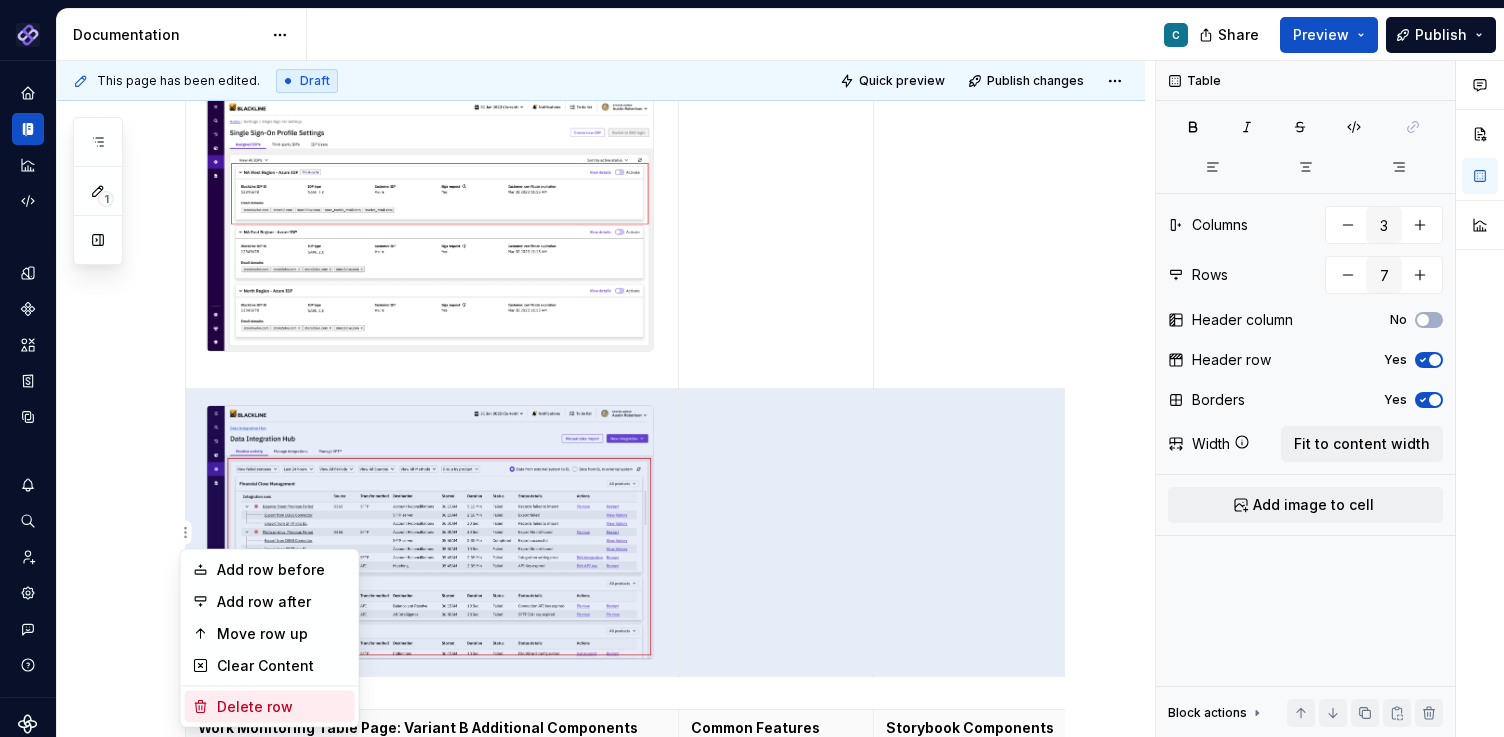 click on "Delete row" at bounding box center (282, 707) 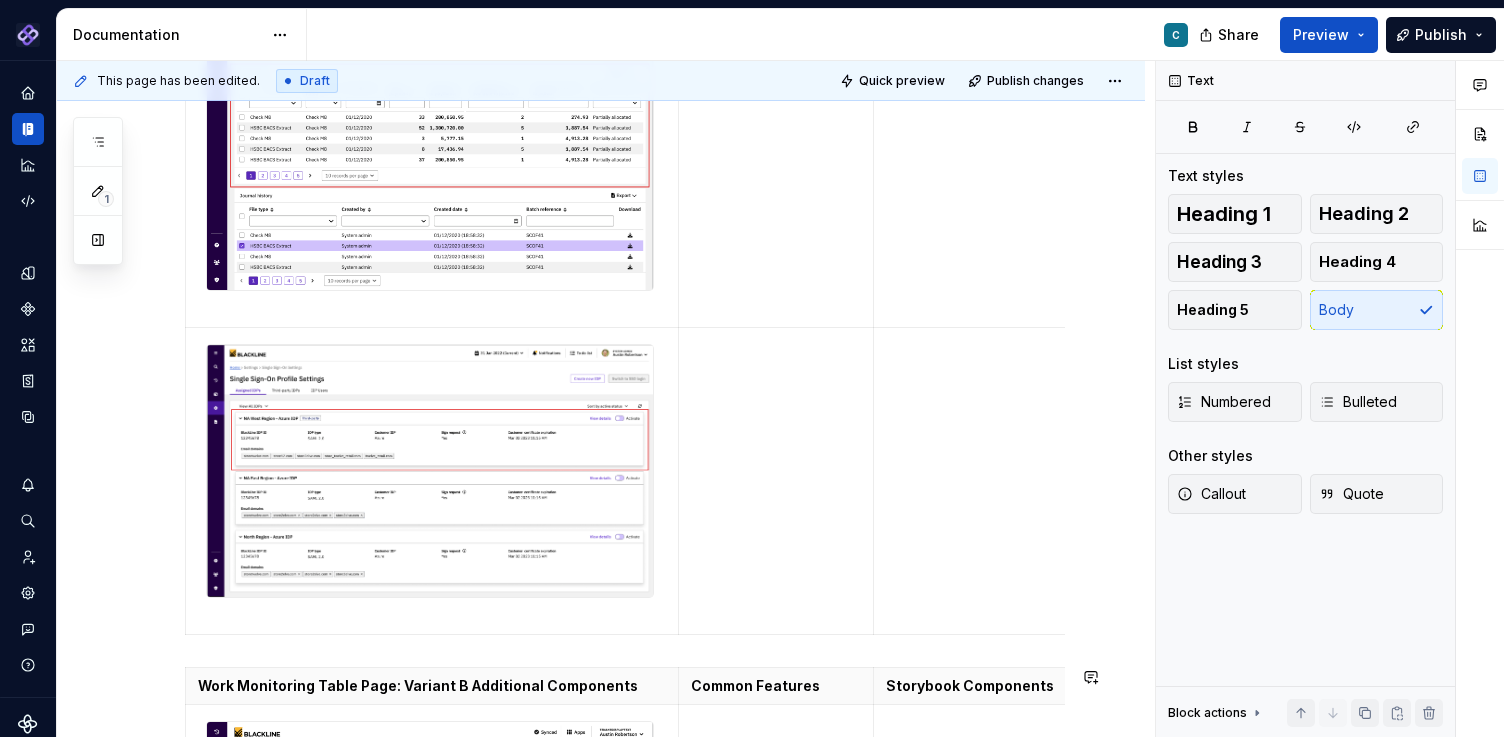 scroll, scrollTop: 3336, scrollLeft: 0, axis: vertical 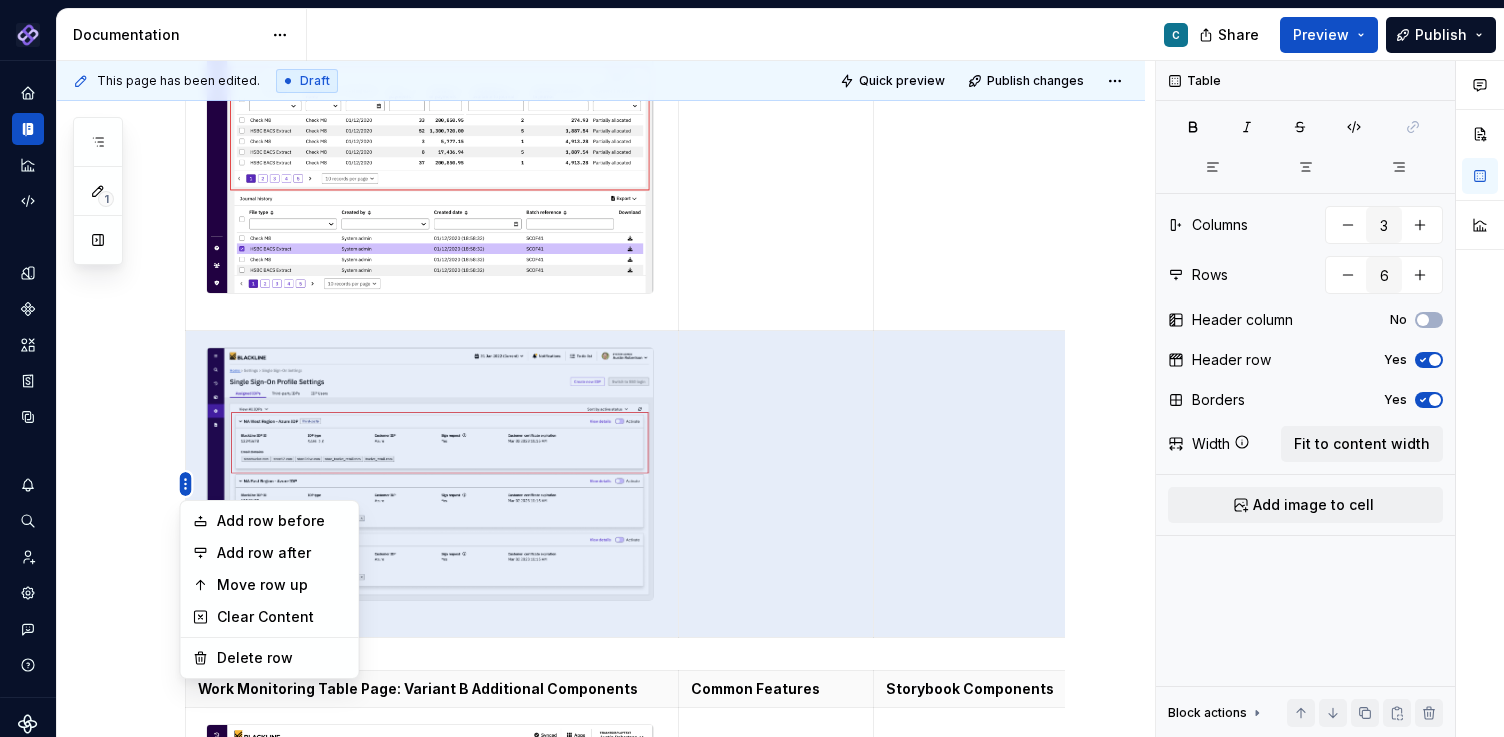 click on "Pantheon C Design system data Documentation C Share Preview Publish 1 Pages Add
Accessibility guide for tree Page tree.
Navigate the tree with the arrow keys. Common tree hotkeys apply. Further keybindings are available:
enter to execute primary action on focused item
f2 to start renaming the focused item
escape to abort renaming an item
control+d to start dragging selected items
Floorplans & Page Templates  PDS Organization Floorplans Dashboard Floorplans Table Floorplans C Item Detail Drilldown Floorplans Editing Floorplans Dashboard Pages Dashboards Pivot Table Report Pages Table Pages Anatomy & States No Page Tabs Page Tabs Subtitle Status Summary KPI Summary  Page Filters Process Progress Tracker Item Detail Drilldown Pages Financial Close Products Invoice-To-Cash Products Intercompany Products 360 Studio Products Workspace Editing Pages Horizontal Split Workspaces Vertical Split Workspaces Multi-Panel Workspaces Canvas Workspaces SA" at bounding box center [752, 368] 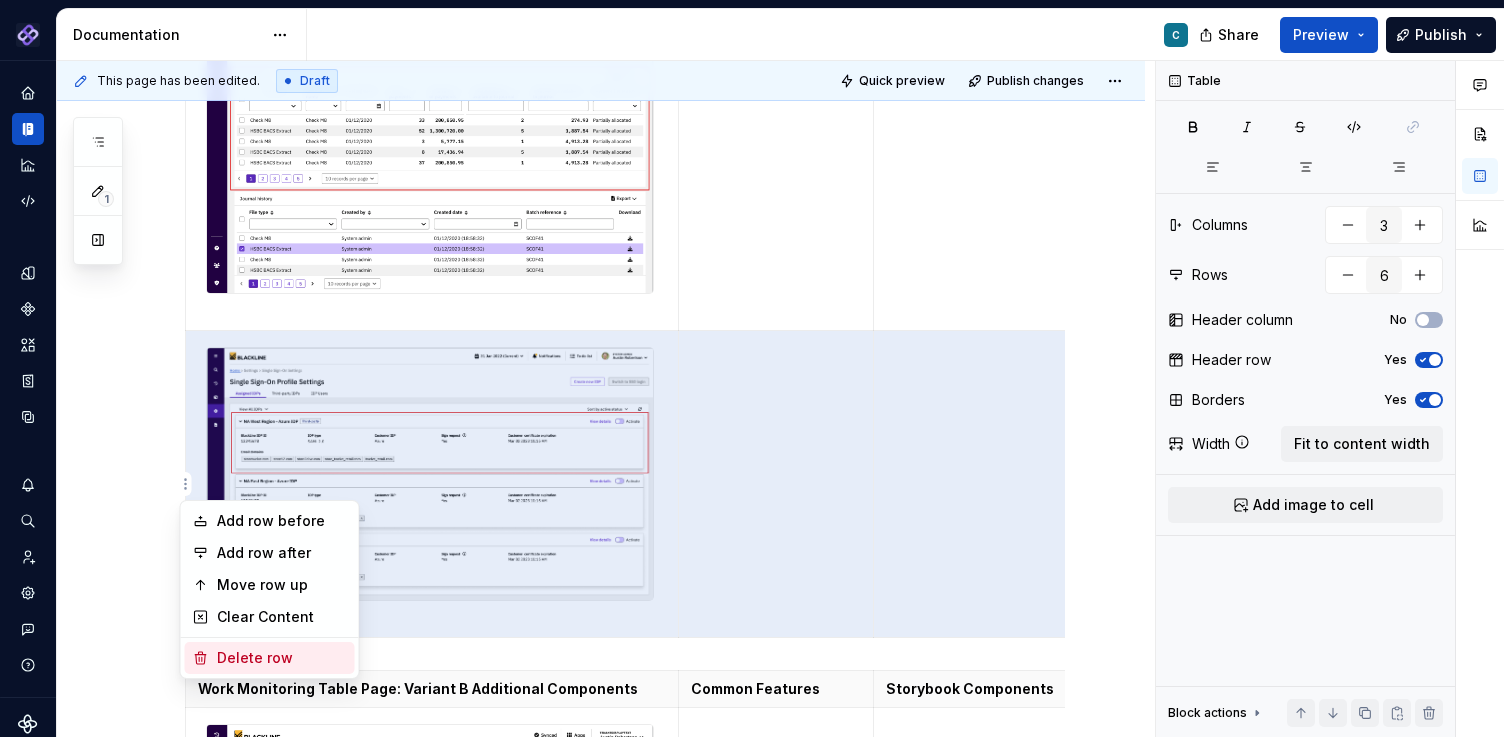 click on "Delete row" at bounding box center [282, 658] 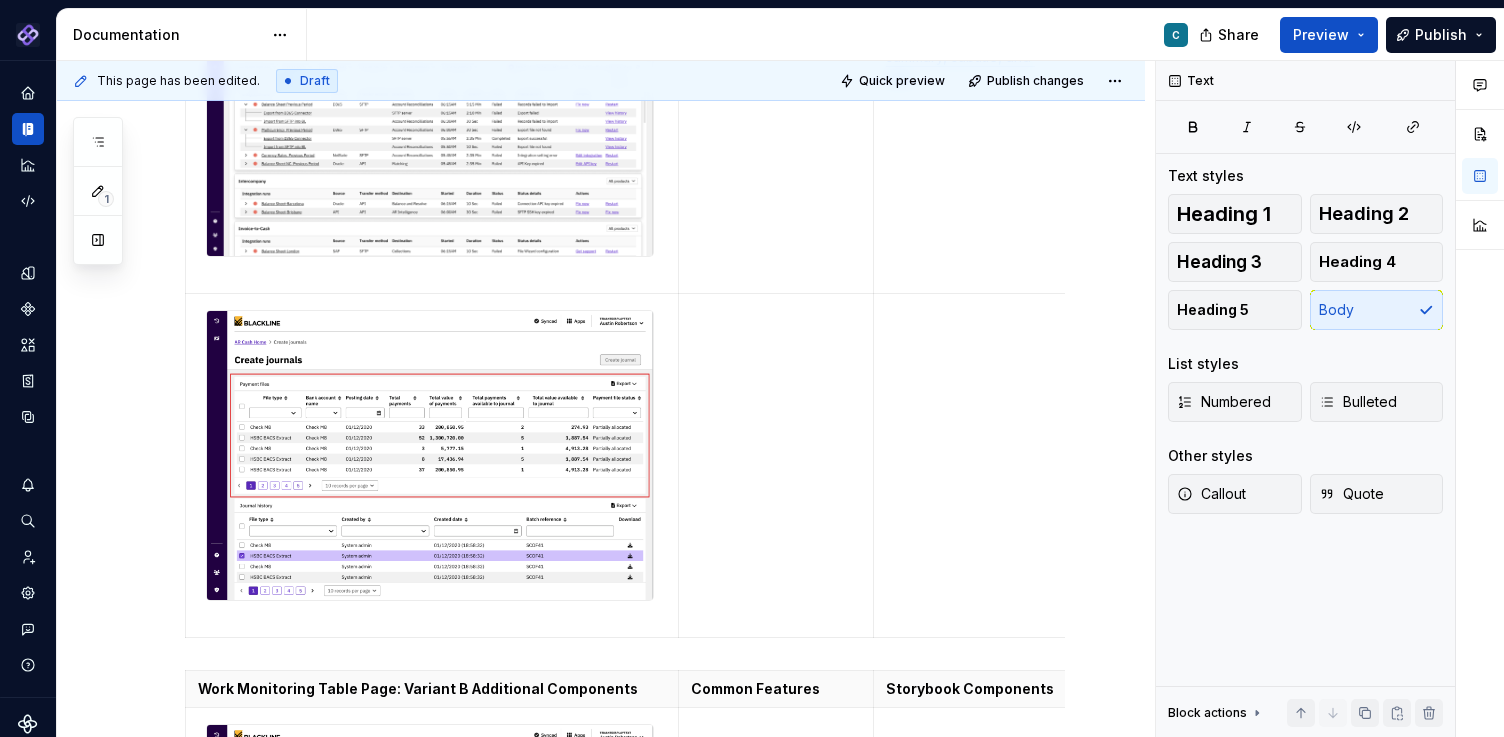 scroll, scrollTop: 3027, scrollLeft: 0, axis: vertical 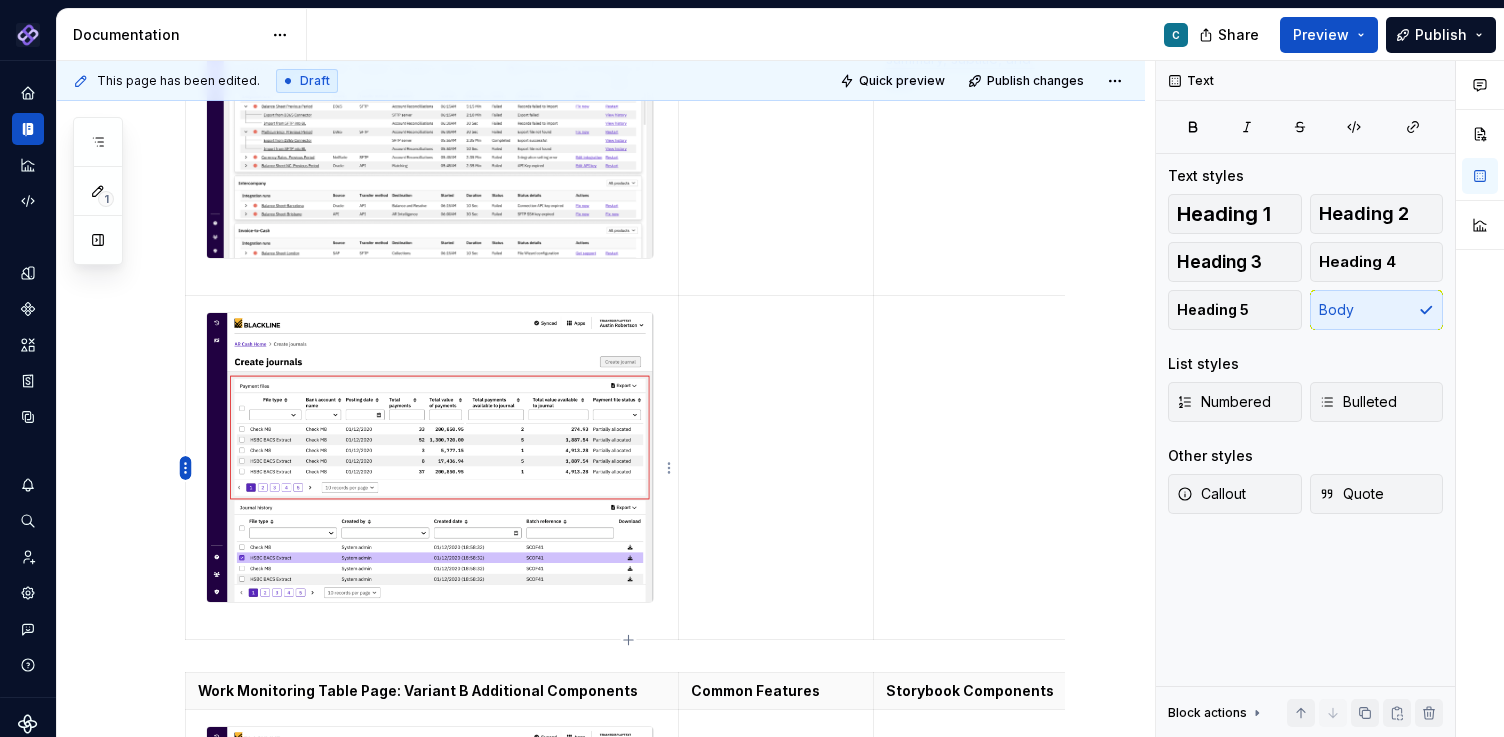 click on "Pantheon C Design system data Documentation C Share Preview Publish 1 Pages Add
Accessibility guide for tree Page tree.
Navigate the tree with the arrow keys. Common tree hotkeys apply. Further keybindings are available:
enter to execute primary action on focused item
f2 to start renaming the focused item
escape to abort renaming an item
control+d to start dragging selected items
Floorplans & Page Templates  PDS Organization Floorplans Dashboard Floorplans Table Floorplans C Item Detail Drilldown Floorplans Editing Floorplans Dashboard Pages Dashboards Pivot Table Report Pages Table Pages Anatomy & States No Page Tabs Page Tabs Subtitle Status Summary KPI Summary  Page Filters Process Progress Tracker Item Detail Drilldown Pages Financial Close Products Invoice-To-Cash Products Intercompany Products 360 Studio Products Workspace Editing Pages Horizontal Split Workspaces Vertical Split Workspaces Multi-Panel Workspaces Canvas Workspaces SA" at bounding box center (752, 368) 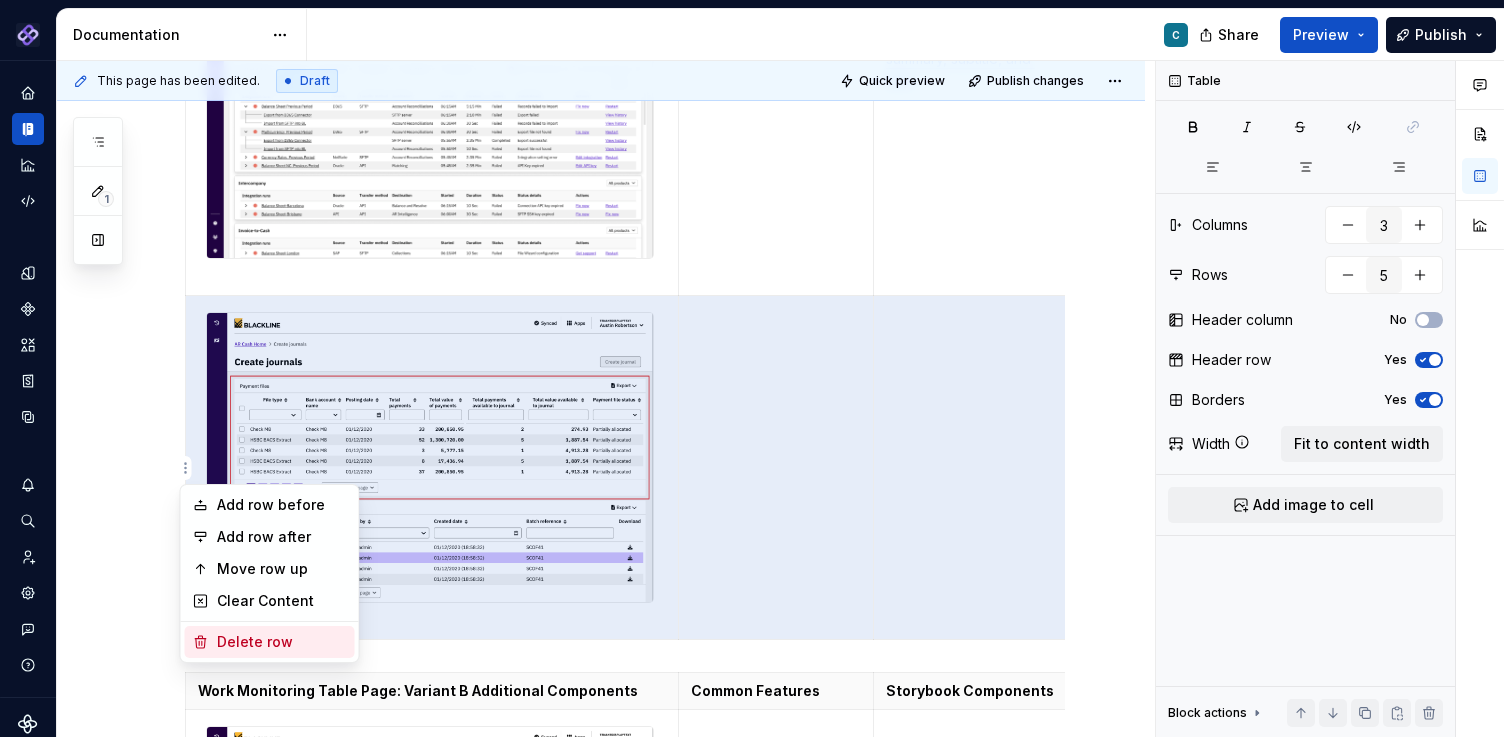 click on "Delete row" at bounding box center [282, 642] 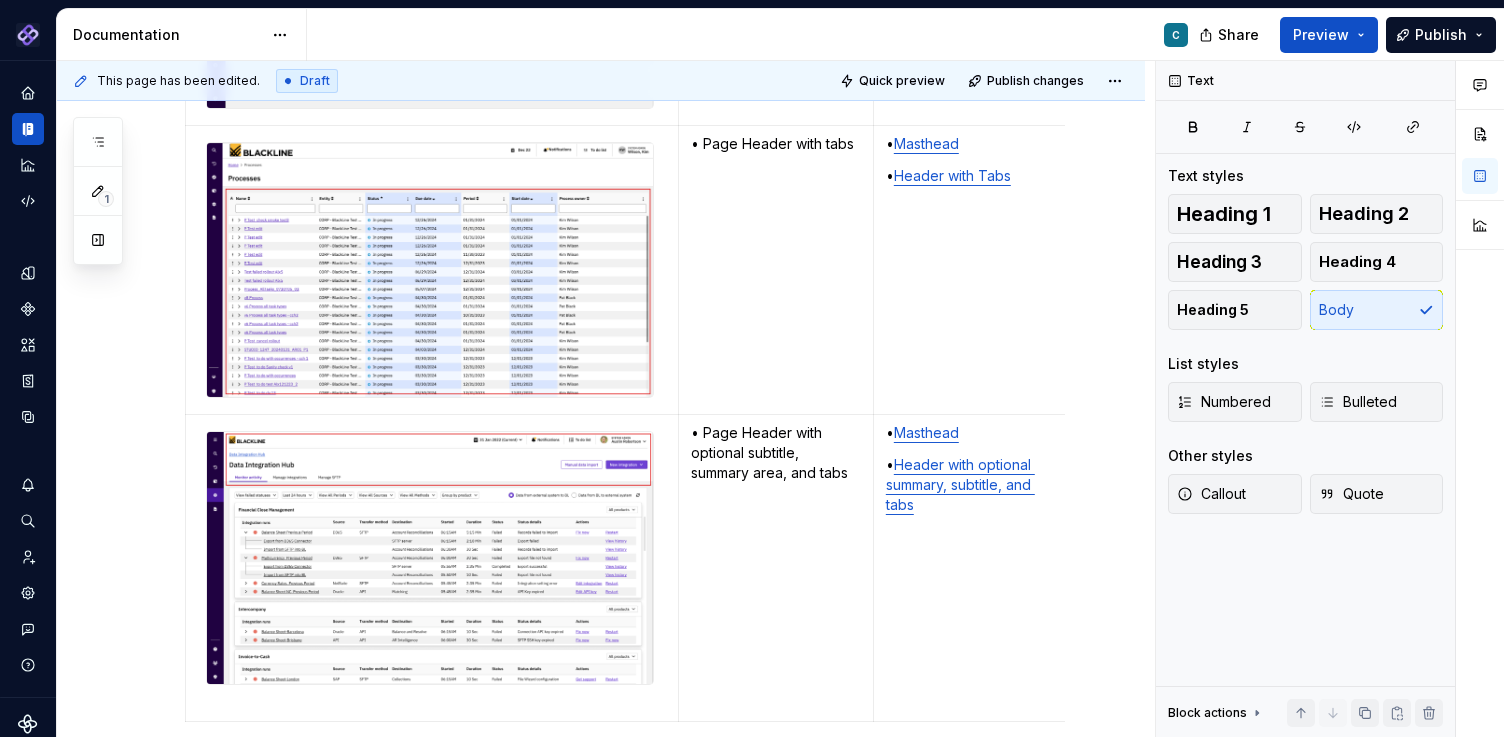 scroll, scrollTop: 2637, scrollLeft: 0, axis: vertical 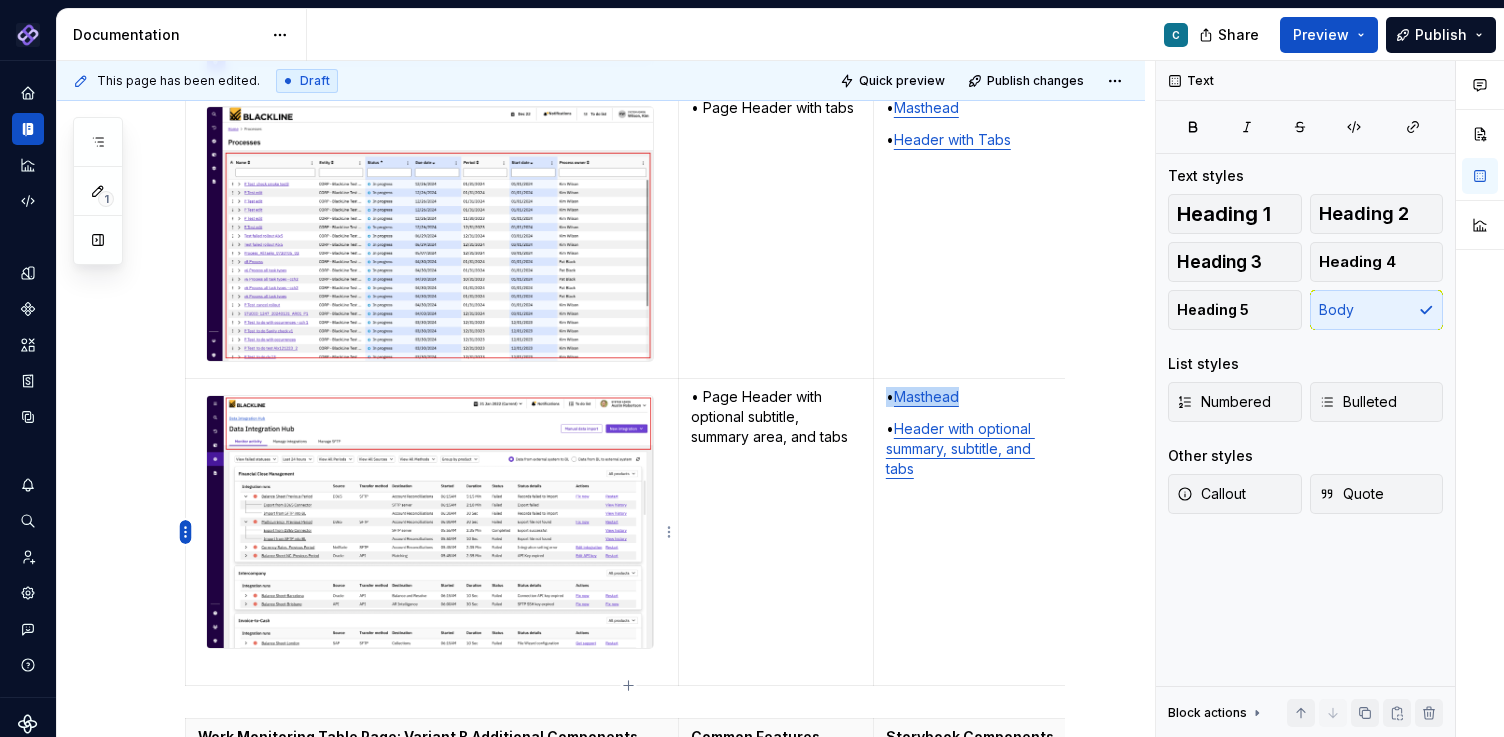 click on "Pantheon C Design system data Documentation C Share Preview Publish 1 Pages Add
Accessibility guide for tree Page tree.
Navigate the tree with the arrow keys. Common tree hotkeys apply. Further keybindings are available:
enter to execute primary action on focused item
f2 to start renaming the focused item
escape to abort renaming an item
control+d to start dragging selected items
Floorplans & Page Templates  PDS Organization Floorplans Dashboard Floorplans Table Floorplans C Item Detail Drilldown Floorplans Editing Floorplans Dashboard Pages Dashboards Pivot Table Report Pages Table Pages Anatomy & States No Page Tabs Page Tabs Subtitle Status Summary KPI Summary  Page Filters Process Progress Tracker Item Detail Drilldown Pages Financial Close Products Invoice-To-Cash Products Intercompany Products 360 Studio Products Workspace Editing Pages Horizontal Split Workspaces Vertical Split Workspaces Multi-Panel Workspaces Canvas Workspaces SA" at bounding box center (752, 368) 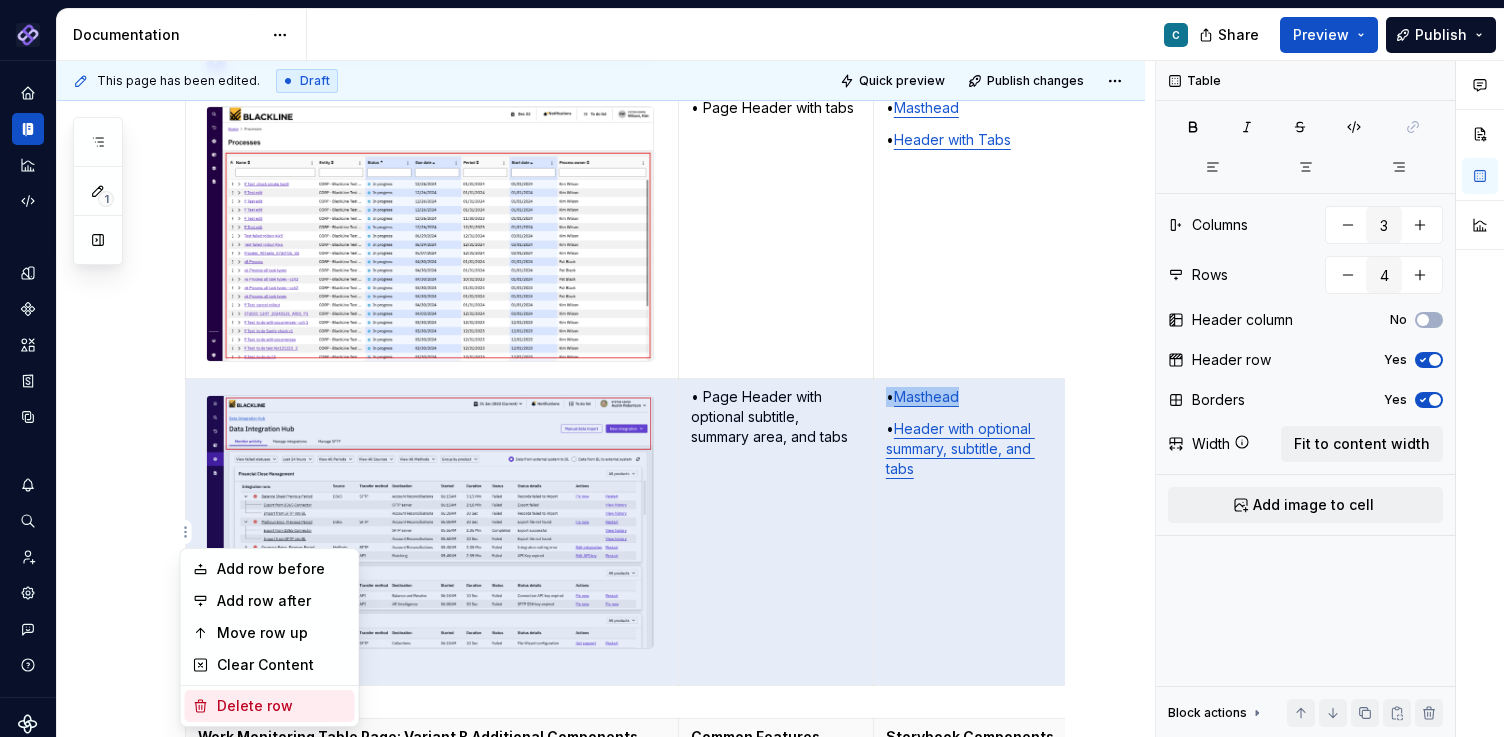 click on "Delete row" at bounding box center [282, 706] 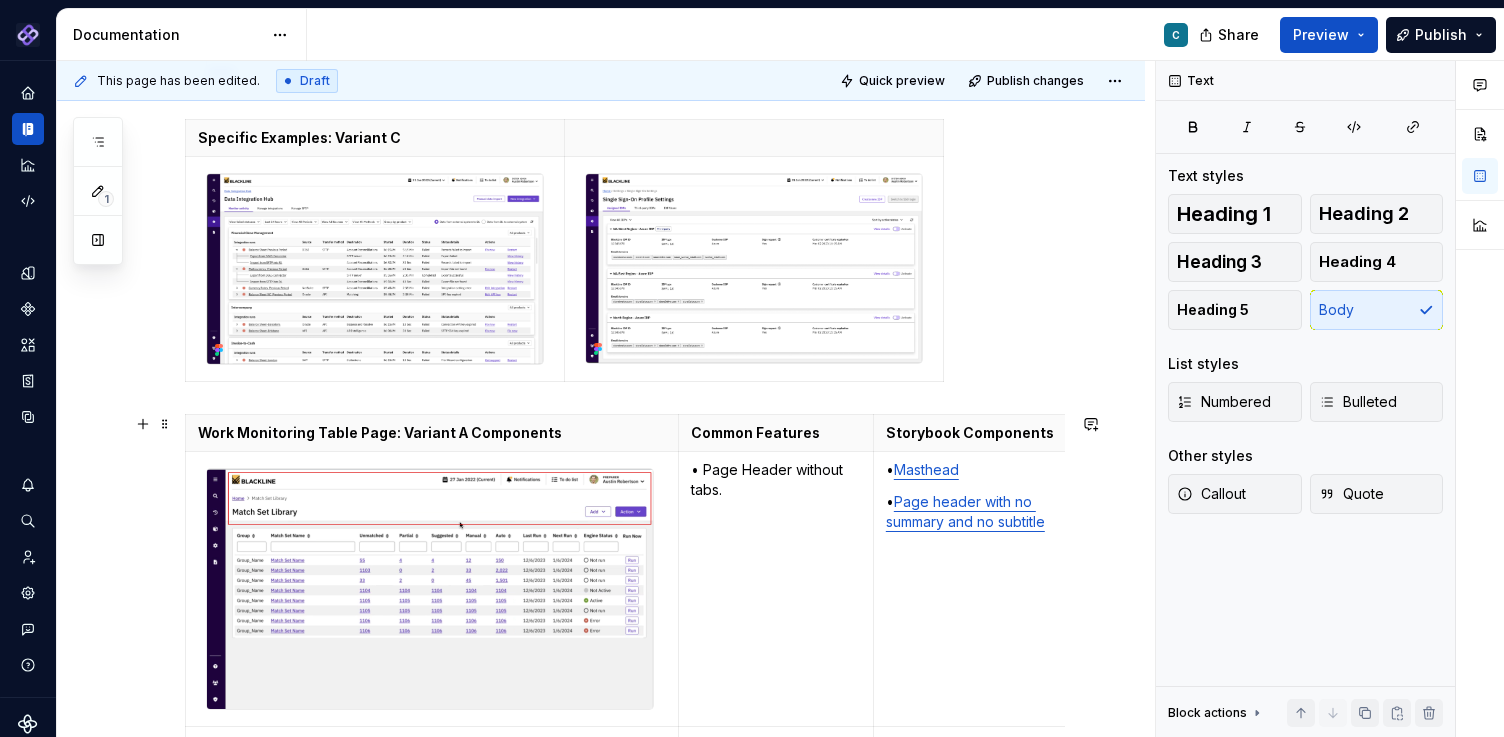 scroll, scrollTop: 1994, scrollLeft: 0, axis: vertical 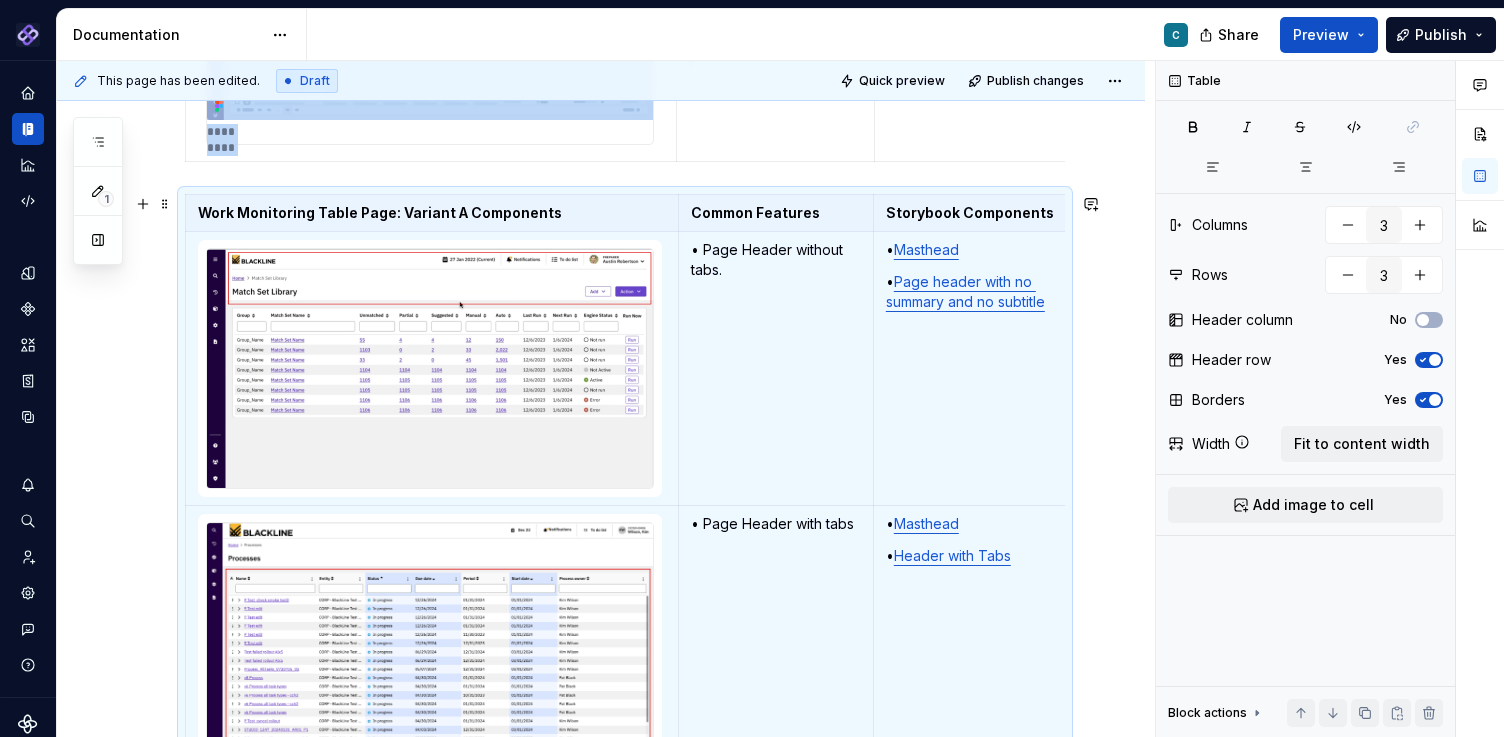 type on "*" 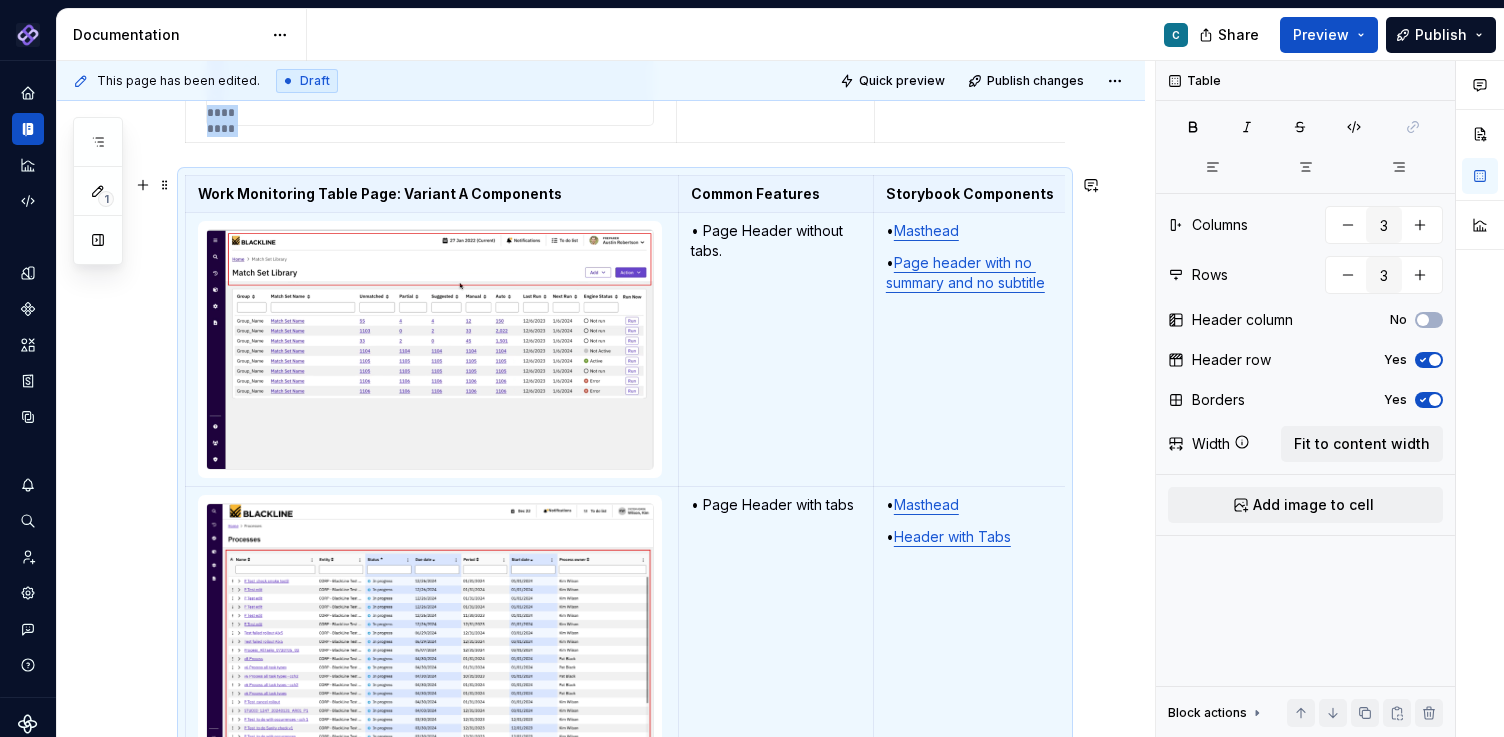 scroll, scrollTop: 641, scrollLeft: 0, axis: vertical 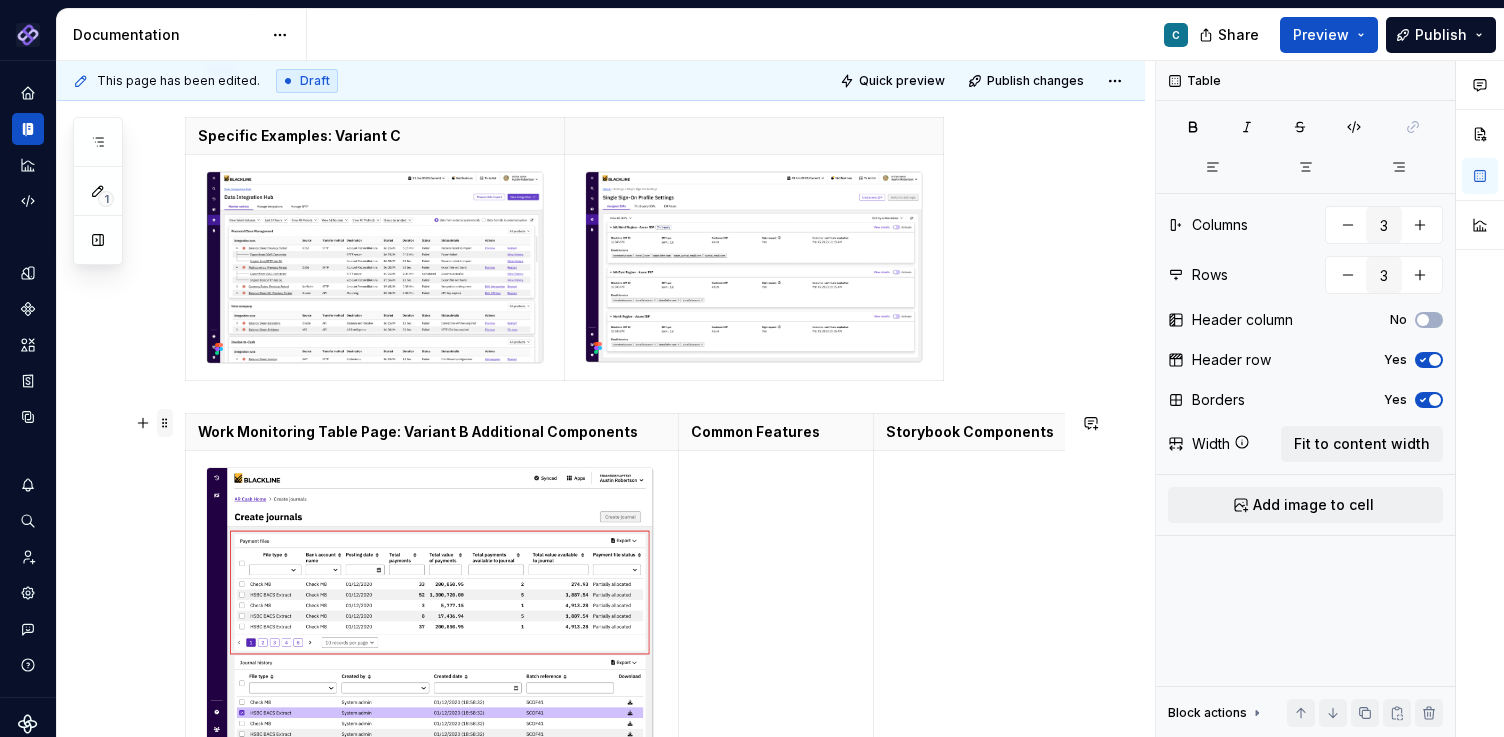 type on "2" 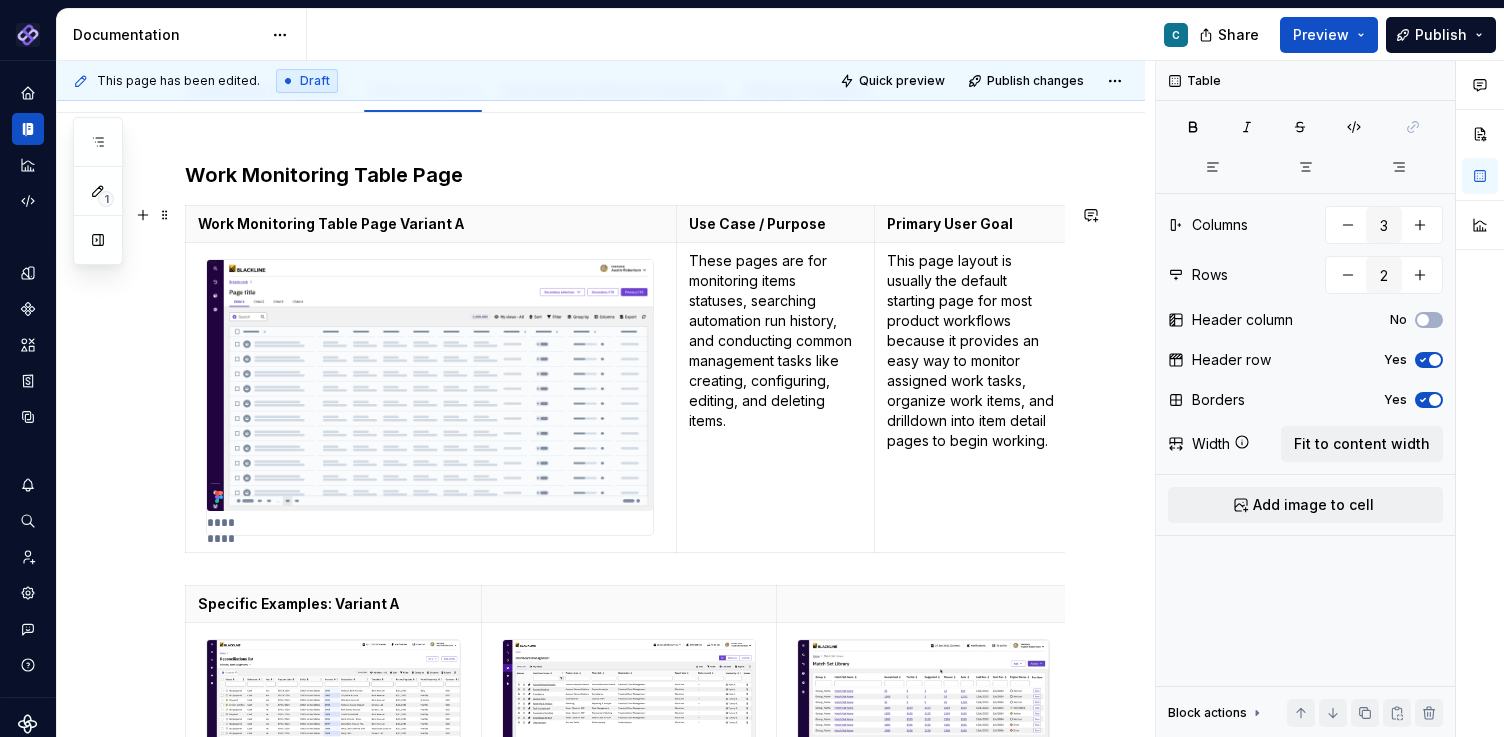 scroll, scrollTop: 0, scrollLeft: 0, axis: both 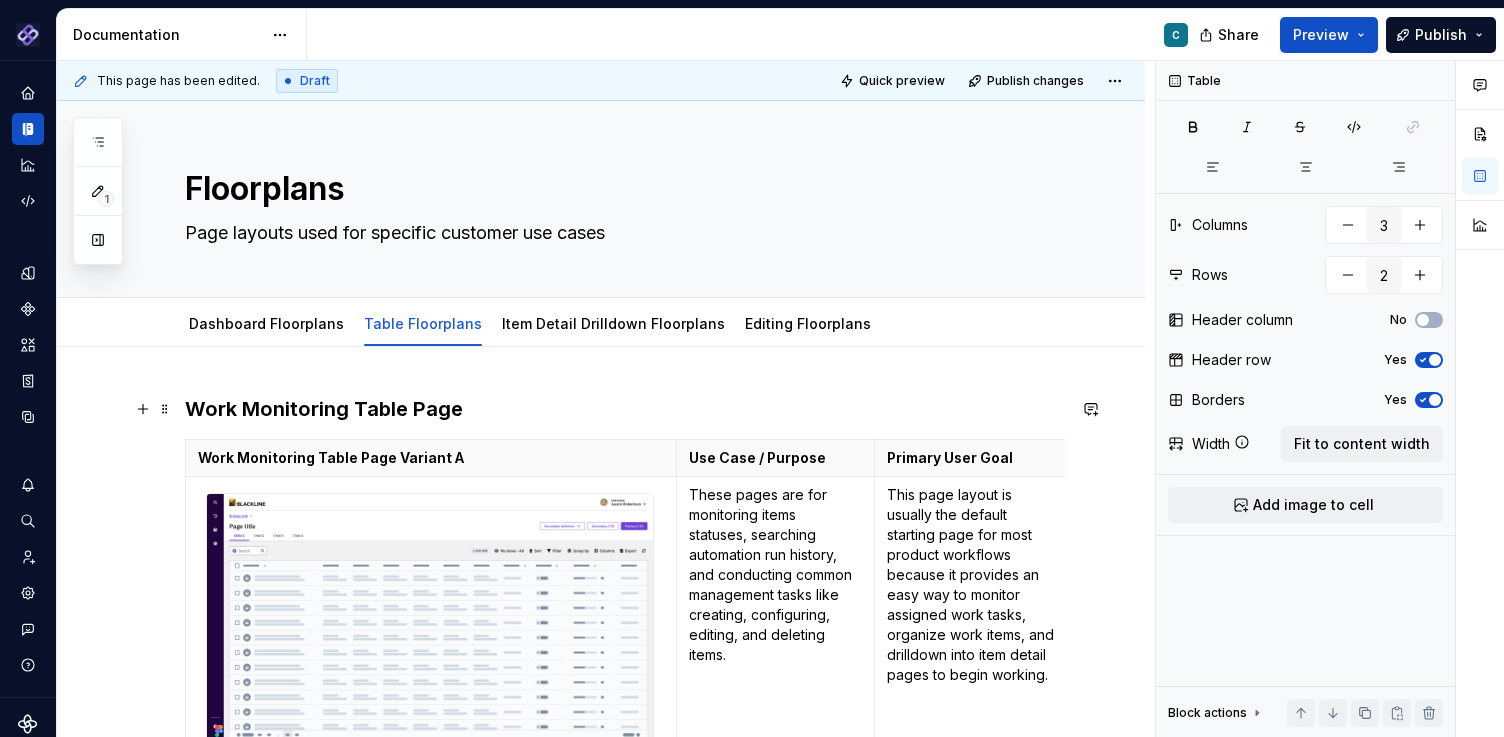 click on "Work Monitoring Table Page" at bounding box center [625, 409] 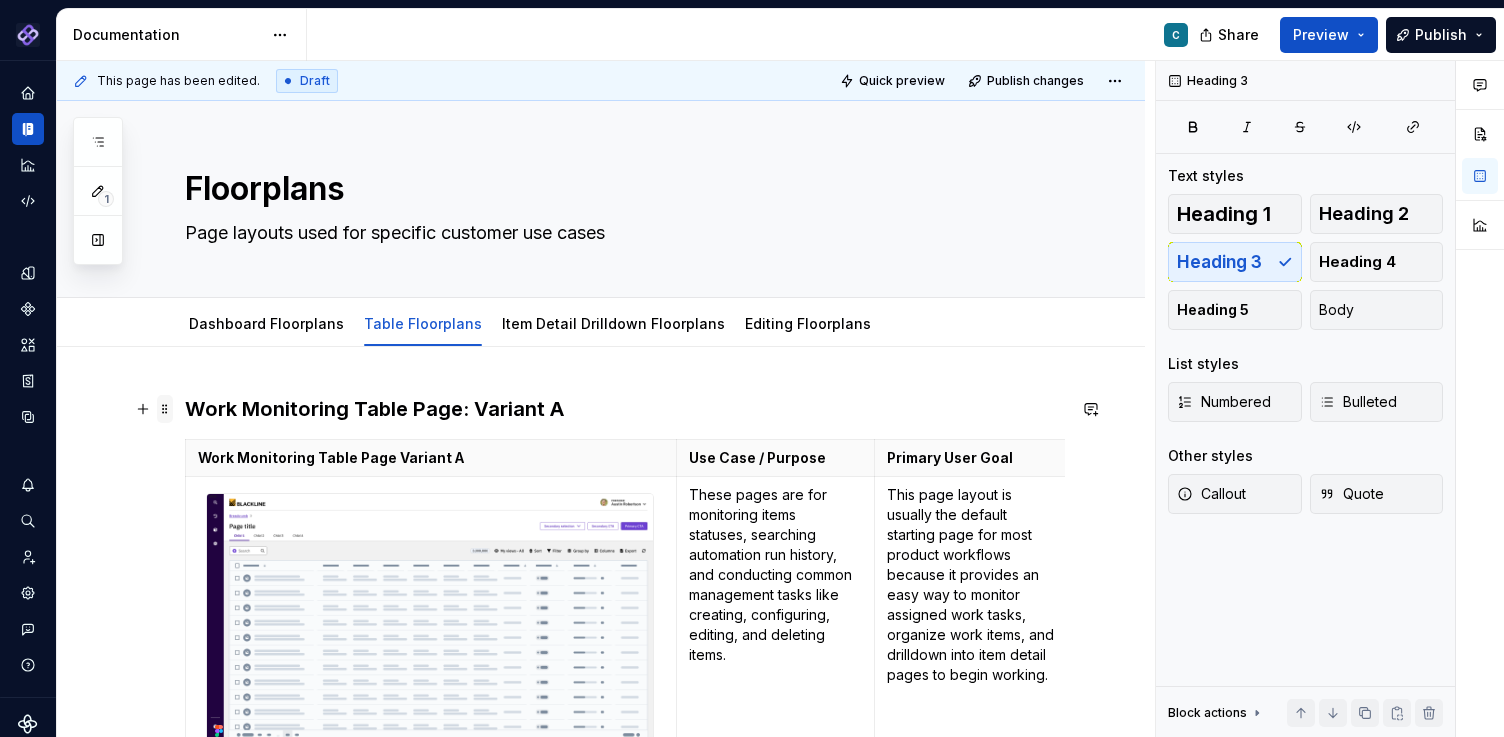 click at bounding box center [165, 409] 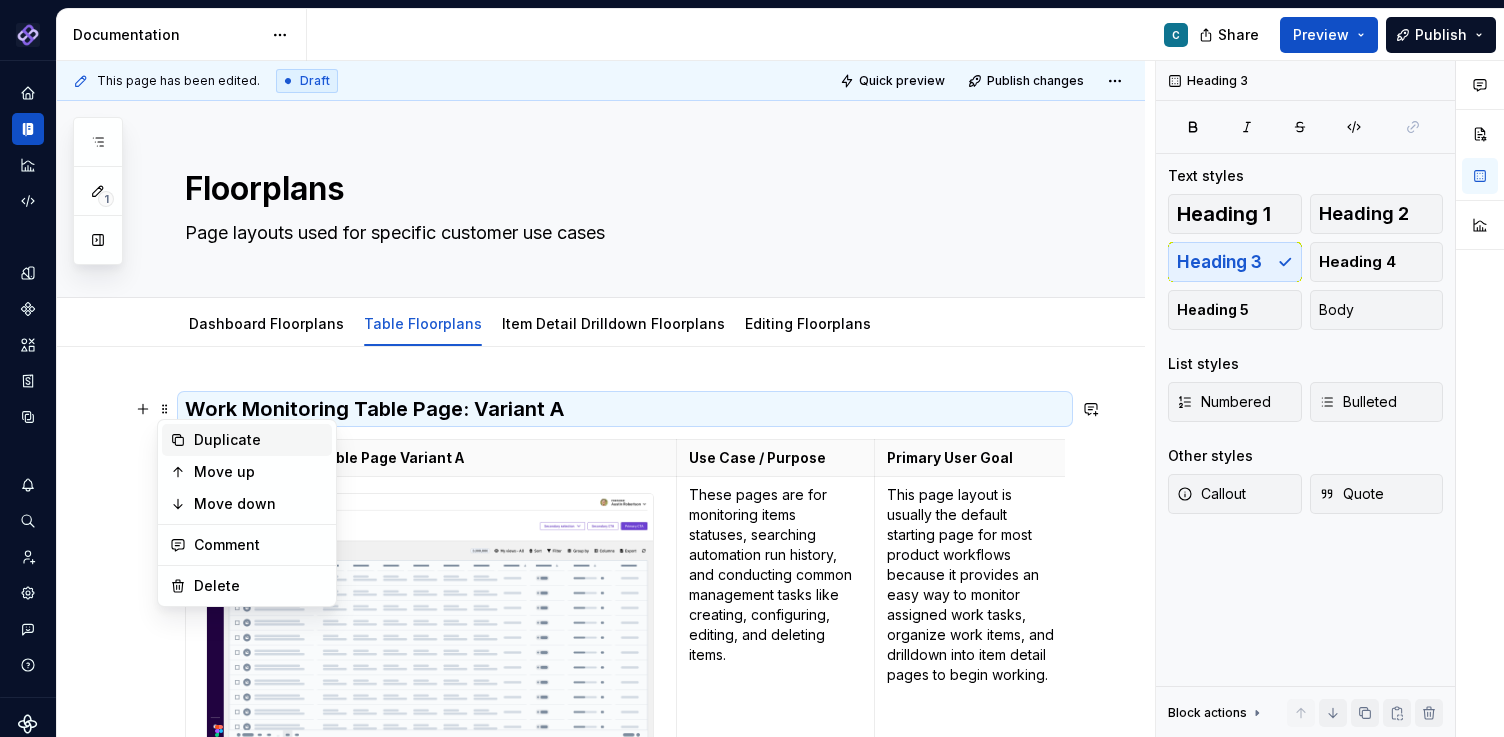 click on "Duplicate" at bounding box center (259, 440) 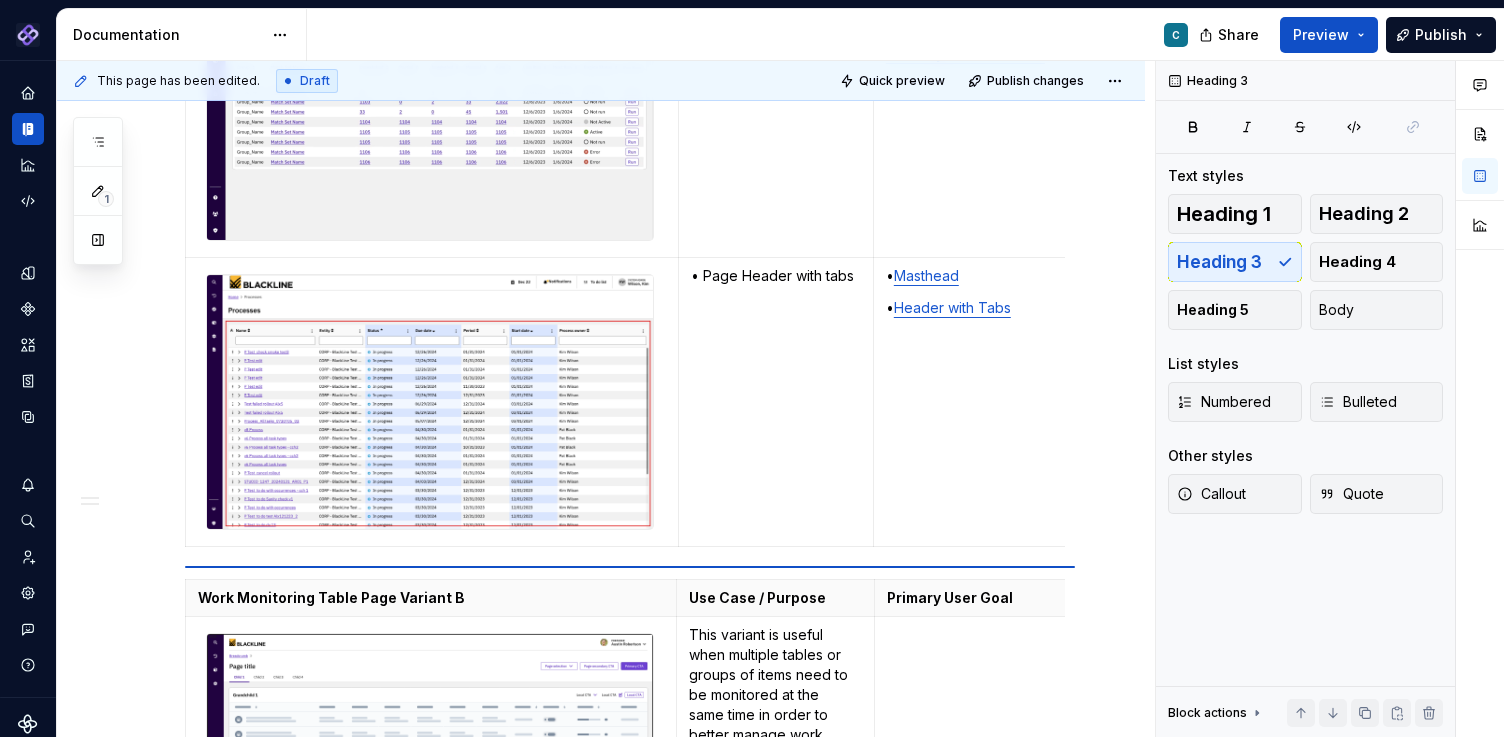 scroll, scrollTop: 1168, scrollLeft: 0, axis: vertical 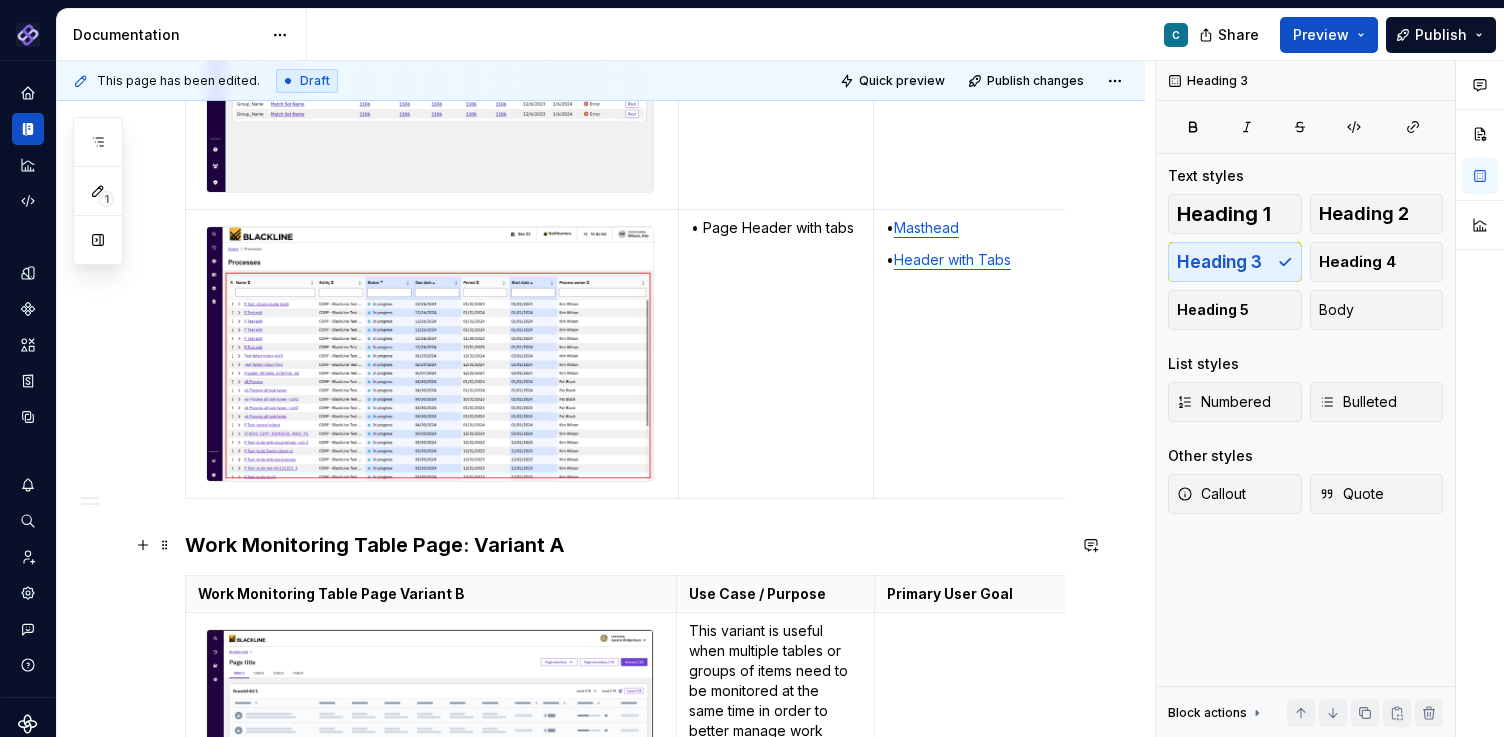 click on "Work Monitoring Table Page: Variant A" at bounding box center [625, 545] 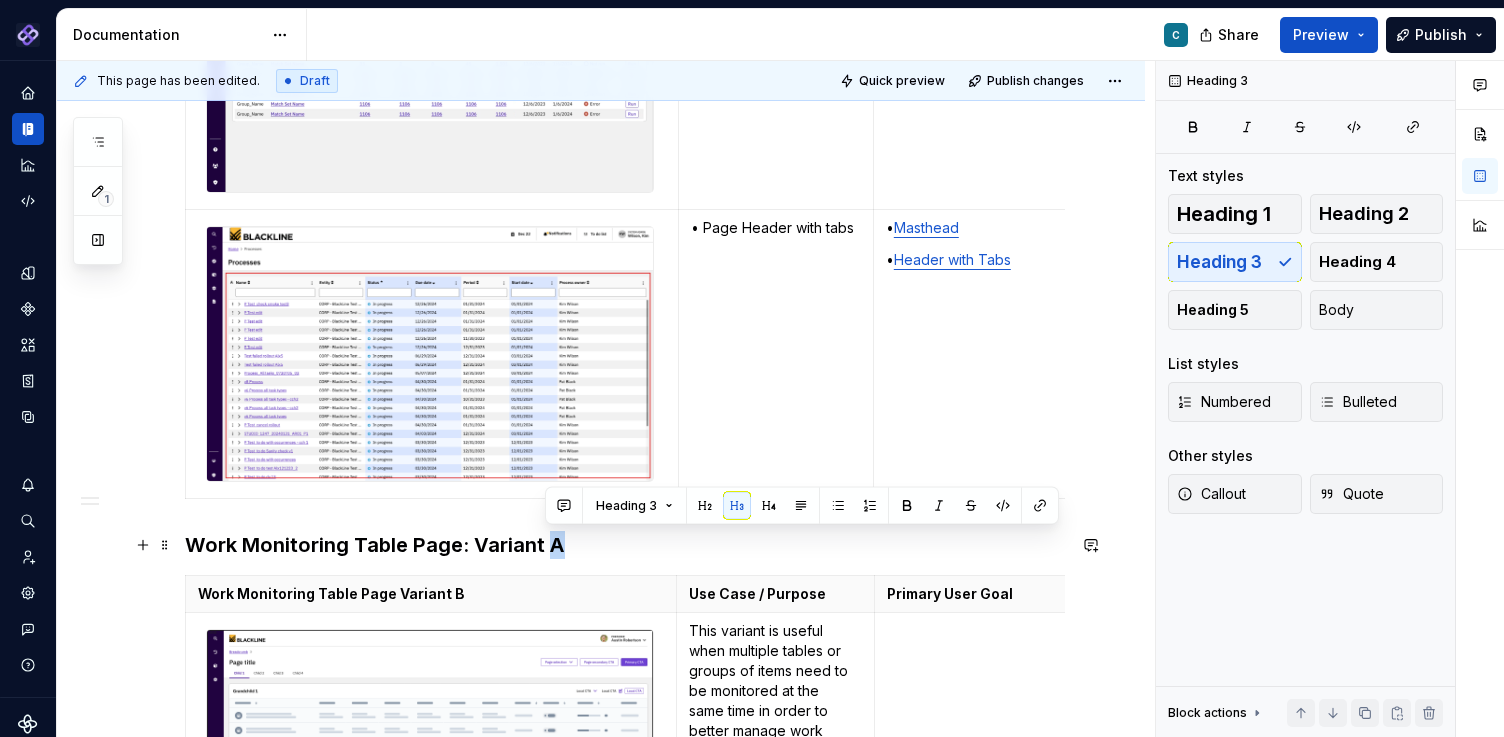 click on "Work Monitoring Table Page: Variant A" at bounding box center [625, 545] 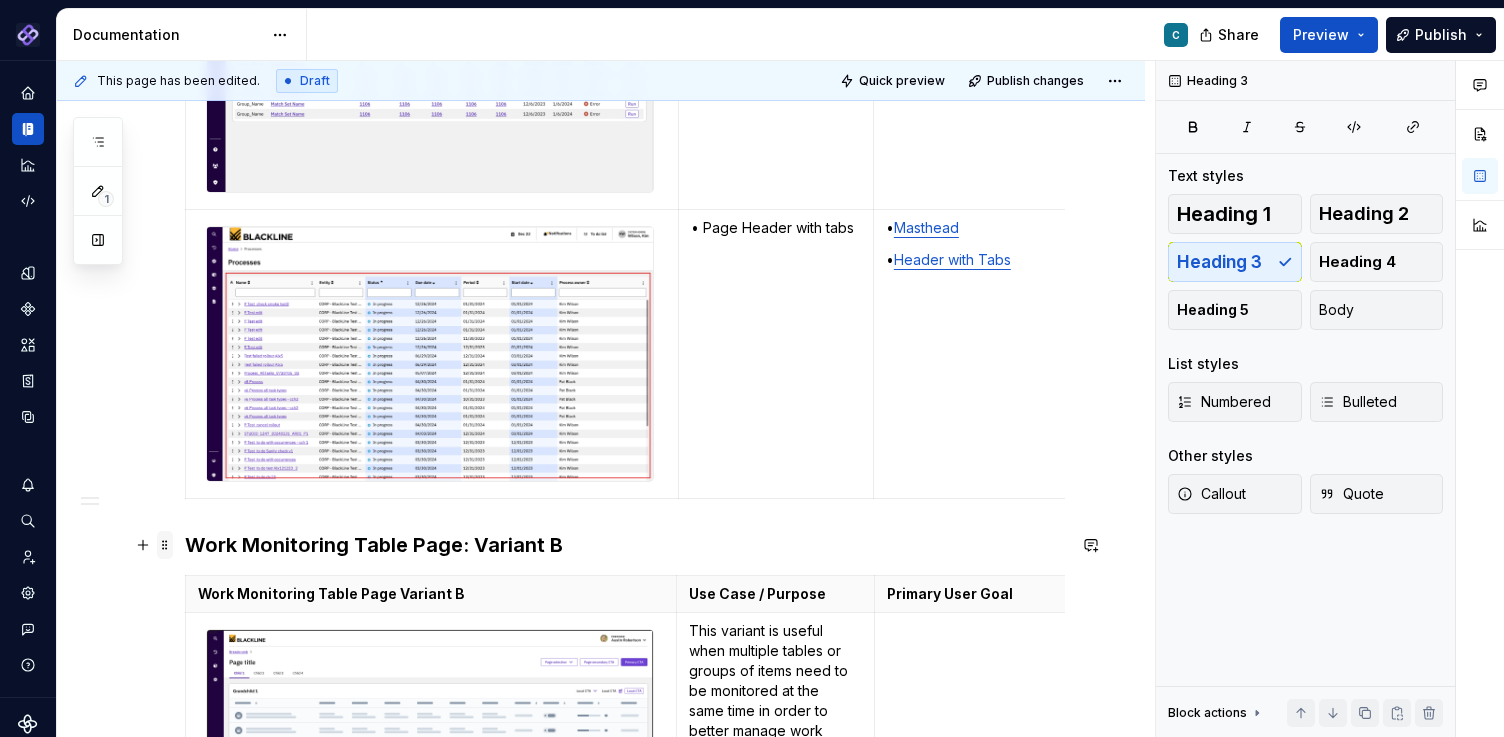 click at bounding box center [165, 545] 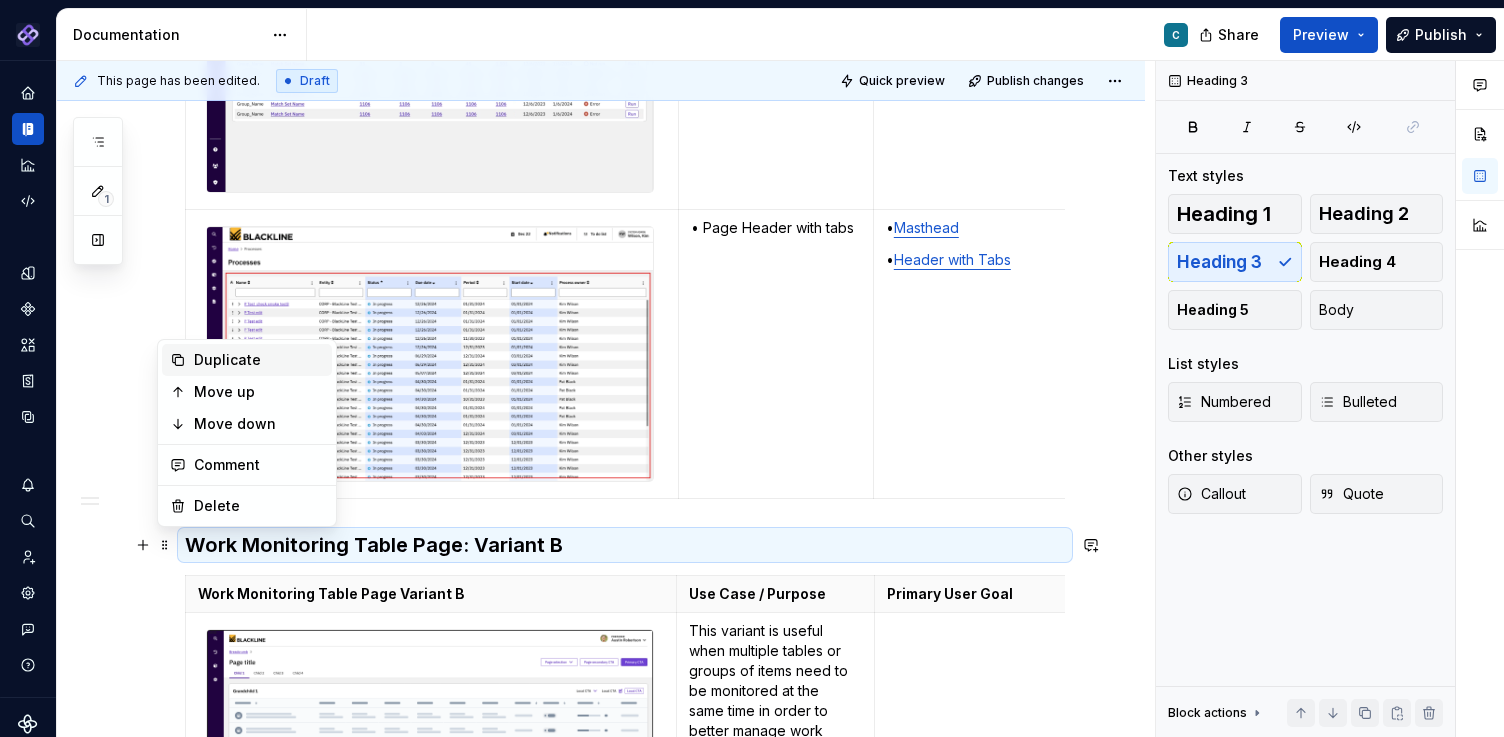 click on "Duplicate" at bounding box center [259, 360] 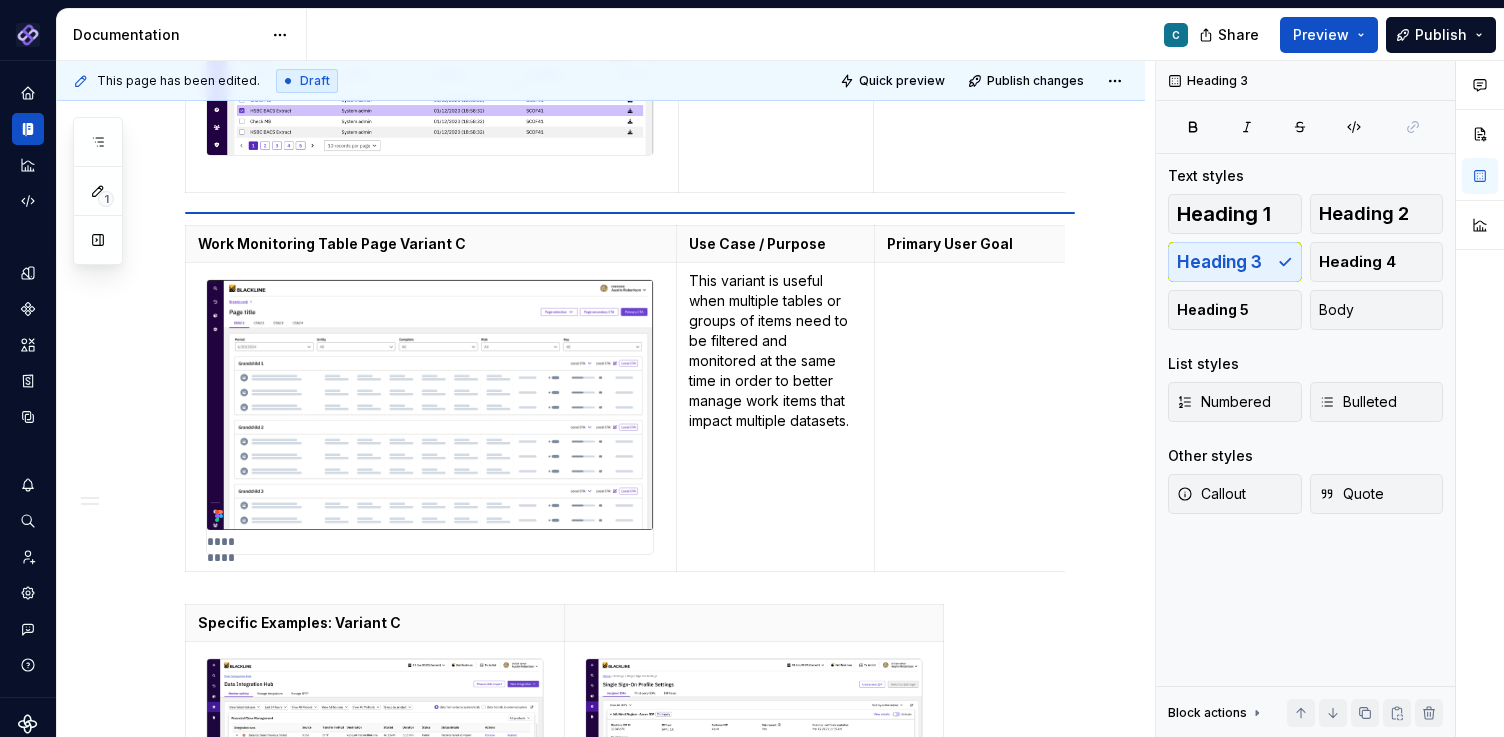 scroll, scrollTop: 2654, scrollLeft: 0, axis: vertical 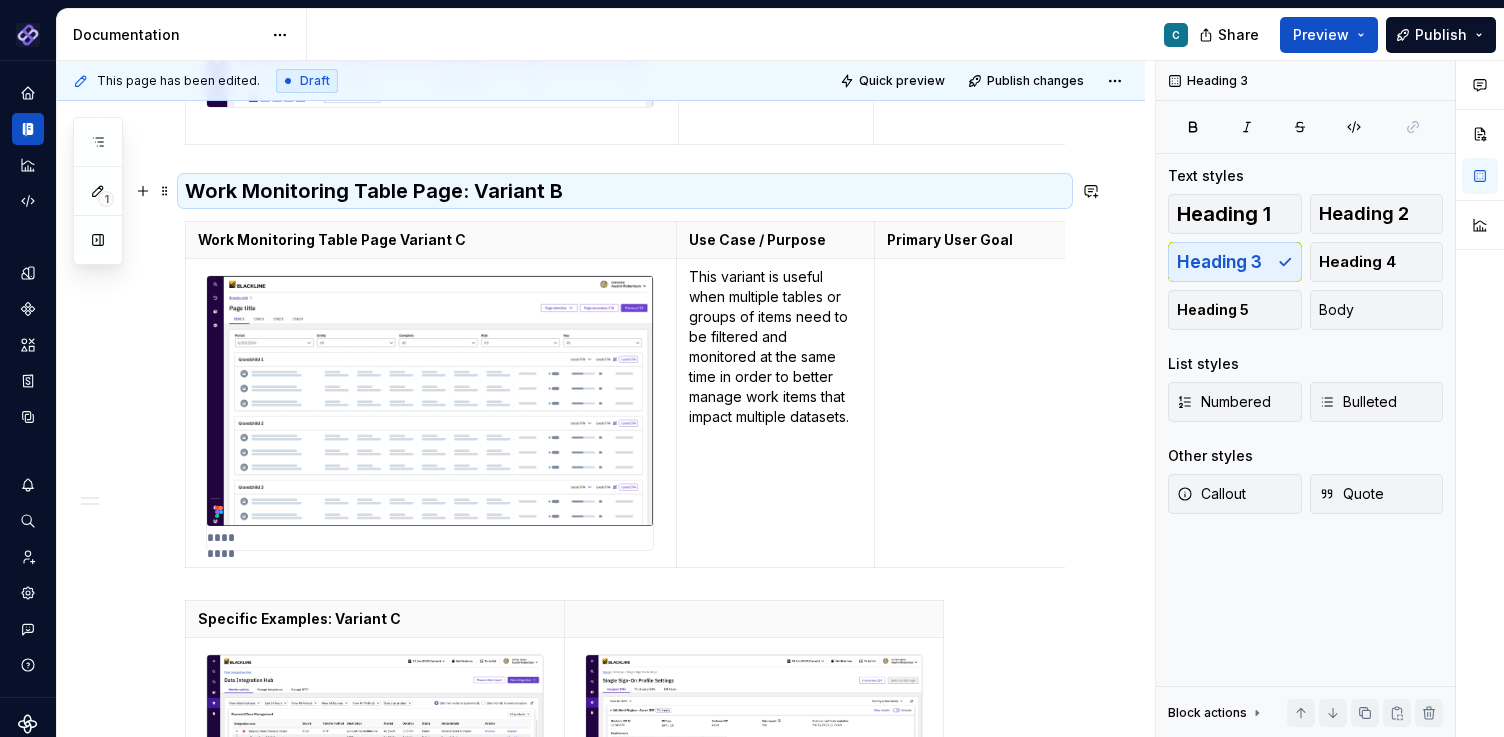 click on "Work Monitoring Table Page: Variant B" at bounding box center [625, 191] 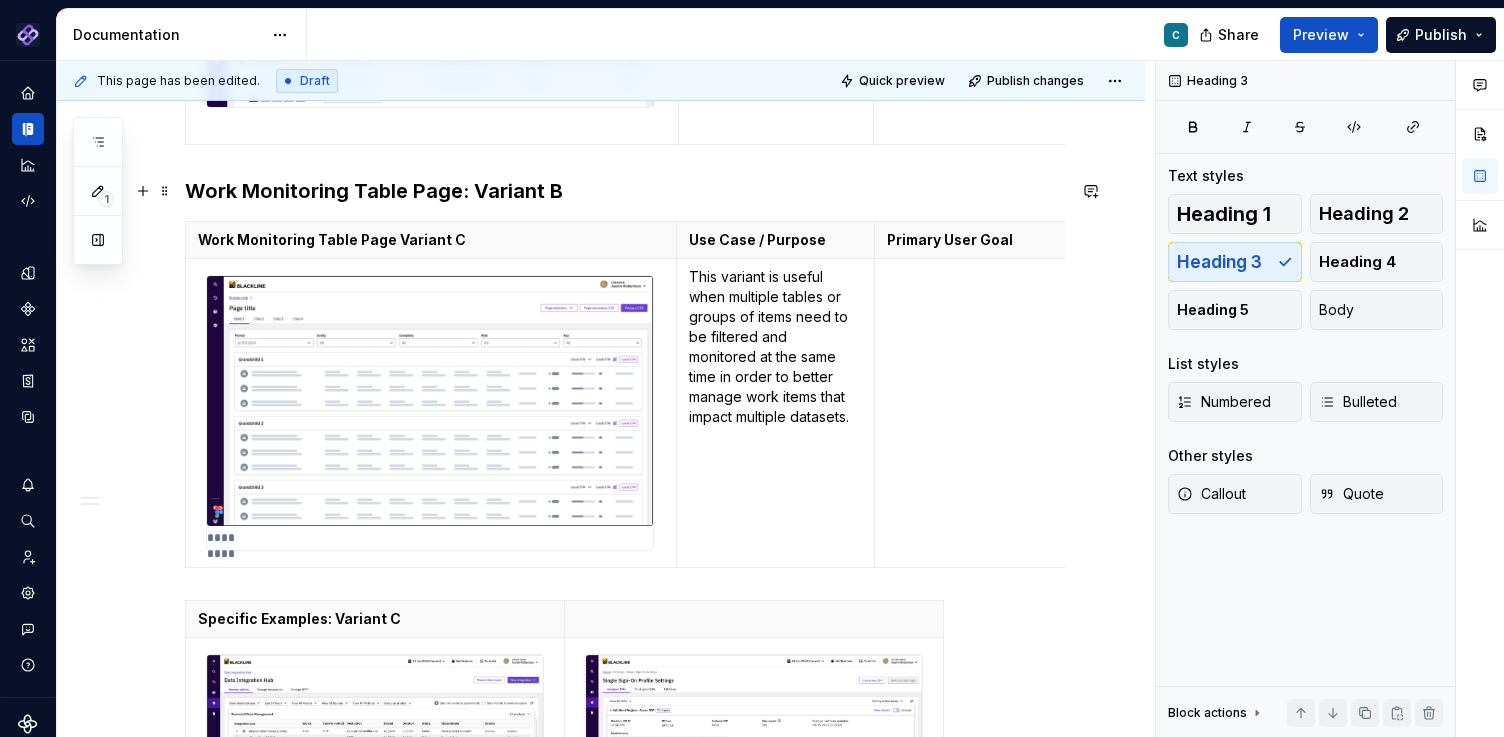 click on "Work Monitoring Table Page: Variant B" at bounding box center [625, 191] 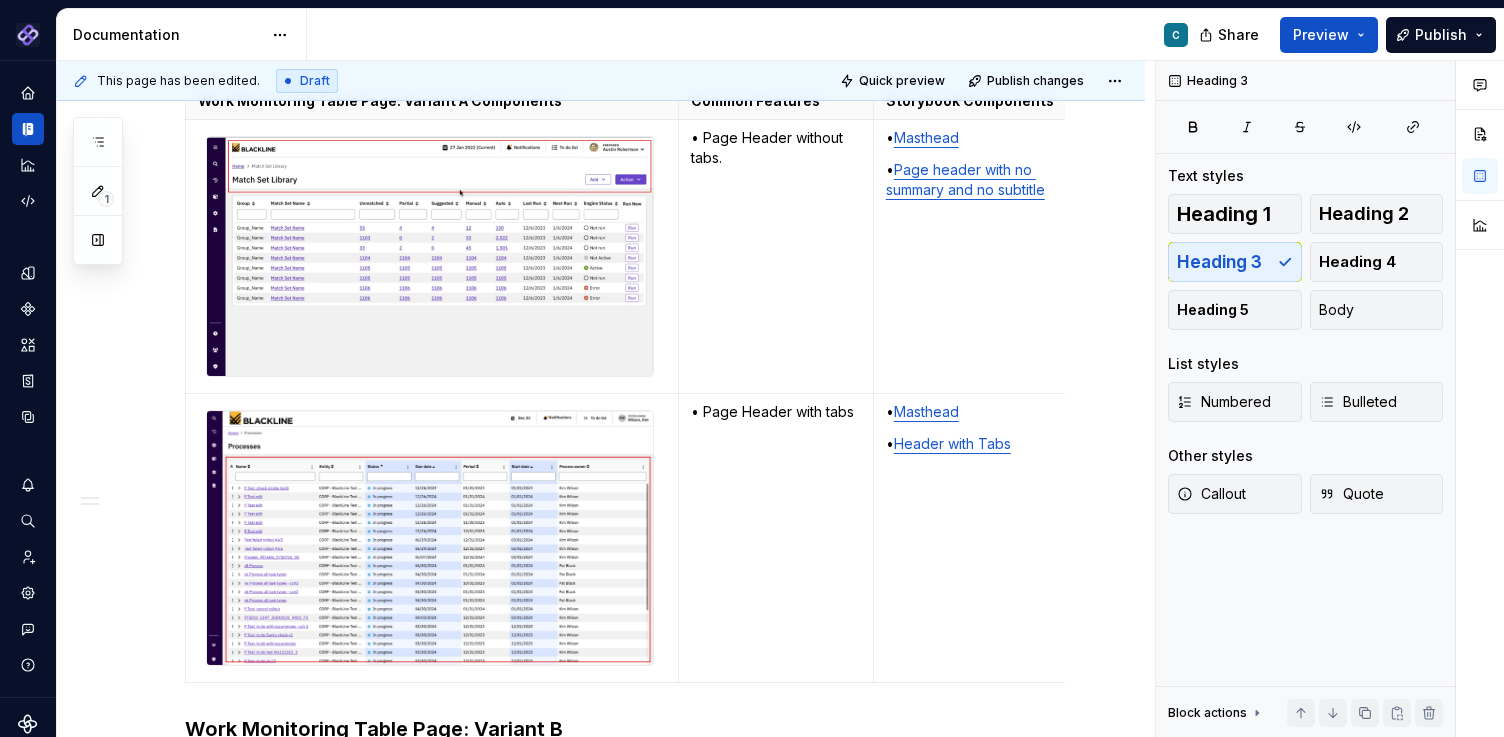 scroll, scrollTop: 0, scrollLeft: 0, axis: both 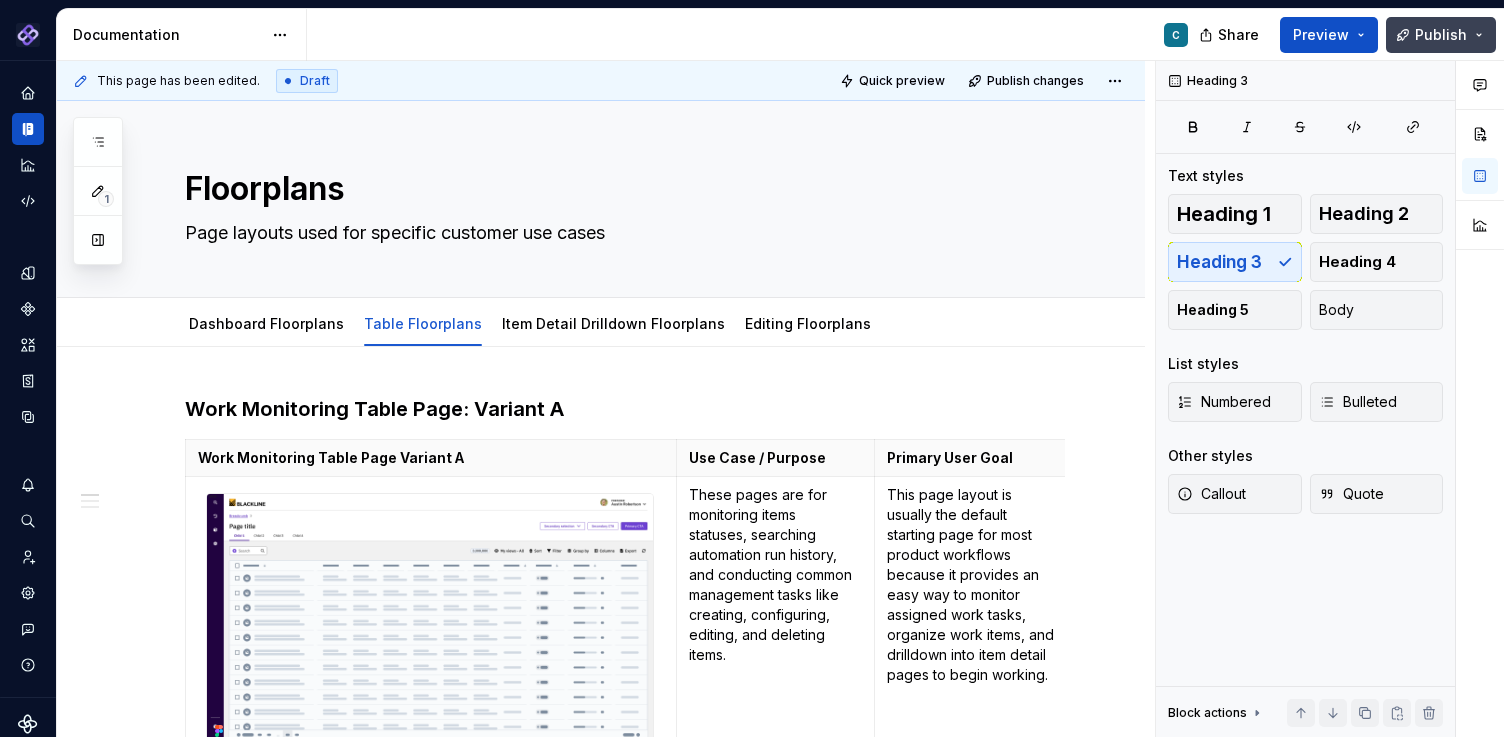 click on "Publish" at bounding box center (1441, 35) 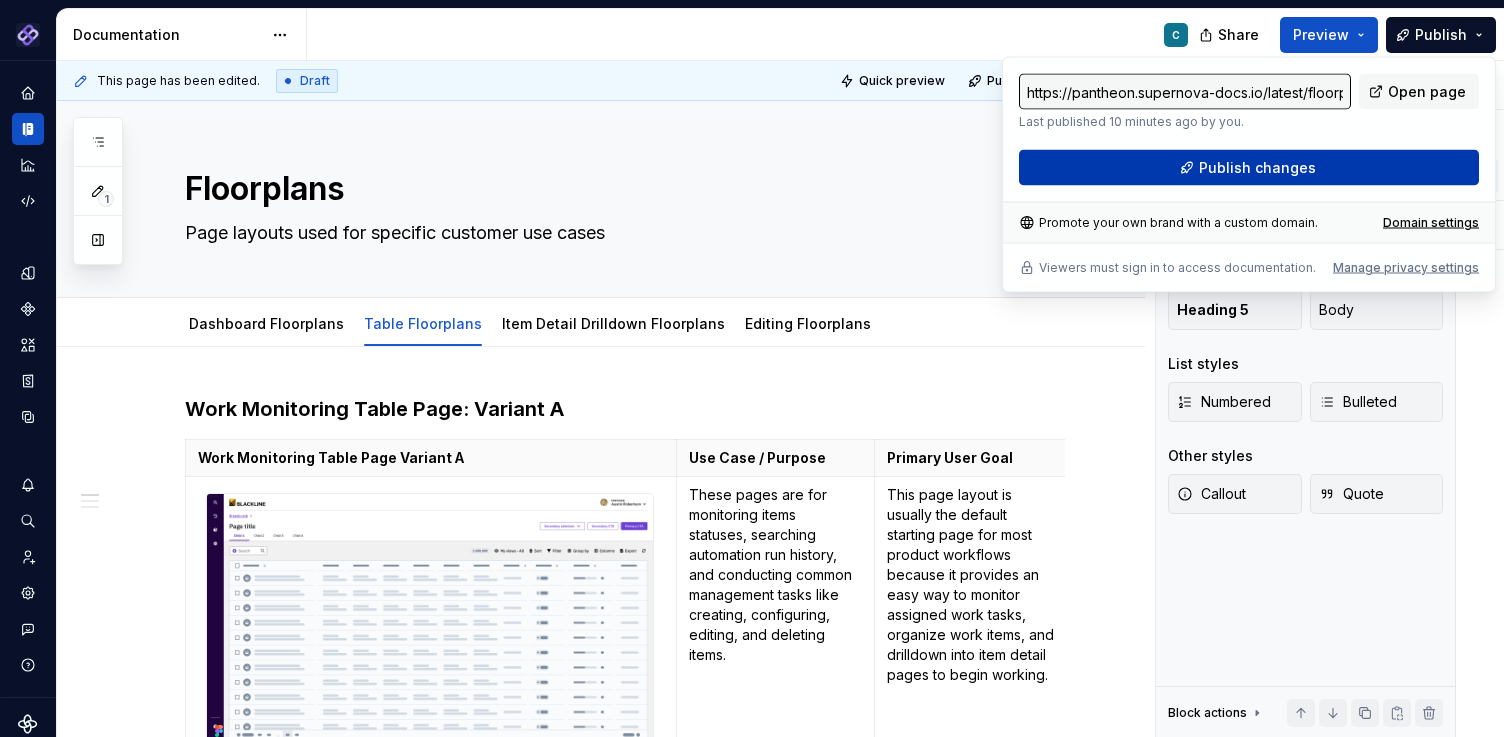click on "Publish changes" at bounding box center (1257, 168) 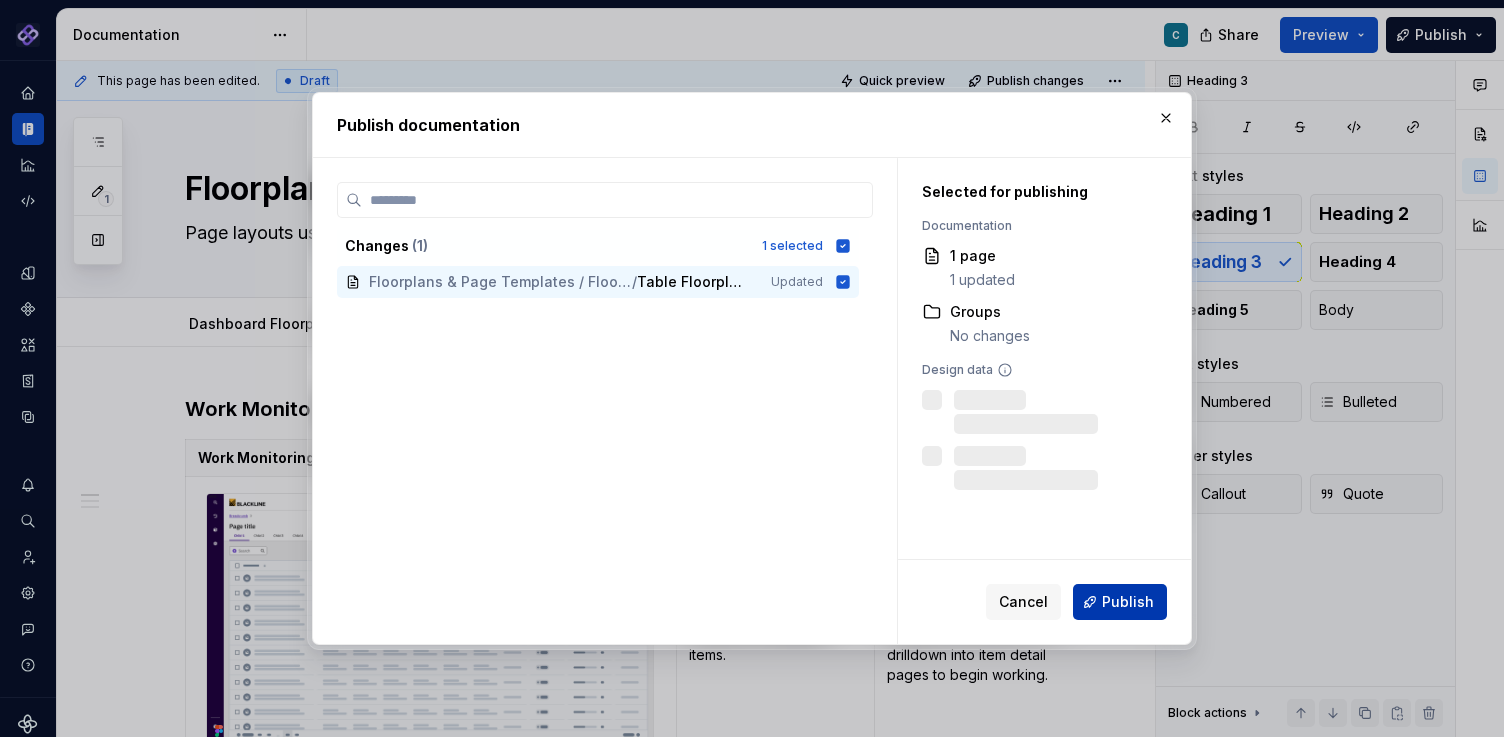 click on "Publish" at bounding box center (1128, 602) 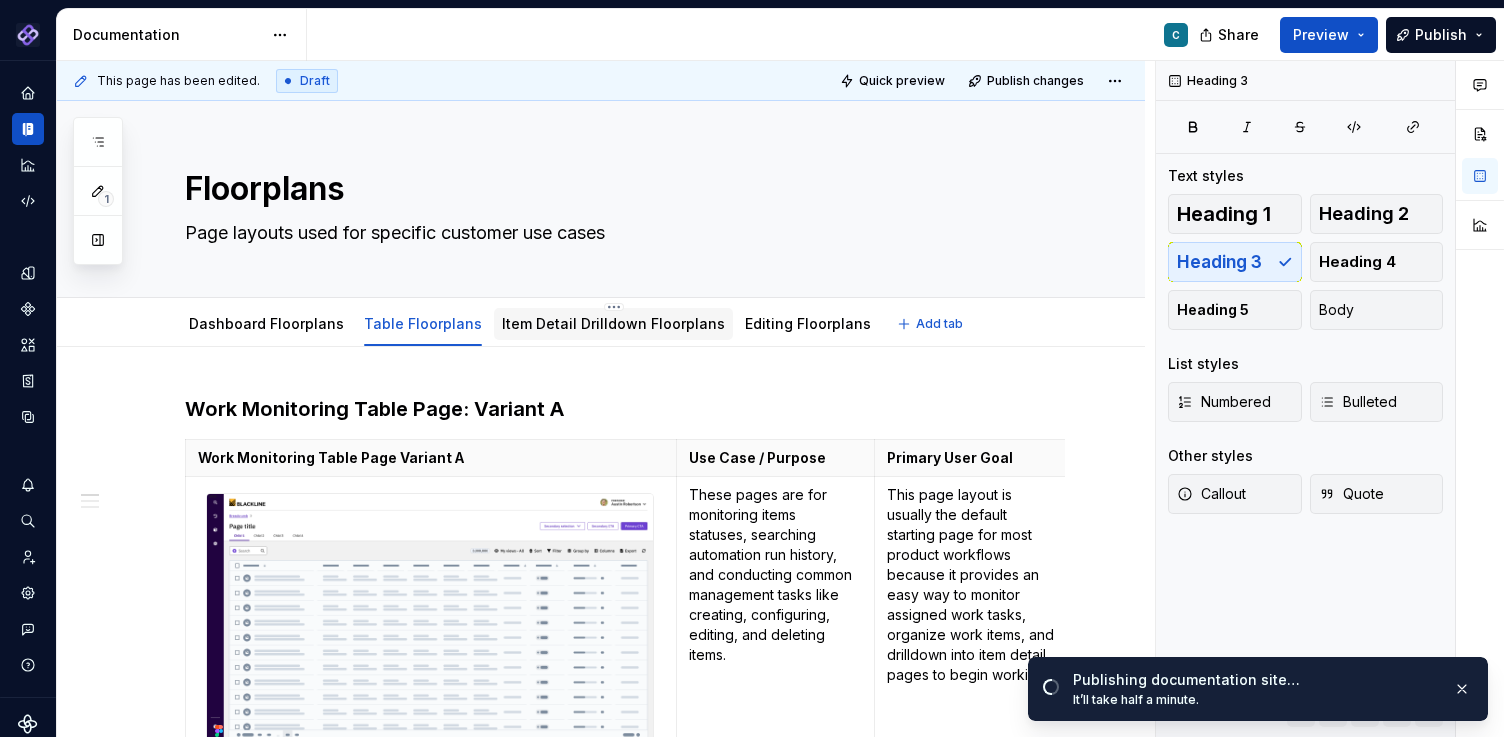 click on "Item Detail Drilldown Floorplans" at bounding box center (613, 323) 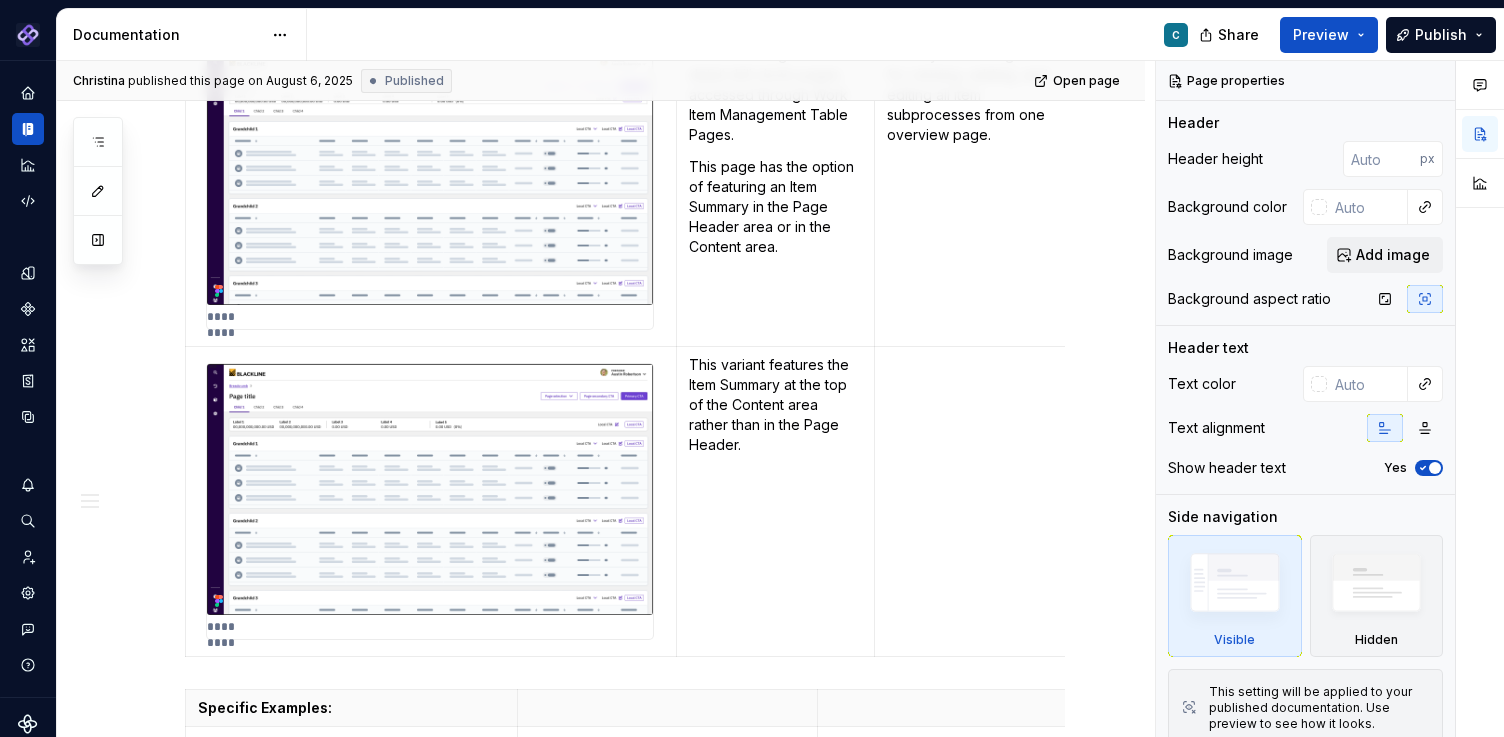 scroll, scrollTop: 0, scrollLeft: 0, axis: both 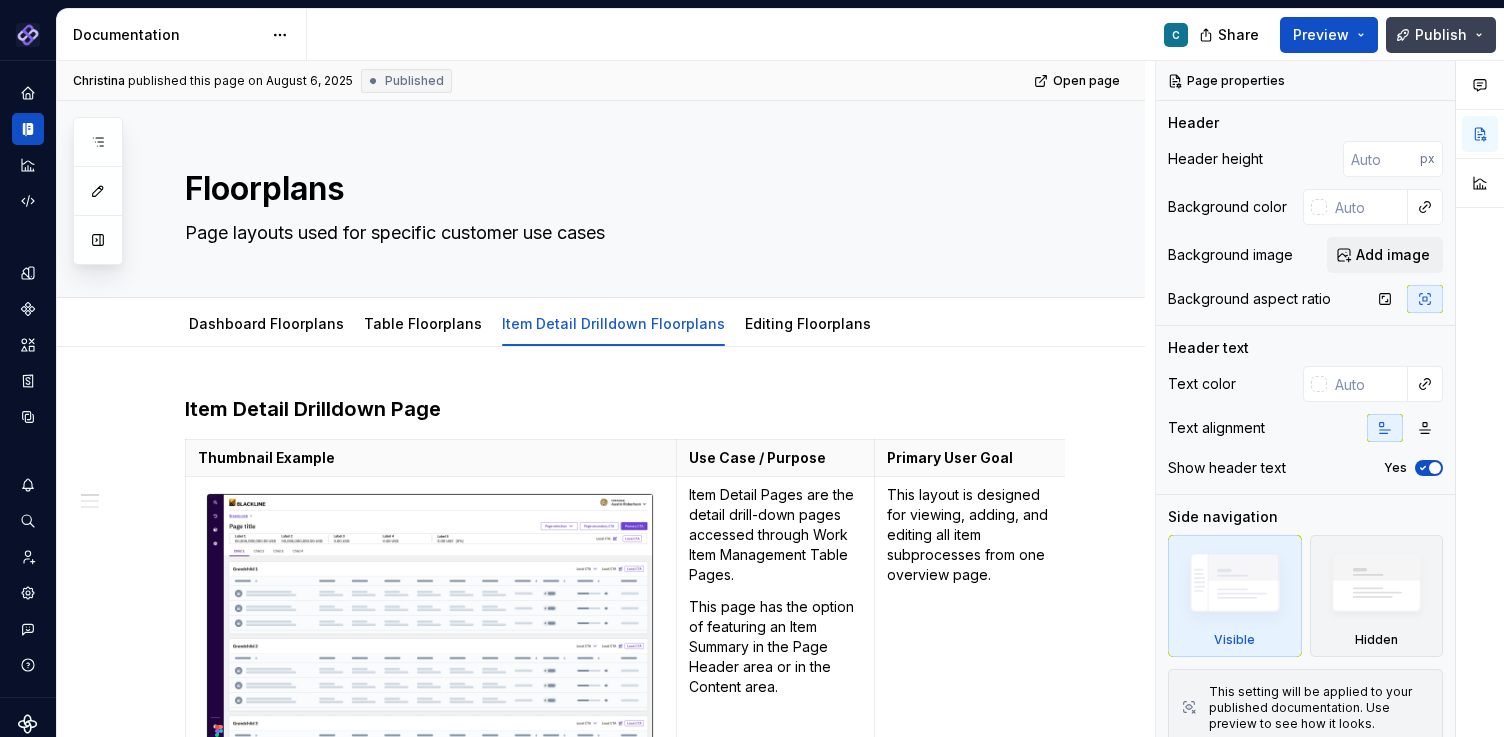 click on "Publish" at bounding box center (1441, 35) 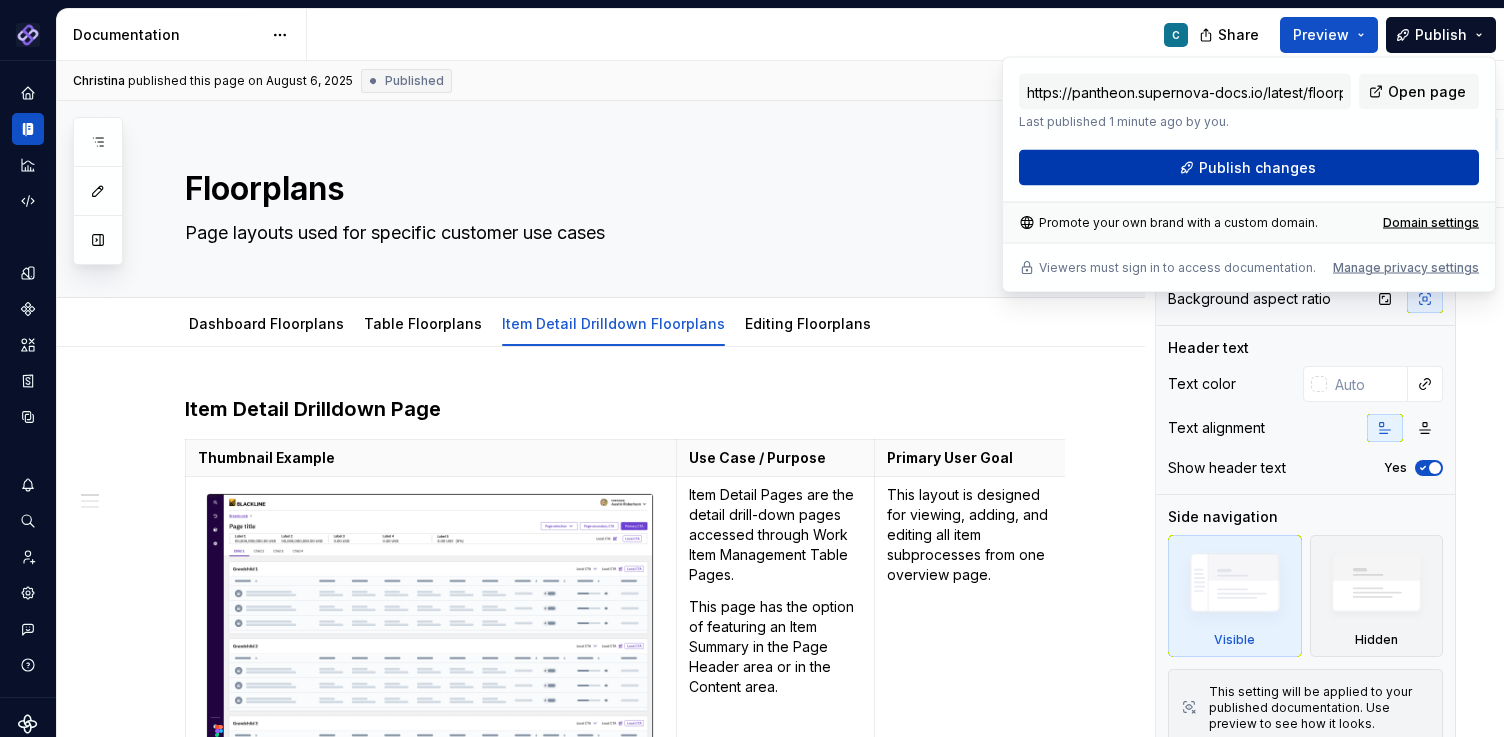 click on "Publish changes" at bounding box center (1257, 168) 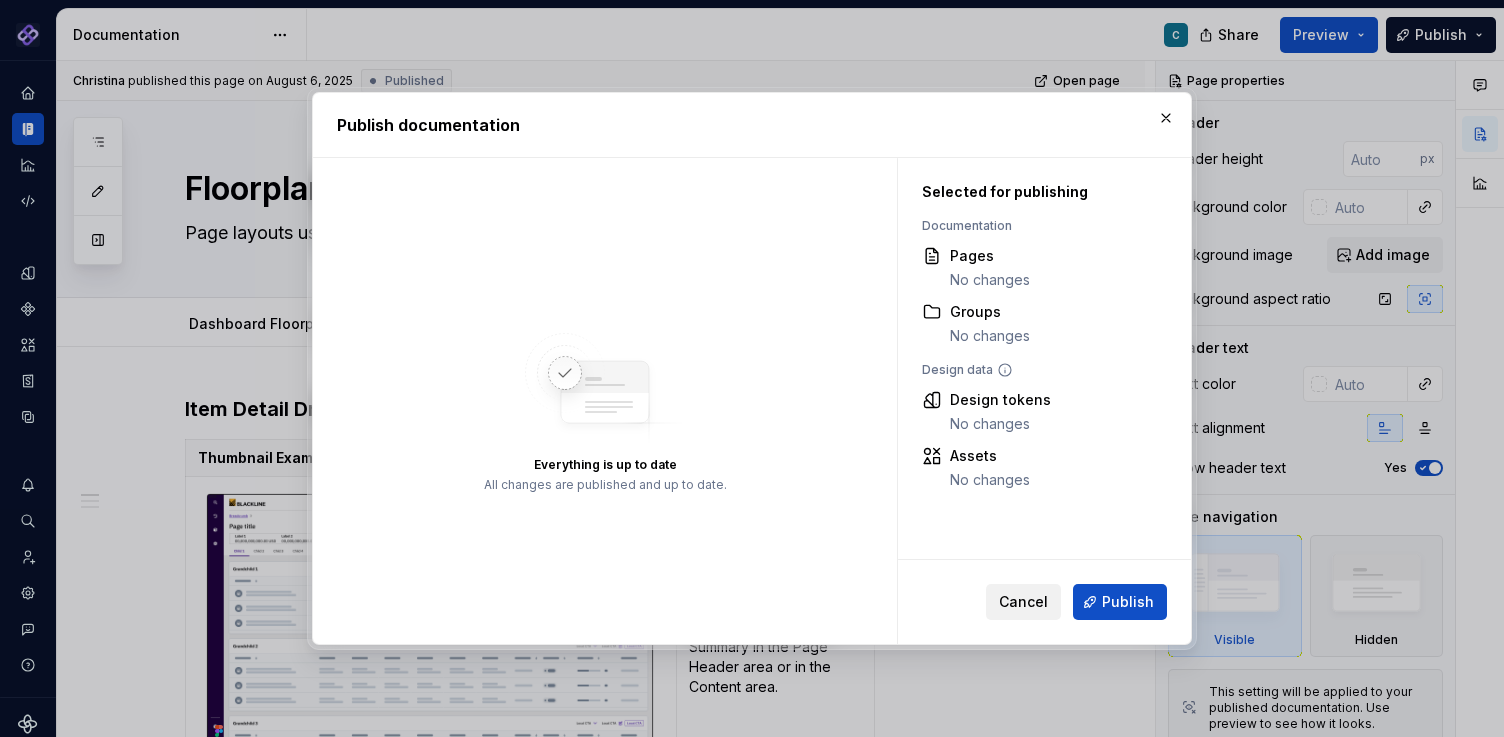 click on "Cancel" at bounding box center [1023, 602] 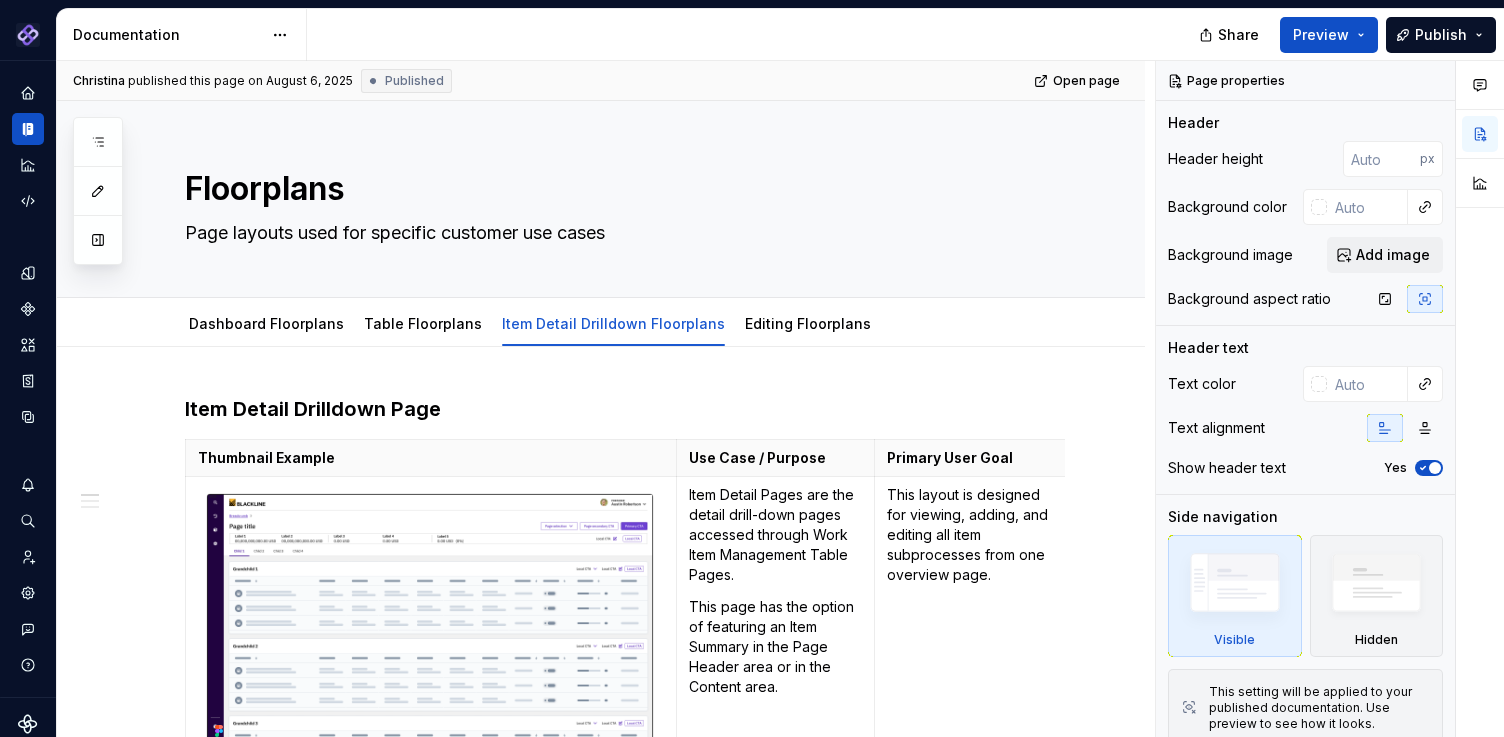 type on "*" 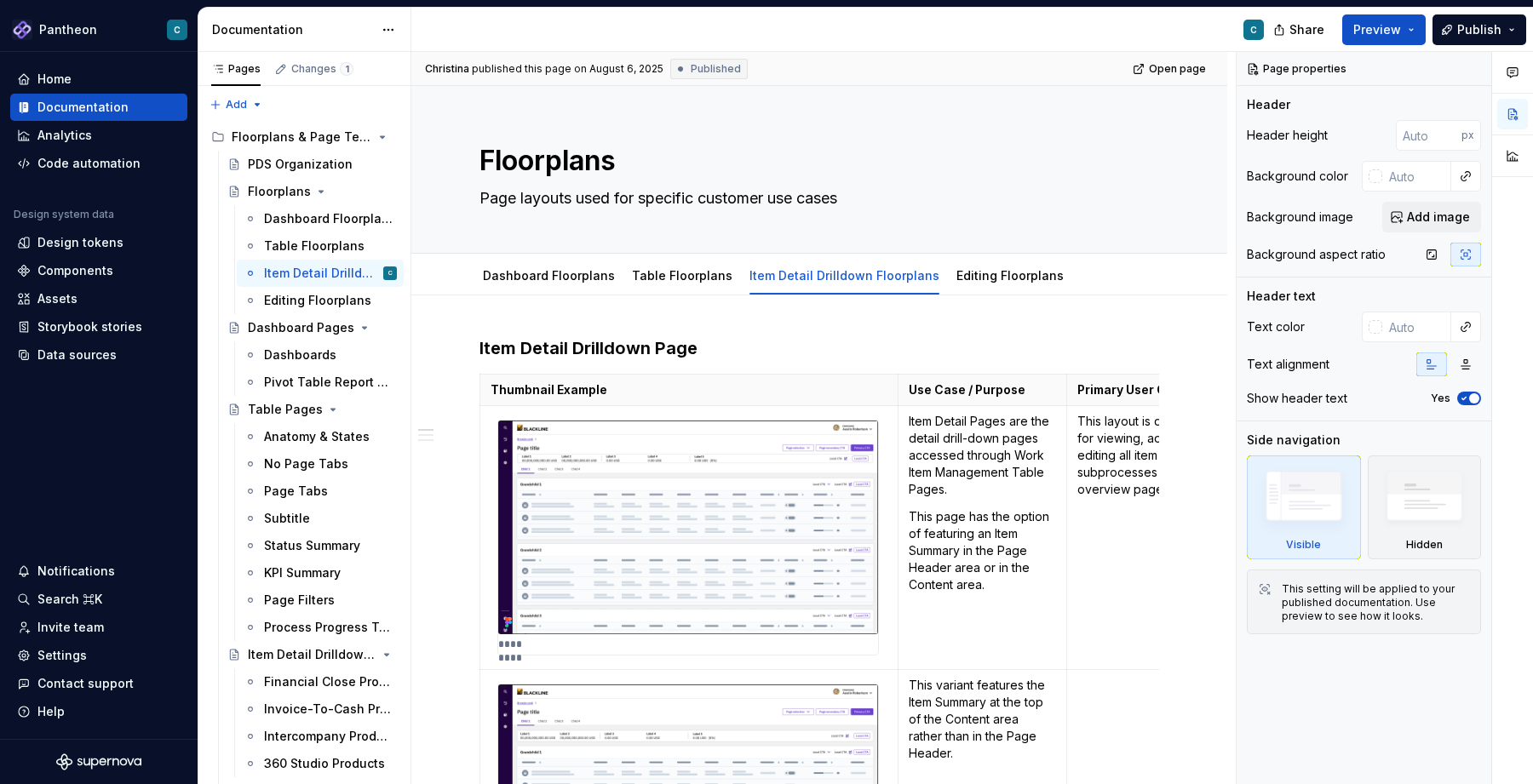 scroll, scrollTop: 0, scrollLeft: 0, axis: both 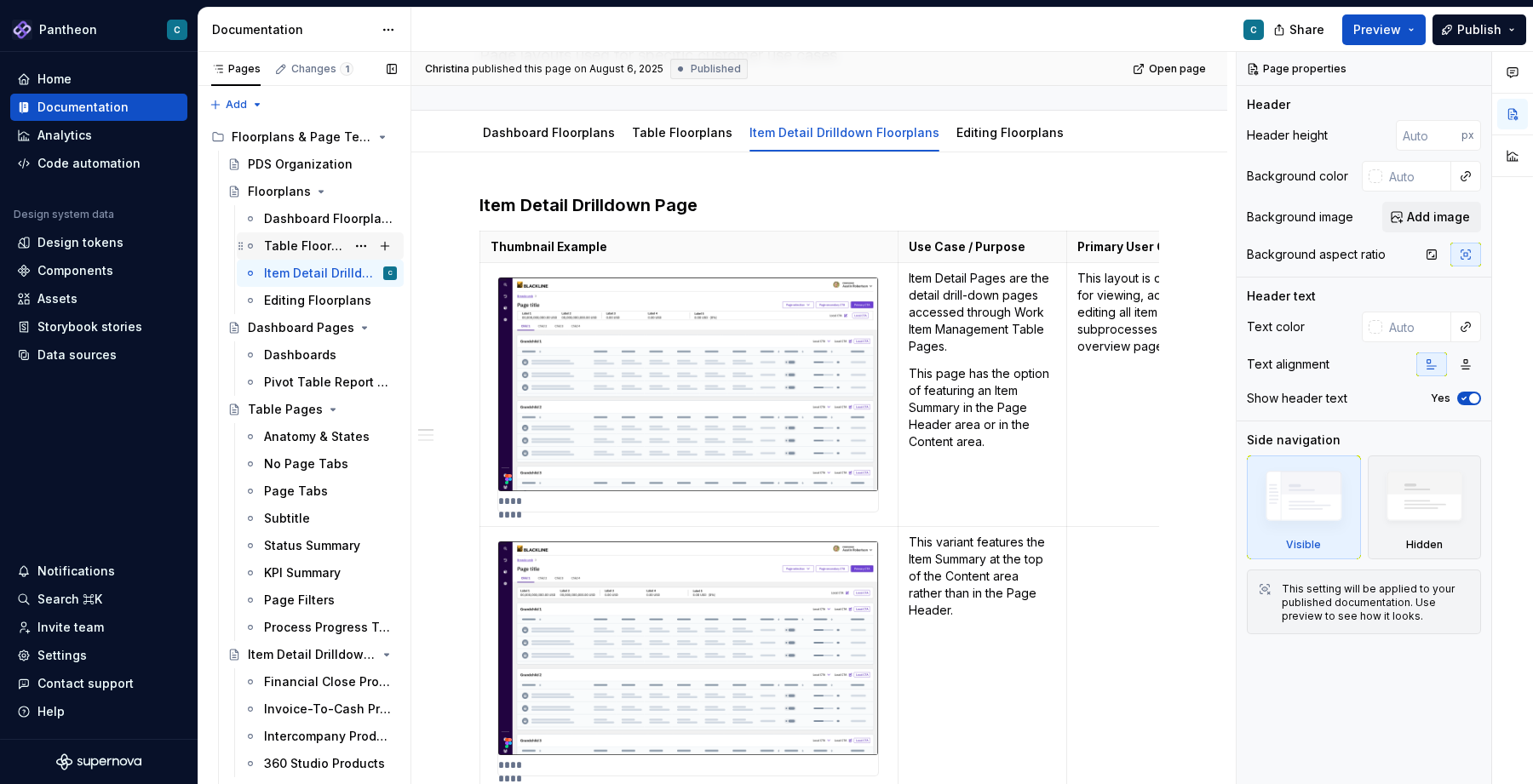 click on "Table Floorplans" at bounding box center (305, 246) 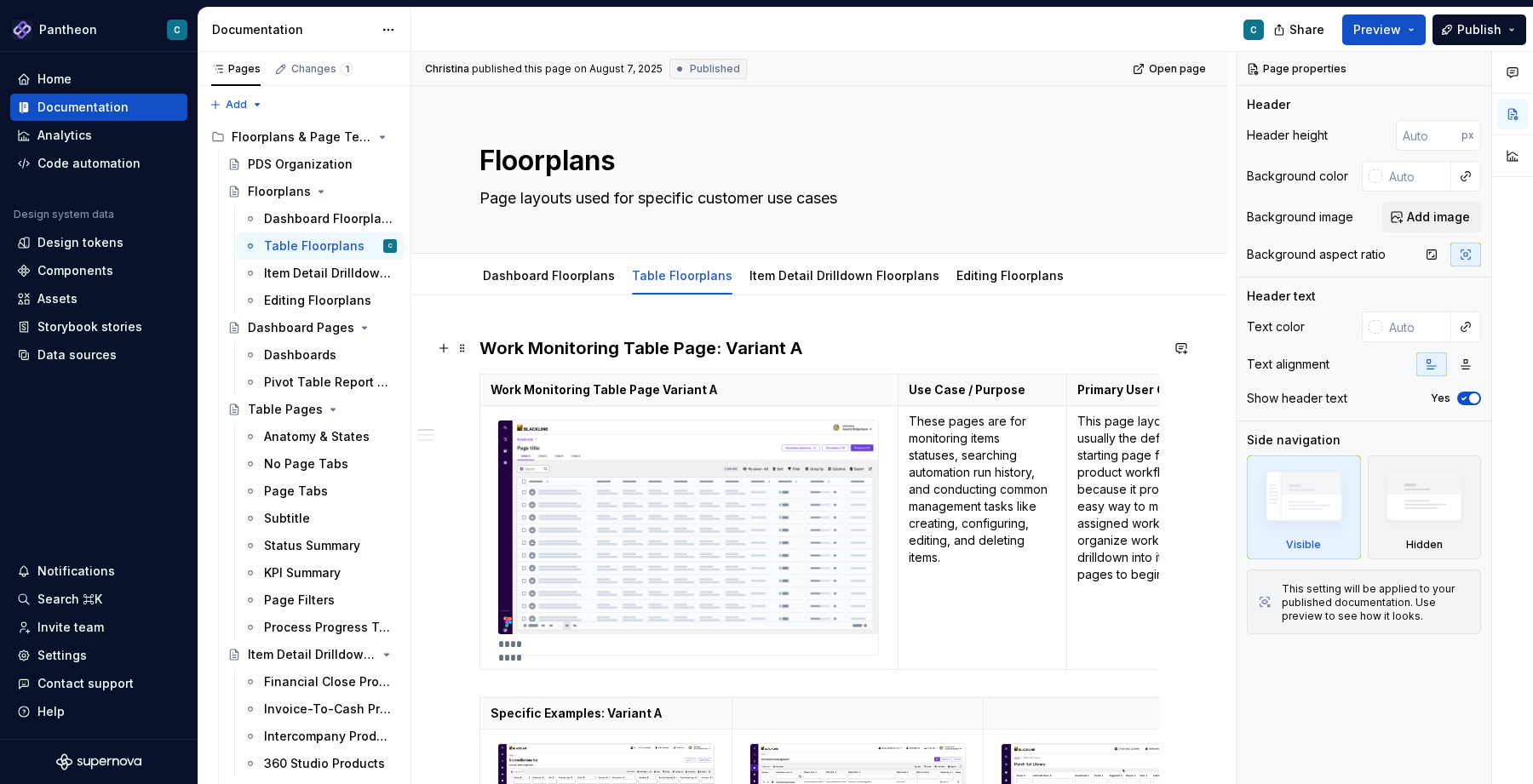 type on "*" 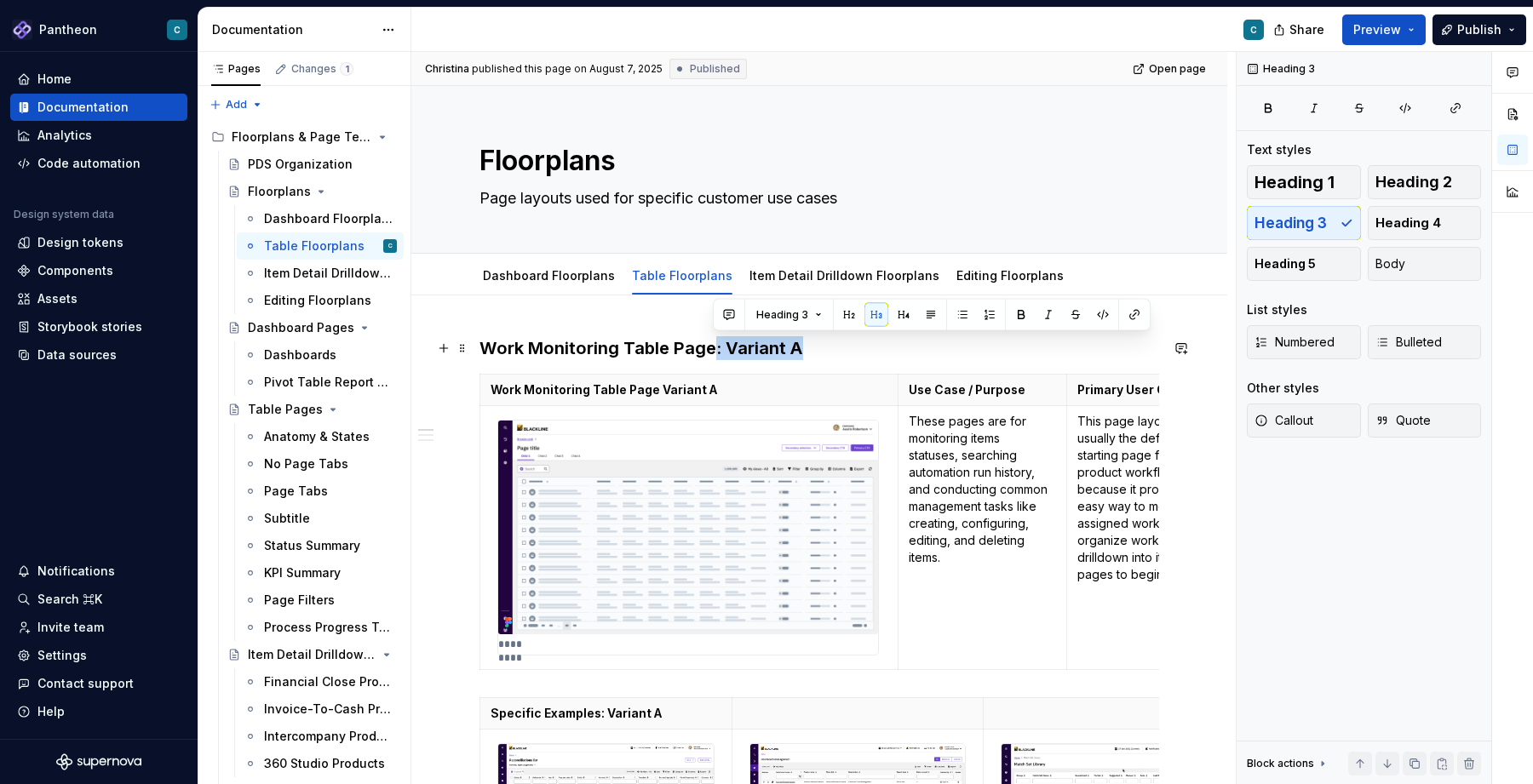 drag, startPoint x: 714, startPoint y: 351, endPoint x: 795, endPoint y: 354, distance: 81.055537 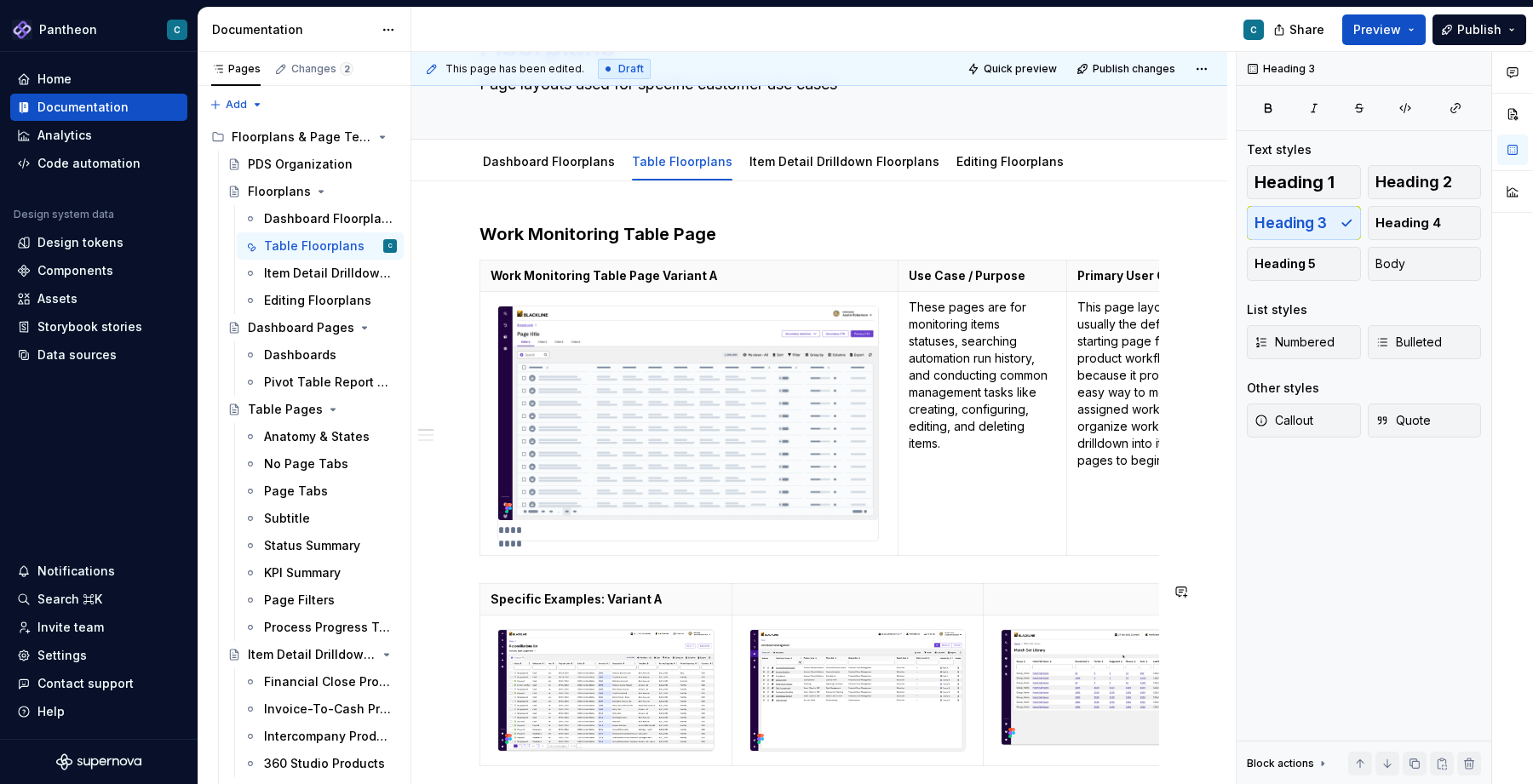 scroll, scrollTop: 0, scrollLeft: 0, axis: both 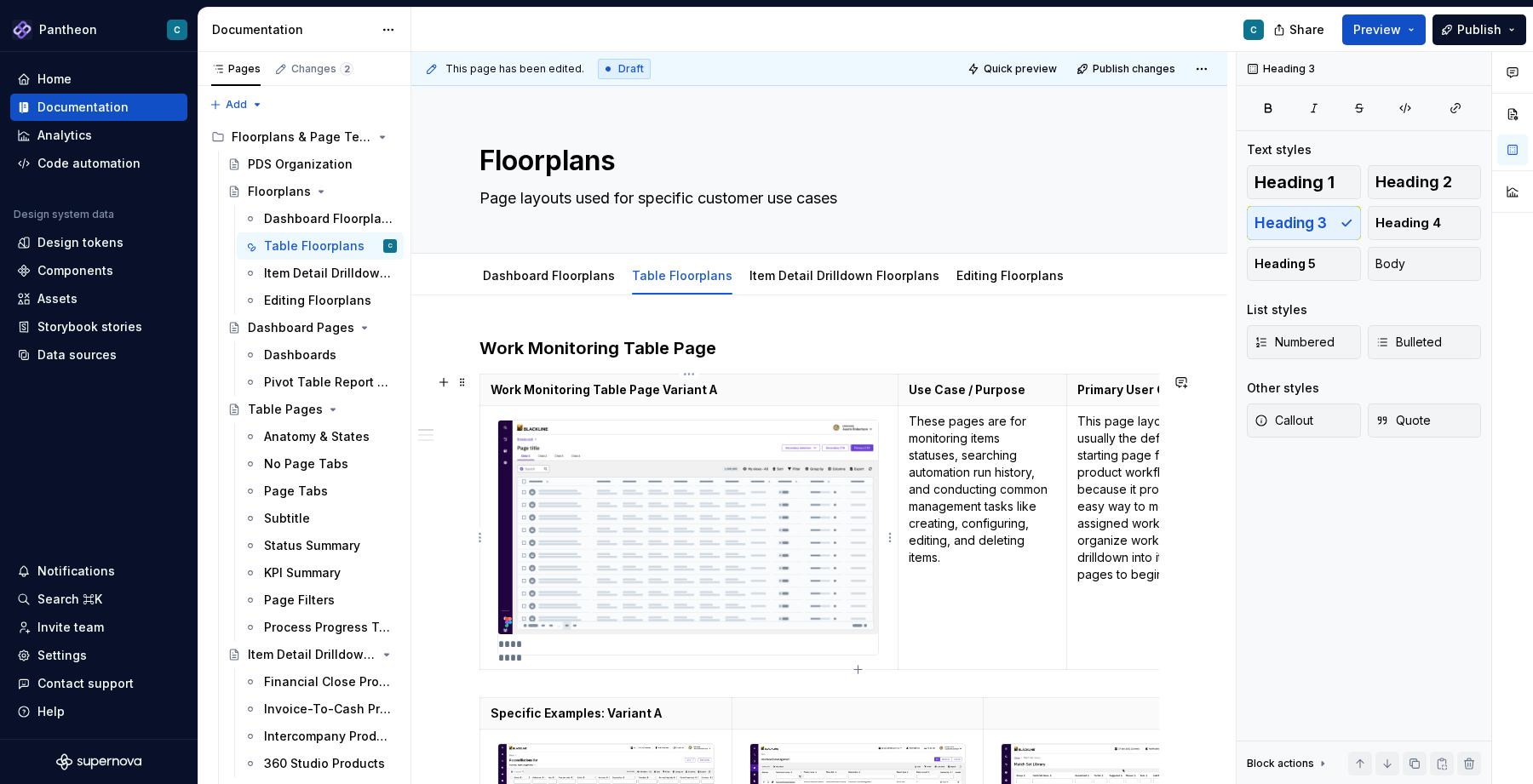 type 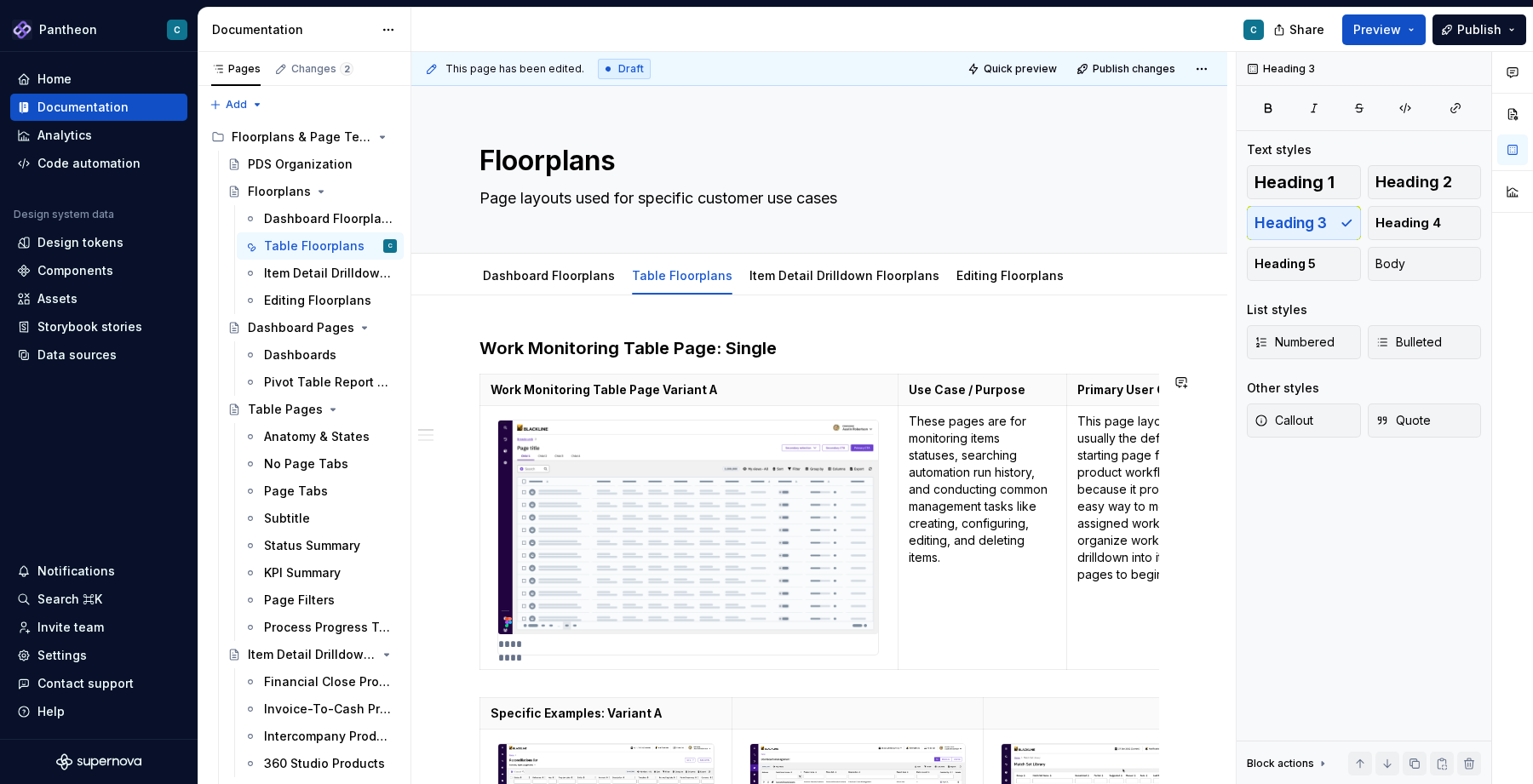 type on "*" 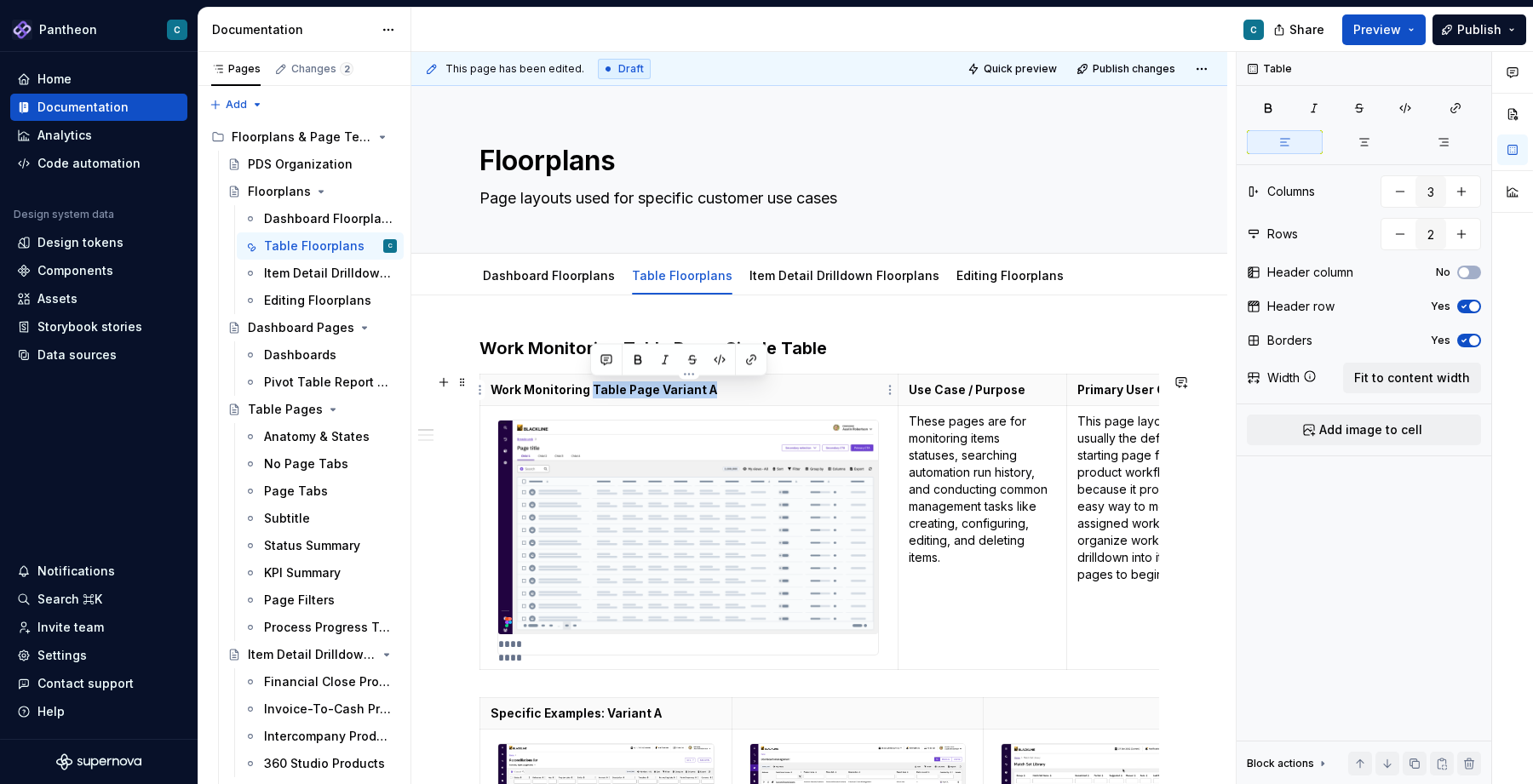 drag, startPoint x: 592, startPoint y: 390, endPoint x: 717, endPoint y: 395, distance: 125.09996 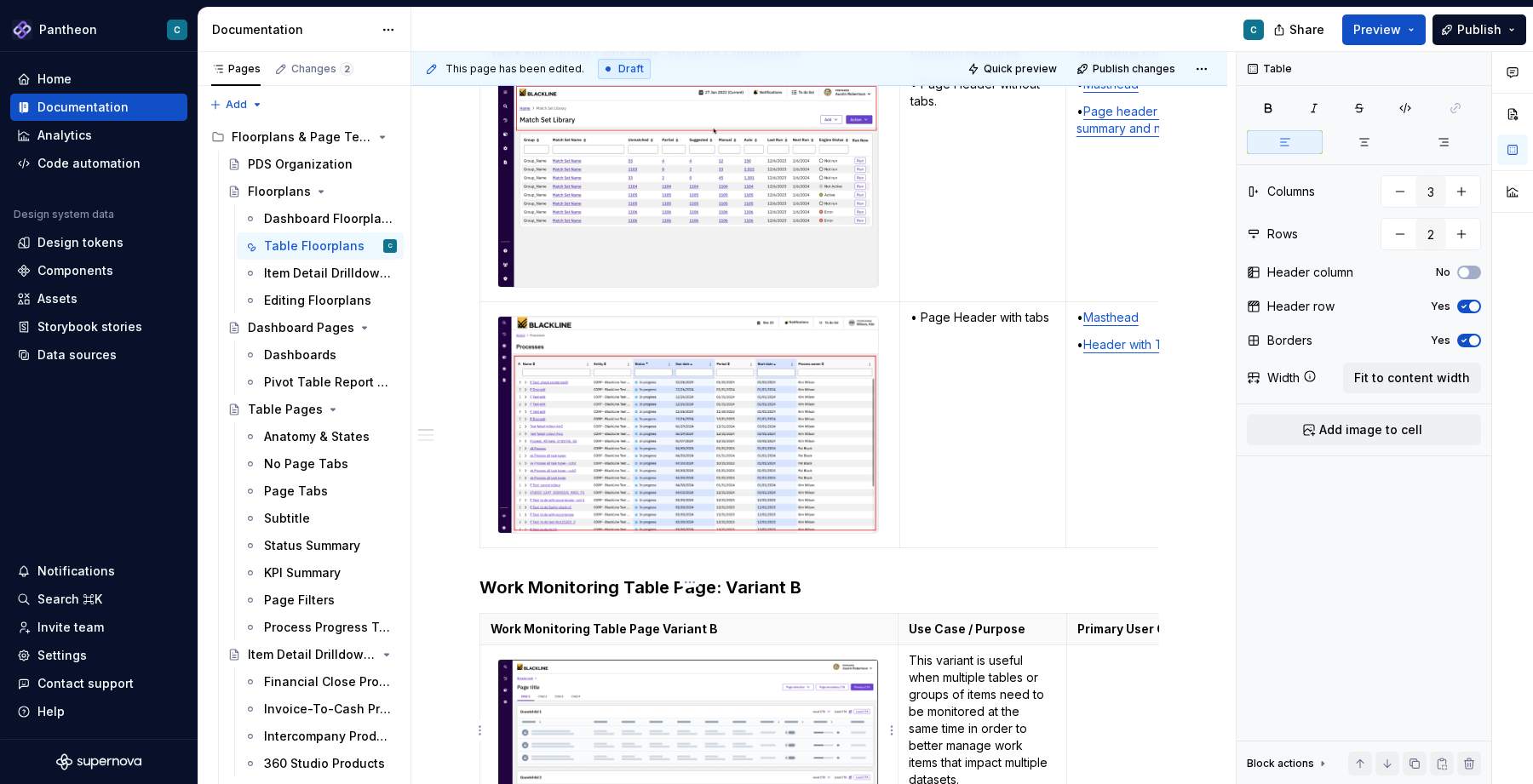 drag, startPoint x: 663, startPoint y: 712, endPoint x: 619, endPoint y: 716, distance: 44.181444 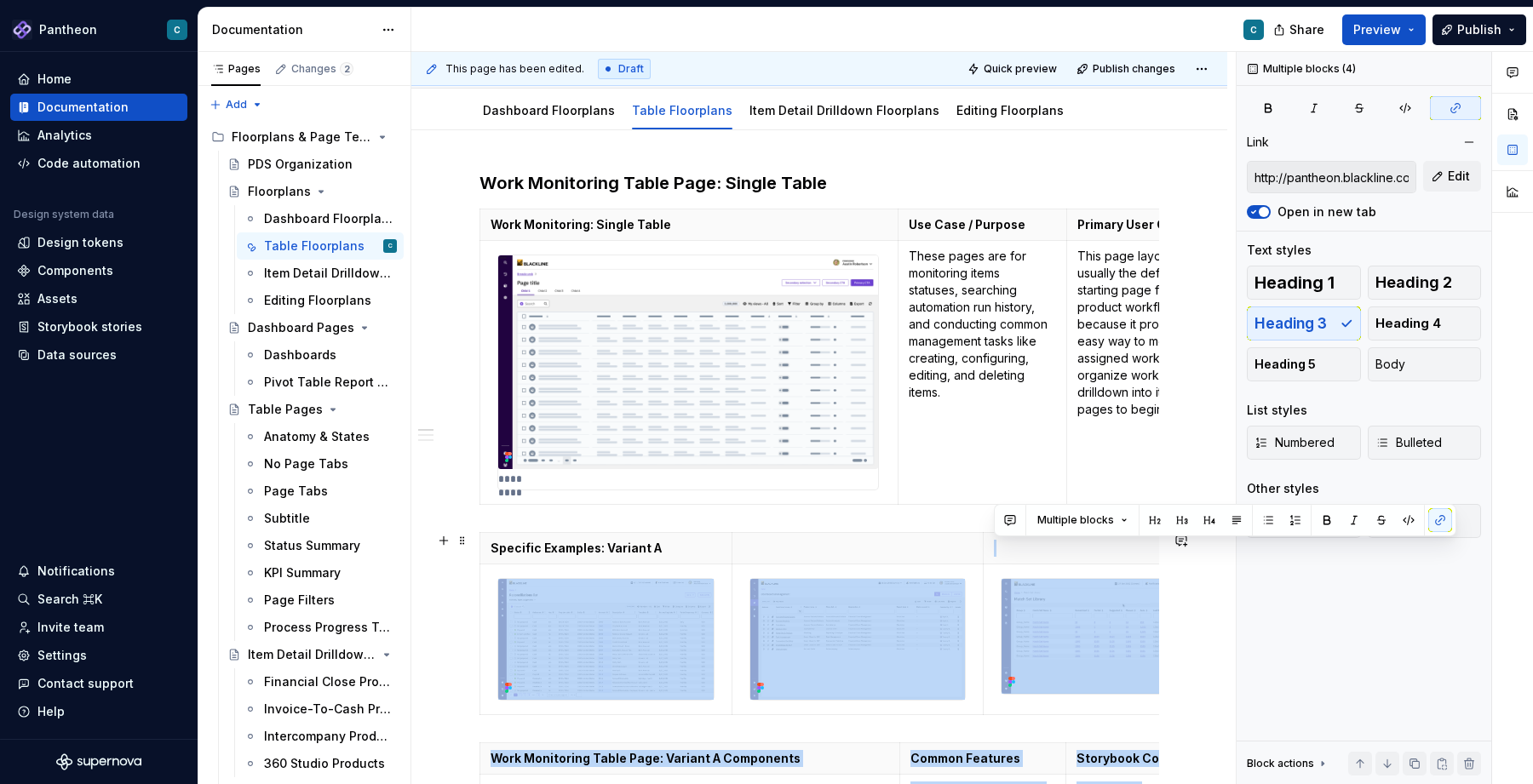 scroll, scrollTop: 163, scrollLeft: 0, axis: vertical 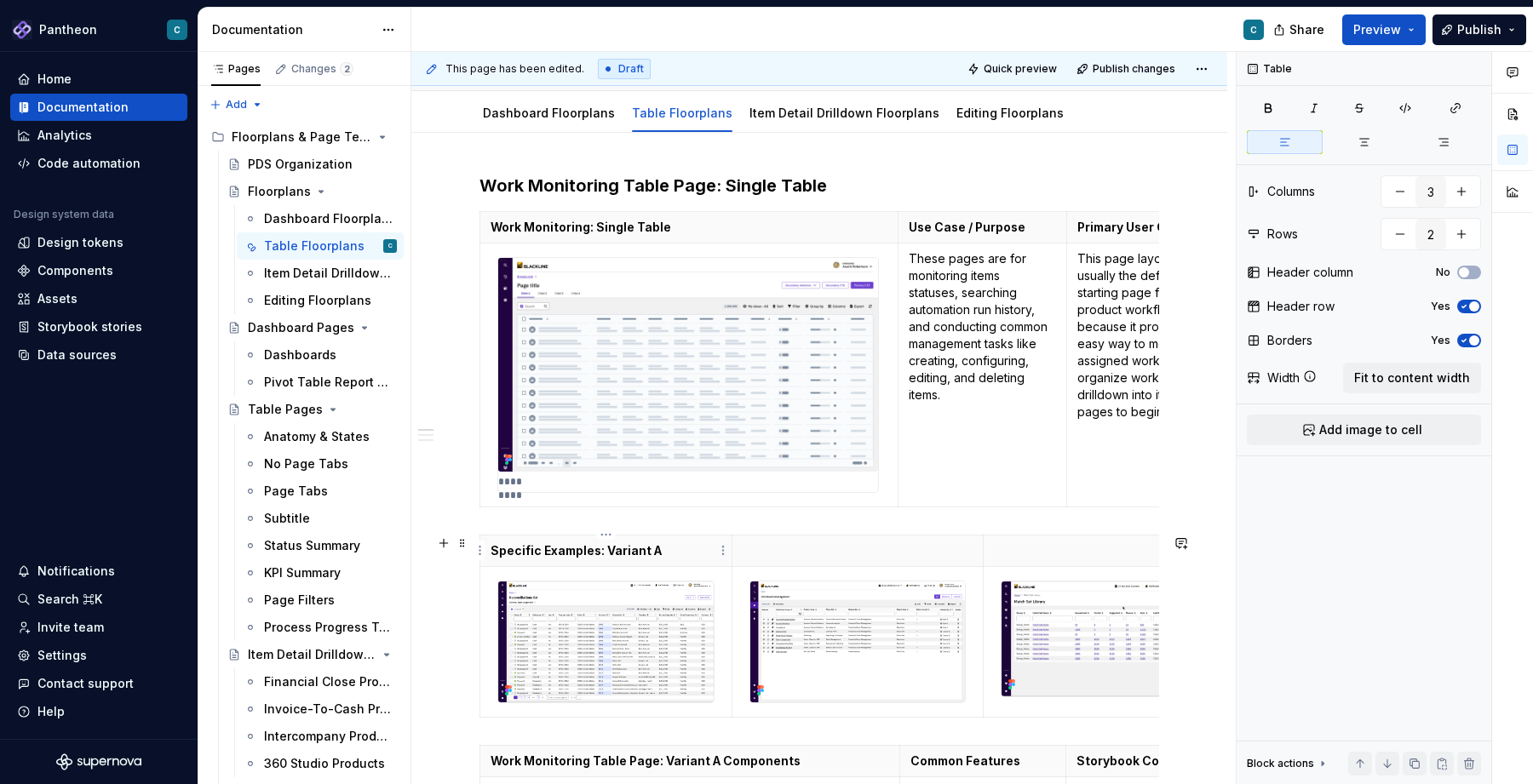click on "Specific Examples: Variant A" at bounding box center (606, 551) 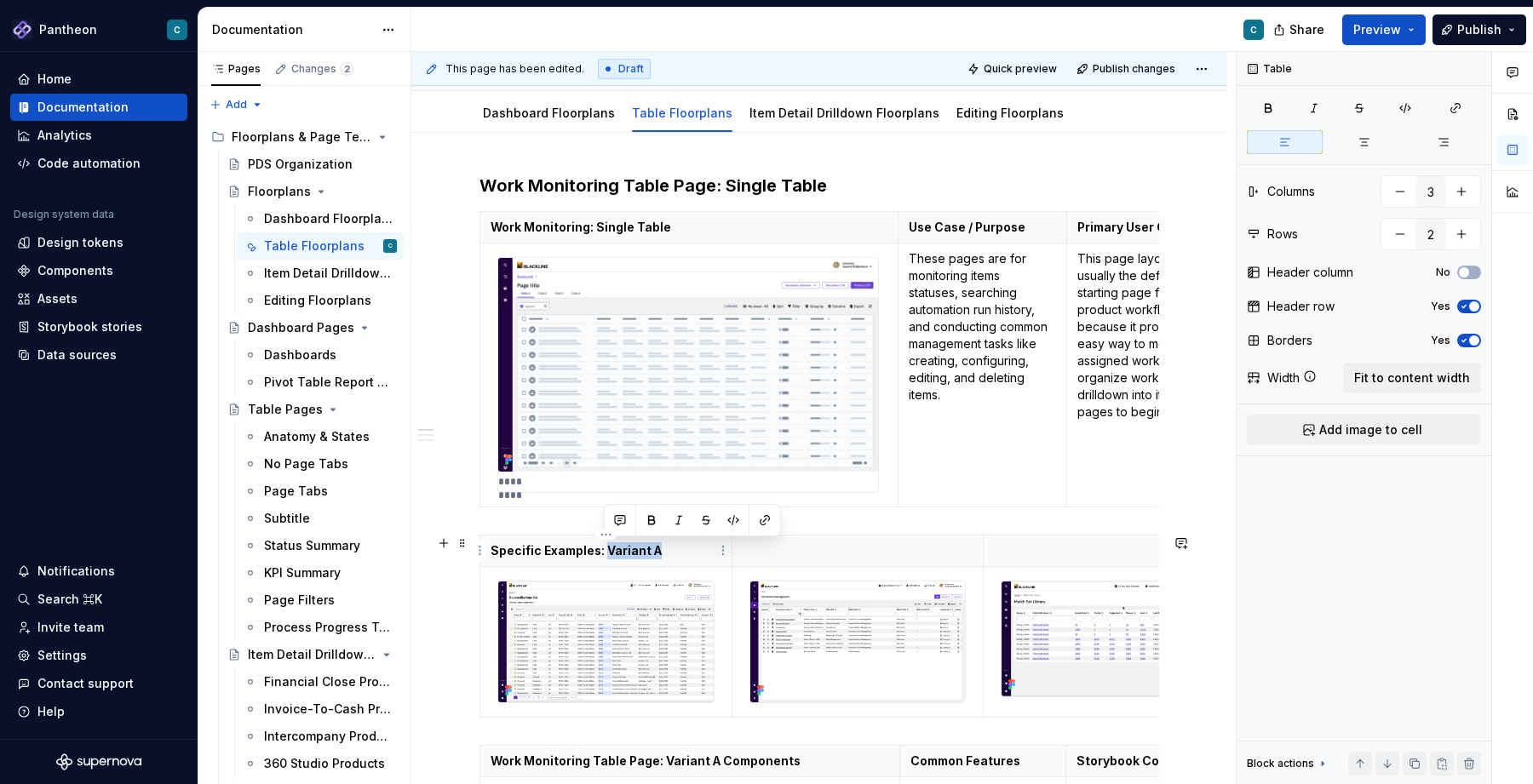 drag, startPoint x: 661, startPoint y: 550, endPoint x: 606, endPoint y: 550, distance: 55 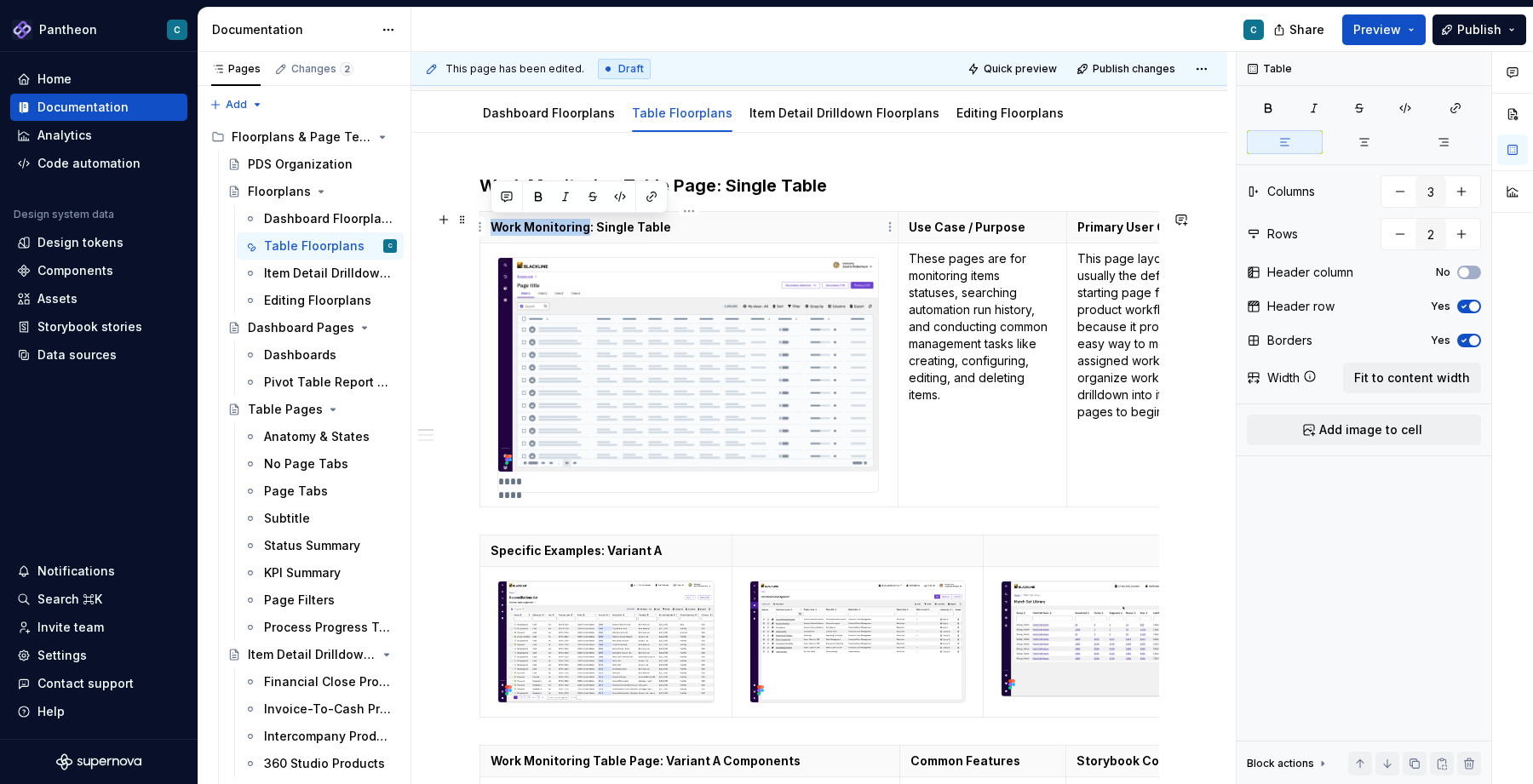 drag, startPoint x: 586, startPoint y: 231, endPoint x: 493, endPoint y: 225, distance: 93.19335 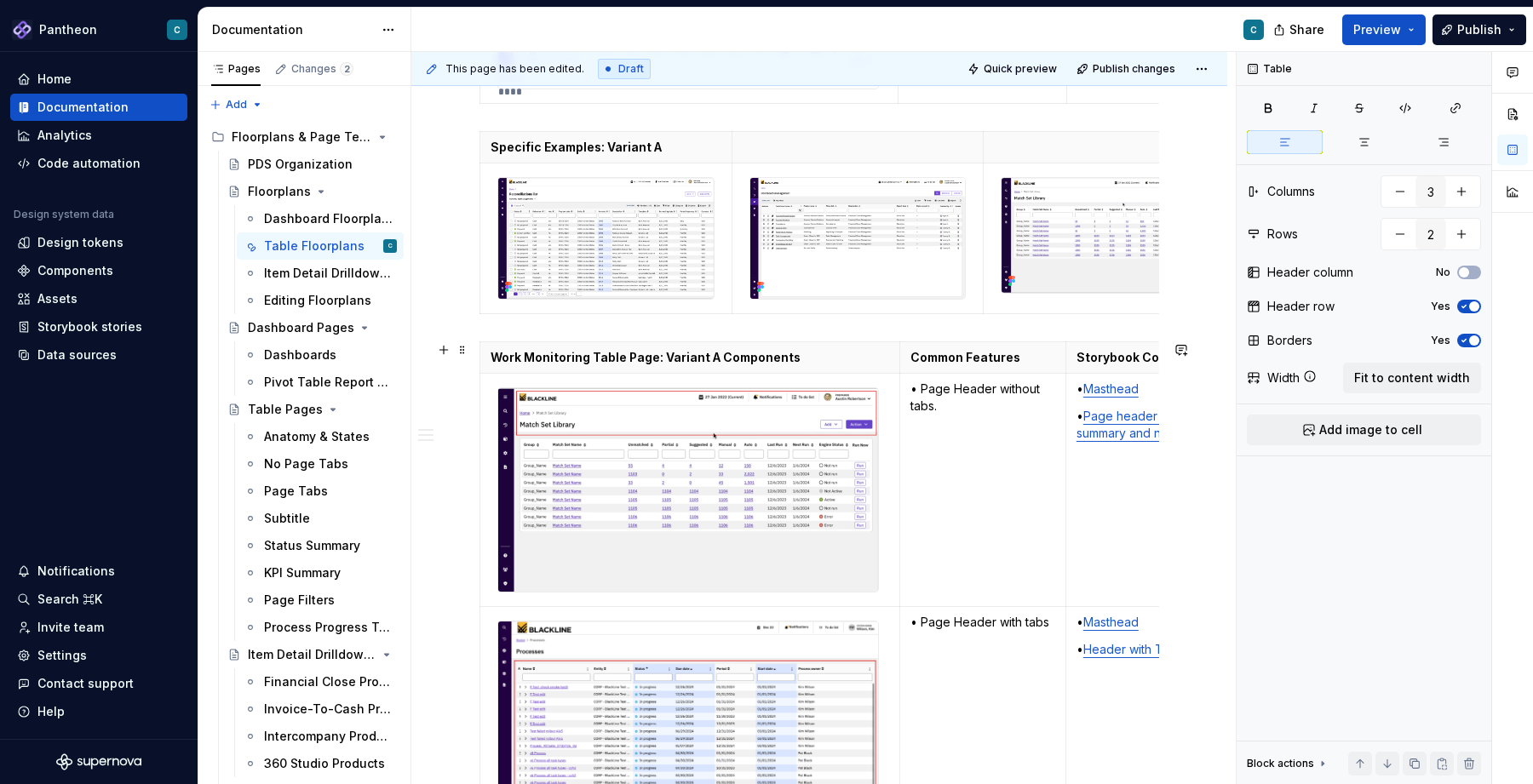 scroll, scrollTop: 569, scrollLeft: 0, axis: vertical 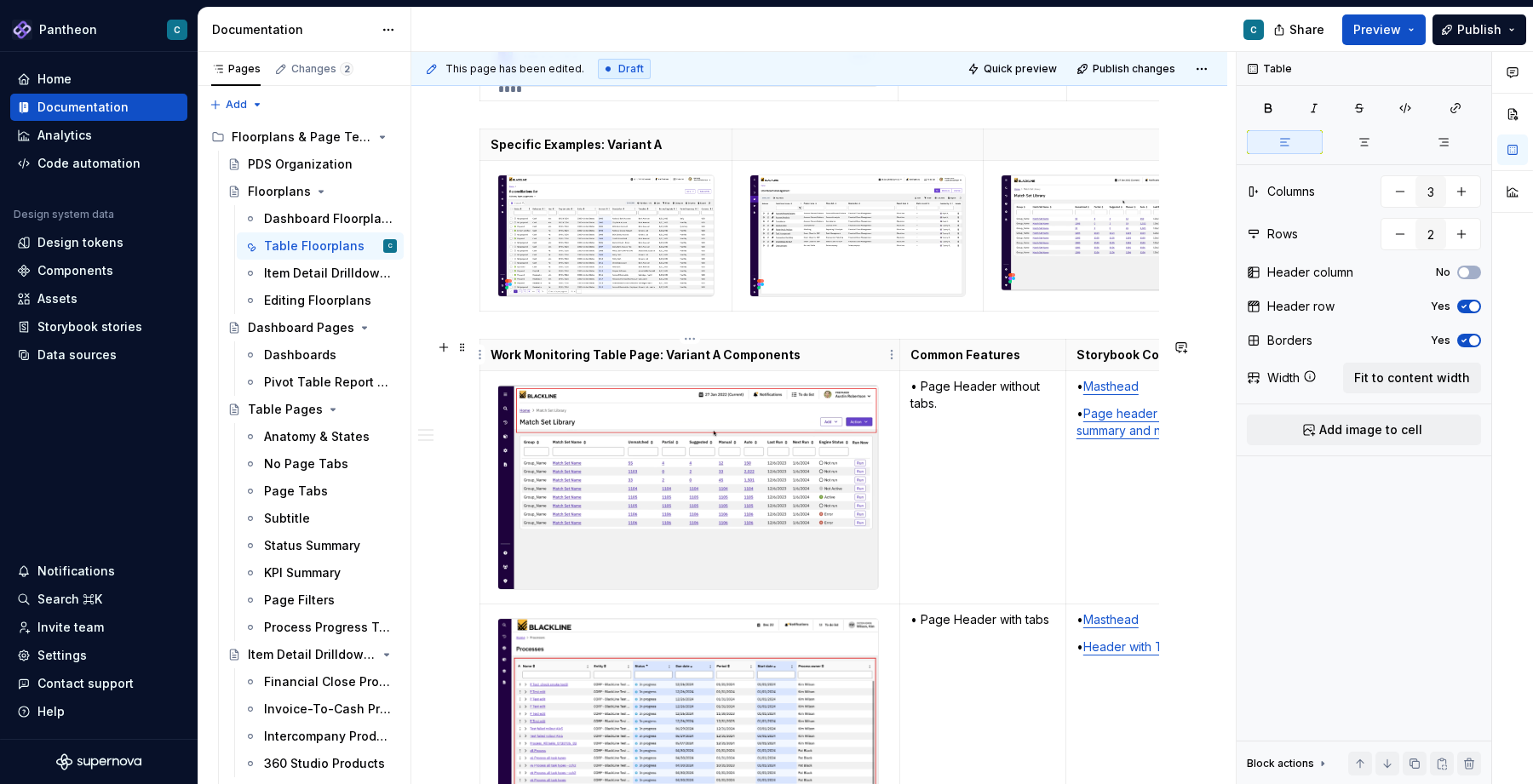 type on "3" 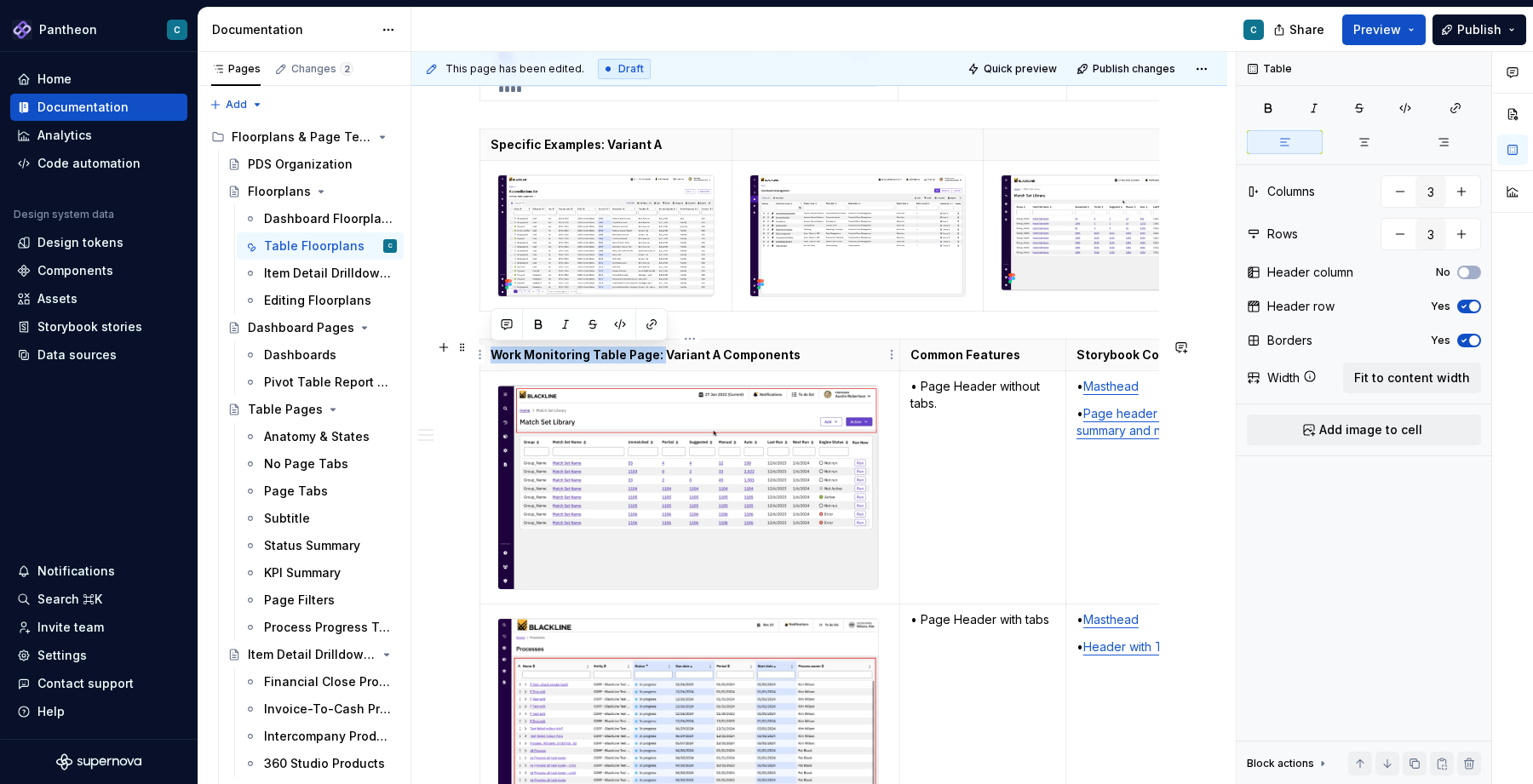 drag, startPoint x: 661, startPoint y: 354, endPoint x: 493, endPoint y: 354, distance: 168 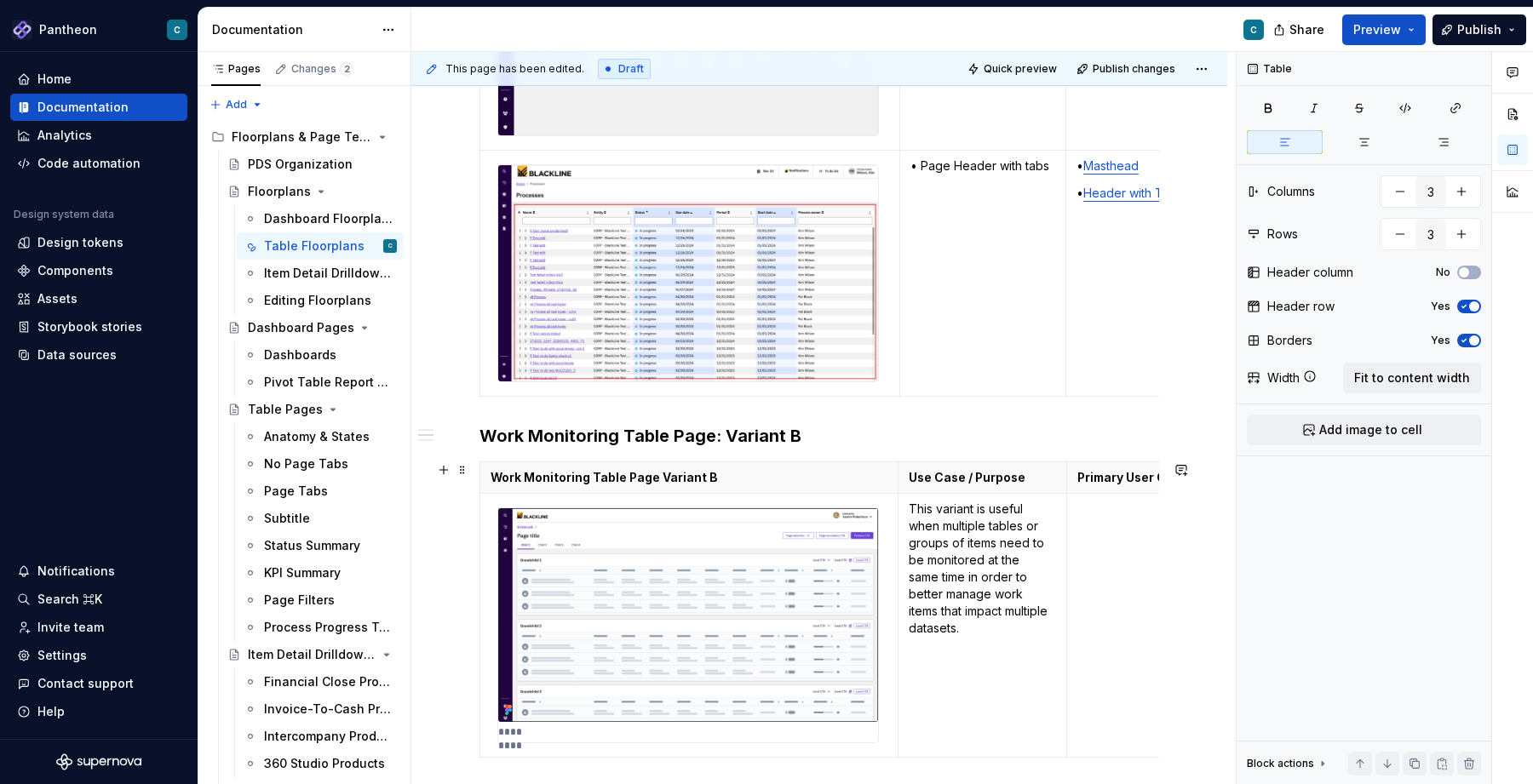 scroll, scrollTop: 1039, scrollLeft: 0, axis: vertical 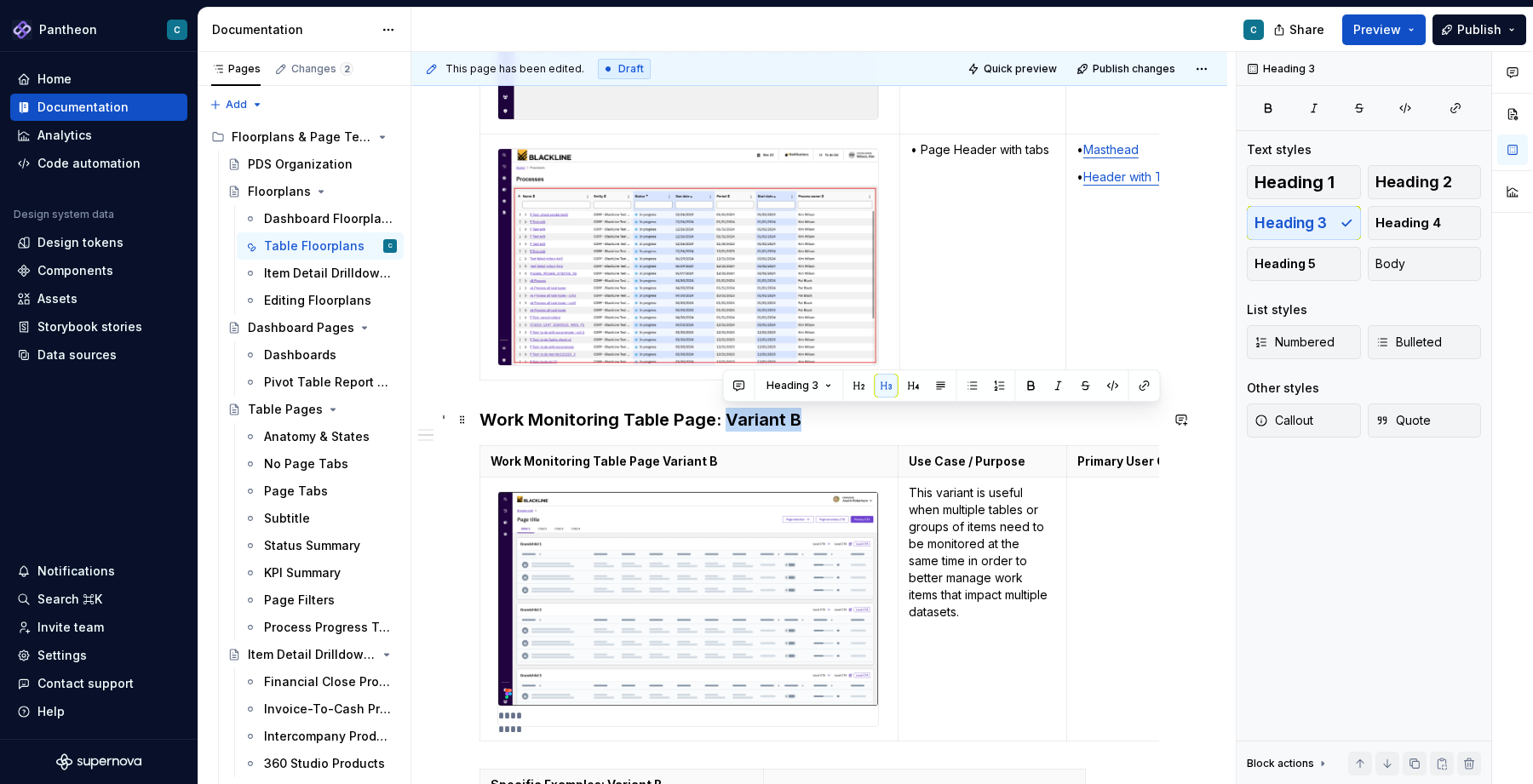 drag, startPoint x: 724, startPoint y: 419, endPoint x: 795, endPoint y: 424, distance: 71.17584 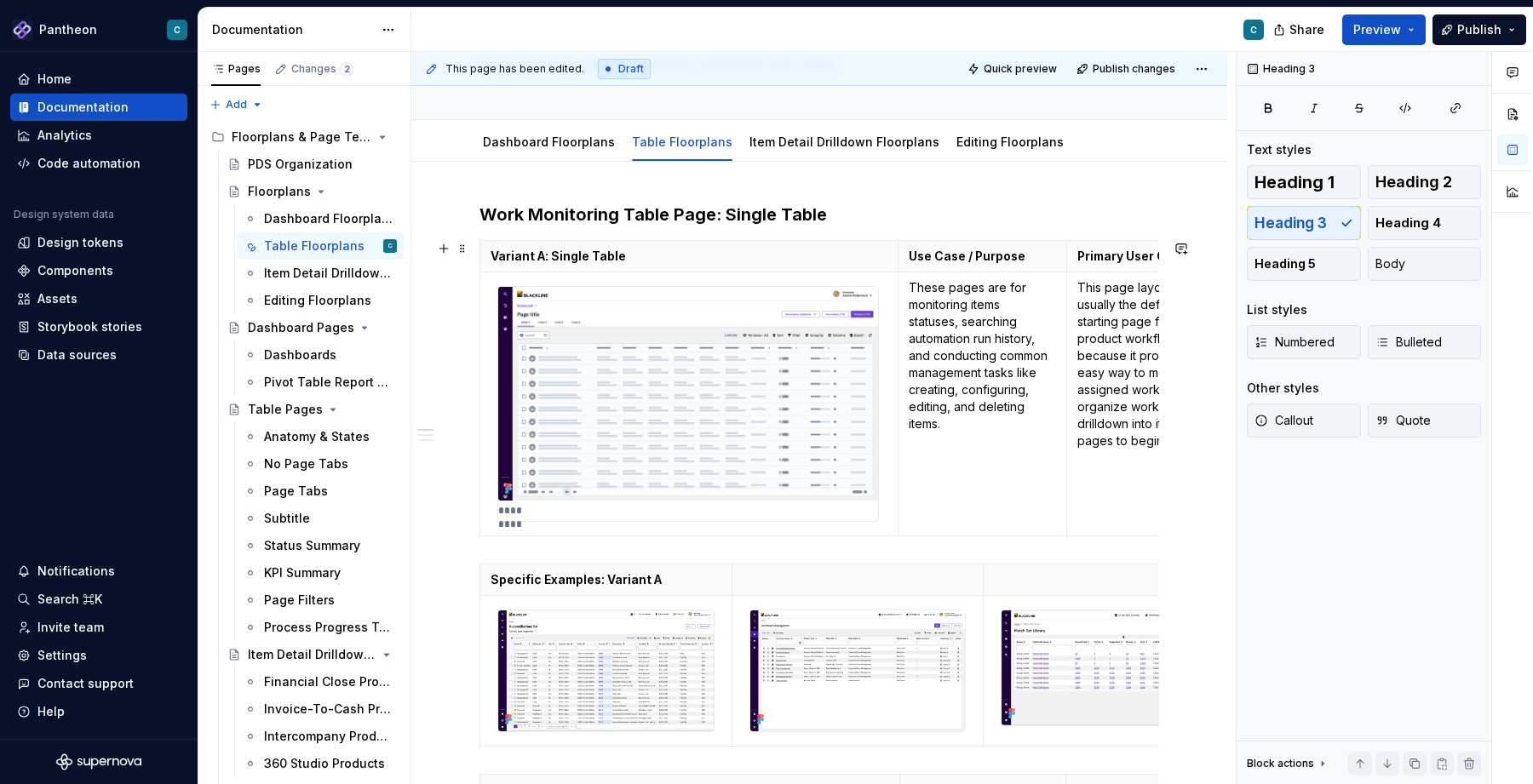 scroll, scrollTop: 160, scrollLeft: 0, axis: vertical 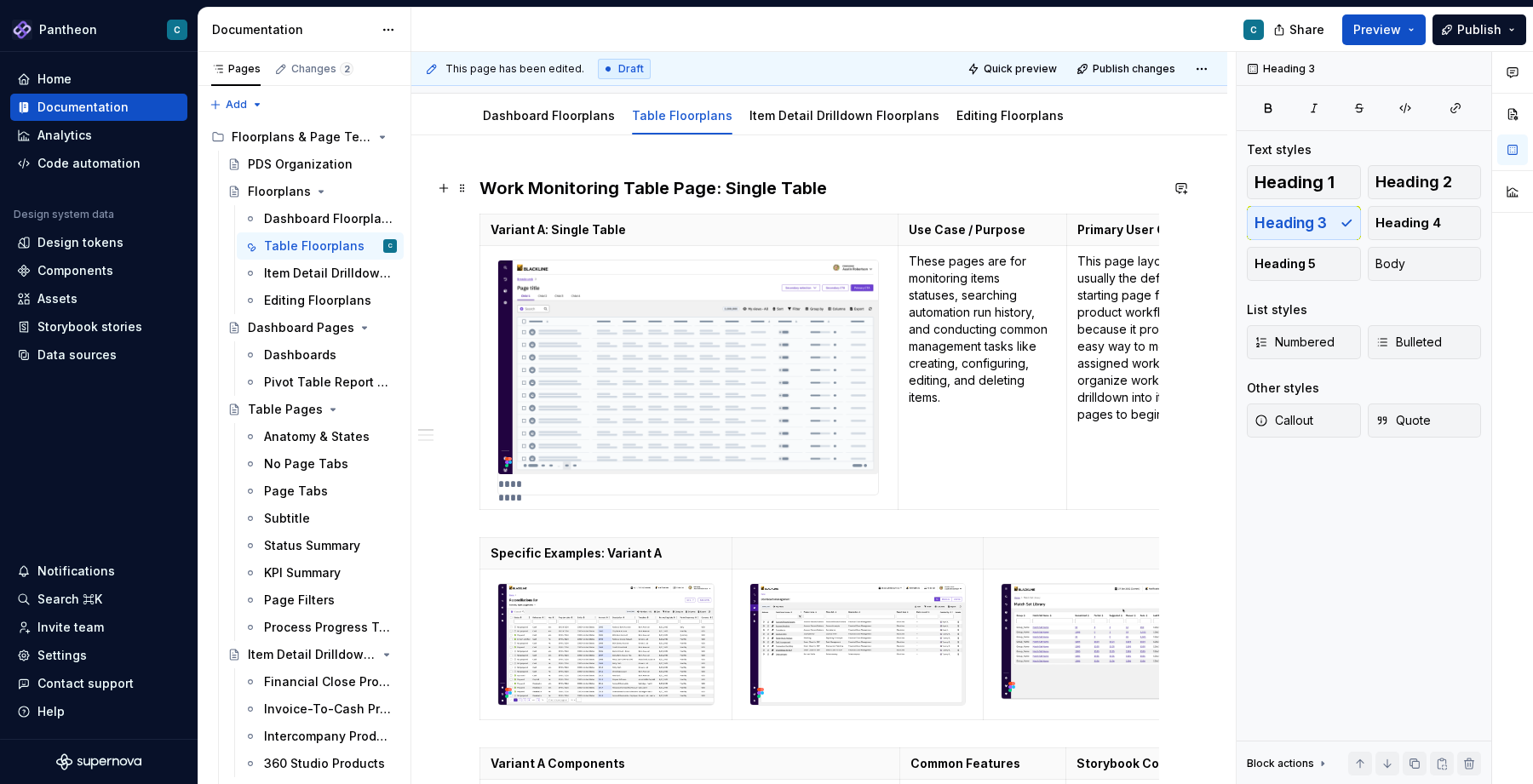 click on "Work Monitoring Table Page: Single Table" at bounding box center [819, 188] 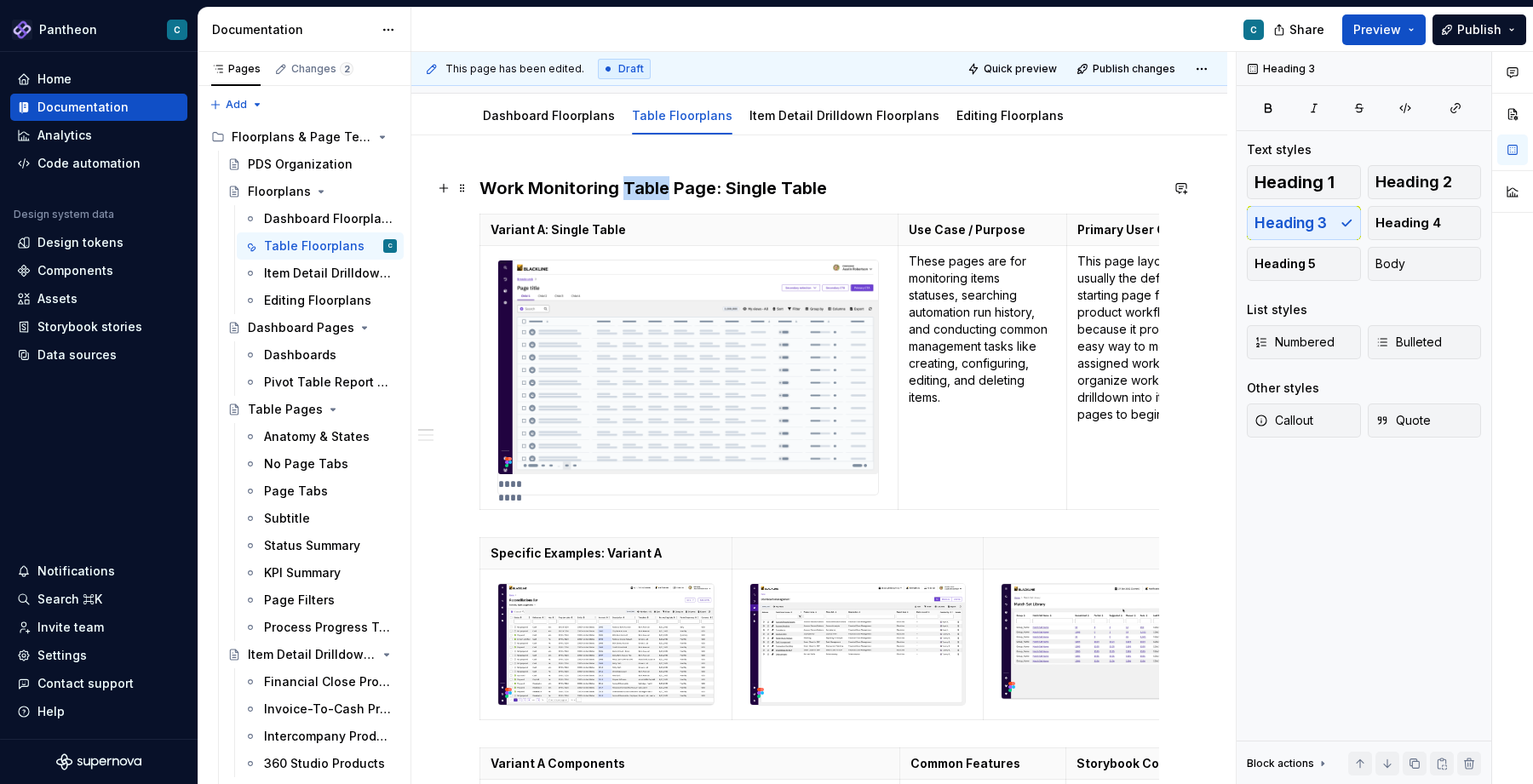 click on "Work Monitoring Table Page: Single Table" at bounding box center [819, 188] 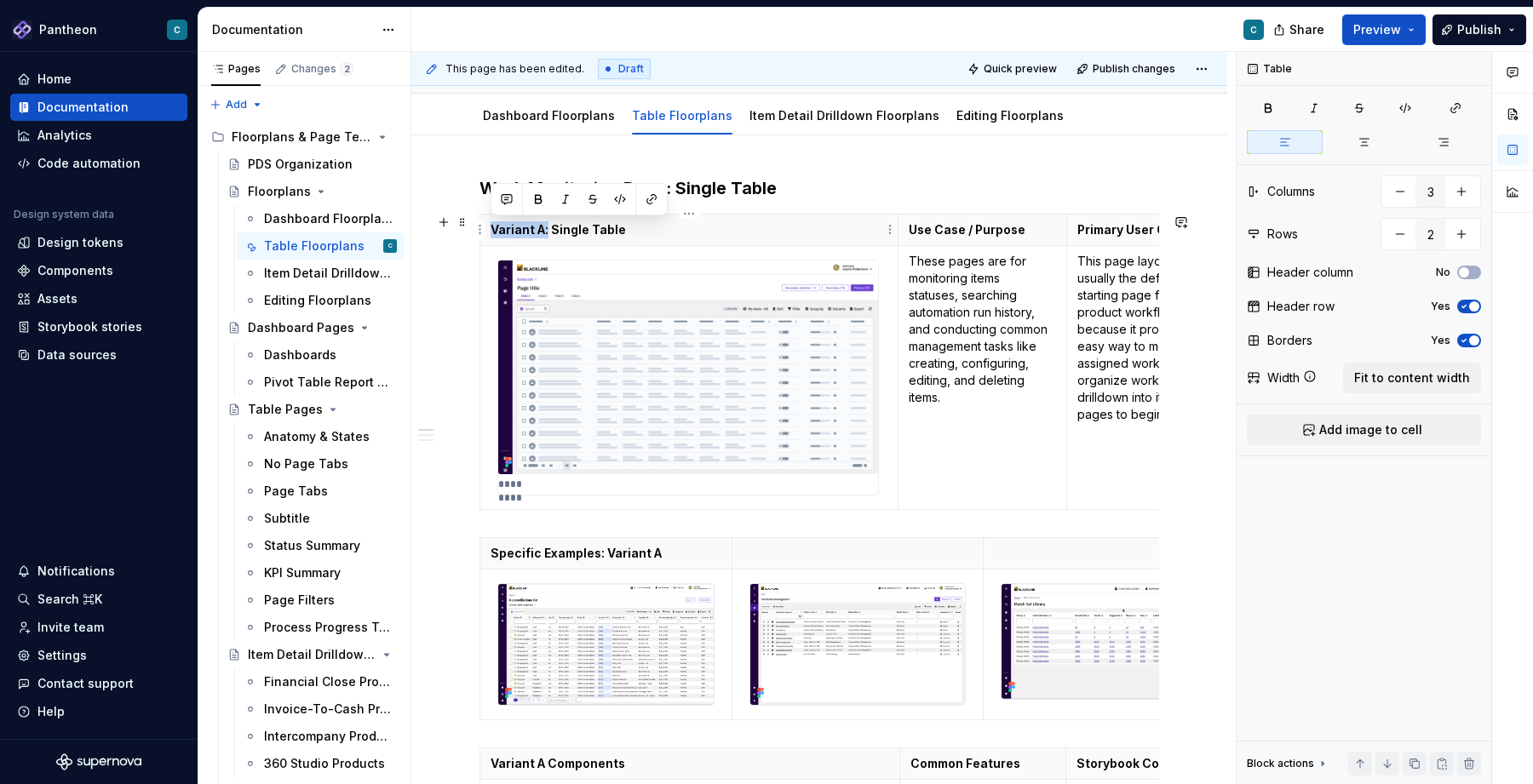 drag, startPoint x: 547, startPoint y: 231, endPoint x: 489, endPoint y: 232, distance: 58.0086 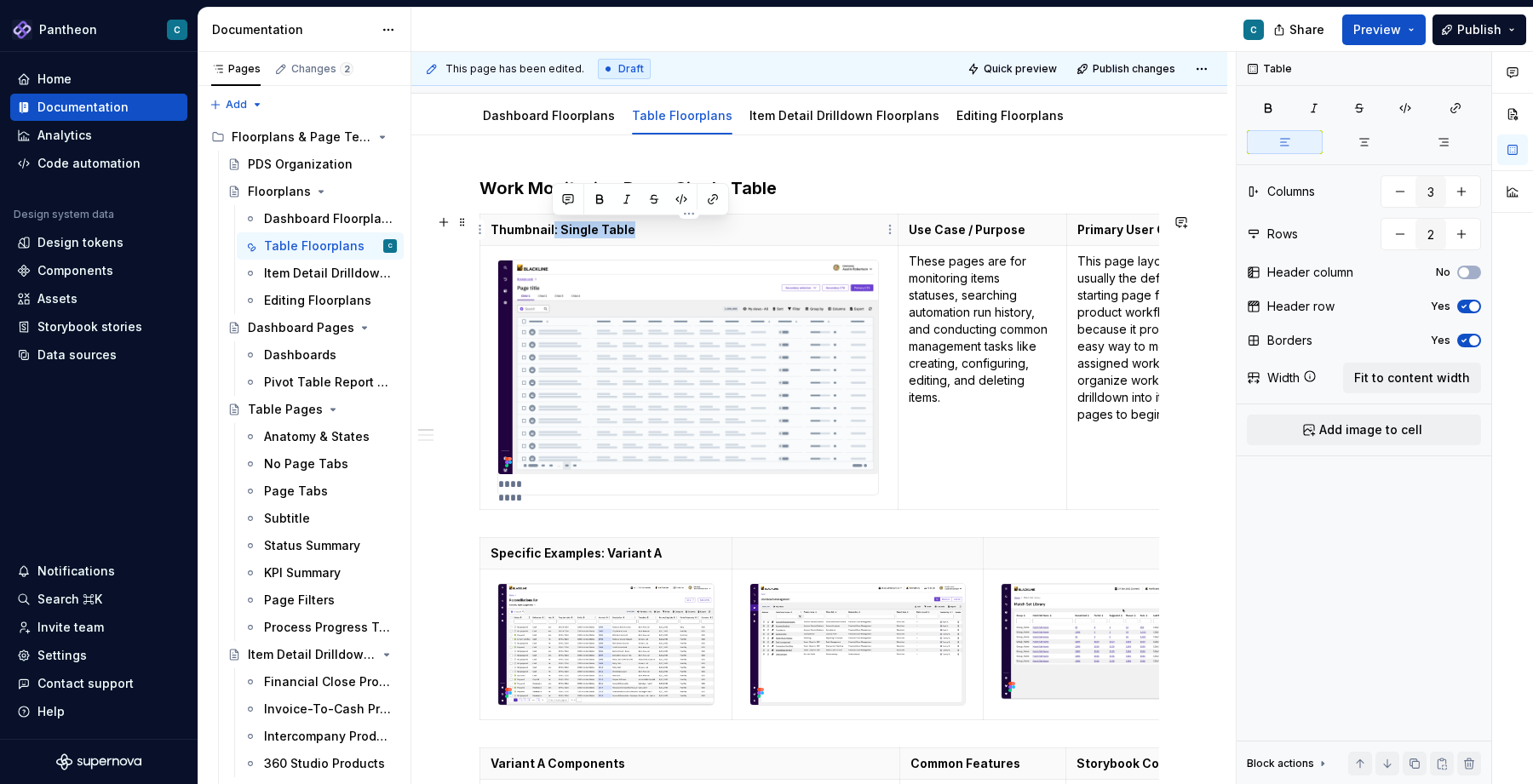 drag, startPoint x: 632, startPoint y: 233, endPoint x: 554, endPoint y: 229, distance: 78.1025 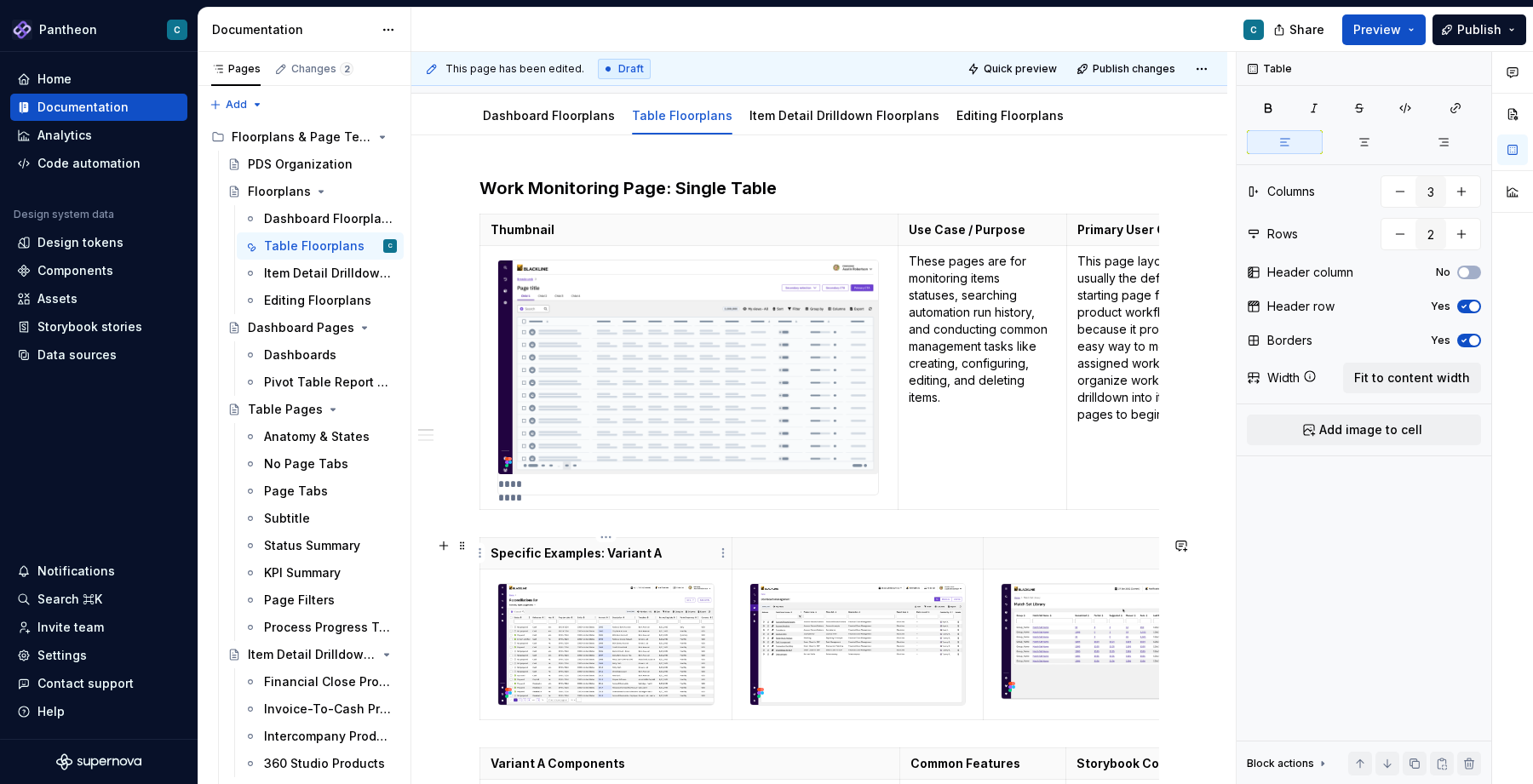 click on "Specific Examples: Variant A" at bounding box center (606, 553) 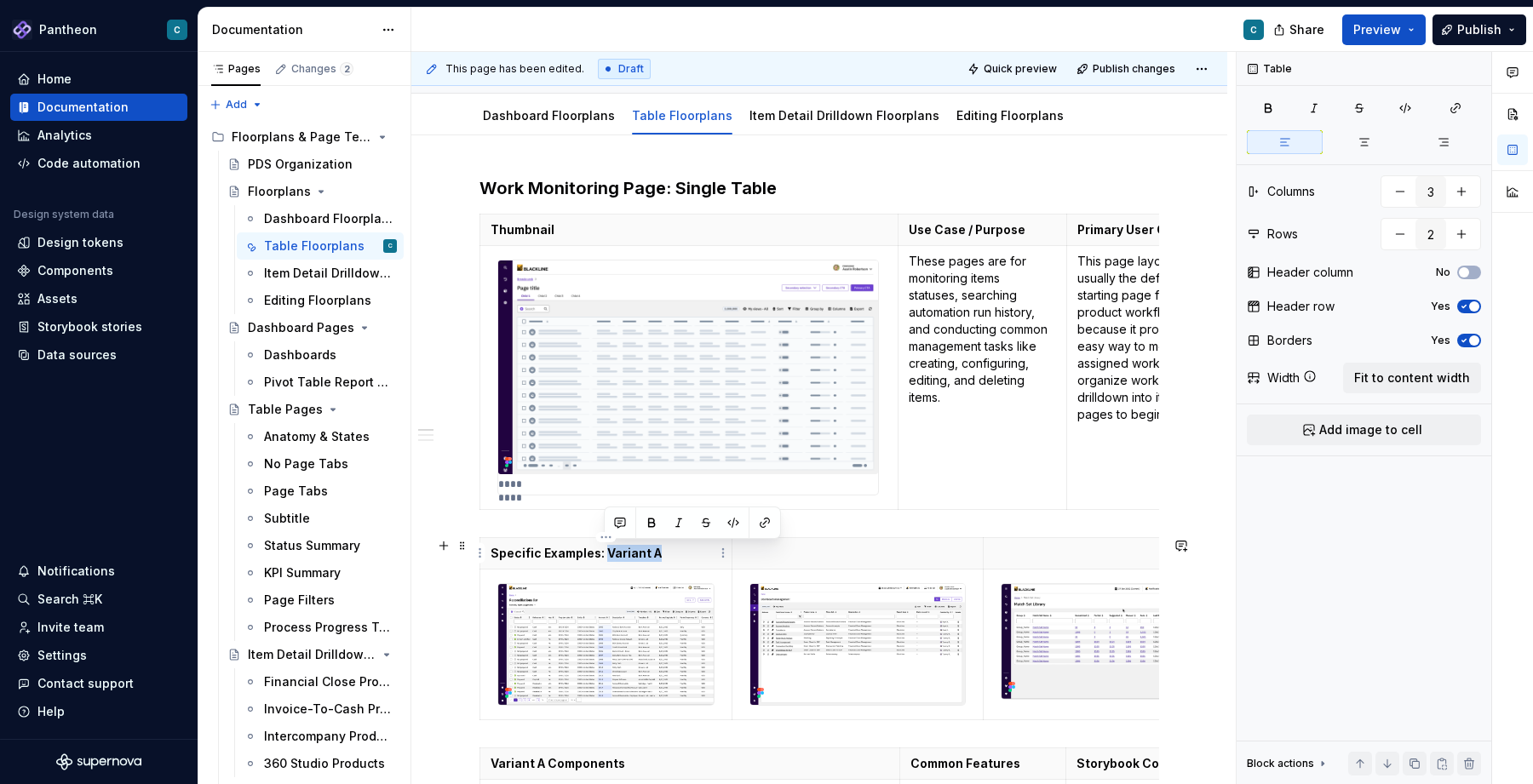 drag, startPoint x: 663, startPoint y: 551, endPoint x: 602, endPoint y: 548, distance: 61.07373 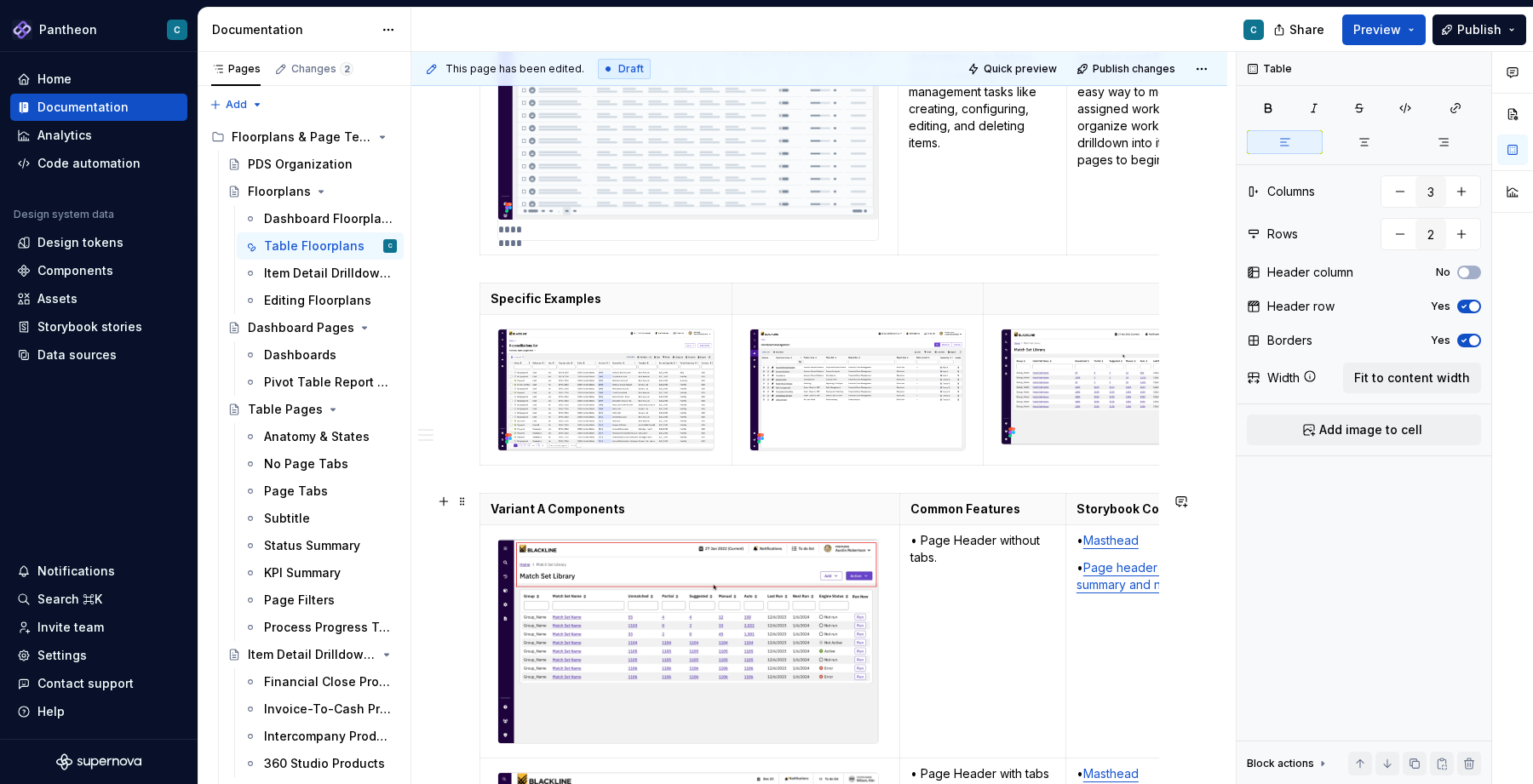scroll, scrollTop: 455, scrollLeft: 0, axis: vertical 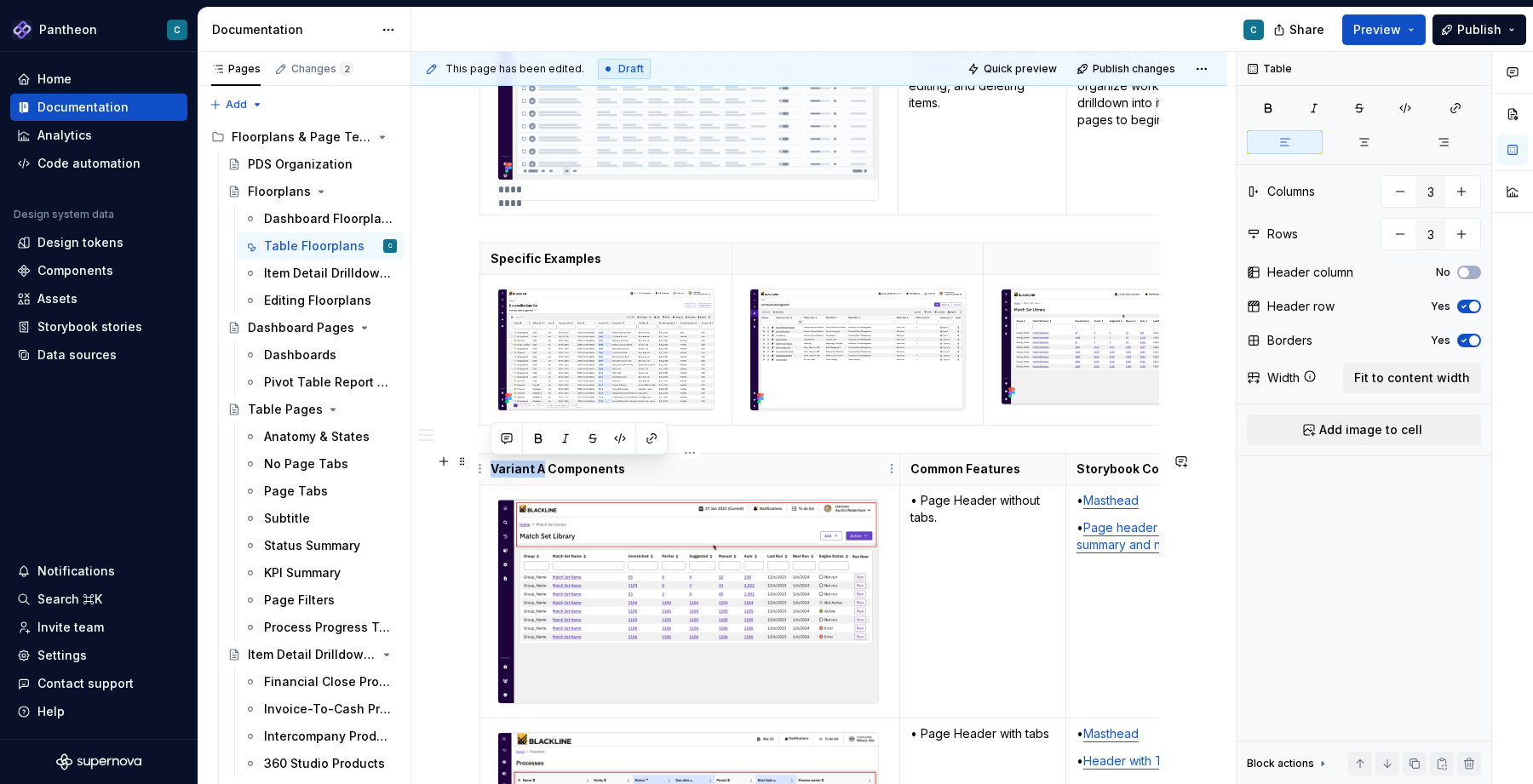 drag, startPoint x: 543, startPoint y: 468, endPoint x: 490, endPoint y: 472, distance: 53.150729 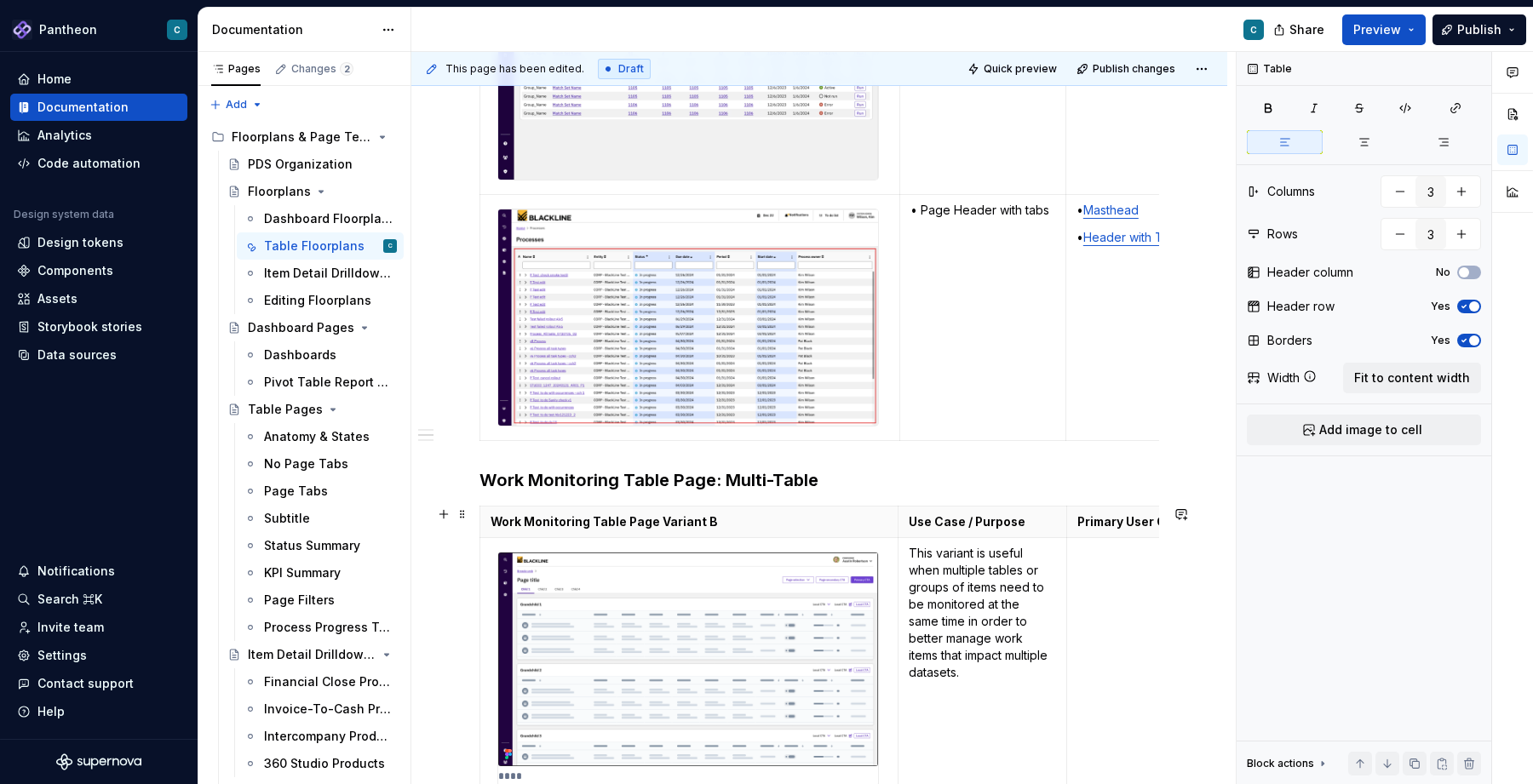 scroll, scrollTop: 980, scrollLeft: 0, axis: vertical 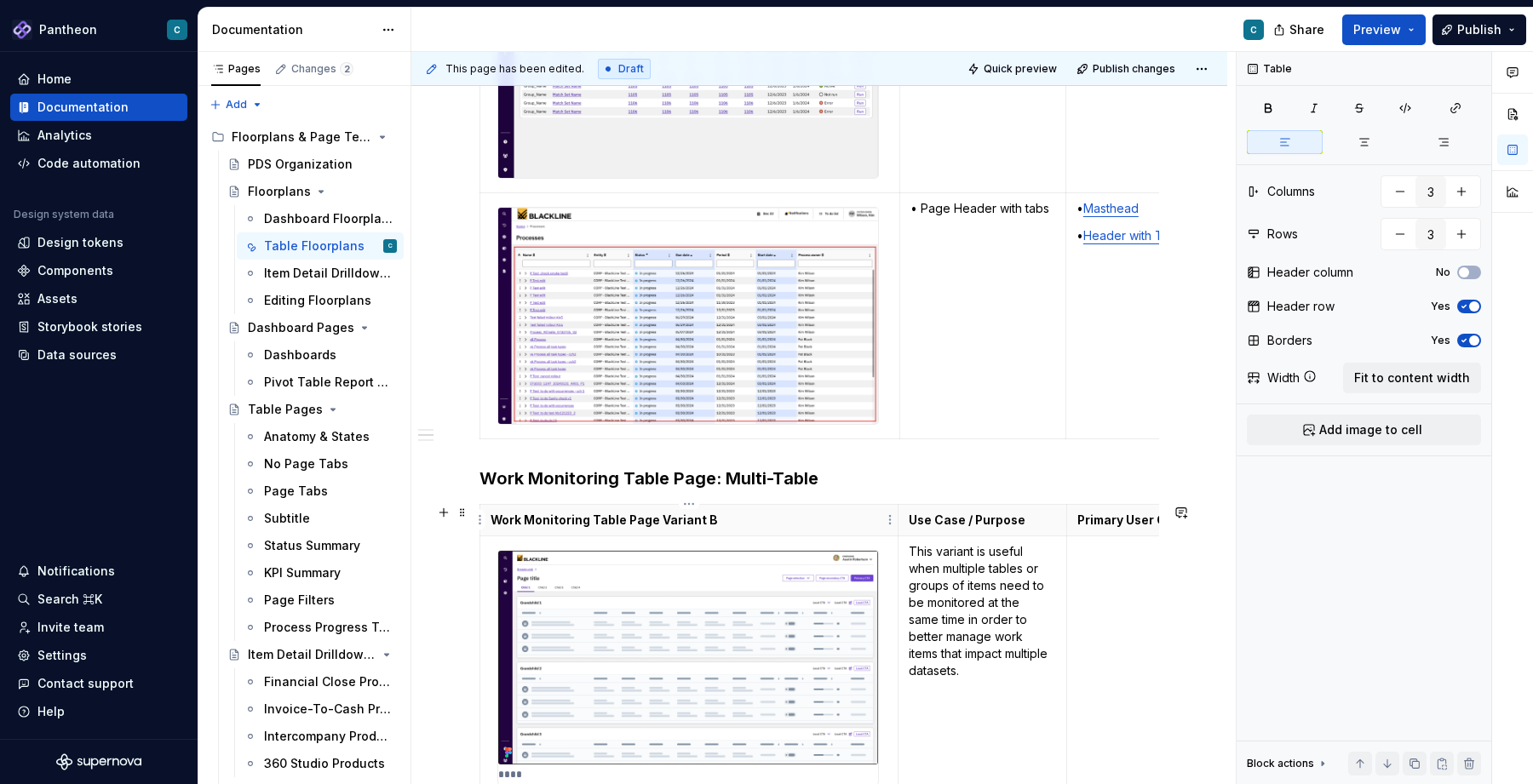 type on "2" 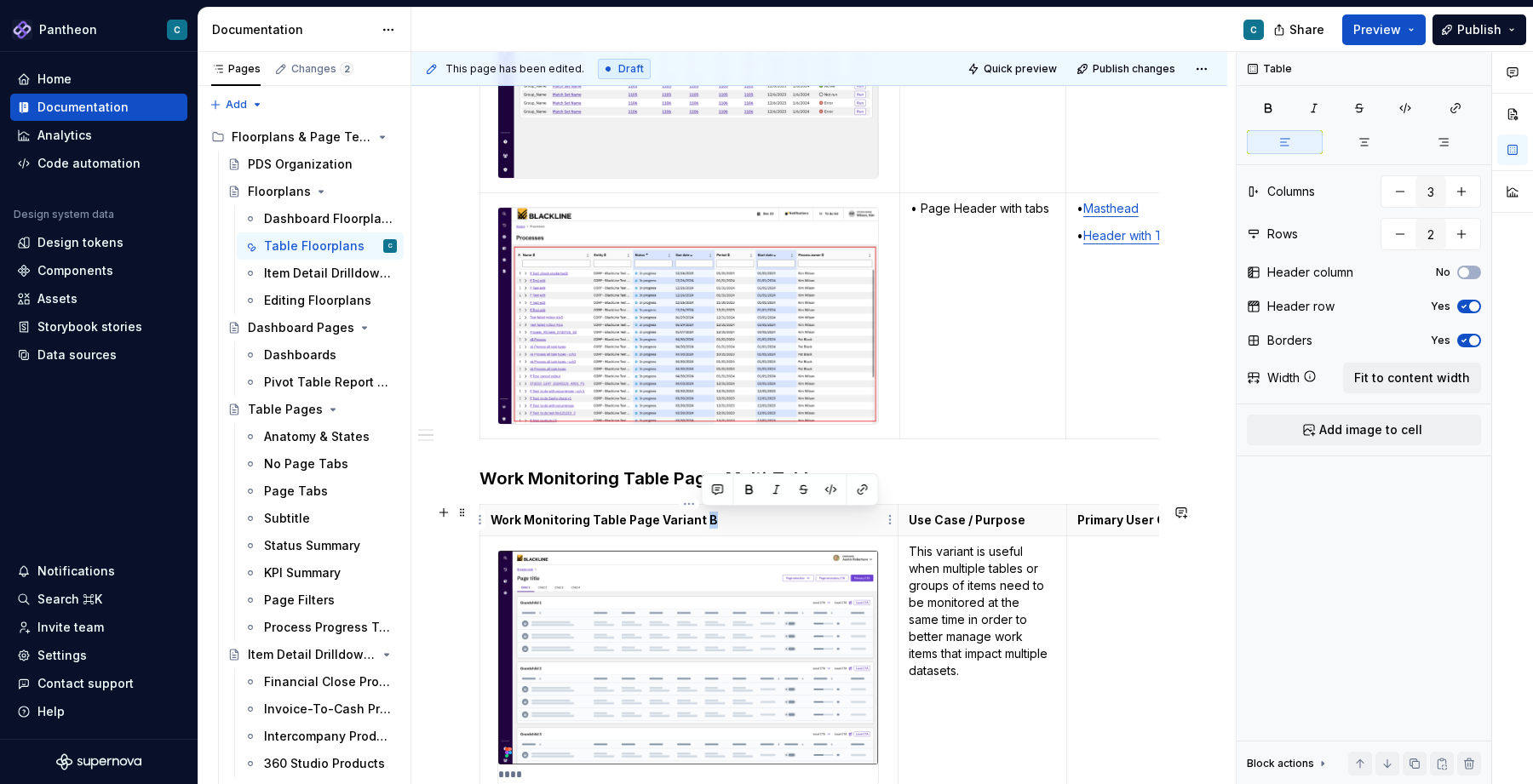 click on "Work Monitoring Table Page Variant B" at bounding box center [689, 520] 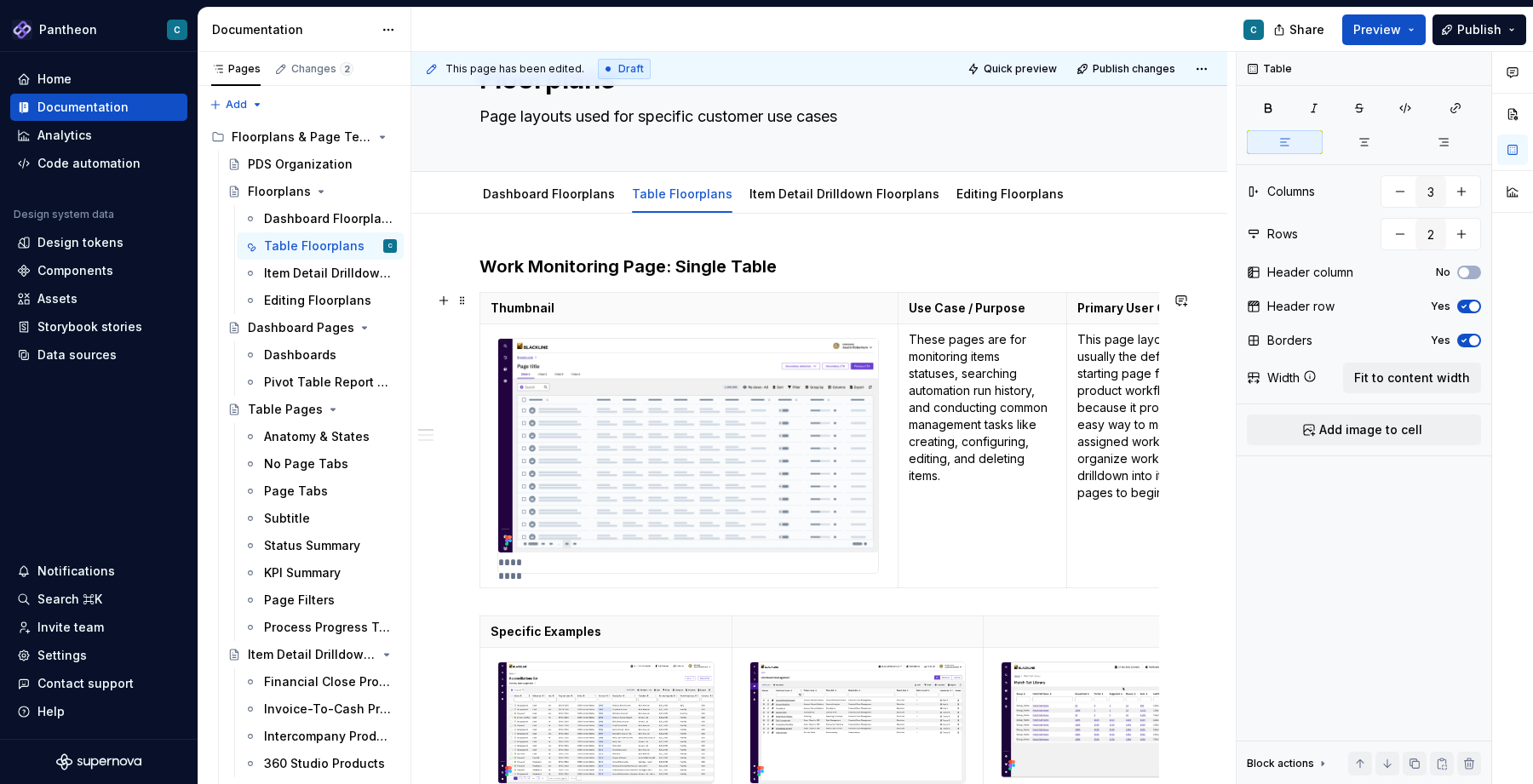 scroll, scrollTop: 0, scrollLeft: 0, axis: both 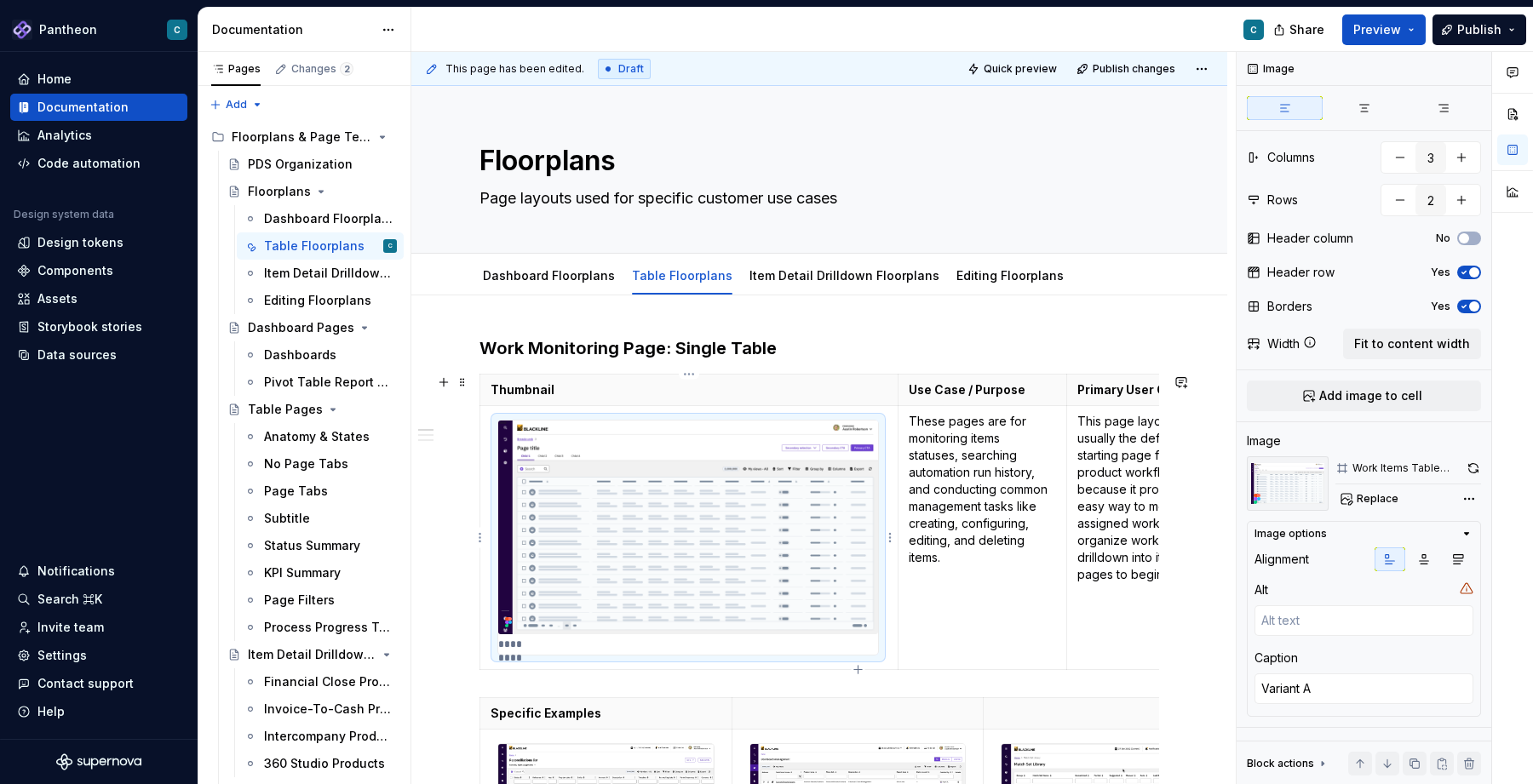 click at bounding box center (688, 527) 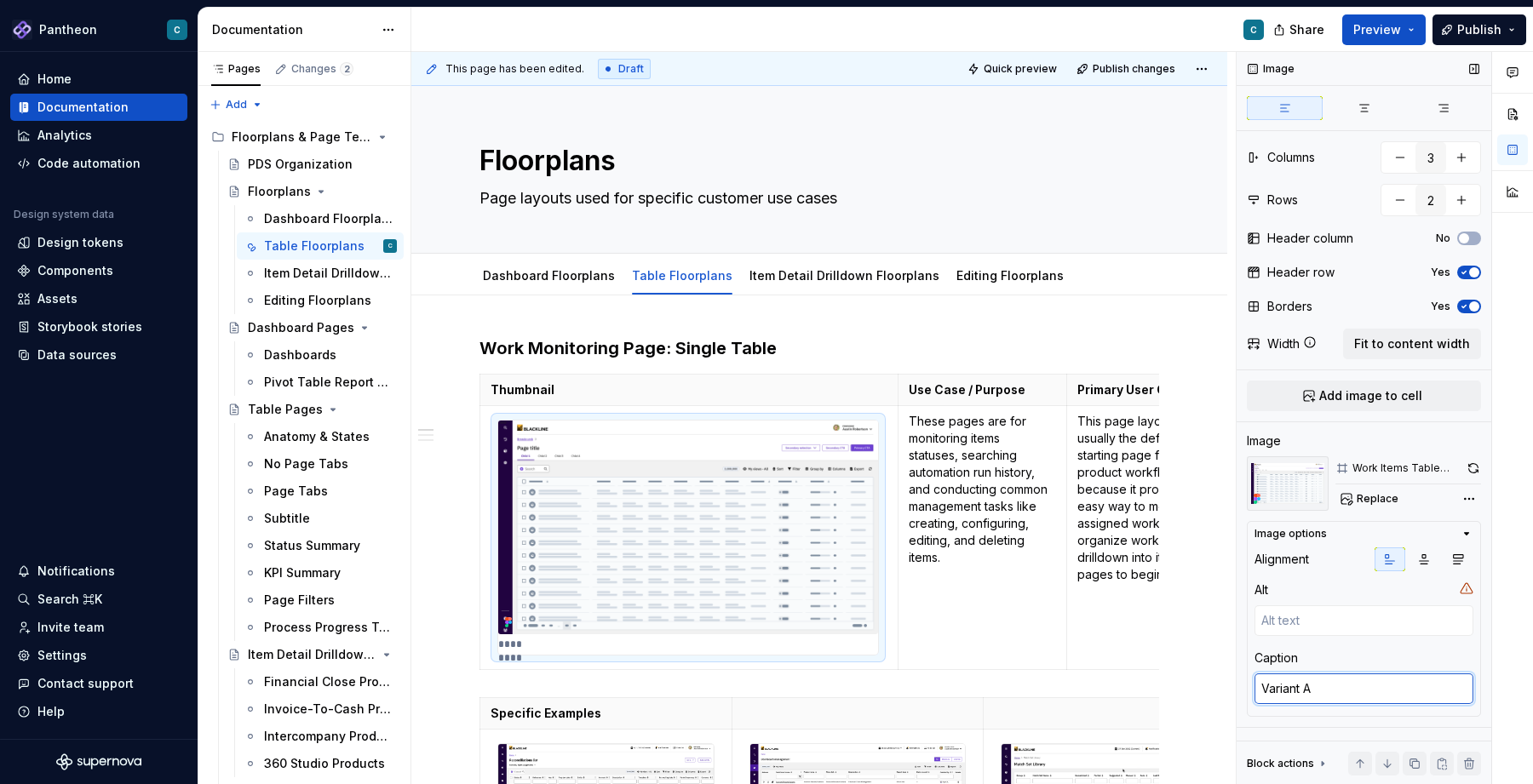 type on "*" 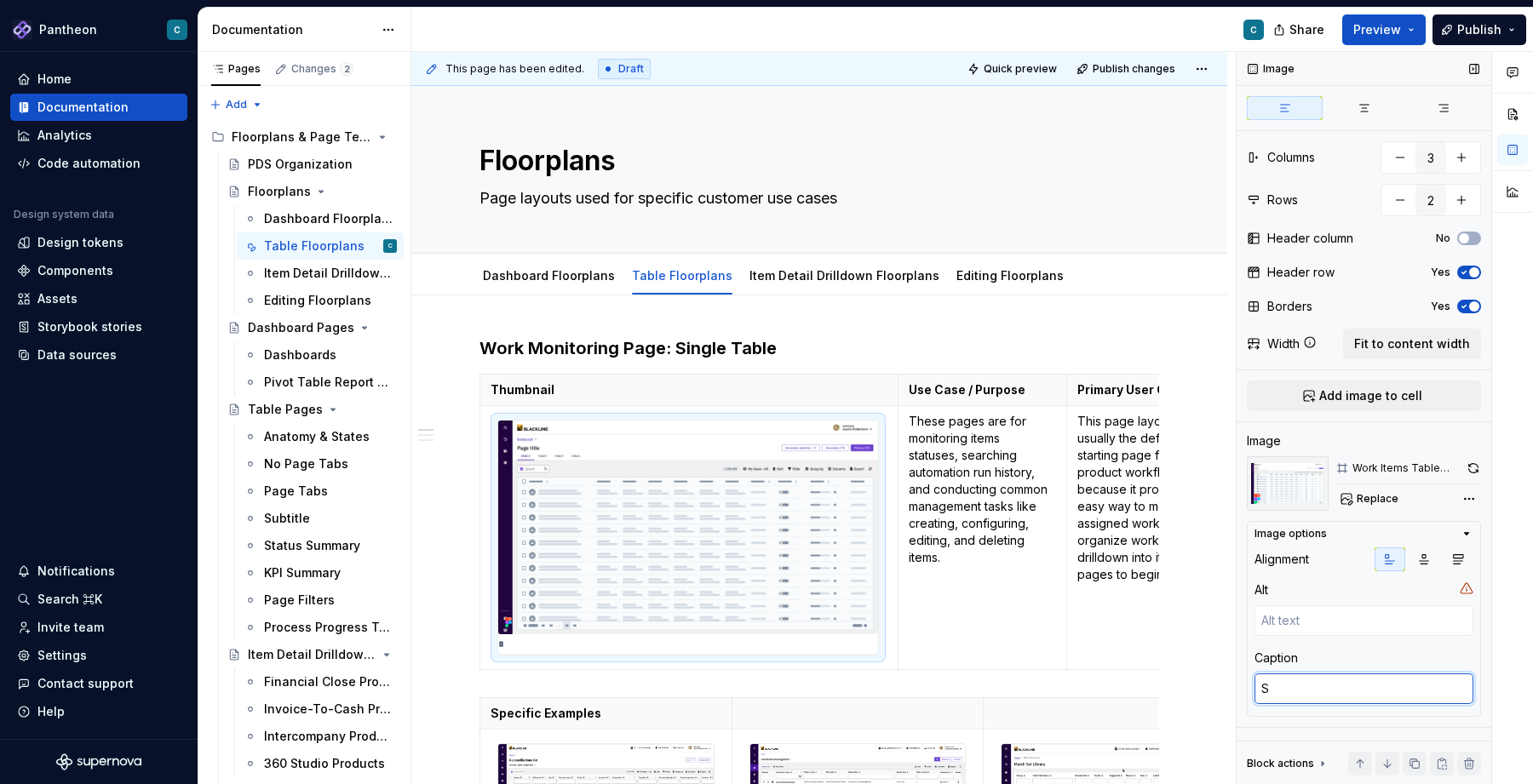 type on "*" 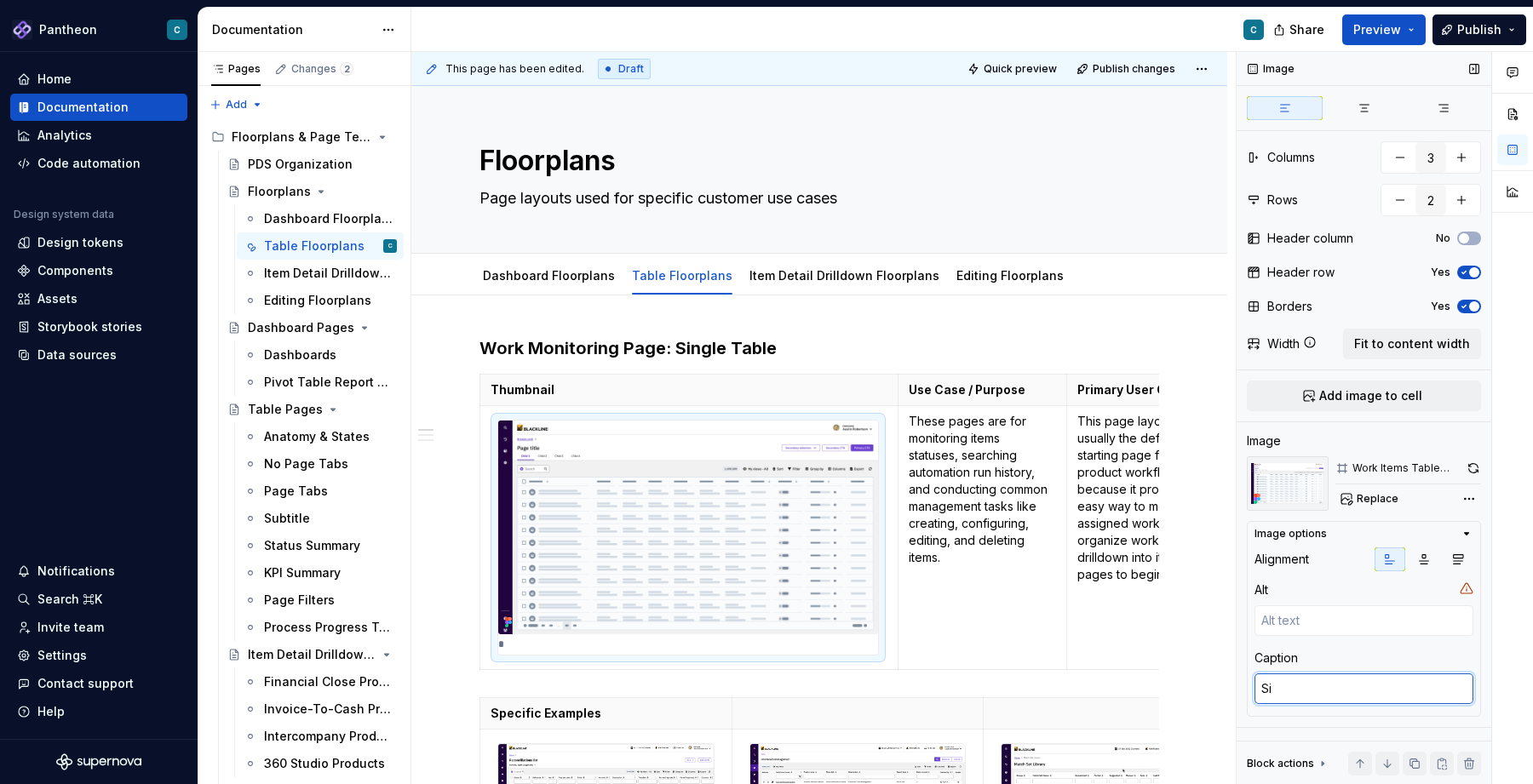 type on "*" 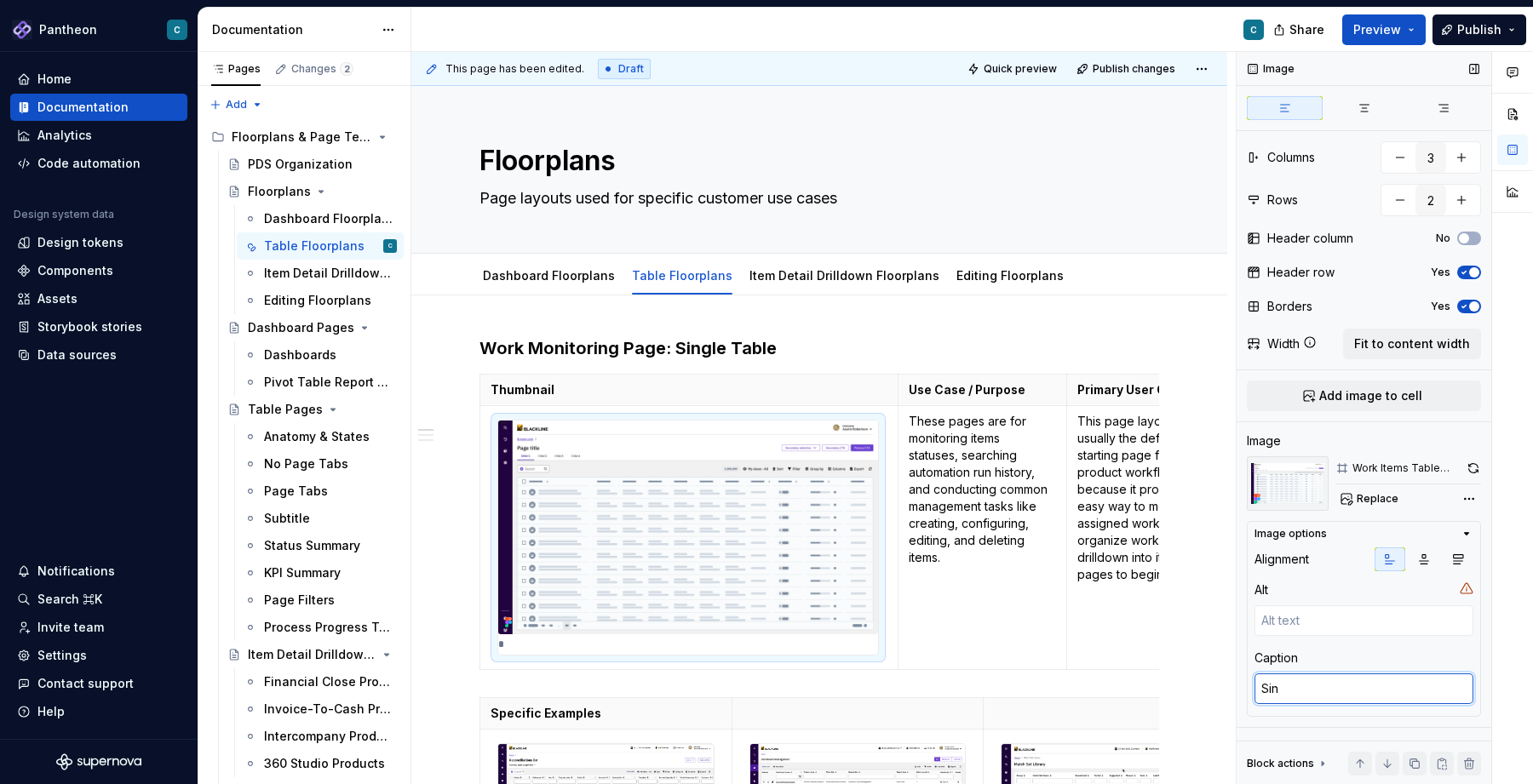 type on "Sing" 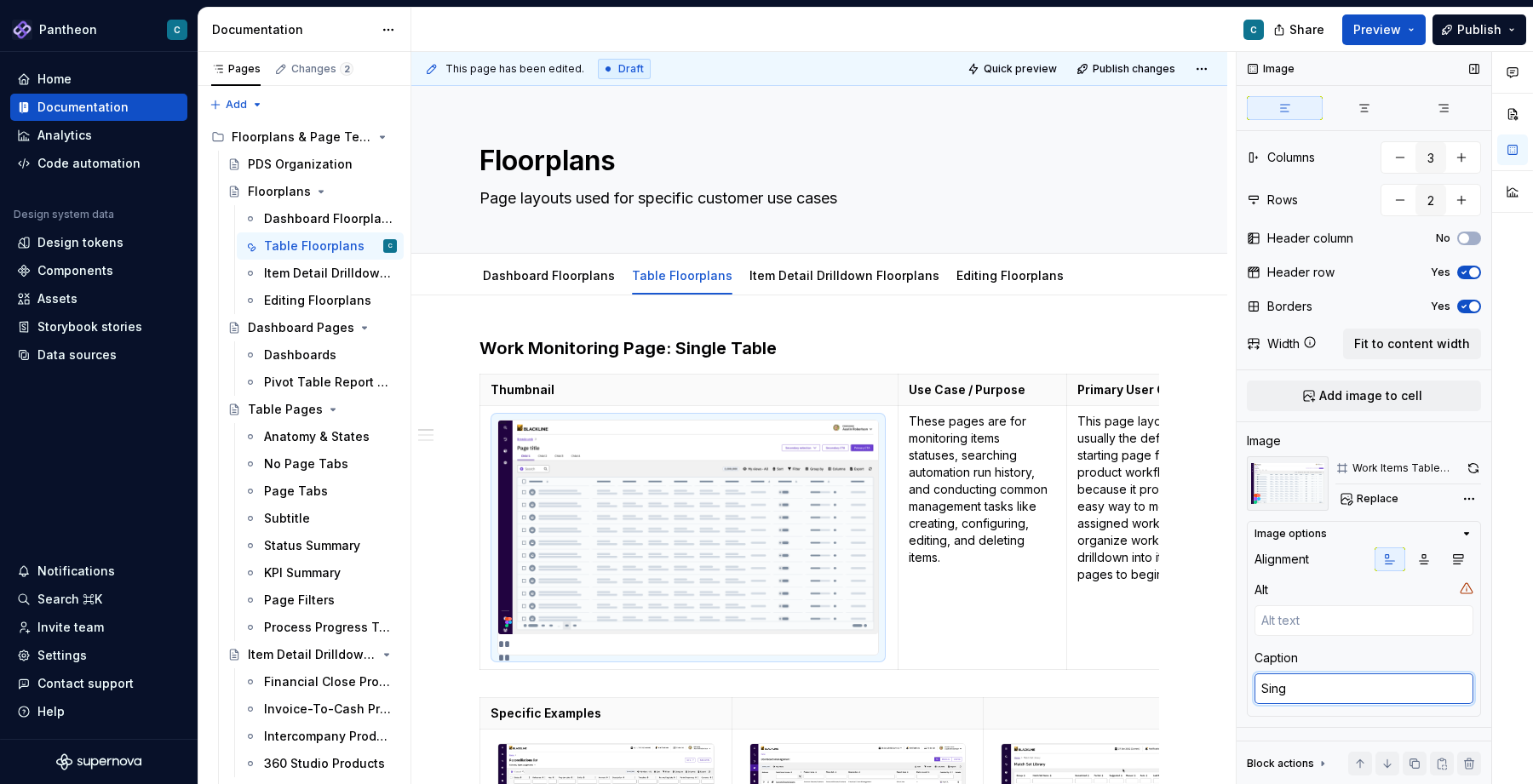 type on "*" 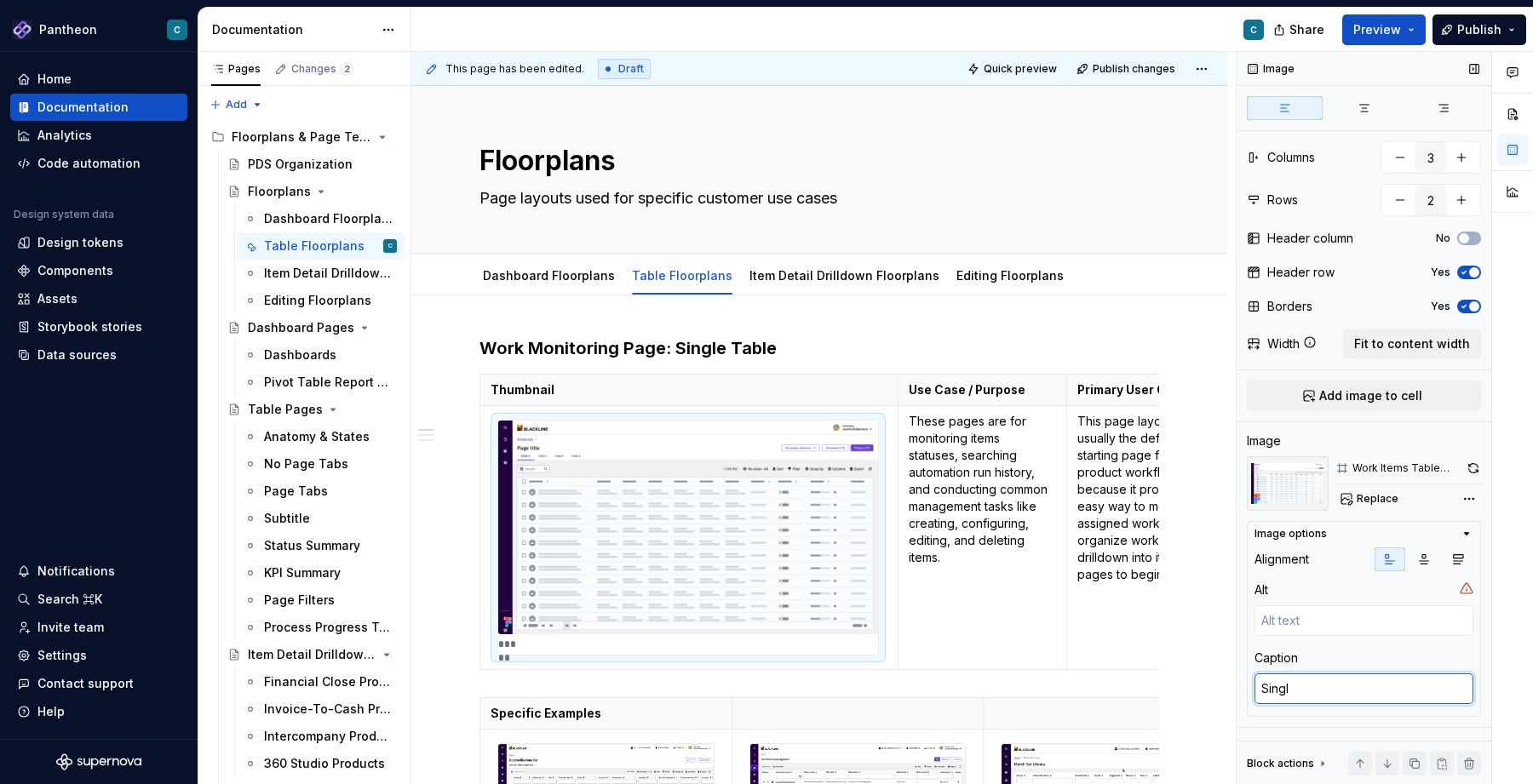 type on "*" 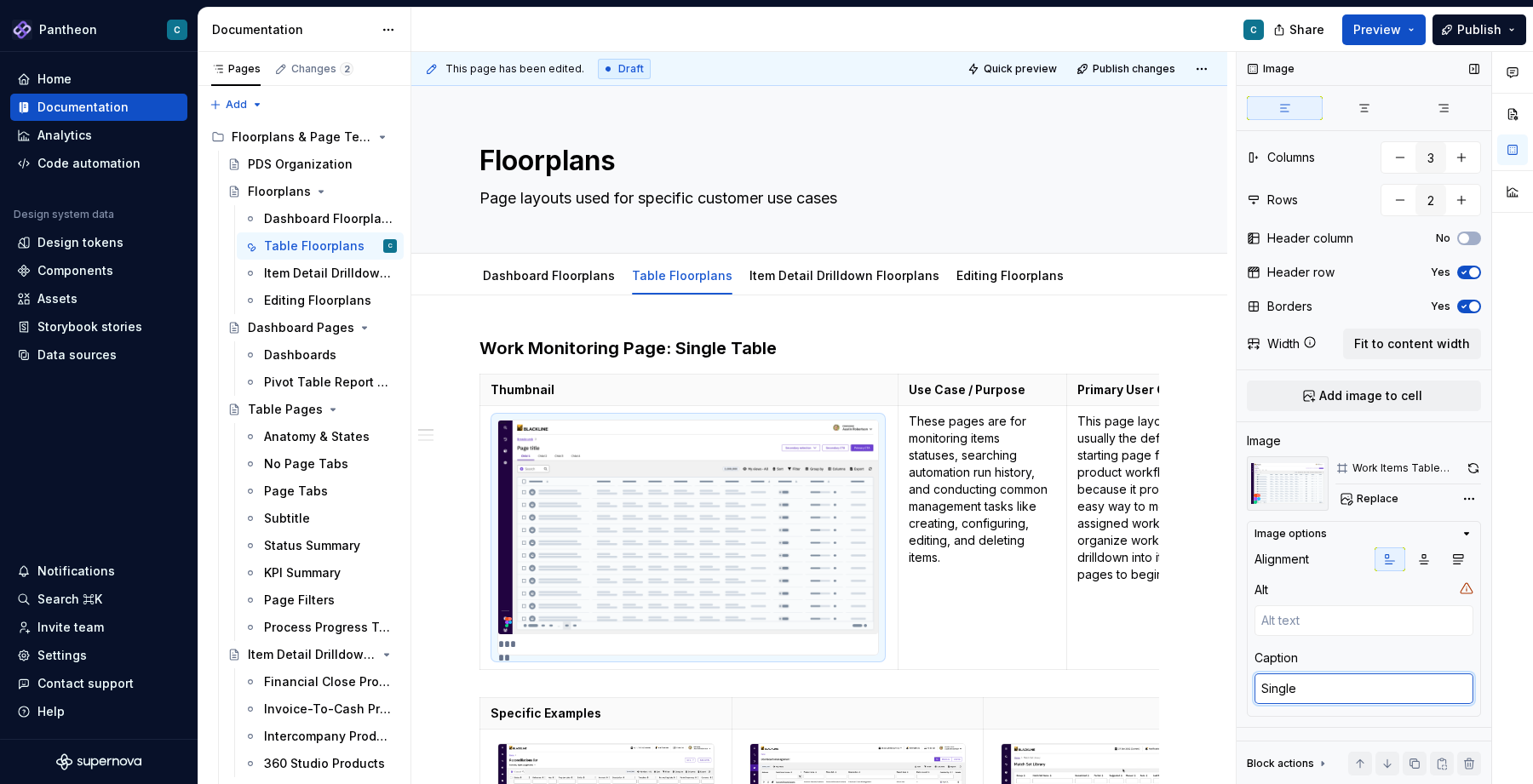type on "*" 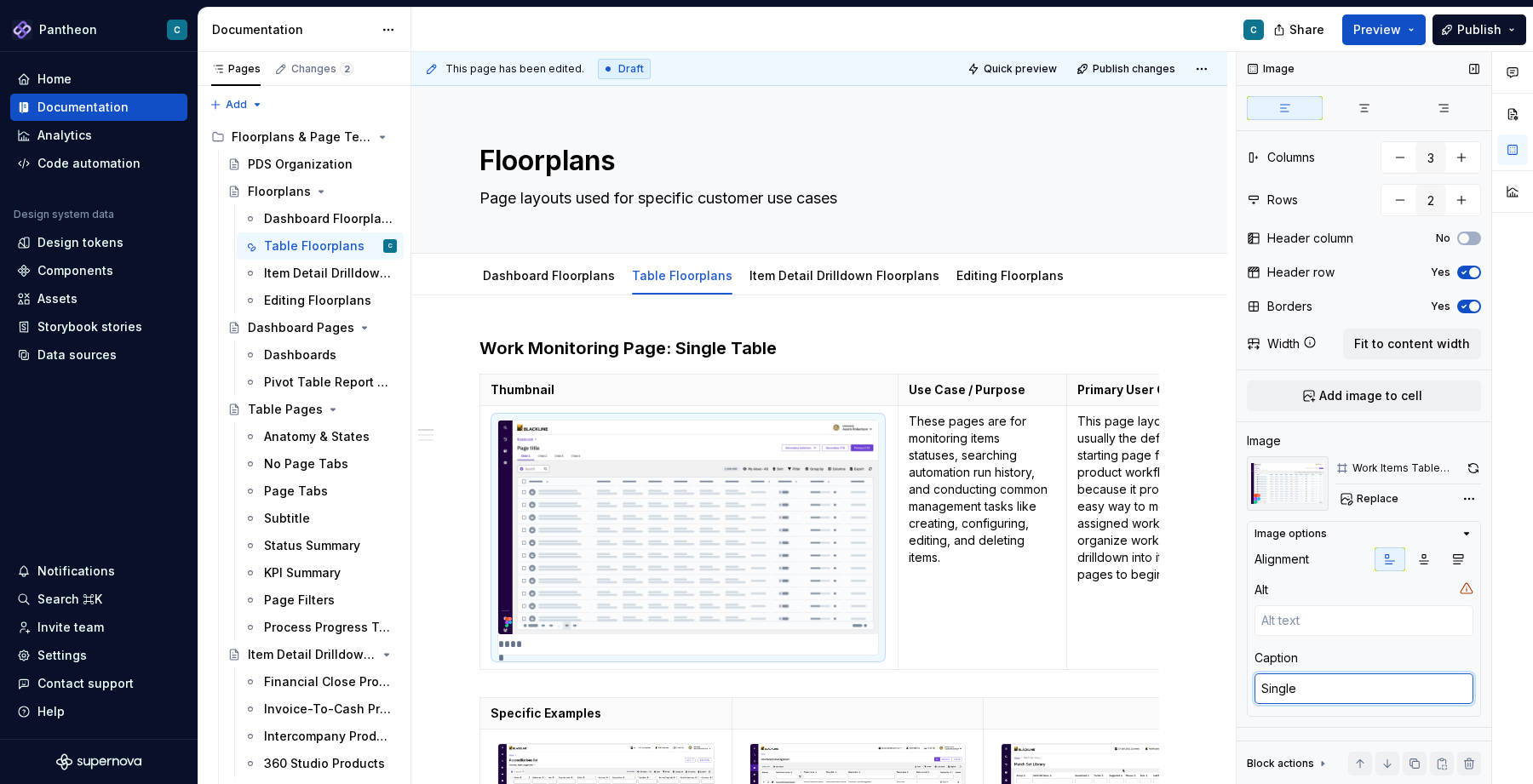 type on "*" 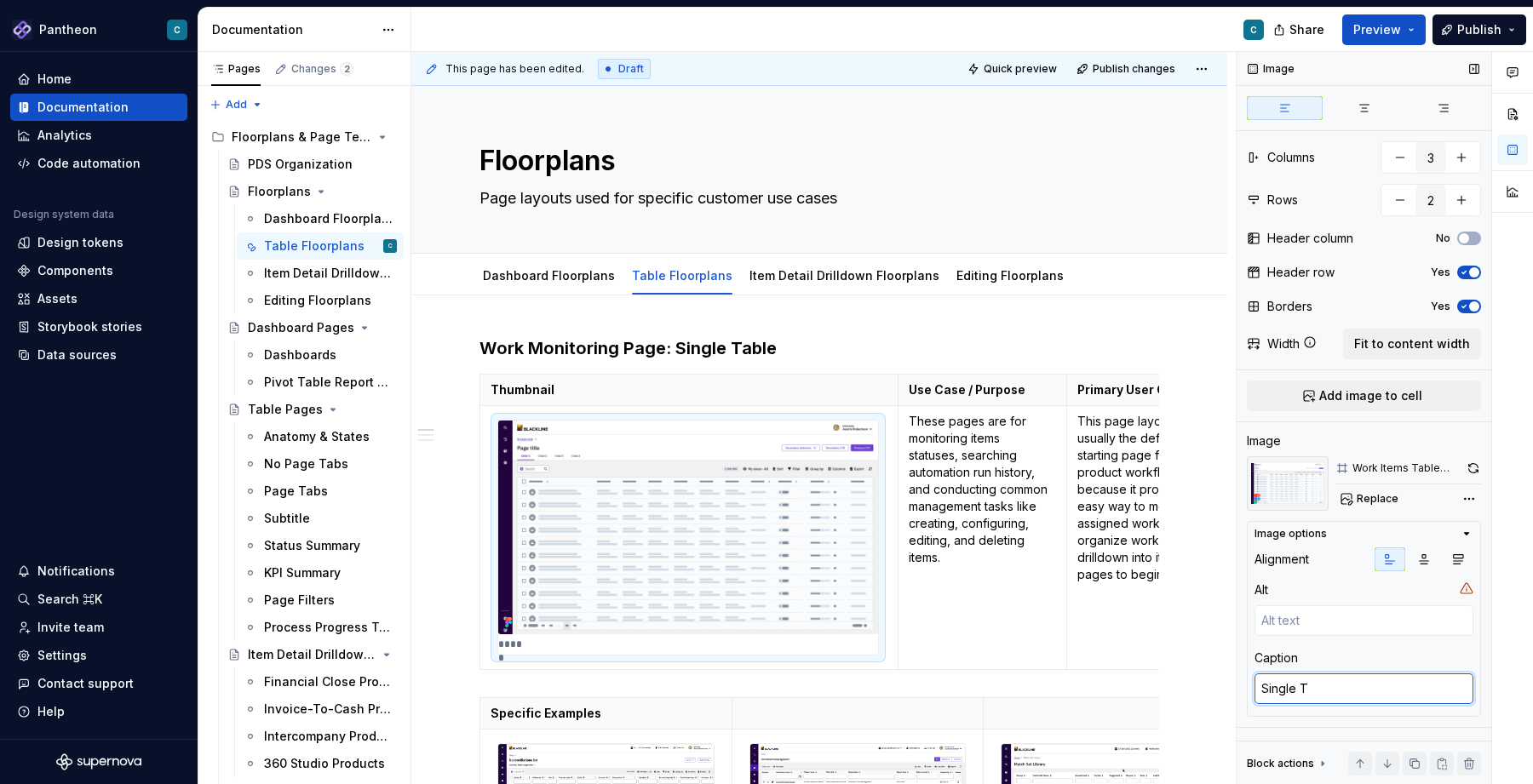 type on "*" 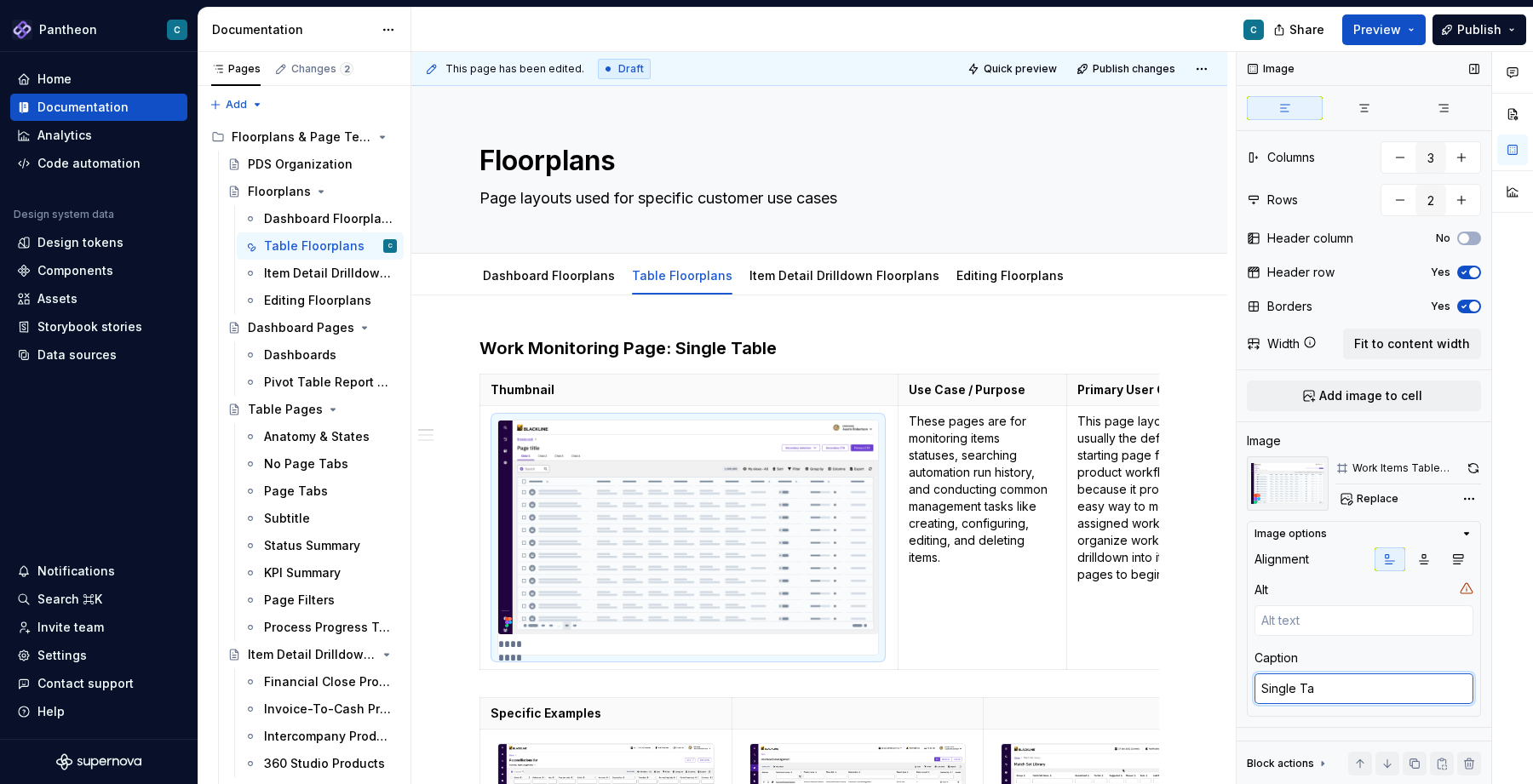type on "*" 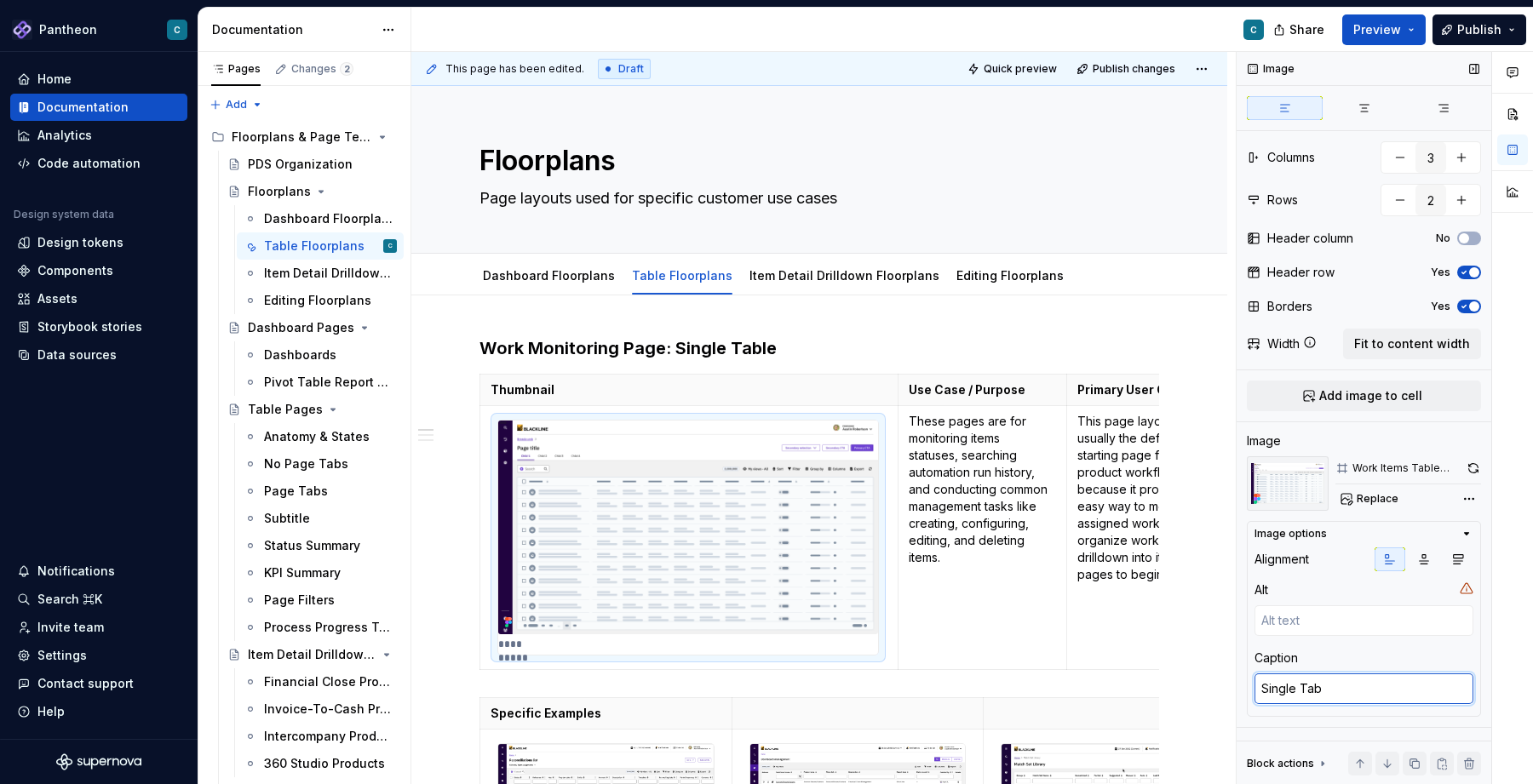 type on "*" 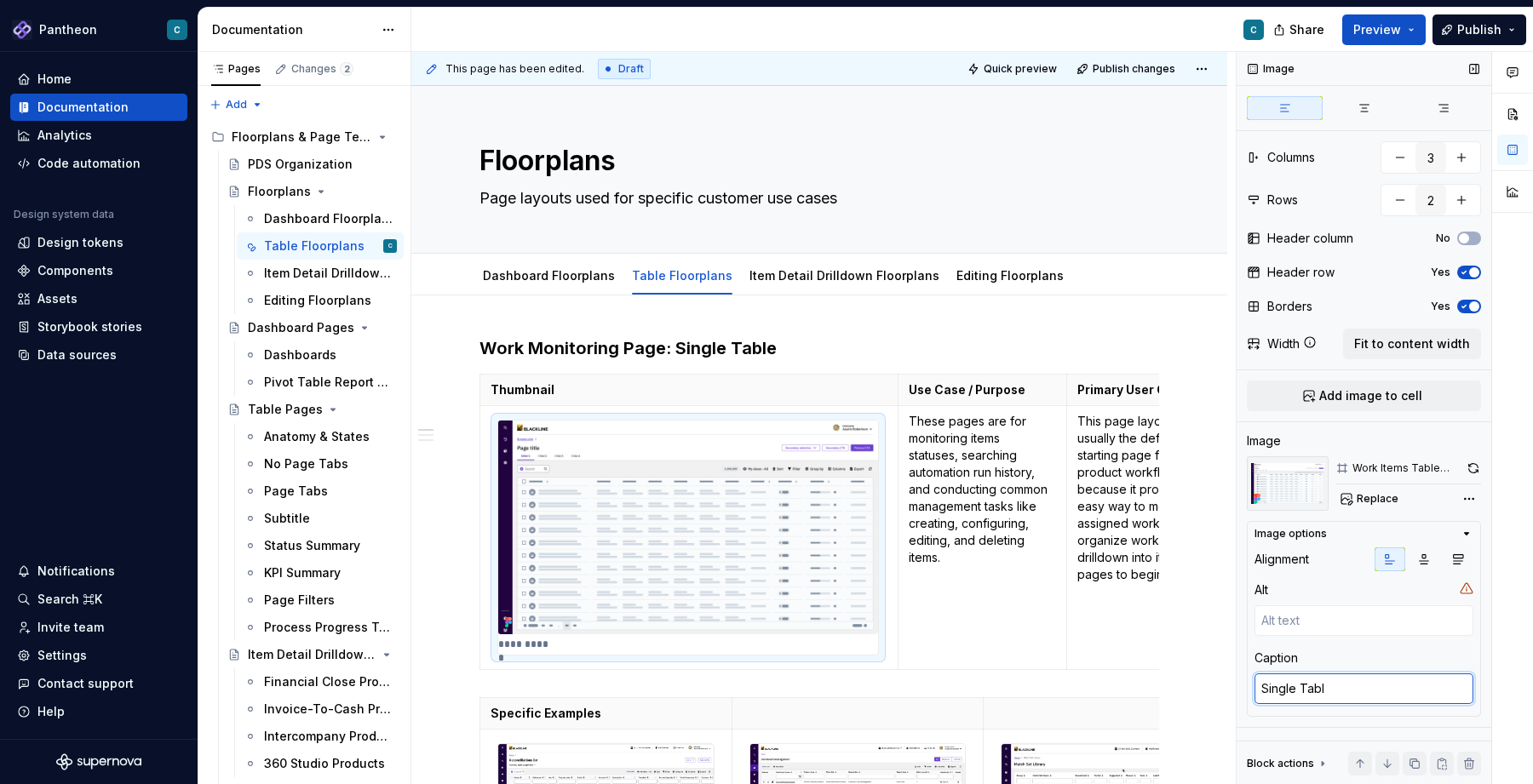type on "*" 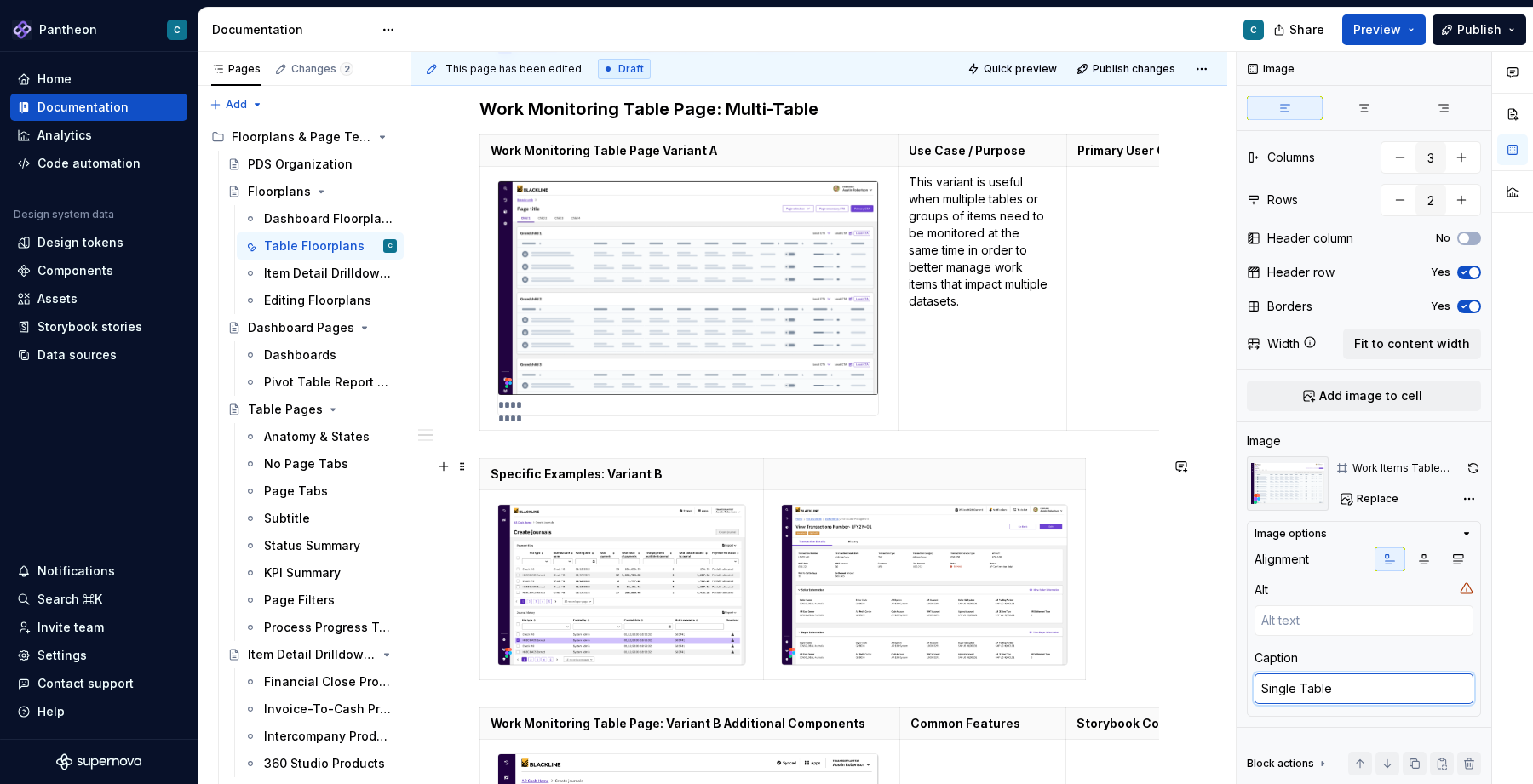 scroll, scrollTop: 1358, scrollLeft: 0, axis: vertical 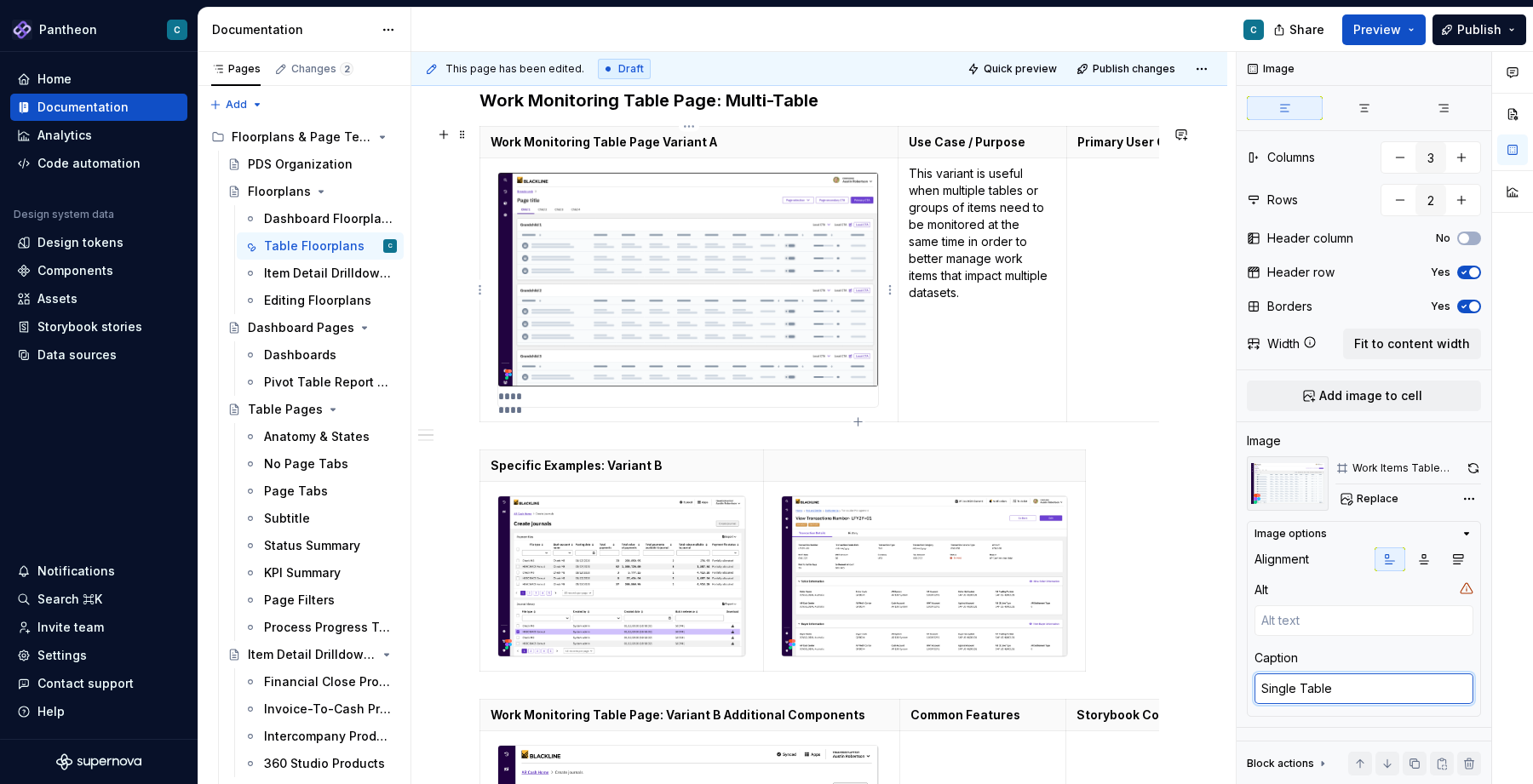 type on "Variant B" 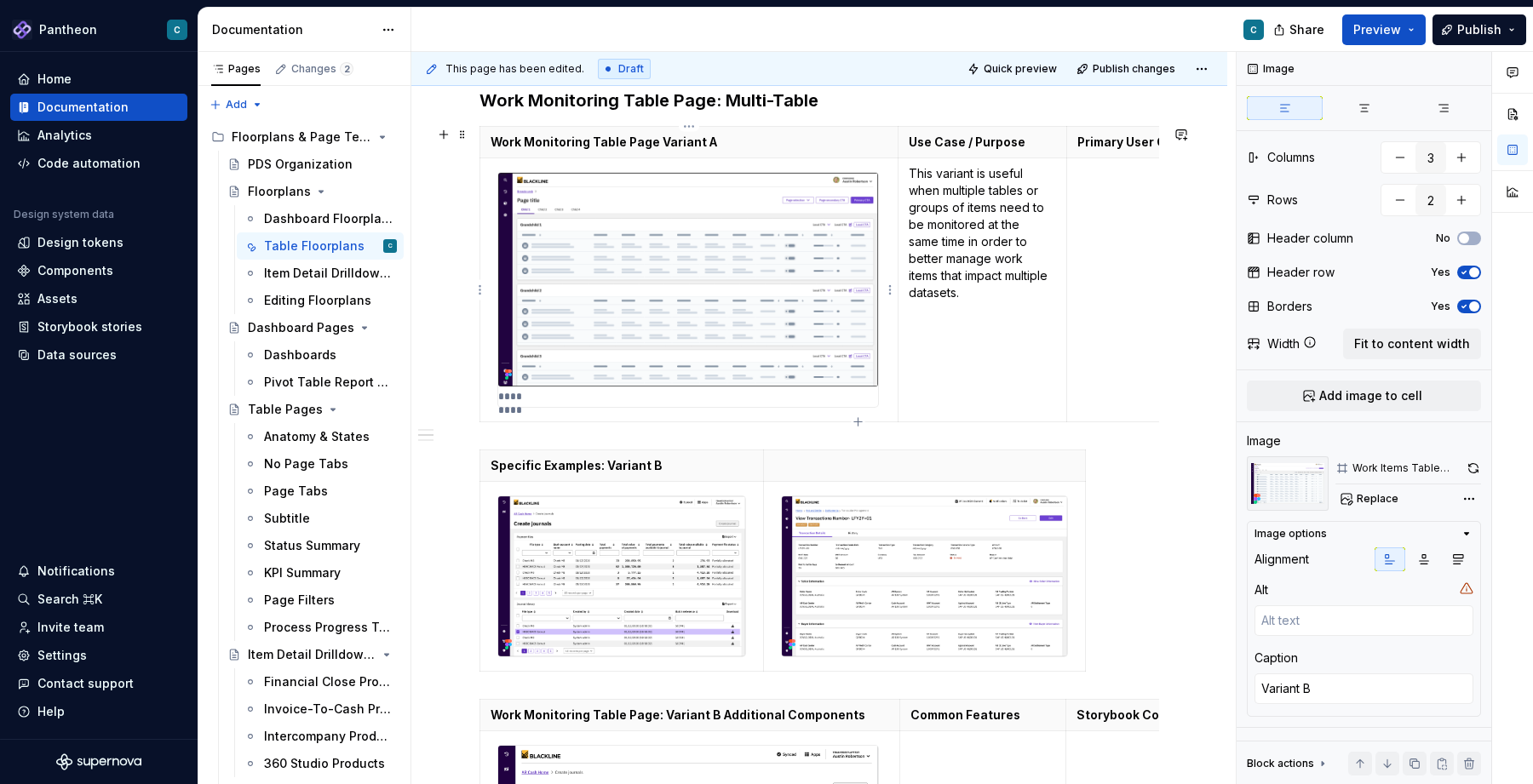 click at bounding box center (688, 279) 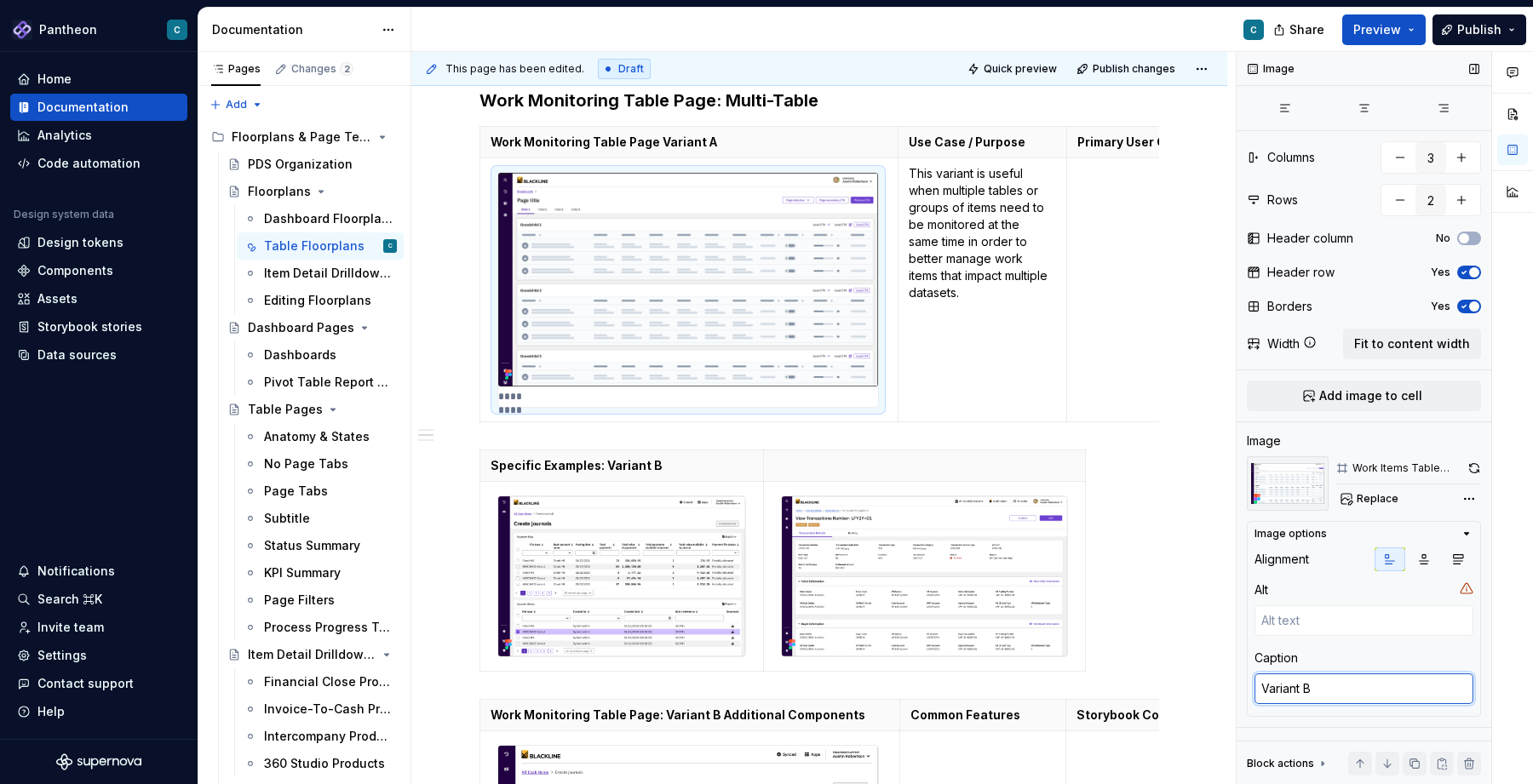 click on "Variant B" at bounding box center (1364, 689) 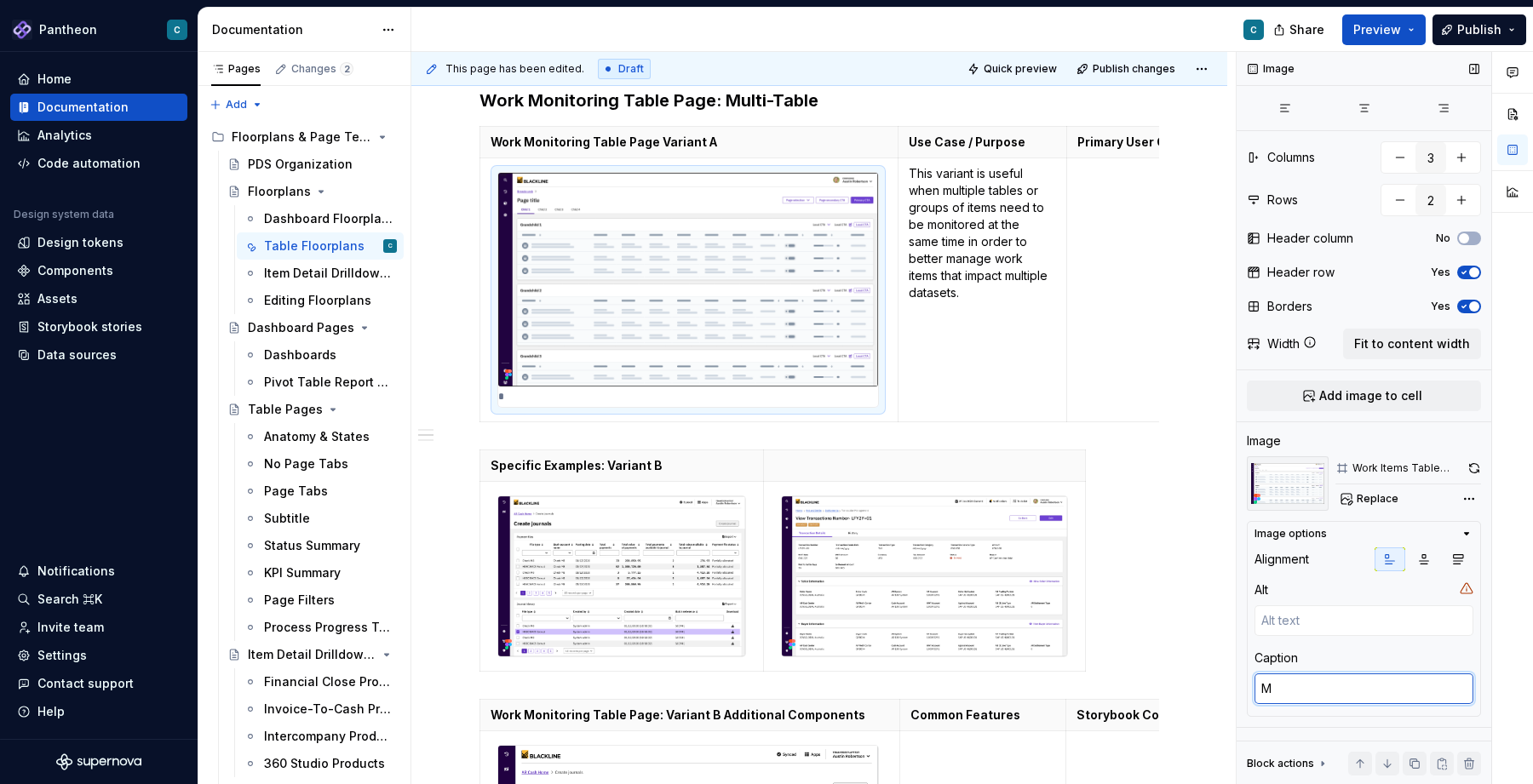 type on "*" 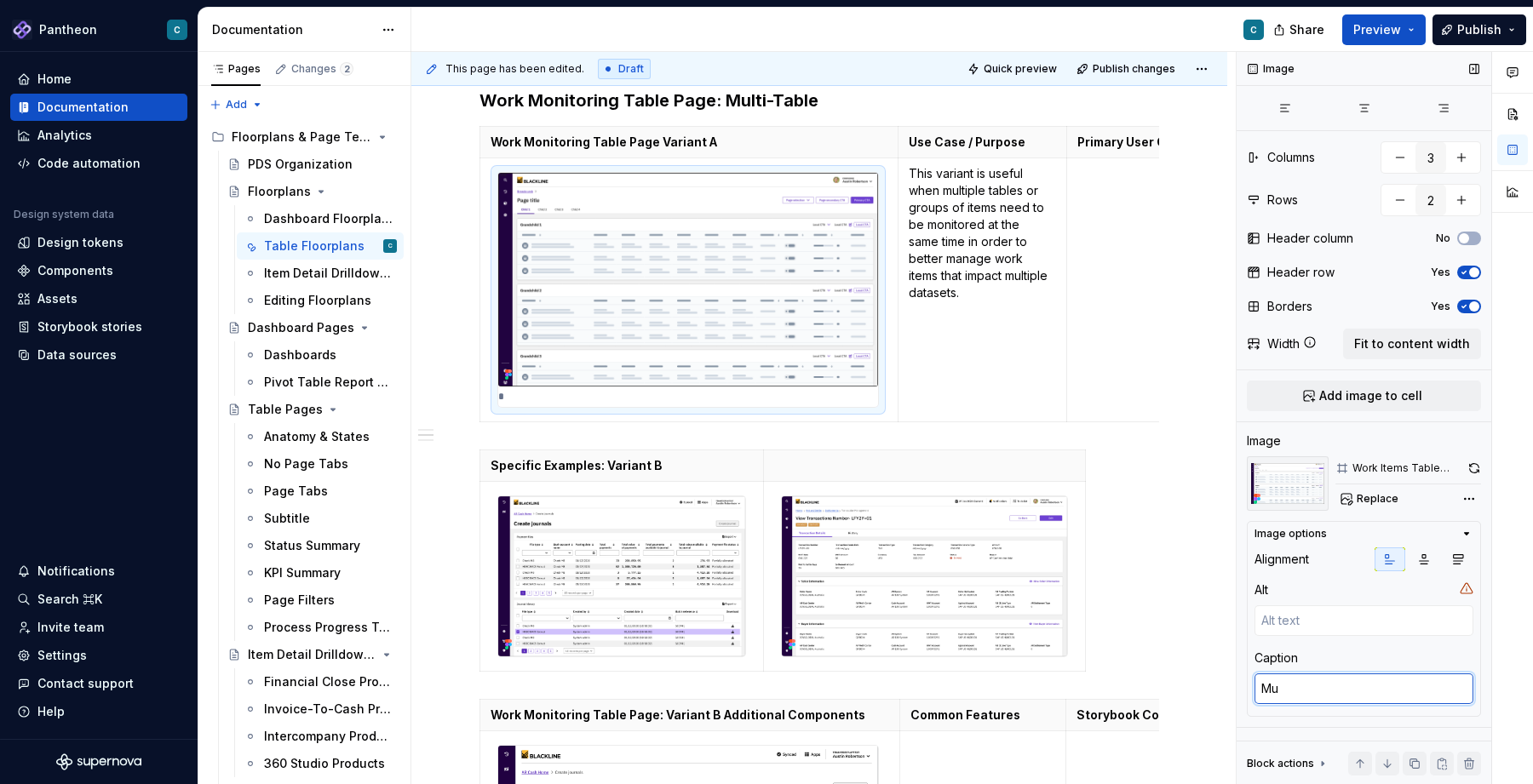 type on "*" 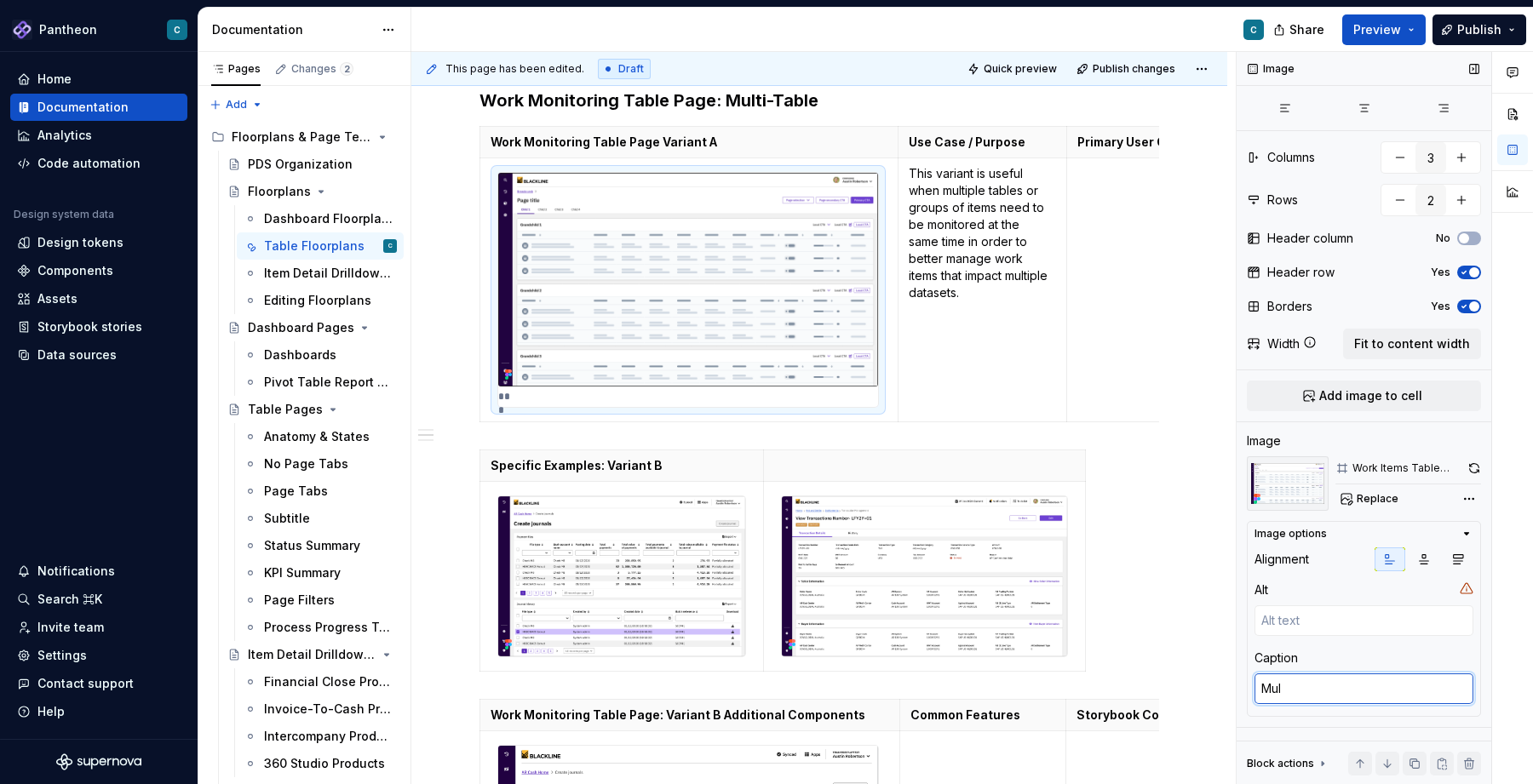 type on "*" 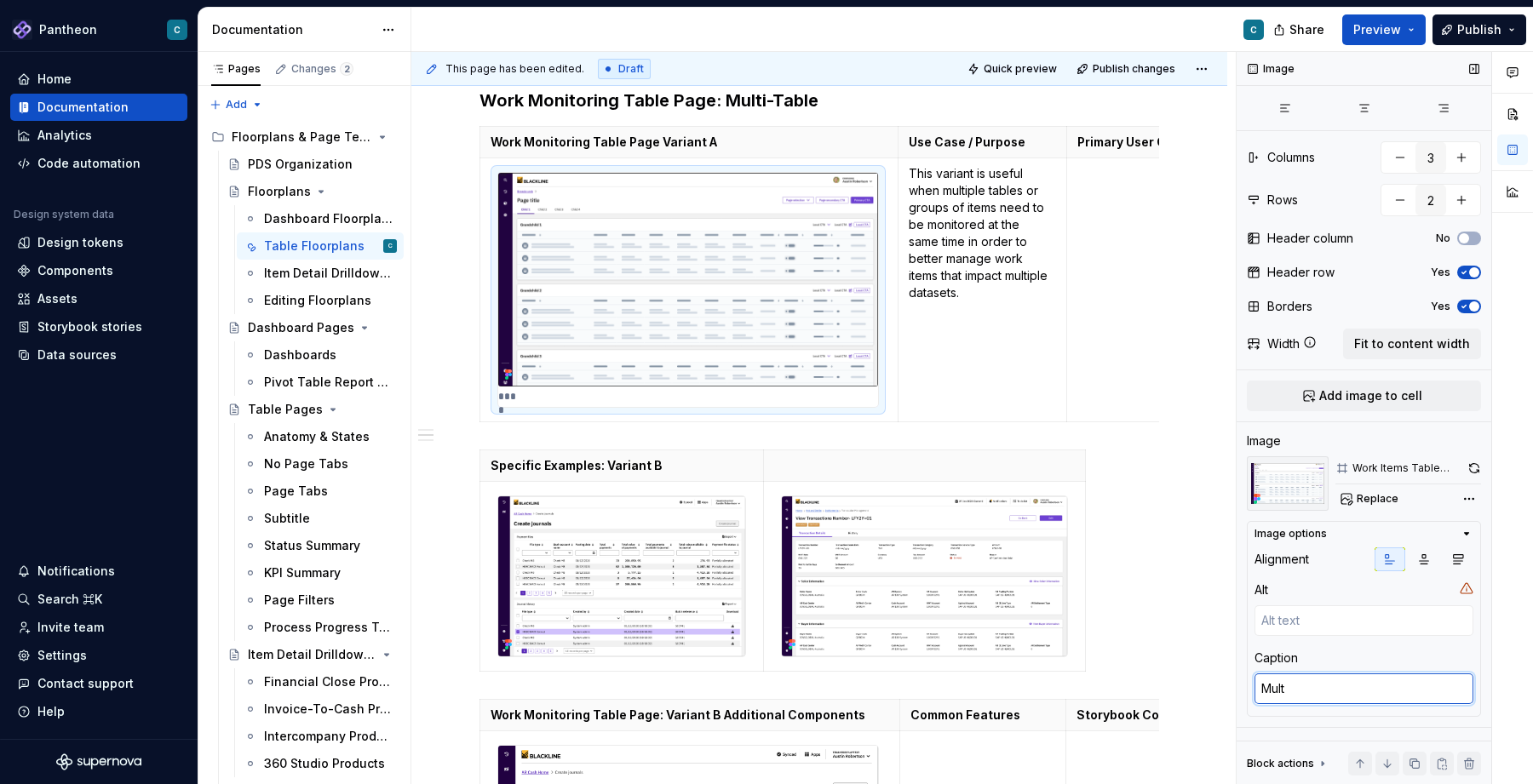 type on "*" 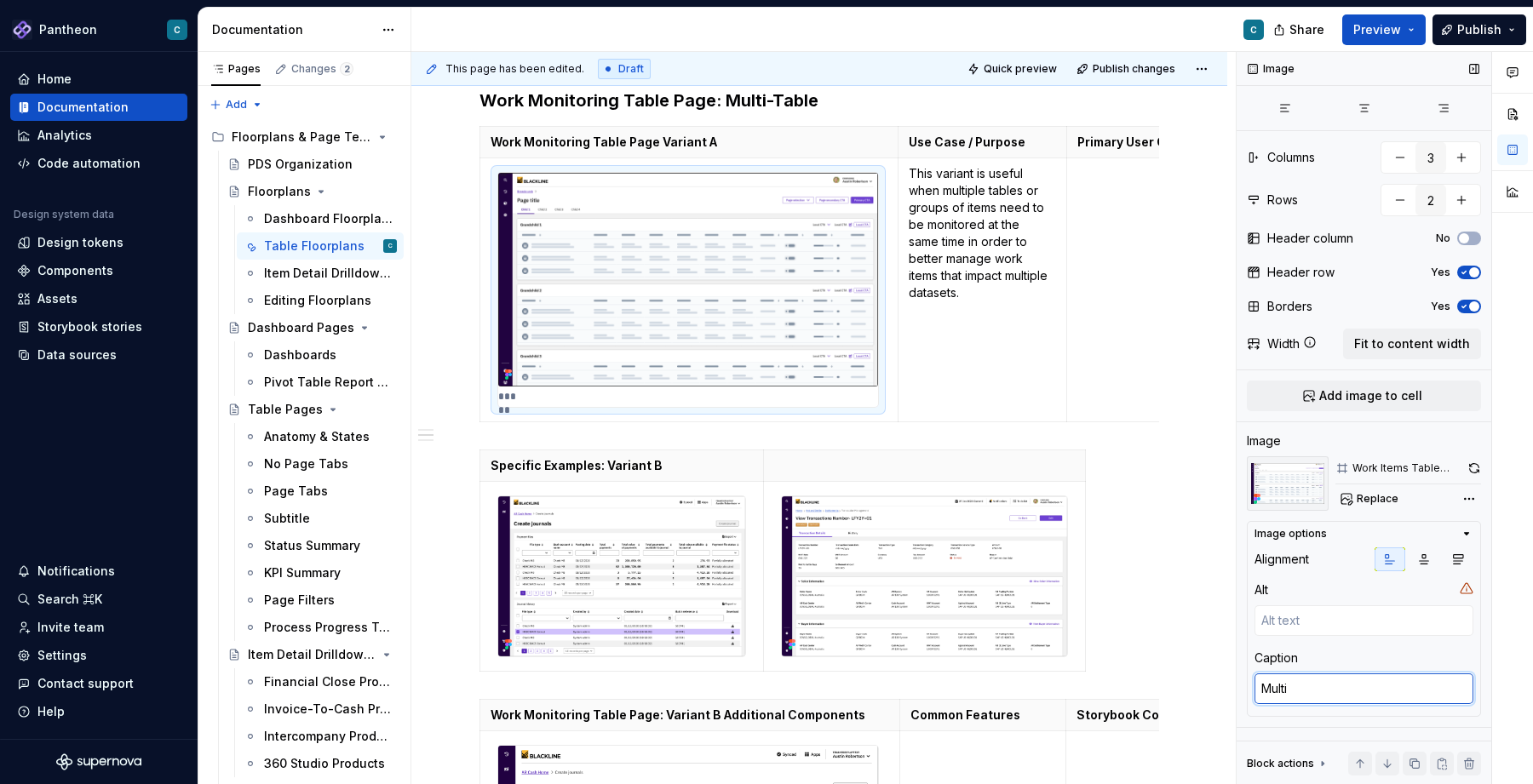 type on "*" 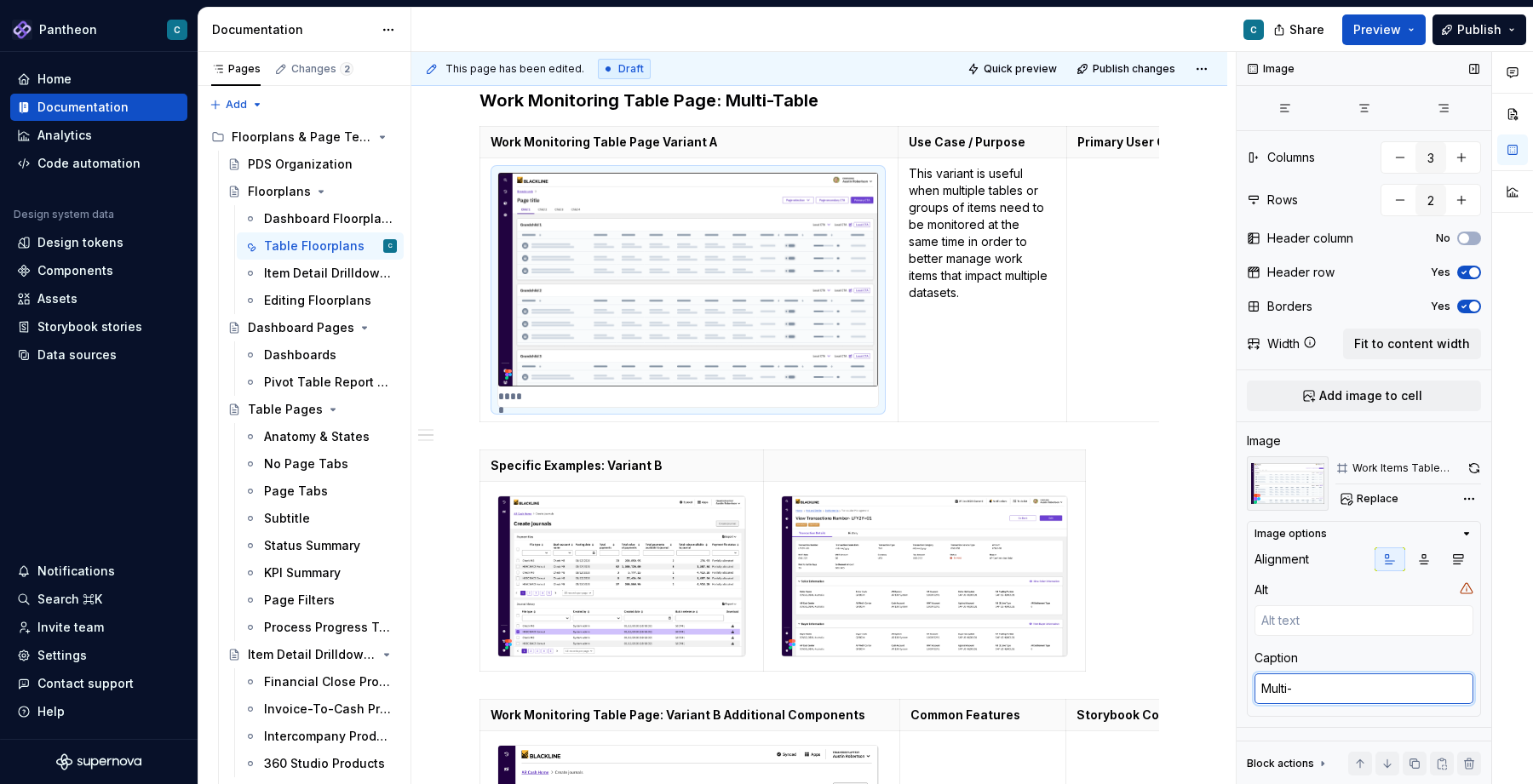 type on "*" 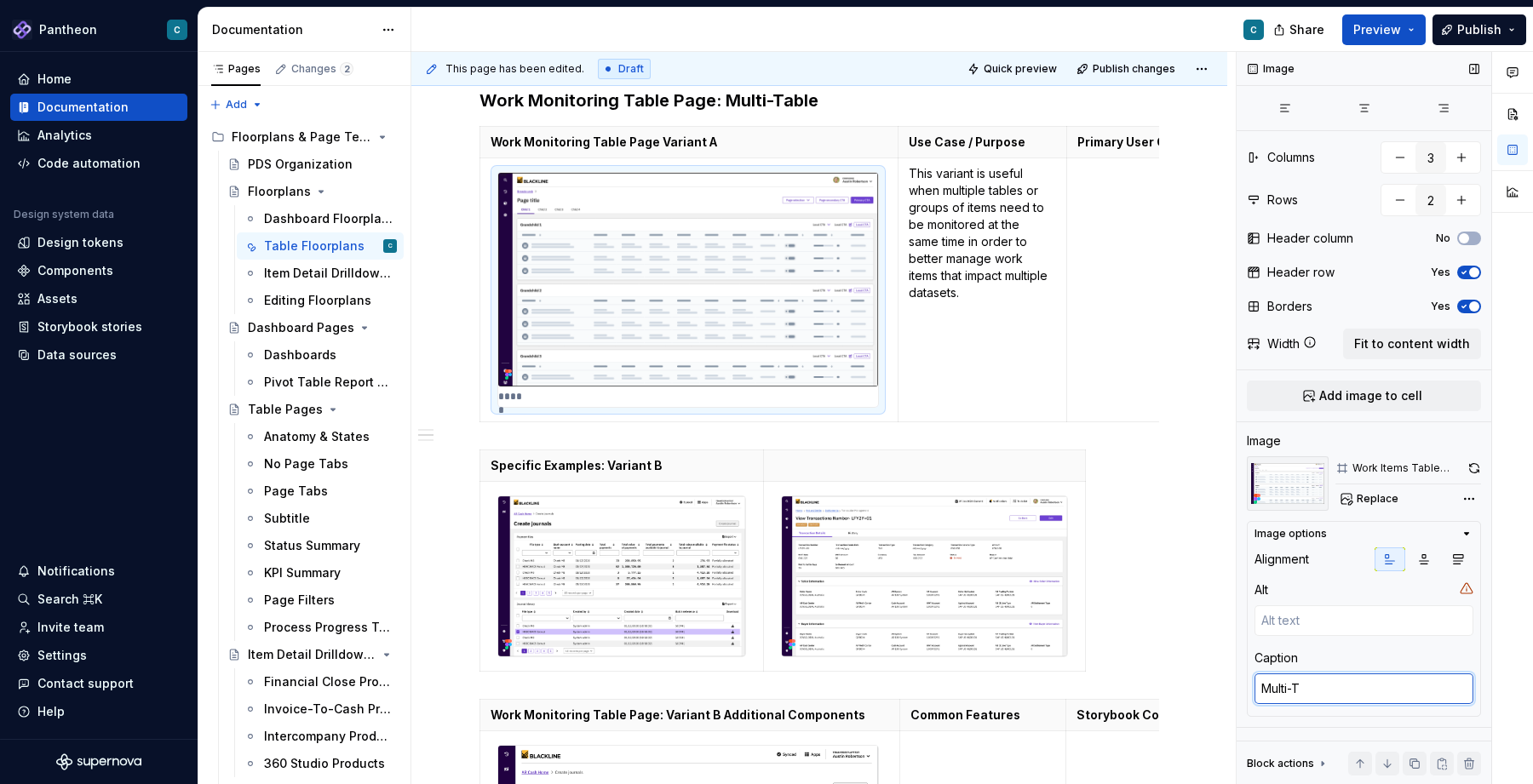 type on "*" 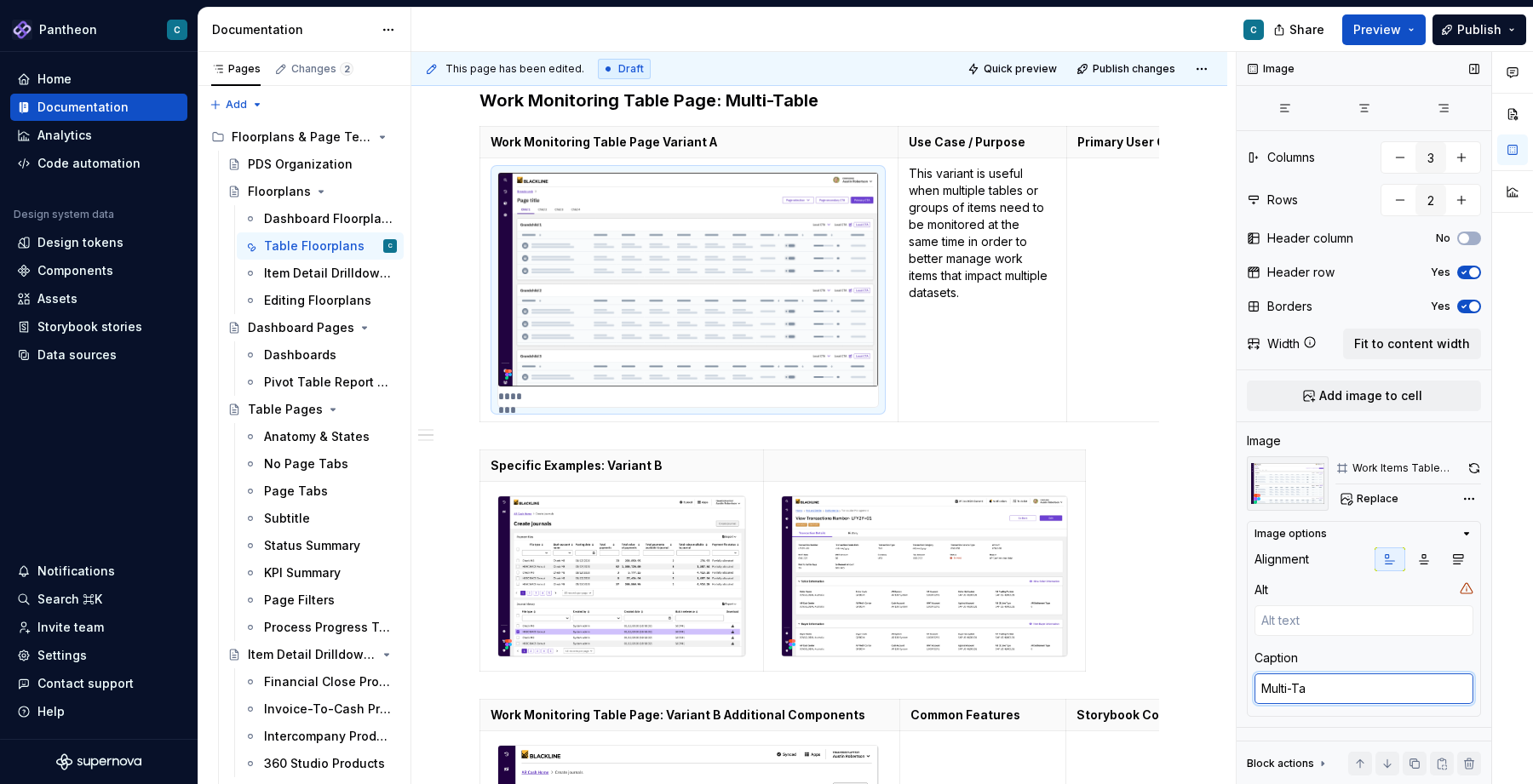 type on "*" 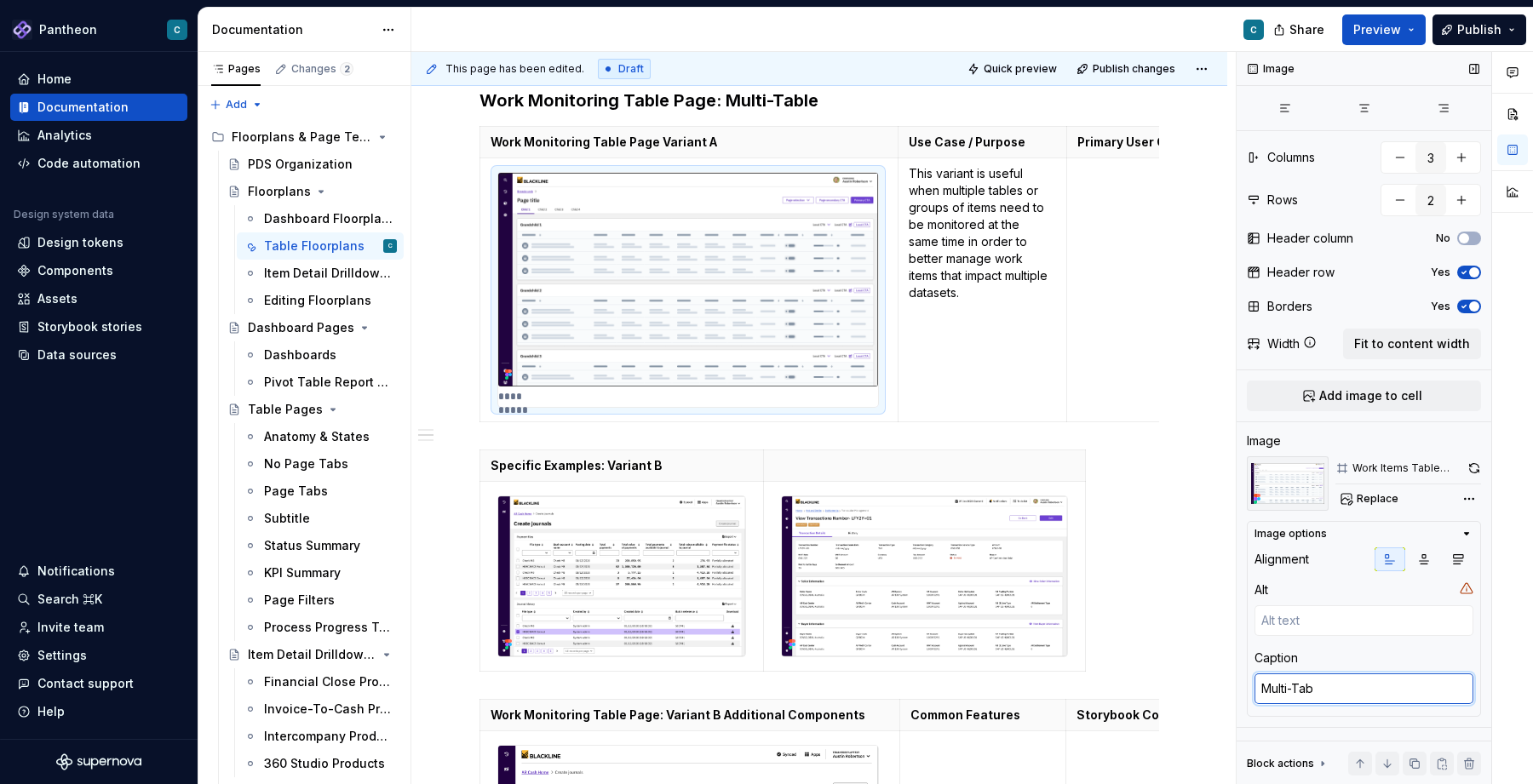 type on "*" 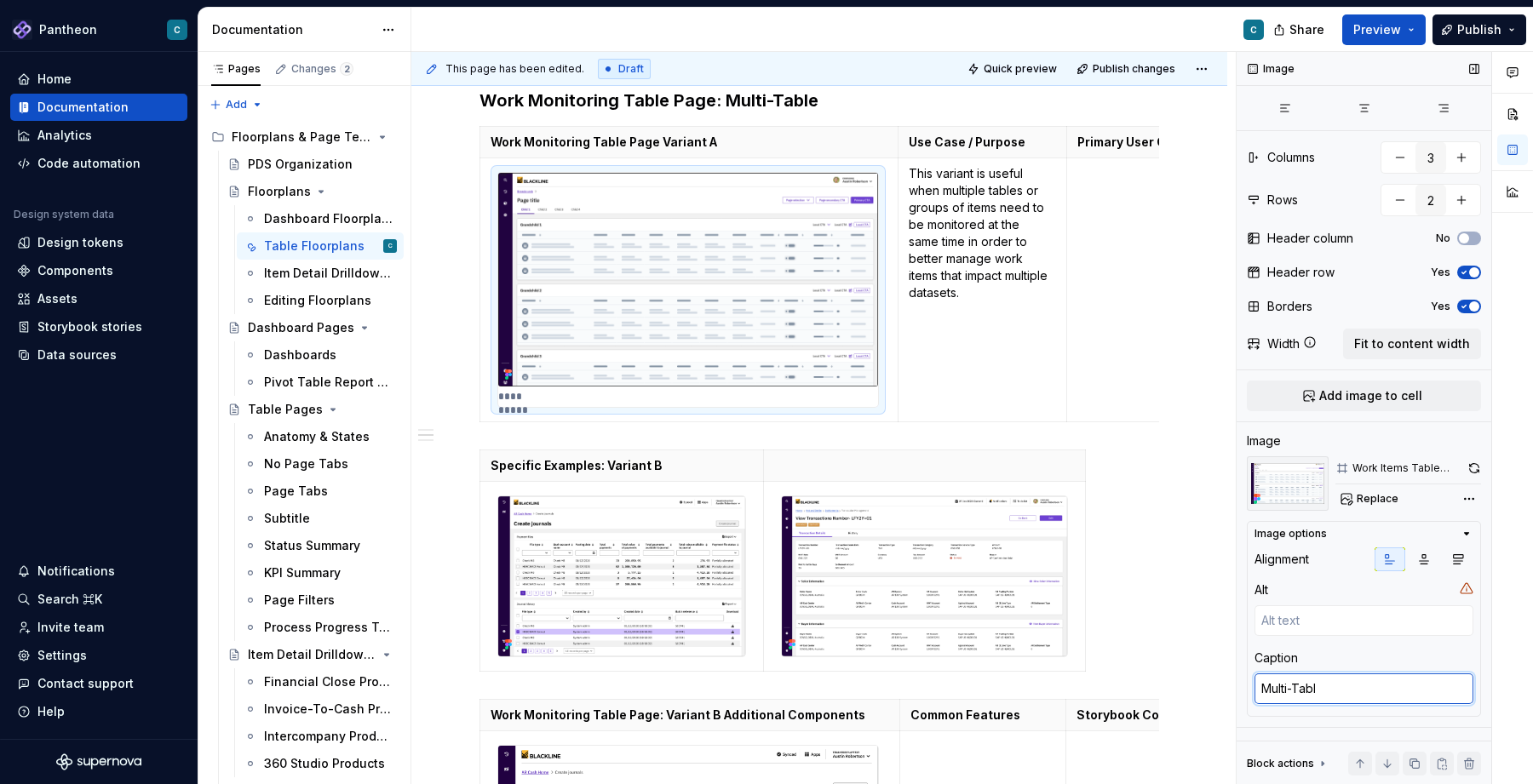 type on "*" 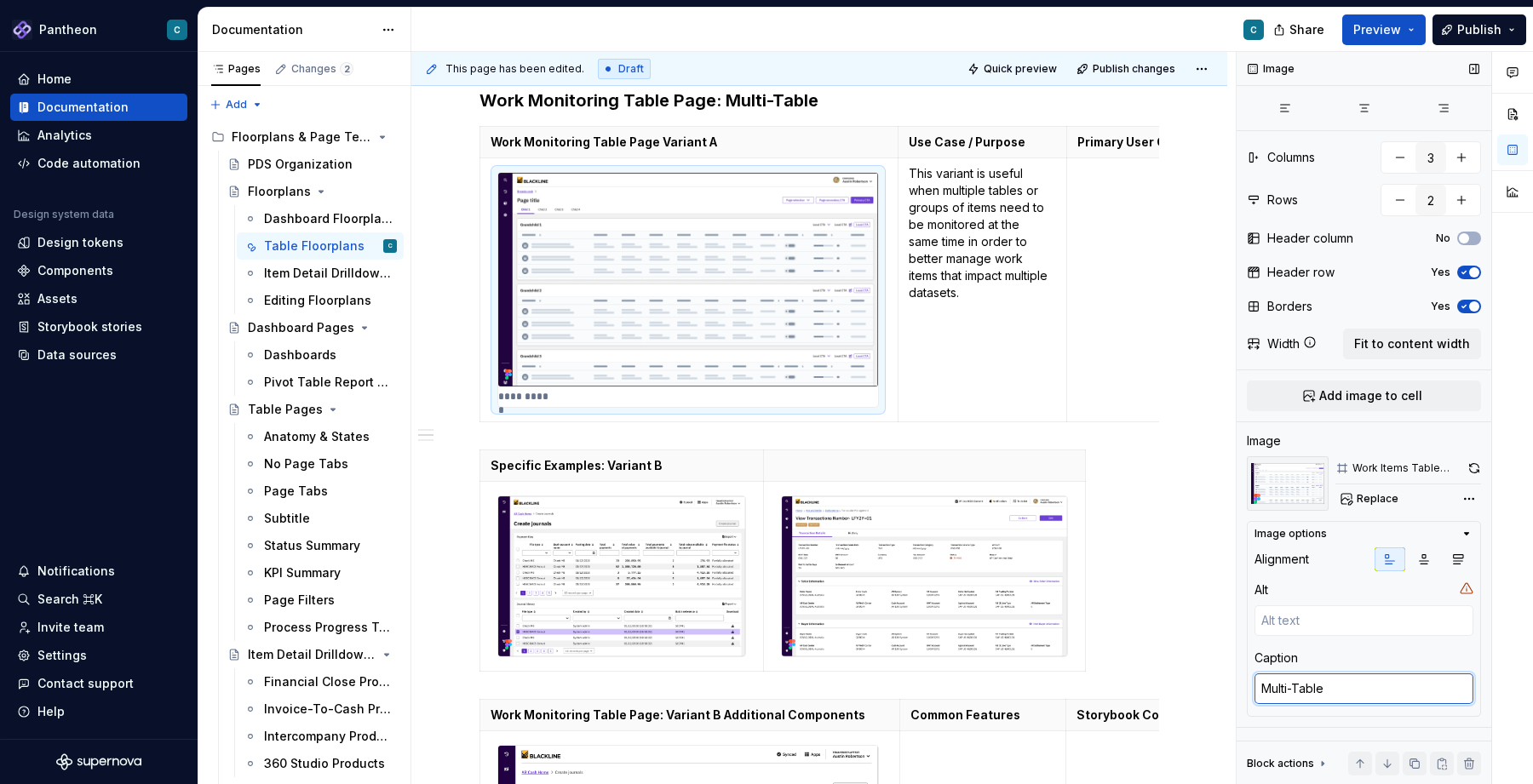 type on "*" 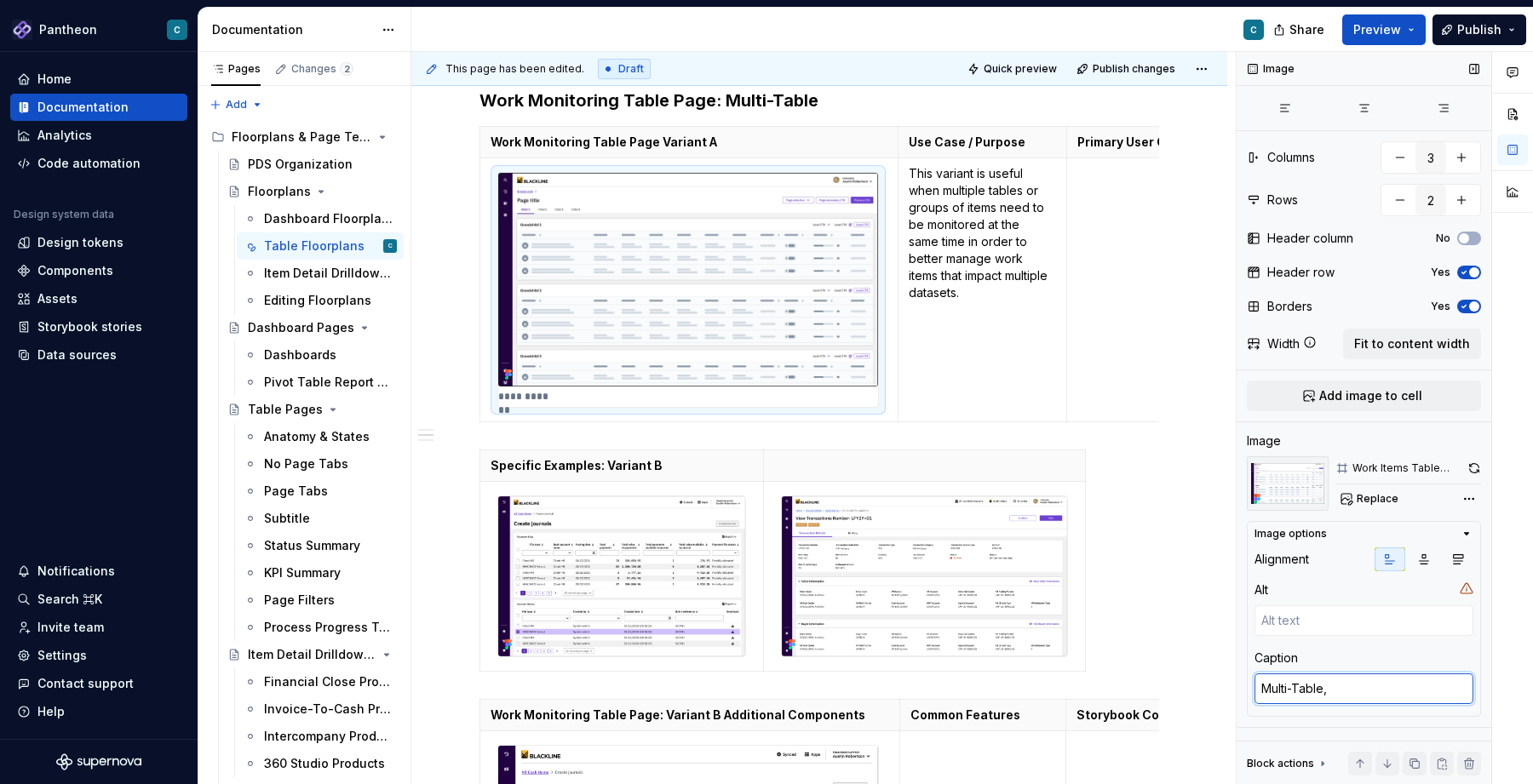 type on "*" 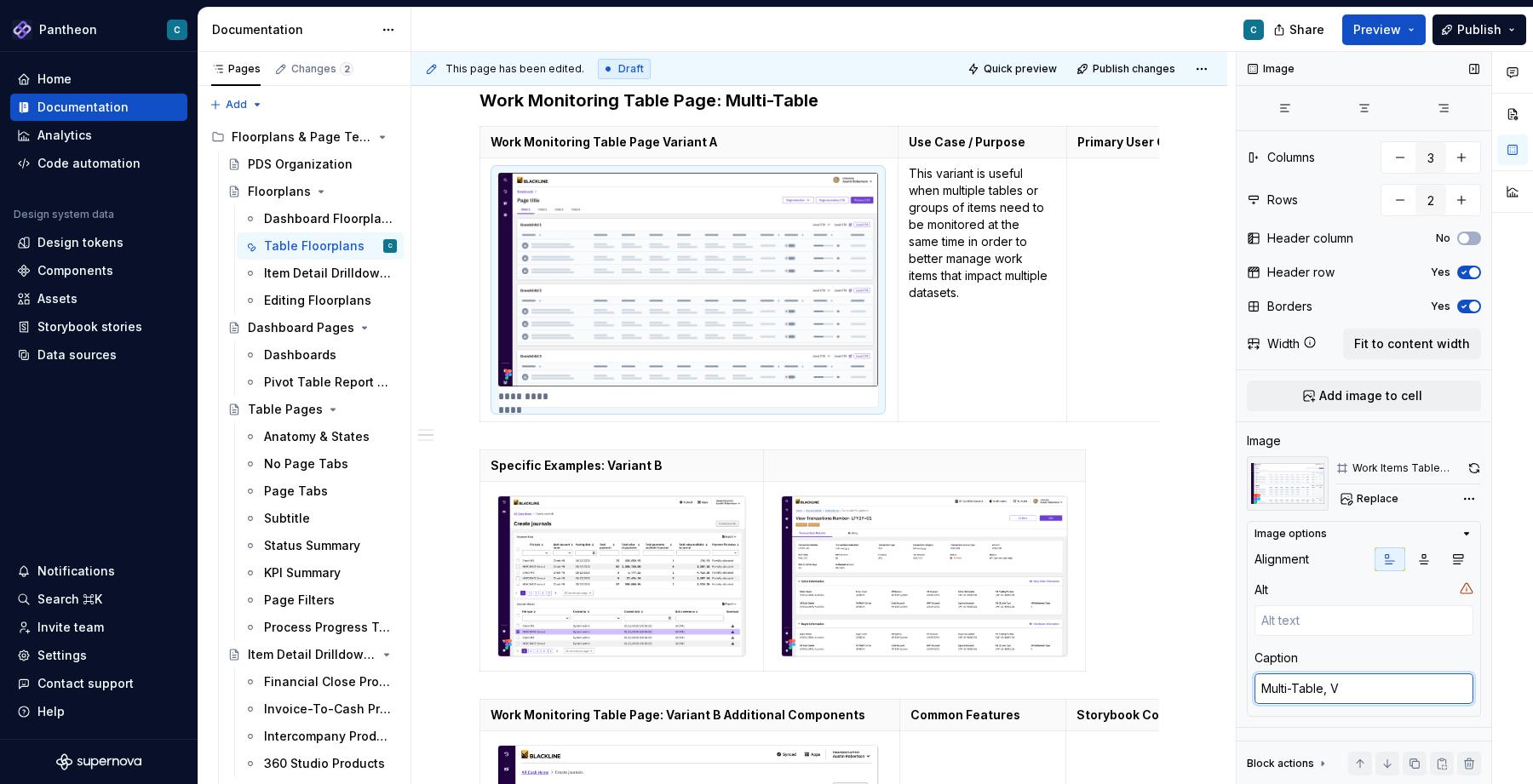 type on "*" 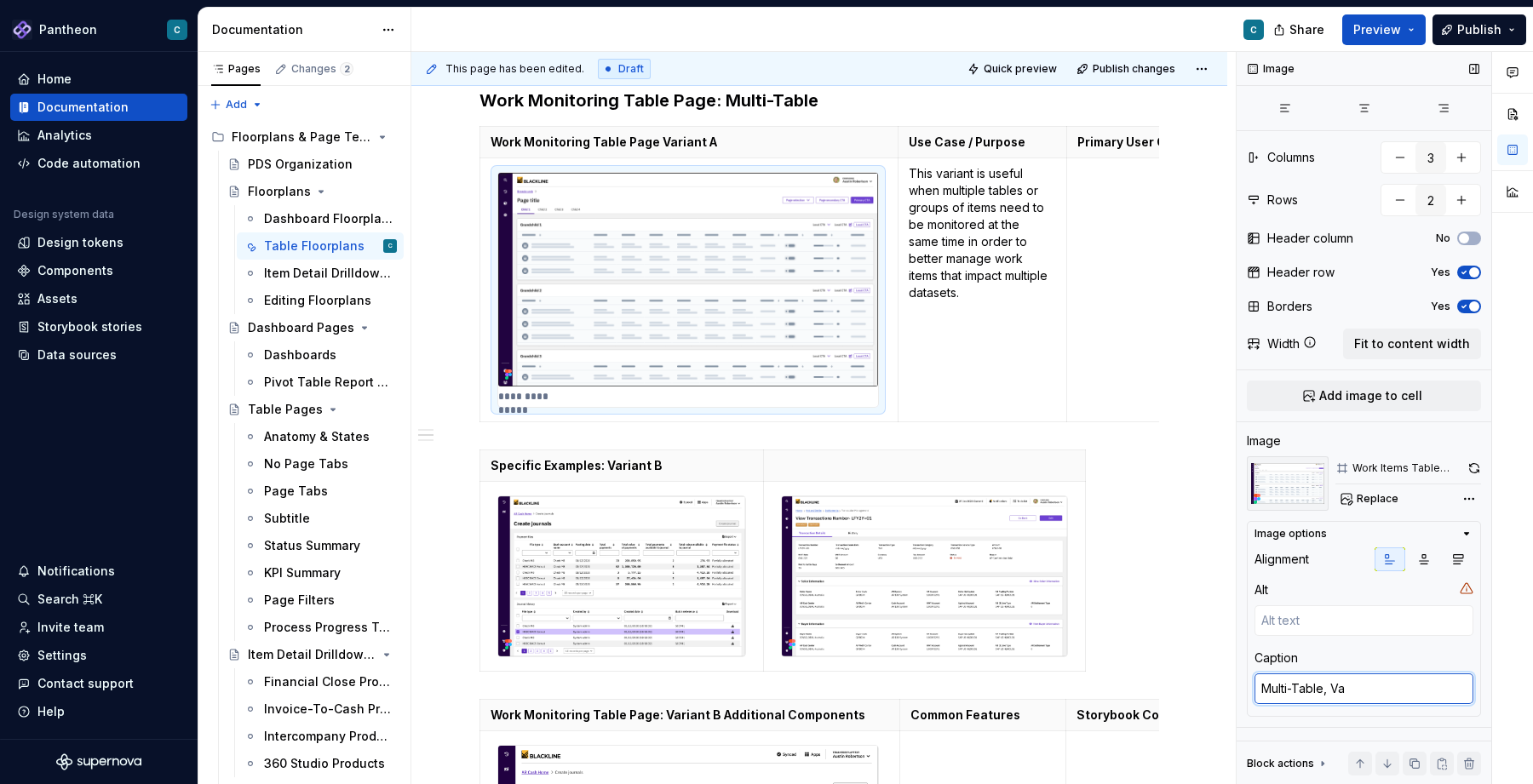 type on "*" 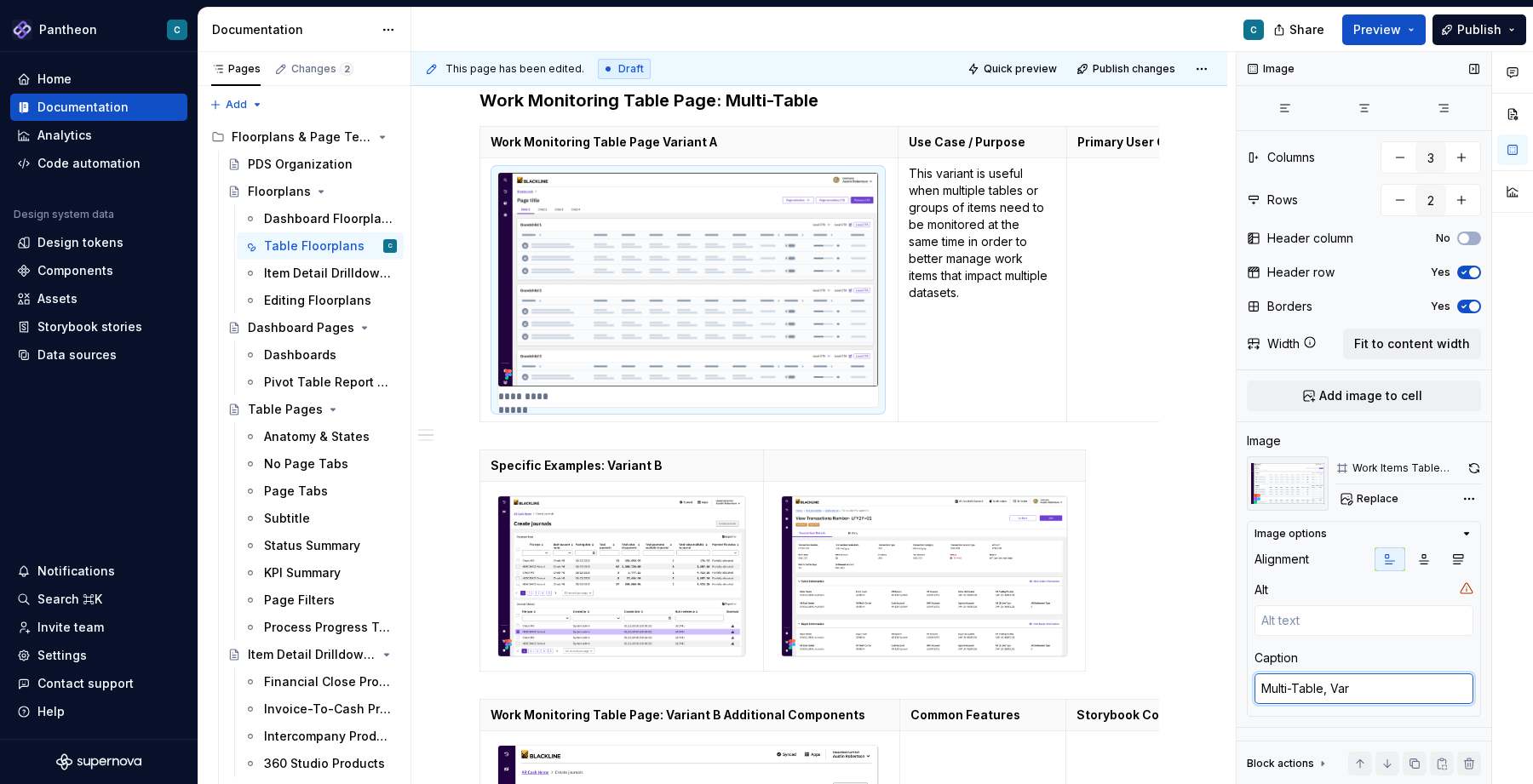 type on "*" 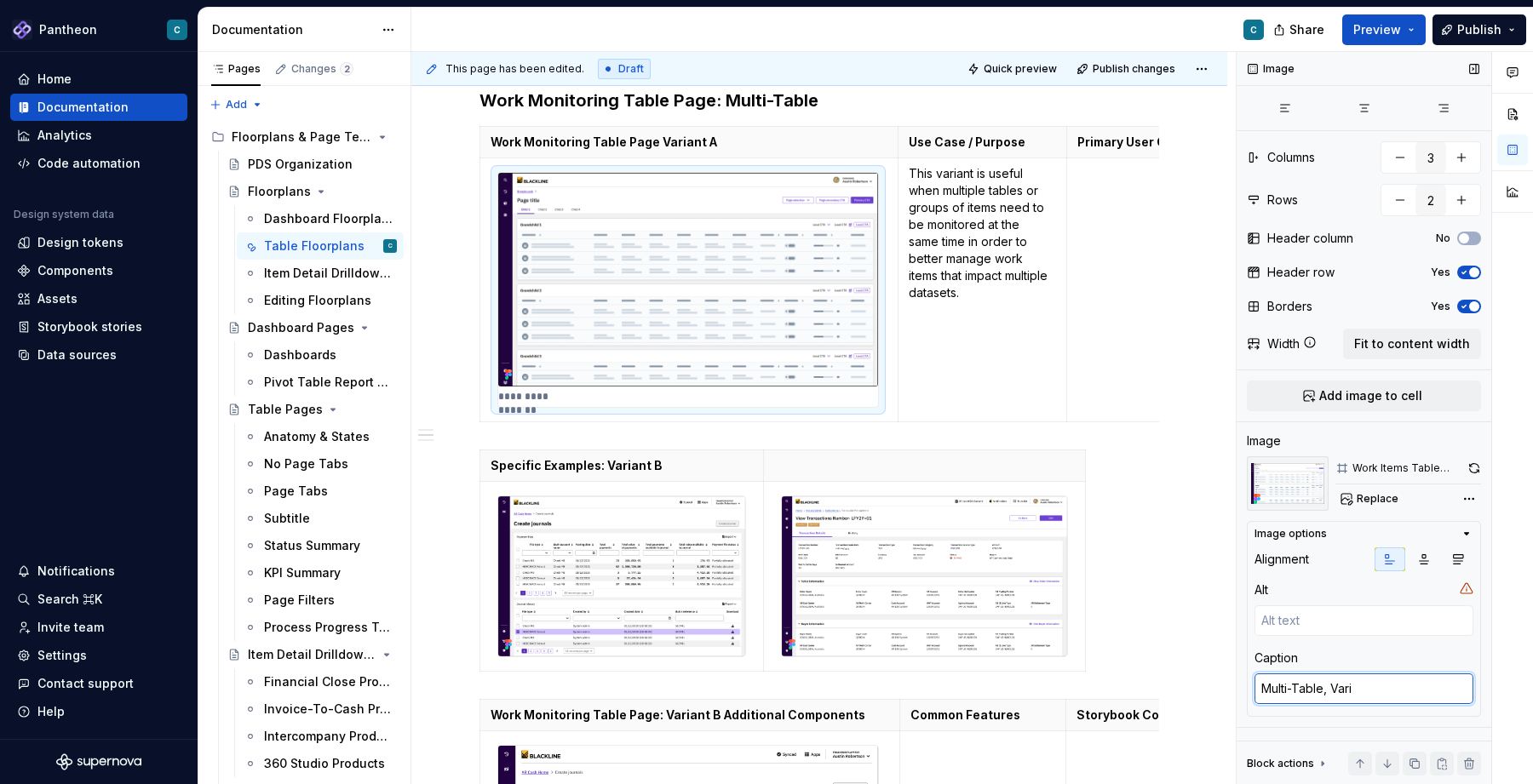 type on "Multi-Table, Varia" 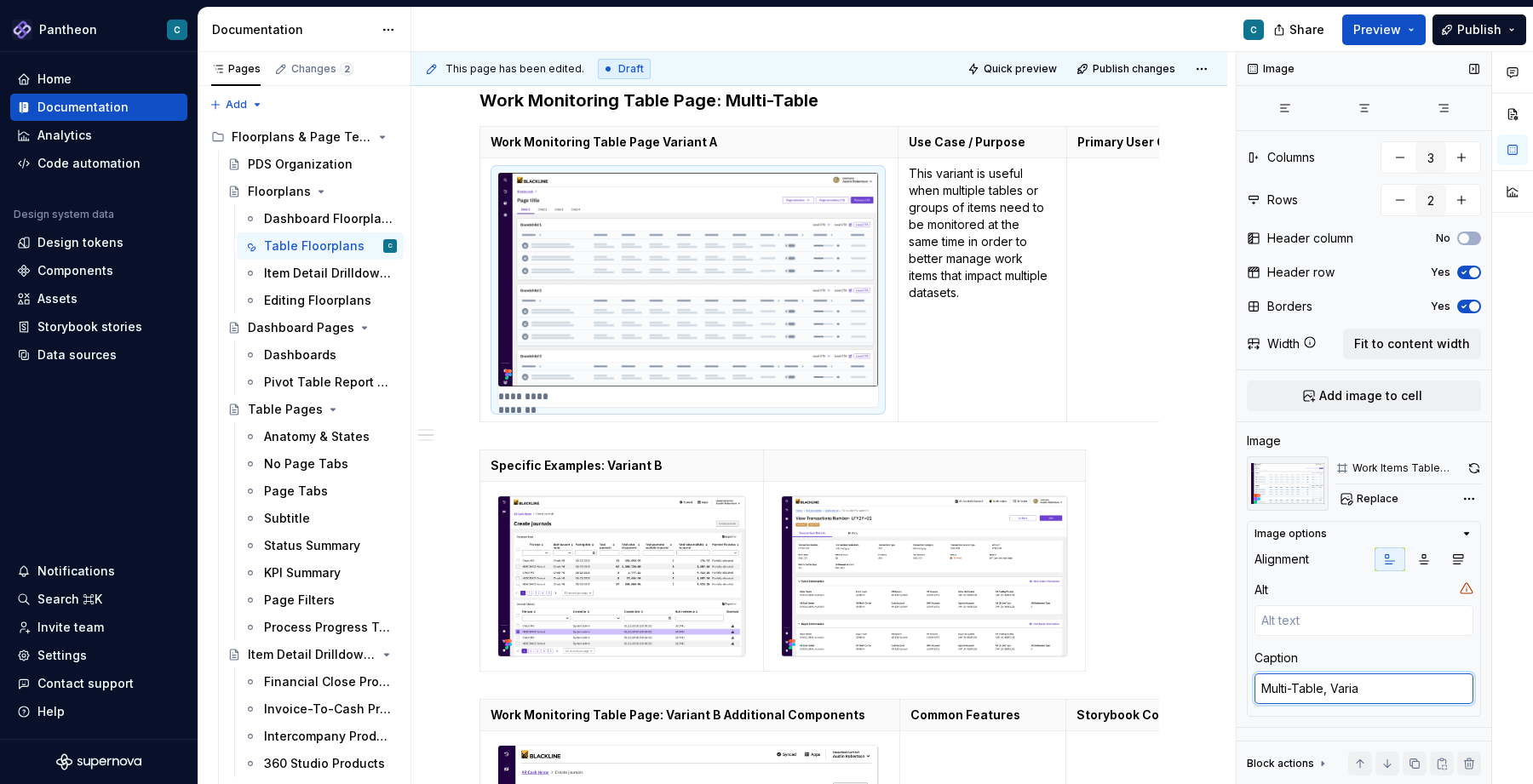 type on "*" 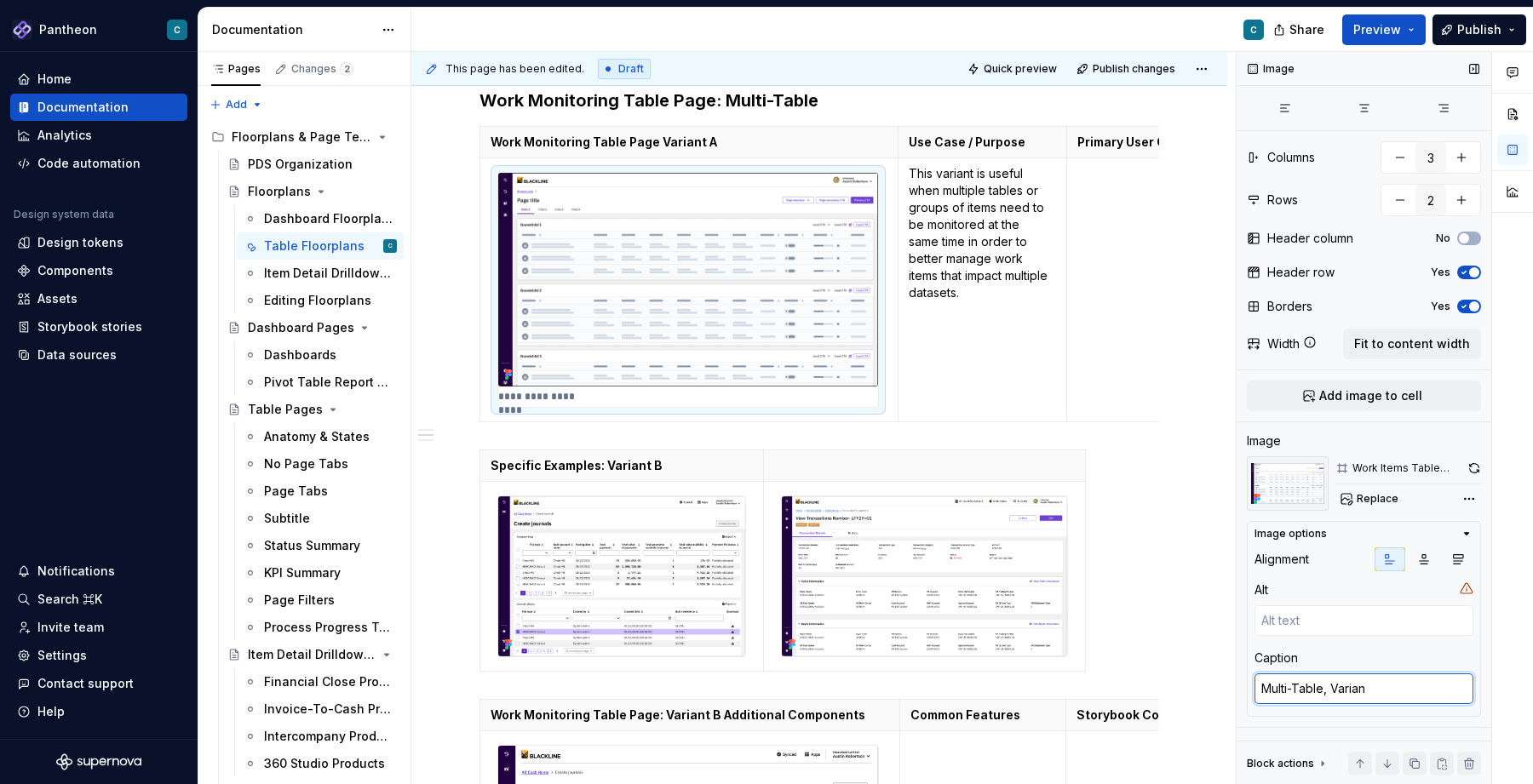 type on "*" 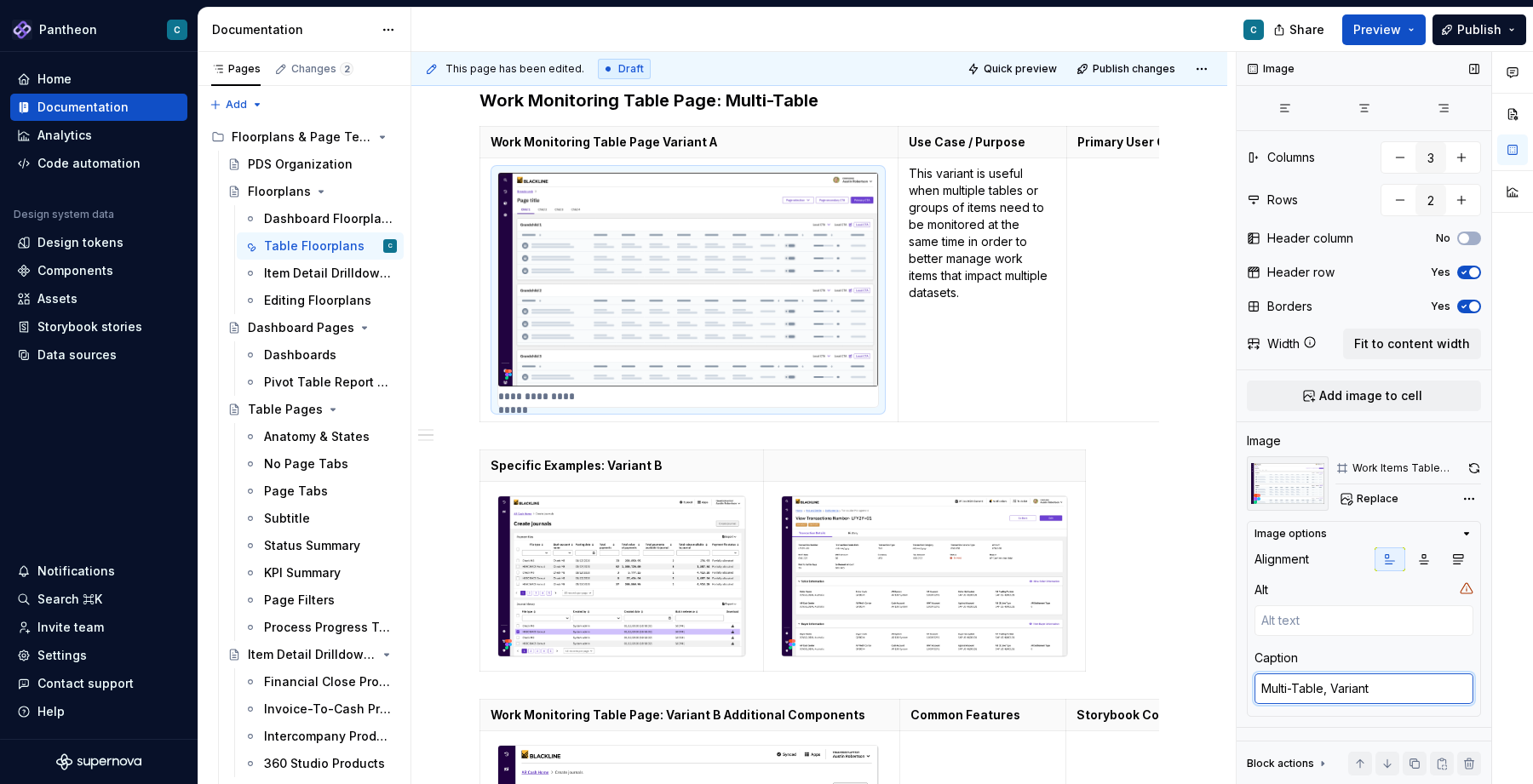 type on "*" 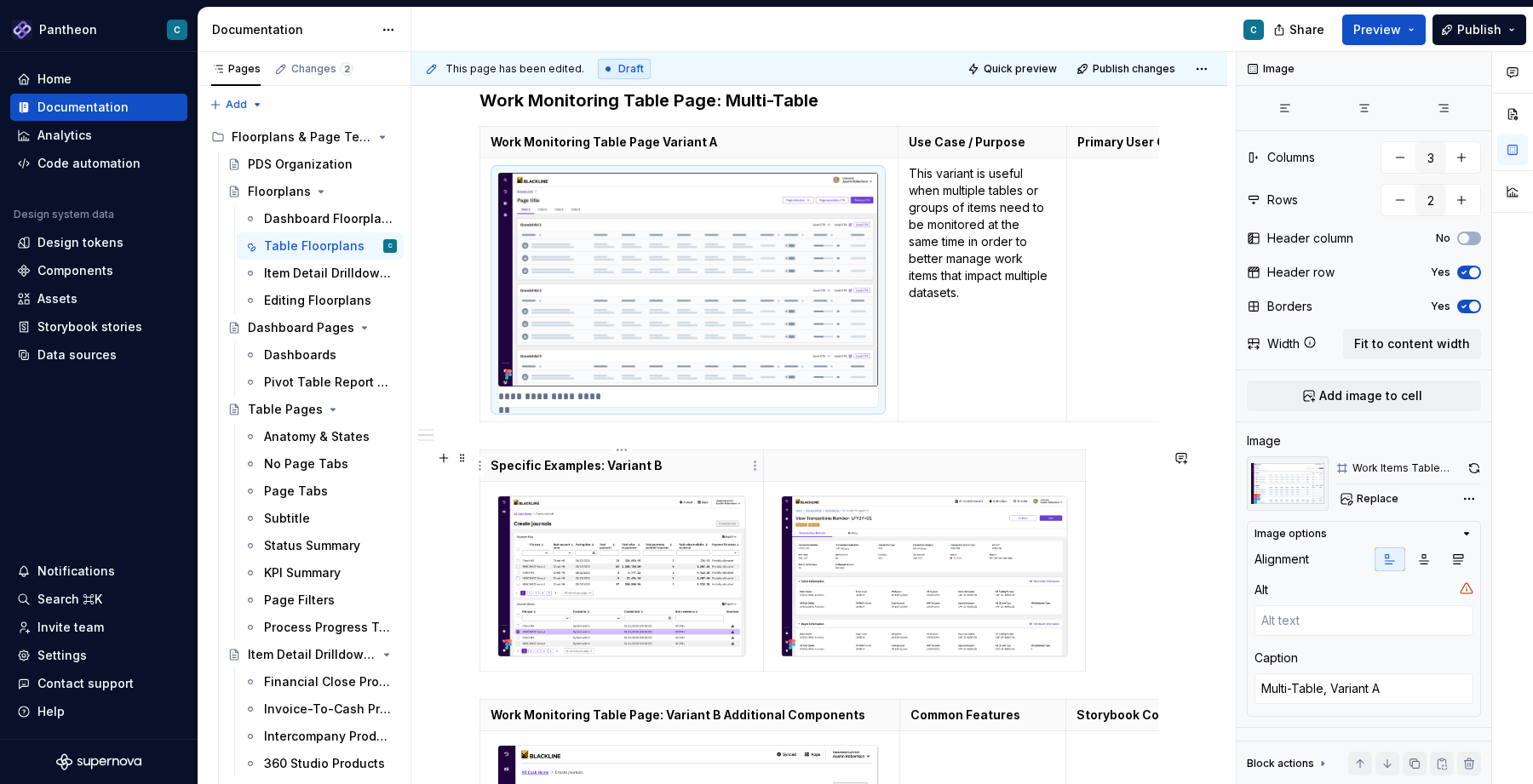 type on "*" 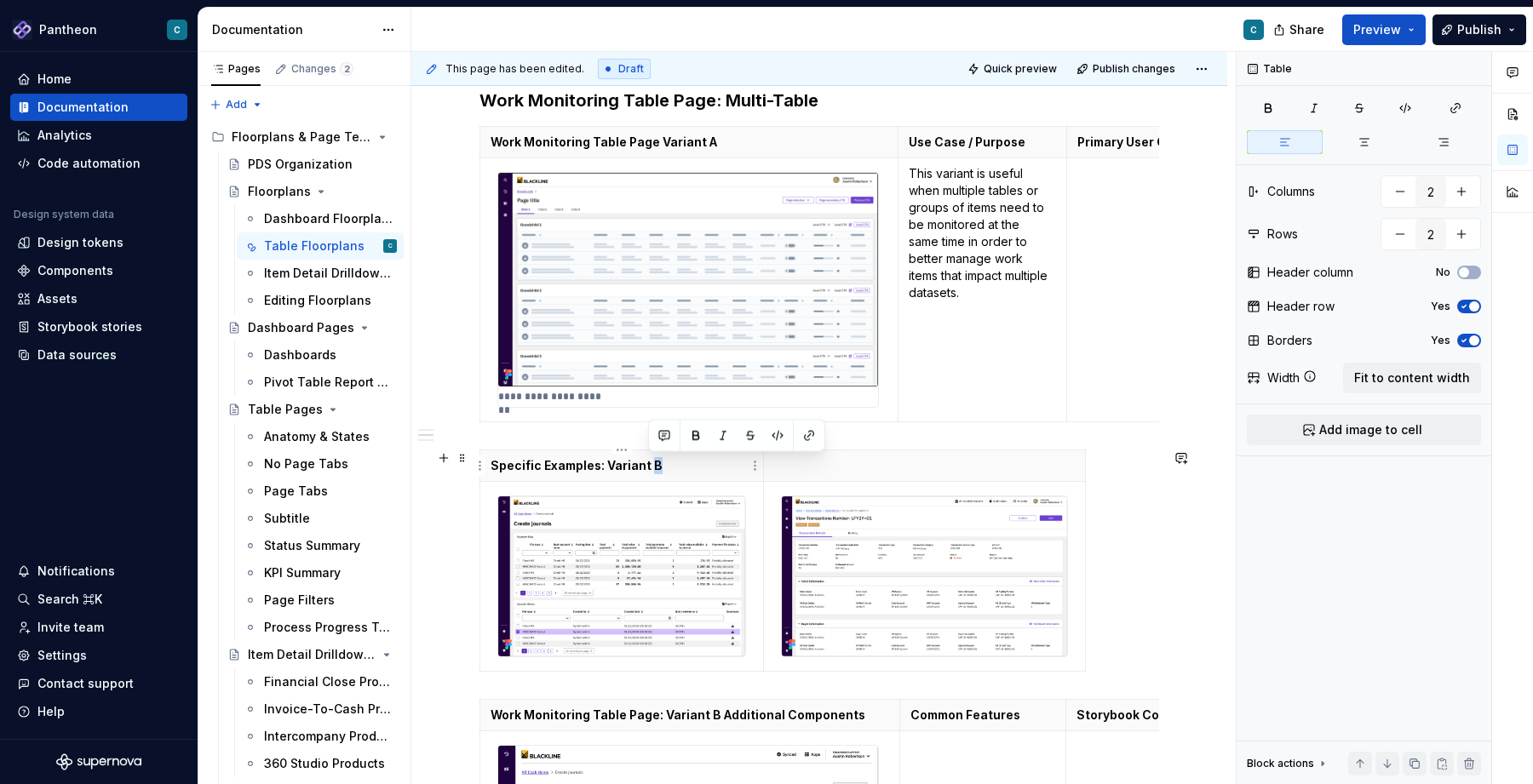 click on "Specific Examples: Variant B" at bounding box center [622, 466] 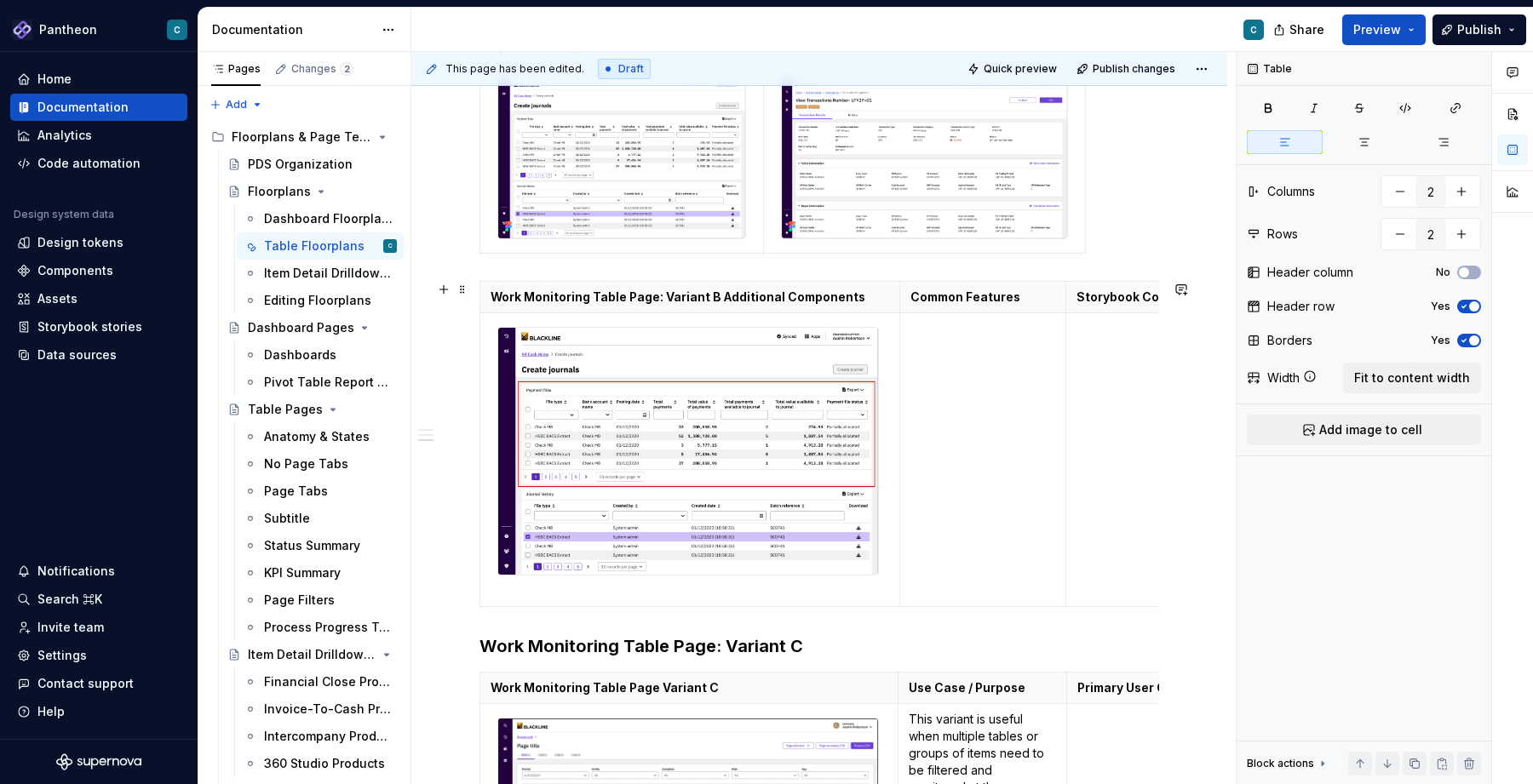 scroll, scrollTop: 1756, scrollLeft: 0, axis: vertical 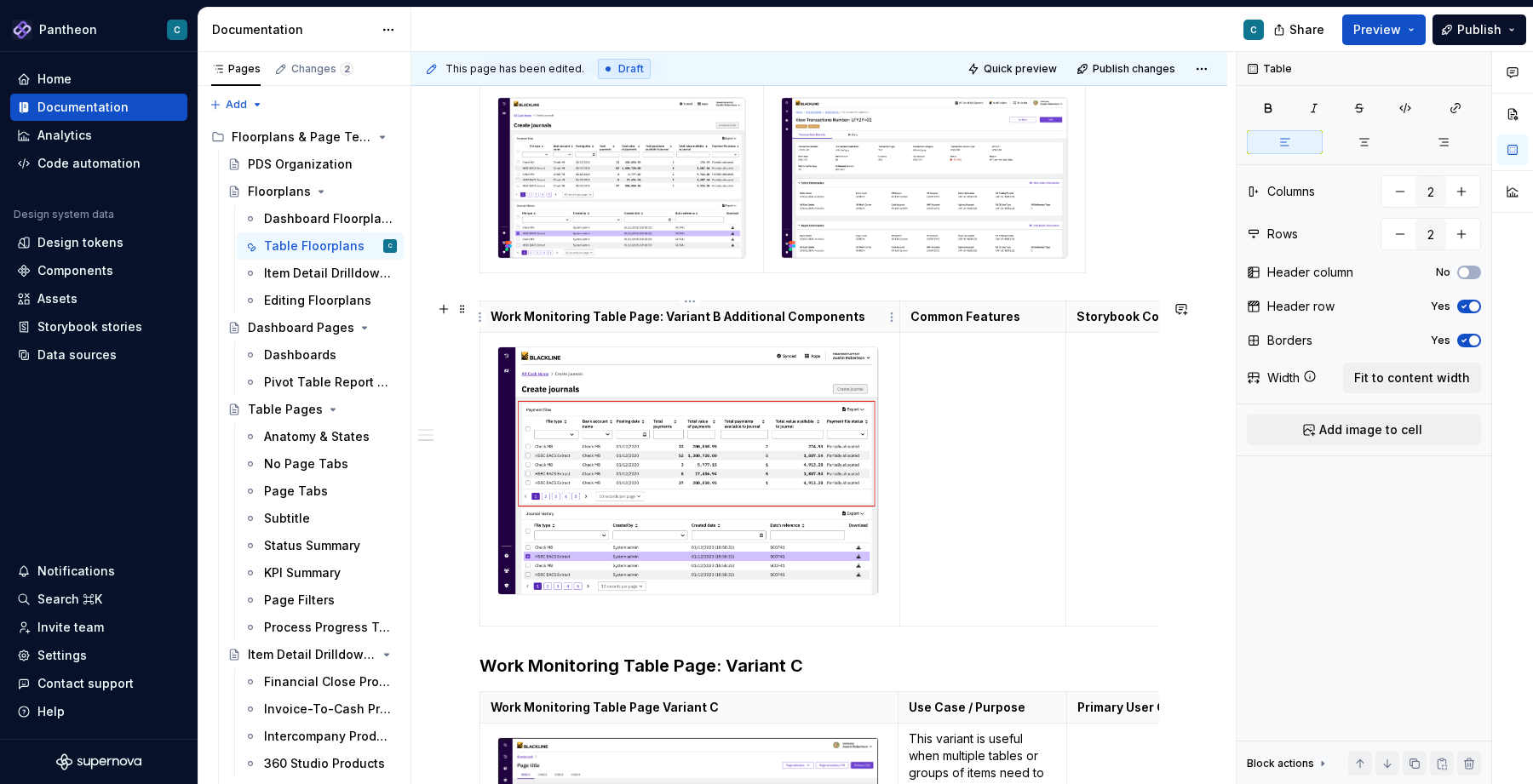 type on "3" 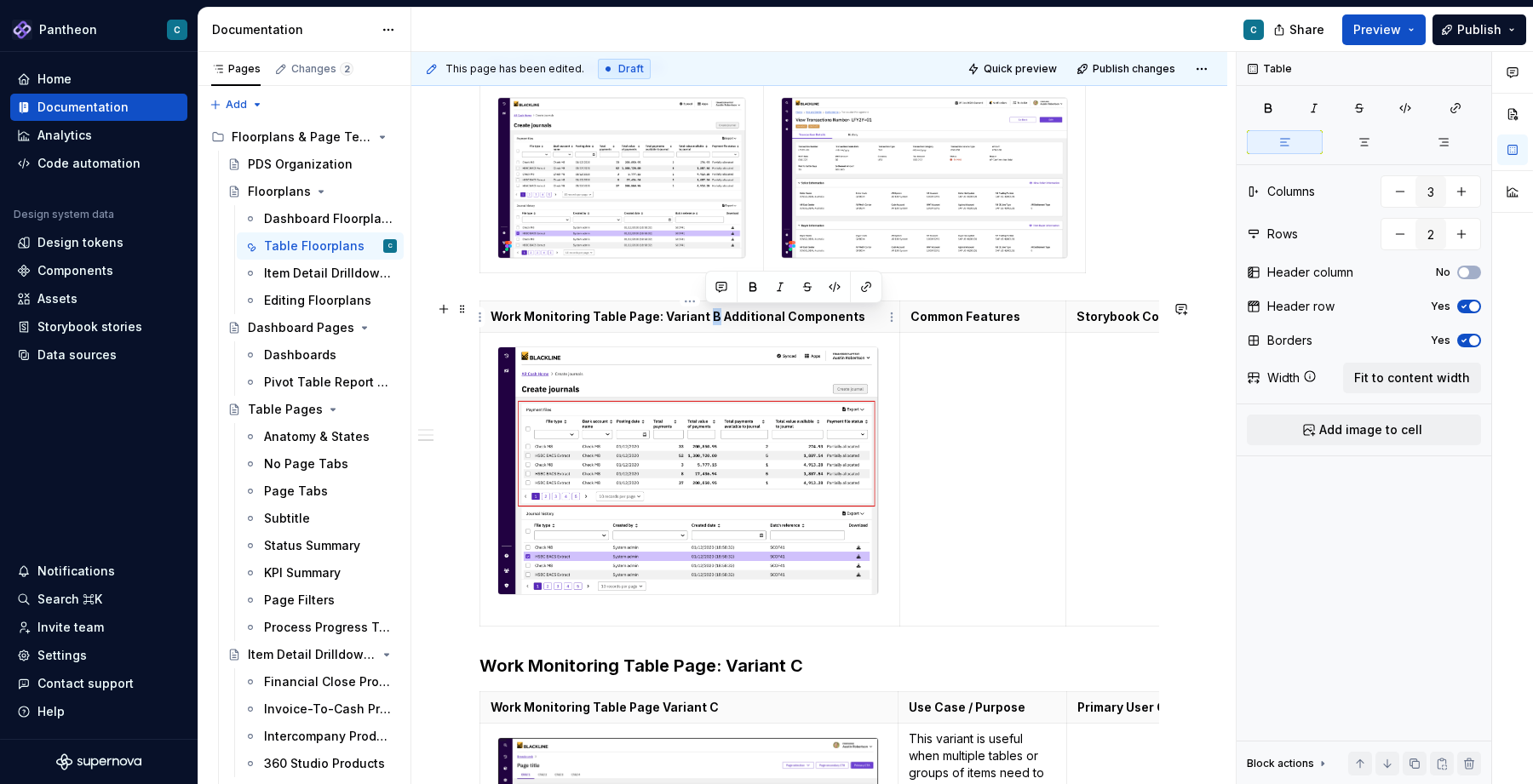 click on "Work Monitoring Table Page: Variant B Additional Components" at bounding box center [690, 317] 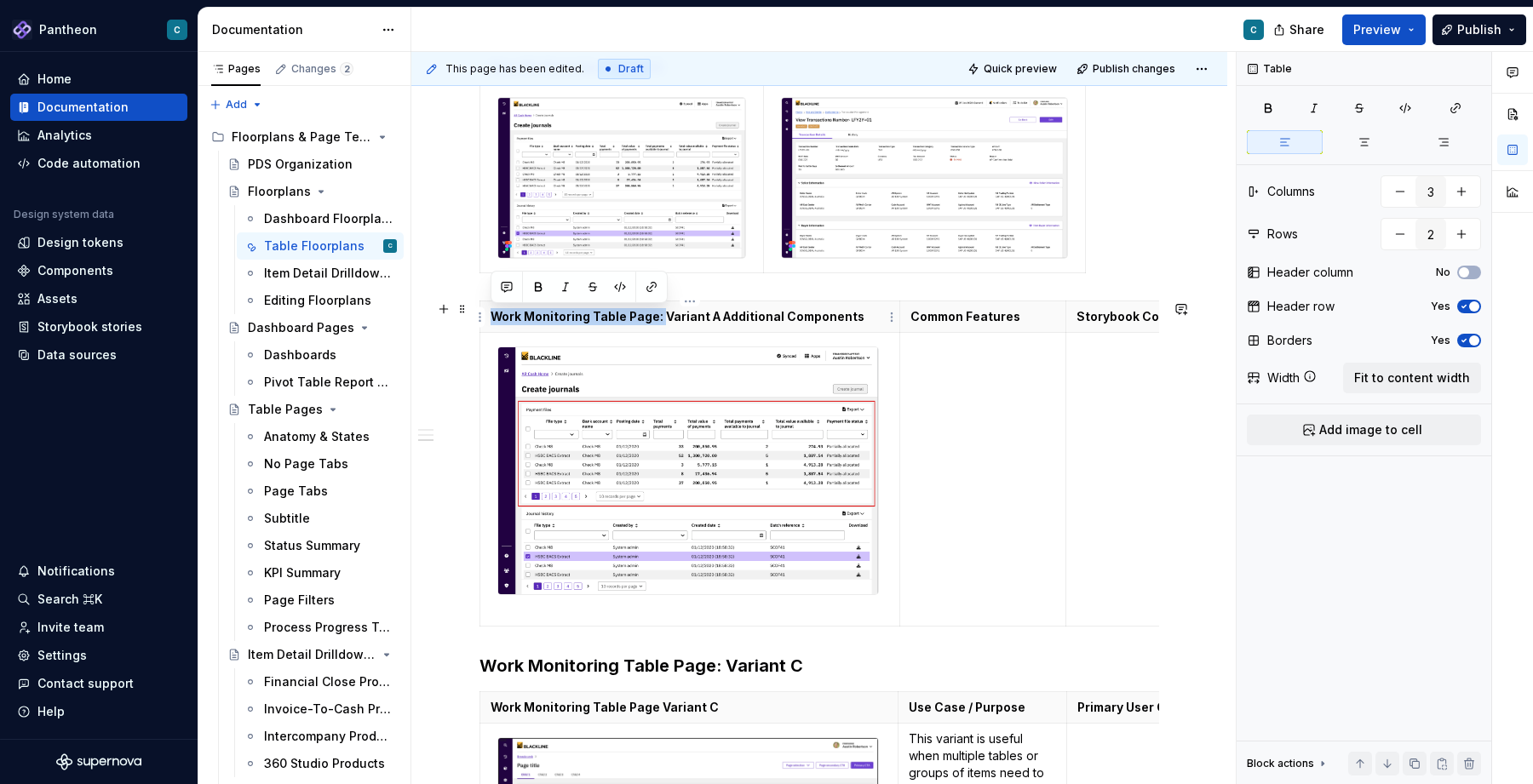 drag, startPoint x: 661, startPoint y: 318, endPoint x: 491, endPoint y: 323, distance: 170.07351 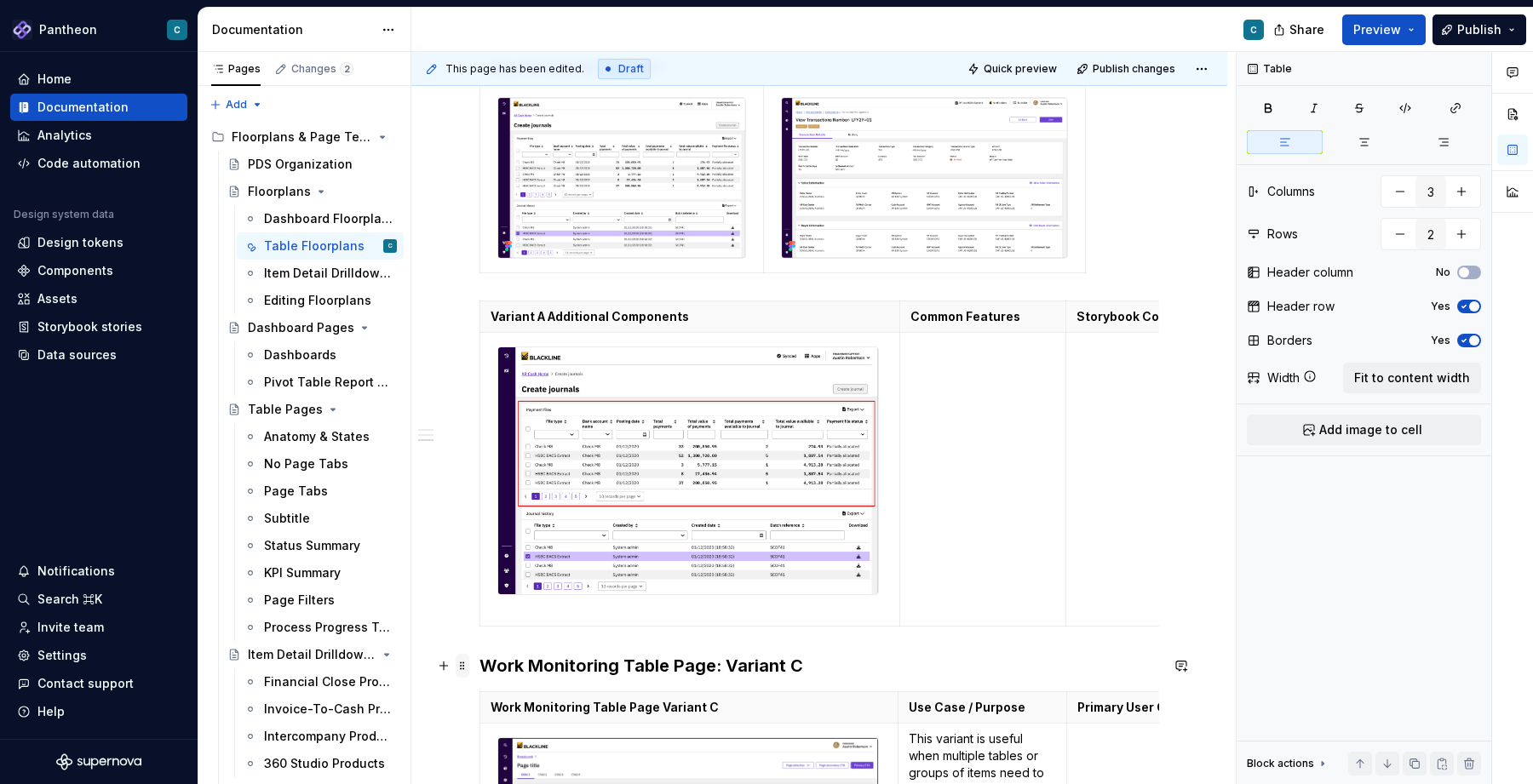 click at bounding box center [462, 666] 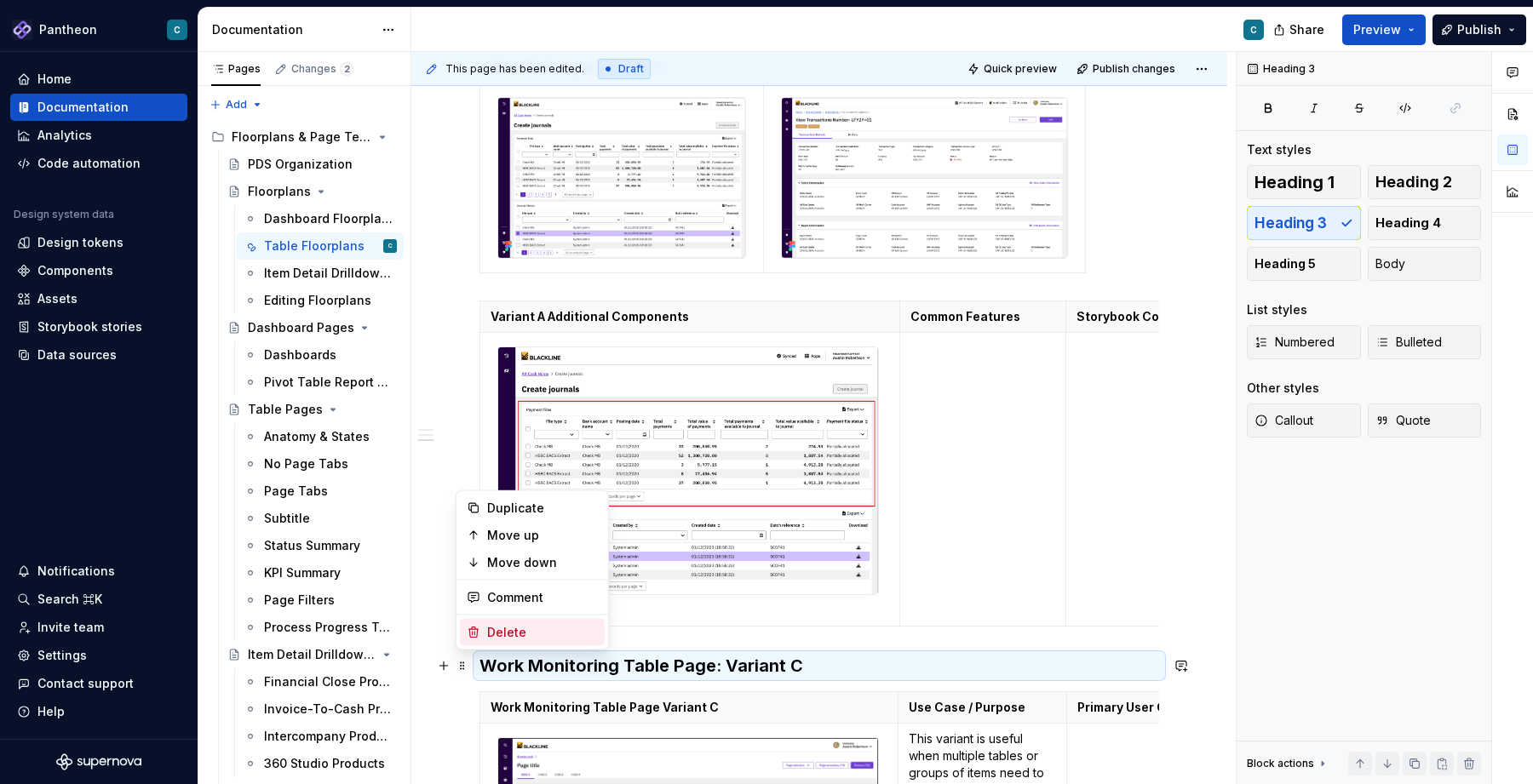click on "Delete" at bounding box center (532, 632) 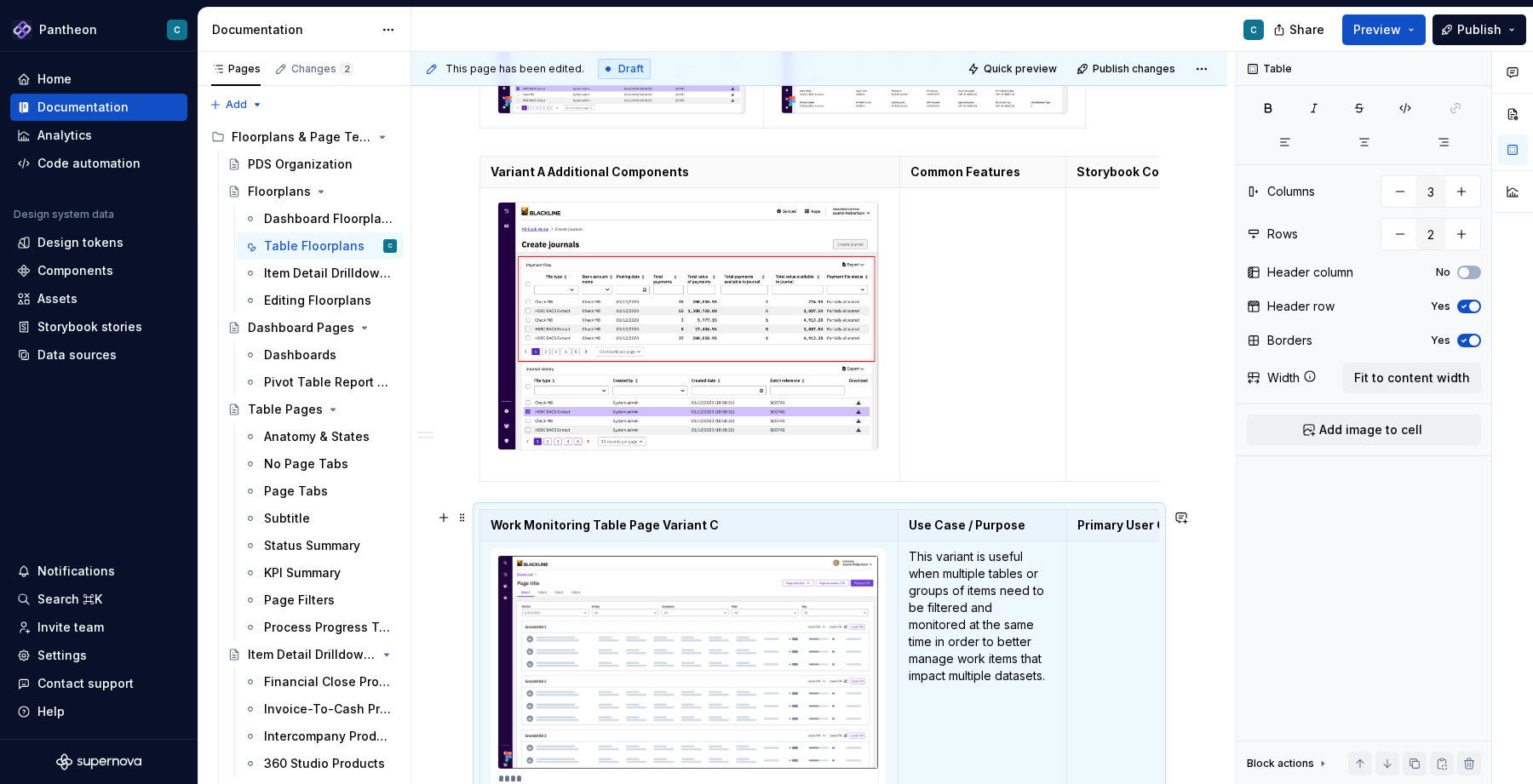 scroll, scrollTop: 1900, scrollLeft: 0, axis: vertical 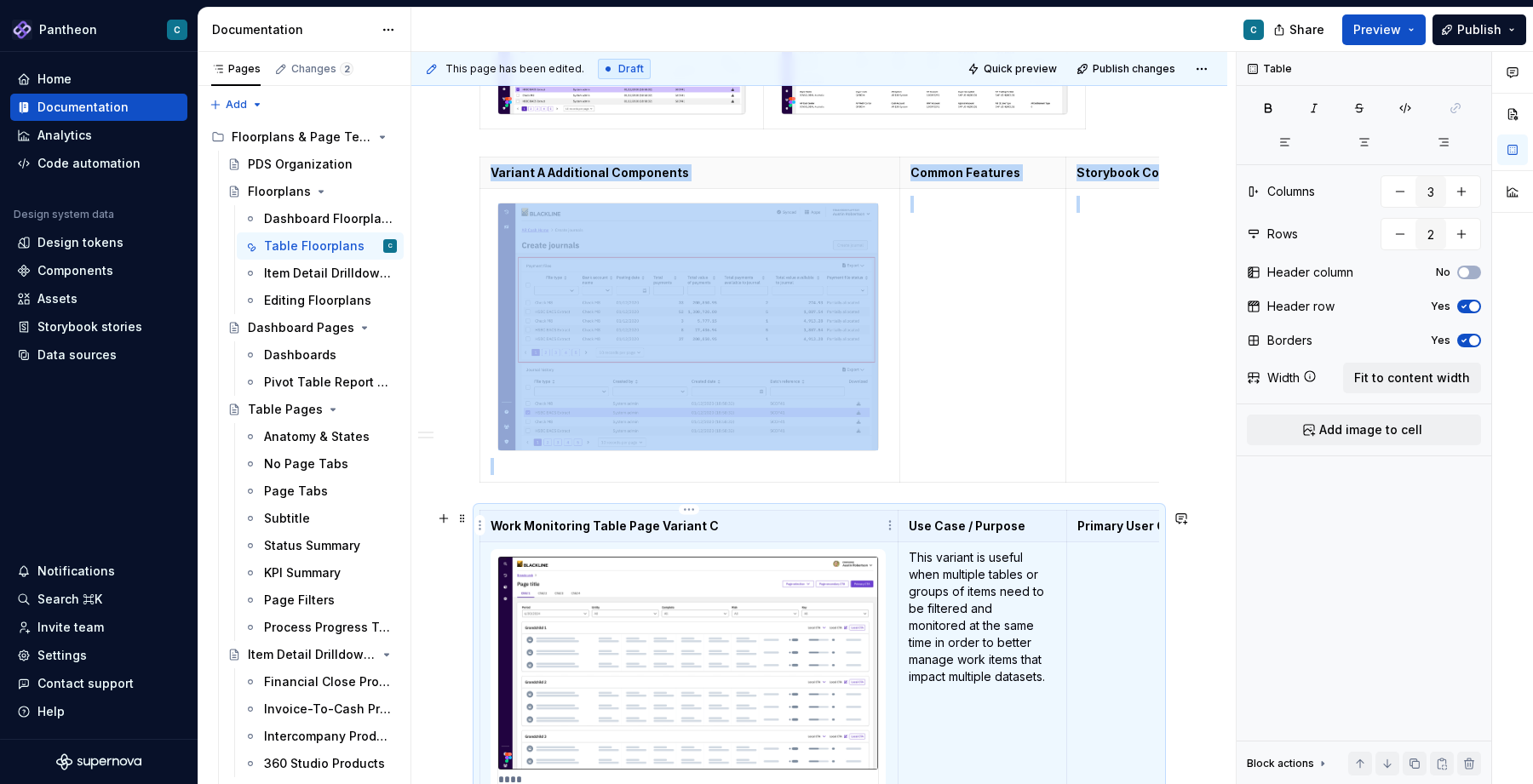 click on "Work Monitoring Table Page Variant C" at bounding box center (689, 526) 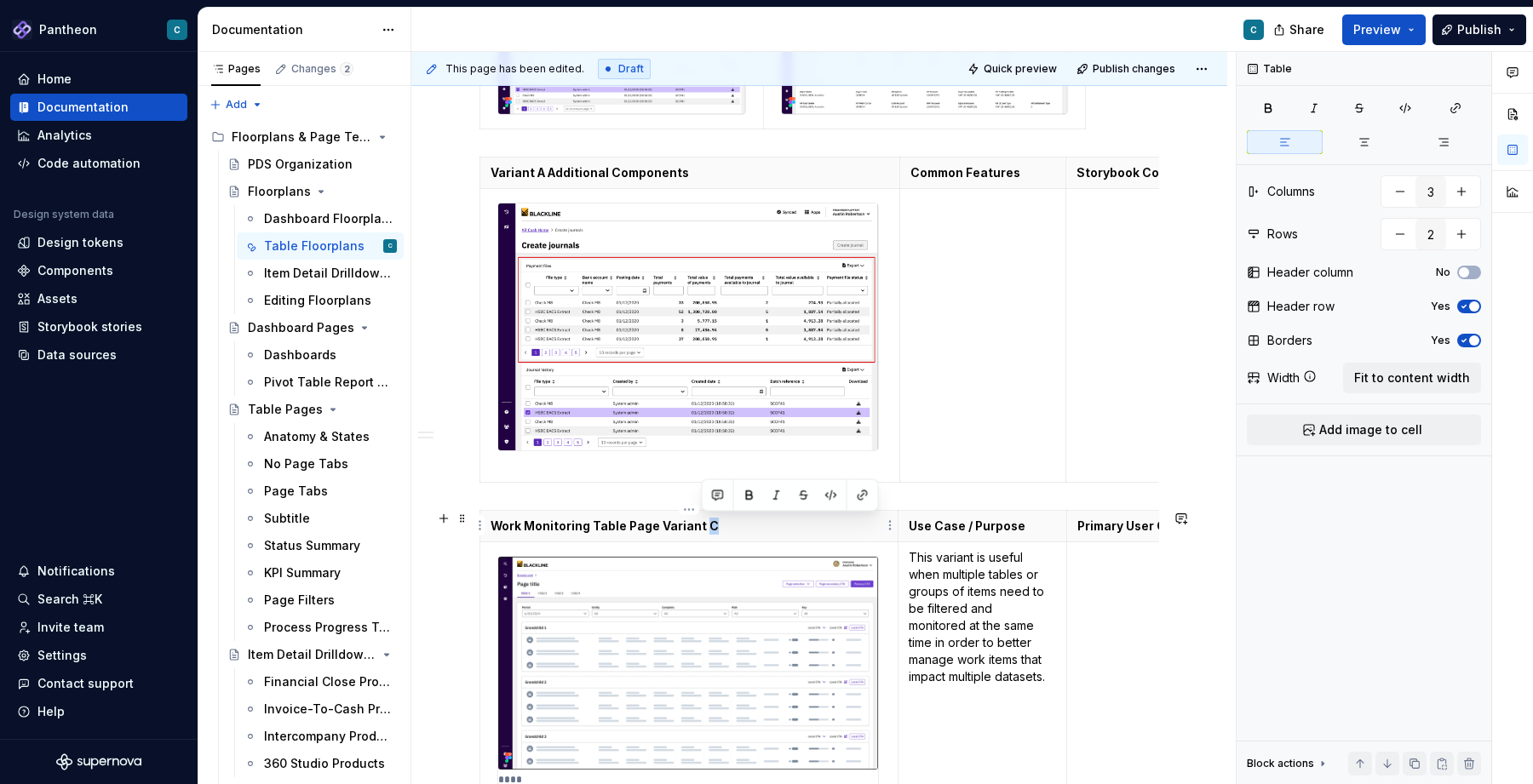 drag, startPoint x: 710, startPoint y: 527, endPoint x: 700, endPoint y: 527, distance: 10 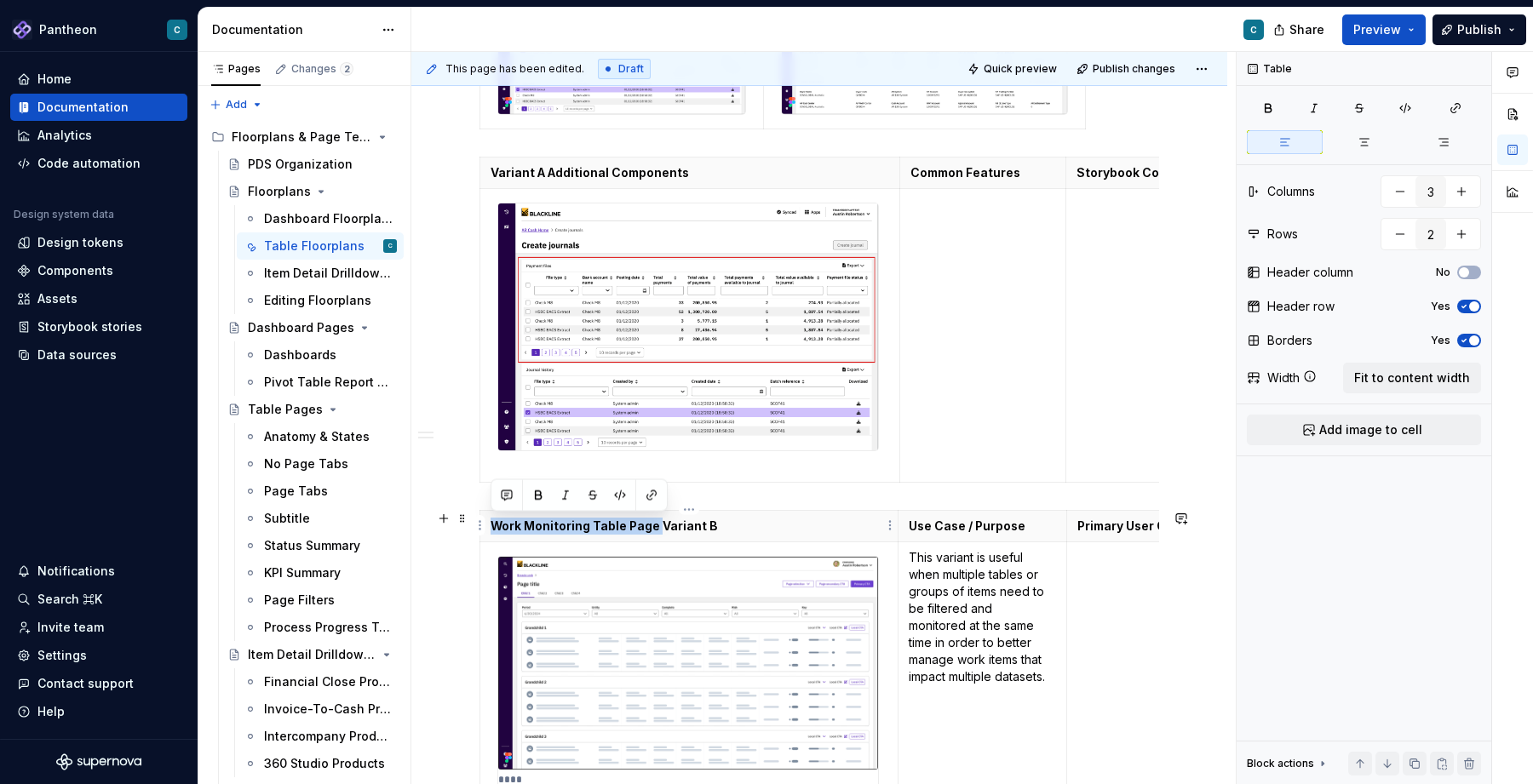 drag, startPoint x: 657, startPoint y: 525, endPoint x: 490, endPoint y: 524, distance: 167.00299 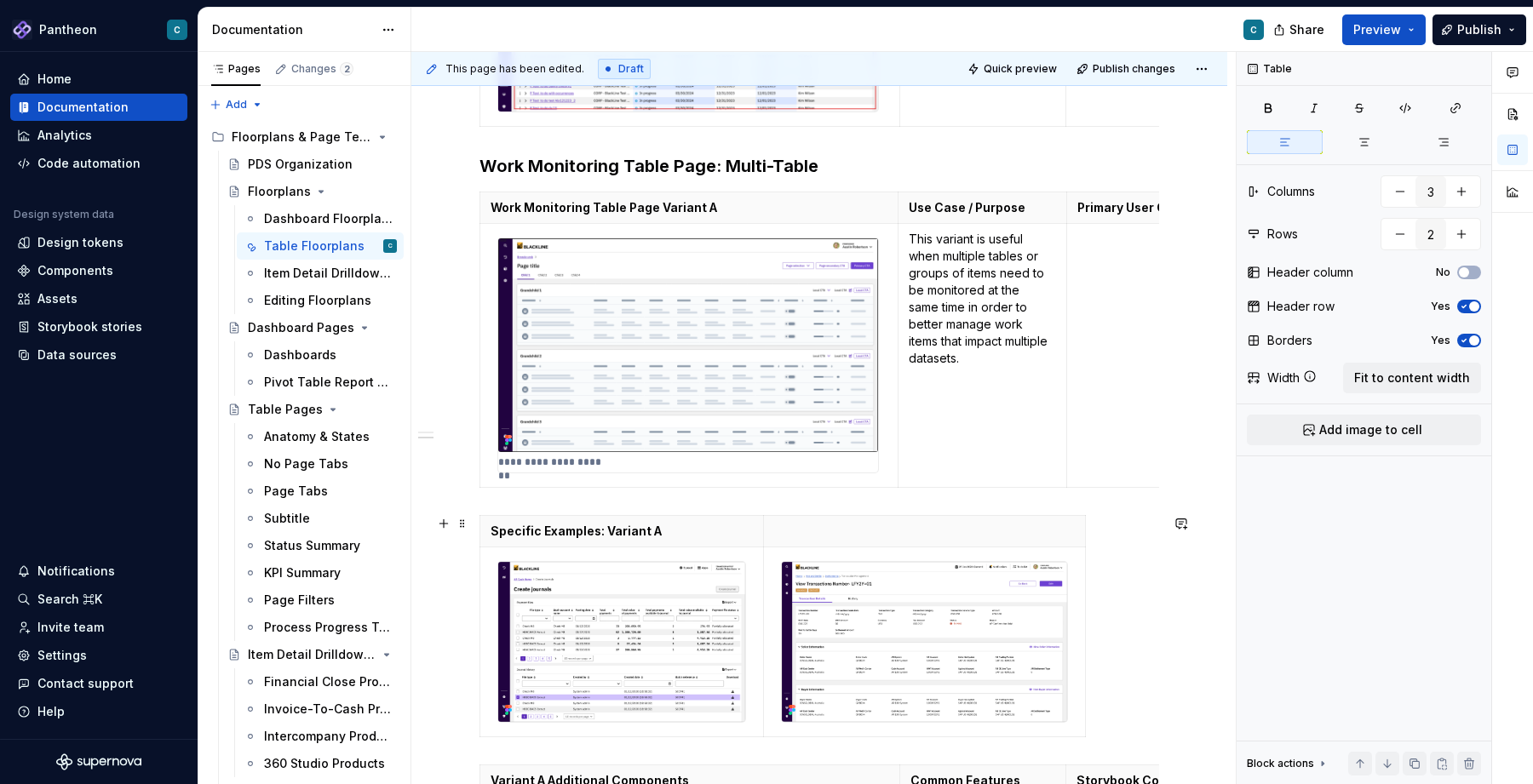 scroll, scrollTop: 1294, scrollLeft: 0, axis: vertical 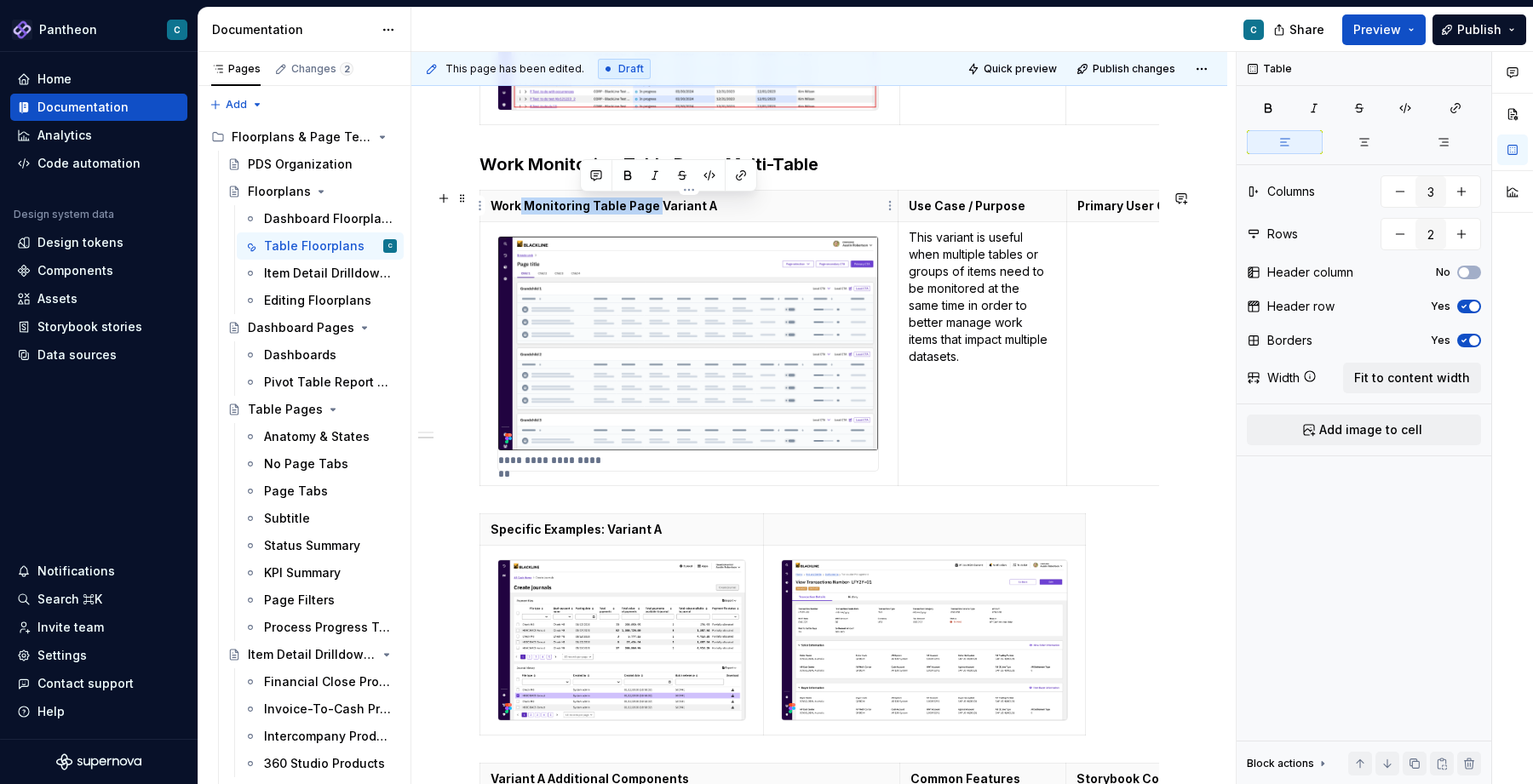type on "*" 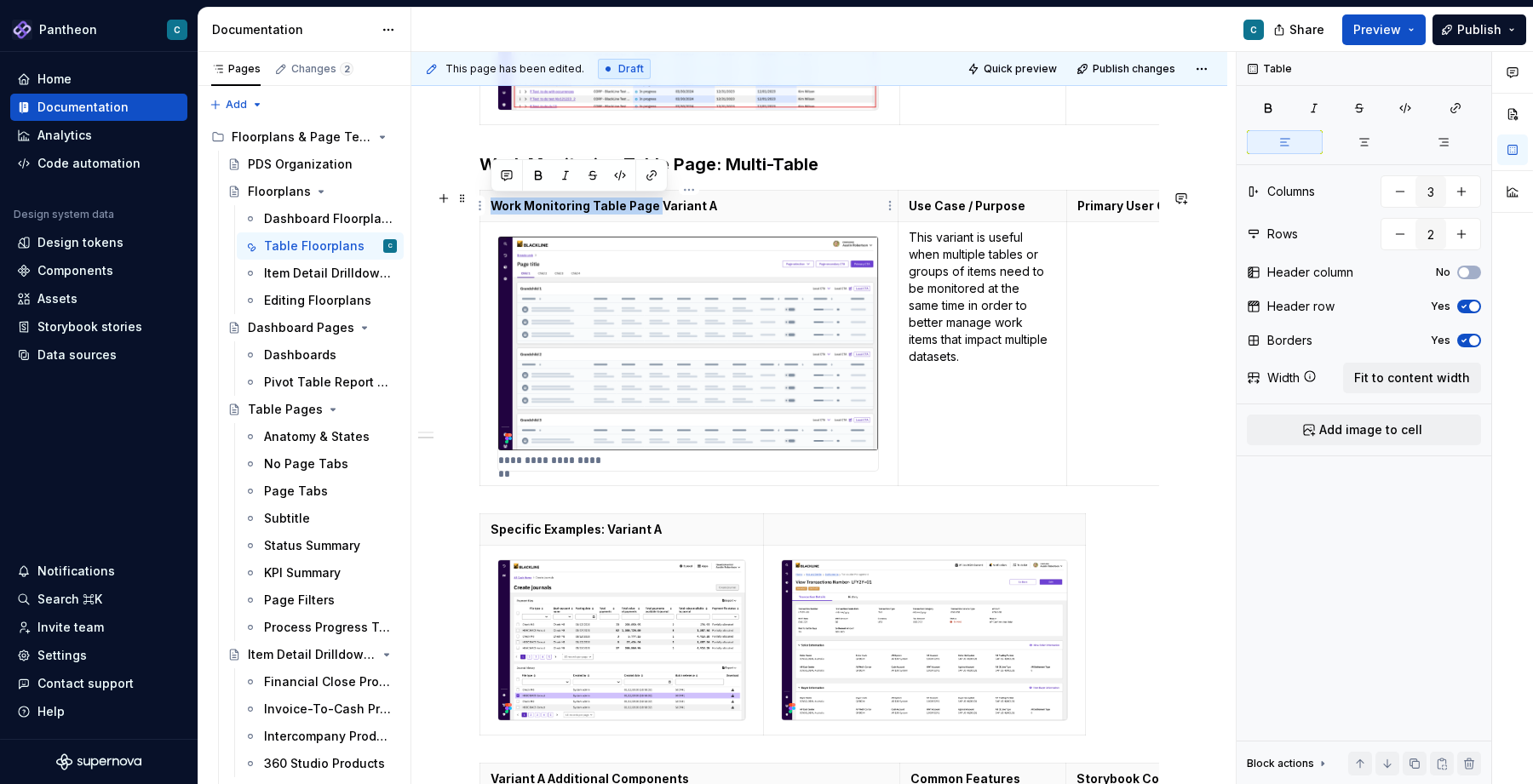 drag, startPoint x: 657, startPoint y: 209, endPoint x: 487, endPoint y: 209, distance: 170 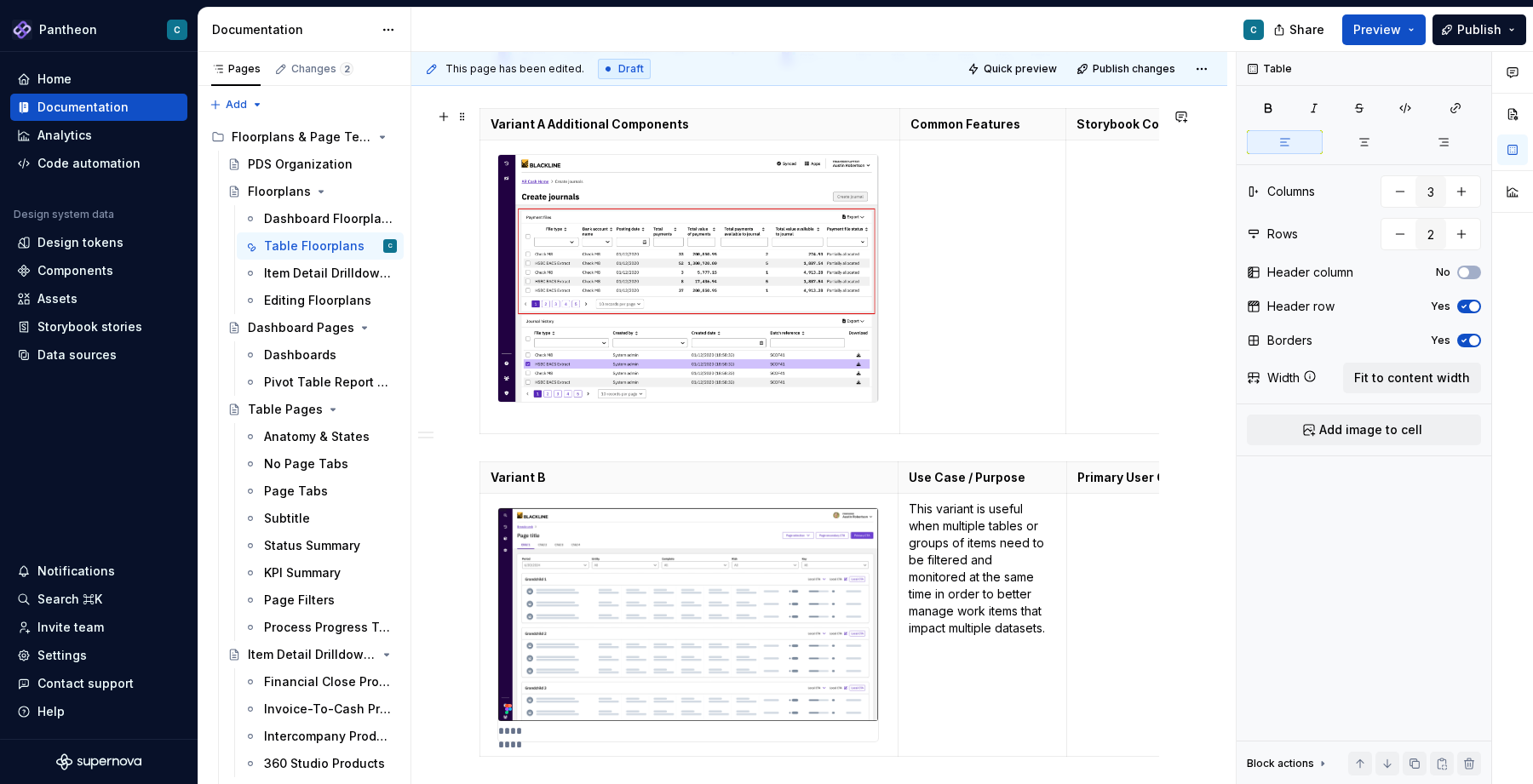 scroll, scrollTop: 1967, scrollLeft: 0, axis: vertical 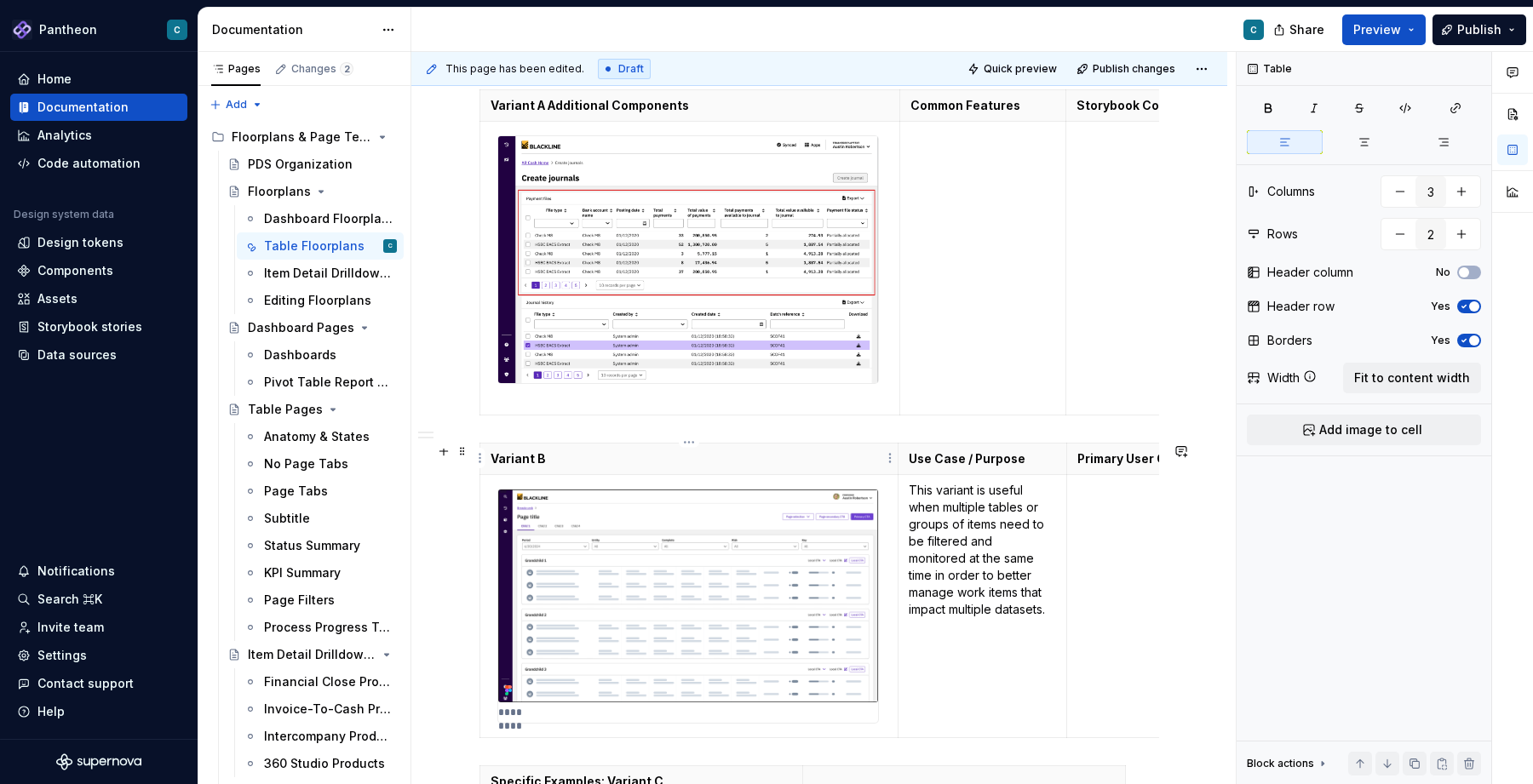 click on "Variant B" at bounding box center [689, 459] 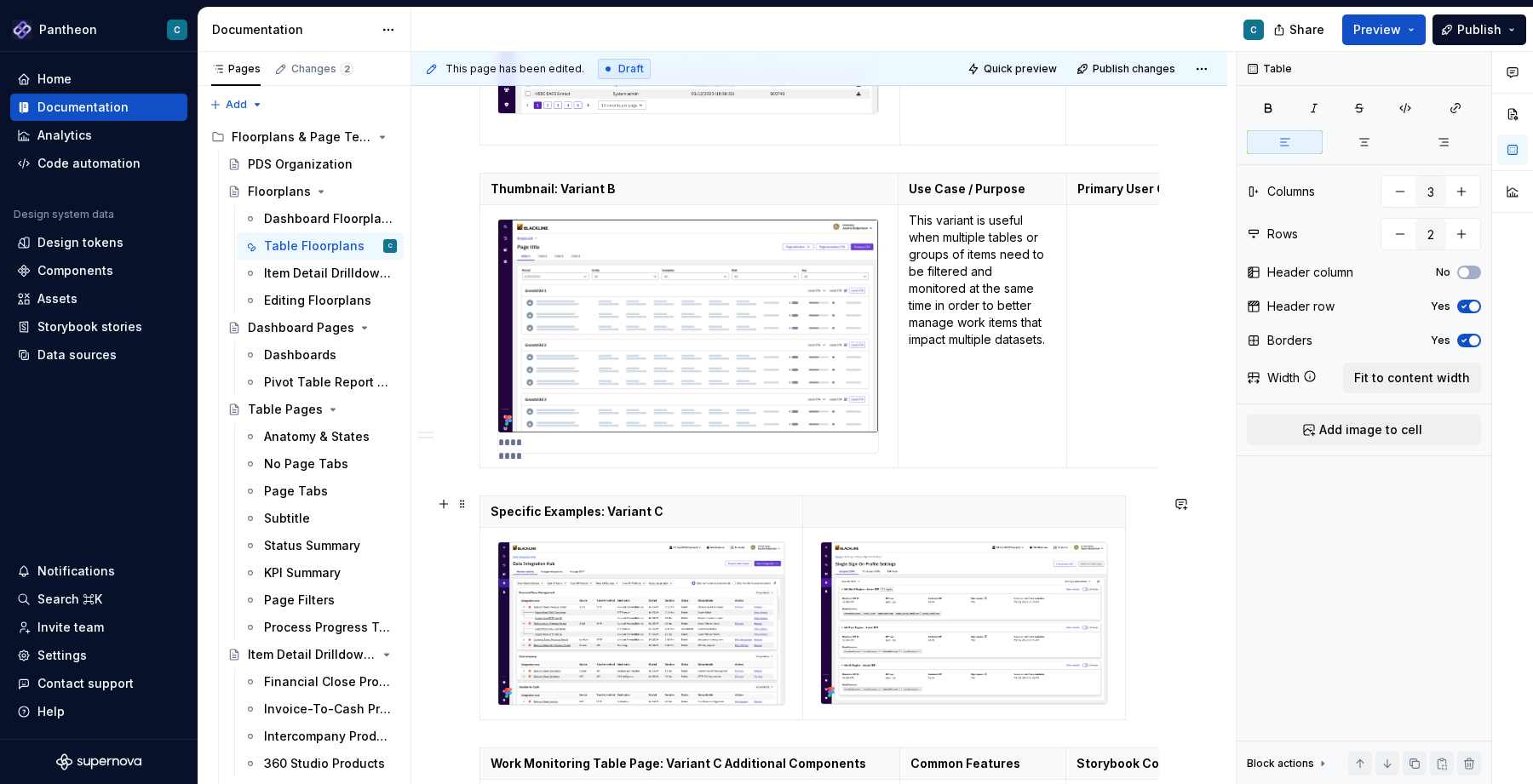scroll, scrollTop: 2252, scrollLeft: 0, axis: vertical 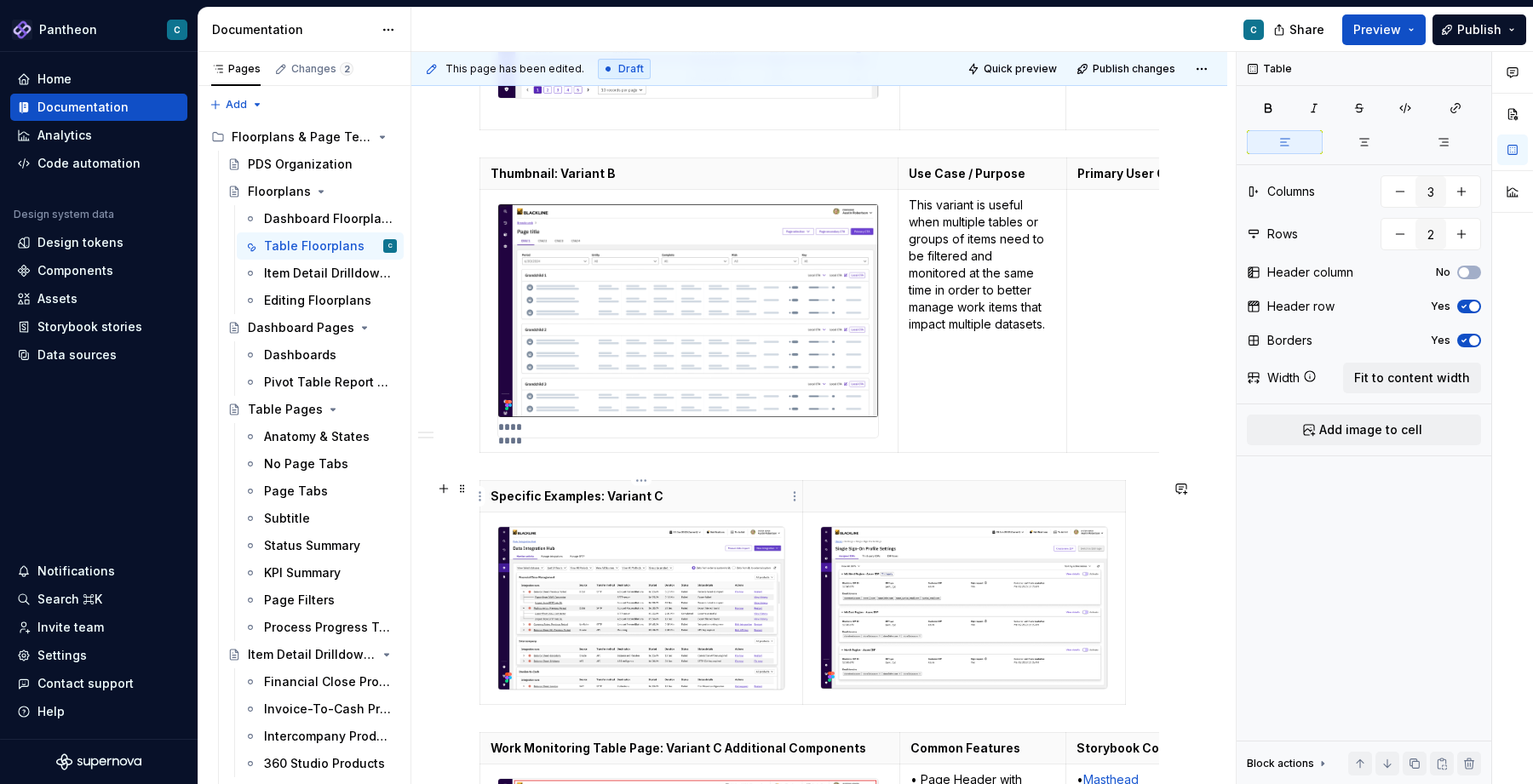 type on "2" 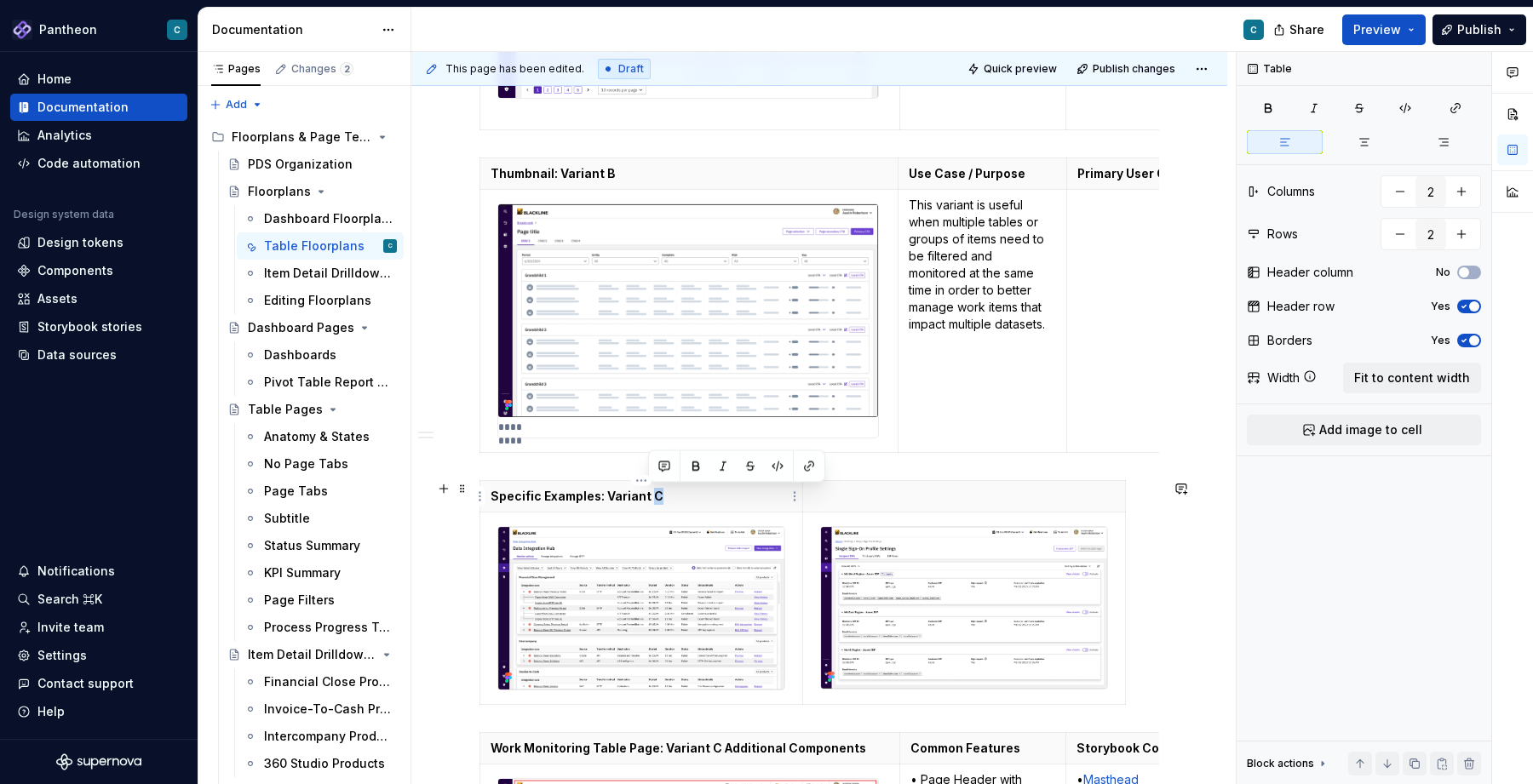drag, startPoint x: 658, startPoint y: 491, endPoint x: 649, endPoint y: 494, distance: 9.486833 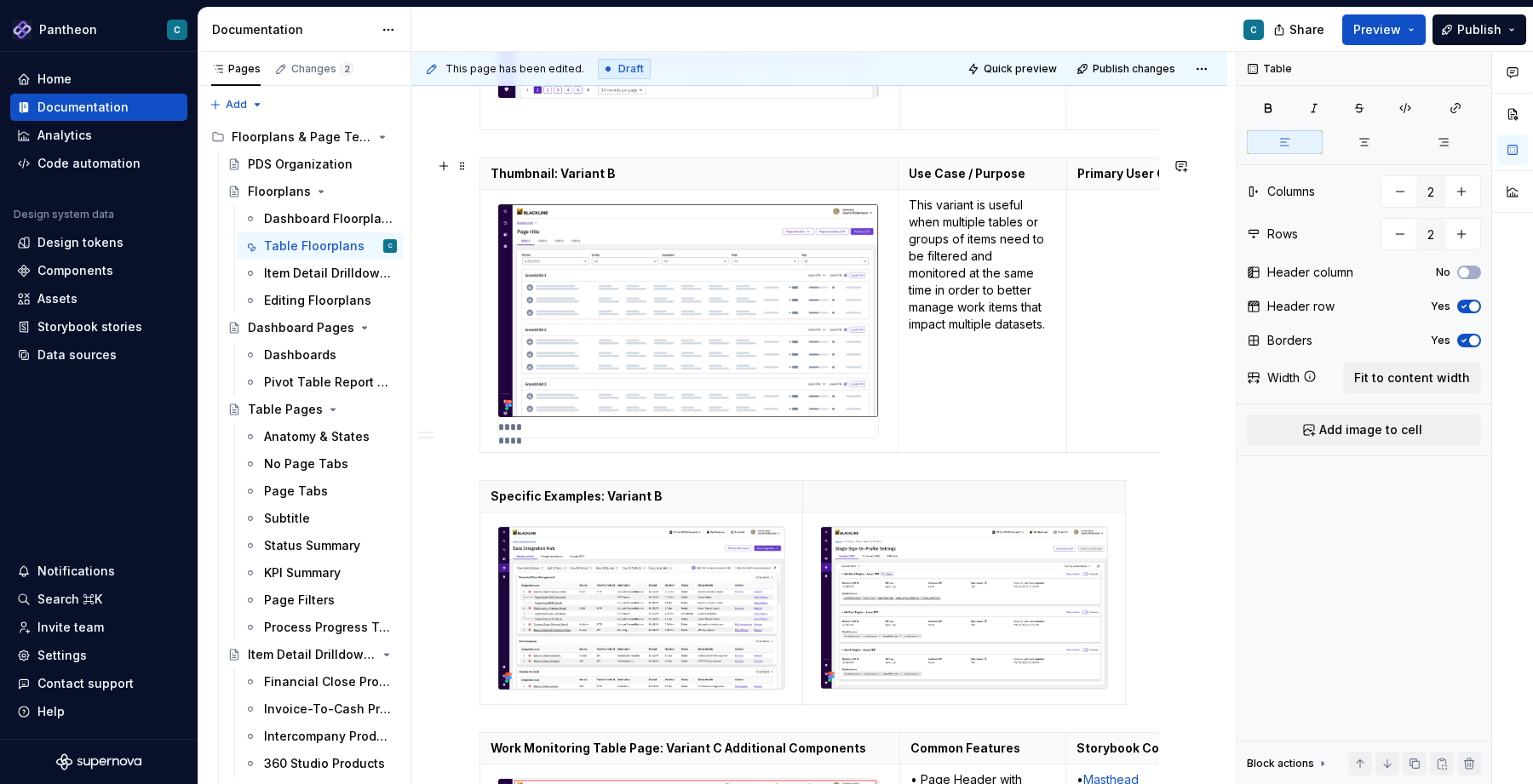 scroll, scrollTop: 2245, scrollLeft: 0, axis: vertical 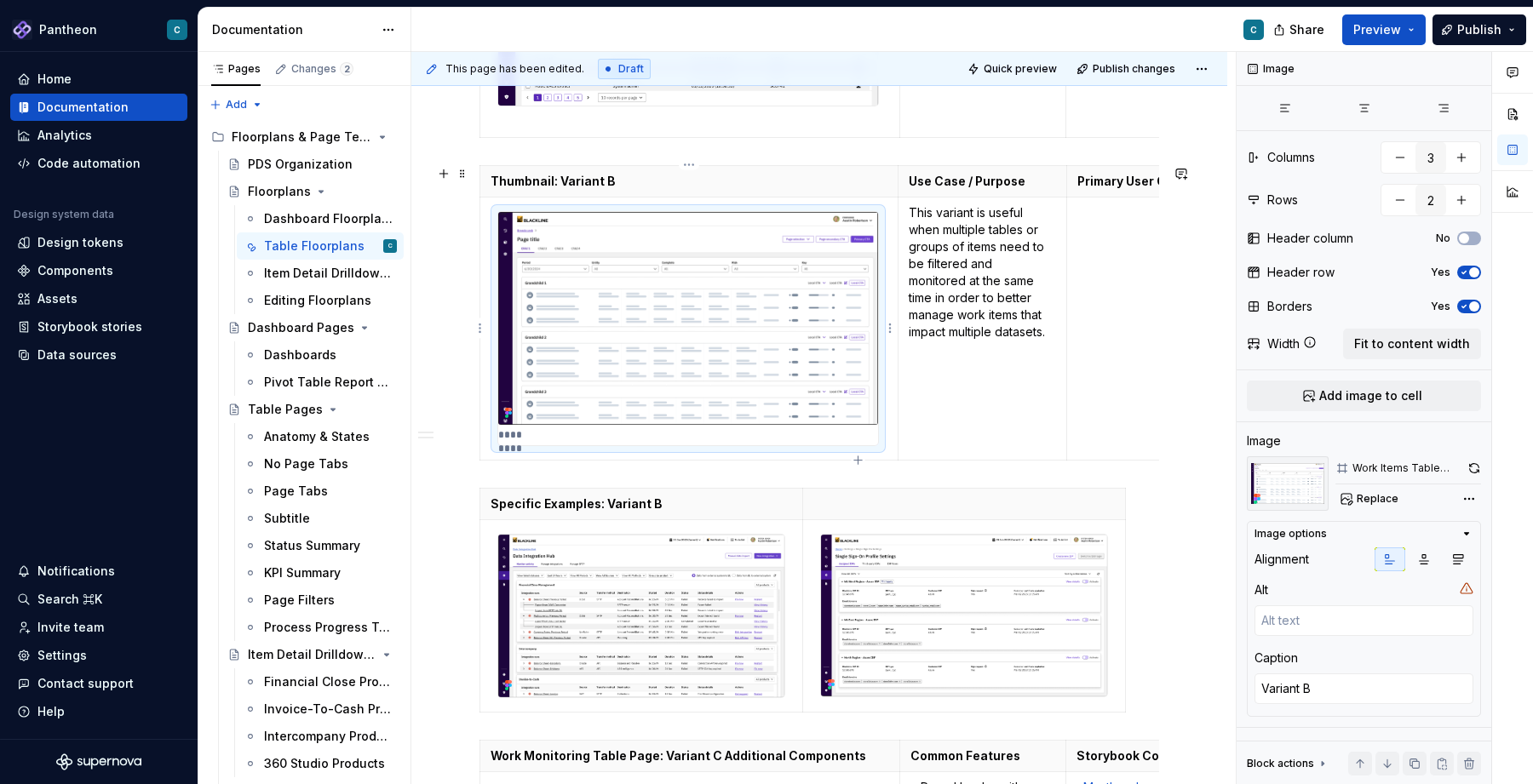click at bounding box center (688, 318) 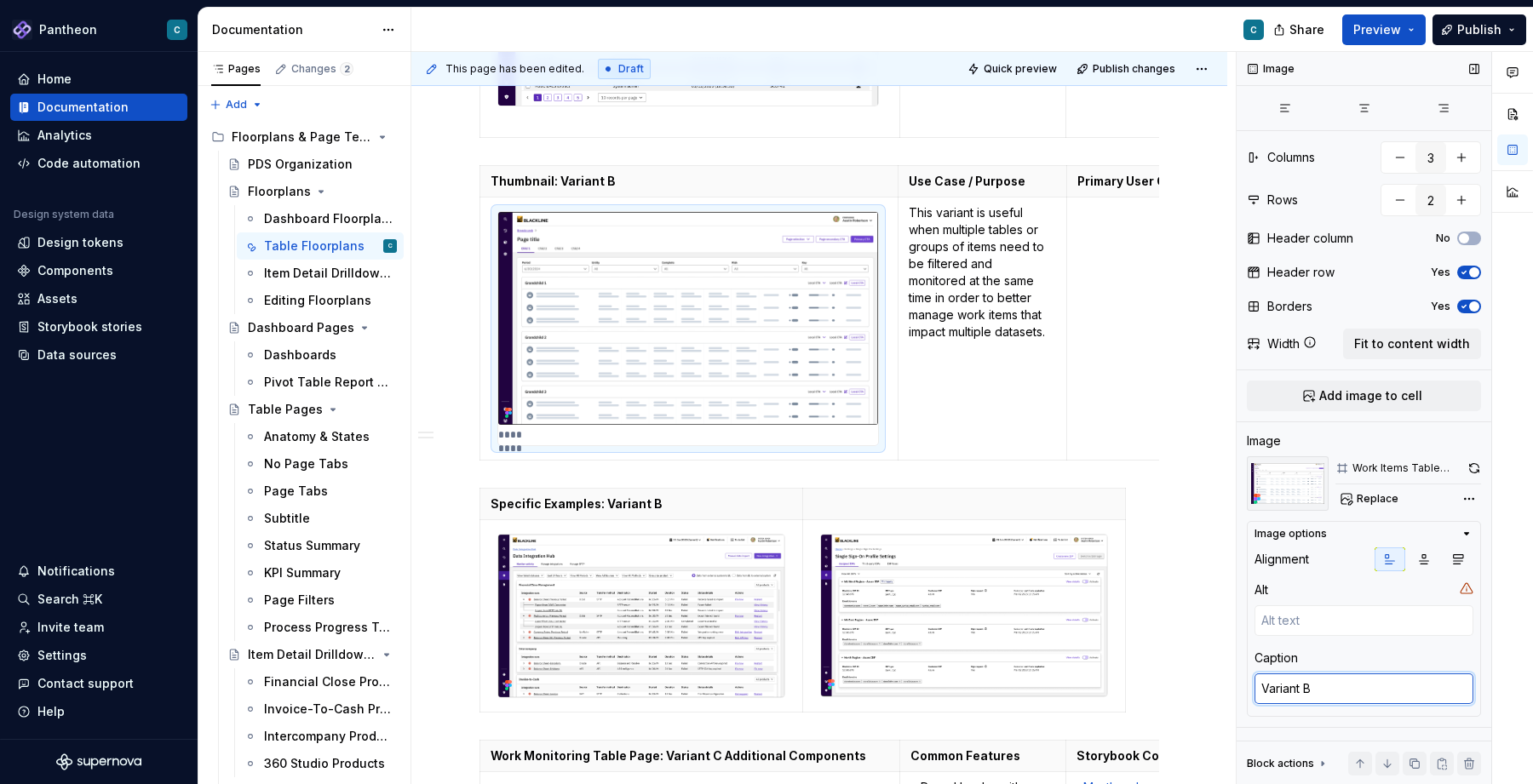 click on "Variant B" at bounding box center (1364, 689) 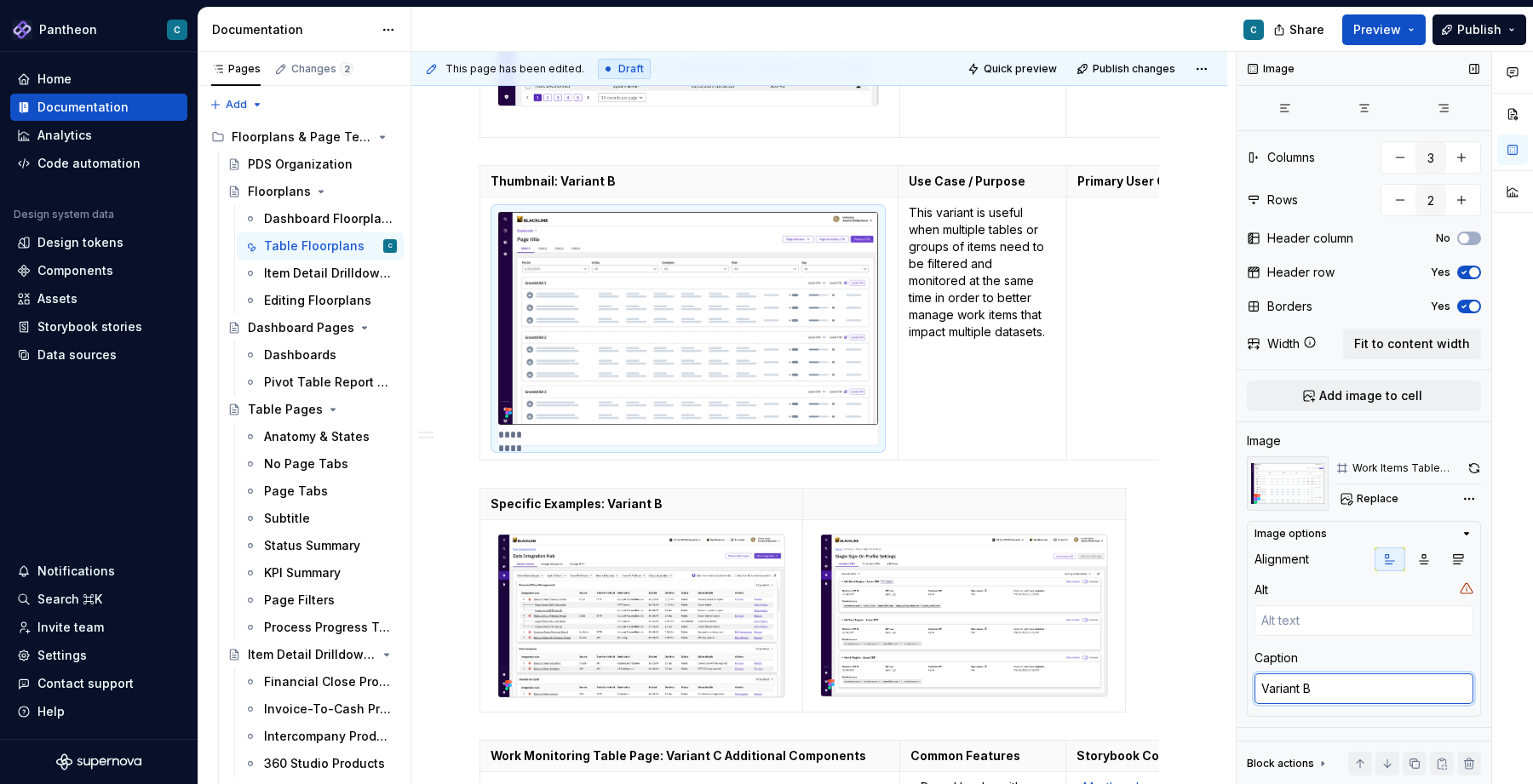 click on "Variant B" at bounding box center [1364, 689] 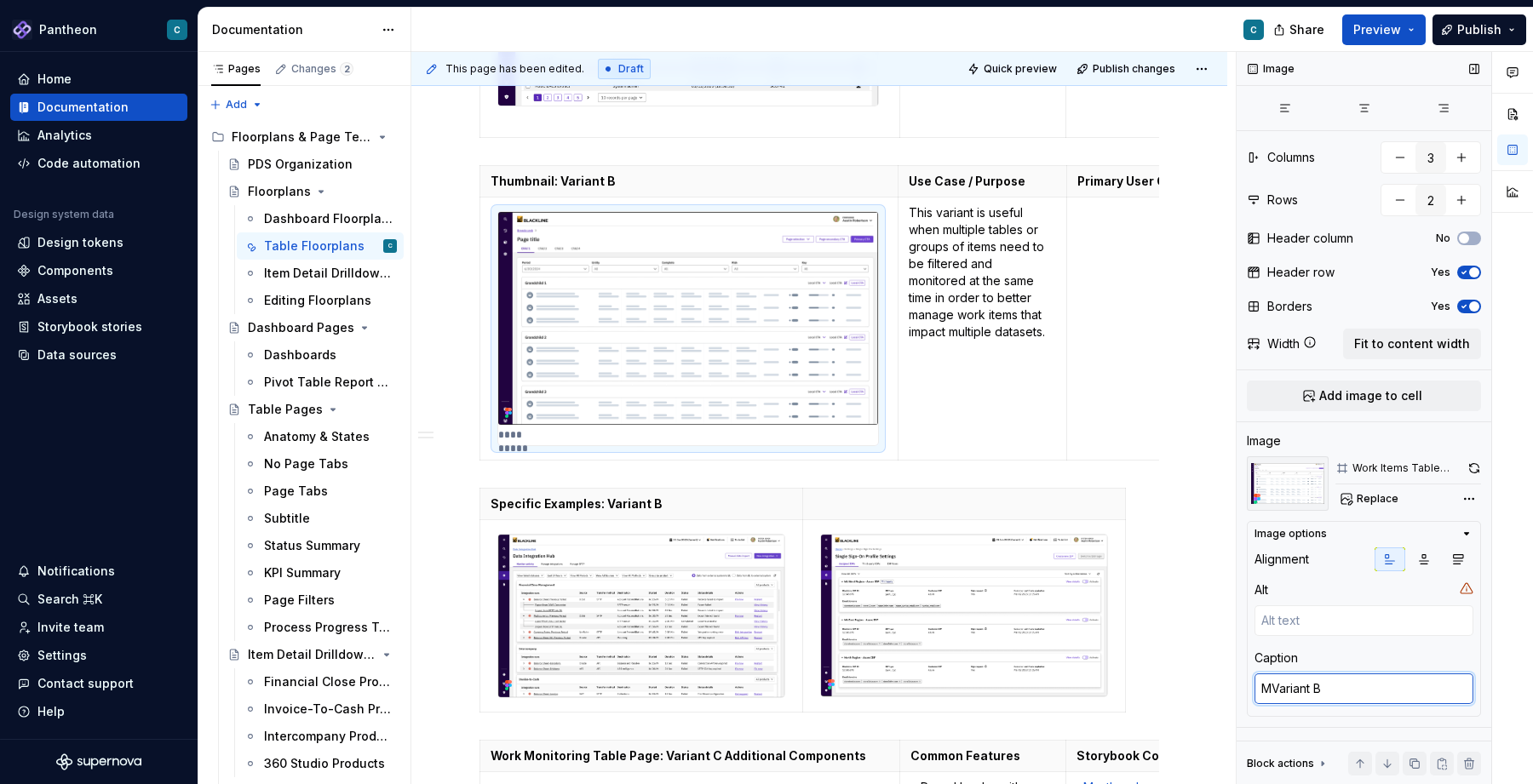 type on "*" 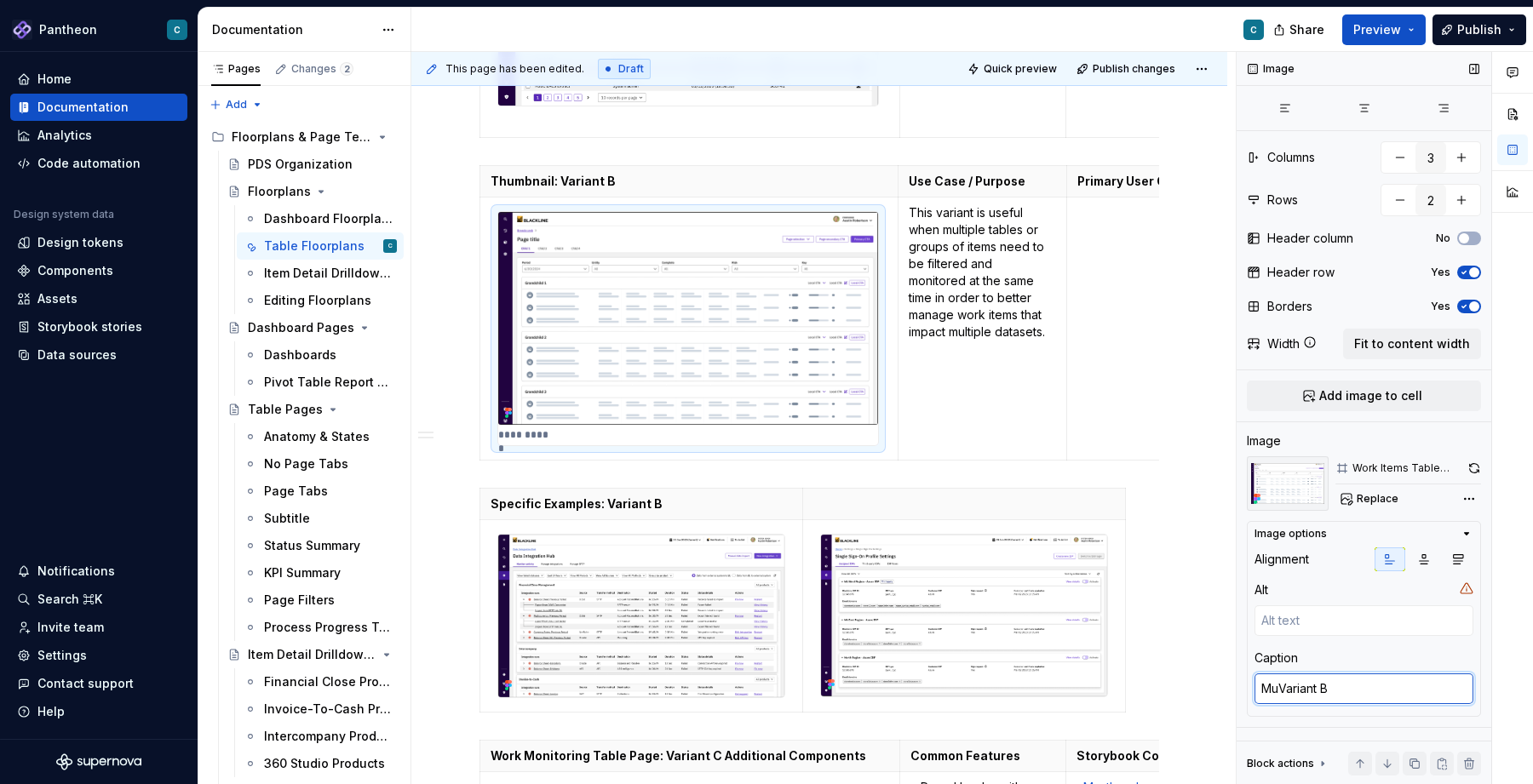 type on "MulVariant B" 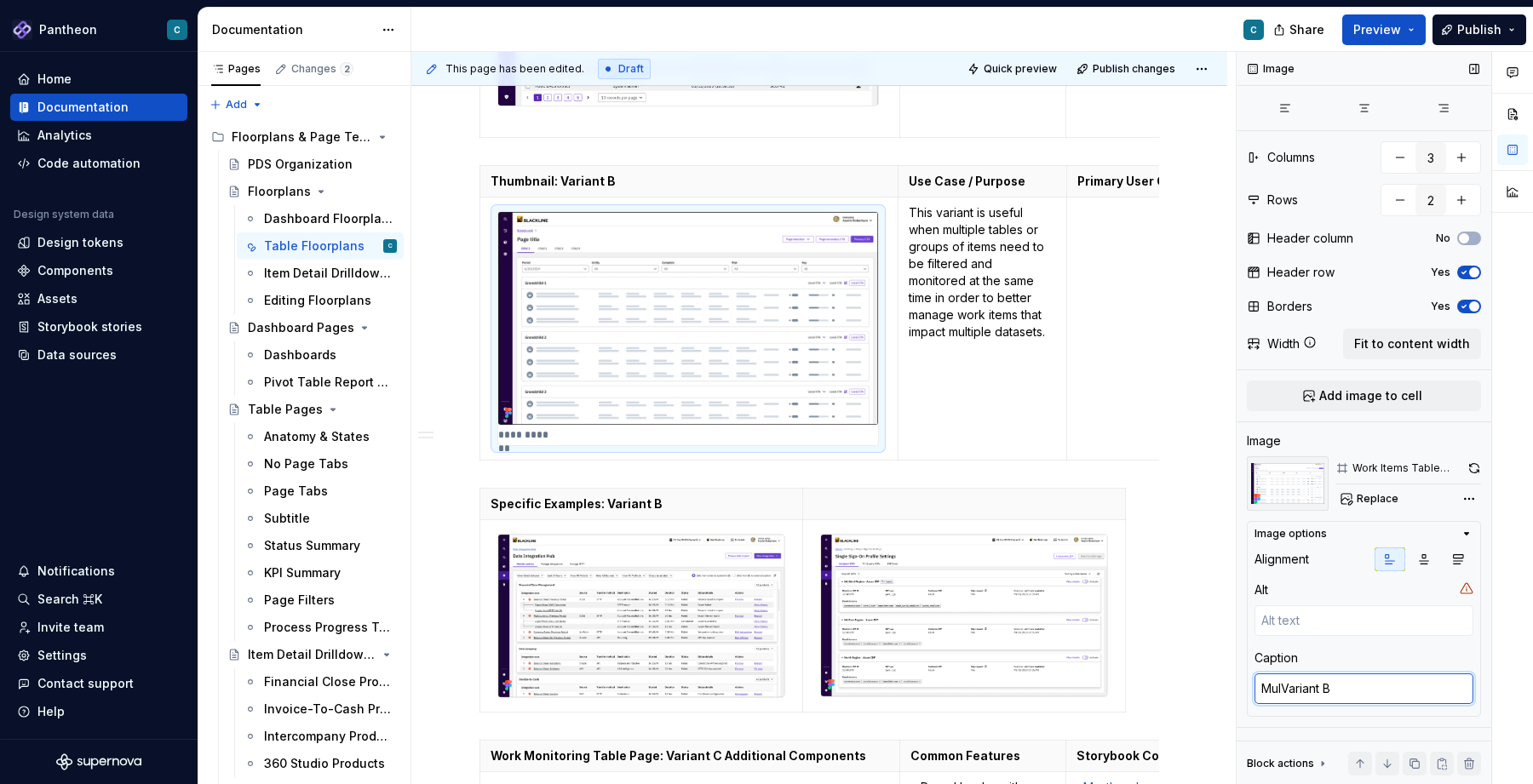 type on "*" 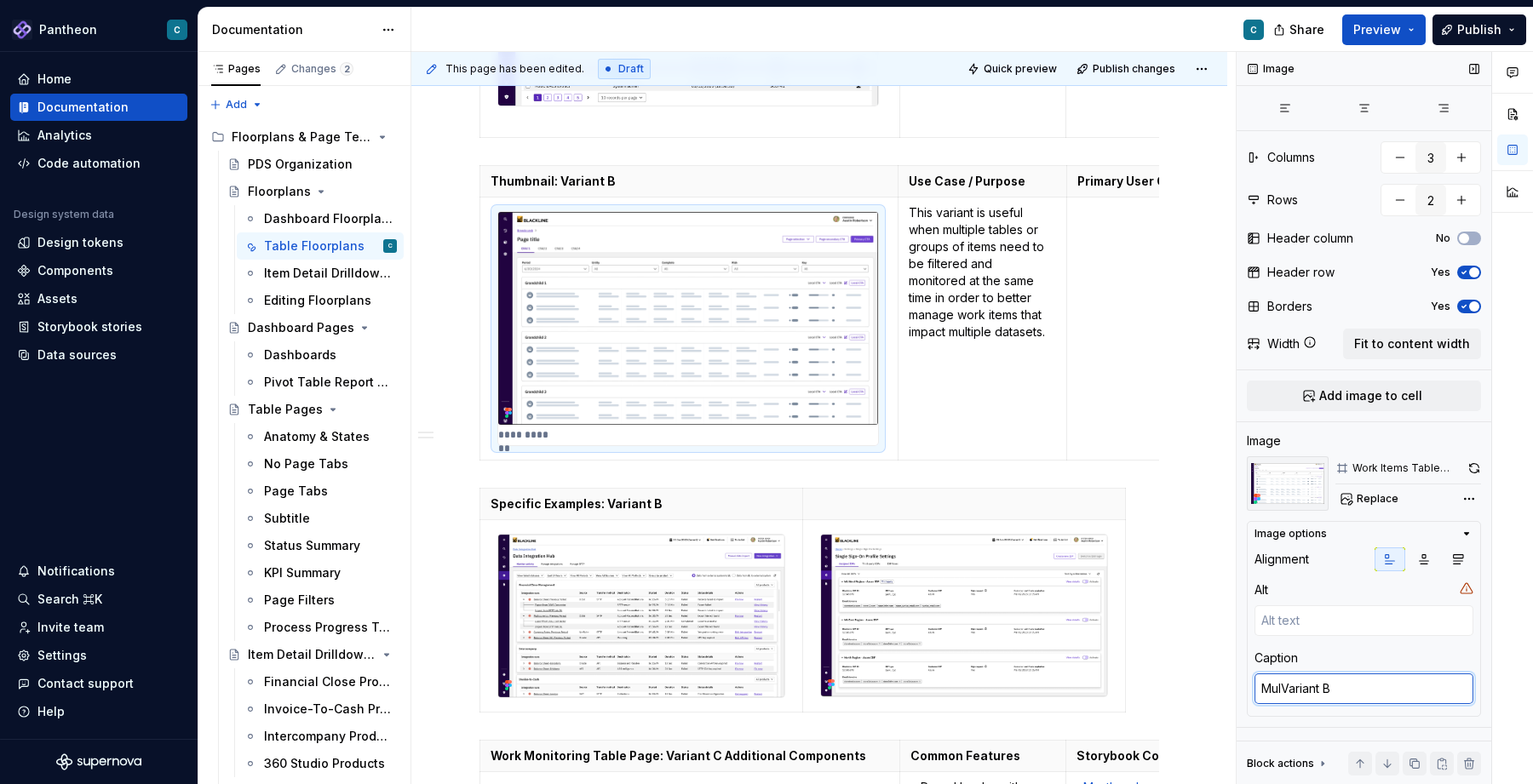type on "MultVariant B" 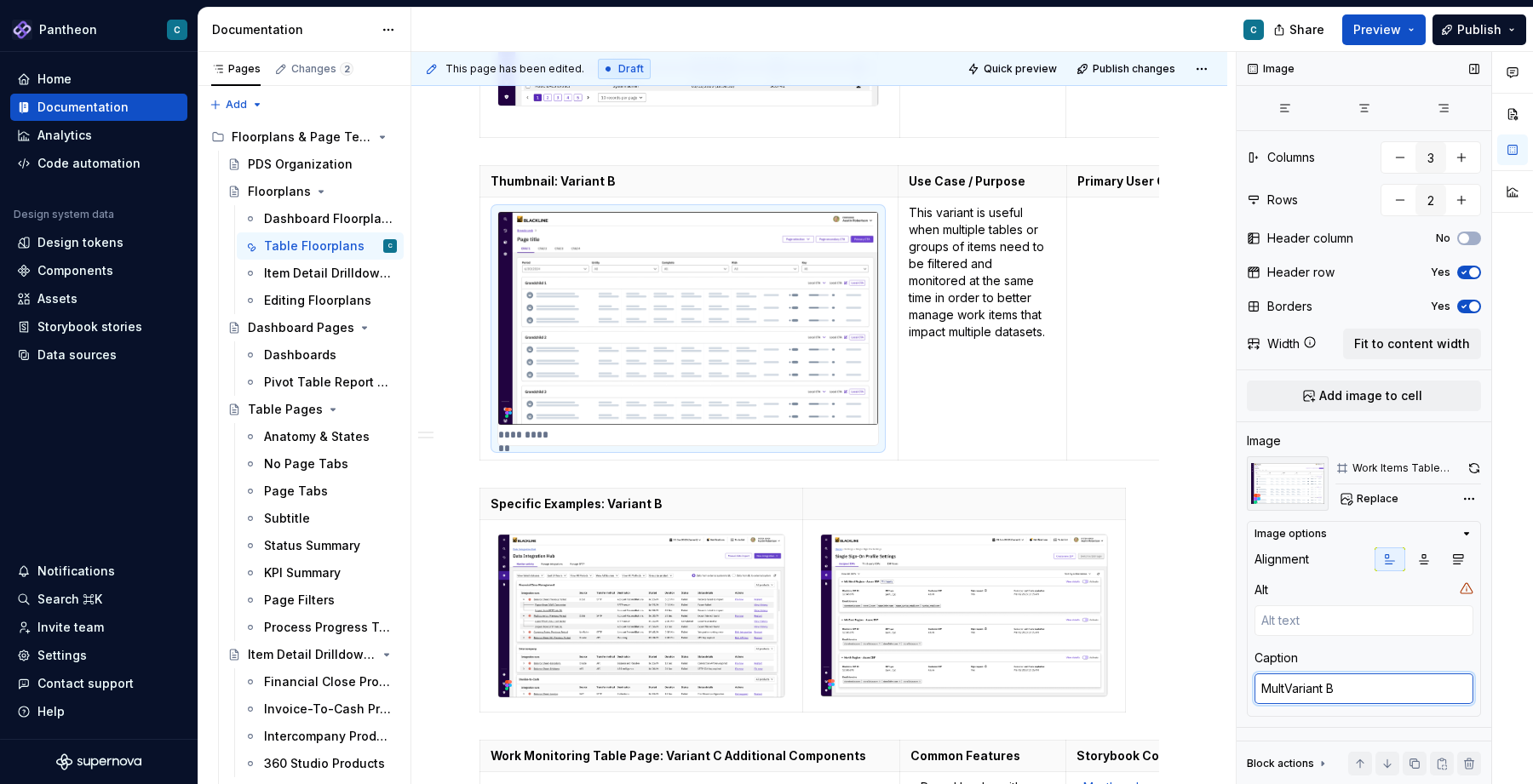 type on "*" 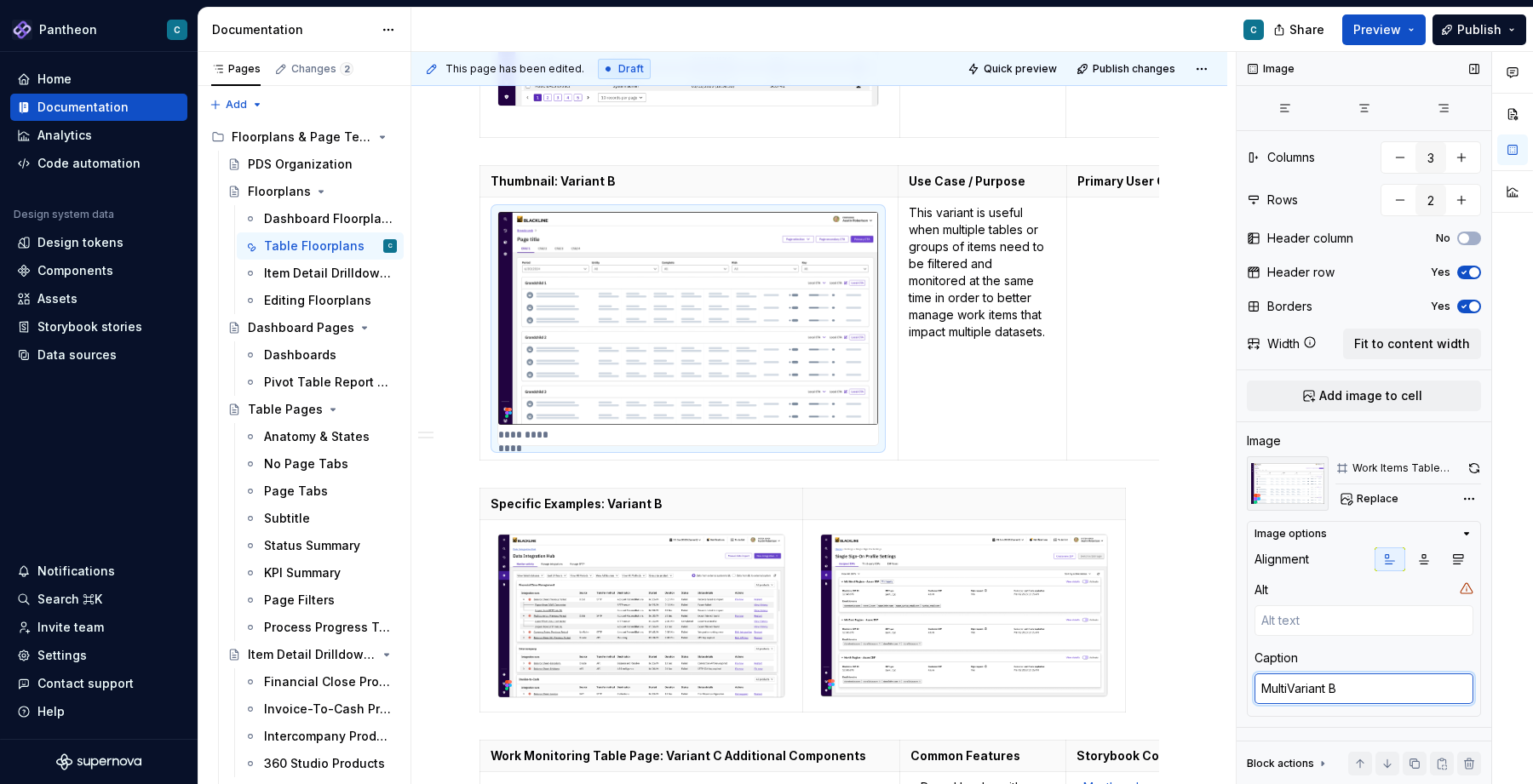 type on "*" 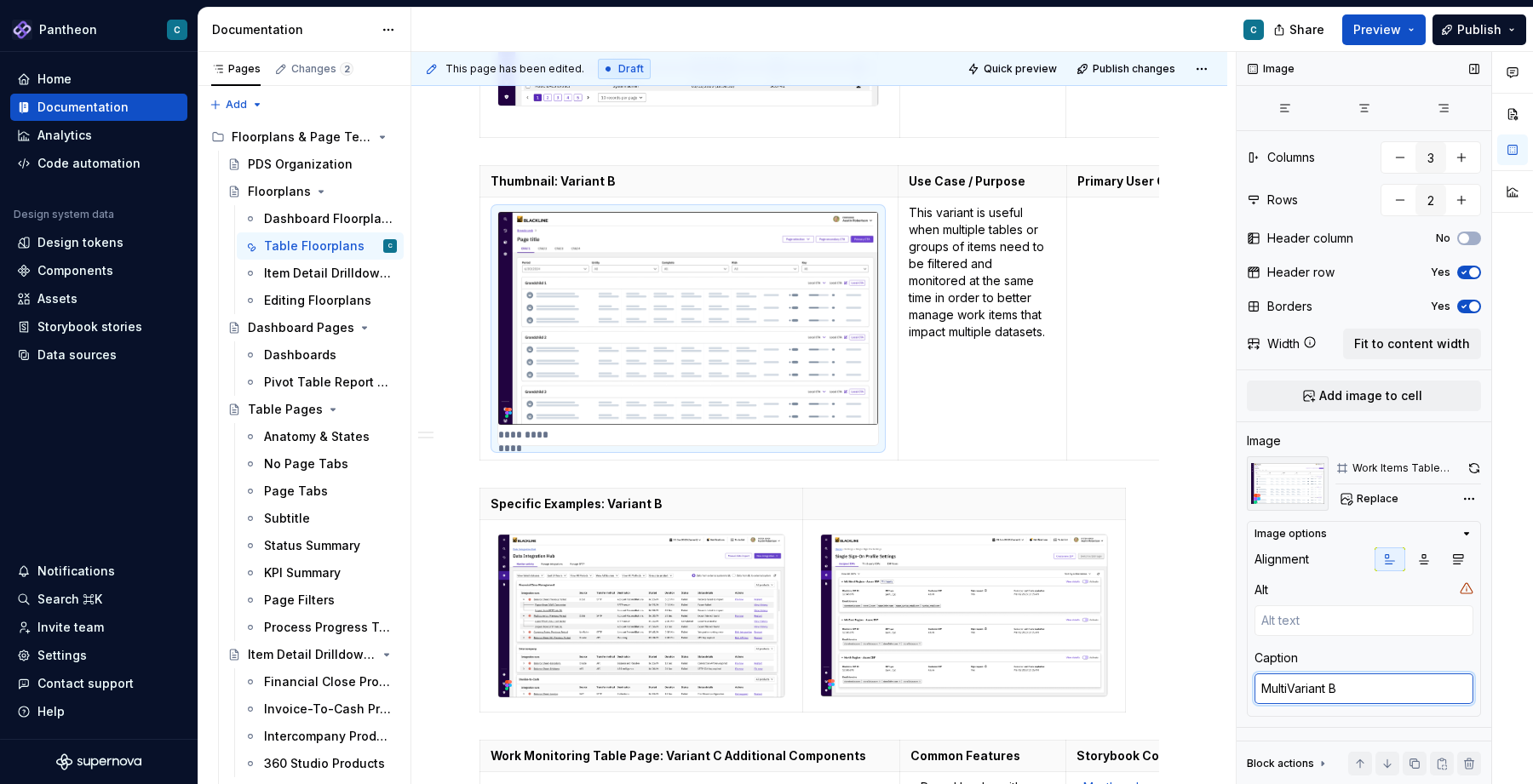 type on "Multi-Variant B" 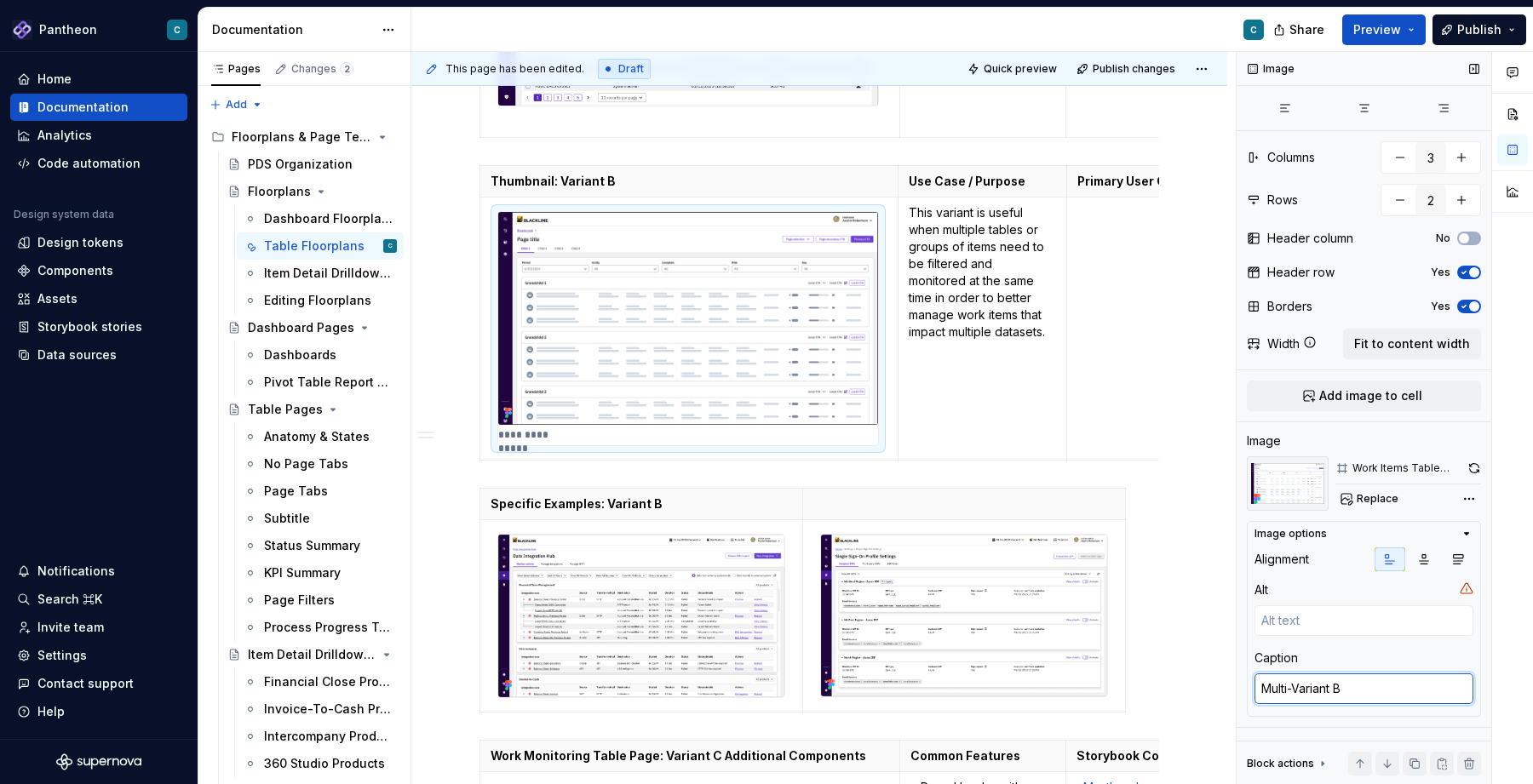 type on "*" 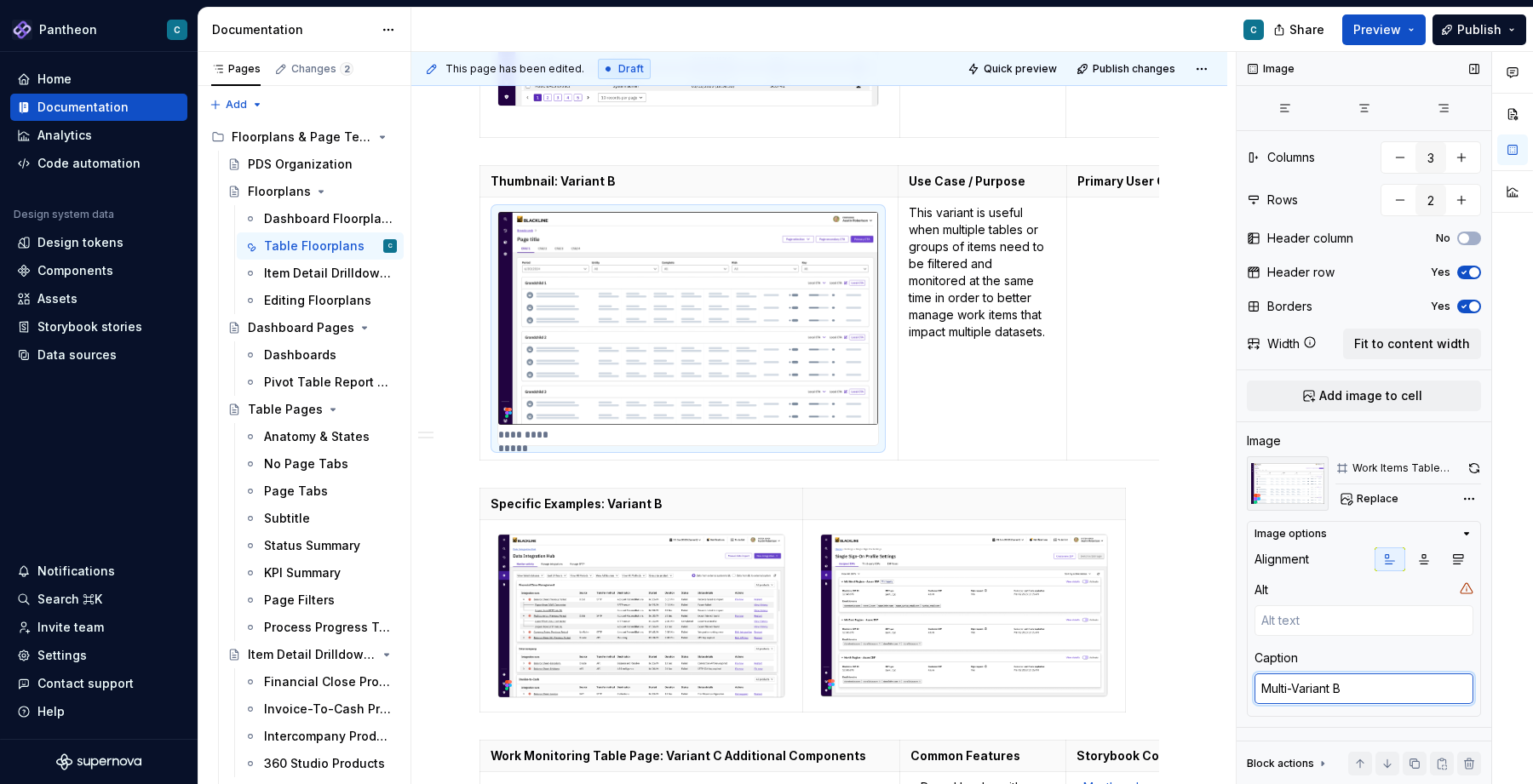 type on "Multi-TVariant B" 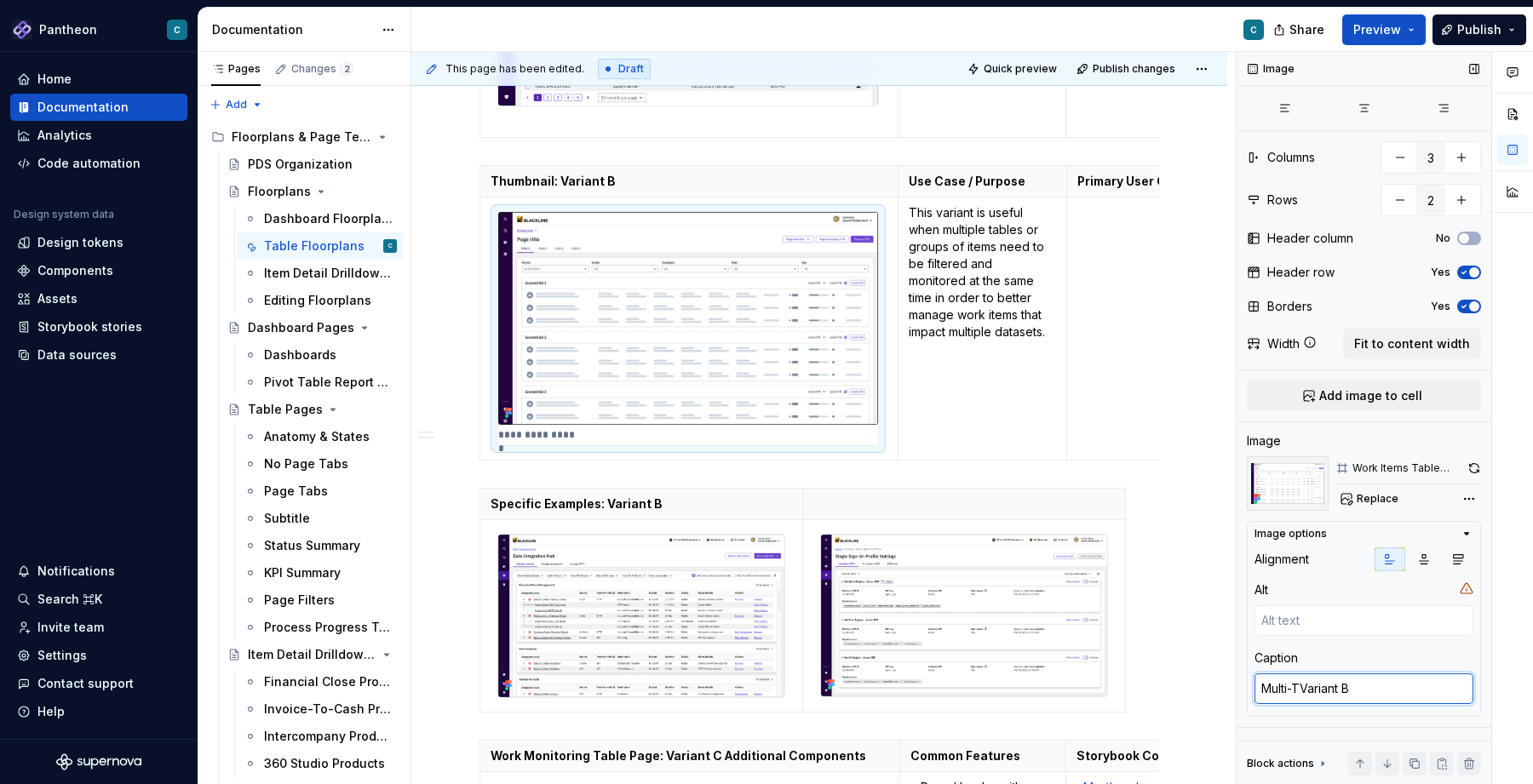 type on "*" 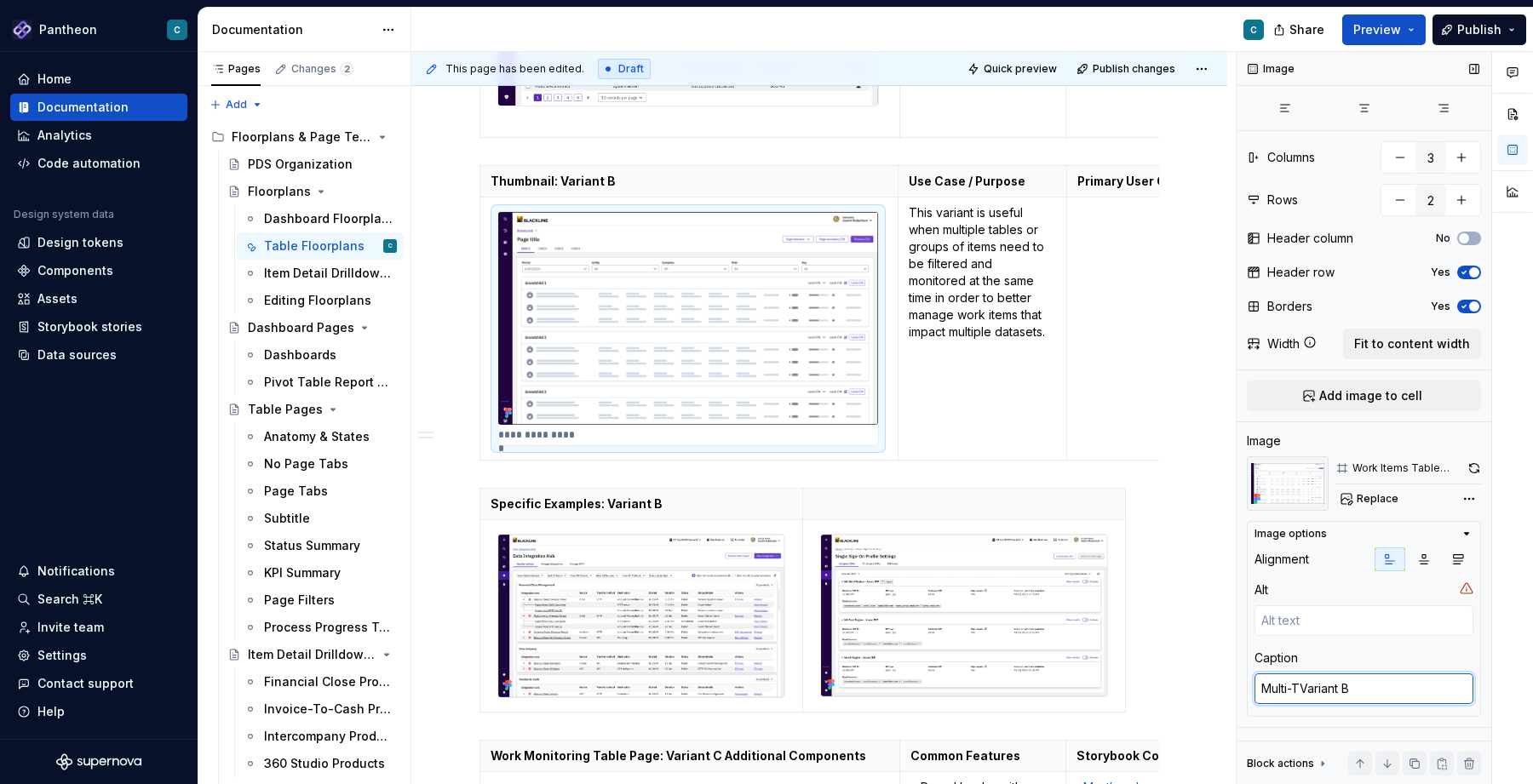 type on "Multi-TaVariant B" 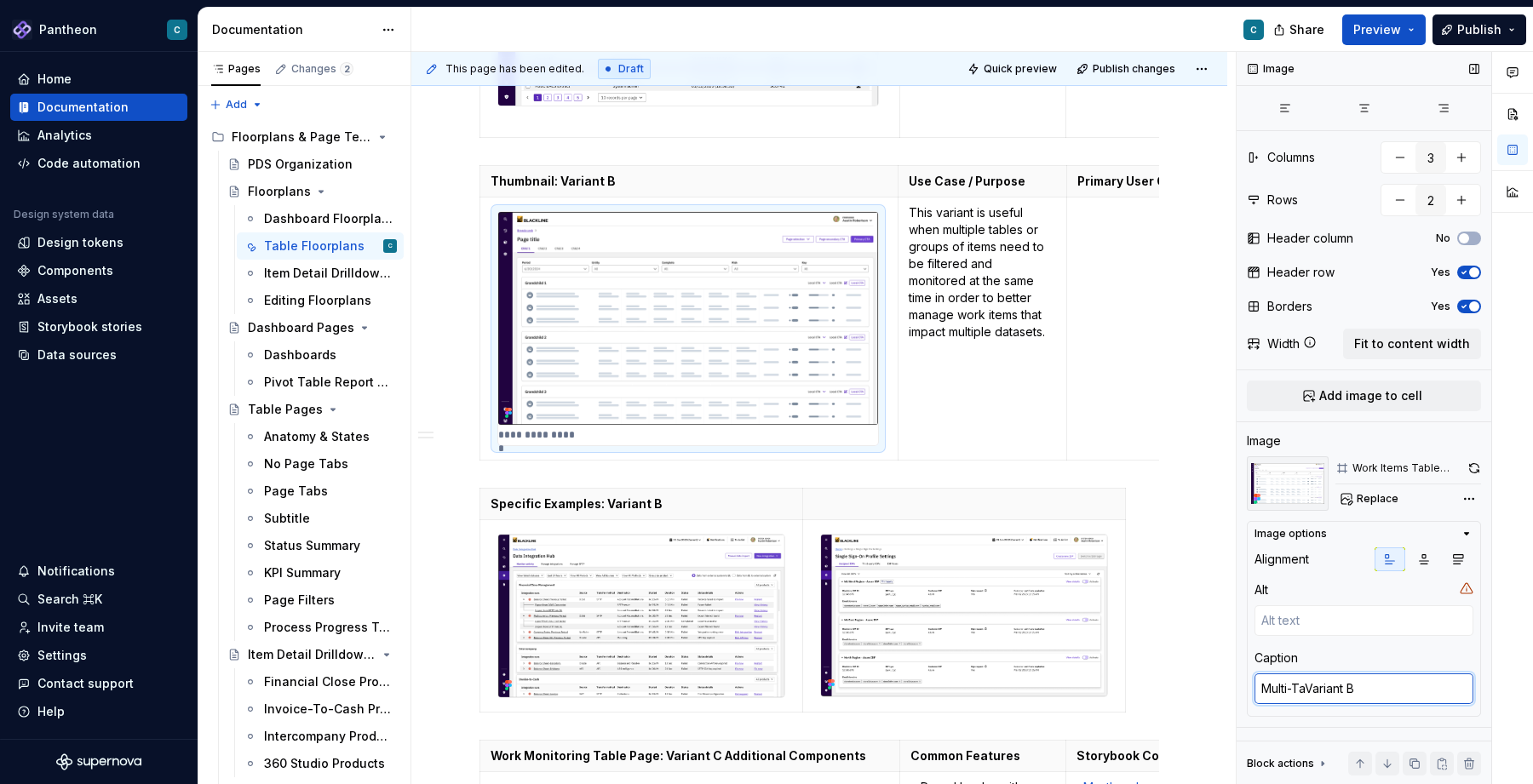 type on "*" 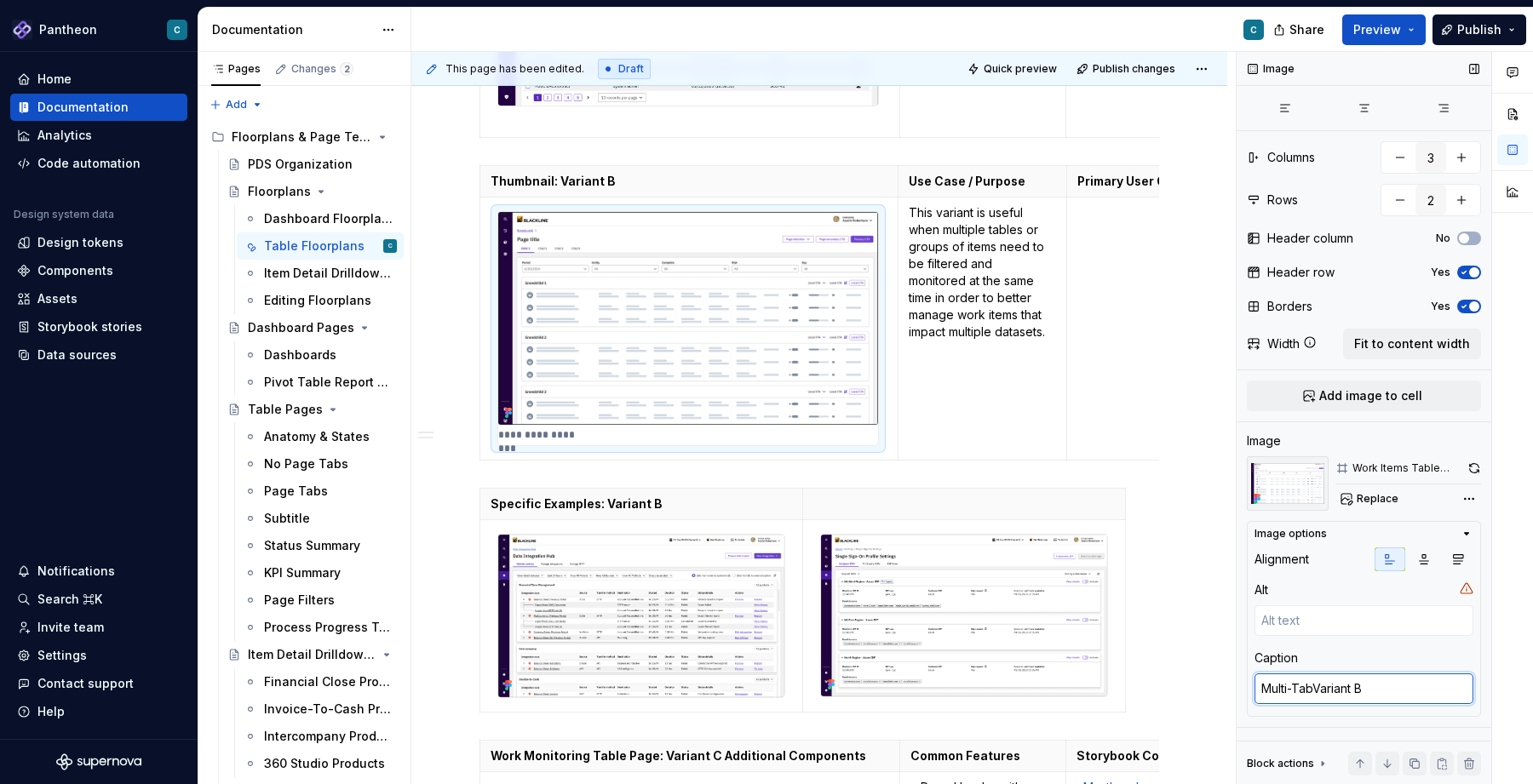 type on "*" 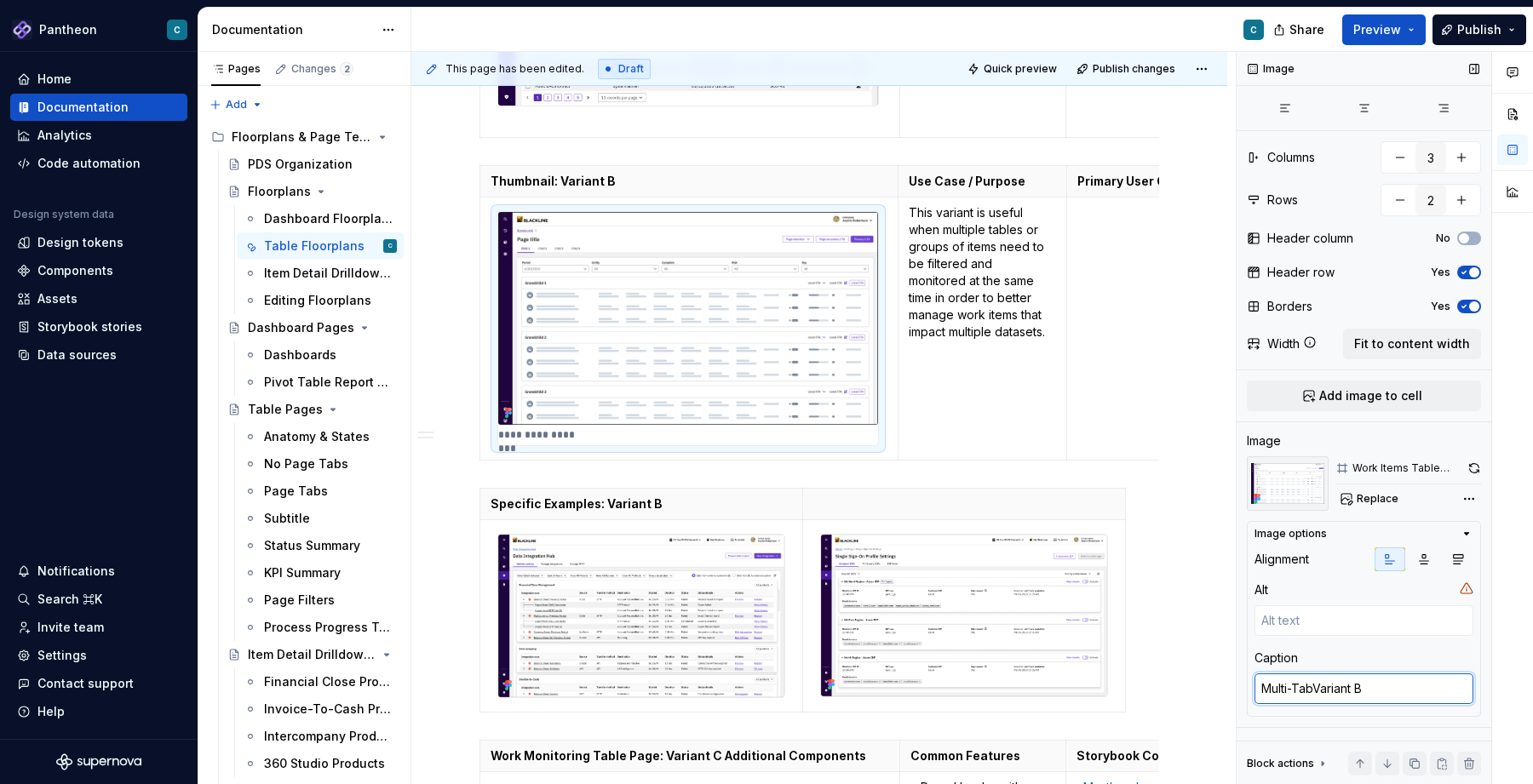 type on "Multi-TablVariant B" 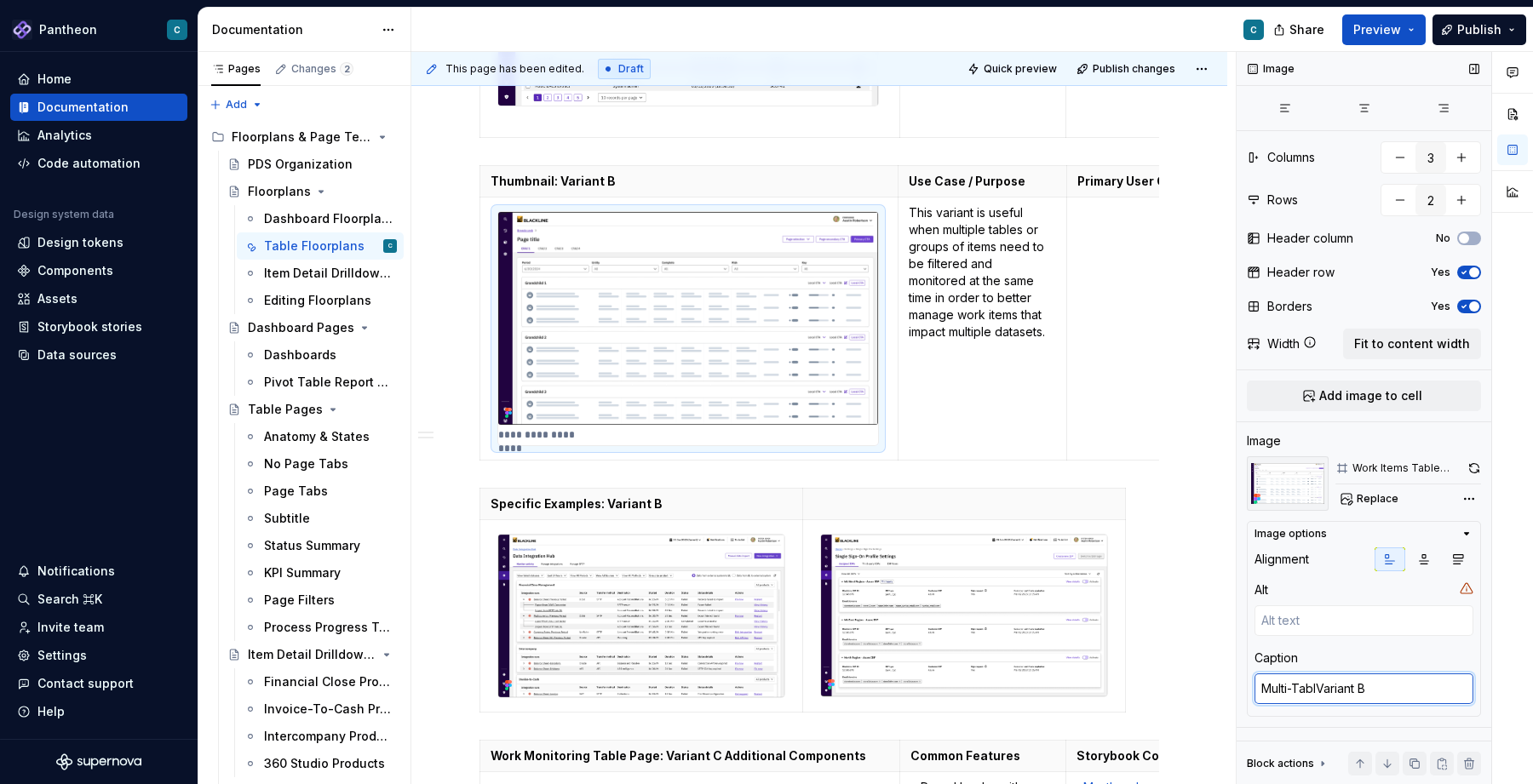 type on "*" 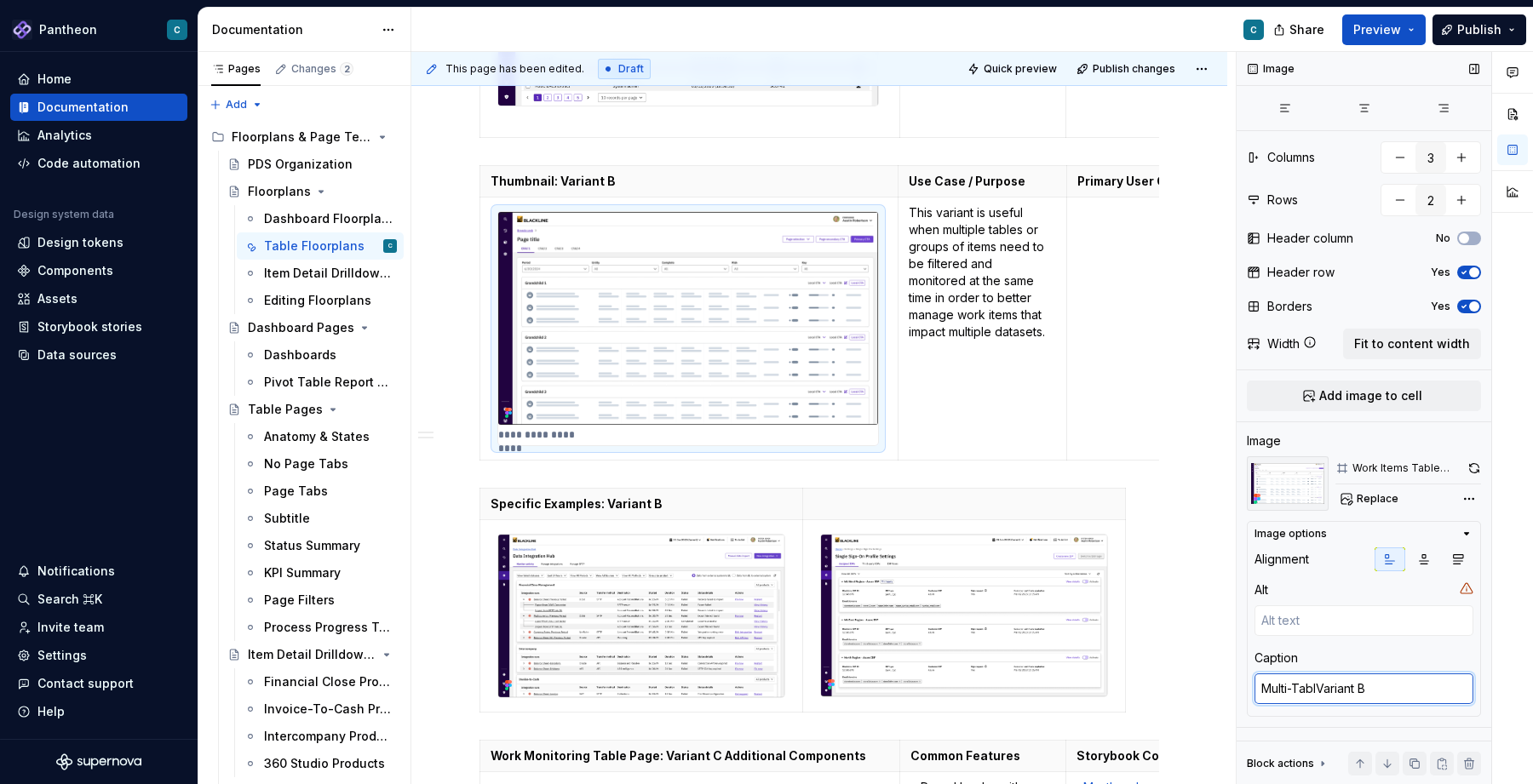type on "Multi-TableVariant B" 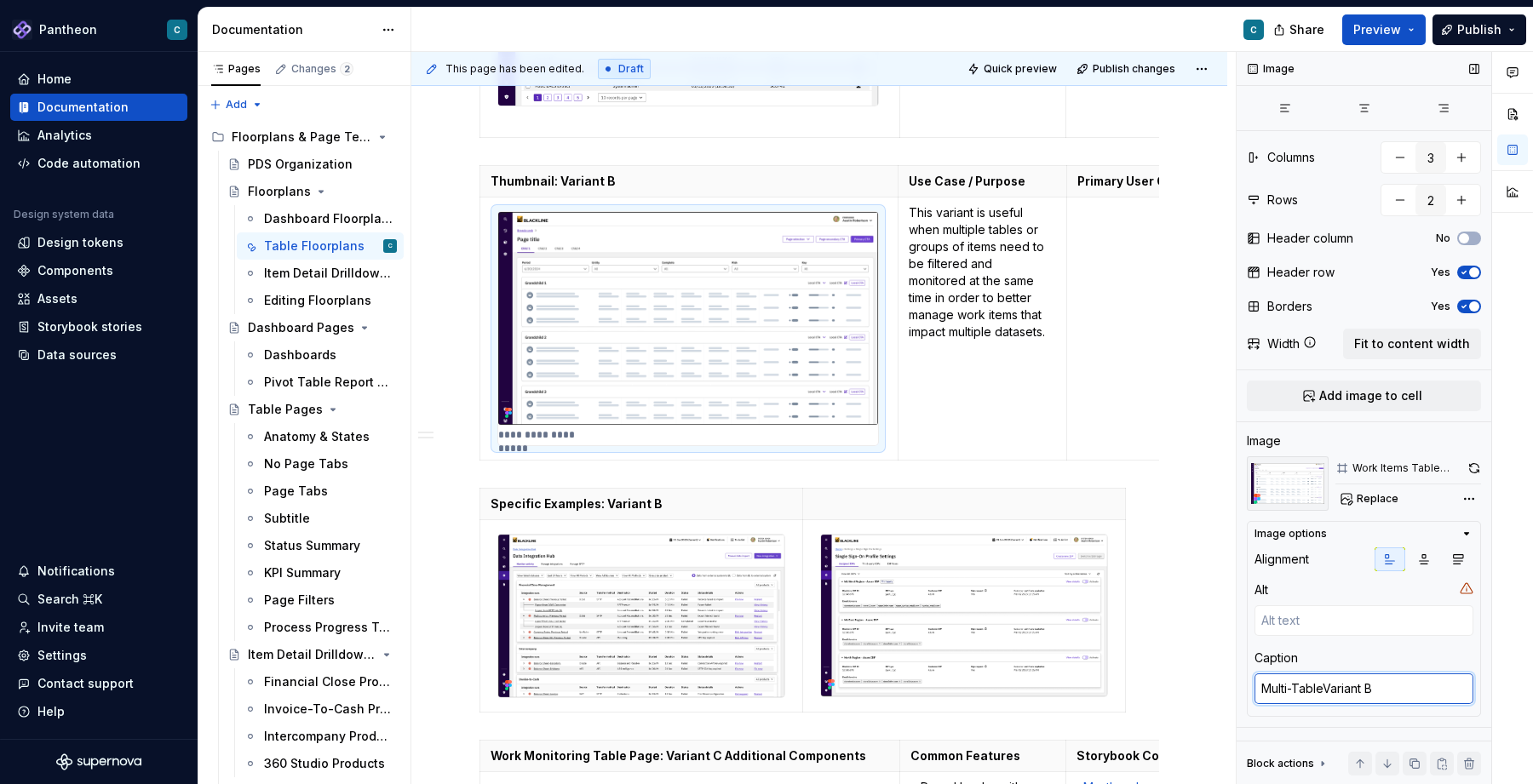 type on "*" 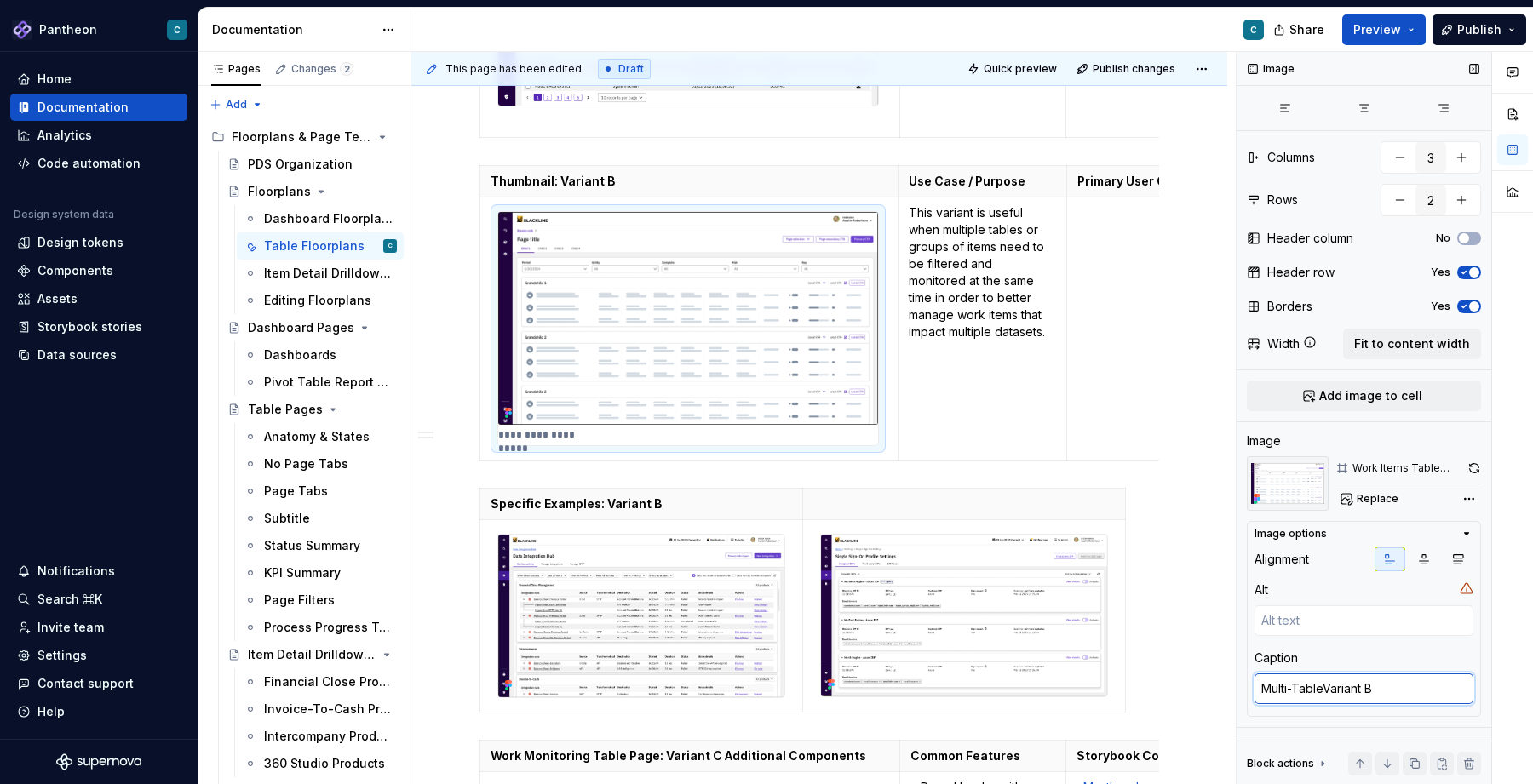 type on "Multi-Table,Variant B" 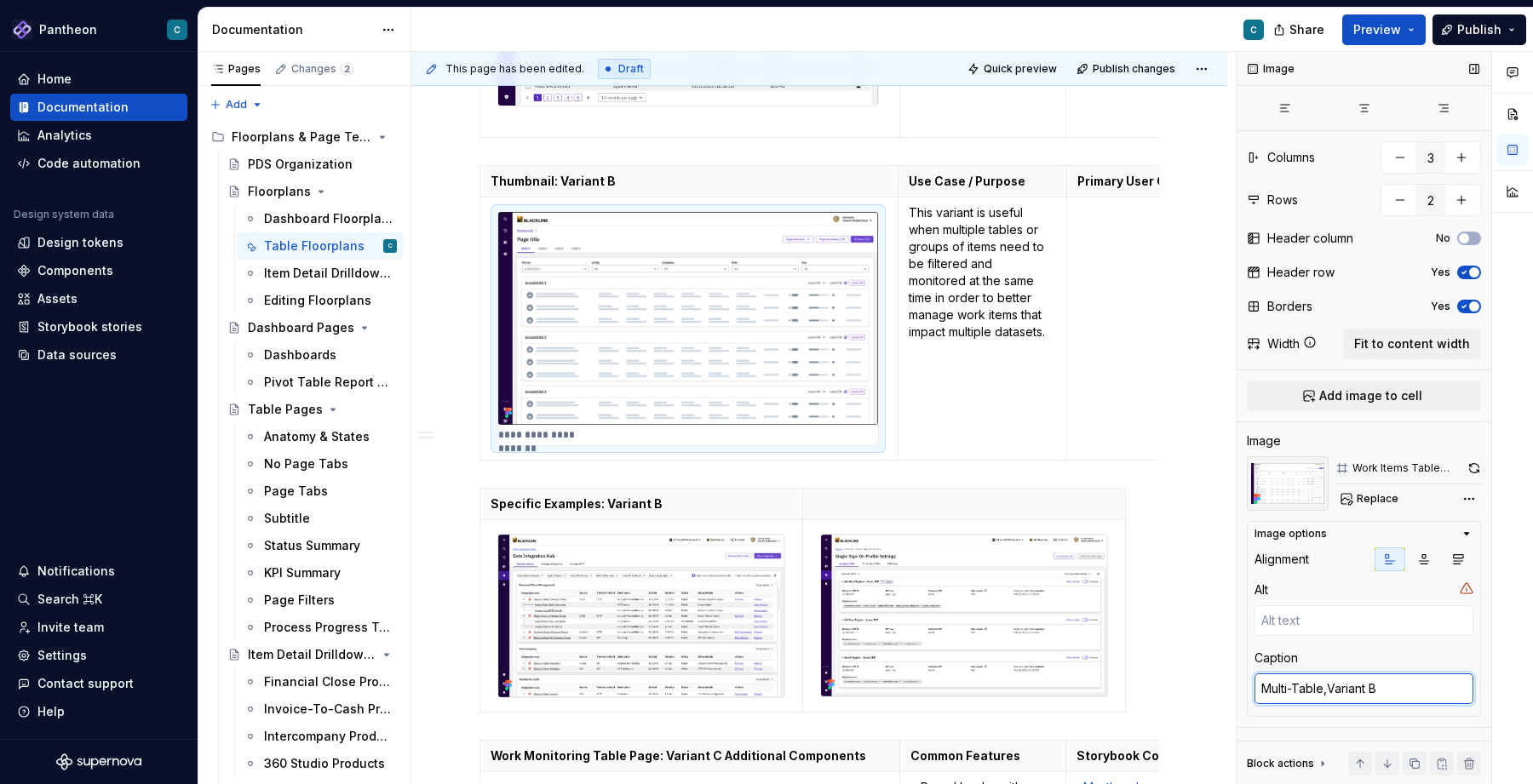 type on "*" 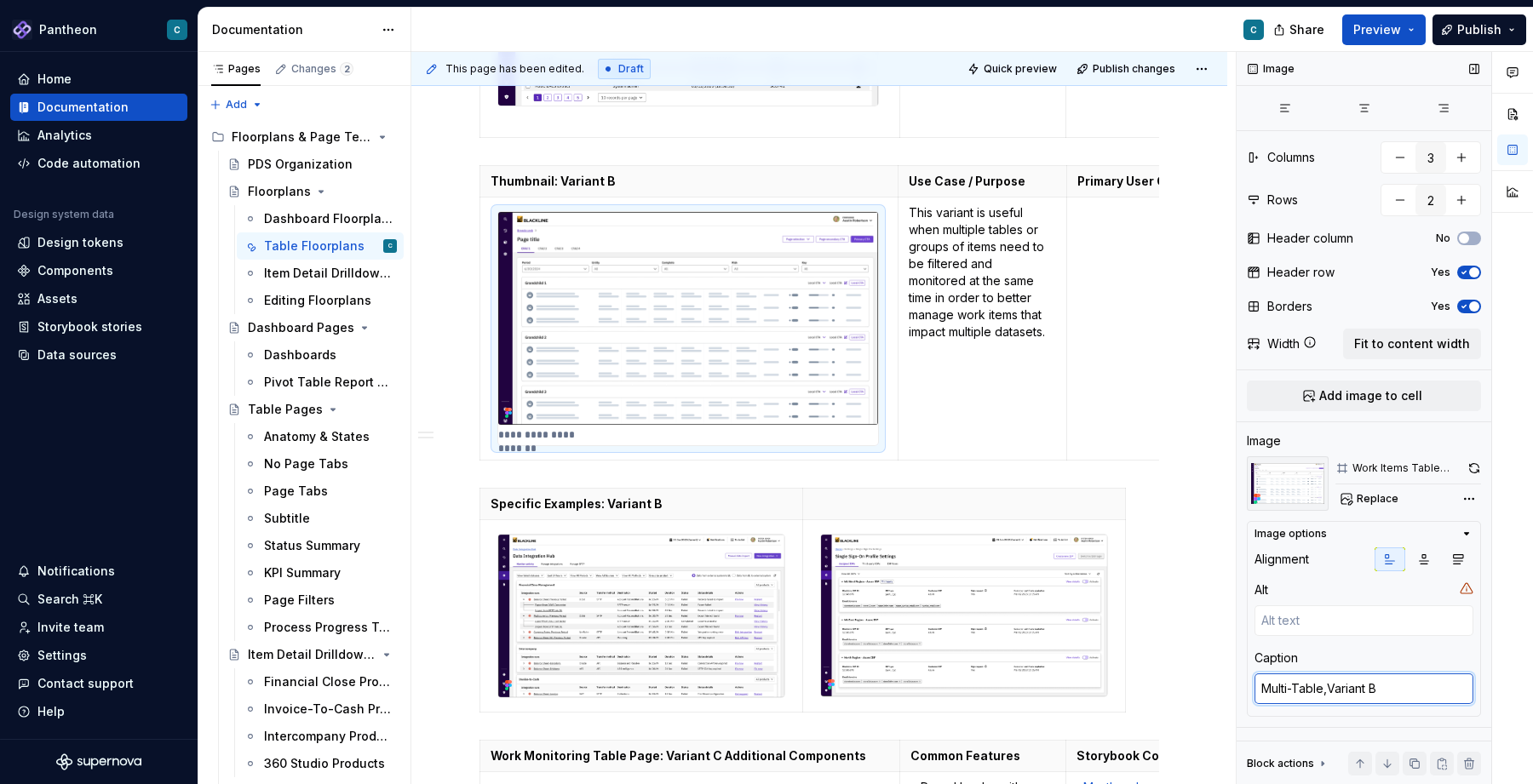 type on "Multi-Table, Variant B" 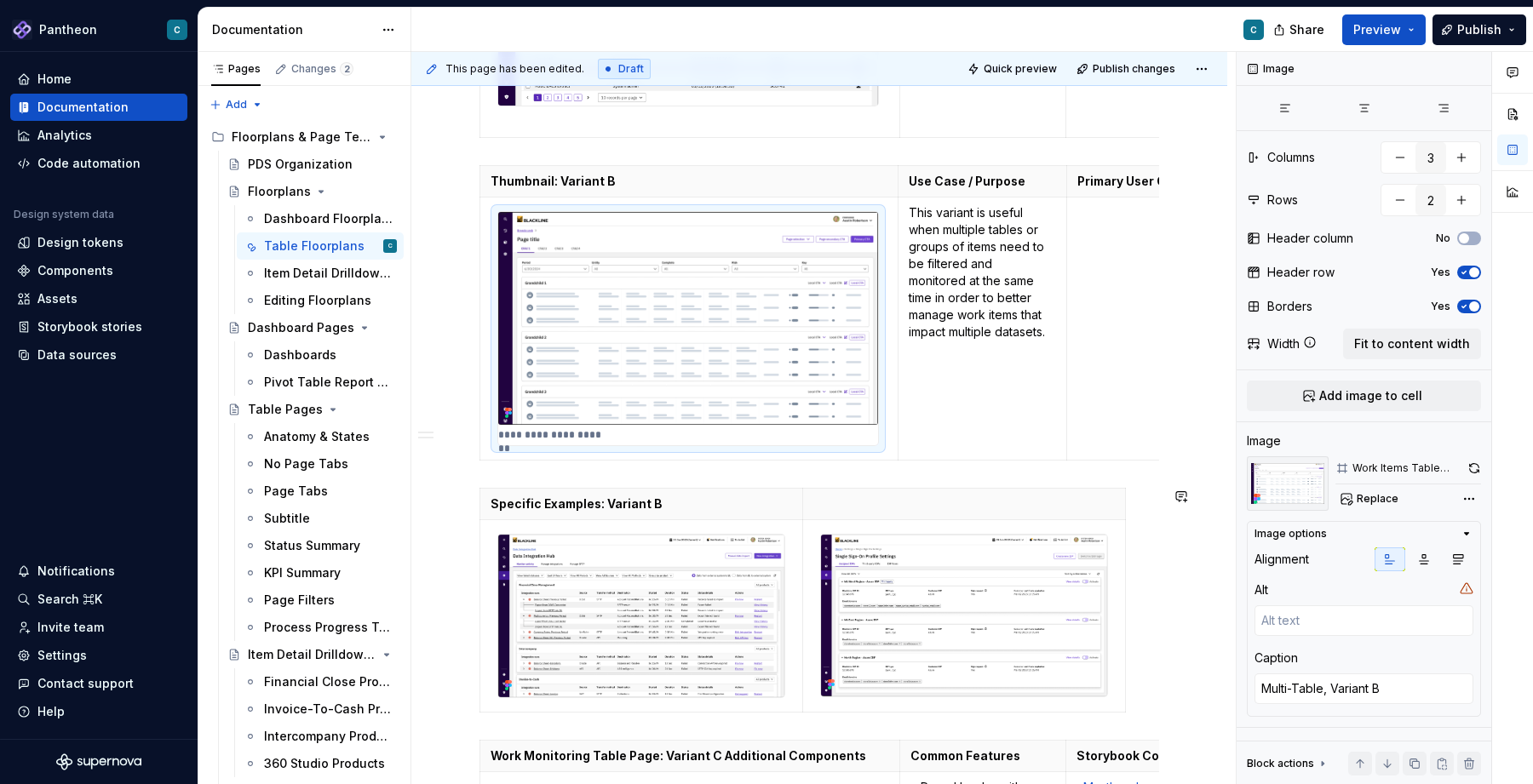type on "*" 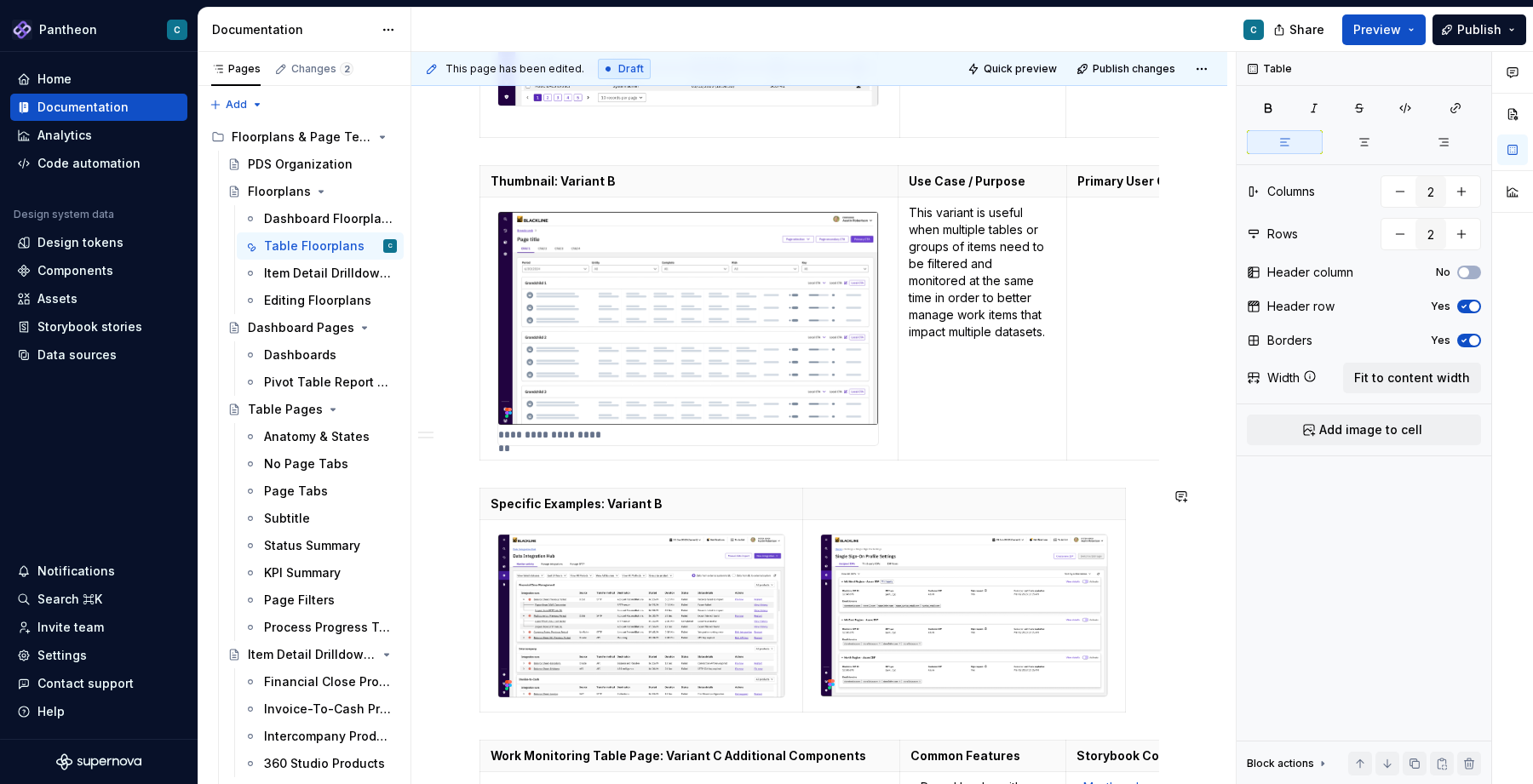 click on "**********" at bounding box center (819, -161) 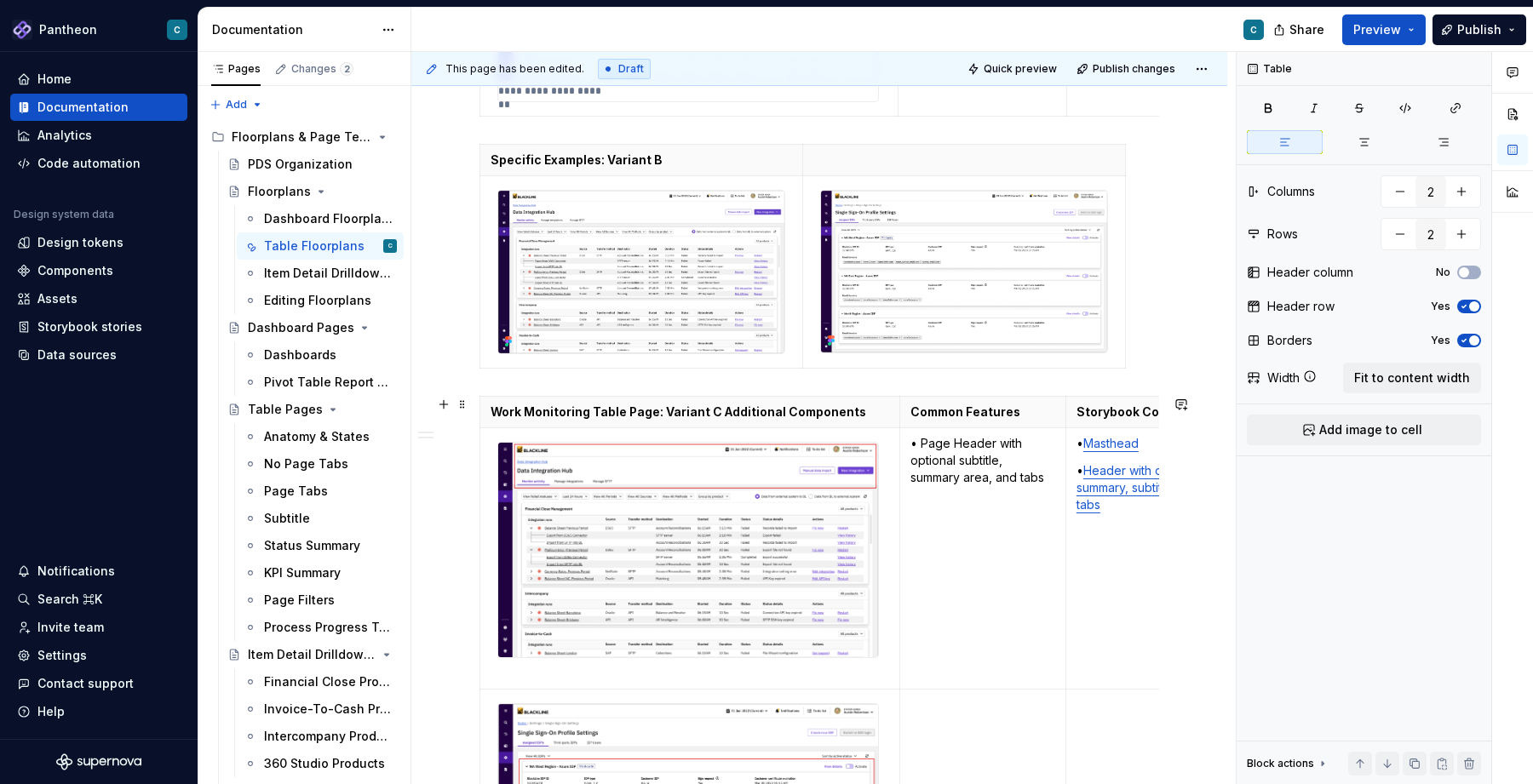 scroll, scrollTop: 2635, scrollLeft: 0, axis: vertical 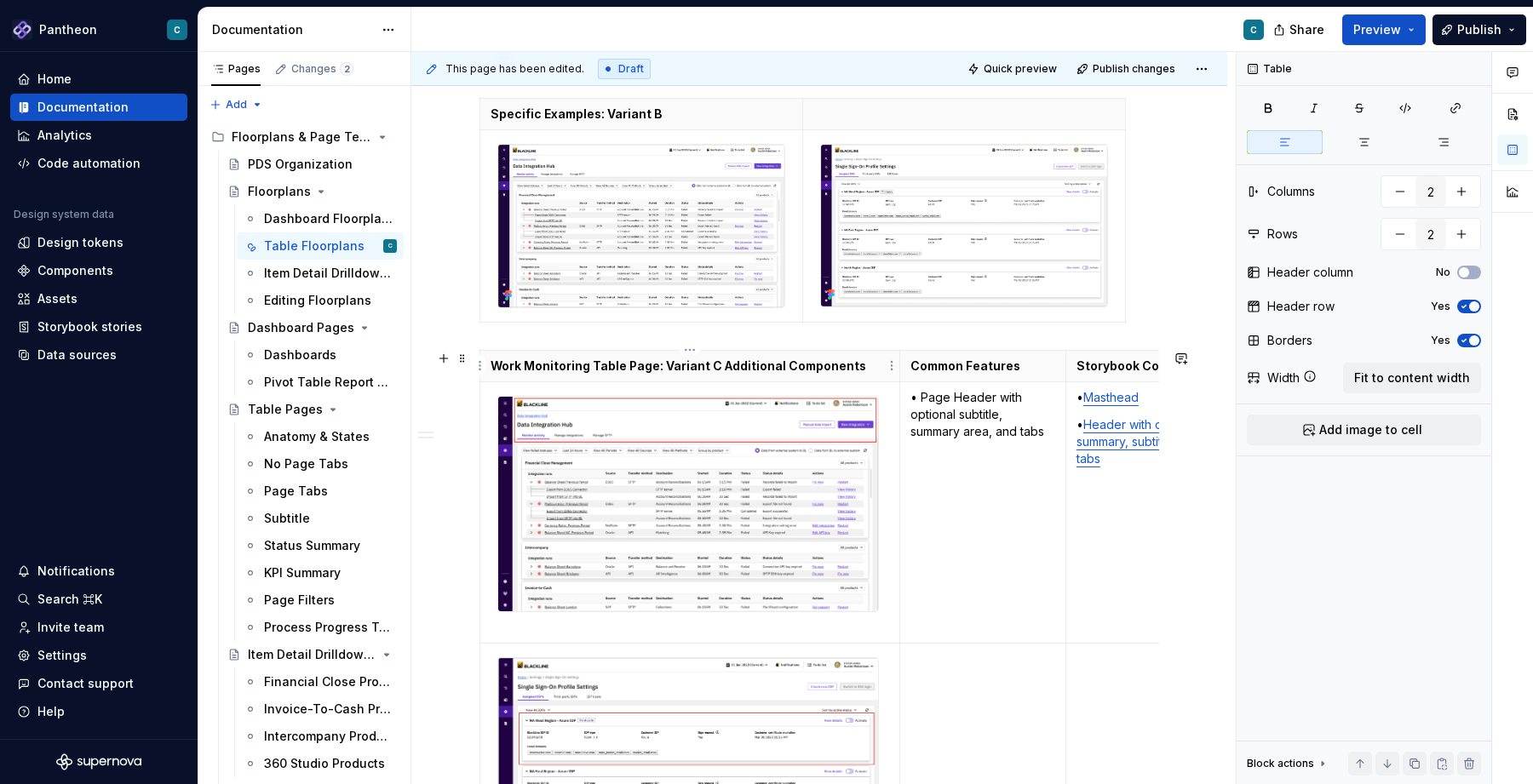 type on "3" 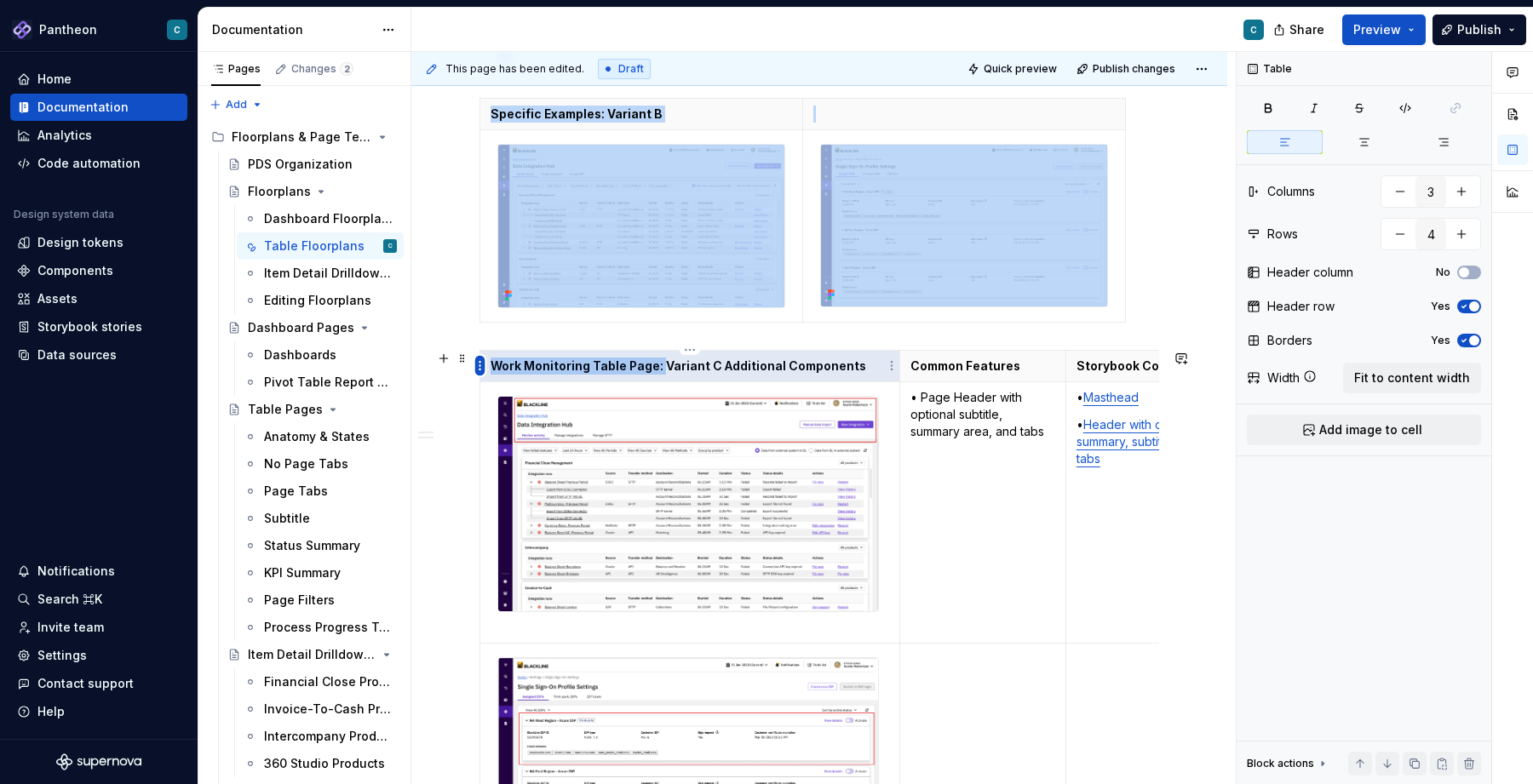 drag, startPoint x: 660, startPoint y: 366, endPoint x: 485, endPoint y: 364, distance: 175.0114 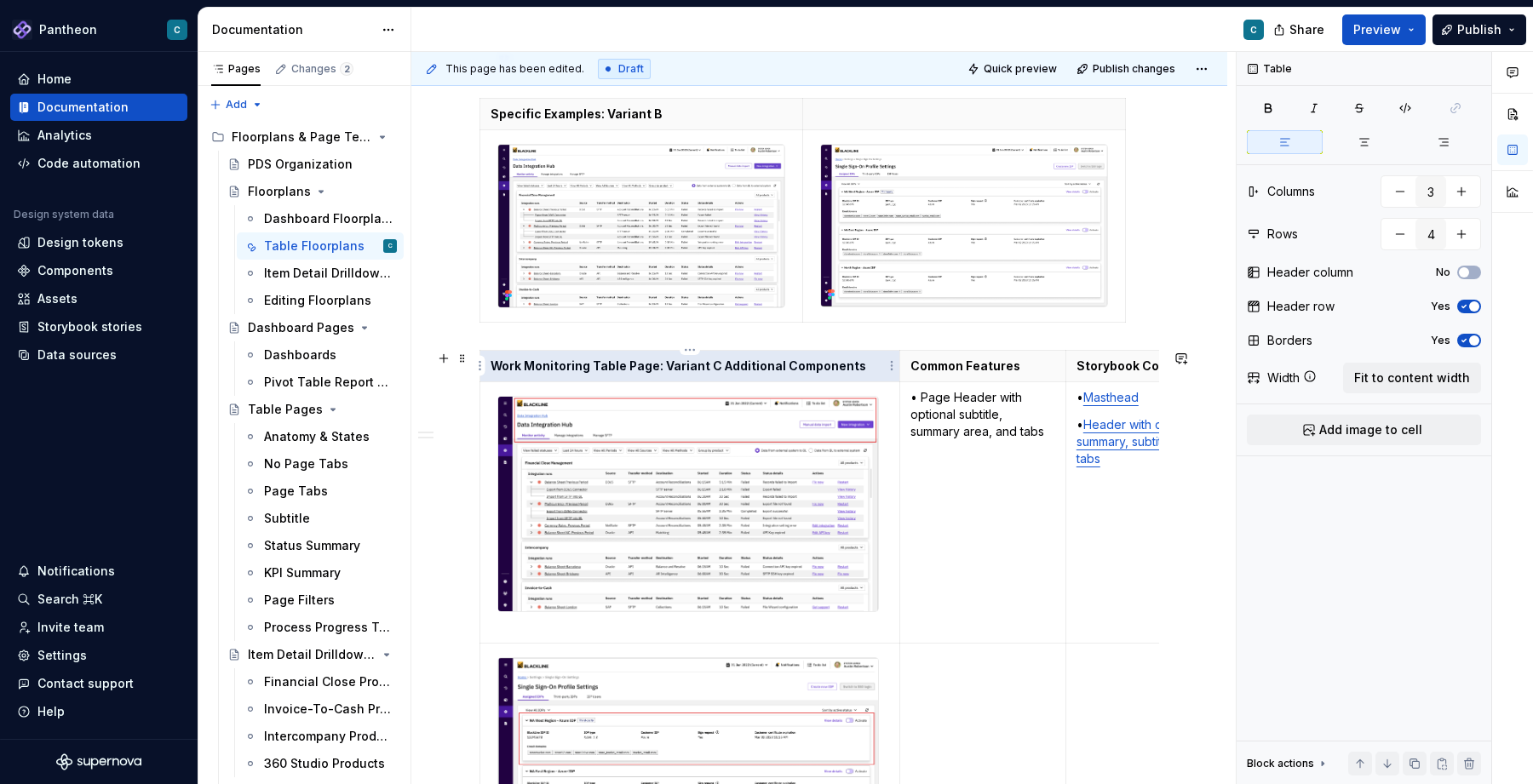 click on "Work Monitoring Table Page: Variant C Additional Components" at bounding box center [690, 366] 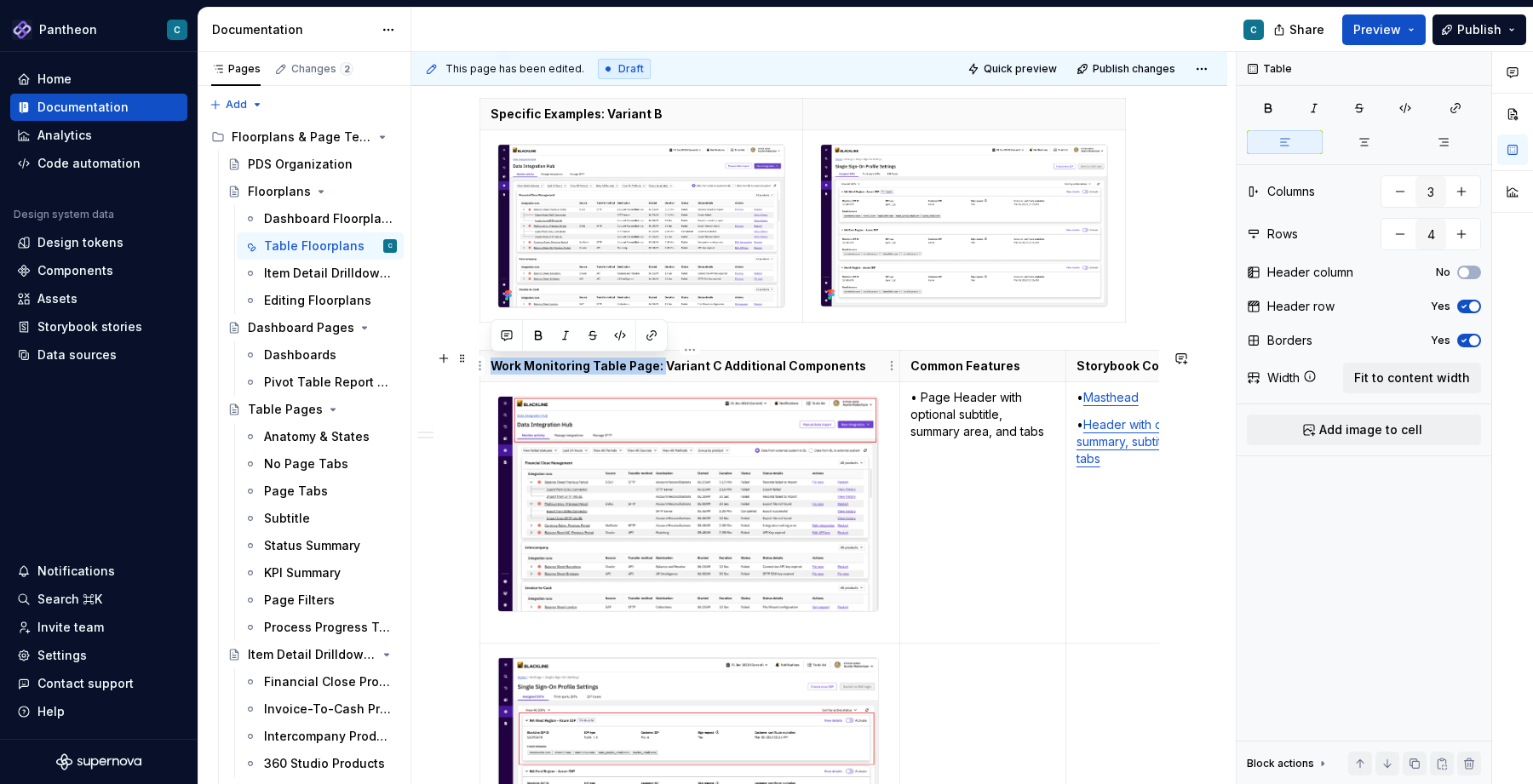 drag, startPoint x: 659, startPoint y: 363, endPoint x: 491, endPoint y: 366, distance: 168.02678 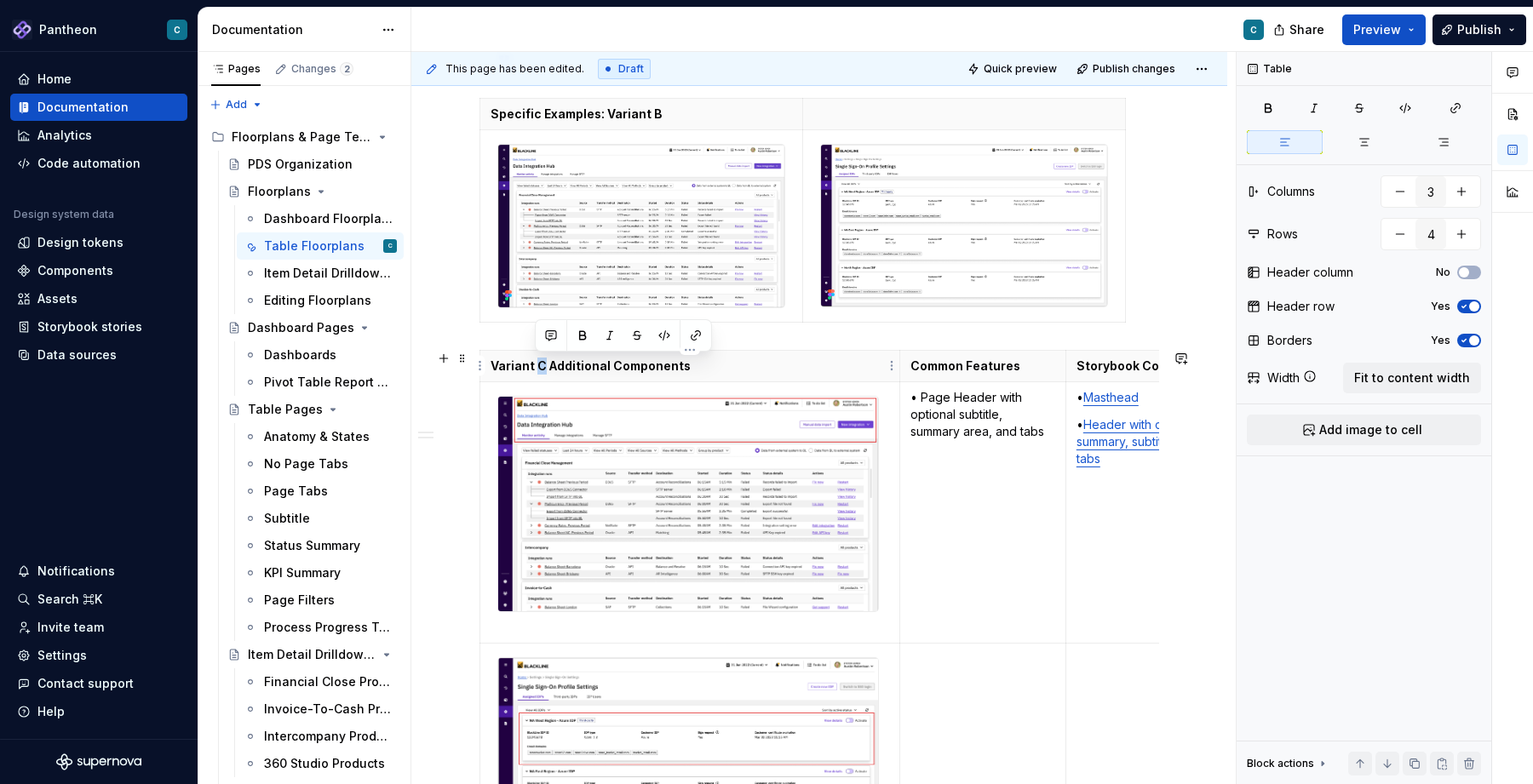 drag, startPoint x: 544, startPoint y: 369, endPoint x: 534, endPoint y: 367, distance: 10.198039 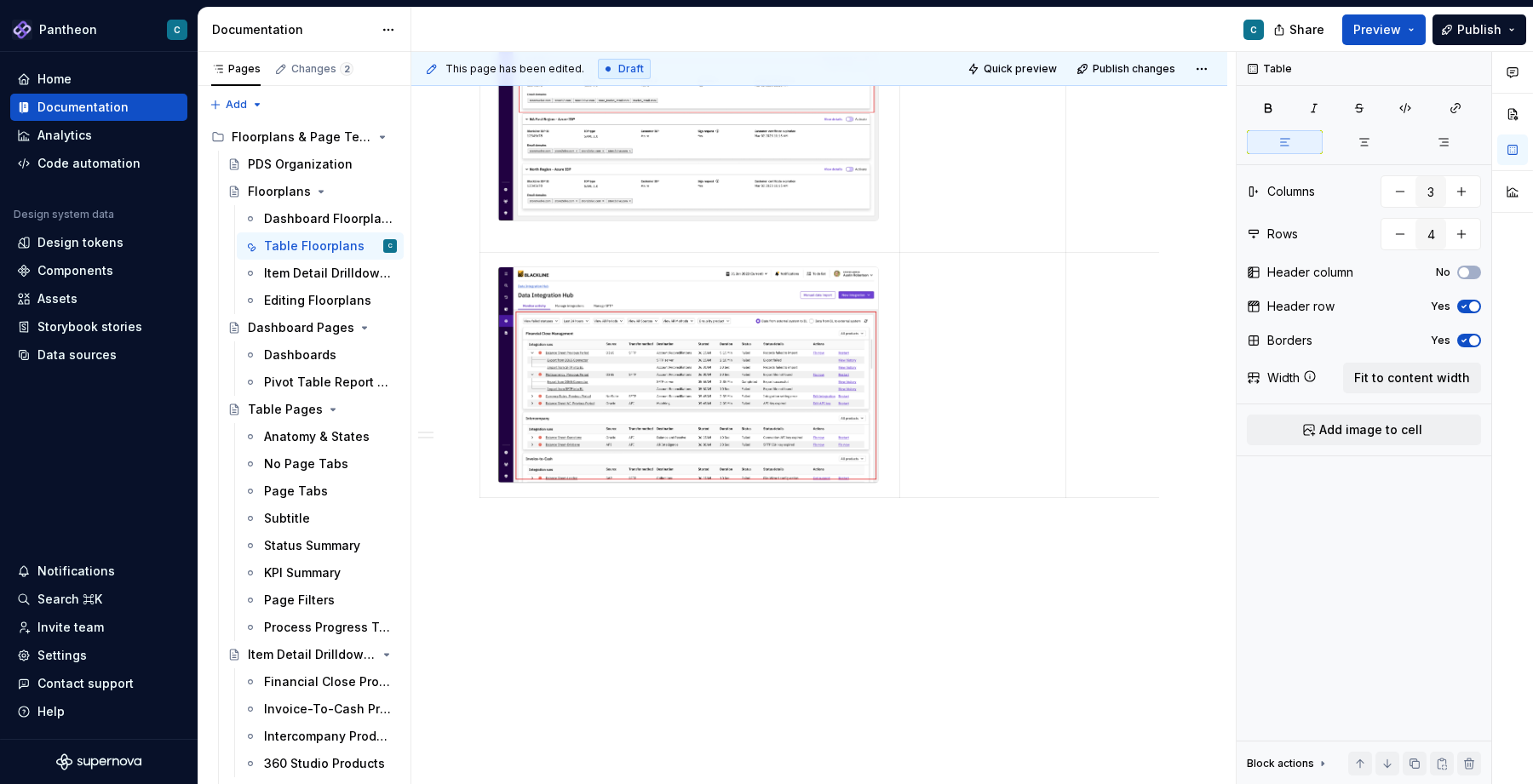 scroll, scrollTop: 3303, scrollLeft: 0, axis: vertical 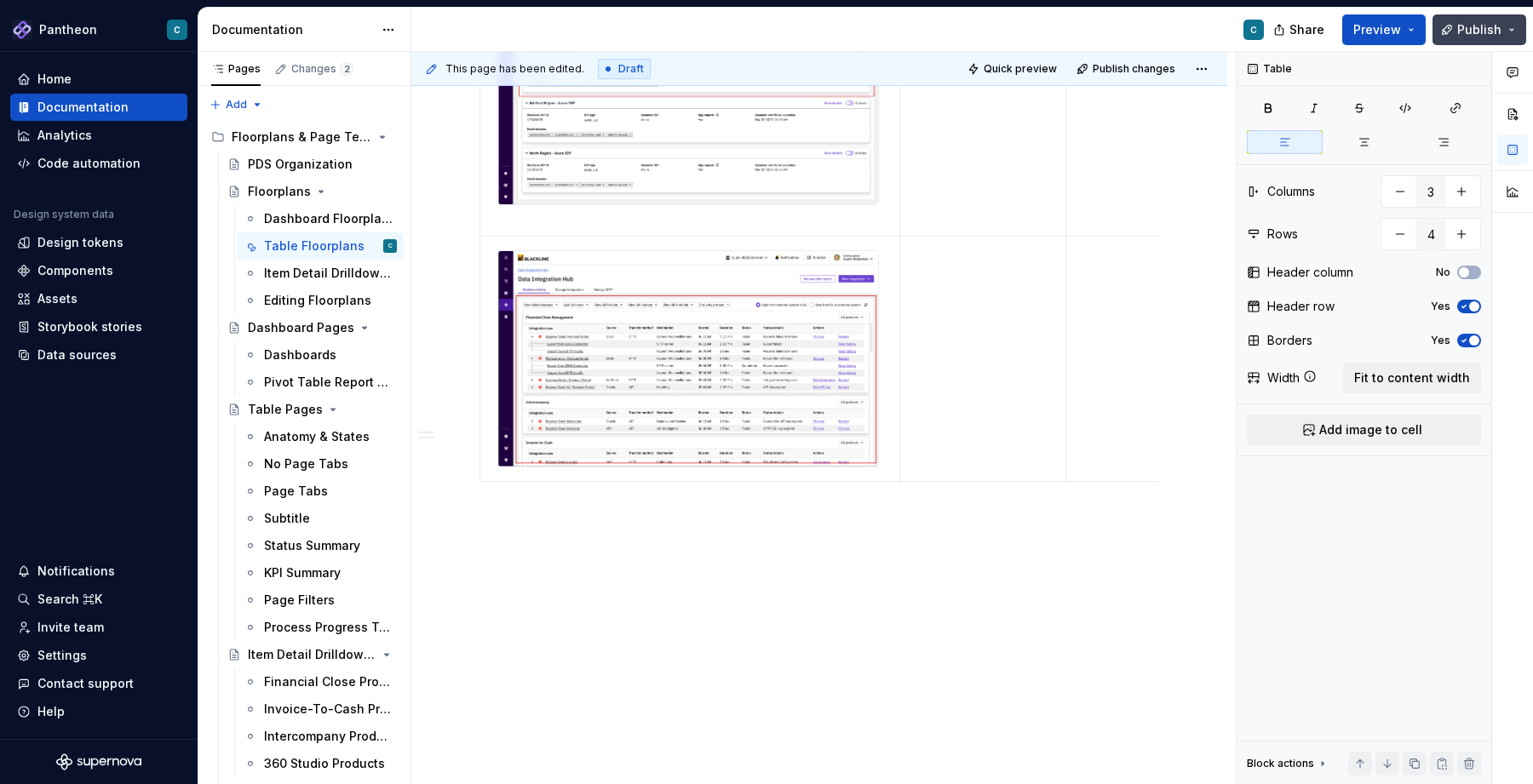 click on "Publish" at bounding box center (1479, 30) 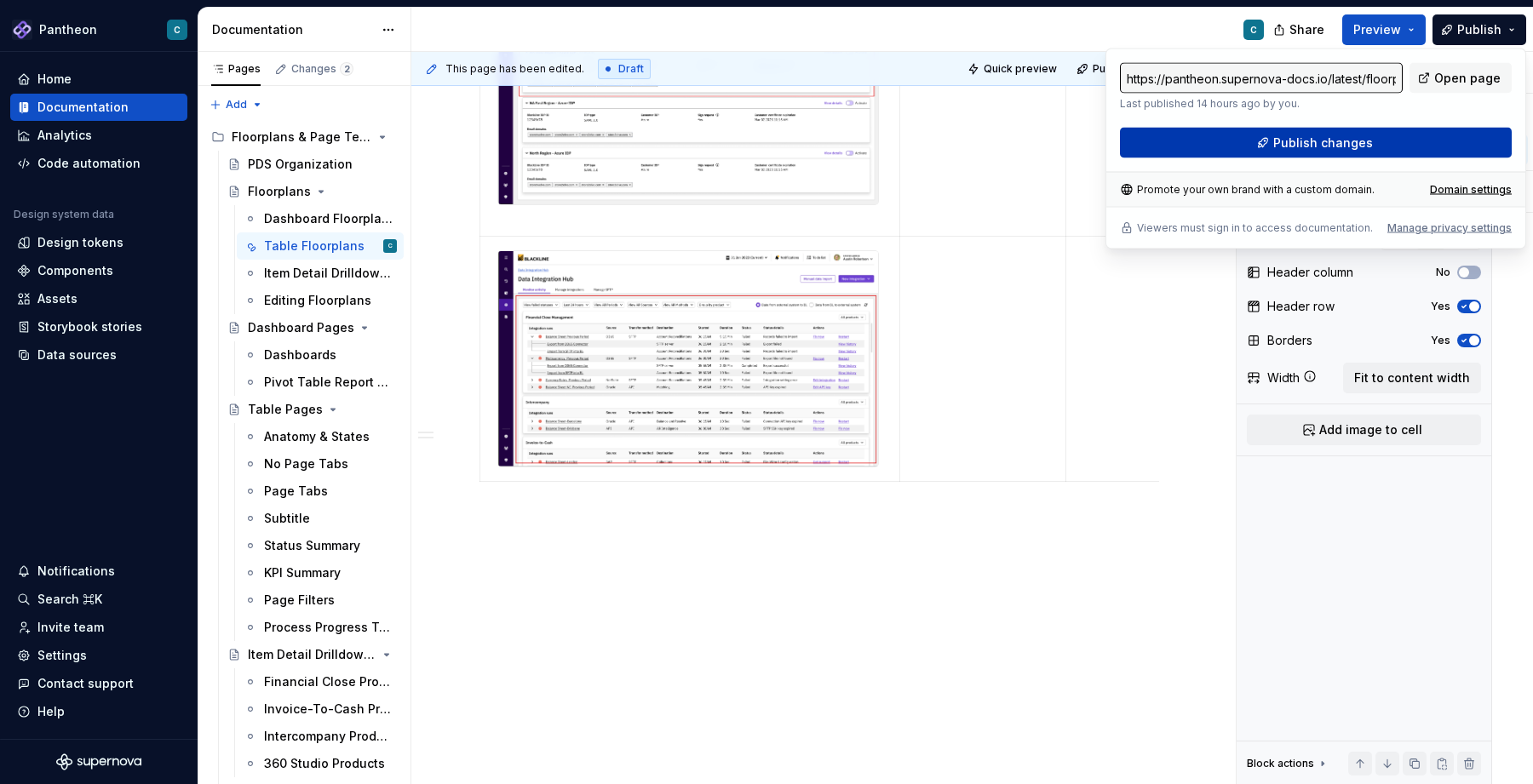 click on "Publish changes" at bounding box center (1323, 143) 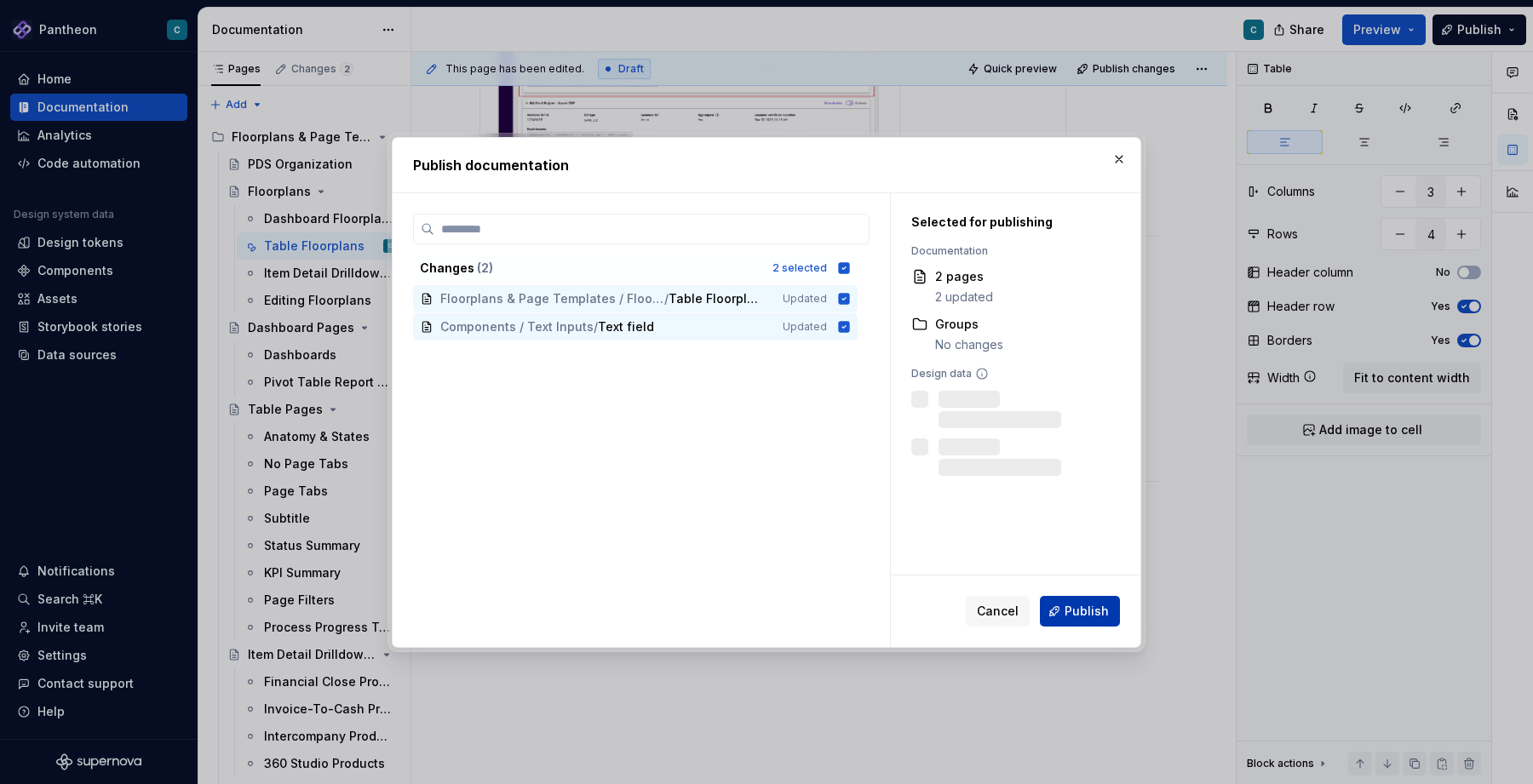 click on "Publish" at bounding box center (1087, 611) 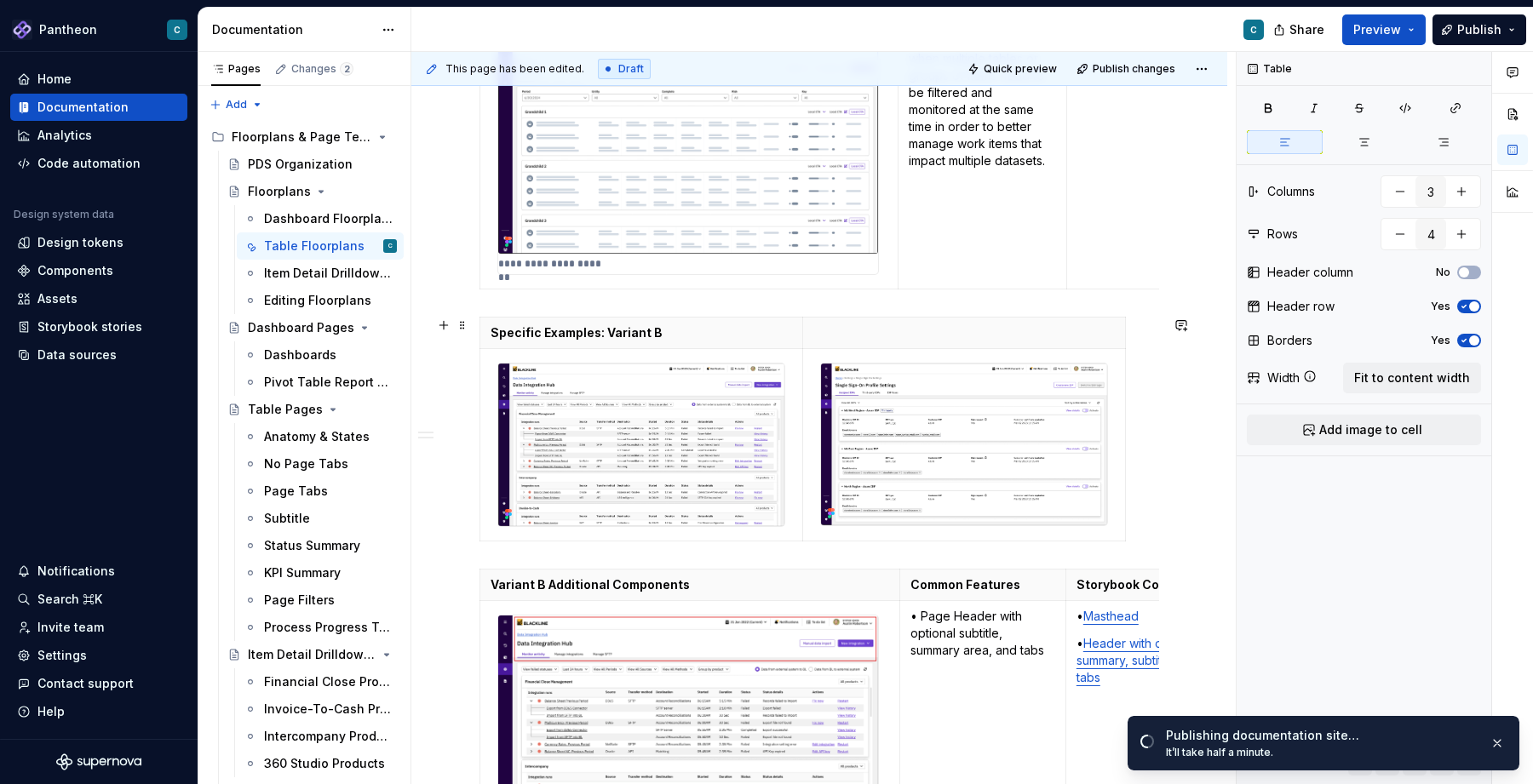 scroll, scrollTop: 2418, scrollLeft: 0, axis: vertical 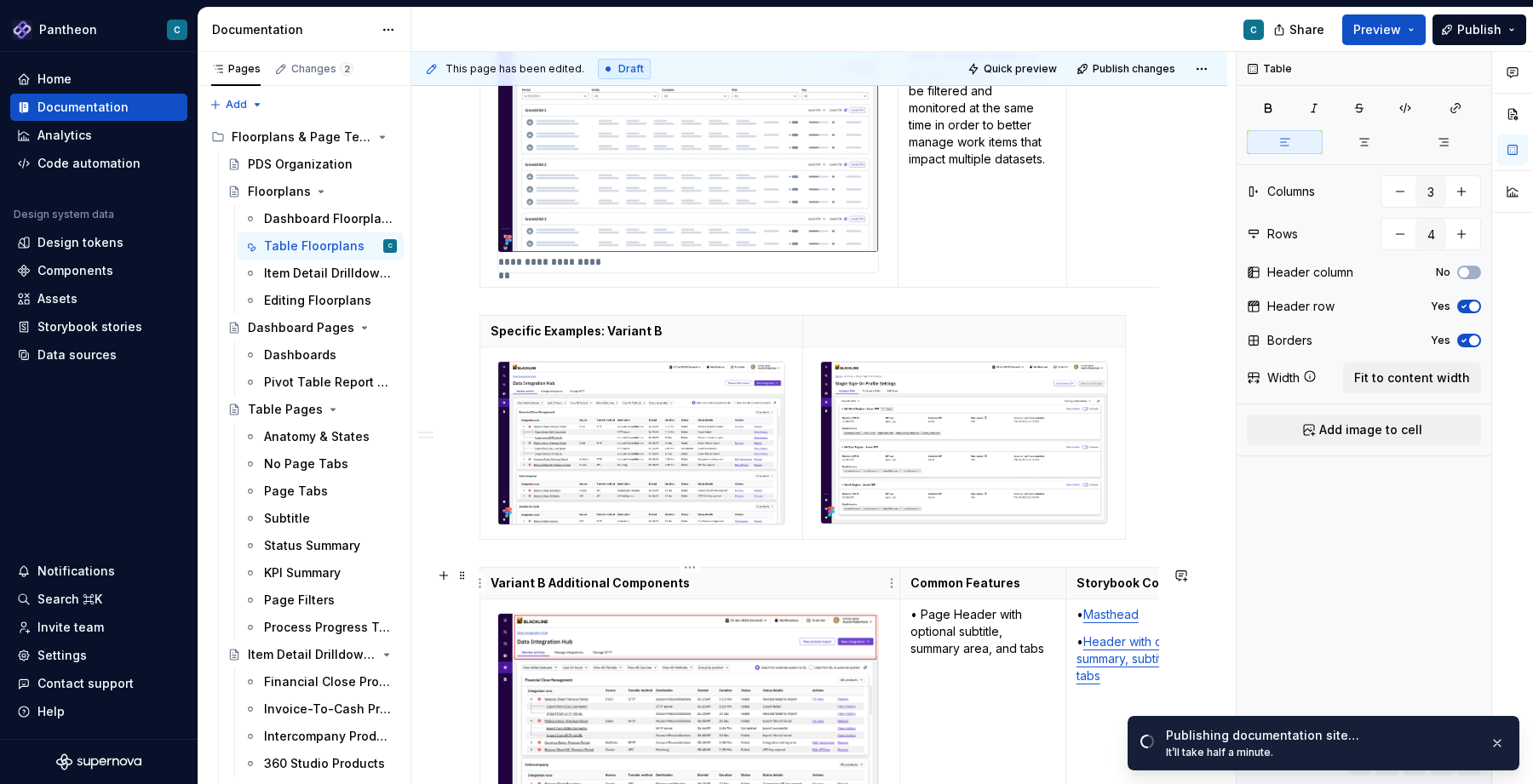 click on "Variant B Additional Components" at bounding box center (690, 583) 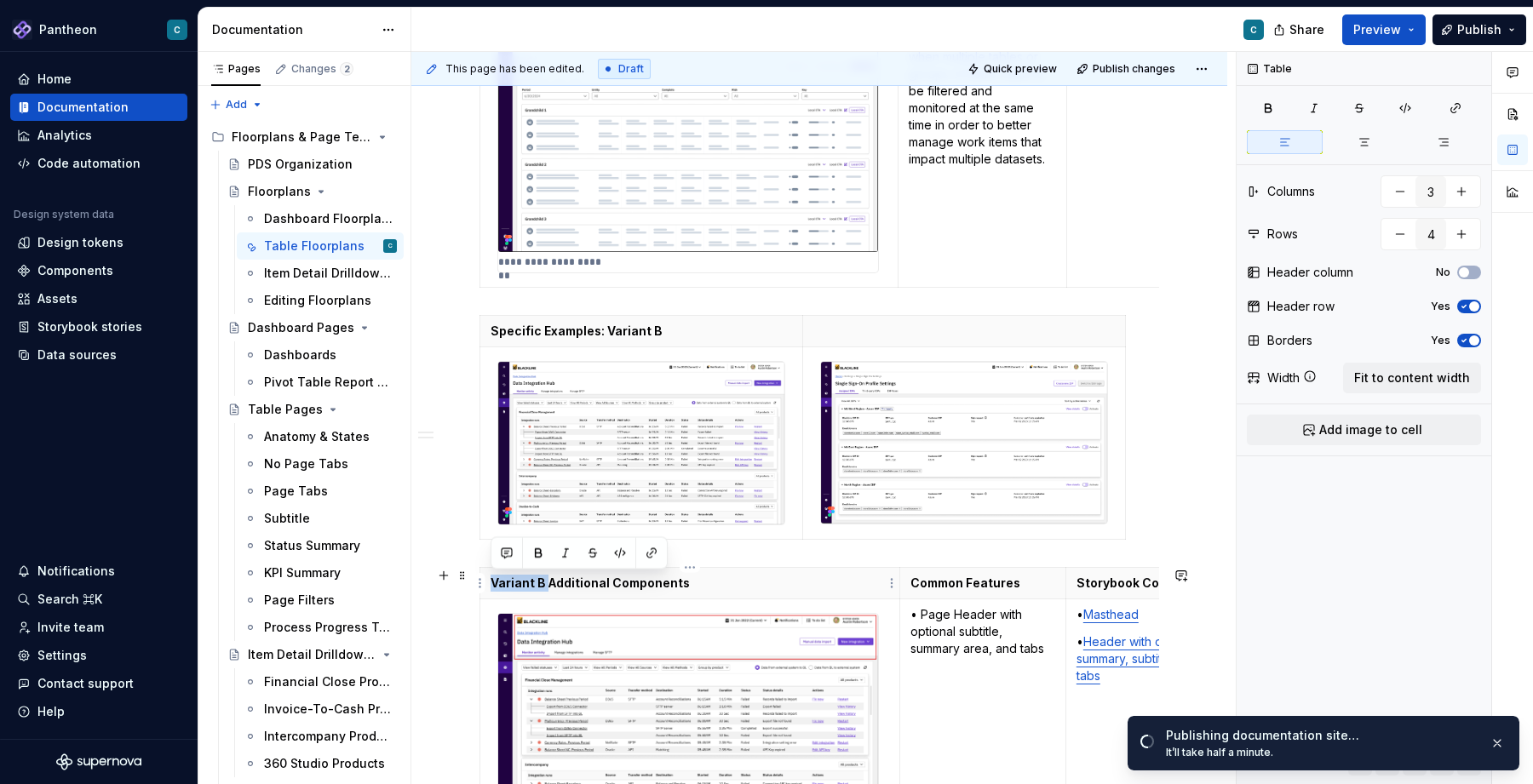 drag, startPoint x: 545, startPoint y: 584, endPoint x: 491, endPoint y: 578, distance: 54.332311 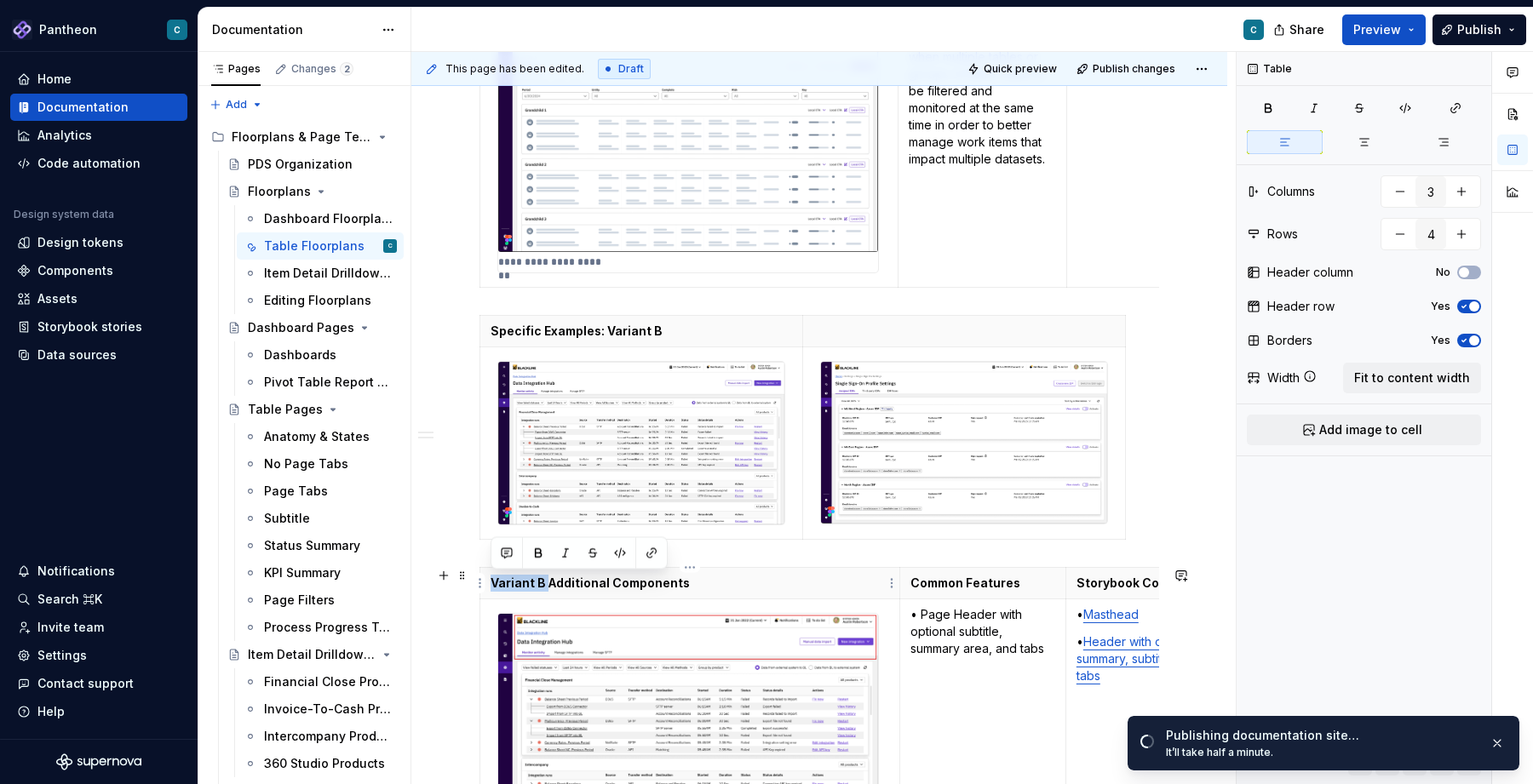 click on "Variant B Additional Components" at bounding box center [690, 583] 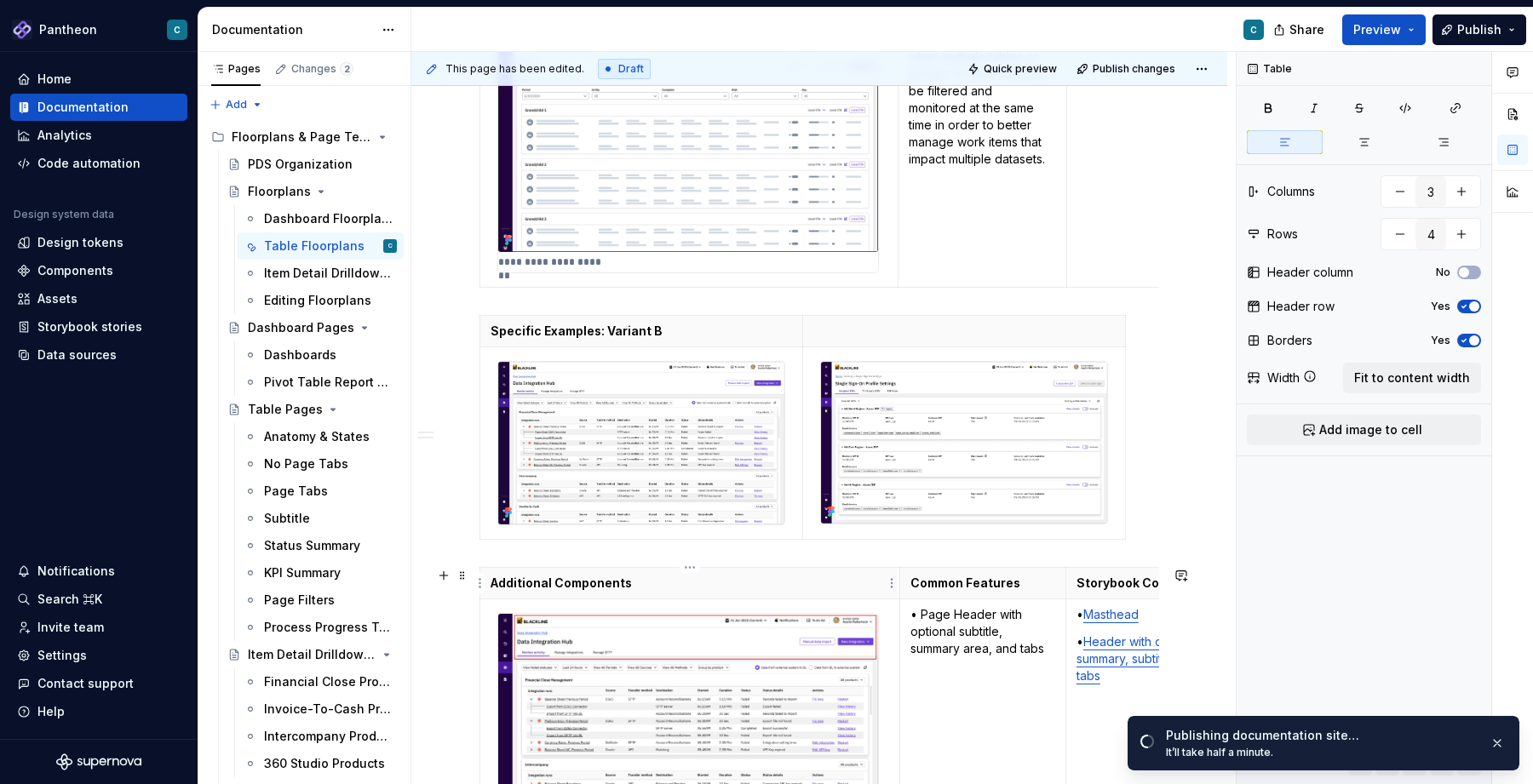click on "Additional Components" at bounding box center [690, 583] 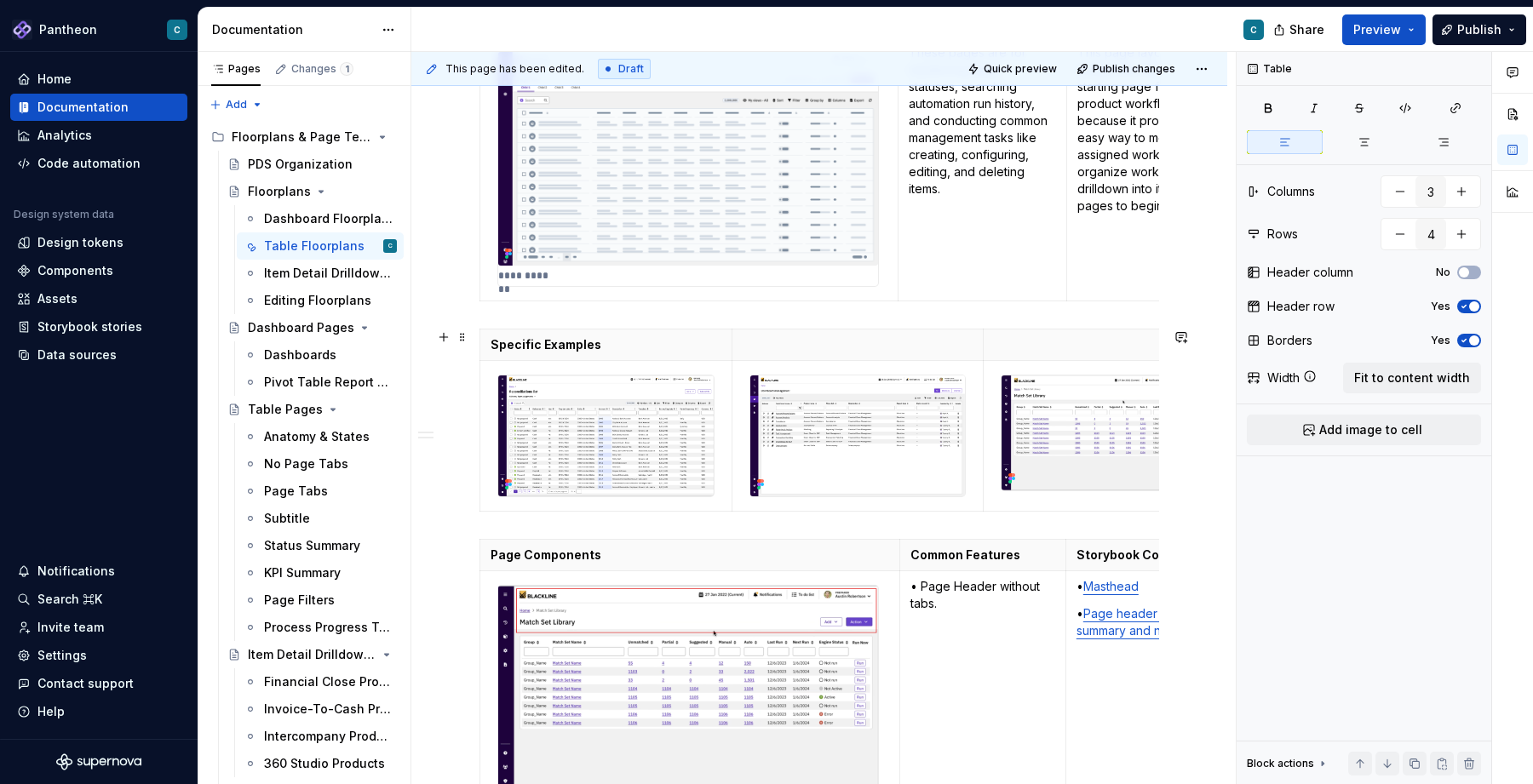 scroll, scrollTop: 373, scrollLeft: 0, axis: vertical 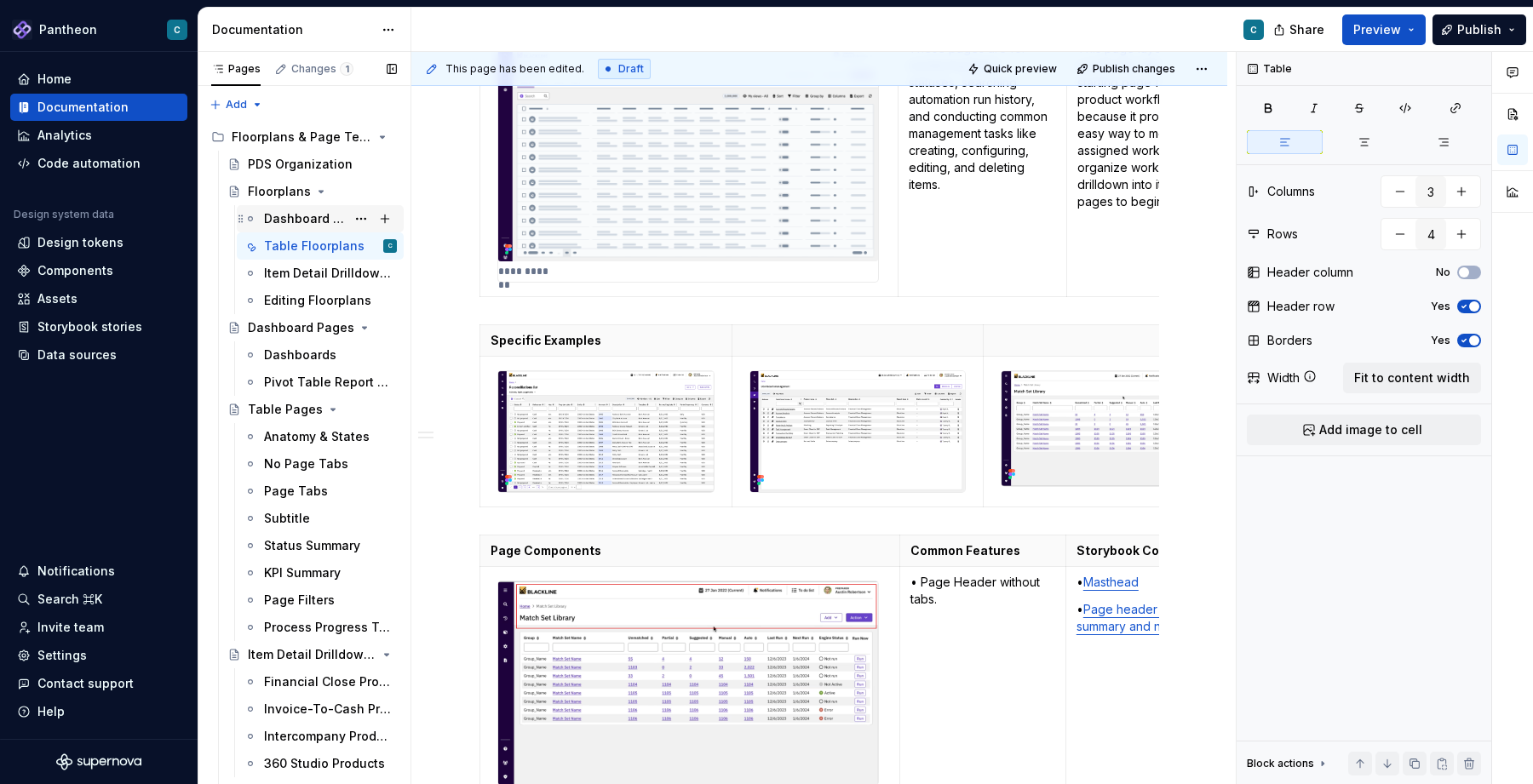 click on "Dashboard Floorplans" at bounding box center [305, 219] 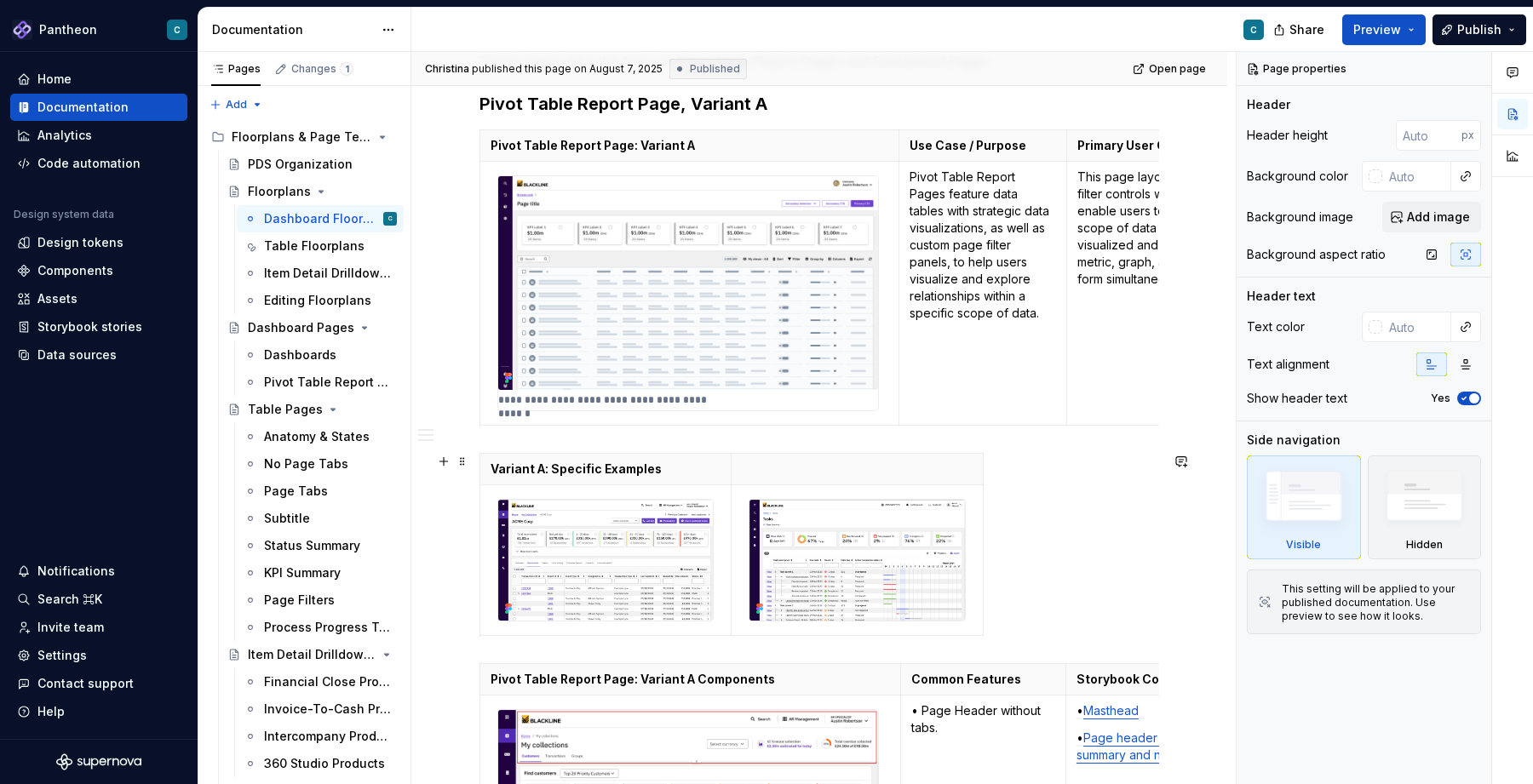 scroll, scrollTop: 0, scrollLeft: 0, axis: both 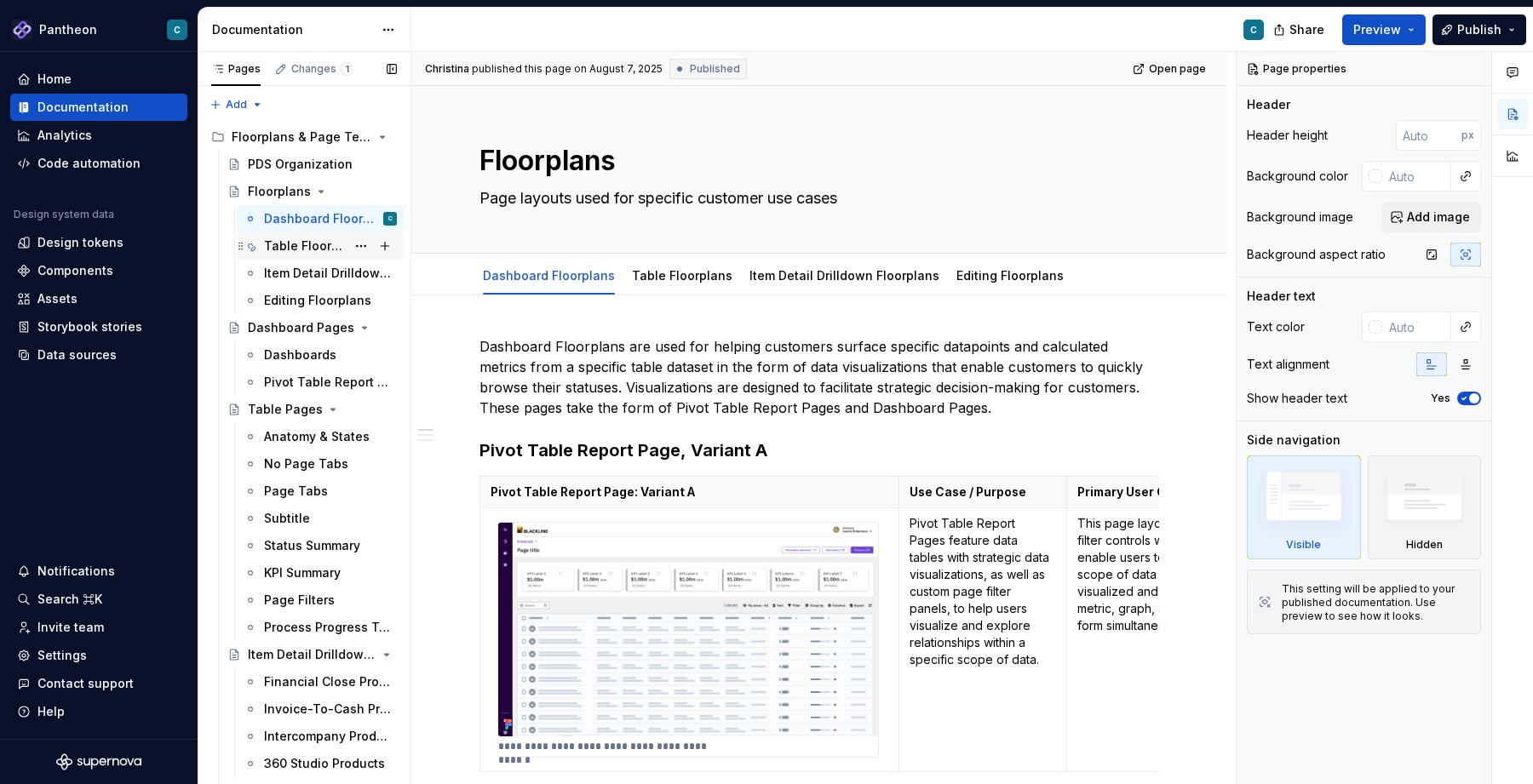 click on "Table Floorplans" at bounding box center (305, 246) 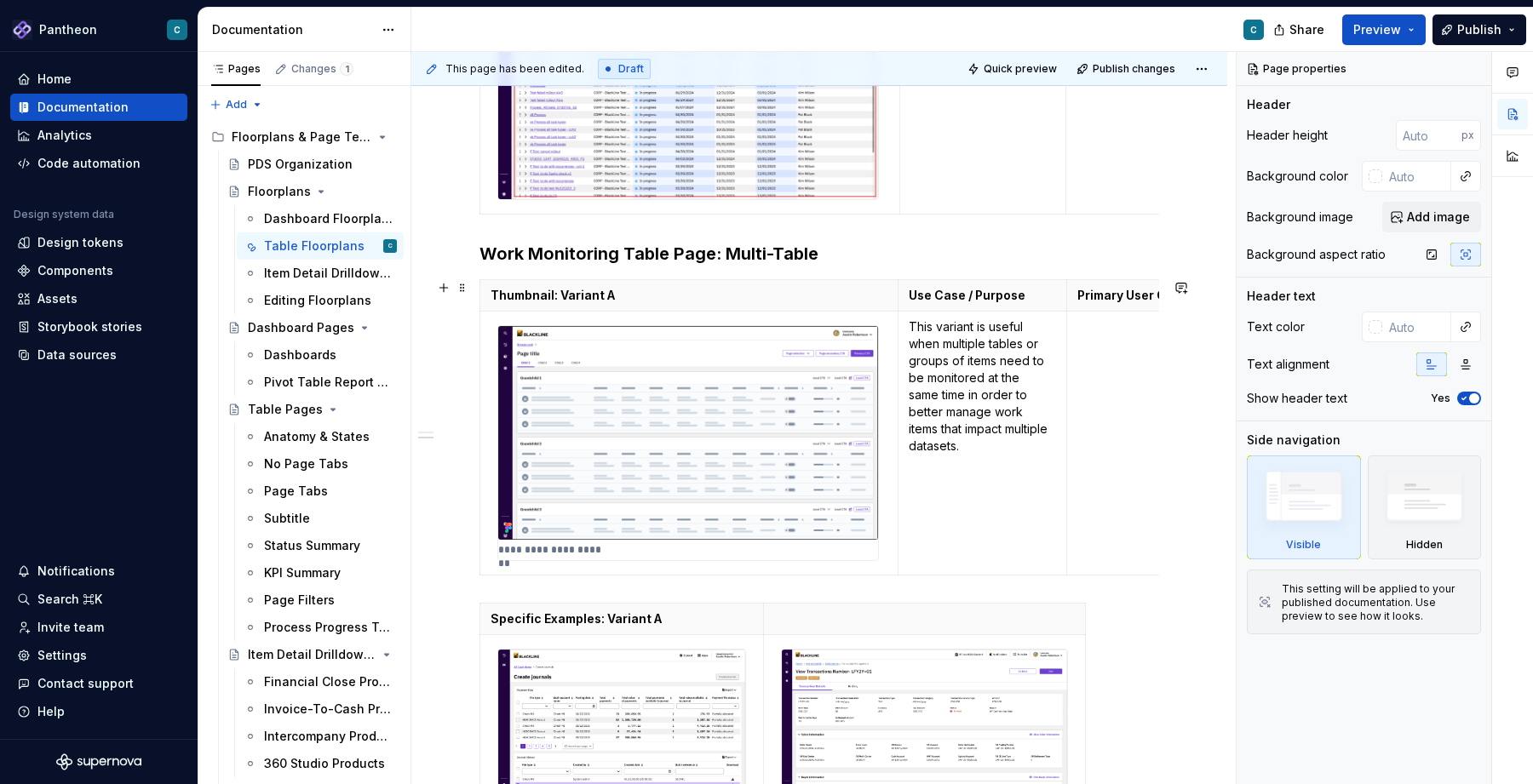 scroll, scrollTop: 1199, scrollLeft: 0, axis: vertical 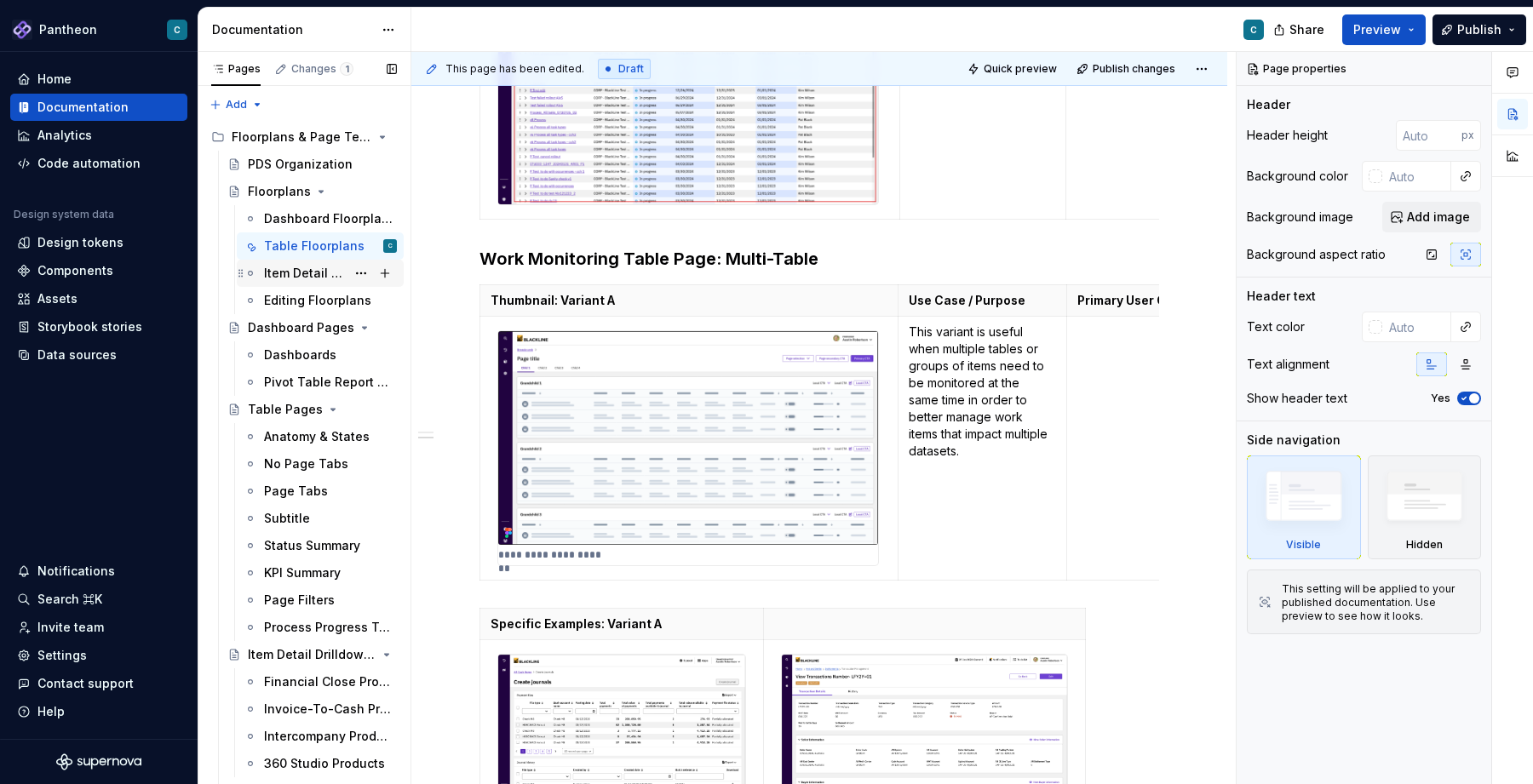 click on "Item Detail Drilldown Floorplans" at bounding box center (305, 273) 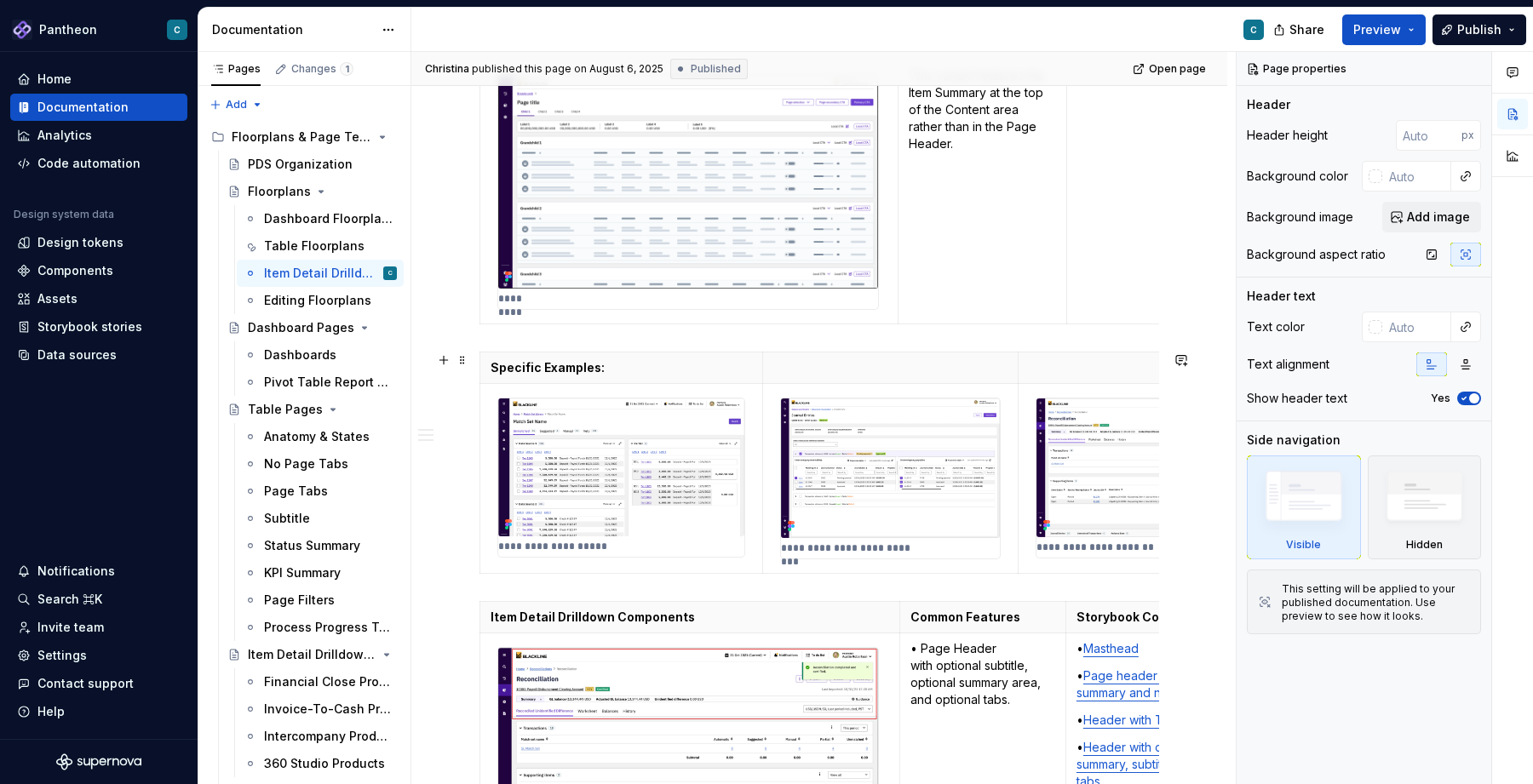 scroll, scrollTop: 610, scrollLeft: 0, axis: vertical 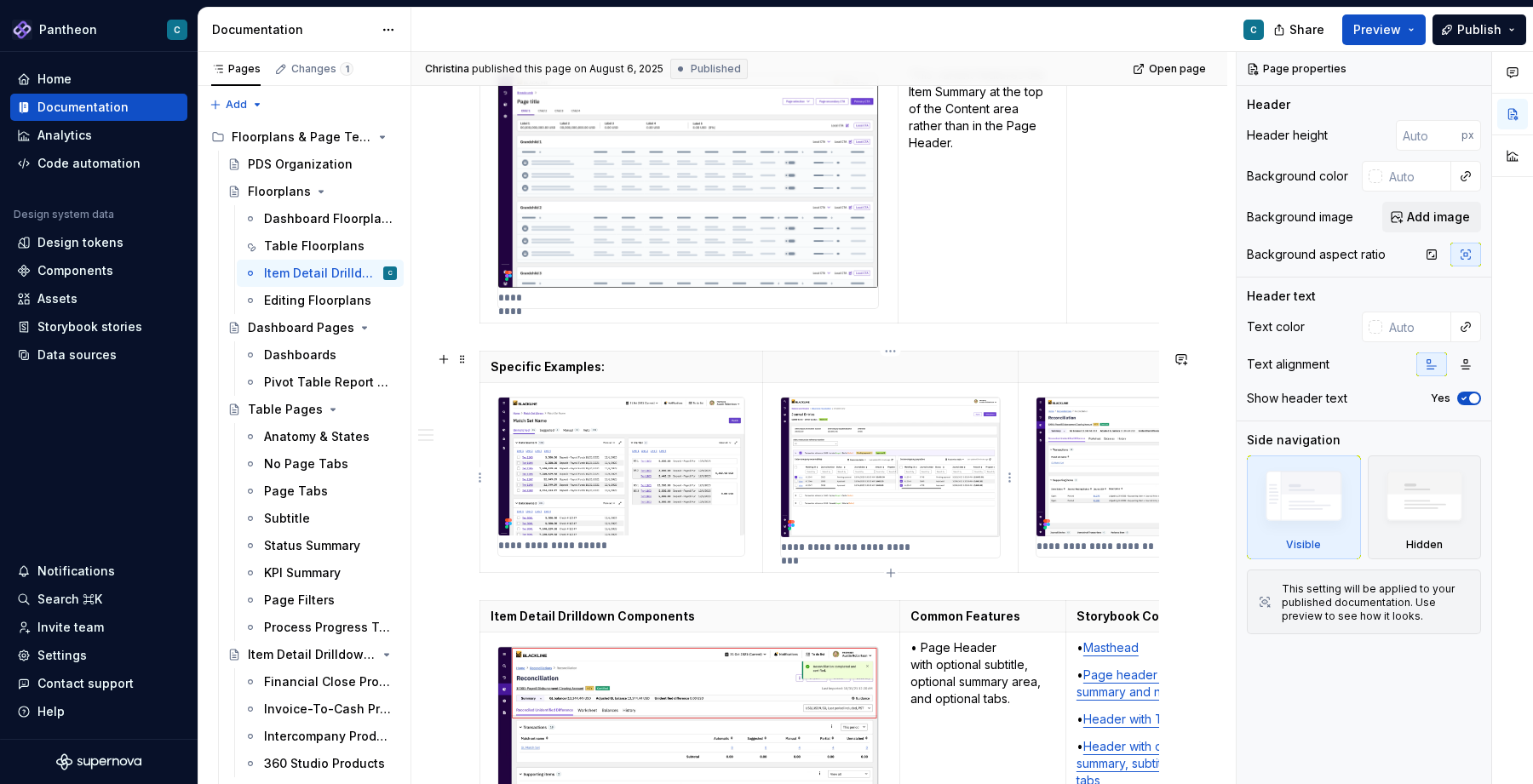 click at bounding box center (890, 467) 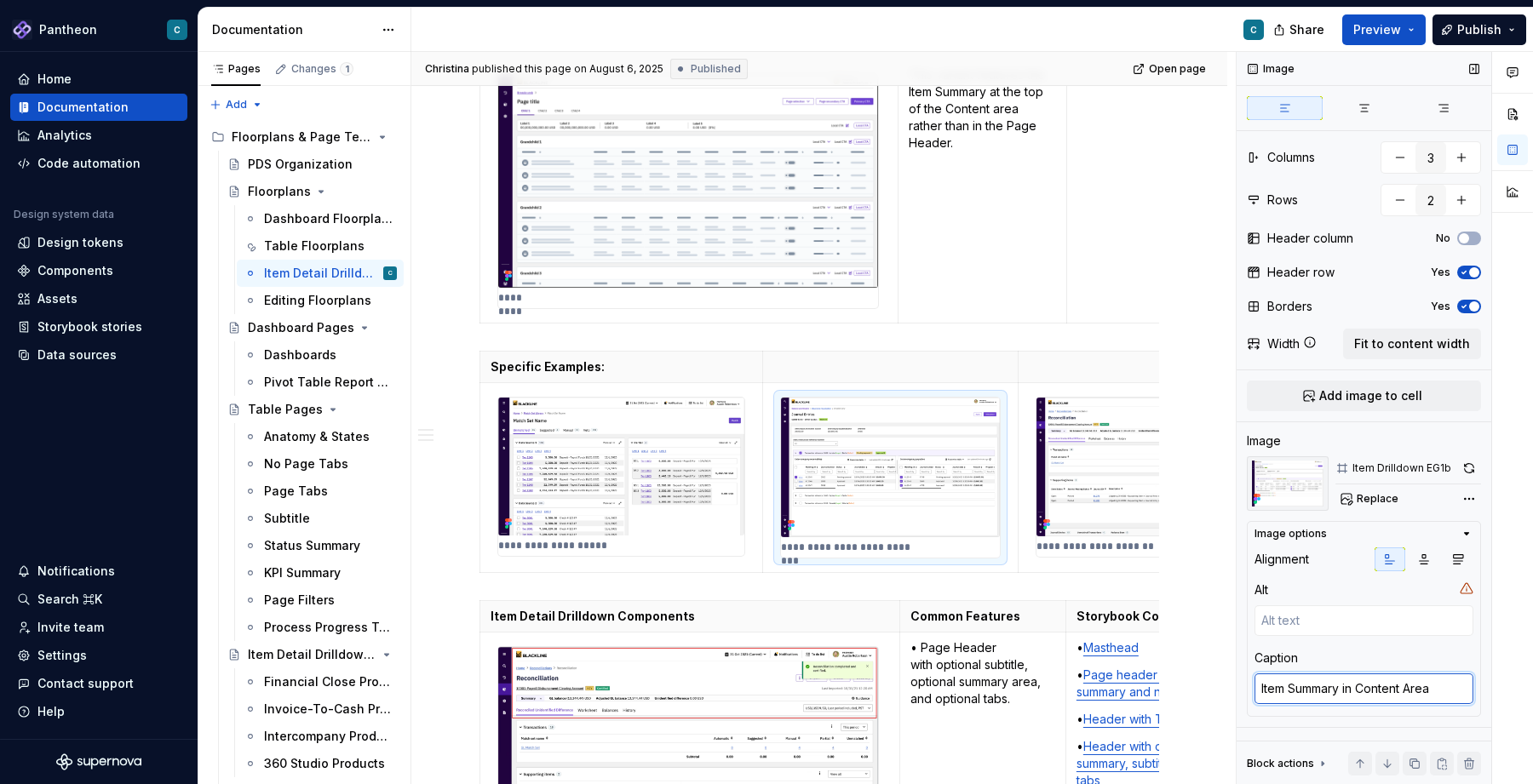 click on "Item Summary in Content Area" at bounding box center [1364, 689] 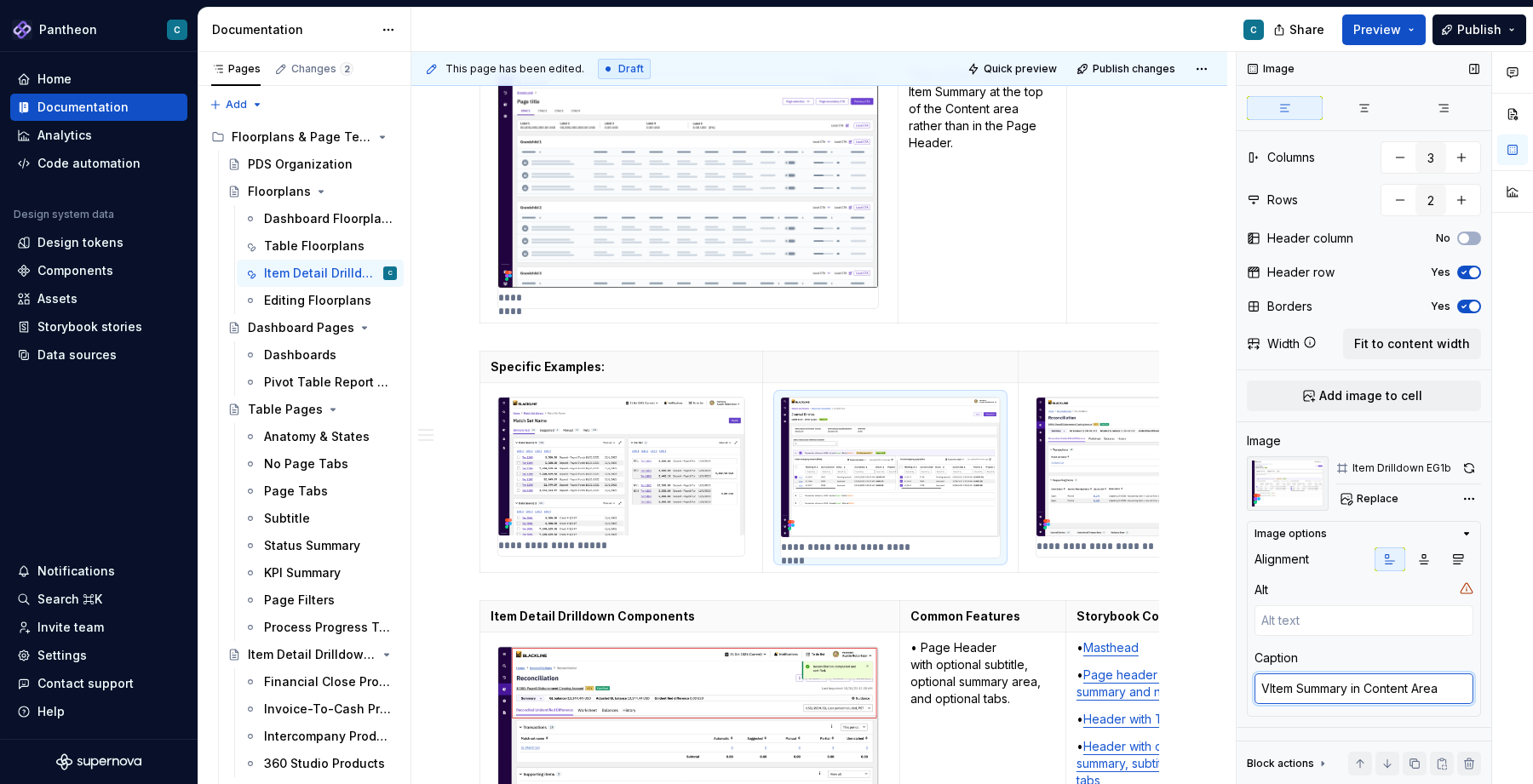 type on "*" 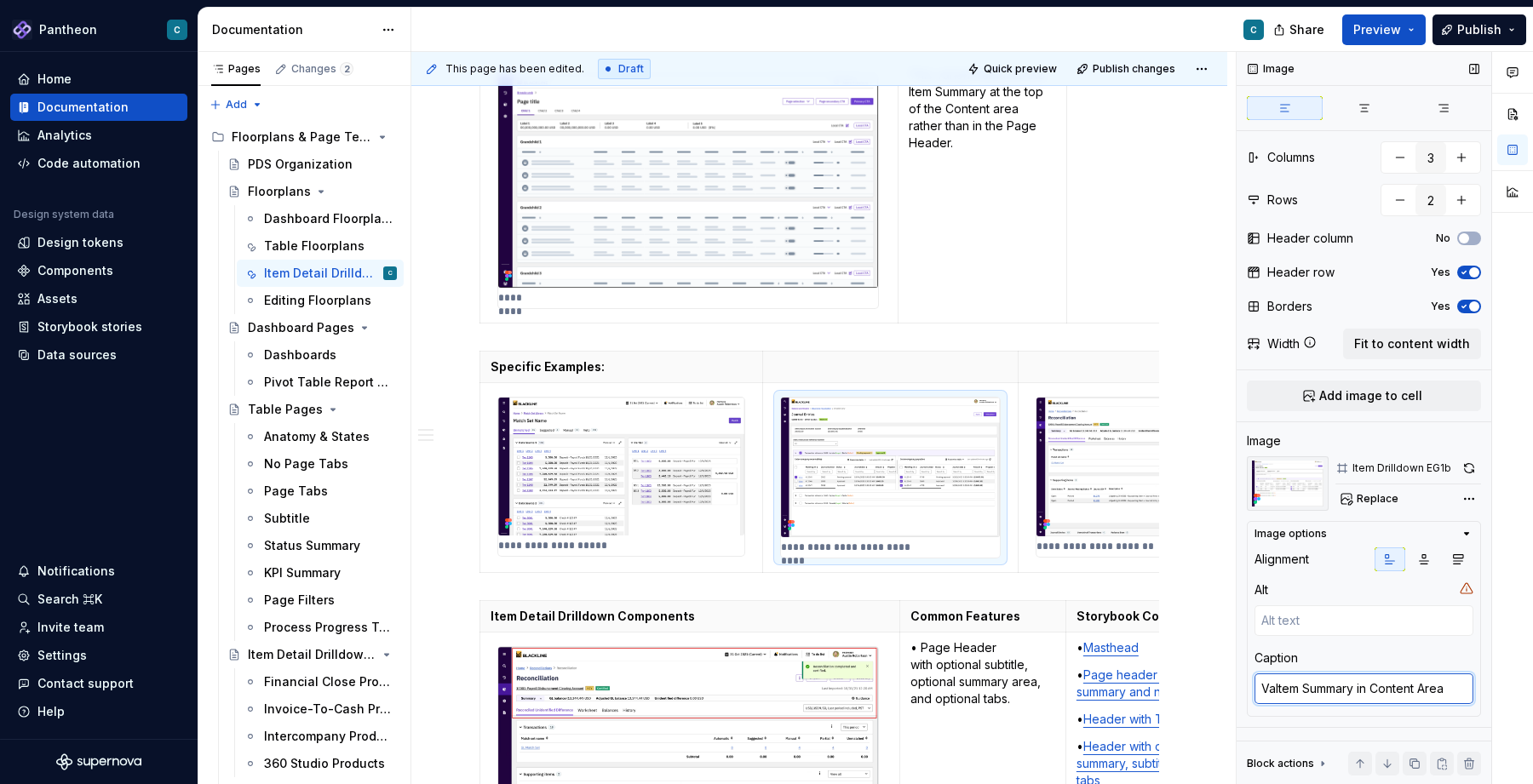 type on "*" 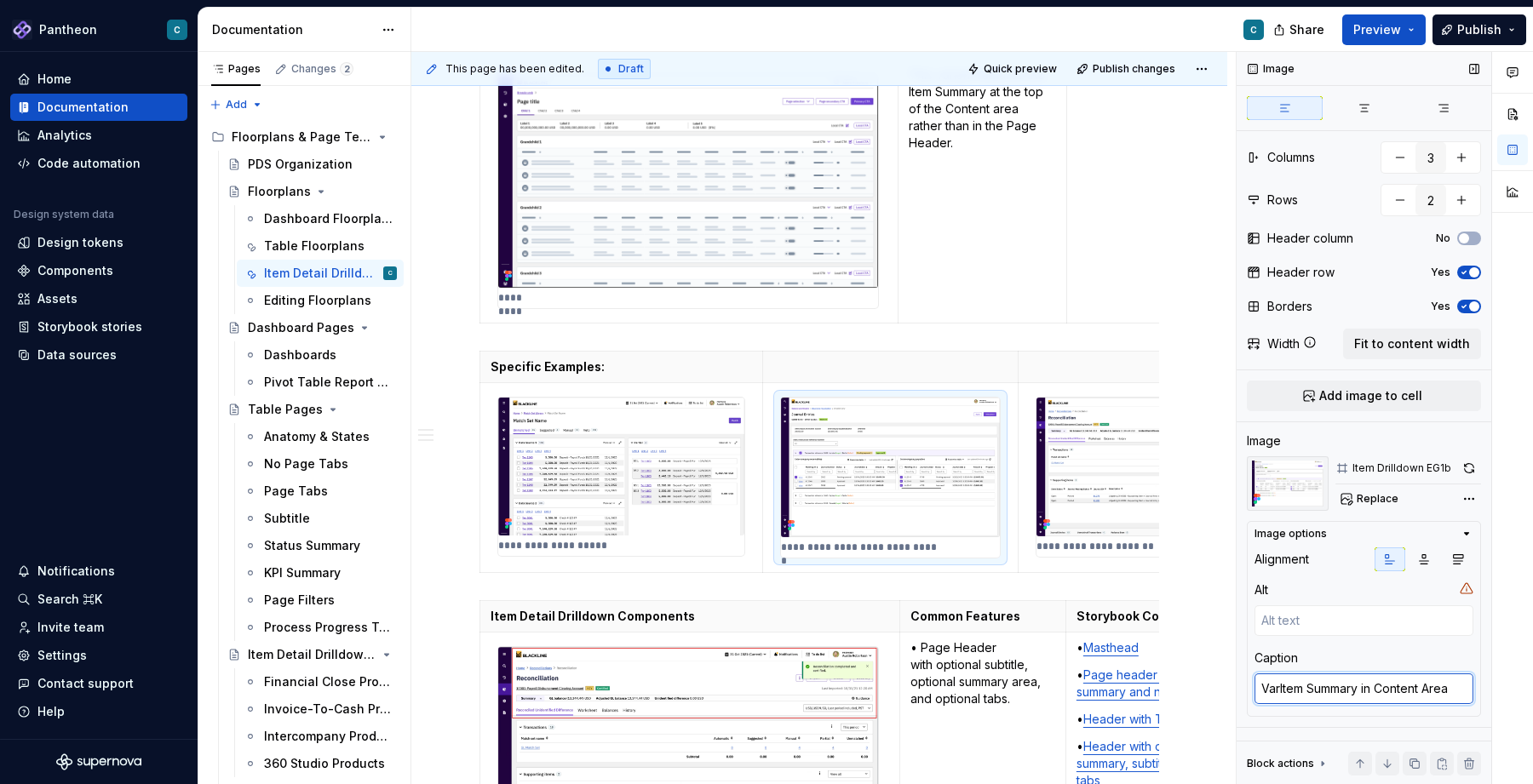 type on "*" 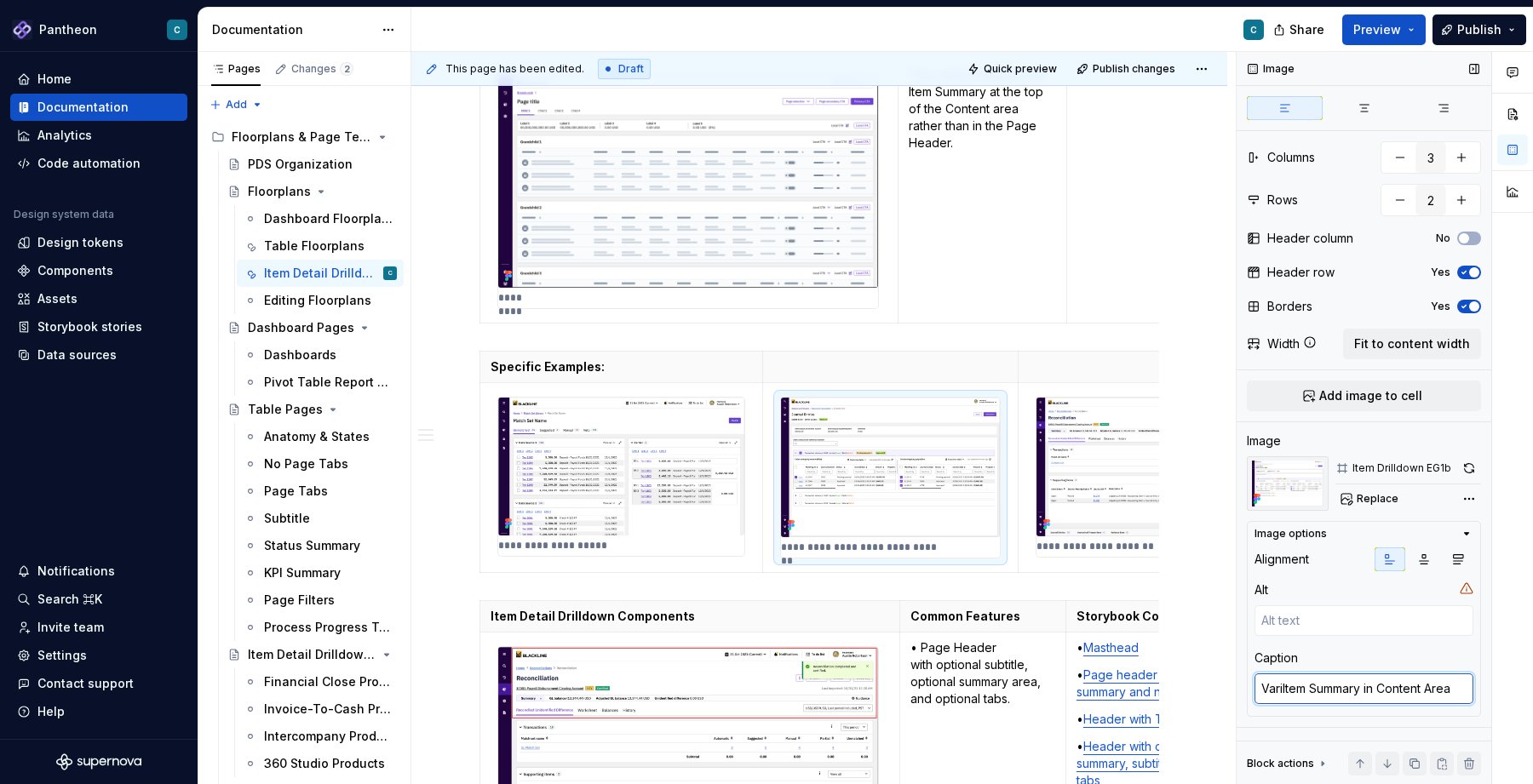 type on "*" 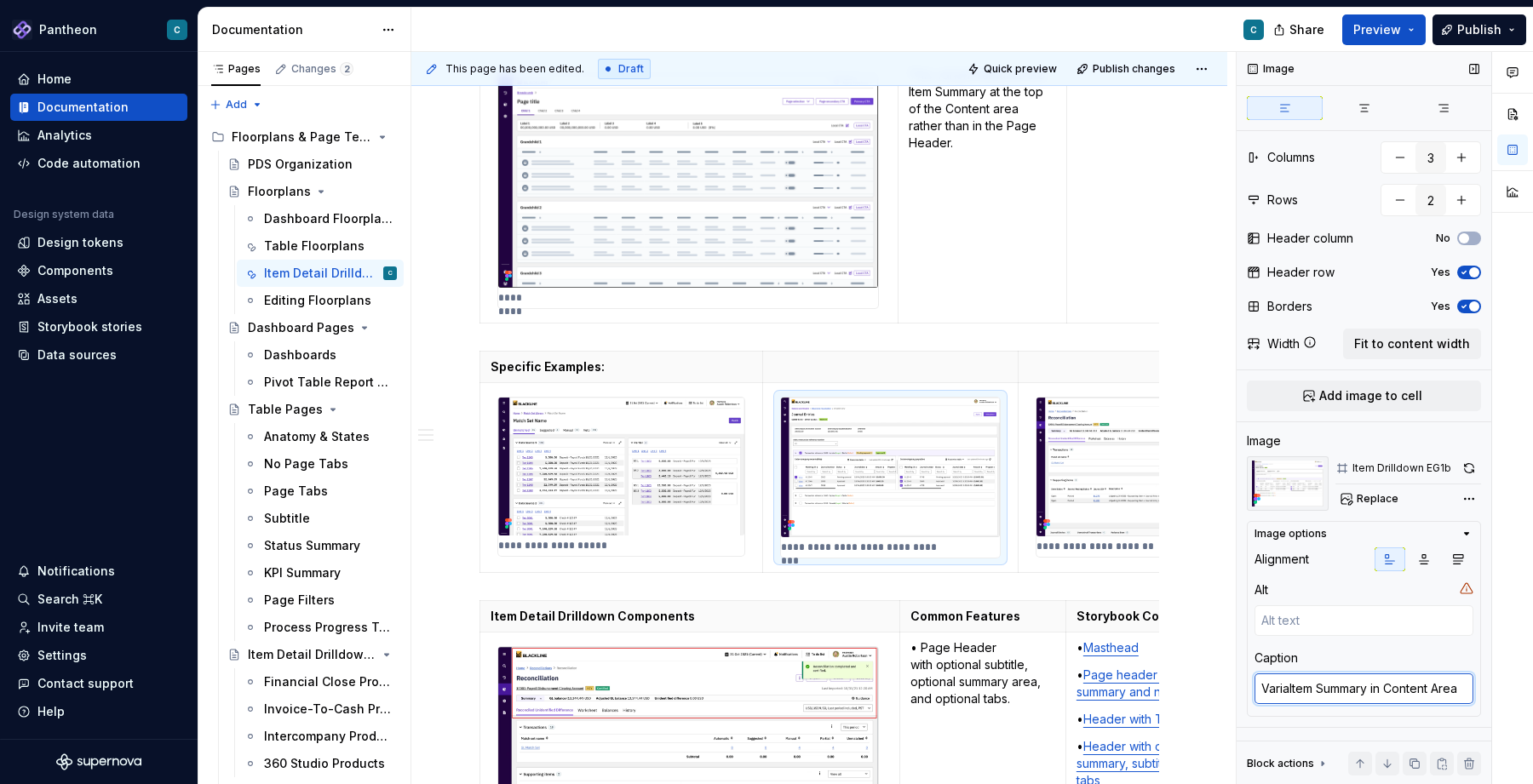 type on "*" 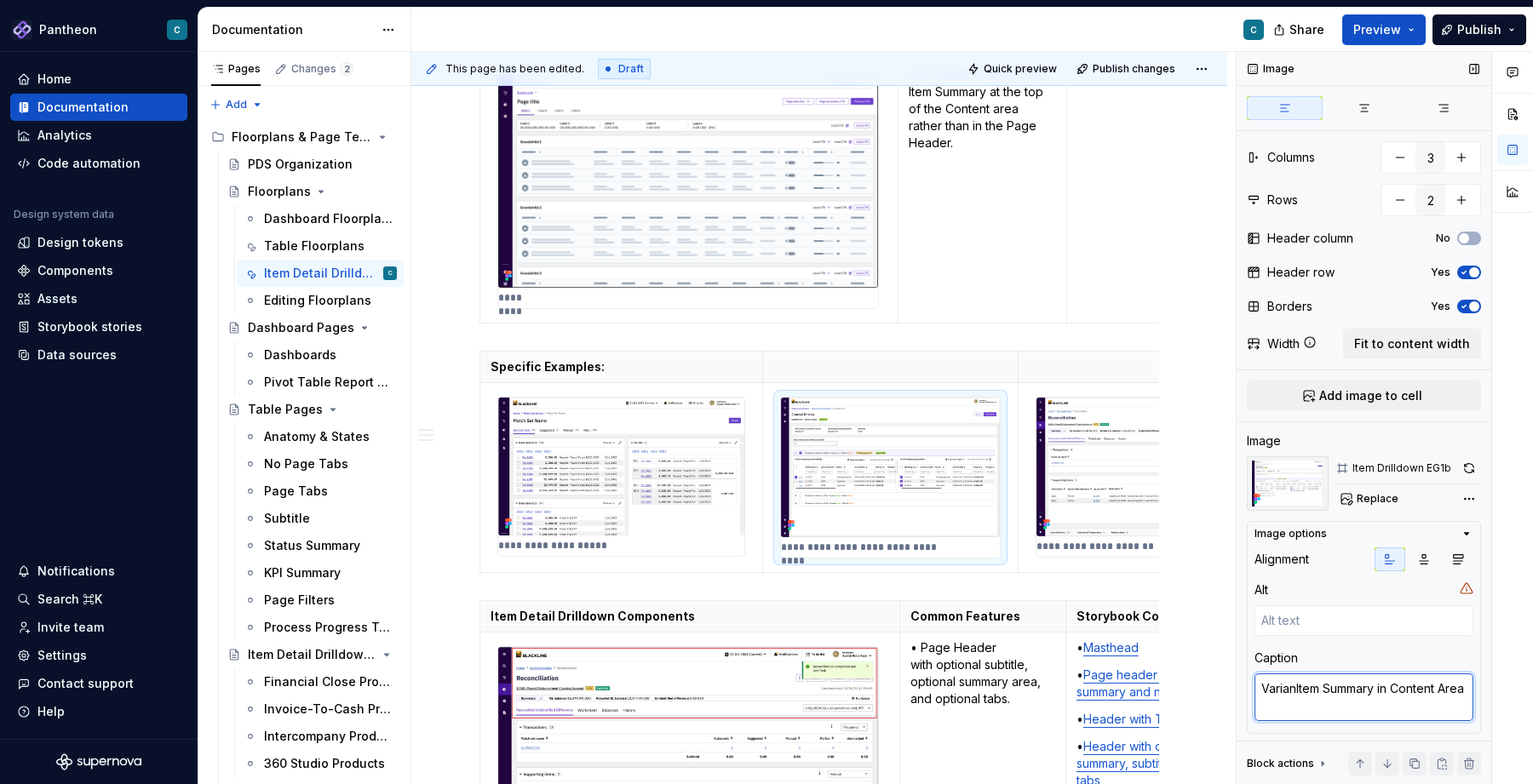 type on "*" 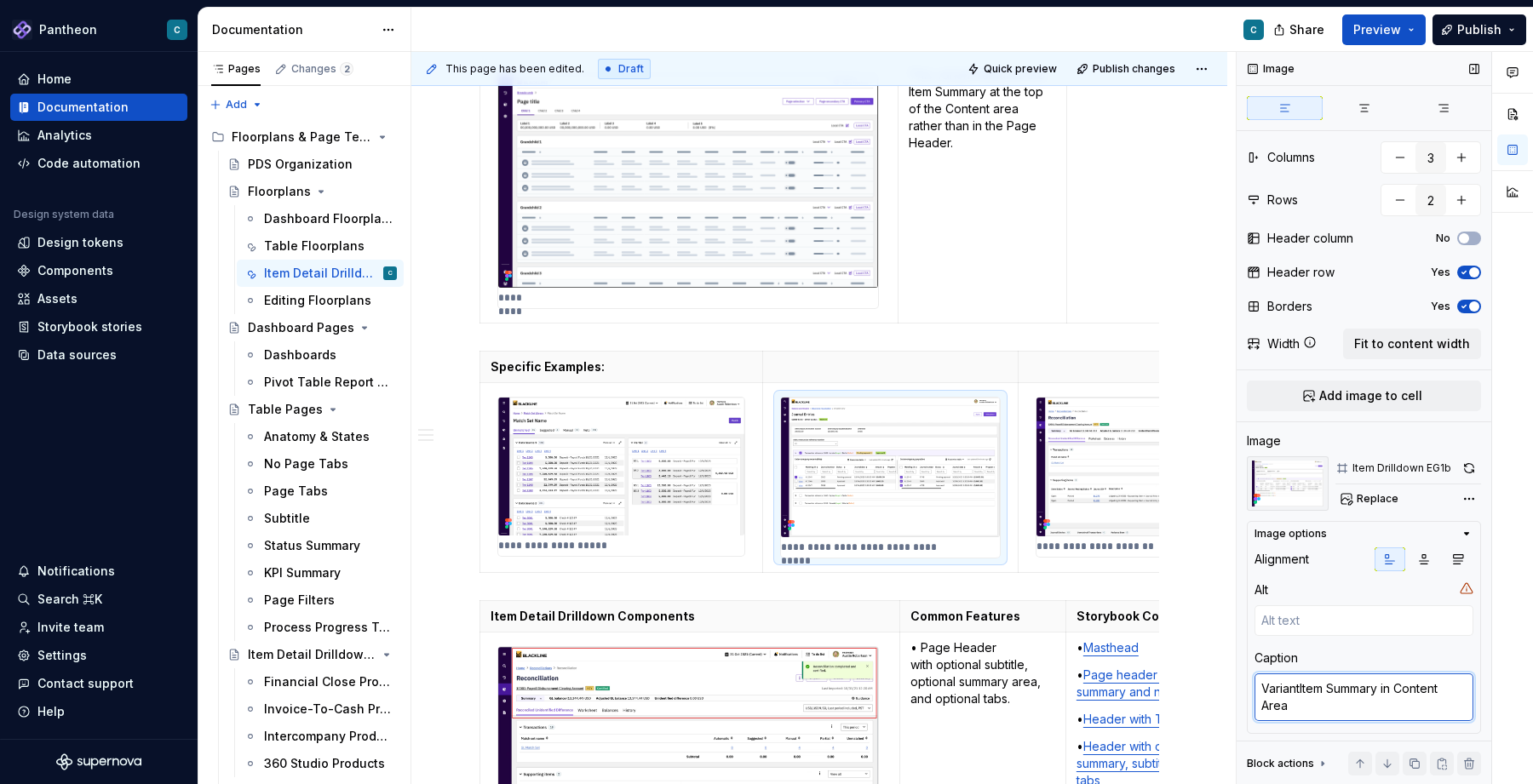 type on "*" 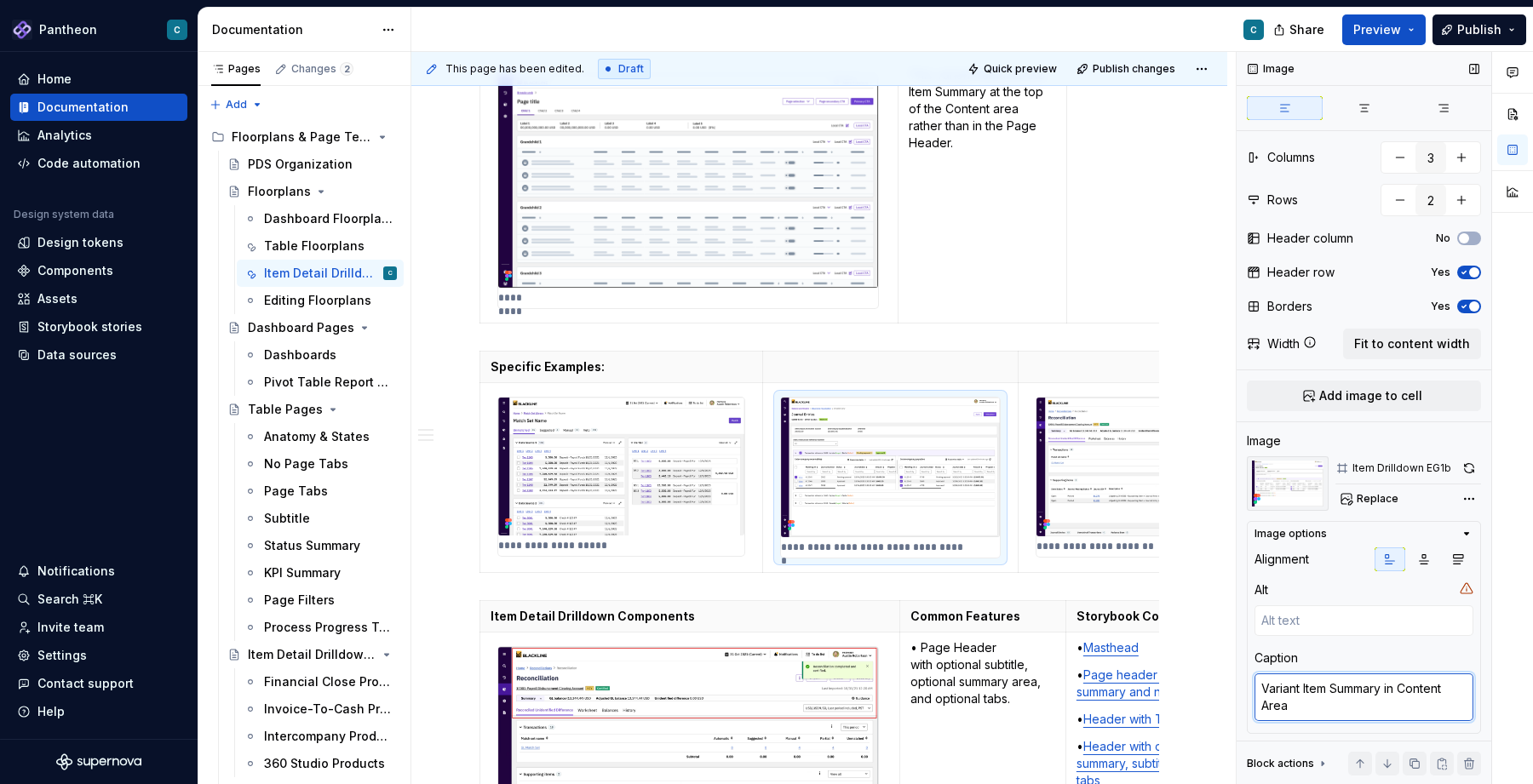 type on "*" 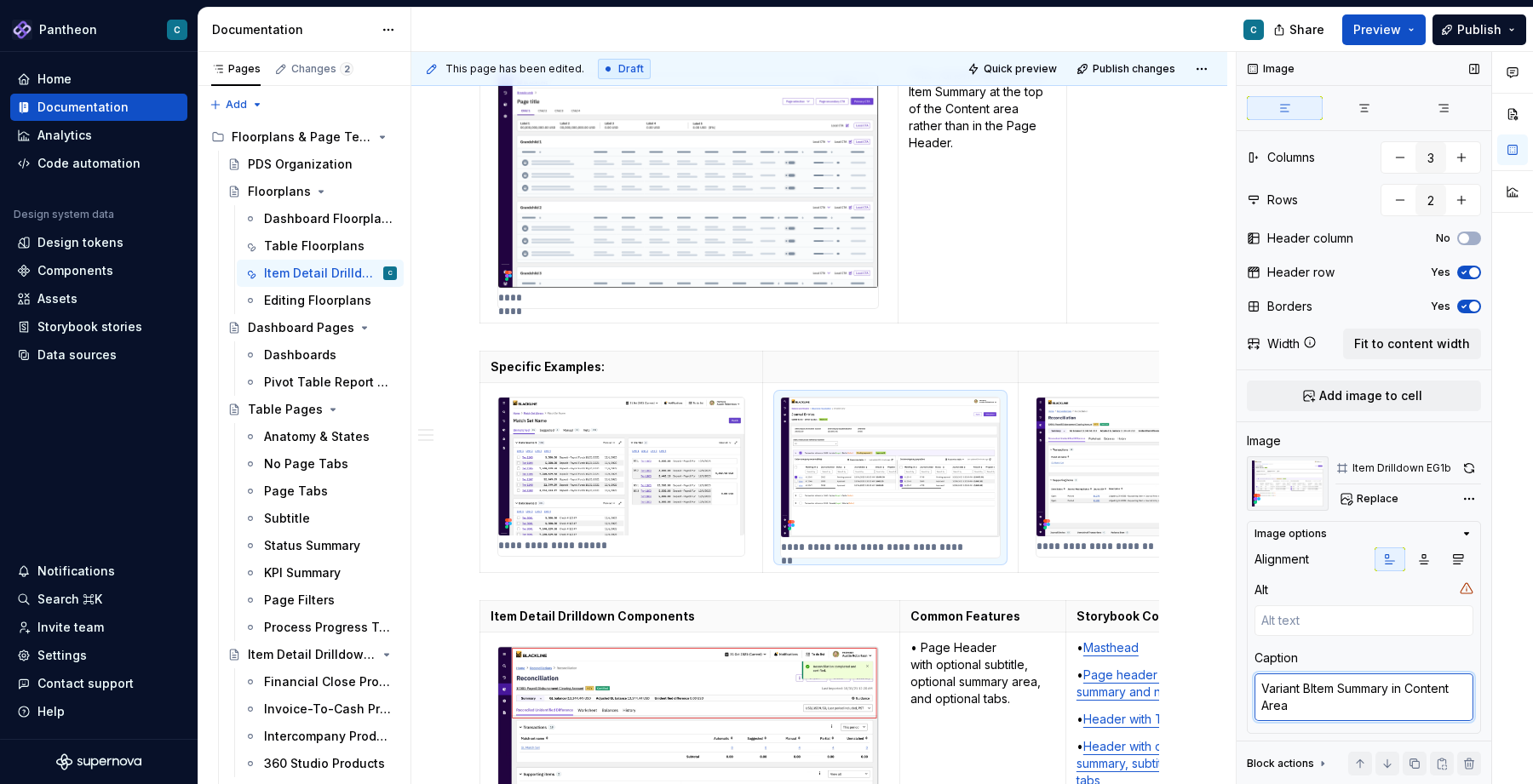 type on "*" 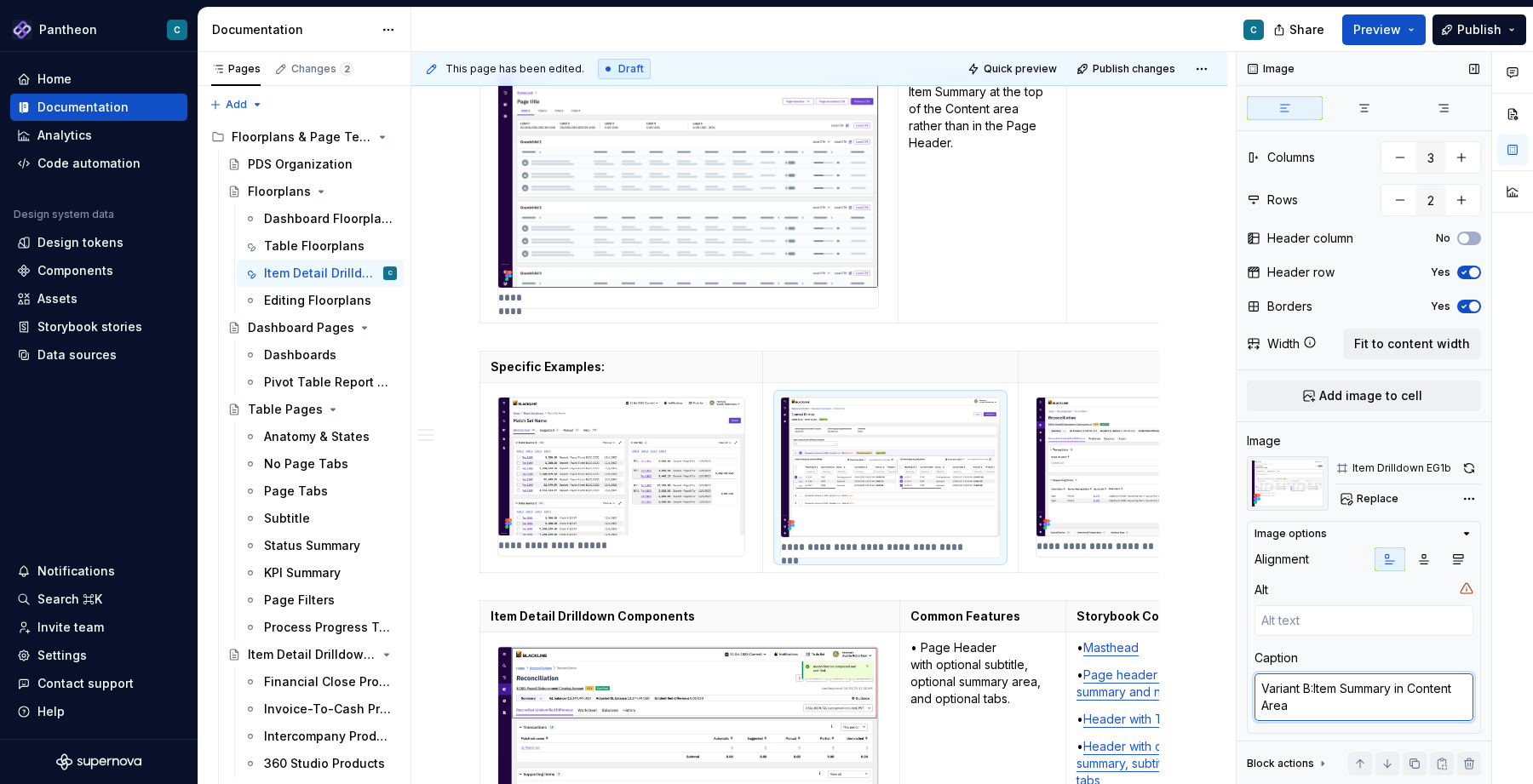type on "*" 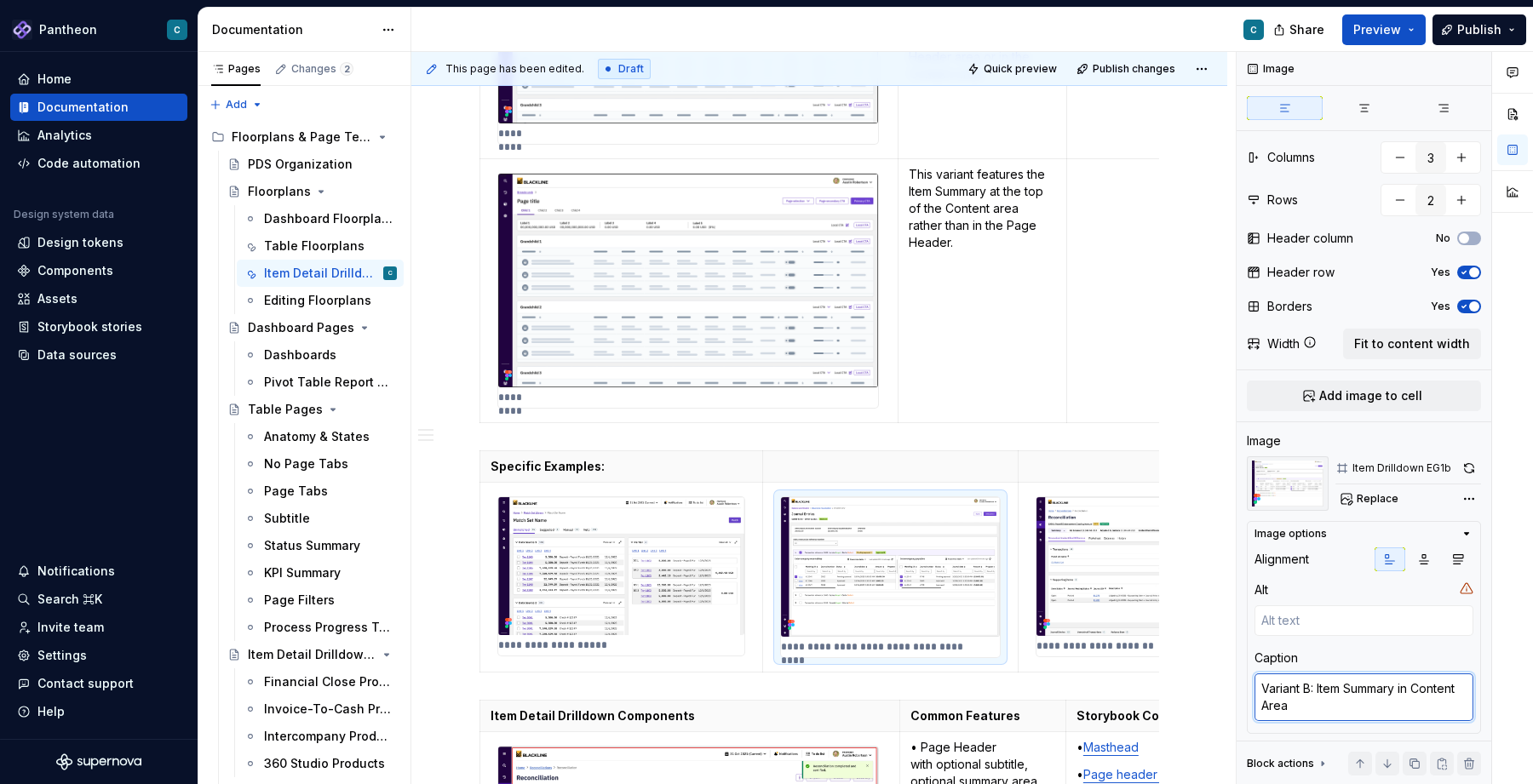 scroll, scrollTop: 520, scrollLeft: 0, axis: vertical 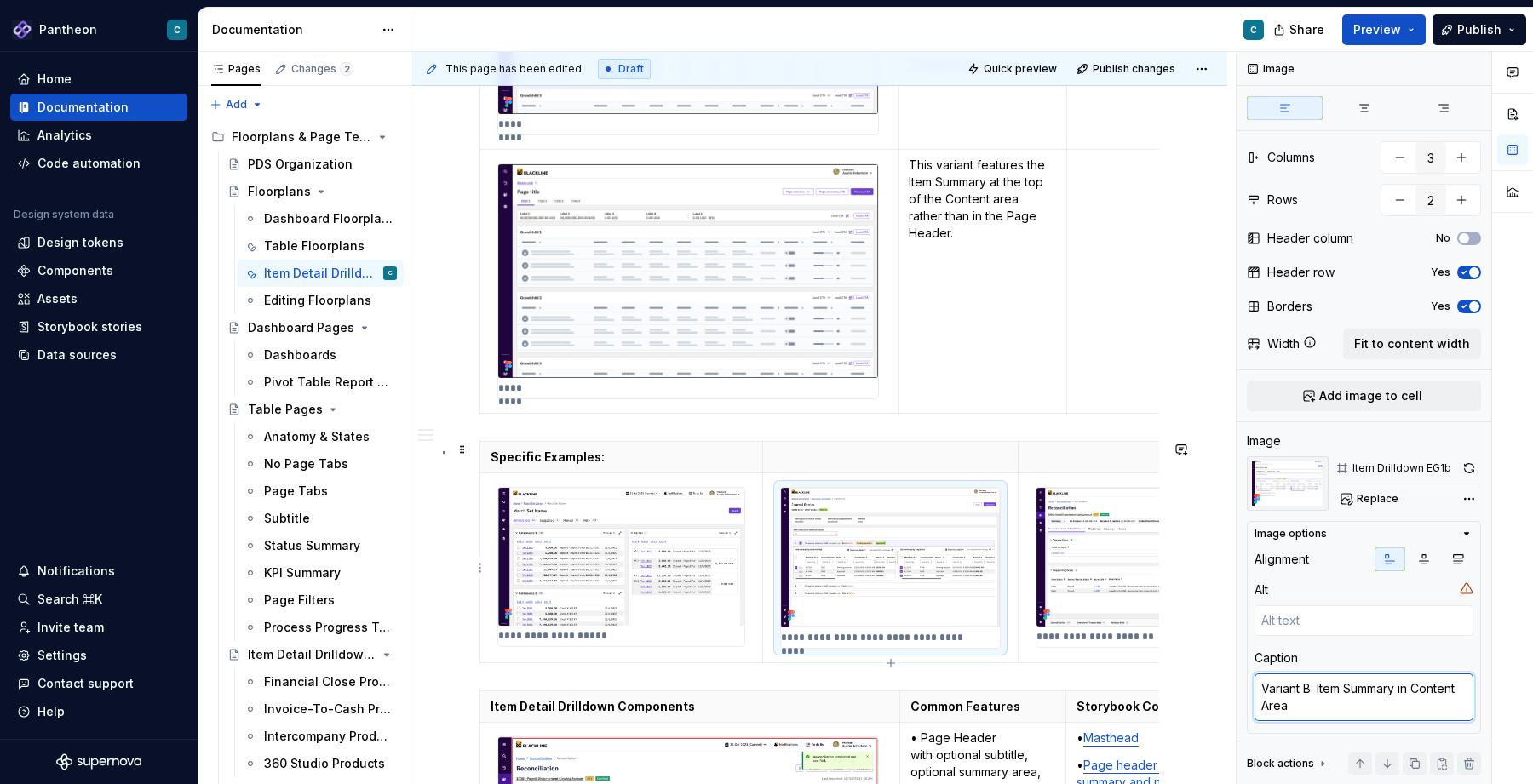 type on "Item Summary in Header" 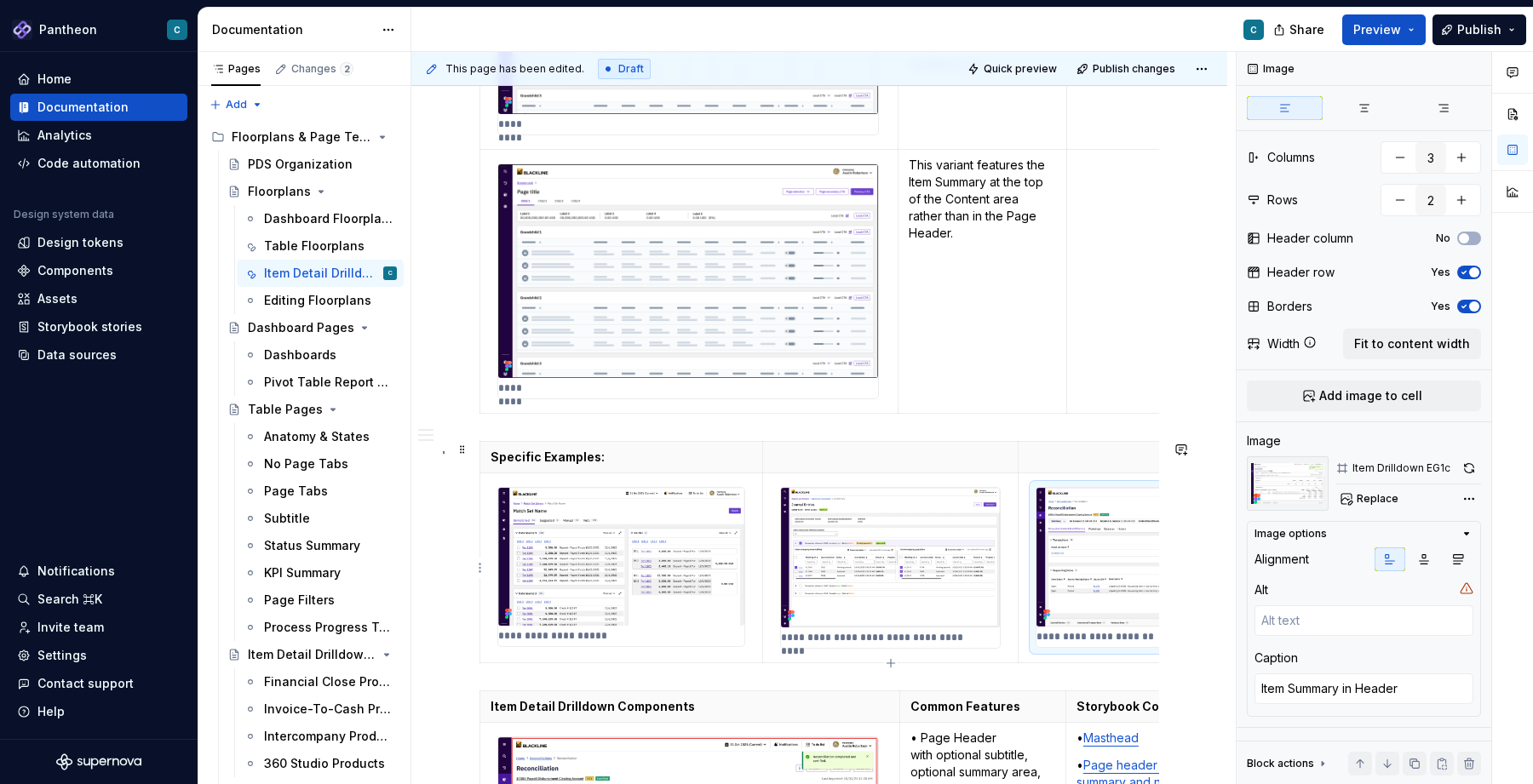 click at bounding box center [1160, 557] 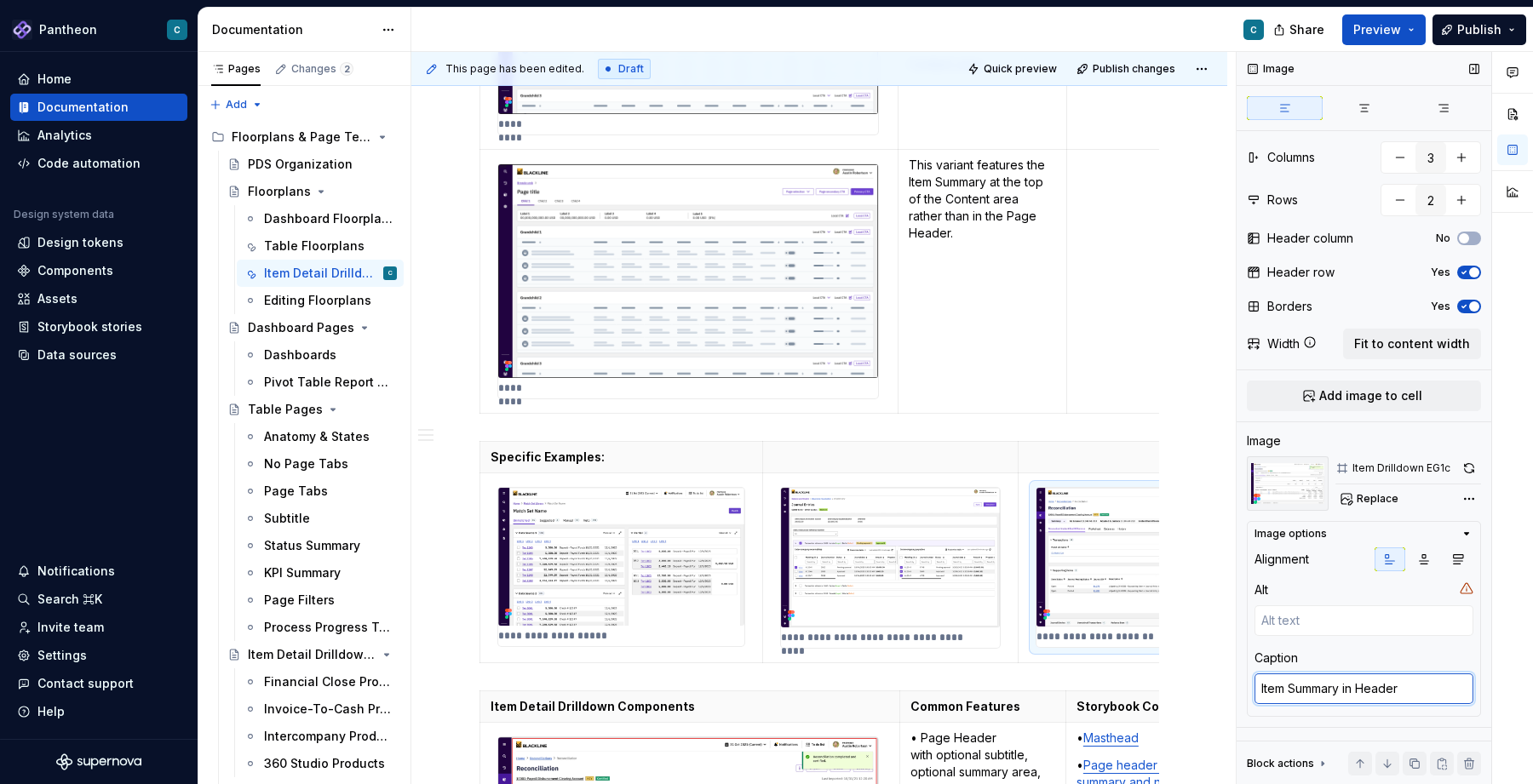 click on "Item Summary in Header" at bounding box center [1364, 689] 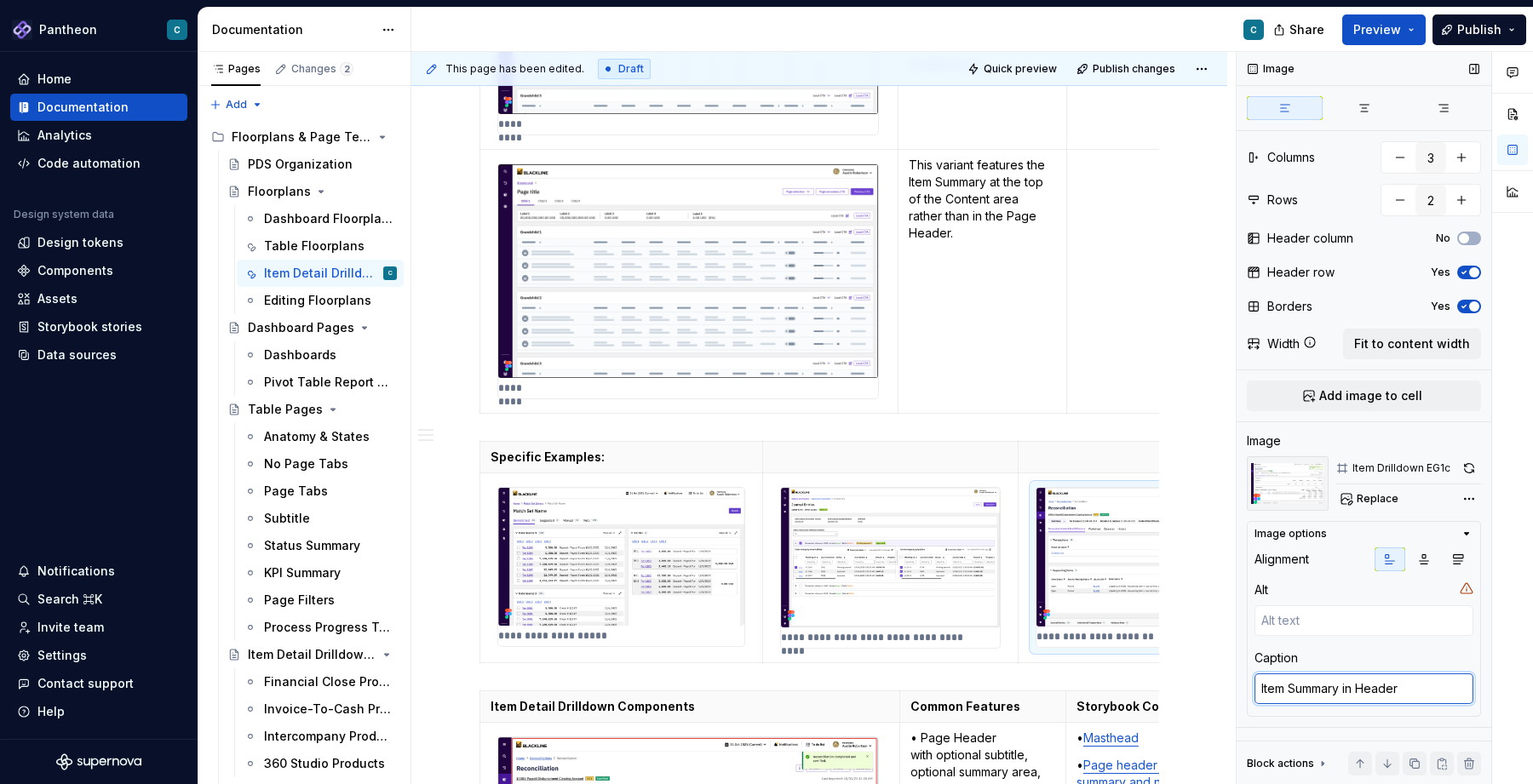 click on "Item Summary in Header" at bounding box center (1364, 689) 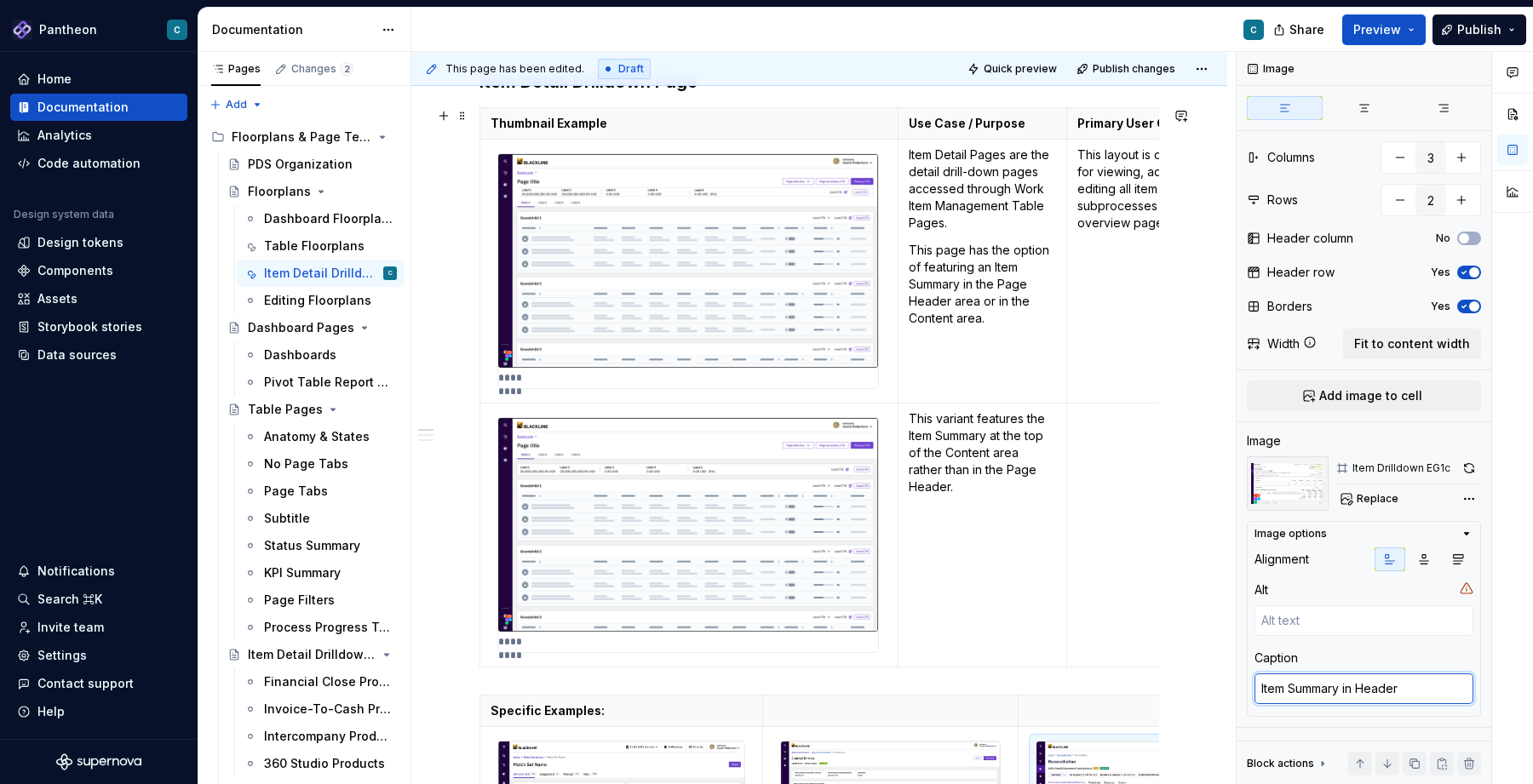 scroll, scrollTop: 234, scrollLeft: 0, axis: vertical 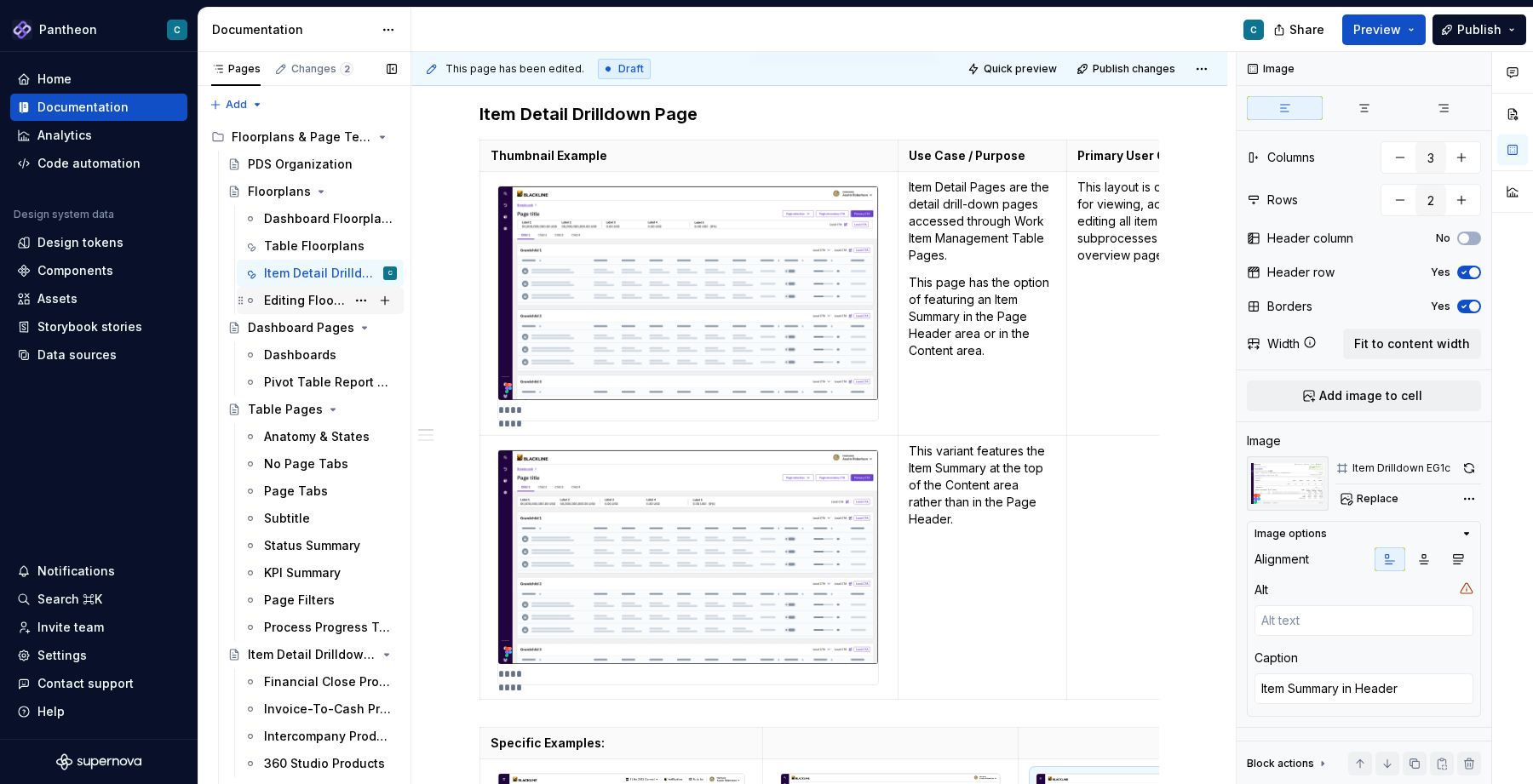 click on "Editing Floorplans" at bounding box center (305, 300) 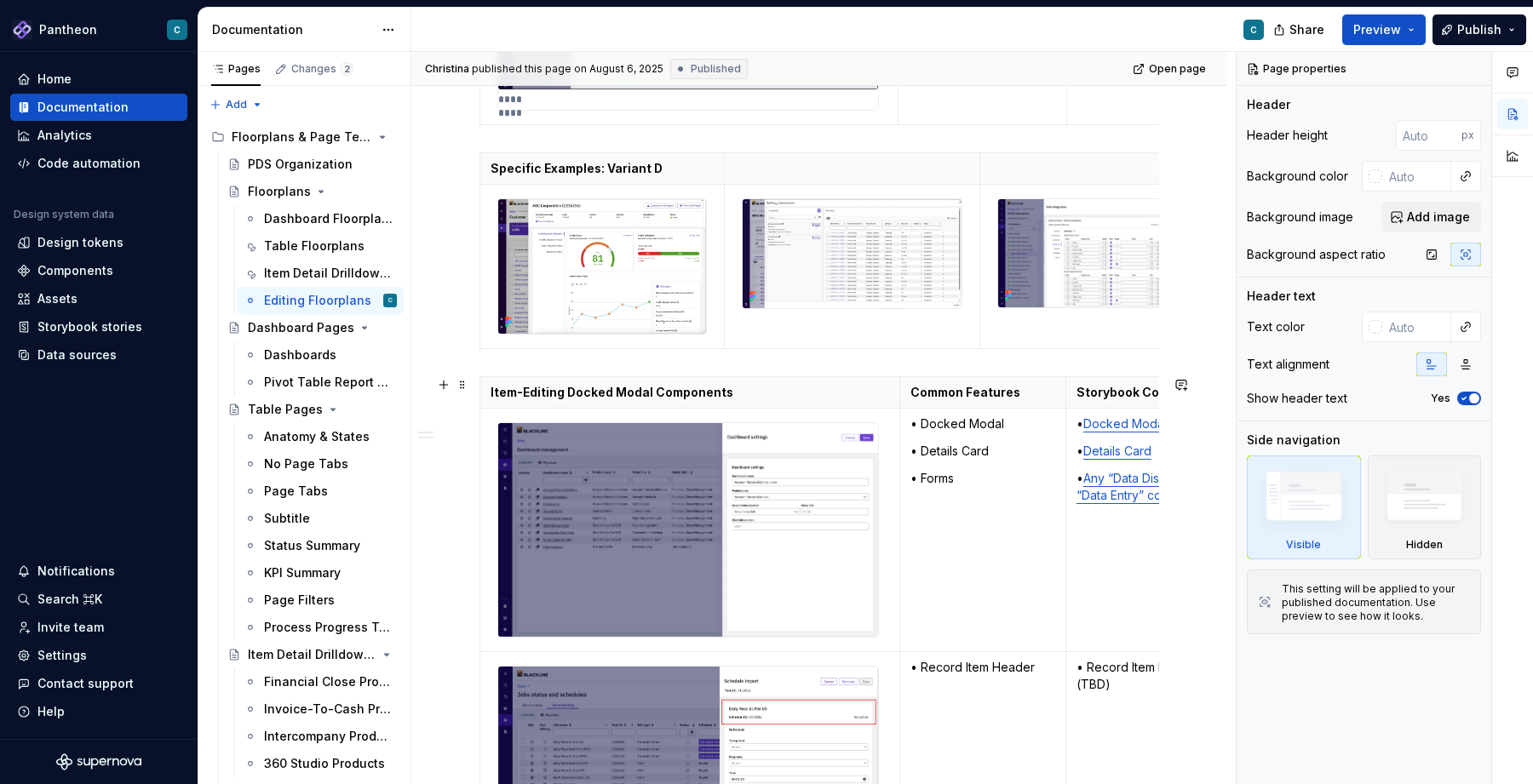 scroll, scrollTop: 2170, scrollLeft: 0, axis: vertical 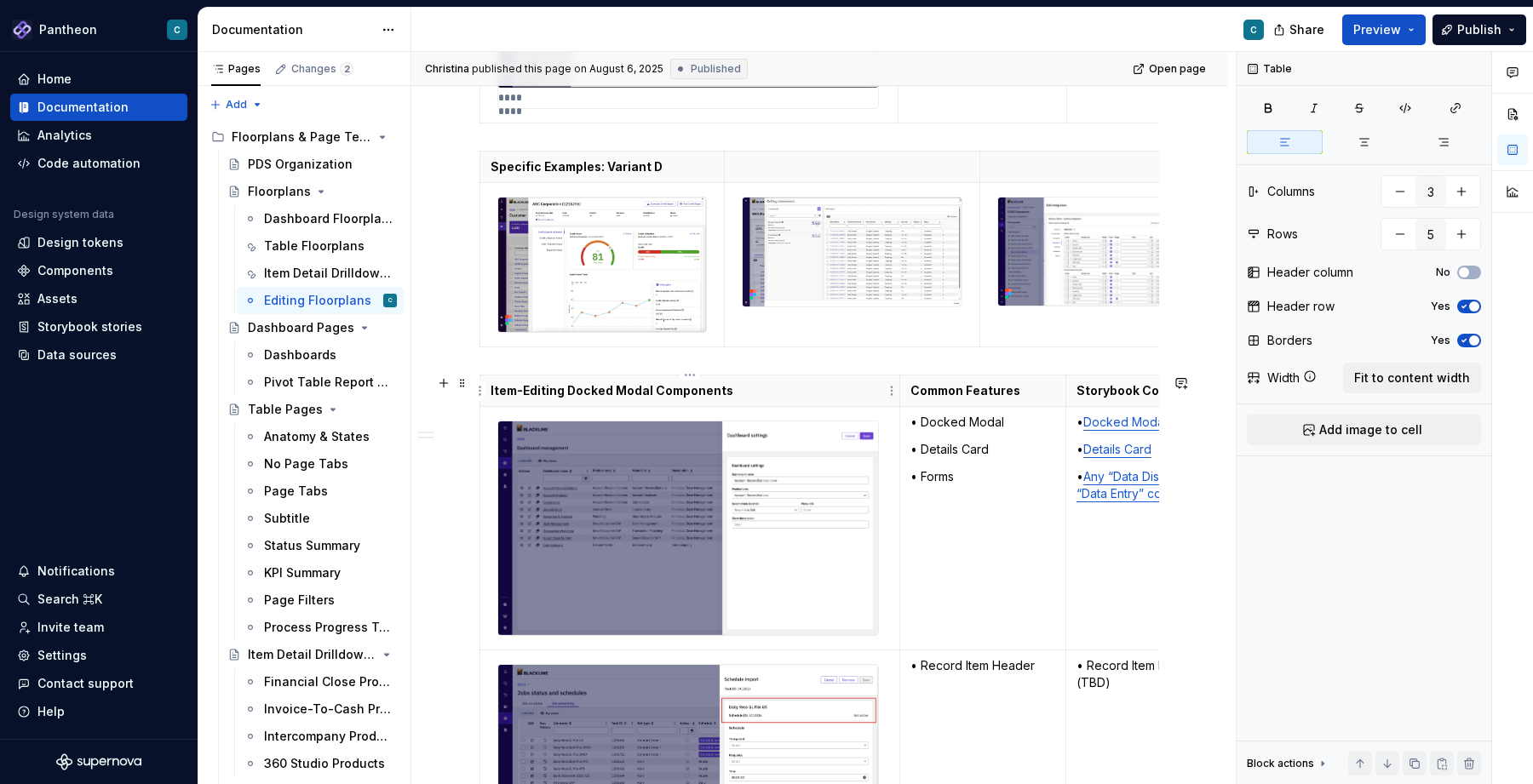 click on "Item-Editing Docked Modal Components" at bounding box center (690, 391) 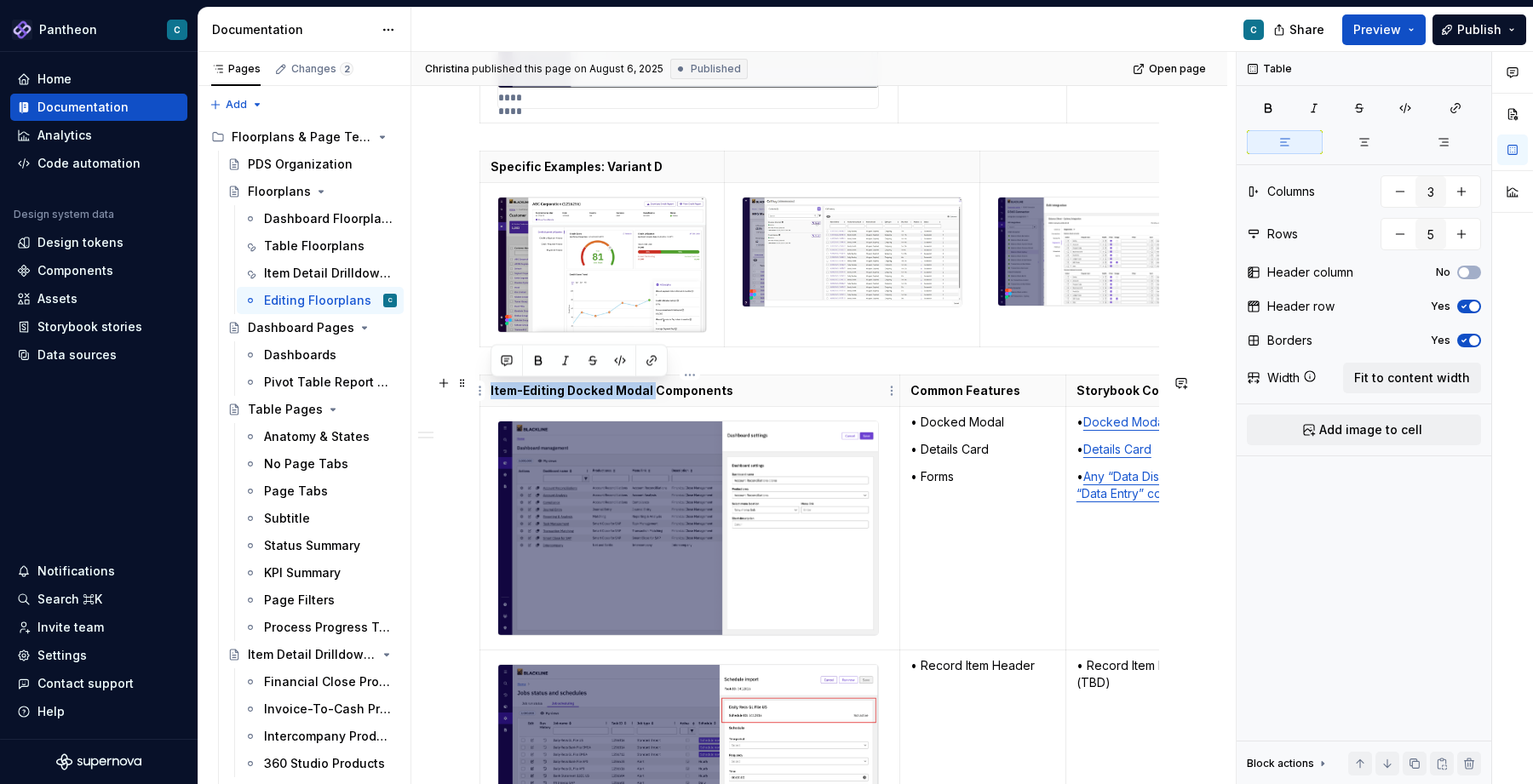 drag, startPoint x: 652, startPoint y: 392, endPoint x: 488, endPoint y: 390, distance: 164.01219 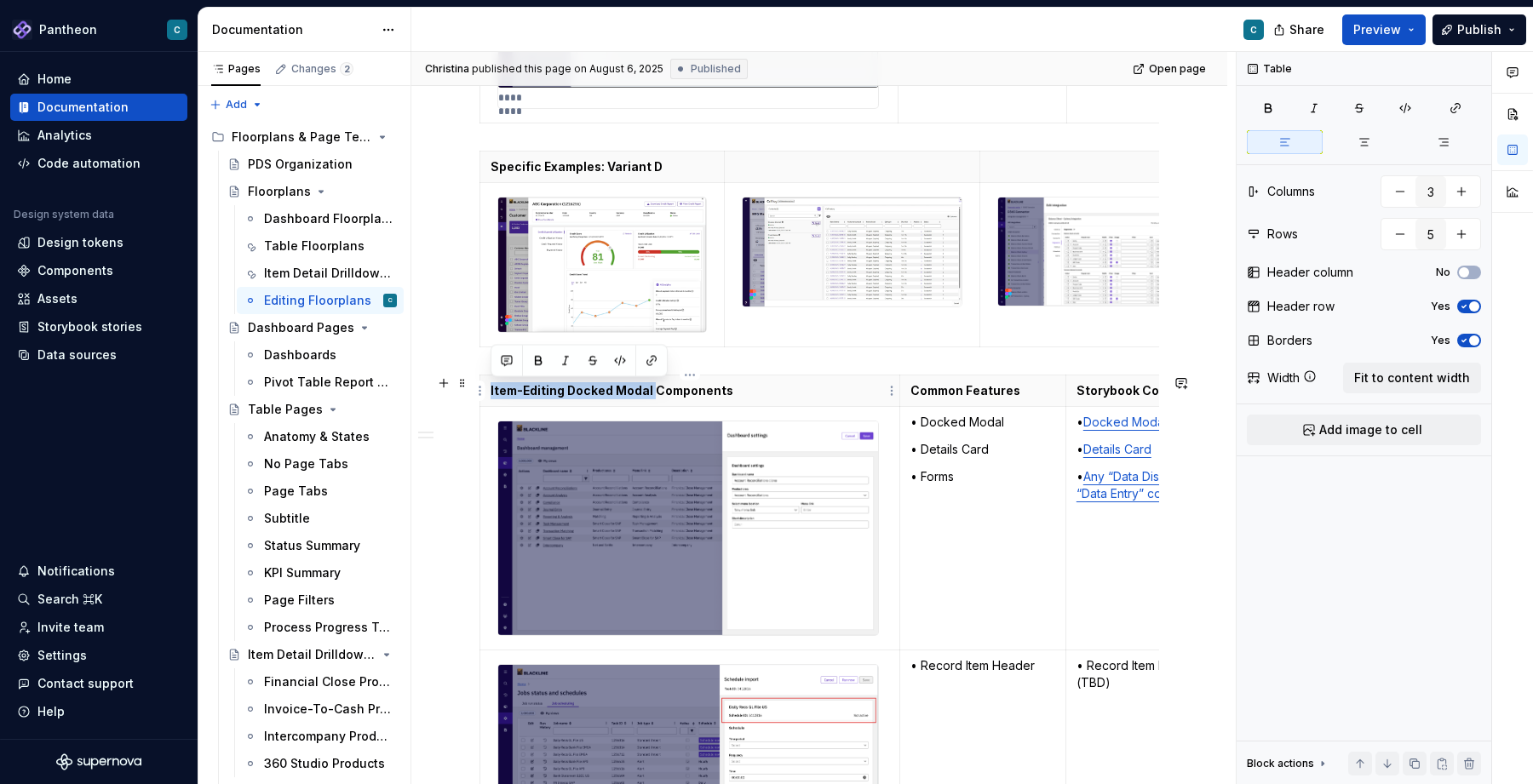 click on "Item-Editing Docked Modal Components" at bounding box center (690, 391) 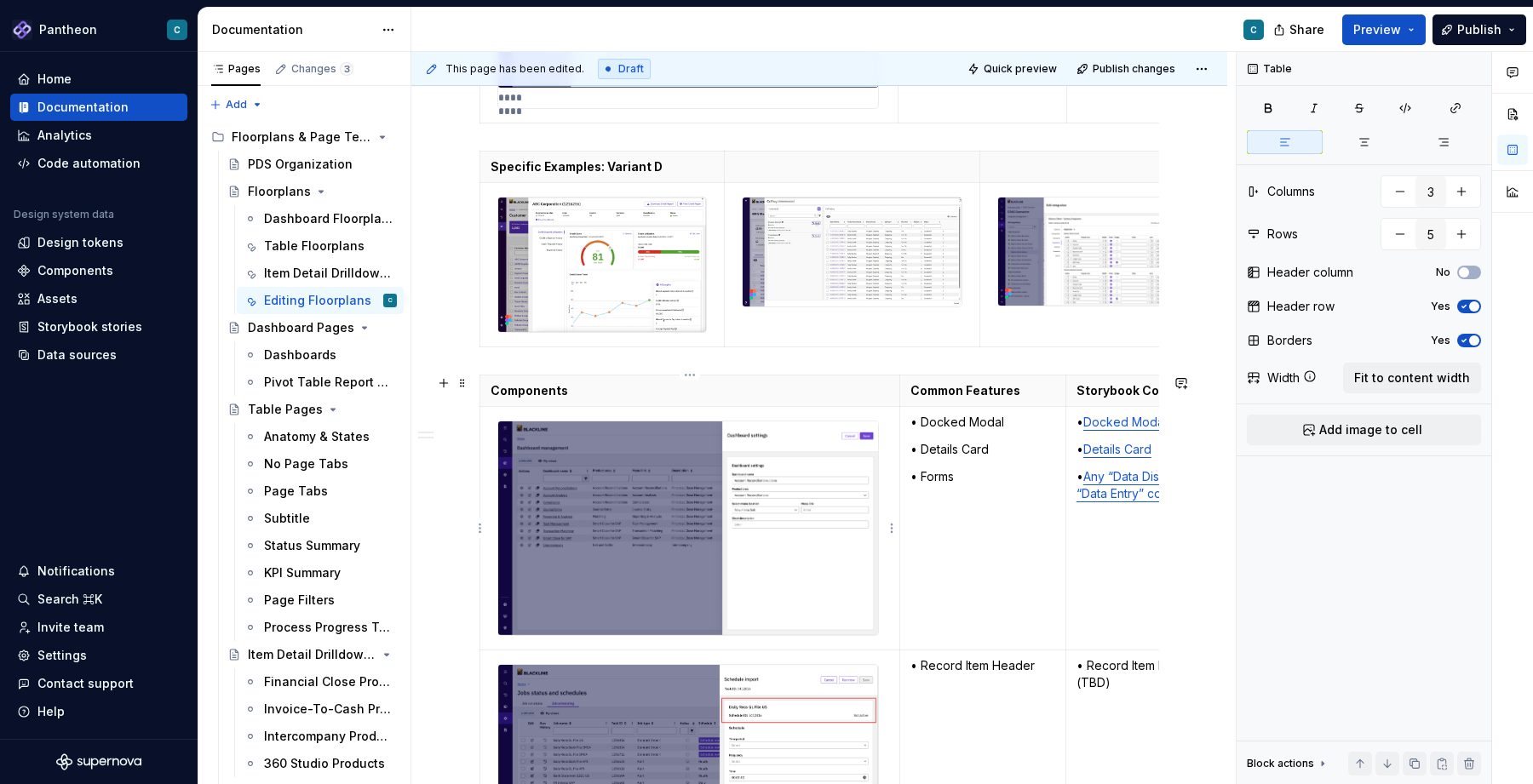 type on "*" 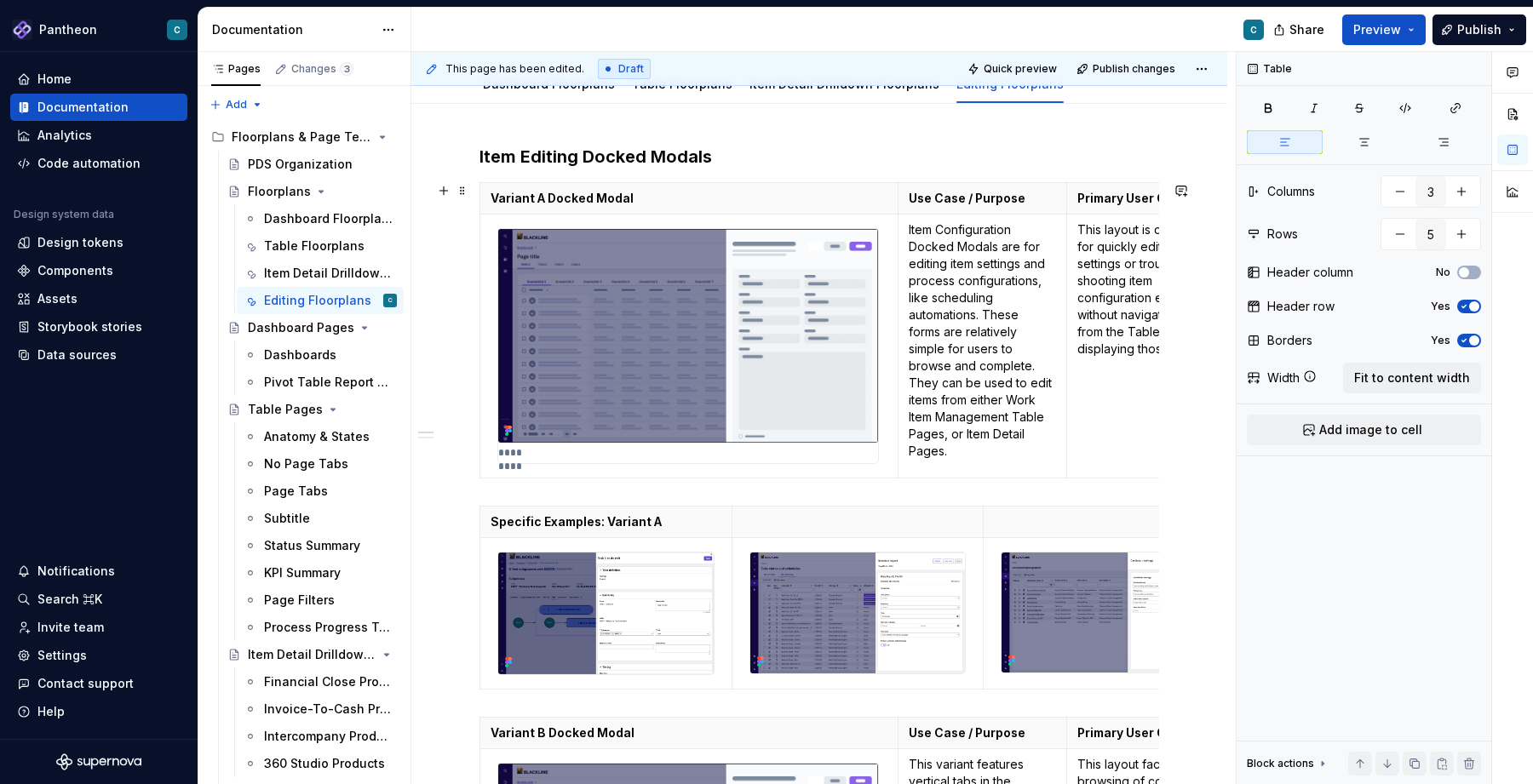 scroll, scrollTop: 0, scrollLeft: 0, axis: both 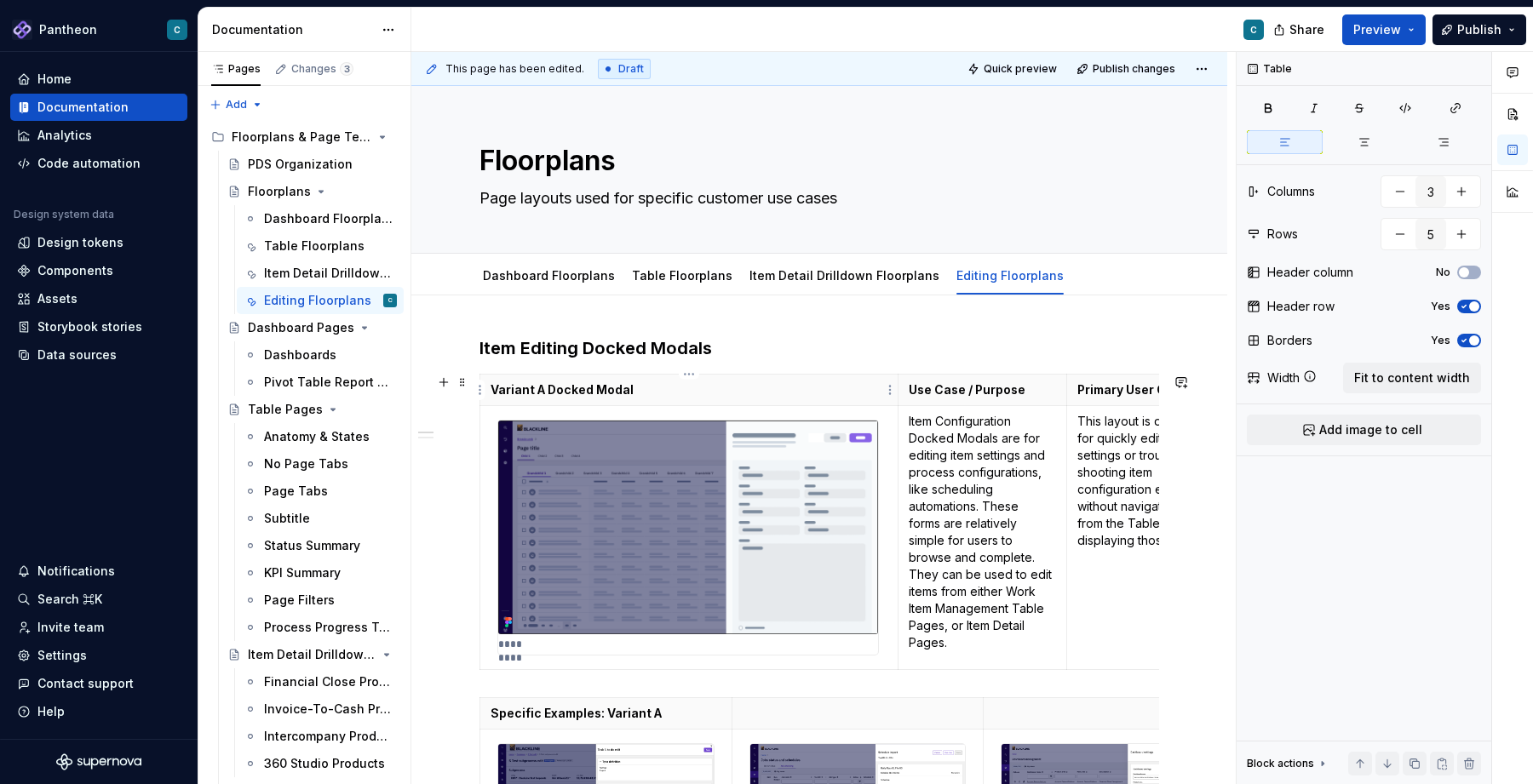 type on "2" 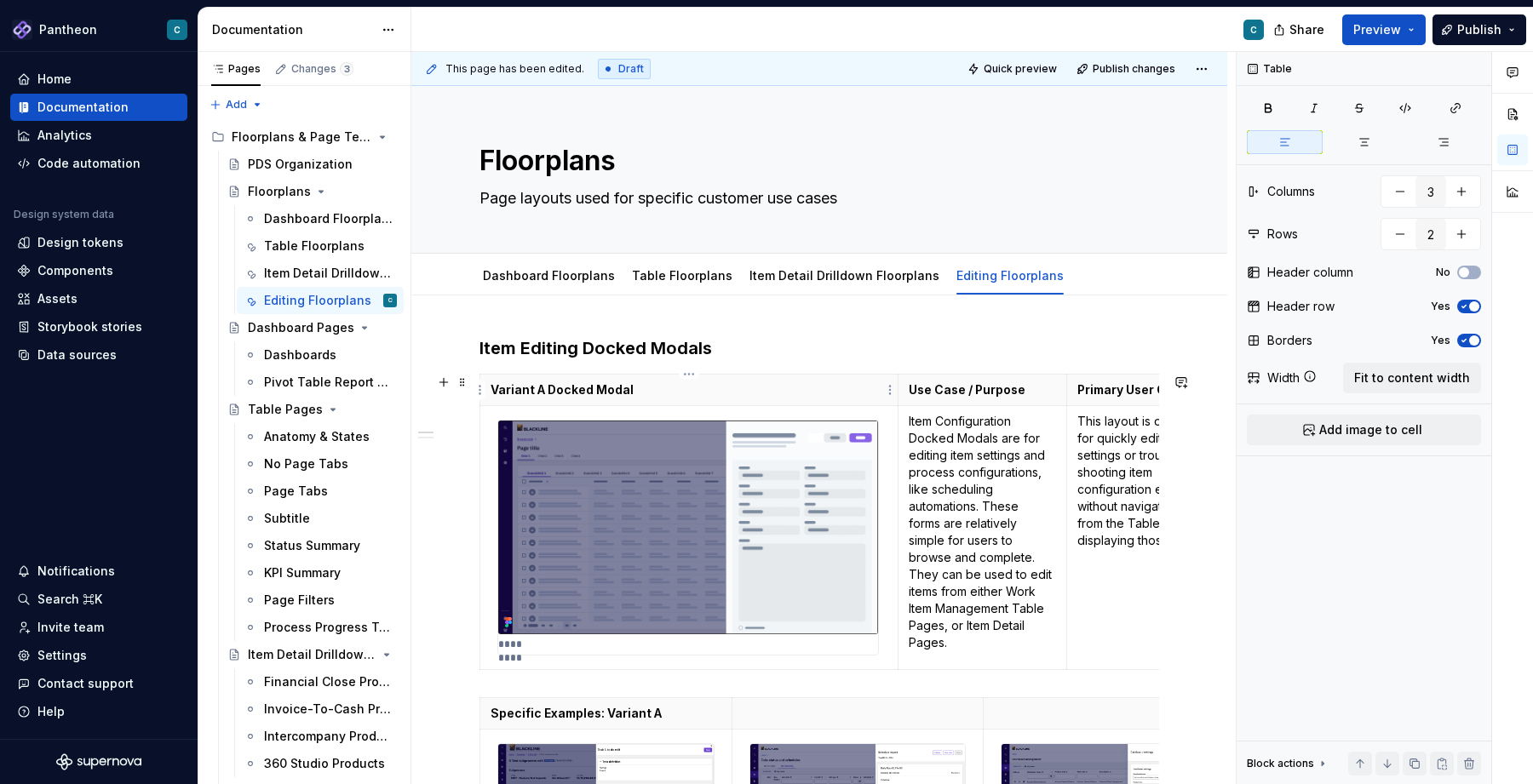 click on "Variant A Docked Modal" at bounding box center (689, 390) 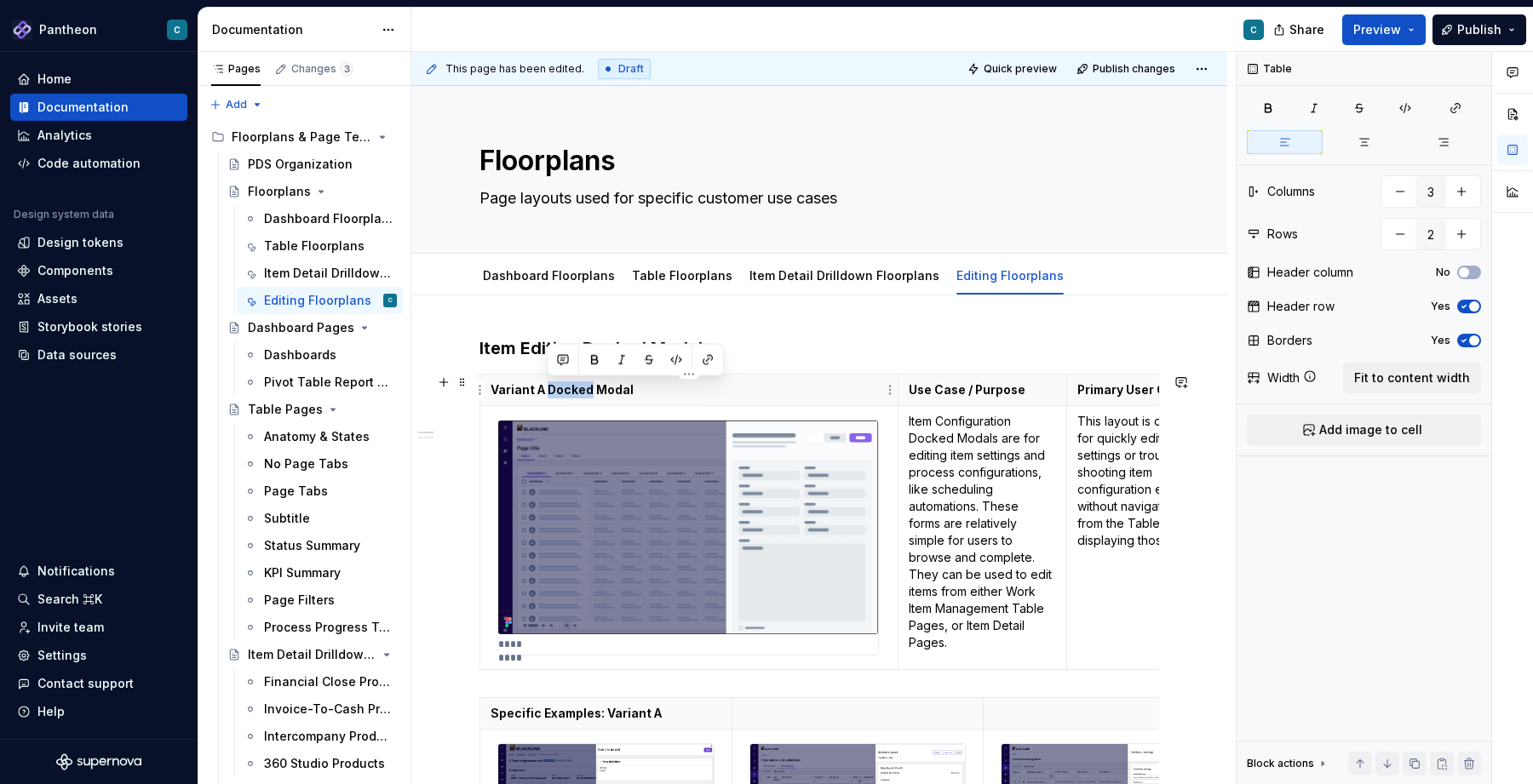 click on "Variant A Docked Modal" at bounding box center [689, 390] 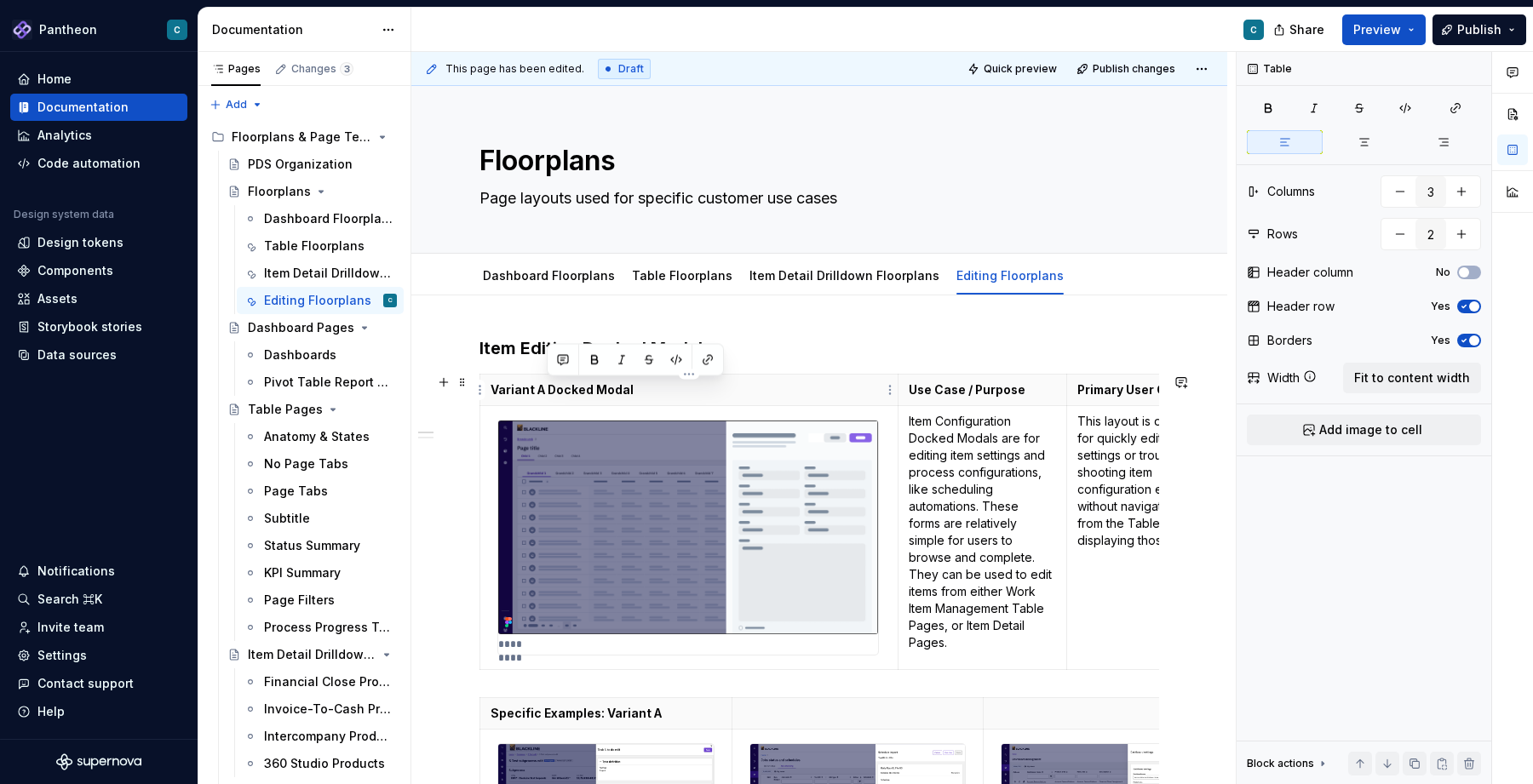 click on "Variant A Docked Modal" at bounding box center [689, 390] 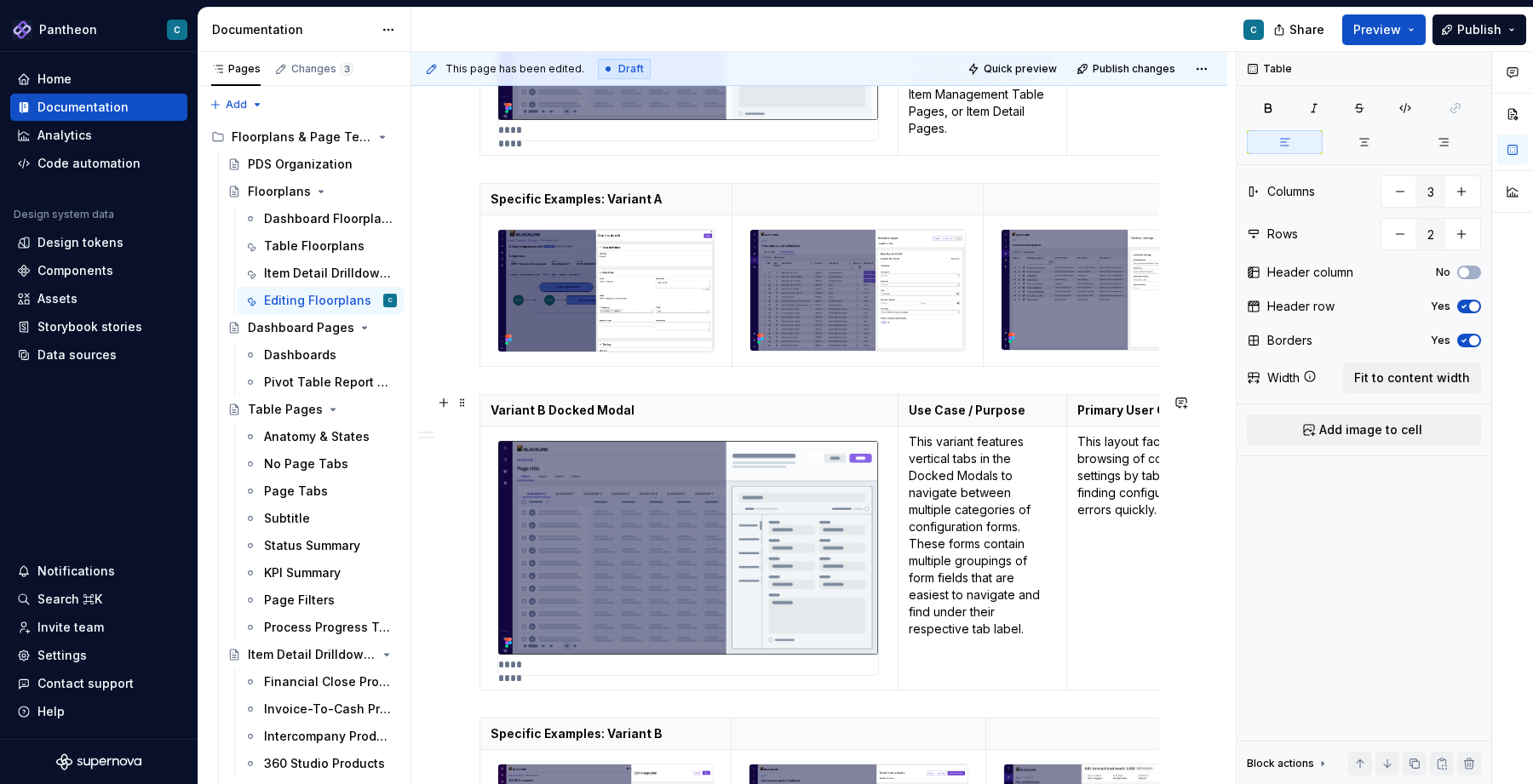 scroll, scrollTop: 494, scrollLeft: 0, axis: vertical 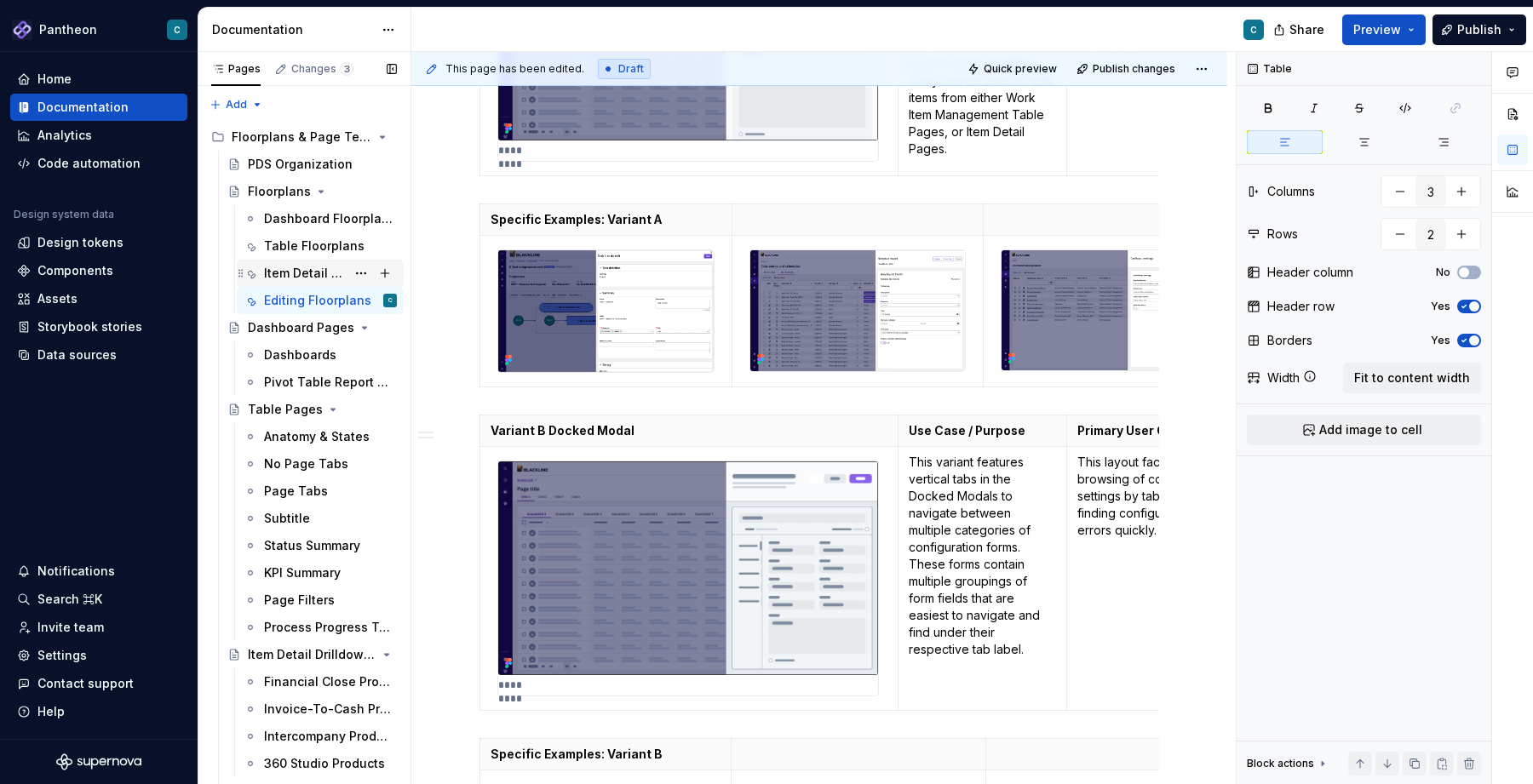 click on "Item Detail Drilldown Floorplans" at bounding box center (305, 273) 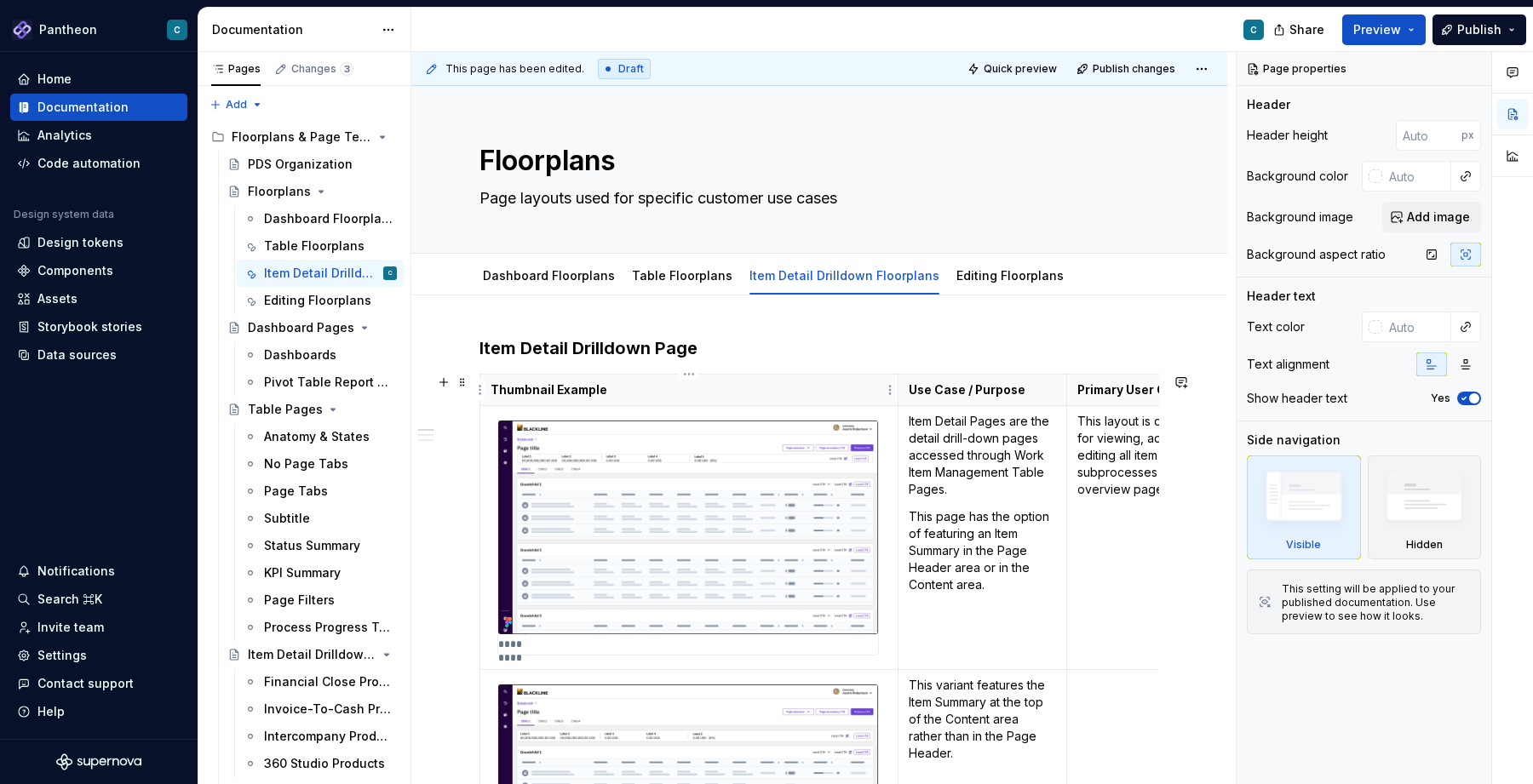type on "*" 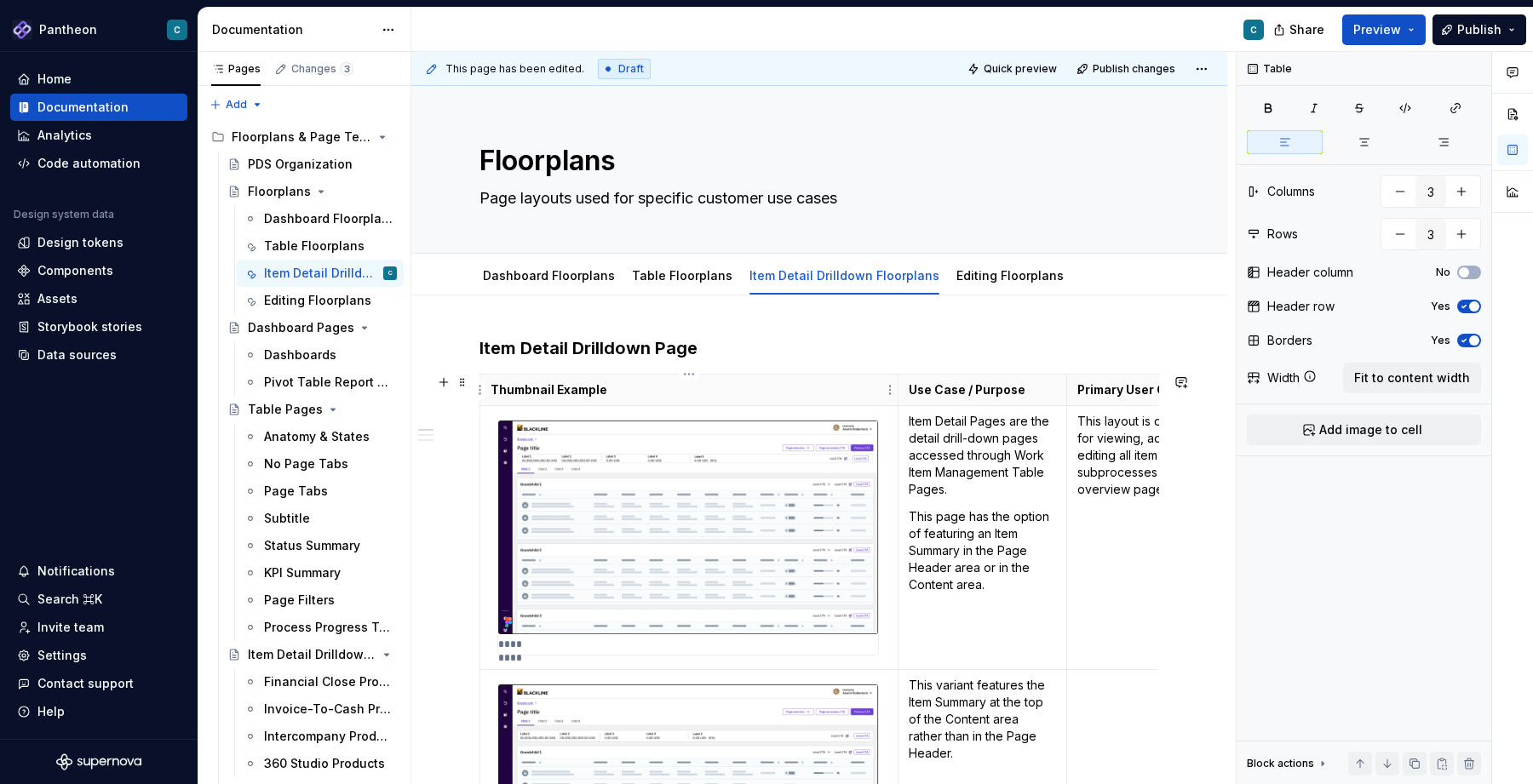 click on "Thumbnail Example" at bounding box center [689, 390] 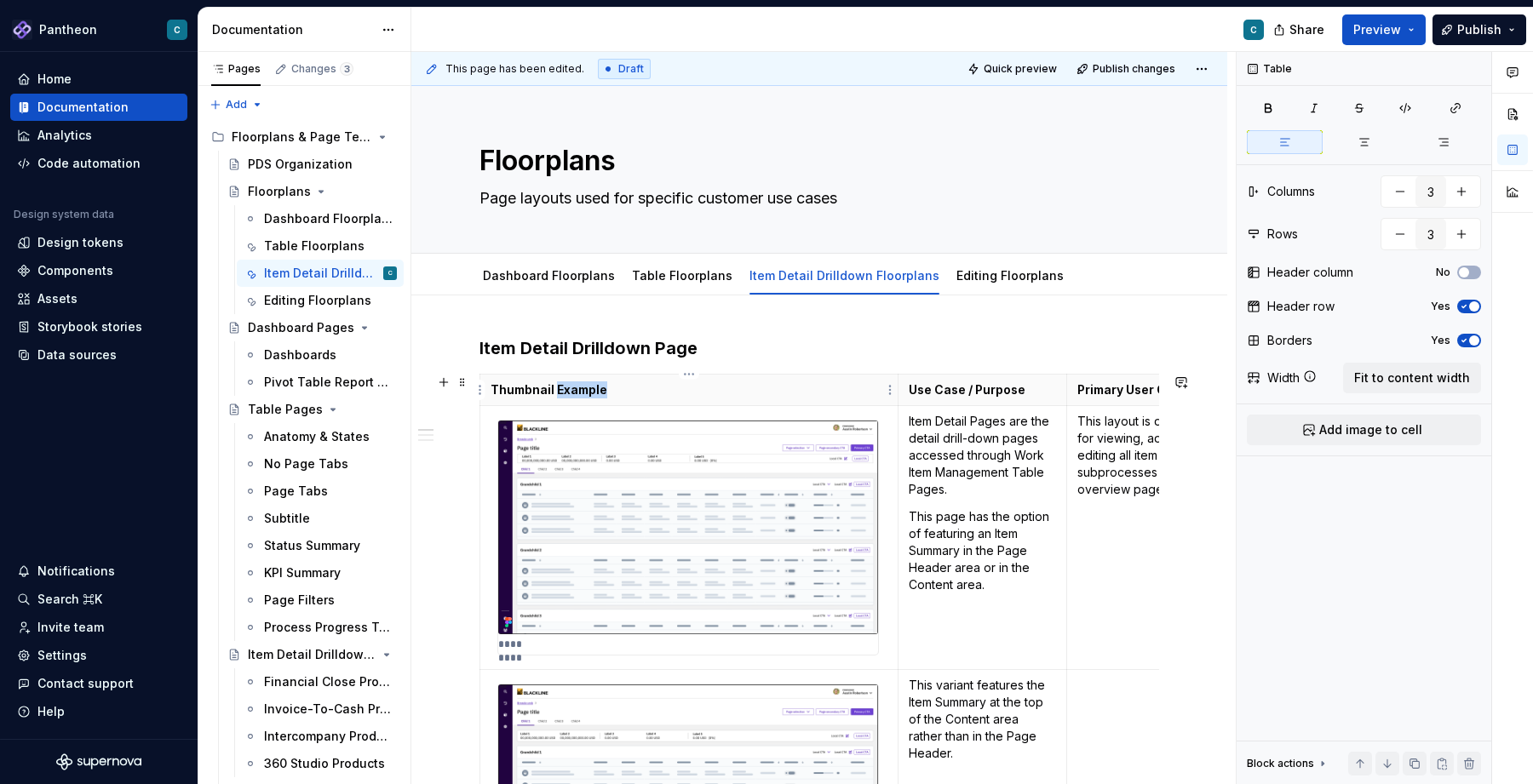 click on "Thumbnail Example" at bounding box center (689, 390) 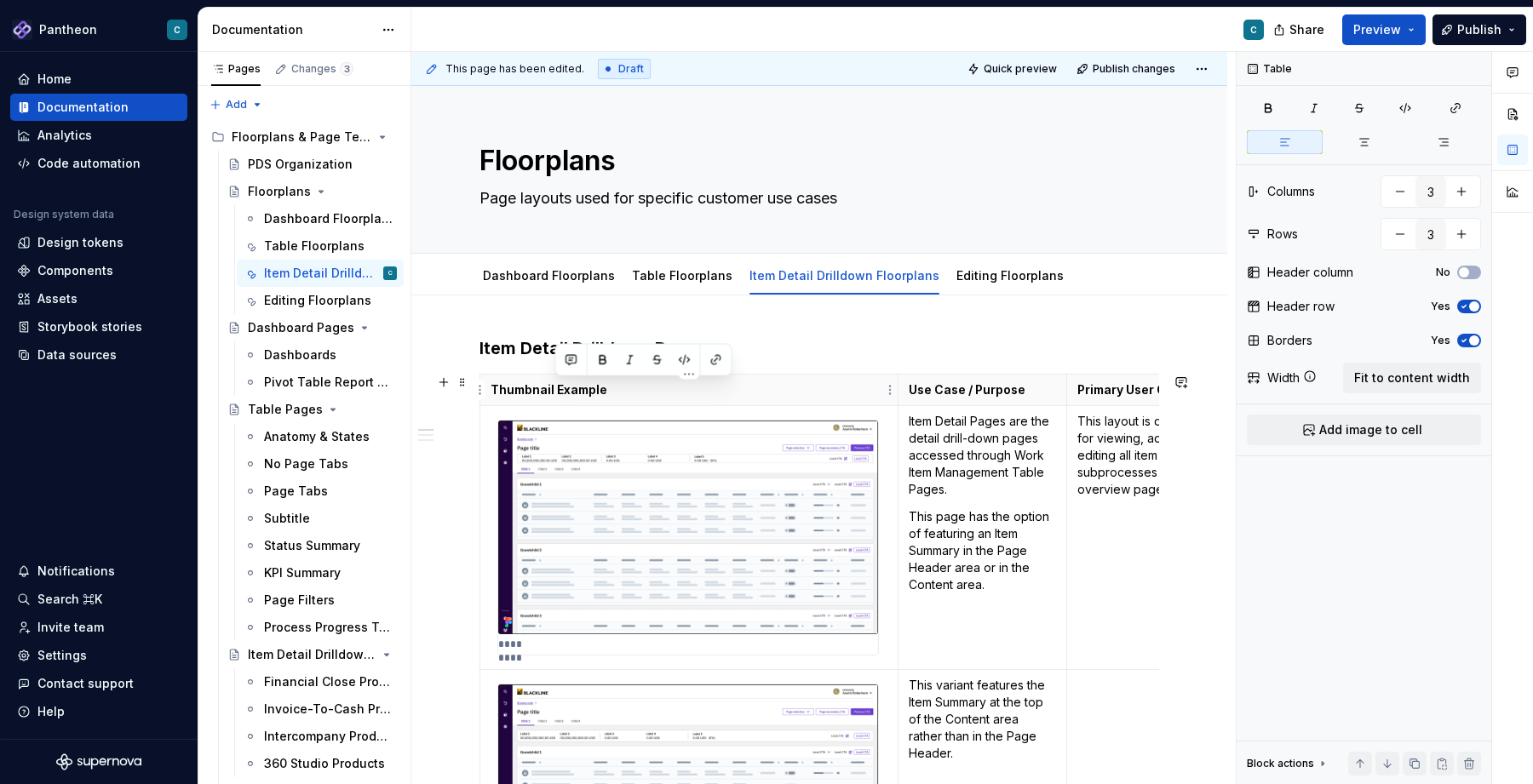 click on "Thumbnail Example" at bounding box center [689, 390] 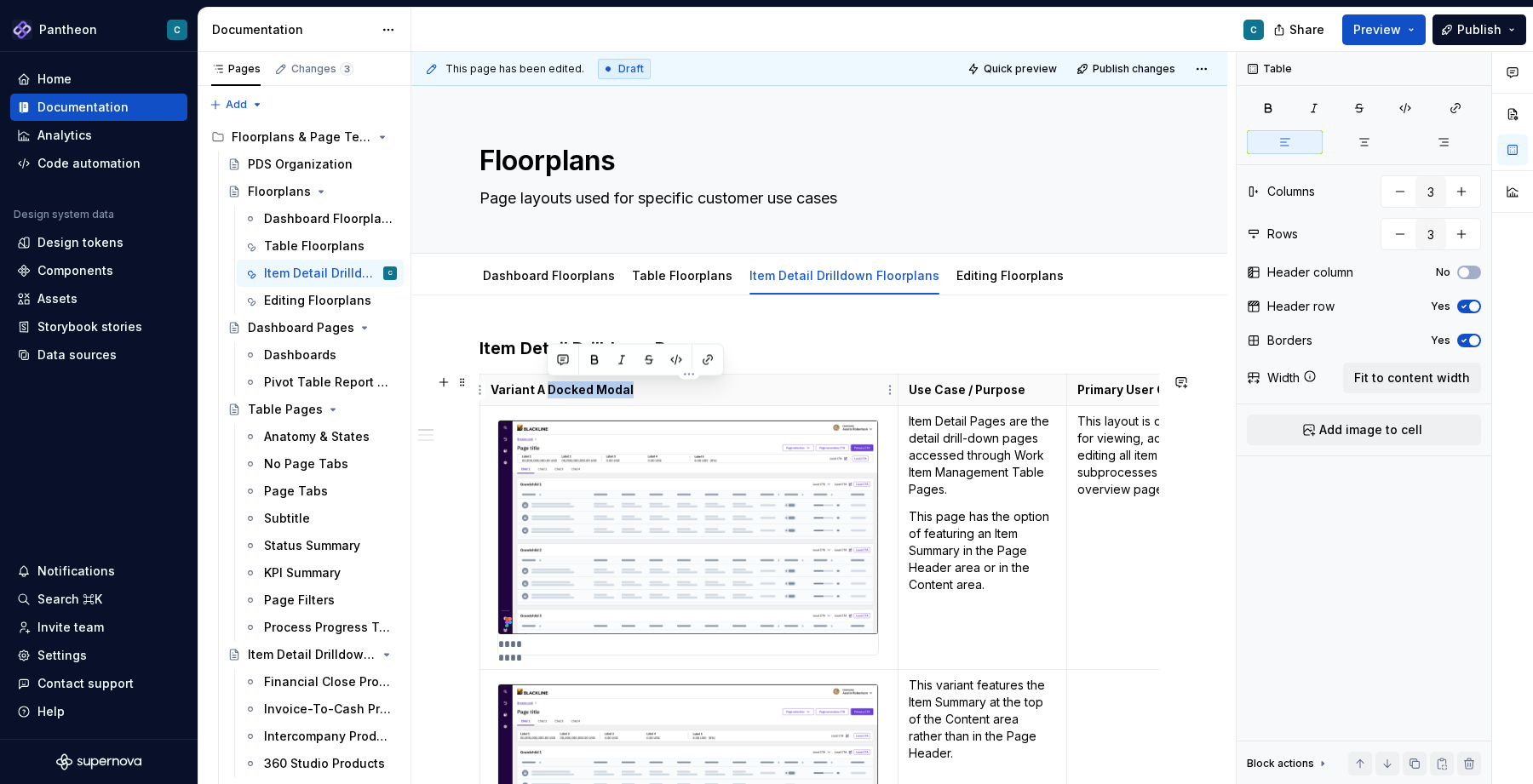 drag, startPoint x: 547, startPoint y: 392, endPoint x: 629, endPoint y: 389, distance: 82.05486 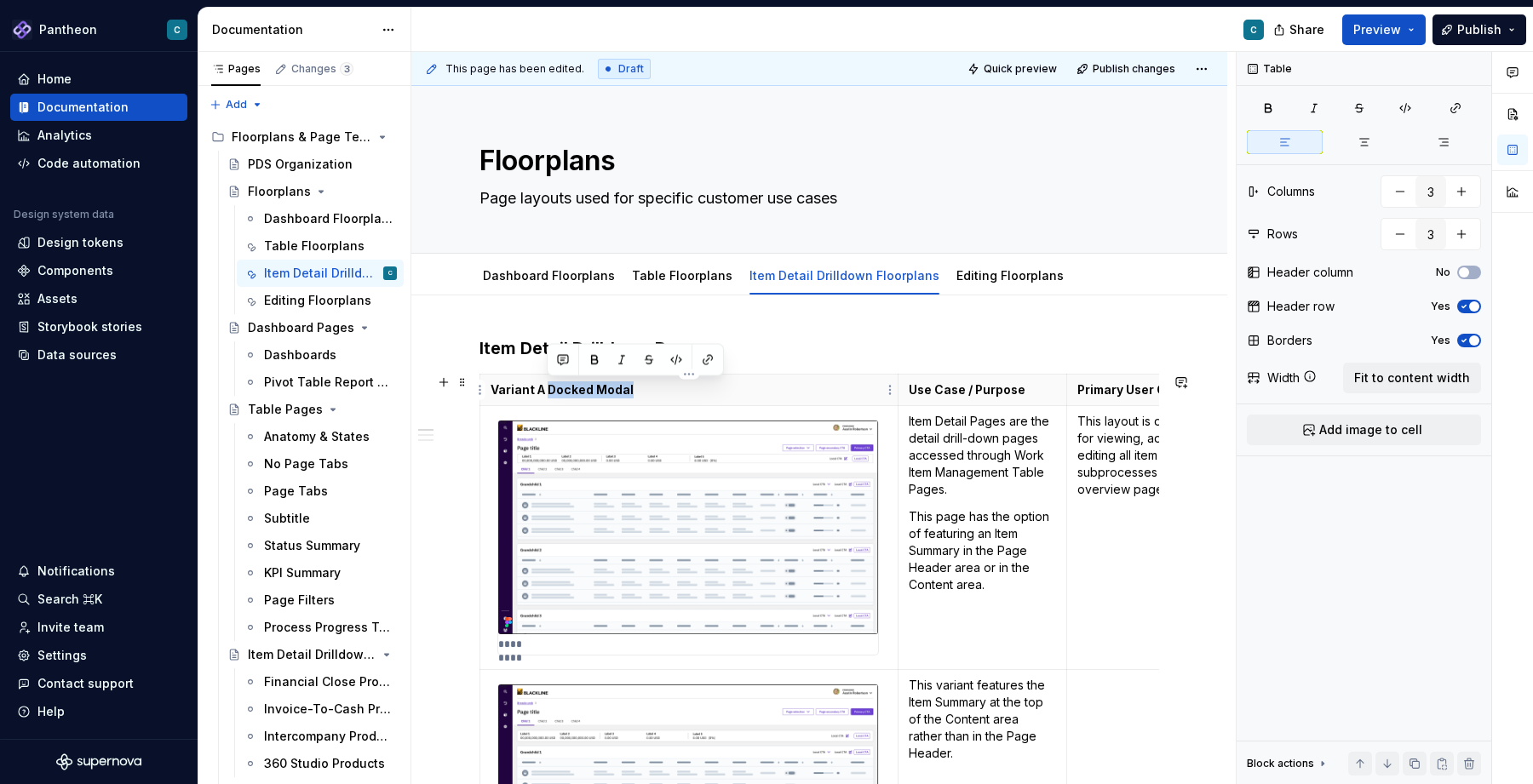 click on "Variant A Docked Modal" at bounding box center (689, 390) 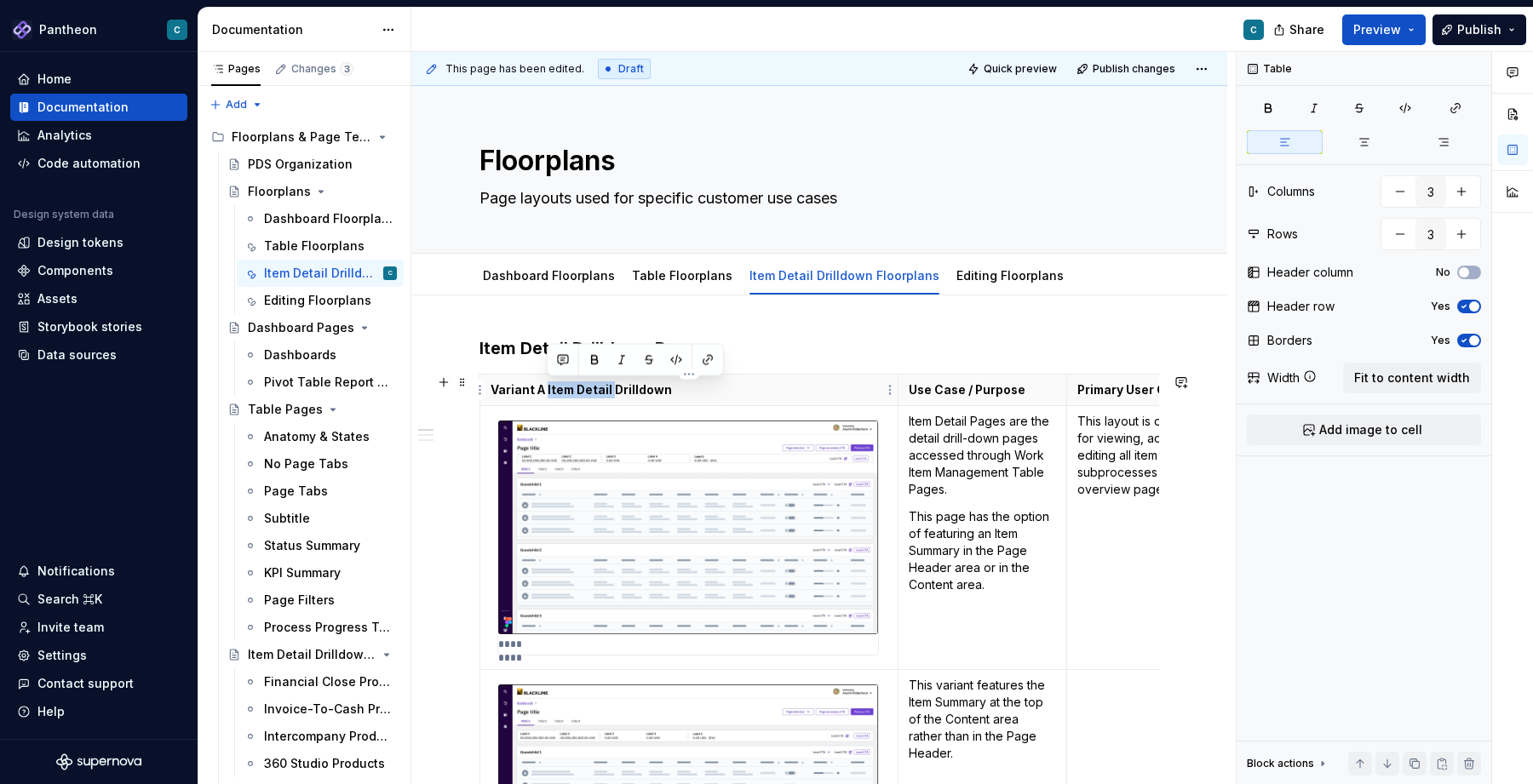 drag, startPoint x: 547, startPoint y: 390, endPoint x: 611, endPoint y: 389, distance: 64.00781 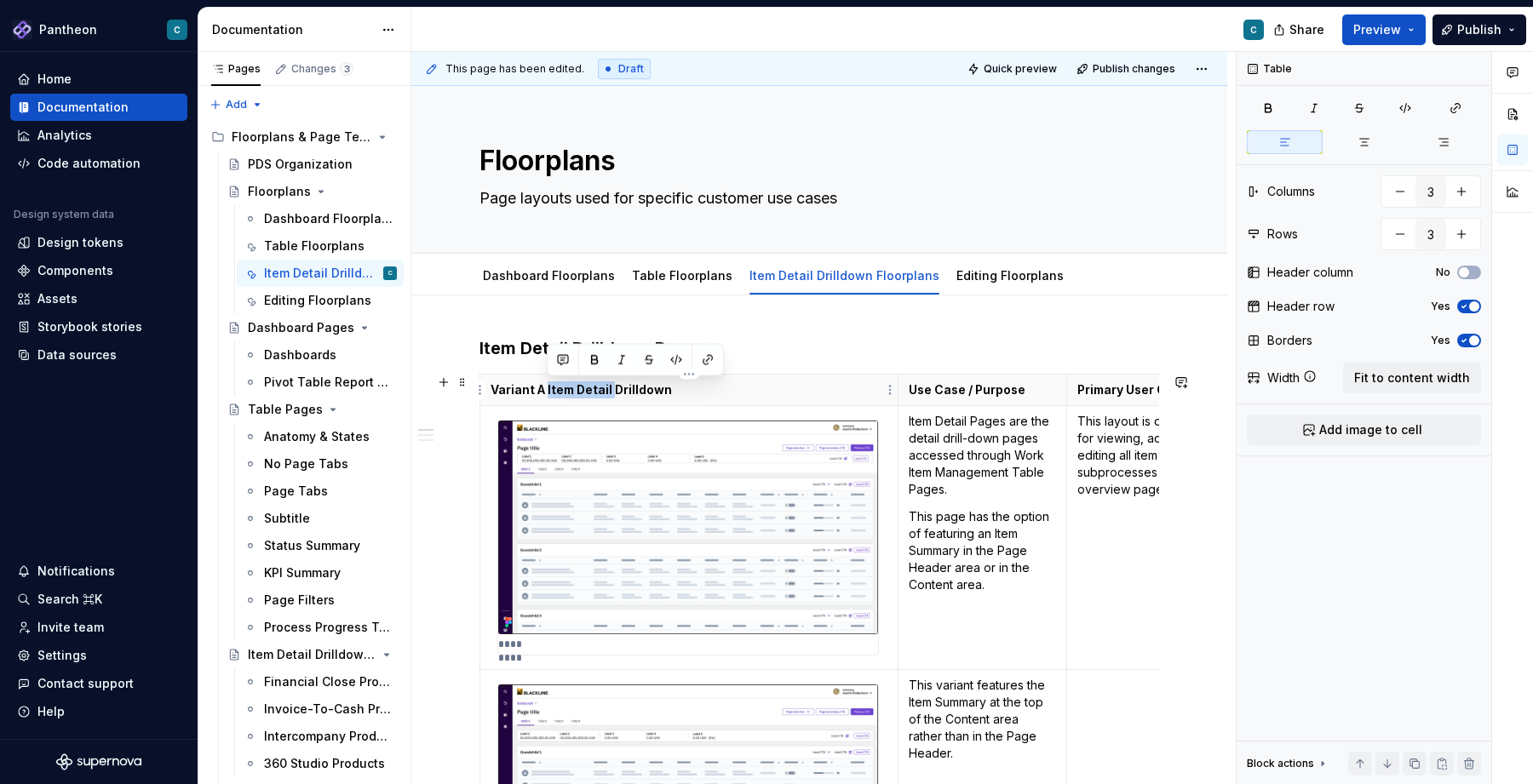 click on "Variant A Item Detail Drilldown" at bounding box center [689, 390] 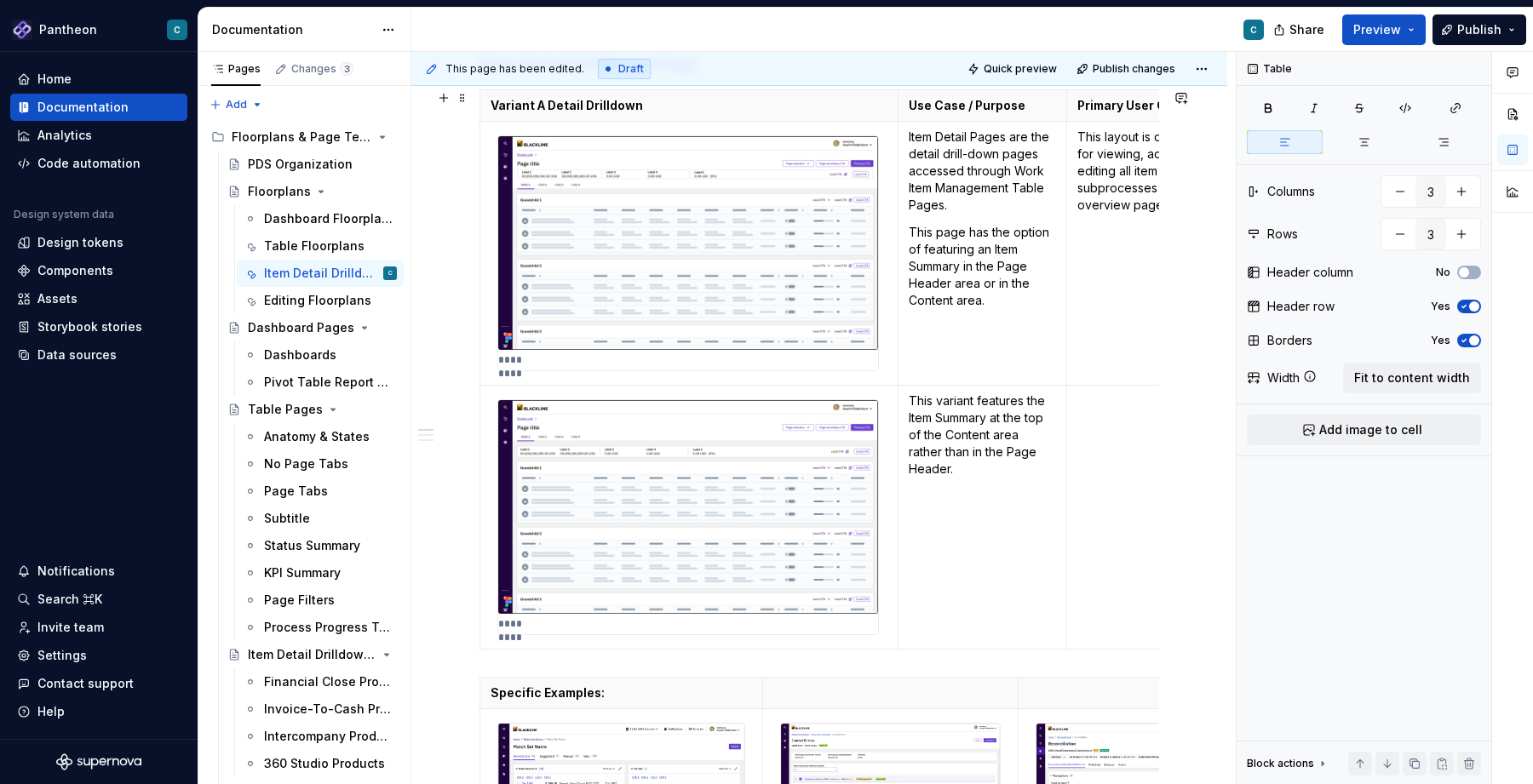 scroll, scrollTop: 247, scrollLeft: 0, axis: vertical 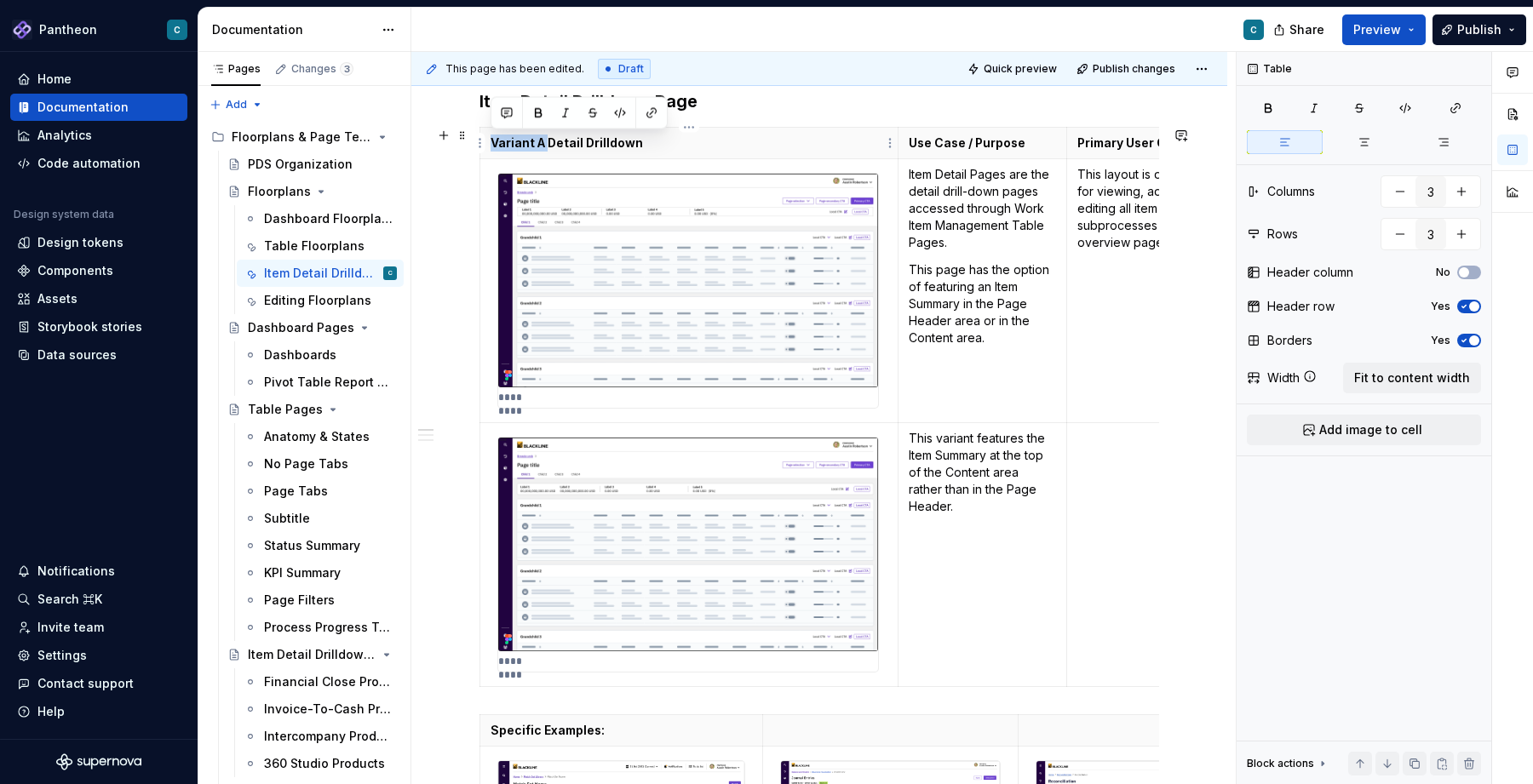 drag, startPoint x: 547, startPoint y: 145, endPoint x: 493, endPoint y: 144, distance: 54.009258 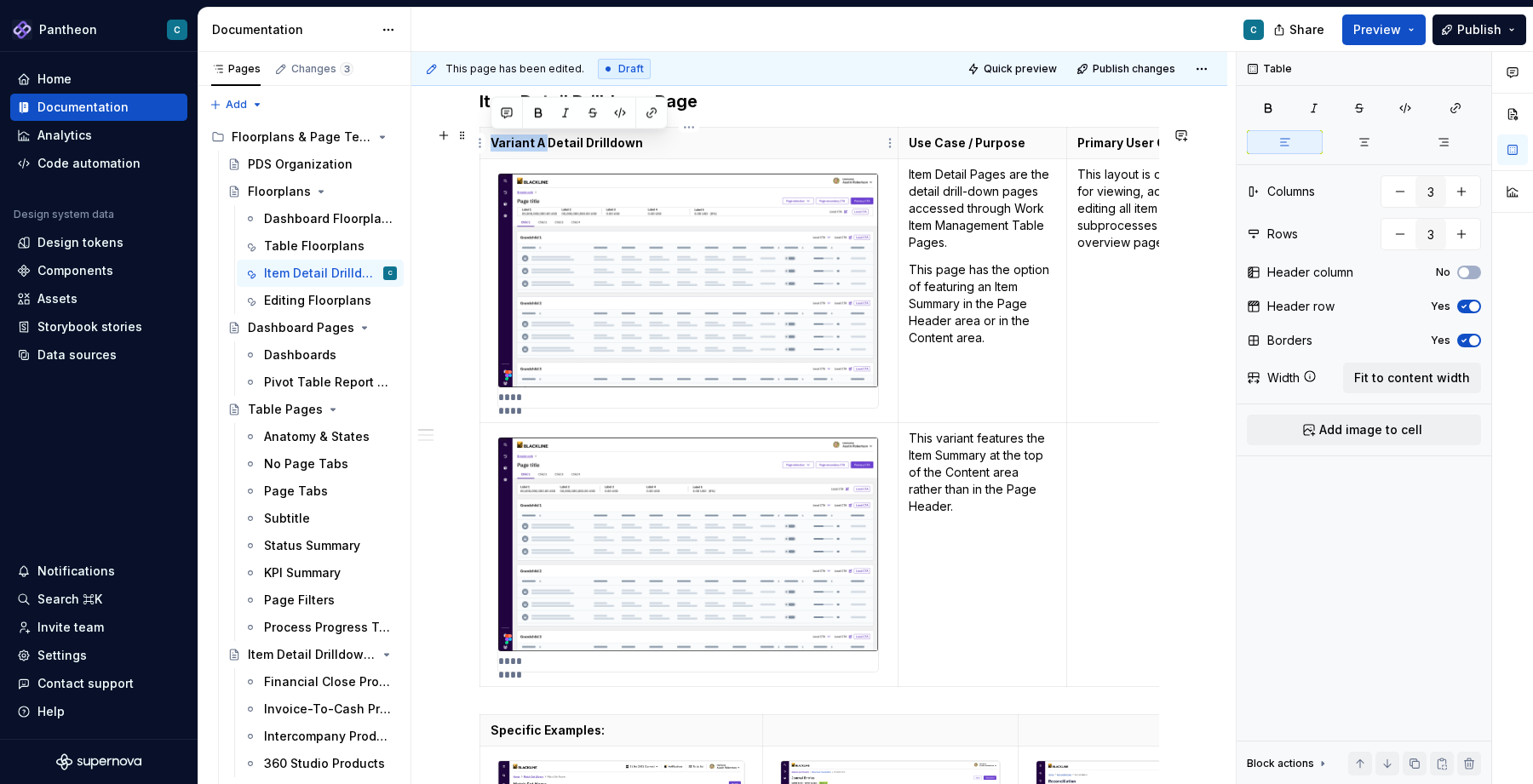 click on "Variant A Detail Drilldown" at bounding box center [689, 143] 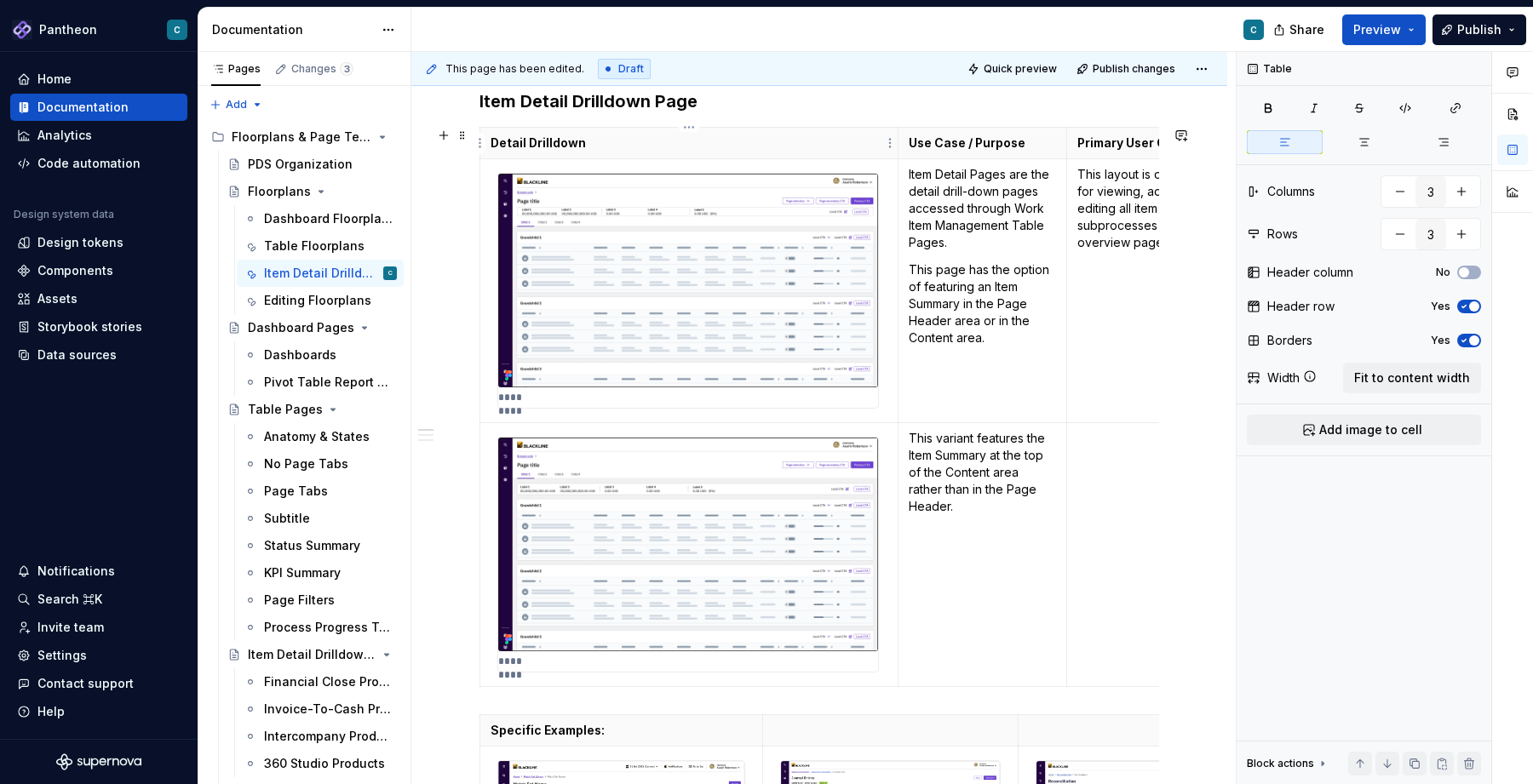 click on "Detail Drilldown" at bounding box center [689, 143] 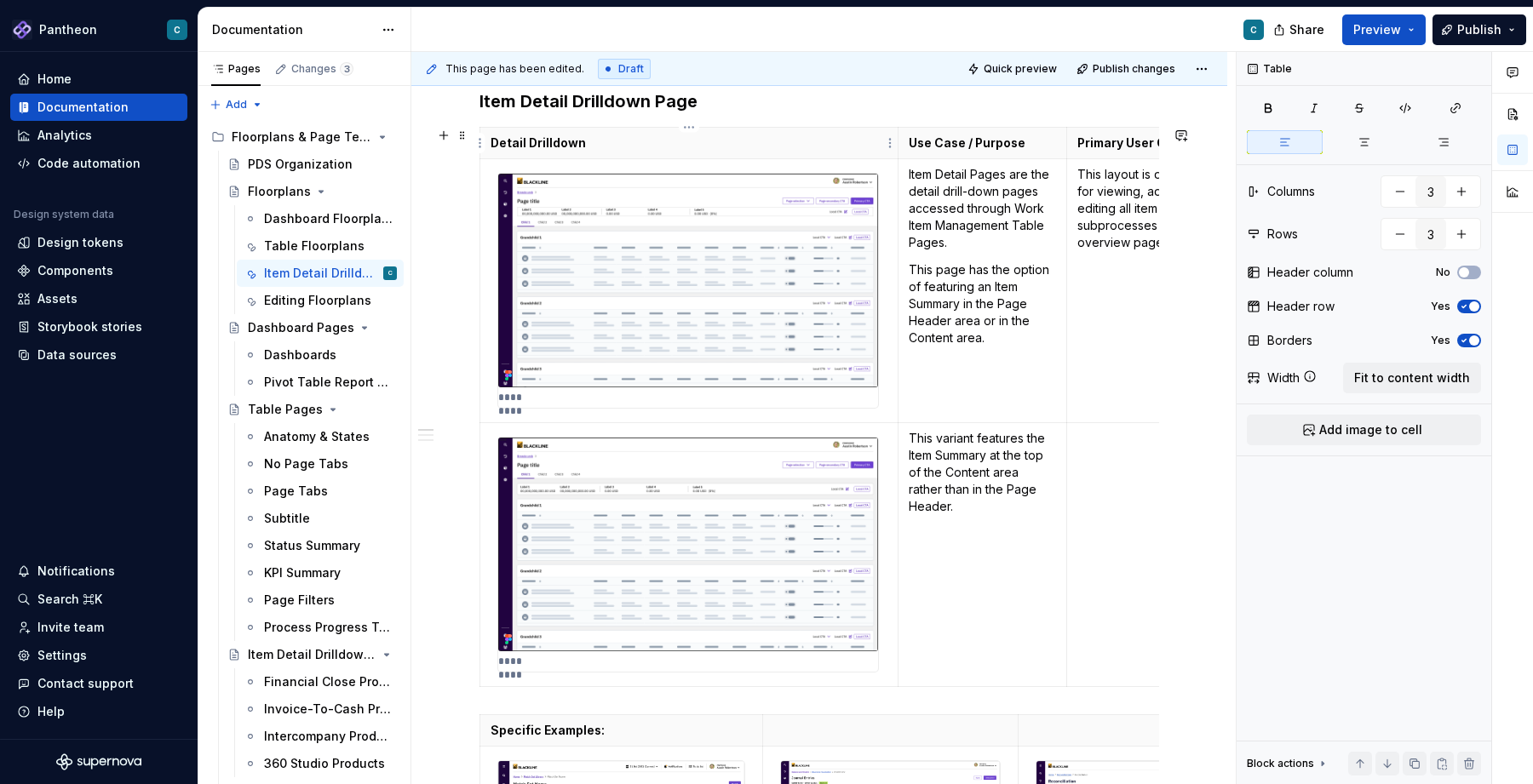 scroll, scrollTop: 245, scrollLeft: 0, axis: vertical 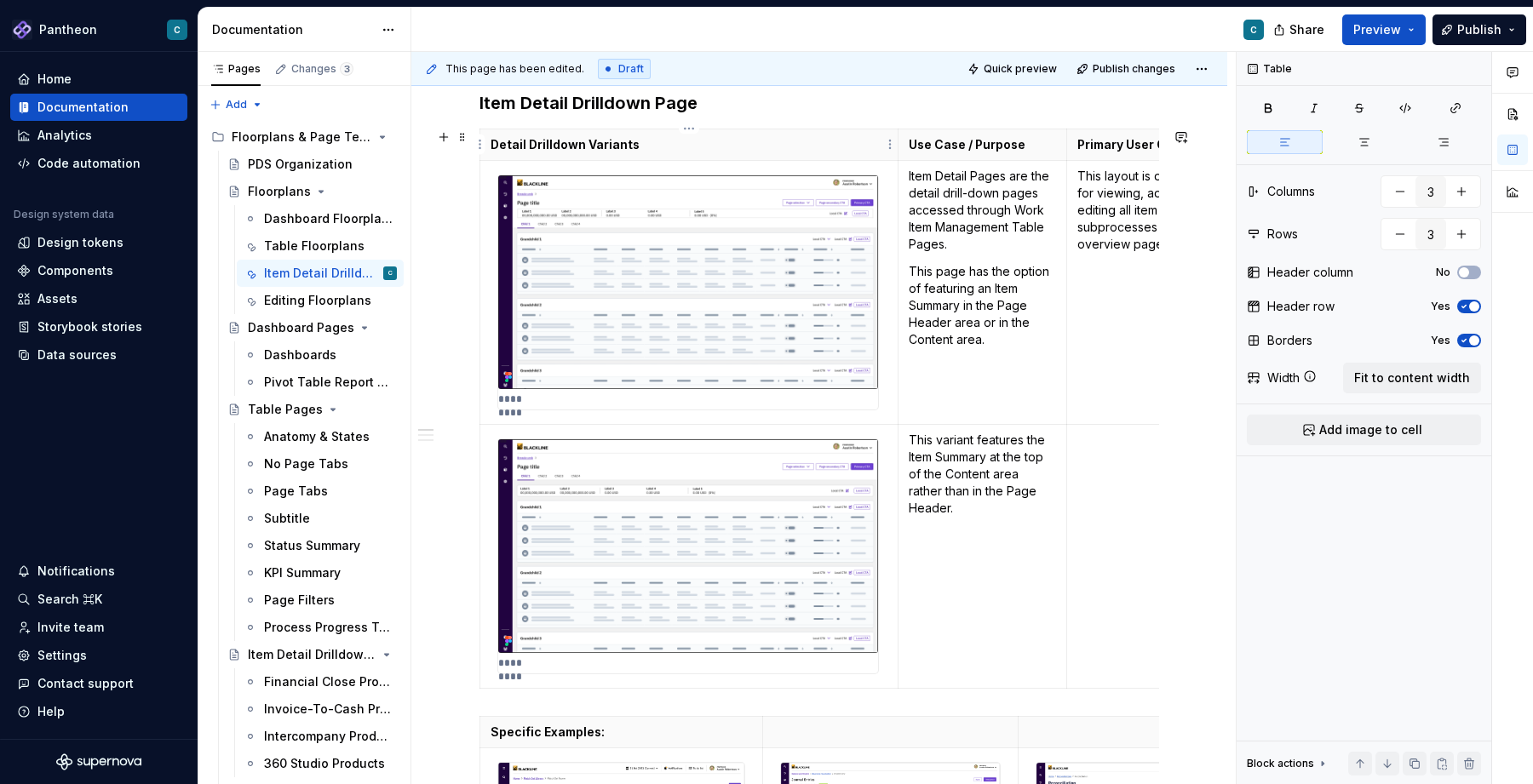click on "Detail Drilldown Variants" at bounding box center (689, 145) 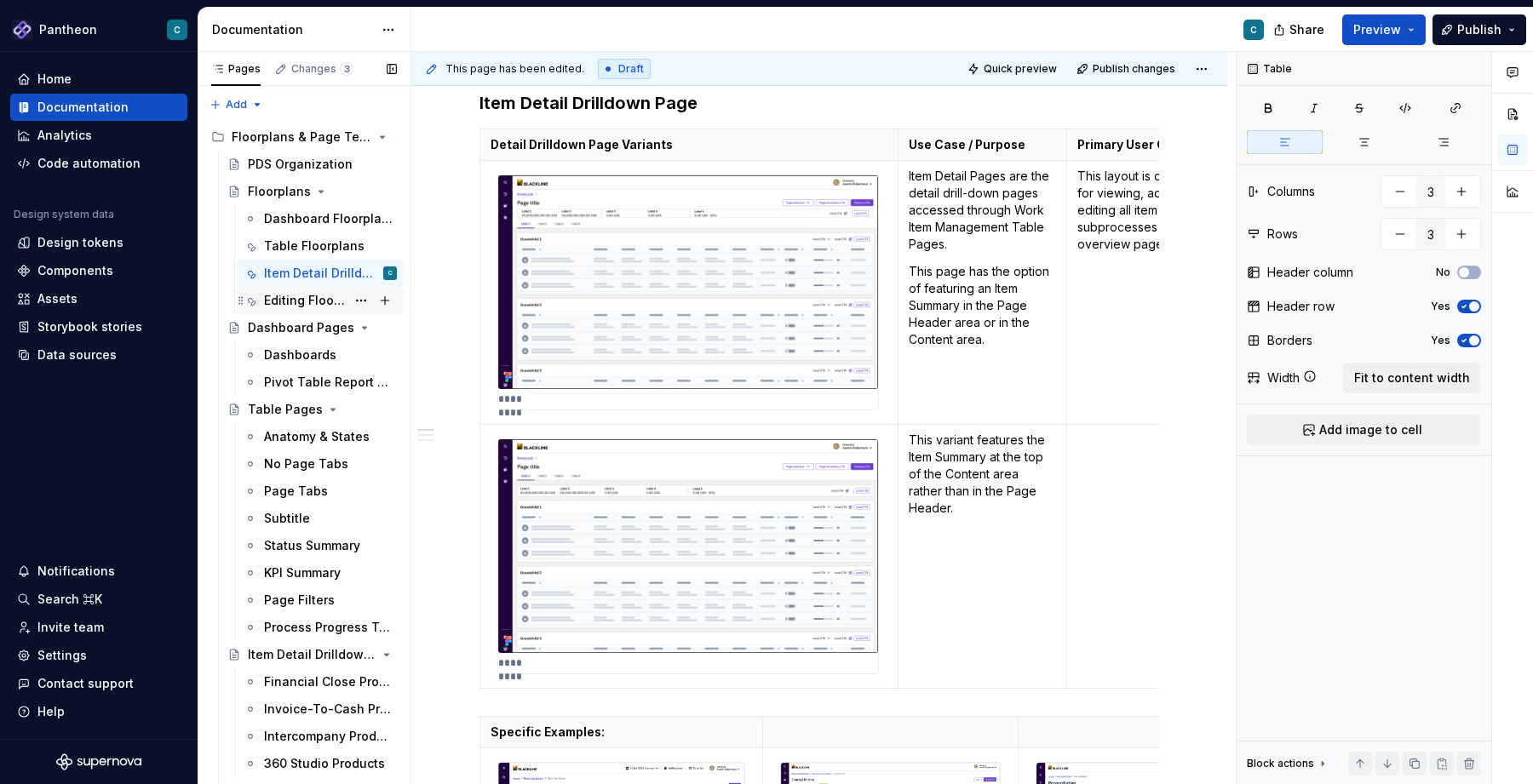 click on "Editing Floorplans" at bounding box center [305, 300] 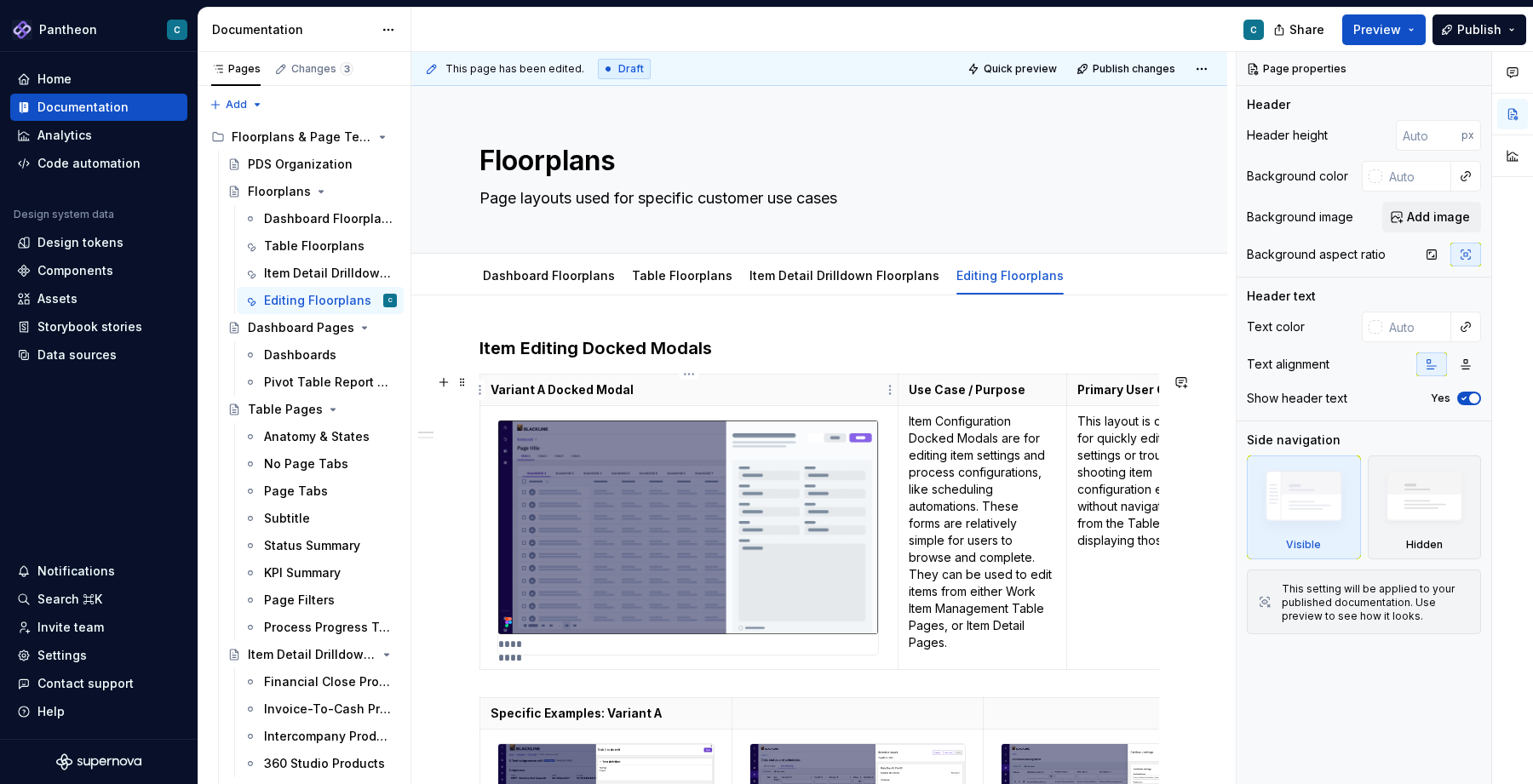 type on "*" 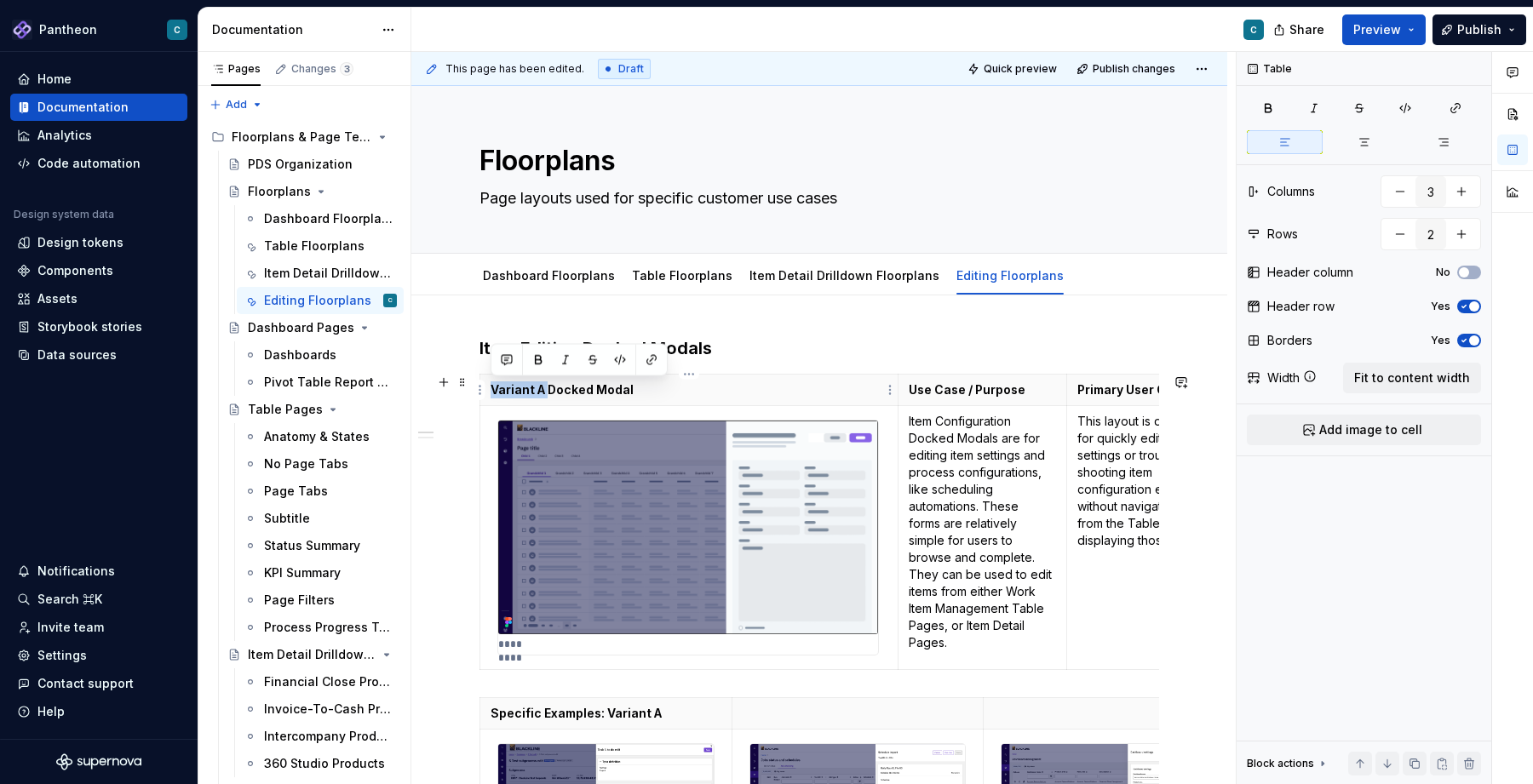 drag, startPoint x: 548, startPoint y: 389, endPoint x: 485, endPoint y: 390, distance: 63.00794 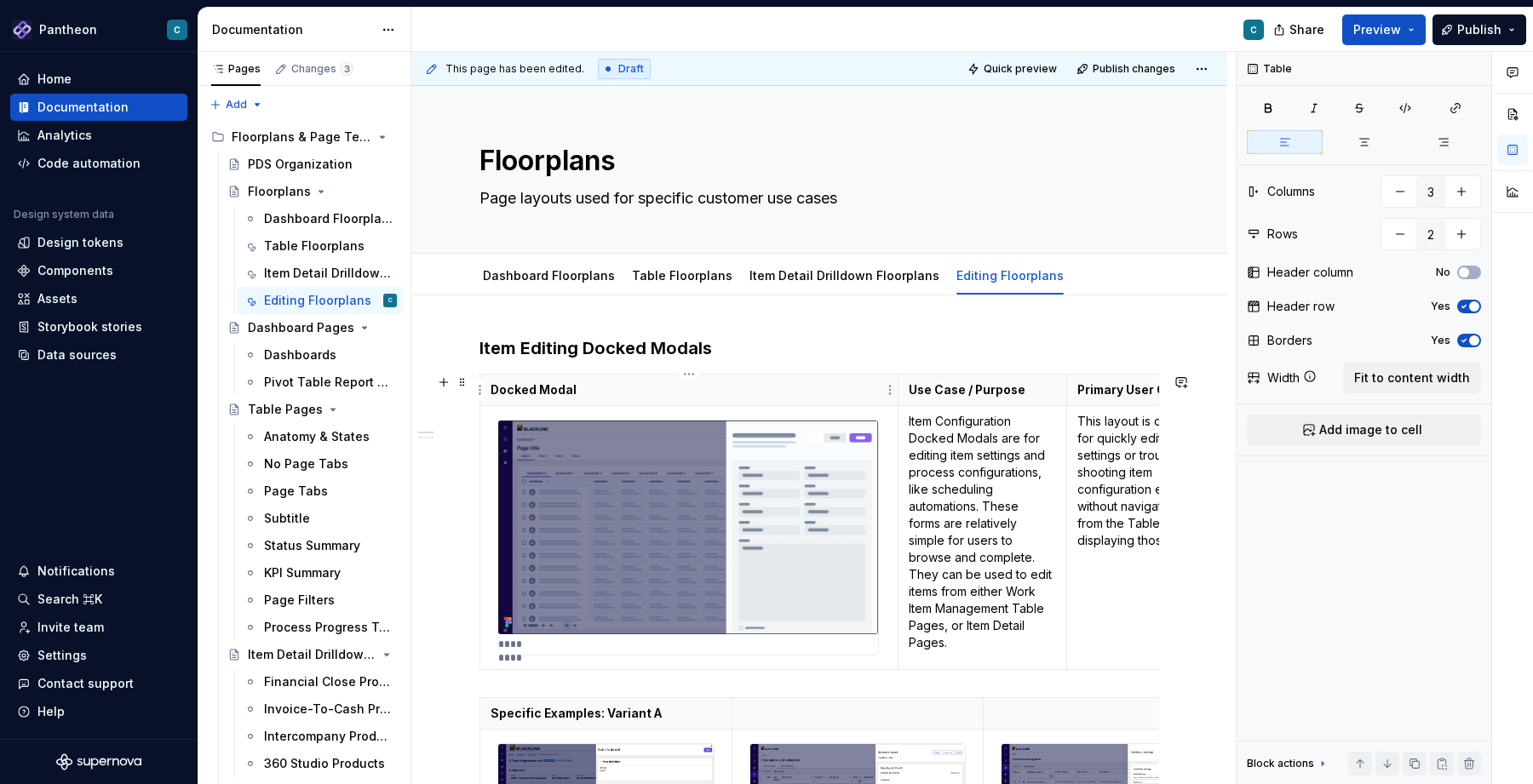 click on "Docked Modal" at bounding box center (689, 390) 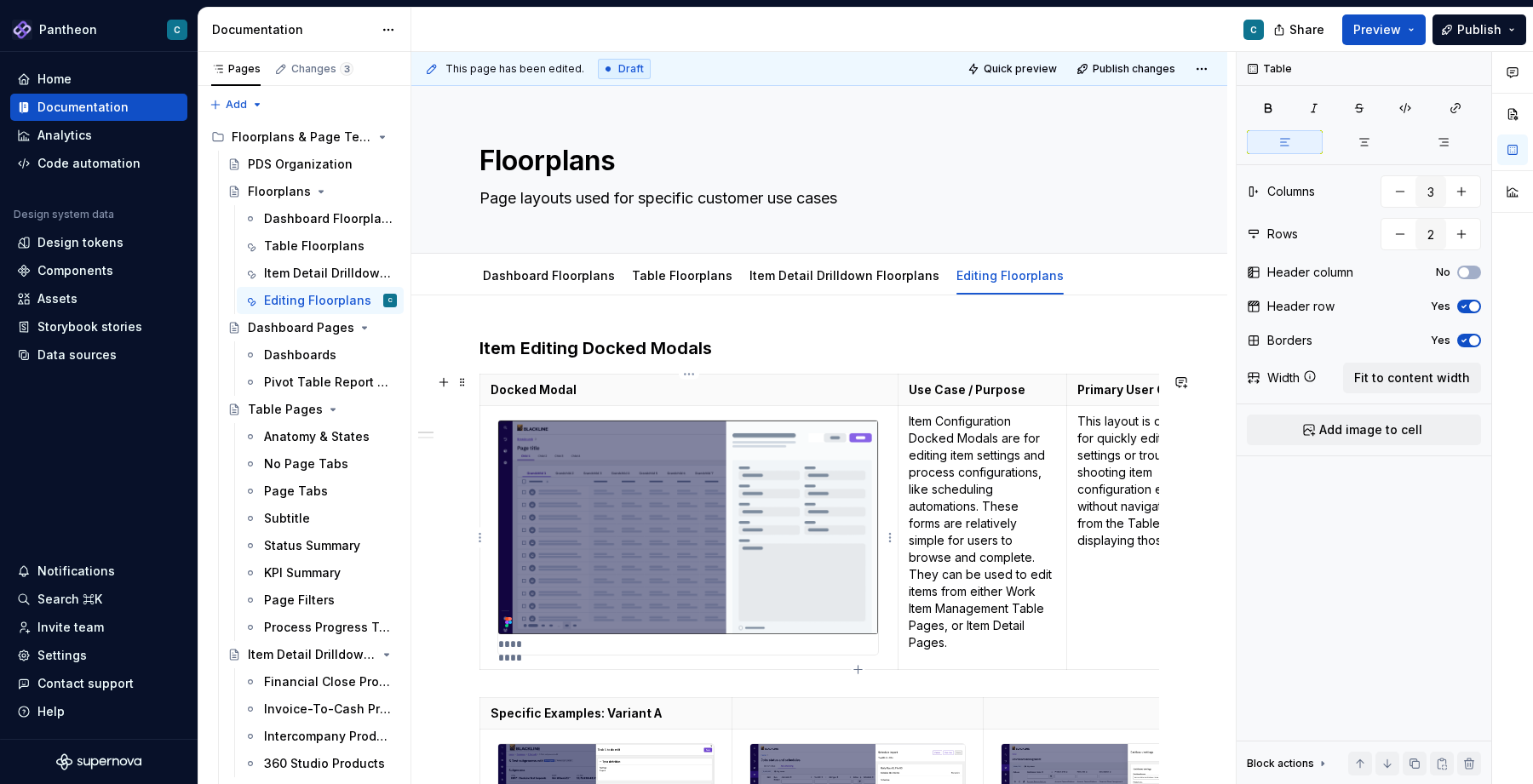 type 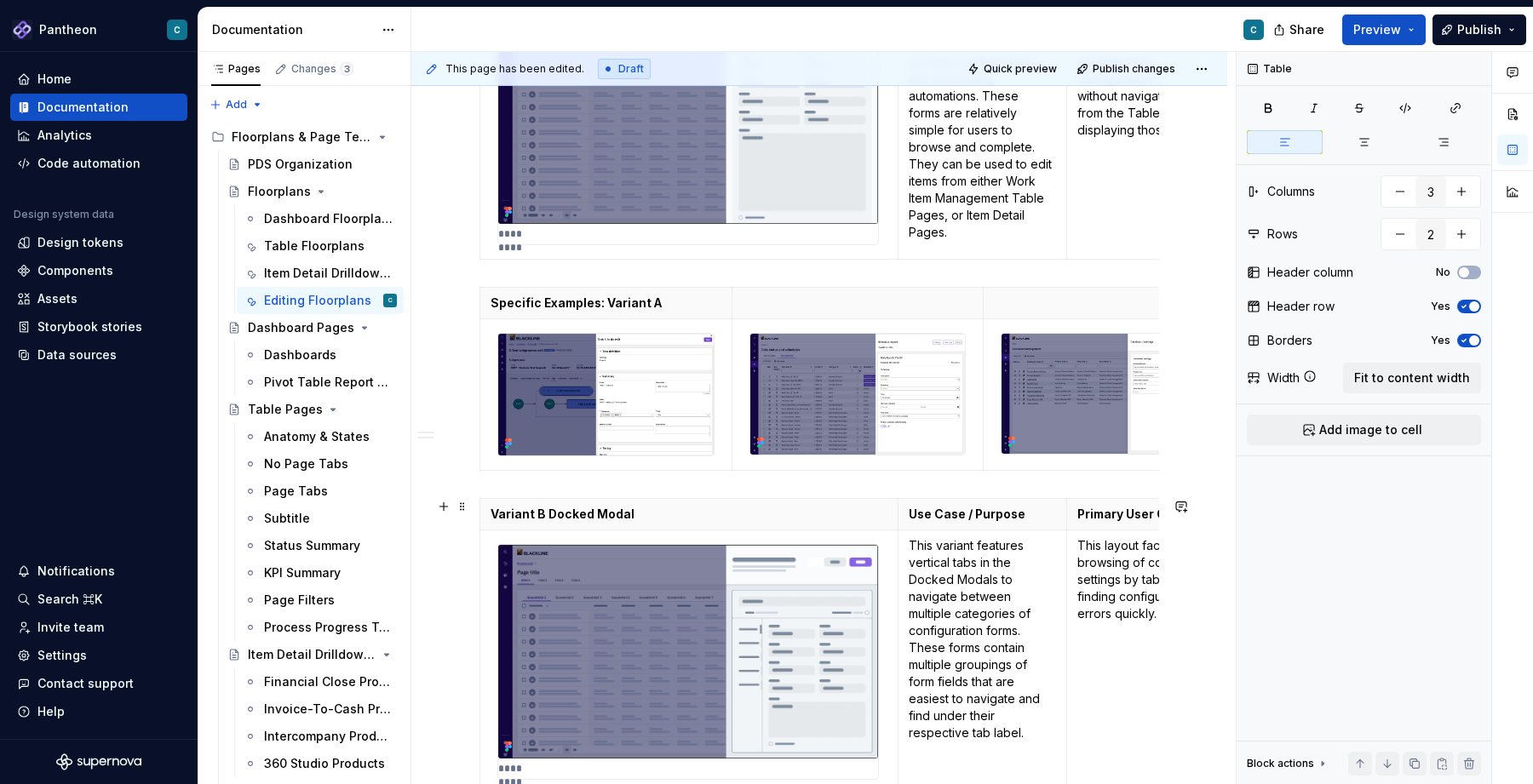 scroll, scrollTop: 454, scrollLeft: 0, axis: vertical 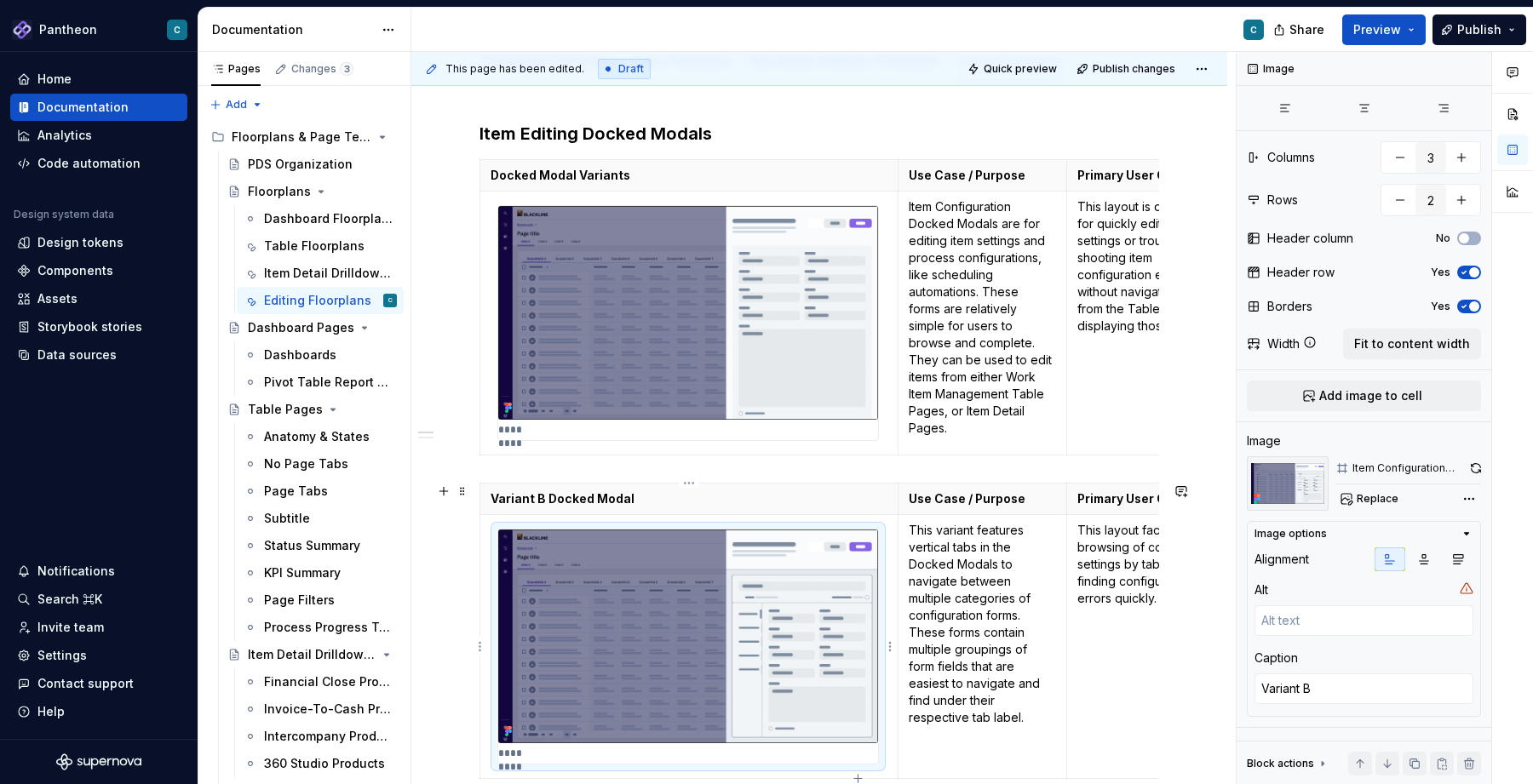 click at bounding box center (688, 636) 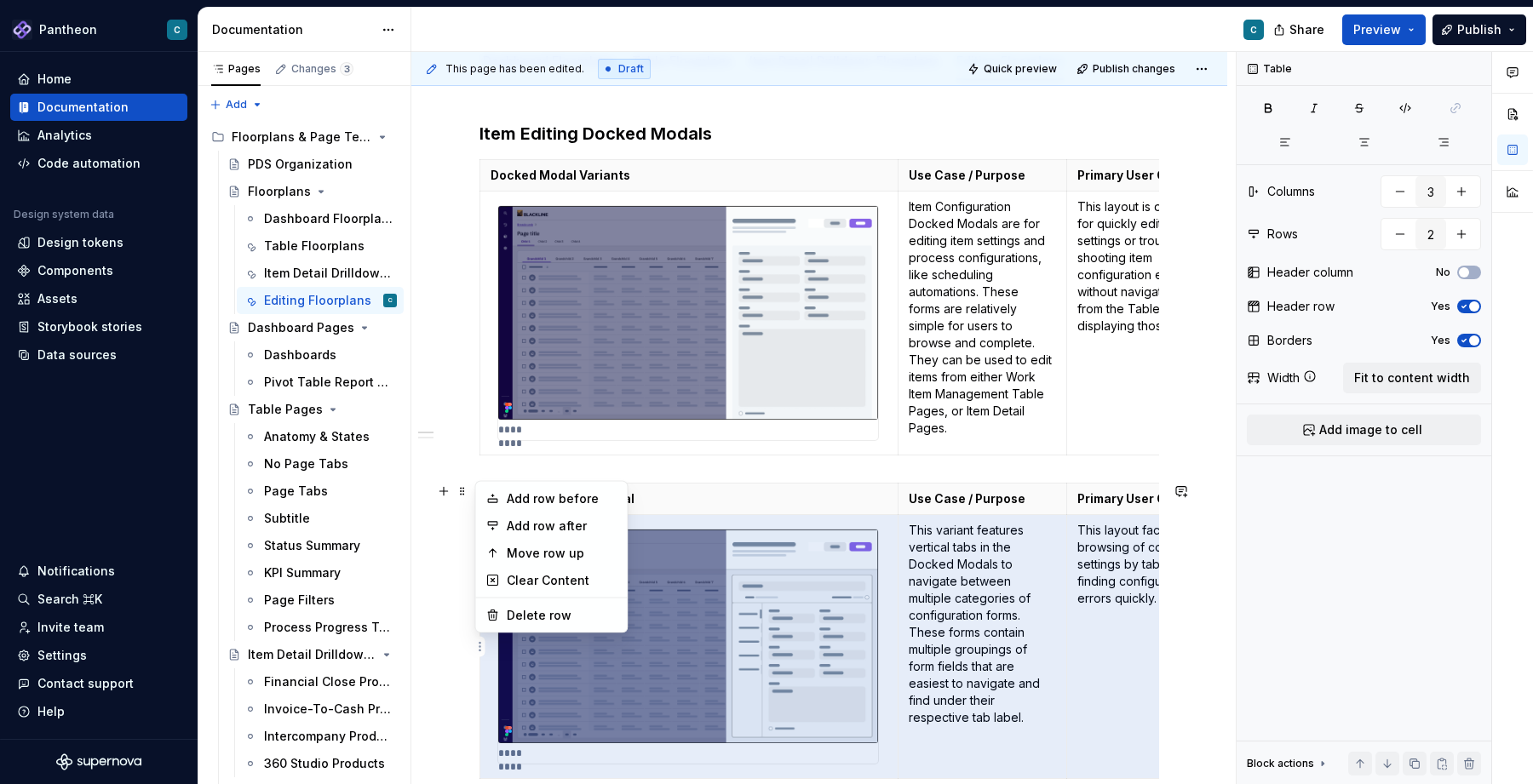 click on "Pantheon C Home Documentation Analytics Code automation Design system data Design tokens Components Assets Storybook stories Data sources Notifications Search ⌘K Invite team Settings Contact support Help Documentation C Share Preview Publish Pages Changes 3 Add
Accessibility guide for tree Page tree.
Navigate the tree with the arrow keys. Common tree hotkeys apply. Further keybindings are available:
enter to execute primary action on focused item
f2 to start renaming the focused item
escape to abort renaming an item
control+d to start dragging selected items
Floorplans & Page Templates  PDS Organization Floorplans Dashboard Floorplans Table Floorplans Item Detail Drilldown Floorplans Editing Floorplans C Dashboard Pages Dashboards Pivot Table Report Pages Table Pages Anatomy & States No Page Tabs Page Tabs Subtitle Status Summary KPI Summary  Page Filters Process Progress Tracker Item Detail Drilldown Pages Financial Close Products Tabs" at bounding box center [766, 392] 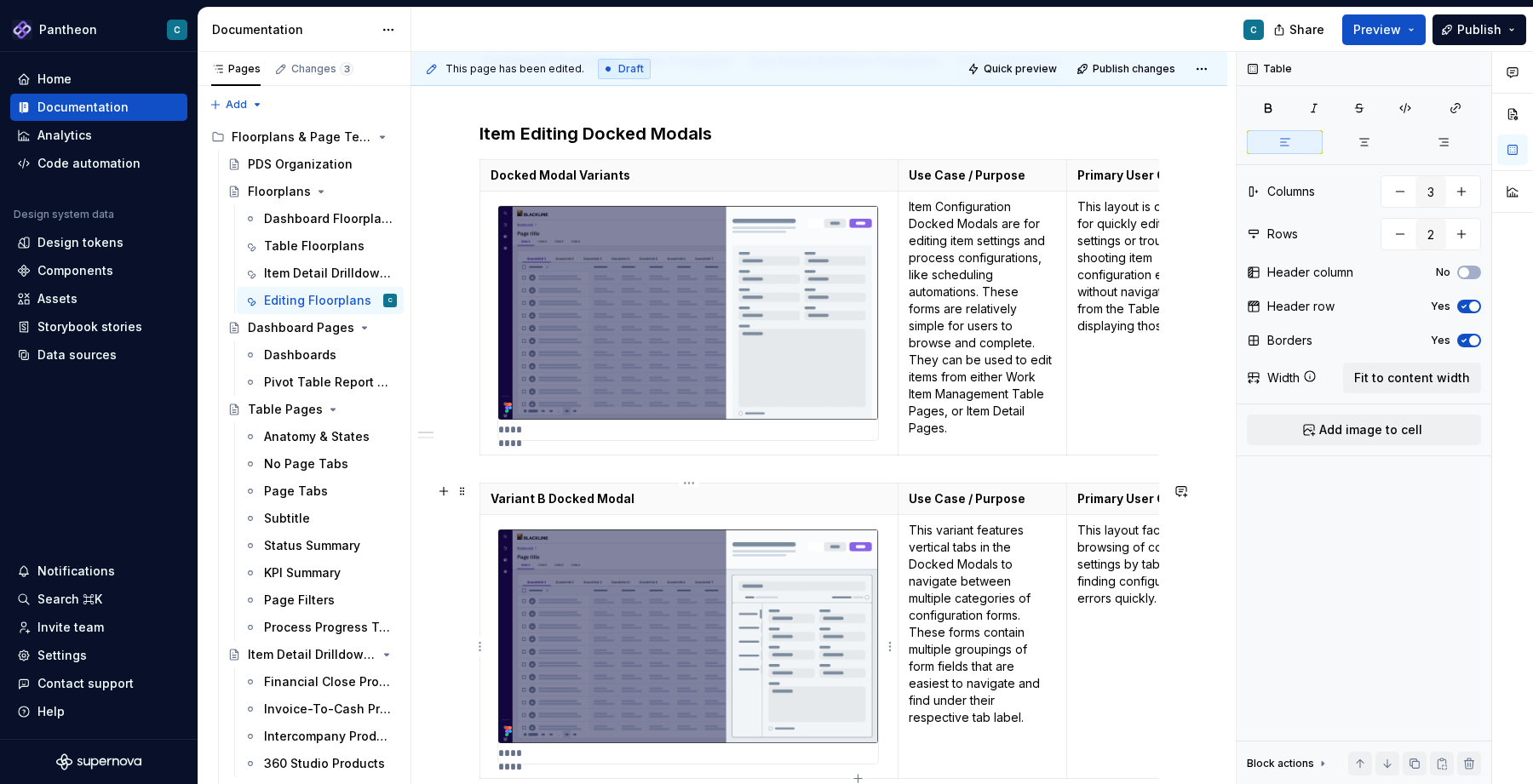 click on "Pantheon C Home Documentation Analytics Code automation Design system data Design tokens Components Assets Storybook stories Data sources Notifications Search ⌘K Invite team Settings Contact support Help Documentation C Share Preview Publish Pages Changes 3 Add
Accessibility guide for tree Page tree.
Navigate the tree with the arrow keys. Common tree hotkeys apply. Further keybindings are available:
enter to execute primary action on focused item
f2 to start renaming the focused item
escape to abort renaming an item
control+d to start dragging selected items
Floorplans & Page Templates  PDS Organization Floorplans Dashboard Floorplans Table Floorplans Item Detail Drilldown Floorplans Editing Floorplans C Dashboard Pages Dashboards Pivot Table Report Pages Table Pages Anatomy & States No Page Tabs Page Tabs Subtitle Status Summary KPI Summary  Page Filters Process Progress Tracker Item Detail Drilldown Pages Financial Close Products Tabs" at bounding box center [766, 392] 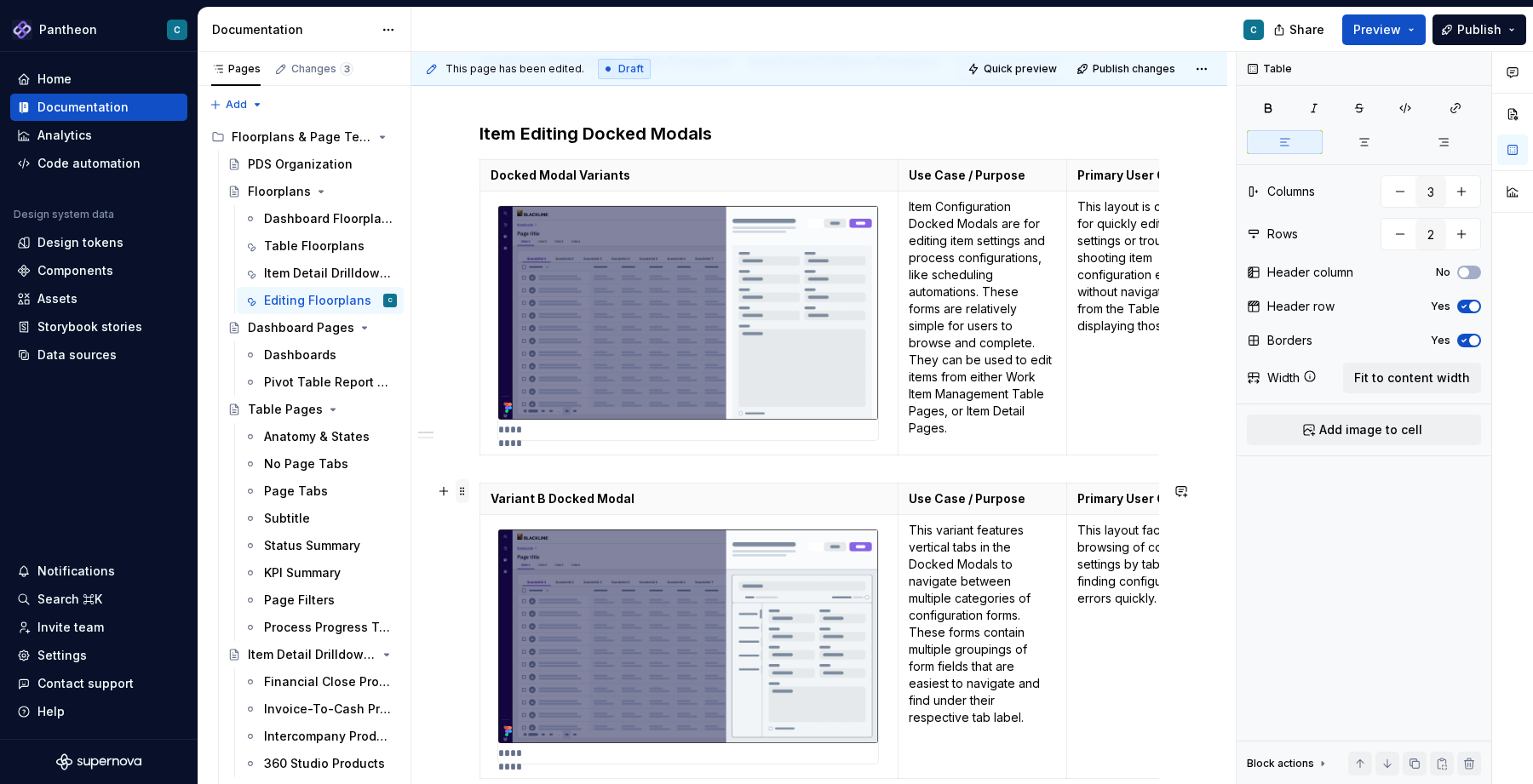 type on "*" 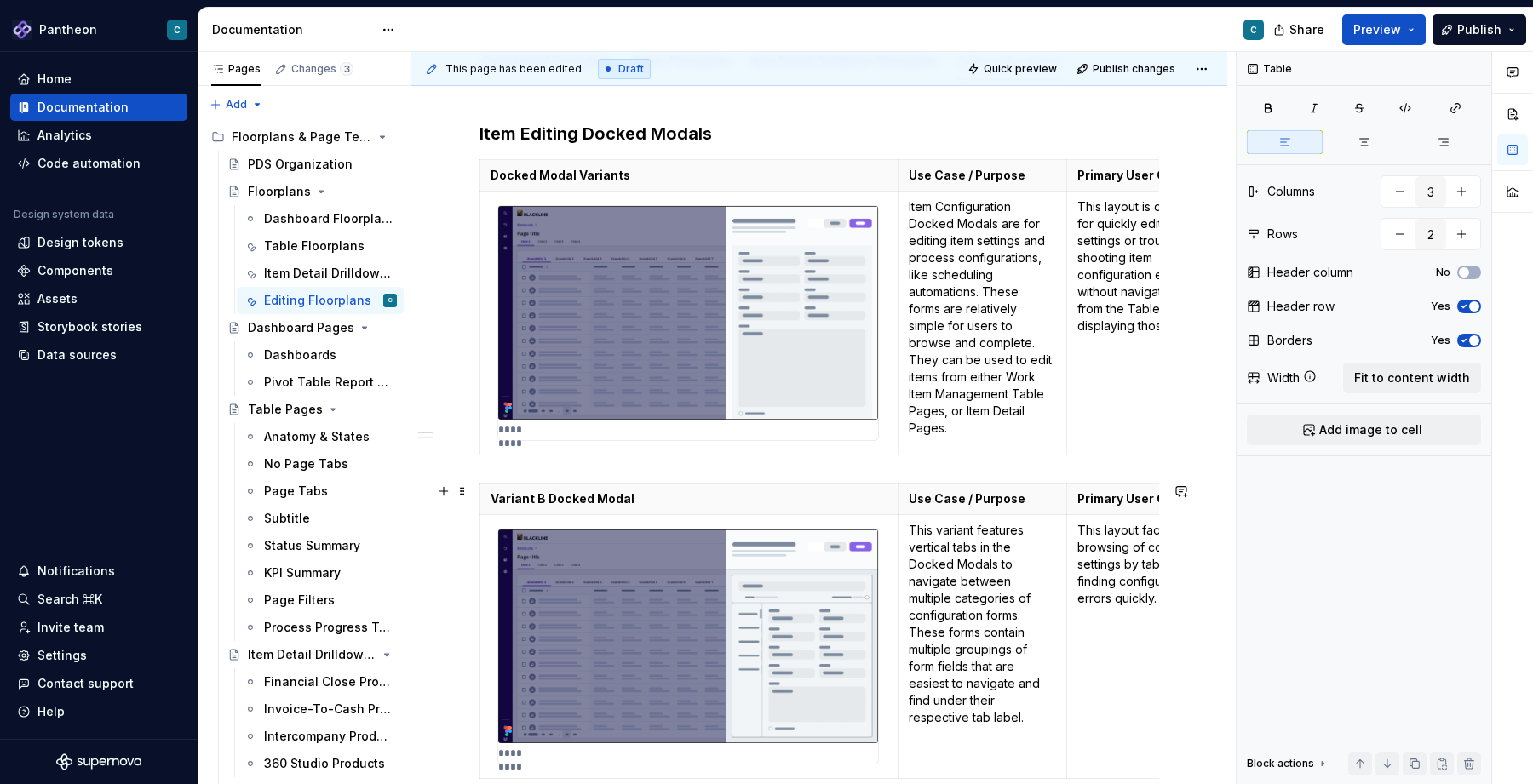 click on "*********" at bounding box center [689, 323] 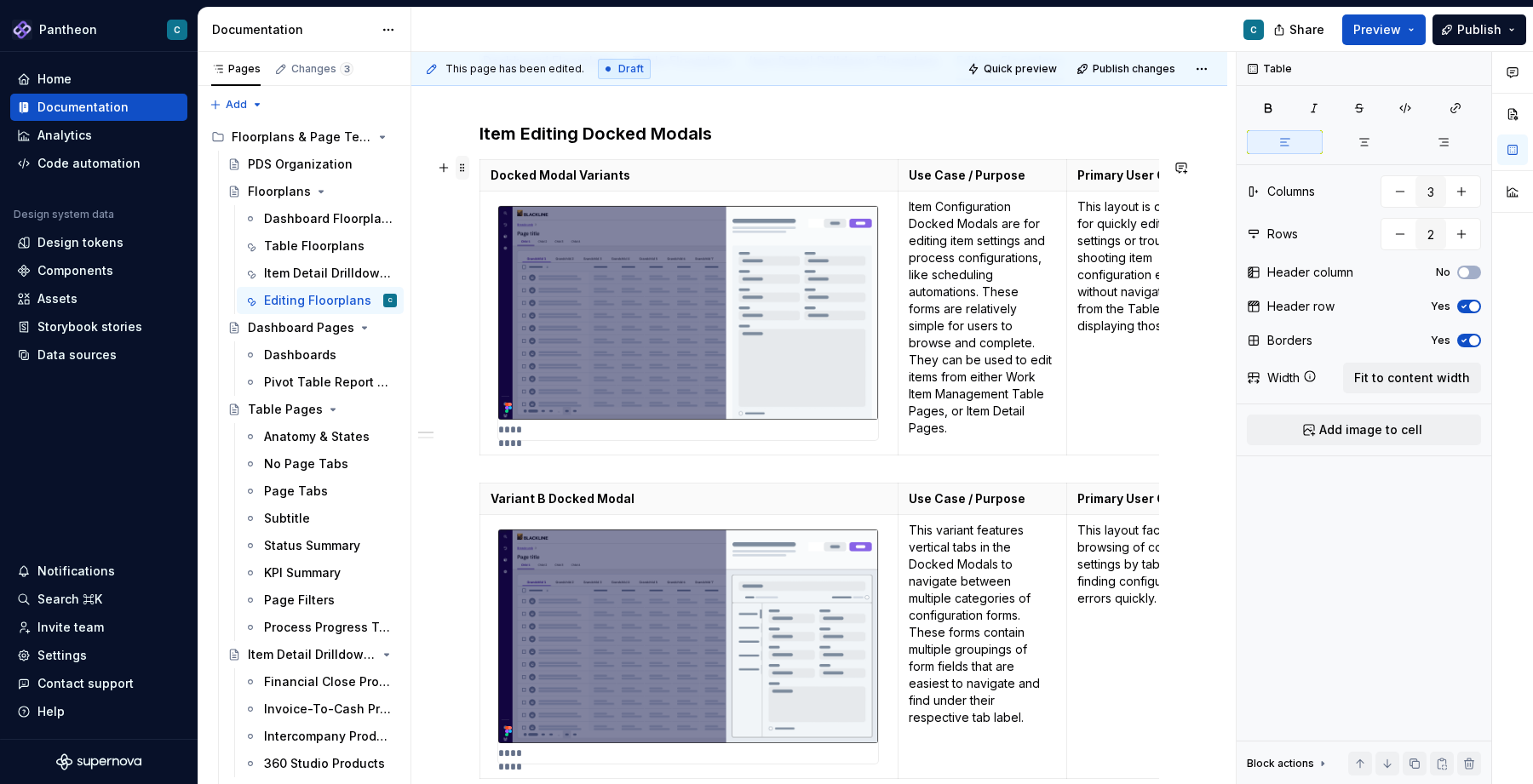 click at bounding box center [462, 168] 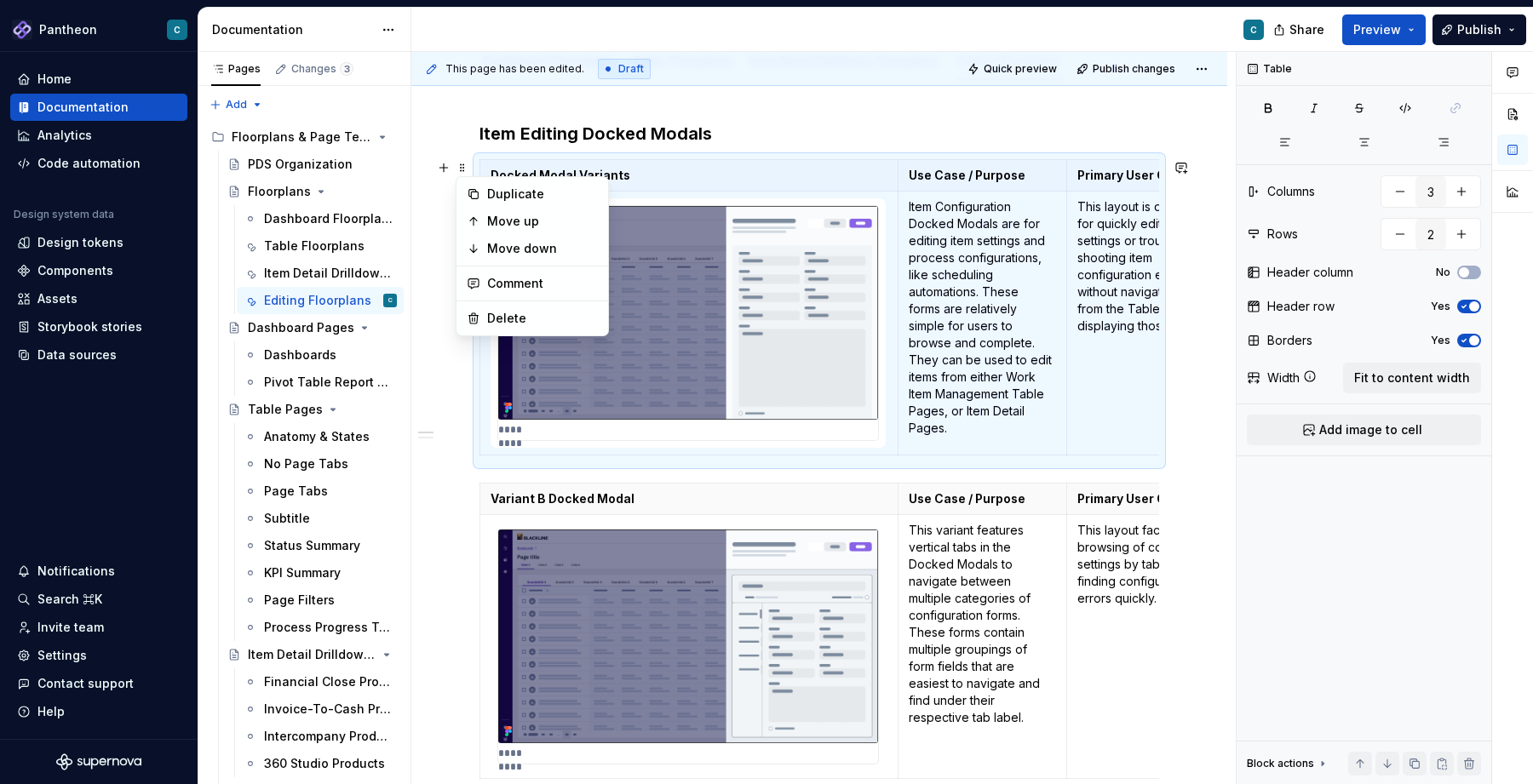 click on "*********" at bounding box center (689, 646) 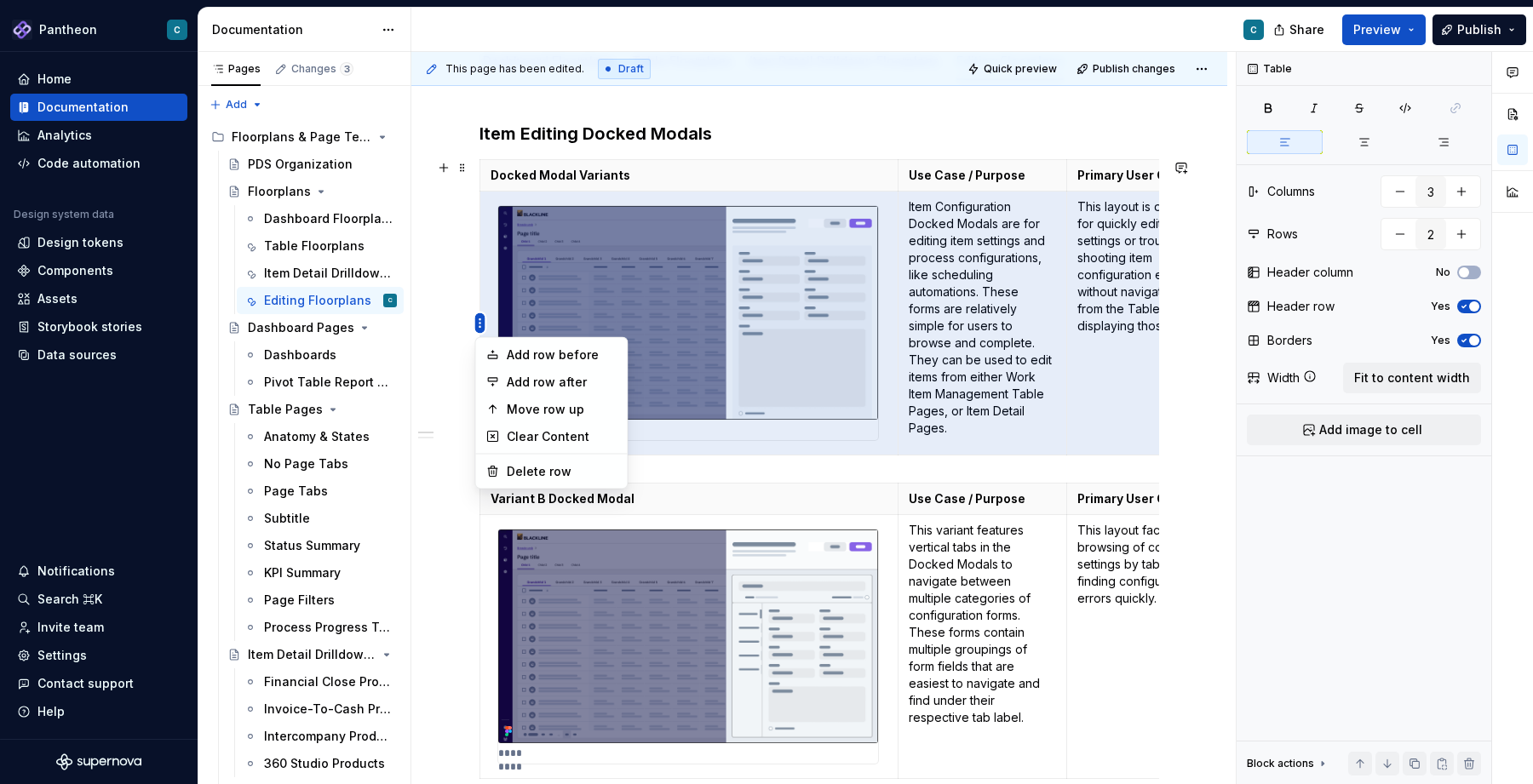 click on "Pantheon C Home Documentation Analytics Code automation Design system data Design tokens Components Assets Storybook stories Data sources Notifications Search ⌘K Invite team Settings Contact support Help Documentation C Share Preview Publish Pages Changes 3 Add
Accessibility guide for tree Page tree.
Navigate the tree with the arrow keys. Common tree hotkeys apply. Further keybindings are available:
enter to execute primary action on focused item
f2 to start renaming the focused item
escape to abort renaming an item
control+d to start dragging selected items
Floorplans & Page Templates  PDS Organization Floorplans Dashboard Floorplans Table Floorplans Item Detail Drilldown Floorplans Editing Floorplans C Dashboard Pages Dashboards Pivot Table Report Pages Table Pages Anatomy & States No Page Tabs Page Tabs Subtitle Status Summary KPI Summary  Page Filters Process Progress Tracker Item Detail Drilldown Pages Financial Close Products Tabs" at bounding box center [766, 392] 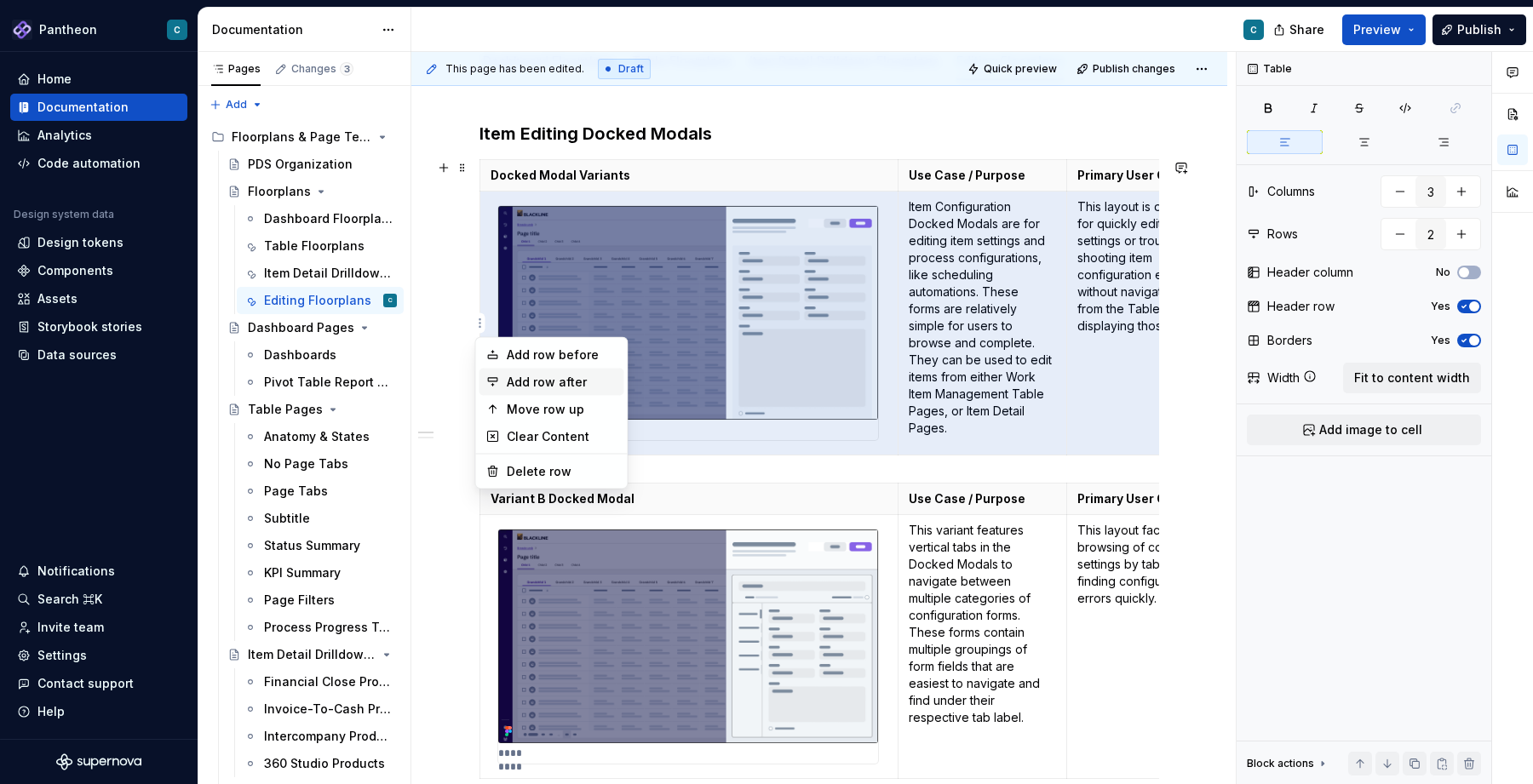 click on "Add row after" at bounding box center [552, 382] 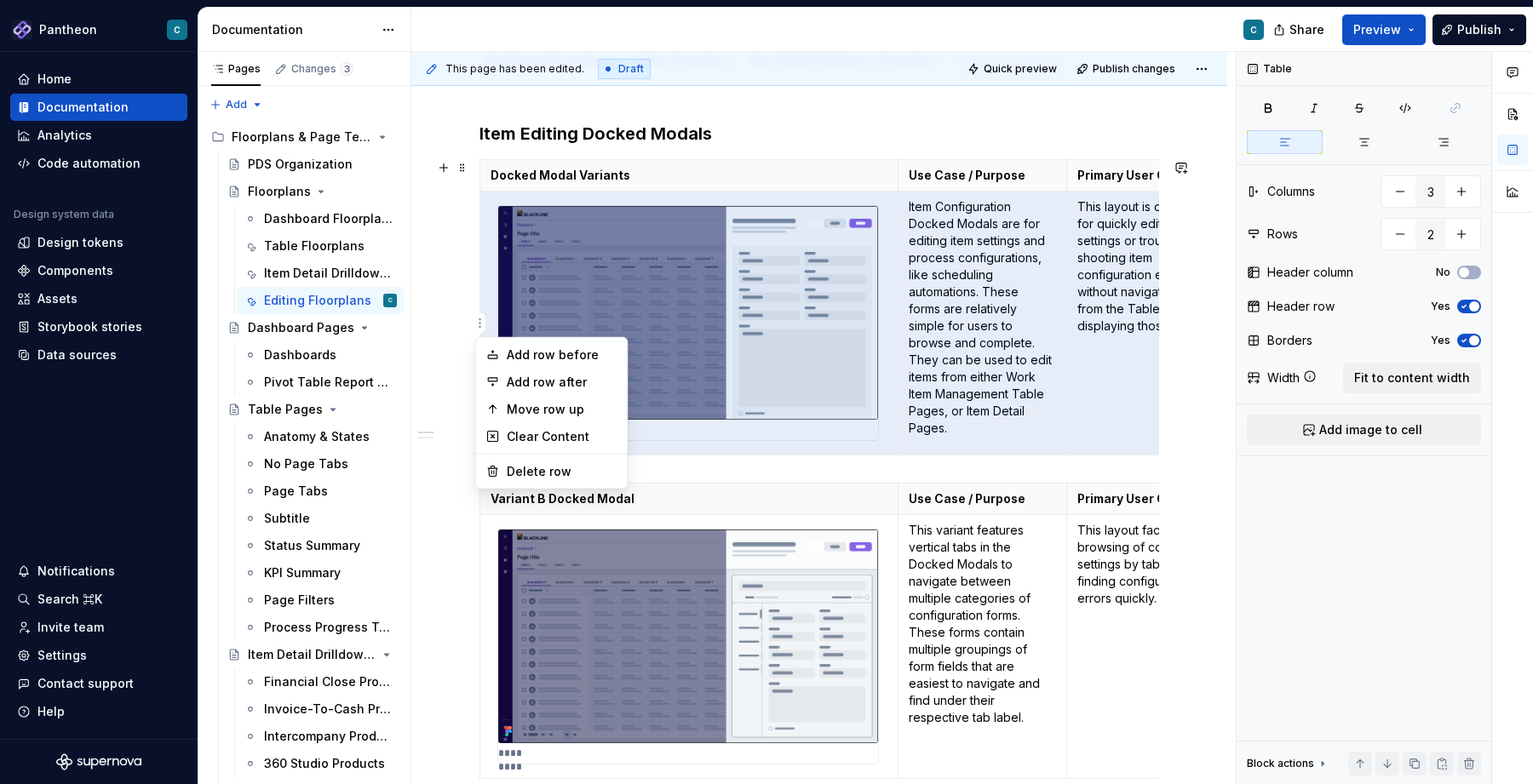 type on "3" 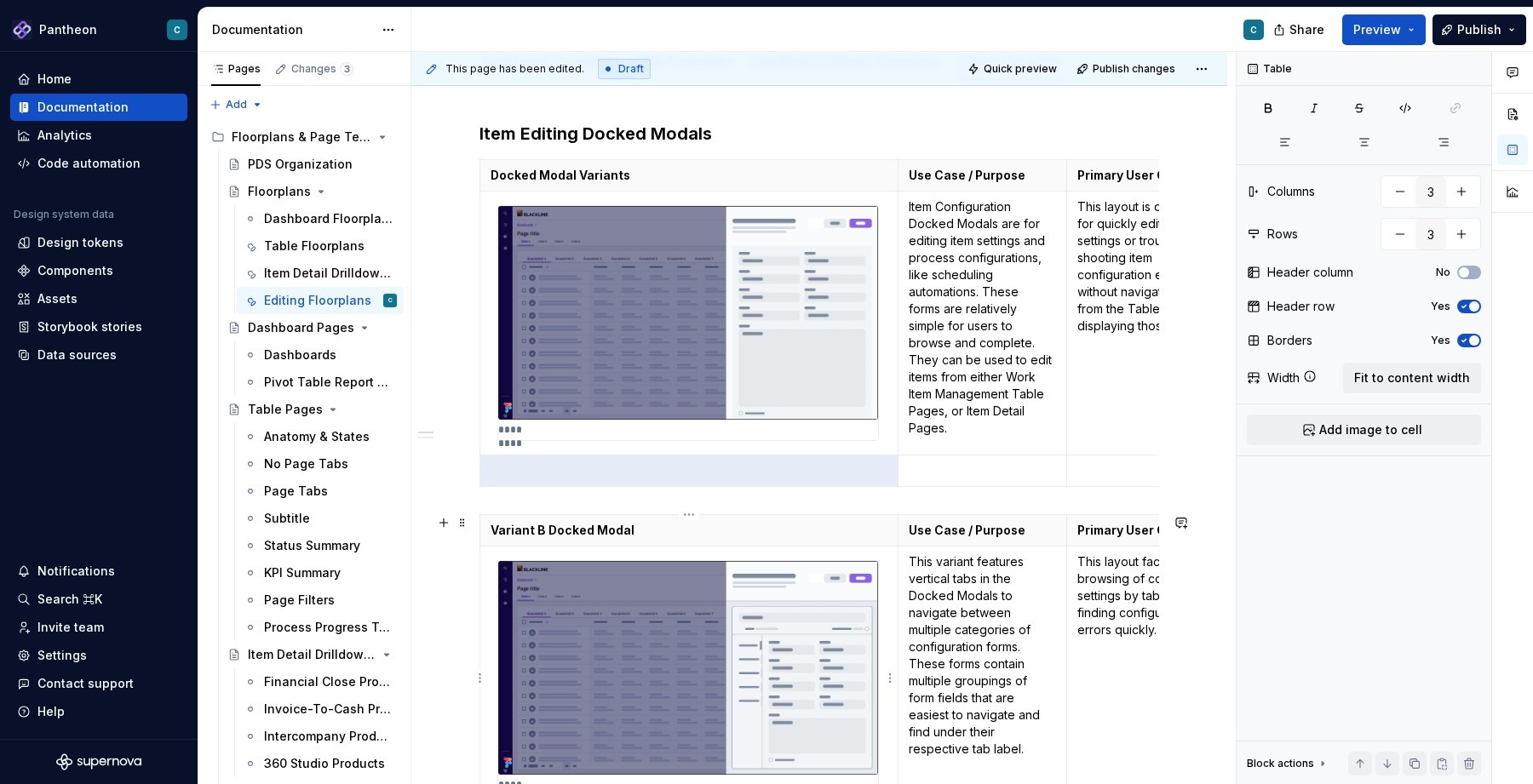 type on "*" 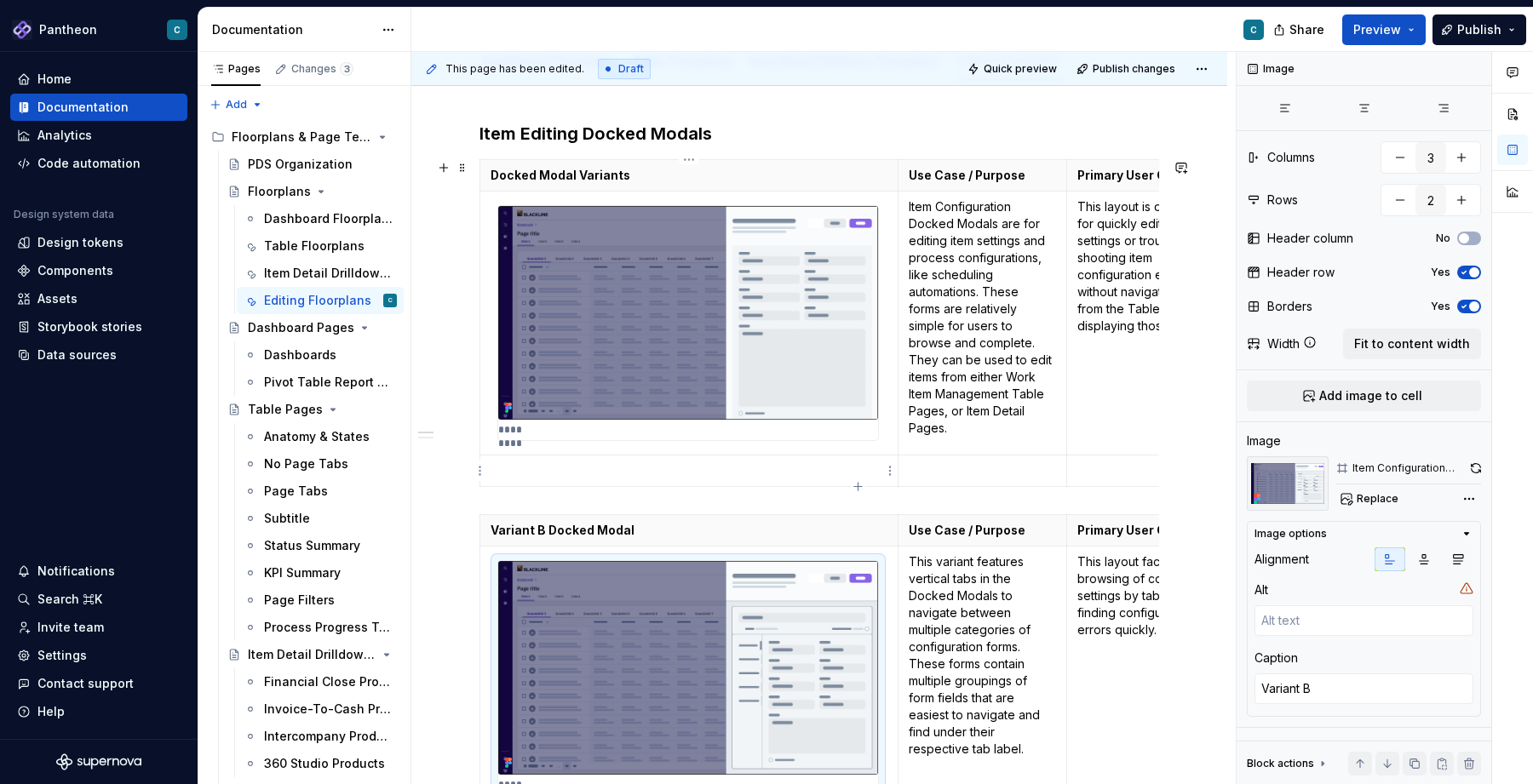 click at bounding box center (689, 471) 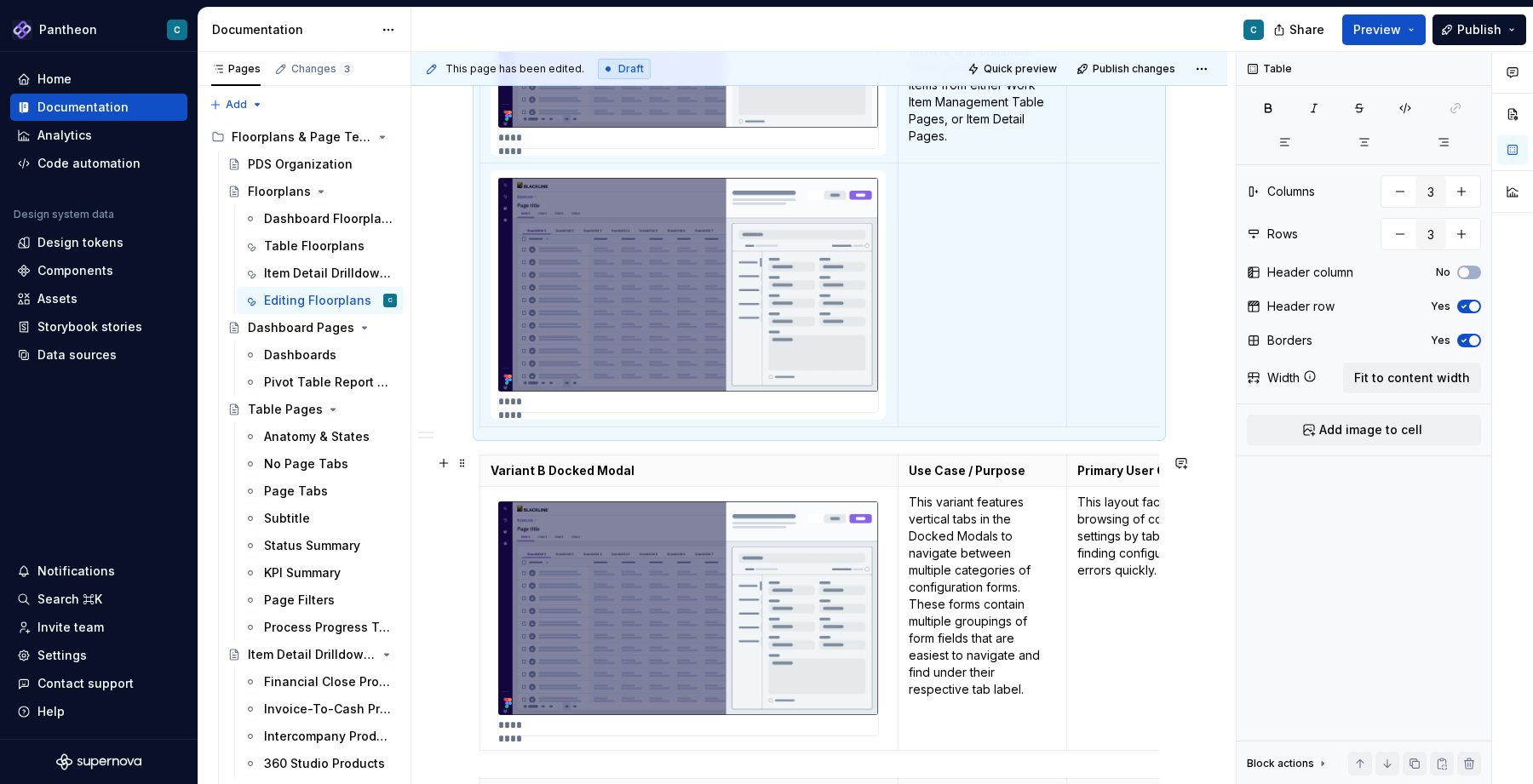 scroll, scrollTop: 551, scrollLeft: 0, axis: vertical 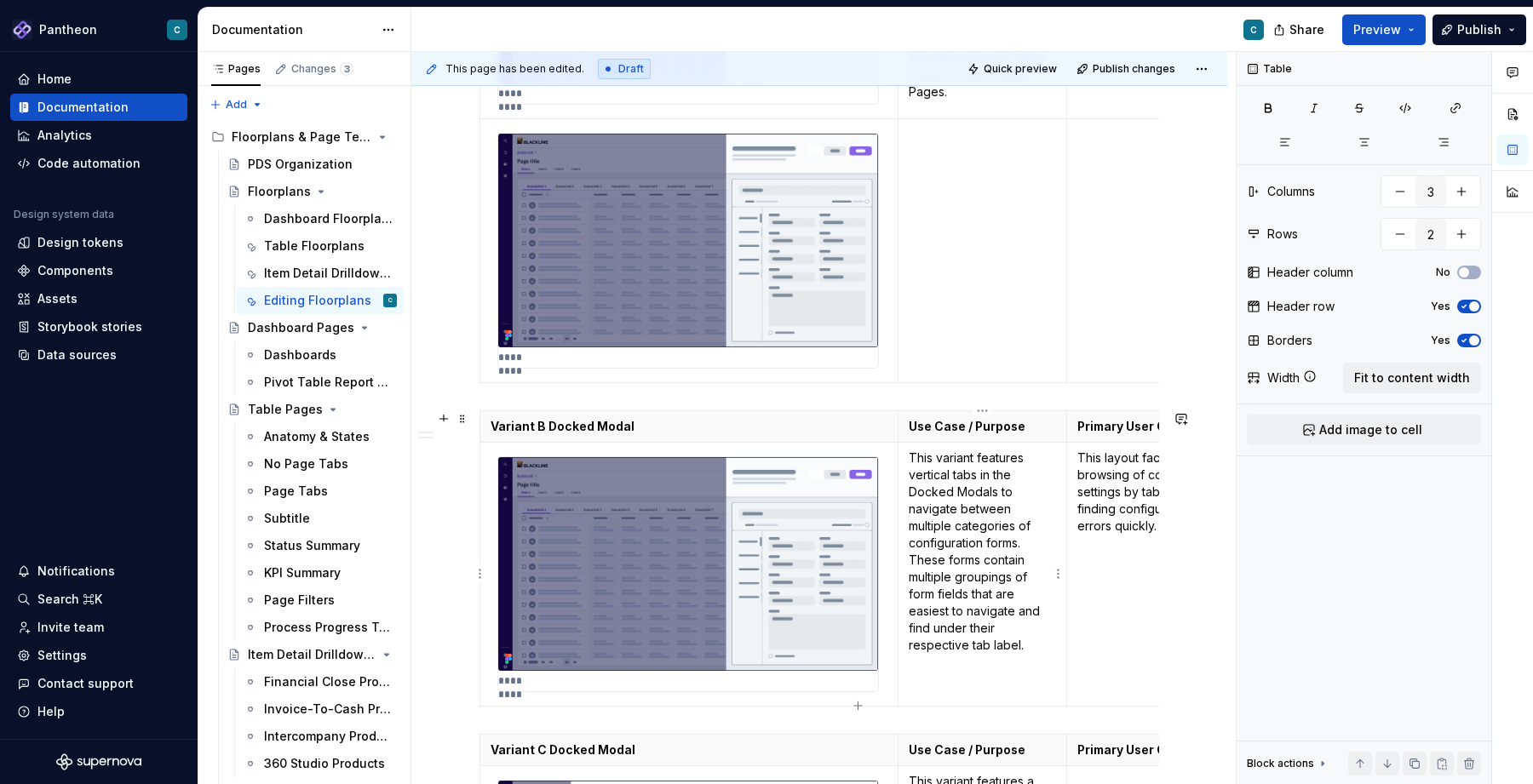 click on "This variant features vertical tabs in the Docked Modals to navigate between multiple categories of configuration forms. These forms contain multiple groupings of form fields that are easiest to navigate and find under their respective tab label." at bounding box center (982, 552) 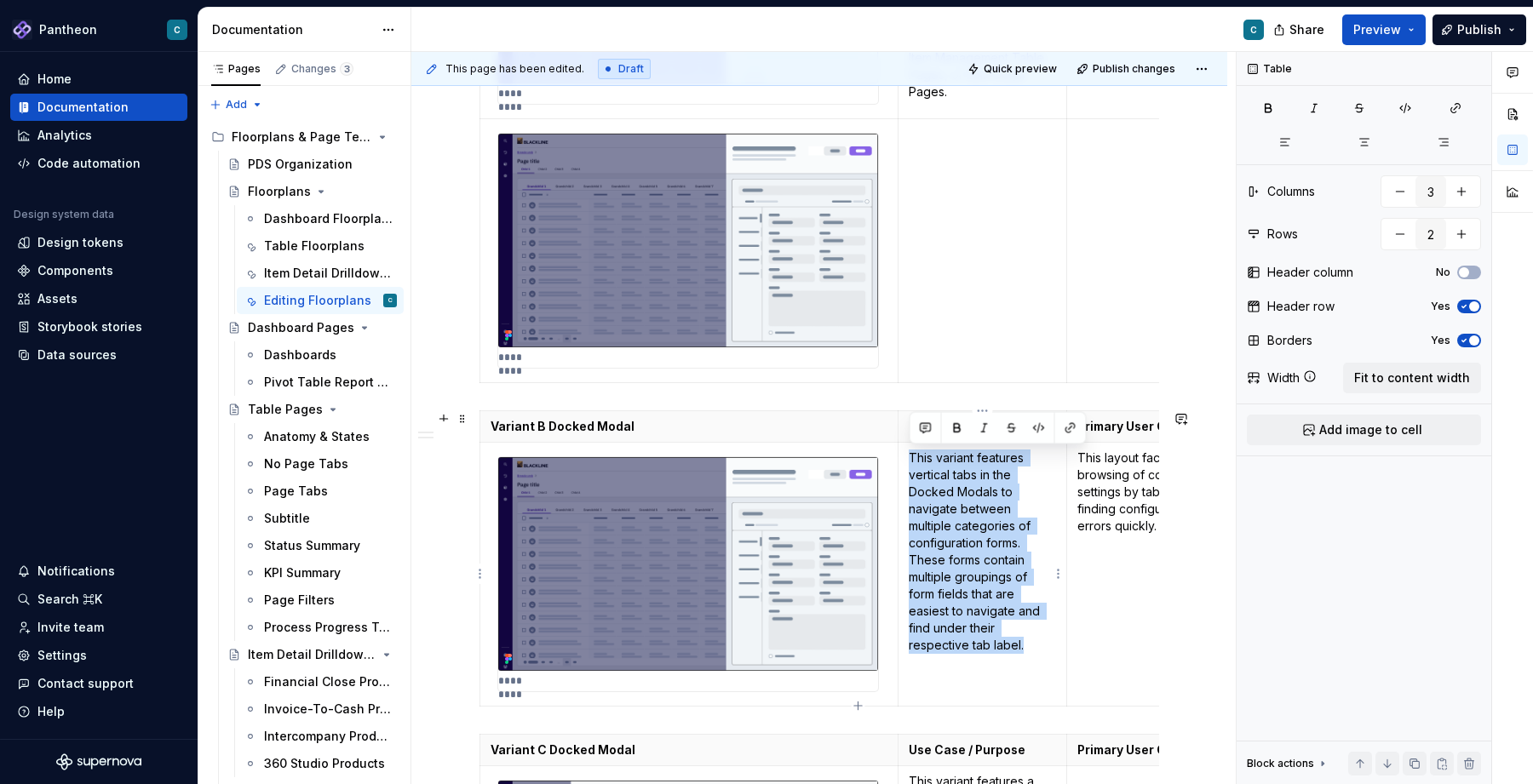 drag, startPoint x: 1029, startPoint y: 644, endPoint x: 911, endPoint y: 456, distance: 221.96396 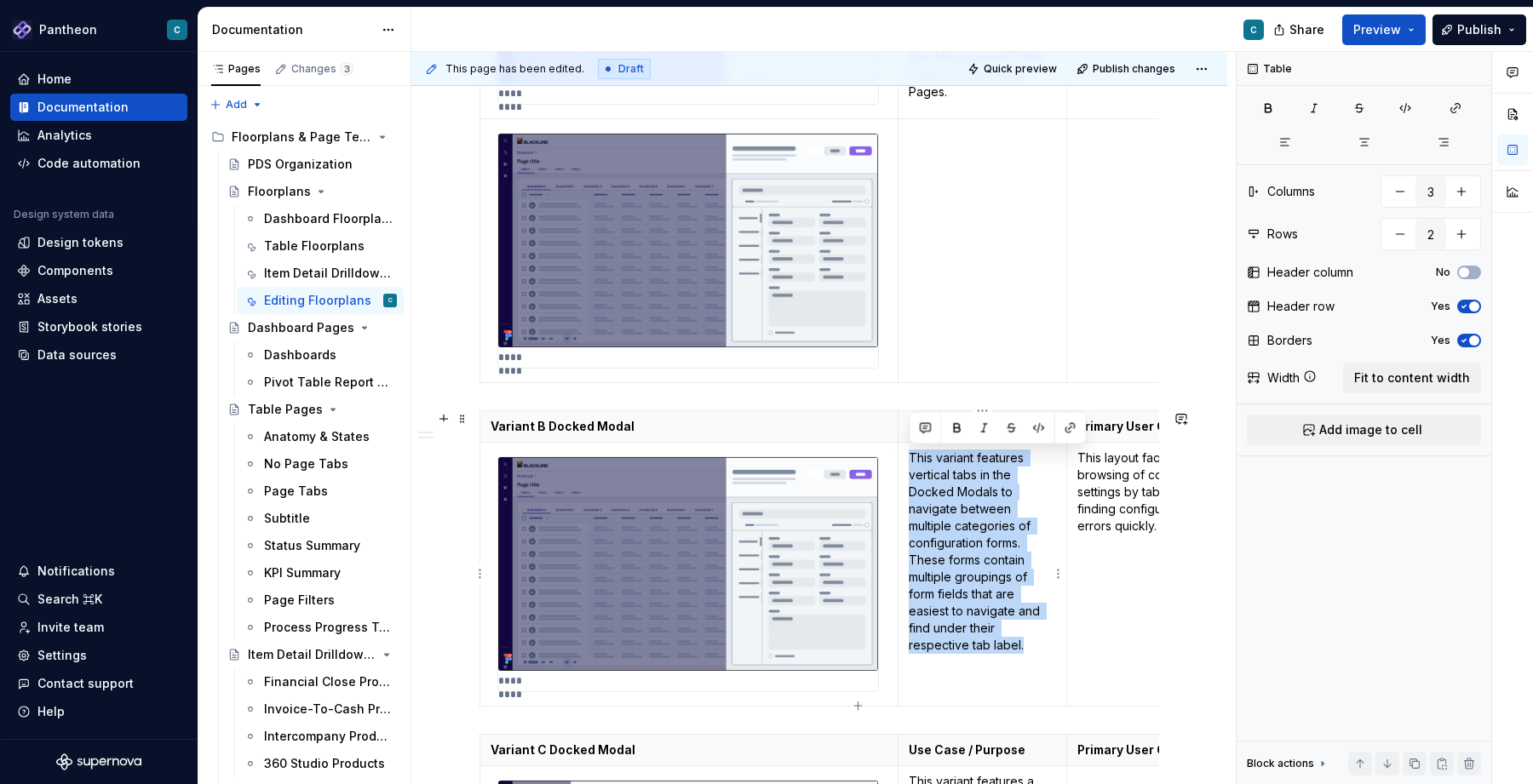 click on "This variant features vertical tabs in the Docked Modals to navigate between multiple categories of configuration forms. These forms contain multiple groupings of form fields that are easiest to navigate and find under their respective tab label." at bounding box center (982, 552) 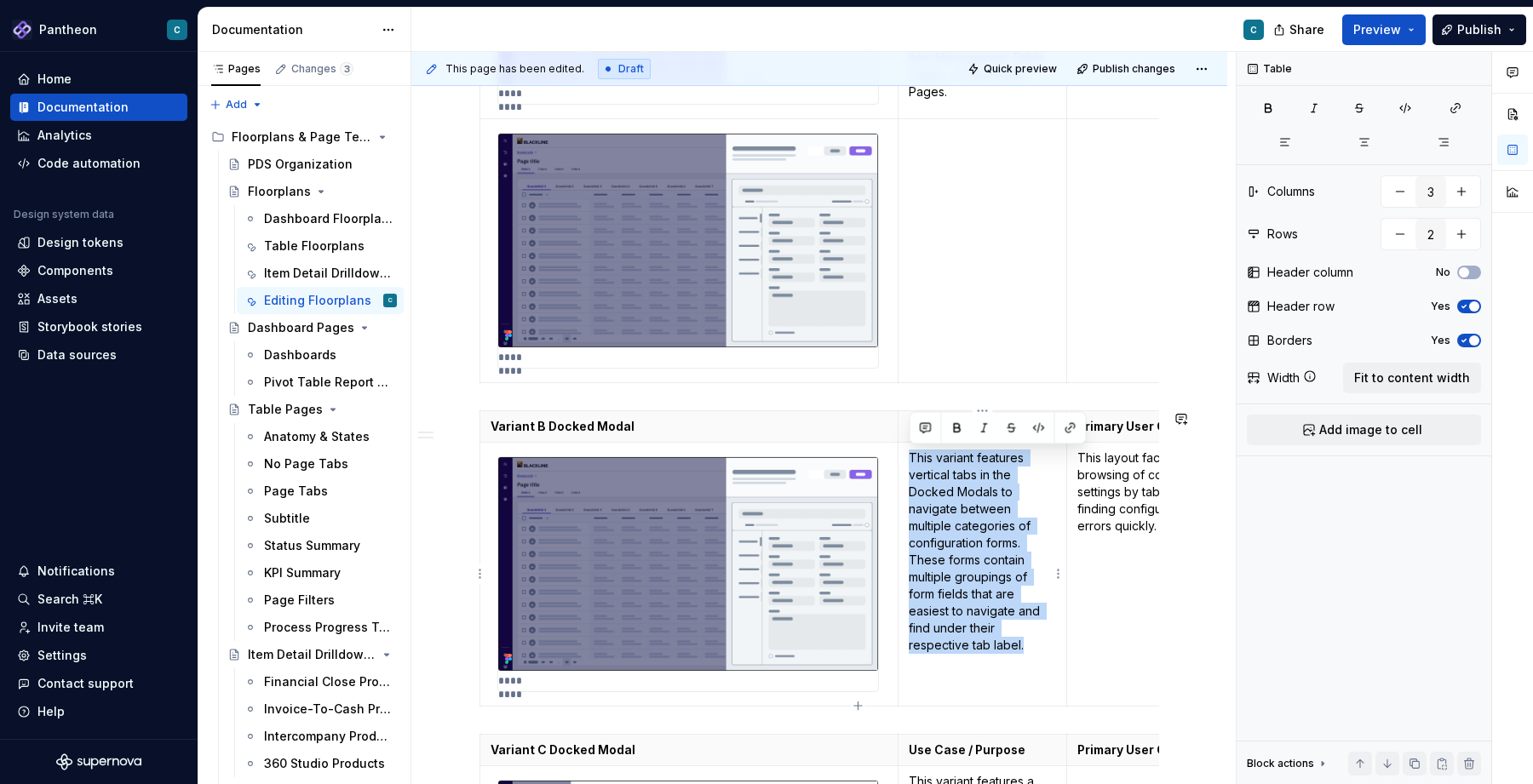 copy on "This variant features vertical tabs in the Docked Modals to navigate between multiple categories of configuration forms. These forms contain multiple groupings of form fields that are easiest to navigate and find under their respective tab label." 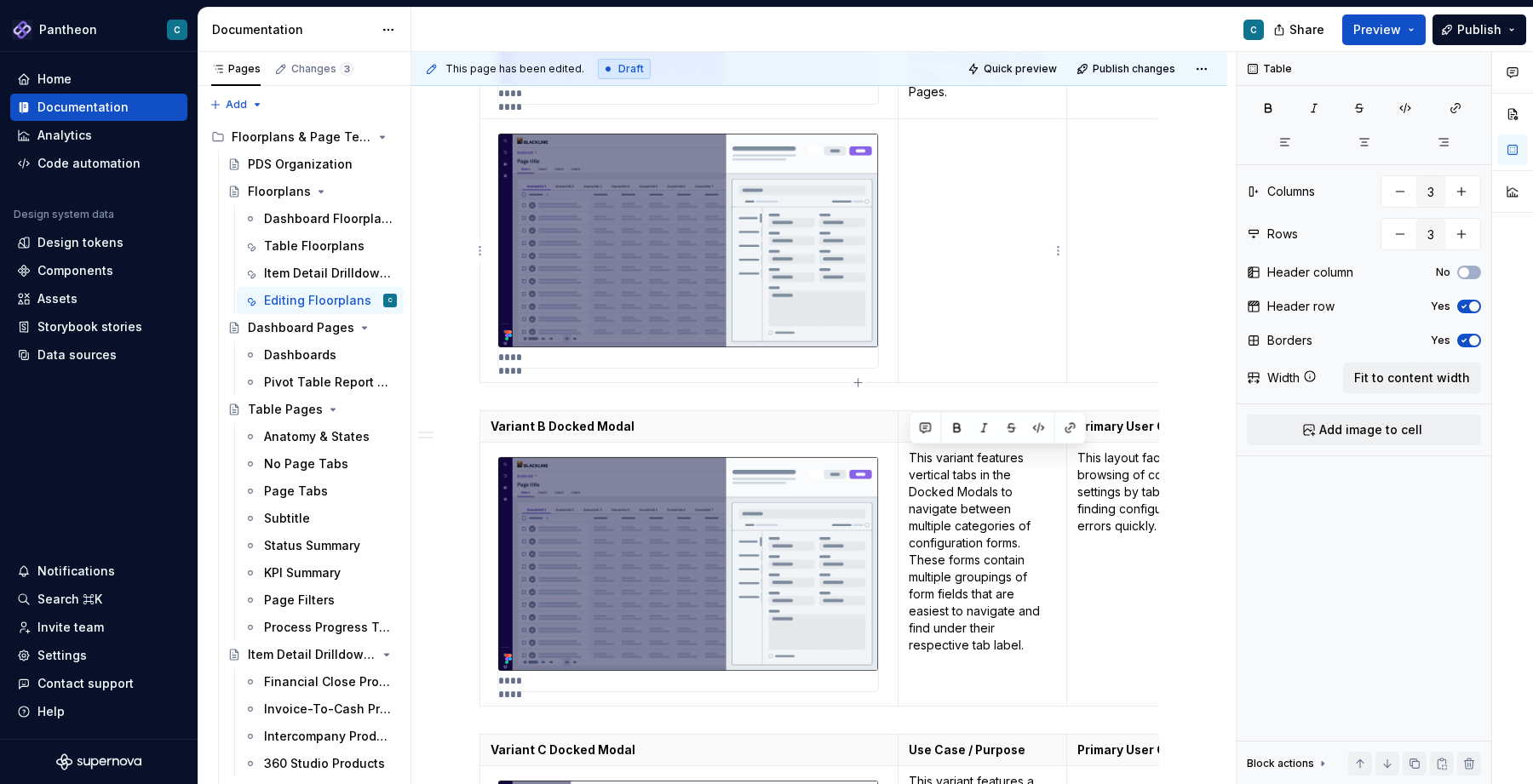 click at bounding box center [982, 250] 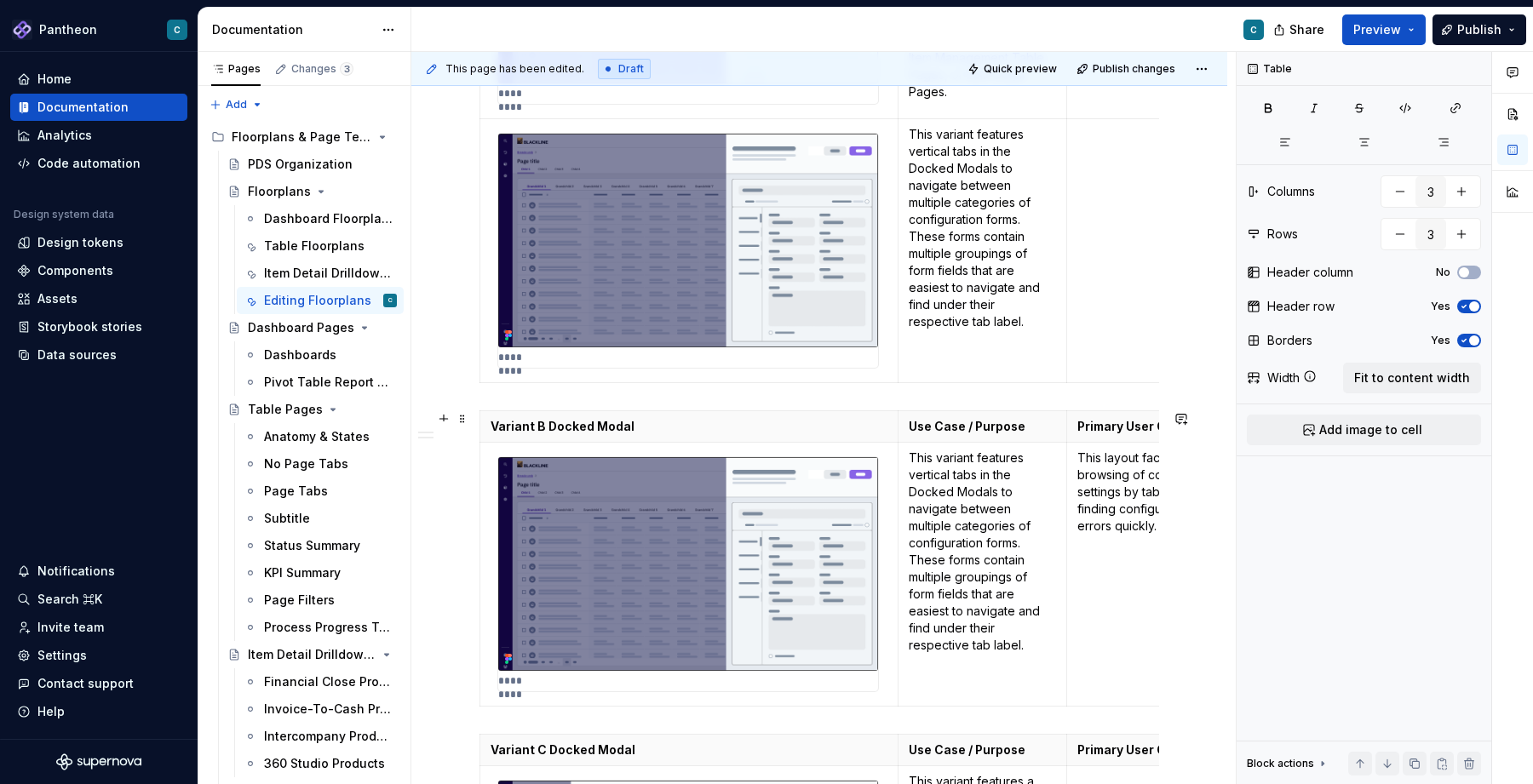 scroll, scrollTop: 0, scrollLeft: 69, axis: horizontal 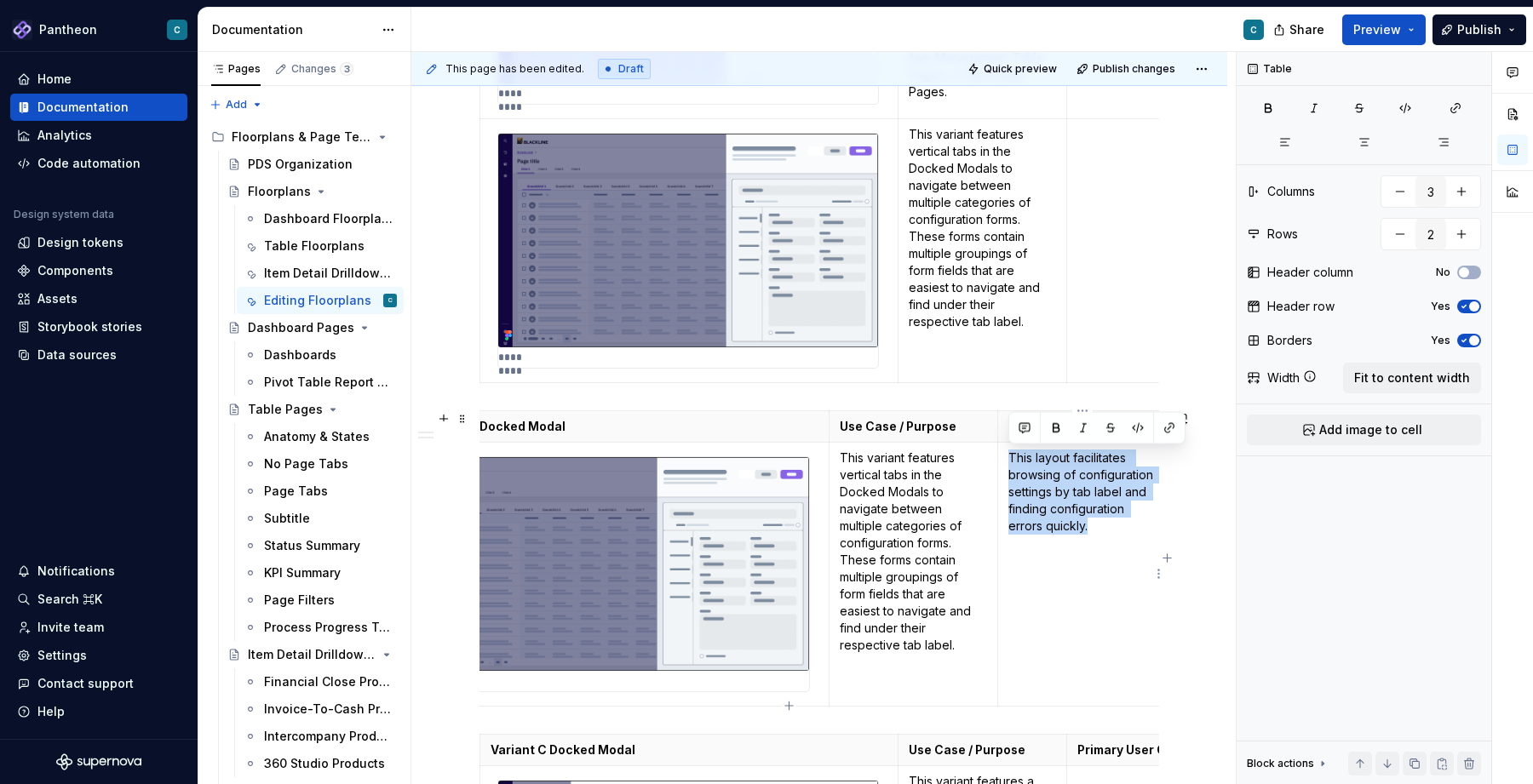 drag, startPoint x: 1099, startPoint y: 531, endPoint x: 1009, endPoint y: 462, distance: 113.40635 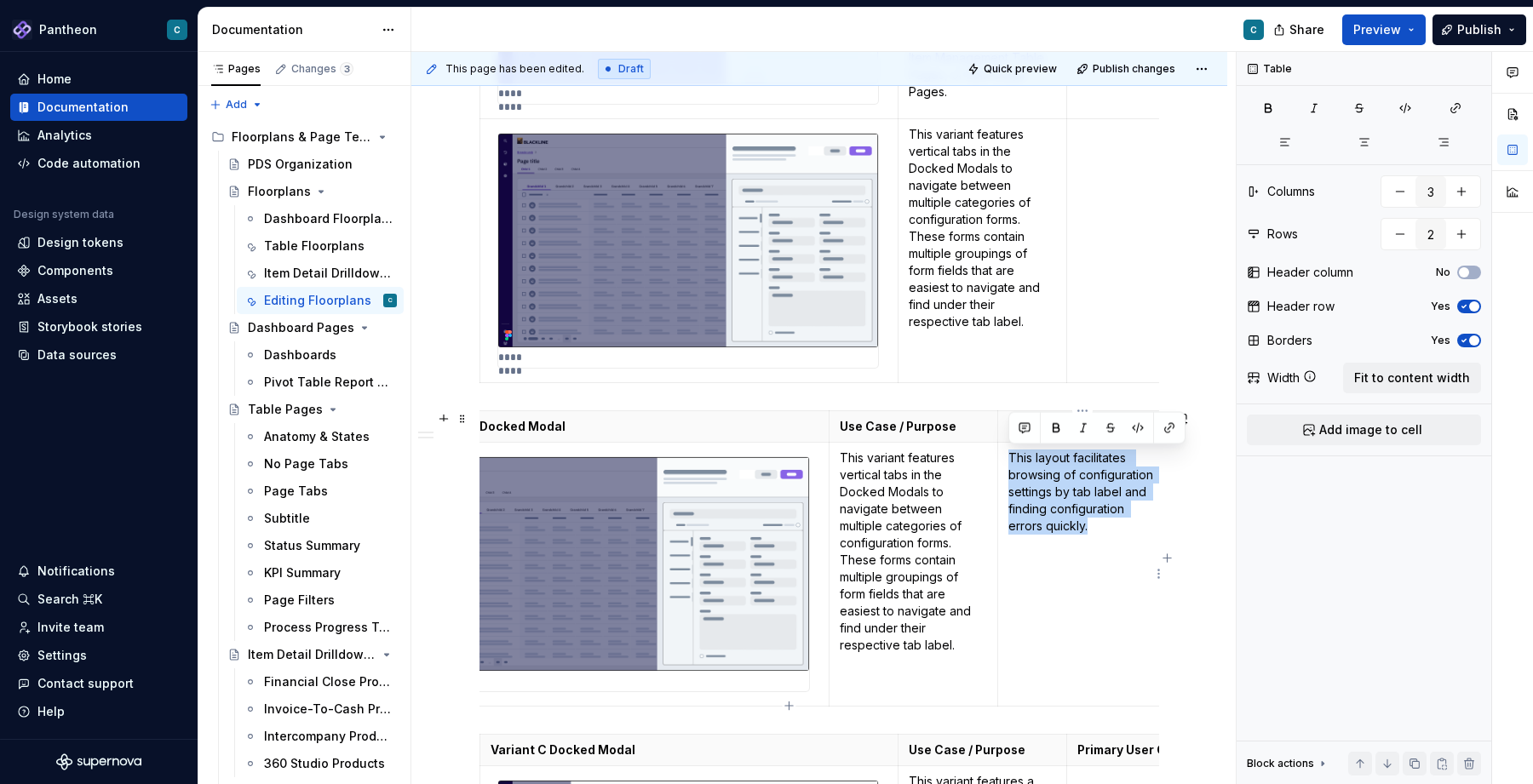 click on "This layout facilitates  browsing of configuration settings by tab label and finding configuration errors quickly." at bounding box center [1082, 492] 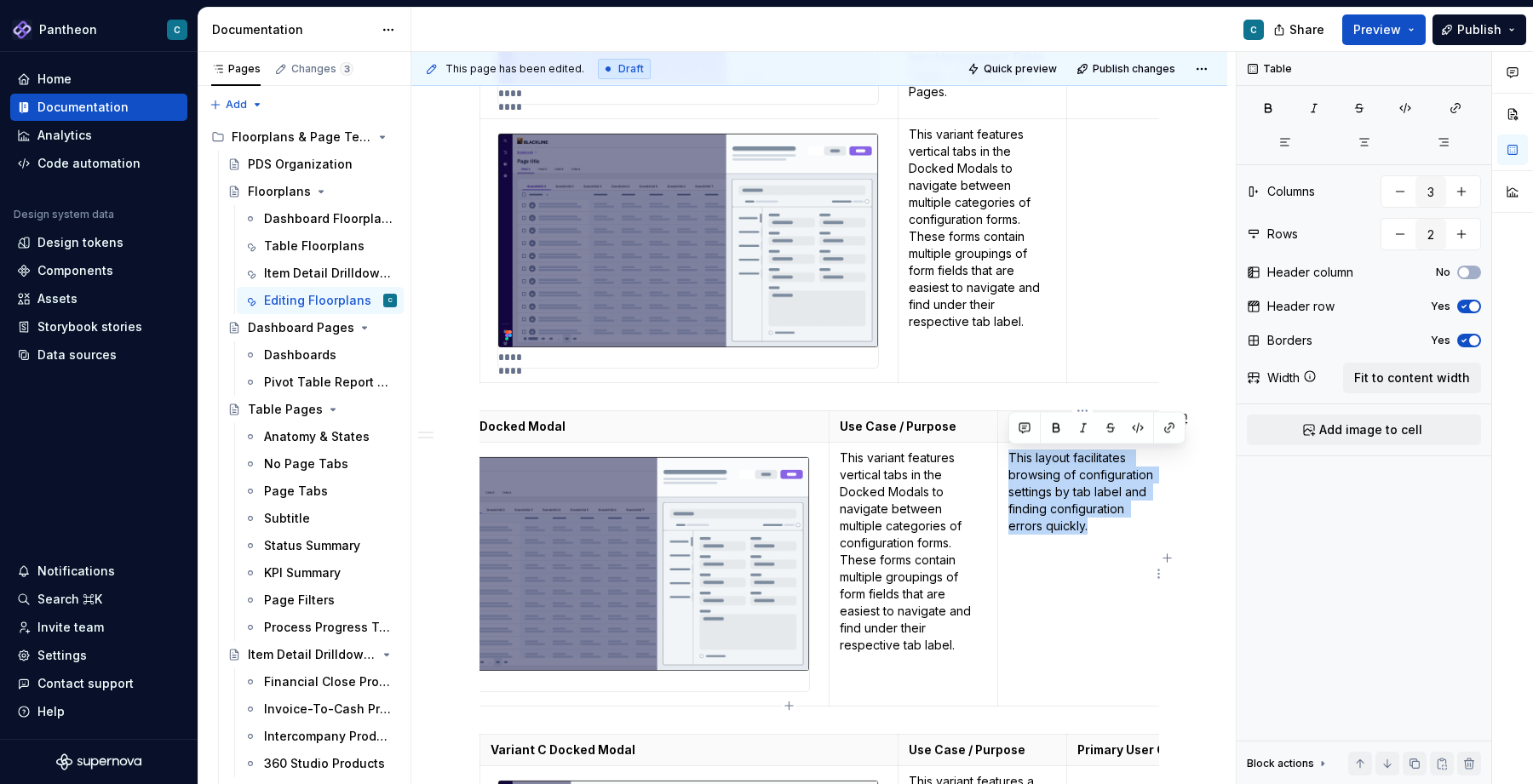 copy on "This layout facilitates  browsing of configuration settings by tab label and finding configuration errors quickly." 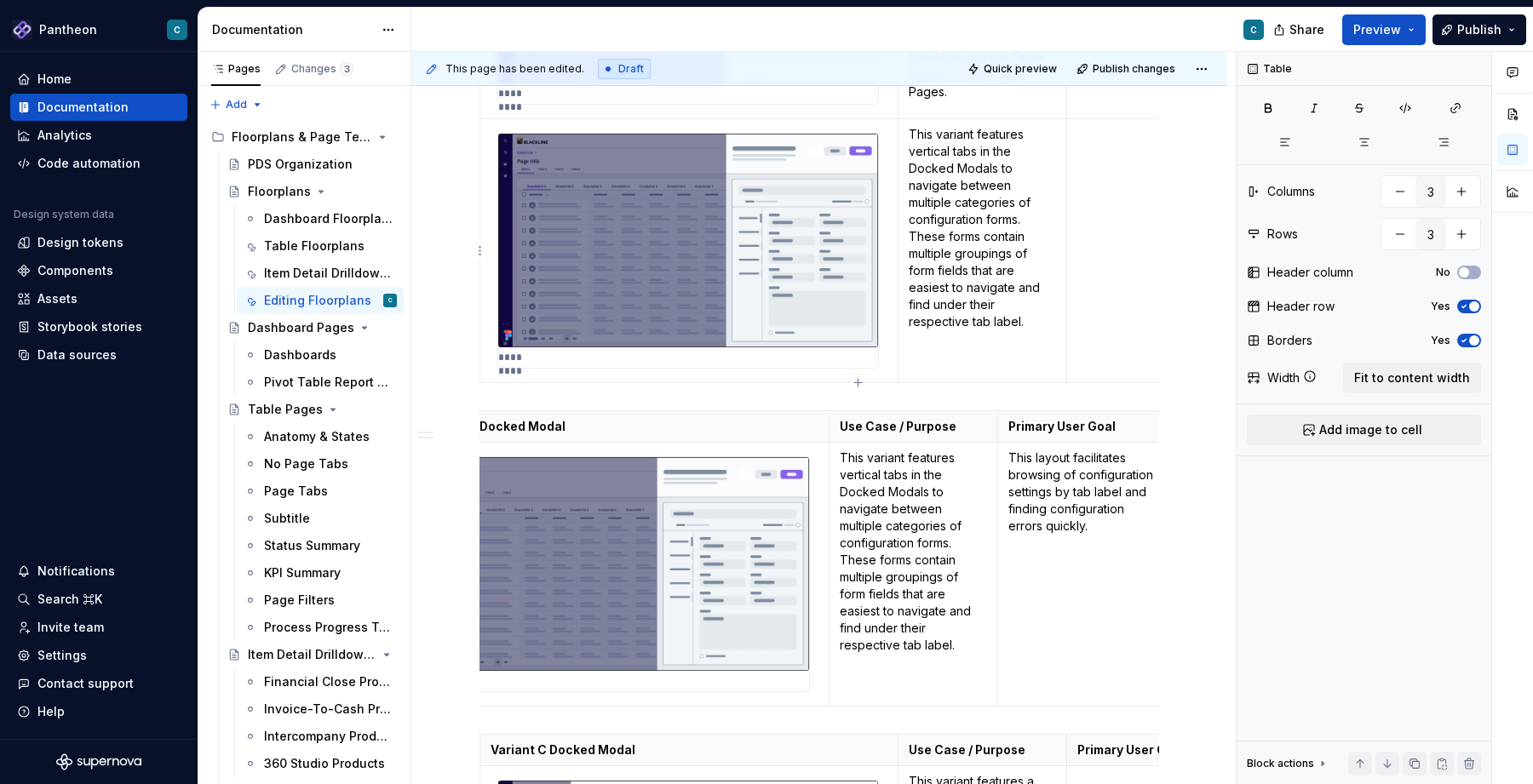 click at bounding box center (1151, 250) 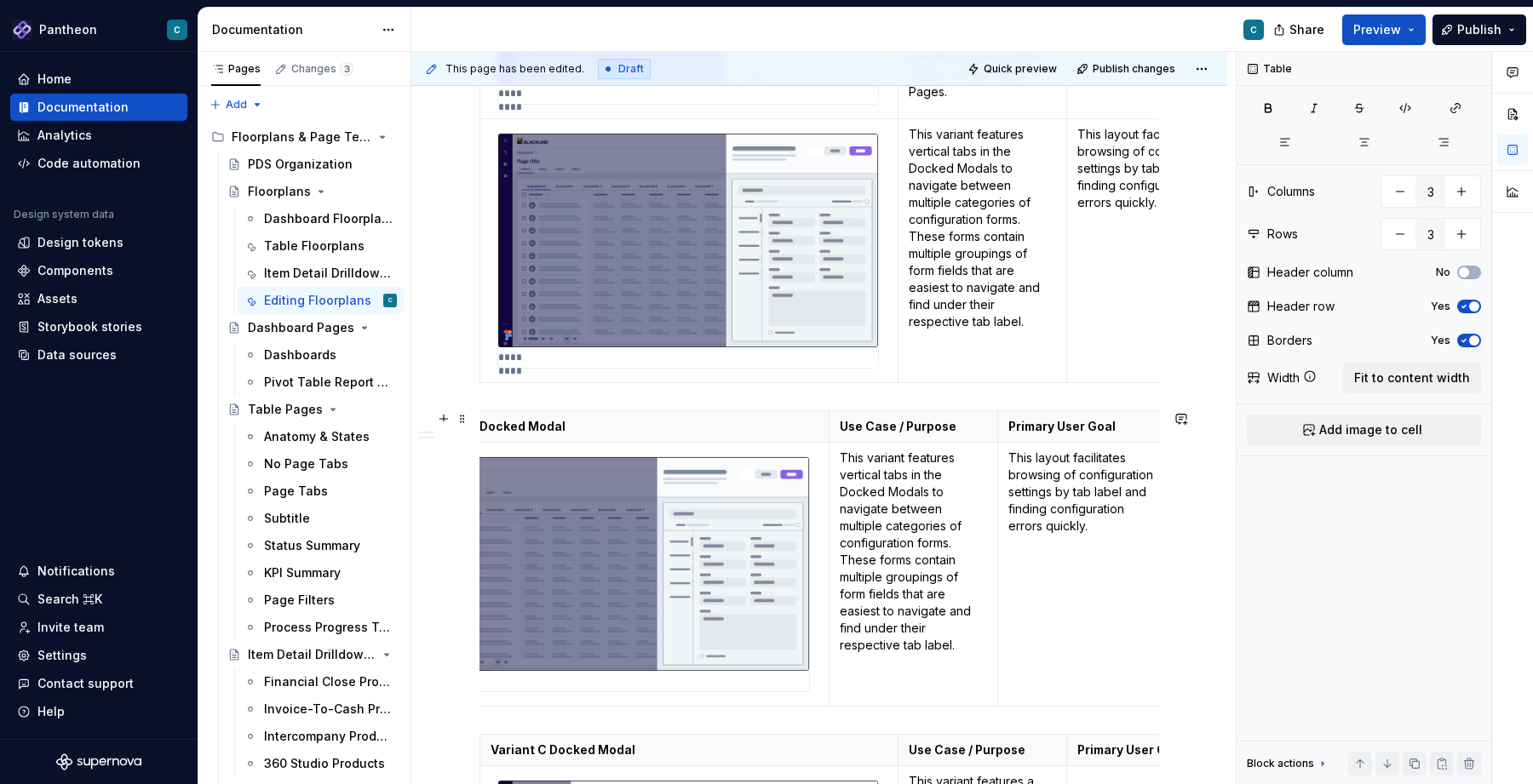 scroll, scrollTop: 0, scrollLeft: 0, axis: both 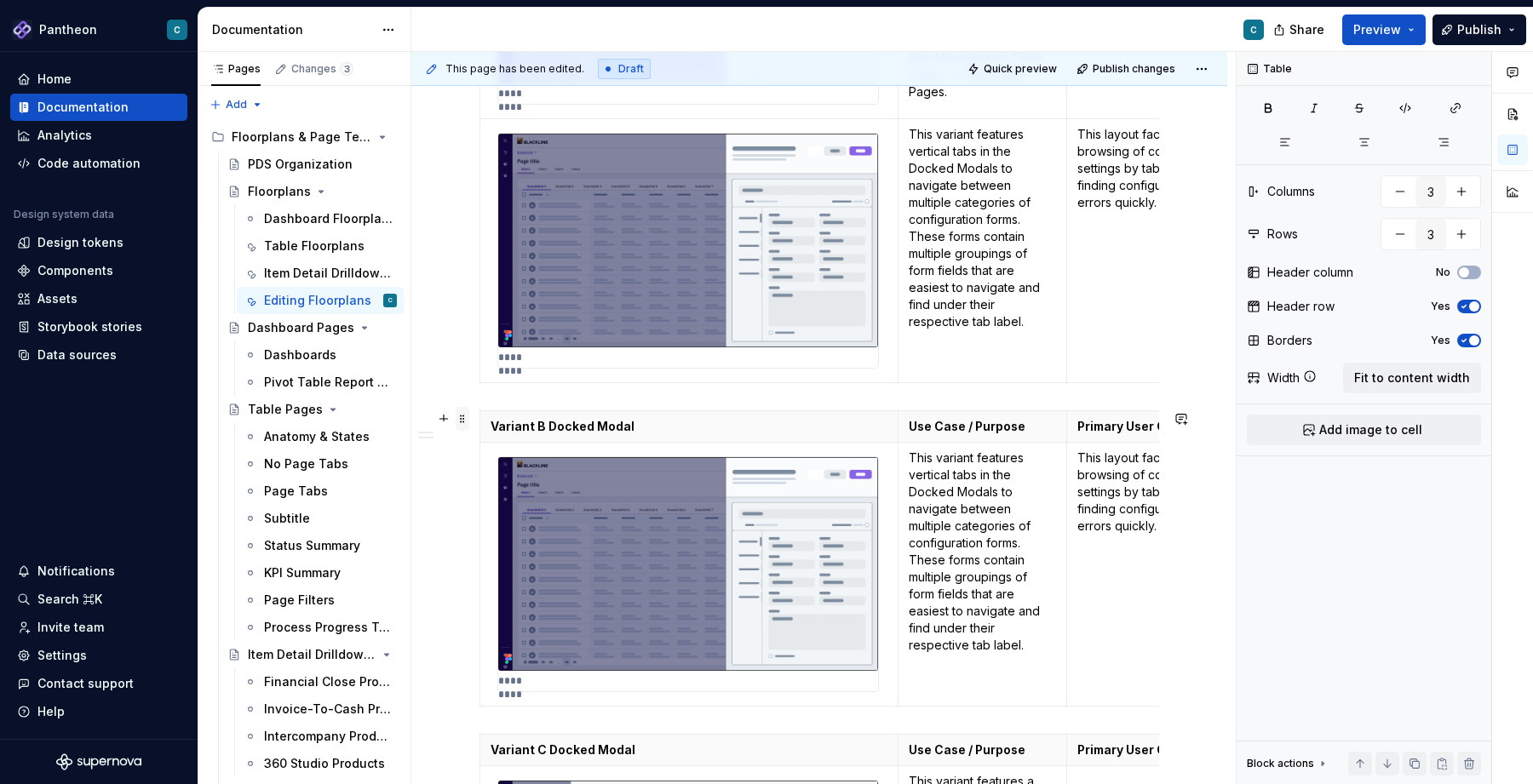 click at bounding box center (462, 419) 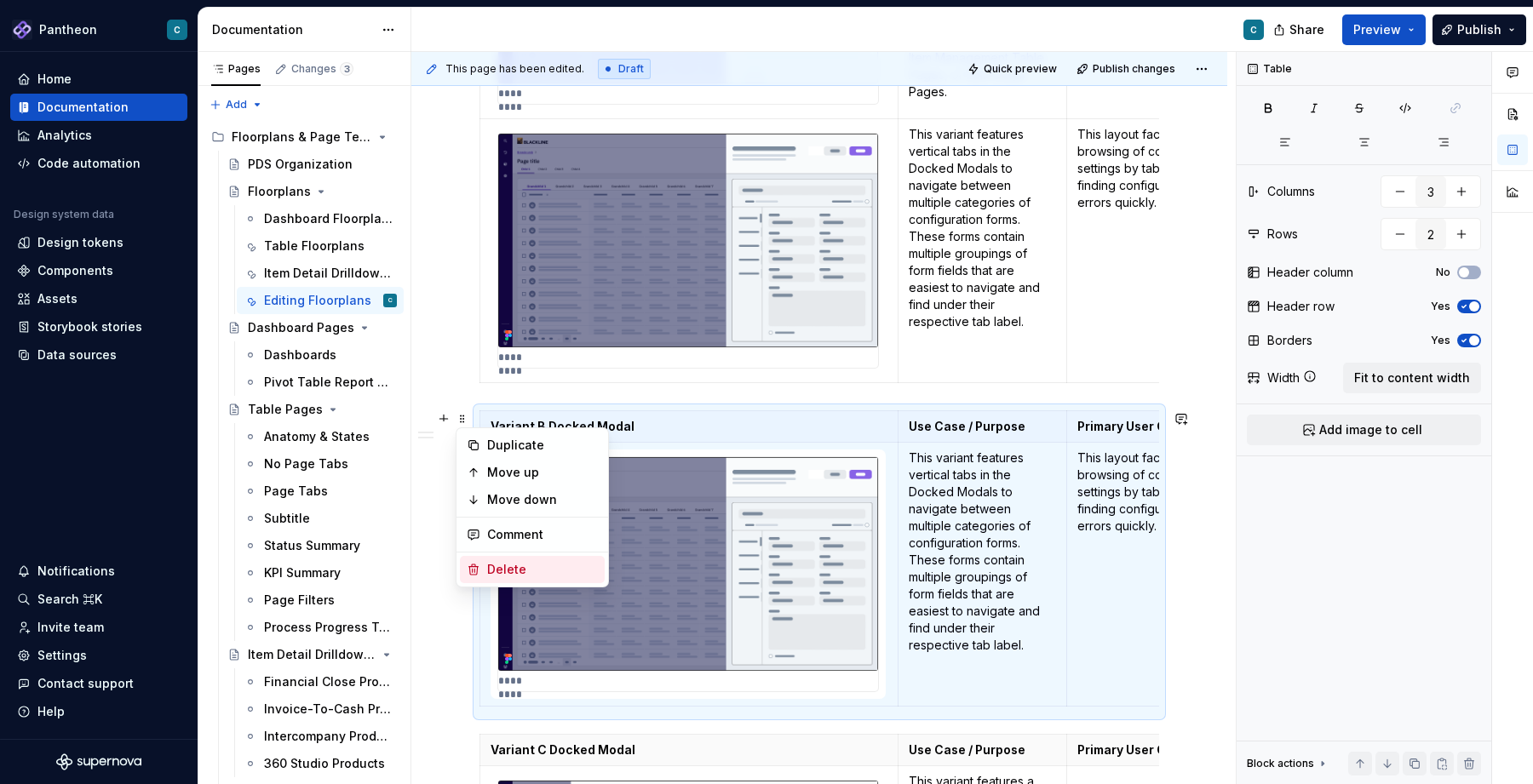 click on "Delete" at bounding box center [543, 569] 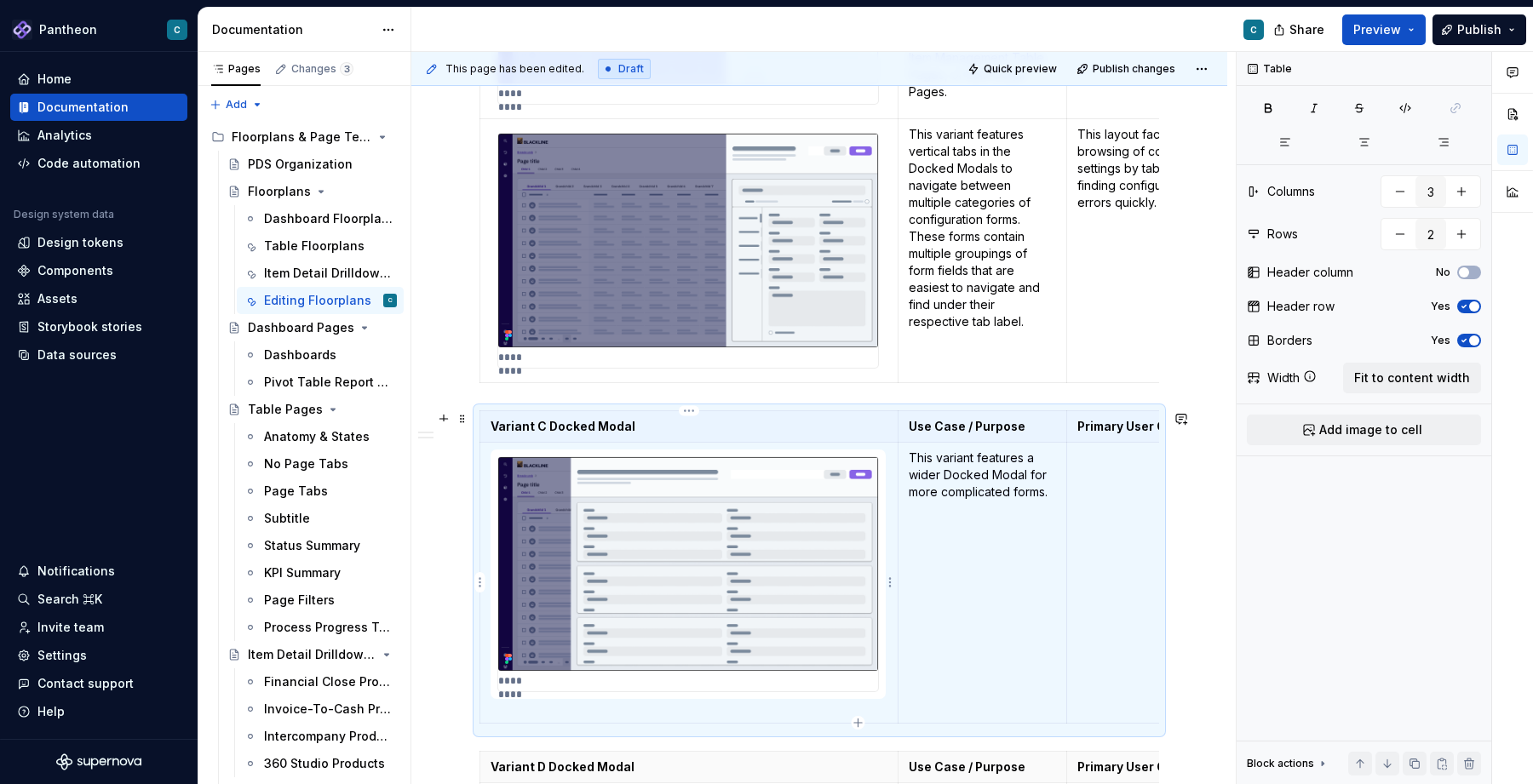 click at bounding box center [688, 564] 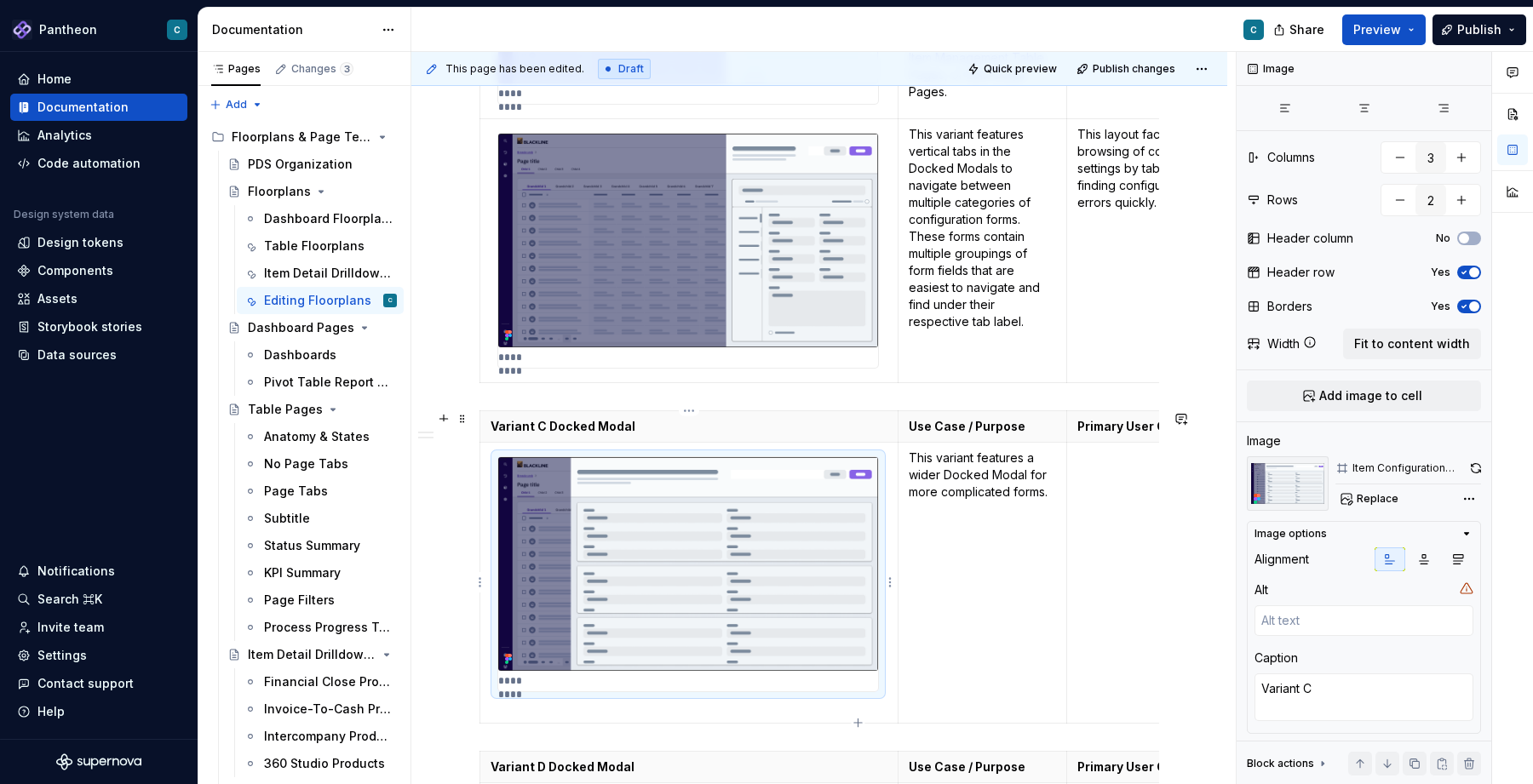 type on "*" 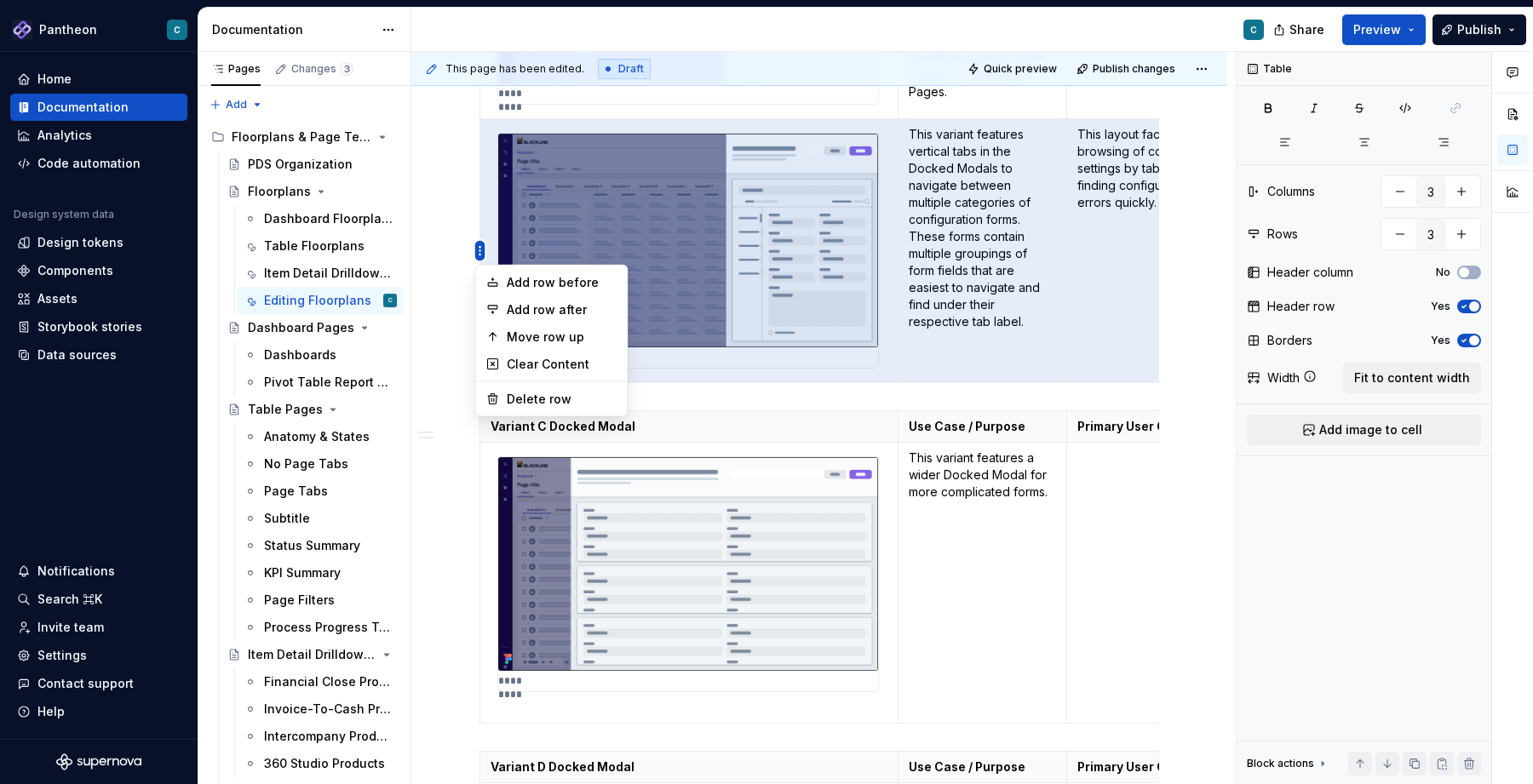 click on "Pantheon C Home Documentation Analytics Code automation Design system data Design tokens Components Assets Storybook stories Data sources Notifications Search ⌘K Invite team Settings Contact support Help Documentation C Share Preview Publish Pages Changes 3 Add
Accessibility guide for tree Page tree.
Navigate the tree with the arrow keys. Common tree hotkeys apply. Further keybindings are available:
enter to execute primary action on focused item
f2 to start renaming the focused item
escape to abort renaming an item
control+d to start dragging selected items
Floorplans & Page Templates  PDS Organization Floorplans Dashboard Floorplans Table Floorplans Item Detail Drilldown Floorplans Editing Floorplans C Dashboard Pages Dashboards Pivot Table Report Pages Table Pages Anatomy & States No Page Tabs Page Tabs Subtitle Status Summary KPI Summary  Page Filters Process Progress Tracker Item Detail Drilldown Pages Financial Close Products Tabs" at bounding box center (766, 392) 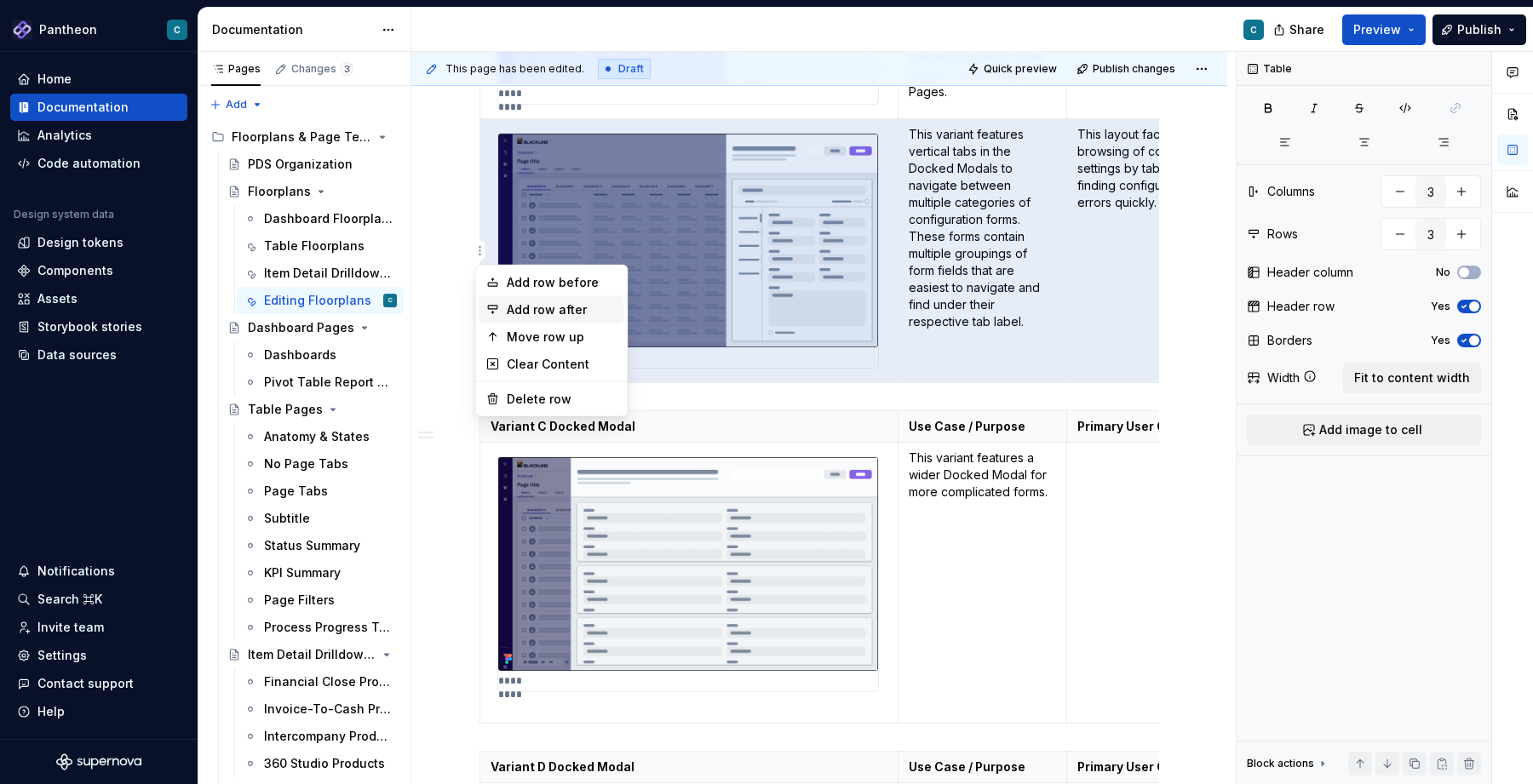 click on "Add row after" at bounding box center (562, 310) 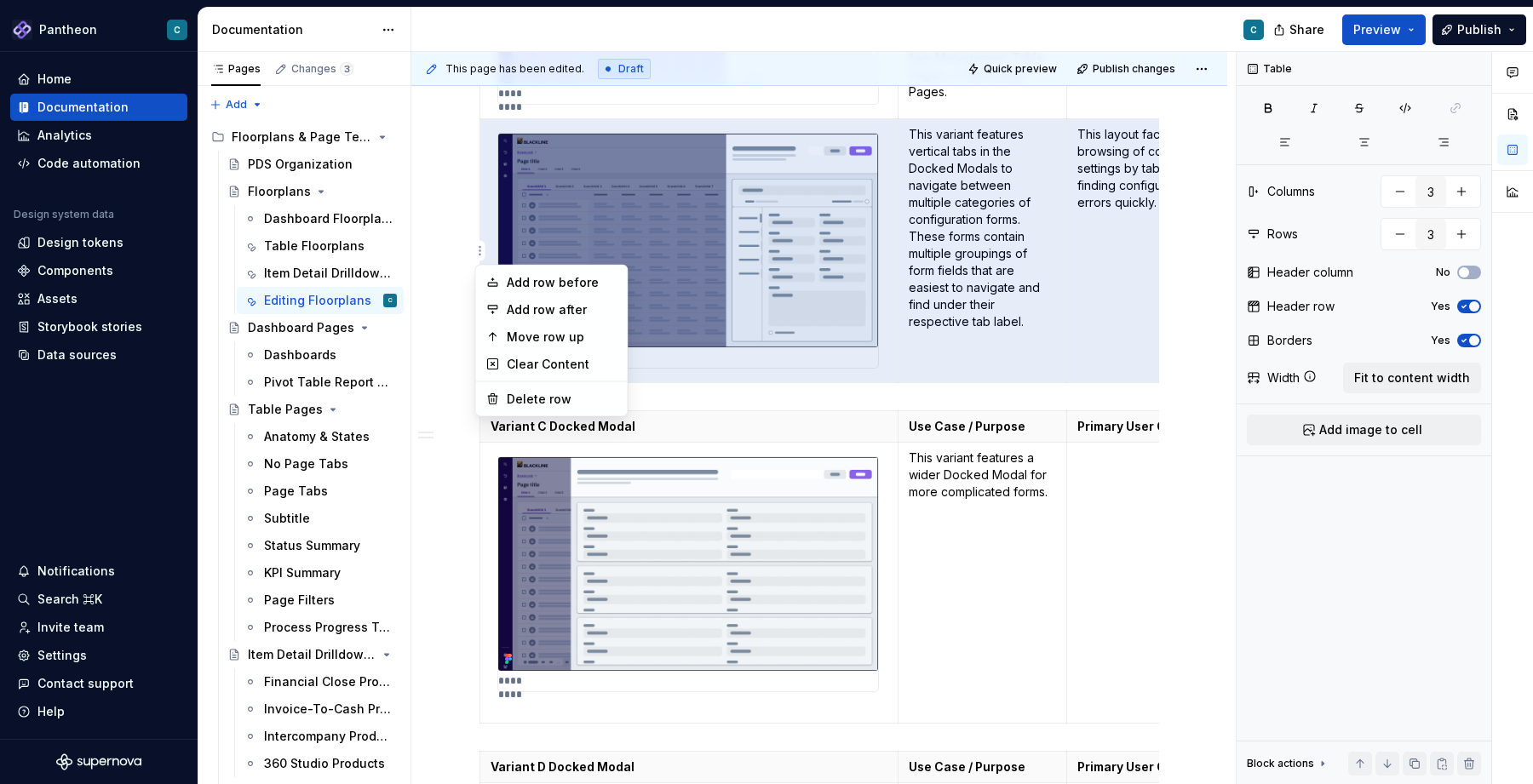 type on "4" 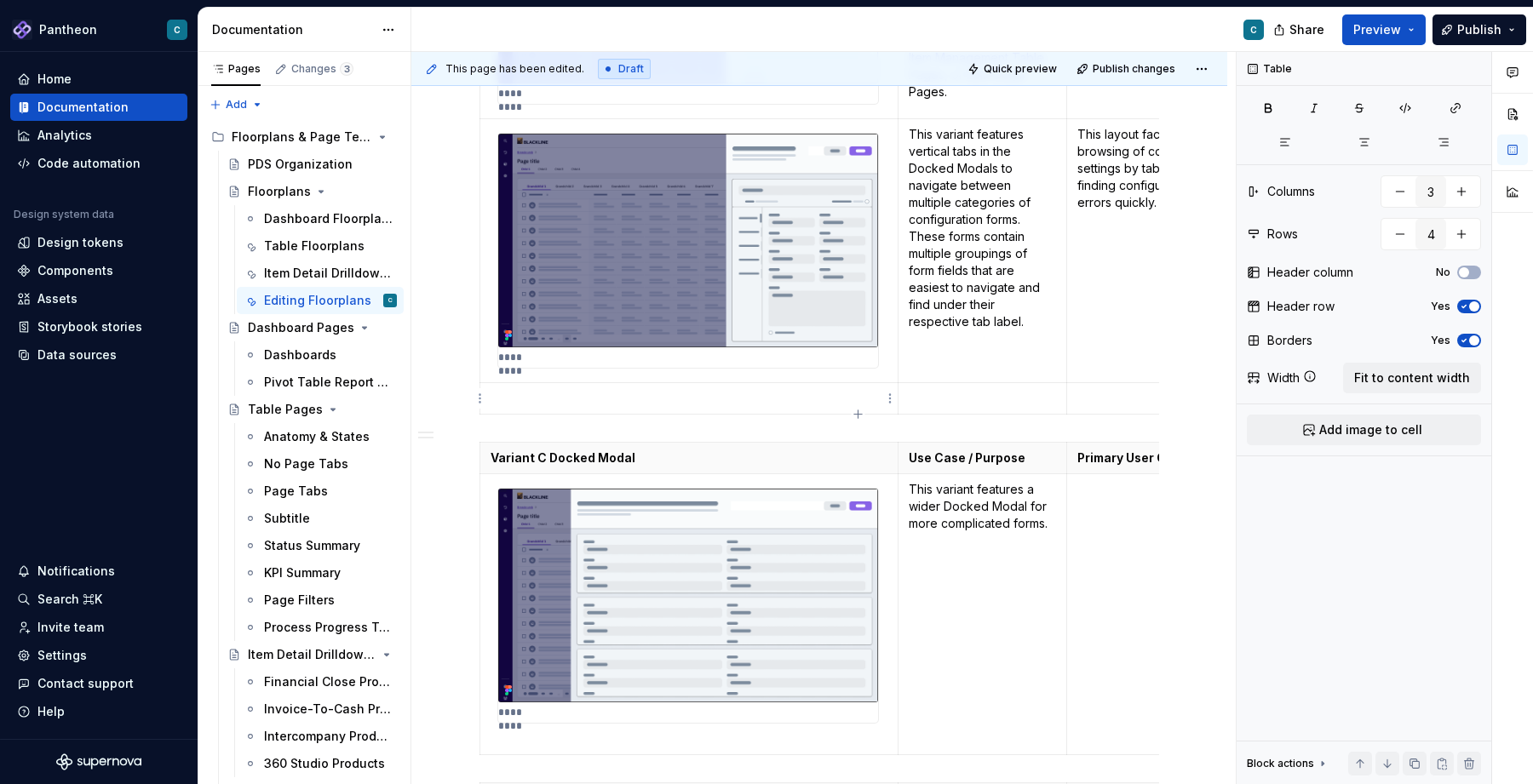 click at bounding box center [689, 398] 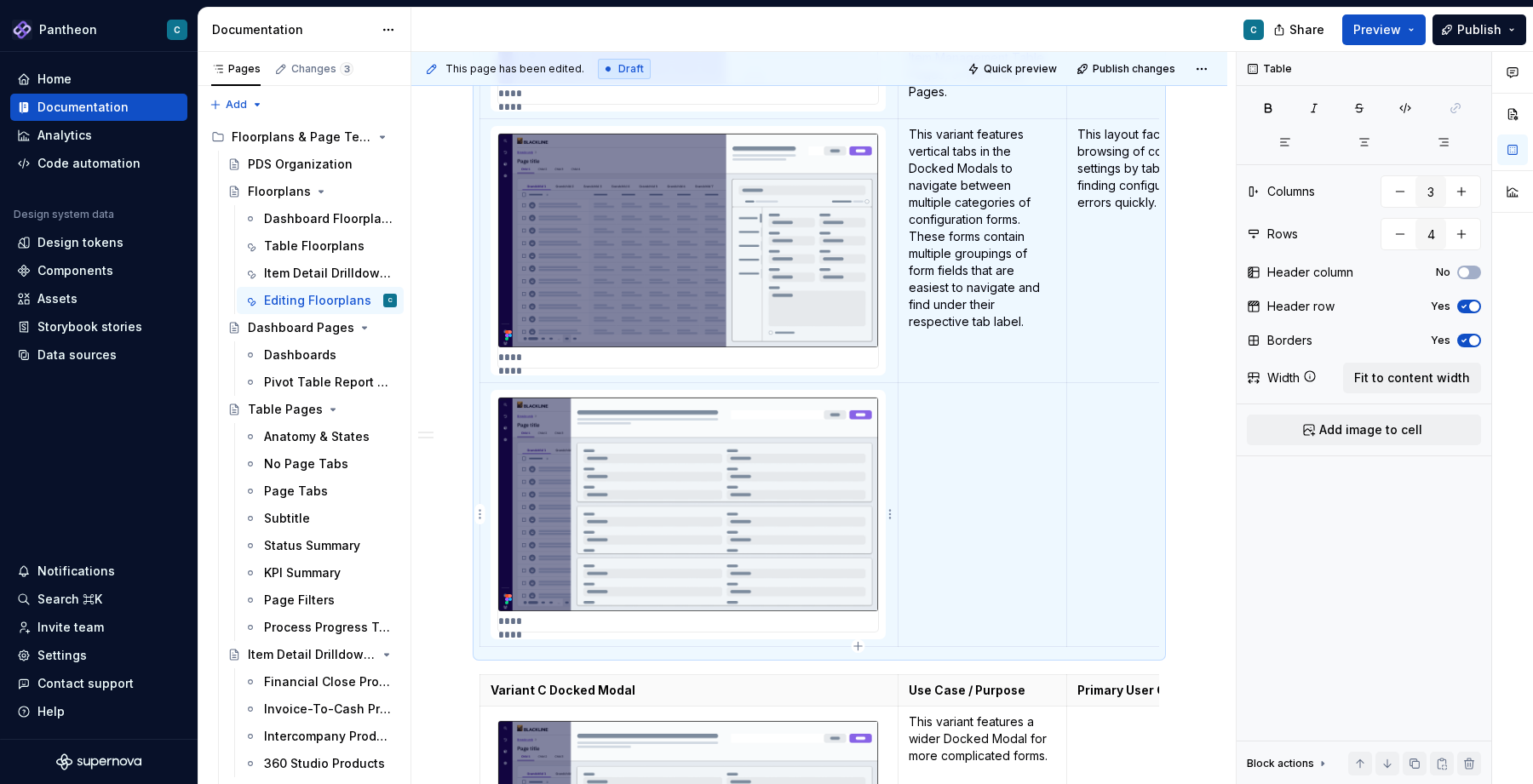 type on "*" 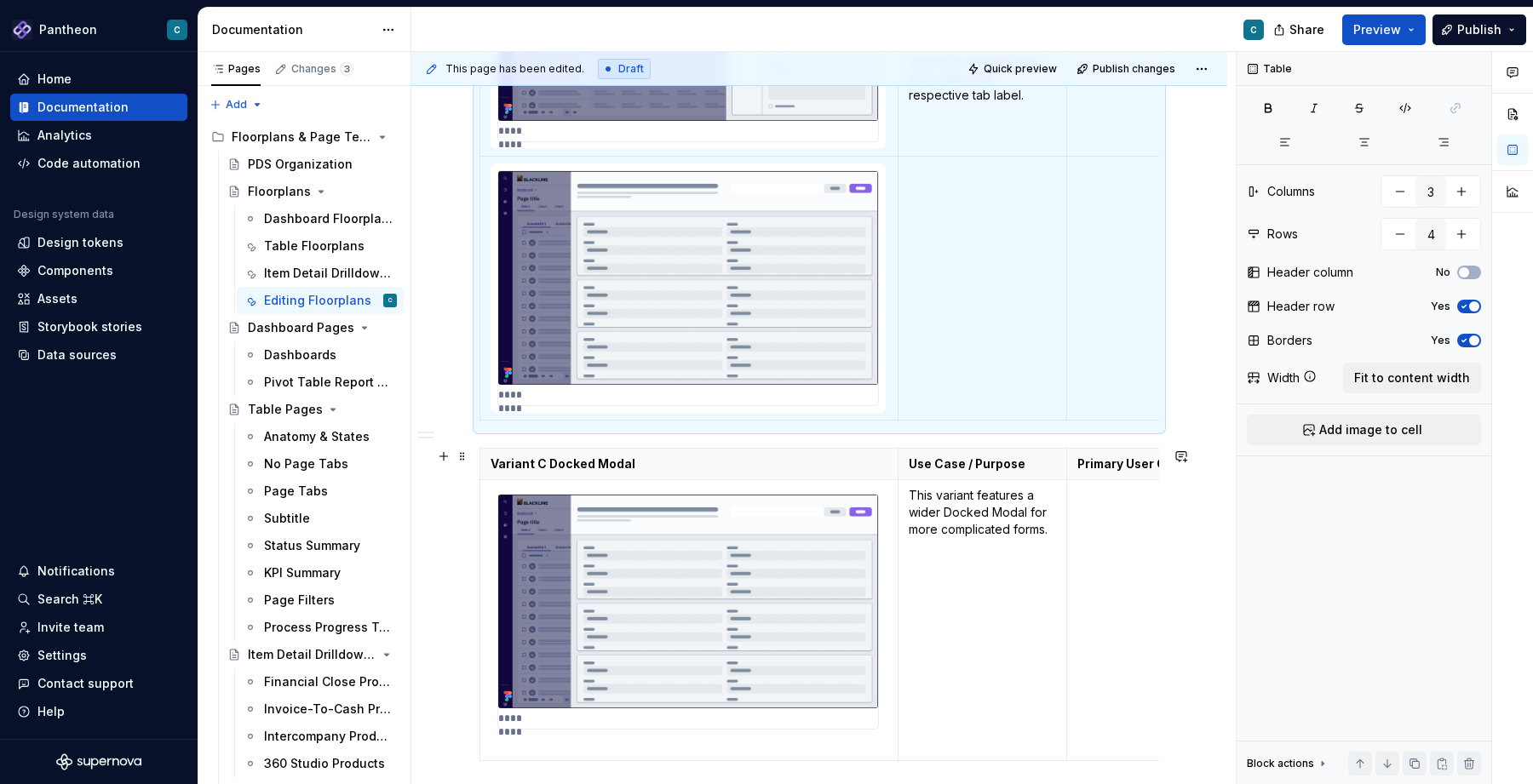 scroll, scrollTop: 786, scrollLeft: 0, axis: vertical 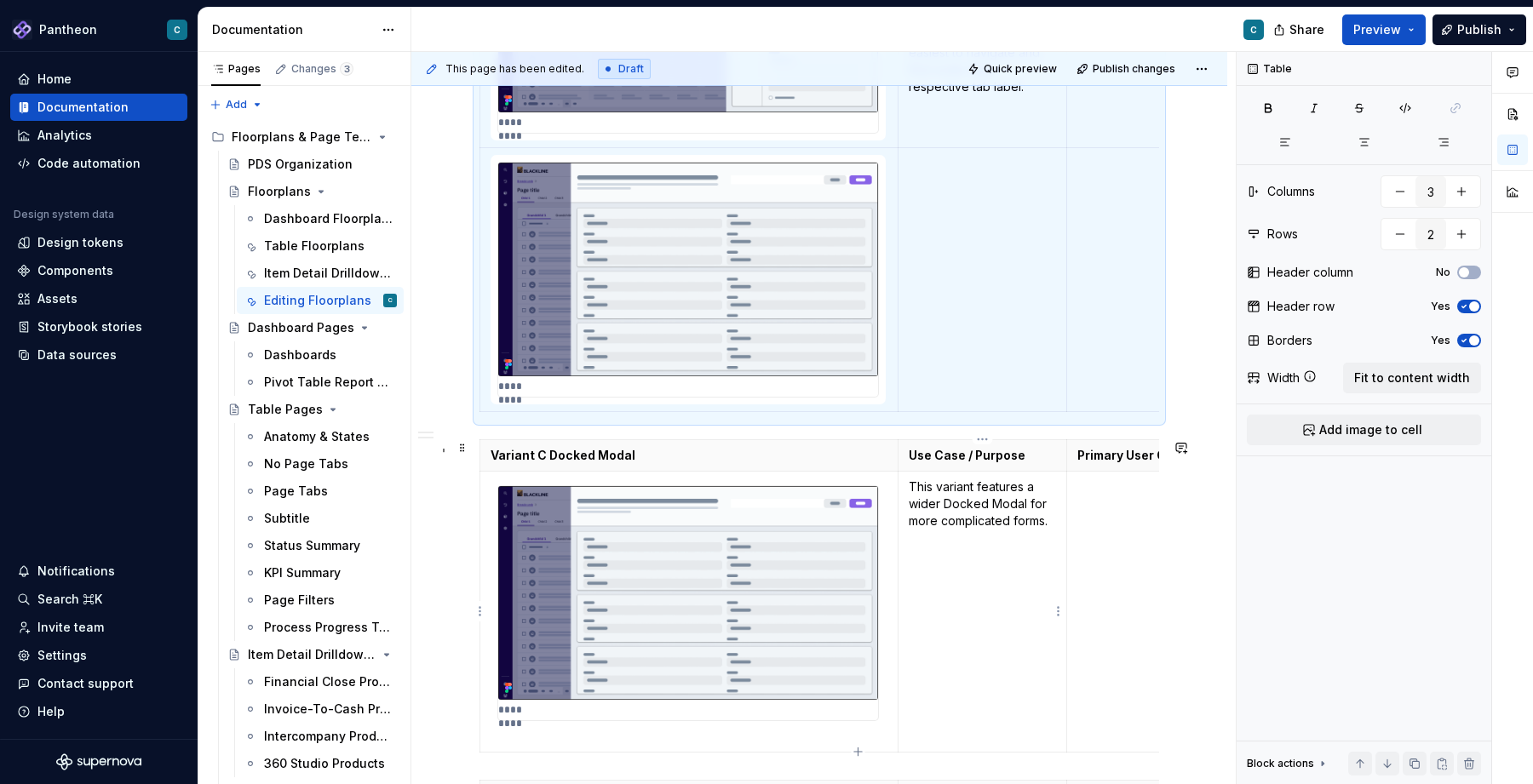 click on "This variant features a wider Docked Modal for more complicated forms." at bounding box center [982, 504] 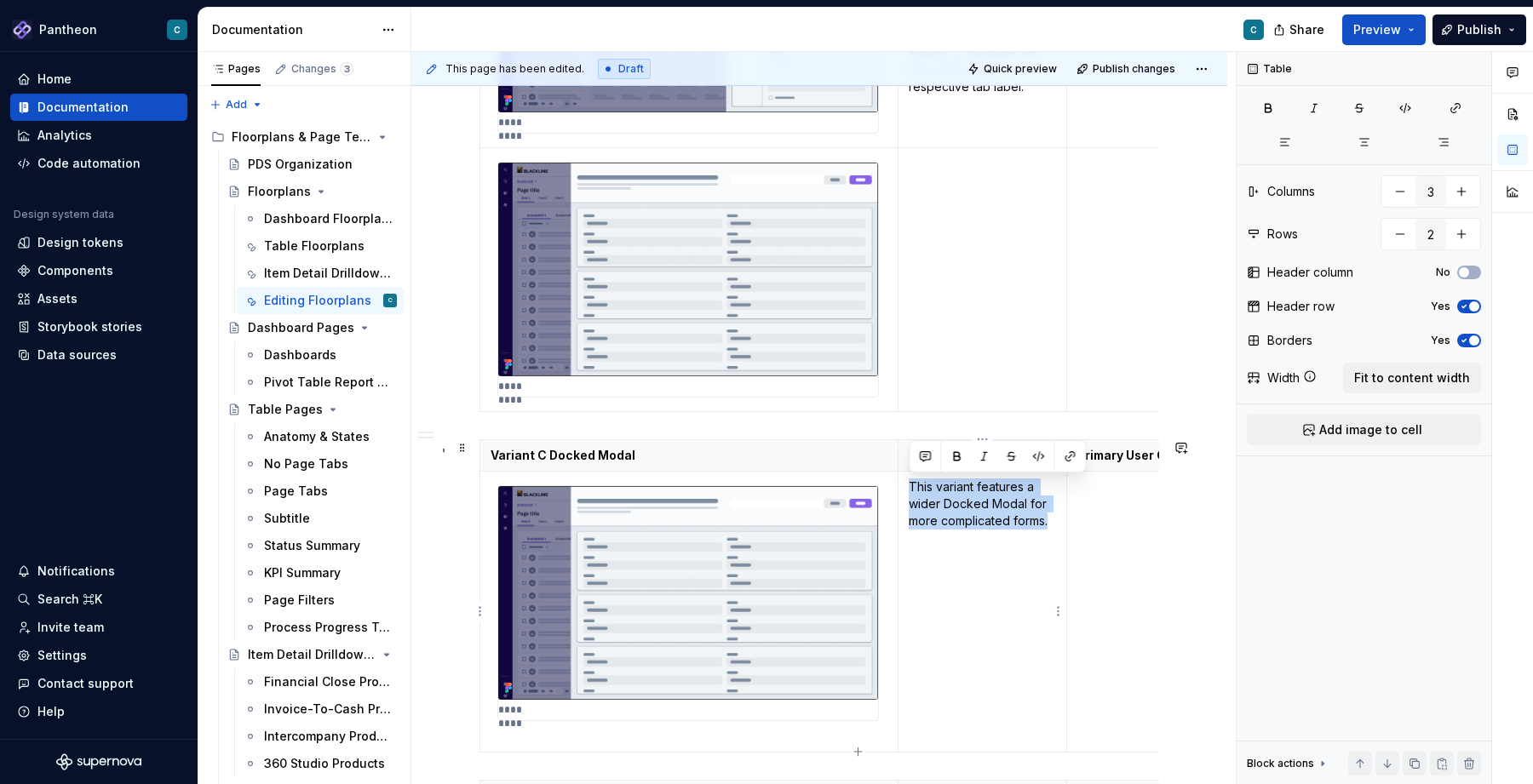 drag, startPoint x: 908, startPoint y: 486, endPoint x: 1051, endPoint y: 529, distance: 149.32515 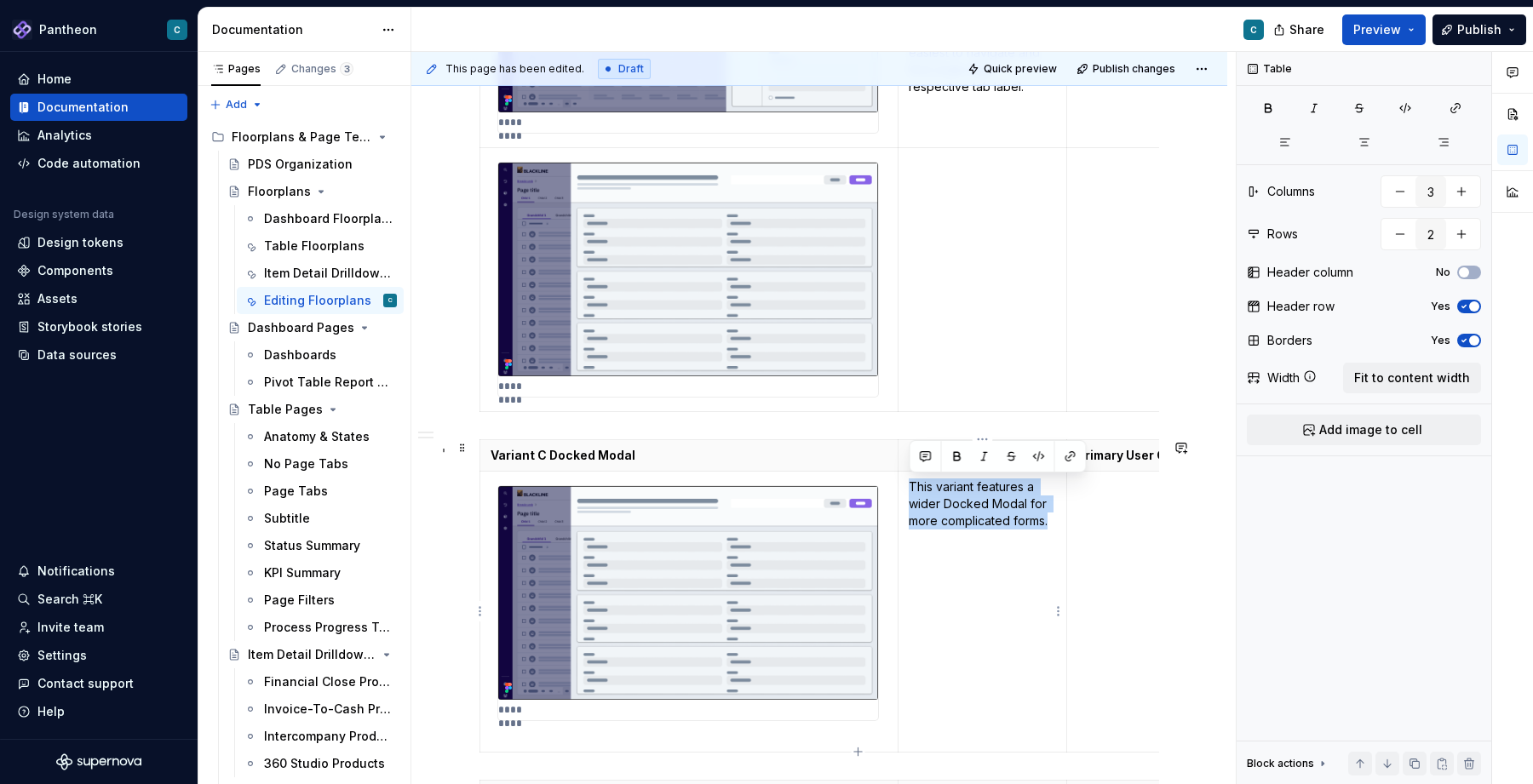 click on "This variant features a wider Docked Modal for more complicated forms." at bounding box center (982, 611) 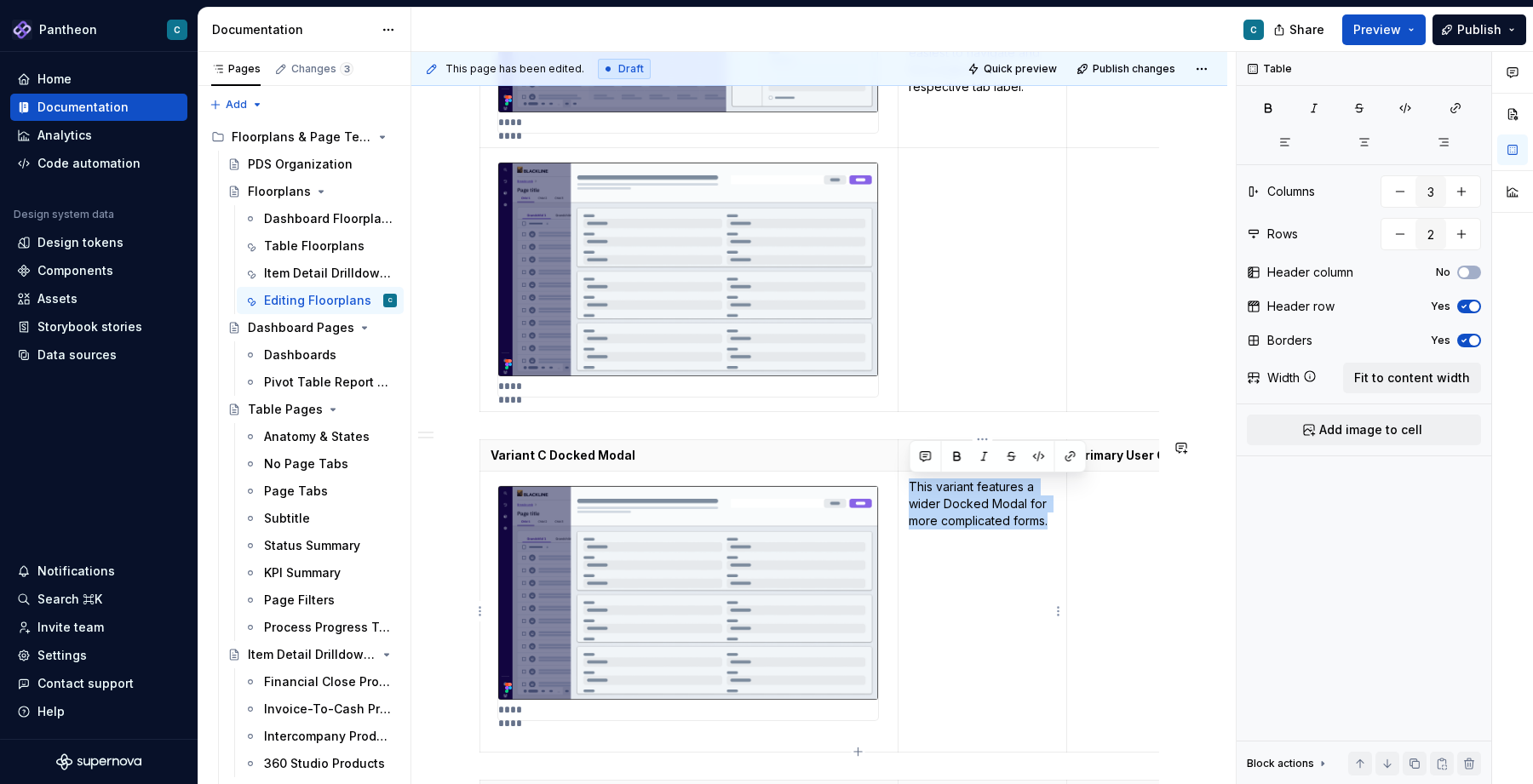 copy on "This variant features a wider Docked Modal for more complicated forms." 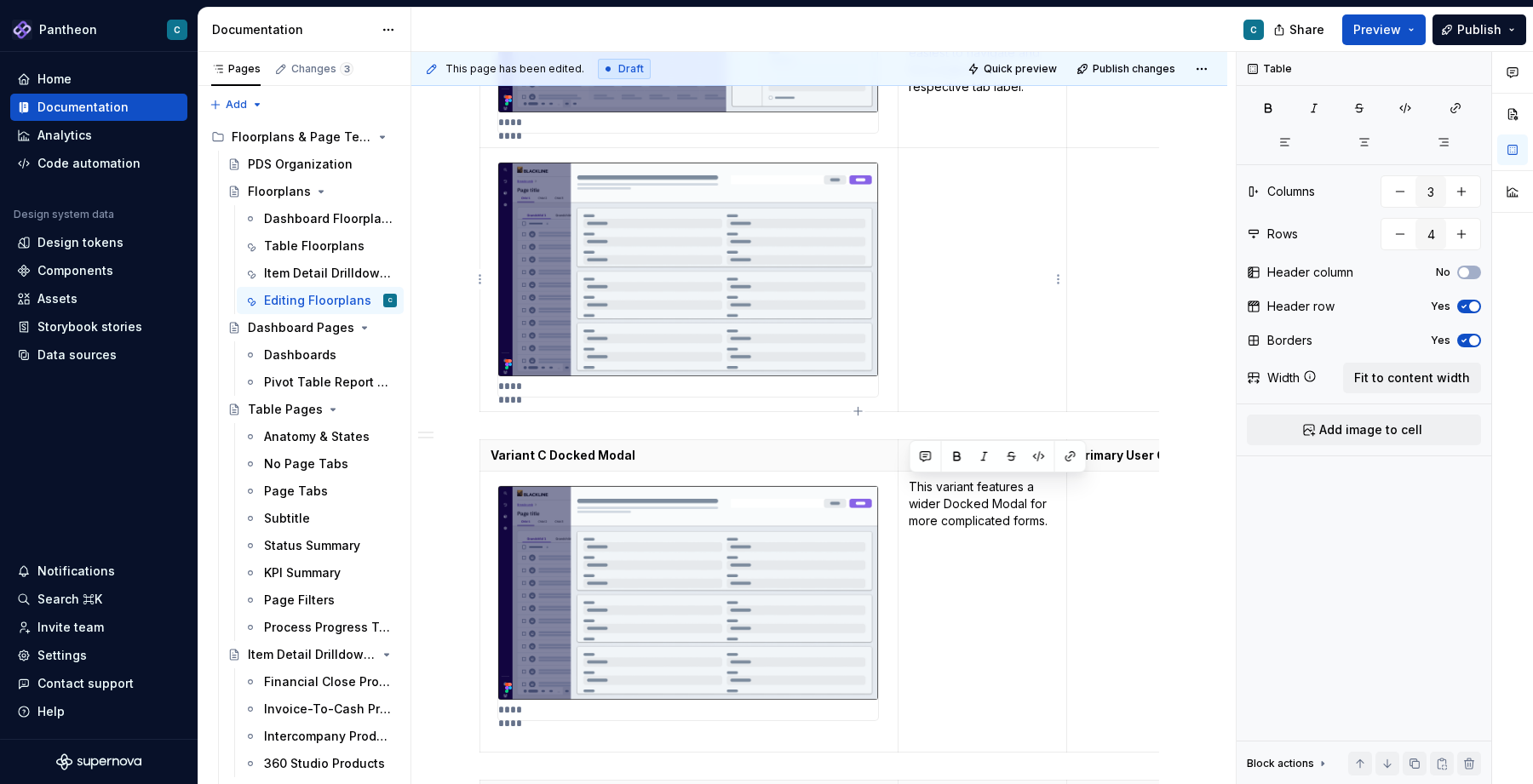 click at bounding box center [982, 279] 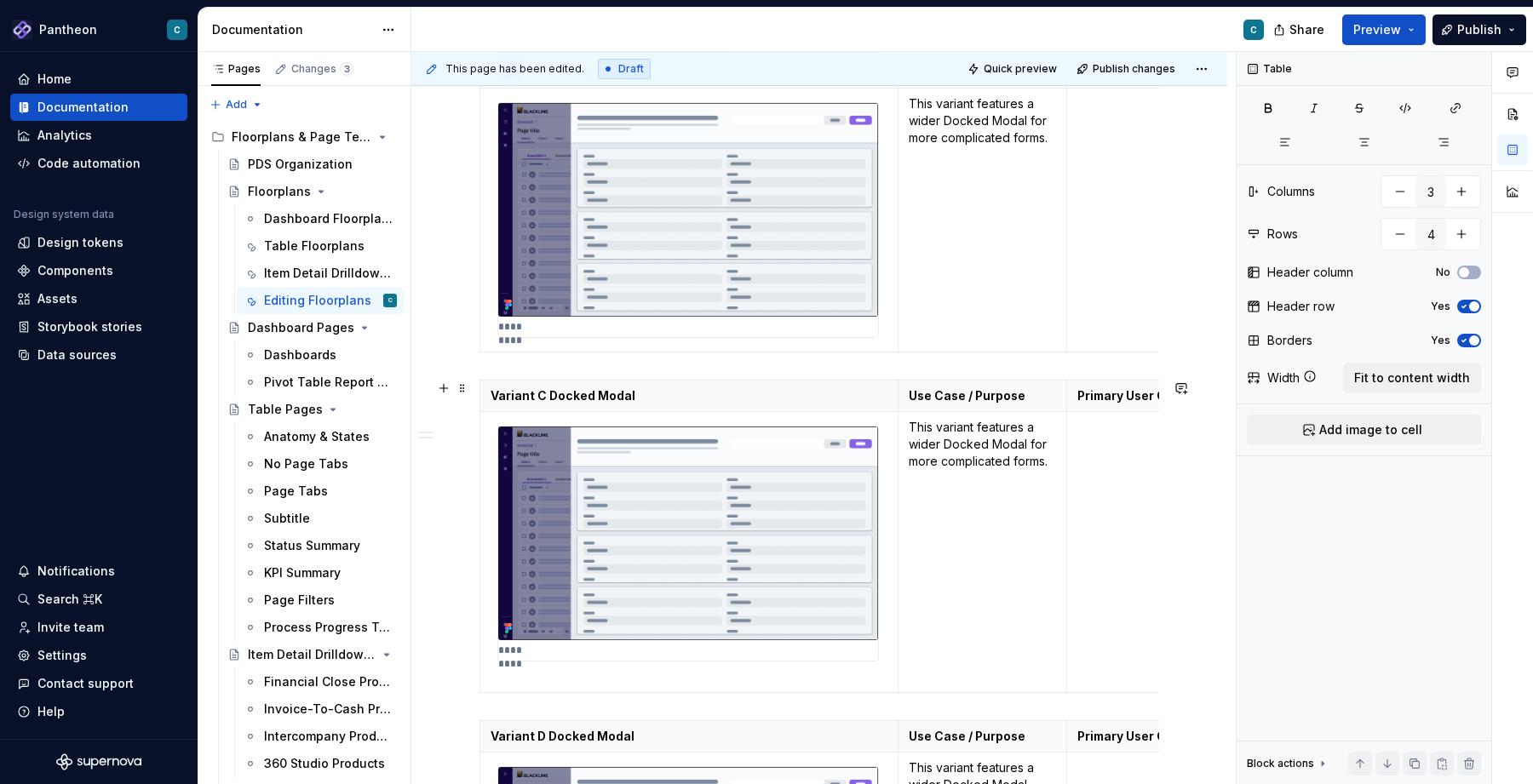 scroll, scrollTop: 843, scrollLeft: 0, axis: vertical 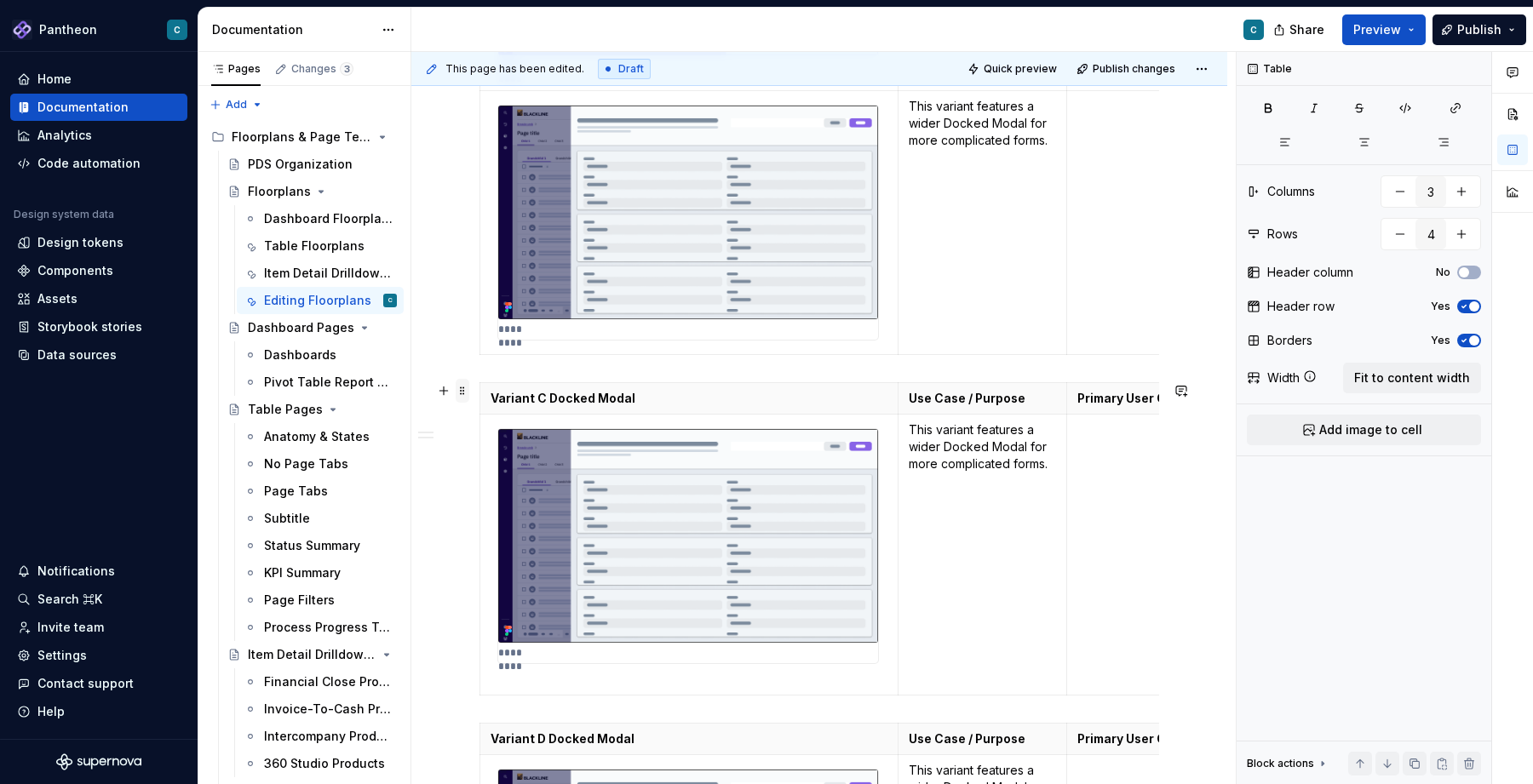 click at bounding box center (462, 391) 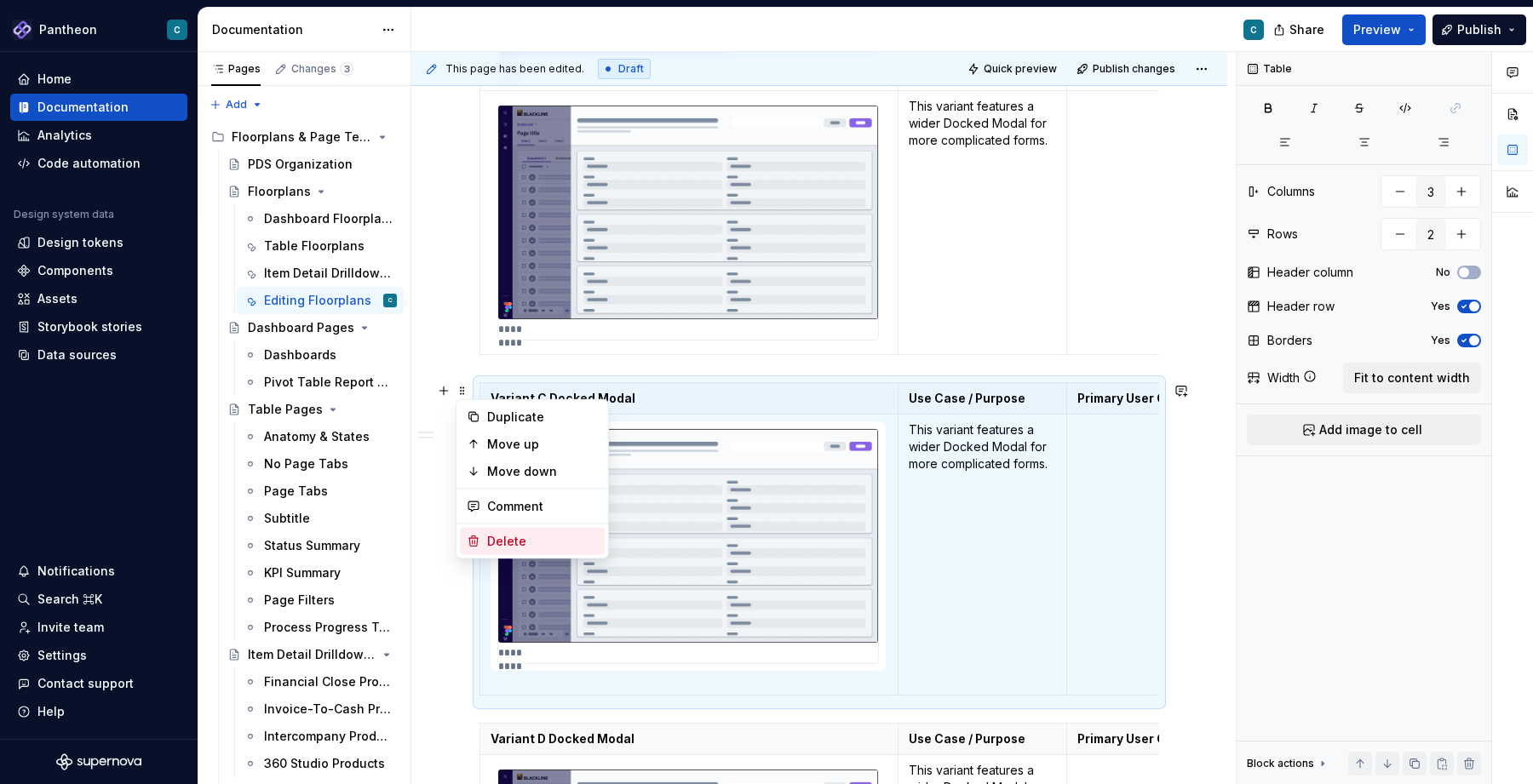 click on "Delete" at bounding box center (543, 541) 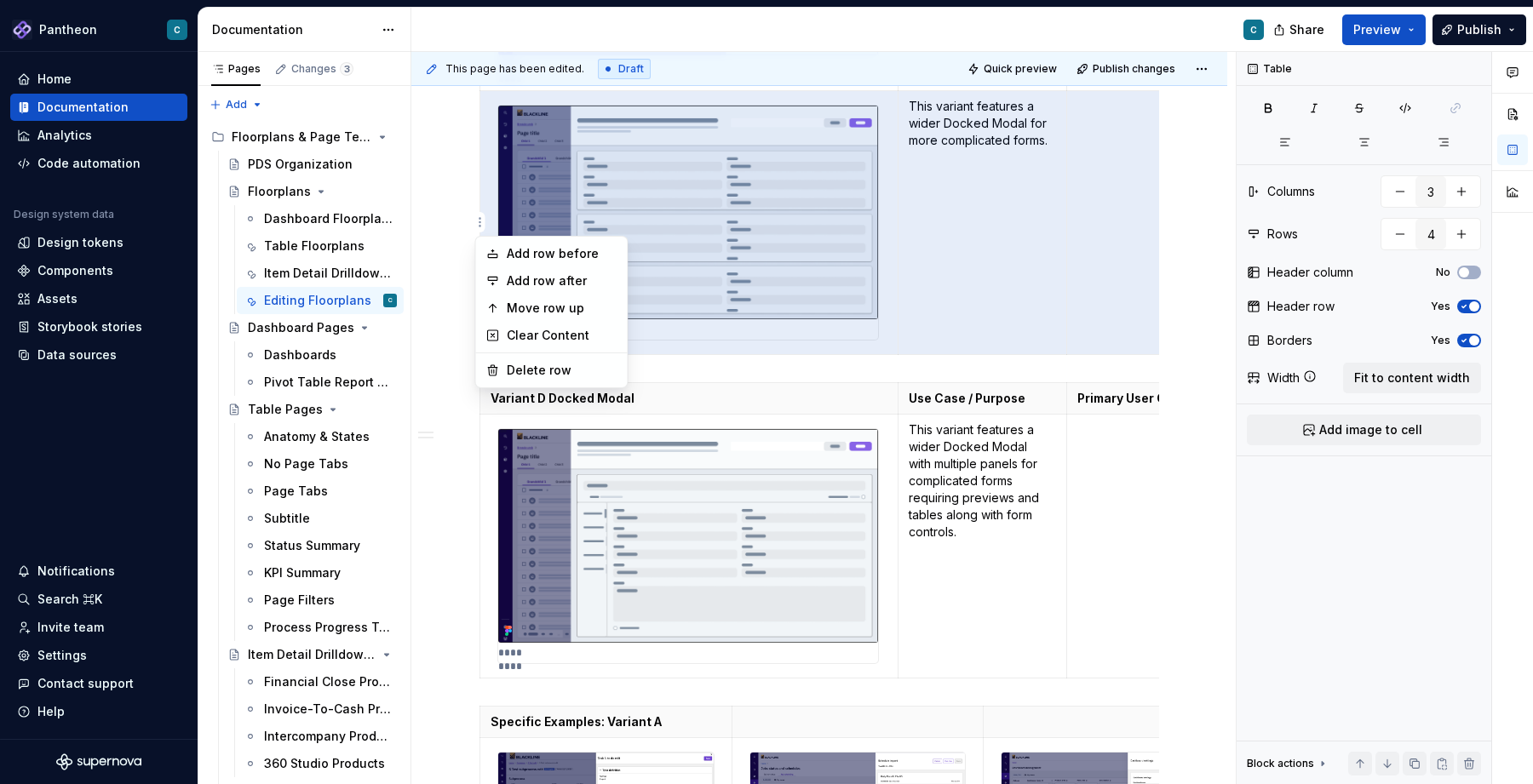 click on "Pantheon C Home Documentation Analytics Code automation Design system data Design tokens Components Assets Storybook stories Data sources Notifications Search ⌘K Invite team Settings Contact support Help Documentation C Share Preview Publish Pages Changes 3 Add
Accessibility guide for tree Page tree.
Navigate the tree with the arrow keys. Common tree hotkeys apply. Further keybindings are available:
enter to execute primary action on focused item
f2 to start renaming the focused item
escape to abort renaming an item
control+d to start dragging selected items
Floorplans & Page Templates  PDS Organization Floorplans Dashboard Floorplans Table Floorplans Item Detail Drilldown Floorplans Editing Floorplans C Dashboard Pages Dashboards Pivot Table Report Pages Table Pages Anatomy & States No Page Tabs Page Tabs Subtitle Status Summary KPI Summary  Page Filters Process Progress Tracker Item Detail Drilldown Pages Financial Close Products Tabs" at bounding box center (766, 392) 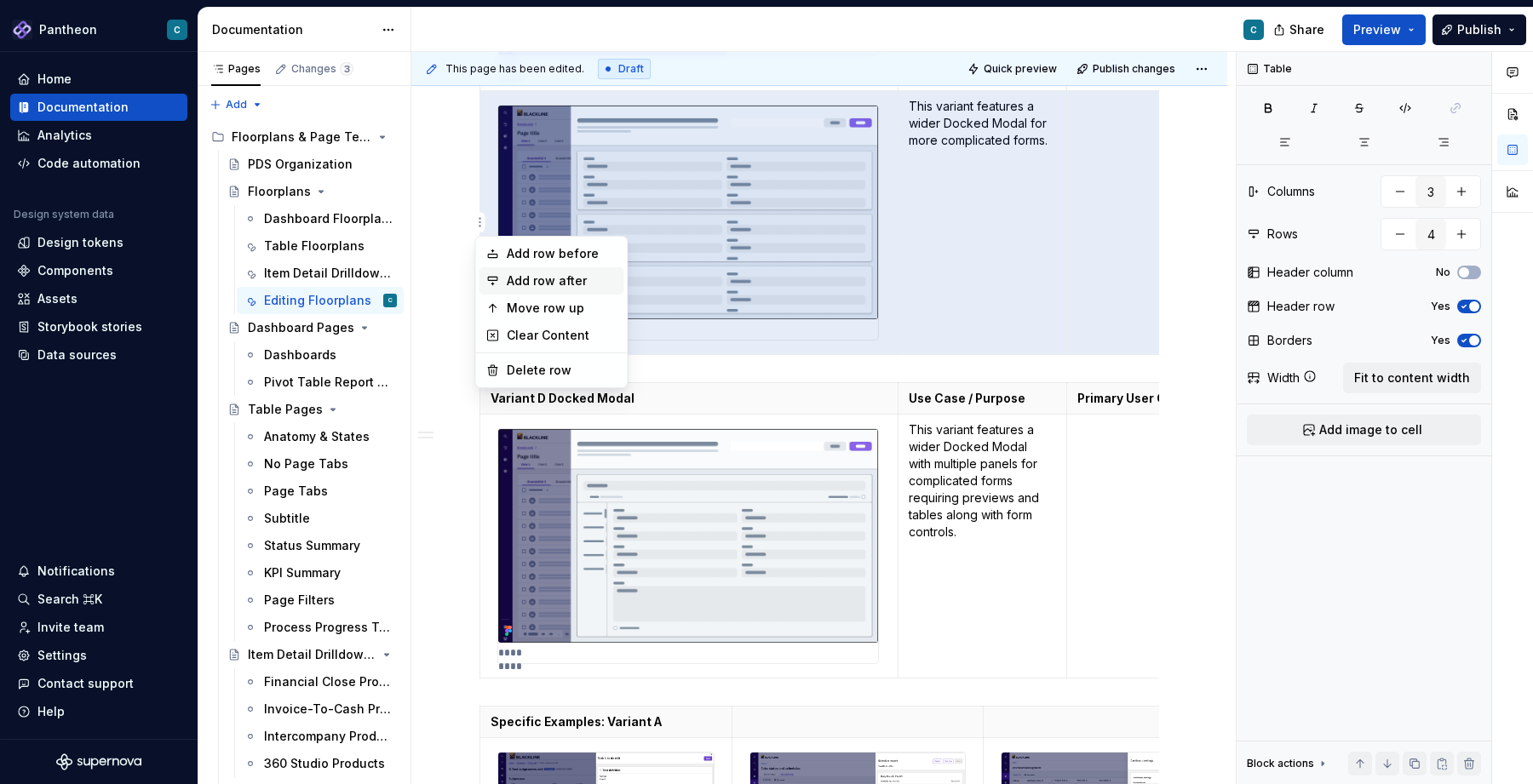 click on "Add row after" at bounding box center [552, 281] 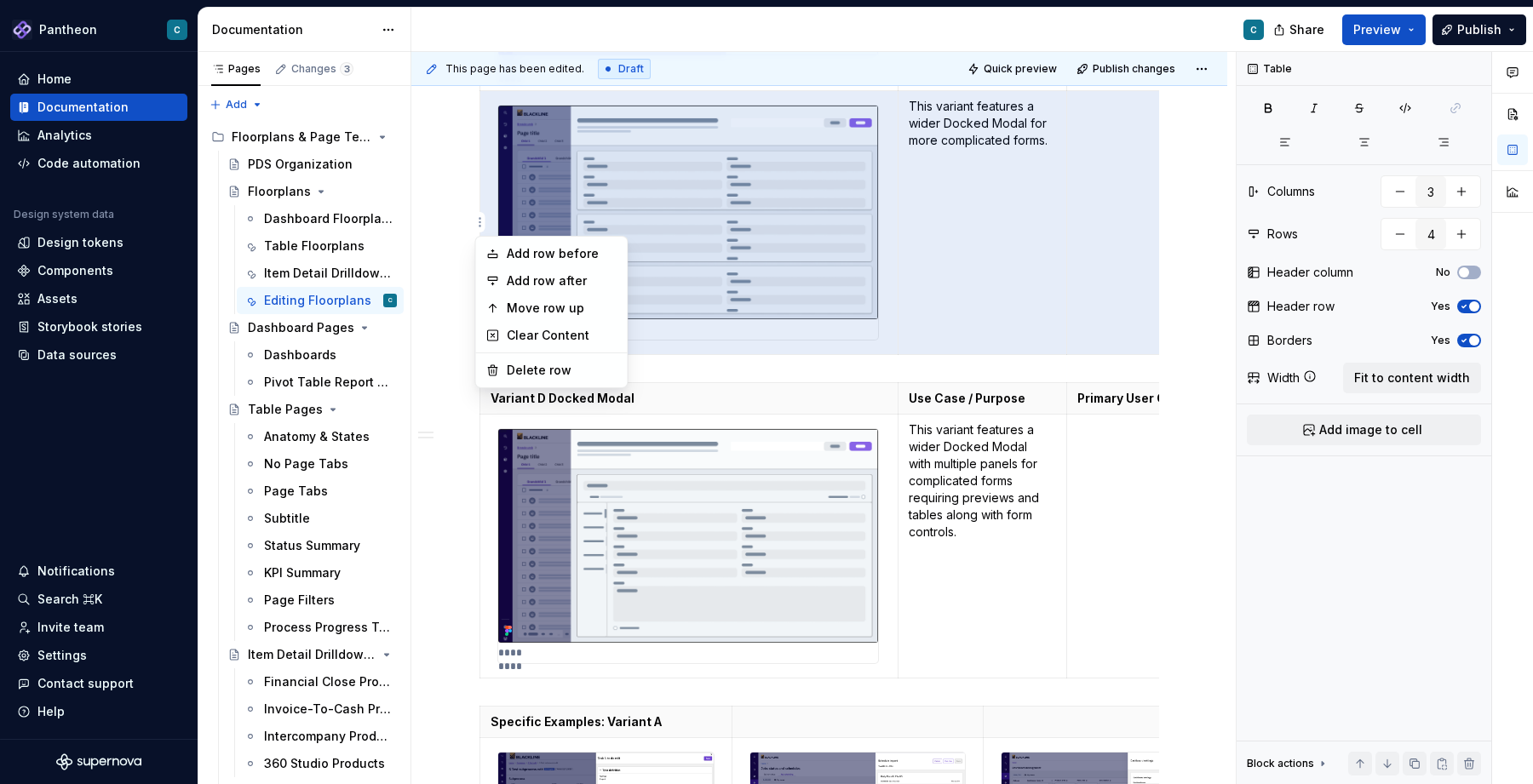 type on "5" 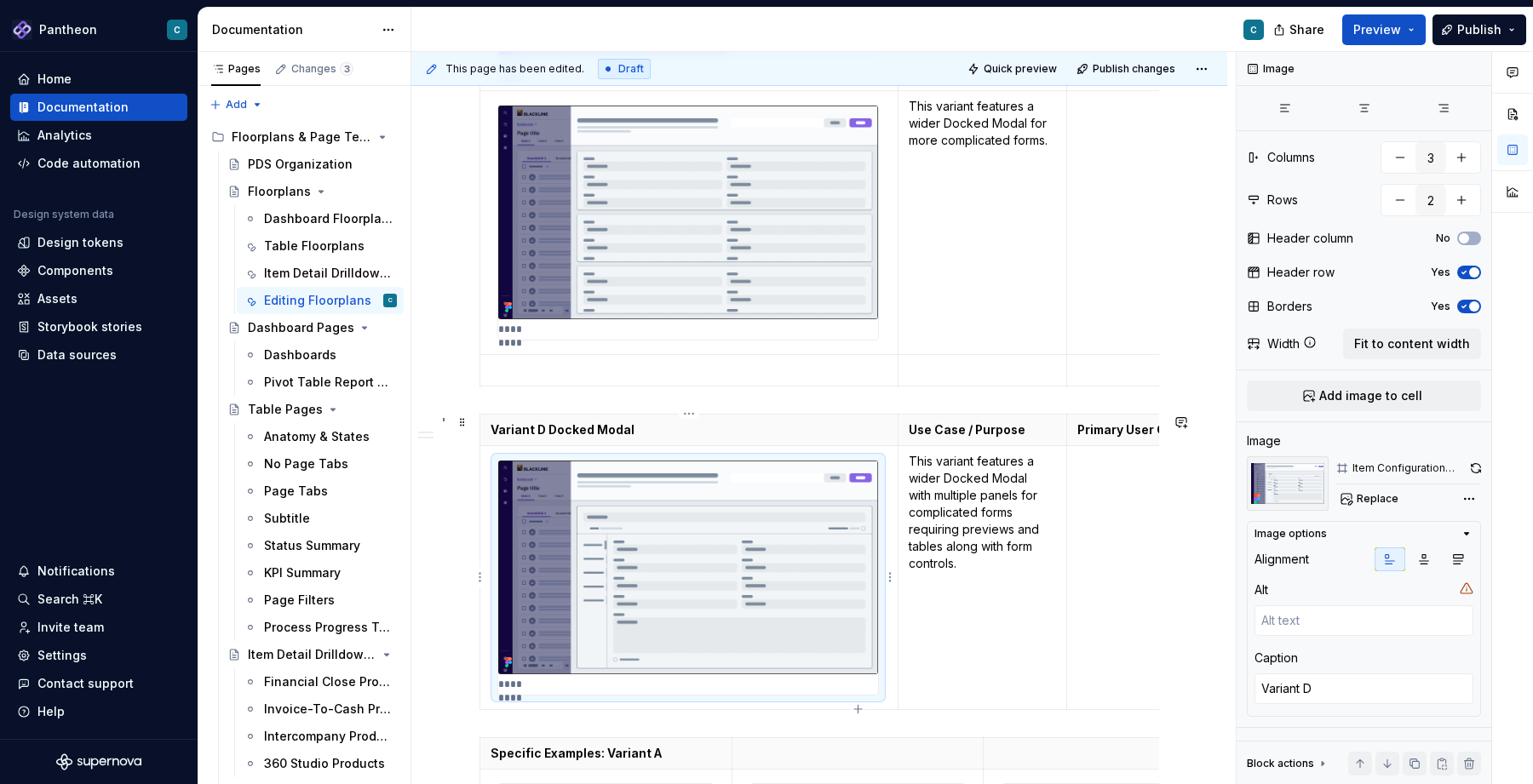 click at bounding box center [688, 567] 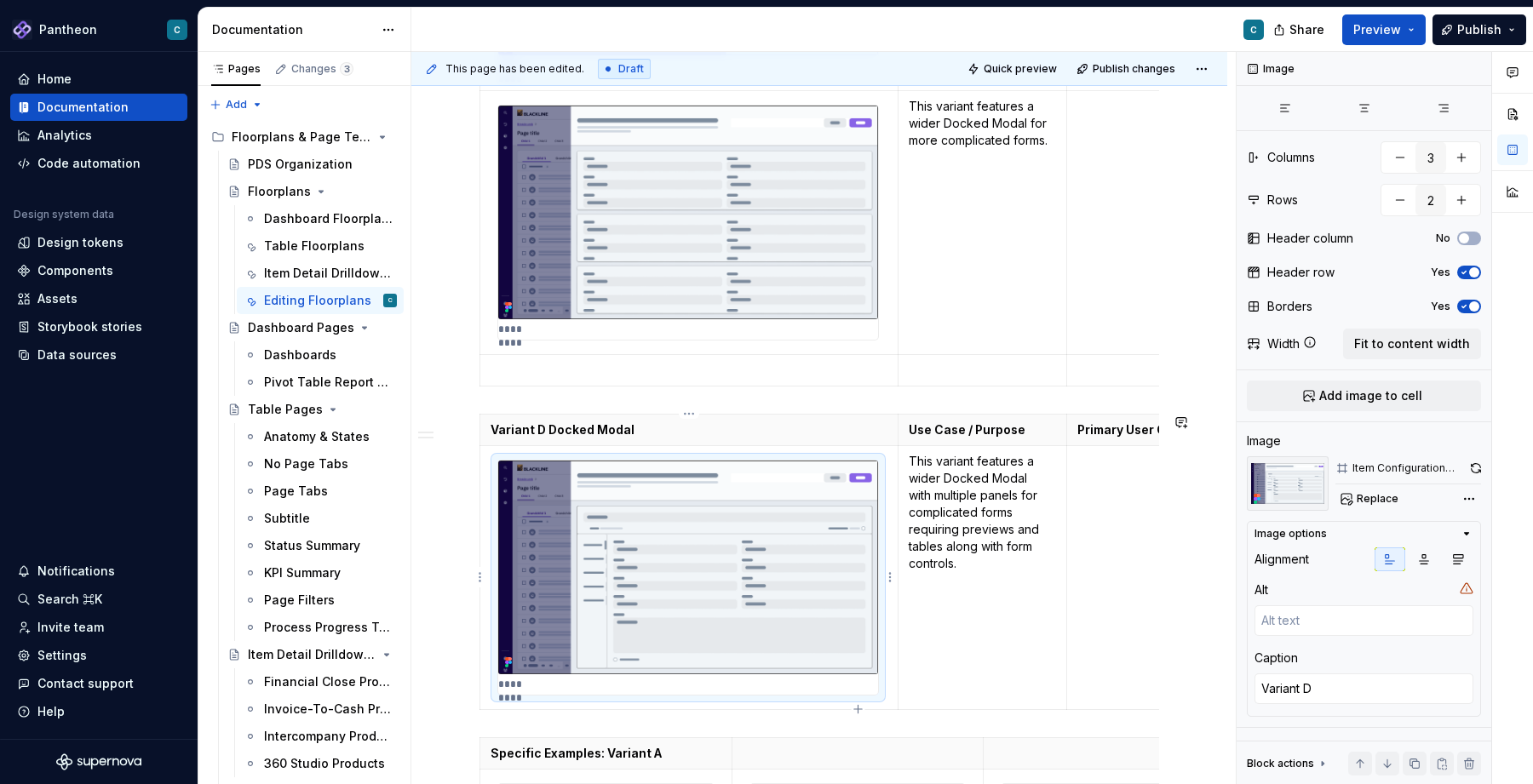 type on "*" 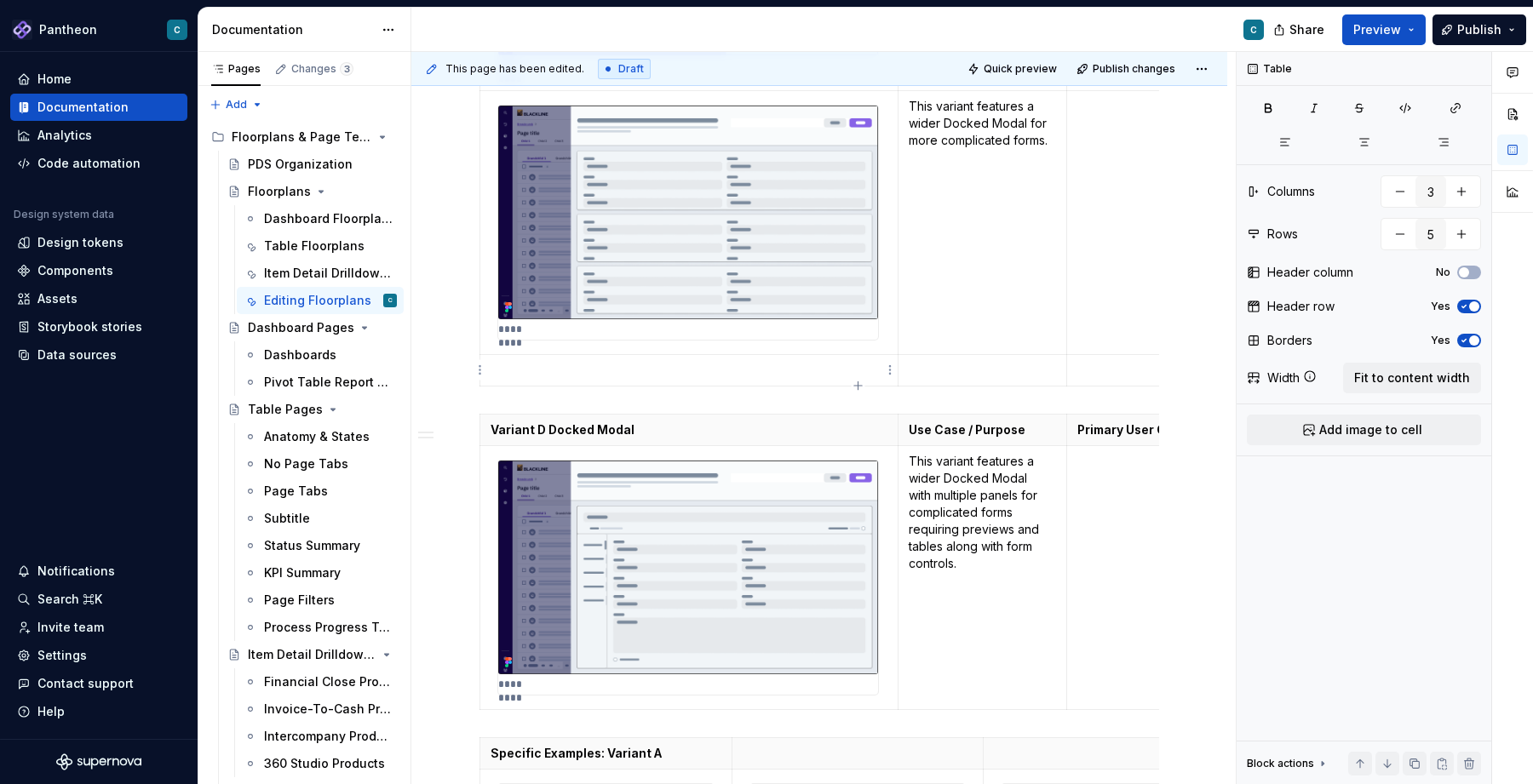 click at bounding box center [689, 370] 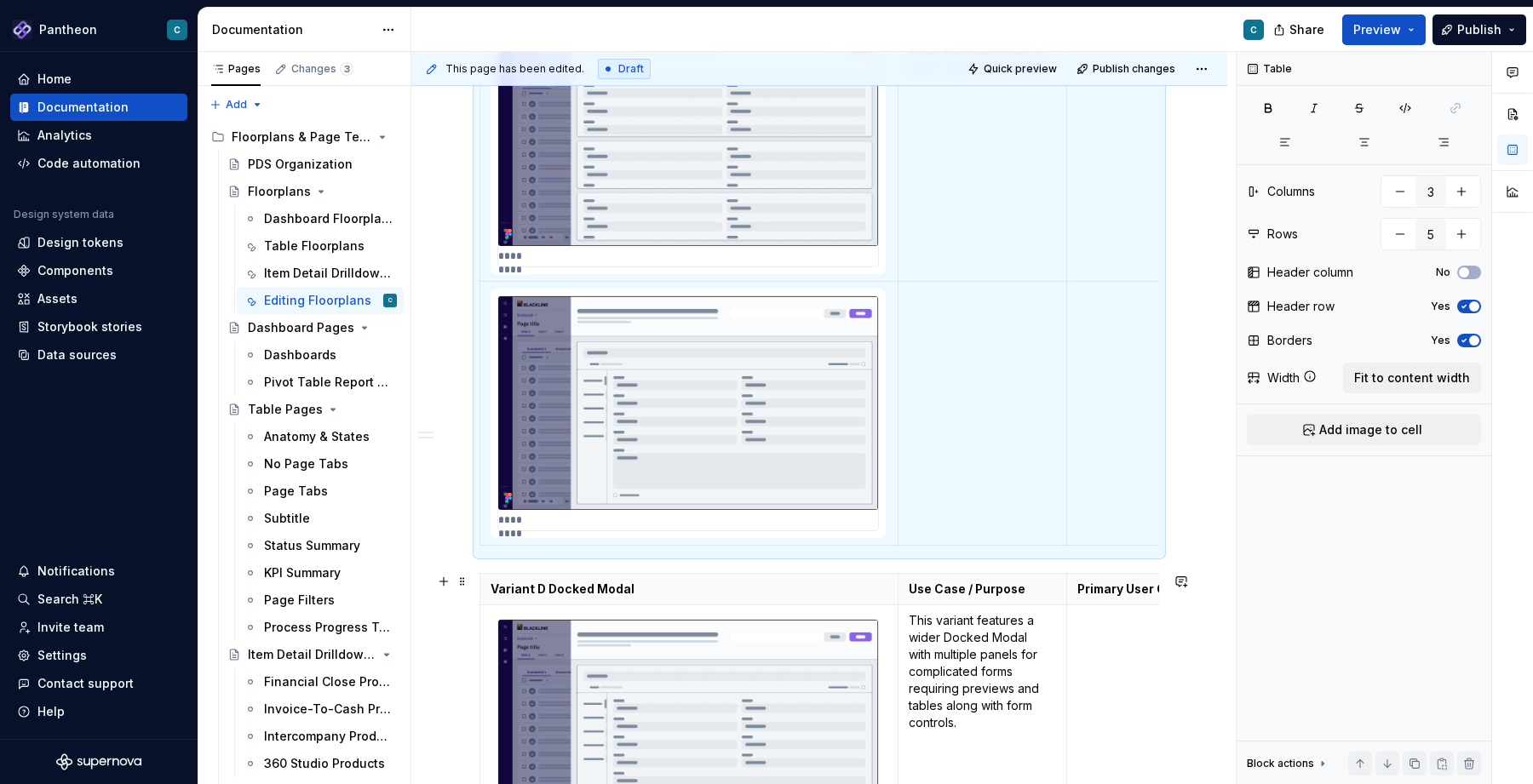 scroll, scrollTop: 964, scrollLeft: 0, axis: vertical 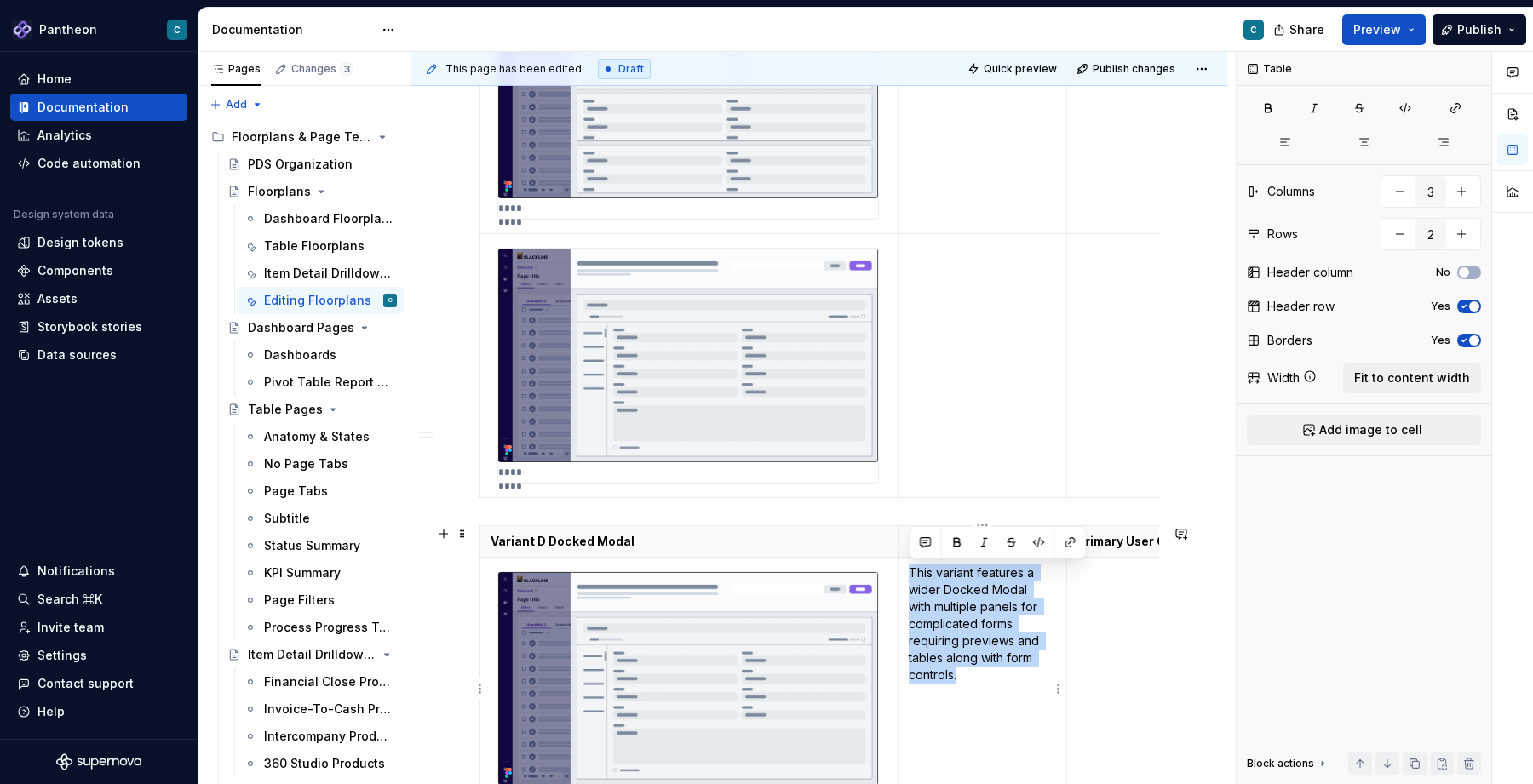 drag, startPoint x: 973, startPoint y: 682, endPoint x: 905, endPoint y: 573, distance: 128.47179 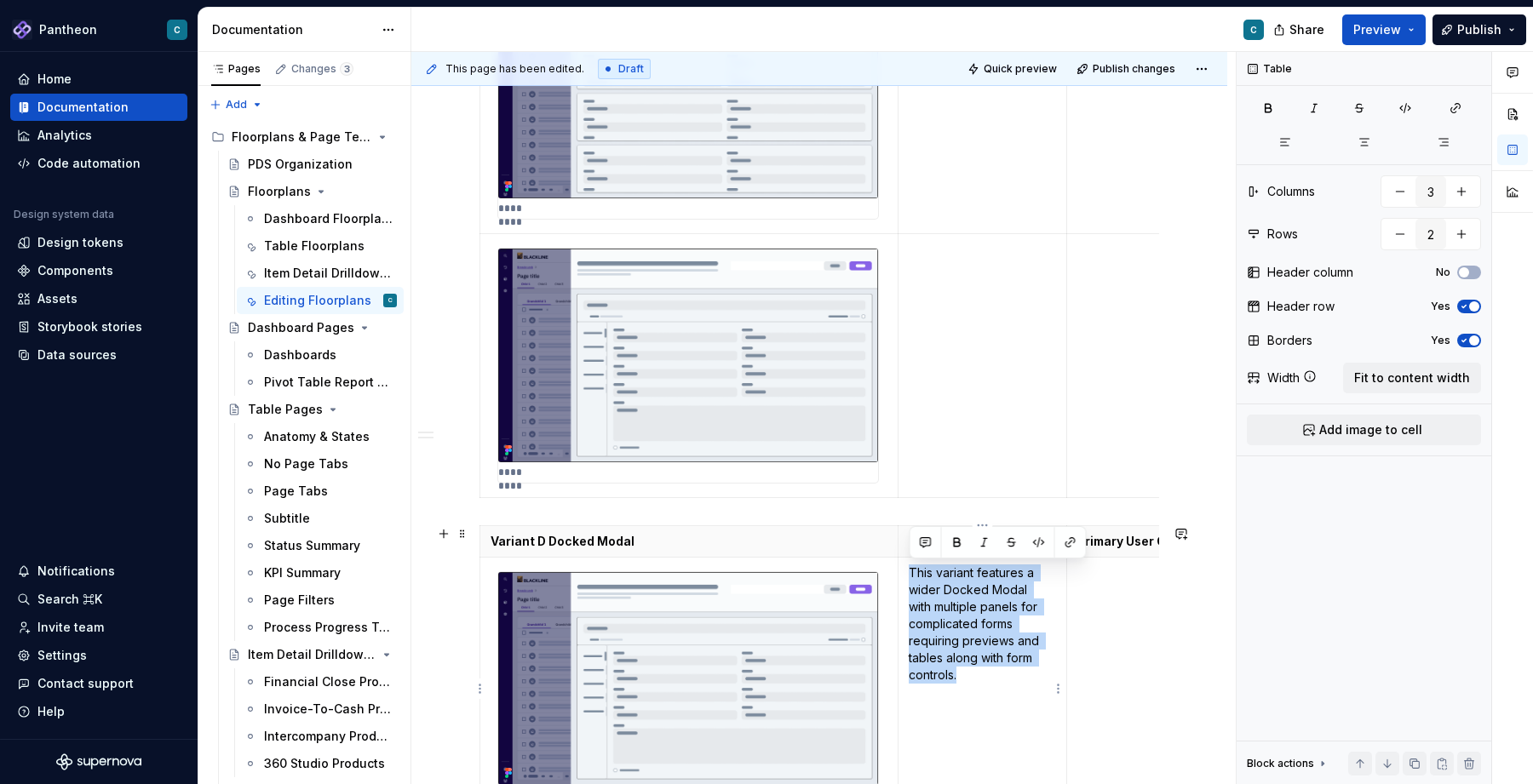 click on "This variant features a wider Docked Modal with multiple panels for complicated forms requiring previews and tables along with form controls." at bounding box center (982, 689) 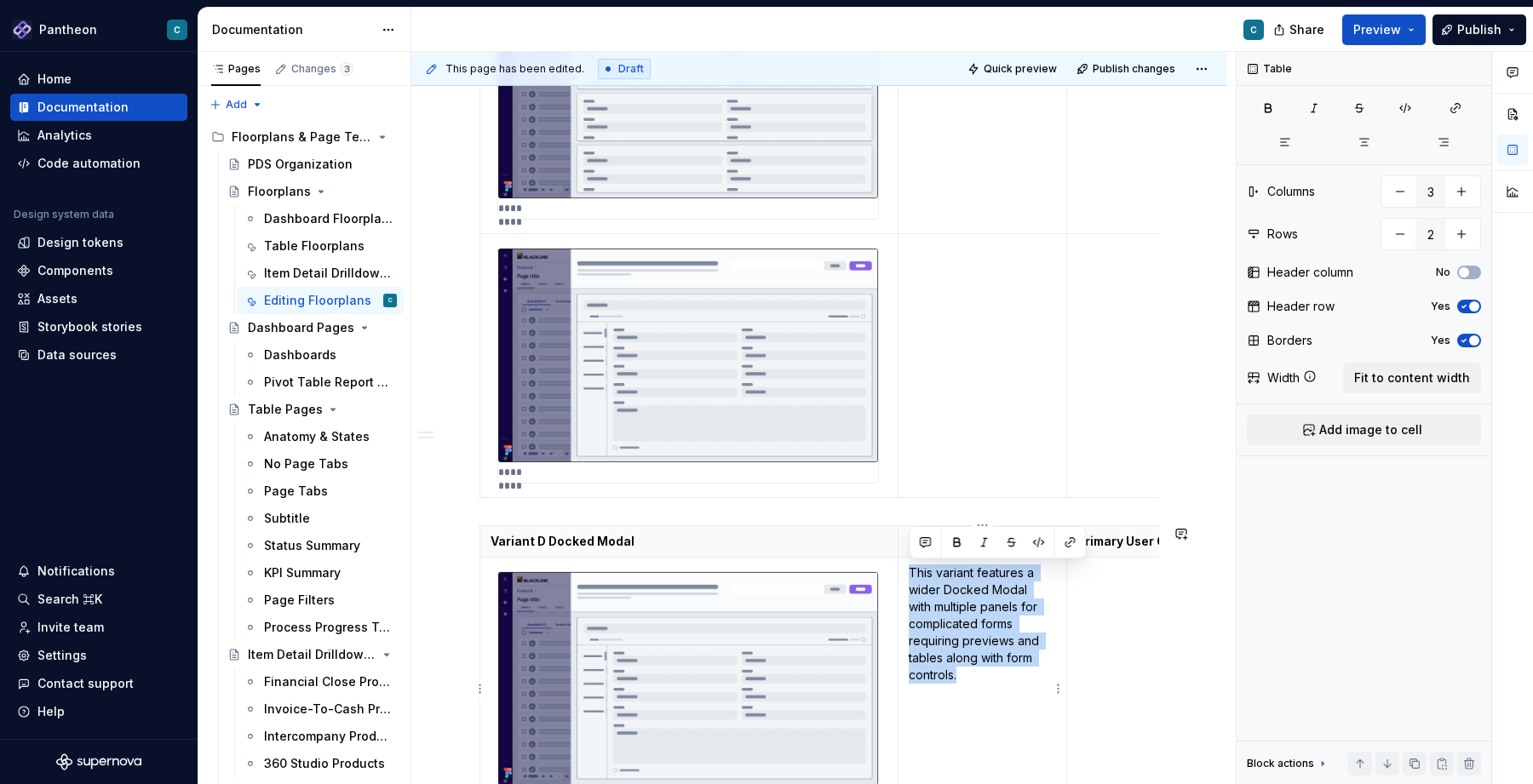 copy on "This variant features a wider Docked Modal with multiple panels for complicated forms requiring previews and tables along with form controls." 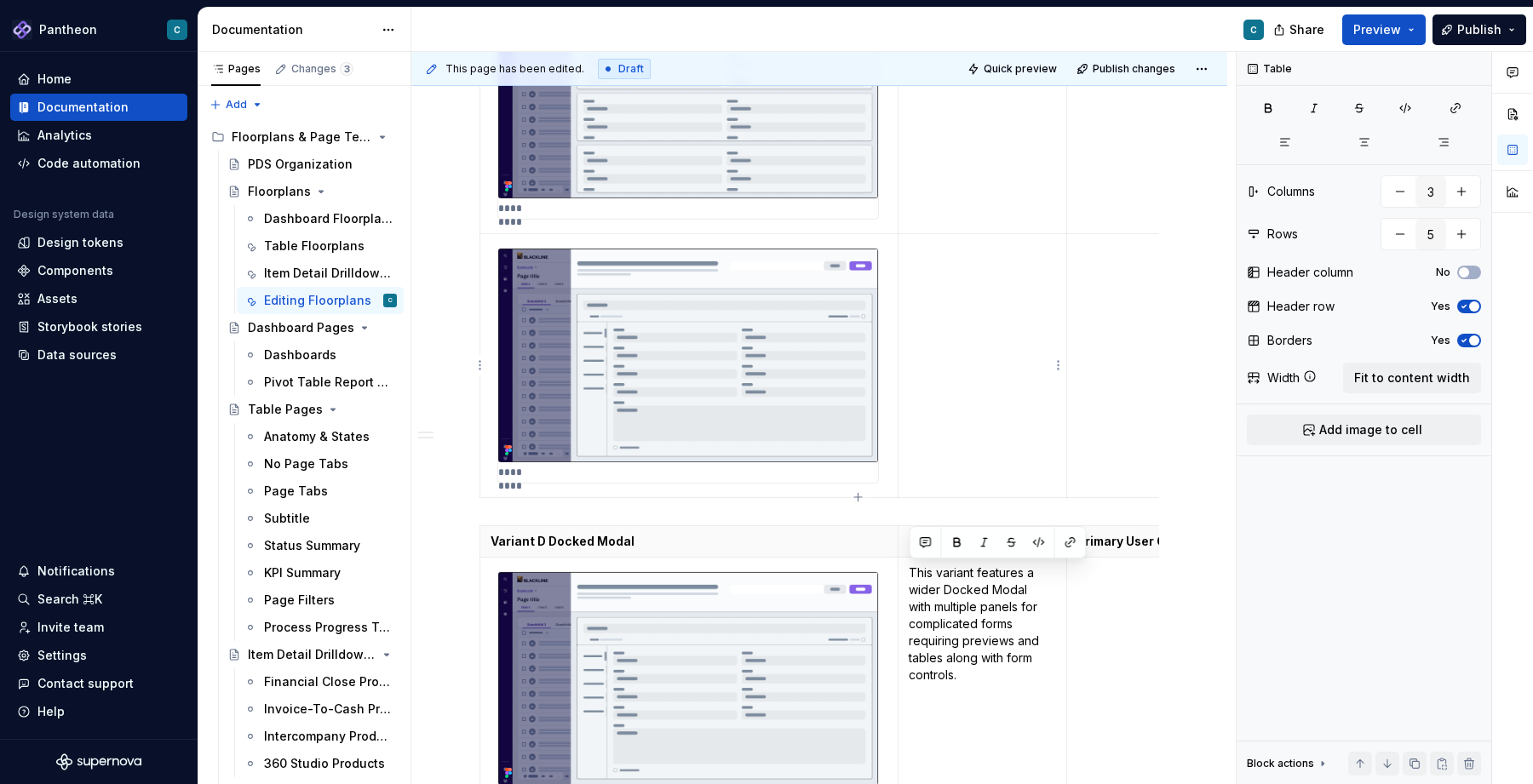 click at bounding box center (982, 365) 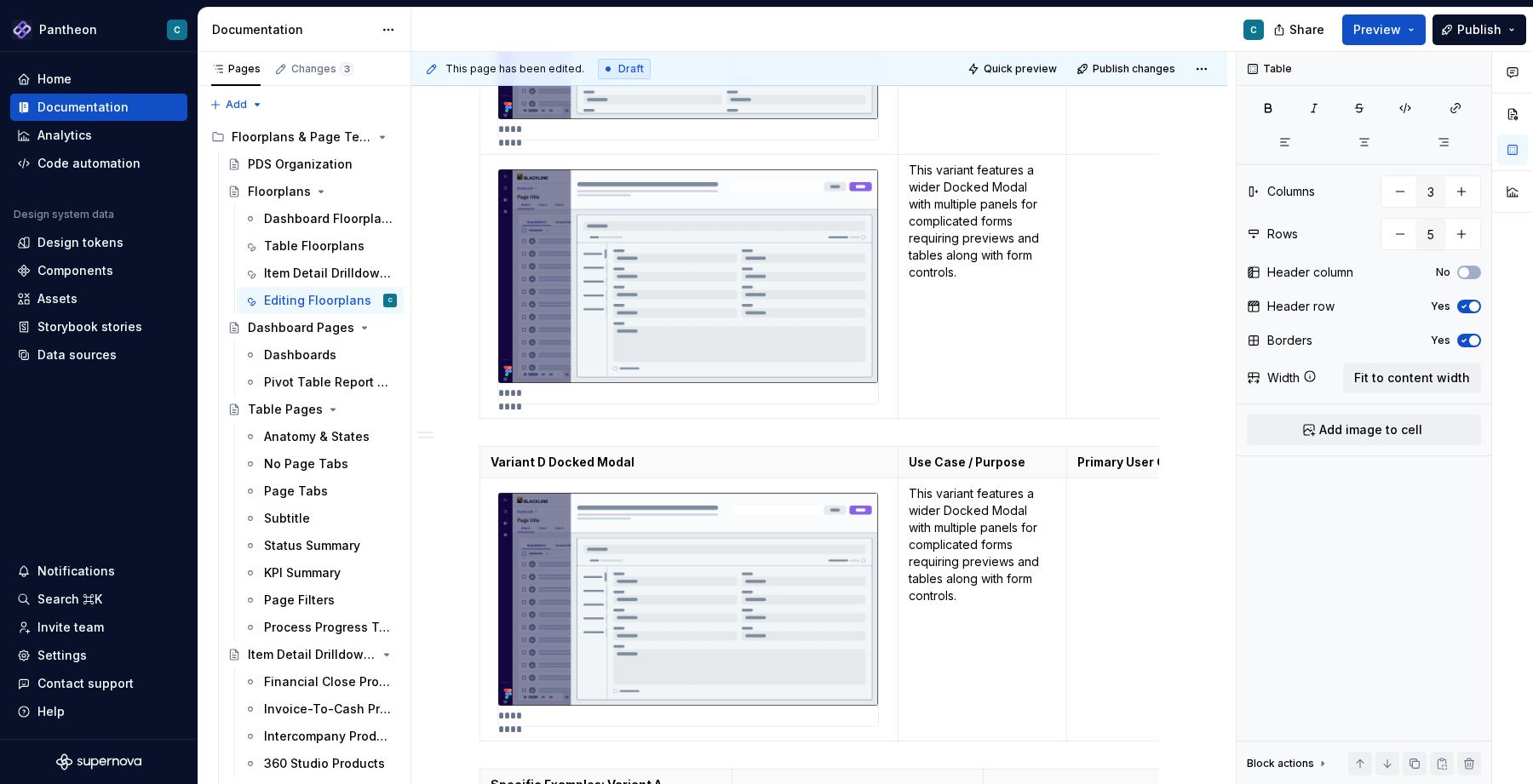 scroll, scrollTop: 1105, scrollLeft: 0, axis: vertical 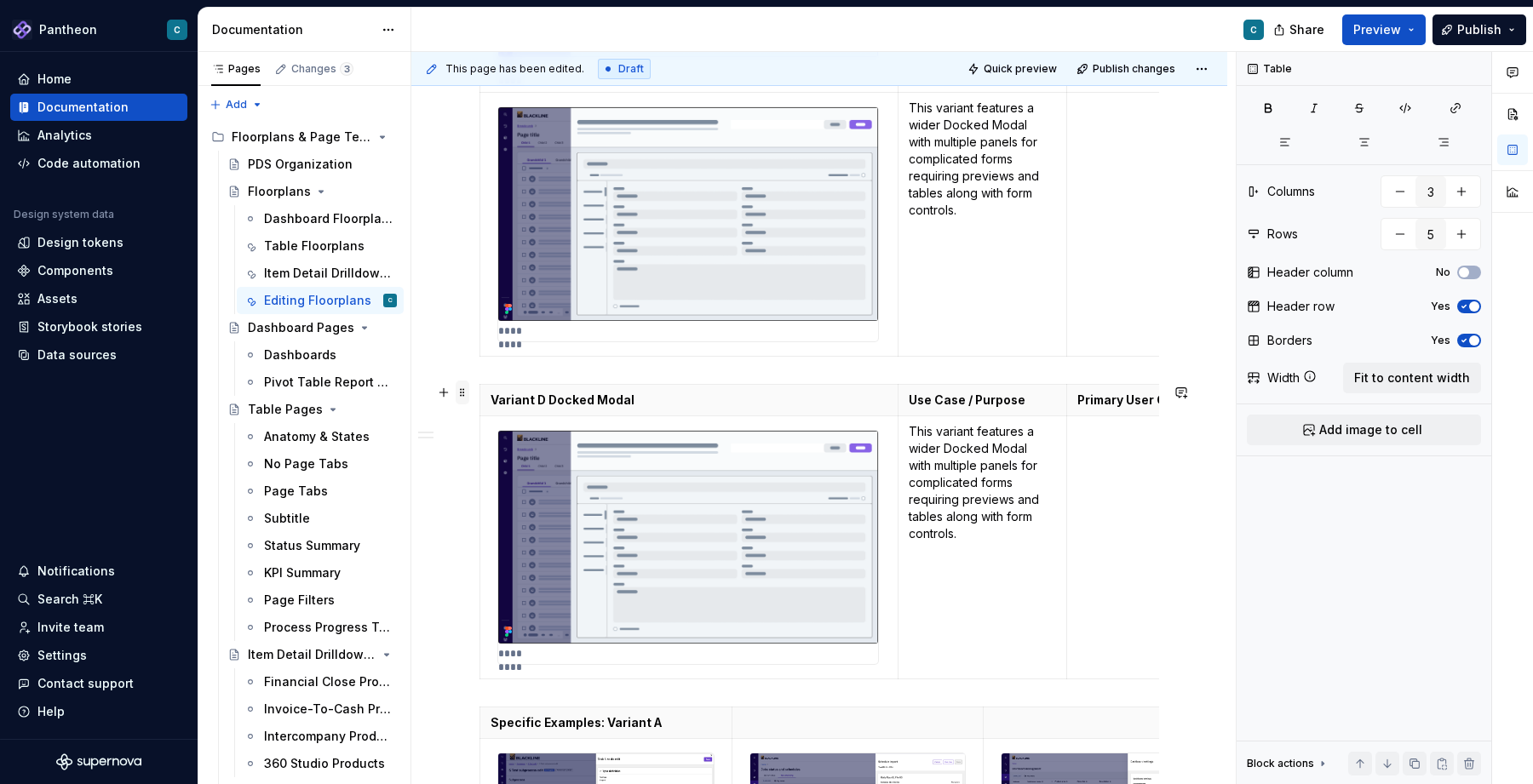 click at bounding box center [462, 392] 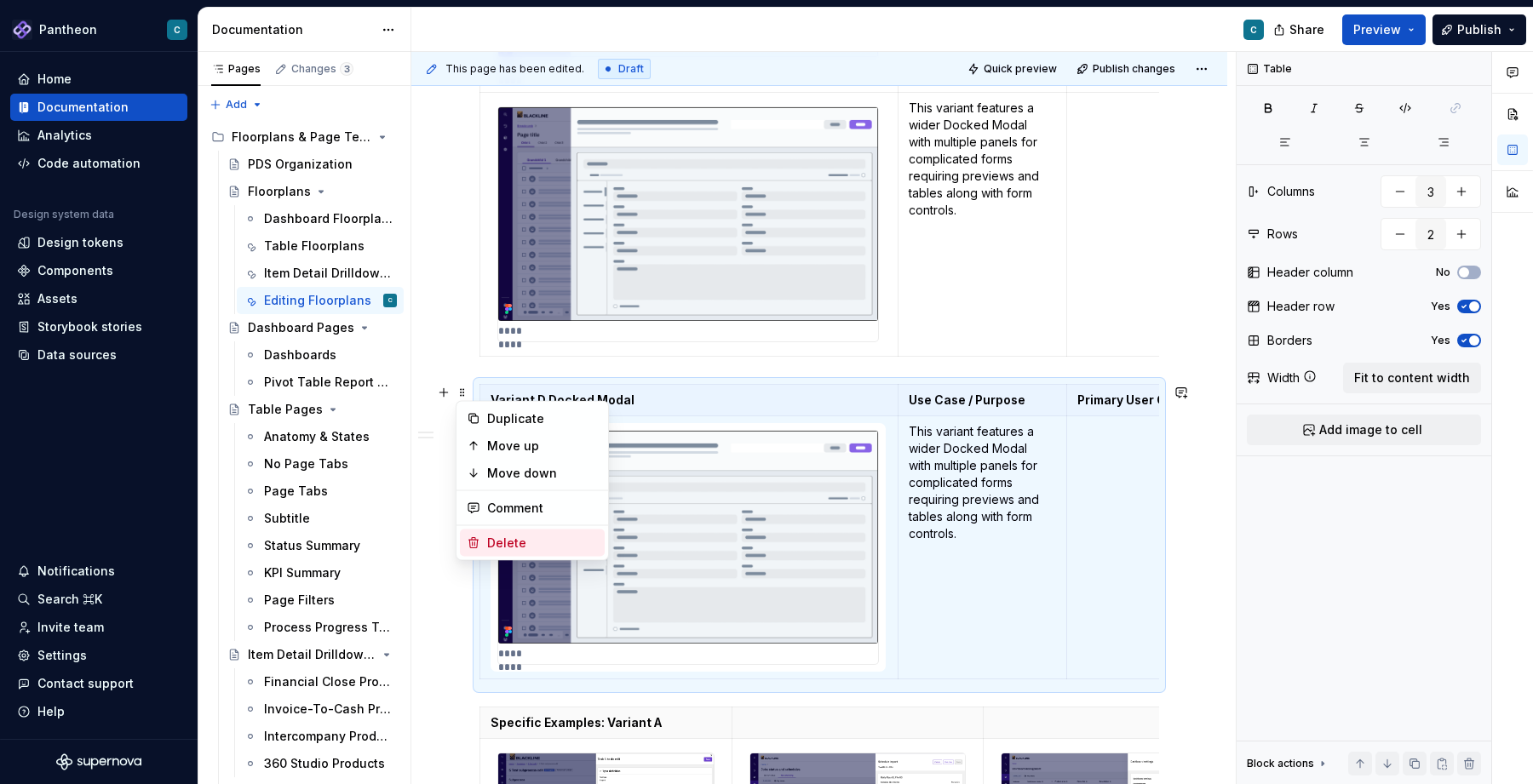 click on "Delete" at bounding box center (532, 543) 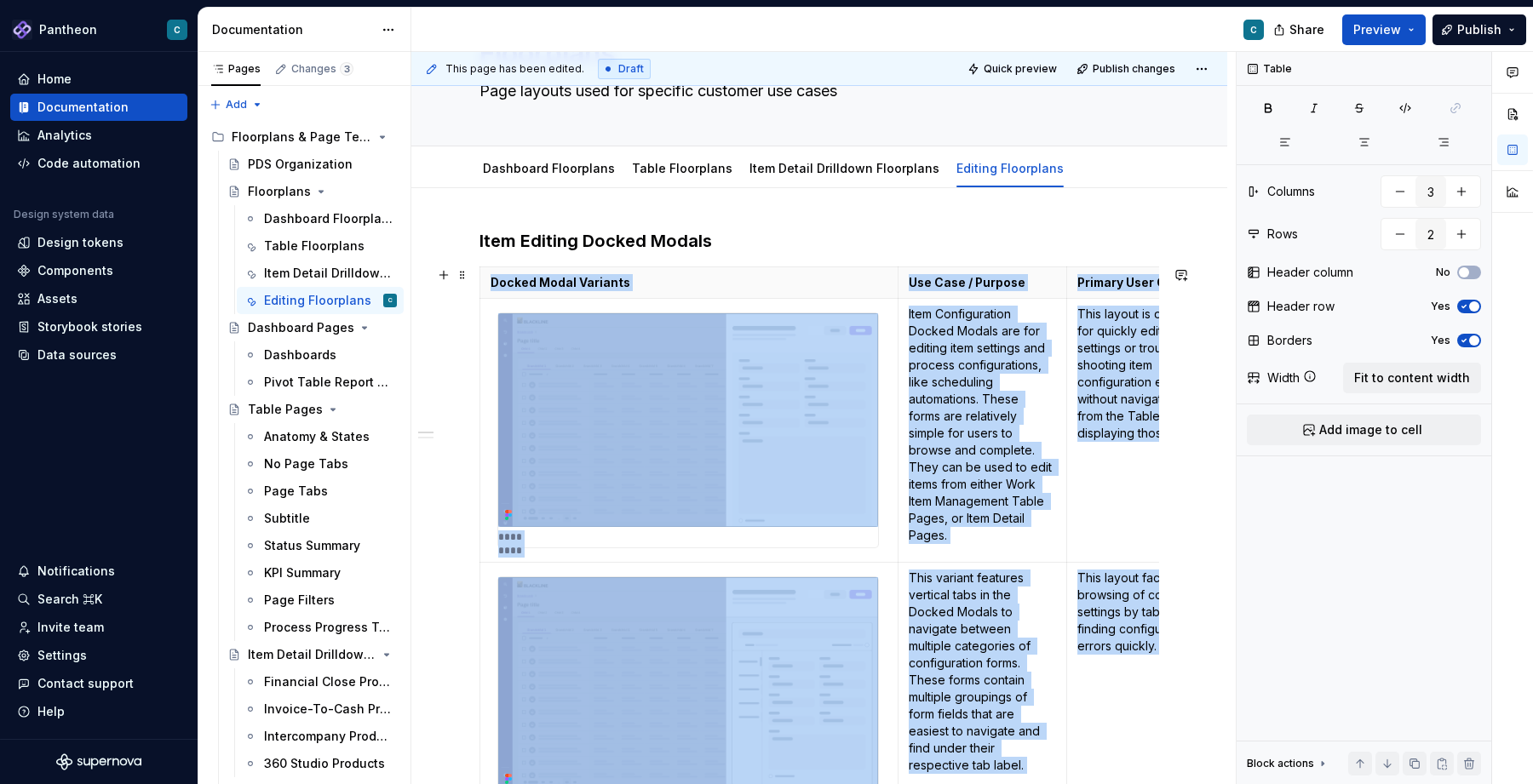 scroll, scrollTop: 87, scrollLeft: 0, axis: vertical 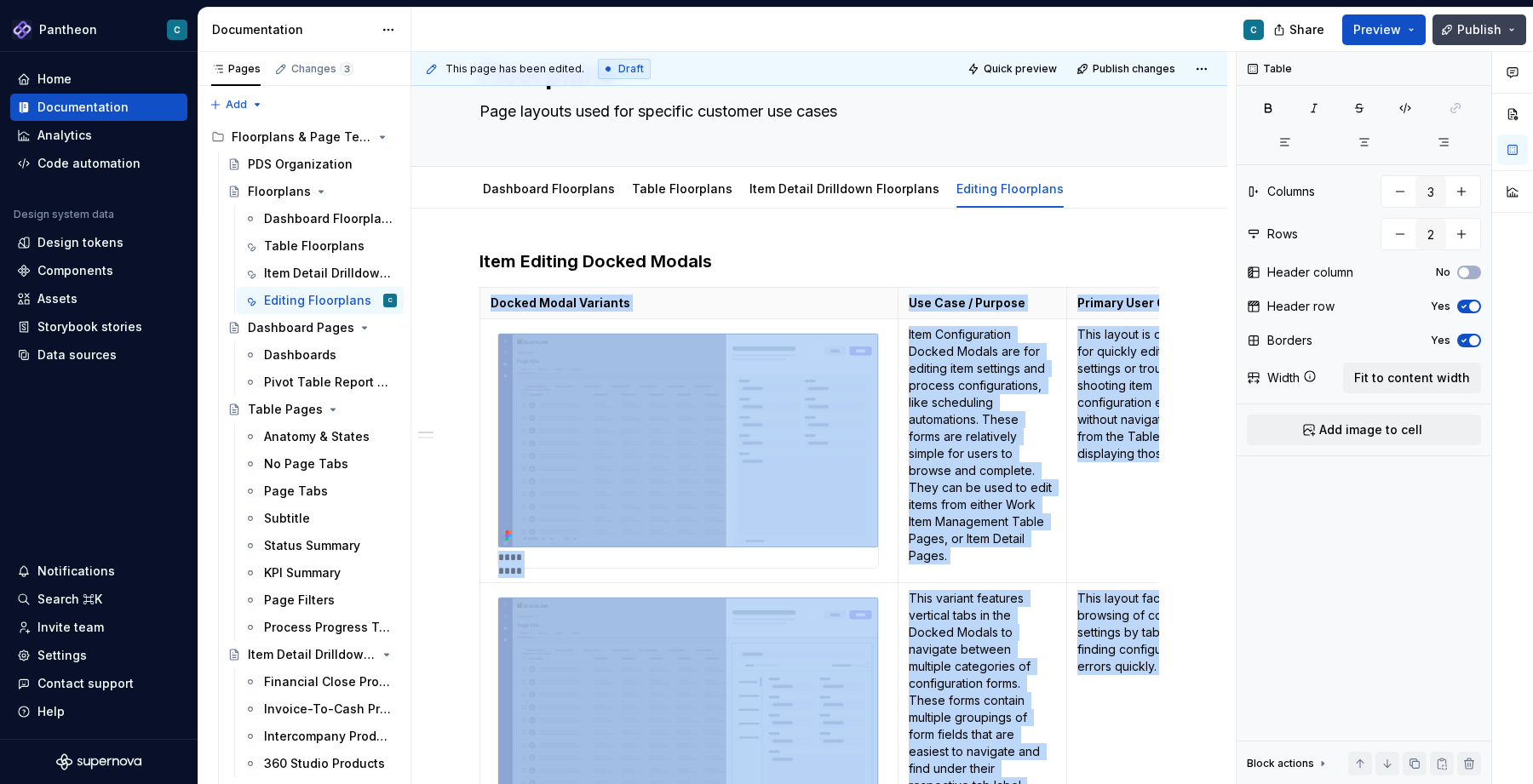 click on "Publish" at bounding box center (1479, 30) 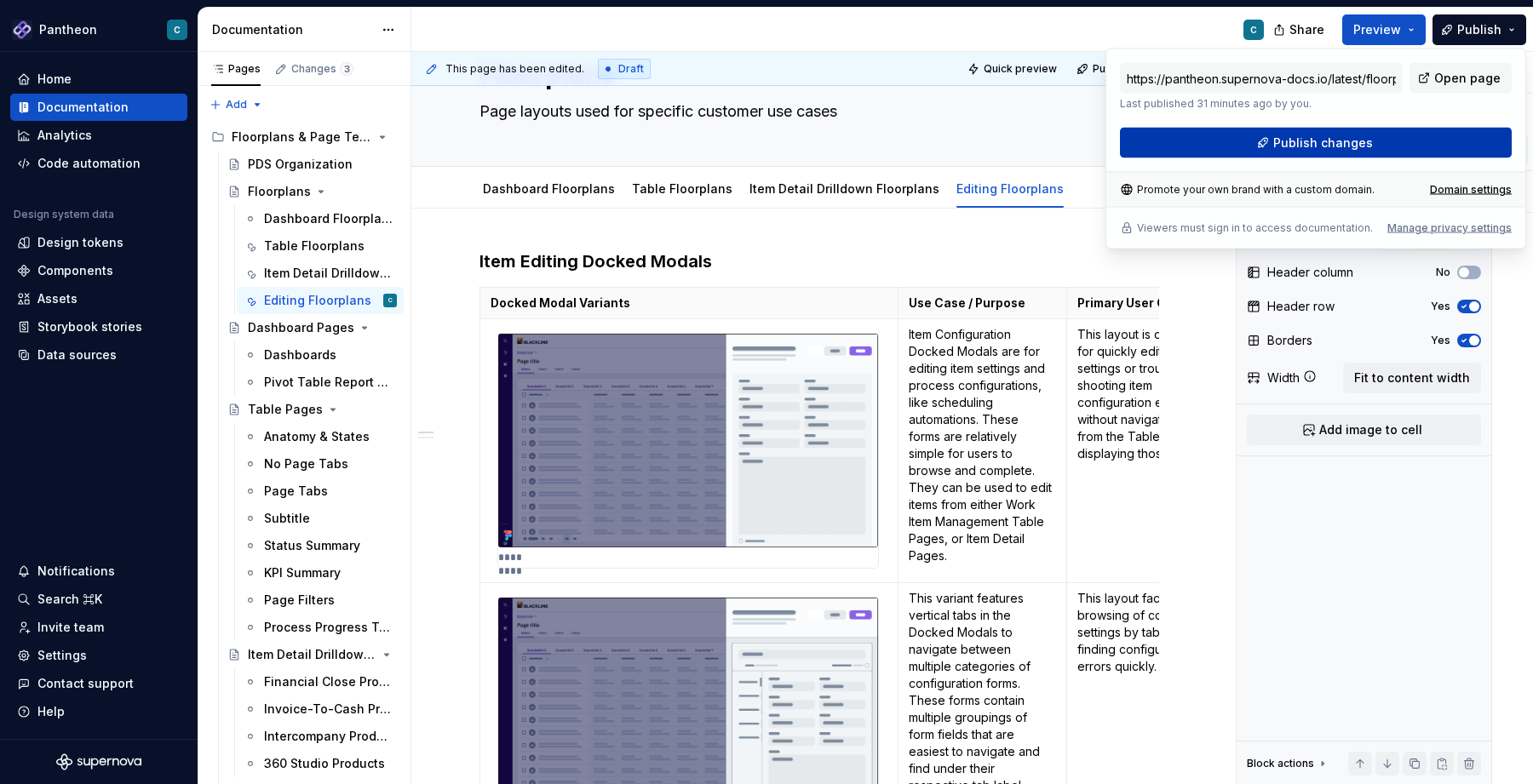 click on "Publish changes" at bounding box center [1323, 143] 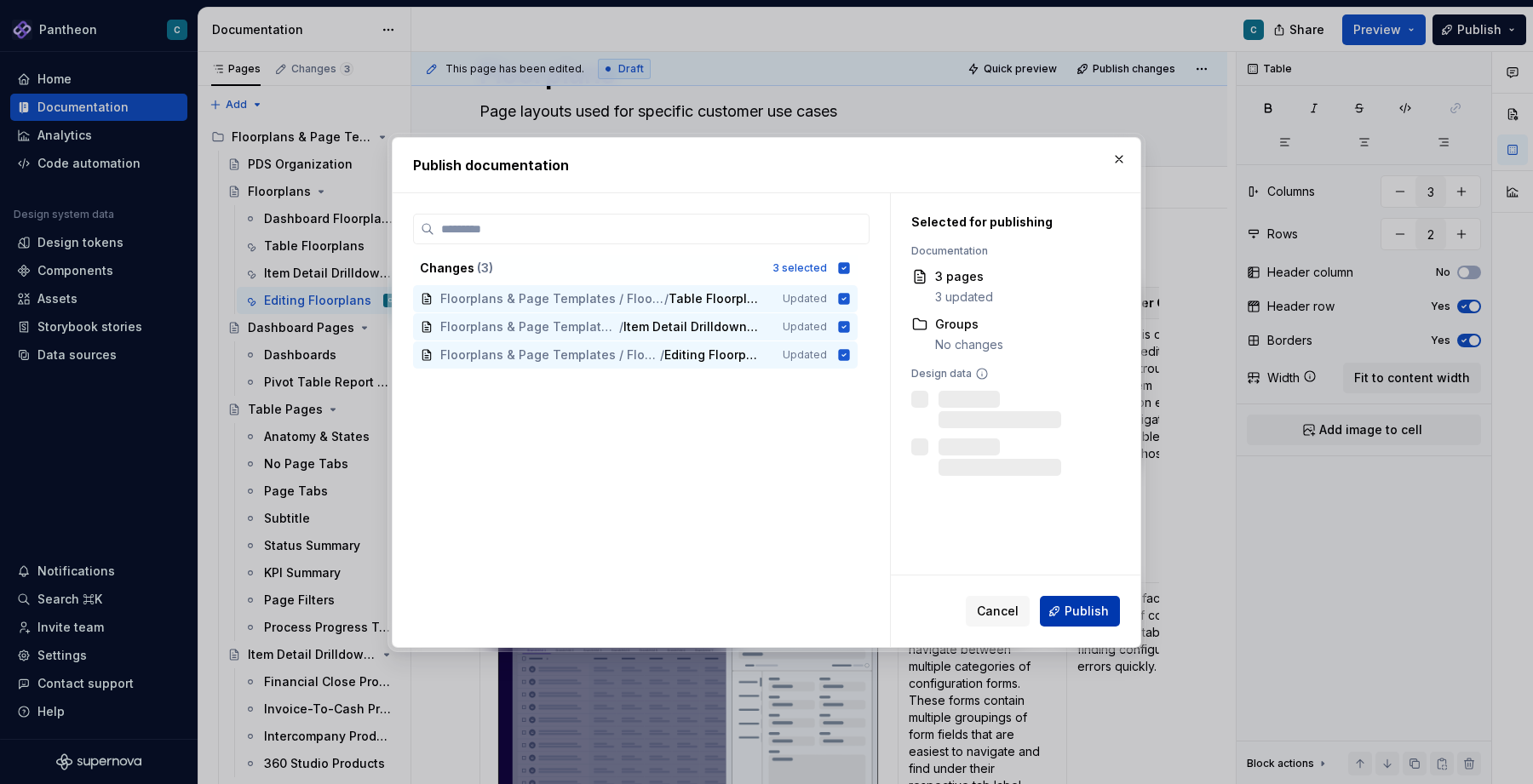 click on "Publish" at bounding box center (1087, 611) 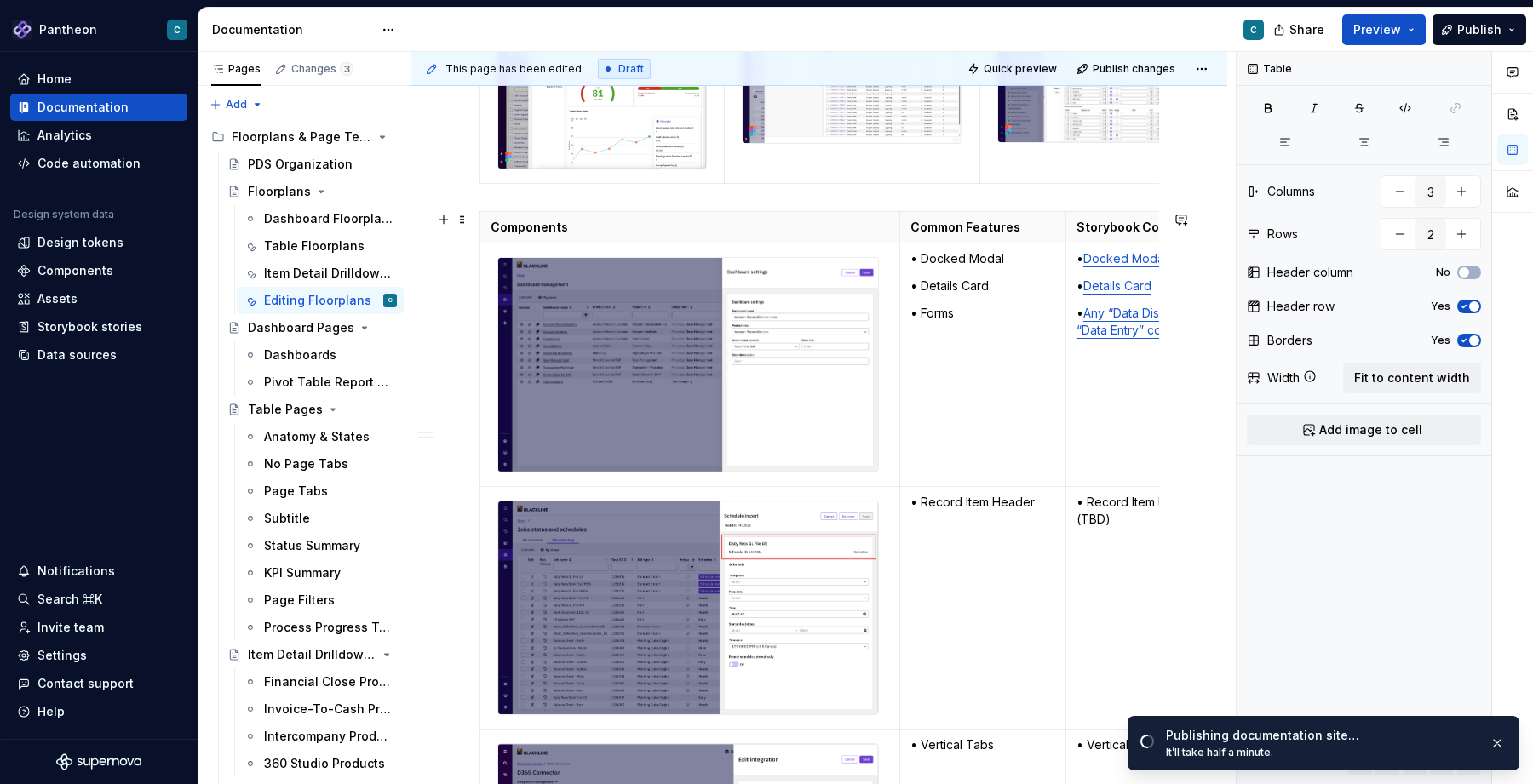 scroll, scrollTop: 2140, scrollLeft: 0, axis: vertical 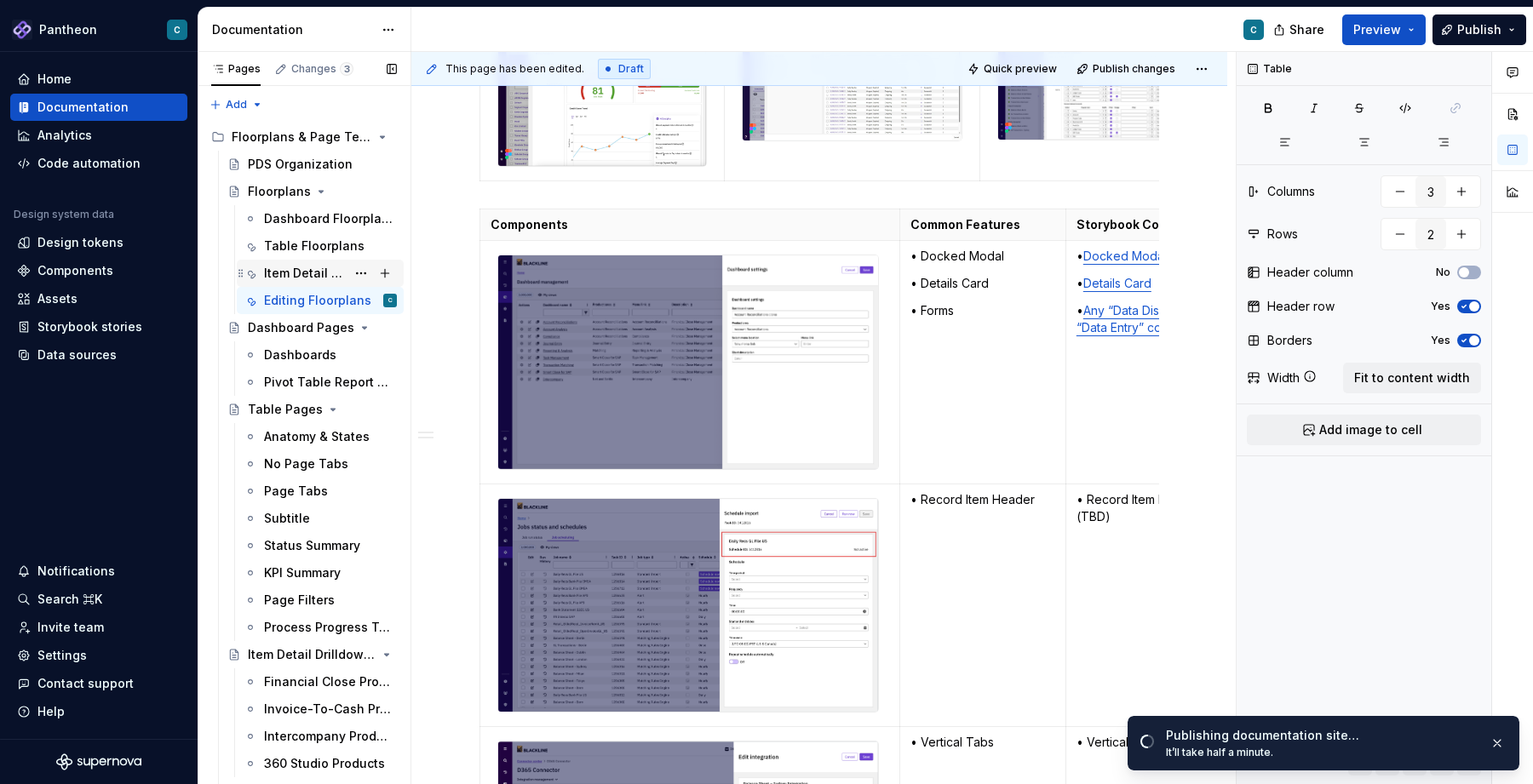 click on "Item Detail Drilldown Floorplans" at bounding box center (305, 273) 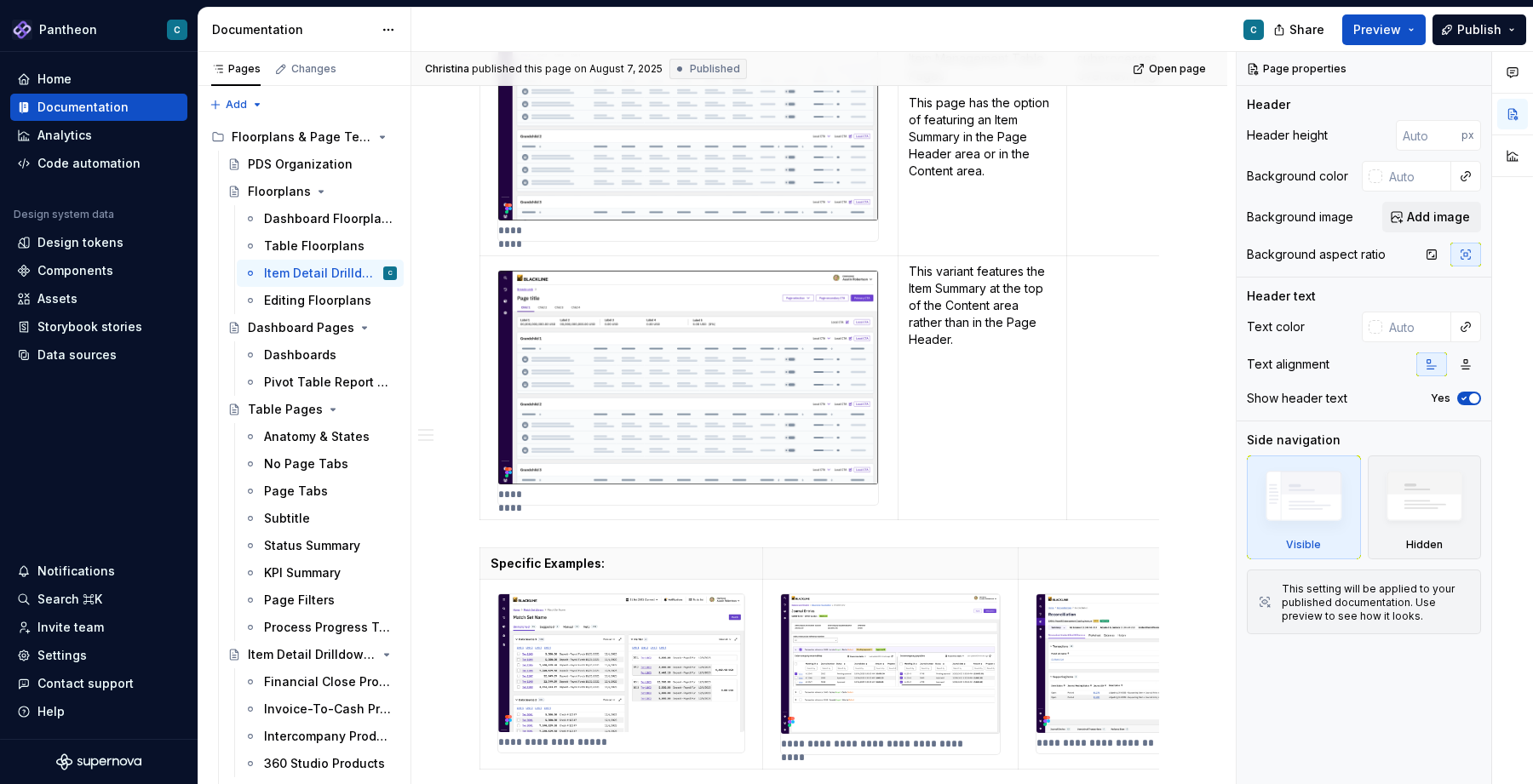scroll, scrollTop: 430, scrollLeft: 0, axis: vertical 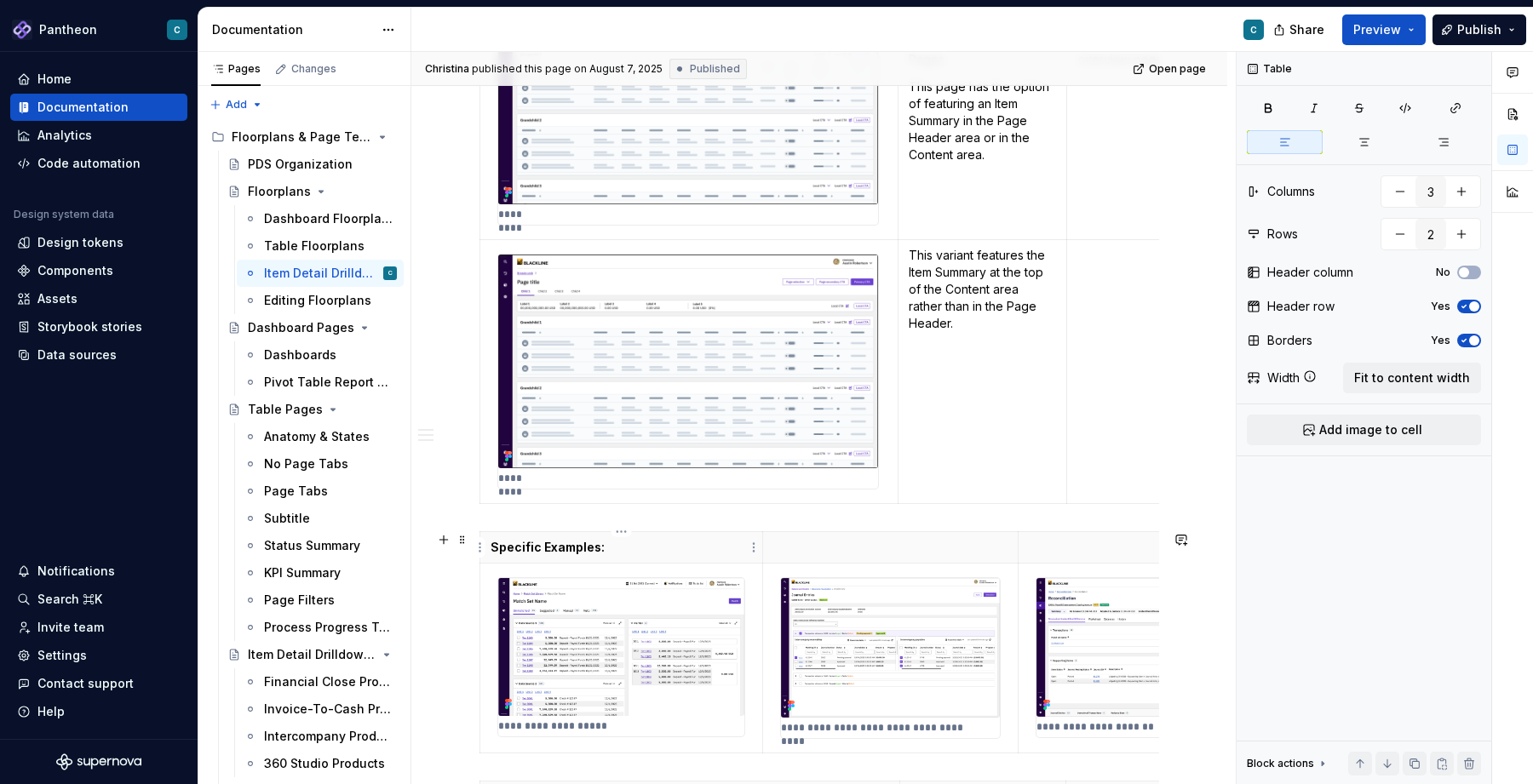 click on "Specific Examples:" at bounding box center [621, 547] 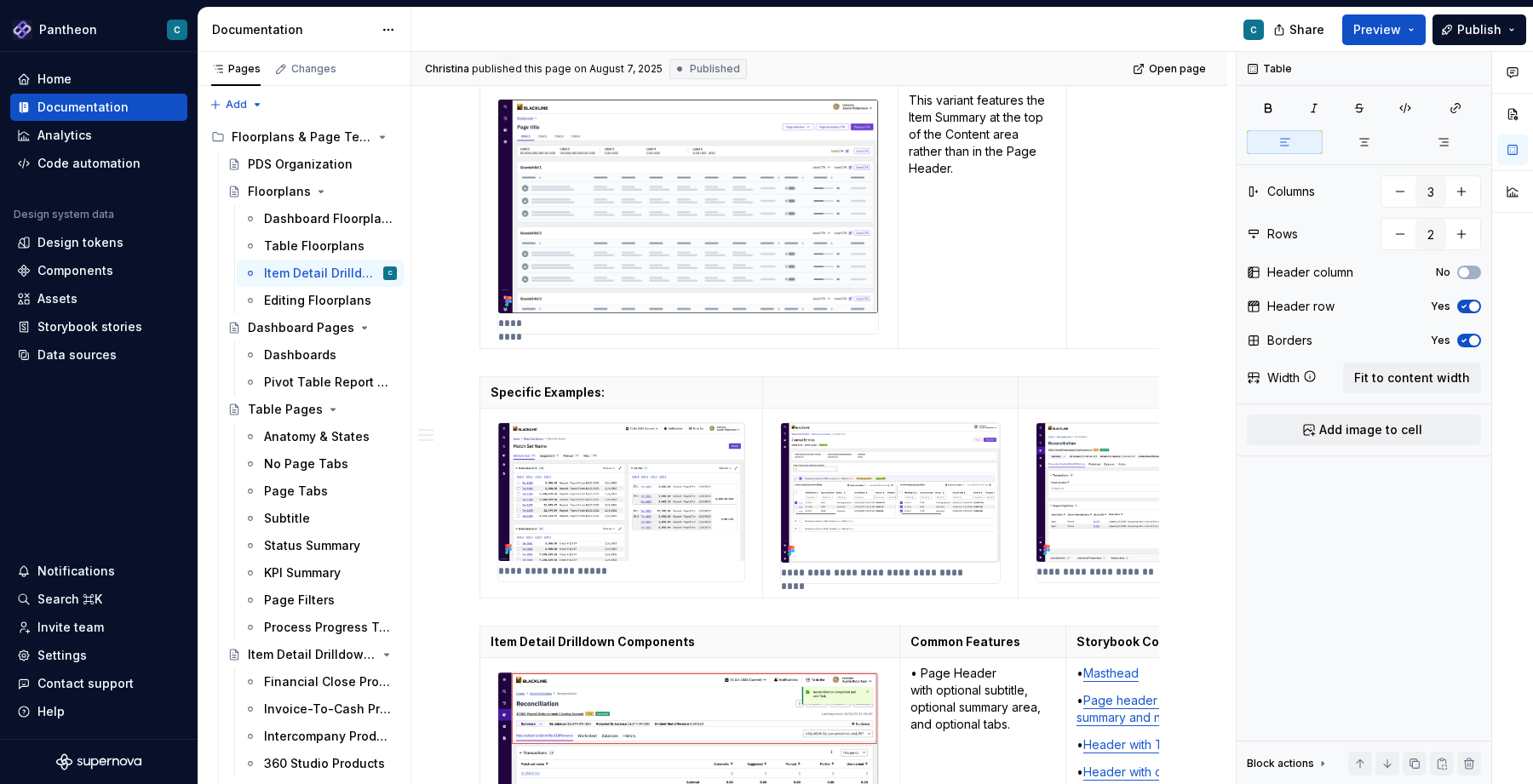 scroll, scrollTop: 602, scrollLeft: 0, axis: vertical 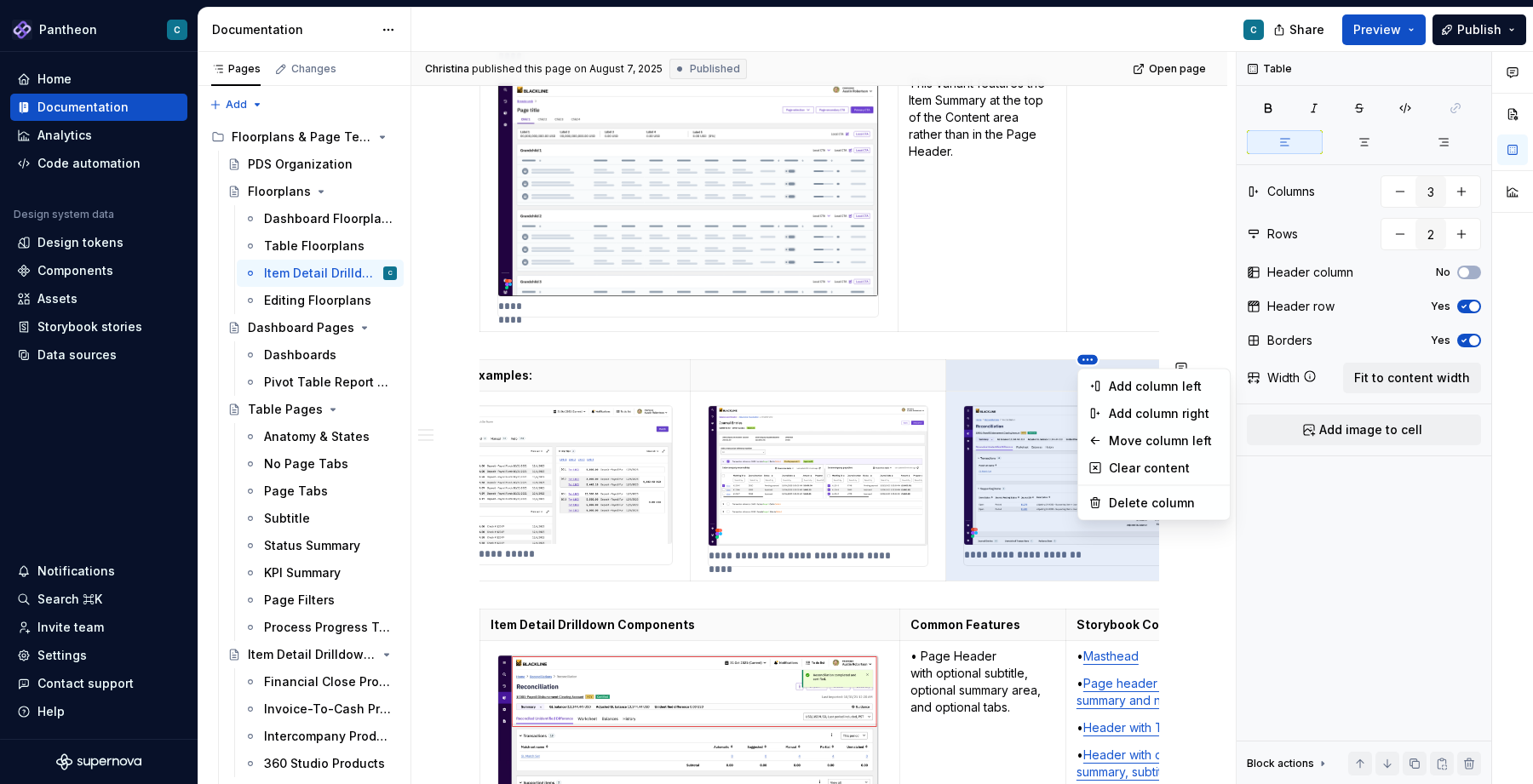 click on "Pantheon C Home Documentation Analytics Code automation Design system data Design tokens Components Assets Storybook stories Data sources Notifications Search ⌘K Invite team Settings Contact support Help Documentation C Share Preview Publish Pages Changes Add
Accessibility guide for tree Page tree.
Navigate the tree with the arrow keys. Common tree hotkeys apply. Further keybindings are available:
enter to execute primary action on focused item
f2 to start renaming the focused item
escape to abort renaming an item
control+d to start dragging selected items
Floorplans & Page Templates  PDS Organization Floorplans Dashboard Floorplans Table Floorplans Item Detail Drilldown Floorplans C Editing Floorplans Dashboard Pages Dashboards Pivot Table Report Pages Table Pages Anatomy & States No Page Tabs Page Tabs Subtitle Status Summary KPI Summary  Page Filters Process Progress Tracker Item Detail Drilldown Pages Financial Close Products Color" at bounding box center [766, 392] 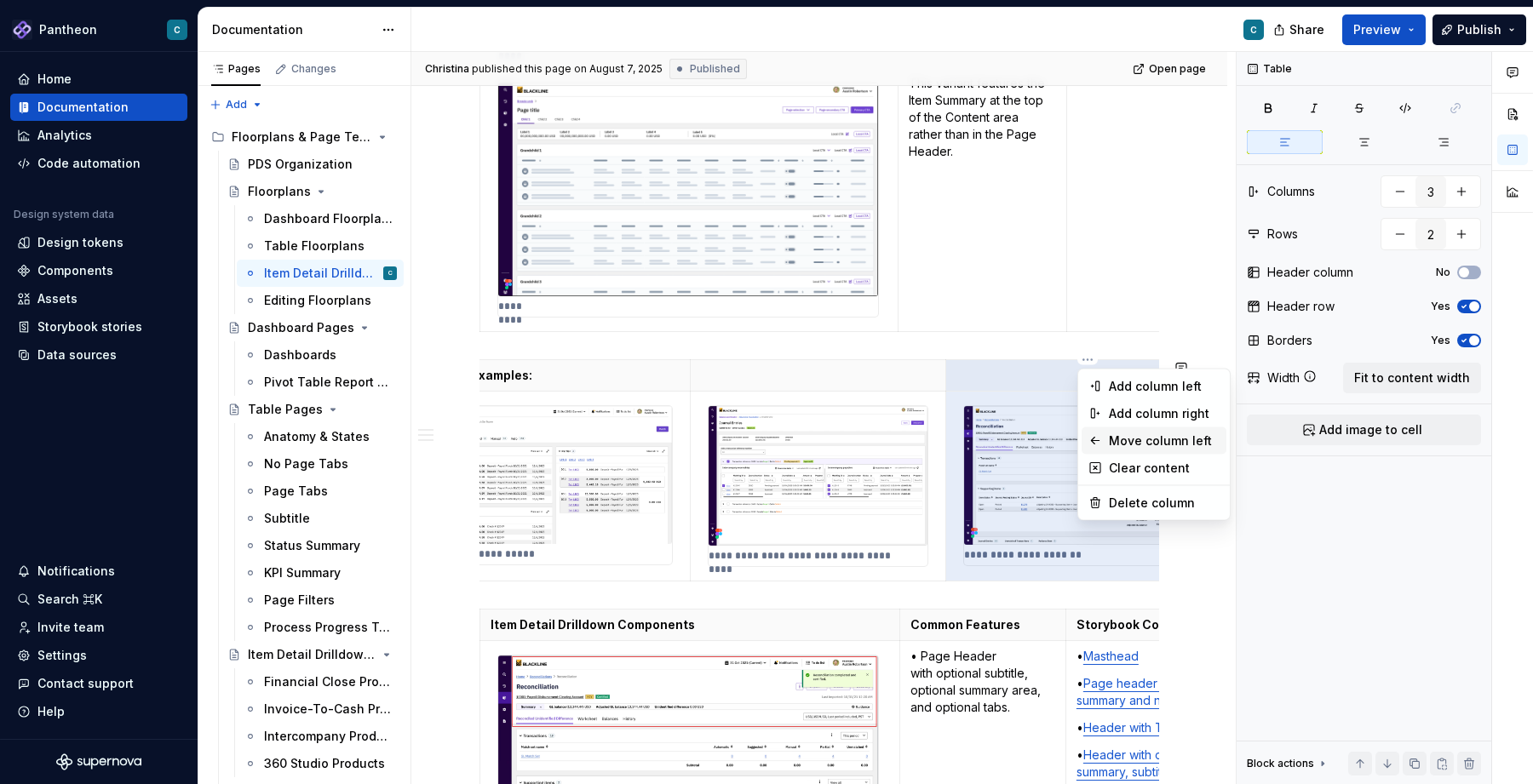 click on "Move column left" at bounding box center (1164, 441) 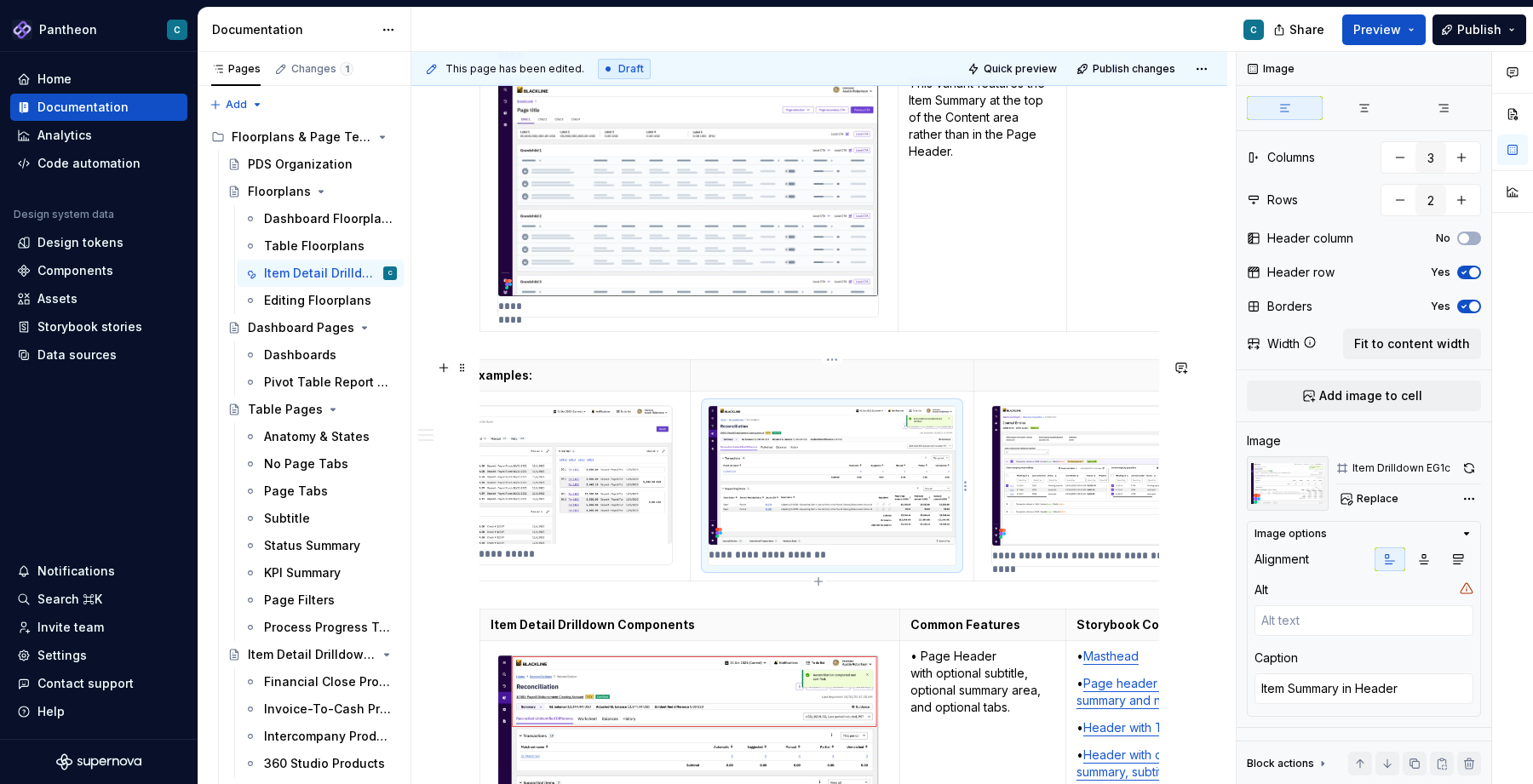 click at bounding box center [832, 475] 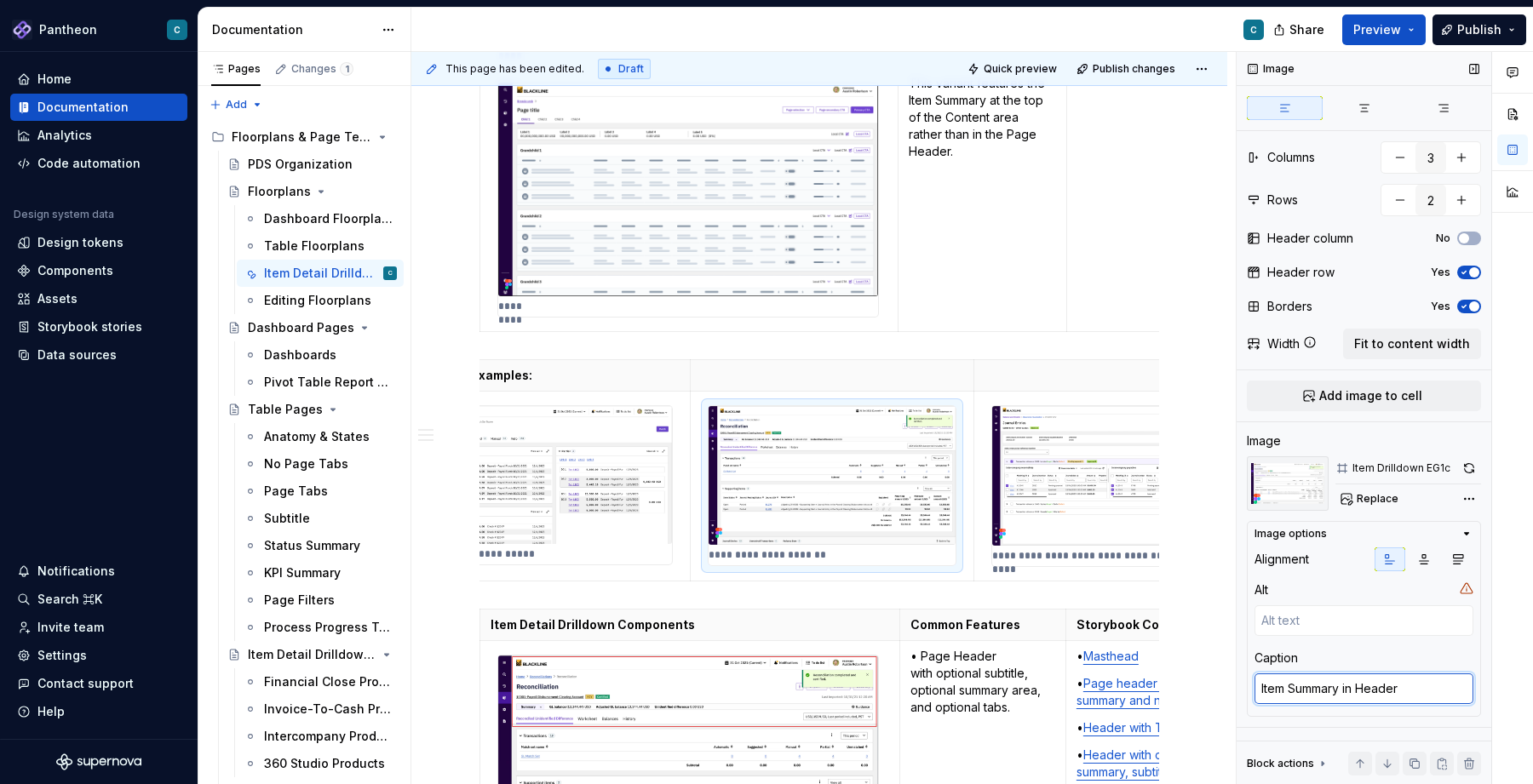 click on "Item Summary in Header" at bounding box center [1364, 689] 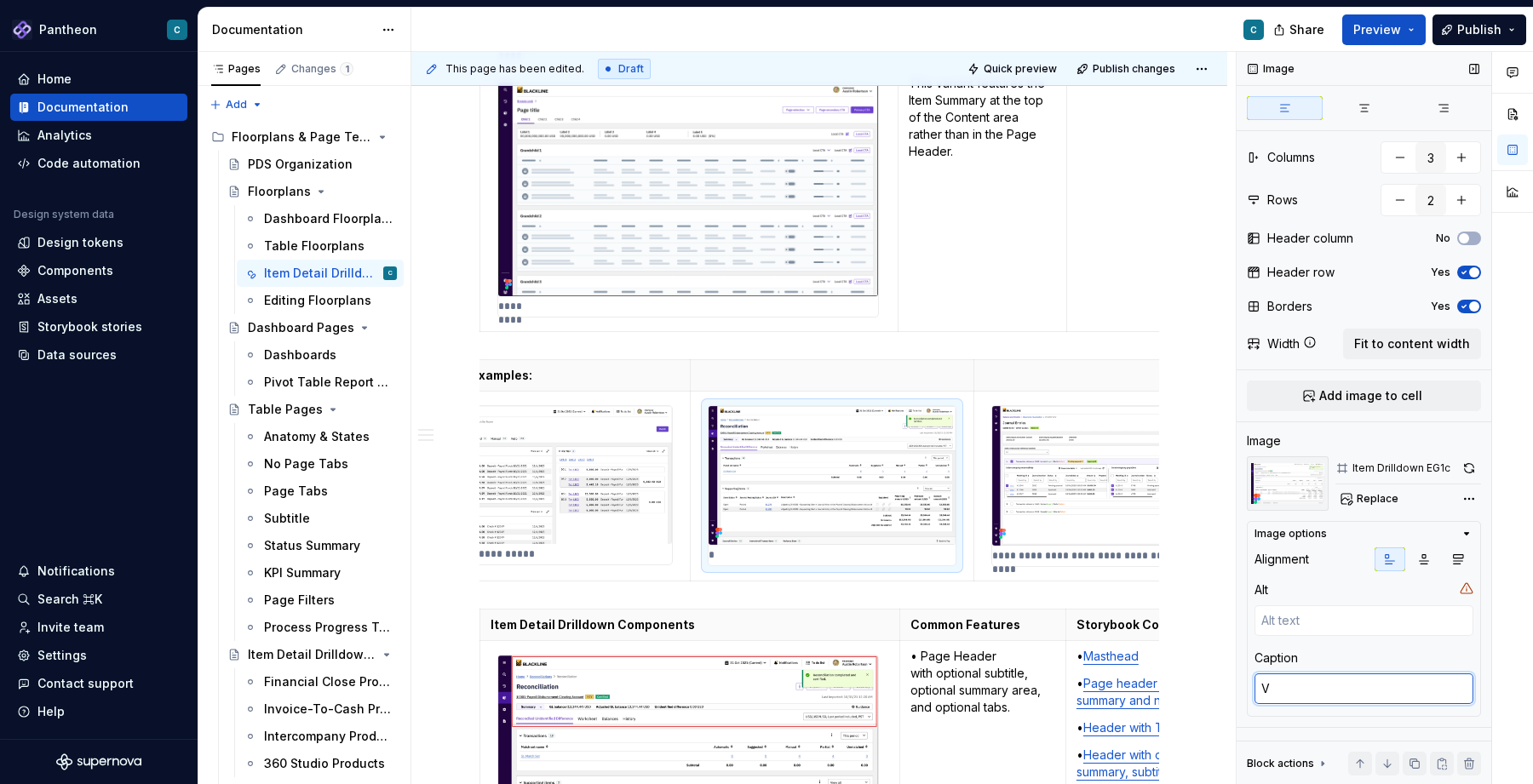 type on "*" 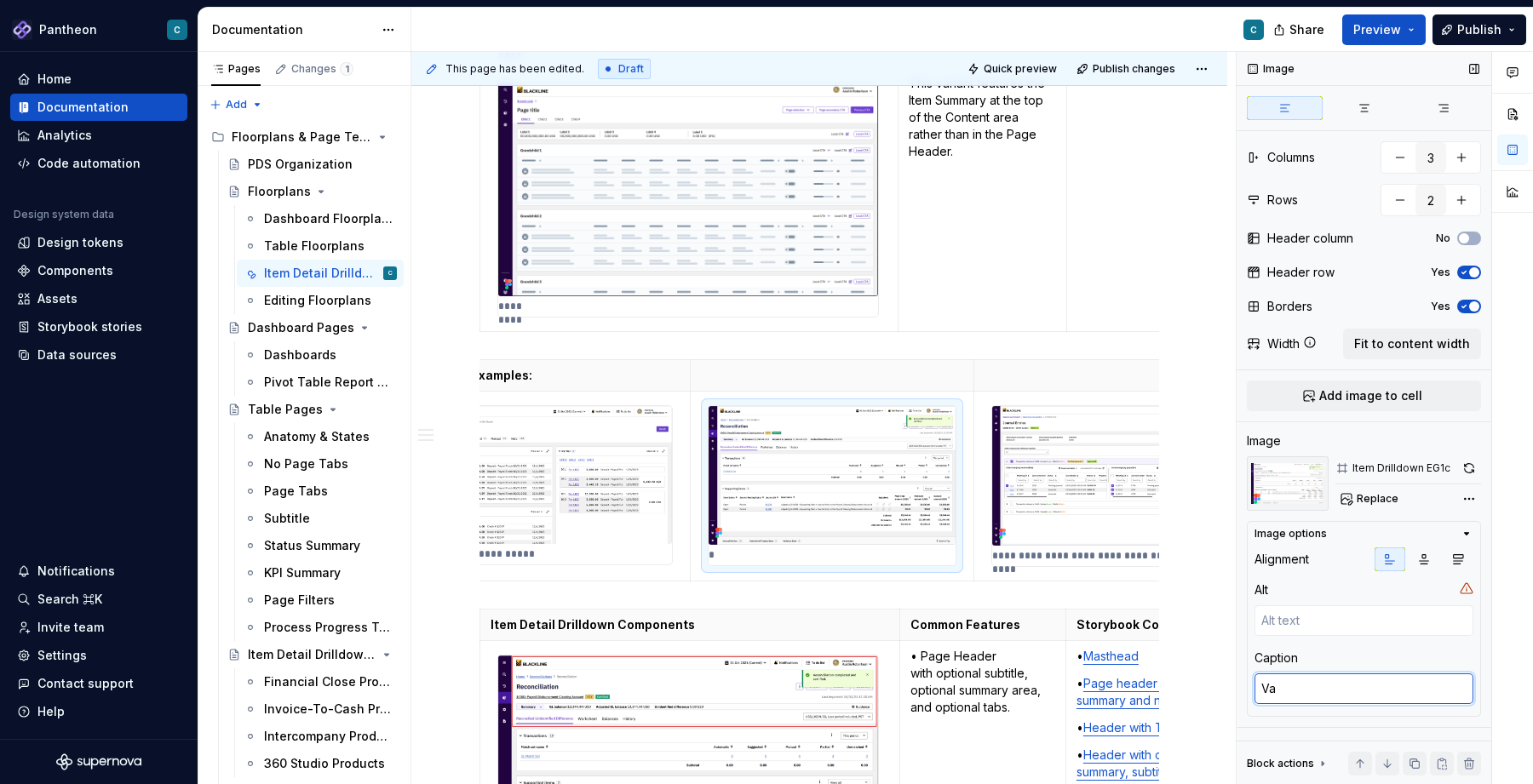 type on "*" 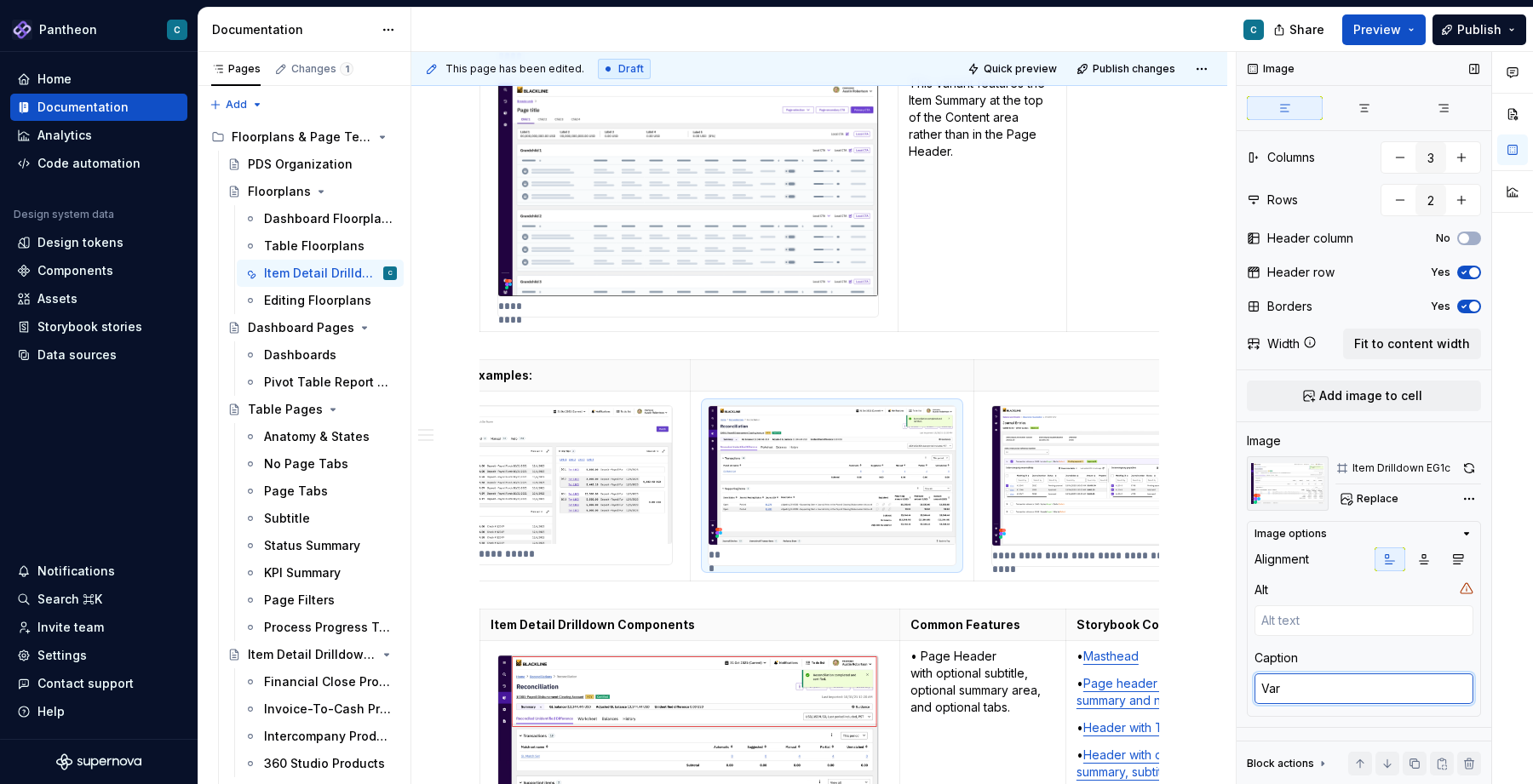 type on "*" 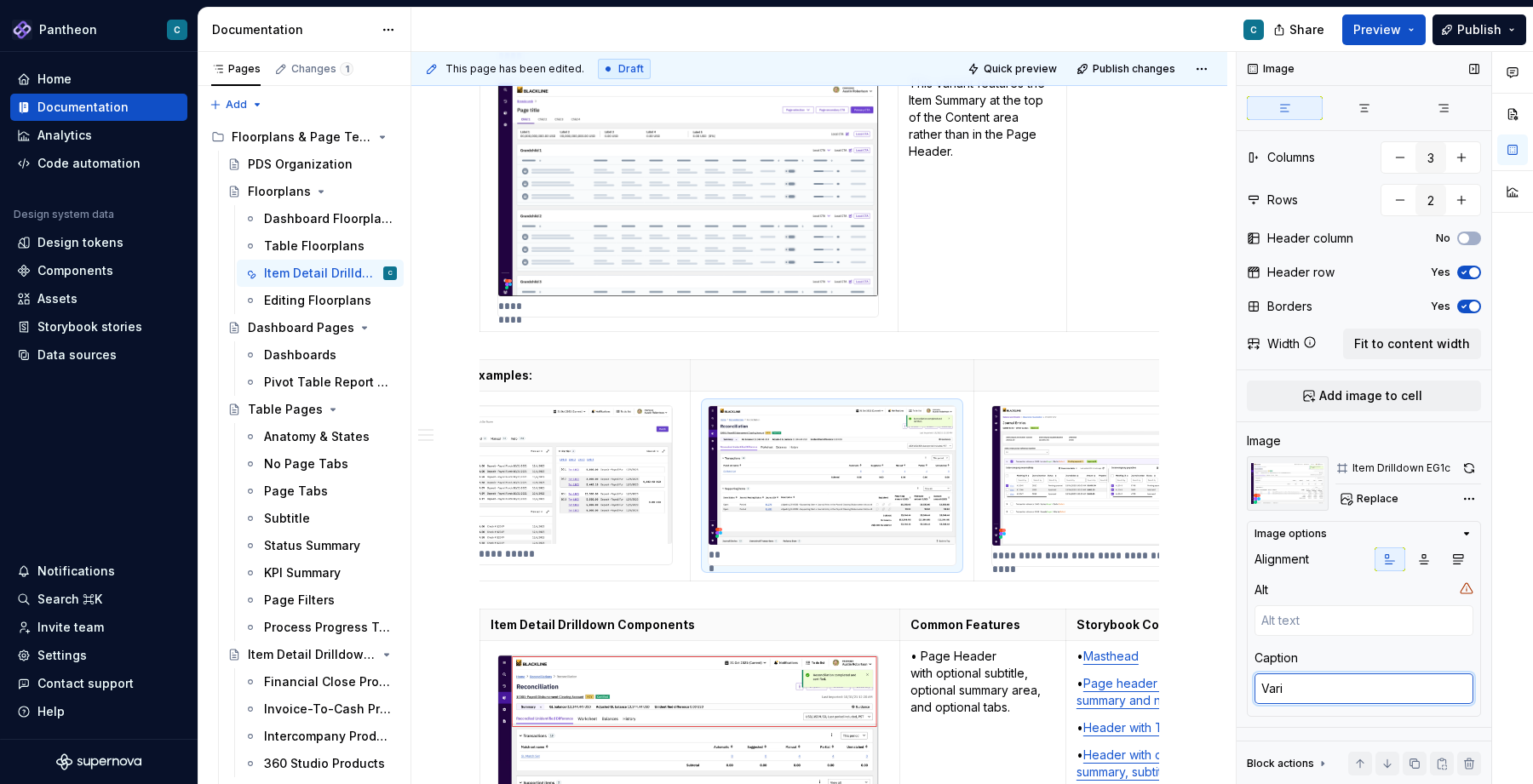 type on "Varia" 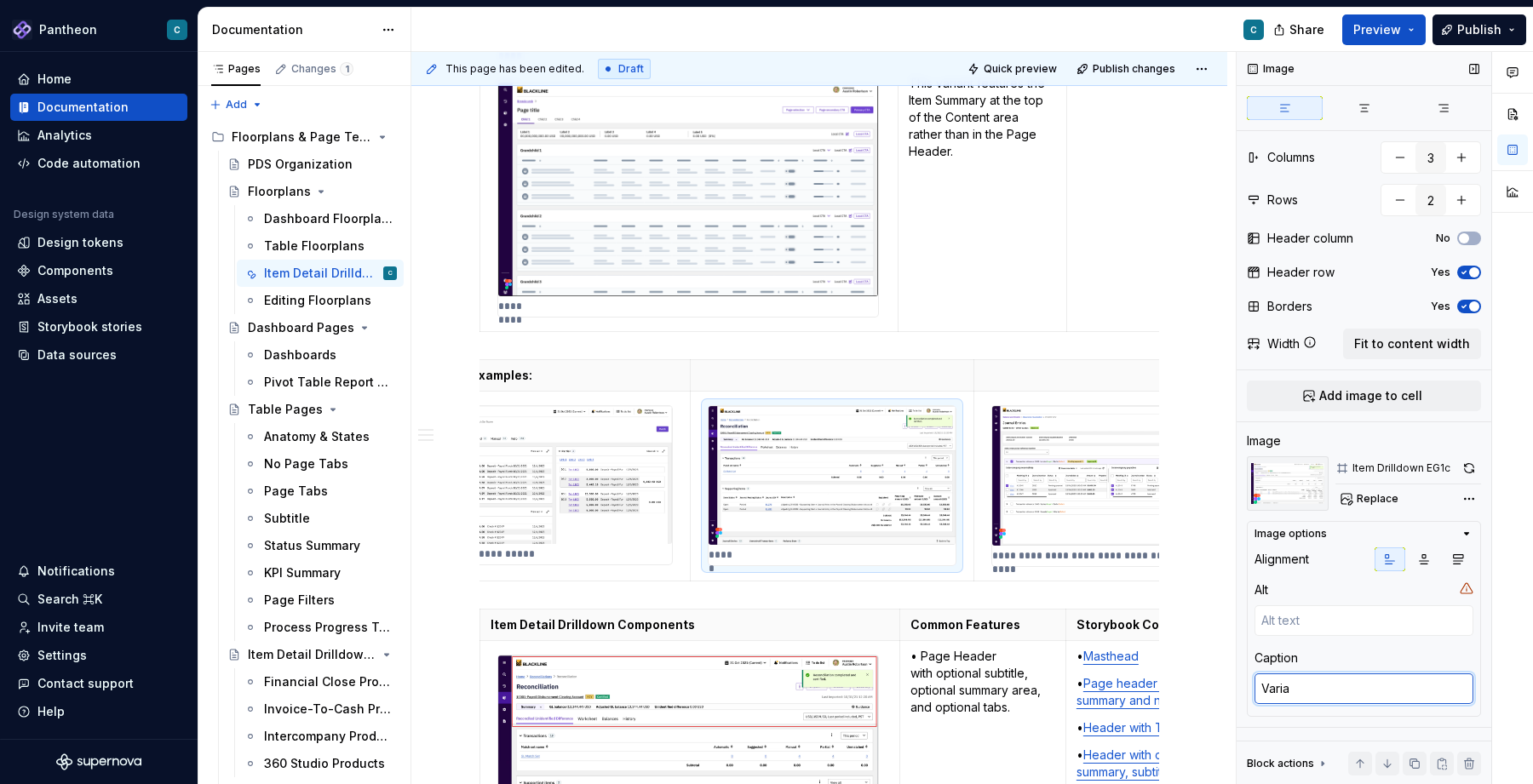 type on "*" 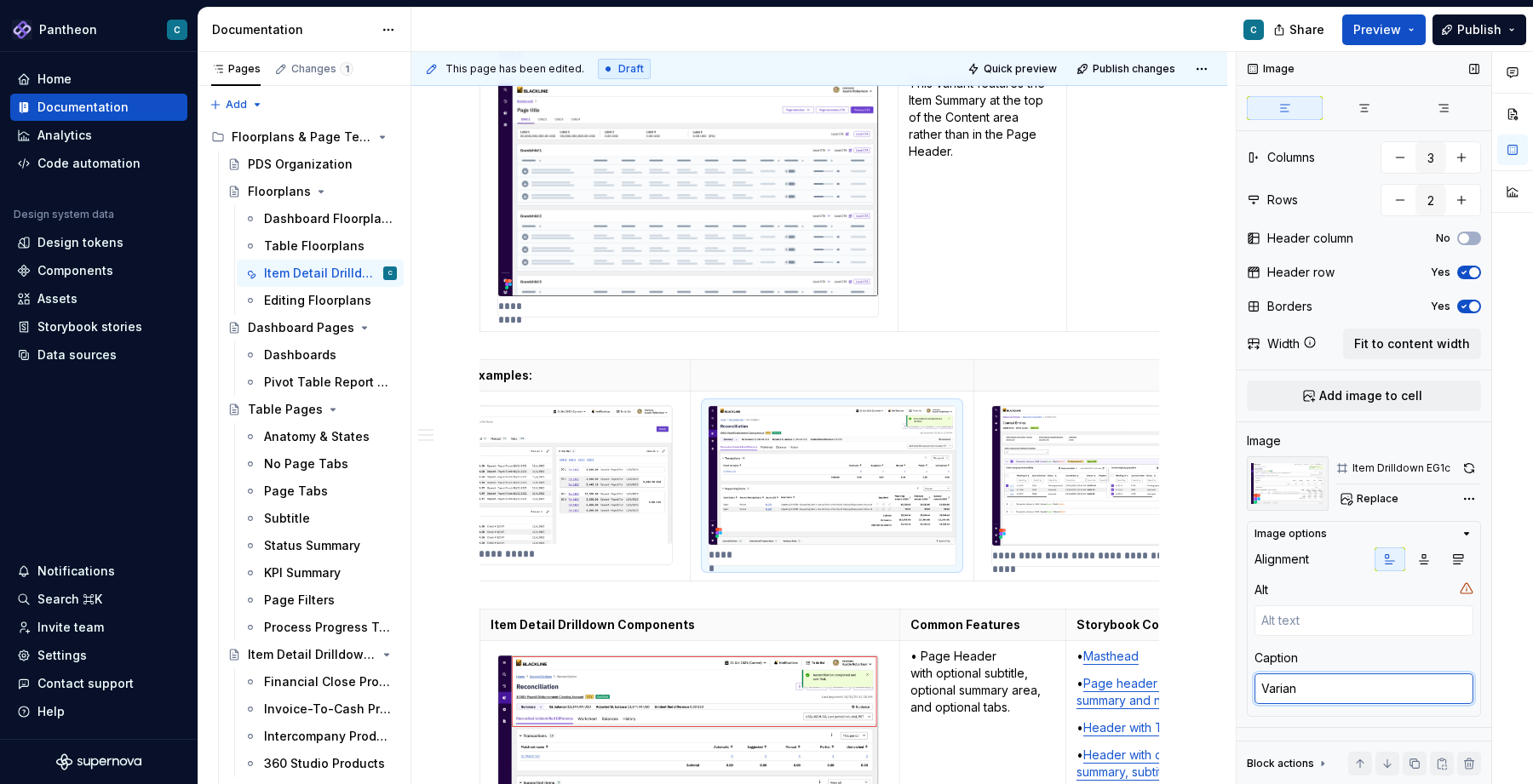 type on "*" 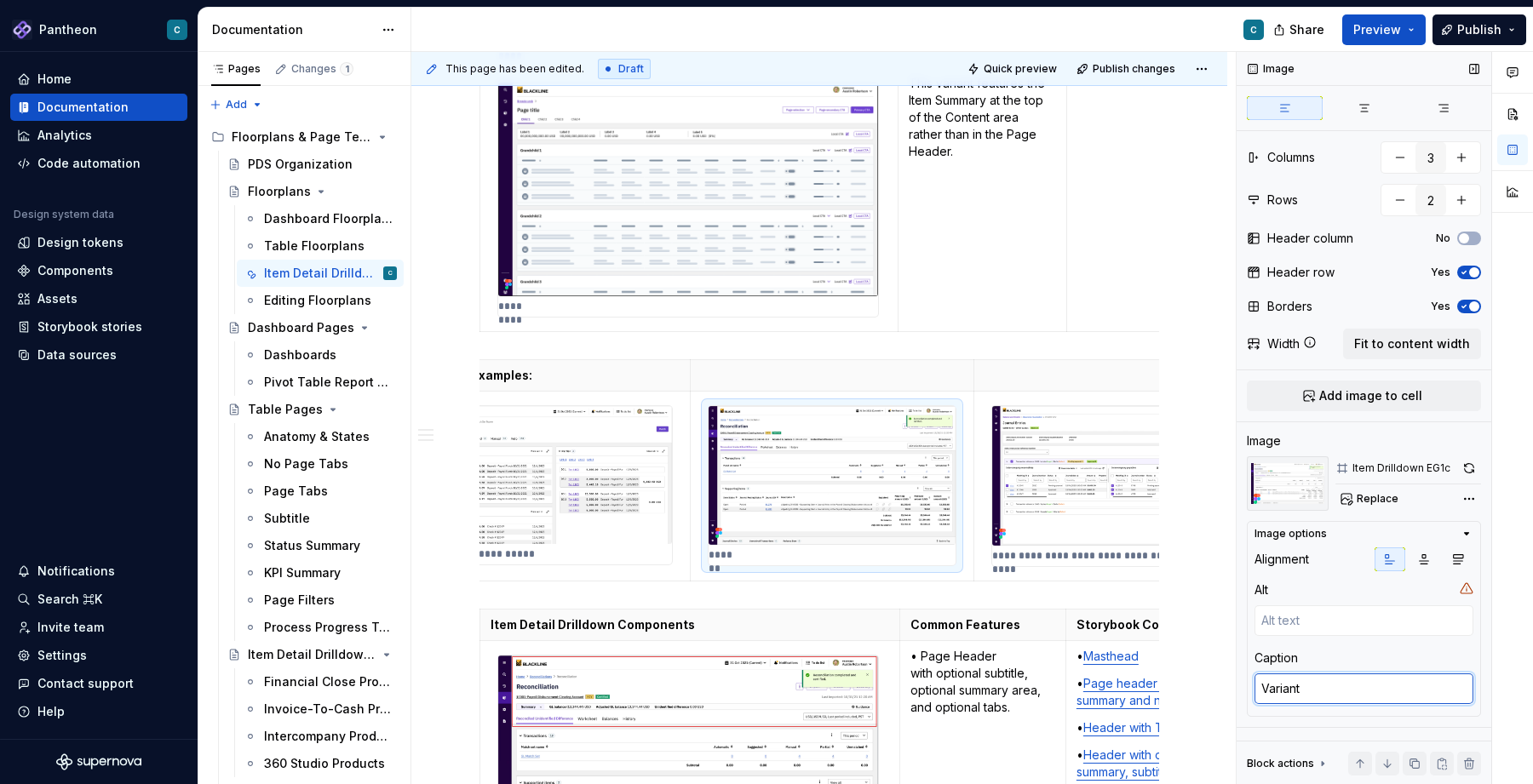 type on "*" 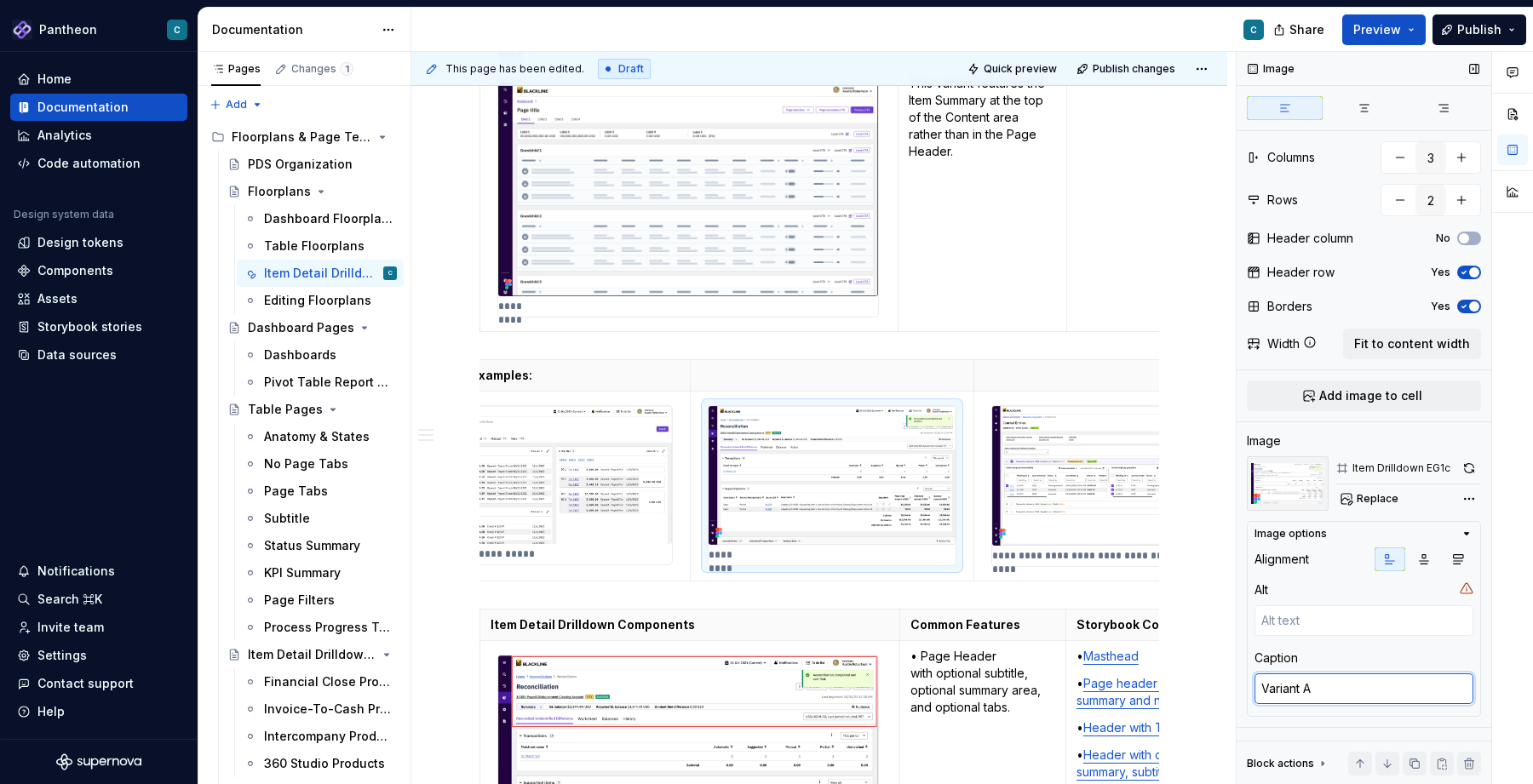 type on "*" 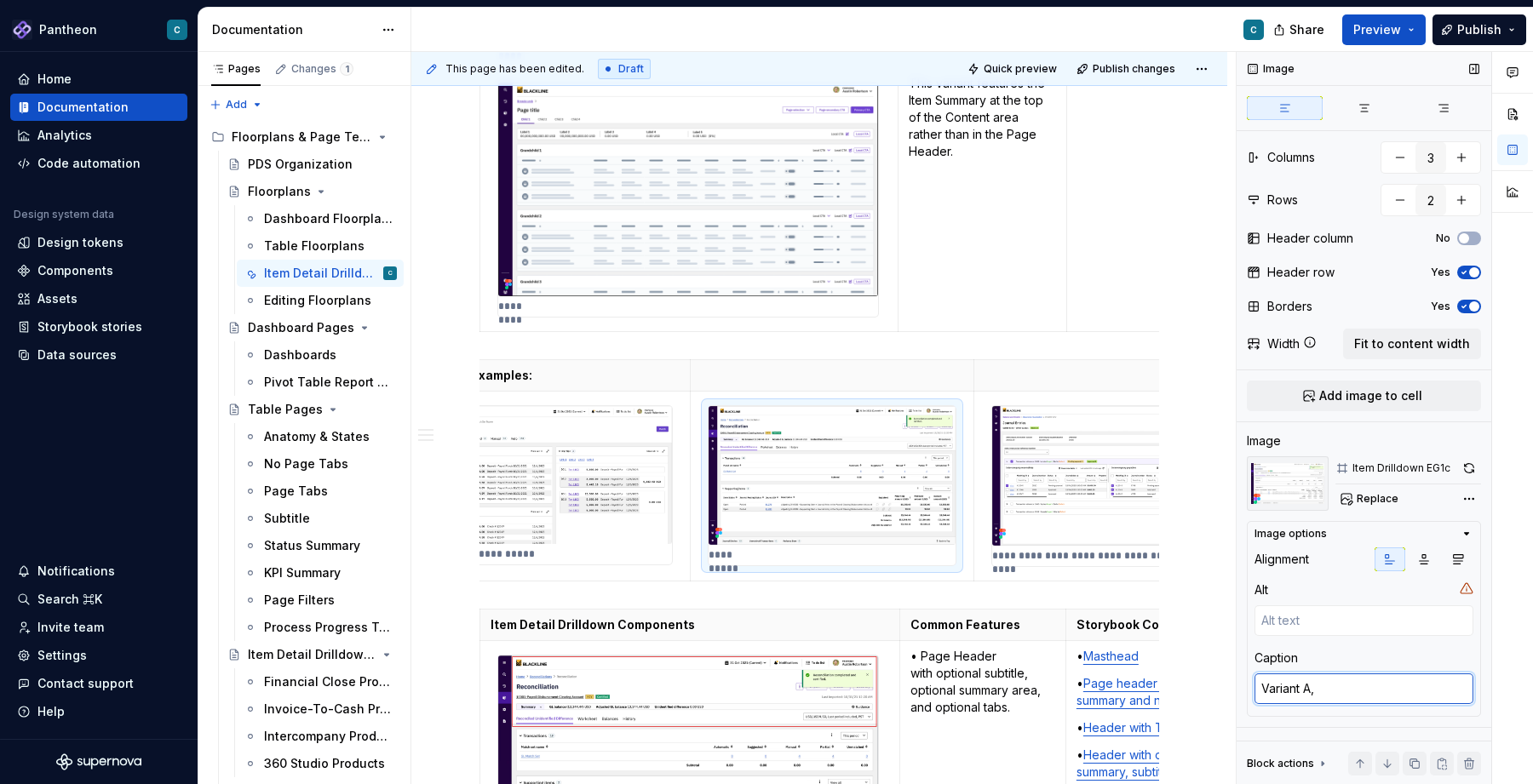 type on "*" 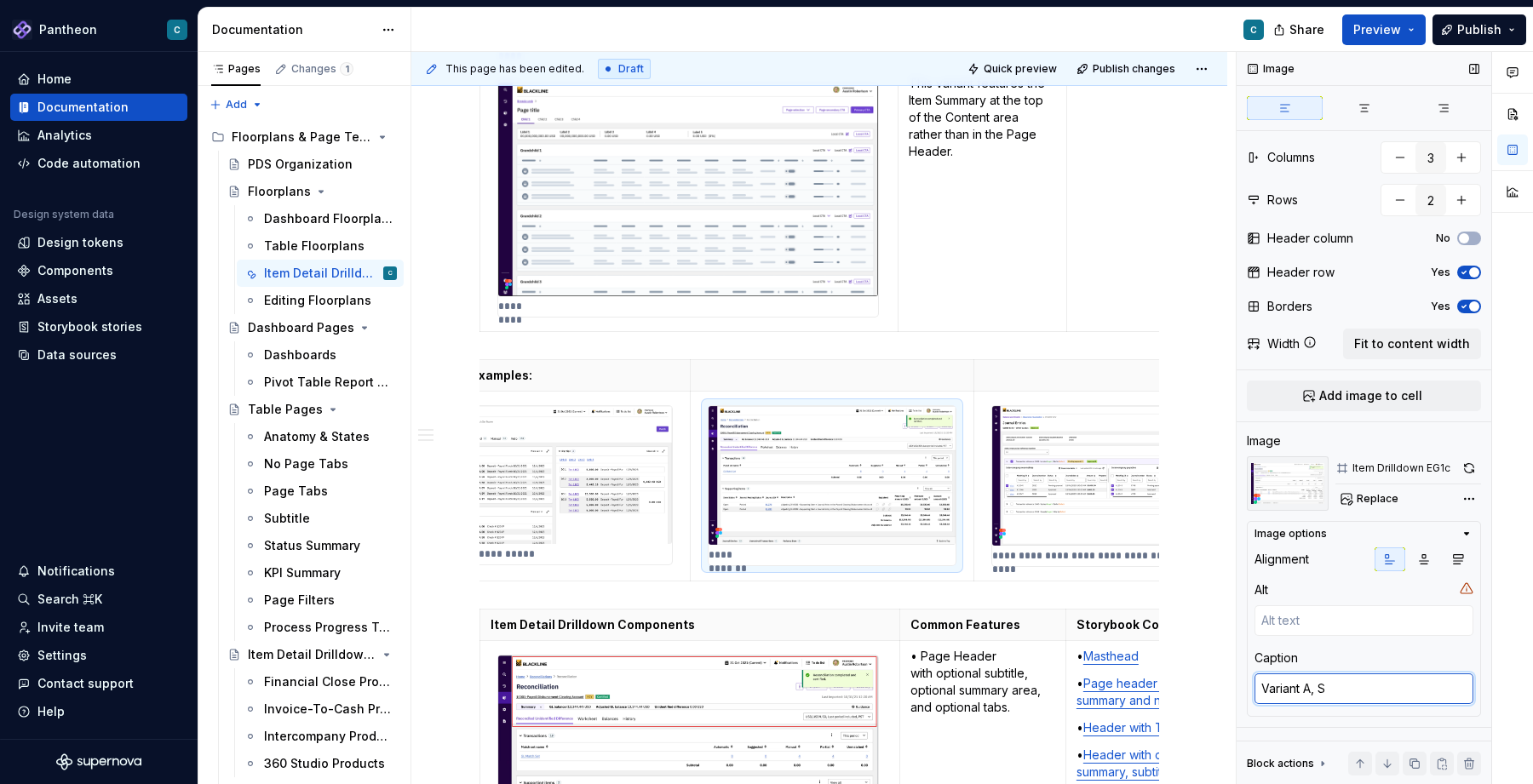 type on "*" 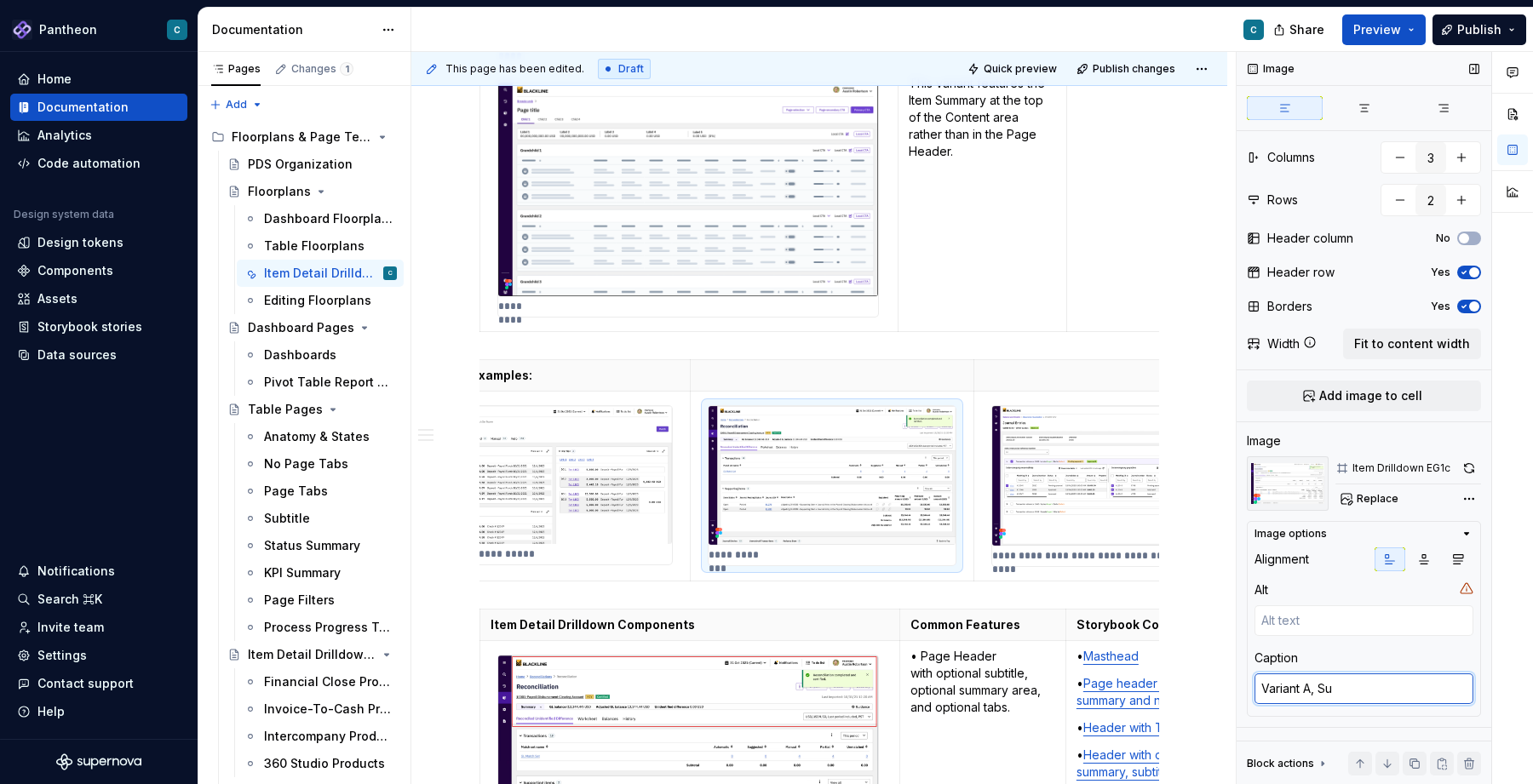 type on "*" 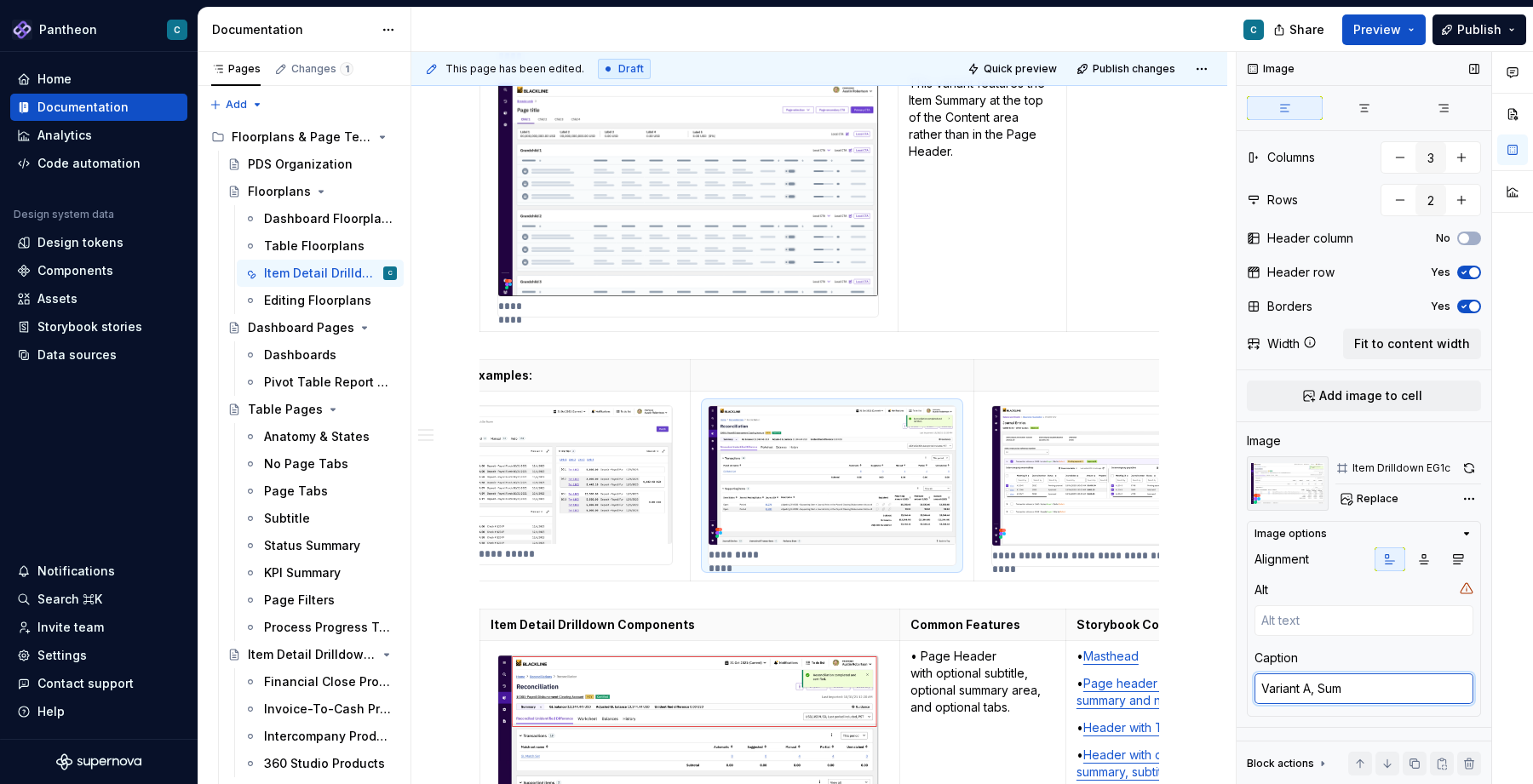 type on "*" 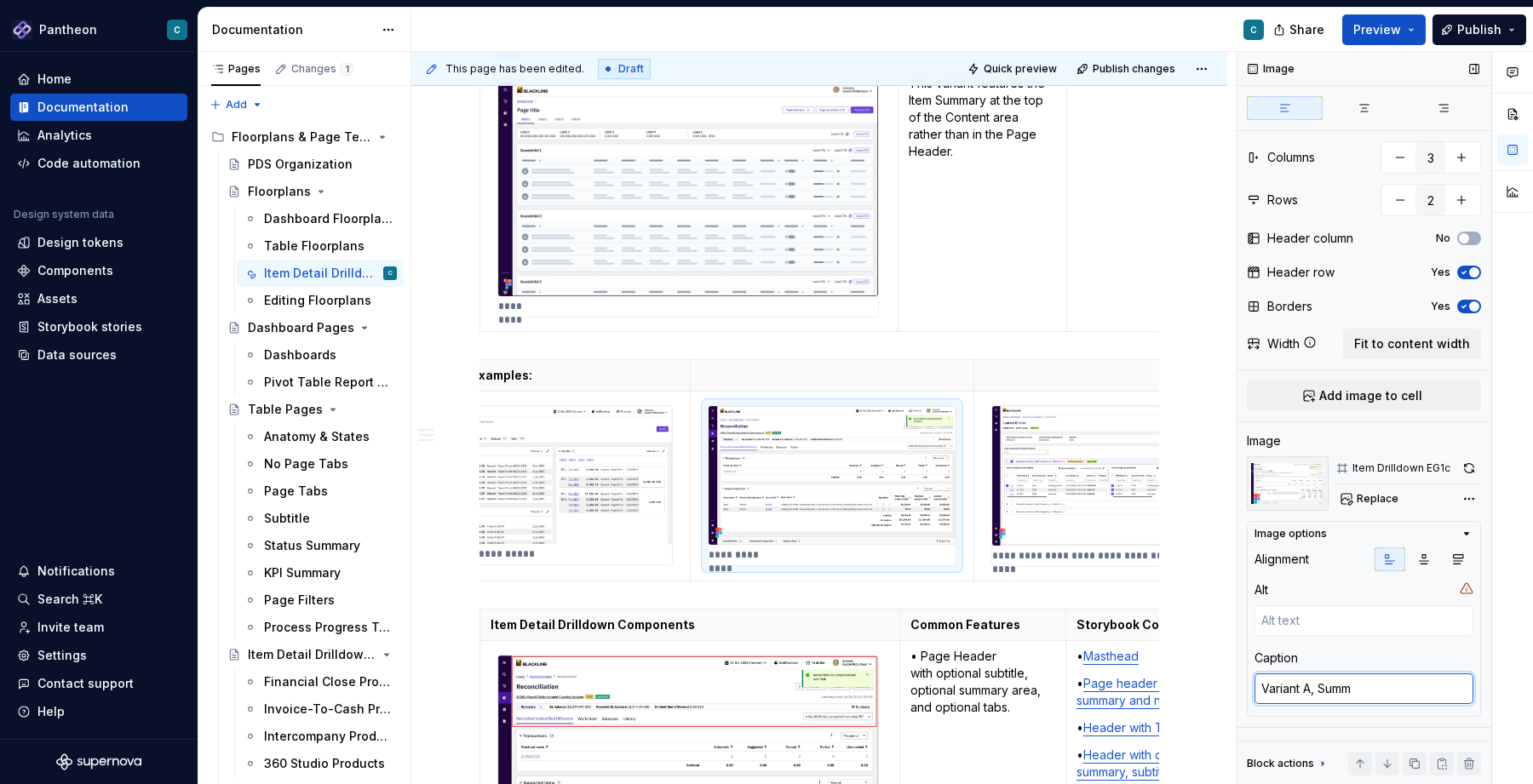 type on "*" 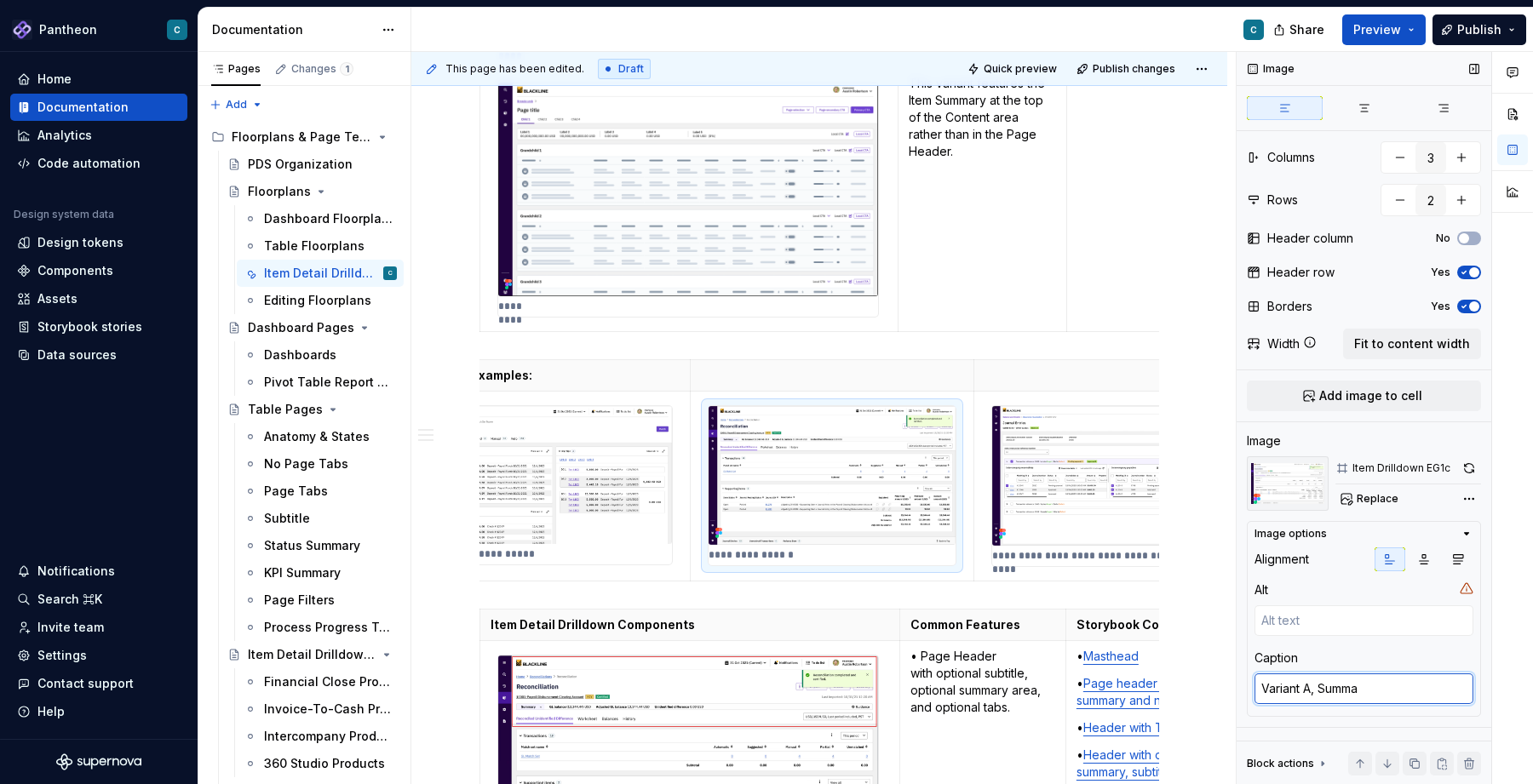 type on "Variant A, Summar" 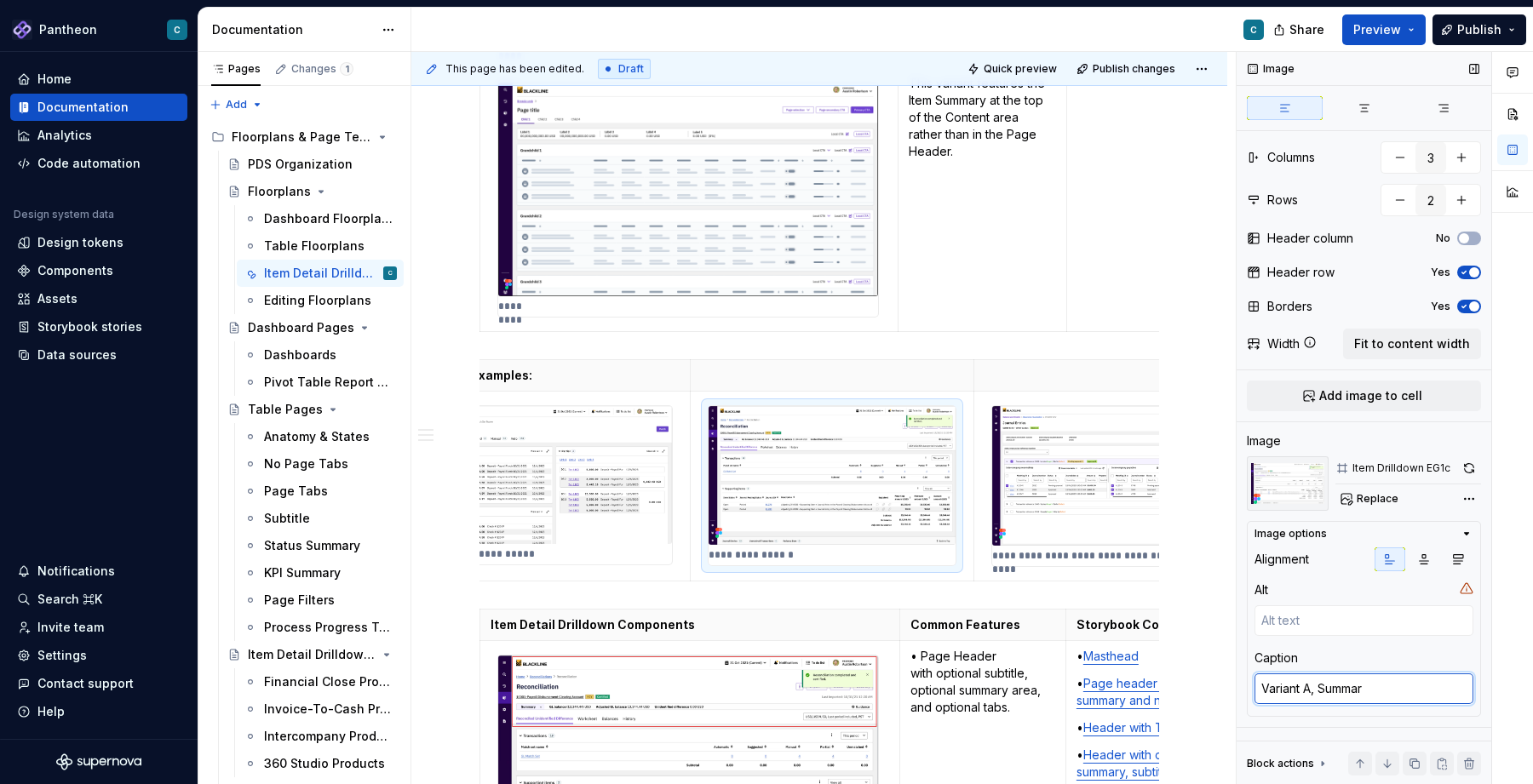 type on "*" 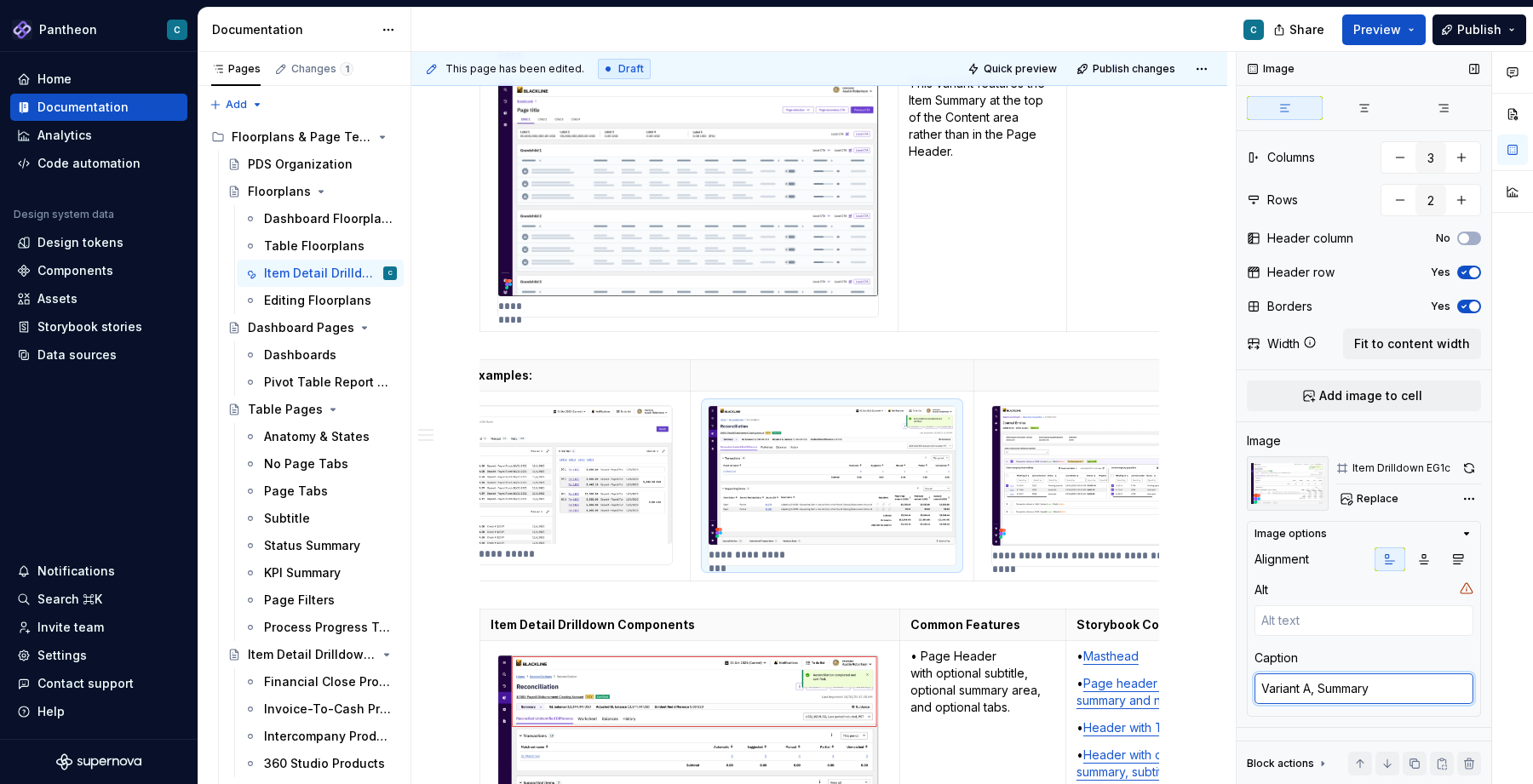 type on "*" 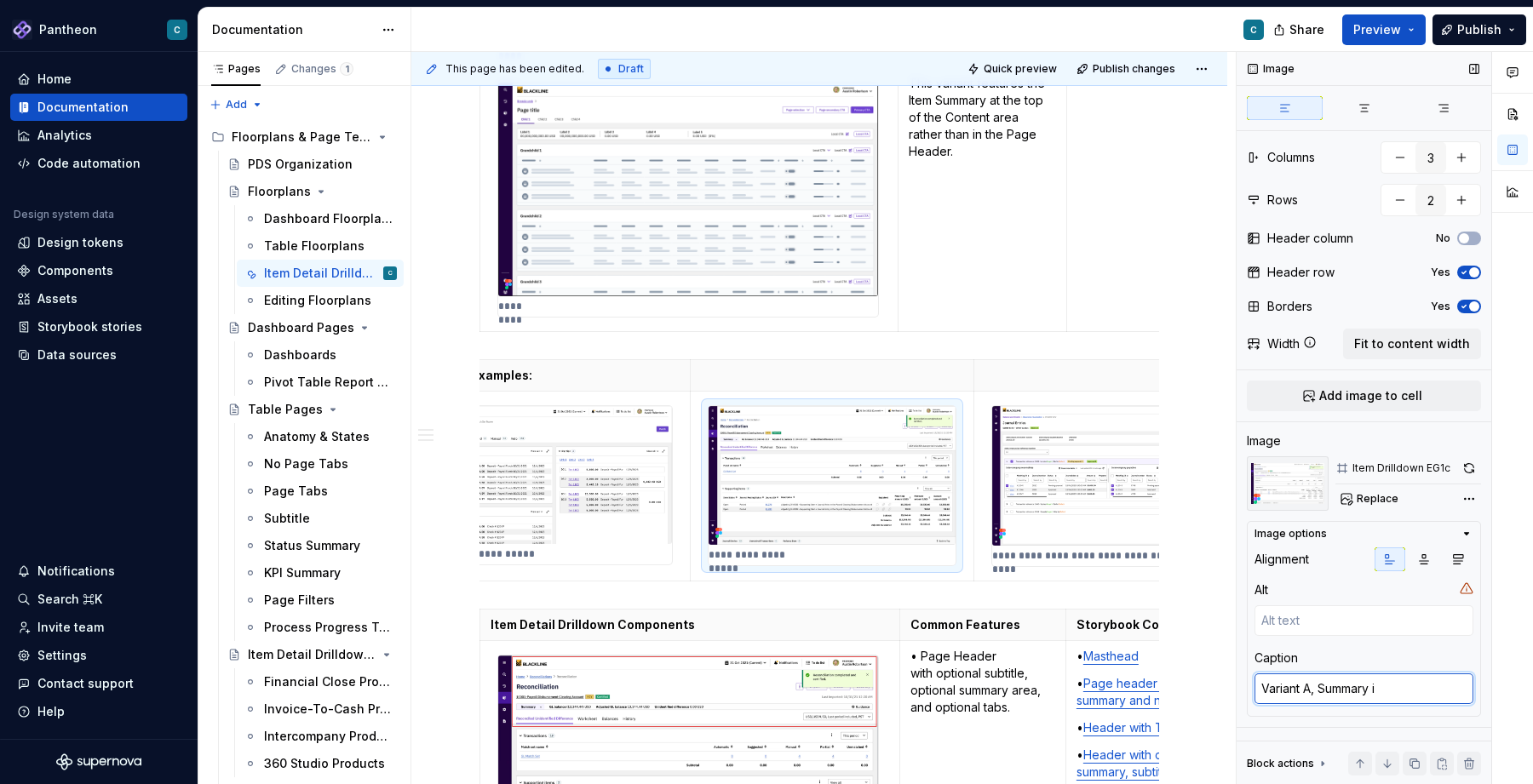 type on "*" 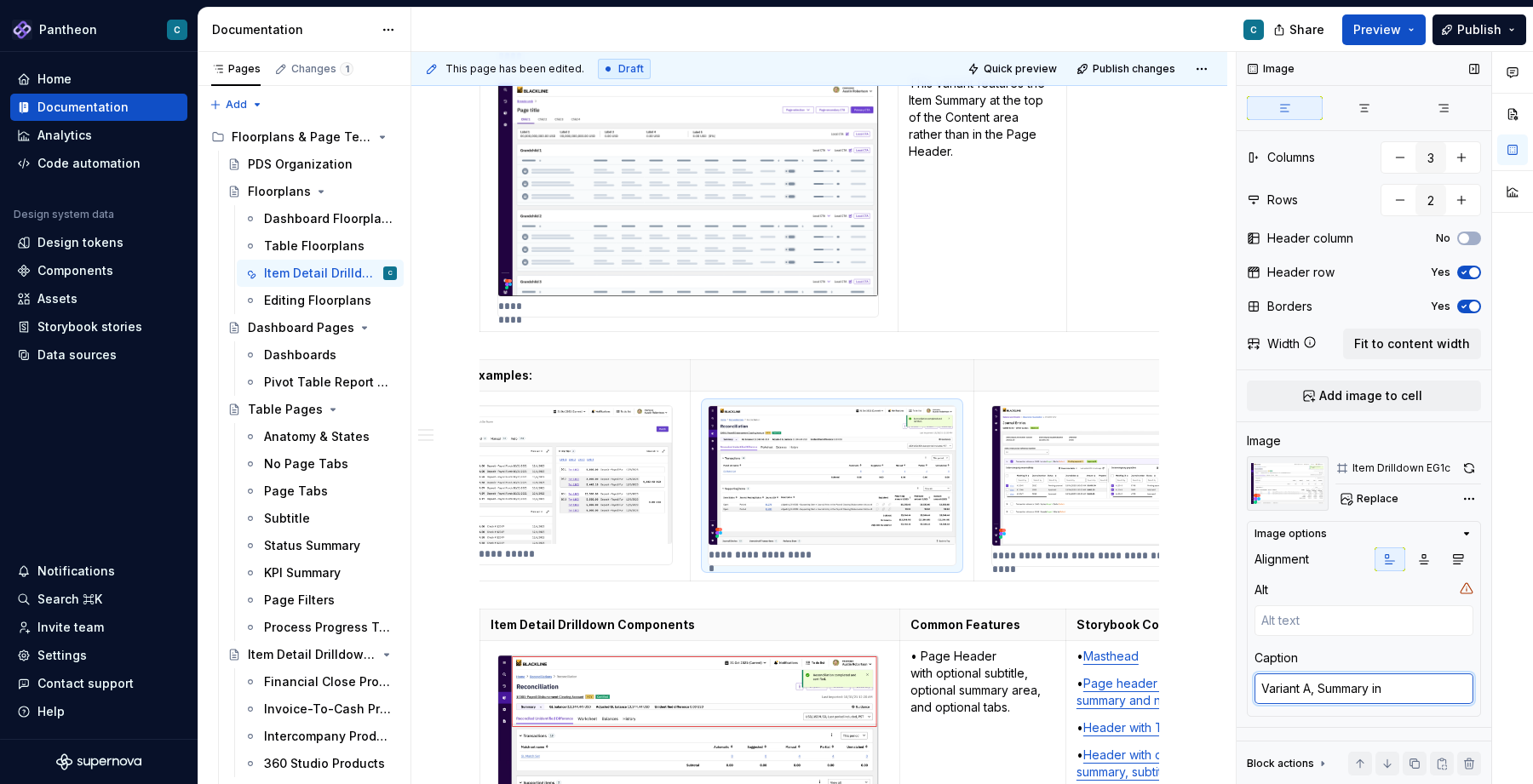 type on "*" 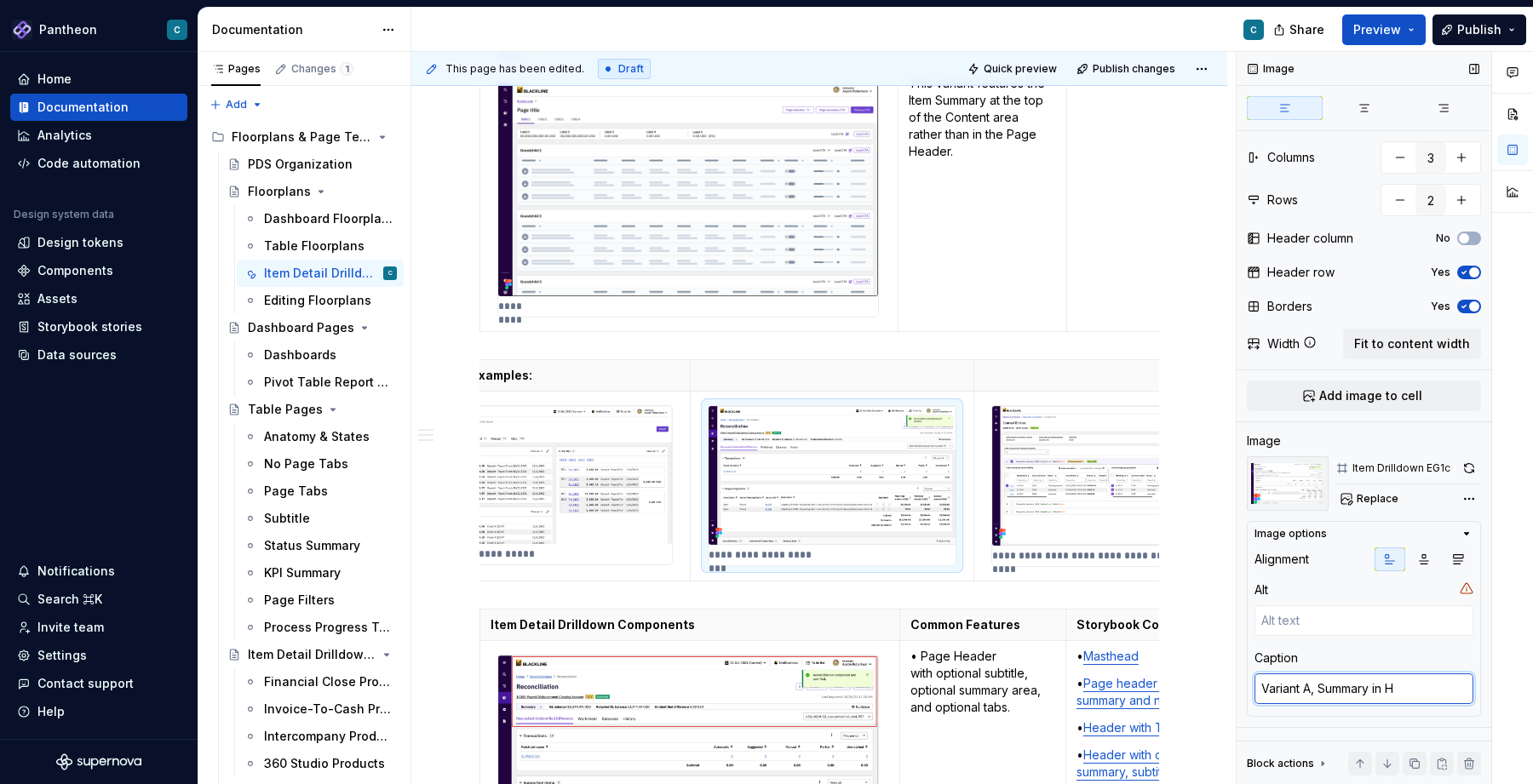 type on "*" 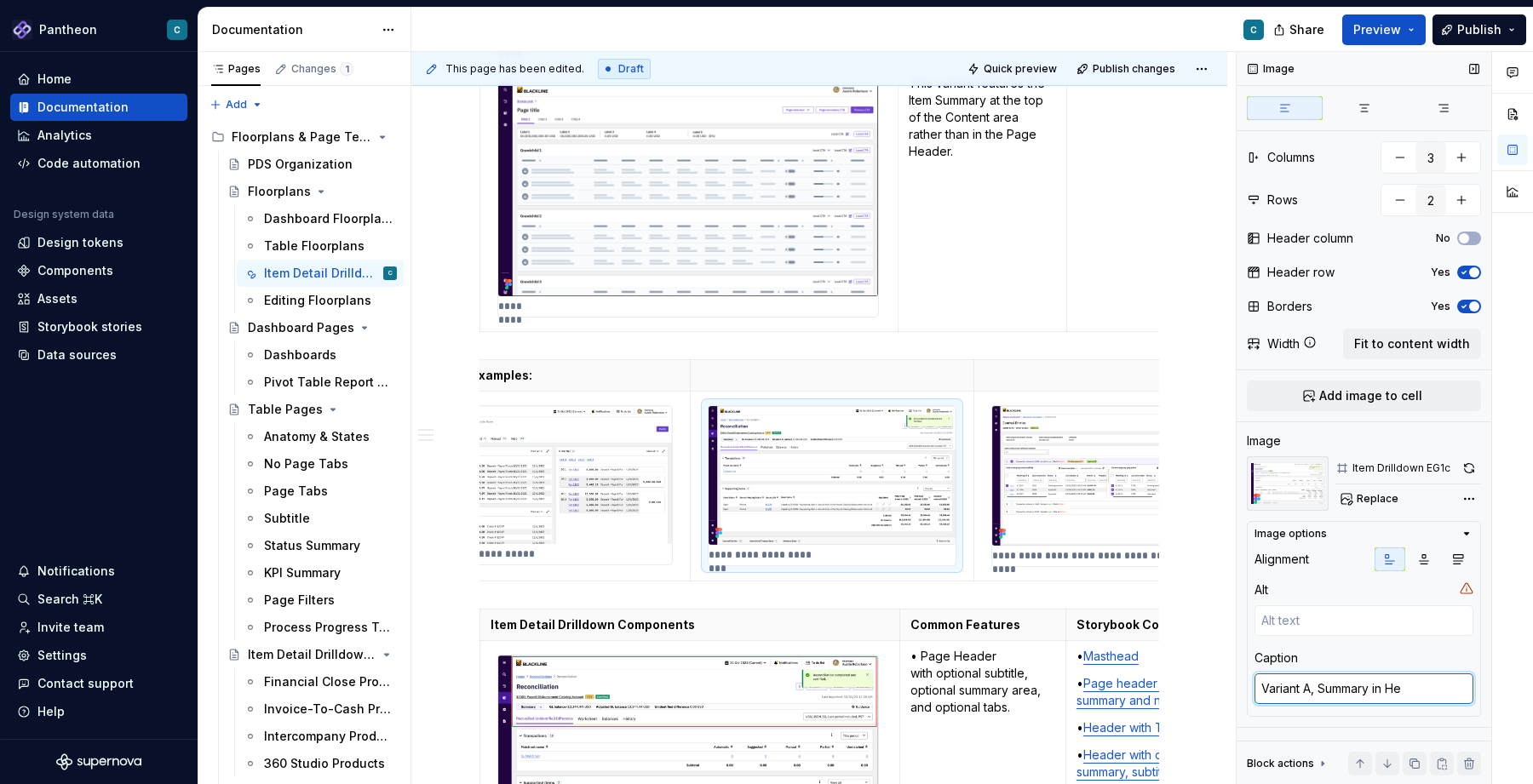 type on "*" 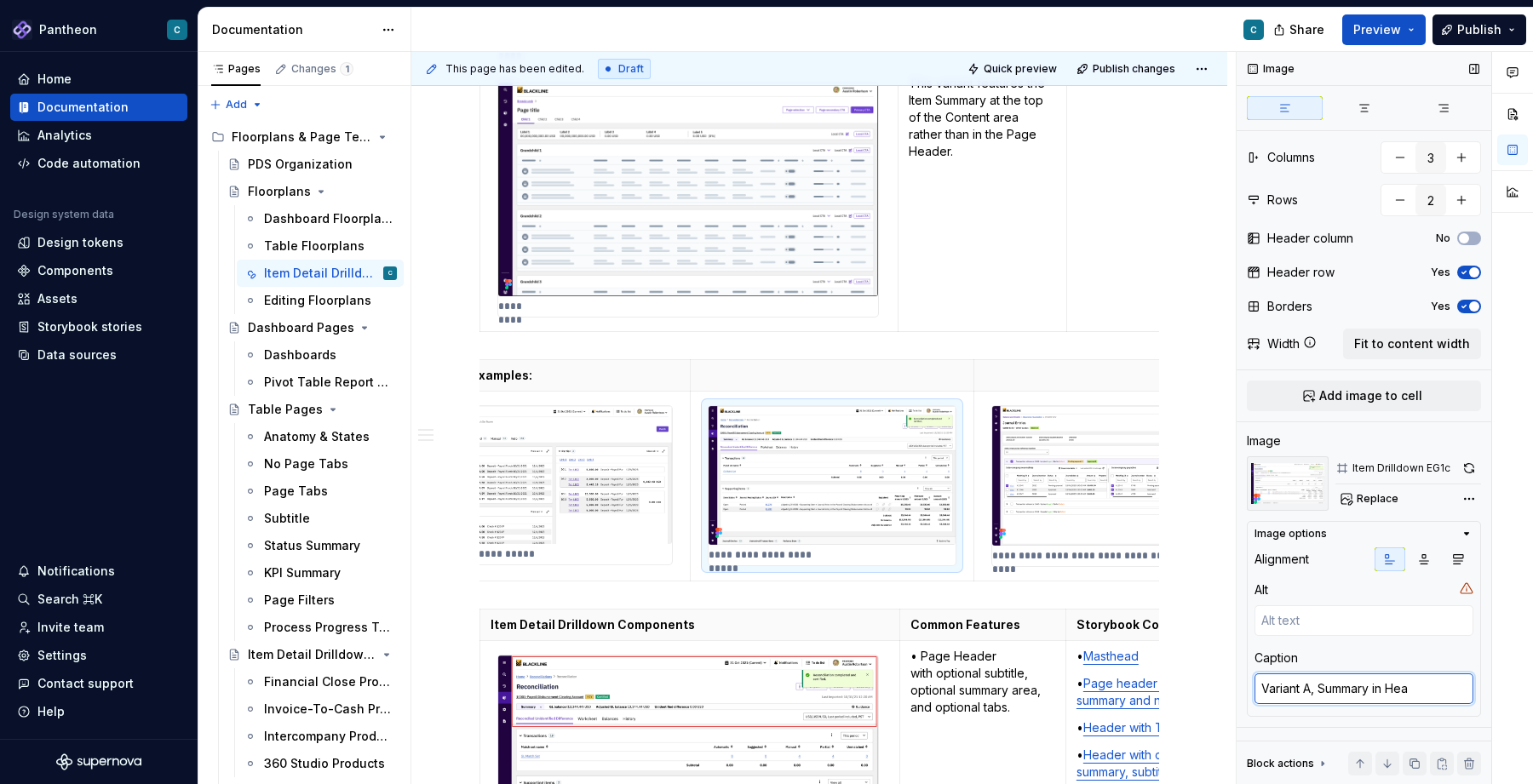 type on "*" 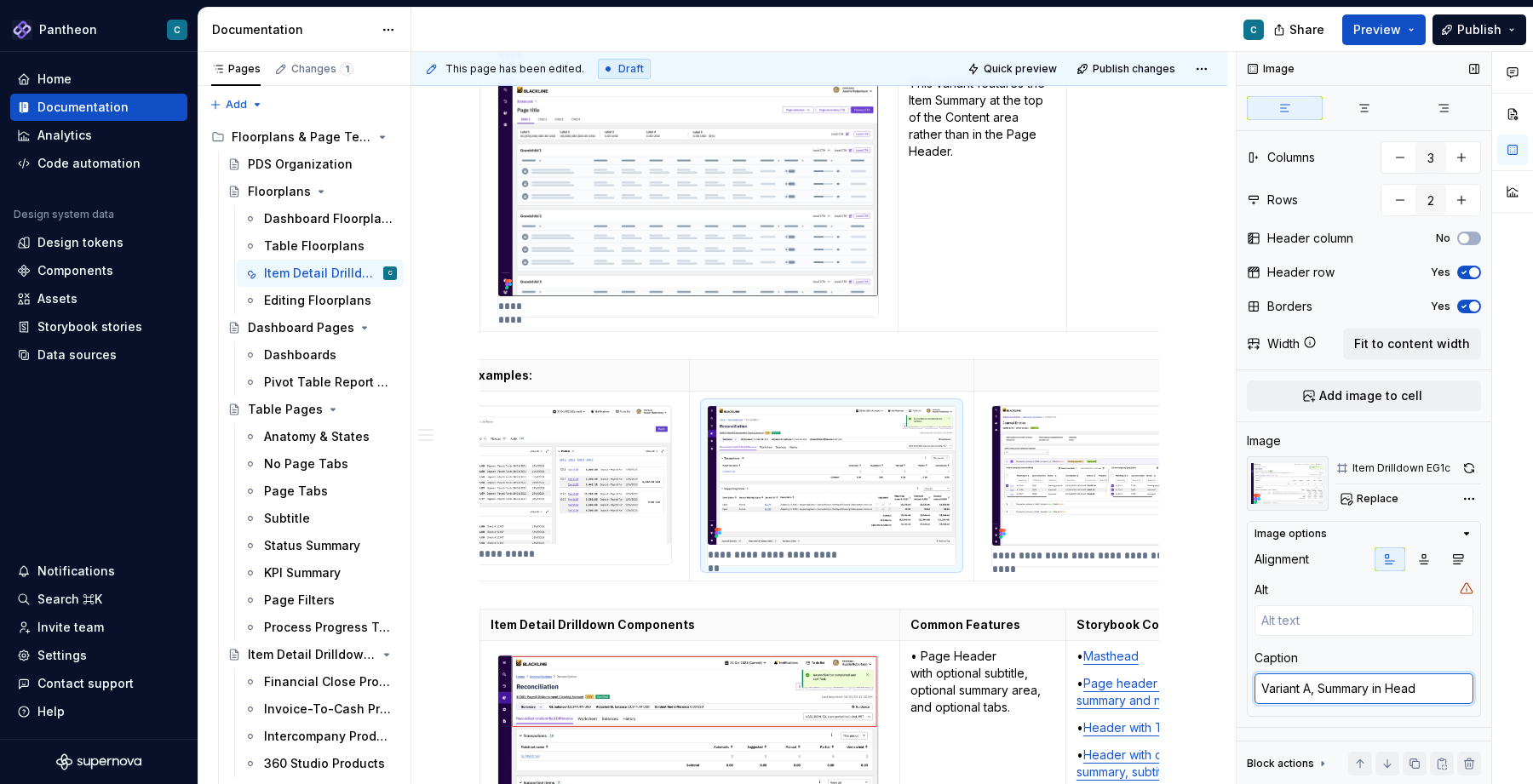 type on "*" 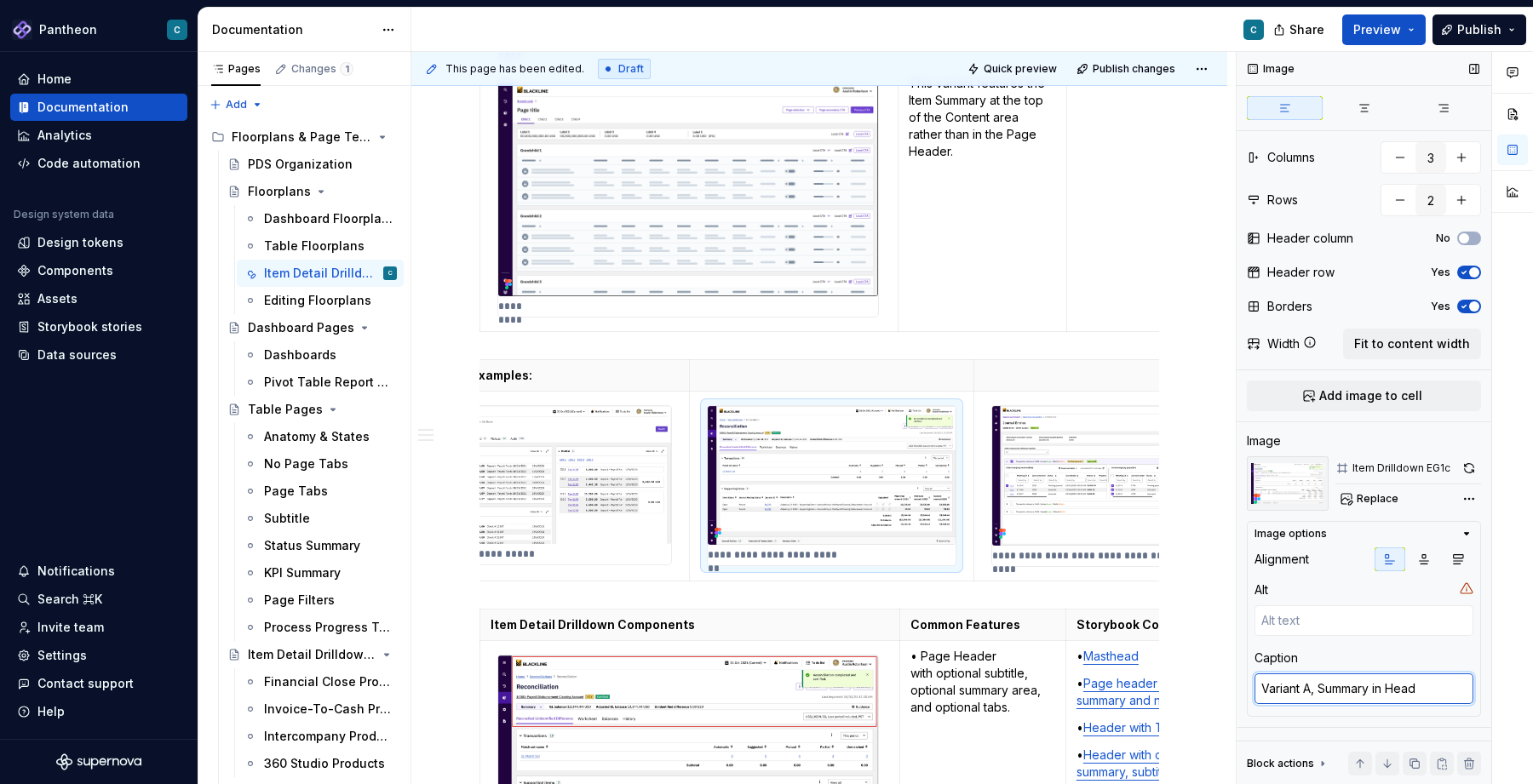 type on "Variant A, Summary in Heade" 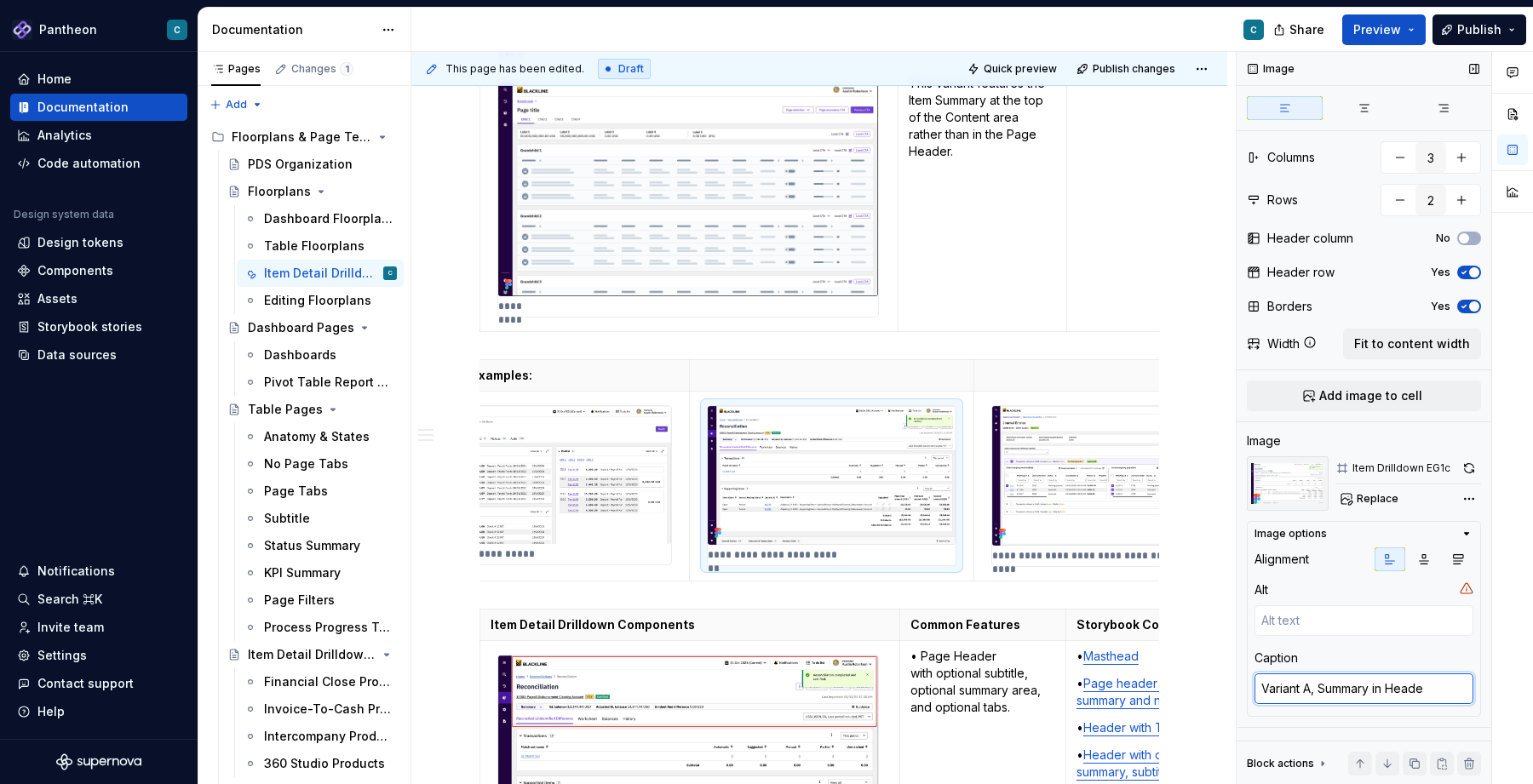 type on "*" 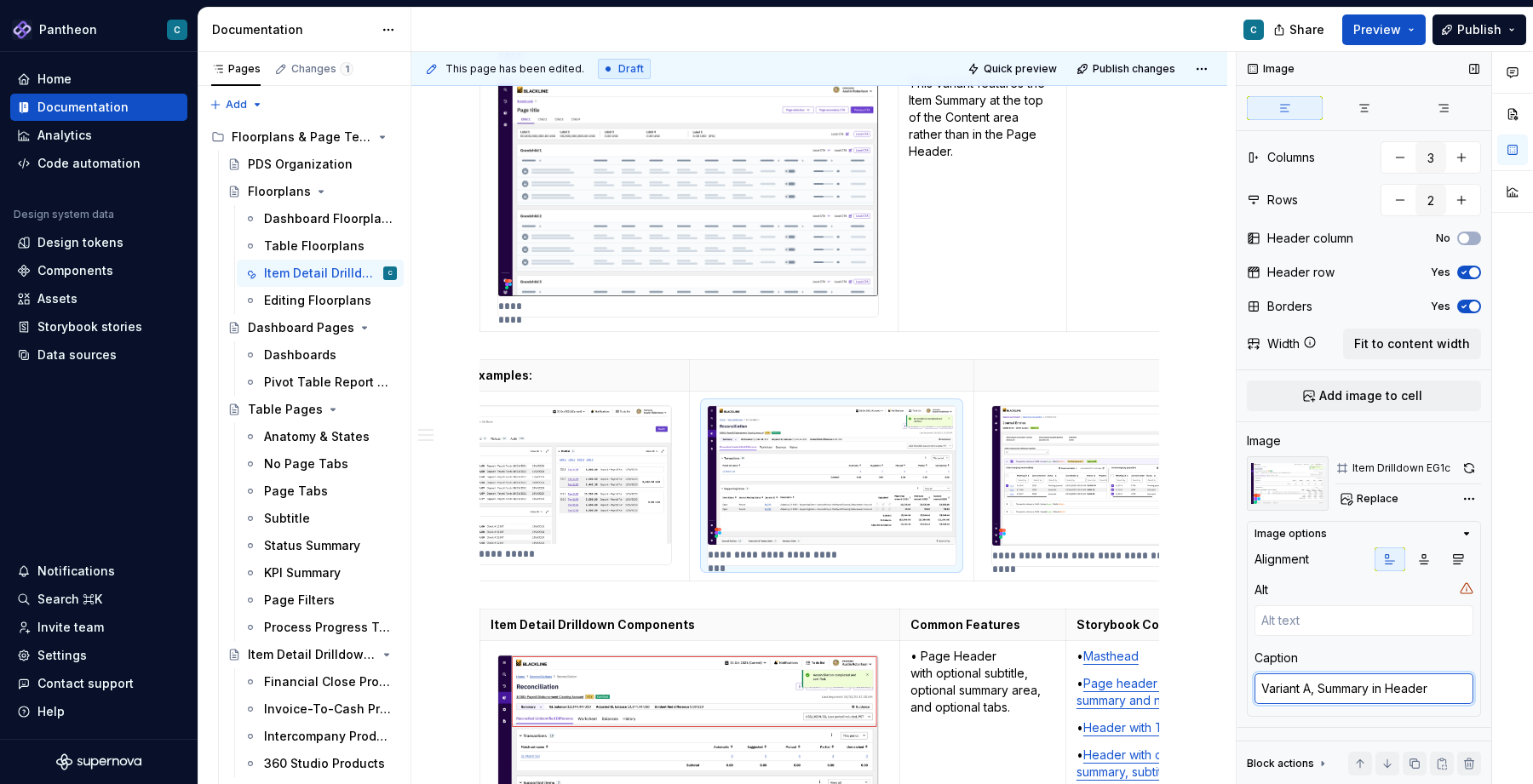 type on "*" 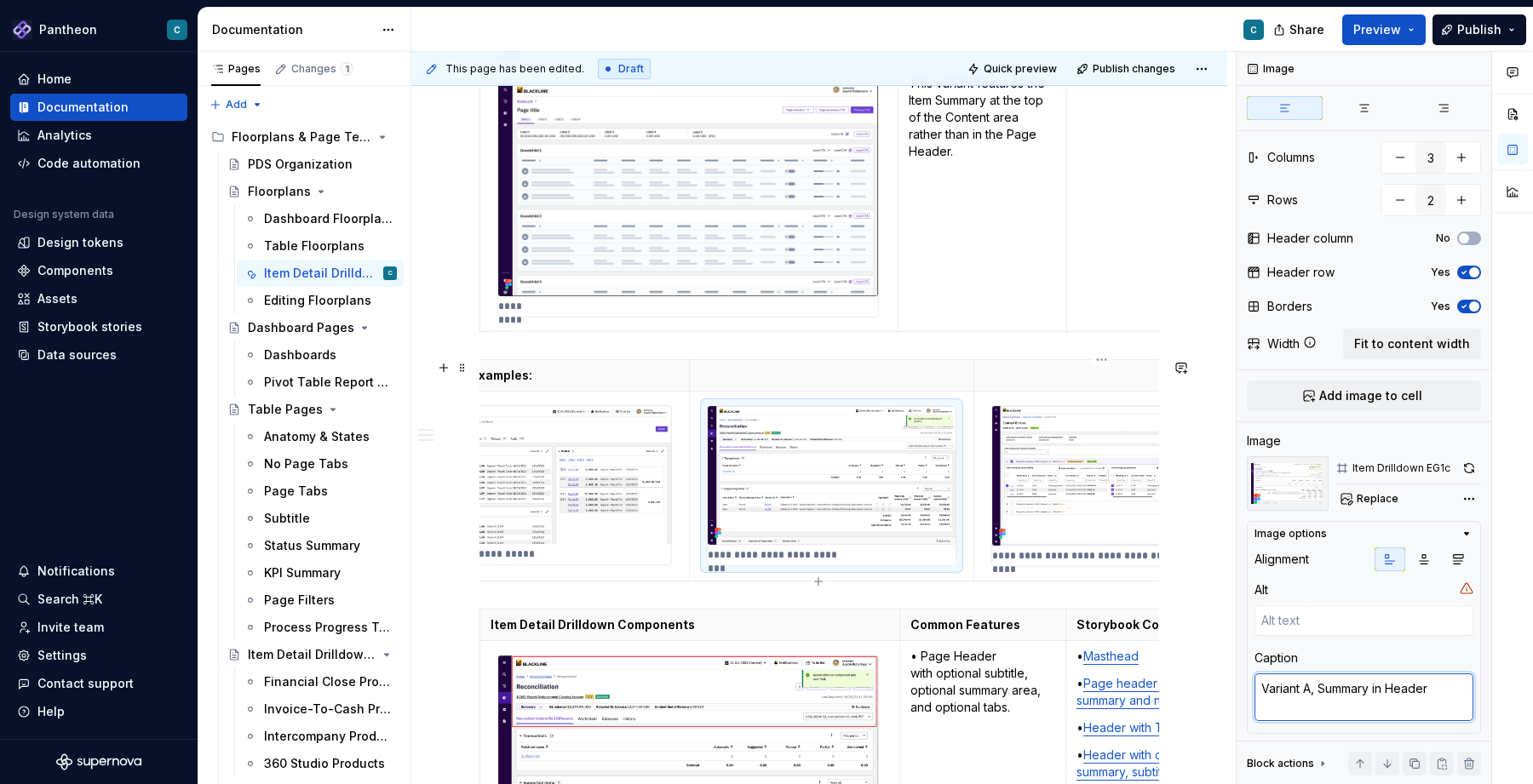 type on "Variant B: Item Summary in Content Area" 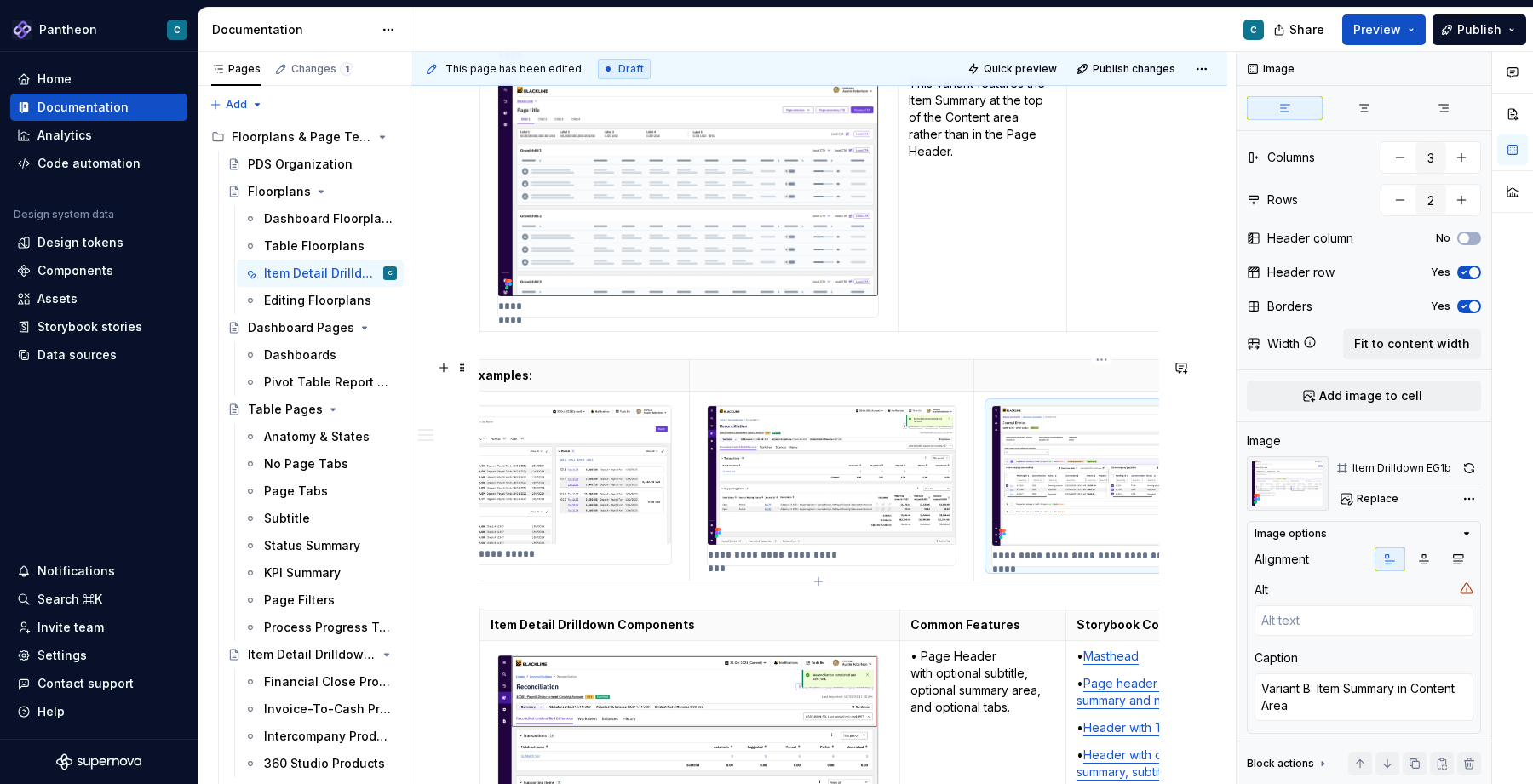 click at bounding box center (1102, 476) 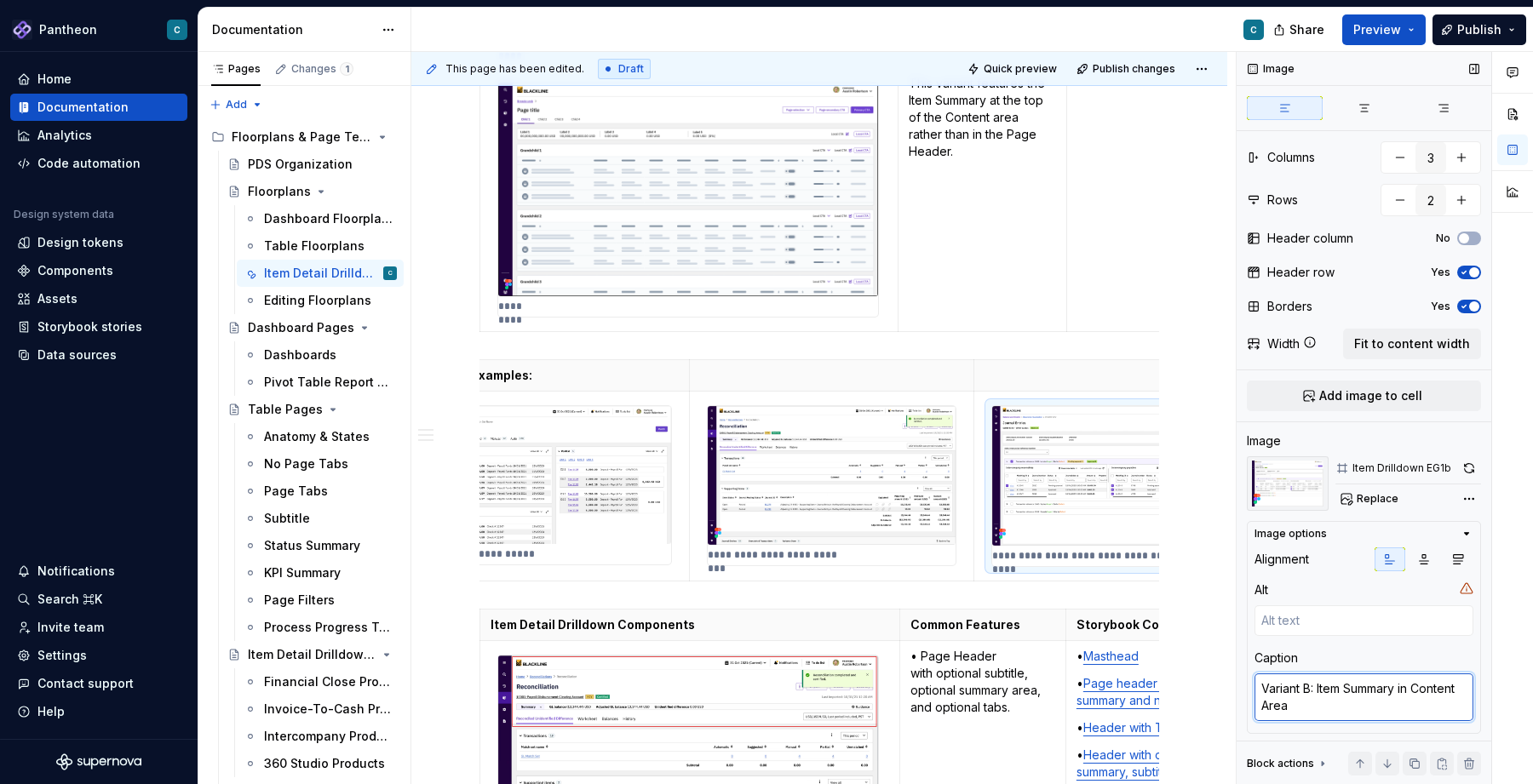 type on "*" 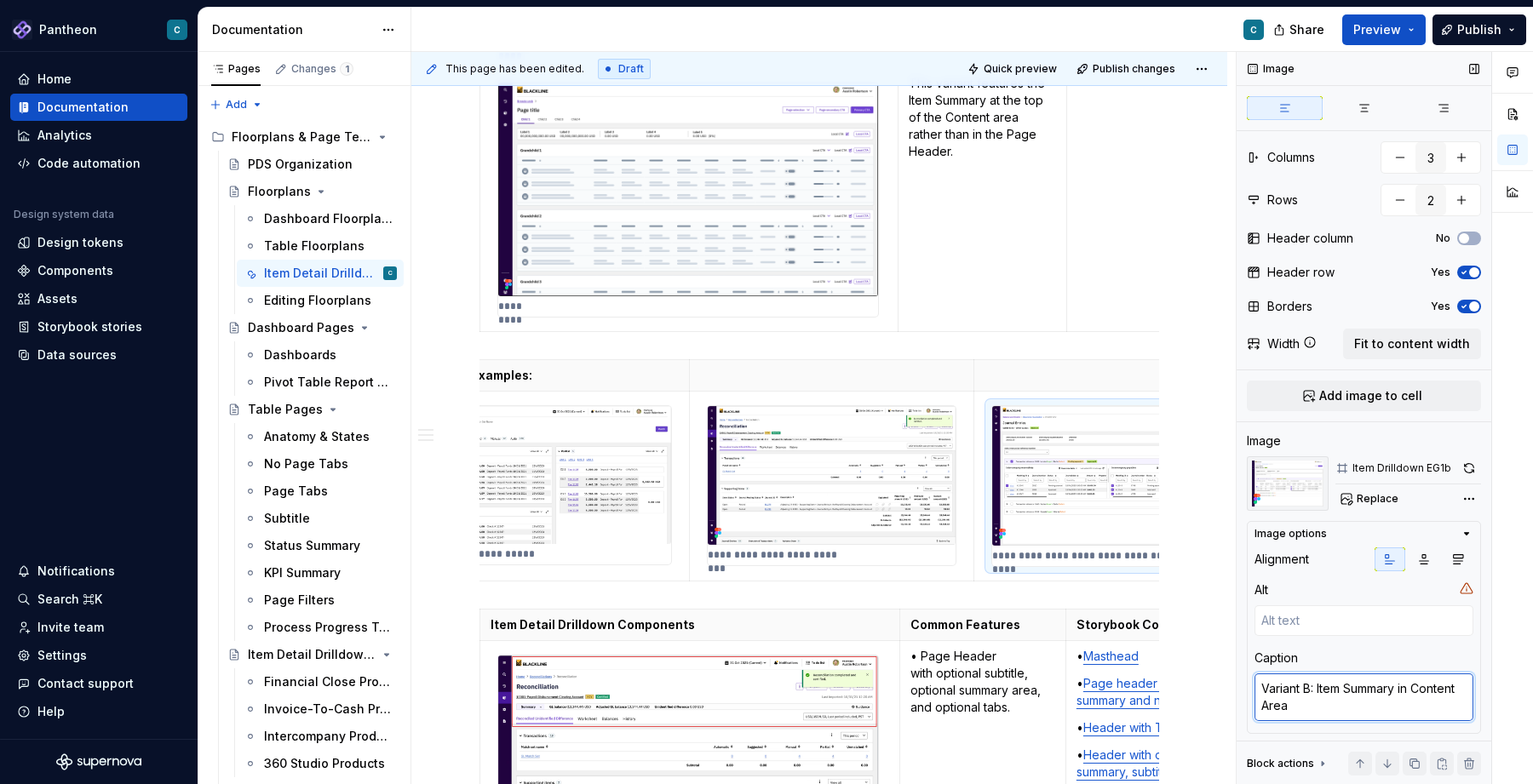 type 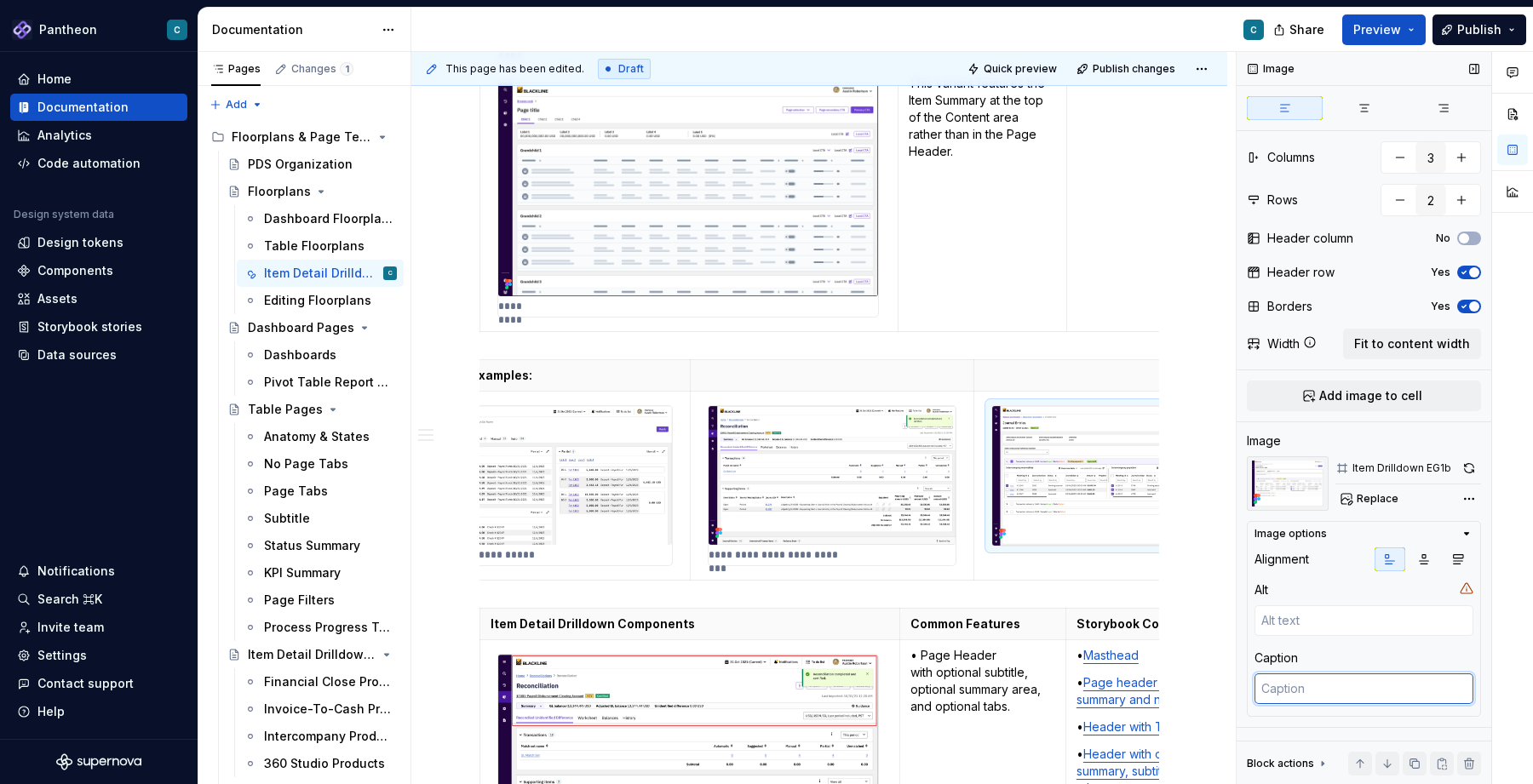 type on "*" 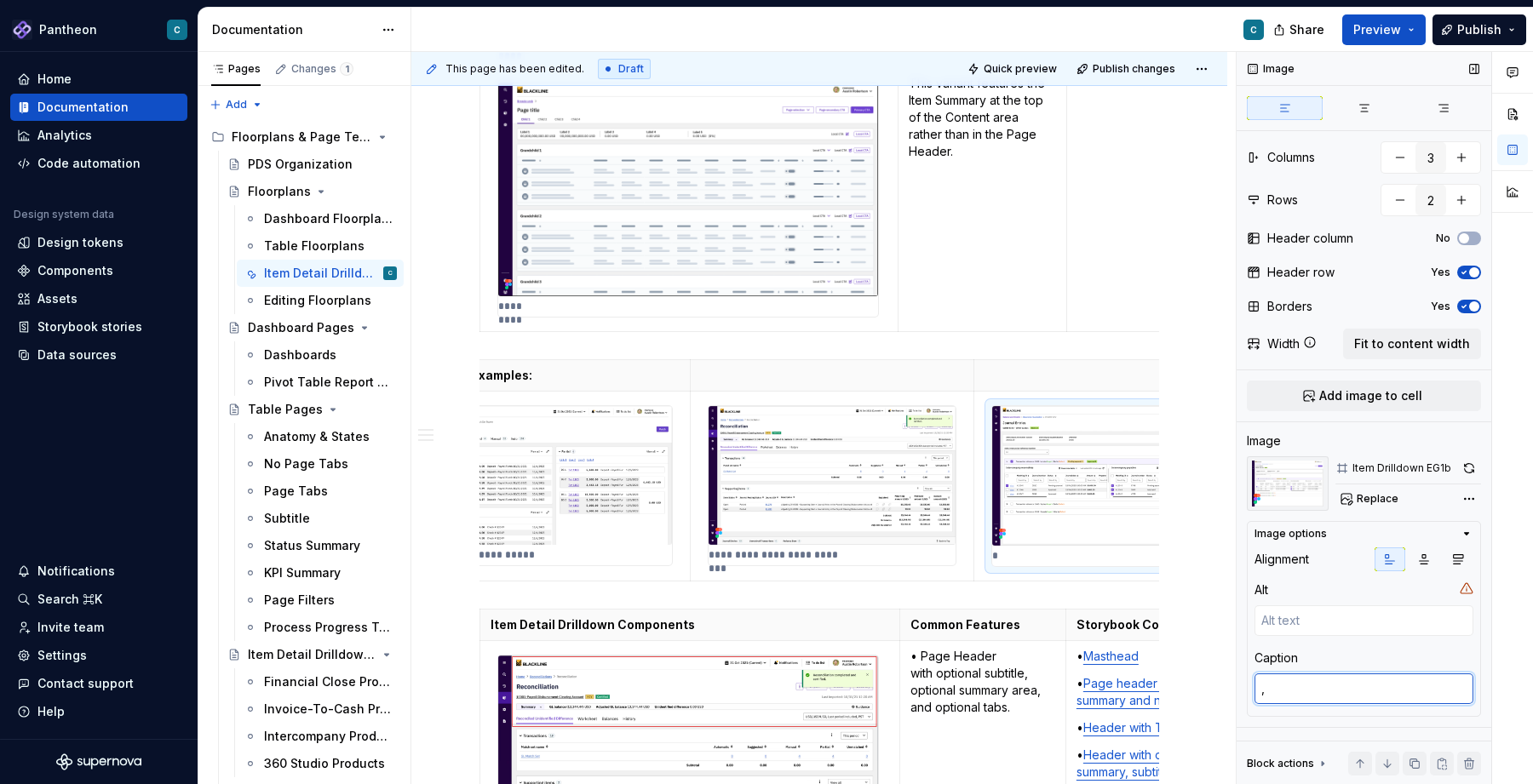 type on "*" 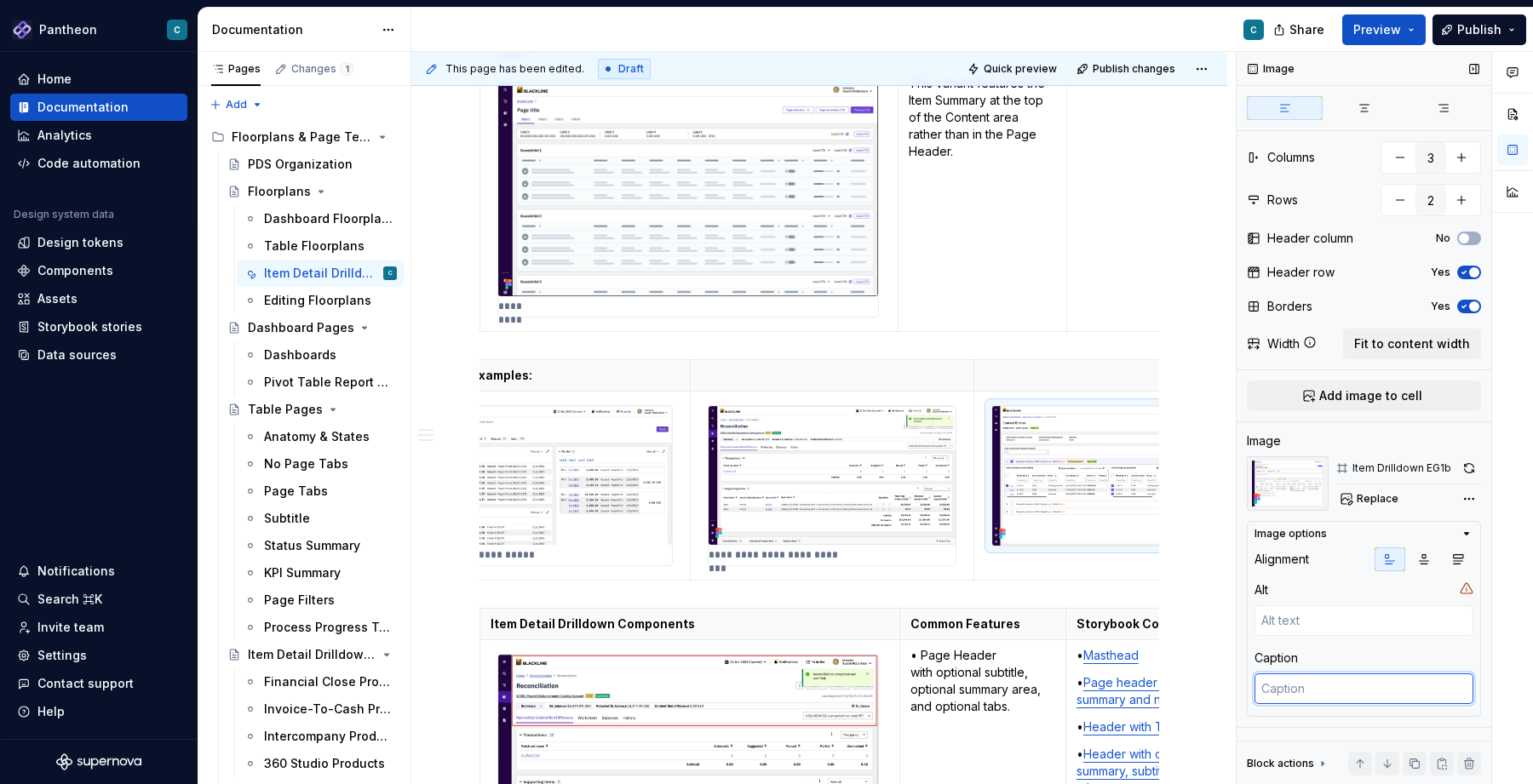 type on "*" 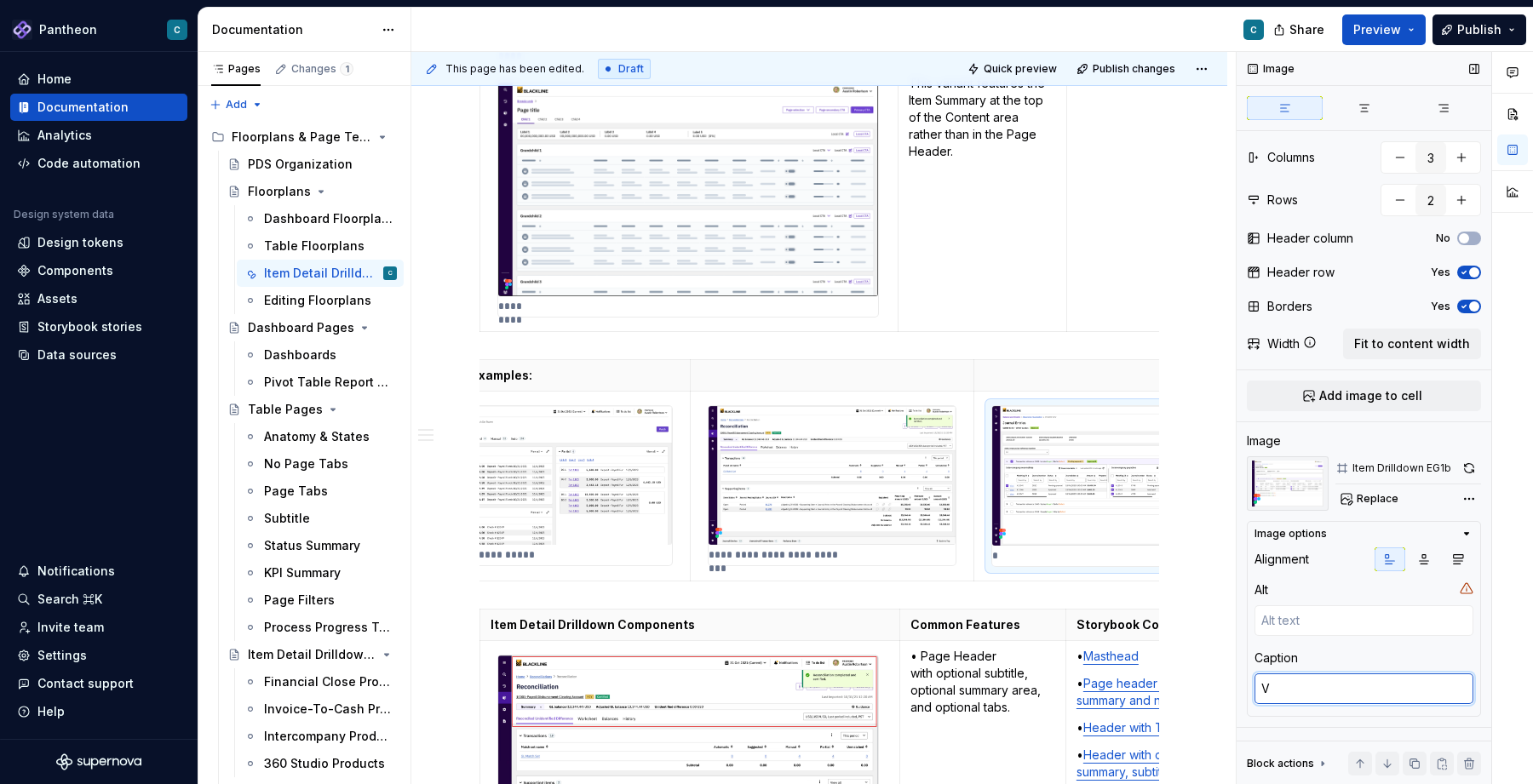type 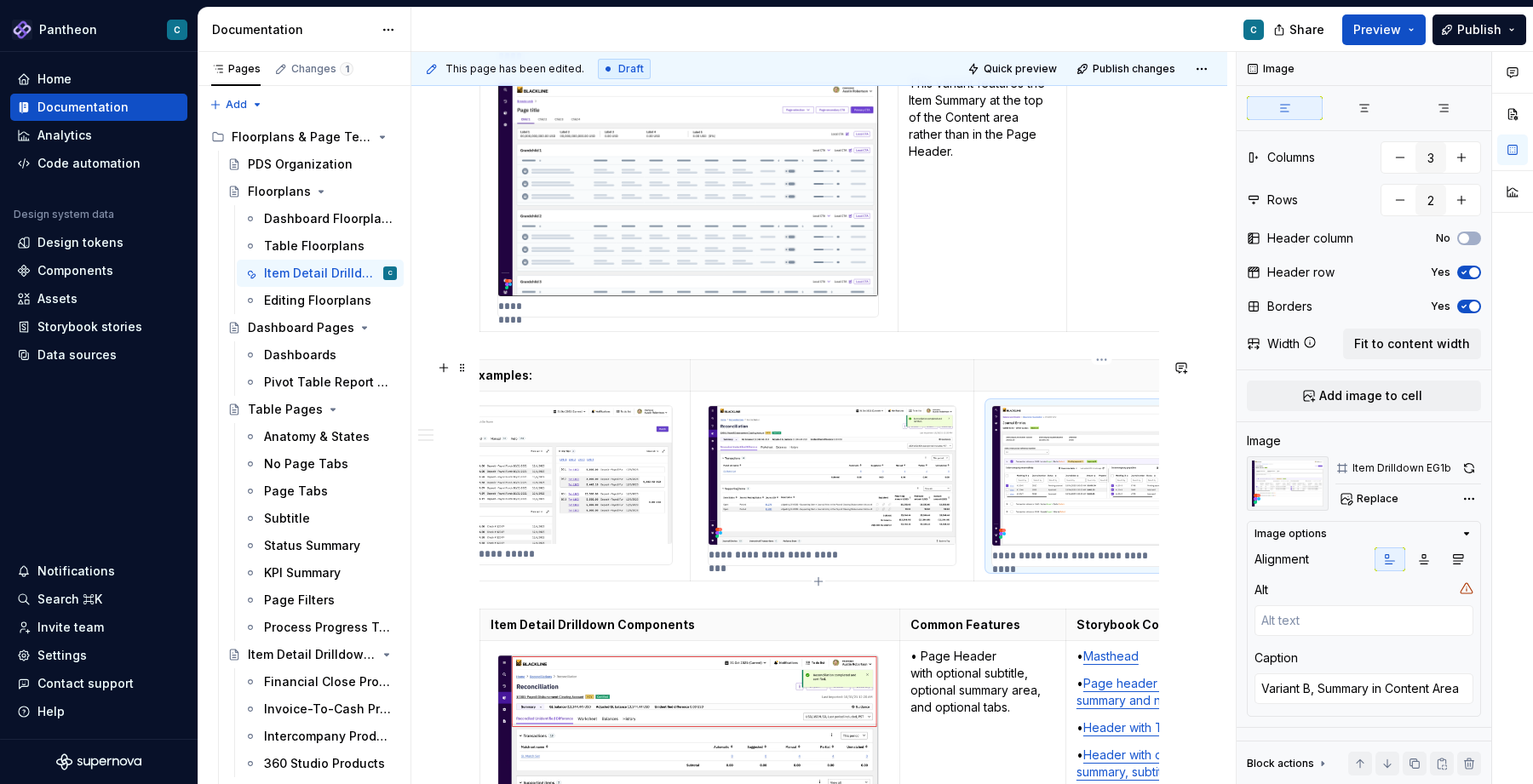 click at bounding box center [1101, 476] 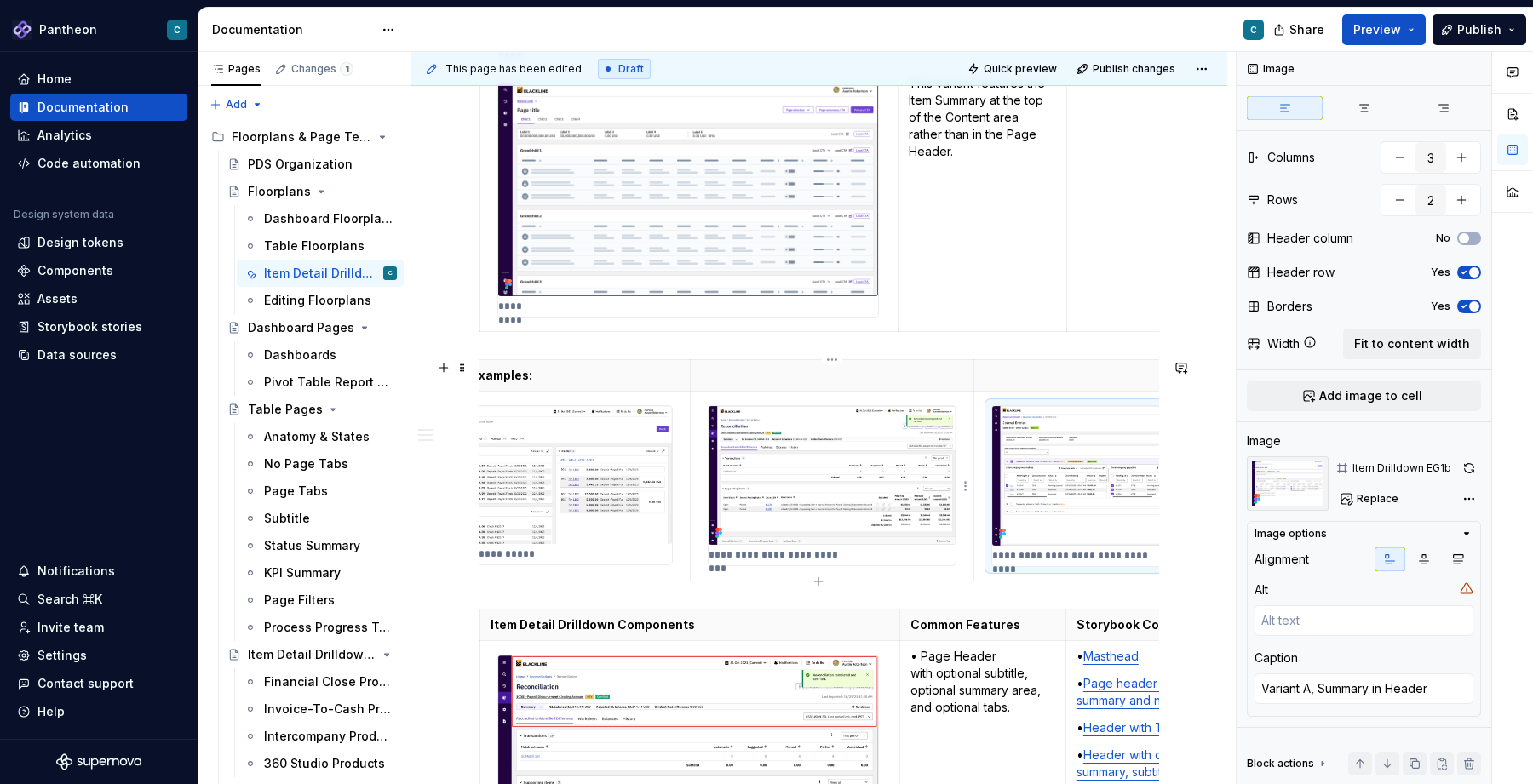 click at bounding box center [832, 475] 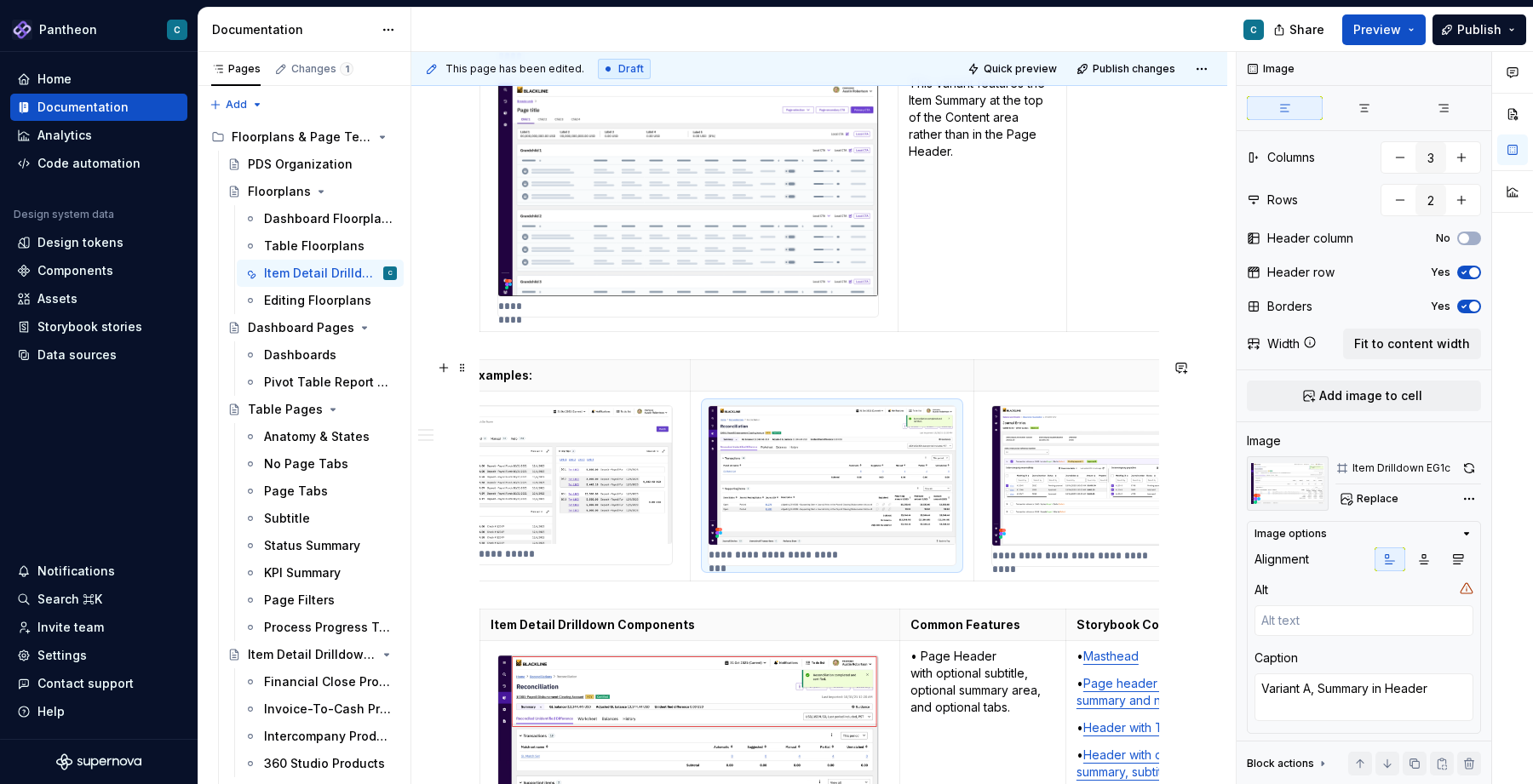 scroll, scrollTop: 0, scrollLeft: 0, axis: both 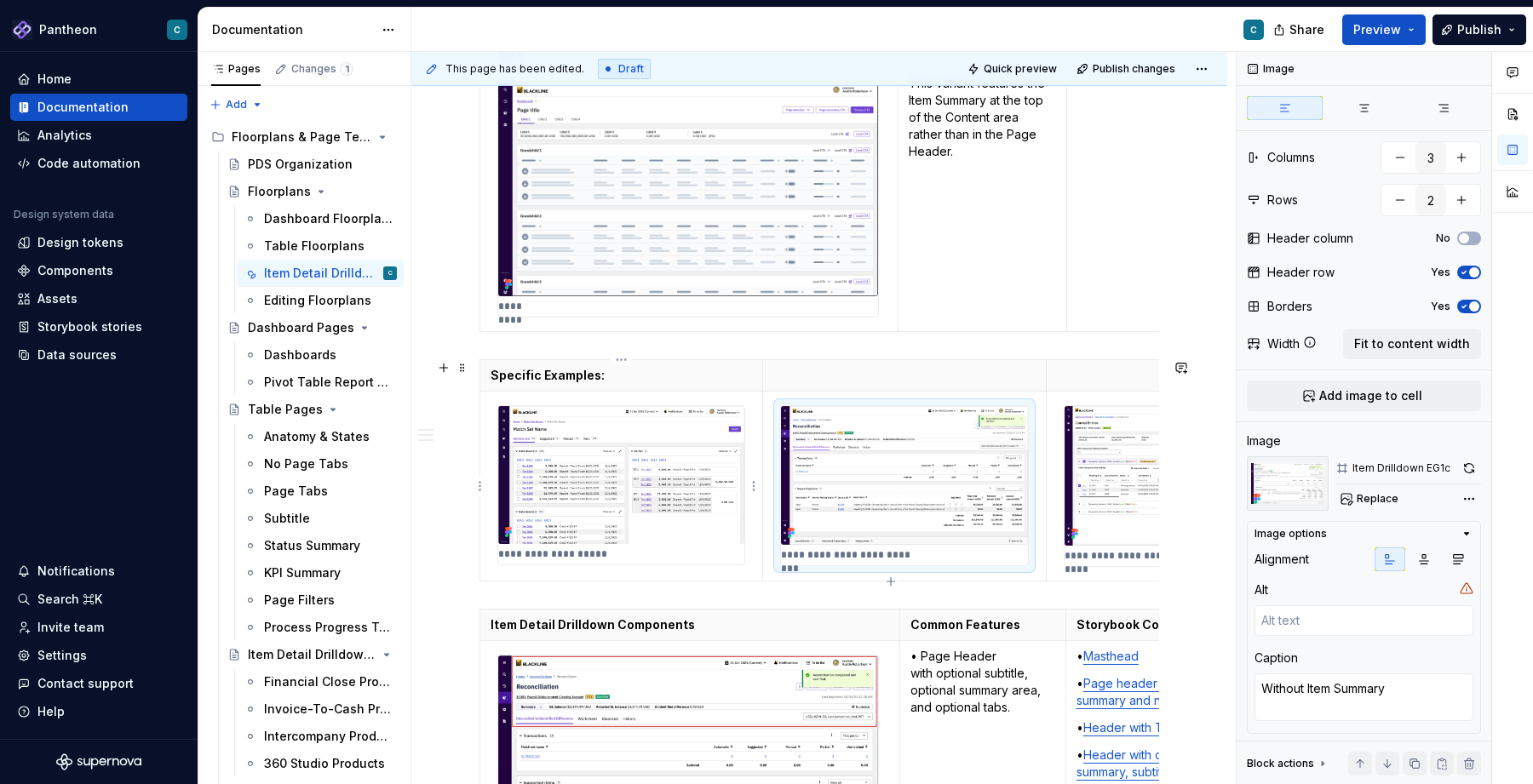 click at bounding box center [621, 475] 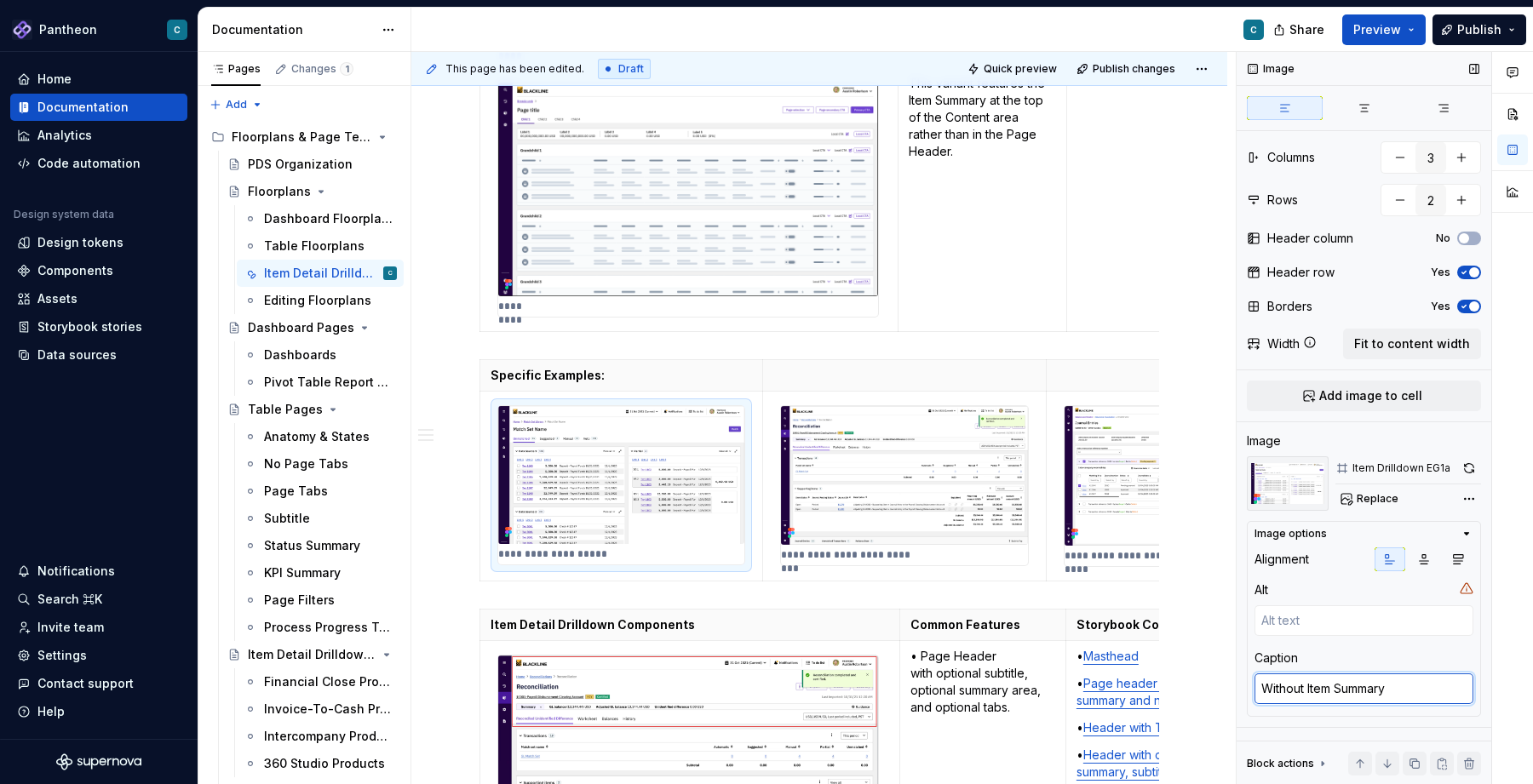 click on "Without Item Summary" at bounding box center (1364, 689) 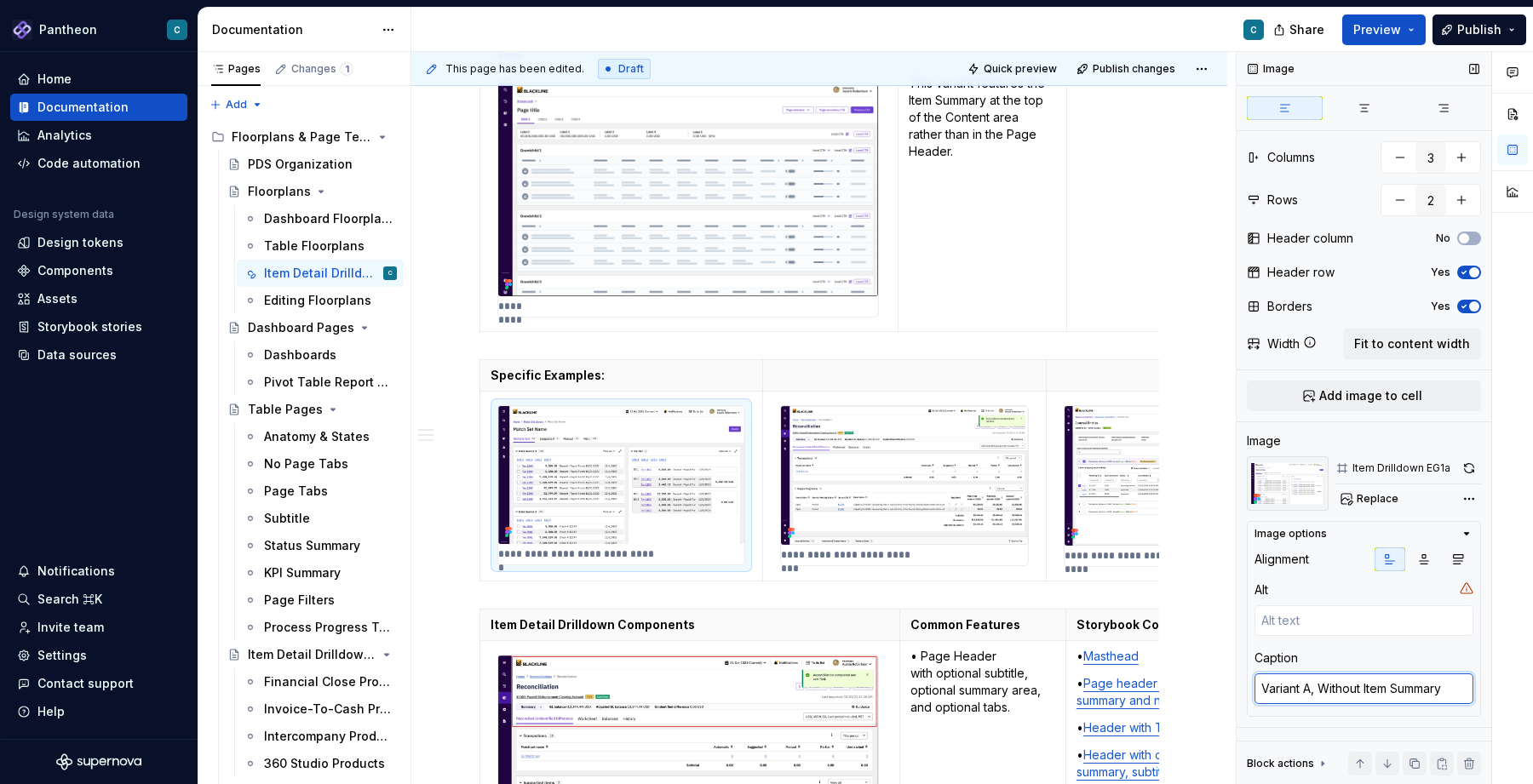 click on "Variant A, Without Item Summary" at bounding box center [1364, 689] 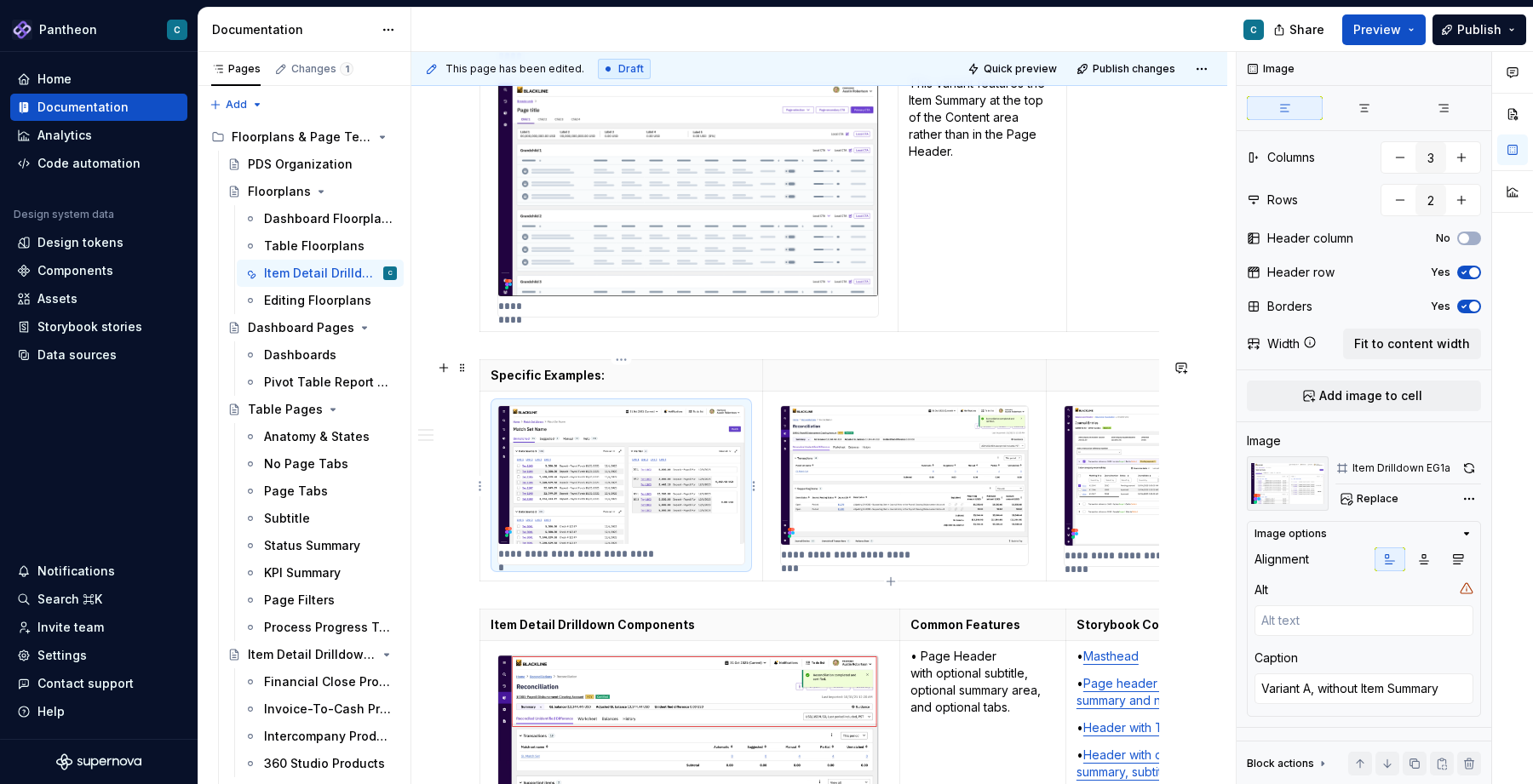 click at bounding box center [621, 475] 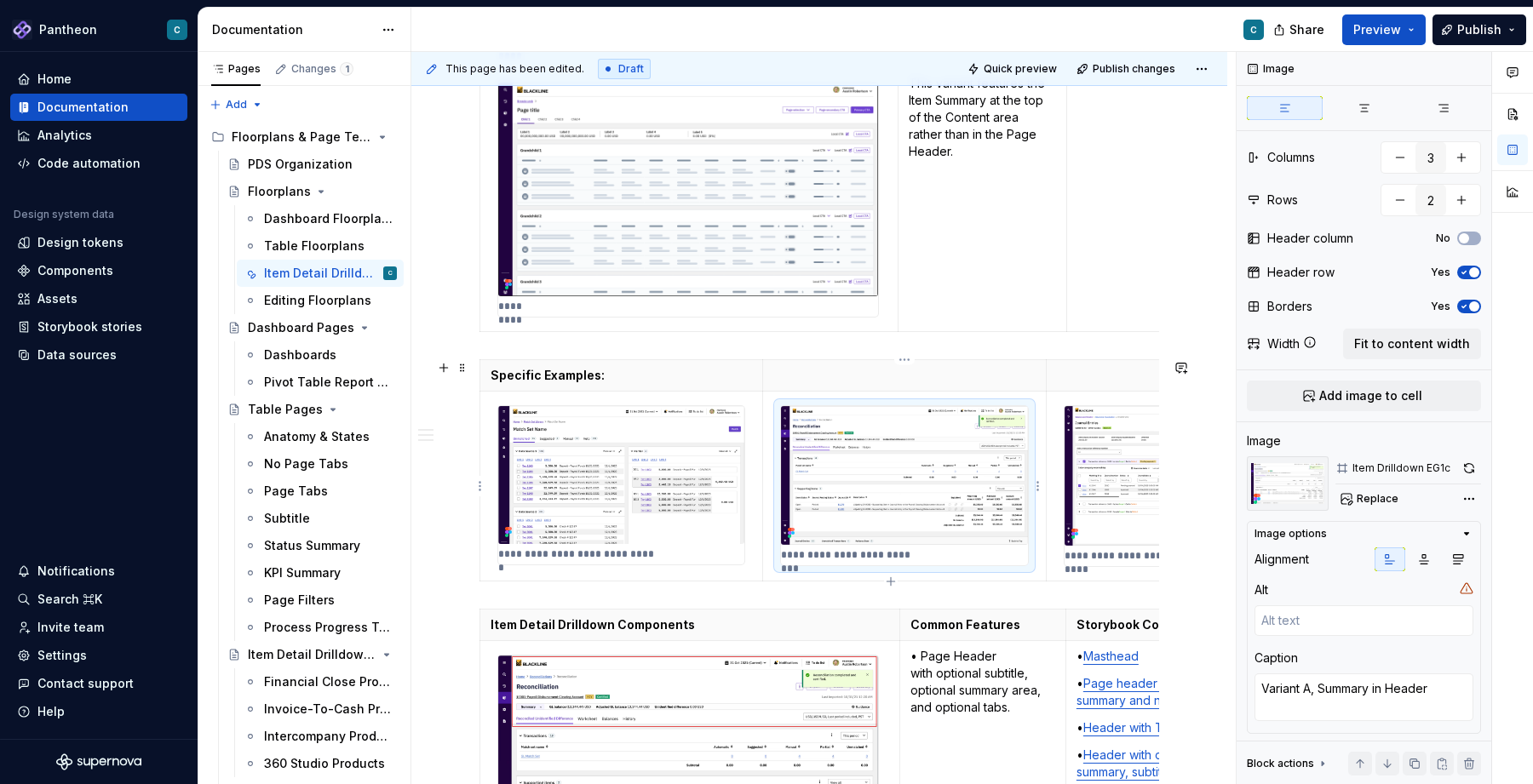 click at bounding box center [904, 475] 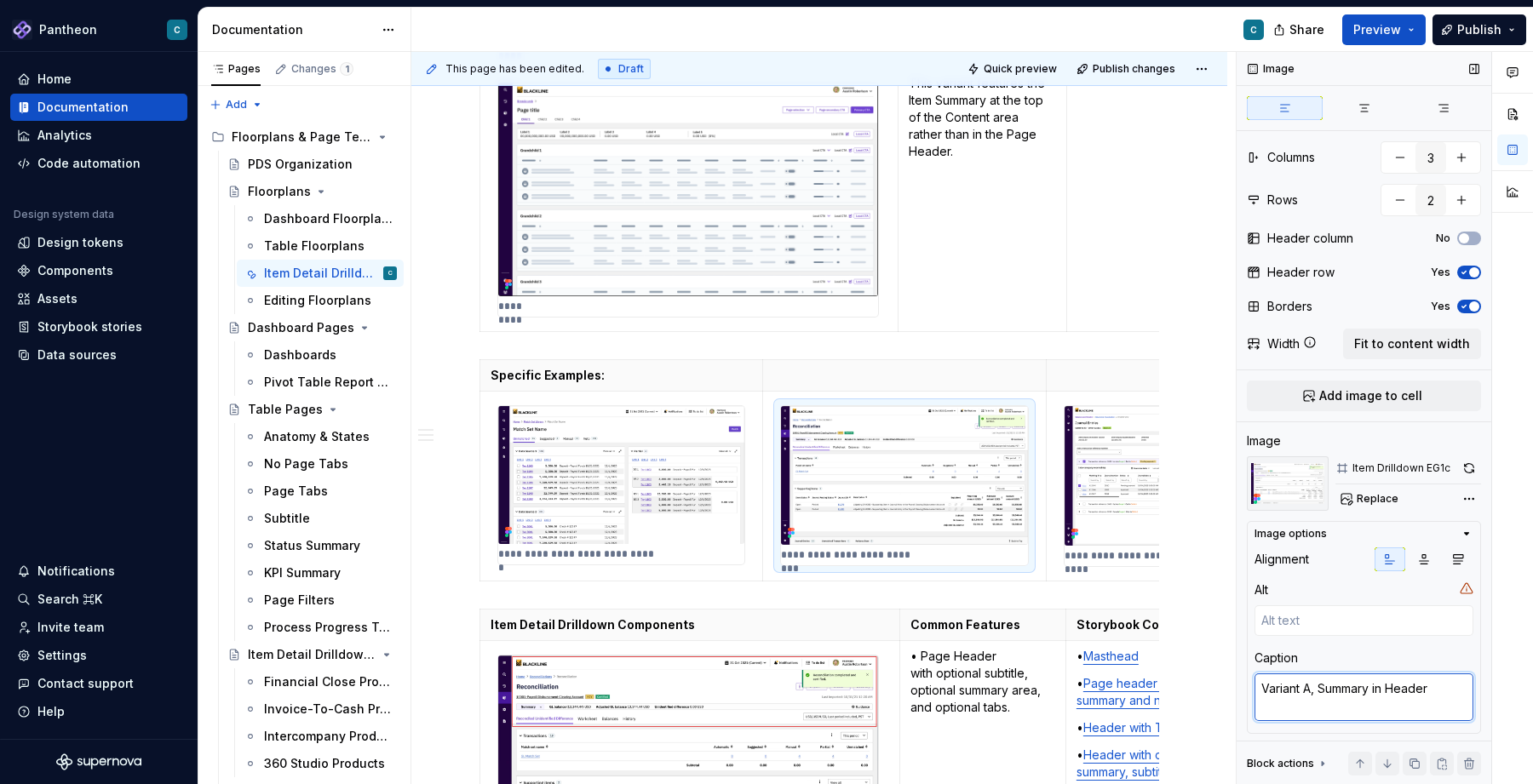 click on "Variant A, Summary in Header" at bounding box center (1364, 697) 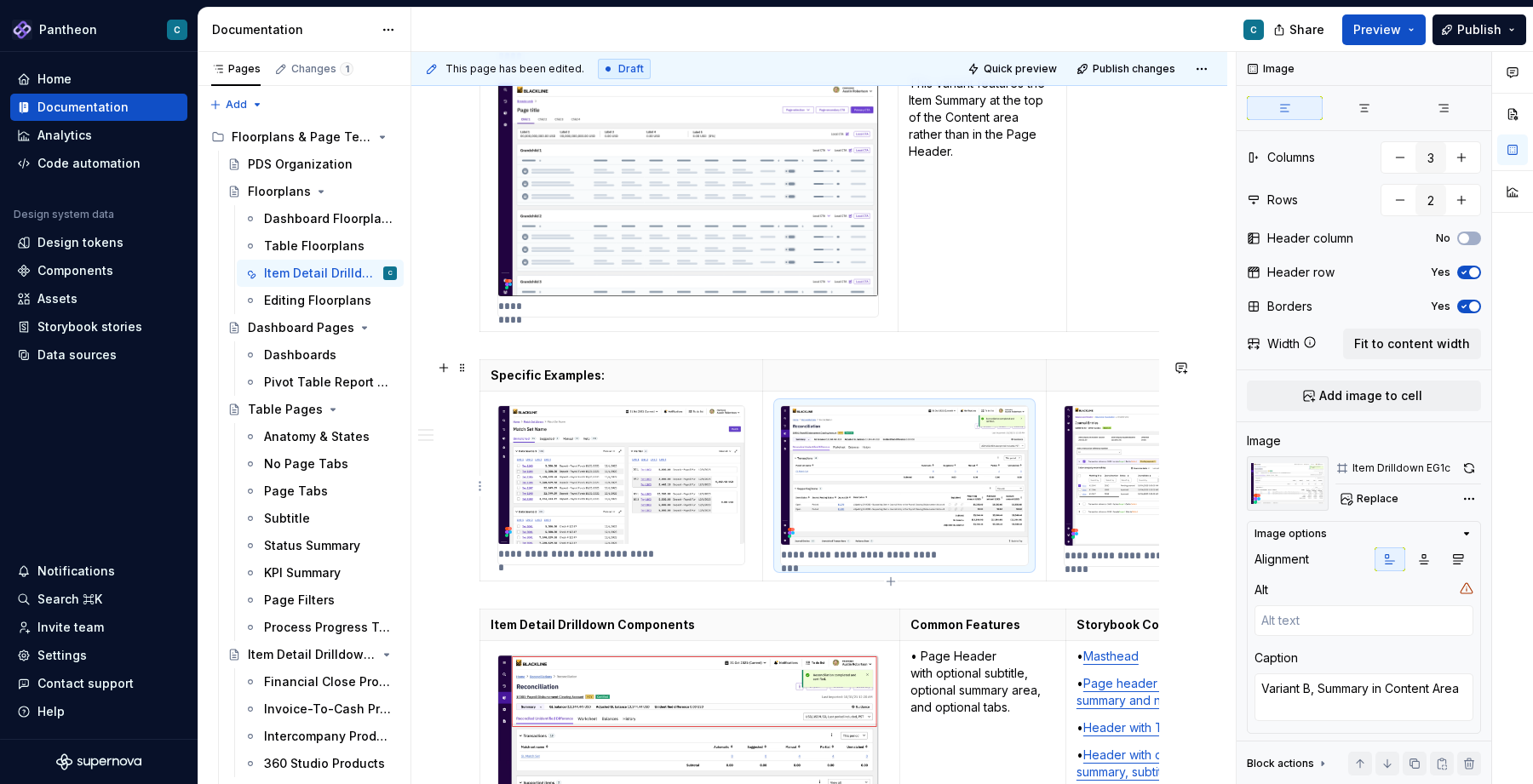 click at bounding box center [1174, 476] 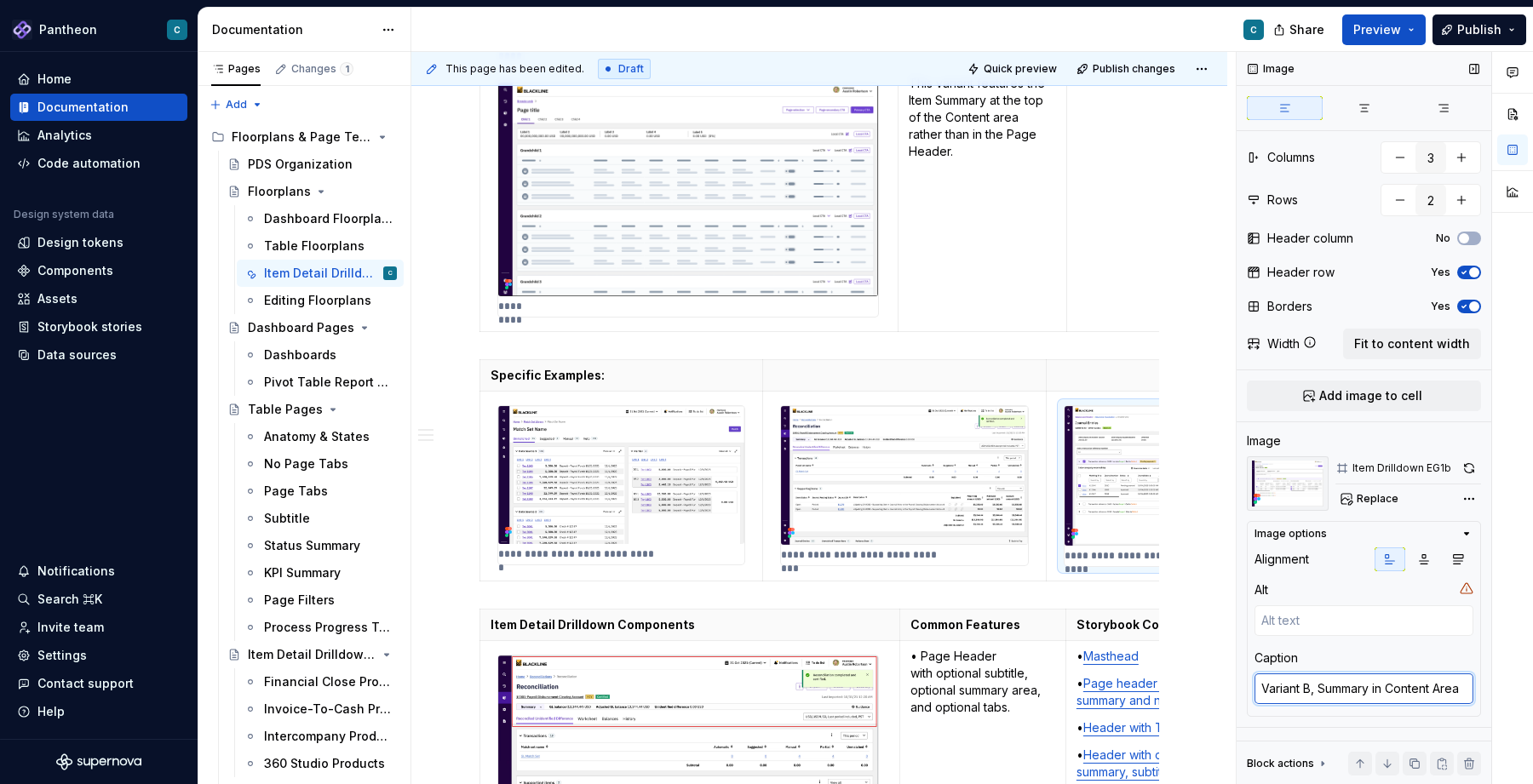 click on "Variant B, Summary in Content Area" at bounding box center (1364, 689) 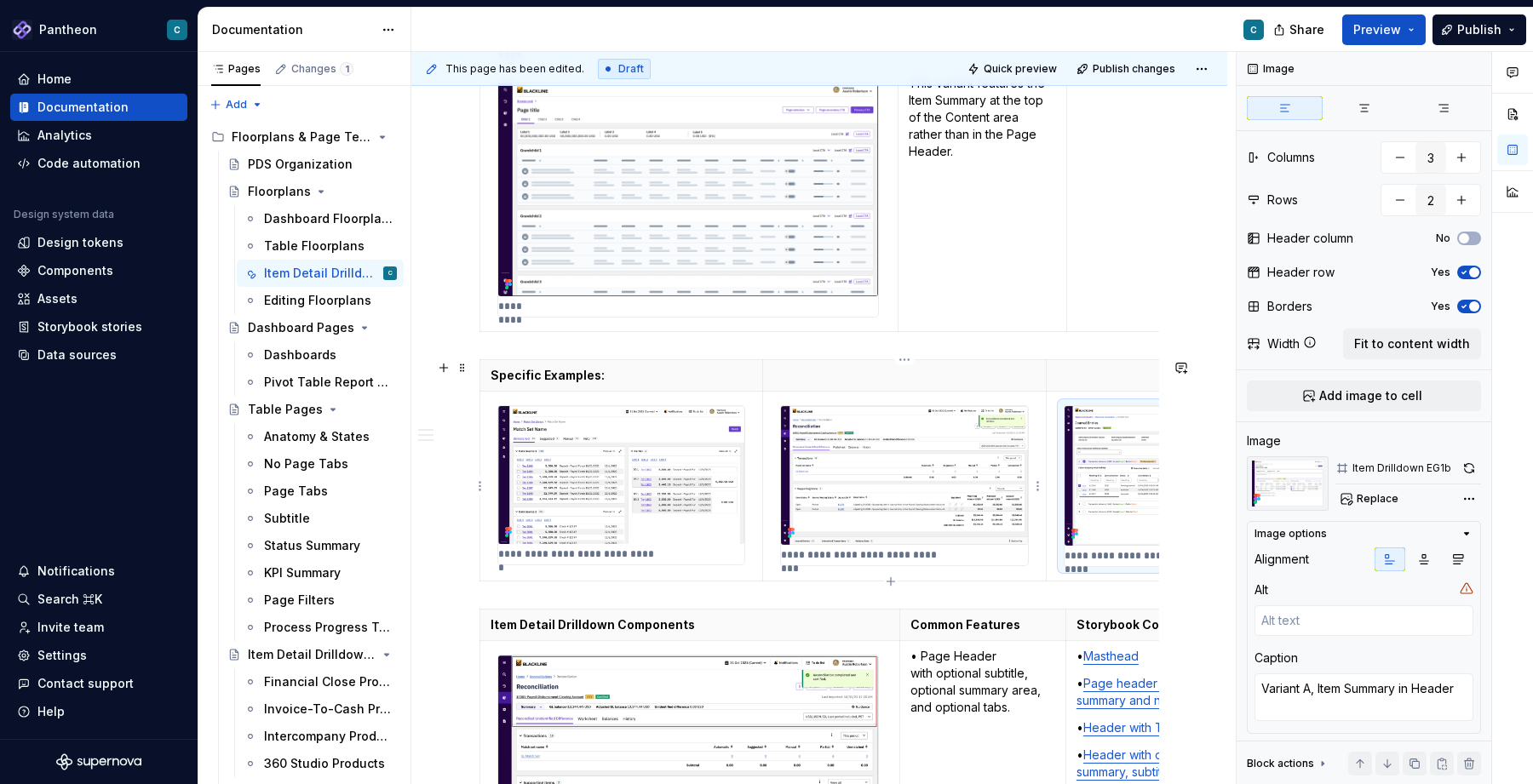 click at bounding box center (904, 475) 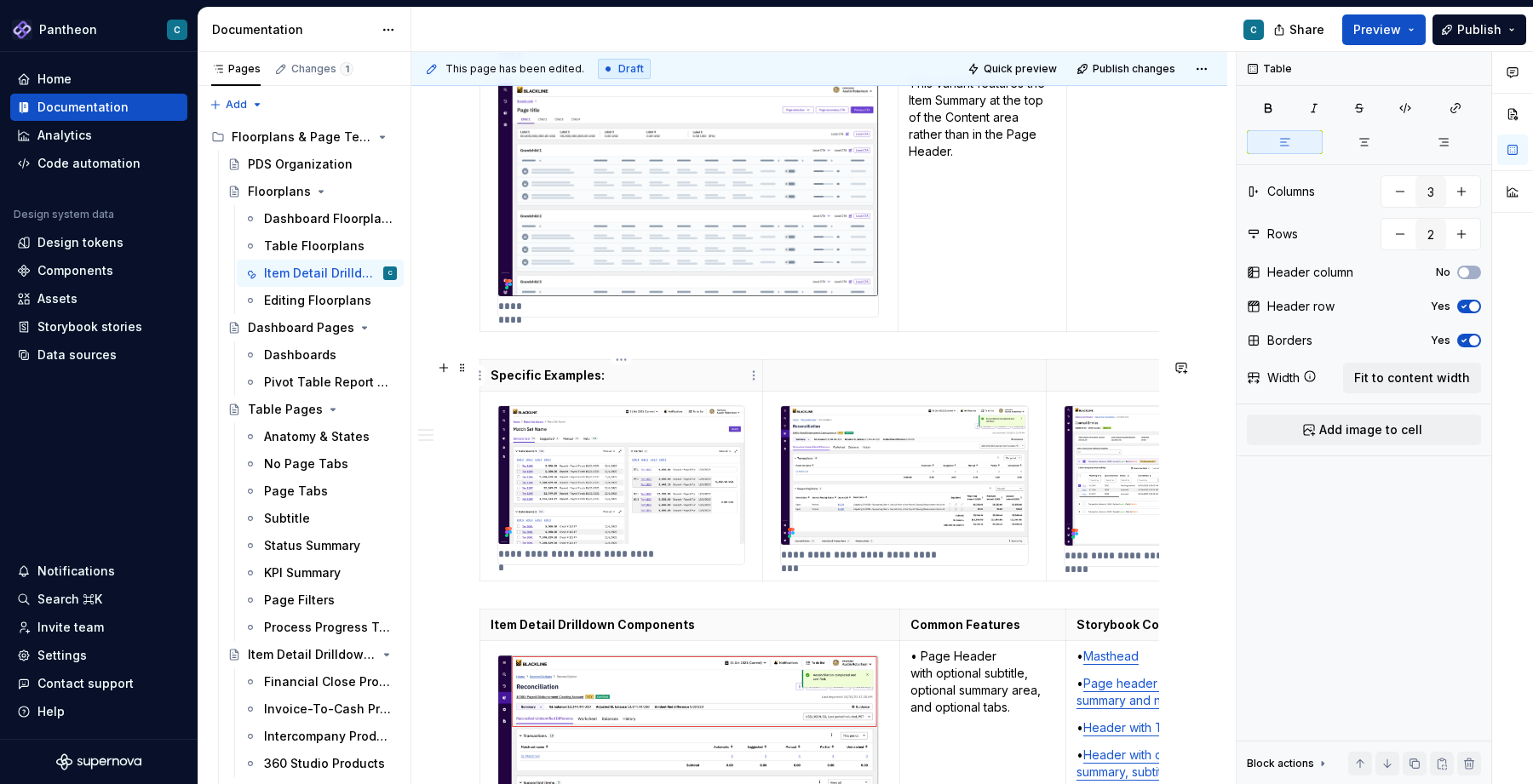 click on "Specific Examples:" at bounding box center [621, 375] 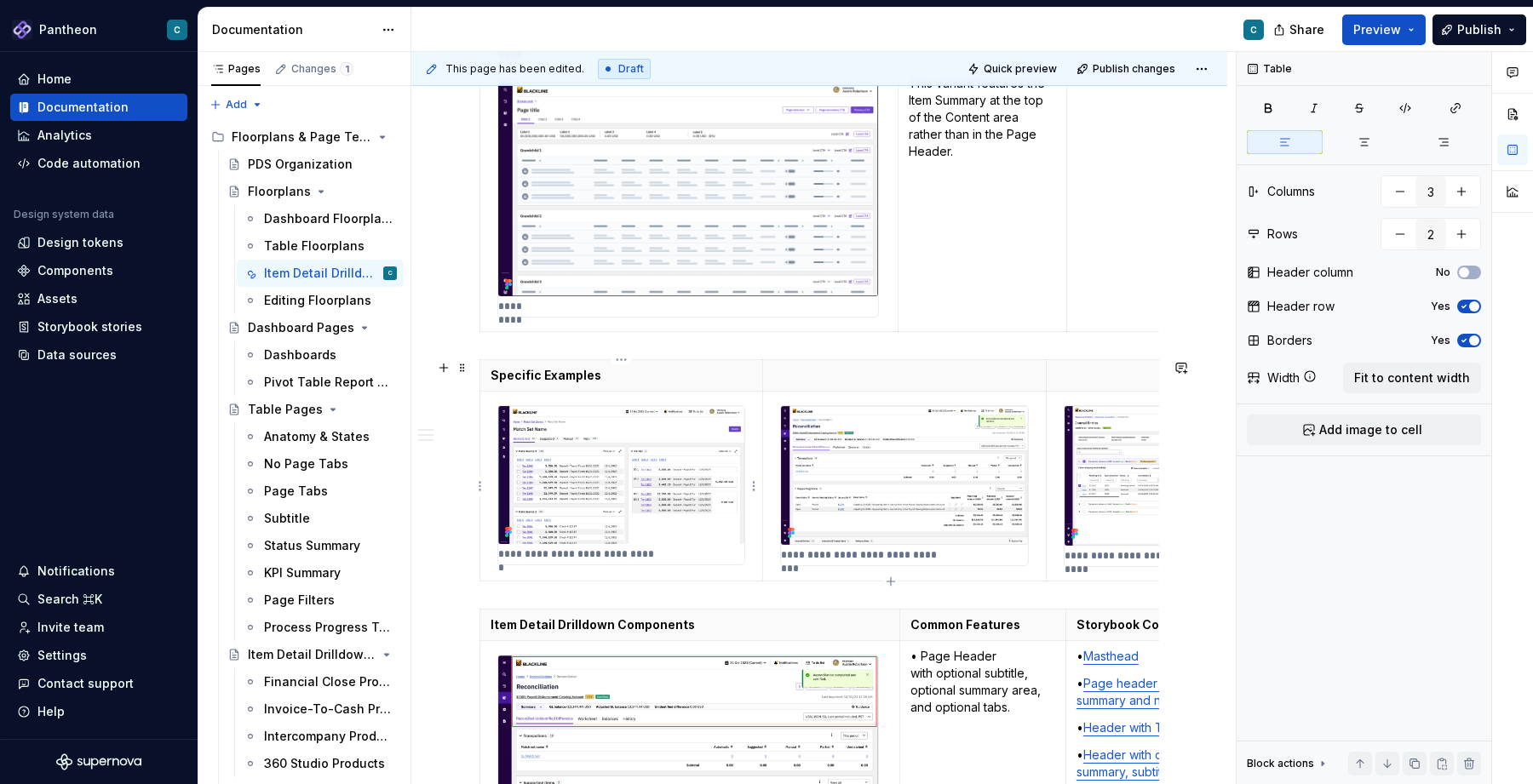 click at bounding box center (621, 475) 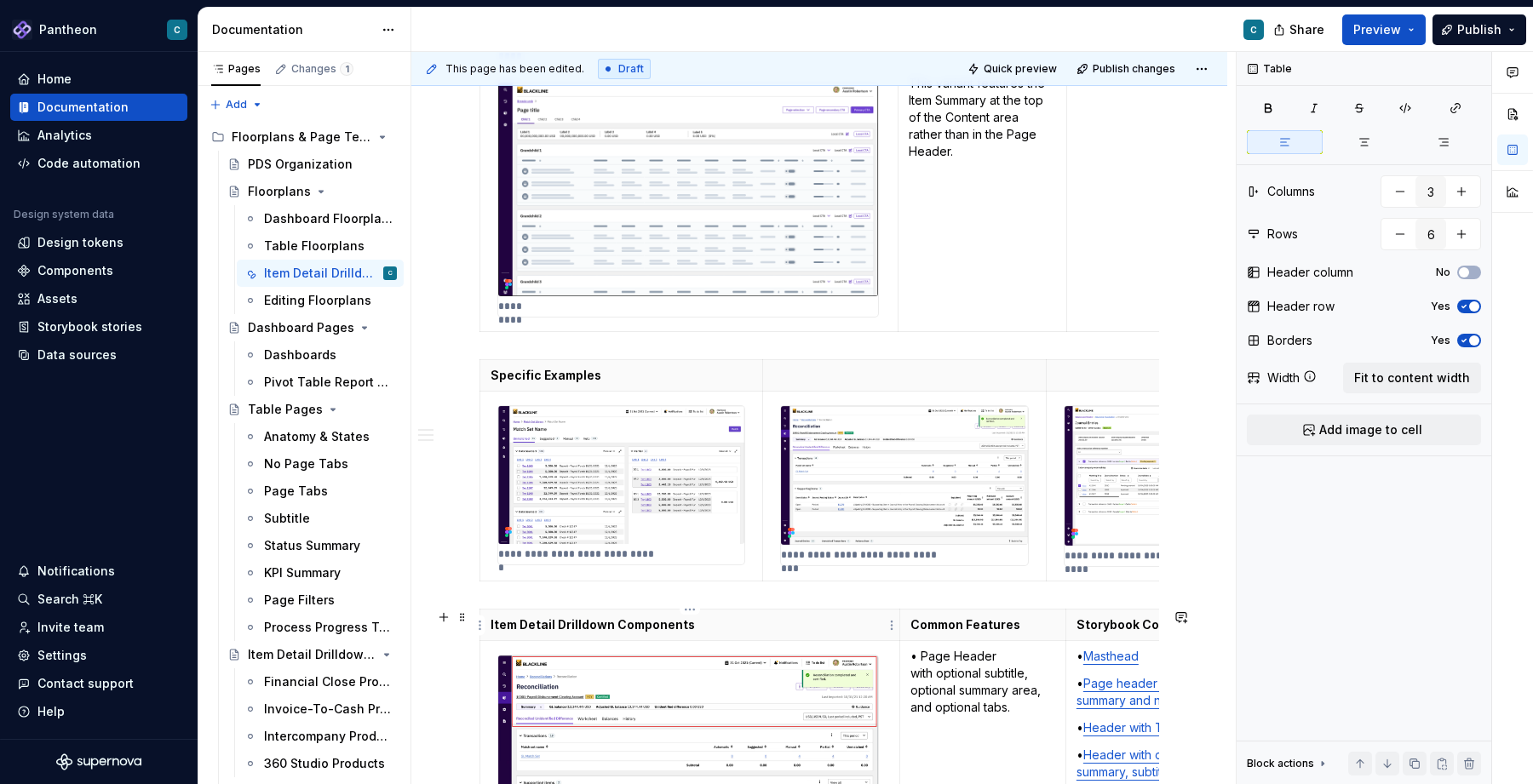 click on "Item Detail Drilldown Components" at bounding box center [690, 625] 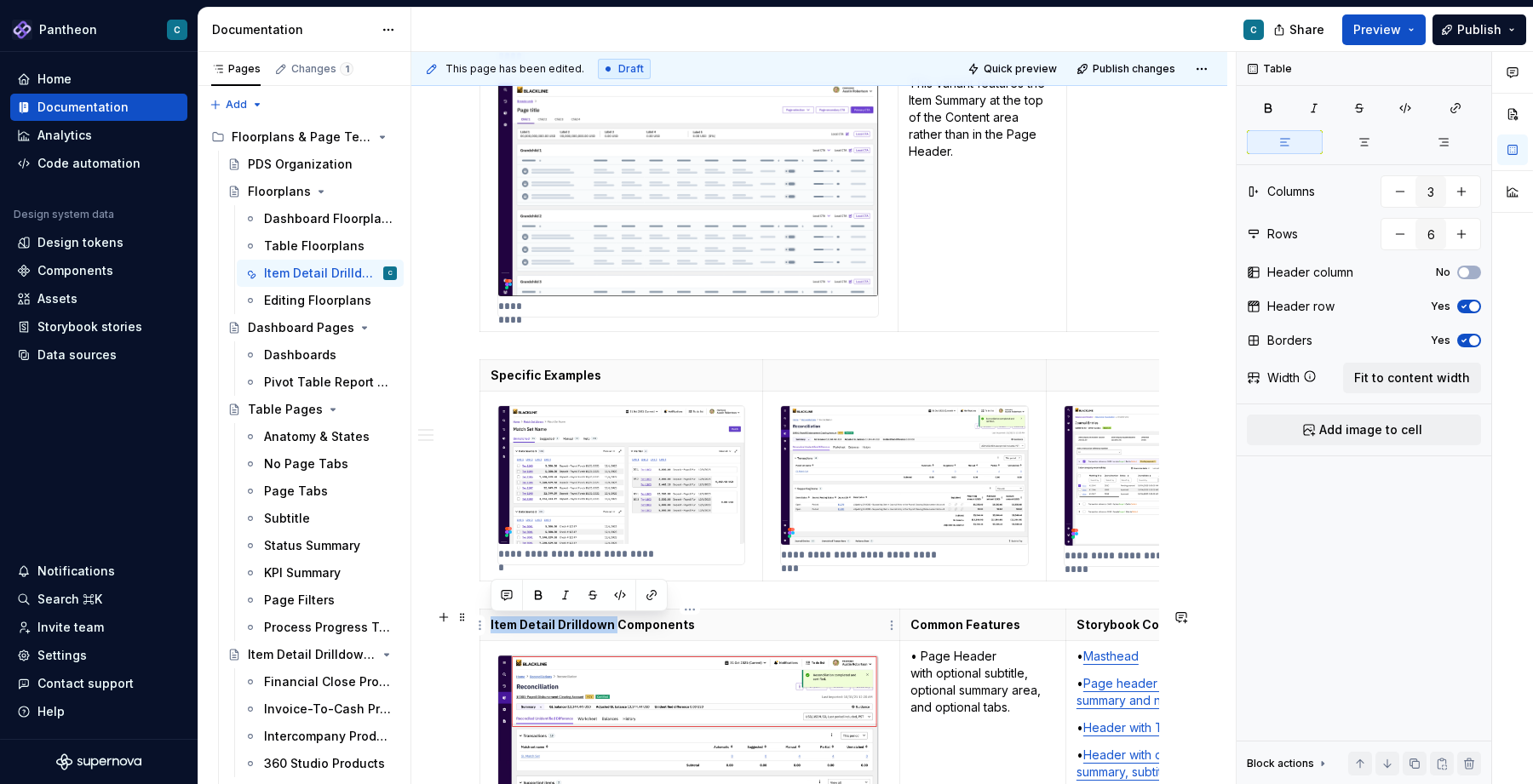 drag, startPoint x: 612, startPoint y: 626, endPoint x: 485, endPoint y: 627, distance: 127.00394 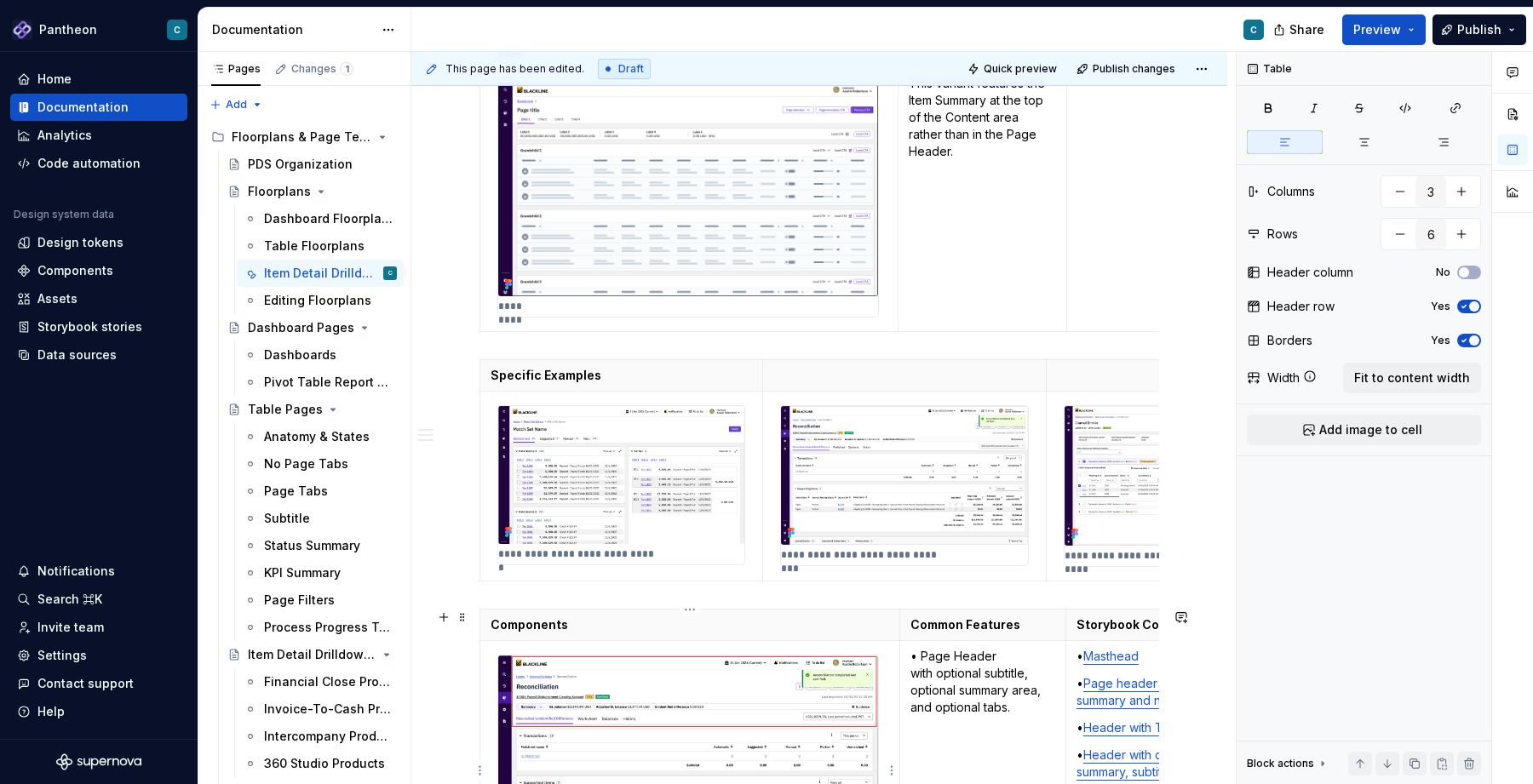 click at bounding box center (688, 762) 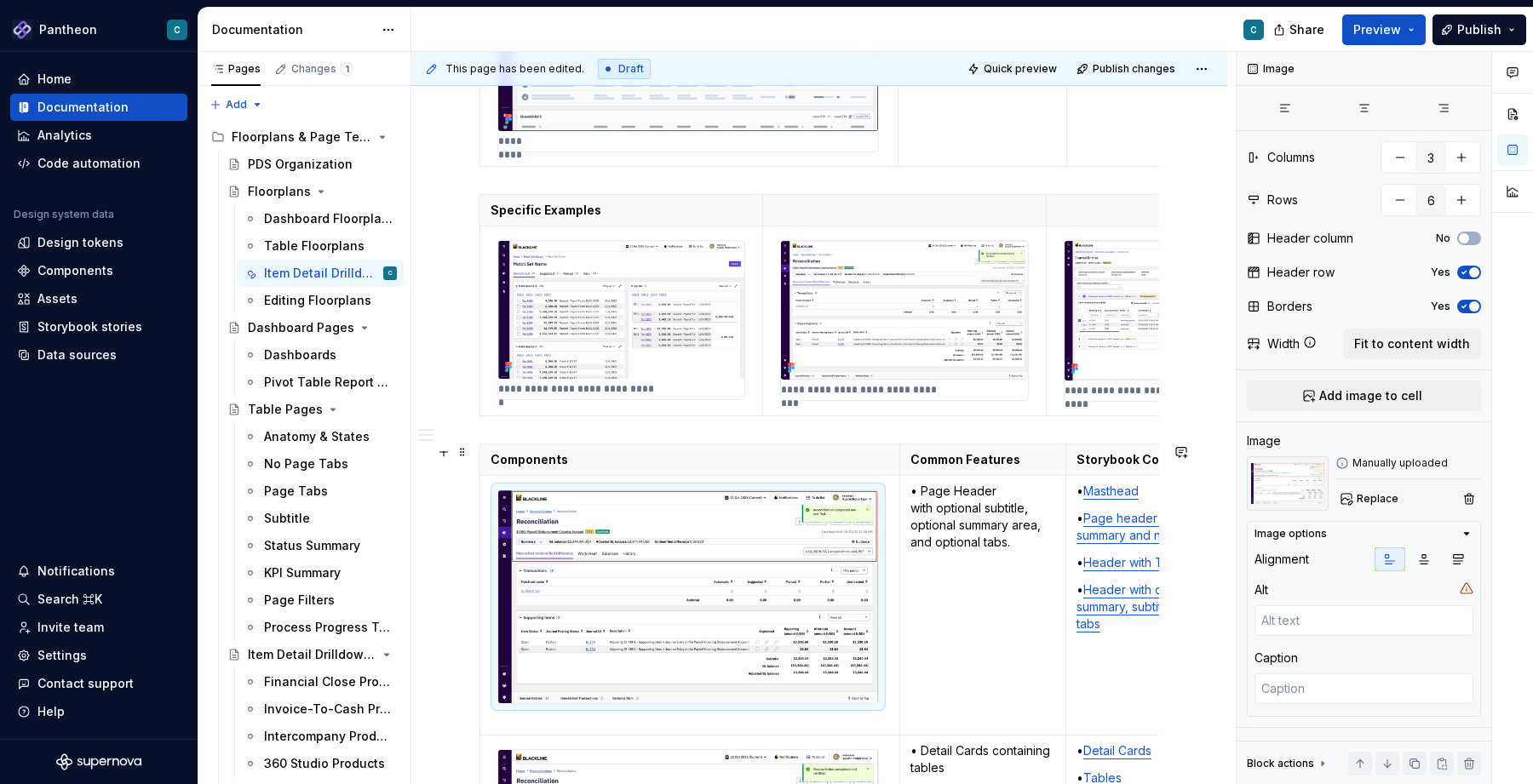 scroll, scrollTop: 775, scrollLeft: 0, axis: vertical 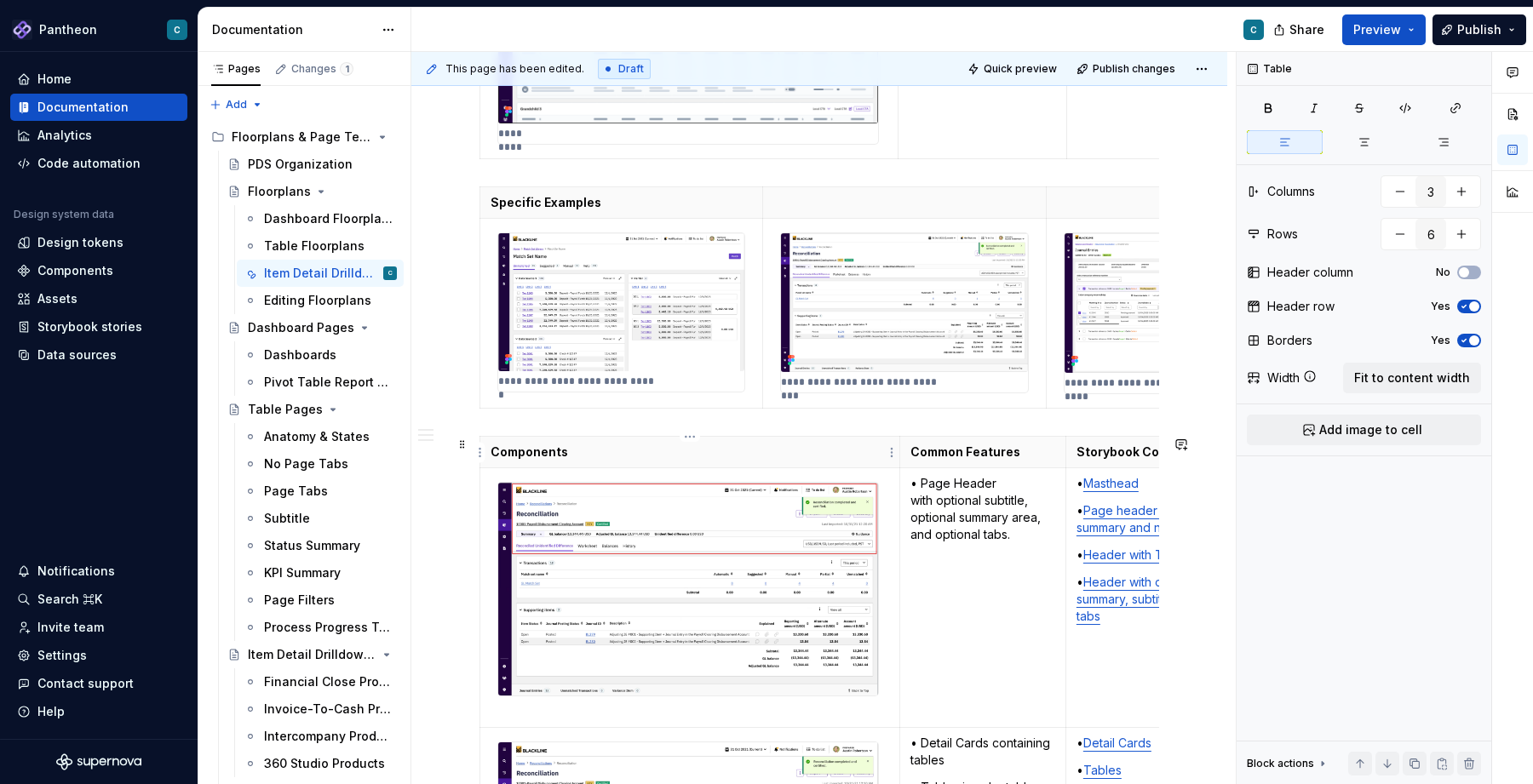 click on "Components" at bounding box center (690, 452) 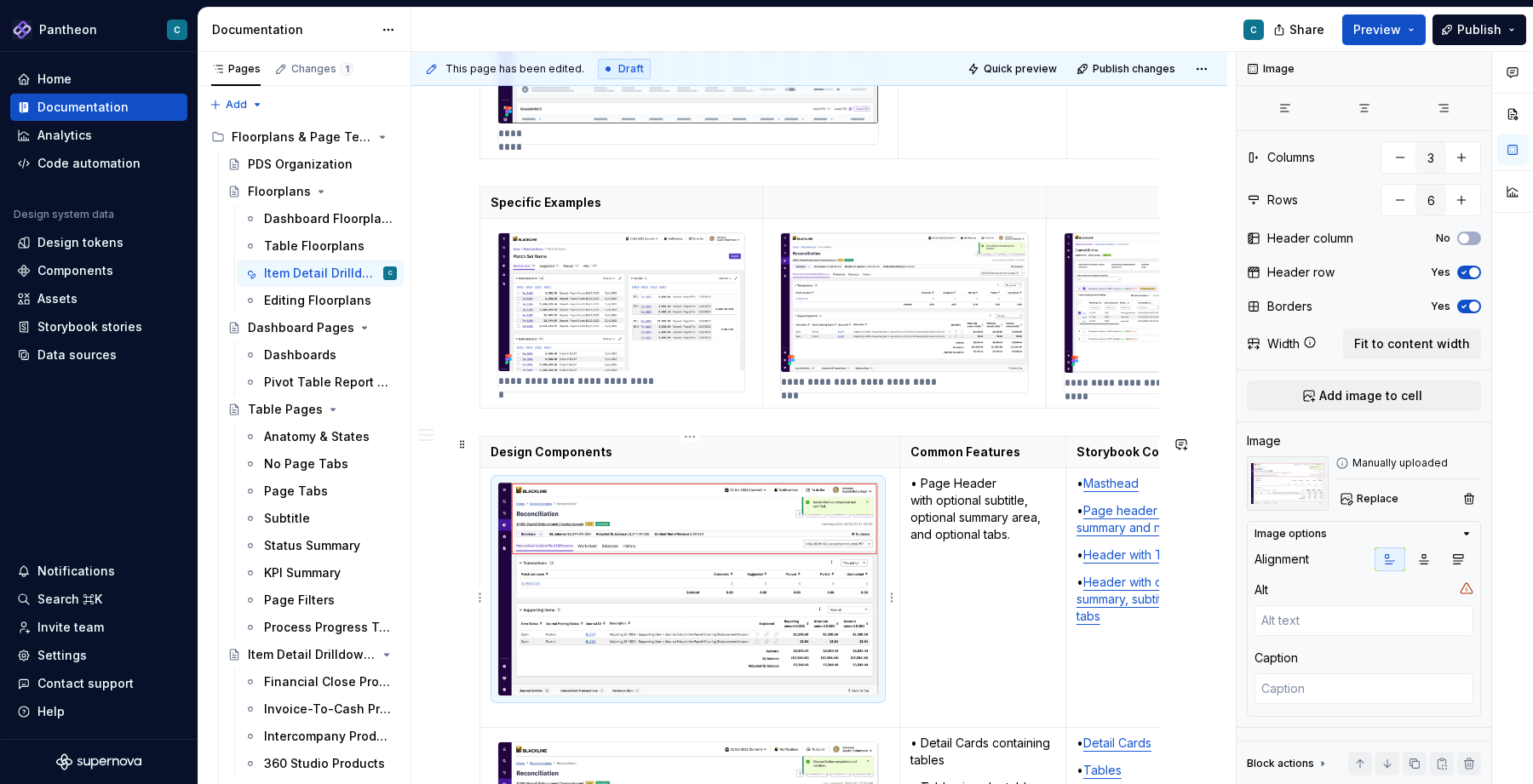 click at bounding box center (688, 589) 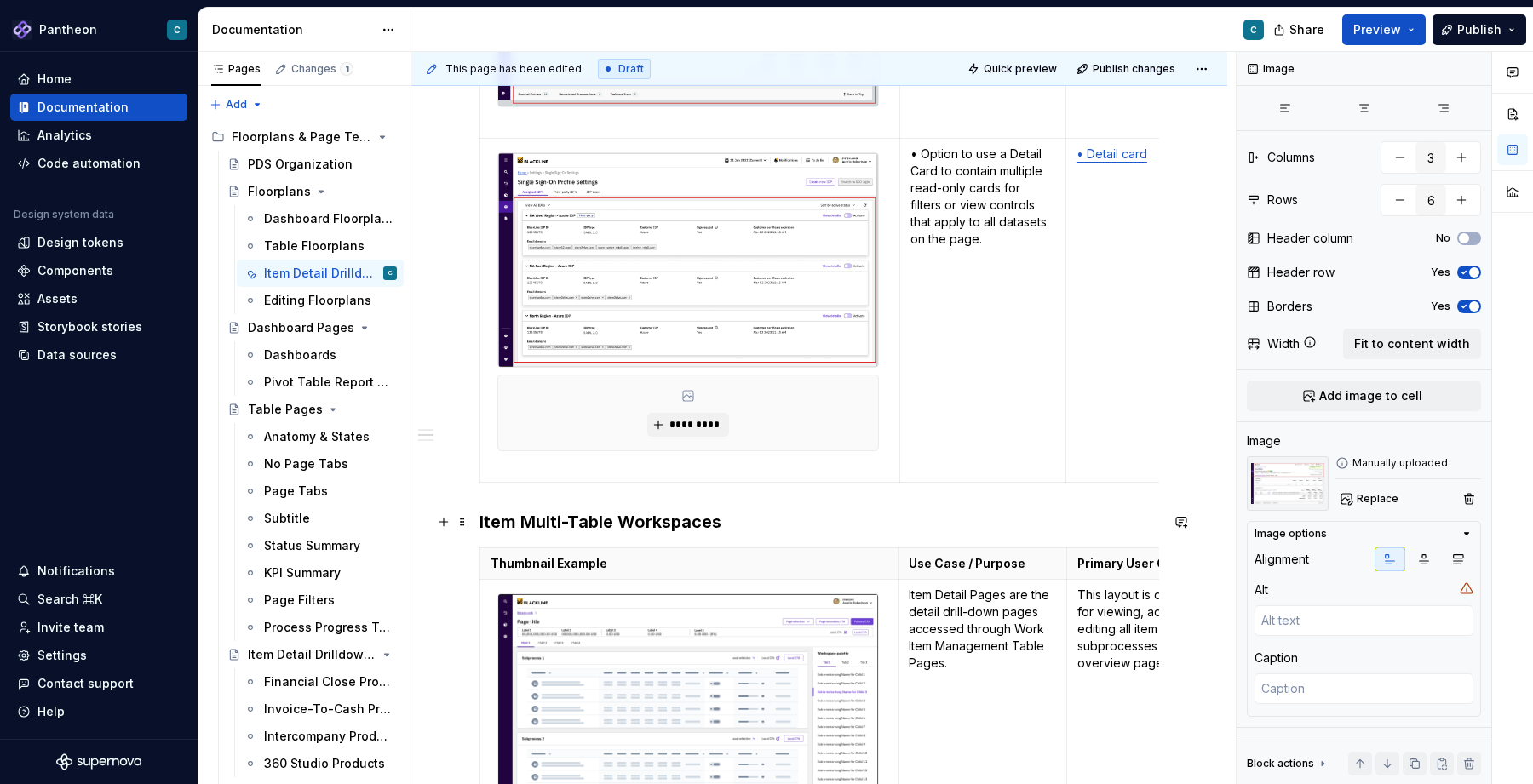 scroll, scrollTop: 2166, scrollLeft: 0, axis: vertical 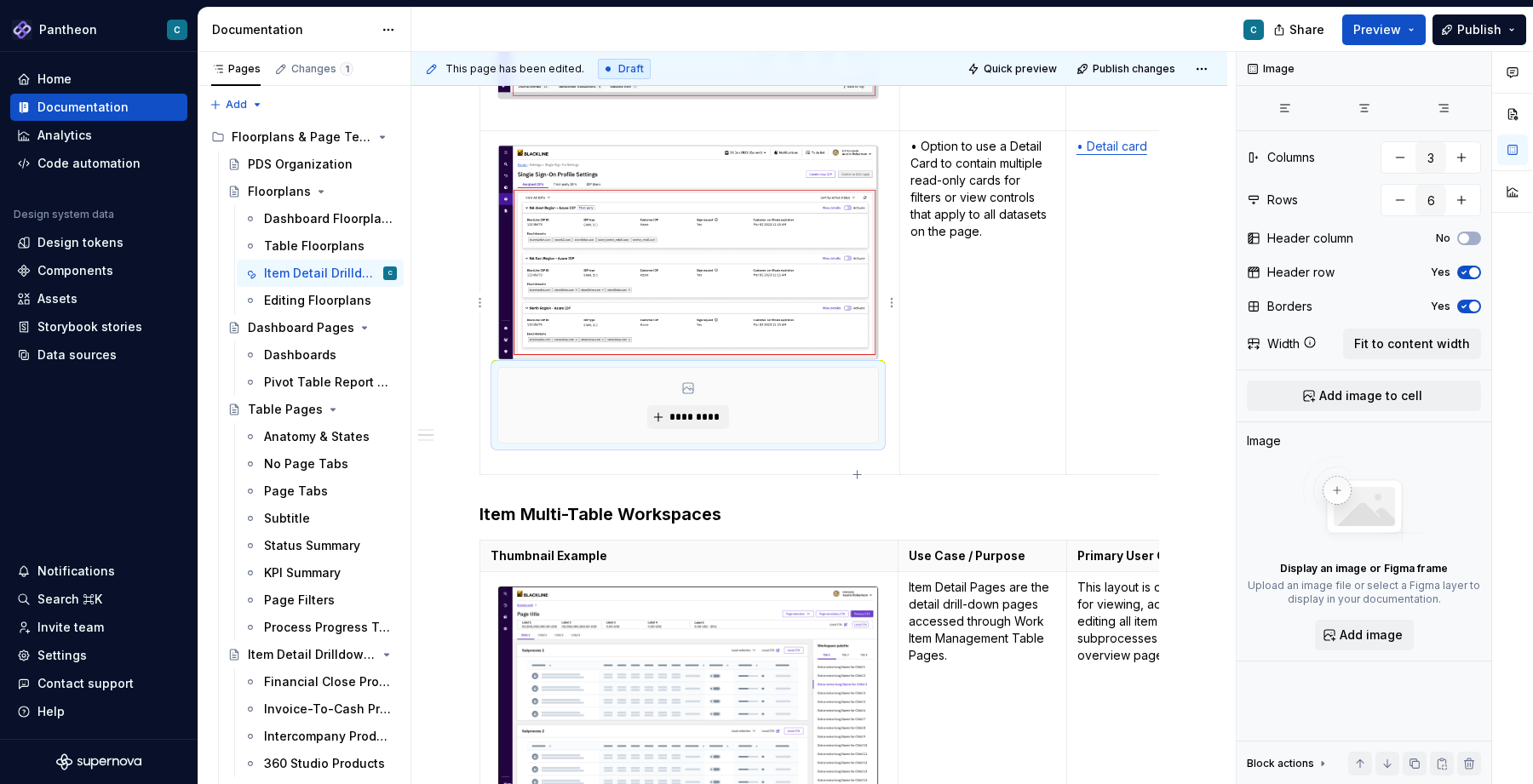 click on "*********" at bounding box center [688, 405] 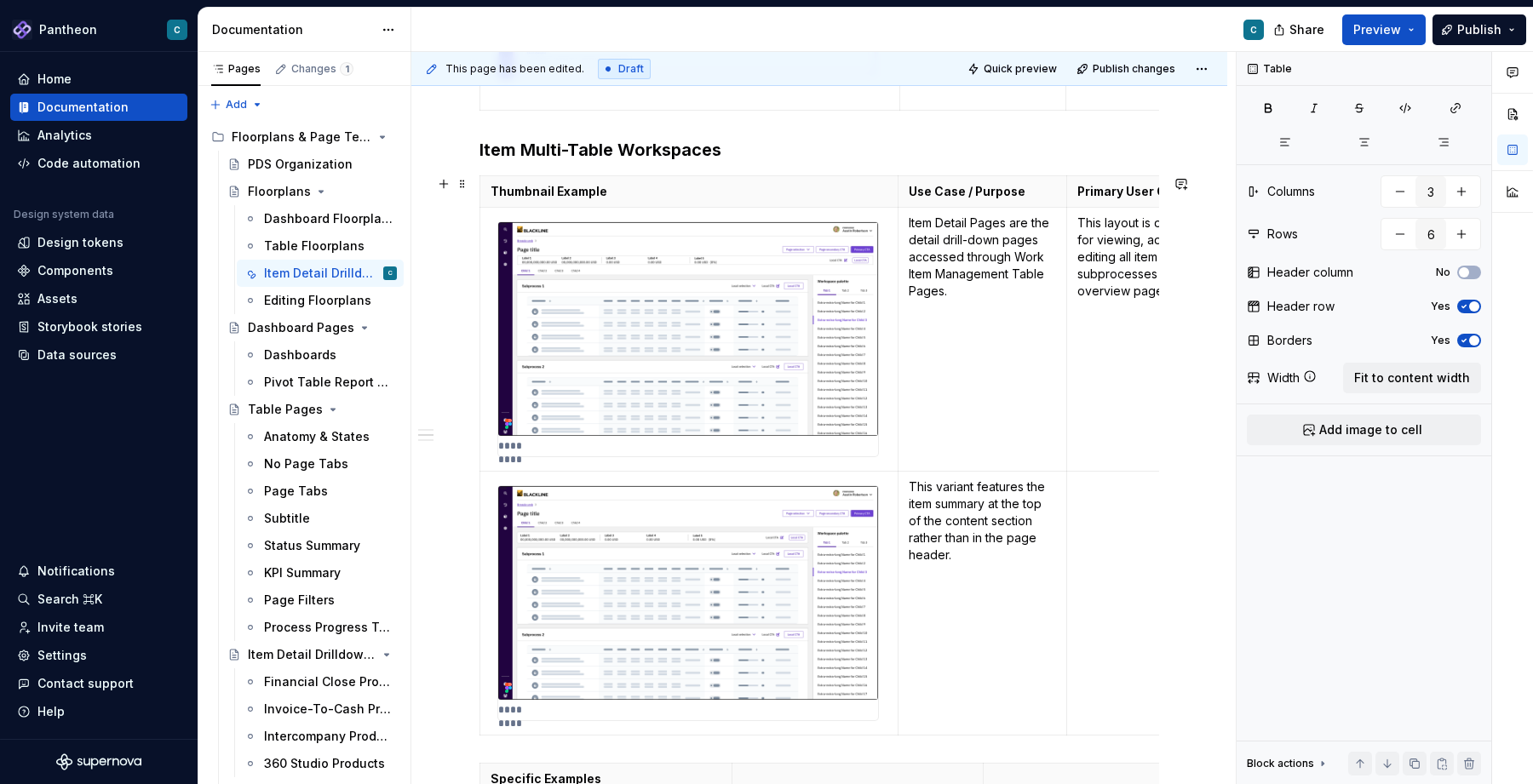 scroll, scrollTop: 2461, scrollLeft: 0, axis: vertical 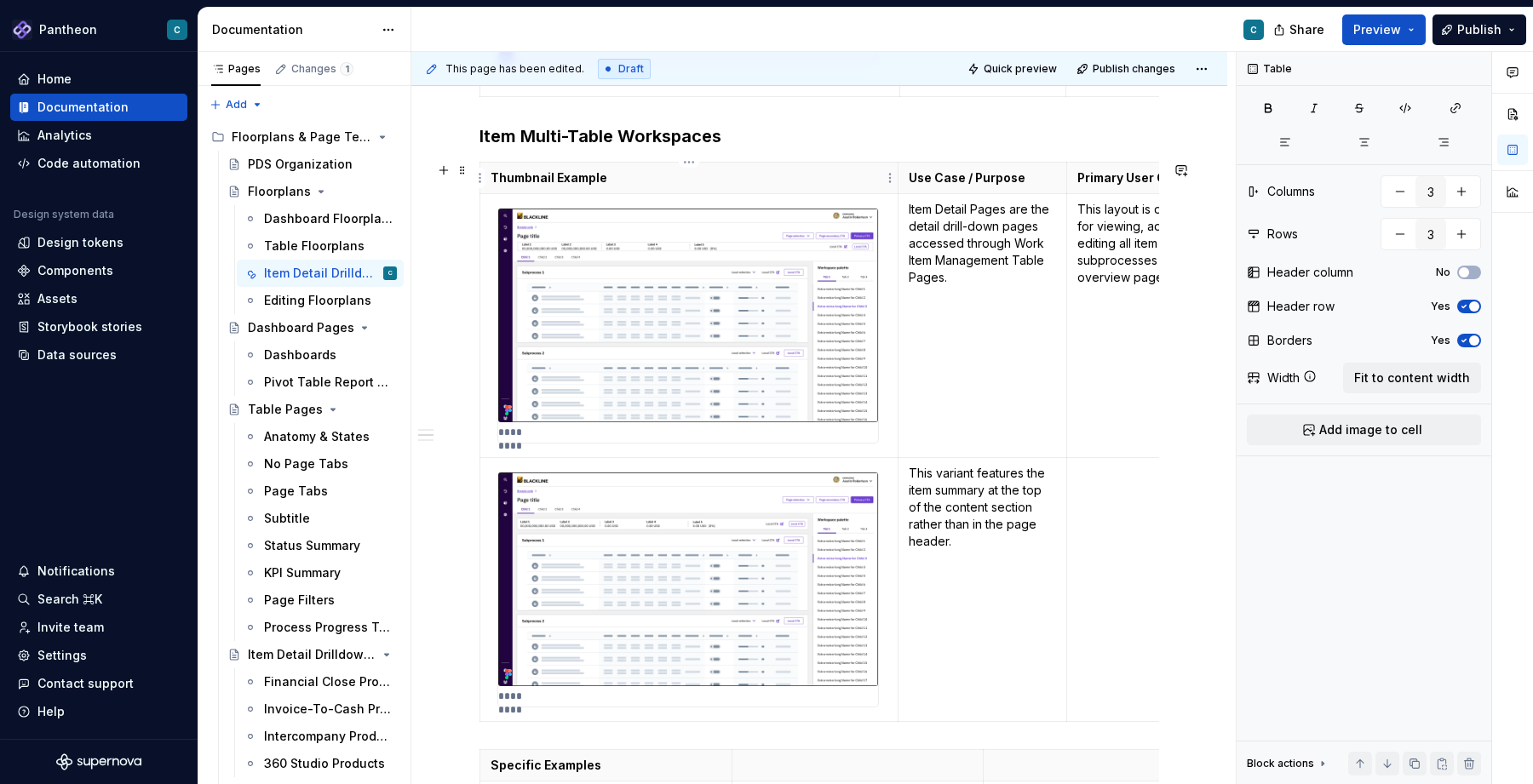 click on "Thumbnail Example" at bounding box center (689, 178) 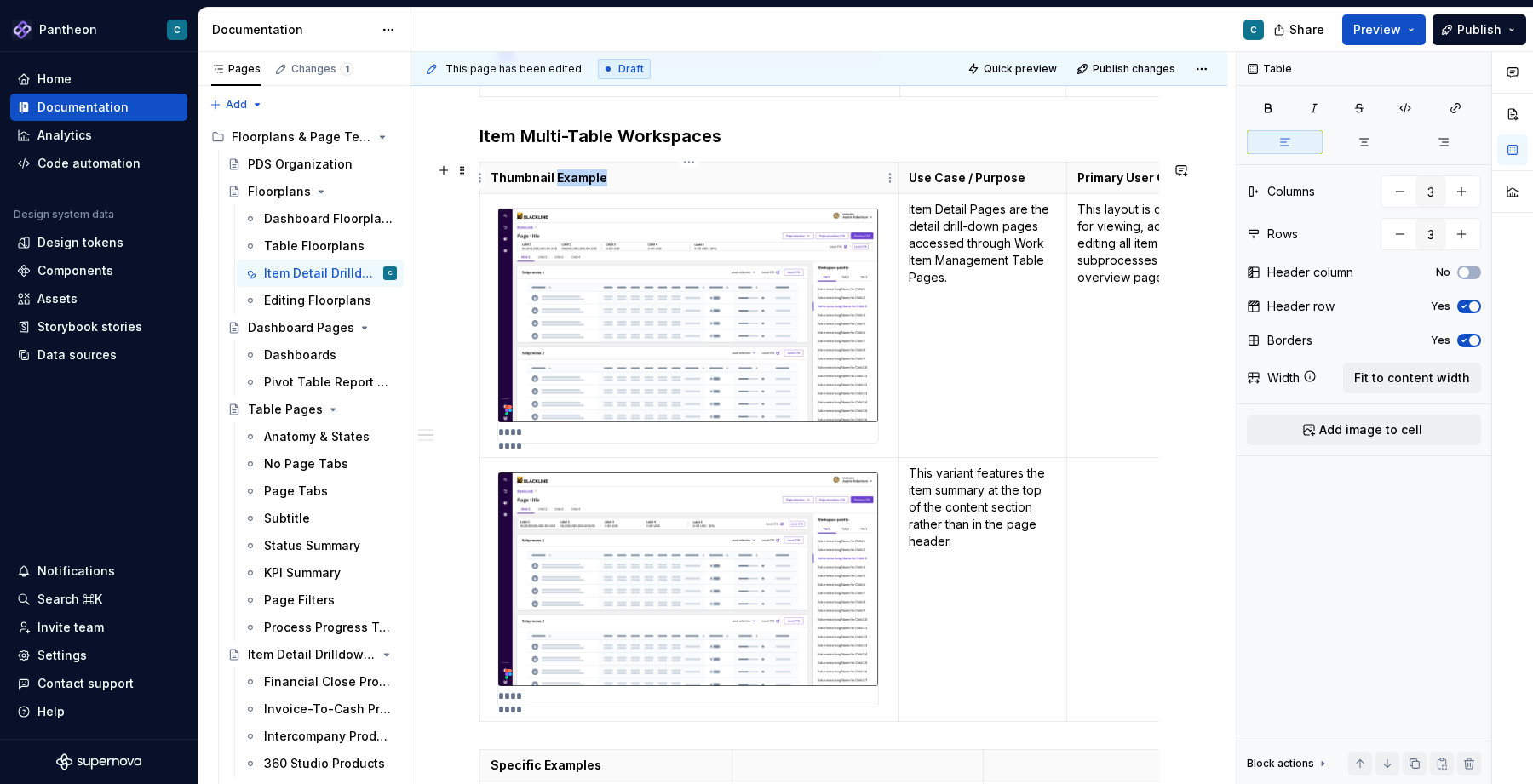 click on "Thumbnail Example" at bounding box center (689, 178) 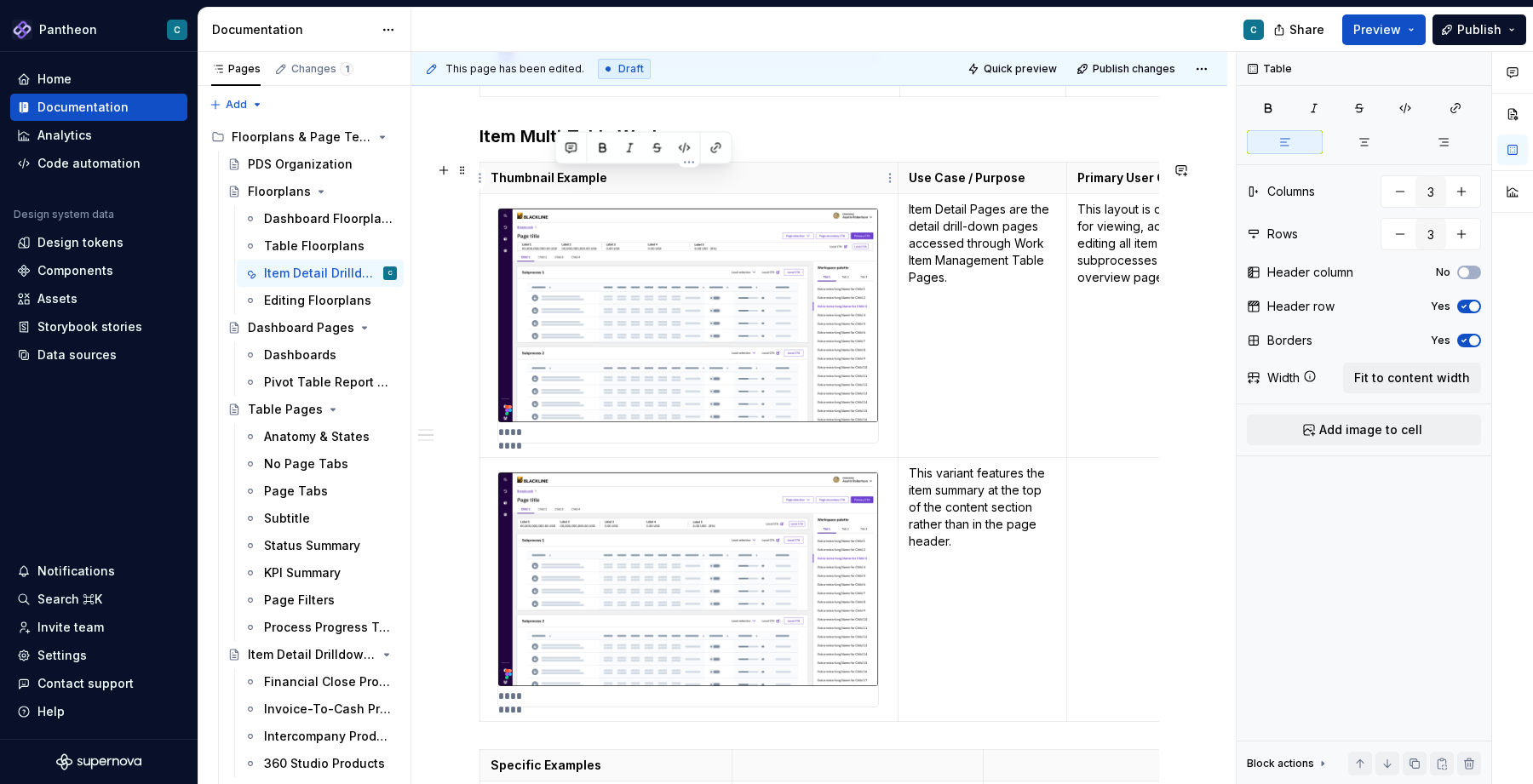 click on "Thumbnail Example" at bounding box center (689, 178) 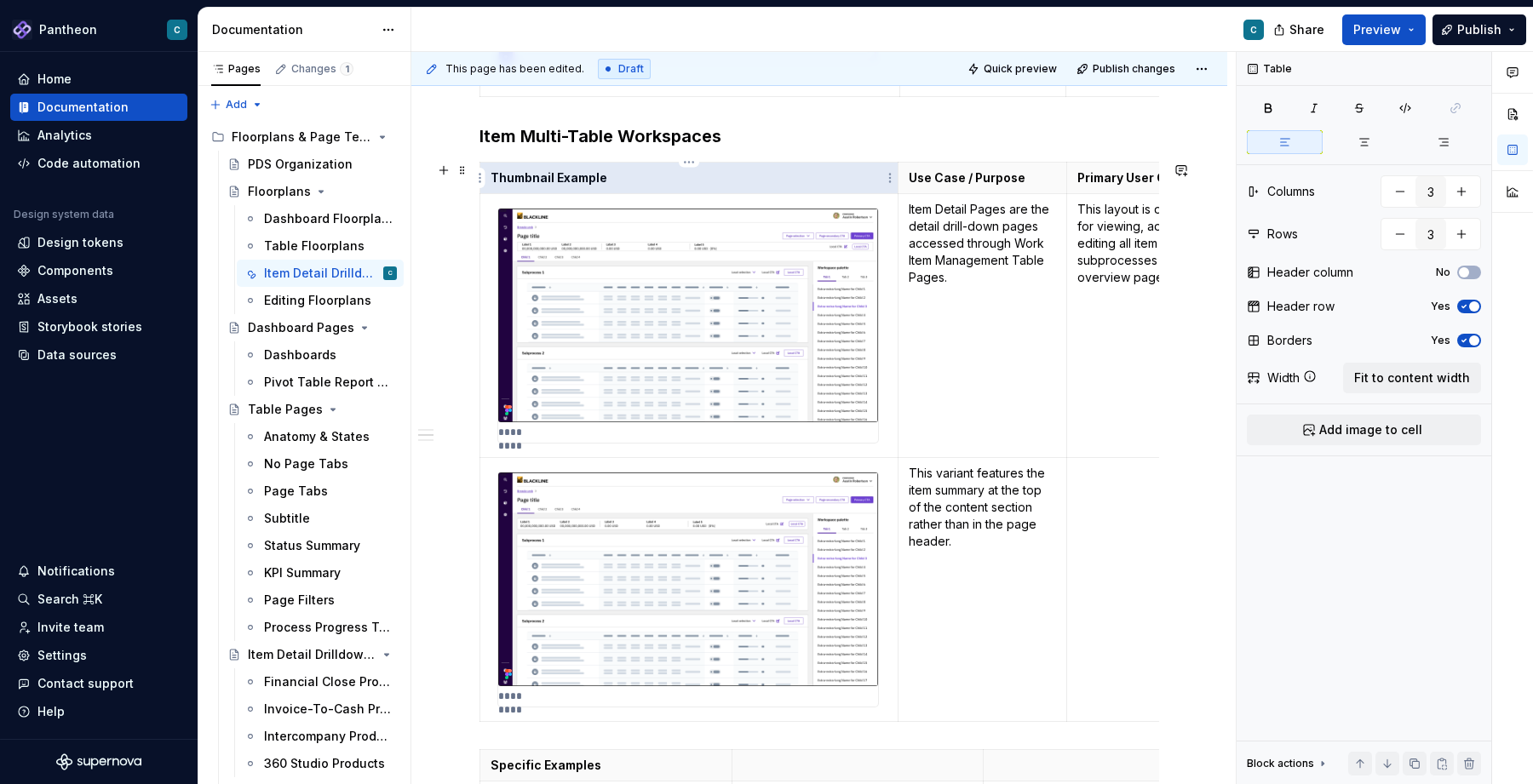 click on "Thumbnail Example" at bounding box center [689, 178] 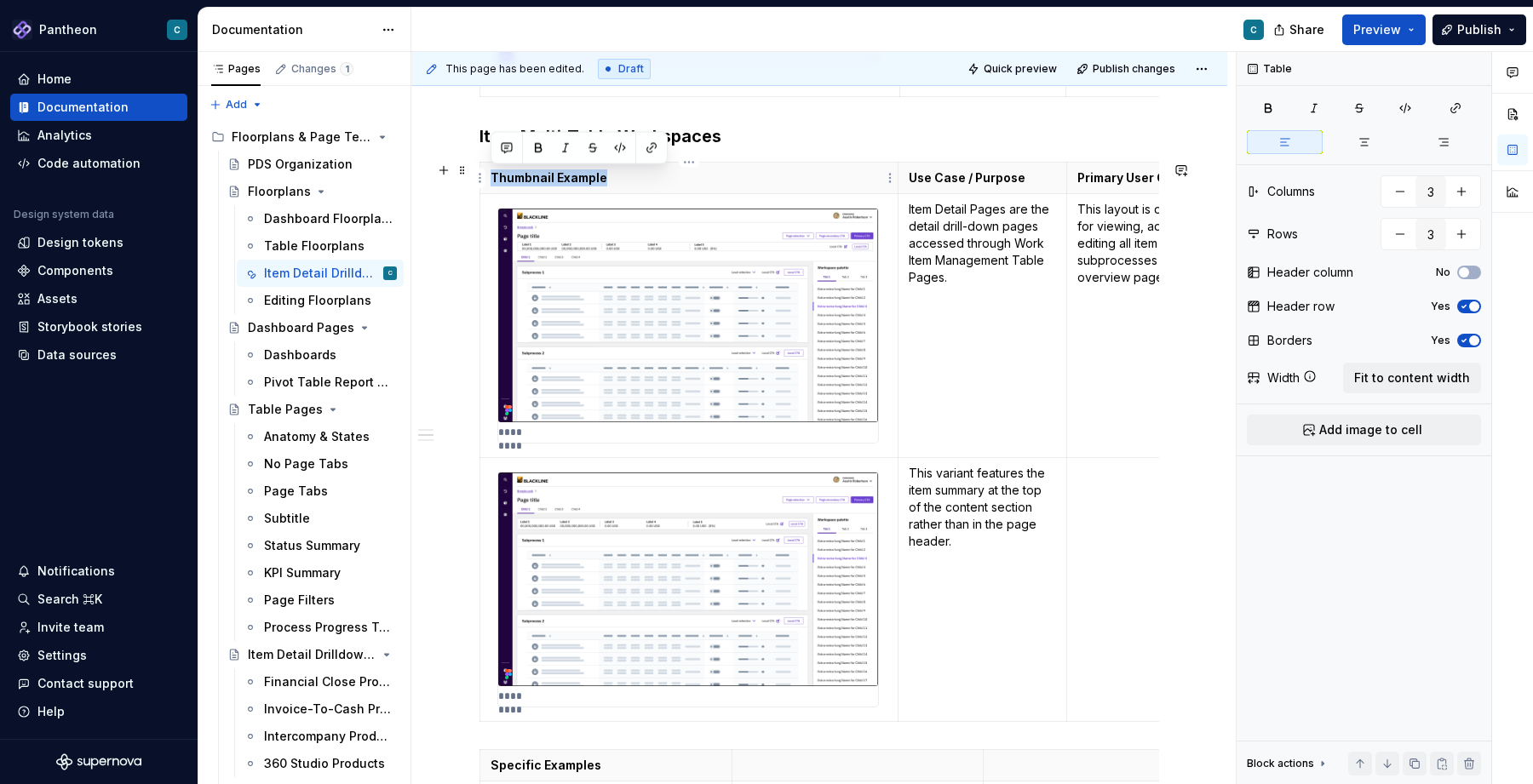 drag, startPoint x: 606, startPoint y: 180, endPoint x: 491, endPoint y: 179, distance: 115.00435 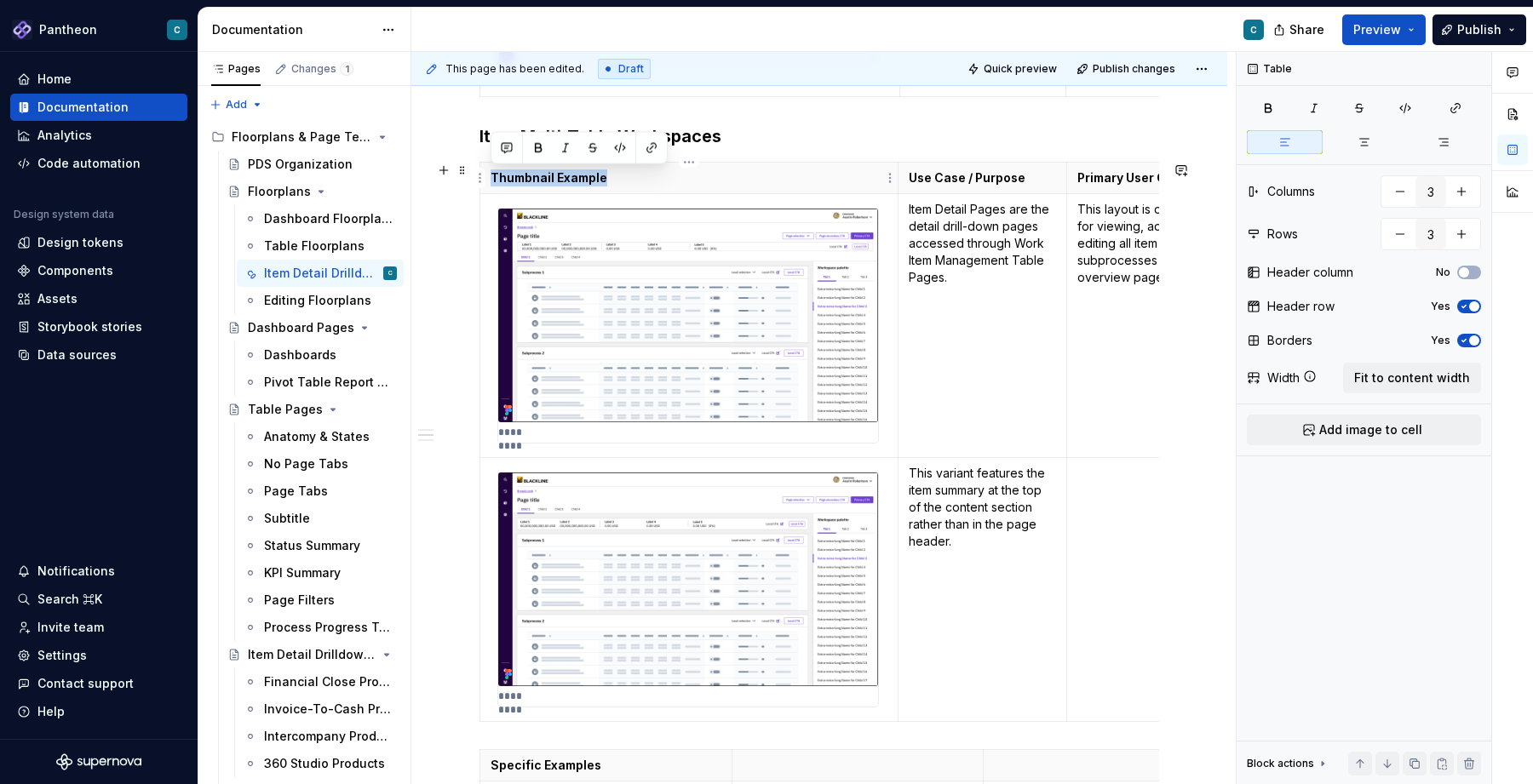 click on "Thumbnail Example" at bounding box center [689, 178] 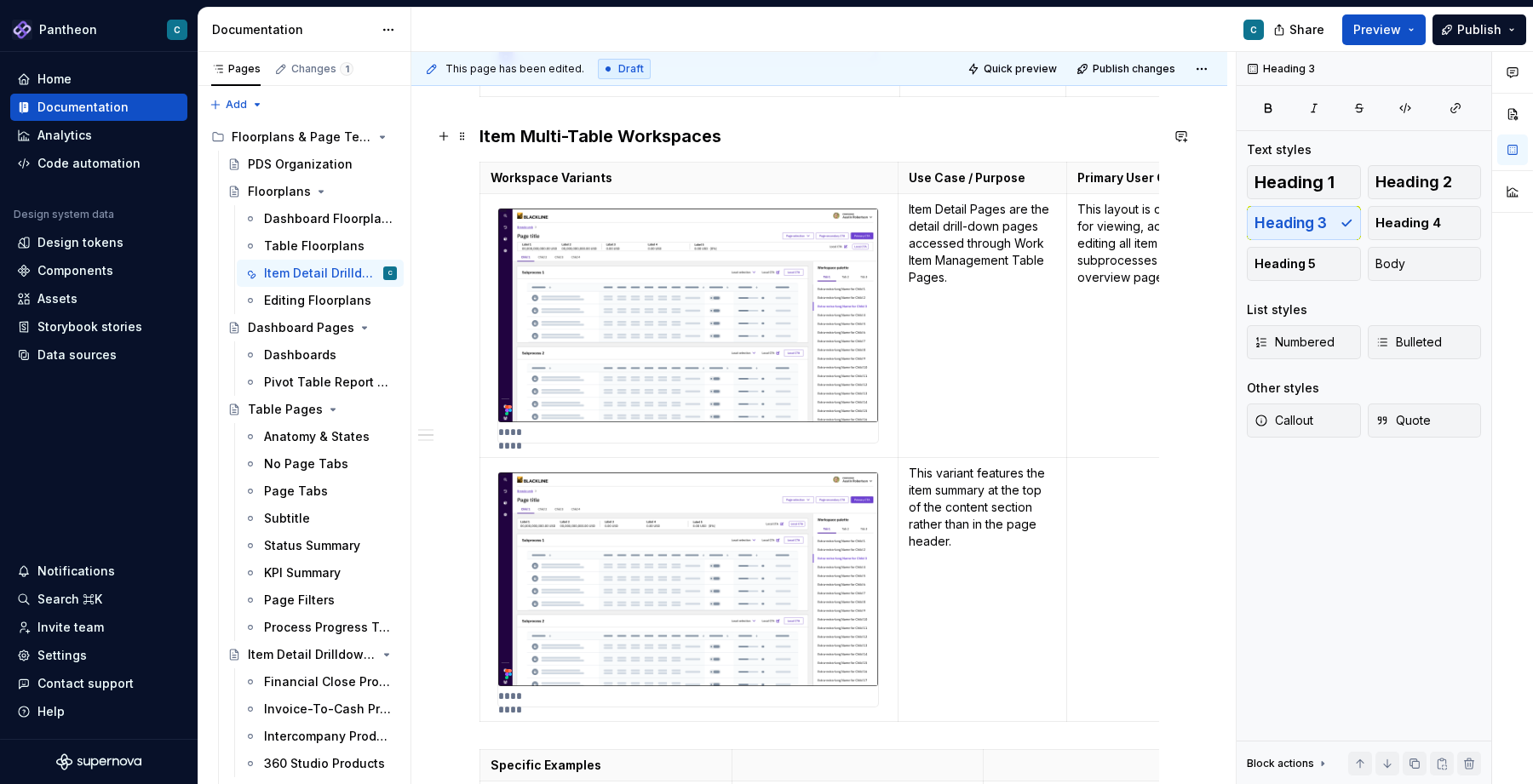 click on "Item Multi-Table Workspaces" at bounding box center (819, 136) 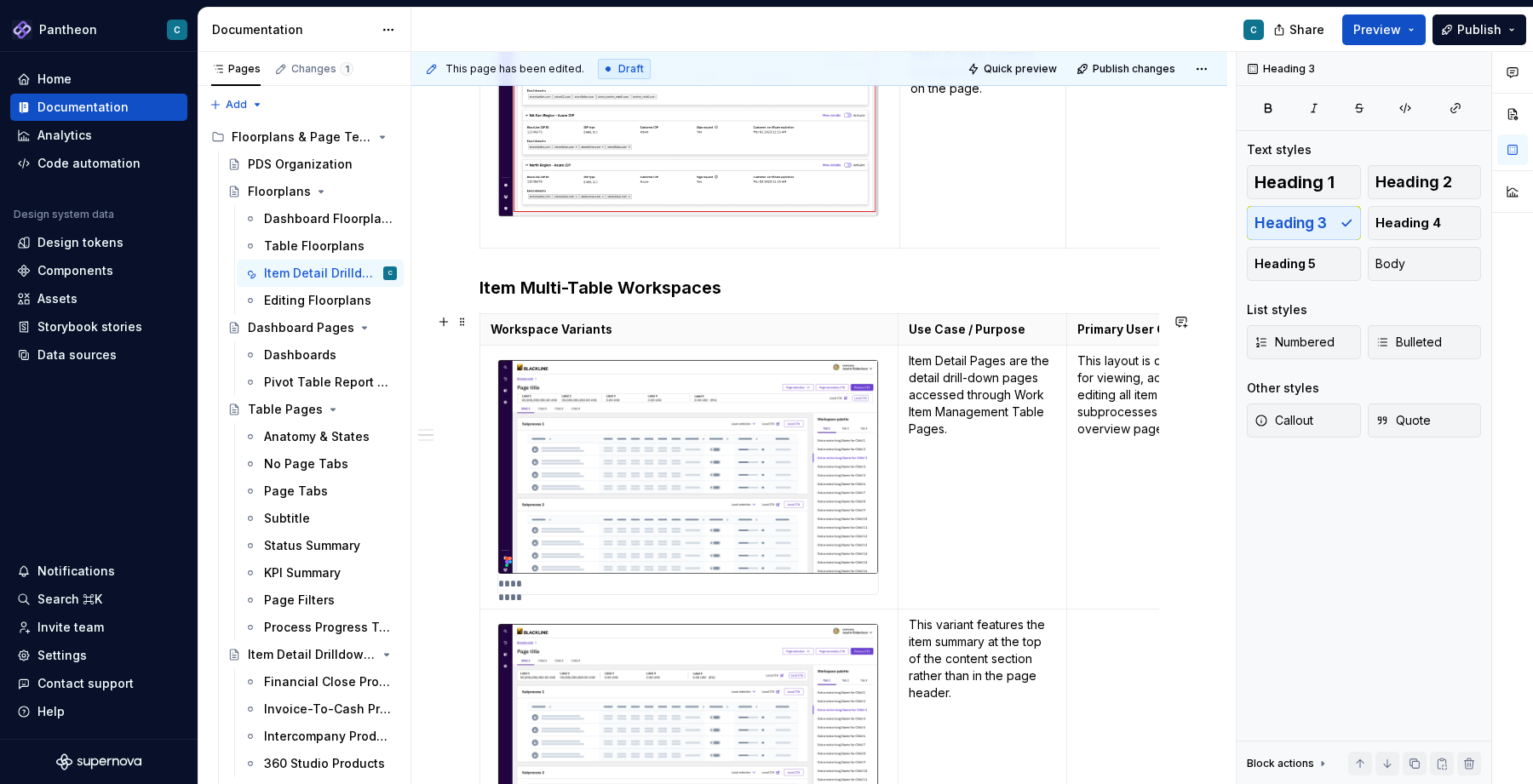 scroll, scrollTop: 2303, scrollLeft: 0, axis: vertical 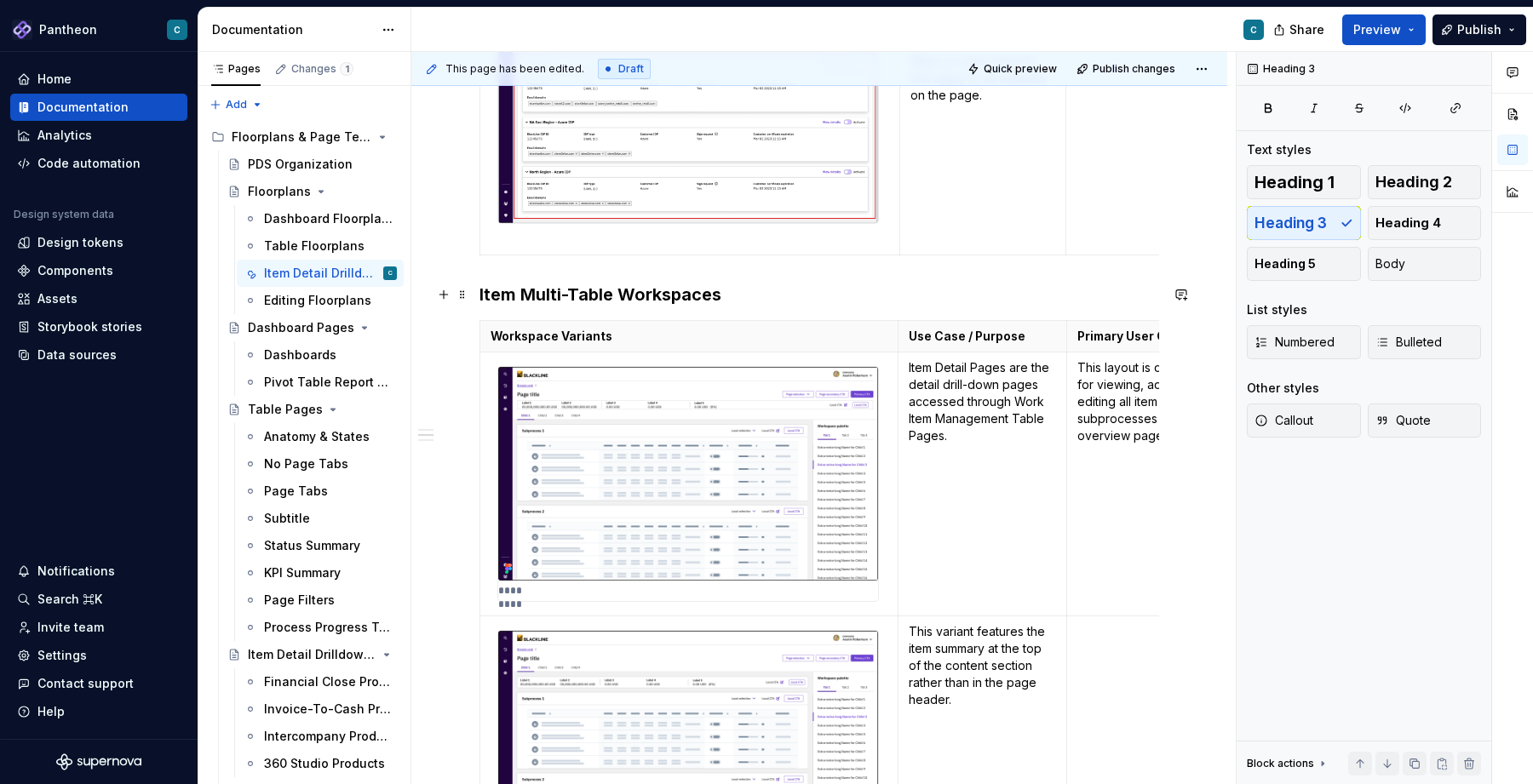 click on "Item Multi-Table Workspaces" at bounding box center (819, 295) 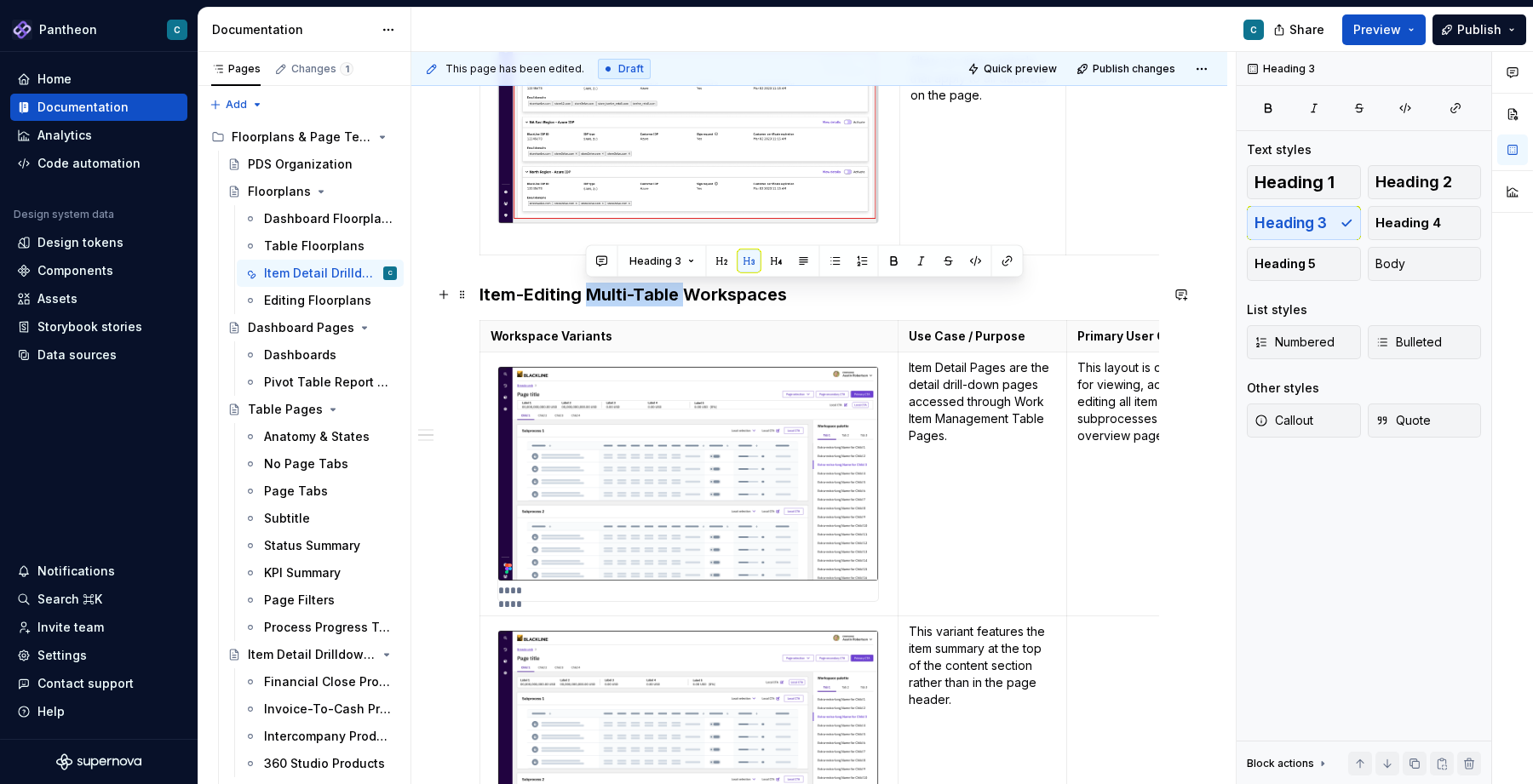 drag, startPoint x: 681, startPoint y: 295, endPoint x: 584, endPoint y: 295, distance: 97 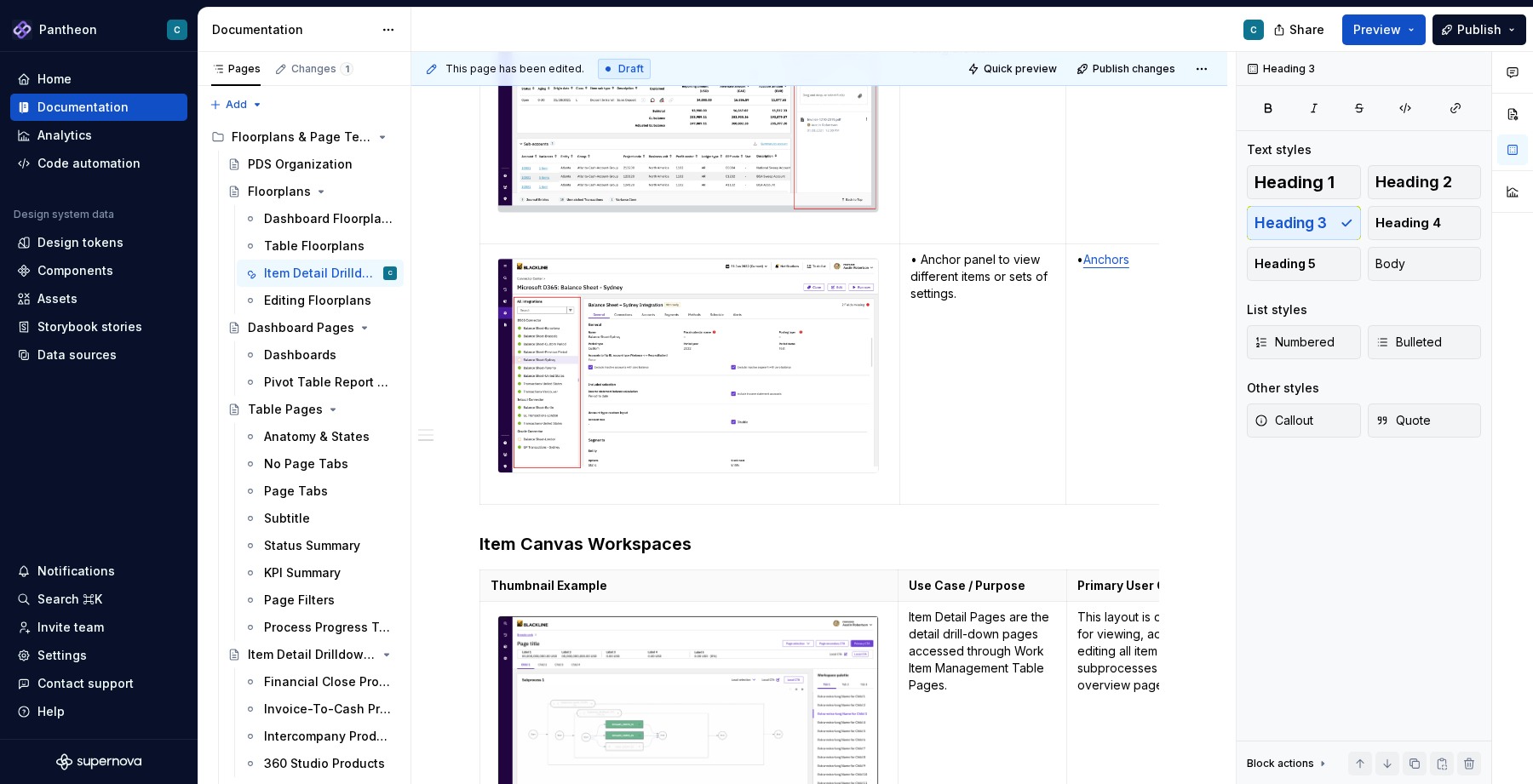 scroll, scrollTop: 3732, scrollLeft: 0, axis: vertical 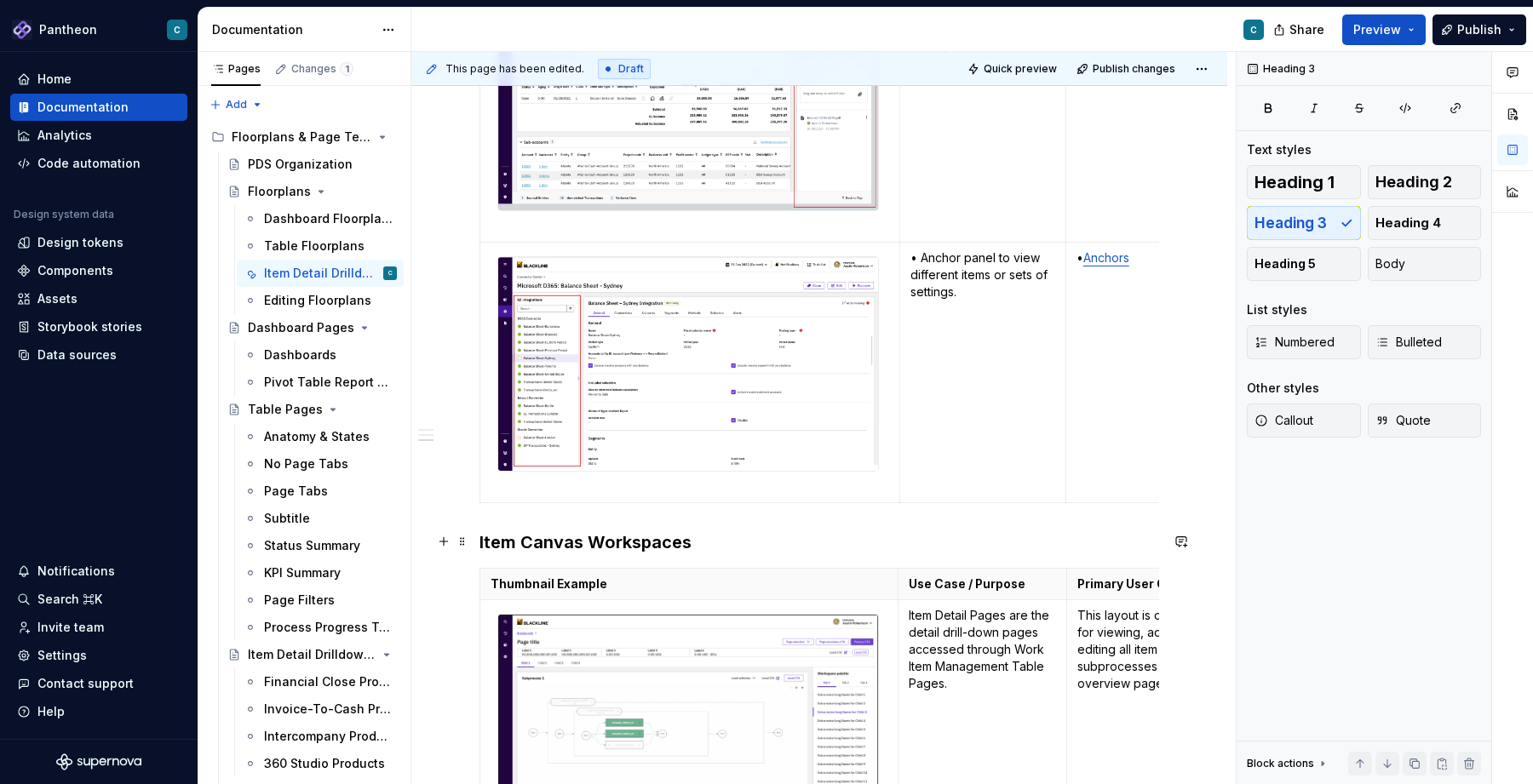 click on "Item Canvas Workspaces" at bounding box center [819, 542] 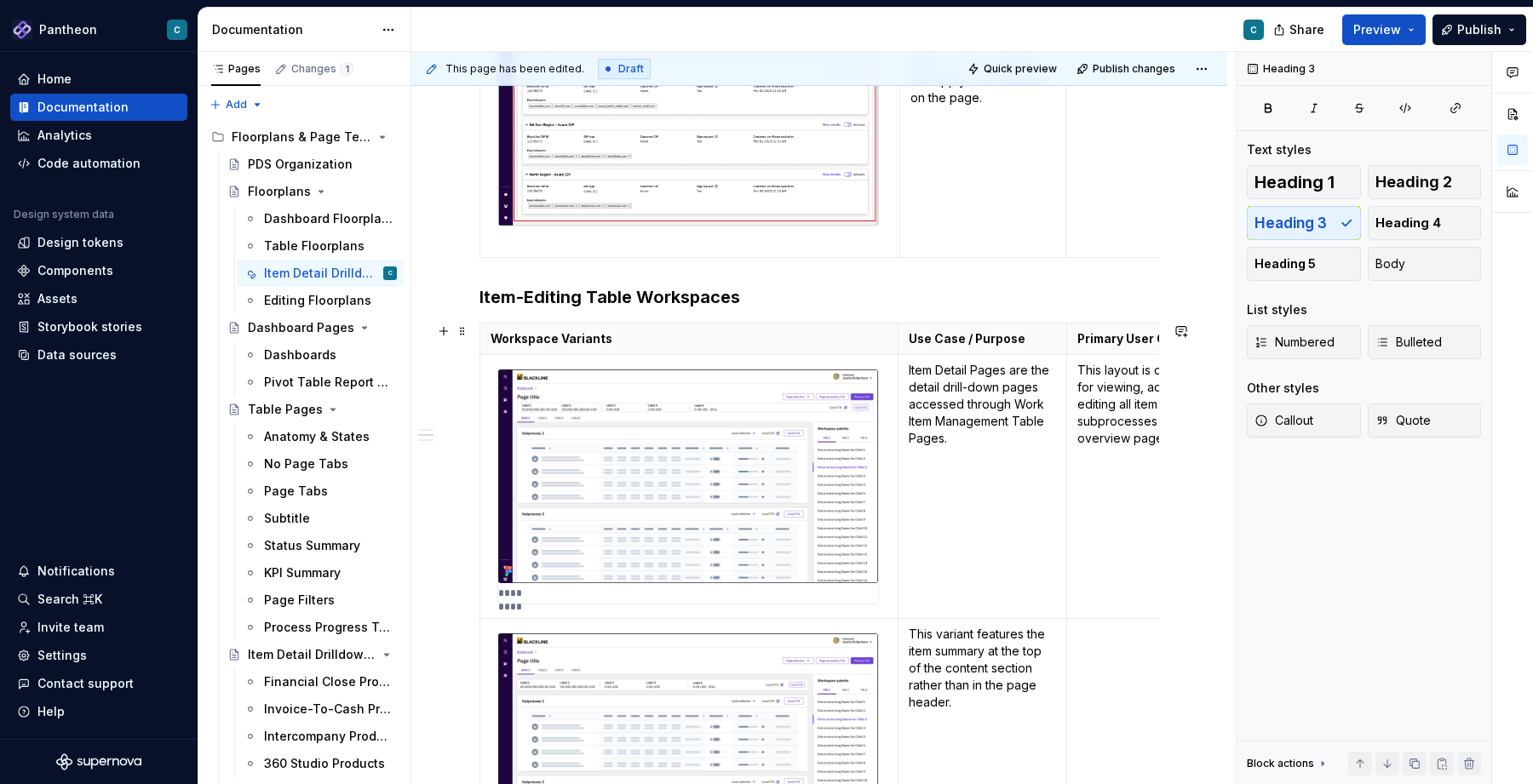 scroll, scrollTop: 2298, scrollLeft: 0, axis: vertical 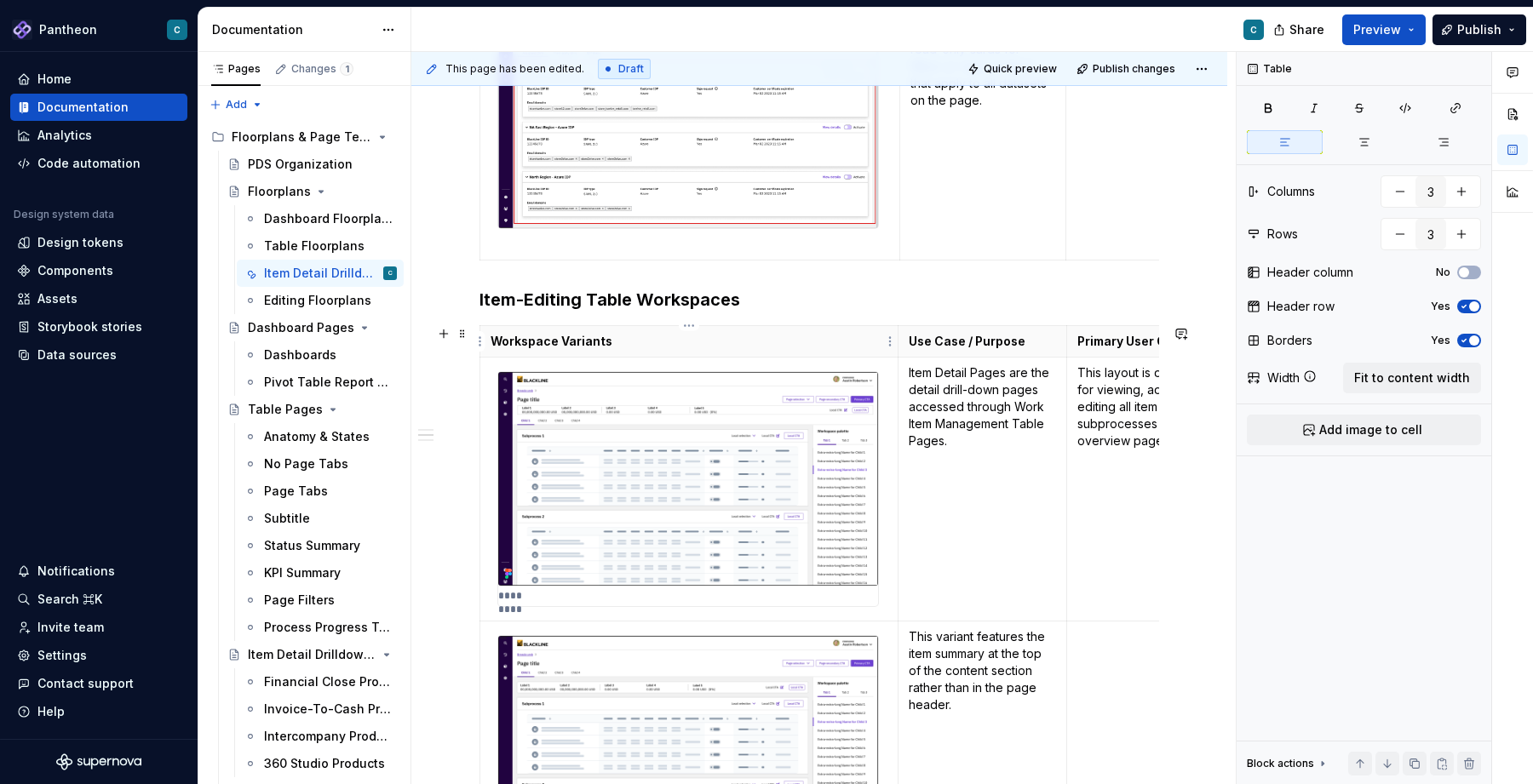 click on "Workspace Variants" at bounding box center [689, 341] 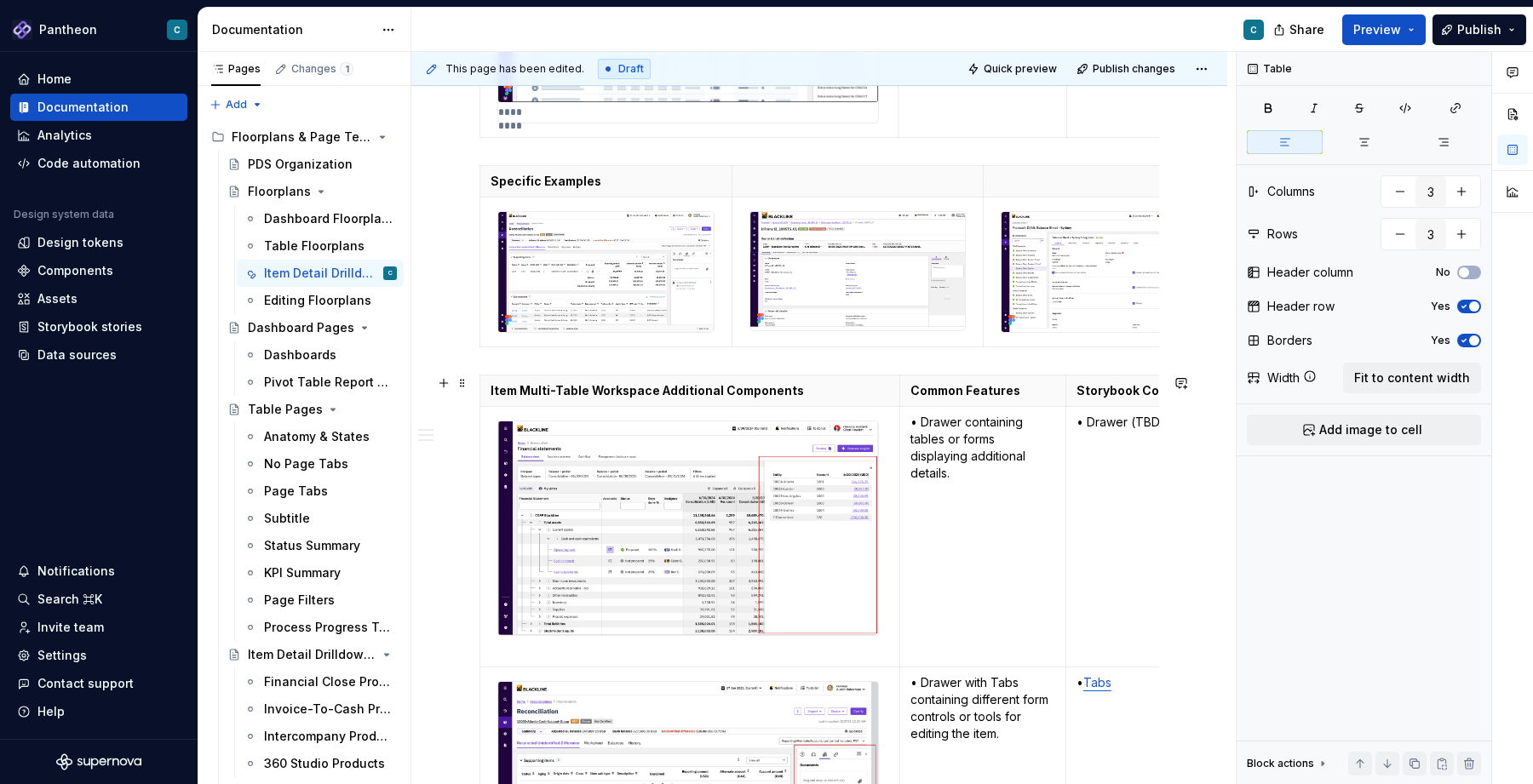 scroll, scrollTop: 3052, scrollLeft: 0, axis: vertical 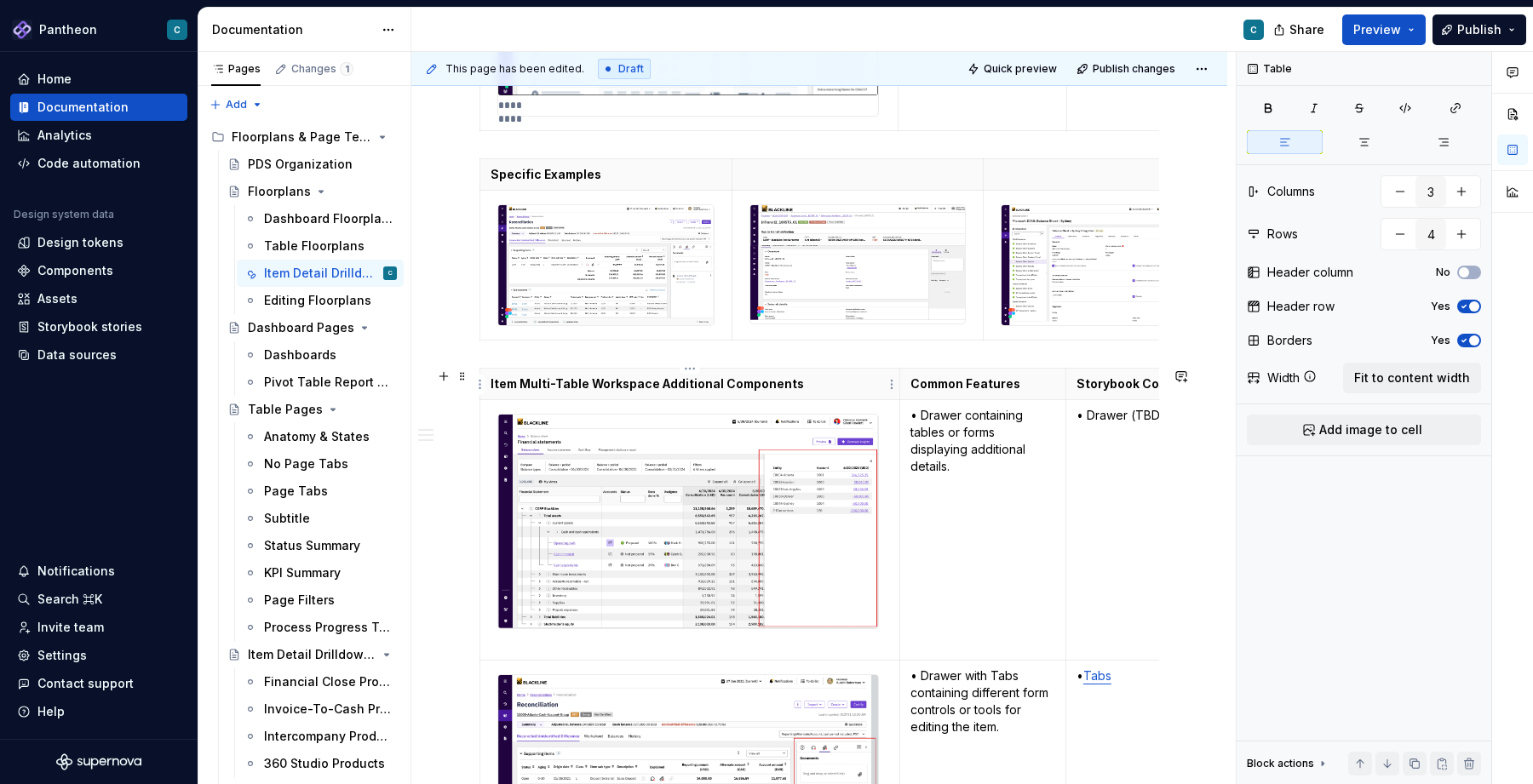 click on "Item Multi-Table Workspace Additional Components" at bounding box center (690, 384) 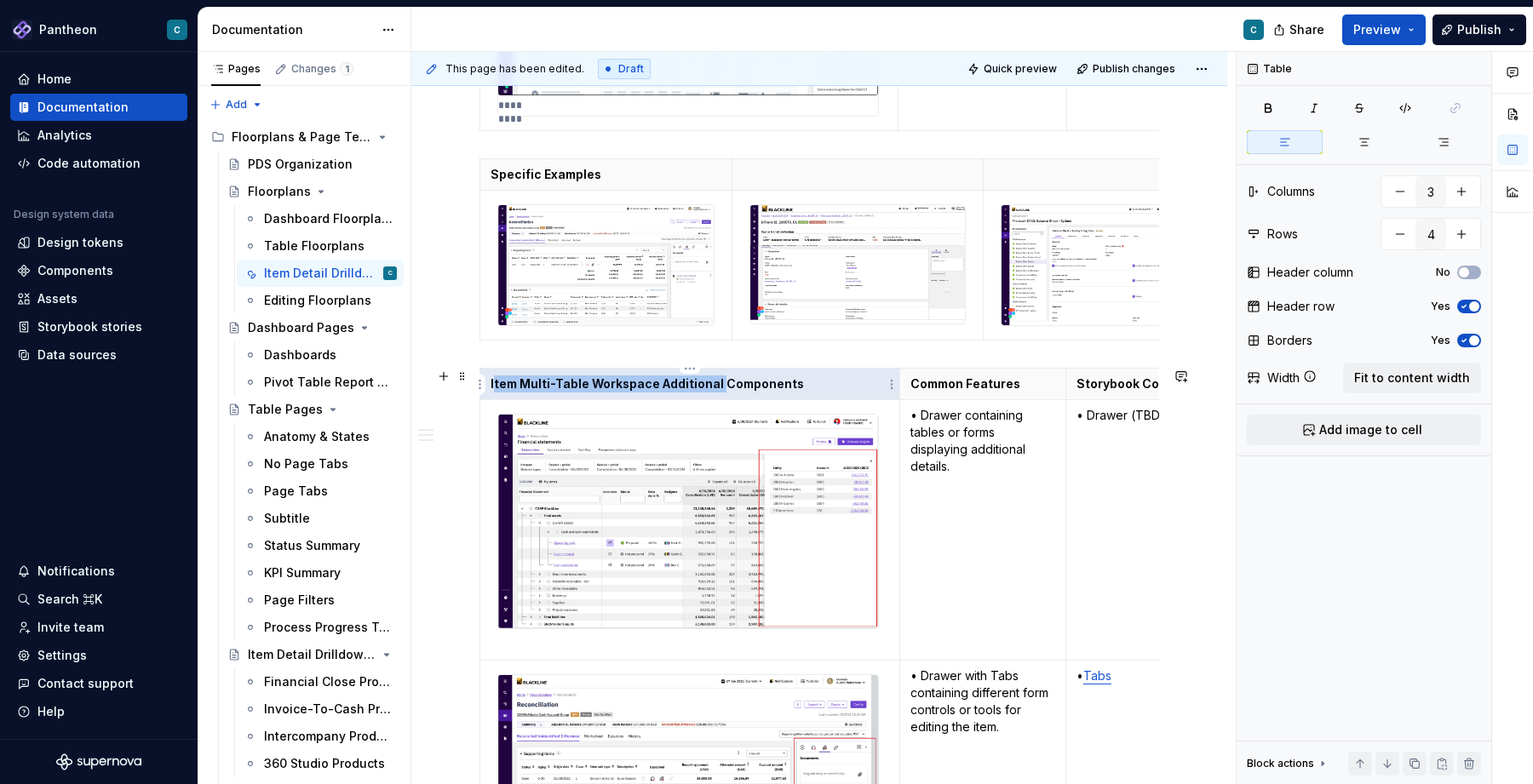 drag, startPoint x: 717, startPoint y: 385, endPoint x: 496, endPoint y: 385, distance: 221 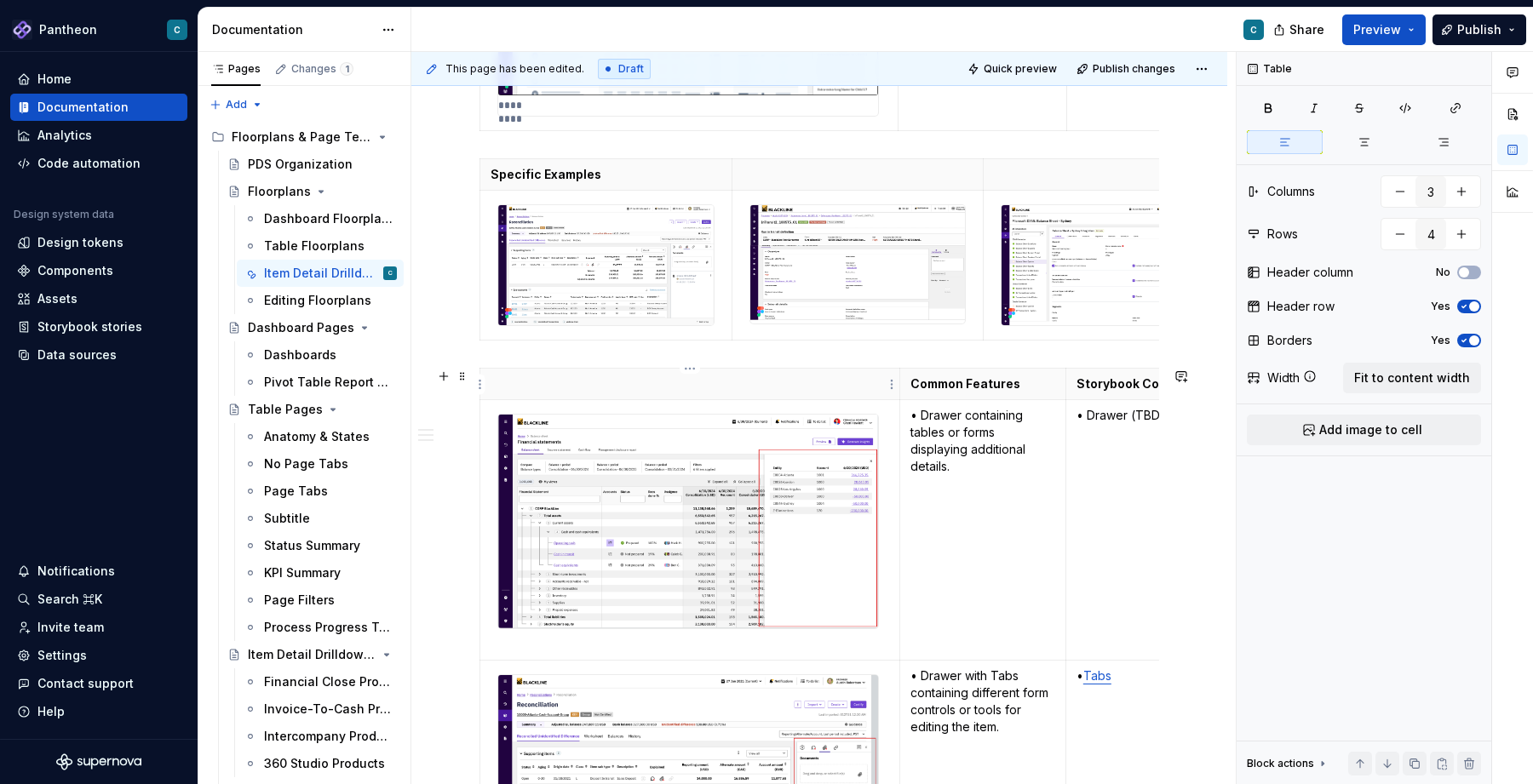 click at bounding box center [690, 384] 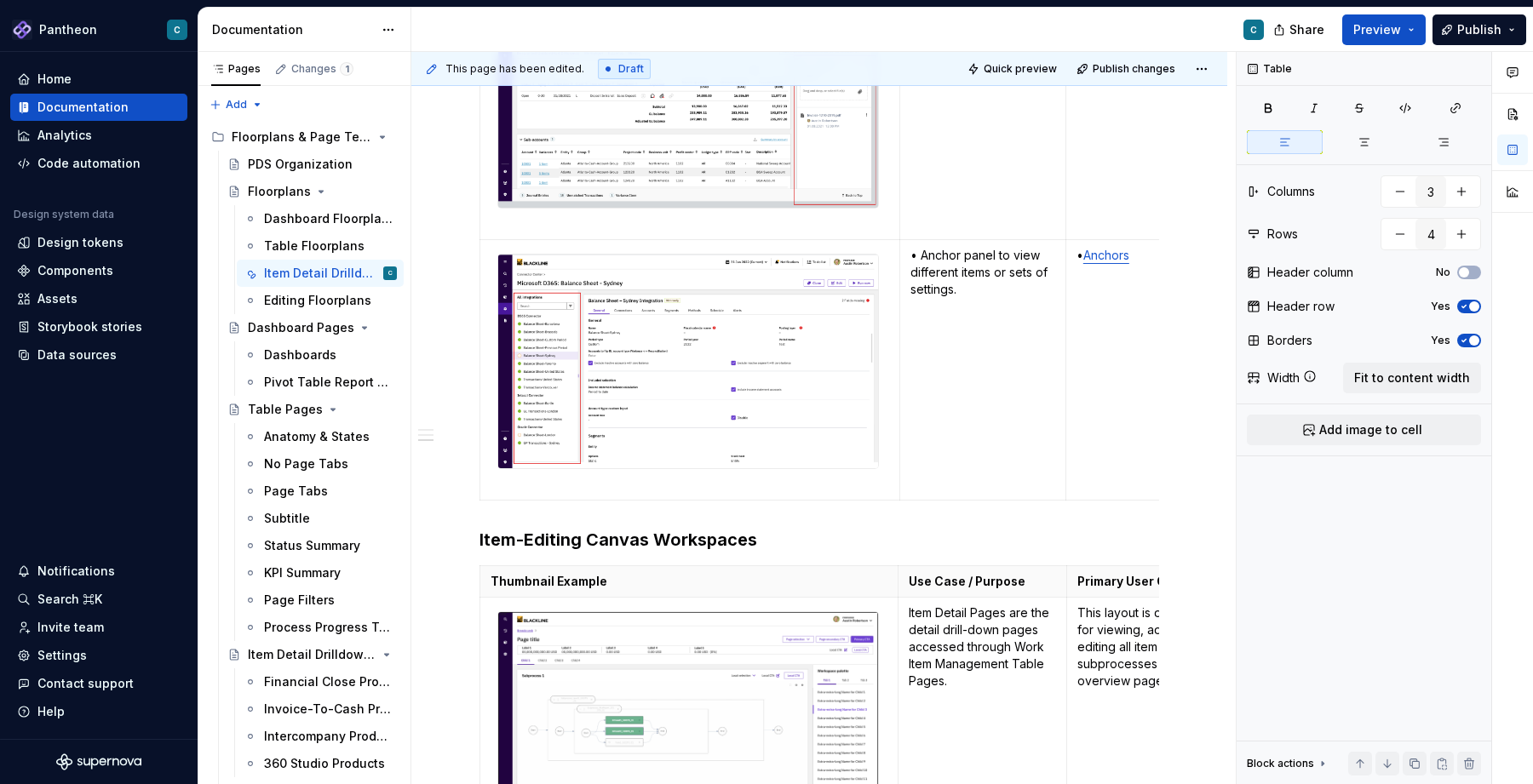 scroll, scrollTop: 3811, scrollLeft: 0, axis: vertical 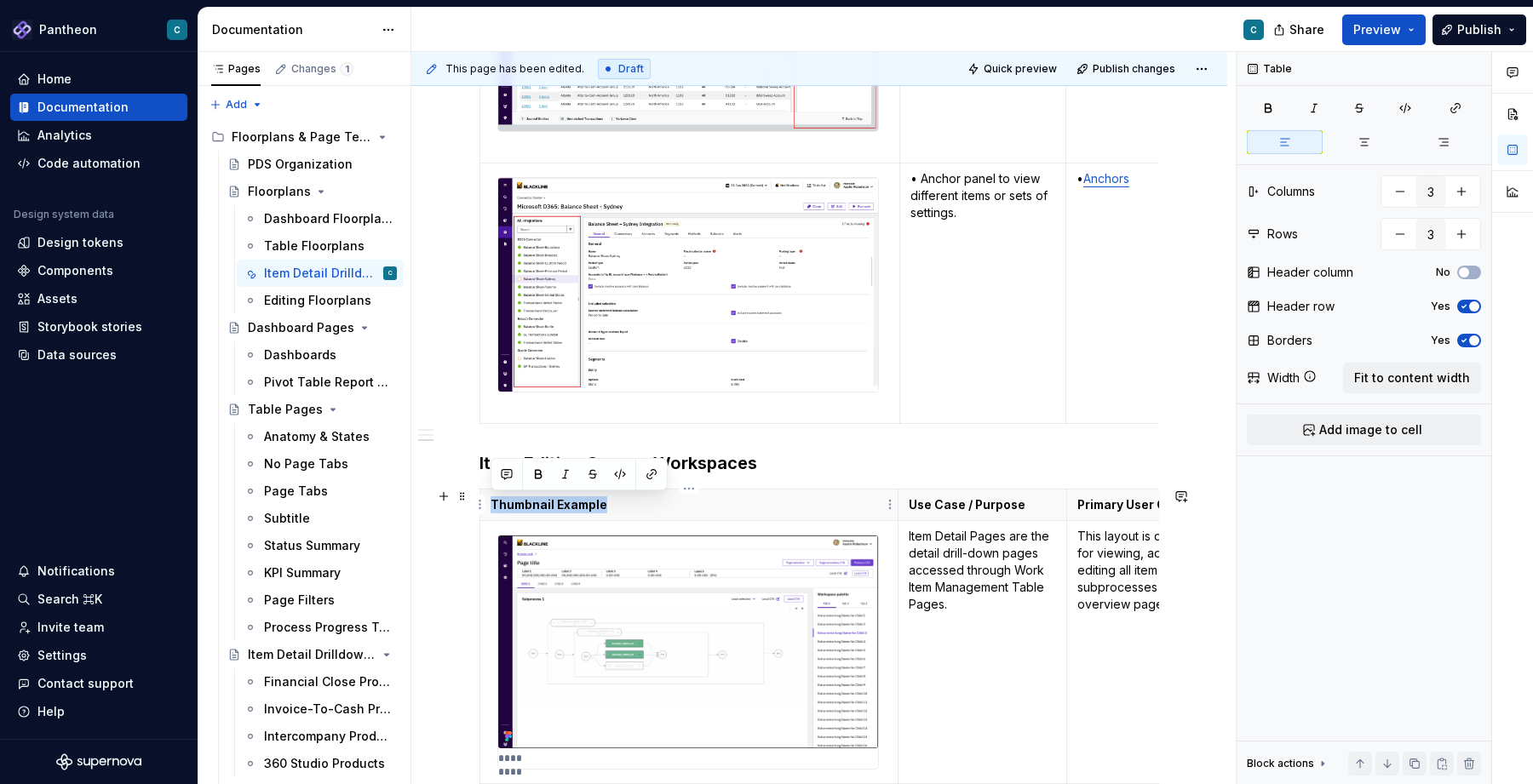 drag, startPoint x: 603, startPoint y: 504, endPoint x: 490, endPoint y: 509, distance: 113.11057 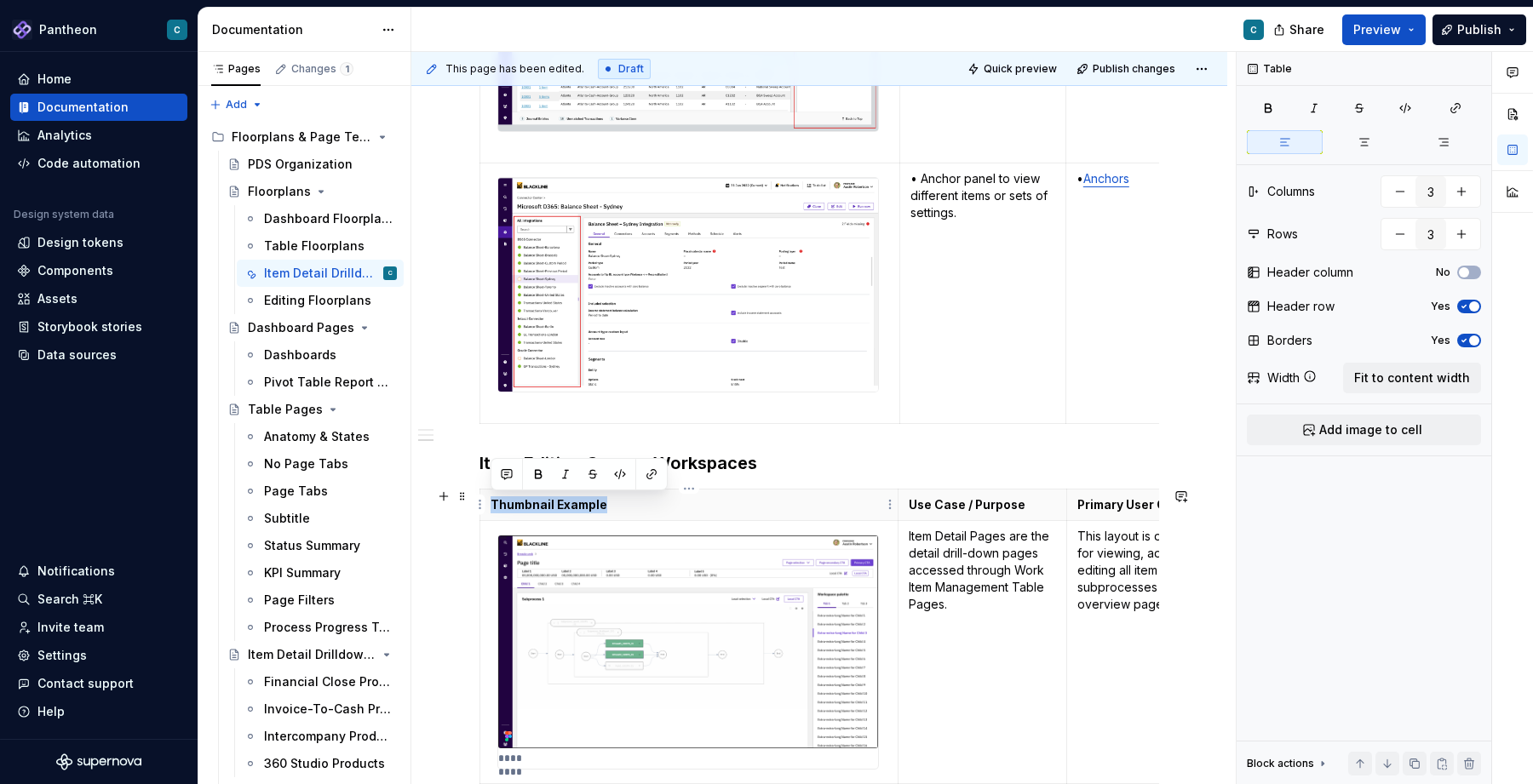 click on "Thumbnail Example" at bounding box center [689, 505] 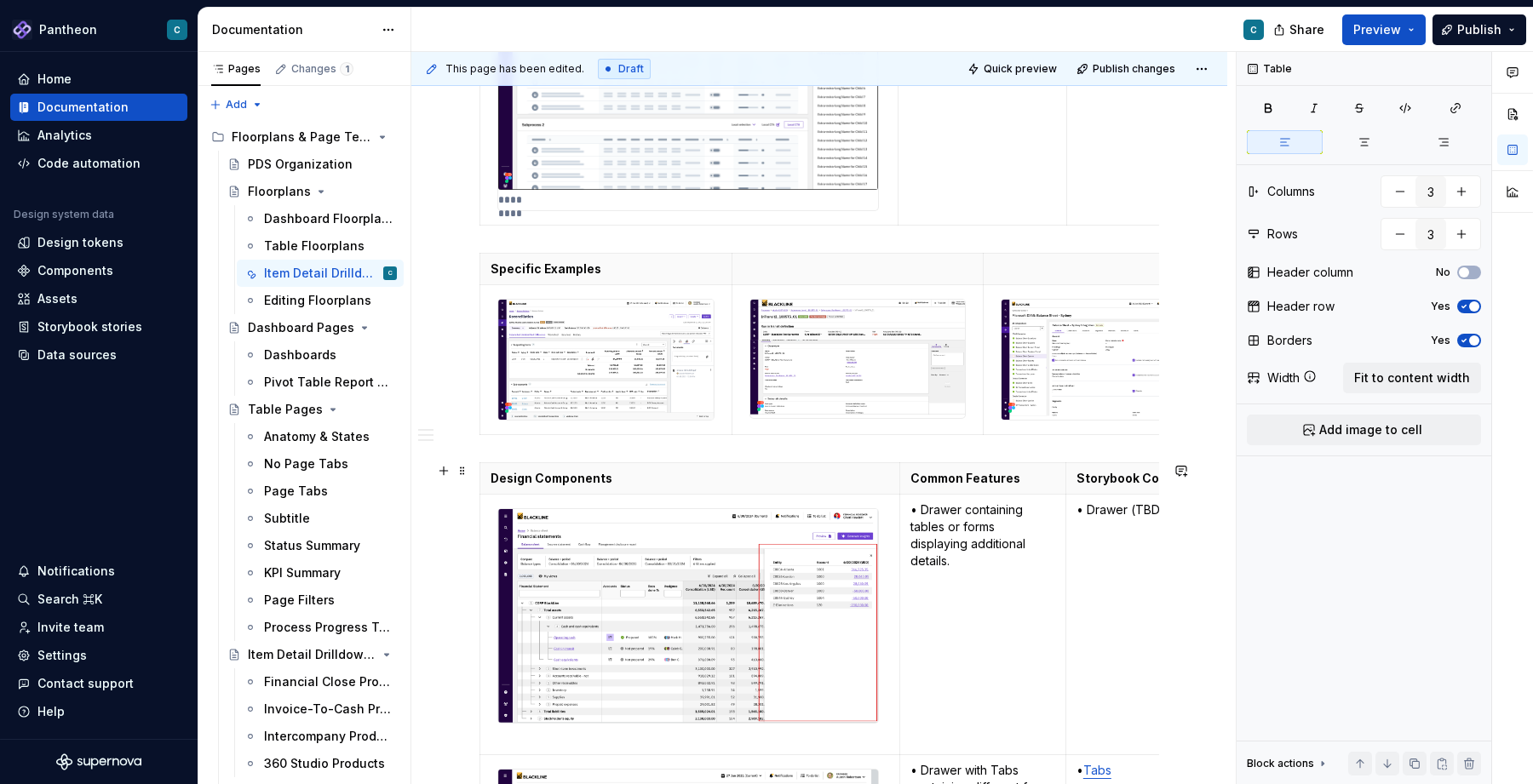 scroll, scrollTop: 2881, scrollLeft: 0, axis: vertical 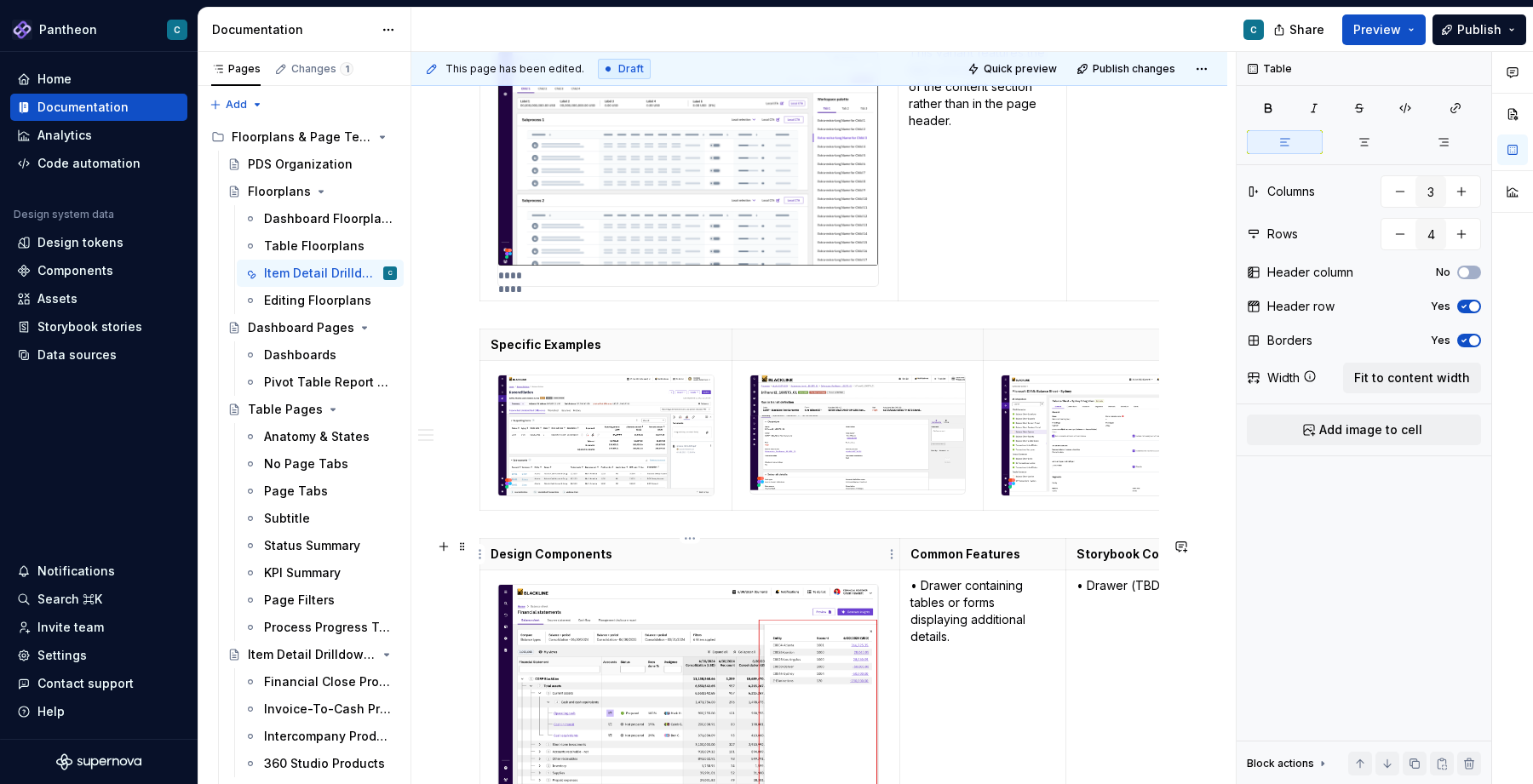 click on "Design Components" at bounding box center (690, 554) 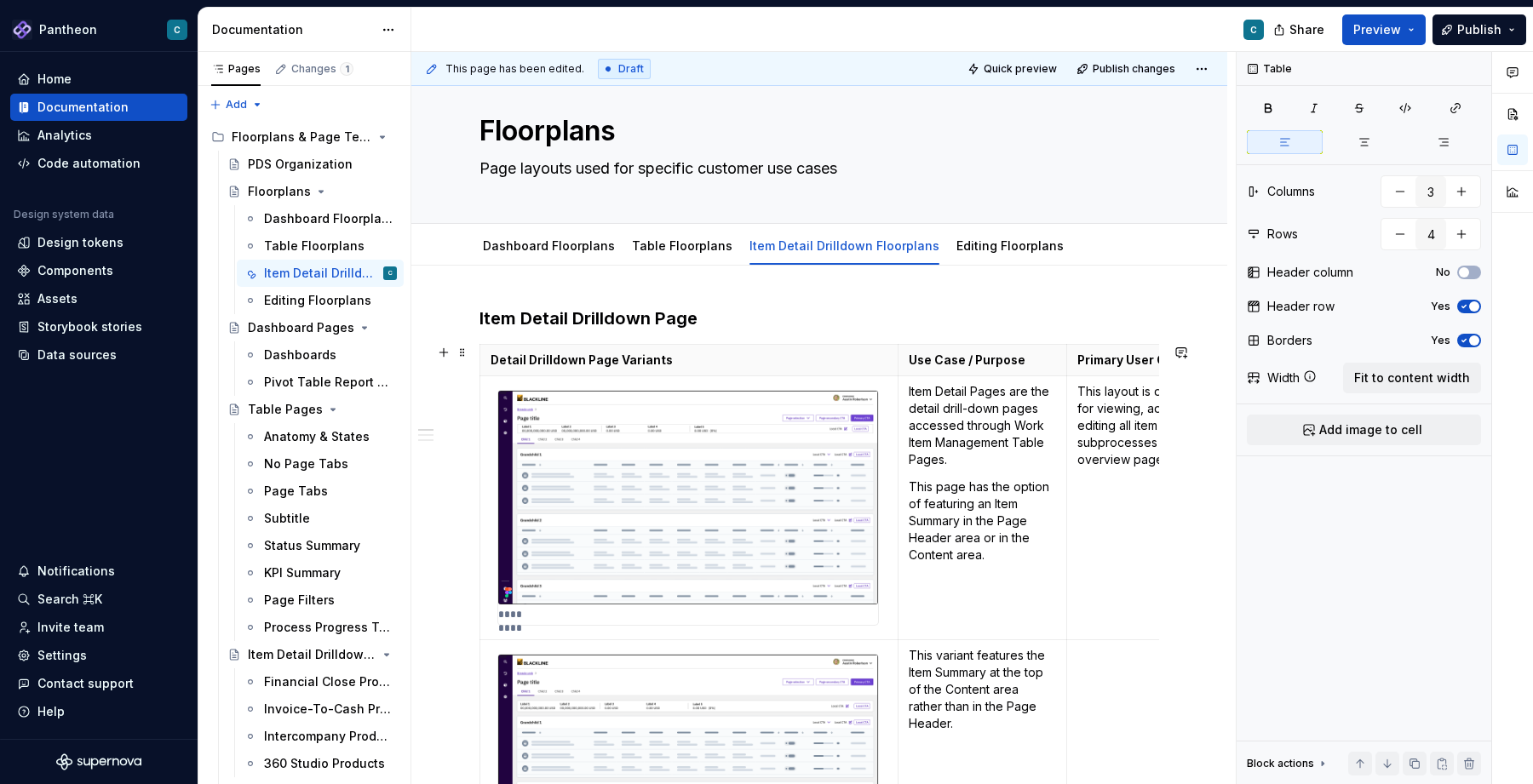 scroll, scrollTop: 0, scrollLeft: 0, axis: both 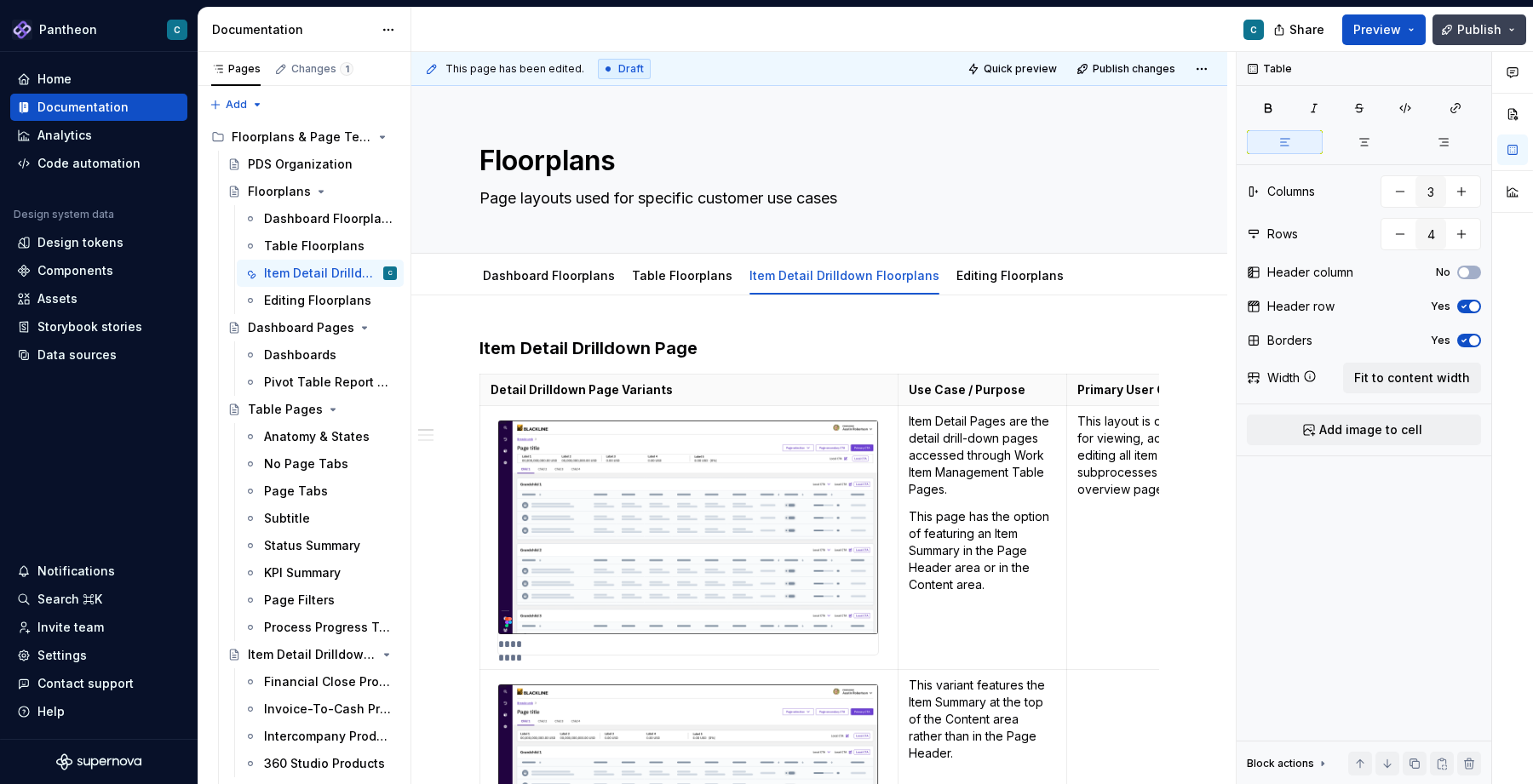 click on "Publish" at bounding box center [1479, 30] 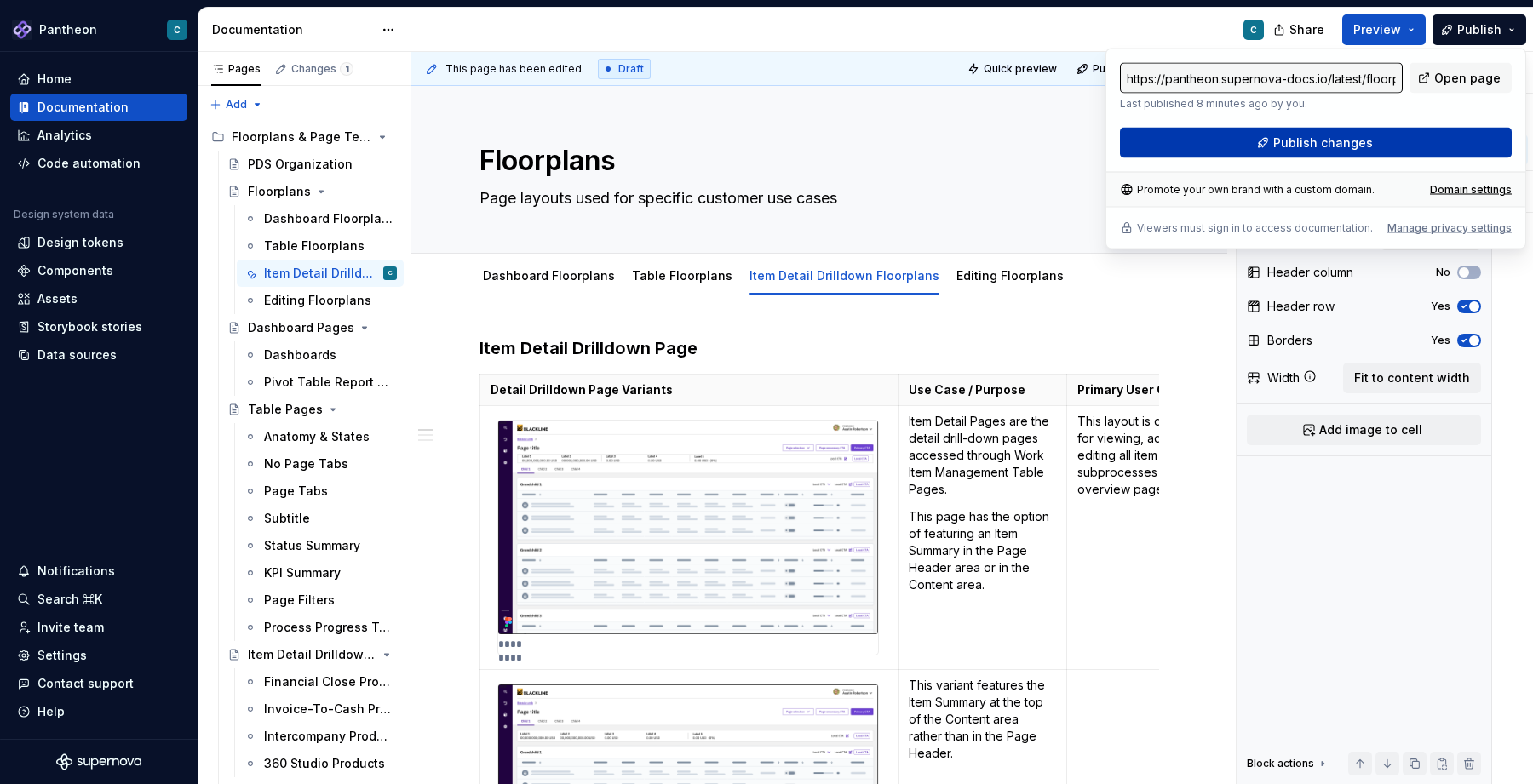 click on "Publish changes" at bounding box center [1323, 143] 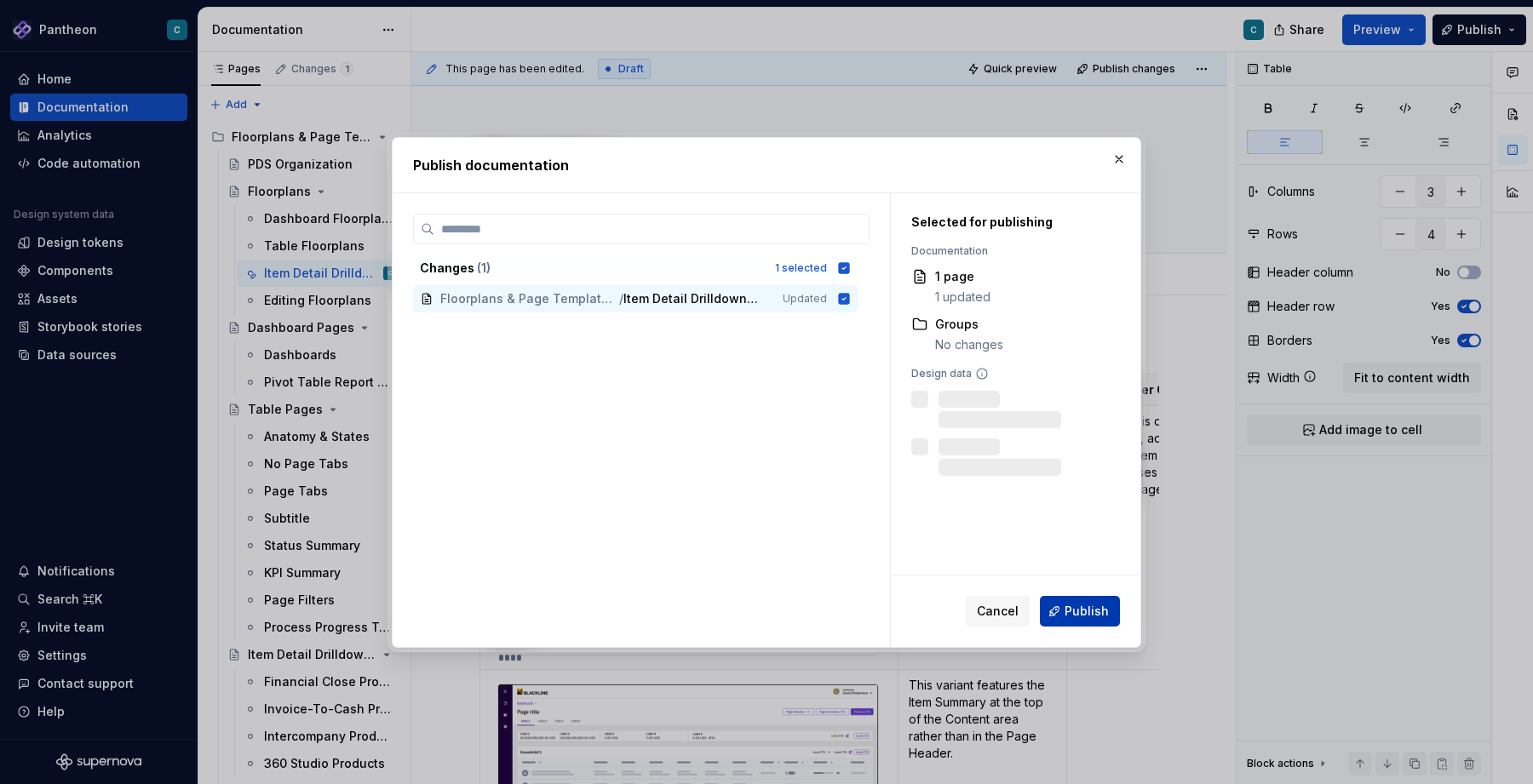 click on "Publish" at bounding box center [1087, 611] 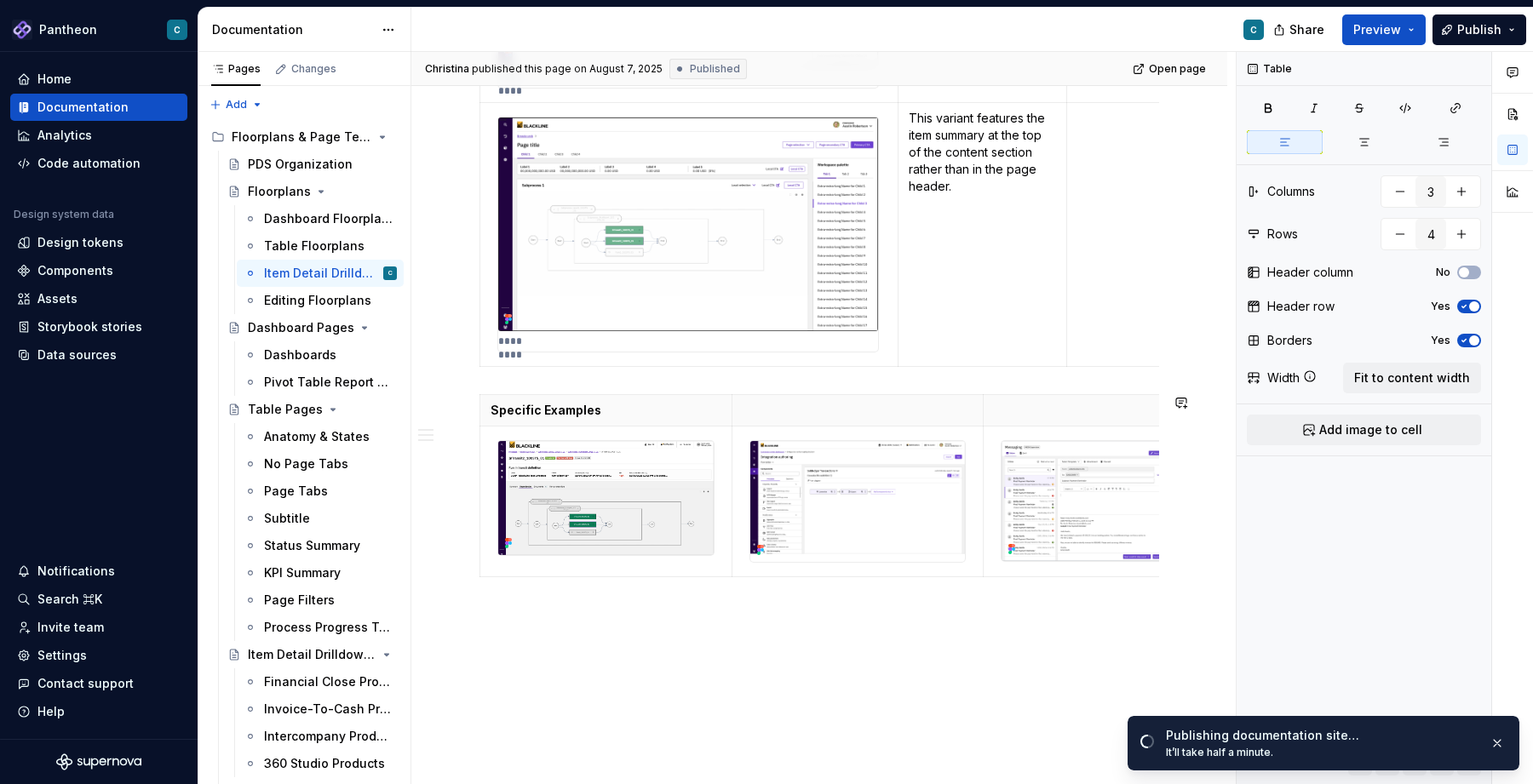 scroll, scrollTop: 4517, scrollLeft: 0, axis: vertical 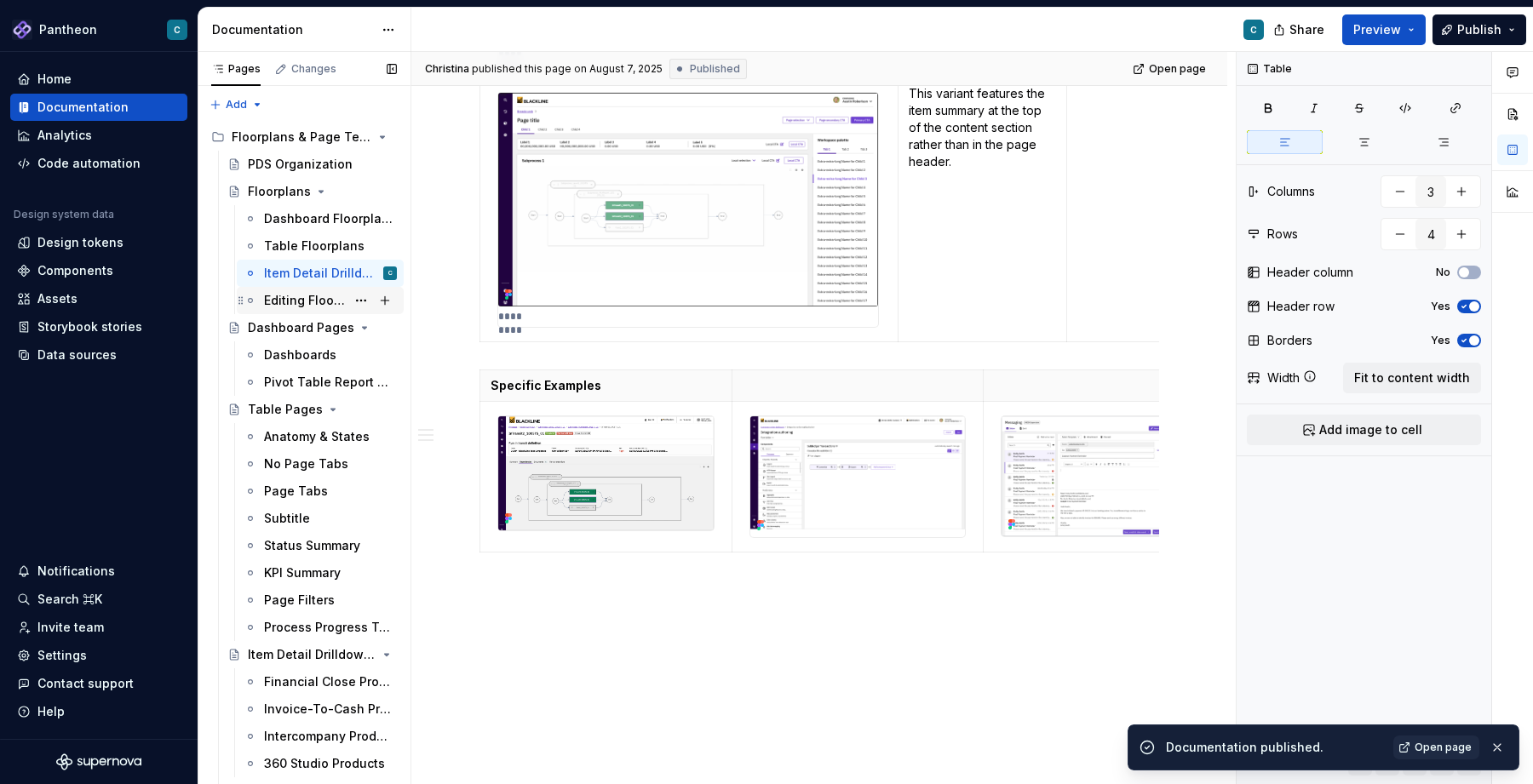 click on "Editing Floorplans" at bounding box center [305, 300] 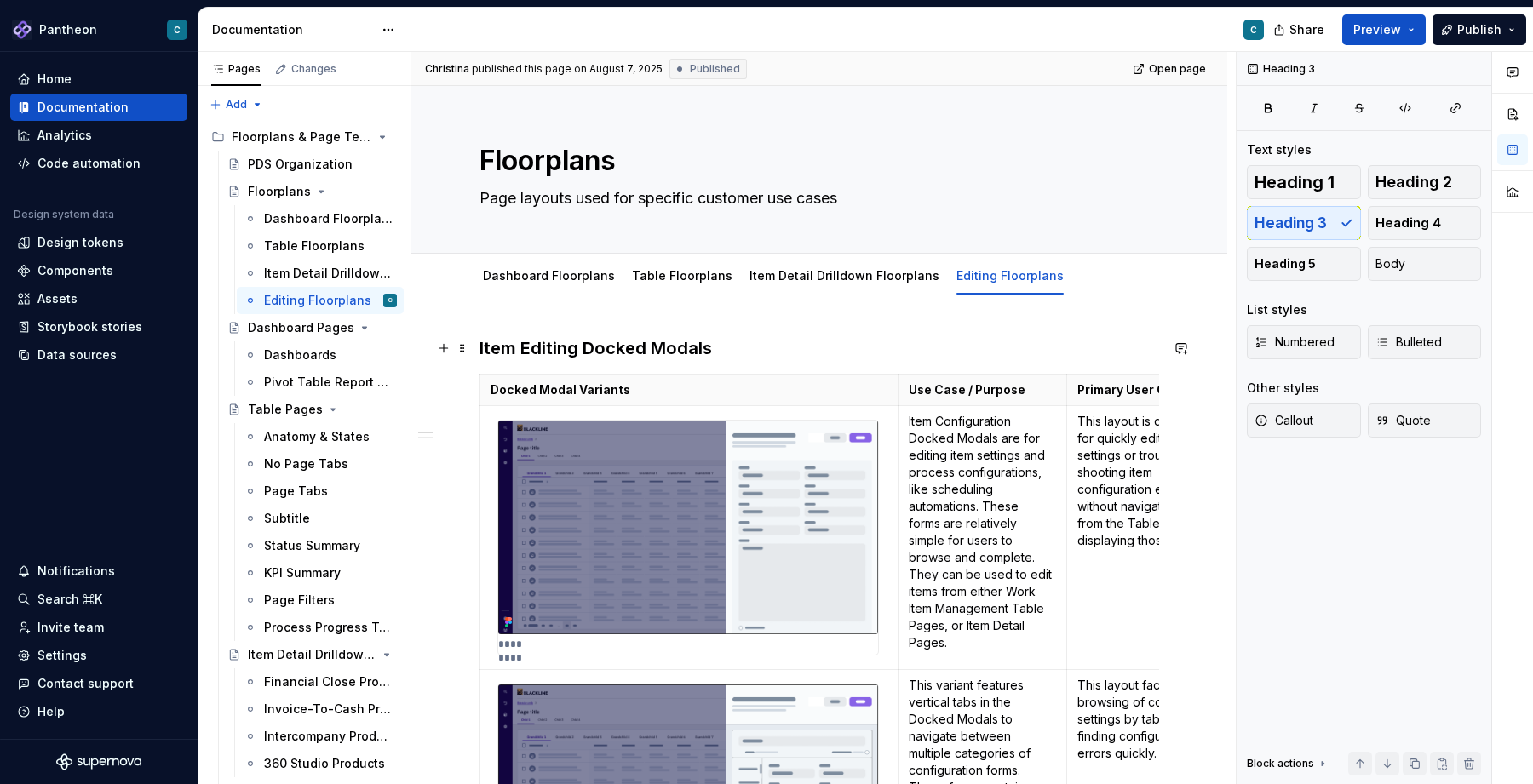 click on "Item Editing Docked Modals" at bounding box center (819, 348) 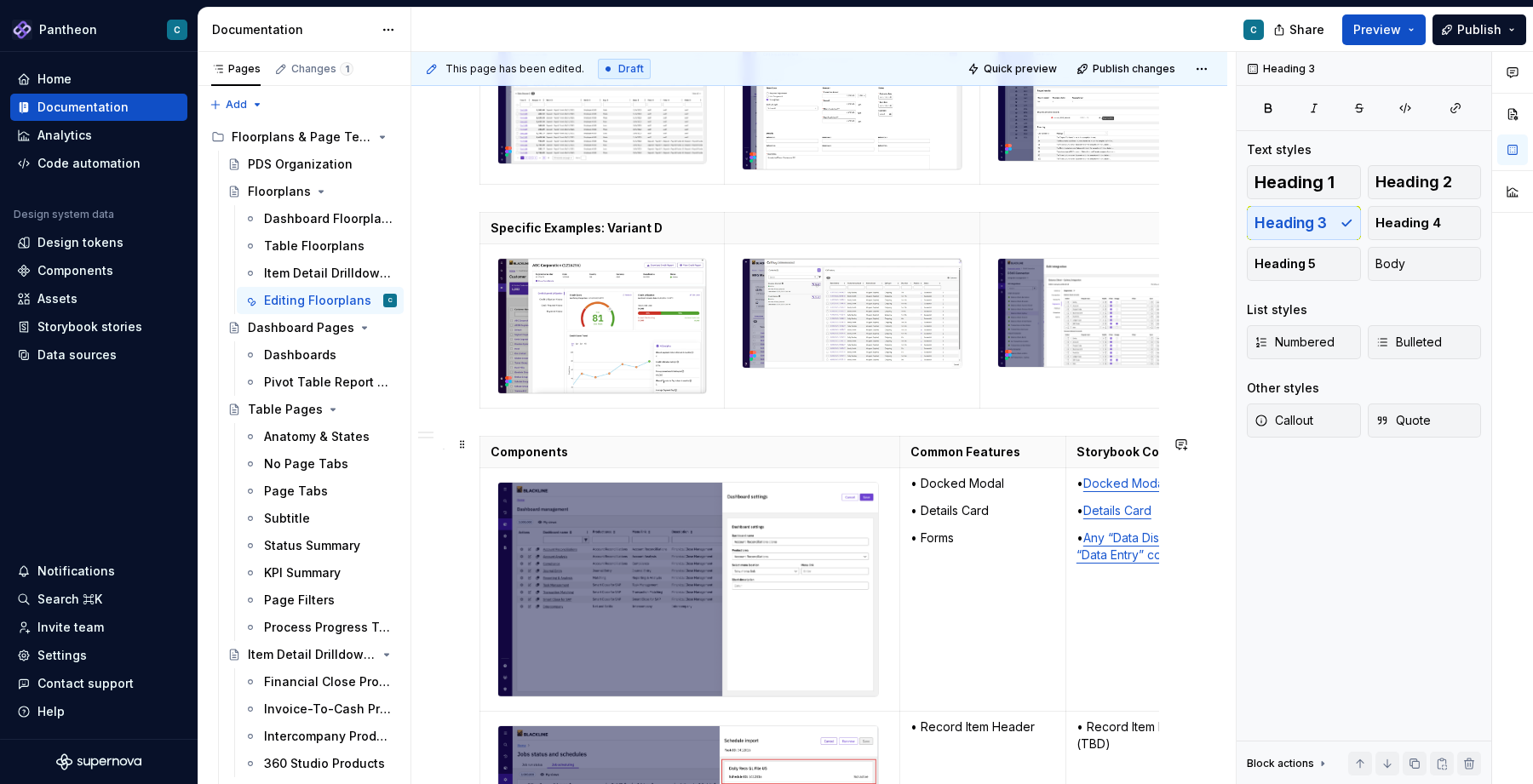 scroll, scrollTop: 1918, scrollLeft: 0, axis: vertical 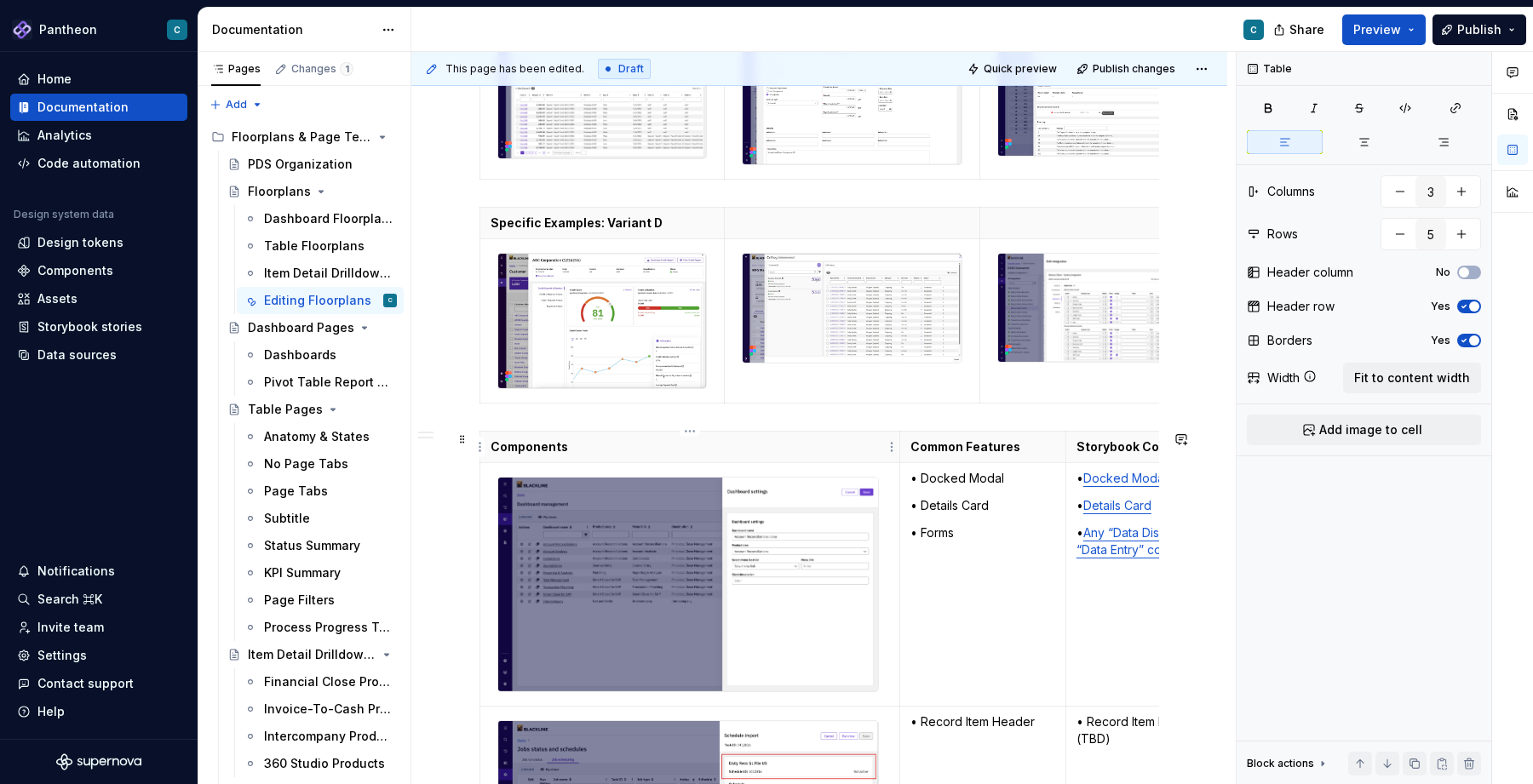 click on "Components" at bounding box center (690, 447) 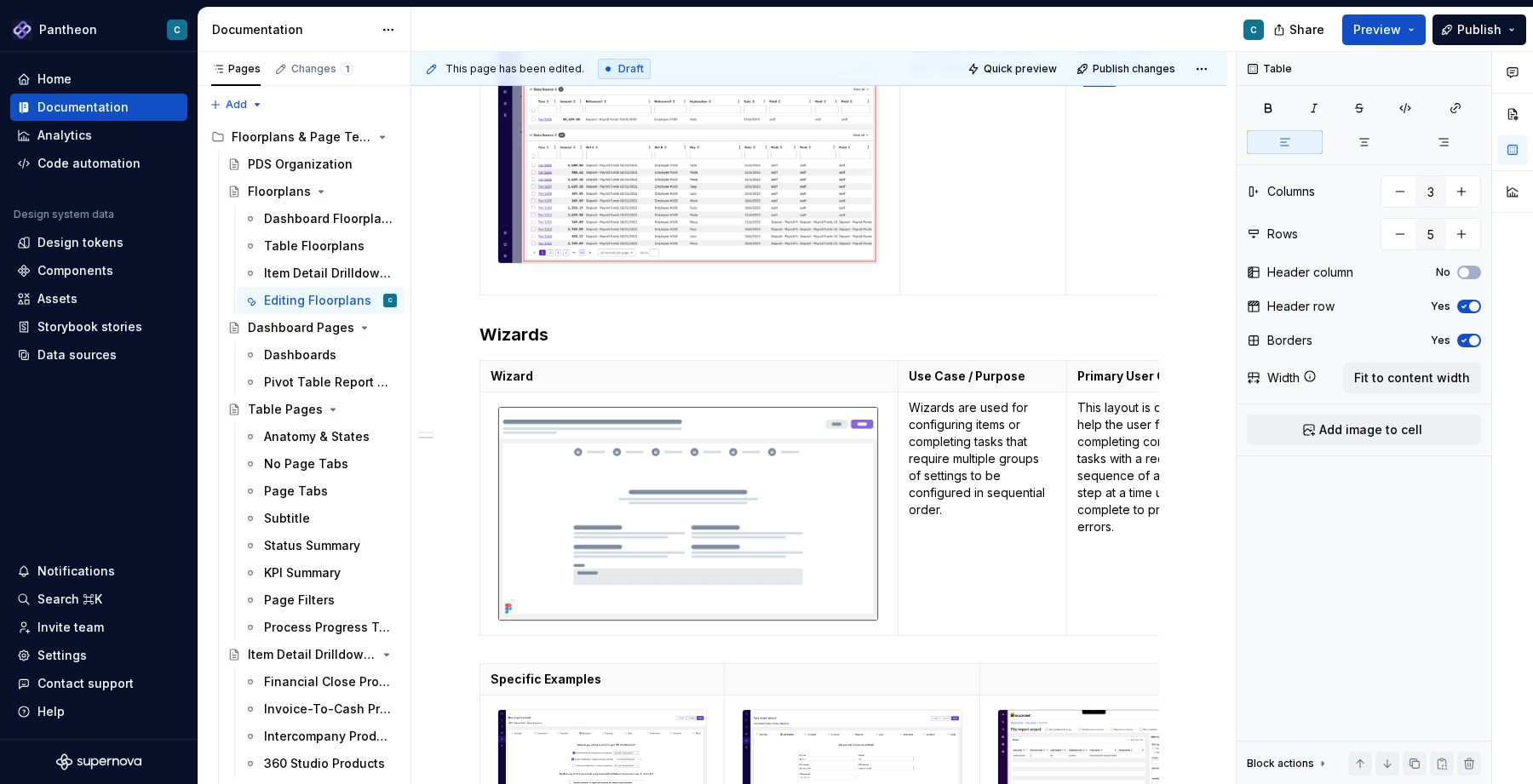 scroll, scrollTop: 3096, scrollLeft: 0, axis: vertical 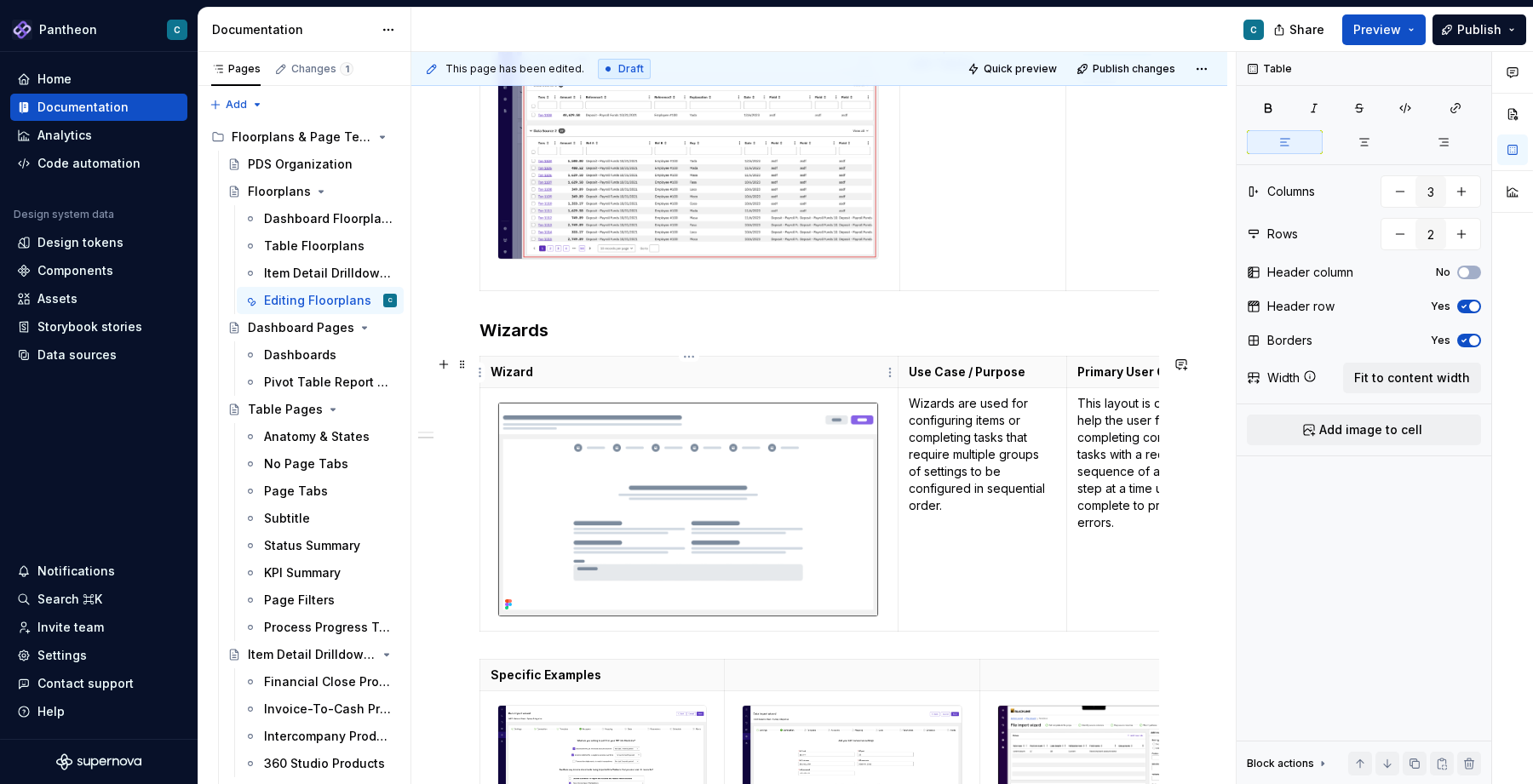 click on "Wizard" at bounding box center [689, 372] 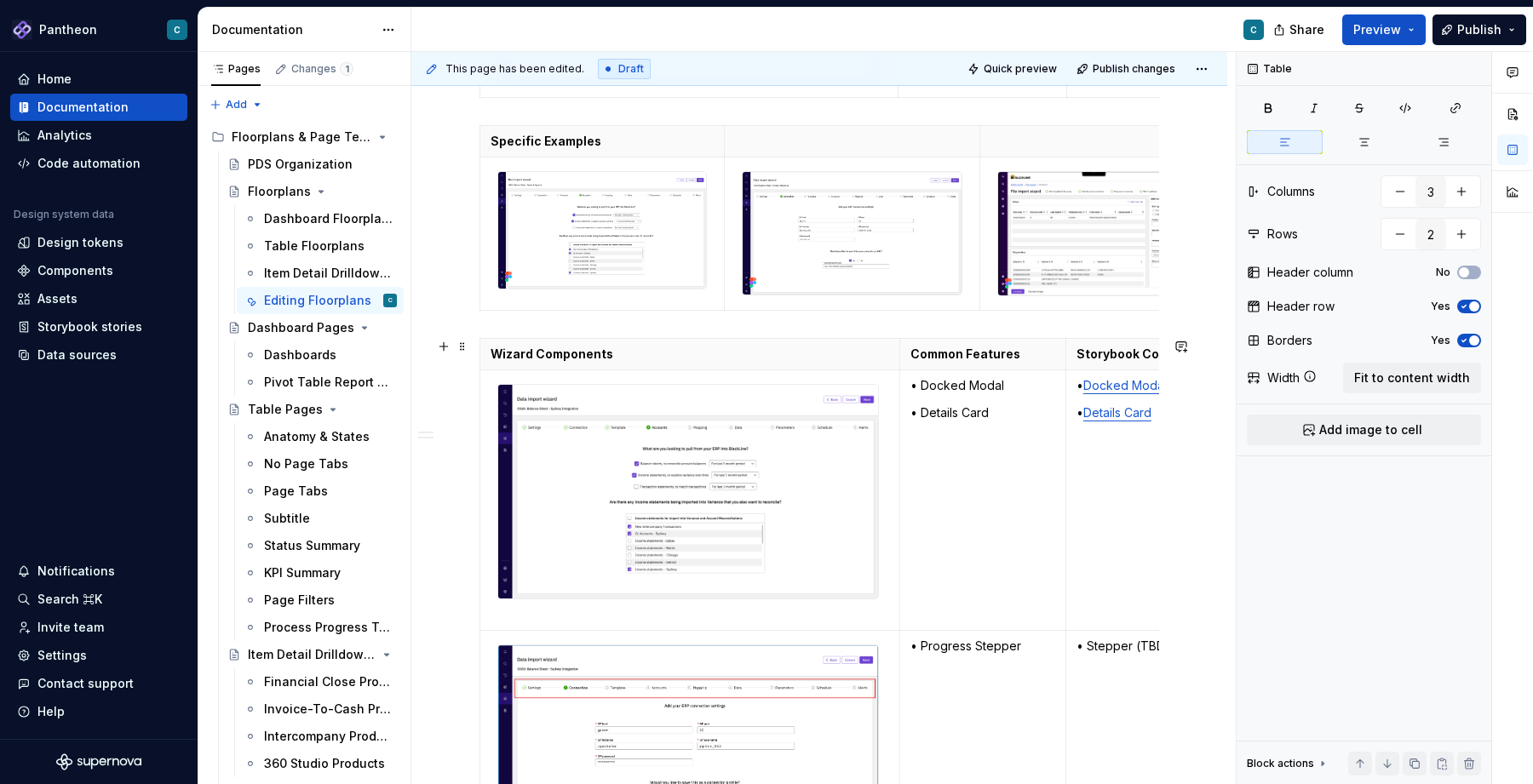 scroll, scrollTop: 3645, scrollLeft: 0, axis: vertical 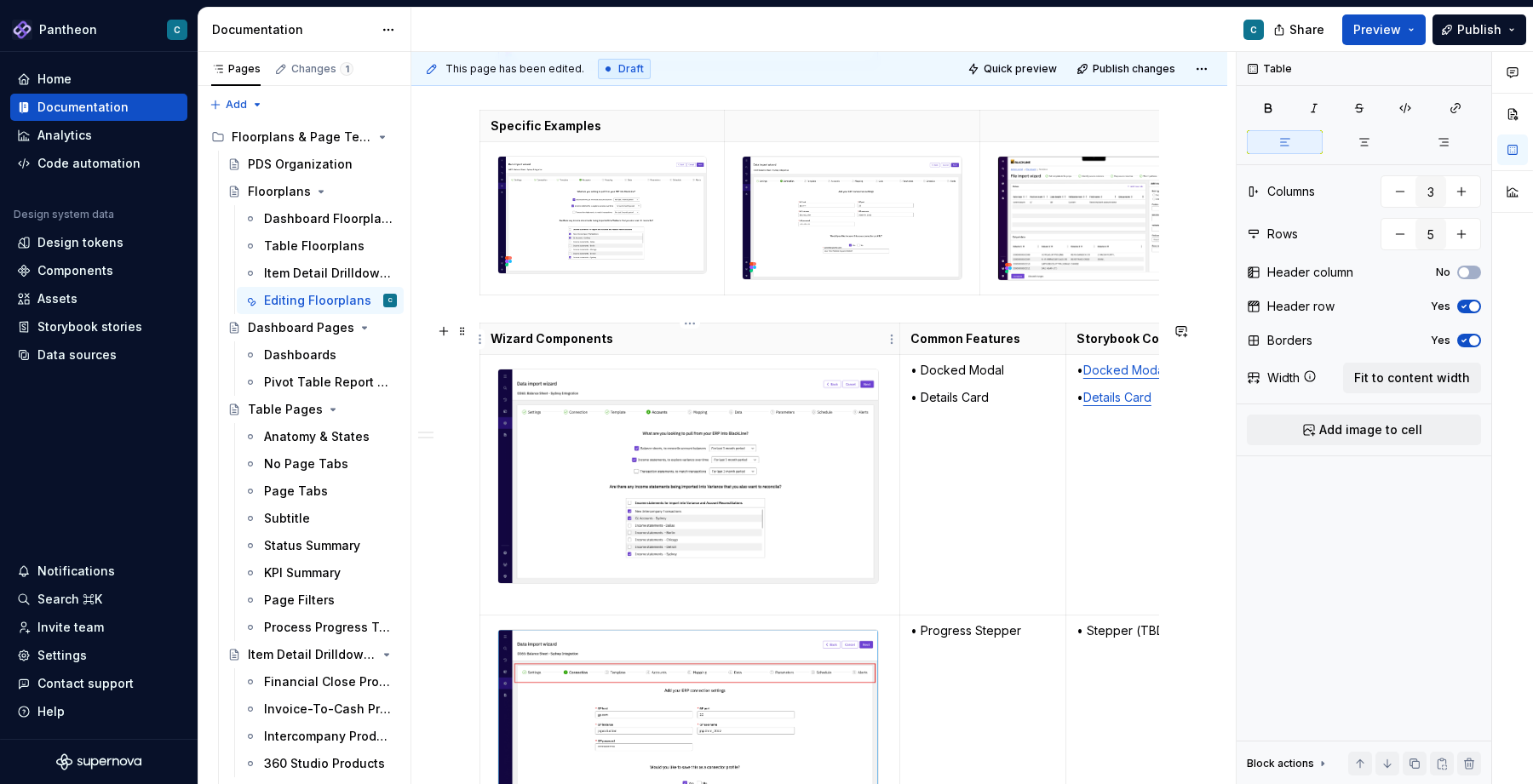 click on "Wizard Components" at bounding box center [690, 339] 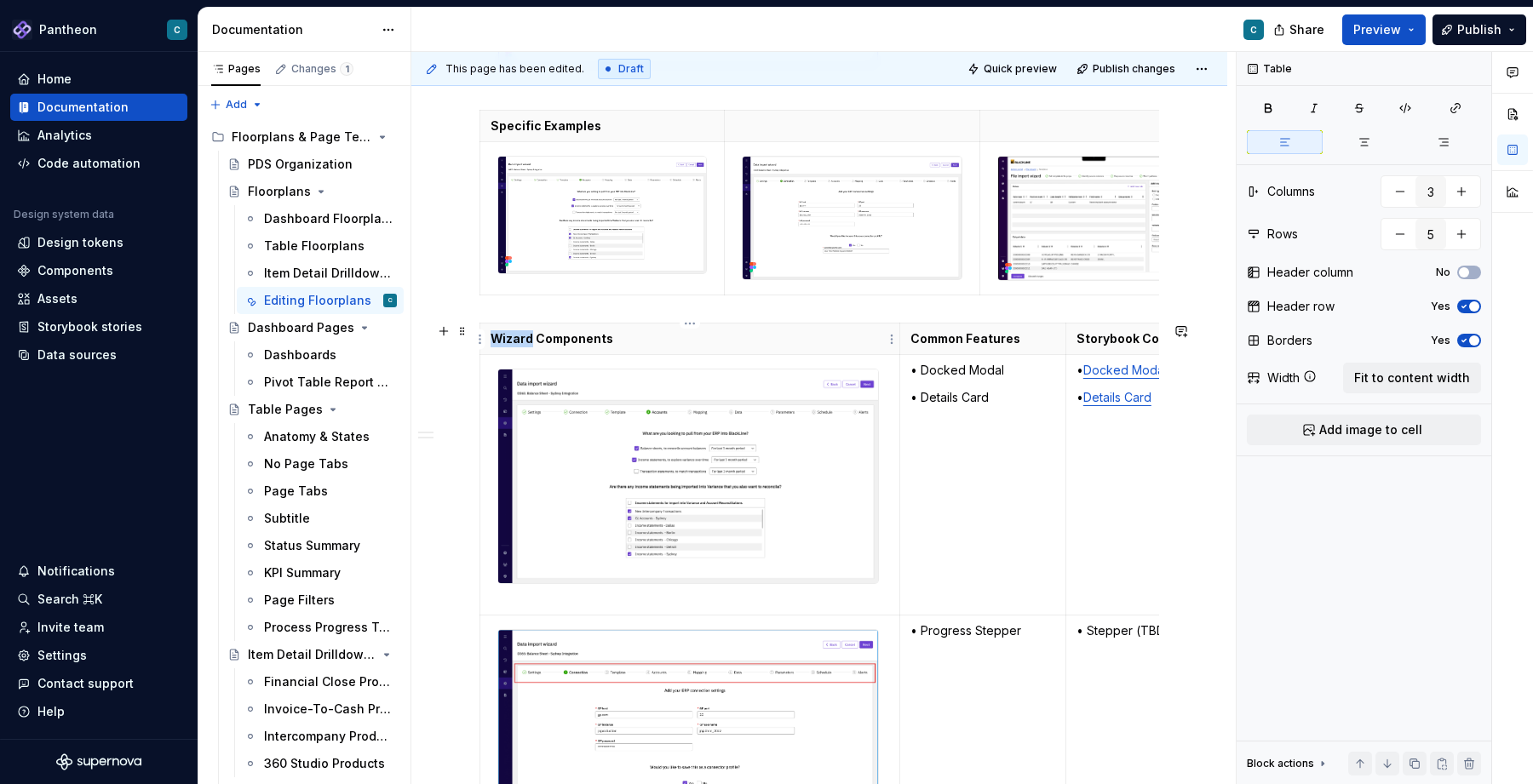 click on "Wizard Components" at bounding box center (690, 339) 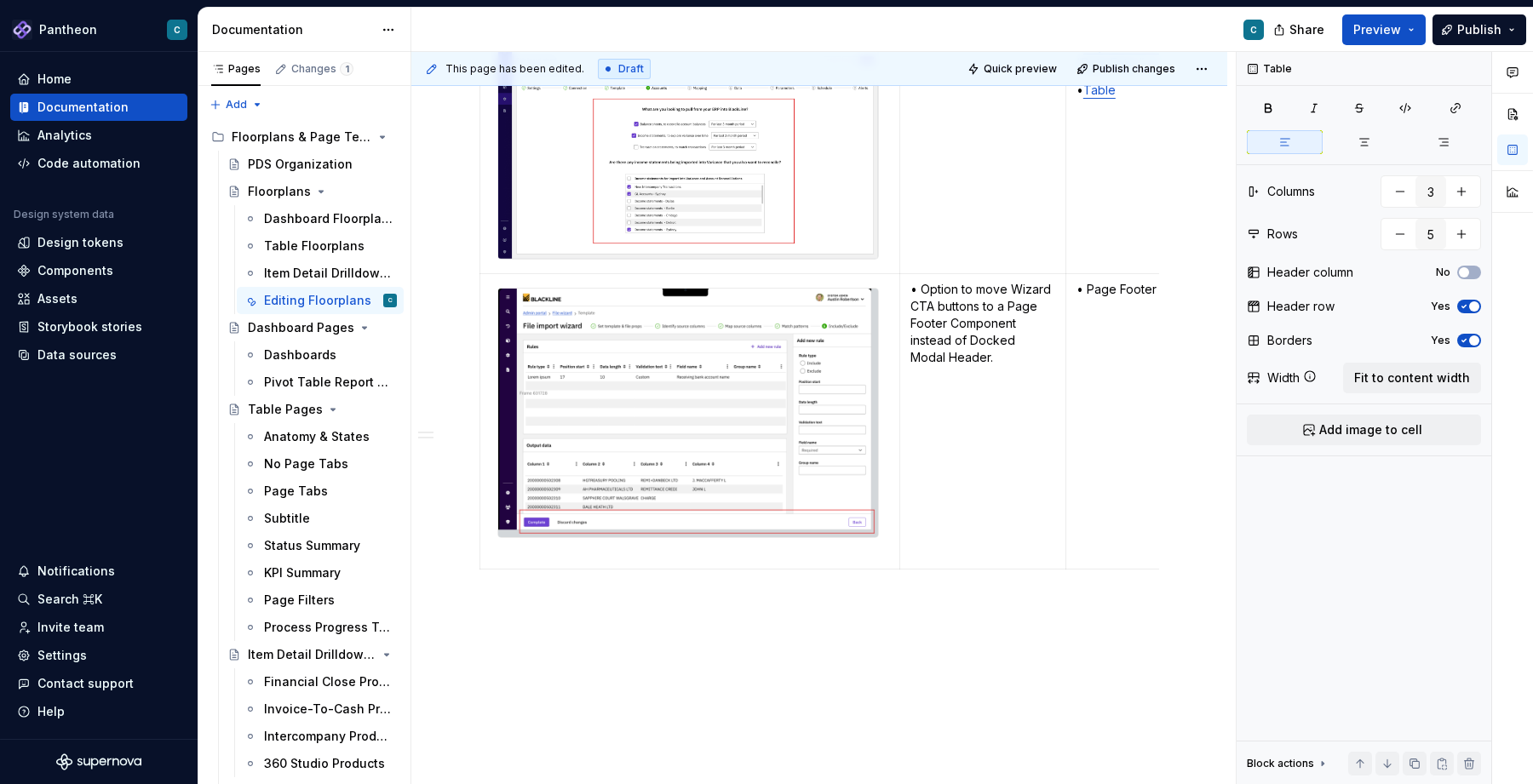 scroll, scrollTop: 4559, scrollLeft: 0, axis: vertical 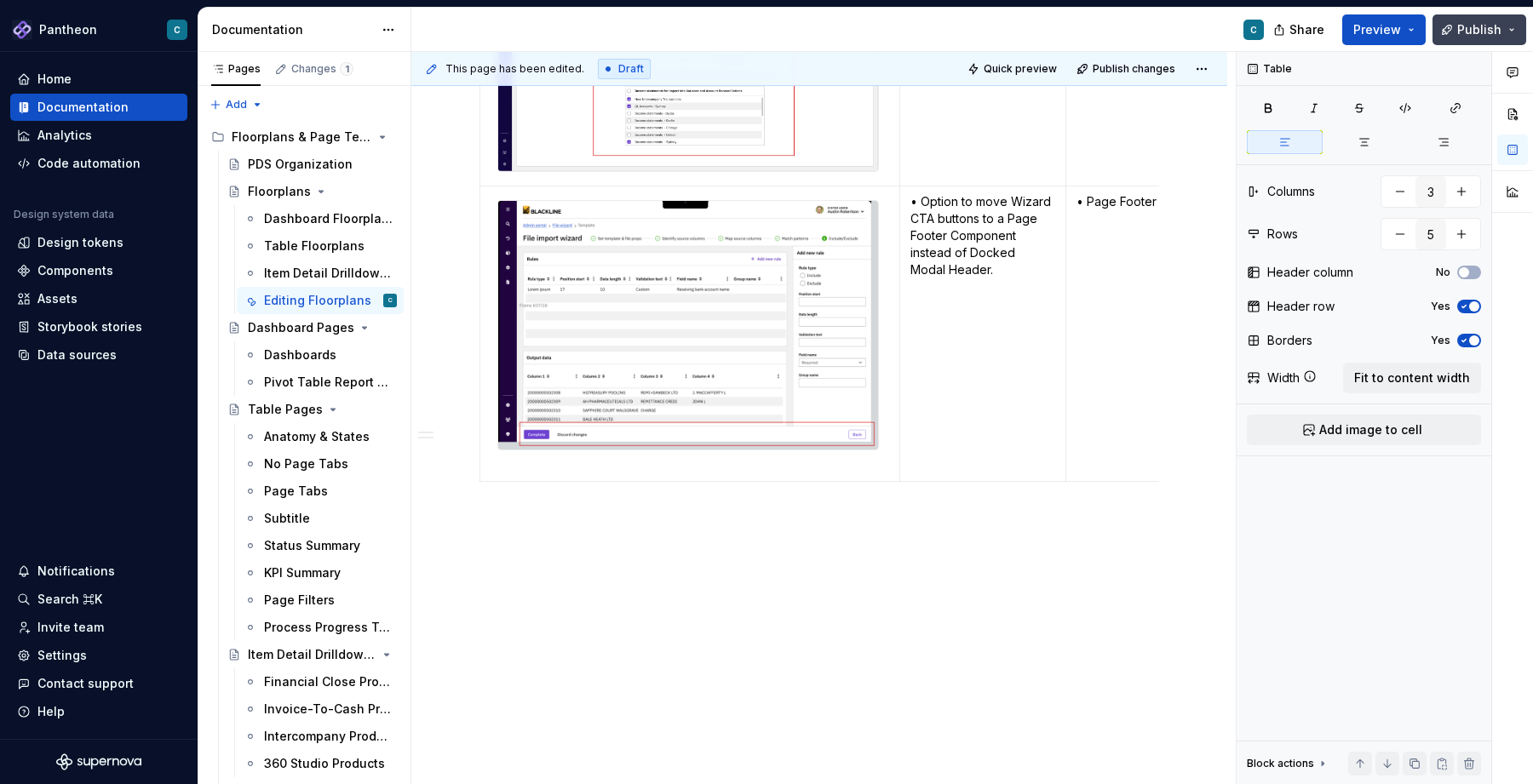 click on "Publish" at bounding box center (1479, 30) 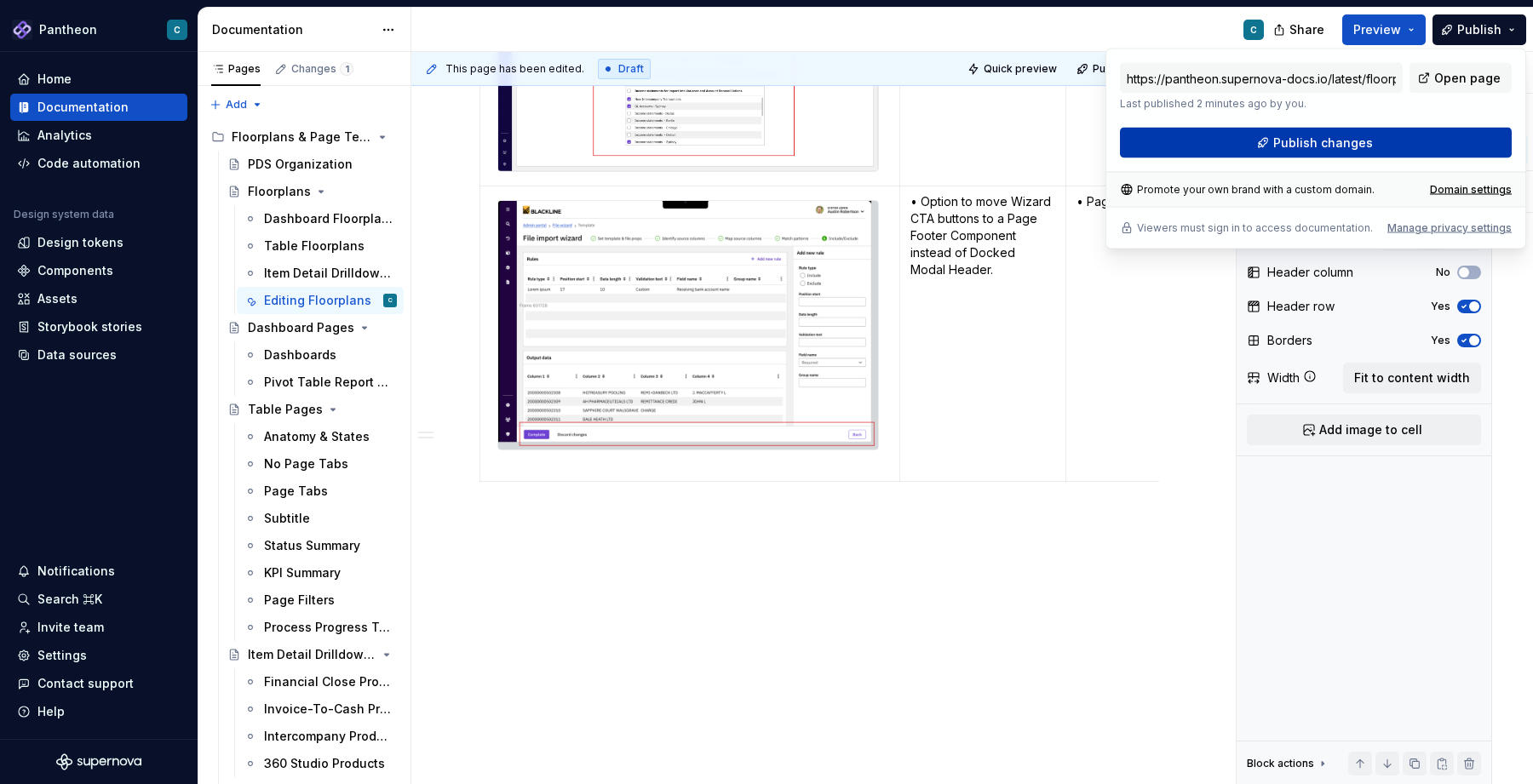 click on "Publish changes" at bounding box center [1323, 143] 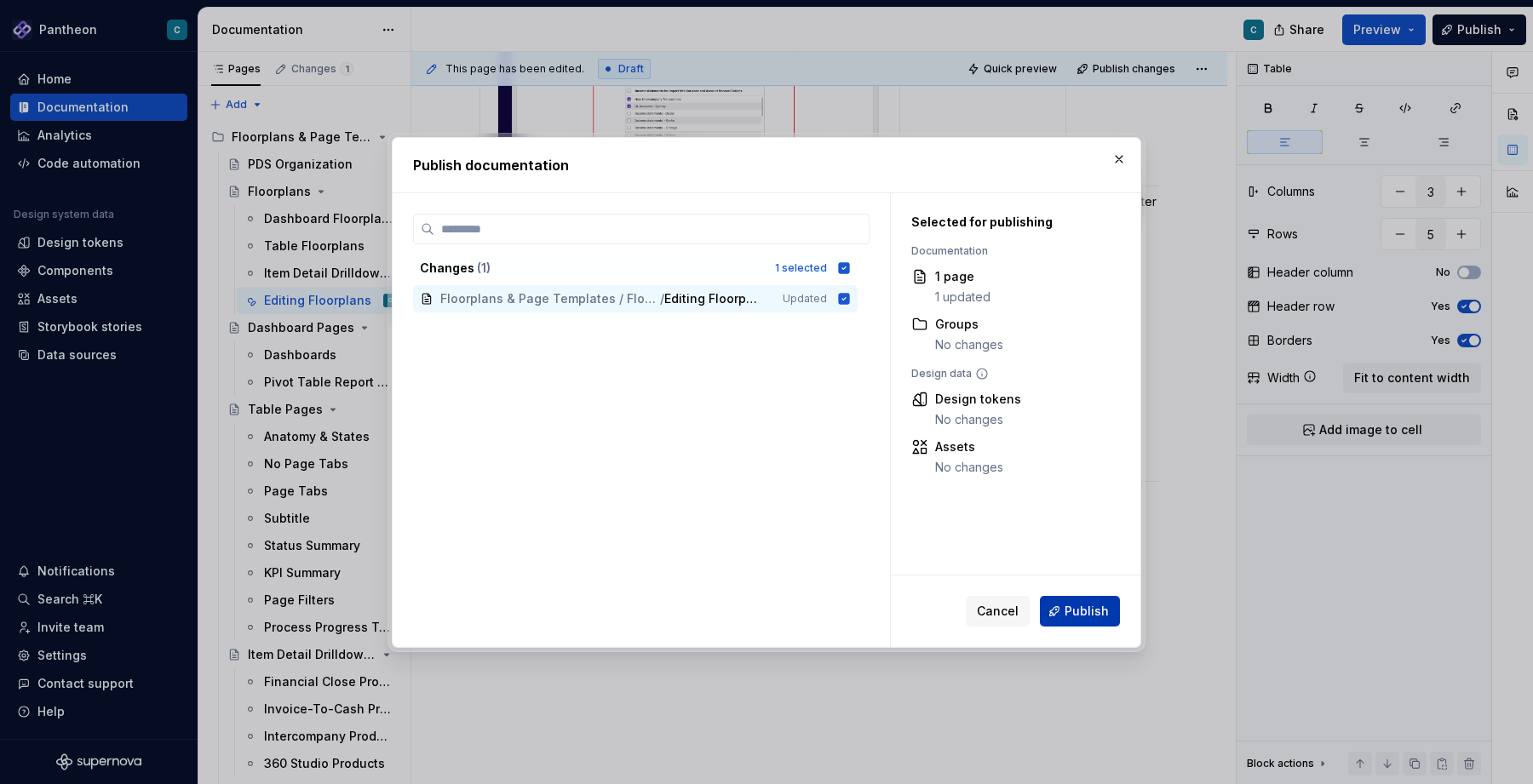 click on "Publish" at bounding box center [1087, 611] 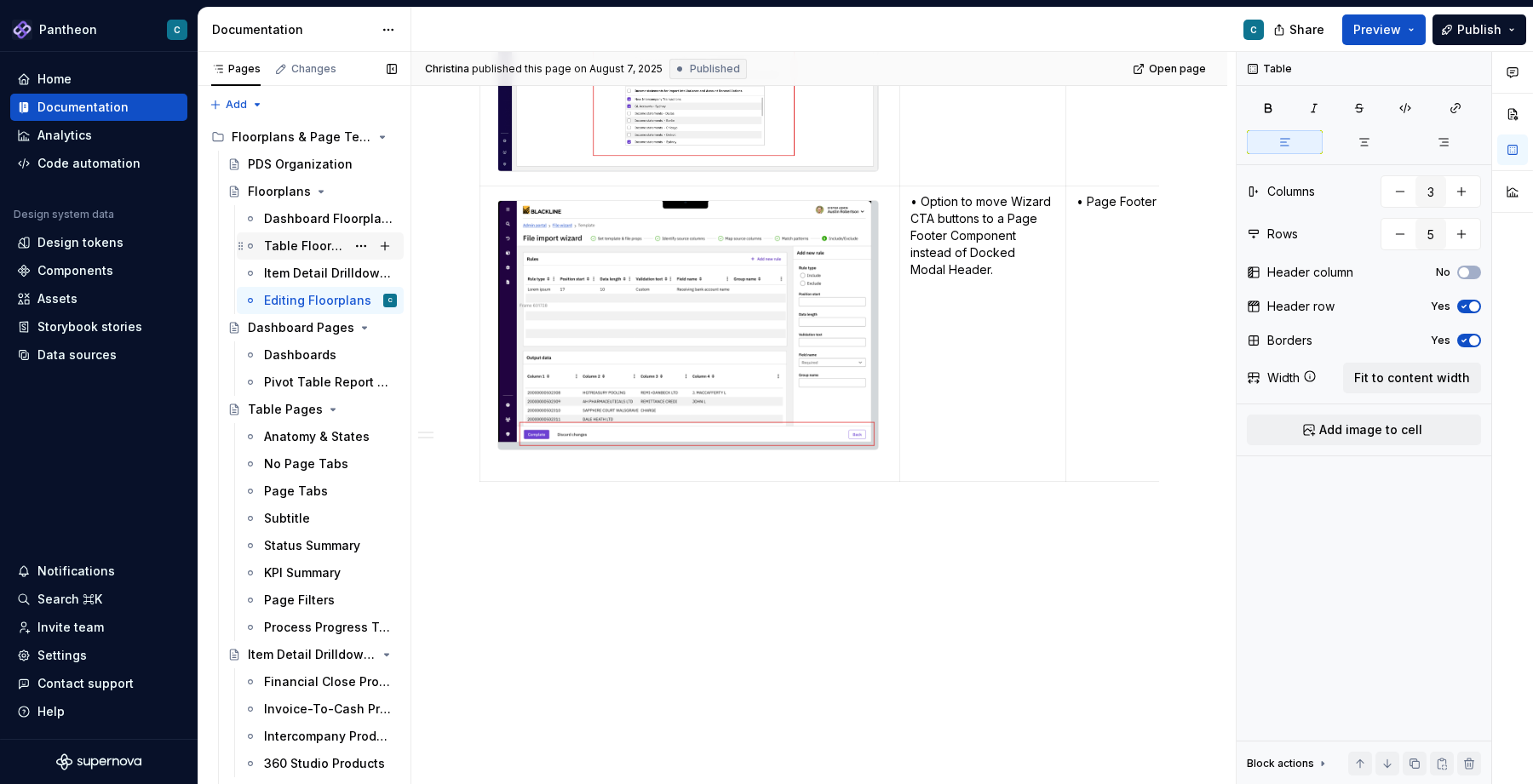 click on "Table Floorplans" at bounding box center (305, 246) 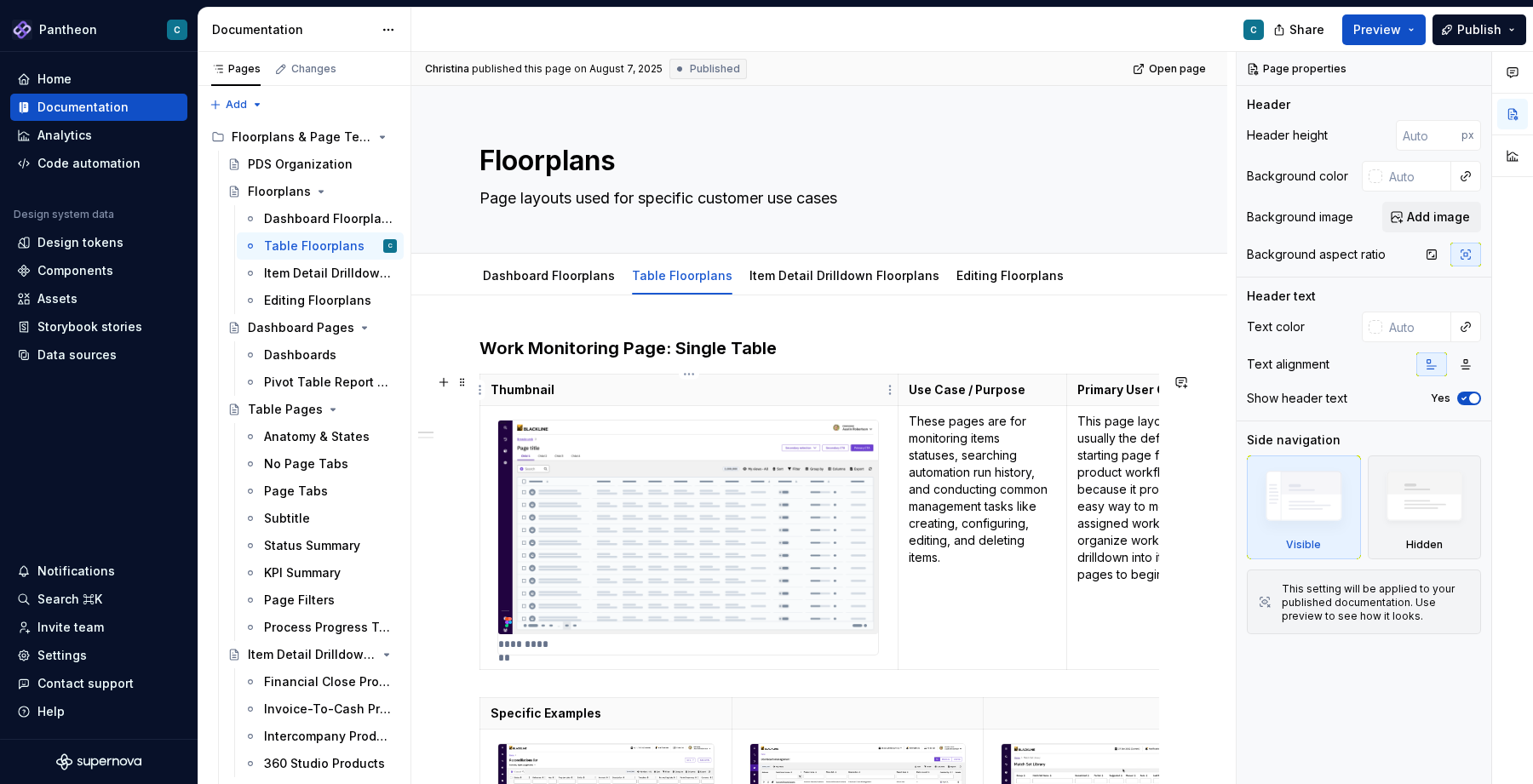 click on "Thumbnail" at bounding box center (689, 390) 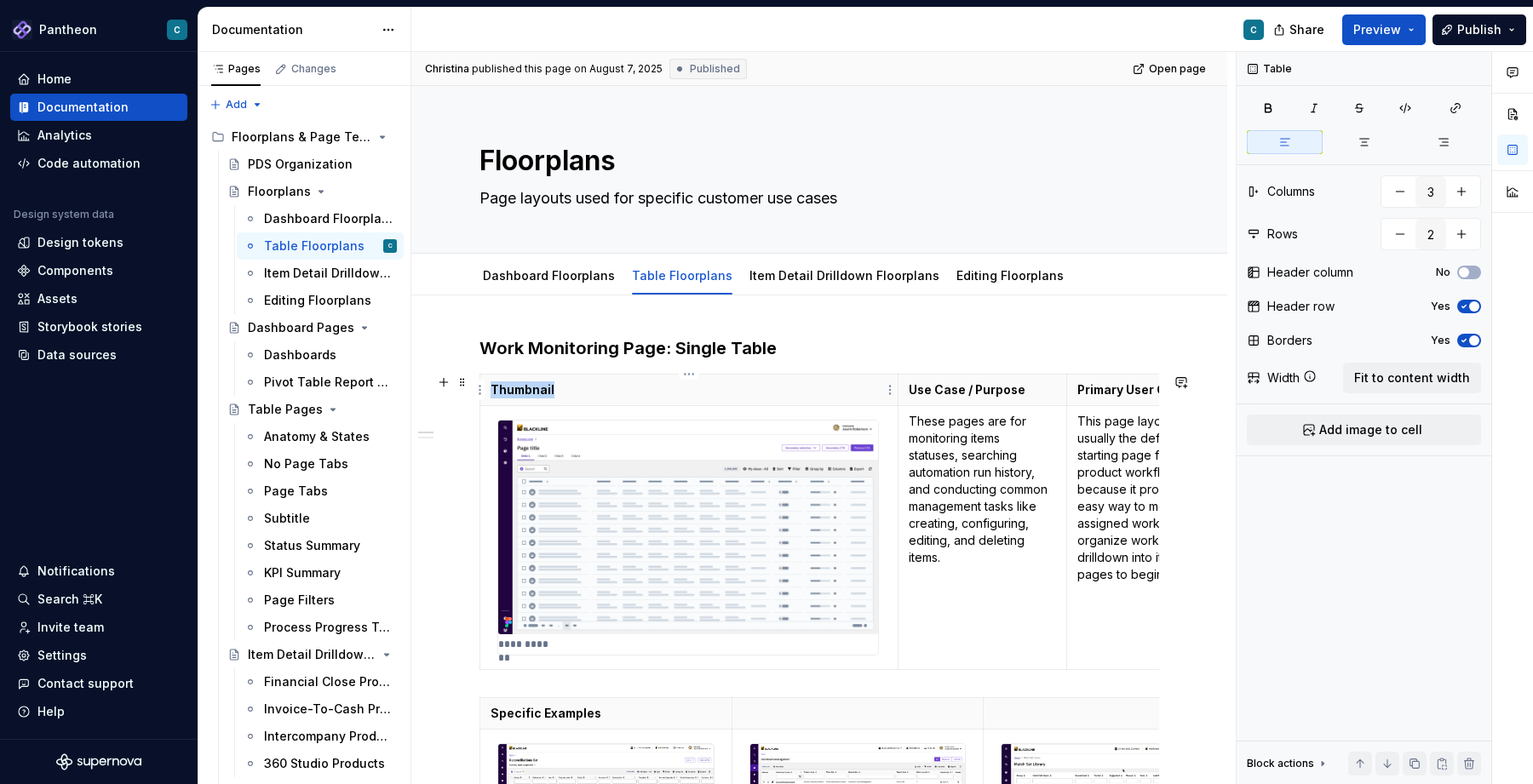 click on "Thumbnail" at bounding box center (689, 390) 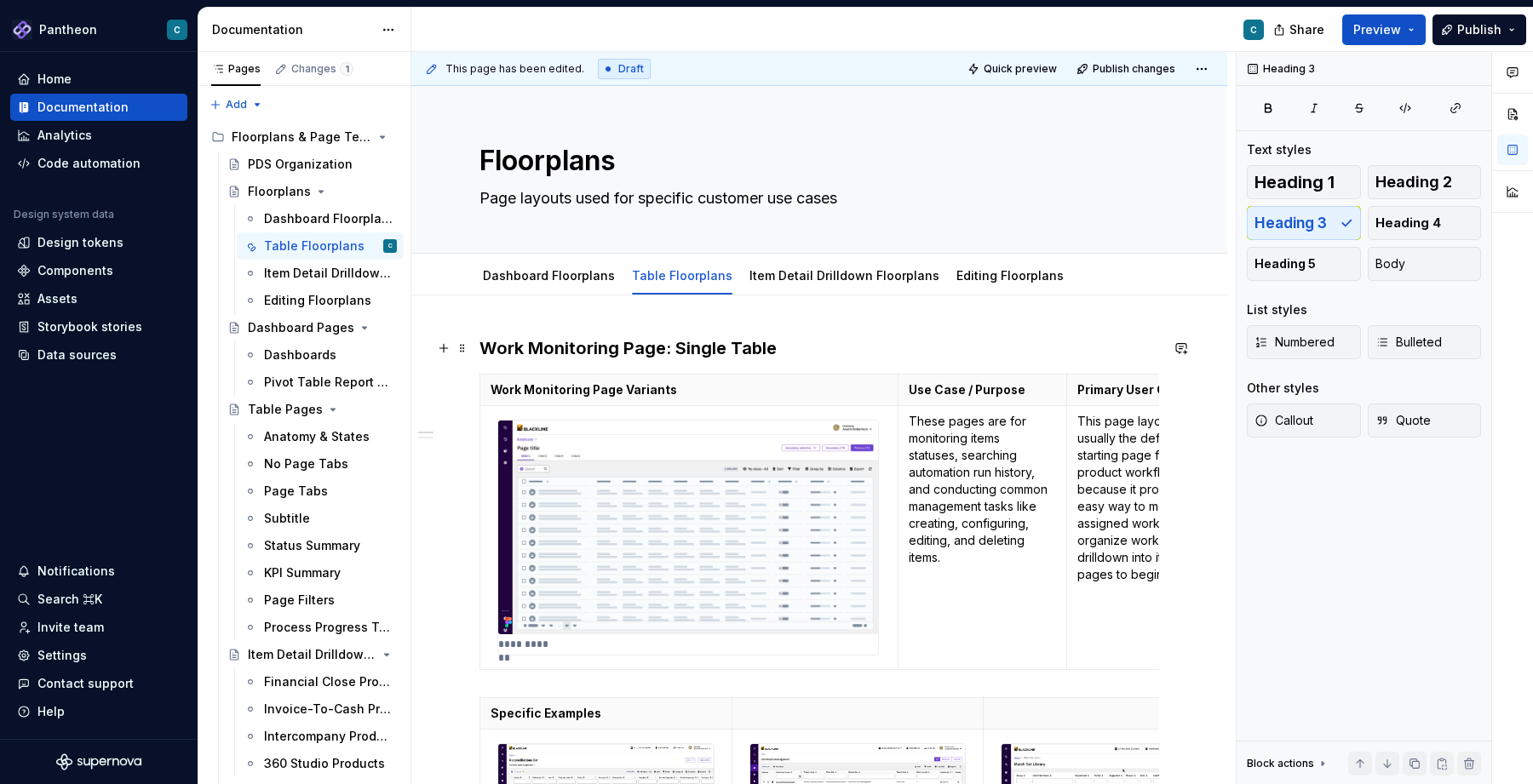 click on "Work Monitoring Page: Single Table" at bounding box center [819, 348] 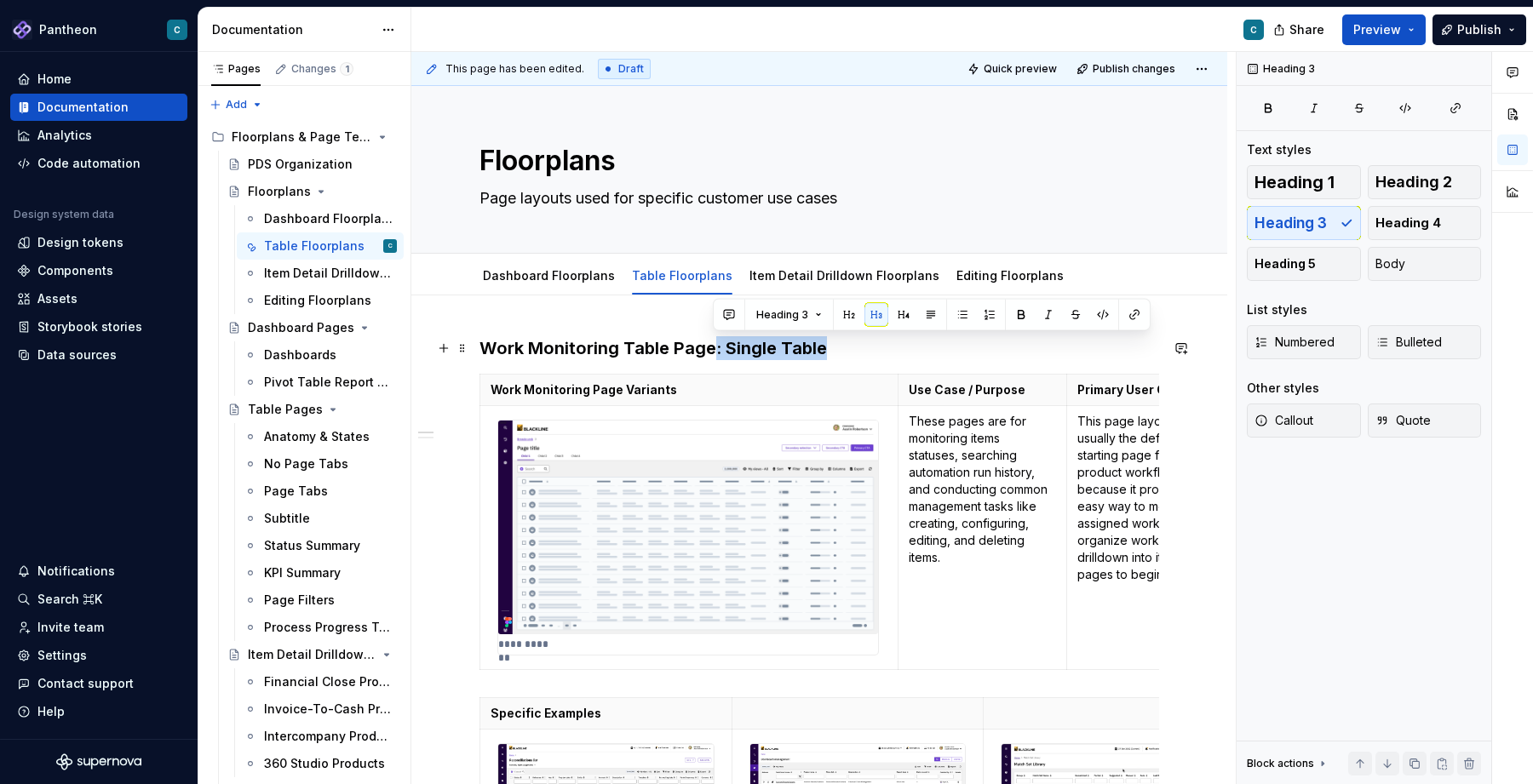 drag, startPoint x: 714, startPoint y: 348, endPoint x: 823, endPoint y: 354, distance: 109.16501 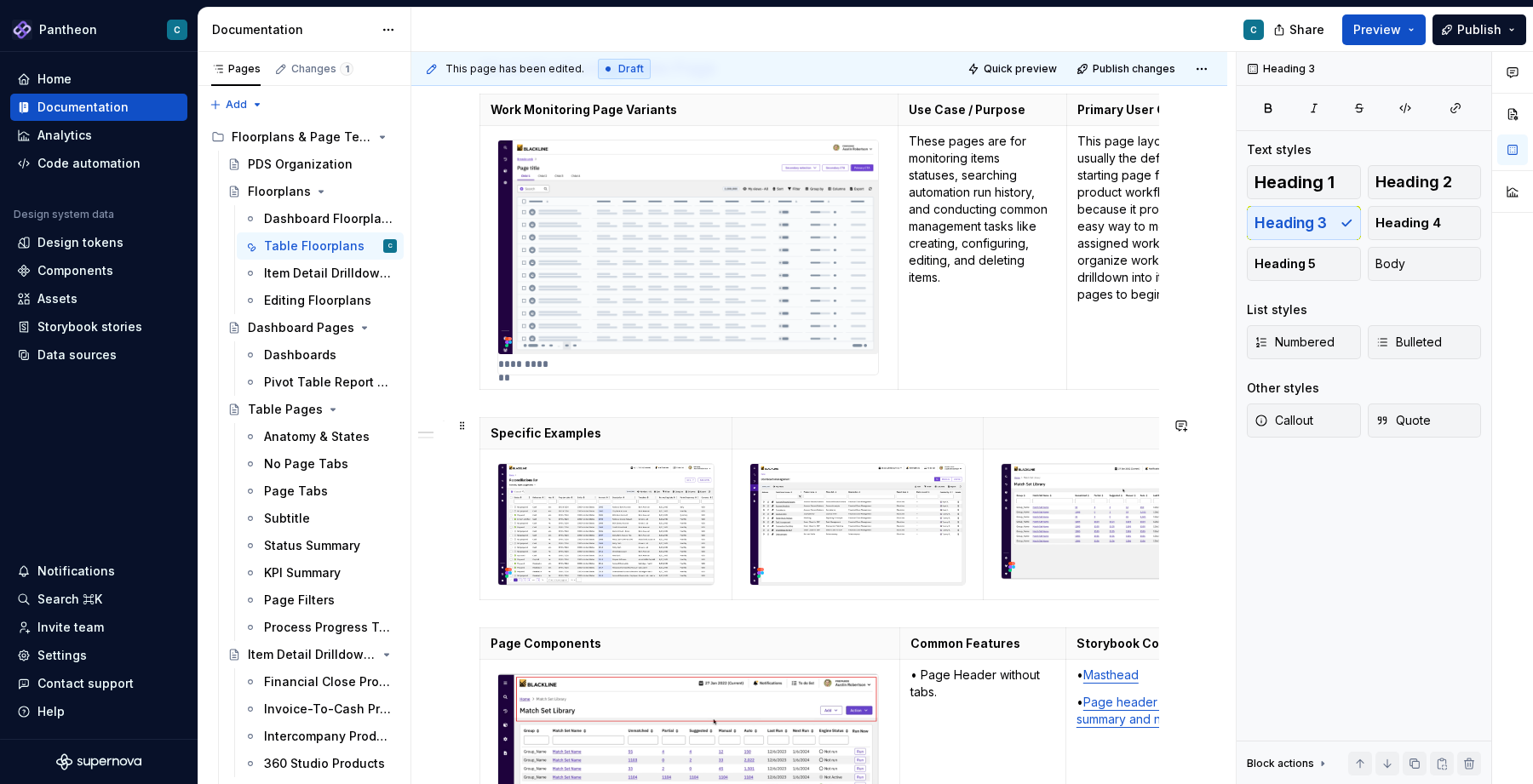 scroll, scrollTop: 291, scrollLeft: 0, axis: vertical 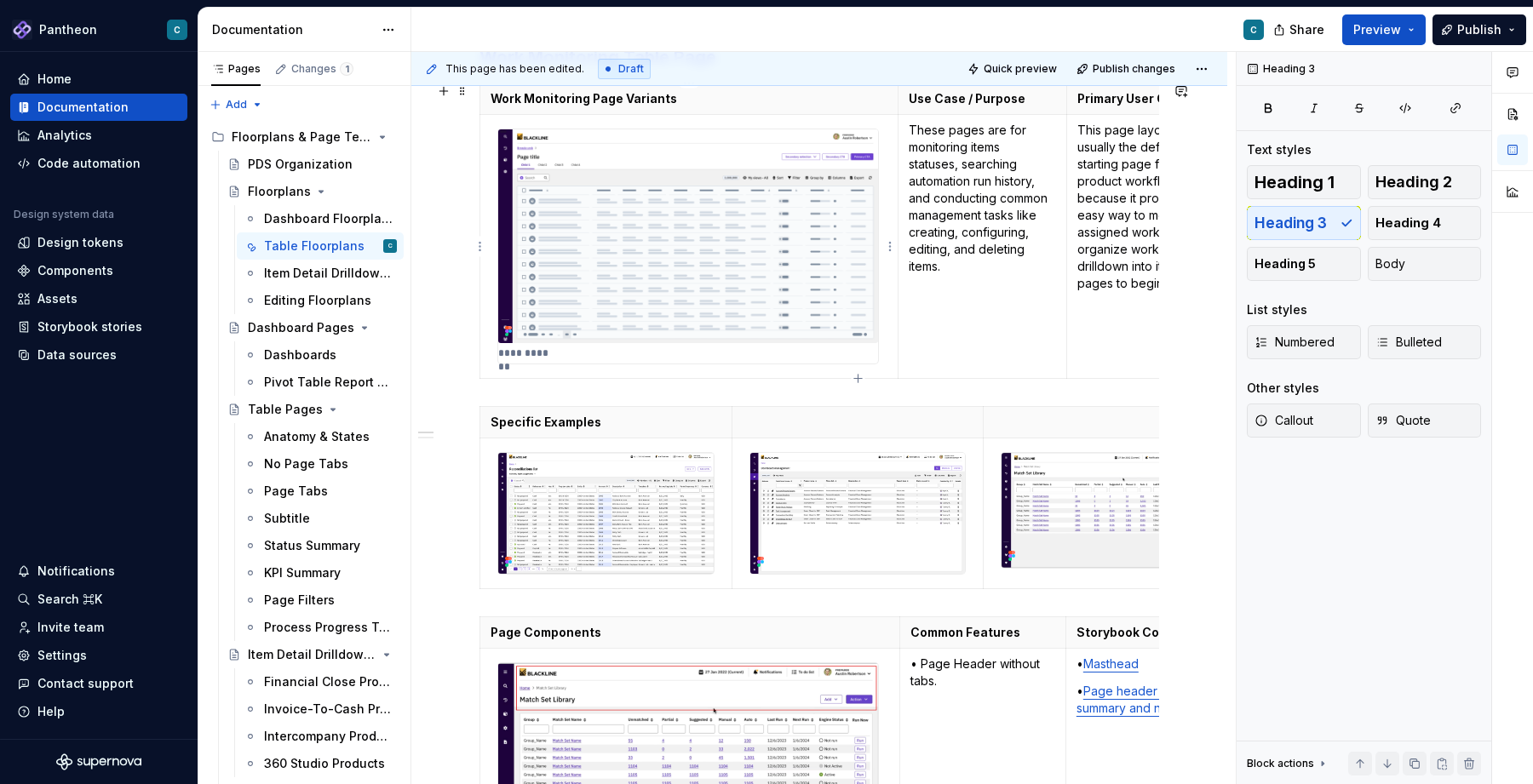 click at bounding box center [688, 236] 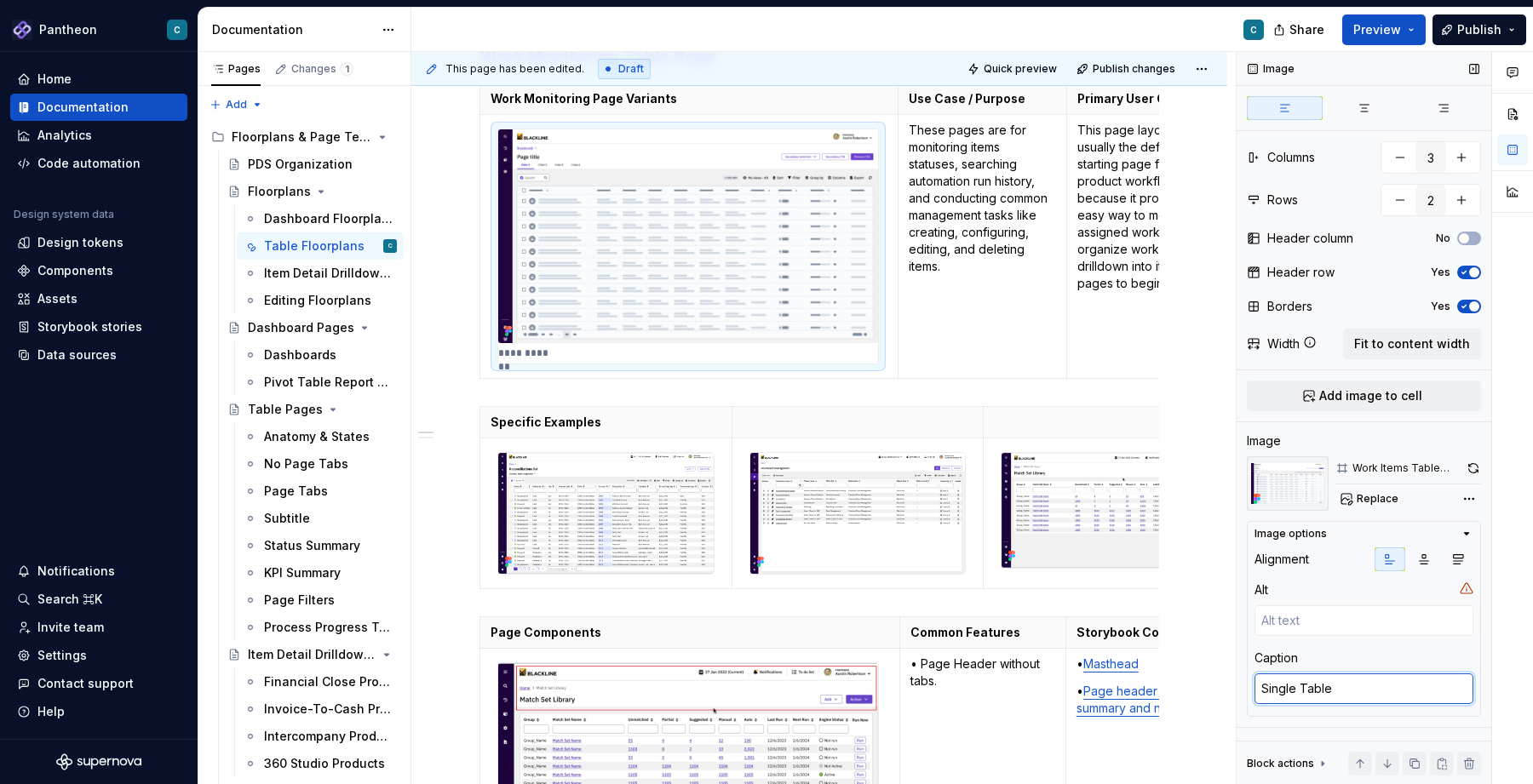 click on "Single Table" at bounding box center [1364, 689] 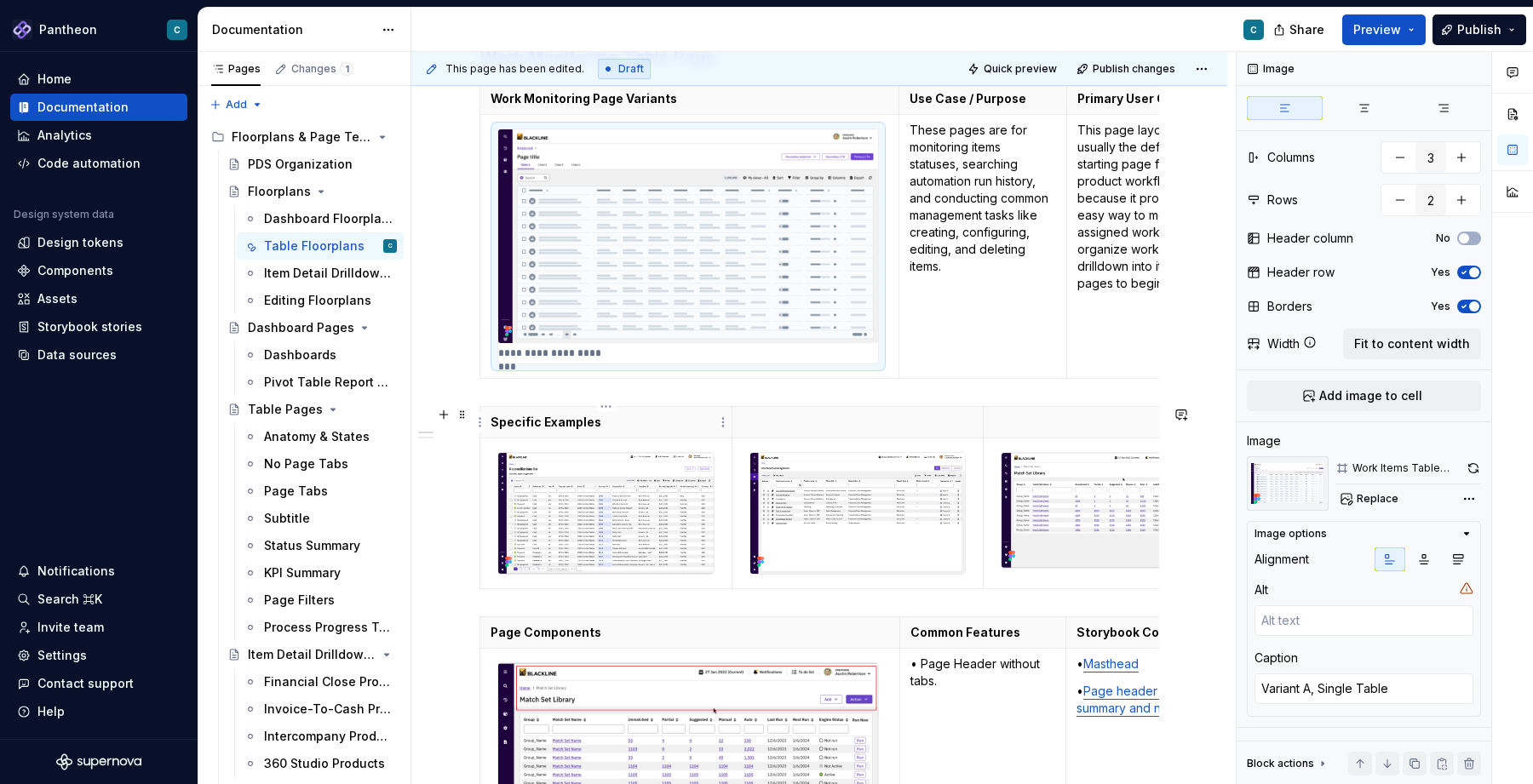 click on "Specific Examples" at bounding box center (606, 422) 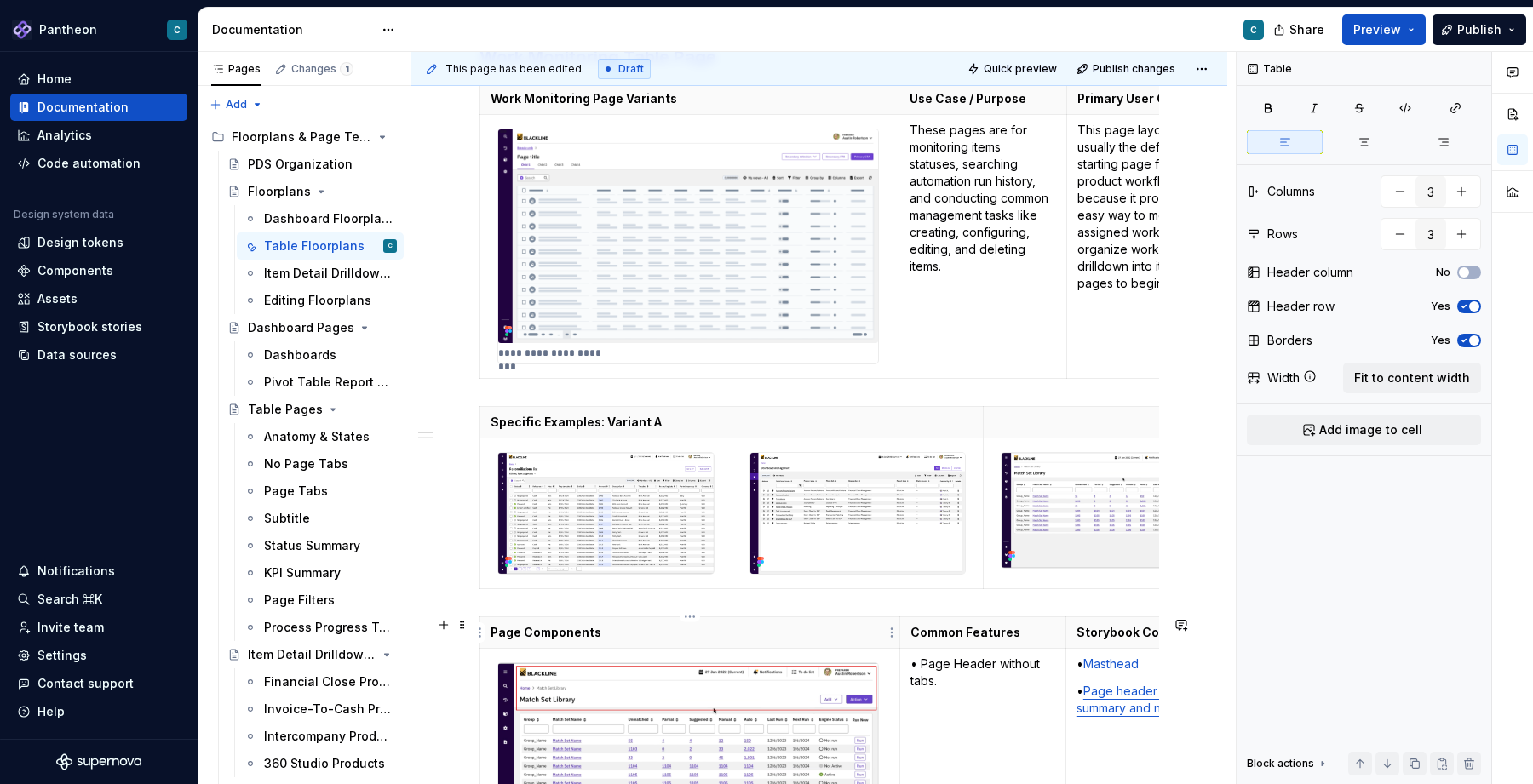 click on "Page Components" at bounding box center [690, 632] 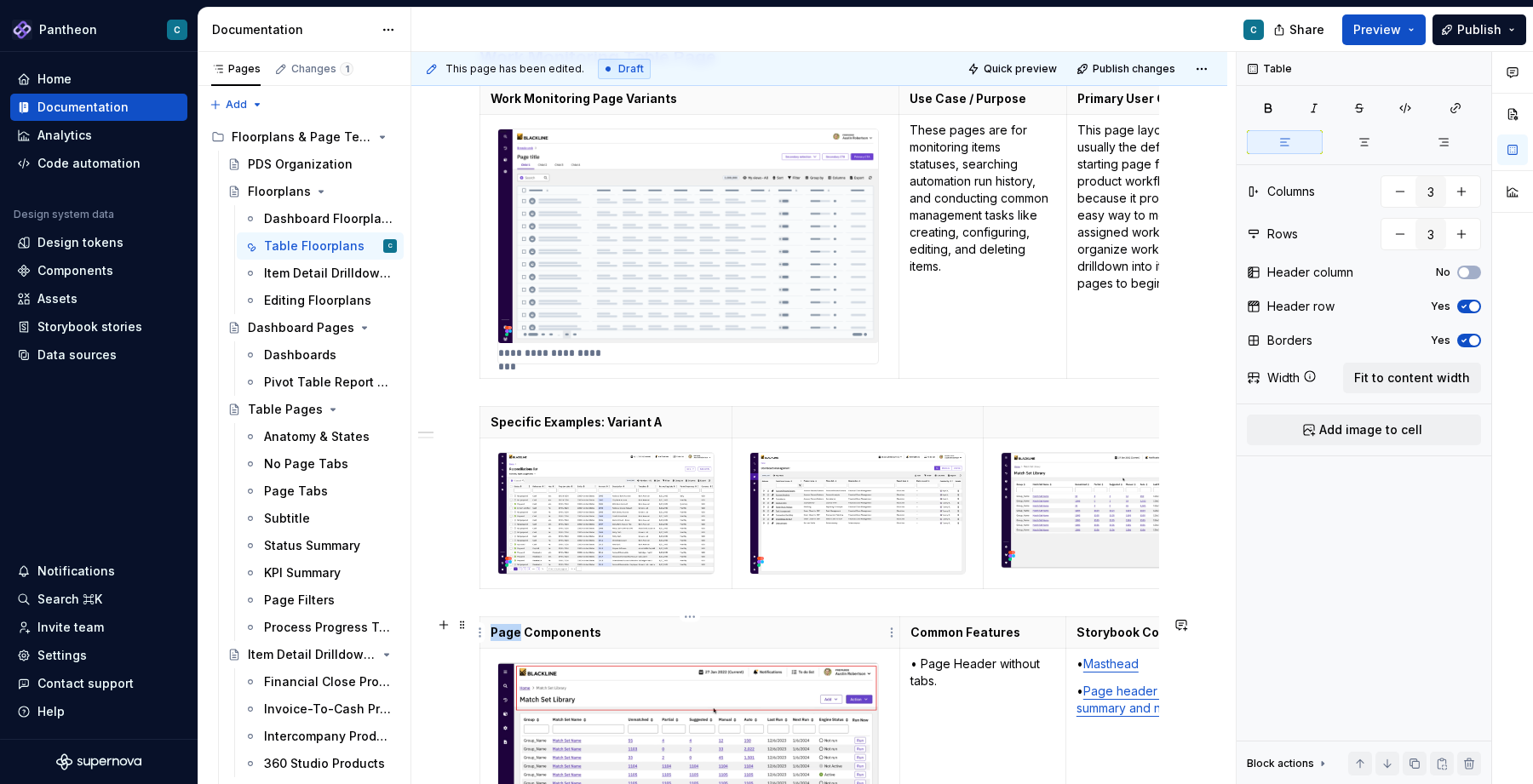 click on "Page Components" at bounding box center (690, 632) 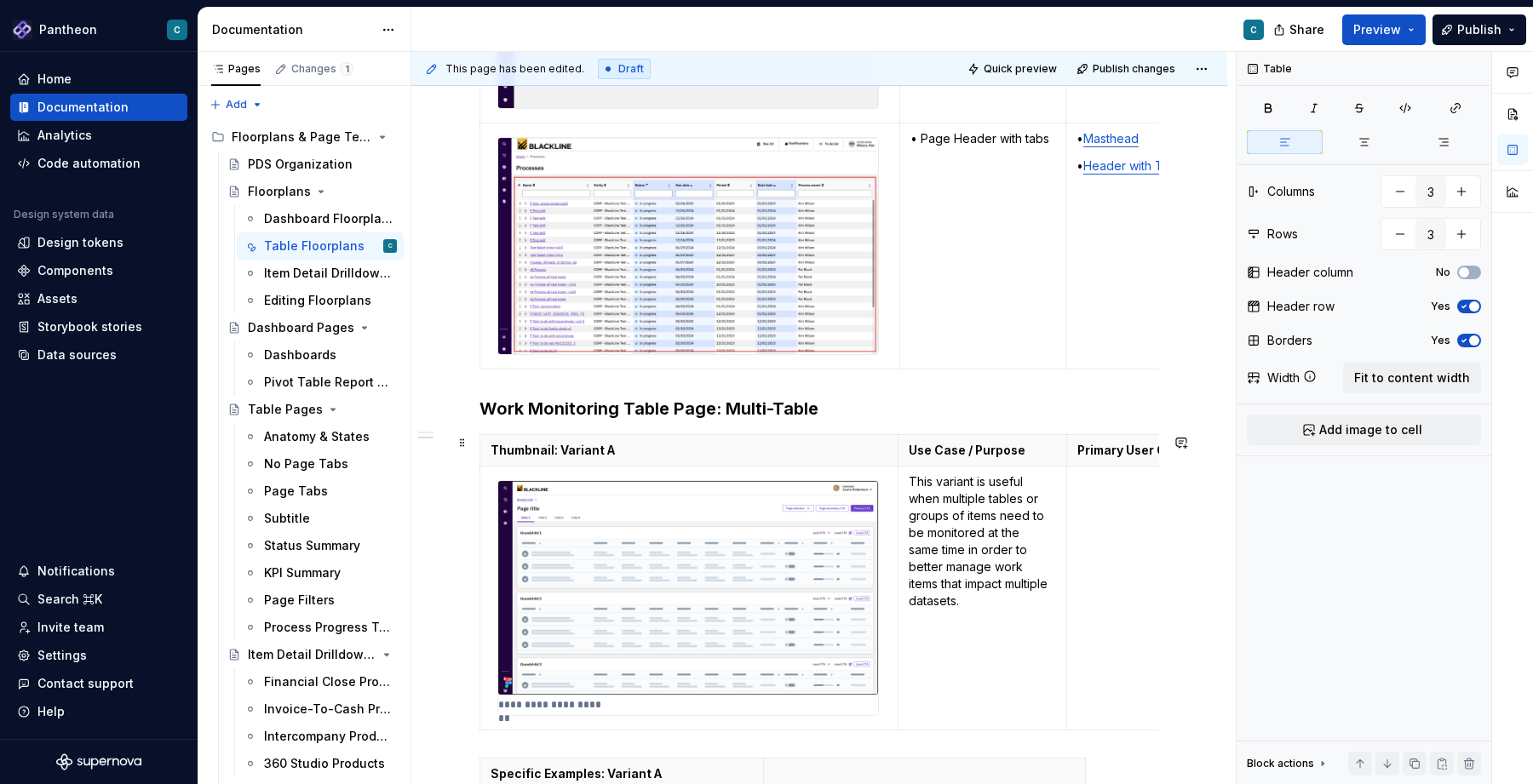 scroll, scrollTop: 1046, scrollLeft: 0, axis: vertical 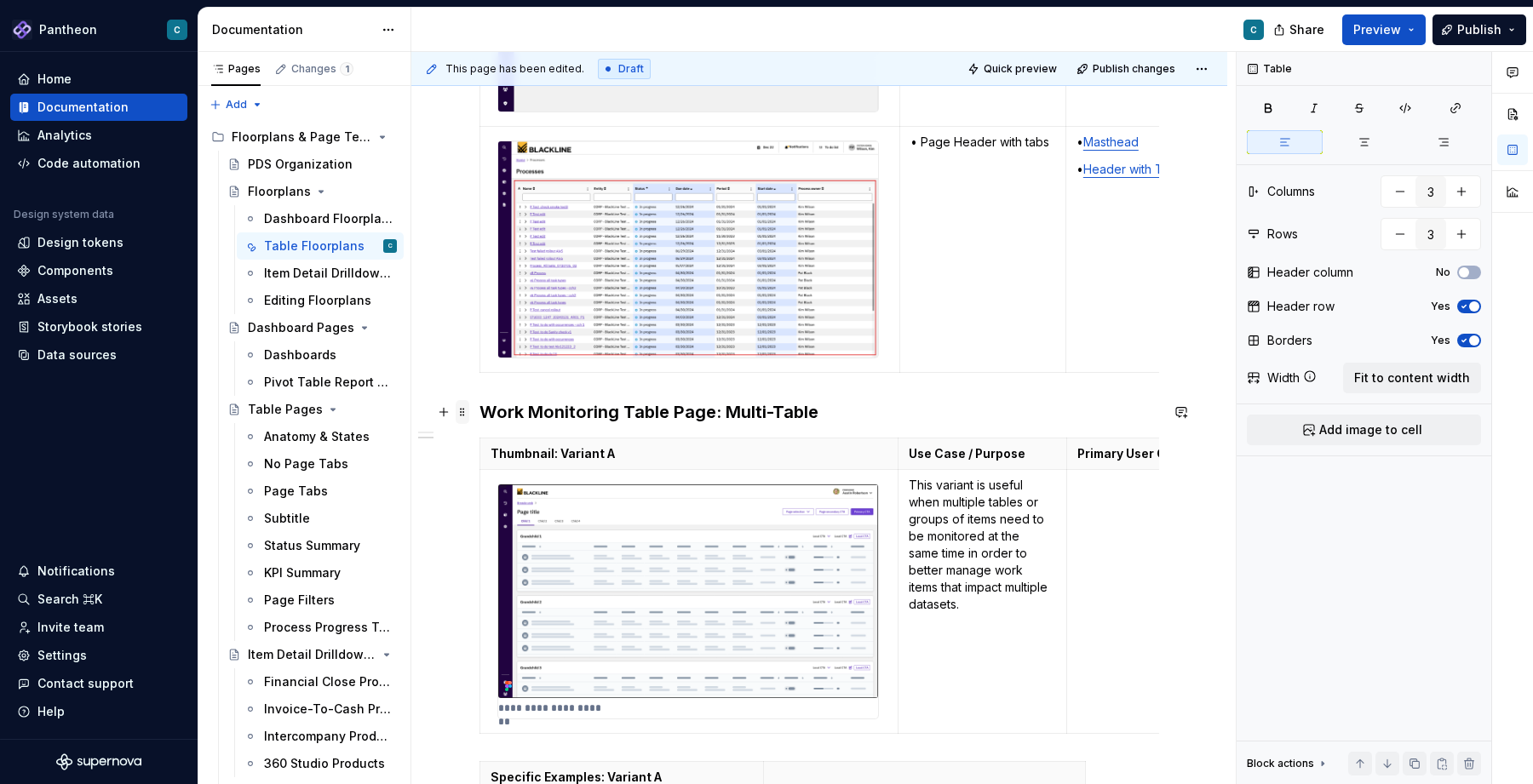 click at bounding box center [462, 412] 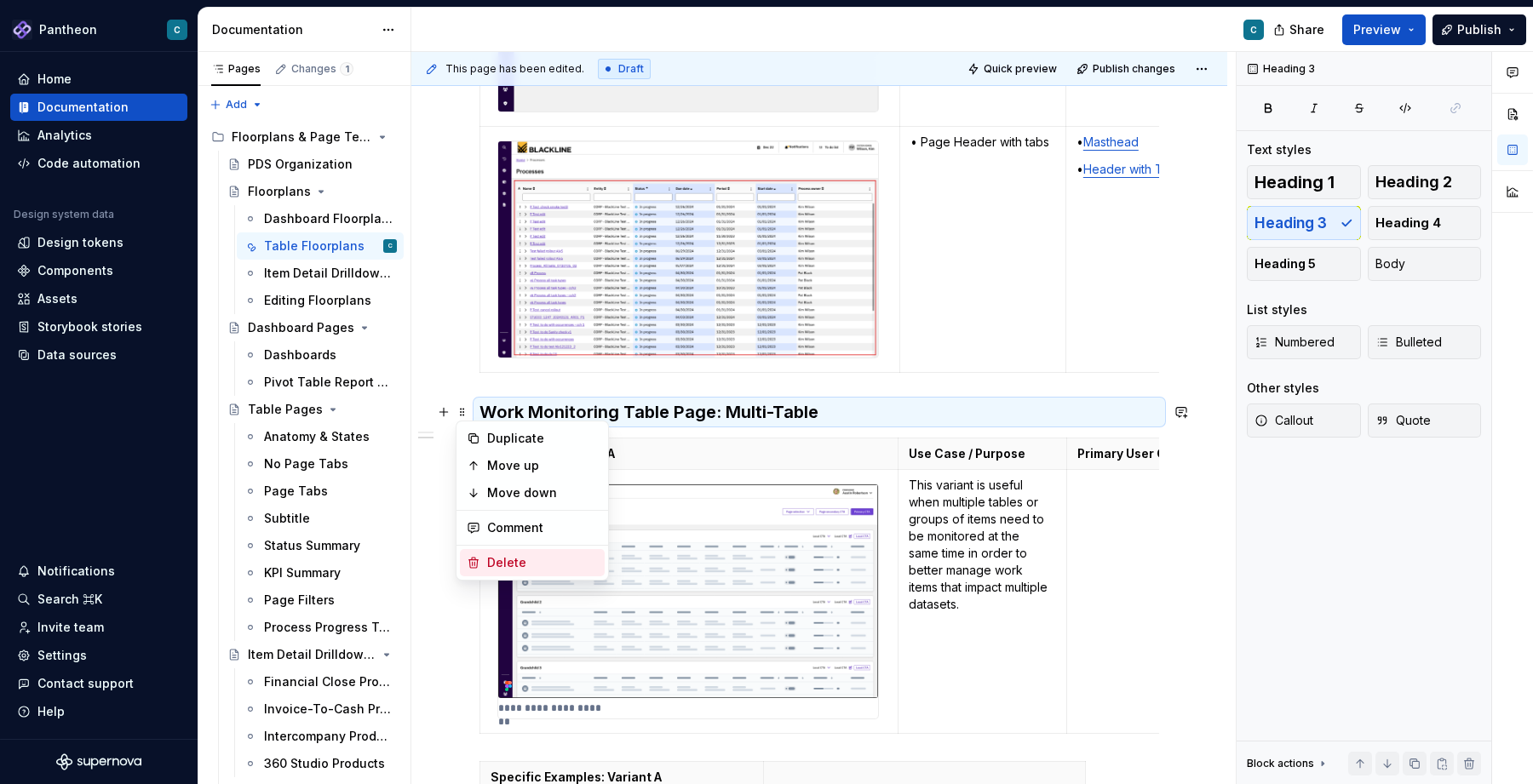 click on "Delete" at bounding box center [543, 563] 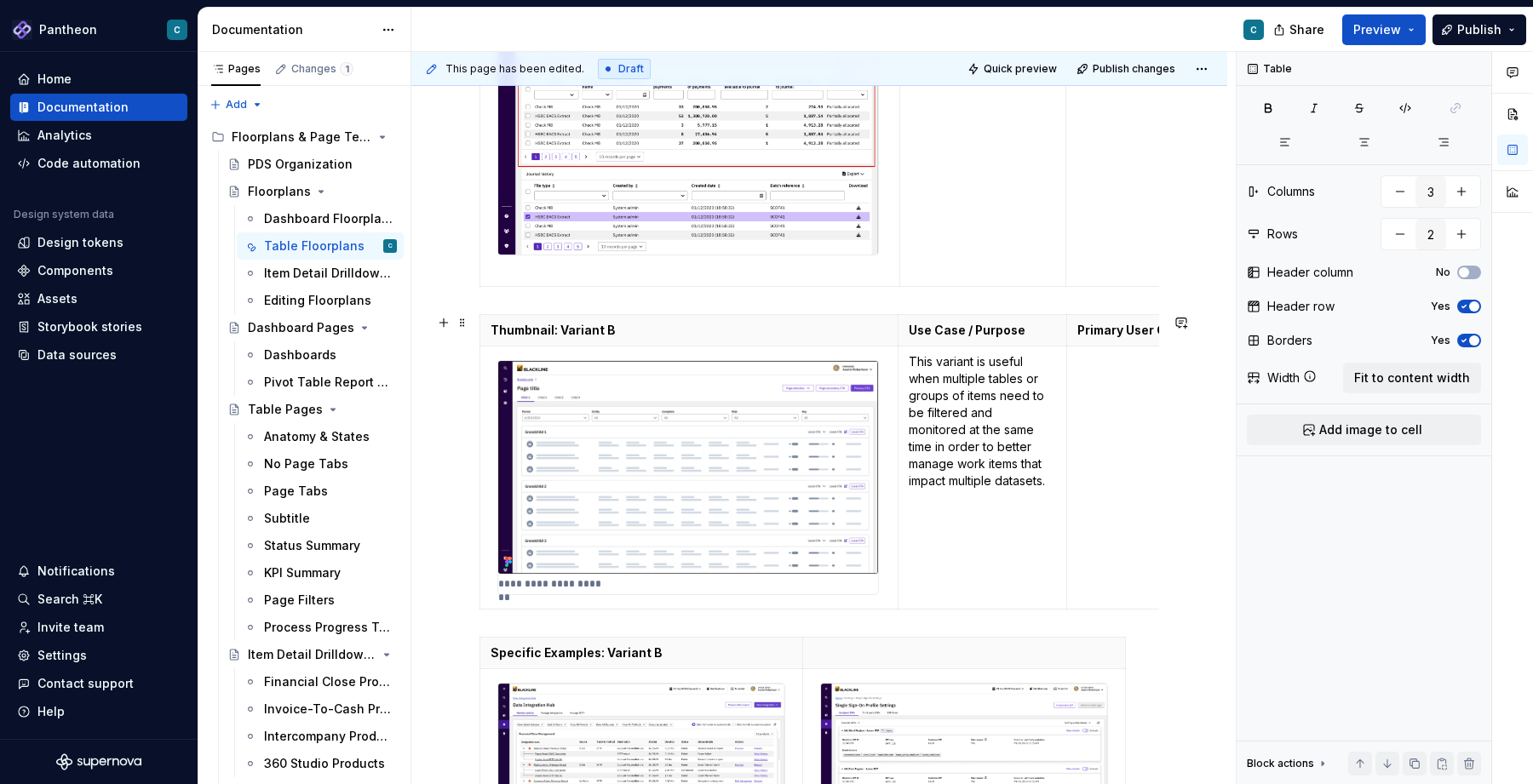 scroll, scrollTop: 2063, scrollLeft: 0, axis: vertical 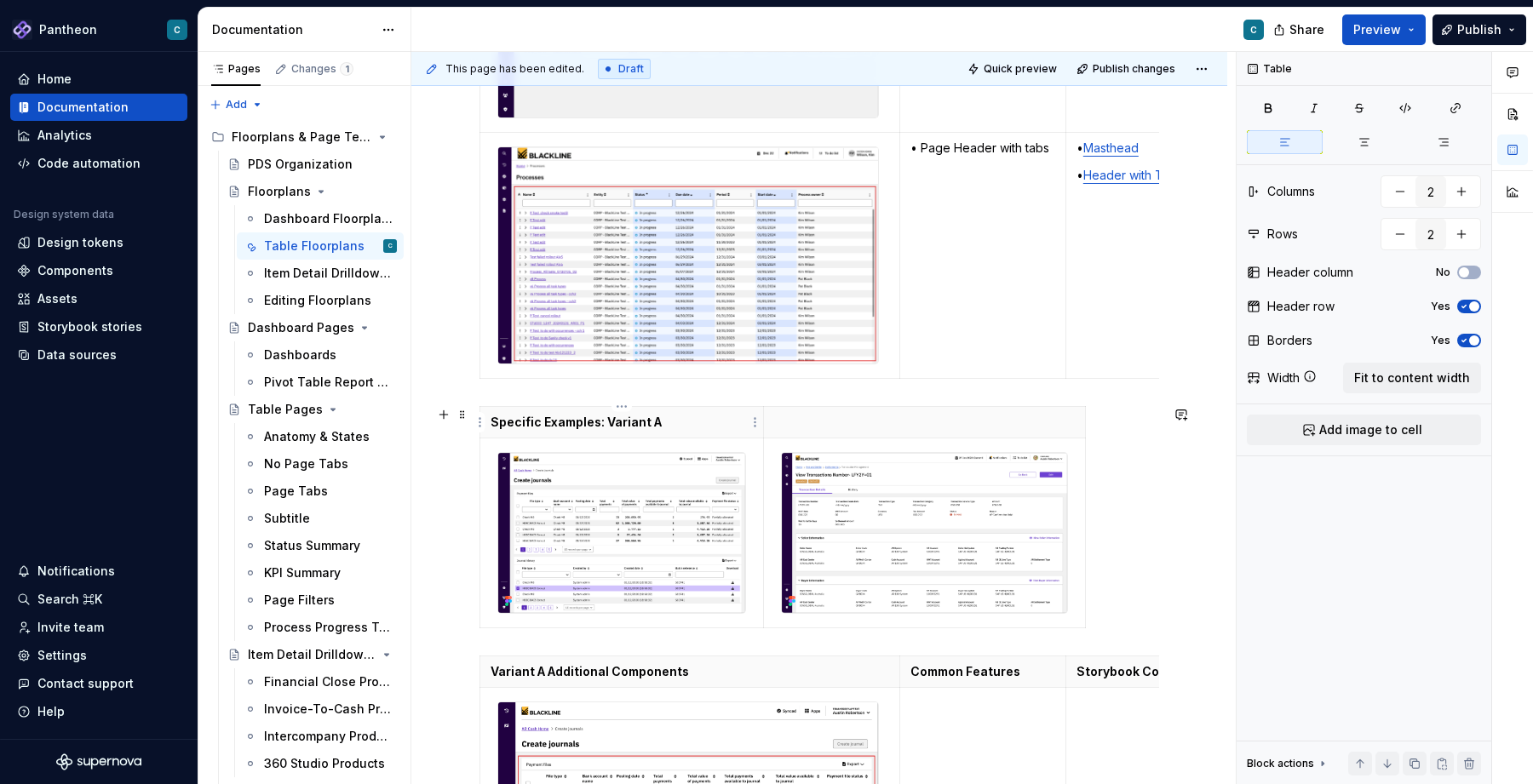 click on "Specific Examples: Variant A" at bounding box center [622, 422] 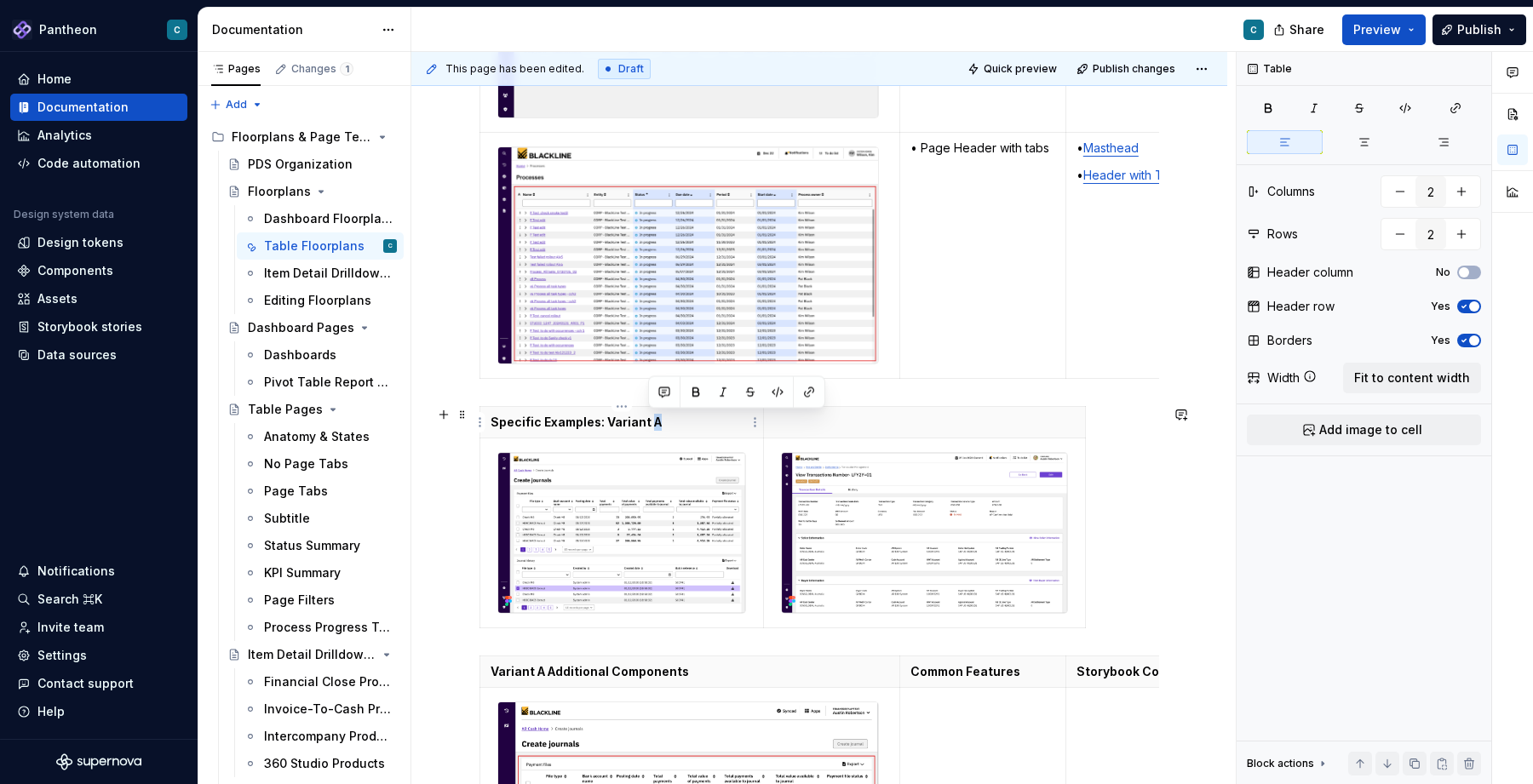 drag, startPoint x: 659, startPoint y: 421, endPoint x: 651, endPoint y: 422, distance: 8.062258 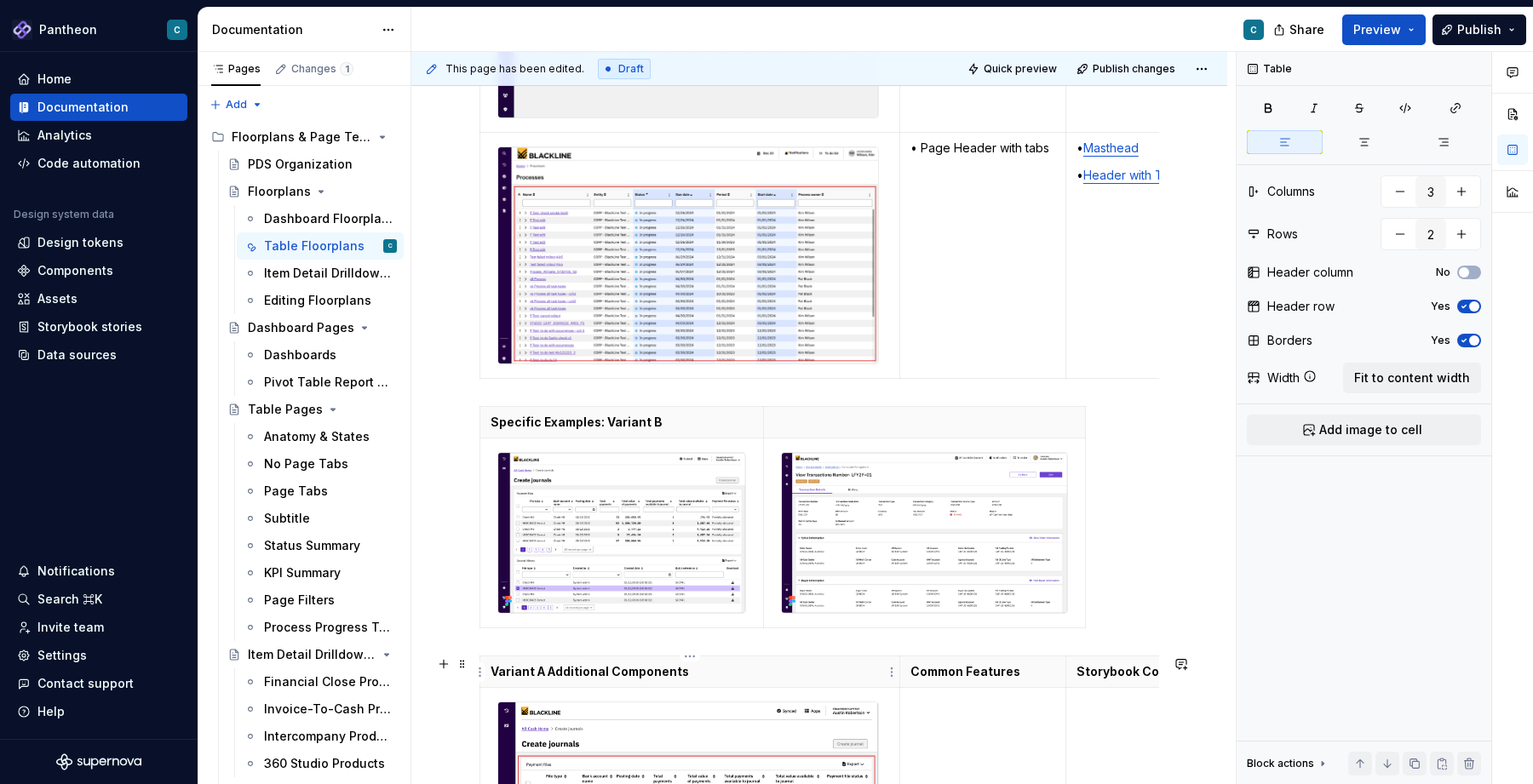 click on "Variant A Additional Components" at bounding box center [690, 672] 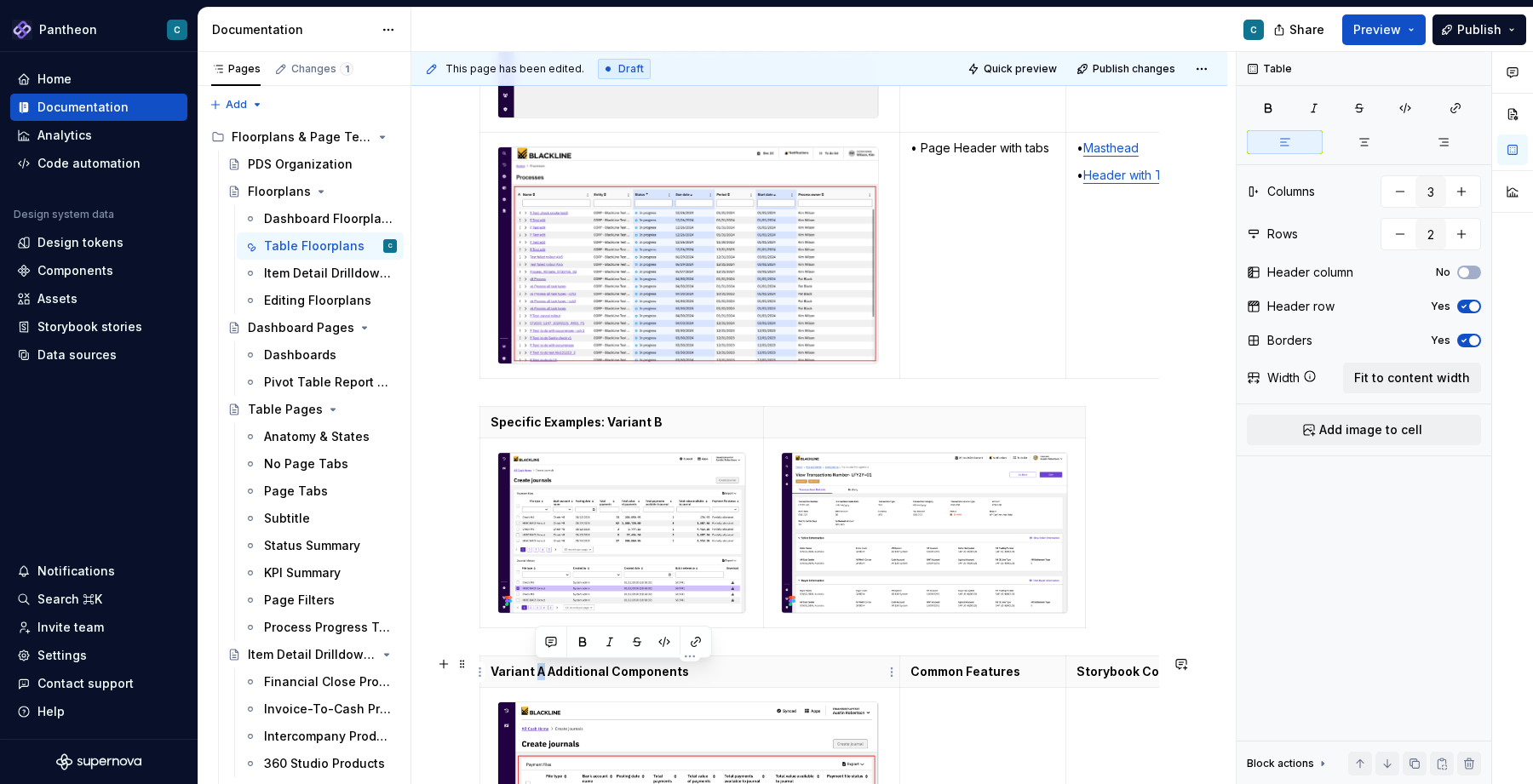 click on "Variant A Additional Components" at bounding box center [690, 672] 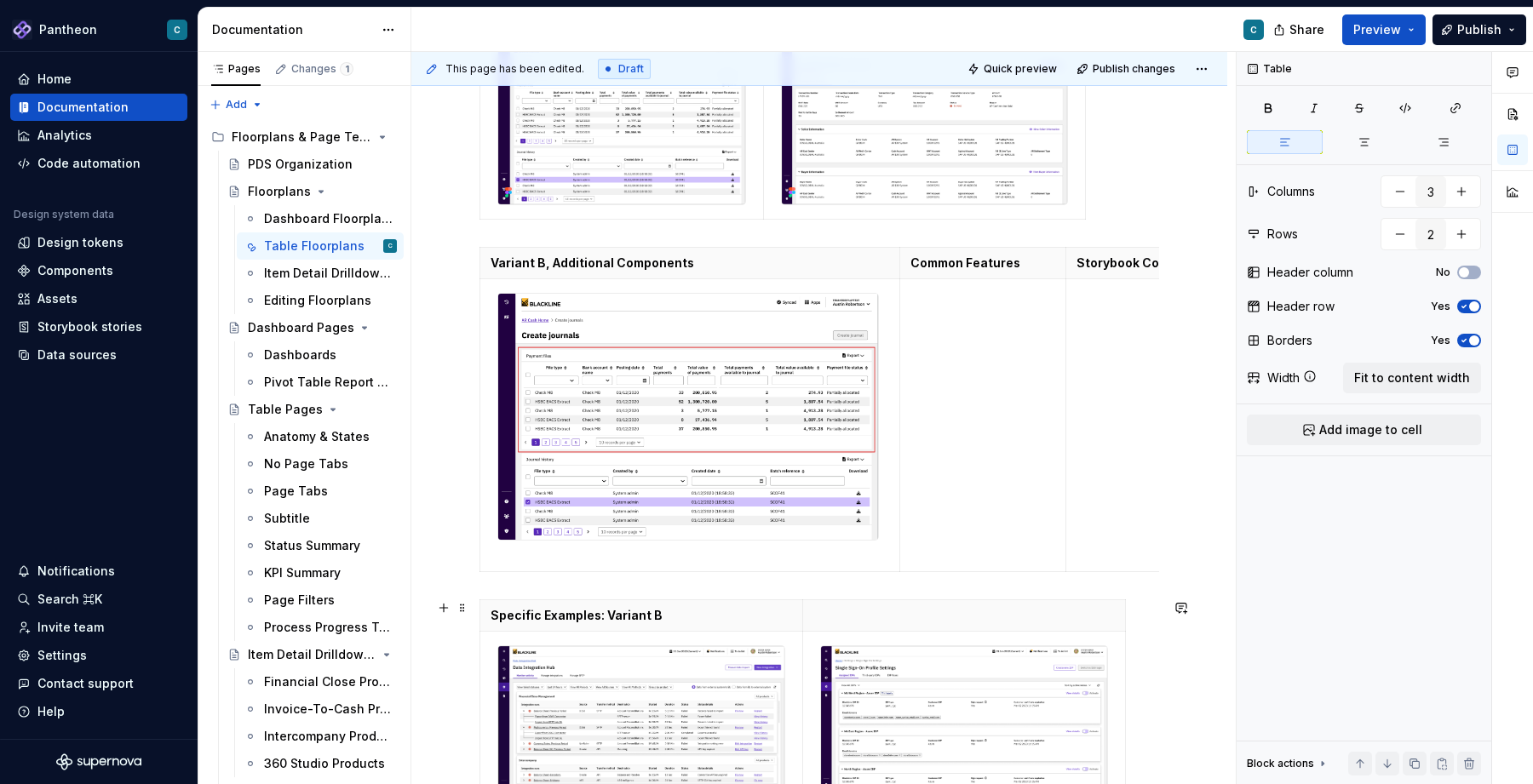 scroll, scrollTop: 2106, scrollLeft: 0, axis: vertical 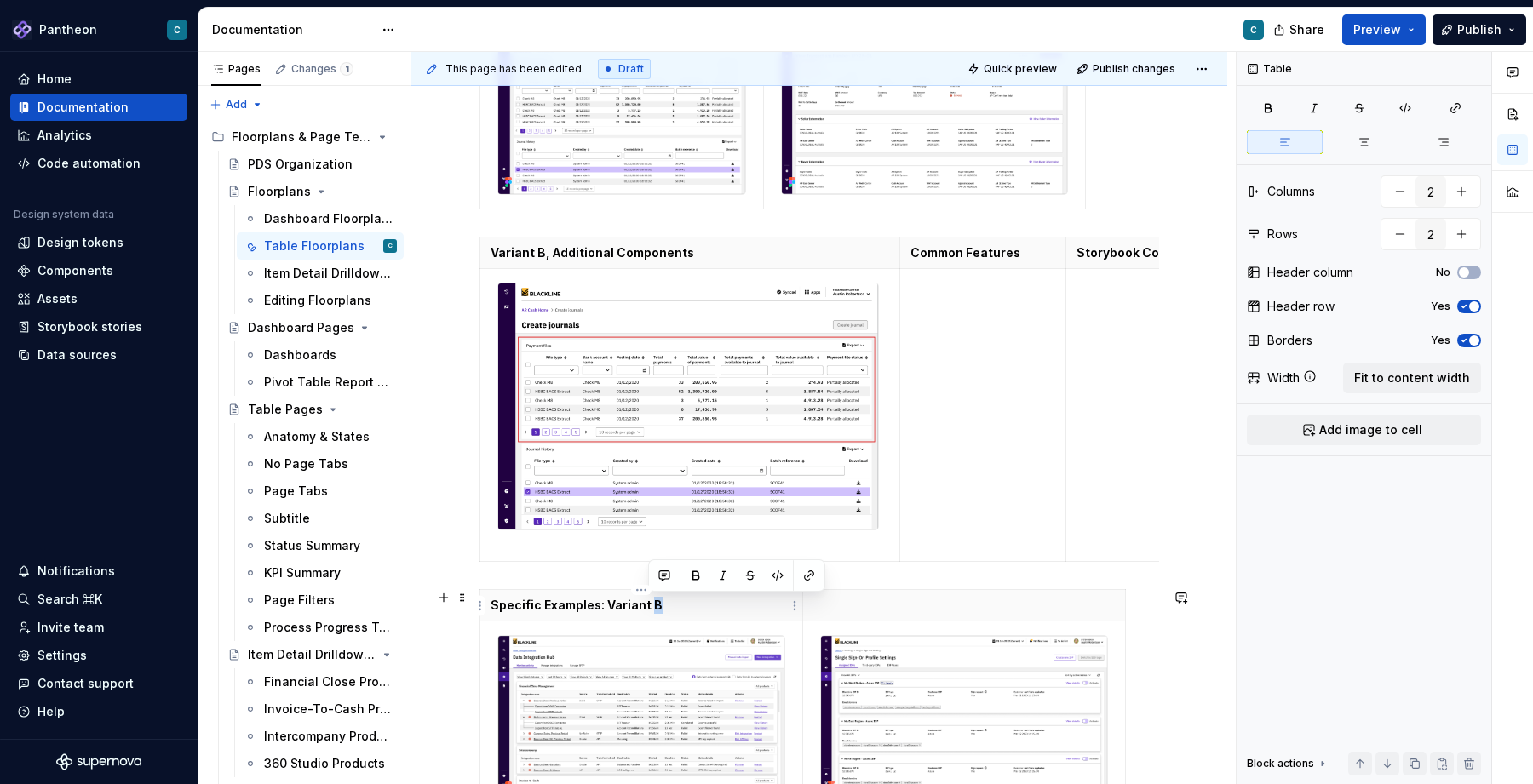 drag, startPoint x: 662, startPoint y: 606, endPoint x: 649, endPoint y: 606, distance: 13 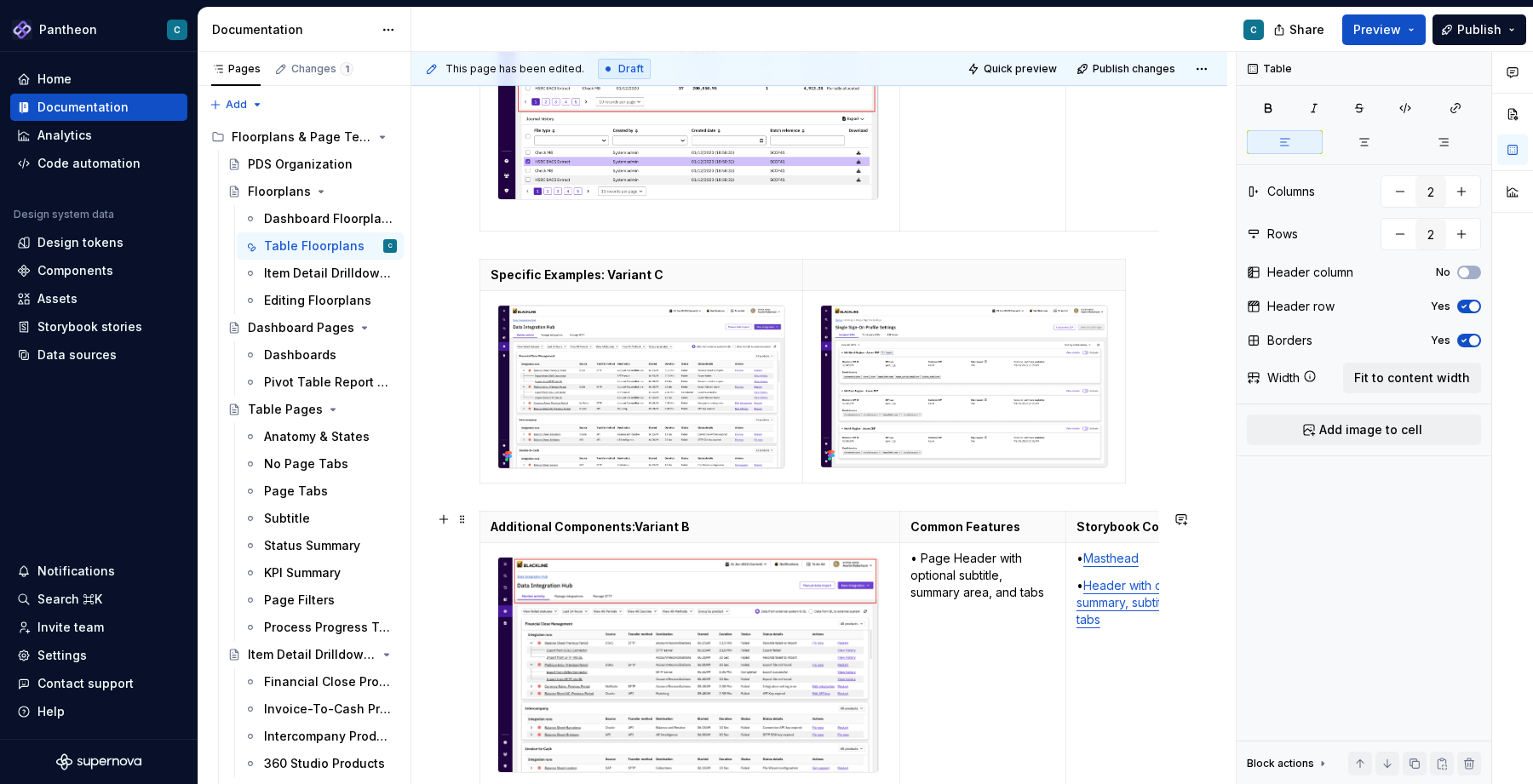 scroll, scrollTop: 2469, scrollLeft: 0, axis: vertical 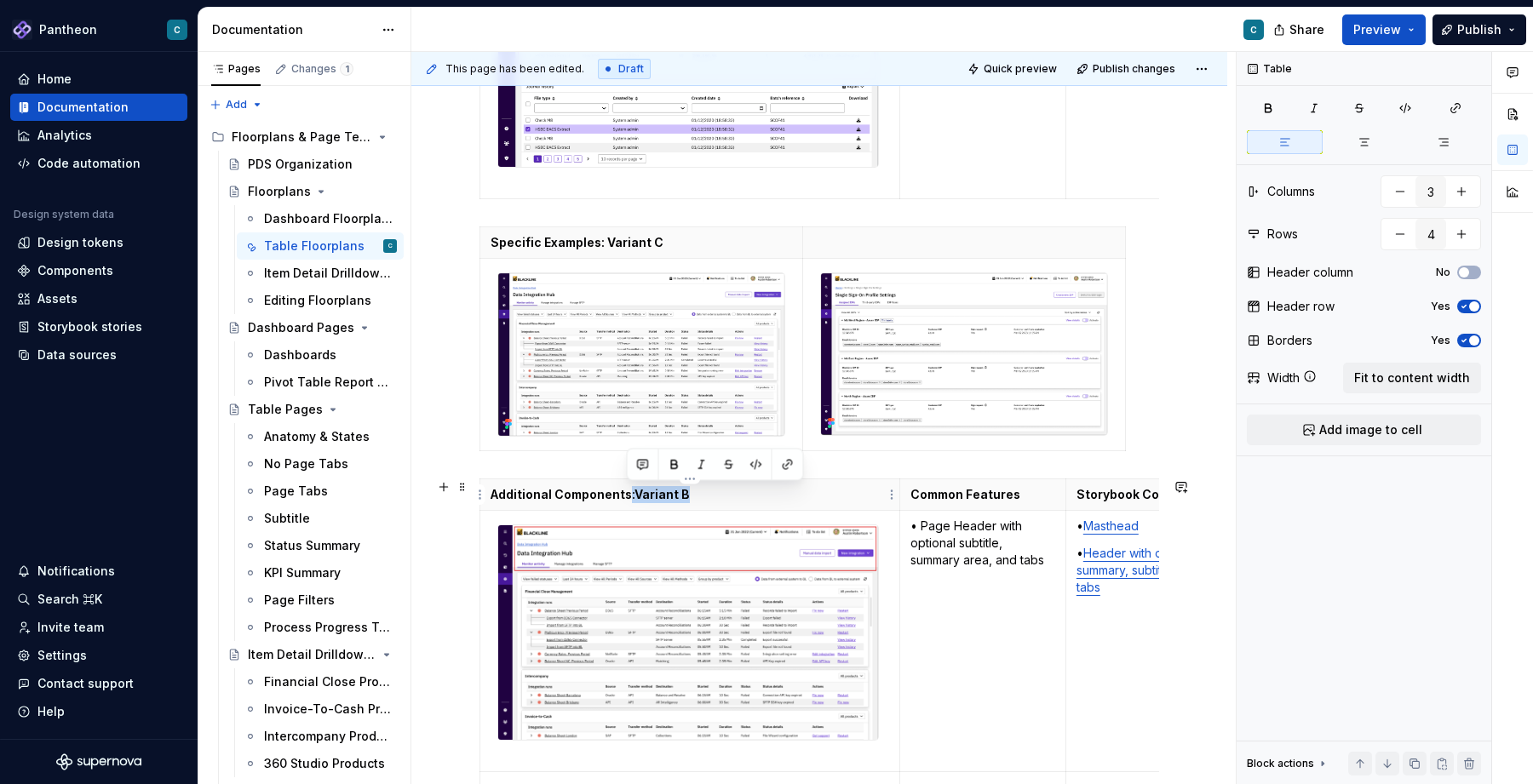 drag, startPoint x: 682, startPoint y: 498, endPoint x: 626, endPoint y: 496, distance: 56.0357 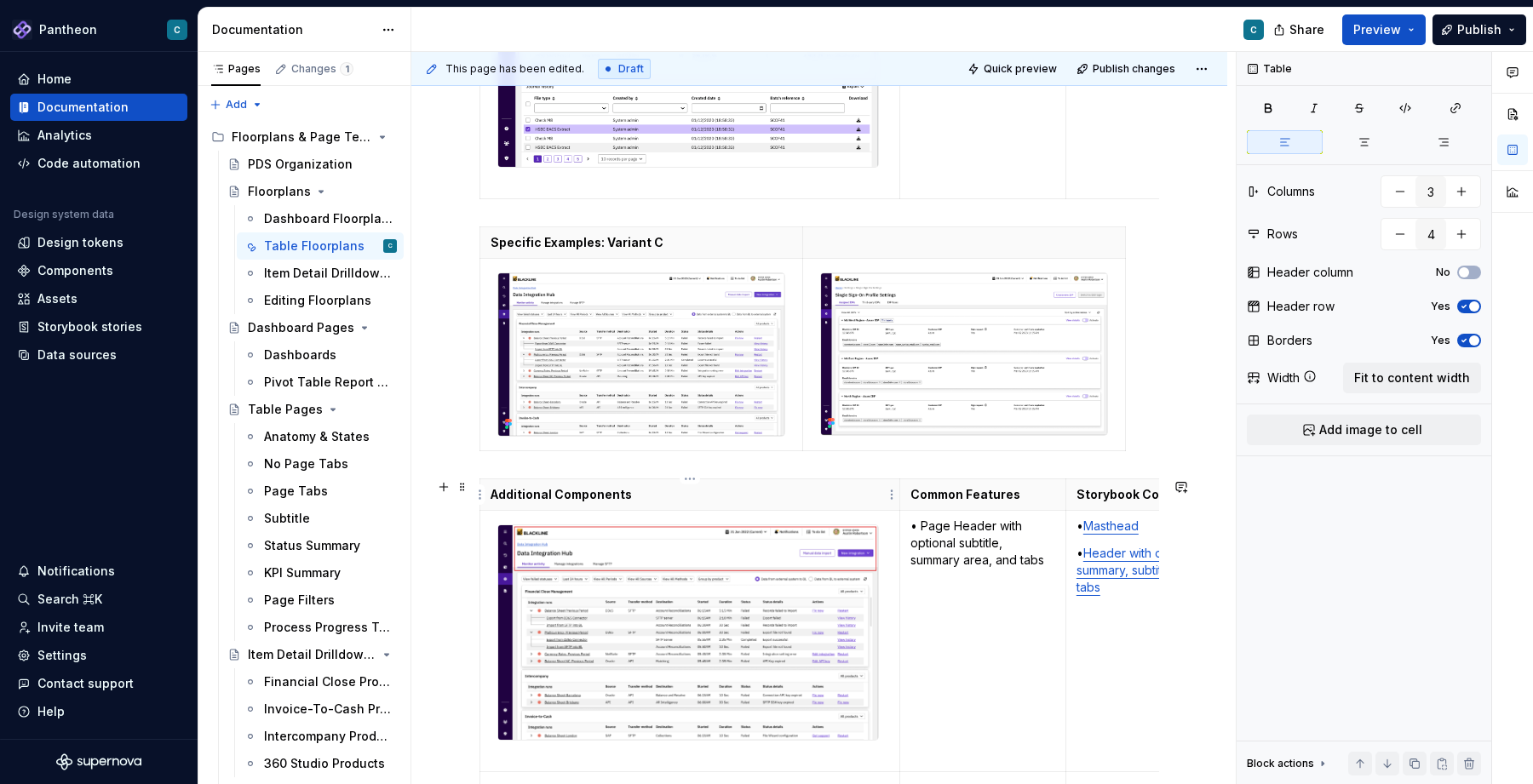 click on "Additional Components" at bounding box center (690, 495) 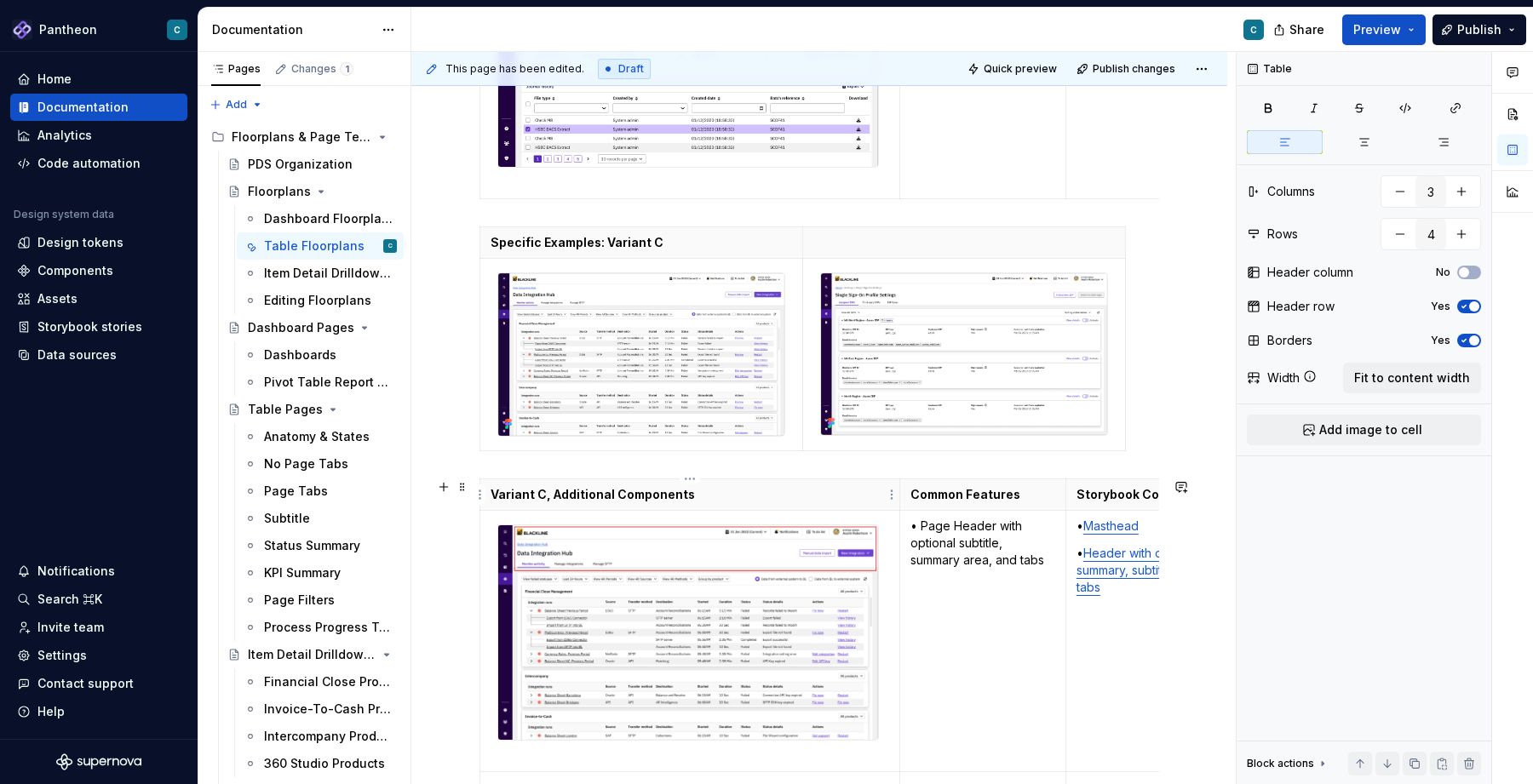 click on "Variant C, Additional Components" at bounding box center (690, 495) 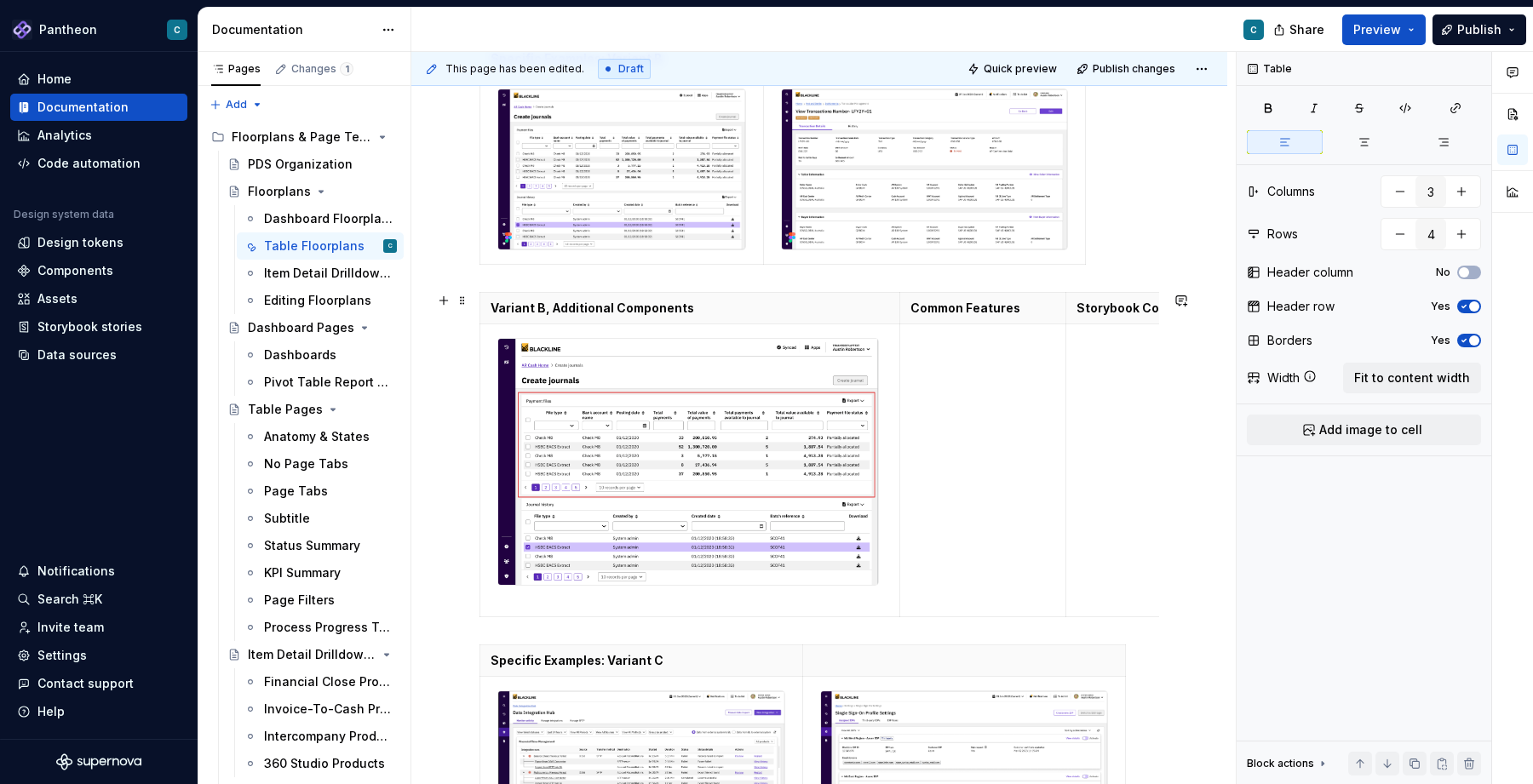scroll, scrollTop: 2049, scrollLeft: 0, axis: vertical 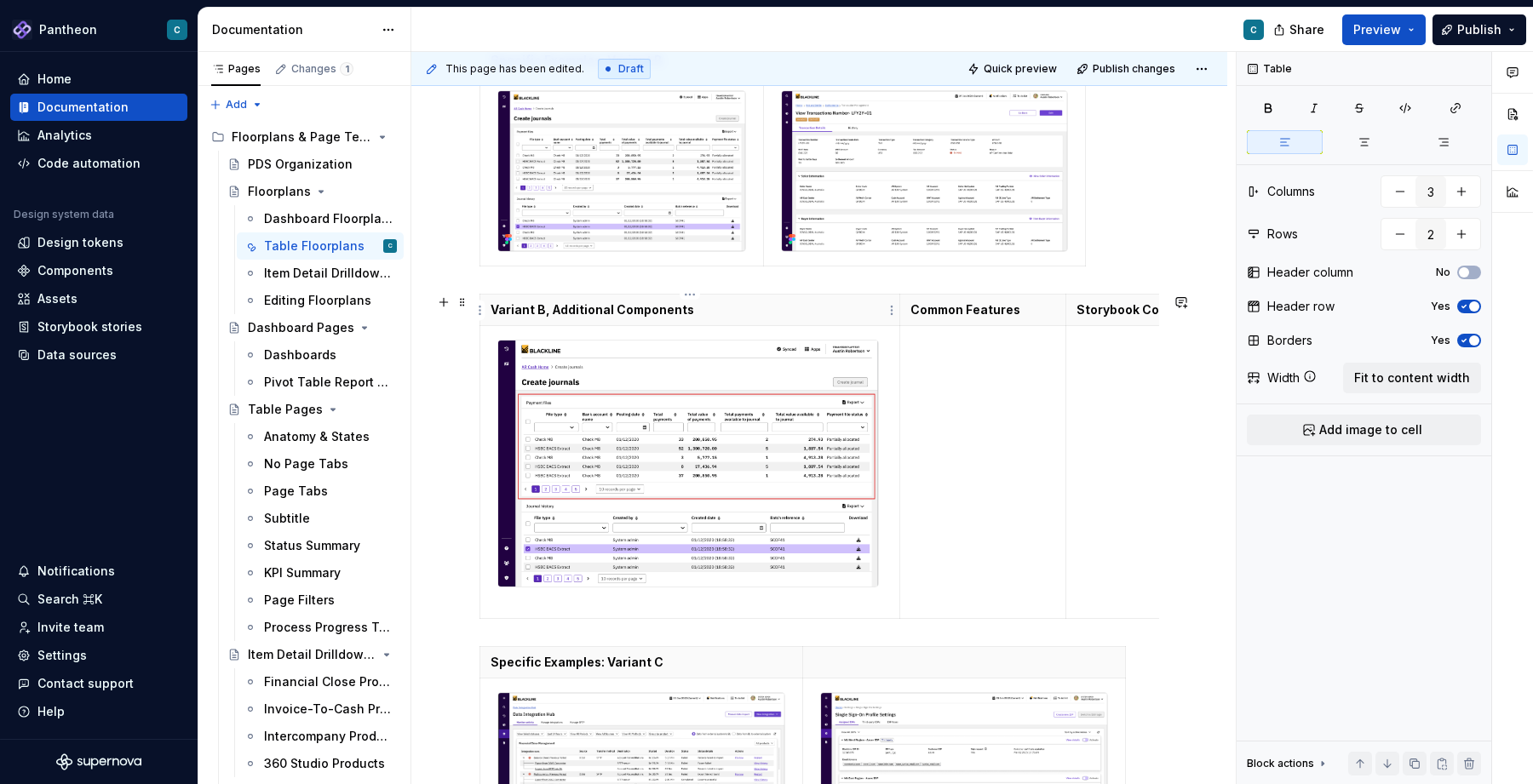click on "Variant B, Additional Components" at bounding box center (690, 310) 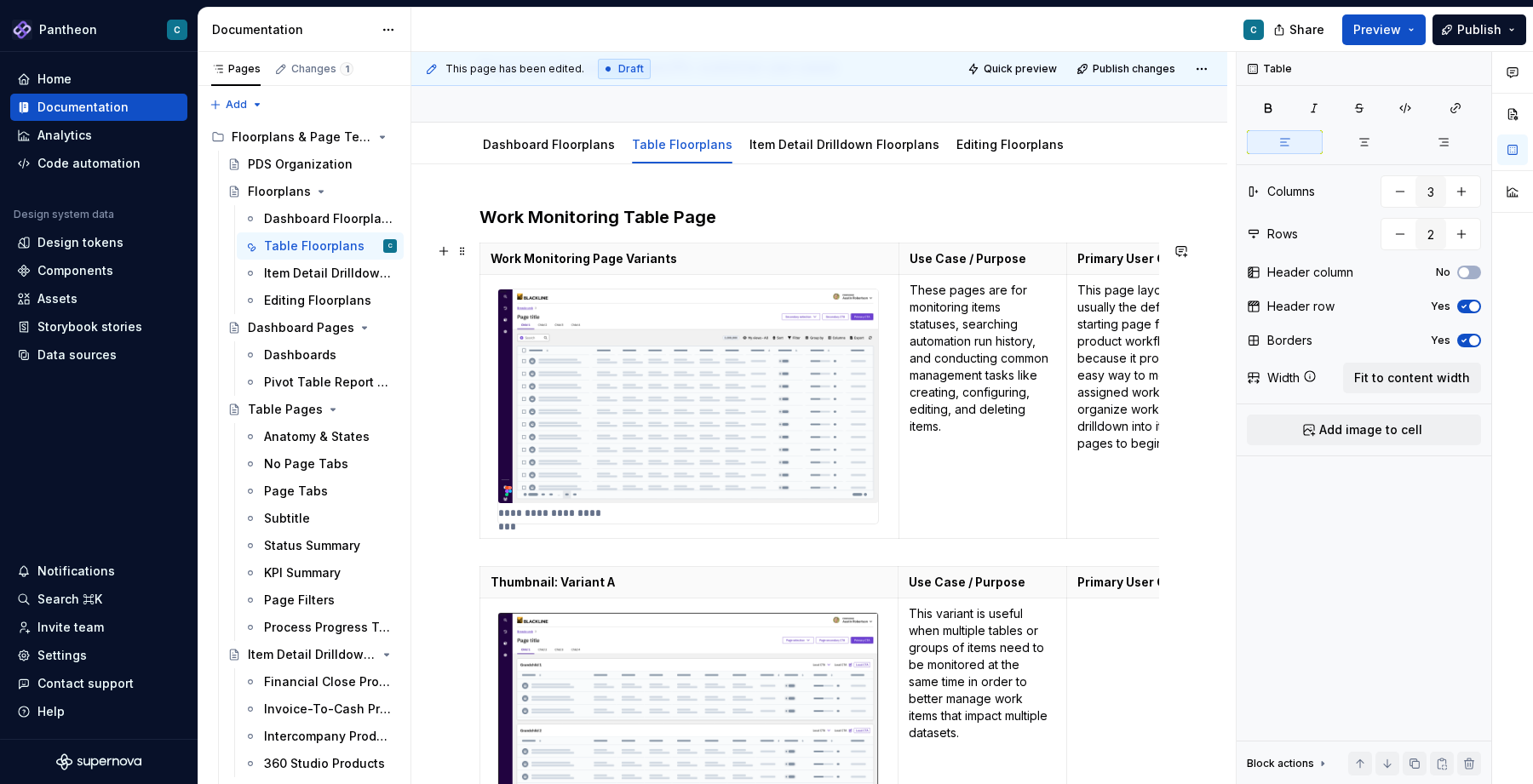 scroll, scrollTop: 157, scrollLeft: 0, axis: vertical 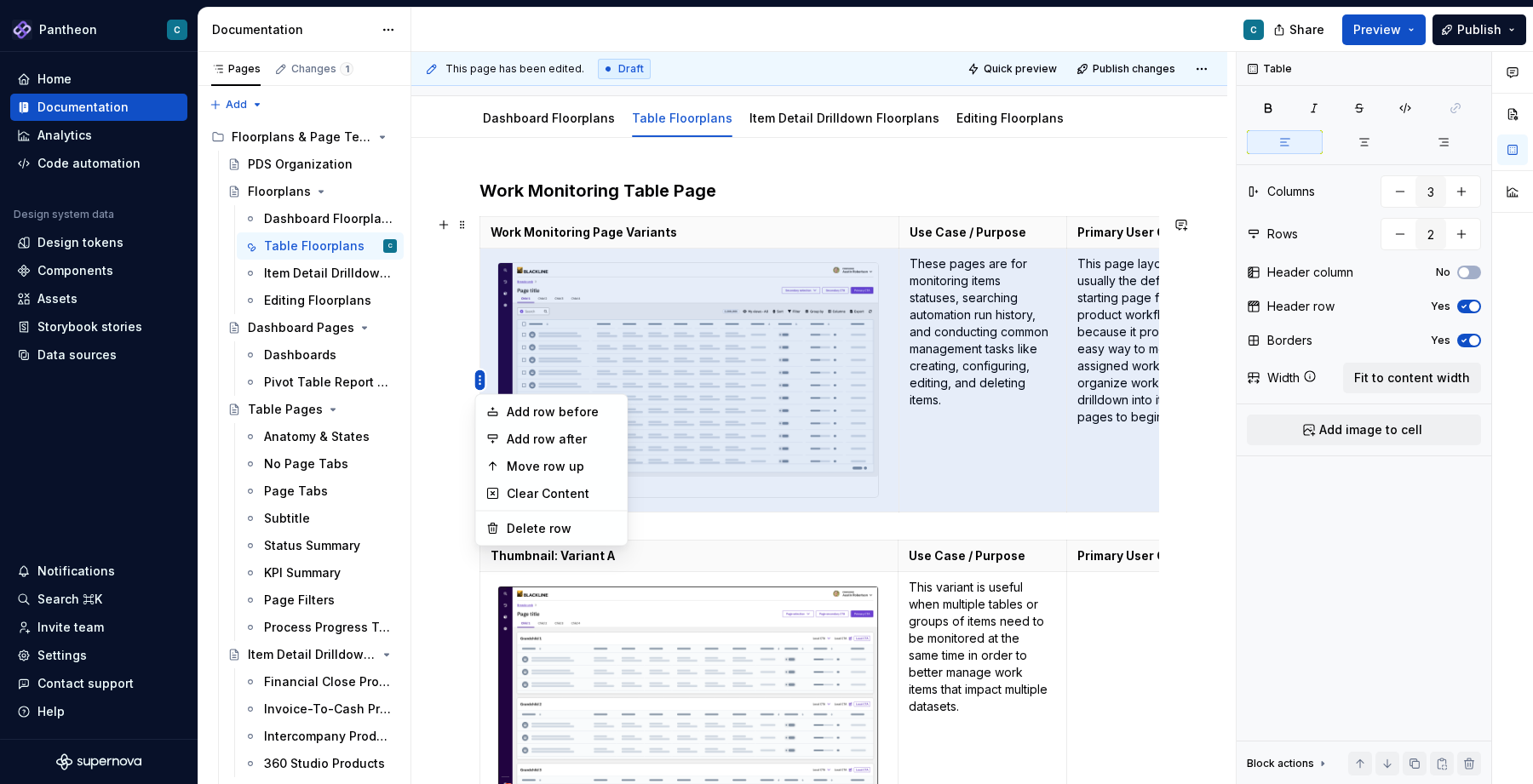 click on "Pantheon C Home Documentation Analytics Code automation Design system data Design tokens Components Assets Storybook stories Data sources Notifications Search ⌘K Invite team Settings Contact support Help Documentation C Share Preview Publish Pages Changes 1 Add
Accessibility guide for tree Page tree.
Navigate the tree with the arrow keys. Common tree hotkeys apply. Further keybindings are available:
enter to execute primary action on focused item
f2 to start renaming the focused item
escape to abort renaming an item
control+d to start dragging selected items
Floorplans & Page Templates  PDS Organization Floorplans Dashboard Floorplans Table Floorplans C Item Detail Drilldown Floorplans Editing Floorplans Dashboard Pages Dashboards Pivot Table Report Pages Table Pages Anatomy & States No Page Tabs Page Tabs Subtitle Status Summary KPI Summary  Page Filters Process Progress Tracker Item Detail Drilldown Pages Financial Close Products Tabs" at bounding box center (766, 392) 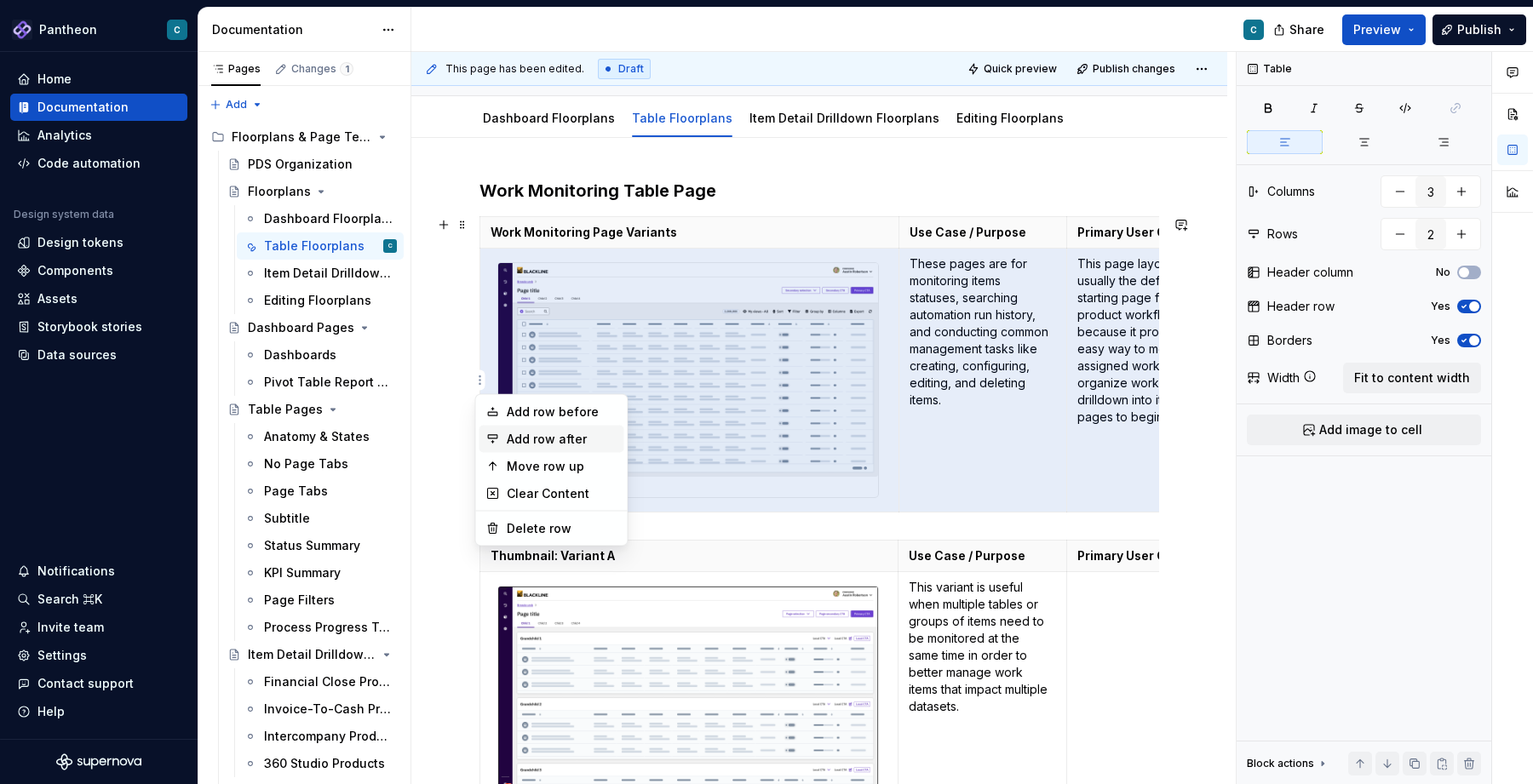 click on "Add row after" at bounding box center (562, 439) 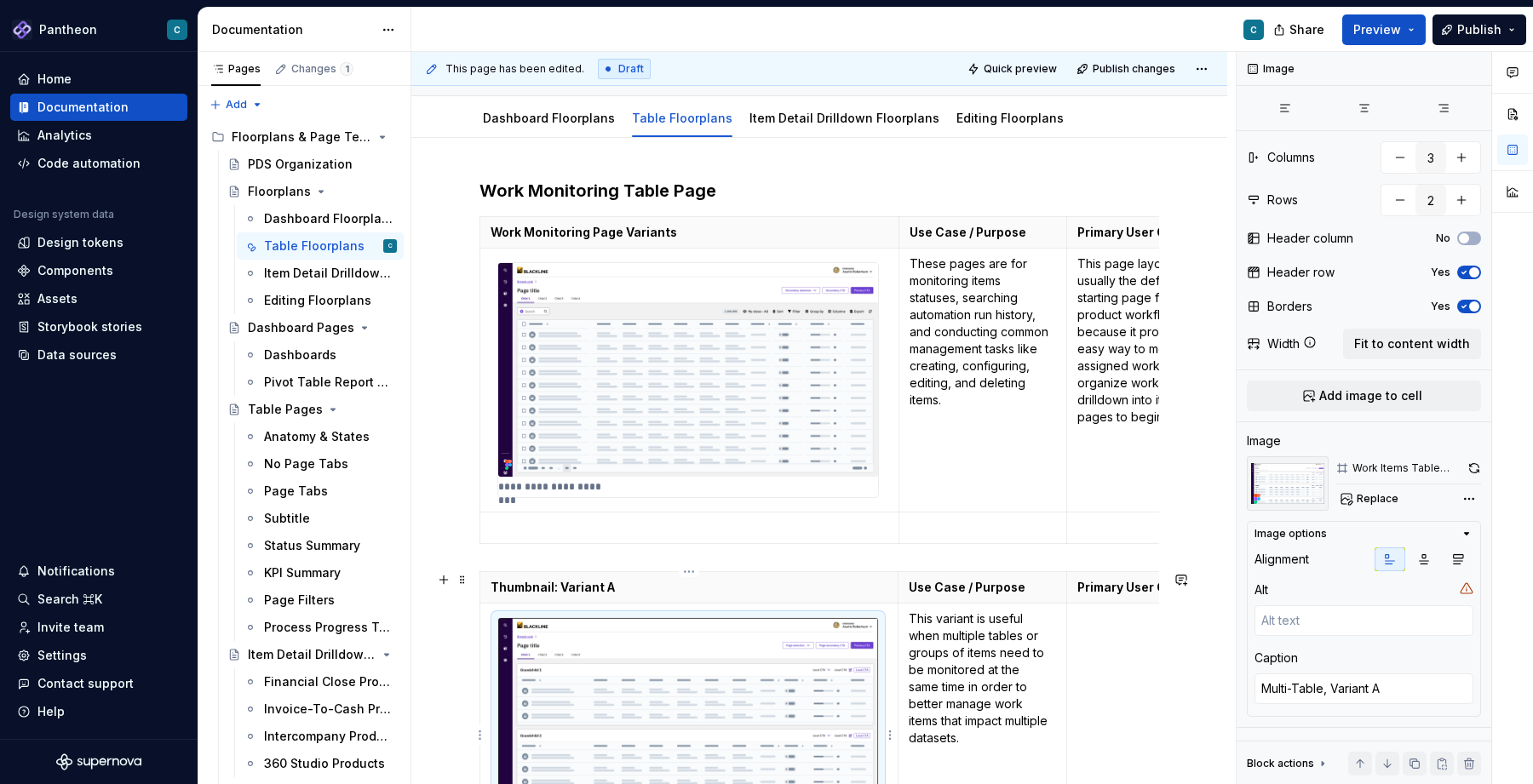 click at bounding box center (688, 724) 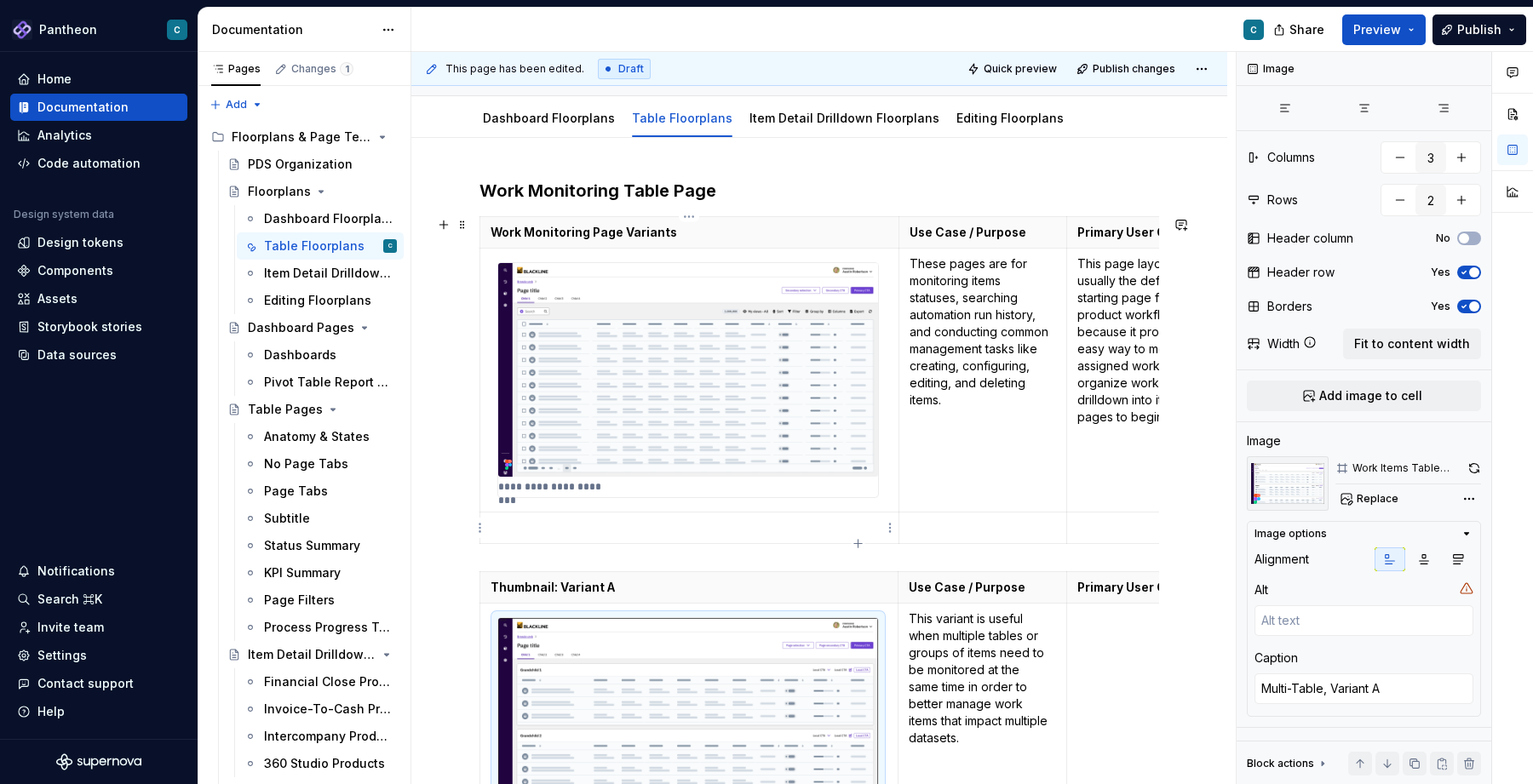 click at bounding box center (689, 528) 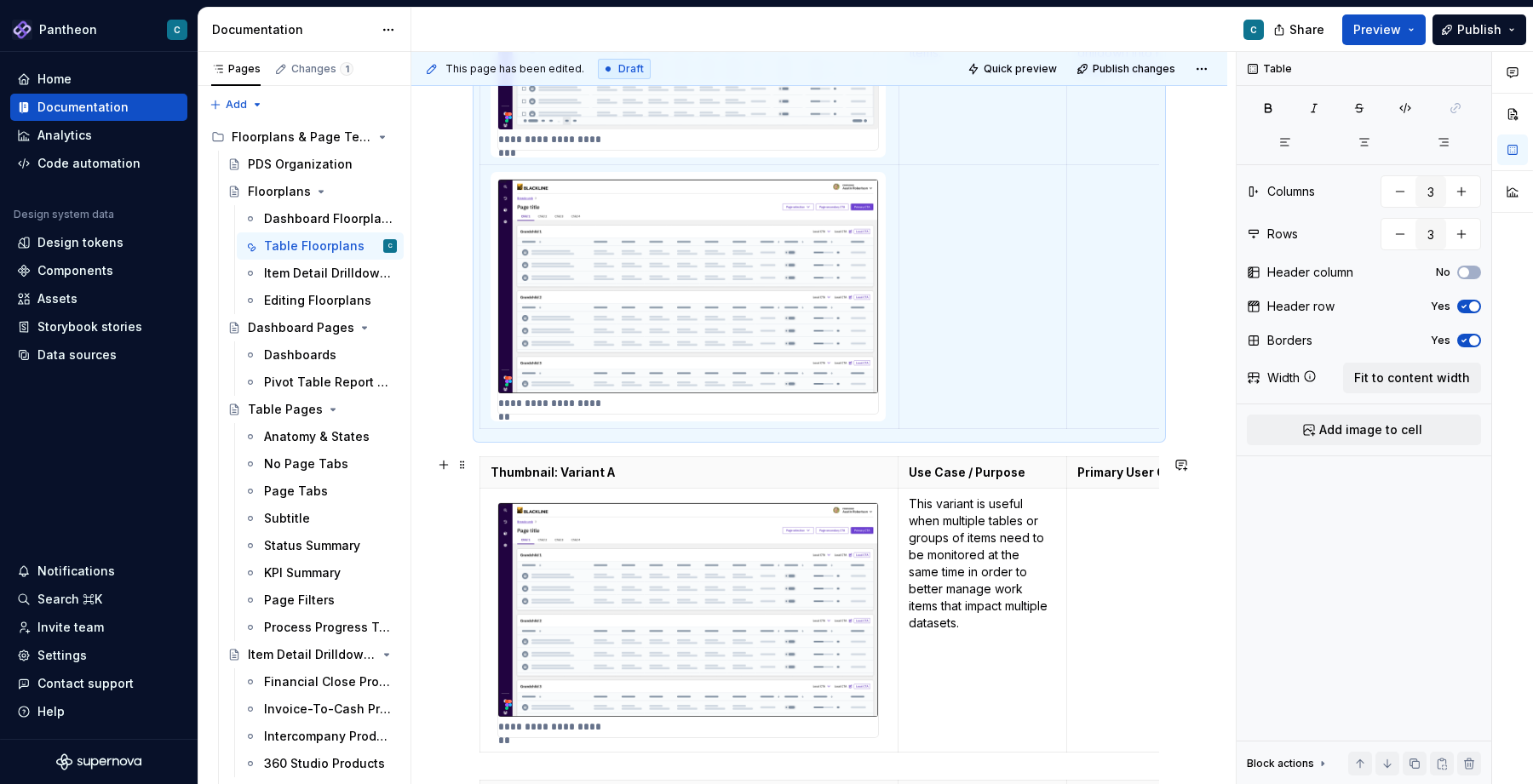 scroll, scrollTop: 581, scrollLeft: 0, axis: vertical 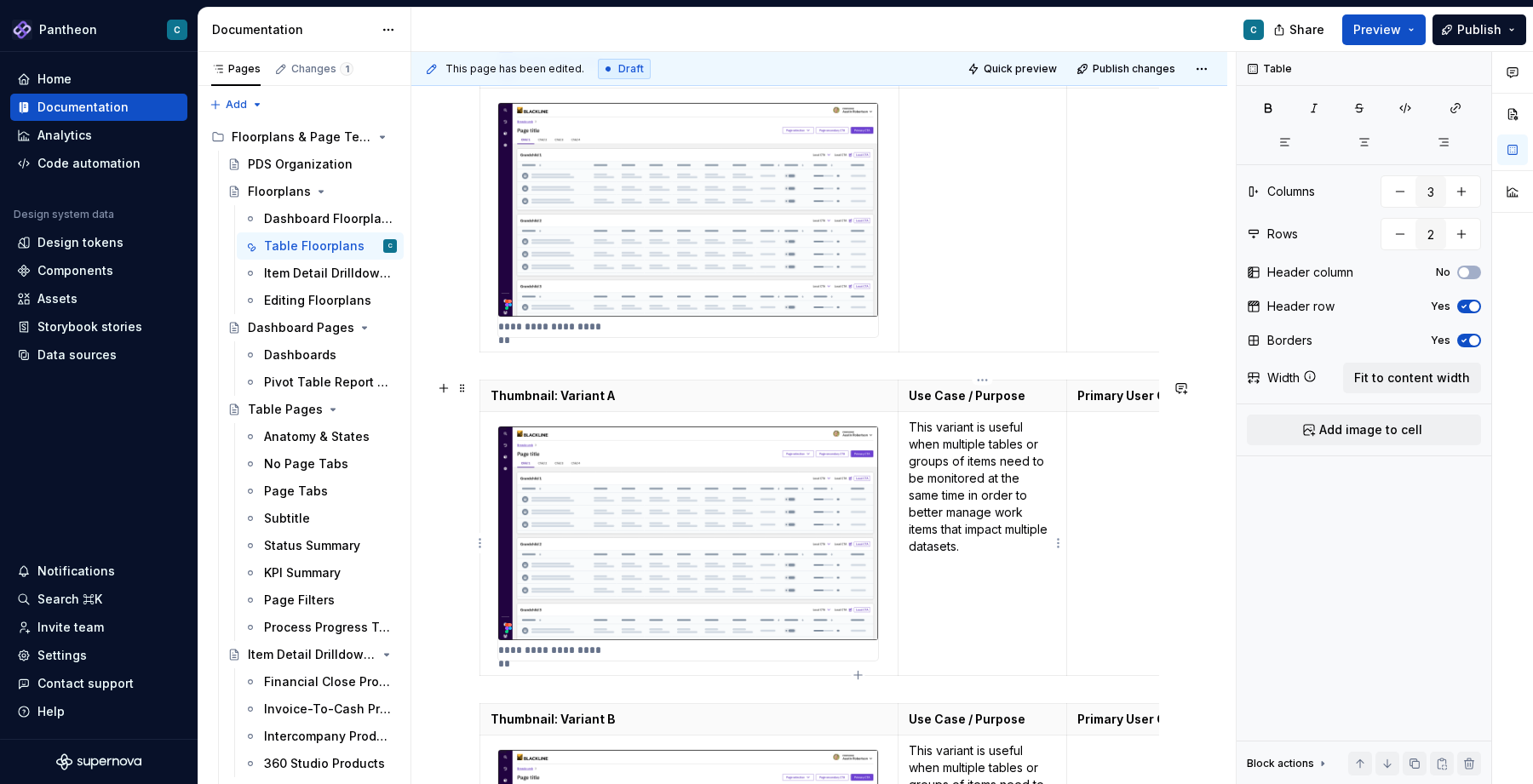 click on "This variant is useful when multiple tables or groups of items need to be monitored at the same time in order to better manage work items that impact multiple datasets." at bounding box center [982, 487] 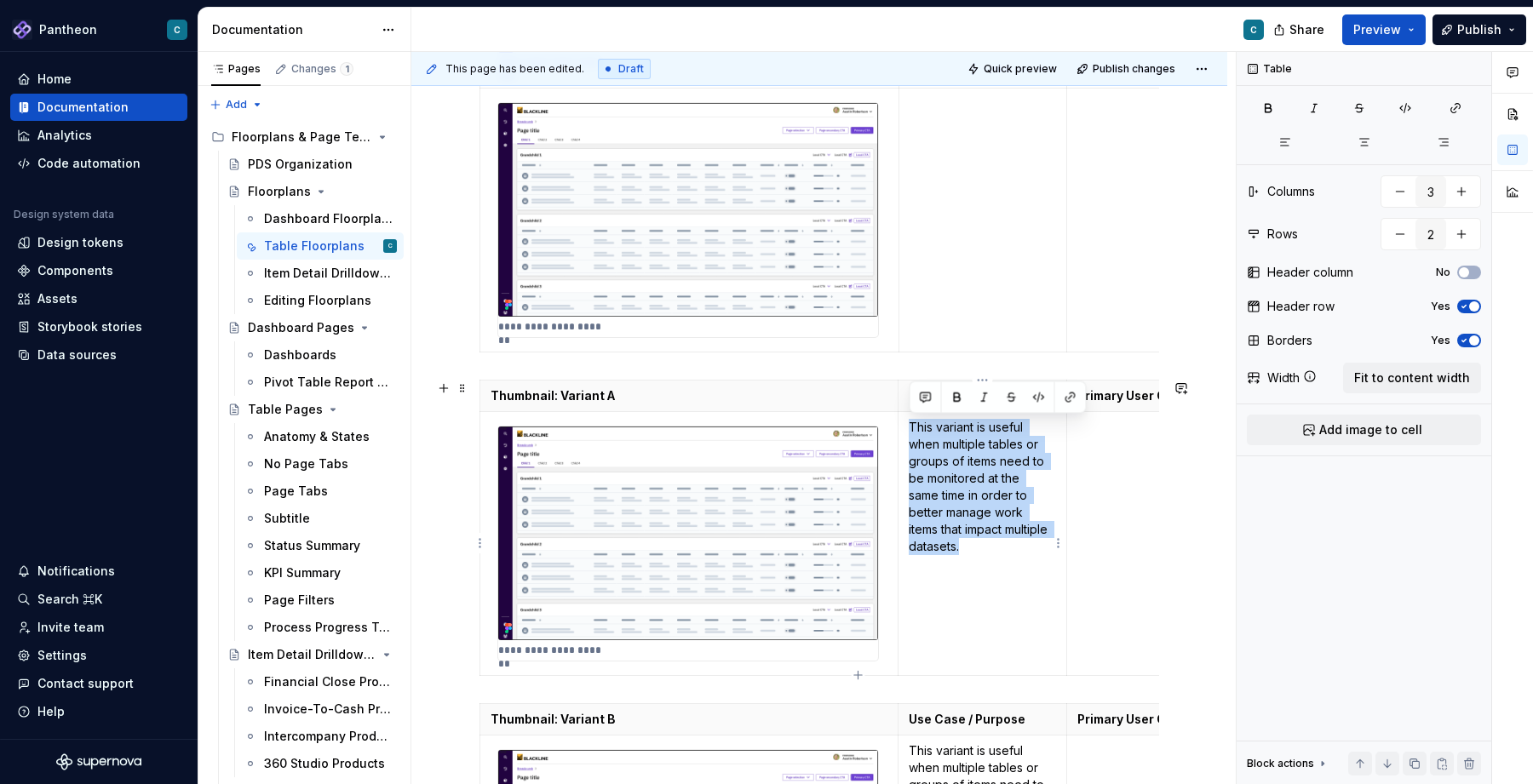 drag, startPoint x: 1026, startPoint y: 546, endPoint x: 904, endPoint y: 430, distance: 168.3449 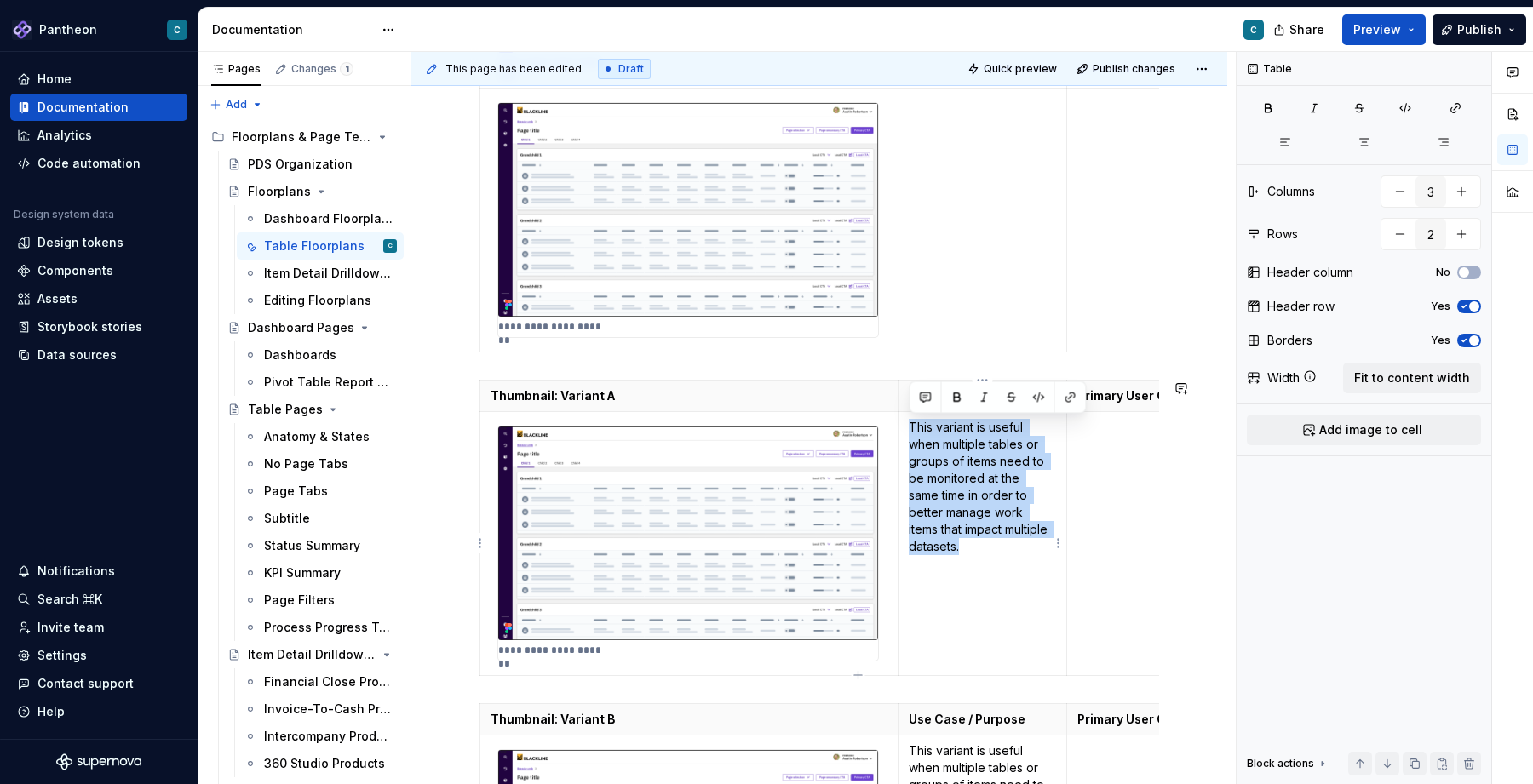 copy on "This variant is useful when multiple tables or groups of items need to be monitored at the same time in order to better manage work items that impact multiple datasets." 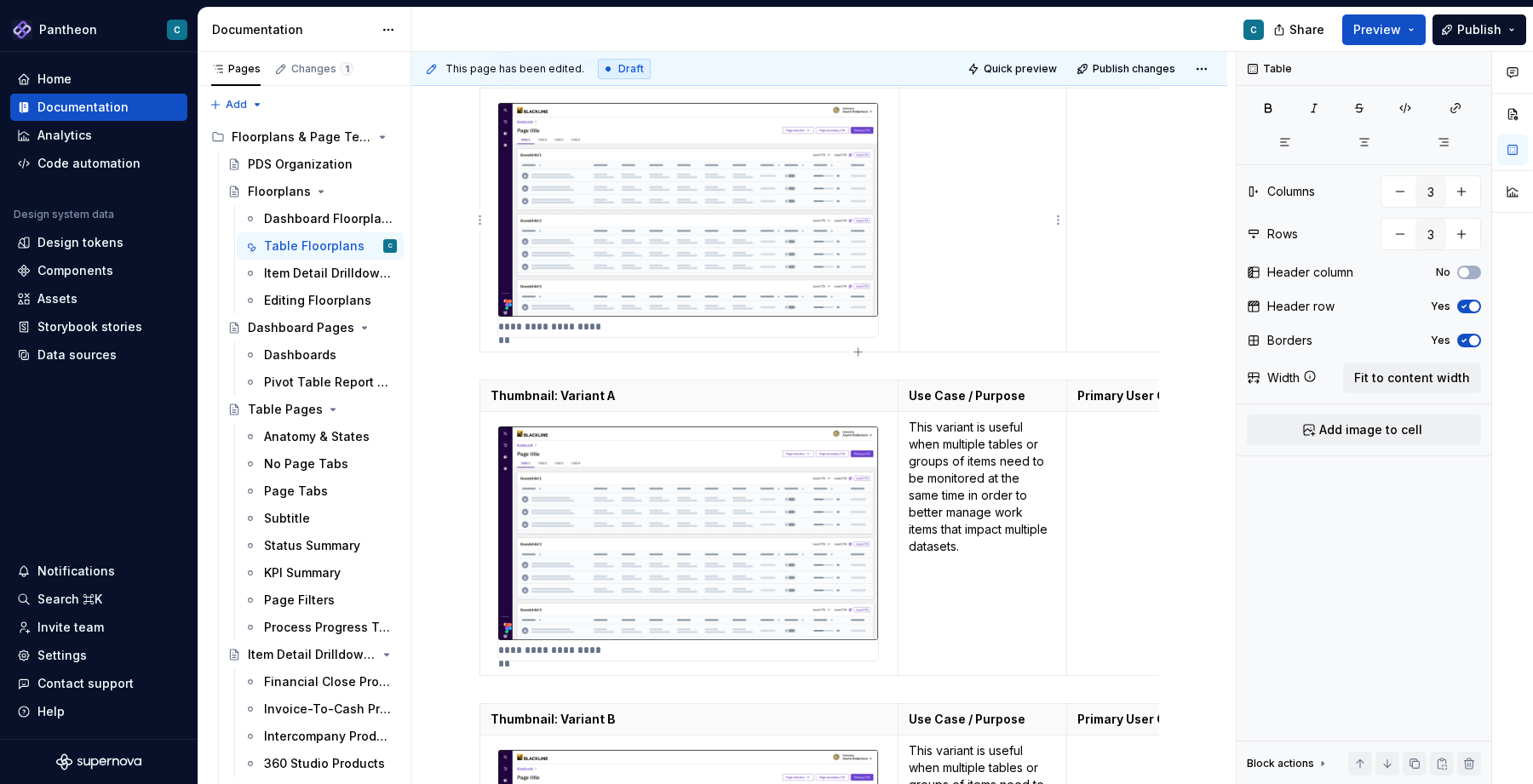 click at bounding box center [982, 220] 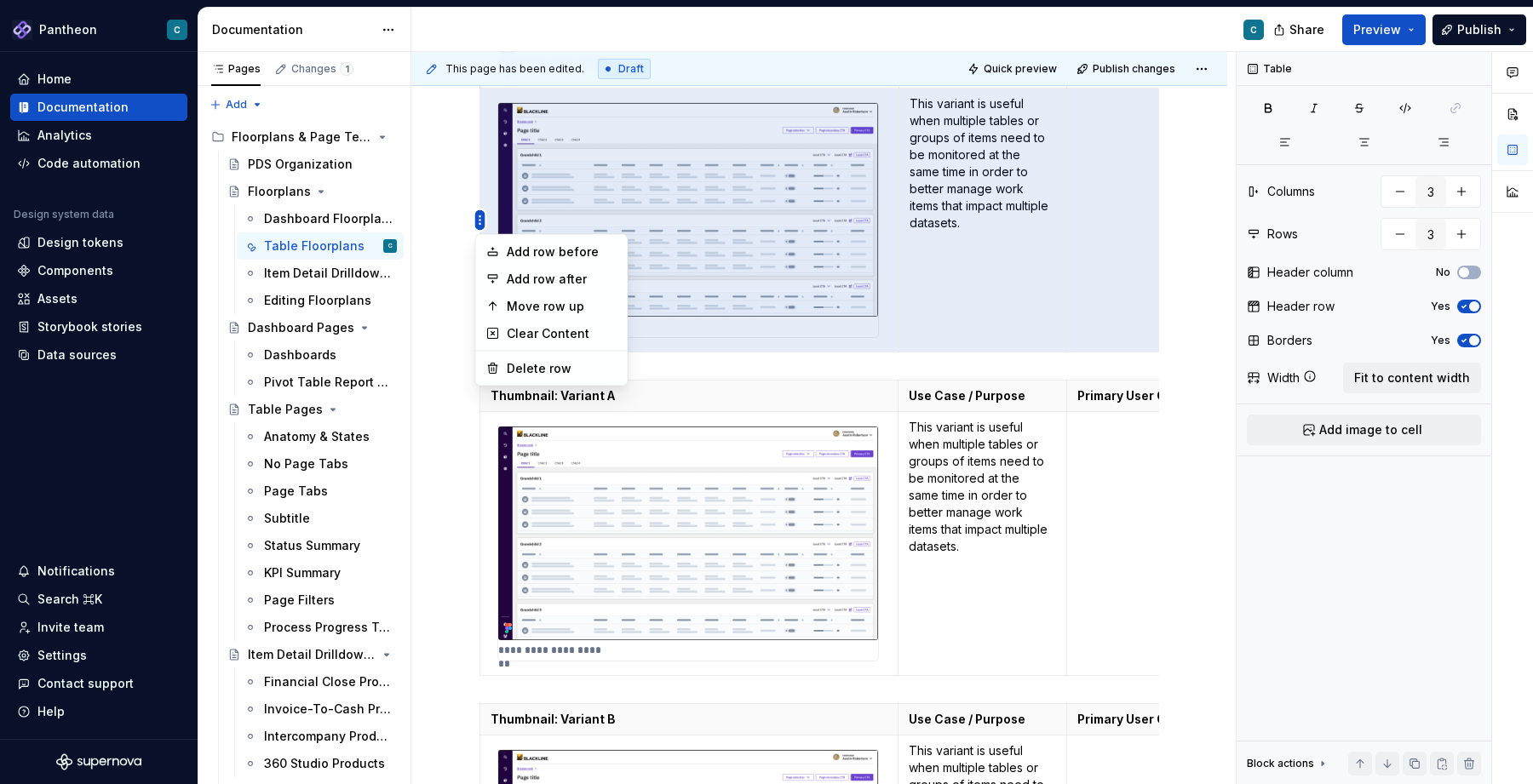 click on "Pantheon C Home Documentation Analytics Code automation Design system data Design tokens Components Assets Storybook stories Data sources Notifications Search ⌘K Invite team Settings Contact support Help Documentation C Share Preview Publish Pages Changes 1 Add
Accessibility guide for tree Page tree.
Navigate the tree with the arrow keys. Common tree hotkeys apply. Further keybindings are available:
enter to execute primary action on focused item
f2 to start renaming the focused item
escape to abort renaming an item
control+d to start dragging selected items
Floorplans & Page Templates  PDS Organization Floorplans Dashboard Floorplans Table Floorplans C Item Detail Drilldown Floorplans Editing Floorplans Dashboard Pages Dashboards Pivot Table Report Pages Table Pages Anatomy & States No Page Tabs Page Tabs Subtitle Status Summary KPI Summary  Page Filters Process Progress Tracker Item Detail Drilldown Pages Financial Close Products Tabs" at bounding box center (766, 392) 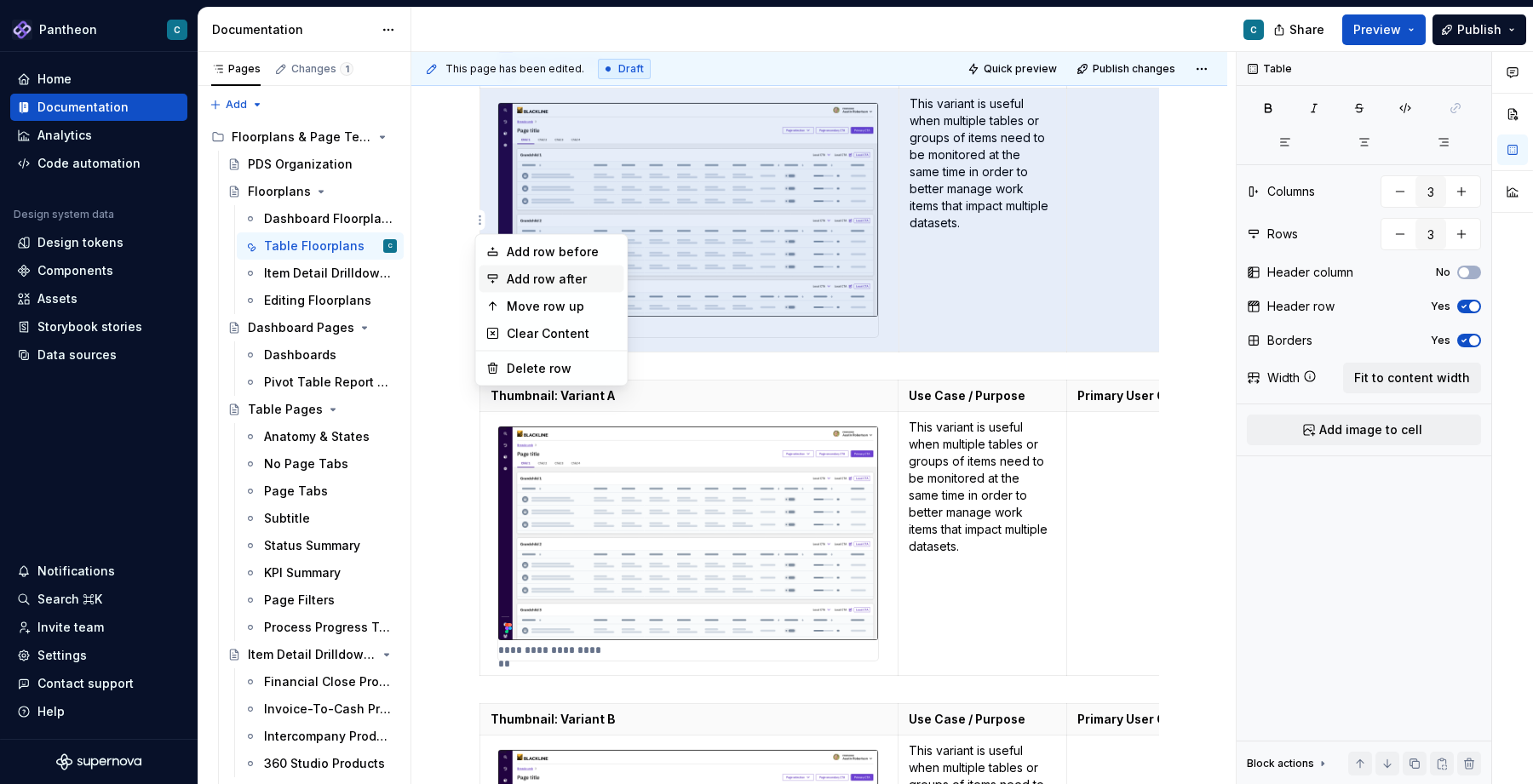 click on "Add row after" at bounding box center [562, 279] 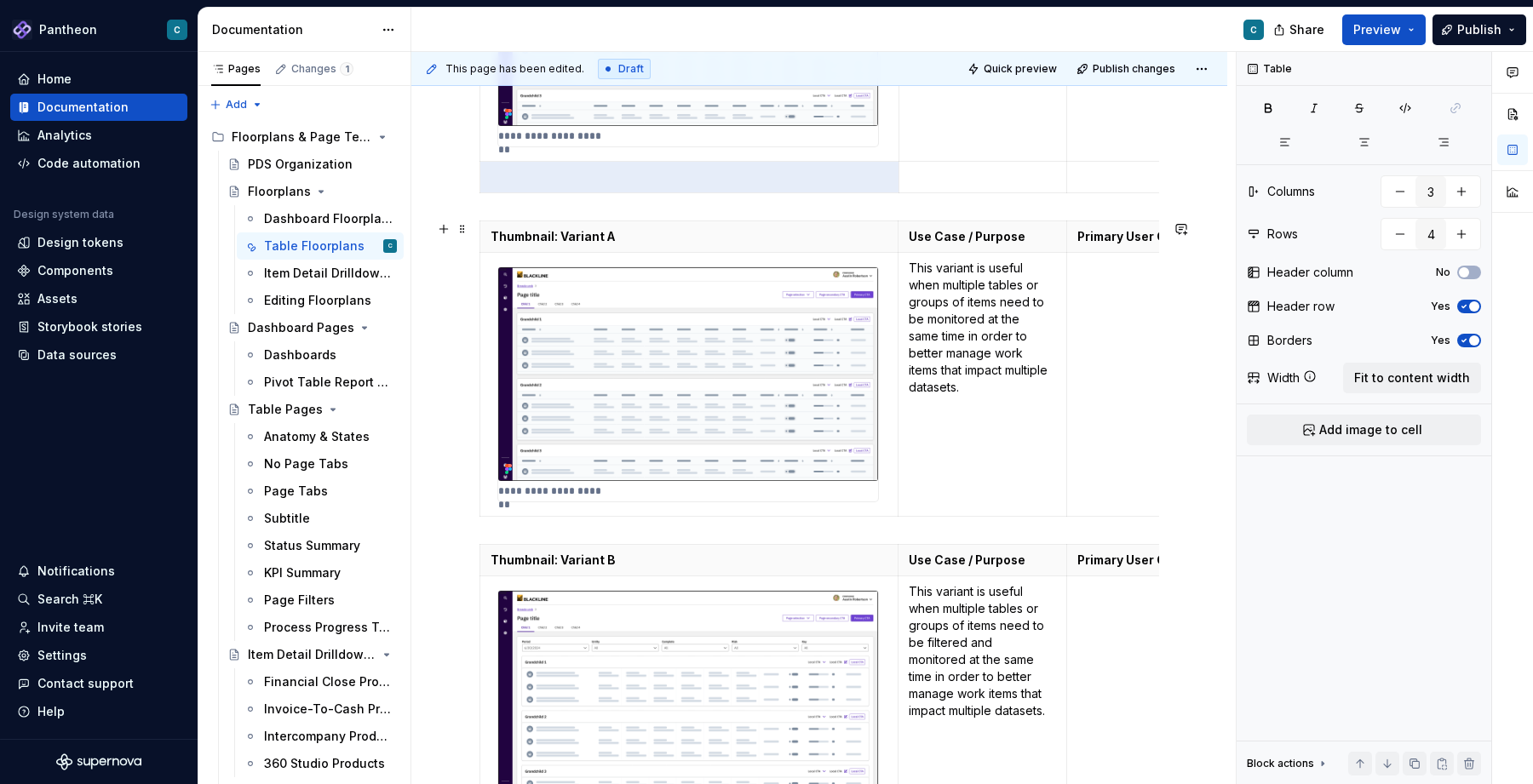 scroll, scrollTop: 784, scrollLeft: 0, axis: vertical 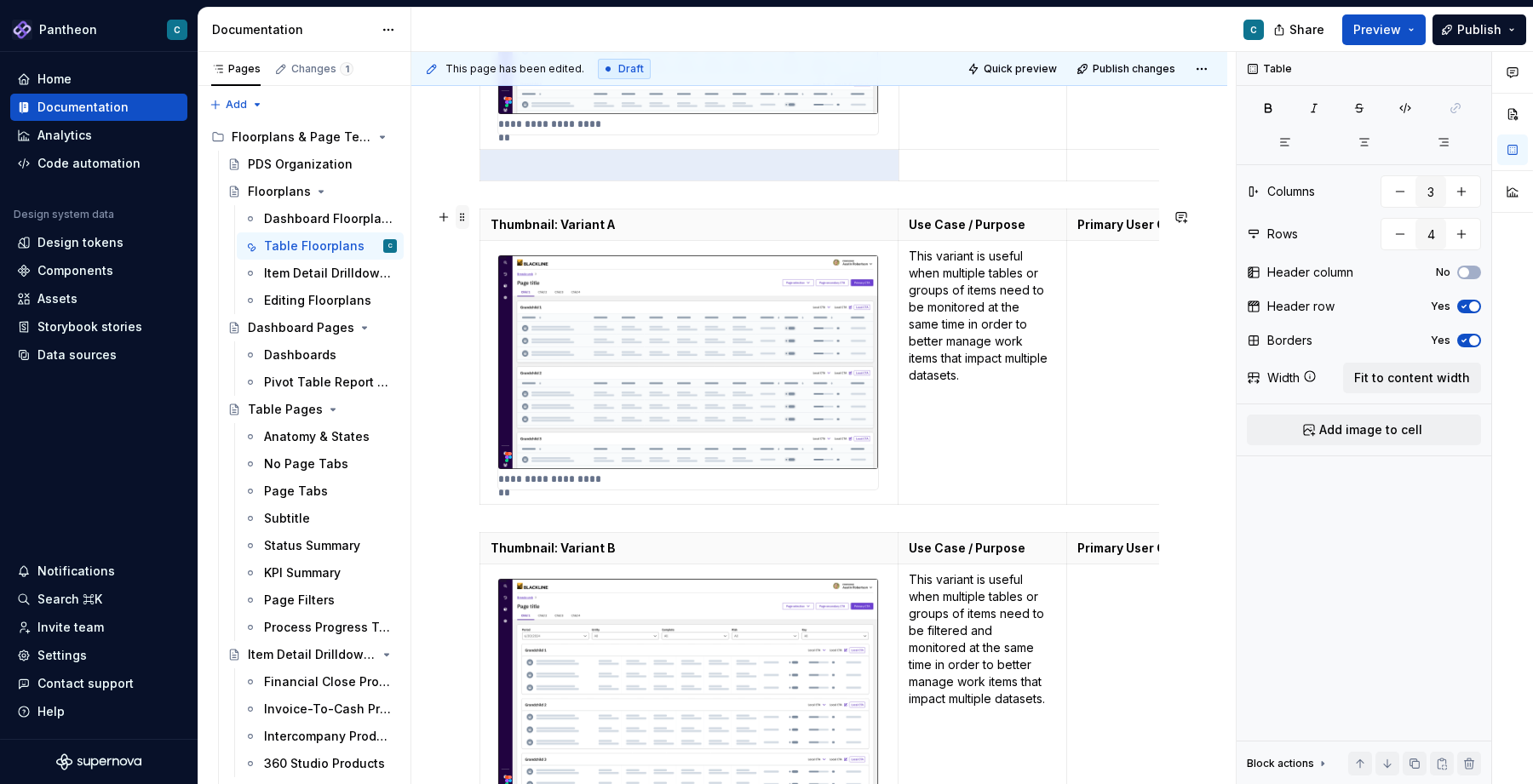 click at bounding box center [462, 217] 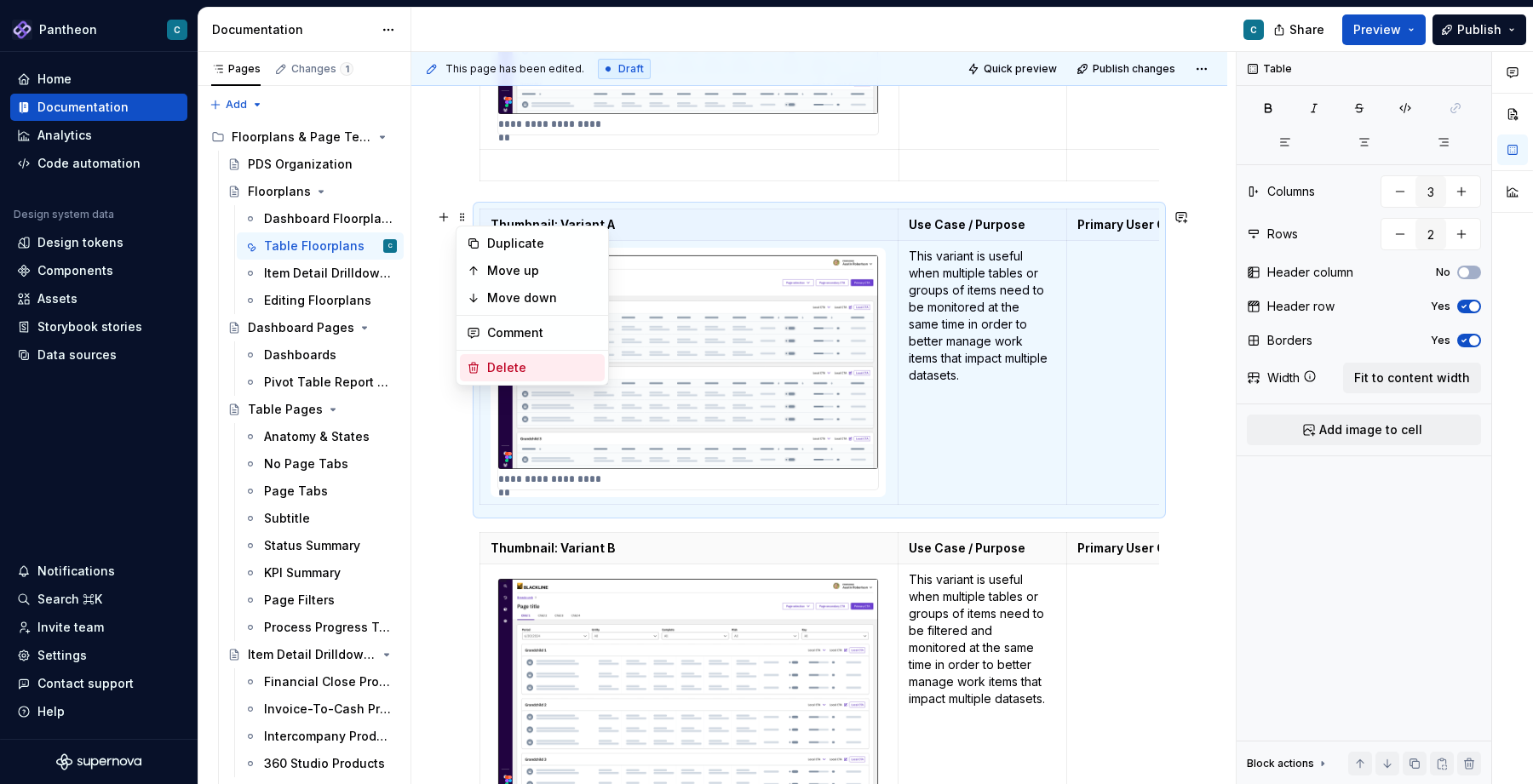 click on "Delete" at bounding box center (543, 368) 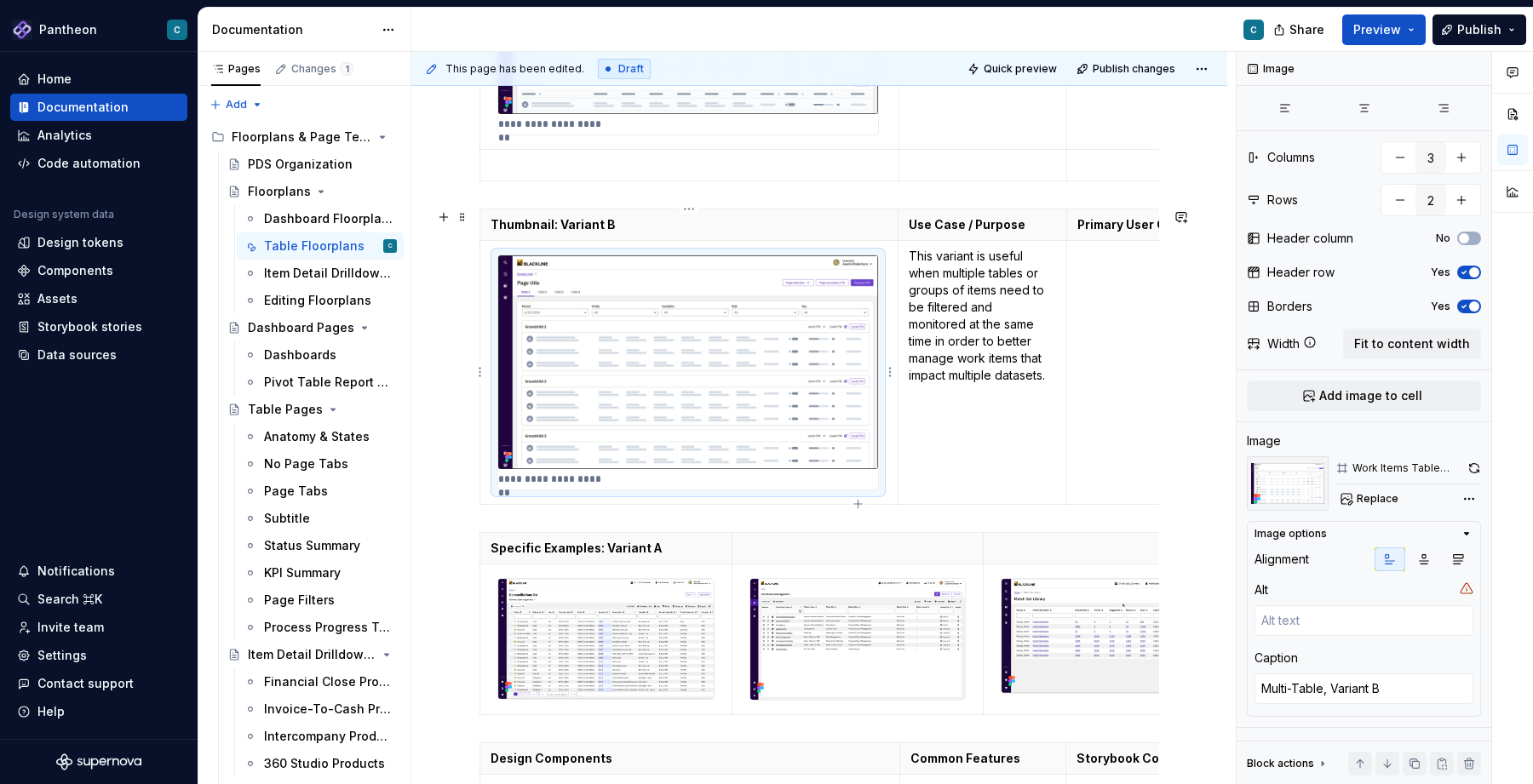 click at bounding box center (688, 362) 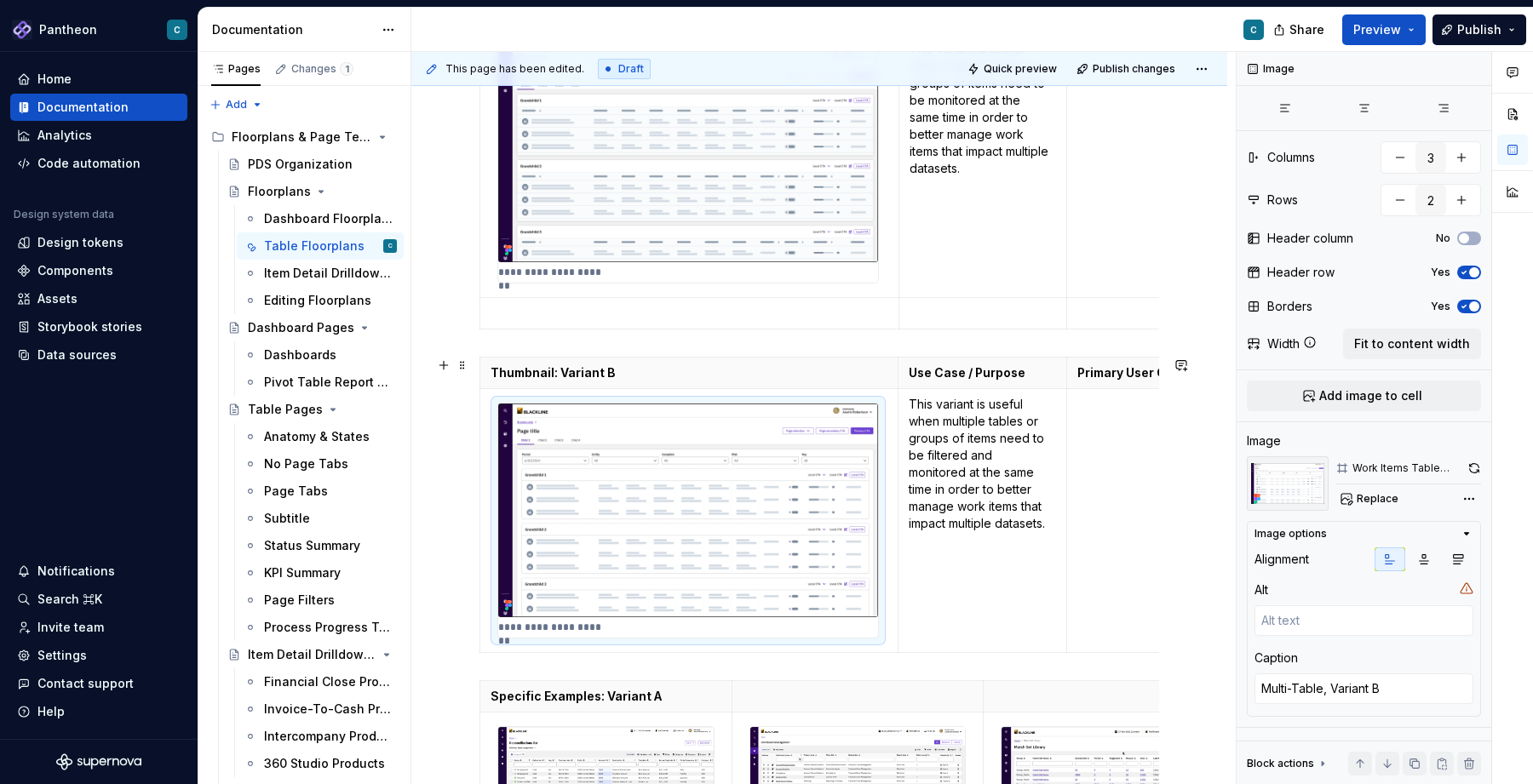 scroll, scrollTop: 585, scrollLeft: 0, axis: vertical 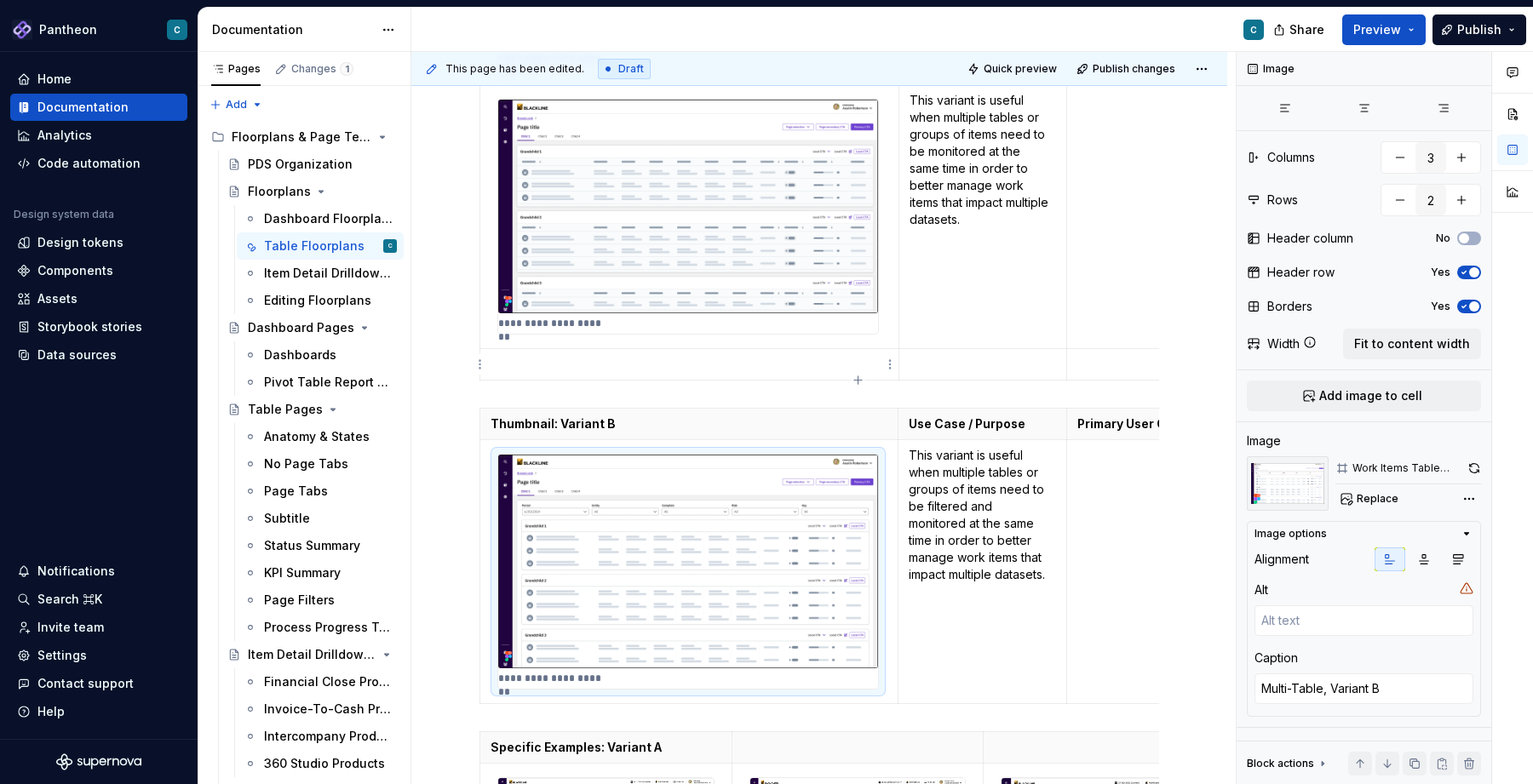 click at bounding box center [689, 364] 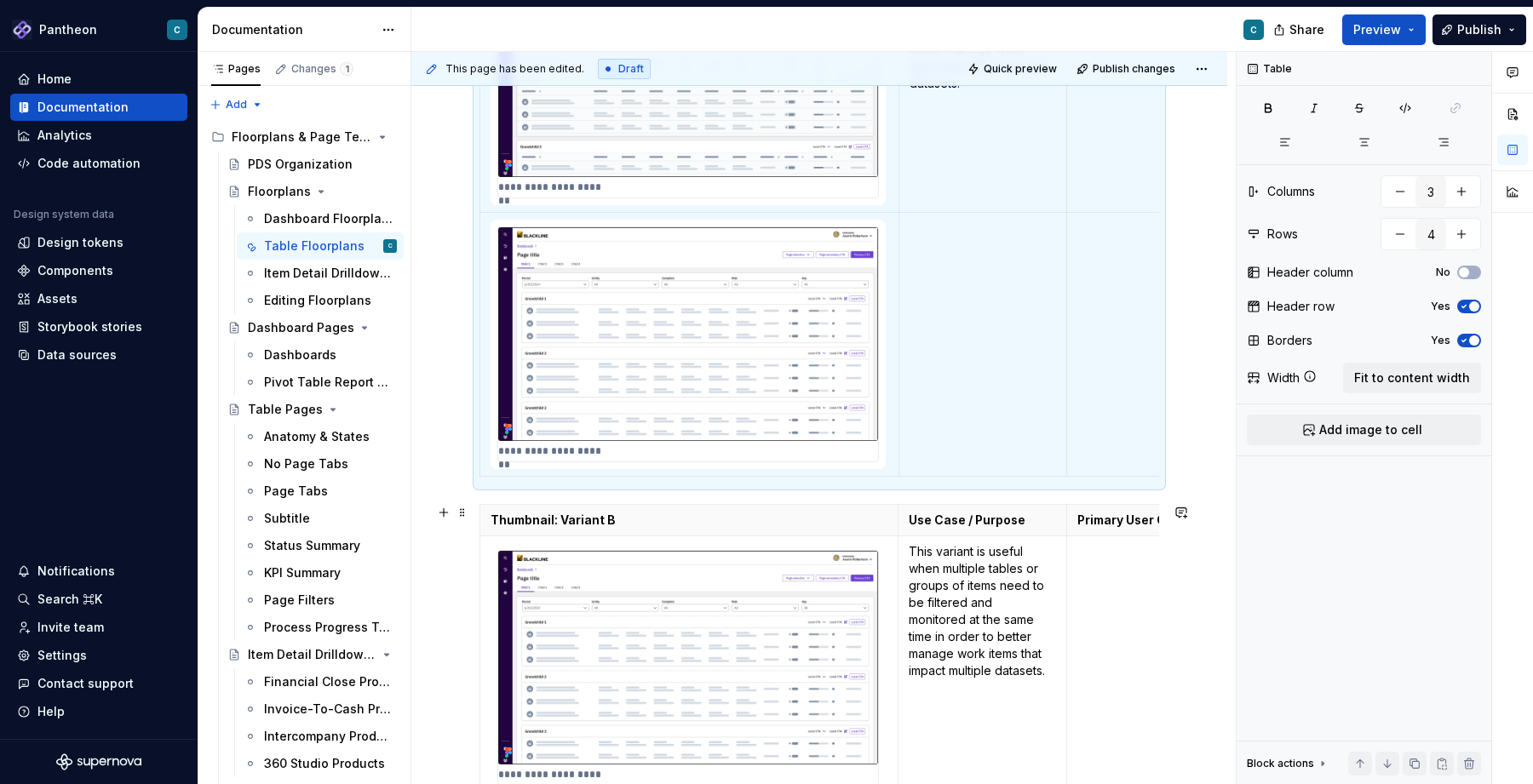 scroll, scrollTop: 797, scrollLeft: 0, axis: vertical 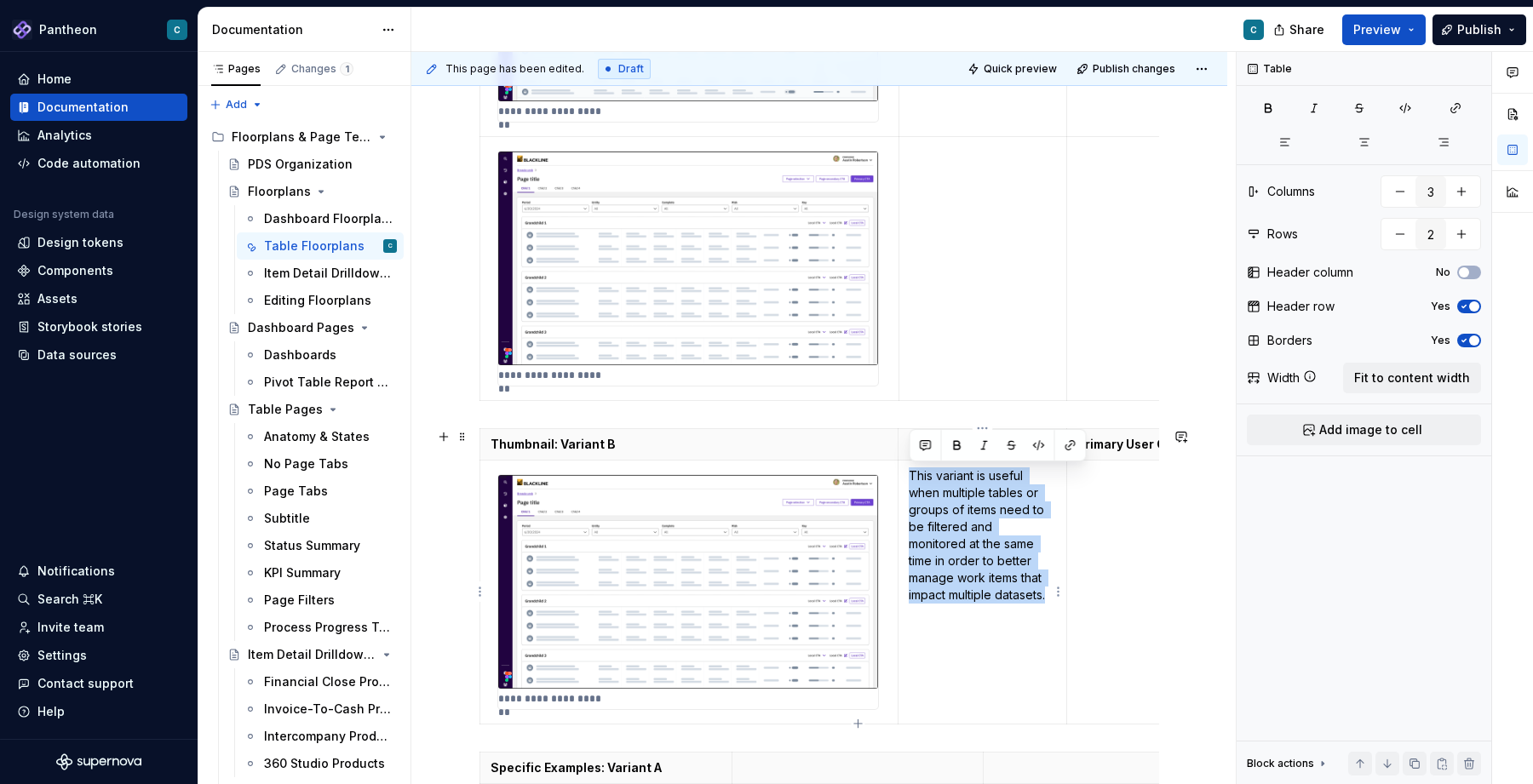 drag, startPoint x: 1013, startPoint y: 593, endPoint x: 904, endPoint y: 480, distance: 157.00318 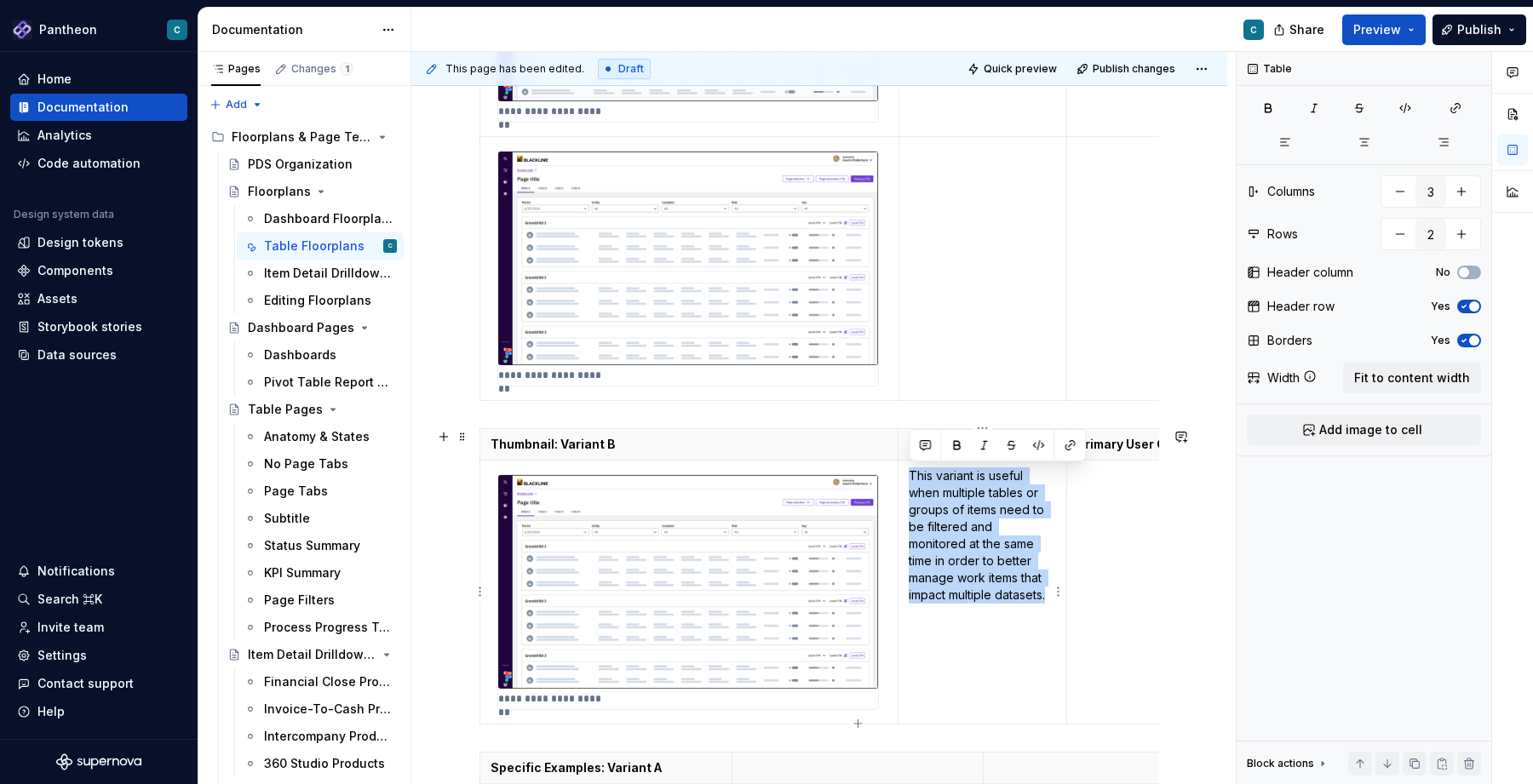 click on "This variant is useful when multiple tables or groups of items need to be filtered and monitored at the same time in order to better manage work items that impact multiple datasets." at bounding box center [982, 592] 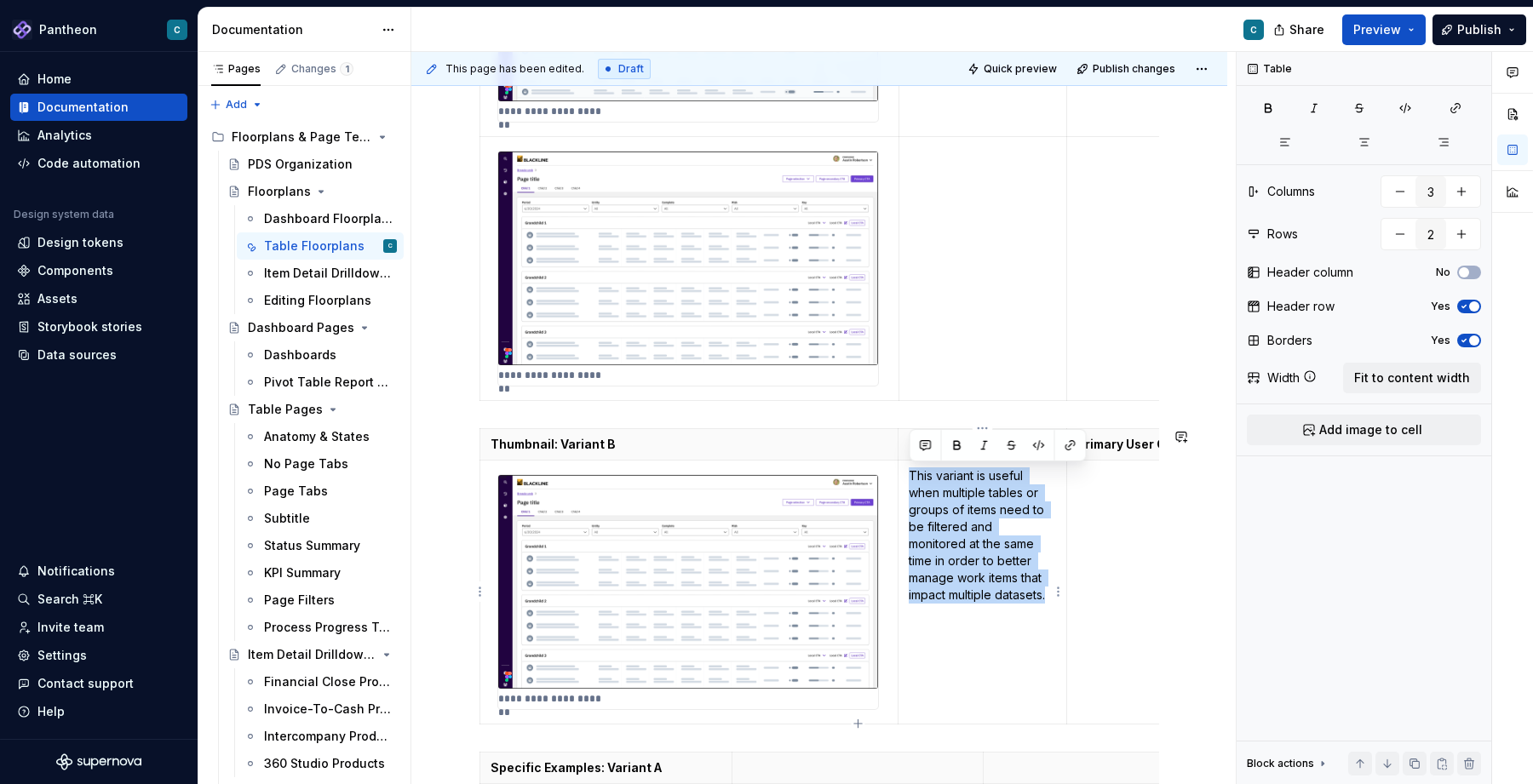 copy on "This variant is useful when multiple tables or groups of items need to be filtered and monitored at the same time in order to better manage work items that impact multiple datasets." 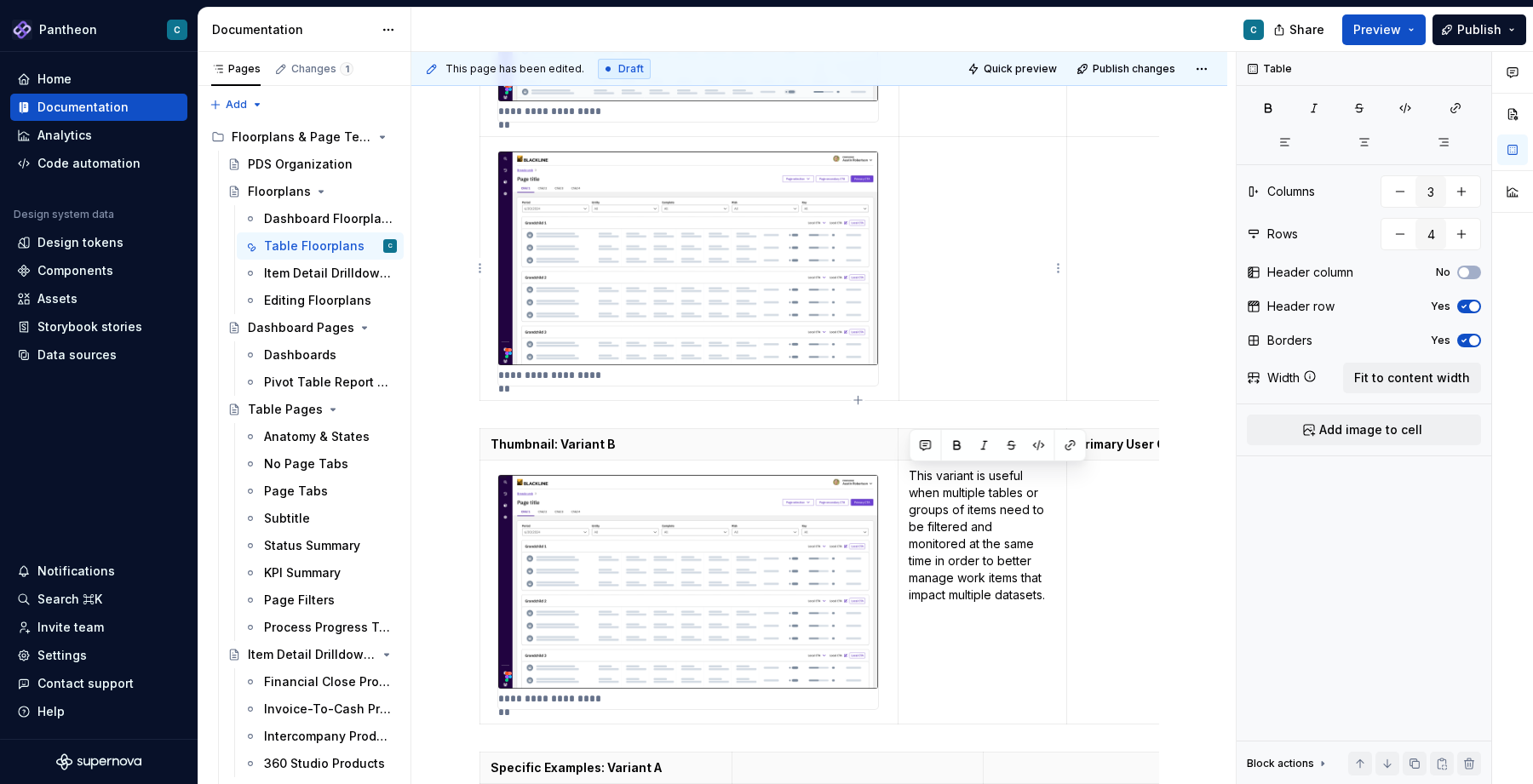 click at bounding box center [982, 268] 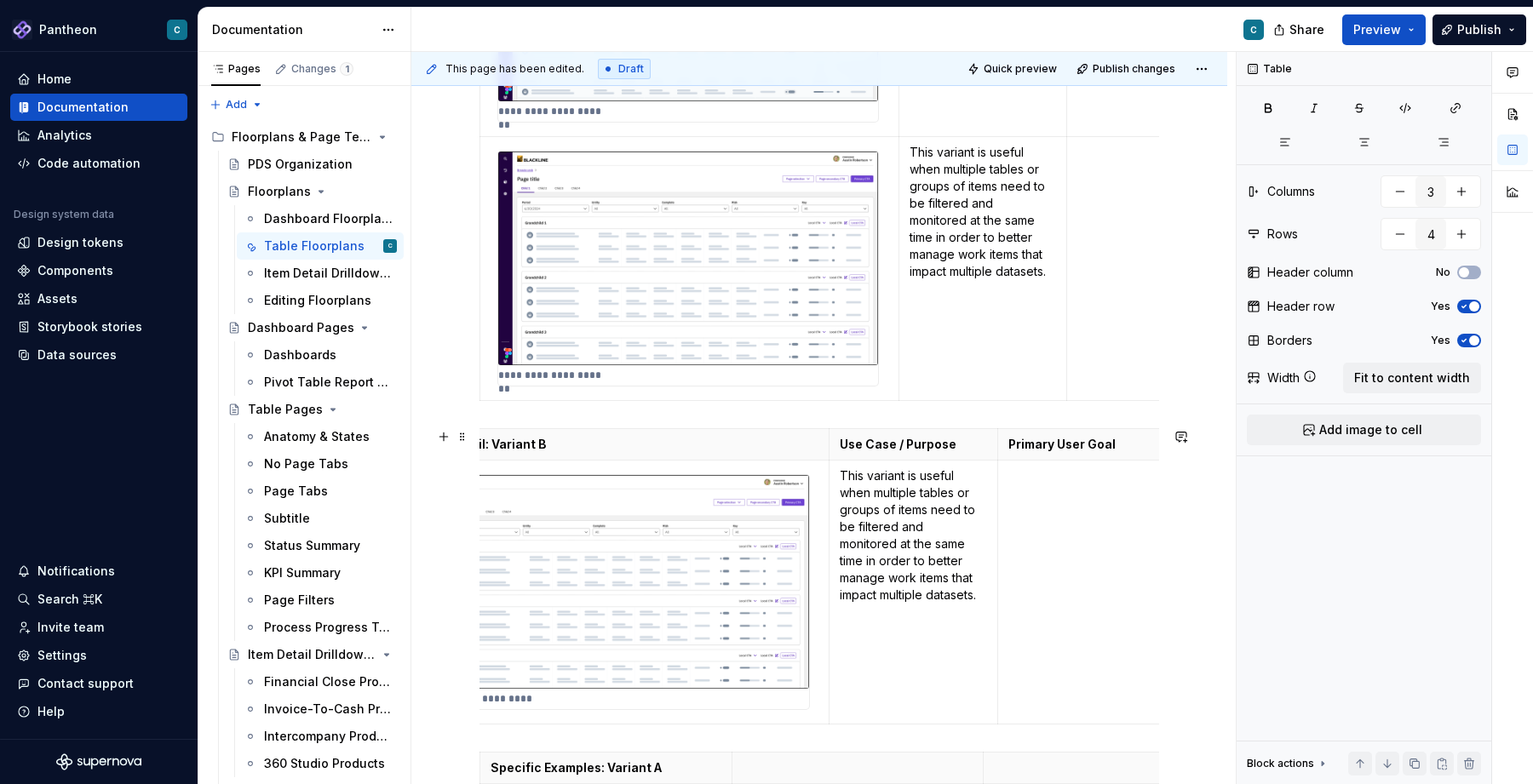 scroll, scrollTop: 0, scrollLeft: 0, axis: both 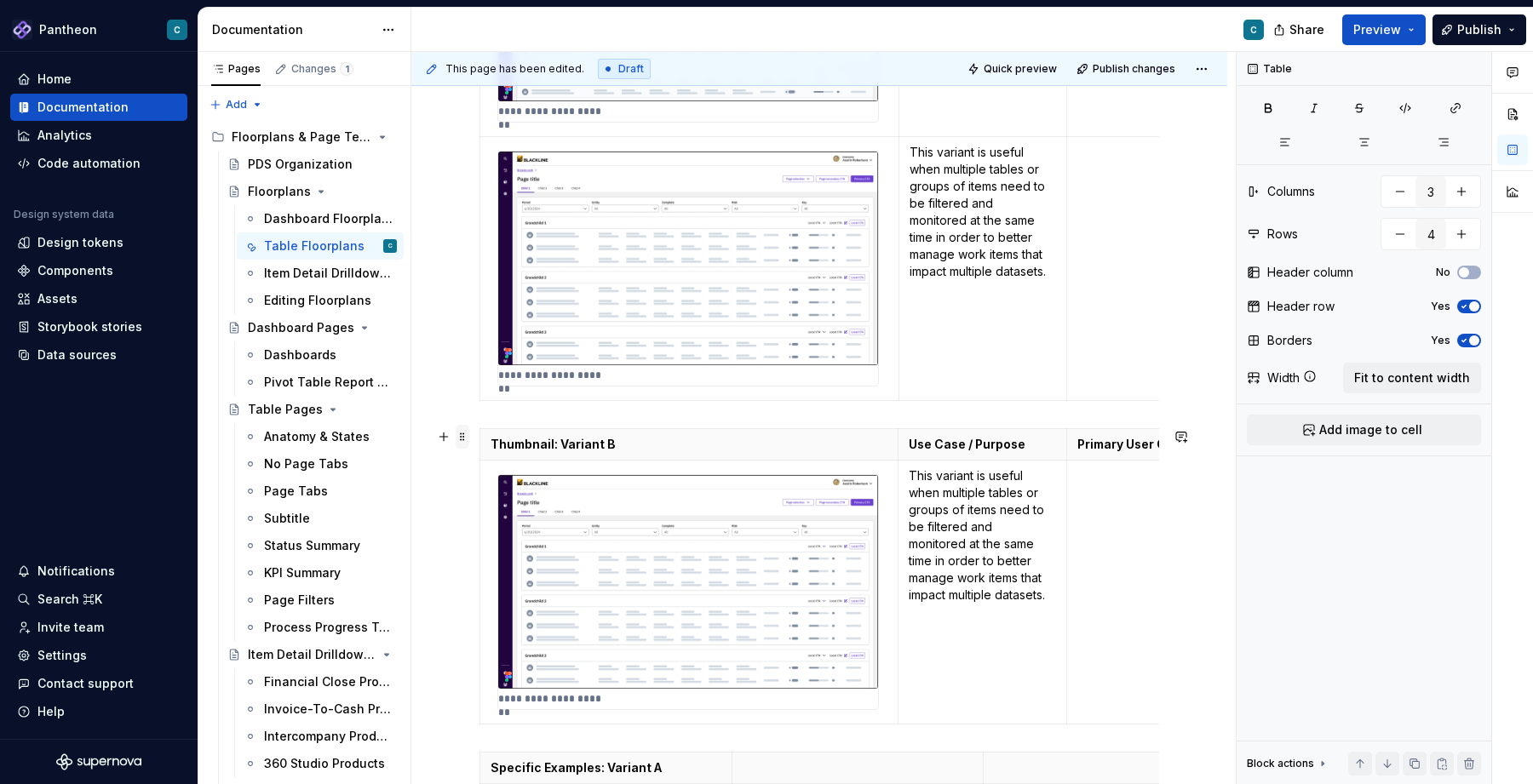 click at bounding box center (462, 437) 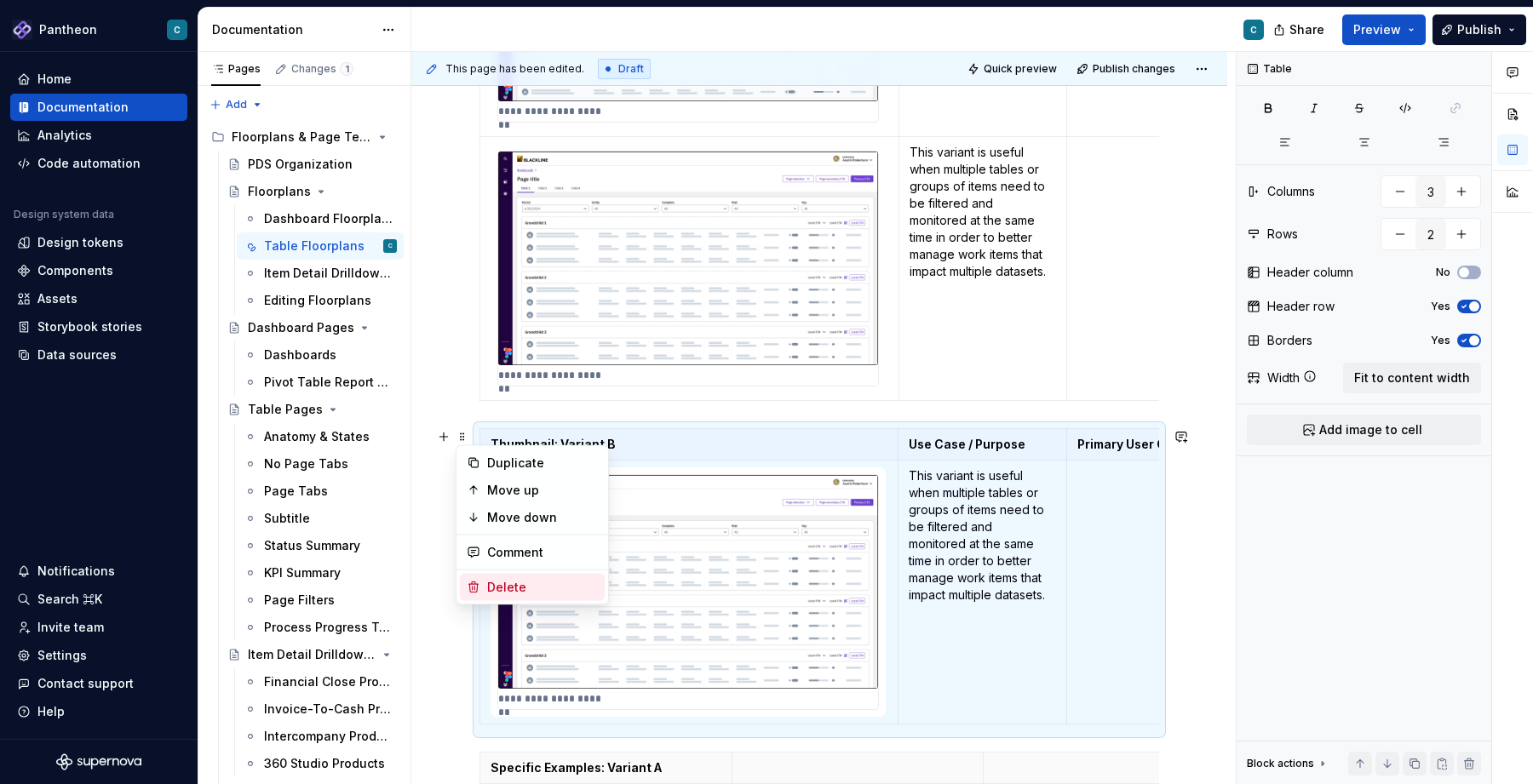 click on "Delete" at bounding box center (532, 587) 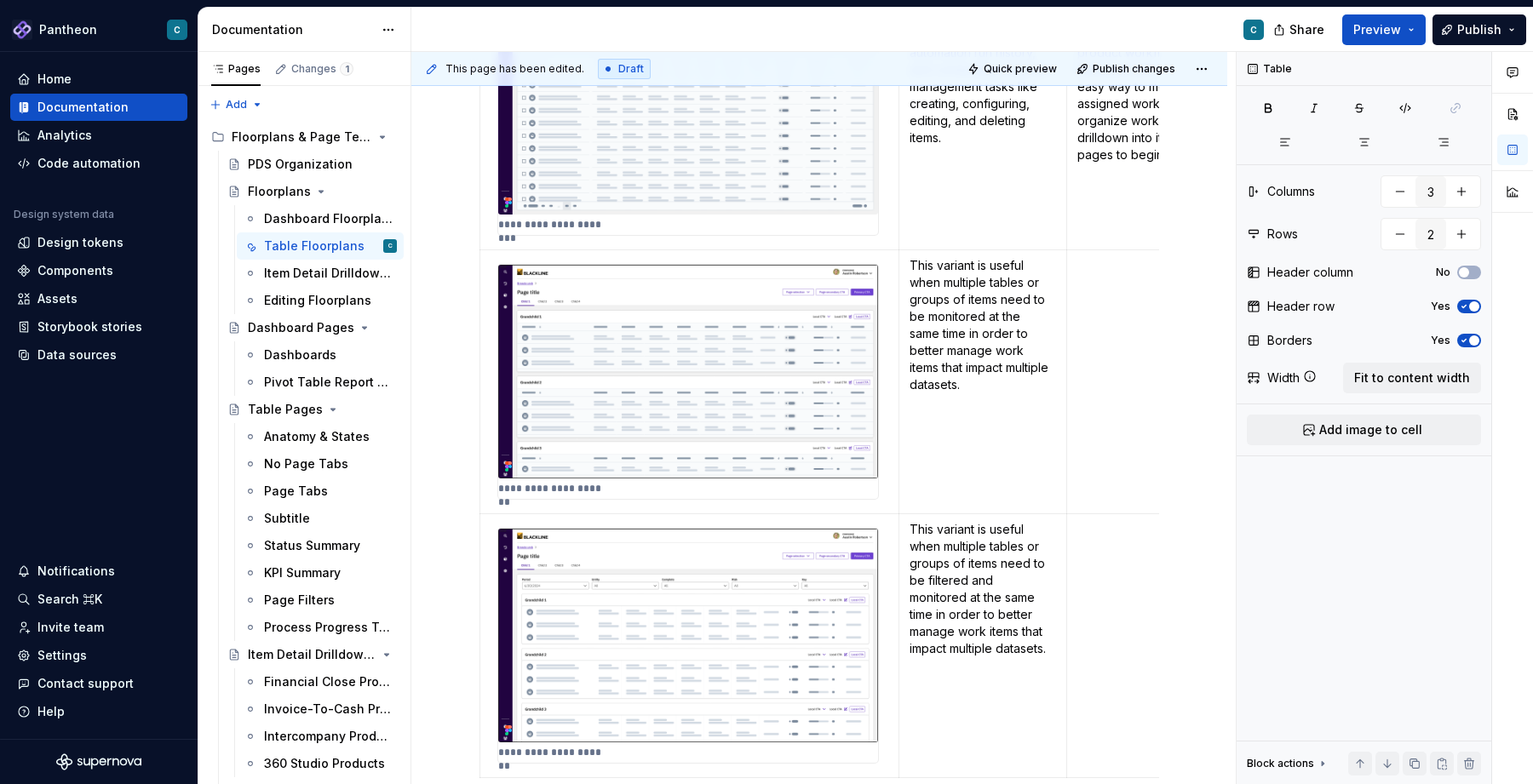 scroll, scrollTop: 413, scrollLeft: 0, axis: vertical 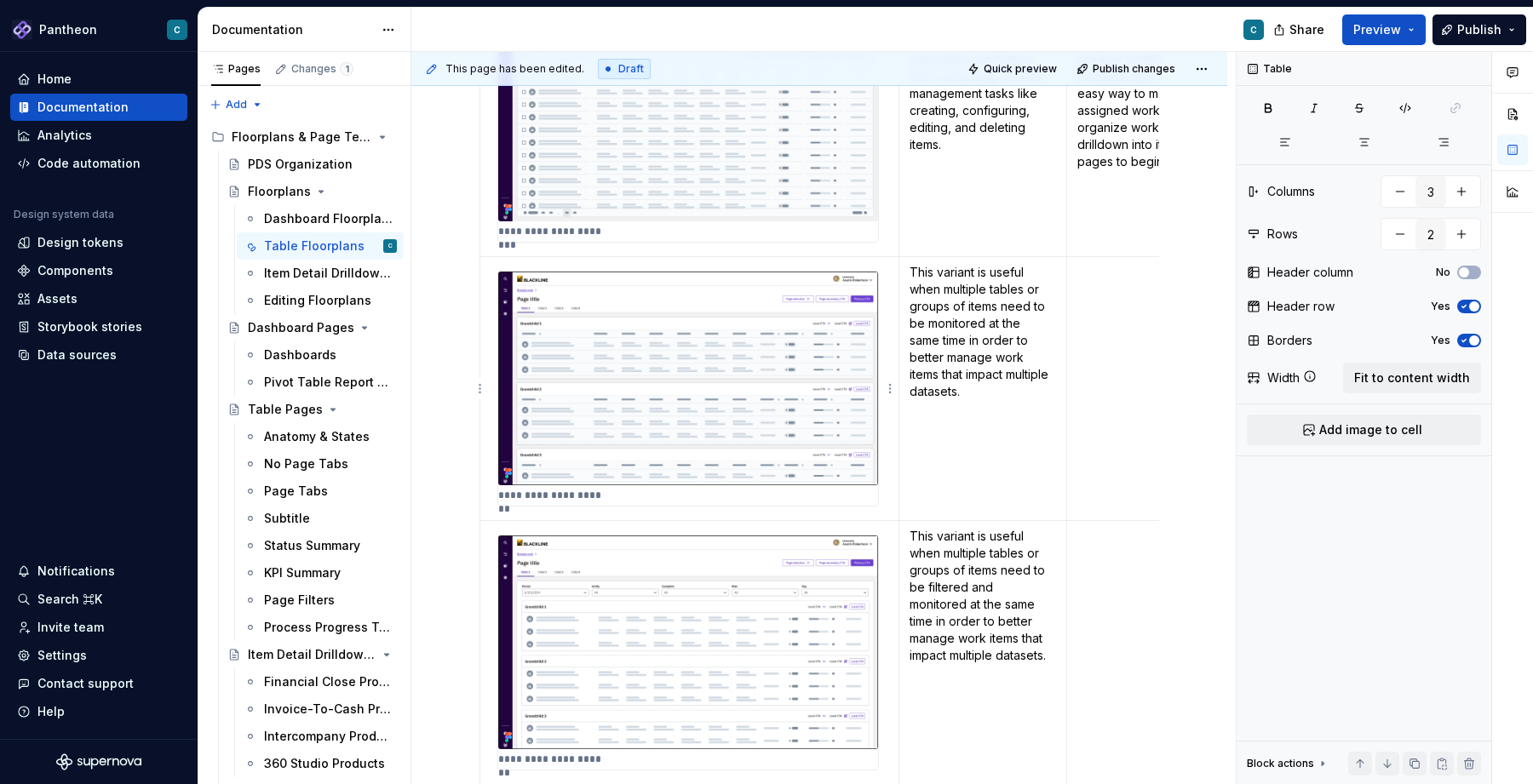 click at bounding box center [688, 378] 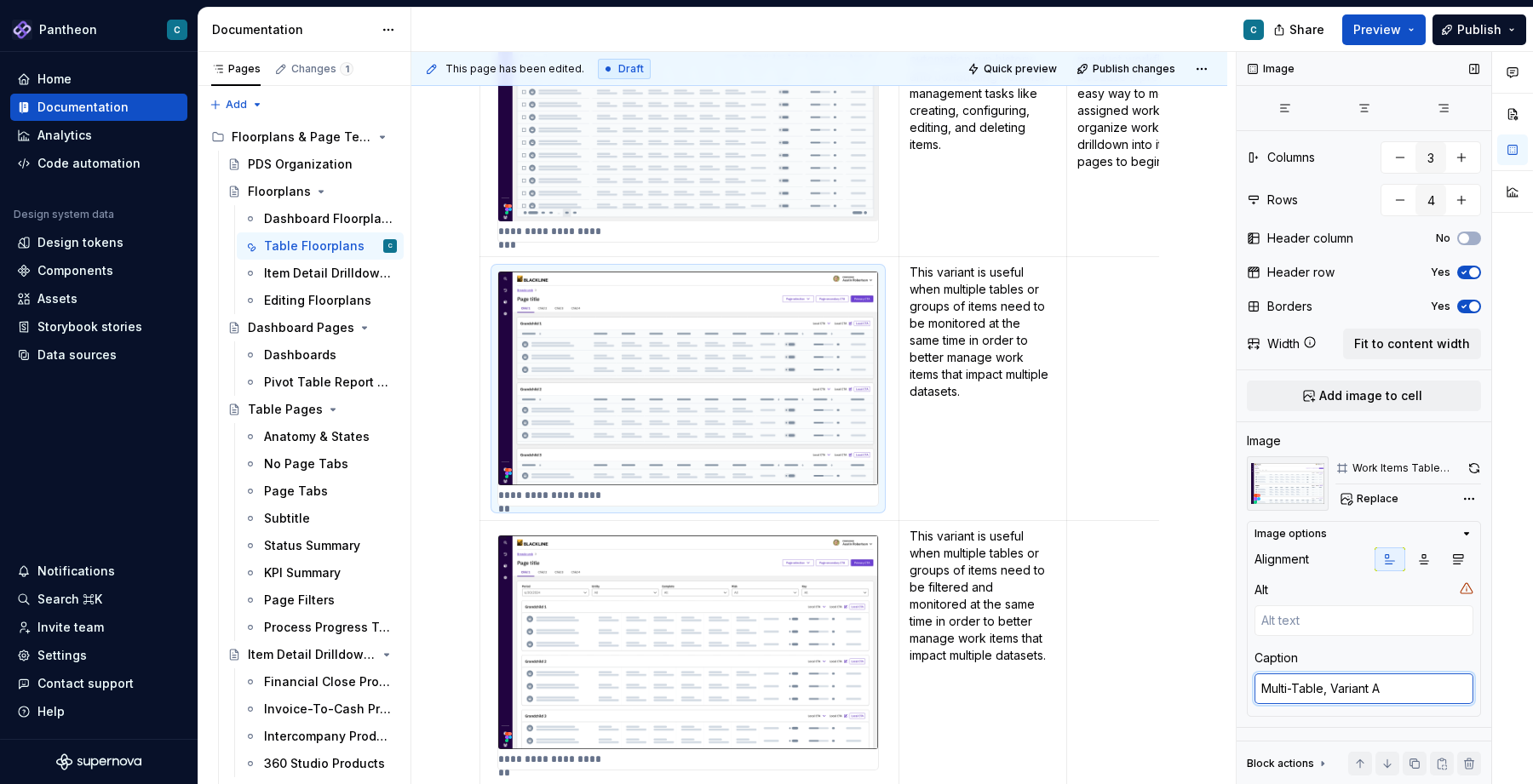 click on "Multi-Table, Variant A" at bounding box center [1364, 689] 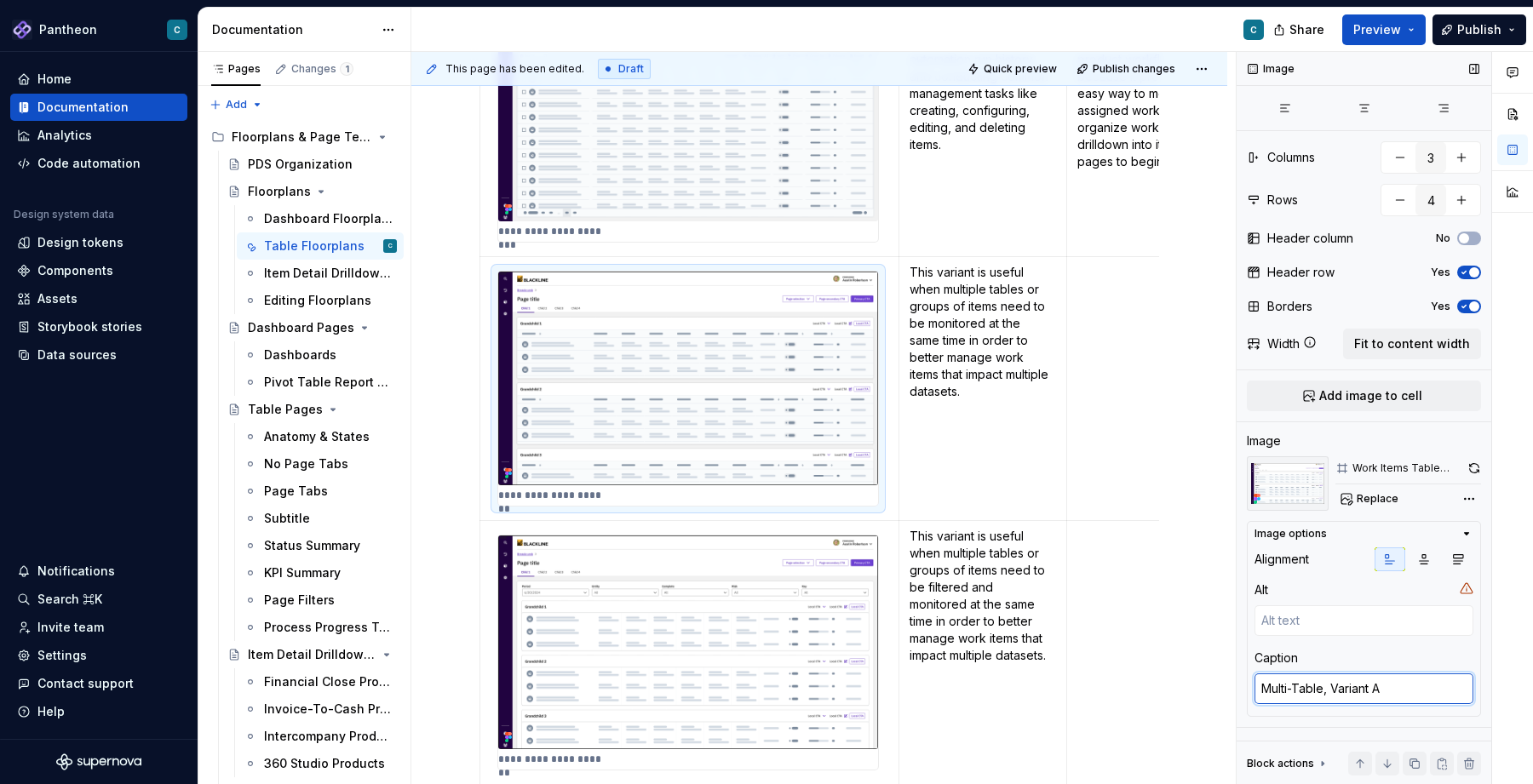 click on "Multi-Table, Variant A" at bounding box center (1364, 689) 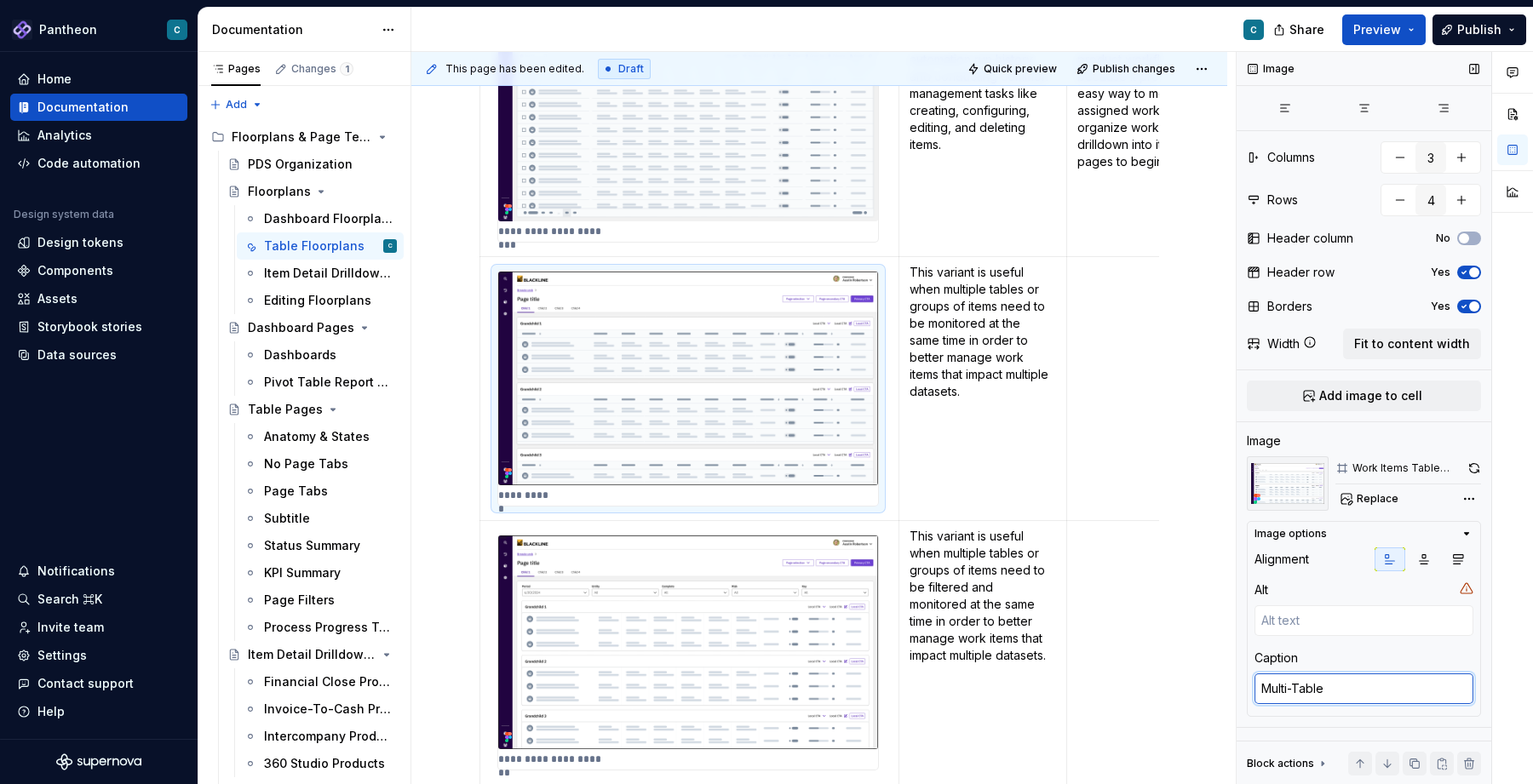 click on "Multi-Table" at bounding box center (1364, 689) 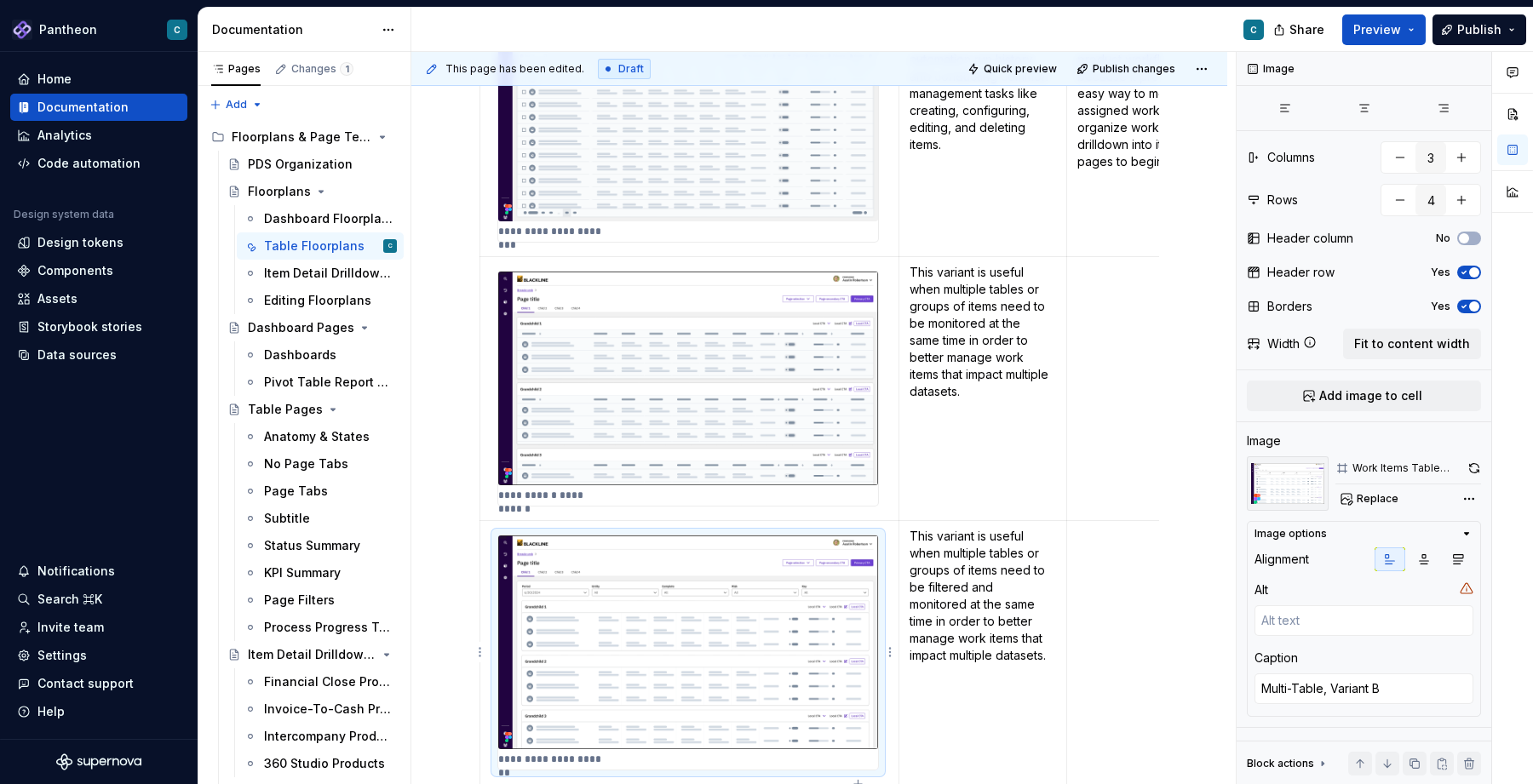 click at bounding box center [688, 642] 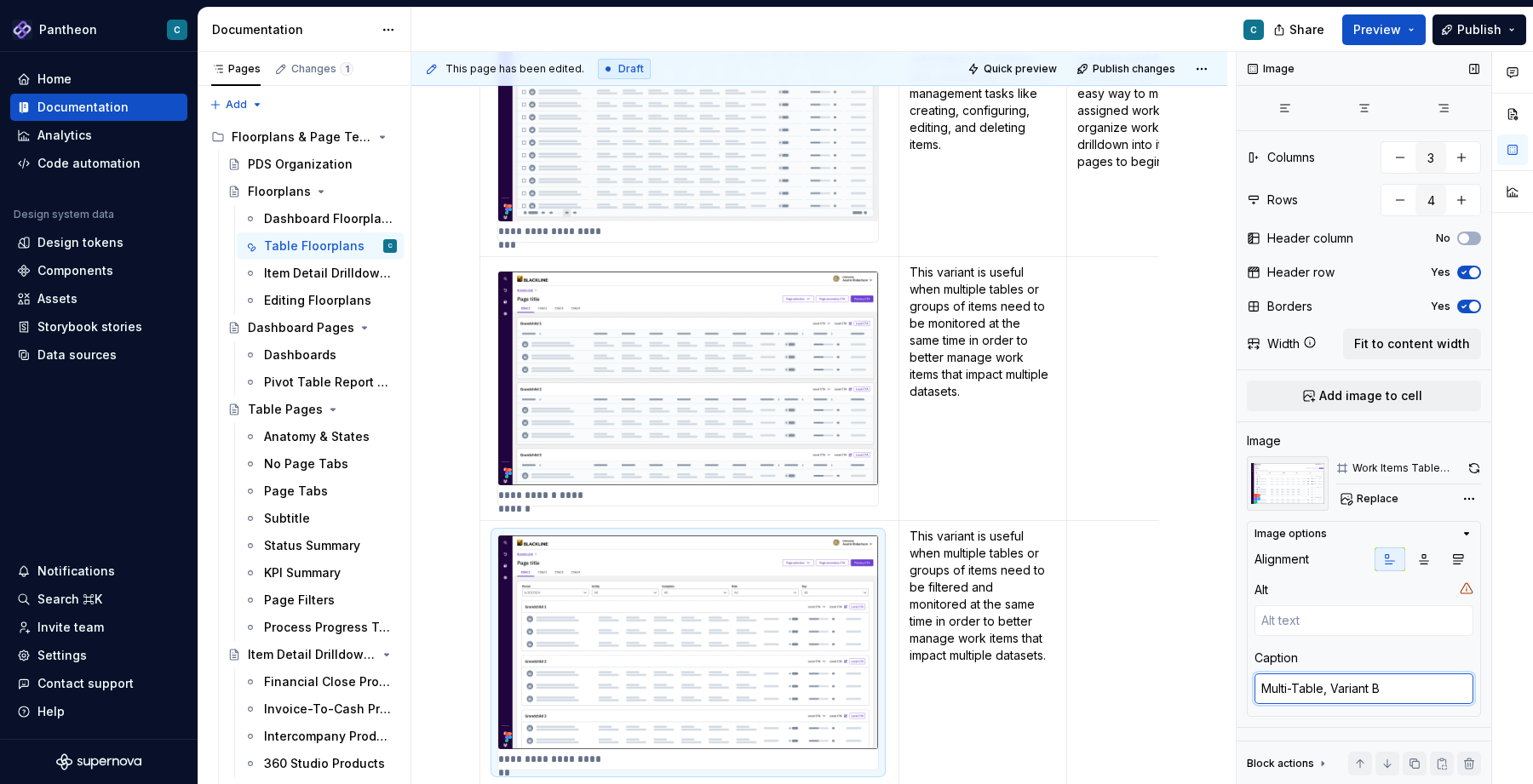 click on "Multi-Table, Variant B" at bounding box center (1364, 689) 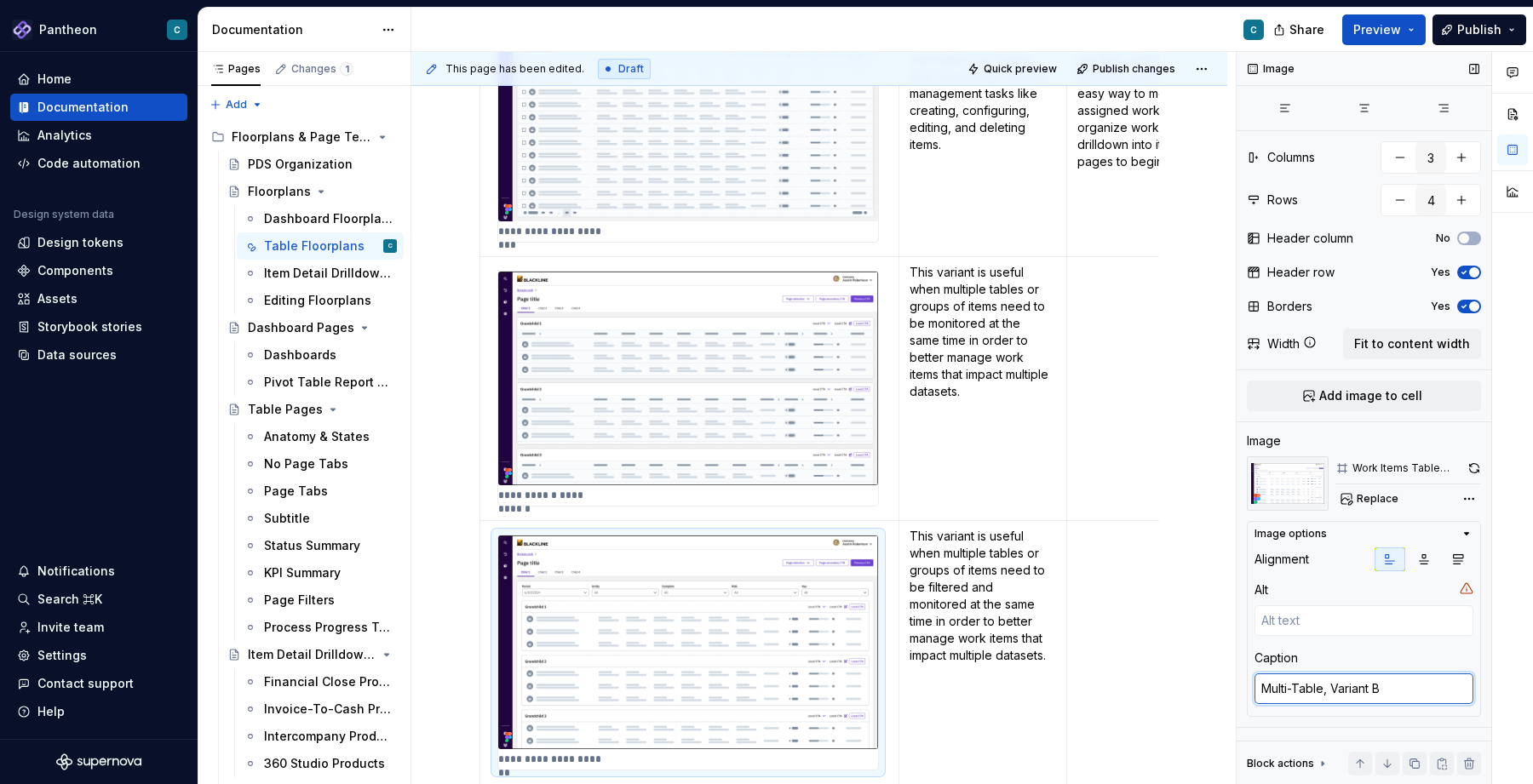 click on "Multi-Table, Variant B" at bounding box center (1364, 689) 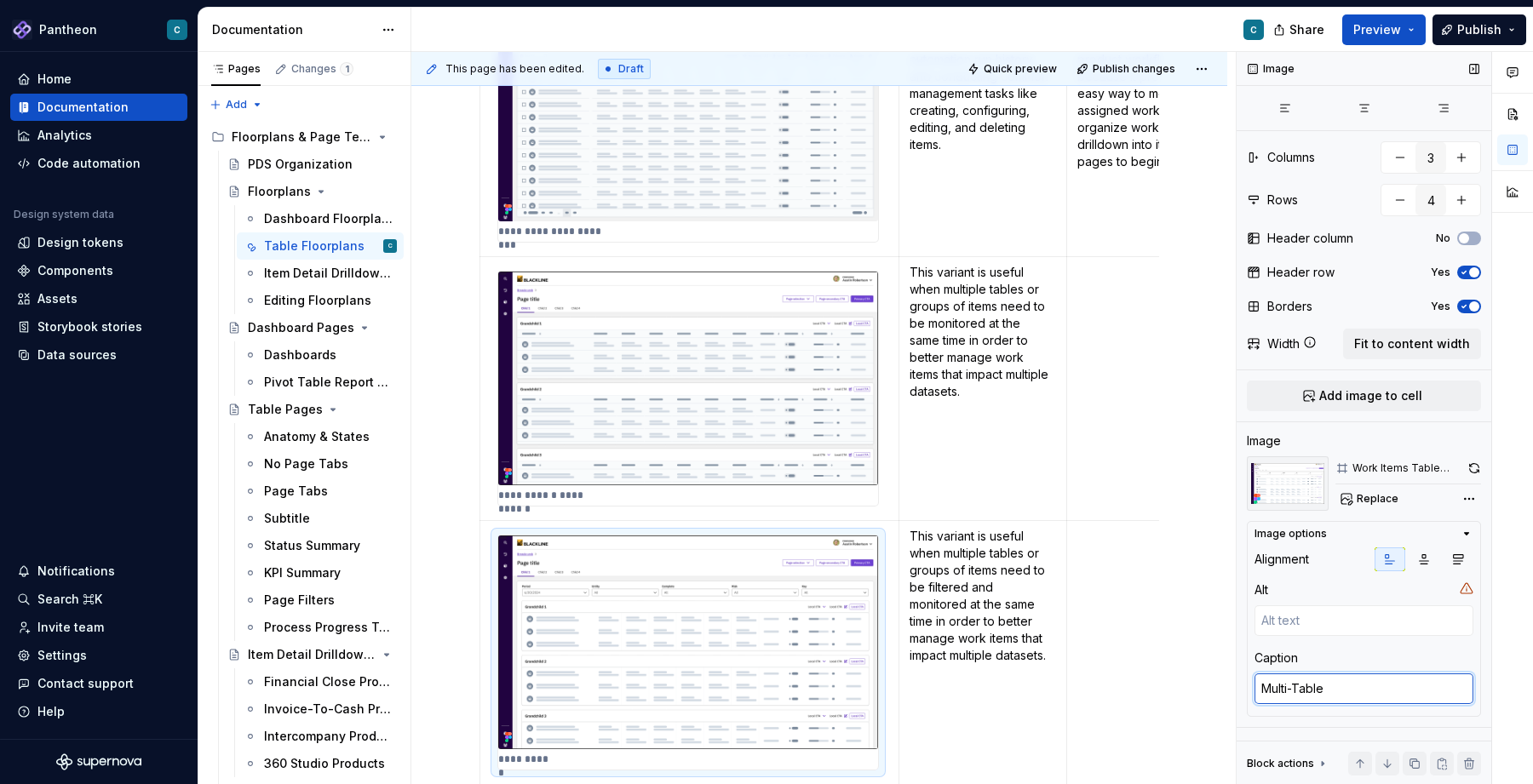 click on "Multi-Table" at bounding box center [1364, 689] 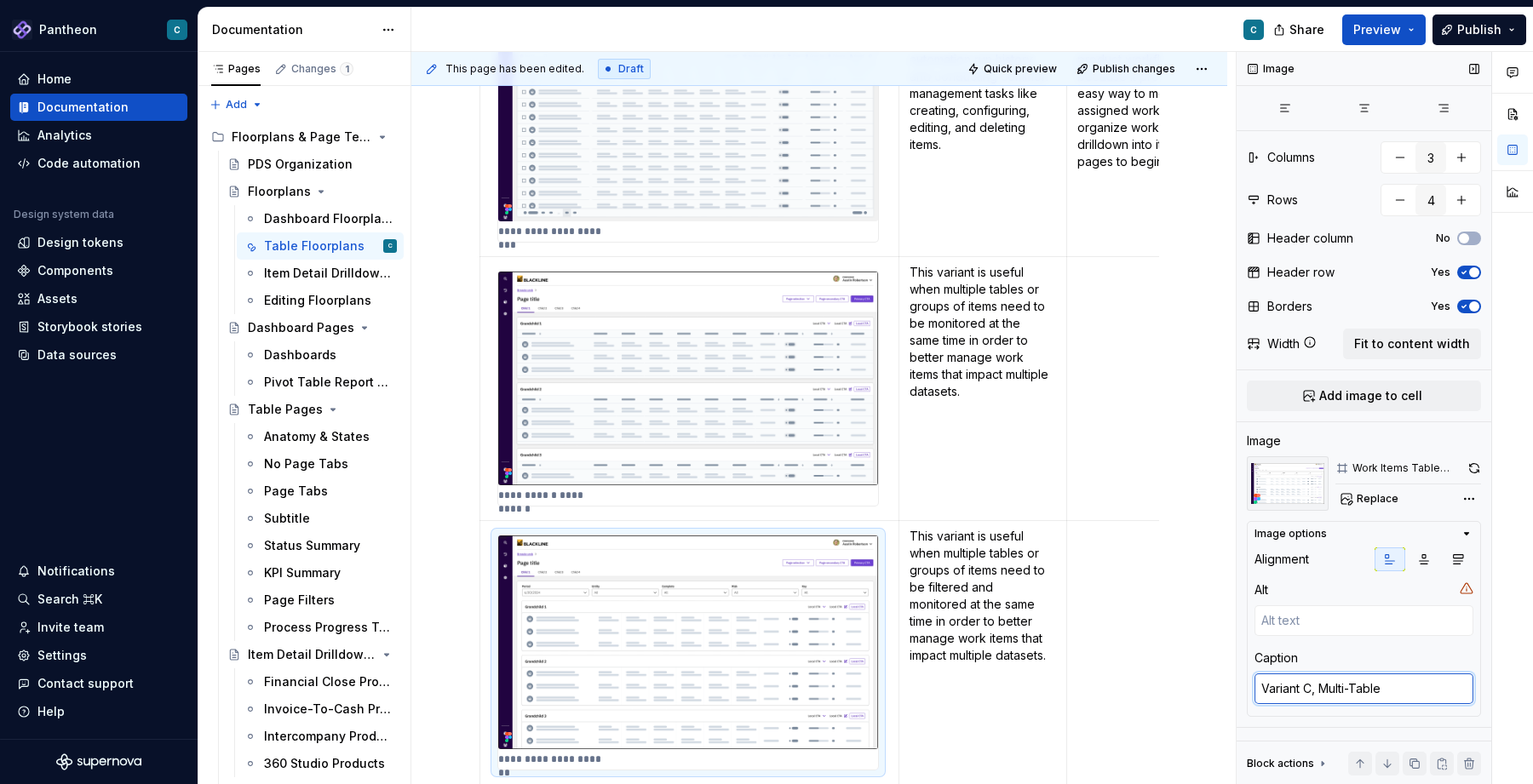 click on "Variant C, Multi-Table" at bounding box center [1364, 689] 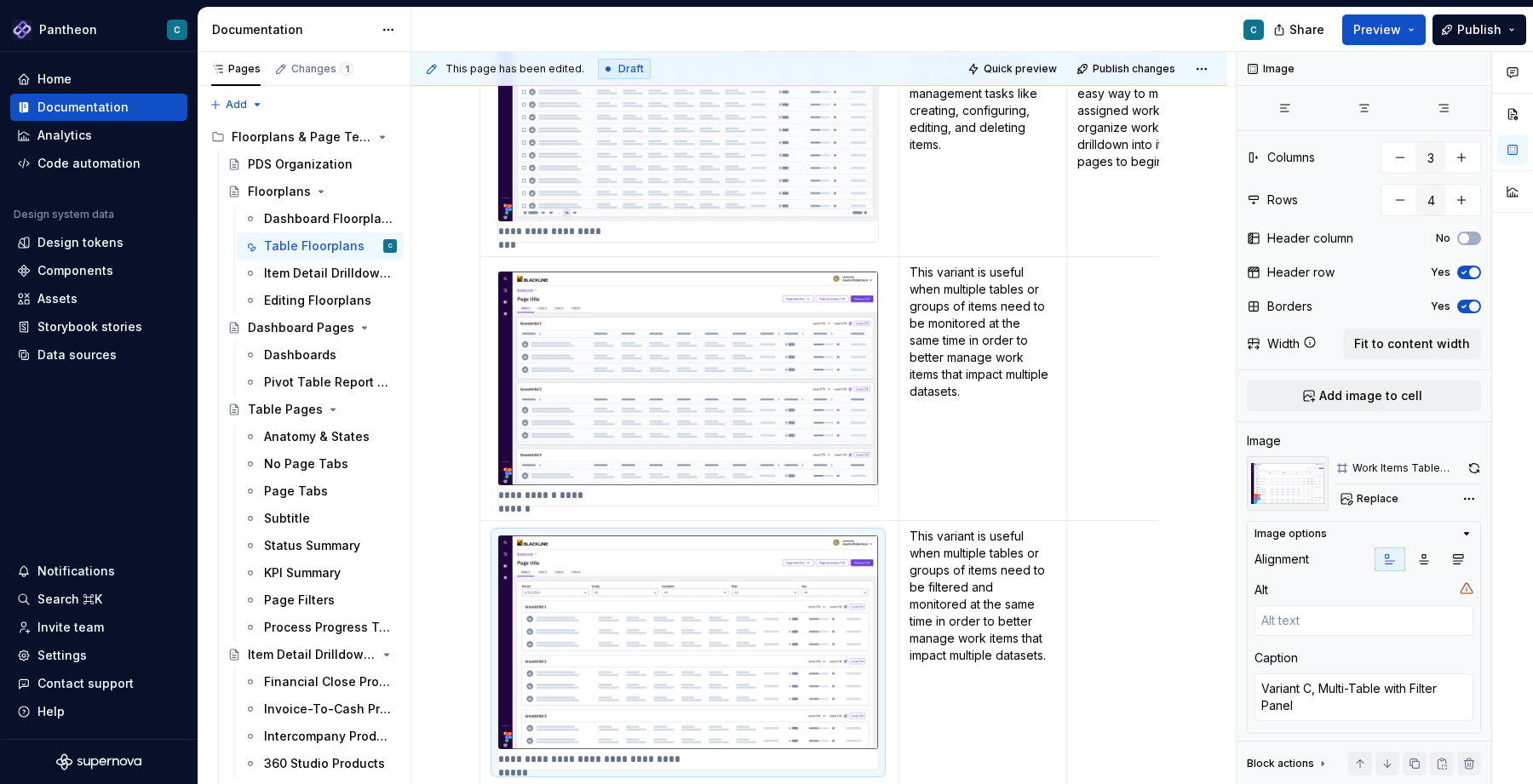 click at bounding box center [1151, 652] 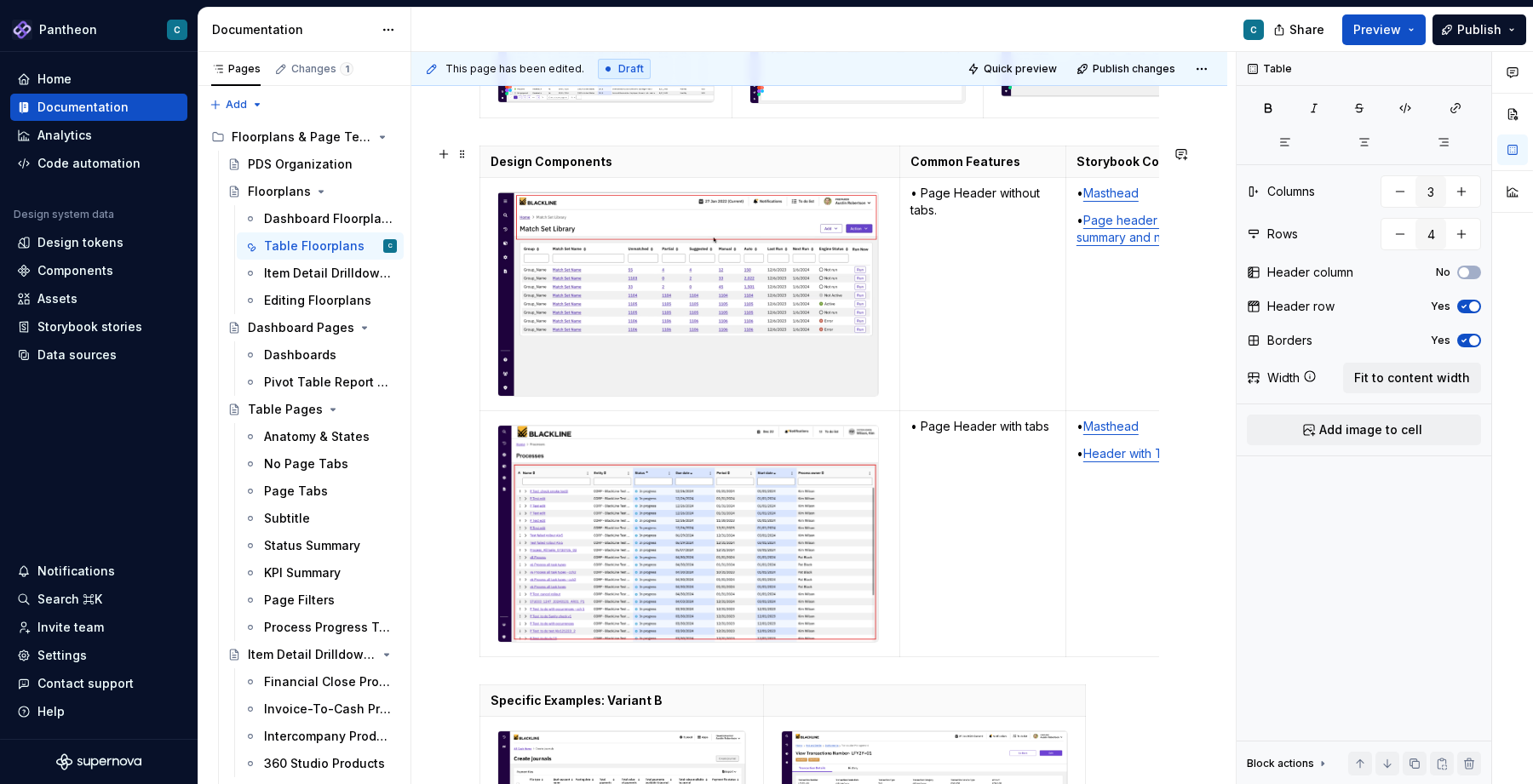 scroll, scrollTop: 1286, scrollLeft: 0, axis: vertical 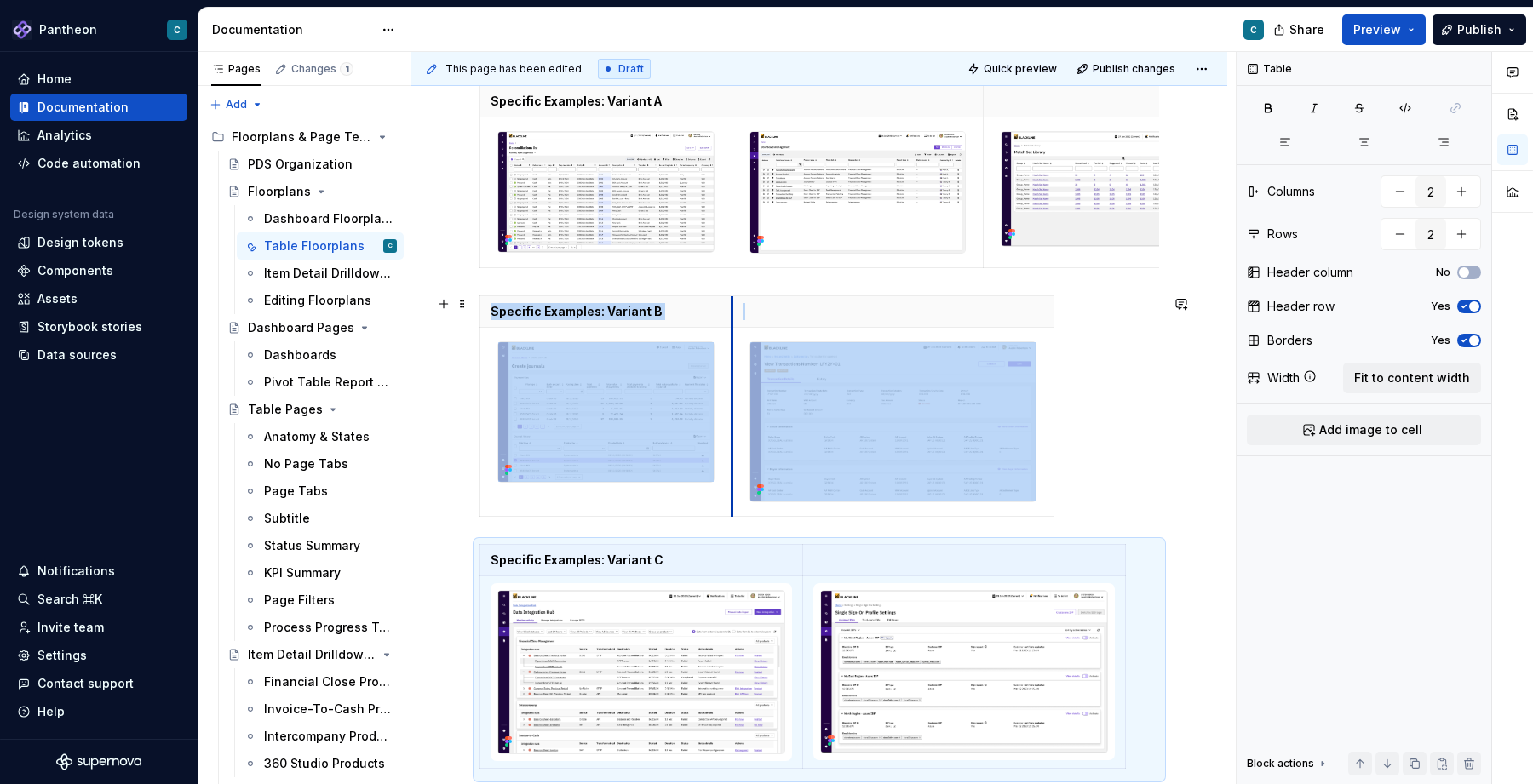 drag, startPoint x: 765, startPoint y: 441, endPoint x: 733, endPoint y: 440, distance: 32.01562 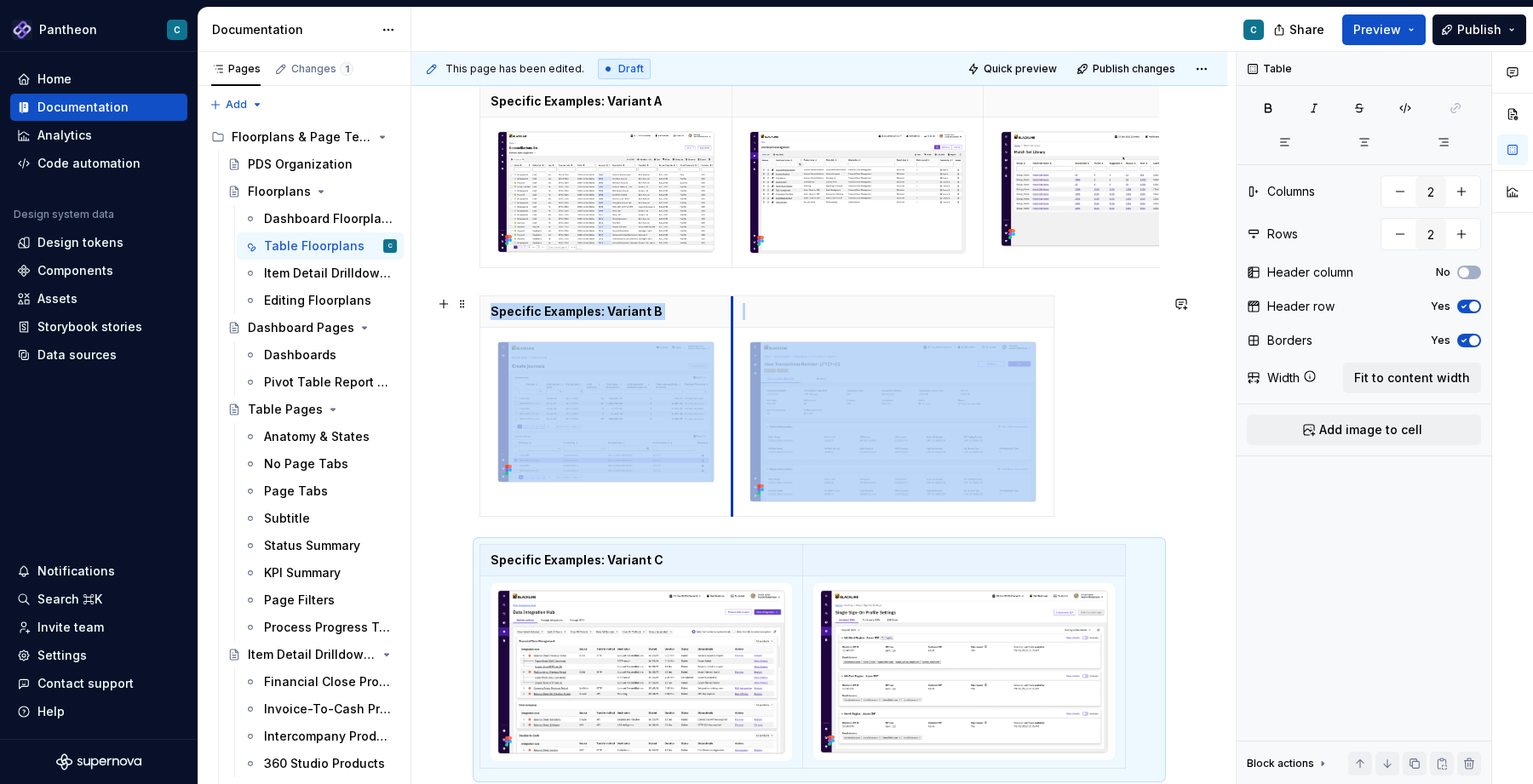 click at bounding box center [893, 421] 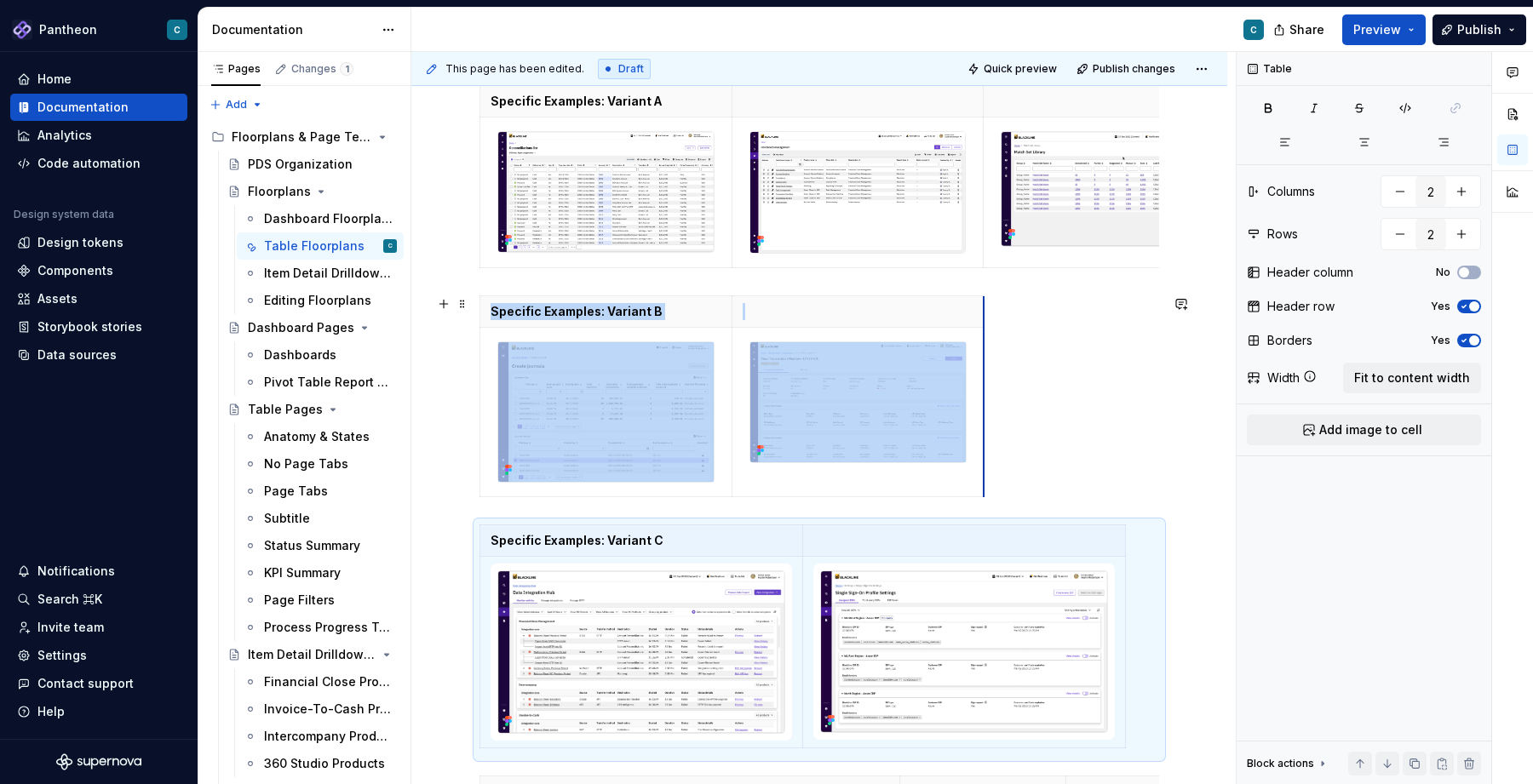 drag, startPoint x: 1052, startPoint y: 473, endPoint x: 982, endPoint y: 467, distance: 70.25667 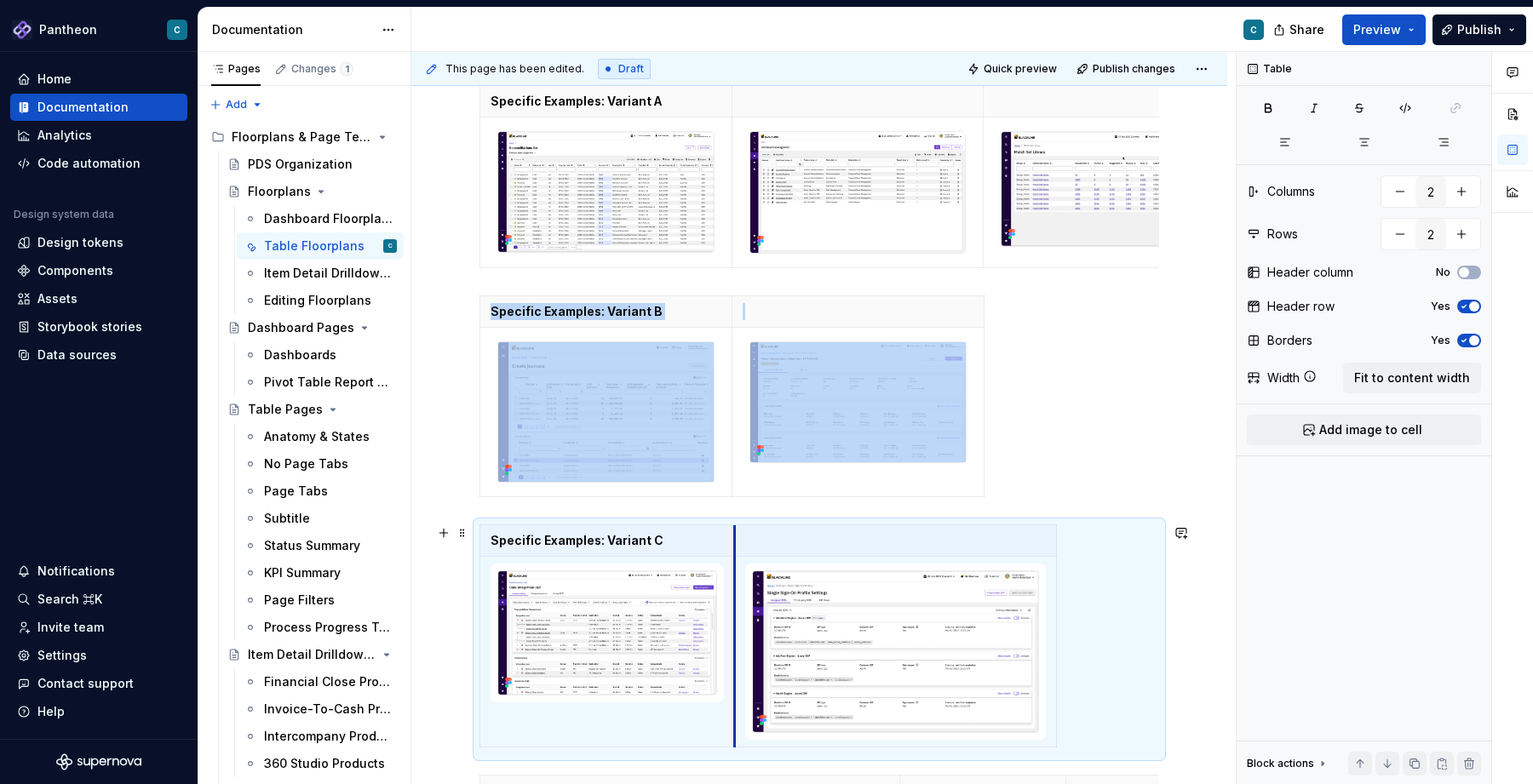 drag, startPoint x: 804, startPoint y: 635, endPoint x: 735, endPoint y: 626, distance: 69.5845 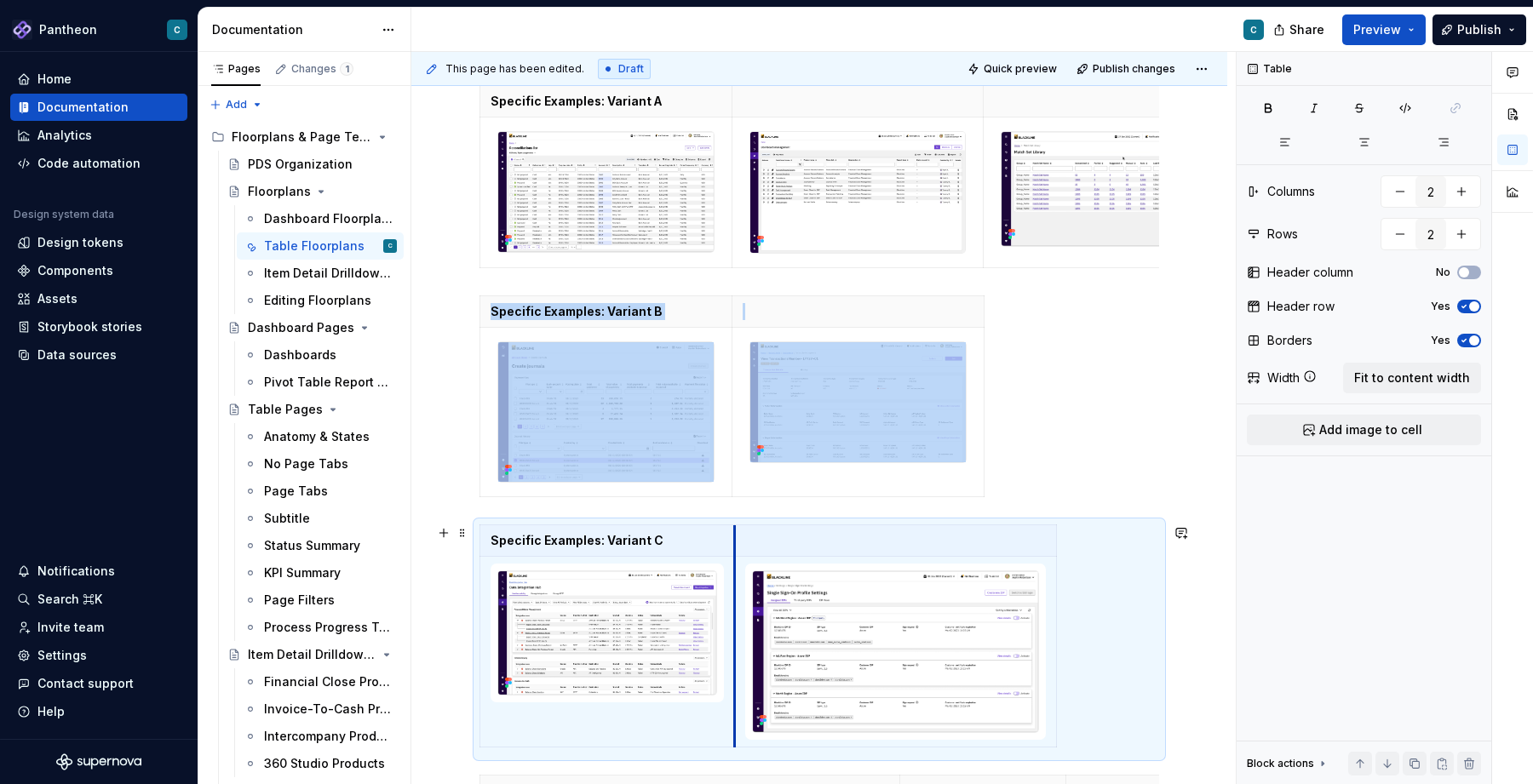 click at bounding box center [895, 651] 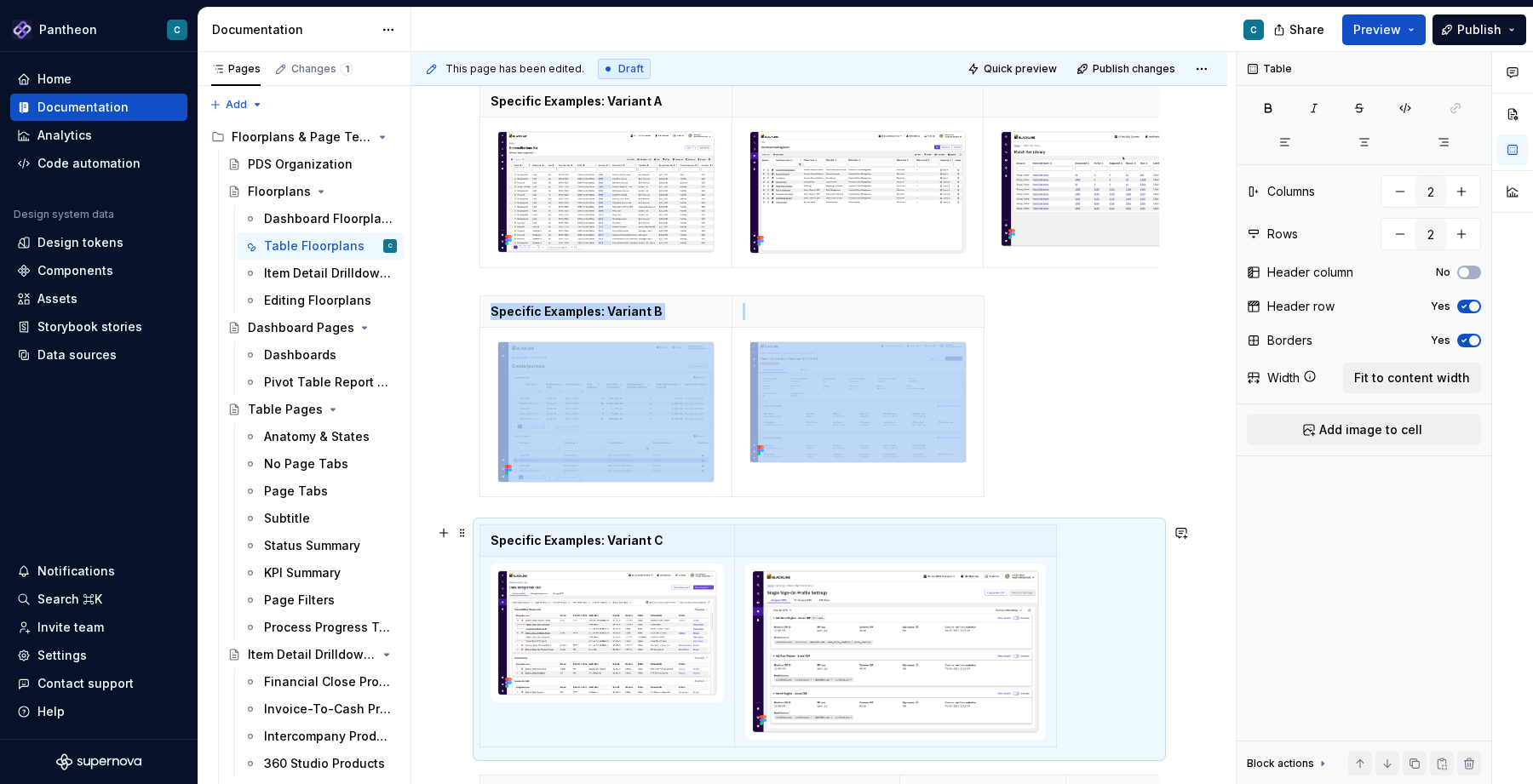 click on "Specific Examples: Variant C" at bounding box center [819, 639] 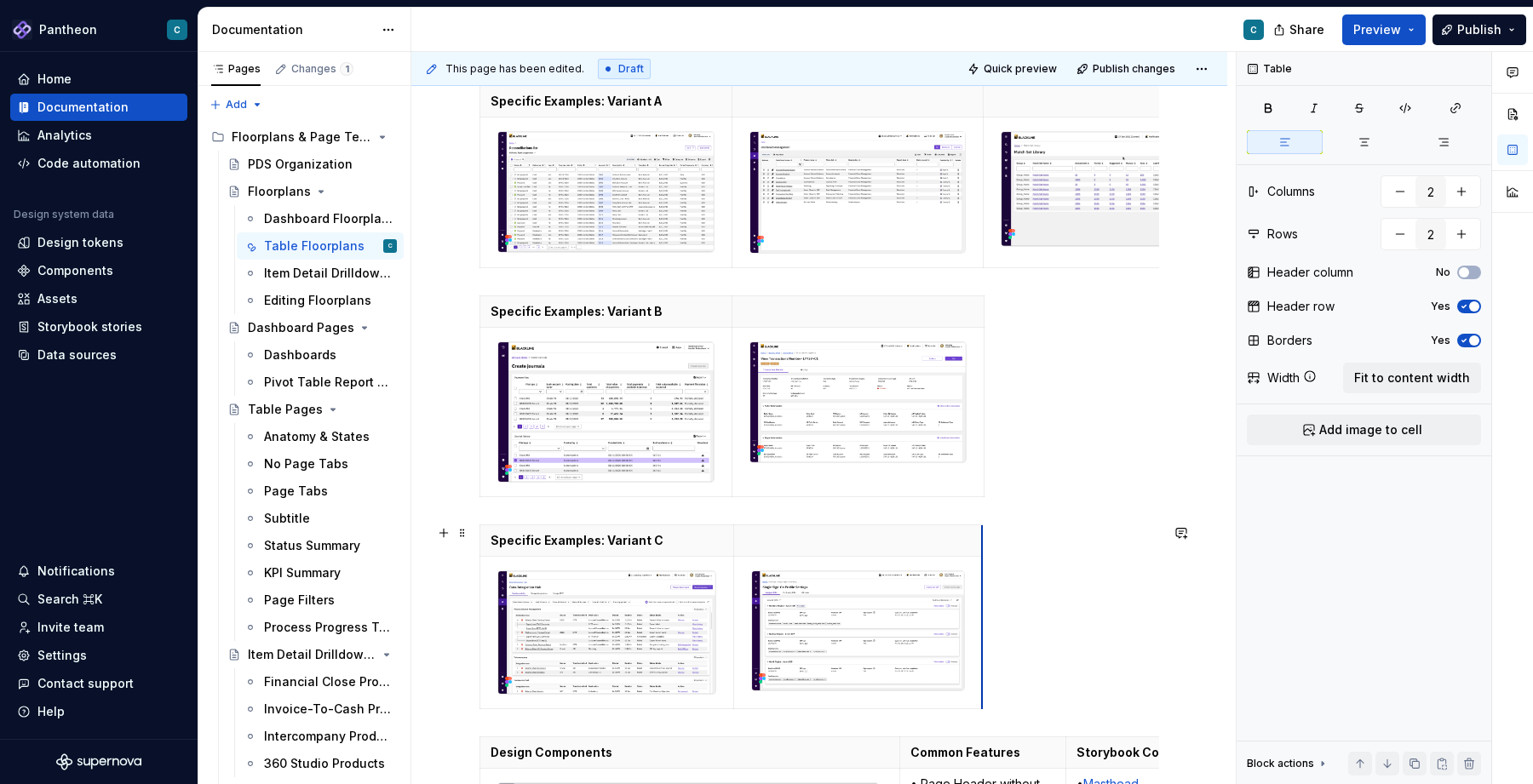 drag, startPoint x: 1054, startPoint y: 659, endPoint x: 980, endPoint y: 651, distance: 74.43118 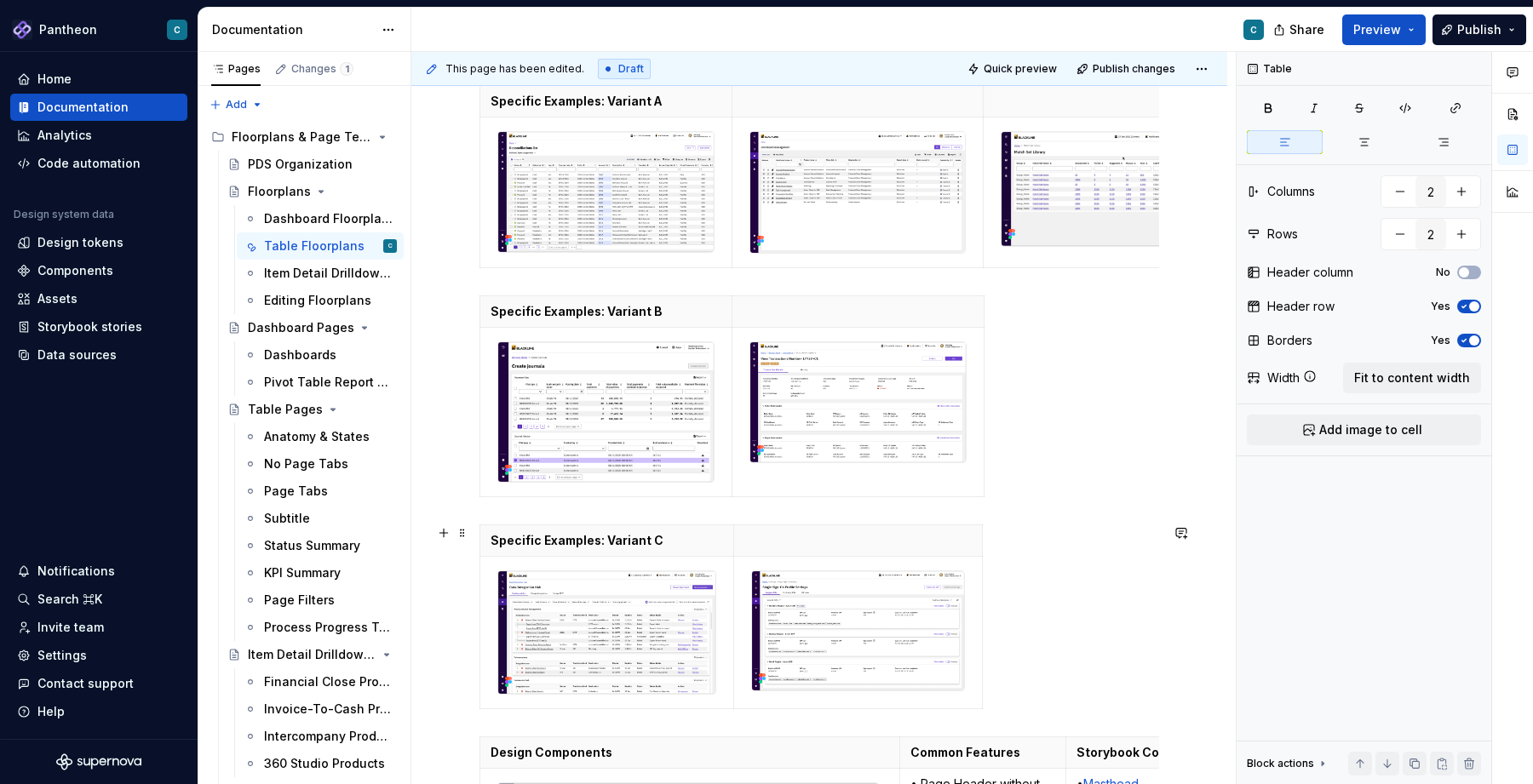 click on "Specific Examples: Variant C" at bounding box center (819, 621) 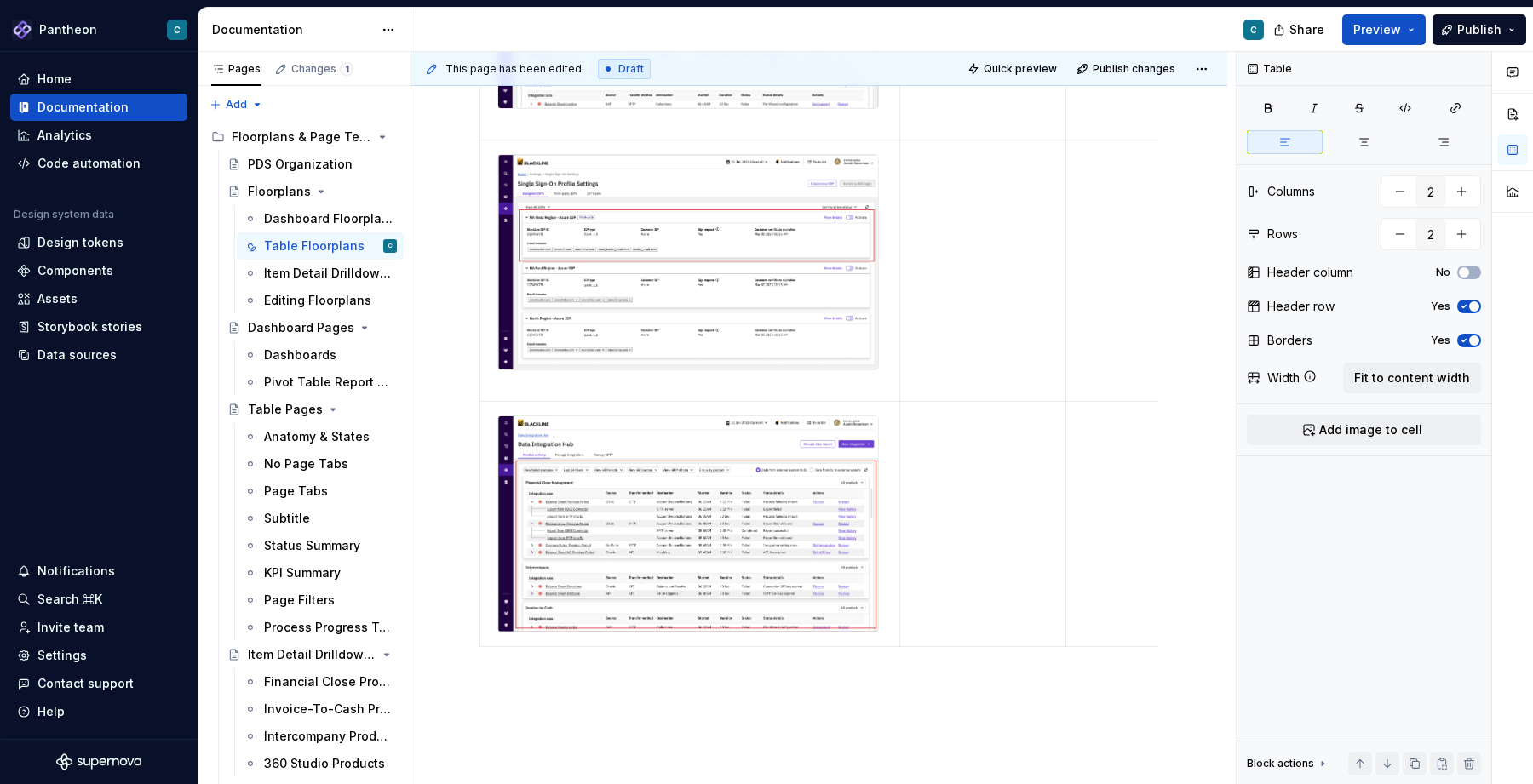 scroll, scrollTop: 3087, scrollLeft: 0, axis: vertical 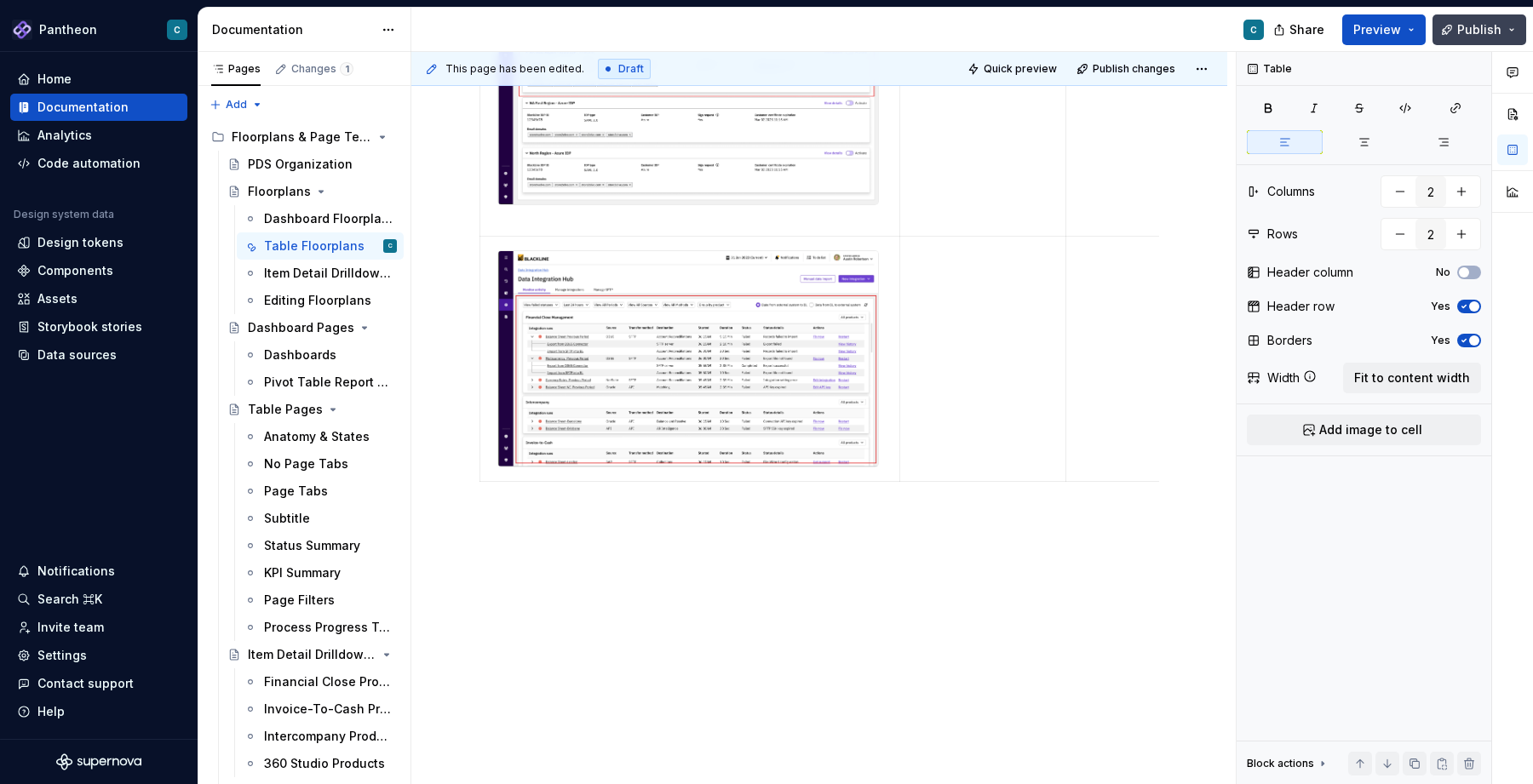 click on "Publish" at bounding box center [1479, 30] 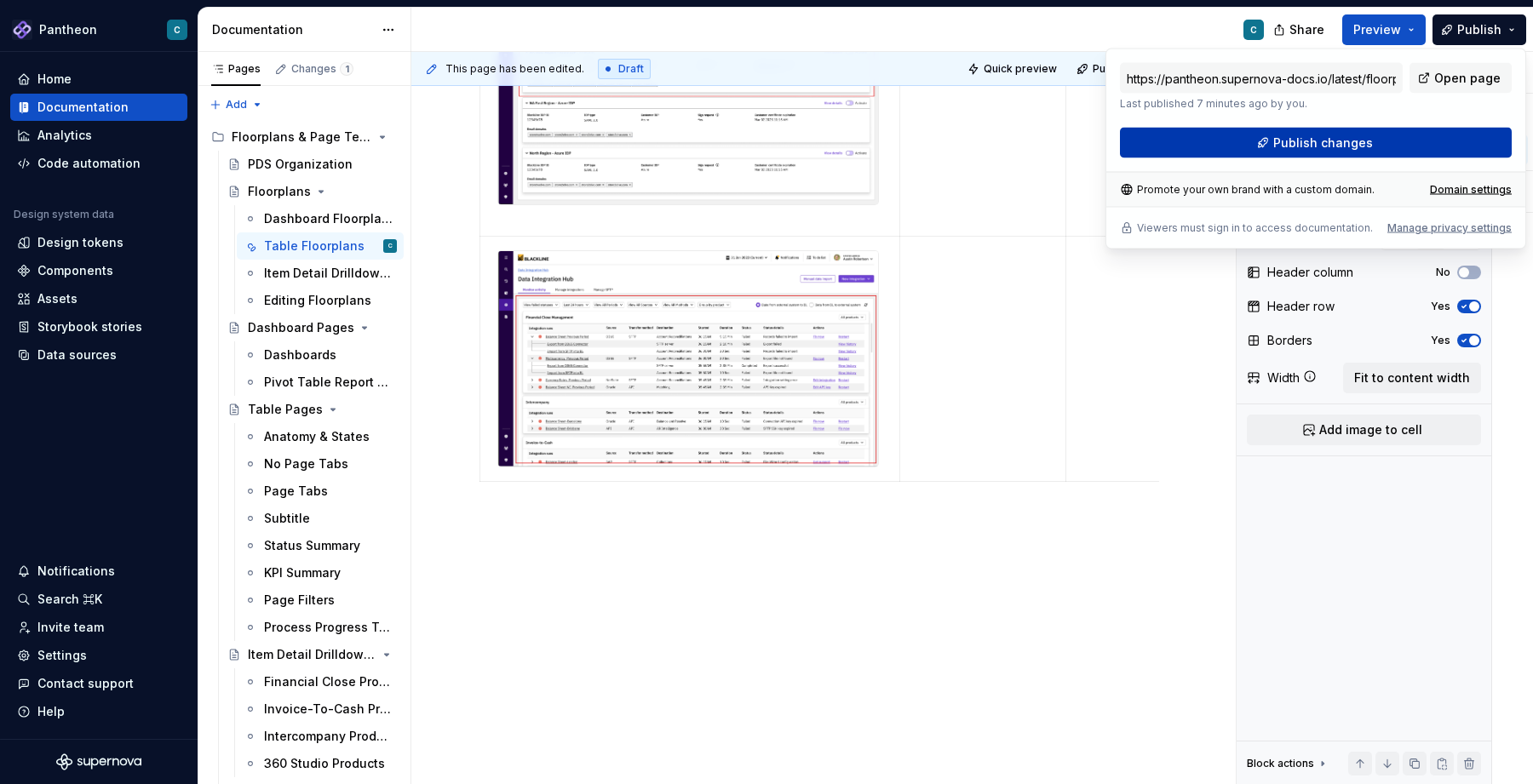 click on "Publish changes" at bounding box center [1316, 143] 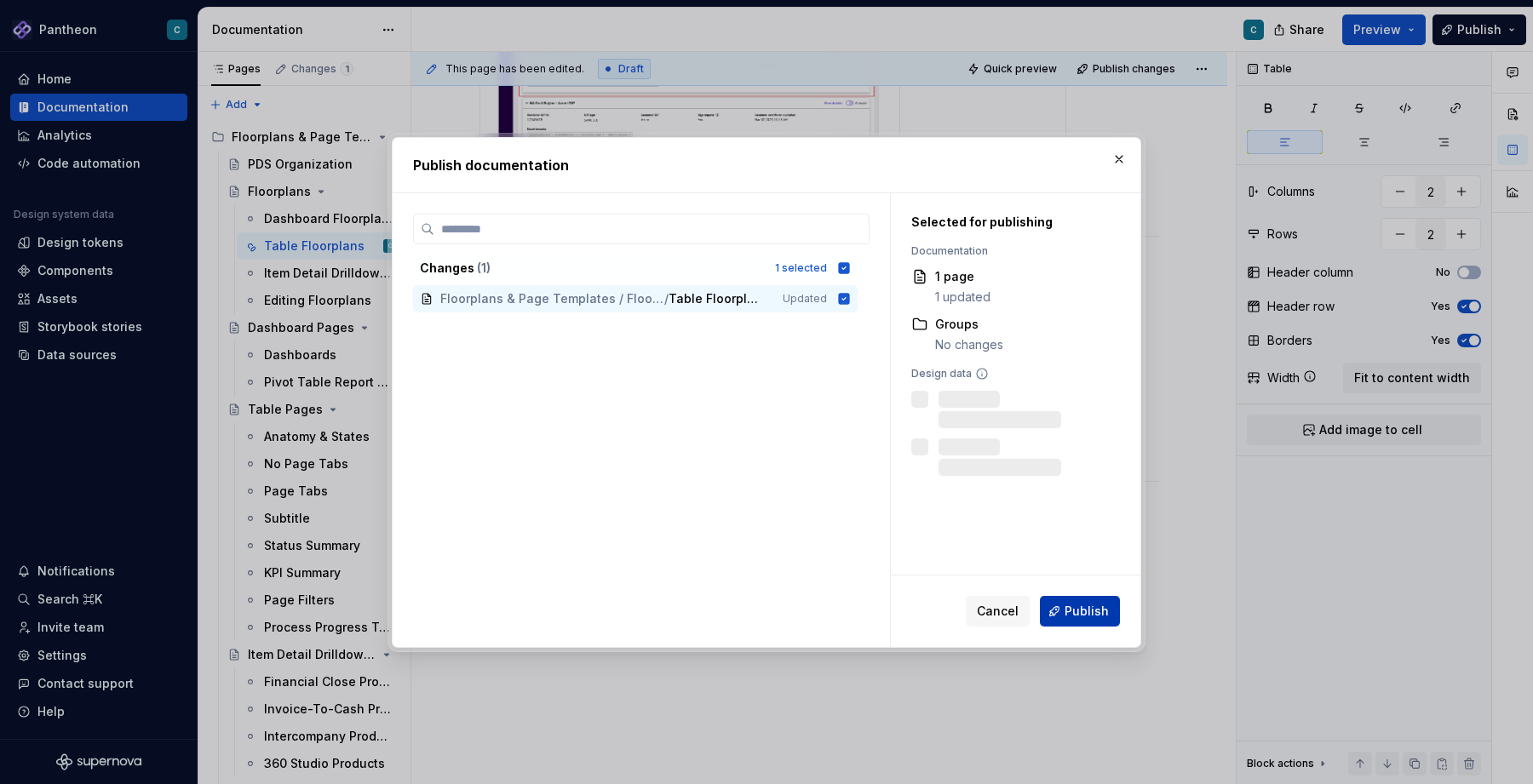 click on "Publish" at bounding box center [1087, 611] 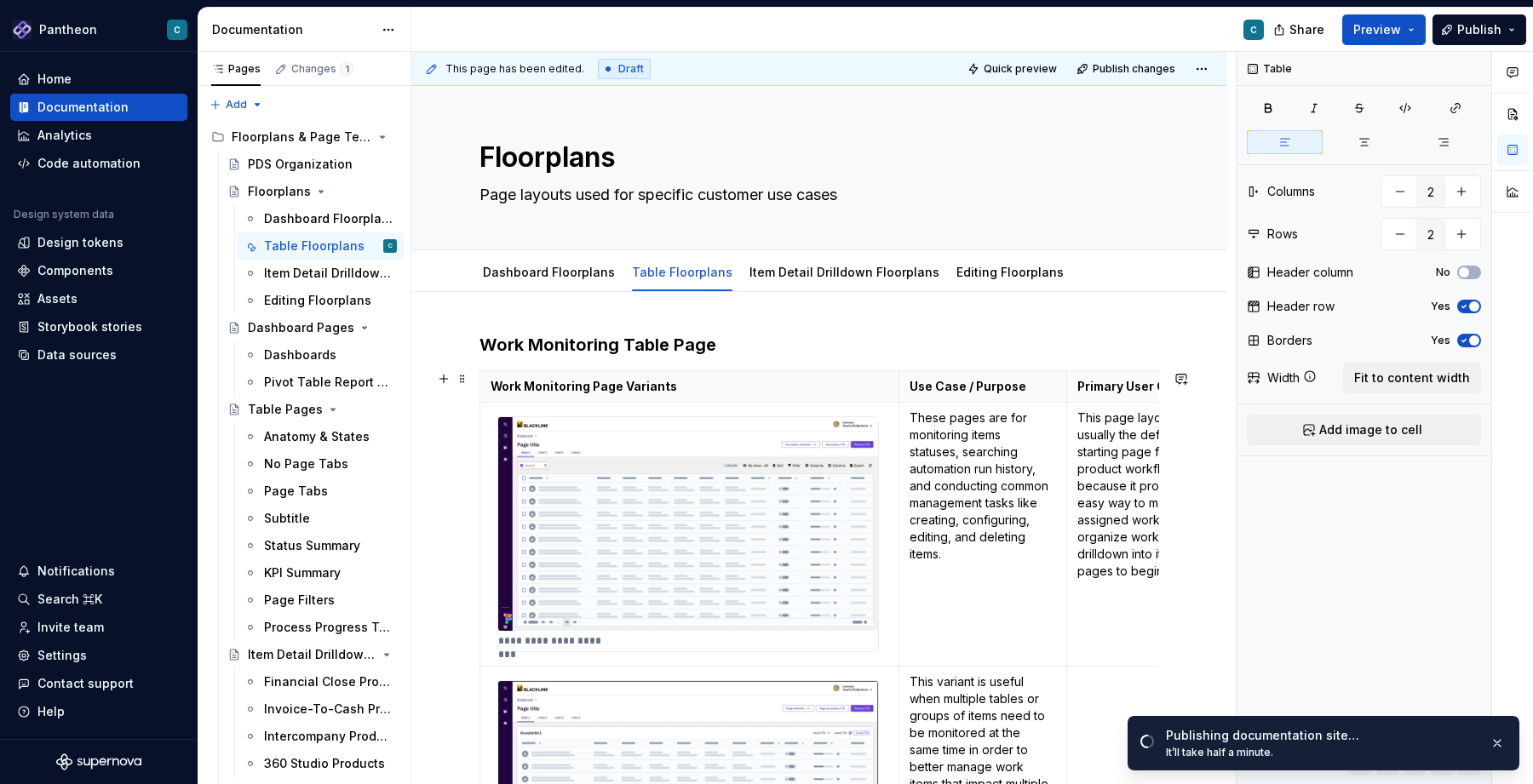 scroll, scrollTop: 0, scrollLeft: 0, axis: both 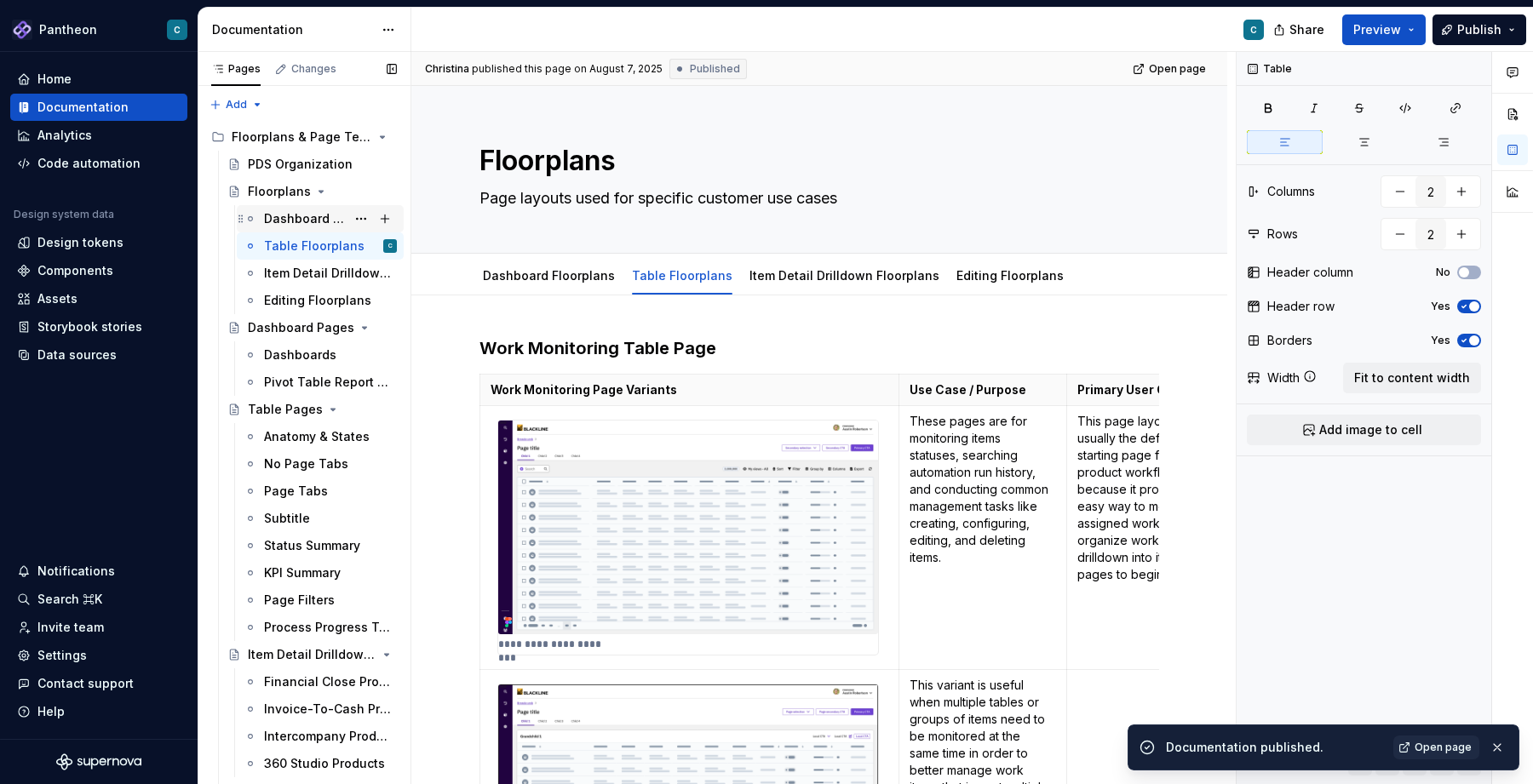click on "Dashboard Floorplans" at bounding box center [305, 219] 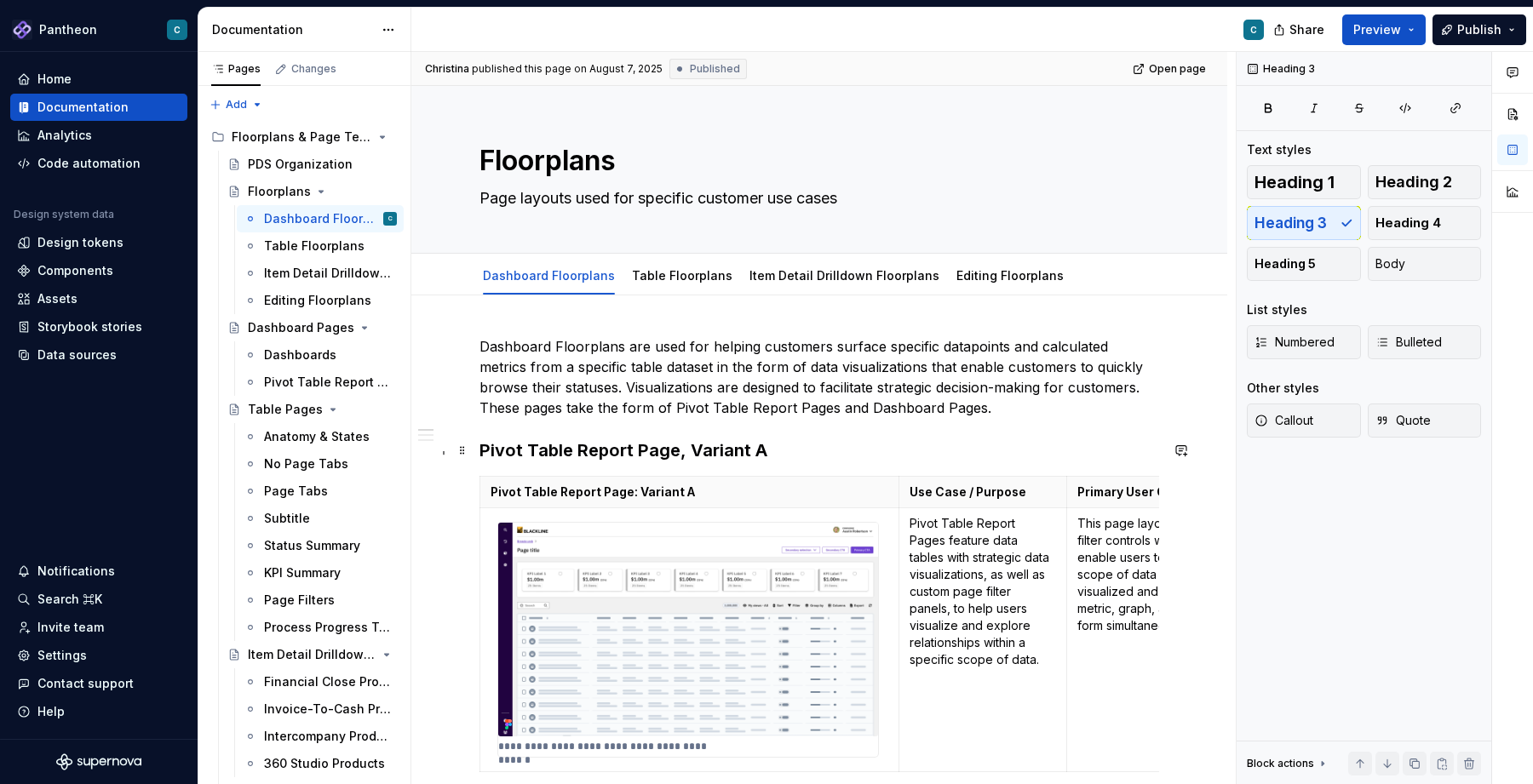 click on "Pivot Table Report Page, Variant A" at bounding box center [819, 450] 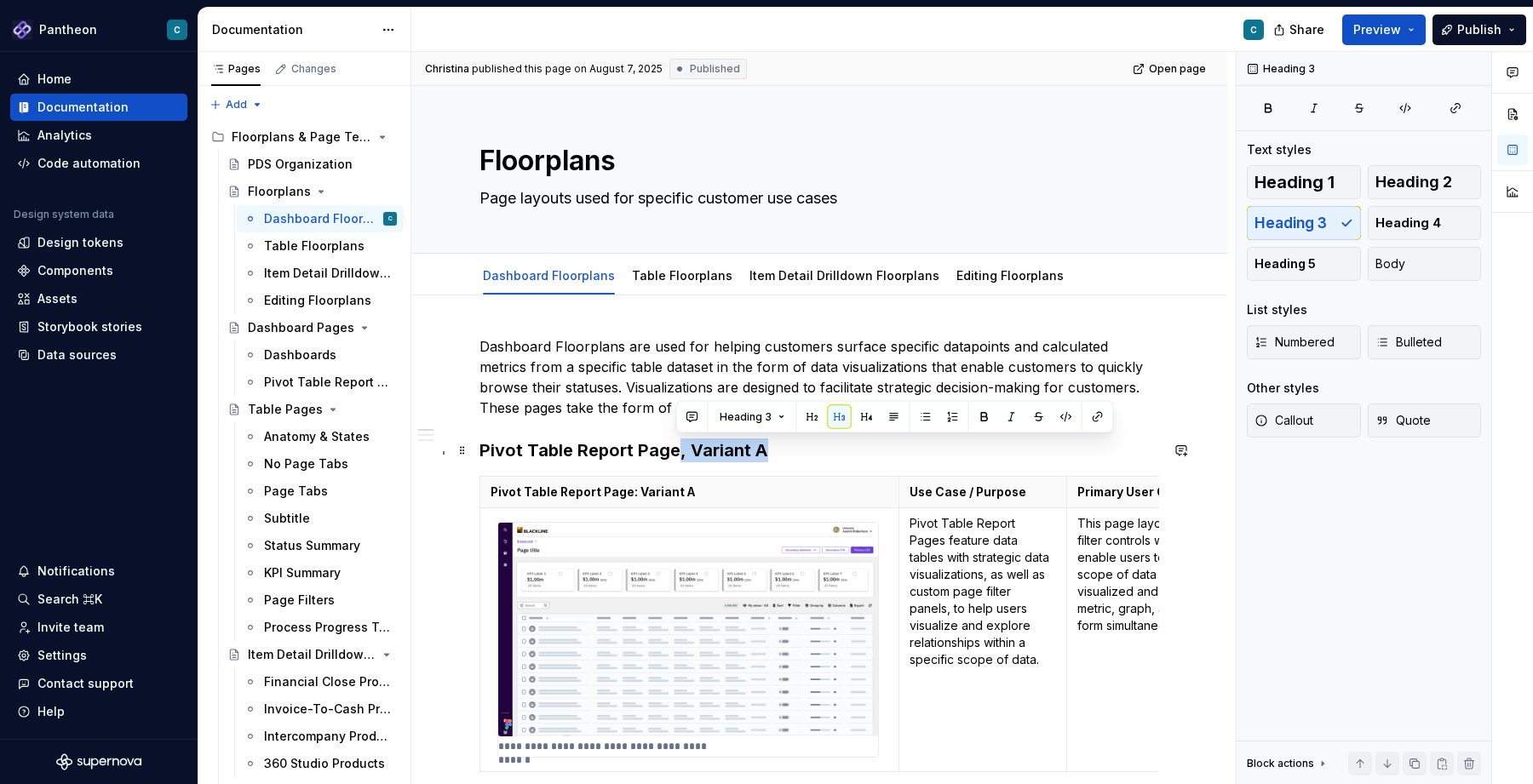 drag, startPoint x: 676, startPoint y: 452, endPoint x: 779, endPoint y: 455, distance: 103.04368 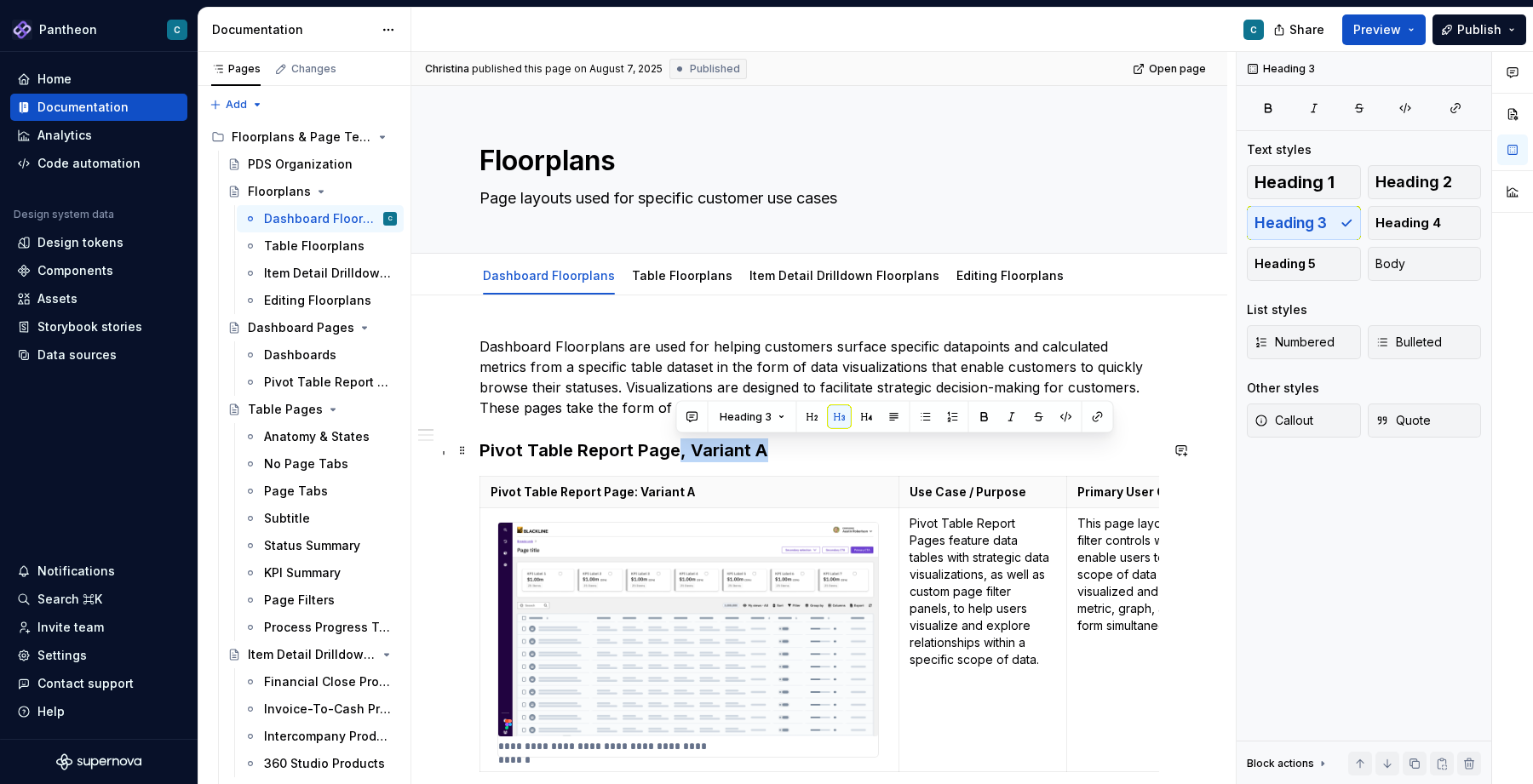 click on "Pivot Table Report Page, Variant A" at bounding box center [819, 450] 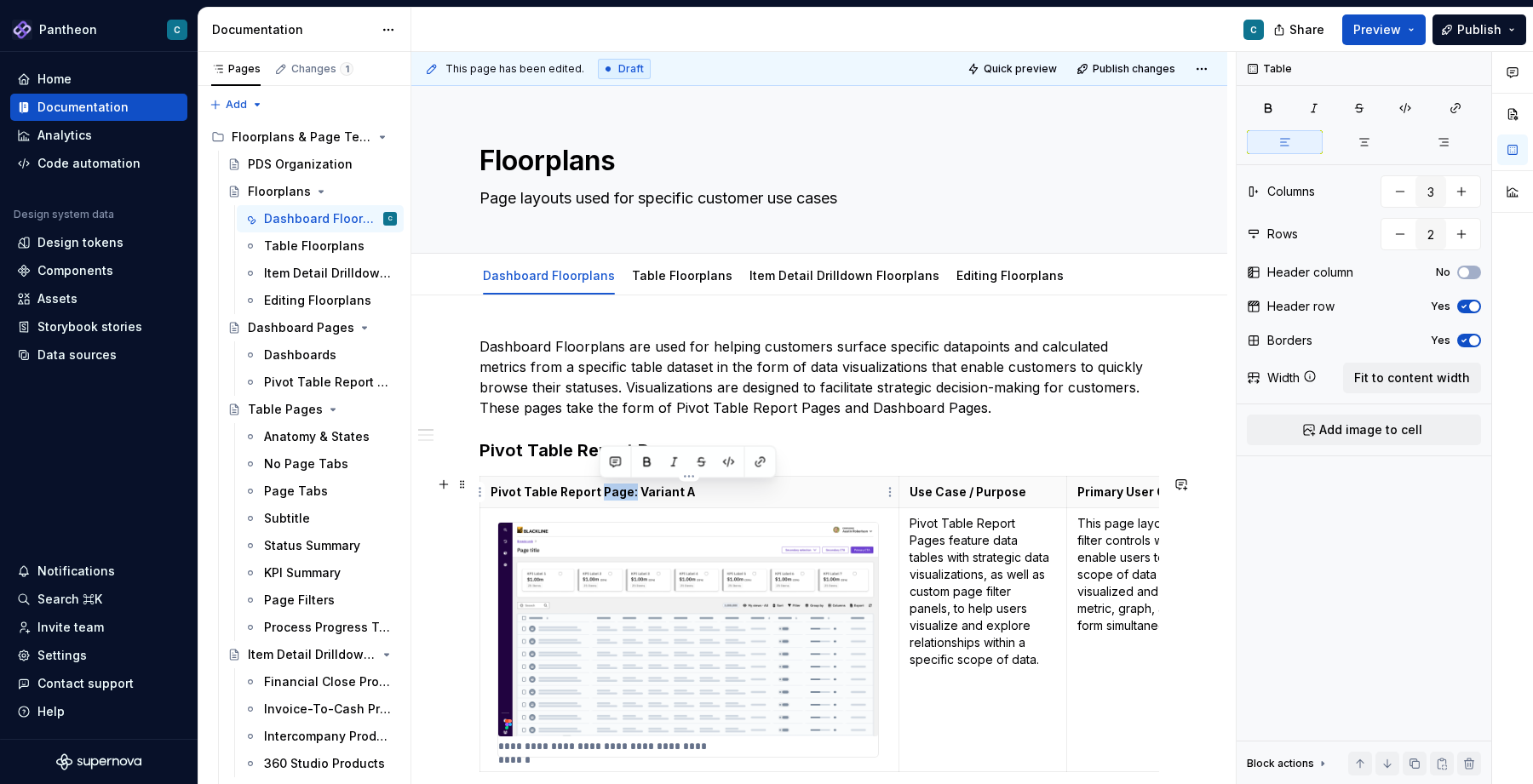 drag, startPoint x: 599, startPoint y: 494, endPoint x: 632, endPoint y: 500, distance: 33.54102 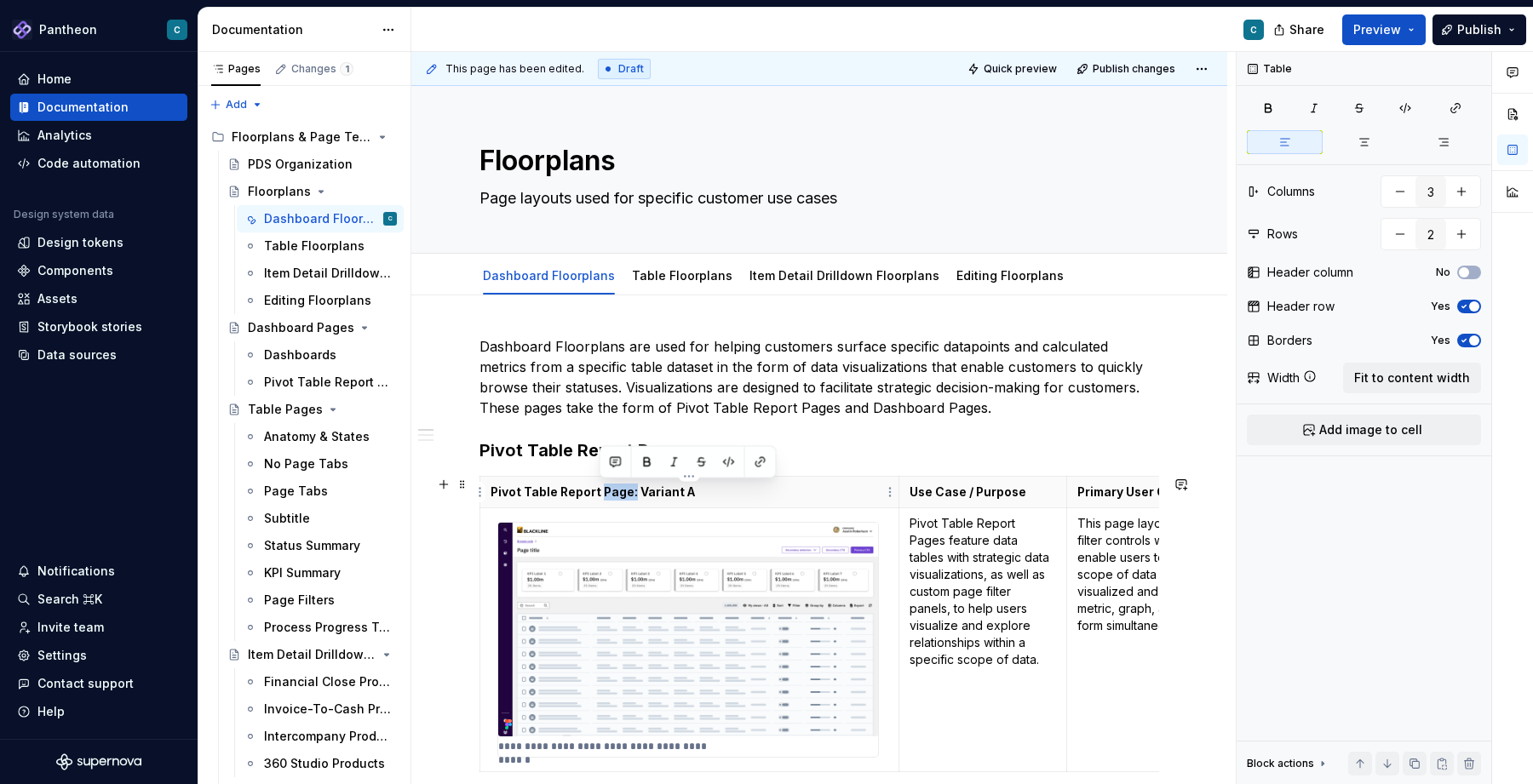 click on "Pivot Table Report Page: Variant A" at bounding box center (689, 492) 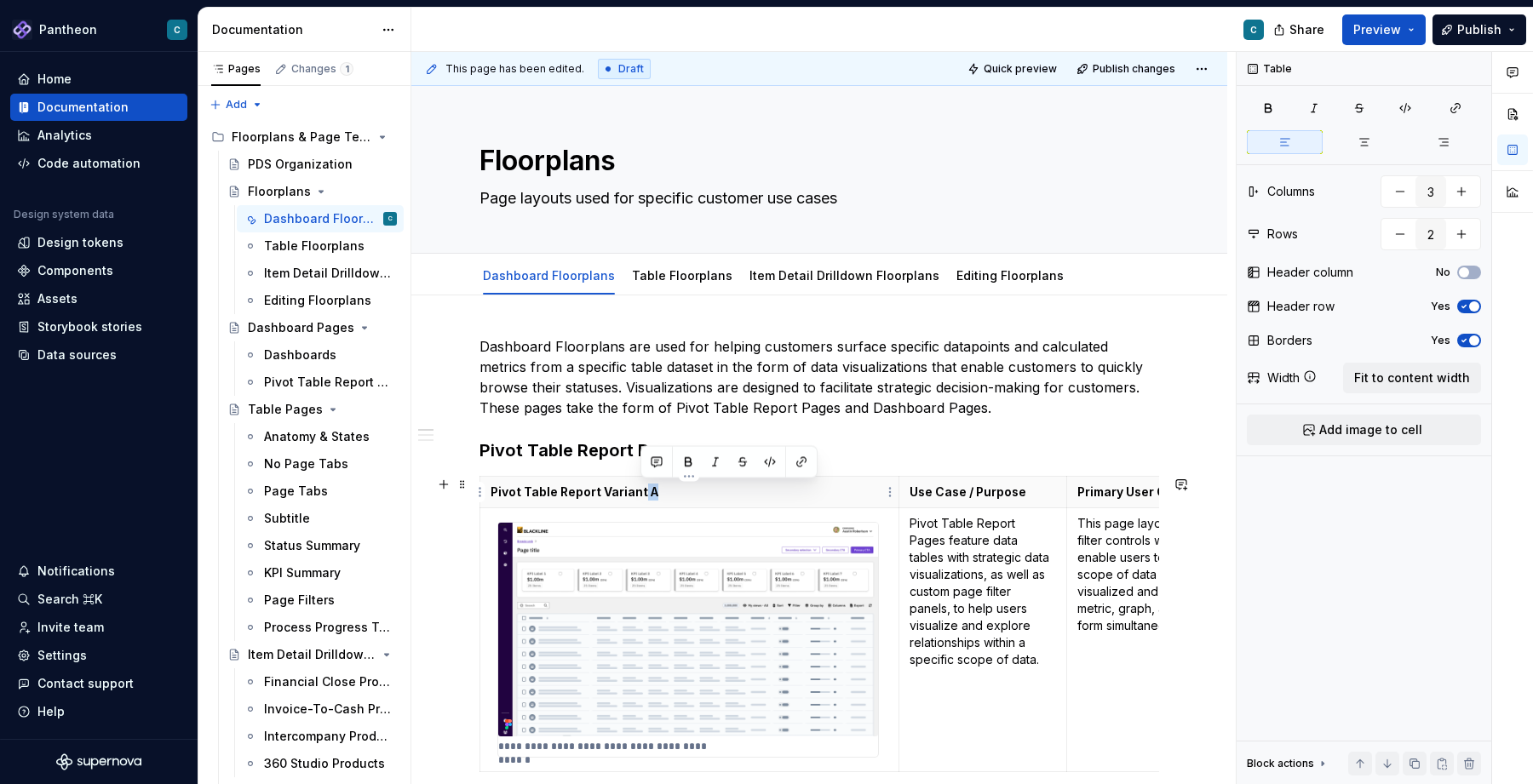 drag, startPoint x: 652, startPoint y: 495, endPoint x: 640, endPoint y: 494, distance: 12.041595 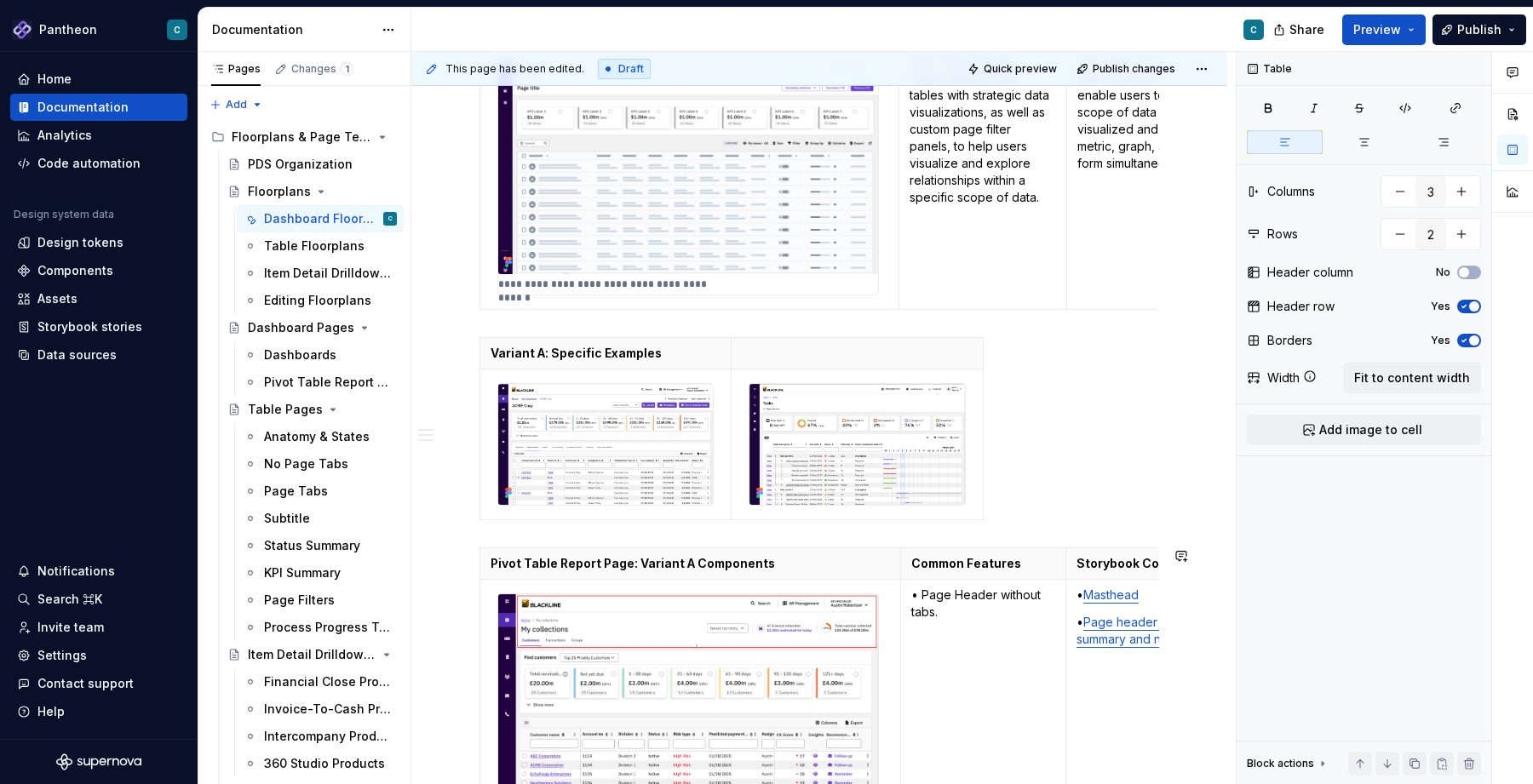 scroll, scrollTop: 463, scrollLeft: 0, axis: vertical 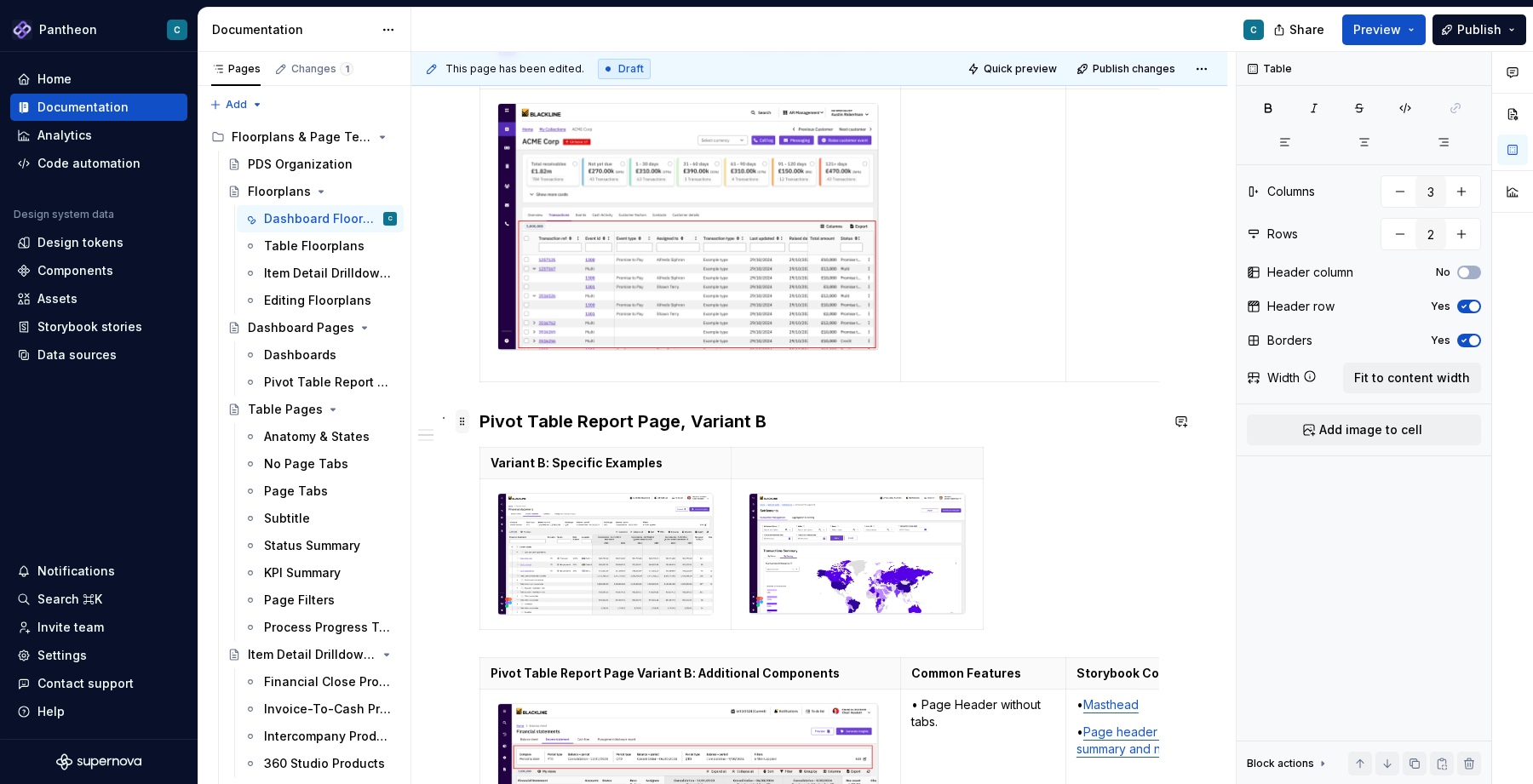 click at bounding box center [462, 421] 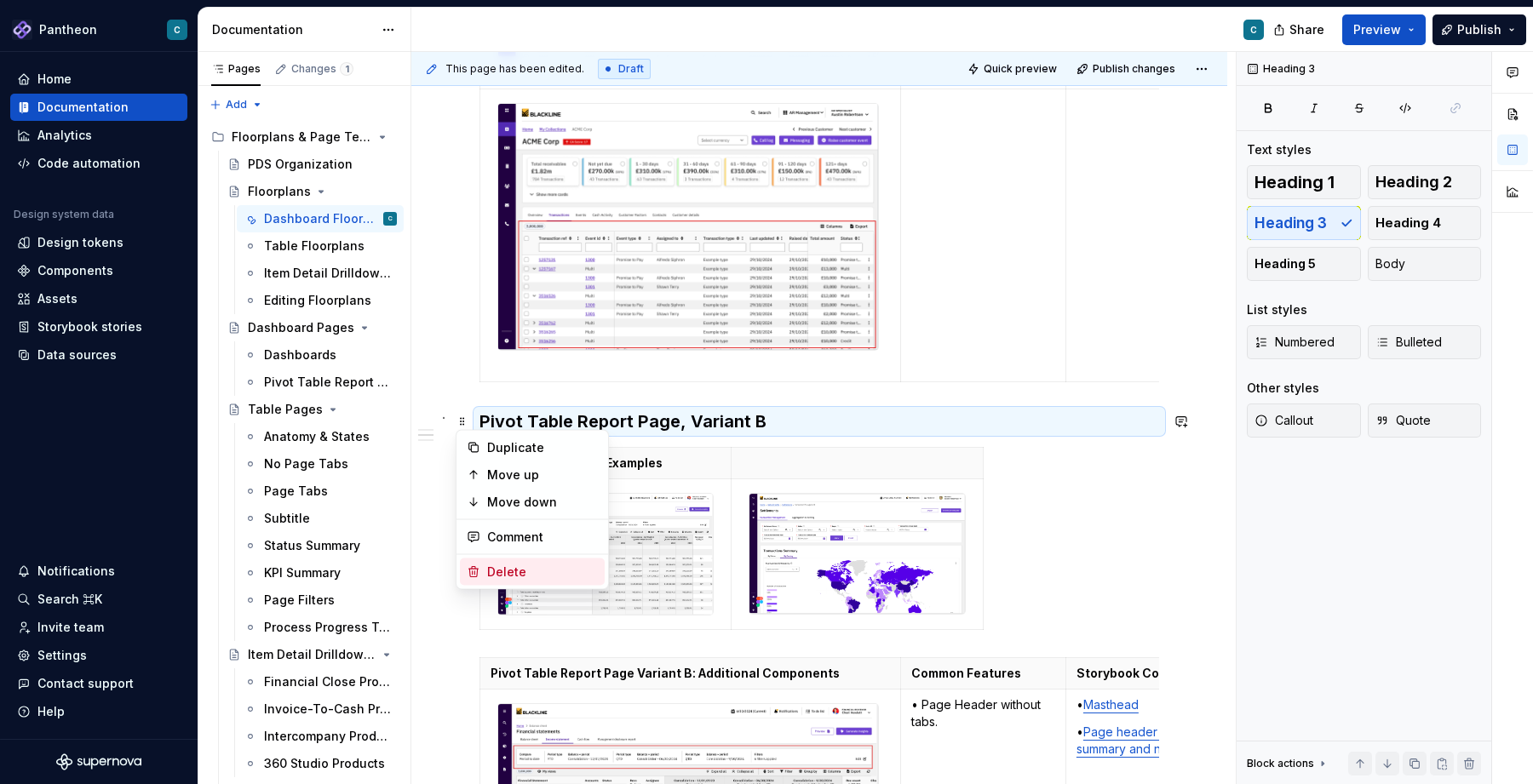 click on "Delete" at bounding box center (543, 572) 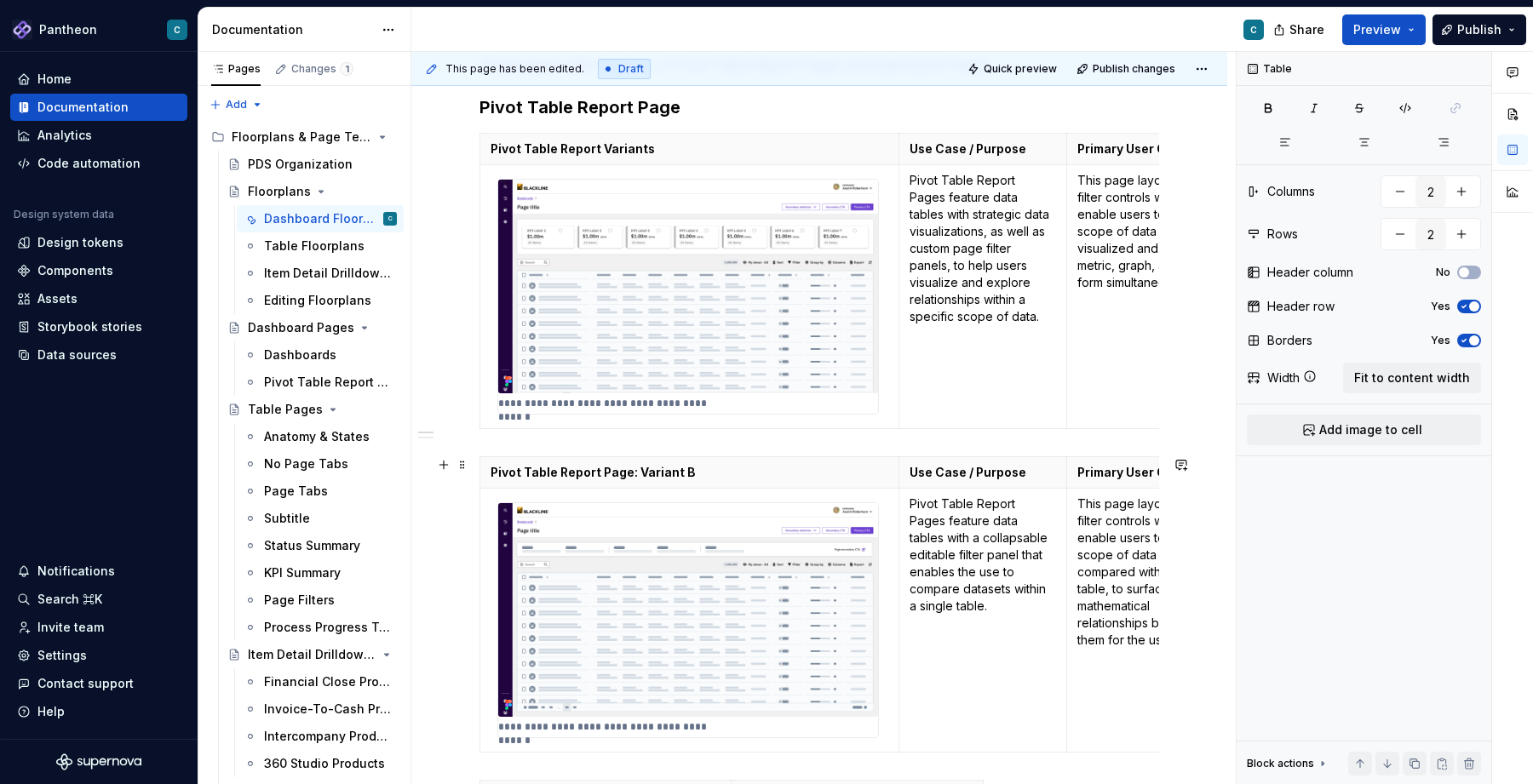 scroll, scrollTop: 333, scrollLeft: 0, axis: vertical 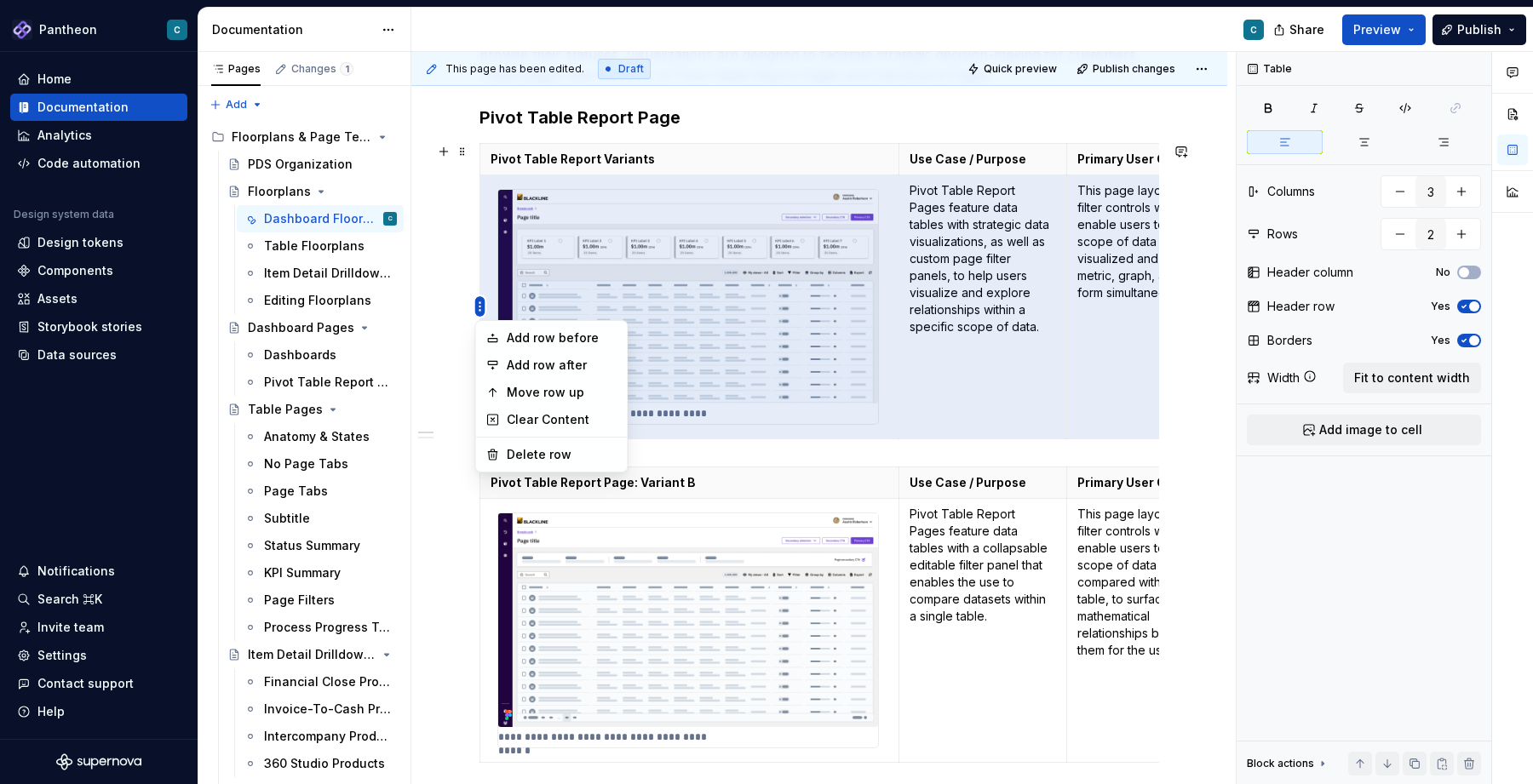 click on "Pantheon C Home Documentation Analytics Code automation Design system data Design tokens Components Assets Storybook stories Data sources Notifications Search ⌘K Invite team Settings Contact support Help Documentation C Share Preview Publish Pages Changes 1 Add
Accessibility guide for tree Page tree.
Navigate the tree with the arrow keys. Common tree hotkeys apply. Further keybindings are available:
enter to execute primary action on focused item
f2 to start renaming the focused item
escape to abort renaming an item
control+d to start dragging selected items
Floorplans & Page Templates  PDS Organization Floorplans Dashboard Floorplans C Table Floorplans Item Detail Drilldown Floorplans Editing Floorplans Dashboard Pages Dashboards Pivot Table Report Pages Table Pages Anatomy & States No Page Tabs Page Tabs Subtitle Status Summary KPI Summary  Page Filters Process Progress Tracker Item Detail Drilldown Pages Financial Close Products Tabs" at bounding box center (766, 392) 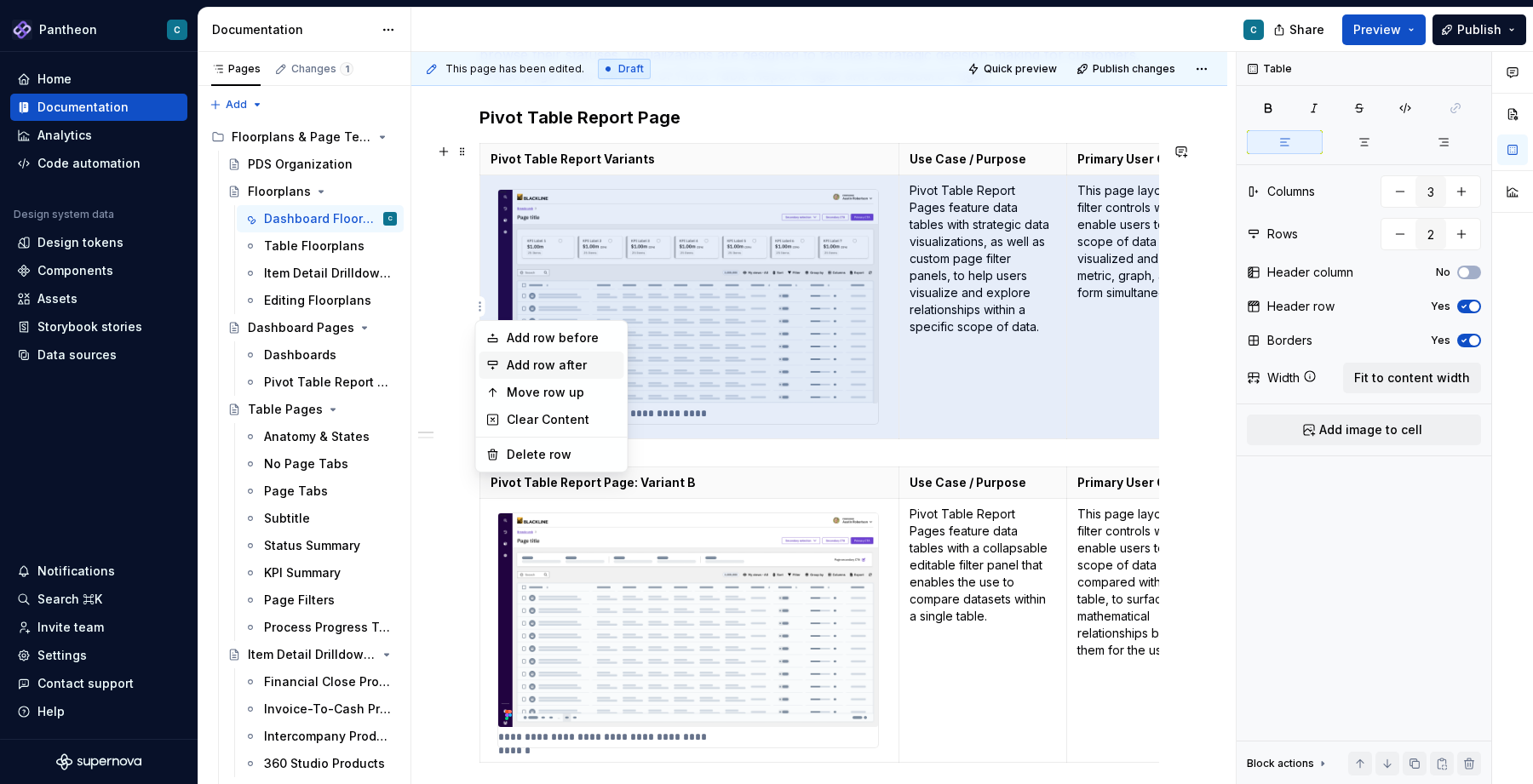 click on "Add row after" at bounding box center (562, 365) 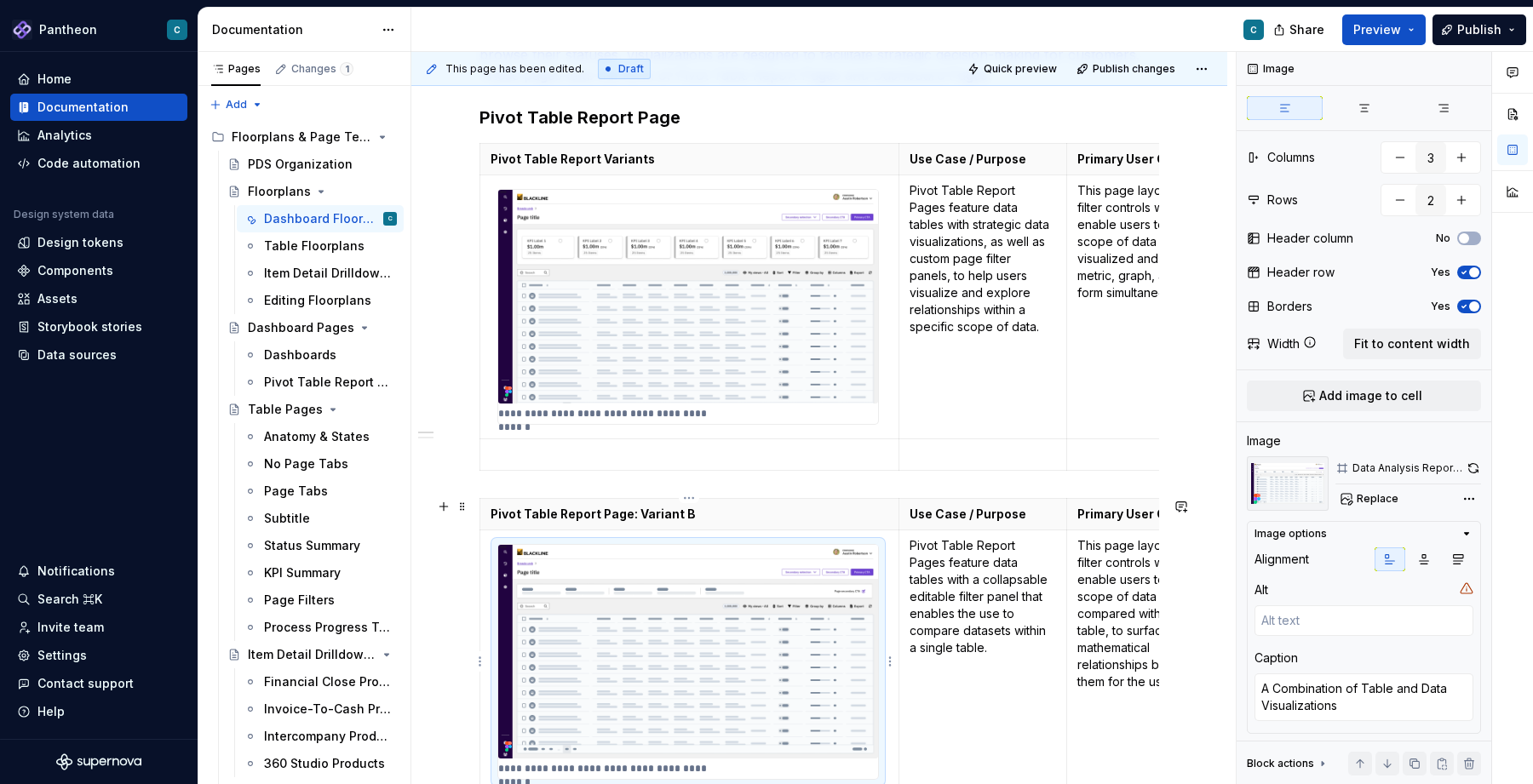 click at bounding box center (688, 651) 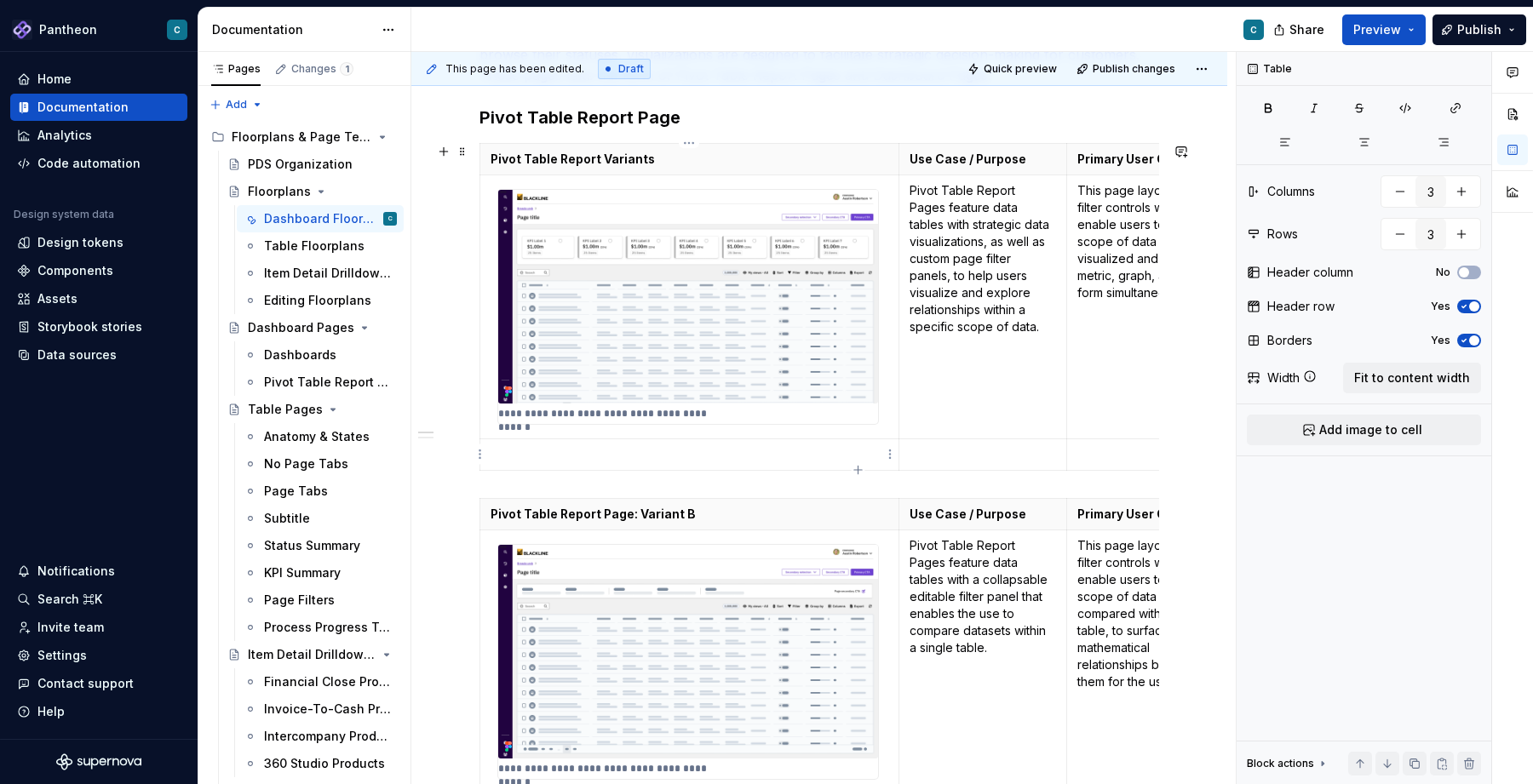 click at bounding box center [689, 455] 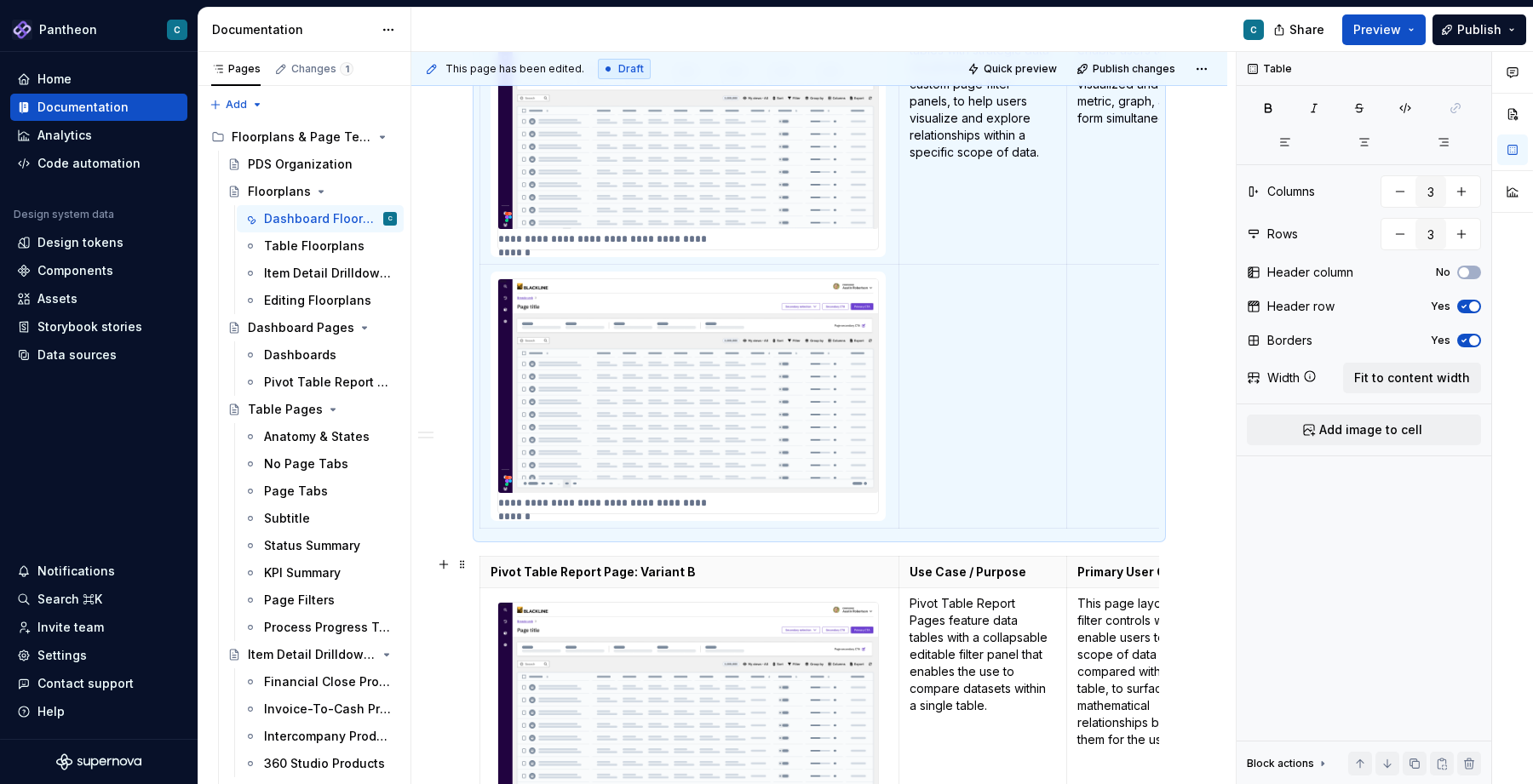 scroll, scrollTop: 524, scrollLeft: 0, axis: vertical 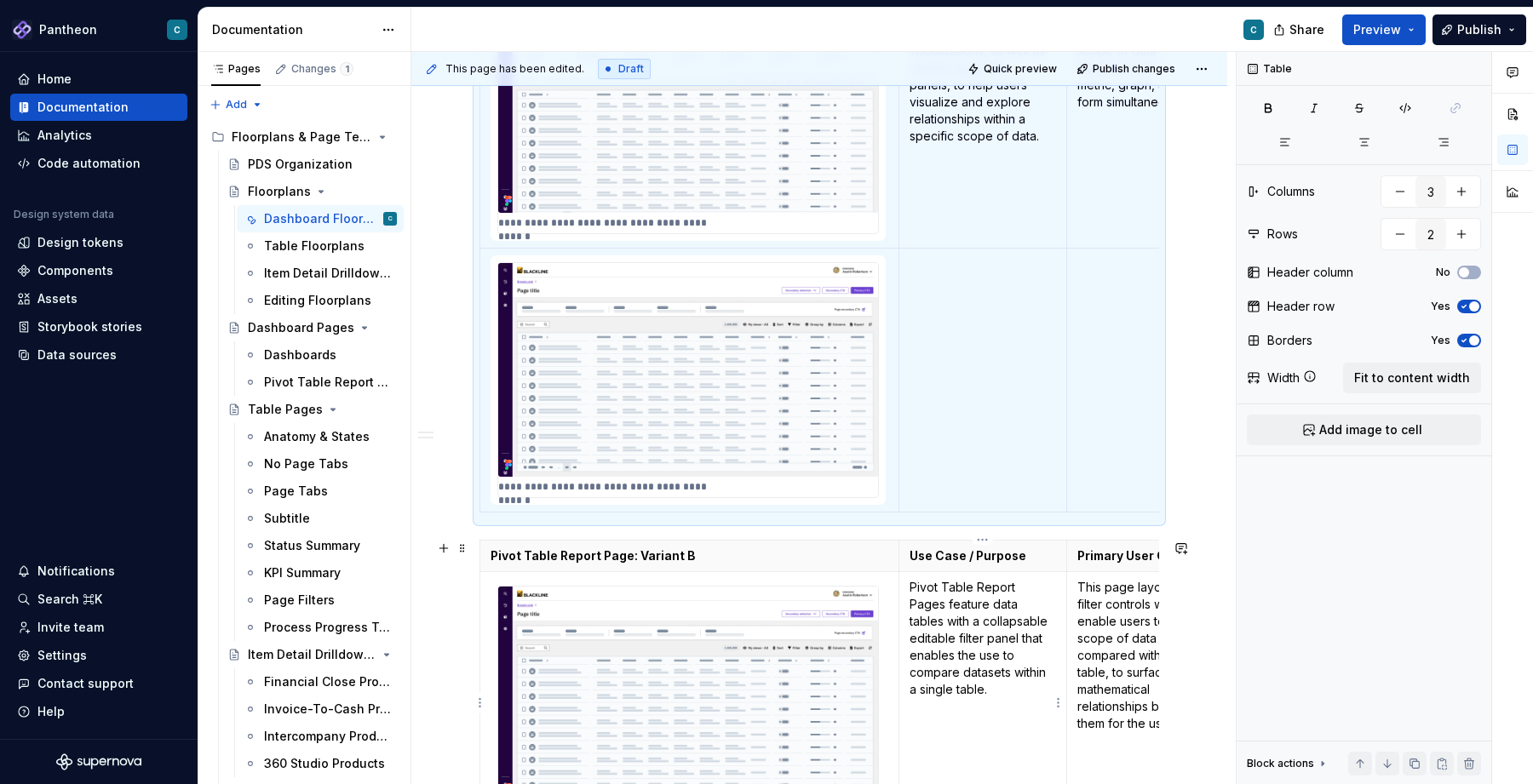 click on "Pivot Table Report Pages feature data tables with a collapsable editable filter panel that enables the use to compare datasets within a single table." at bounding box center (983, 638) 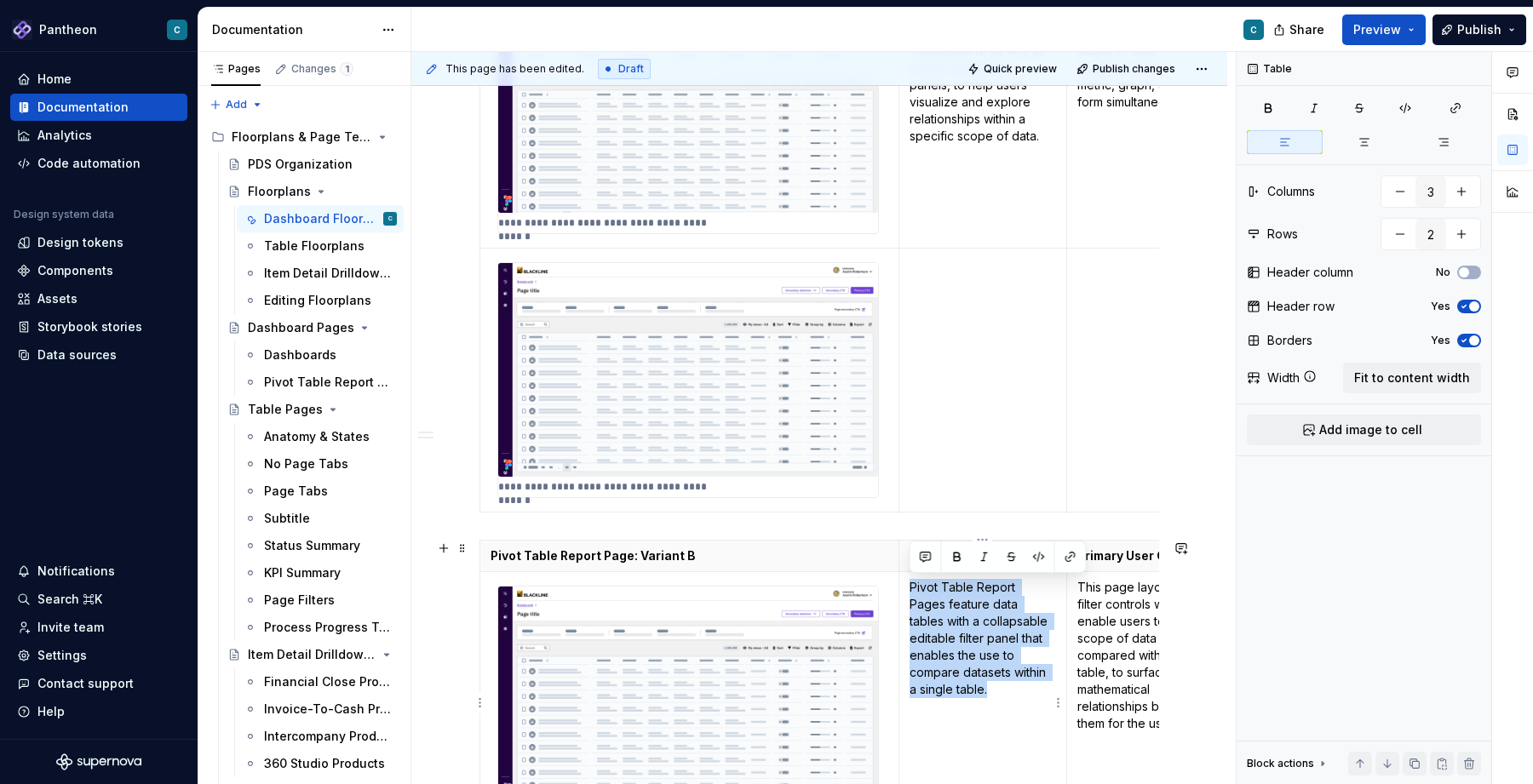 drag, startPoint x: 1031, startPoint y: 672, endPoint x: 908, endPoint y: 589, distance: 148.3846 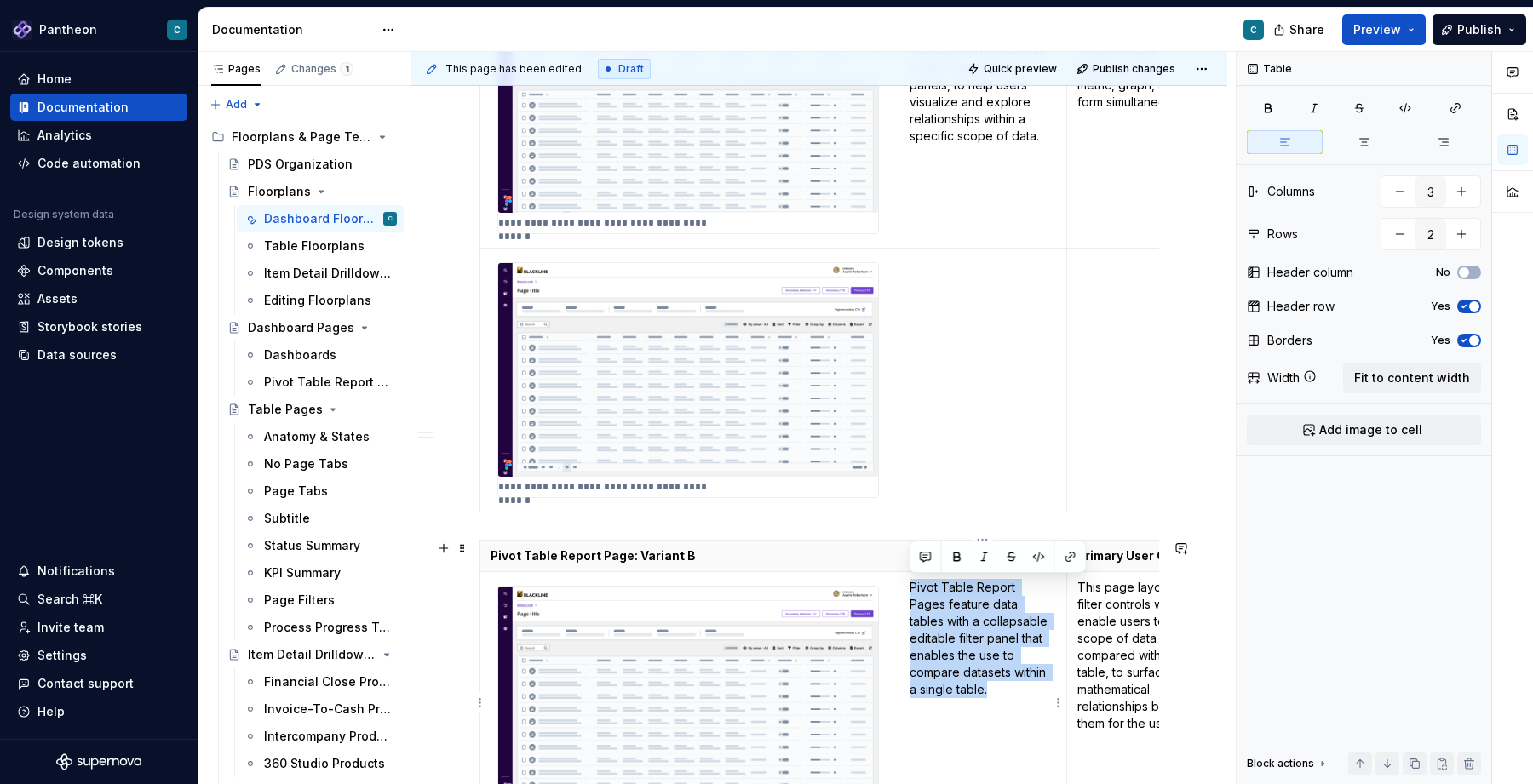 click on "Pivot Table Report Pages feature data tables with a collapsable editable filter panel that enables the use to compare datasets within a single table." at bounding box center (982, 703) 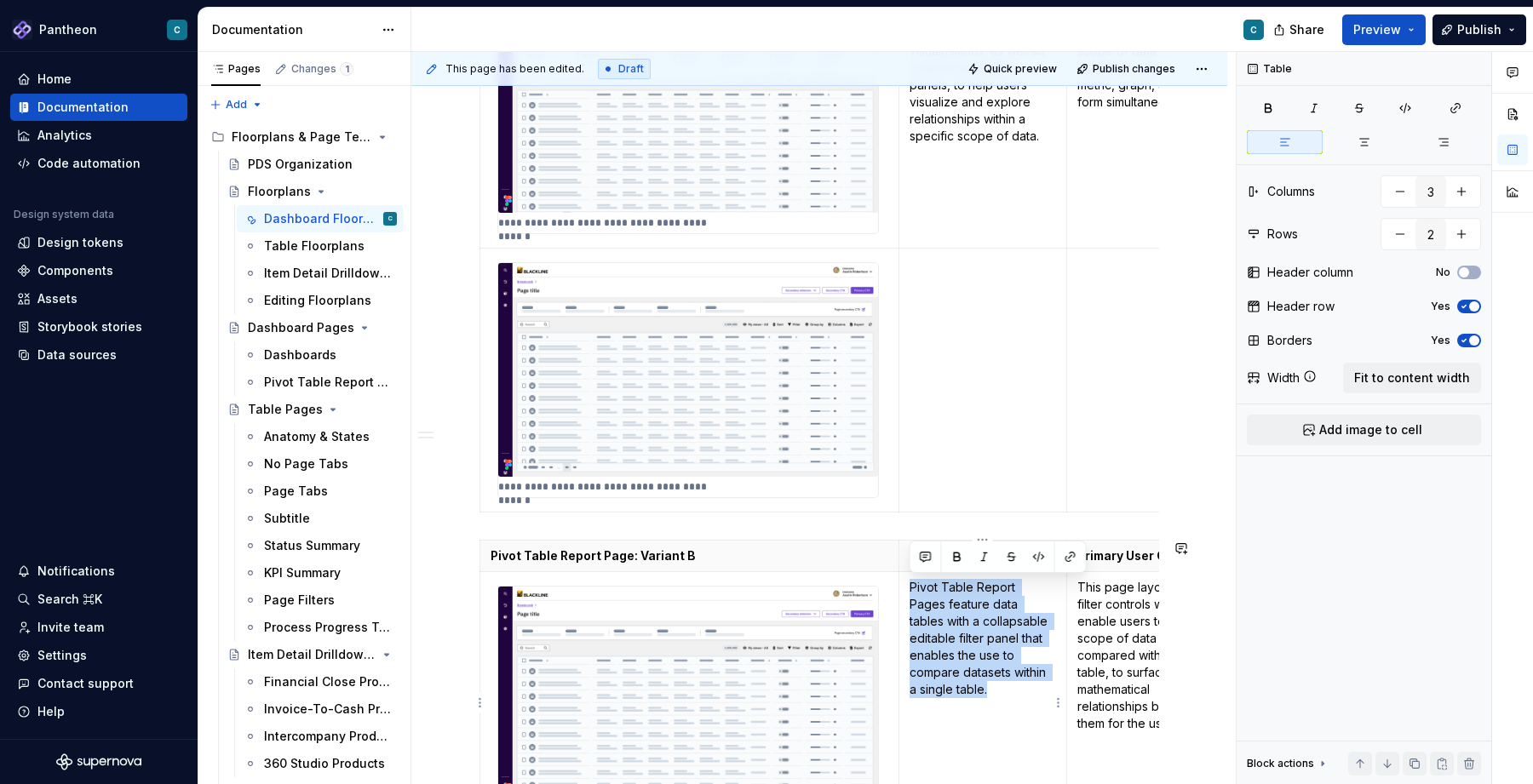 copy on "Pivot Table Report Pages feature data tables with a collapsable editable filter panel that enables the use to compare datasets within a single table." 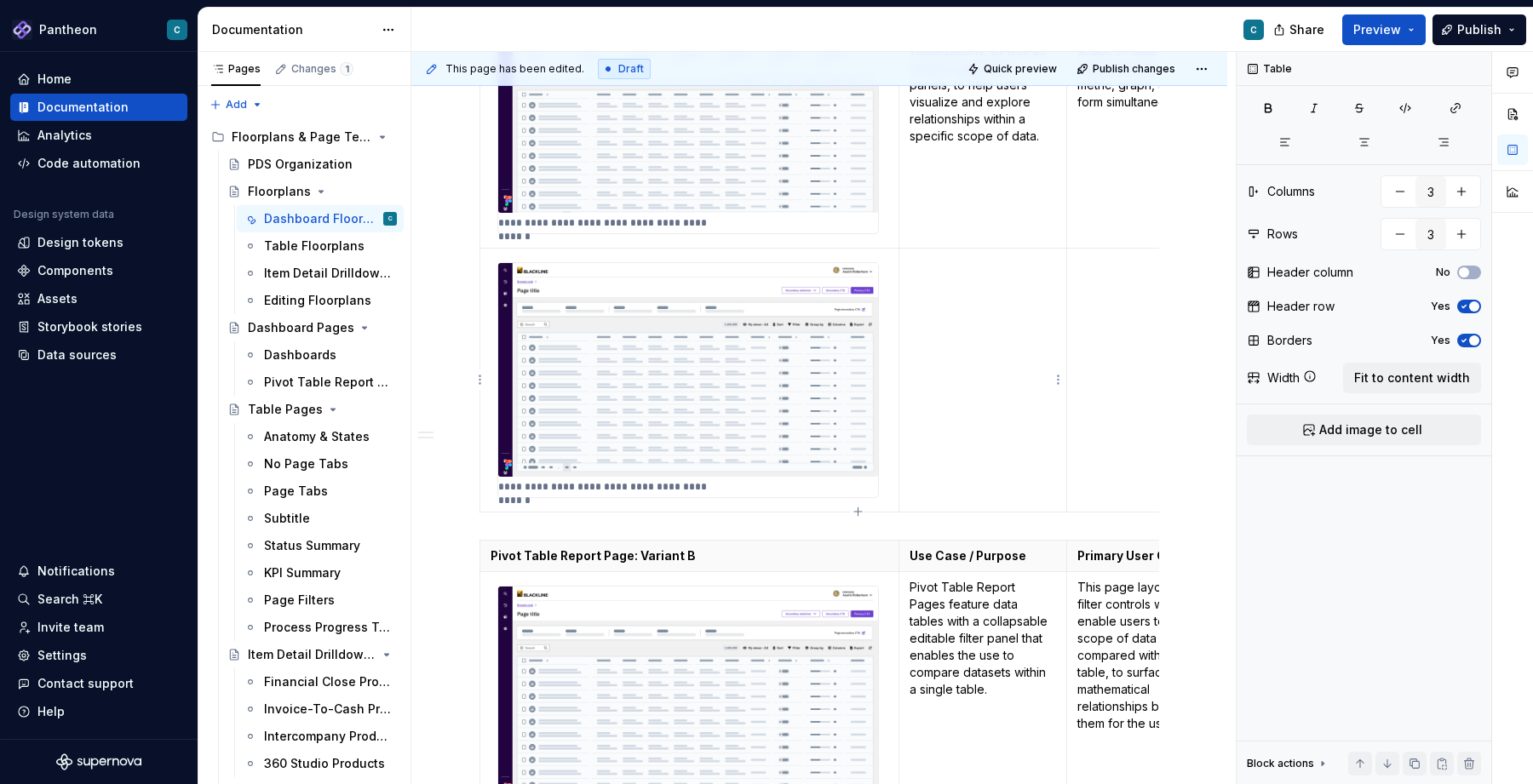 click at bounding box center [982, 380] 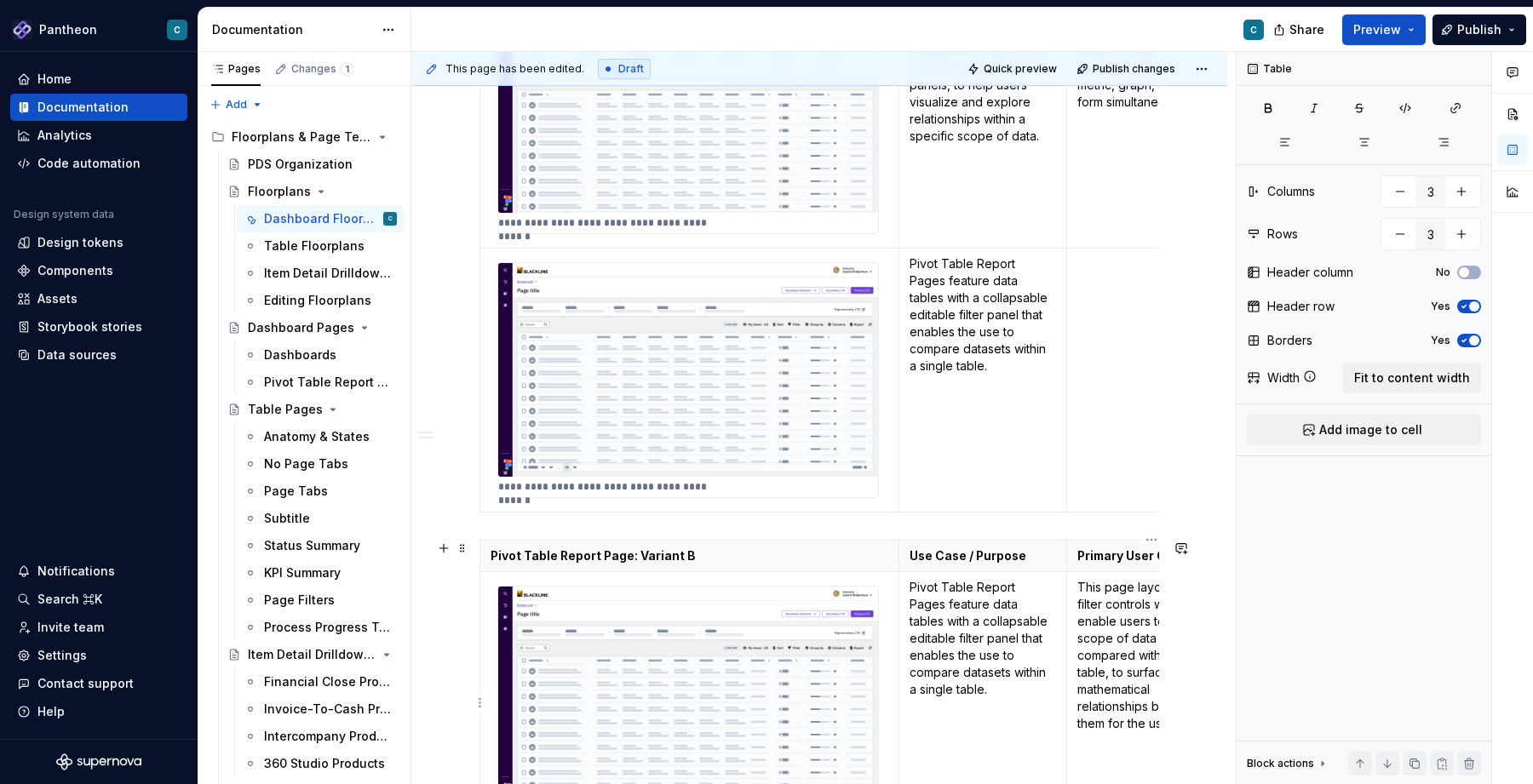 scroll, scrollTop: 0, scrollLeft: 69, axis: horizontal 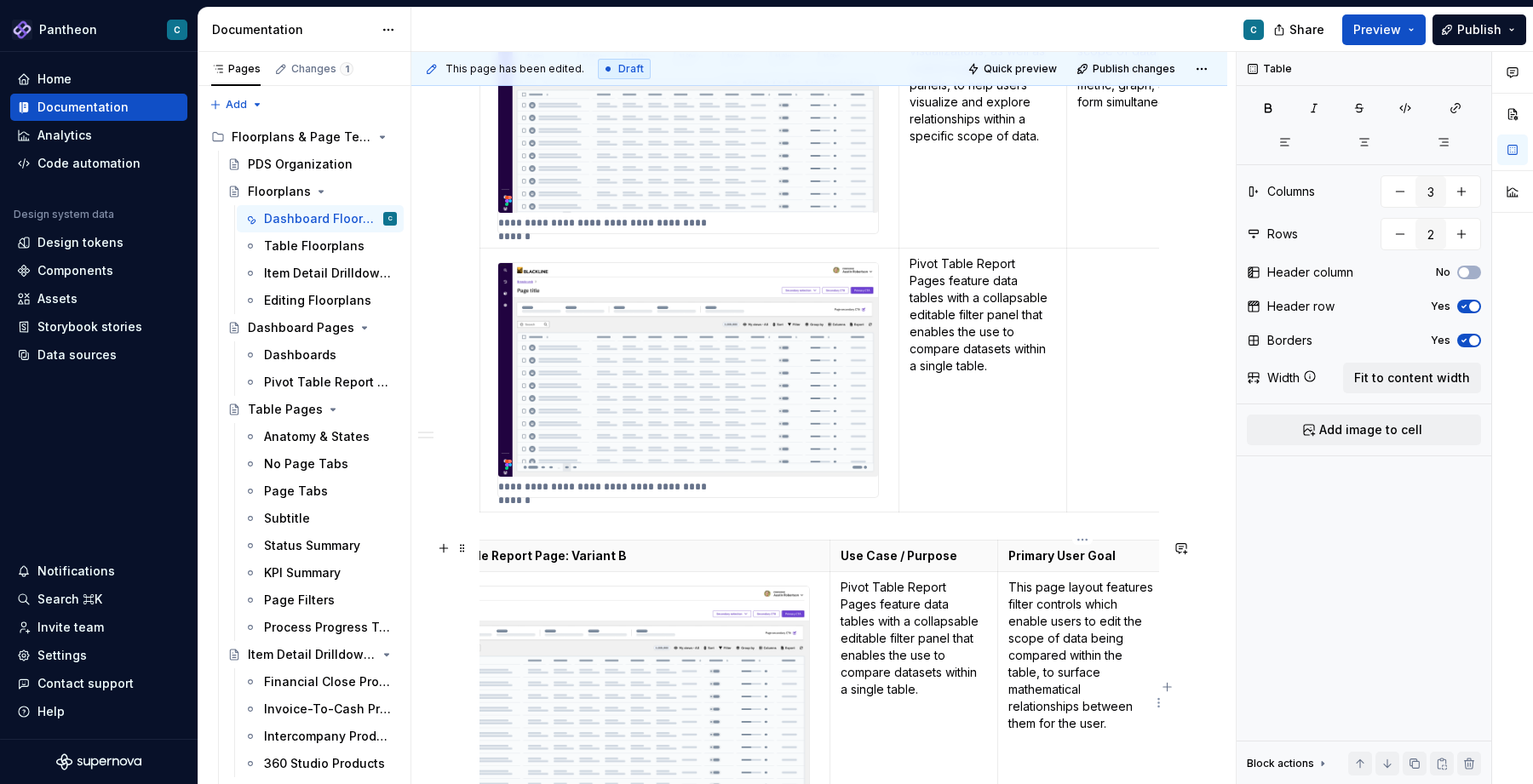 click on "This page layout features filter controls which enable users to edit the scope of data being compared within the table, to surface mathematical relationships between them for the user." at bounding box center (1082, 655) 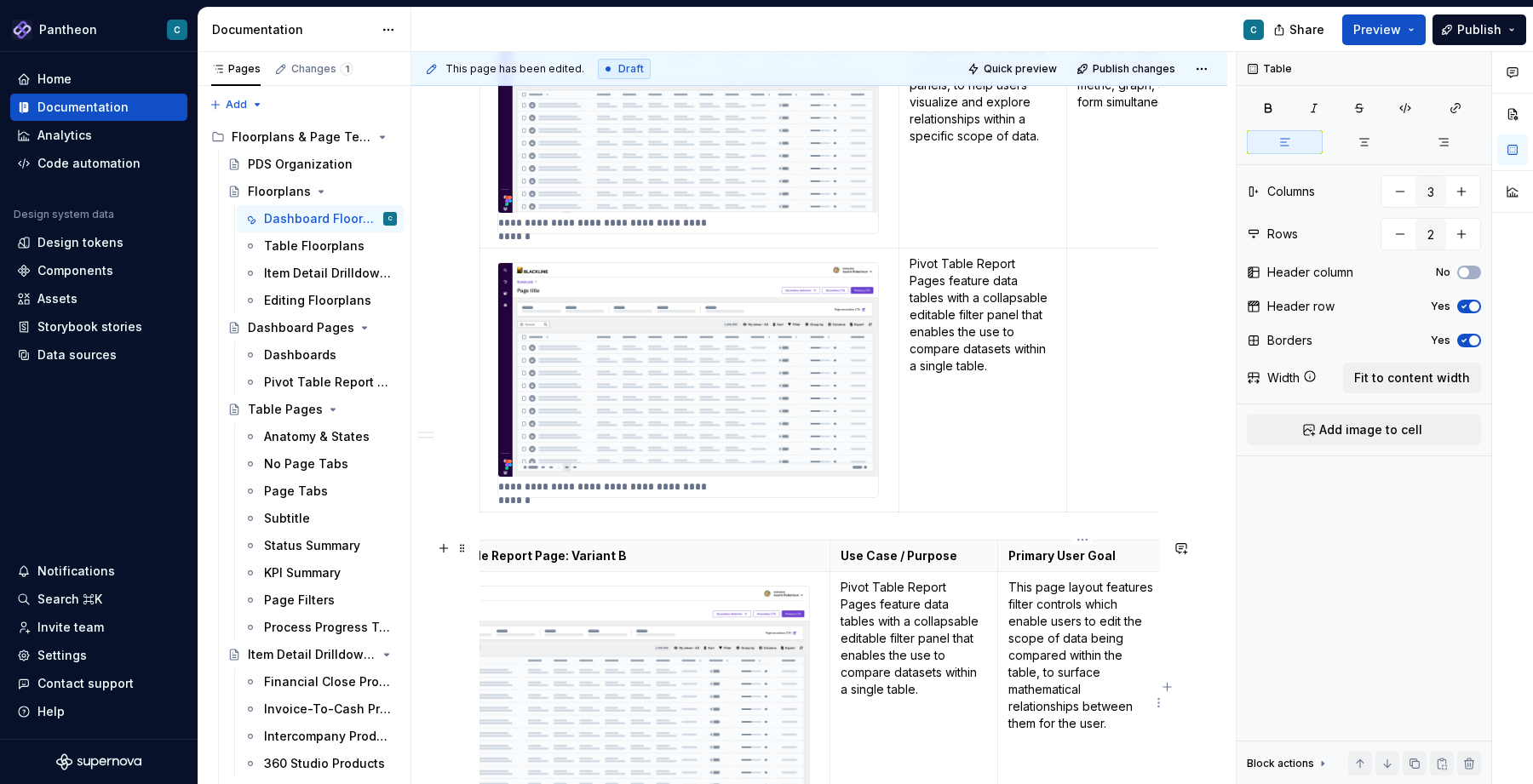scroll, scrollTop: 533, scrollLeft: 0, axis: vertical 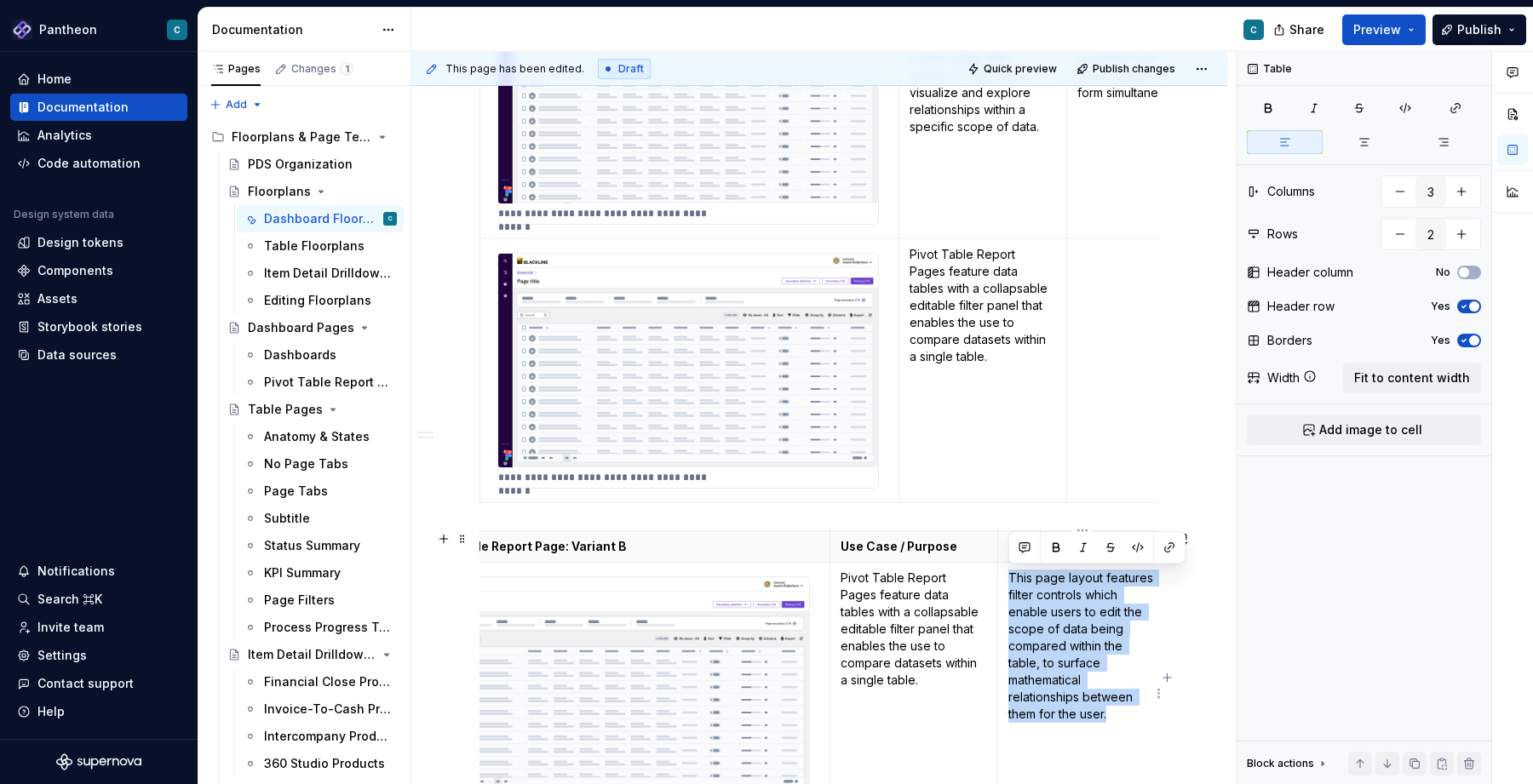 drag, startPoint x: 1116, startPoint y: 718, endPoint x: 1009, endPoint y: 574, distance: 179.40178 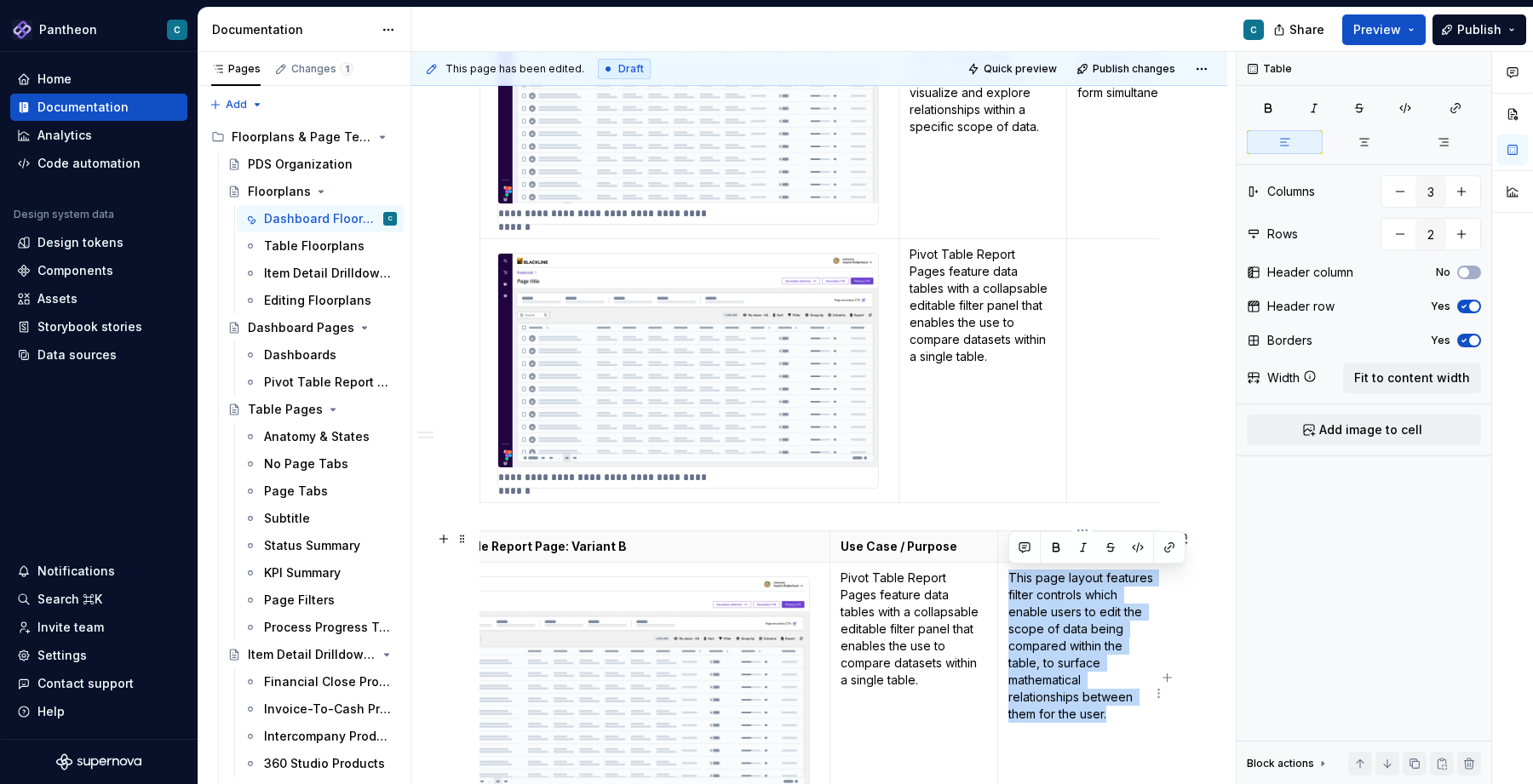 click on "This page layout features filter controls which enable users to edit the scope of data being compared within the table, to surface mathematical relationships between them for the user." at bounding box center [1082, 646] 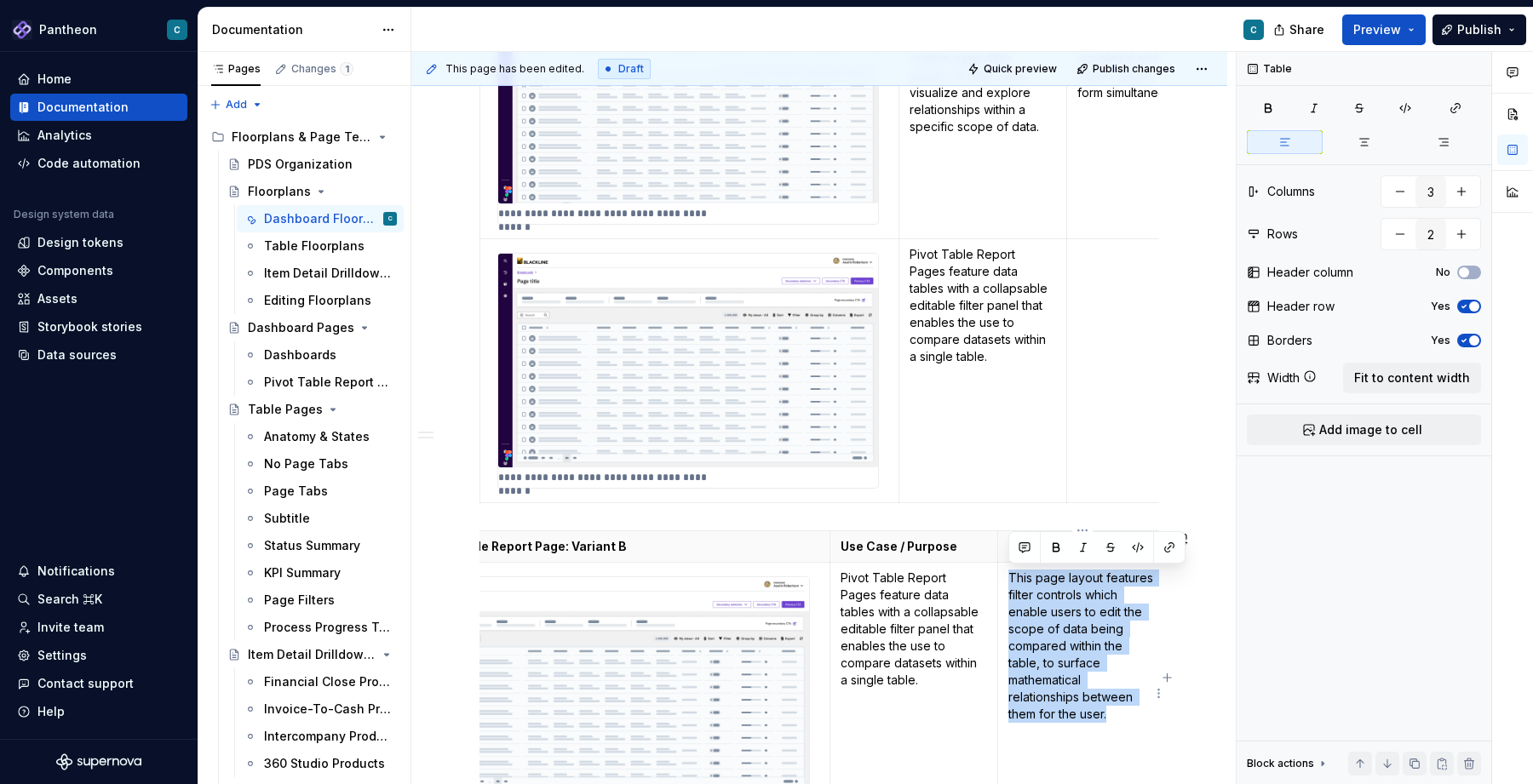 copy on "This page layout features filter controls which enable users to edit the scope of data being compared within the table, to surface mathematical relationships between them for the user." 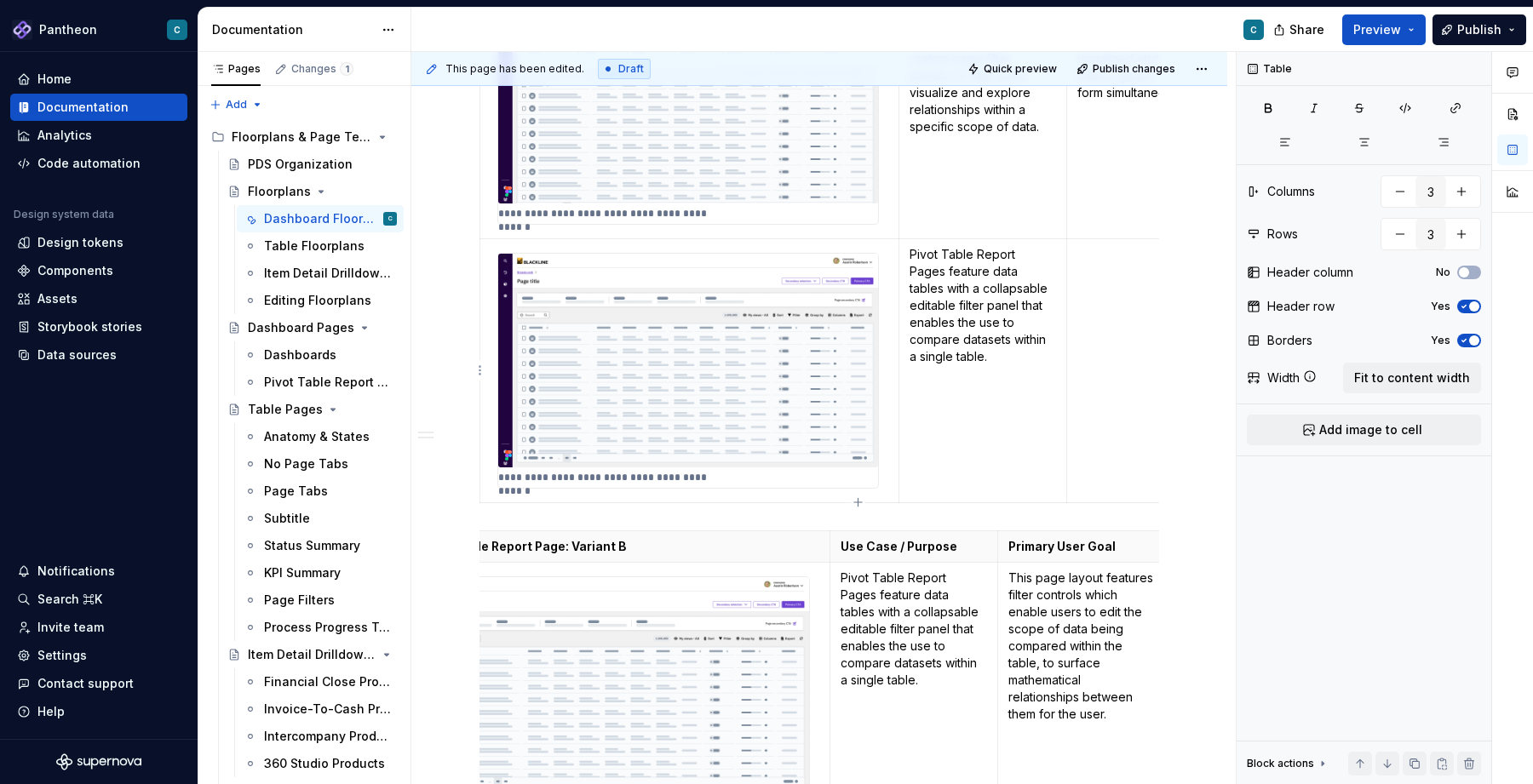 click at bounding box center (1151, 370) 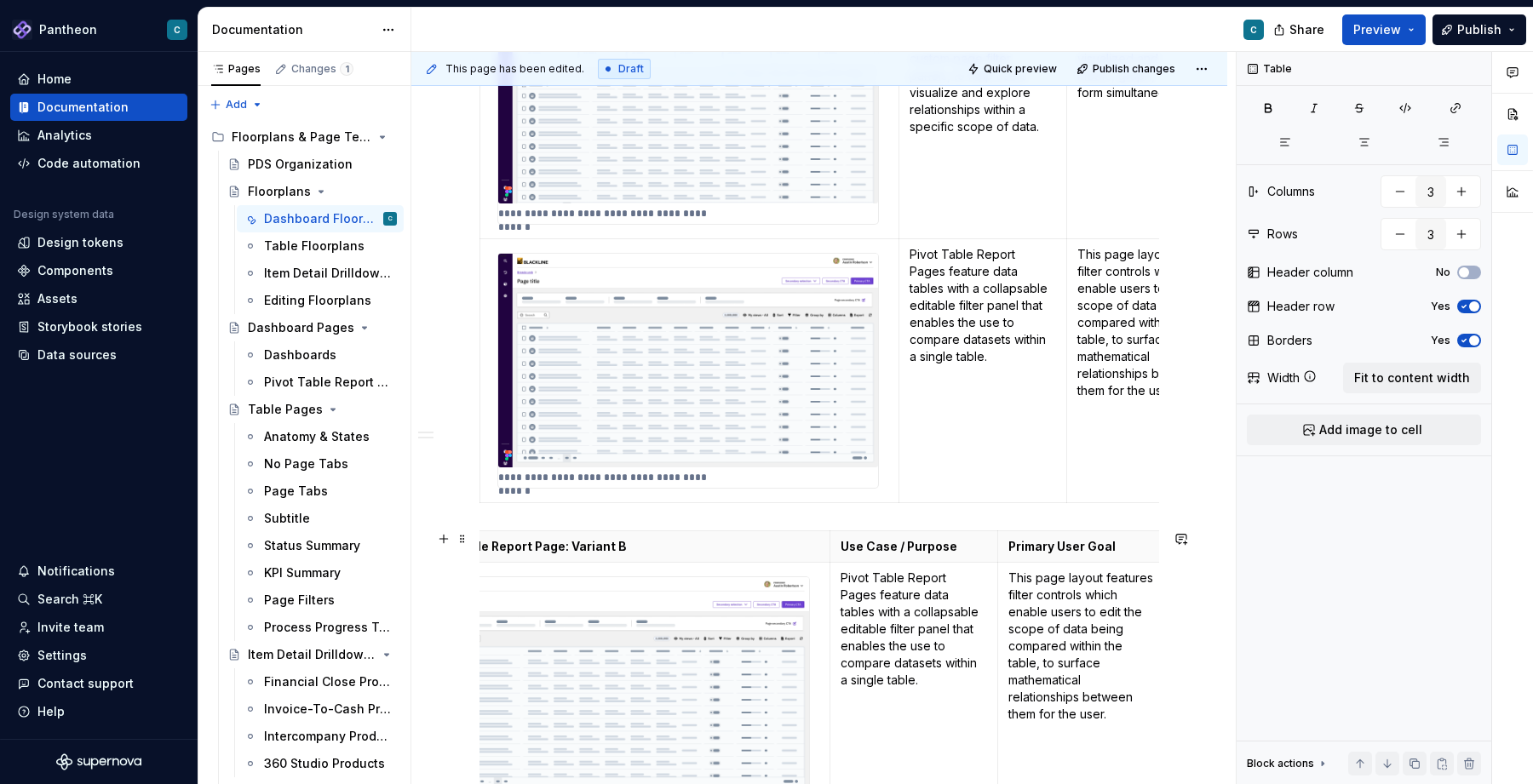scroll, scrollTop: 0, scrollLeft: 0, axis: both 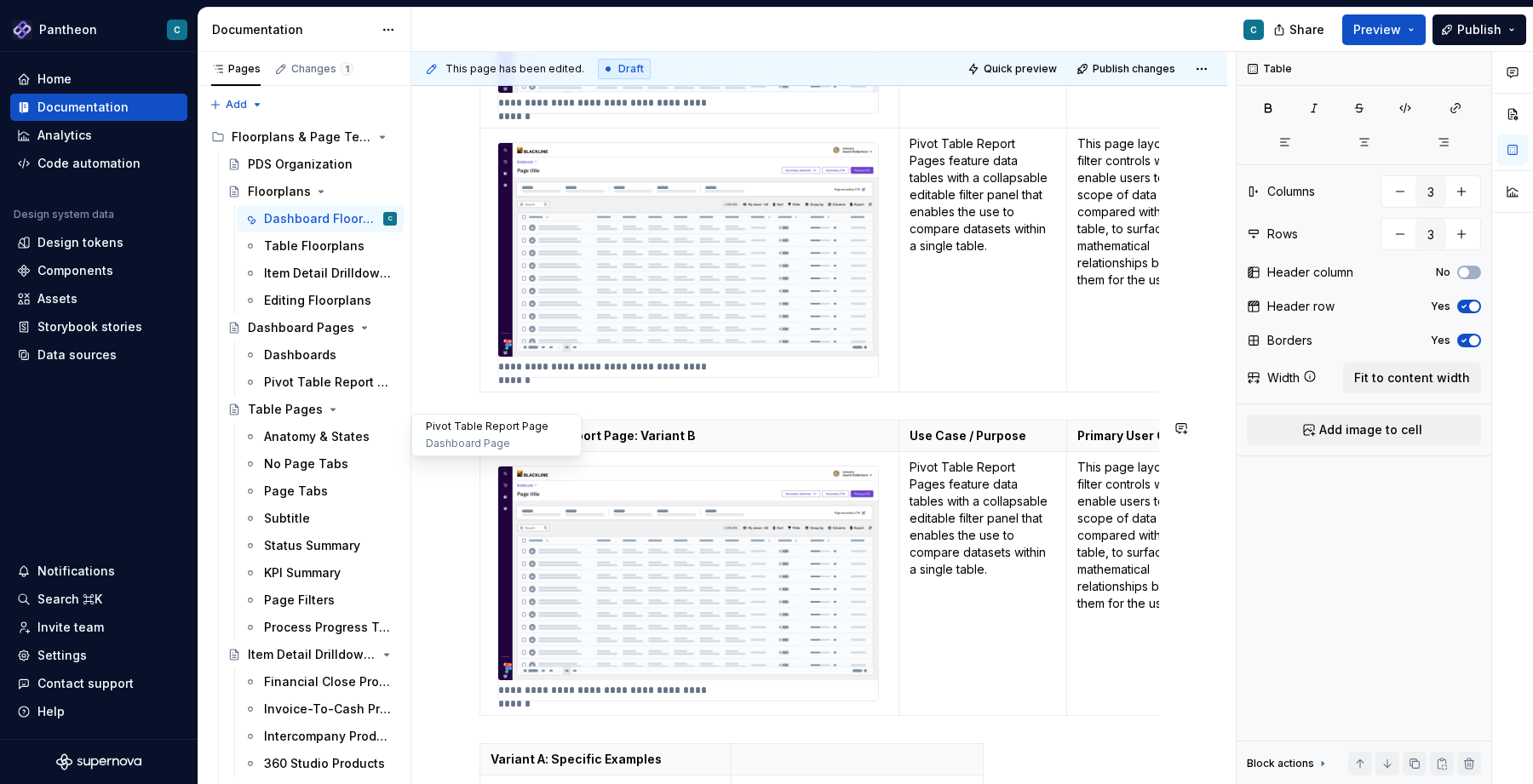 click on "Pivot Table Report Page" at bounding box center (497, 426) 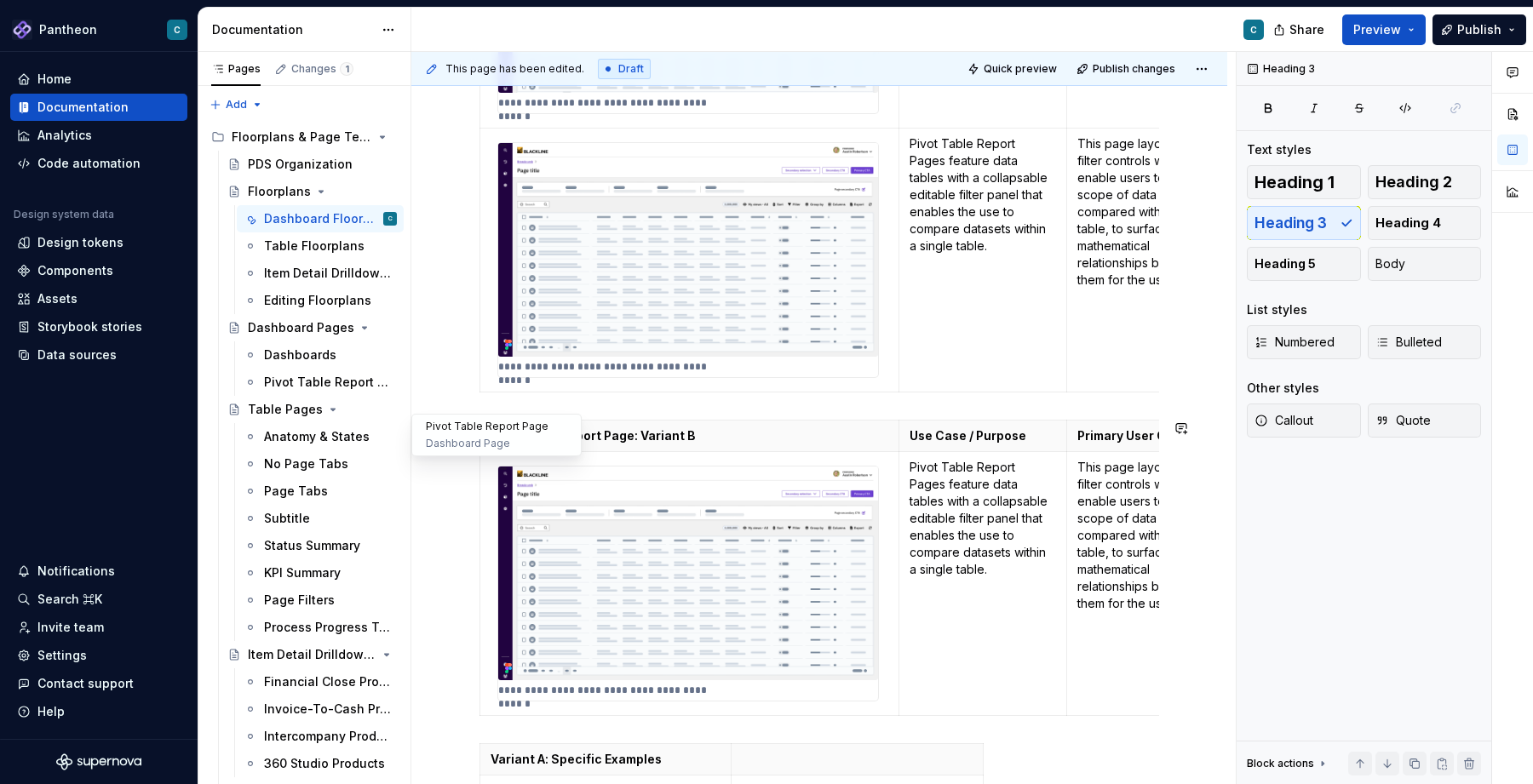 scroll, scrollTop: 8, scrollLeft: 0, axis: vertical 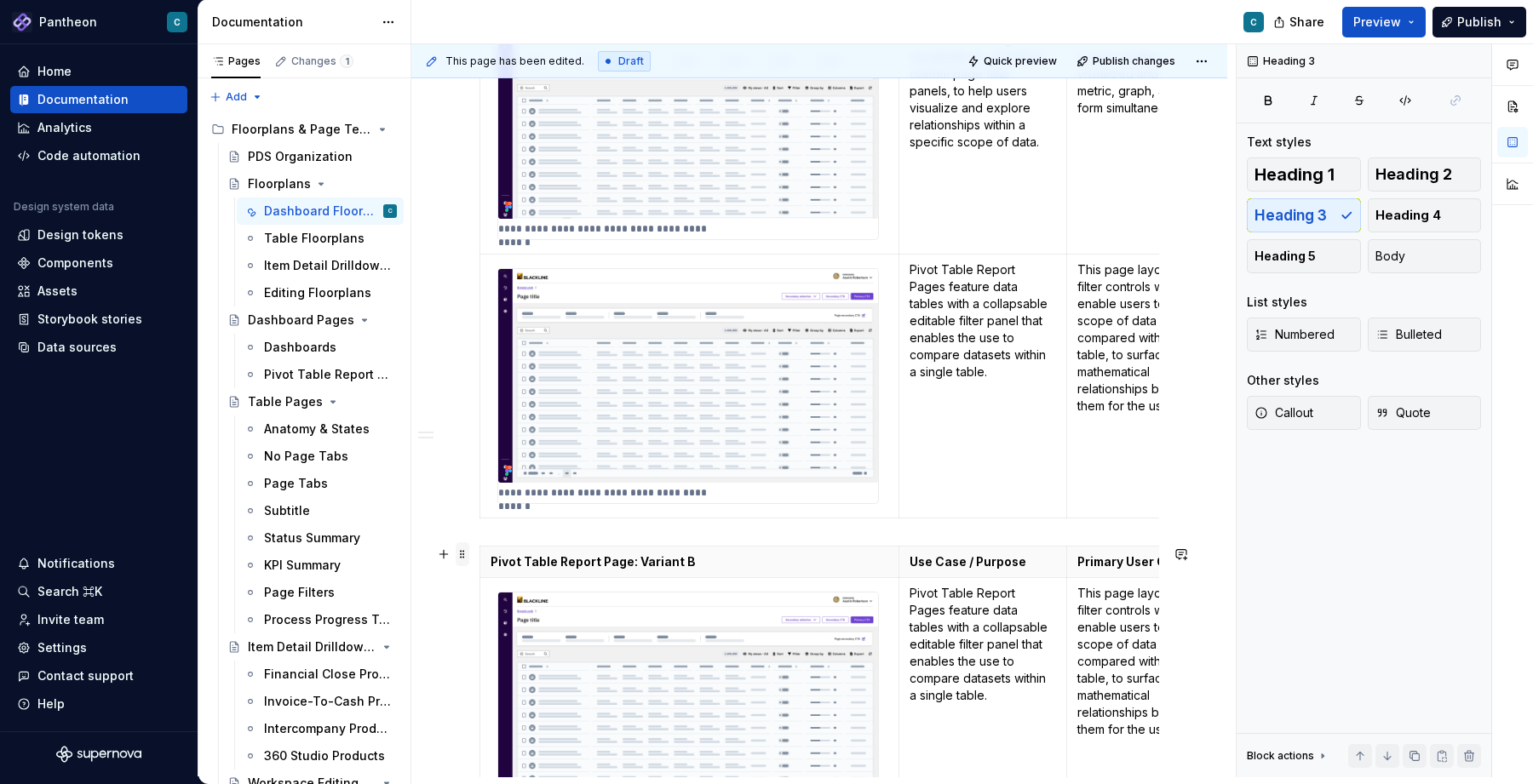 click at bounding box center [462, 554] 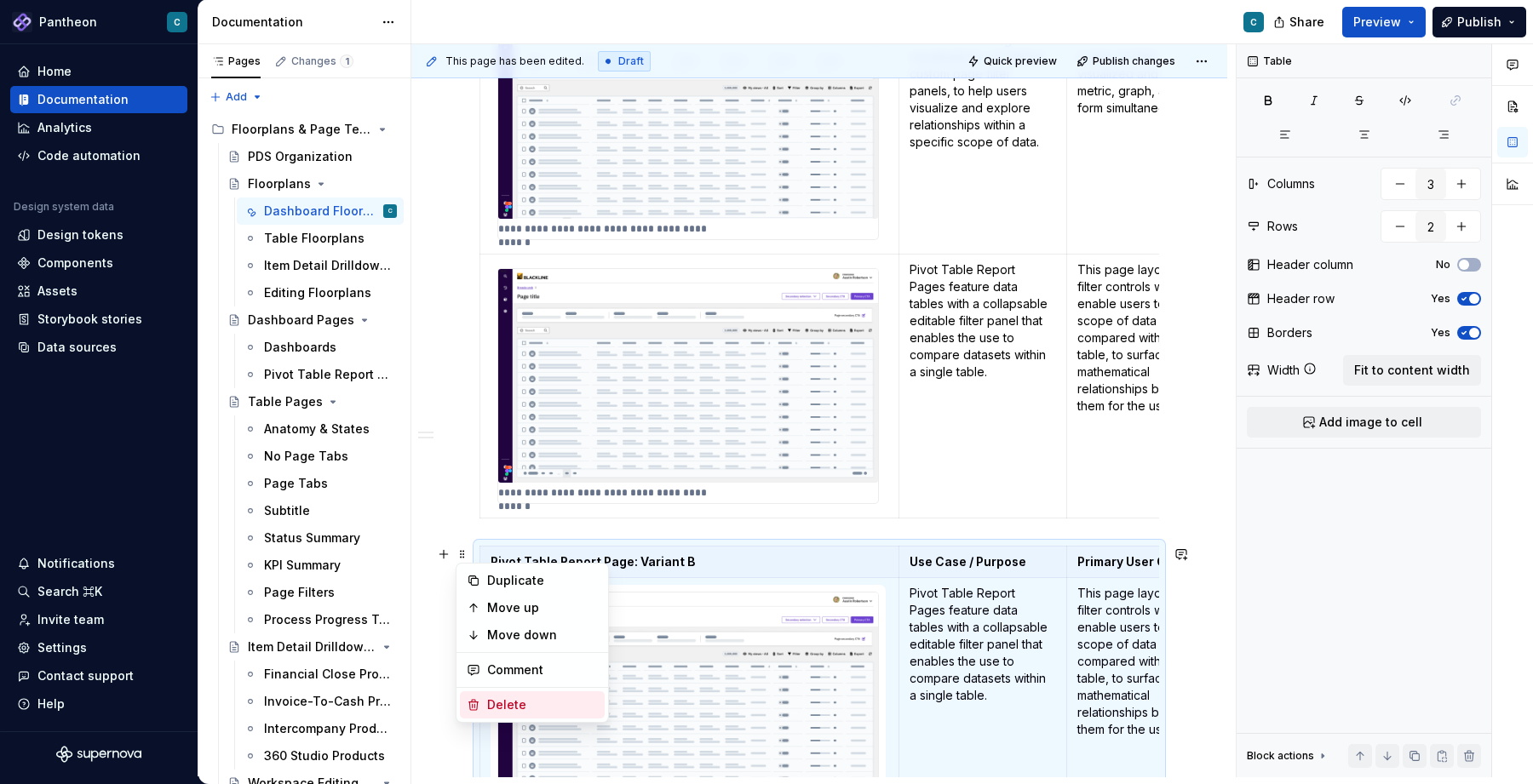 click on "Delete" at bounding box center (543, 705) 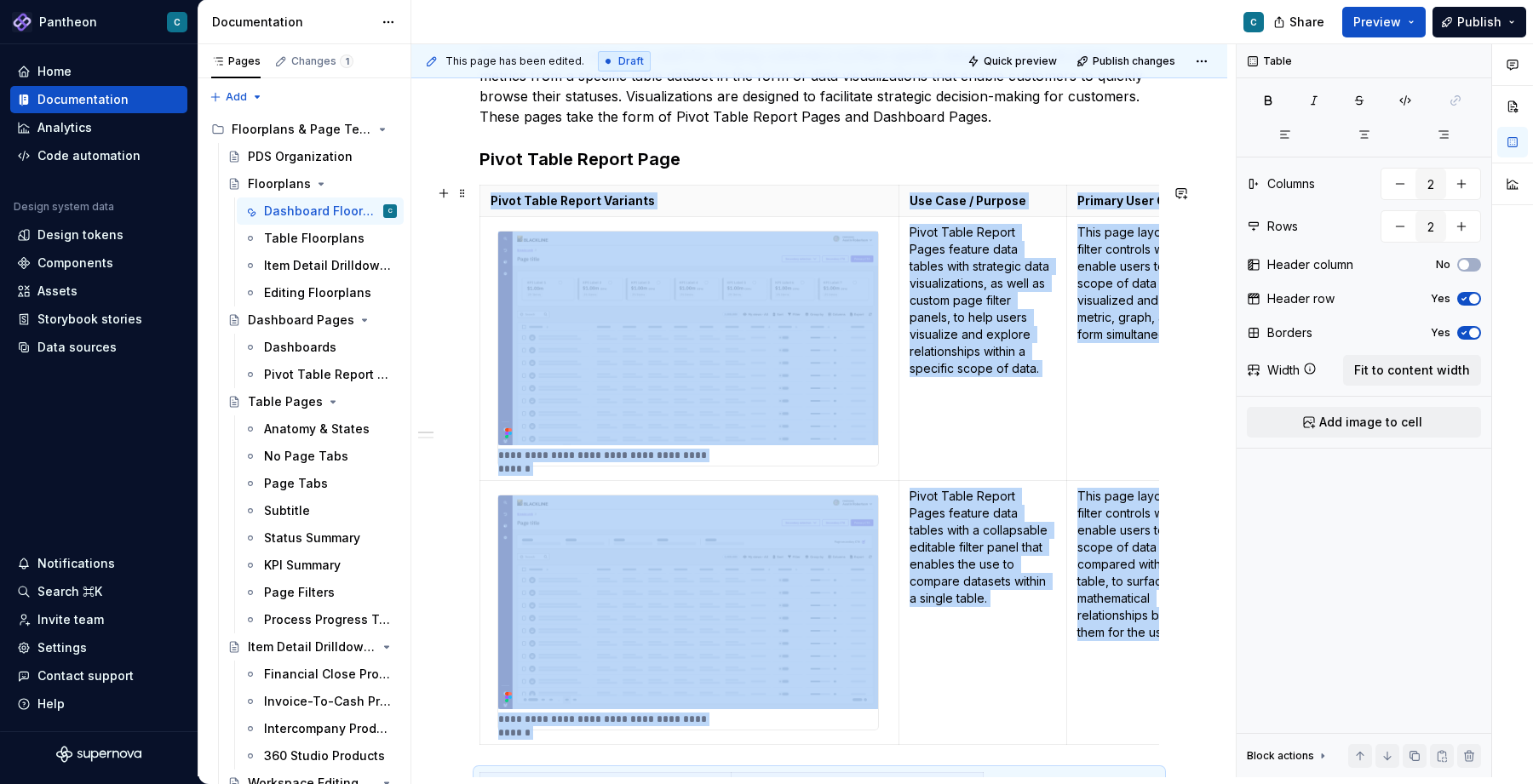scroll, scrollTop: 284, scrollLeft: 0, axis: vertical 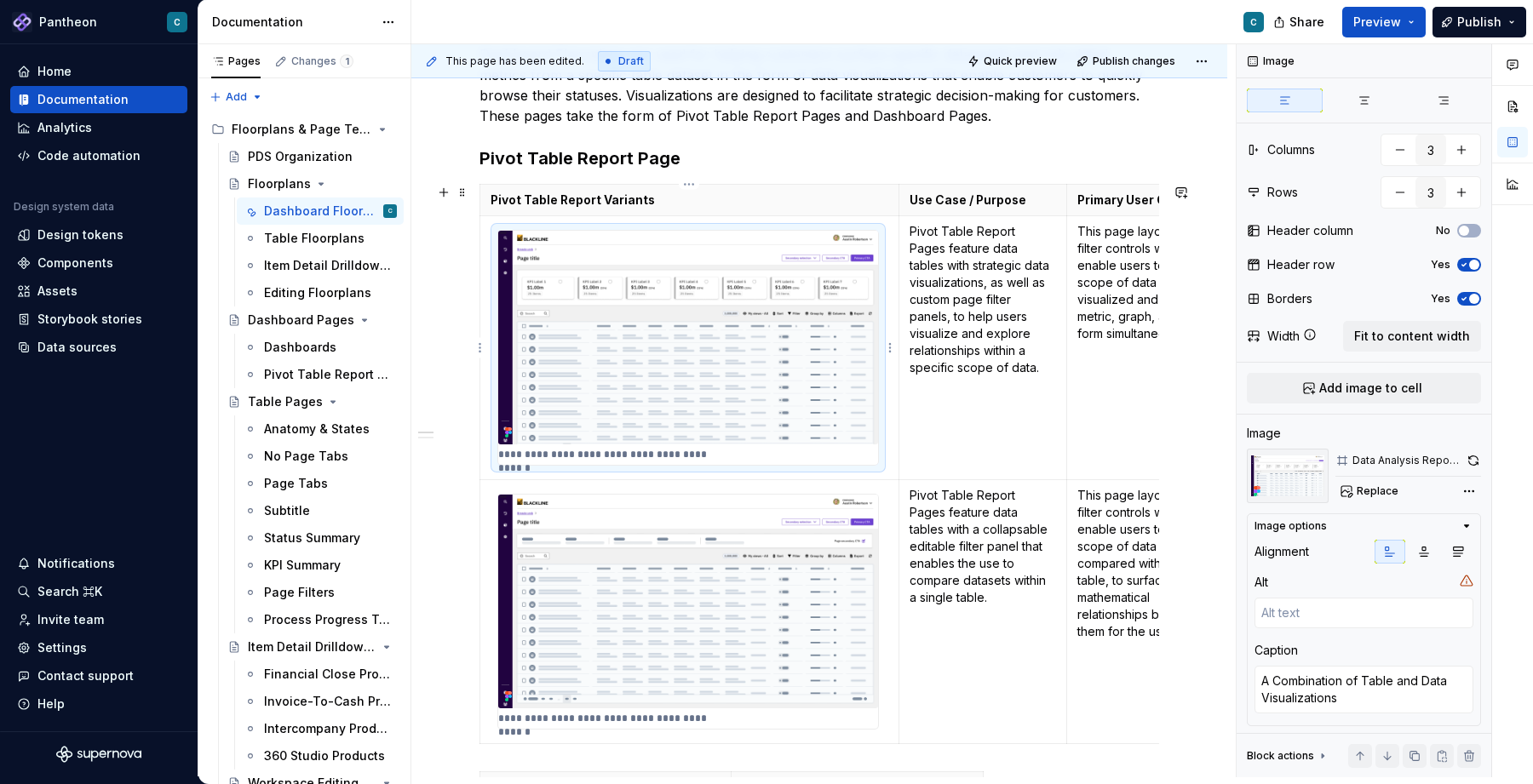 click at bounding box center (688, 337) 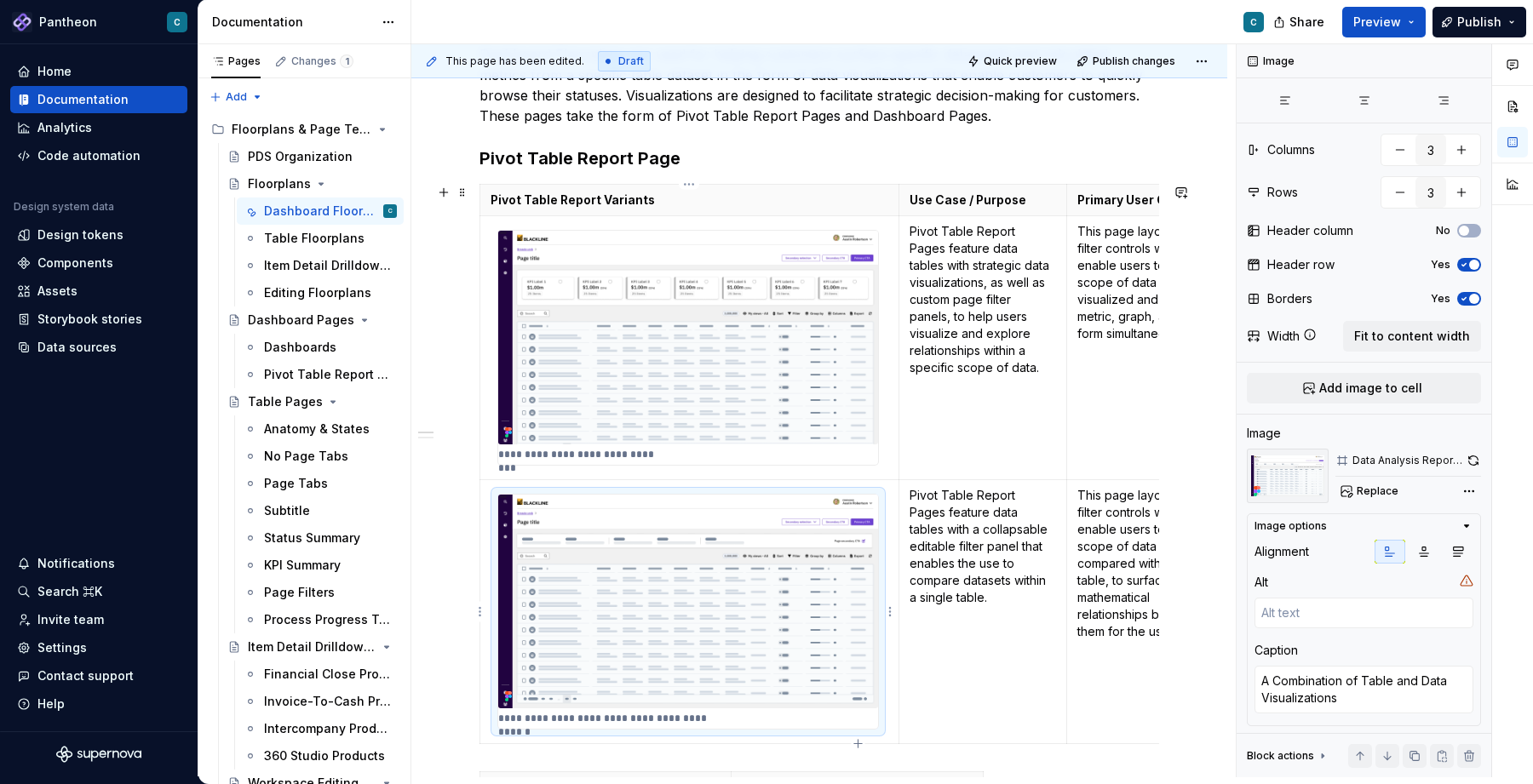 click at bounding box center (688, 601) 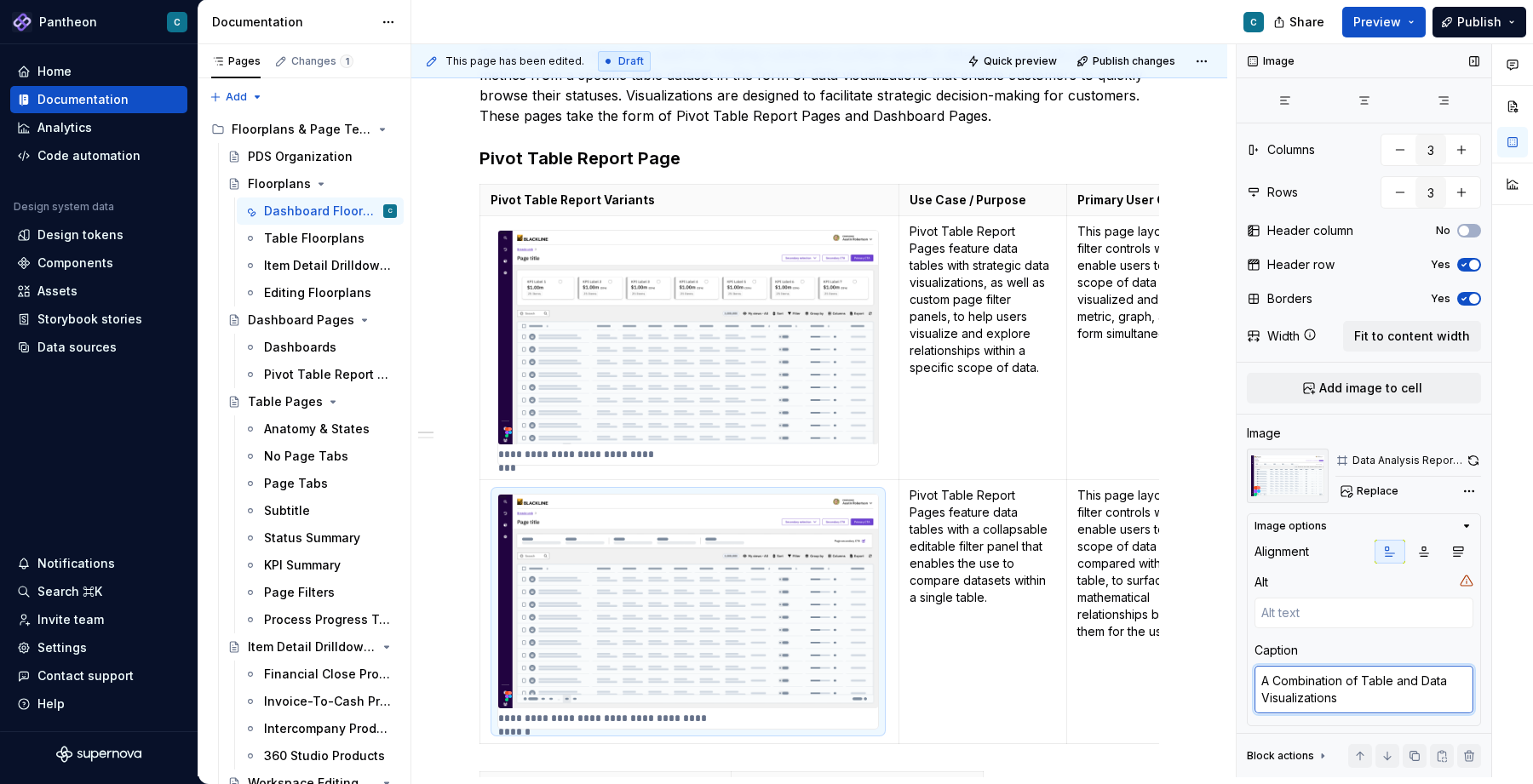 click on "A Combination of Table and Data Visualizations" at bounding box center (1364, 690) 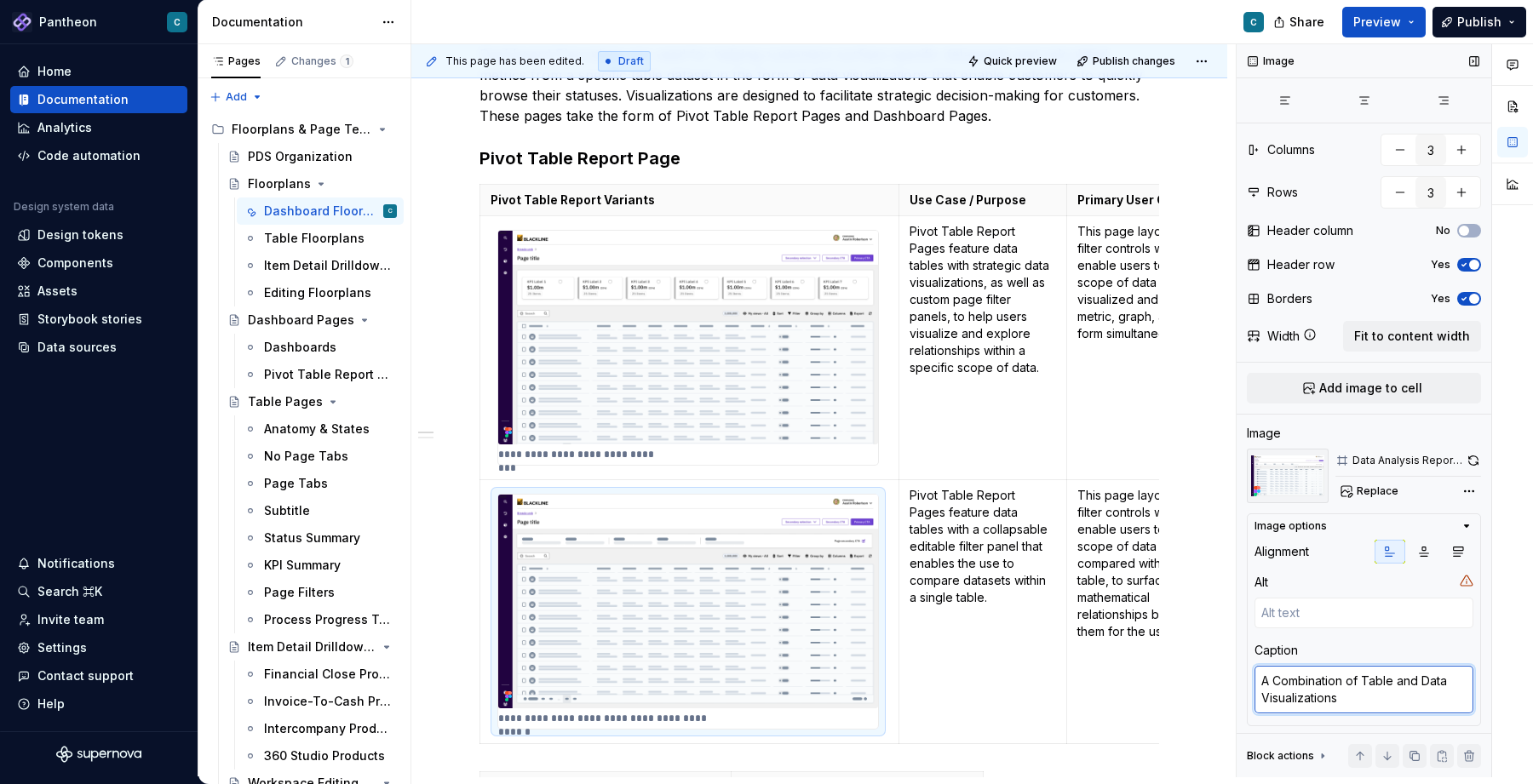 click on "A Combination of Table and Data Visualizations" at bounding box center (1364, 690) 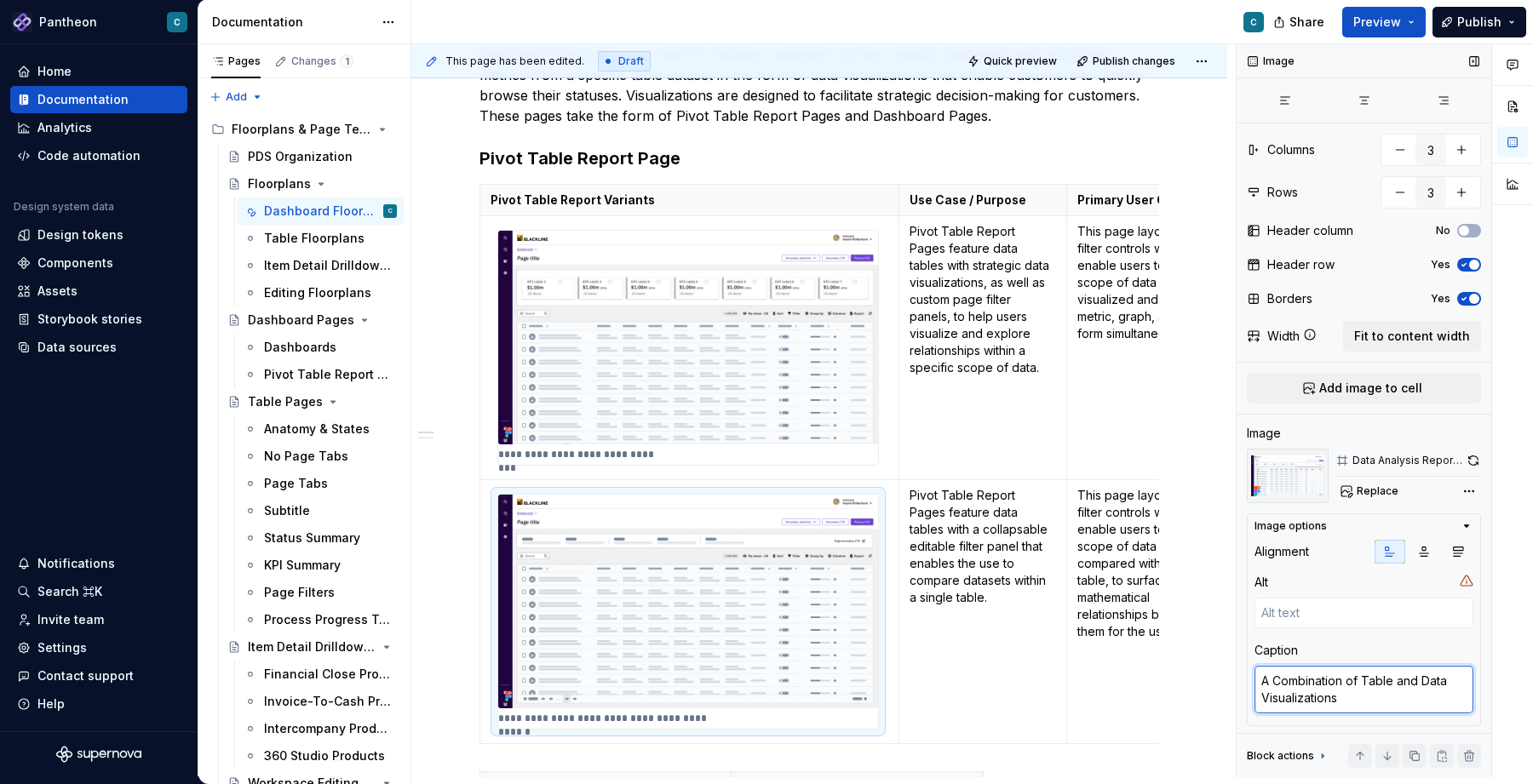 click on "Image options Alignment Alt Caption A Combination of Table and Data Visualizations" at bounding box center [1364, 620] 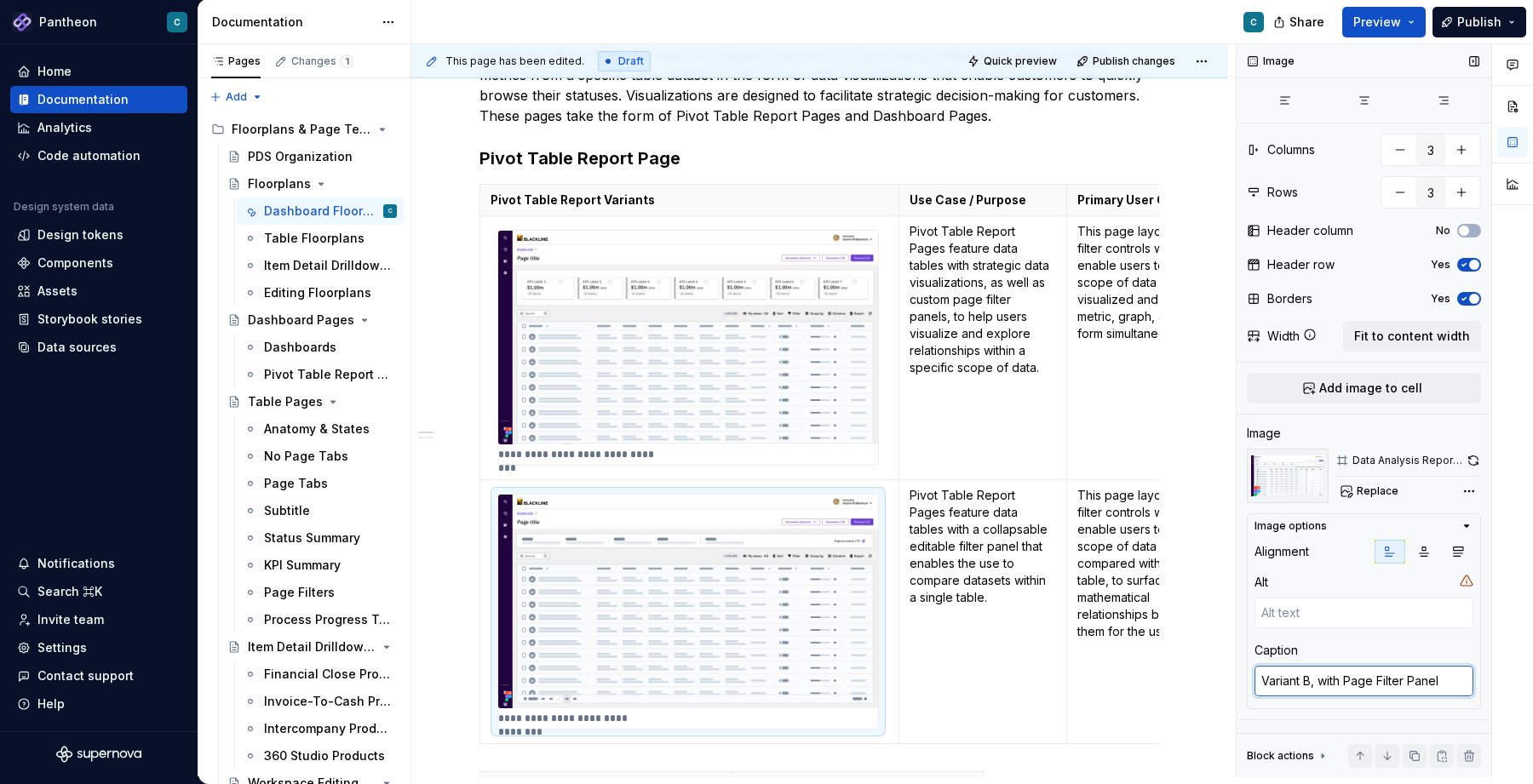 click on "Variant B, with Page Filter Panel" at bounding box center [1364, 681] 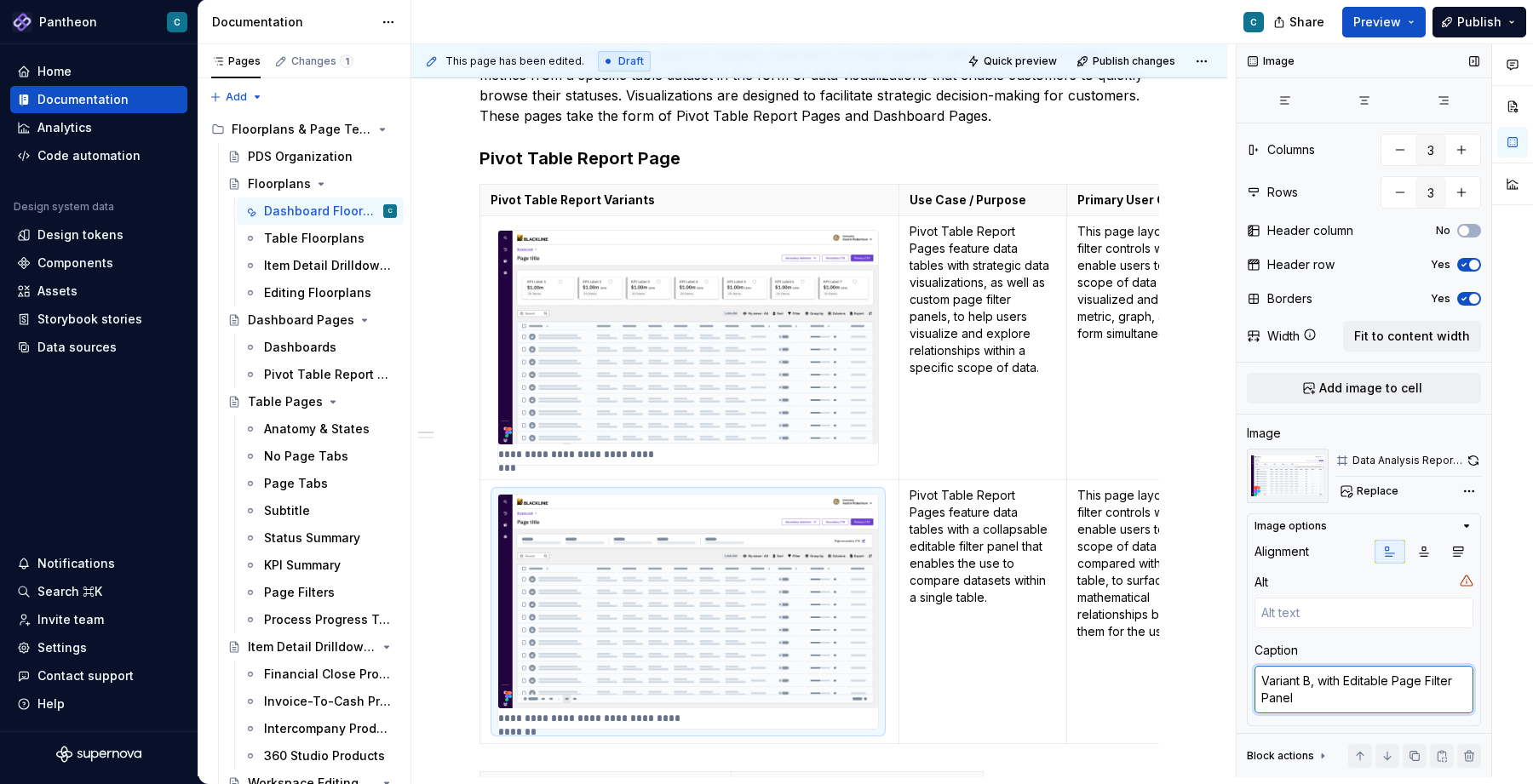 click on "Variant B, with Editable Page Filter Panel" at bounding box center [1364, 690] 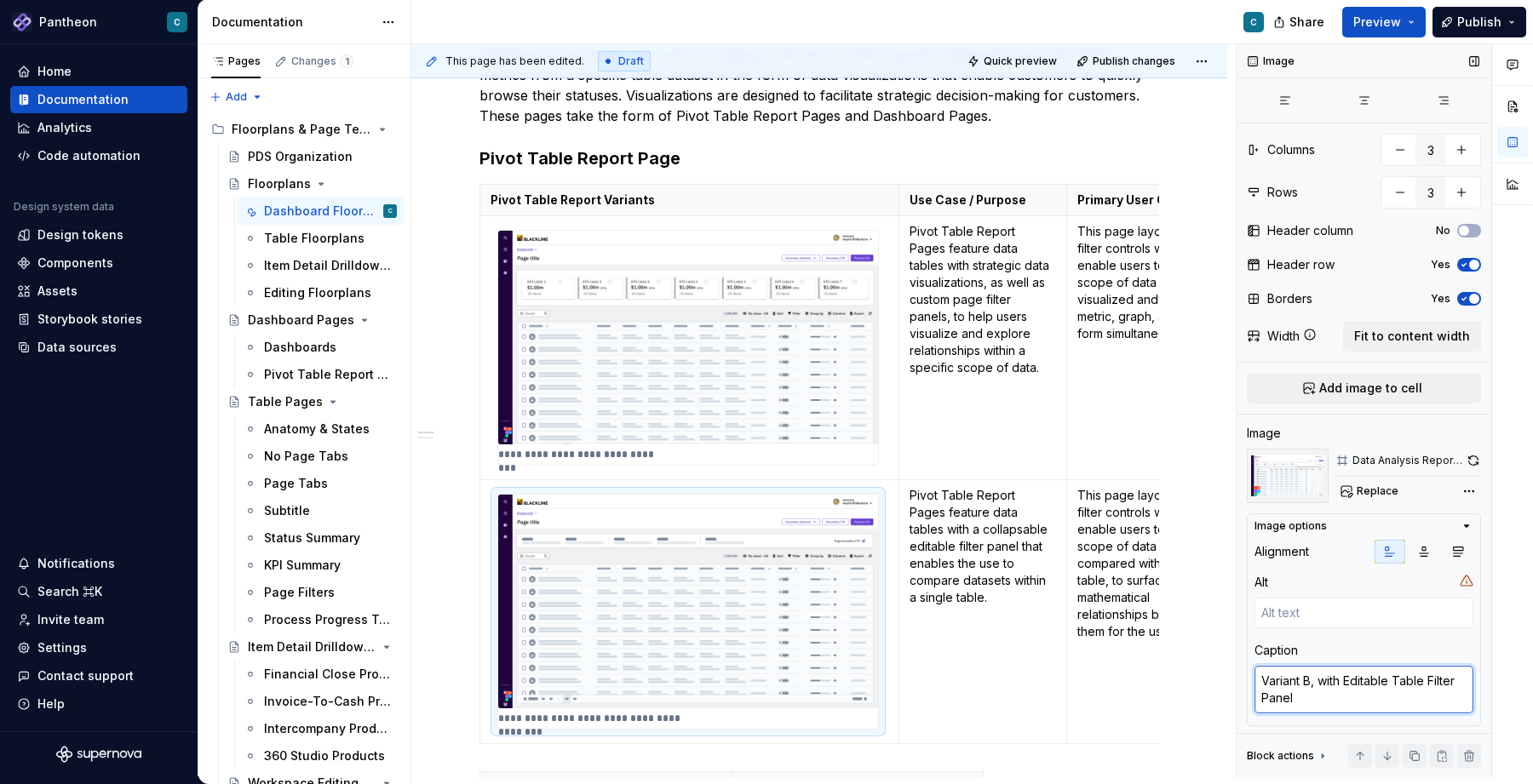 click on "Variant B, with Editable Table Filter Panel" at bounding box center (1364, 690) 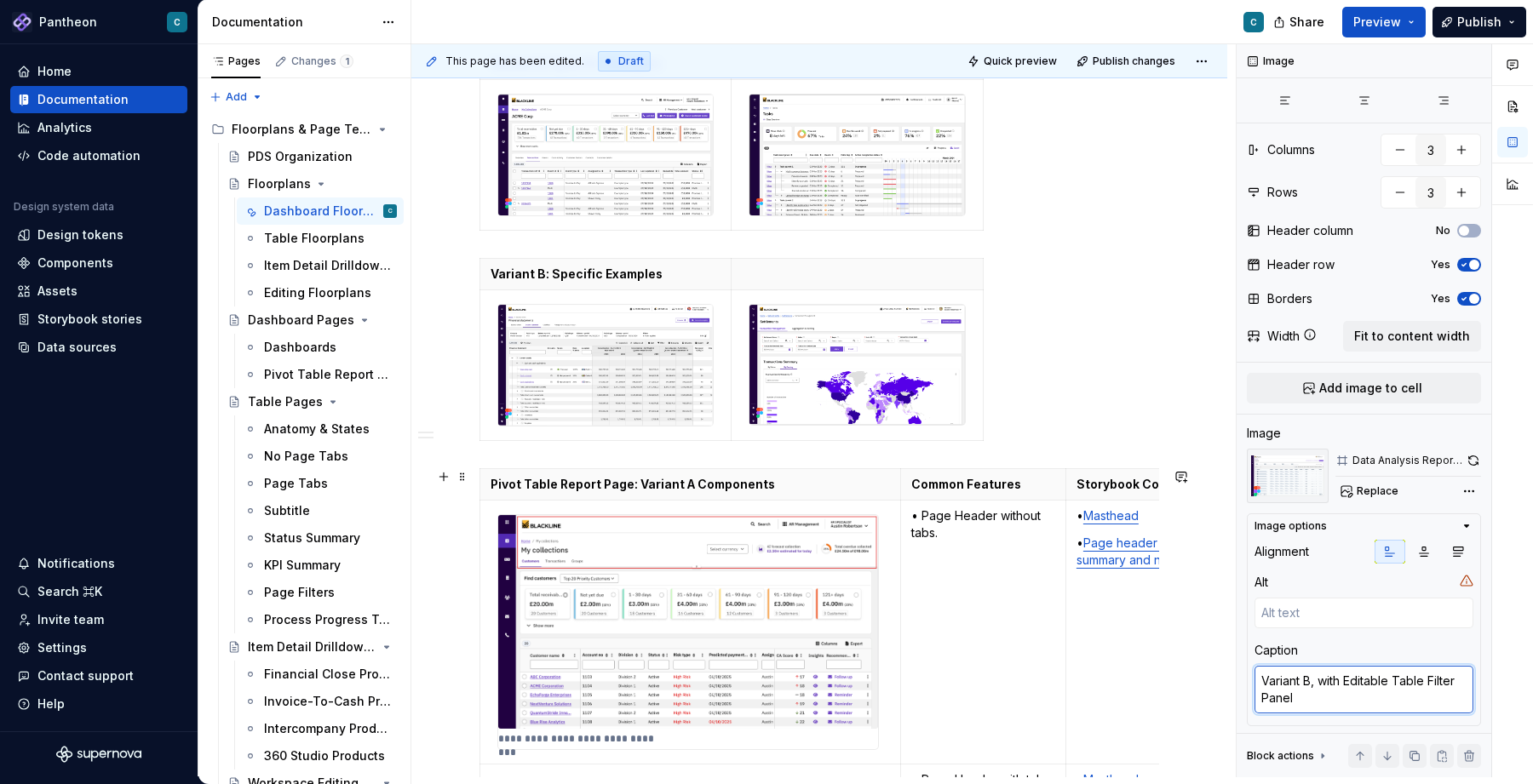 scroll, scrollTop: 1082, scrollLeft: 0, axis: vertical 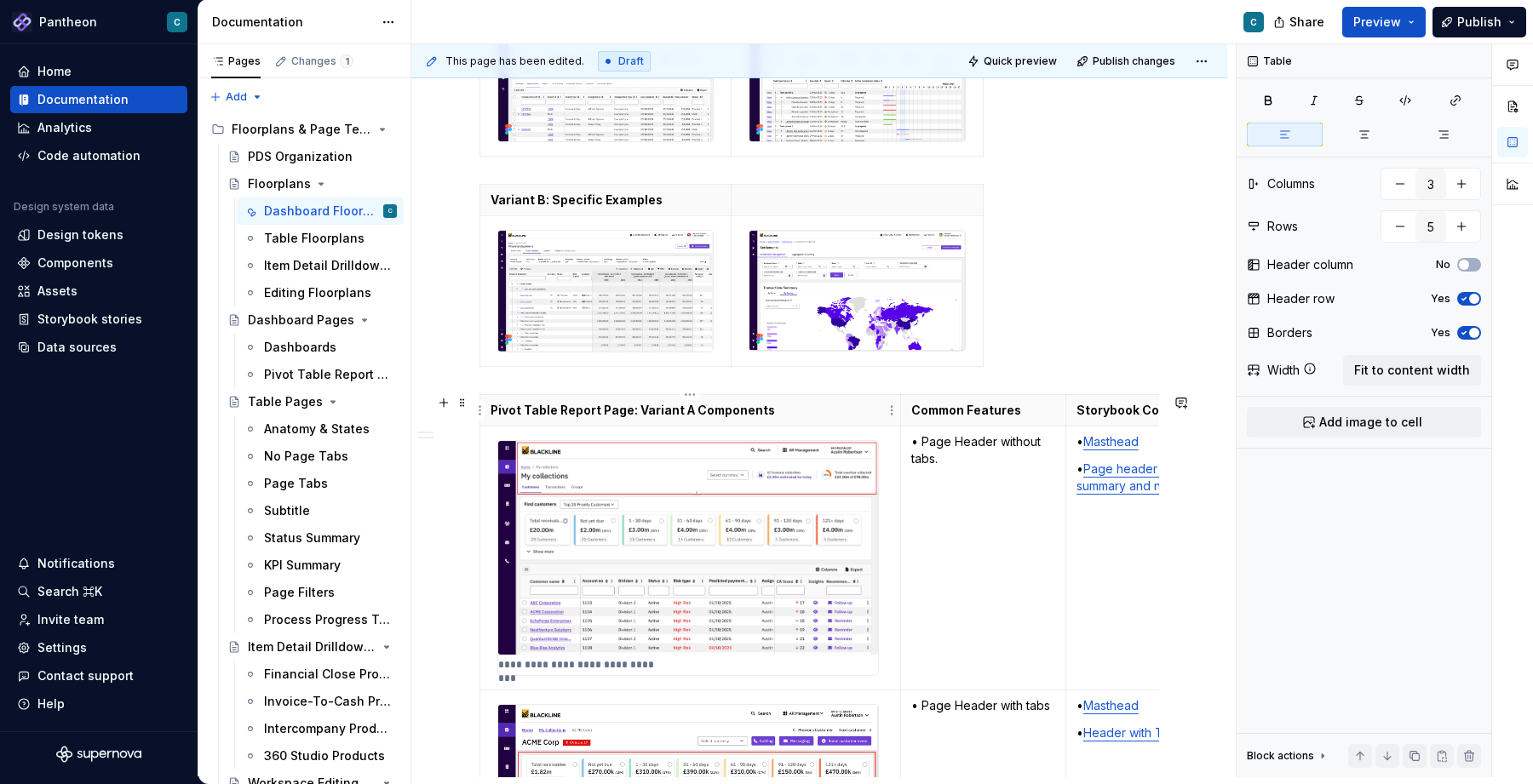 click on "Pivot Table Report Page: Variant A Components" at bounding box center (690, 410) 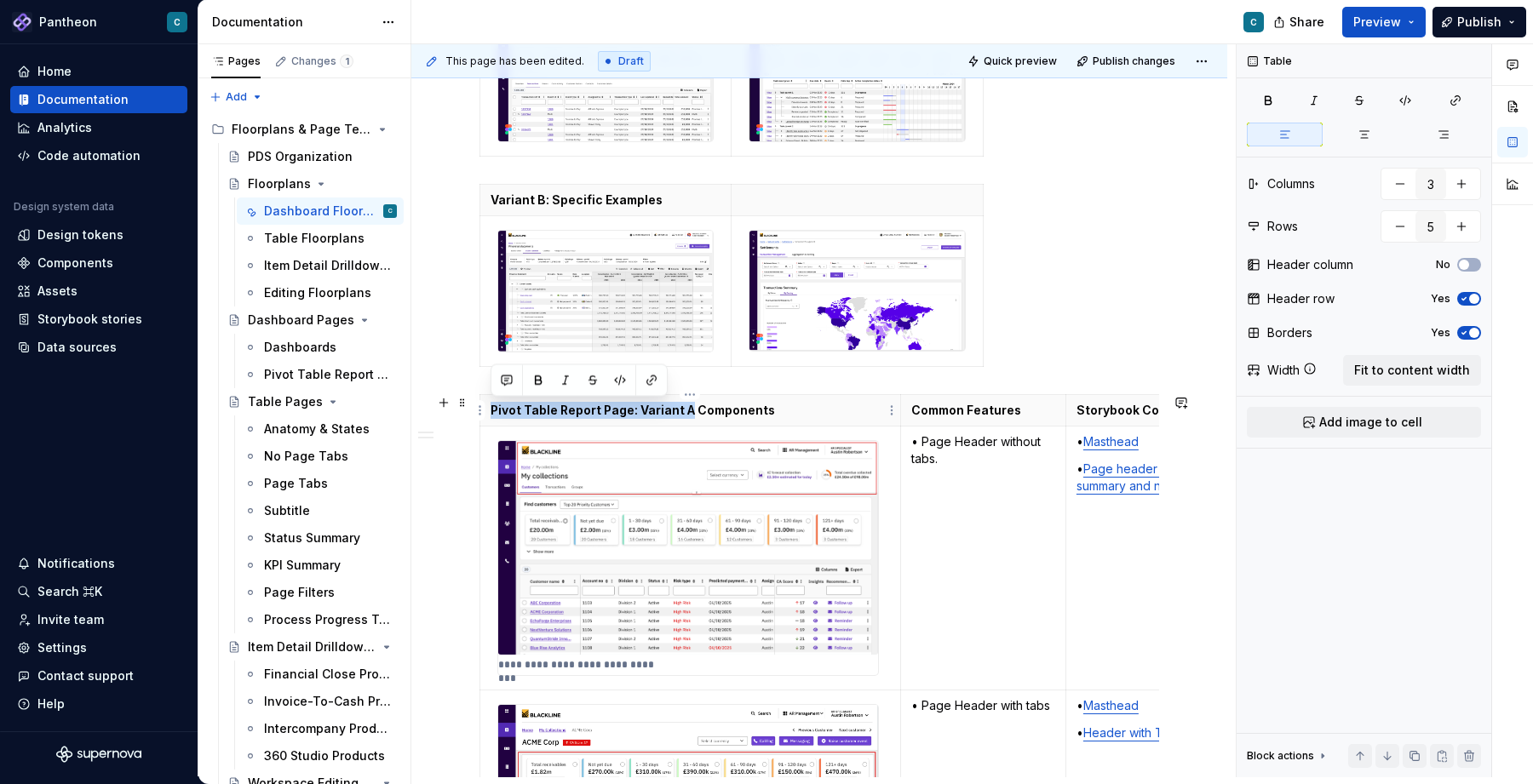 drag, startPoint x: 687, startPoint y: 412, endPoint x: 544, endPoint y: 401, distance: 143.42245 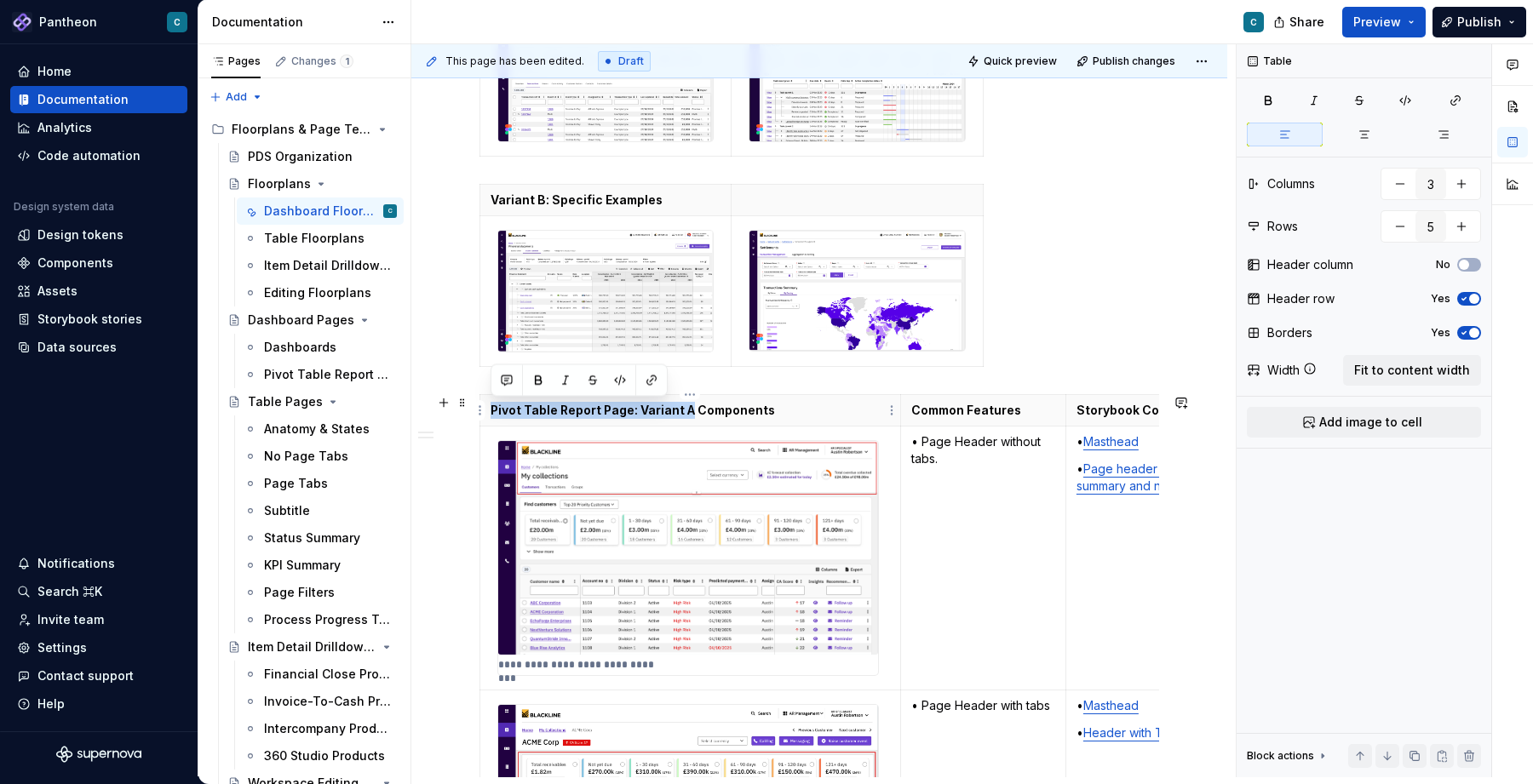 click on "Pivot Table Report Page: Variant A Components" at bounding box center (691, 409) 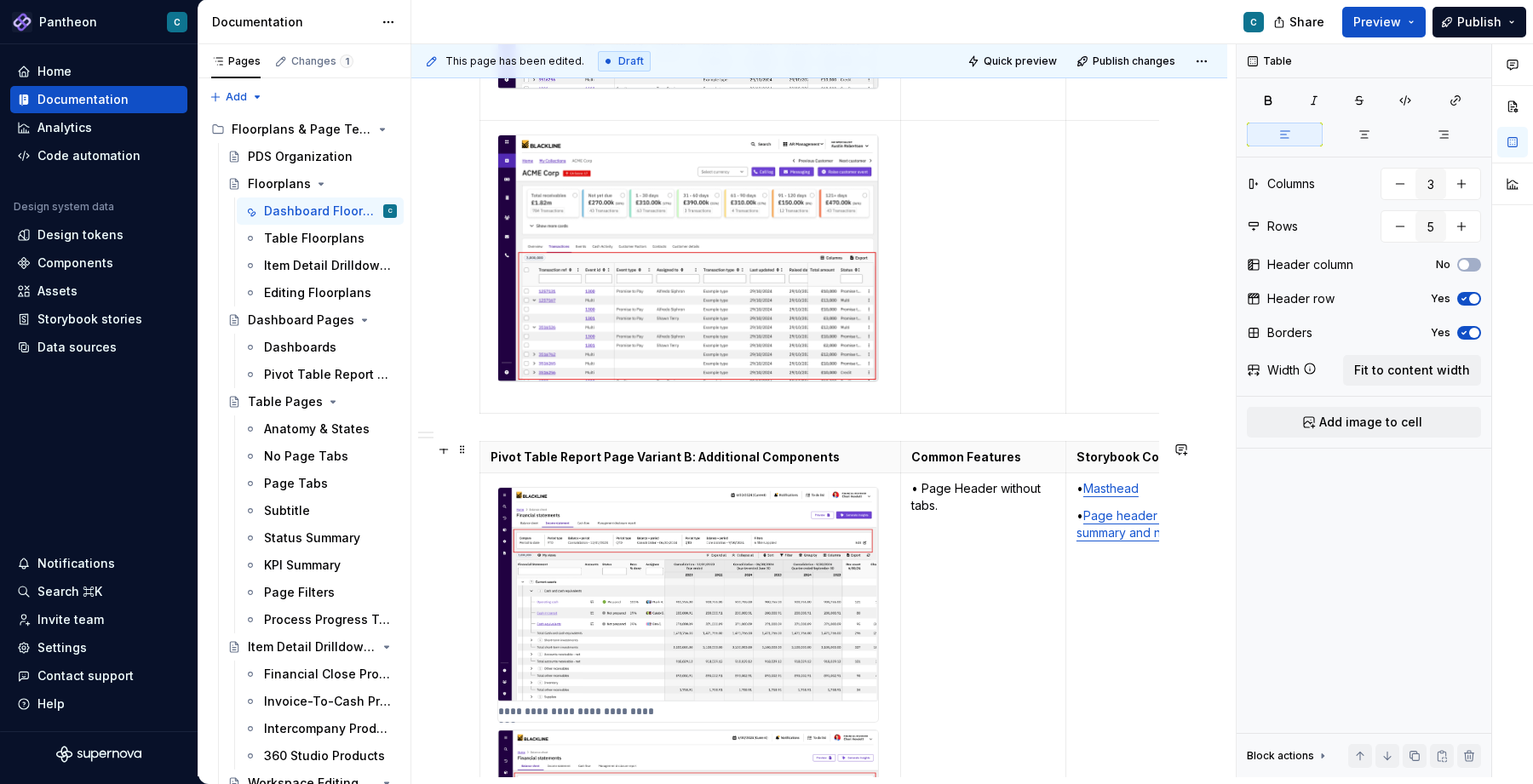 scroll, scrollTop: 2500, scrollLeft: 0, axis: vertical 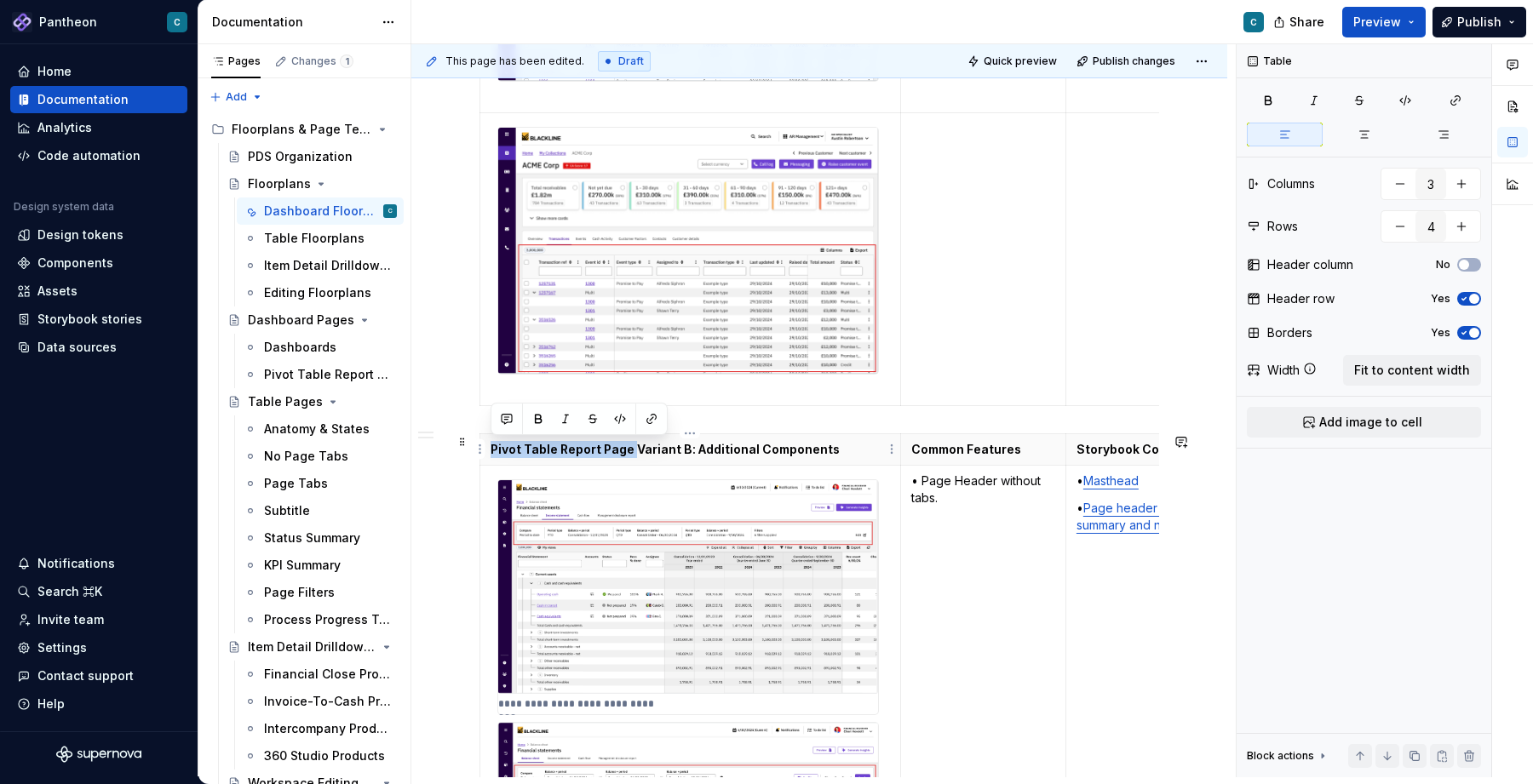 drag, startPoint x: 633, startPoint y: 449, endPoint x: 489, endPoint y: 449, distance: 144 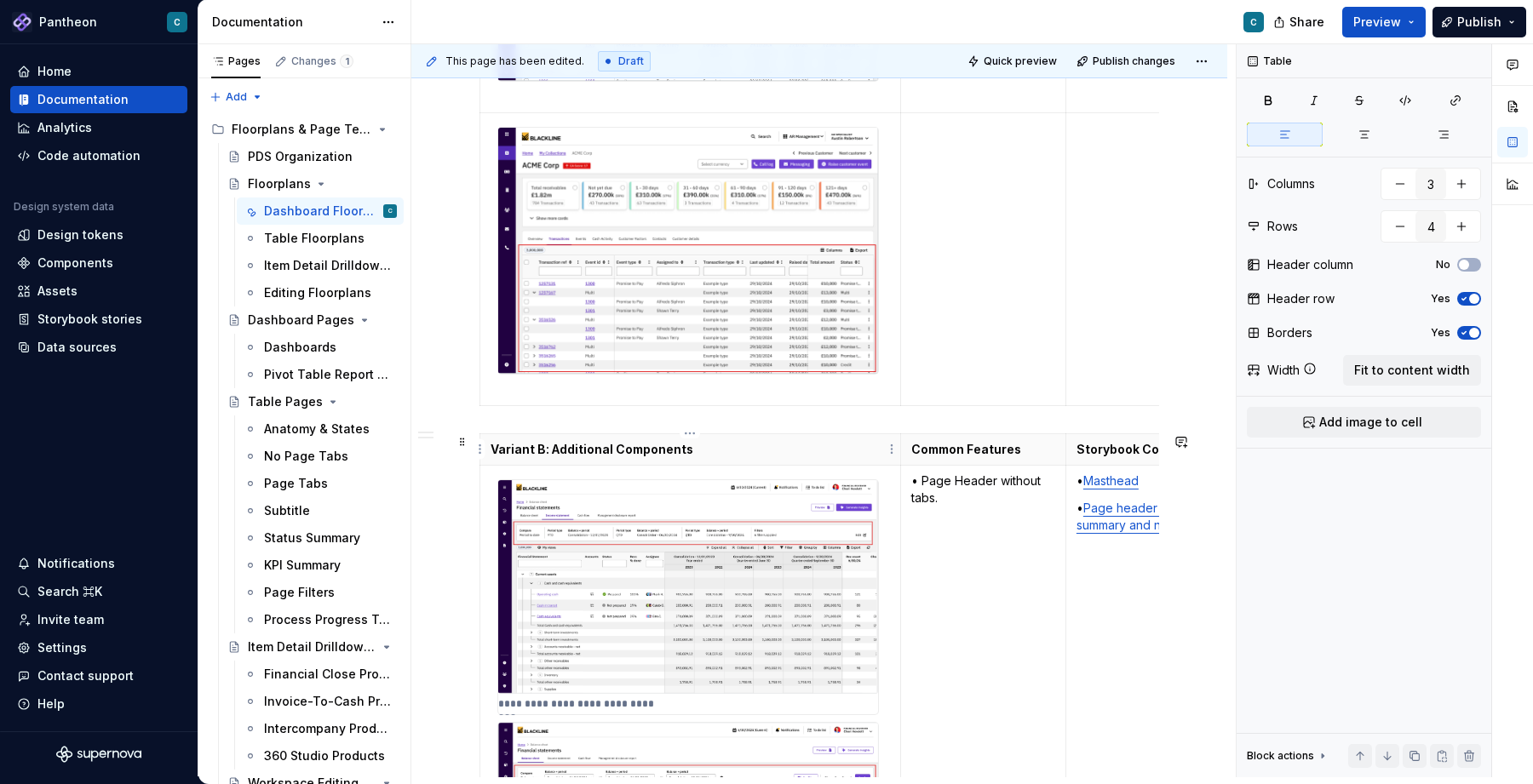 click on "Variant B: Additional Components" at bounding box center [690, 449] 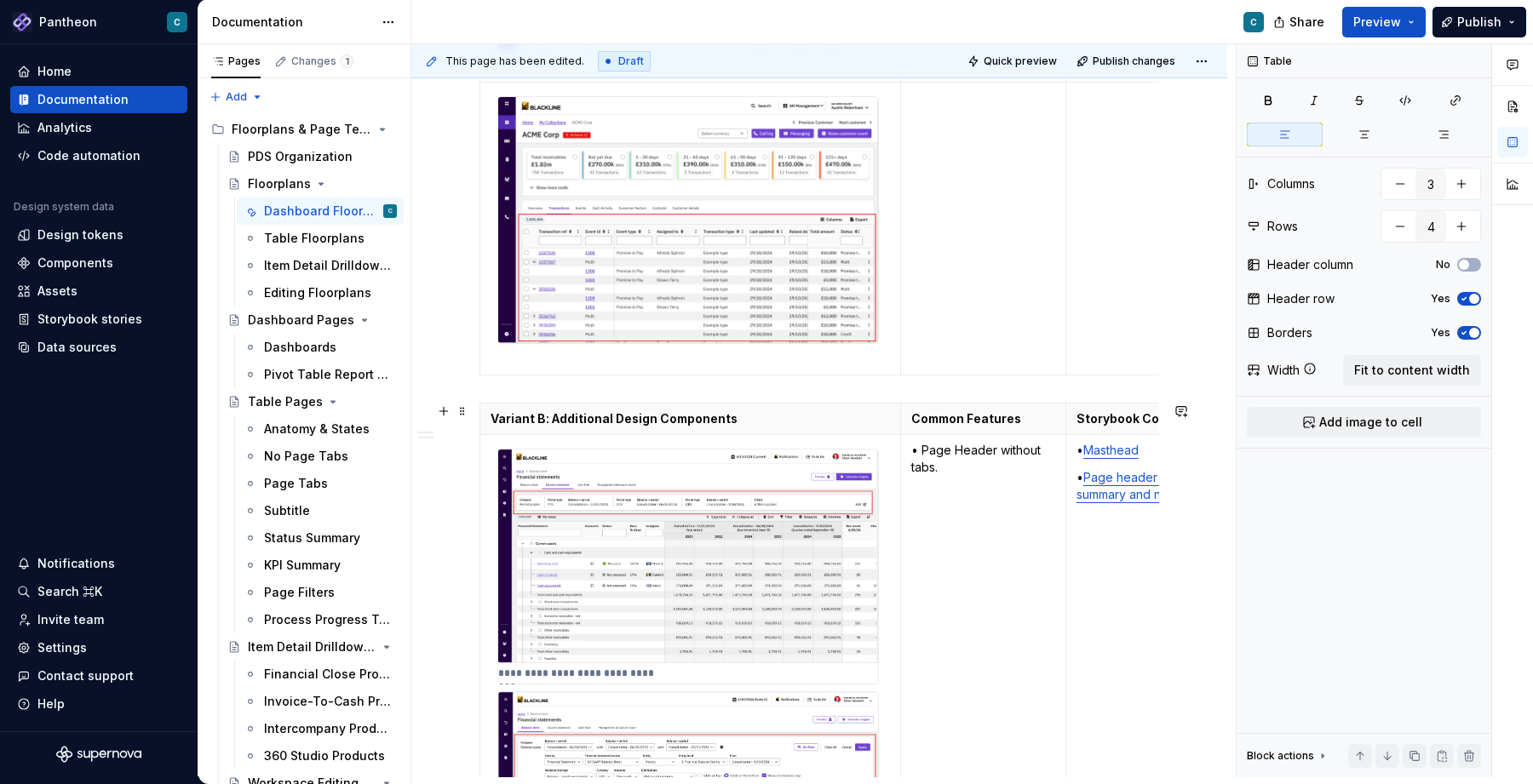 scroll, scrollTop: 2512, scrollLeft: 0, axis: vertical 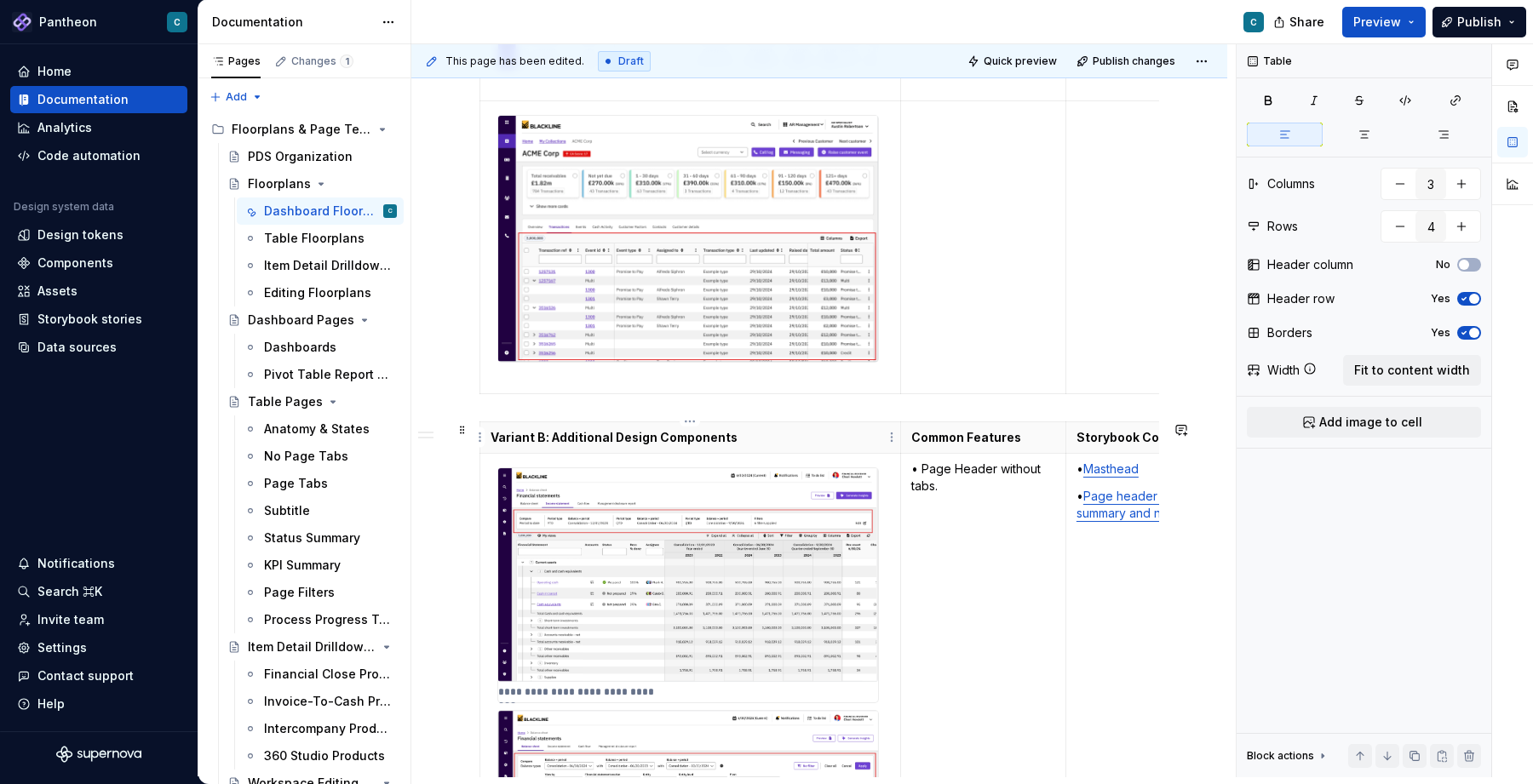 click on "Variant B: Additional Design Components" at bounding box center [690, 438] 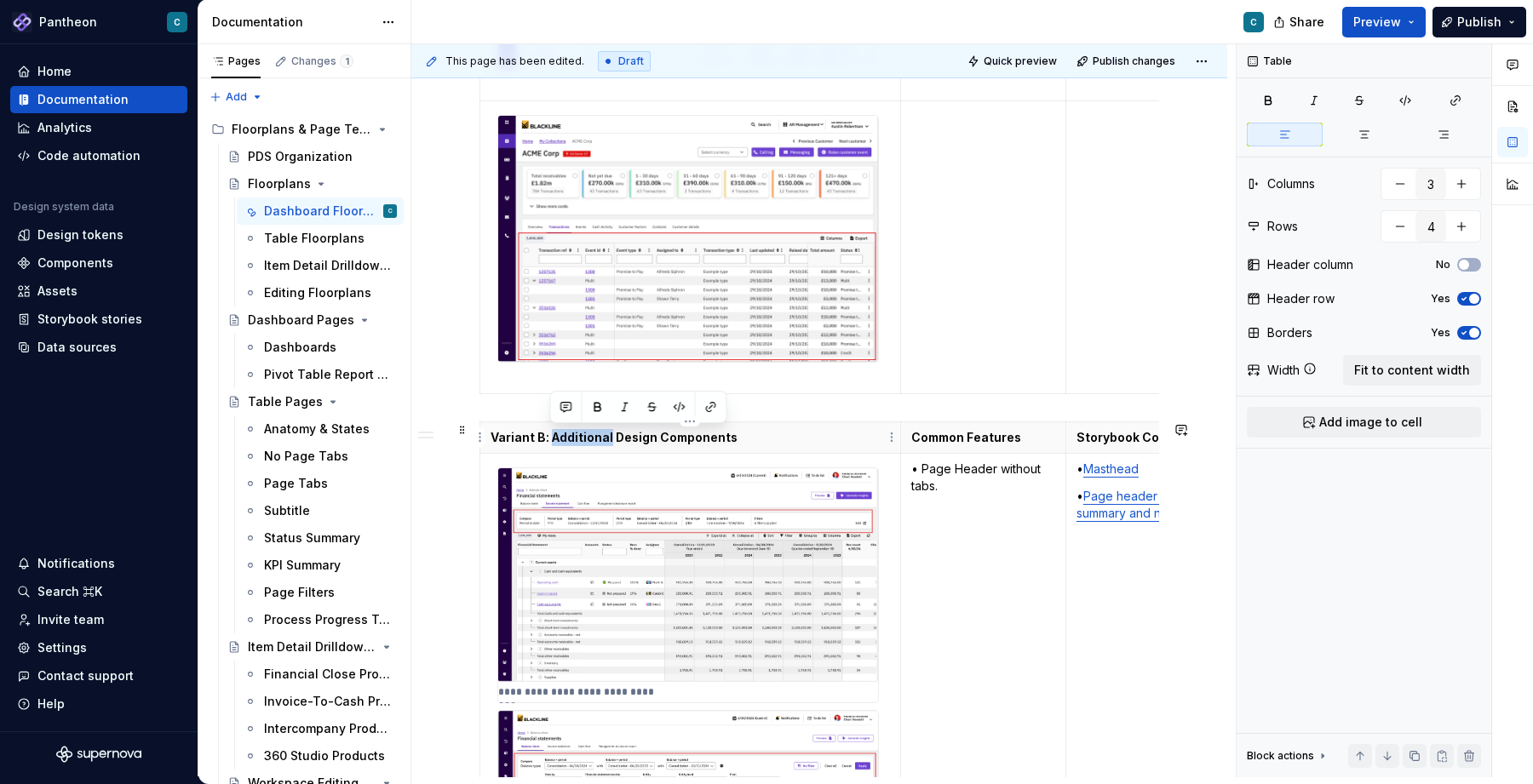 click on "Variant B: Additional Design Components" at bounding box center [690, 438] 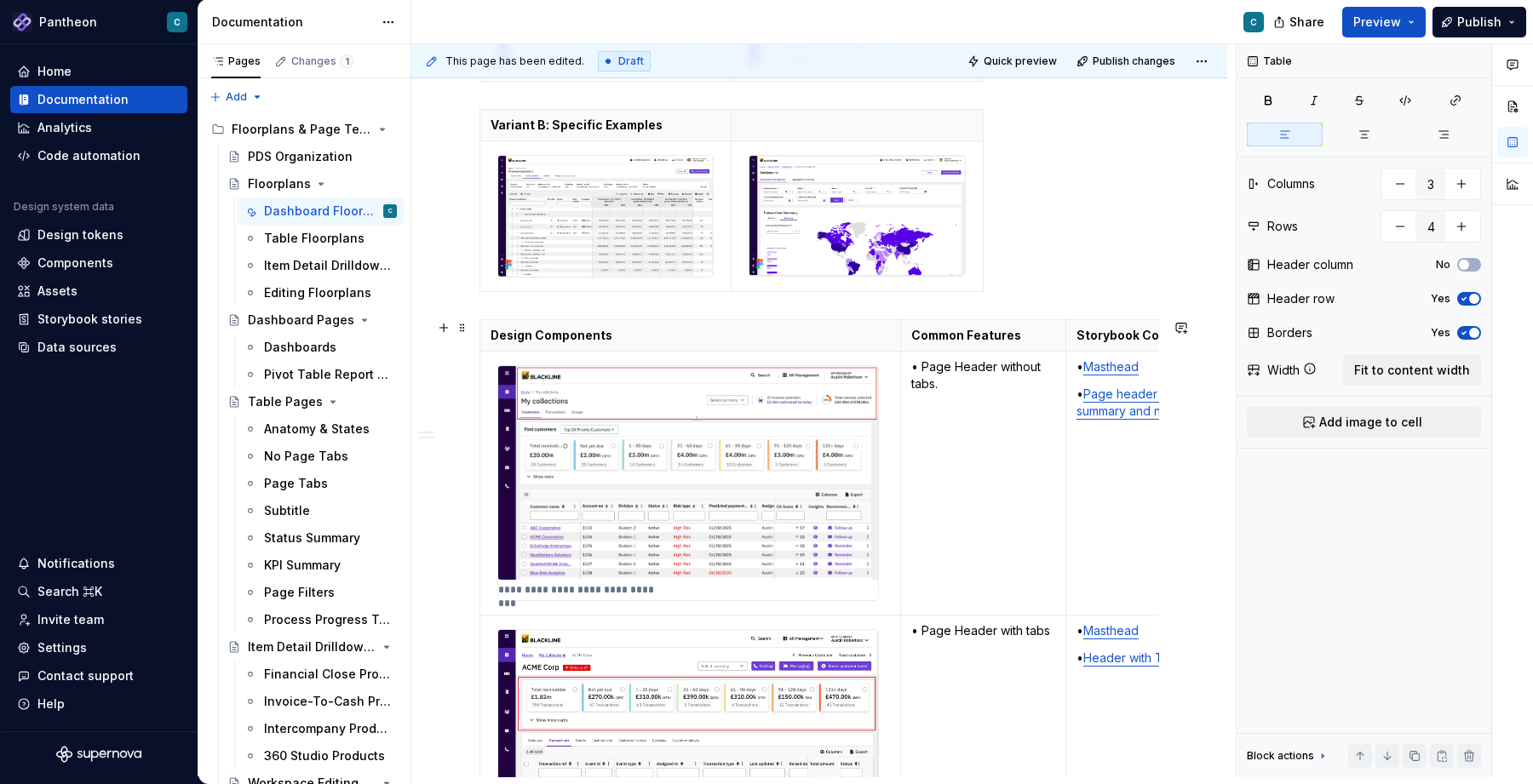 scroll, scrollTop: 1127, scrollLeft: 0, axis: vertical 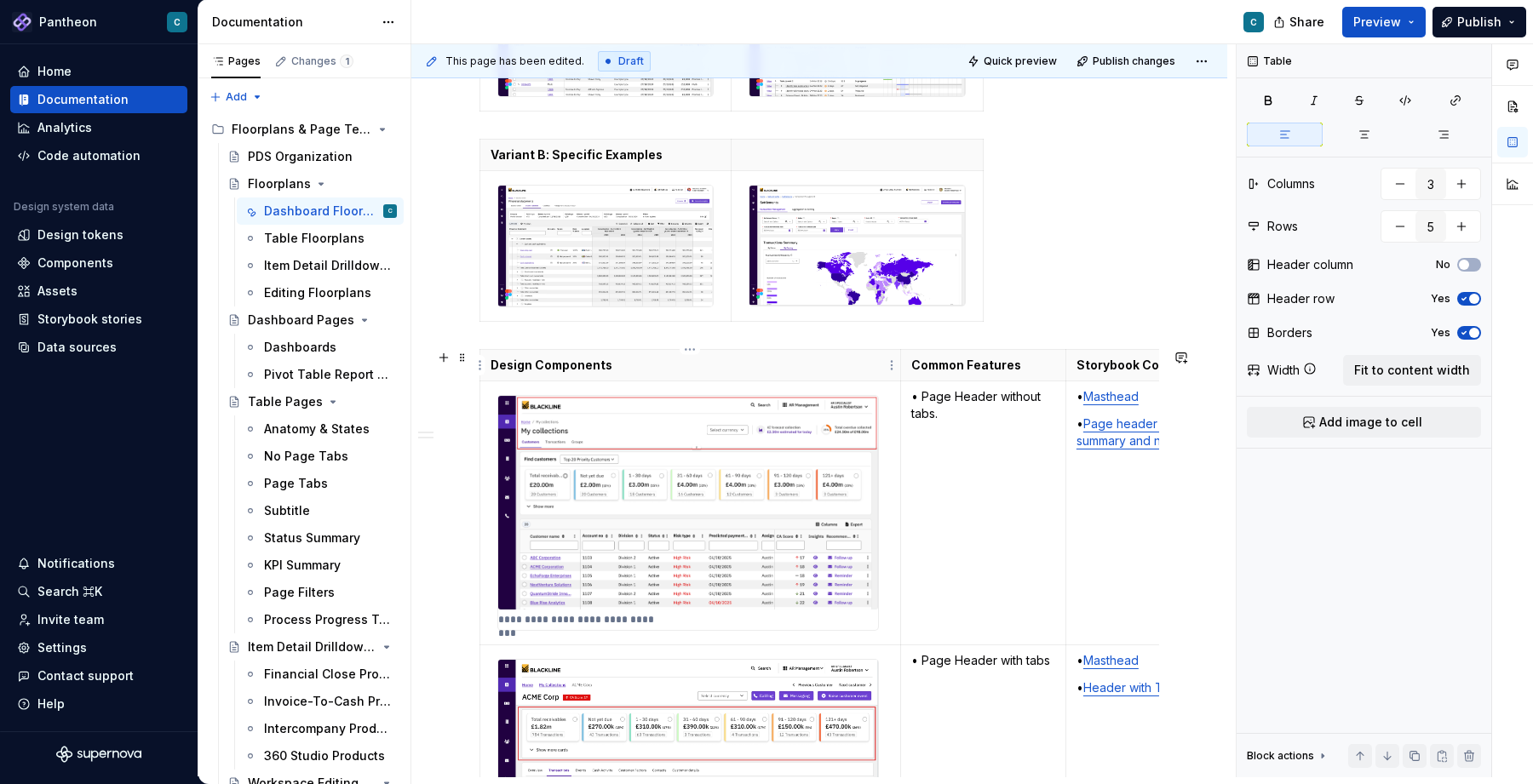 click on "Design Components" at bounding box center [690, 365] 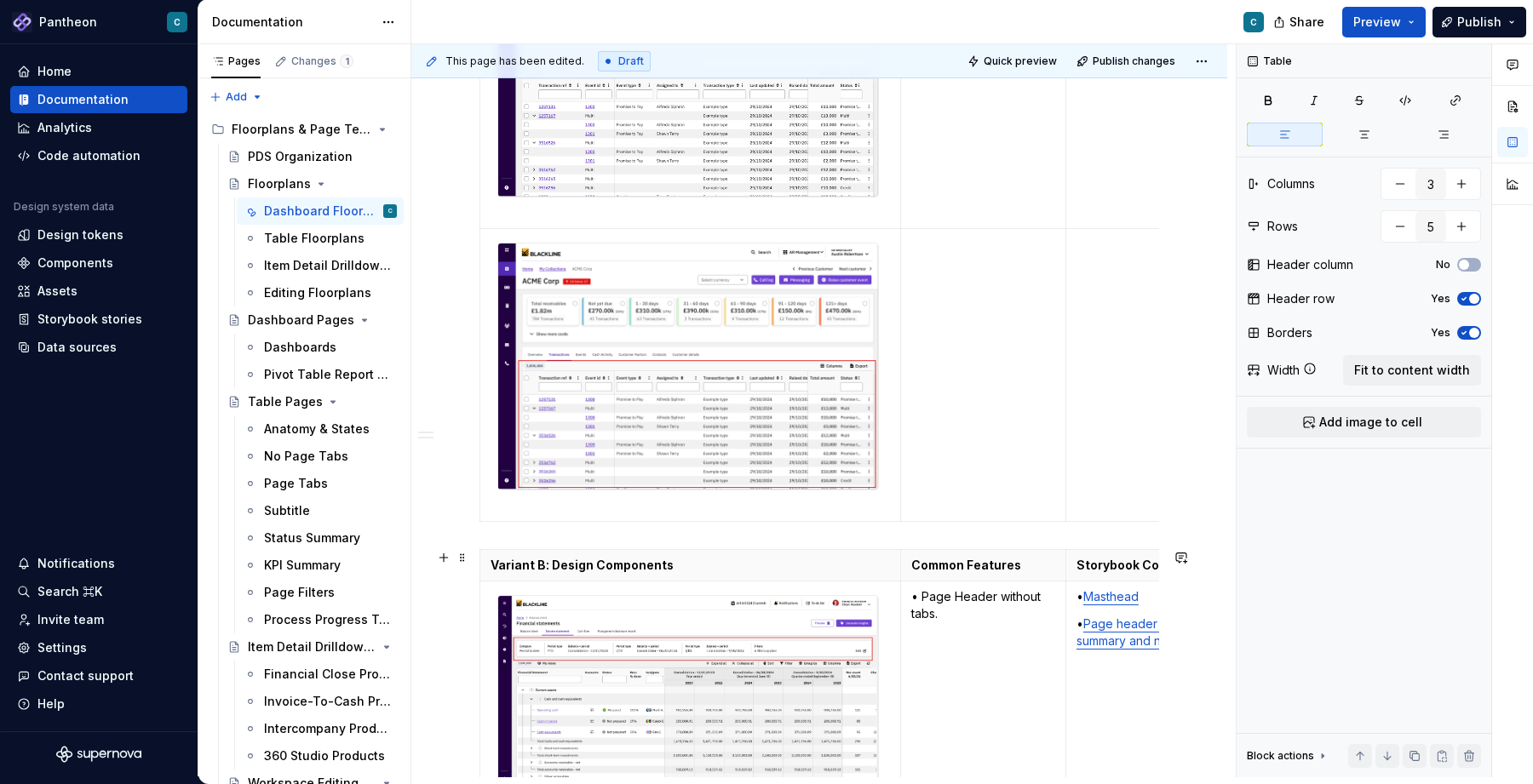 scroll, scrollTop: 2424, scrollLeft: 0, axis: vertical 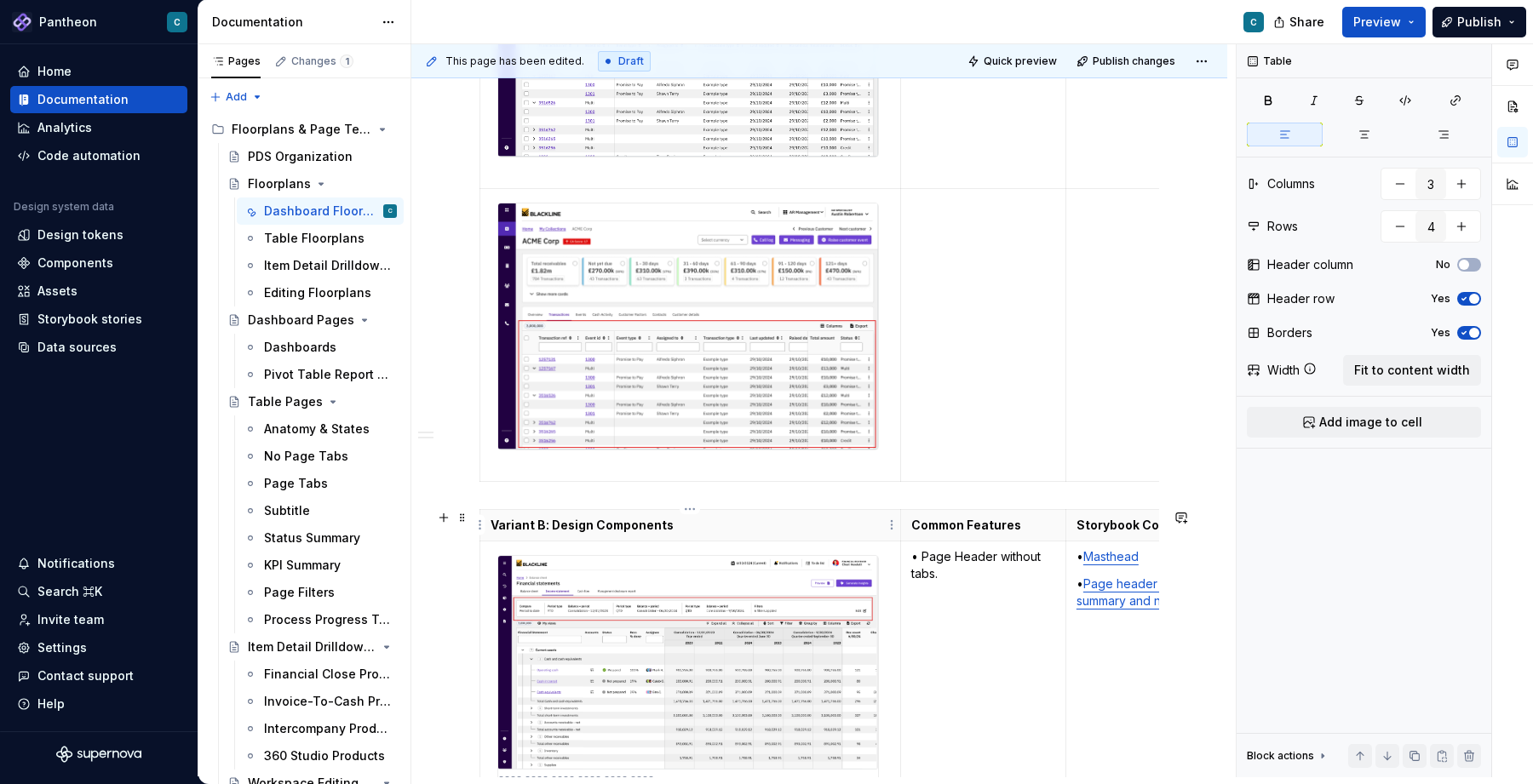click on "Variant B: Design Components" at bounding box center [690, 525] 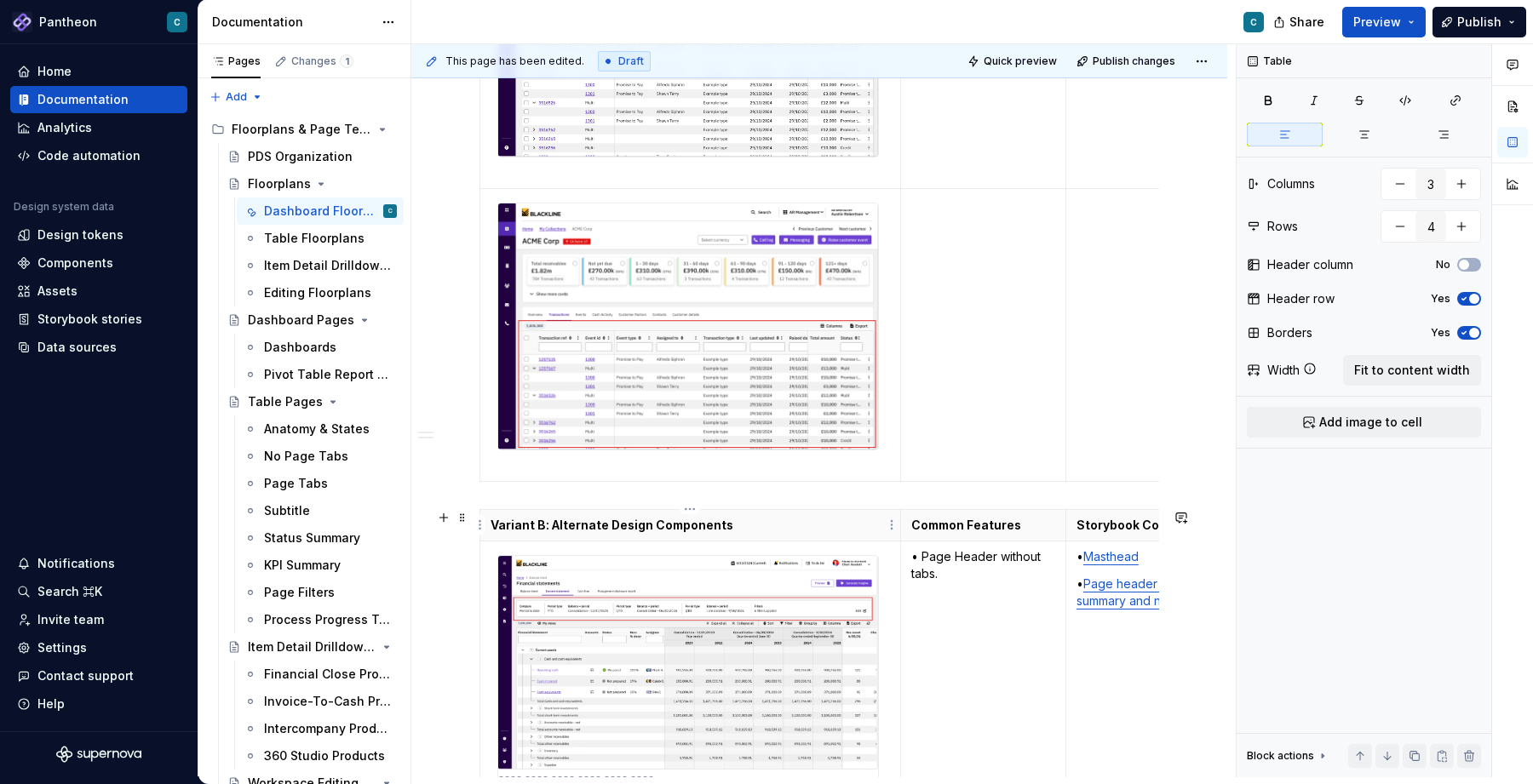 click on "Variant B: Alternate Design Components" at bounding box center (690, 525) 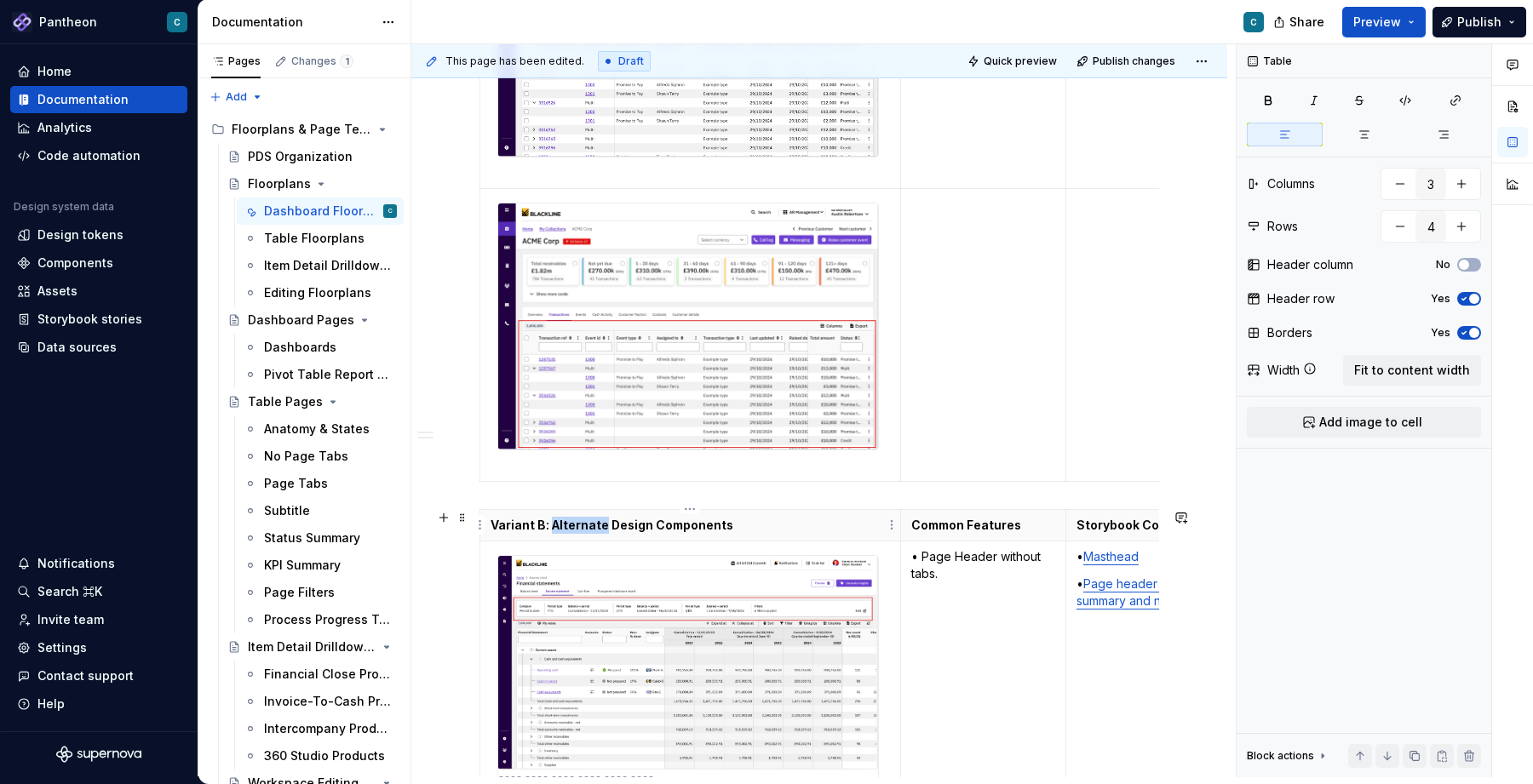 click on "Variant B: Alternate Design Components" at bounding box center [690, 525] 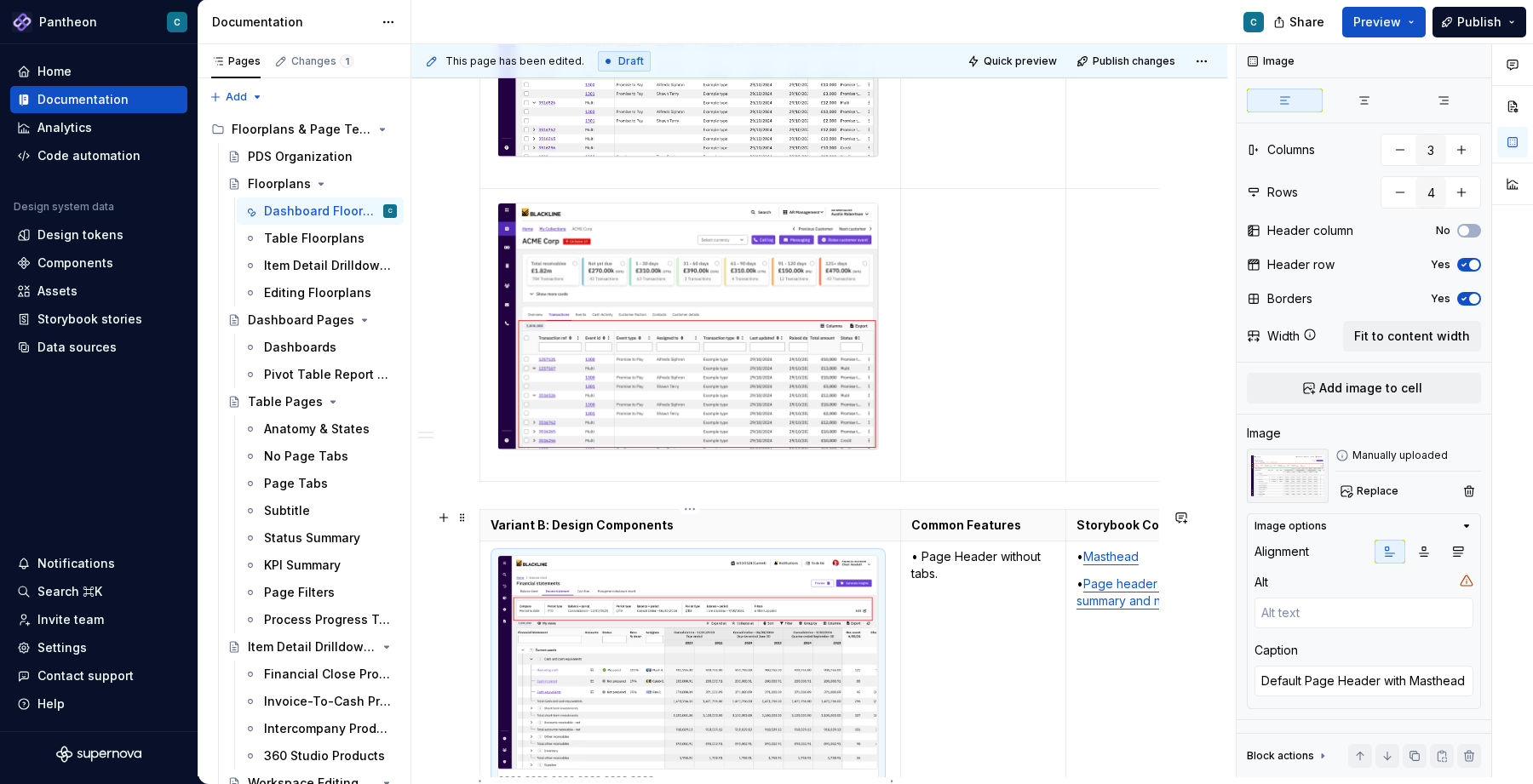 click at bounding box center [688, 662] 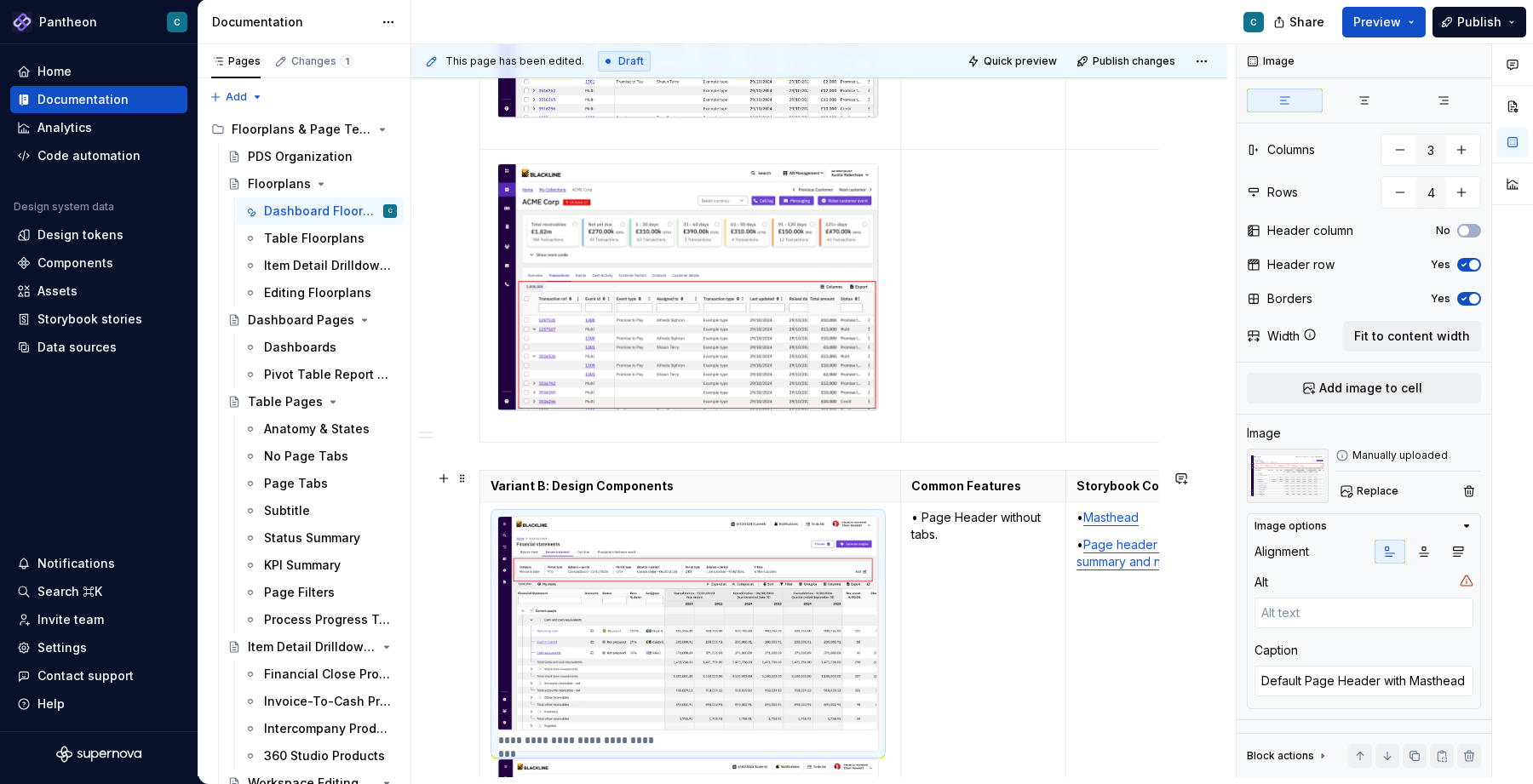 scroll, scrollTop: 2521, scrollLeft: 0, axis: vertical 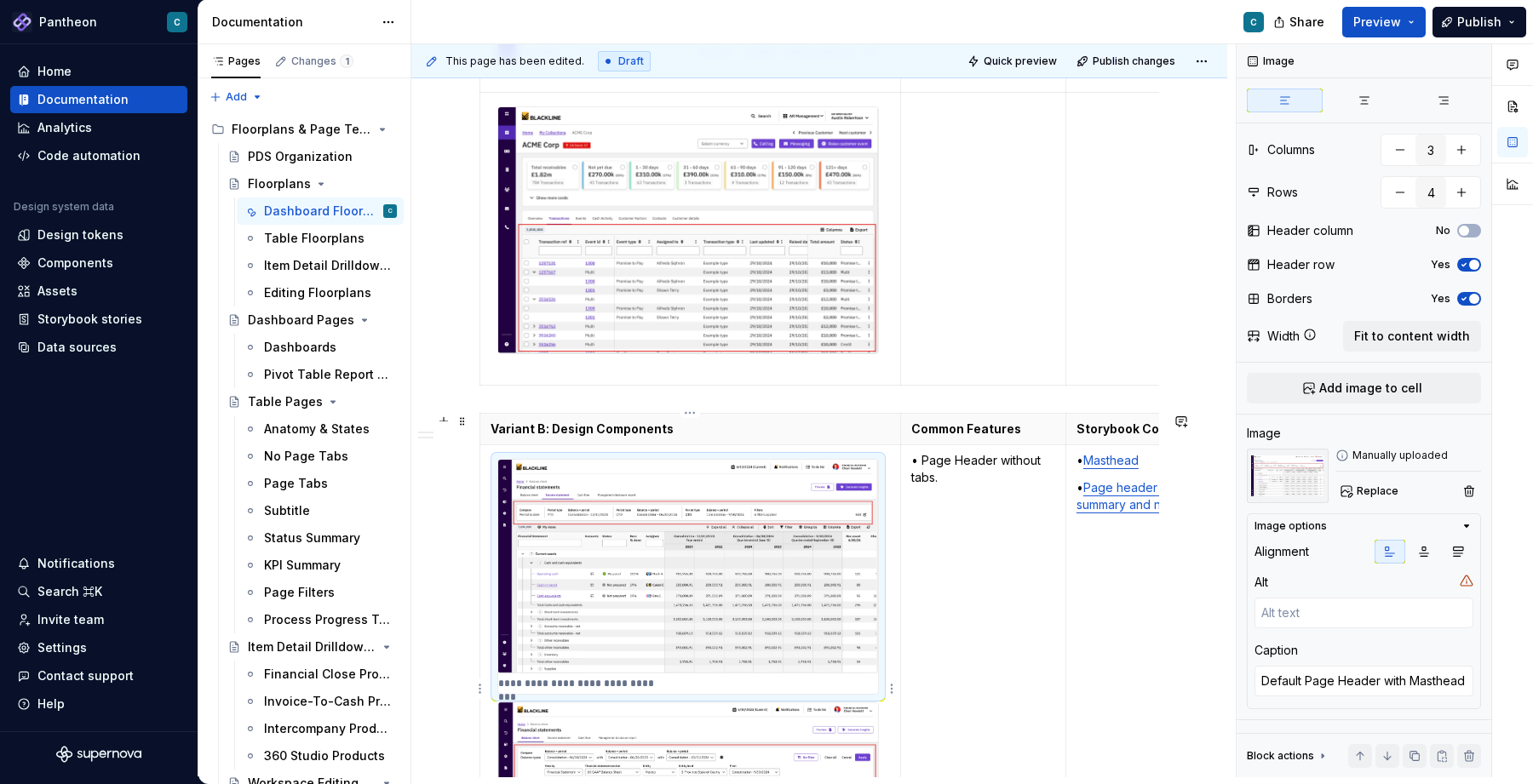 click at bounding box center [688, 566] 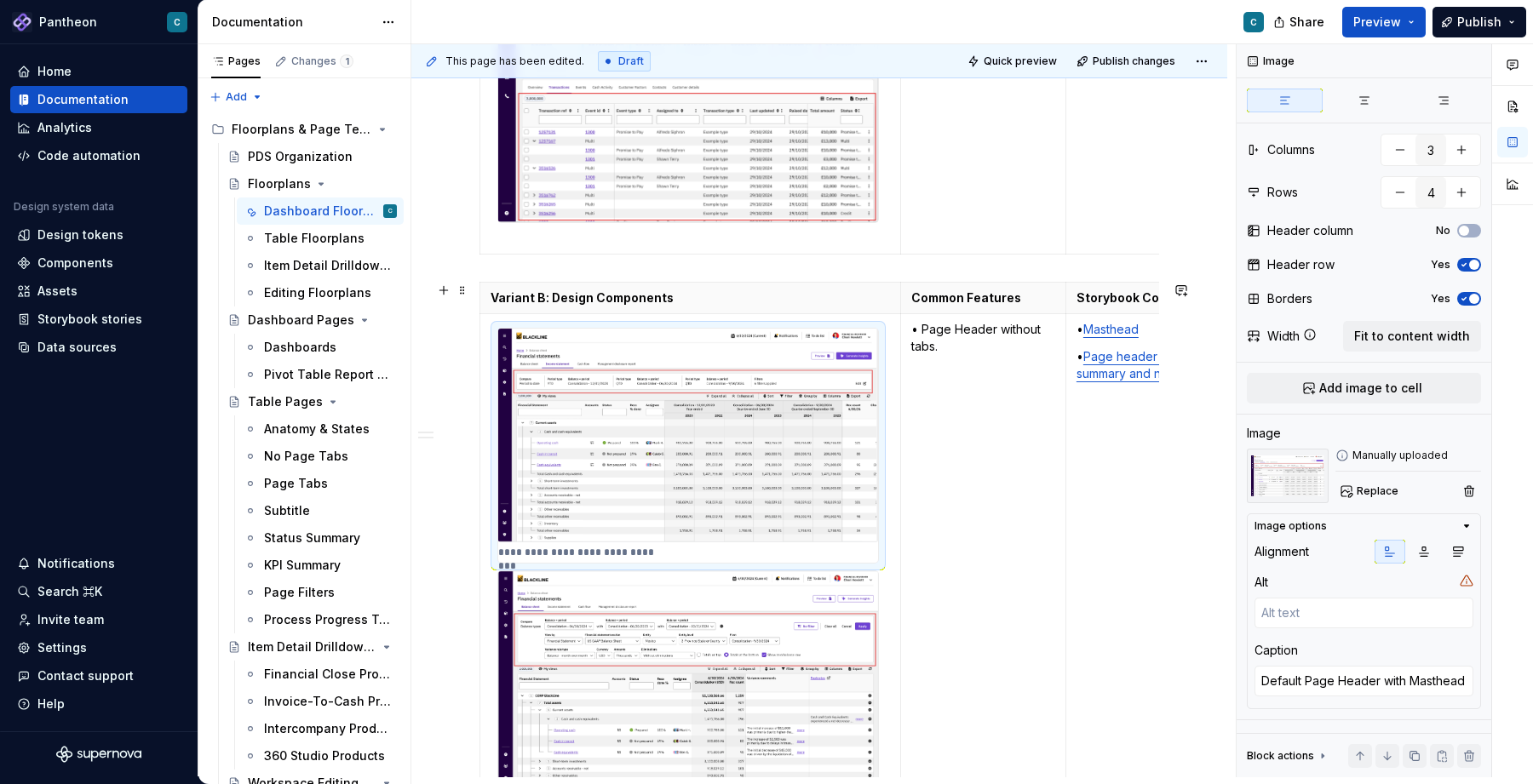 scroll, scrollTop: 2741, scrollLeft: 0, axis: vertical 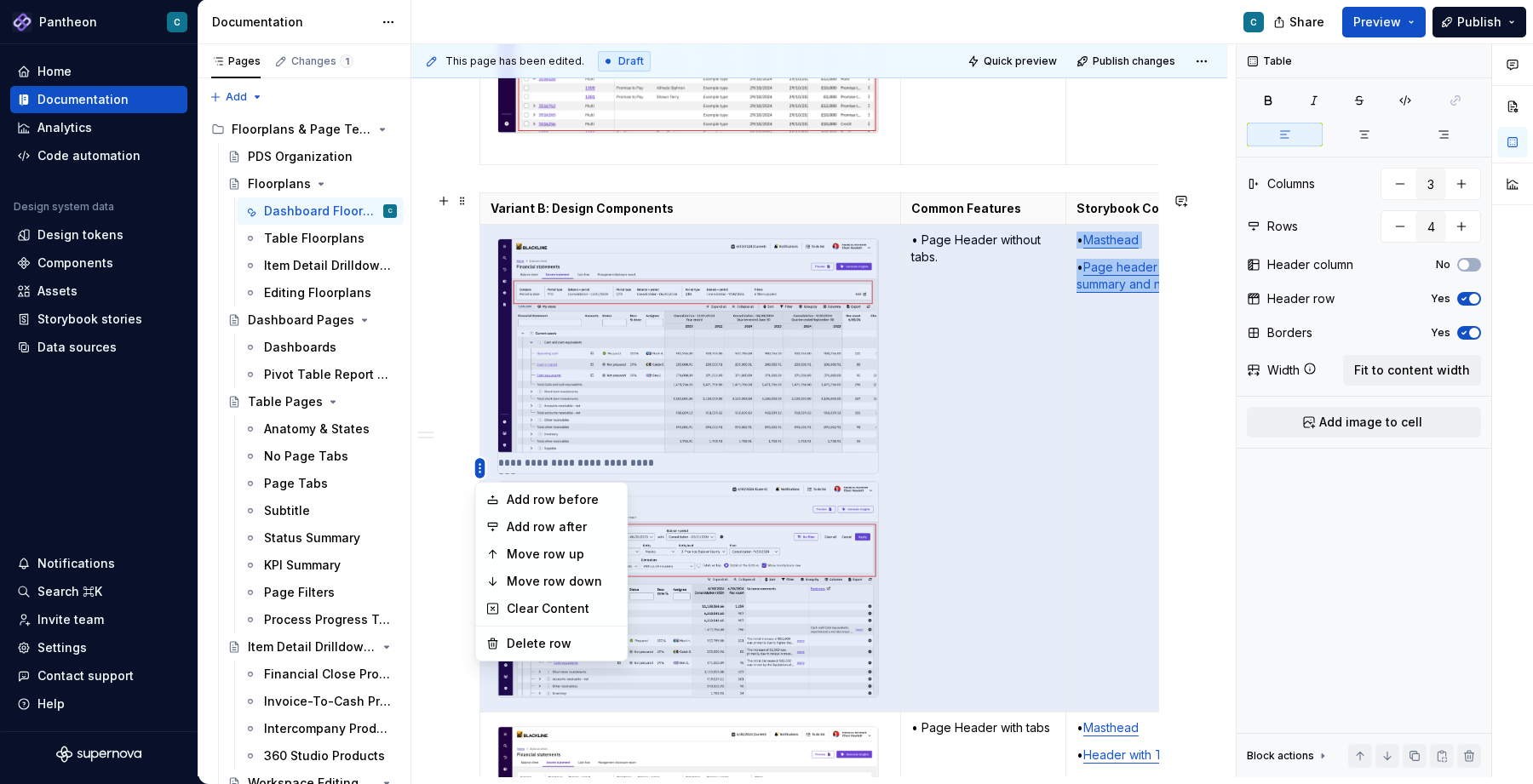 click on "Pantheon C Home Documentation Analytics Code automation Design system data Design tokens Components Assets Storybook stories Data sources Notifications Search ⌘K Invite team Settings Contact support Help Documentation C Share Preview Publish Pages Changes 1 Add
Accessibility guide for tree Page tree.
Navigate the tree with the arrow keys. Common tree hotkeys apply. Further keybindings are available:
enter to execute primary action on focused item
f2 to start renaming the focused item
escape to abort renaming an item
control+d to start dragging selected items
Floorplans & Page Templates  PDS Organization Floorplans Dashboard Floorplans C Table Floorplans Item Detail Drilldown Floorplans Editing Floorplans Dashboard Pages Dashboards Pivot Table Report Pages Table Pages Anatomy & States No Page Tabs Page Tabs Subtitle Status Summary KPI Summary  Page Filters Process Progress Tracker Item Detail Drilldown Pages Financial Close Products Tabs" at bounding box center [766, 392] 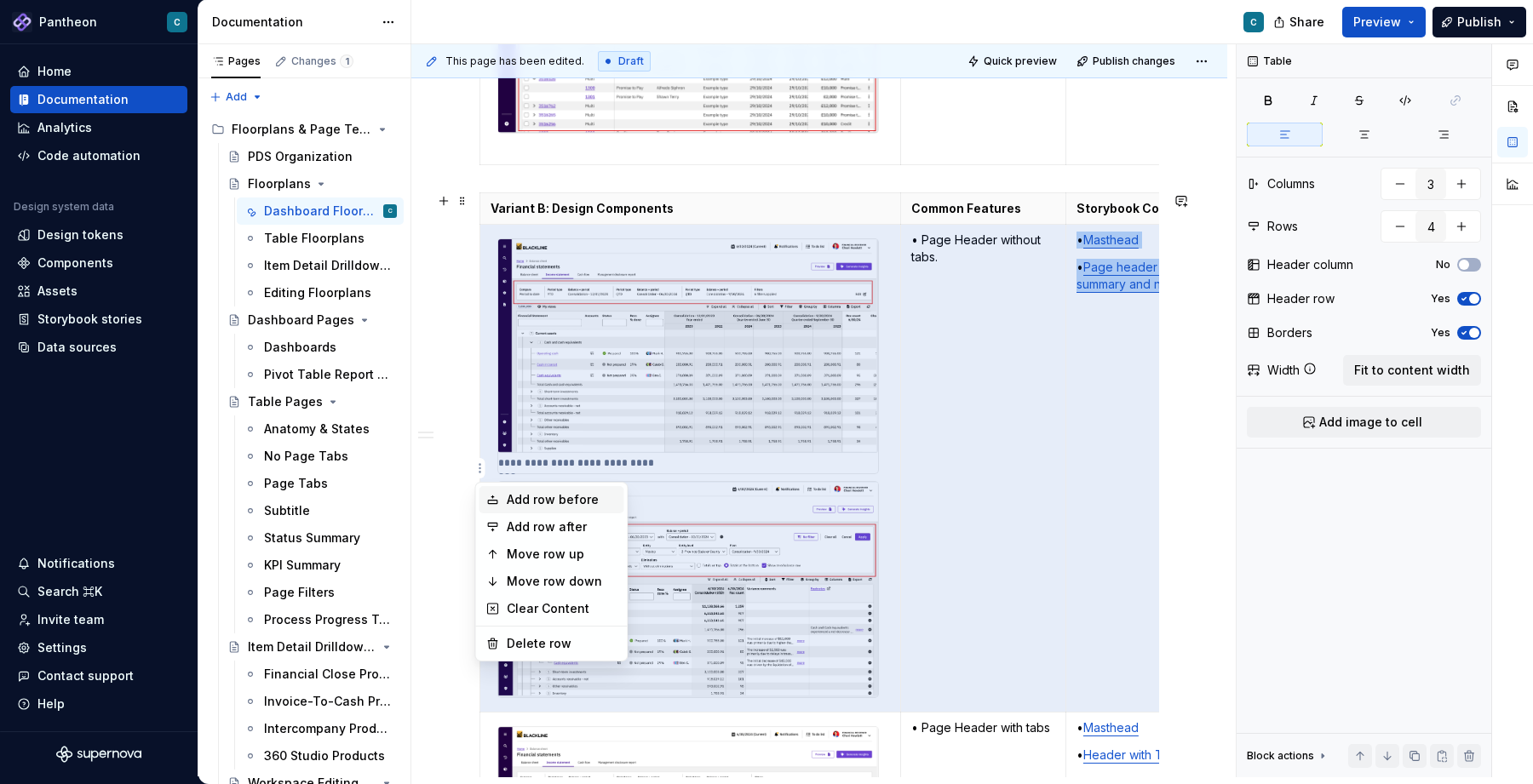 click on "Add row before" at bounding box center [562, 500] 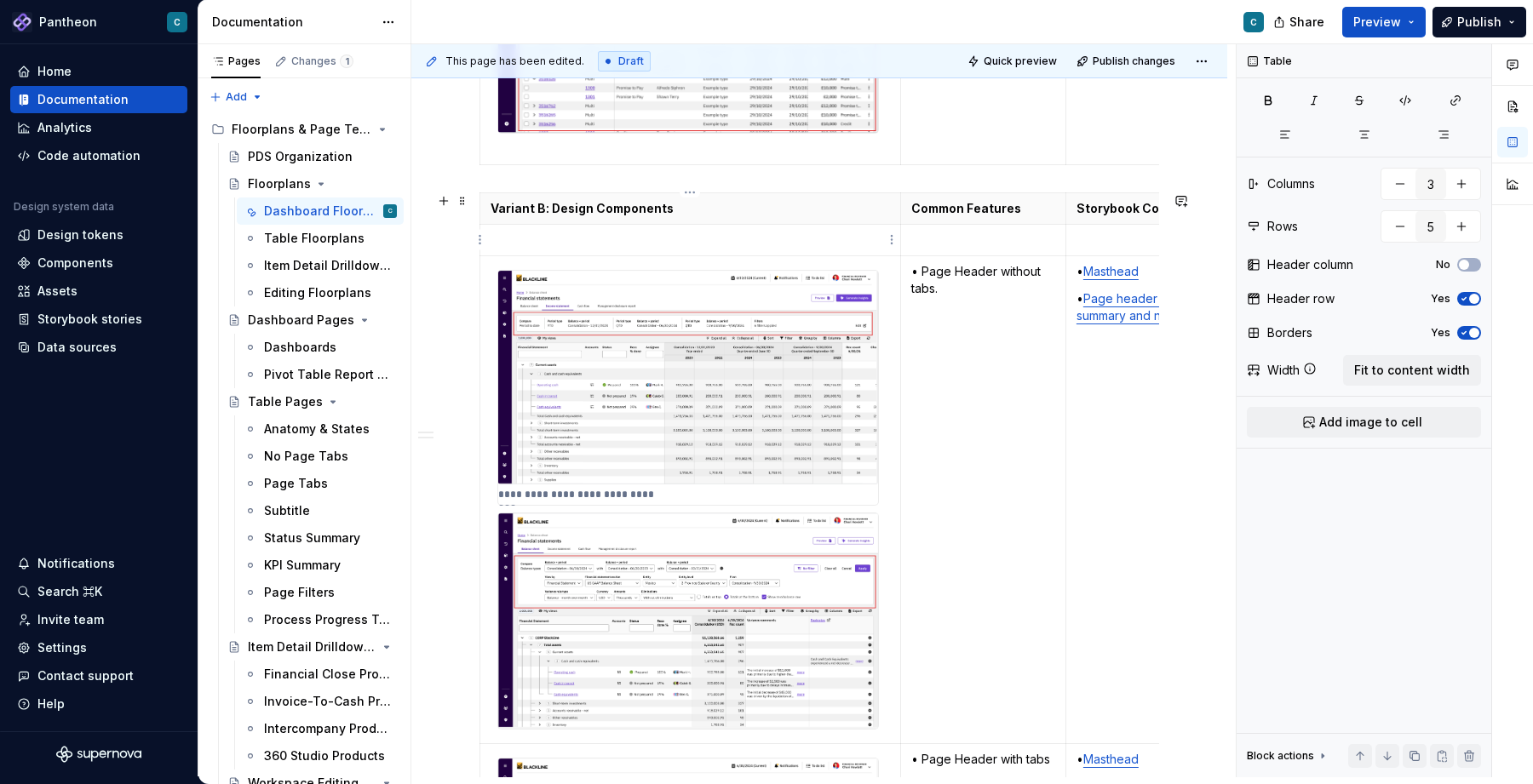 click at bounding box center (690, 240) 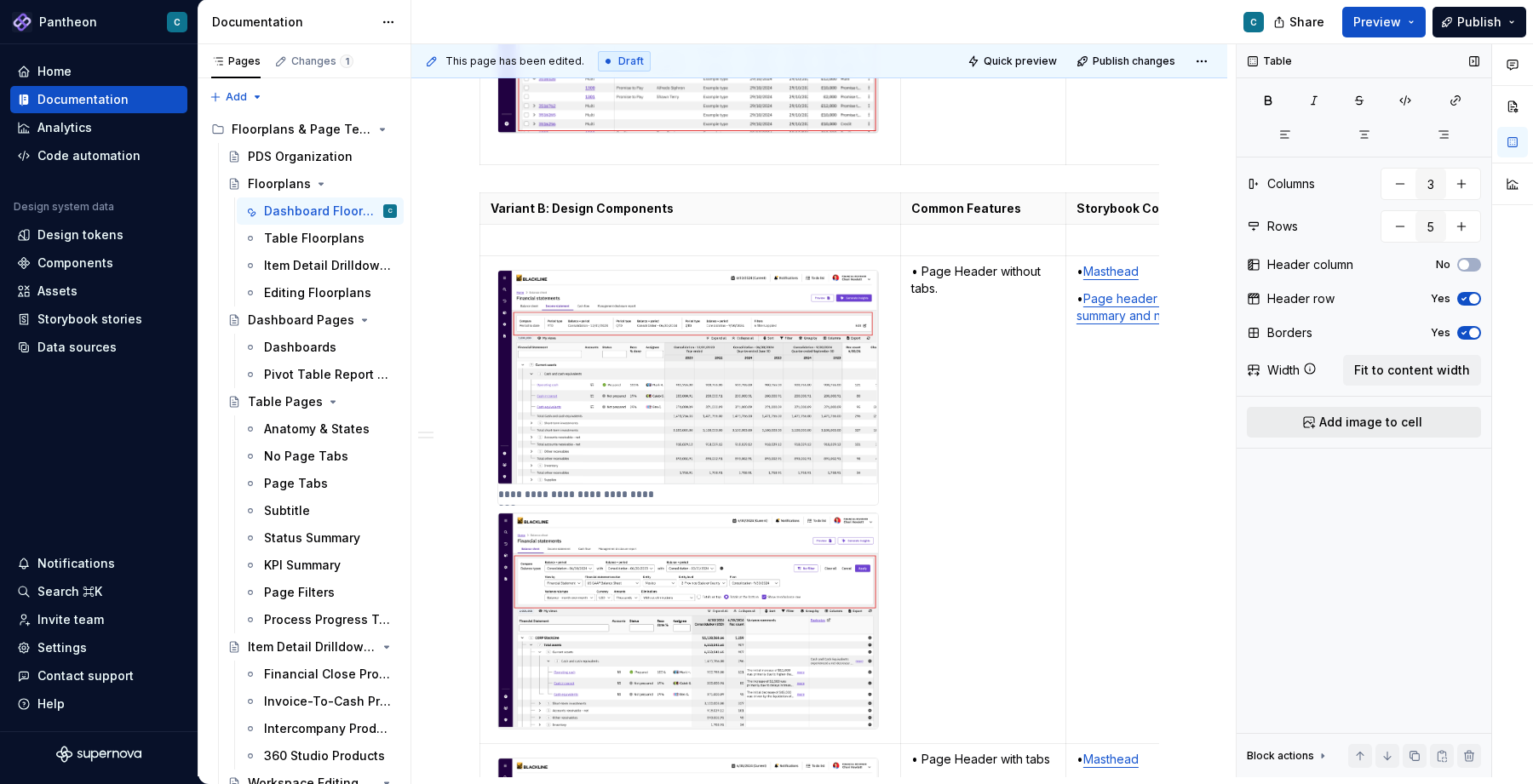 click on "Add image to cell" at bounding box center [1370, 422] 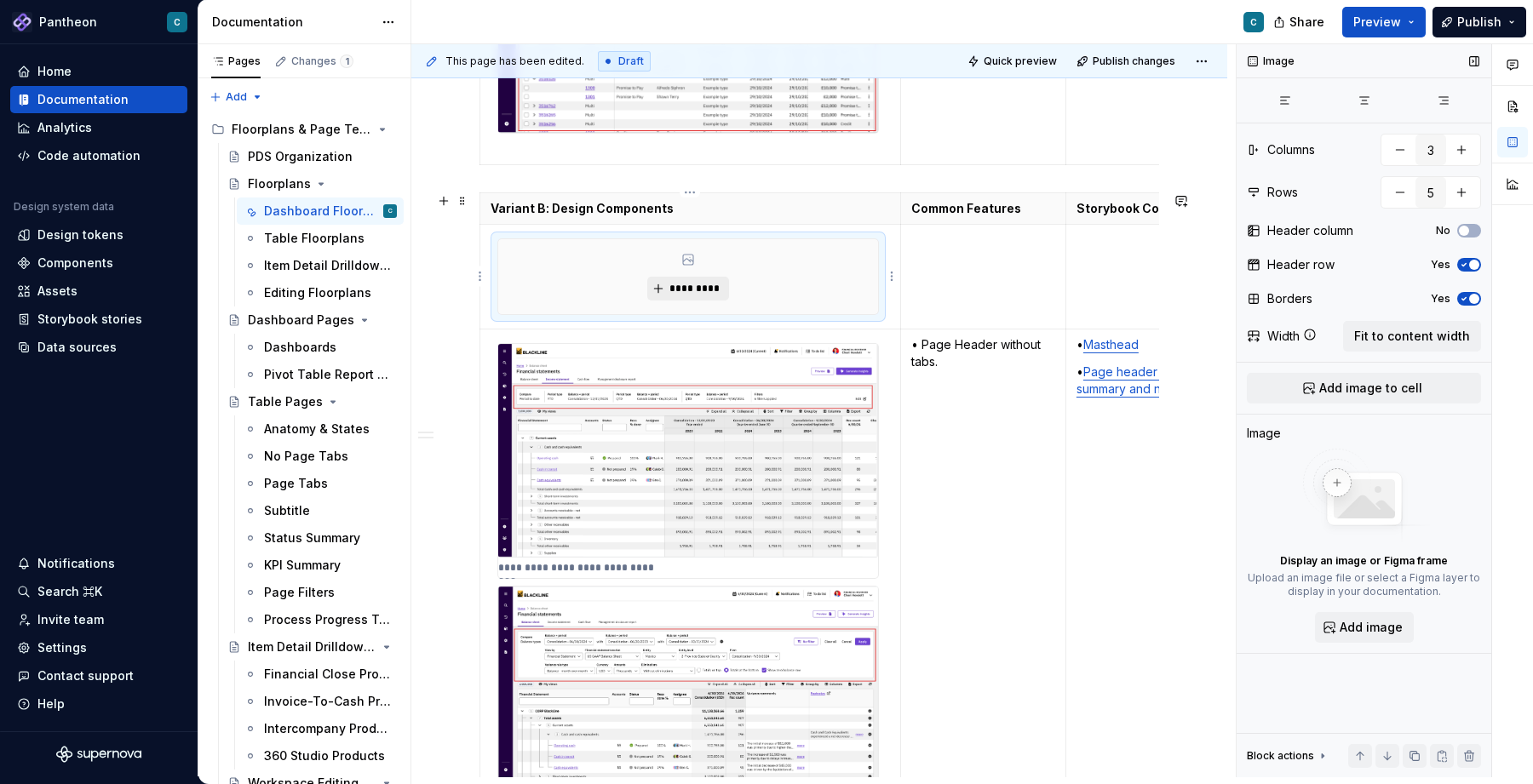 click on "*********" at bounding box center [694, 289] 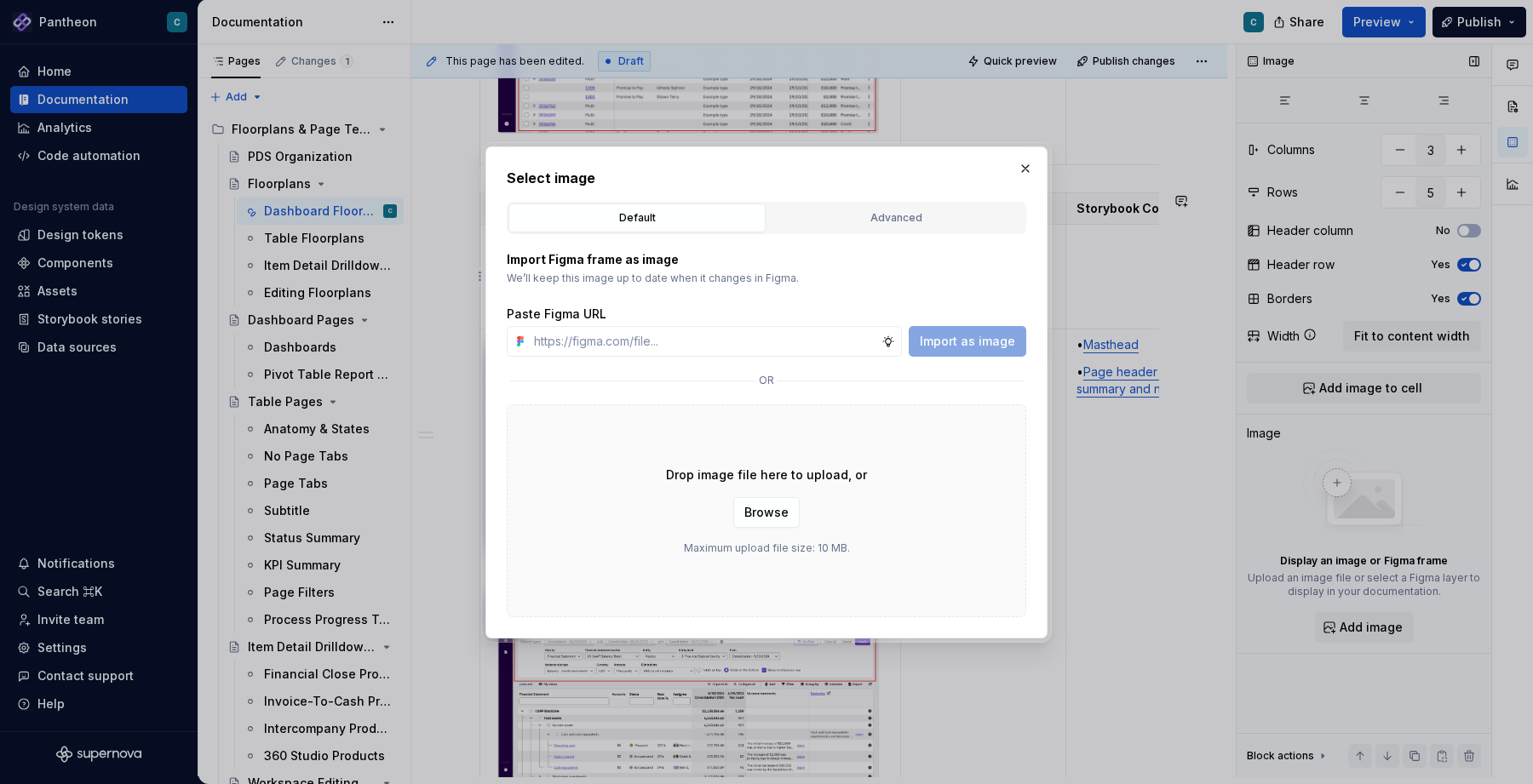 click on "Drop image file here to upload, or Browse Maximum upload file size: 10 MB." at bounding box center (766, 511) 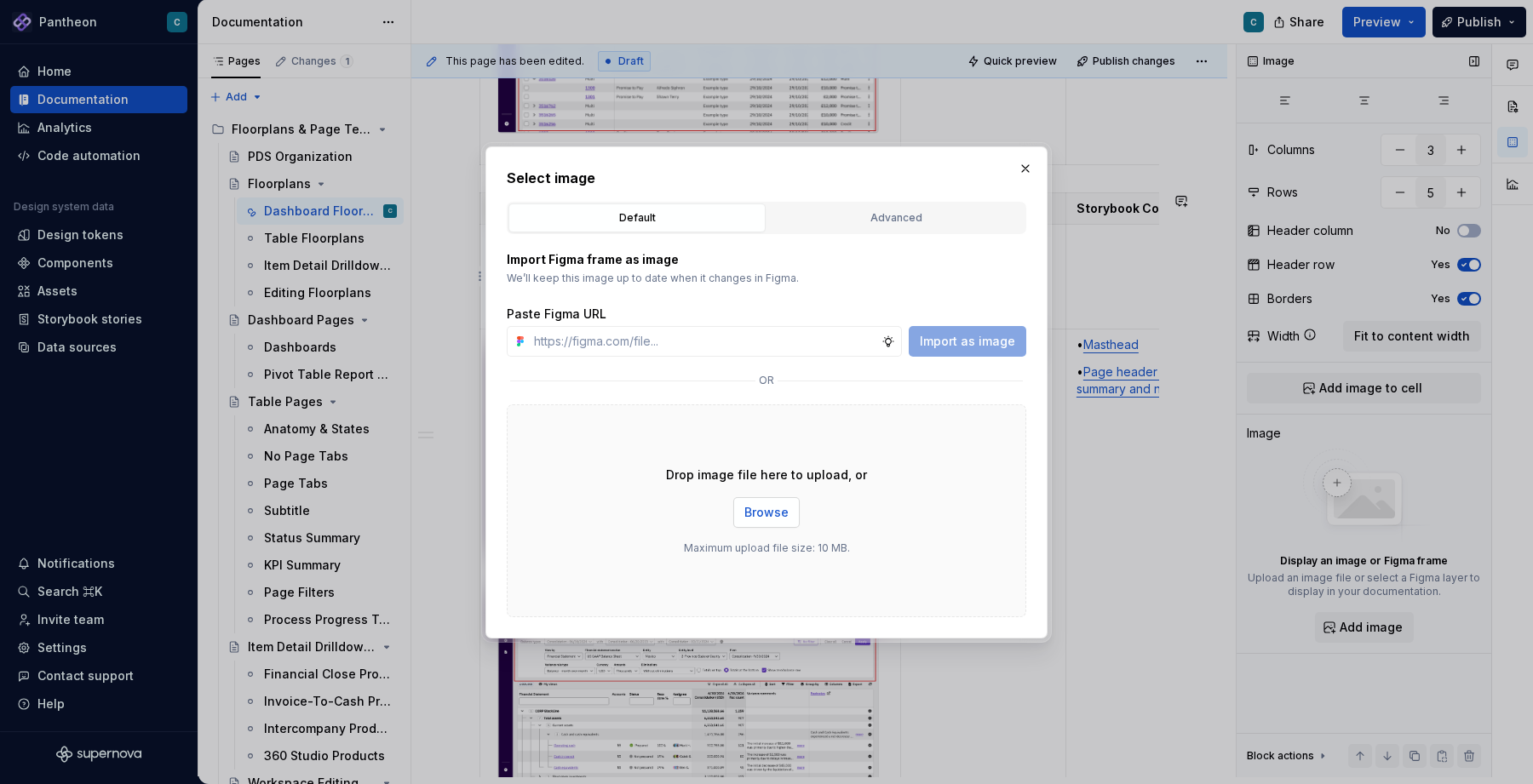 click on "Browse" at bounding box center (766, 512) 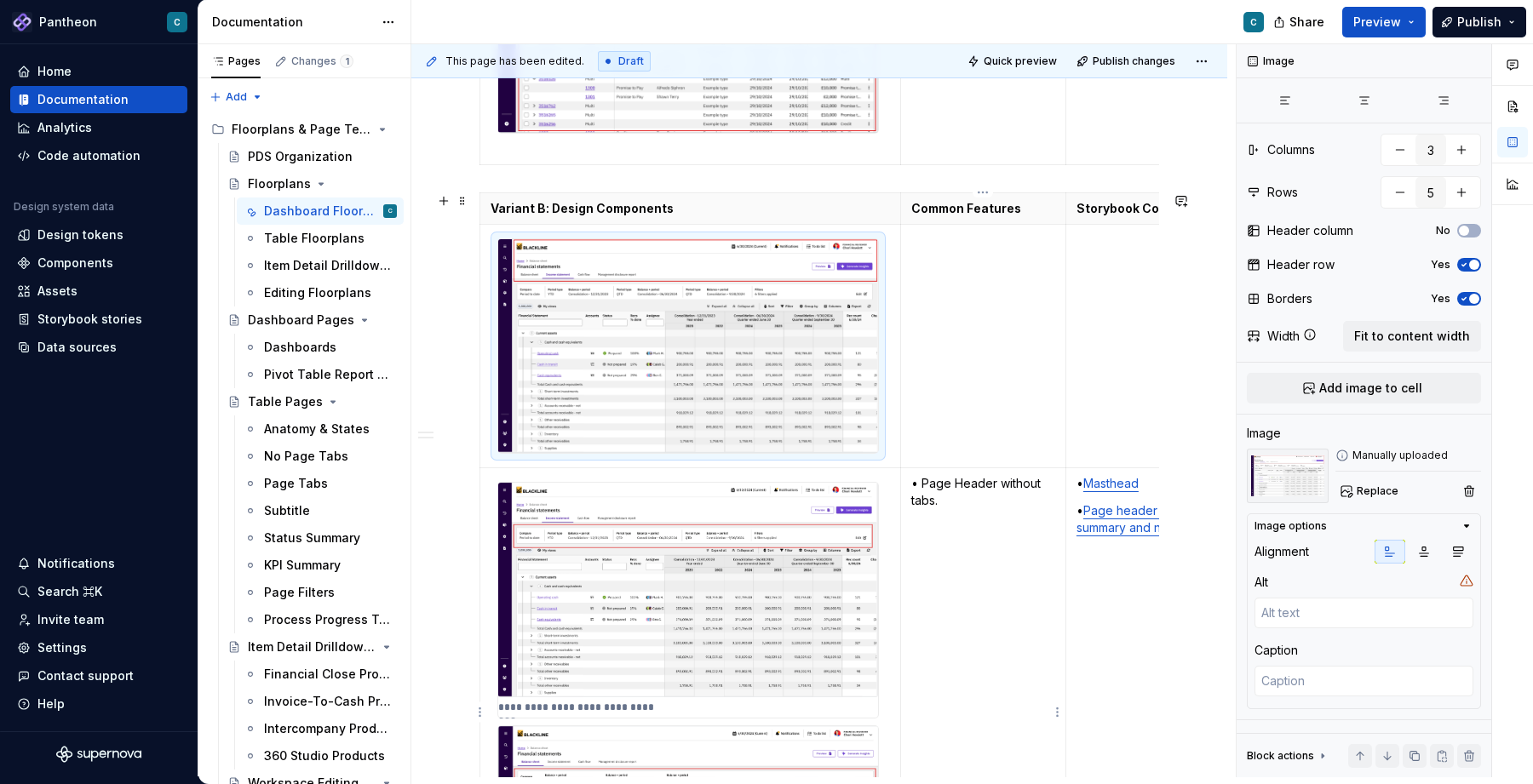 click on "• Page Header without tabs." at bounding box center (983, 492) 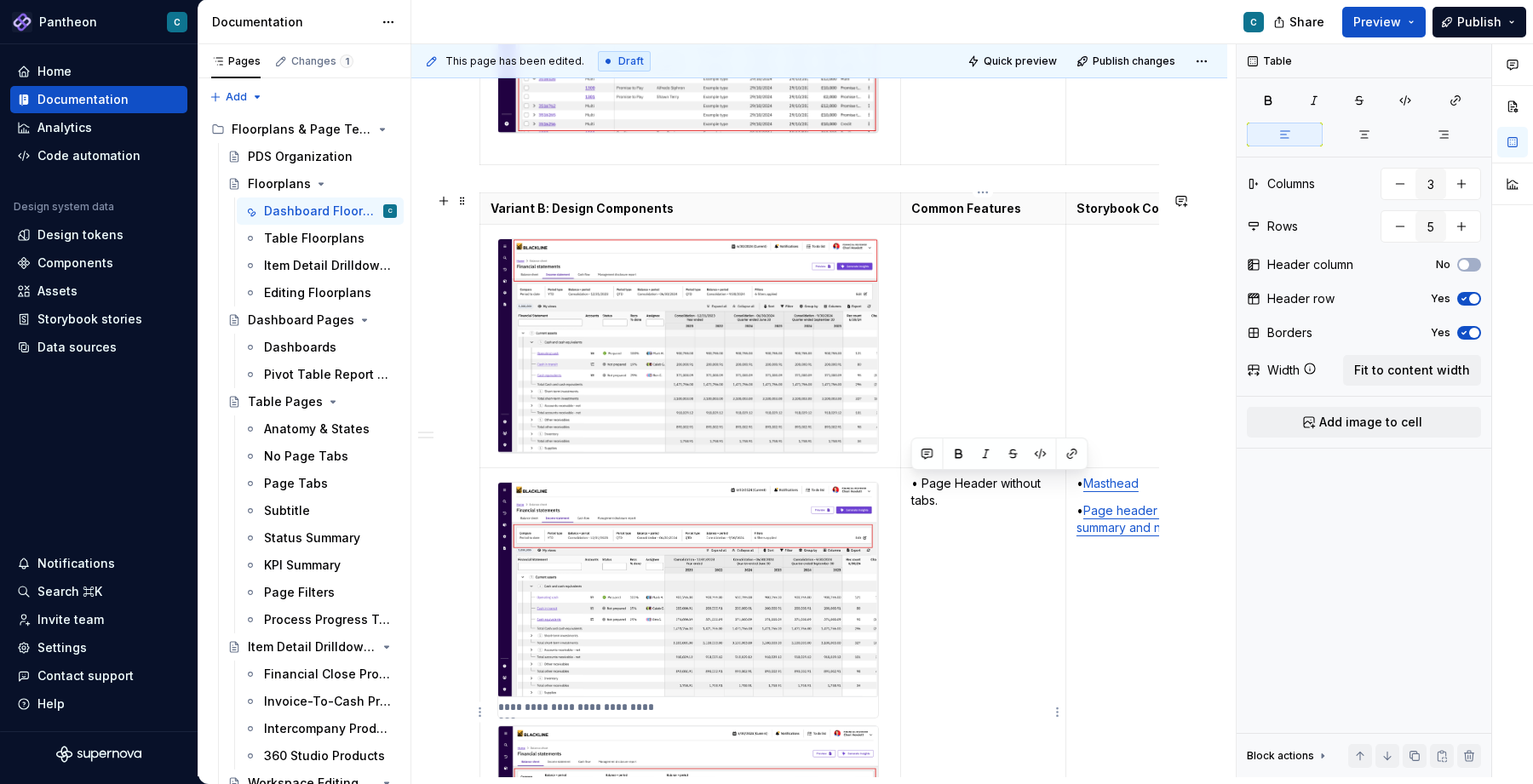drag, startPoint x: 949, startPoint y: 500, endPoint x: 911, endPoint y: 484, distance: 41.23106 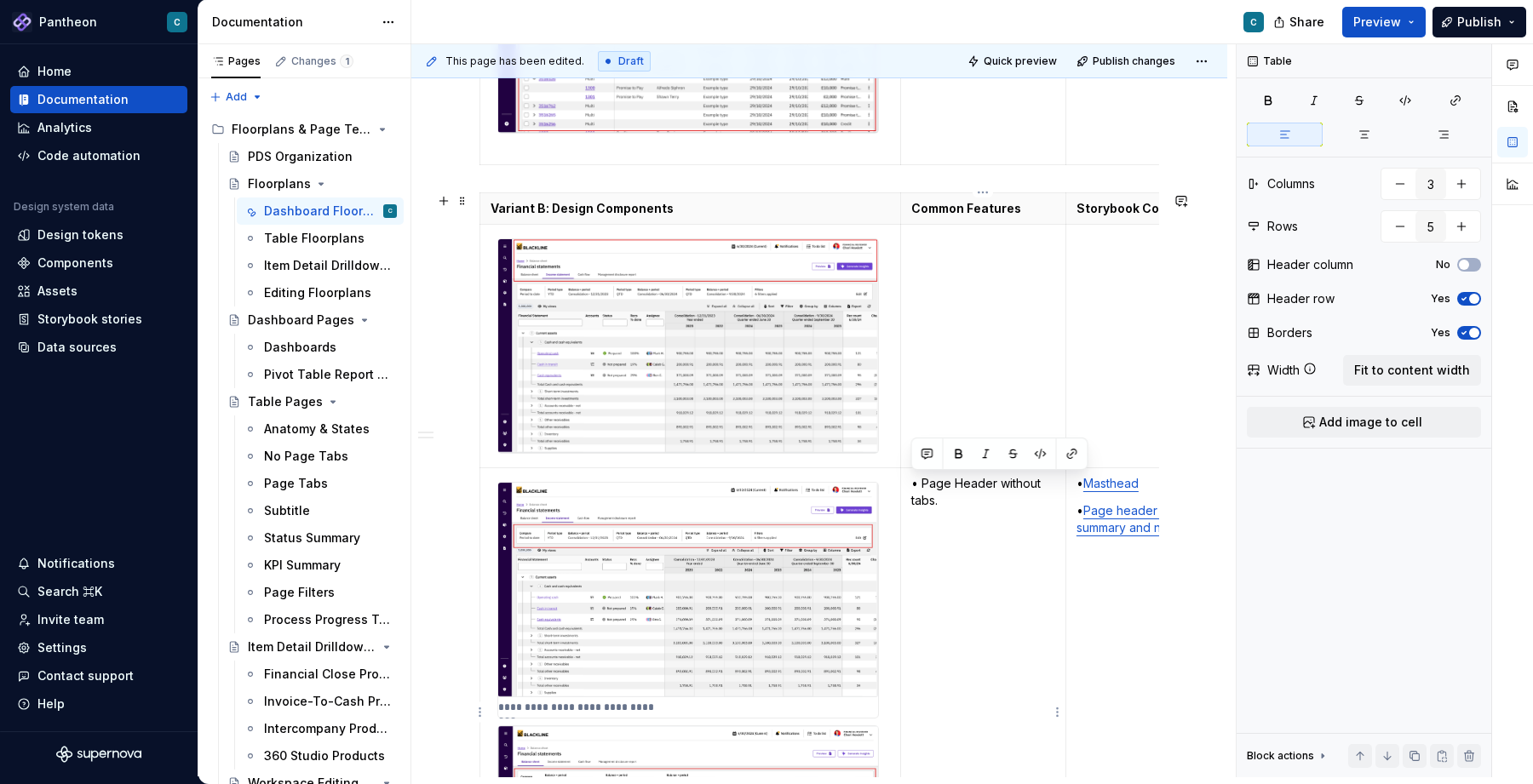 click on "• Page Header without tabs." at bounding box center [983, 492] 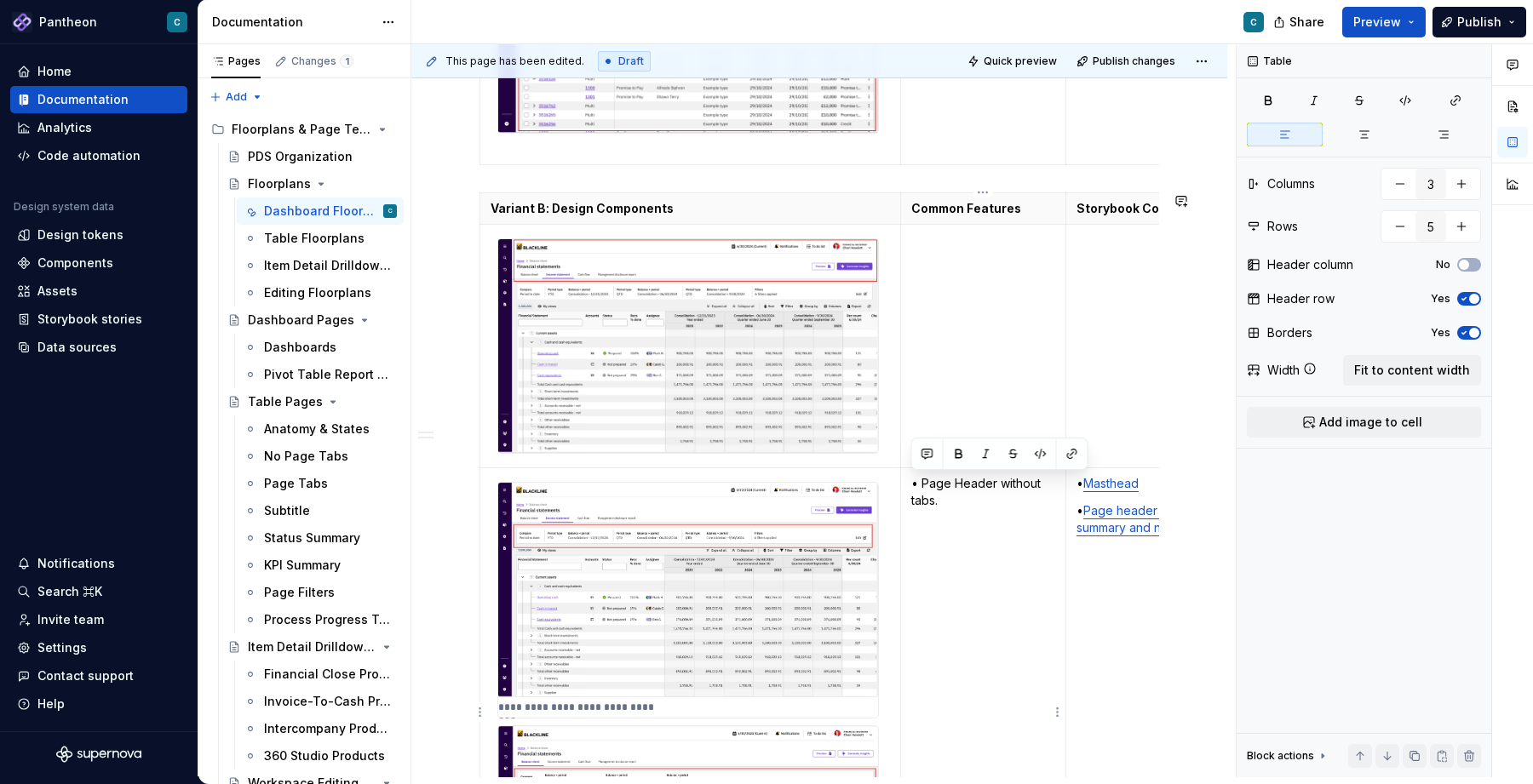 copy on "• Page Header without tabs." 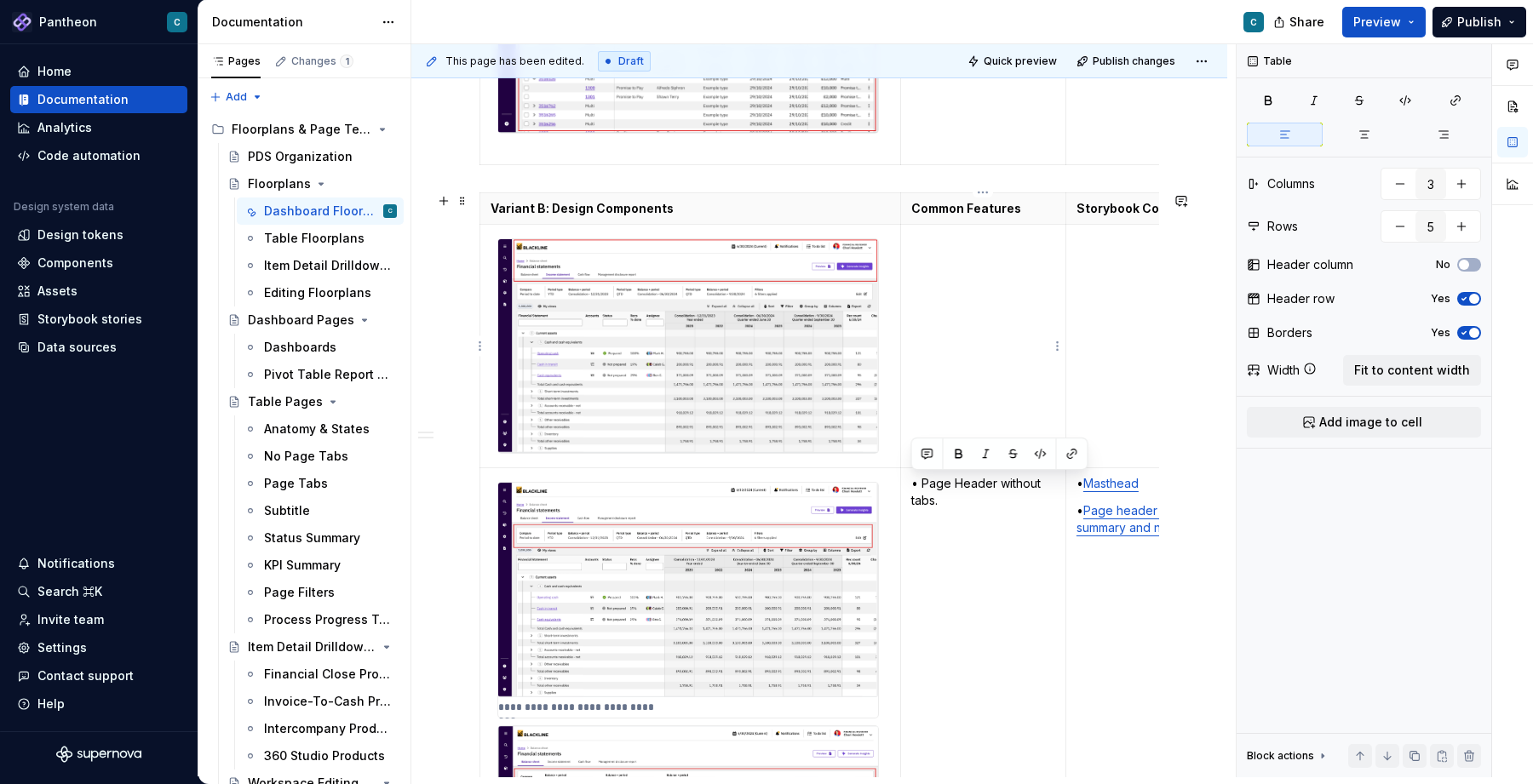 click at bounding box center [983, 346] 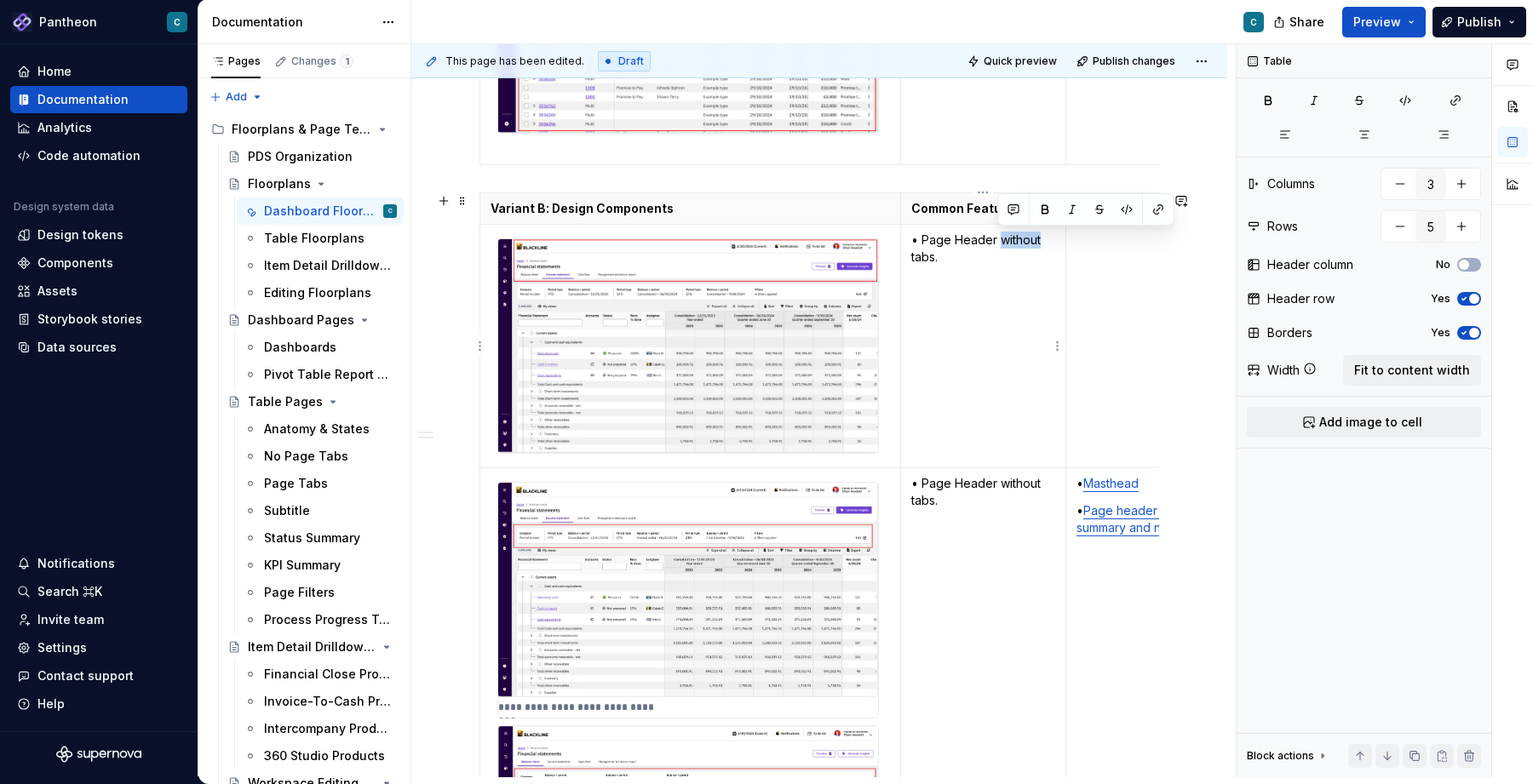 drag, startPoint x: 999, startPoint y: 243, endPoint x: 1039, endPoint y: 243, distance: 40 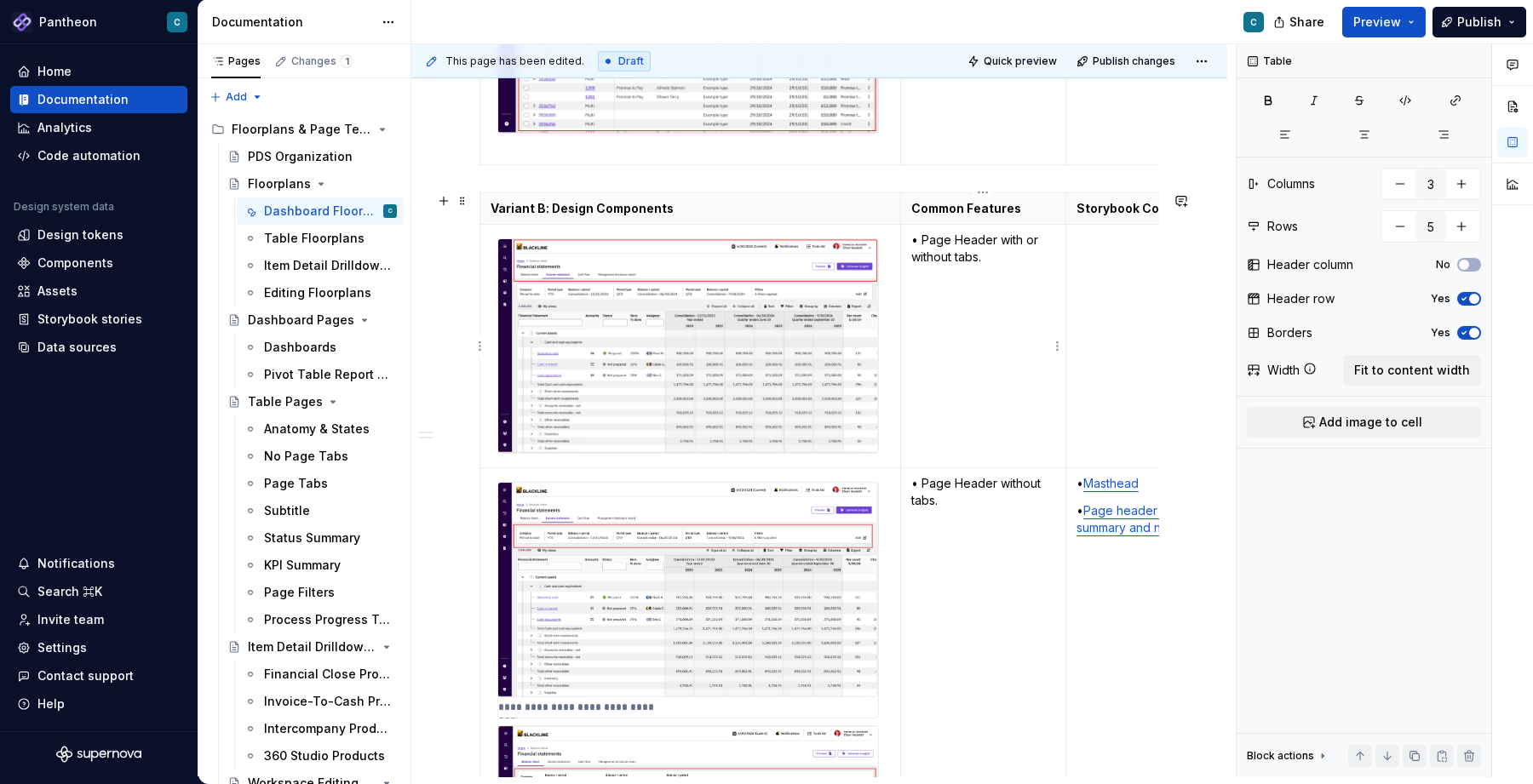 click on "• Page Header with or without tabs." at bounding box center (983, 346) 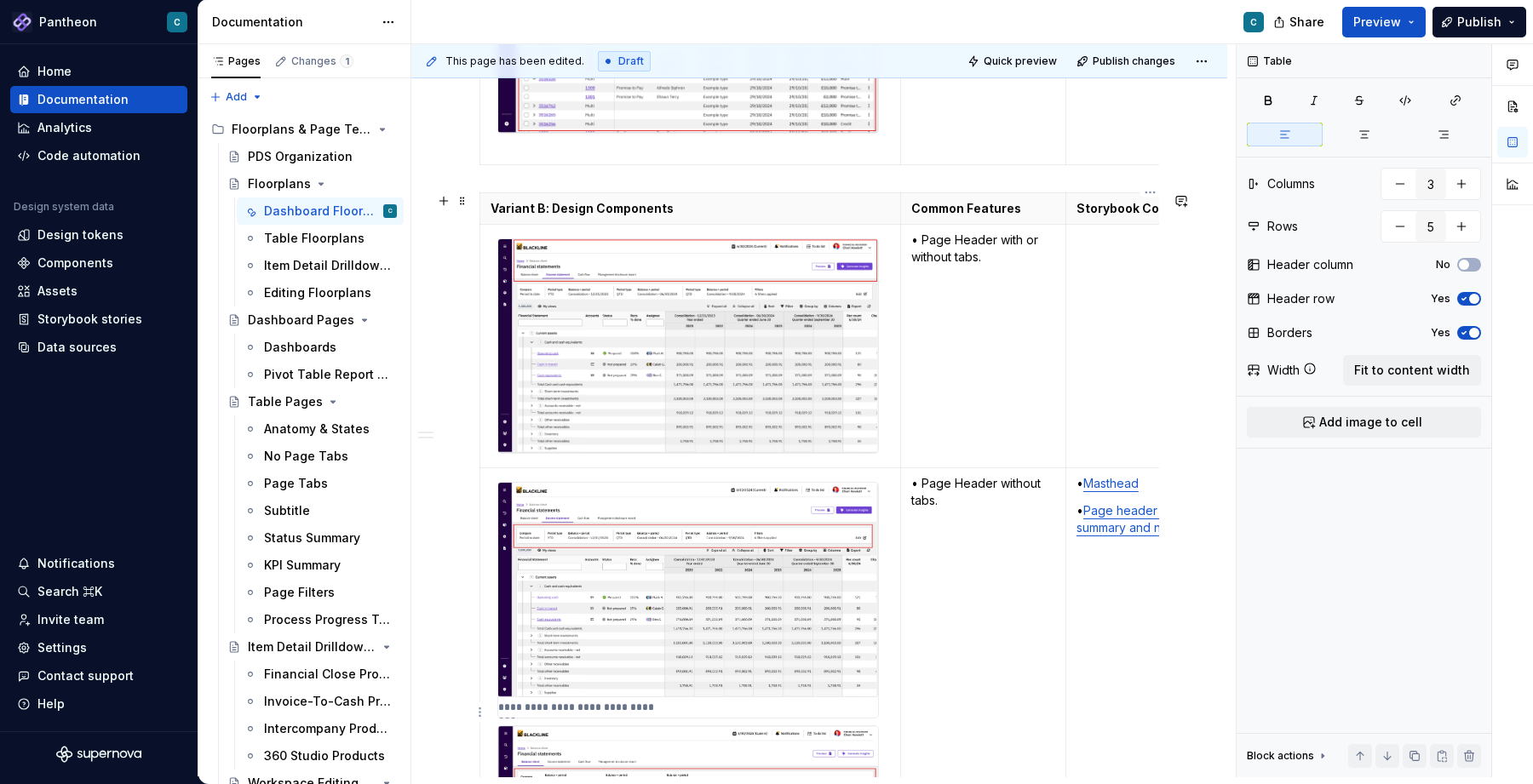 click on "•  Masthead •  Page header with no summary and no subtitle" at bounding box center [1150, 712] 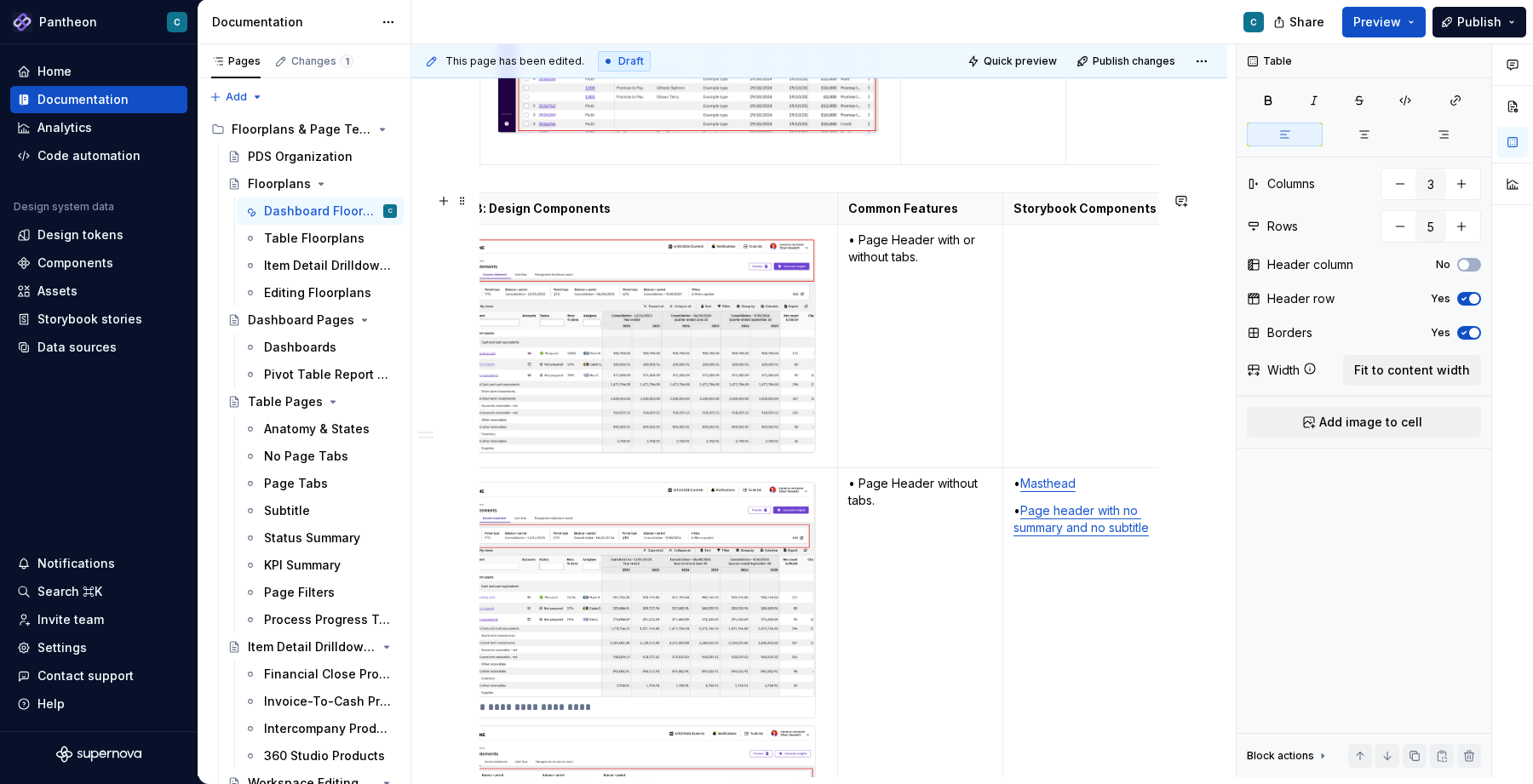 scroll, scrollTop: 0, scrollLeft: 67, axis: horizontal 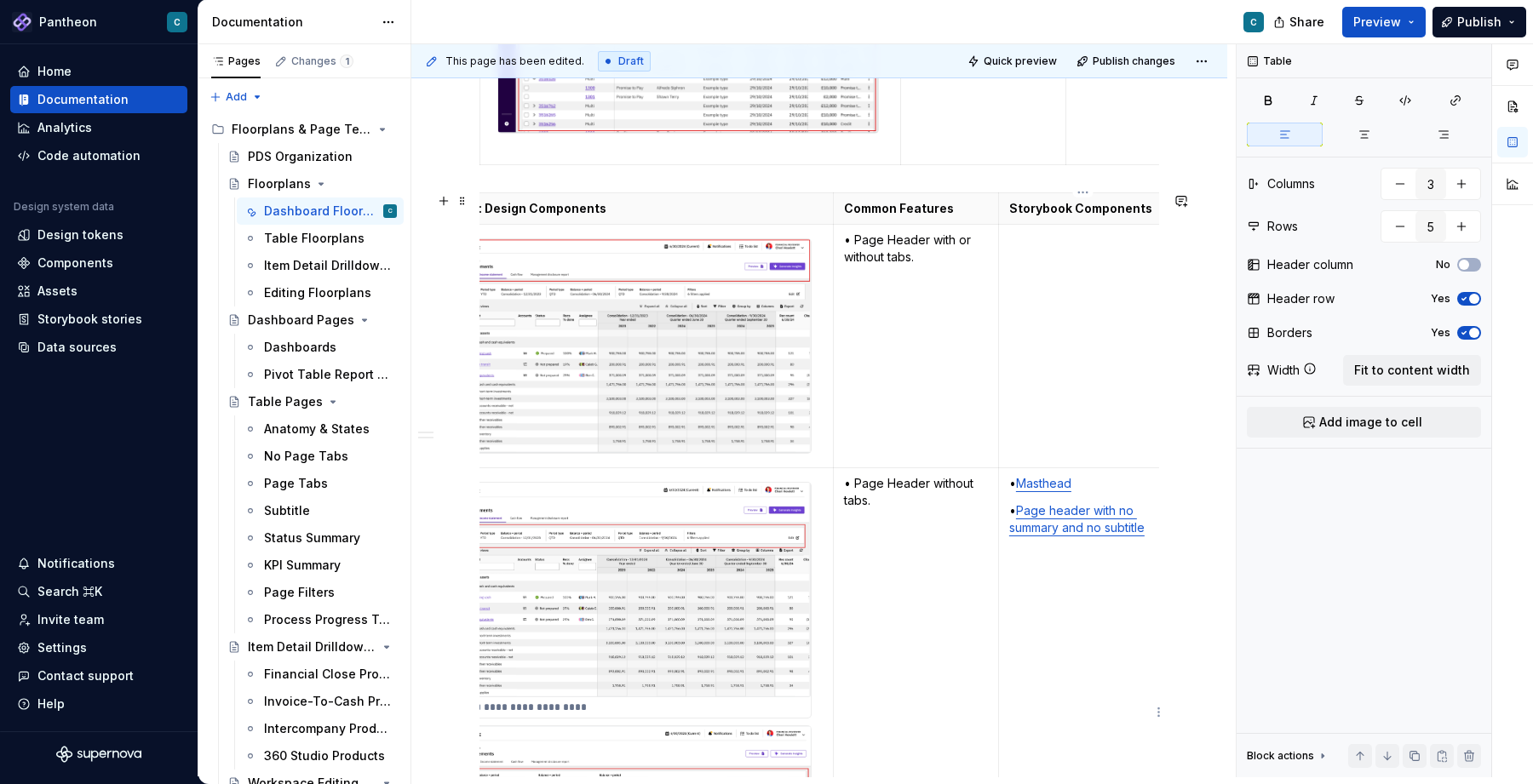 click on "•  Masthead" at bounding box center (1082, 484) 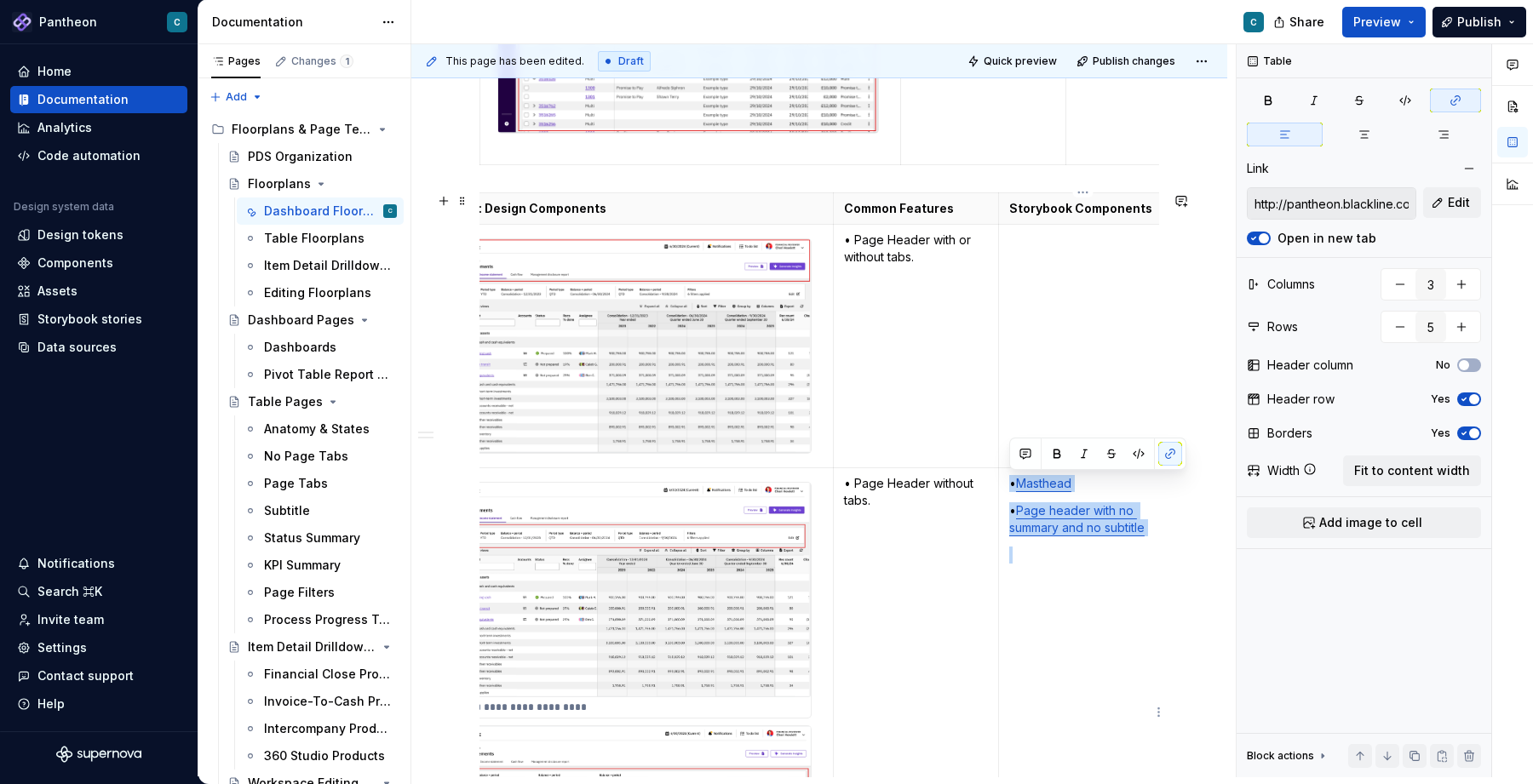 drag, startPoint x: 1008, startPoint y: 484, endPoint x: 1150, endPoint y: 538, distance: 151.92103 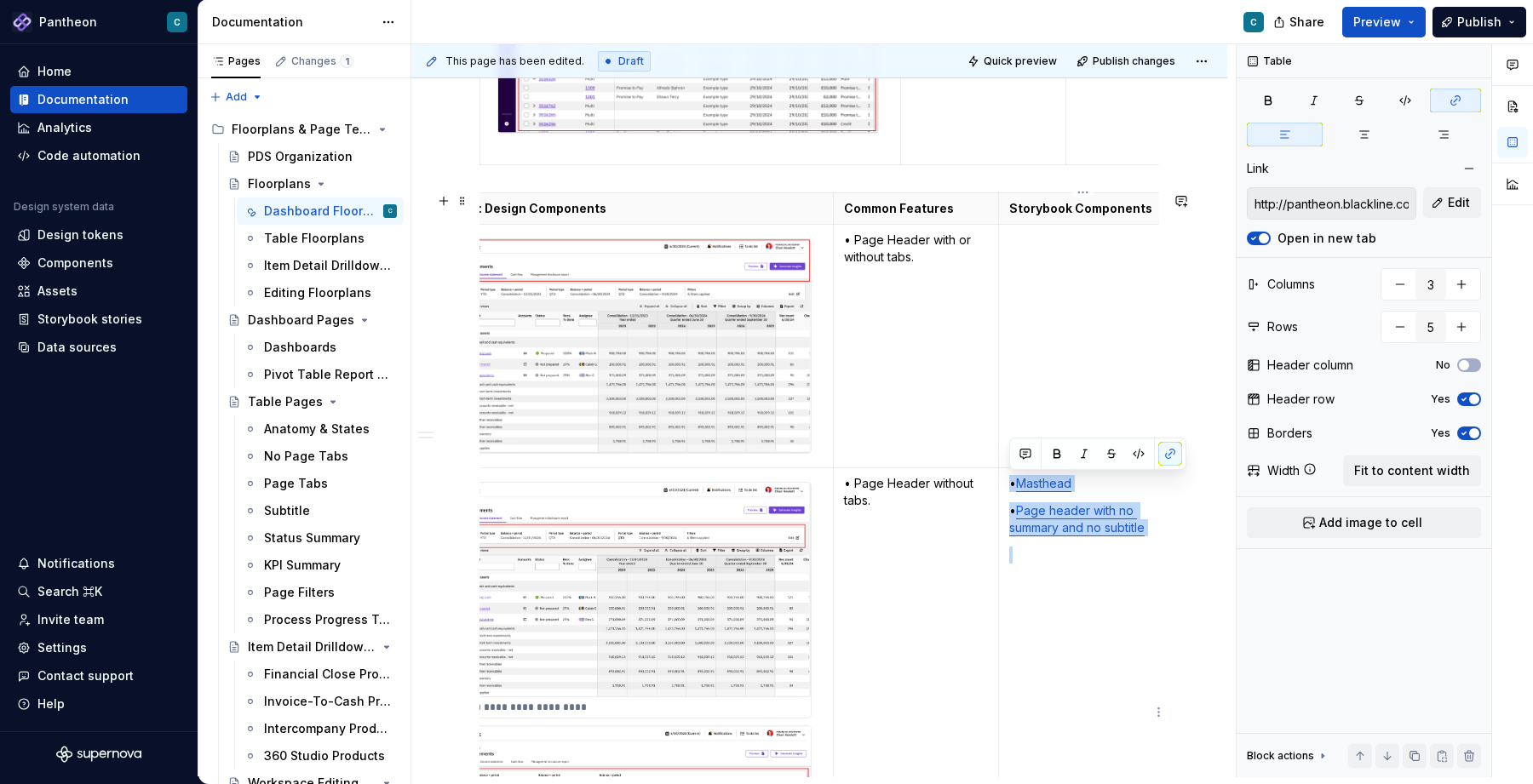 click on "•  Masthead •  Page header with no summary and no subtitle" at bounding box center [1082, 712] 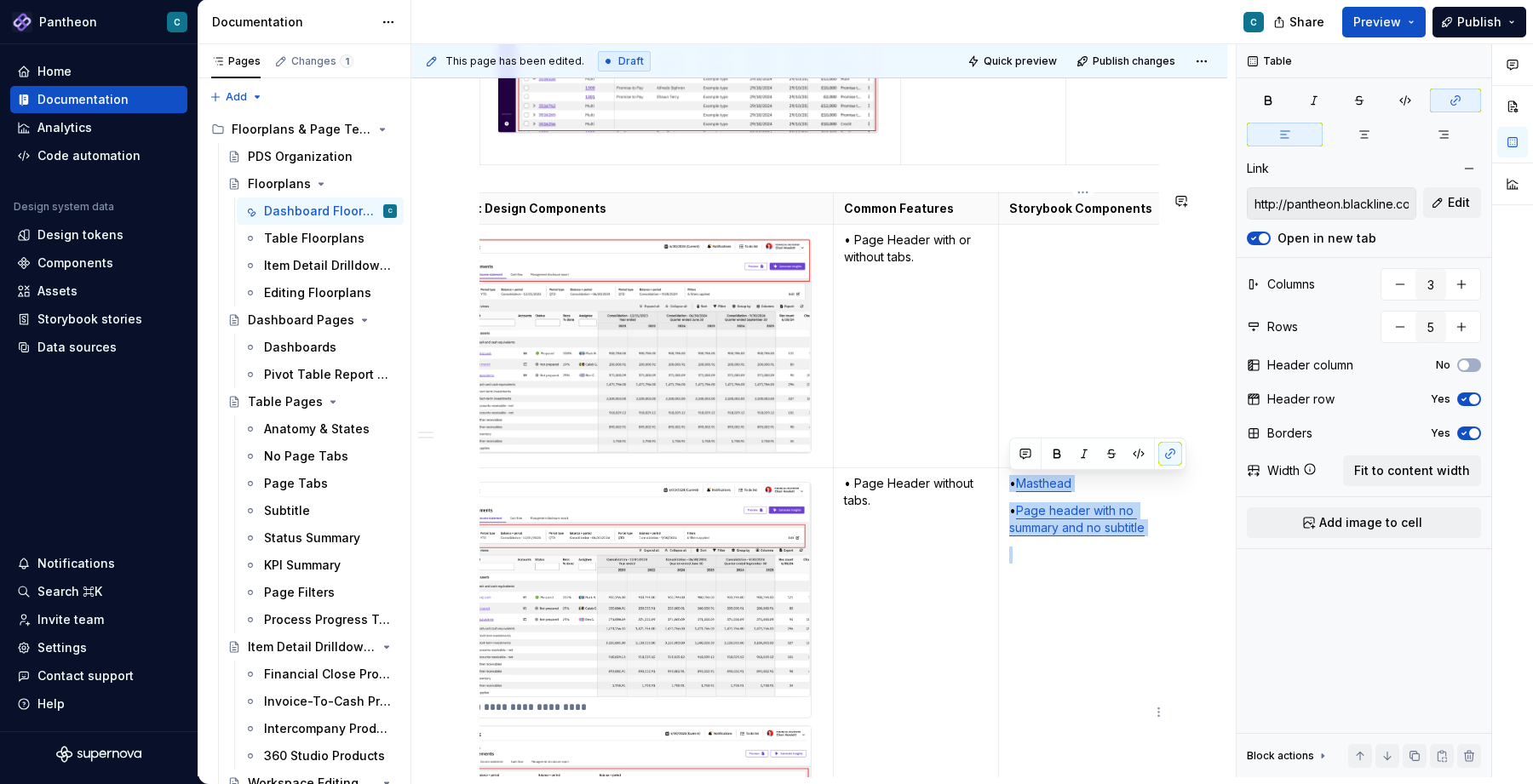 copy on "•  Masthead •  Page header with no summary and no subtitle" 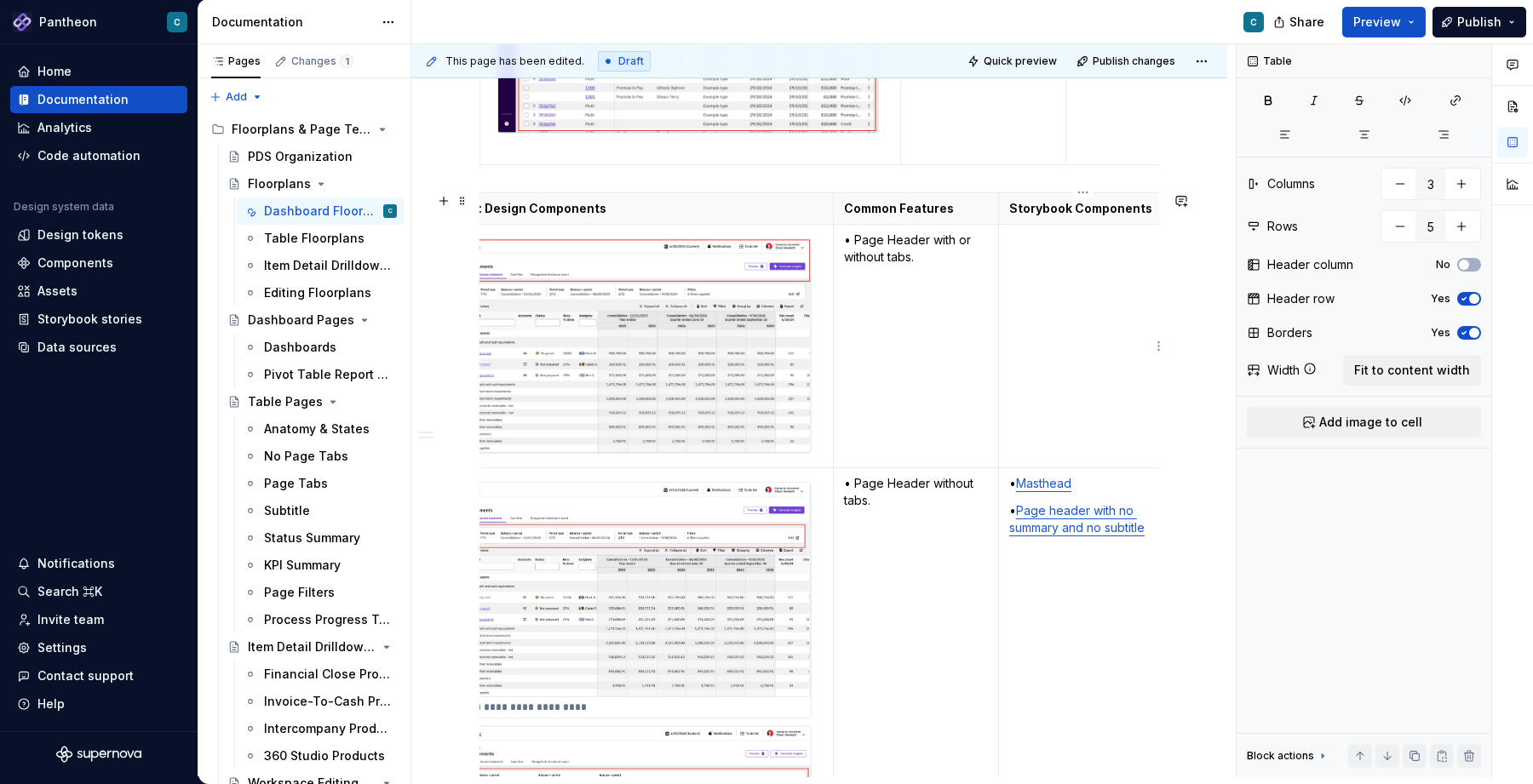 click at bounding box center [1082, 346] 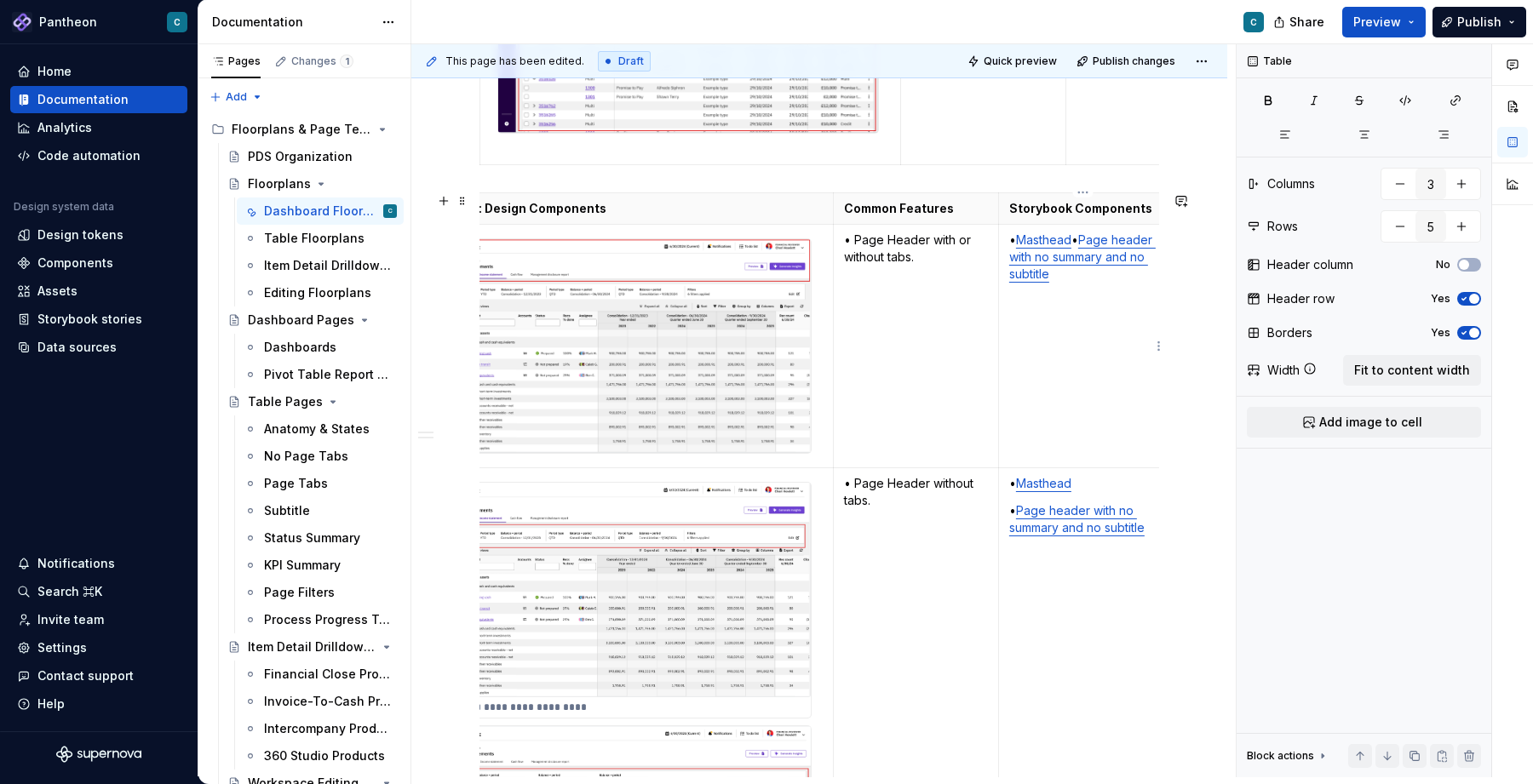 click on "•  Masthead •  Page header with no summary and no subtitle" at bounding box center (1082, 257) 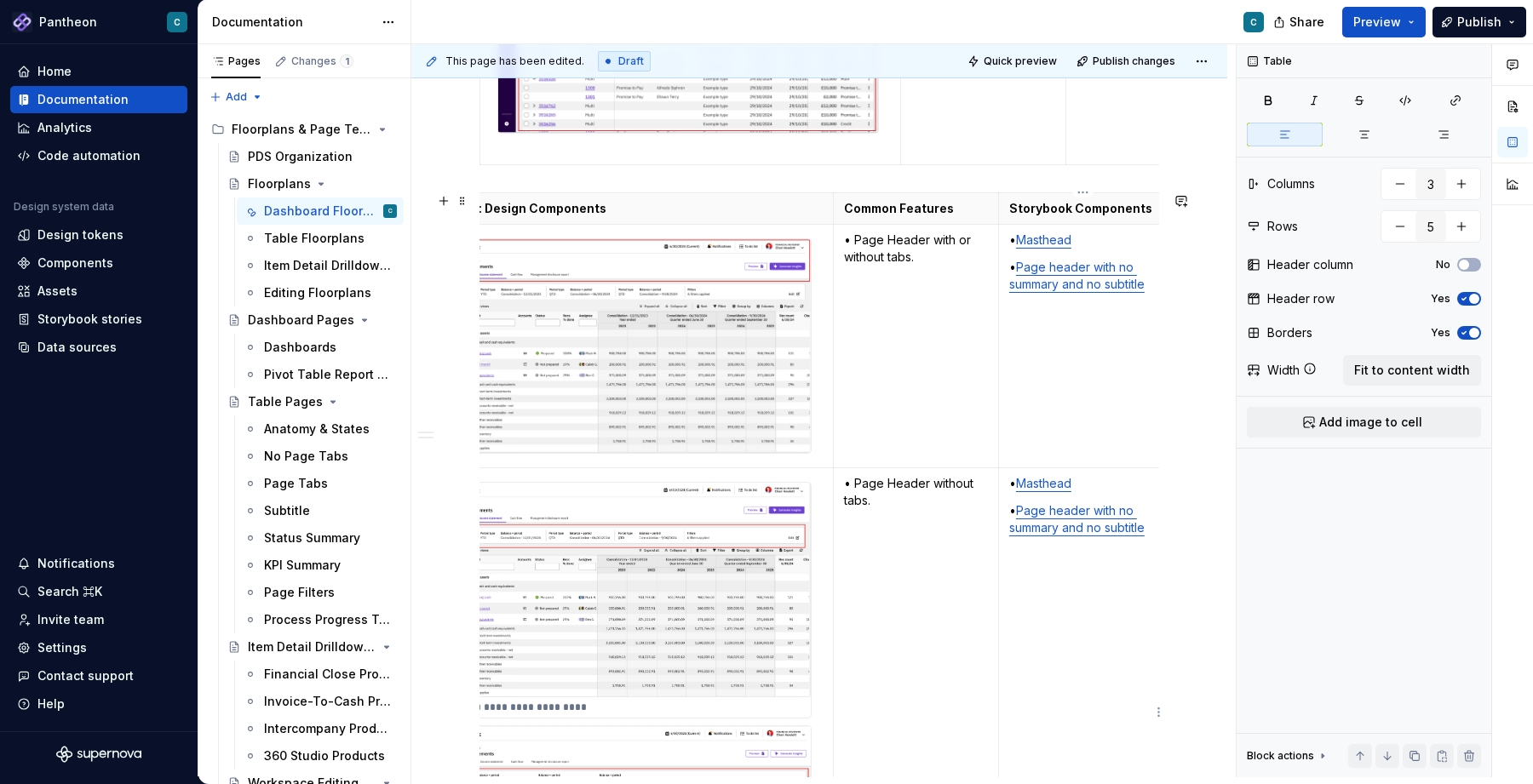 click on "•  Masthead" at bounding box center (1082, 484) 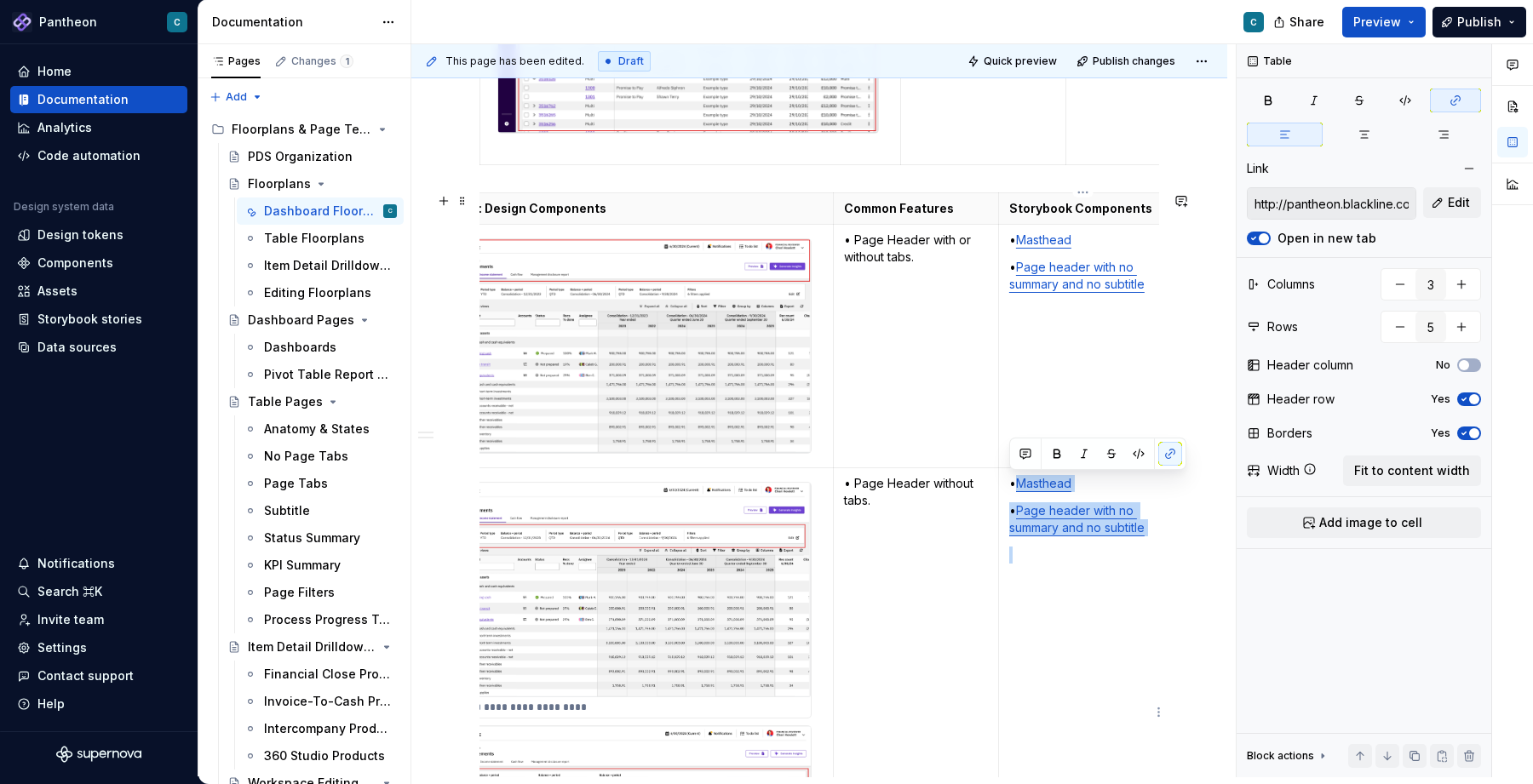 drag, startPoint x: 1016, startPoint y: 486, endPoint x: 1157, endPoint y: 540, distance: 150.98675 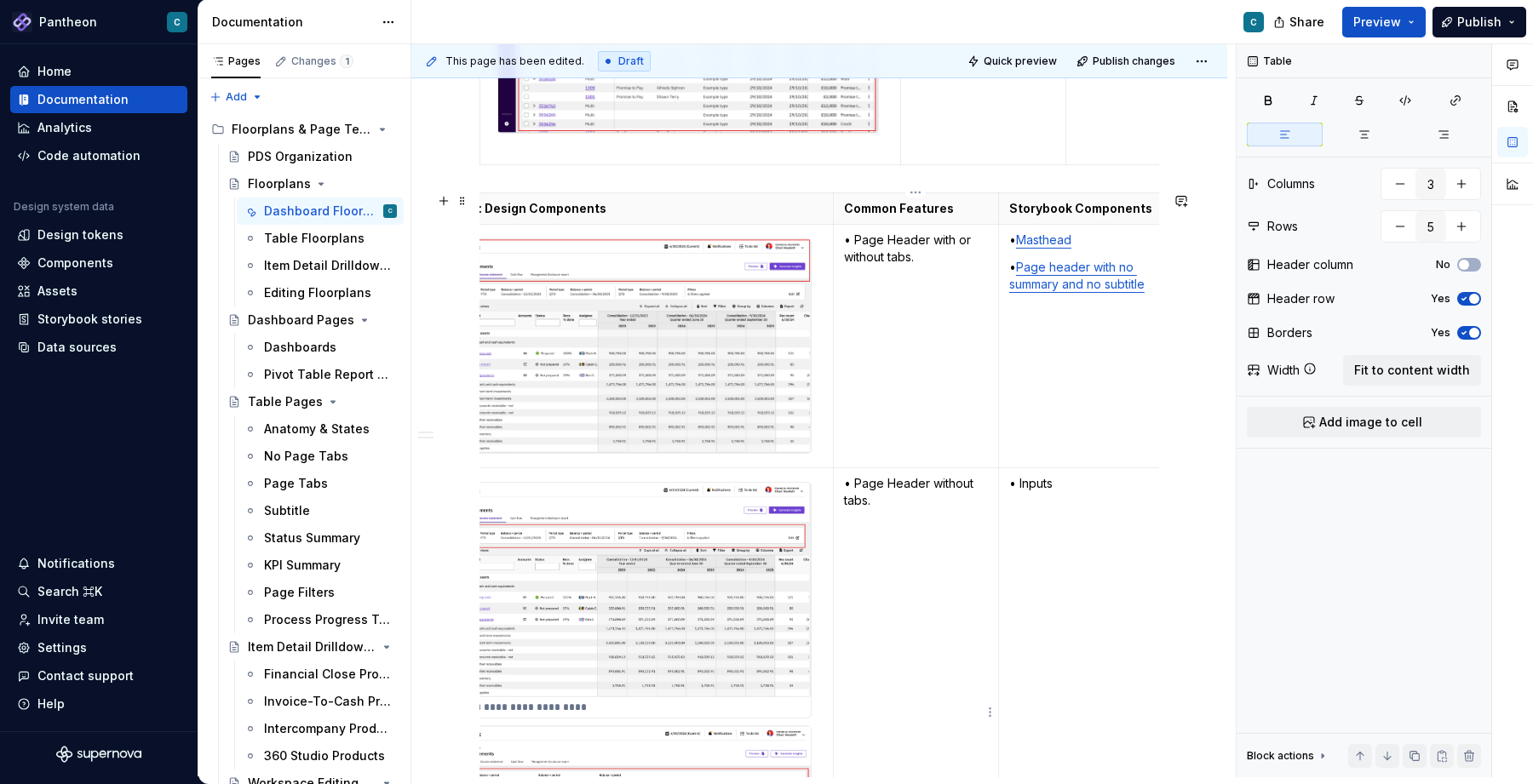 click on "• Page Header without tabs." at bounding box center [916, 712] 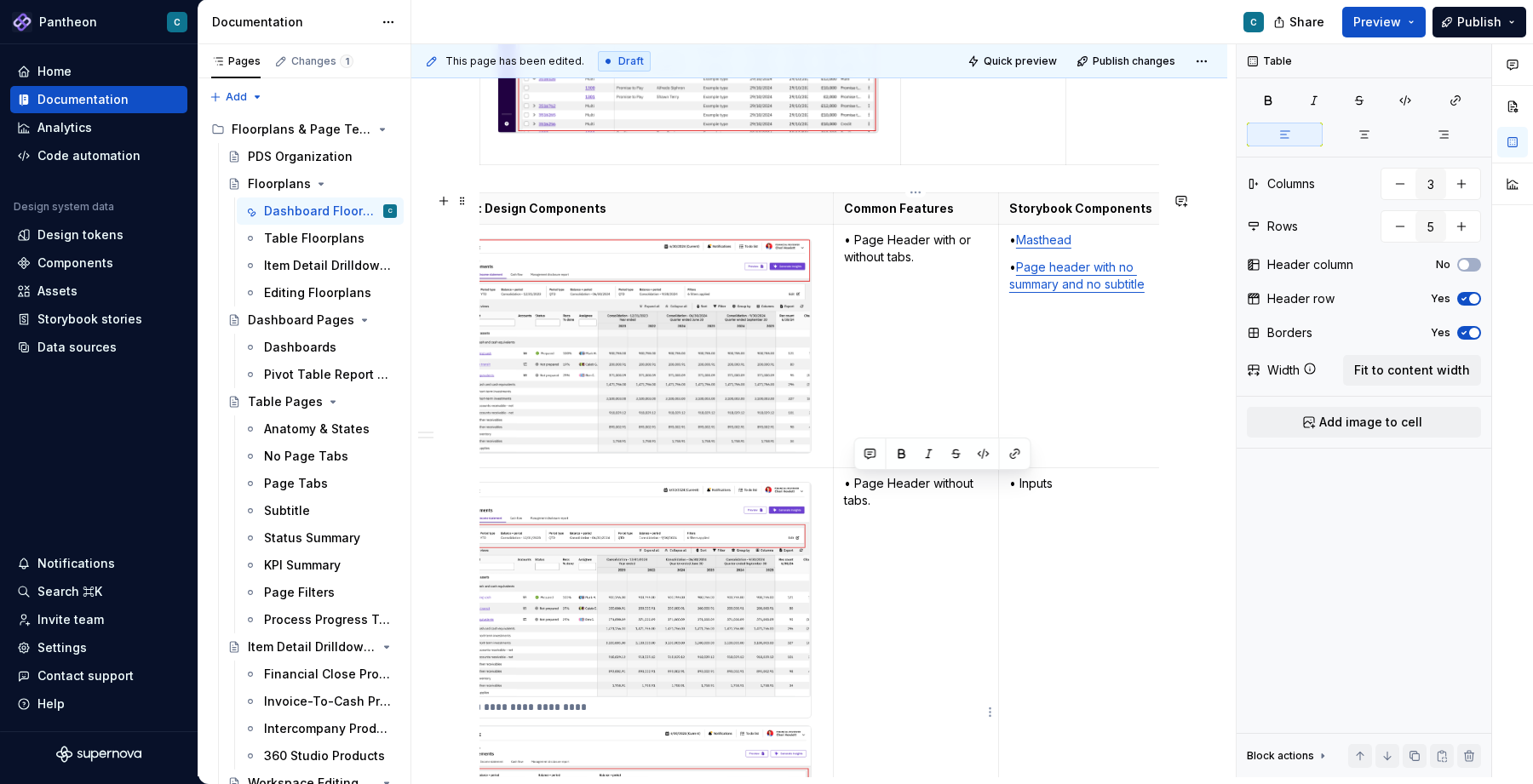 drag, startPoint x: 875, startPoint y: 506, endPoint x: 853, endPoint y: 489, distance: 27.80288 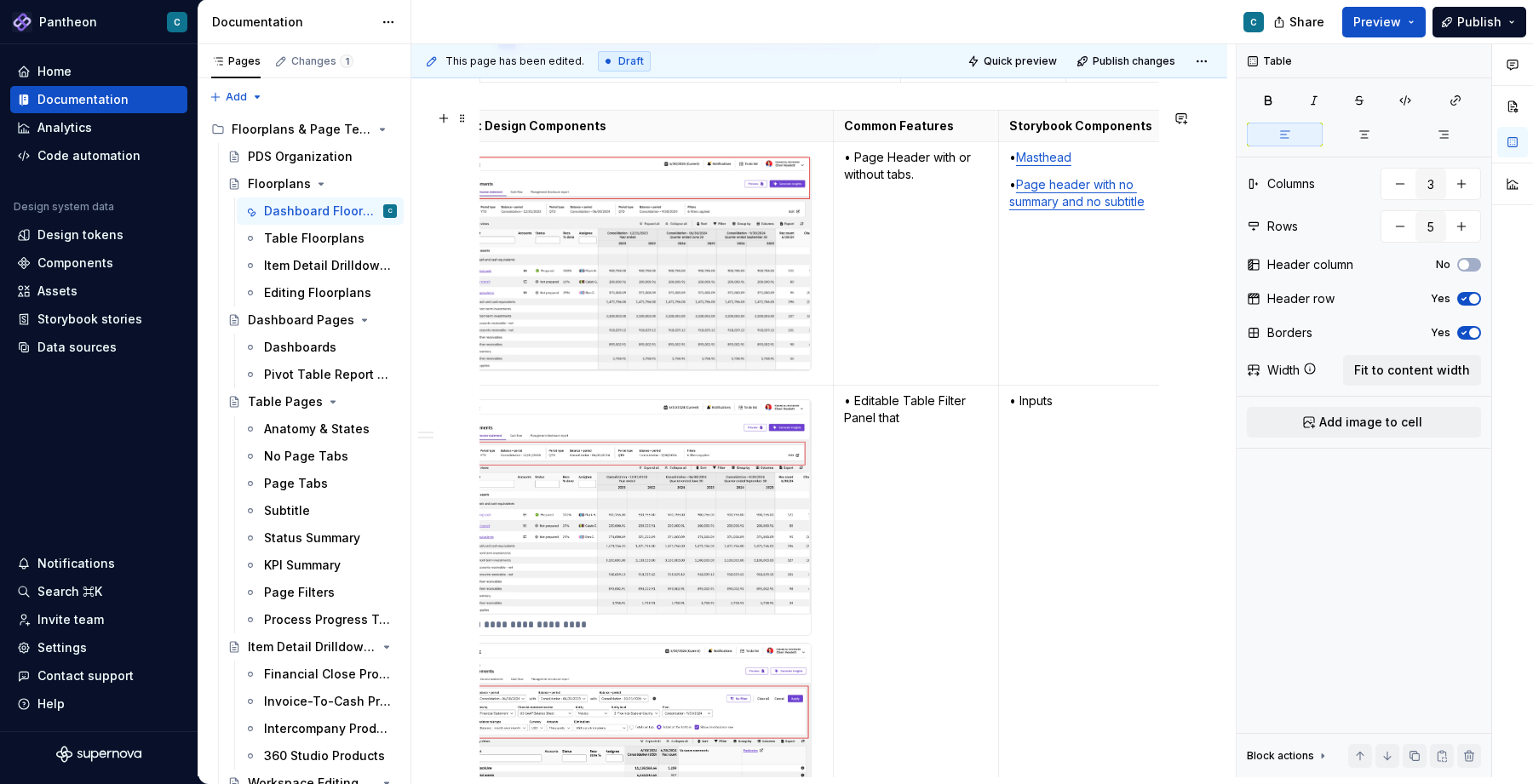 scroll, scrollTop: 2829, scrollLeft: 0, axis: vertical 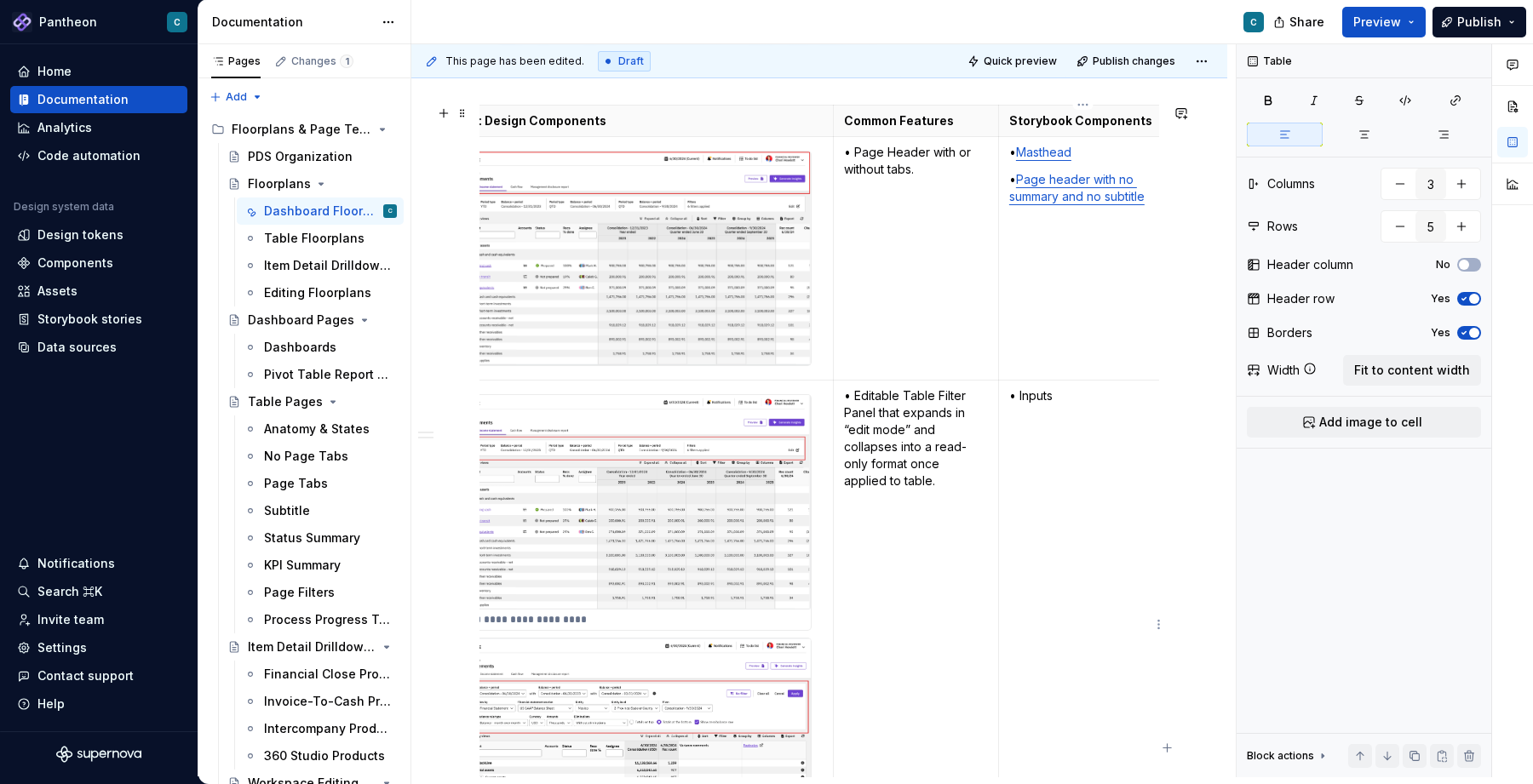 click on "• Inputs" at bounding box center (1082, 396) 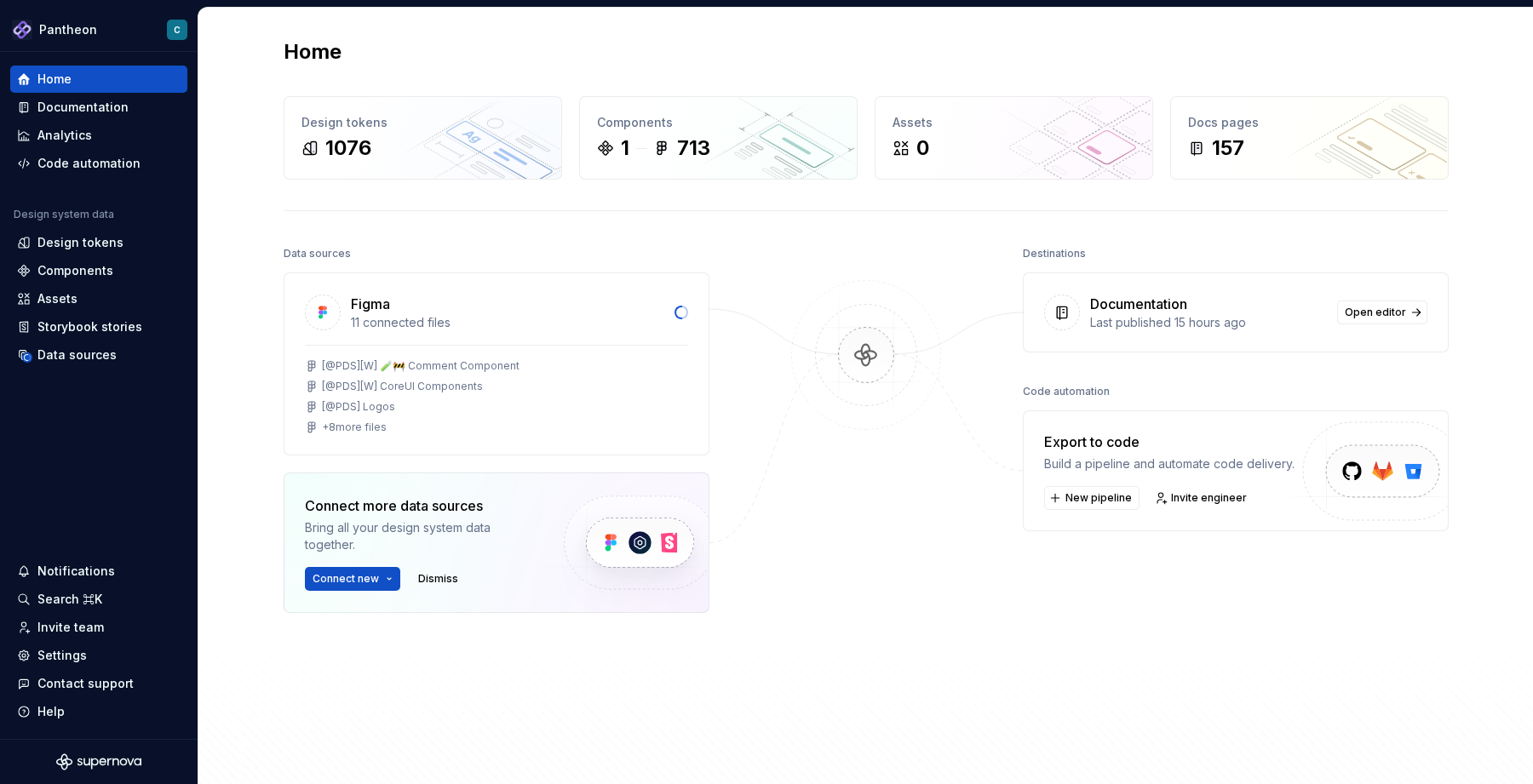 scroll, scrollTop: 0, scrollLeft: 0, axis: both 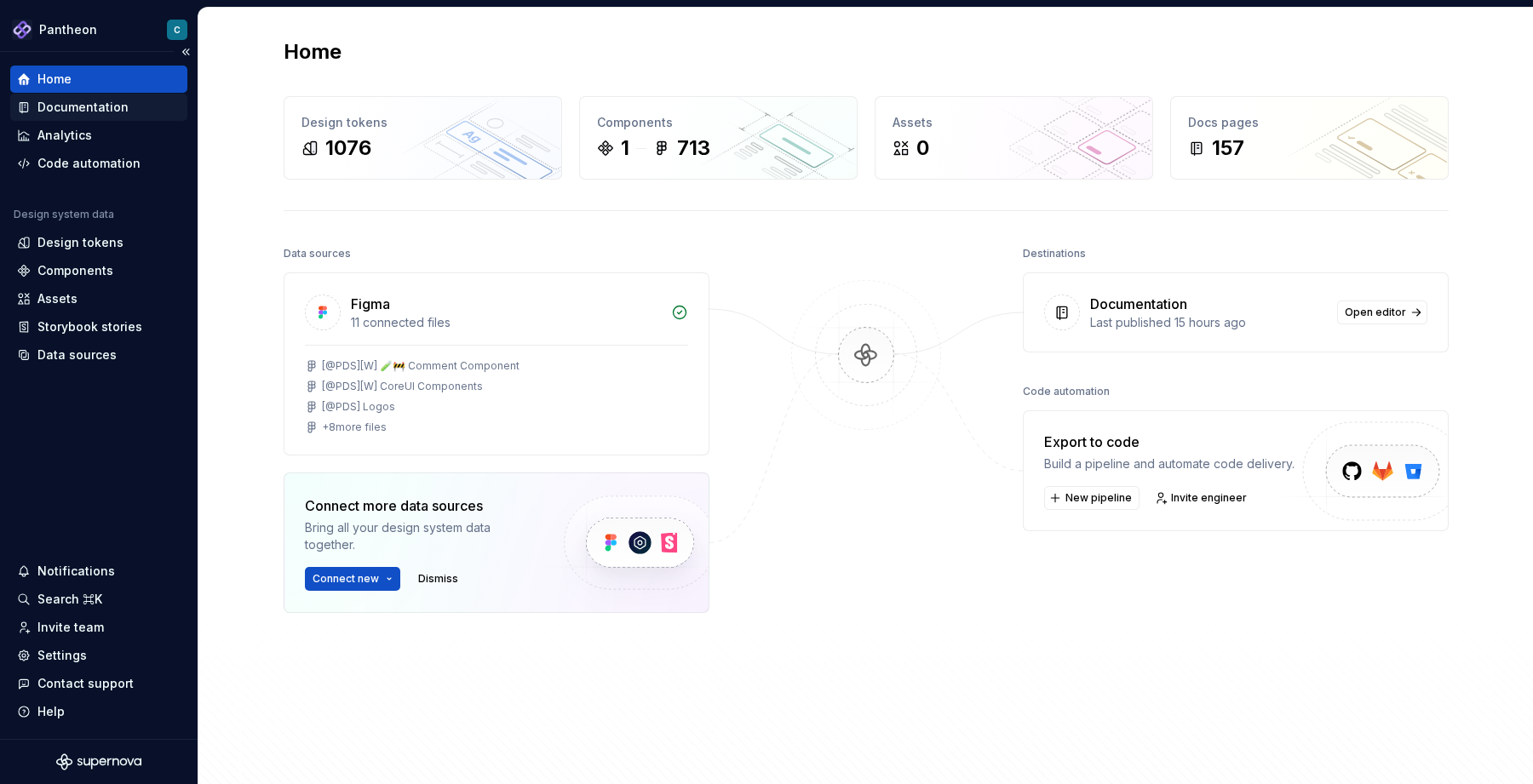 click on "Documentation" at bounding box center (83, 107) 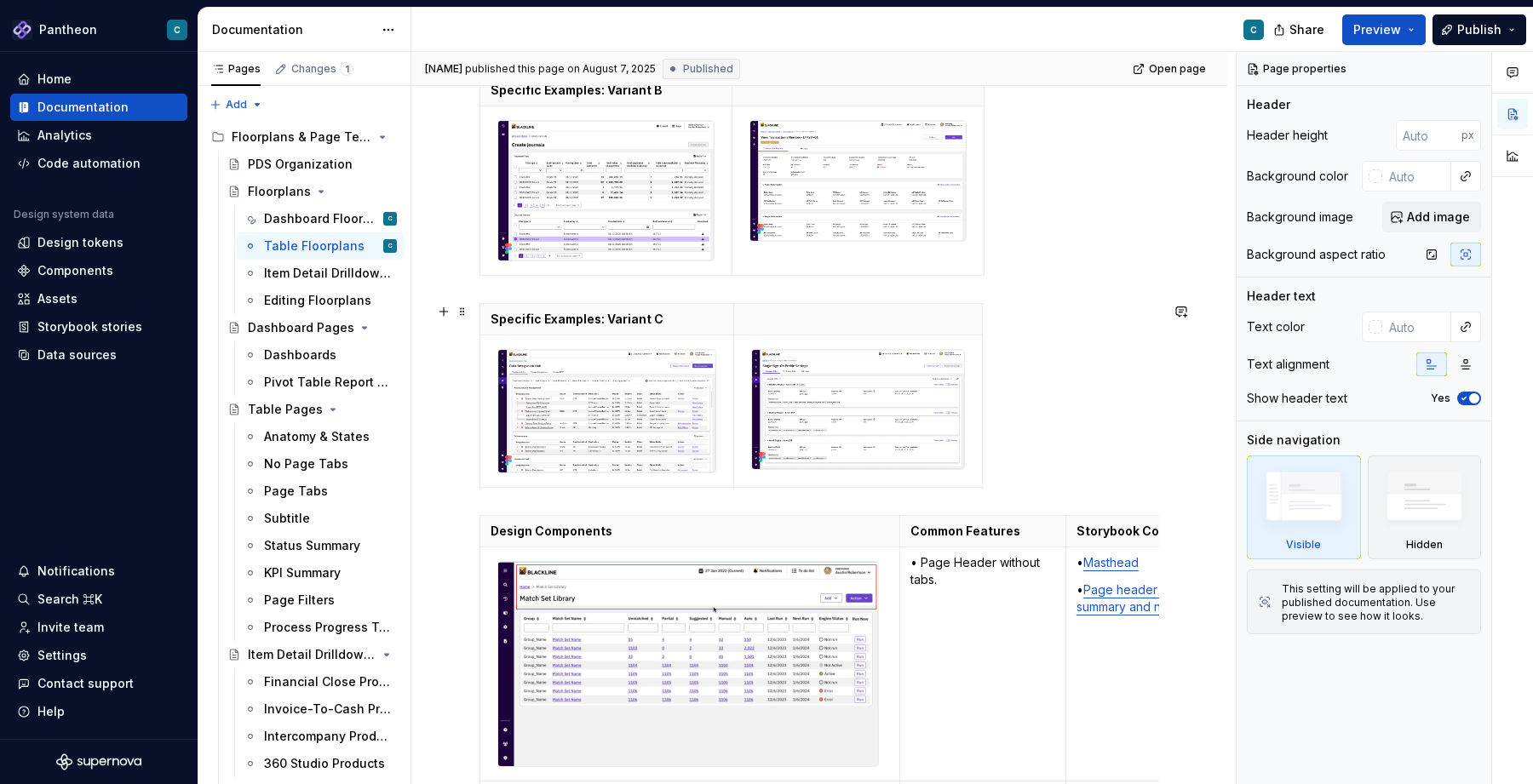 scroll, scrollTop: 1146, scrollLeft: 0, axis: vertical 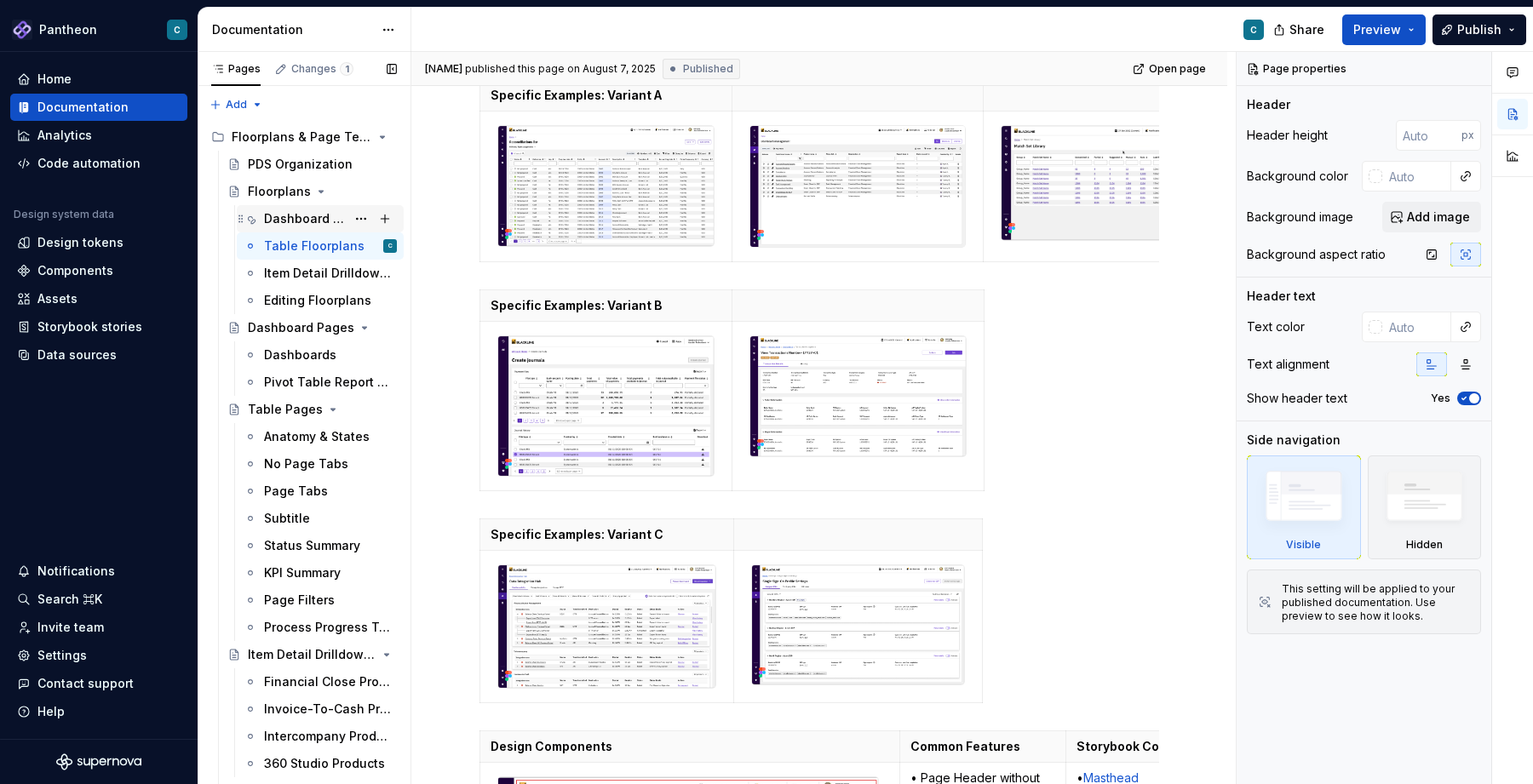 click on "Dashboard Floorplans" at bounding box center [305, 219] 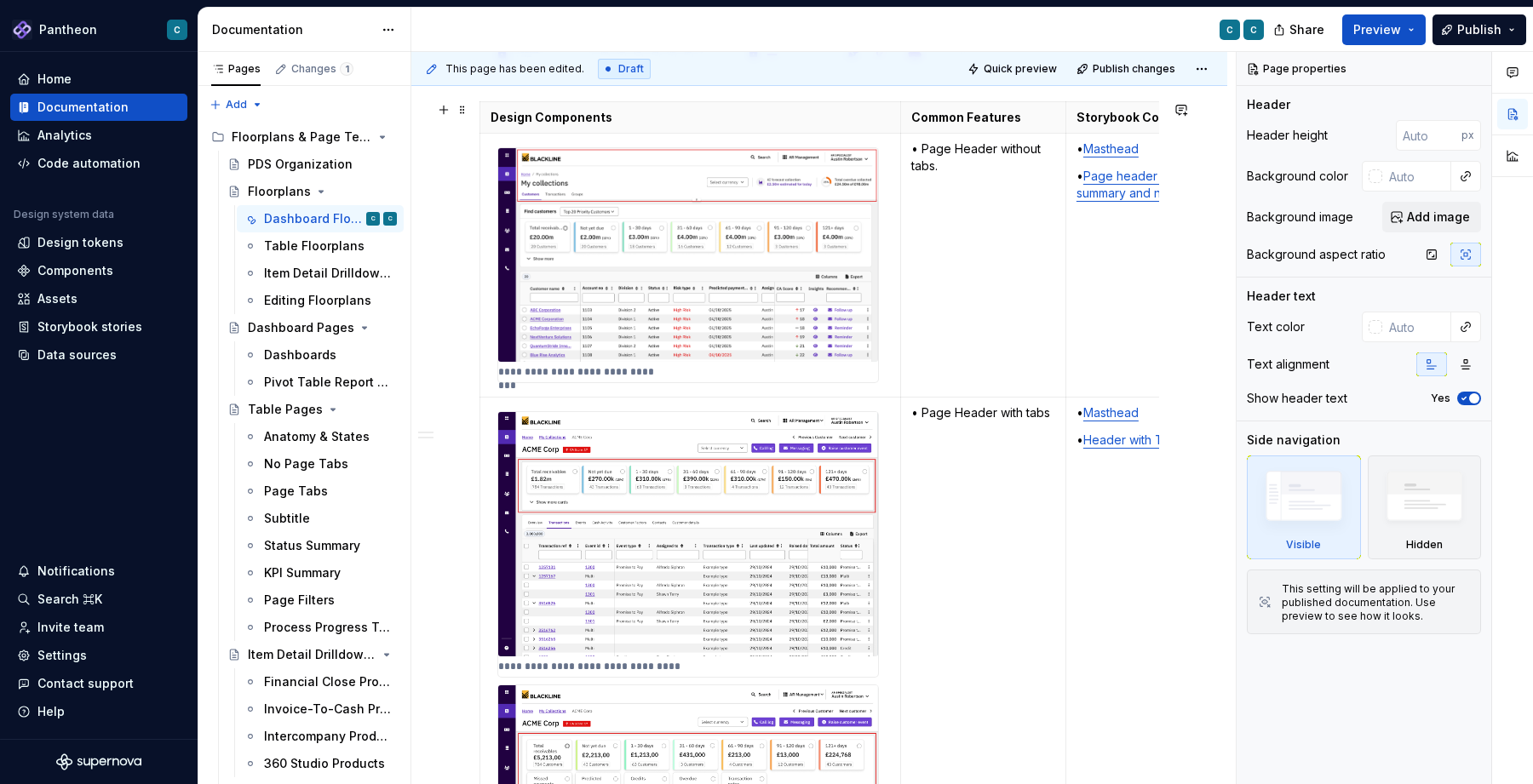 scroll, scrollTop: 1406, scrollLeft: 0, axis: vertical 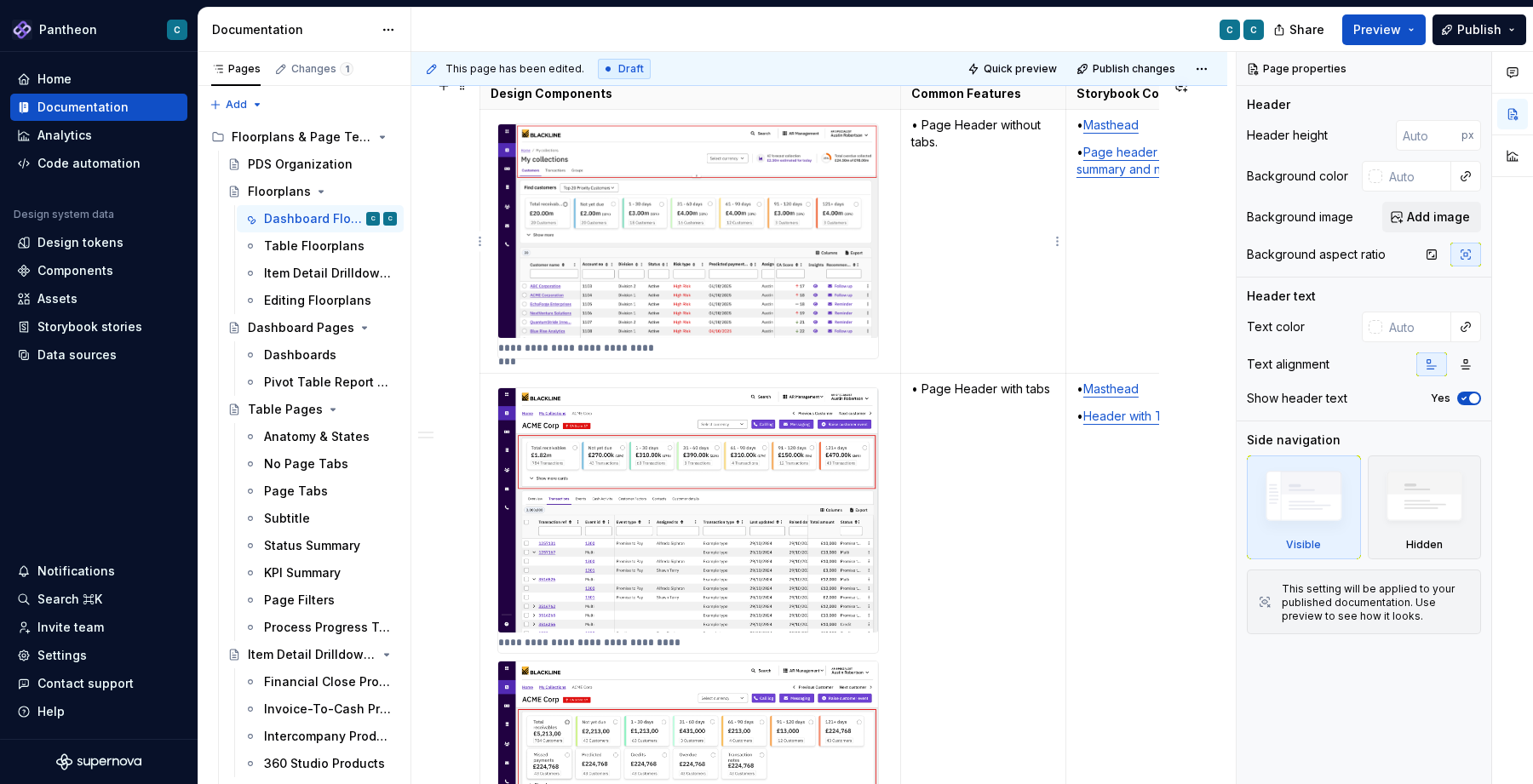 type on "*" 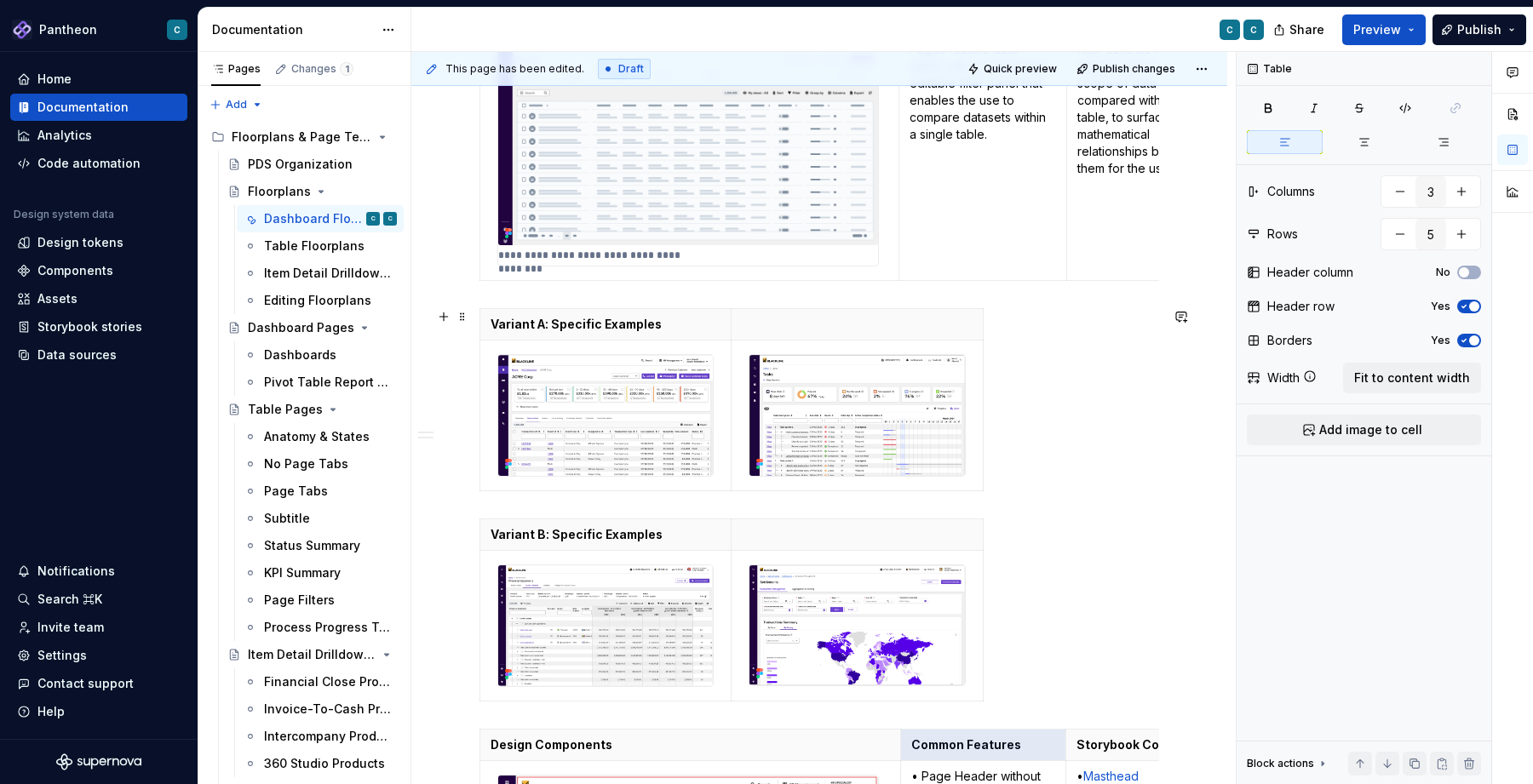 drag, startPoint x: 998, startPoint y: 129, endPoint x: 1036, endPoint y: 129, distance: 38 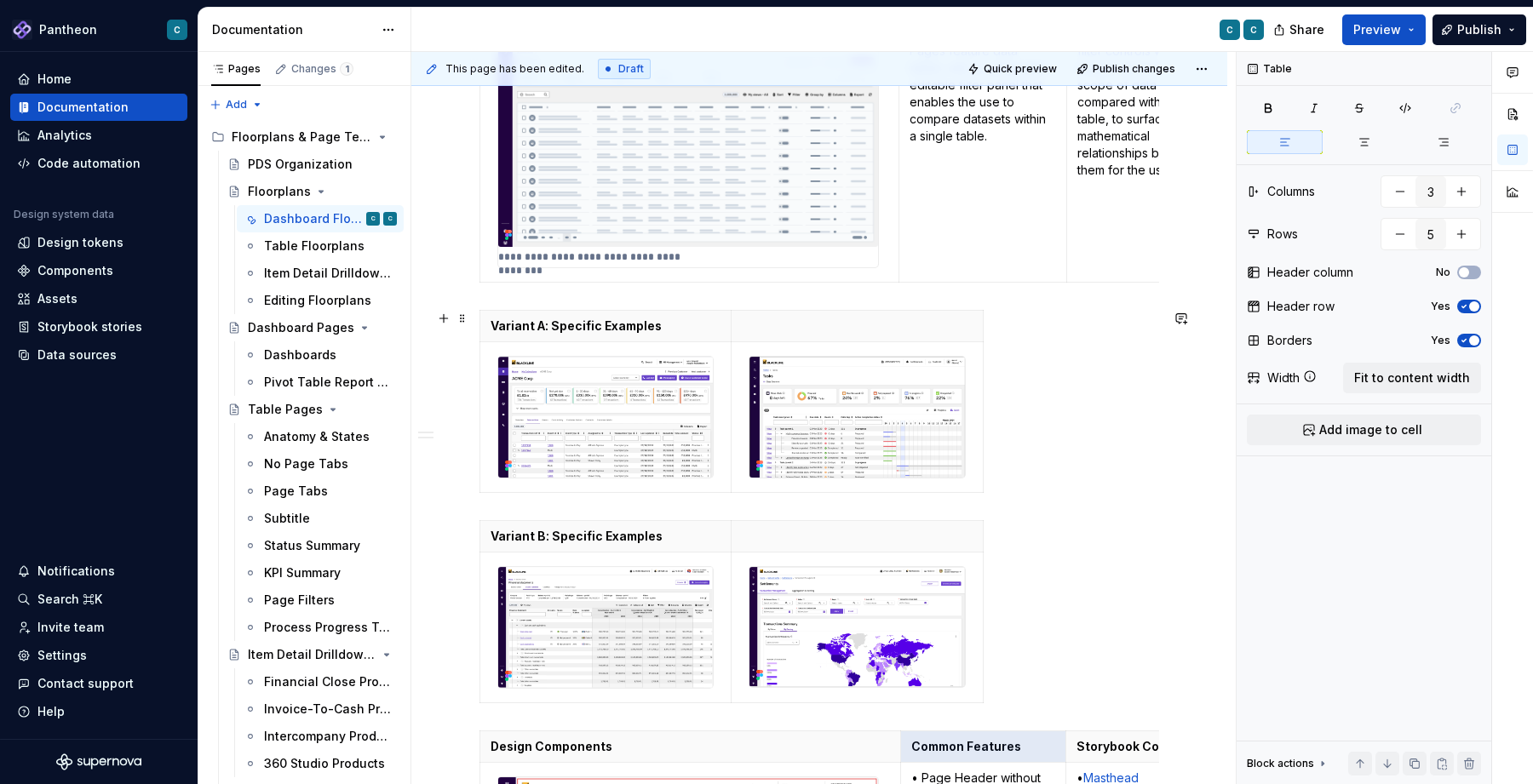 click on "**********" at bounding box center (819, 2254) 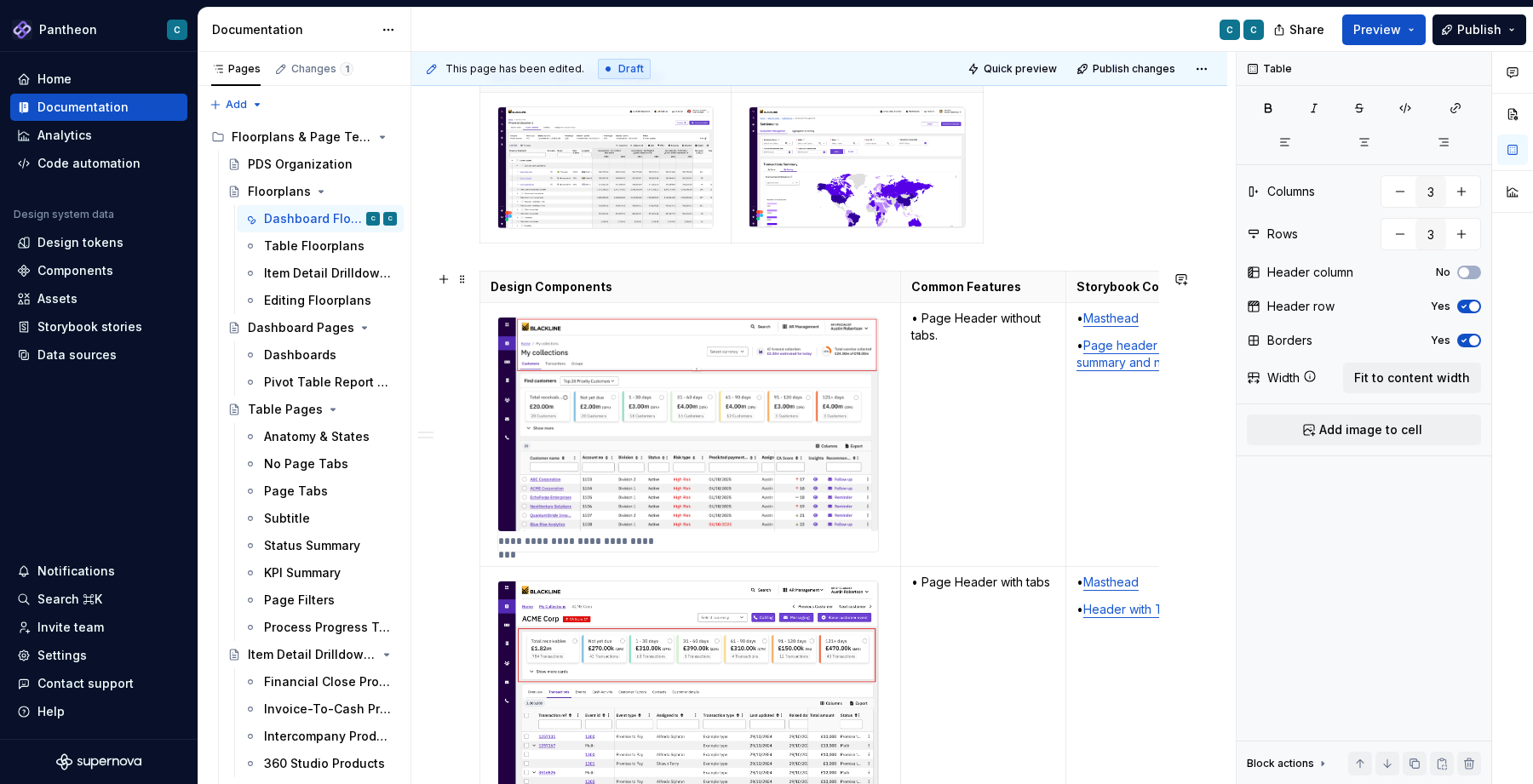 scroll, scrollTop: 1331, scrollLeft: 0, axis: vertical 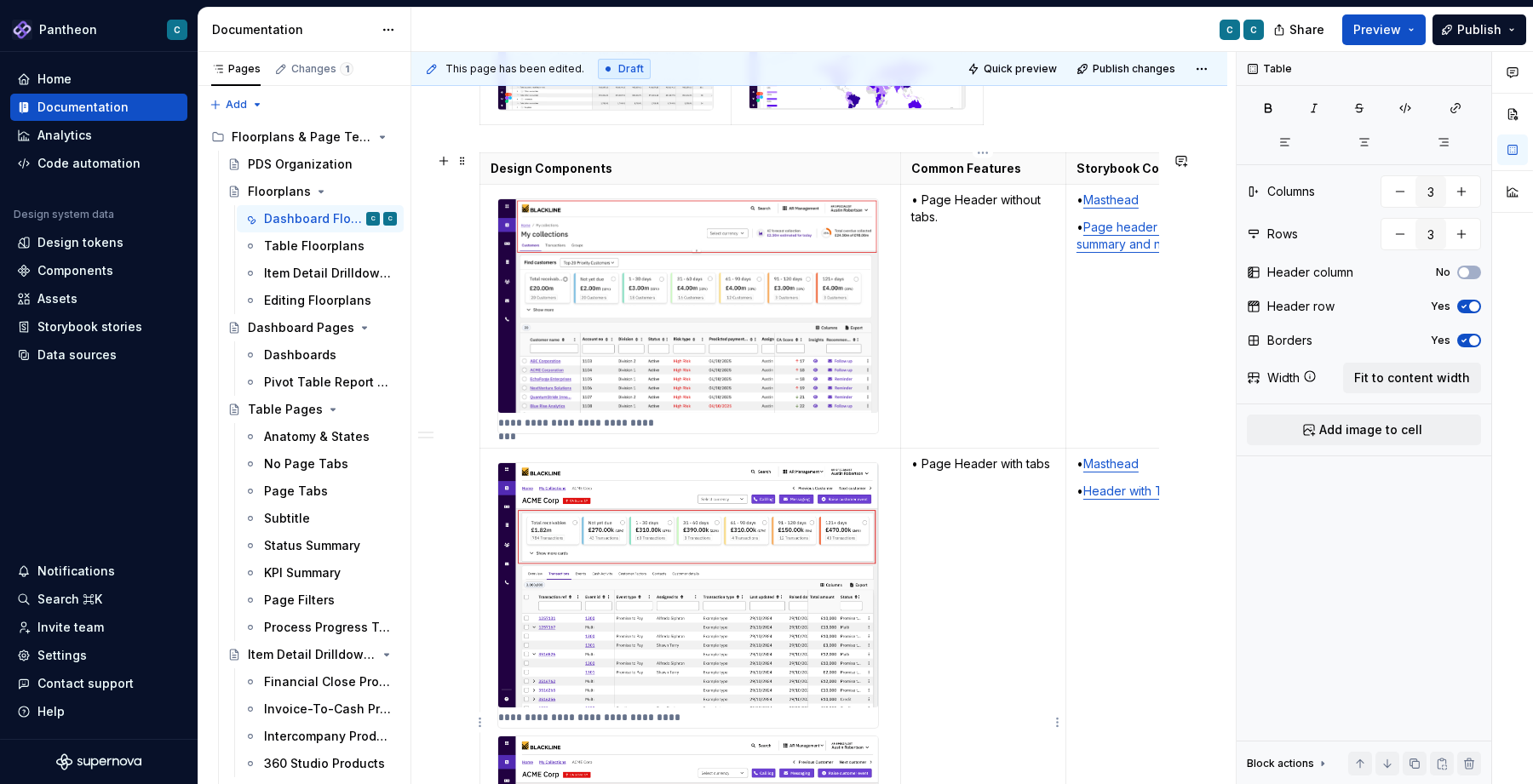 type on "5" 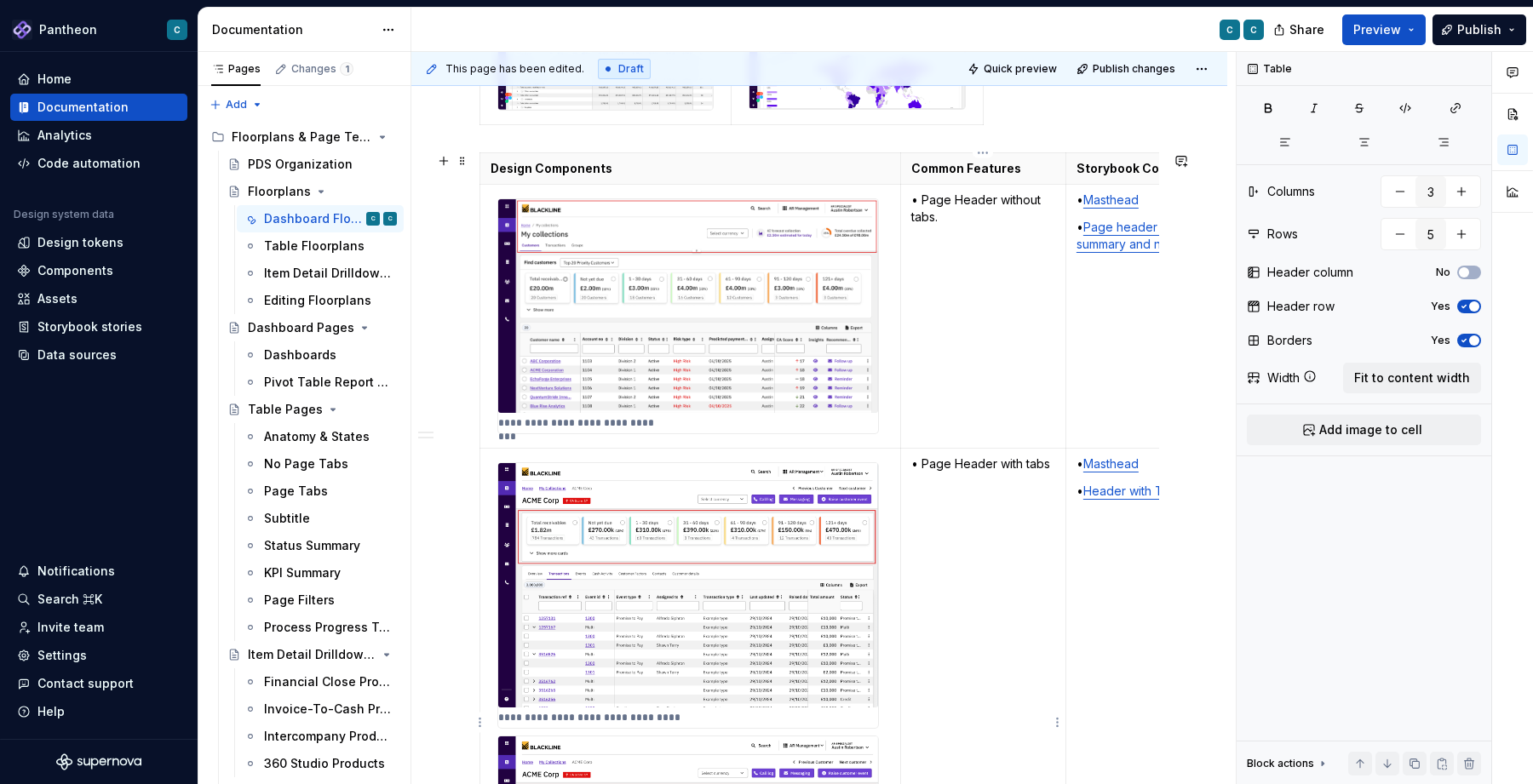 click on "• Page Header with tabs" at bounding box center [983, 722] 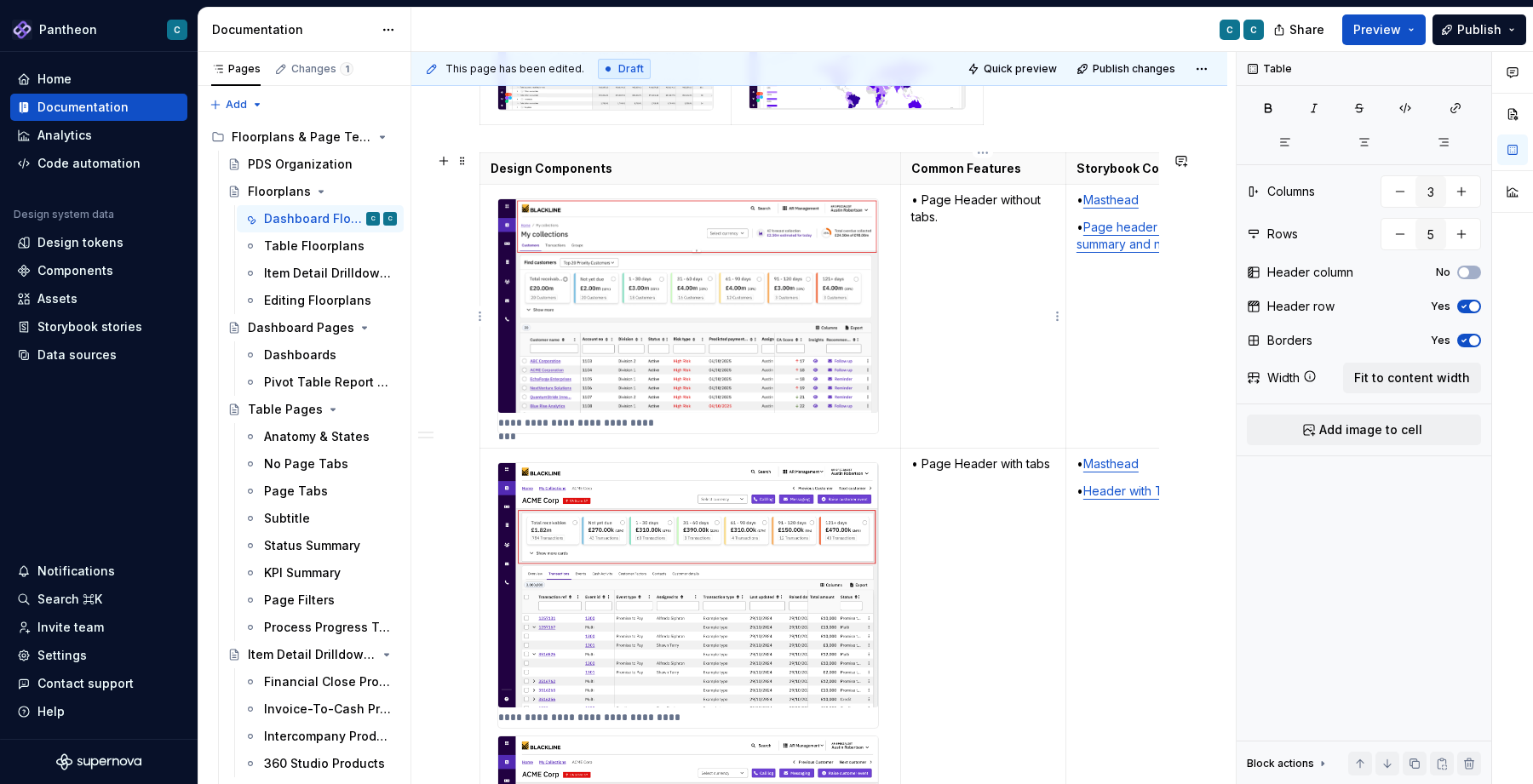 click on "• Page Header without tabs." at bounding box center (983, 209) 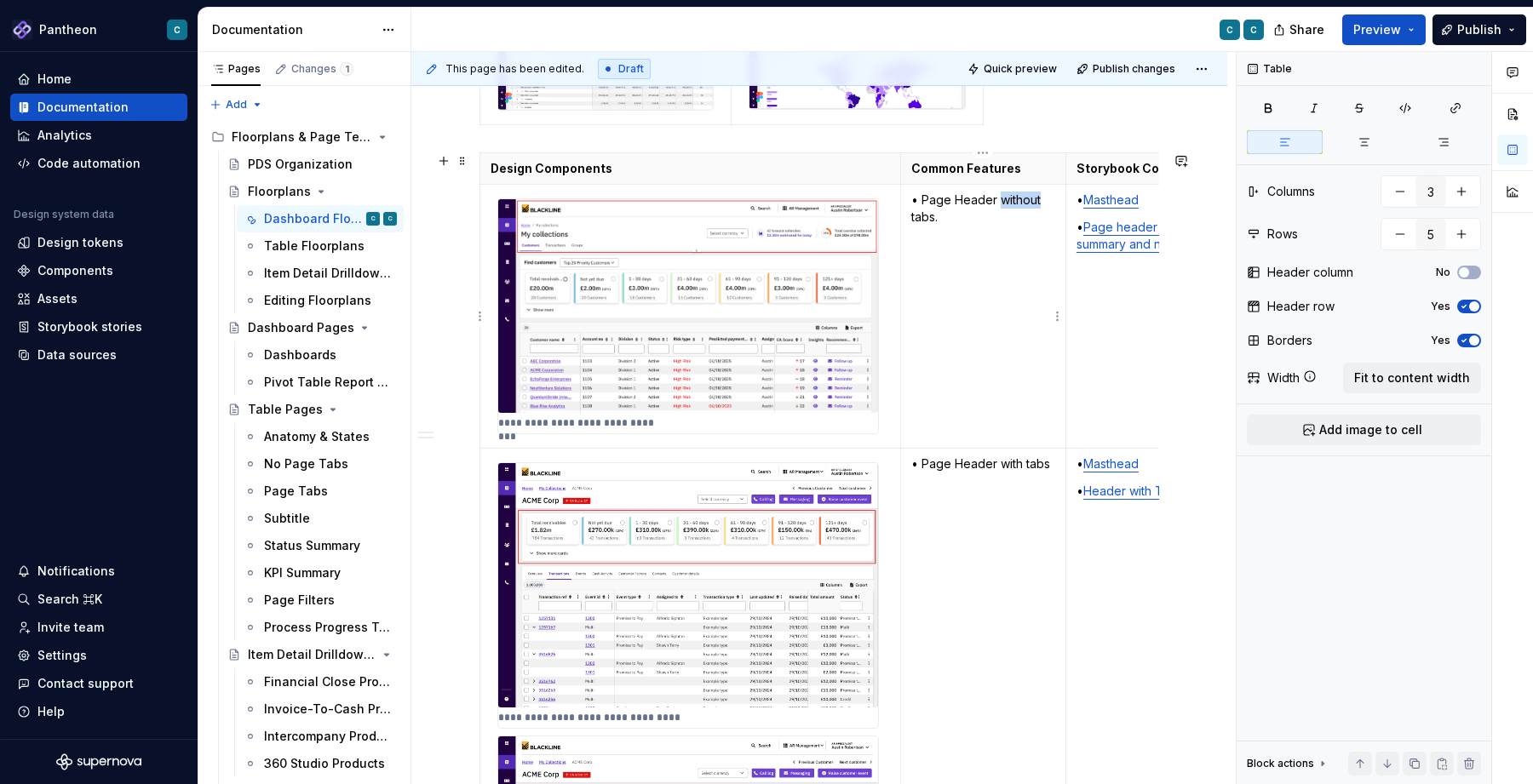 click on "• Page Header without tabs." at bounding box center (983, 209) 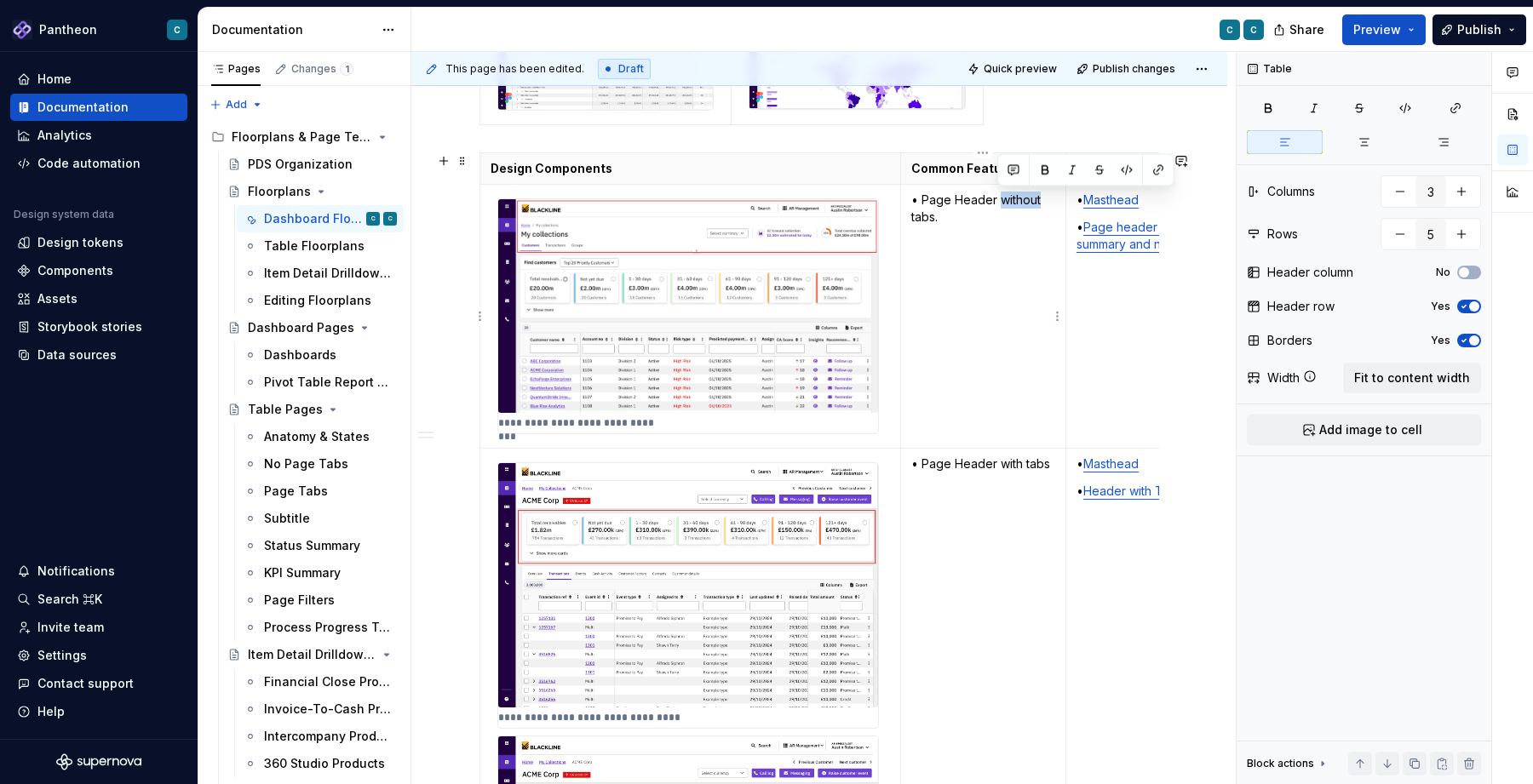 type 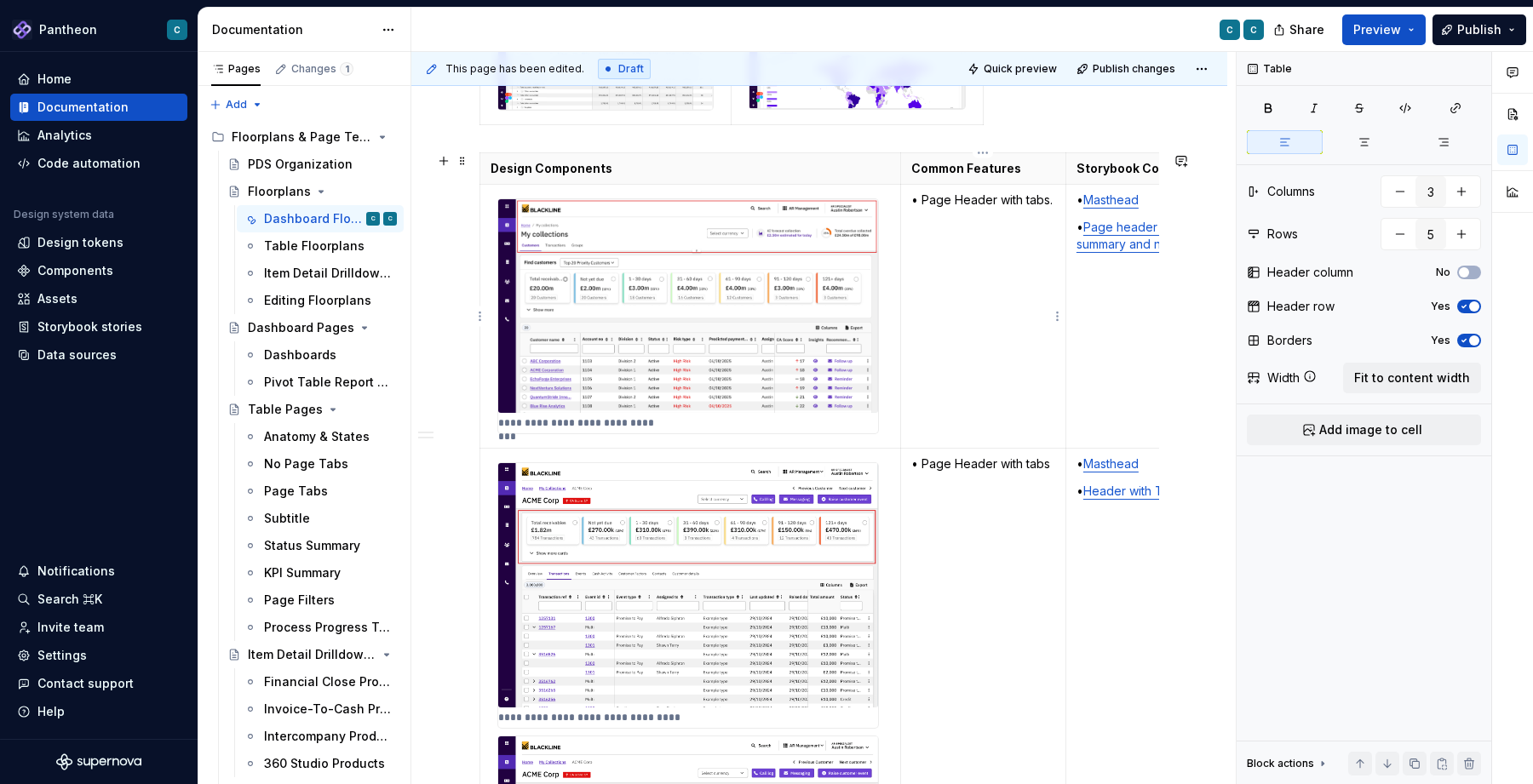 click at bounding box center [983, 255] 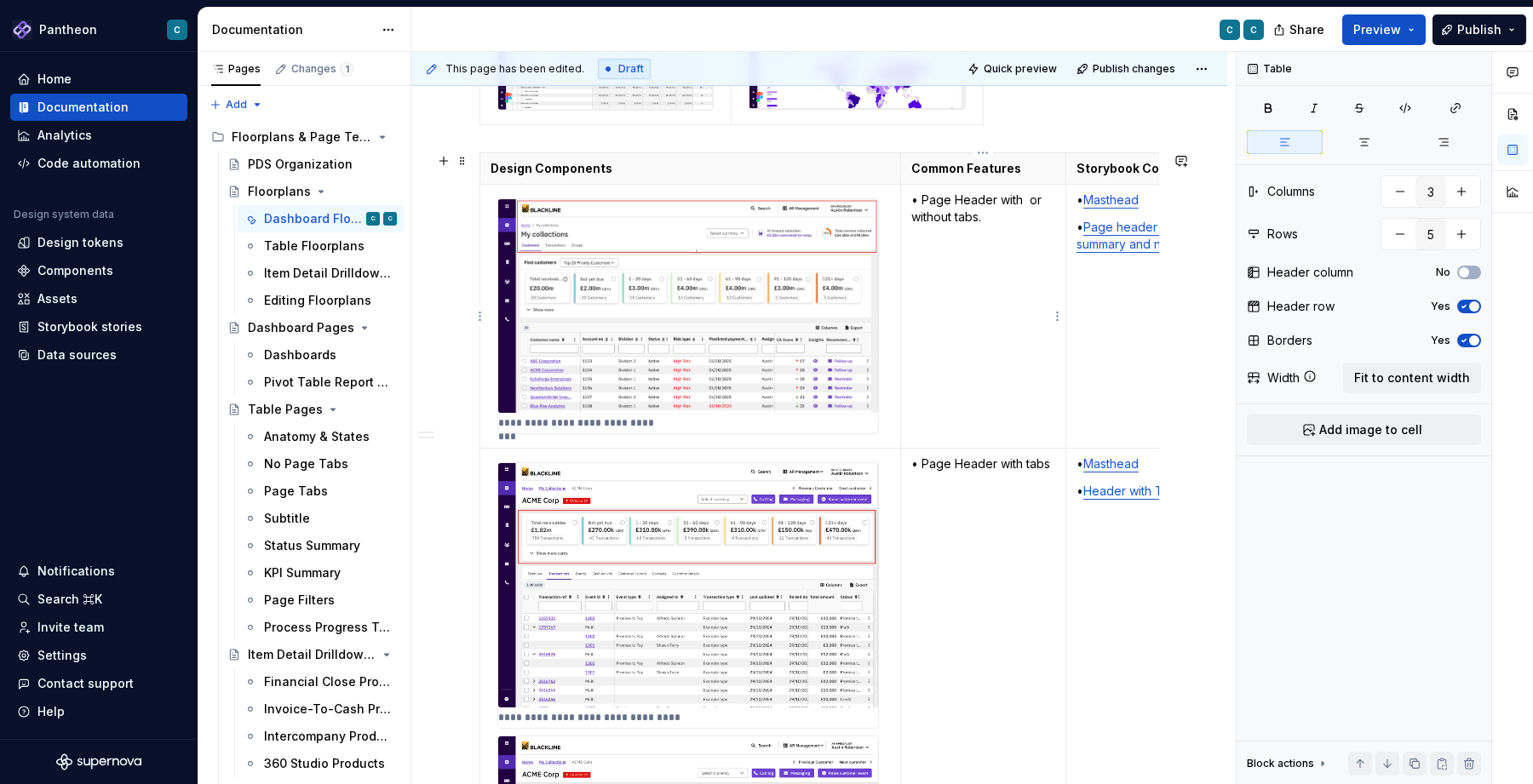 click at bounding box center (983, 244) 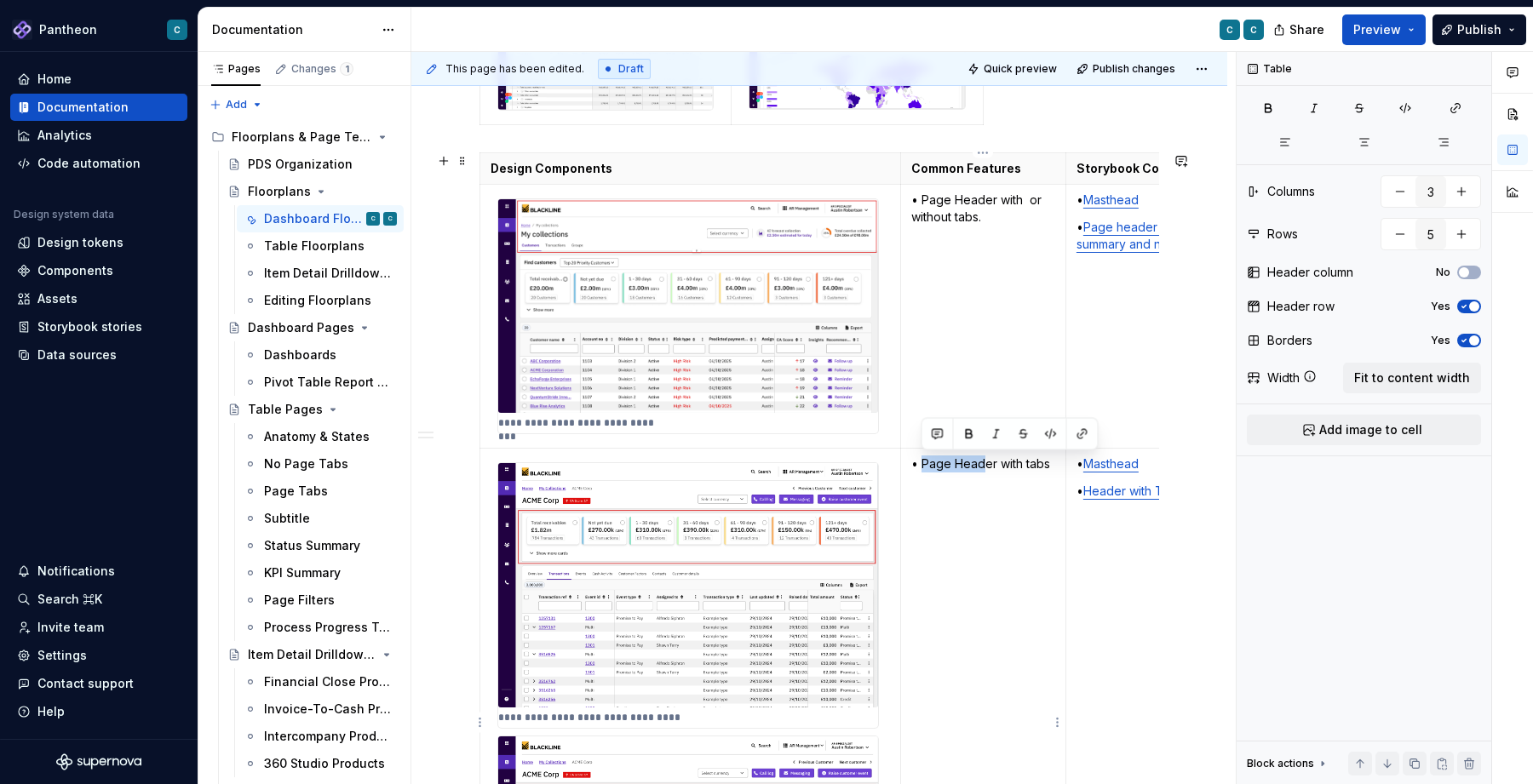 type on "*" 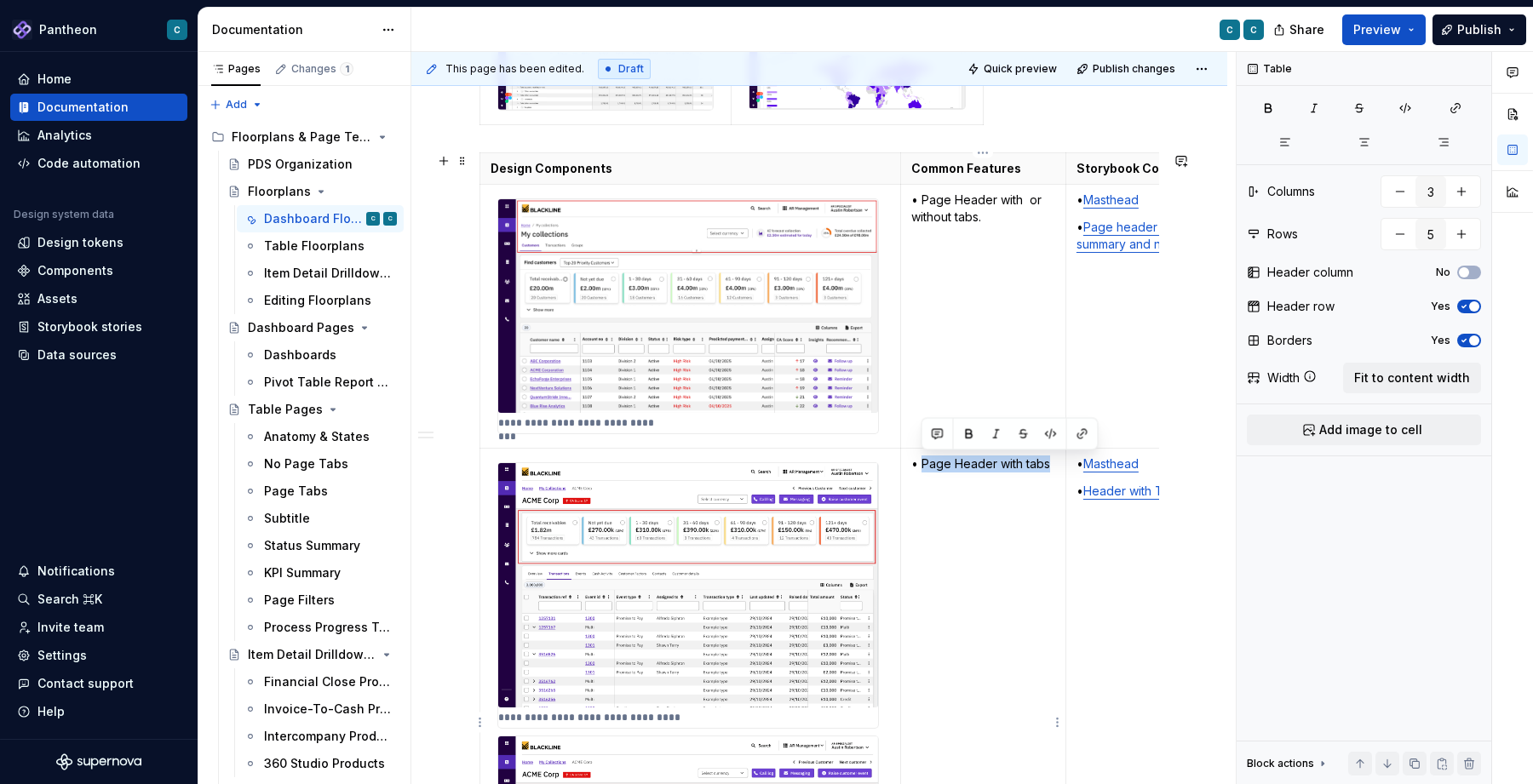 drag, startPoint x: 922, startPoint y: 463, endPoint x: 1030, endPoint y: 478, distance: 109.036691 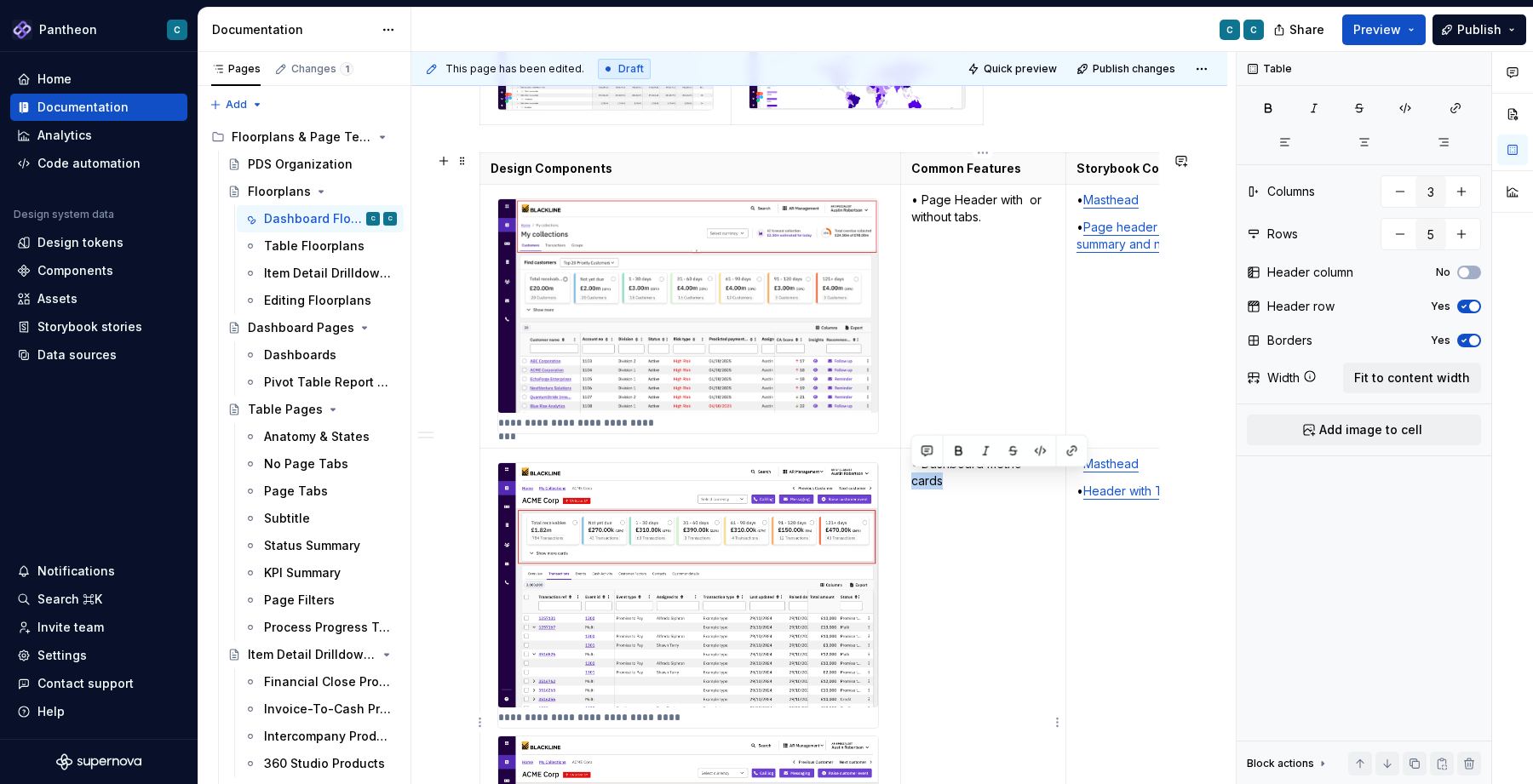 drag, startPoint x: 946, startPoint y: 482, endPoint x: 914, endPoint y: 485, distance: 32.140317 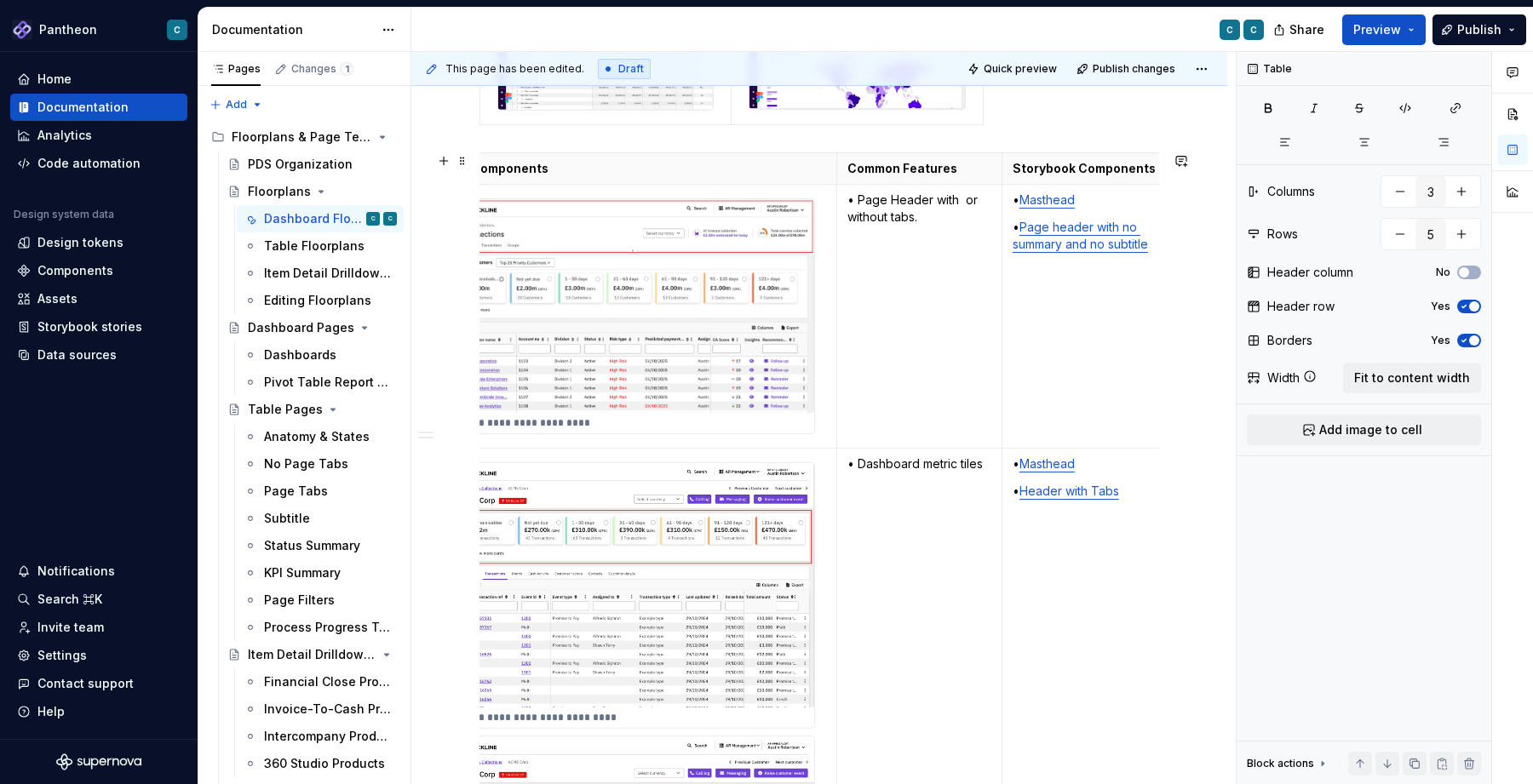 scroll, scrollTop: 0, scrollLeft: 67, axis: horizontal 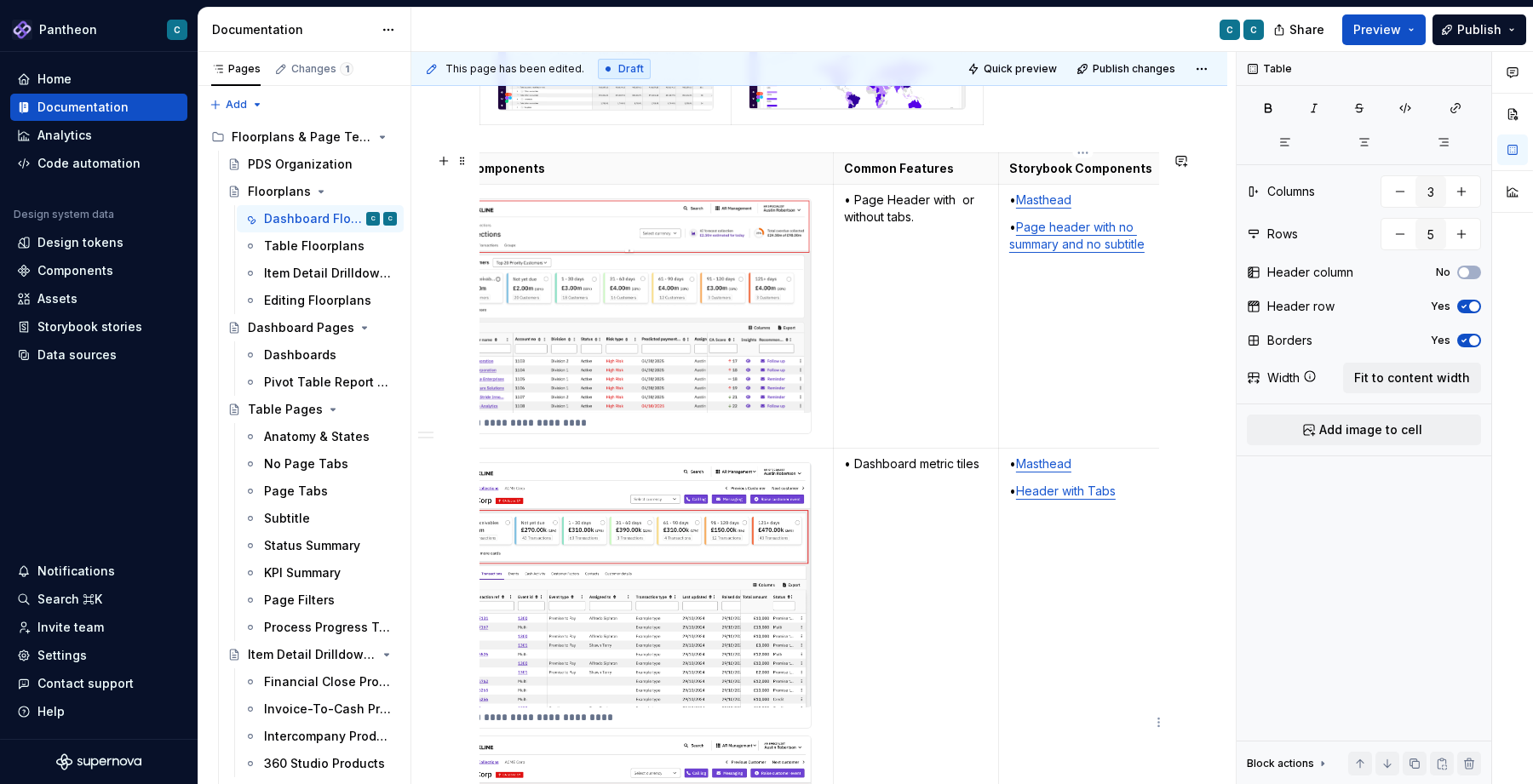 click on "•  Header with Tabs" at bounding box center (1082, 491) 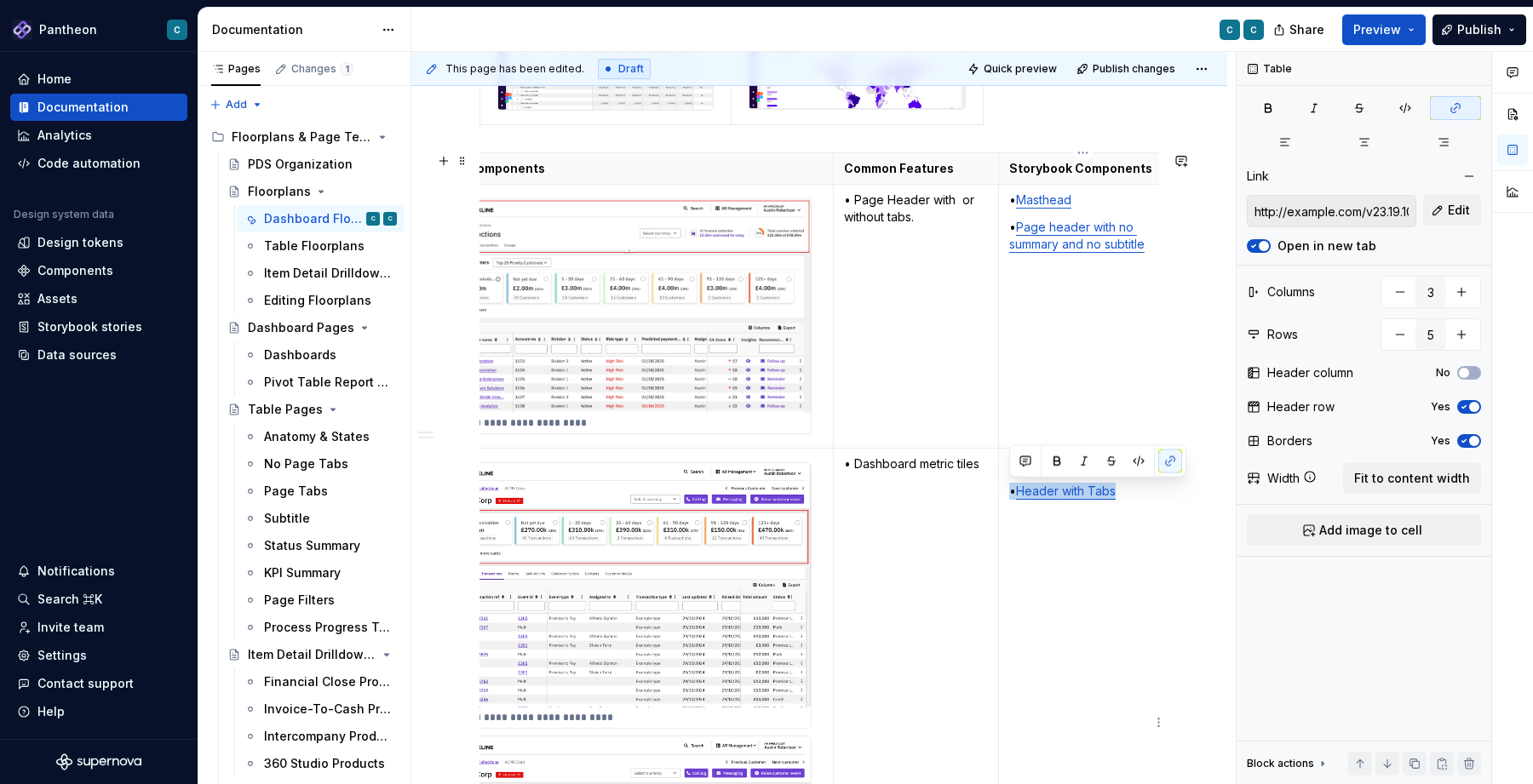 type on "http://pantheon.blackline.corp/v23.19.10/?path=/story/pantheon-navigation-masthead--basic" 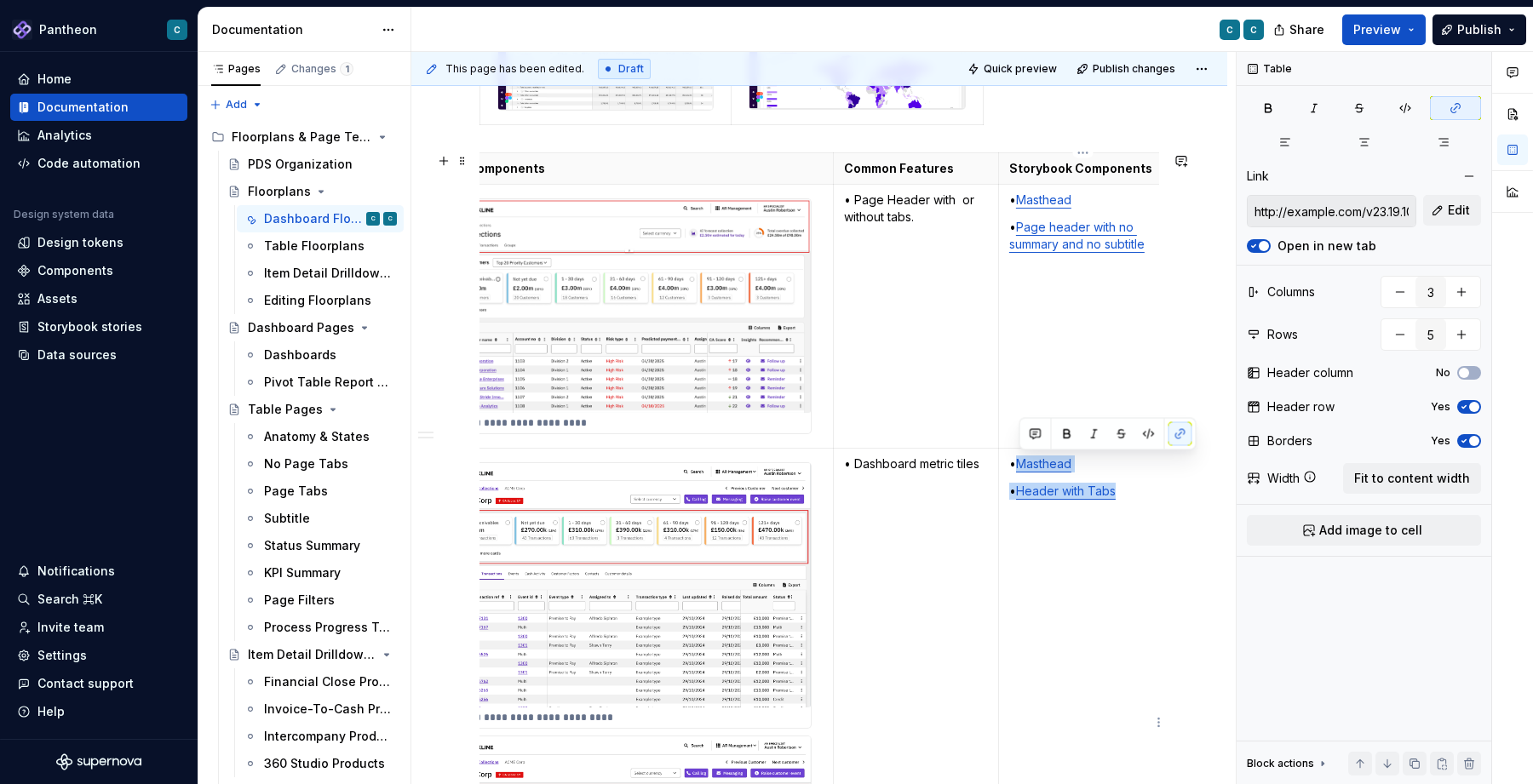 drag, startPoint x: 1122, startPoint y: 494, endPoint x: 1020, endPoint y: 461, distance: 107.20541 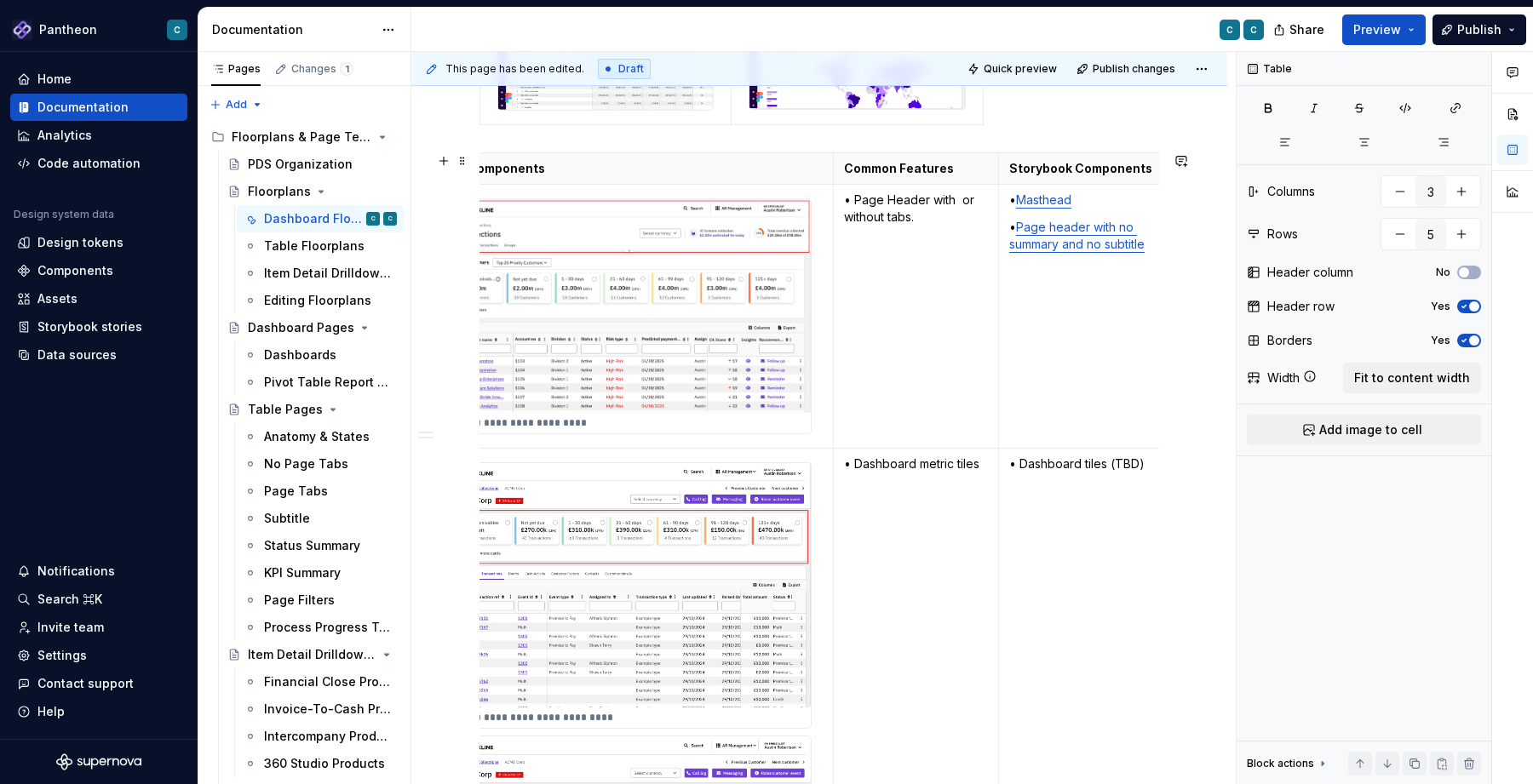 scroll, scrollTop: 0, scrollLeft: 0, axis: both 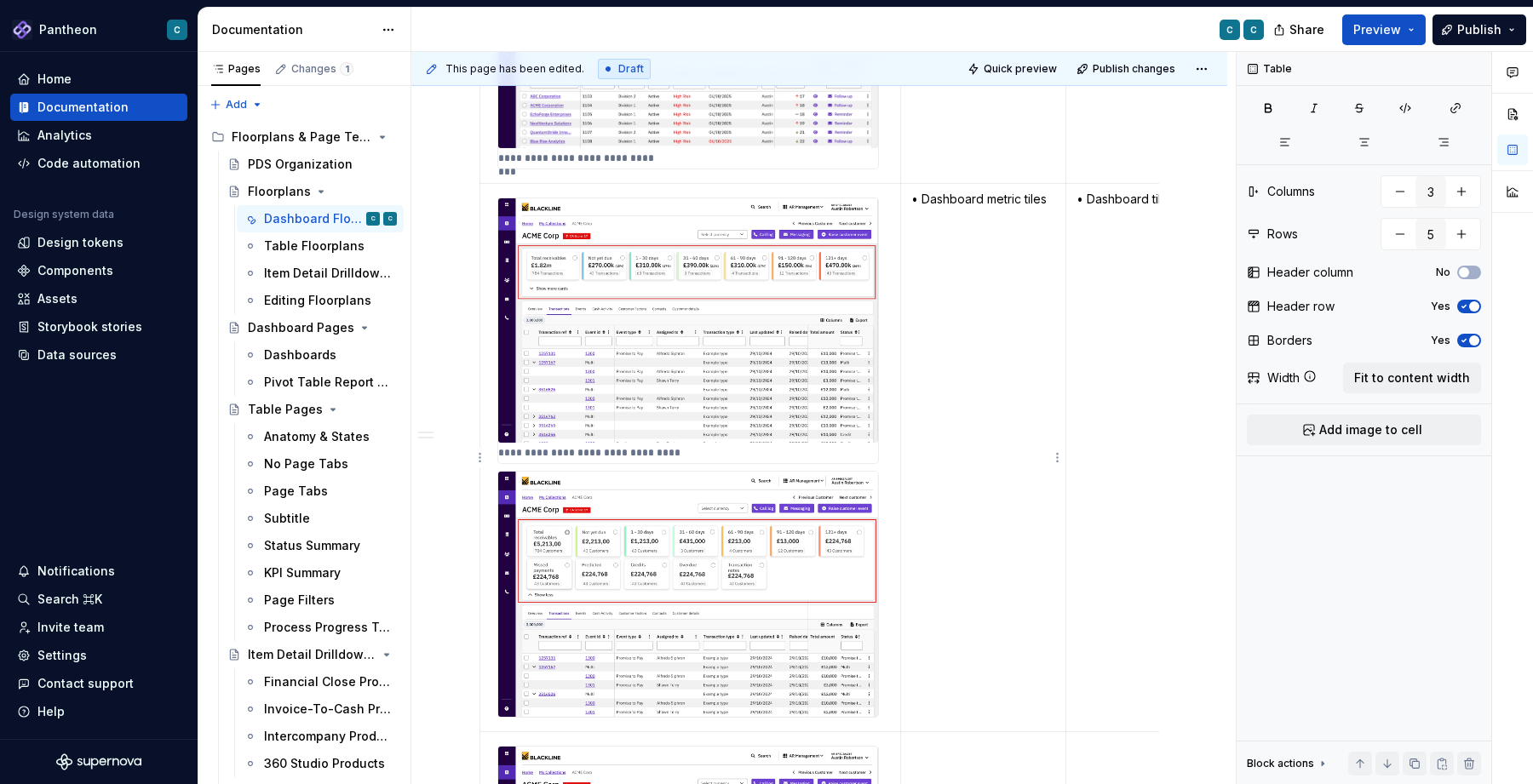 click on "• Dashboard metric tiles" at bounding box center (983, 199) 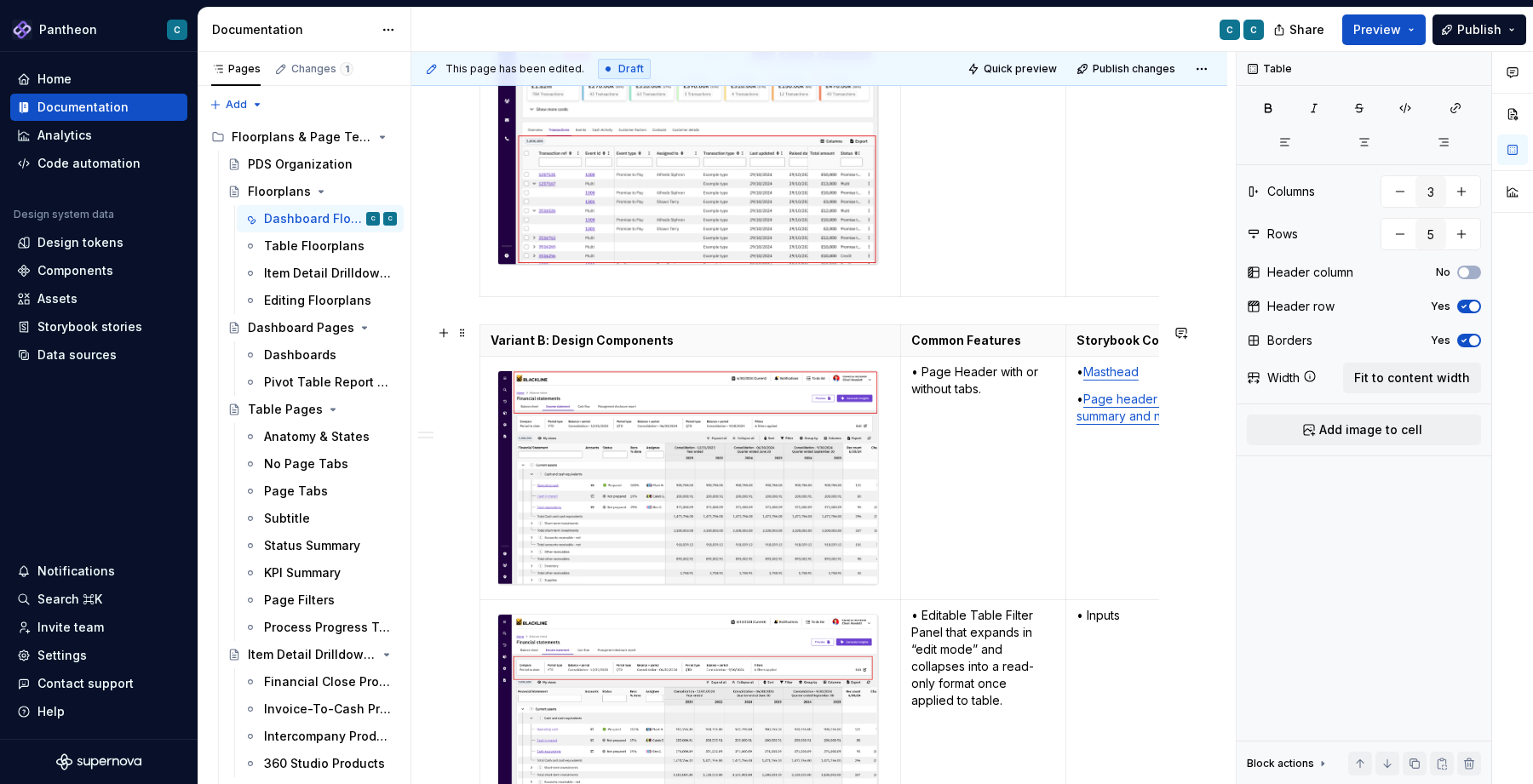 scroll, scrollTop: 2777, scrollLeft: 0, axis: vertical 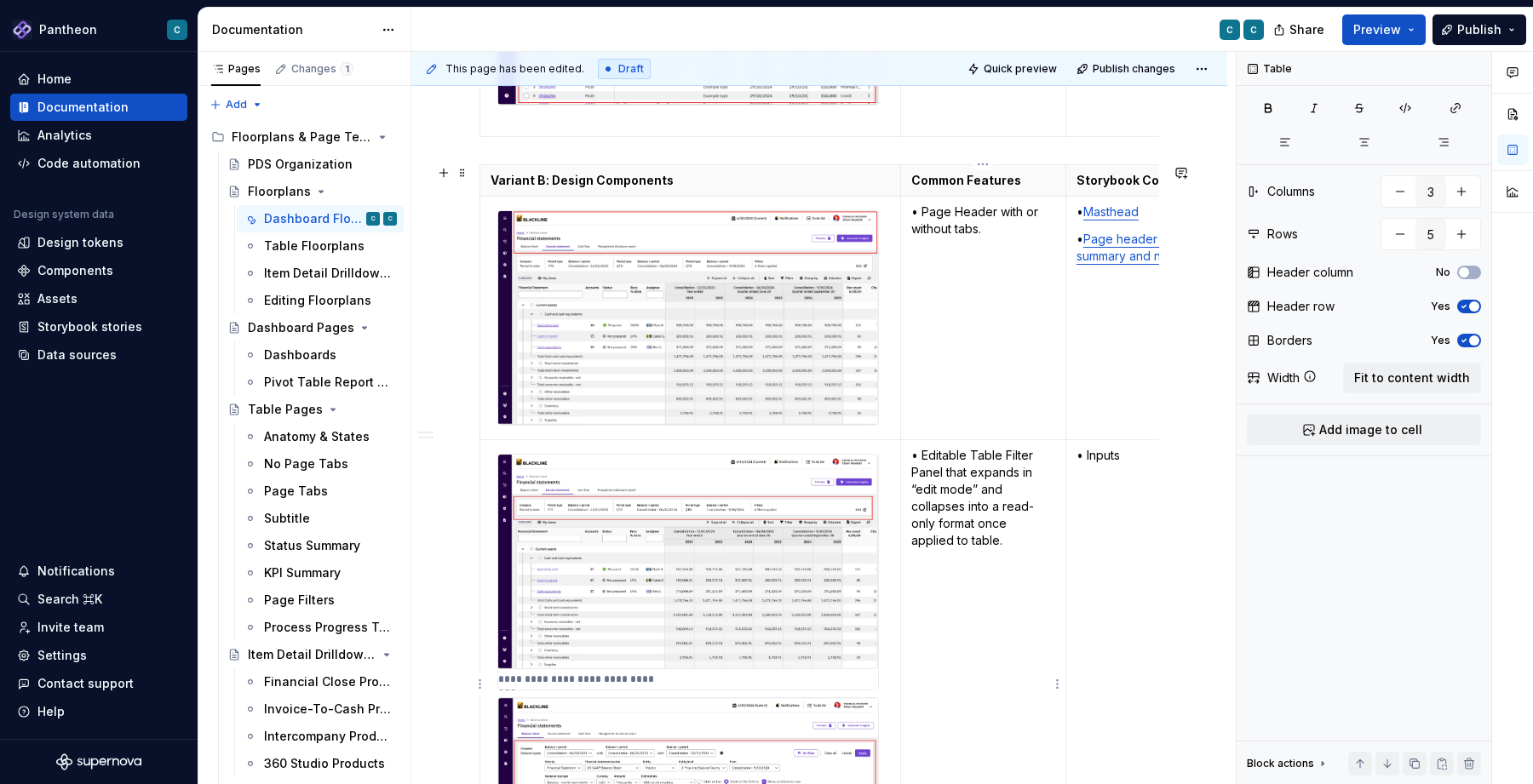 click at bounding box center [983, 568] 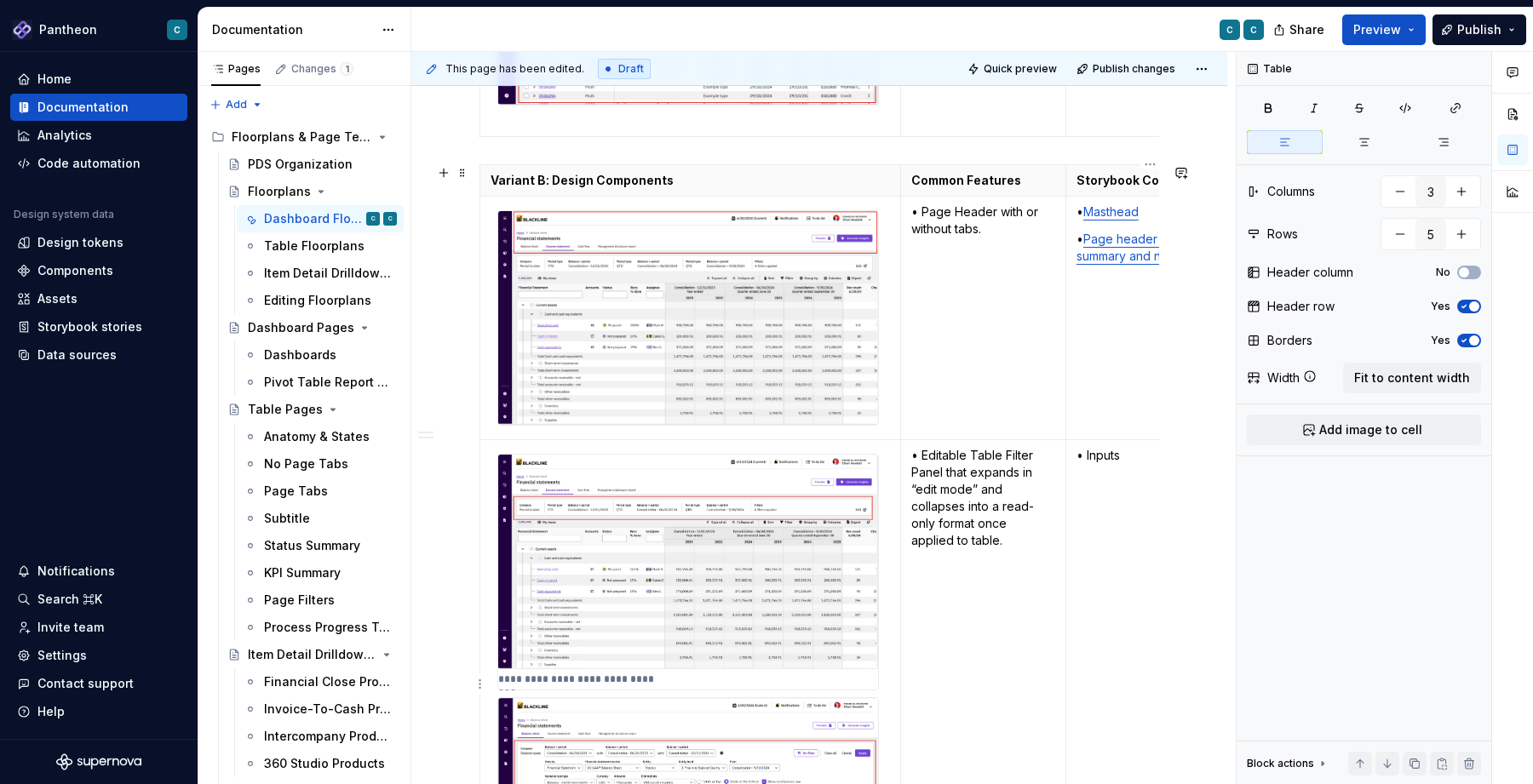 click at bounding box center (1150, 483) 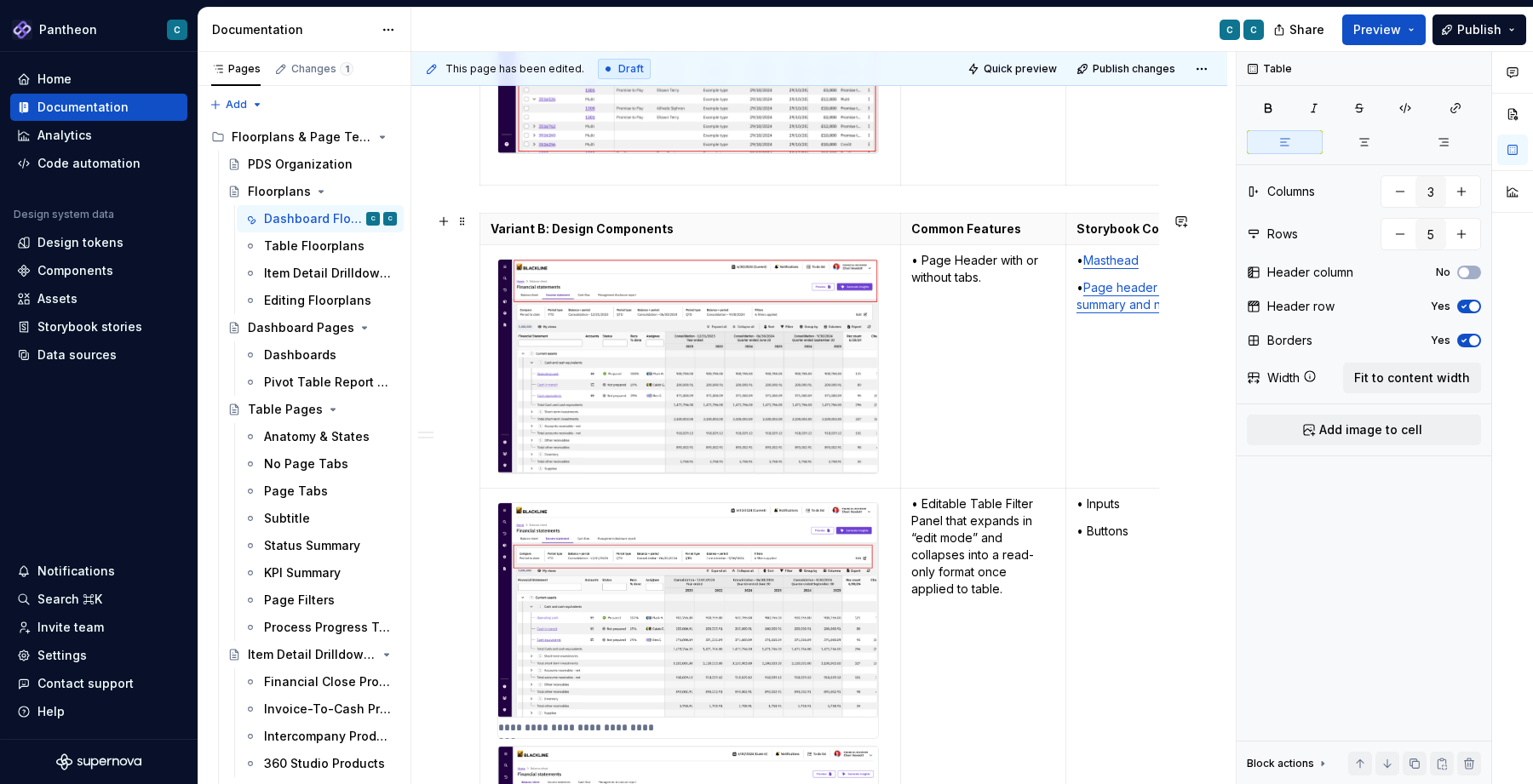 scroll, scrollTop: 2744, scrollLeft: 0, axis: vertical 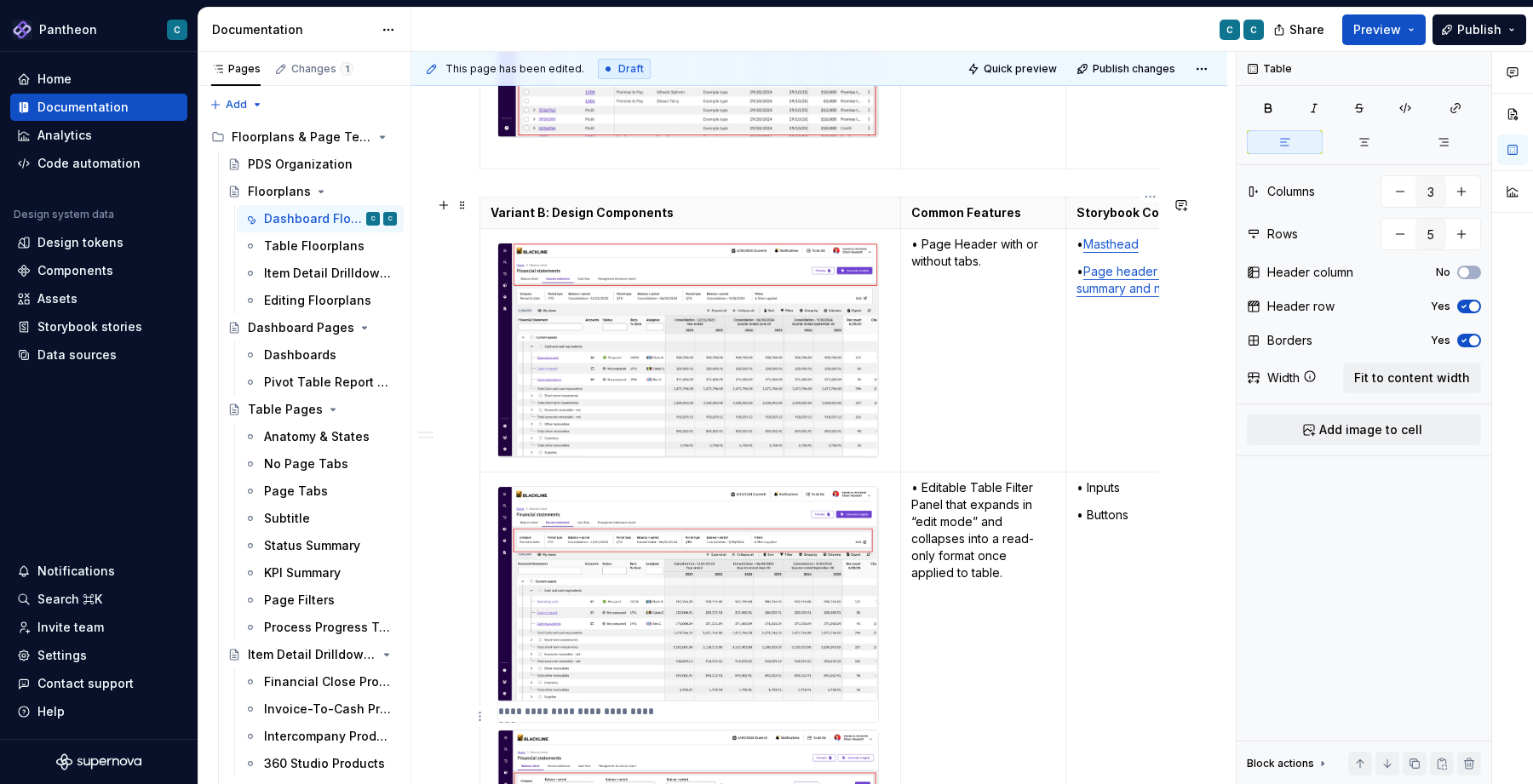 click on "• Inputs • Buttons" at bounding box center [1150, 716] 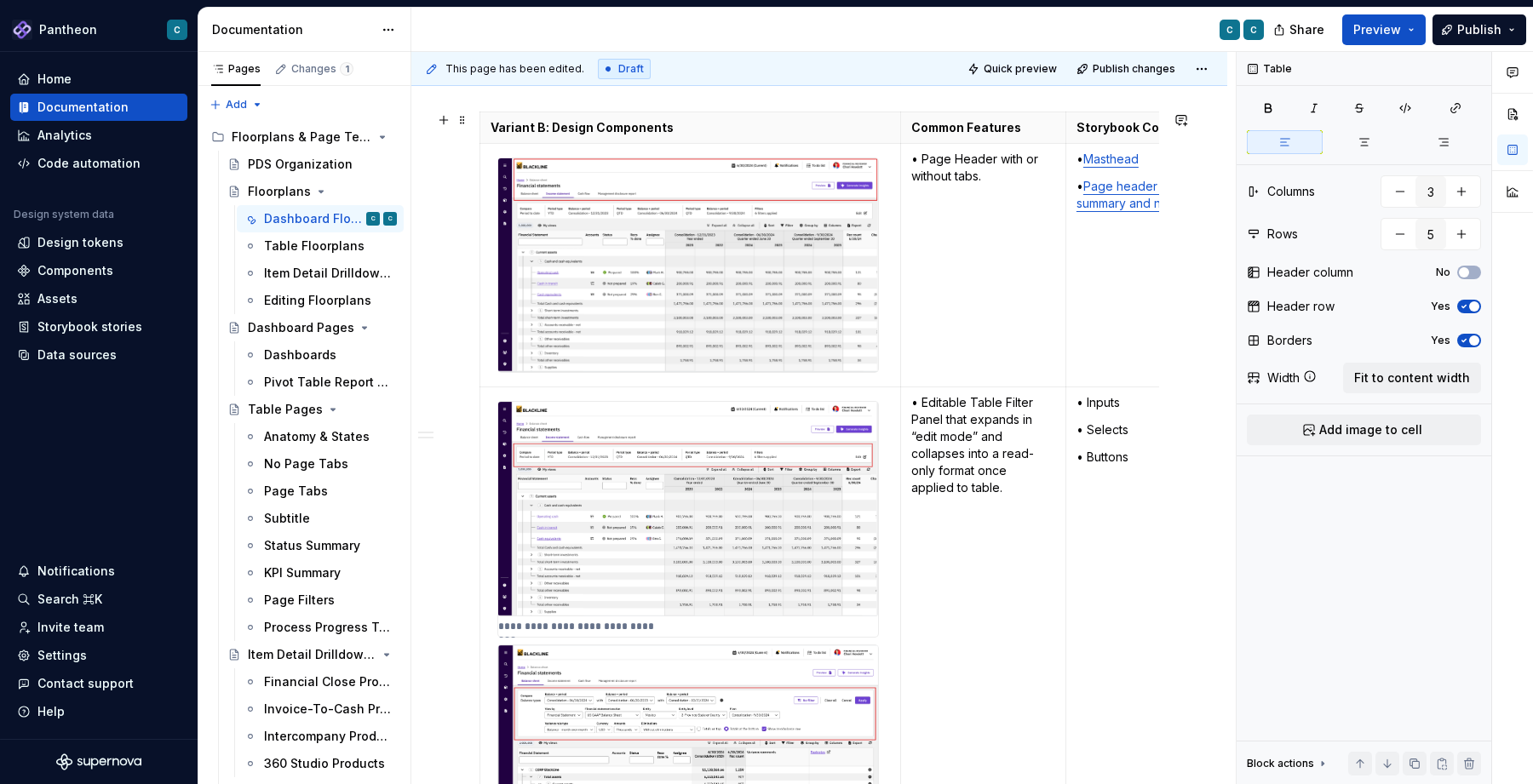 scroll, scrollTop: 2767, scrollLeft: 0, axis: vertical 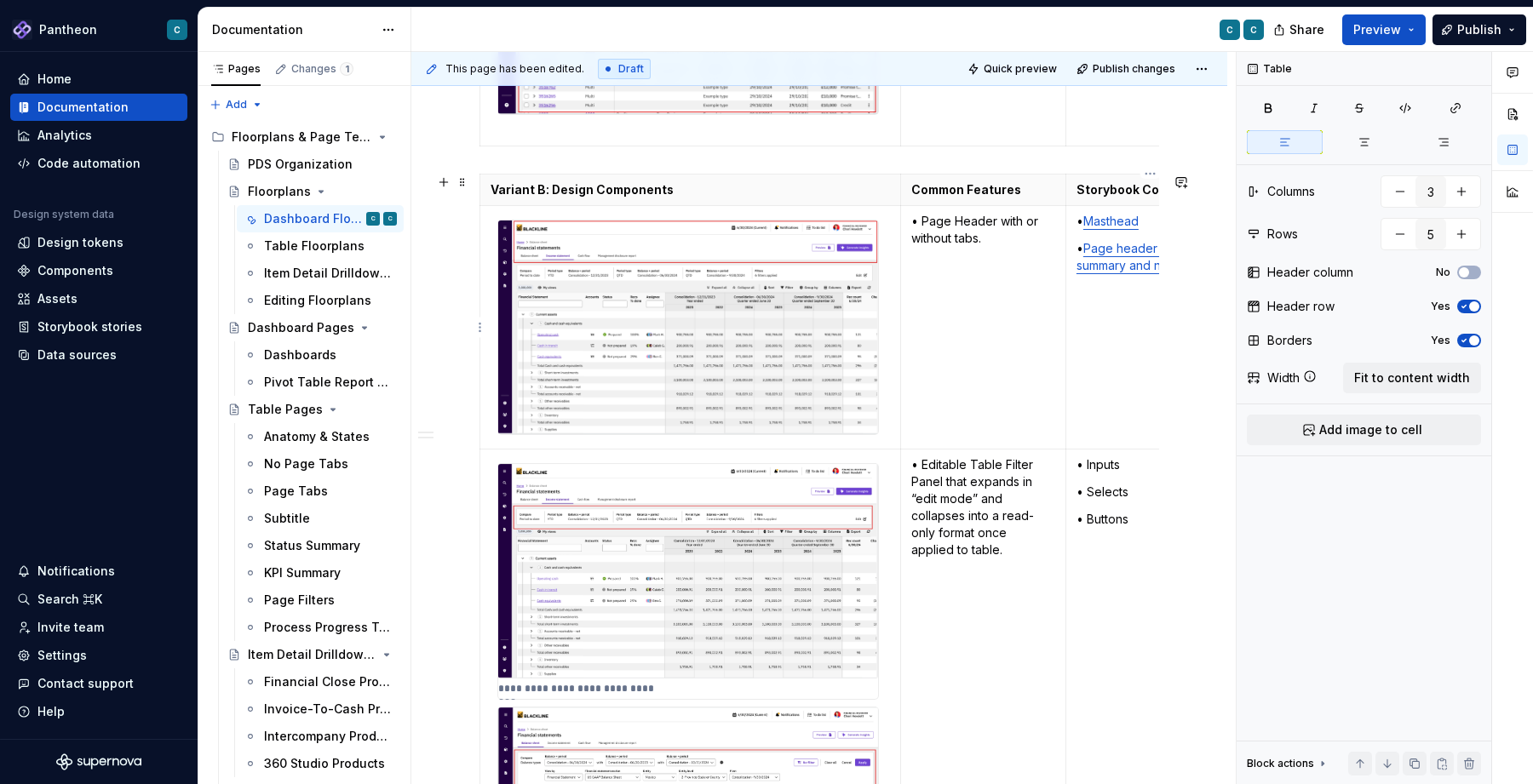 click on "•  Masthead •  Page header with no summary and no subtitle" at bounding box center (1150, 327) 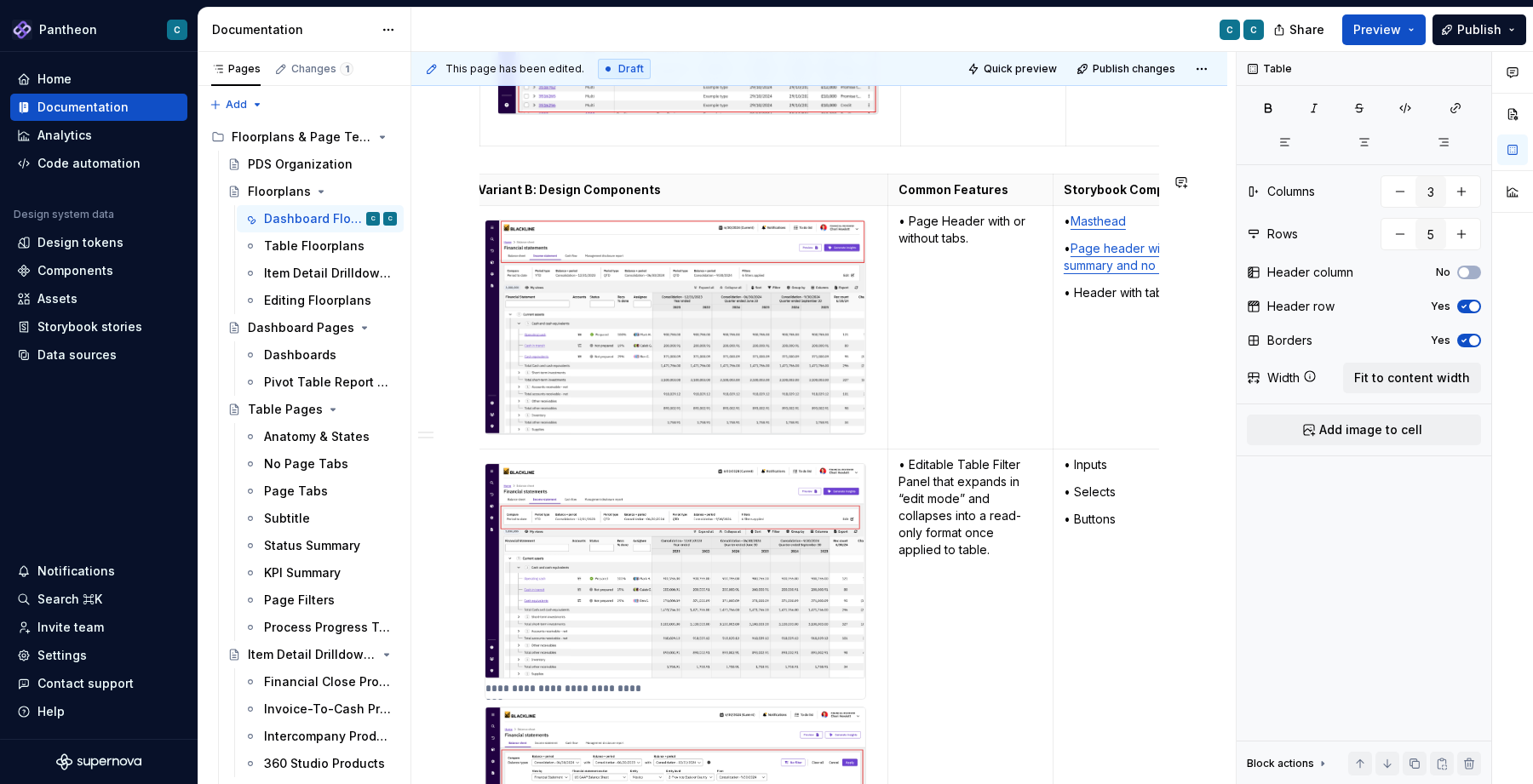 scroll, scrollTop: 0, scrollLeft: 19, axis: horizontal 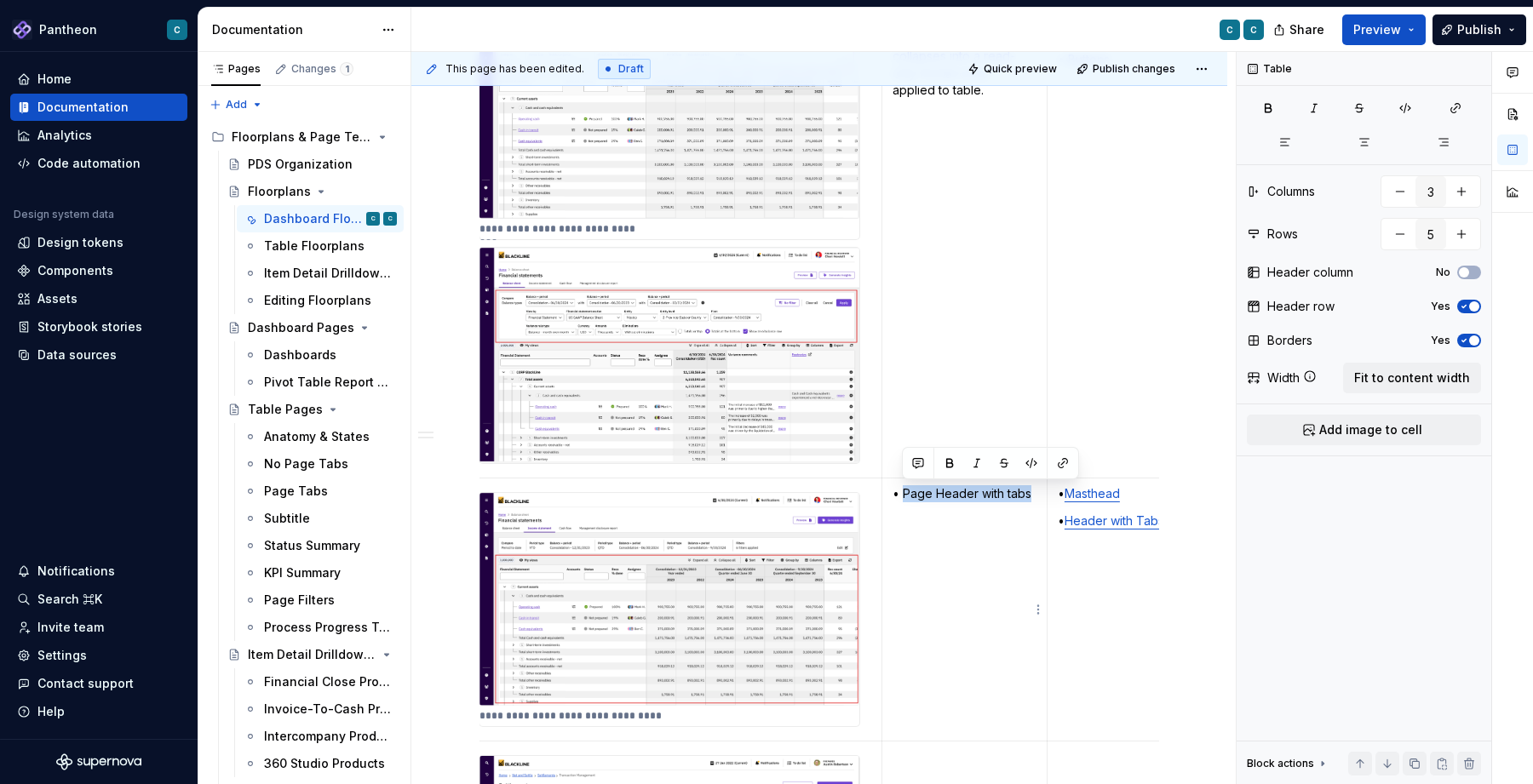 drag, startPoint x: 903, startPoint y: 499, endPoint x: 1025, endPoint y: 506, distance: 122.20065 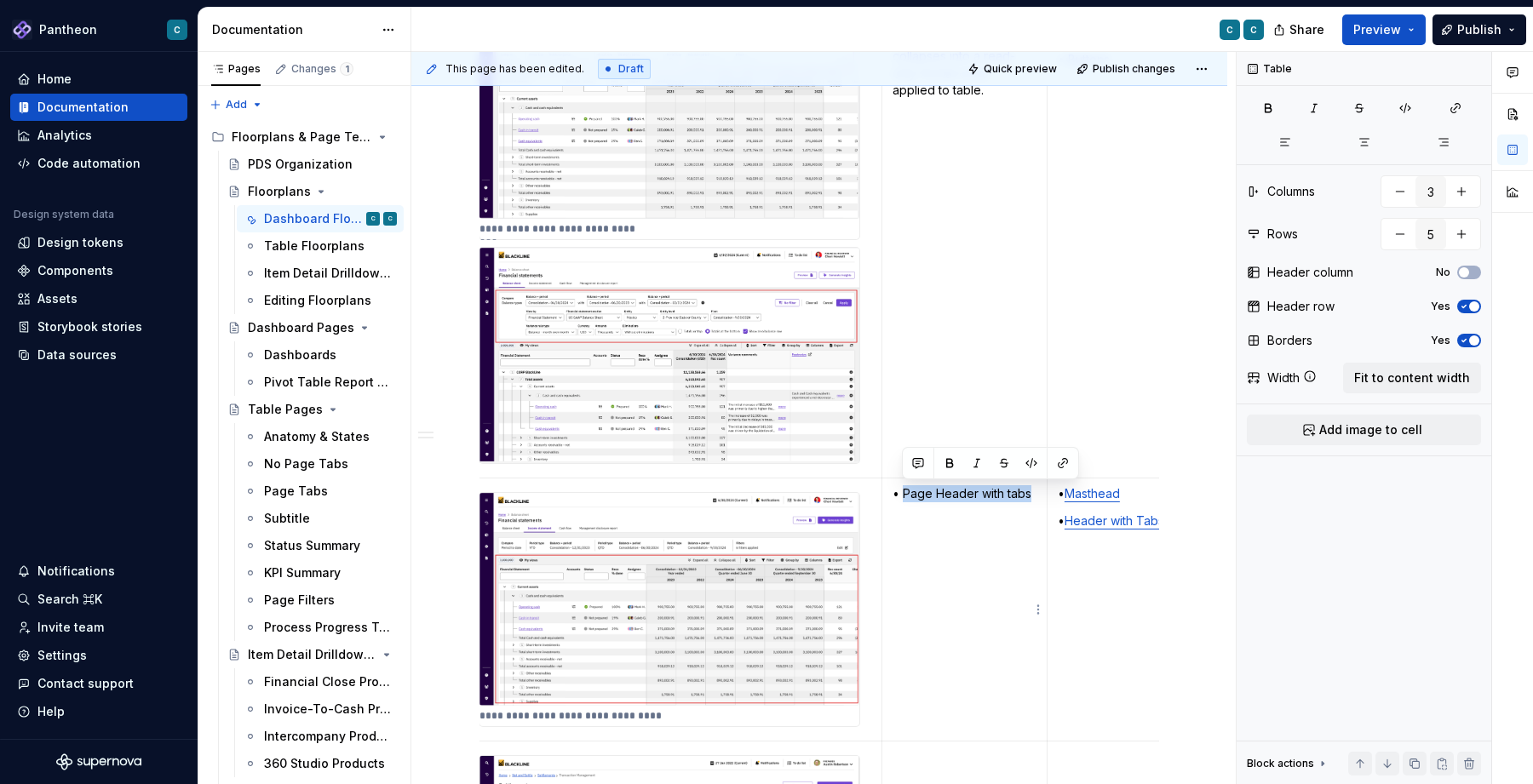 click on "• Page Header with tabs" at bounding box center [964, 609] 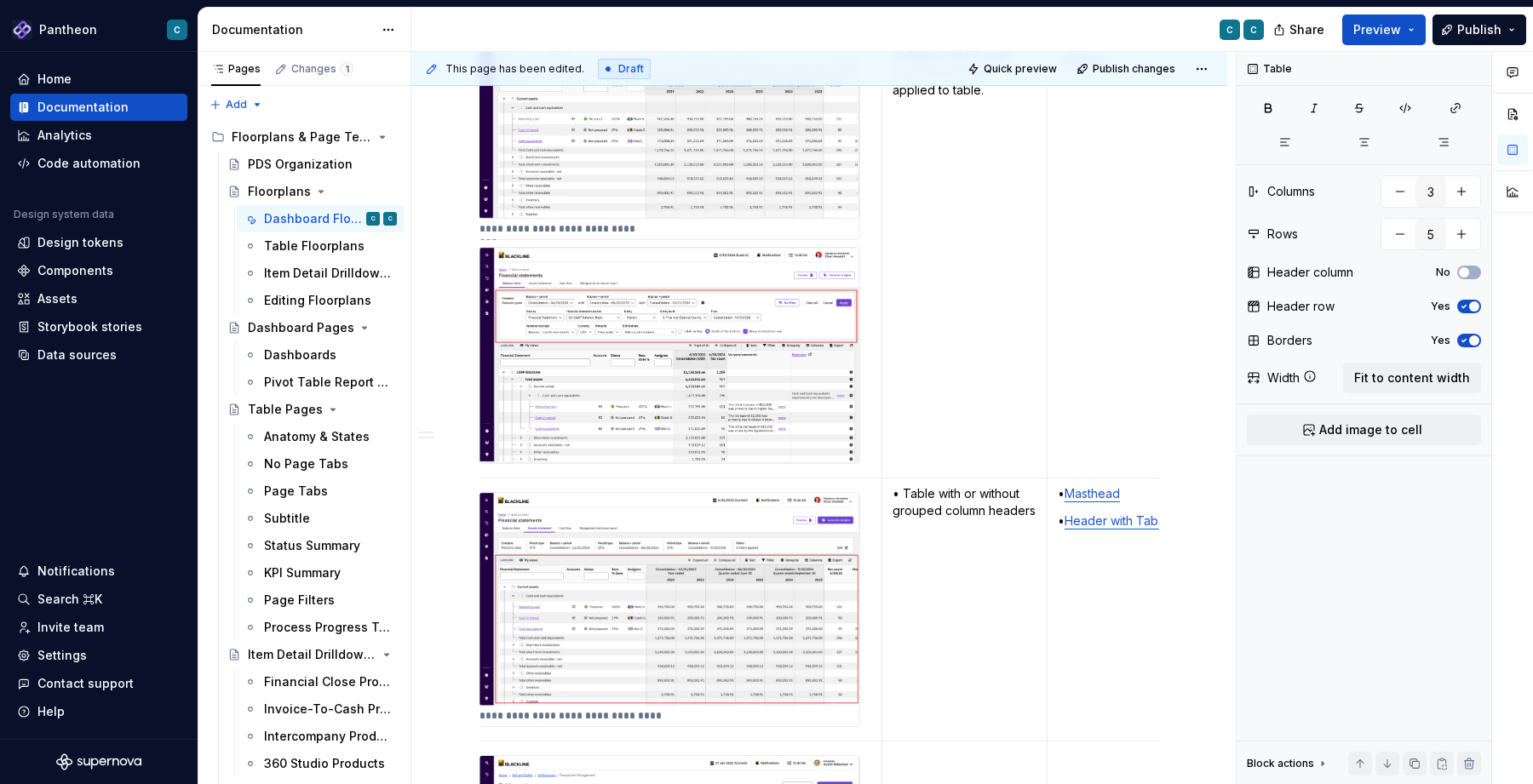 click on "•  Masthead •  Header with Tabs" at bounding box center (1131, 609) 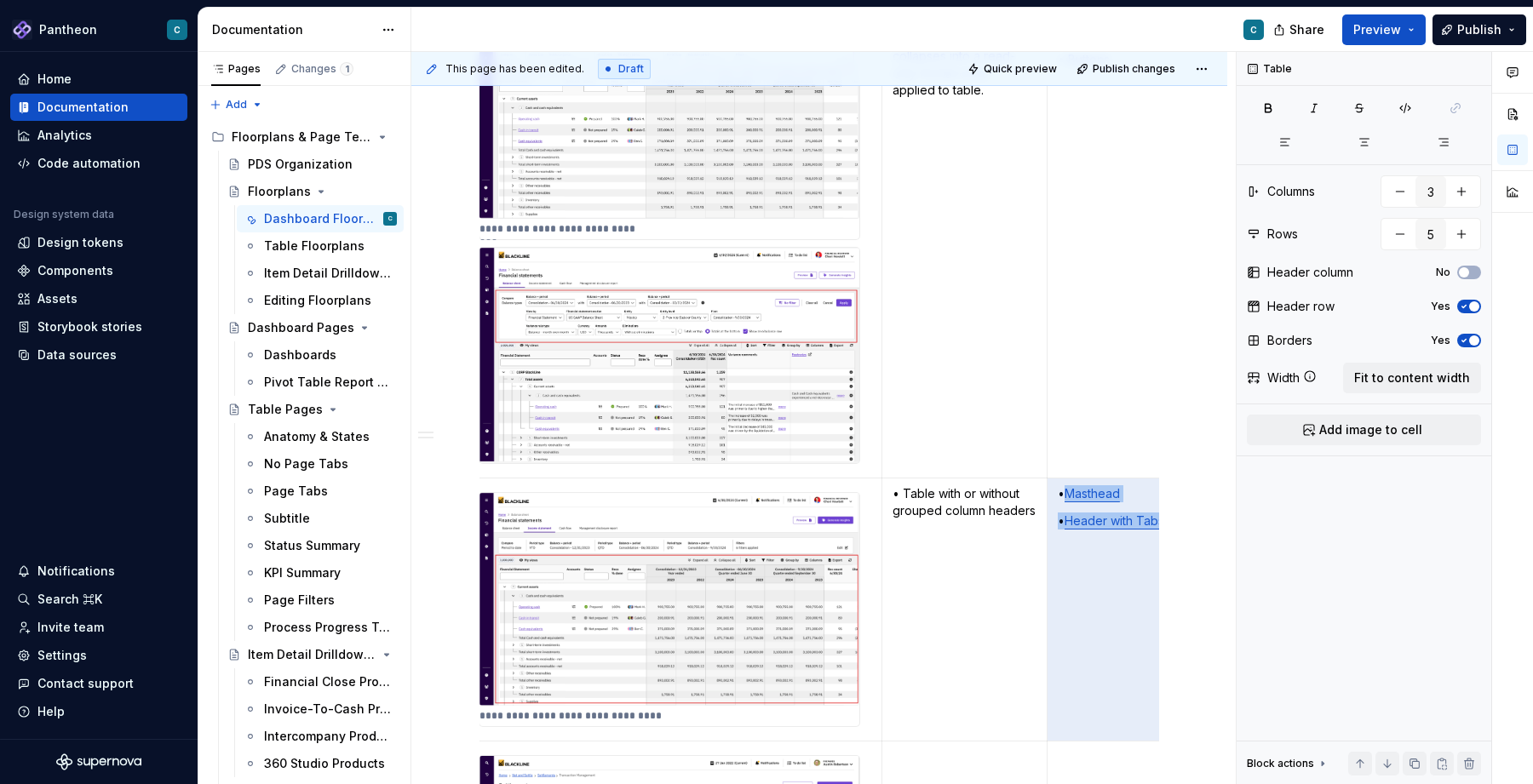 scroll, scrollTop: 0, scrollLeft: 67, axis: horizontal 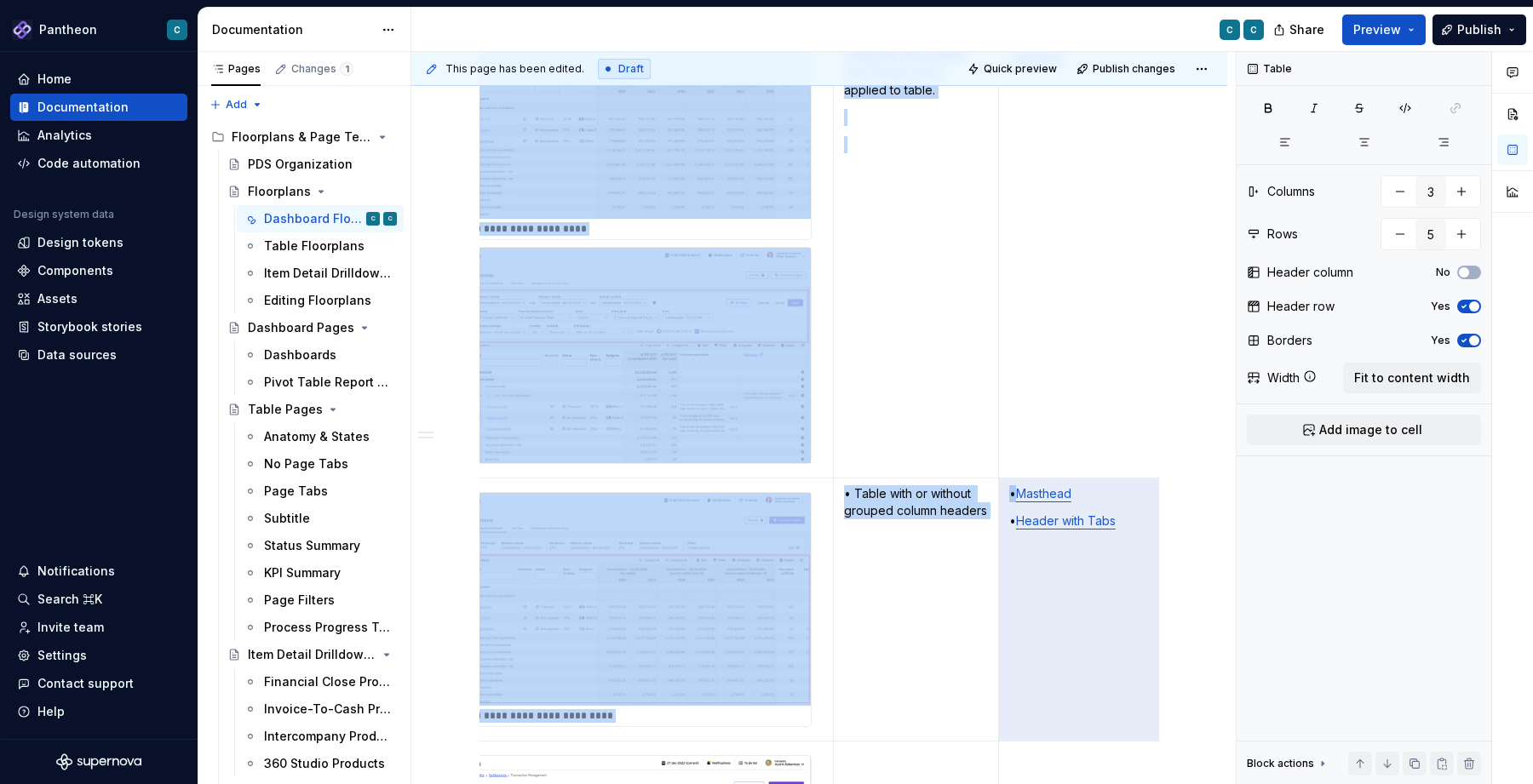 drag, startPoint x: 1068, startPoint y: 495, endPoint x: 1176, endPoint y: 541, distance: 117.3882 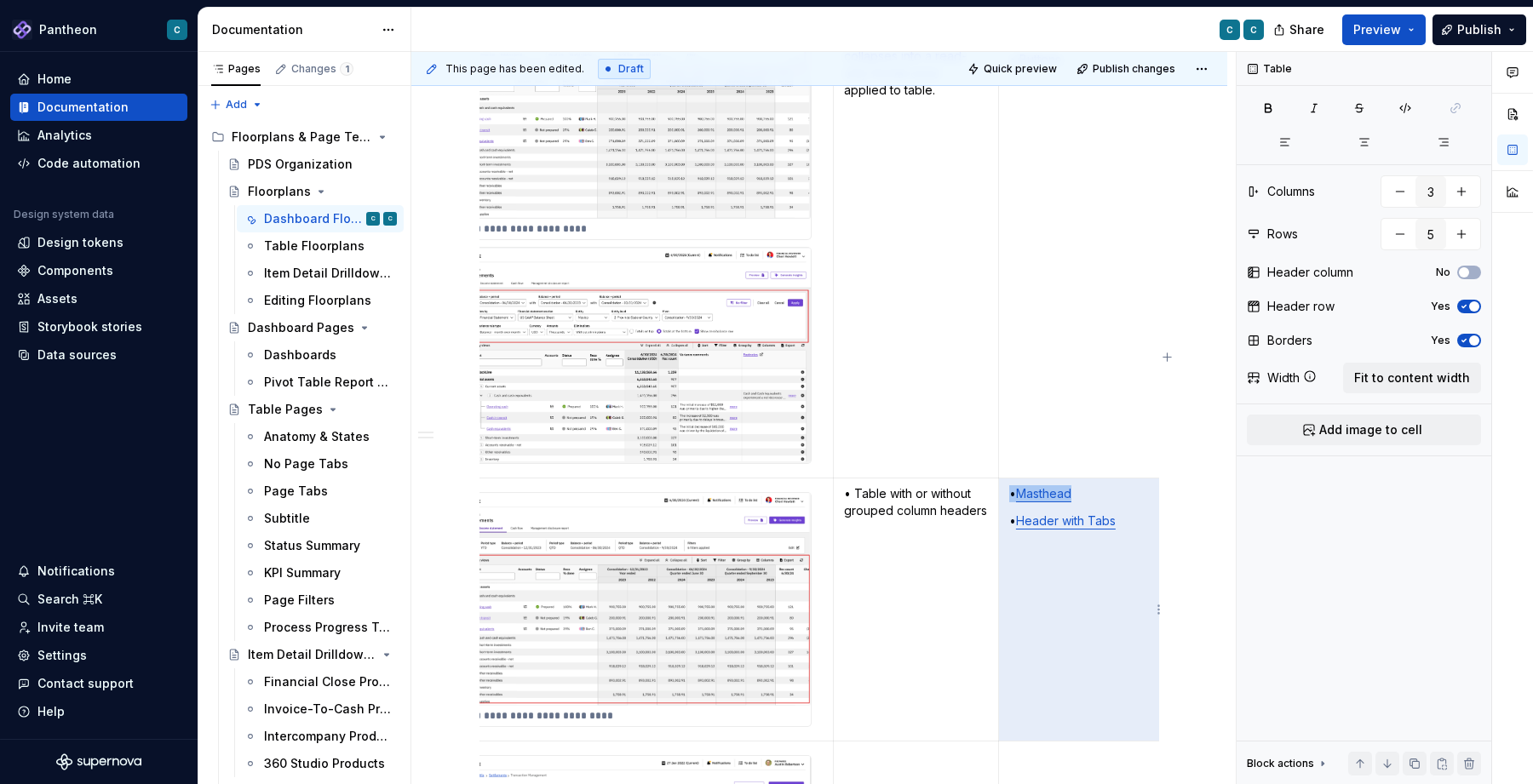 click on "•  Header with Tabs" at bounding box center (1082, 521) 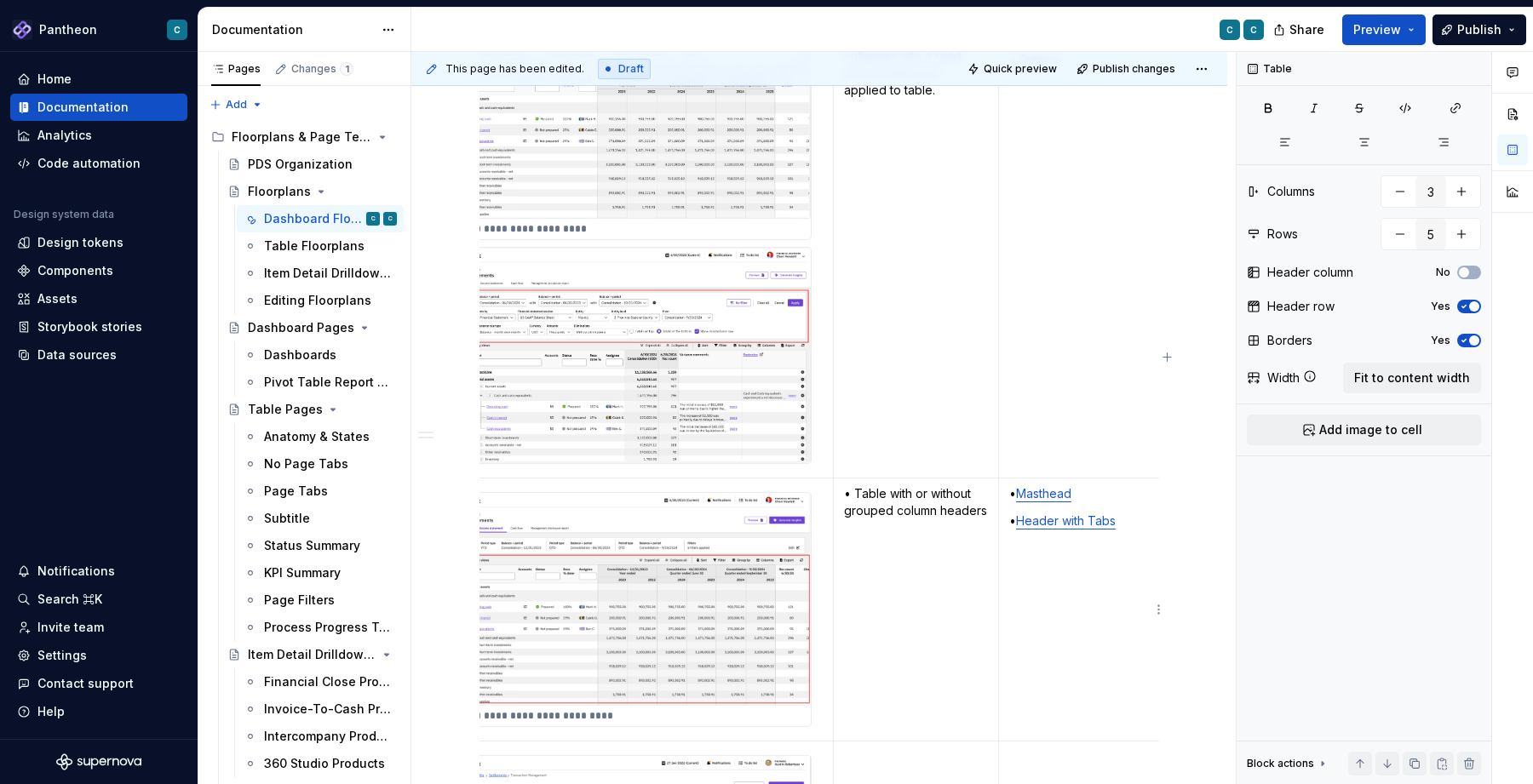 click on "•  Header with Tabs" at bounding box center (1082, 521) 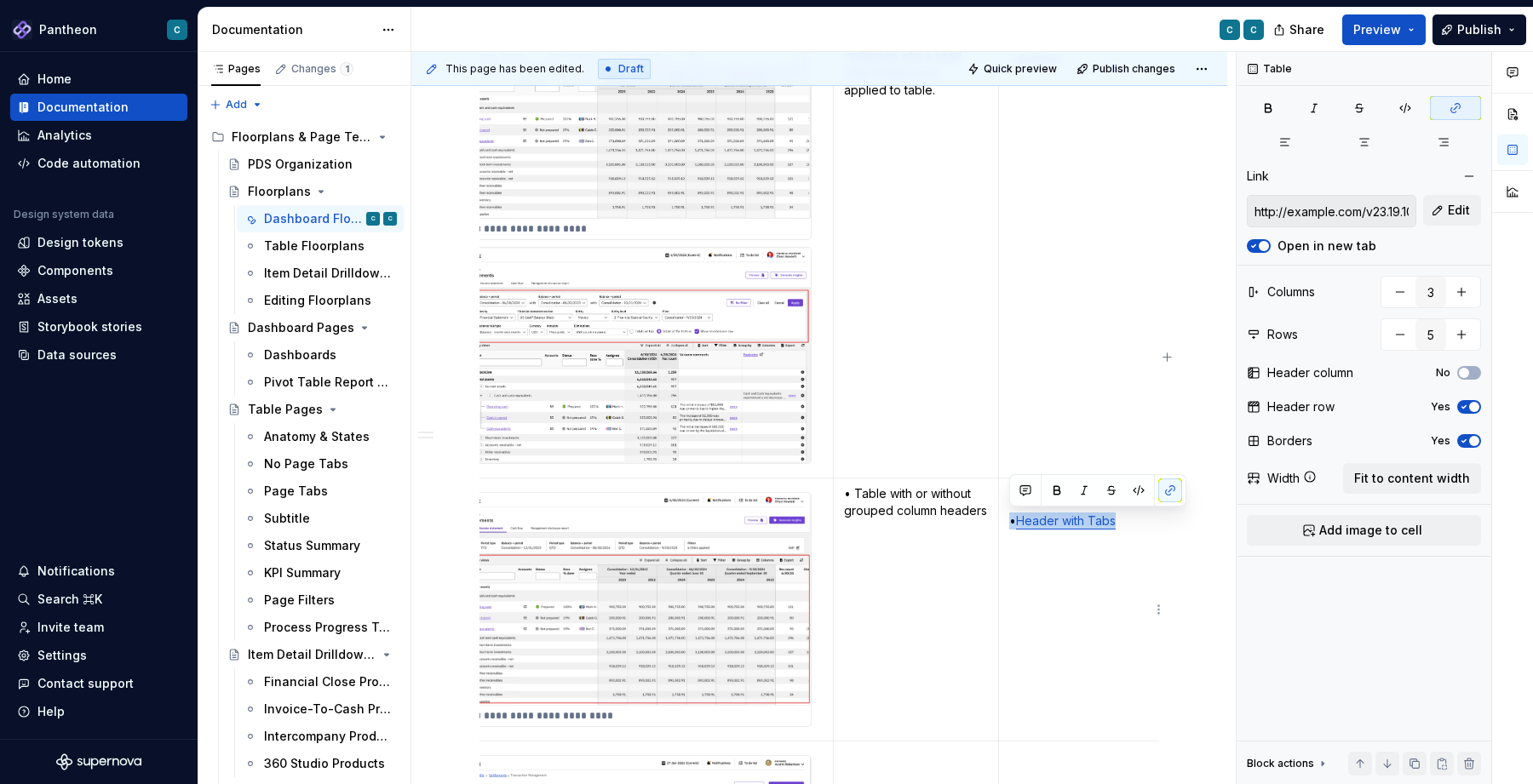 type on "http://pantheon.blackline.corp/v23.19.10/?path=/story/pantheon-navigation-masthead--basic" 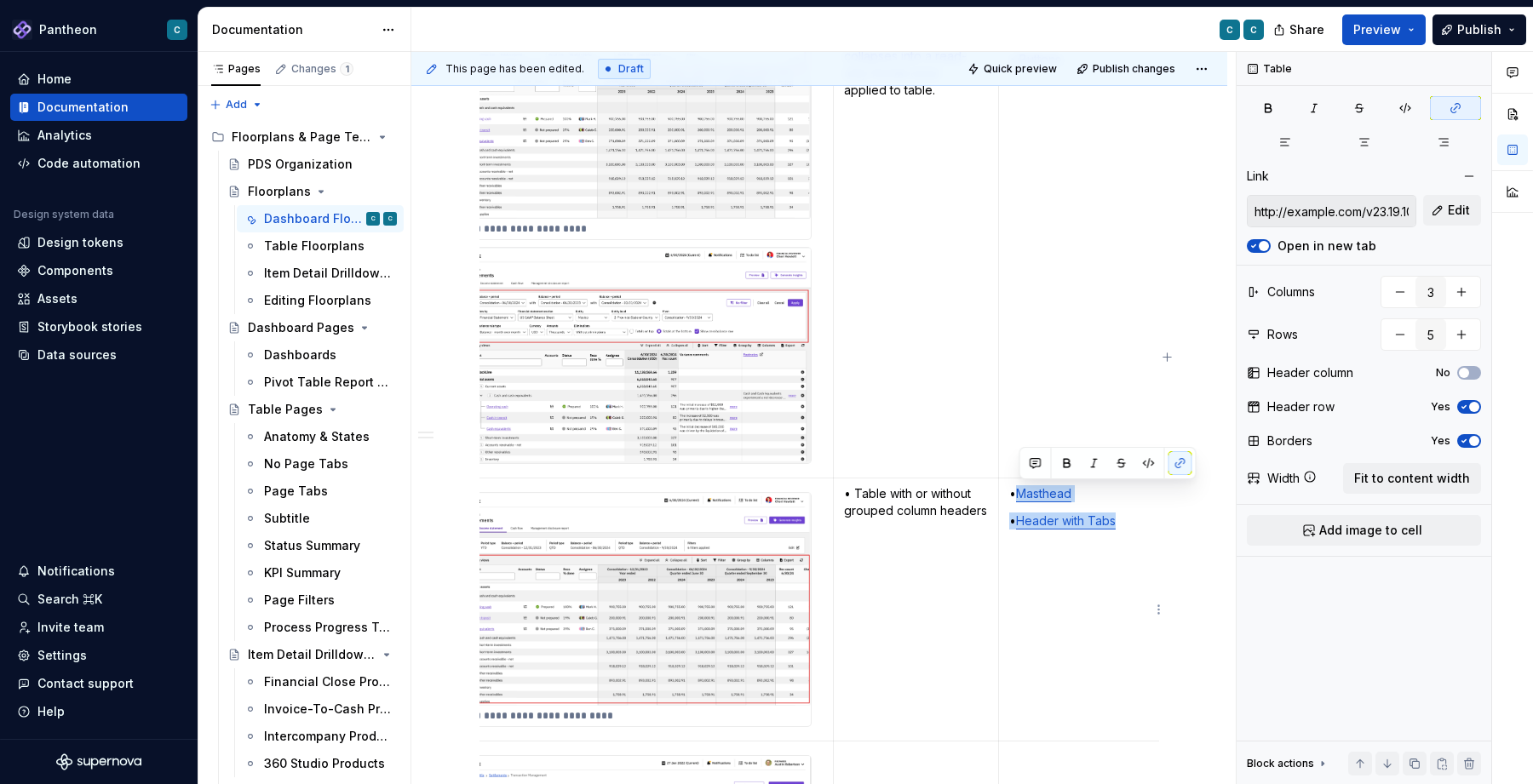 drag, startPoint x: 1127, startPoint y: 525, endPoint x: 1021, endPoint y: 489, distance: 111.94642 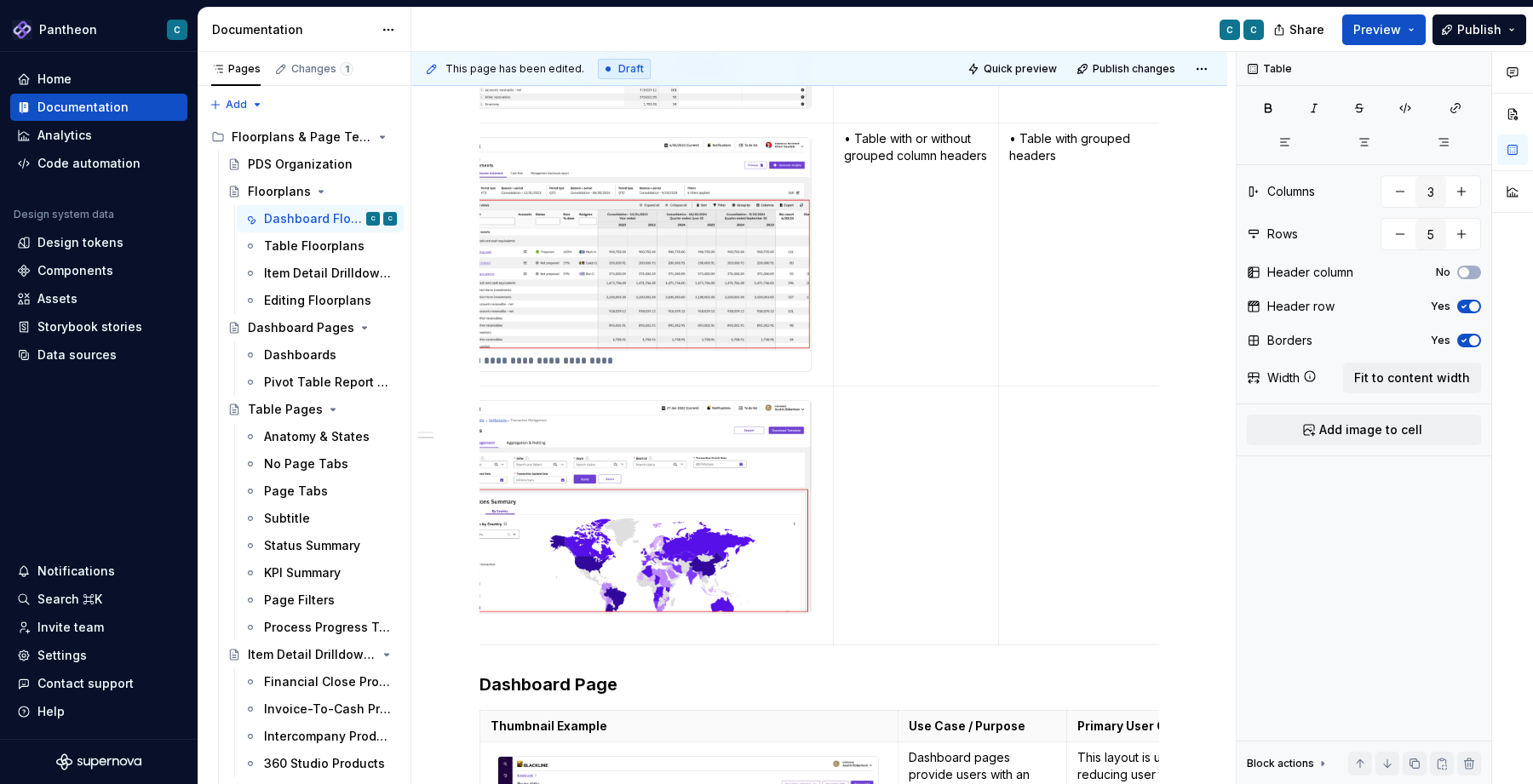 scroll, scrollTop: 3591, scrollLeft: 0, axis: vertical 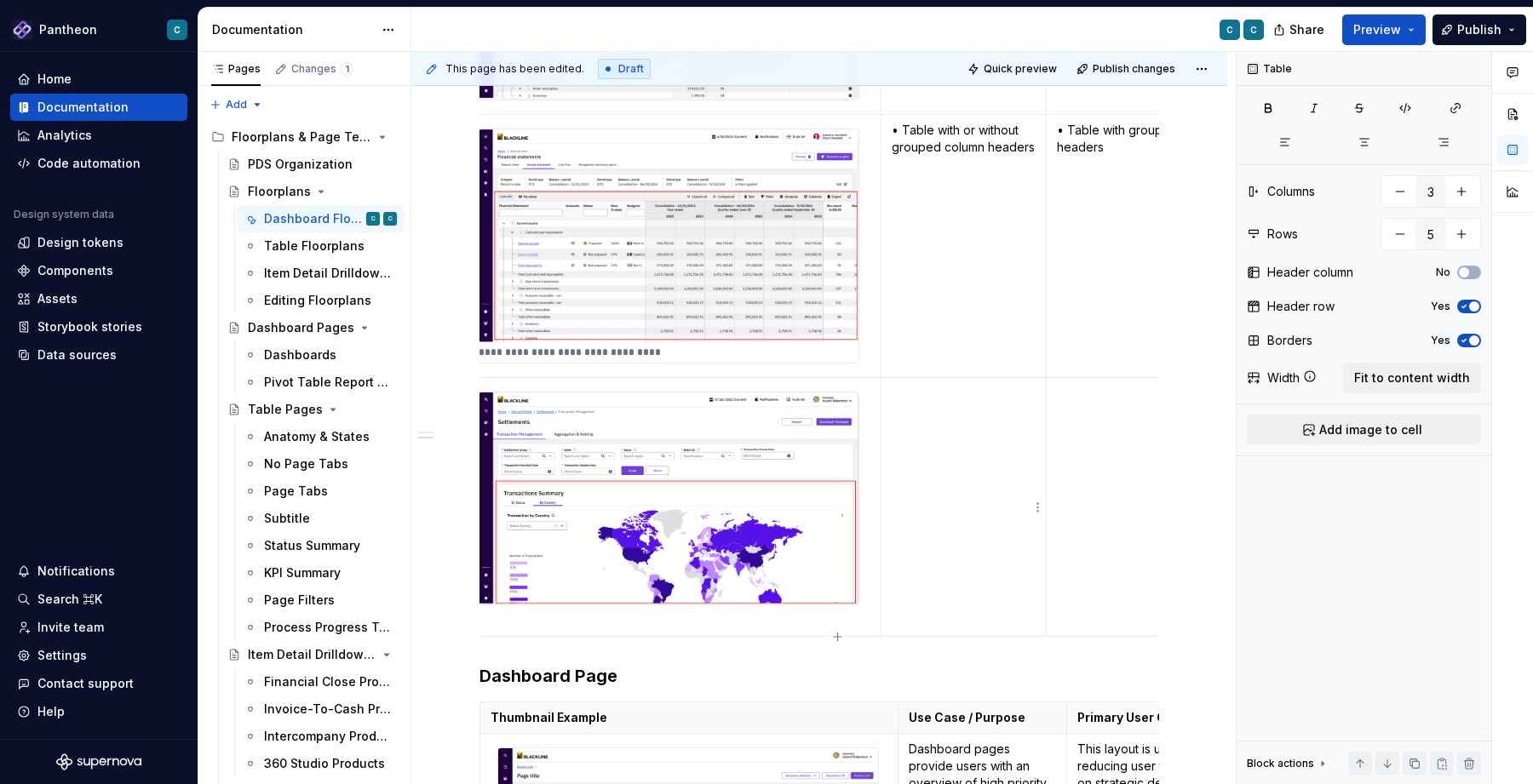 click at bounding box center (963, 507) 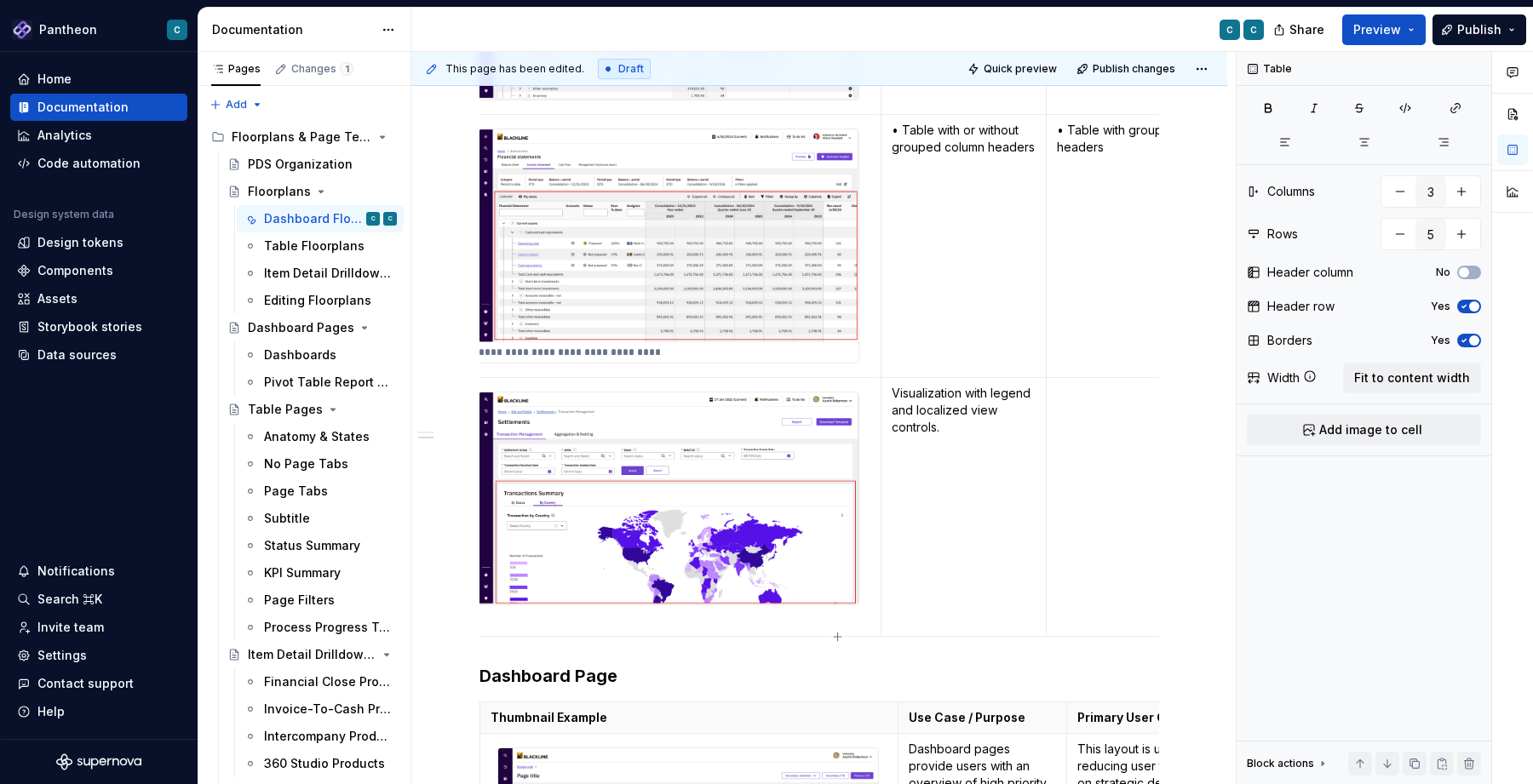 click at bounding box center [1130, 507] 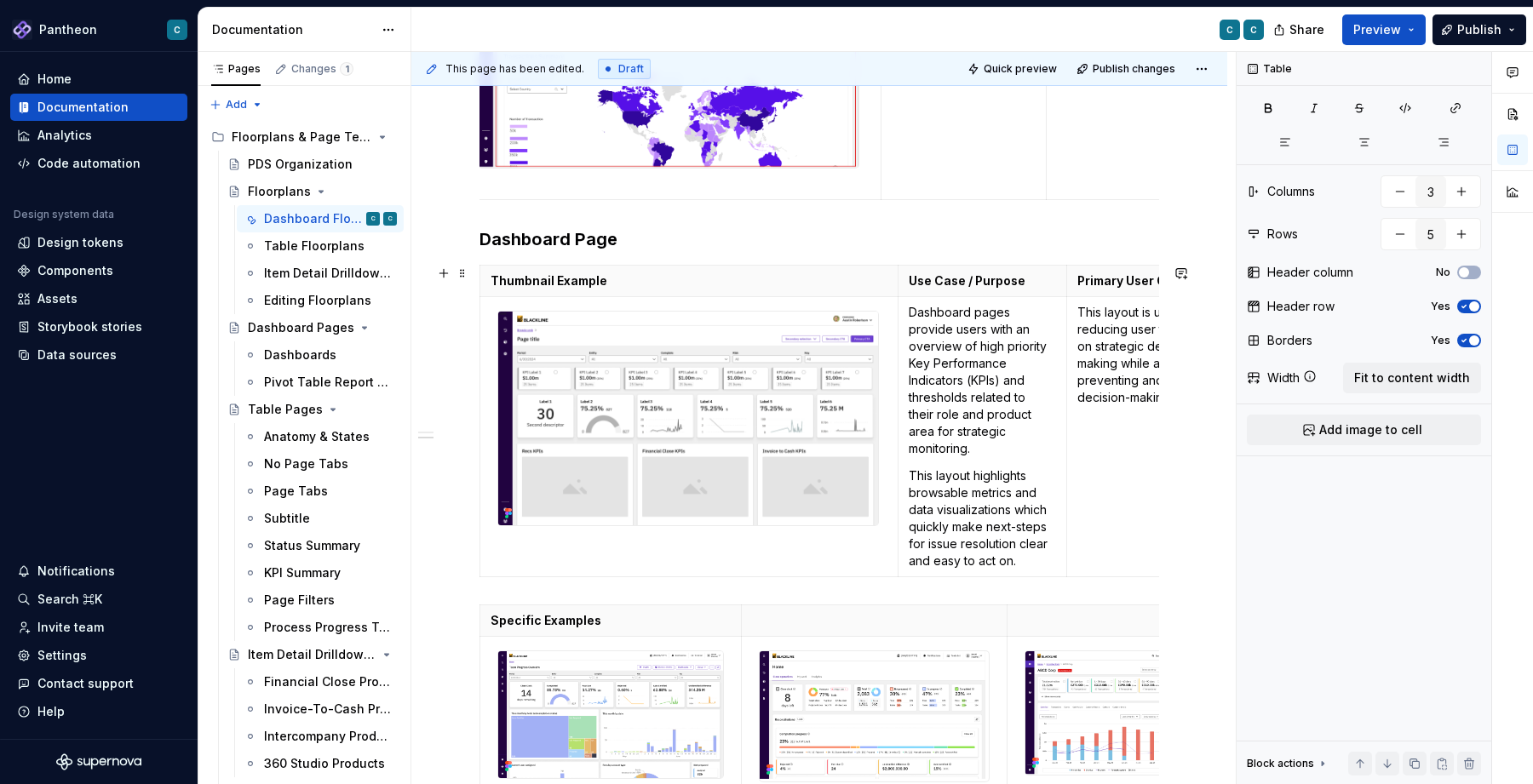 scroll, scrollTop: 4041, scrollLeft: 0, axis: vertical 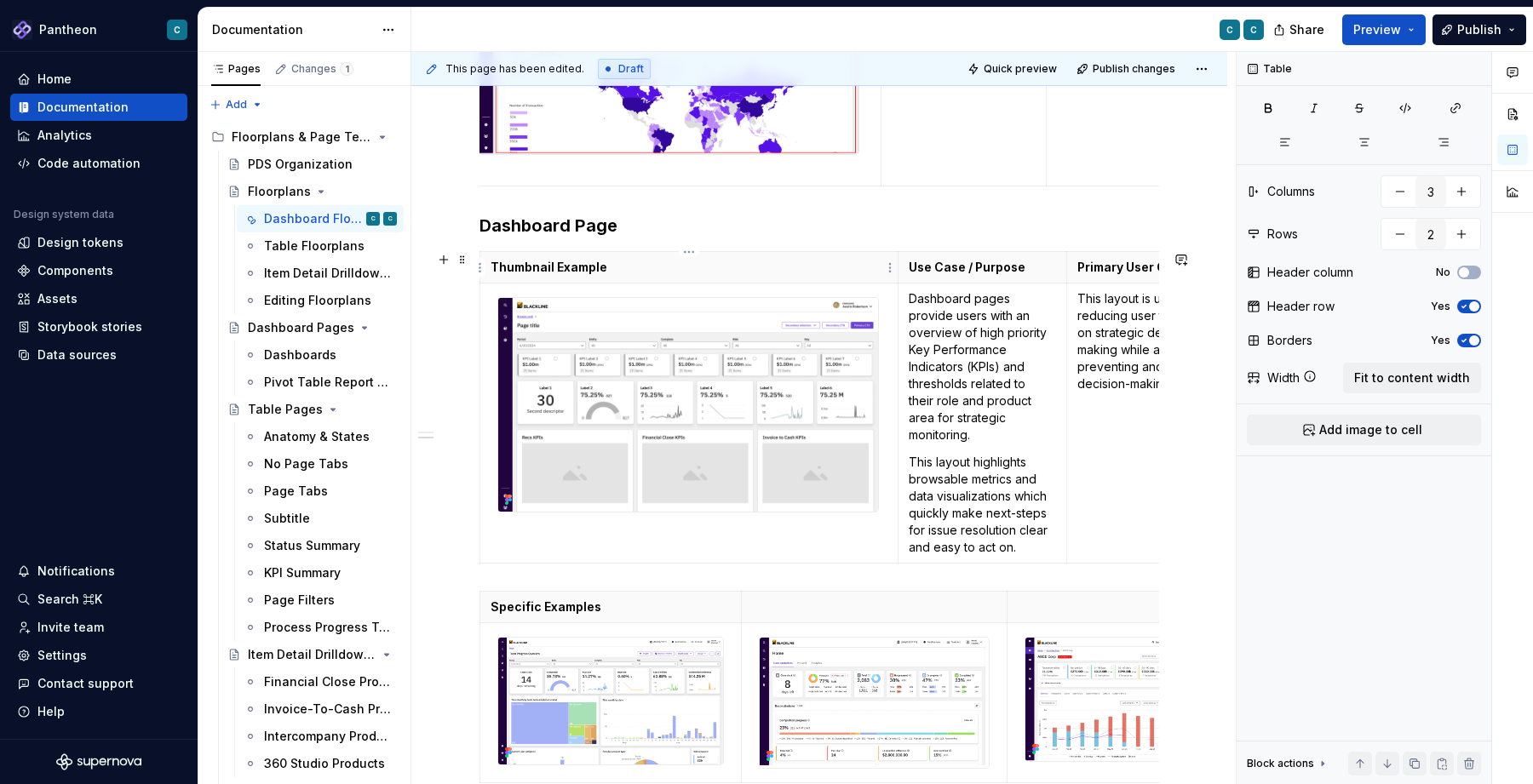 click on "Thumbnail Example" at bounding box center [689, 267] 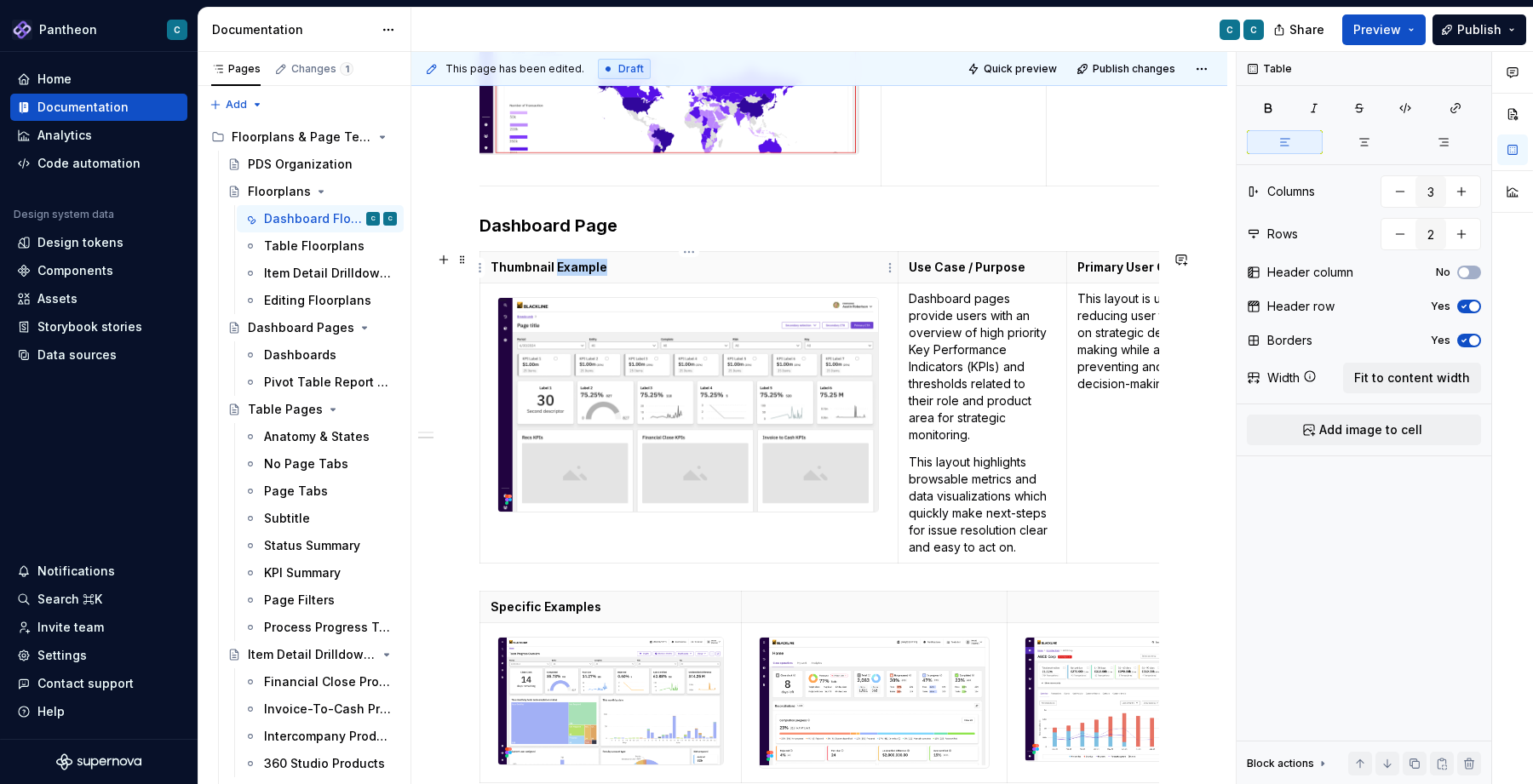 click on "Thumbnail Example" at bounding box center [689, 267] 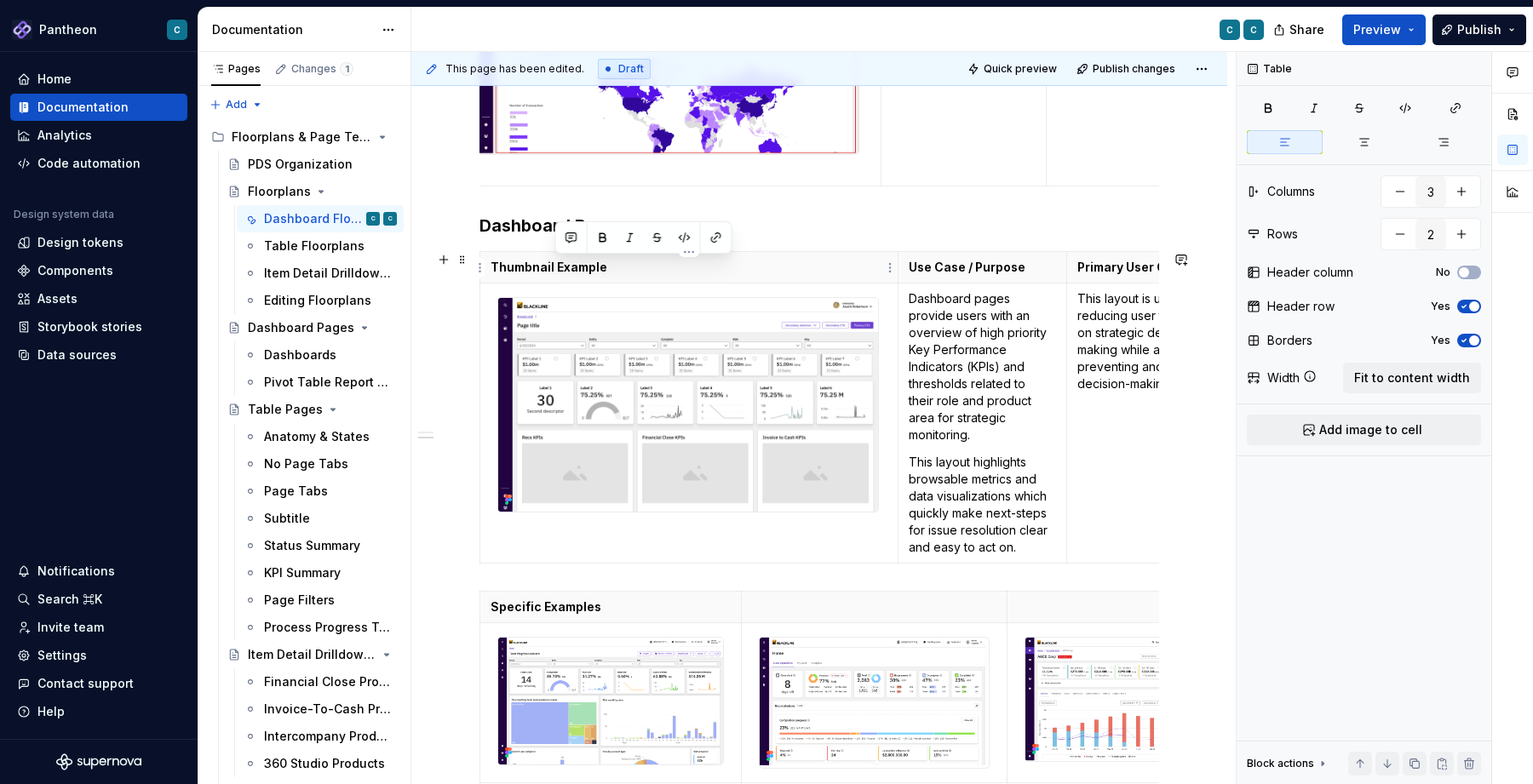 click on "Thumbnail Example" at bounding box center [689, 267] 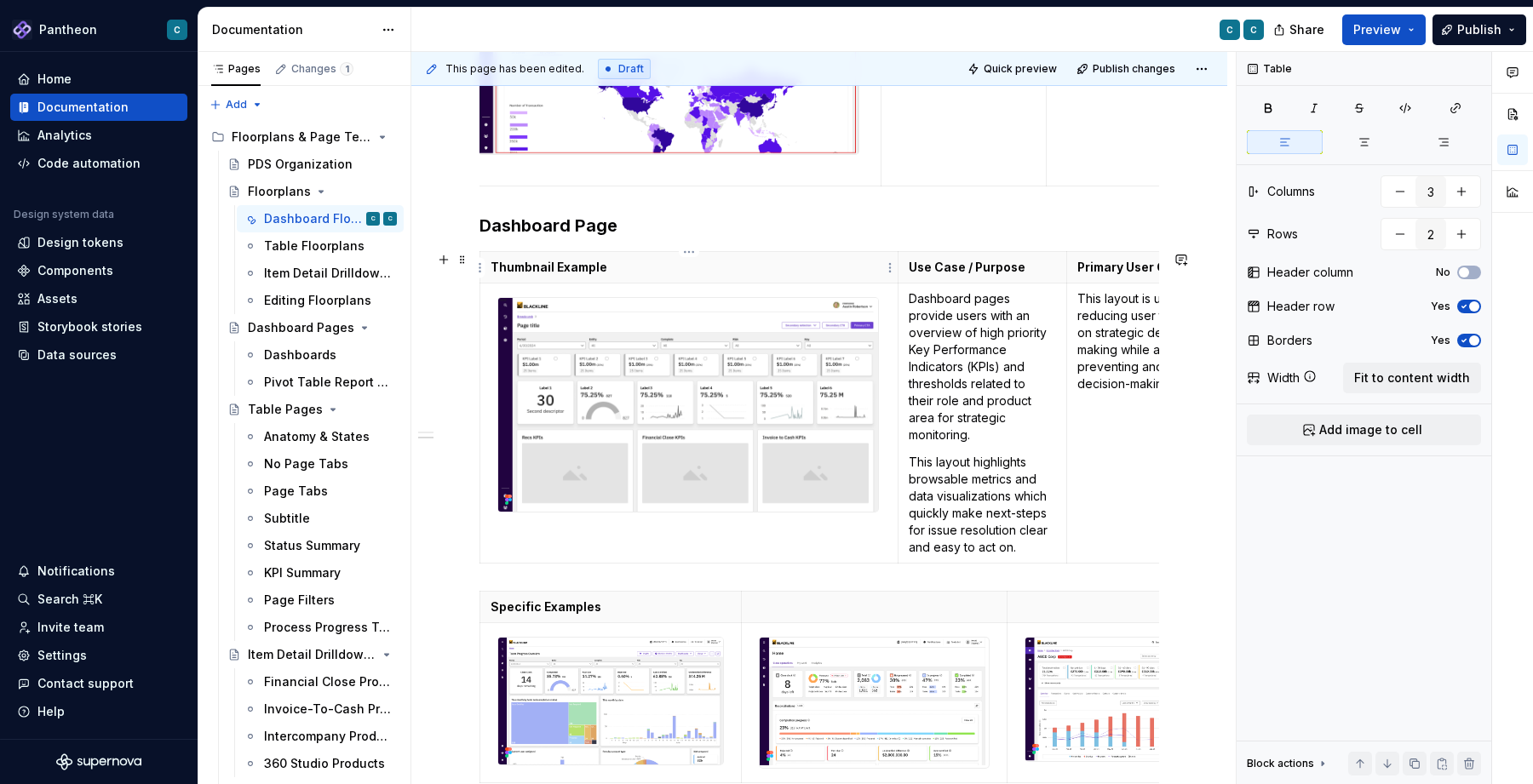 click on "Thumbnail Example" at bounding box center (689, 267) 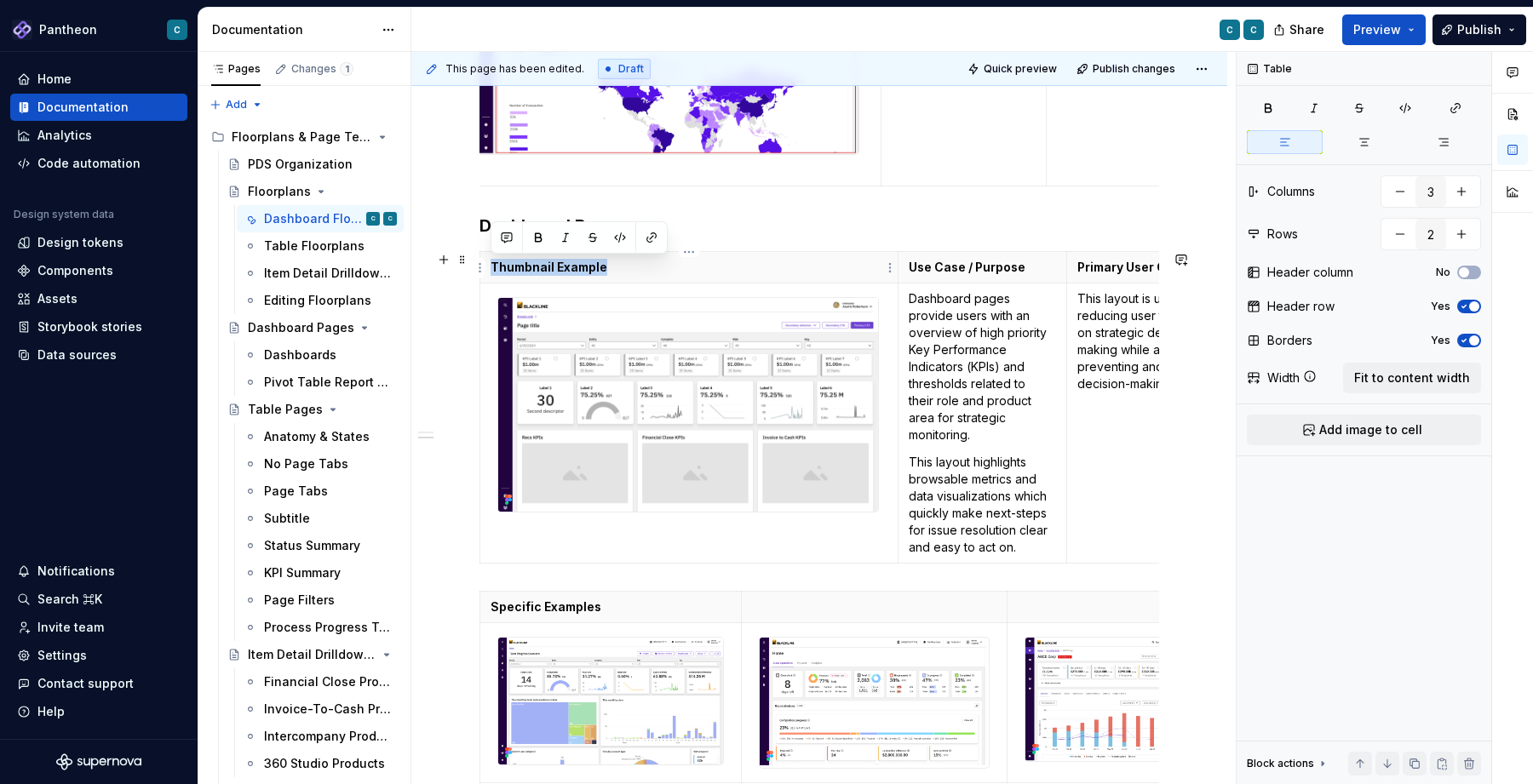 drag, startPoint x: 610, startPoint y: 272, endPoint x: 493, endPoint y: 272, distance: 117 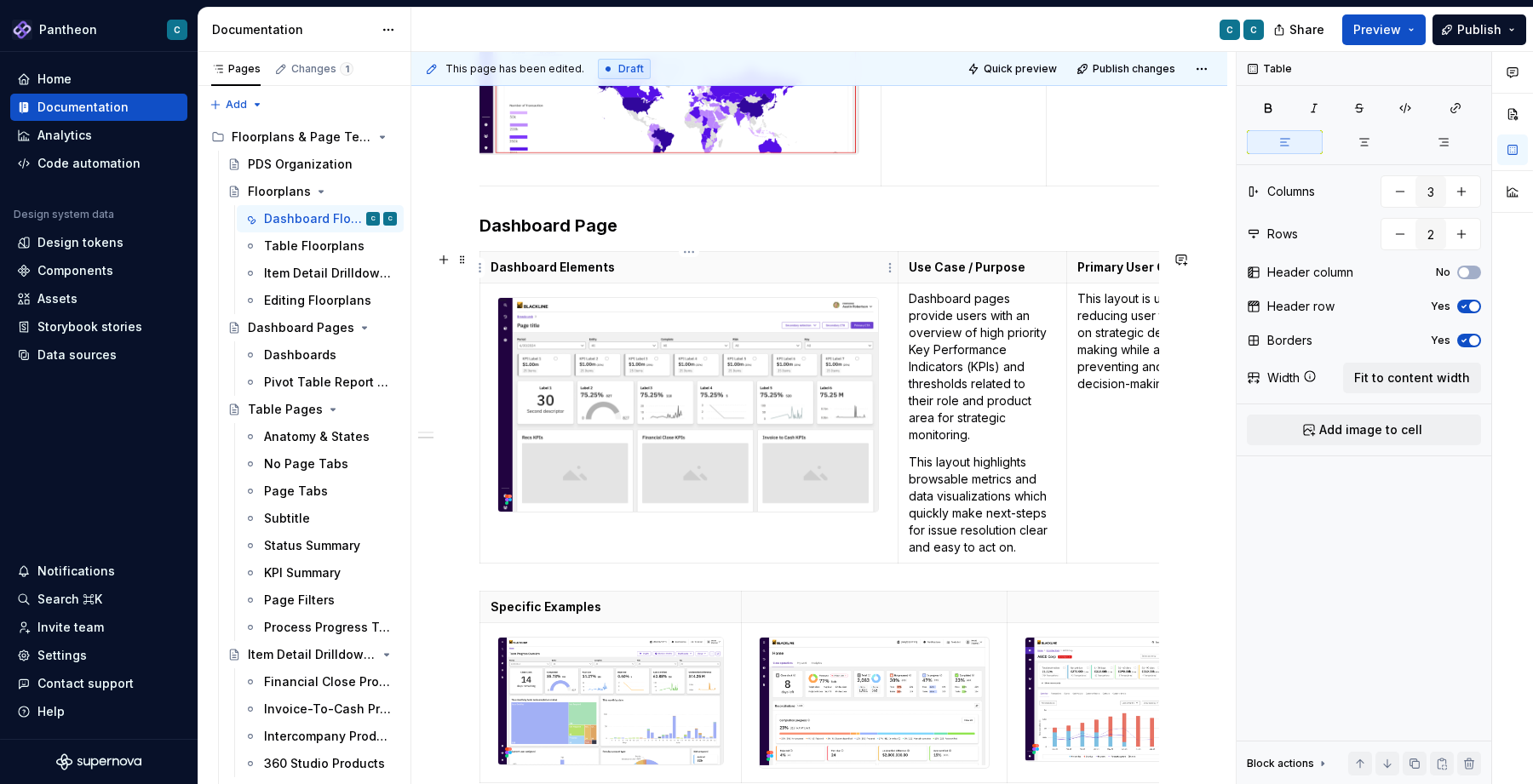 click on "Dashboard Elements" at bounding box center (689, 267) 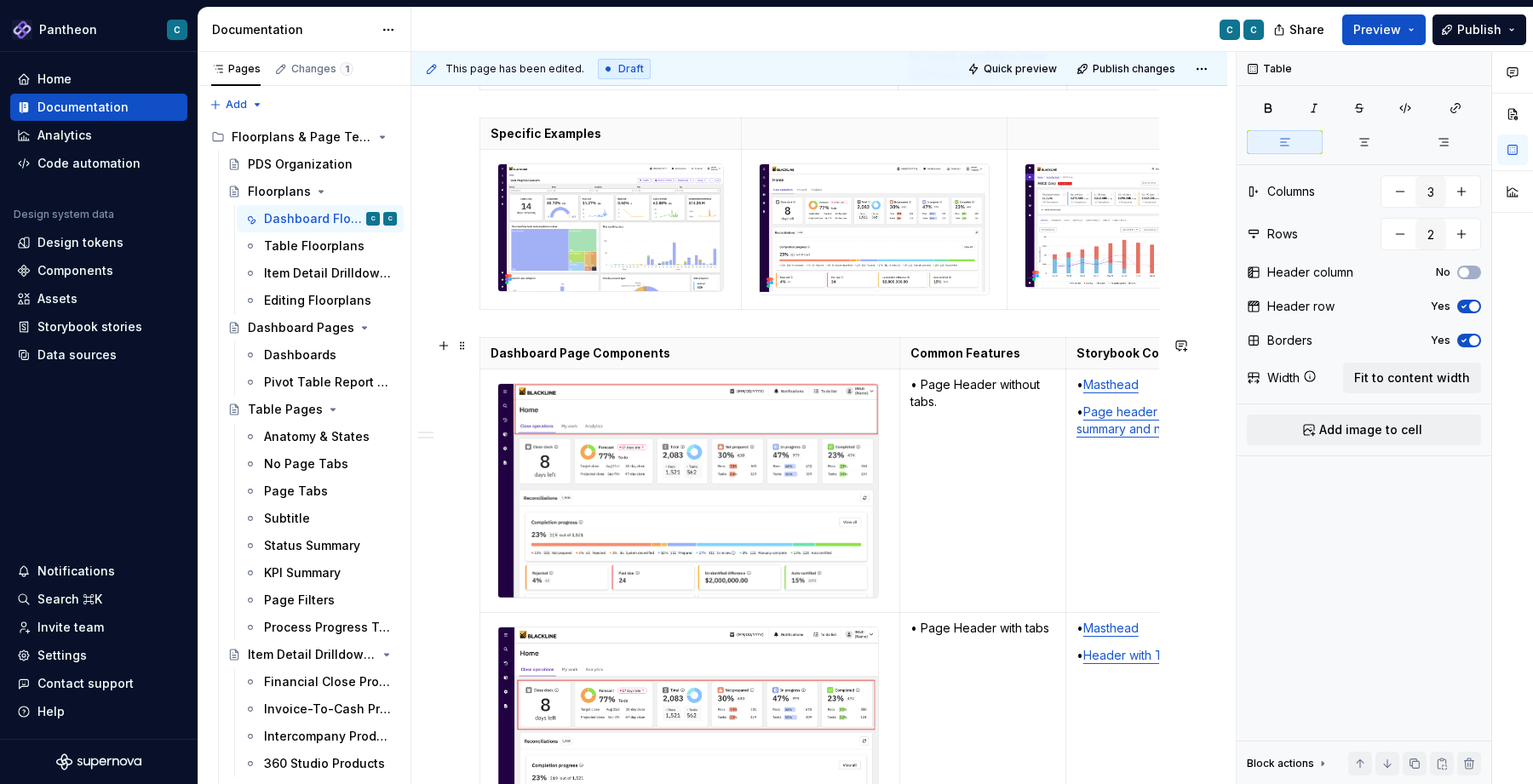 scroll, scrollTop: 4525, scrollLeft: 0, axis: vertical 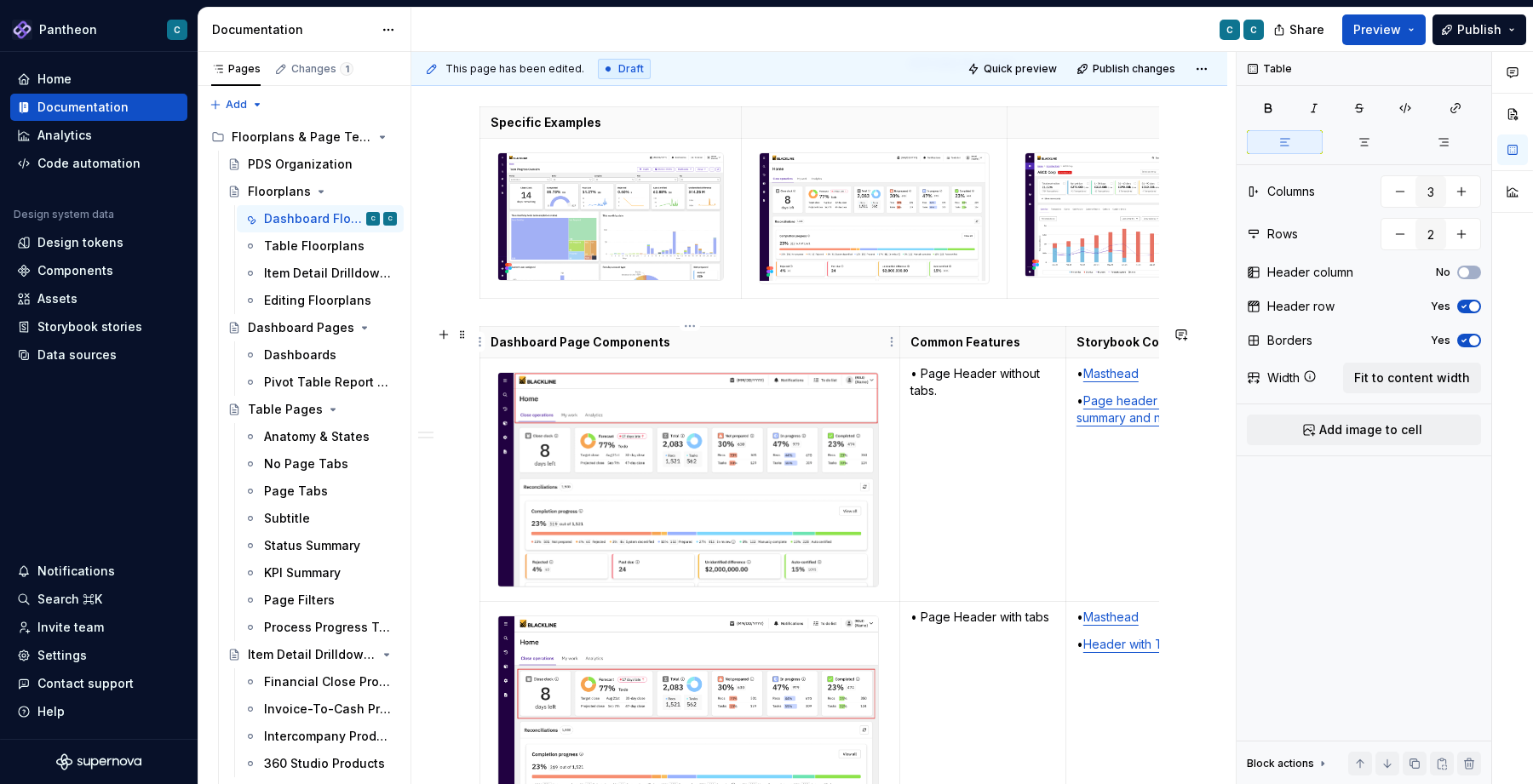 type on "4" 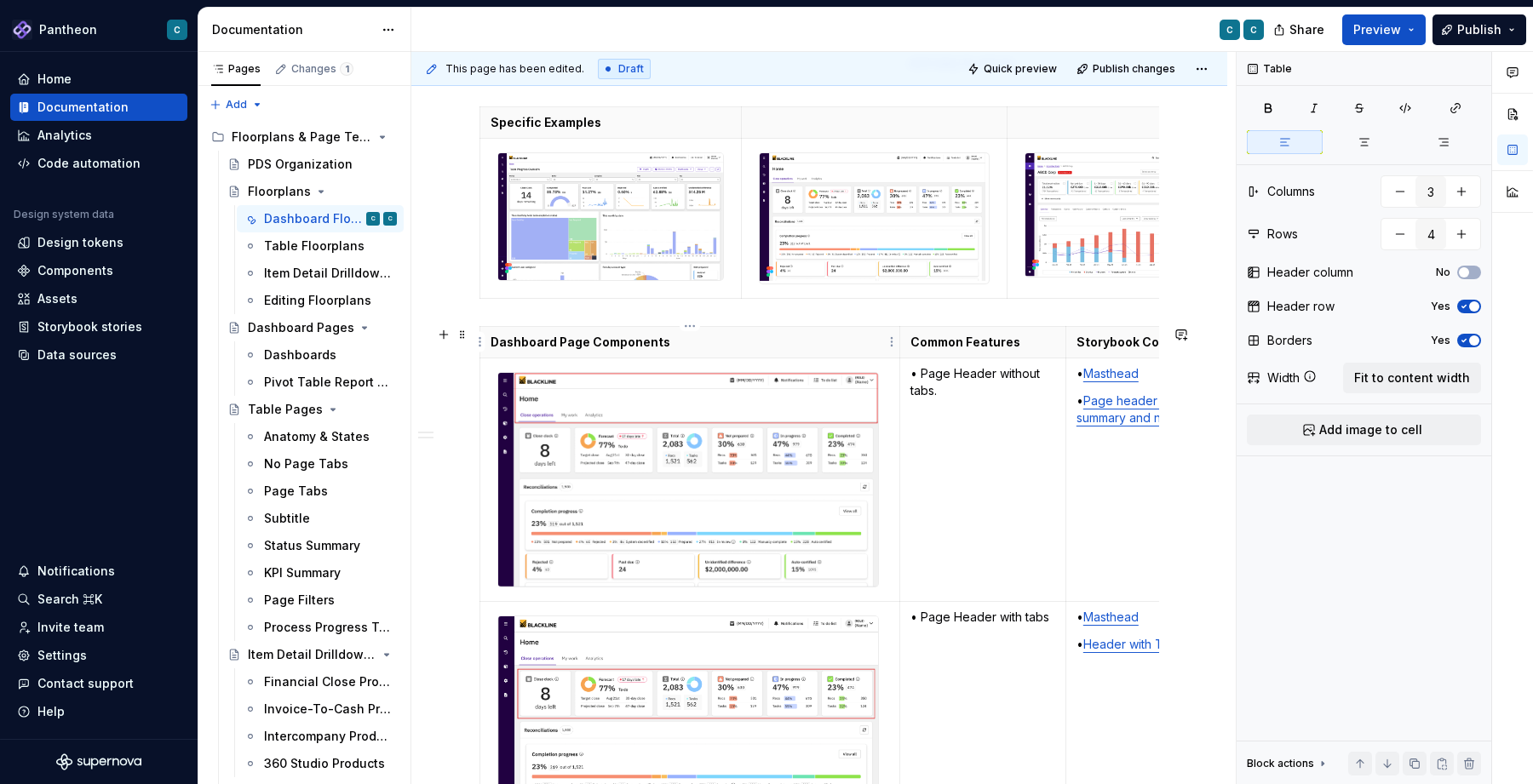click on "Dashboard Page Components" at bounding box center (690, 342) 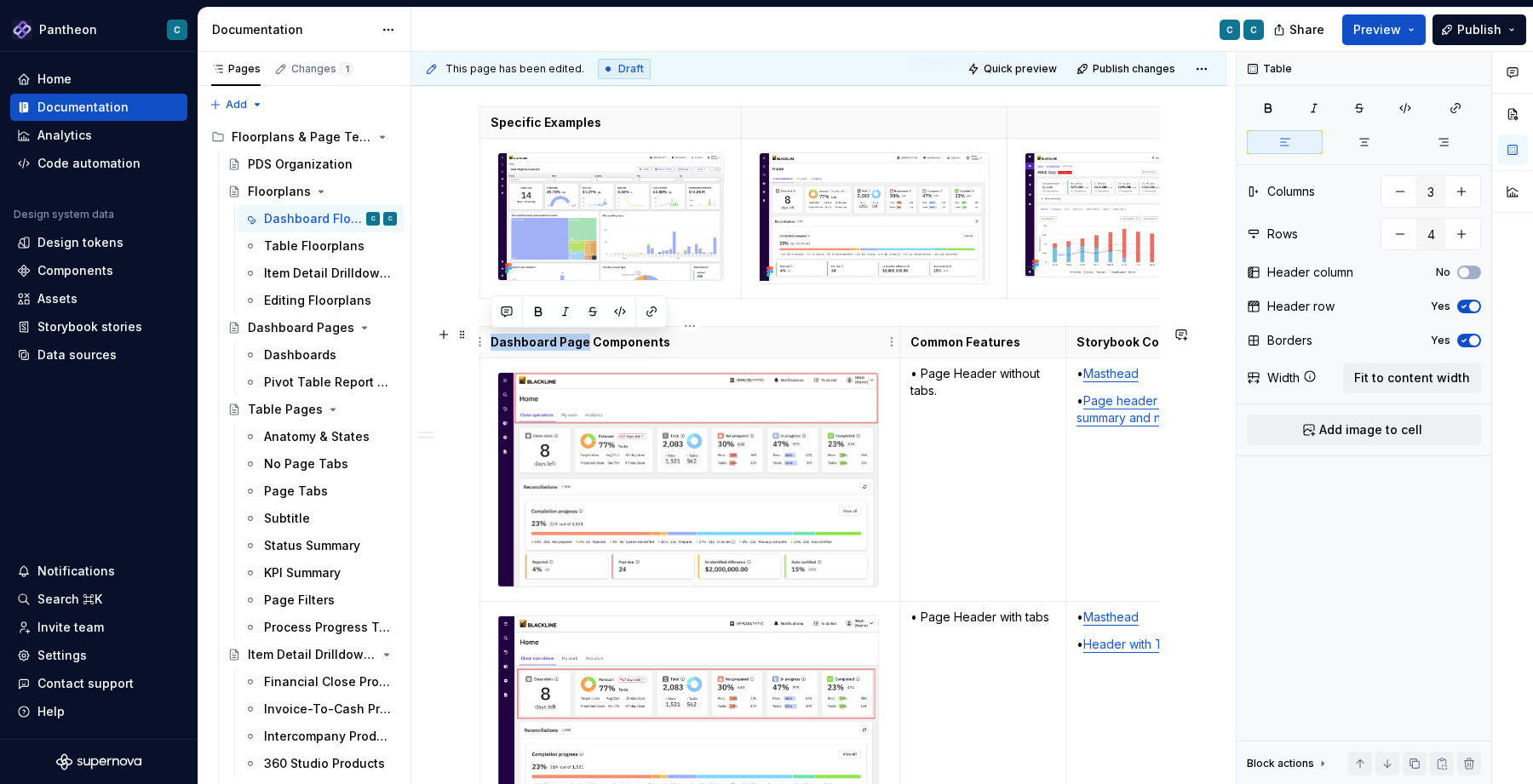 drag, startPoint x: 583, startPoint y: 344, endPoint x: 491, endPoint y: 346, distance: 92.02174 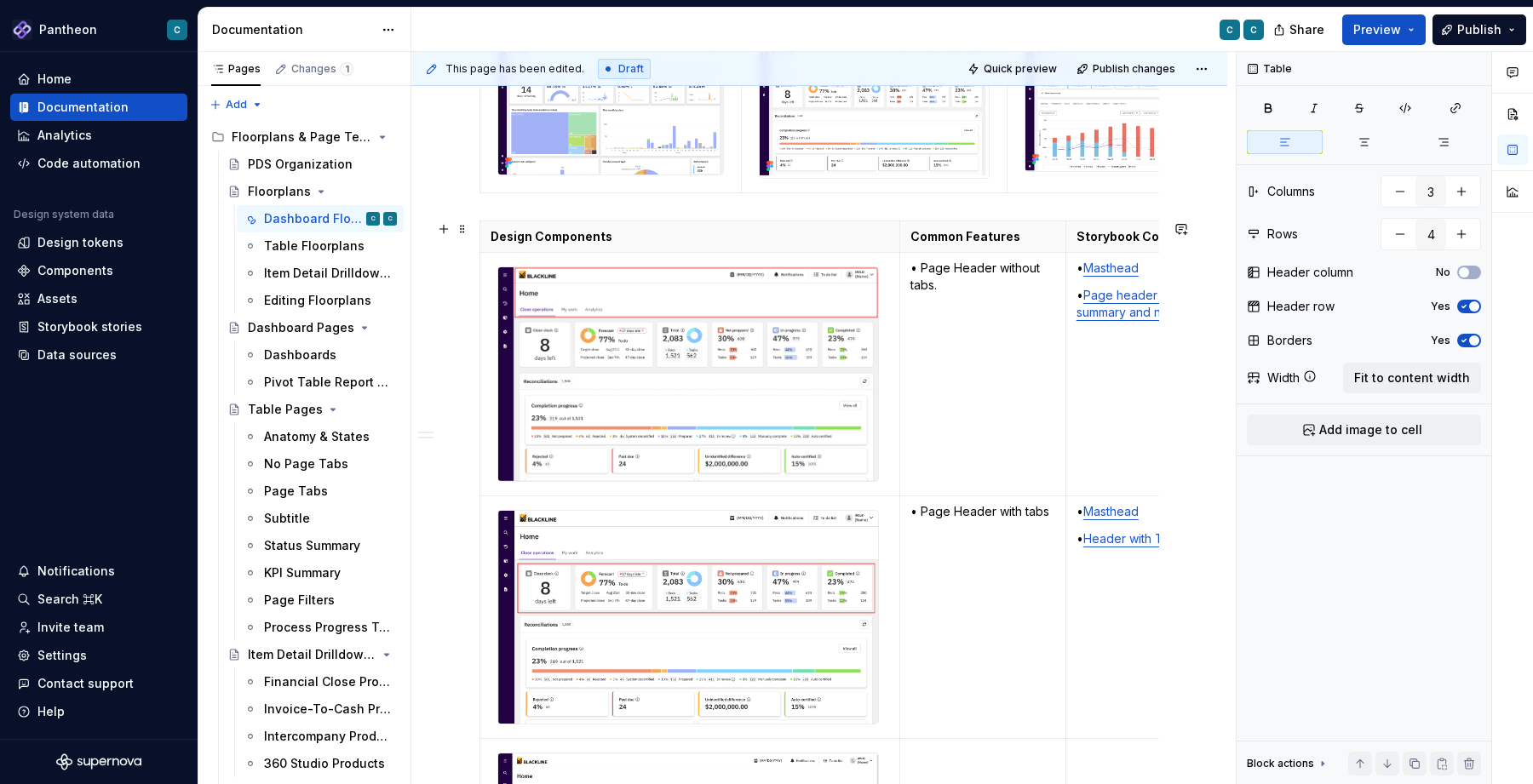 scroll, scrollTop: 4704, scrollLeft: 0, axis: vertical 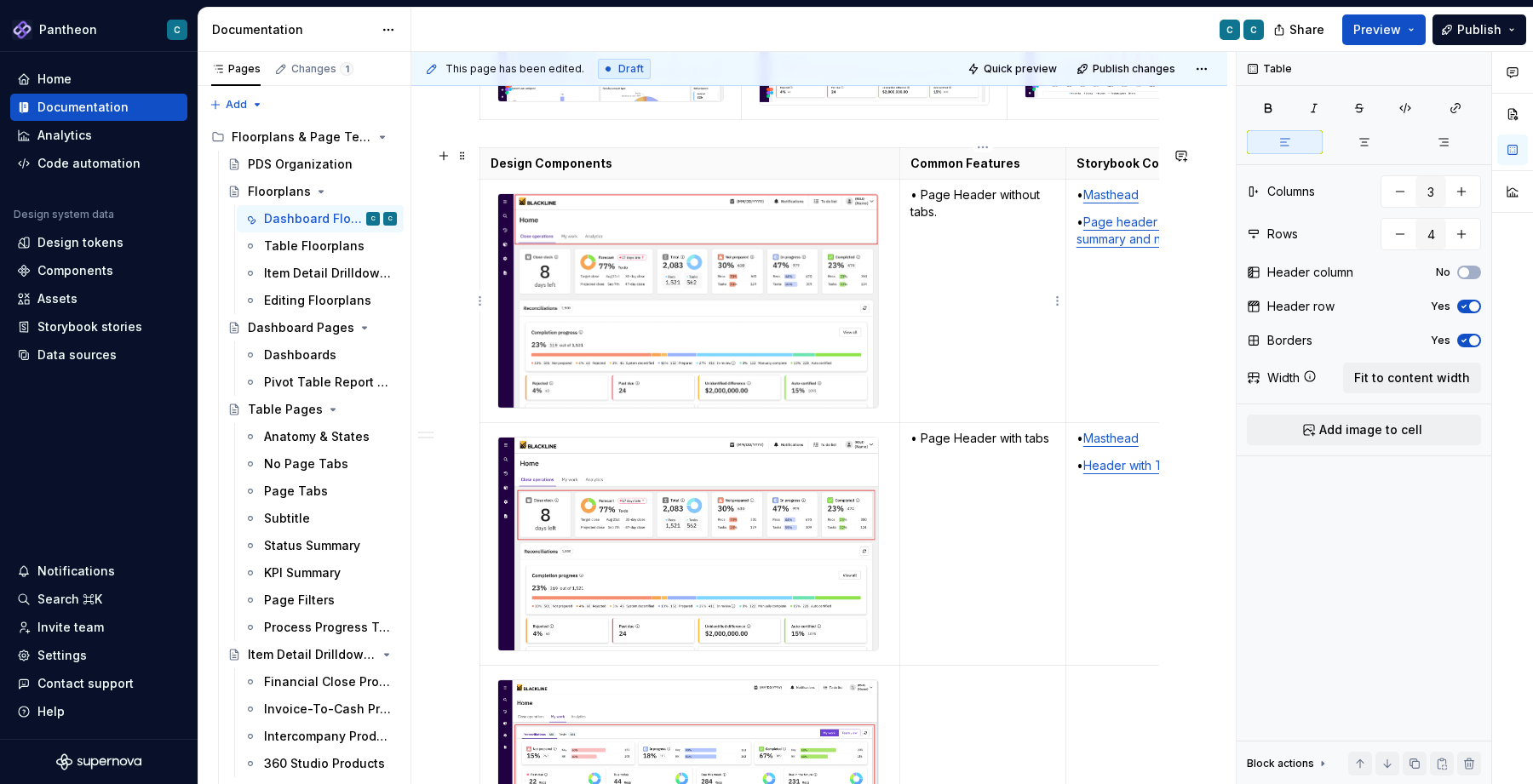 click on "• Page Header without tabs." at bounding box center (982, 203) 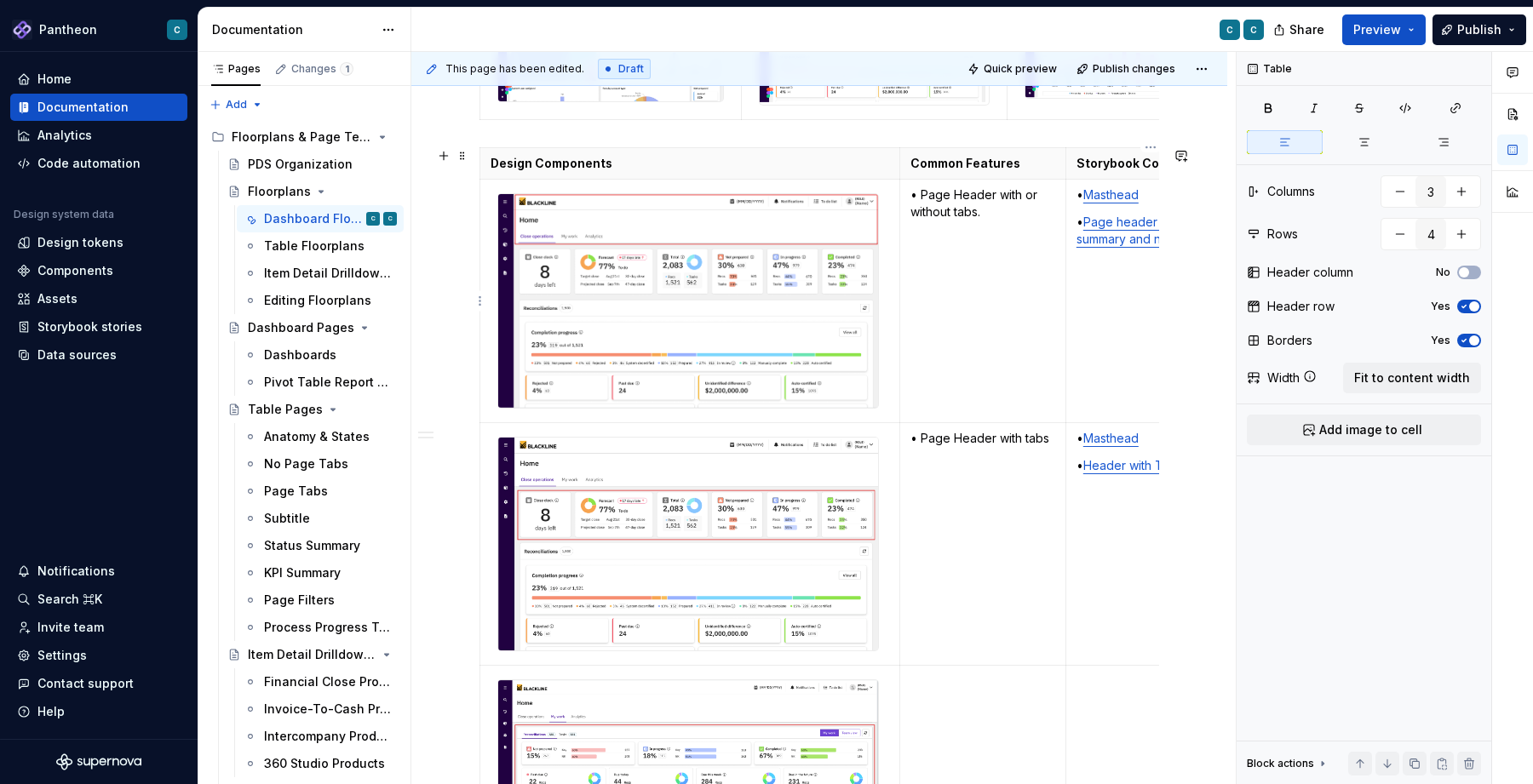 click on "•  Masthead •  Page header with no summary and no subtitle" at bounding box center (1150, 300) 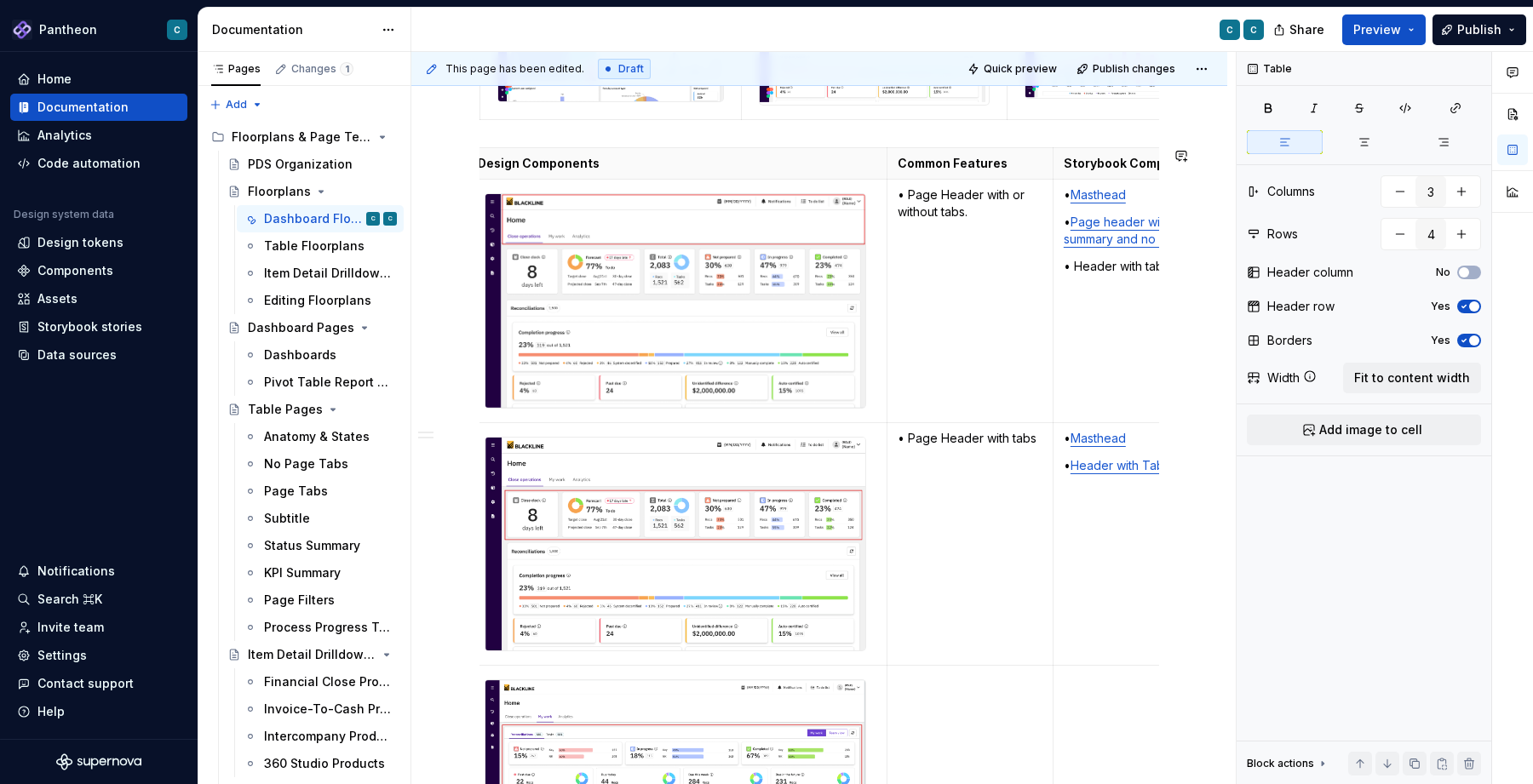scroll, scrollTop: 0, scrollLeft: 19, axis: horizontal 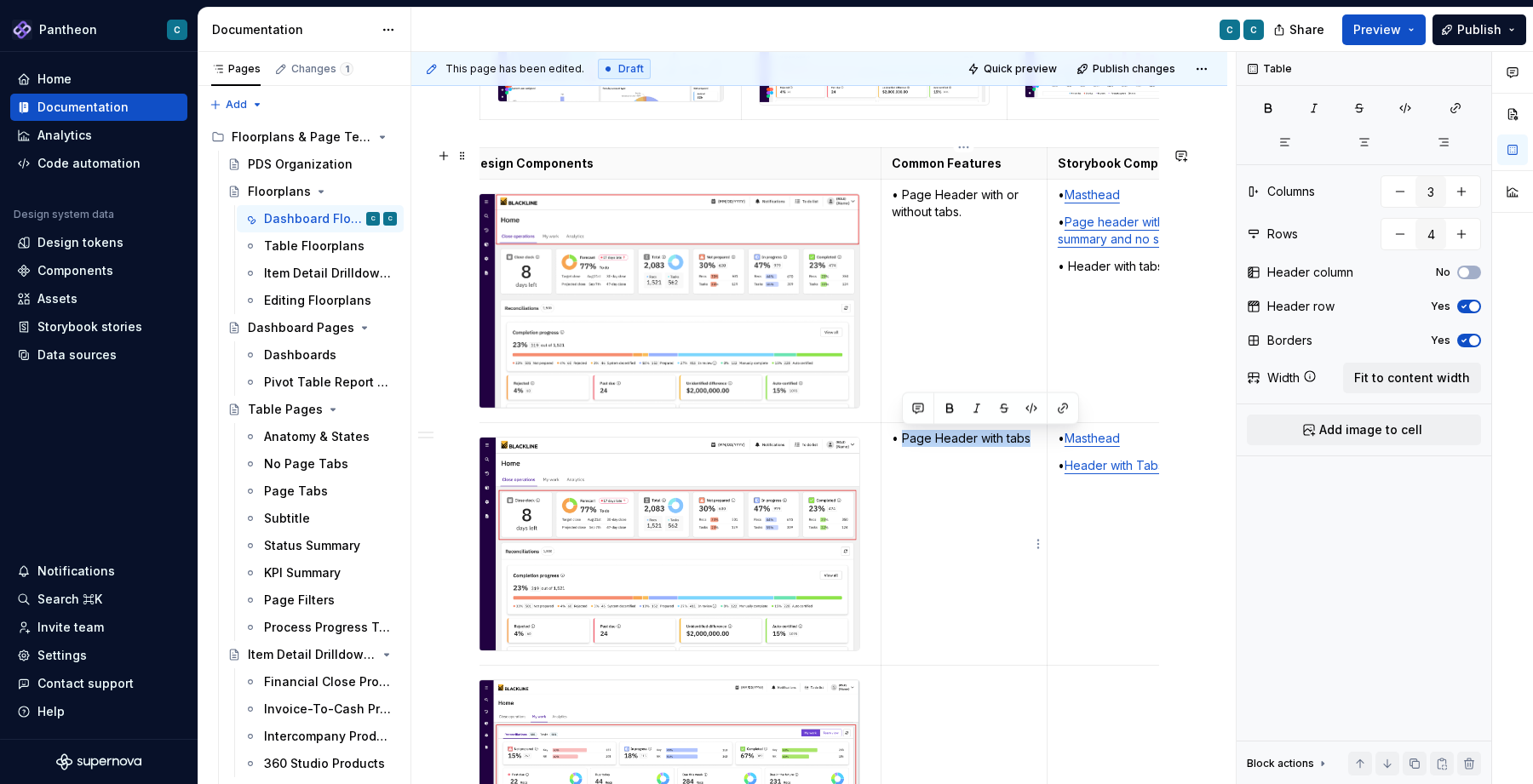 drag, startPoint x: 903, startPoint y: 441, endPoint x: 1013, endPoint y: 449, distance: 110.29053 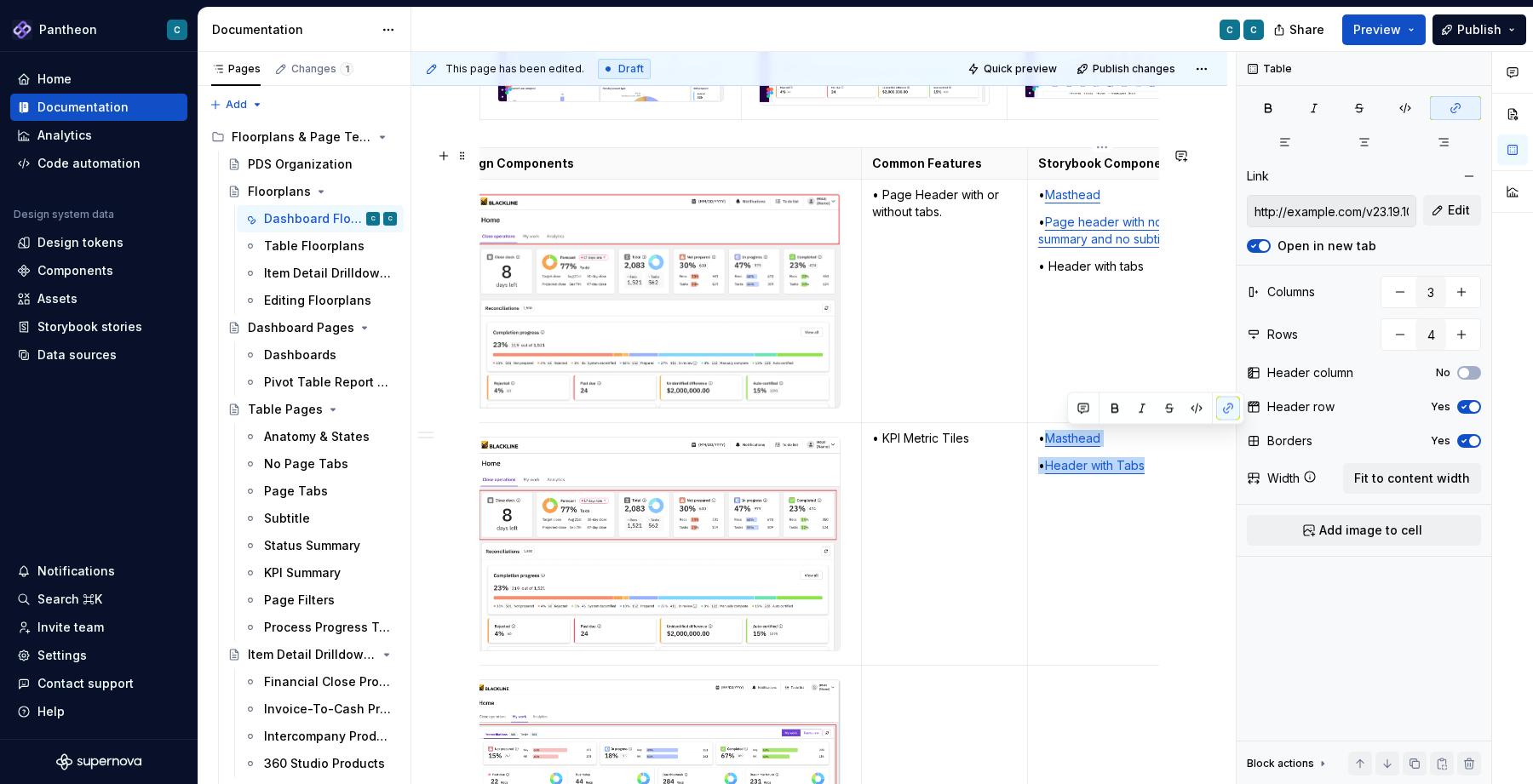 scroll, scrollTop: 0, scrollLeft: 68, axis: horizontal 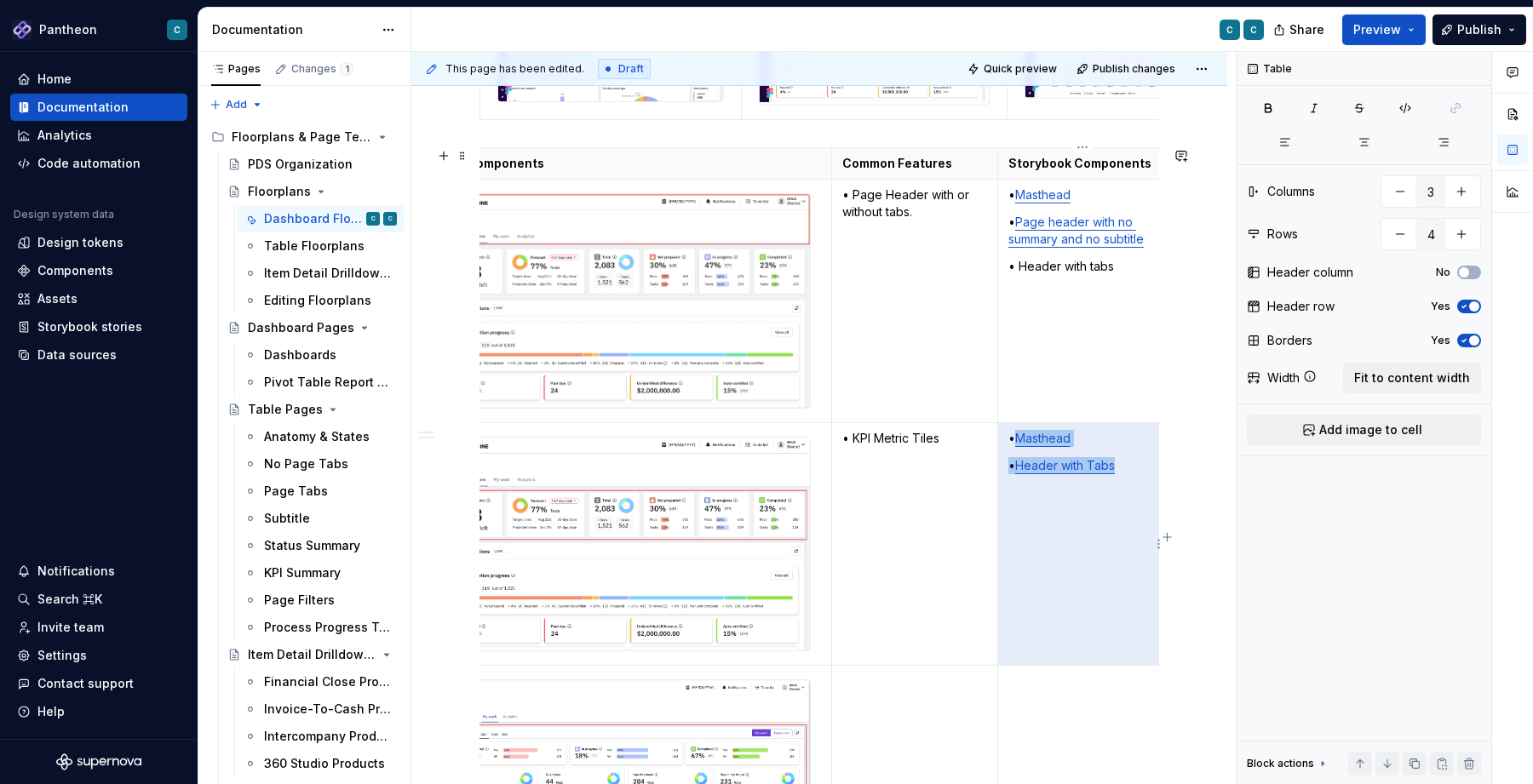 drag, startPoint x: 1066, startPoint y: 445, endPoint x: 1168, endPoint y: 480, distance: 107.837841 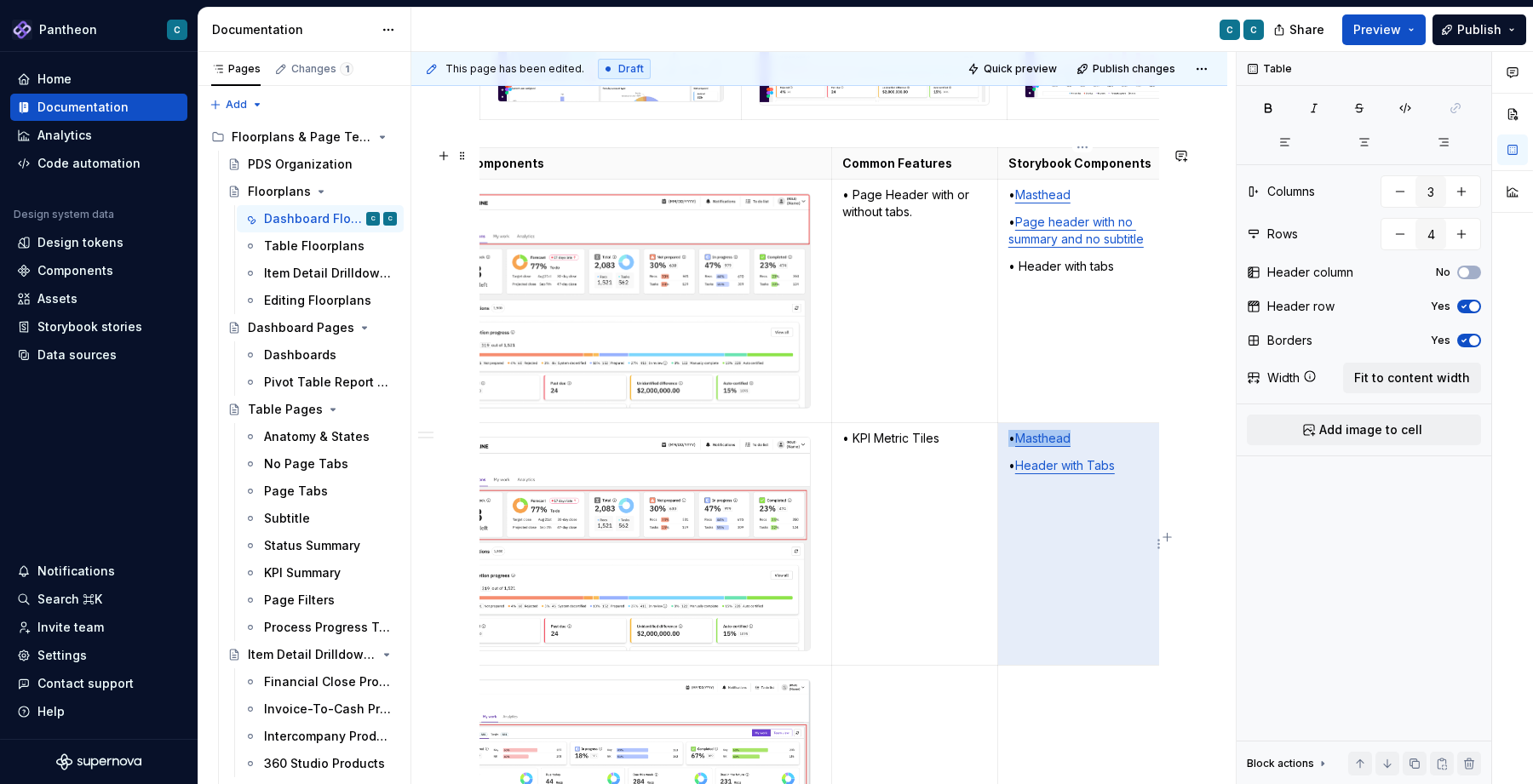 click on "•  Masthead •  Header with Tabs" at bounding box center (1082, 544) 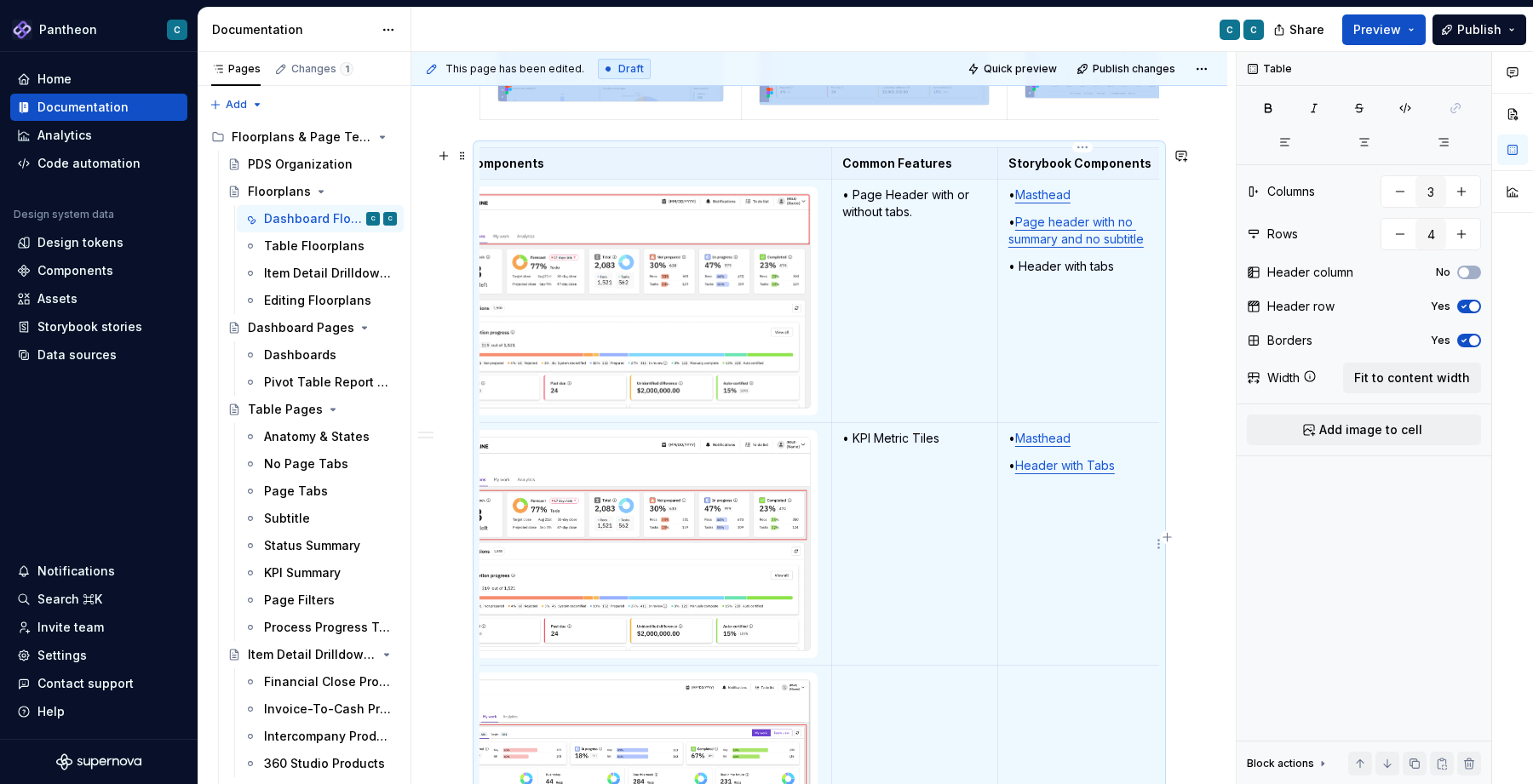 click on "•  Header with Tabs" at bounding box center (1082, 466) 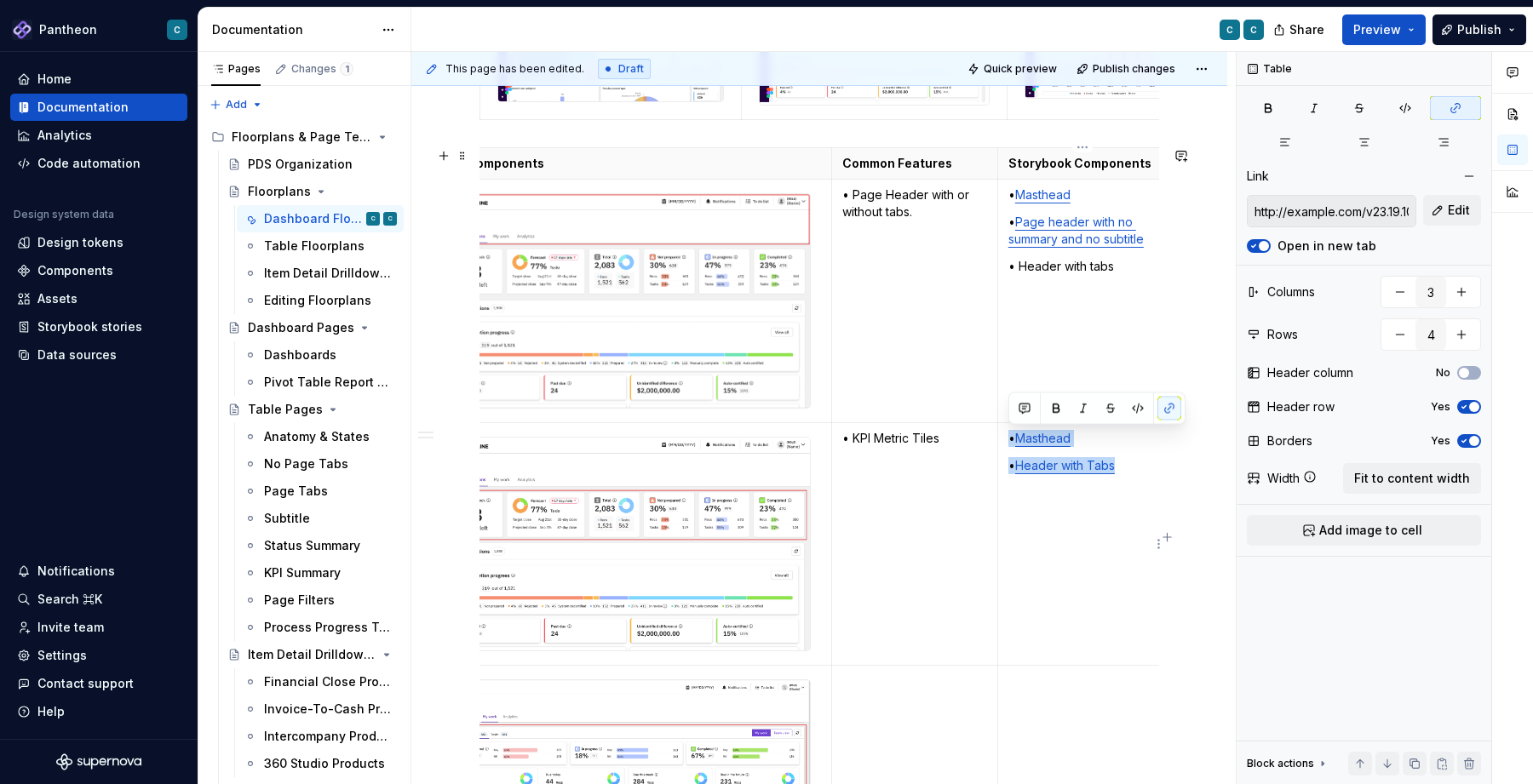 drag, startPoint x: 1120, startPoint y: 465, endPoint x: 1008, endPoint y: 438, distance: 115.2085 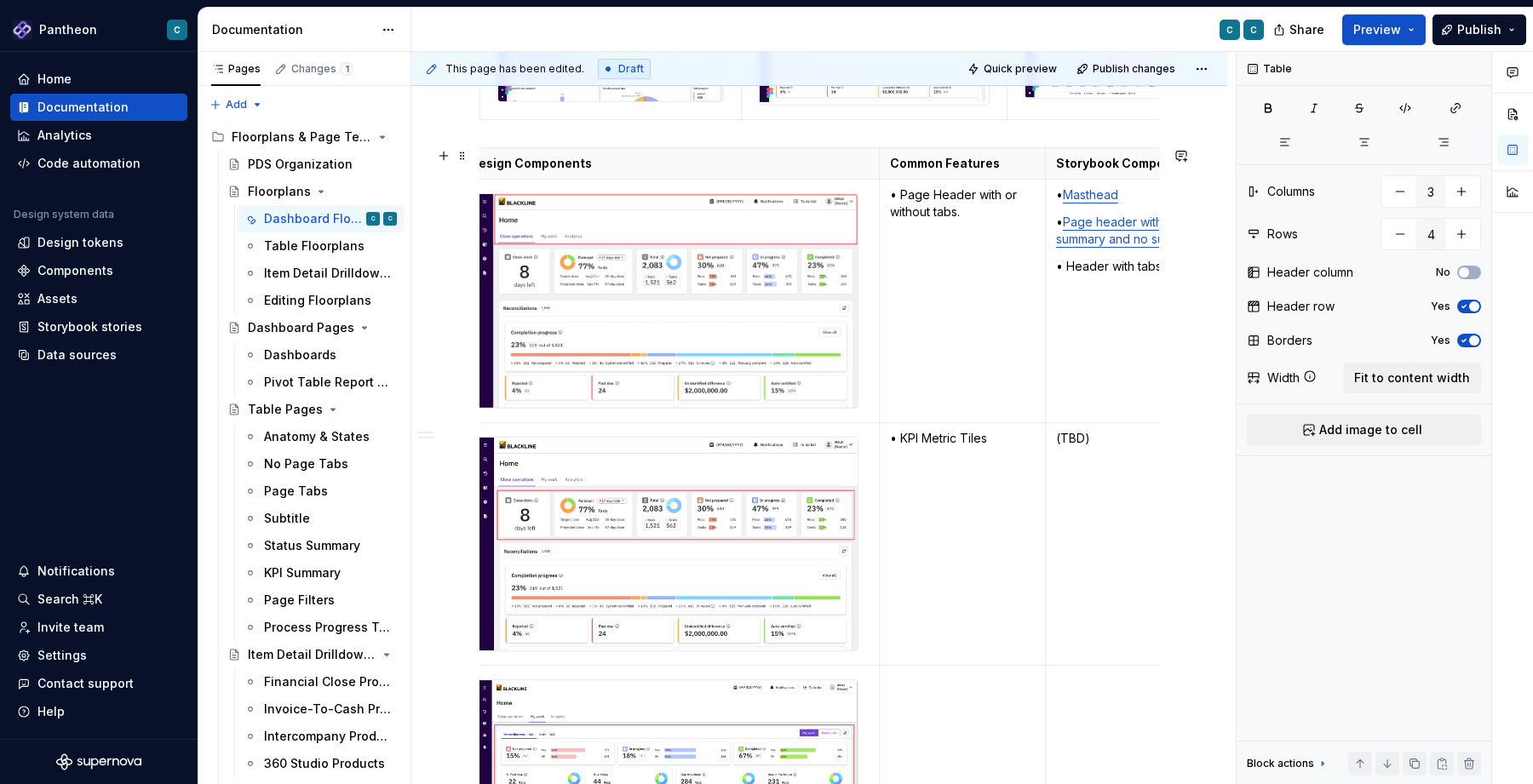 scroll, scrollTop: 0, scrollLeft: 0, axis: both 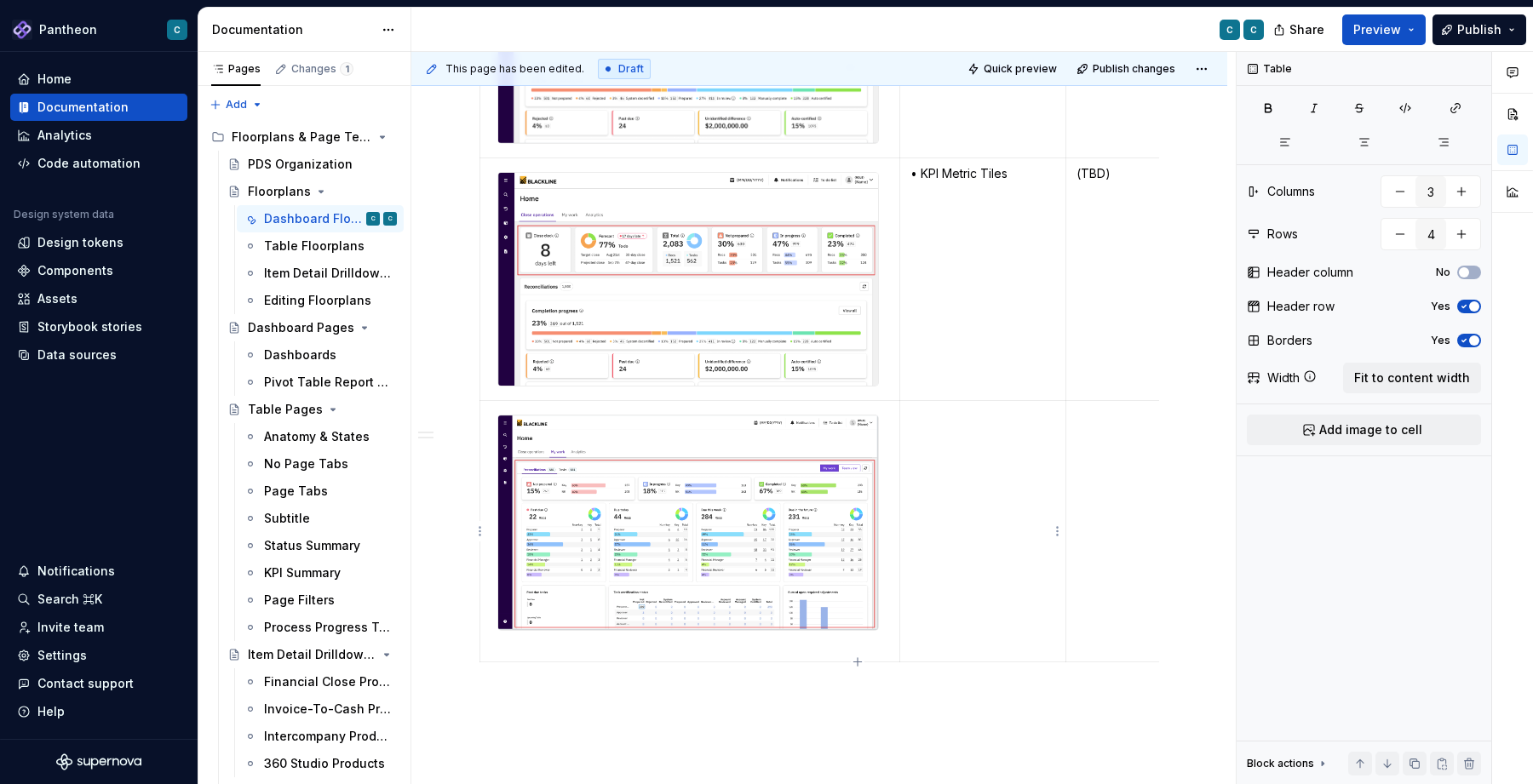 click at bounding box center [983, 531] 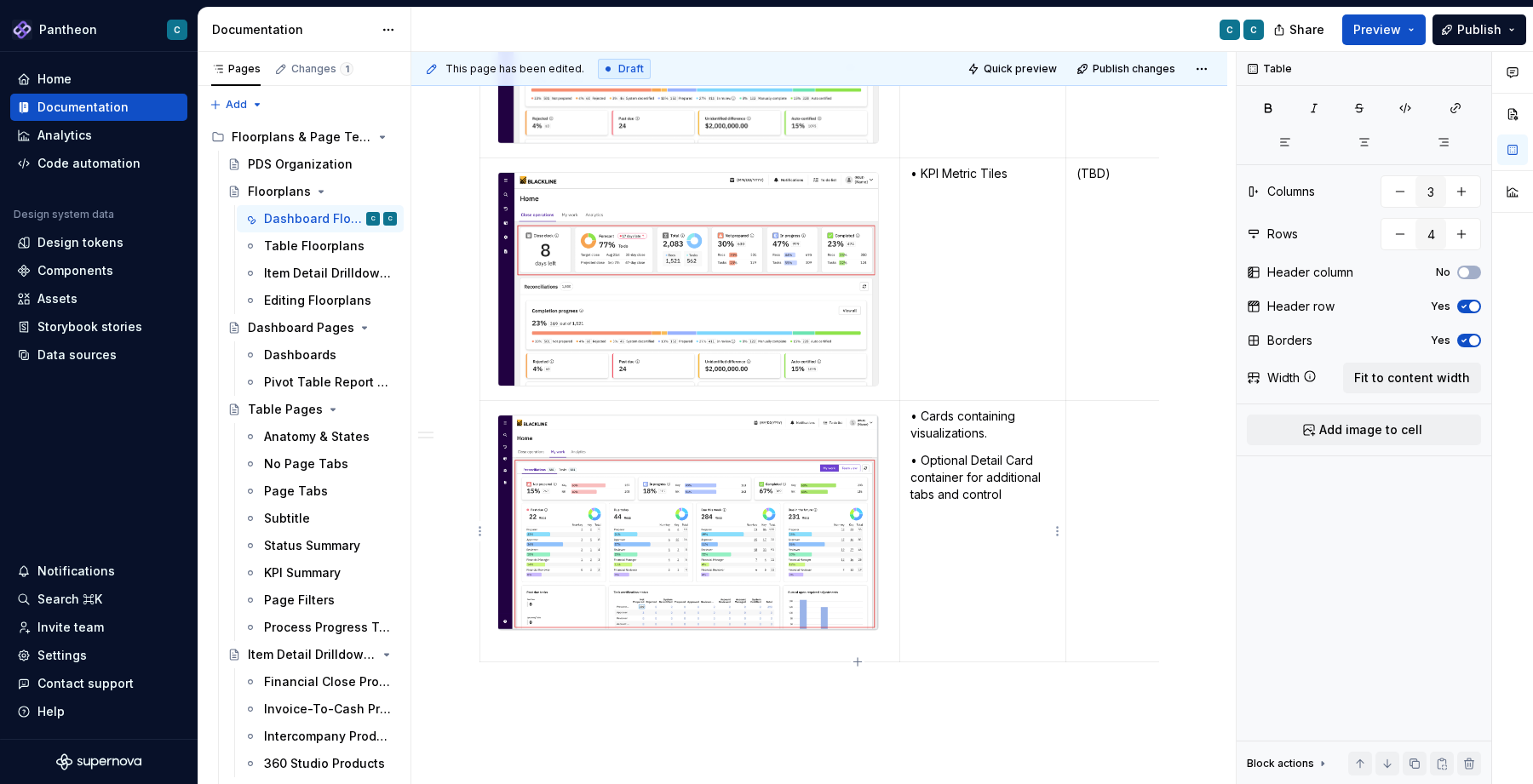 click on "• Optional Detail Card container for additional tabs and control" at bounding box center [982, 478] 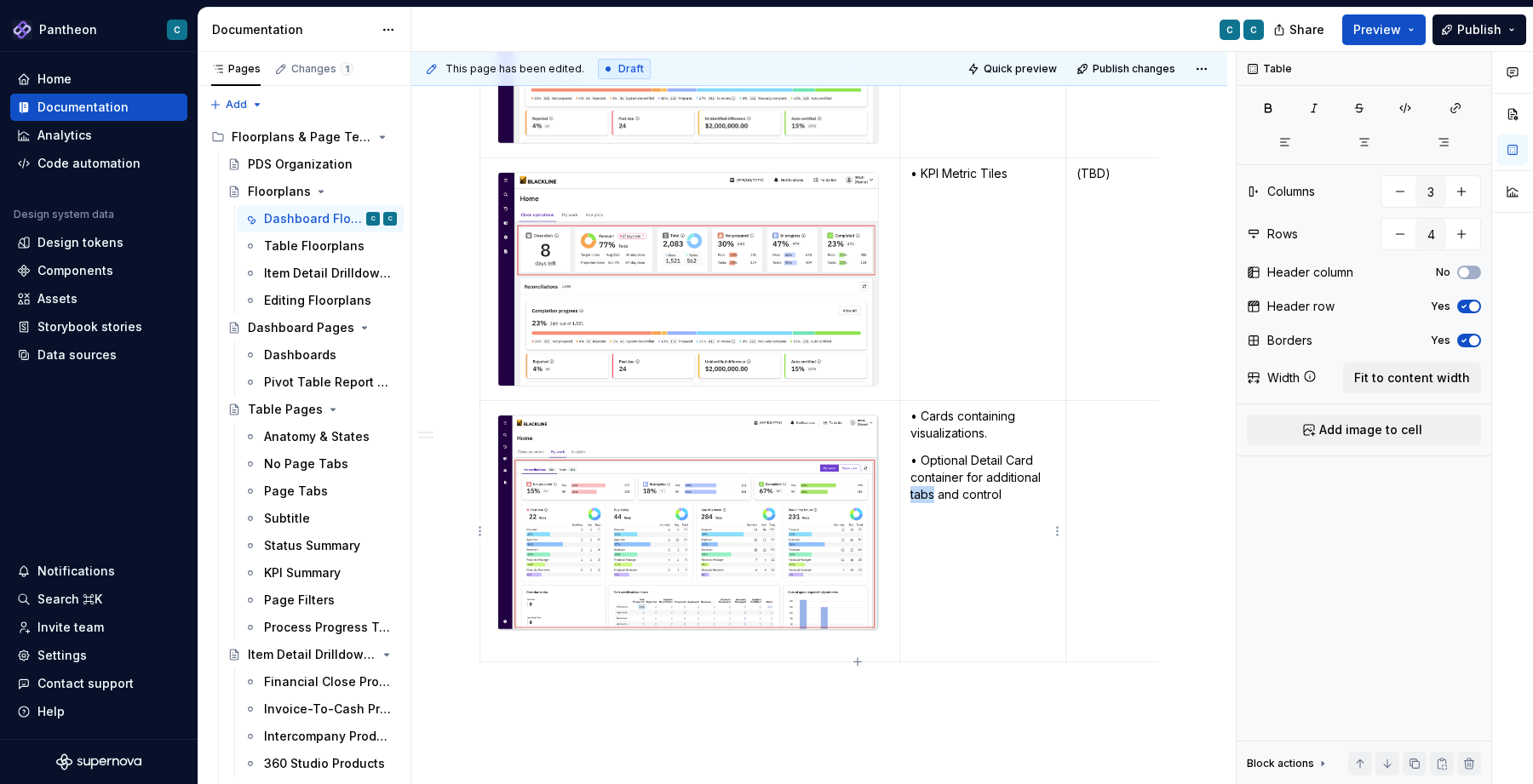 click on "• Optional Detail Card container for additional tabs and control" at bounding box center [982, 478] 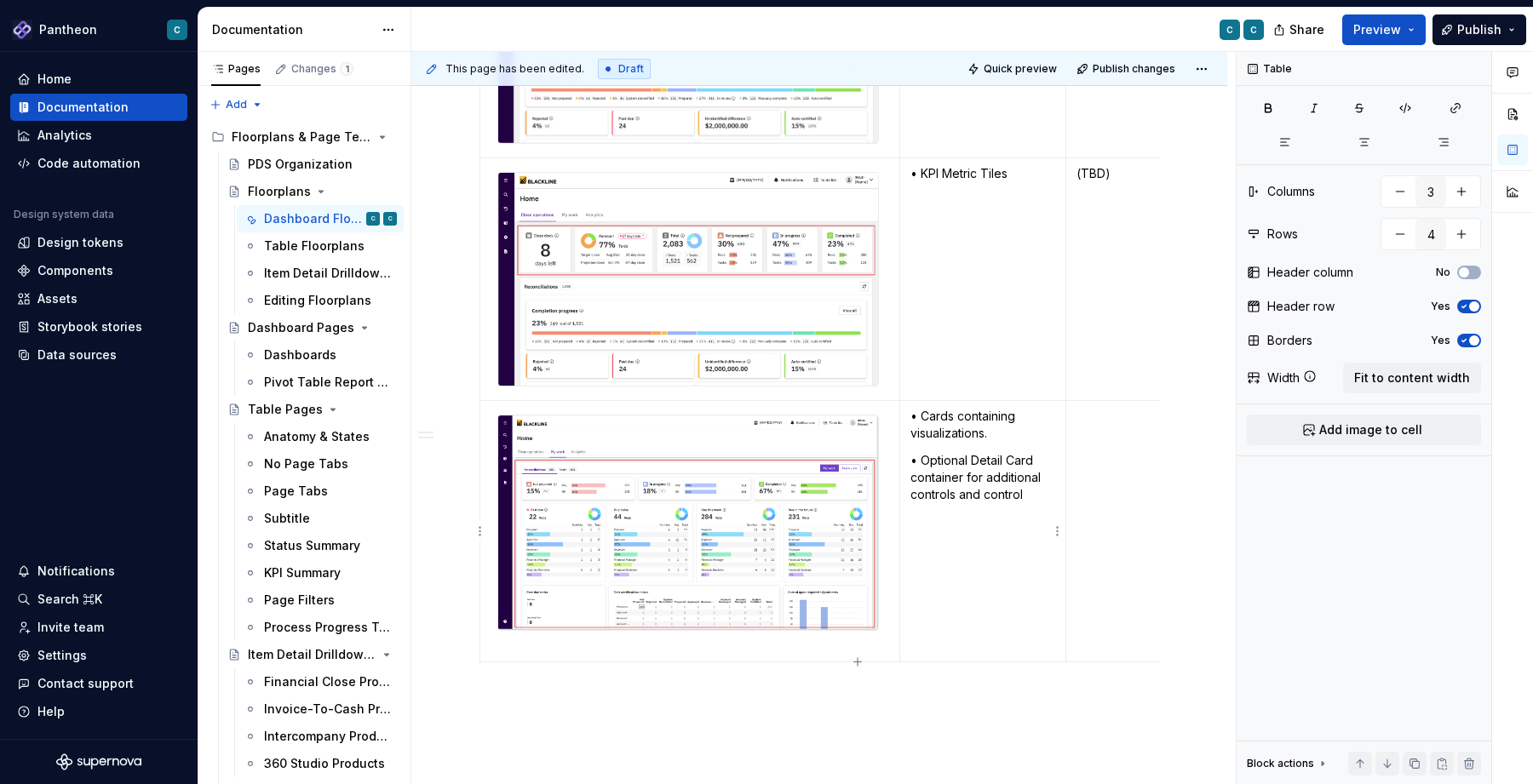 click on "• Optional Detail Card container for additional controls and control" at bounding box center [982, 478] 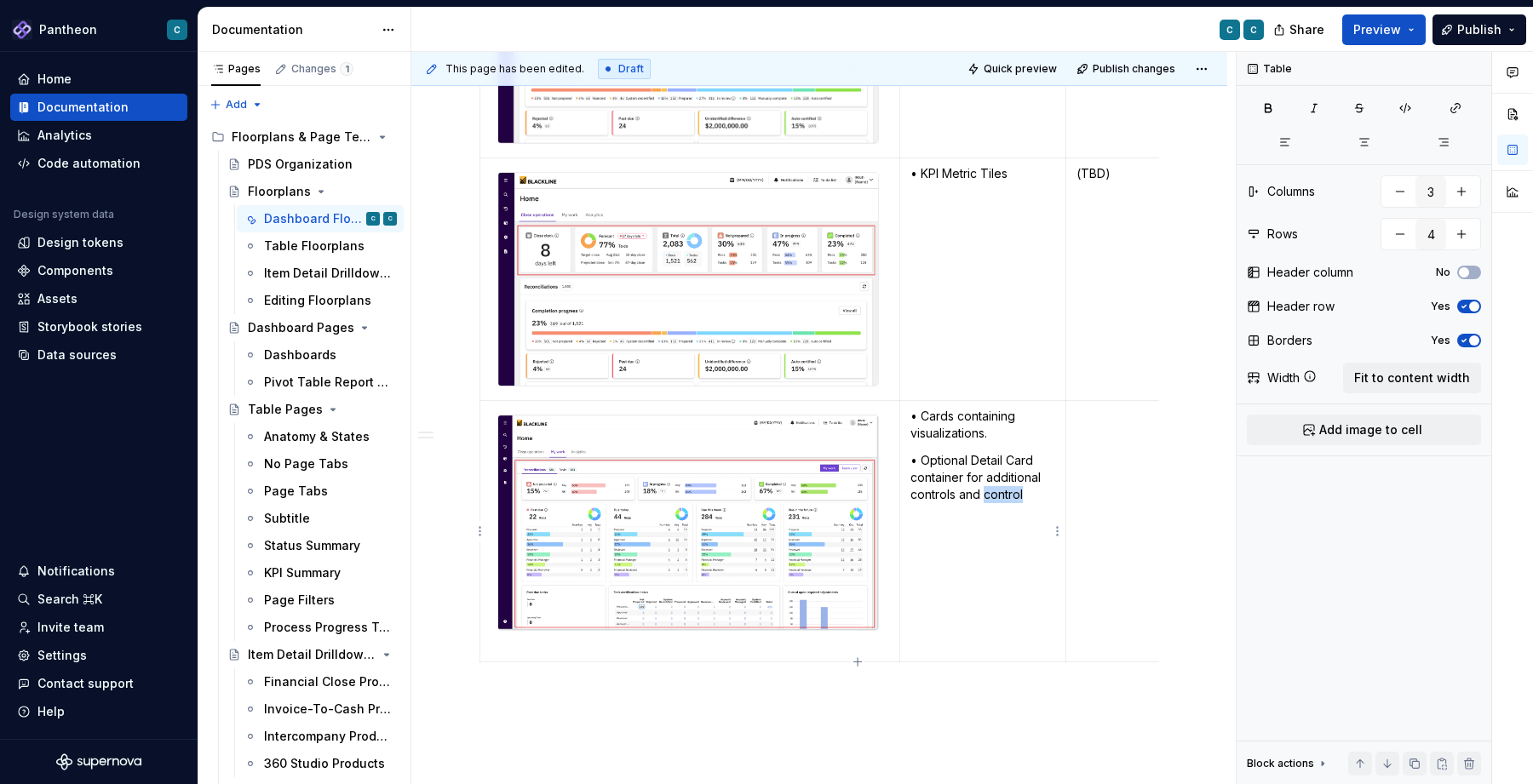 click on "• Optional Detail Card container for additional controls and control" at bounding box center [982, 478] 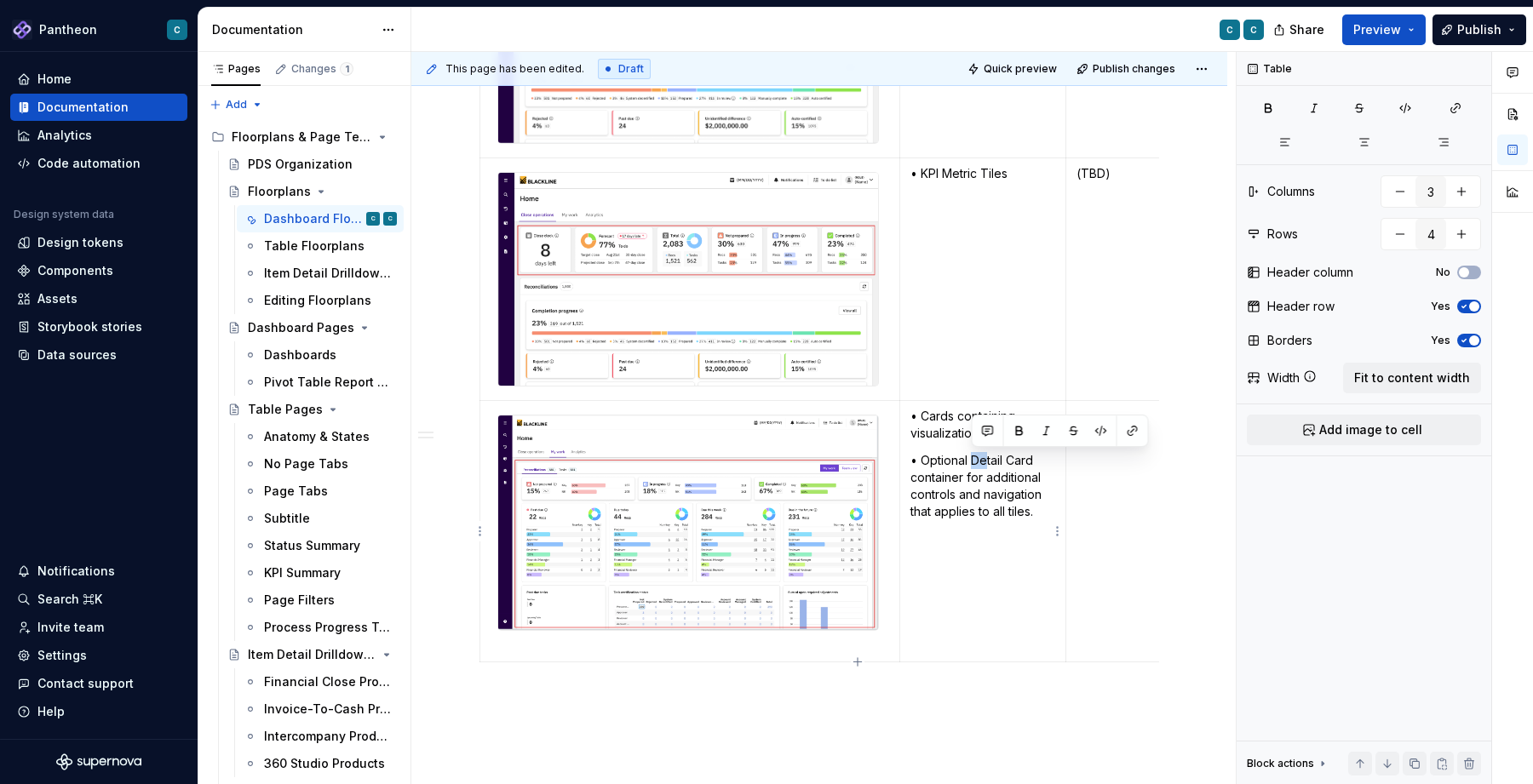 drag, startPoint x: 973, startPoint y: 461, endPoint x: 985, endPoint y: 461, distance: 12 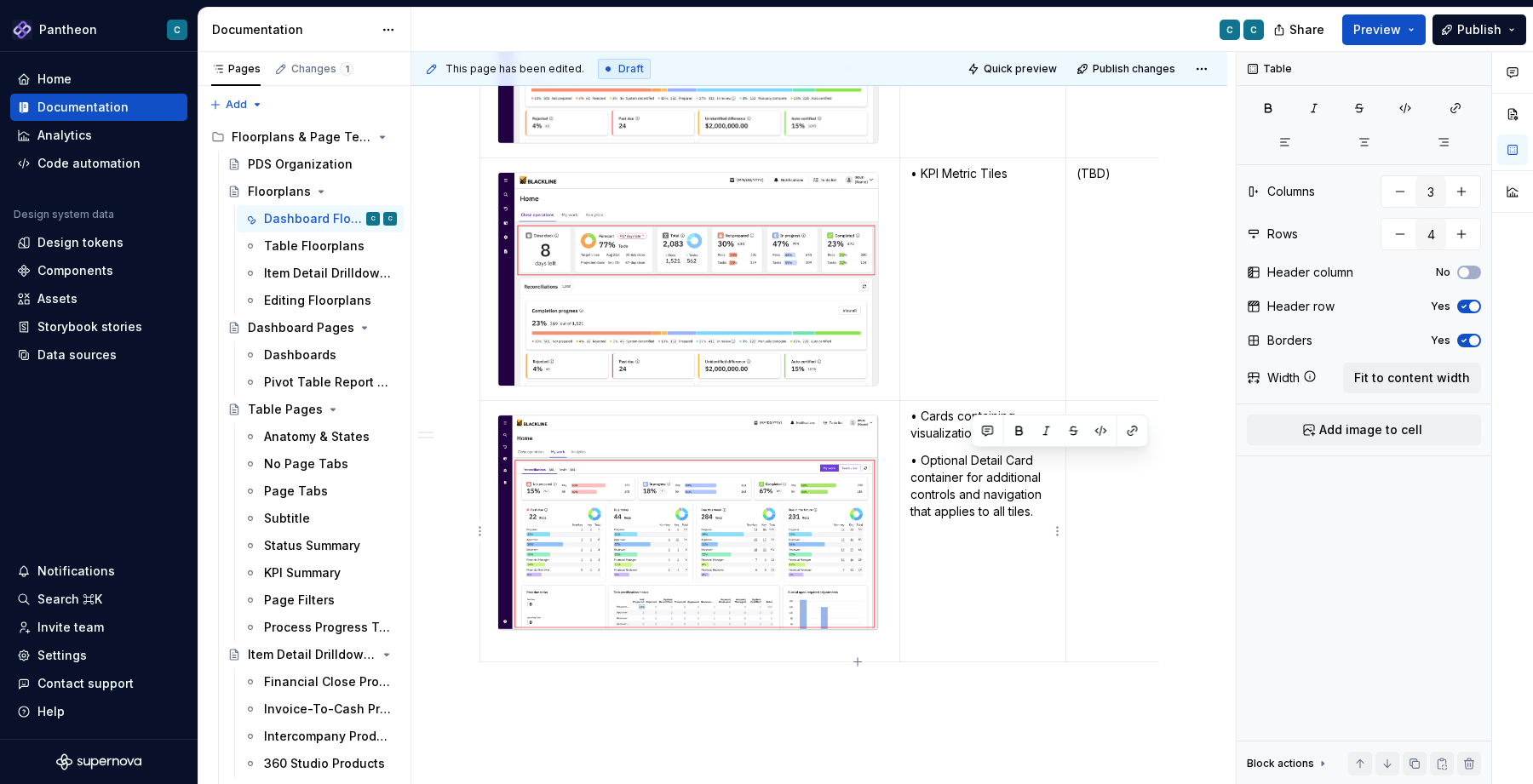 click on "• Cards containing visualizations. • Optional Detail Card container for additional controls and navigation that applies to all tiles." at bounding box center (983, 531) 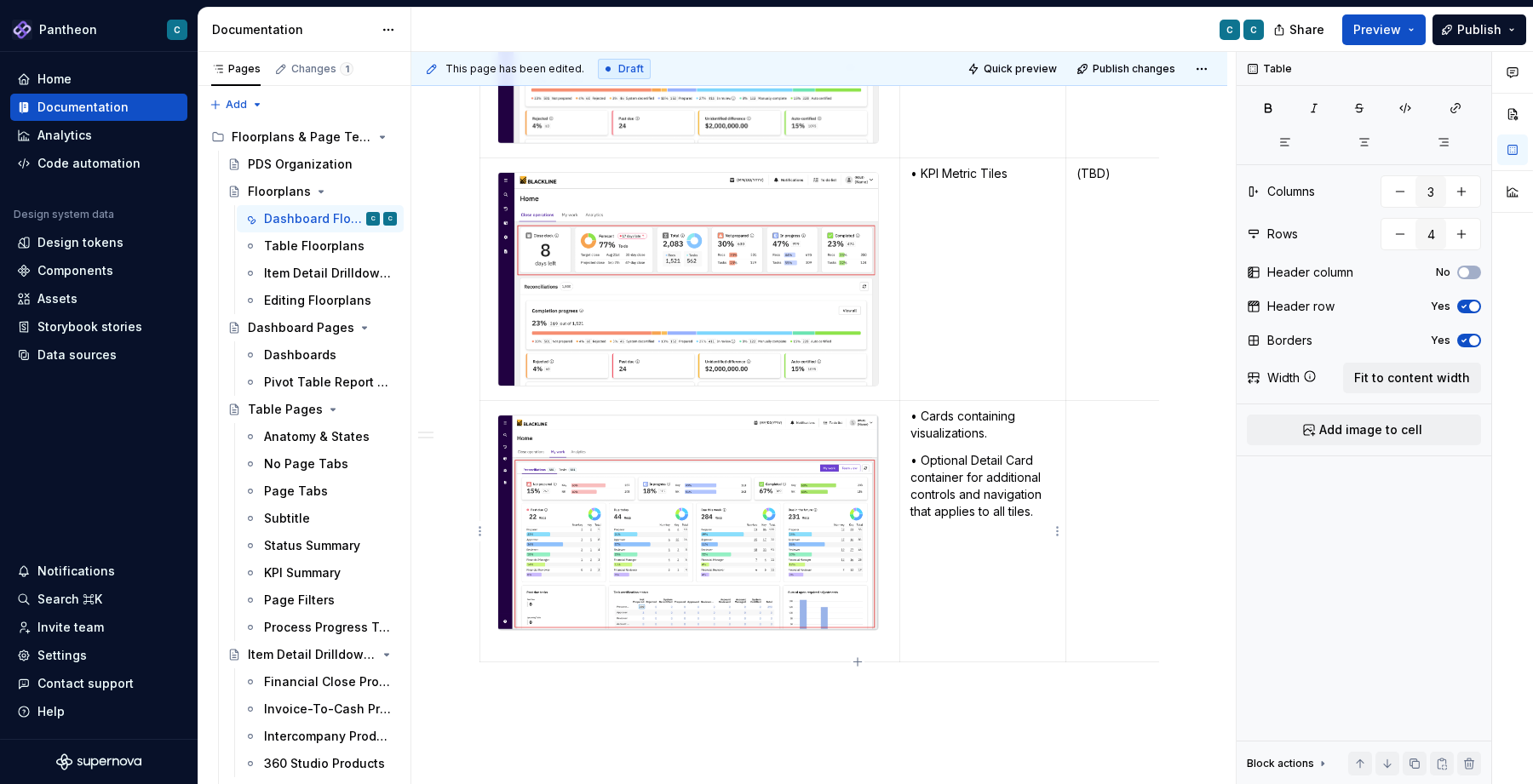 click on "• Cards containing visualizations." at bounding box center (982, 425) 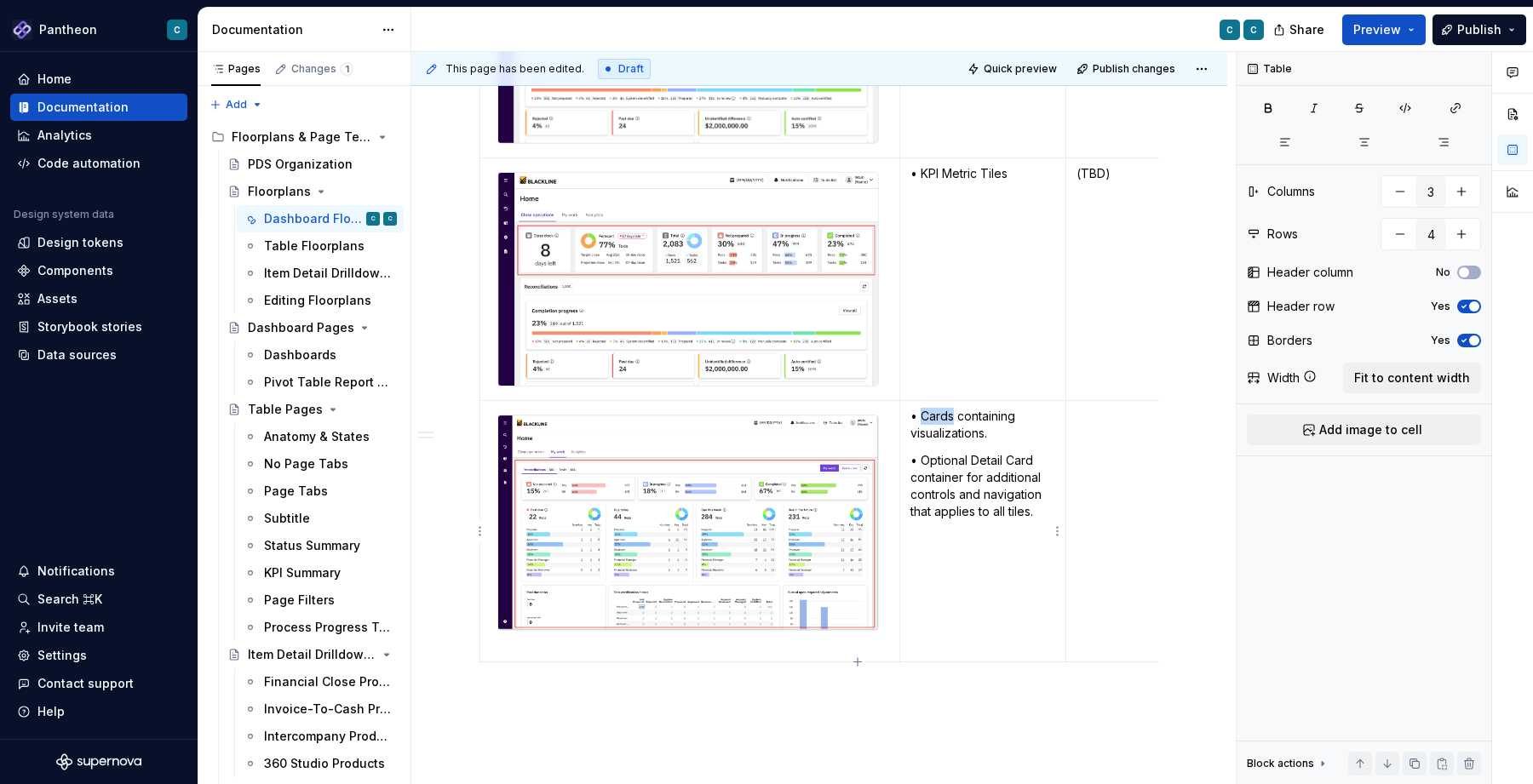 click on "• Cards containing visualizations." at bounding box center [982, 425] 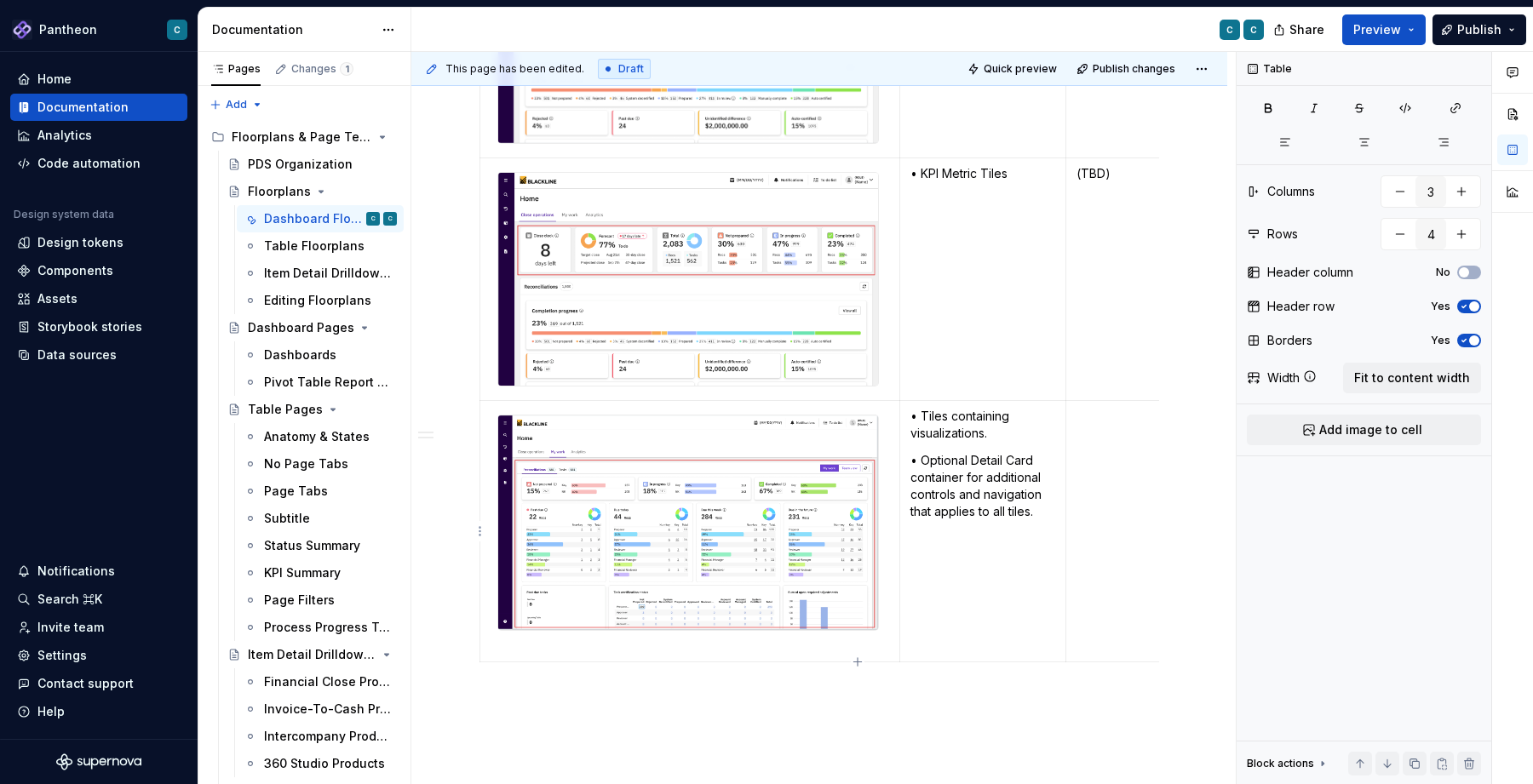 click at bounding box center (1151, 416) 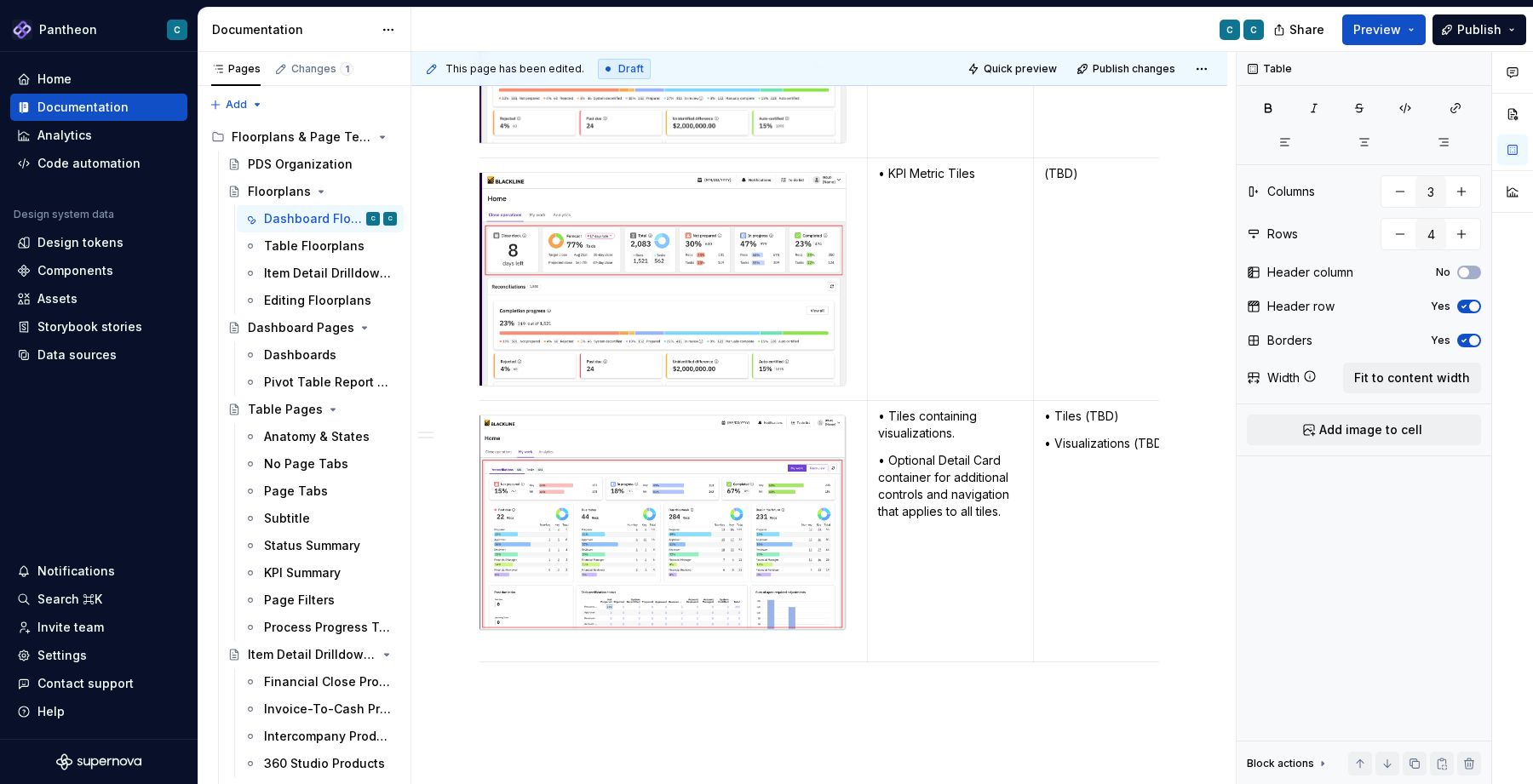 scroll, scrollTop: 0, scrollLeft: 37, axis: horizontal 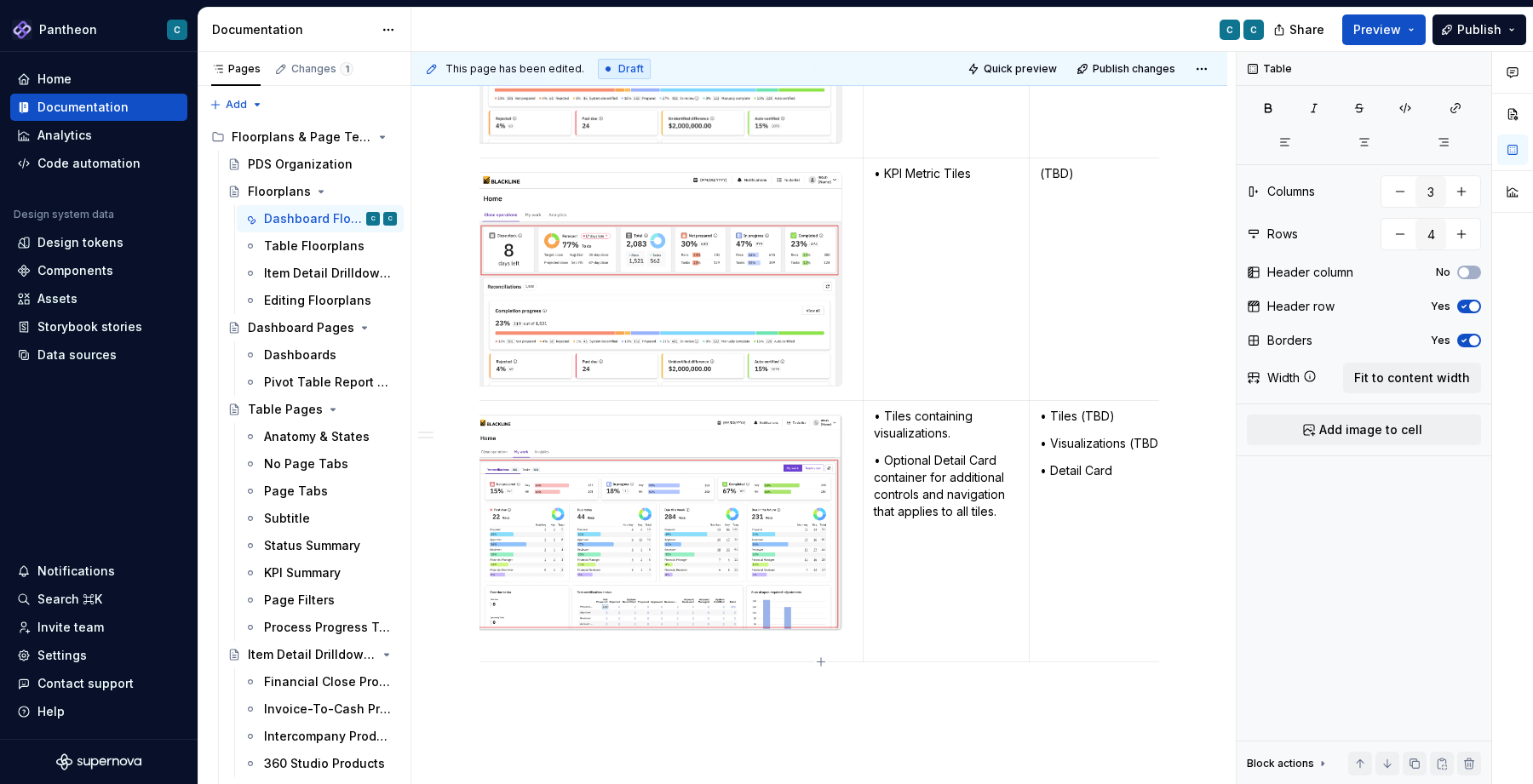 click on "• Visualizations (TBD)" at bounding box center [1114, 444] 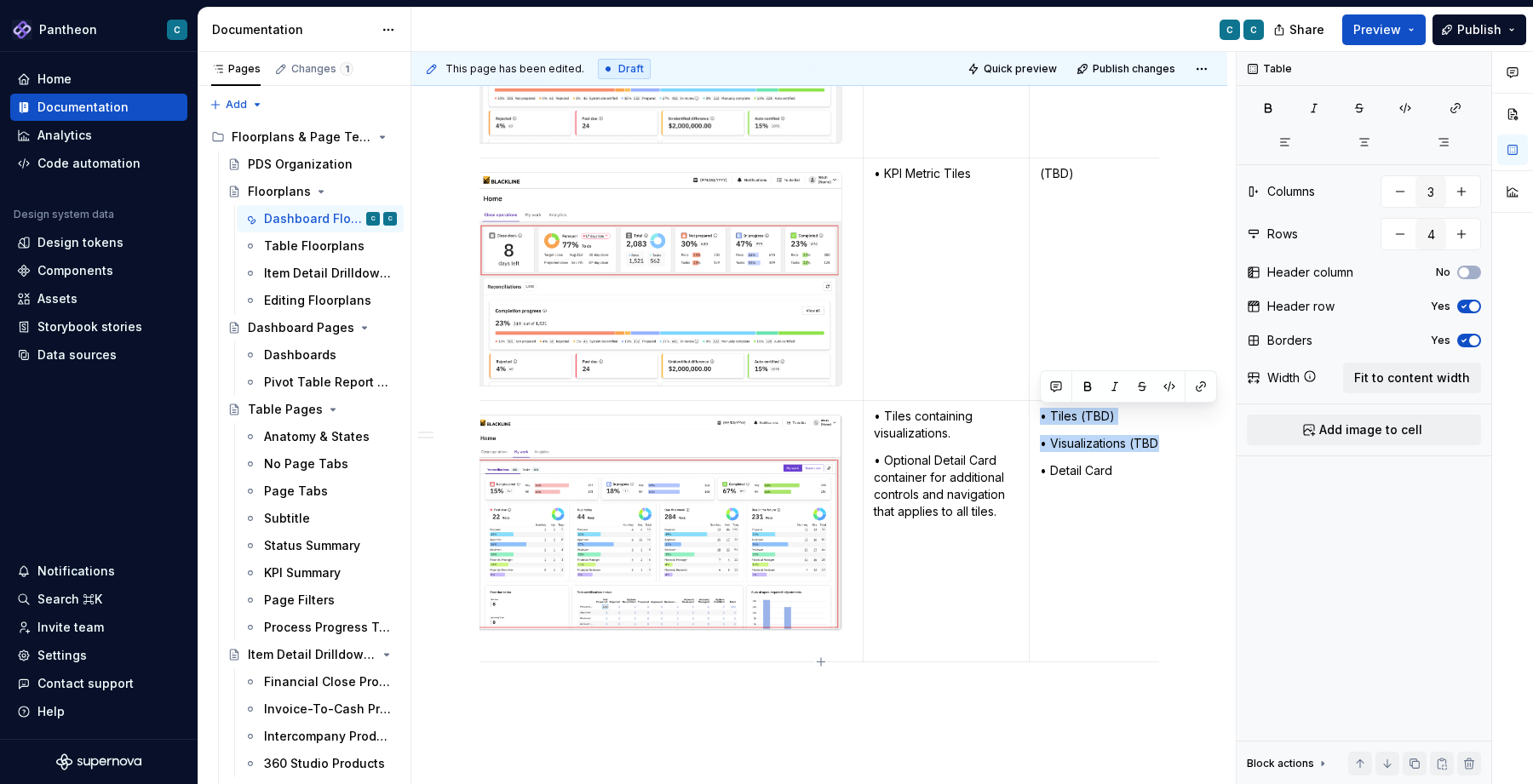 drag, startPoint x: 1166, startPoint y: 444, endPoint x: 1041, endPoint y: 418, distance: 127.67537 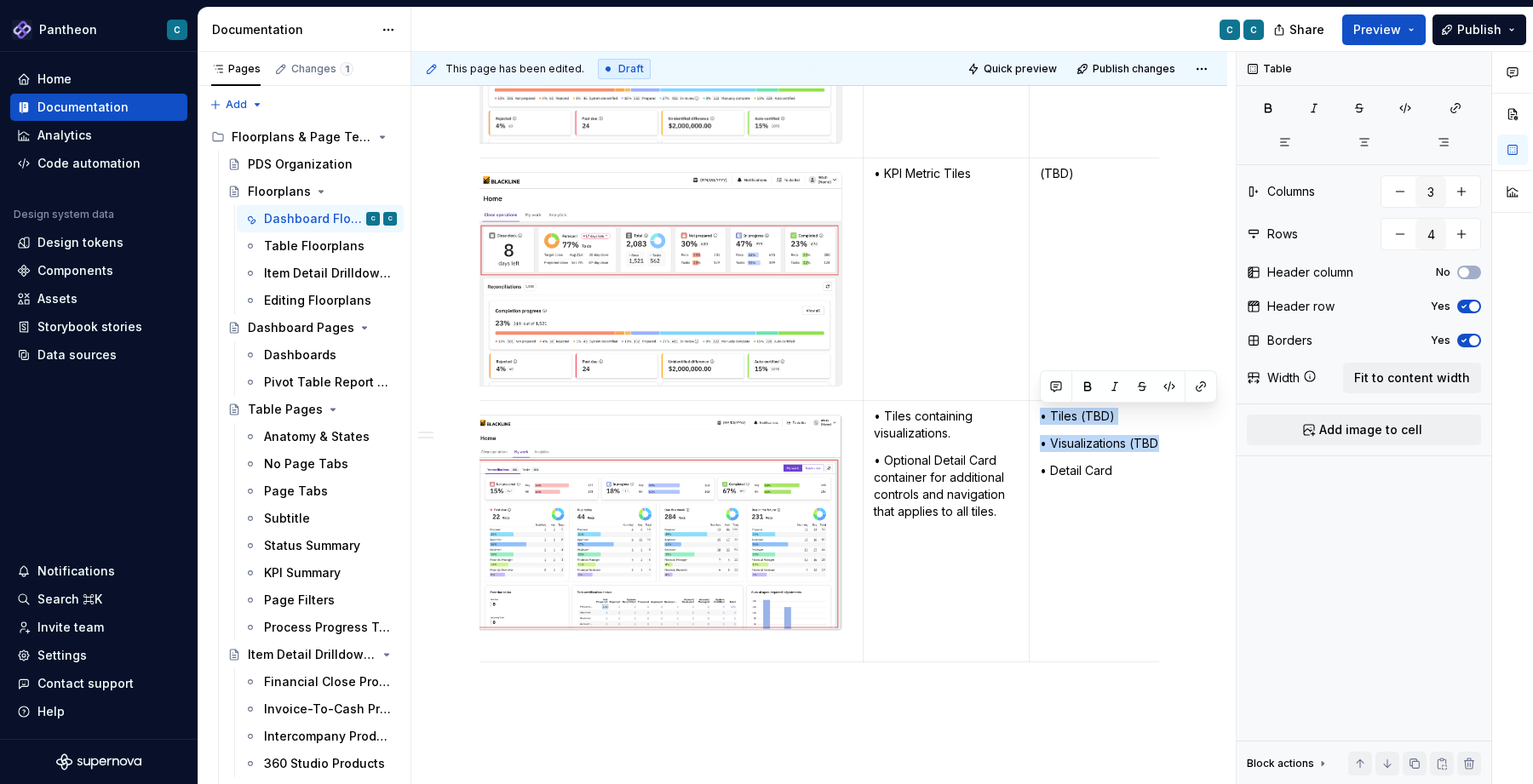 scroll, scrollTop: 4915, scrollLeft: 0, axis: vertical 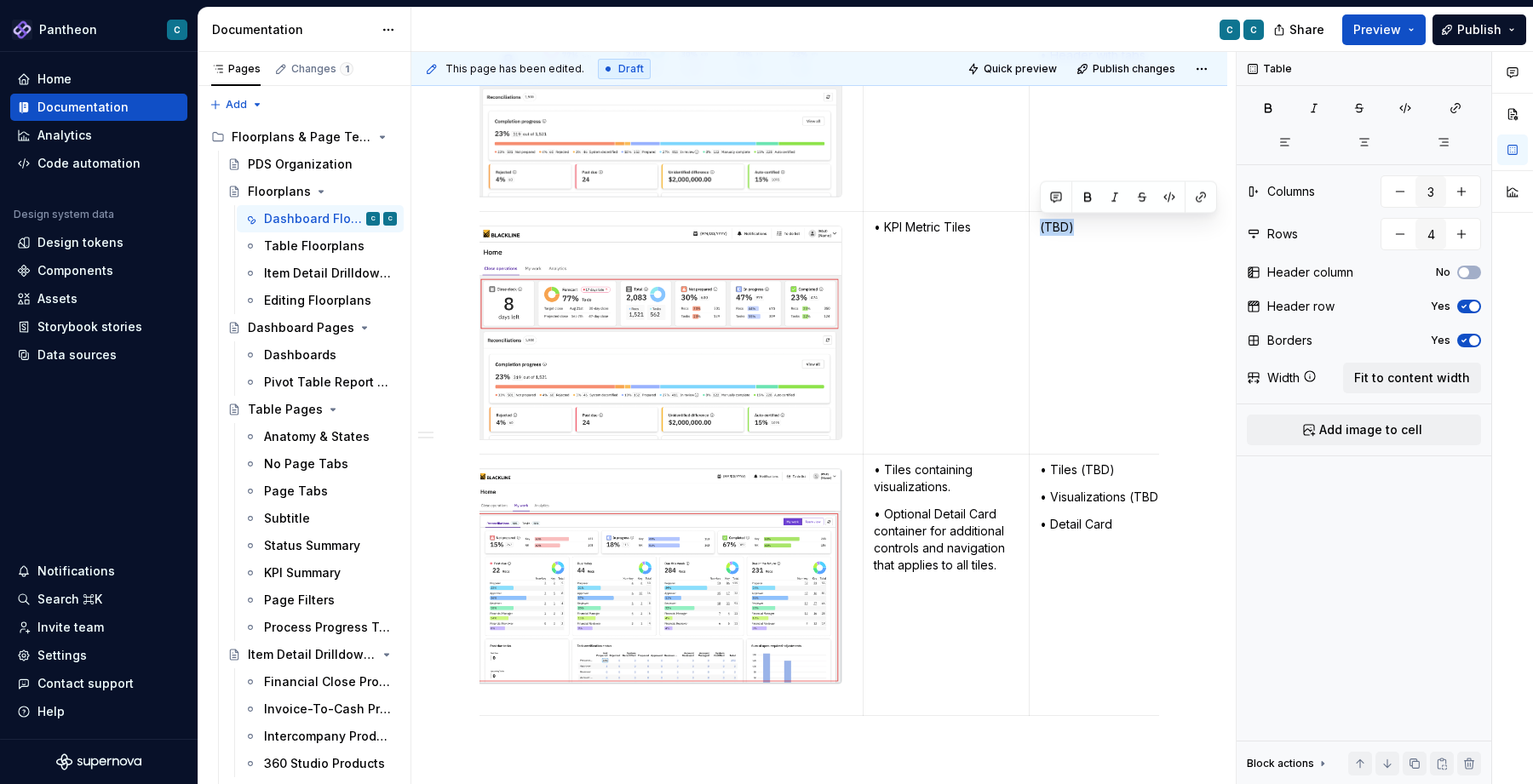 drag, startPoint x: 1079, startPoint y: 229, endPoint x: 1038, endPoint y: 231, distance: 41.04875 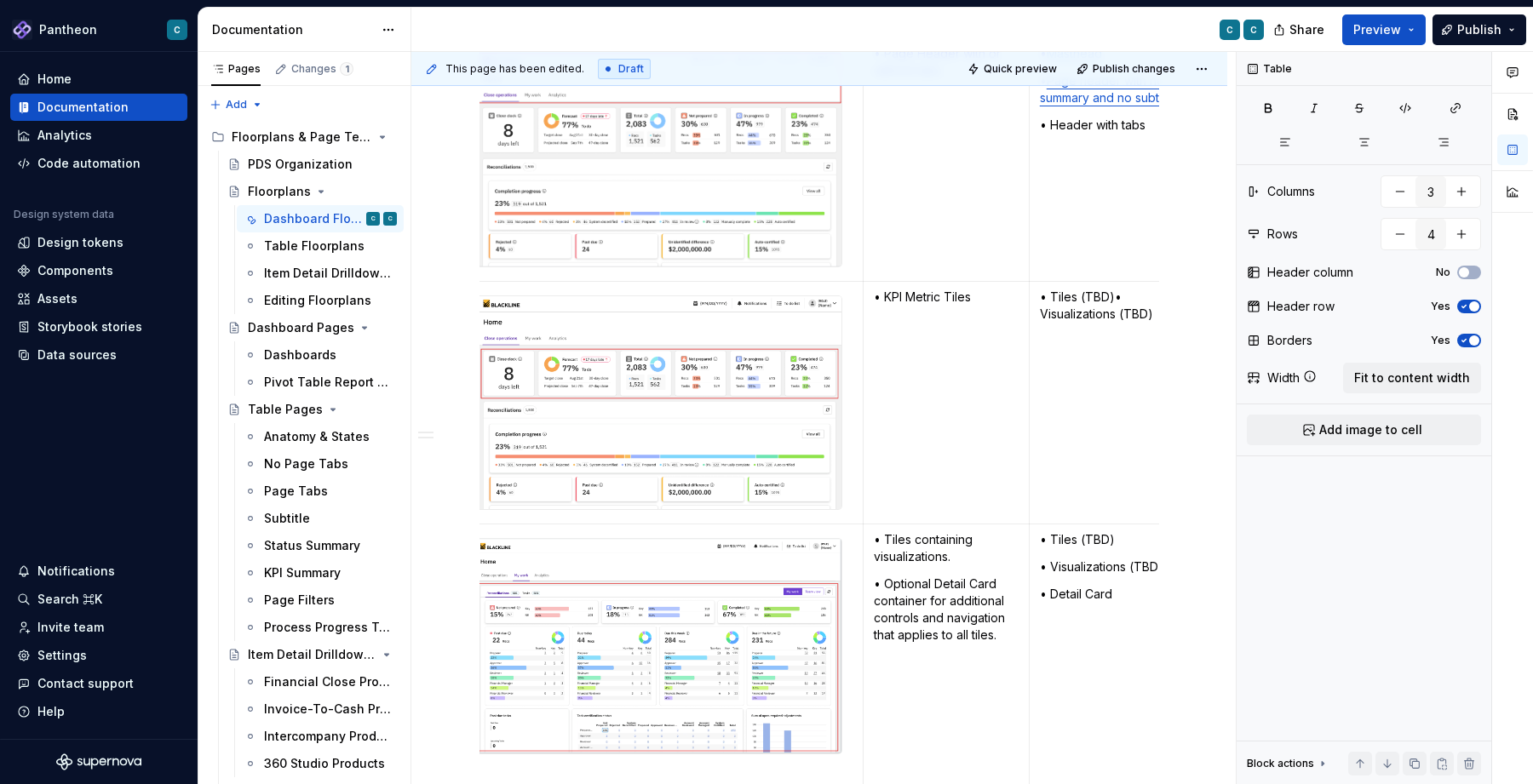 scroll, scrollTop: 4805, scrollLeft: 0, axis: vertical 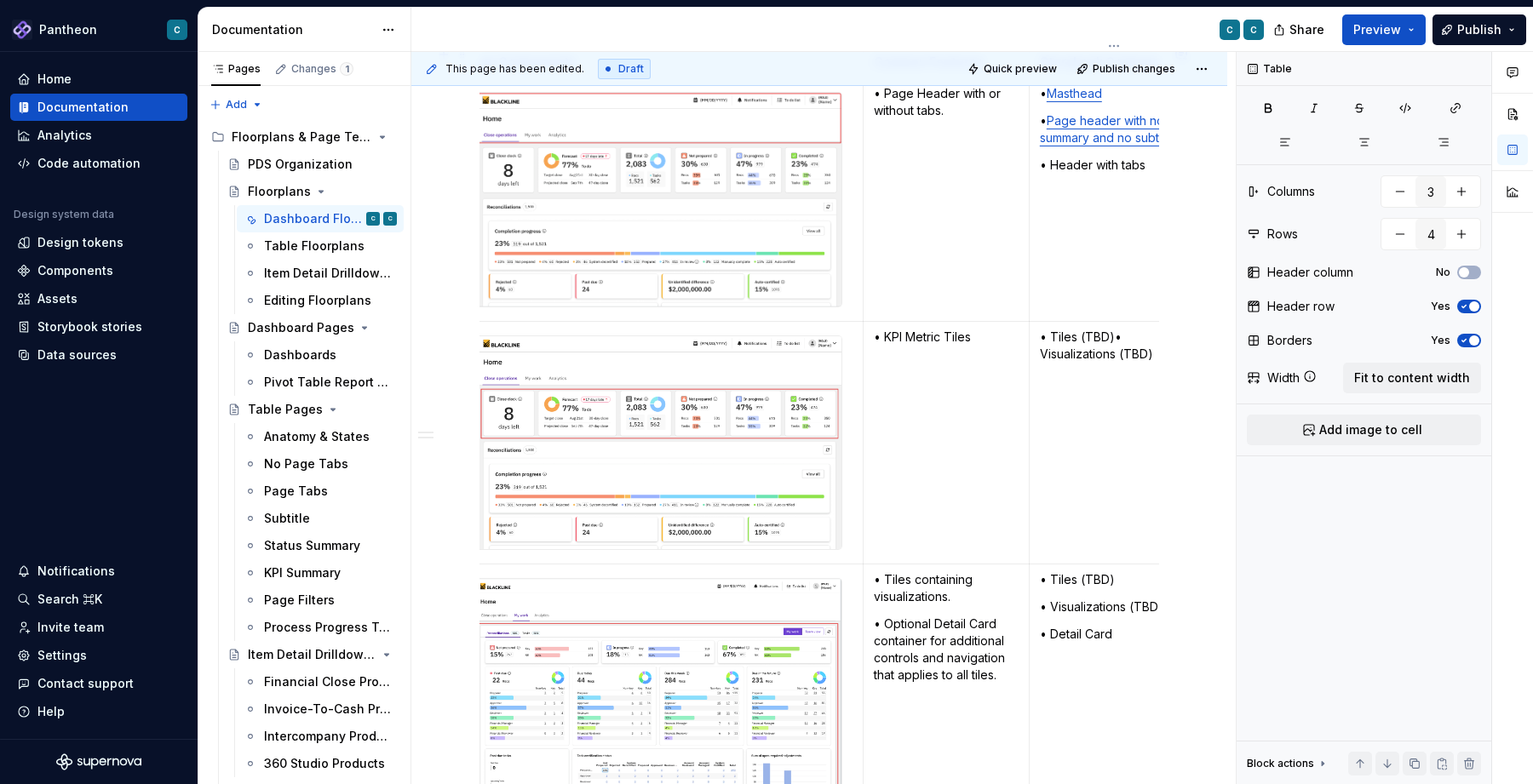 click on "• Tiles (TBD)• Visualizations (TBD)" at bounding box center [1114, 346] 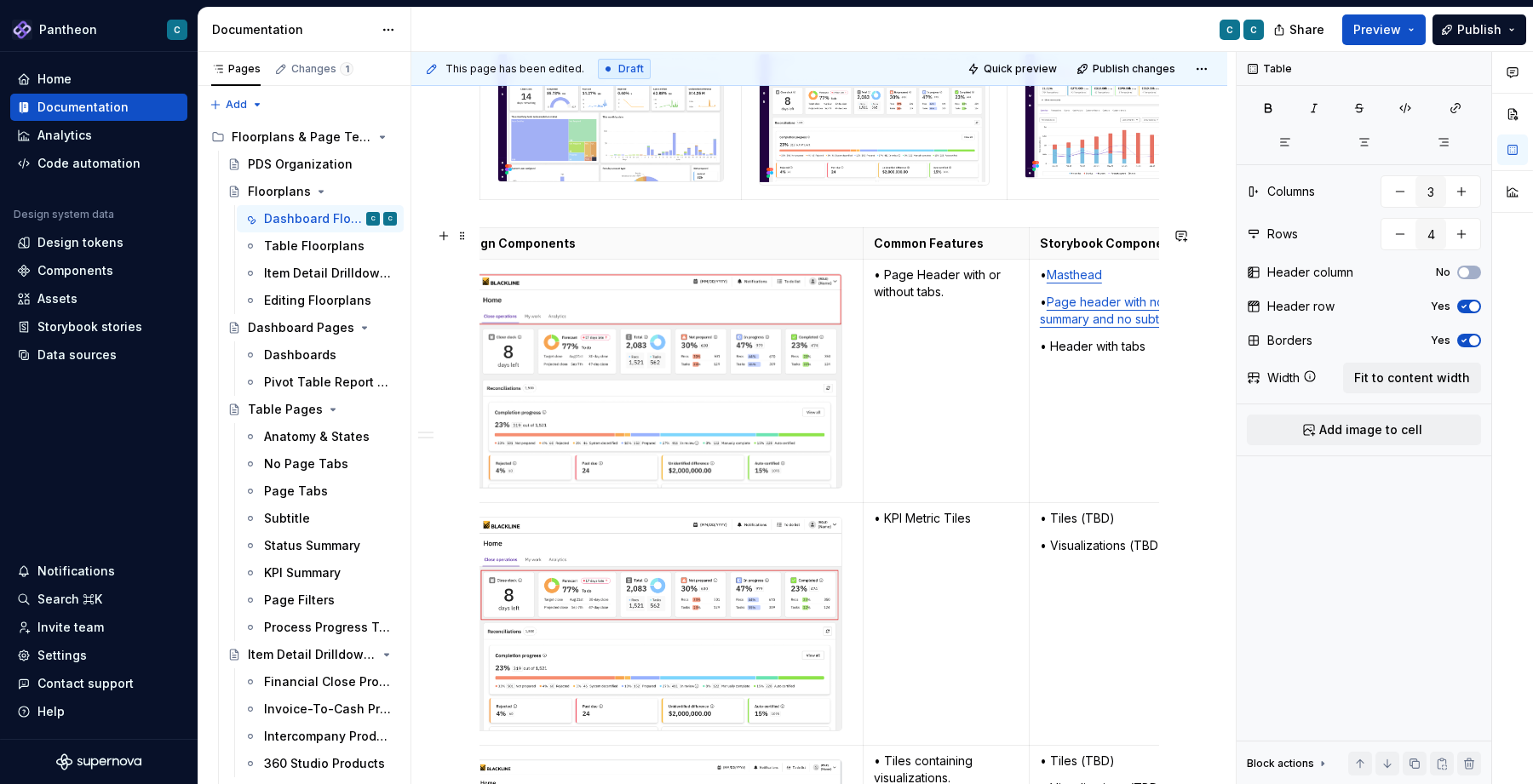scroll, scrollTop: 4551, scrollLeft: 0, axis: vertical 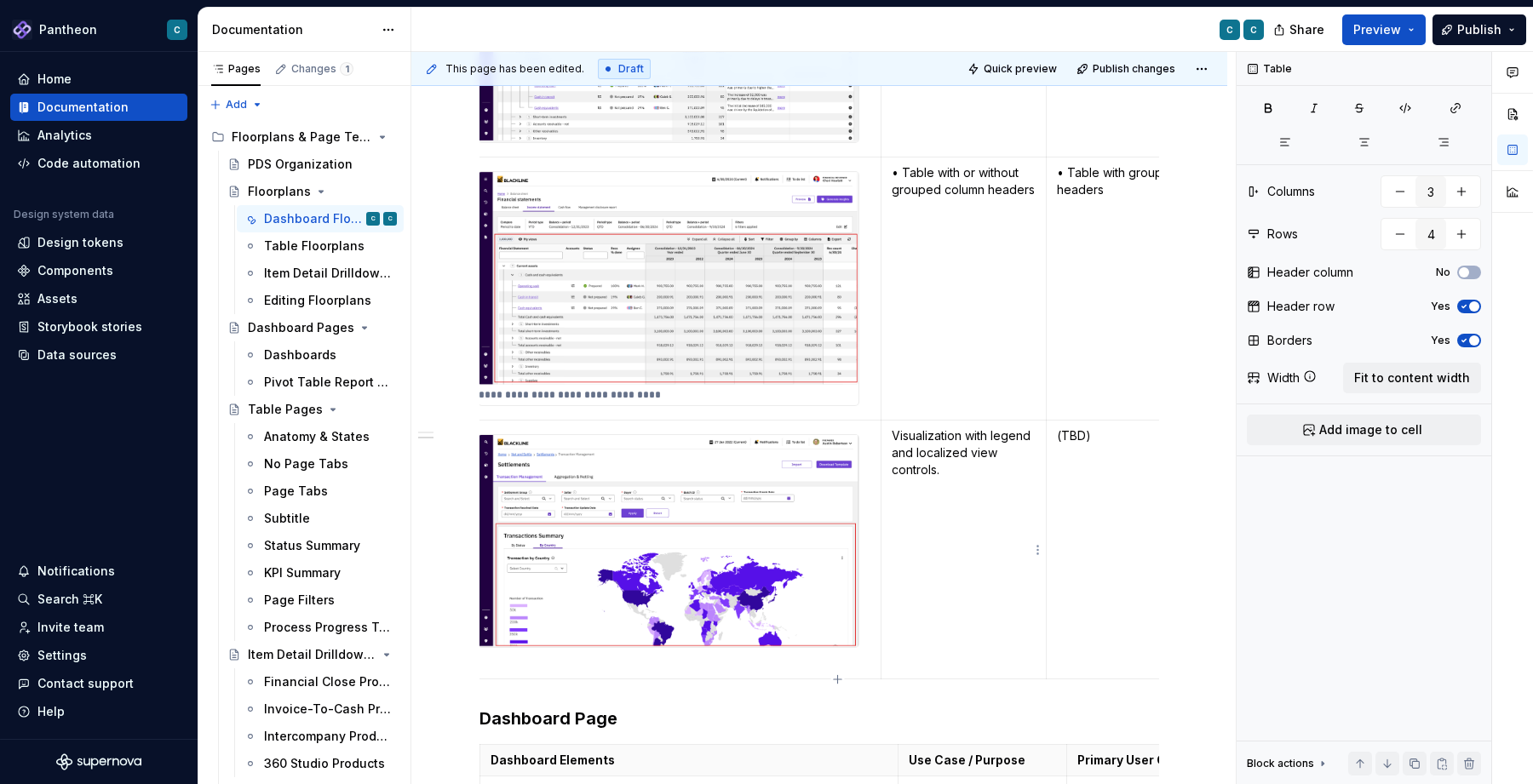 type on "5" 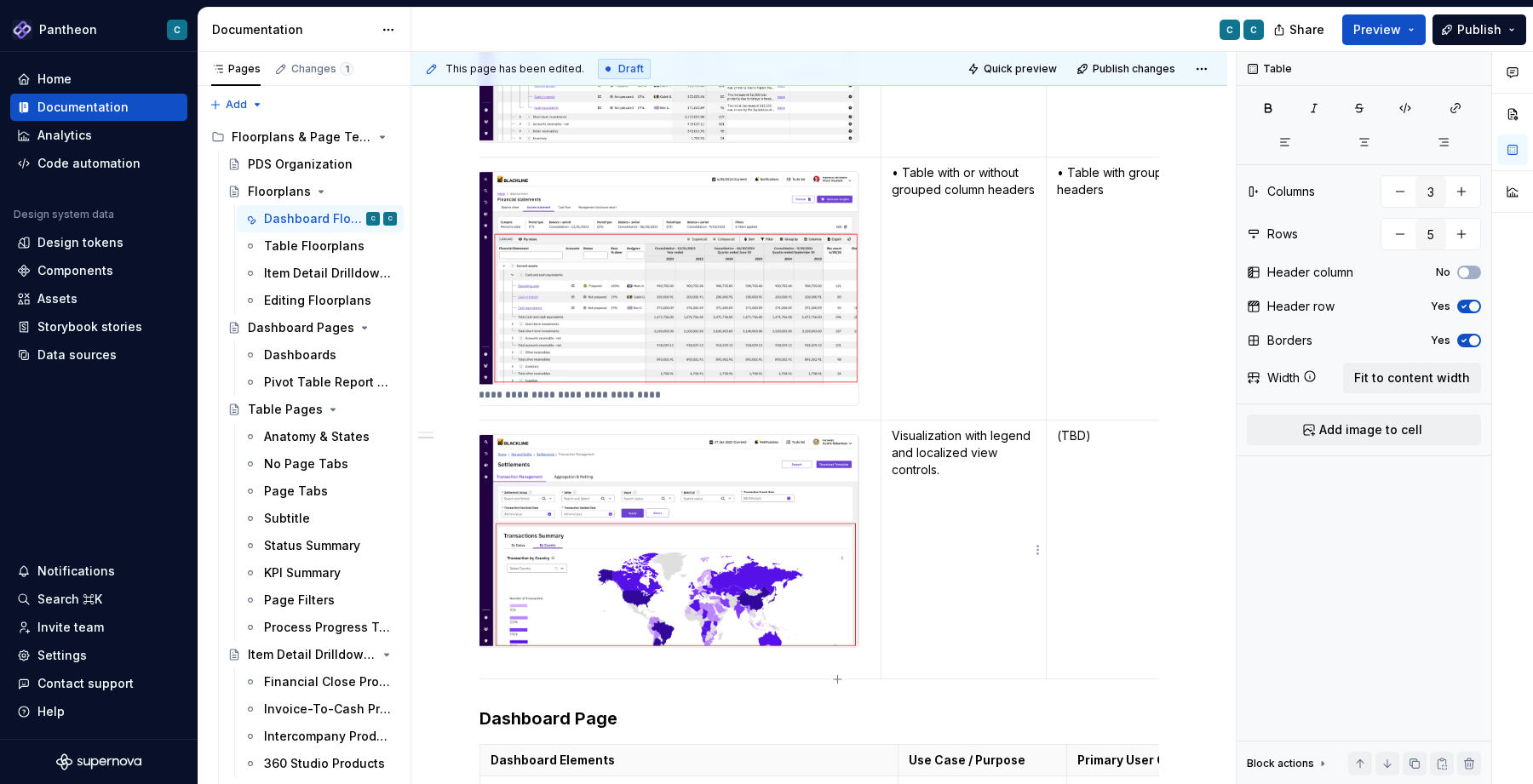 click on "Visualization with legend and localized view controls." at bounding box center [963, 453] 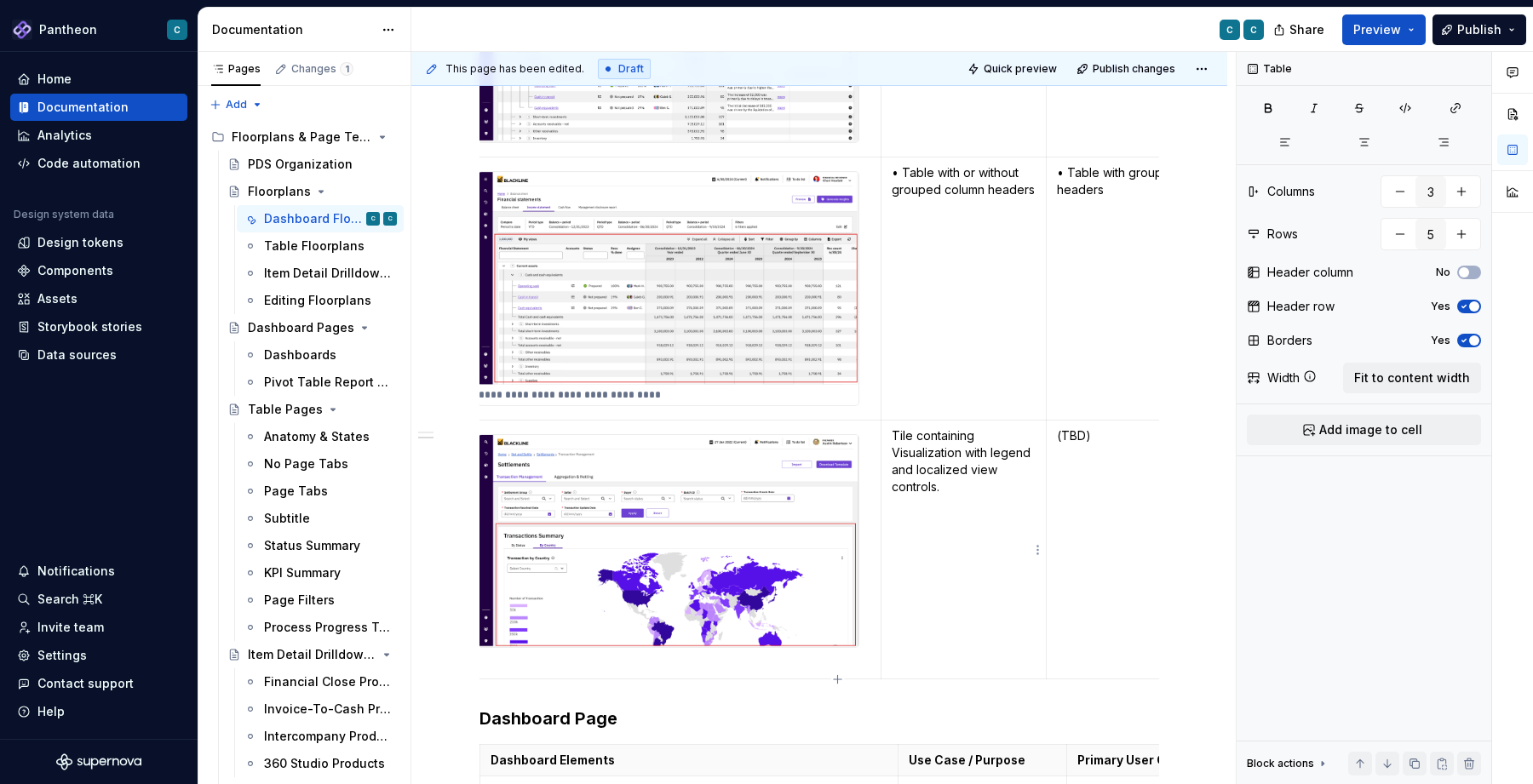 click on "Tile containing Visualization with legend and localized view controls." at bounding box center [963, 461] 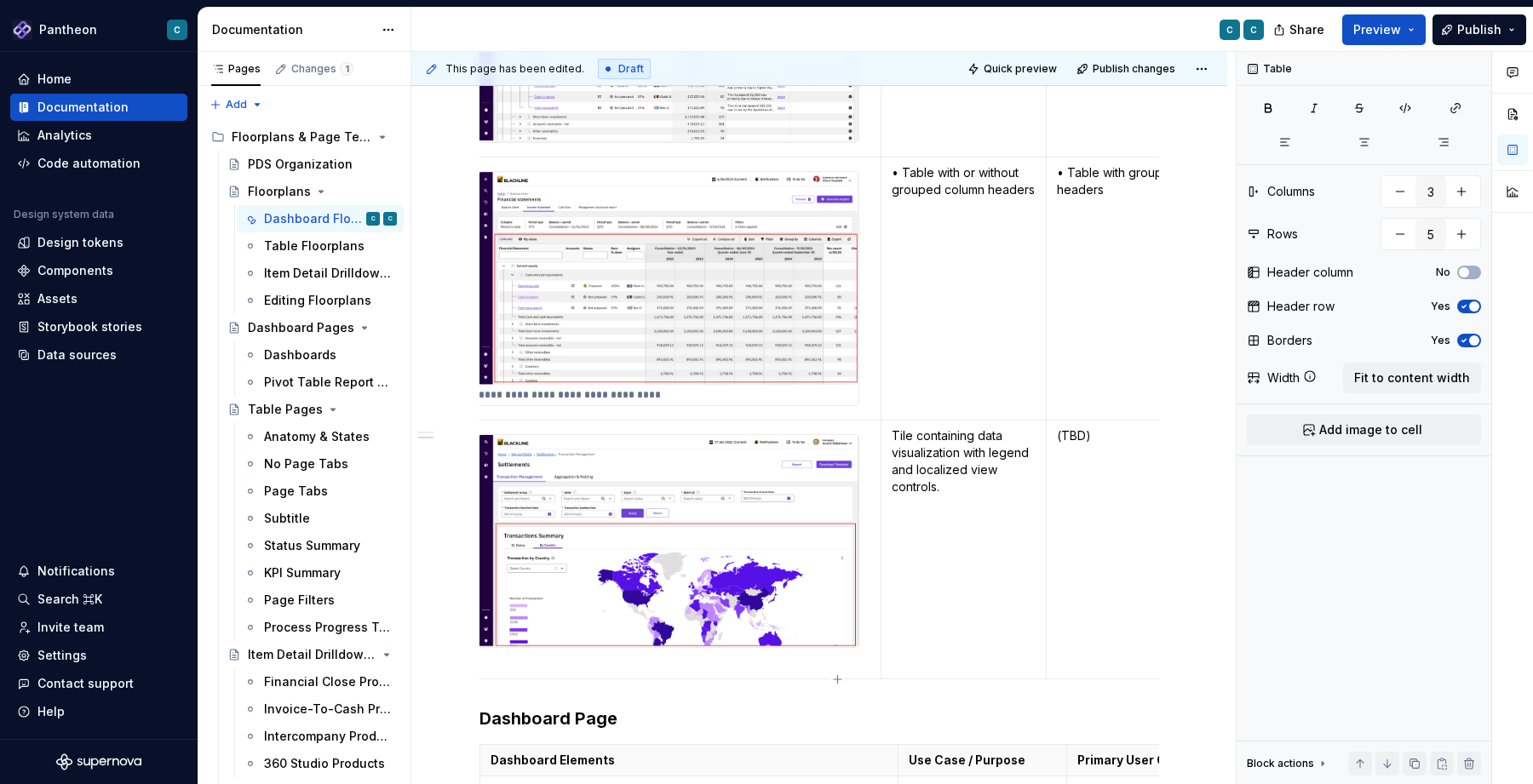click on "(TBD)" at bounding box center [1130, 436] 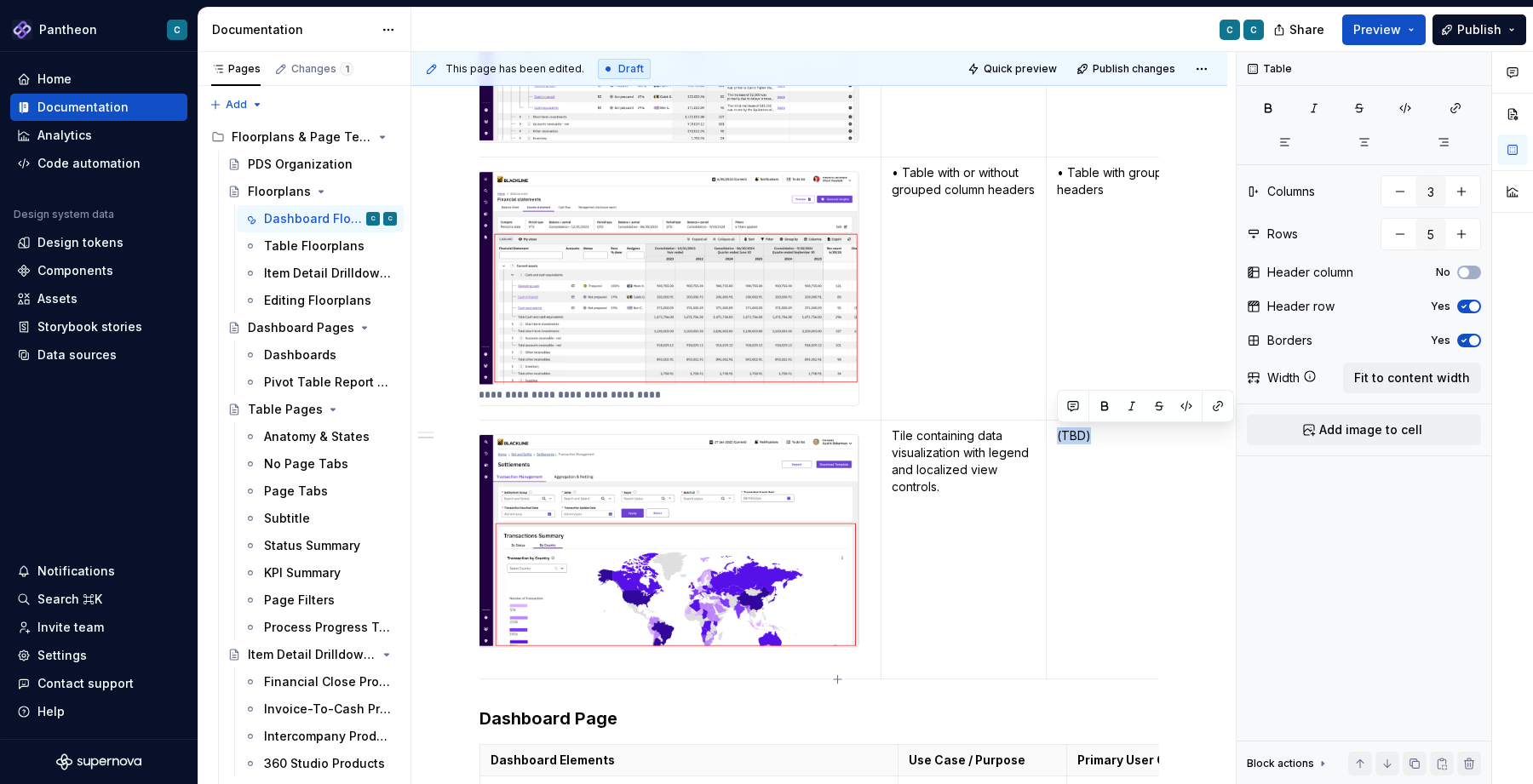 drag, startPoint x: 1093, startPoint y: 437, endPoint x: 1055, endPoint y: 440, distance: 38.118237 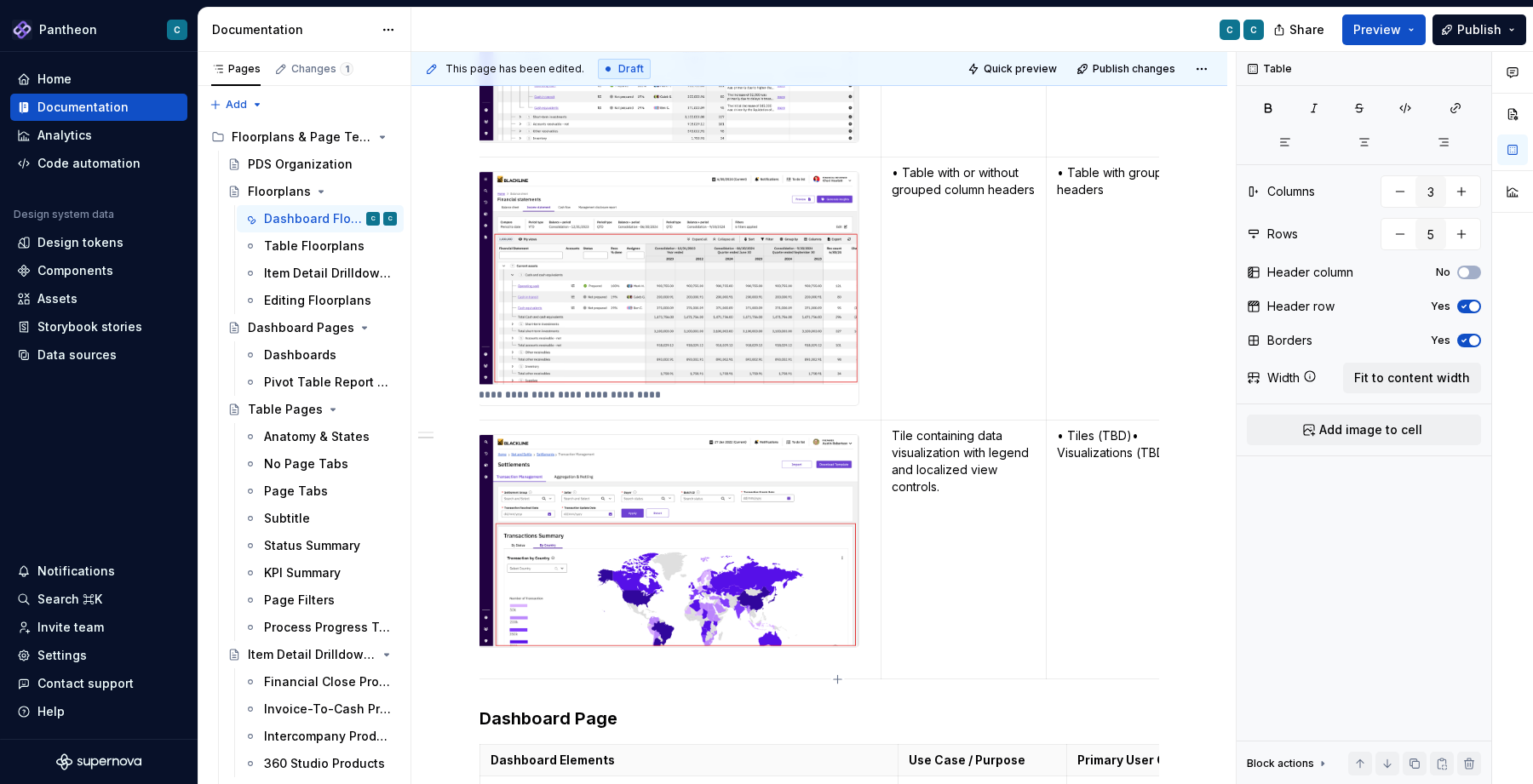 click on "• Tiles (TBD)• Visualizations (TBD)" at bounding box center [1130, 444] 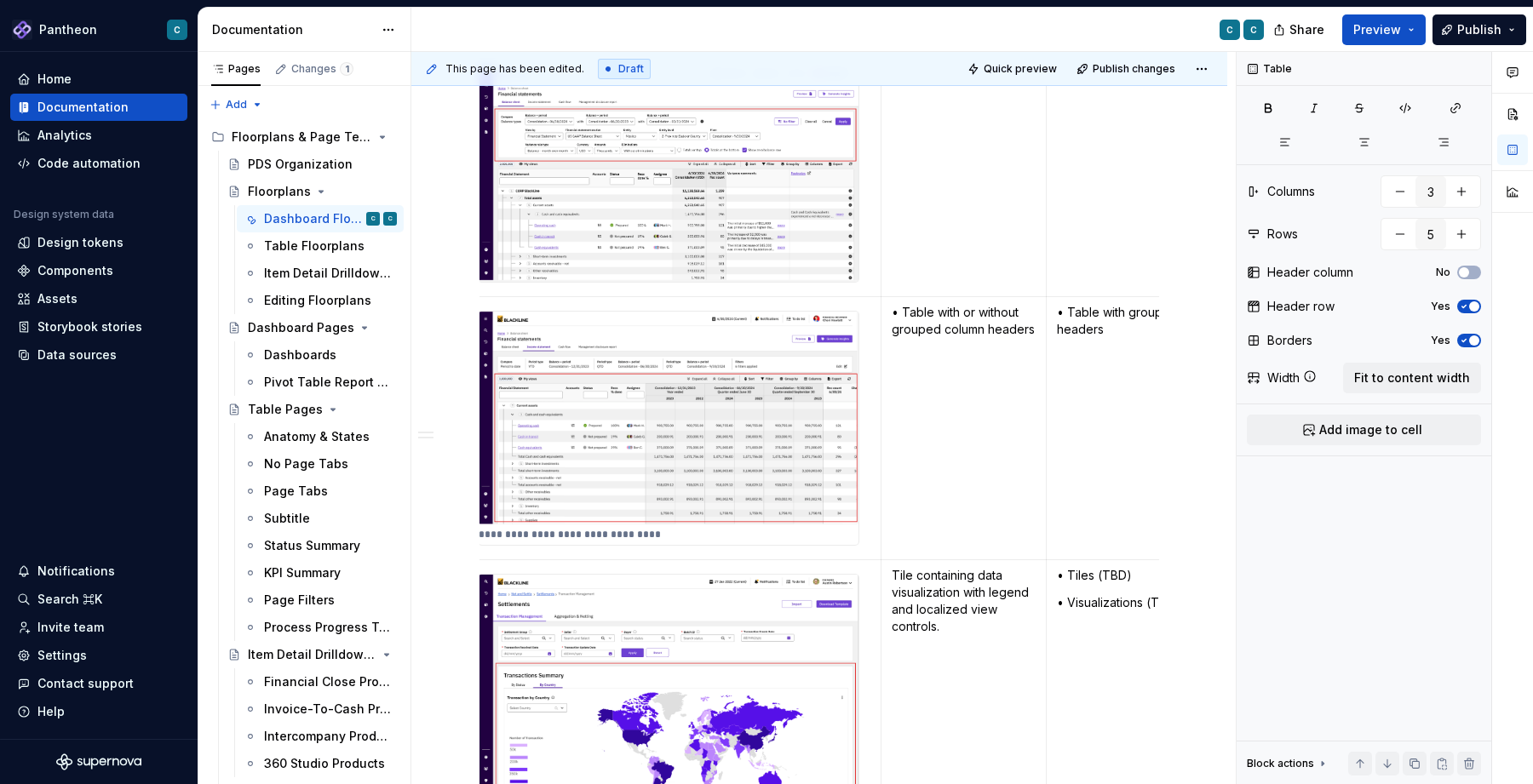 scroll, scrollTop: 3408, scrollLeft: 0, axis: vertical 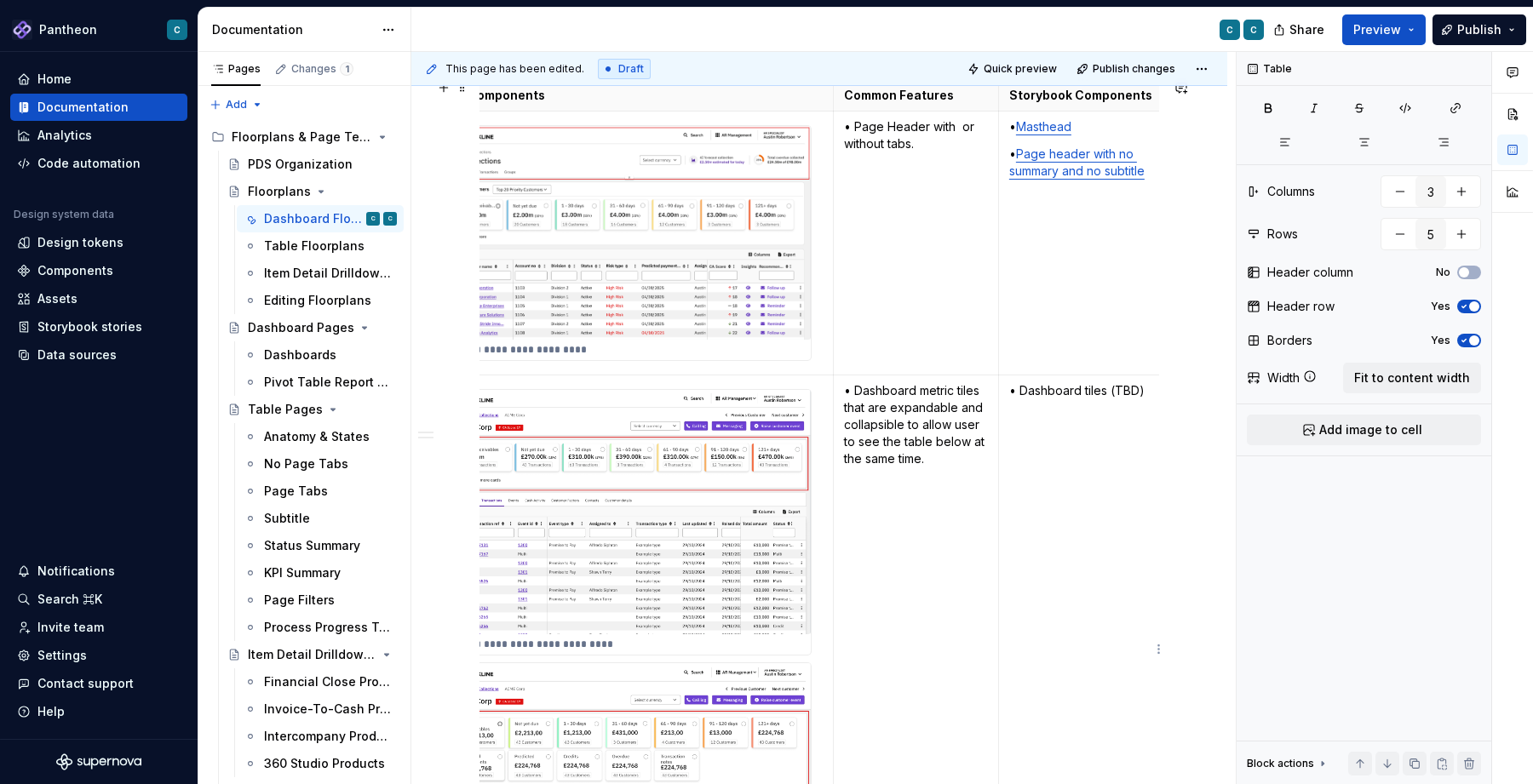 click on "• Dashboard tiles (TBD)" at bounding box center [1082, 391] 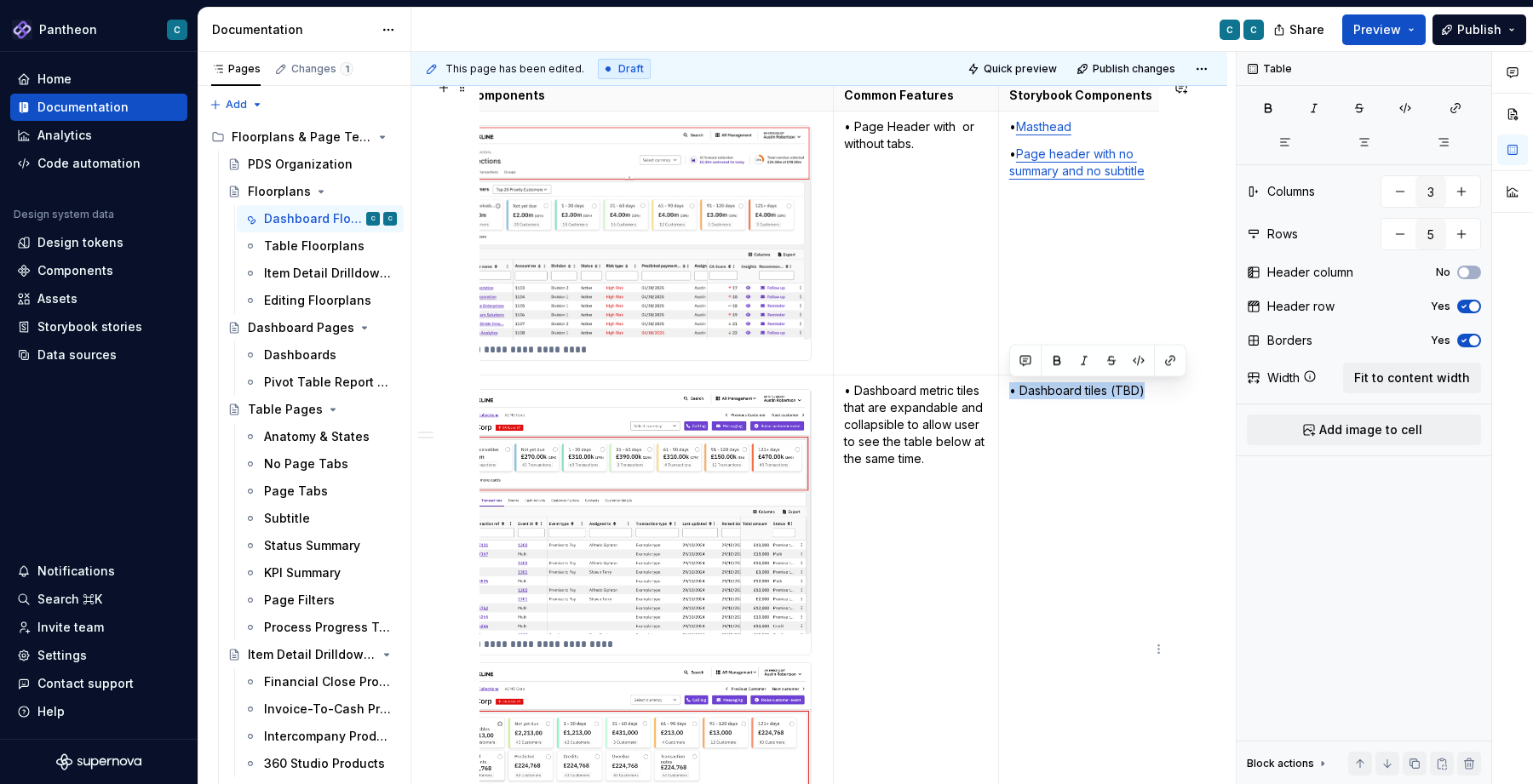 drag, startPoint x: 1141, startPoint y: 391, endPoint x: 1010, endPoint y: 394, distance: 131.03435 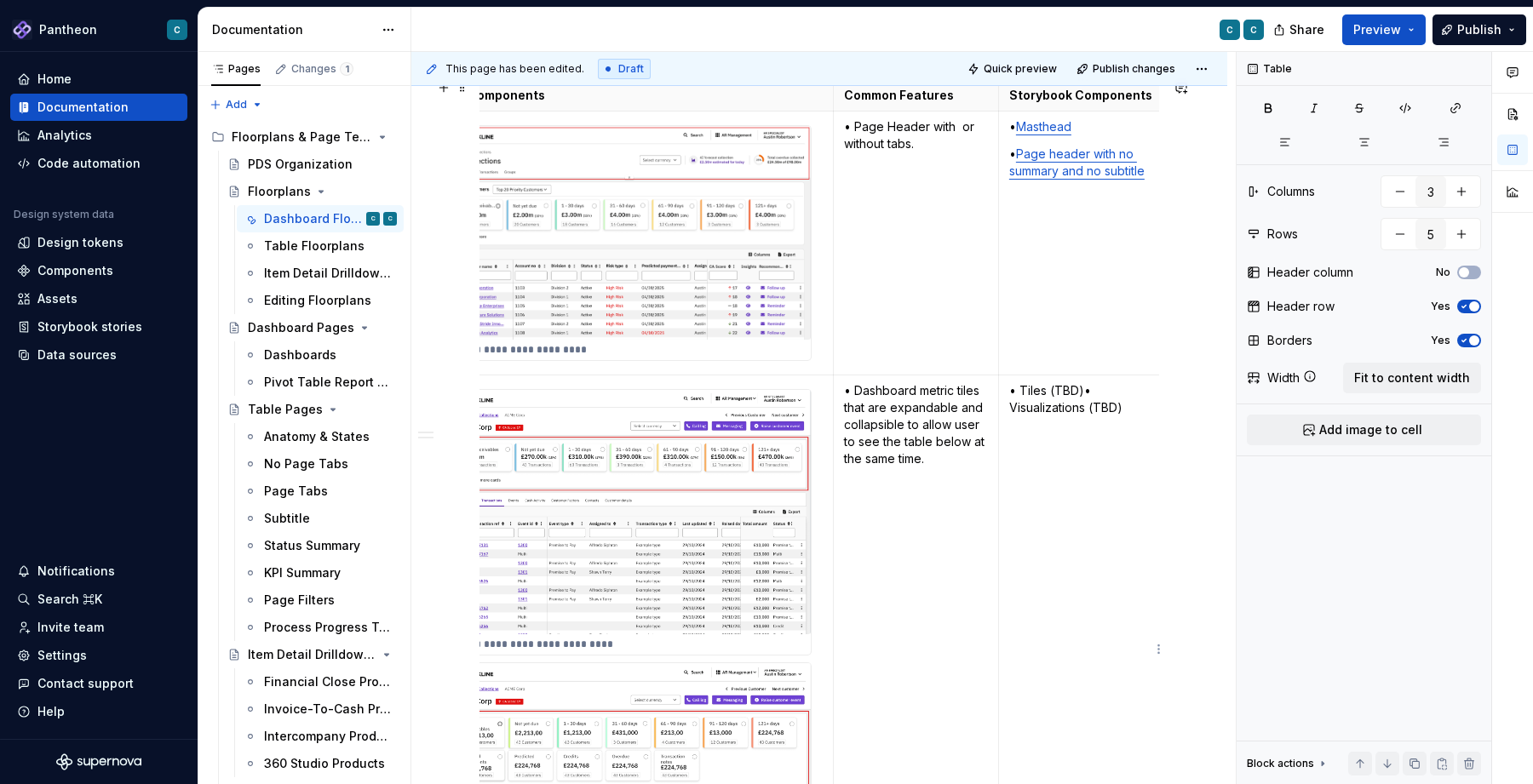 click on "• Tiles (TBD)• Visualizations (TBD)" at bounding box center [1082, 399] 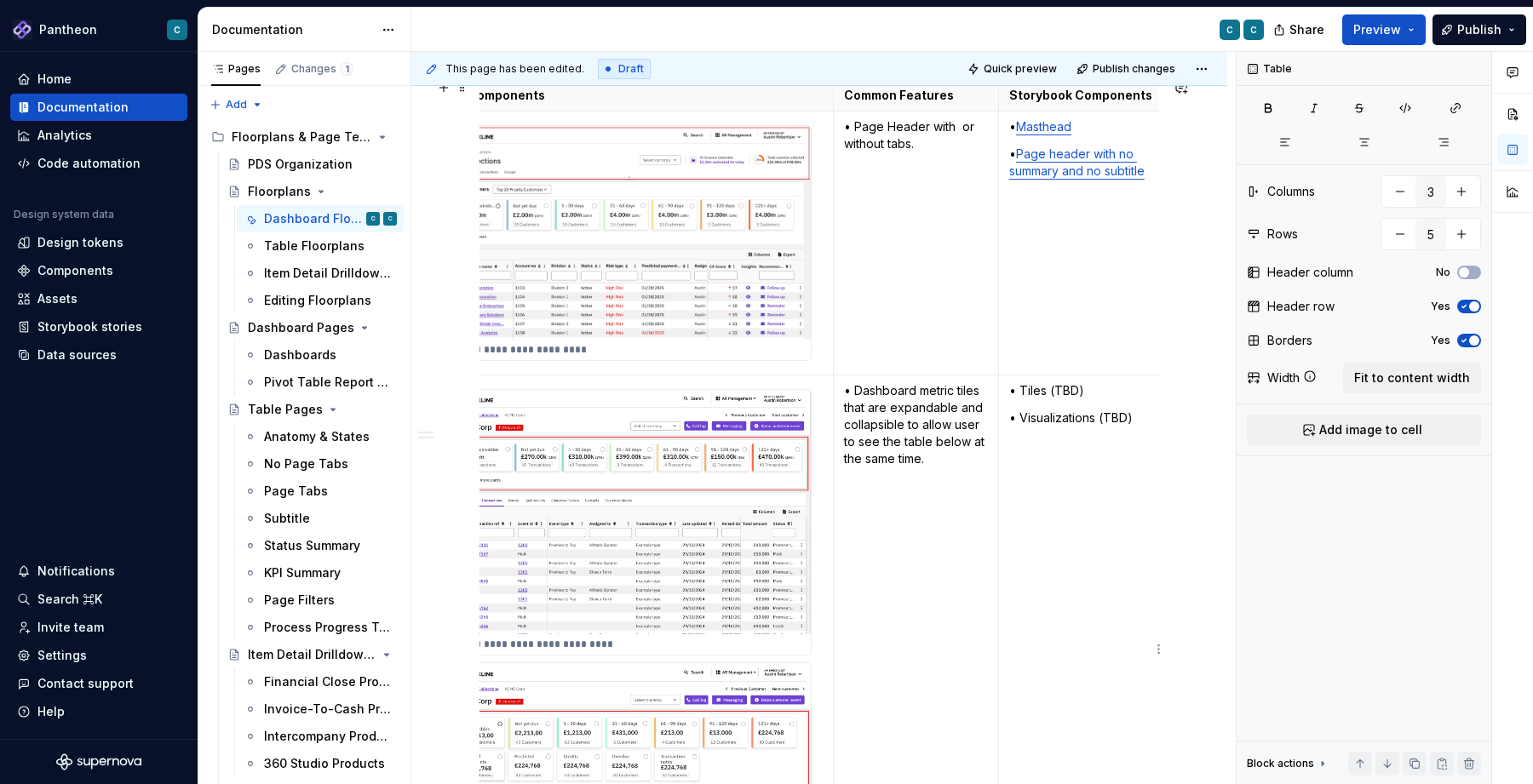 click on "• Visualizations (TBD)" at bounding box center [1082, 418] 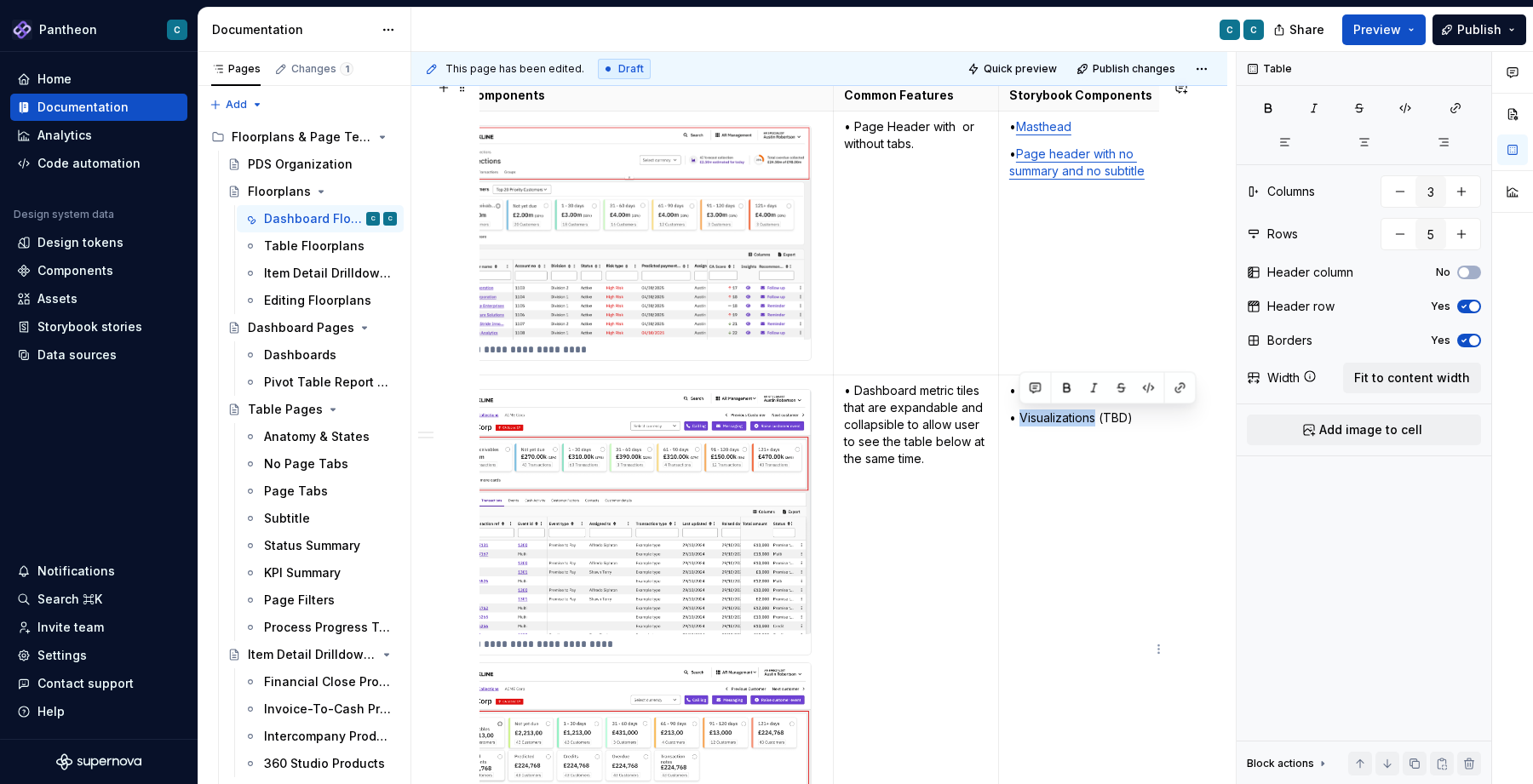 drag, startPoint x: 1095, startPoint y: 423, endPoint x: 1022, endPoint y: 423, distance: 73 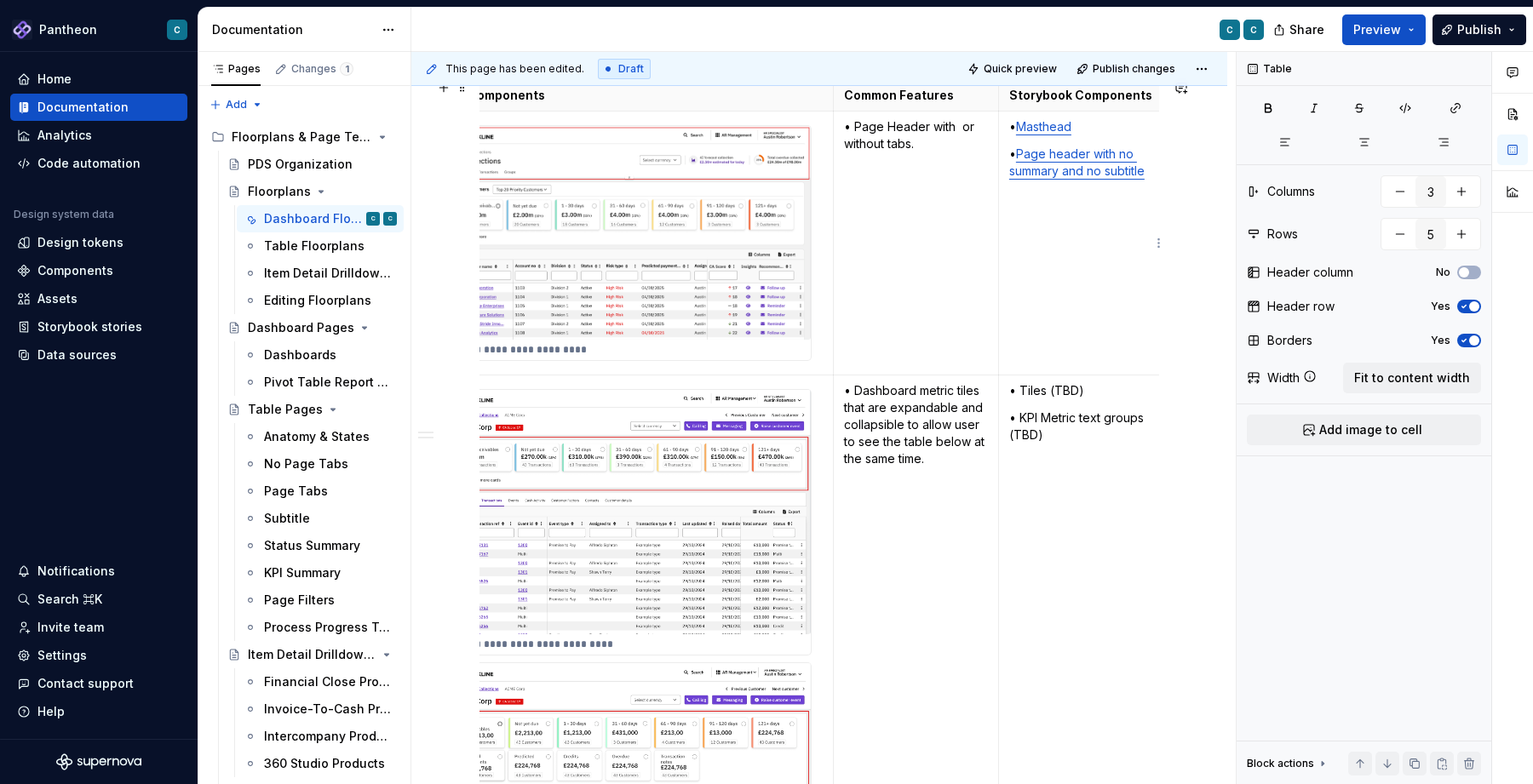click on "•  Masthead •  Page header with no summary and no subtitle" at bounding box center (1082, 243) 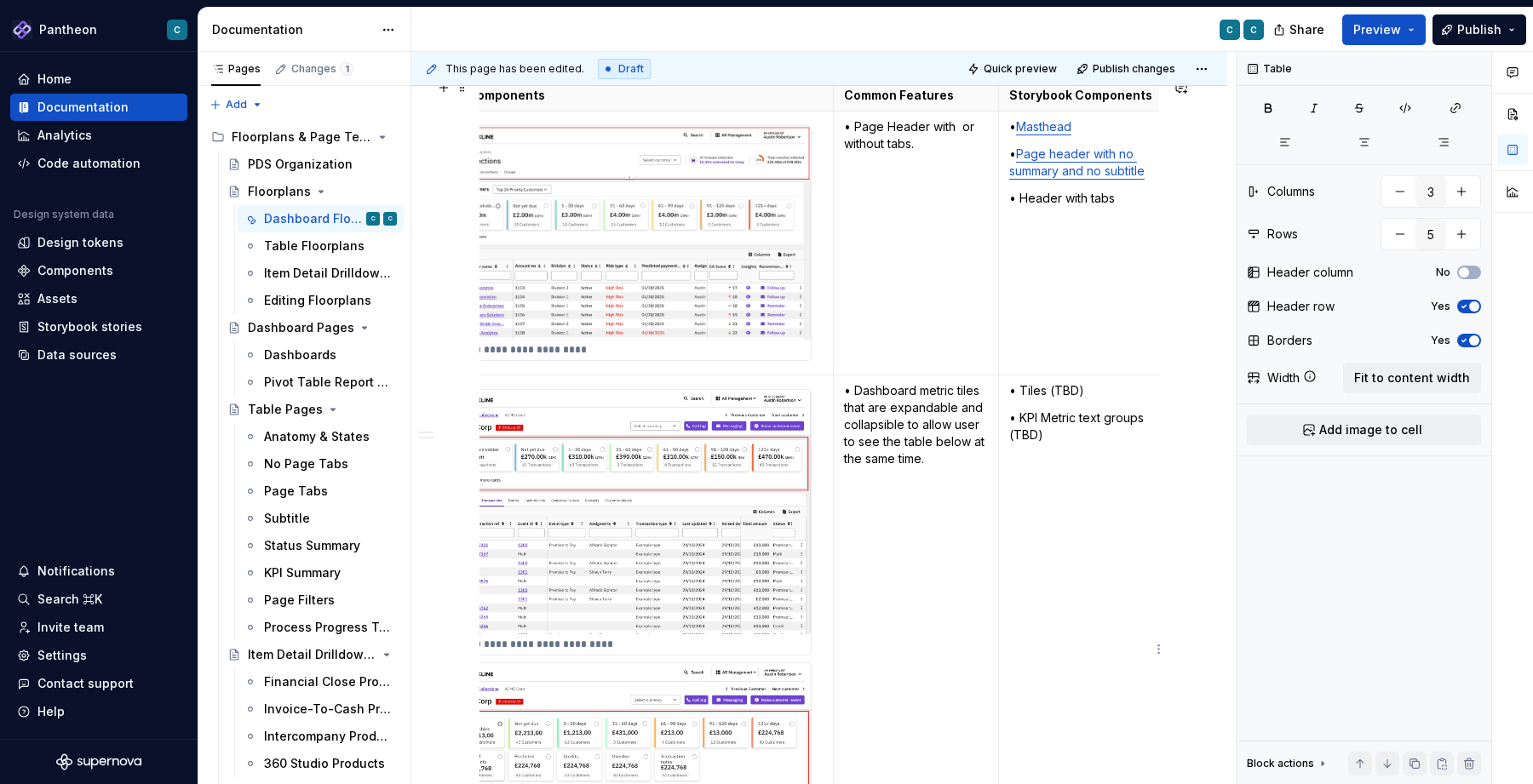 click on "• Tiles (TBD) • KPI Metric text groups (TBD)" at bounding box center [1082, 649] 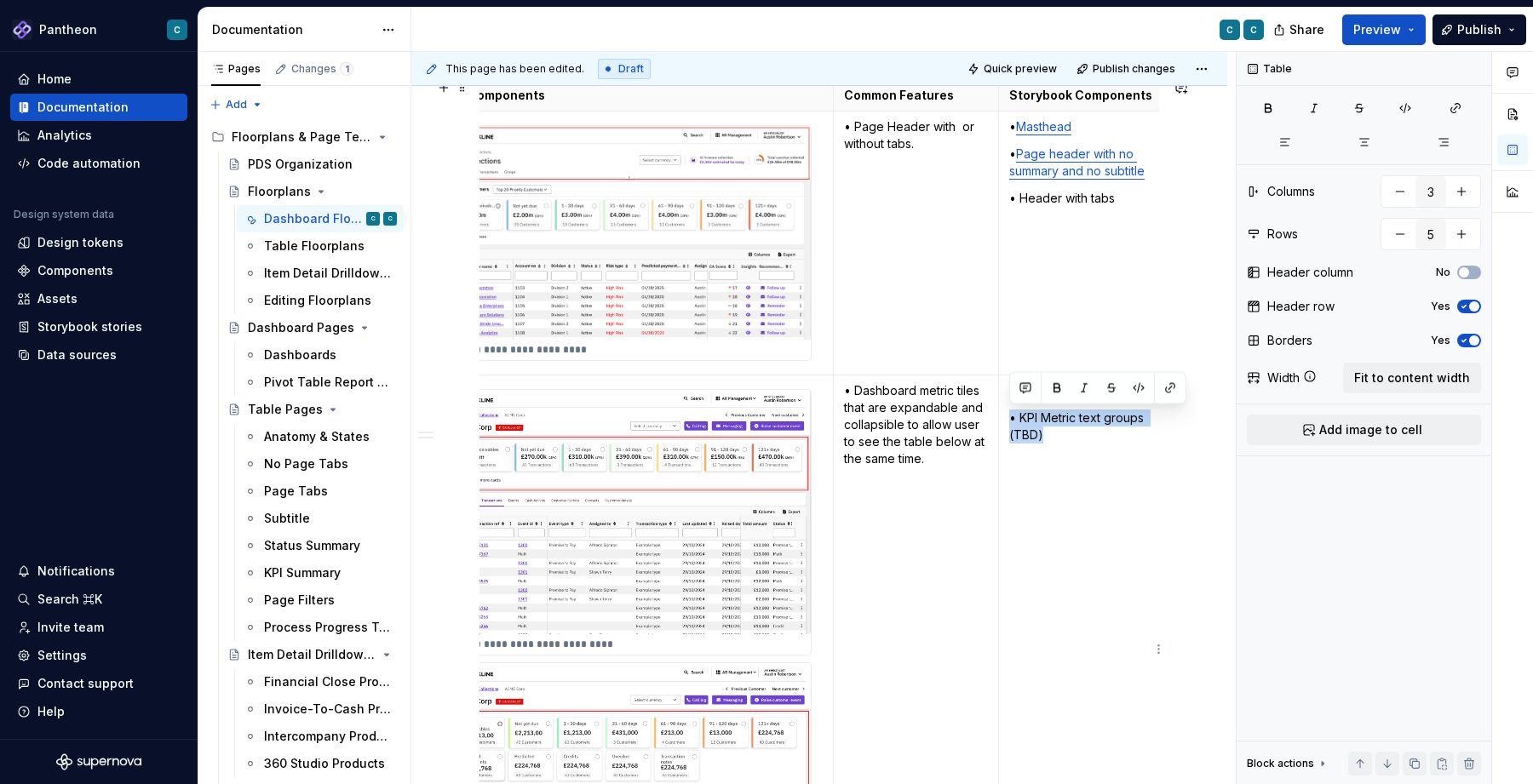 drag, startPoint x: 1049, startPoint y: 438, endPoint x: 1011, endPoint y: 420, distance: 42.04759 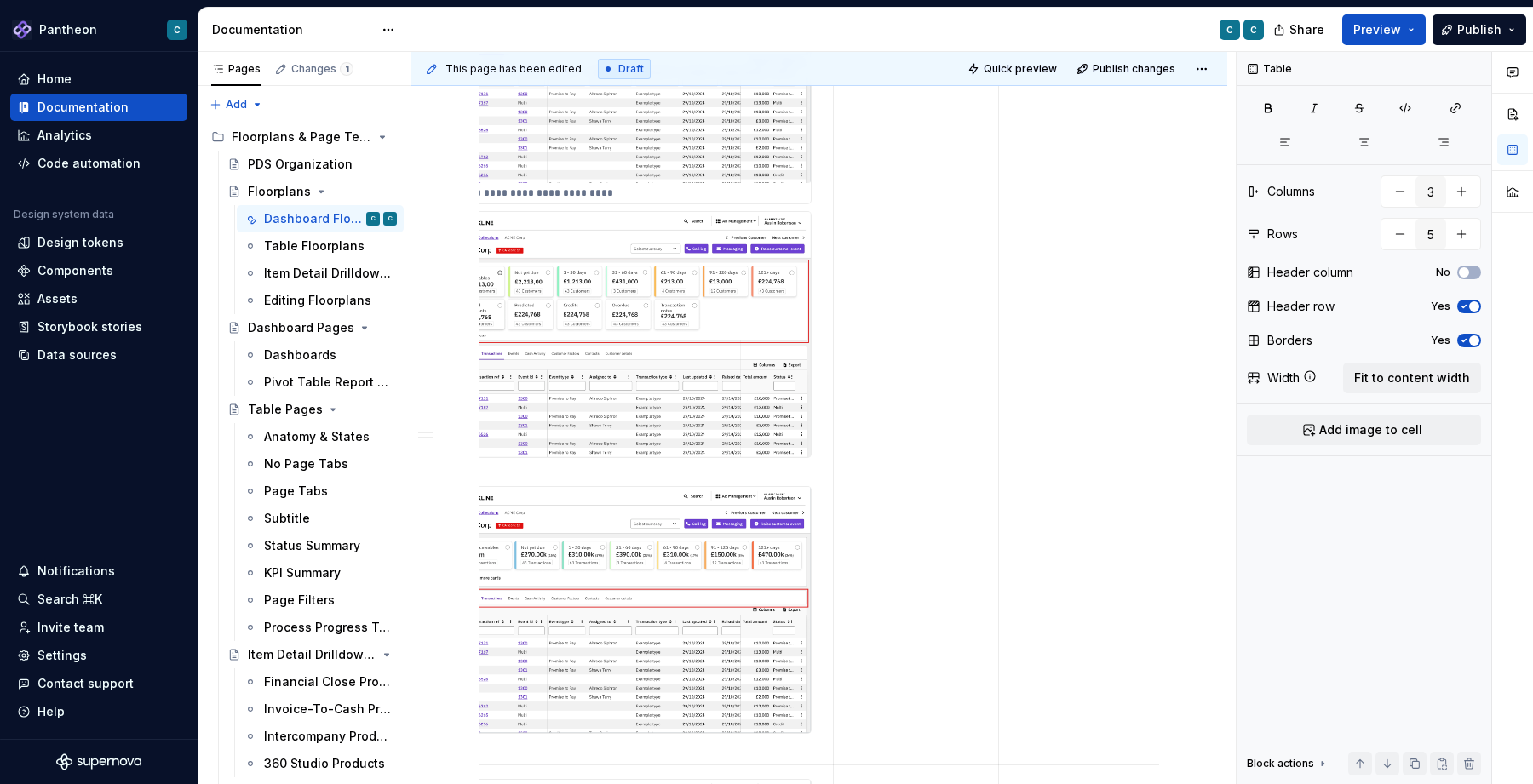 scroll, scrollTop: 1863, scrollLeft: 0, axis: vertical 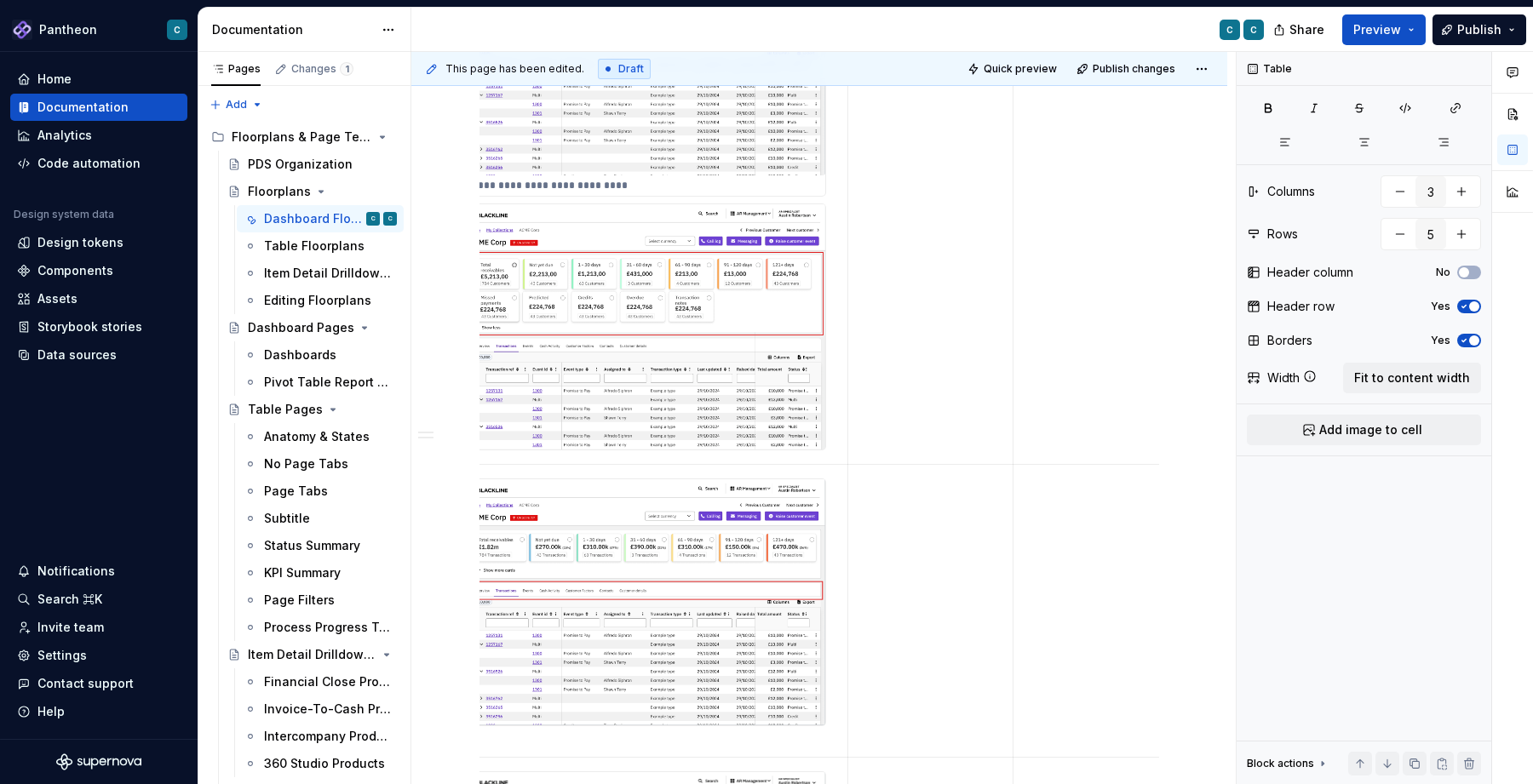 click at bounding box center (1097, 611) 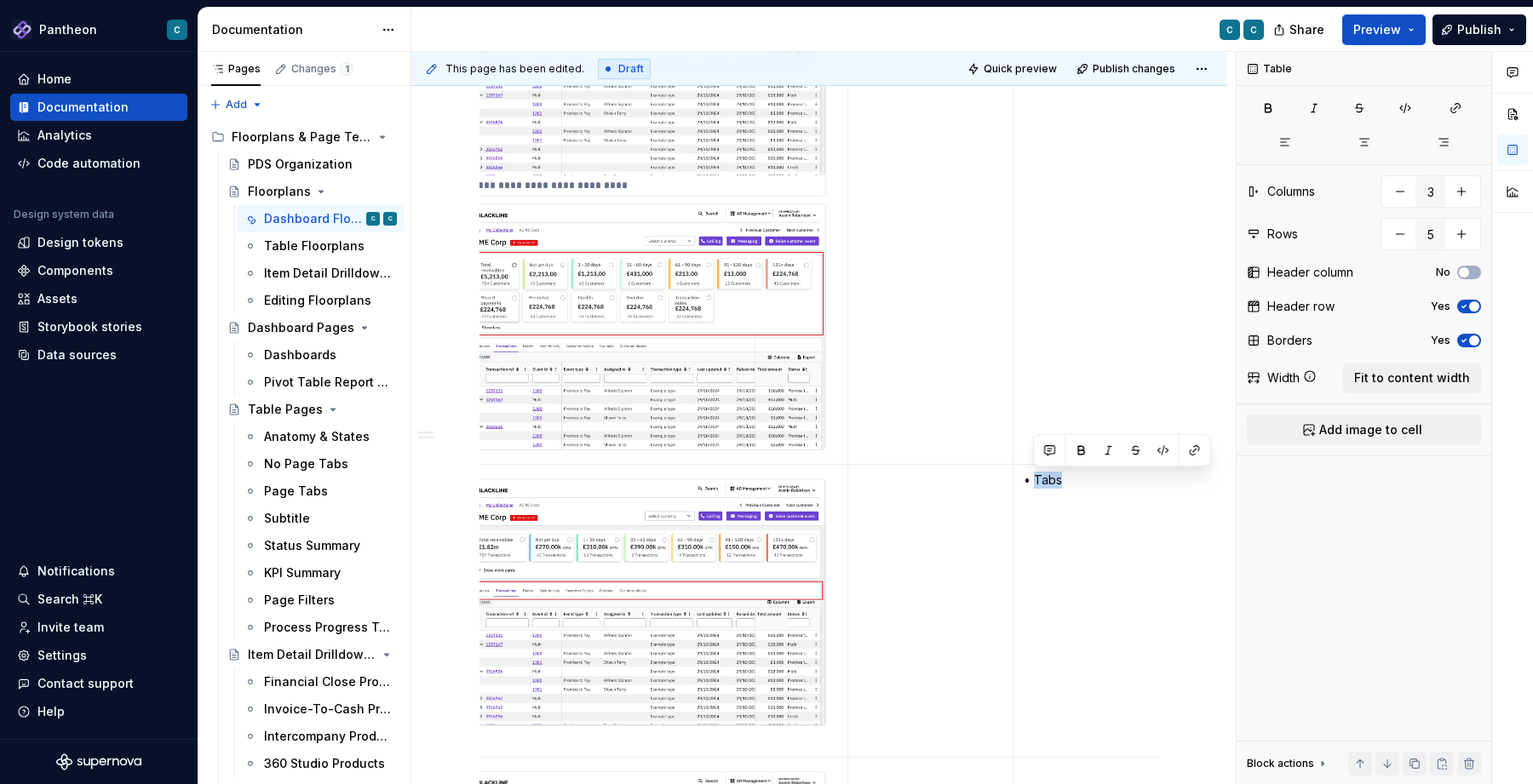 drag, startPoint x: 1065, startPoint y: 480, endPoint x: 1033, endPoint y: 482, distance: 32.062439 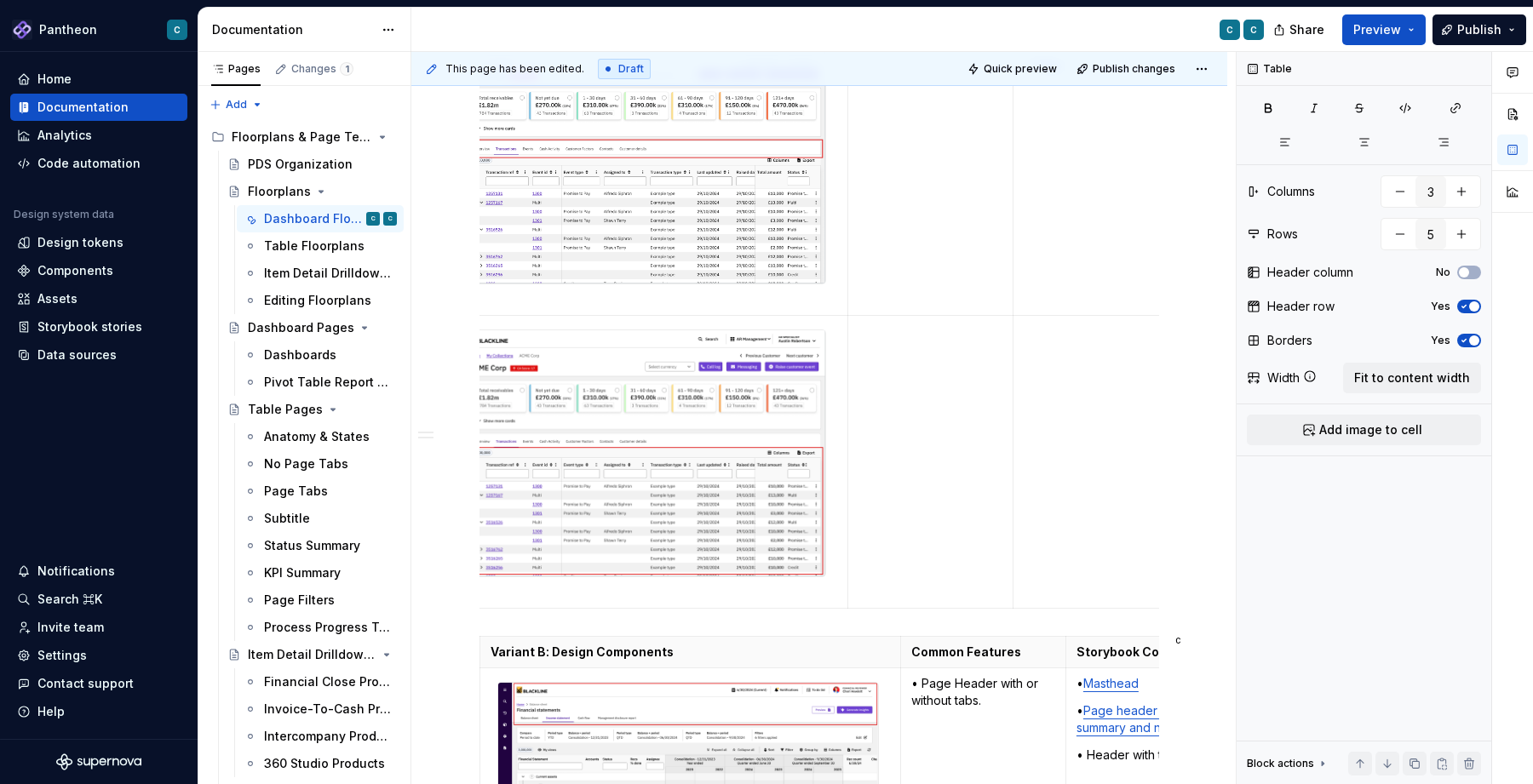 scroll, scrollTop: 2307, scrollLeft: 0, axis: vertical 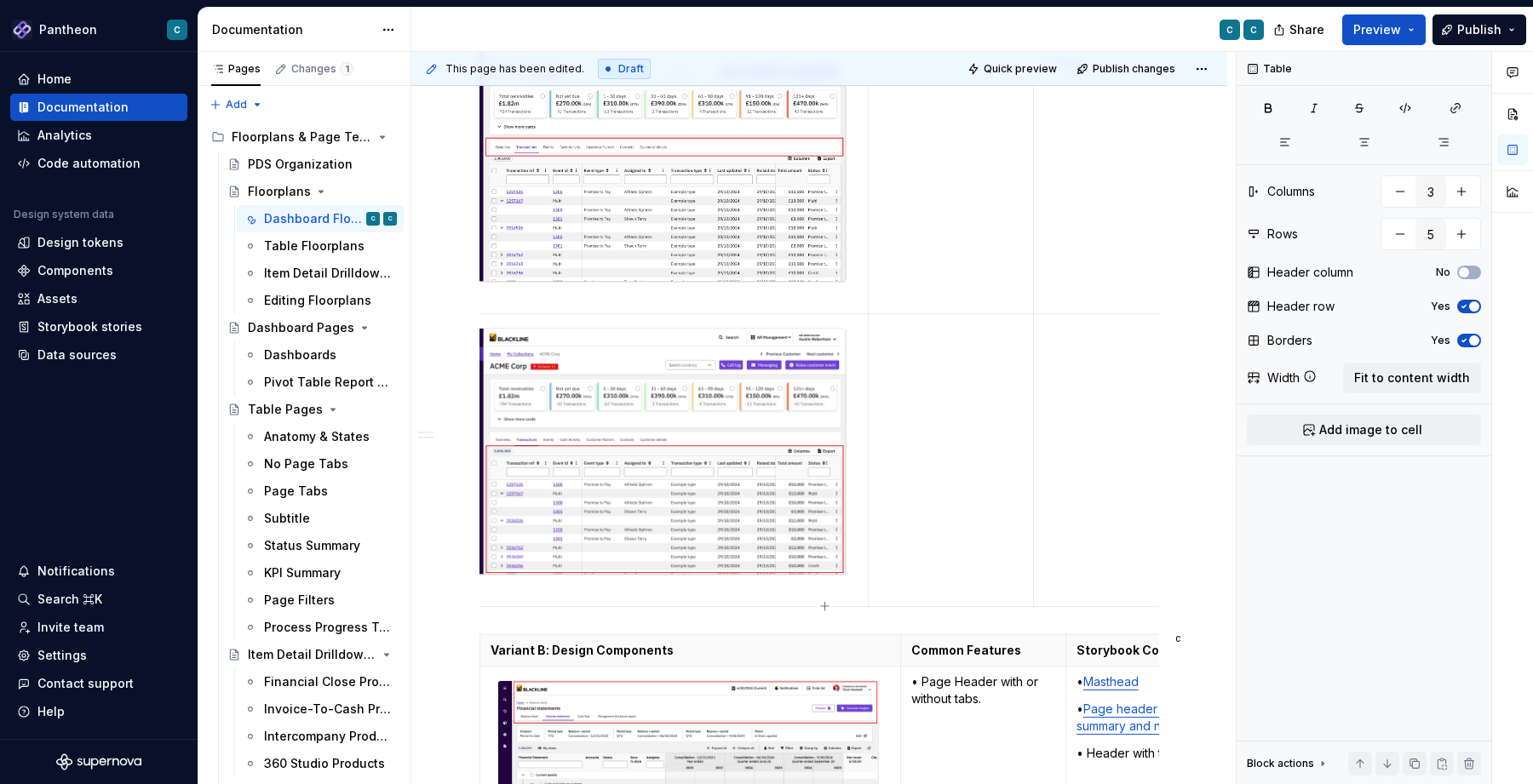 type on "*" 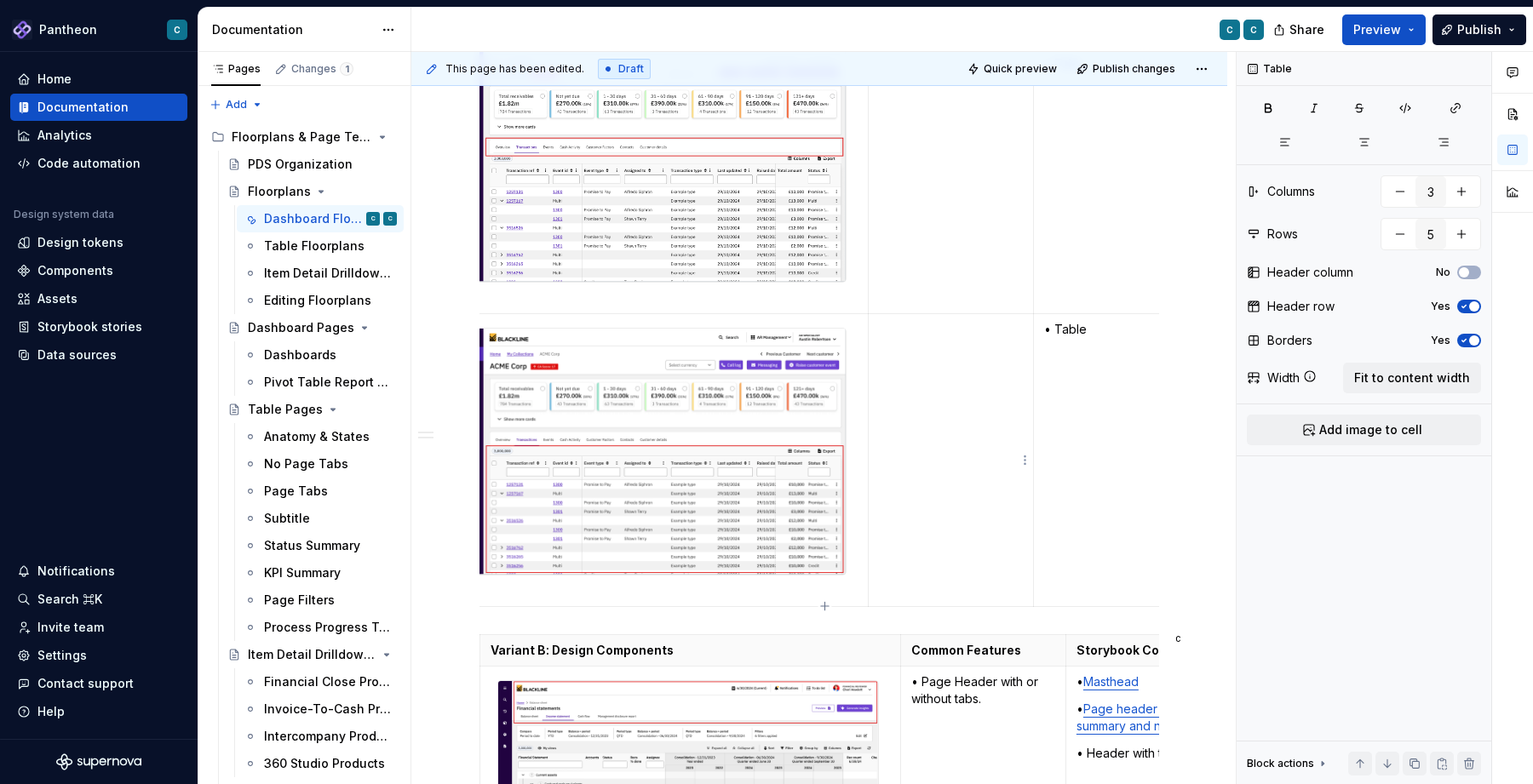 click at bounding box center (950, 460) 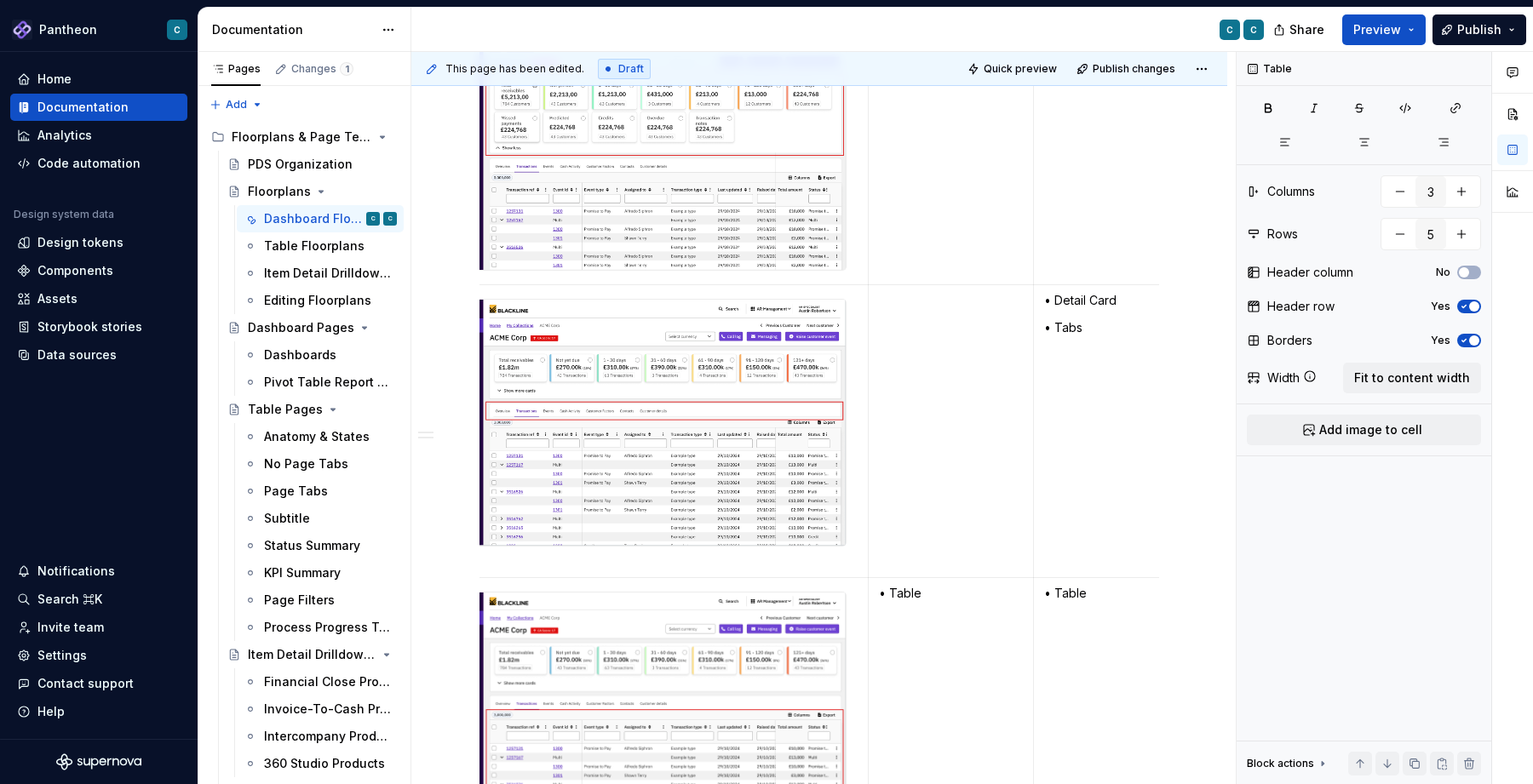 scroll, scrollTop: 1983, scrollLeft: 0, axis: vertical 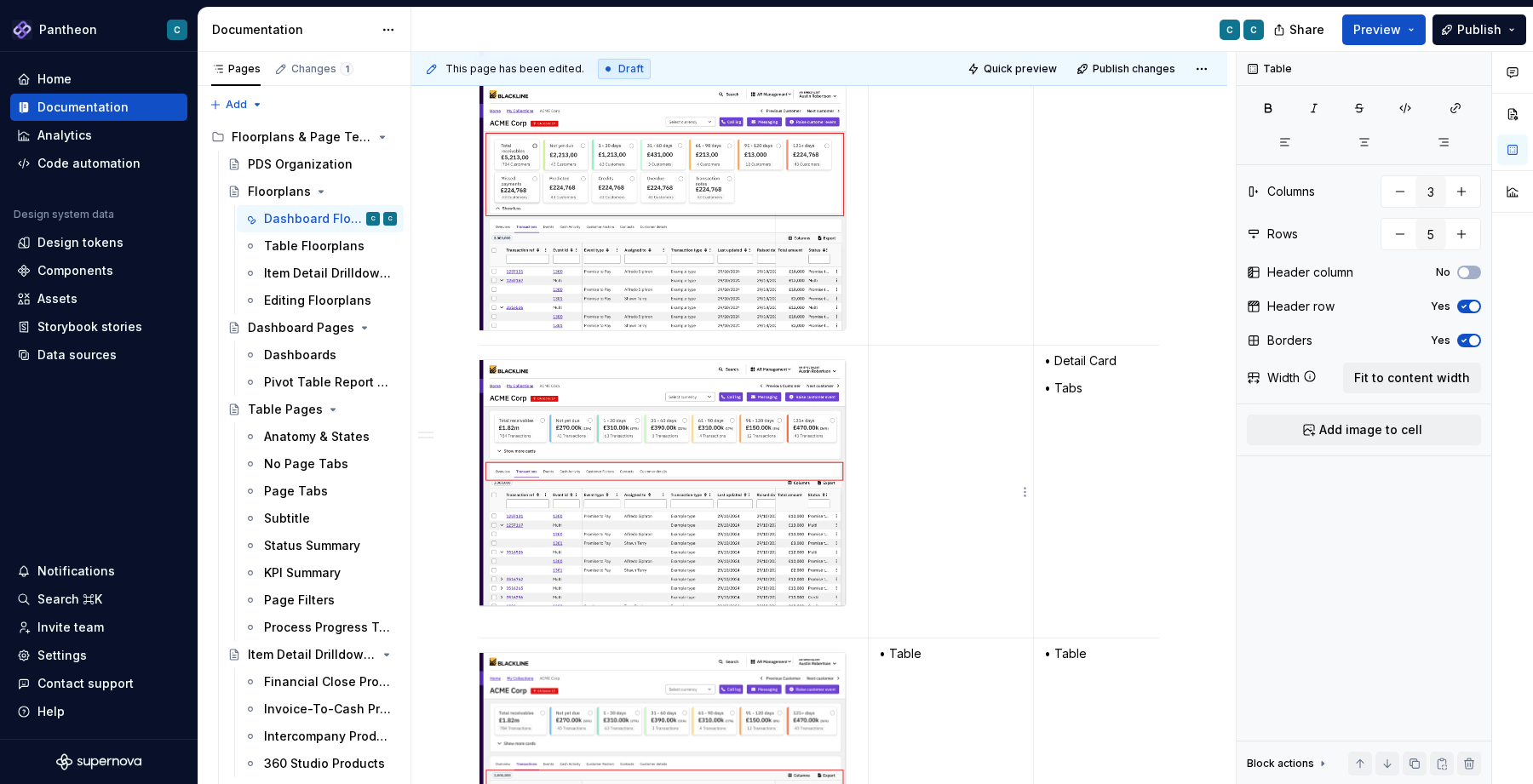 click at bounding box center (950, 492) 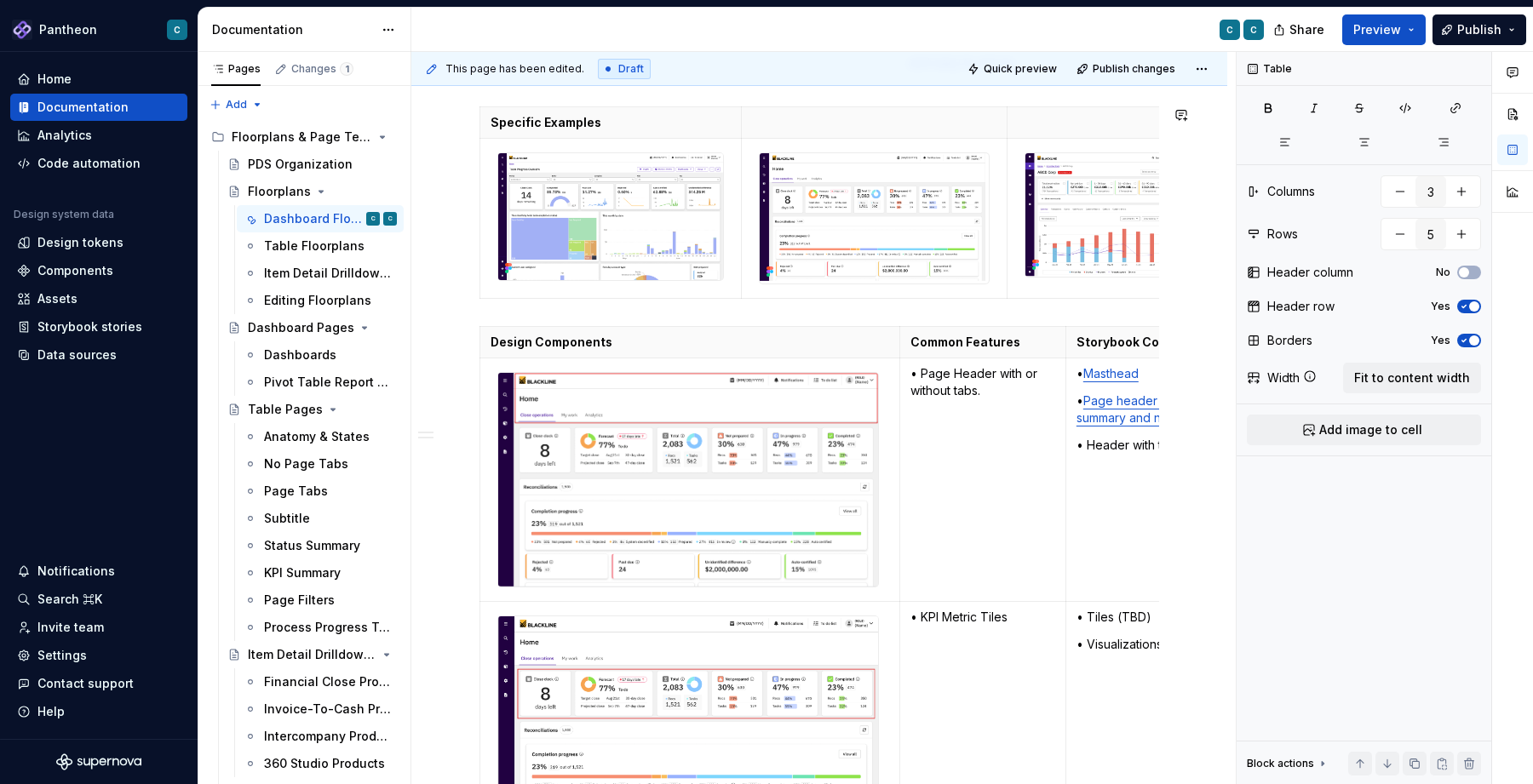 scroll, scrollTop: 4684, scrollLeft: 0, axis: vertical 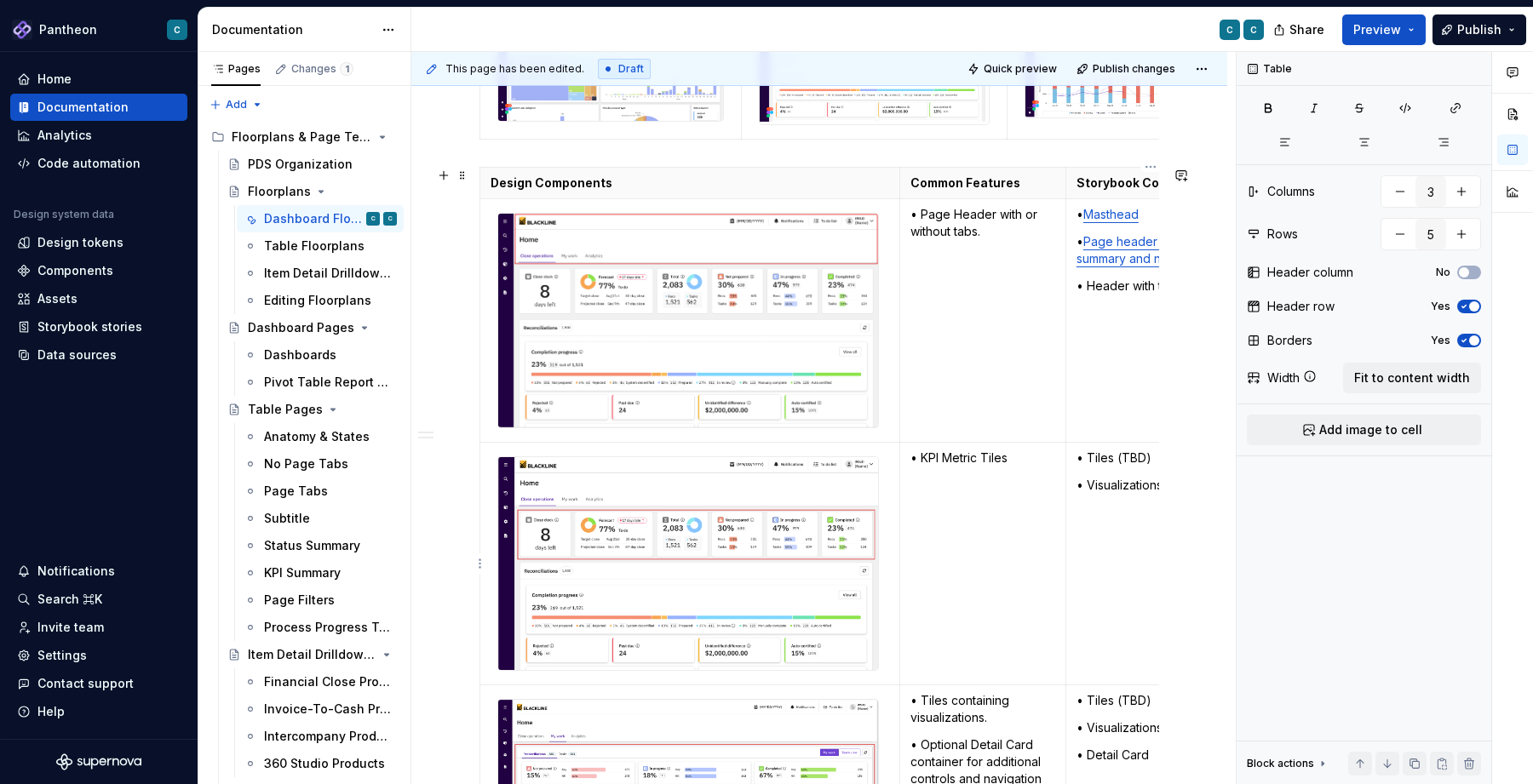 type on "4" 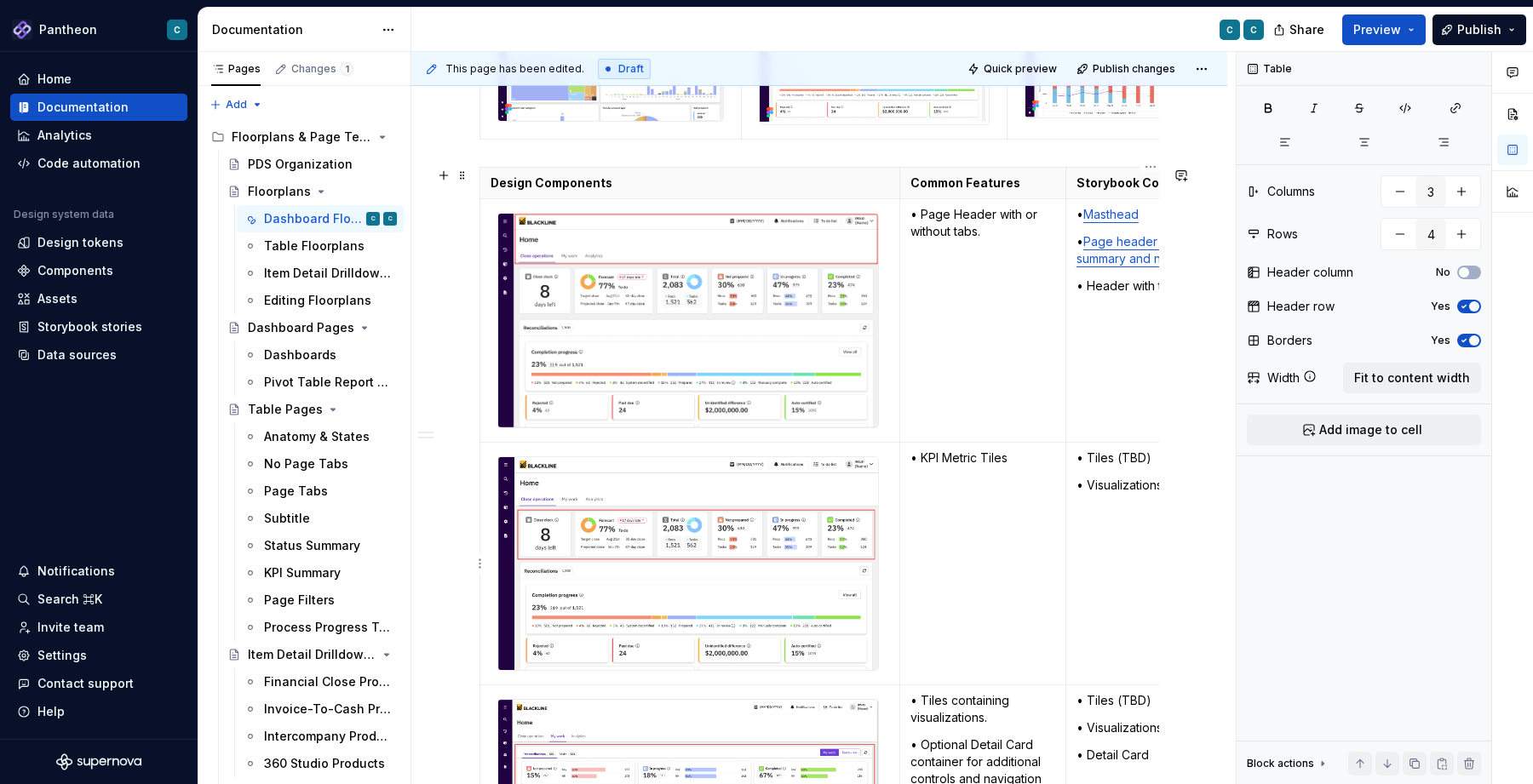 click on "• Tiles (TBD) • Visualizations (TBD)" at bounding box center [1150, 564] 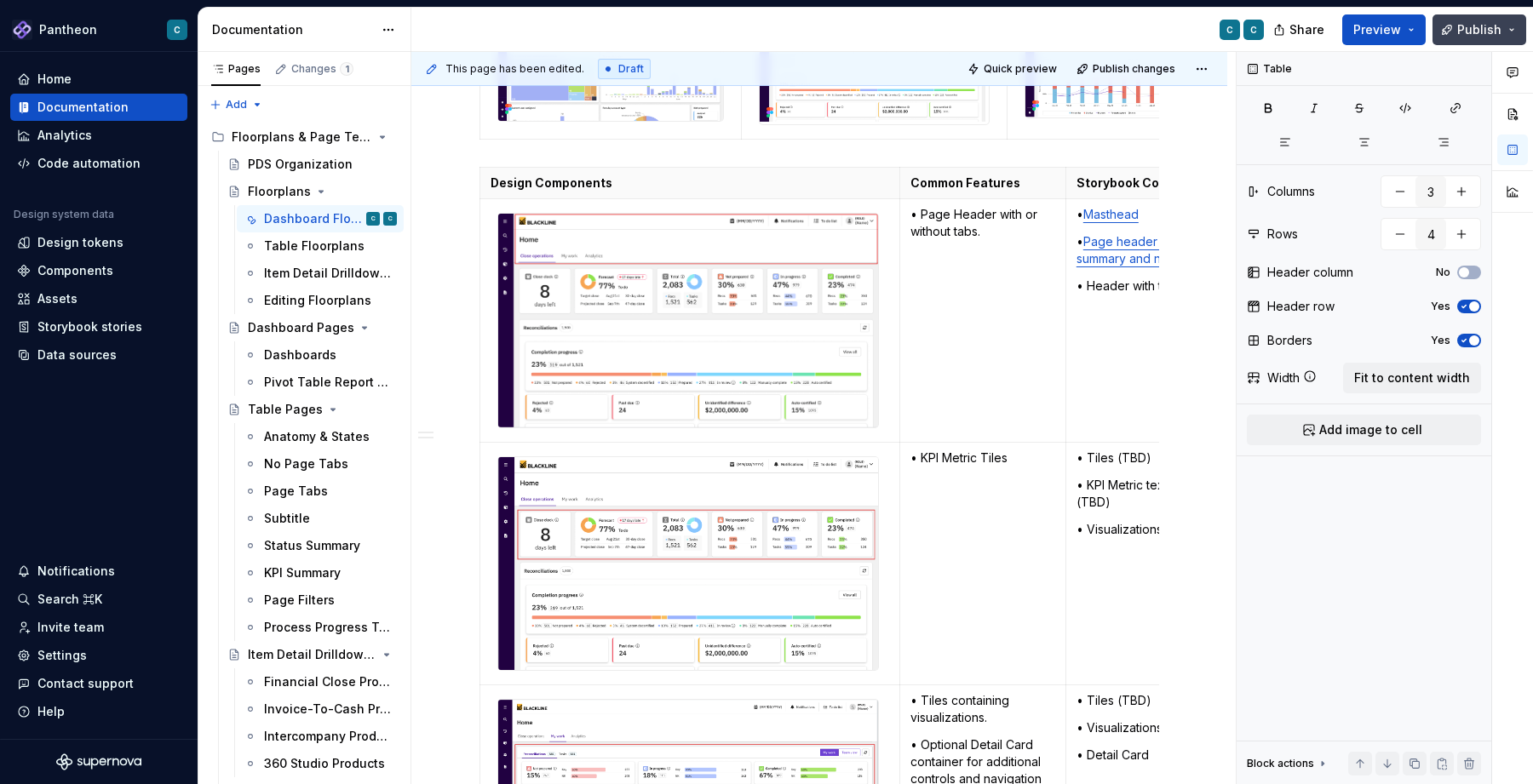 click on "Publish" at bounding box center (1479, 30) 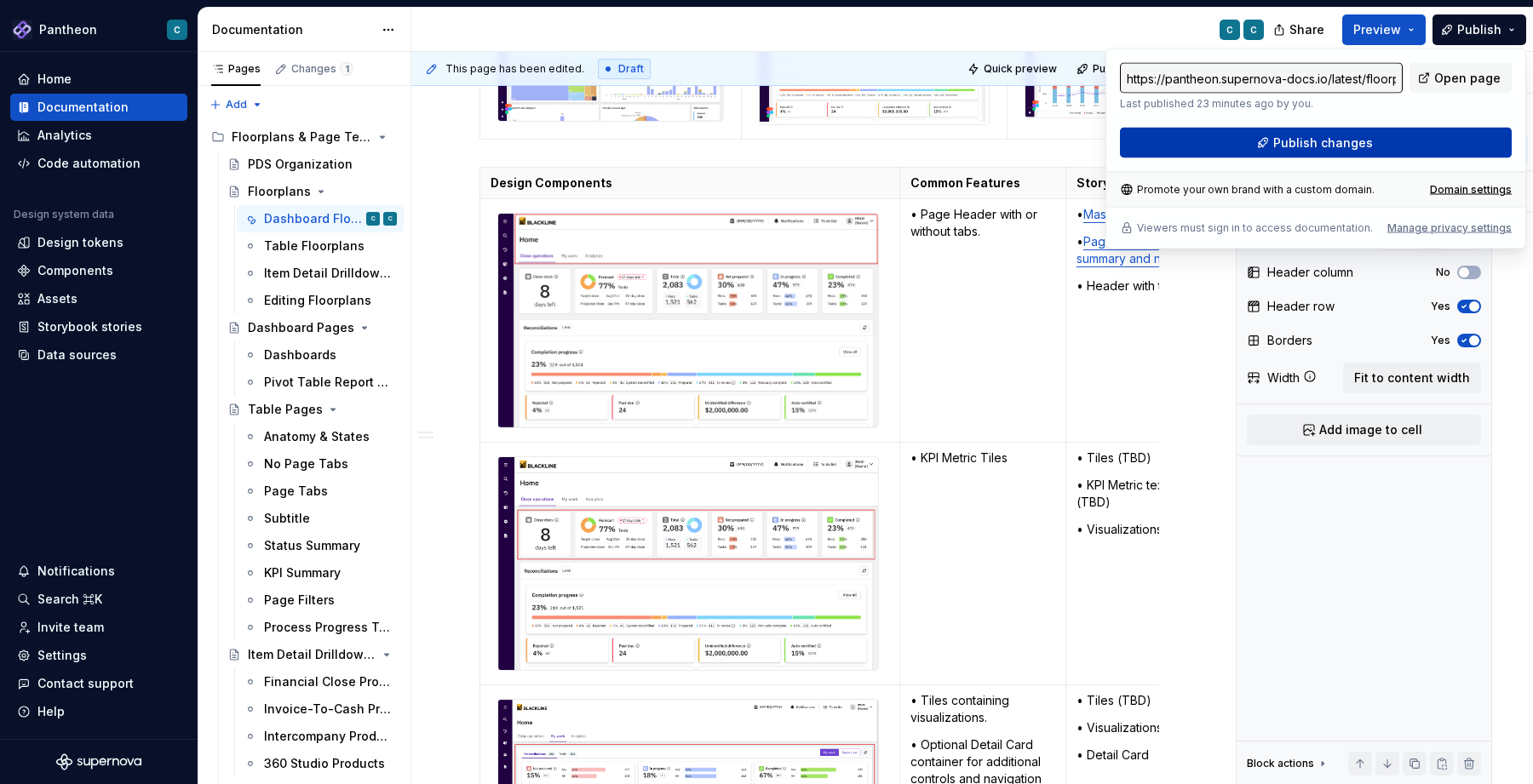 click on "Publish changes" at bounding box center (1323, 143) 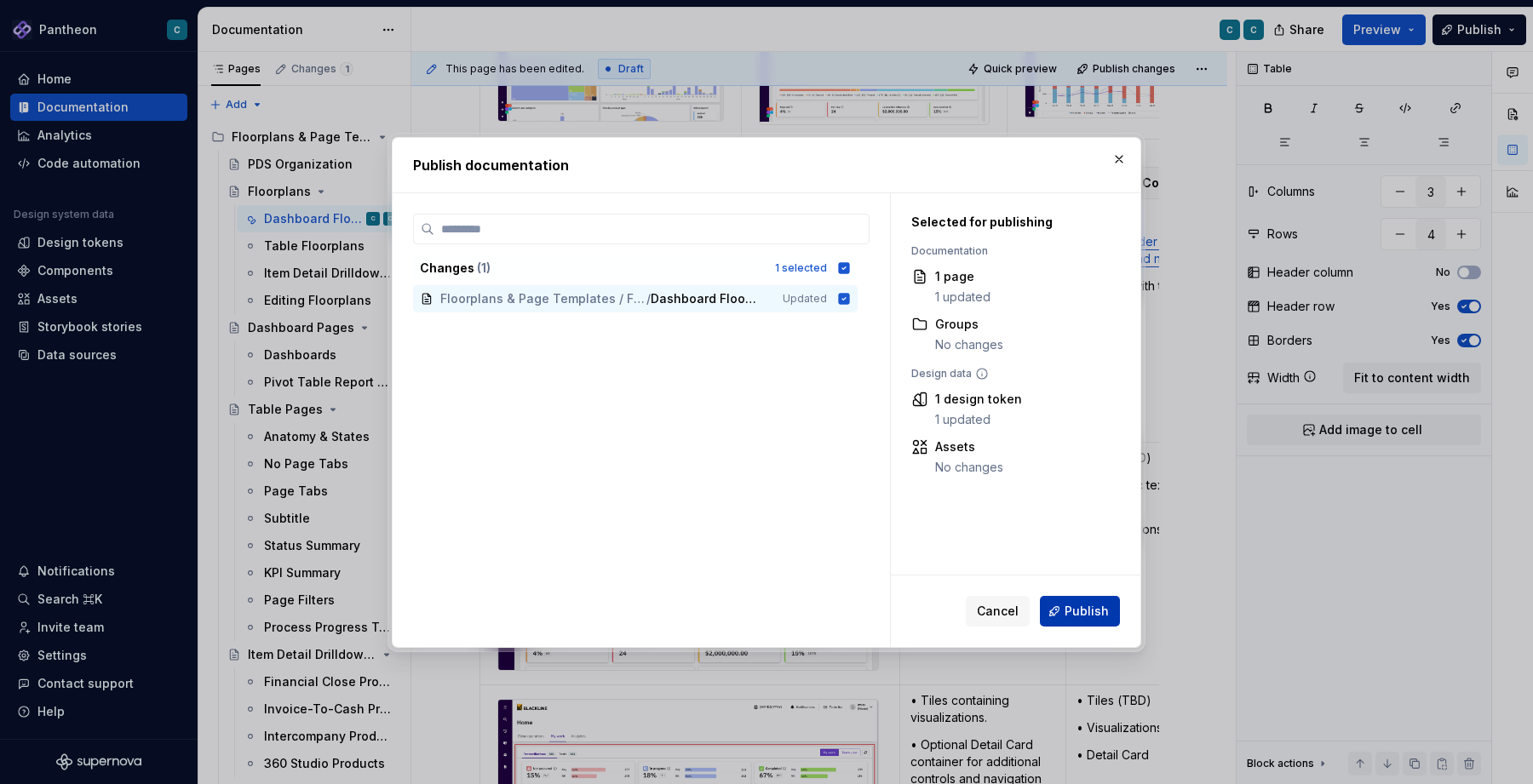 click on "Publish" at bounding box center (1087, 611) 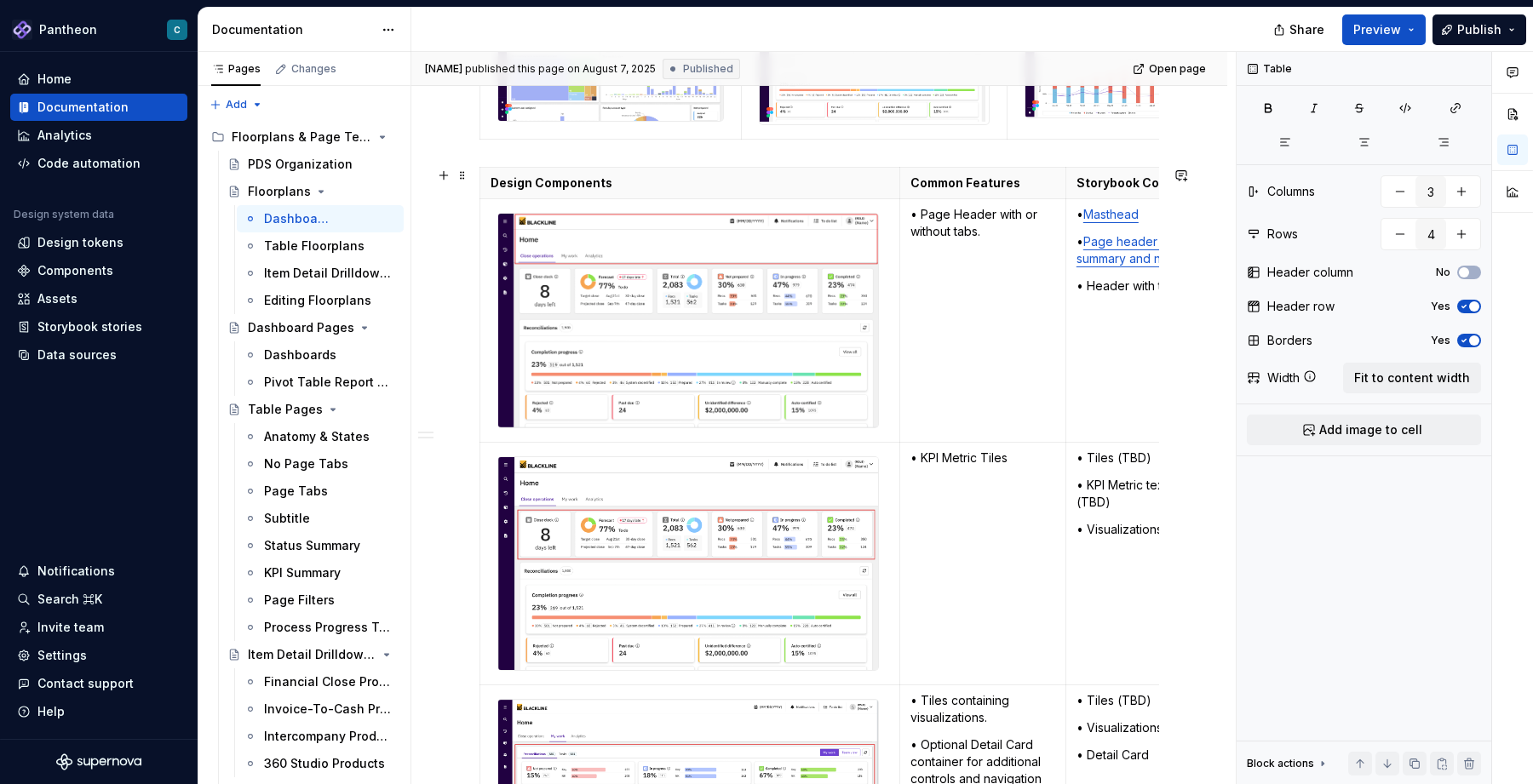 type on "*" 